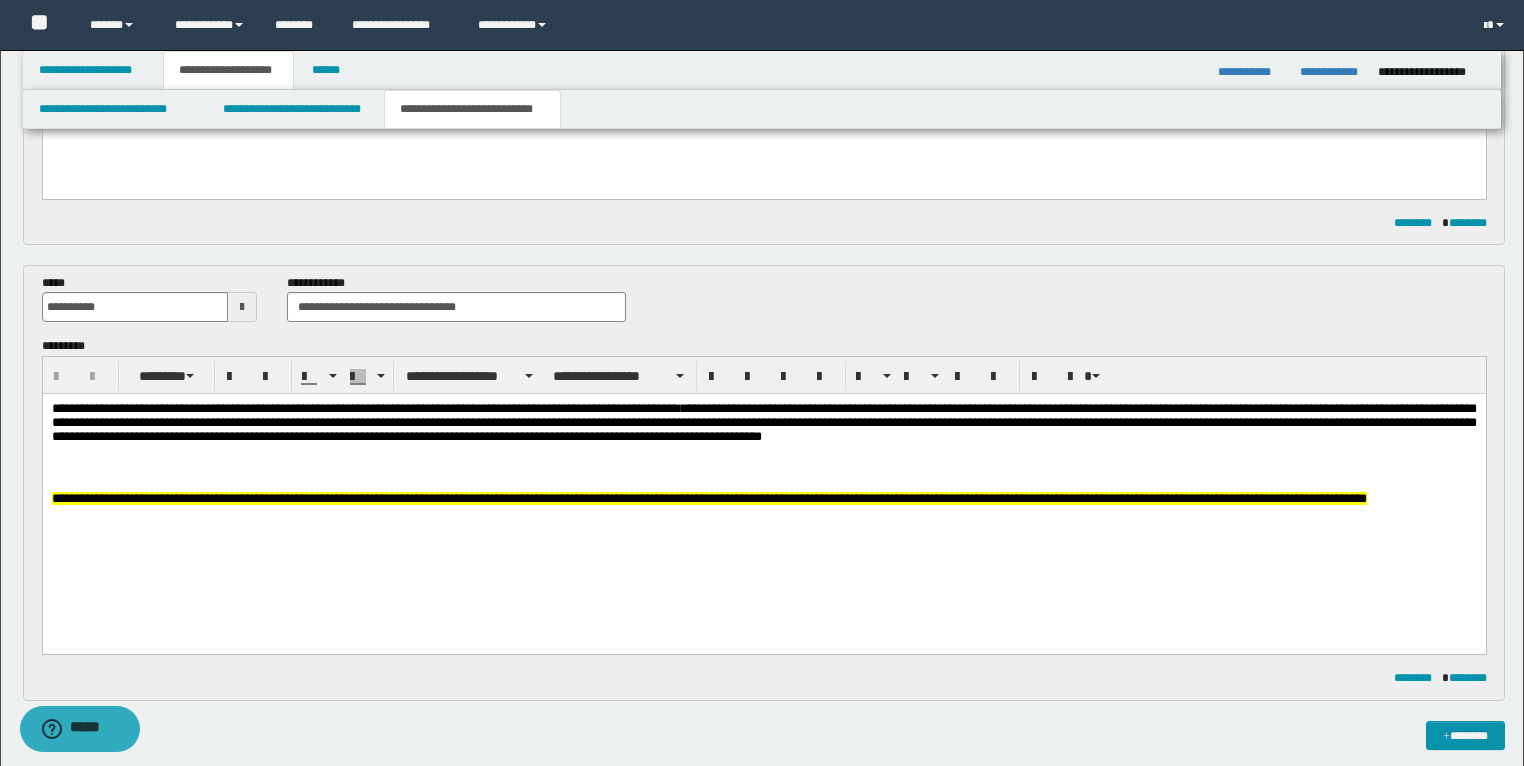 scroll, scrollTop: 0, scrollLeft: 0, axis: both 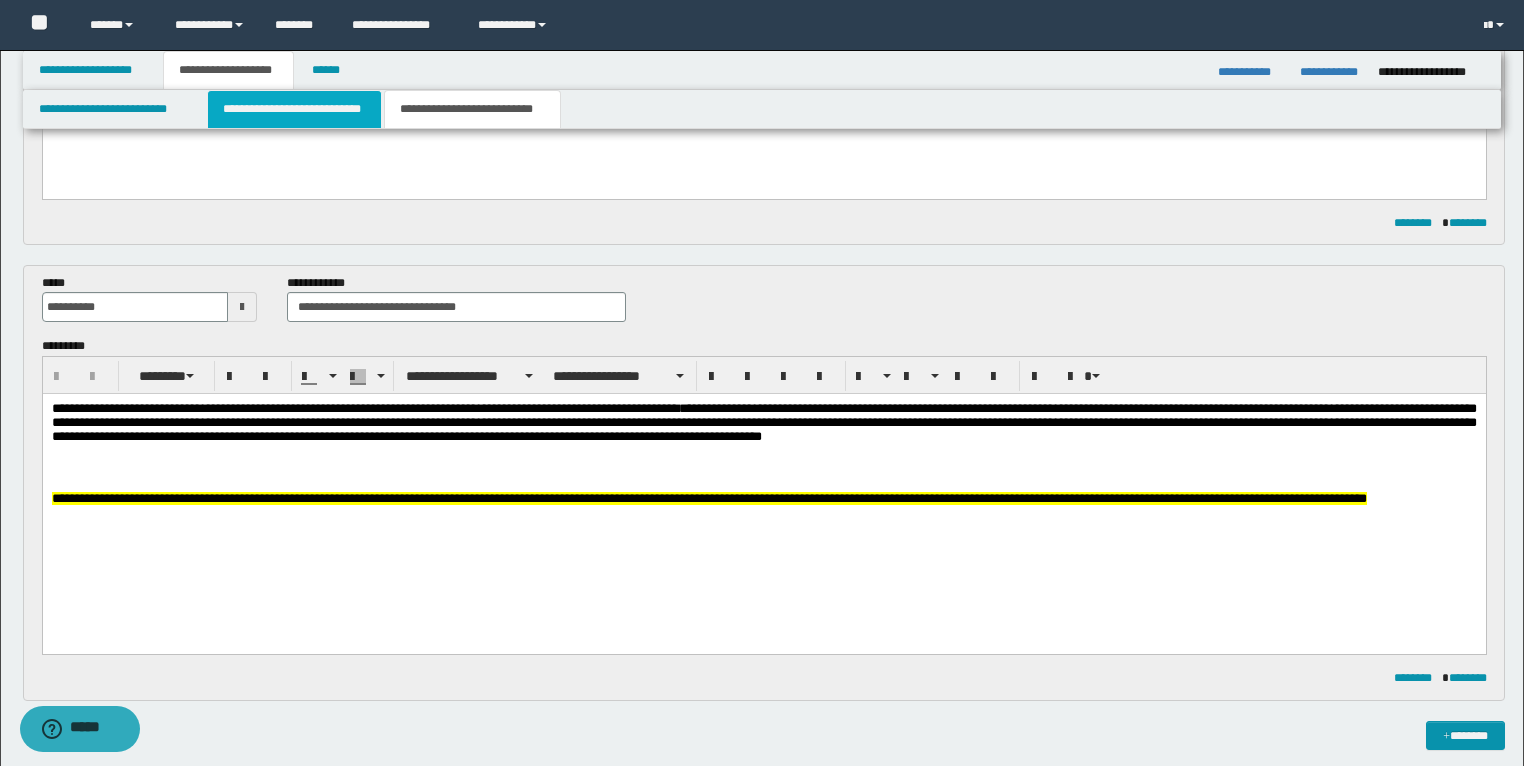 click on "**********" at bounding box center (294, 109) 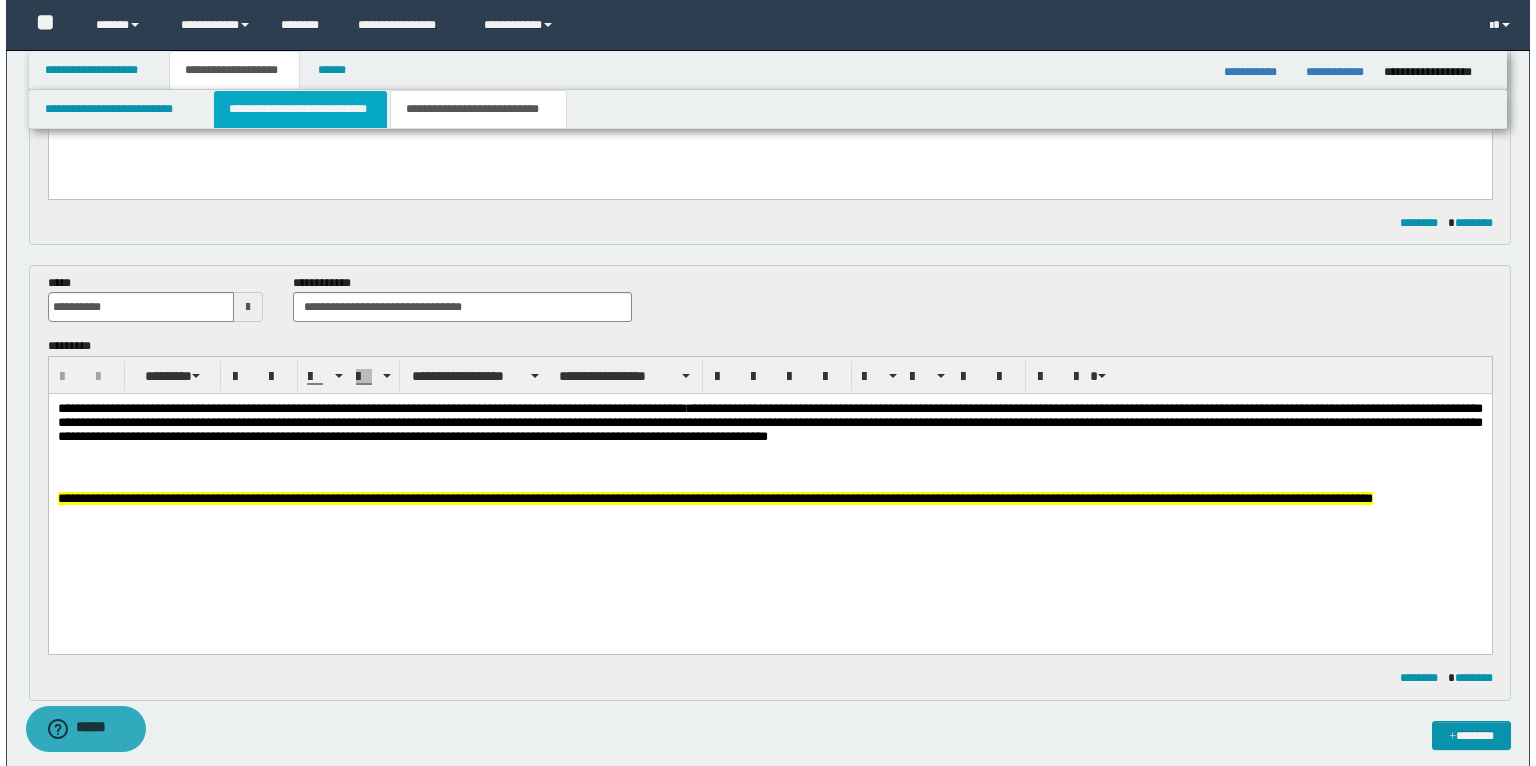 scroll, scrollTop: 0, scrollLeft: 0, axis: both 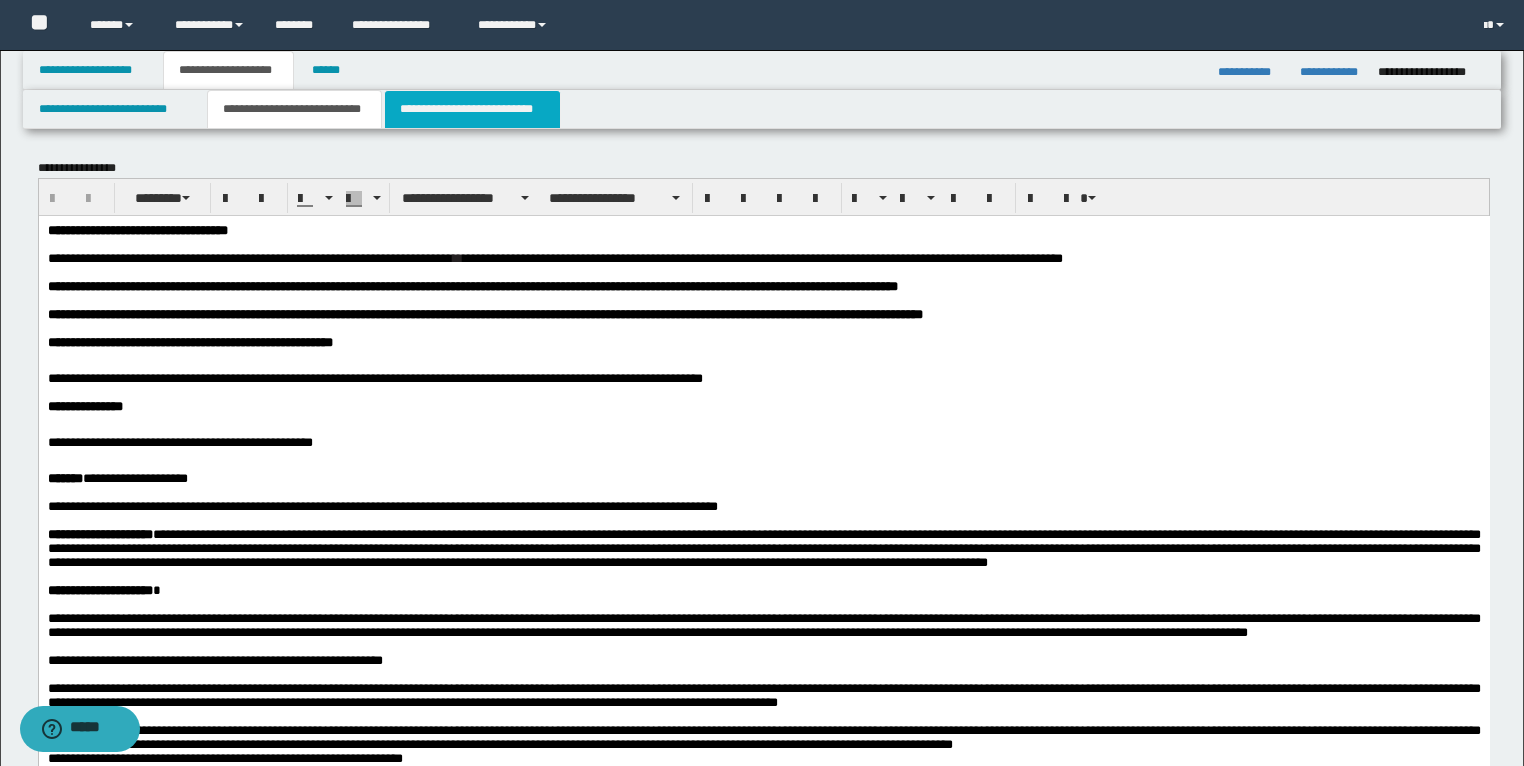 click on "**********" at bounding box center (472, 109) 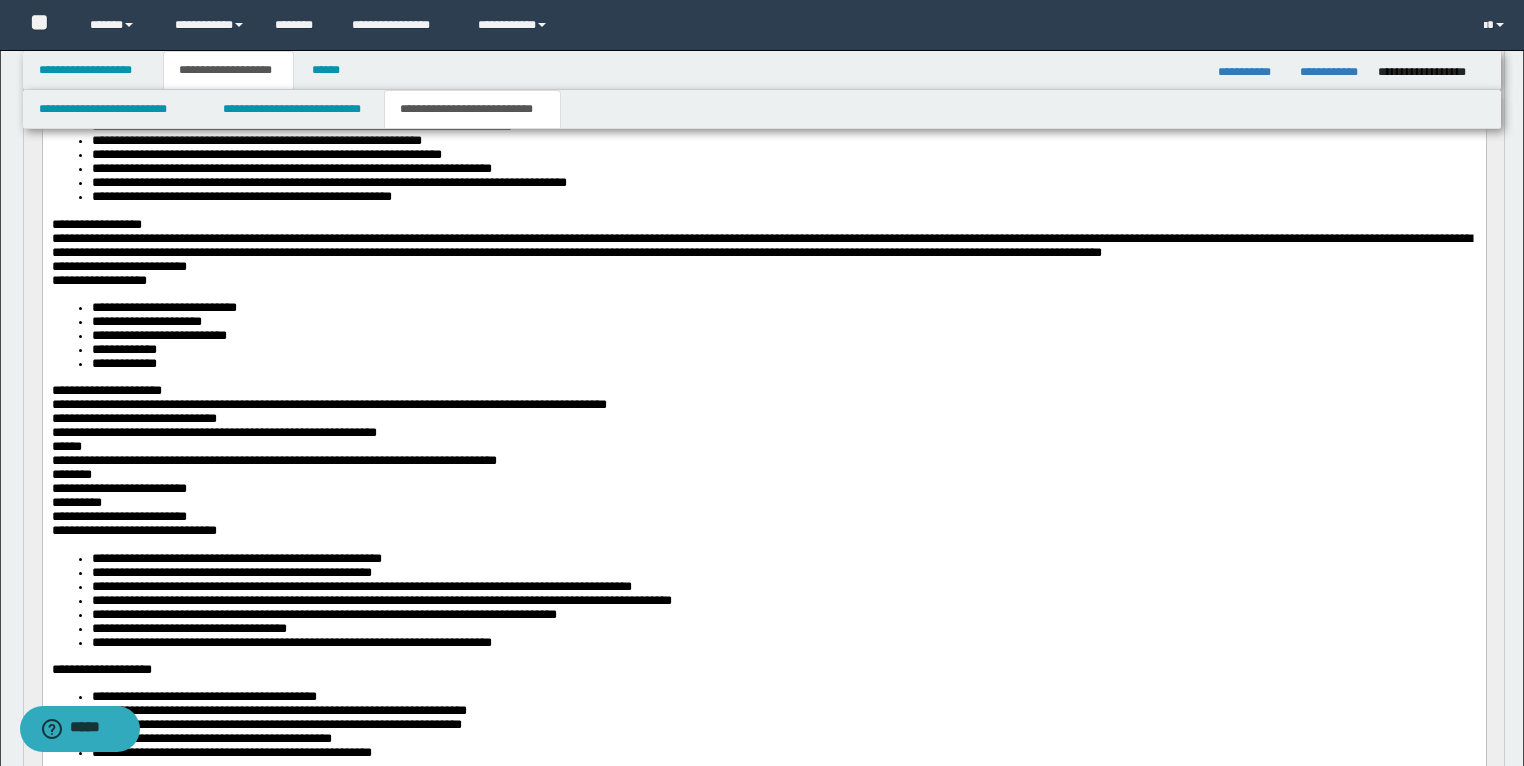 scroll, scrollTop: 240, scrollLeft: 0, axis: vertical 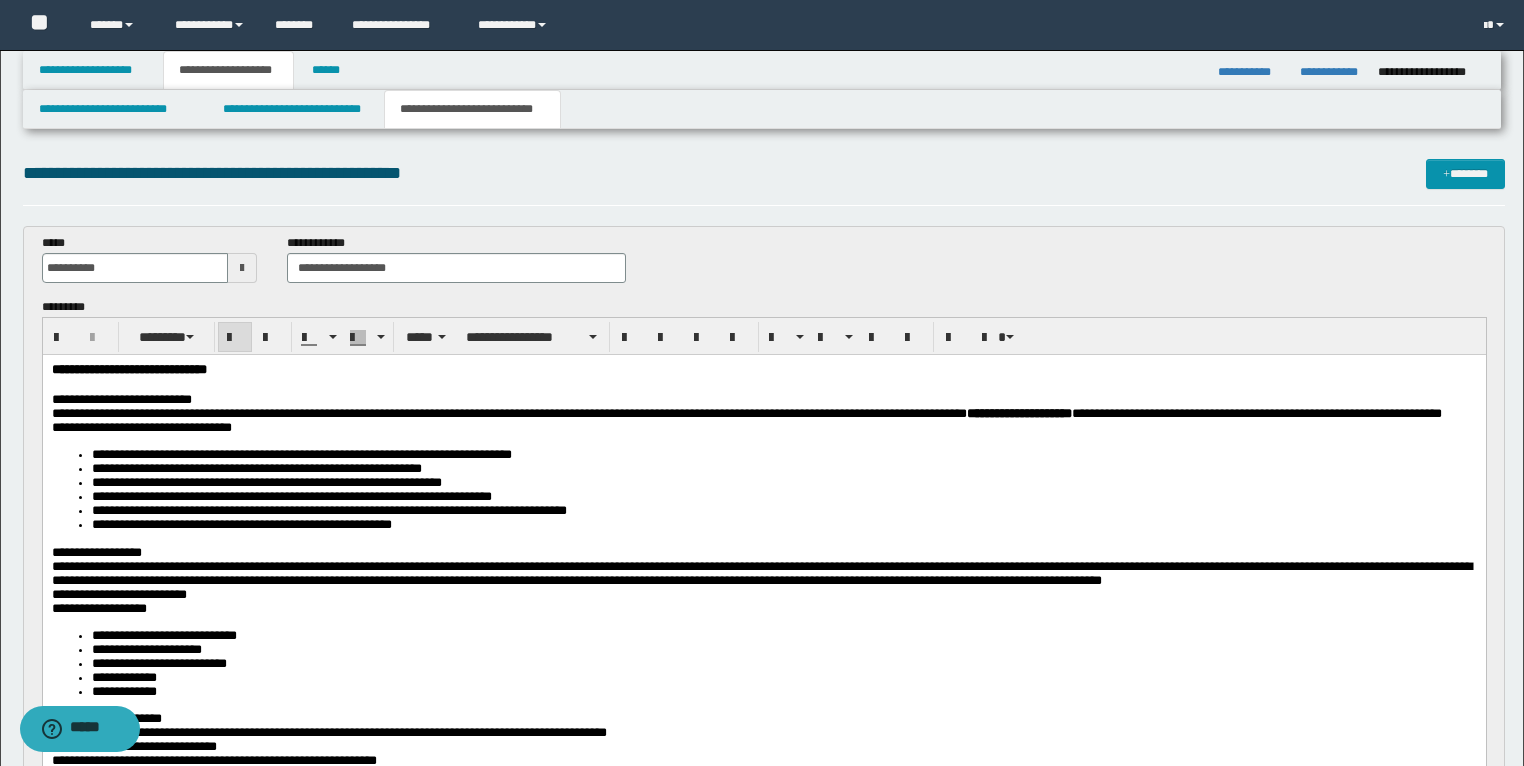 drag, startPoint x: 83, startPoint y: 722, endPoint x: 303, endPoint y: 597, distance: 253.03162 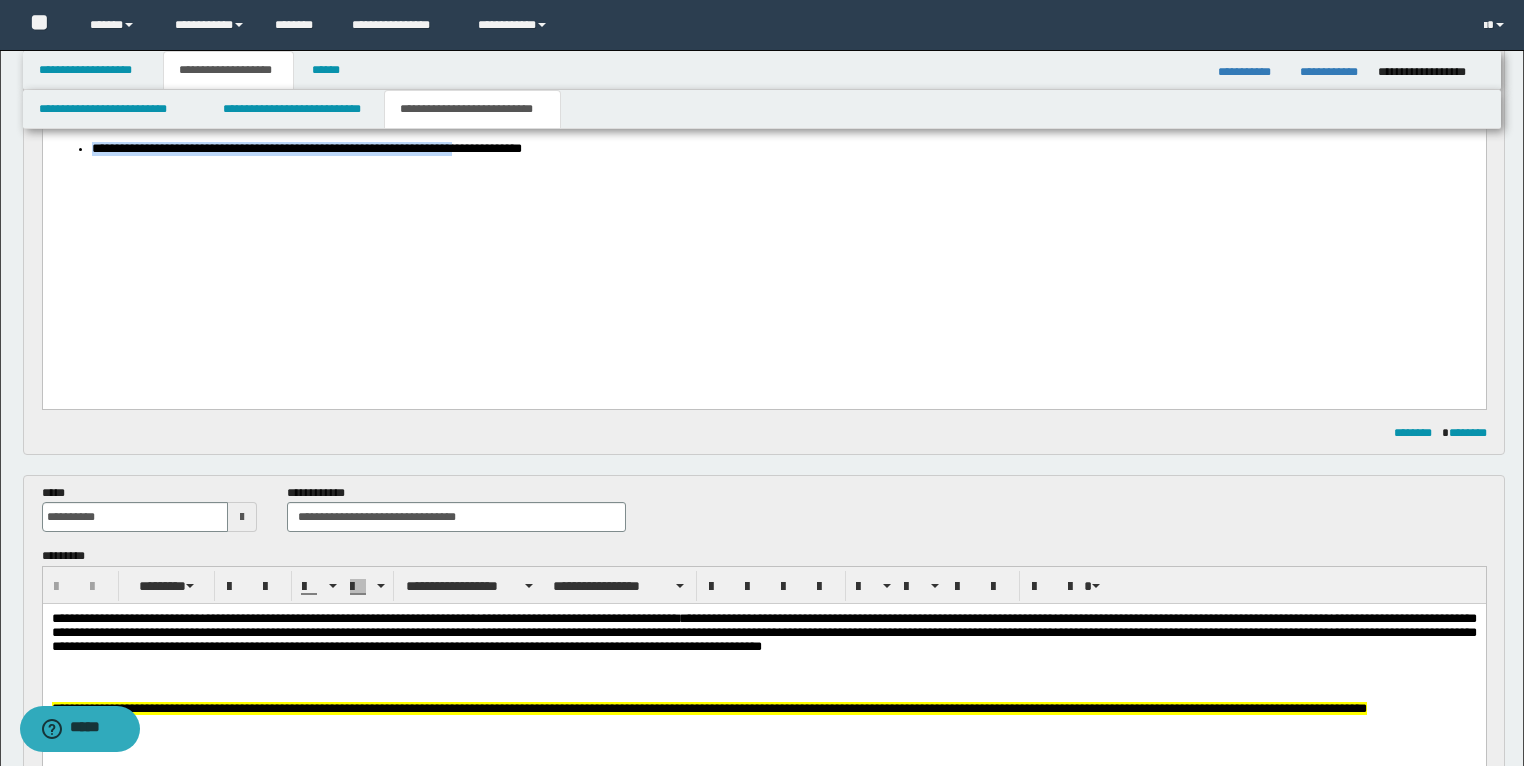 scroll, scrollTop: 950, scrollLeft: 0, axis: vertical 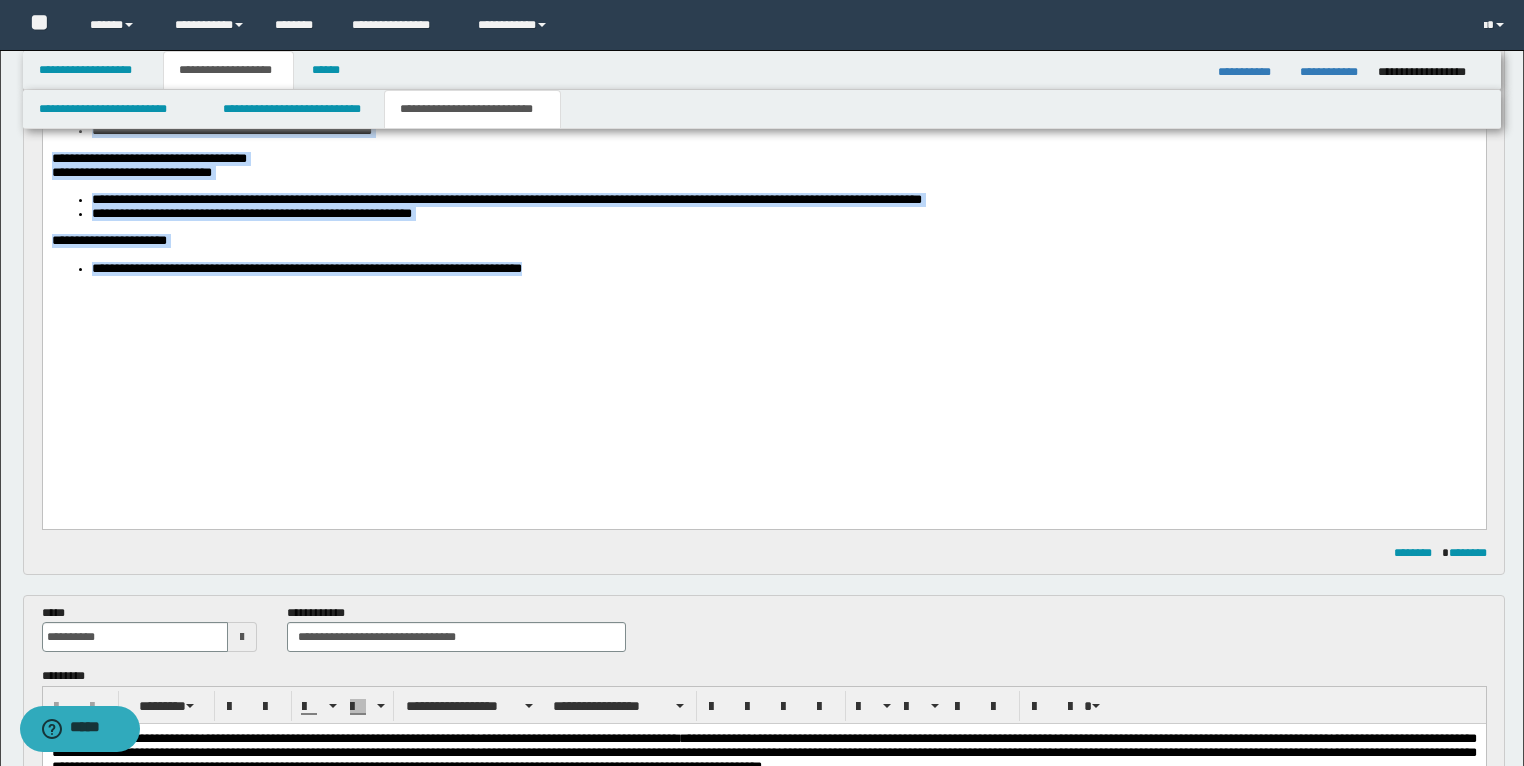 drag, startPoint x: 50, startPoint y: -585, endPoint x: 707, endPoint y: 439, distance: 1216.645 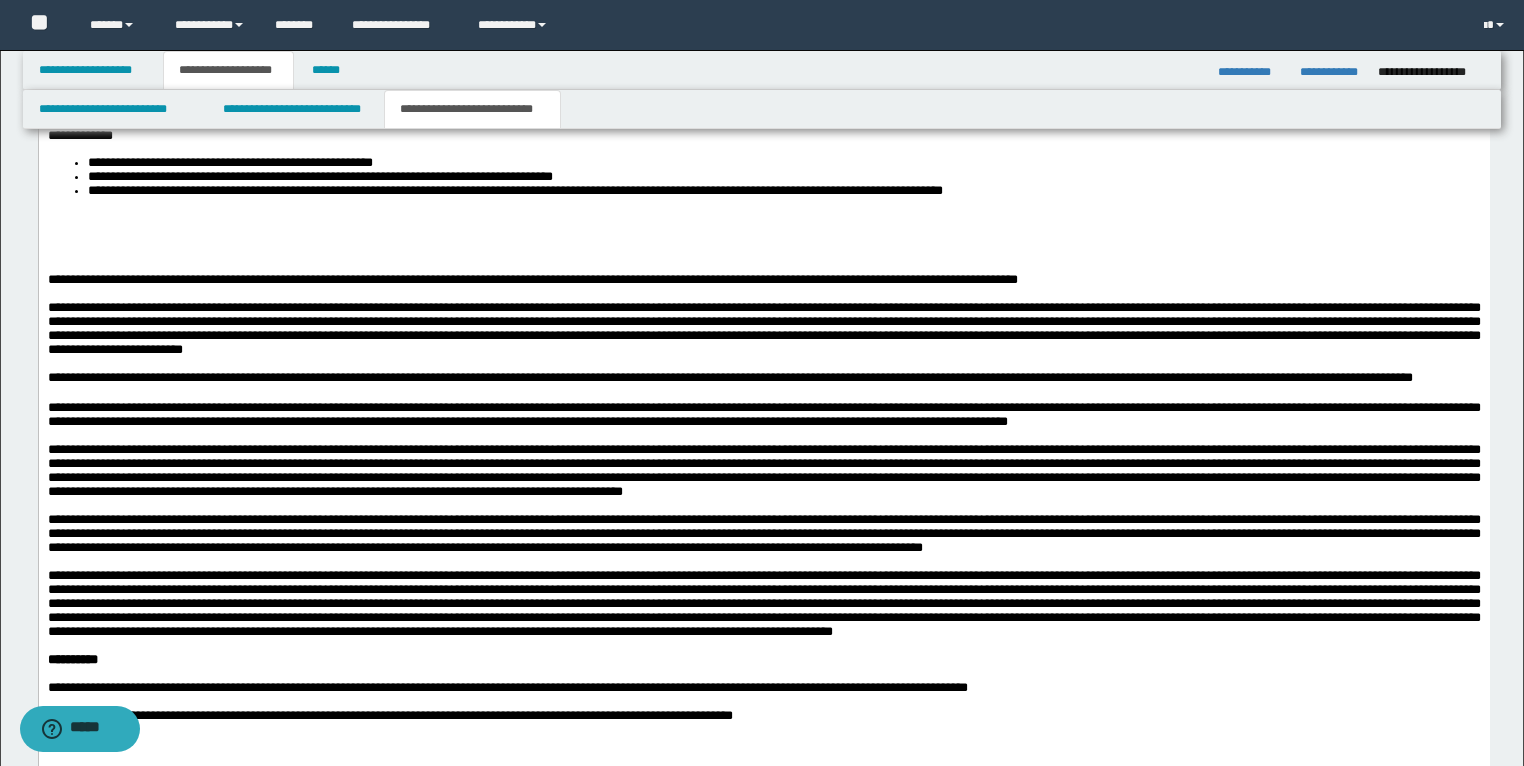 scroll, scrollTop: 2560, scrollLeft: 0, axis: vertical 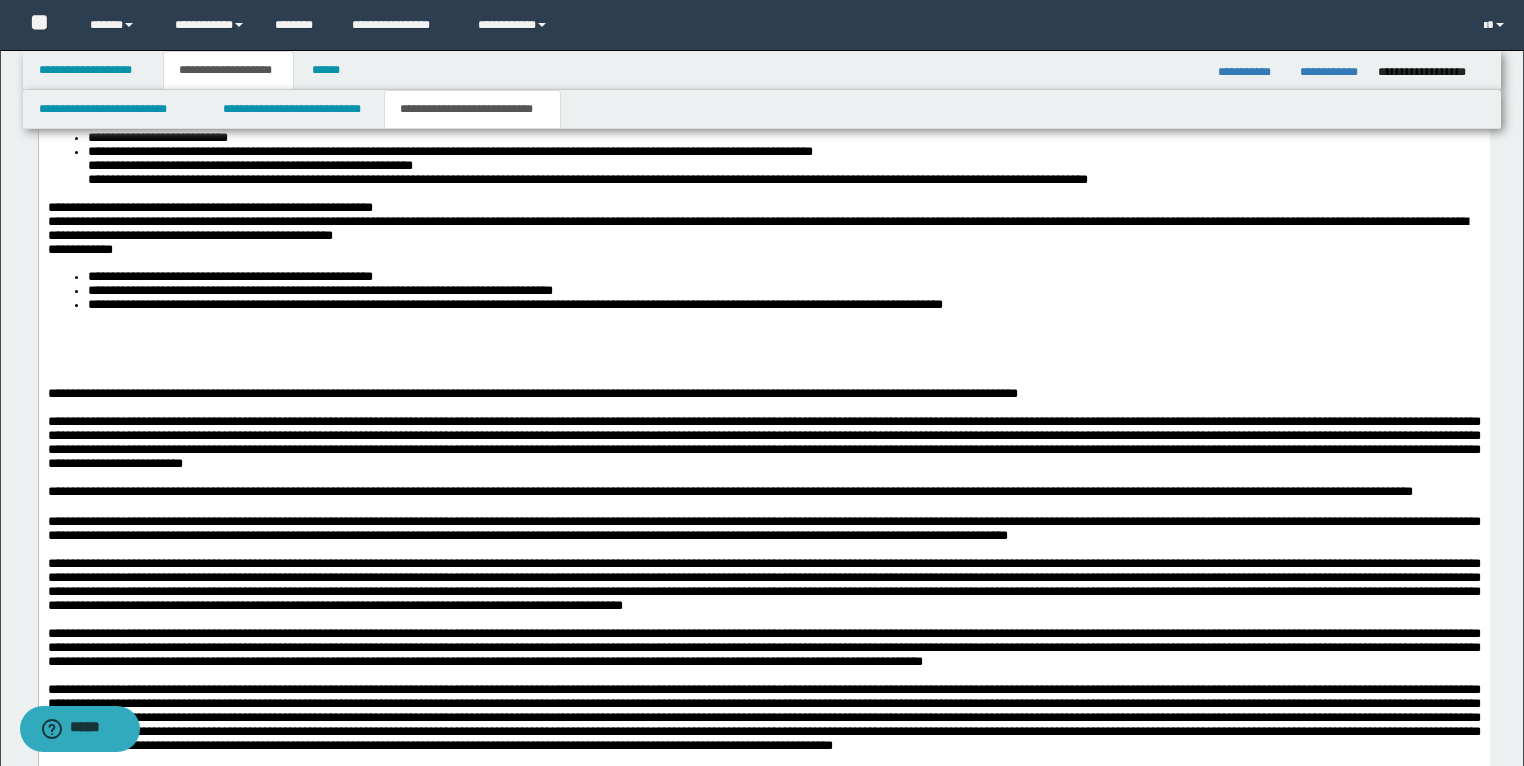 click at bounding box center [763, 350] 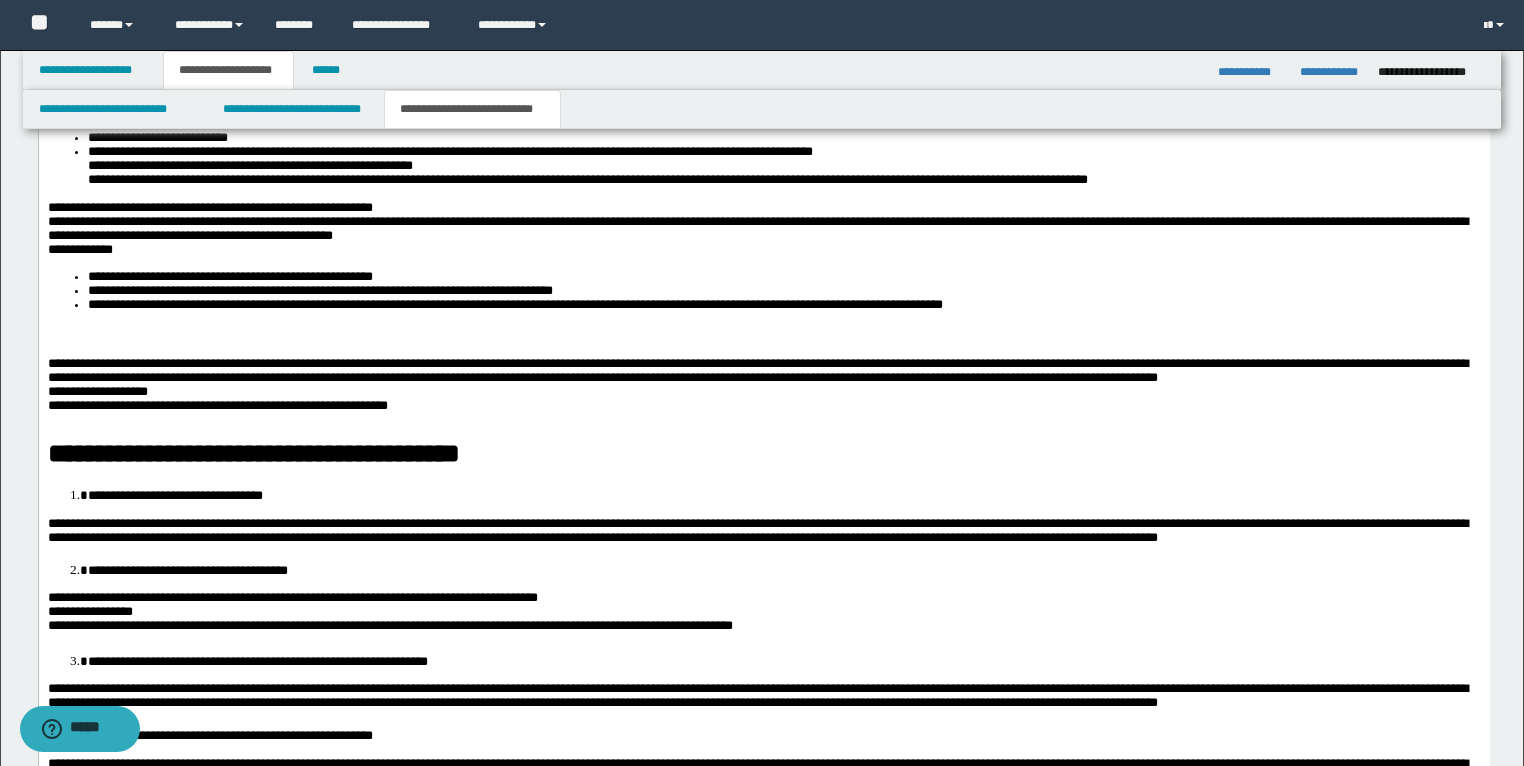 click at bounding box center [763, 334] 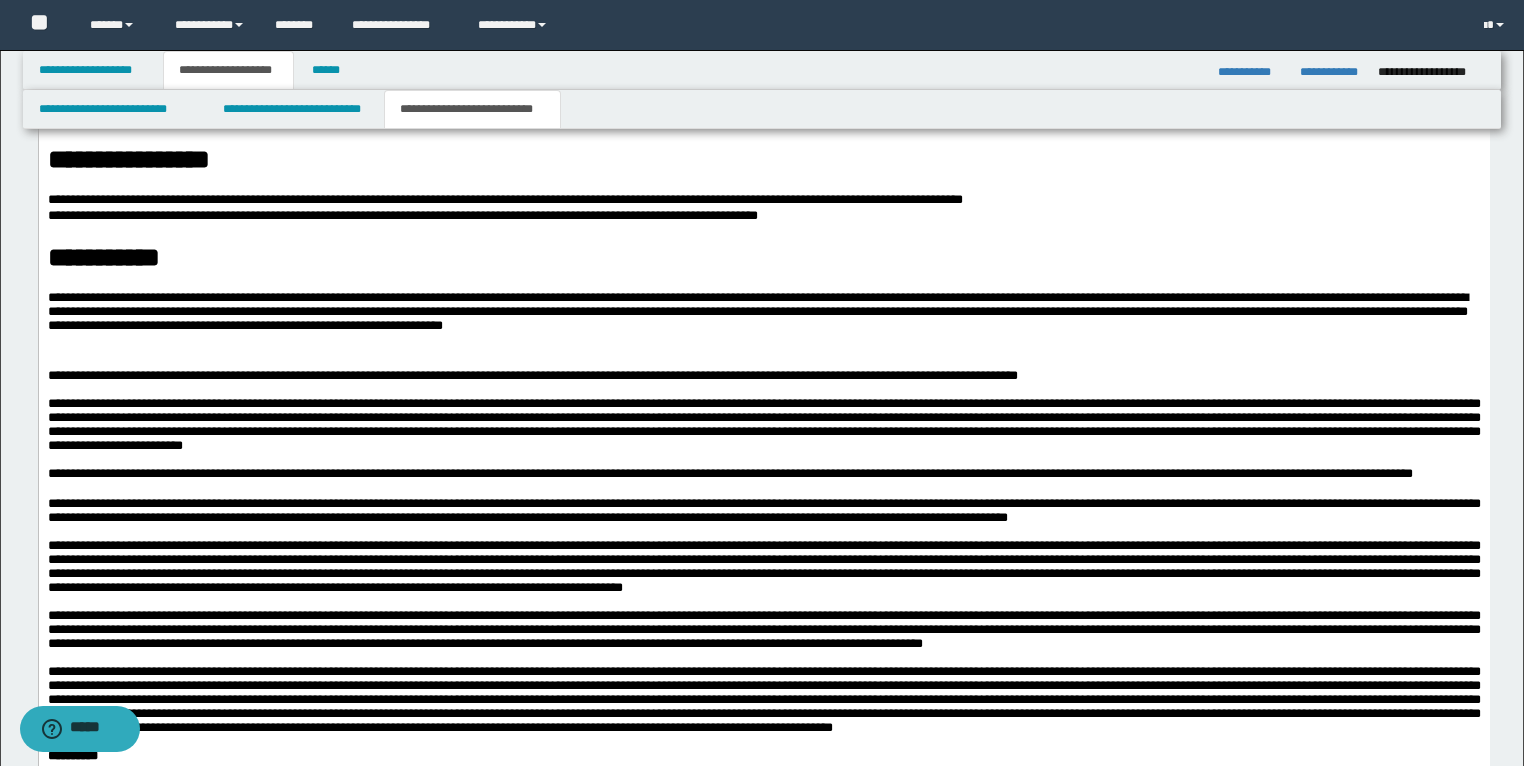scroll, scrollTop: 3200, scrollLeft: 0, axis: vertical 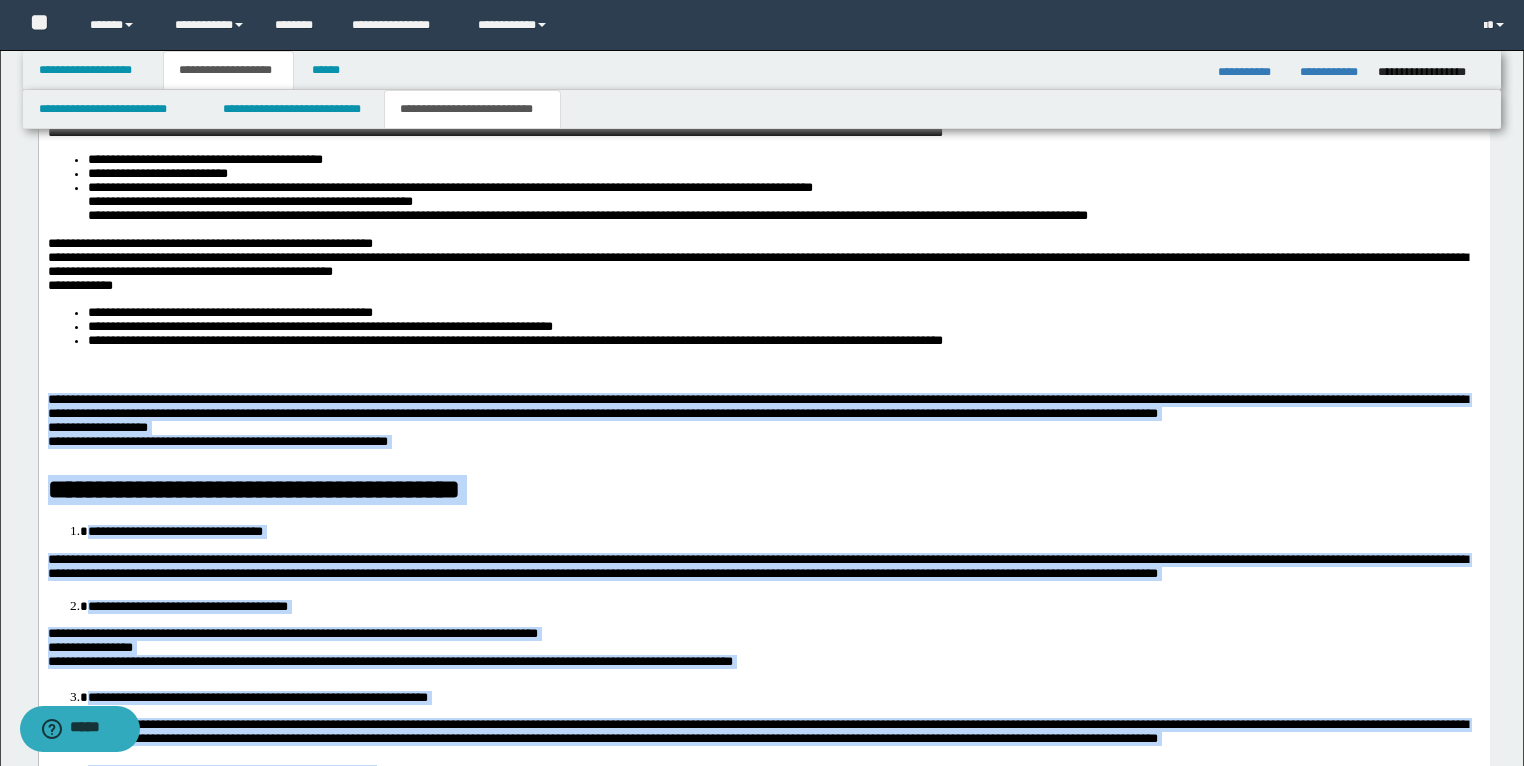 drag, startPoint x: 686, startPoint y: 1174, endPoint x: 53, endPoint y: 474, distance: 943.7632 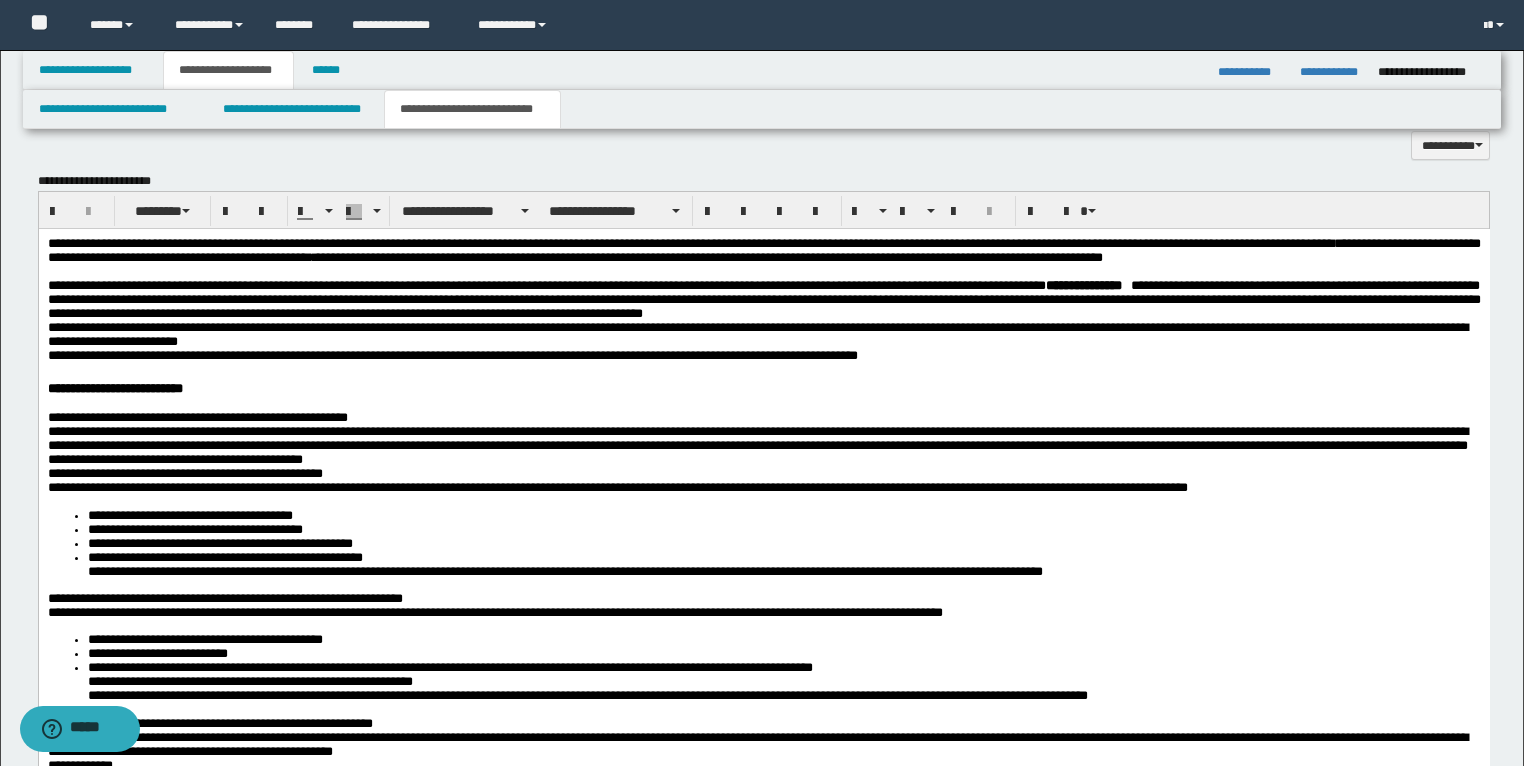 scroll, scrollTop: 1964, scrollLeft: 0, axis: vertical 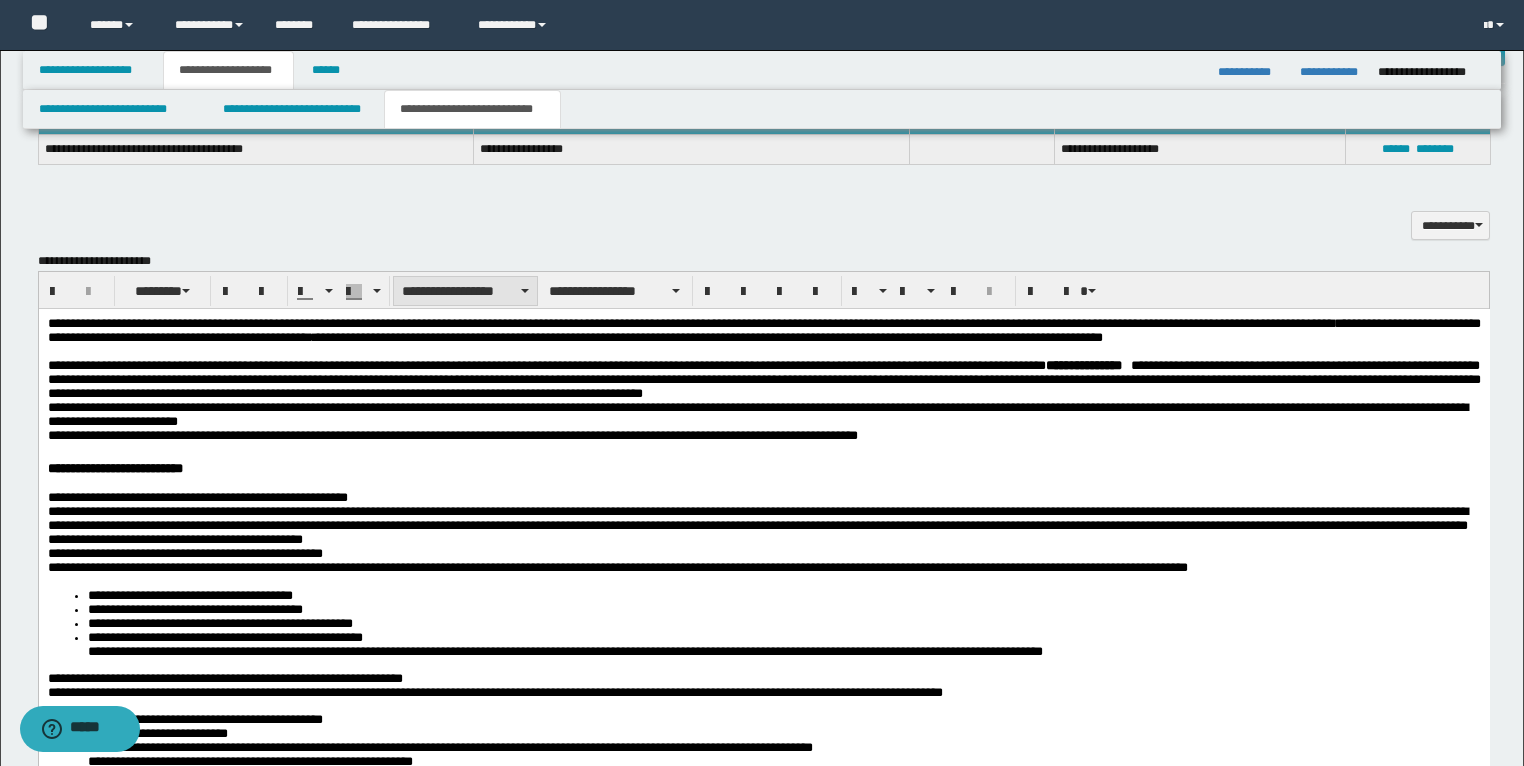 click on "**********" at bounding box center (465, 291) 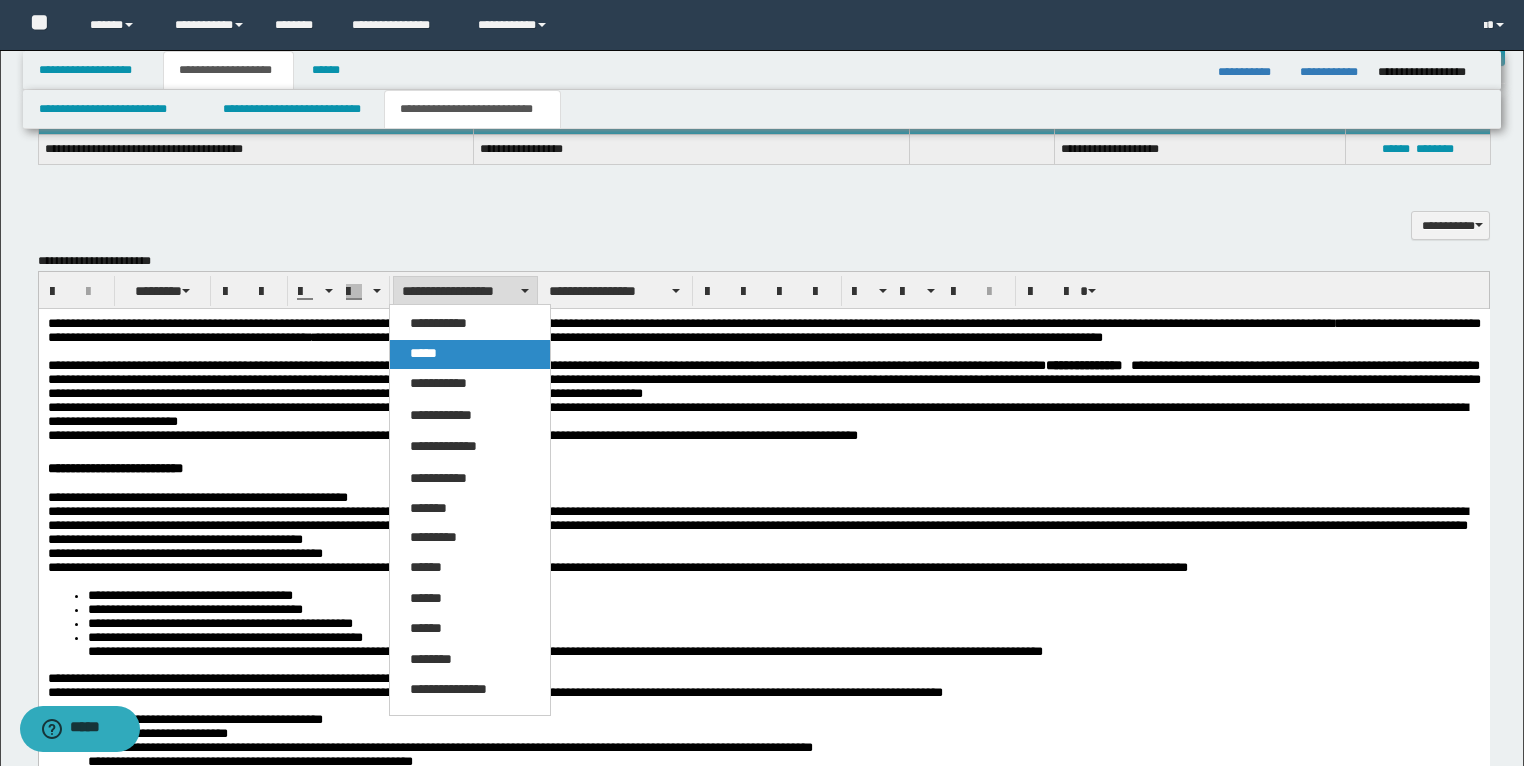 click on "*****" at bounding box center (423, 353) 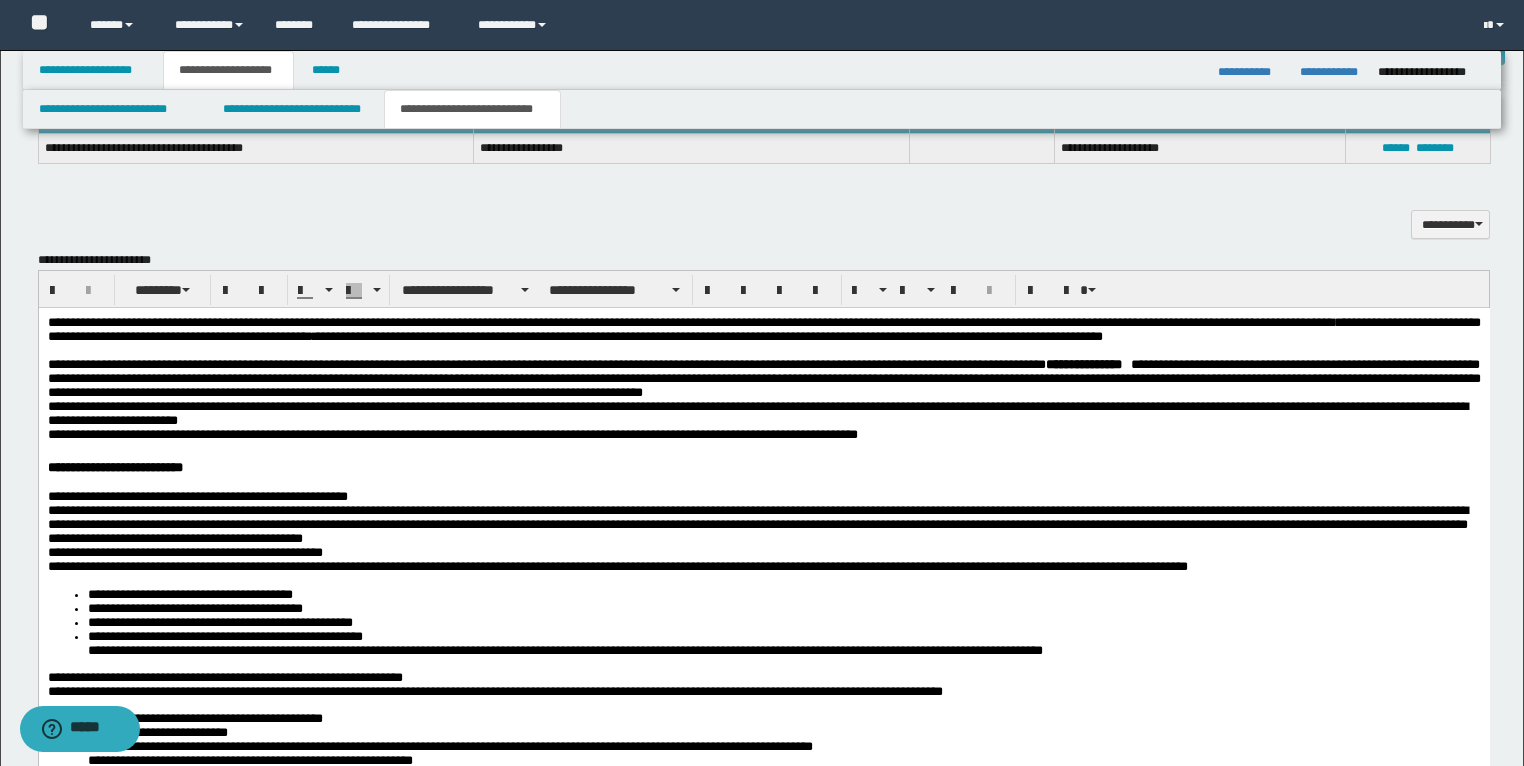 scroll, scrollTop: 1964, scrollLeft: 0, axis: vertical 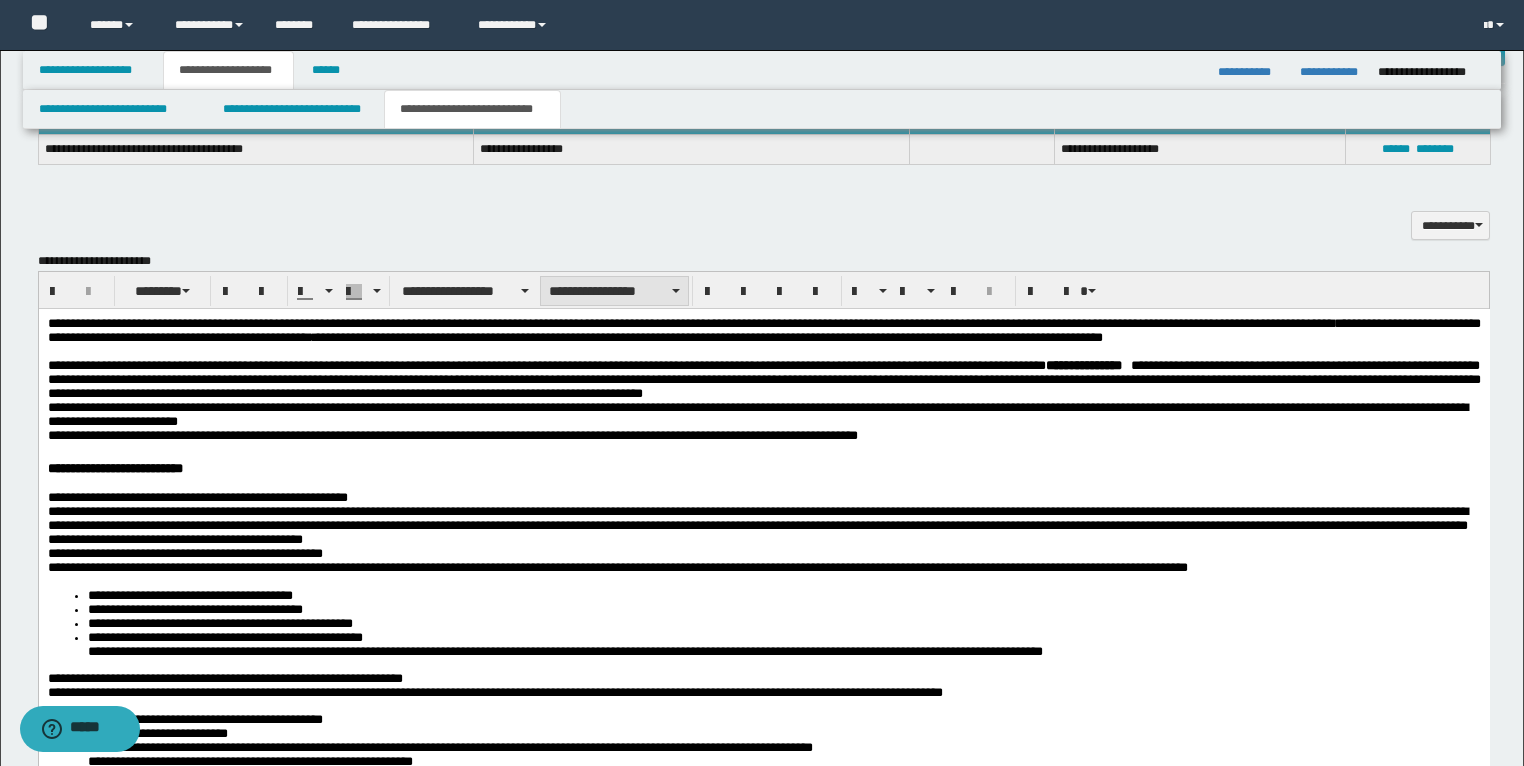 click on "**********" at bounding box center [614, 291] 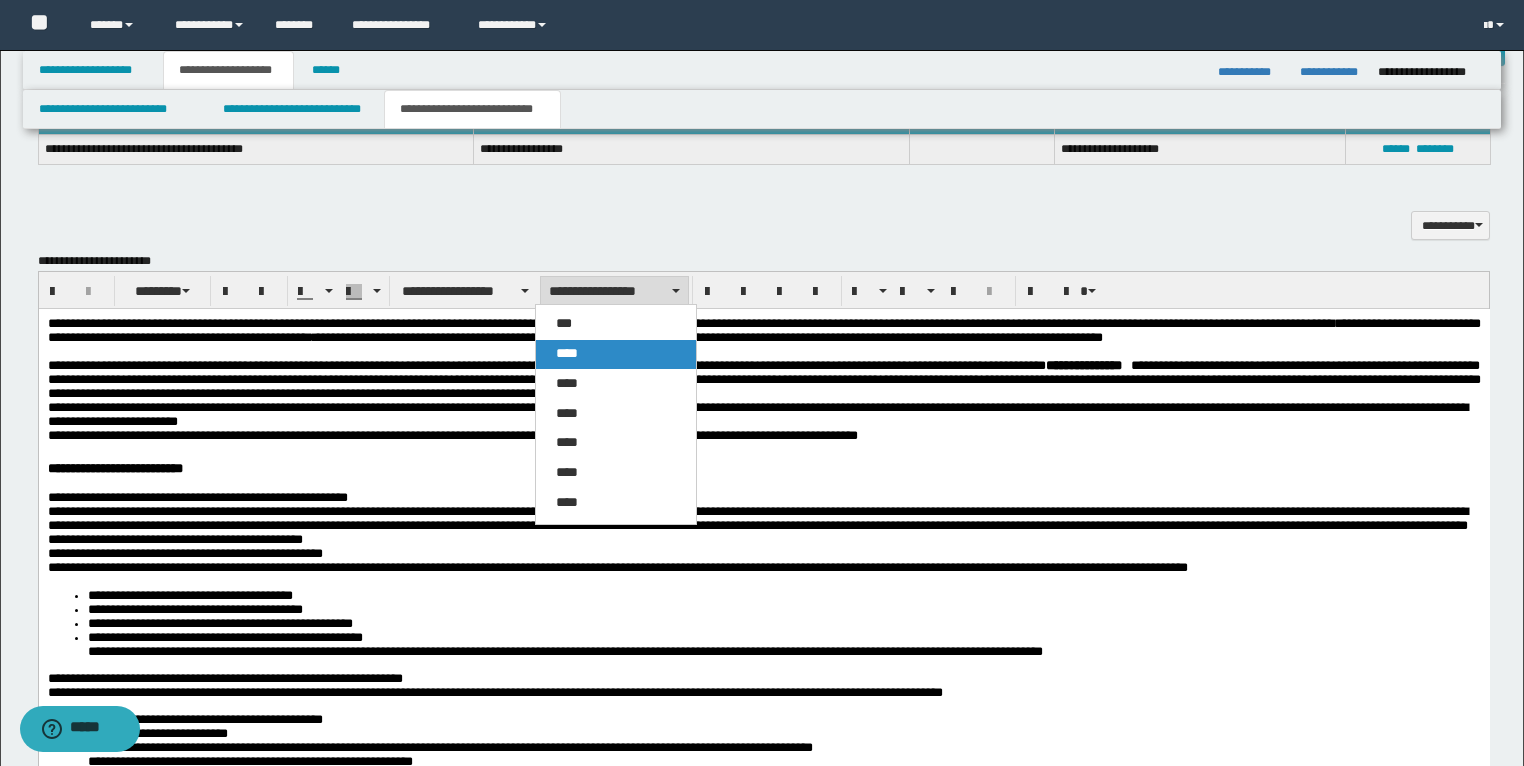 click on "****" at bounding box center (616, 354) 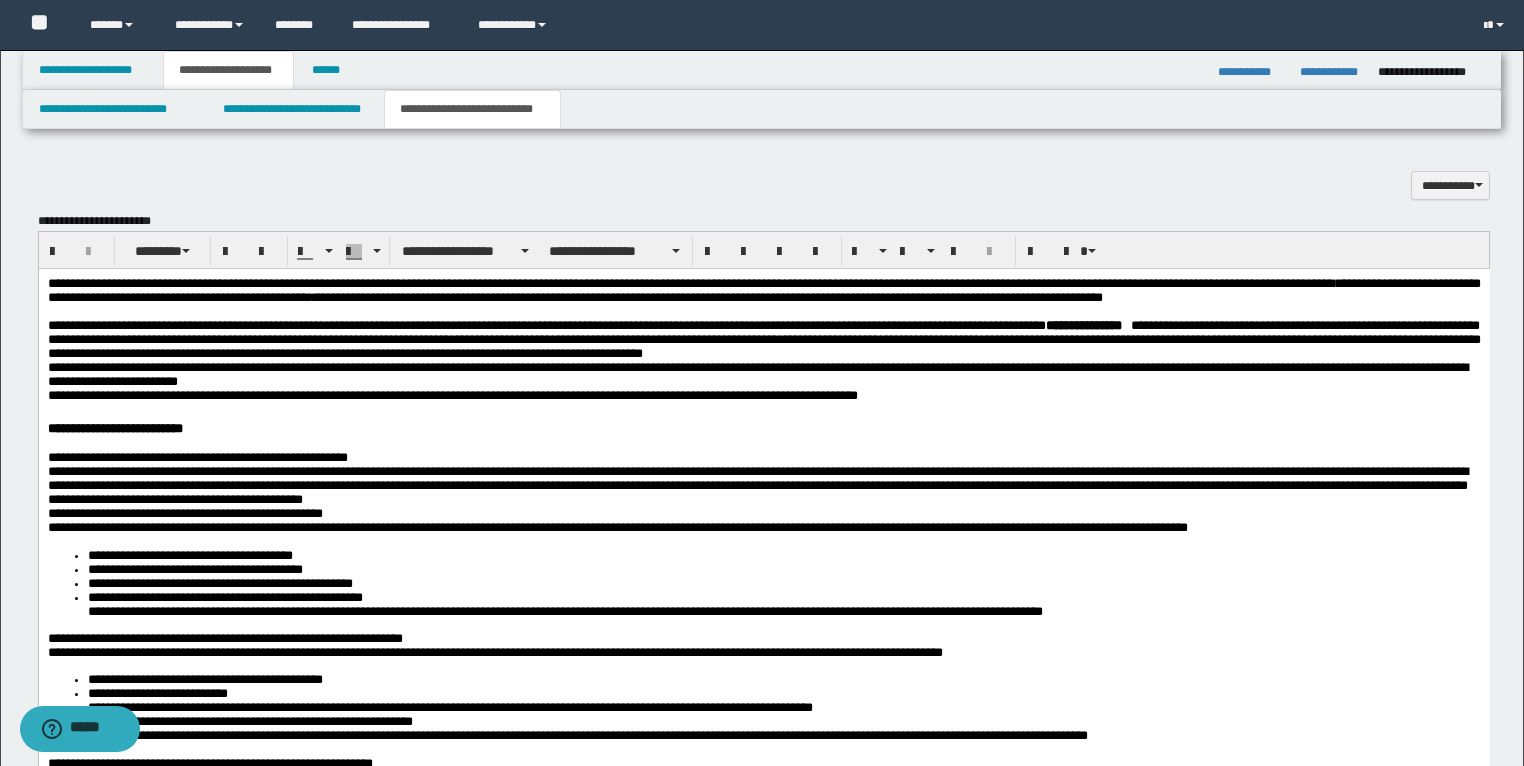 scroll, scrollTop: 1884, scrollLeft: 0, axis: vertical 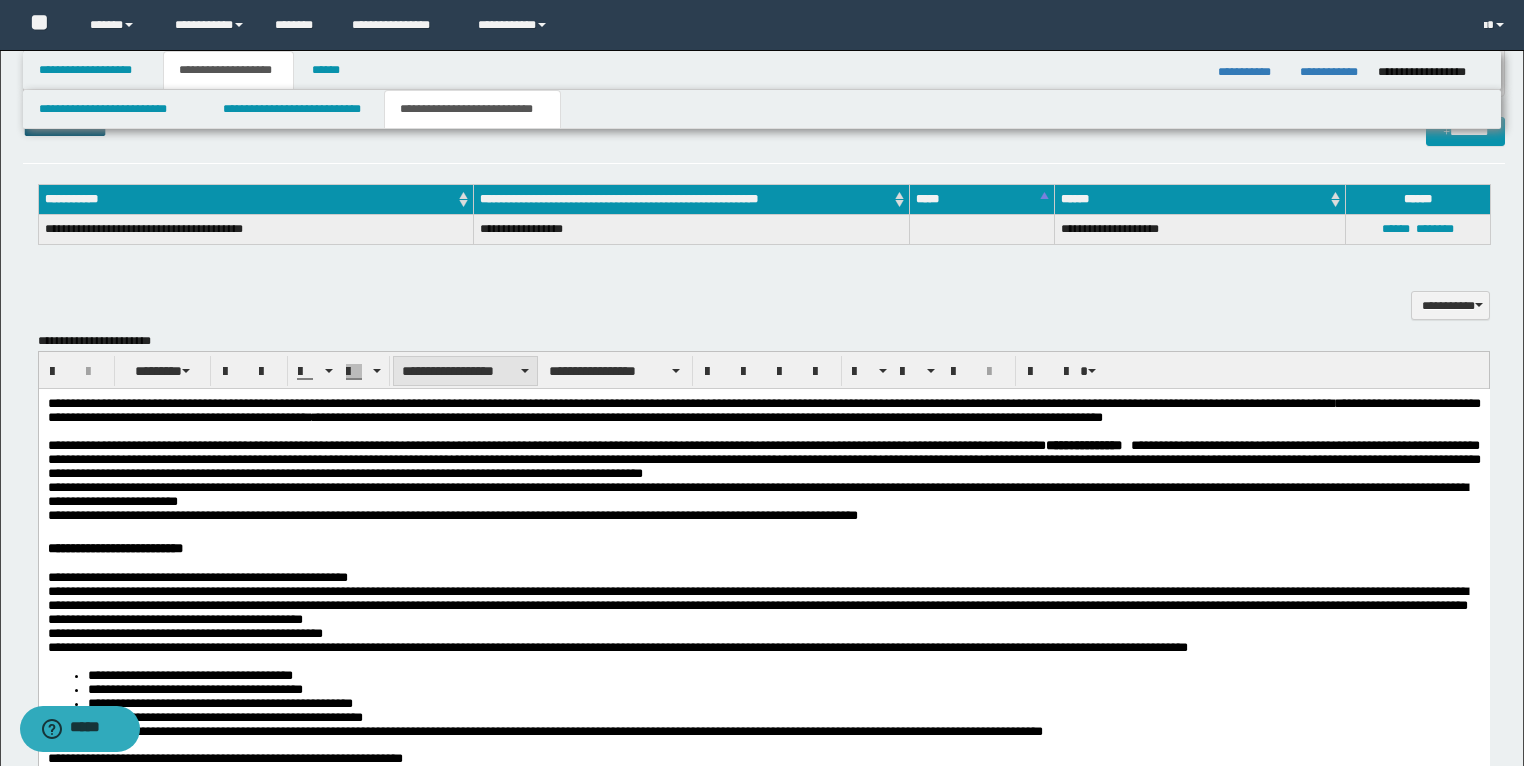 click on "**********" at bounding box center (465, 371) 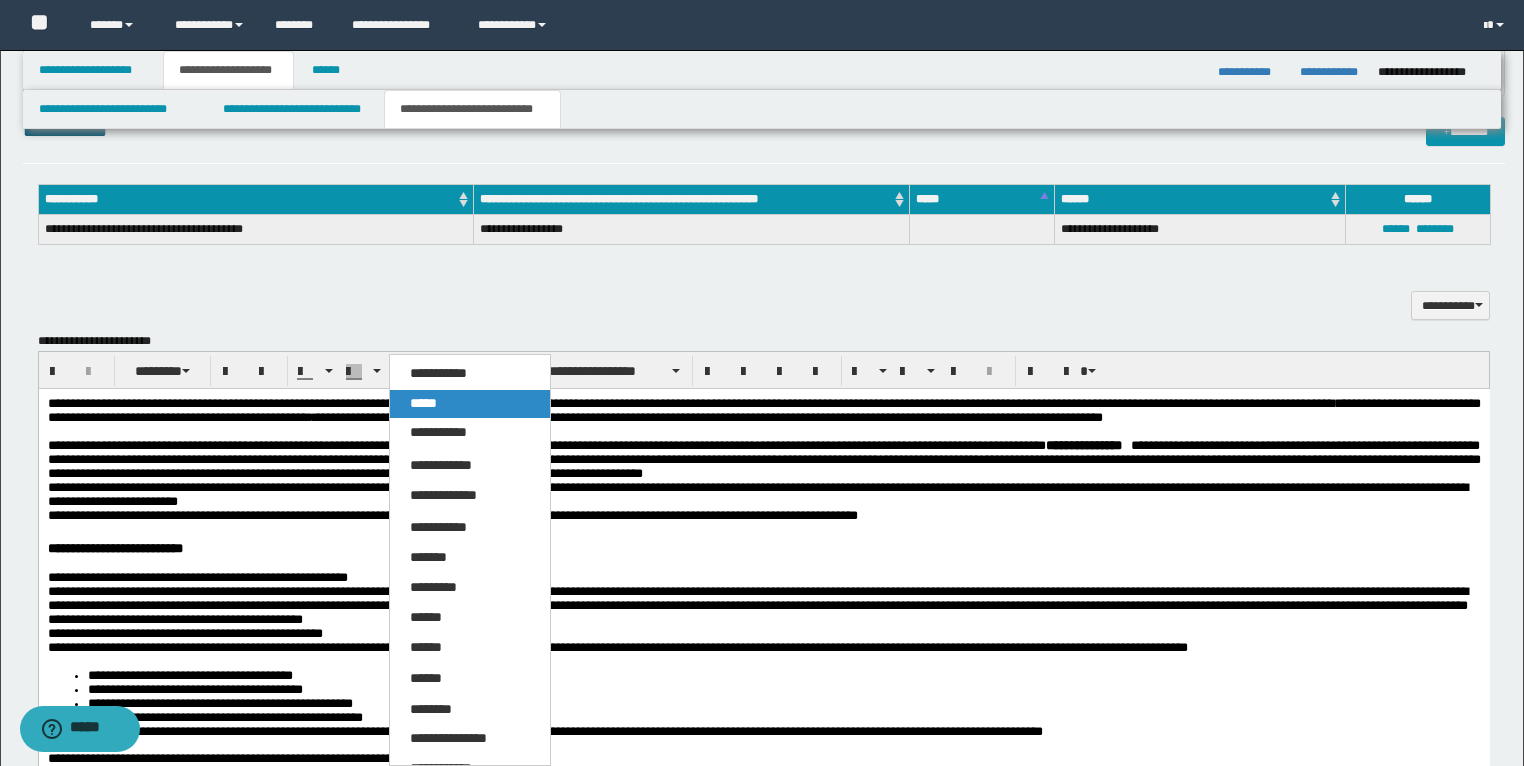 click on "*****" at bounding box center (470, 404) 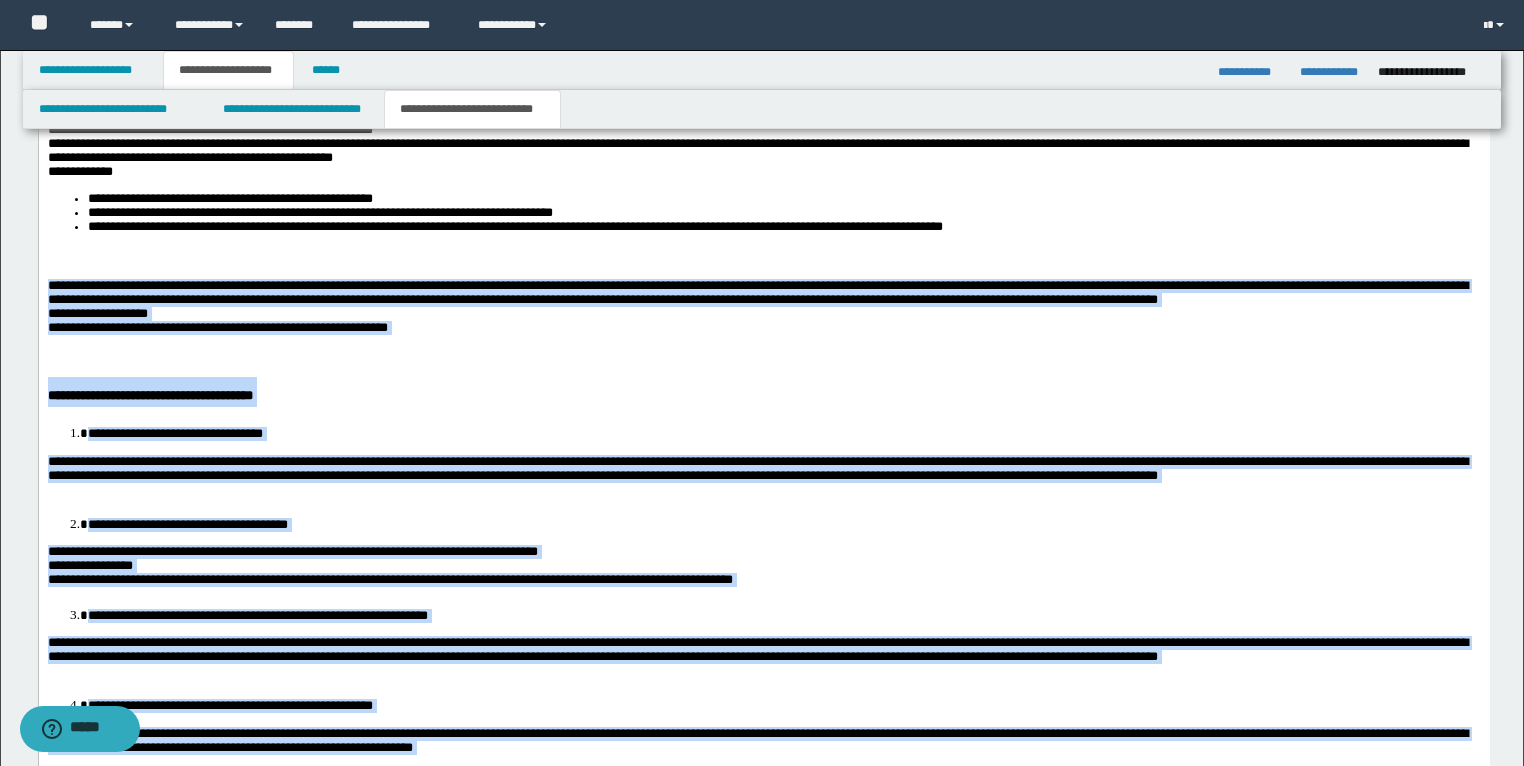 scroll, scrollTop: 2684, scrollLeft: 0, axis: vertical 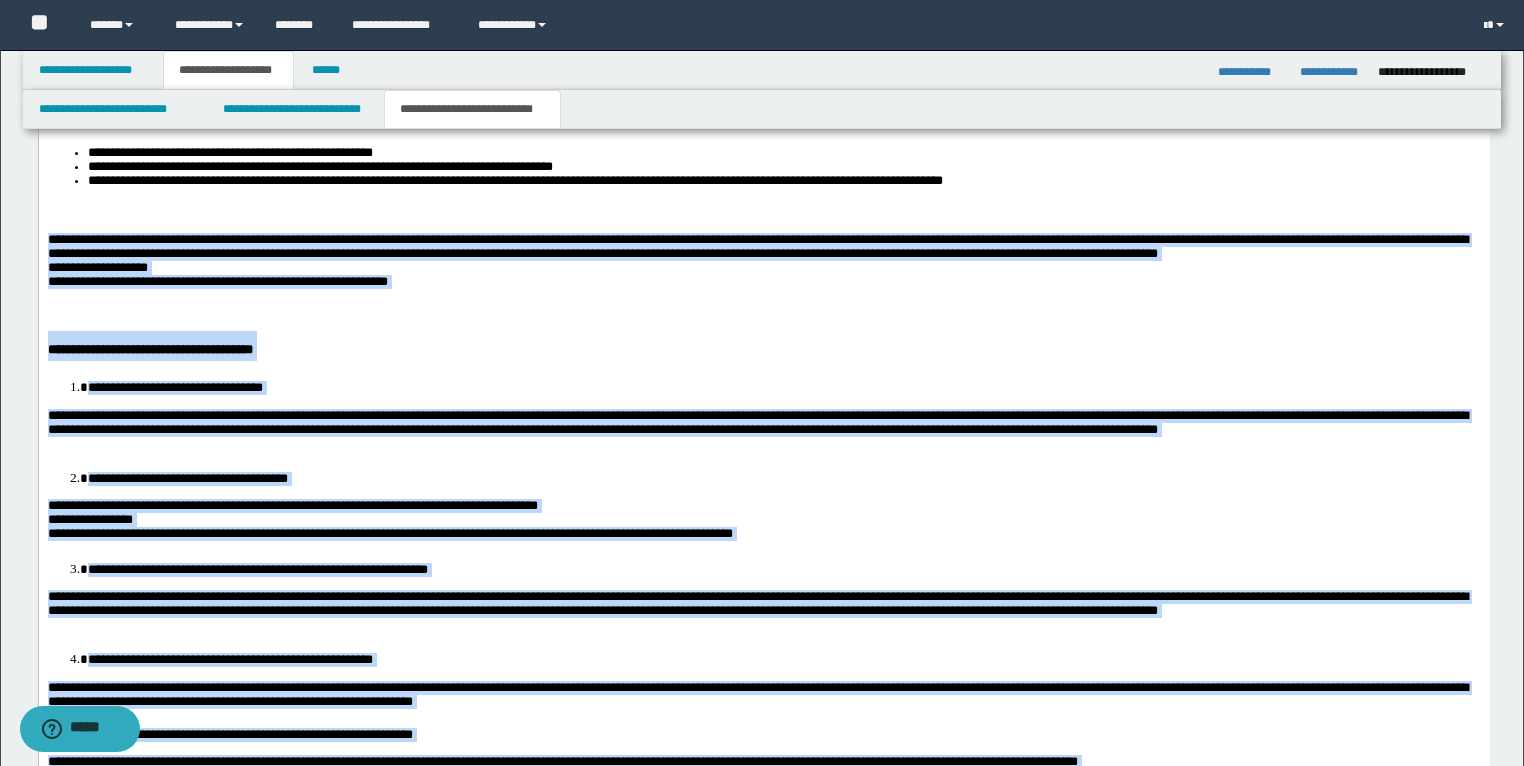 click on "**********" at bounding box center (763, 347) 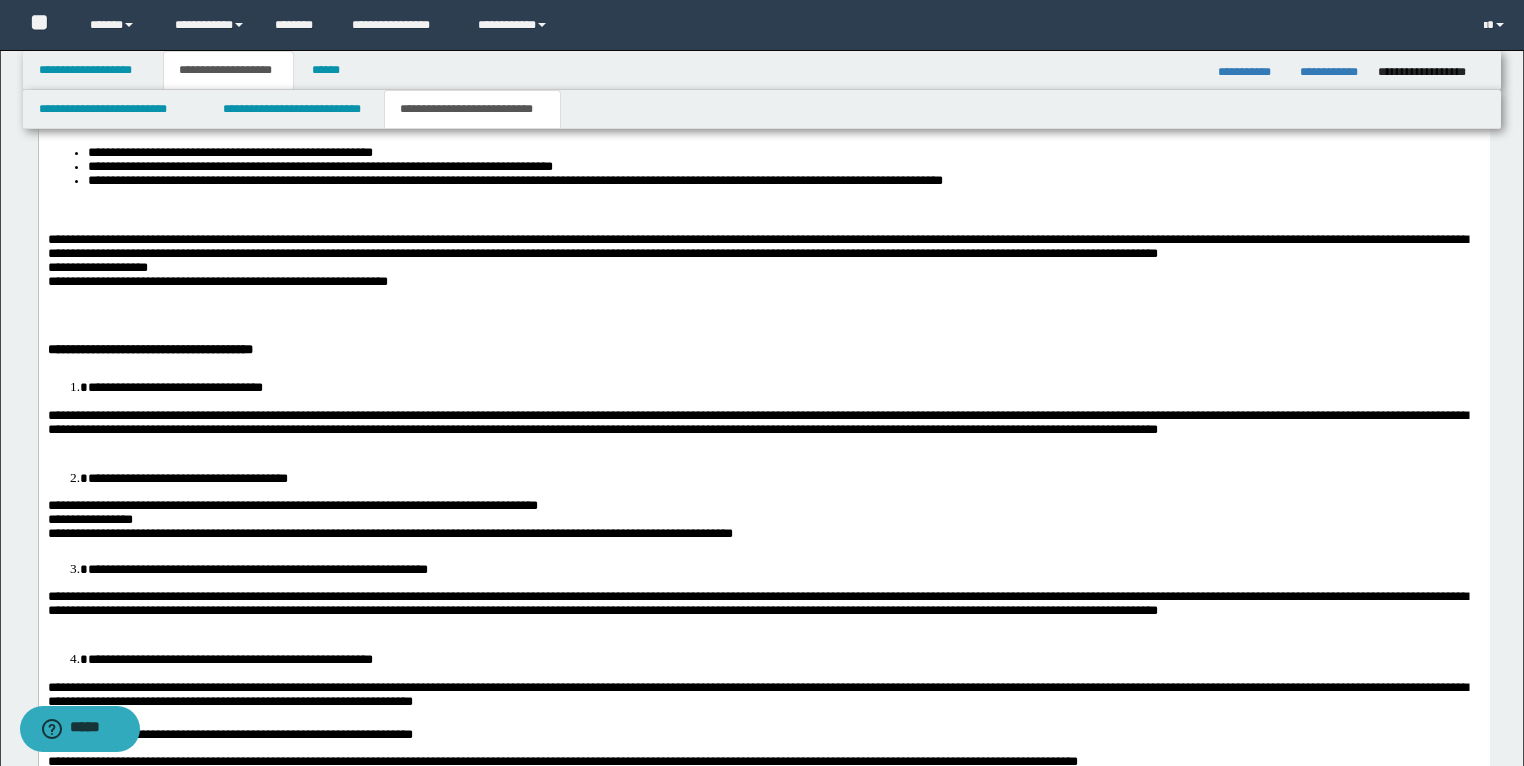 click on "**********" at bounding box center [763, 615] 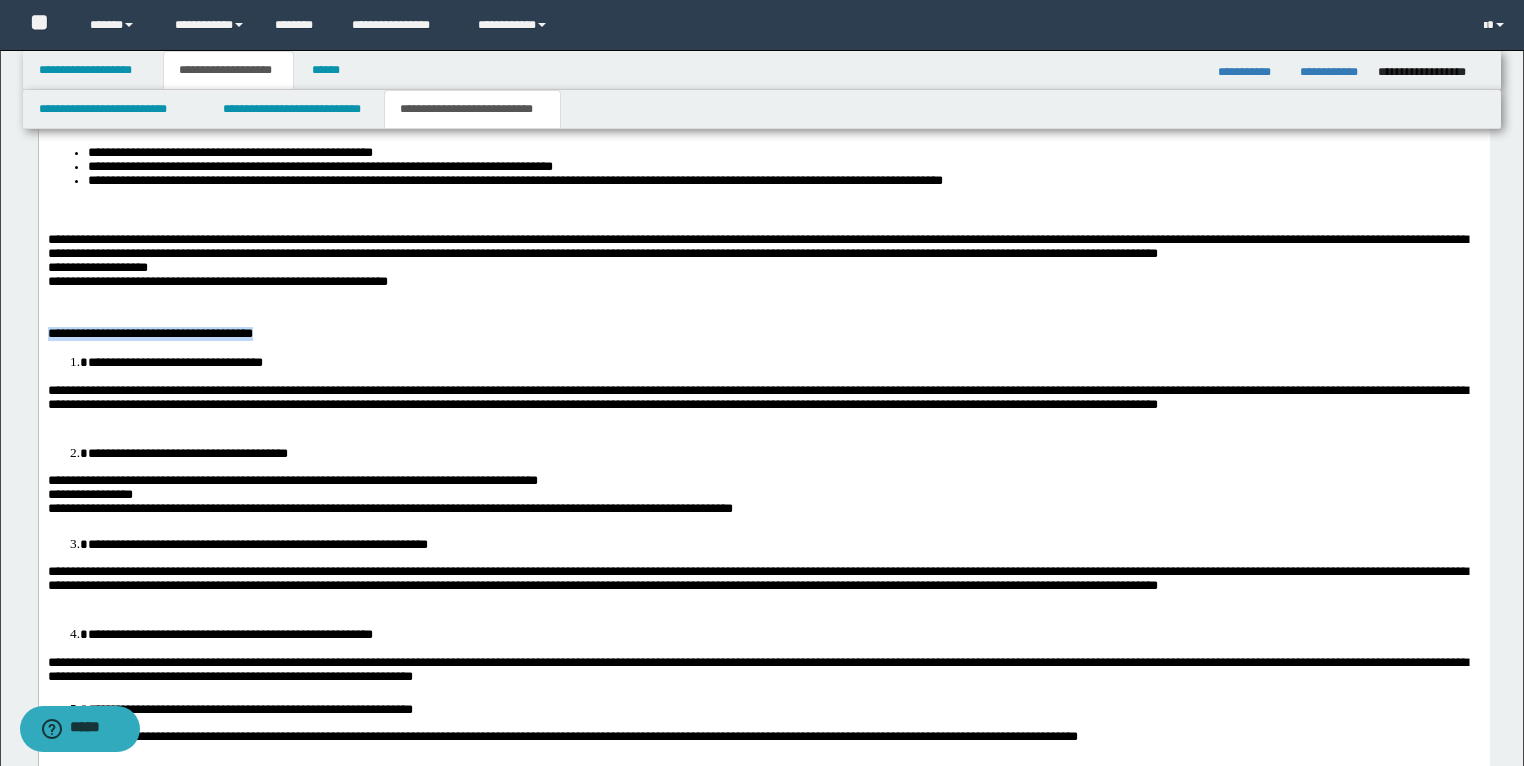 drag, startPoint x: 282, startPoint y: 423, endPoint x: 31, endPoint y: 421, distance: 251.00797 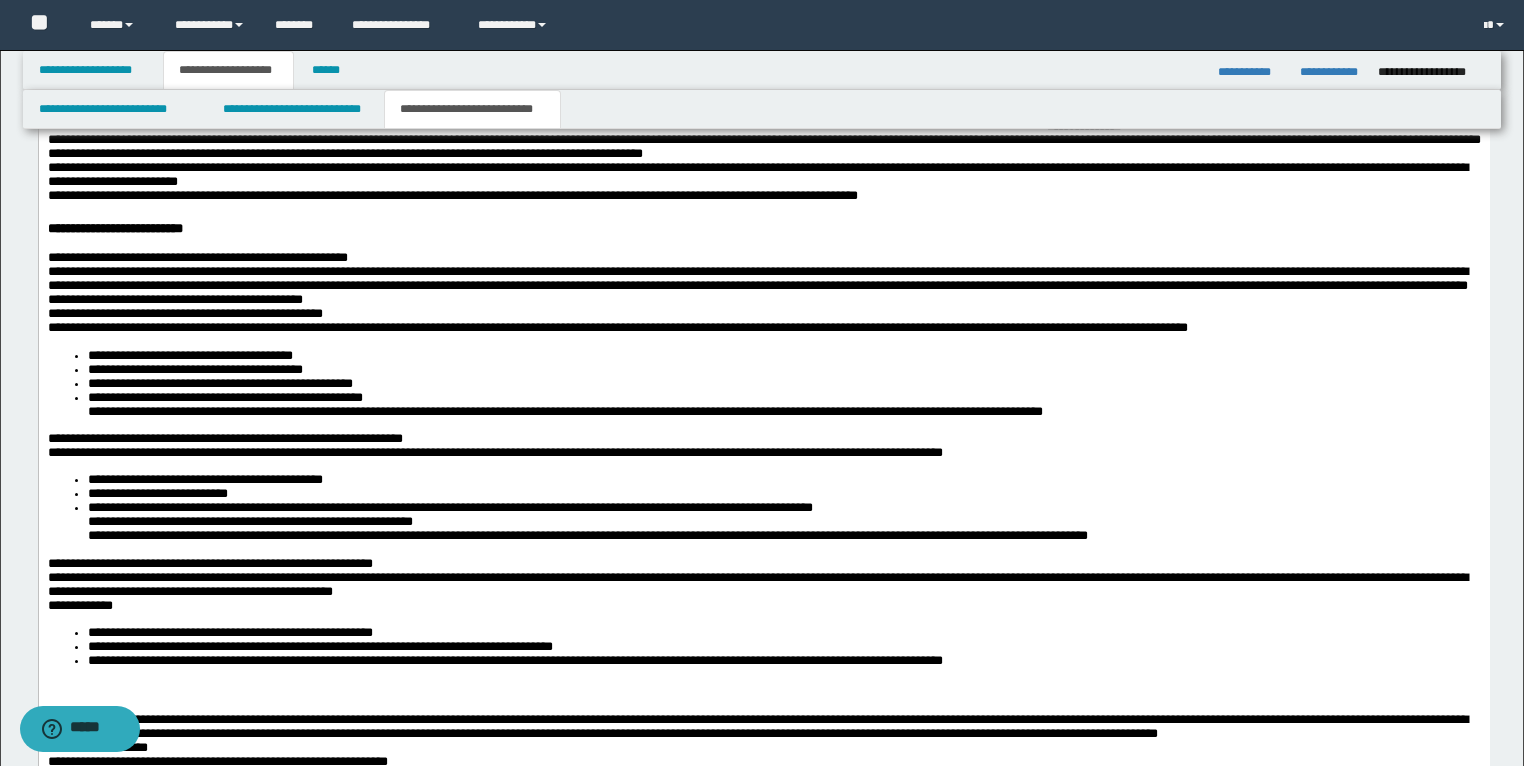 scroll, scrollTop: 1884, scrollLeft: 0, axis: vertical 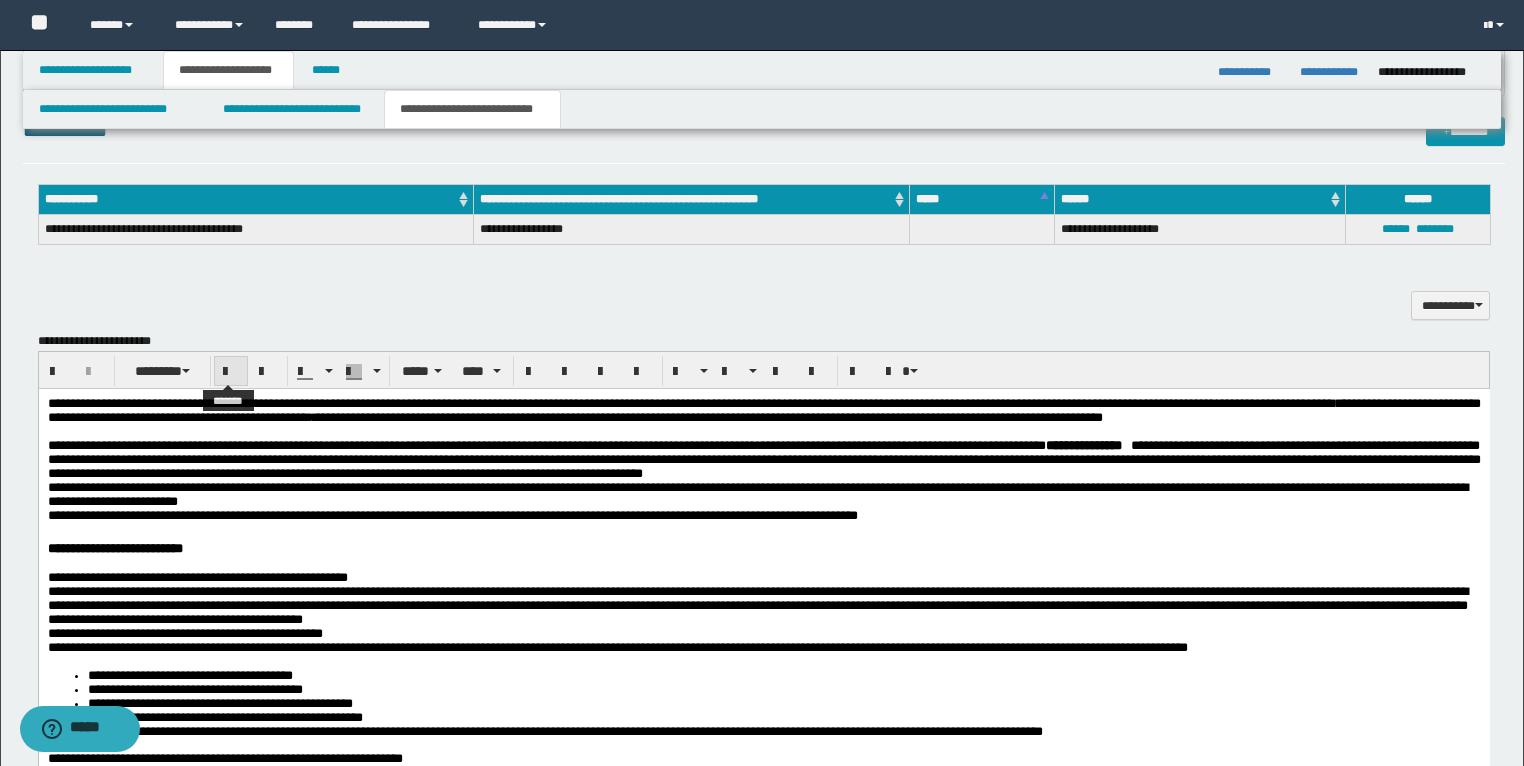 click at bounding box center [231, 372] 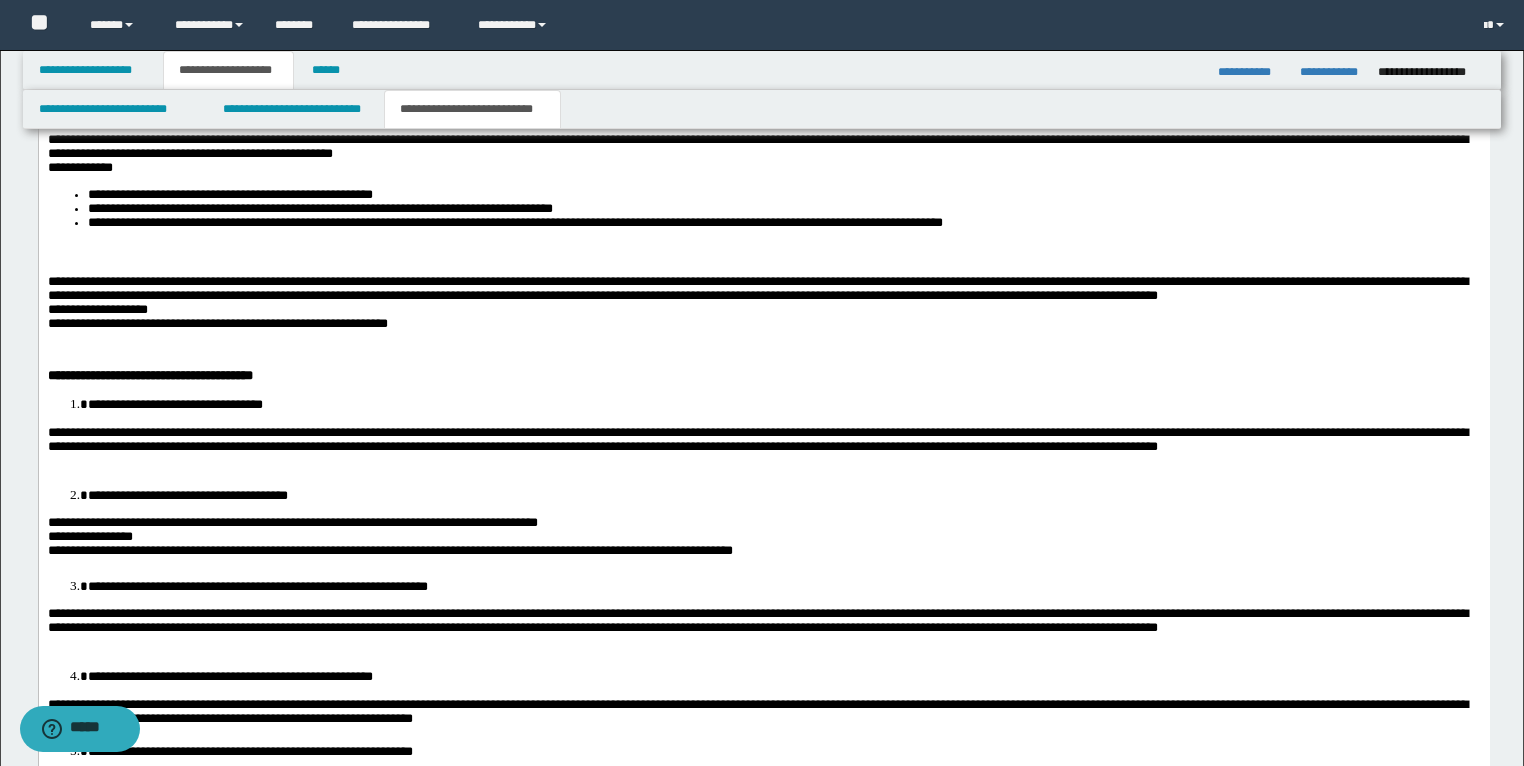 scroll, scrollTop: 2684, scrollLeft: 0, axis: vertical 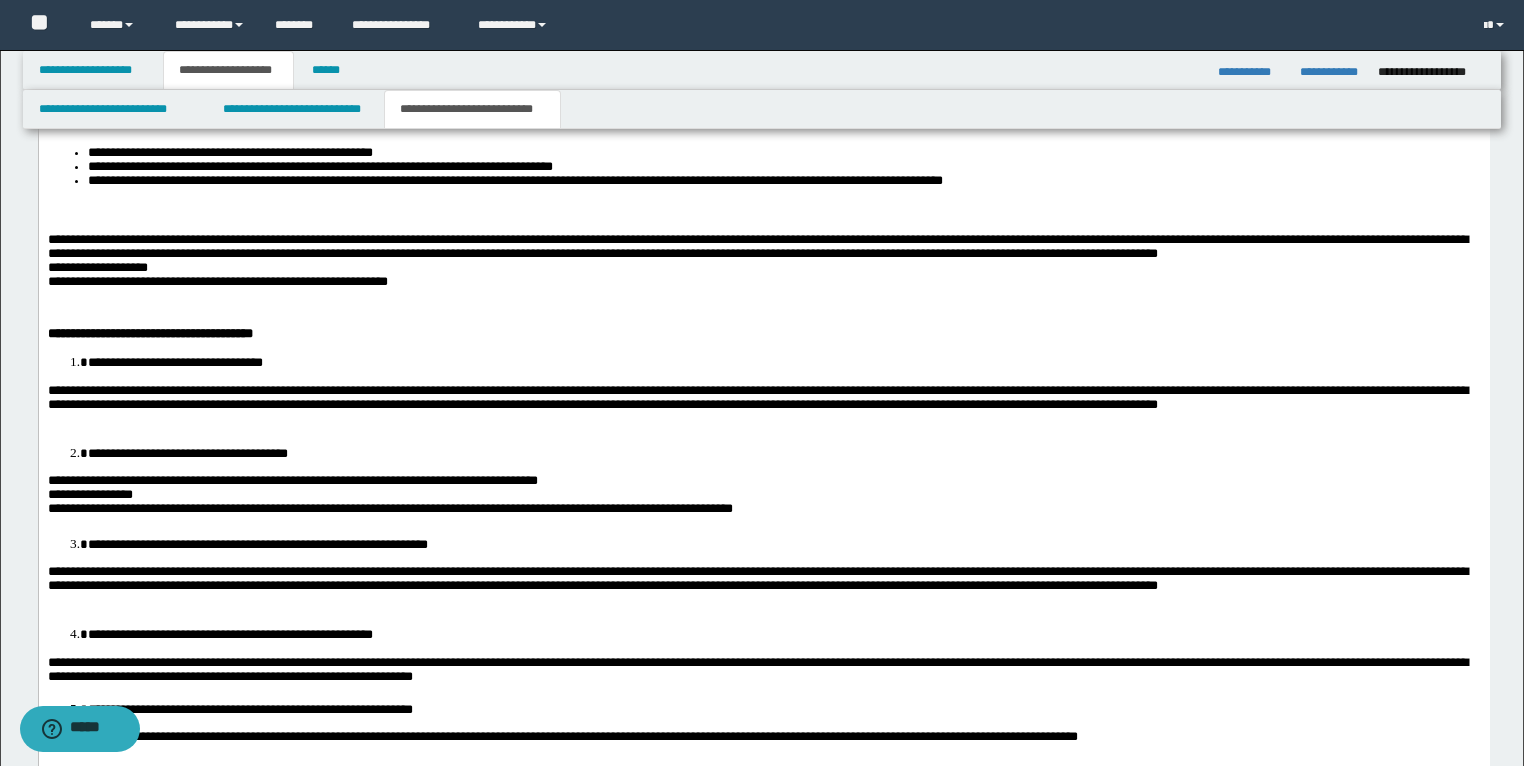 click on "**********" at bounding box center (763, 603) 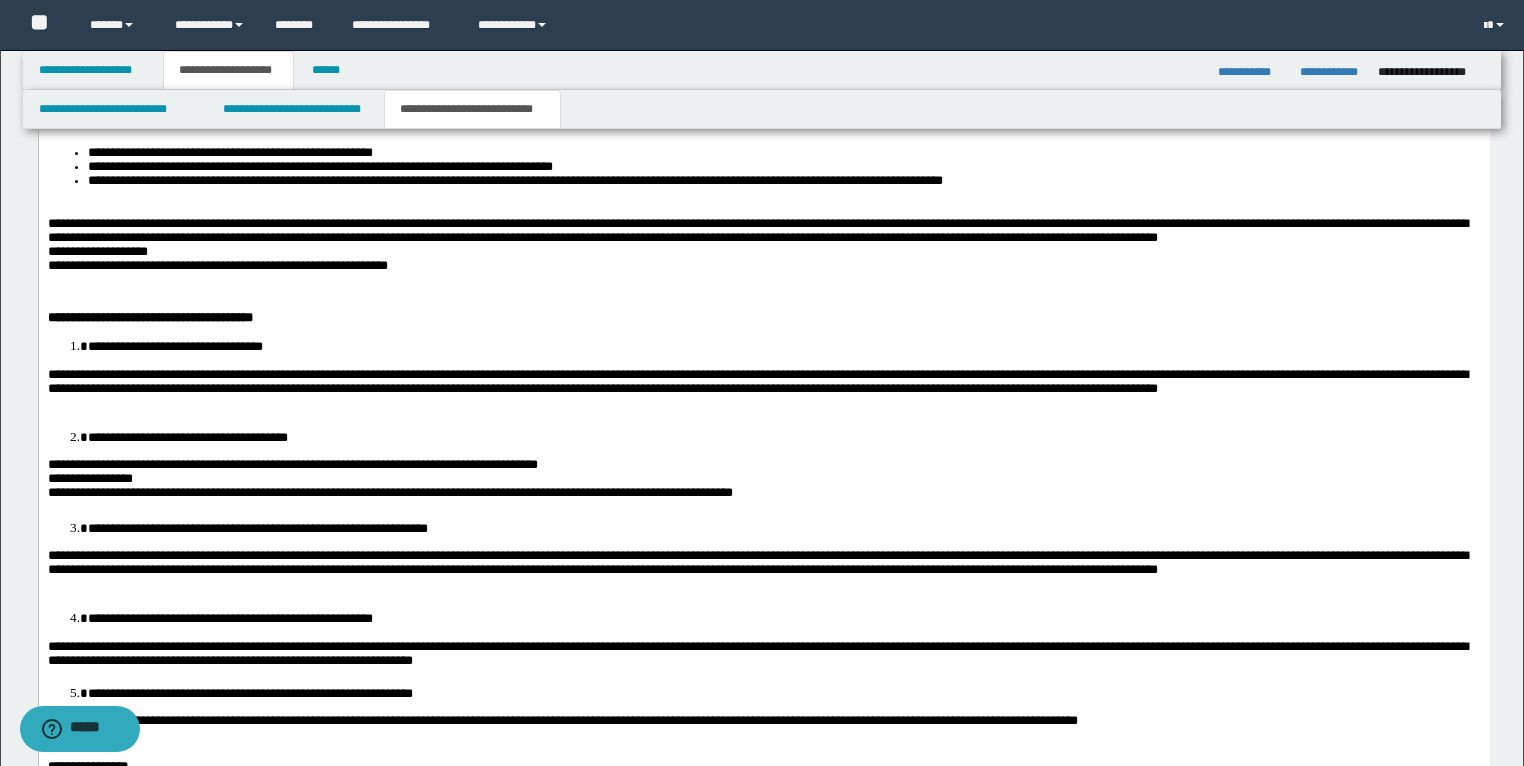 click on "**********" at bounding box center (763, 258) 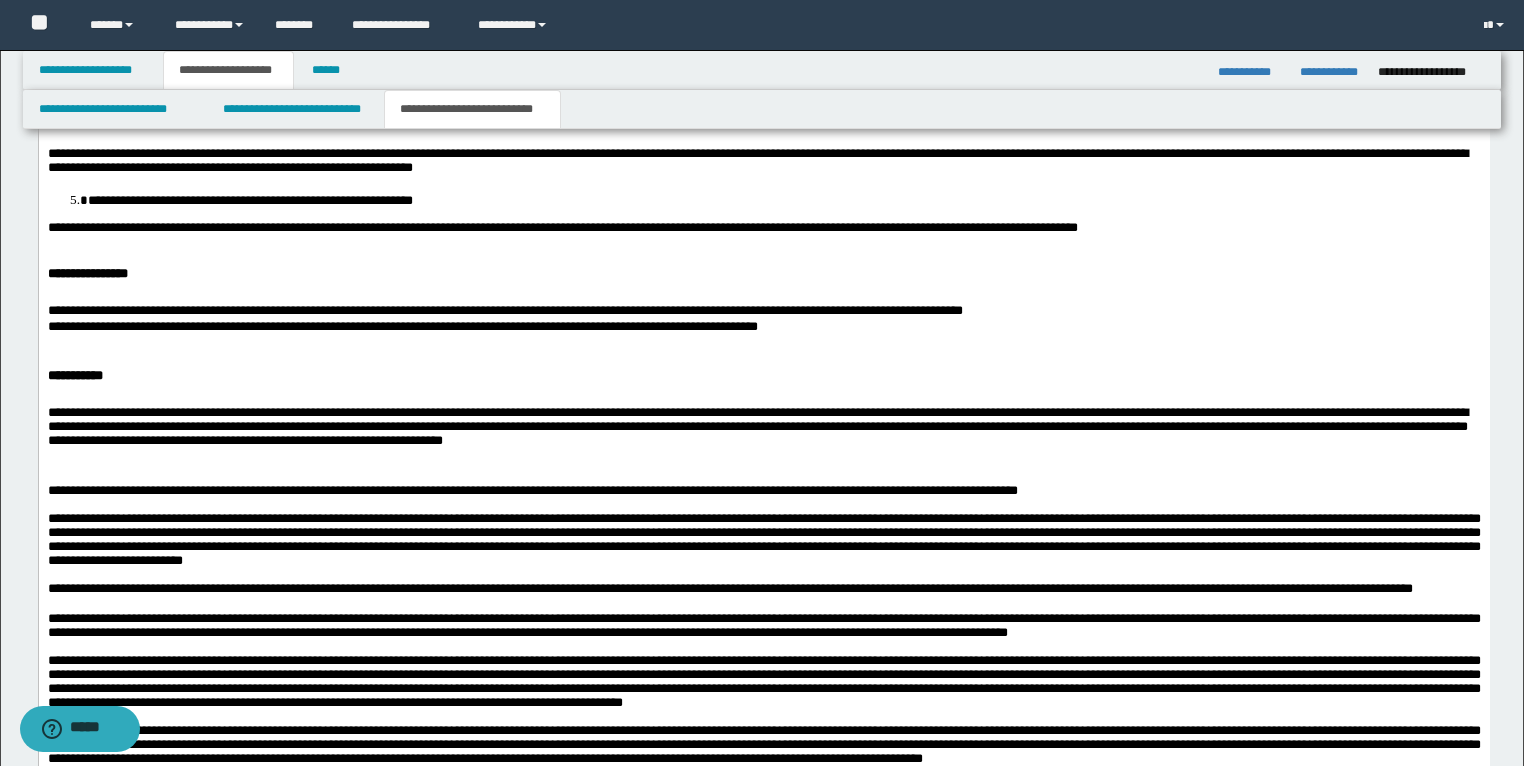 scroll, scrollTop: 3184, scrollLeft: 0, axis: vertical 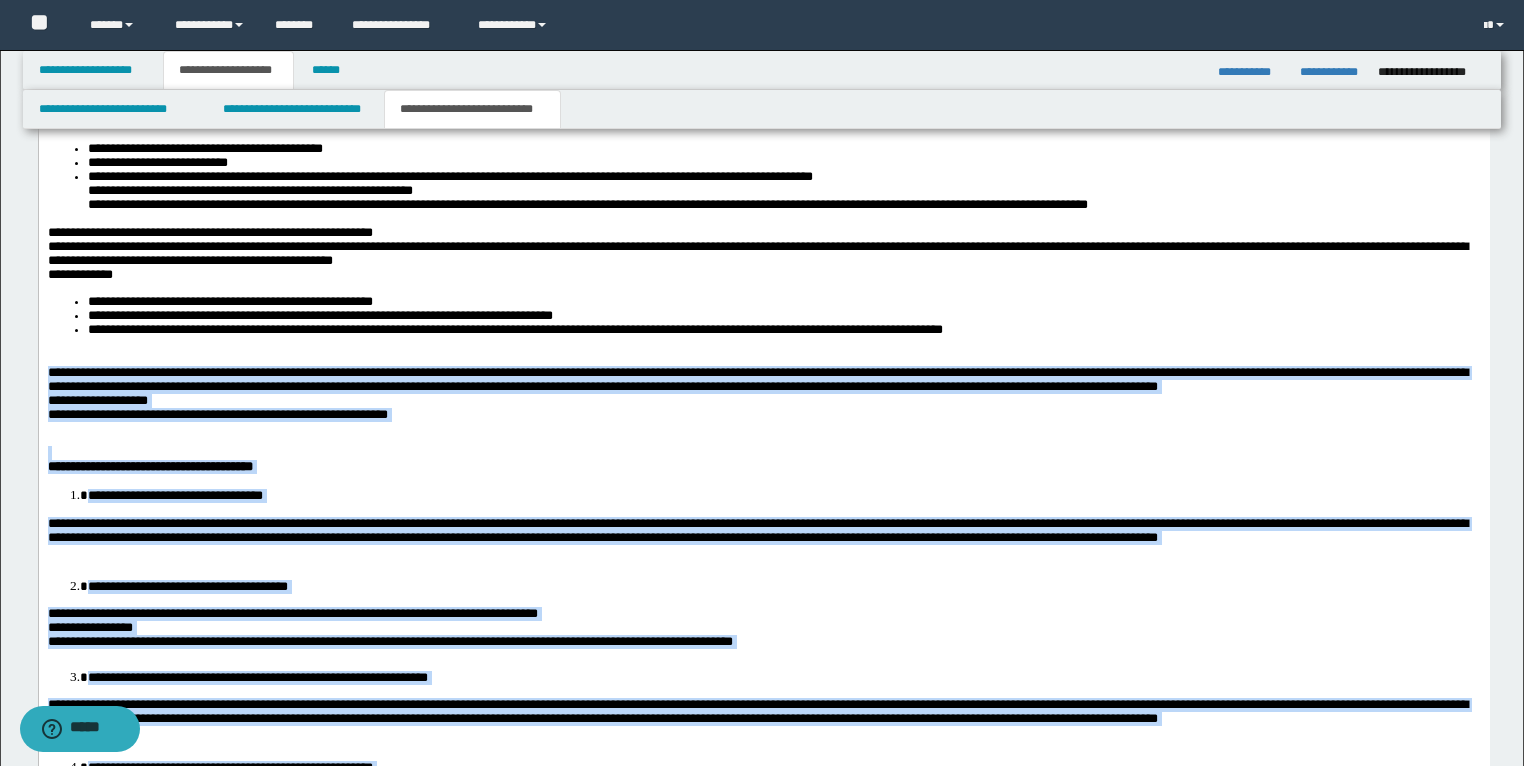 drag, startPoint x: 1094, startPoint y: 1174, endPoint x: 41, endPoint y: 464, distance: 1270.0035 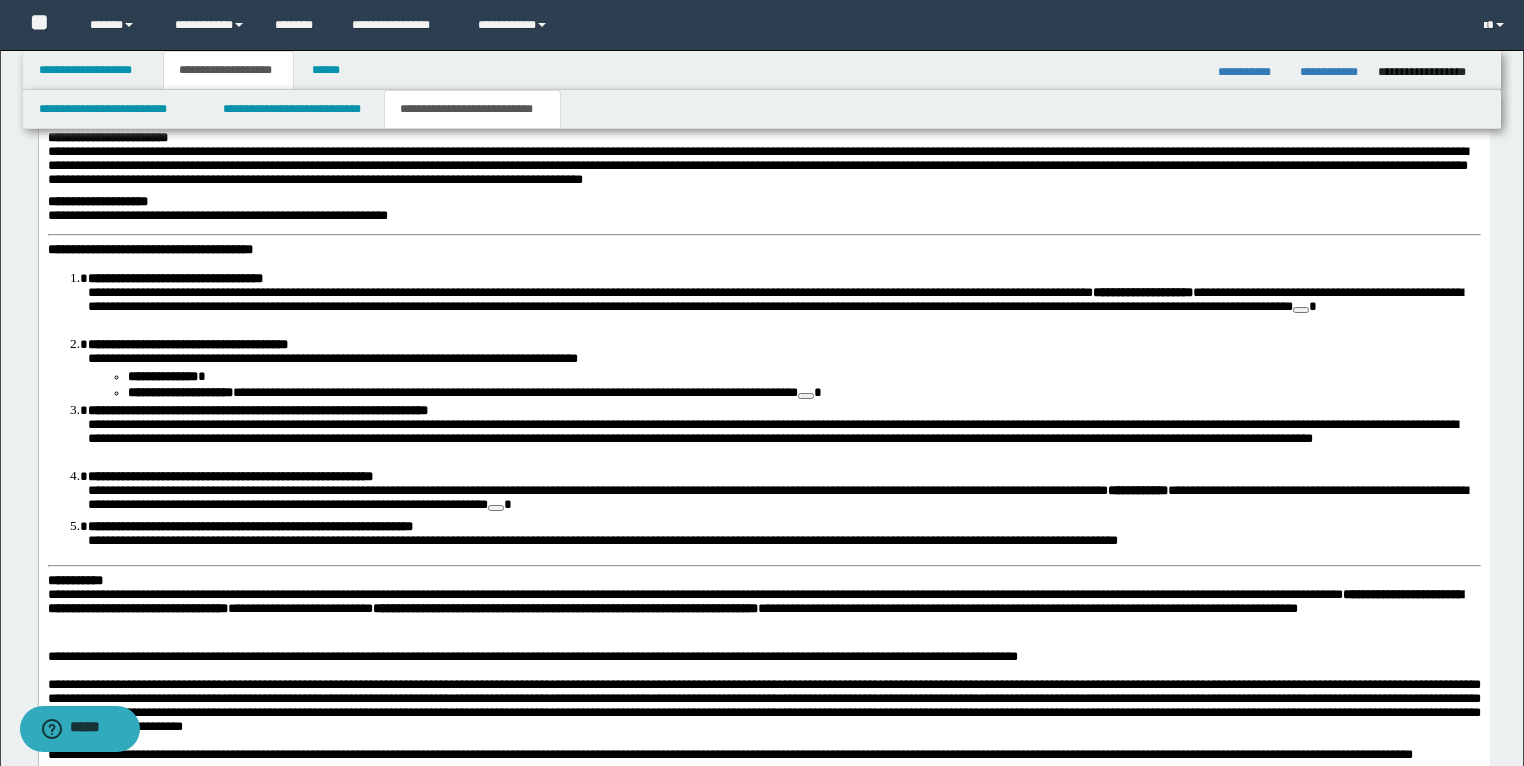 scroll, scrollTop: 3335, scrollLeft: 0, axis: vertical 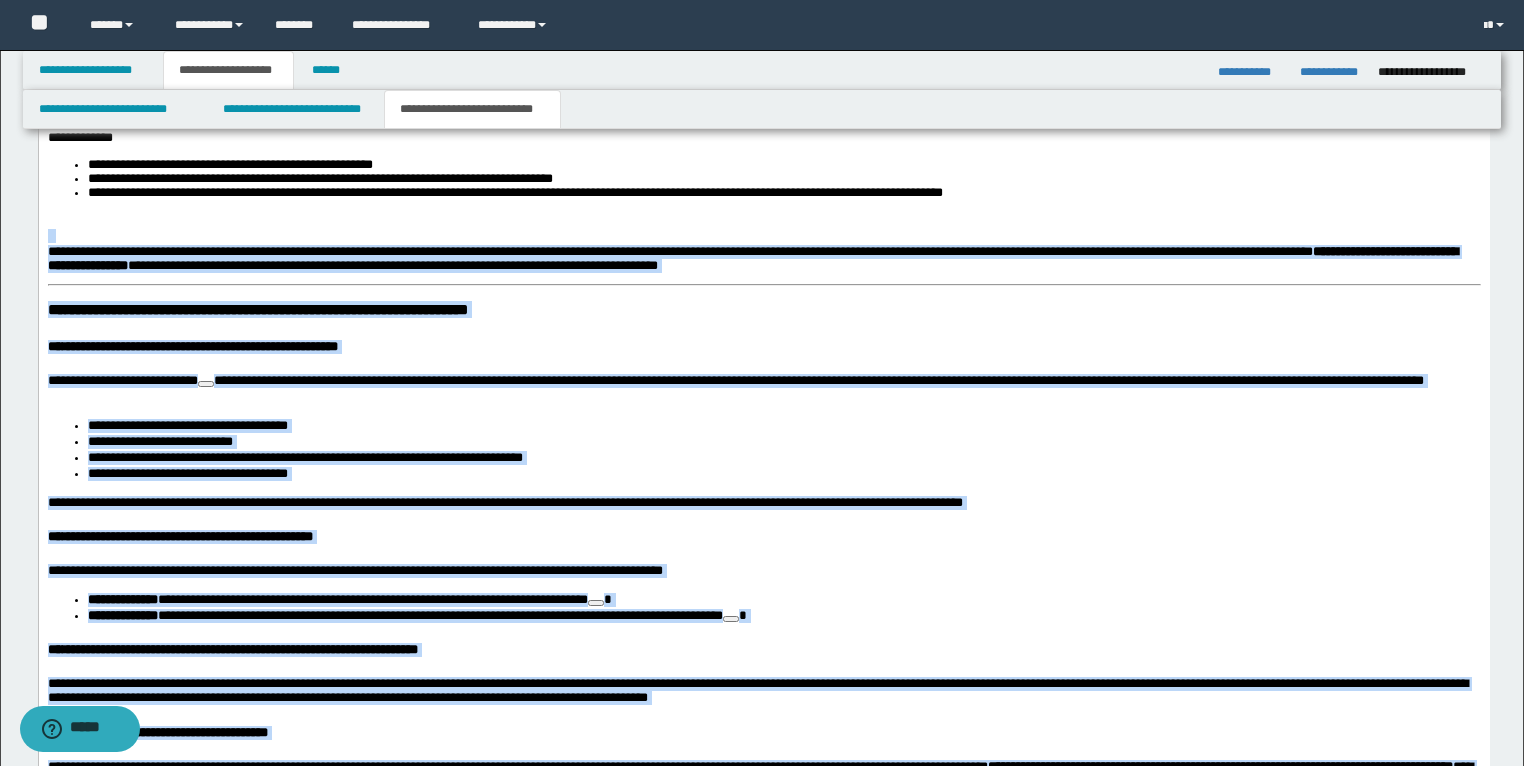 drag, startPoint x: 159, startPoint y: 1213, endPoint x: 46, endPoint y: 328, distance: 892.18494 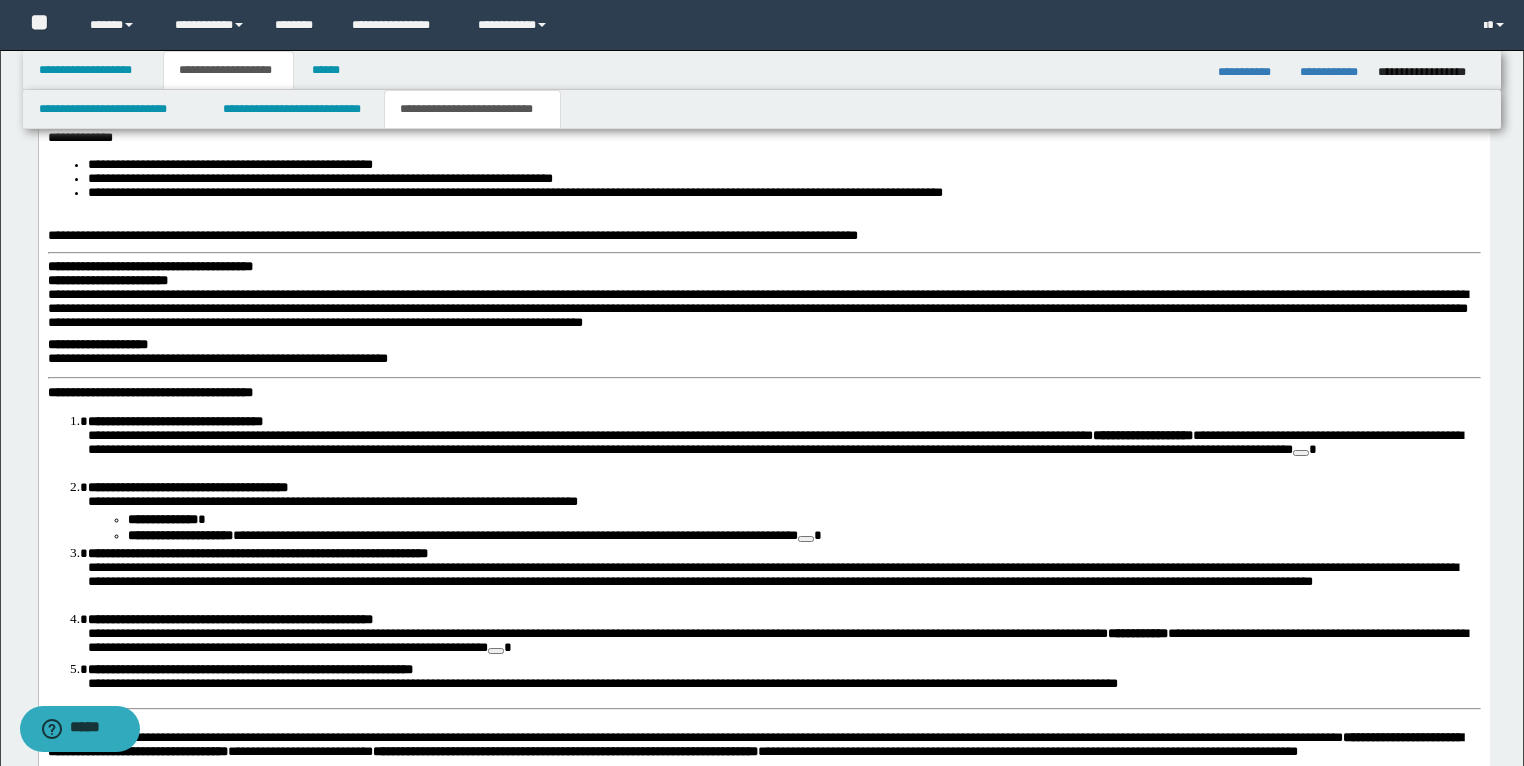 drag, startPoint x: 915, startPoint y: 320, endPoint x: 51, endPoint y: 332, distance: 864.0833 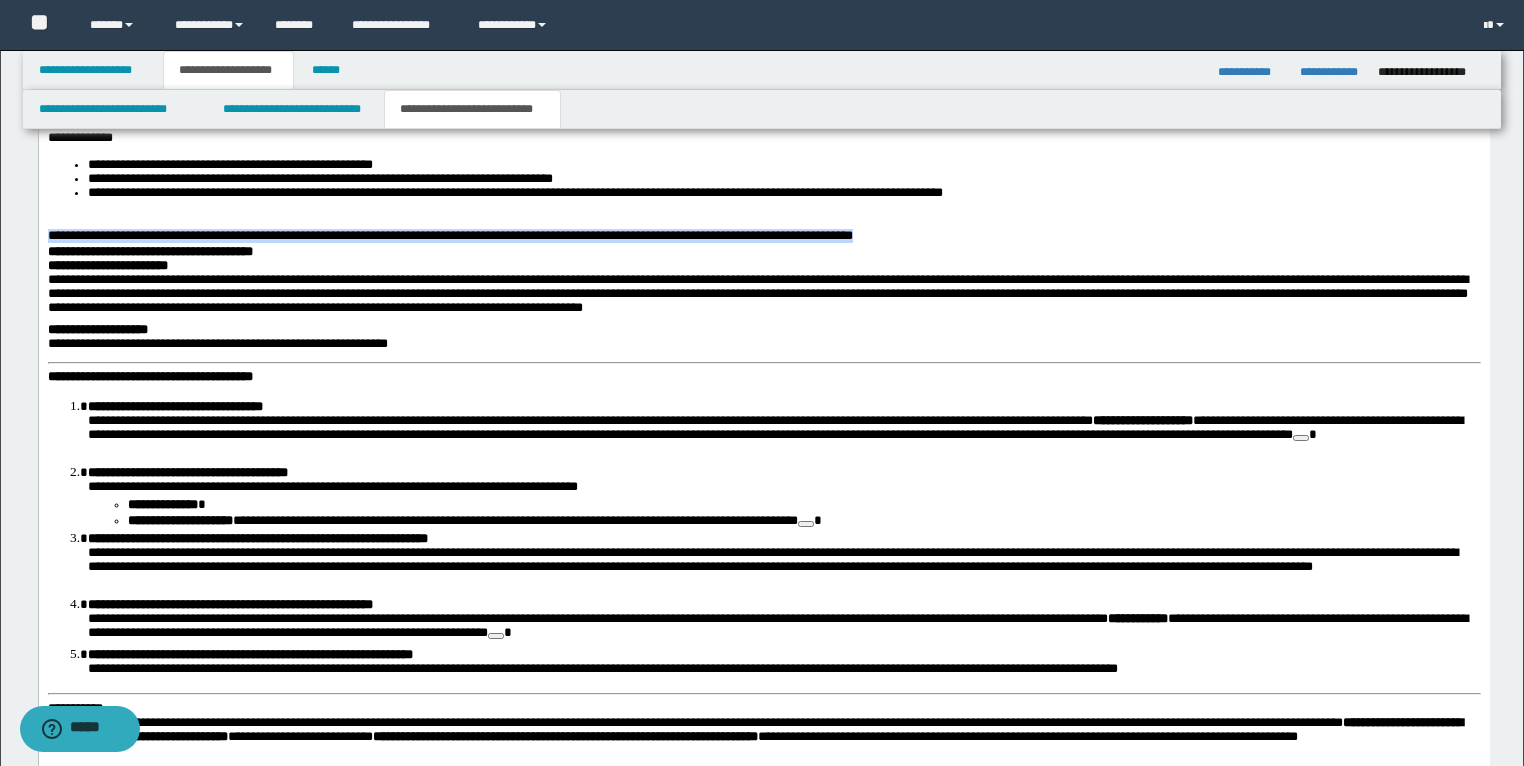 drag, startPoint x: 884, startPoint y: 320, endPoint x: 43, endPoint y: 321, distance: 841.0006 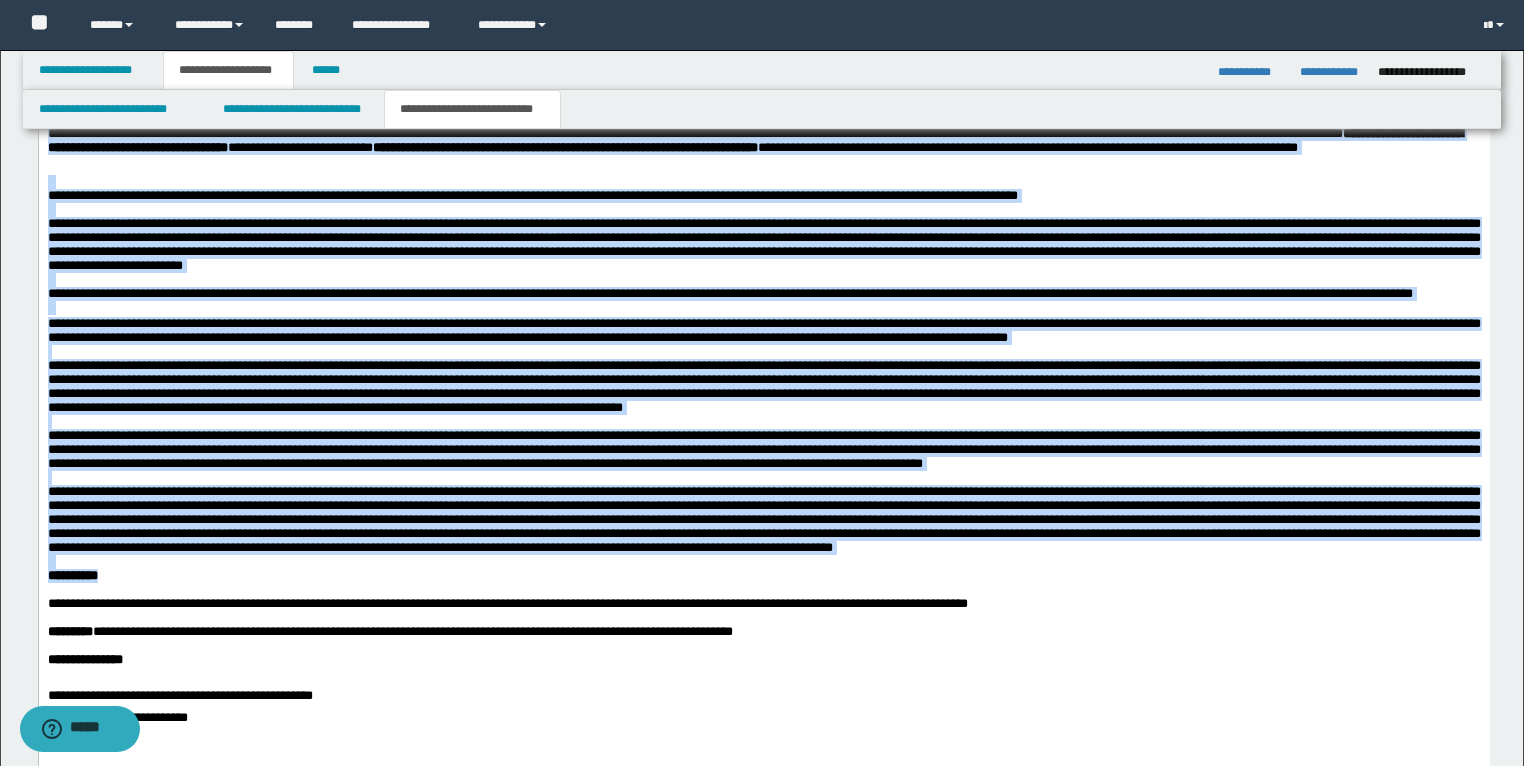 scroll, scrollTop: 3264, scrollLeft: 0, axis: vertical 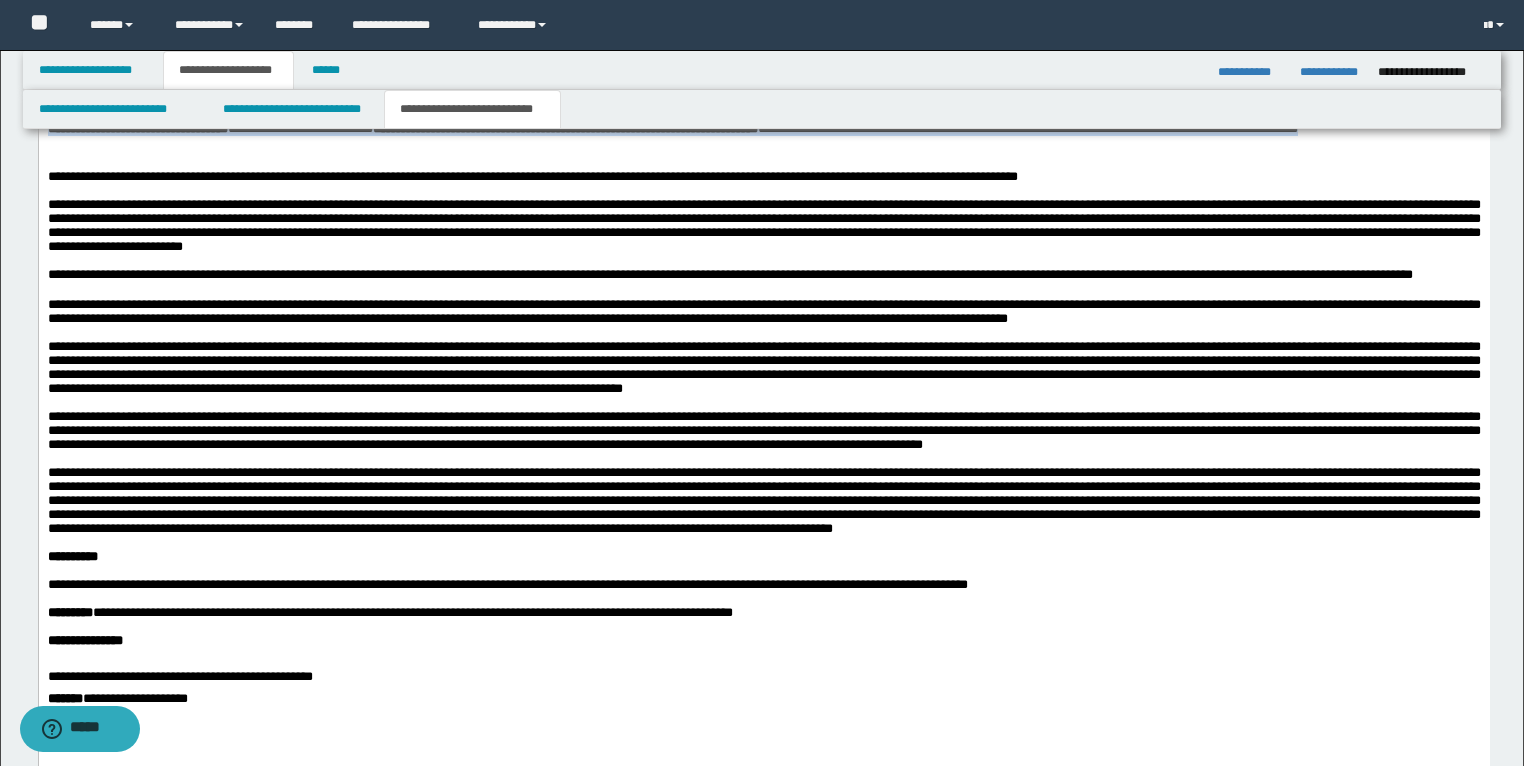 drag, startPoint x: 47, startPoint y: -270, endPoint x: 470, endPoint y: 234, distance: 657.98553 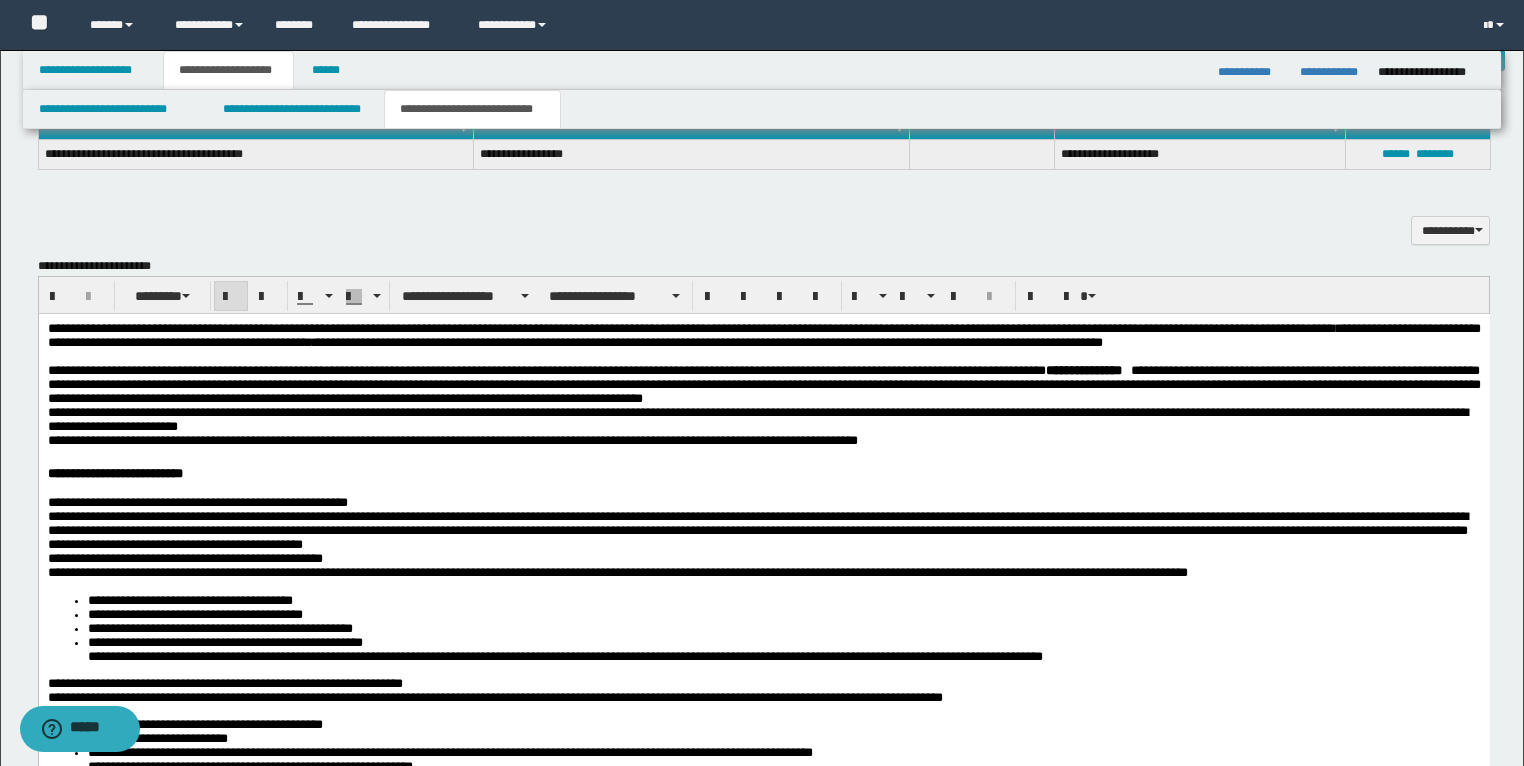 scroll, scrollTop: 1984, scrollLeft: 0, axis: vertical 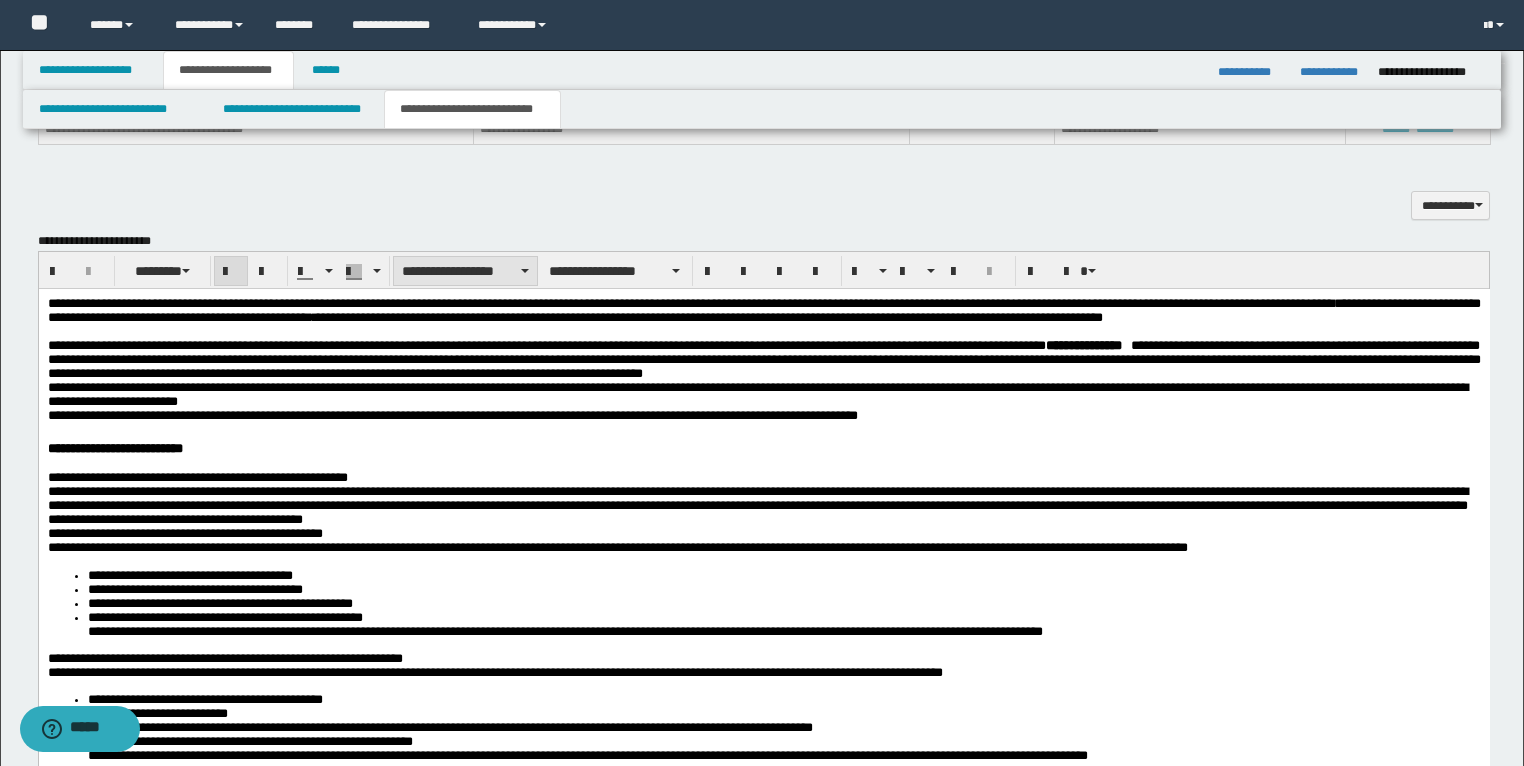 click on "**********" at bounding box center [465, 271] 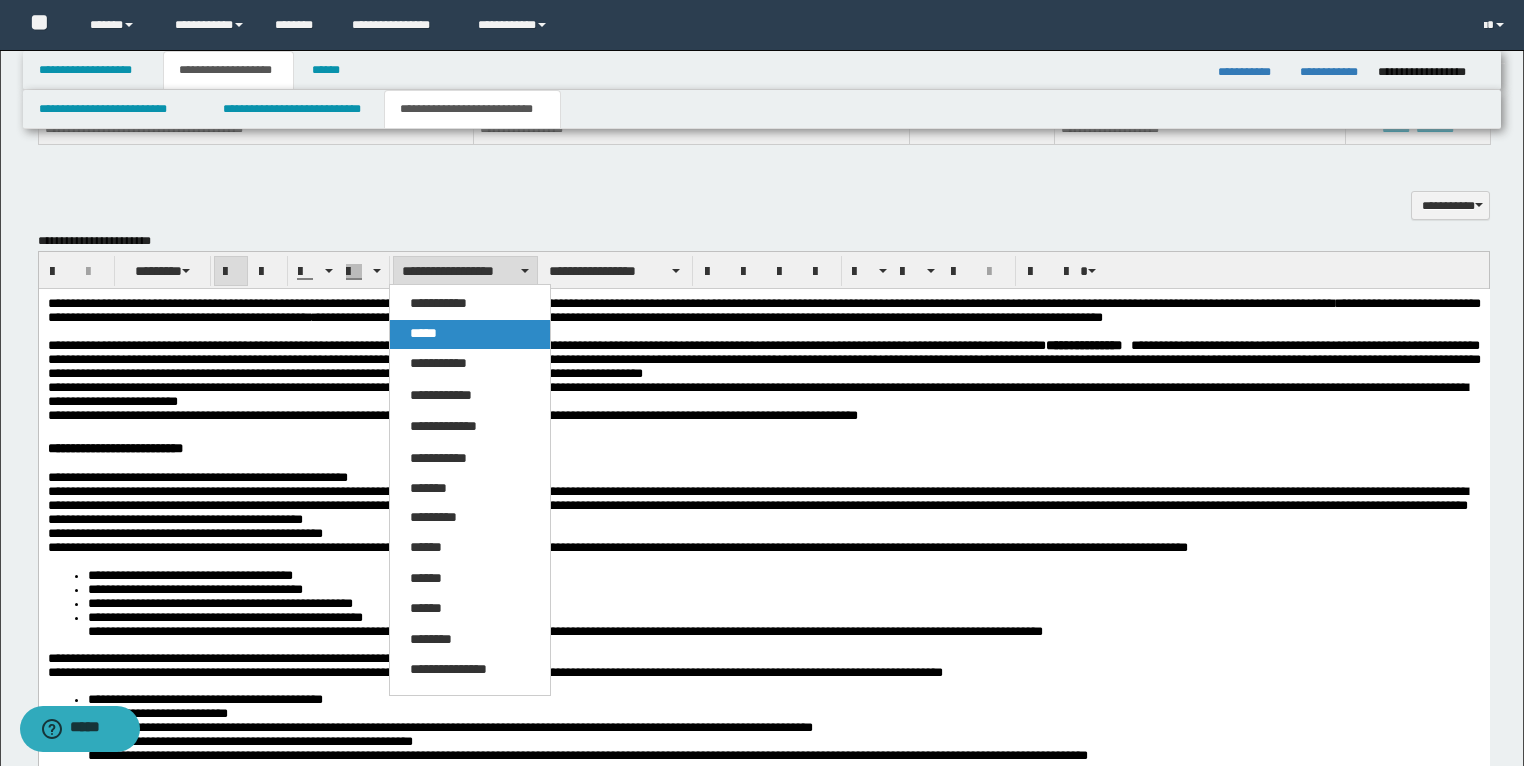 click on "*****" at bounding box center [423, 333] 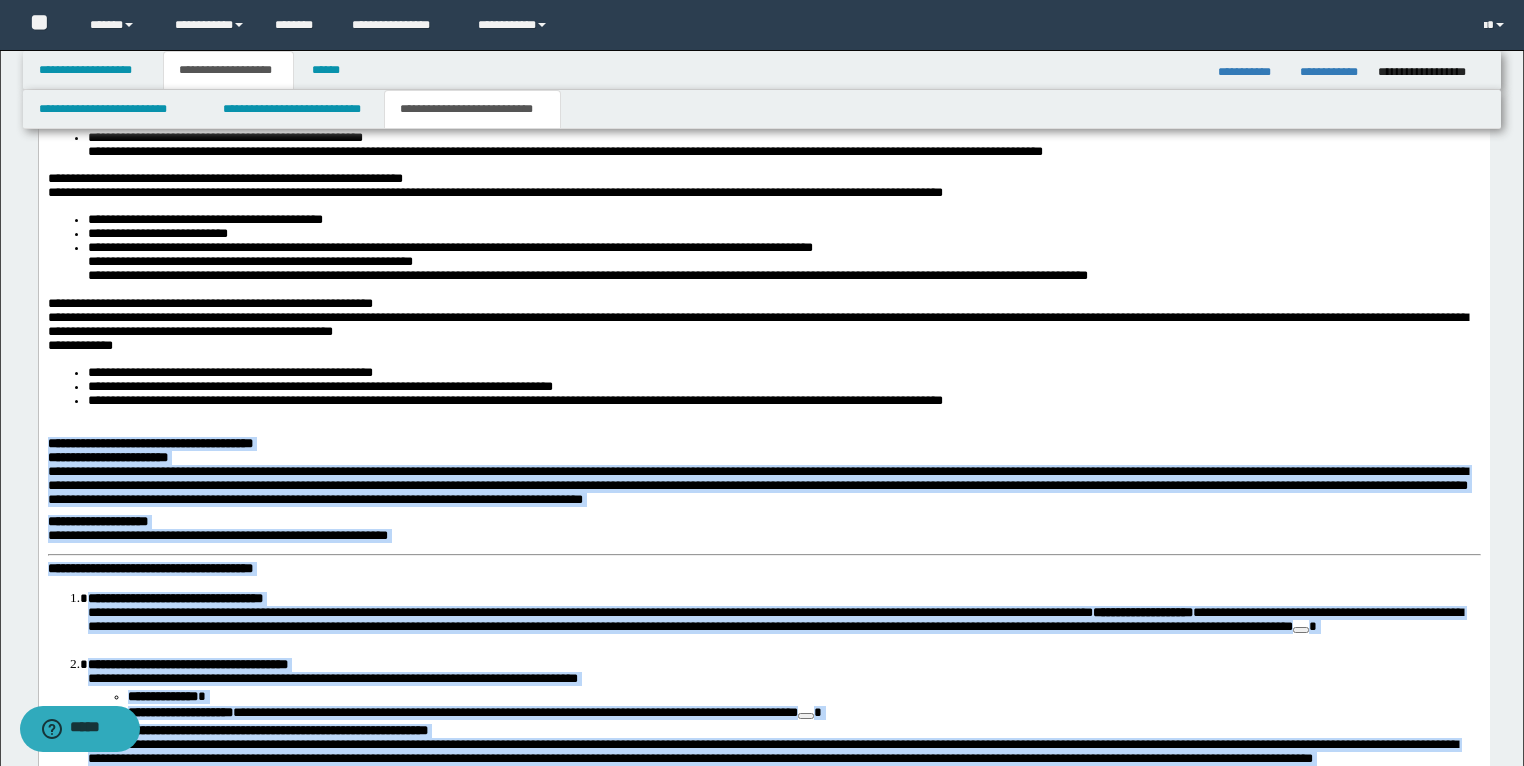 scroll, scrollTop: 2784, scrollLeft: 0, axis: vertical 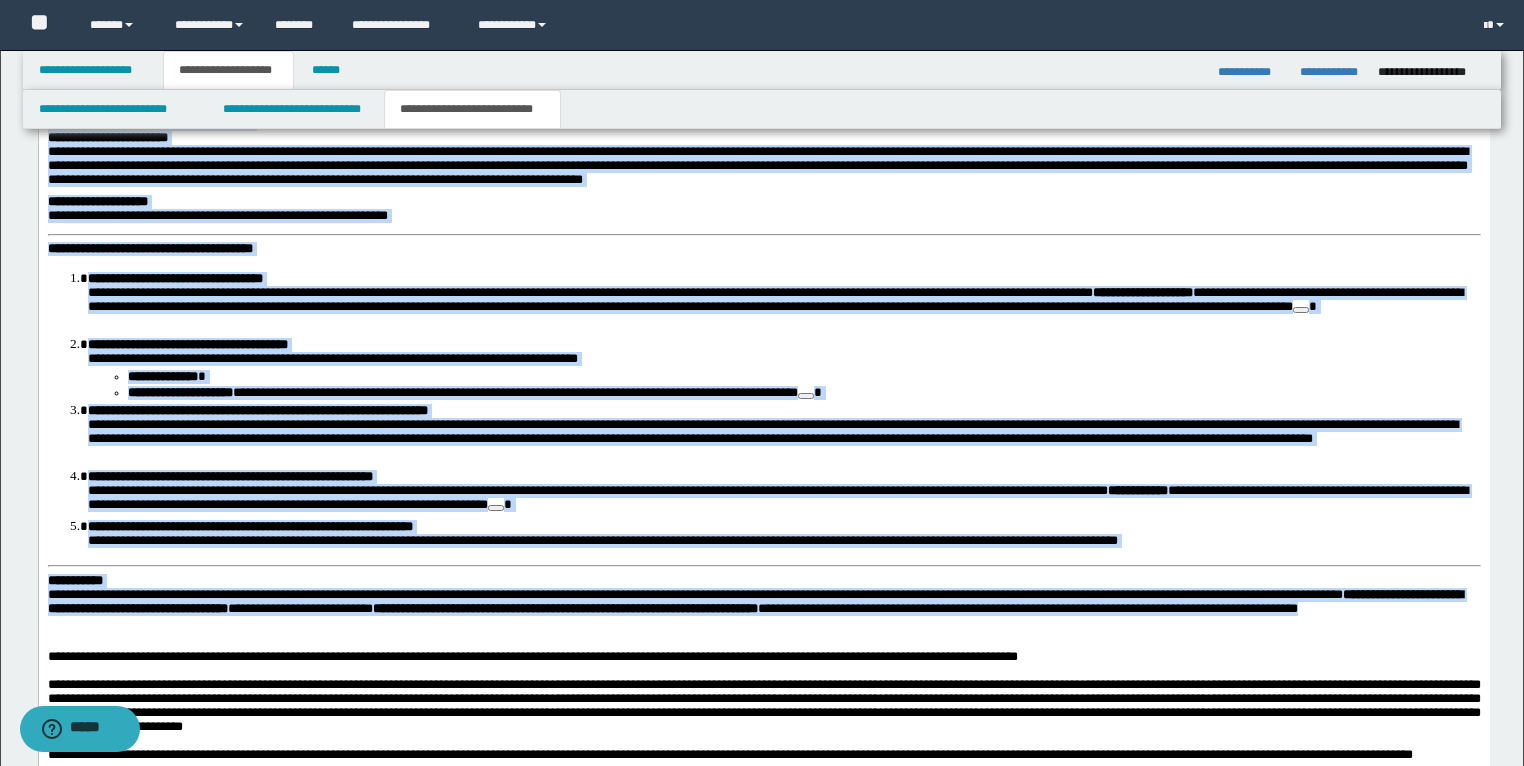click on "**********" at bounding box center (772, 432) 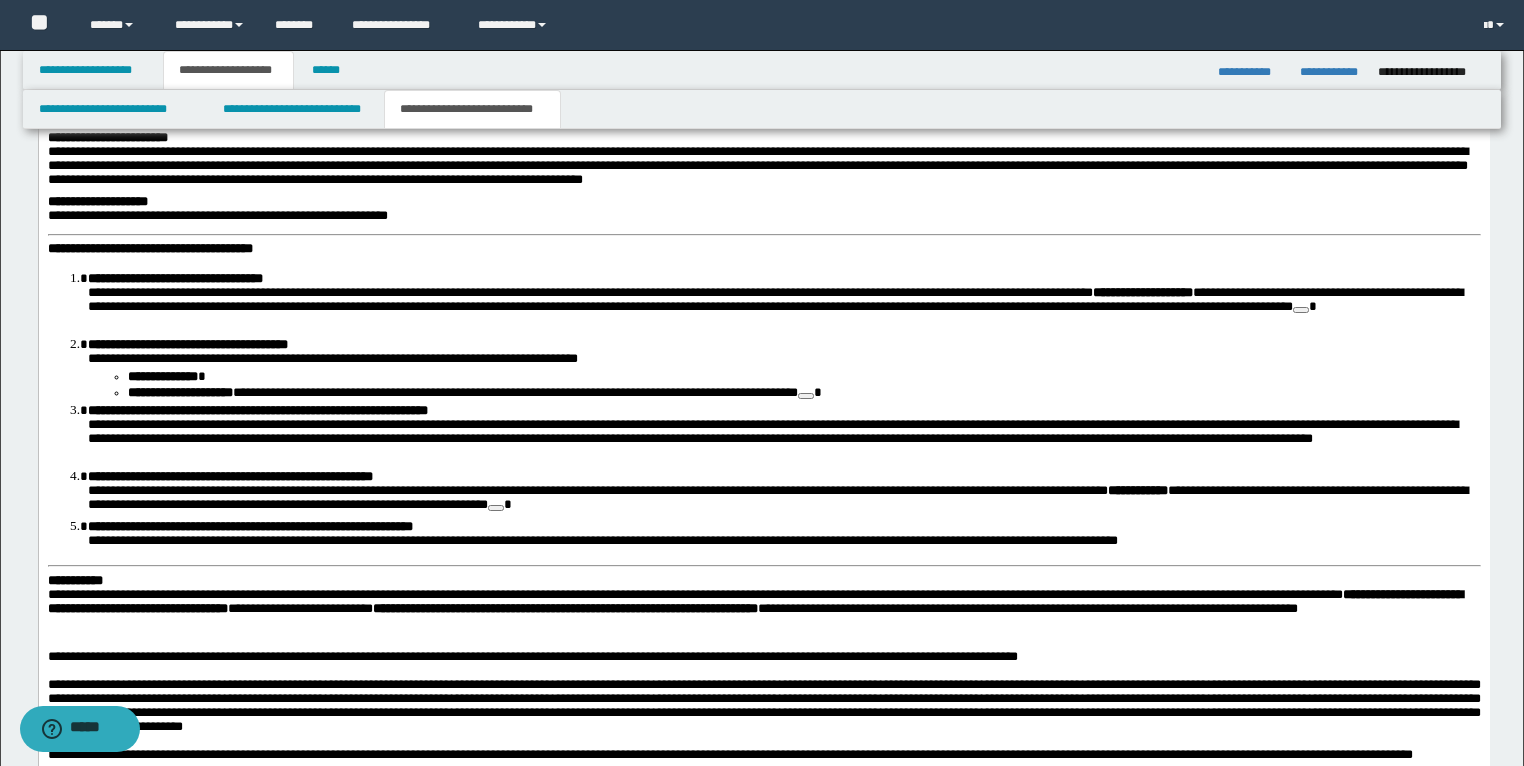 click on "**********" at bounding box center (763, 381) 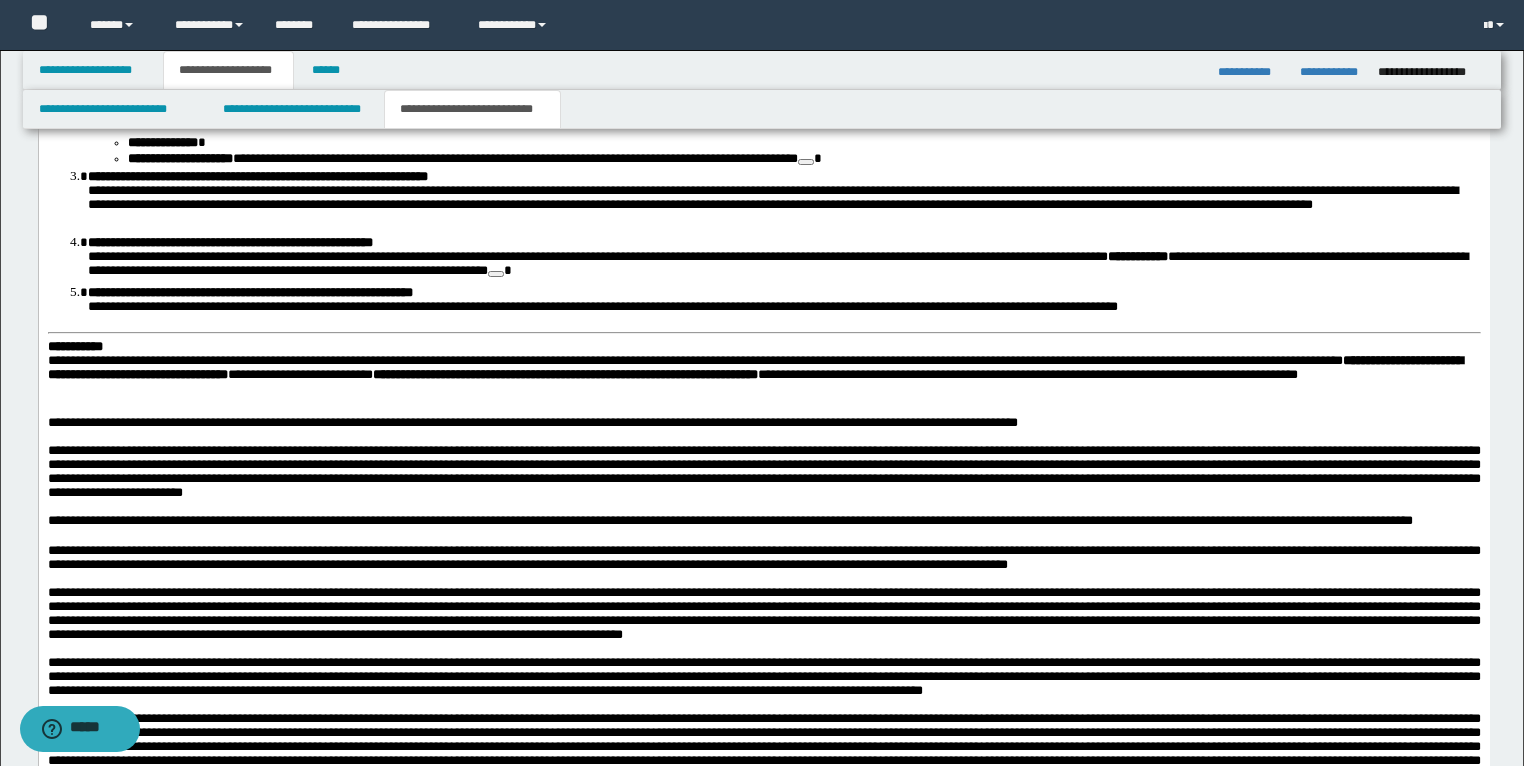scroll, scrollTop: 3024, scrollLeft: 0, axis: vertical 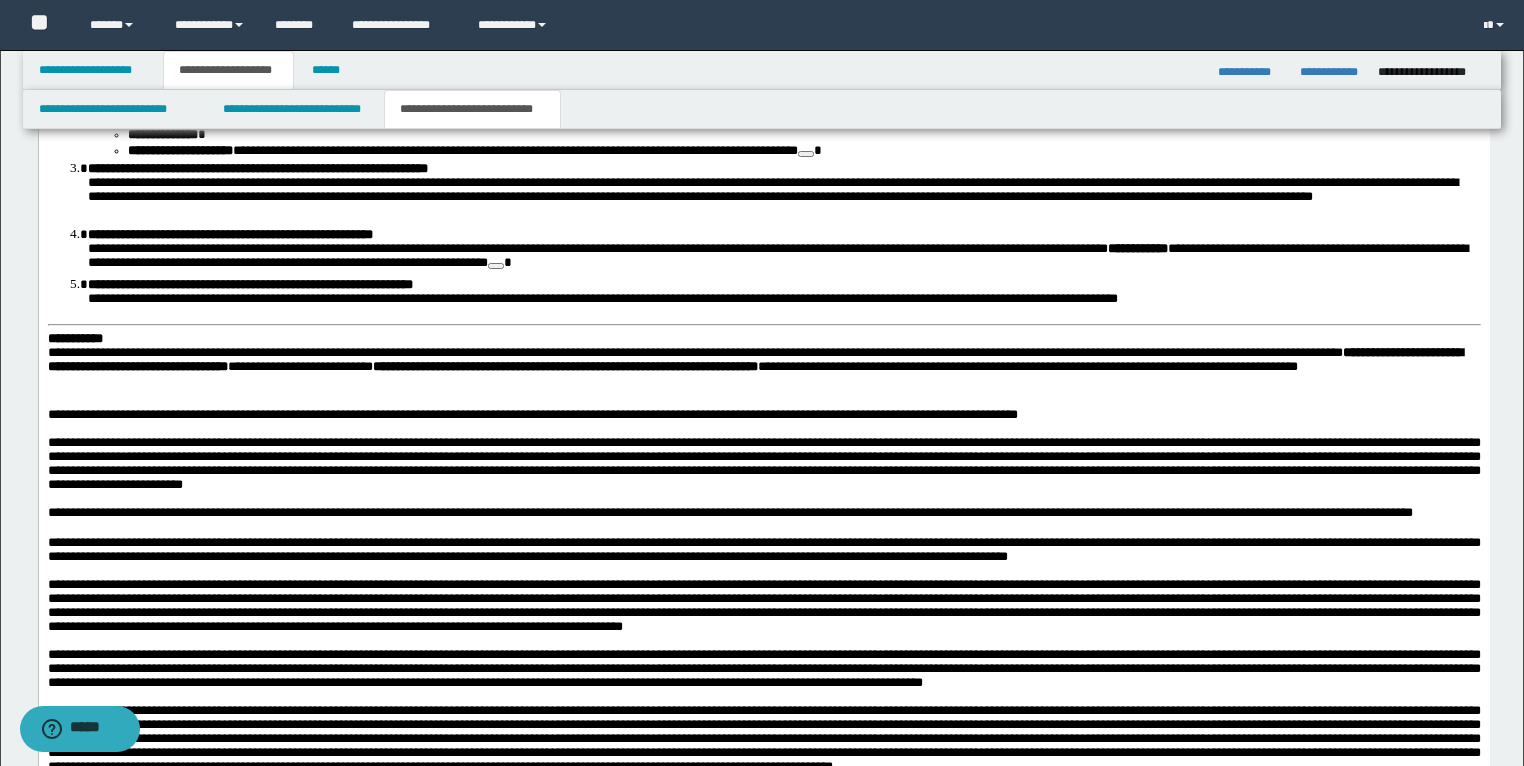 click on "**********" at bounding box center (763, 140) 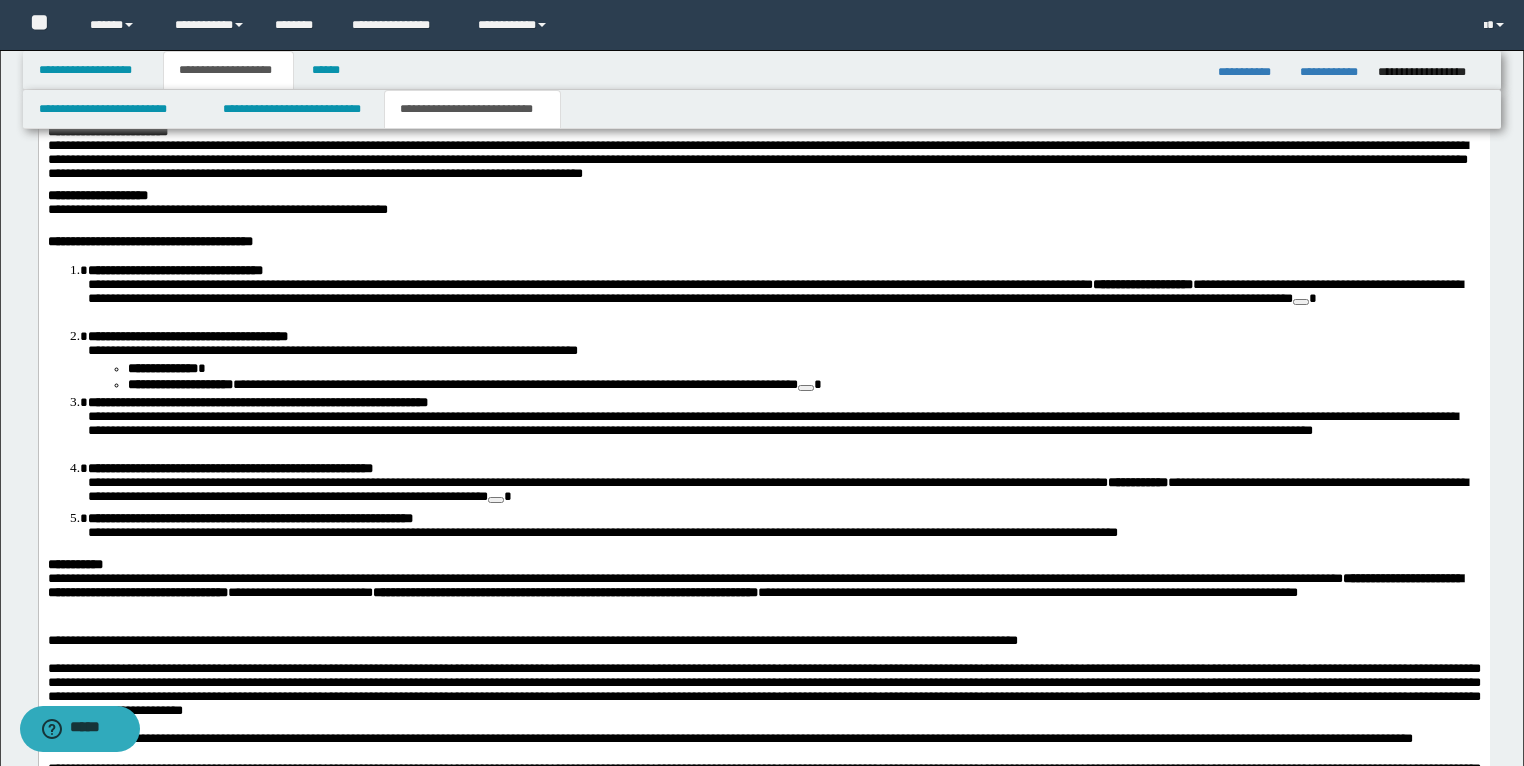 scroll, scrollTop: 2784, scrollLeft: 0, axis: vertical 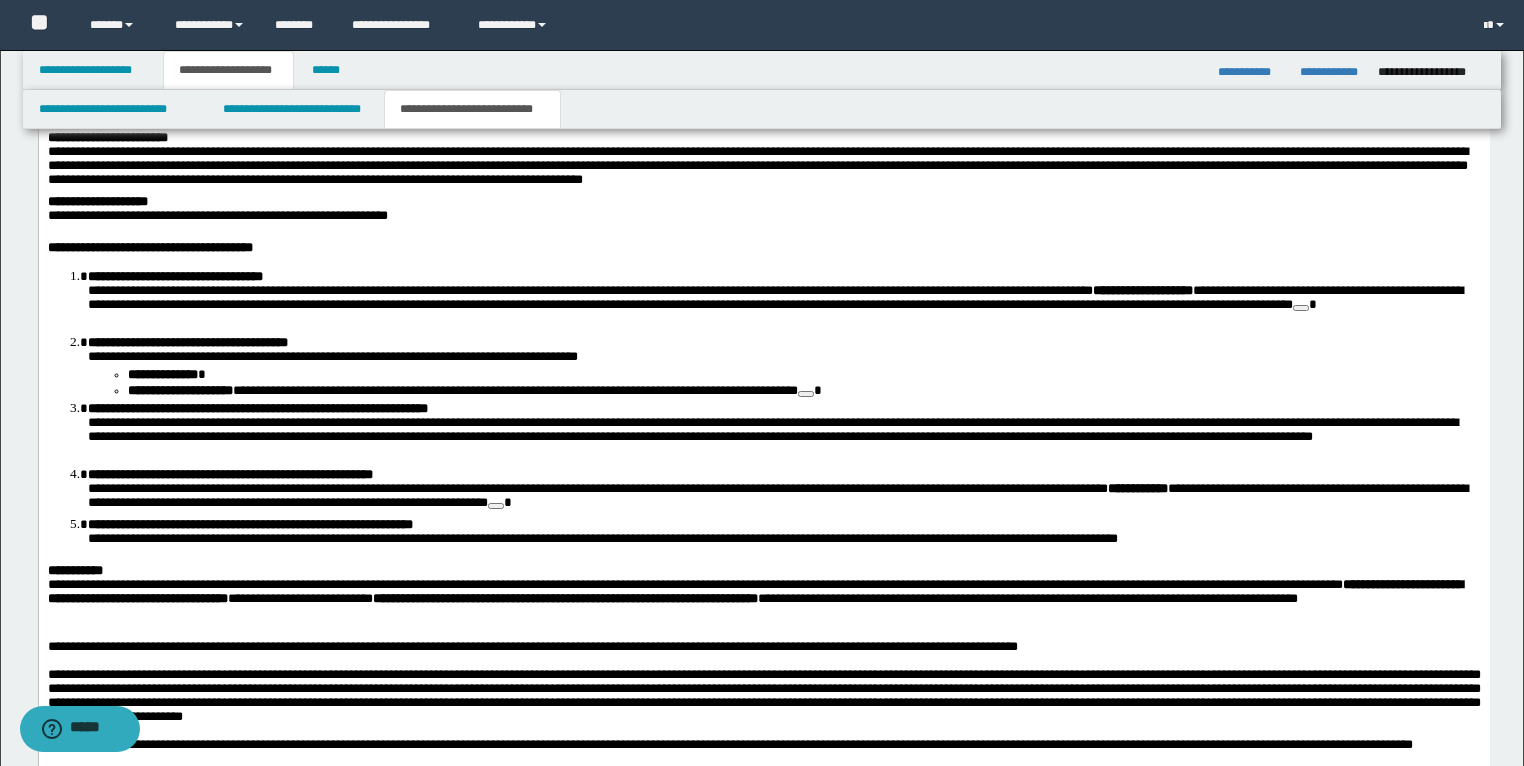 click on "**********" at bounding box center [783, 303] 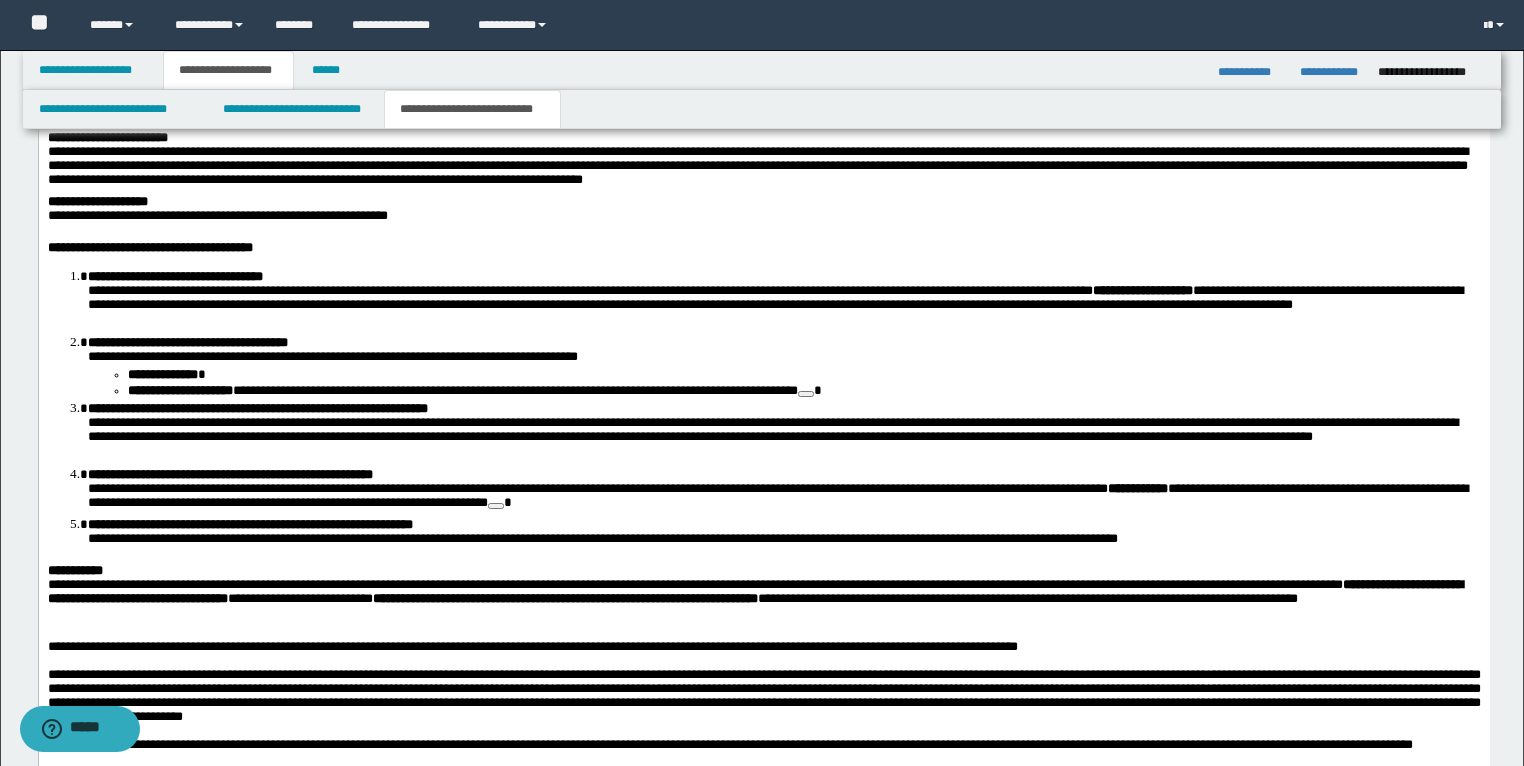 click on "**********" at bounding box center [803, 393] 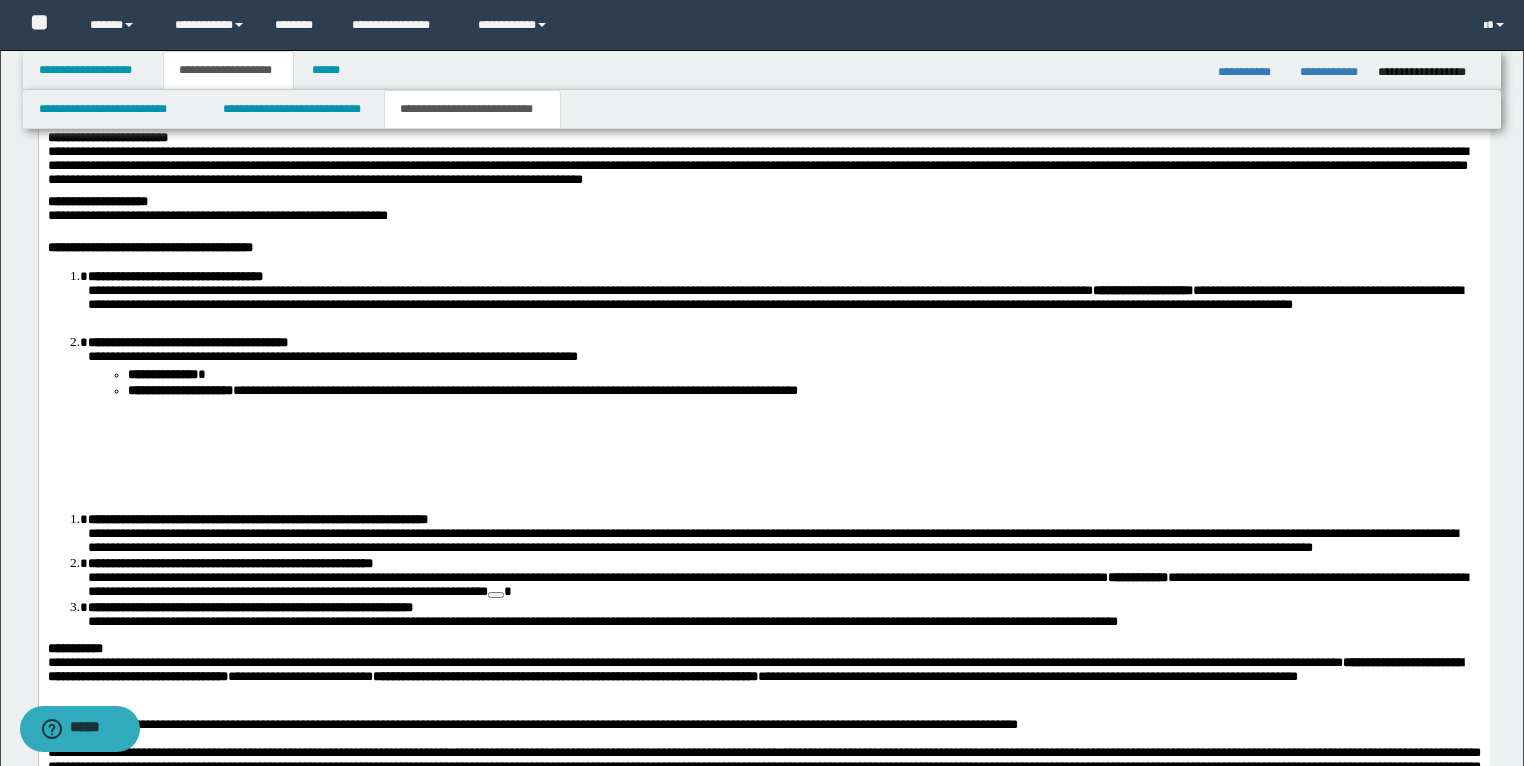 click at bounding box center (763, 436) 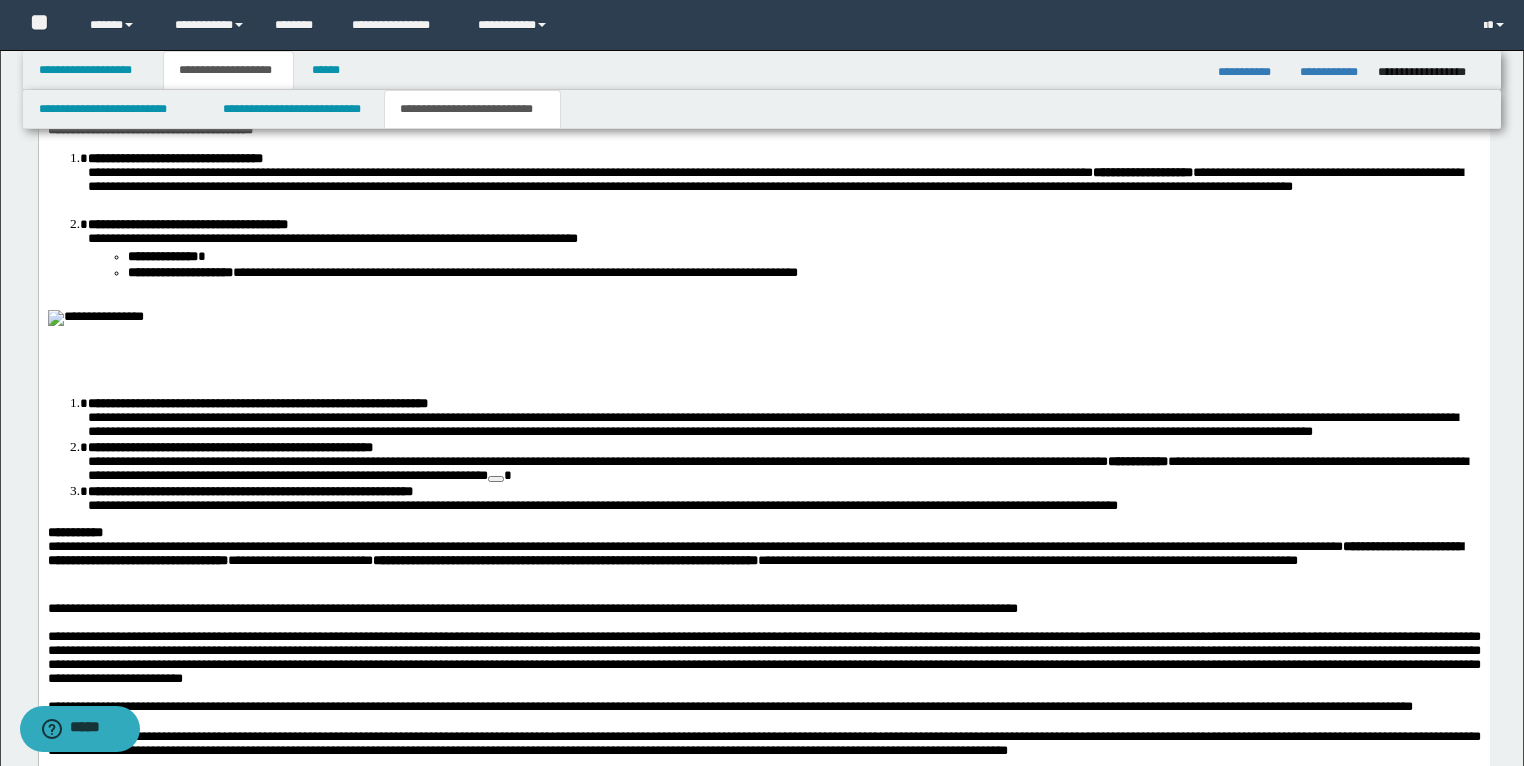 scroll, scrollTop: 2944, scrollLeft: 0, axis: vertical 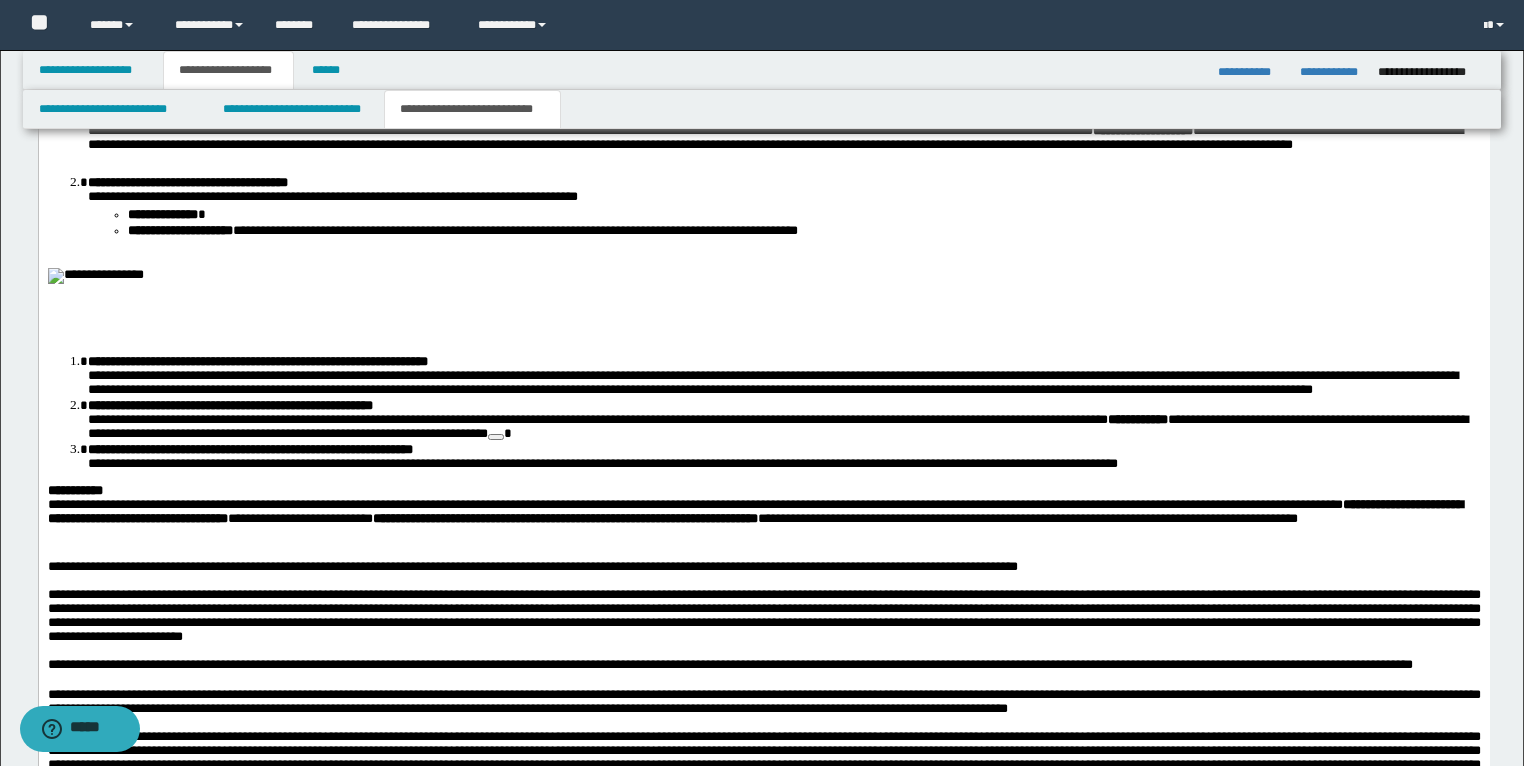 click at bounding box center (95, 277) 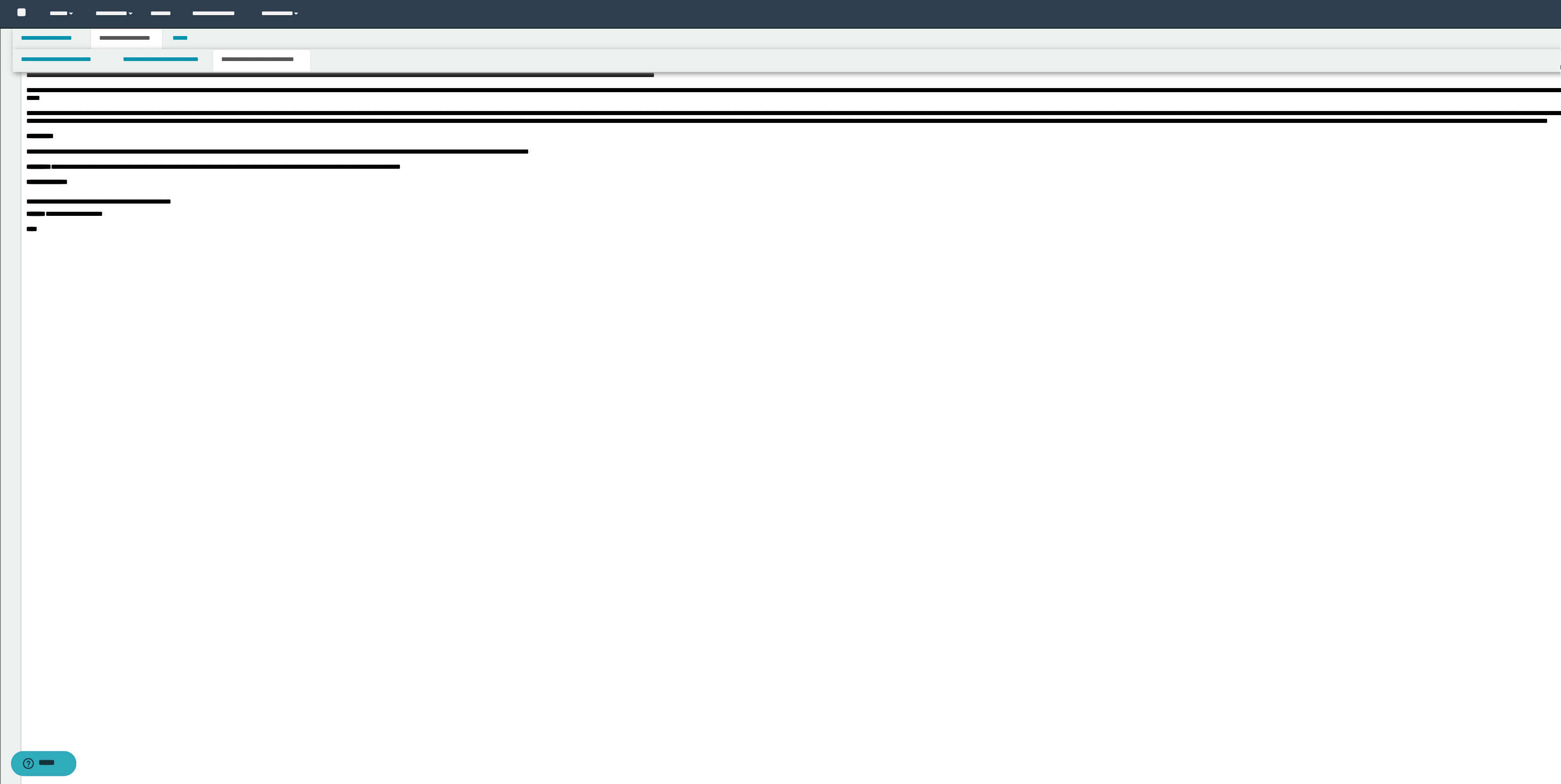 scroll, scrollTop: 1371, scrollLeft: 0, axis: vertical 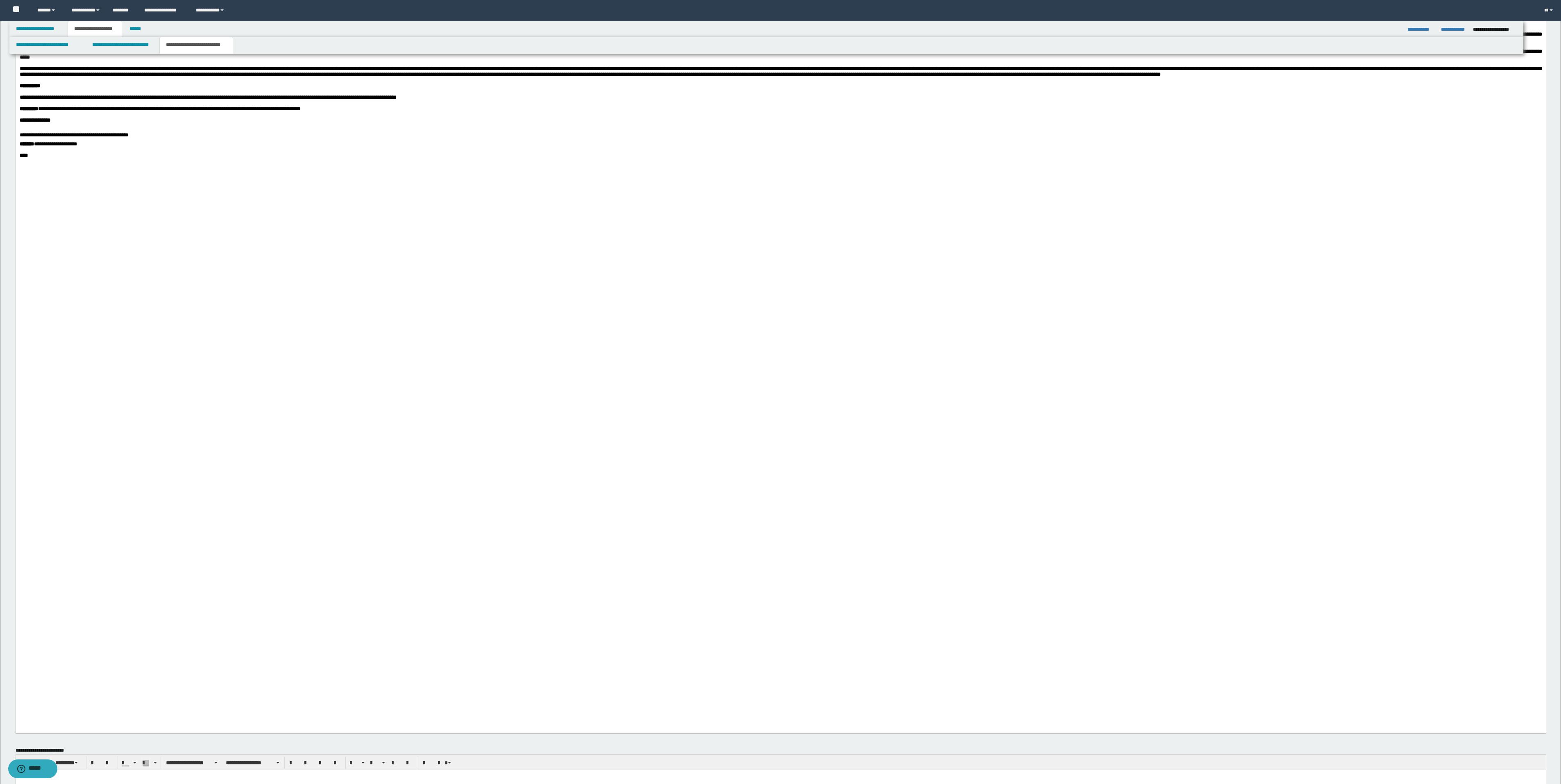 click at bounding box center (39, -111) 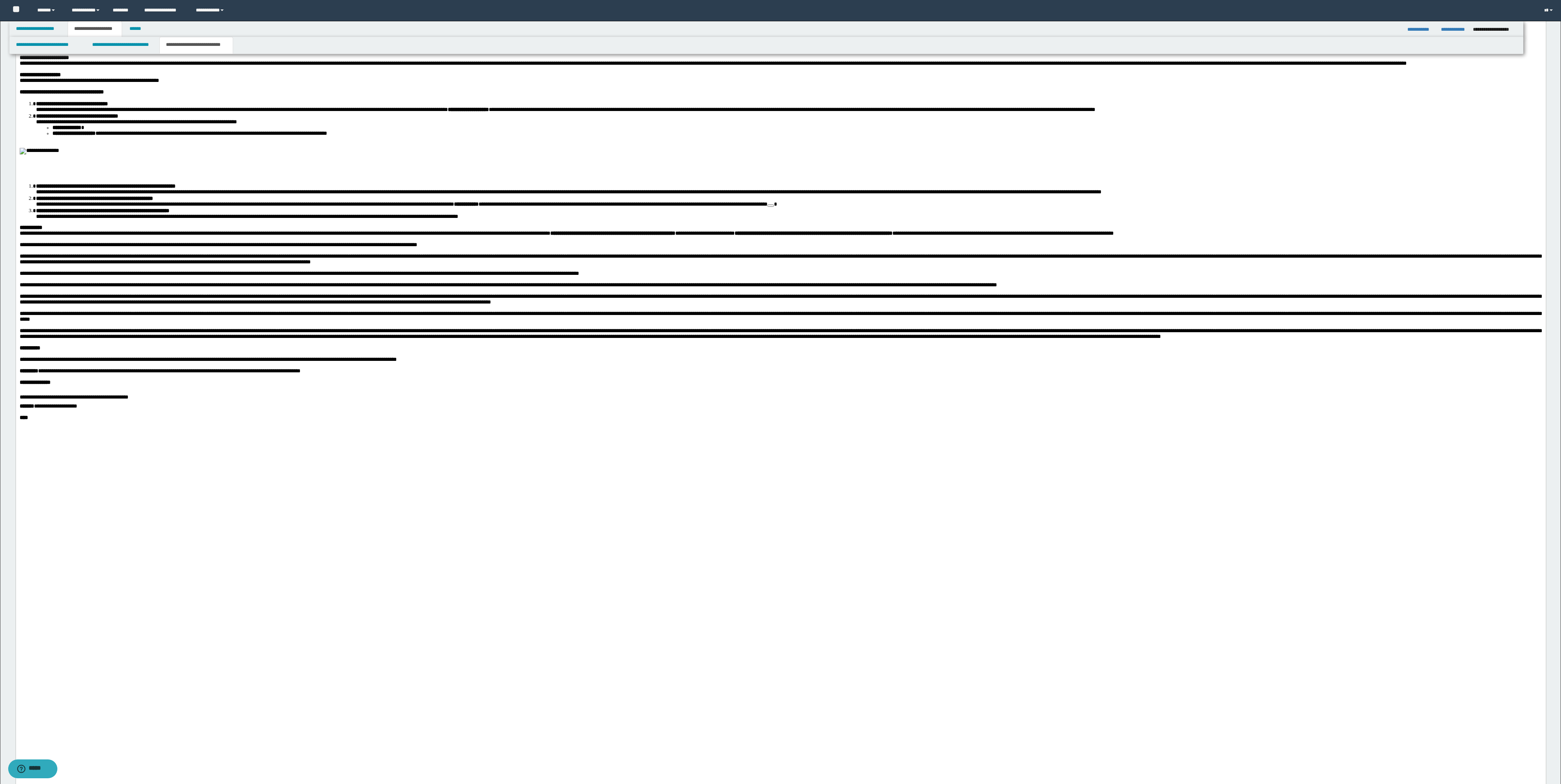 scroll, scrollTop: 1043, scrollLeft: 0, axis: vertical 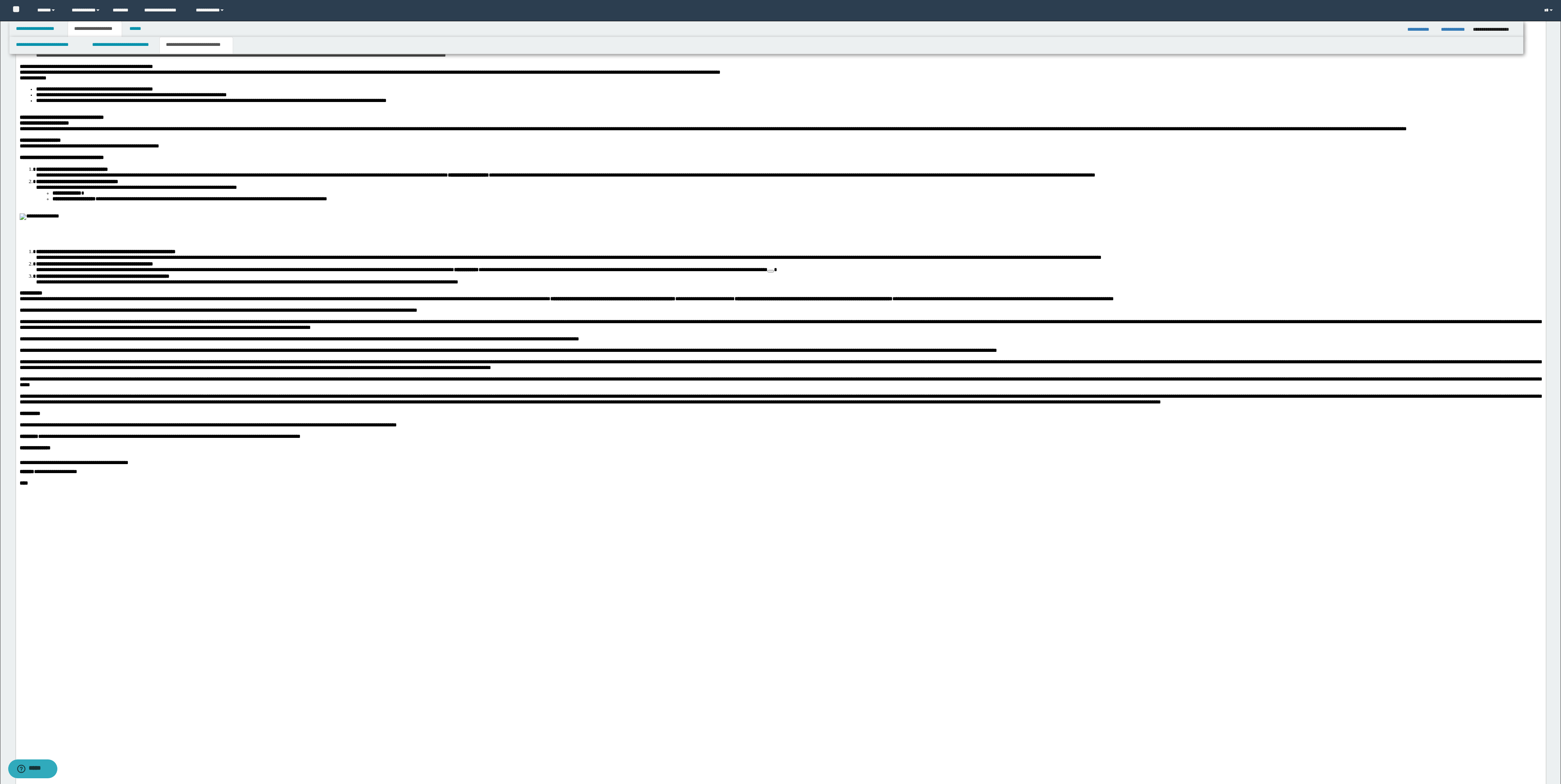 click at bounding box center (39, 217) 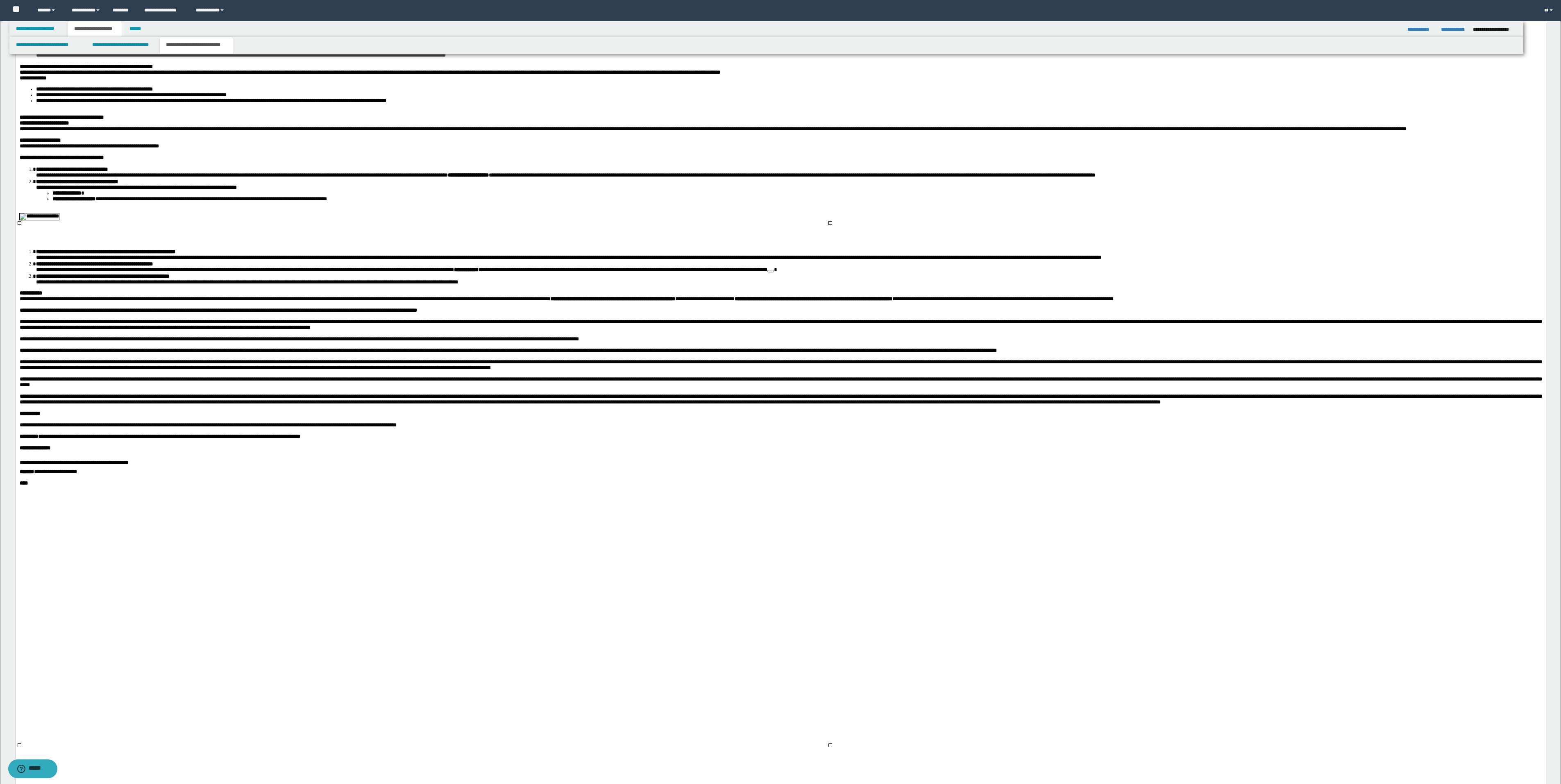 scroll, scrollTop: 1125, scrollLeft: 0, axis: vertical 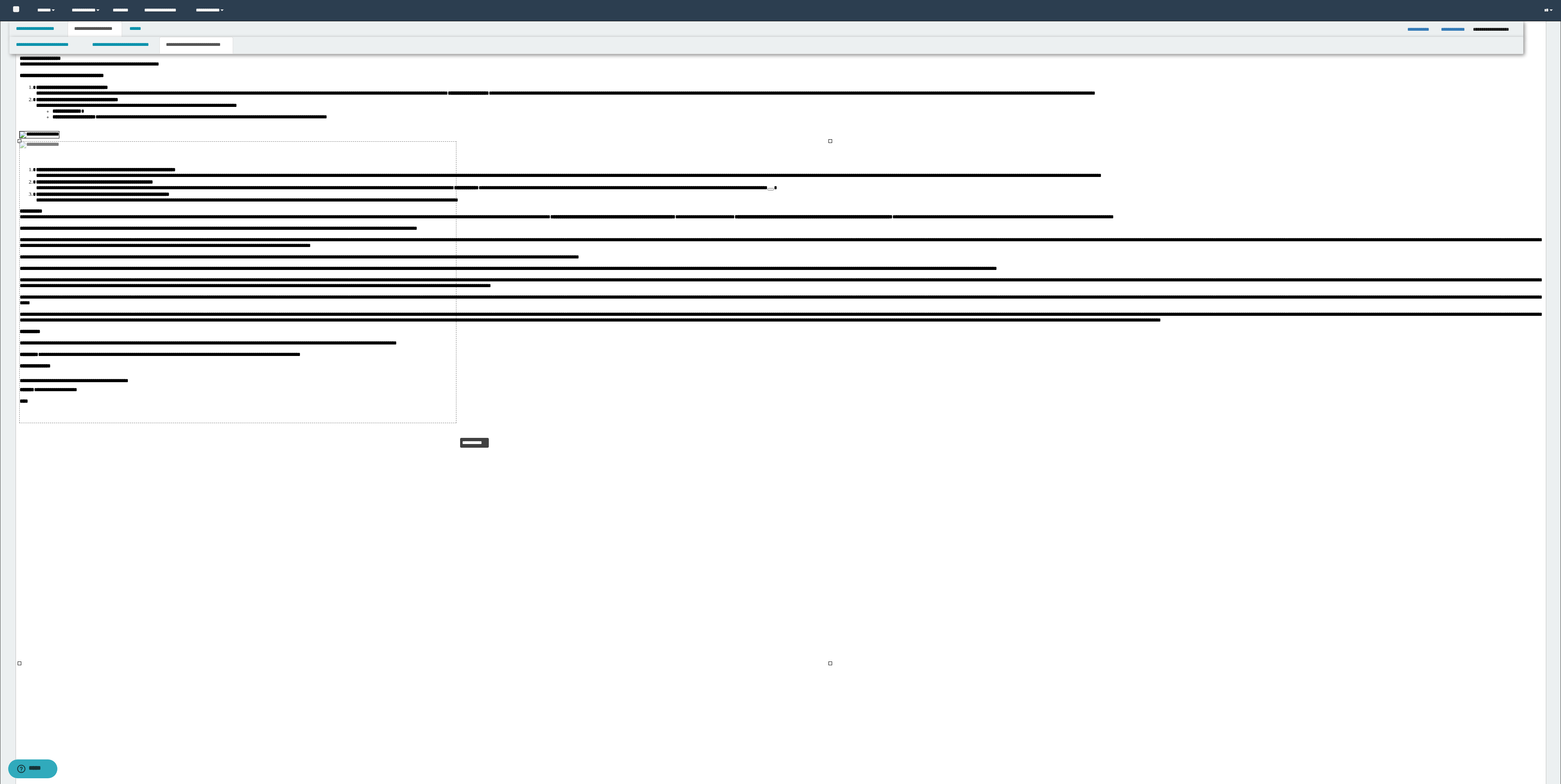 drag, startPoint x: 827, startPoint y: 664, endPoint x: 78, endPoint y: 208, distance: 876.891 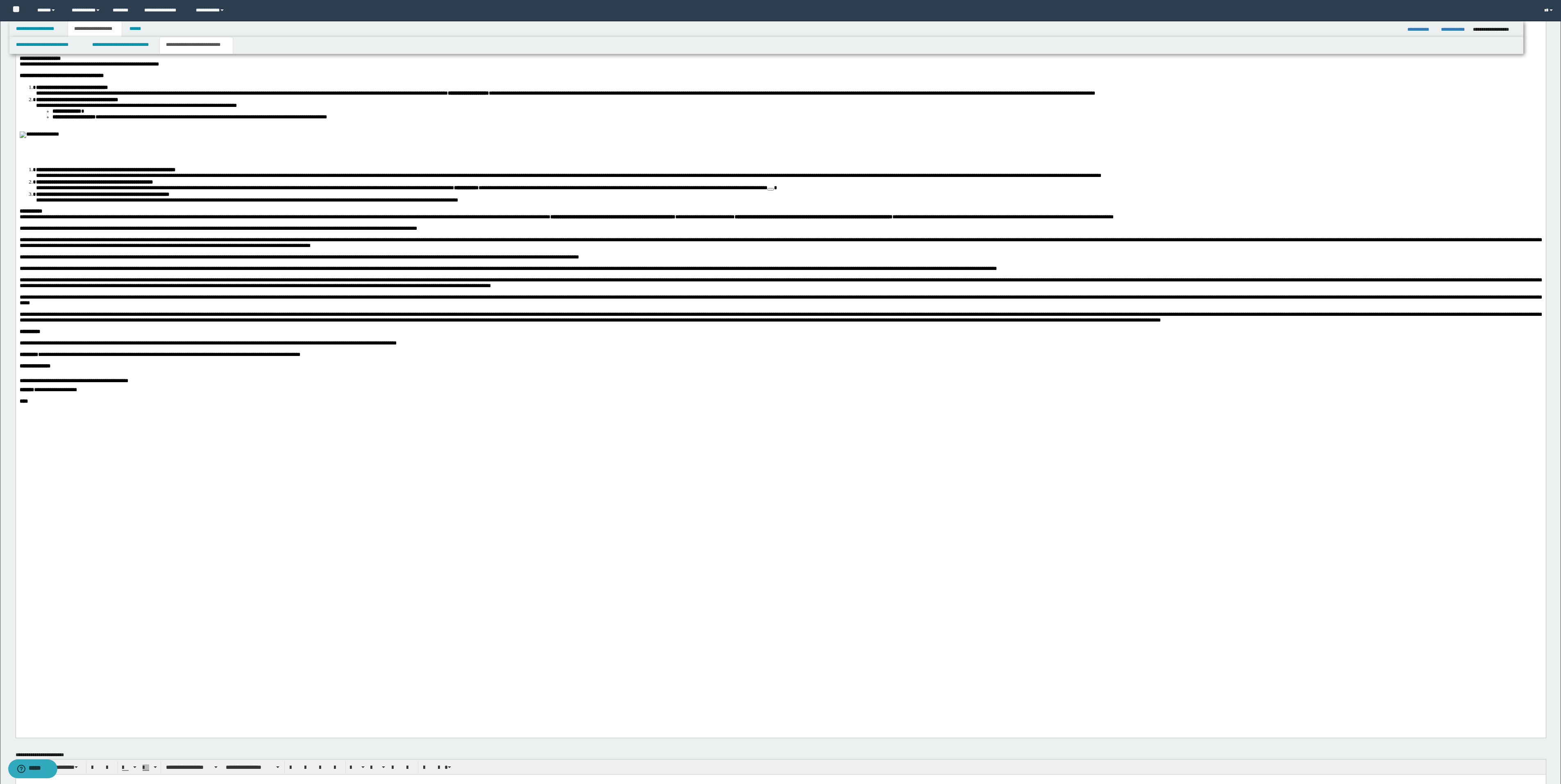 click at bounding box center [780, 158] 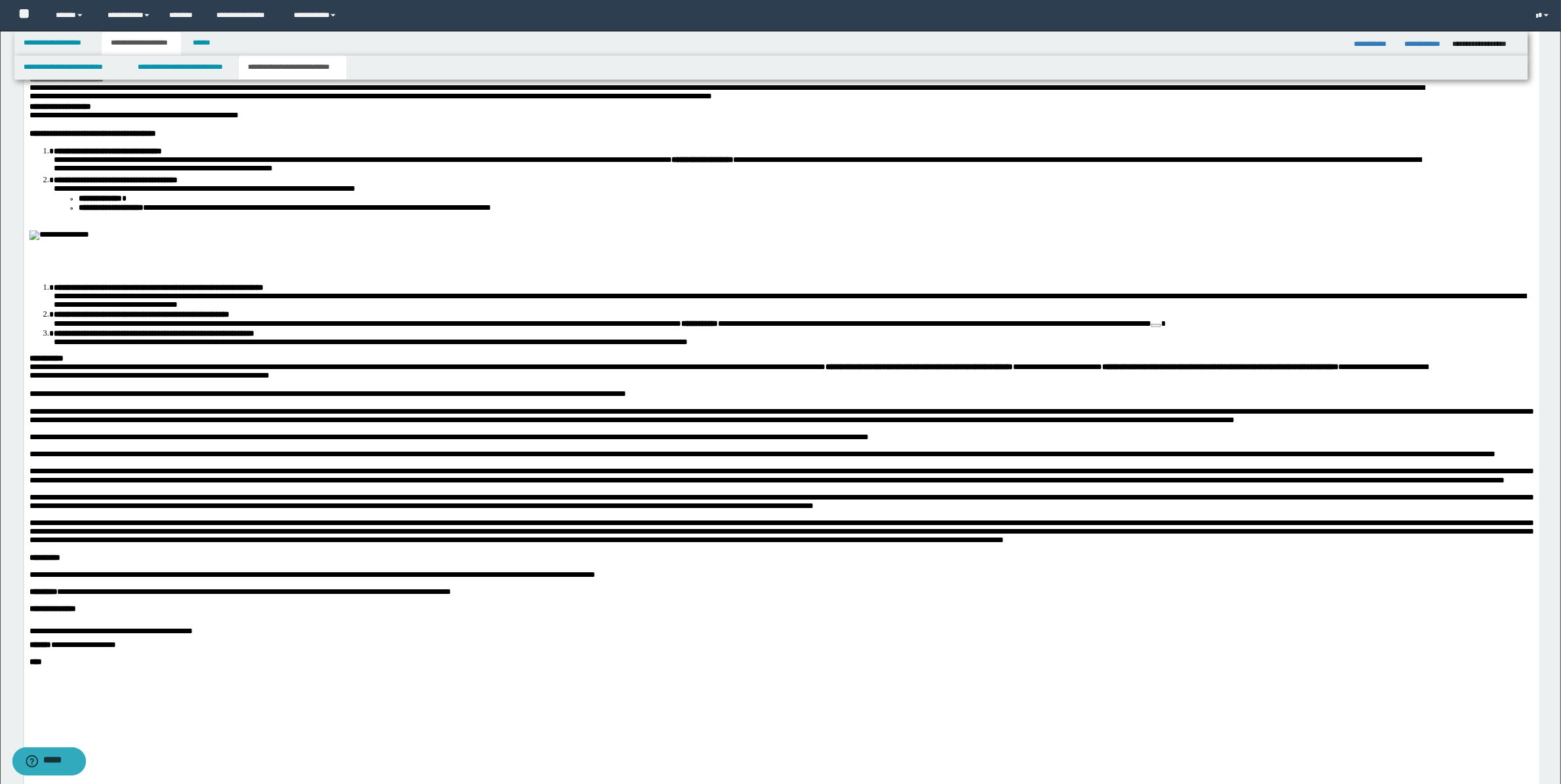 scroll, scrollTop: 1800, scrollLeft: 0, axis: vertical 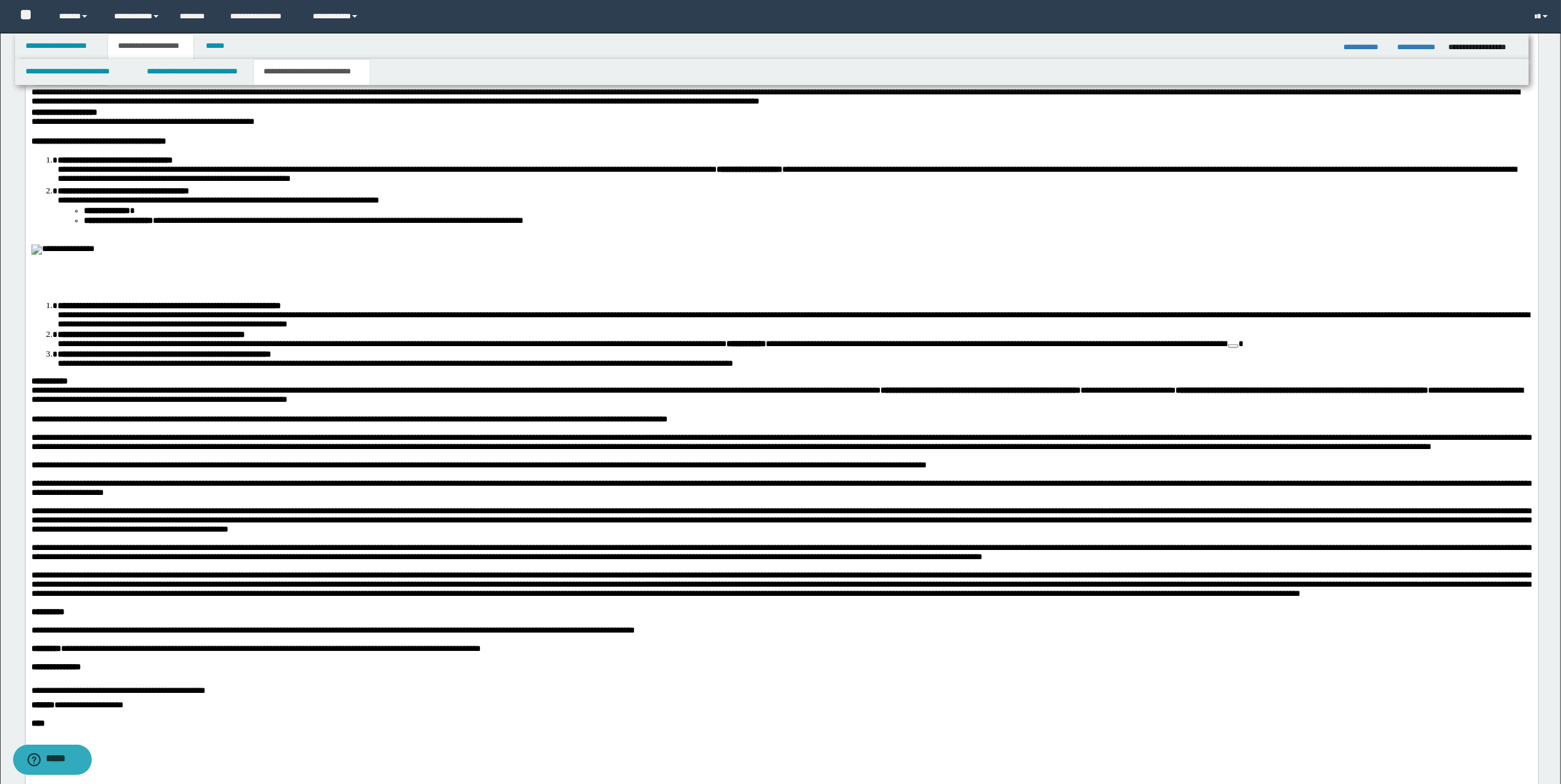 click at bounding box center [62, 250] 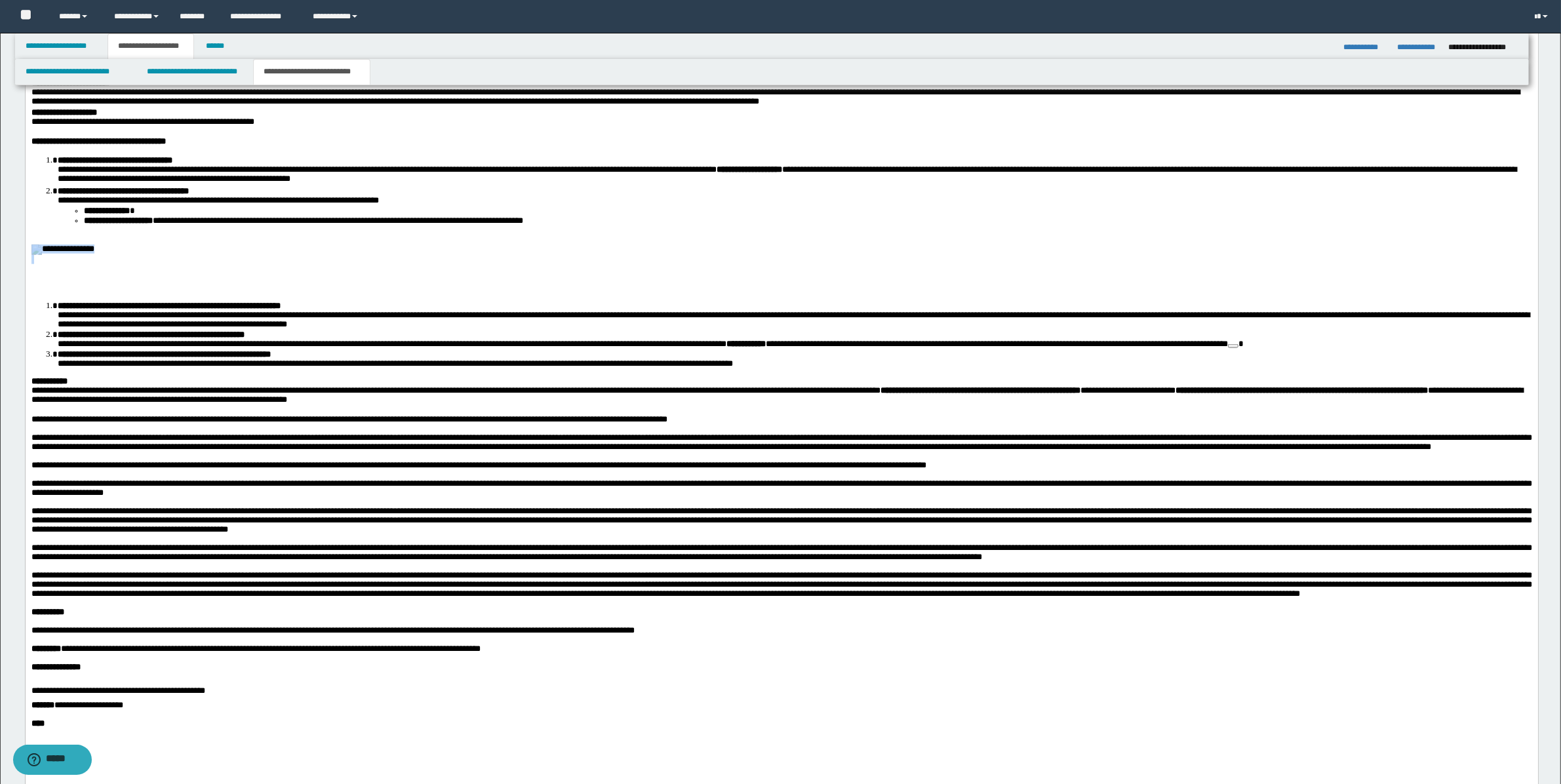 drag, startPoint x: 63, startPoint y: 726, endPoint x: 56, endPoint y: 456, distance: 270.09073 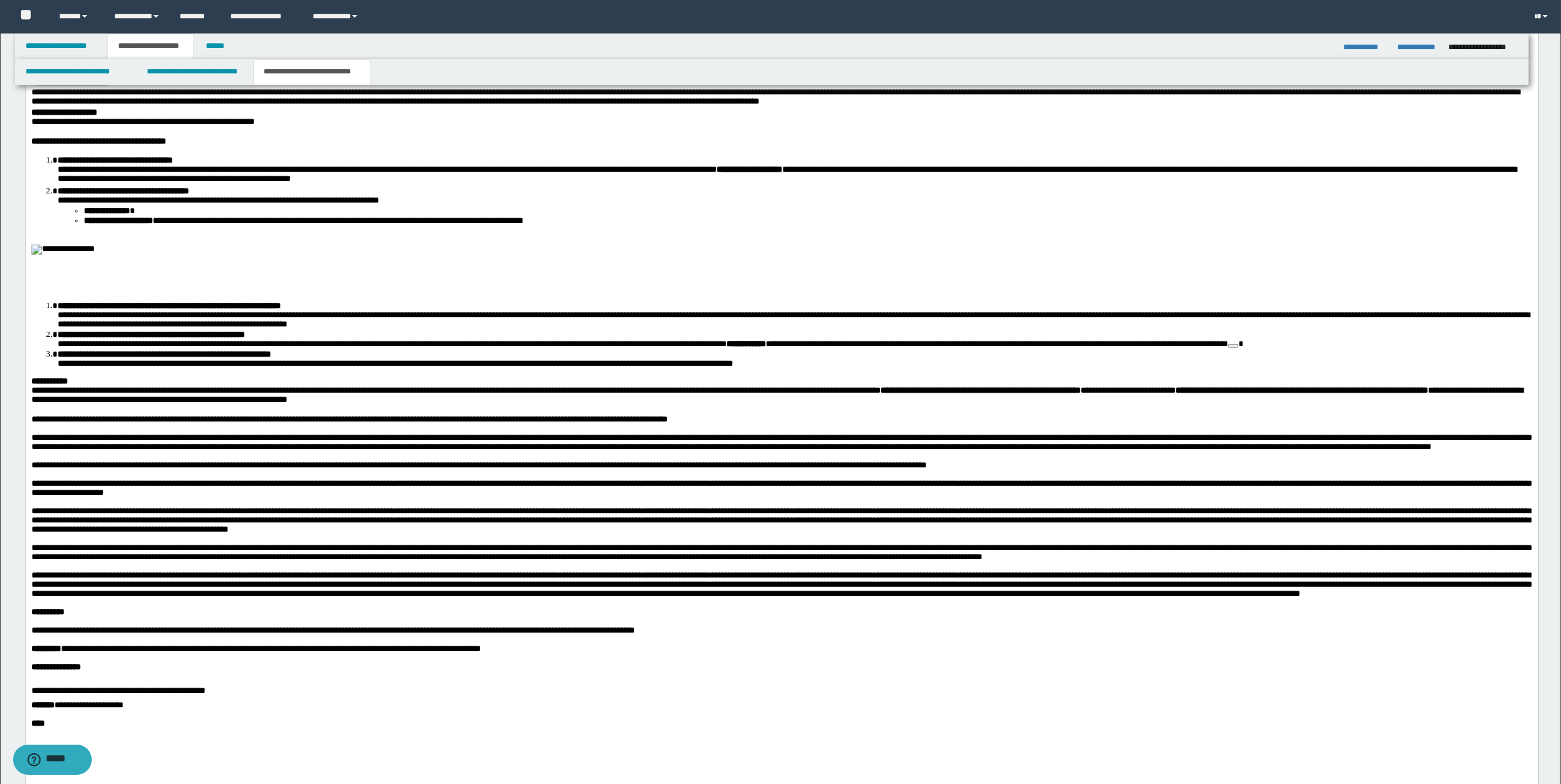 click on "**********" at bounding box center (794, 197) 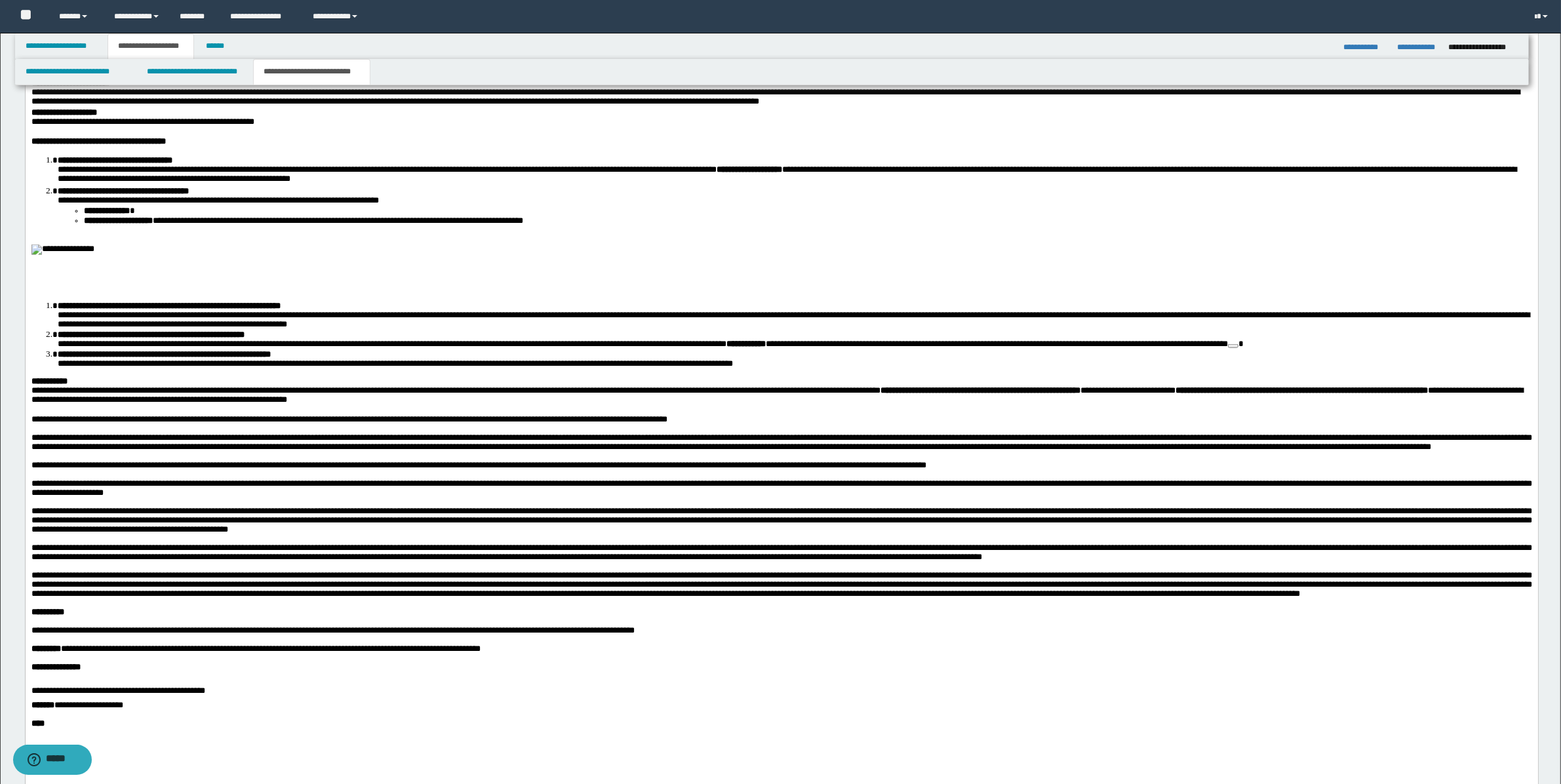 click at bounding box center (62, 250) 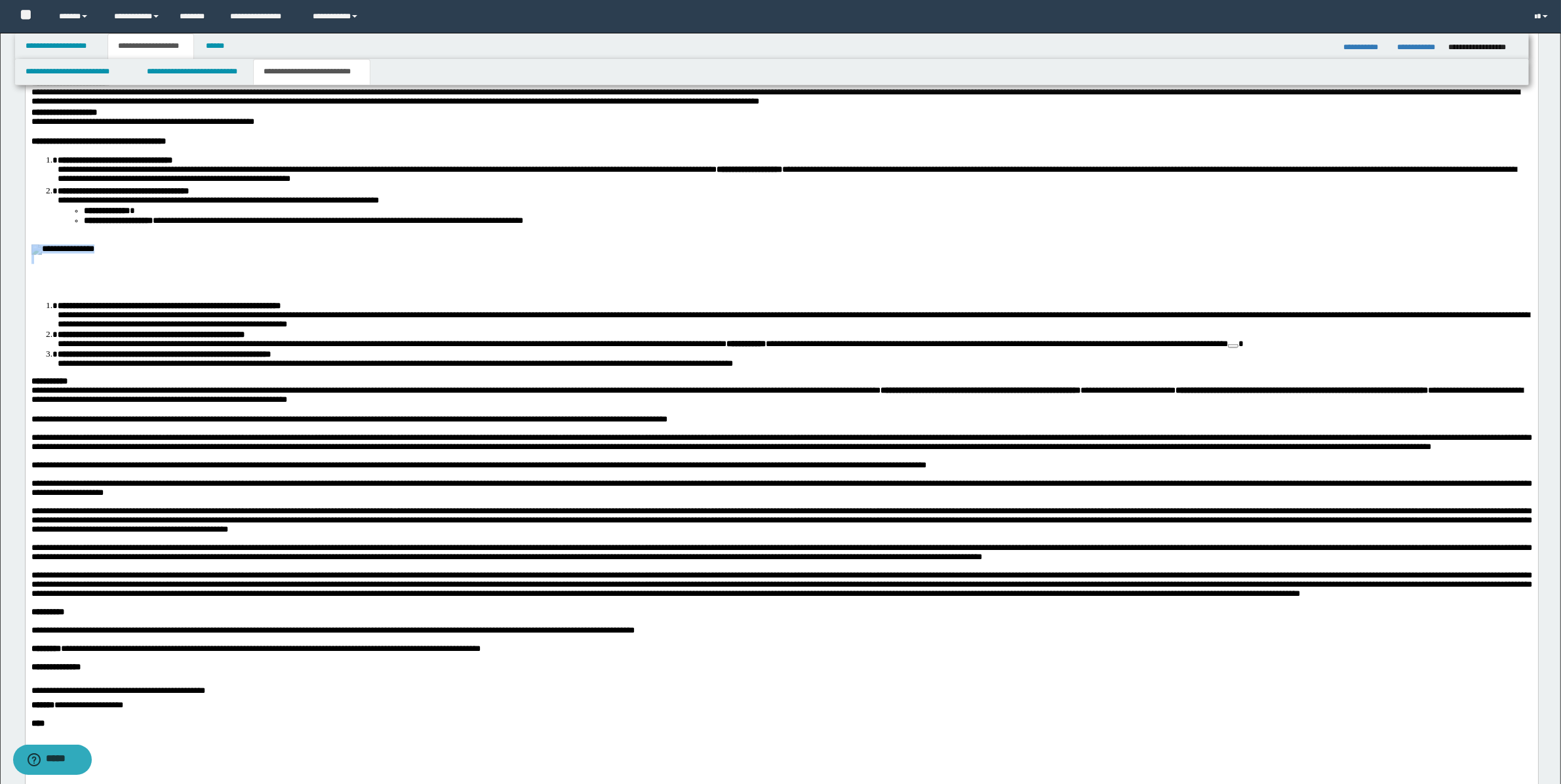 drag, startPoint x: 768, startPoint y: 727, endPoint x: 210, endPoint y: 577, distance: 577.80966 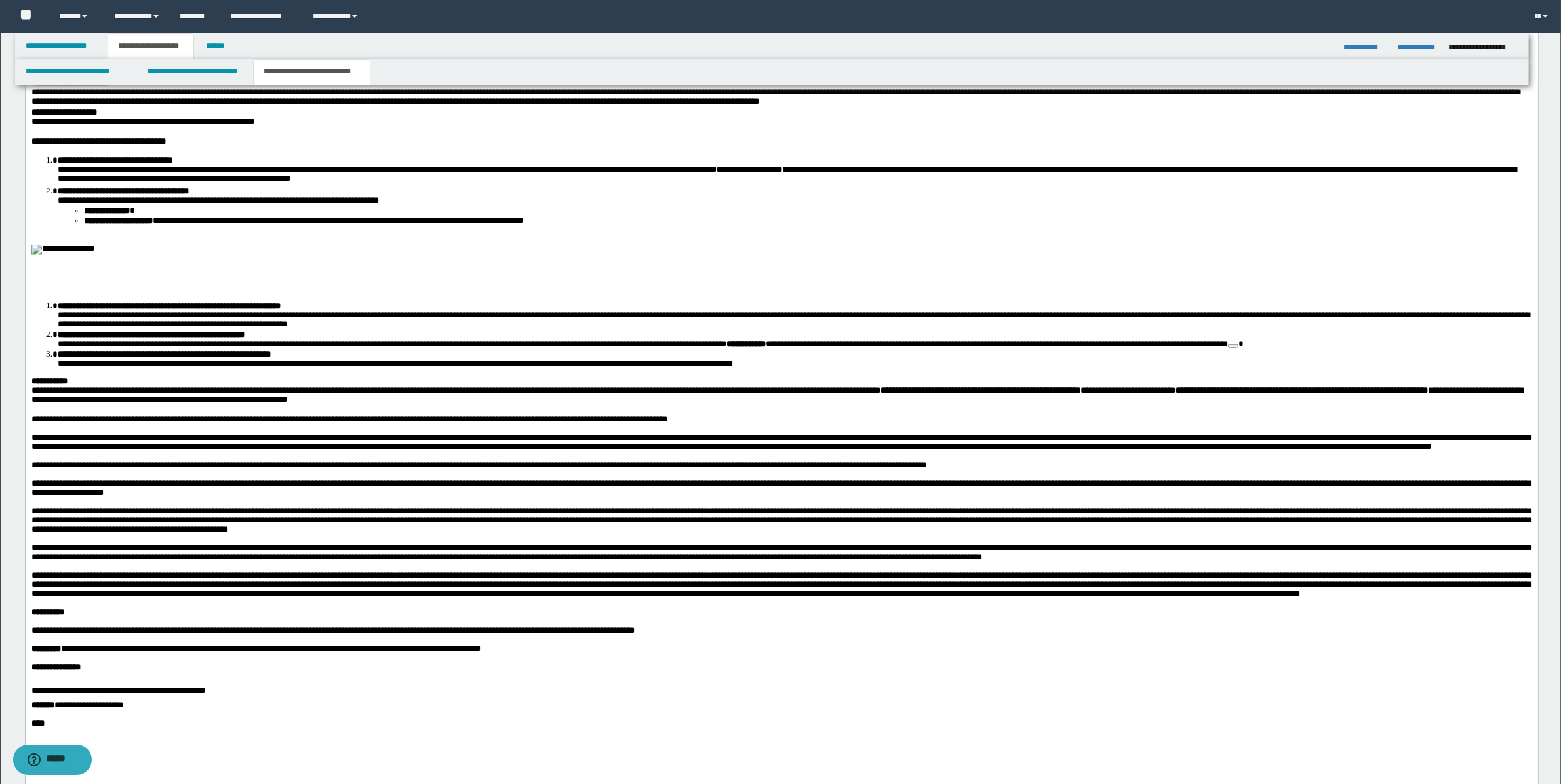 click on "**********" at bounding box center [781, 237] 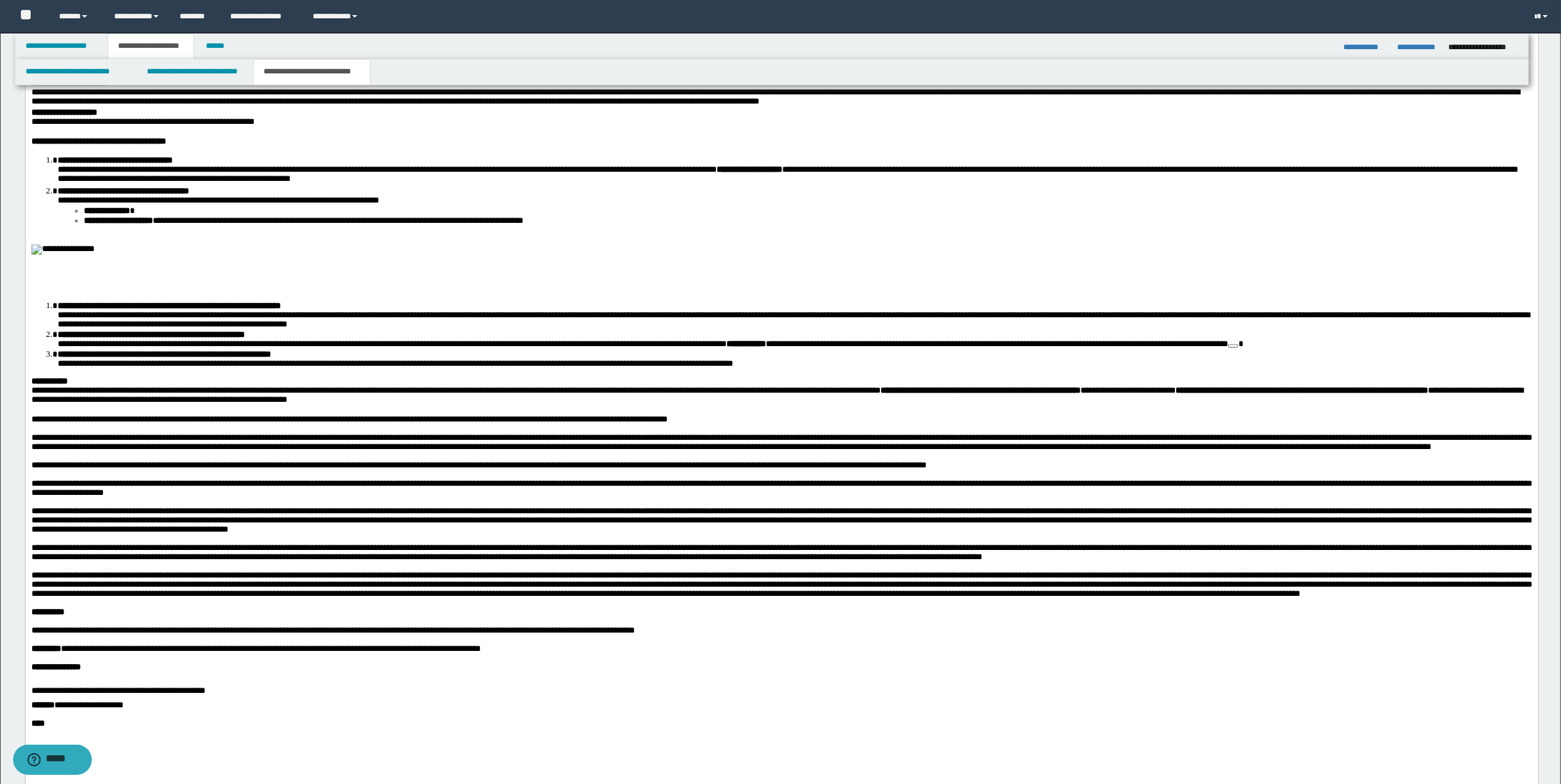 click at bounding box center [62, 250] 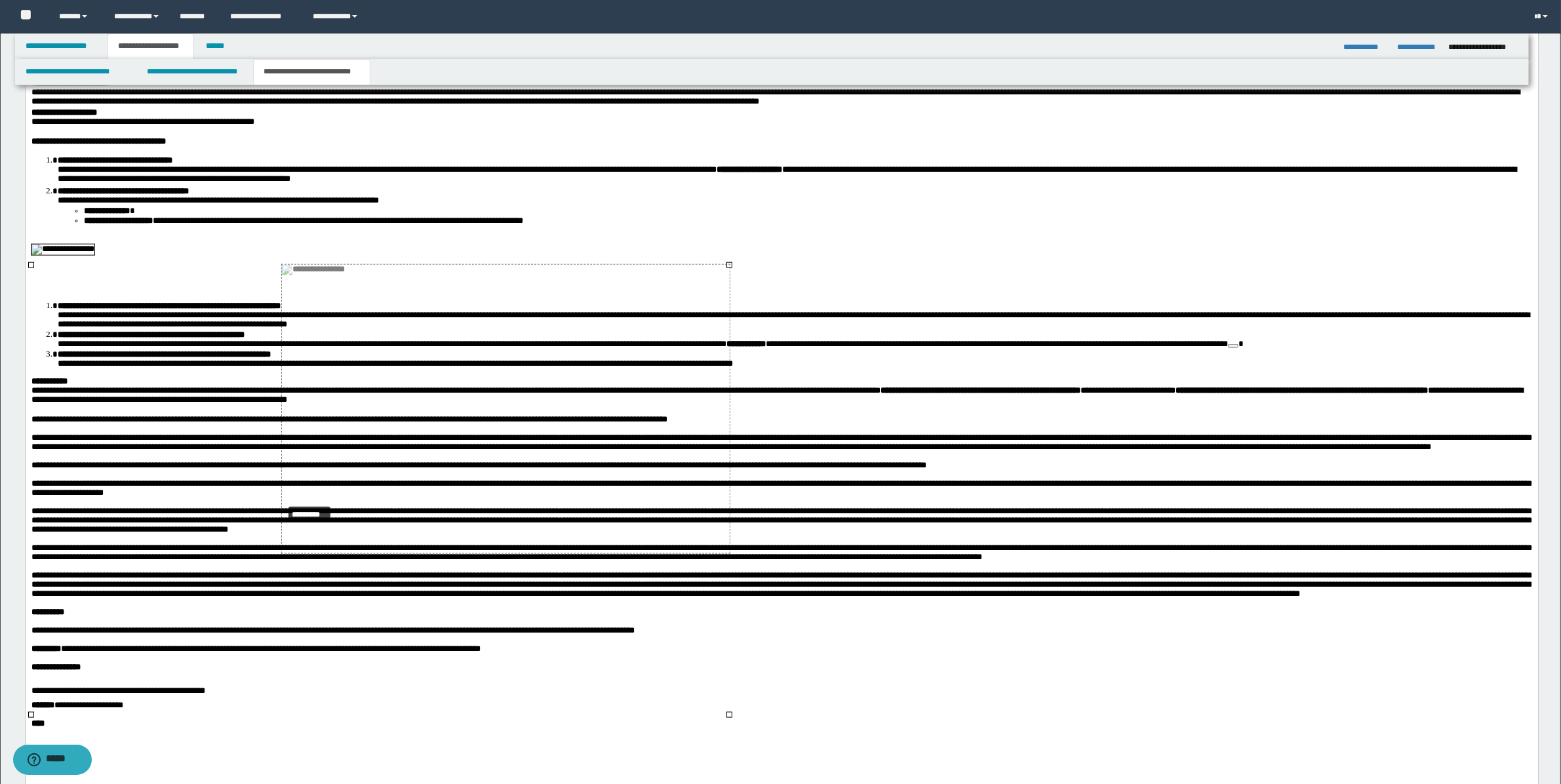 drag, startPoint x: 27, startPoint y: 717, endPoint x: 349, endPoint y: 448, distance: 419.57717 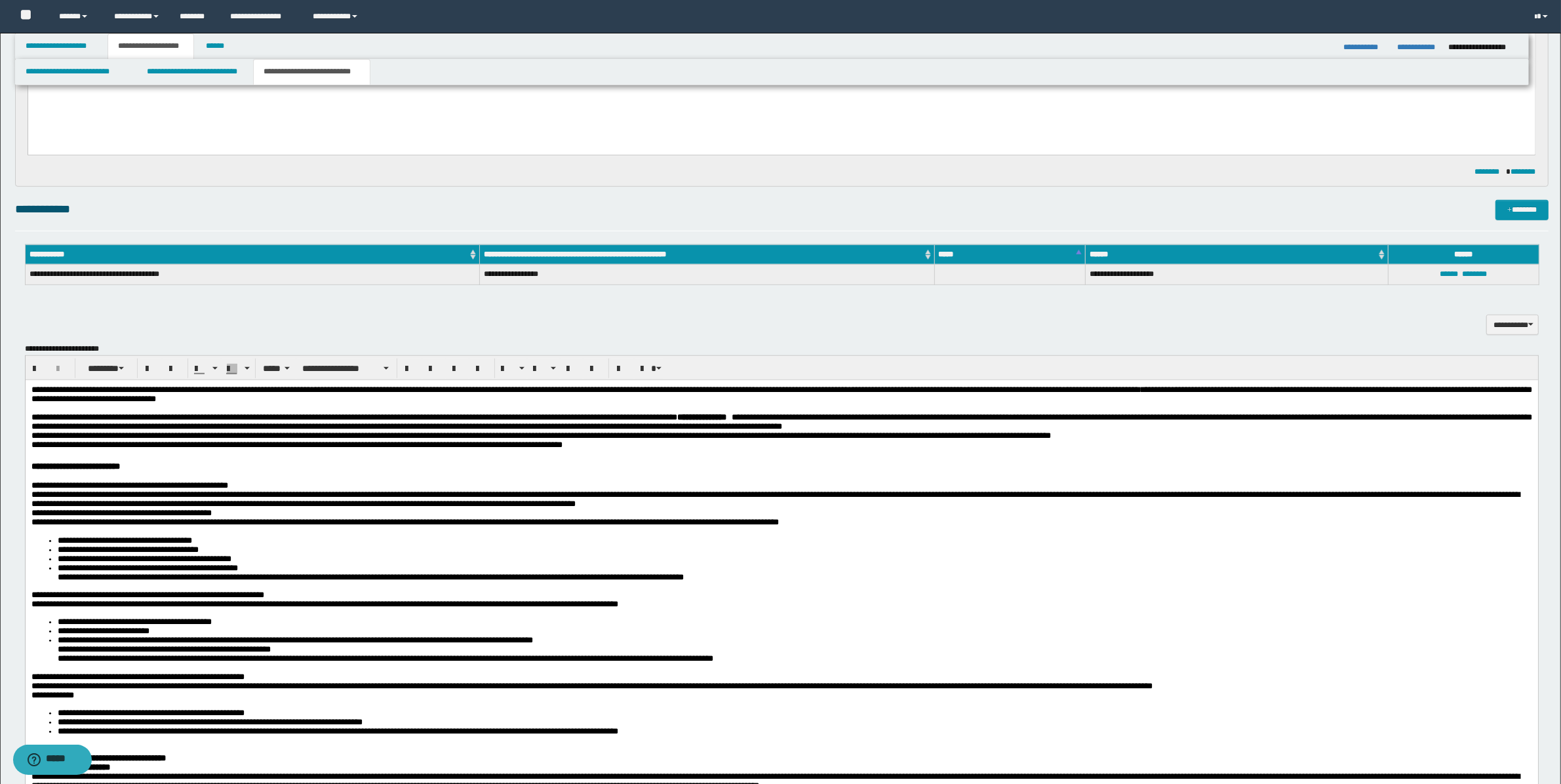 scroll, scrollTop: 1145, scrollLeft: 0, axis: vertical 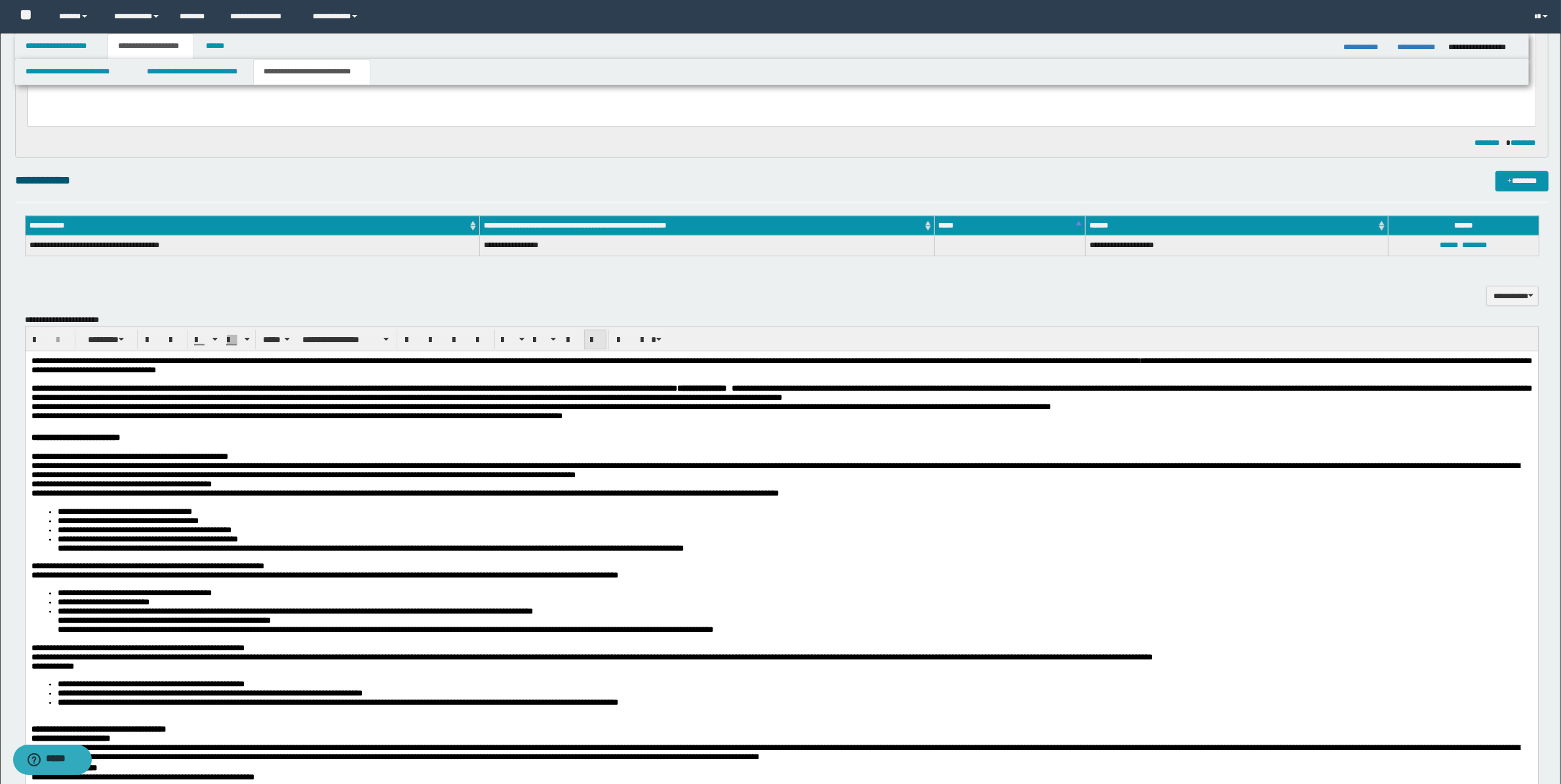 click at bounding box center [595, 340] 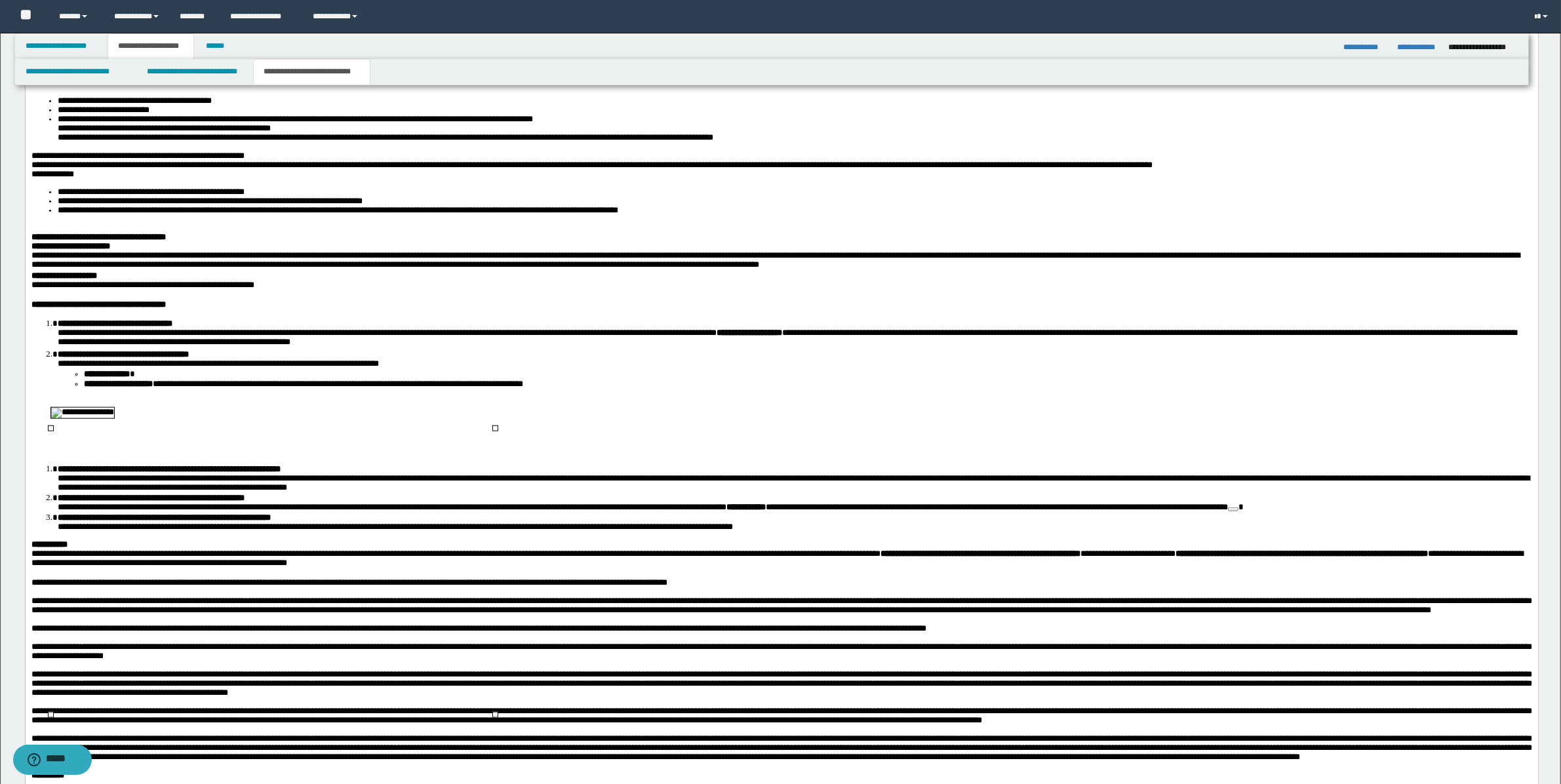scroll, scrollTop: 1800, scrollLeft: 0, axis: vertical 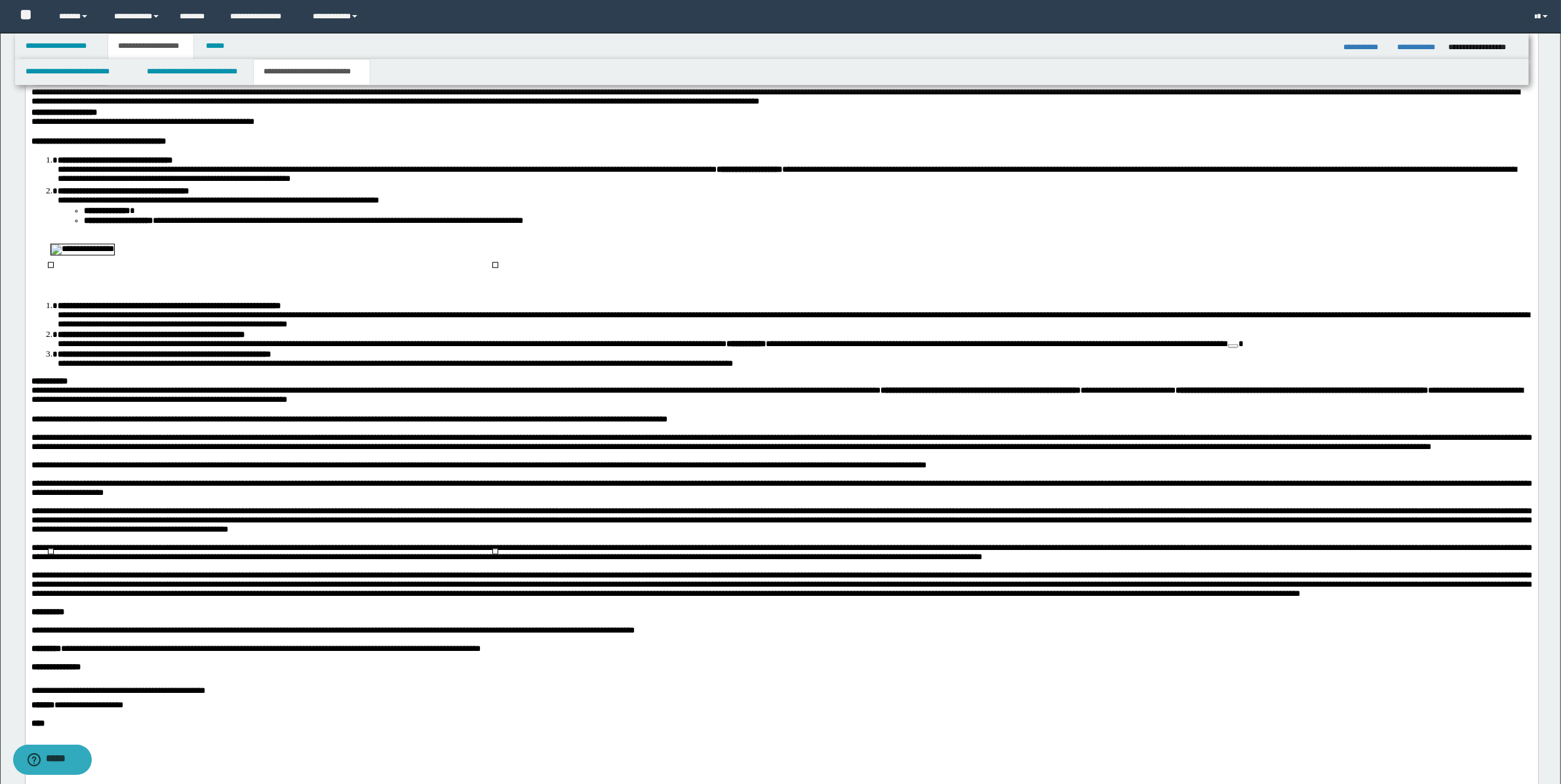 click at bounding box center [781, 250] 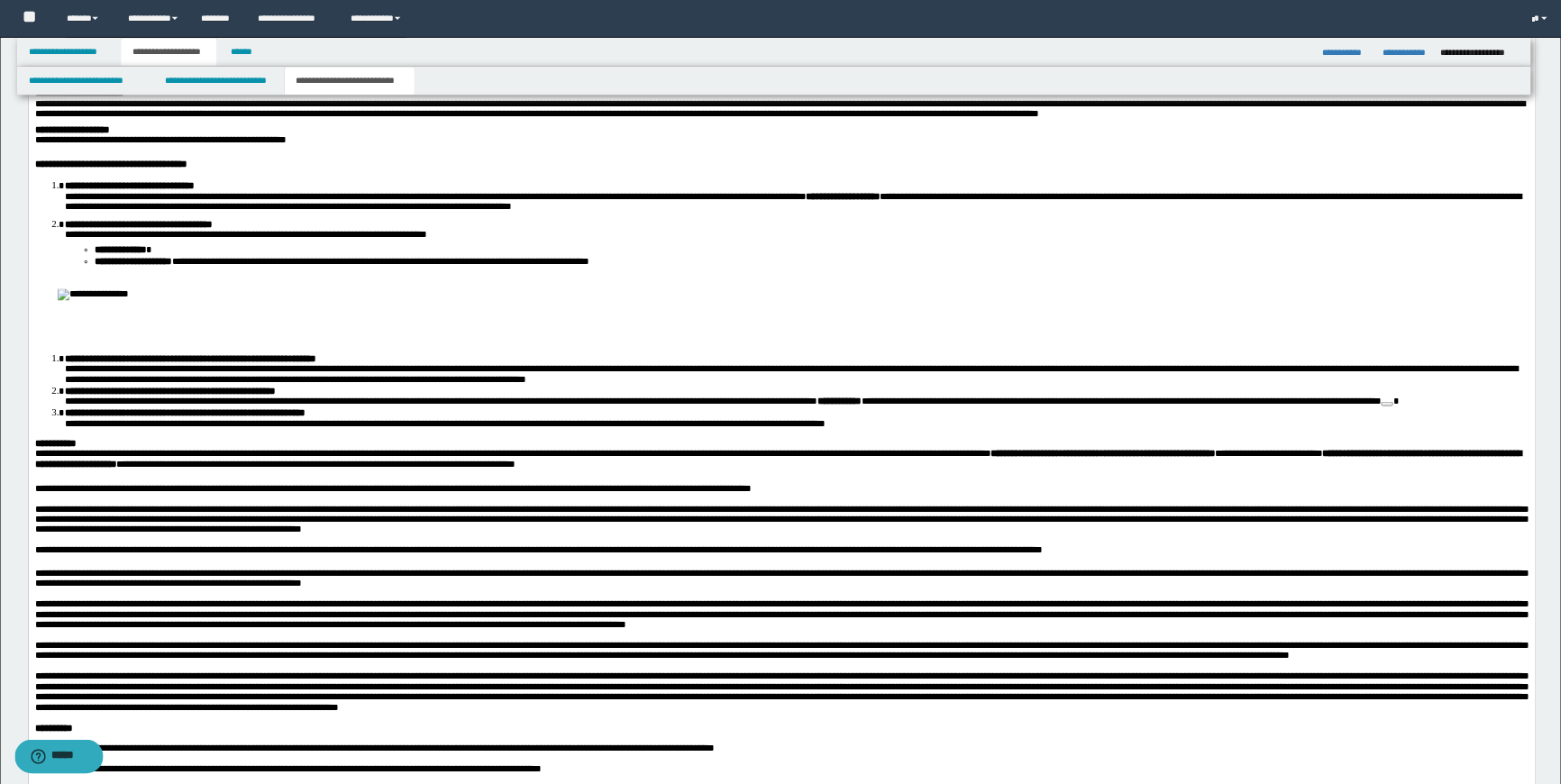 scroll, scrollTop: 2475, scrollLeft: 0, axis: vertical 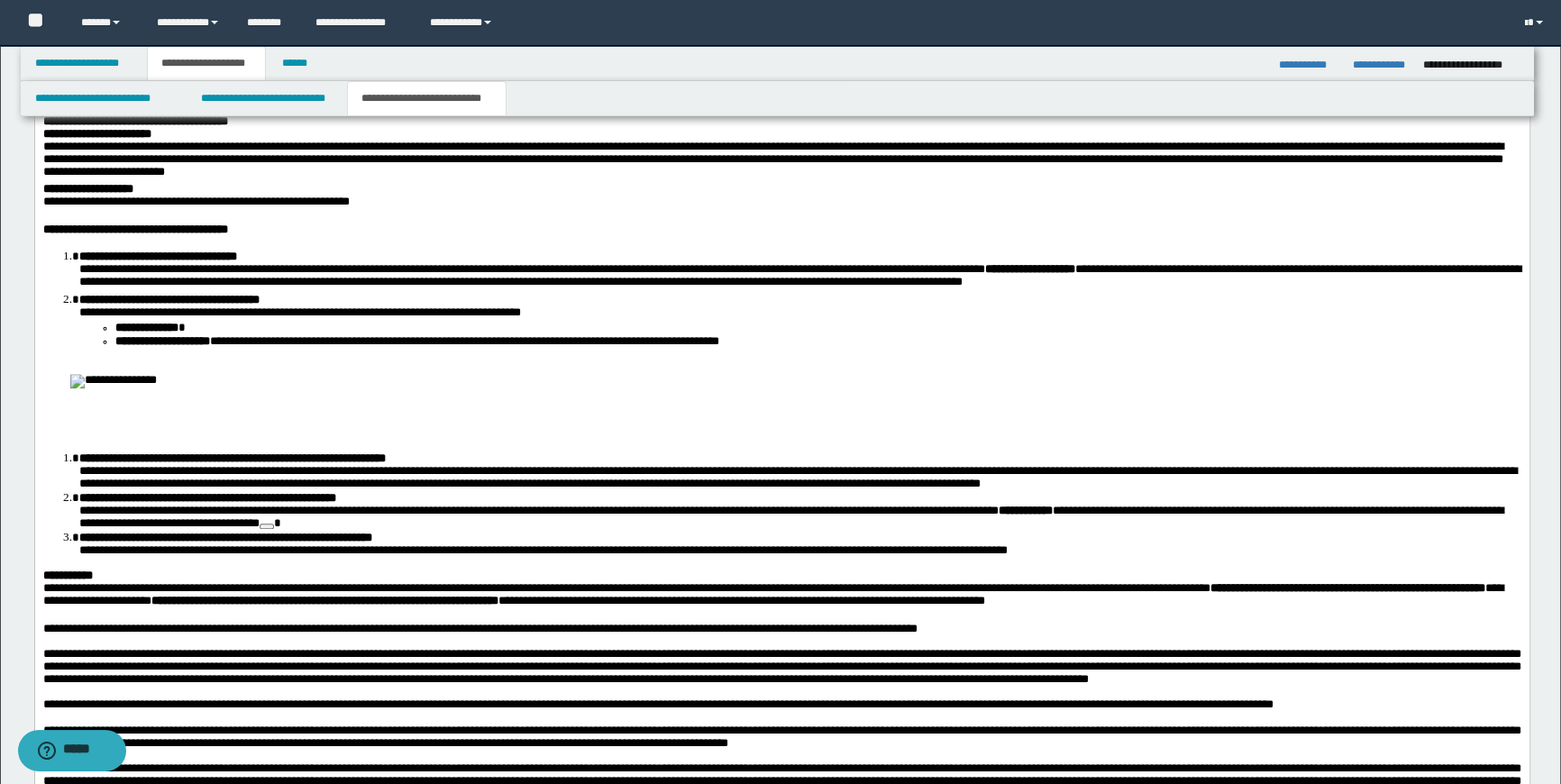 click on "**********" at bounding box center [817, 328] 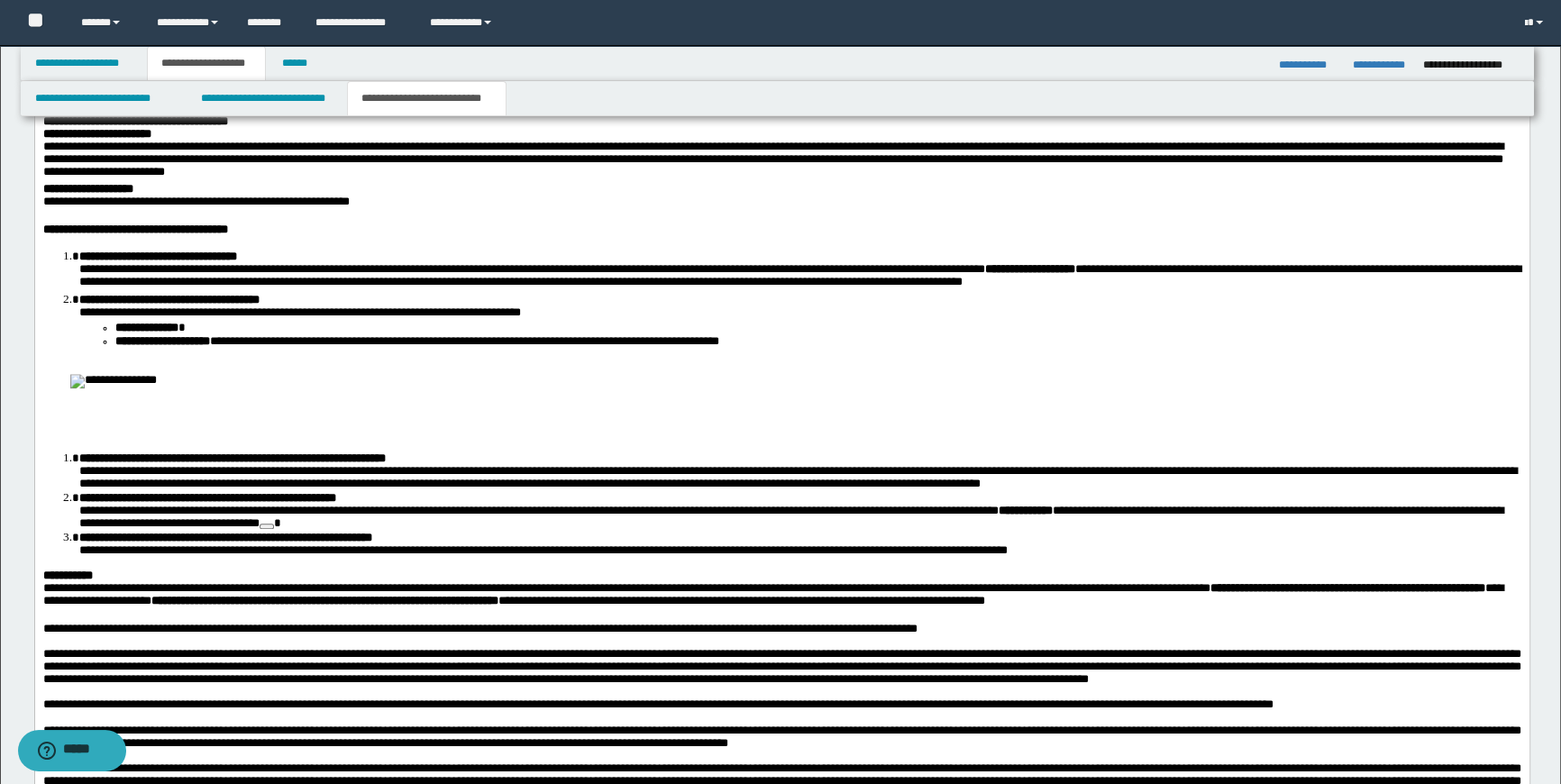 click on "**********" at bounding box center [817, 342] 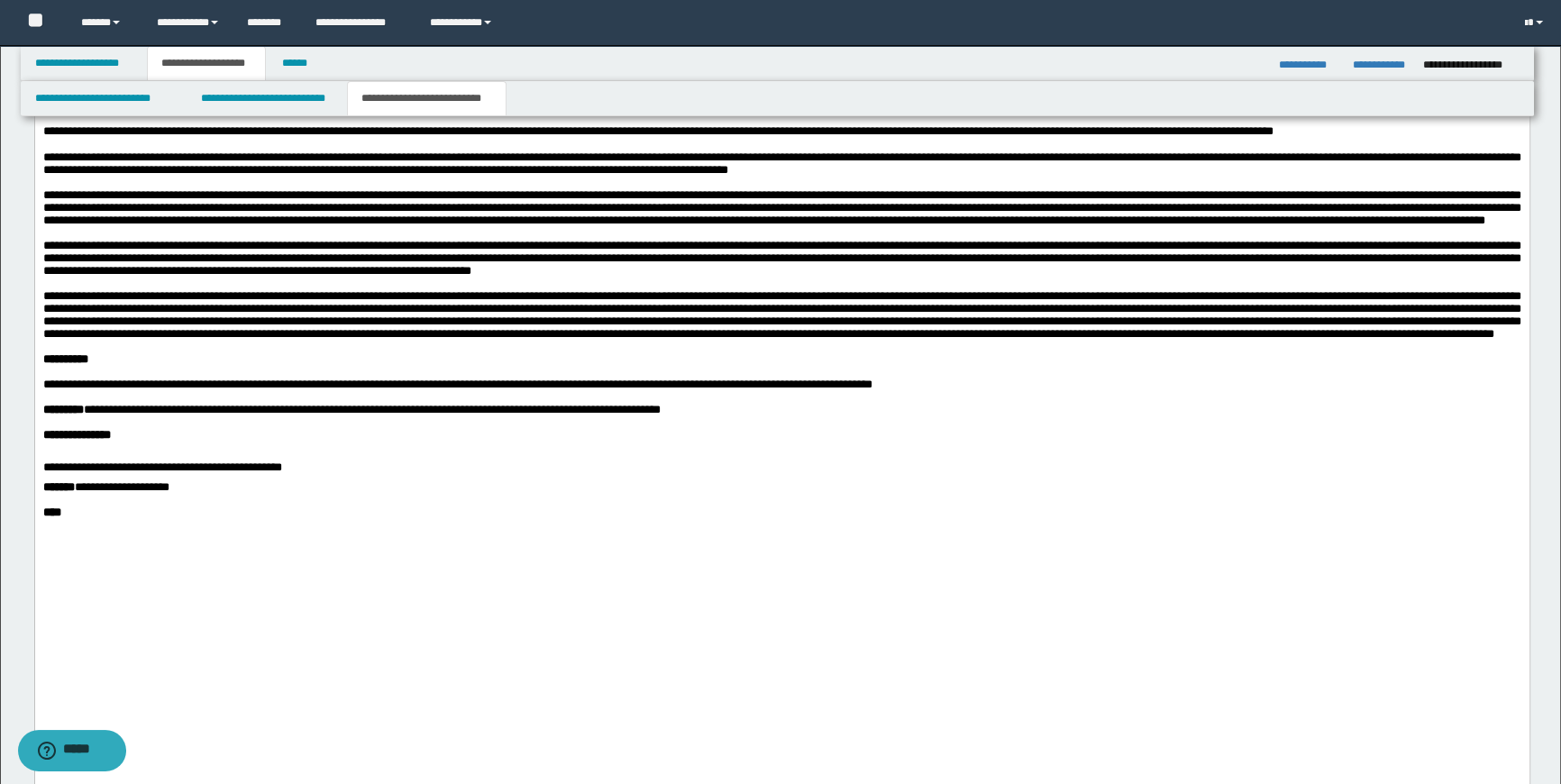 scroll, scrollTop: 2967, scrollLeft: 0, axis: vertical 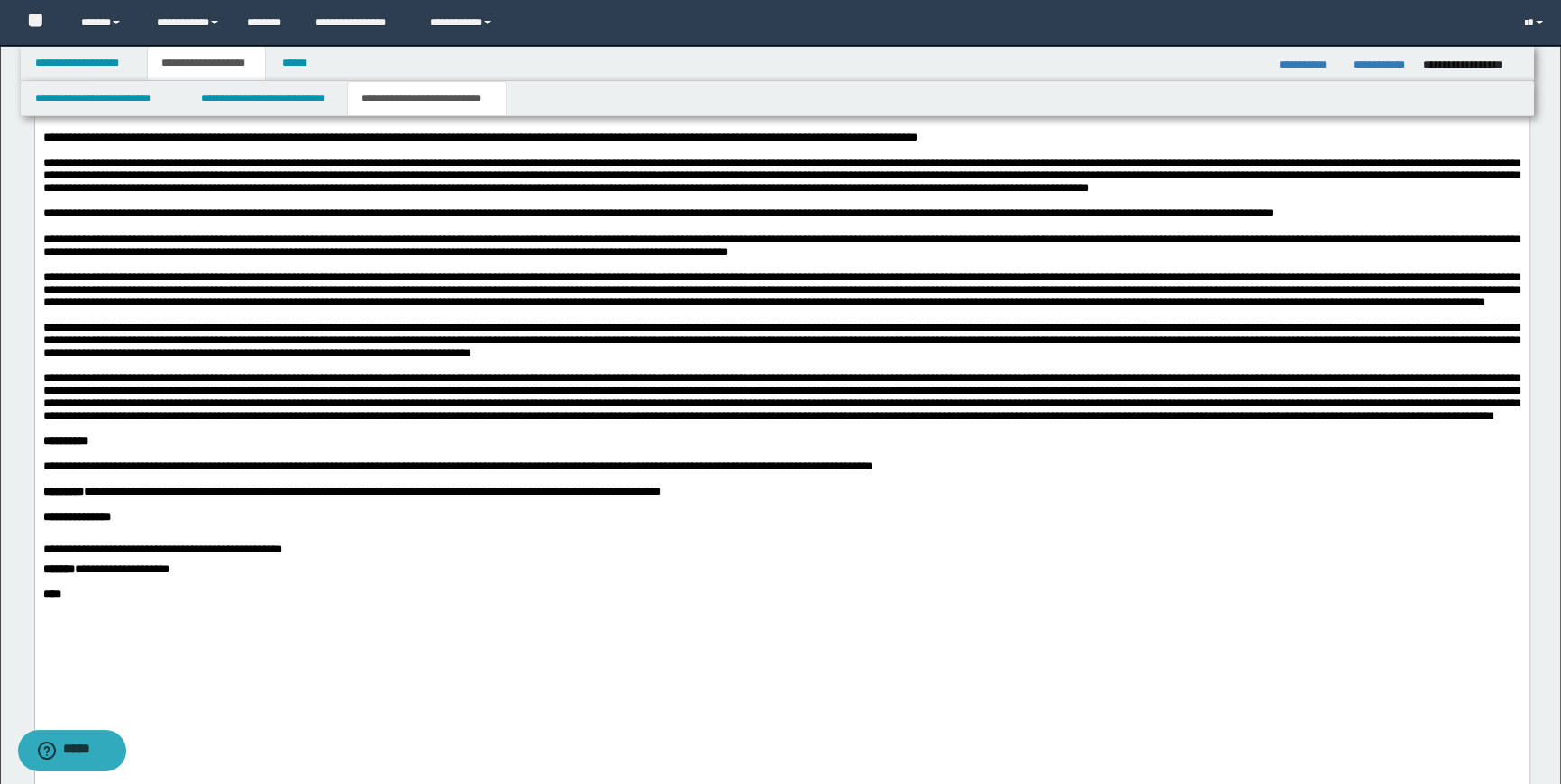 drag, startPoint x: 92, startPoint y: 391, endPoint x: 44, endPoint y: 367, distance: 53.66563 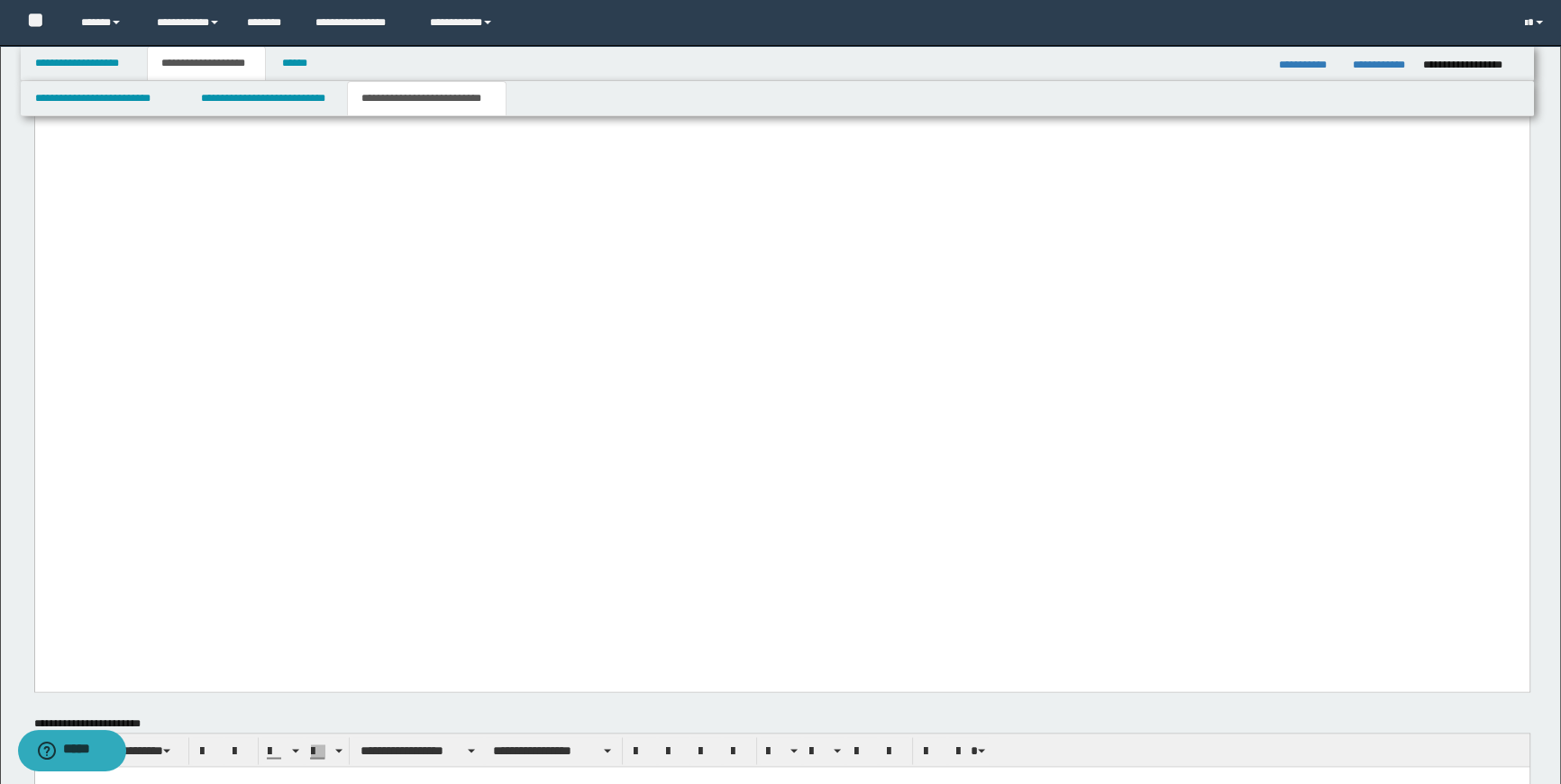 scroll, scrollTop: 3623, scrollLeft: 0, axis: vertical 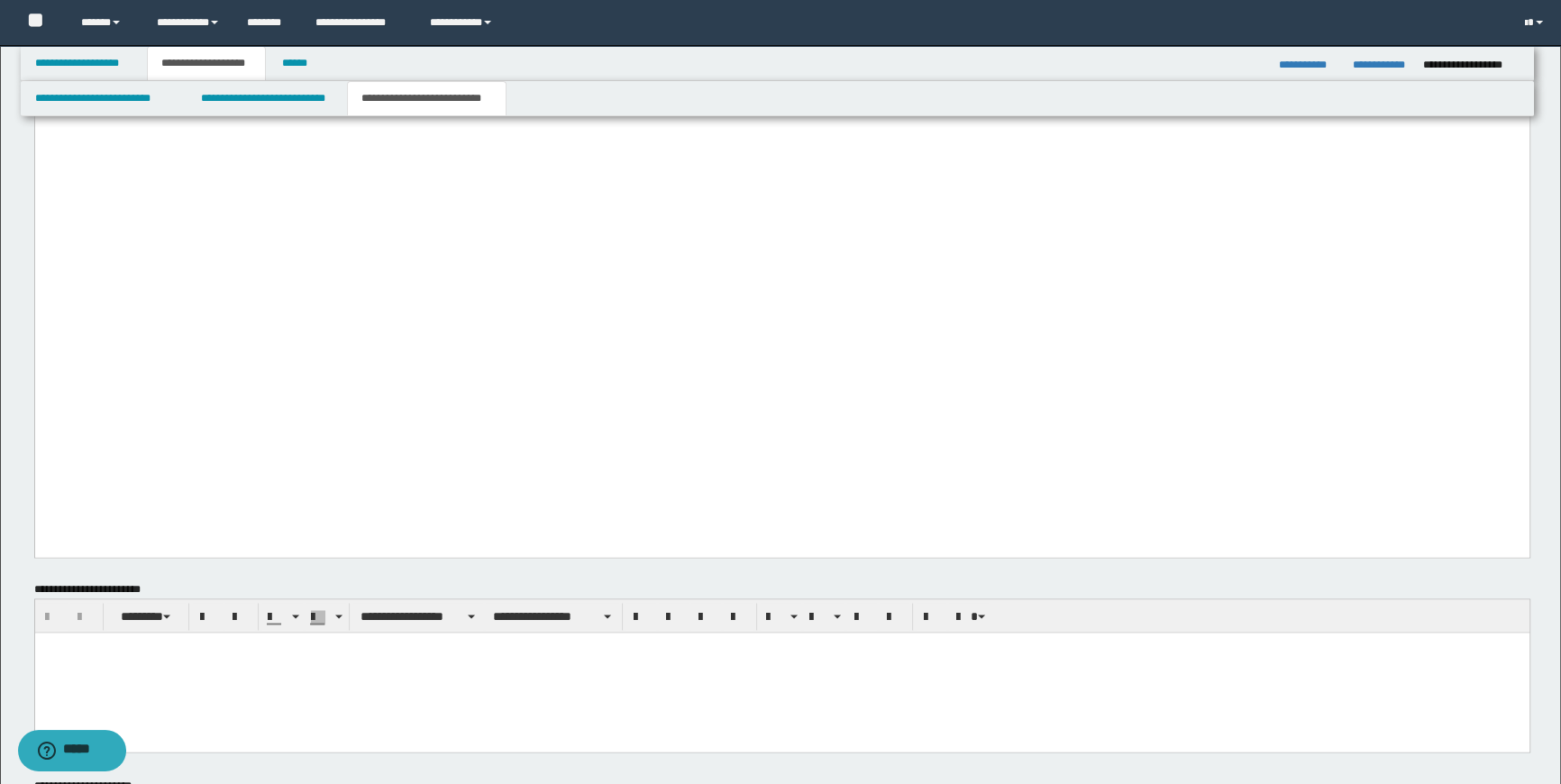 click on "**********" at bounding box center [781, -124] 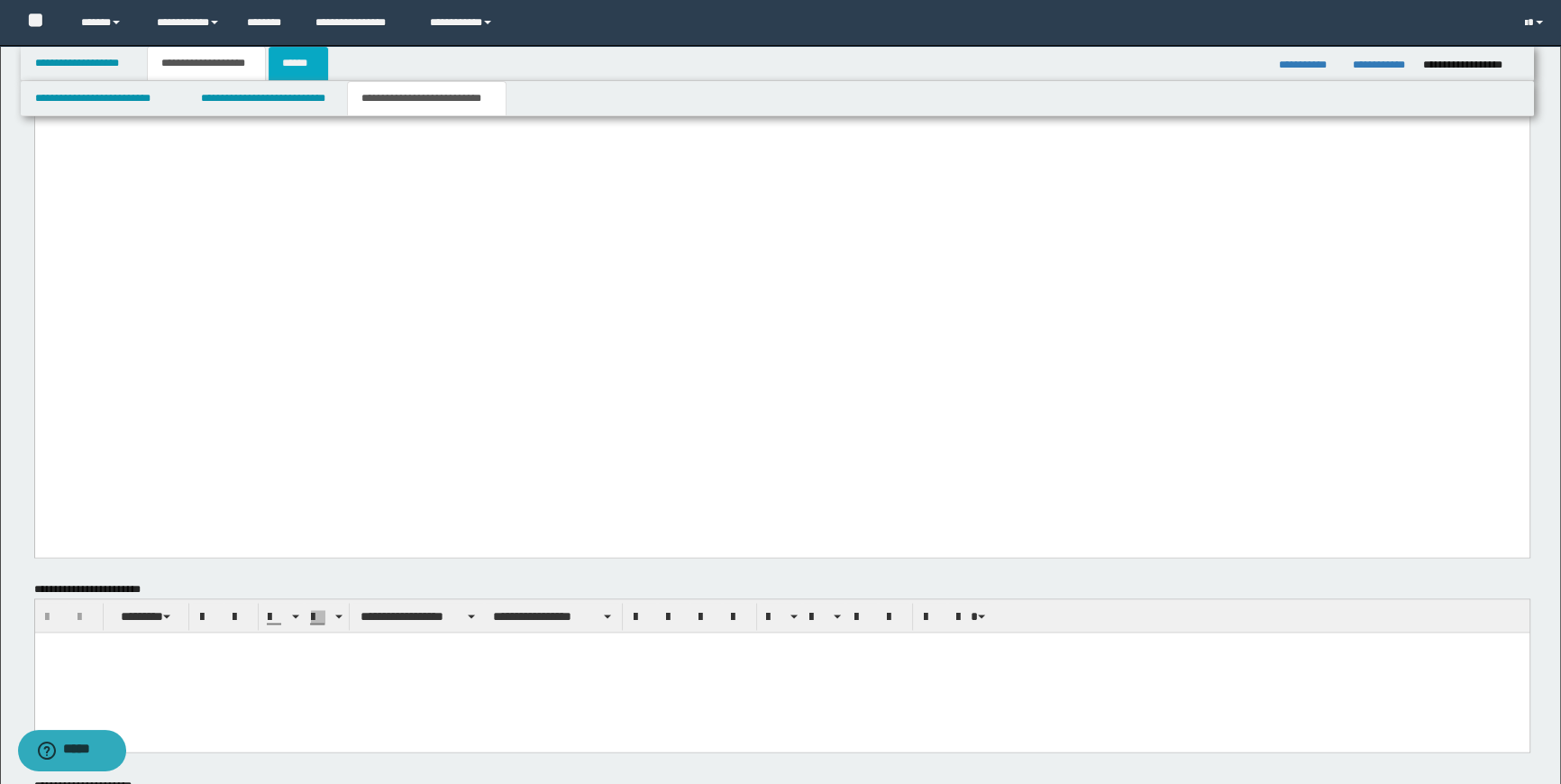 click on "******" at bounding box center [298, 63] 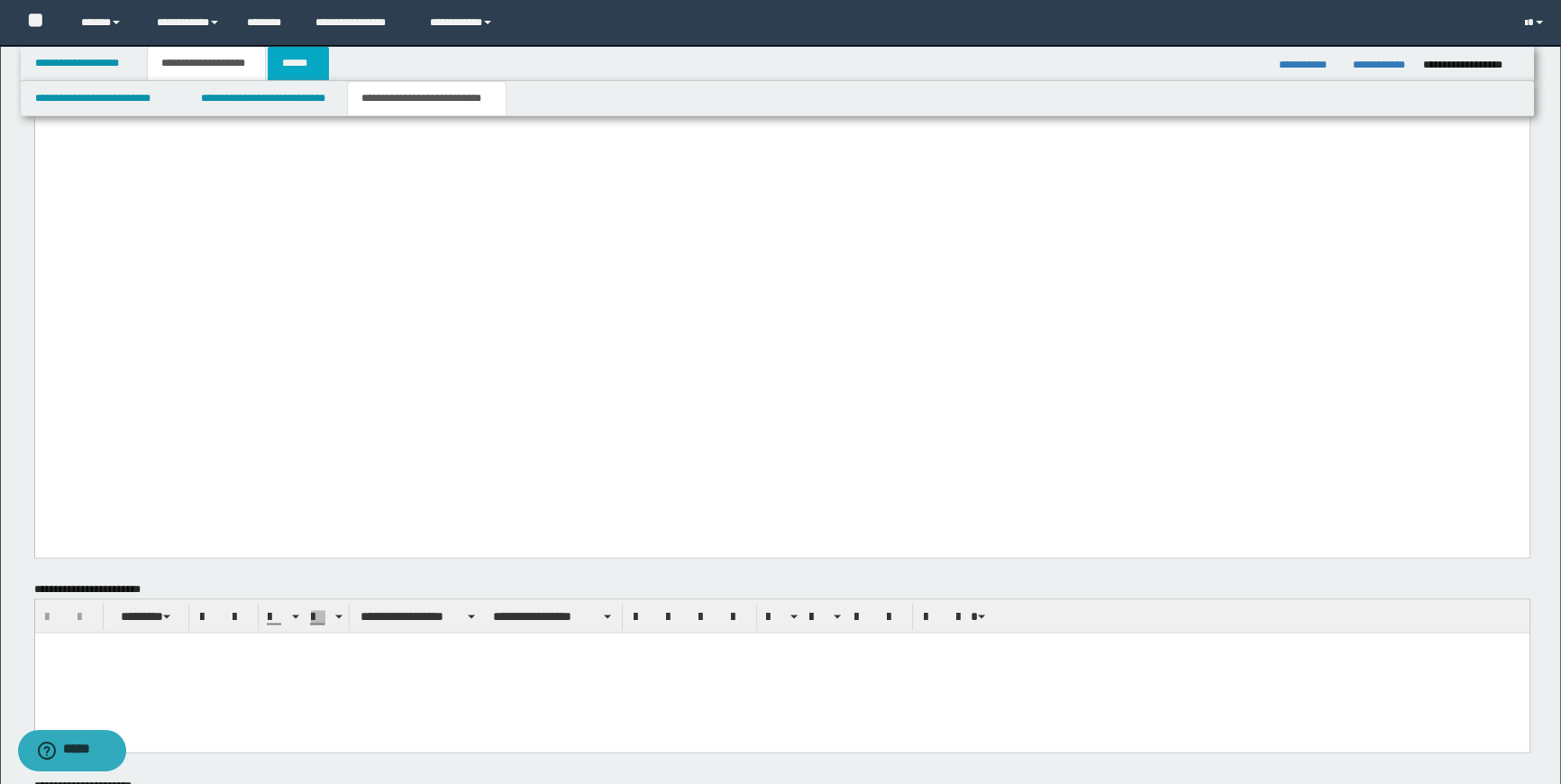 scroll, scrollTop: 0, scrollLeft: 0, axis: both 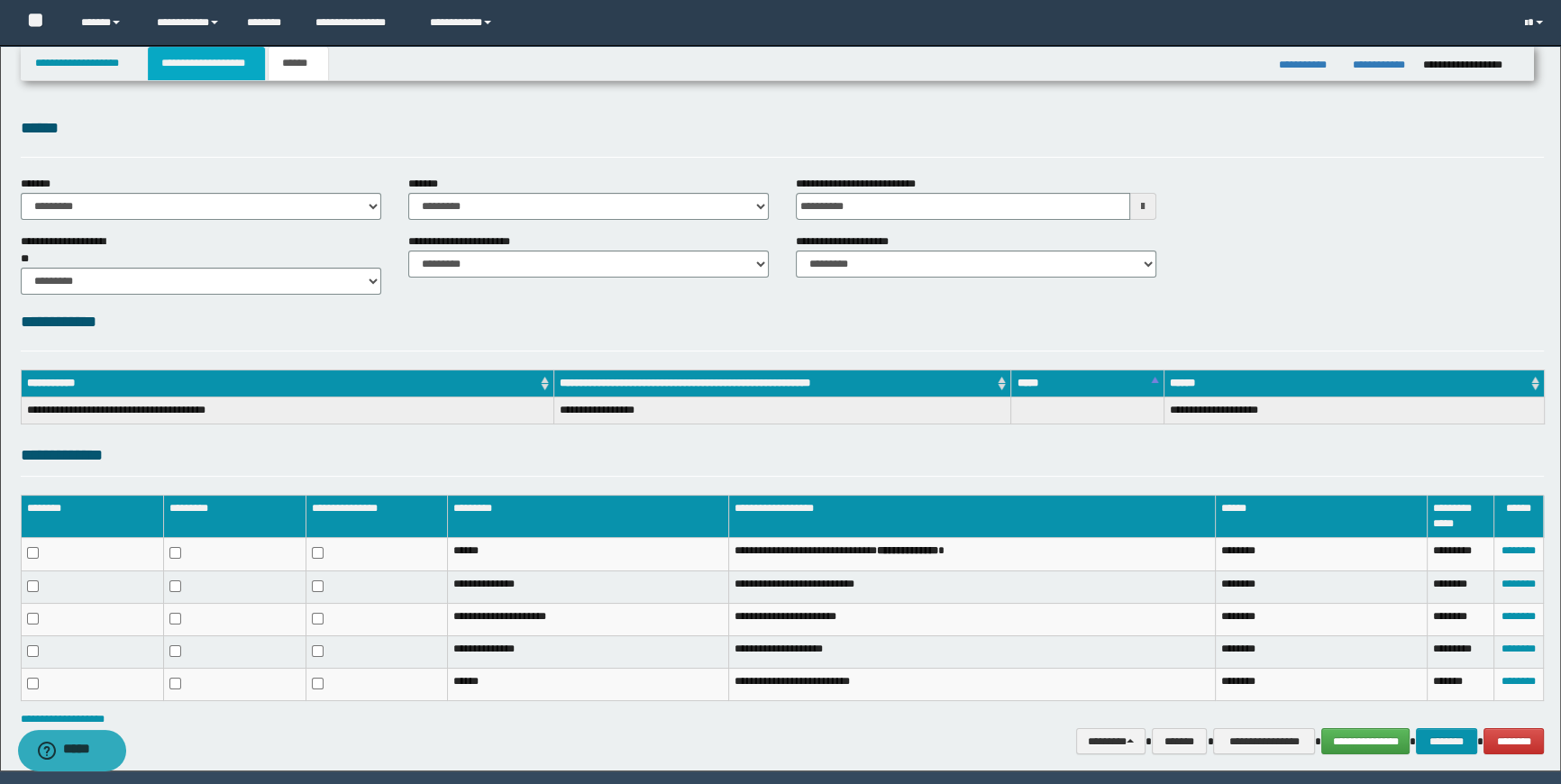 click on "**********" at bounding box center [205, 63] 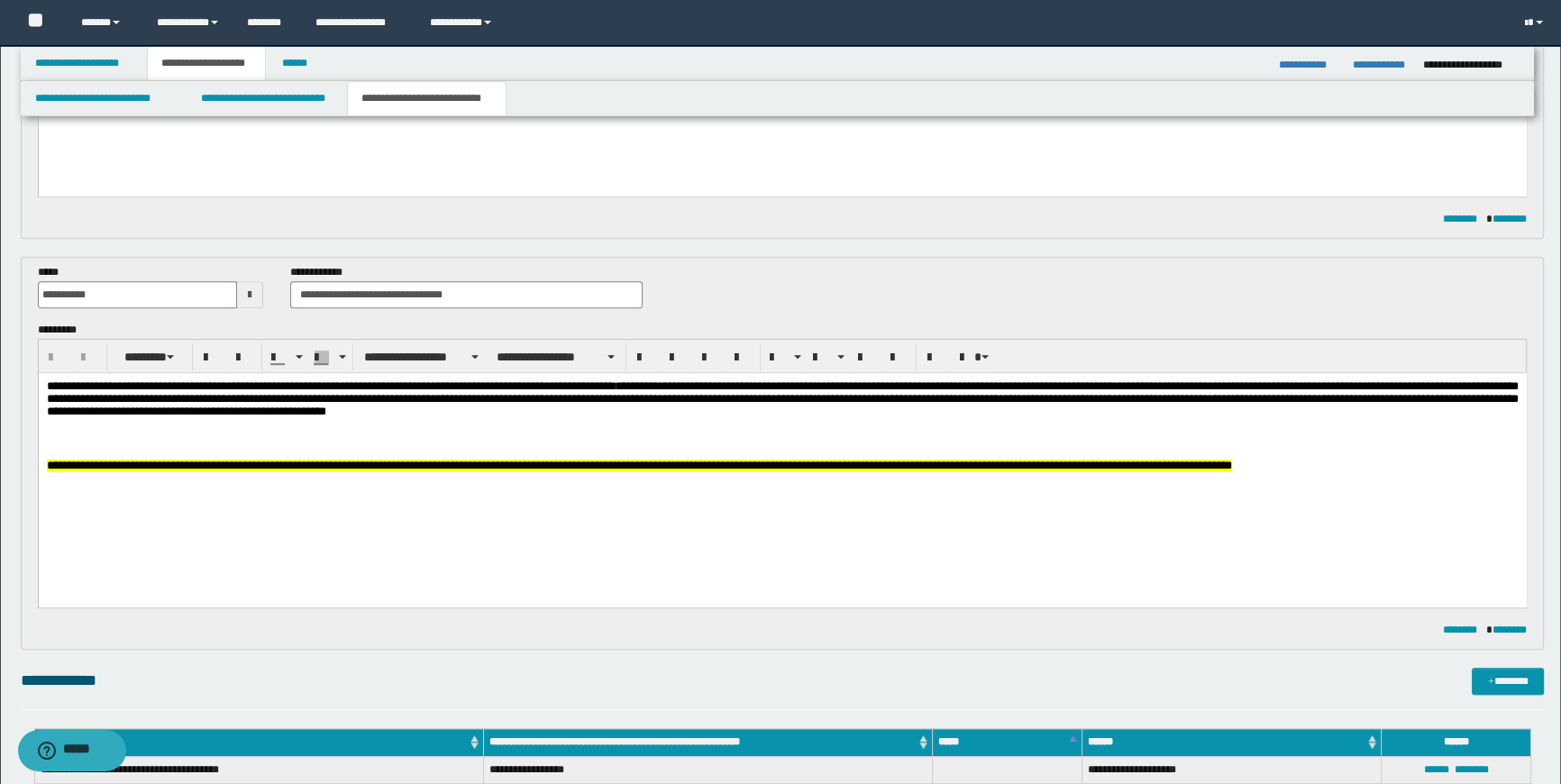 scroll, scrollTop: 1146, scrollLeft: 0, axis: vertical 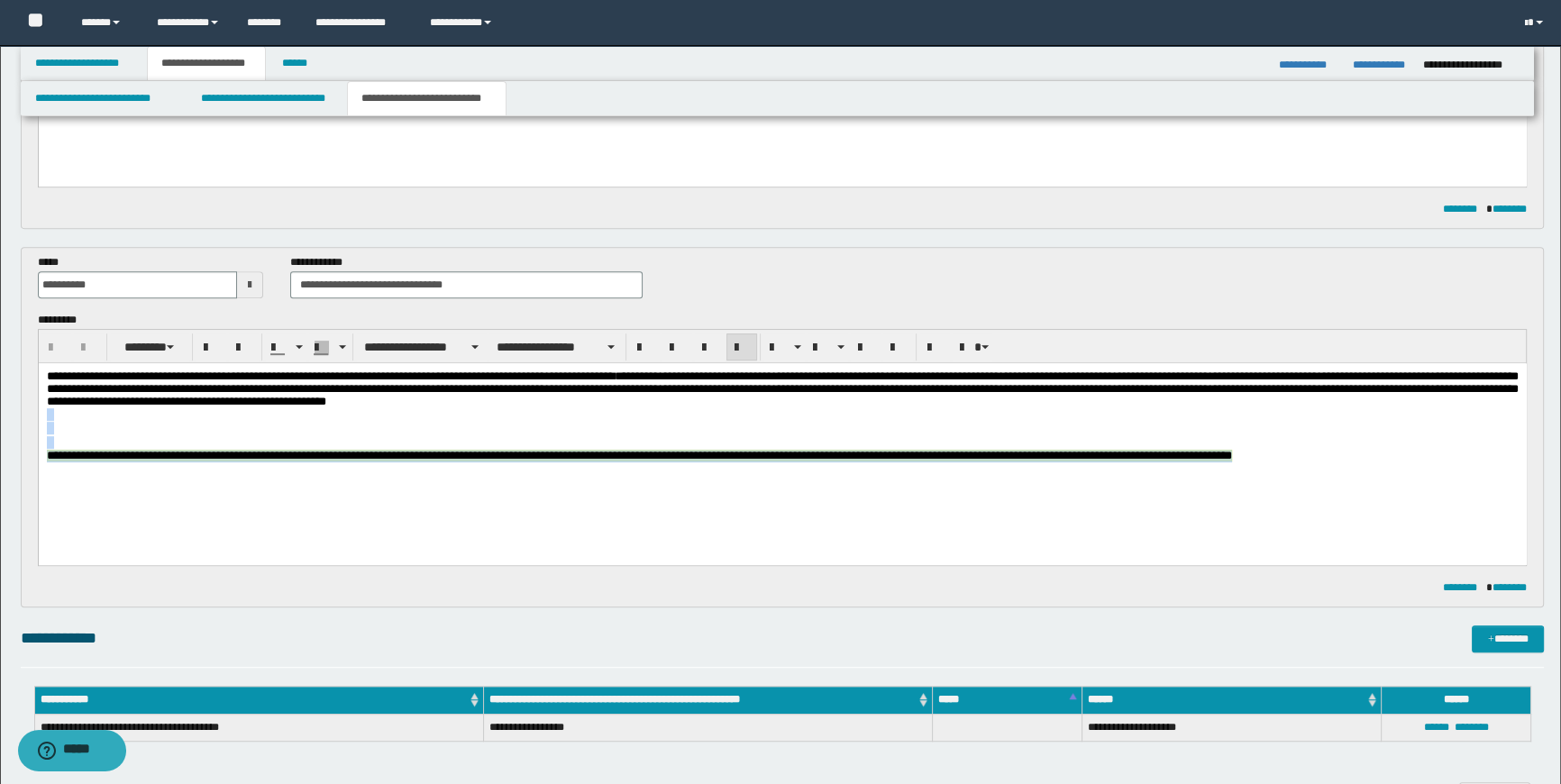 drag, startPoint x: 1497, startPoint y: 461, endPoint x: 33, endPoint y: 422, distance: 1464.519 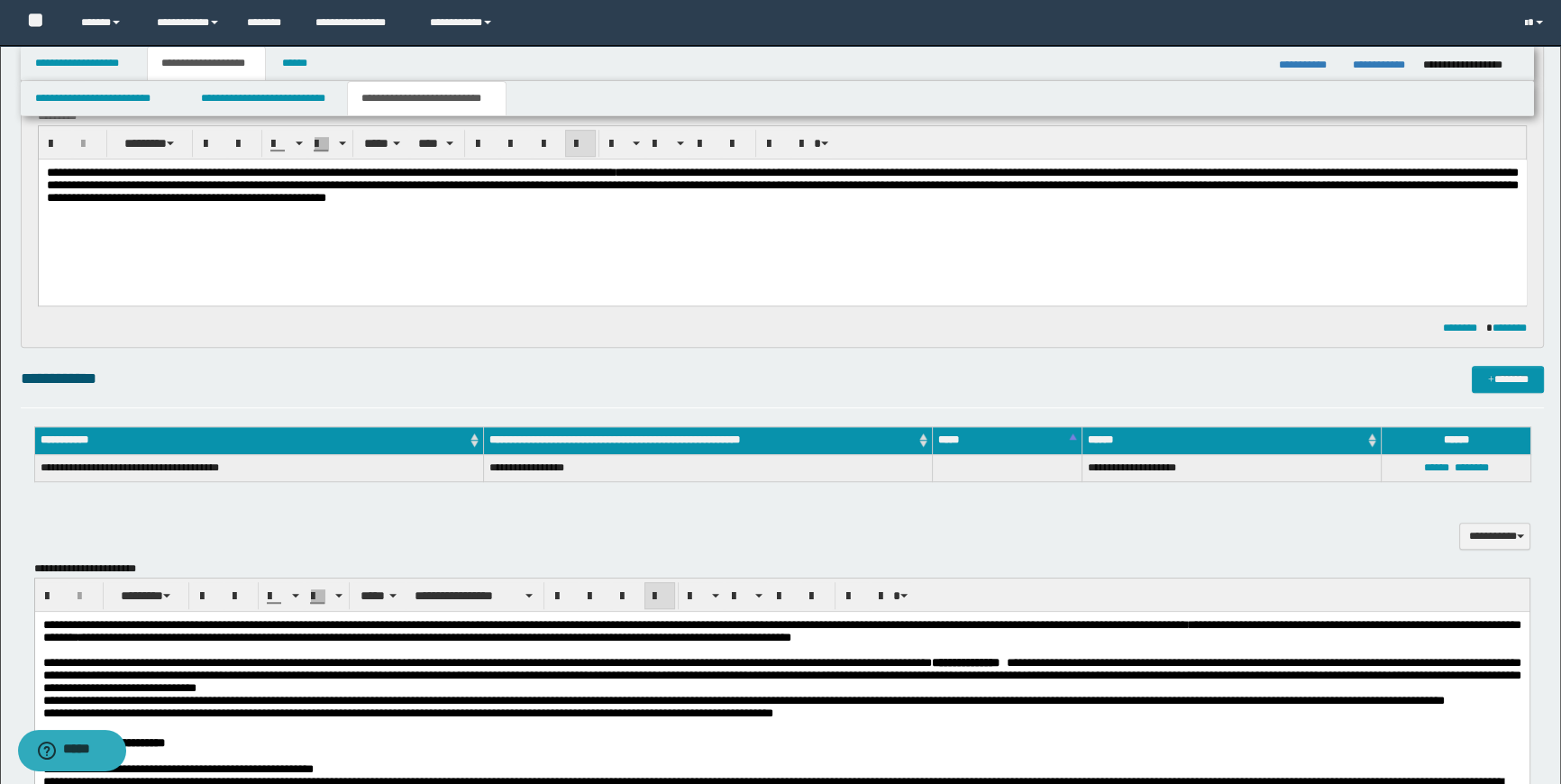 scroll, scrollTop: 1392, scrollLeft: 0, axis: vertical 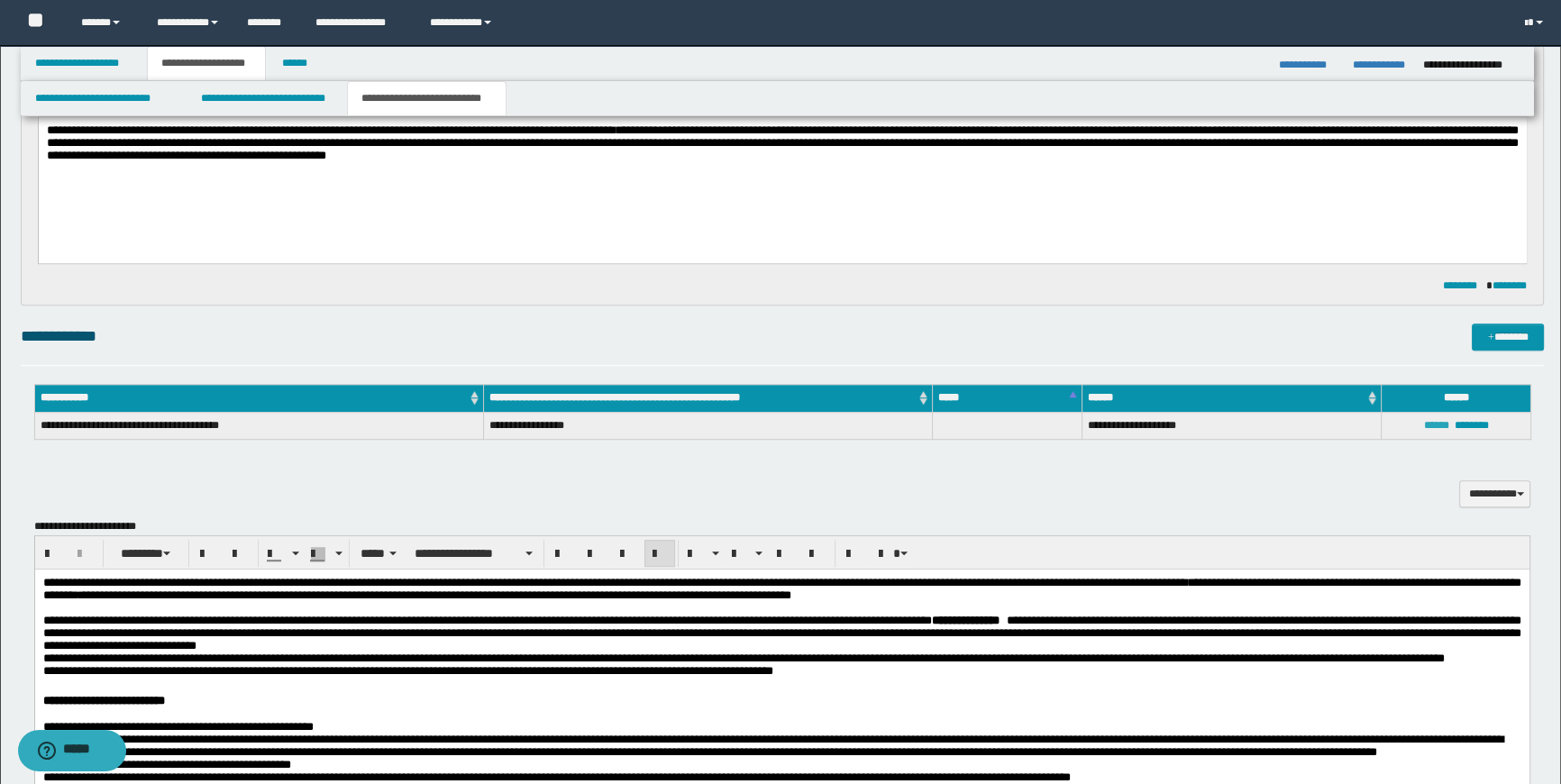 click on "******" at bounding box center [1436, 425] 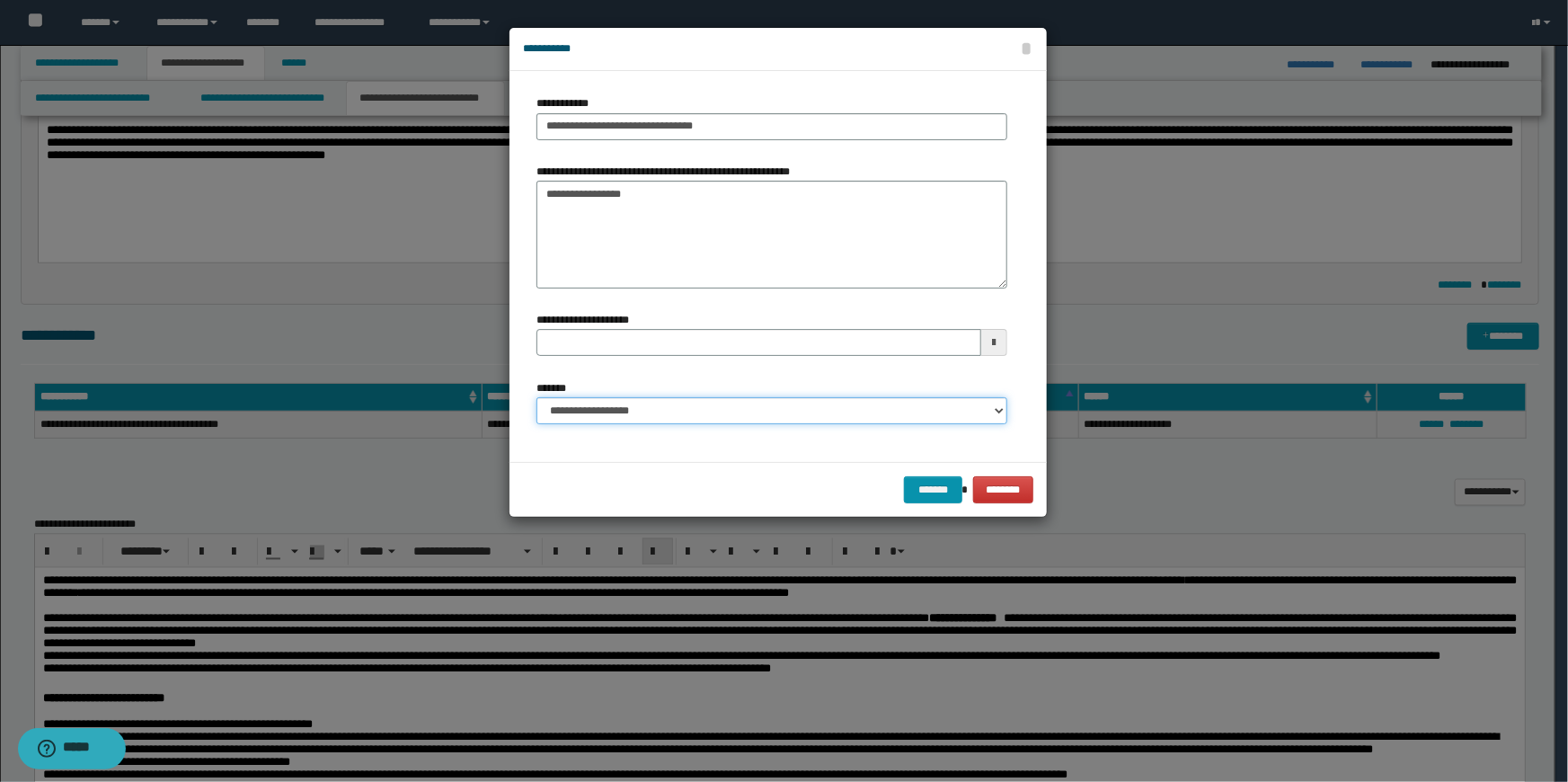 click on "**********" at bounding box center (772, 411) 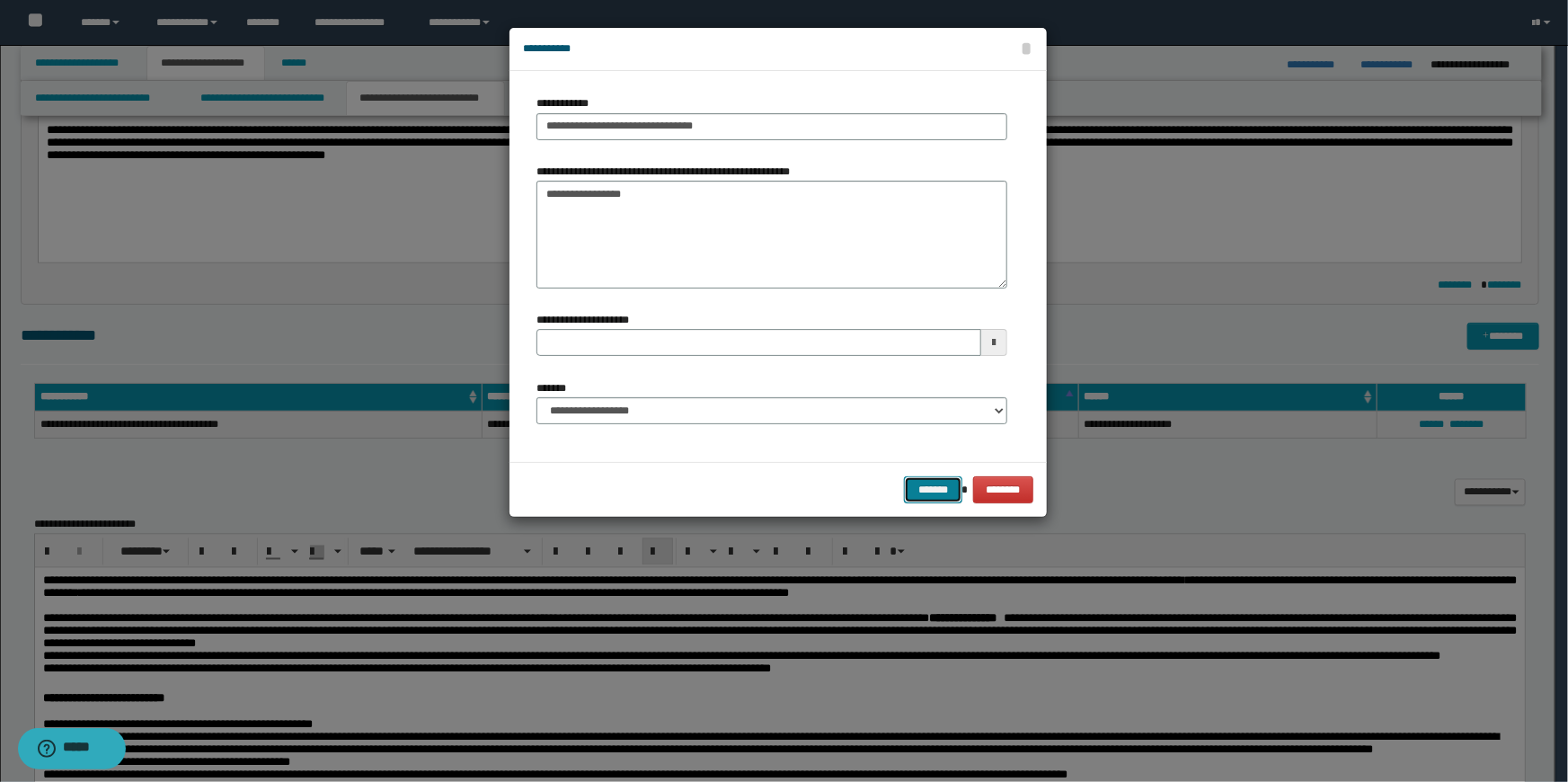 click on "*******" at bounding box center (933, 490) 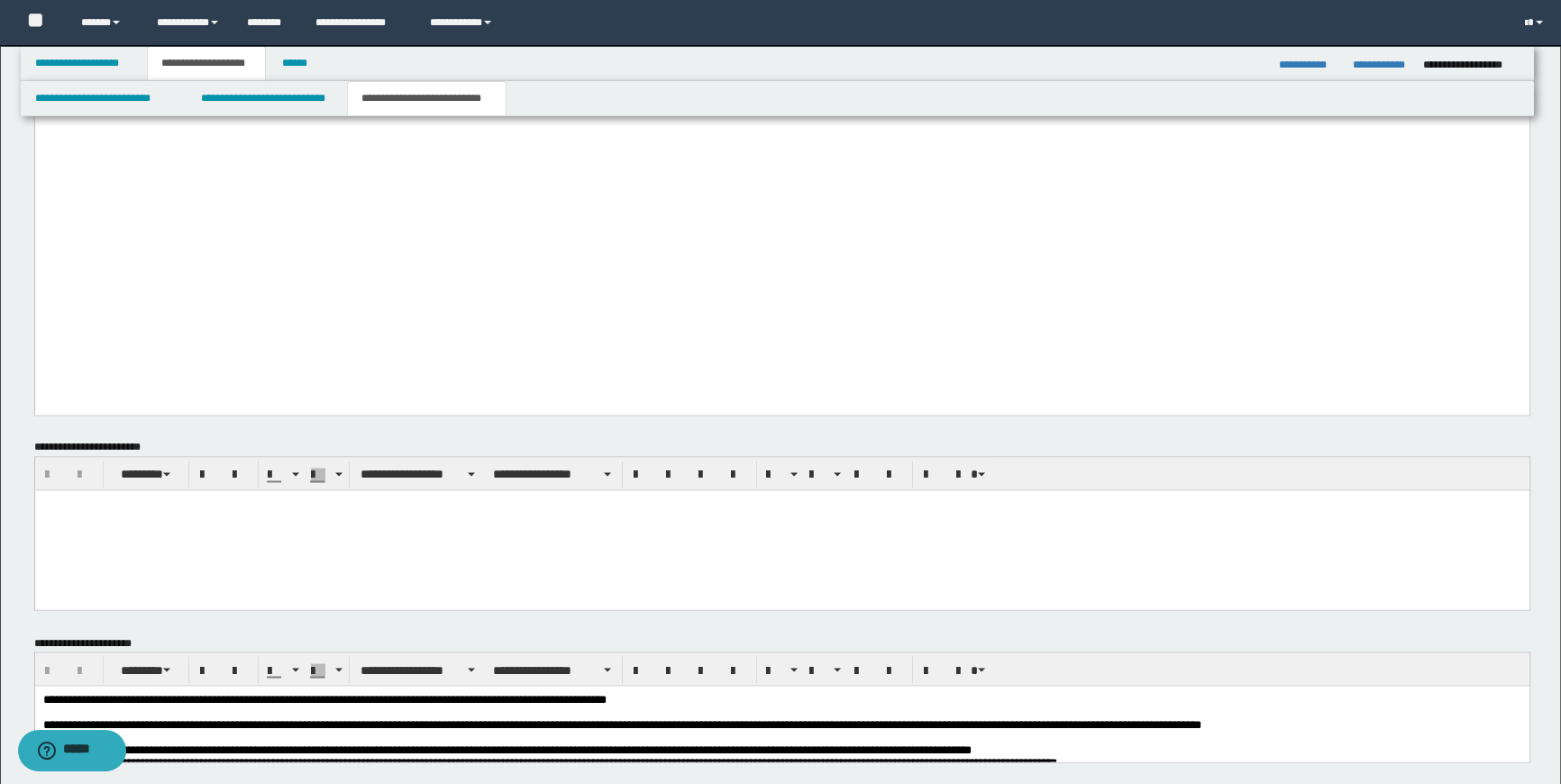 scroll, scrollTop: 3437, scrollLeft: 0, axis: vertical 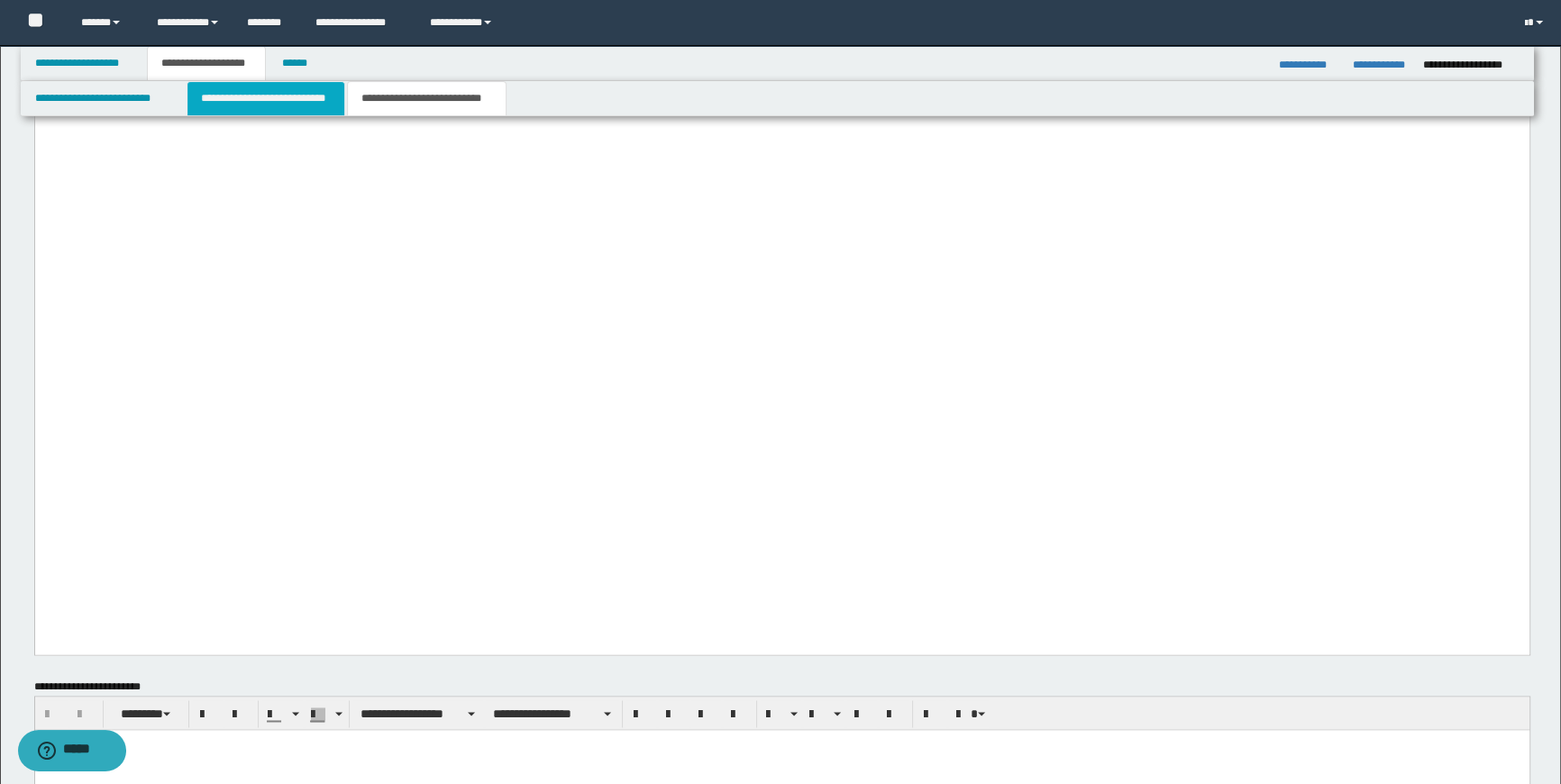 click on "**********" at bounding box center [265, 98] 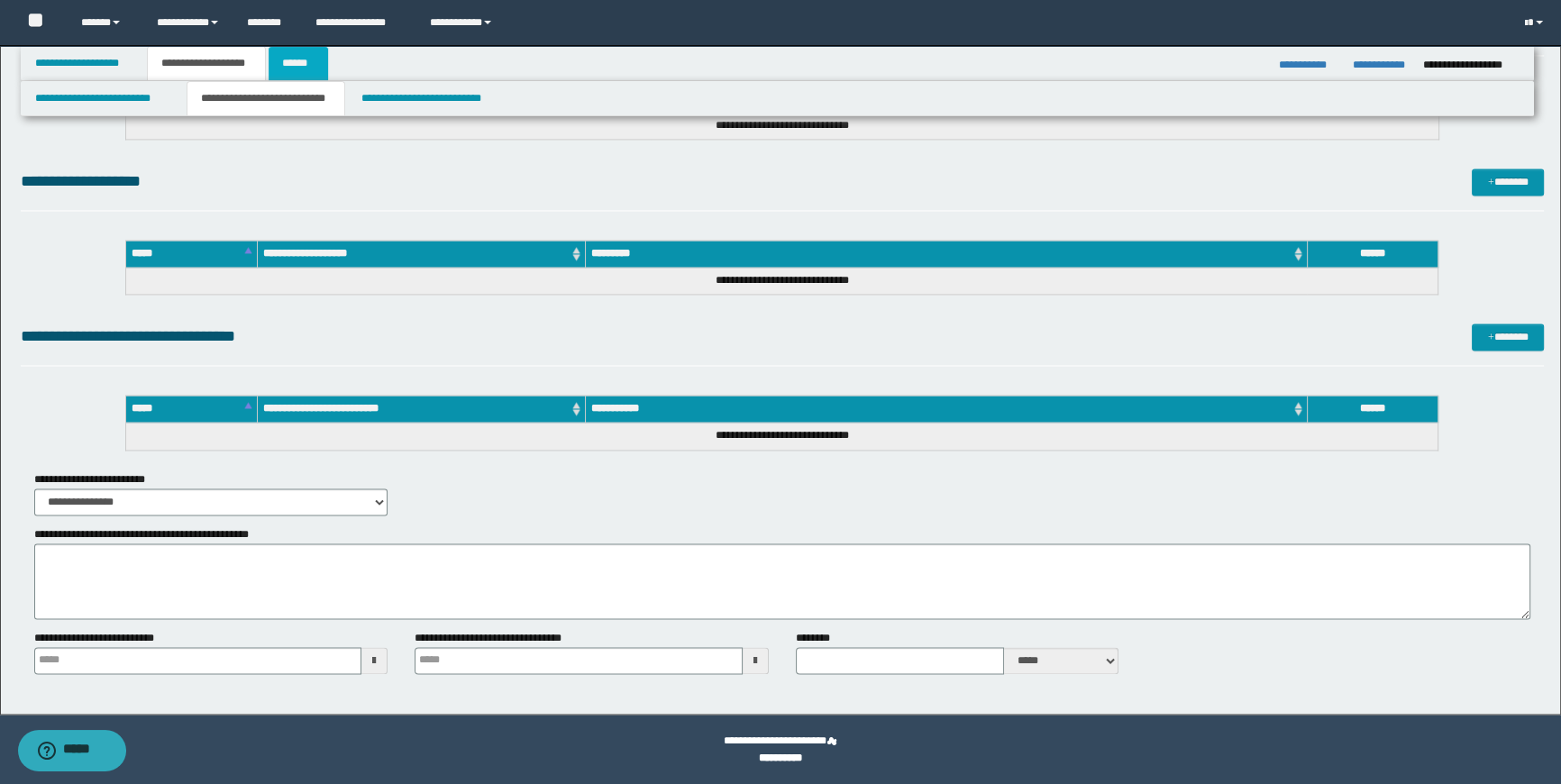 click on "******" at bounding box center (298, 63) 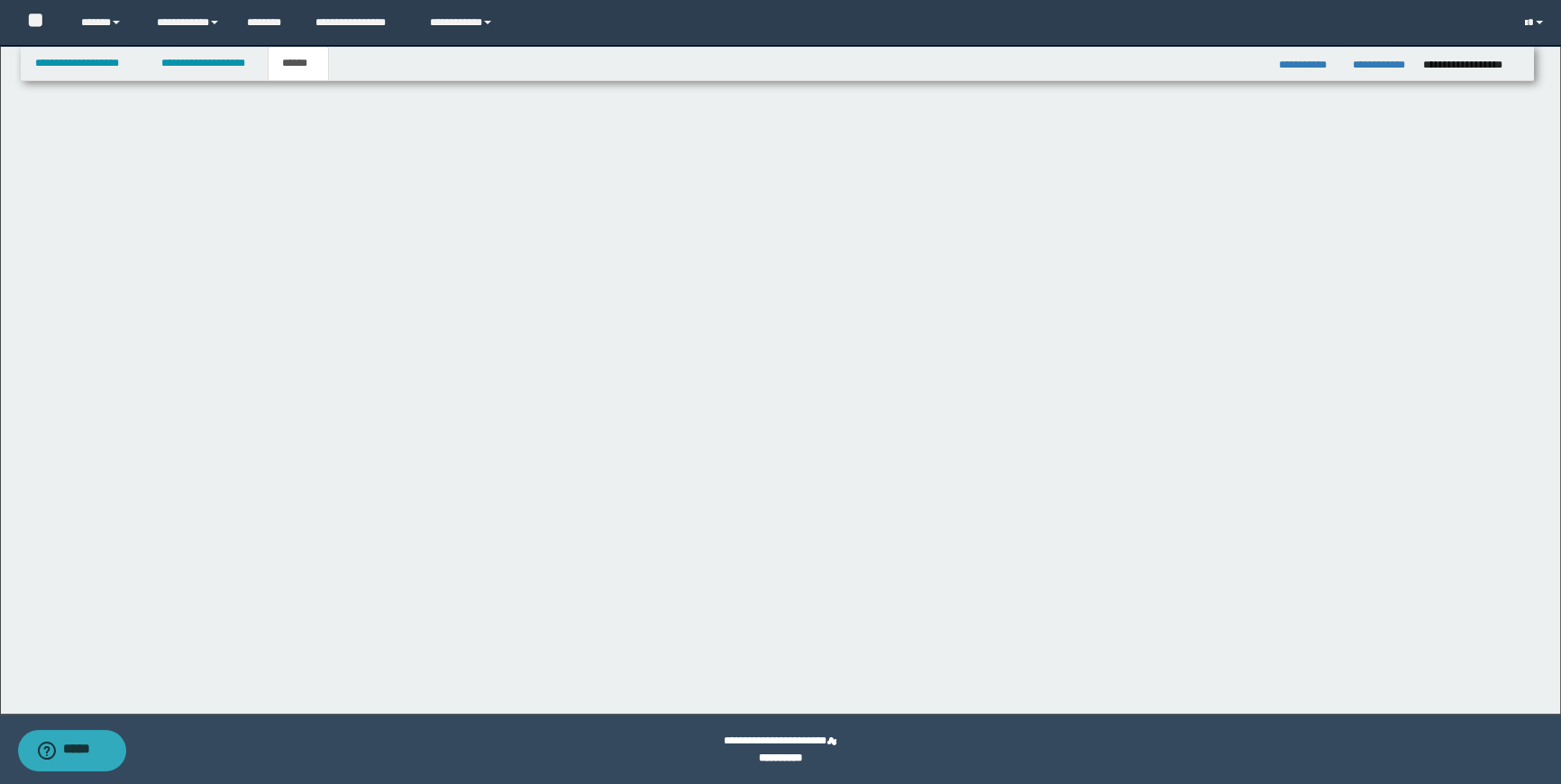 scroll, scrollTop: 57, scrollLeft: 0, axis: vertical 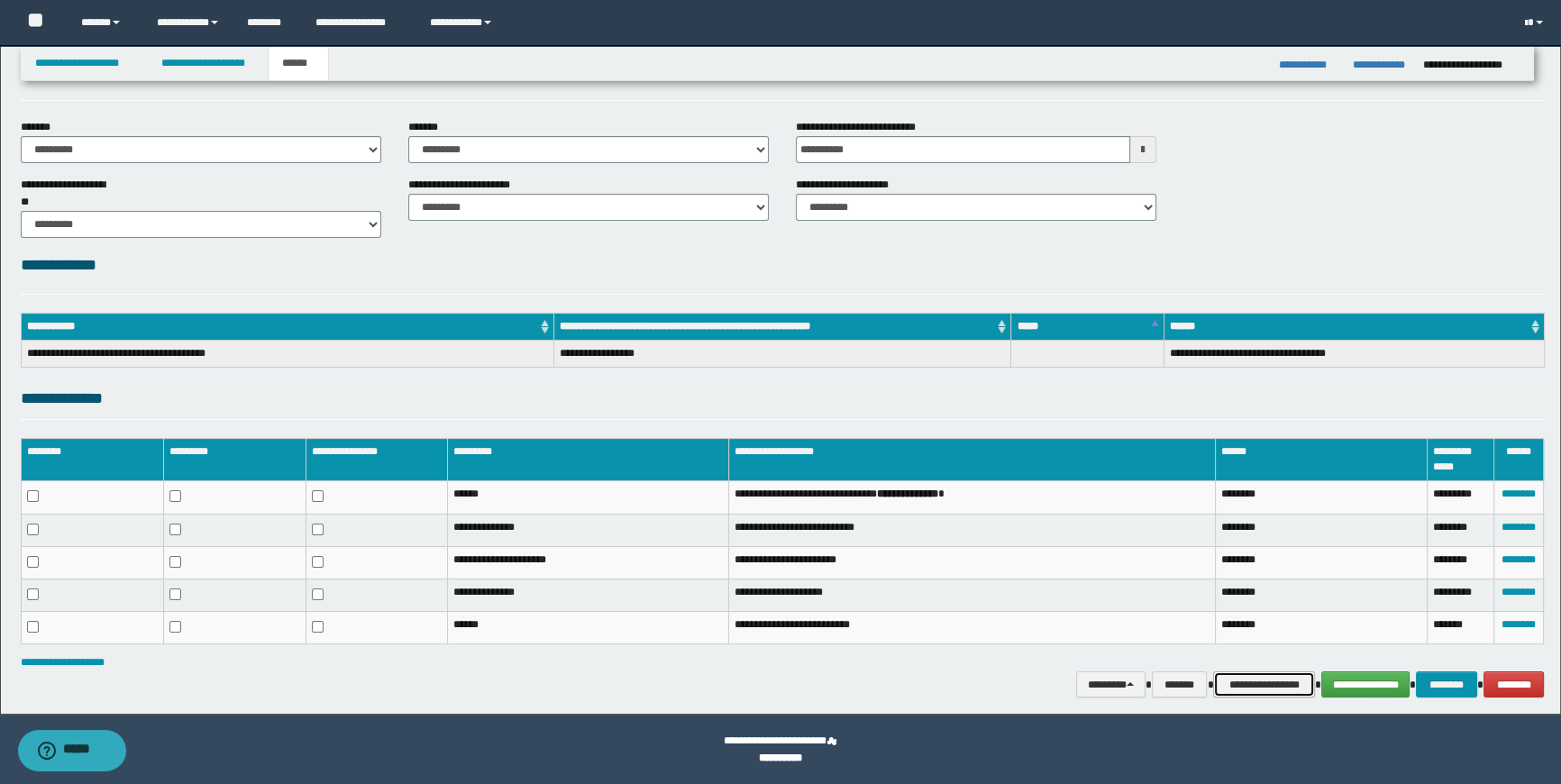 click on "**********" at bounding box center [1264, 685] 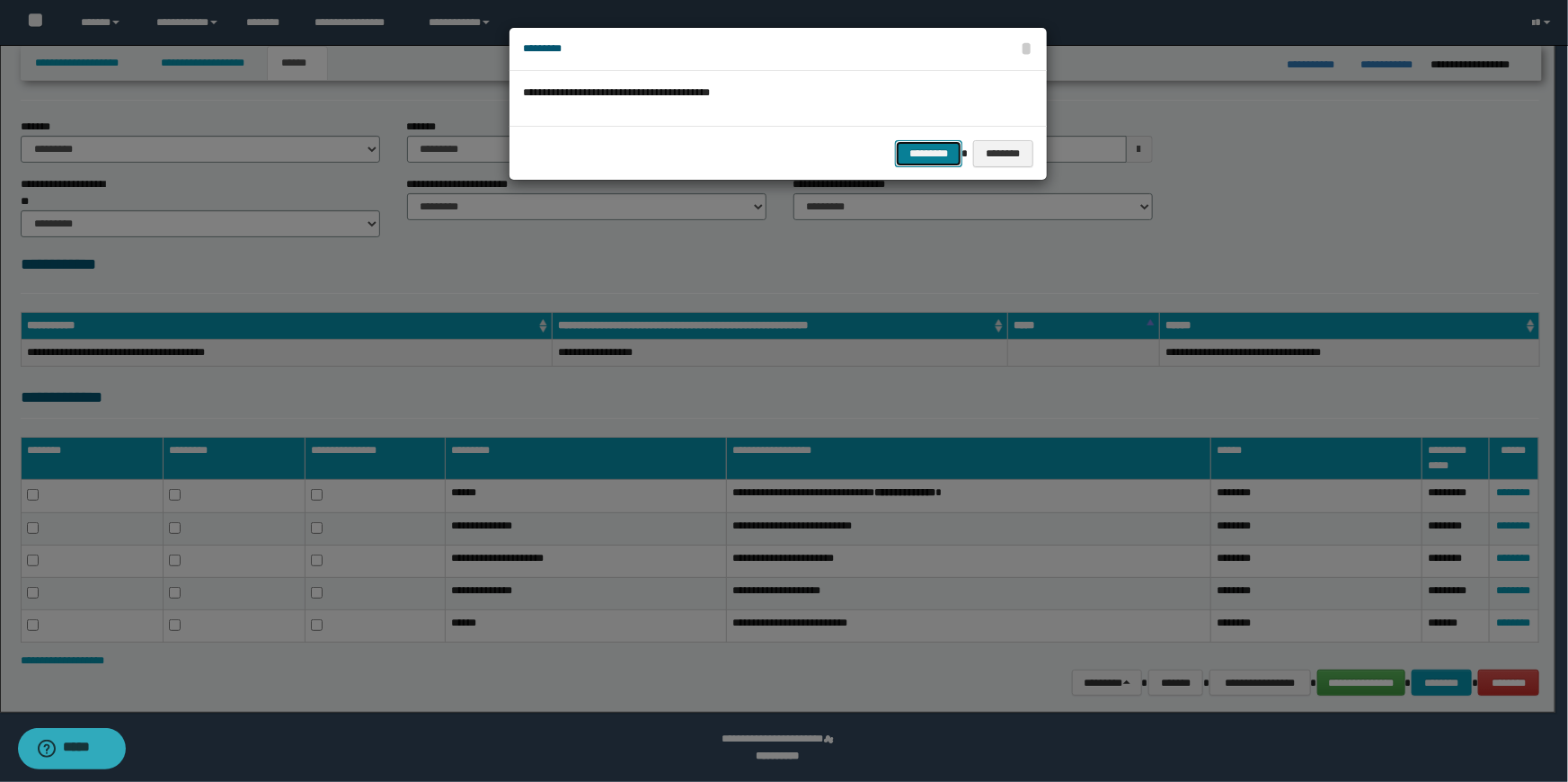 click on "*********" at bounding box center (928, 154) 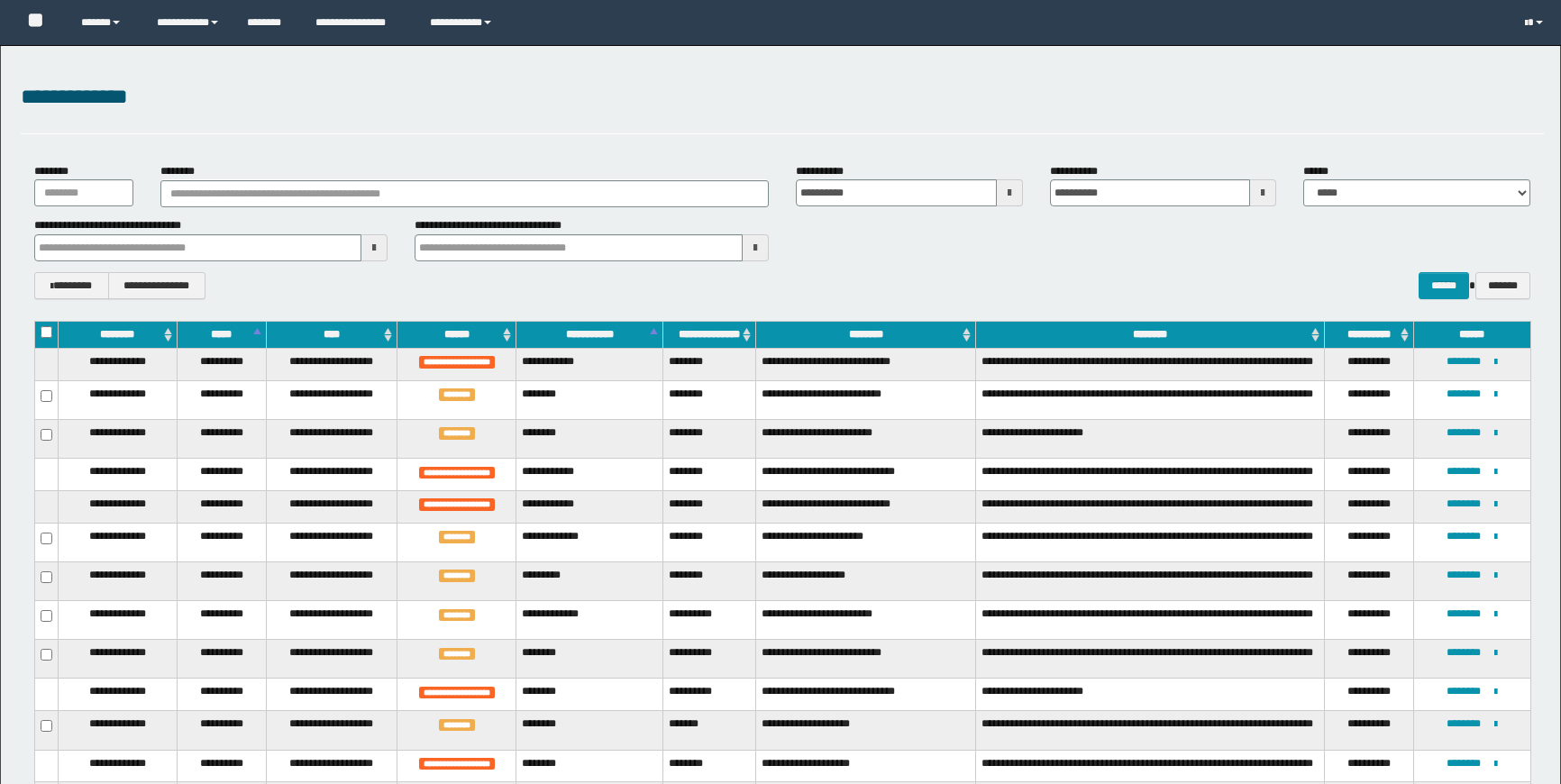 scroll, scrollTop: 339, scrollLeft: 0, axis: vertical 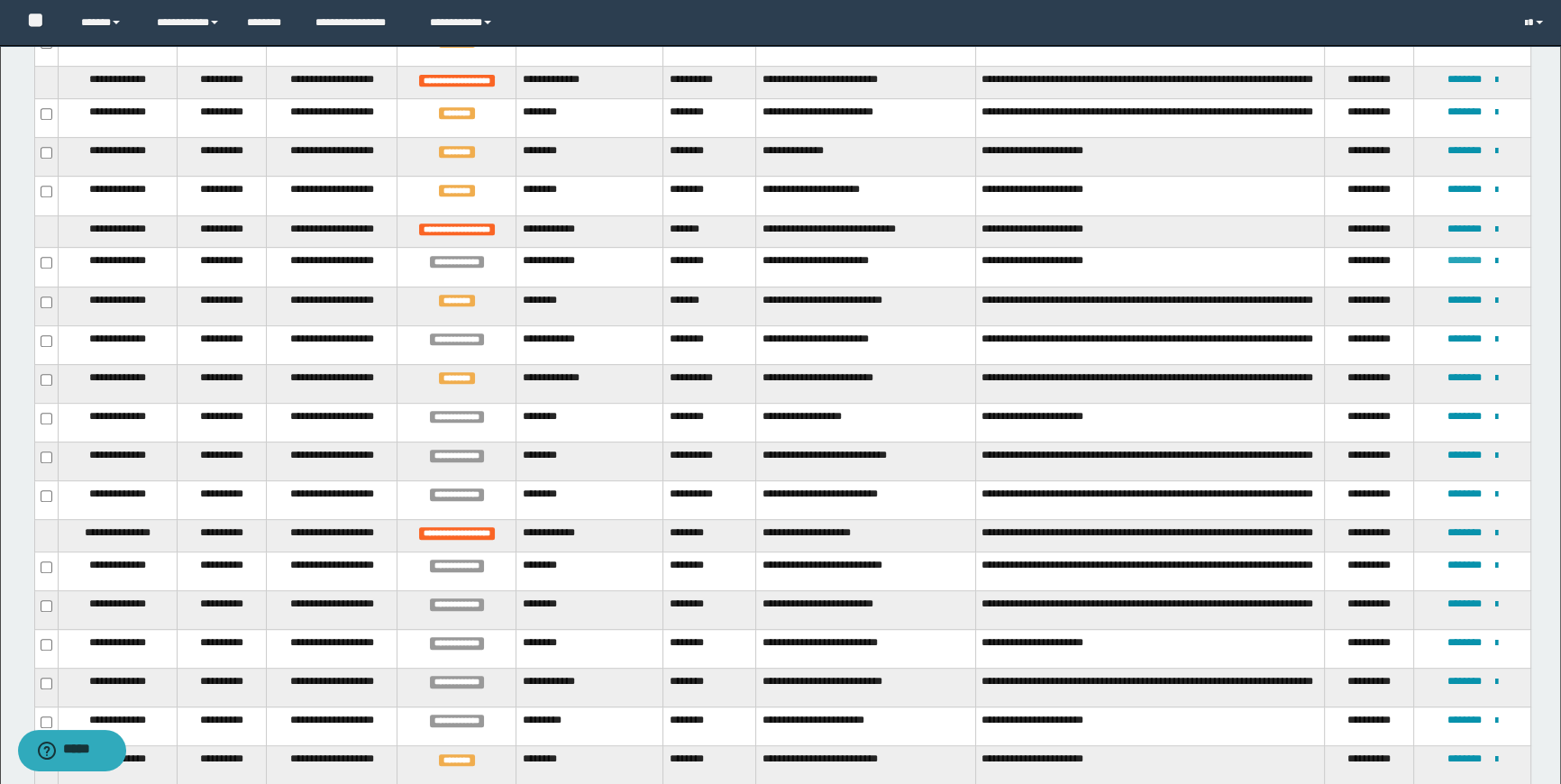 click on "********" at bounding box center (1464, 260) 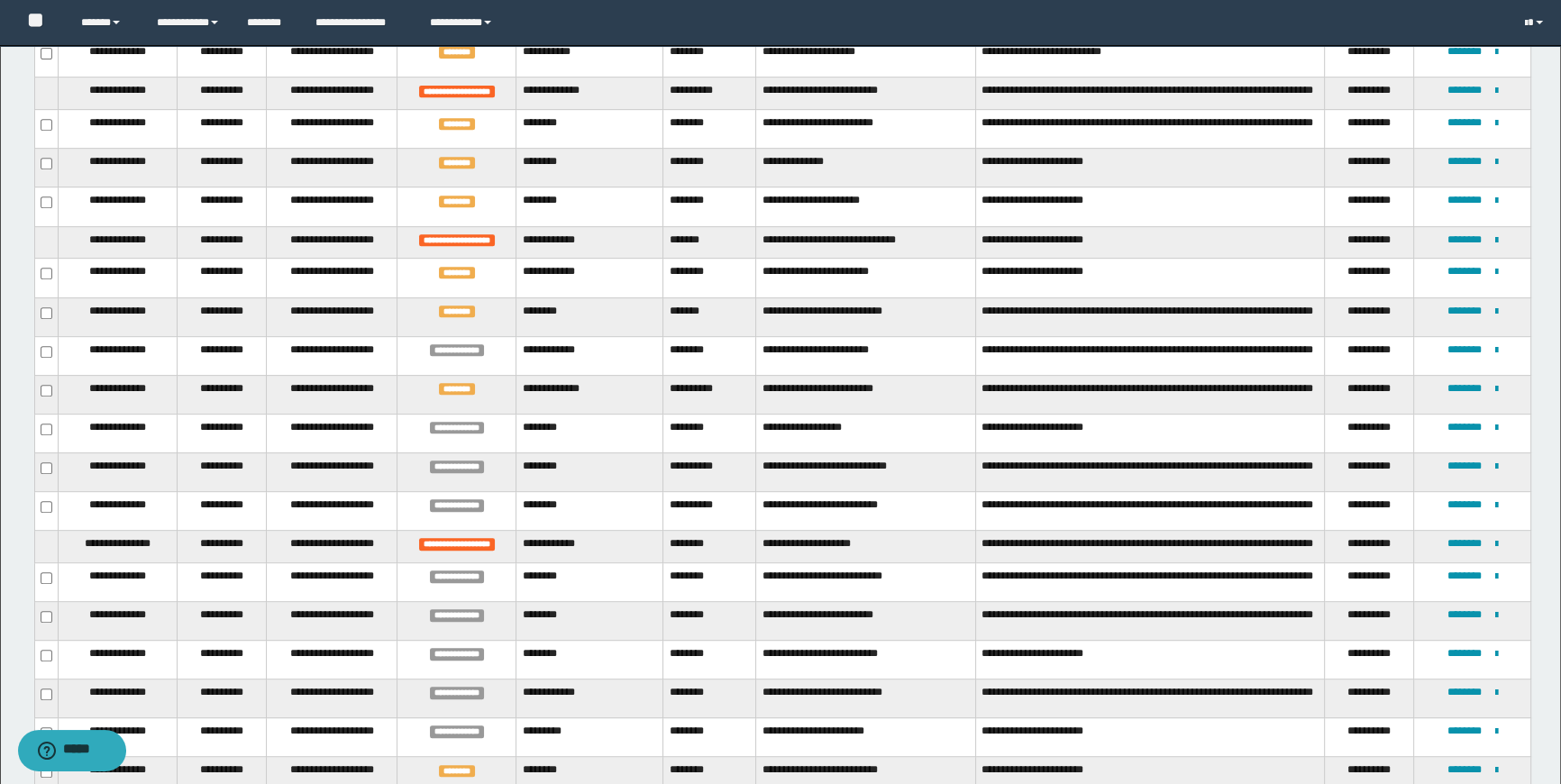 scroll, scrollTop: 1022, scrollLeft: 0, axis: vertical 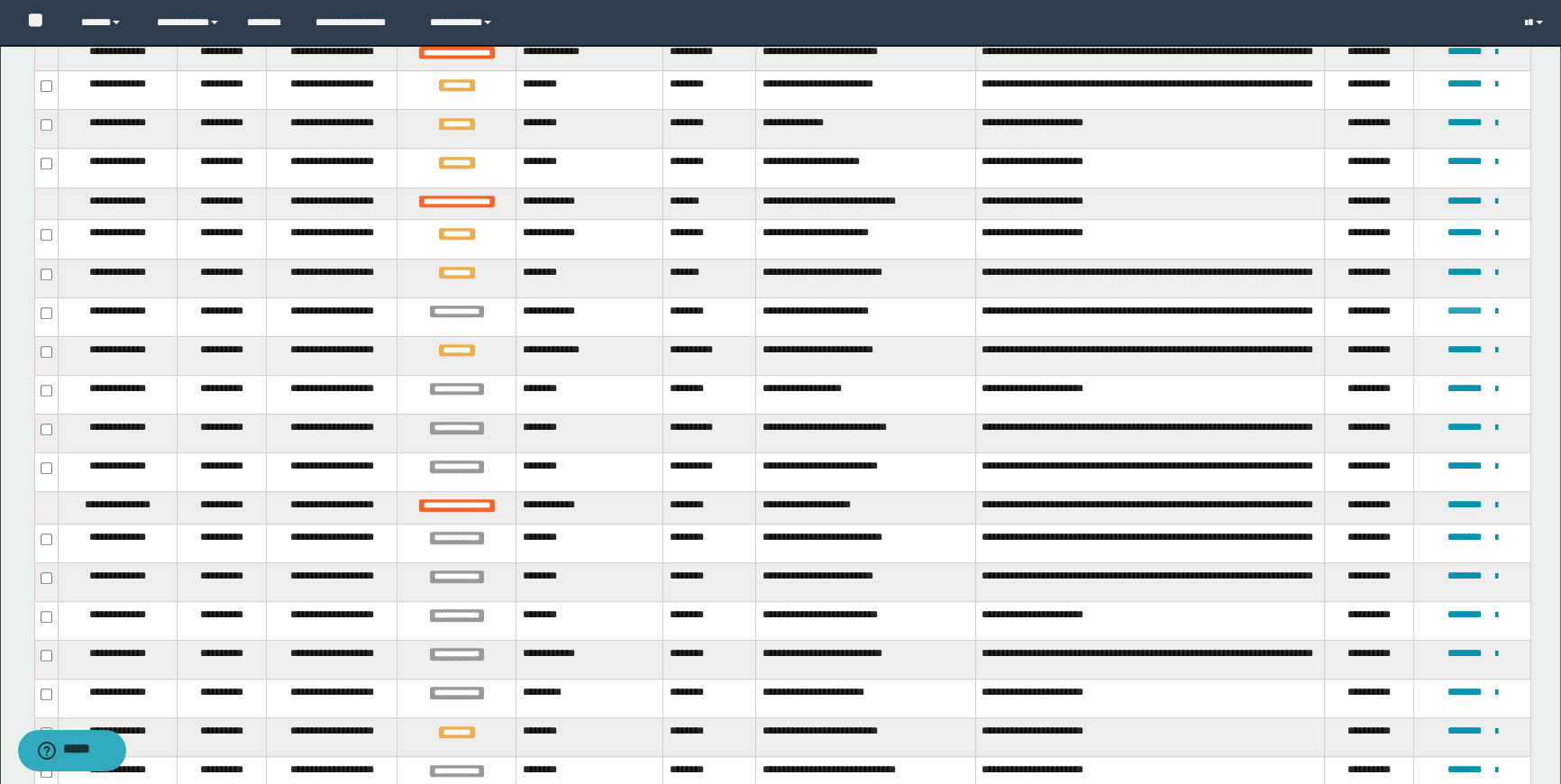 click on "********" at bounding box center [1464, 311] 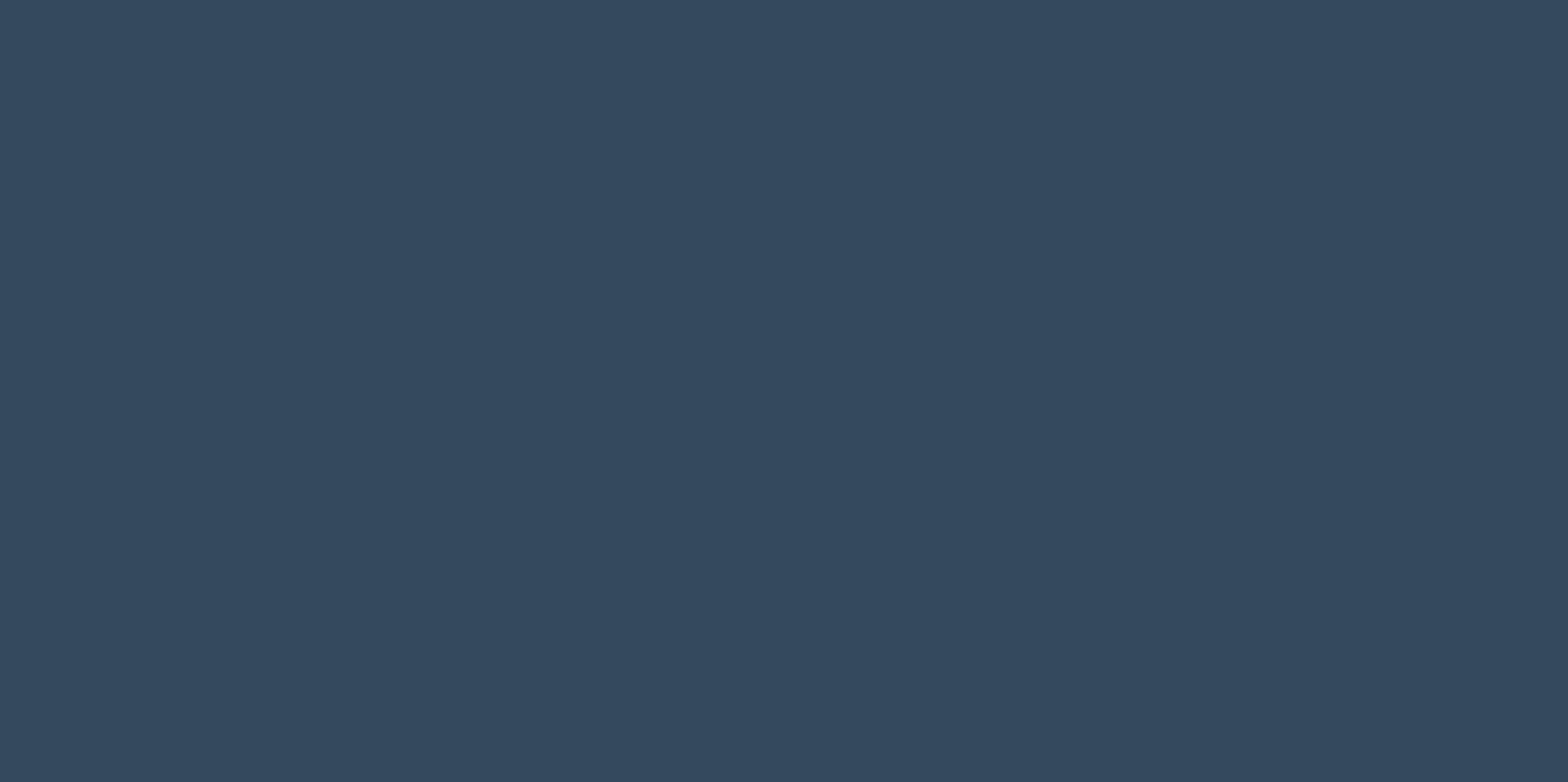 scroll, scrollTop: 0, scrollLeft: 0, axis: both 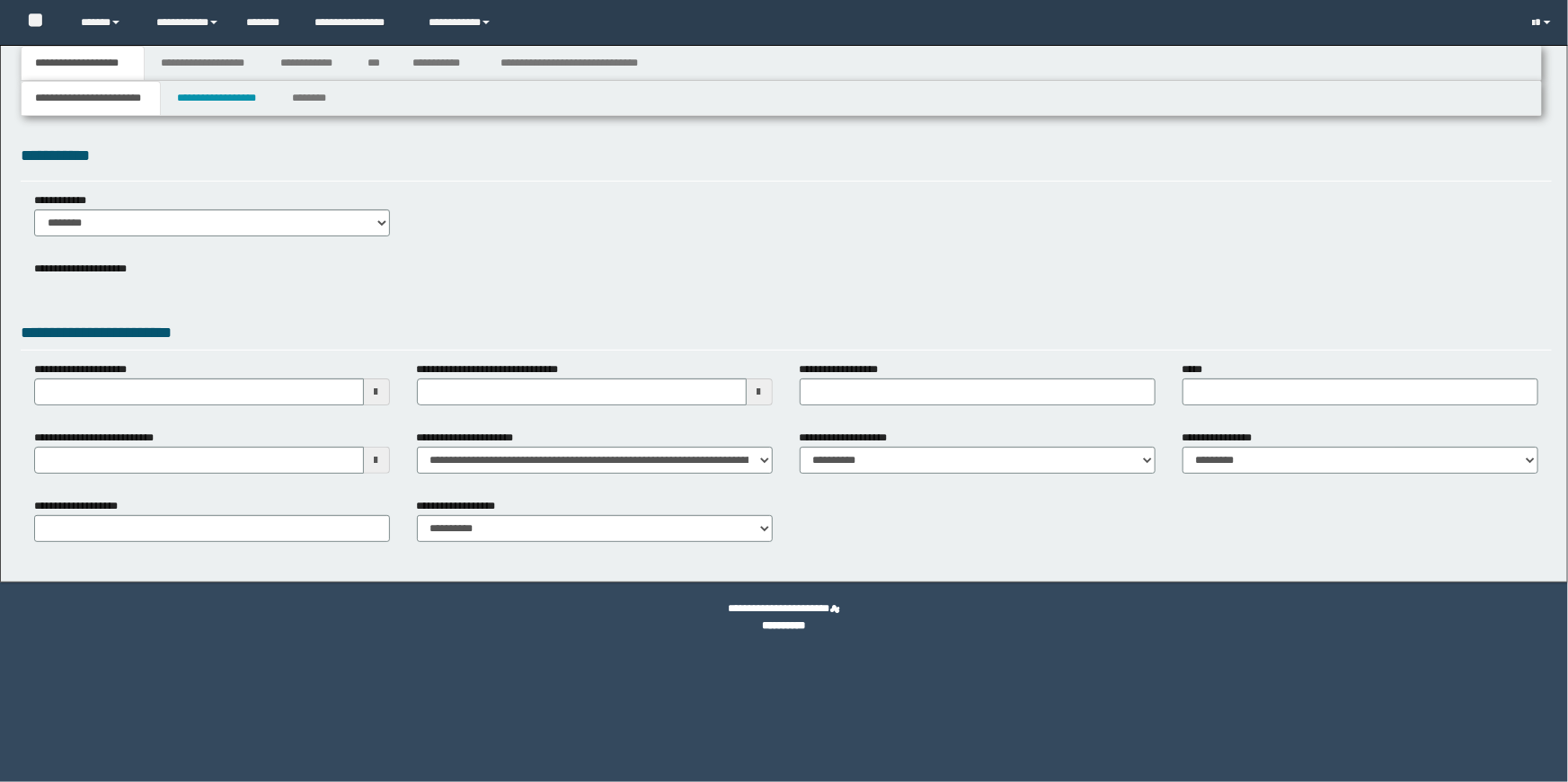 type 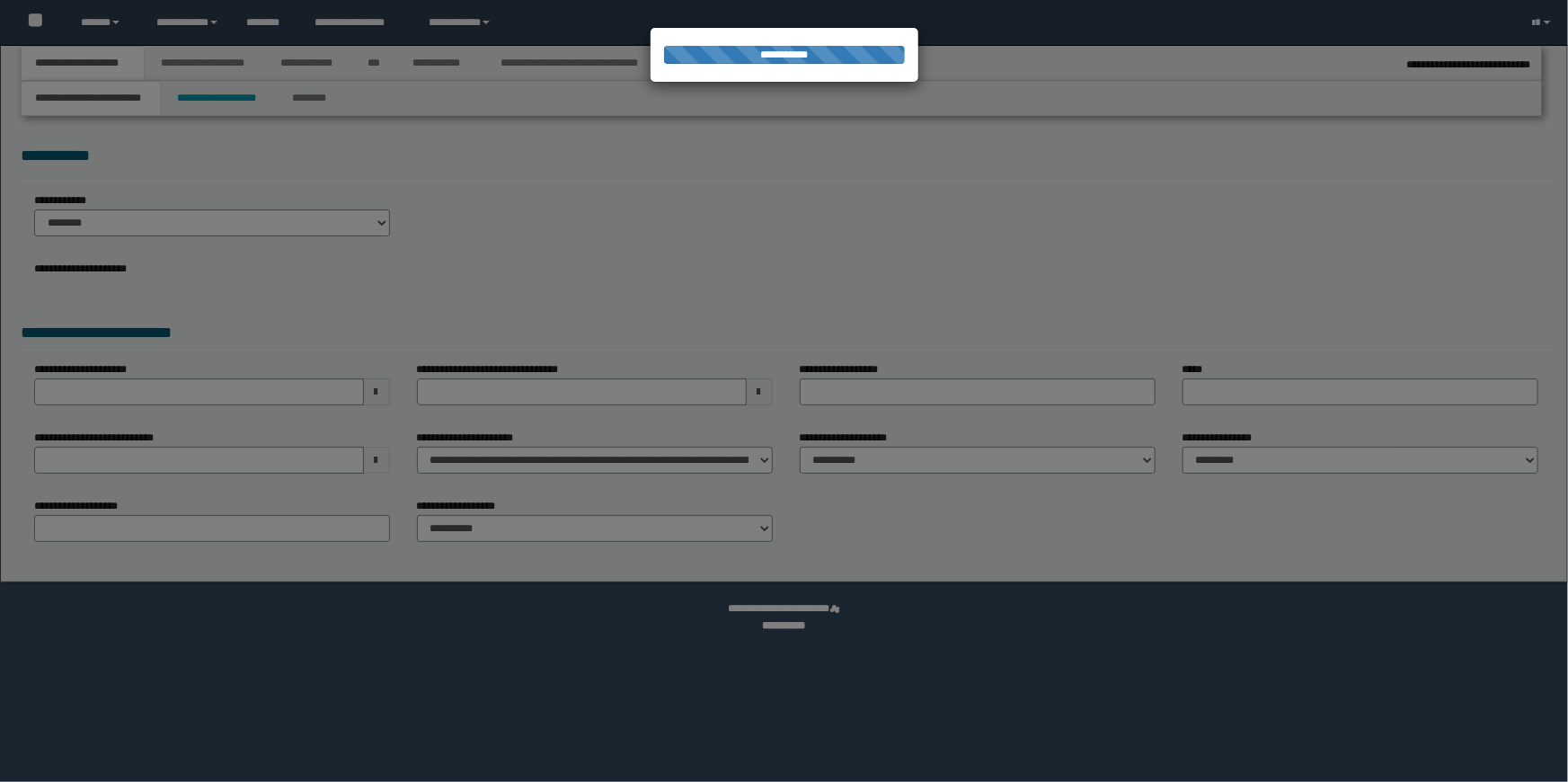 type on "**********" 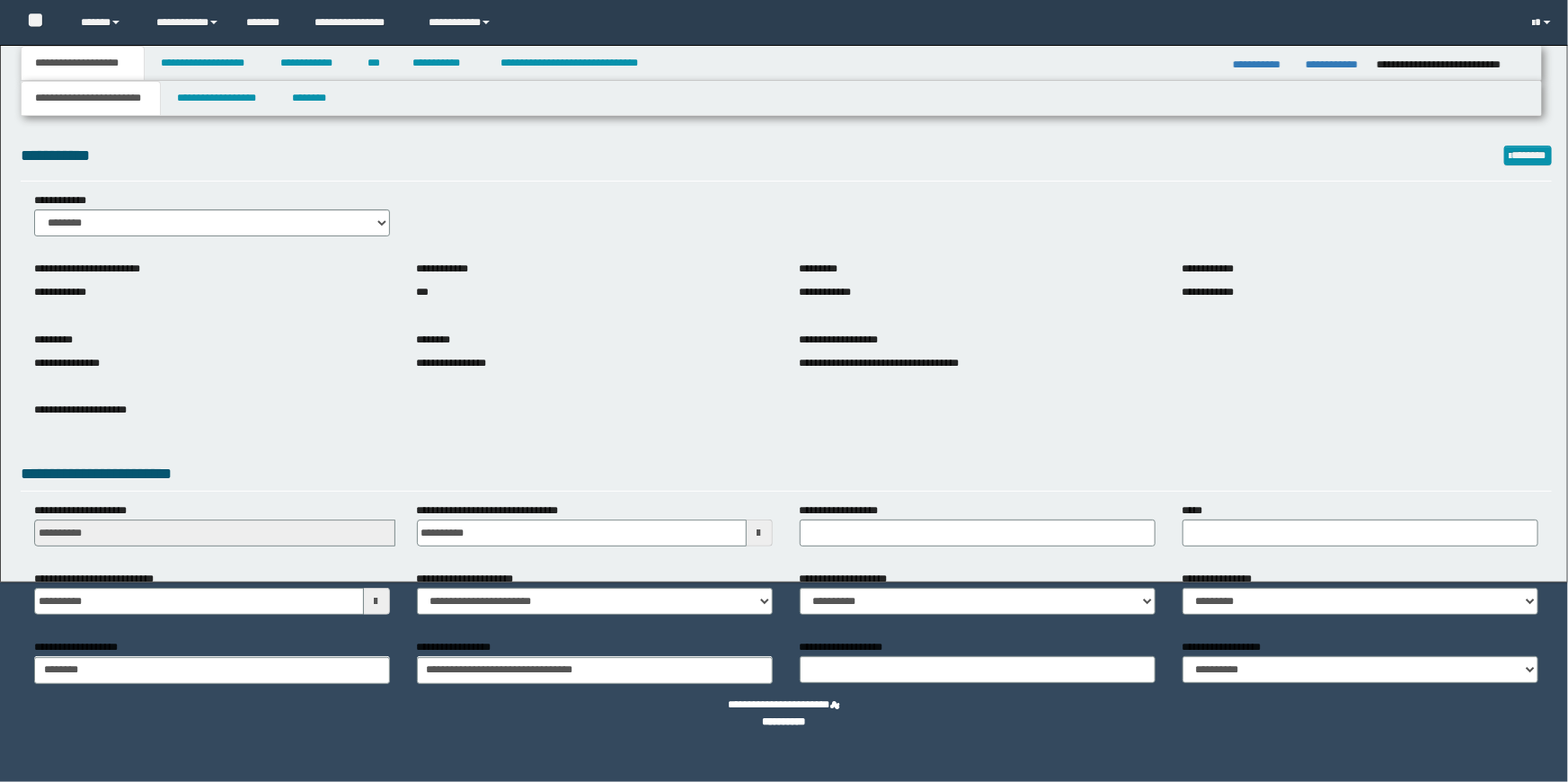 scroll, scrollTop: 0, scrollLeft: 0, axis: both 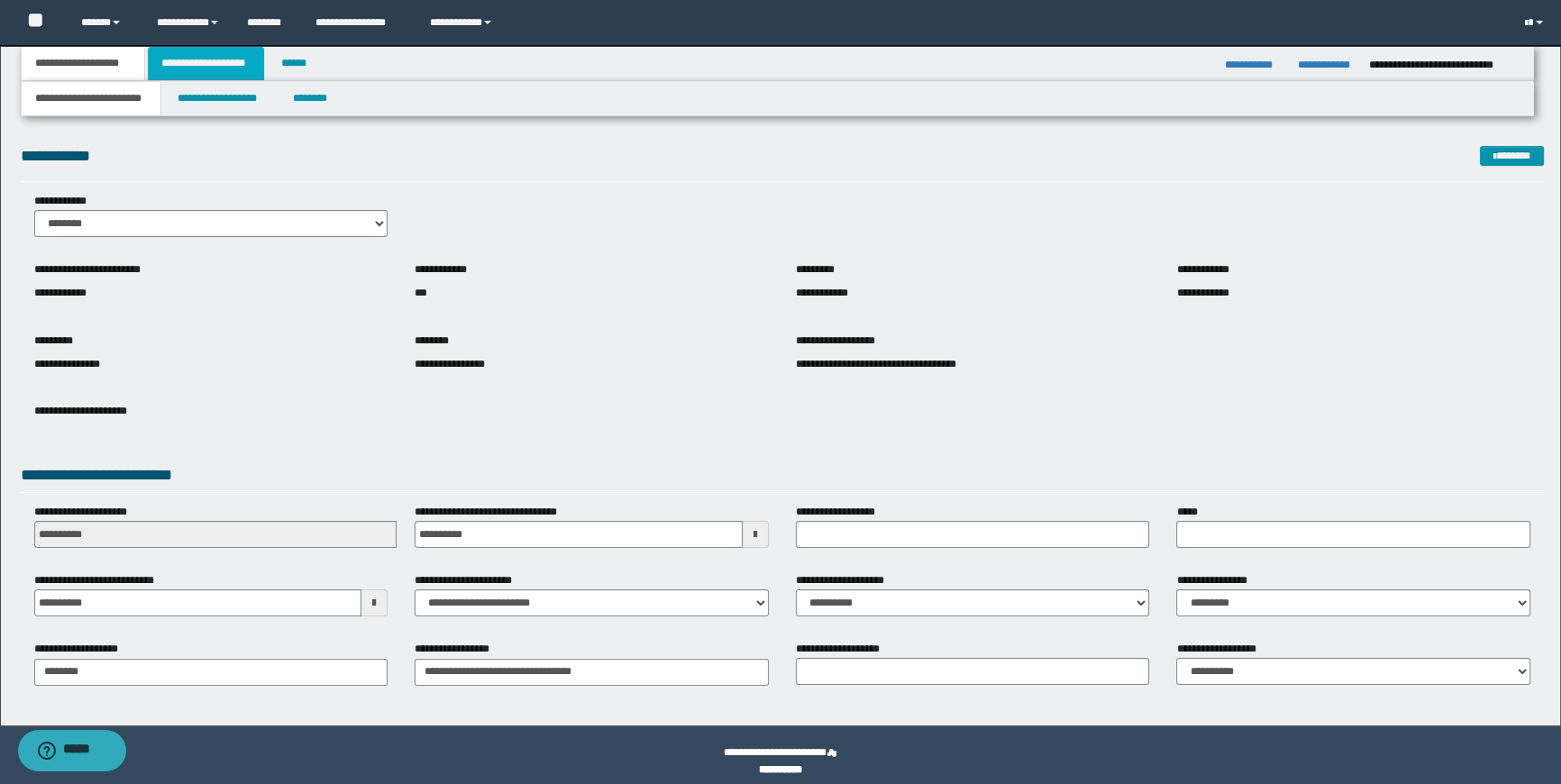 click on "**********" at bounding box center [205, 63] 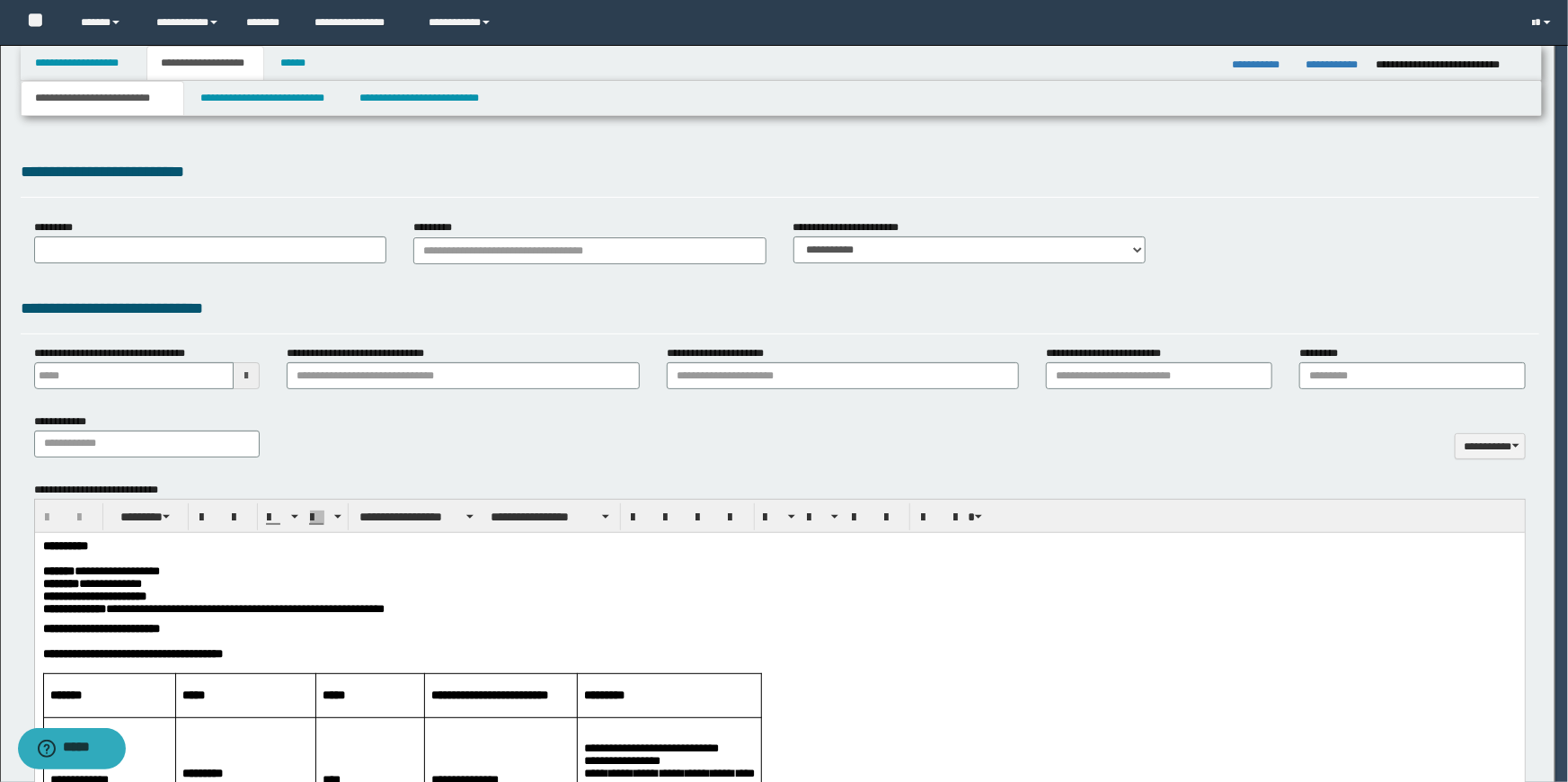scroll, scrollTop: 0, scrollLeft: 0, axis: both 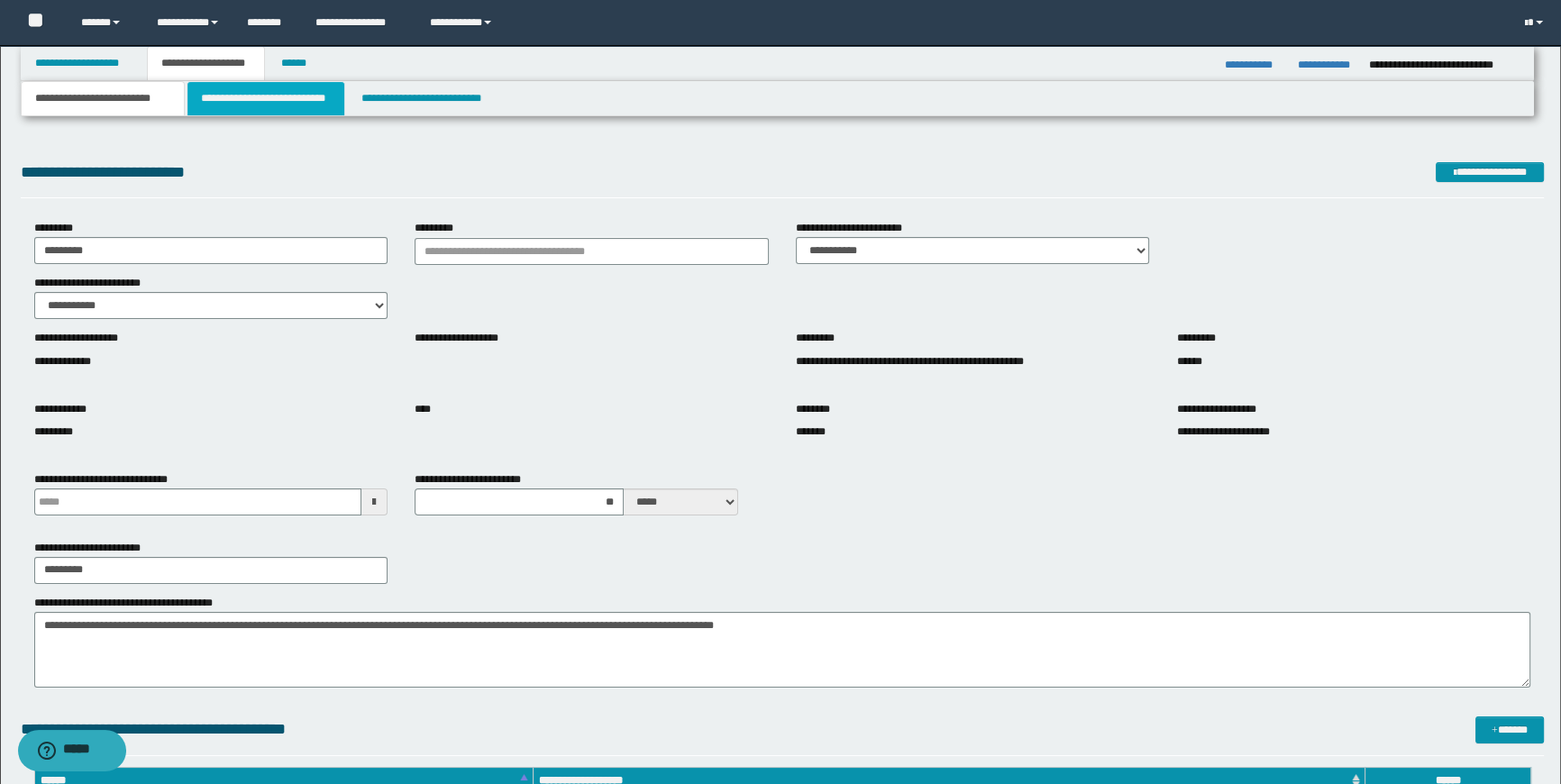 click on "**********" at bounding box center (265, 98) 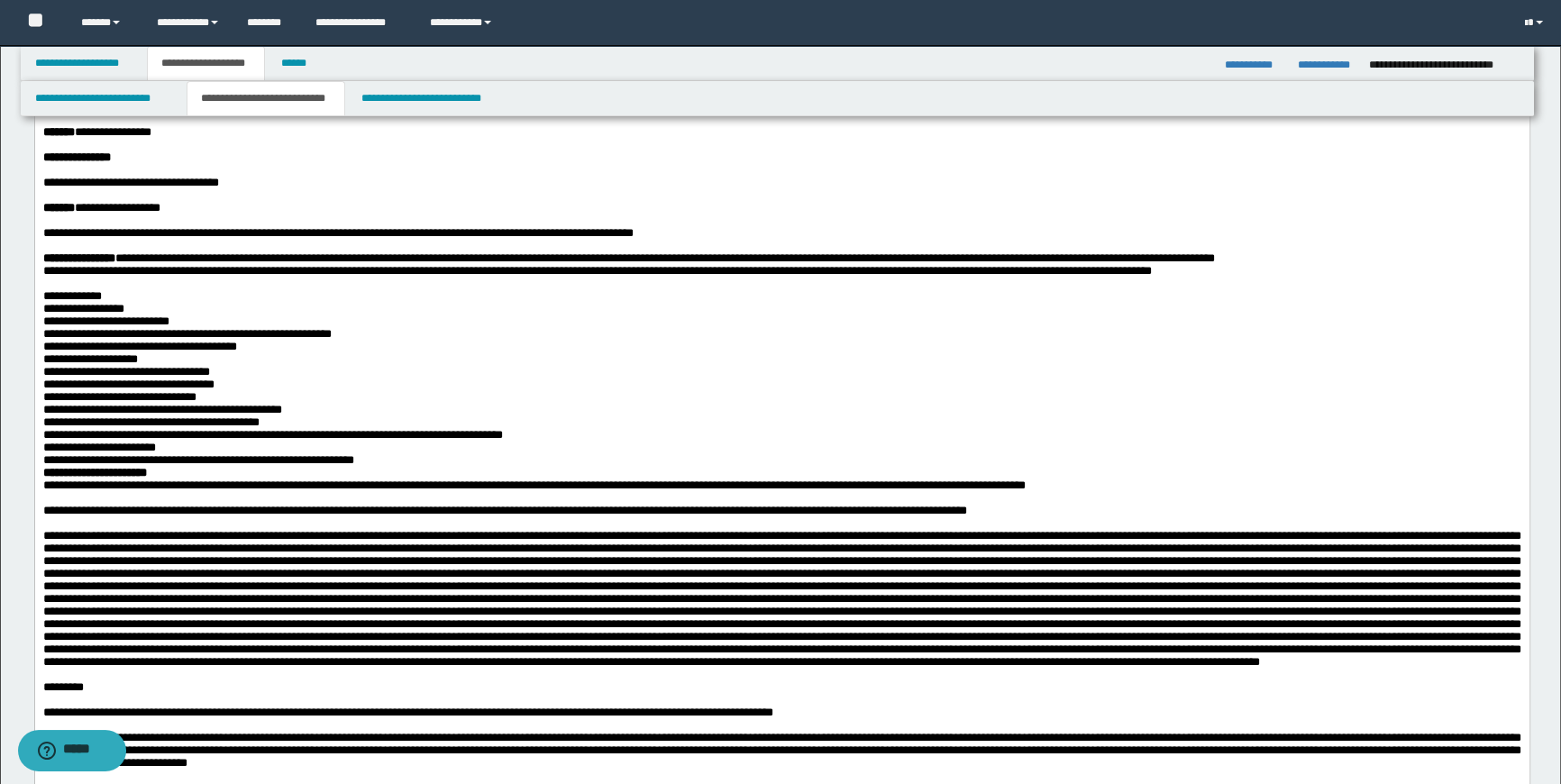 scroll, scrollTop: 245, scrollLeft: 0, axis: vertical 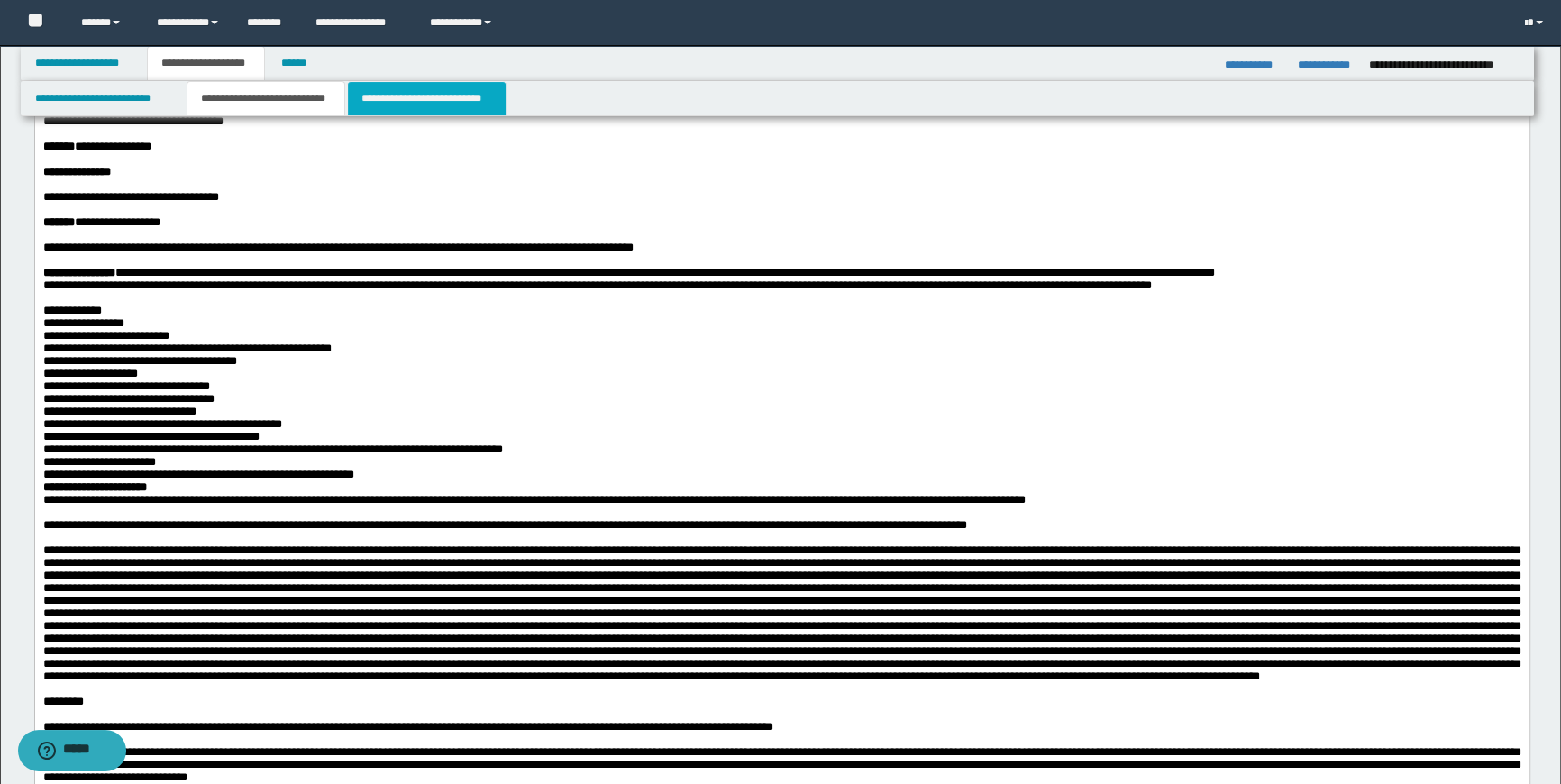 click on "**********" at bounding box center (426, 98) 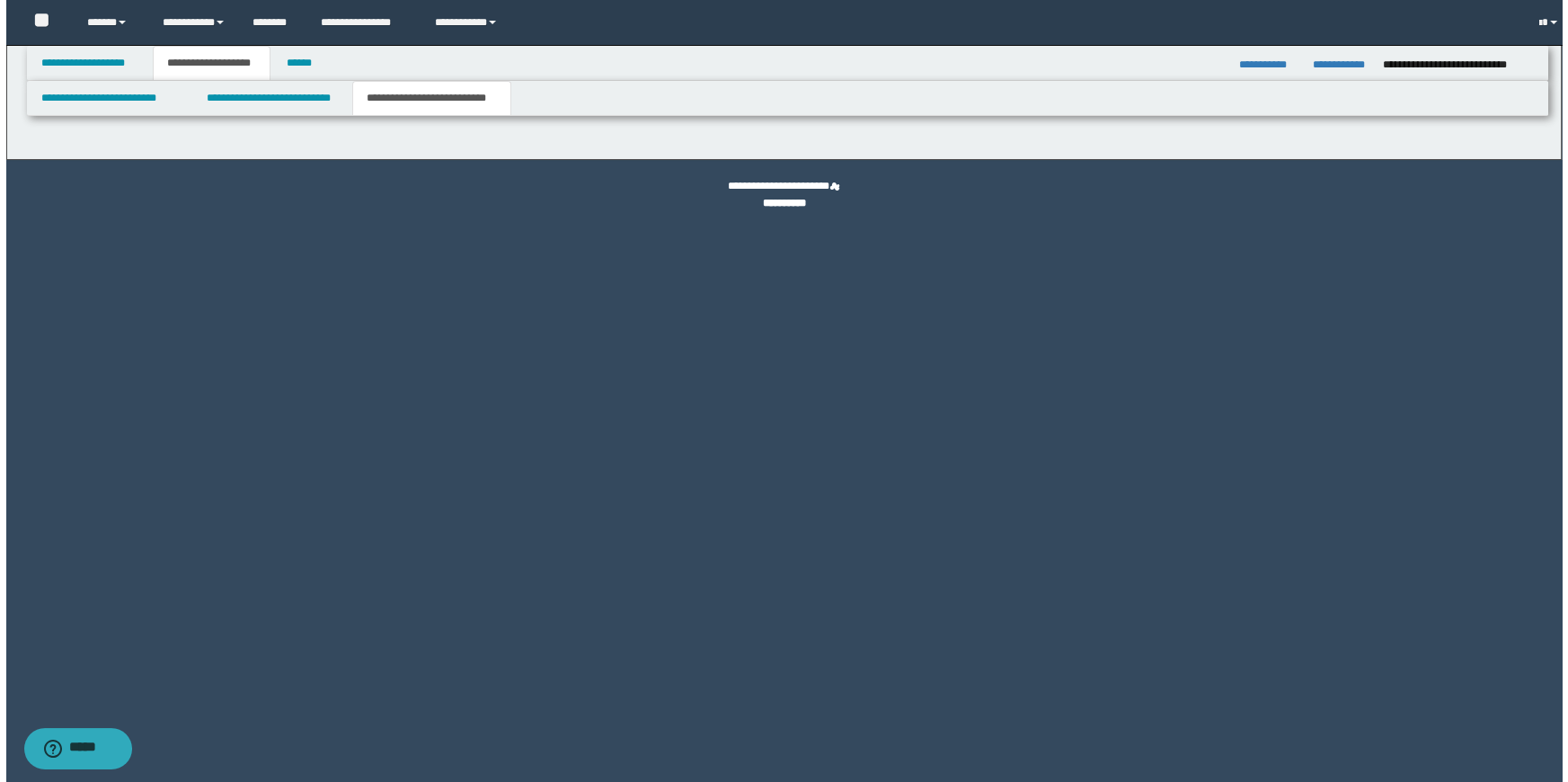 scroll, scrollTop: 0, scrollLeft: 0, axis: both 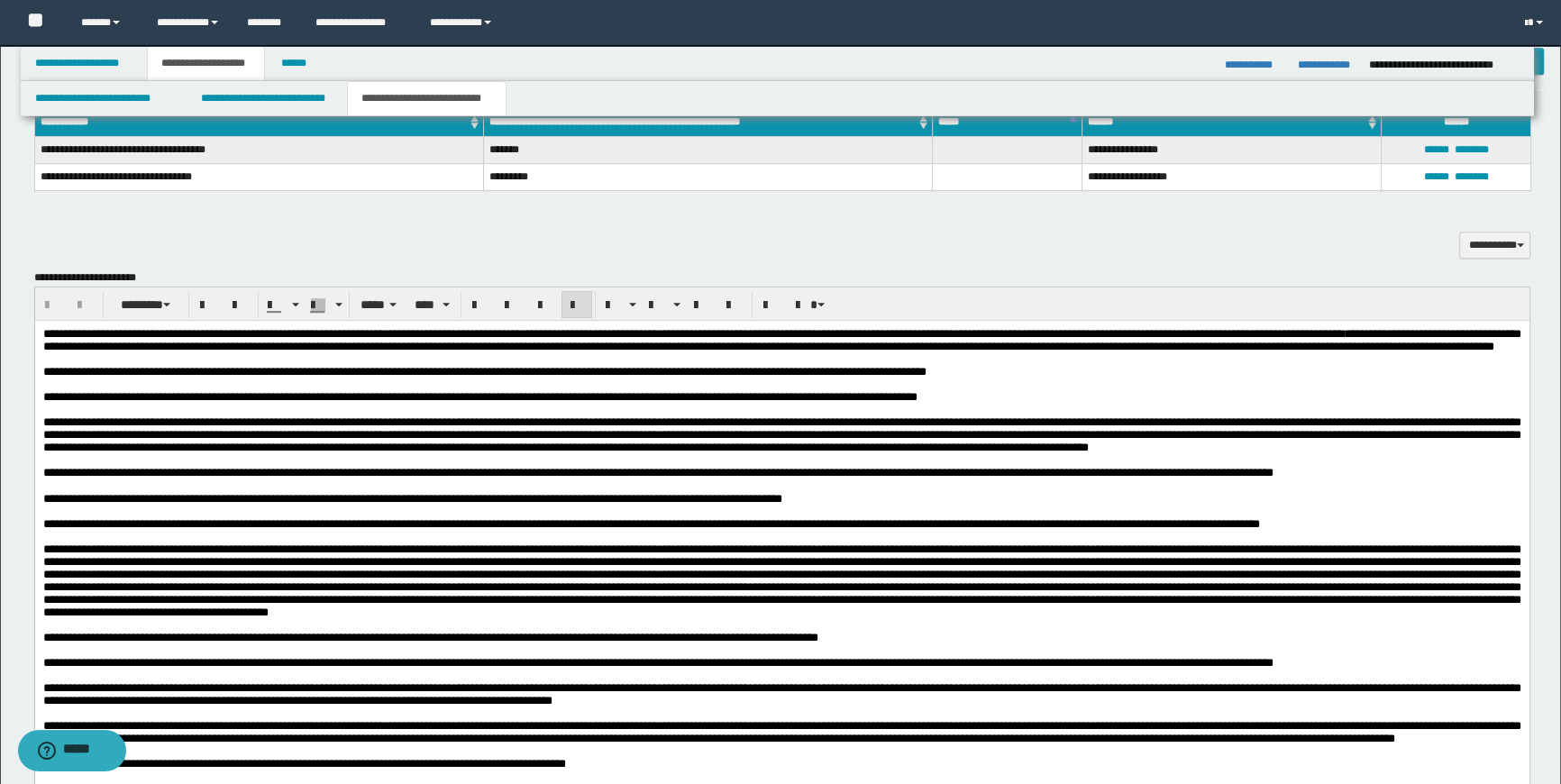 click on "**********" at bounding box center (781, 372) 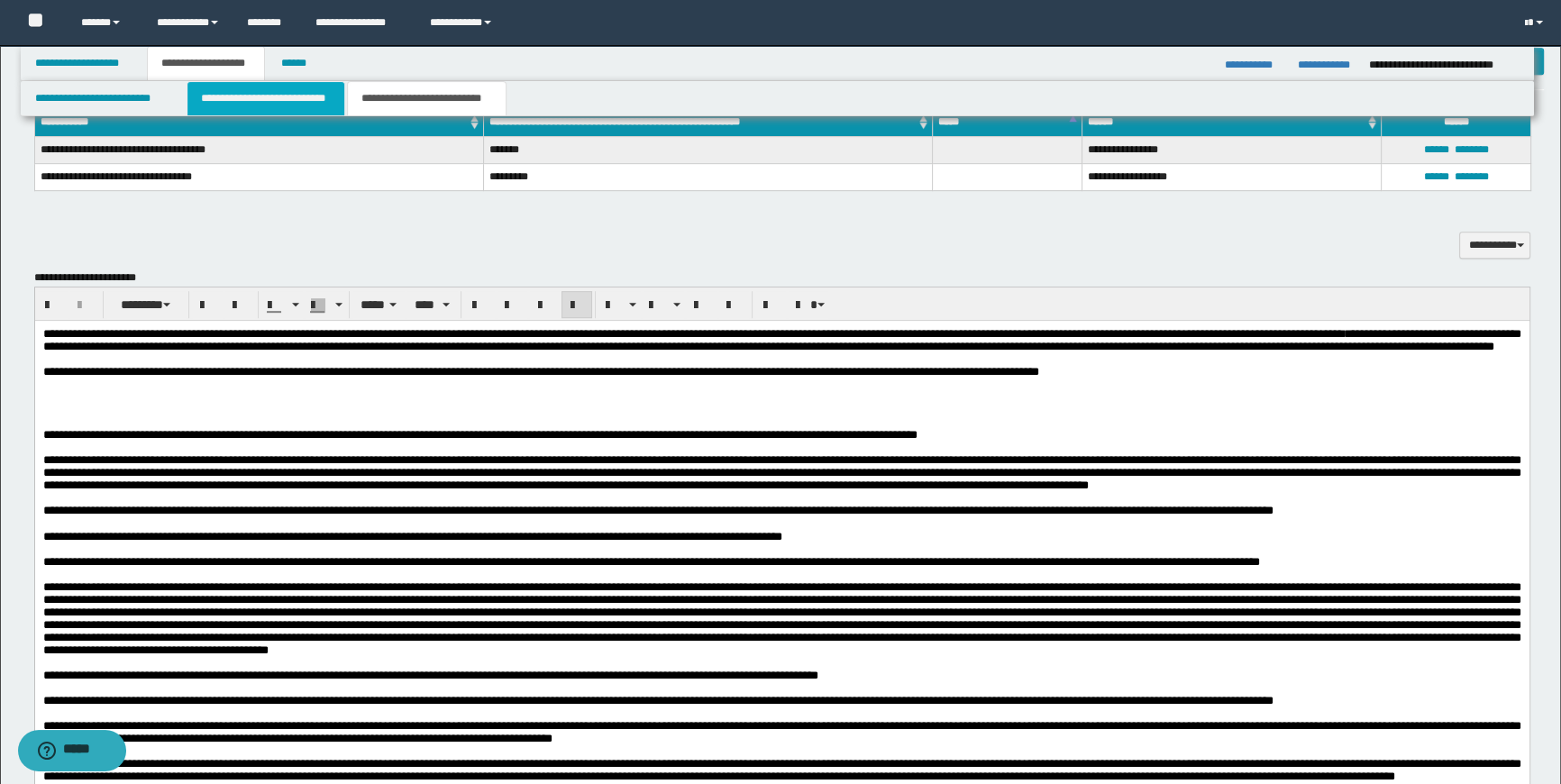 click on "**********" at bounding box center [265, 98] 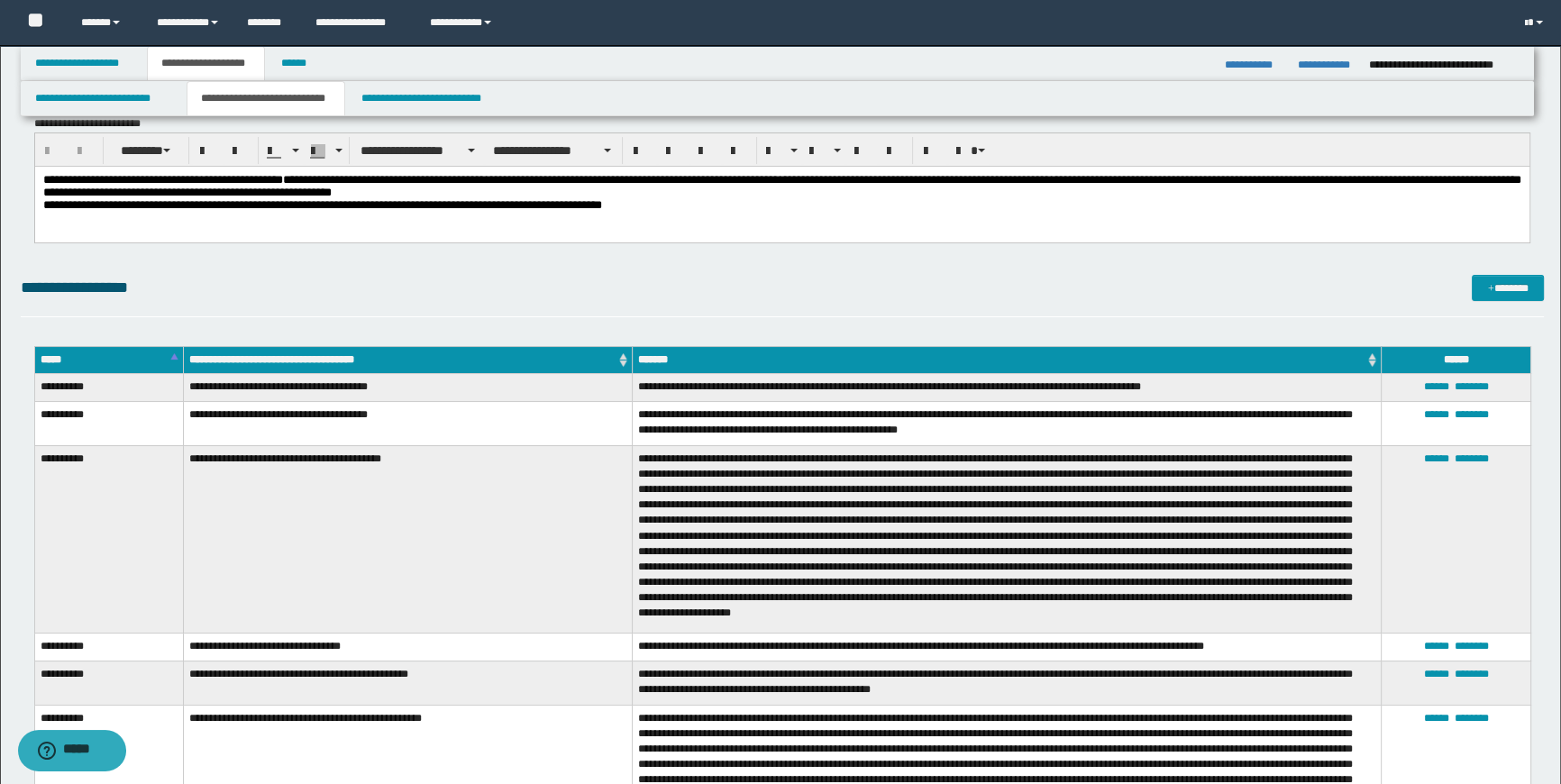 scroll, scrollTop: 245, scrollLeft: 0, axis: vertical 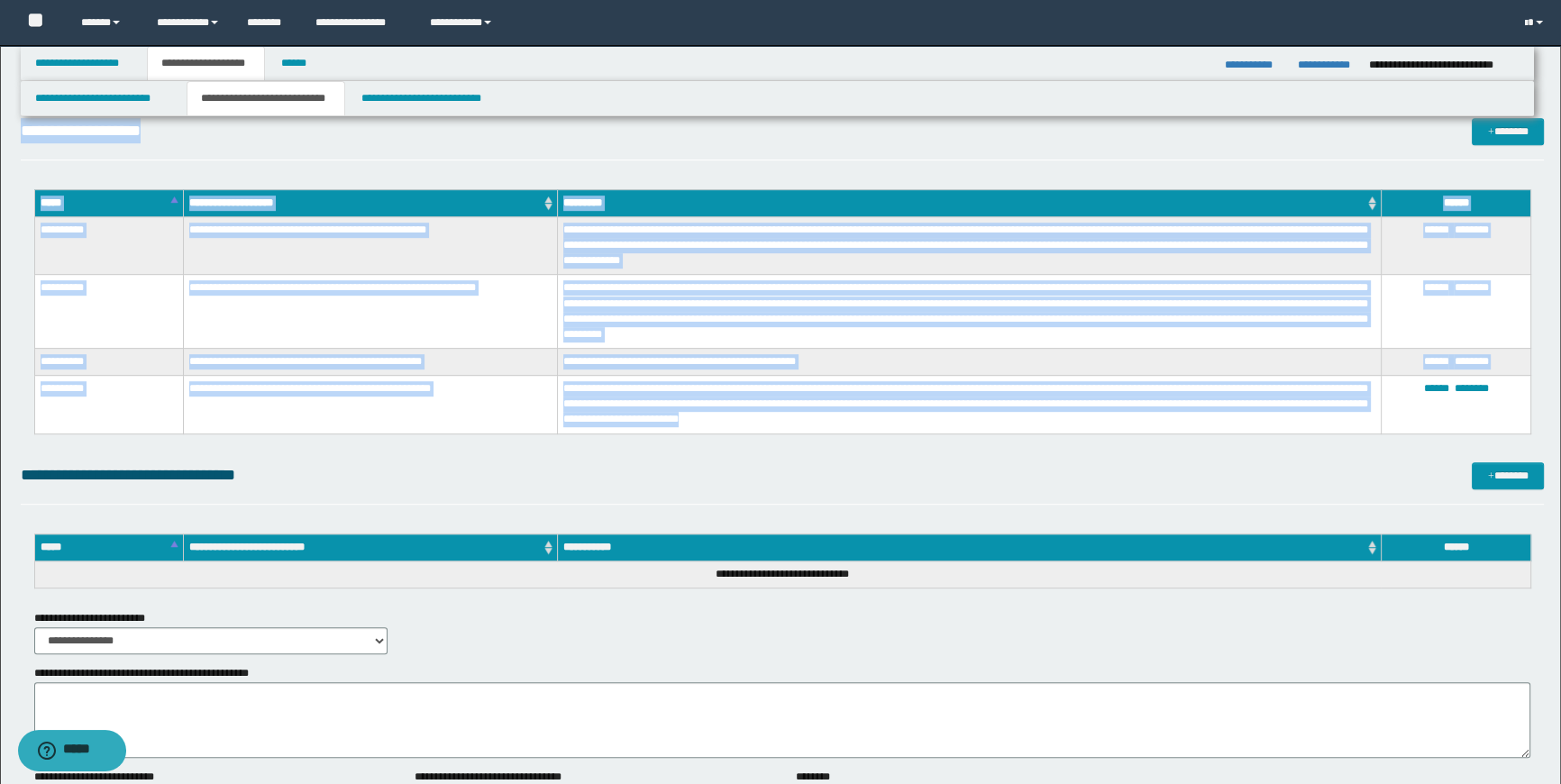 drag, startPoint x: 40, startPoint y: 317, endPoint x: 883, endPoint y: 422, distance: 849.51398 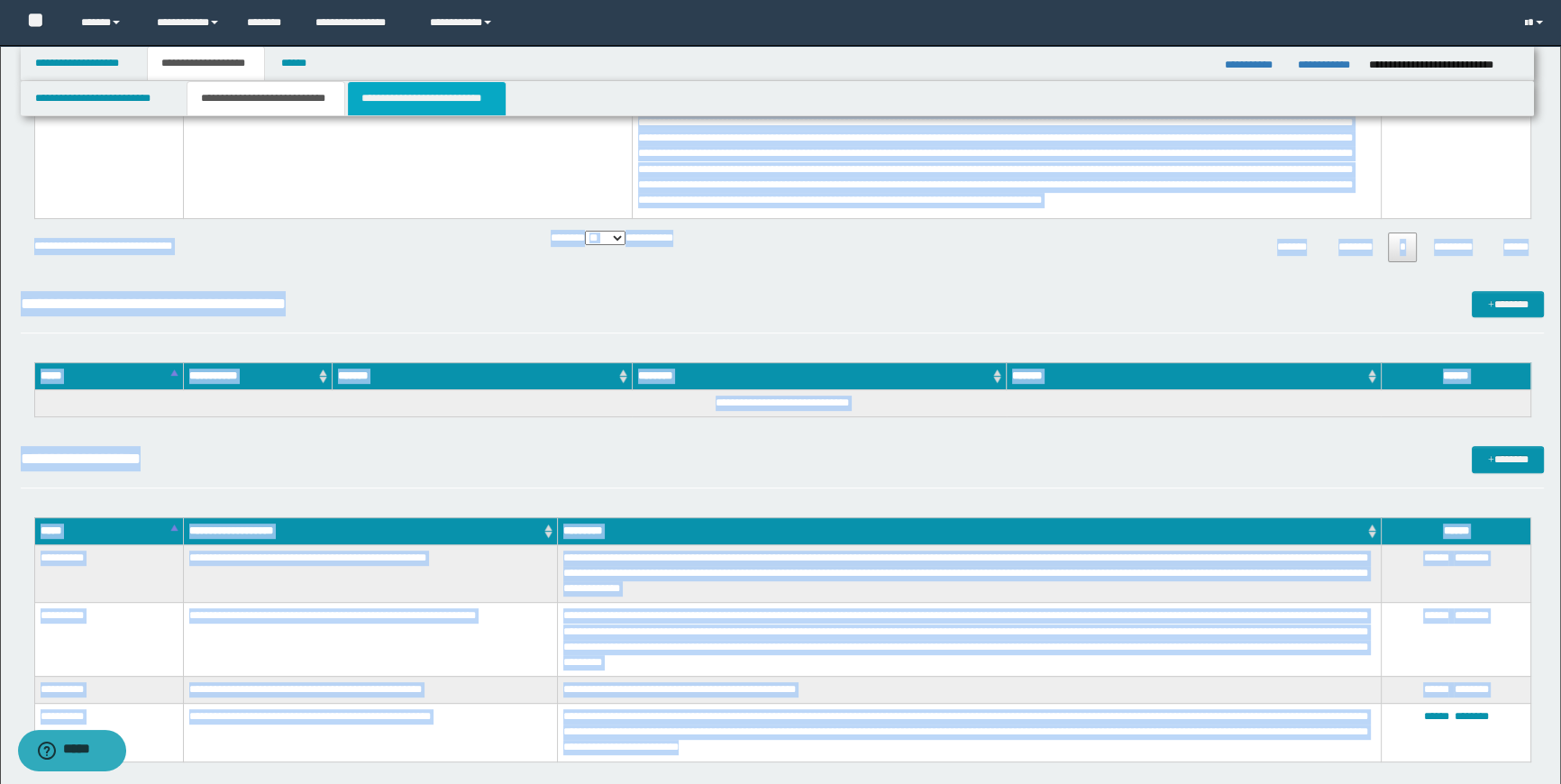 click on "**********" at bounding box center (426, 98) 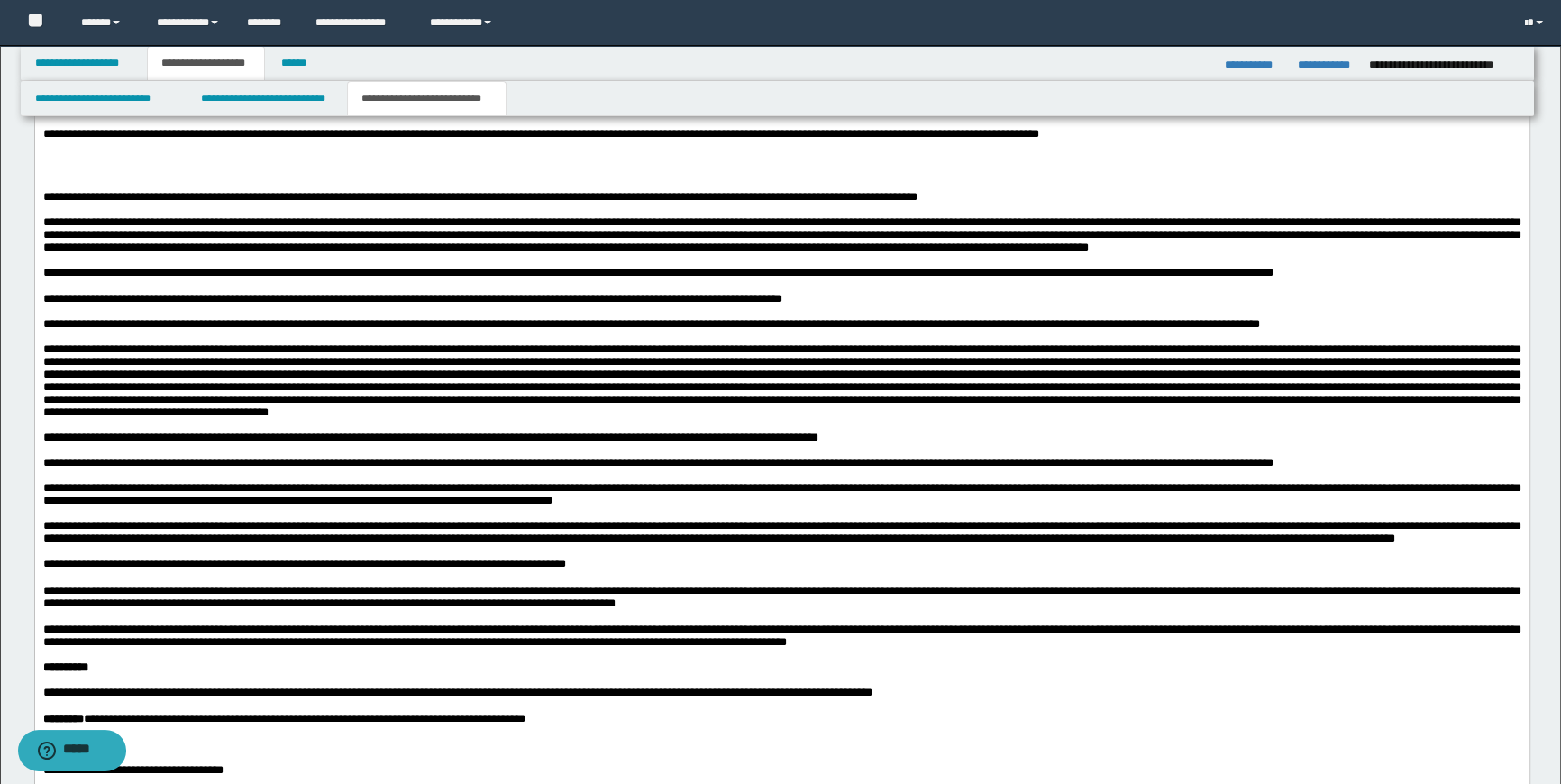 scroll, scrollTop: 1228, scrollLeft: 0, axis: vertical 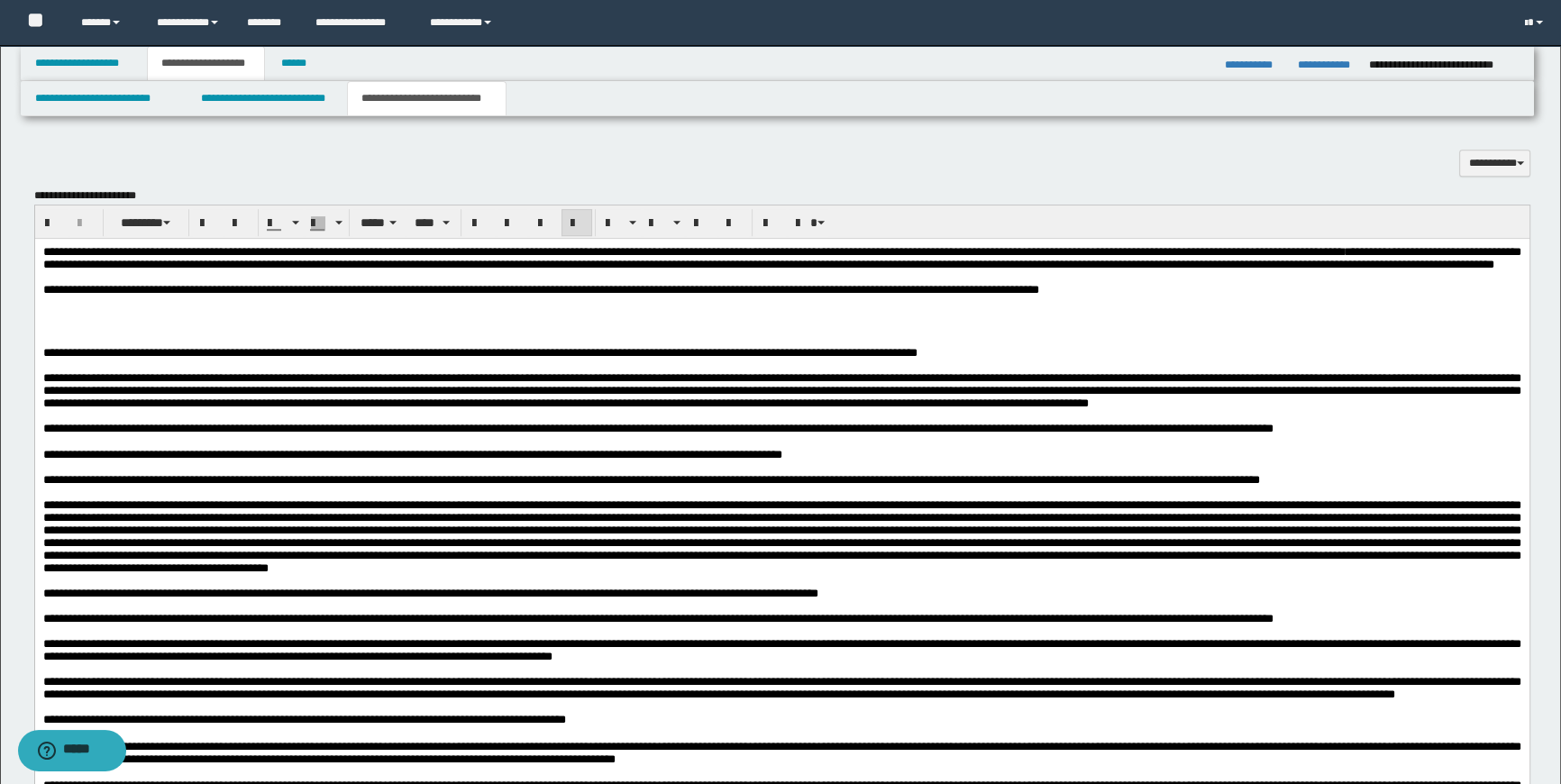 click at bounding box center (781, 315) 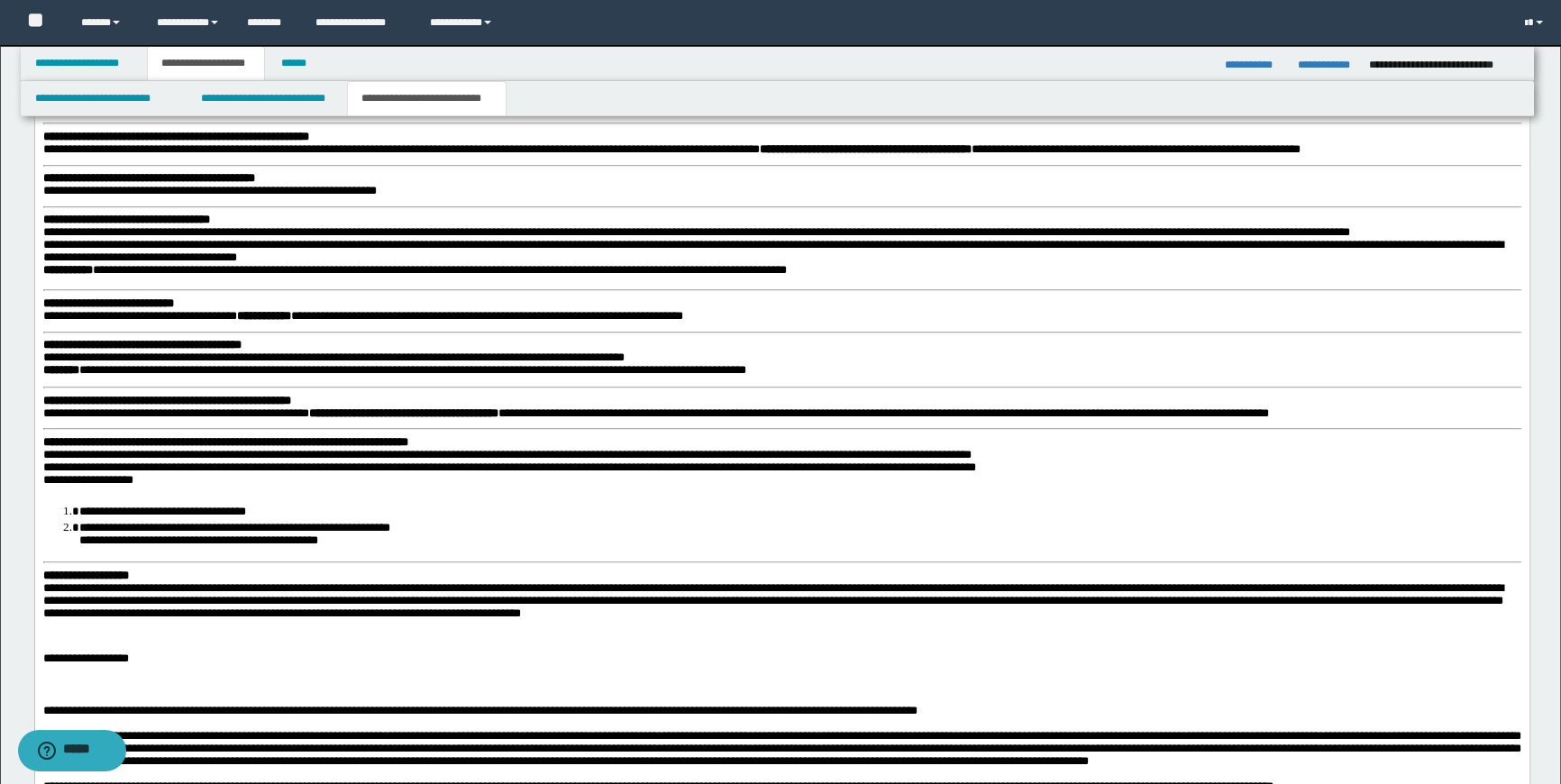 scroll, scrollTop: 1638, scrollLeft: 0, axis: vertical 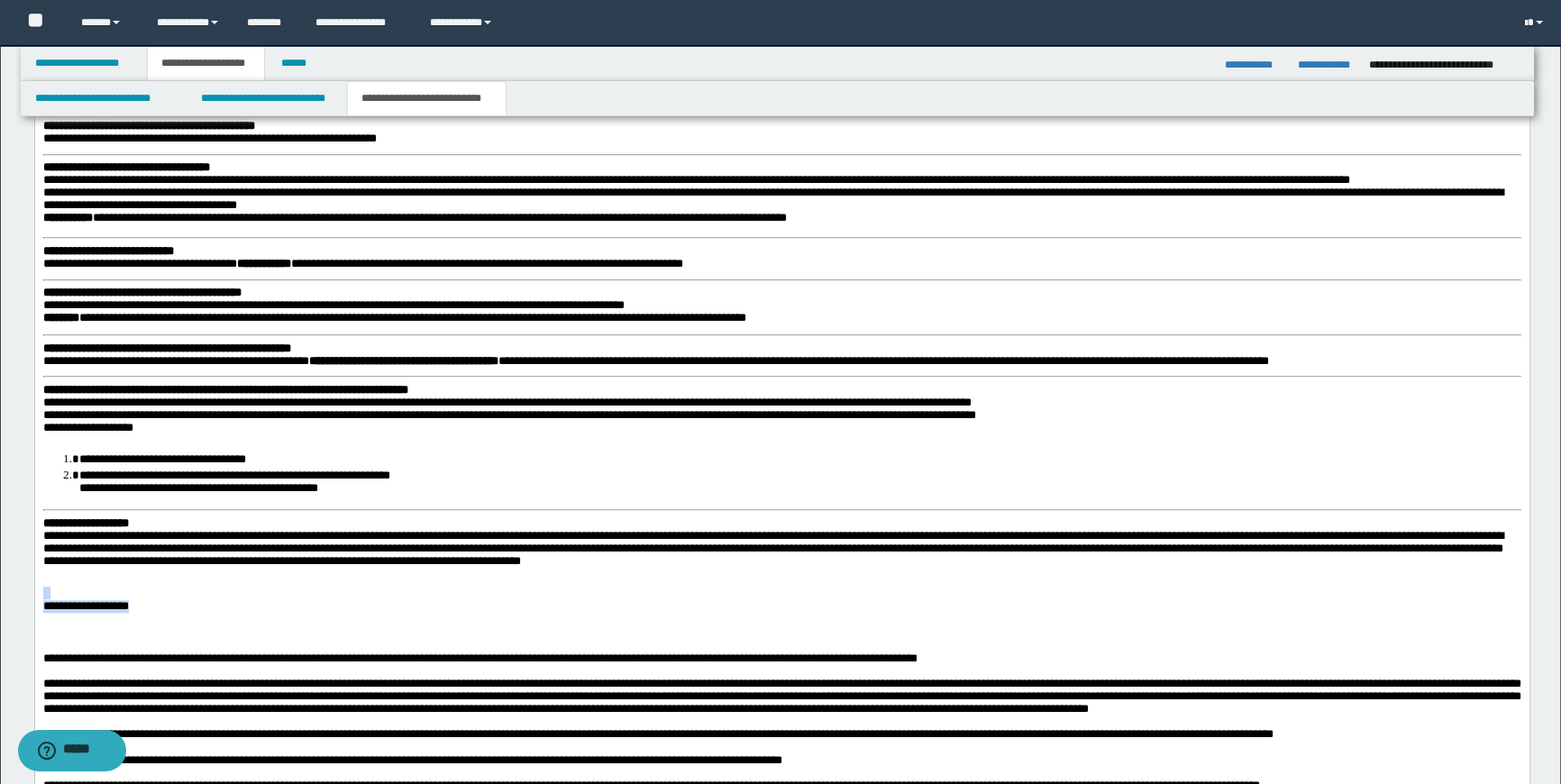 drag, startPoint x: 205, startPoint y: 623, endPoint x: 41, endPoint y: 615, distance: 164.19501 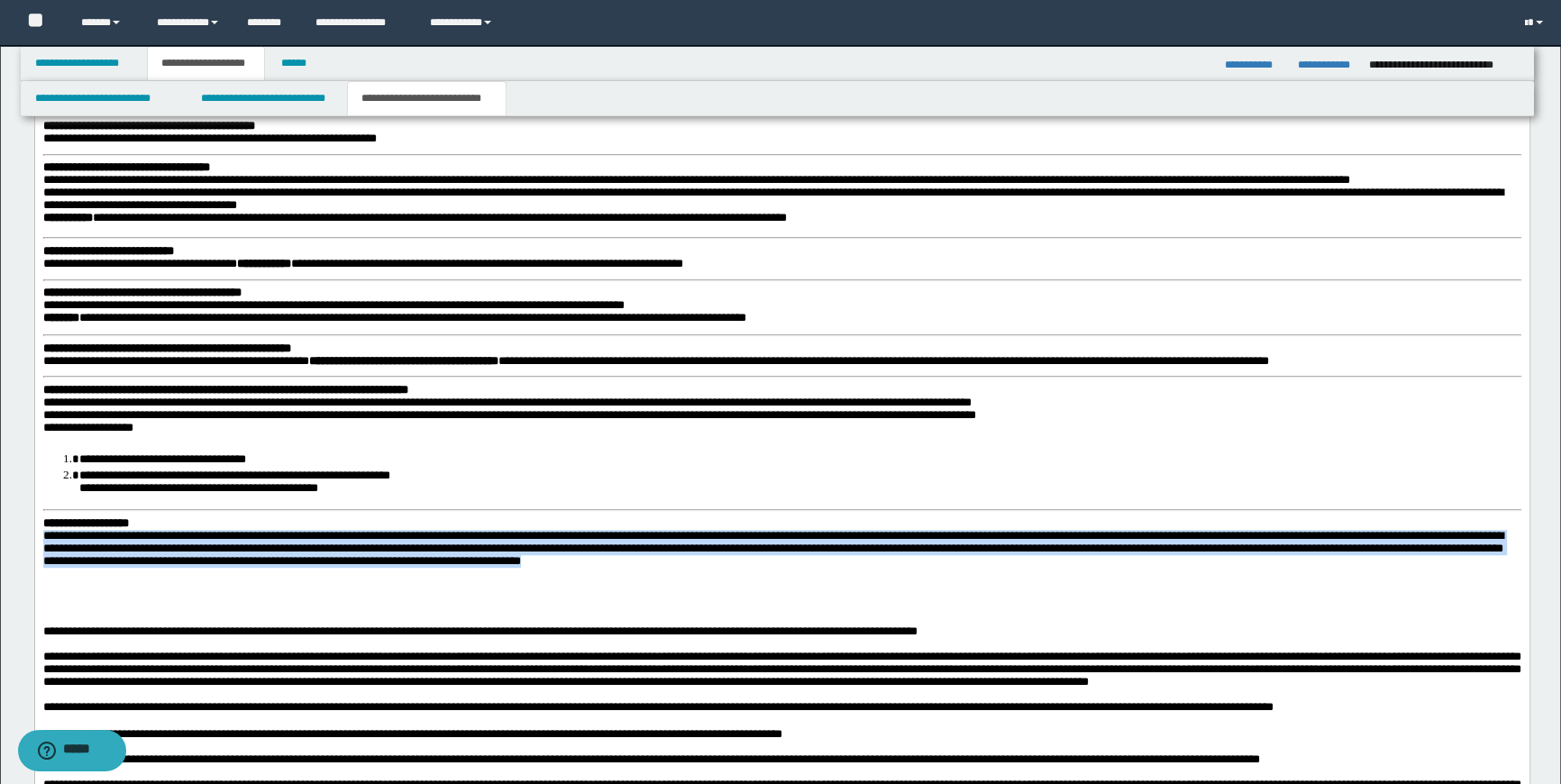 drag, startPoint x: 765, startPoint y: 582, endPoint x: 34, endPoint y: 561, distance: 731.30158 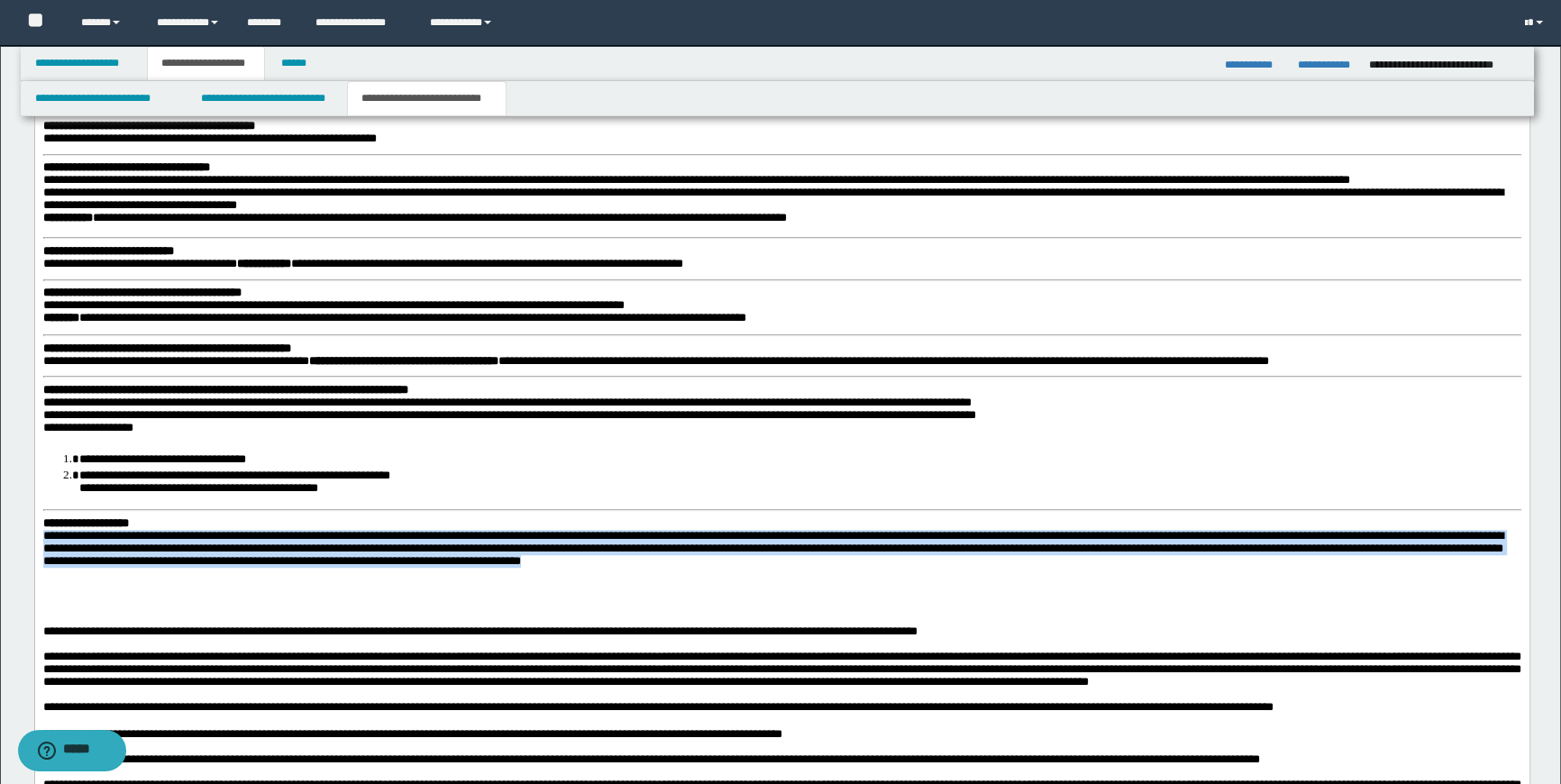 click on "**********" at bounding box center (781, 610) 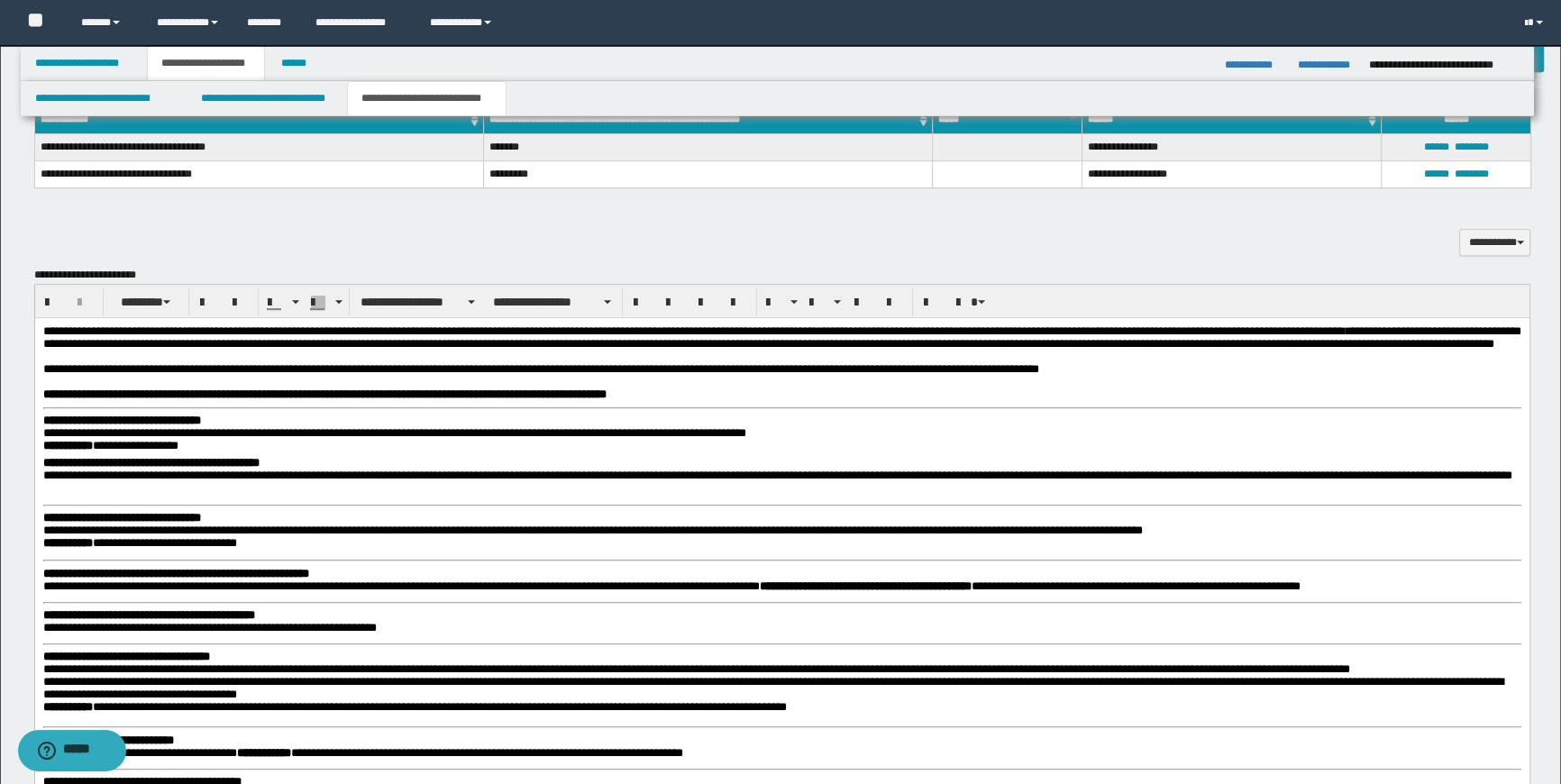 scroll, scrollTop: 1146, scrollLeft: 0, axis: vertical 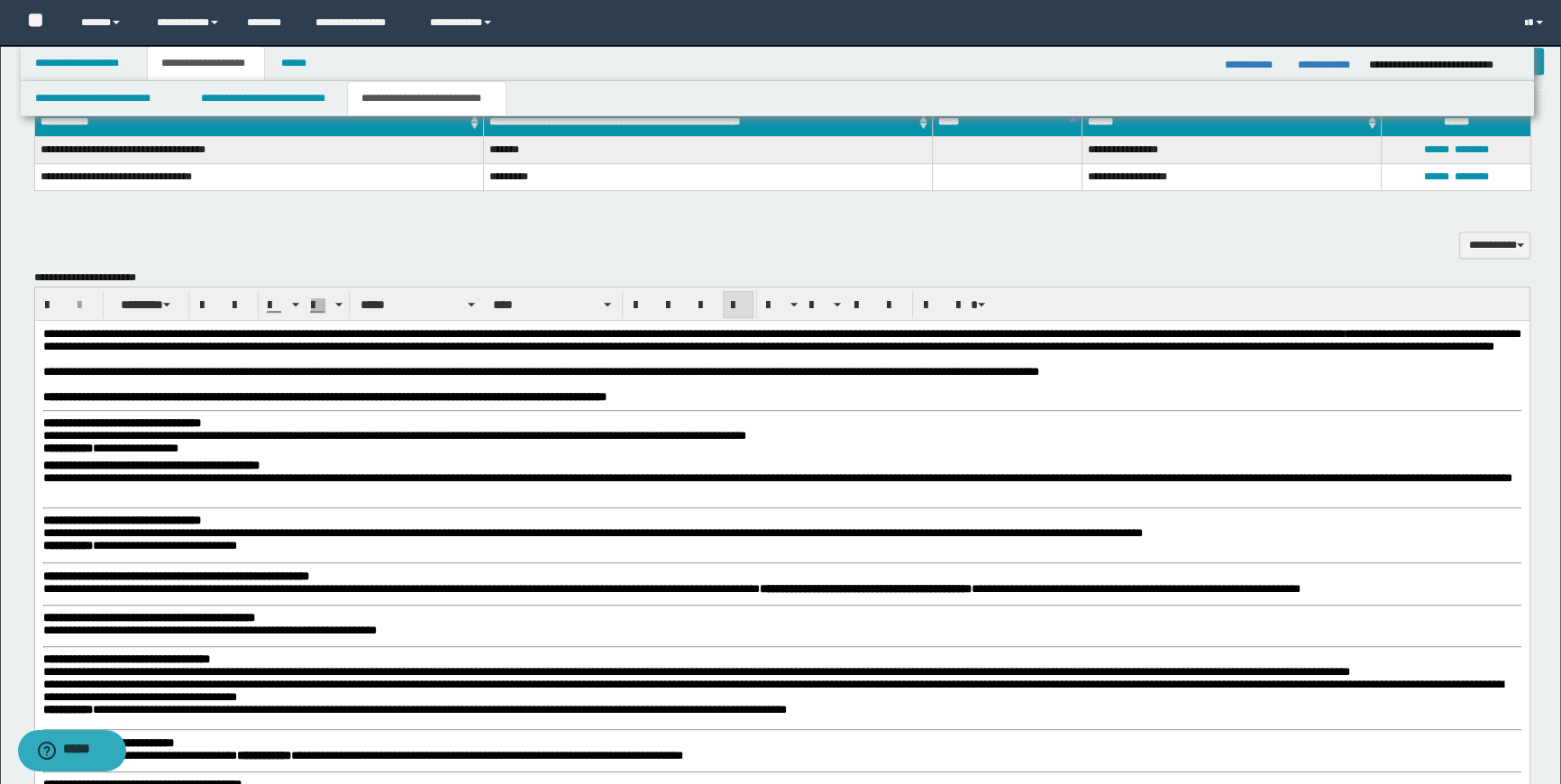 click on "**********" at bounding box center (781, 372) 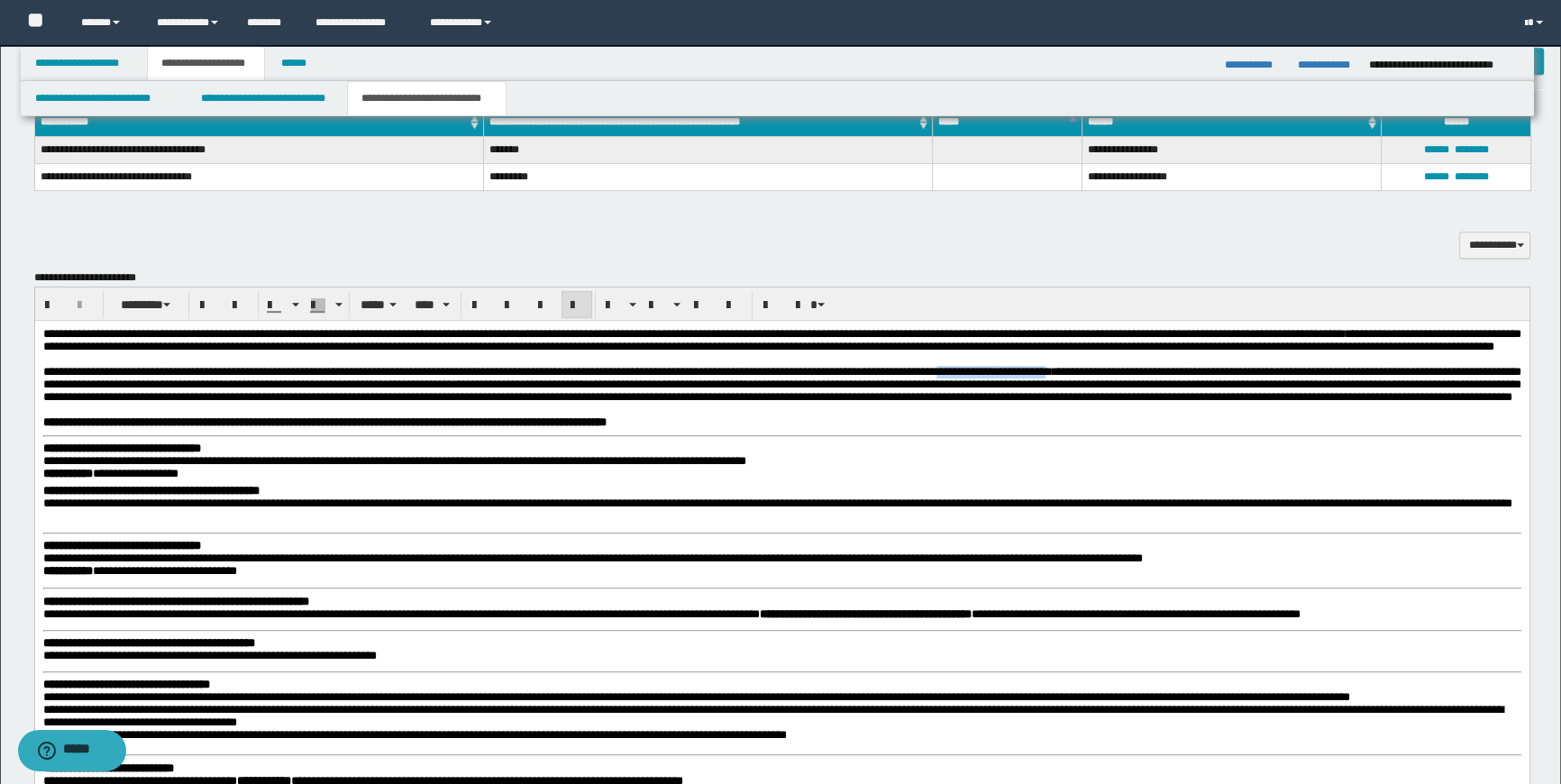 drag, startPoint x: 1271, startPoint y: 386, endPoint x: 1095, endPoint y: 385, distance: 176.00284 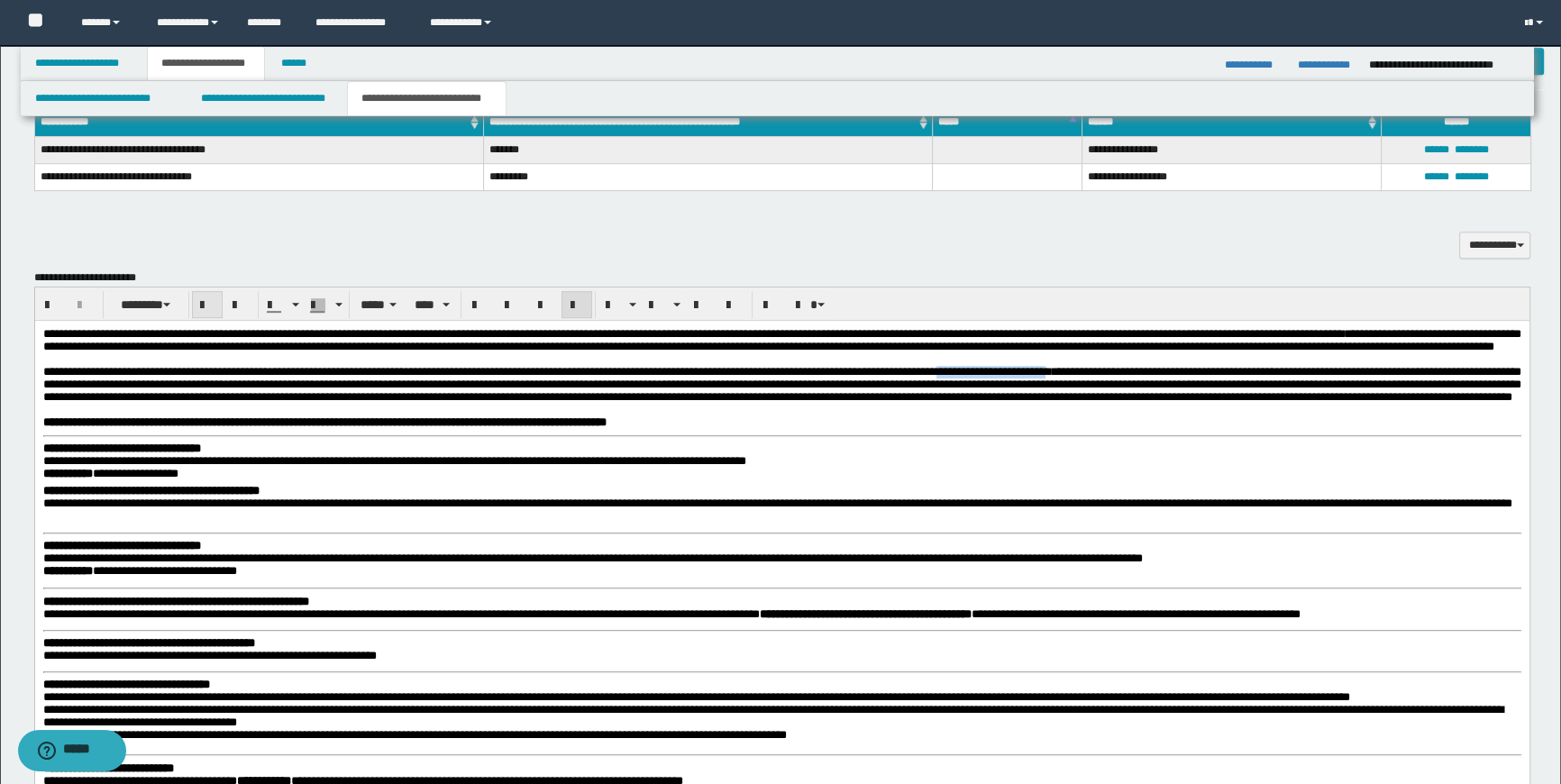 click at bounding box center (207, 305) 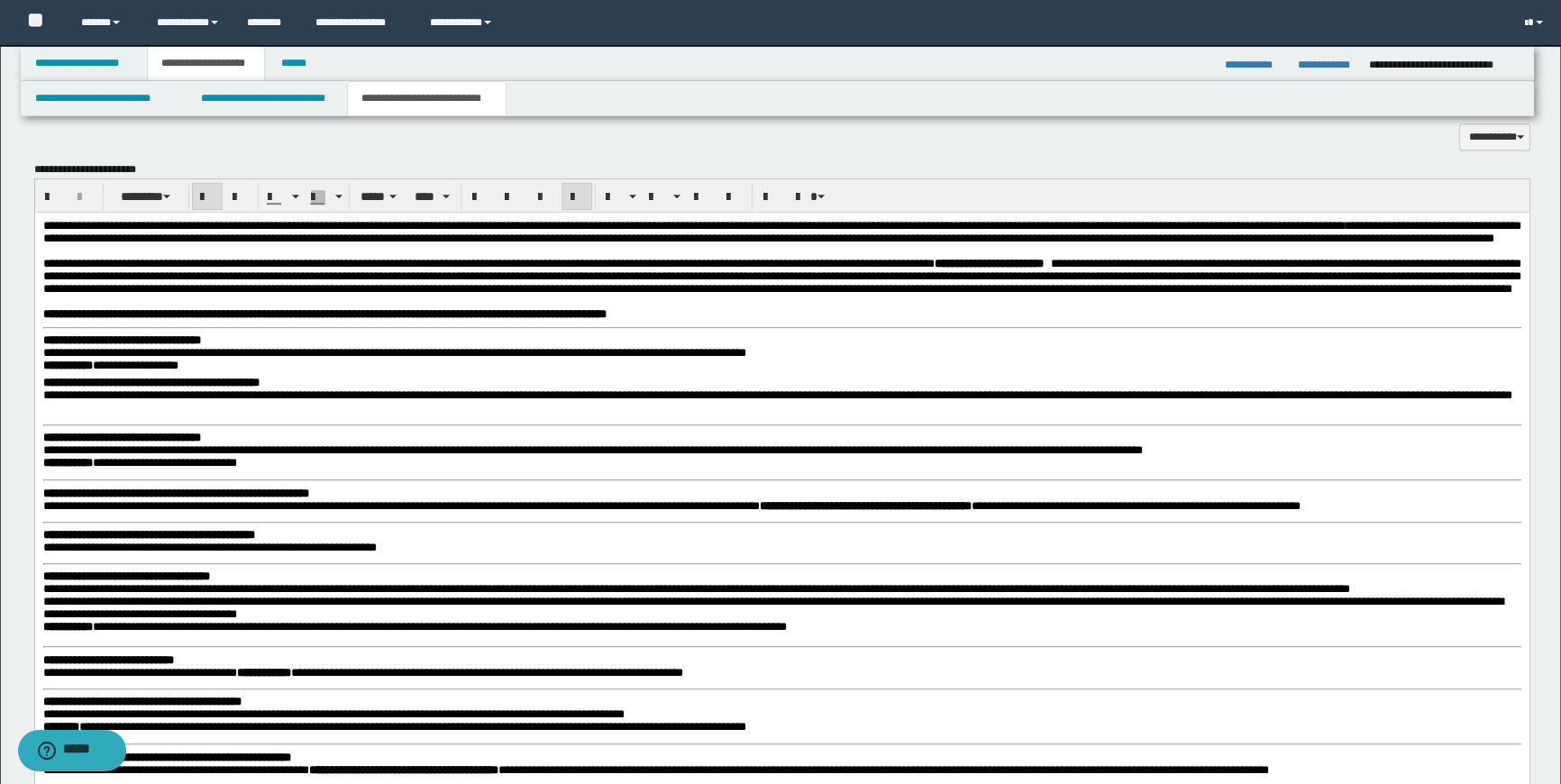 scroll, scrollTop: 1310, scrollLeft: 0, axis: vertical 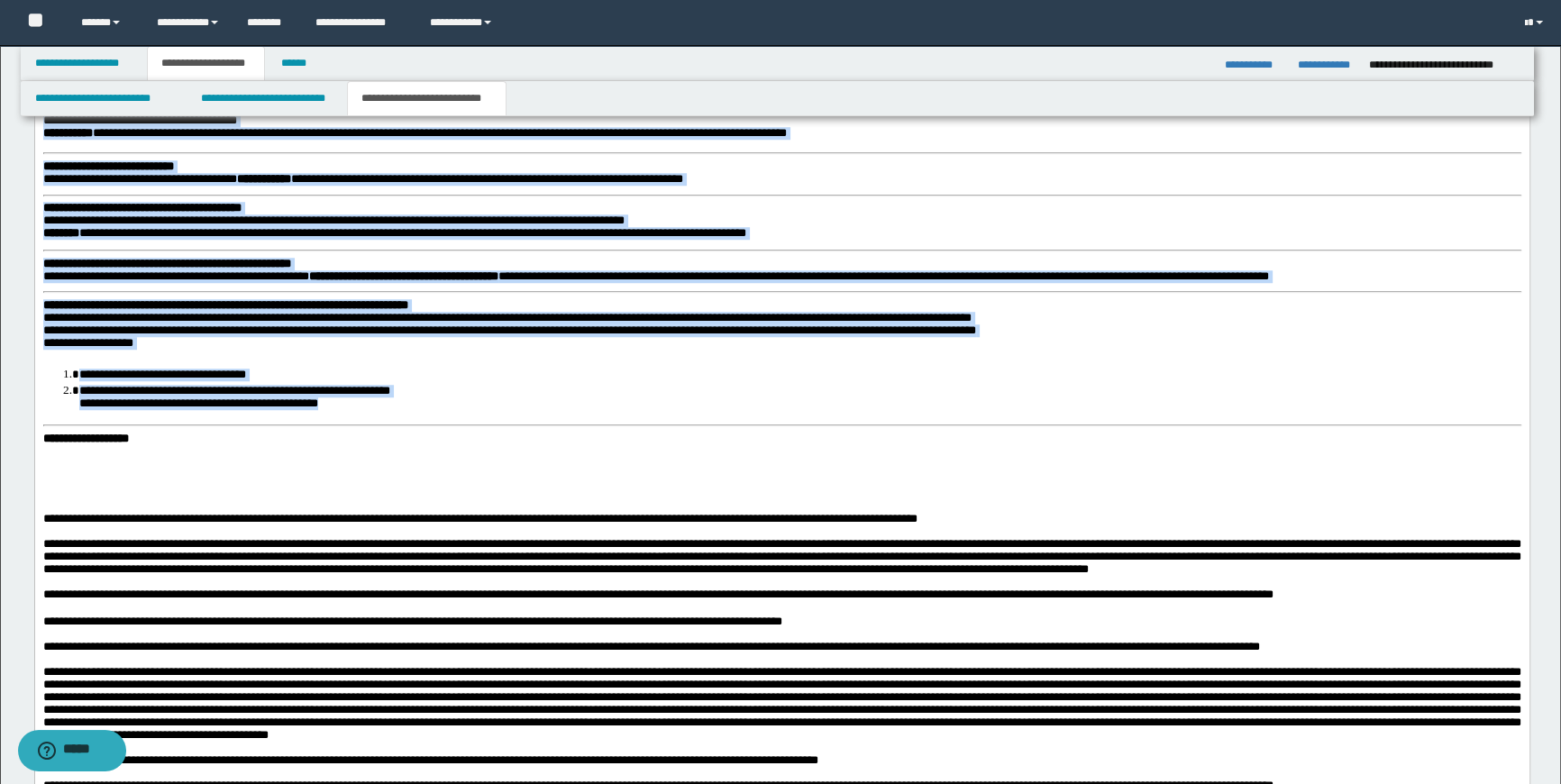 drag, startPoint x: 1282, startPoint y: -208, endPoint x: 525, endPoint y: 445, distance: 999.729 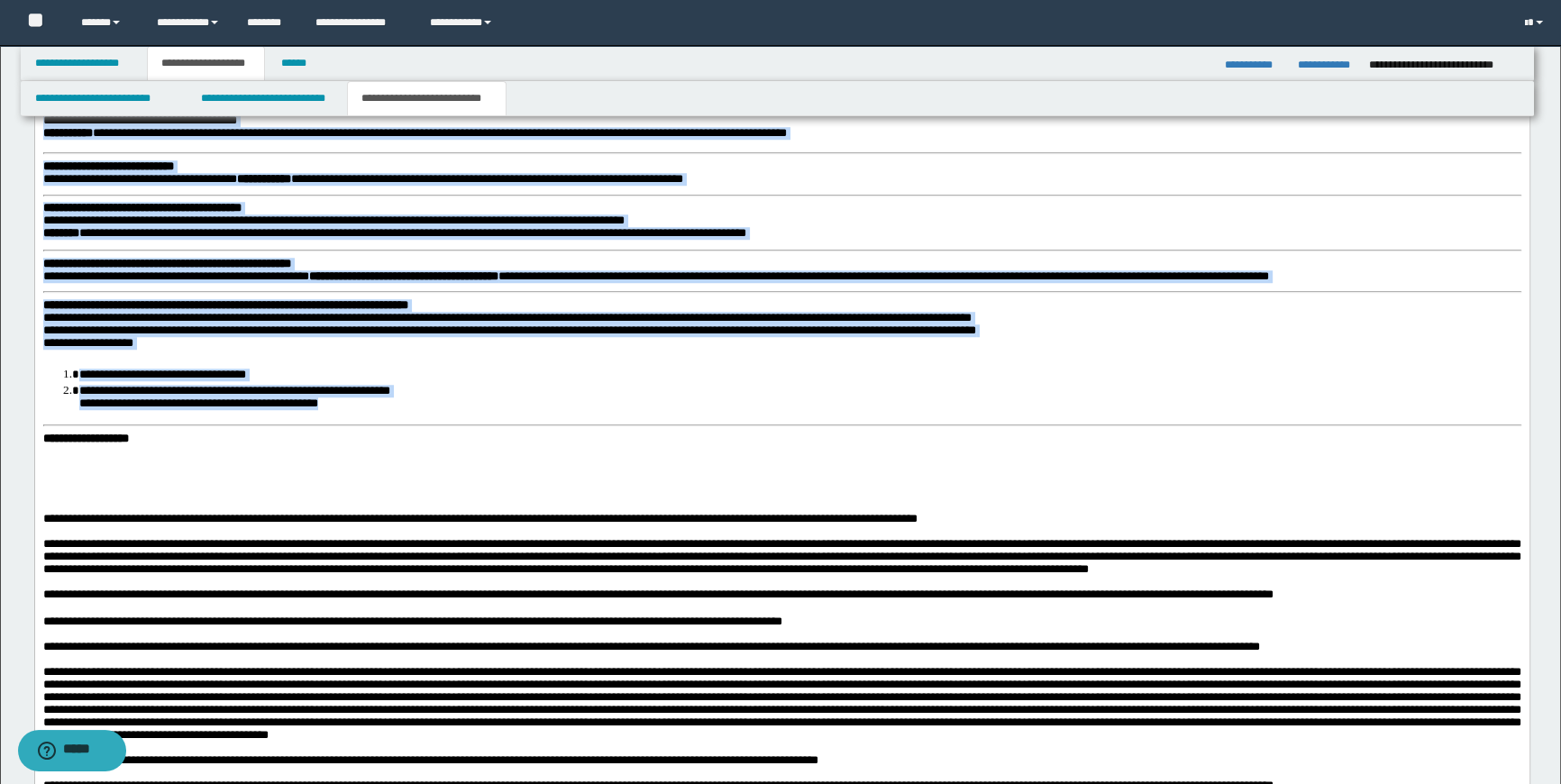 click on "**********" at bounding box center (781, 498) 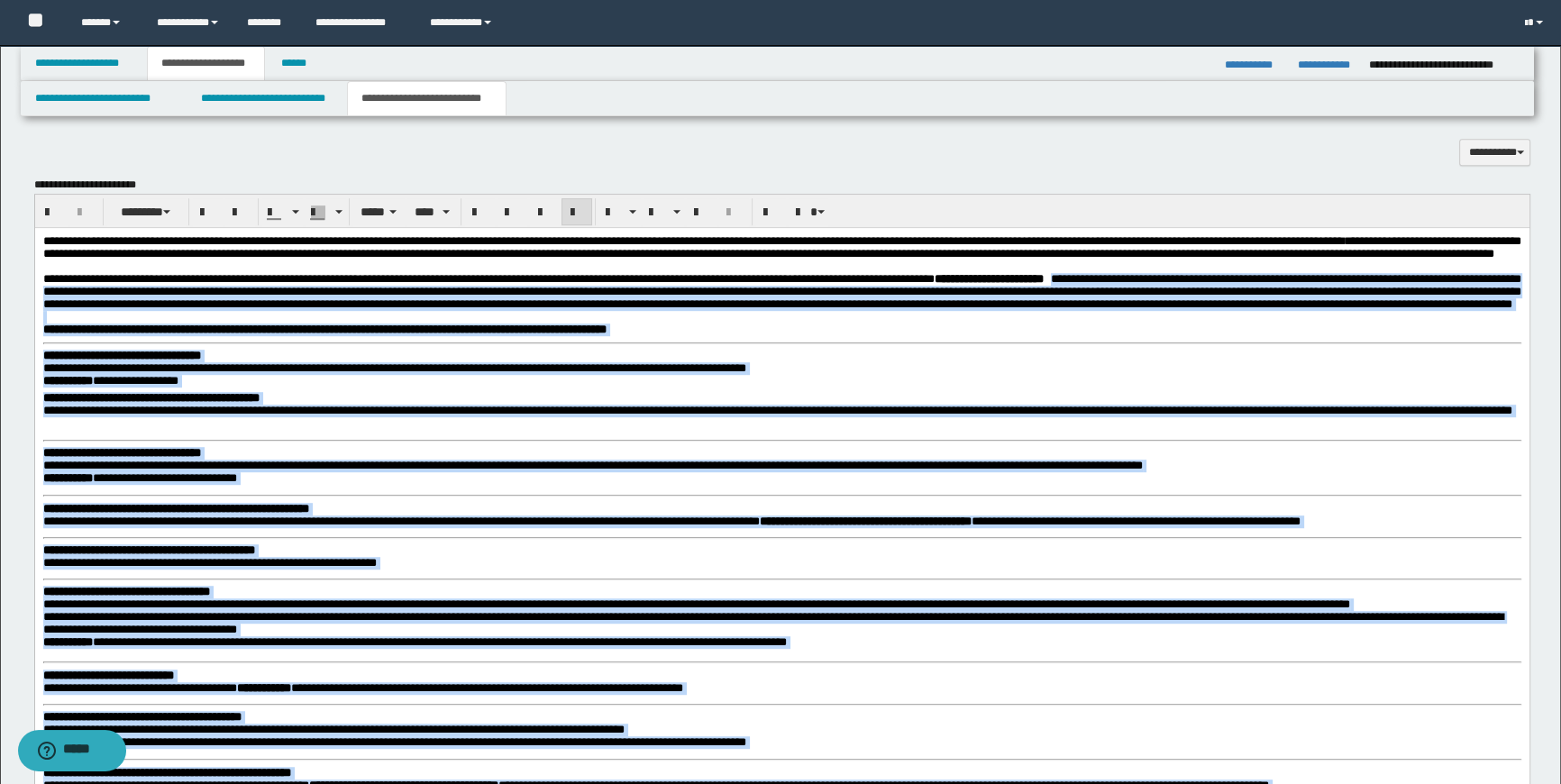 scroll, scrollTop: 1093, scrollLeft: 0, axis: vertical 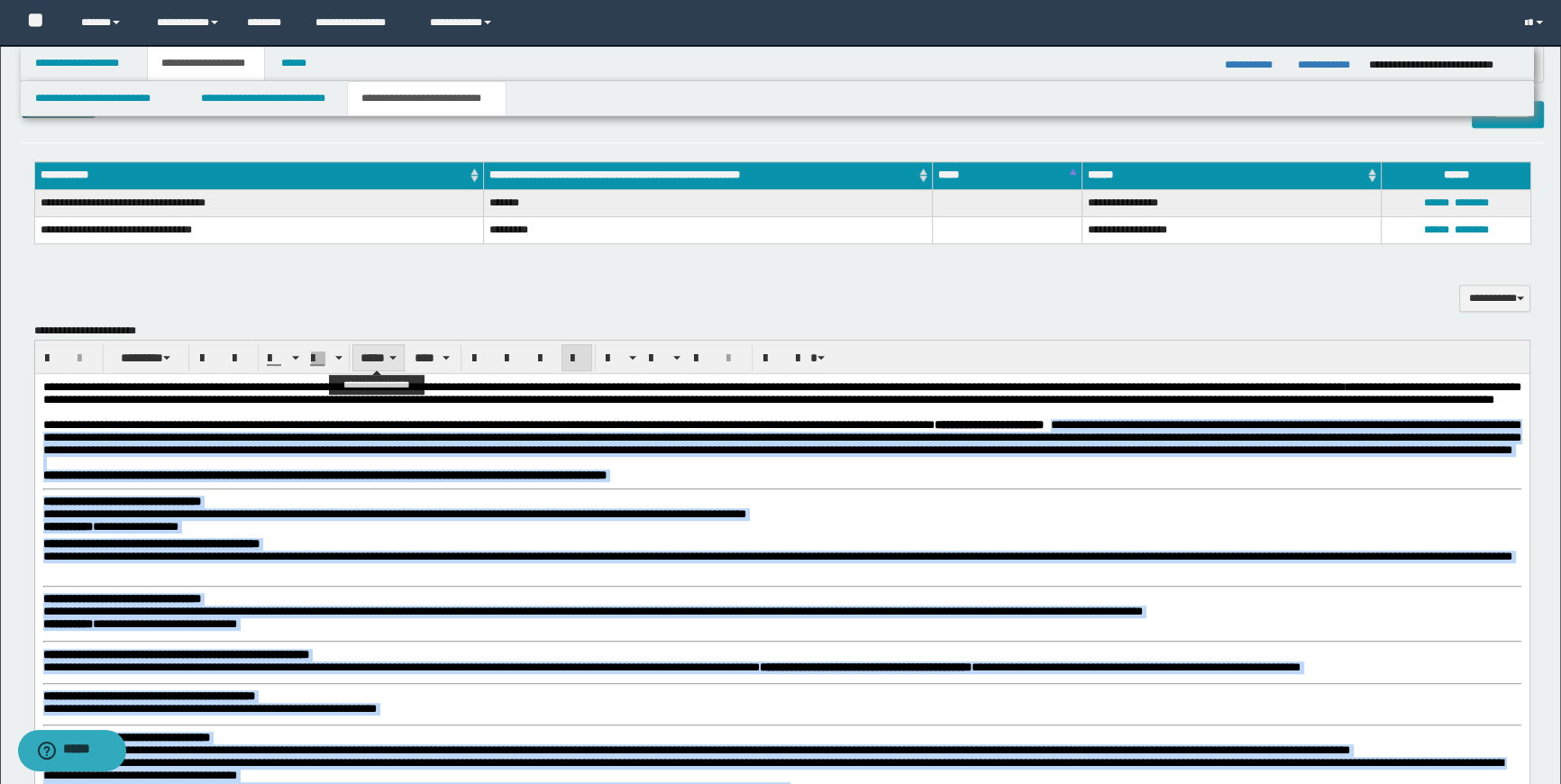 click on "*****" at bounding box center (379, 358) 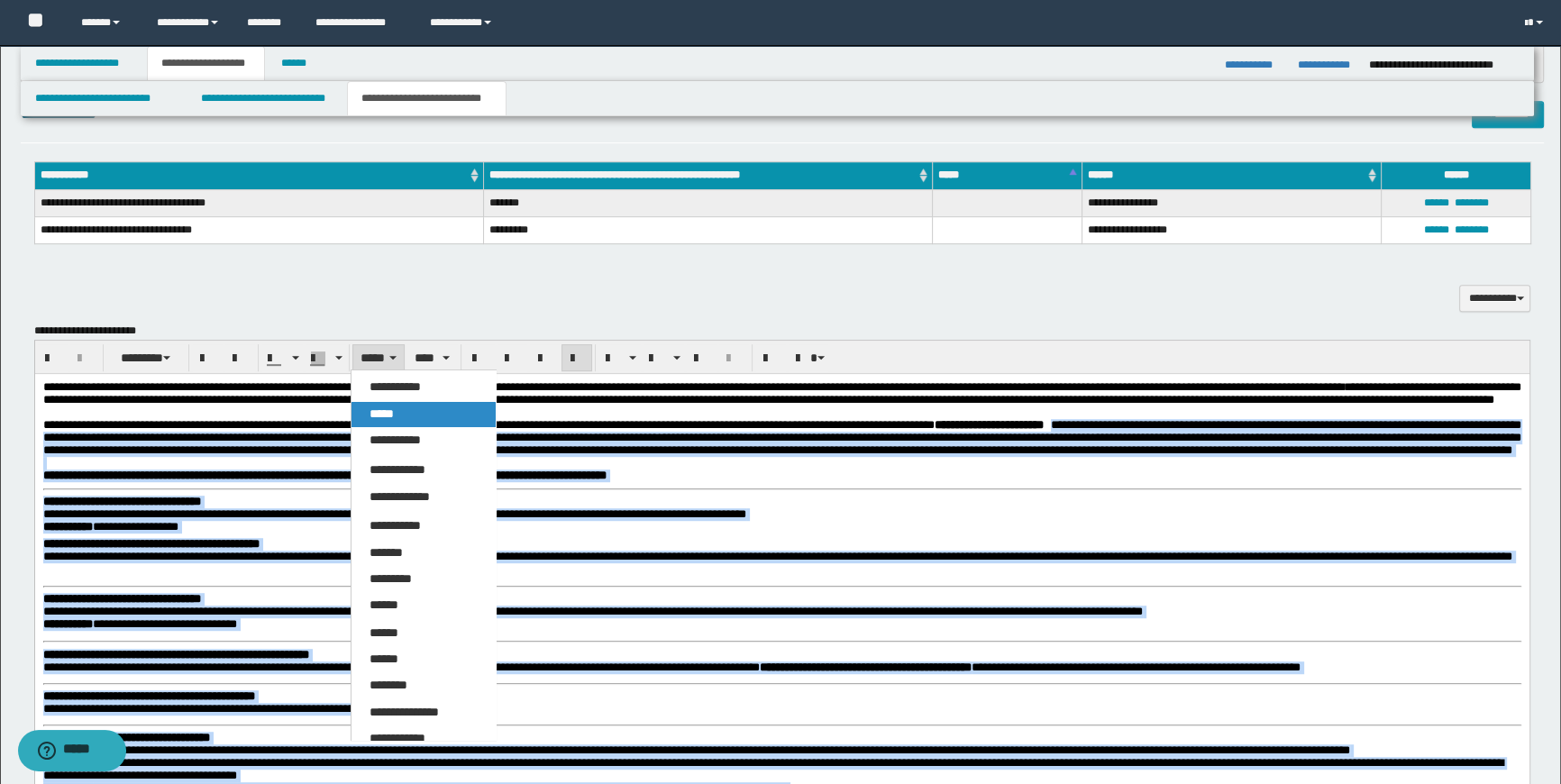 click on "*****" at bounding box center [381, 414] 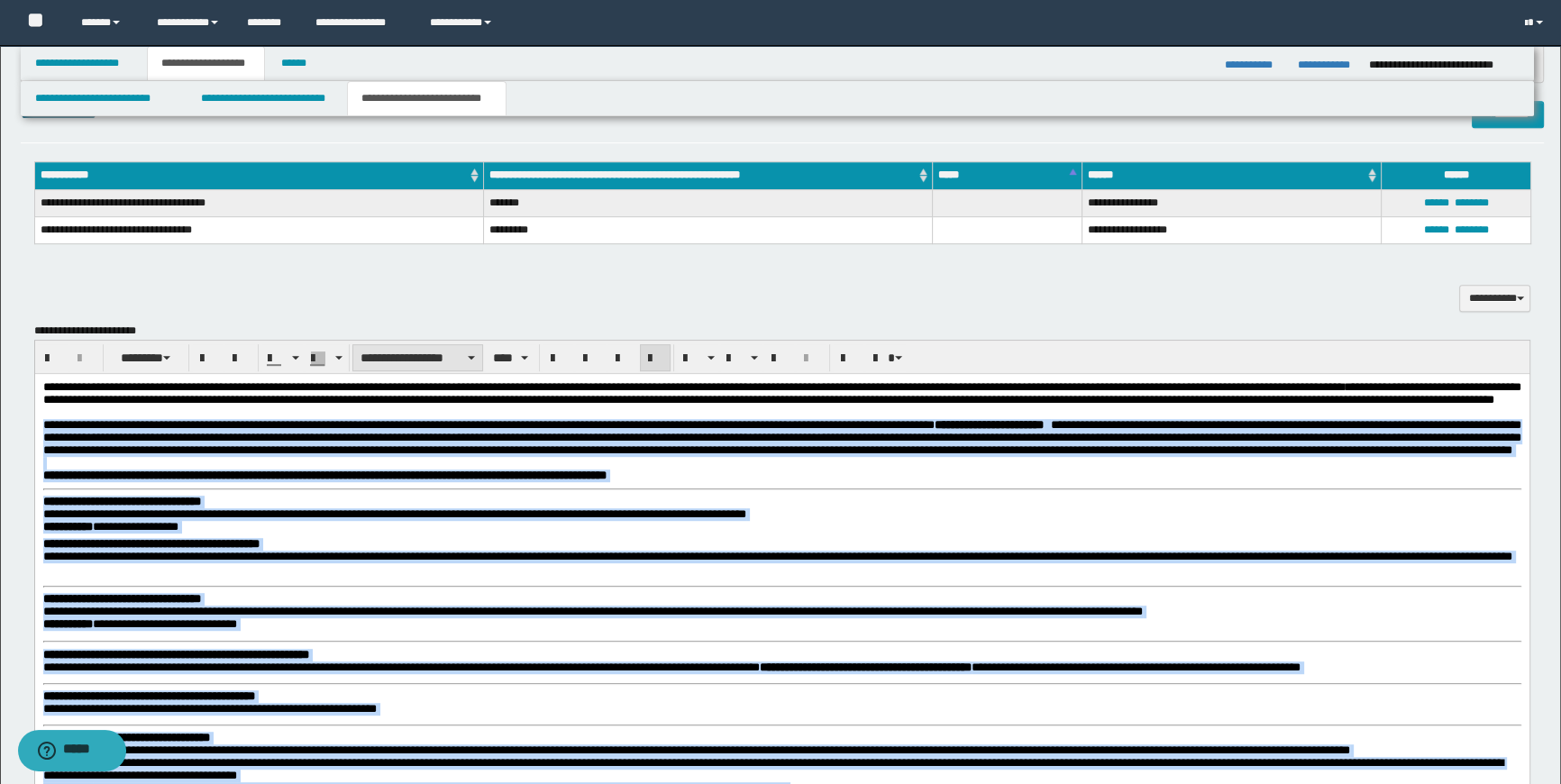click on "**********" at bounding box center [417, 358] 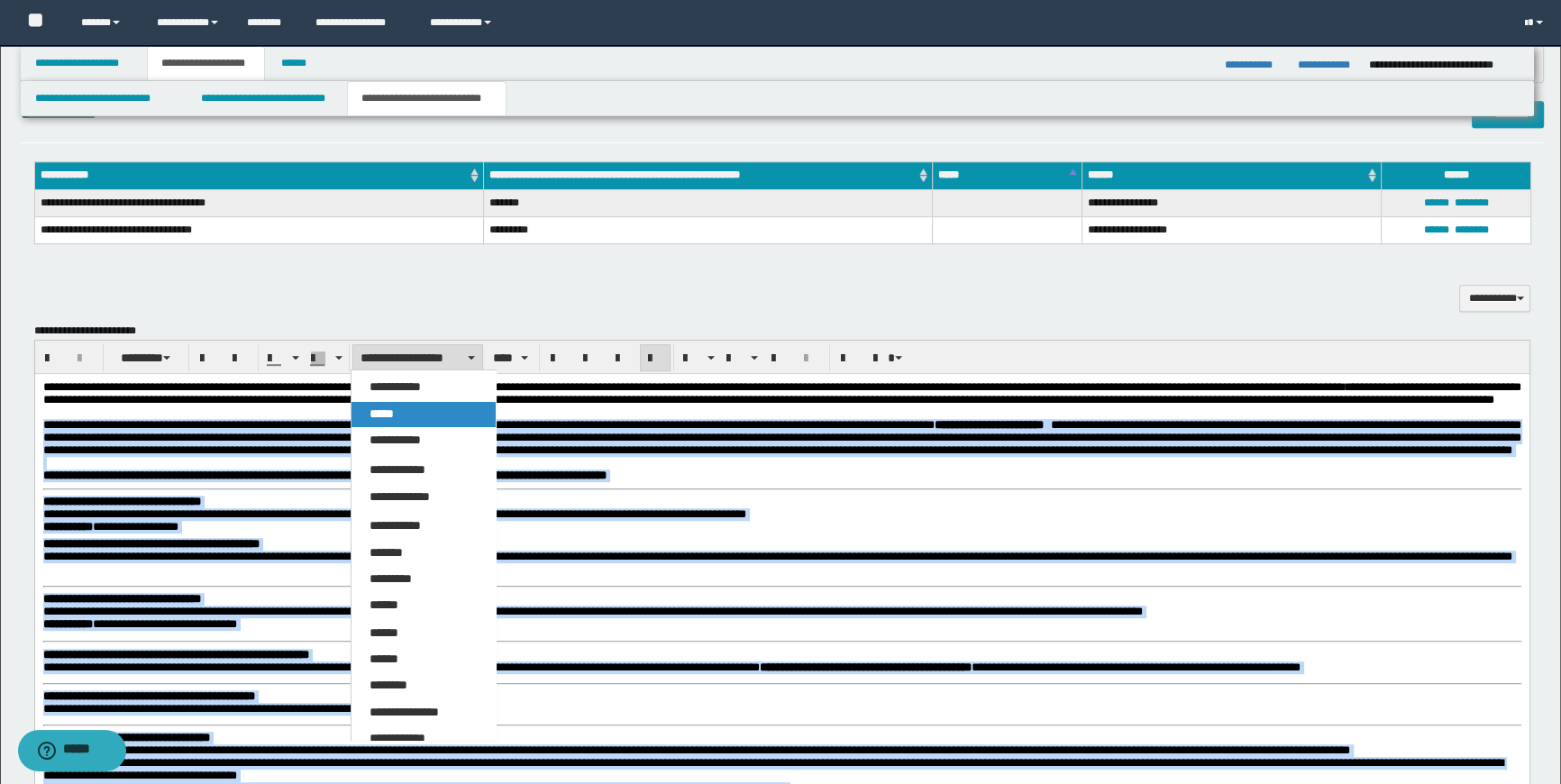 click on "*****" at bounding box center (381, 414) 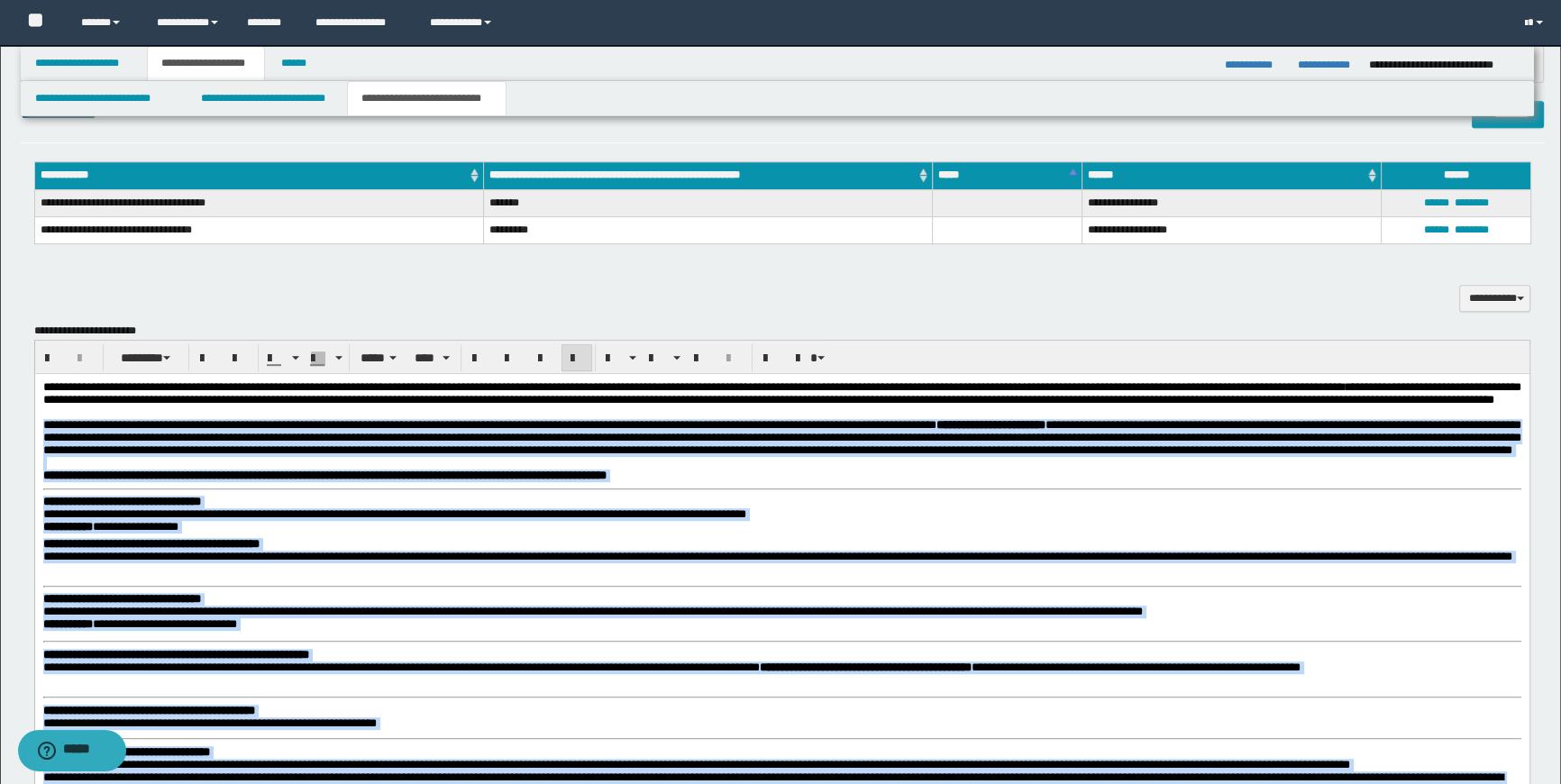 click on "**********" at bounding box center [781, 559] 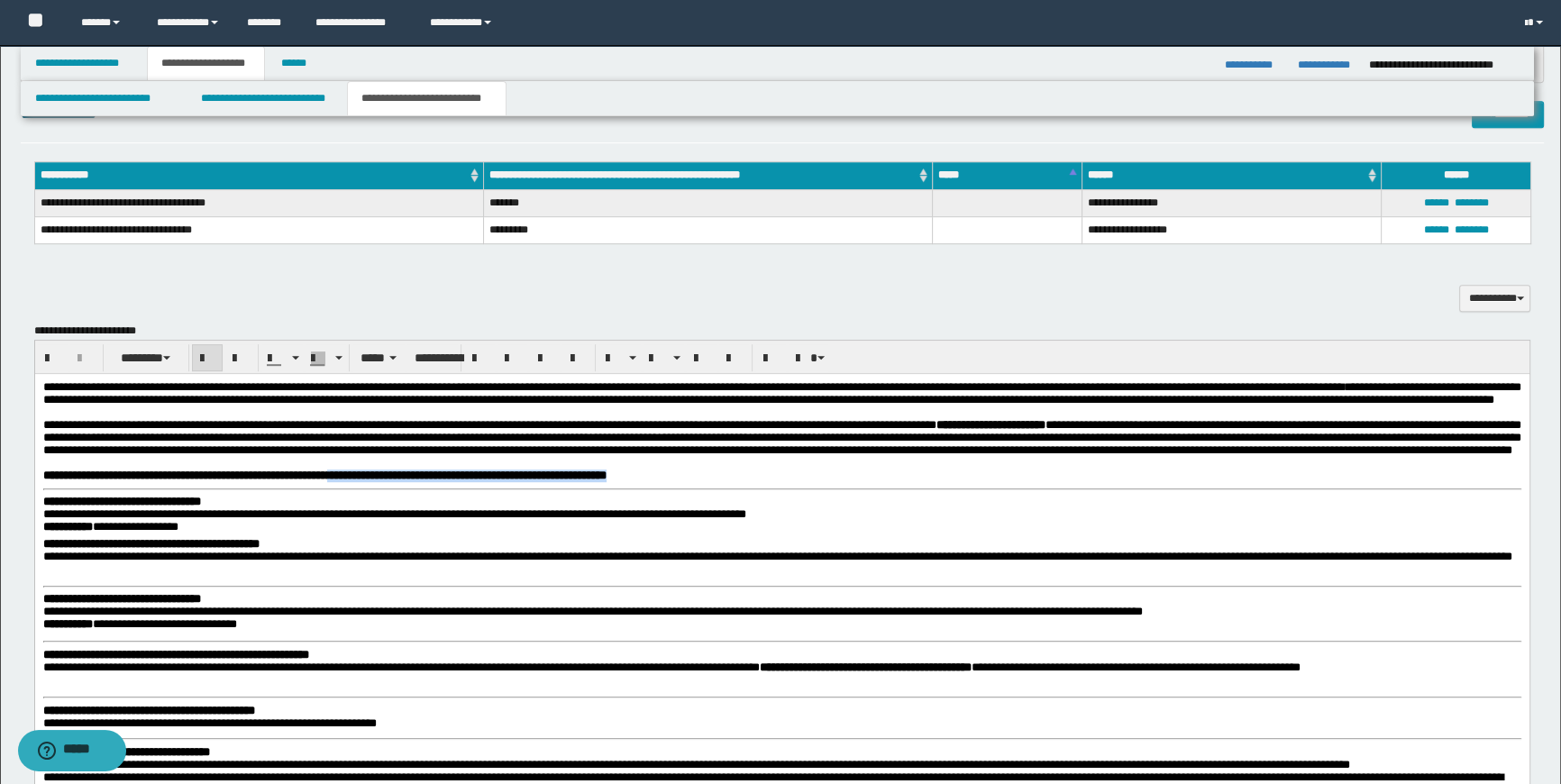 drag, startPoint x: 1016, startPoint y: 508, endPoint x: 497, endPoint y: 510, distance: 519.0039 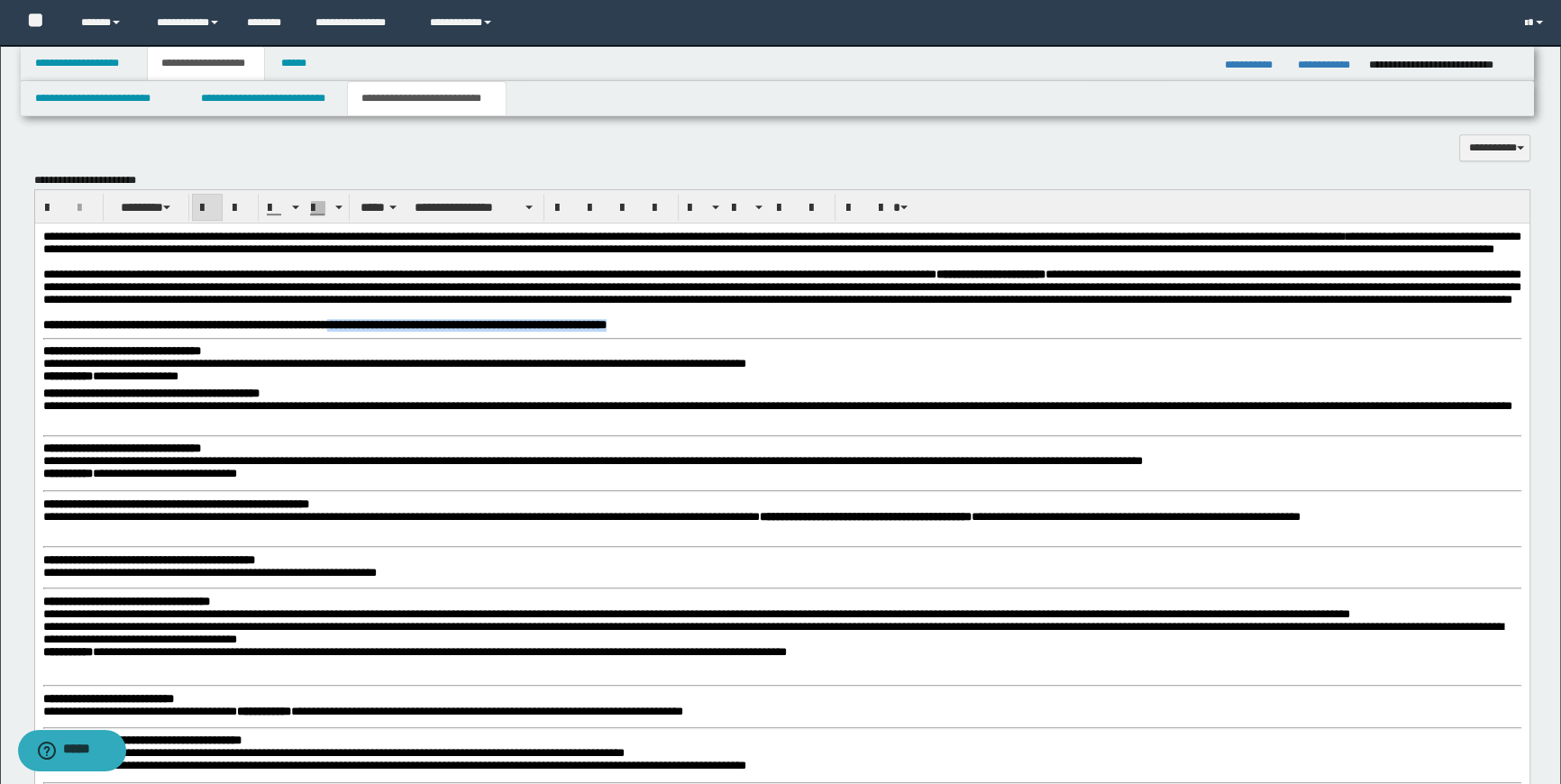 scroll, scrollTop: 1257, scrollLeft: 0, axis: vertical 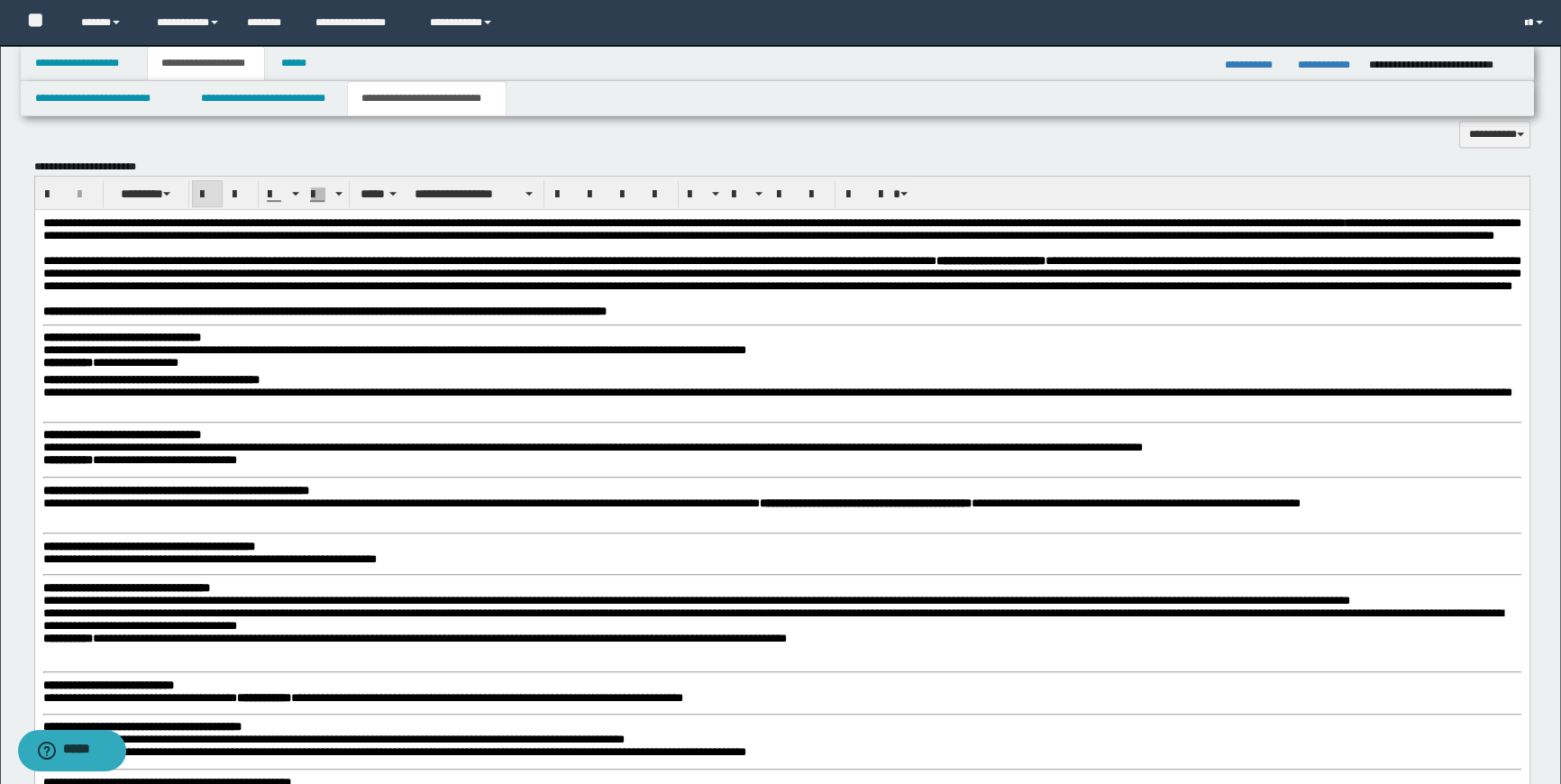 click on "**********" at bounding box center (781, 1009) 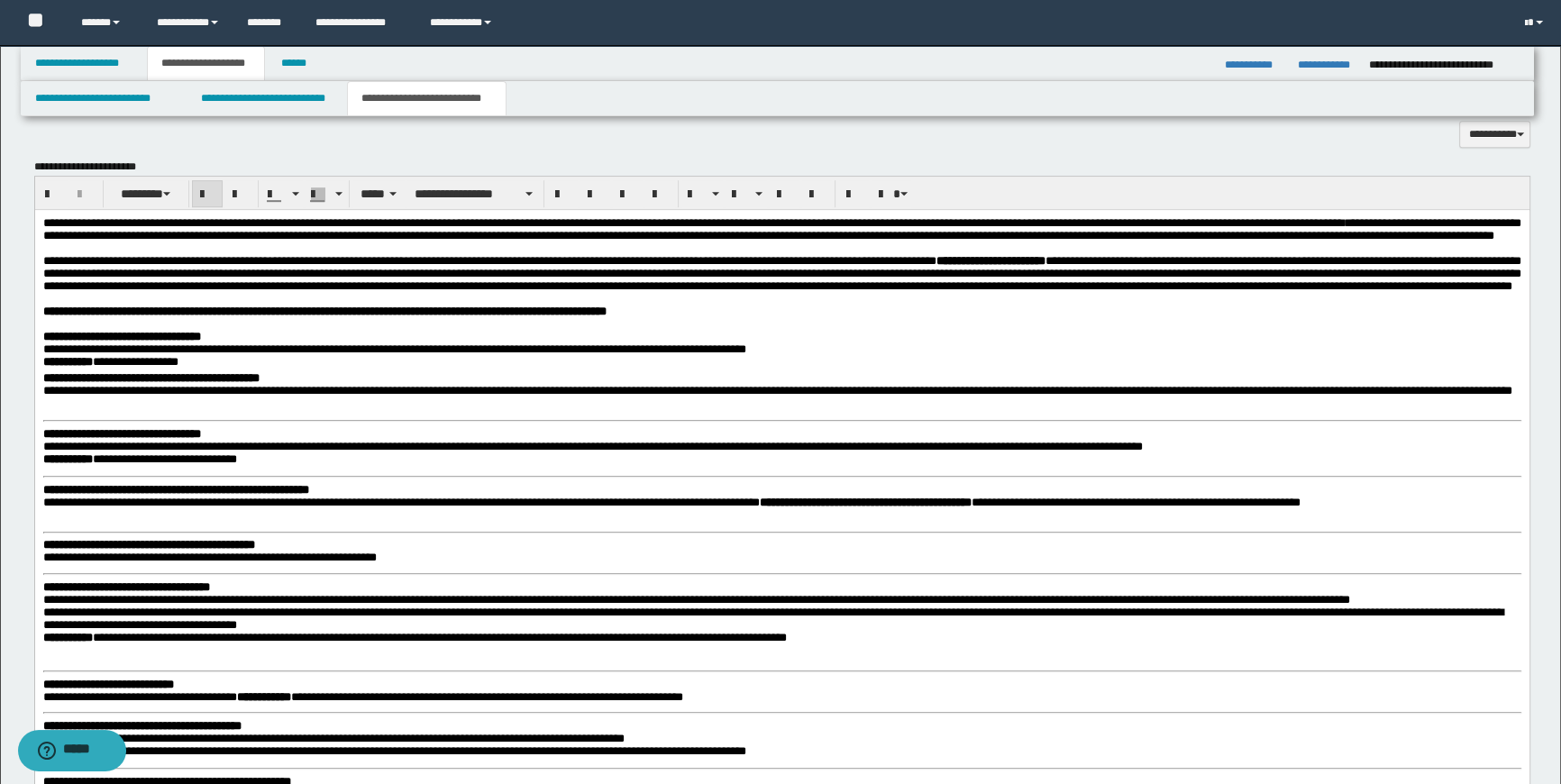 click on "**********" at bounding box center [121, 433] 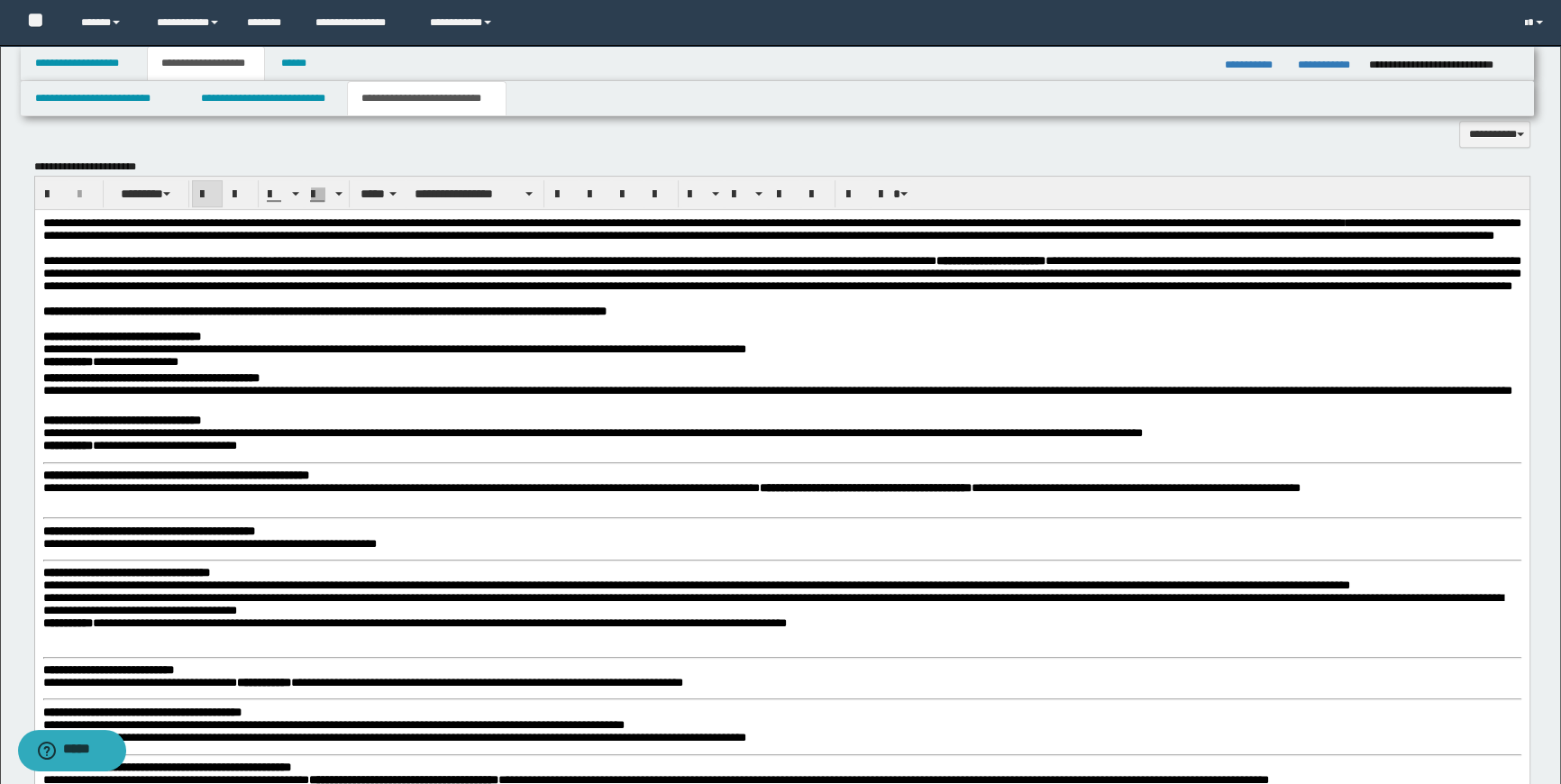click on "**********" at bounding box center (781, 1002) 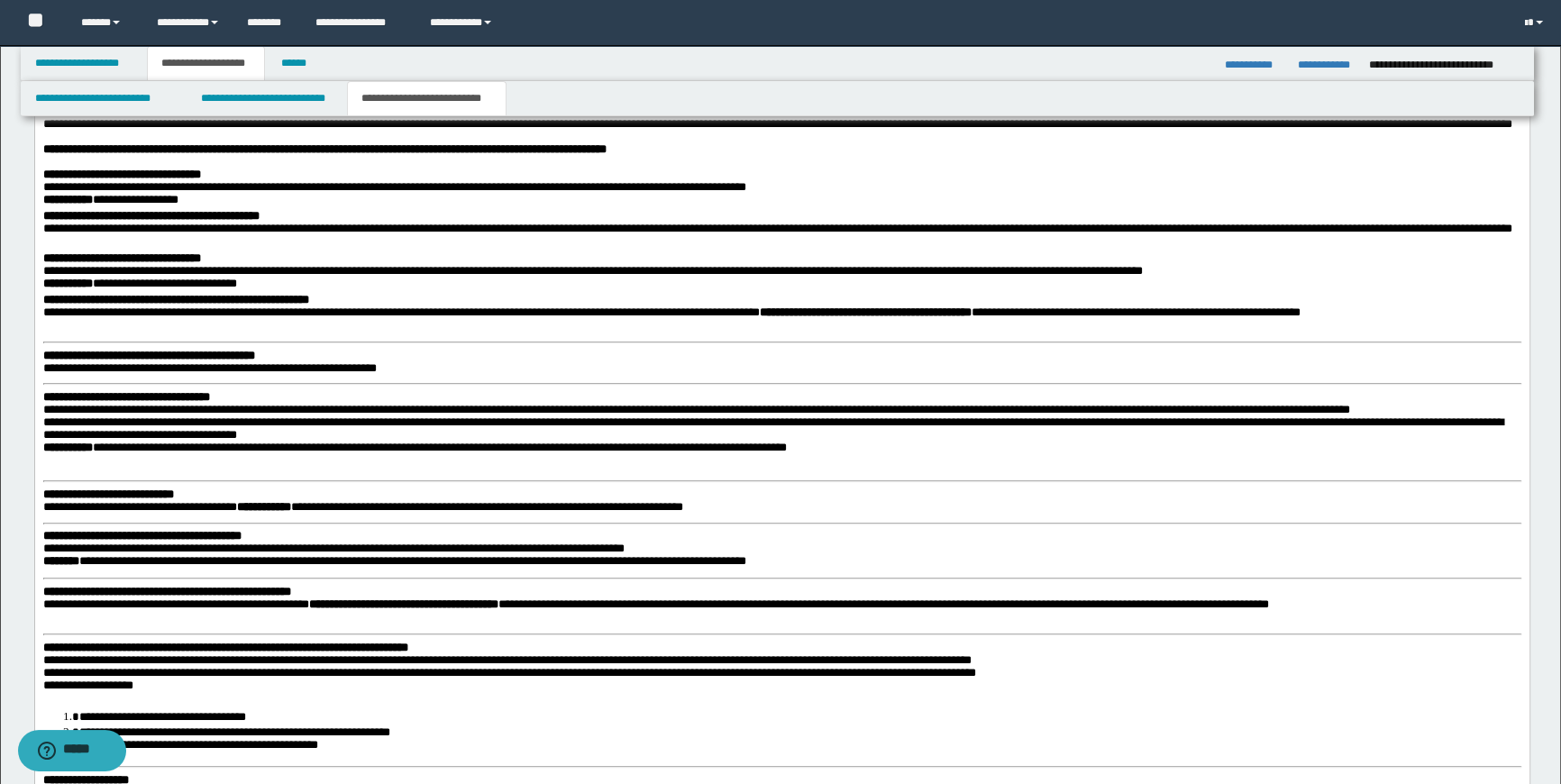 scroll, scrollTop: 1421, scrollLeft: 0, axis: vertical 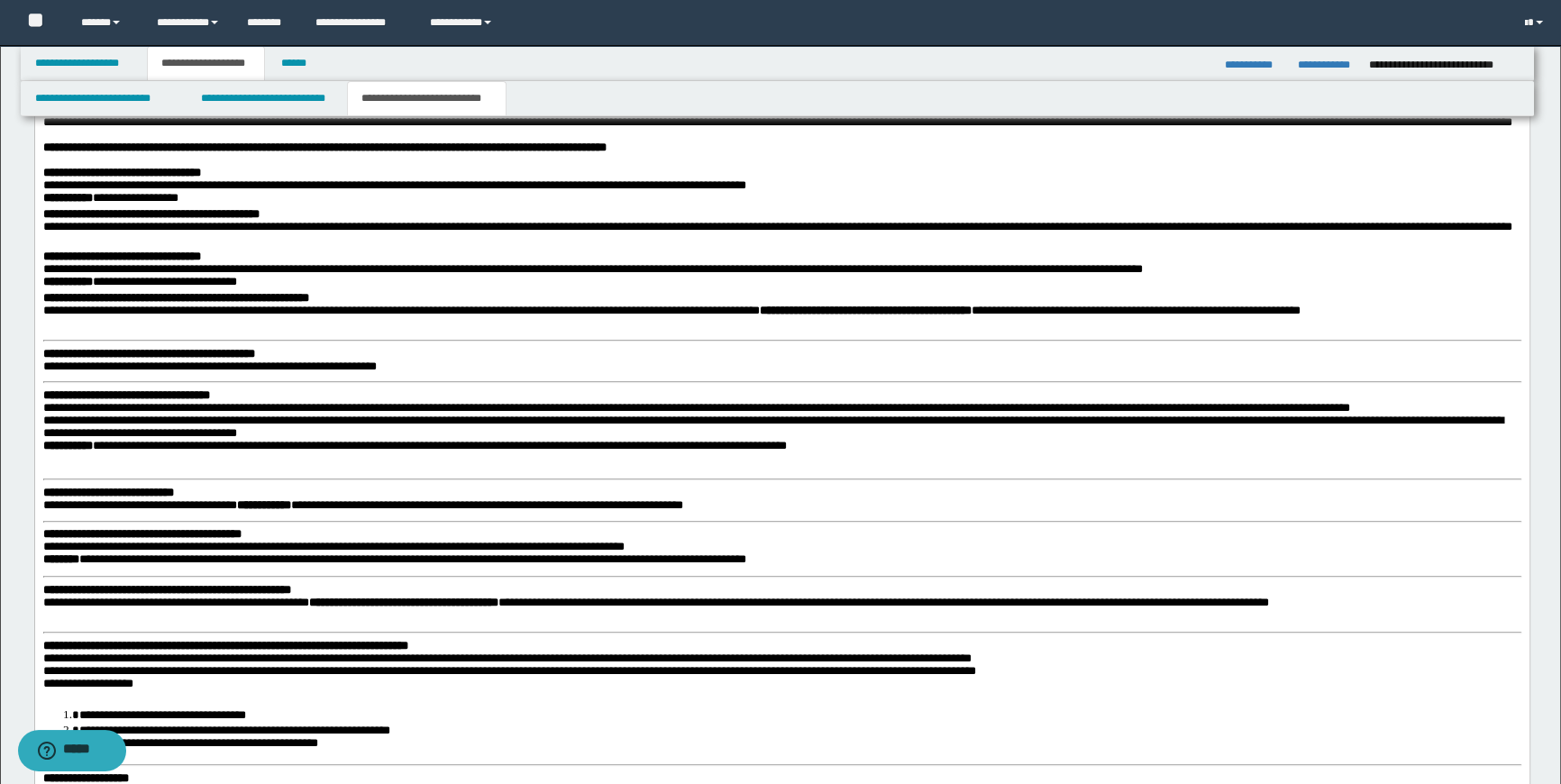 click on "**********" at bounding box center [781, 832] 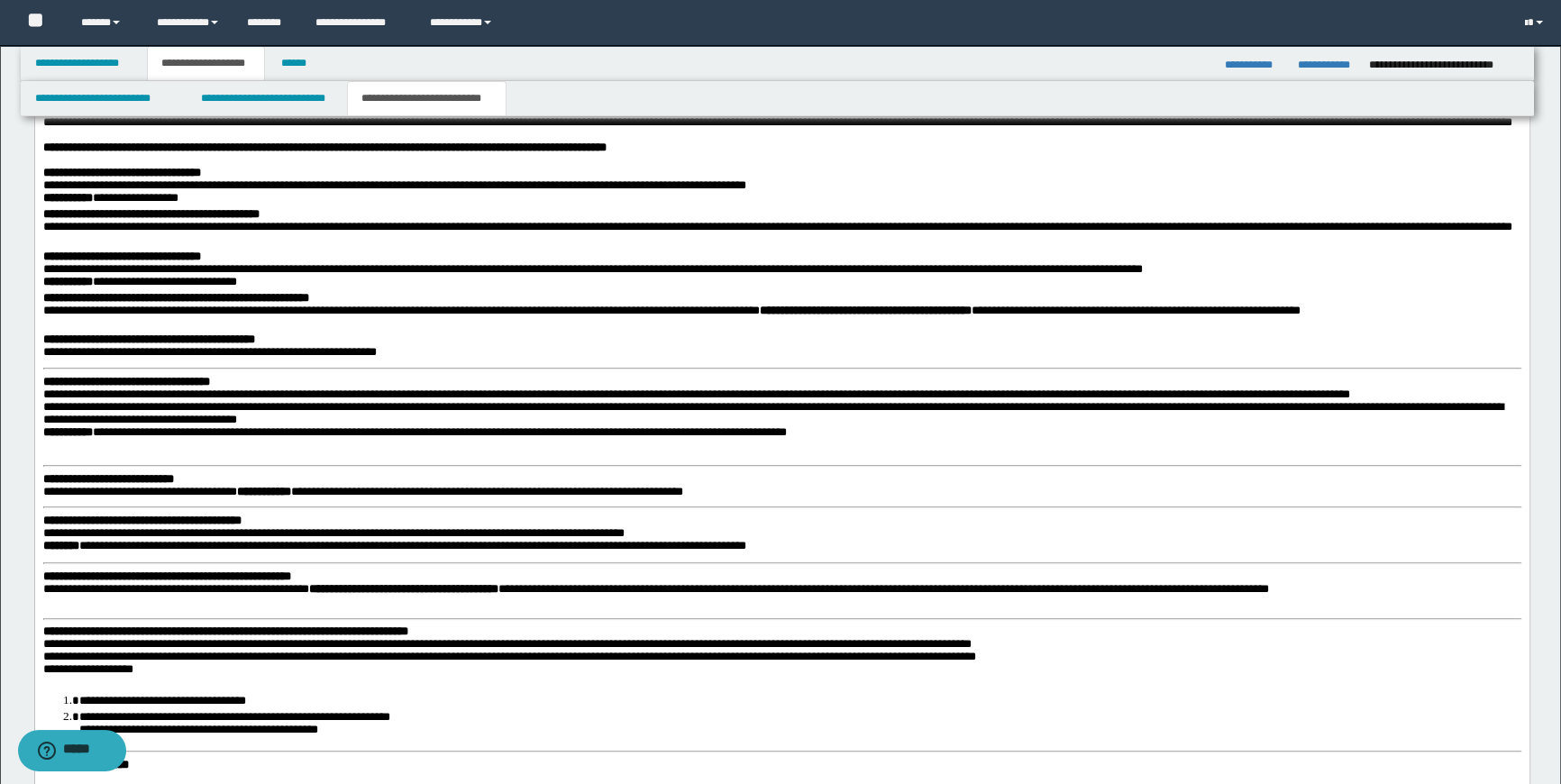 click on "**********" at bounding box center [781, 825] 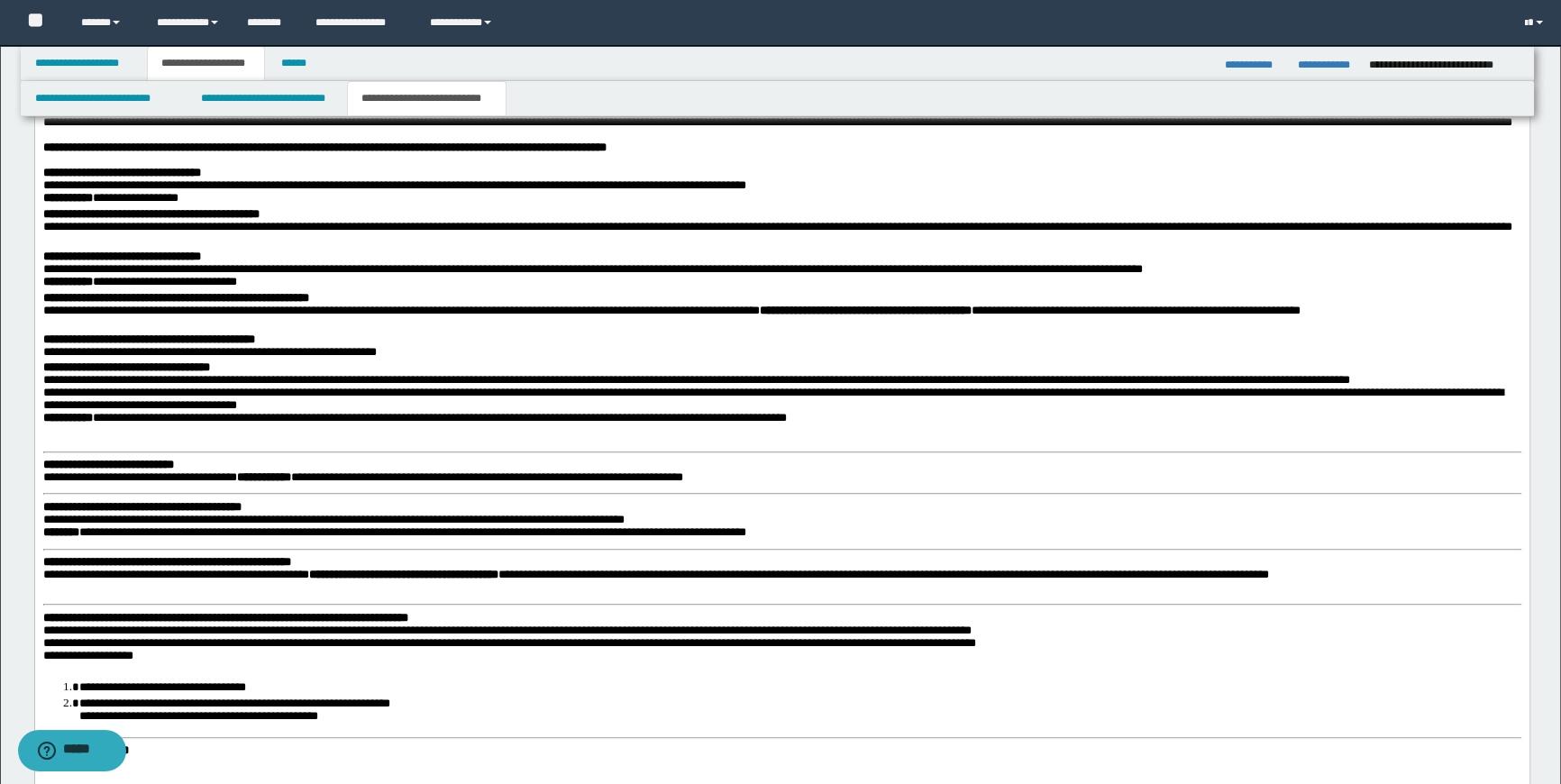 click on "**********" at bounding box center [107, 464] 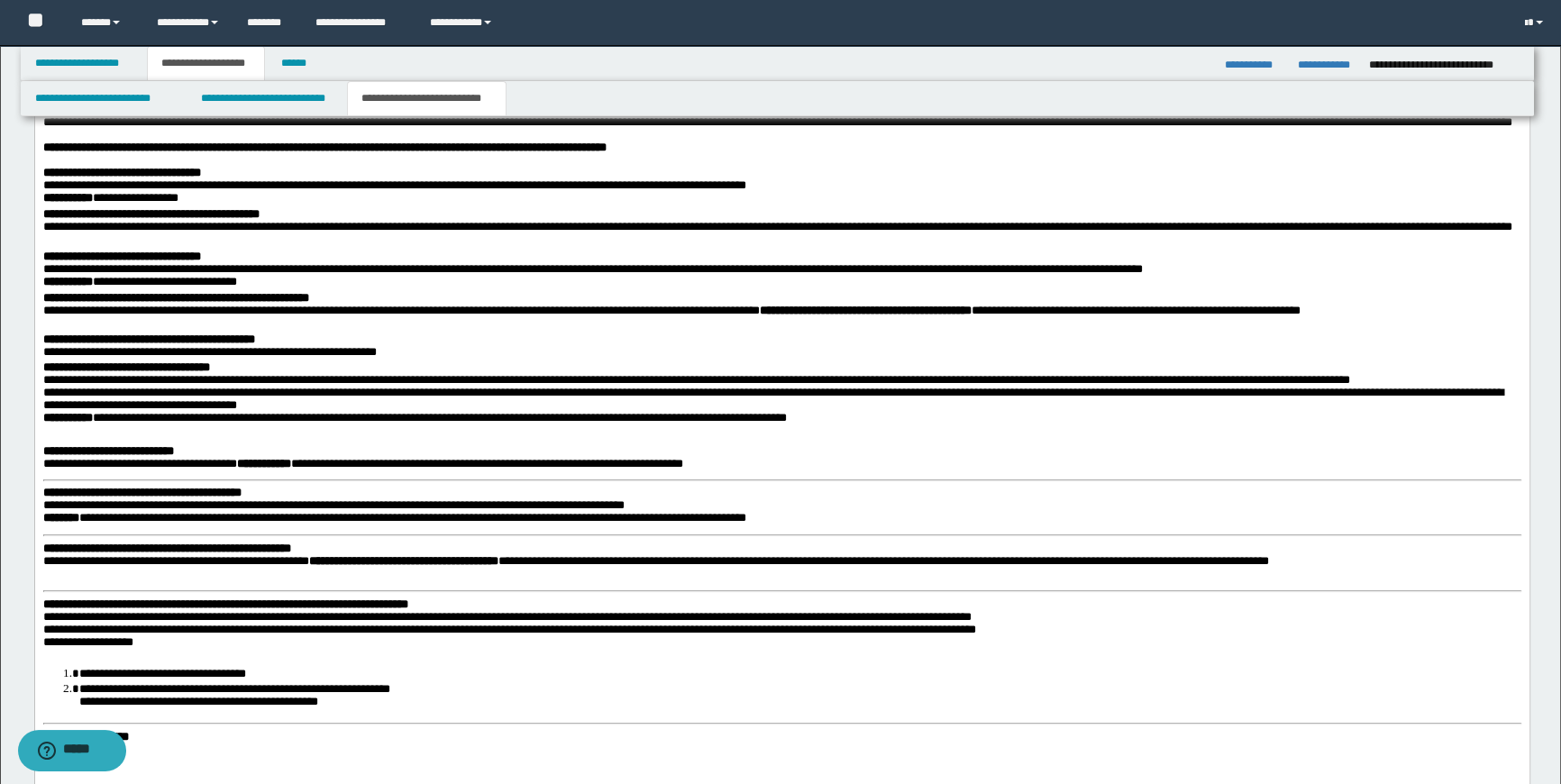 click on "**********" at bounding box center (141, 492) 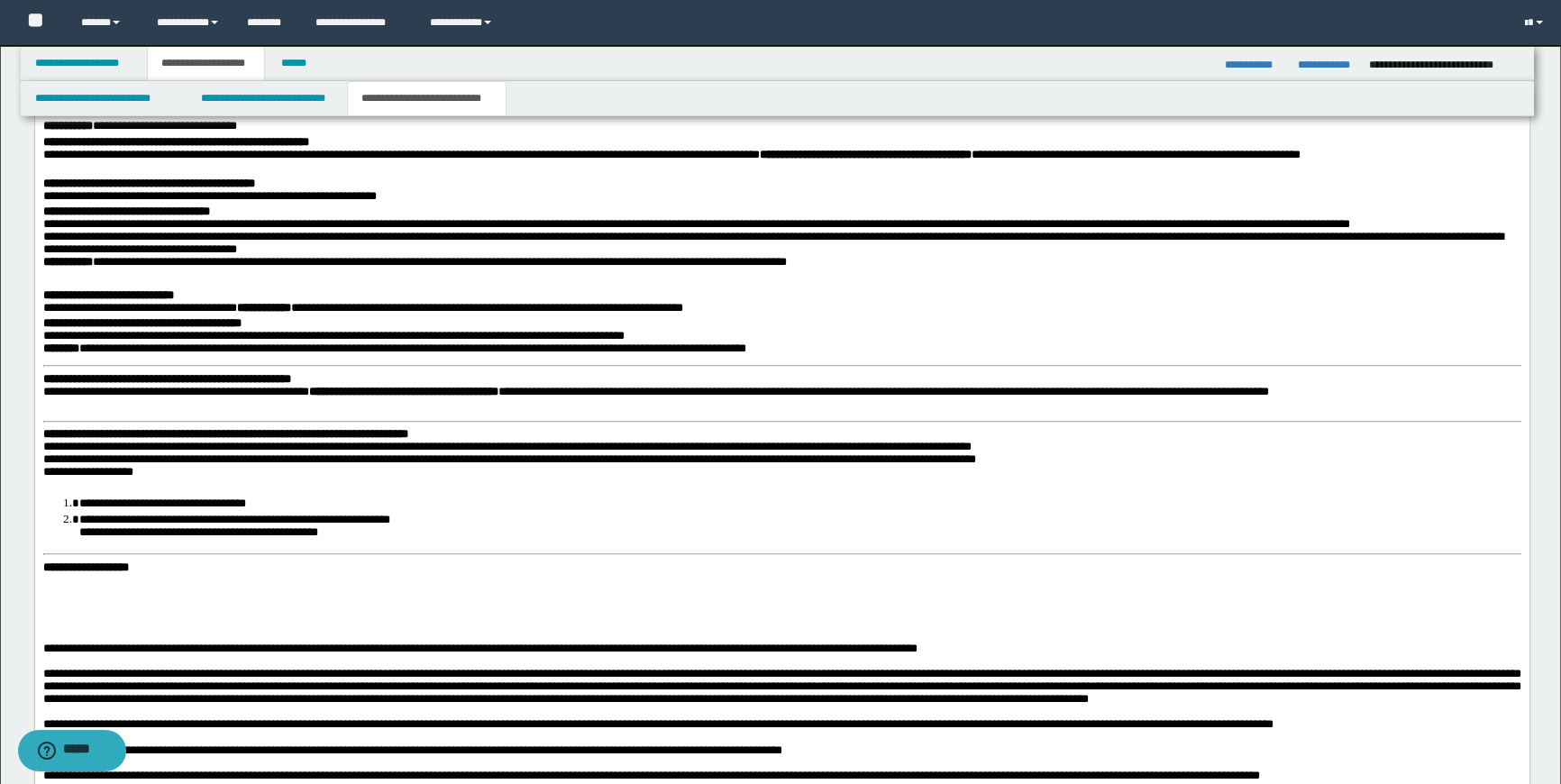 scroll, scrollTop: 1585, scrollLeft: 0, axis: vertical 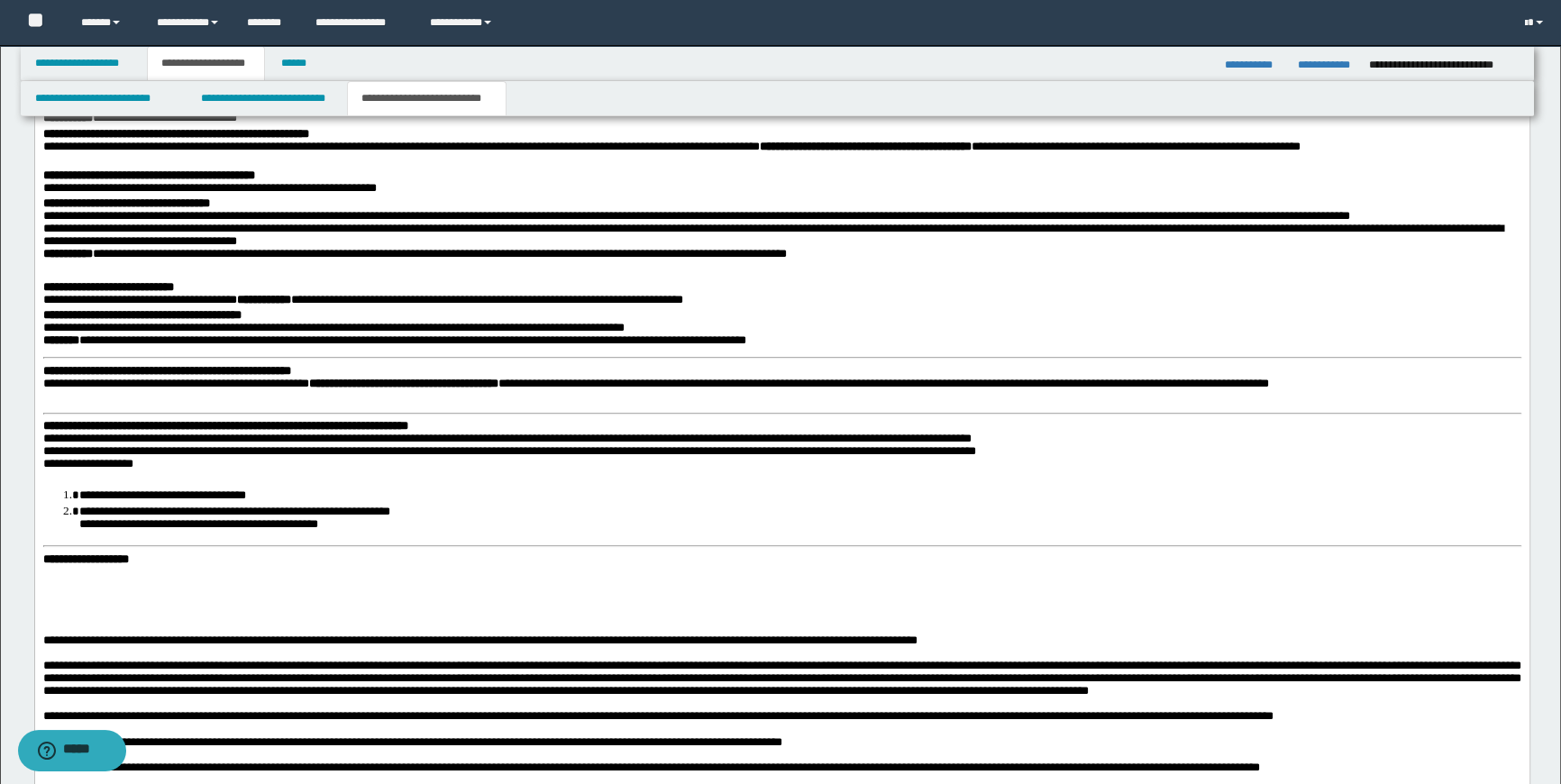 click on "**********" at bounding box center [781, 641] 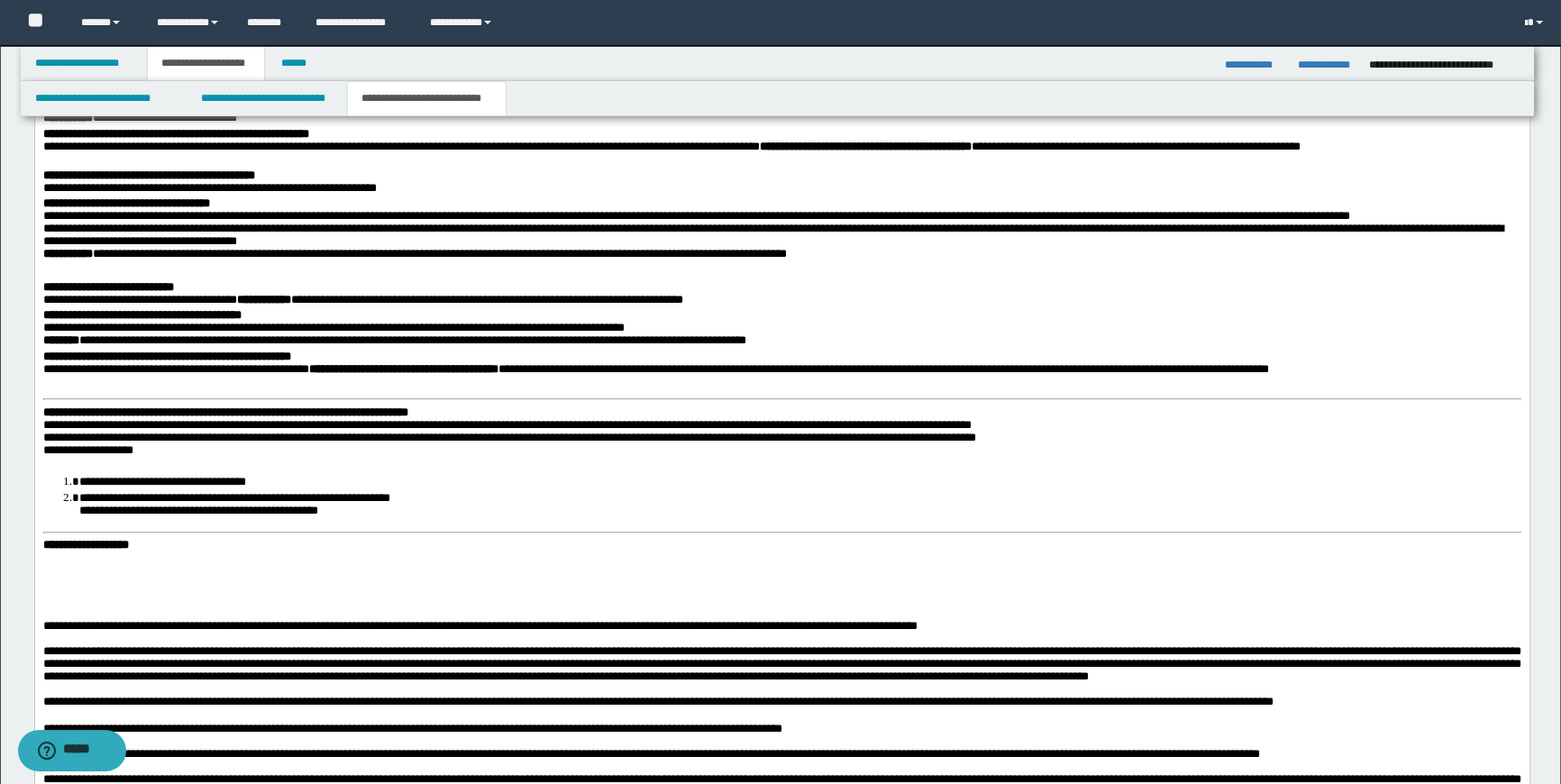 click on "**********" at bounding box center [224, 413] 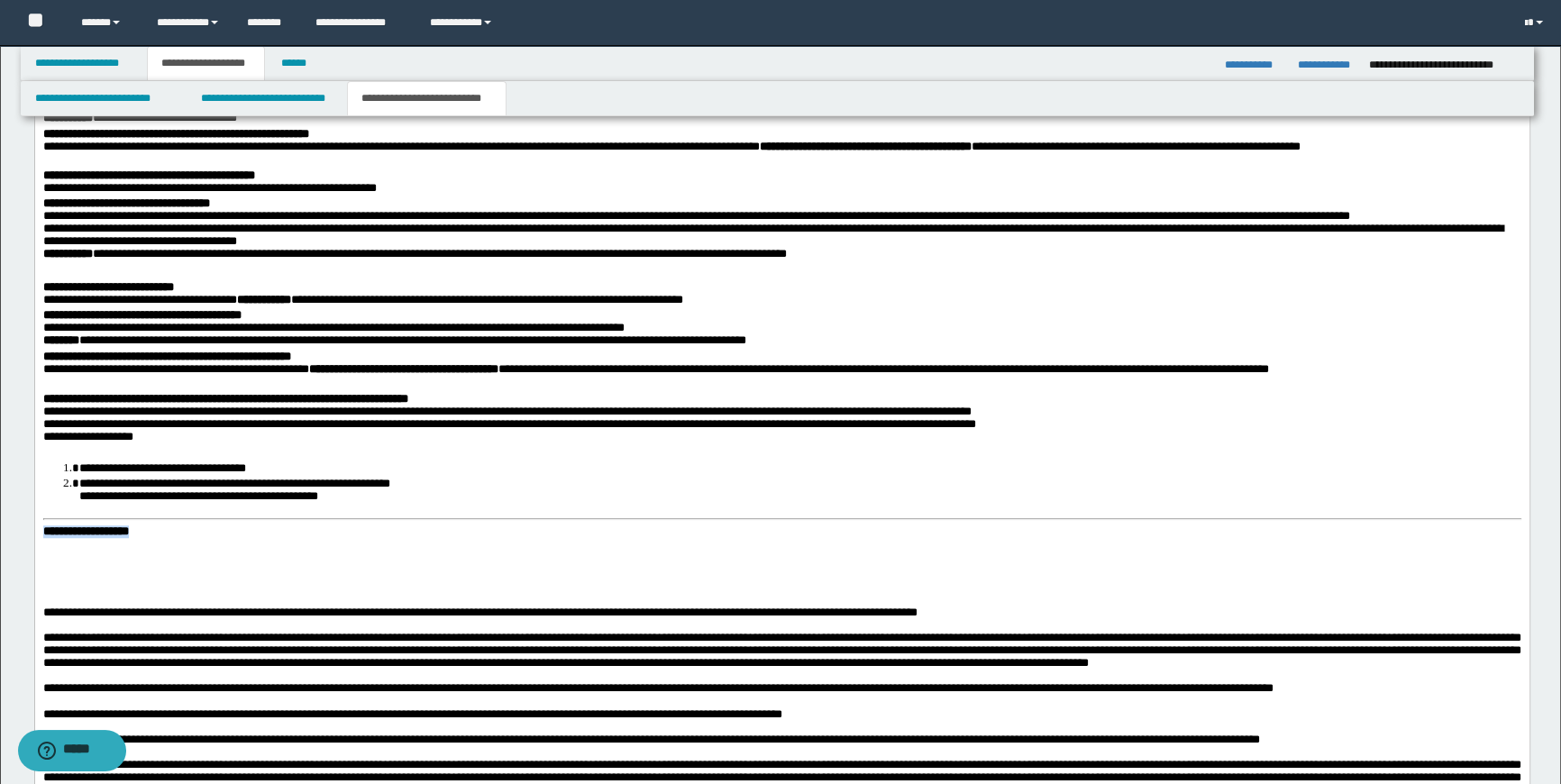 drag, startPoint x: 207, startPoint y: 577, endPoint x: 35, endPoint y: 560, distance: 172.8381 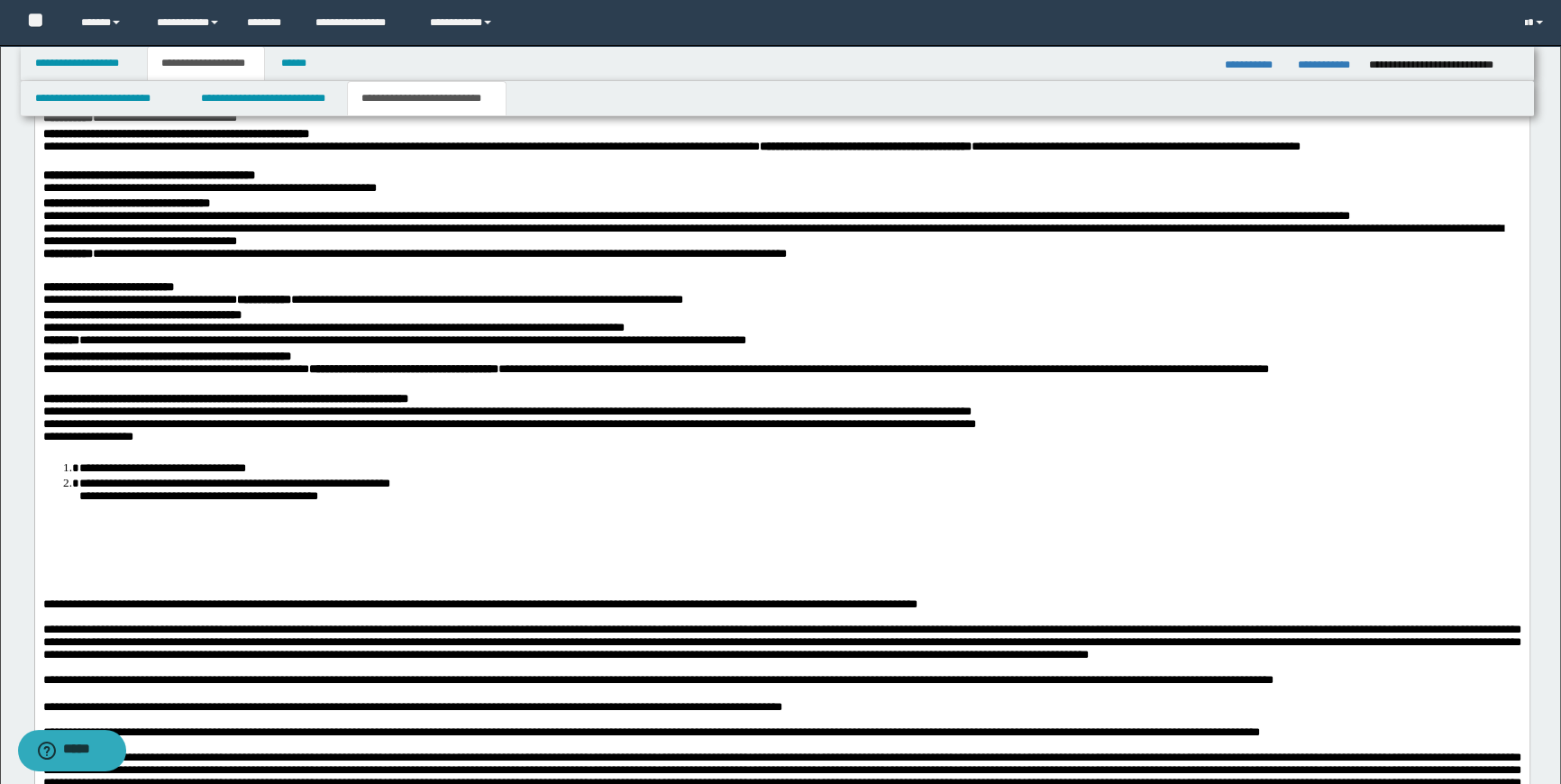 scroll, scrollTop: 1667, scrollLeft: 0, axis: vertical 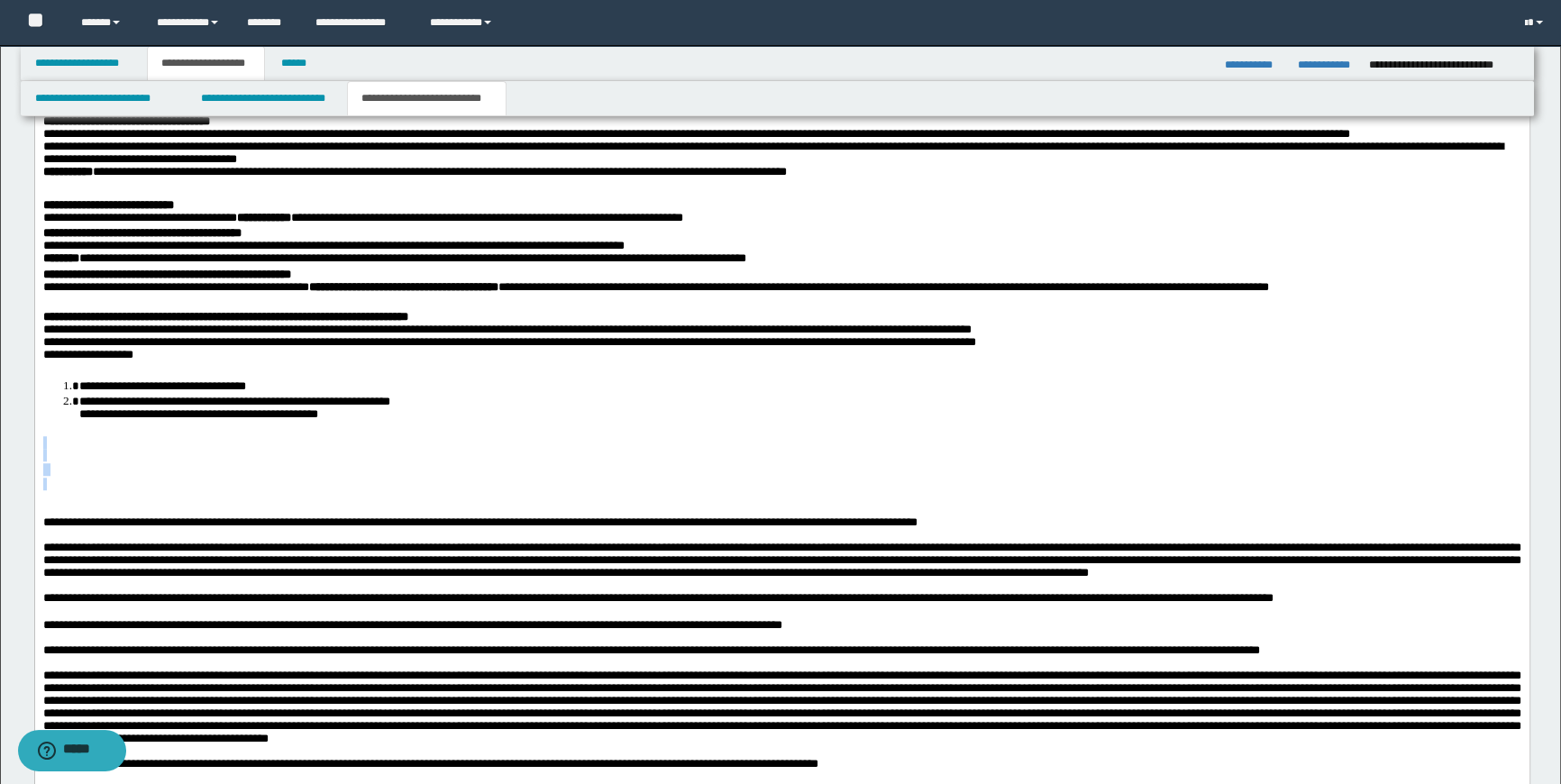 drag, startPoint x: 75, startPoint y: 529, endPoint x: 40, endPoint y: 473, distance: 66.03787 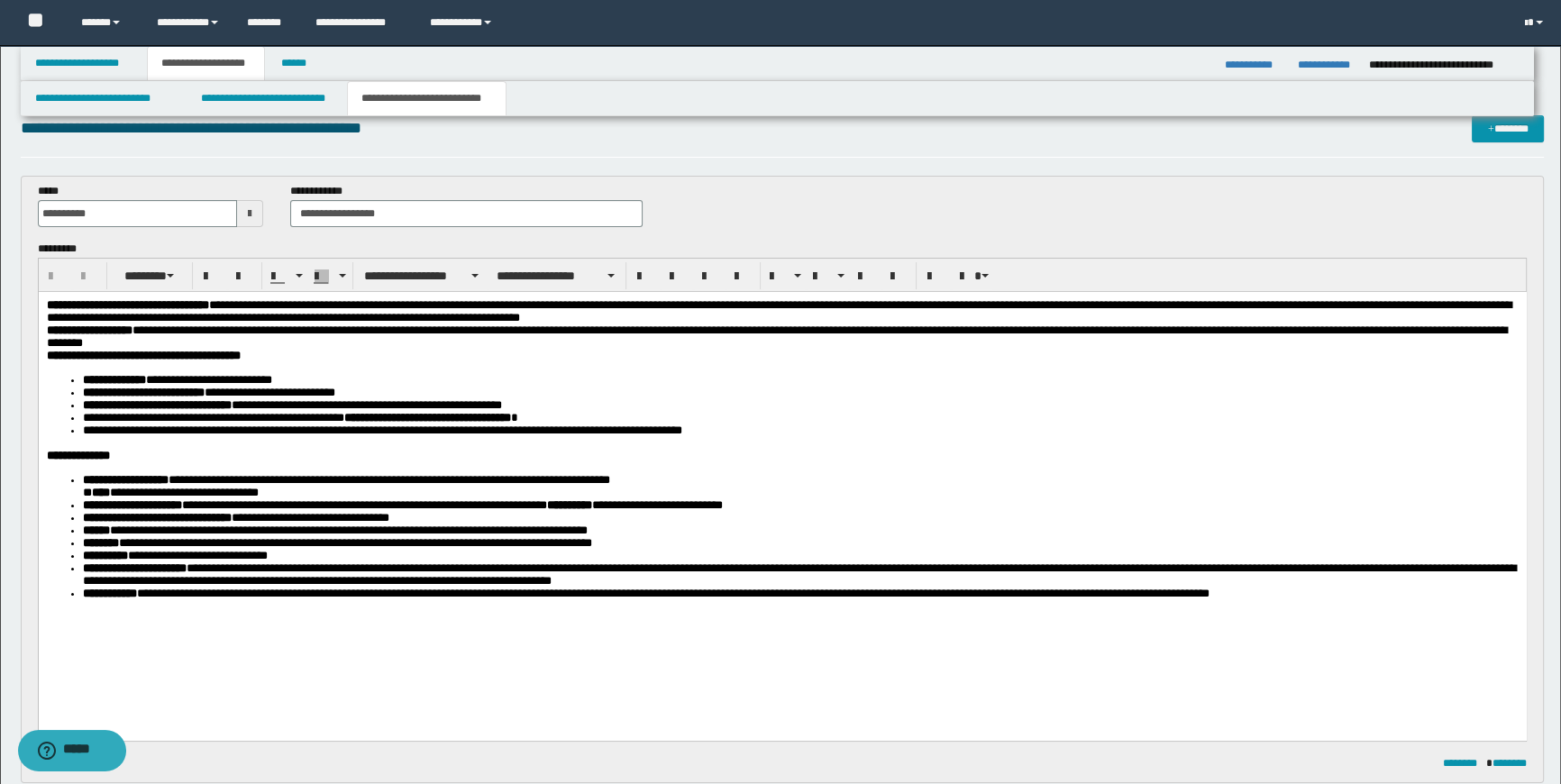 scroll, scrollTop: 0, scrollLeft: 0, axis: both 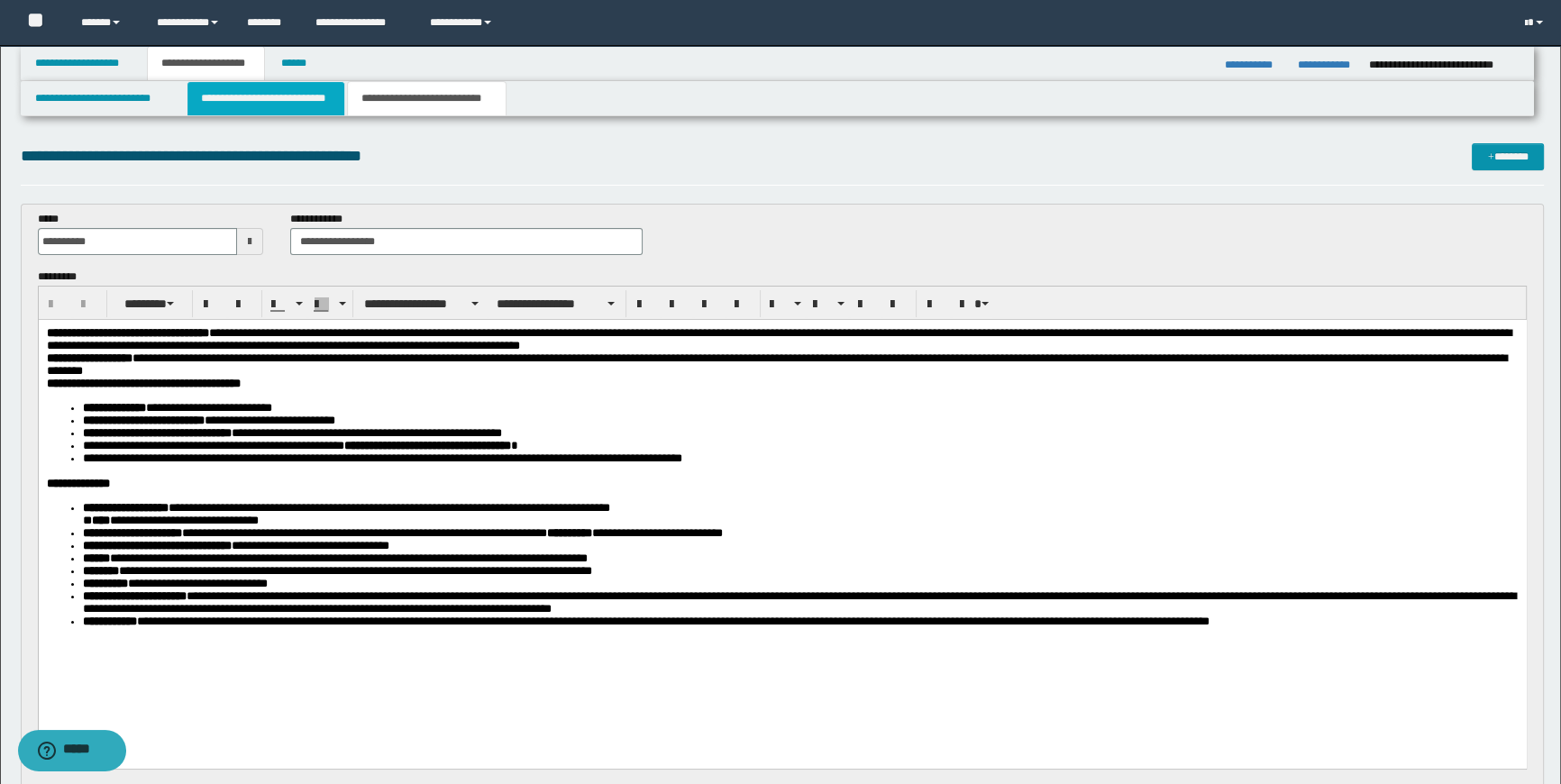 click on "**********" at bounding box center [265, 98] 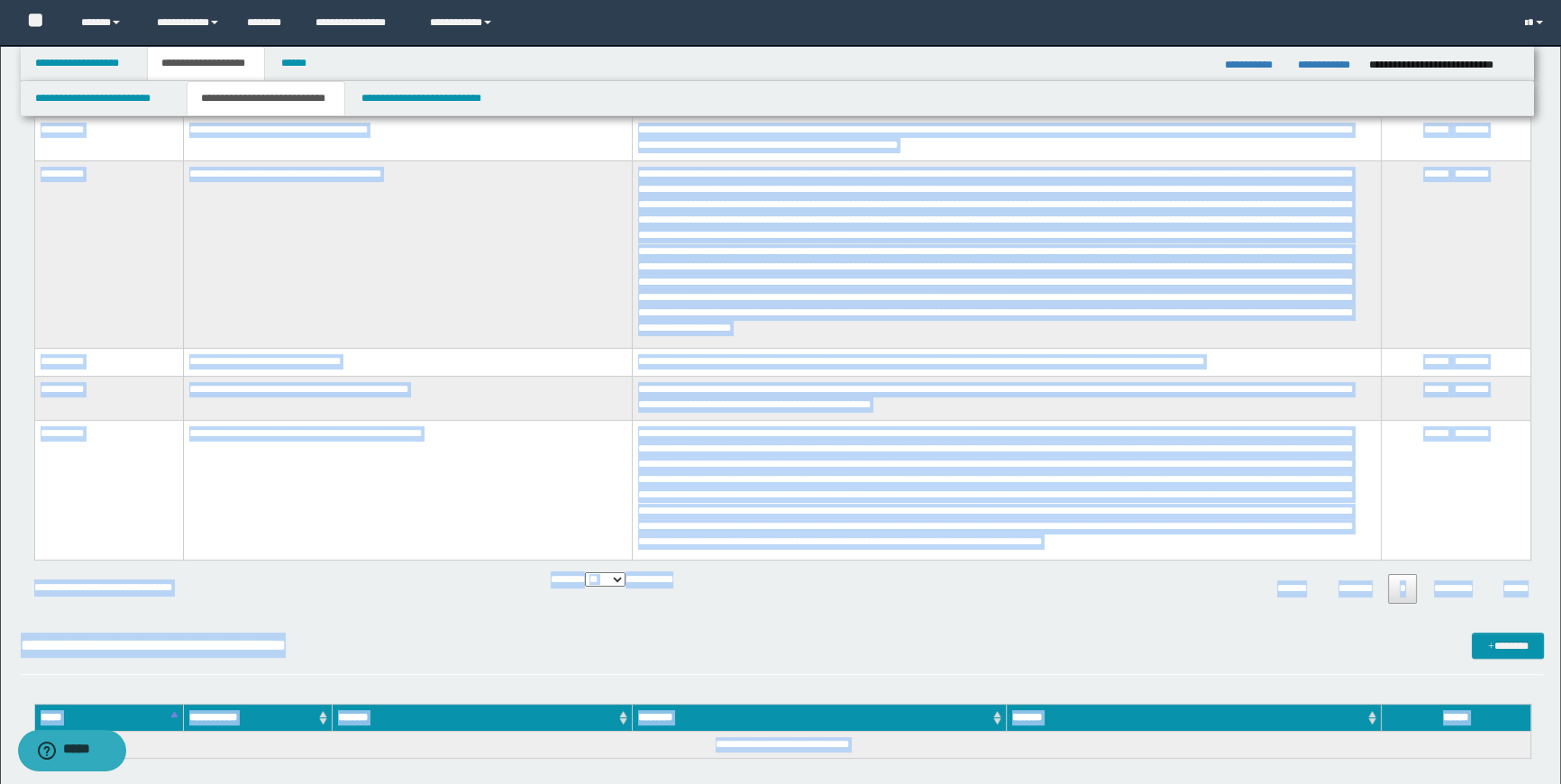 scroll, scrollTop: 491, scrollLeft: 0, axis: vertical 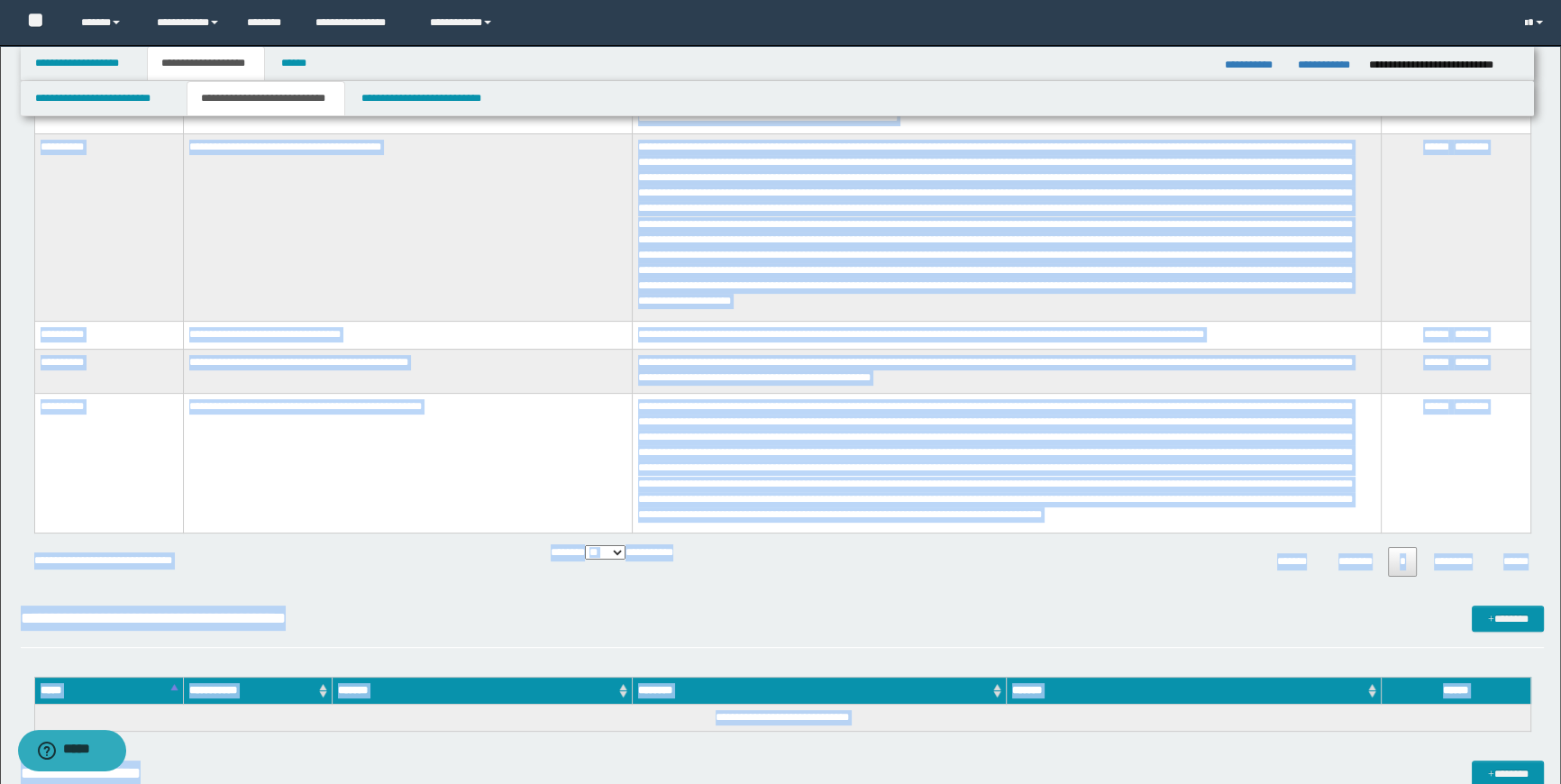 click on "**********" at bounding box center [407, 462] 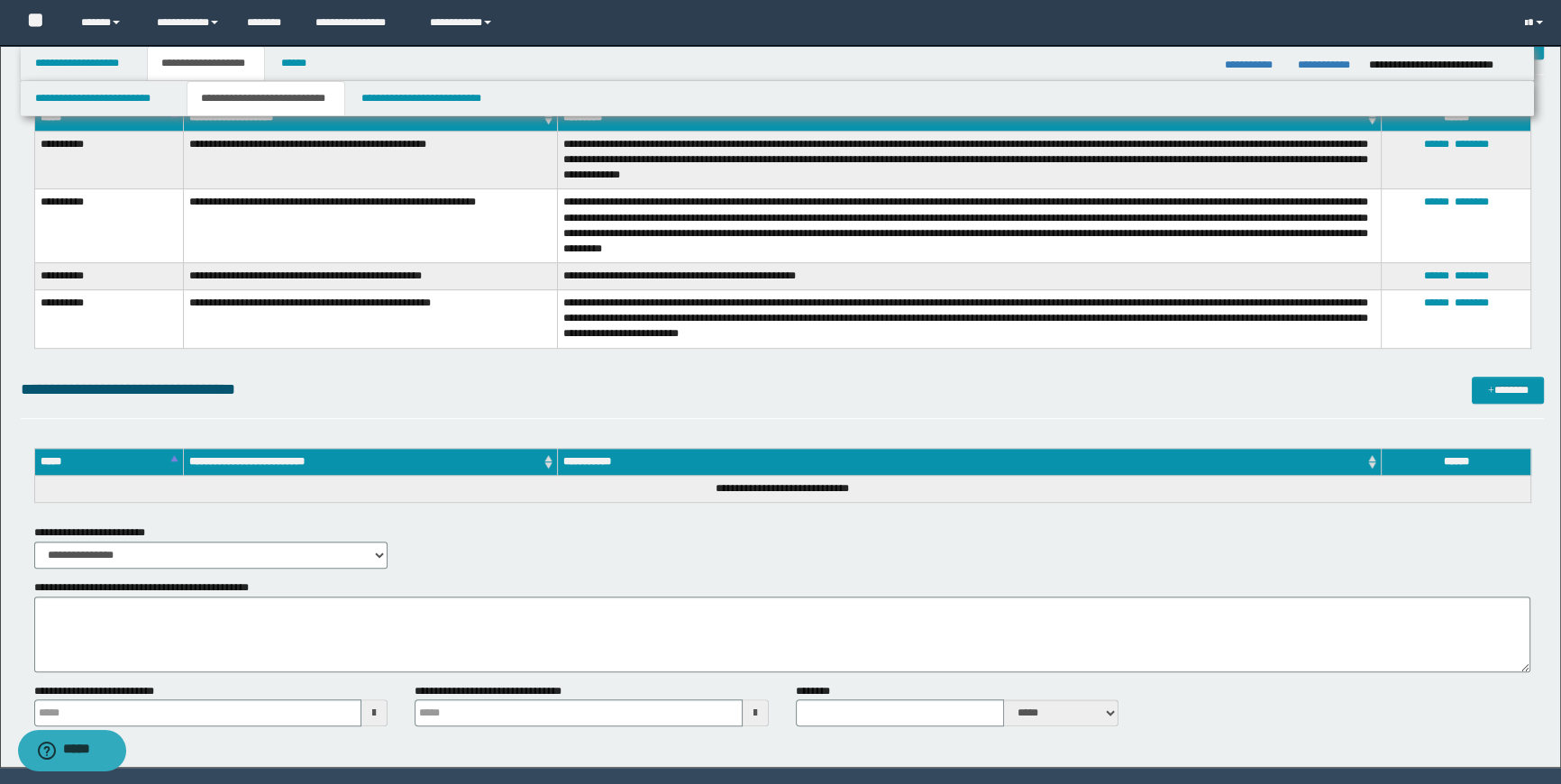 scroll, scrollTop: 1190, scrollLeft: 0, axis: vertical 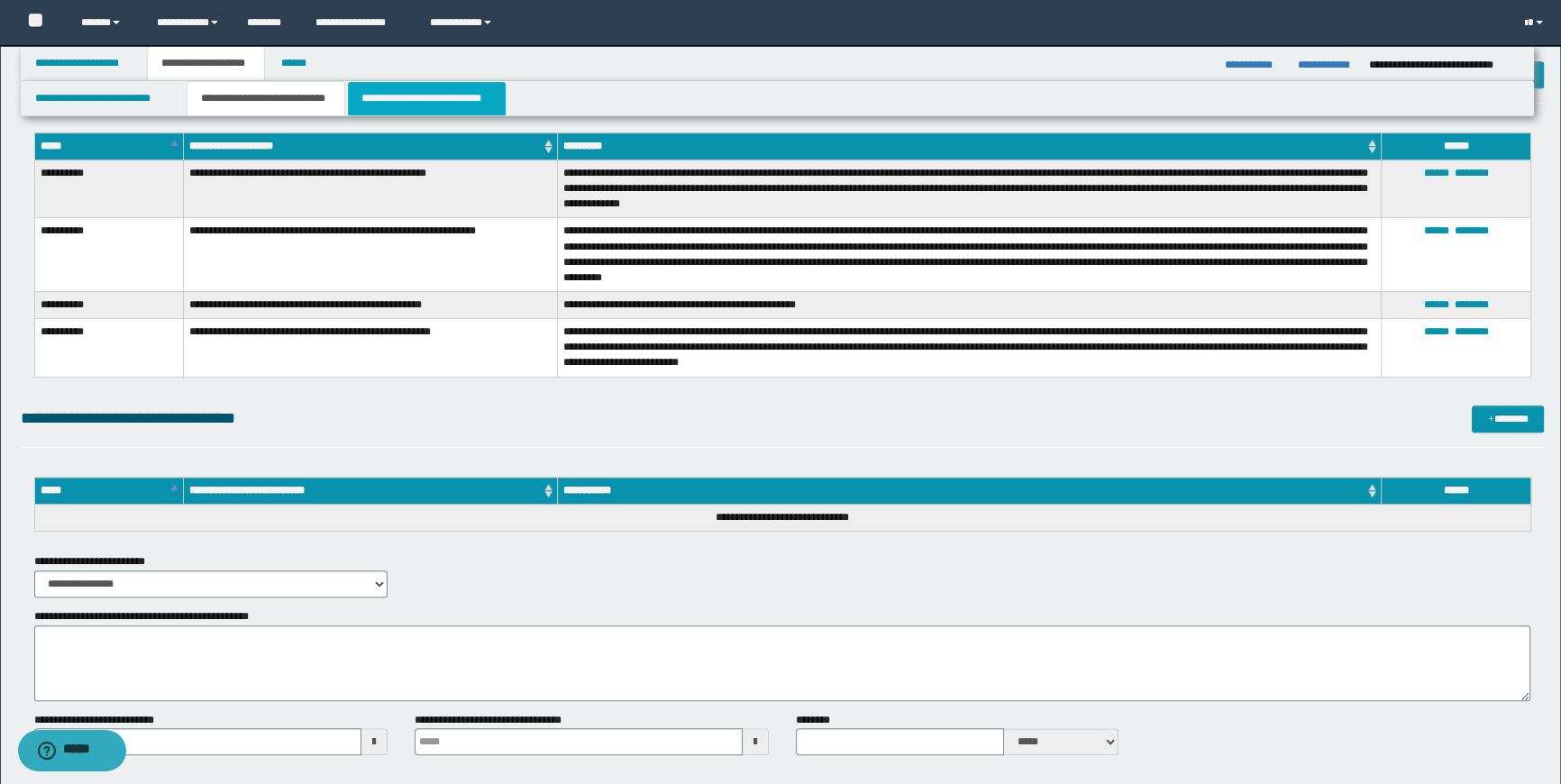 click on "**********" at bounding box center [426, 98] 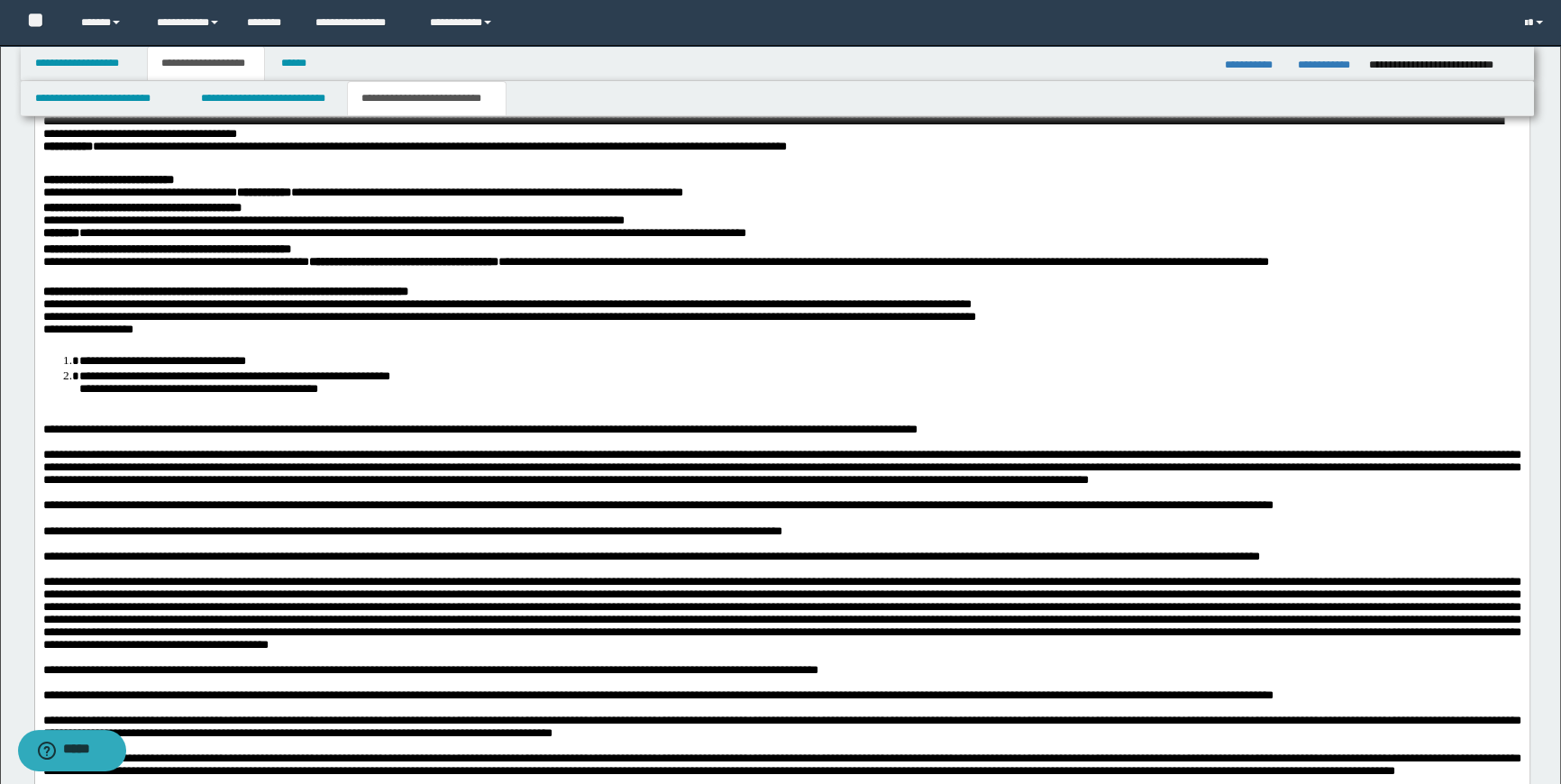 scroll, scrollTop: 1693, scrollLeft: 0, axis: vertical 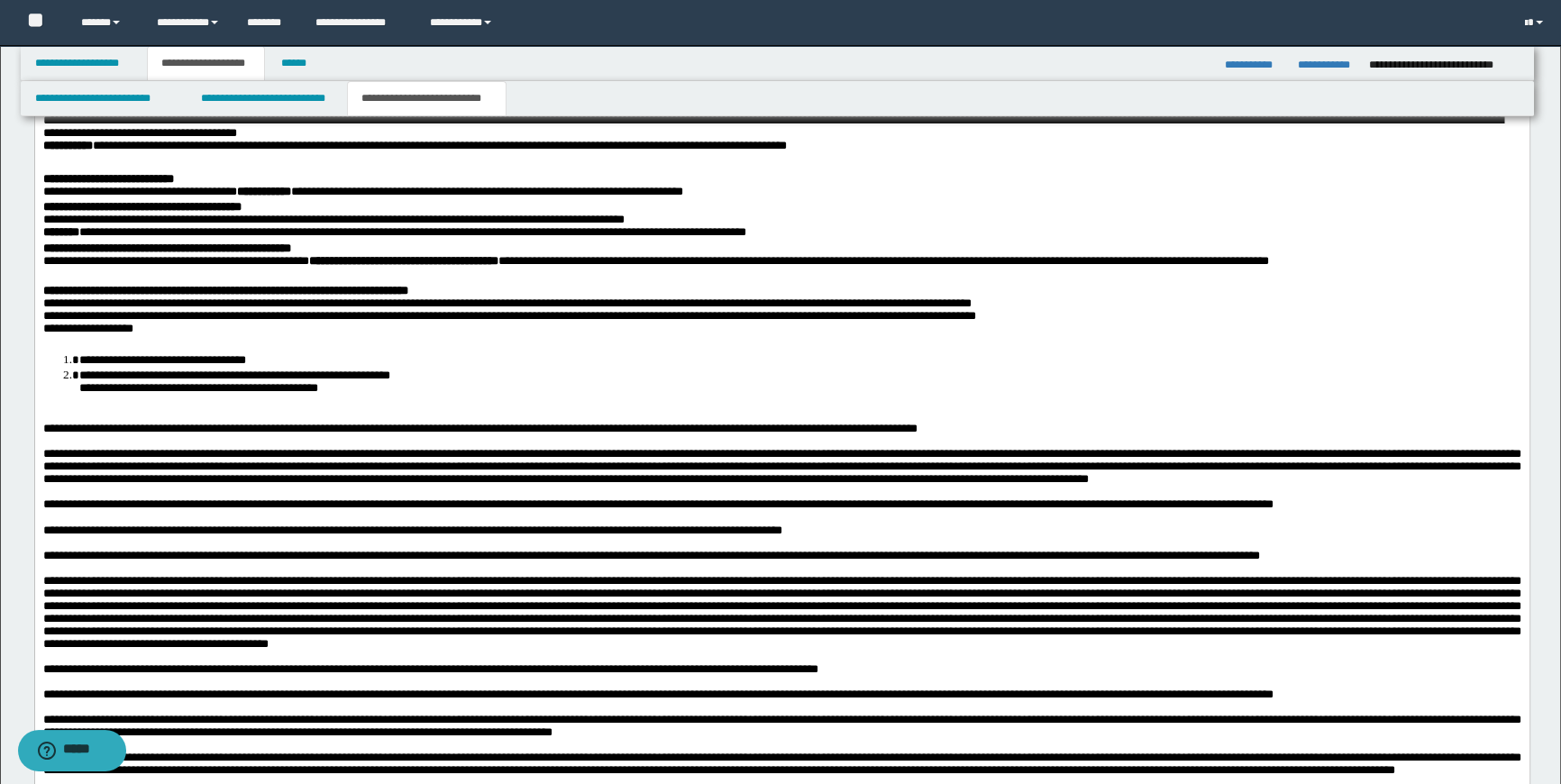 click on "**********" at bounding box center (781, 480) 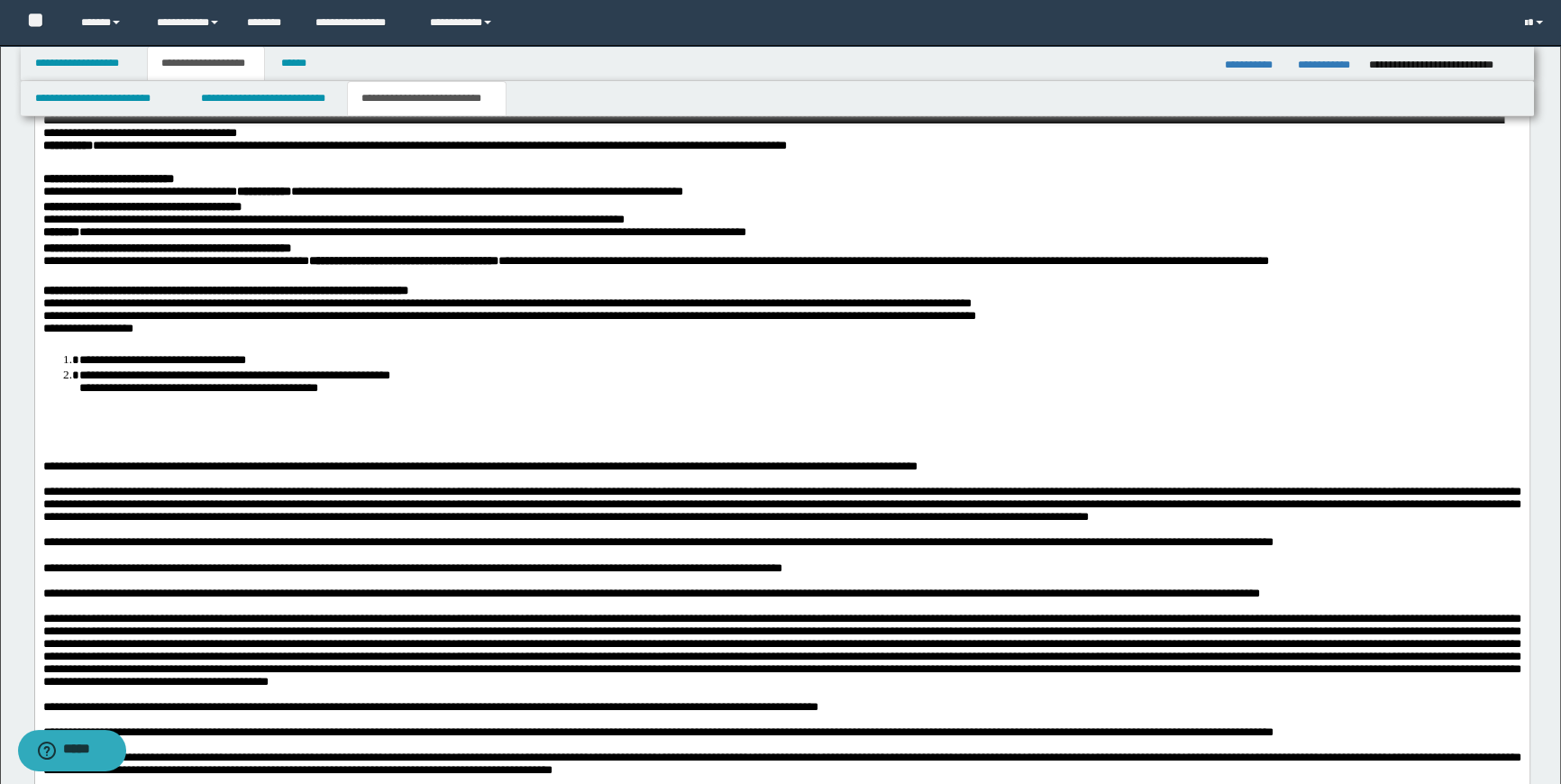 click on "**********" at bounding box center (781, 499) 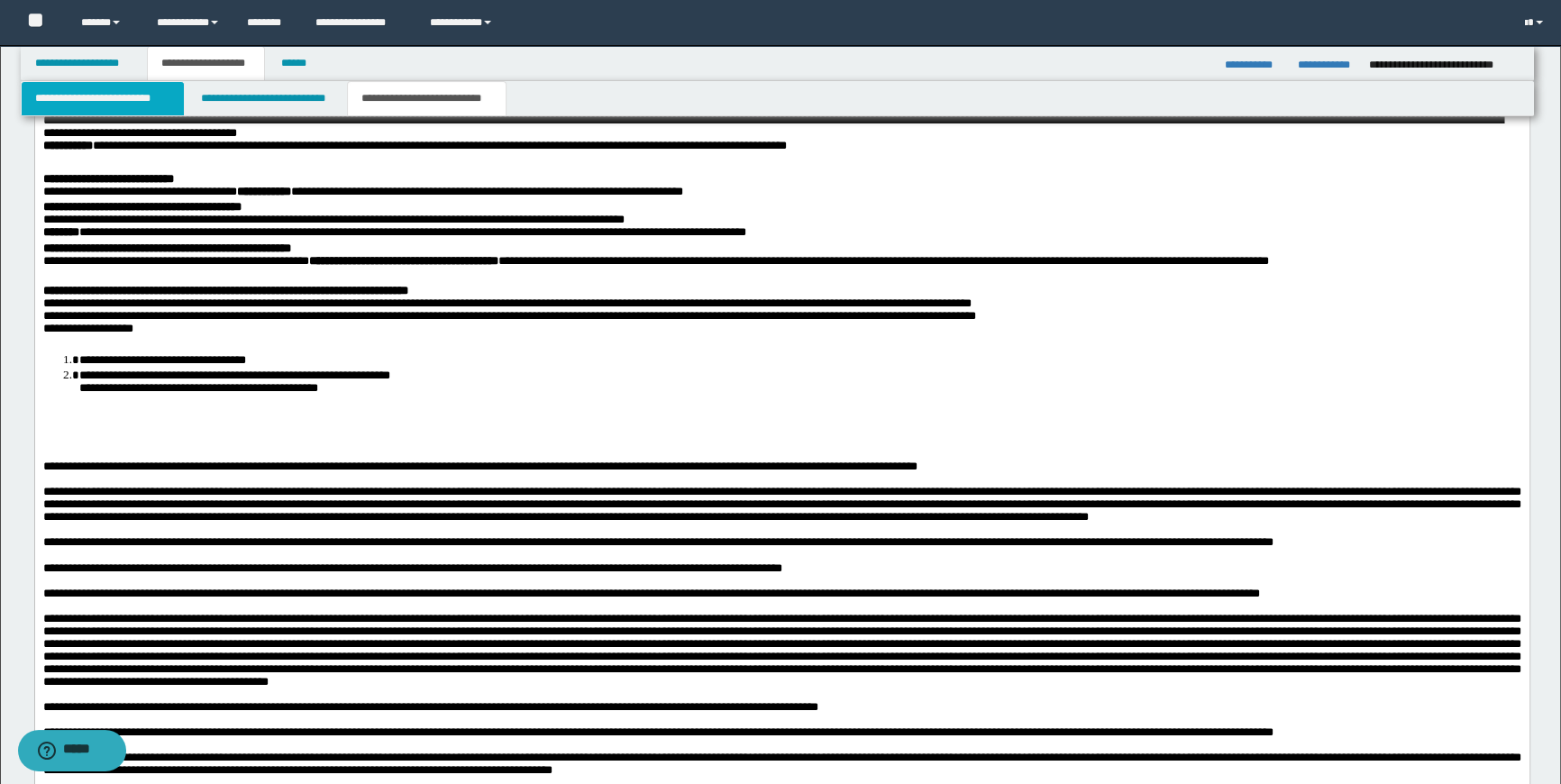 click on "**********" at bounding box center [103, 98] 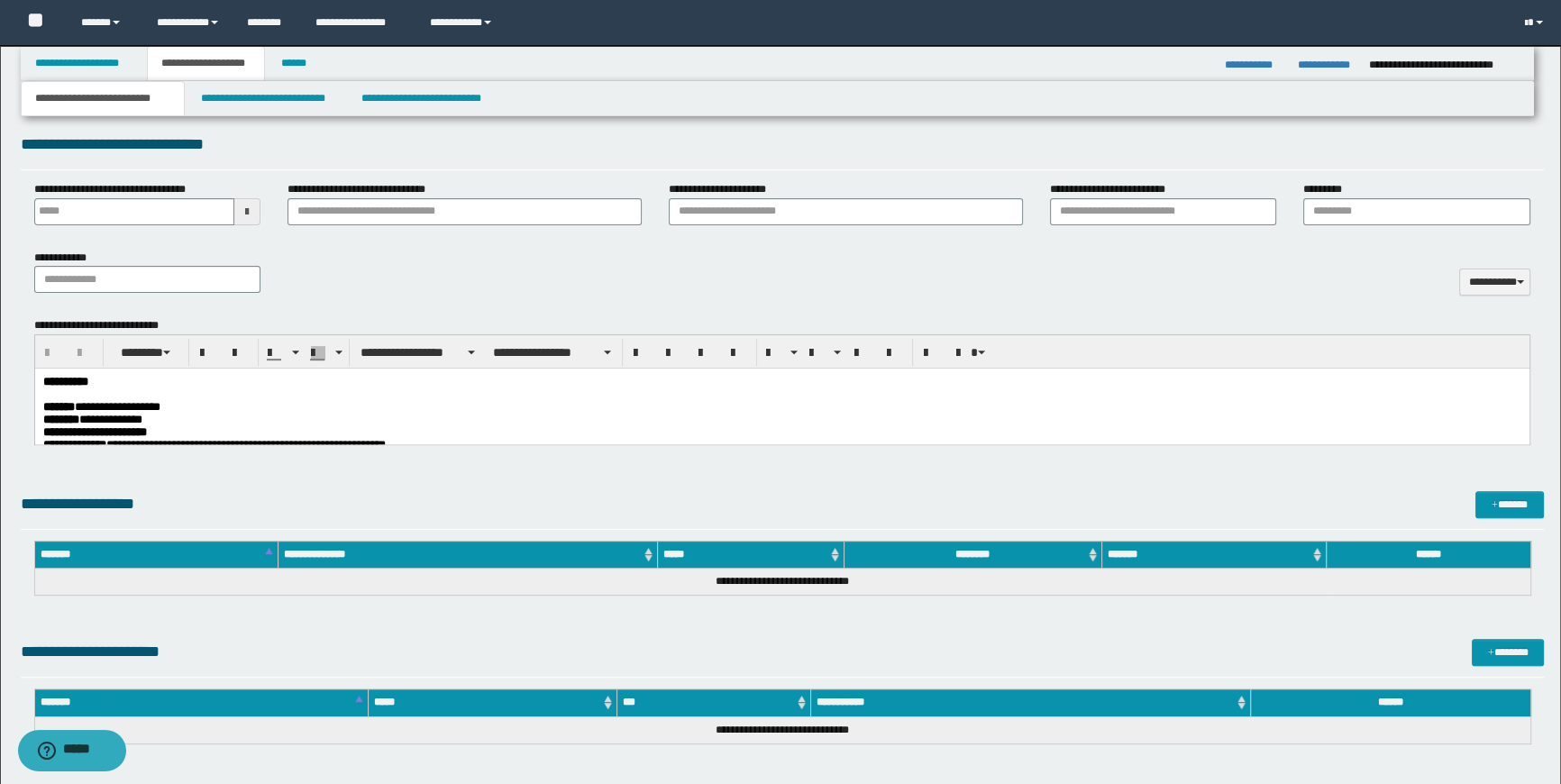 scroll, scrollTop: 693, scrollLeft: 0, axis: vertical 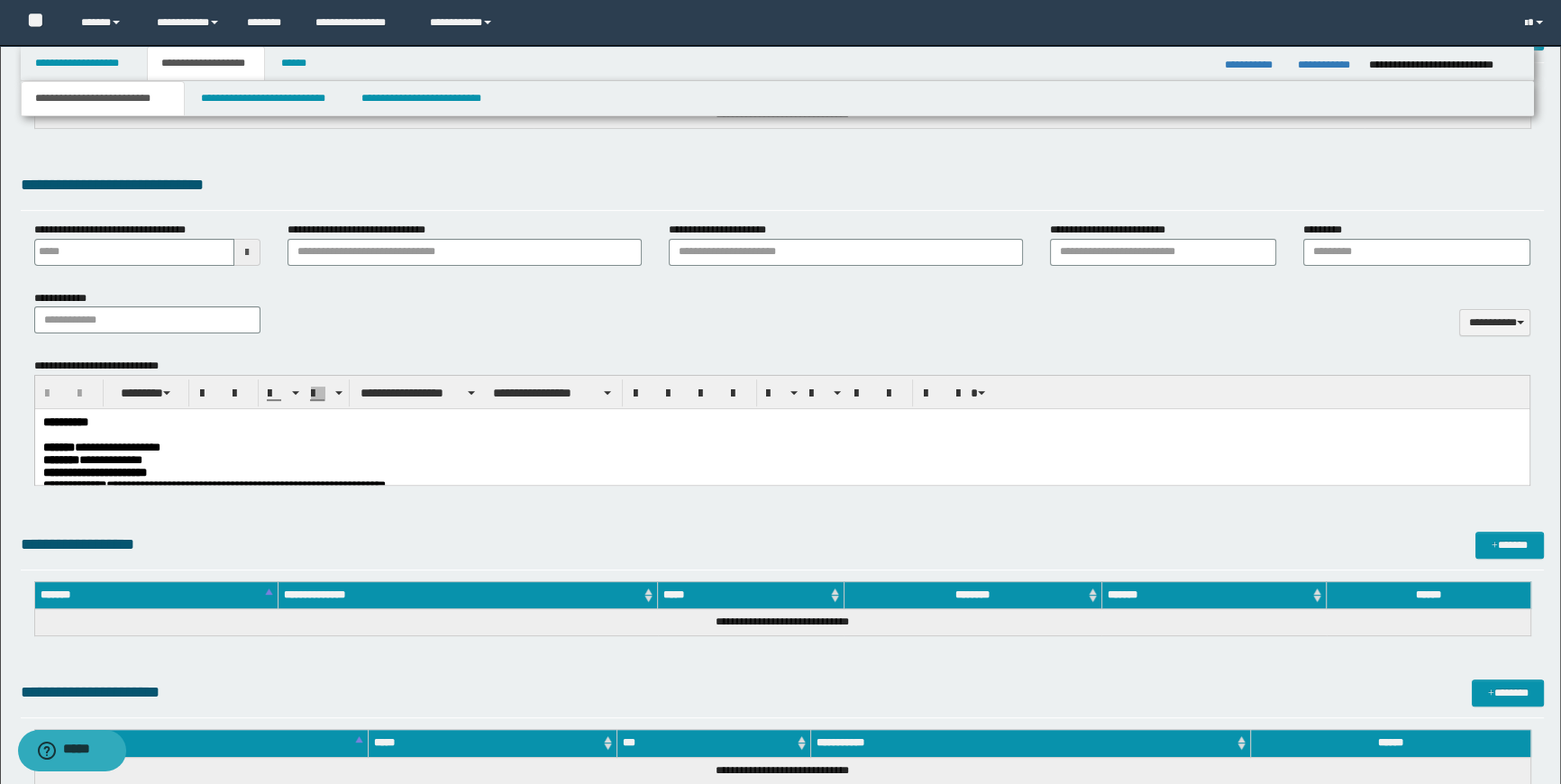 click at bounding box center (781, 435) 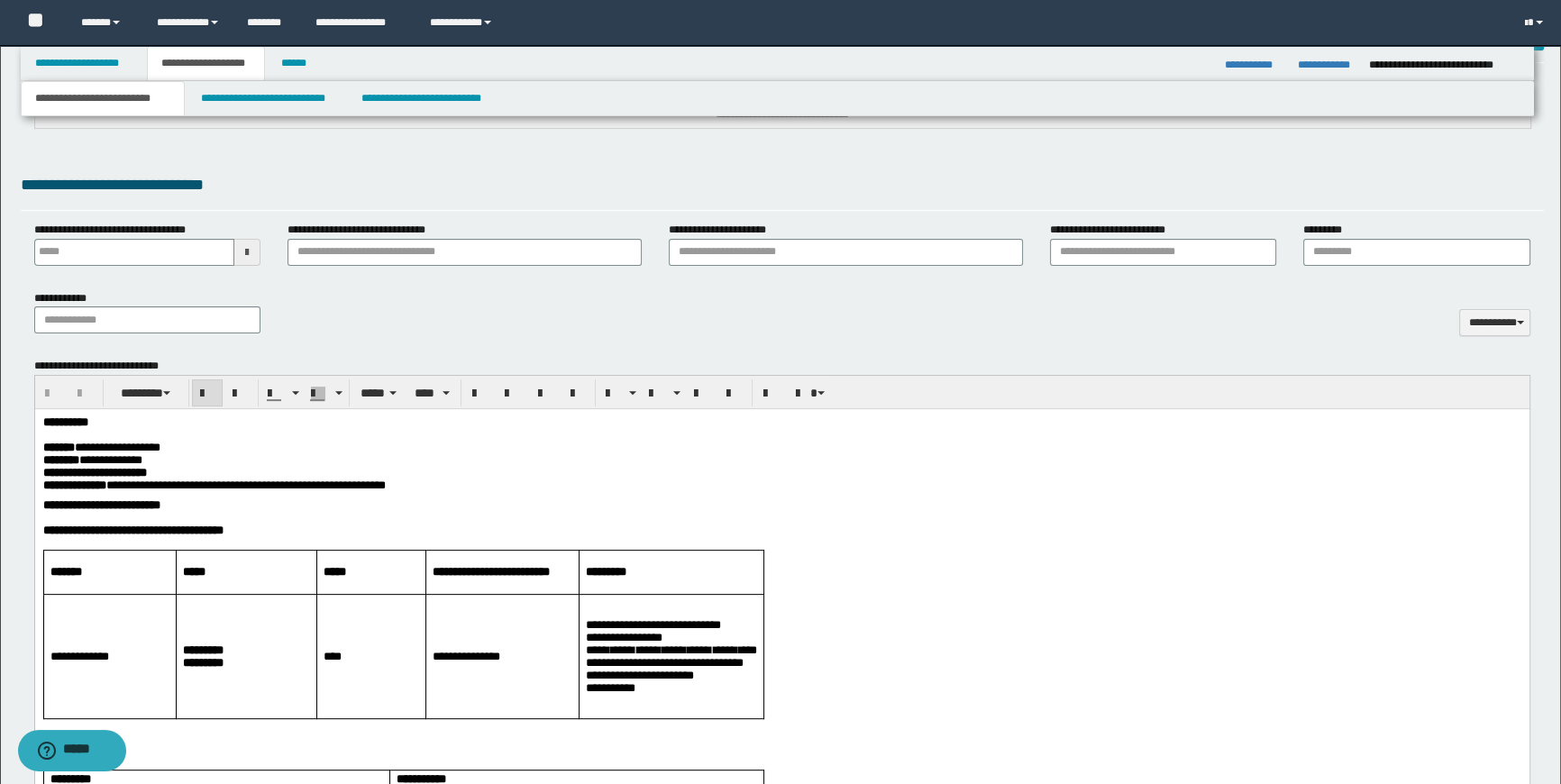 drag, startPoint x: 41, startPoint y: 418, endPoint x: 115, endPoint y: 594, distance: 190.92407 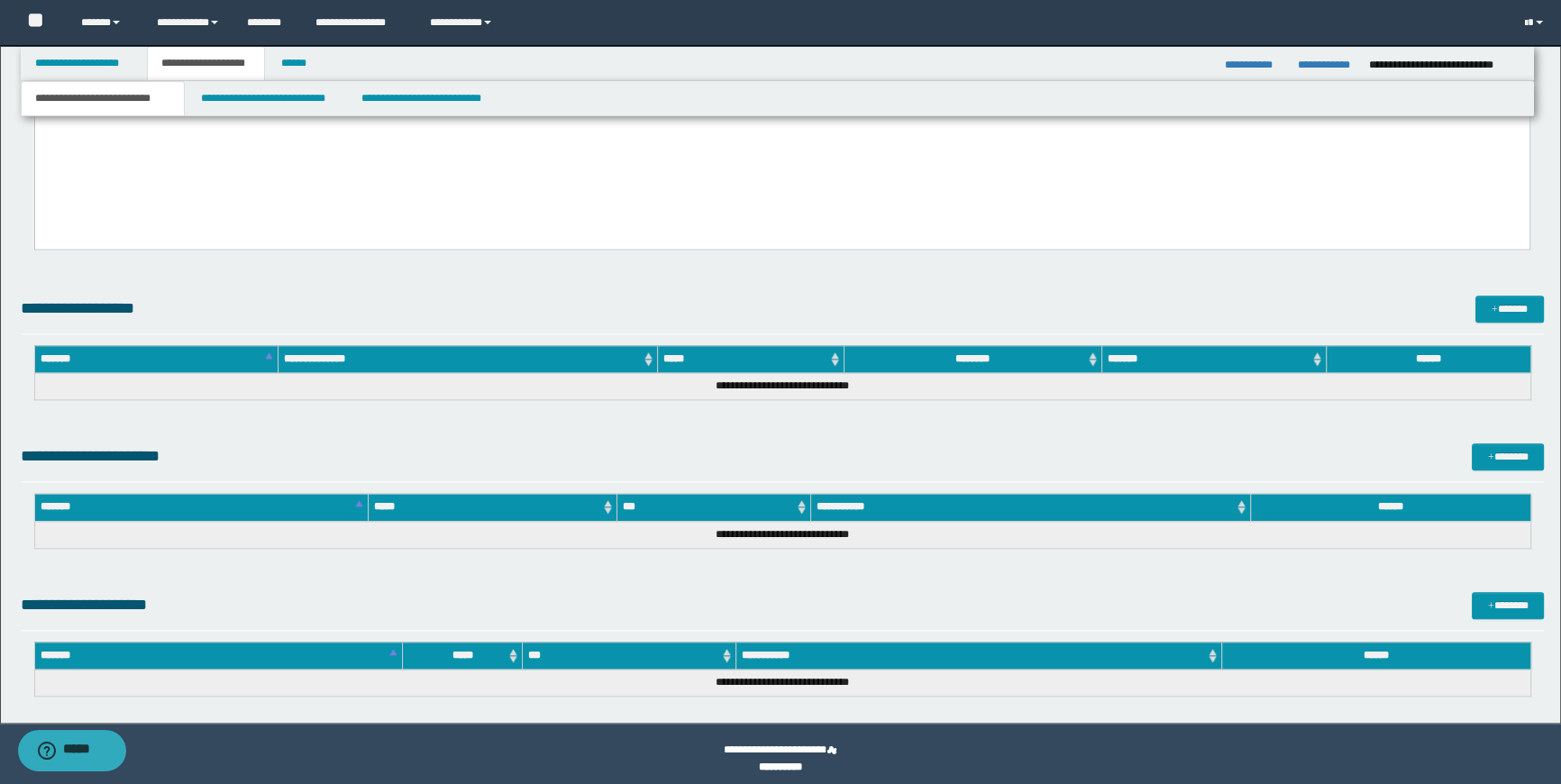 scroll, scrollTop: 2523, scrollLeft: 0, axis: vertical 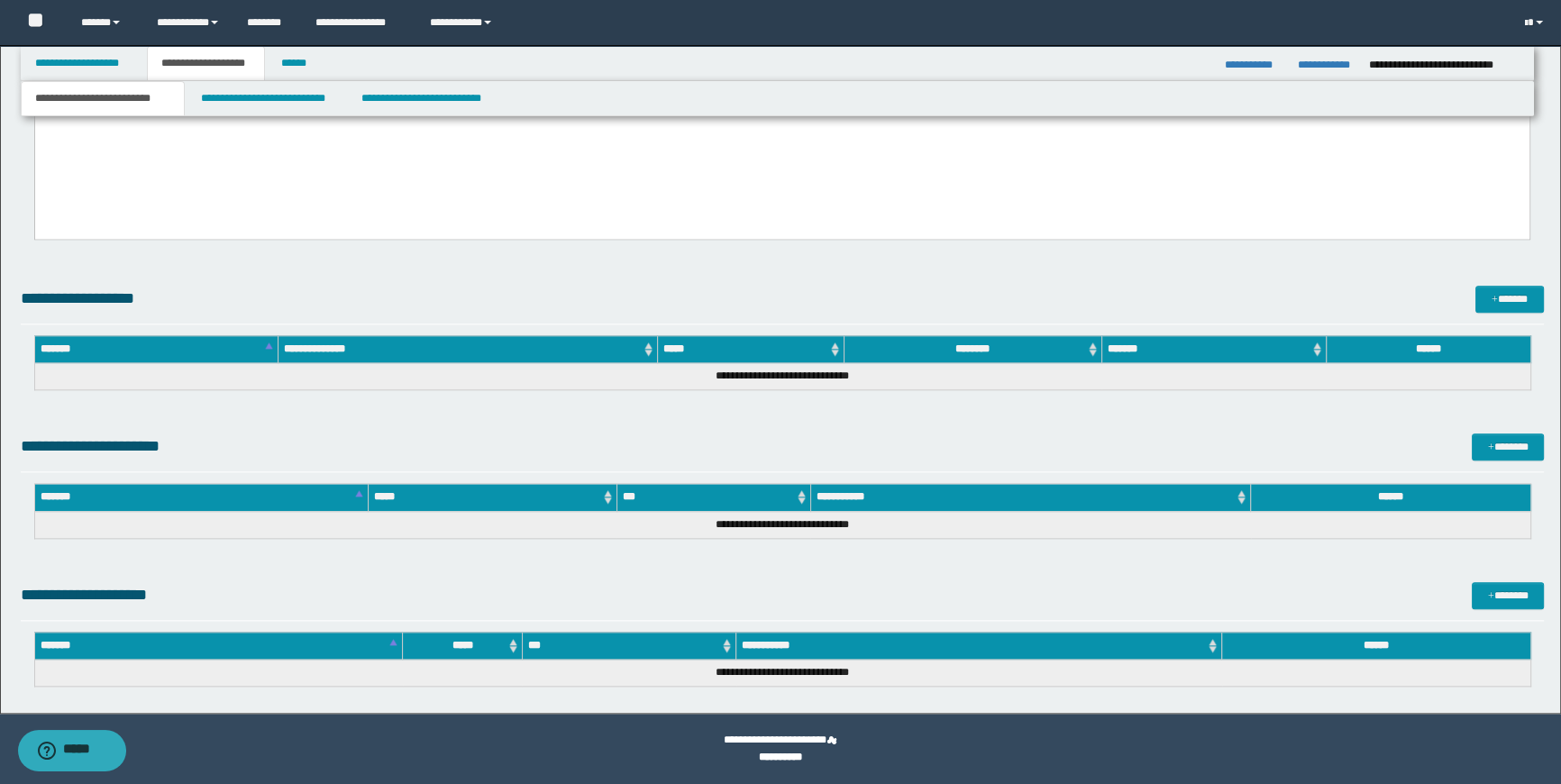 drag, startPoint x: 41, startPoint y: -1411, endPoint x: 775, endPoint y: 210, distance: 1779.4373 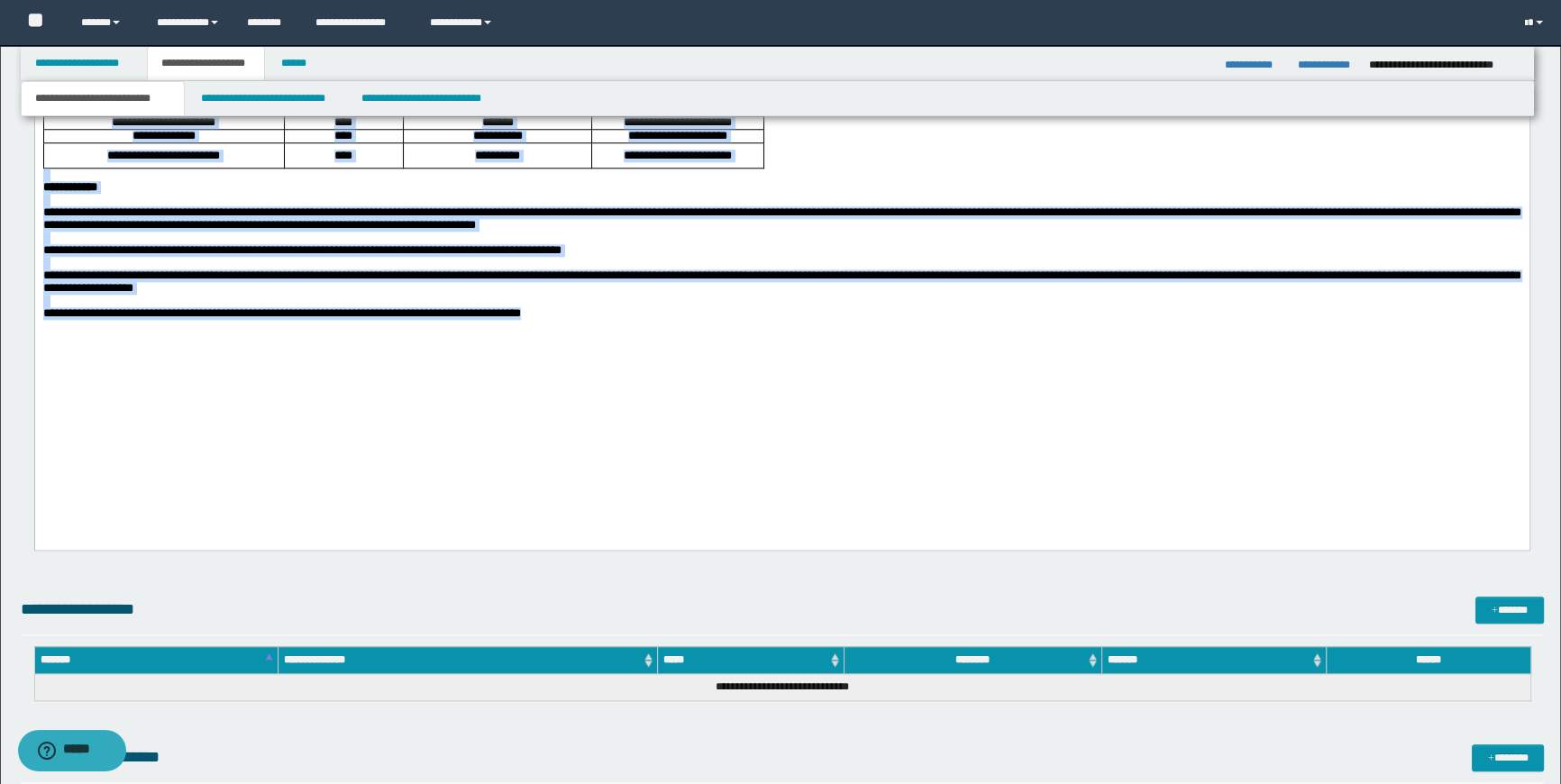 scroll, scrollTop: 2195, scrollLeft: 0, axis: vertical 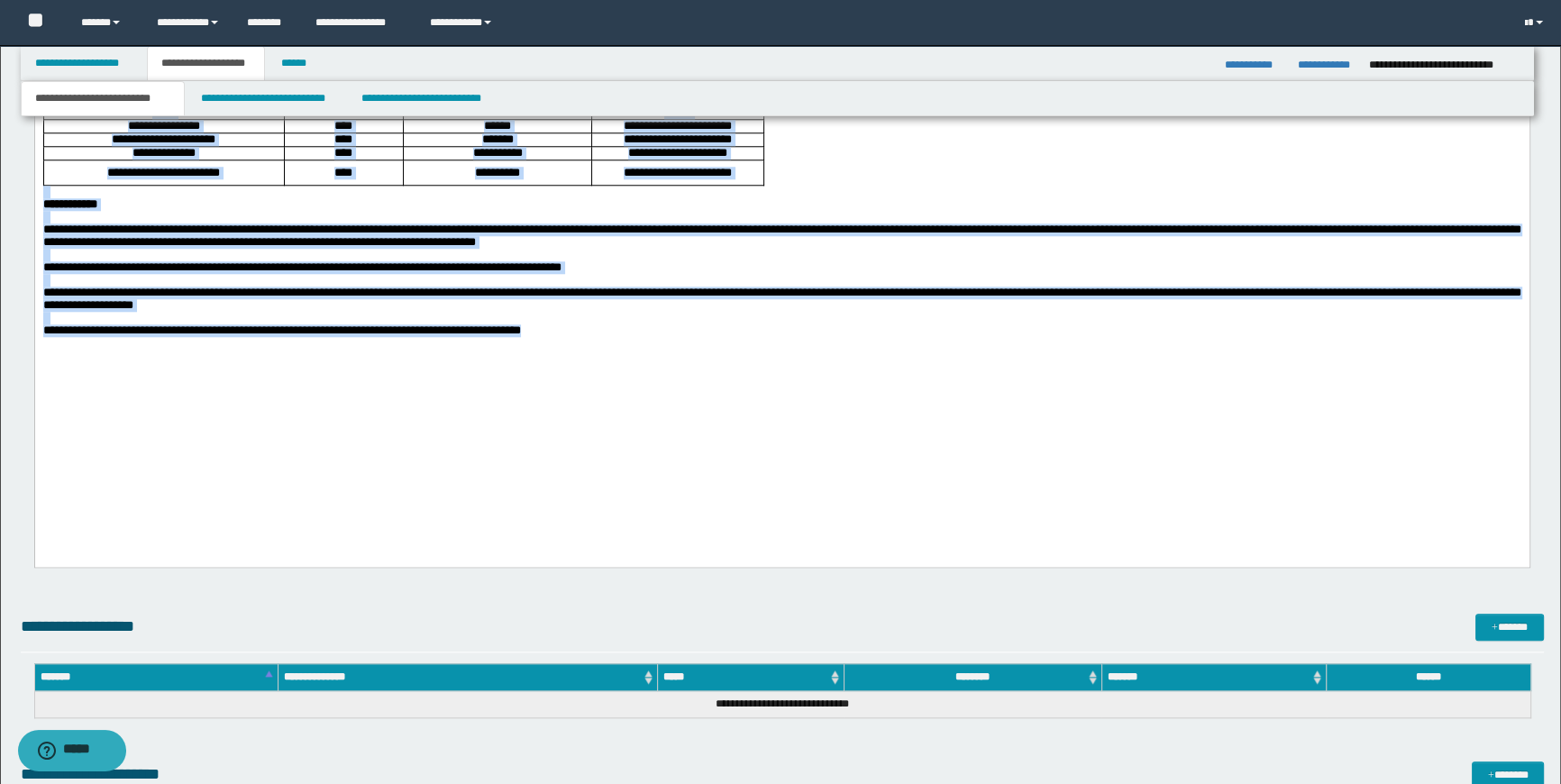 copy on "**********" 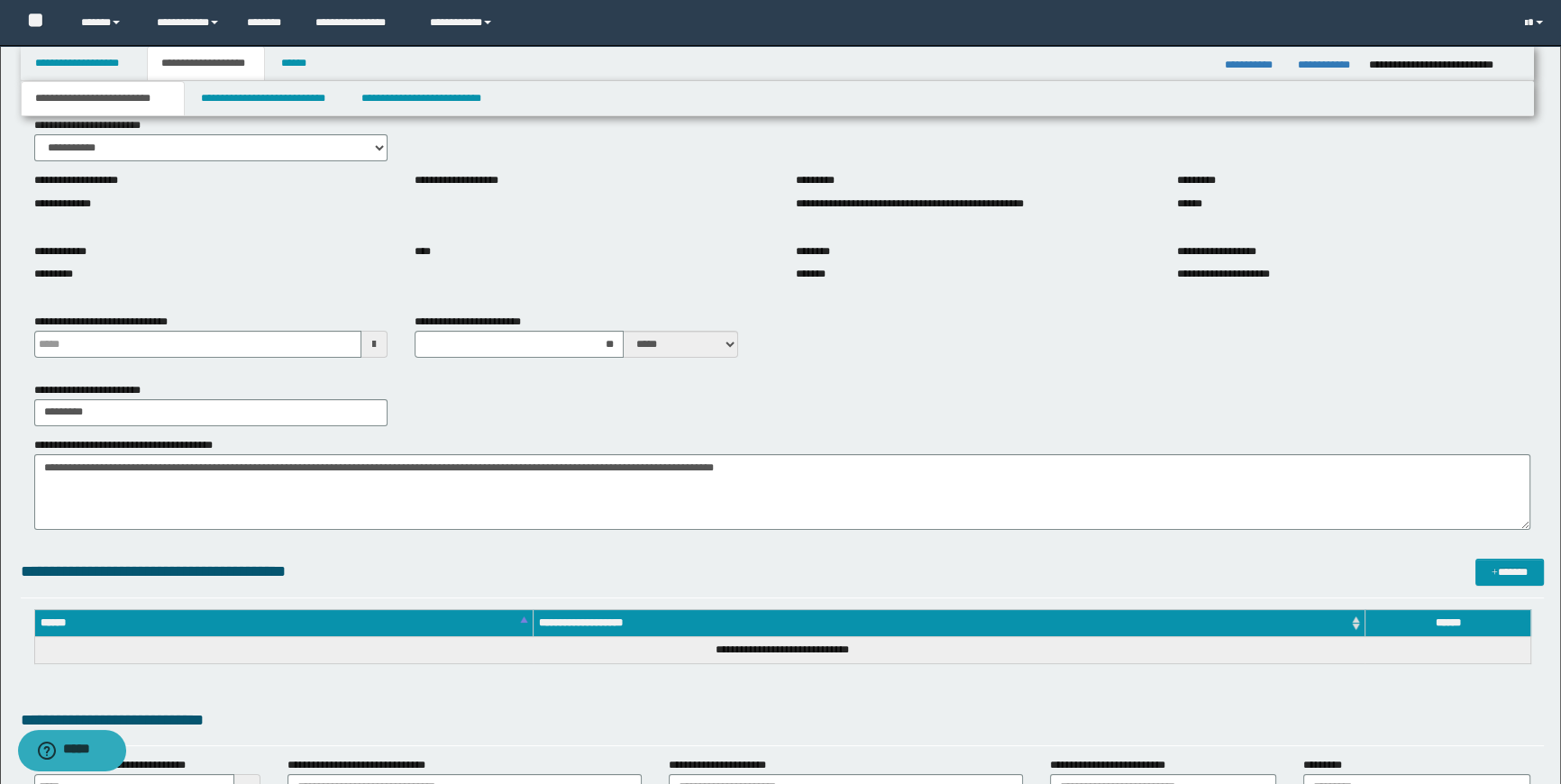scroll, scrollTop: 147, scrollLeft: 0, axis: vertical 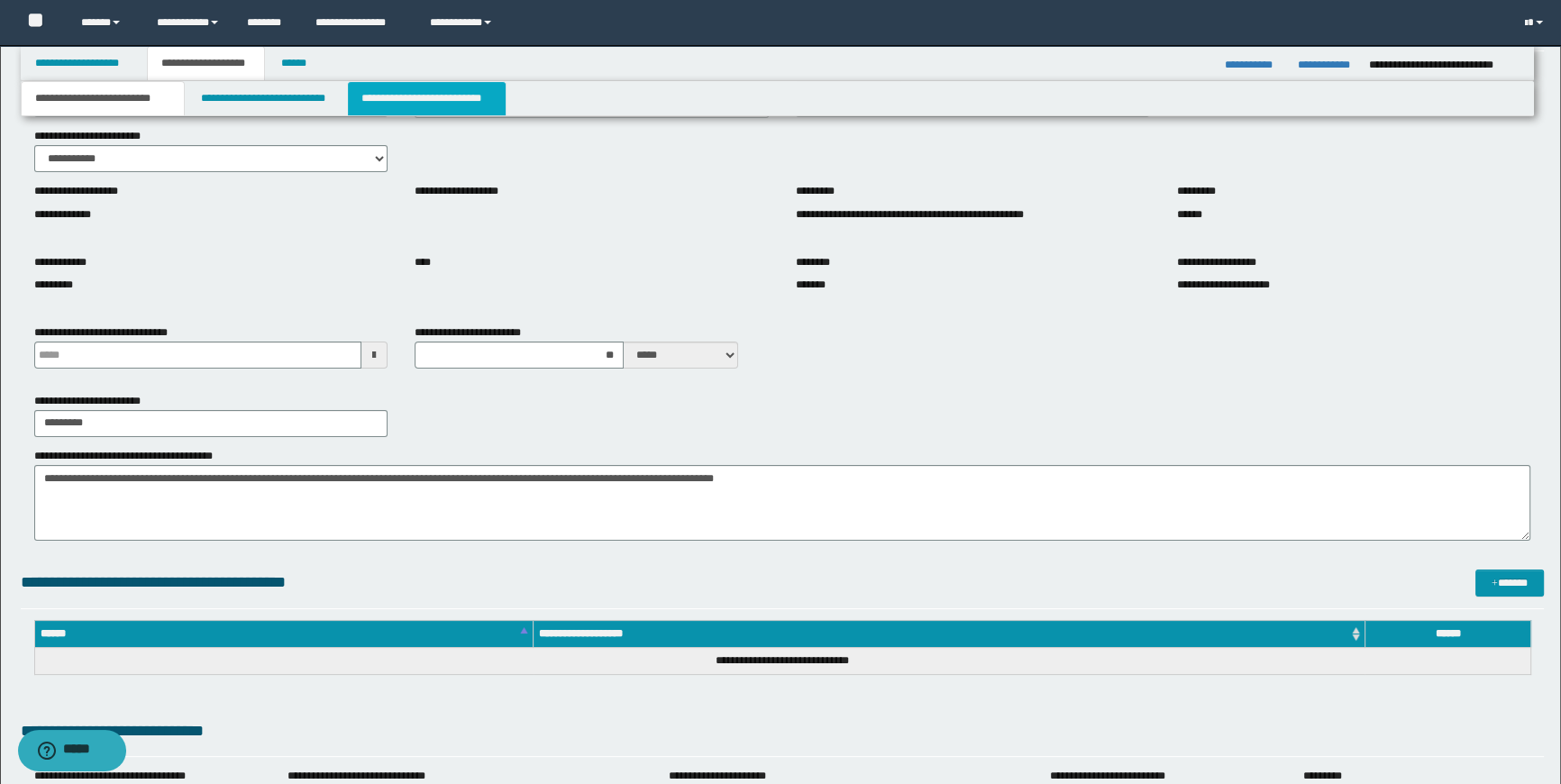 click on "**********" at bounding box center [426, 98] 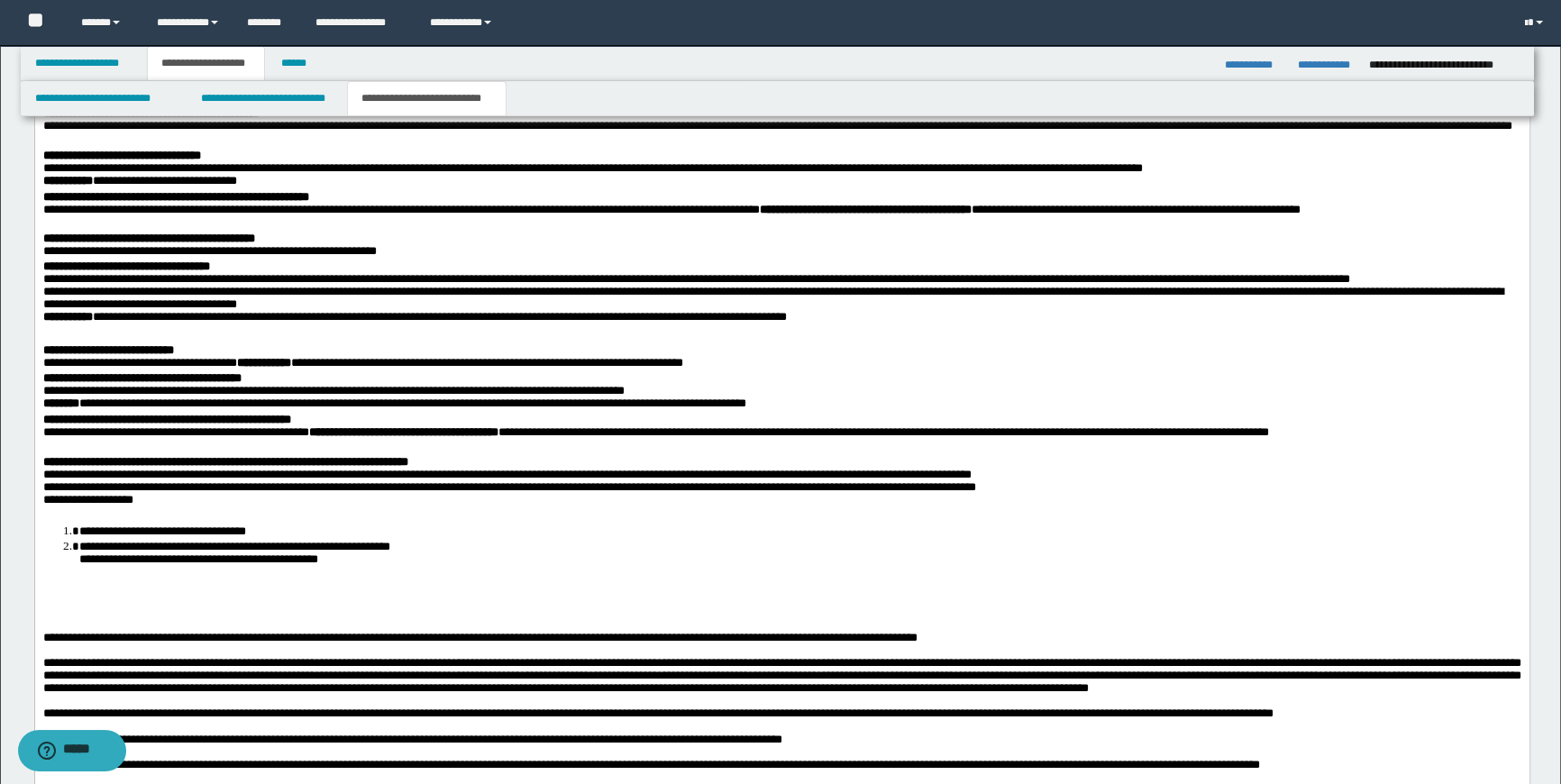 scroll, scrollTop: 1785, scrollLeft: 0, axis: vertical 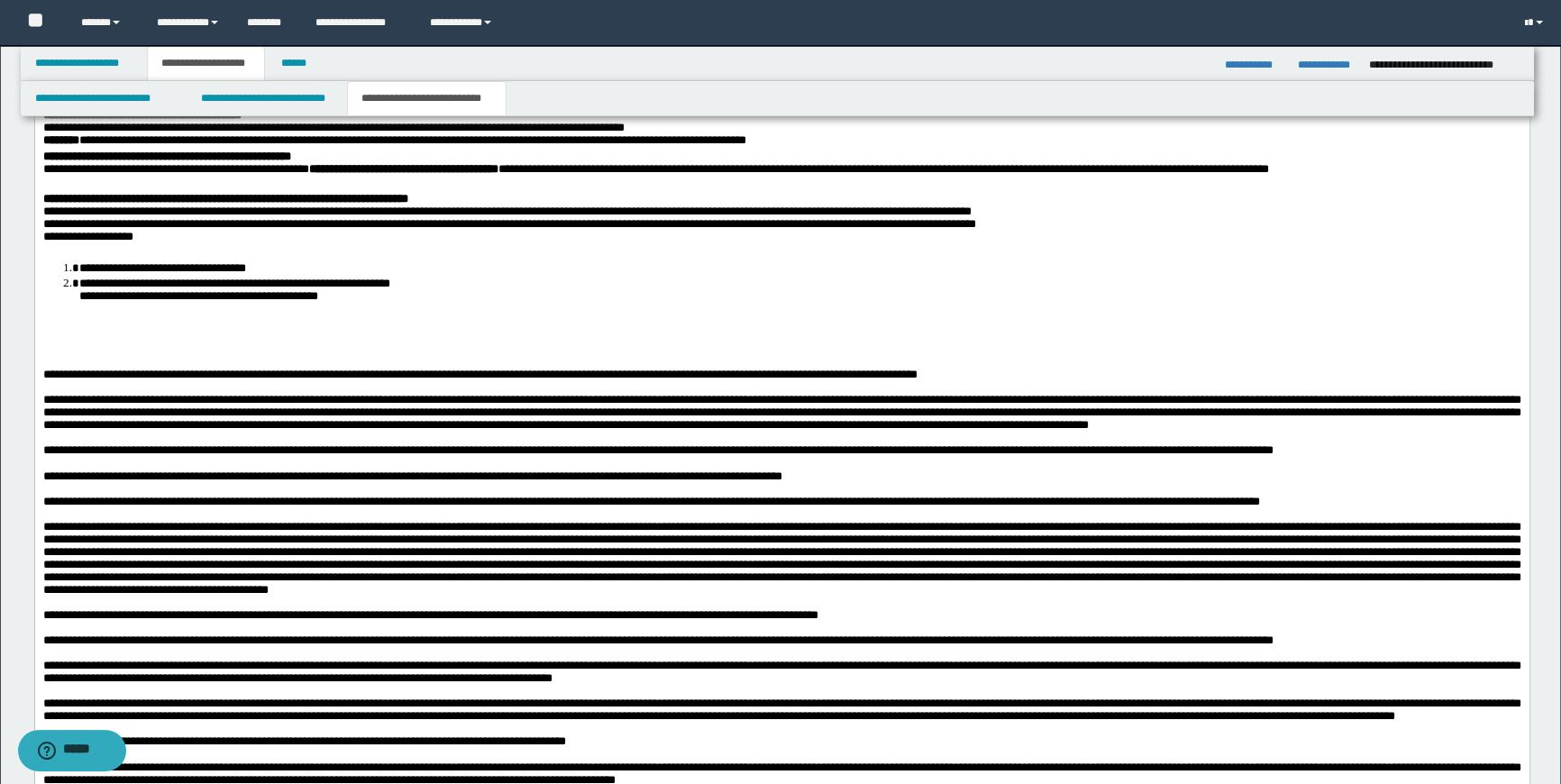 click at bounding box center (781, 325) 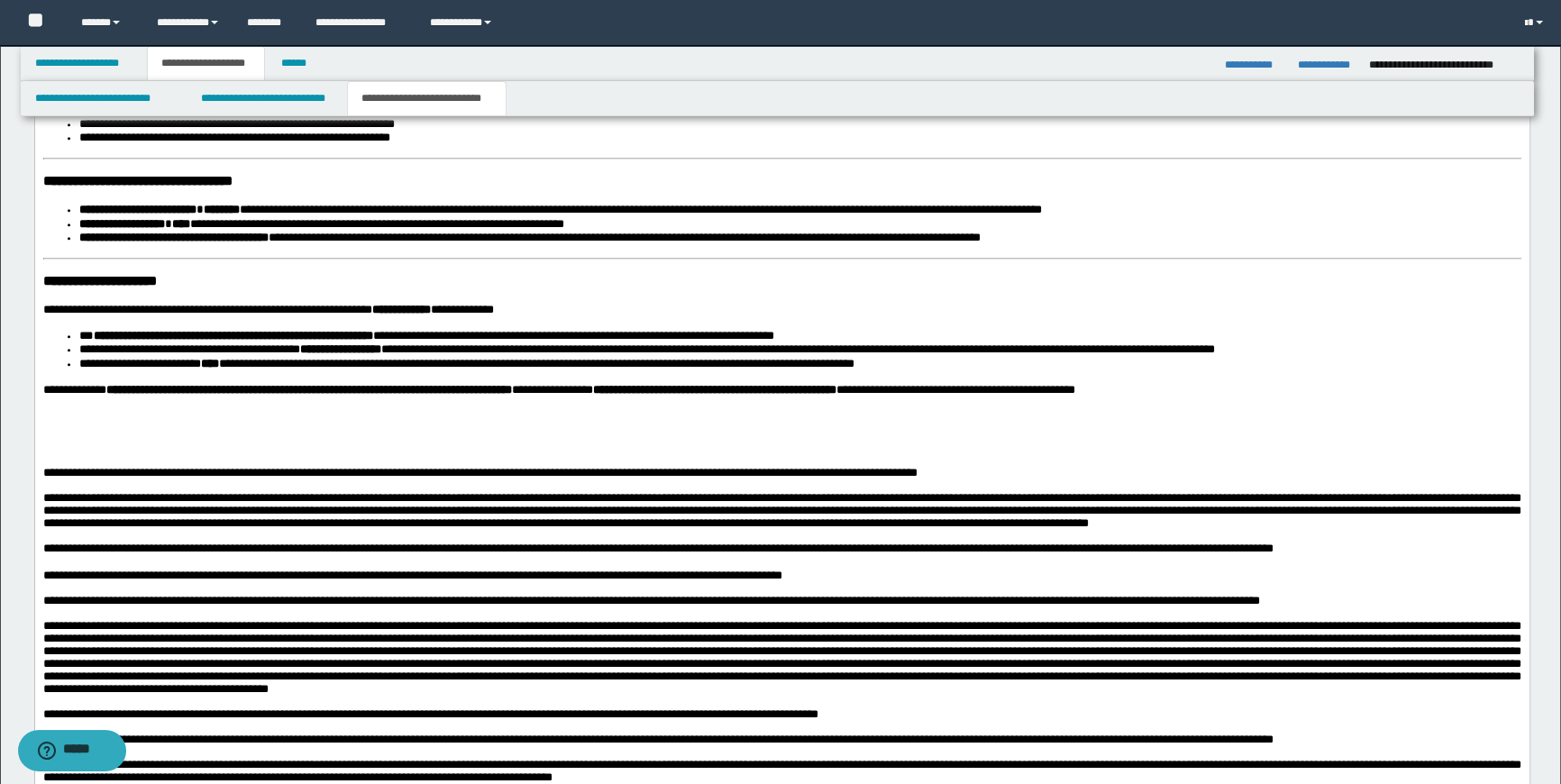 scroll, scrollTop: 2686, scrollLeft: 0, axis: vertical 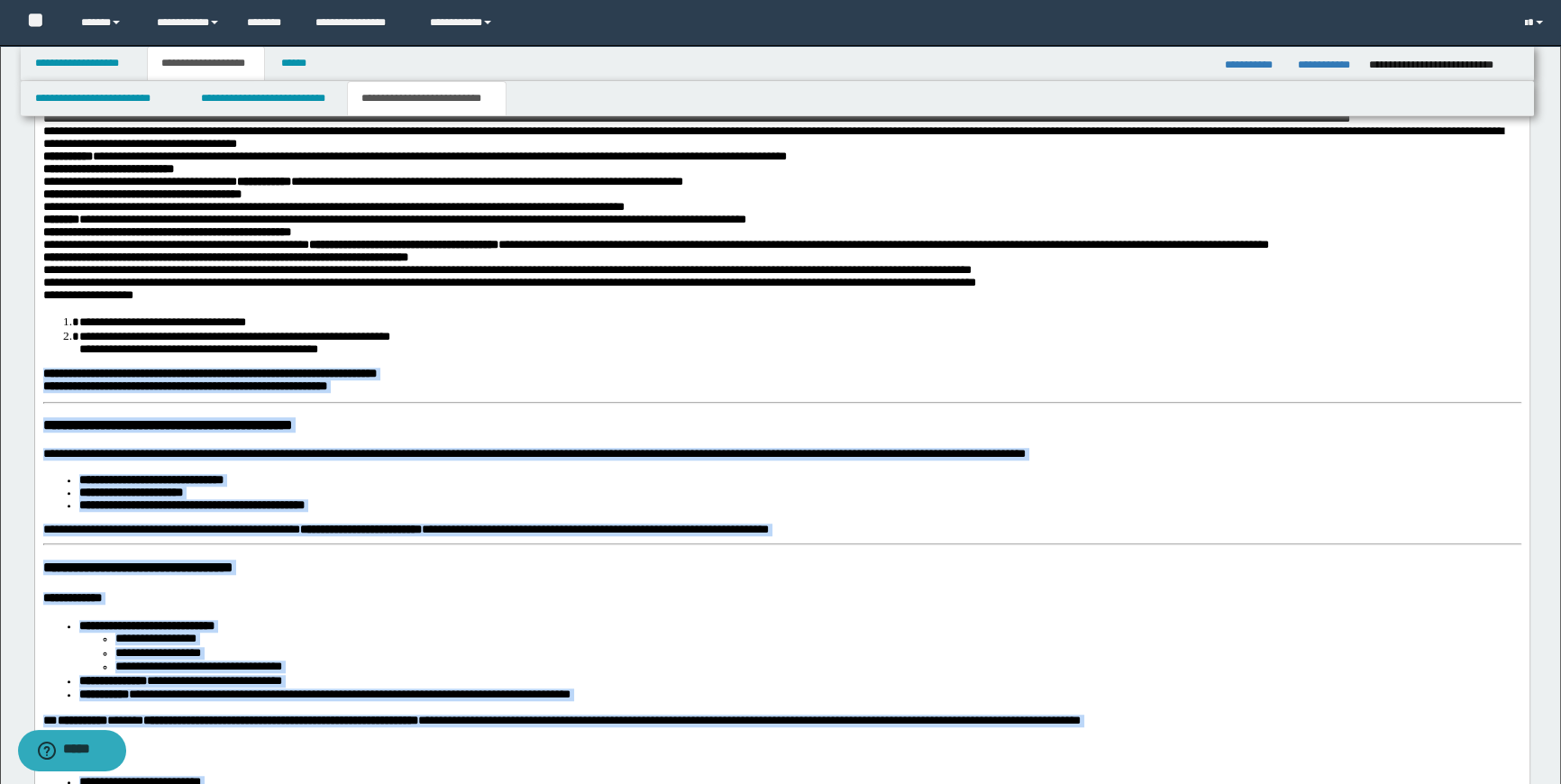 drag, startPoint x: 1247, startPoint y: 1573, endPoint x: 68, endPoint y: 333, distance: 1711.0351 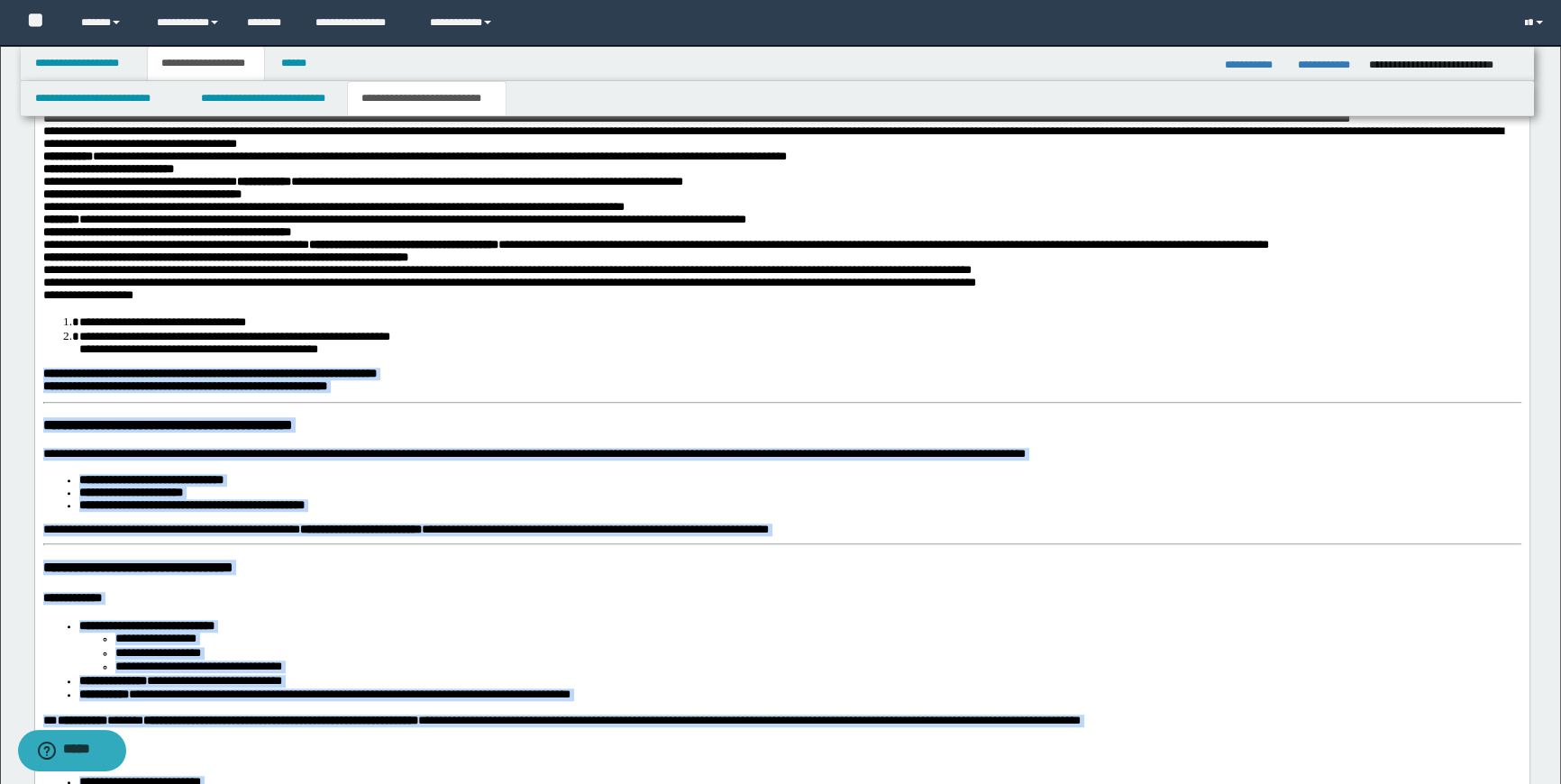 click on "**********" at bounding box center [781, 1053] 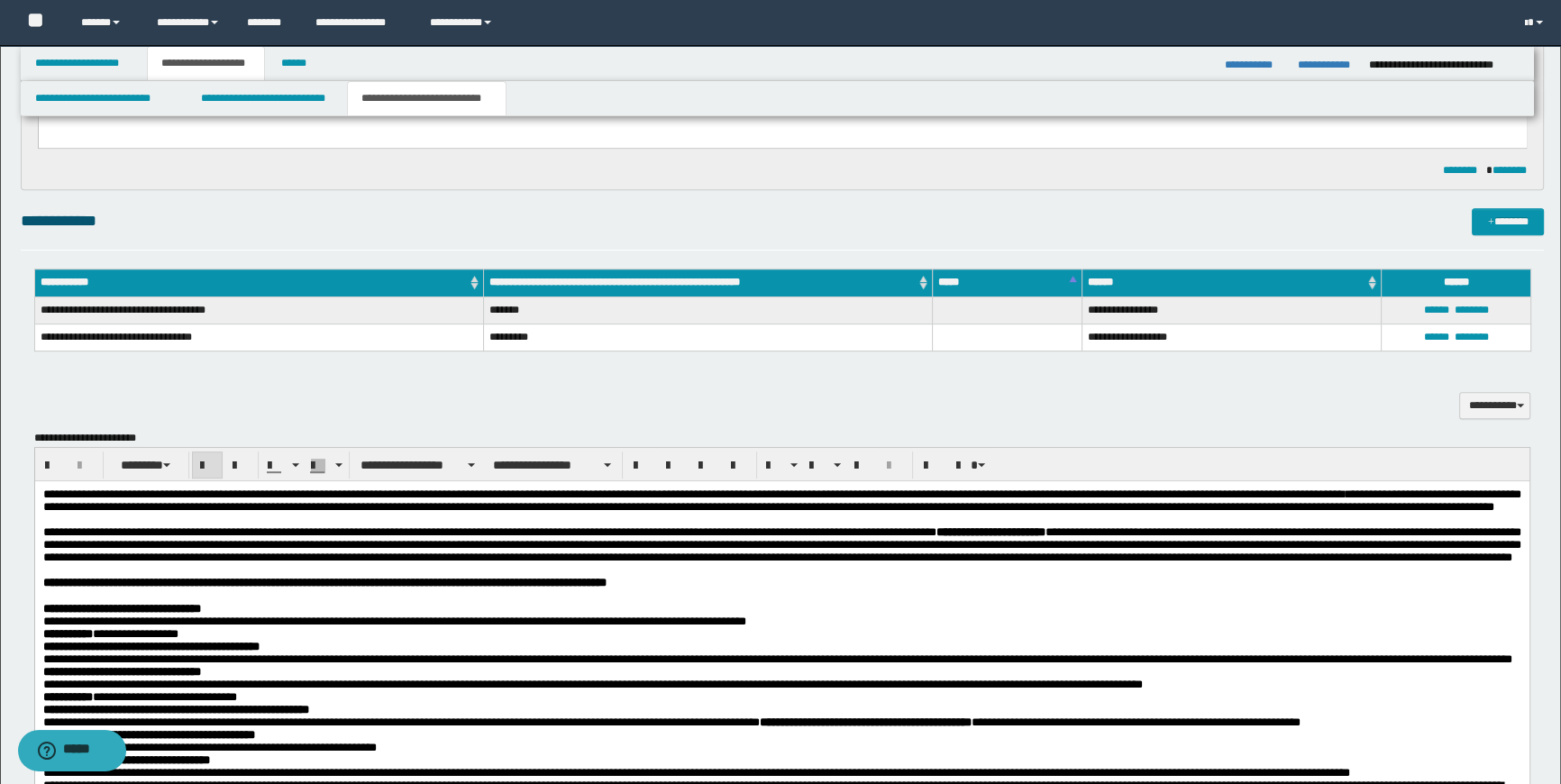 scroll, scrollTop: 985, scrollLeft: 0, axis: vertical 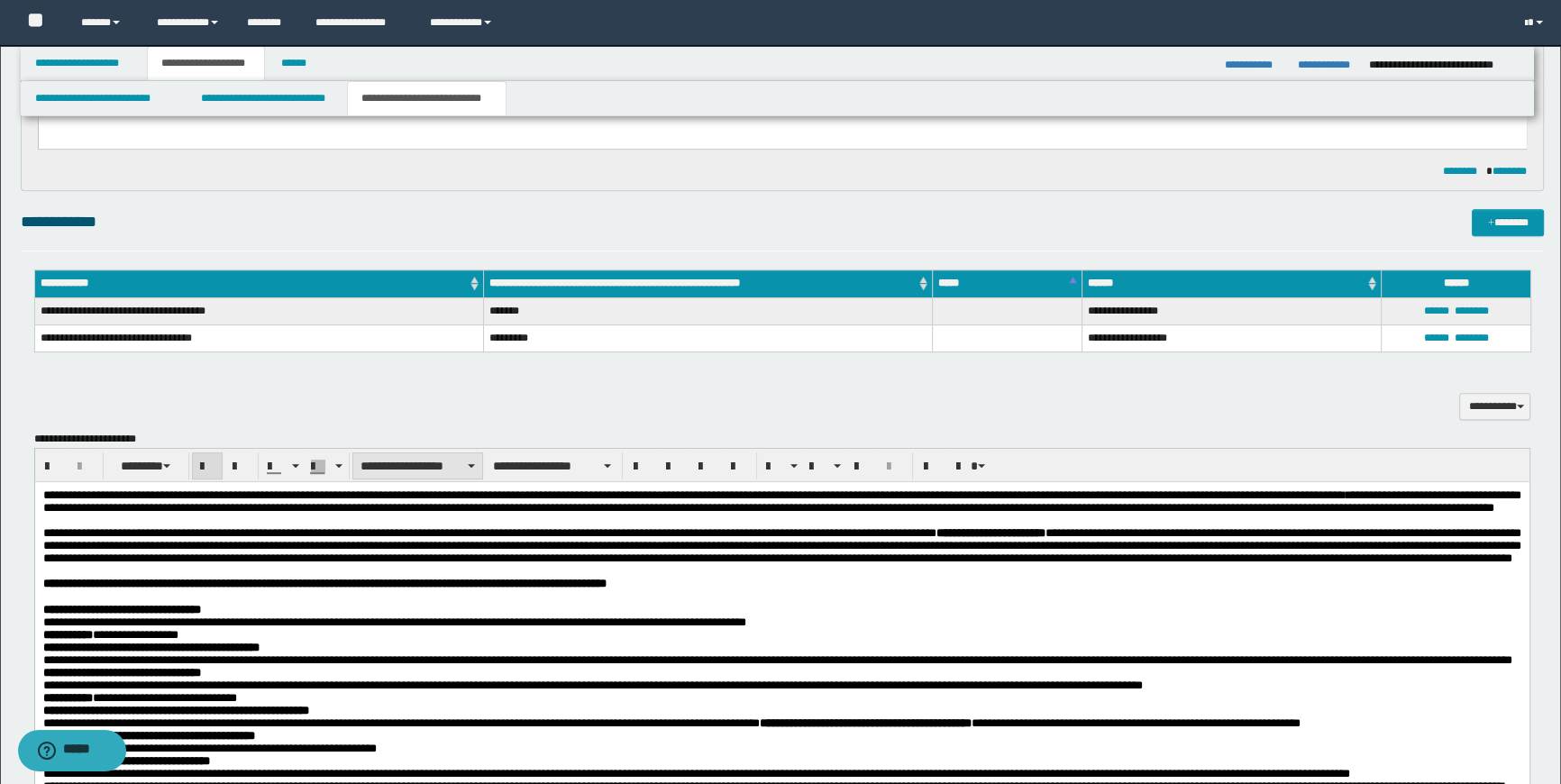 click on "**********" at bounding box center [417, 466] 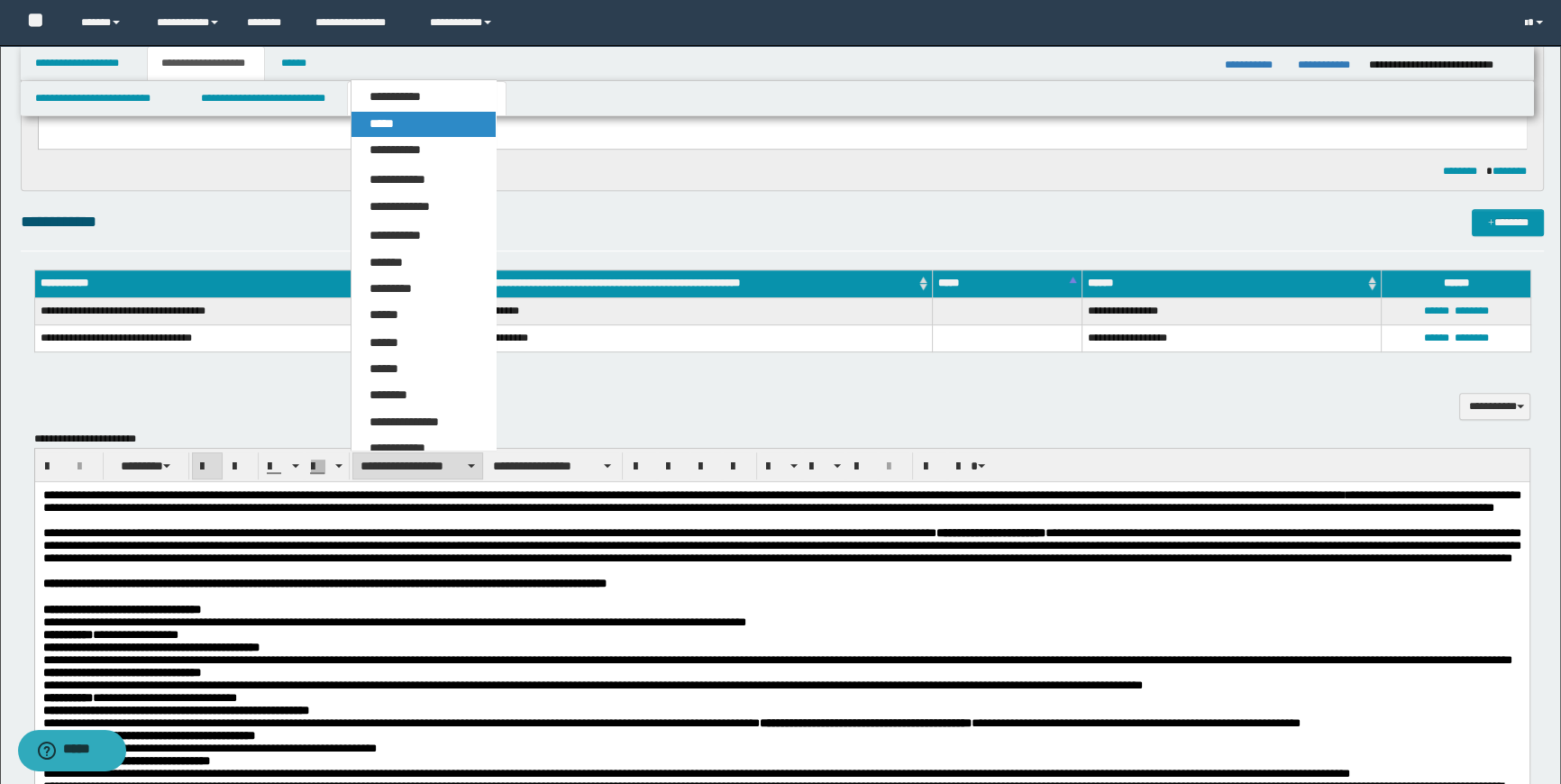 drag, startPoint x: 388, startPoint y: 126, endPoint x: 353, endPoint y: 183, distance: 66.88797 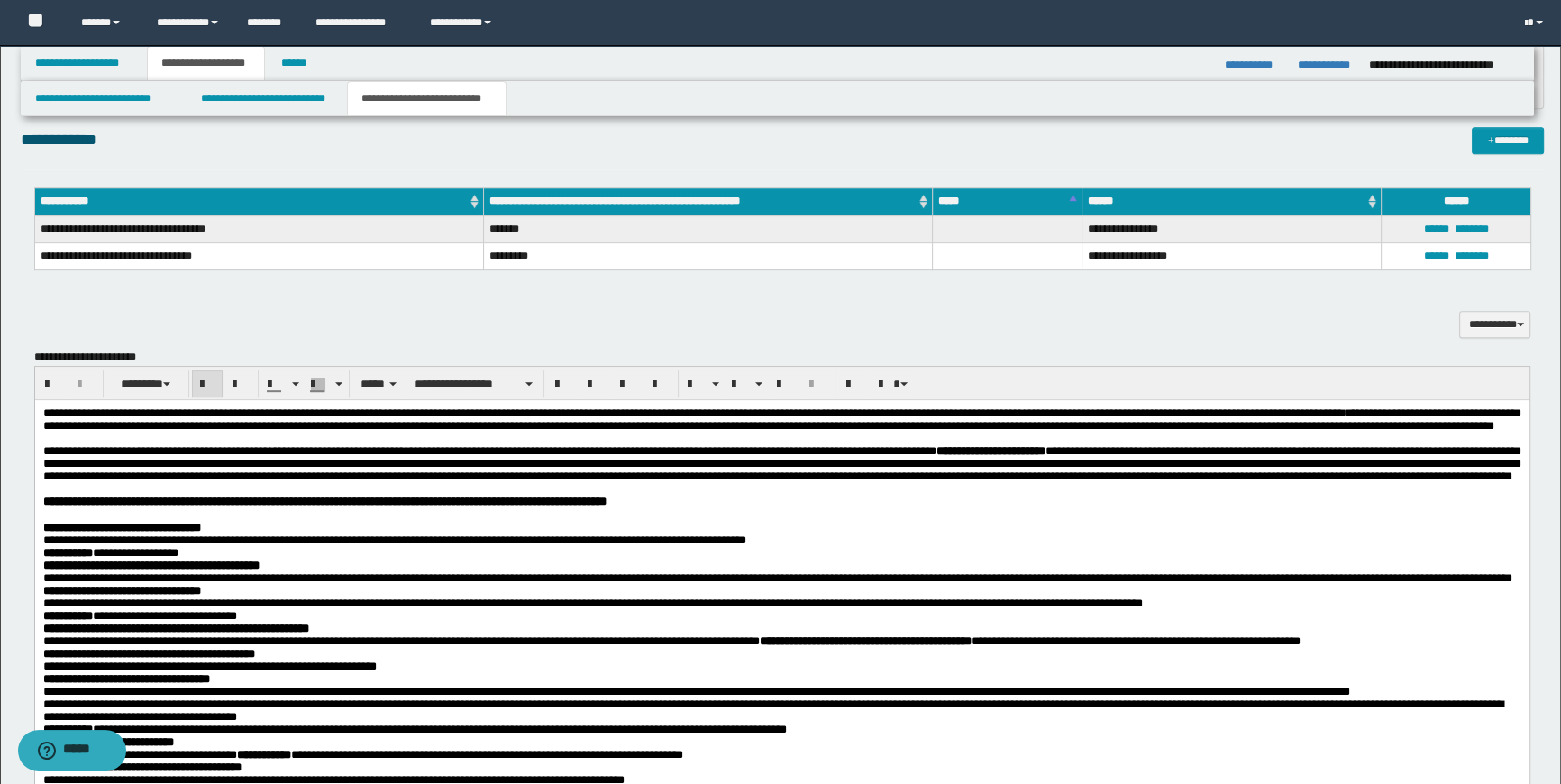 scroll, scrollTop: 985, scrollLeft: 0, axis: vertical 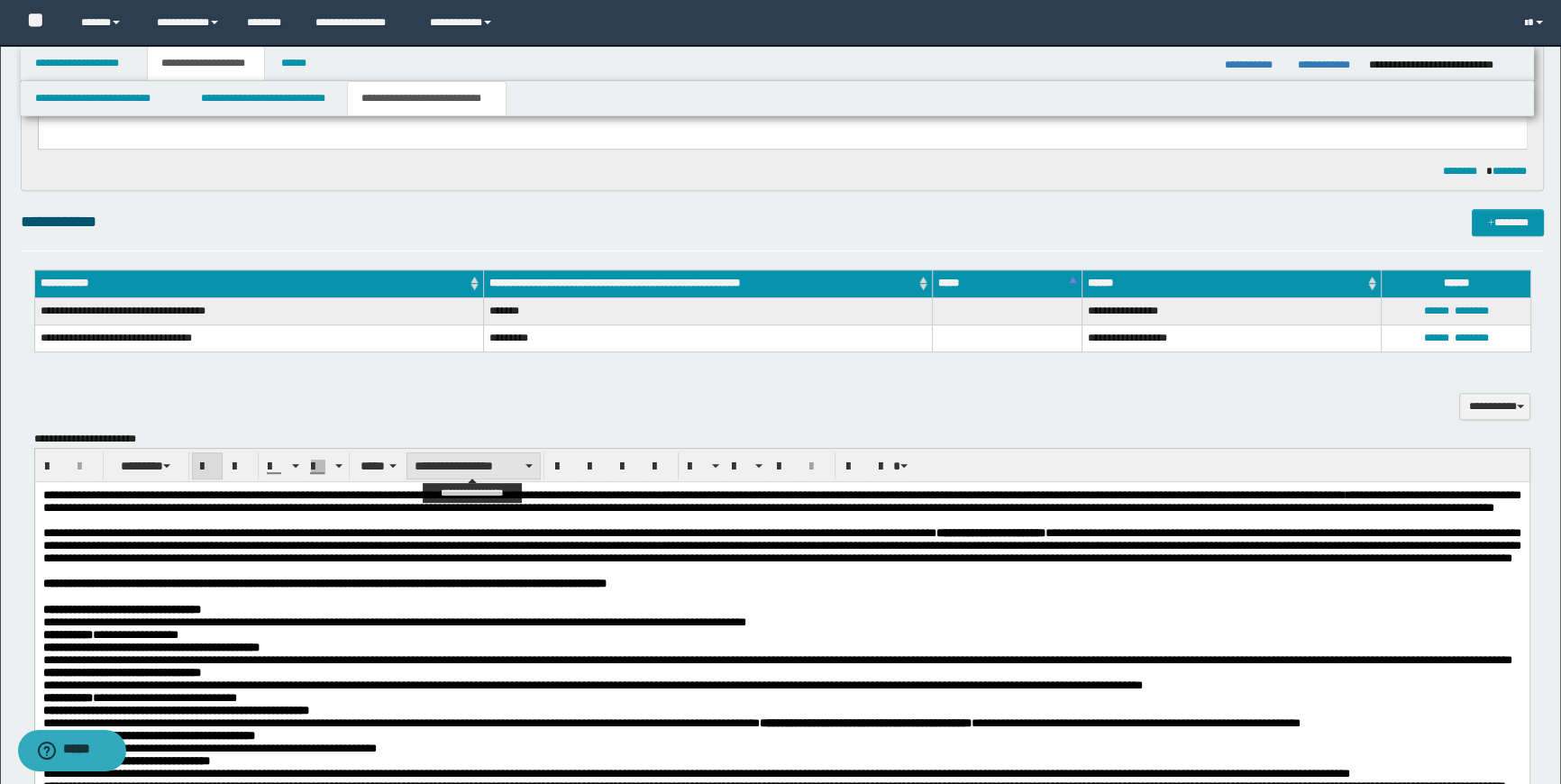 click on "**********" at bounding box center (473, 466) 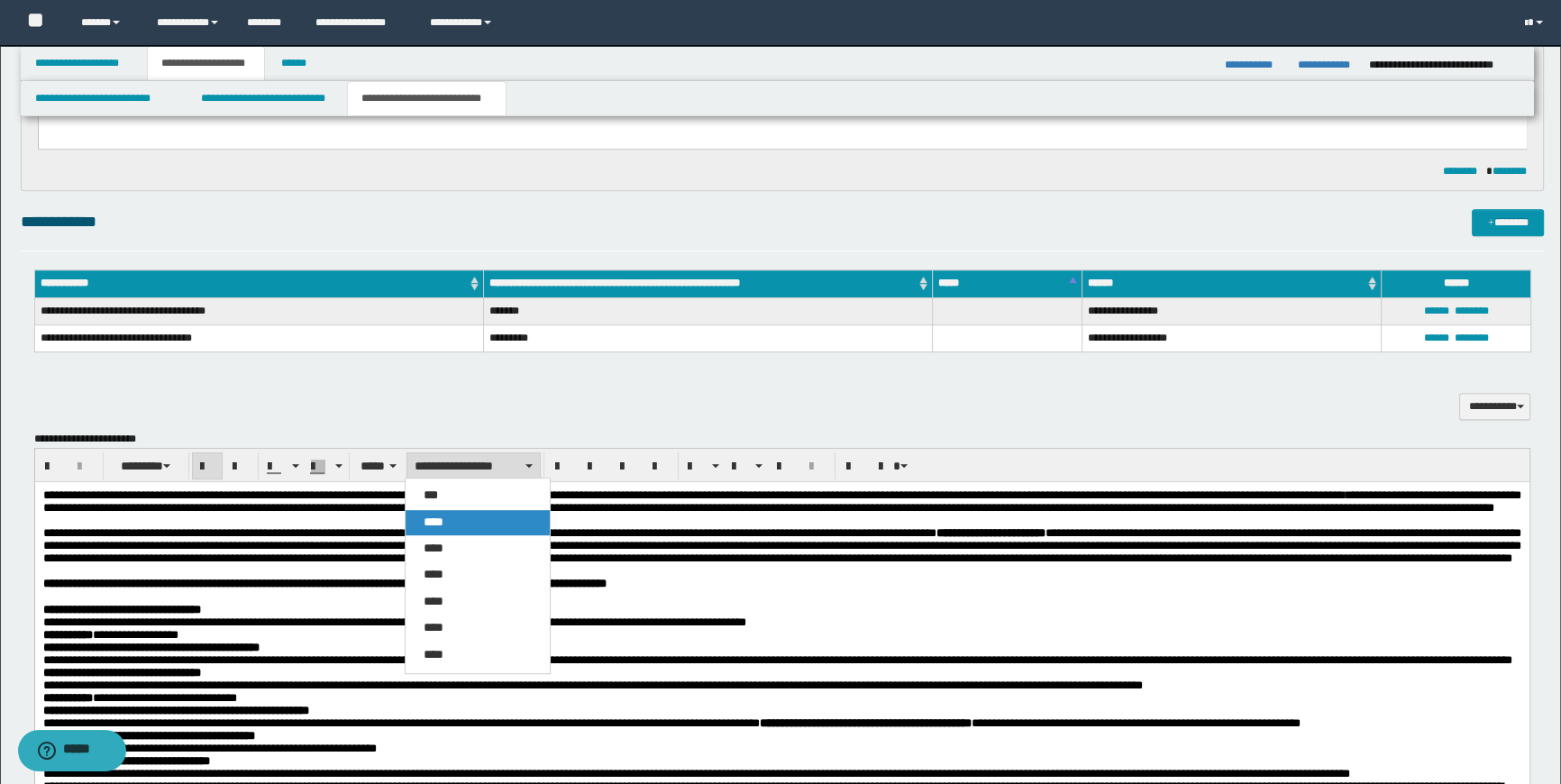 click on "****" at bounding box center [478, 523] 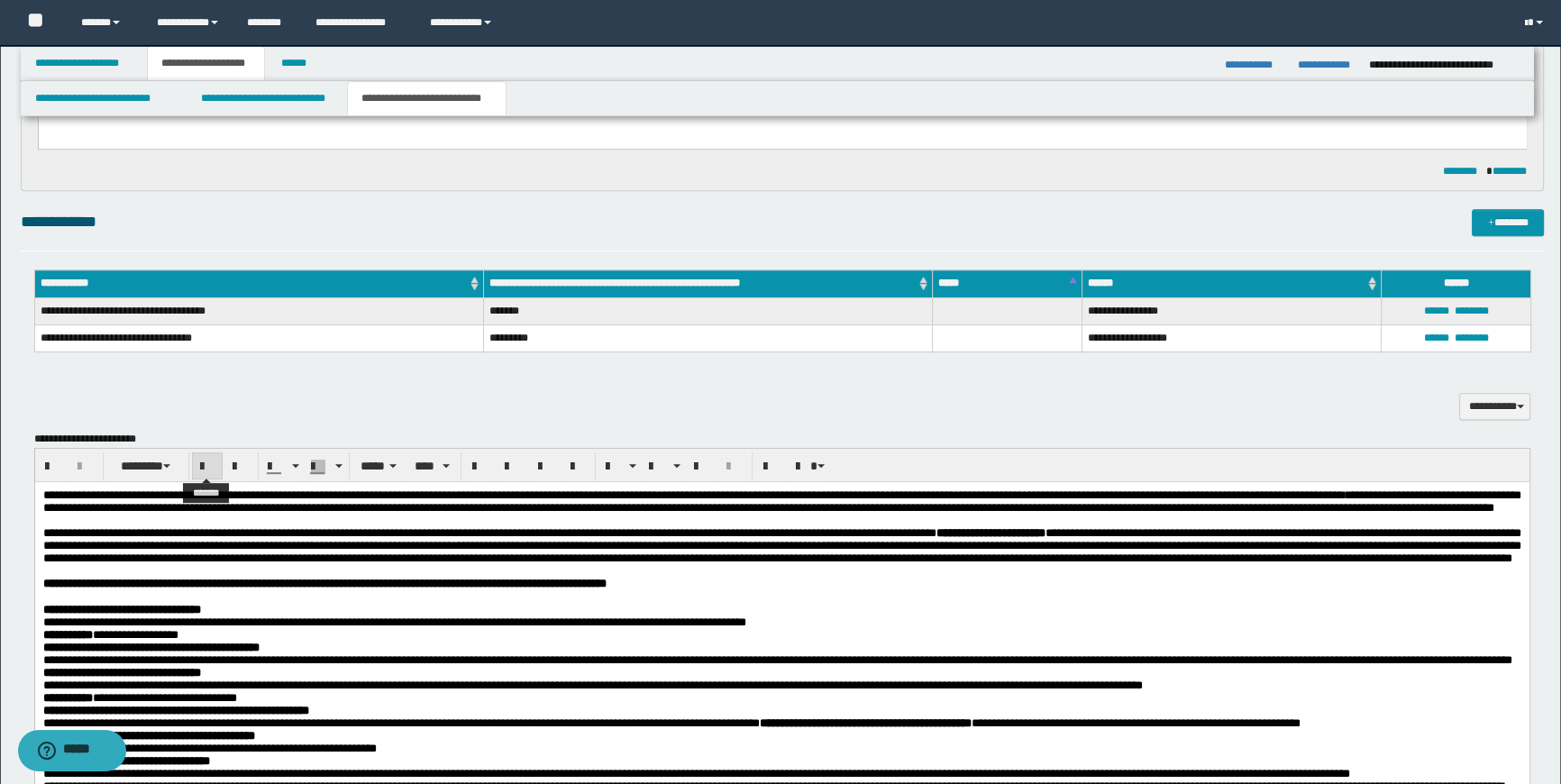 click at bounding box center [207, 467] 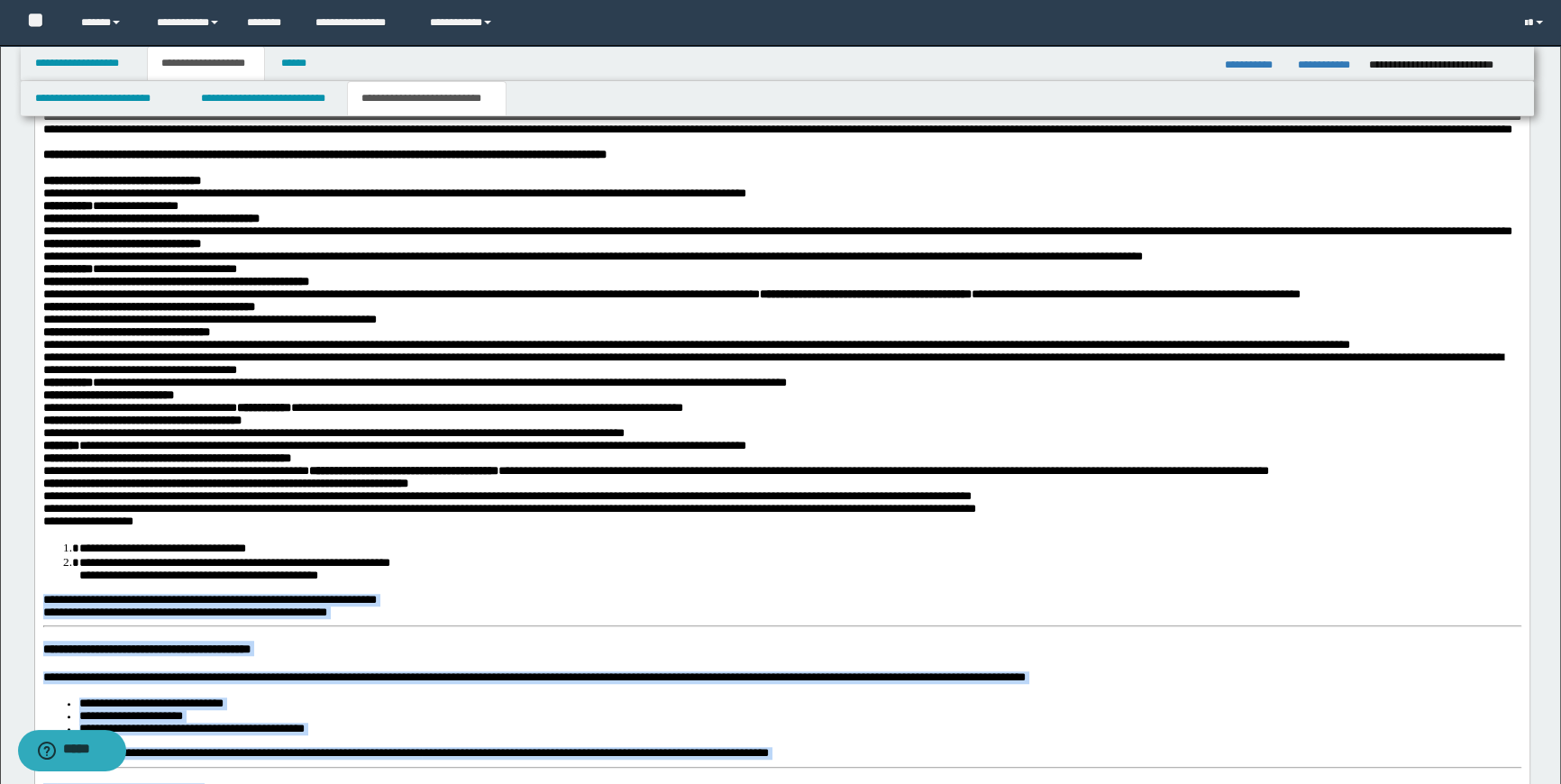 scroll, scrollTop: 1559, scrollLeft: 0, axis: vertical 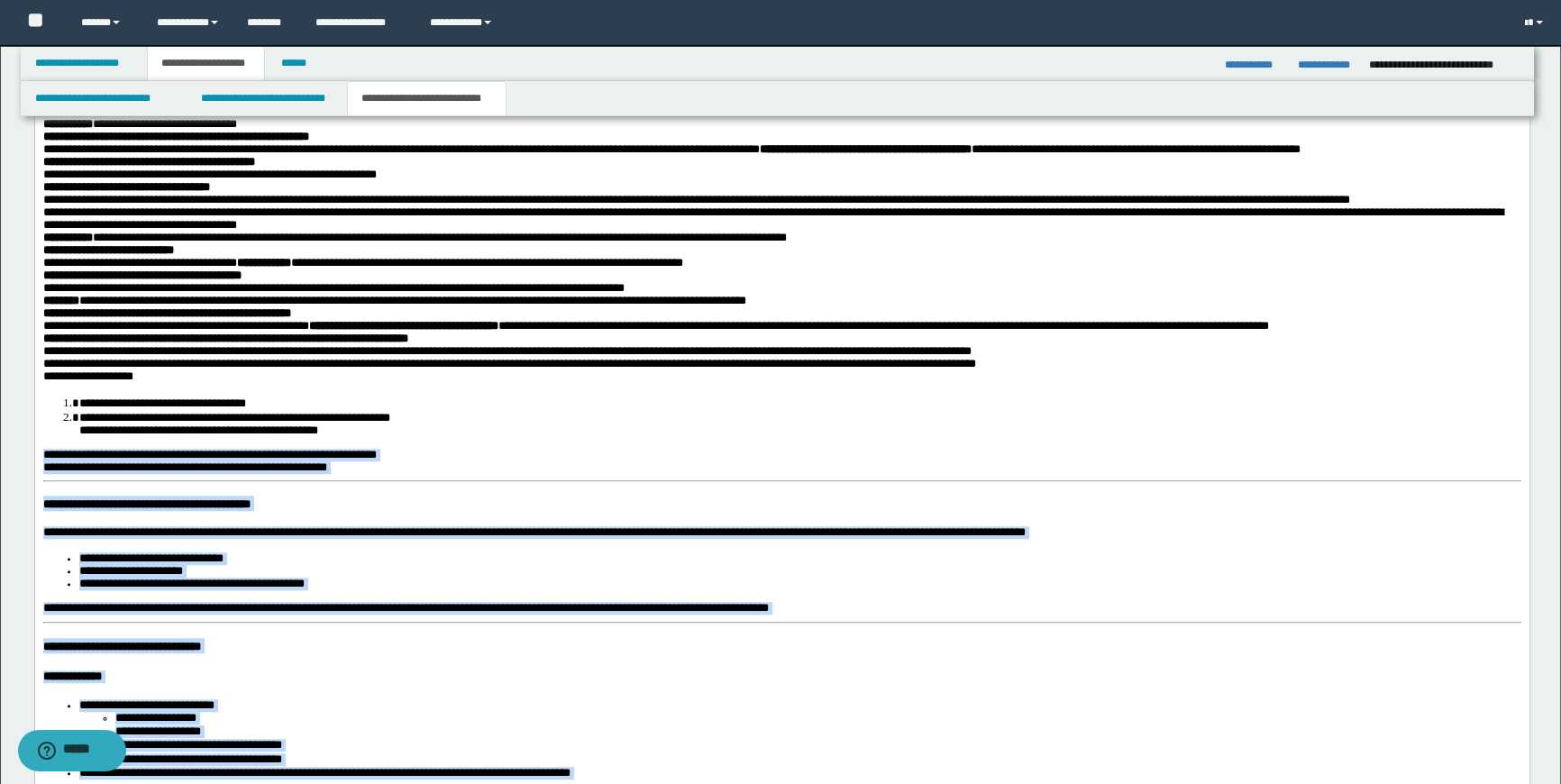 click on "**********" at bounding box center (781, 505) 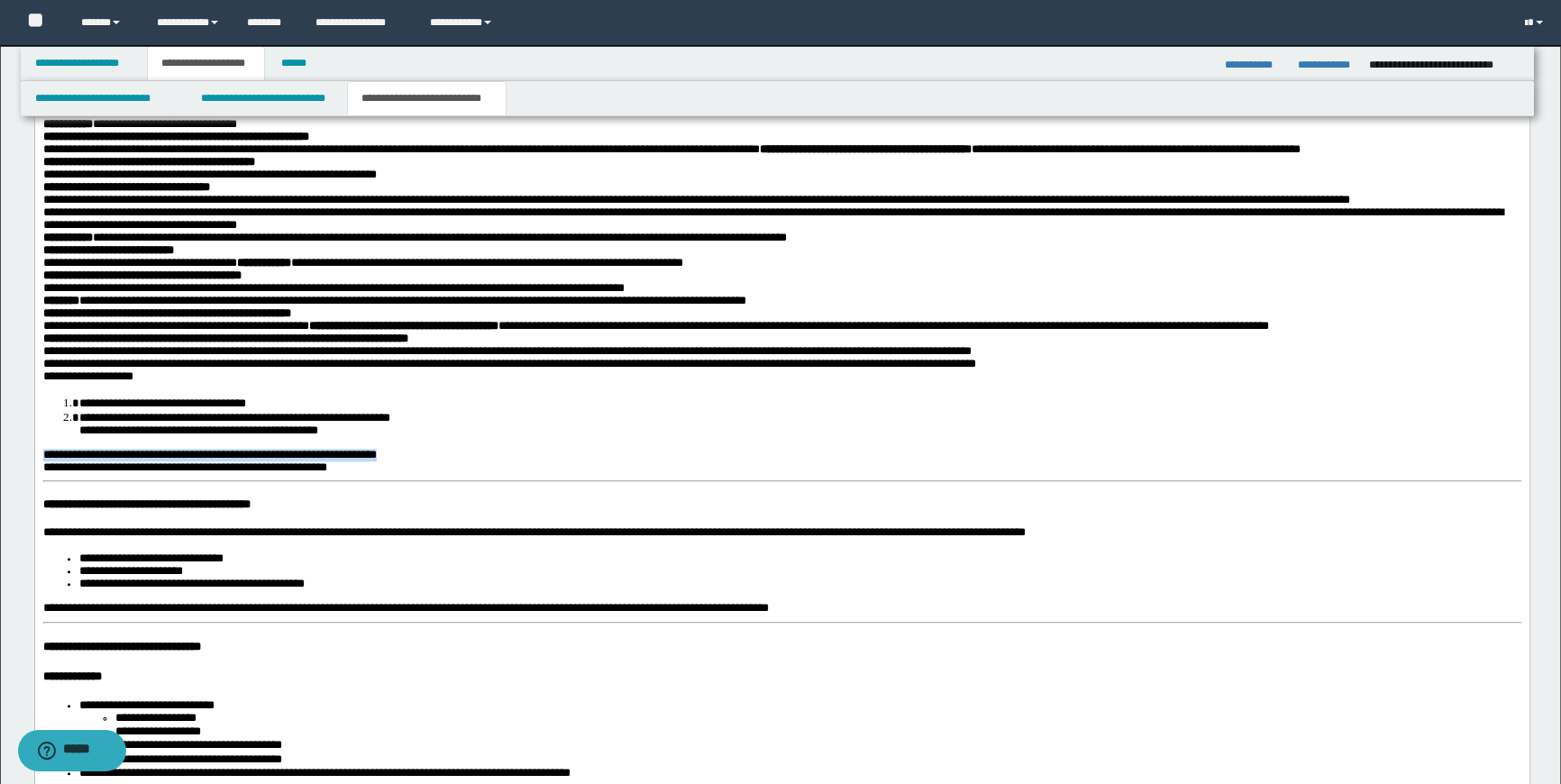 drag, startPoint x: 560, startPoint y: 582, endPoint x: 36, endPoint y: 588, distance: 524.0344 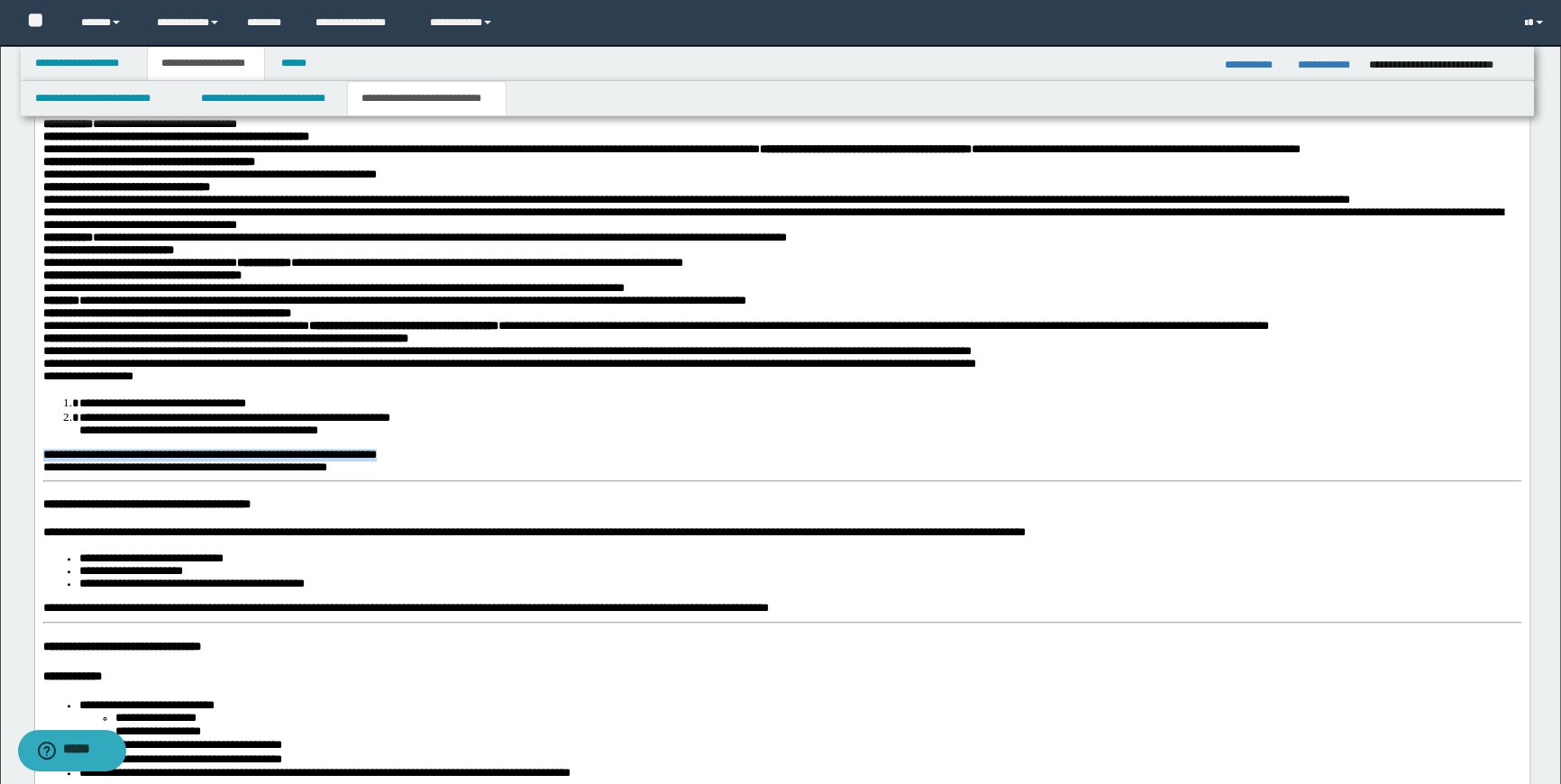 click on "**********" at bounding box center [781, 1138] 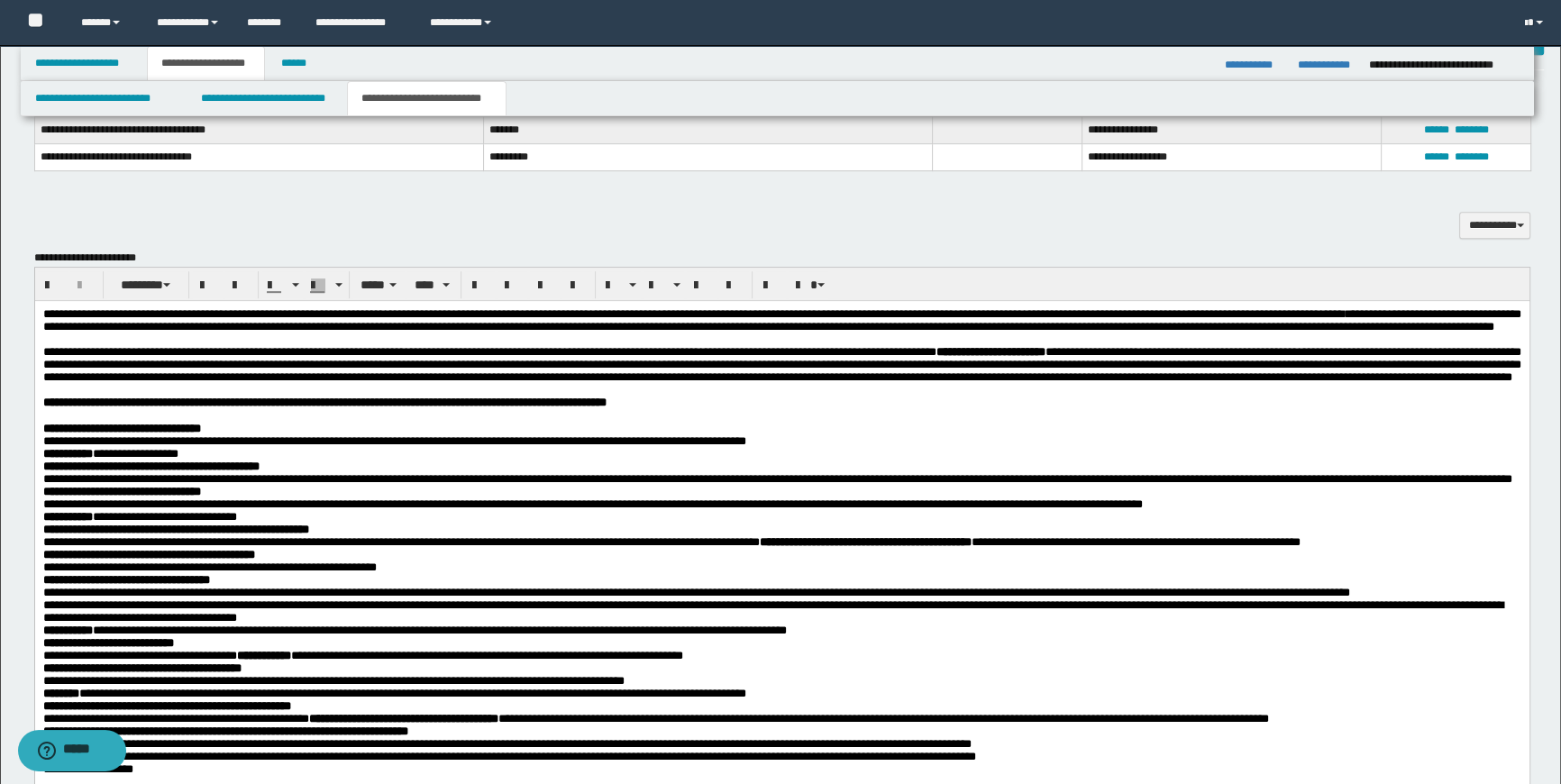 scroll, scrollTop: 1149, scrollLeft: 0, axis: vertical 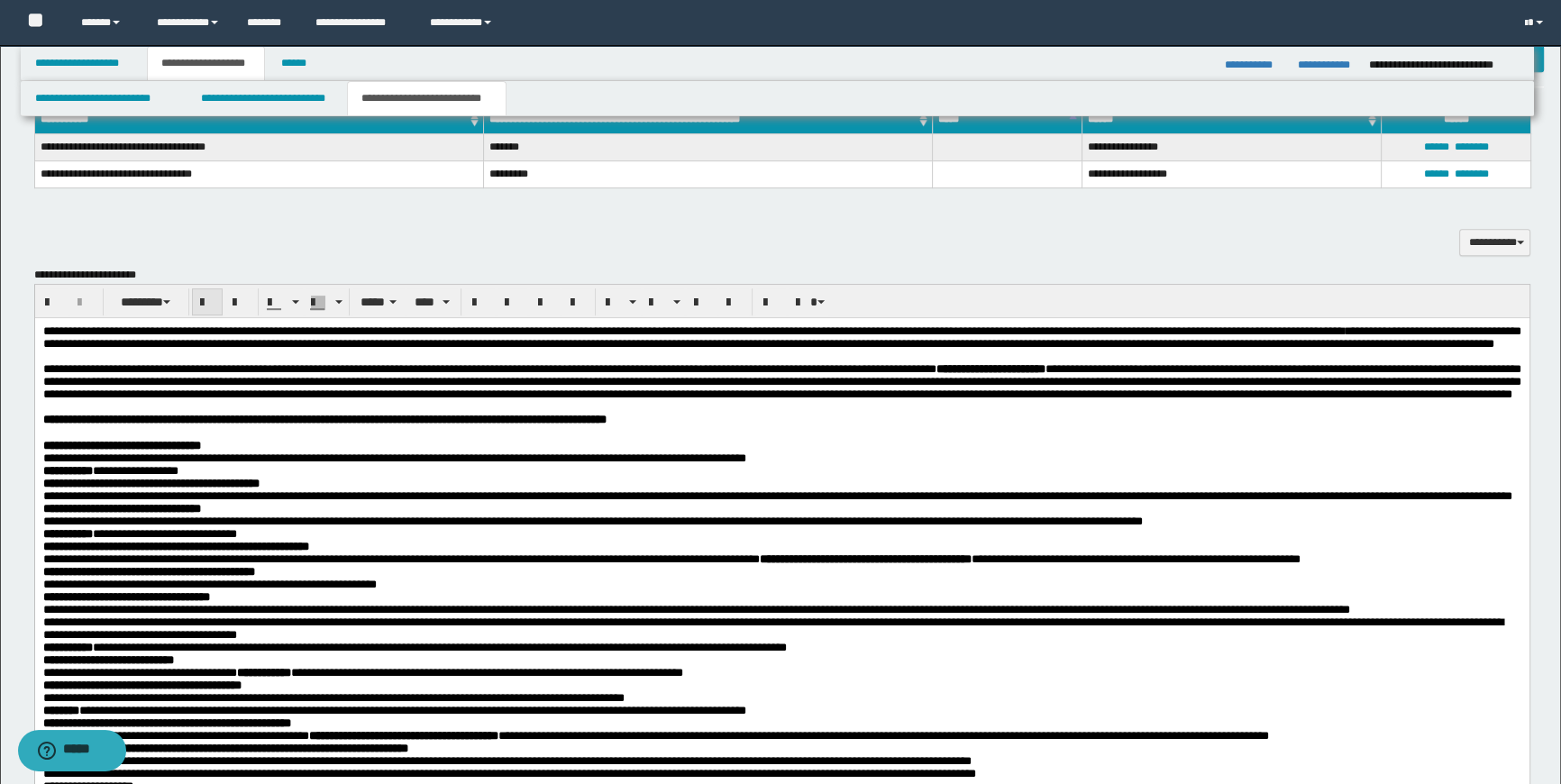 click at bounding box center (207, 302) 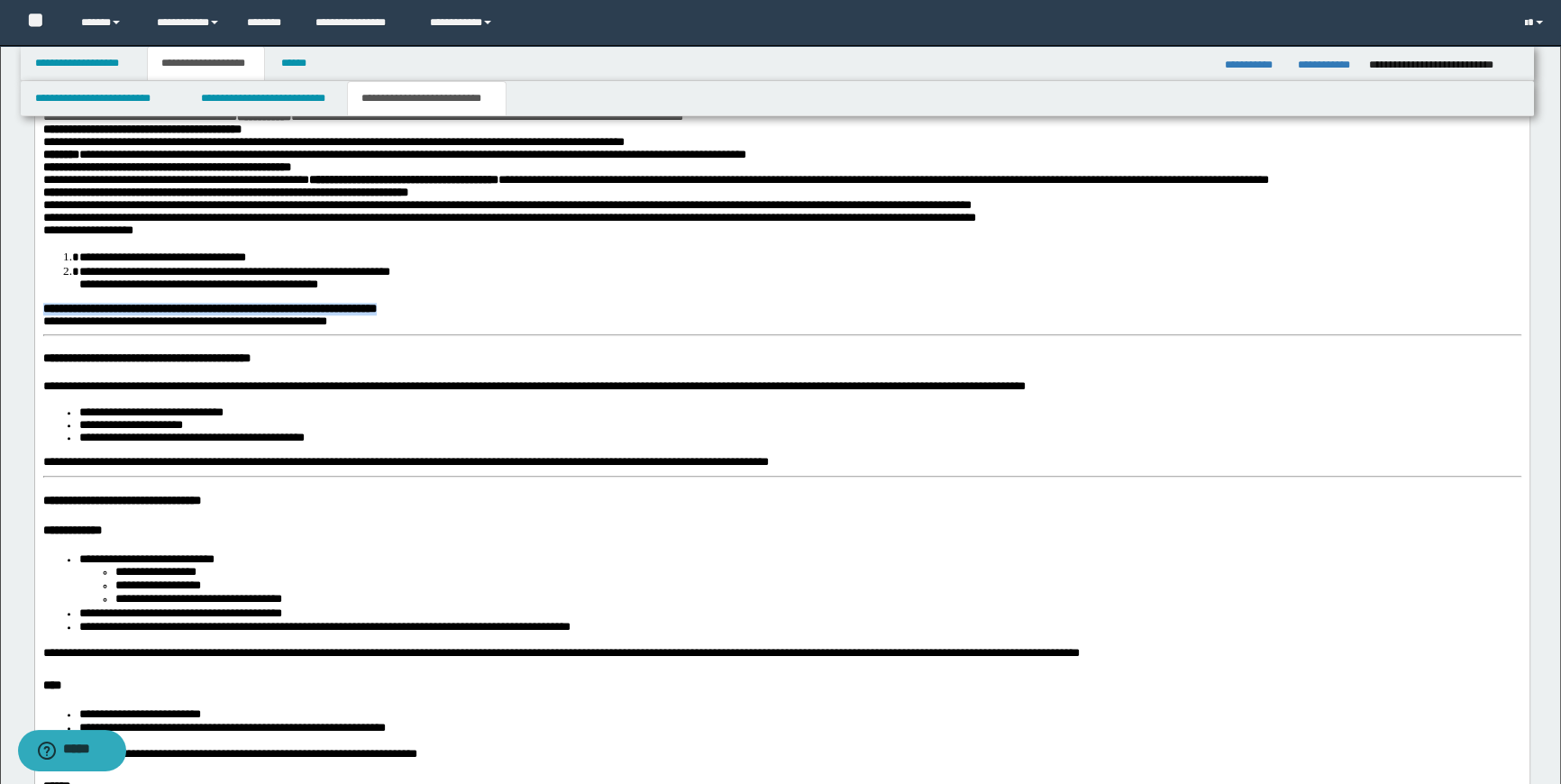 scroll, scrollTop: 1722, scrollLeft: 0, axis: vertical 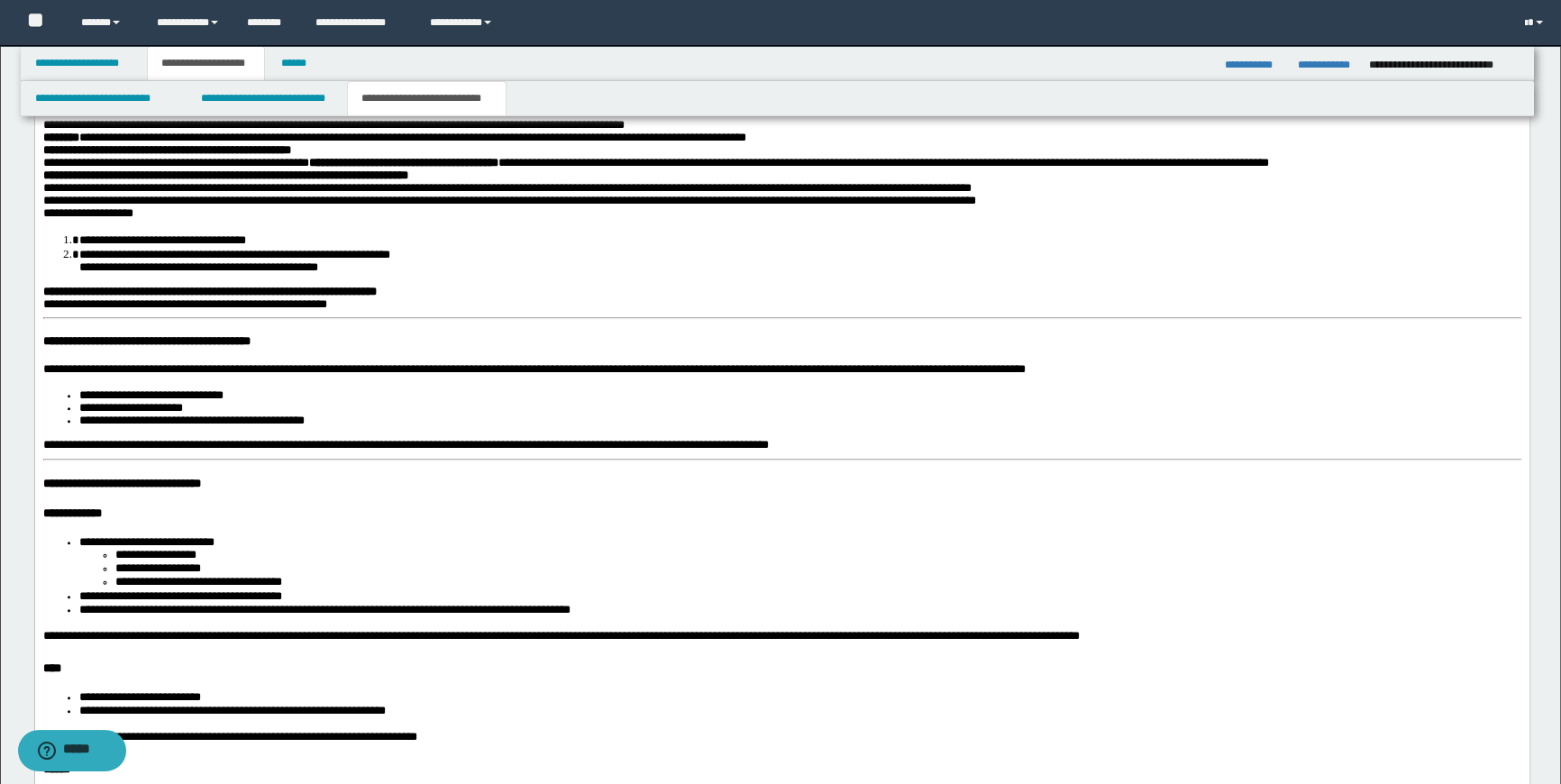 click on "**********" at bounding box center (781, 975) 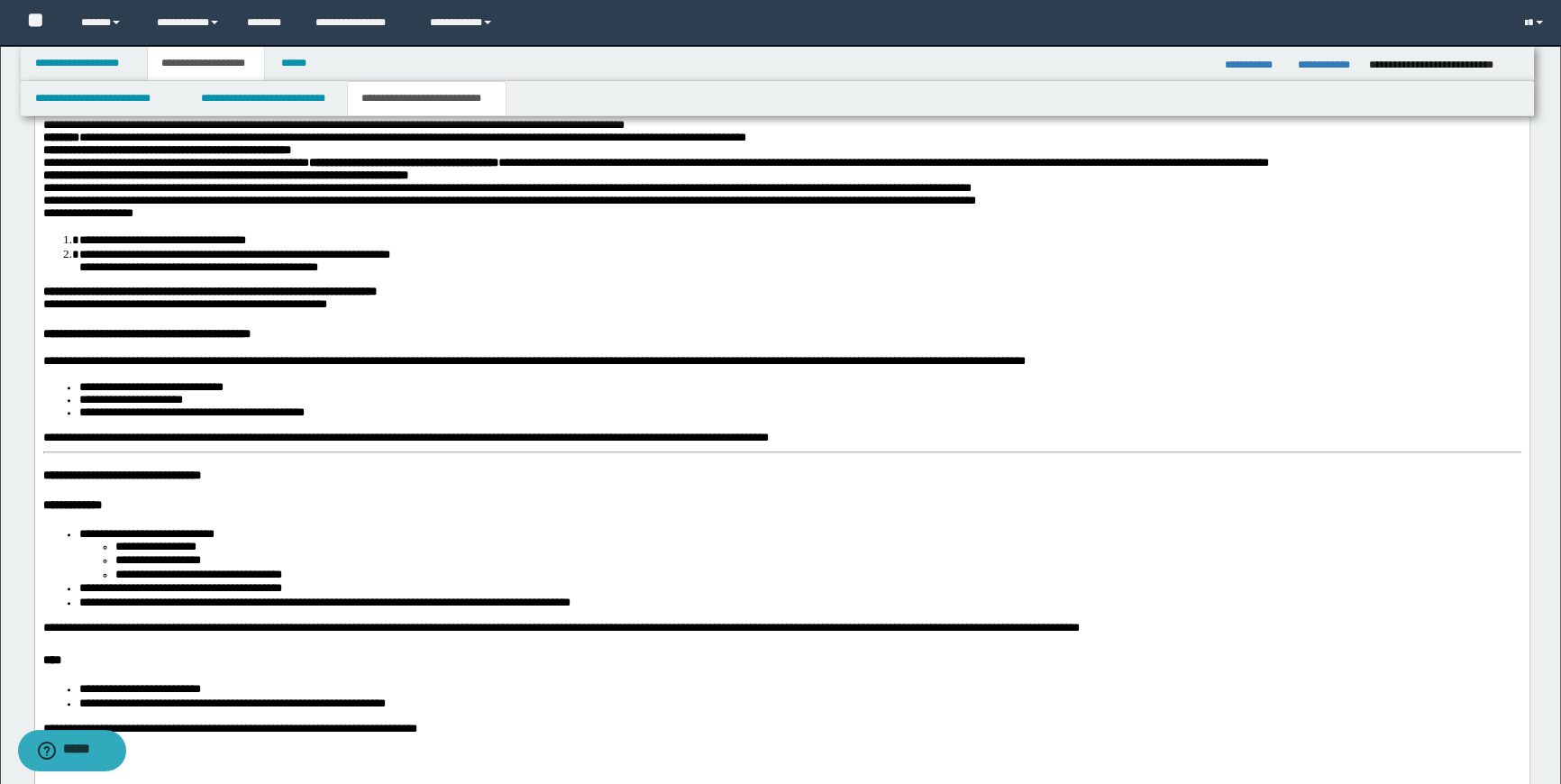 click on "**********" at bounding box center [781, 971] 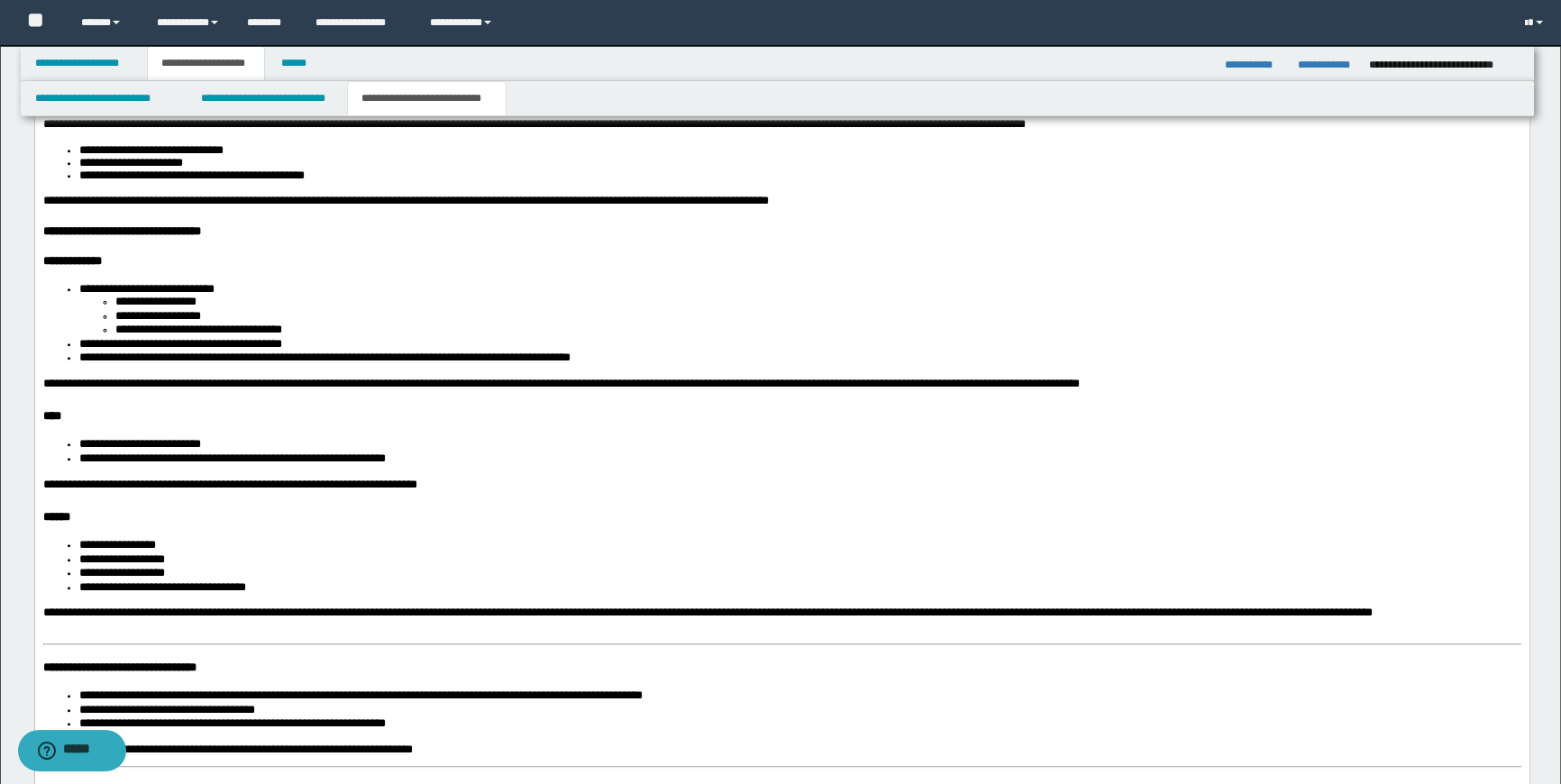 scroll, scrollTop: 1968, scrollLeft: 0, axis: vertical 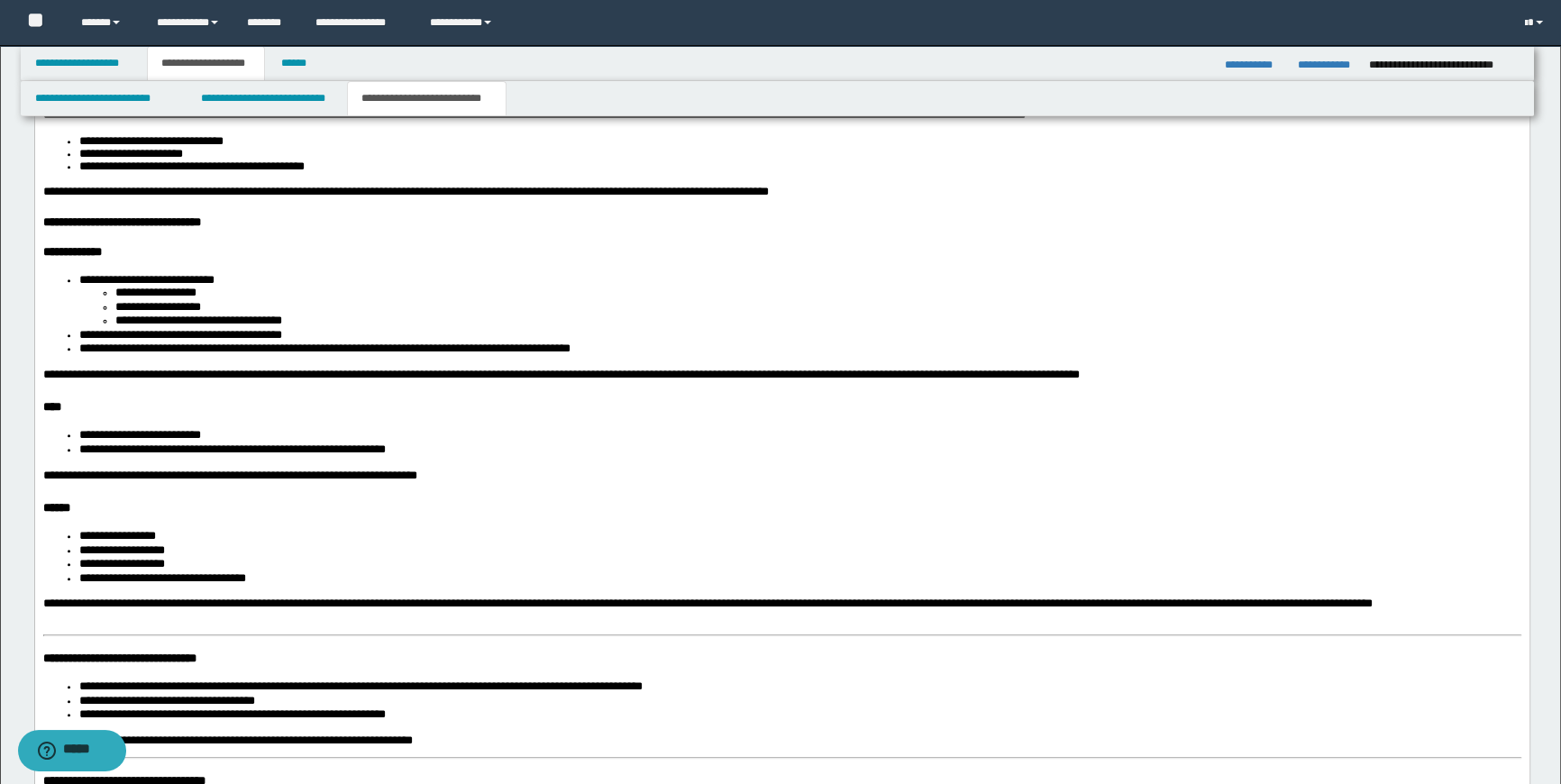 click on "**********" at bounding box center [561, 375] 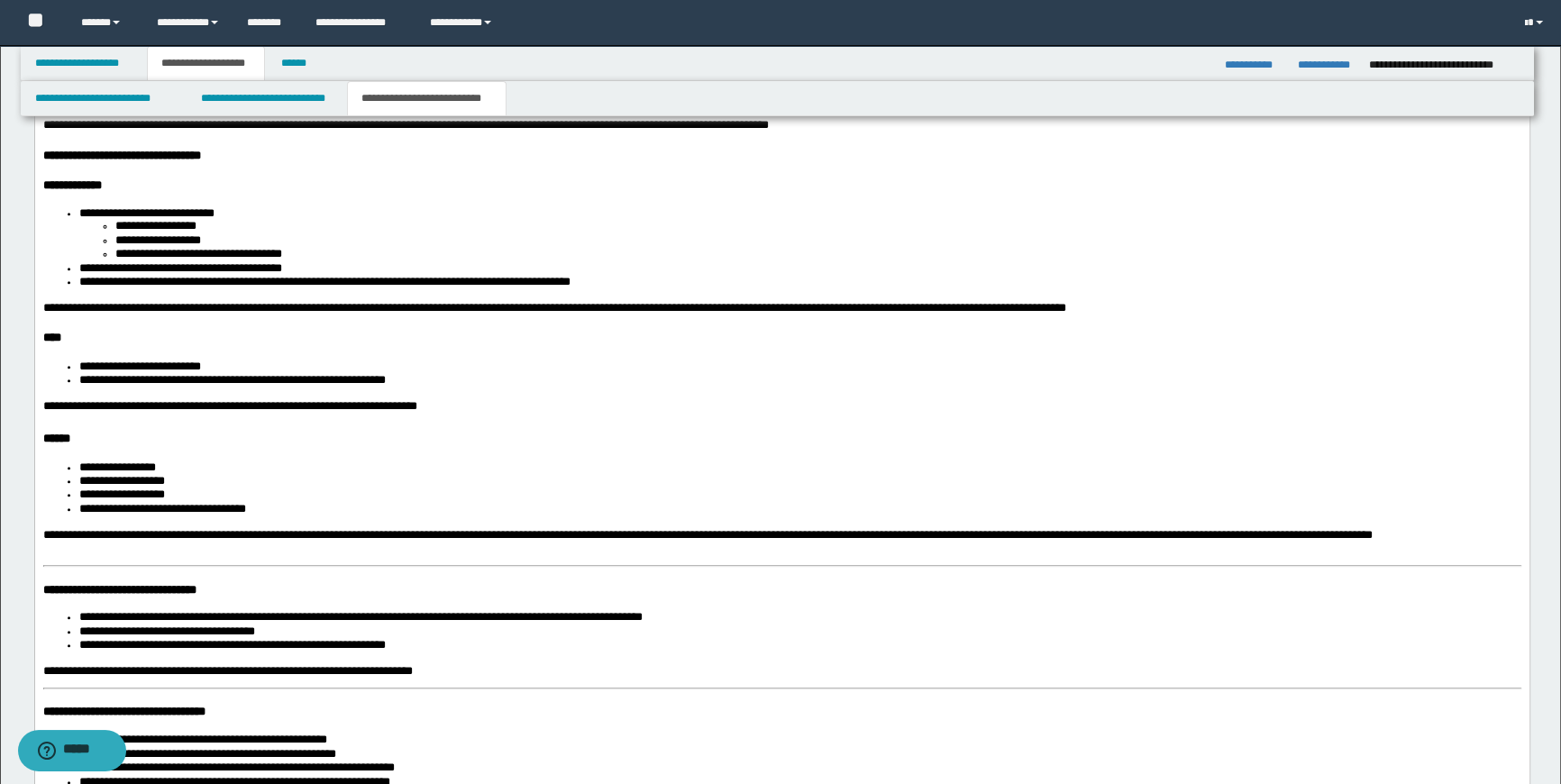 scroll, scrollTop: 2132, scrollLeft: 0, axis: vertical 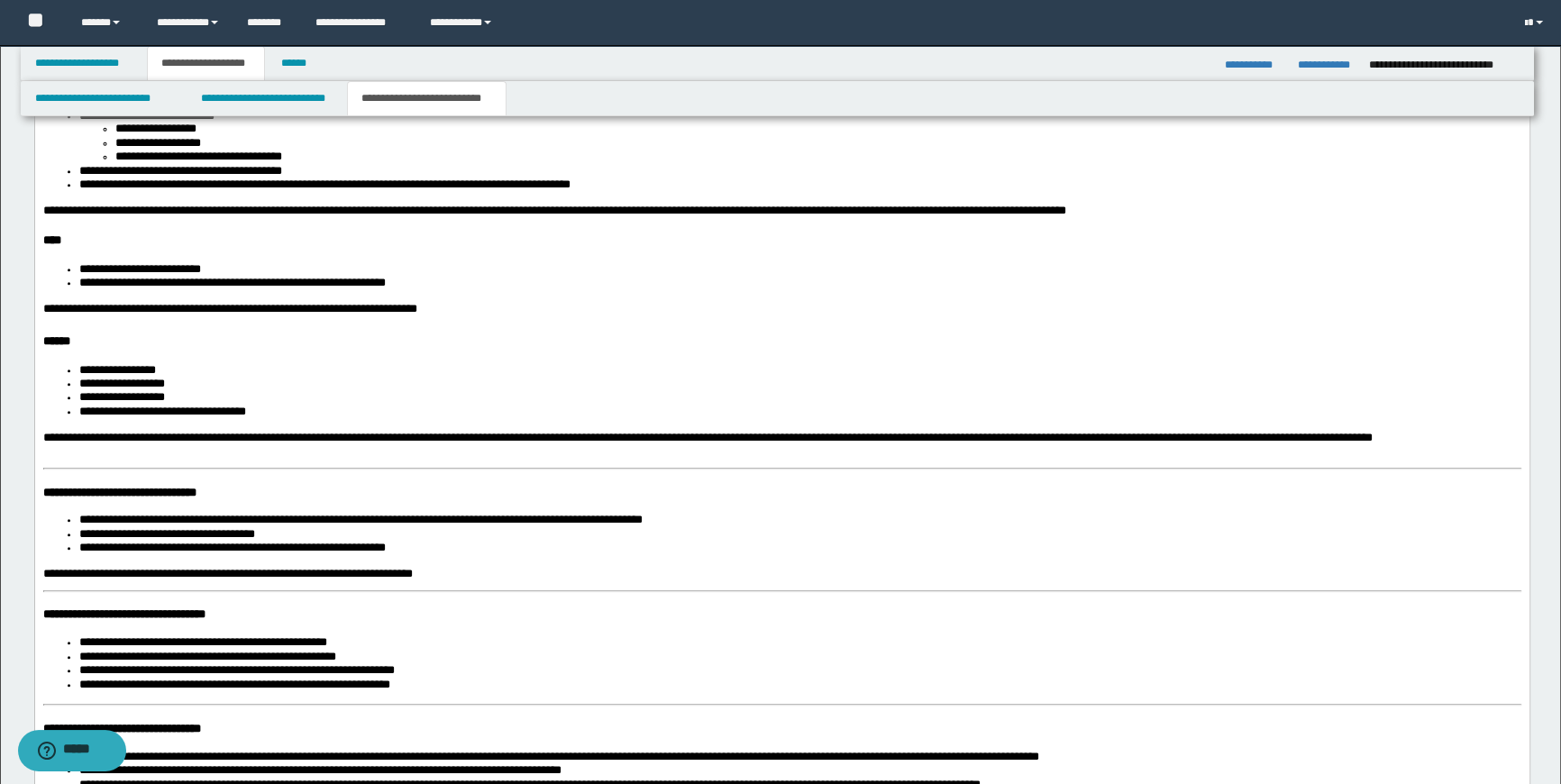 click on "**********" at bounding box center [229, 308] 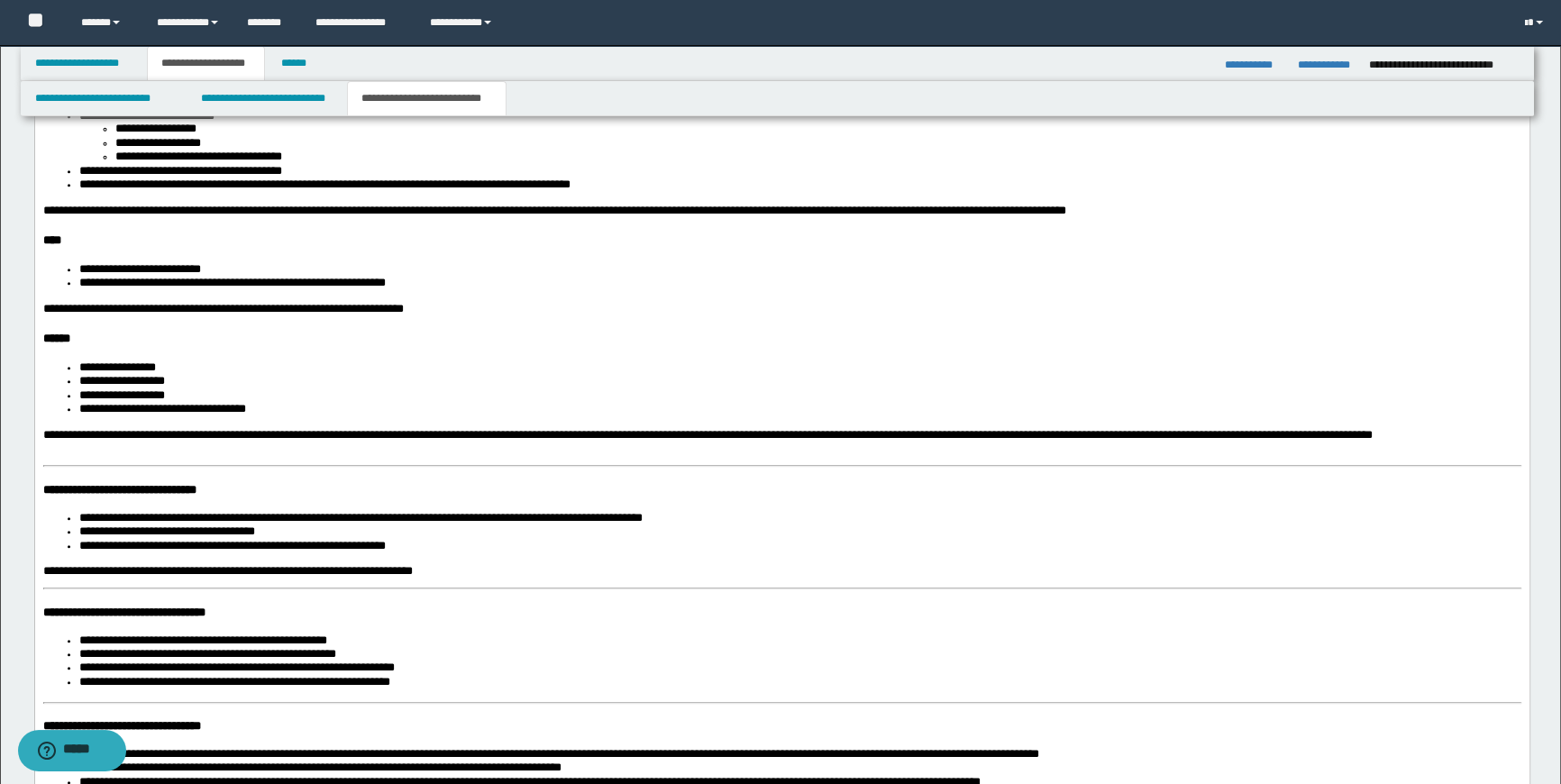 click on "**********" at bounding box center (707, 434) 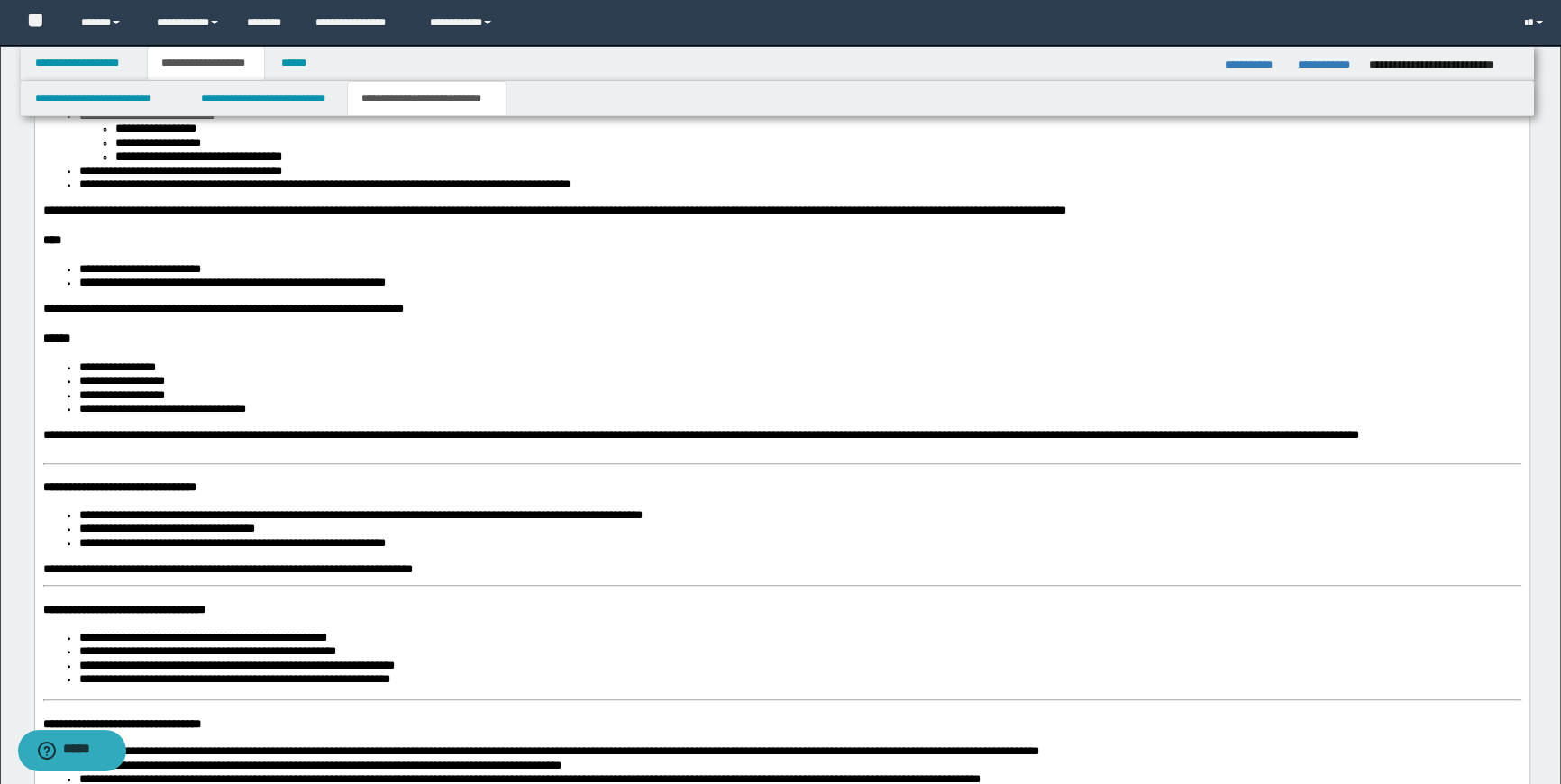 click on "**********" at bounding box center (781, 553) 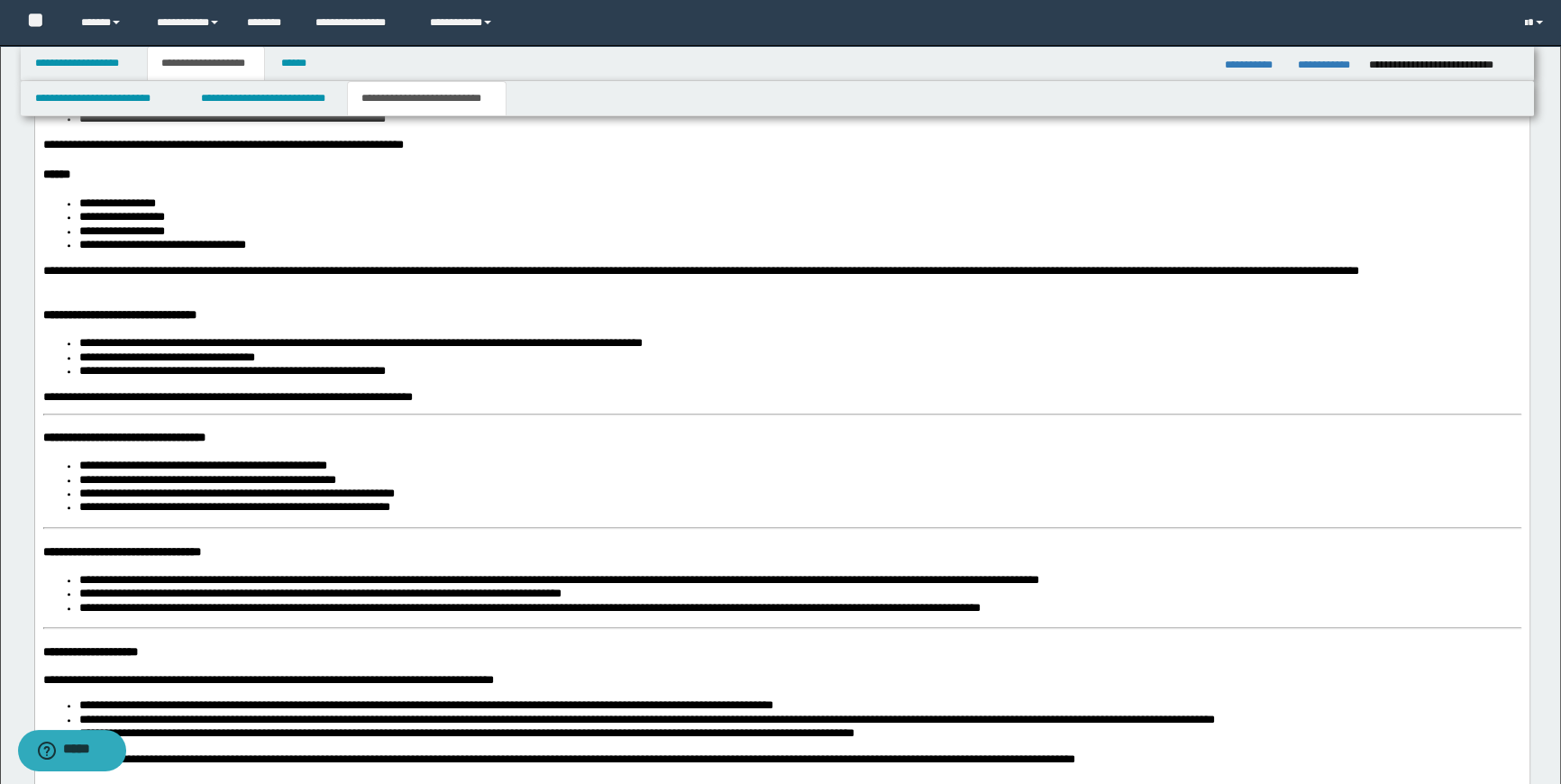scroll, scrollTop: 2378, scrollLeft: 0, axis: vertical 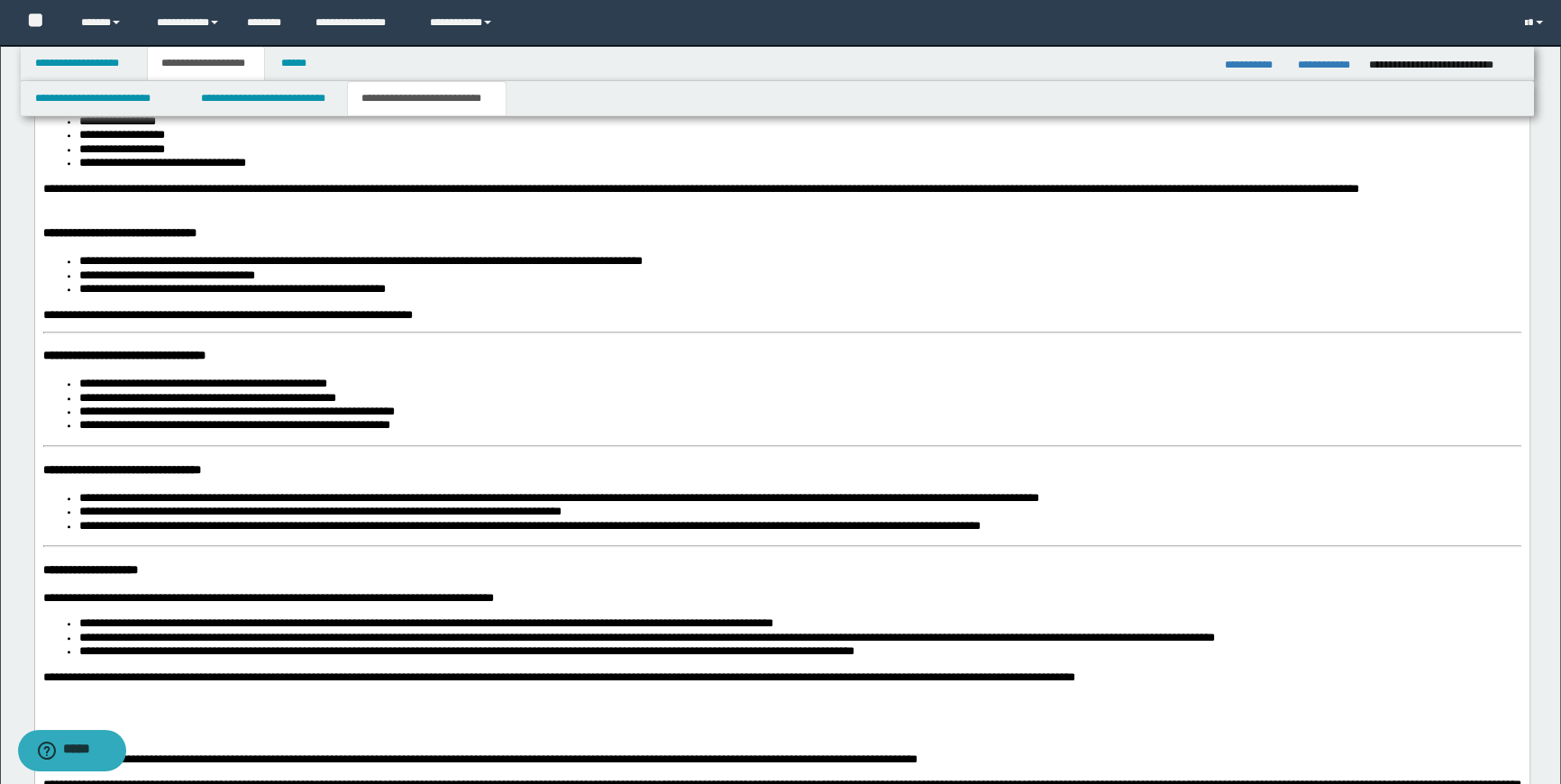 click on "**********" at bounding box center (227, 315) 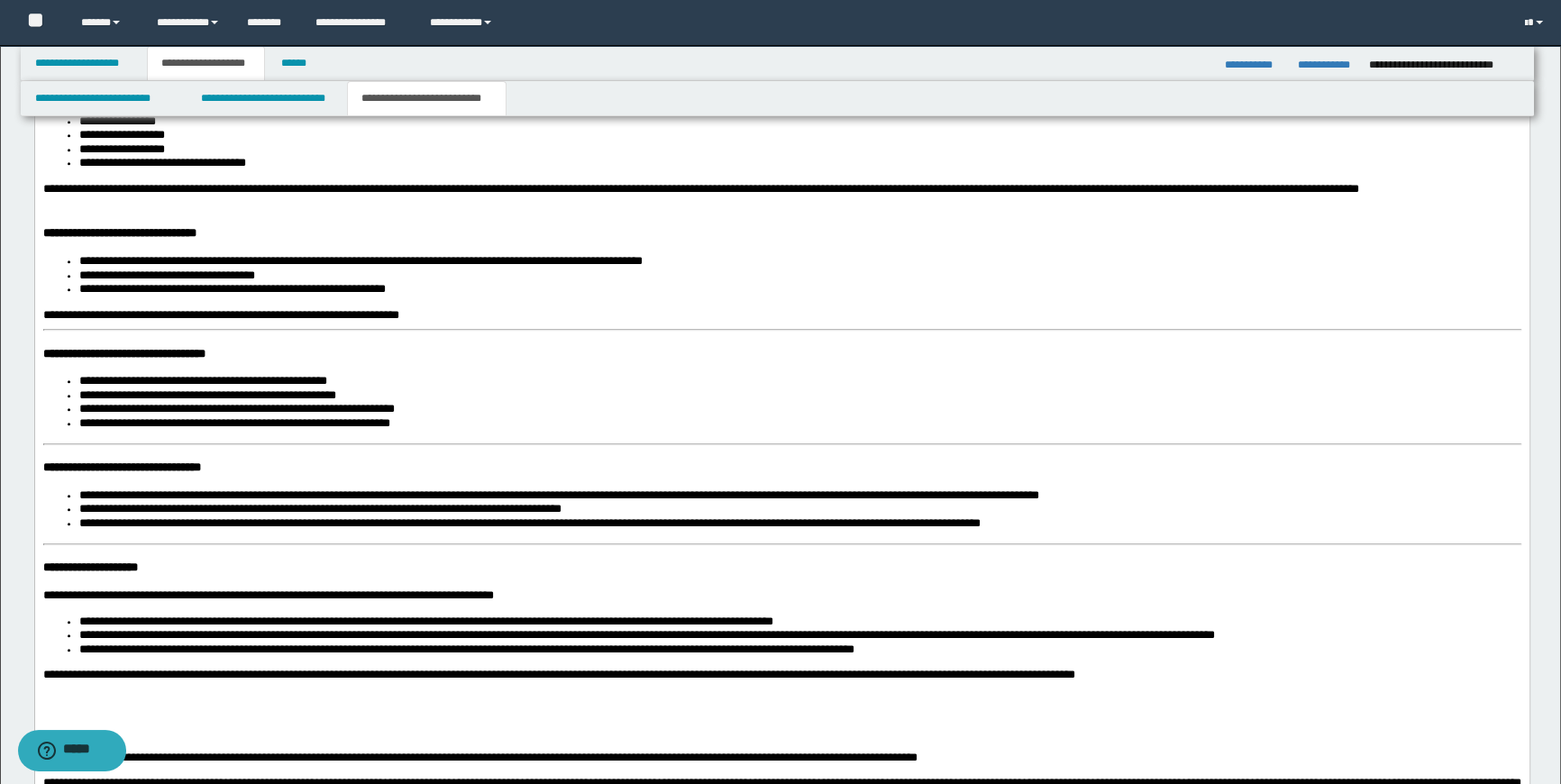 click on "**********" at bounding box center [781, 302] 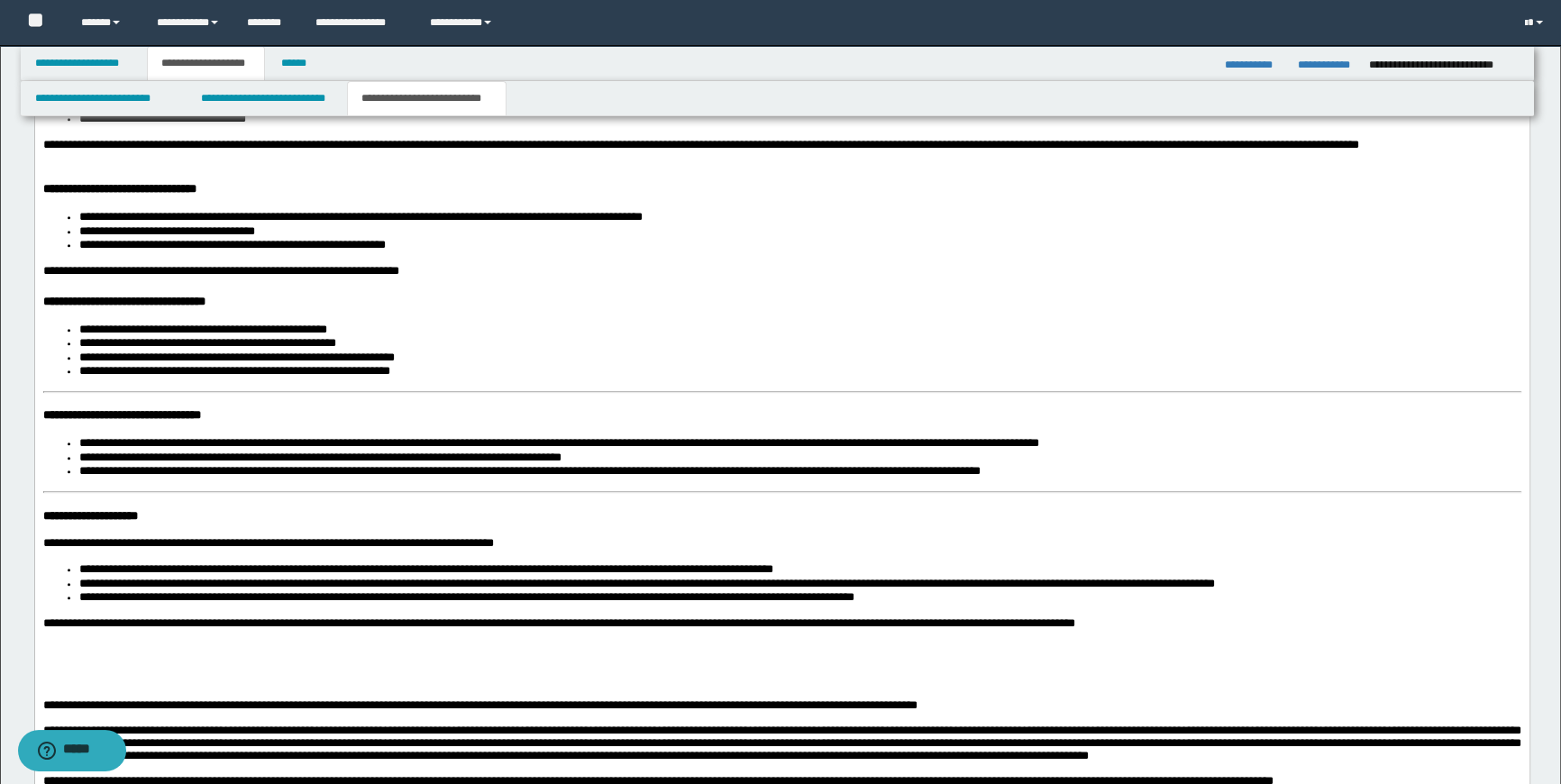 scroll, scrollTop: 2460, scrollLeft: 0, axis: vertical 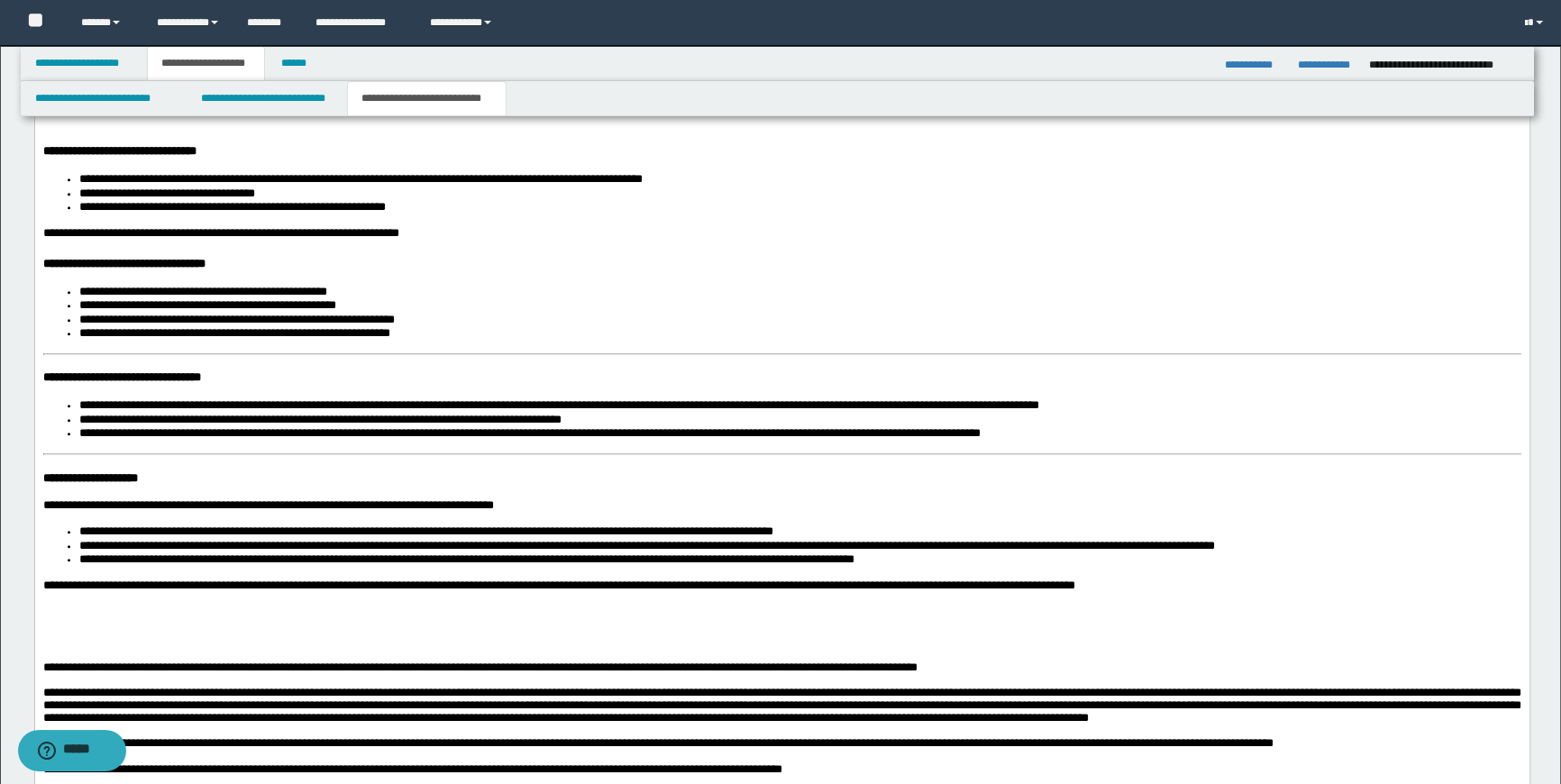 click on "**********" at bounding box center (781, 216) 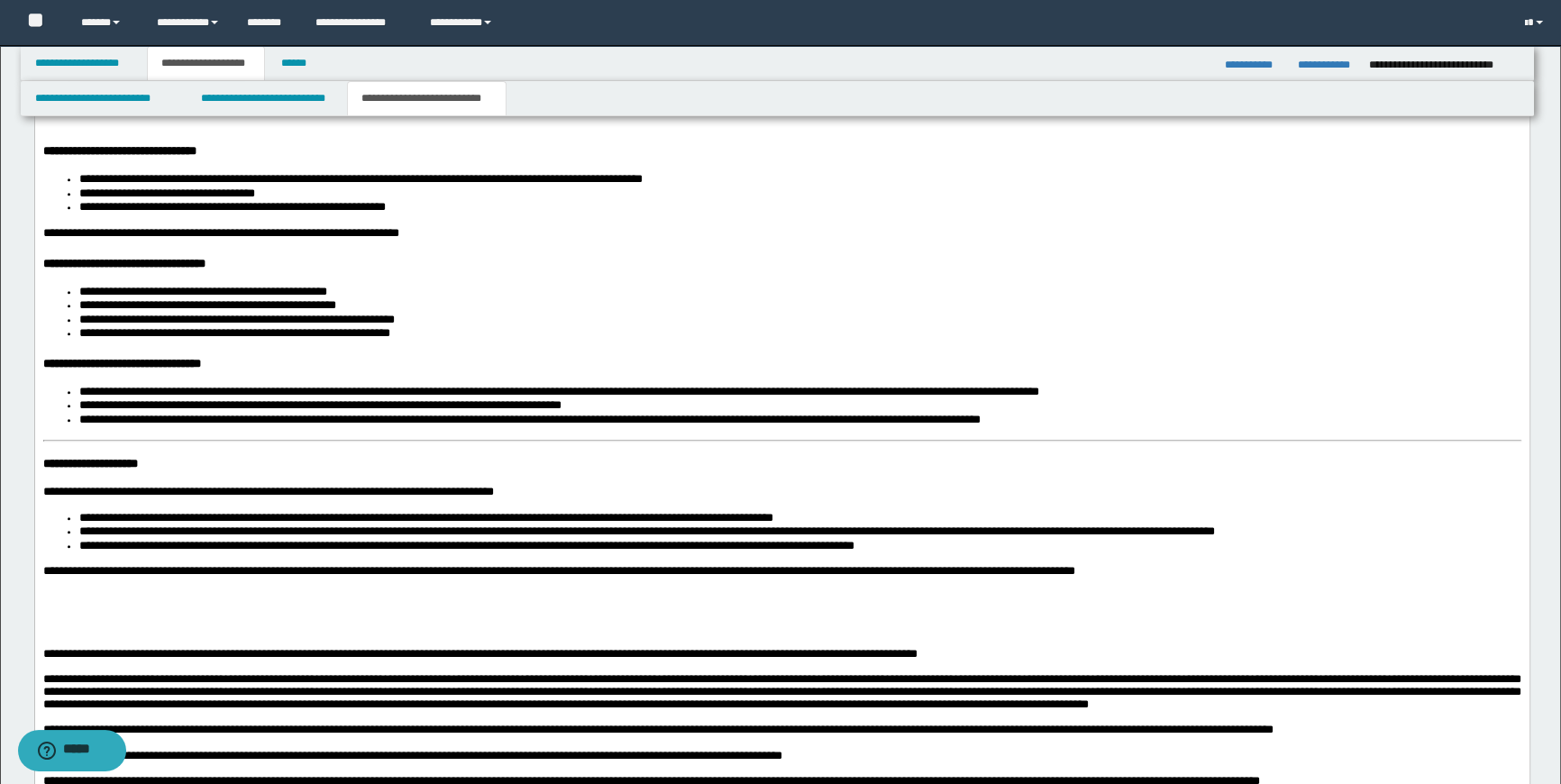 click on "**********" at bounding box center [781, 209] 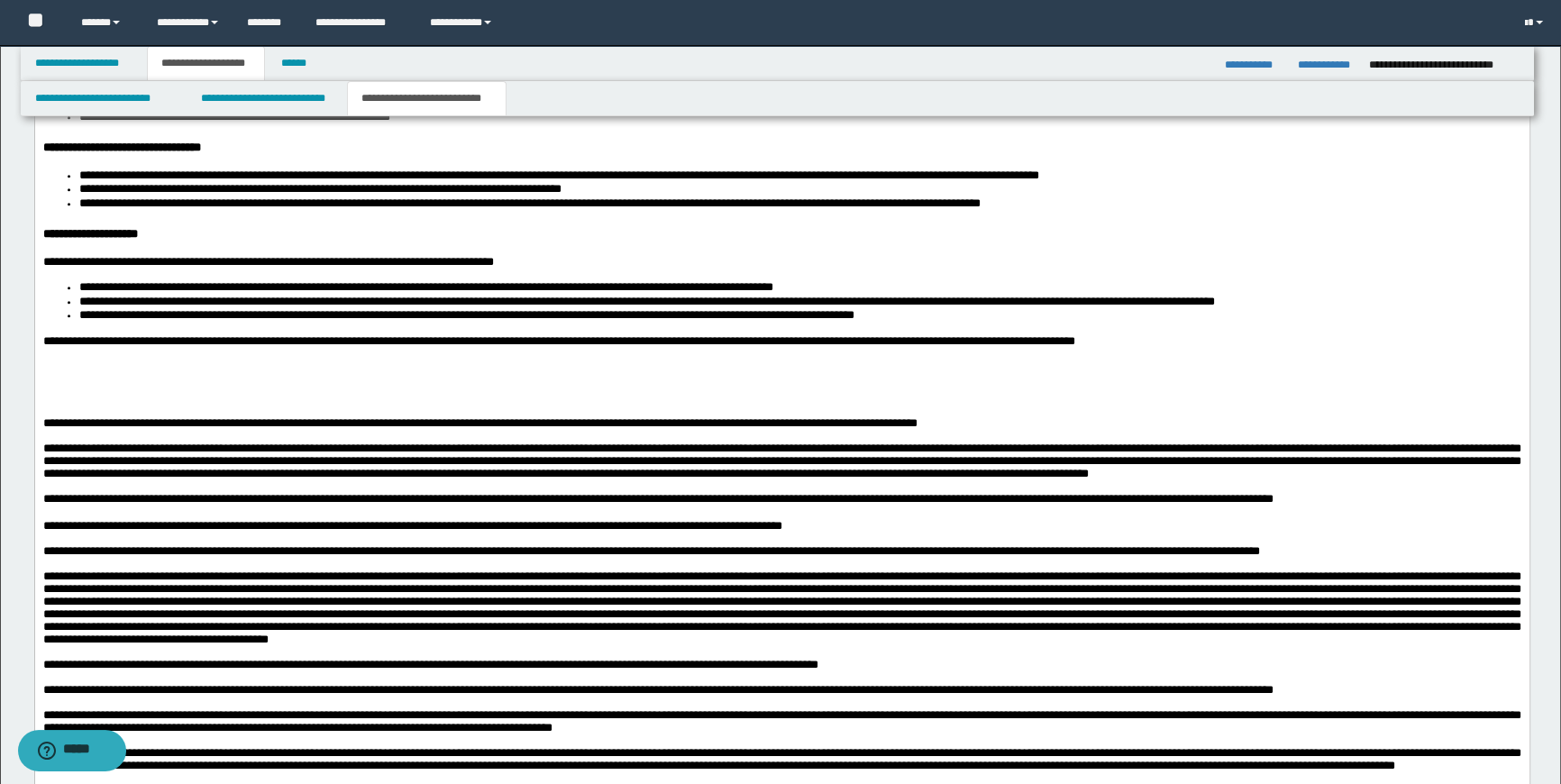 scroll, scrollTop: 2705, scrollLeft: 0, axis: vertical 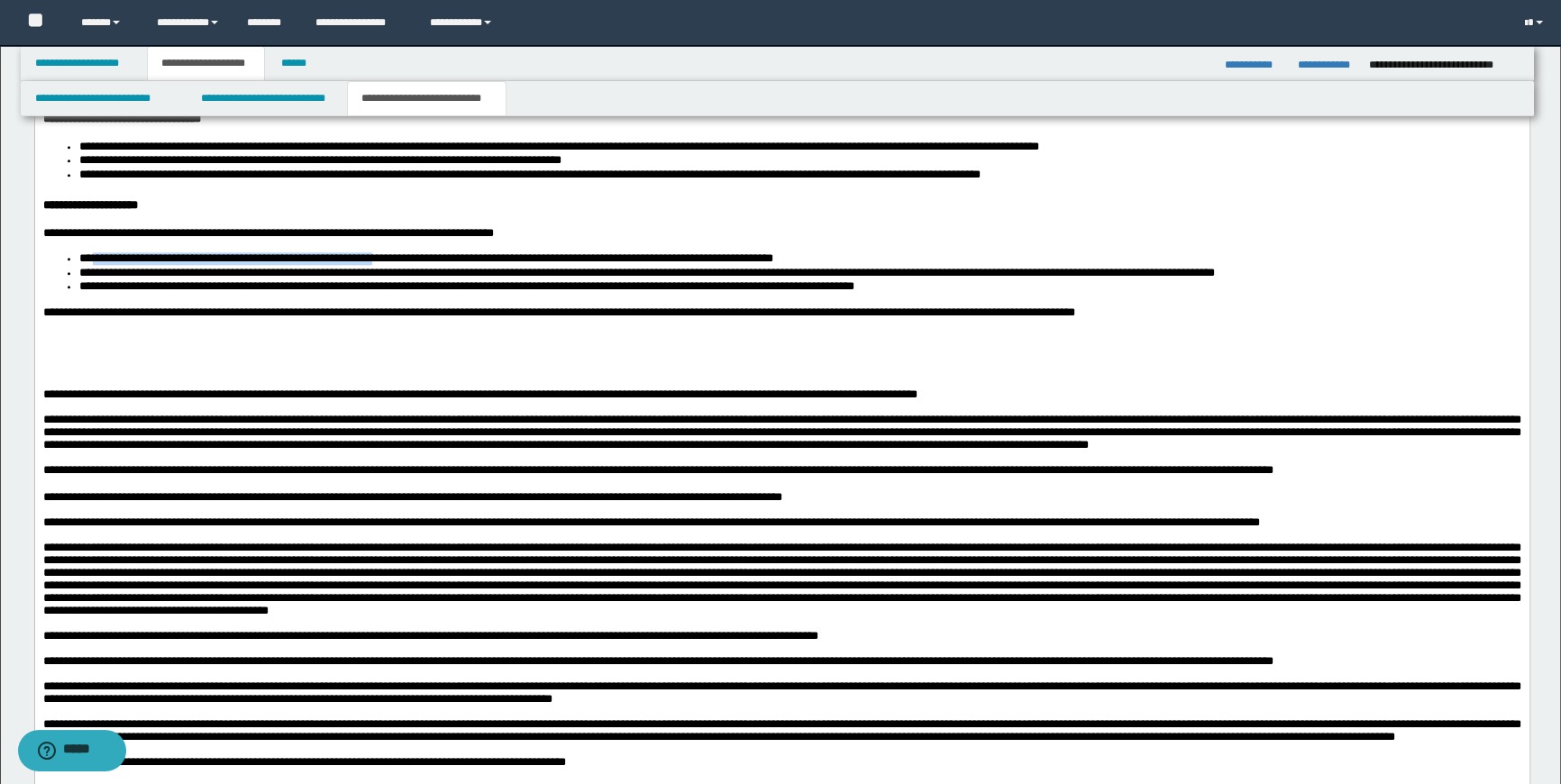 drag, startPoint x: 95, startPoint y: 402, endPoint x: 451, endPoint y: 403, distance: 356.0014 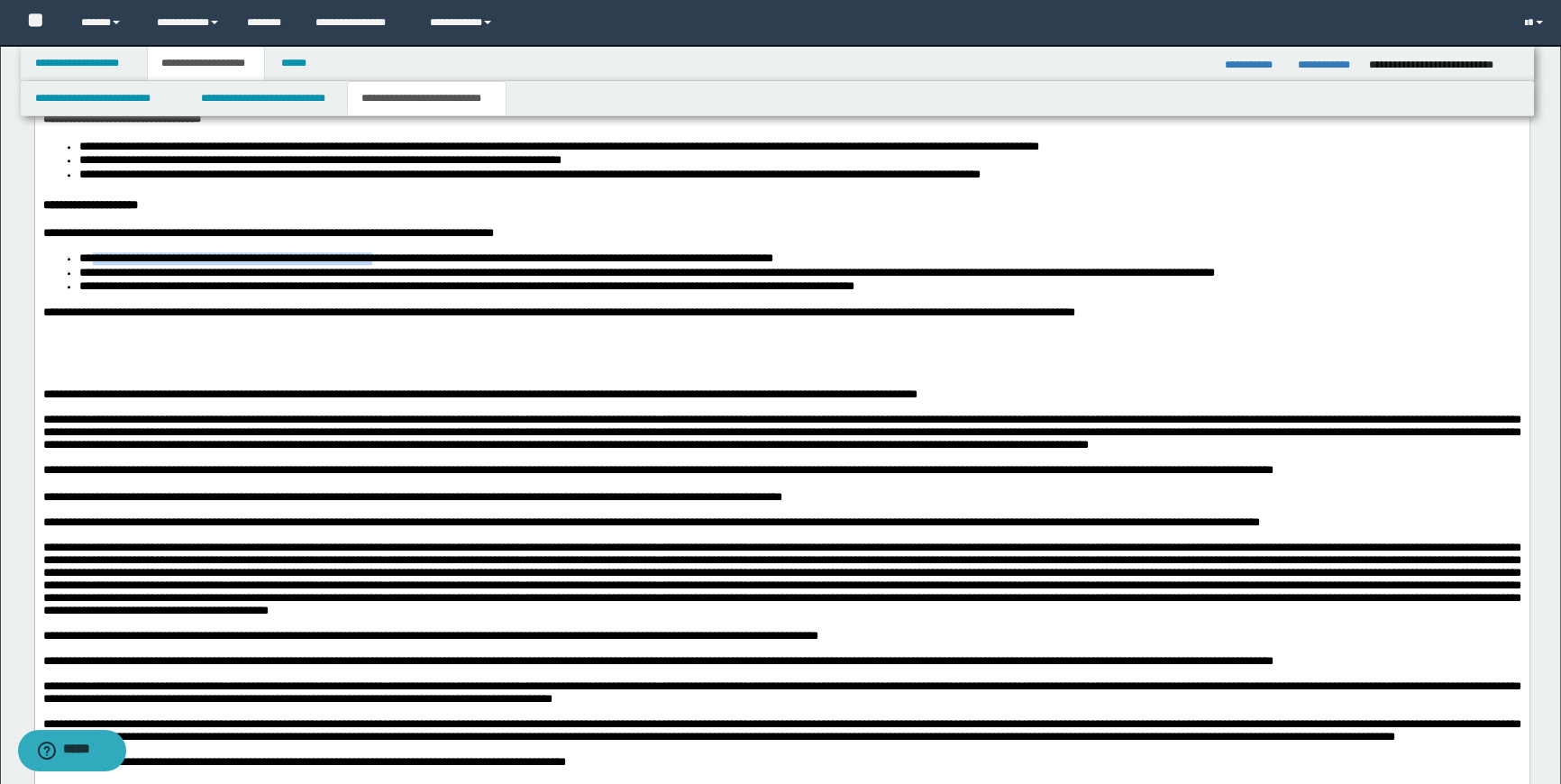 click on "**********" at bounding box center (425, 258) 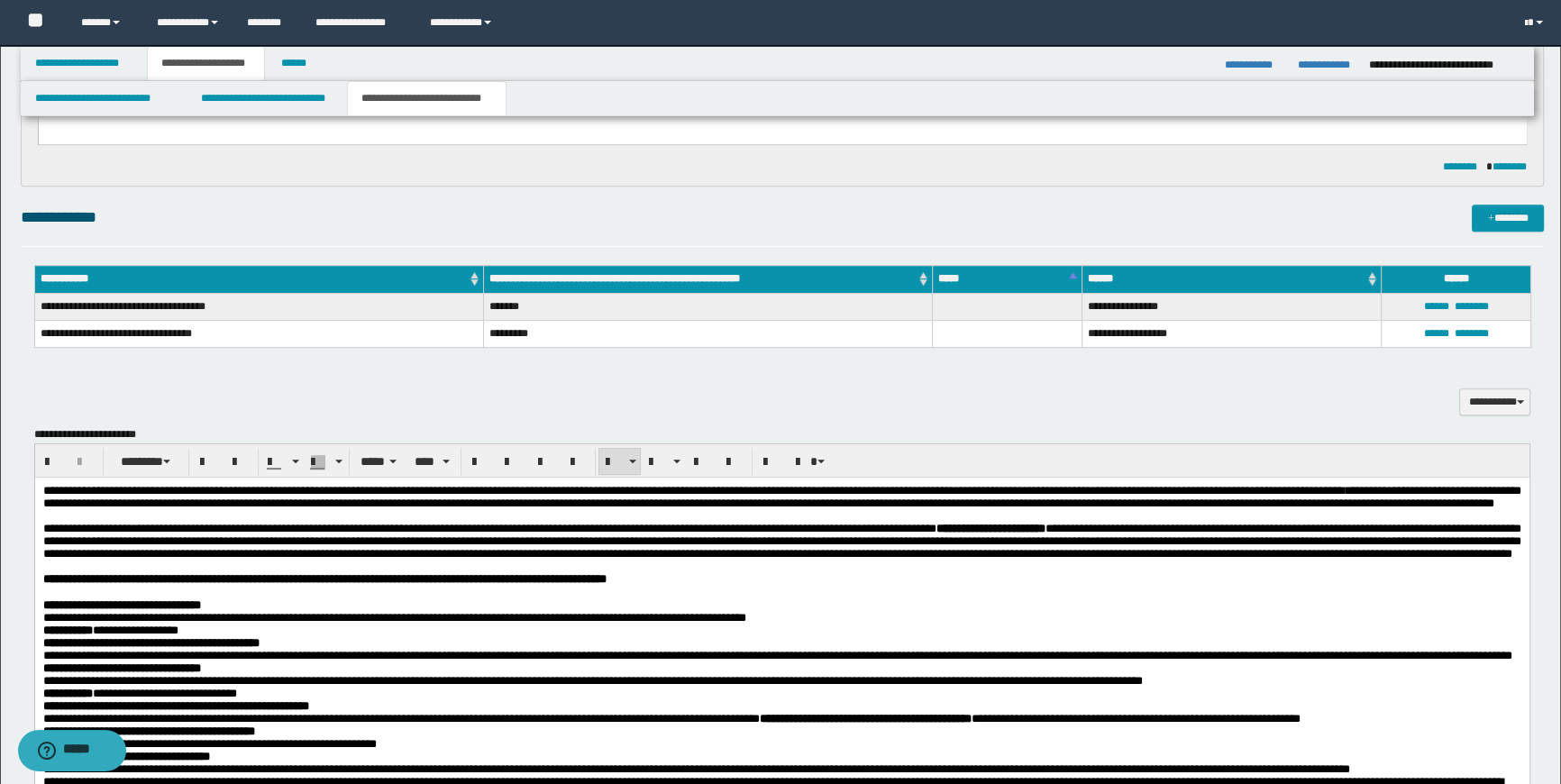 scroll, scrollTop: 985, scrollLeft: 0, axis: vertical 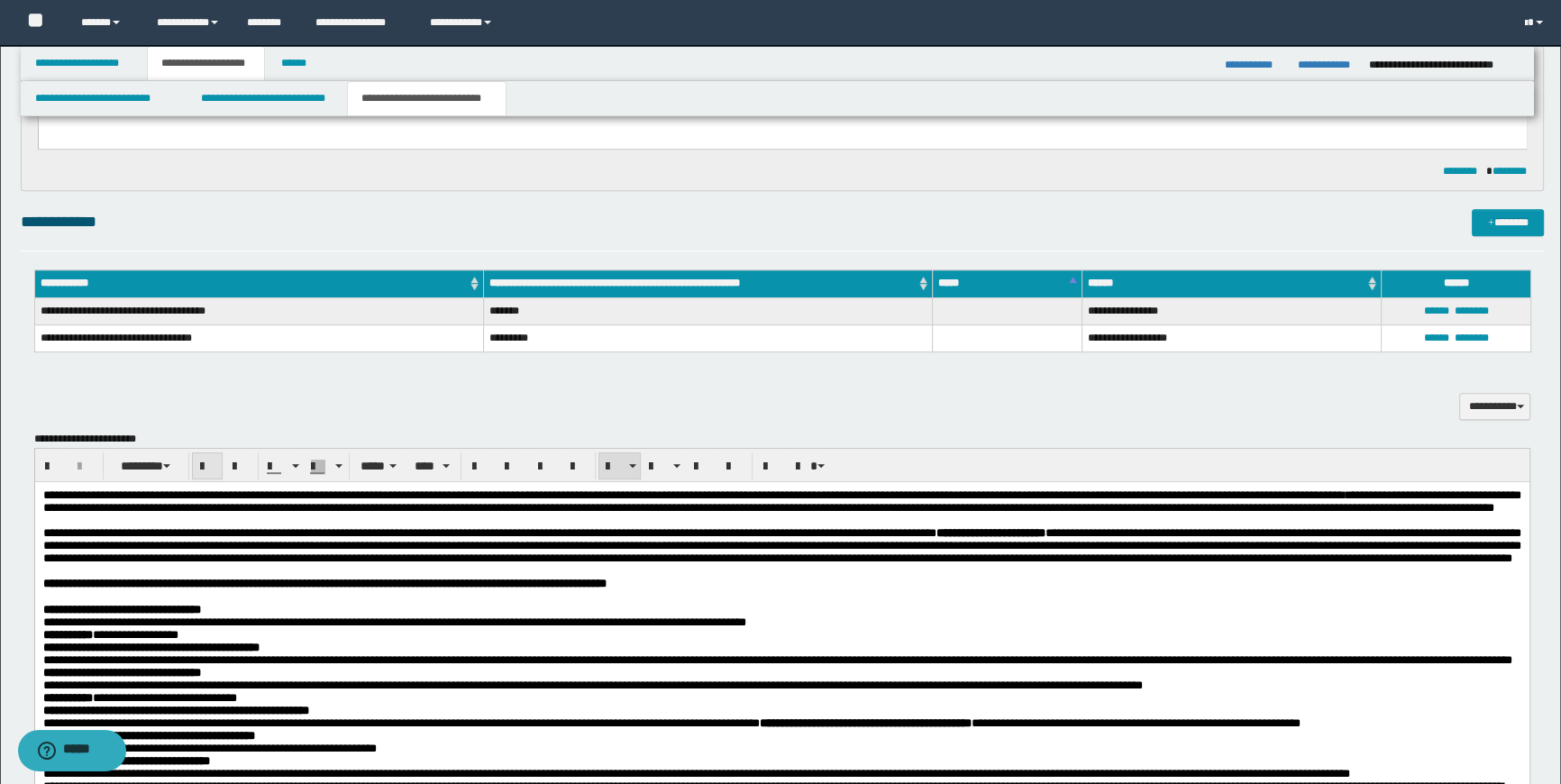 click at bounding box center [207, 467] 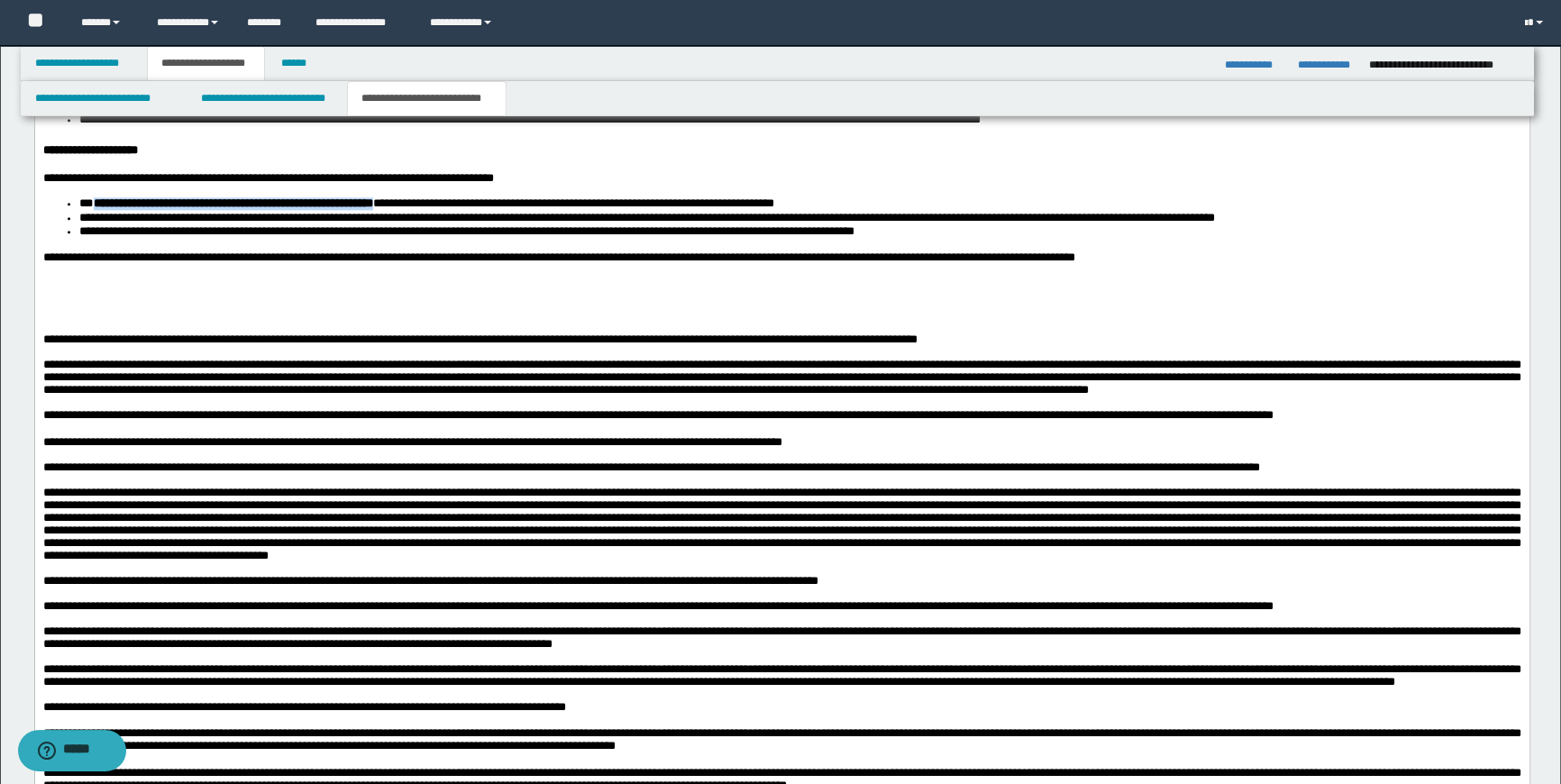 scroll, scrollTop: 2787, scrollLeft: 0, axis: vertical 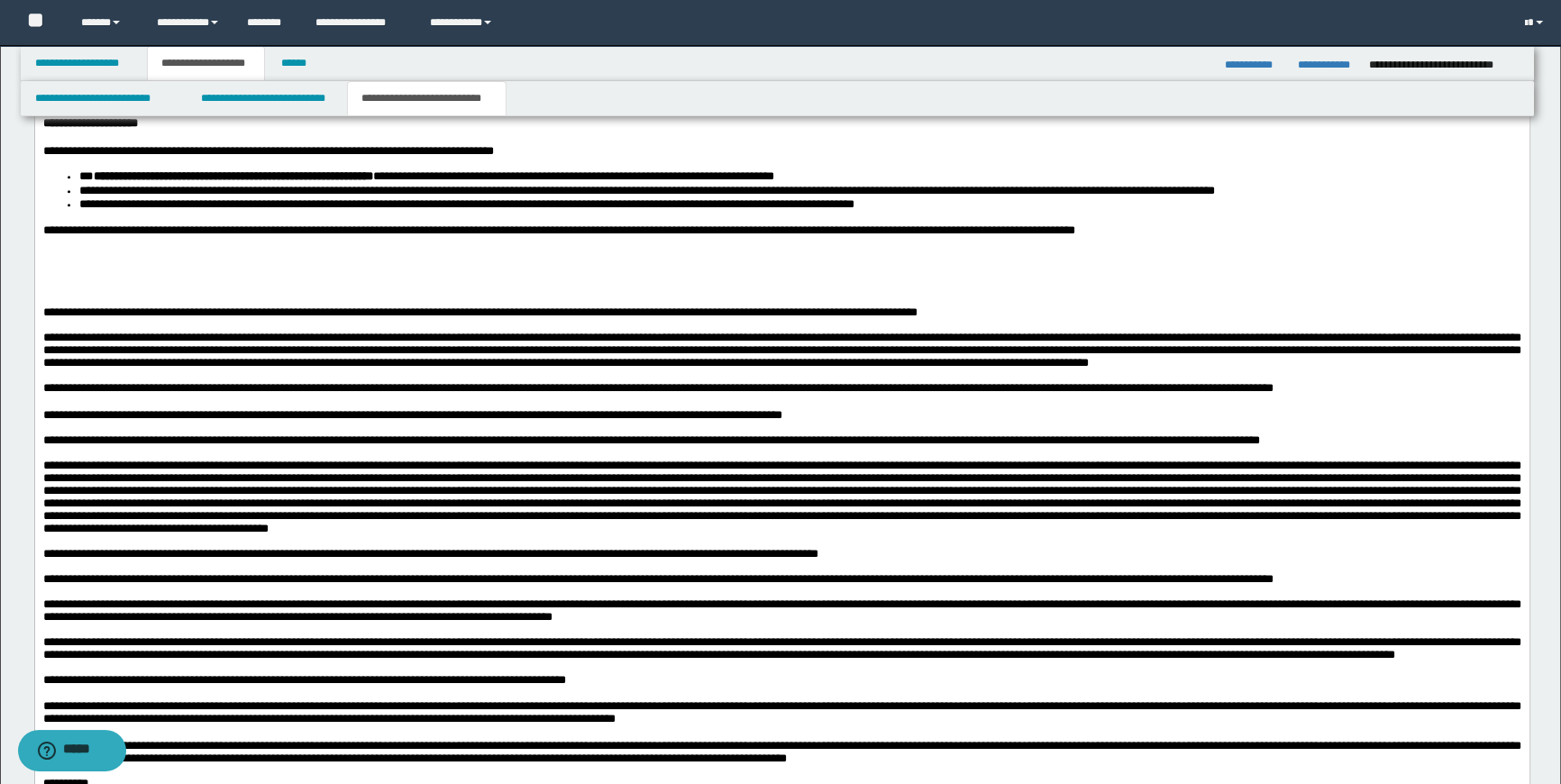 click on "**********" at bounding box center (558, 230) 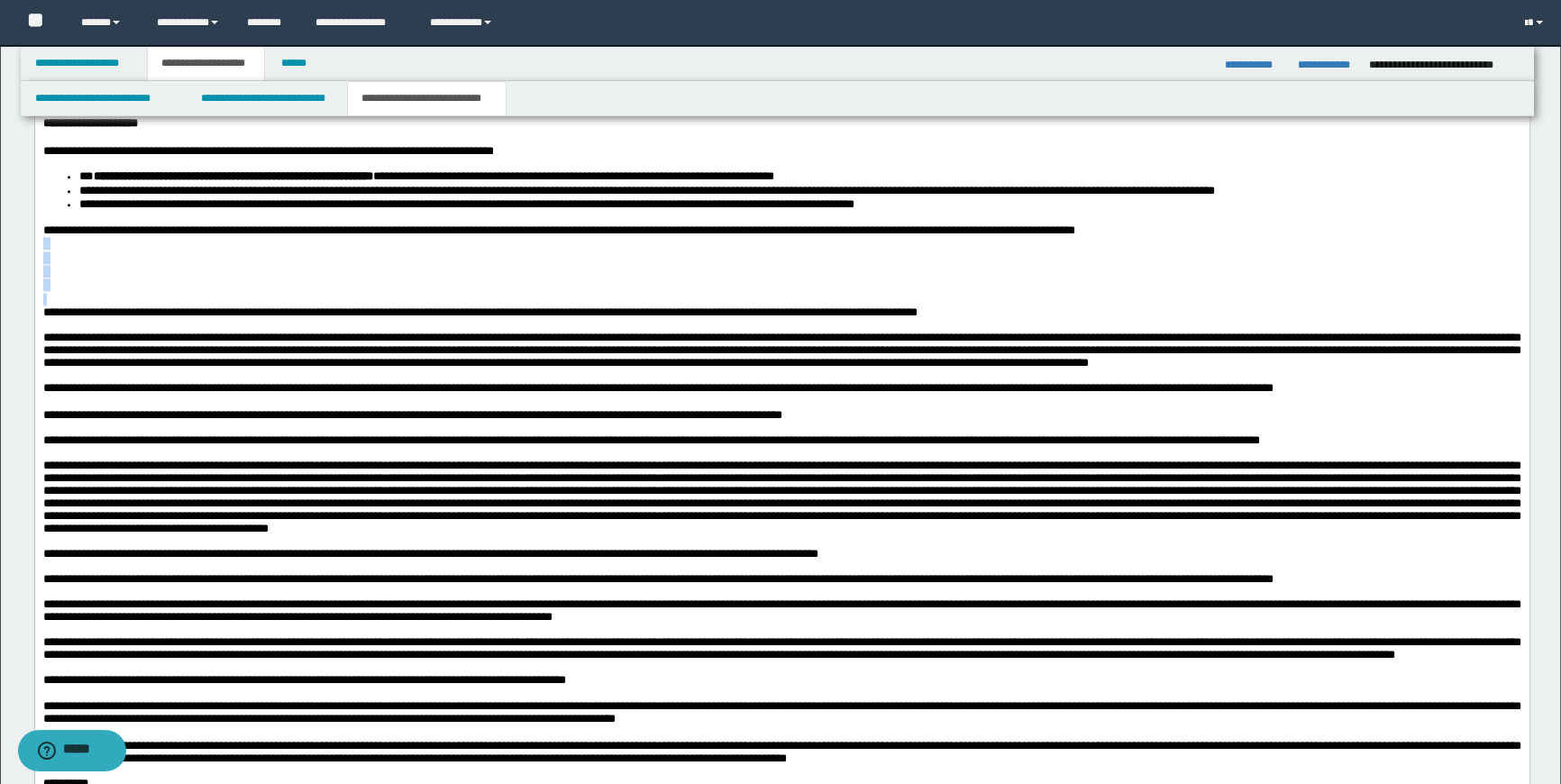 drag, startPoint x: 66, startPoint y: 439, endPoint x: 32, endPoint y: 389, distance: 60.46487 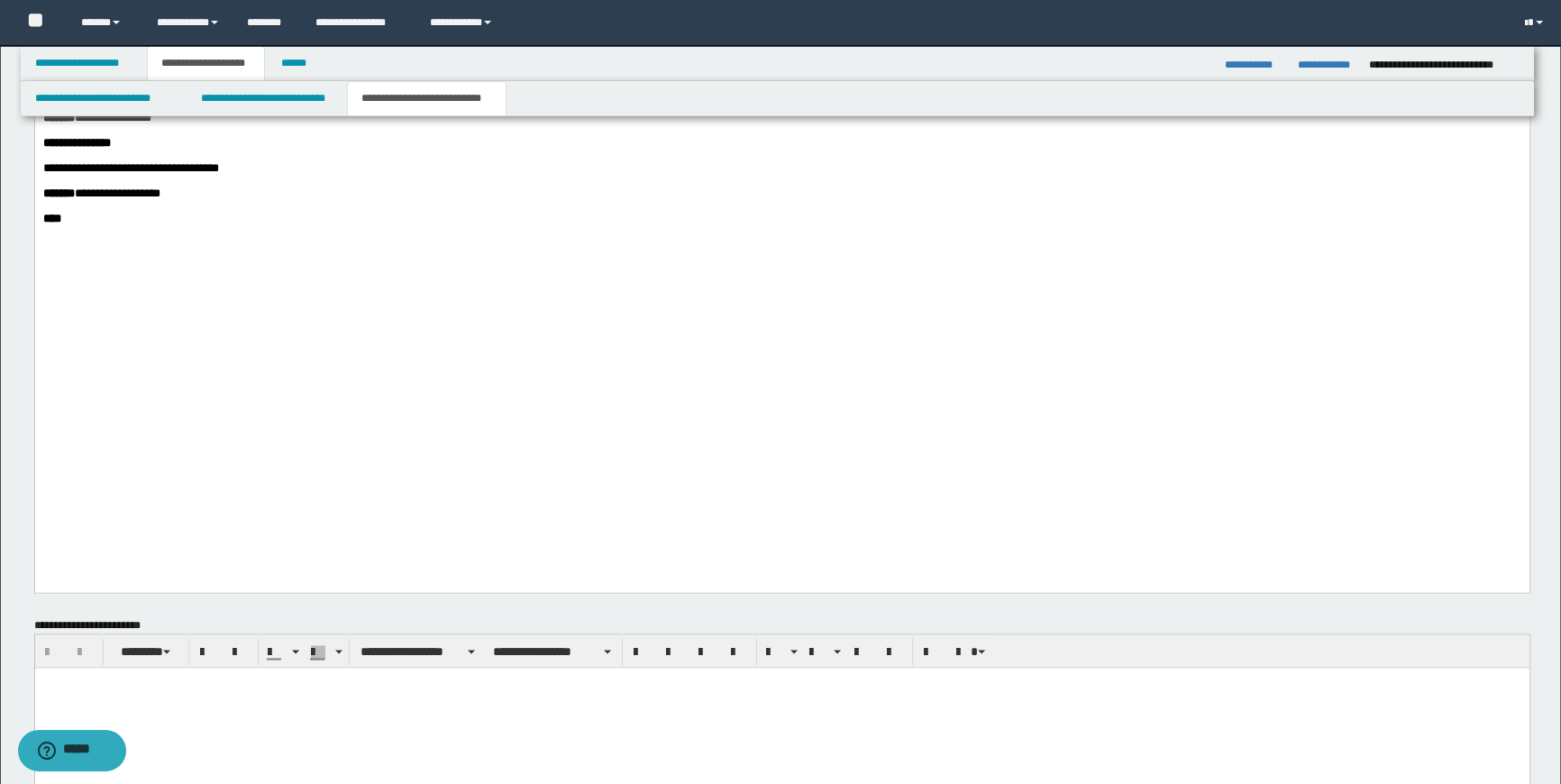 scroll, scrollTop: 3524, scrollLeft: 0, axis: vertical 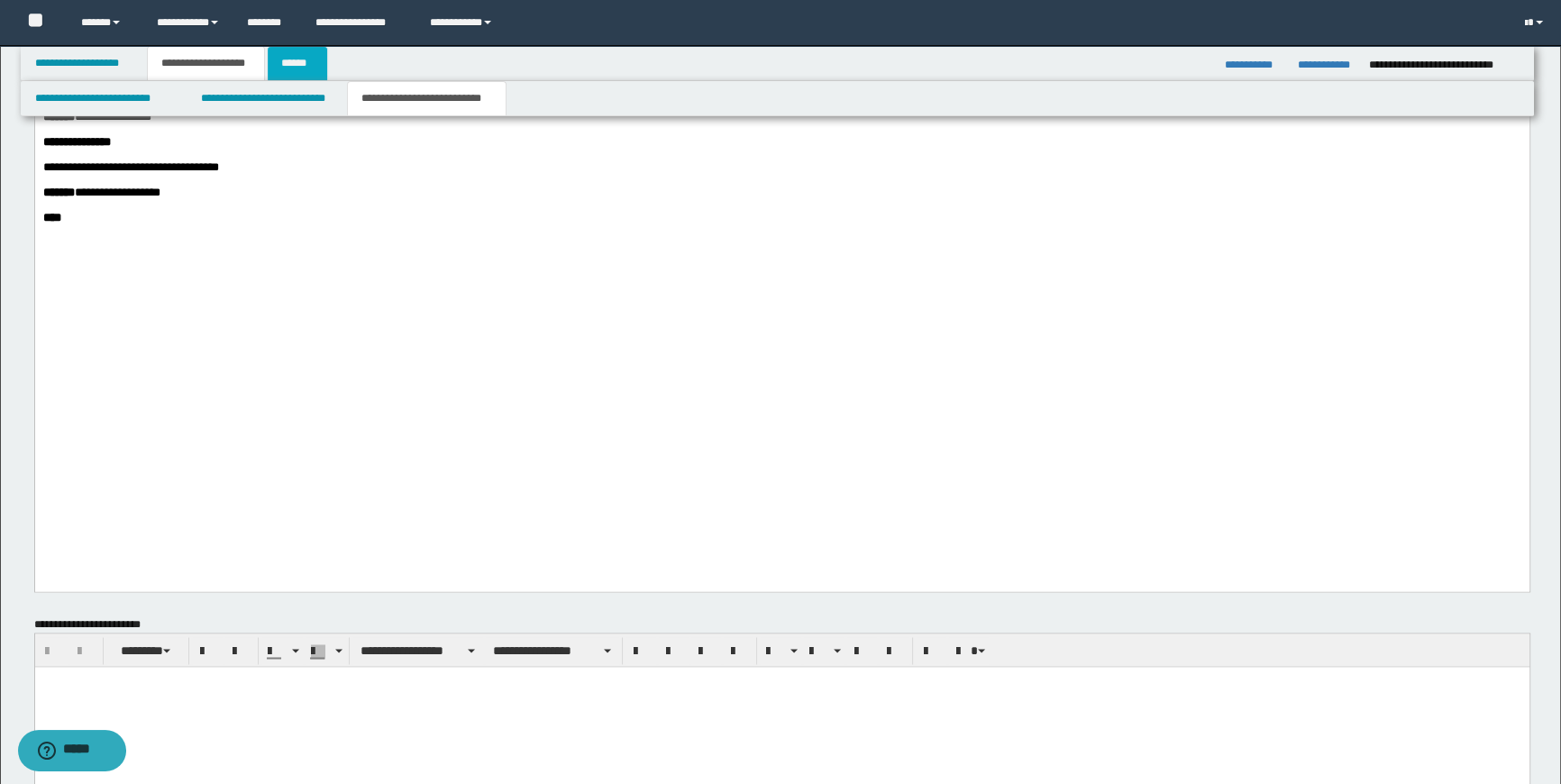 click on "******" at bounding box center (297, 63) 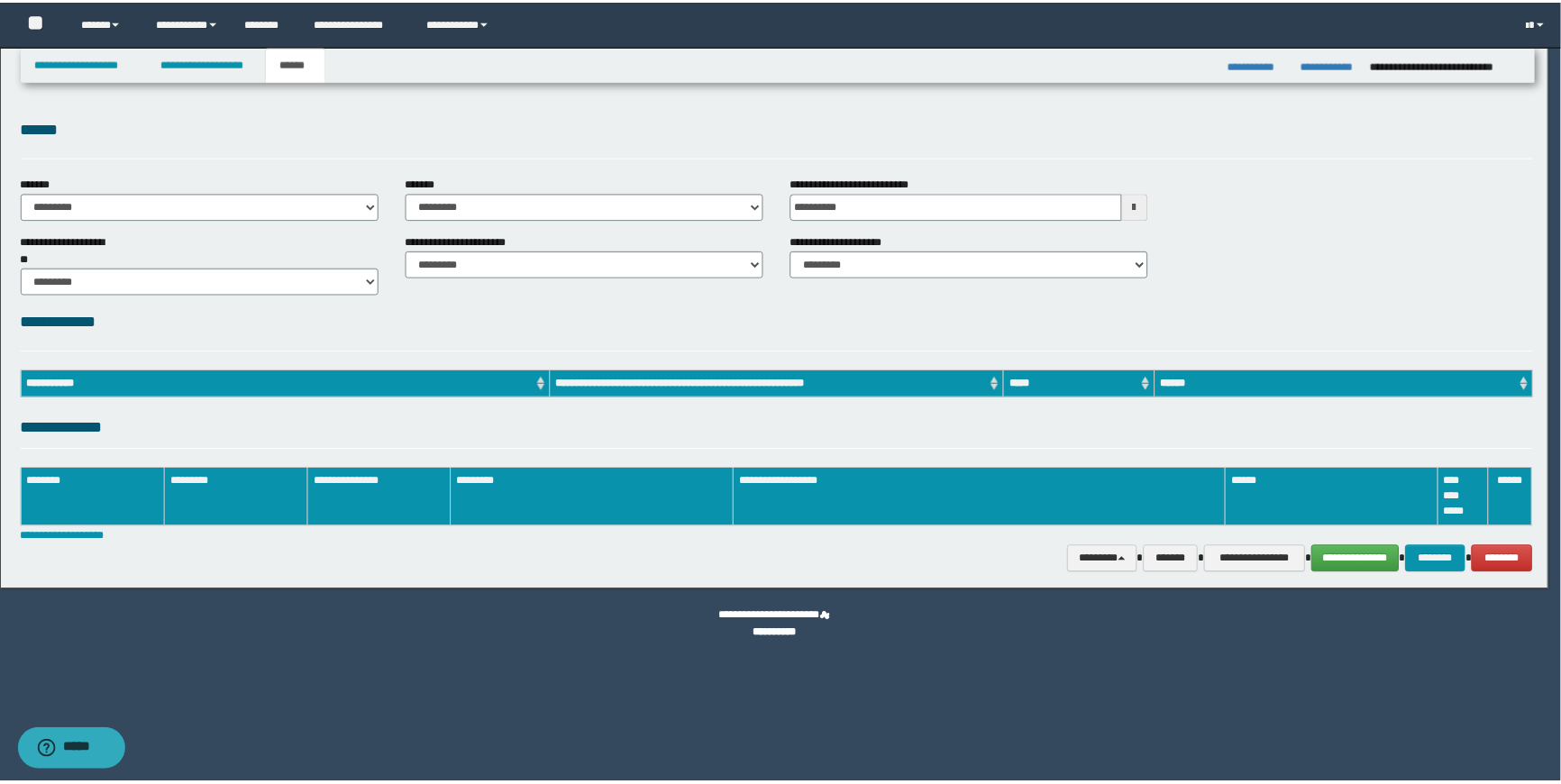 scroll, scrollTop: 0, scrollLeft: 0, axis: both 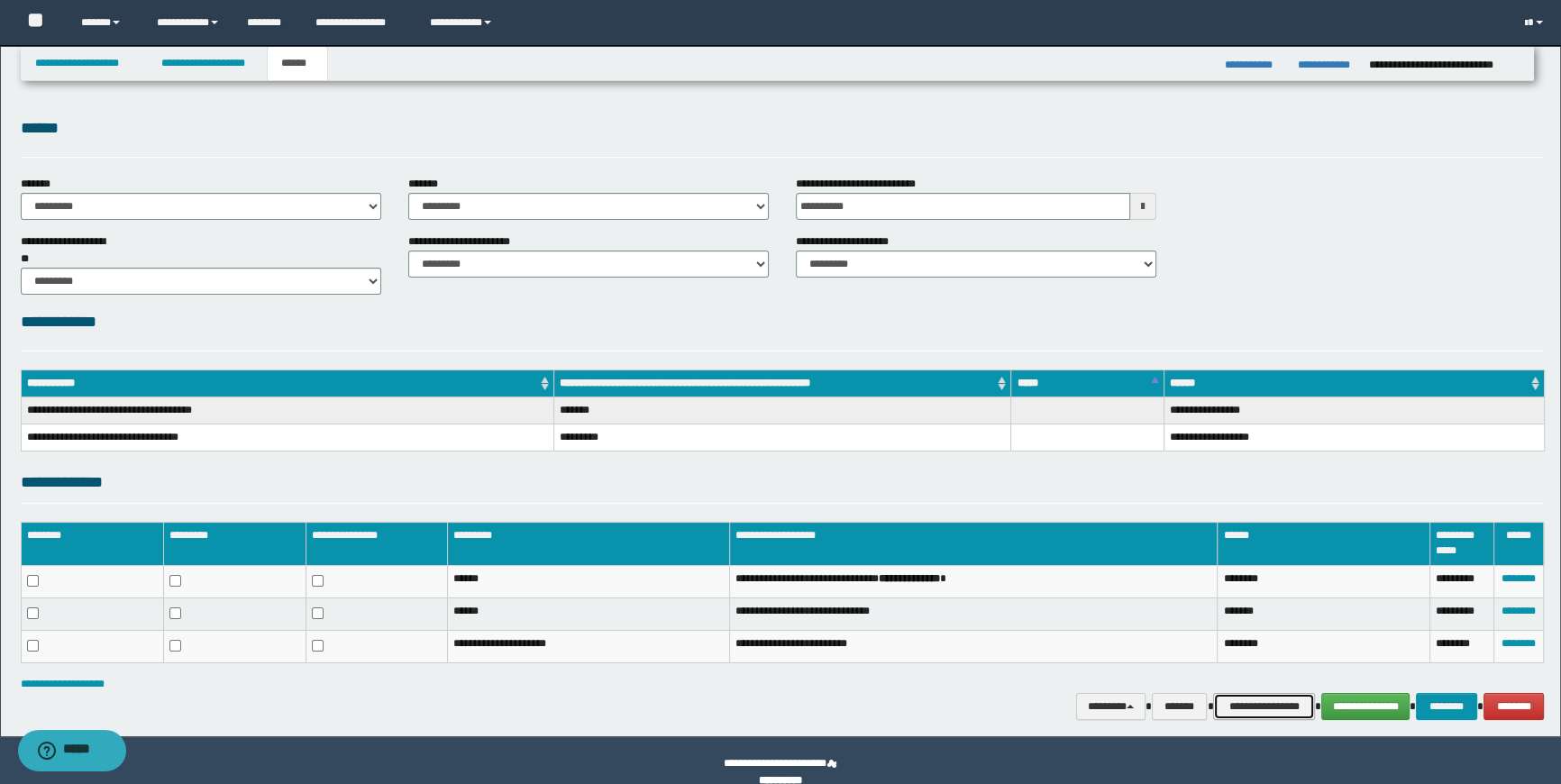 click on "**********" at bounding box center (1264, 707) 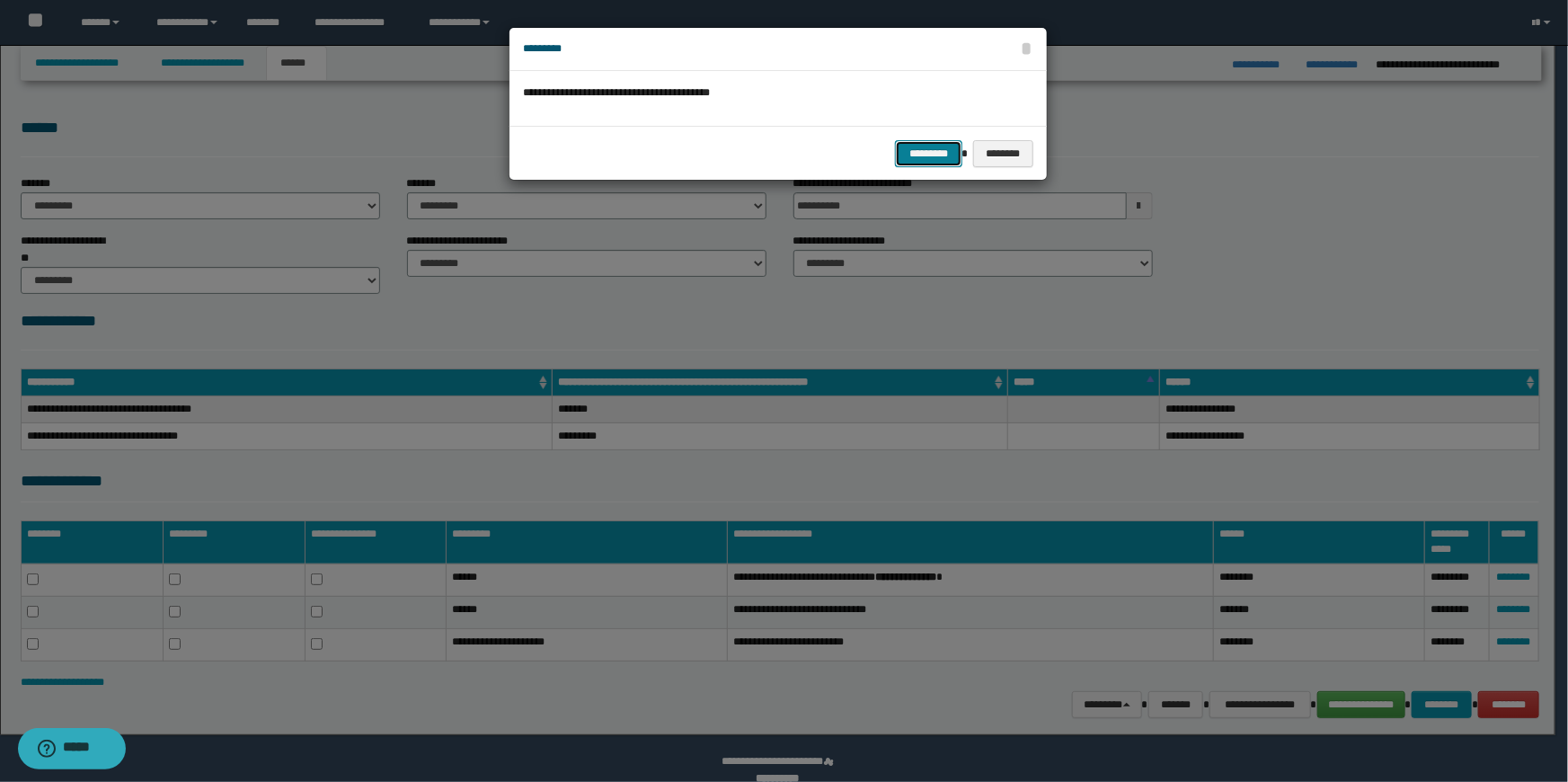 click on "*********" at bounding box center [928, 154] 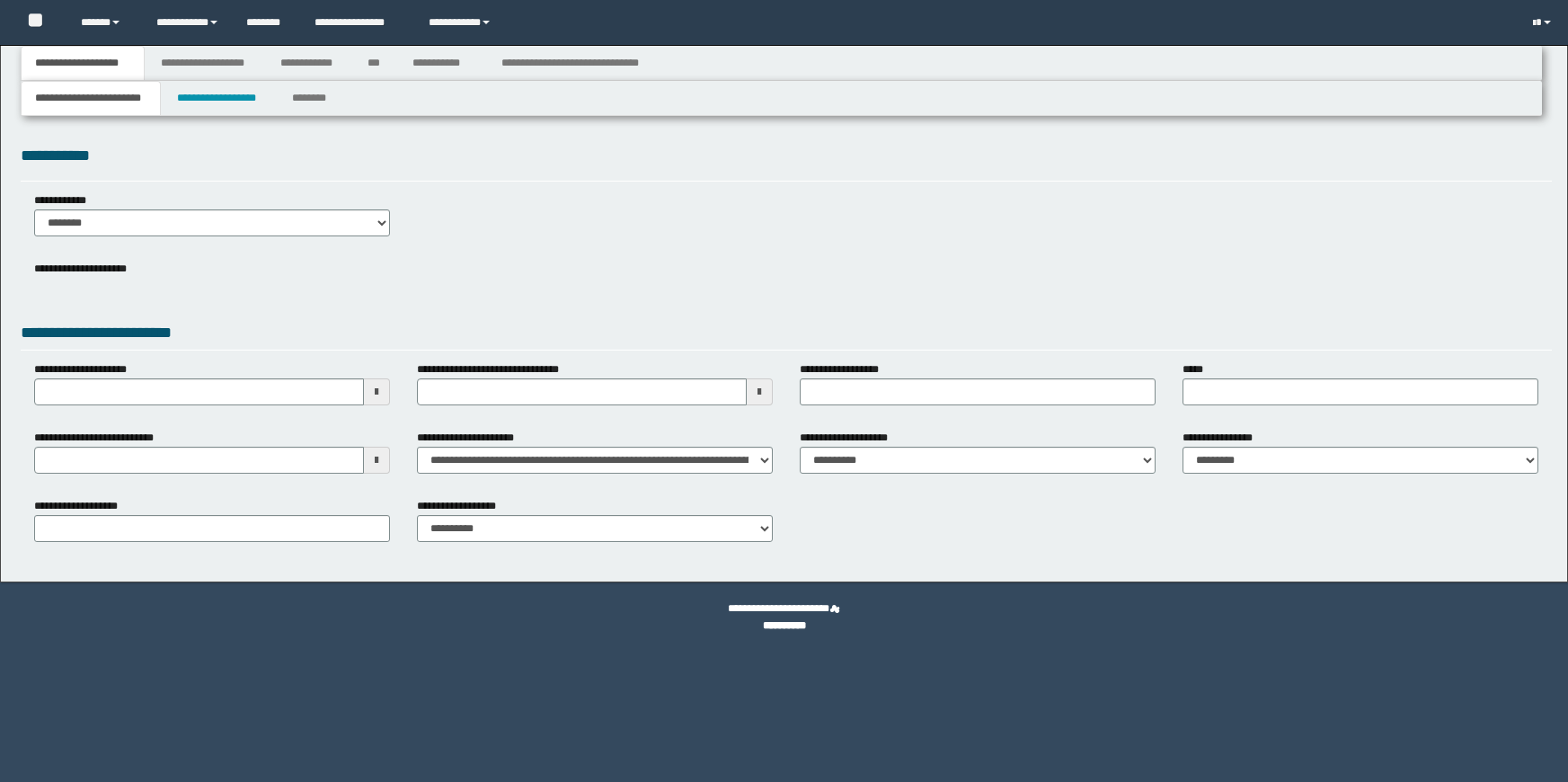 scroll, scrollTop: 0, scrollLeft: 0, axis: both 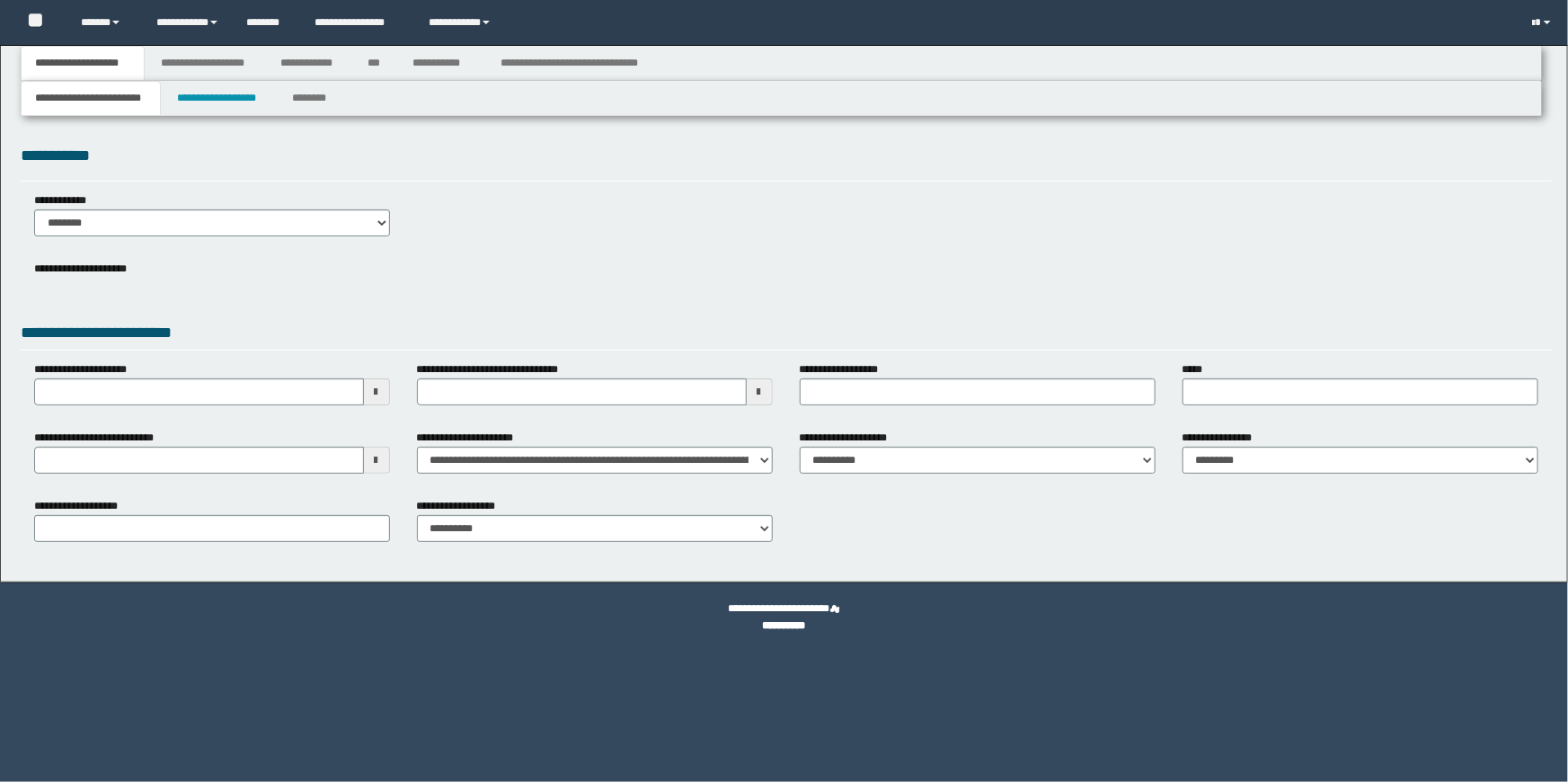 select on "*" 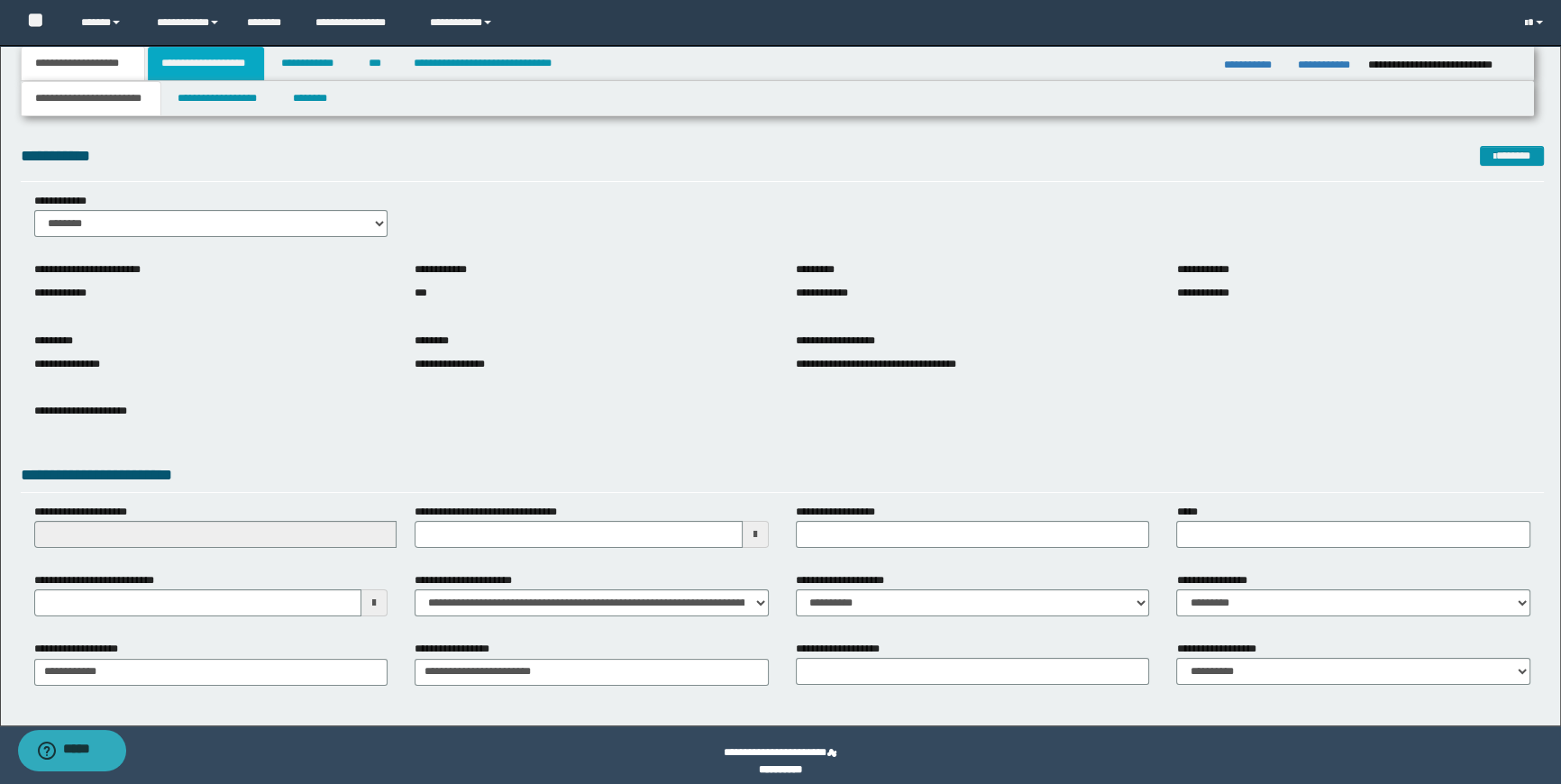 click on "**********" at bounding box center (205, 63) 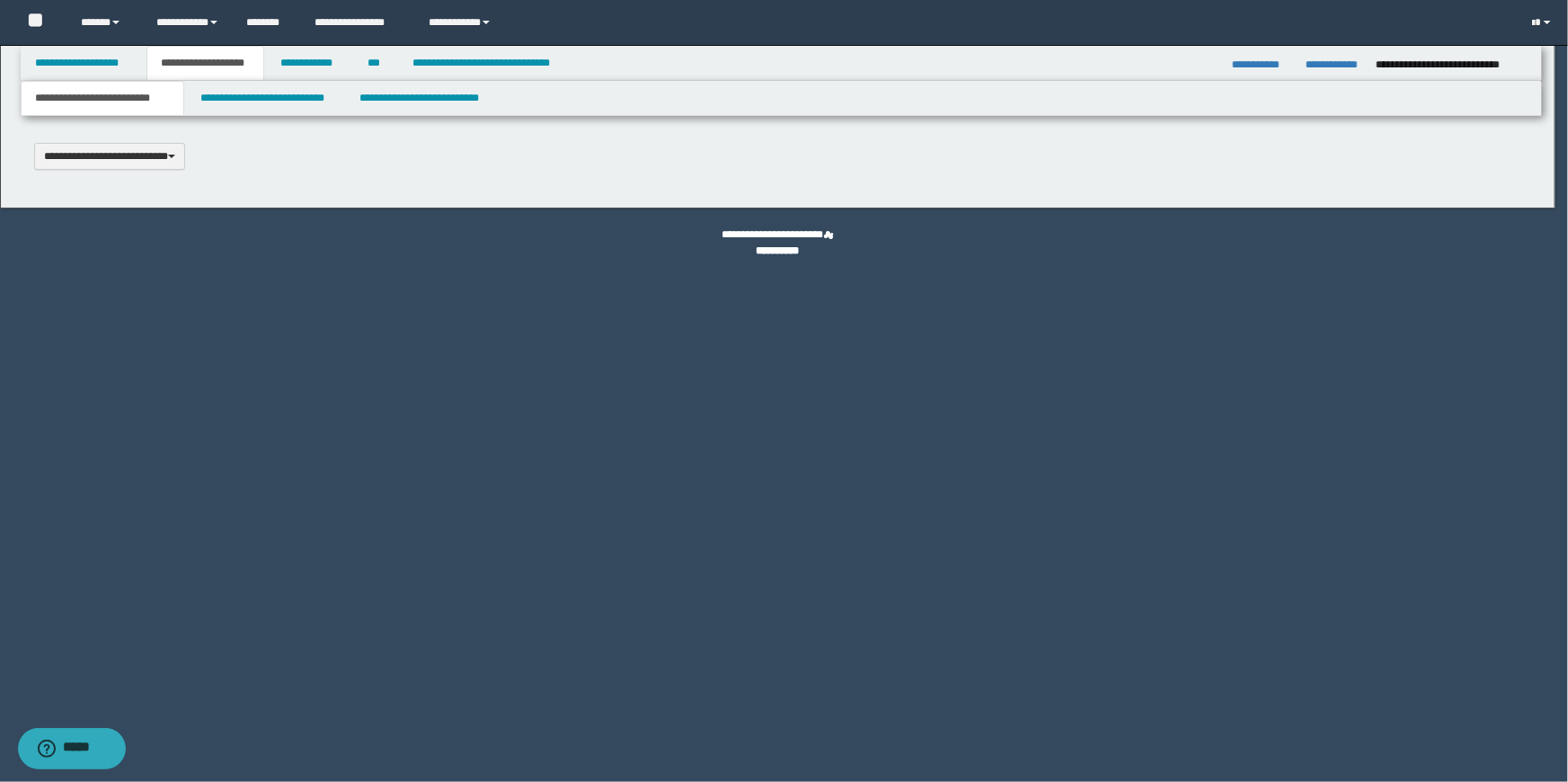 type 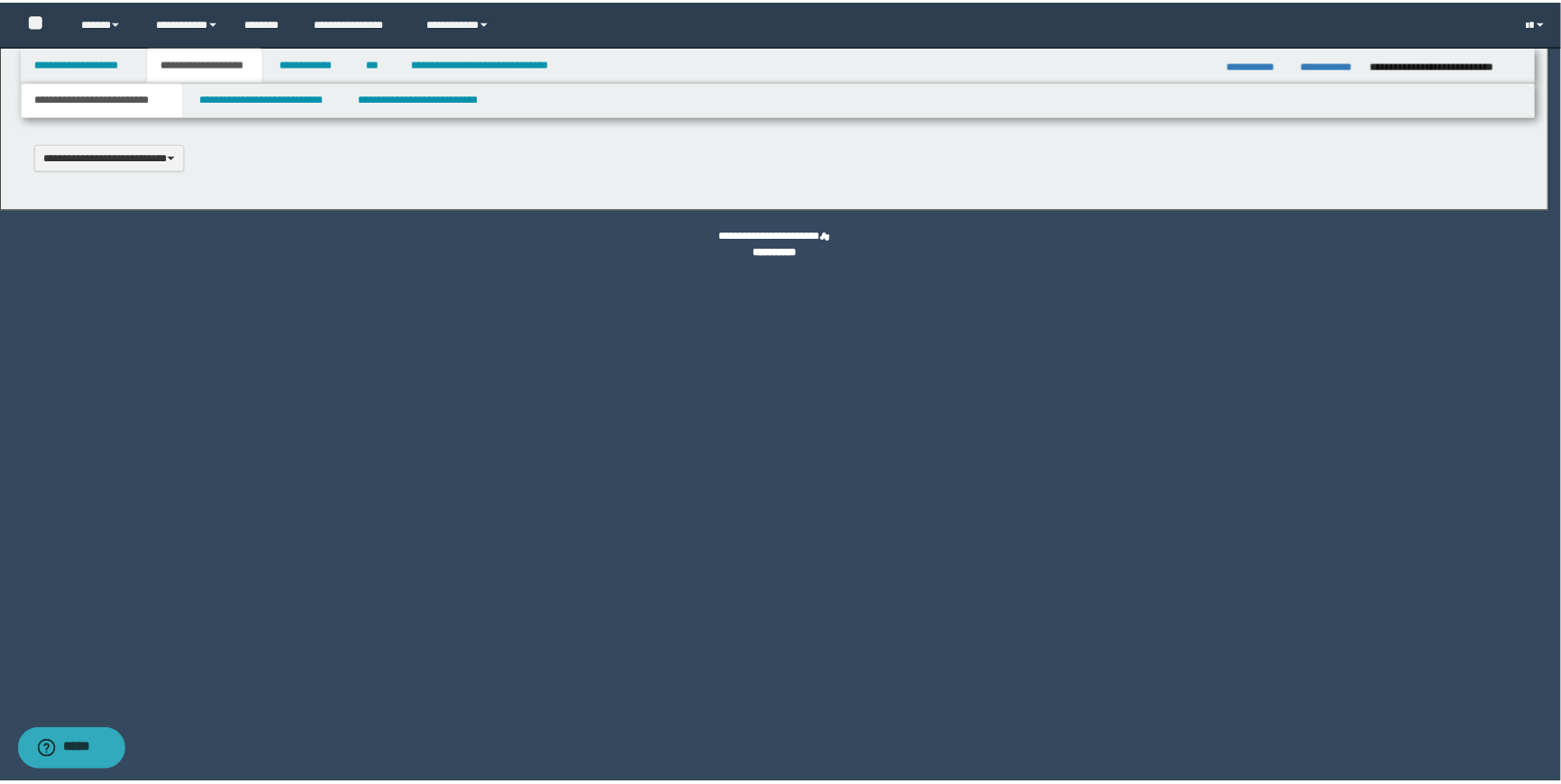 scroll, scrollTop: 0, scrollLeft: 0, axis: both 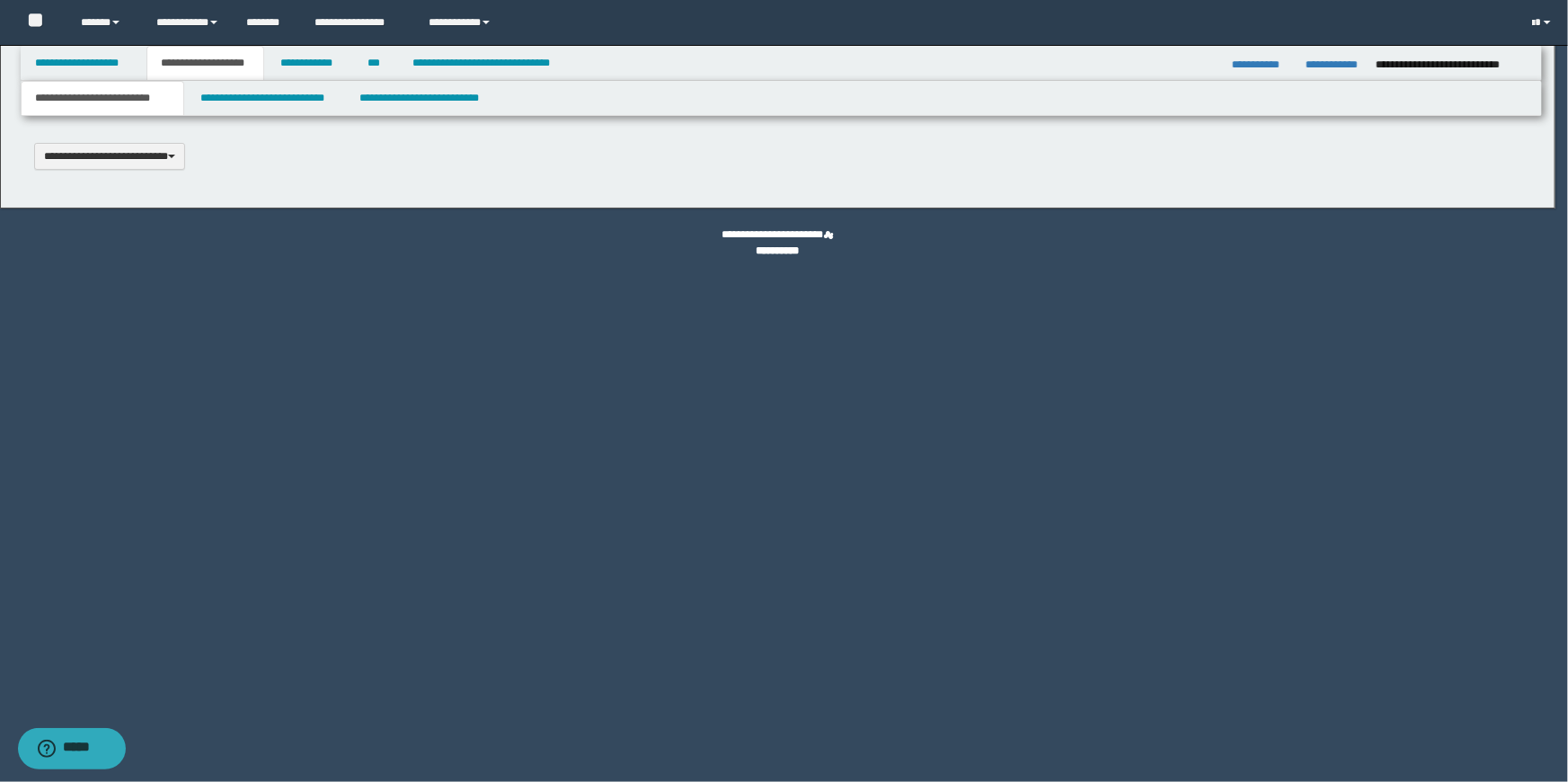 type on "**********" 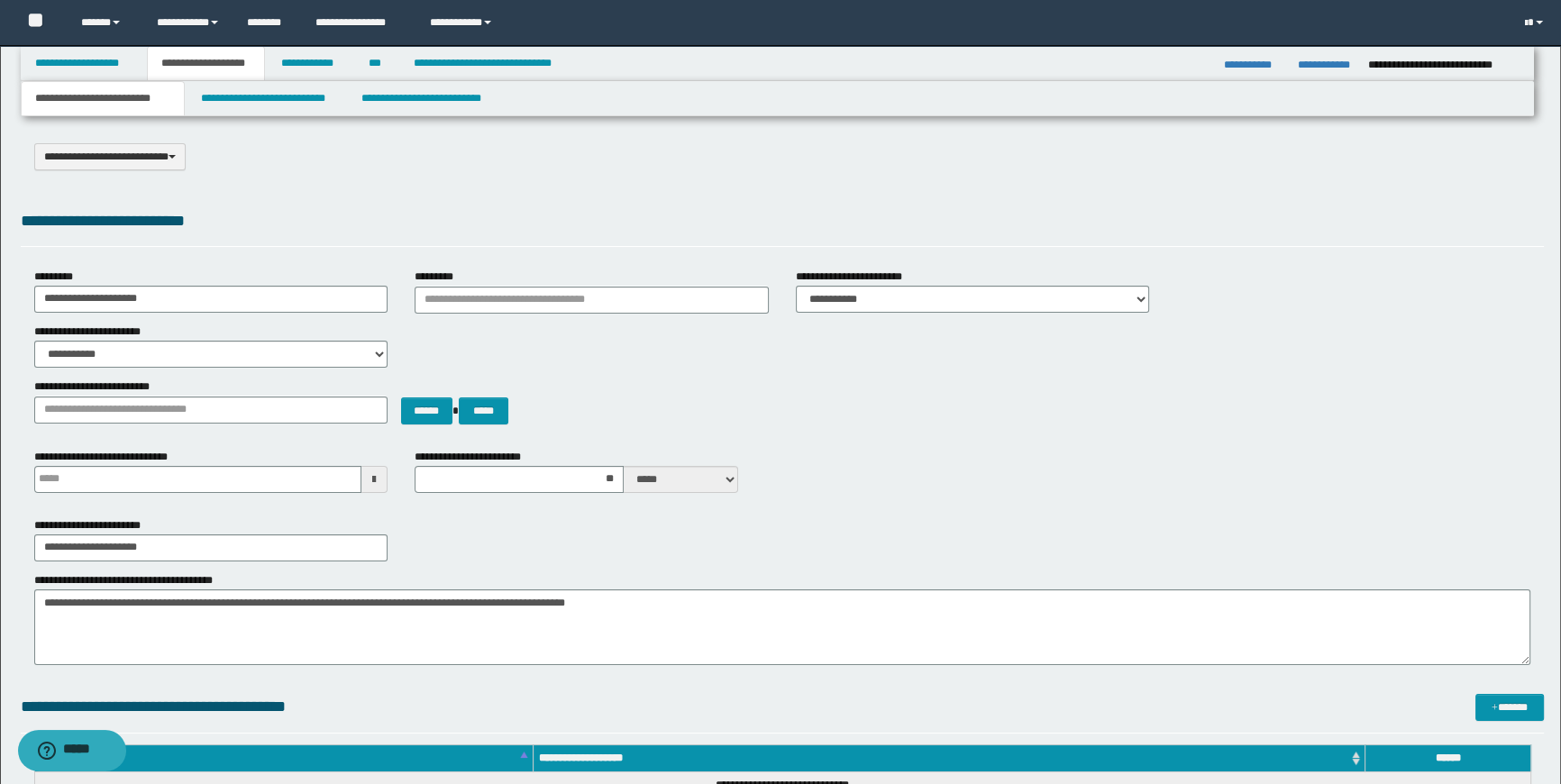 type 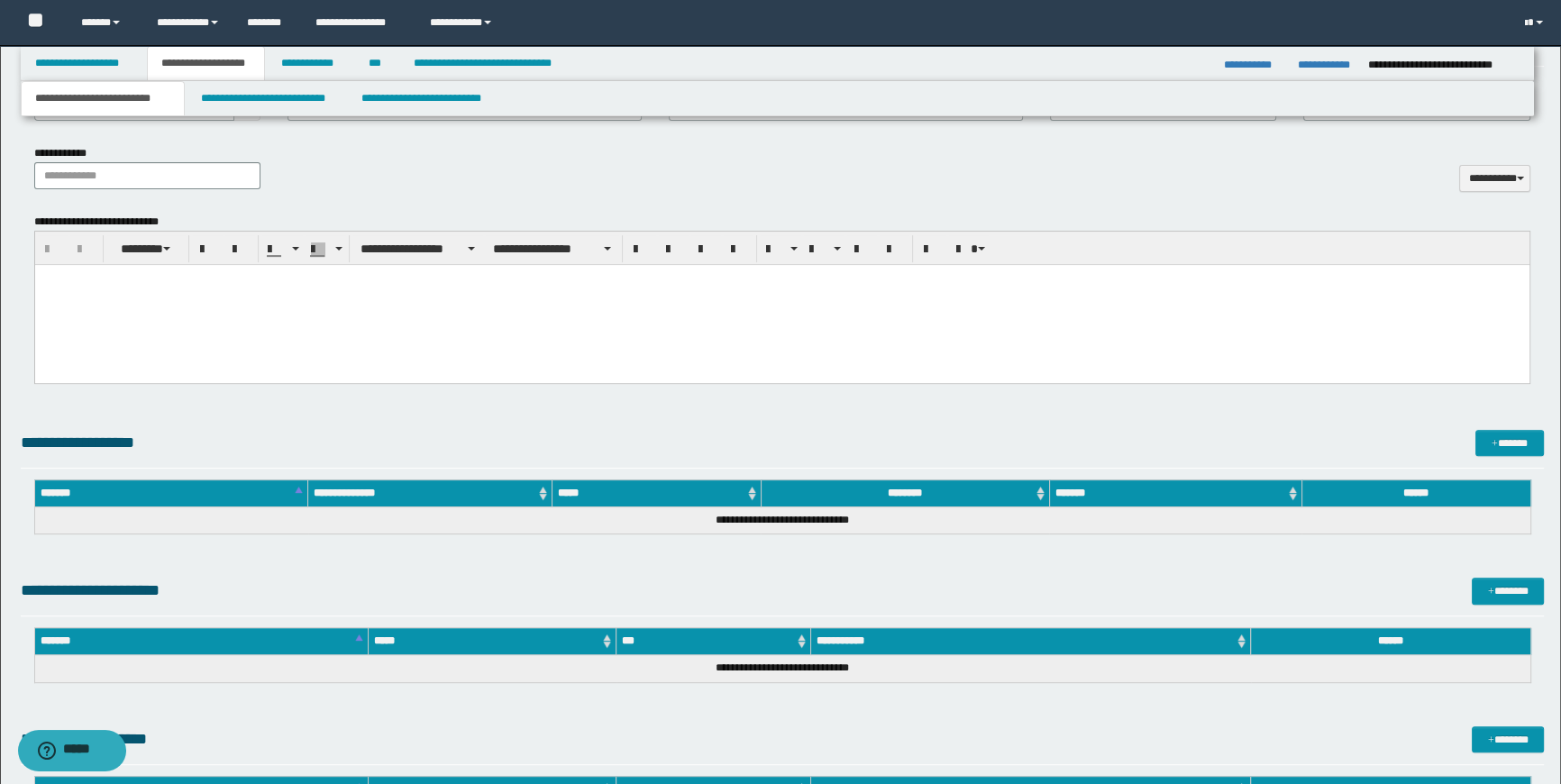 scroll, scrollTop: 631, scrollLeft: 0, axis: vertical 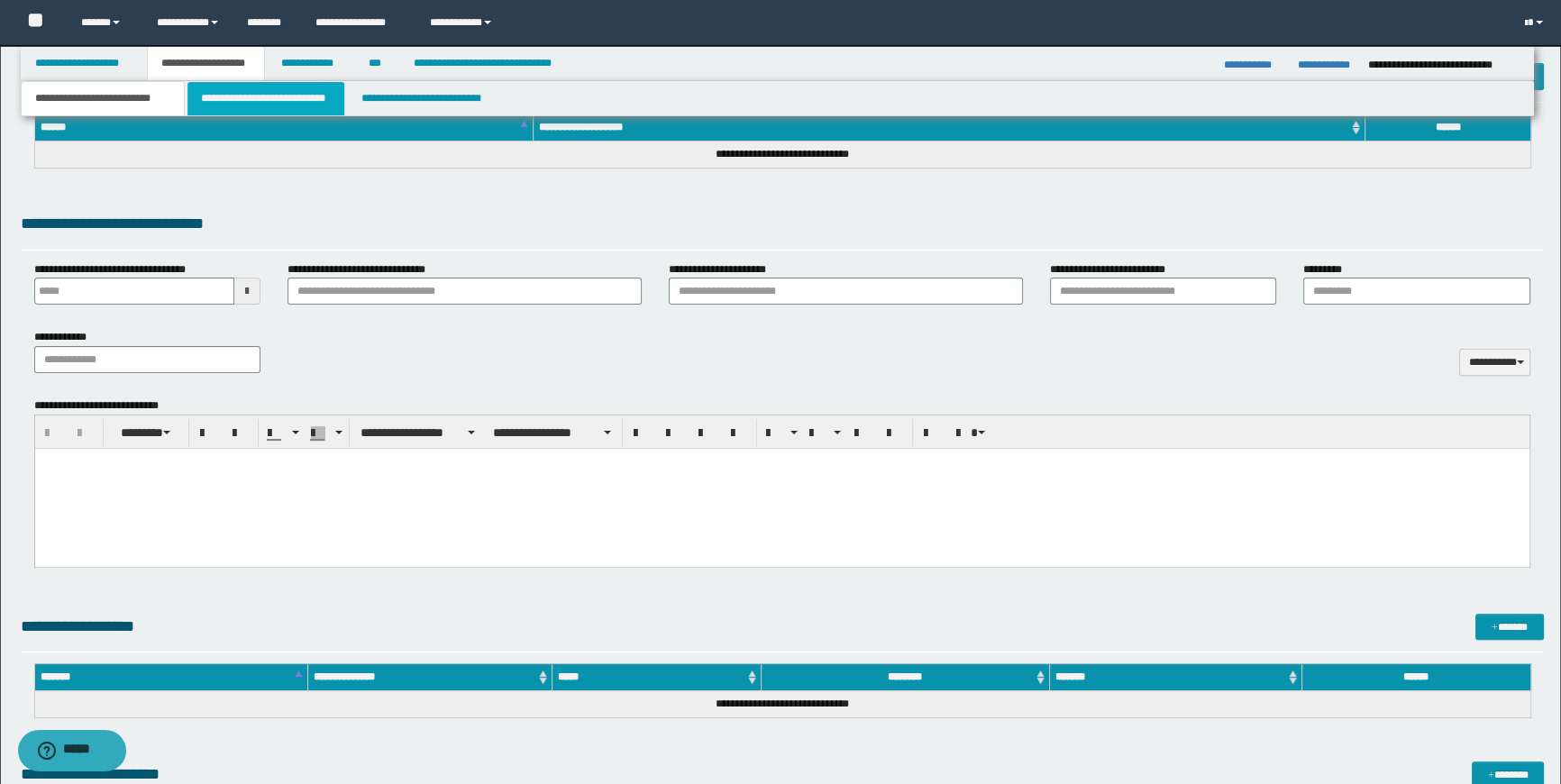 click on "**********" at bounding box center (265, 98) 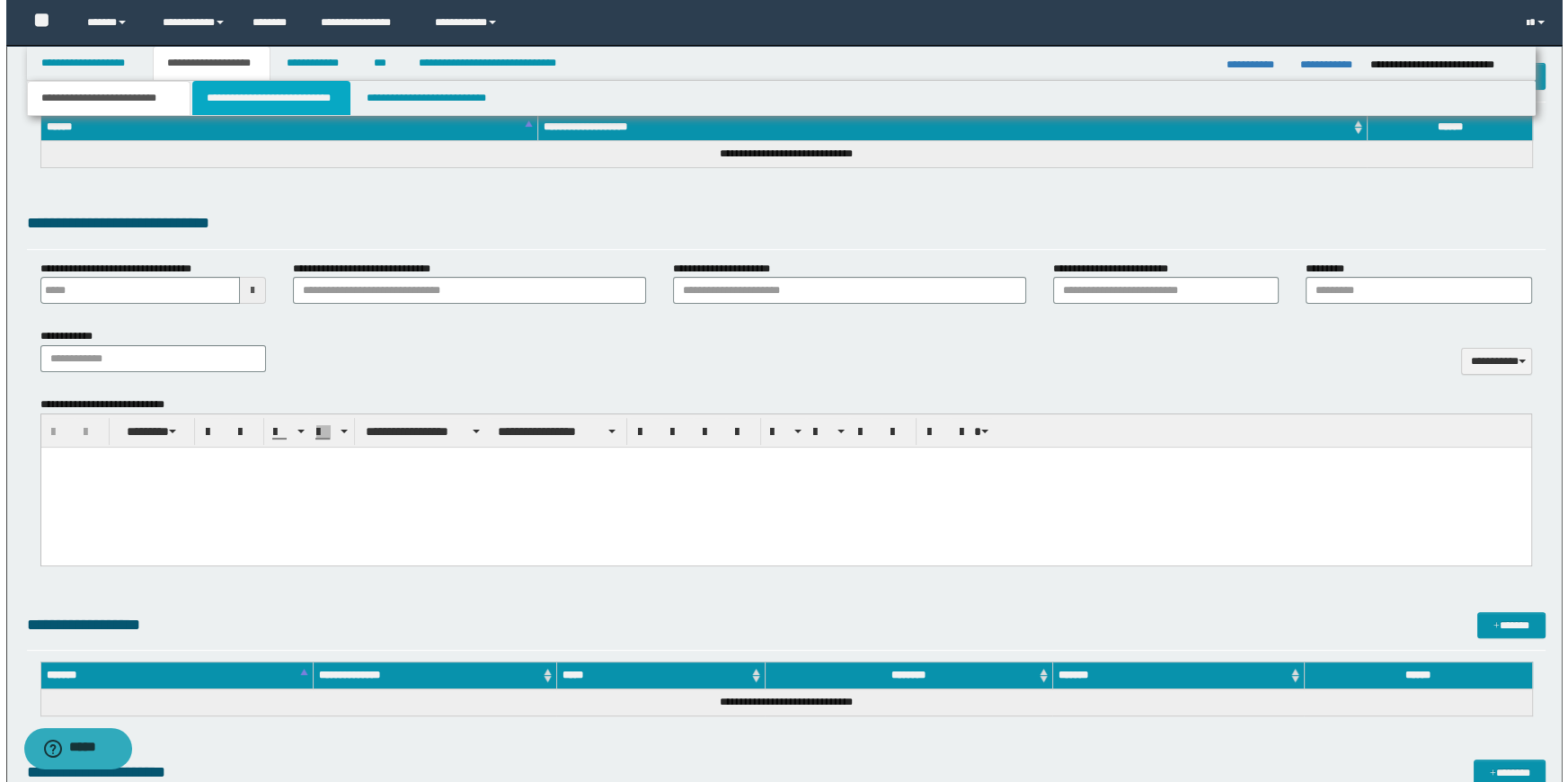 scroll, scrollTop: 0, scrollLeft: 0, axis: both 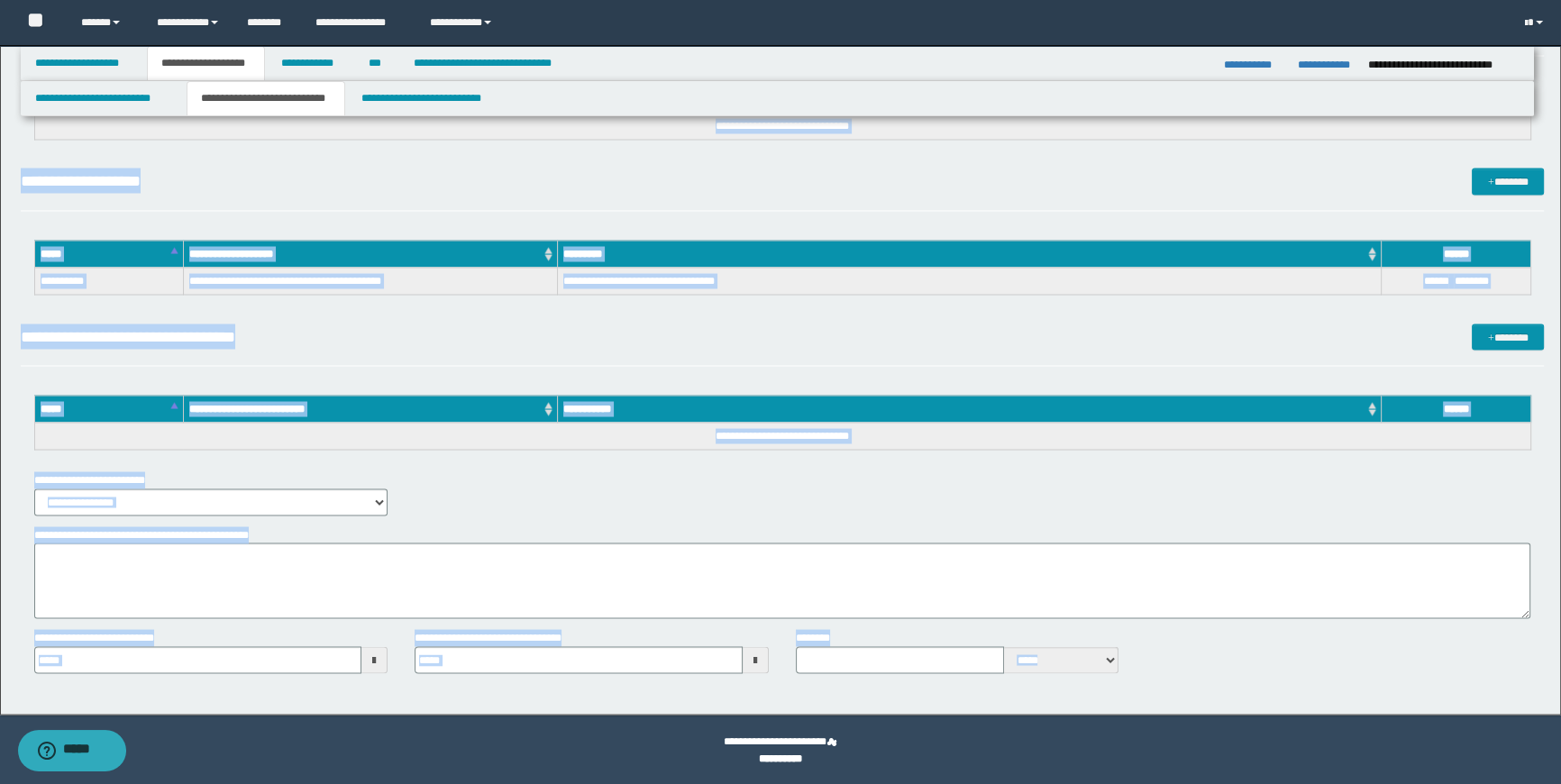 type 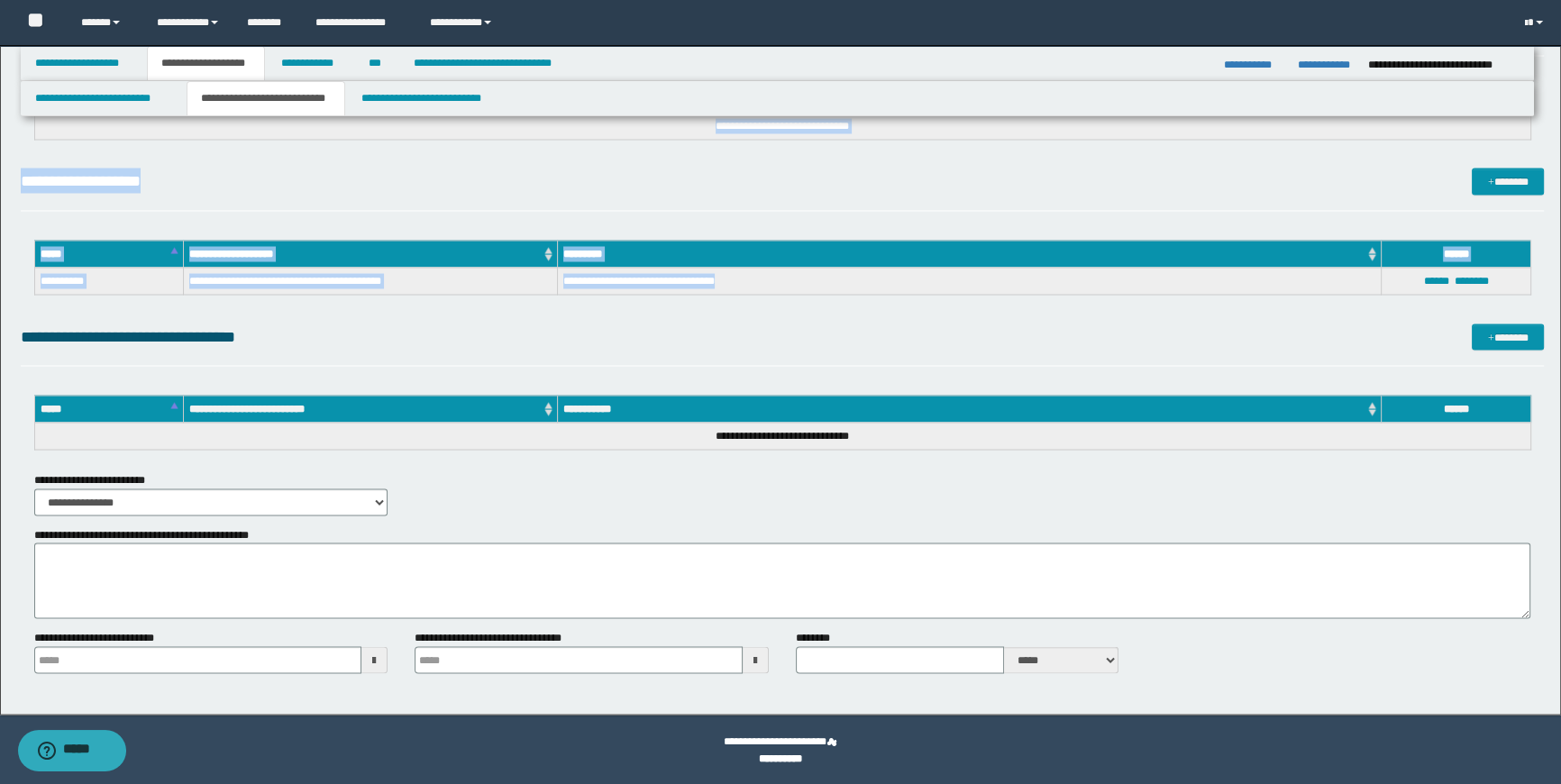 drag, startPoint x: 35, startPoint y: 227, endPoint x: 863, endPoint y: 288, distance: 830.2439 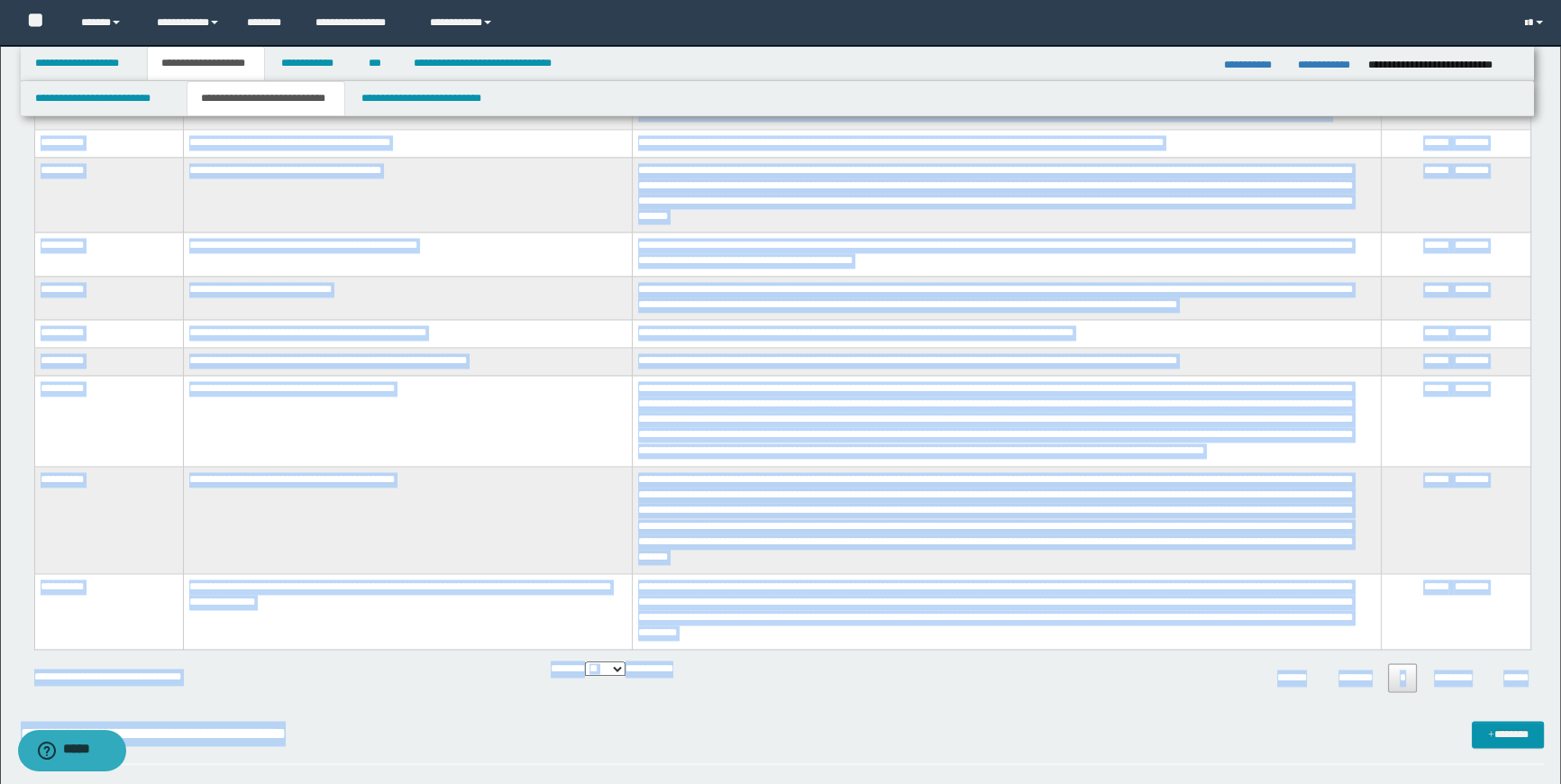 scroll, scrollTop: 3267, scrollLeft: 0, axis: vertical 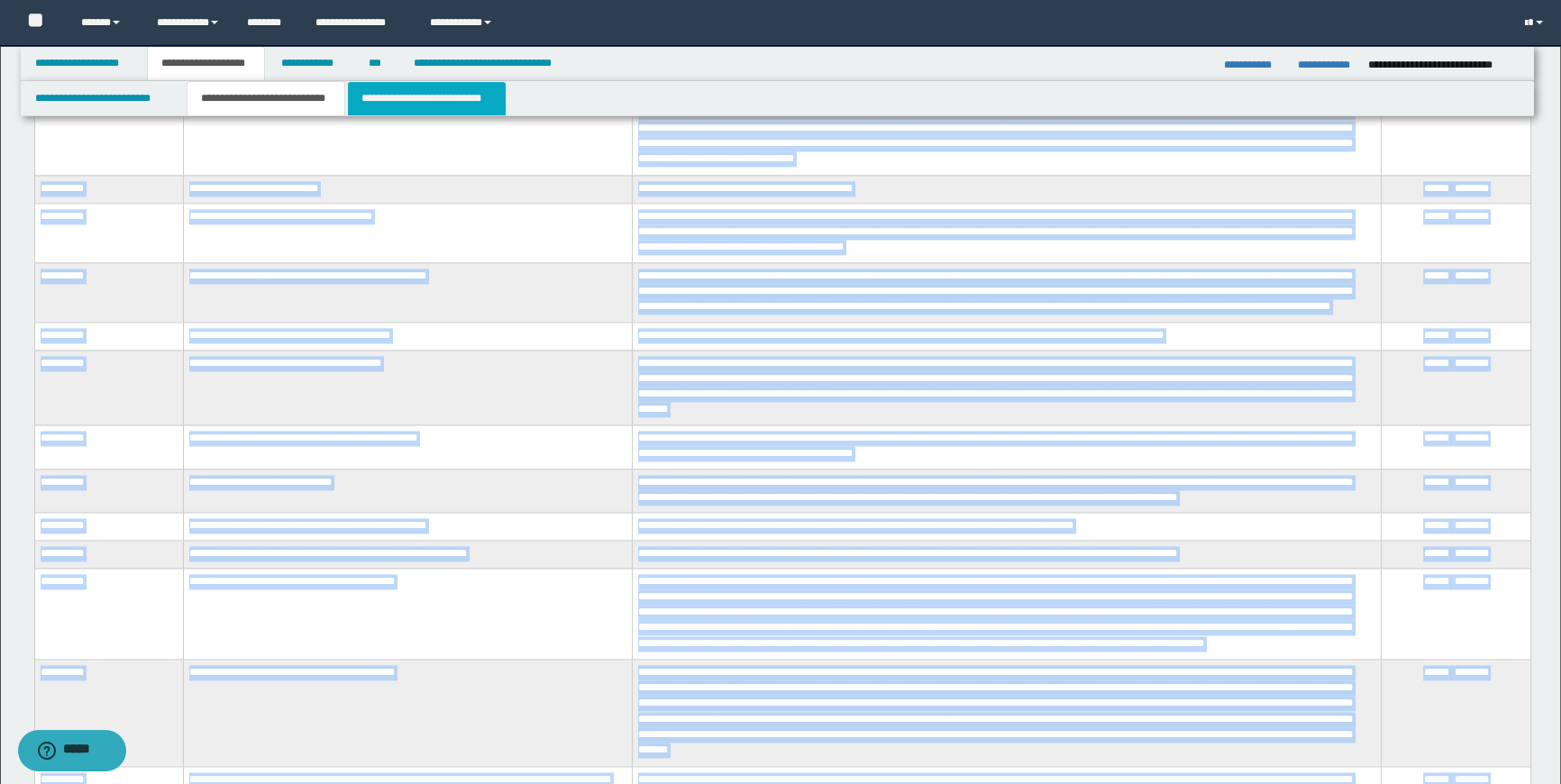 click on "**********" at bounding box center (426, 98) 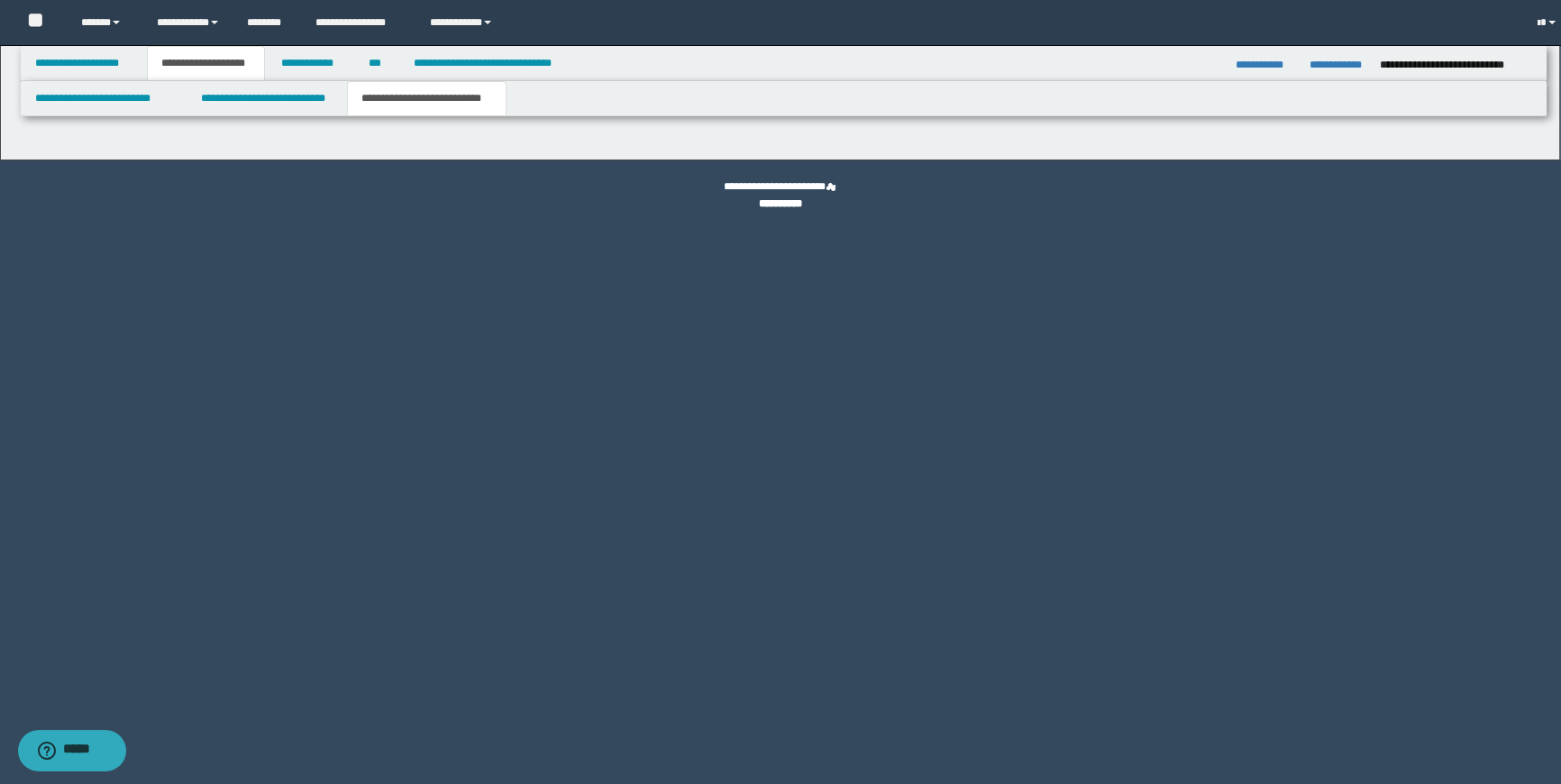 scroll, scrollTop: 0, scrollLeft: 0, axis: both 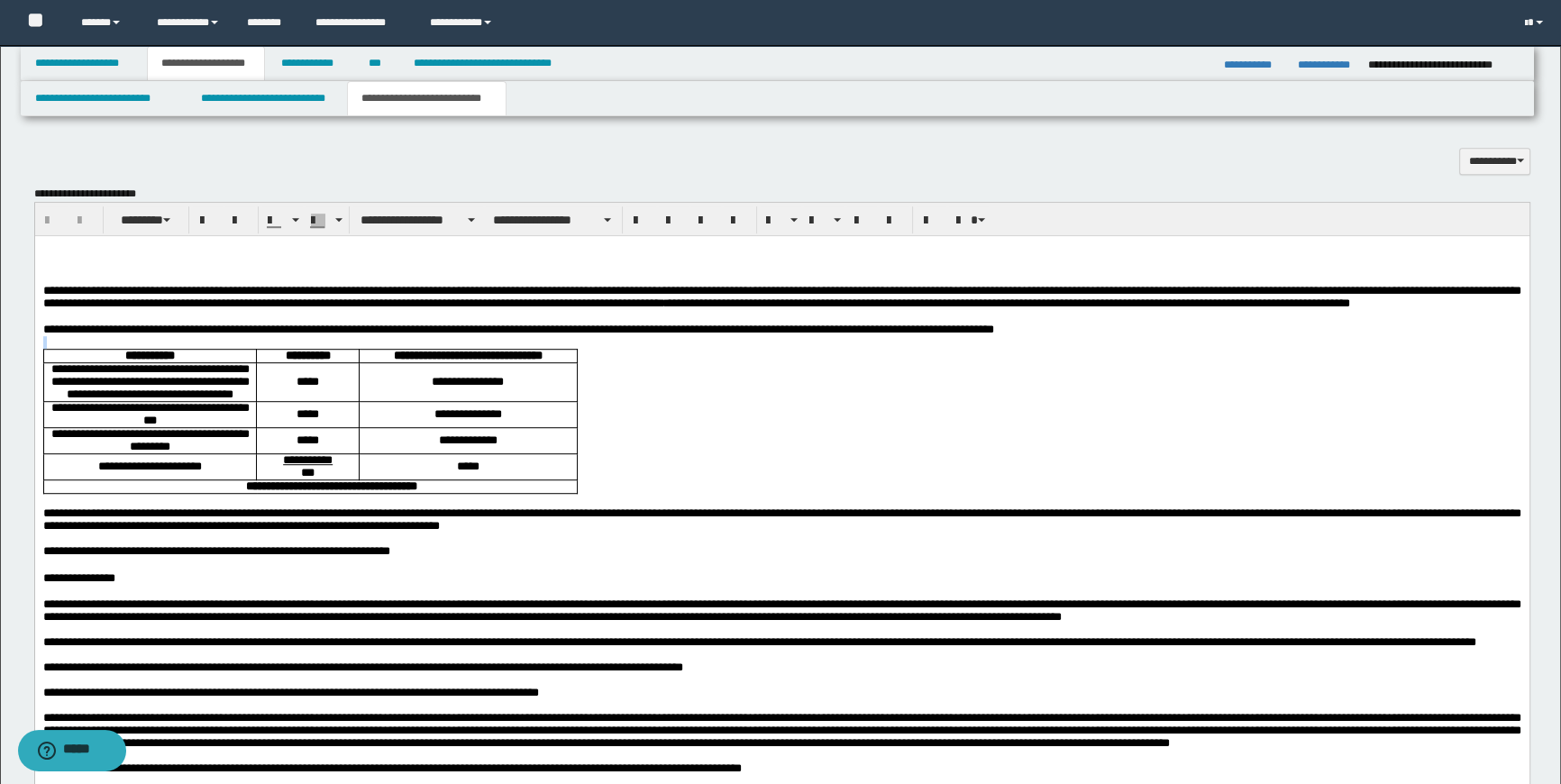 click on "**********" at bounding box center [781, 908] 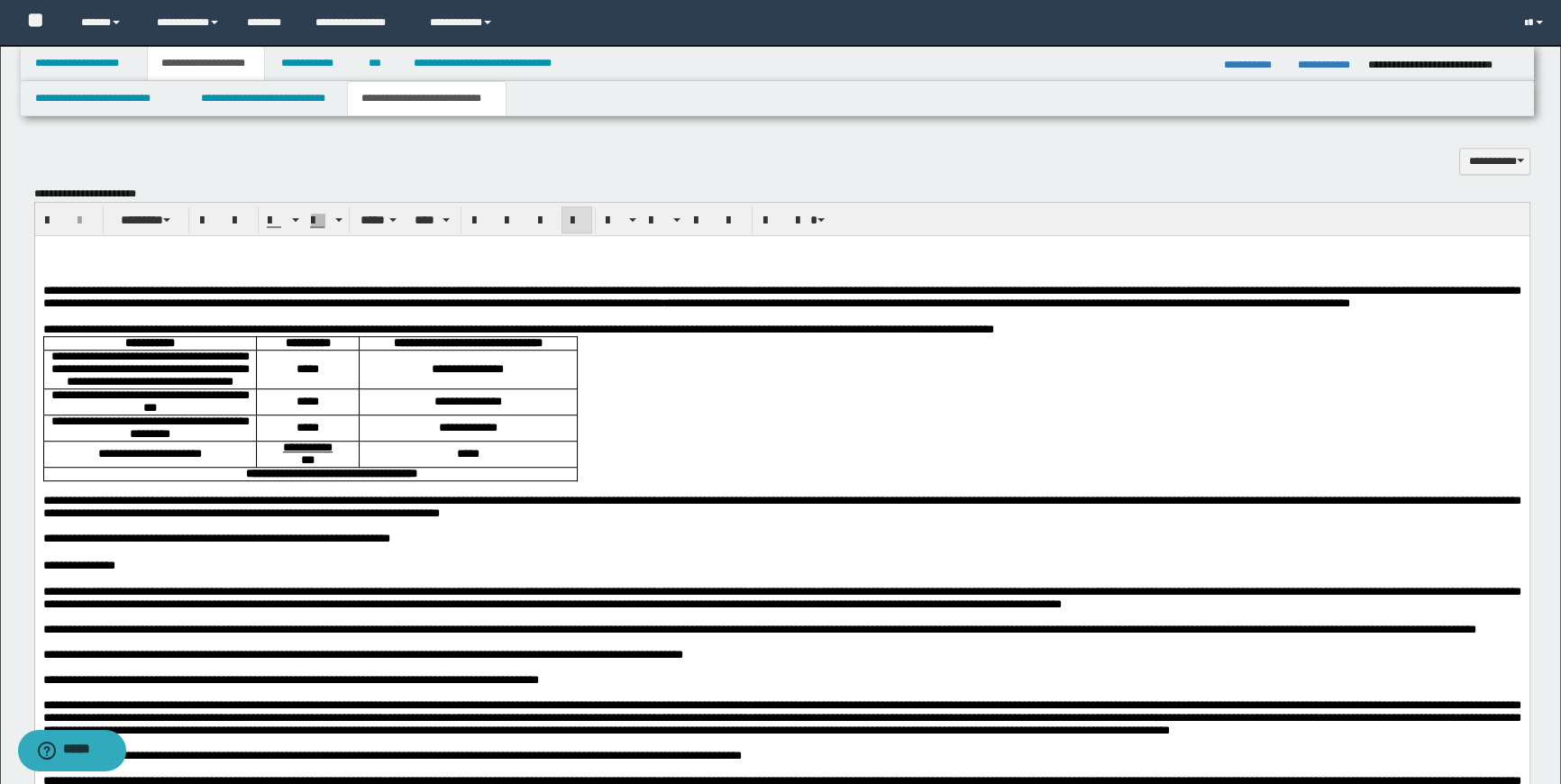 type 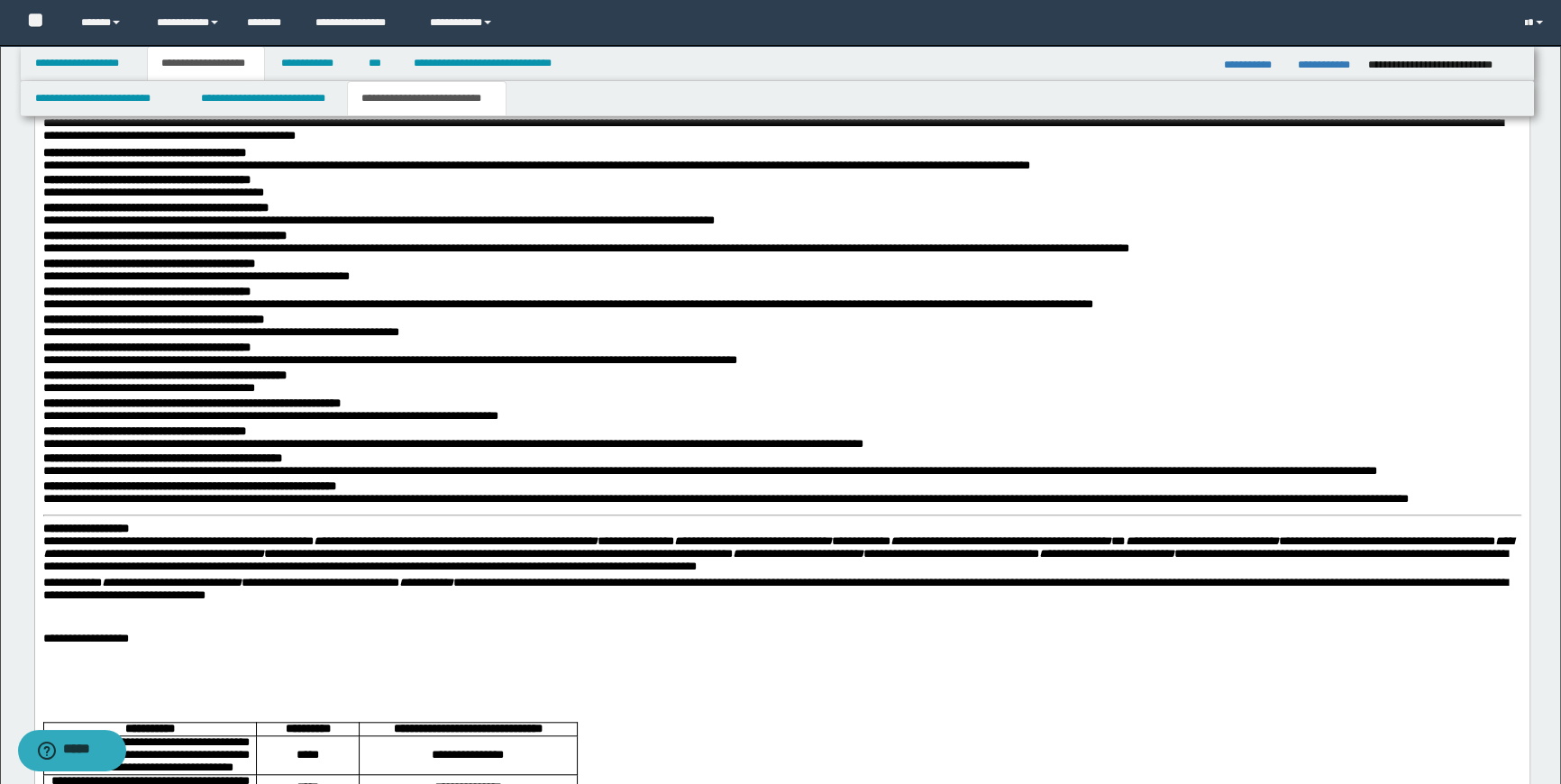 scroll, scrollTop: 1965, scrollLeft: 0, axis: vertical 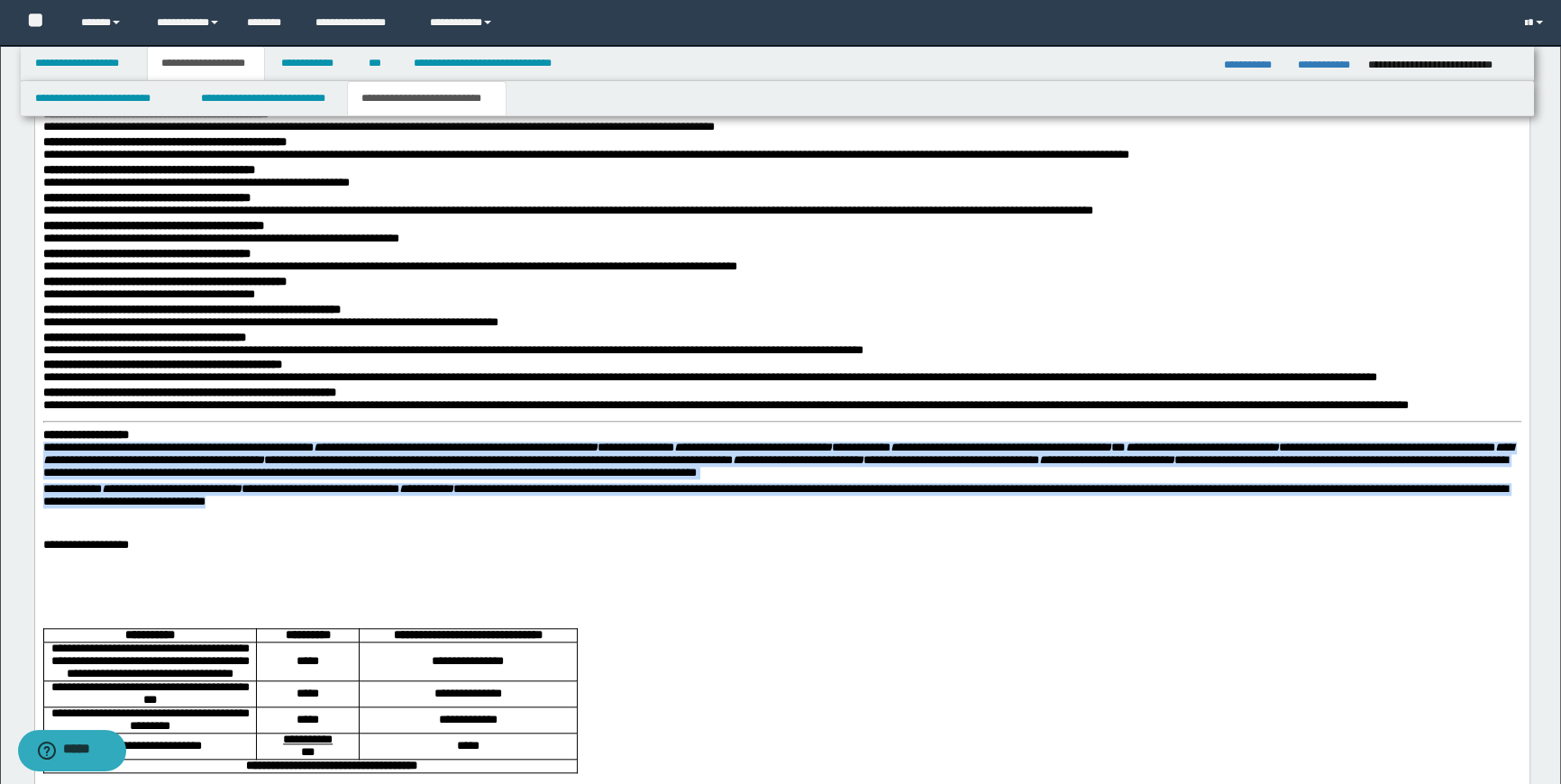 drag, startPoint x: 326, startPoint y: 528, endPoint x: 15, endPoint y: 470, distance: 316.36213 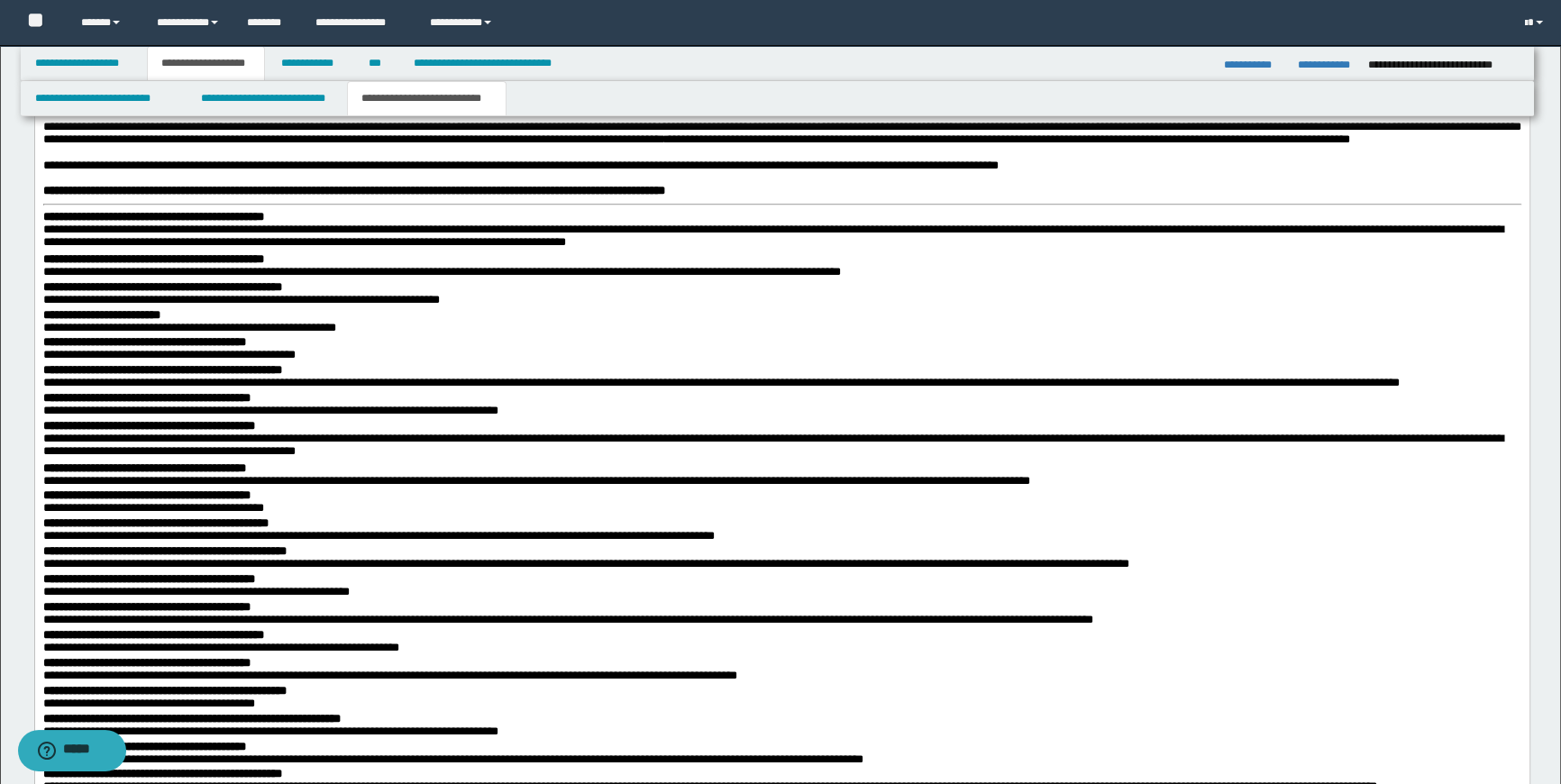scroll, scrollTop: 1392, scrollLeft: 0, axis: vertical 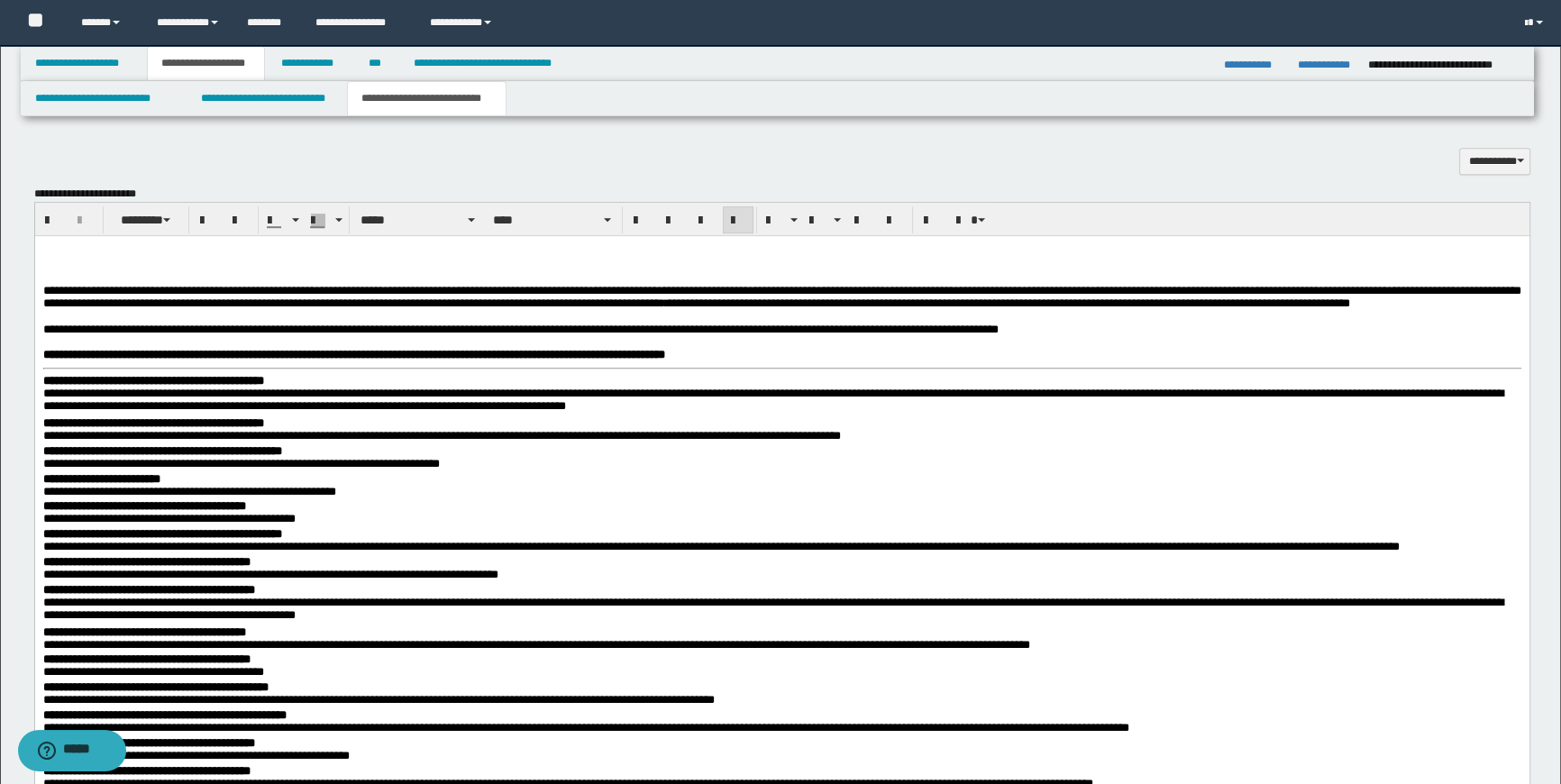 click at bounding box center (781, 317) 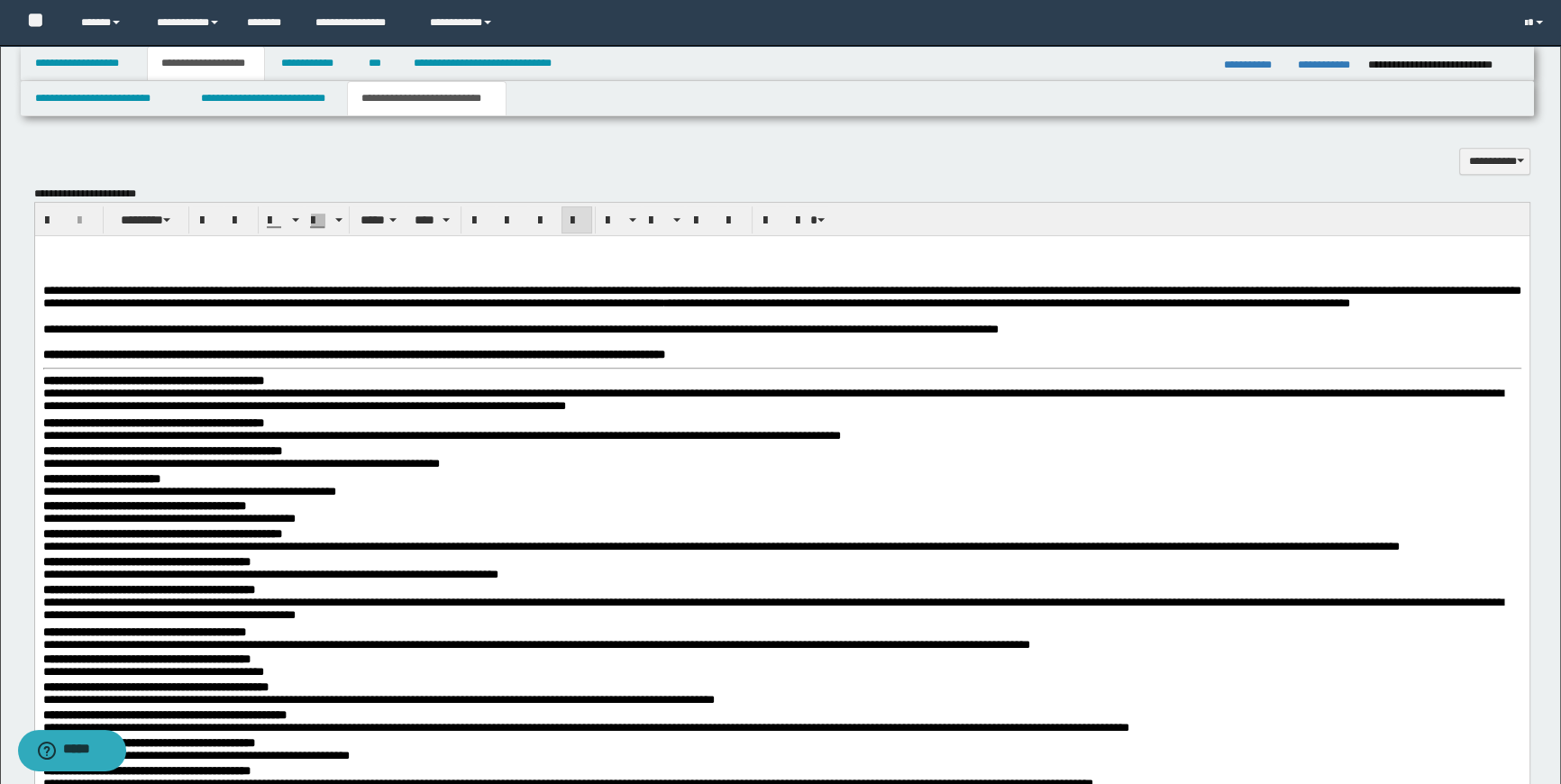 click on "**********" at bounding box center (781, 330) 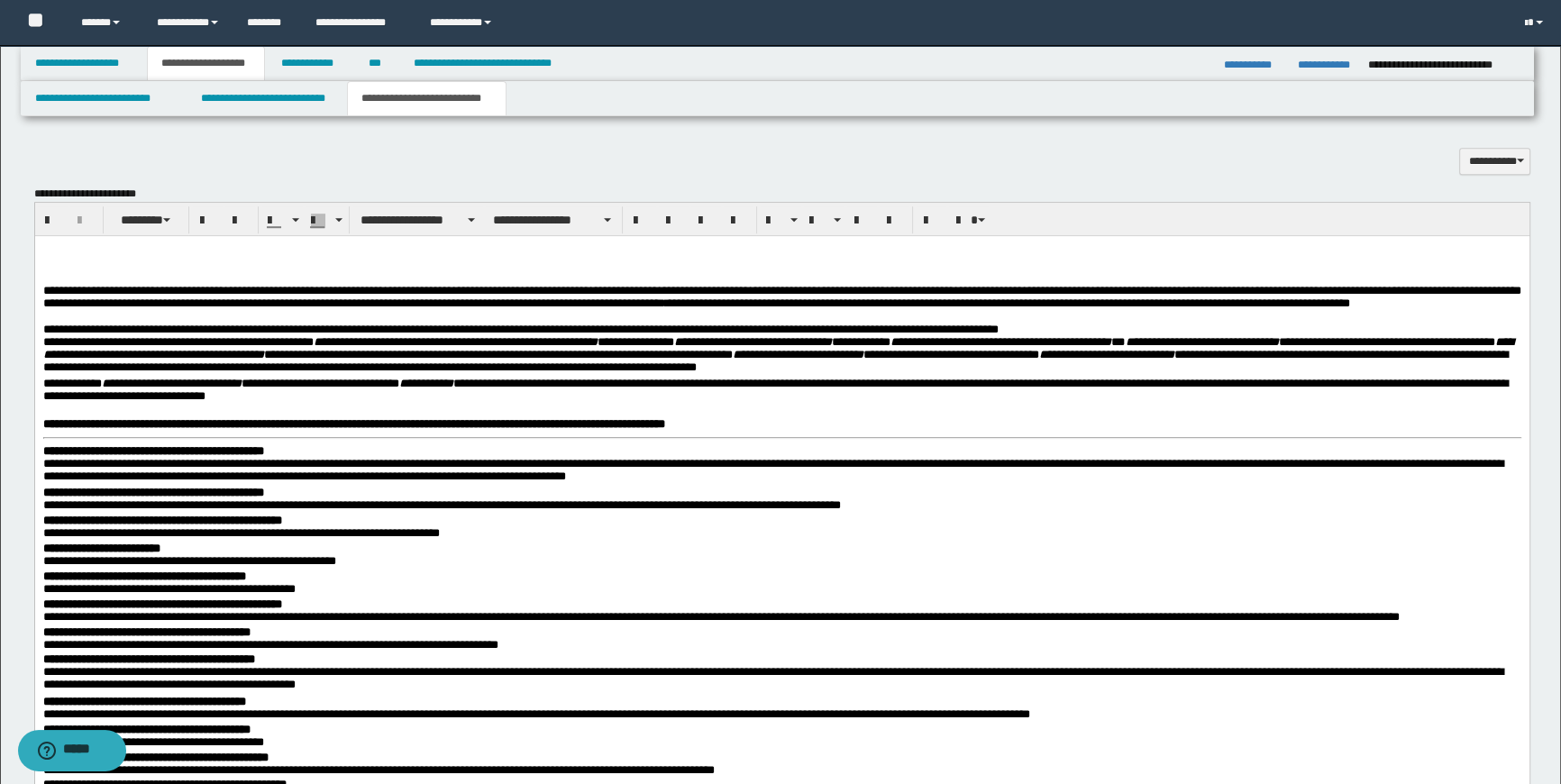 click on "**********" at bounding box center [781, 1335] 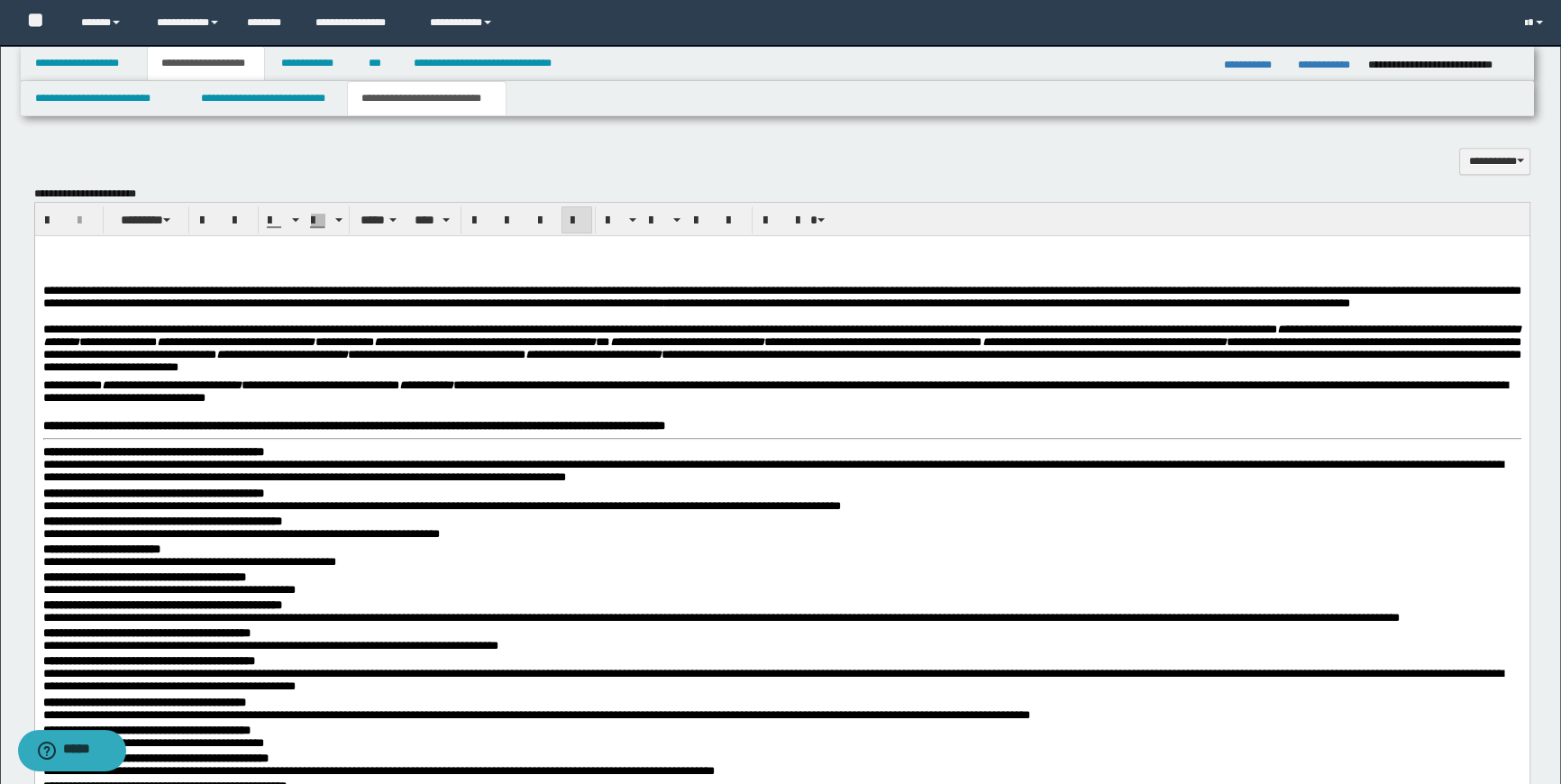 drag, startPoint x: 1216, startPoint y: 347, endPoint x: 1058, endPoint y: 345, distance: 158.01266 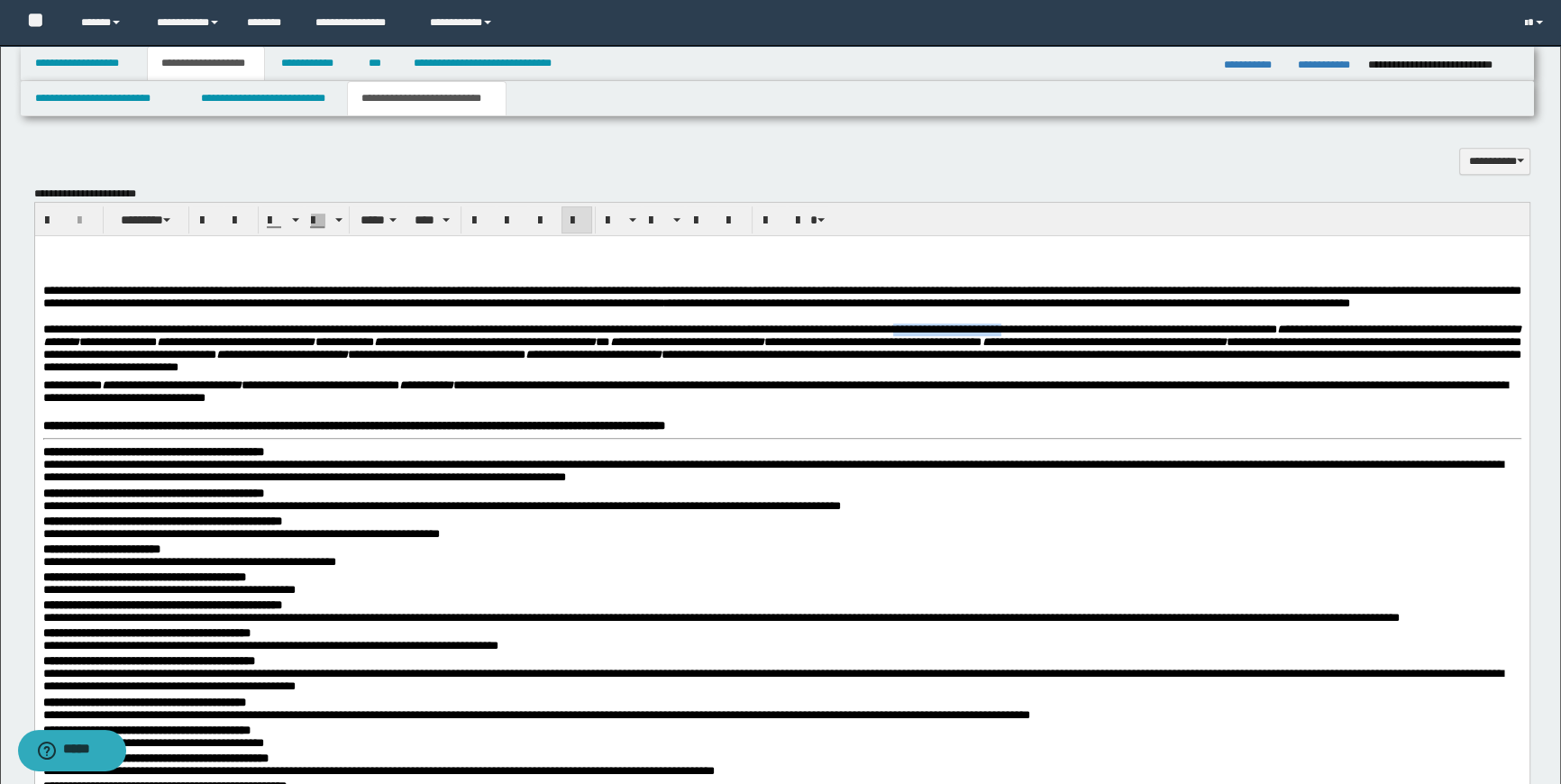 drag, startPoint x: 1036, startPoint y: 346, endPoint x: 1212, endPoint y: 349, distance: 176.02557 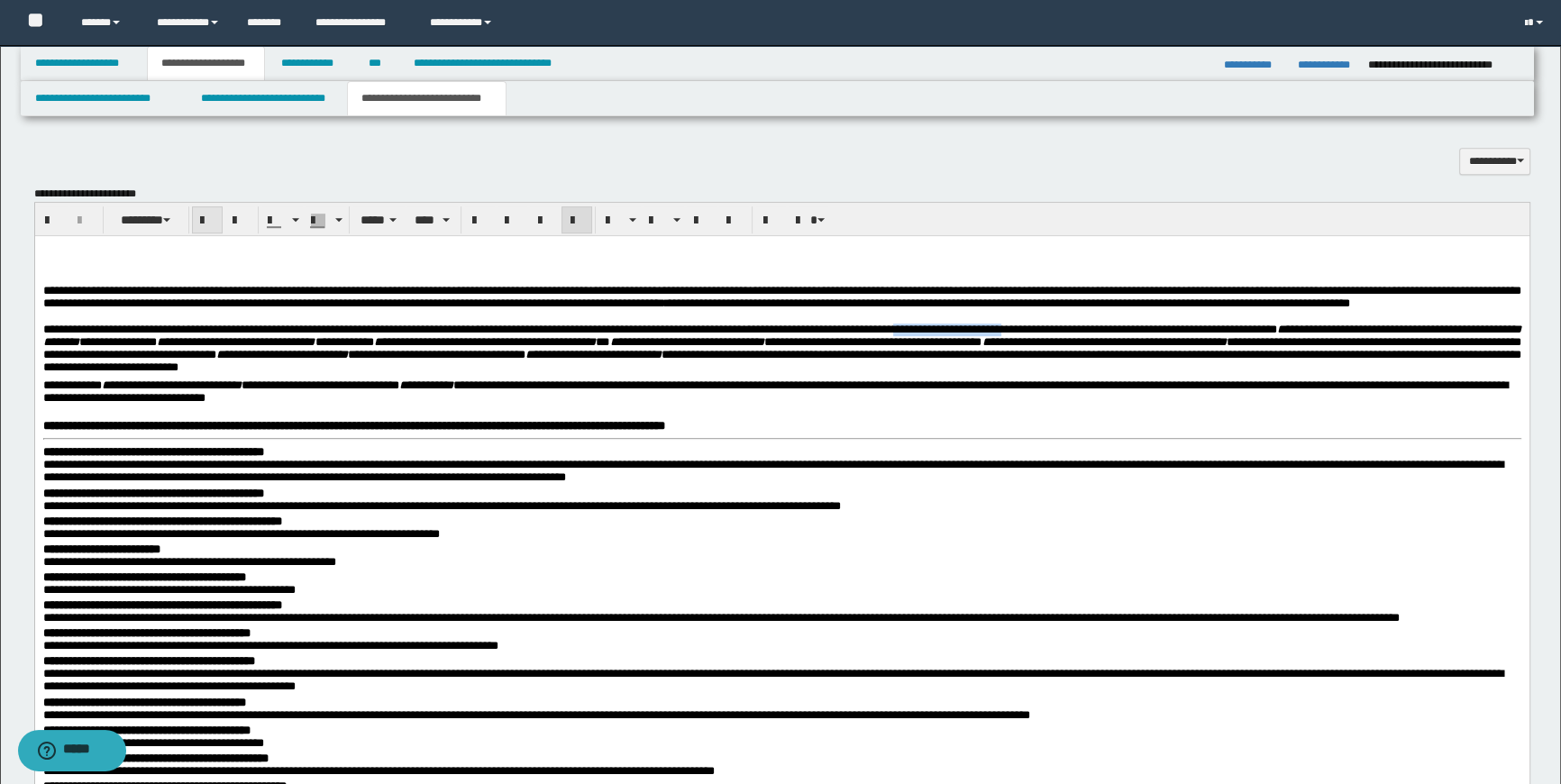 drag, startPoint x: 203, startPoint y: 221, endPoint x: 373, endPoint y: 46, distance: 243.97746 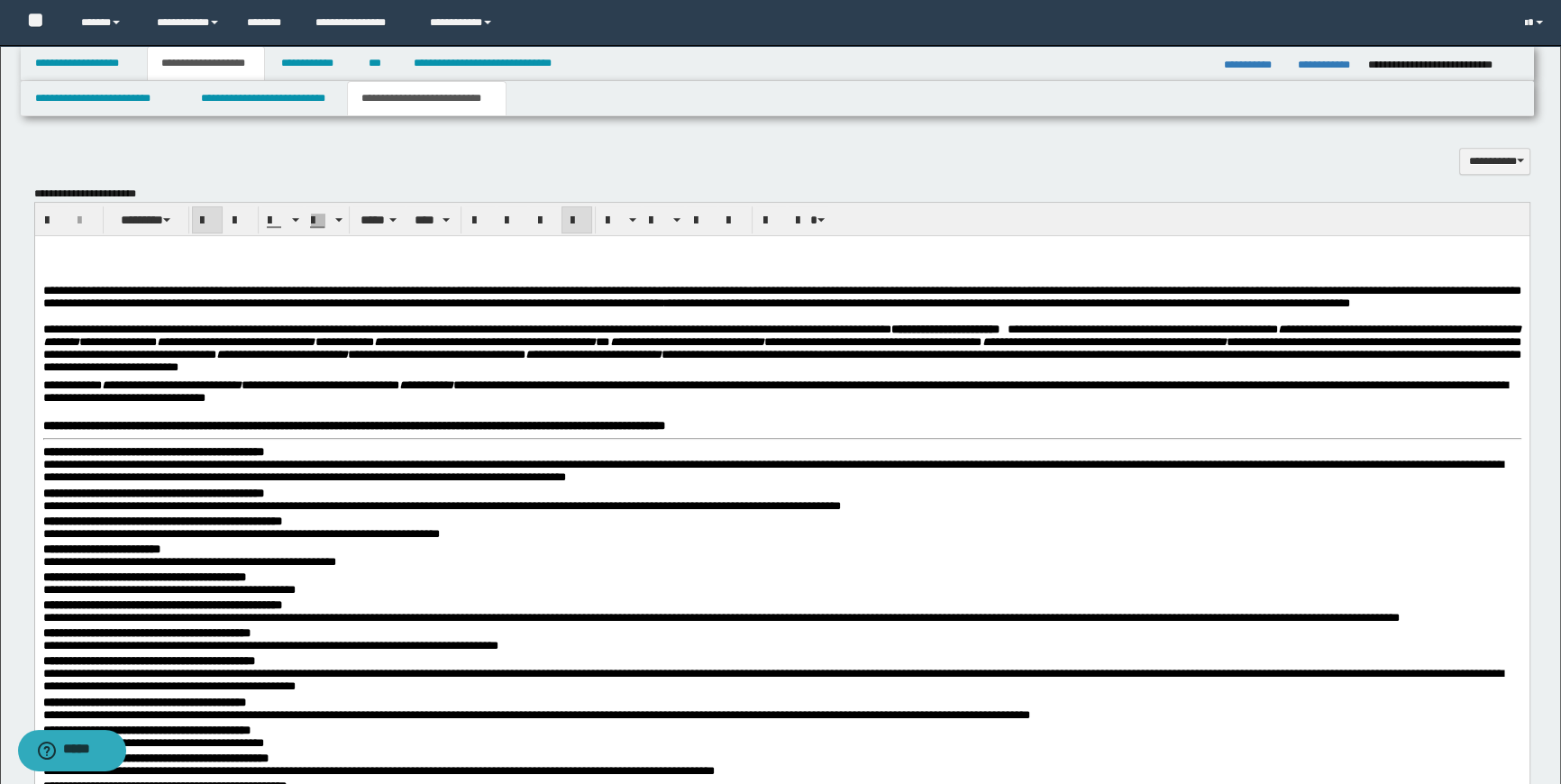 click on "**********" at bounding box center (781, 351) 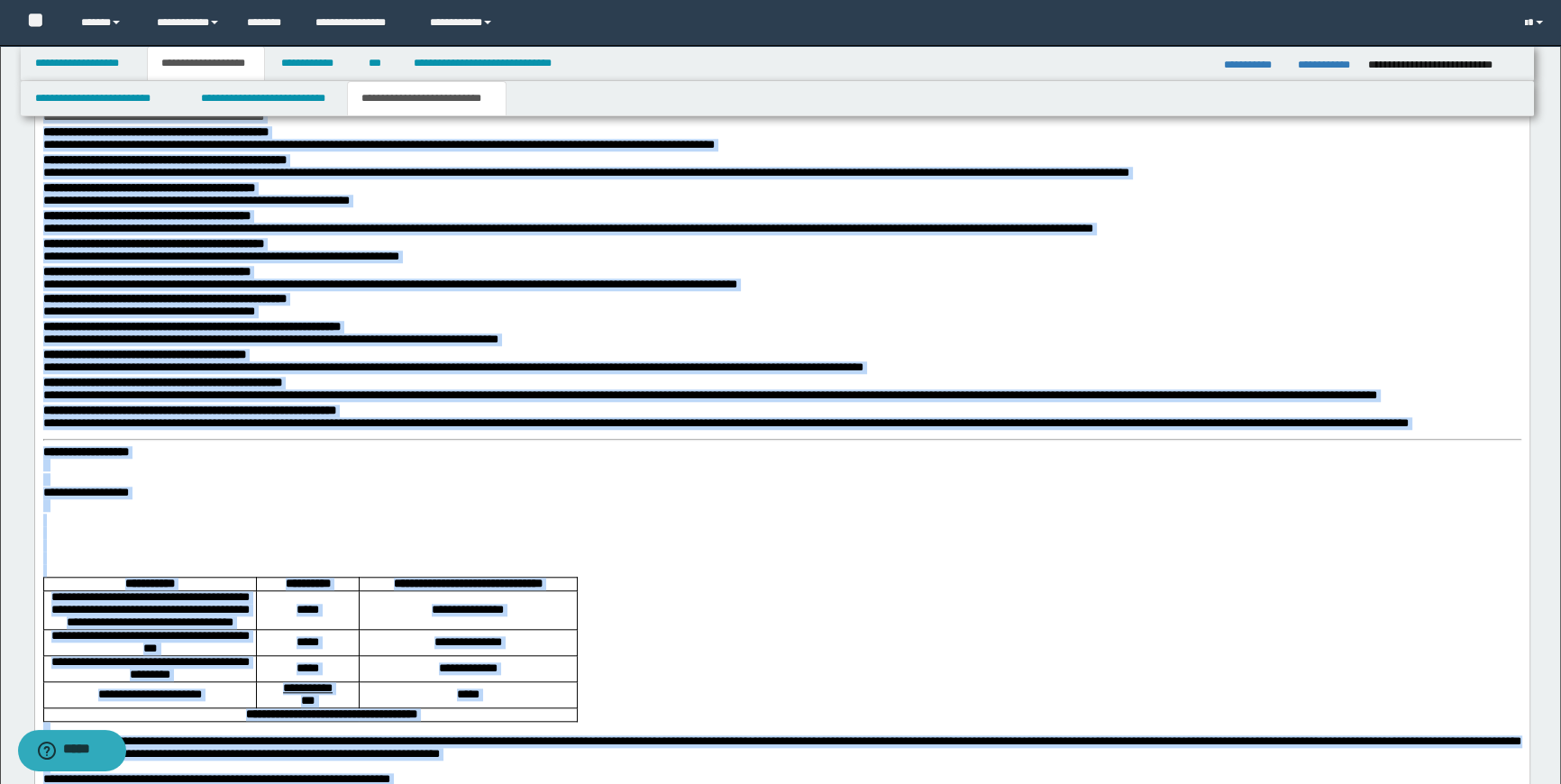 scroll, scrollTop: 2111, scrollLeft: 0, axis: vertical 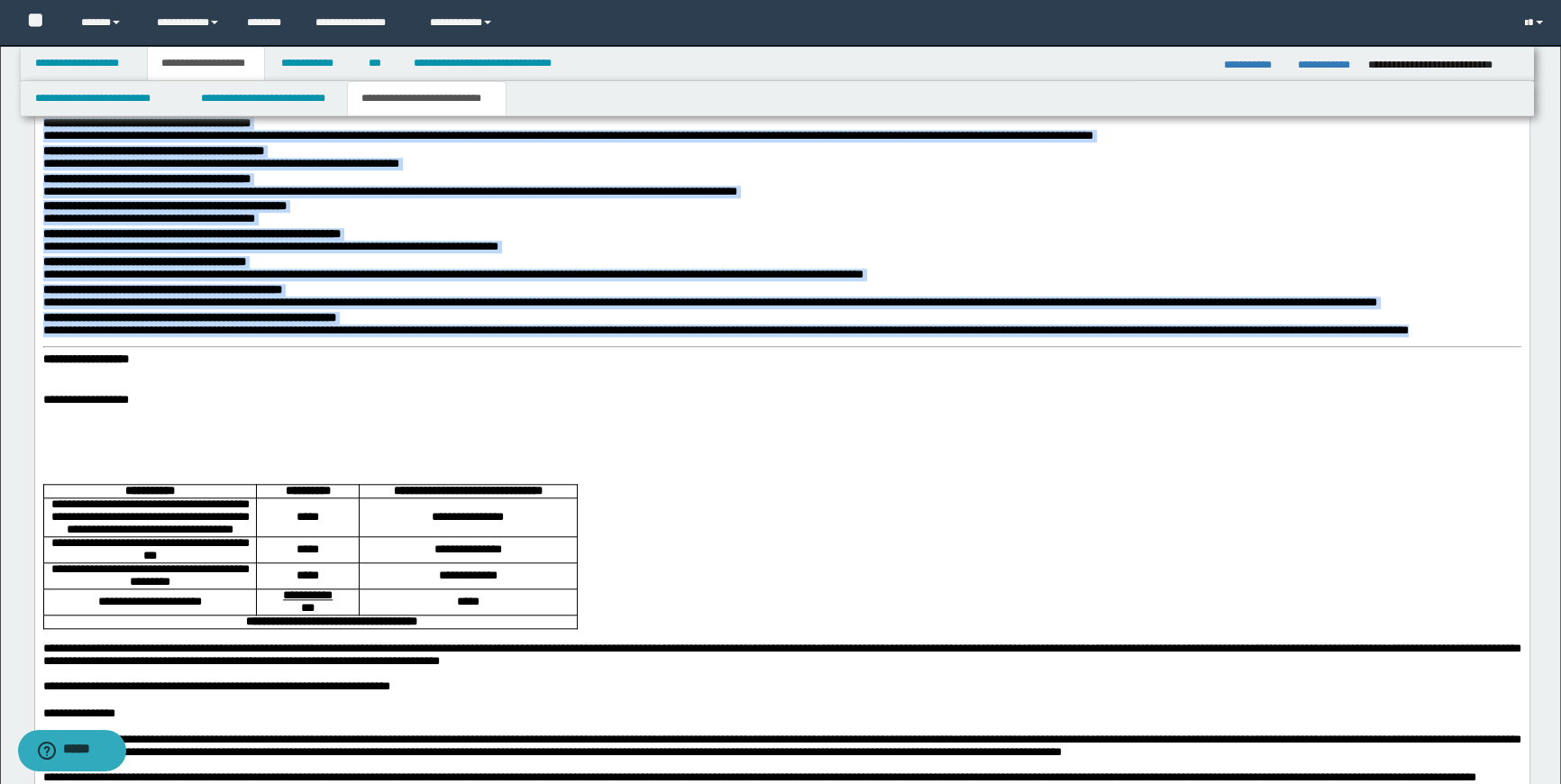 drag, startPoint x: 1219, startPoint y: -373, endPoint x: 1511, endPoint y: 357, distance: 786.2341 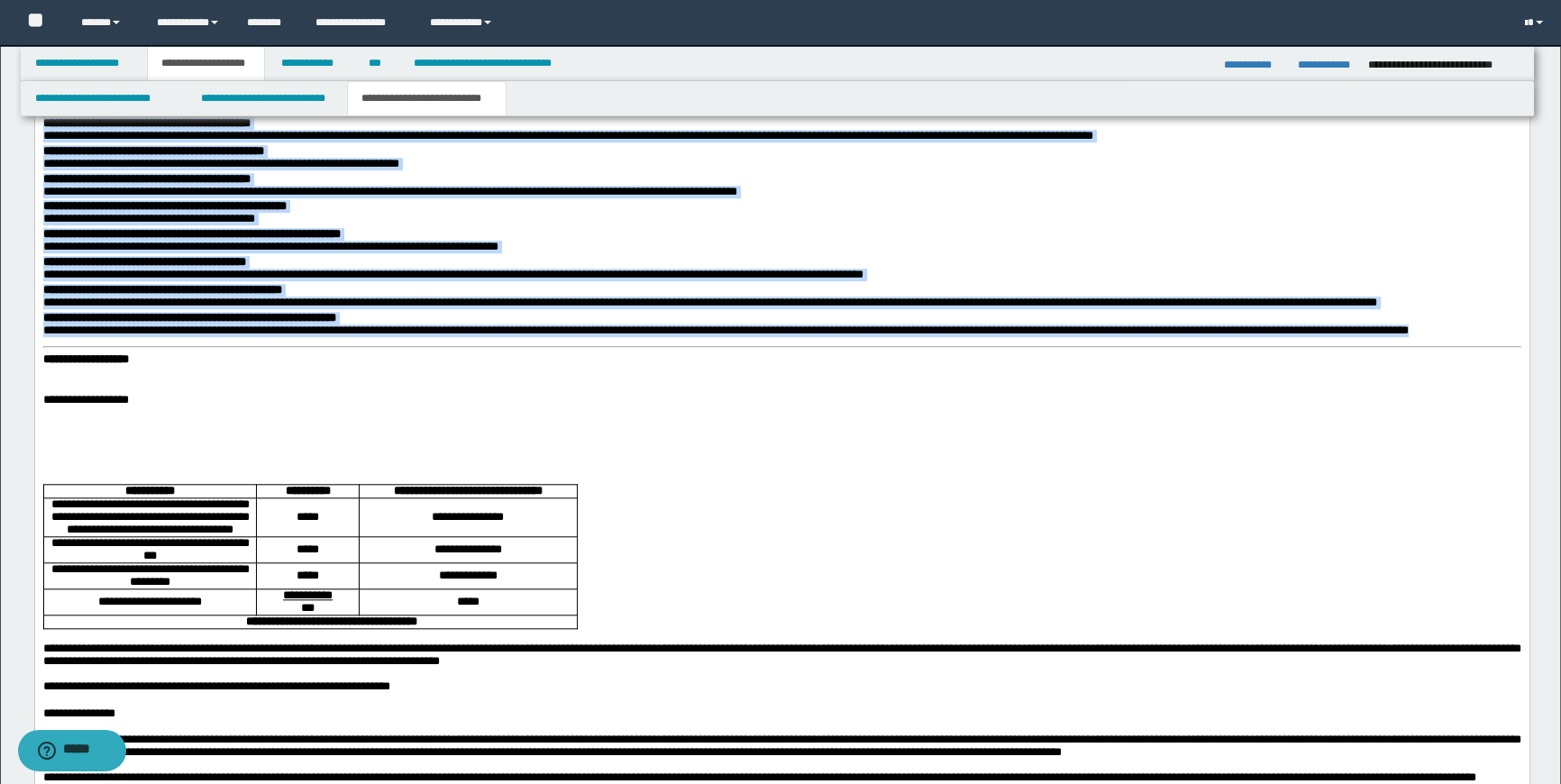 click on "**********" at bounding box center [781, 617] 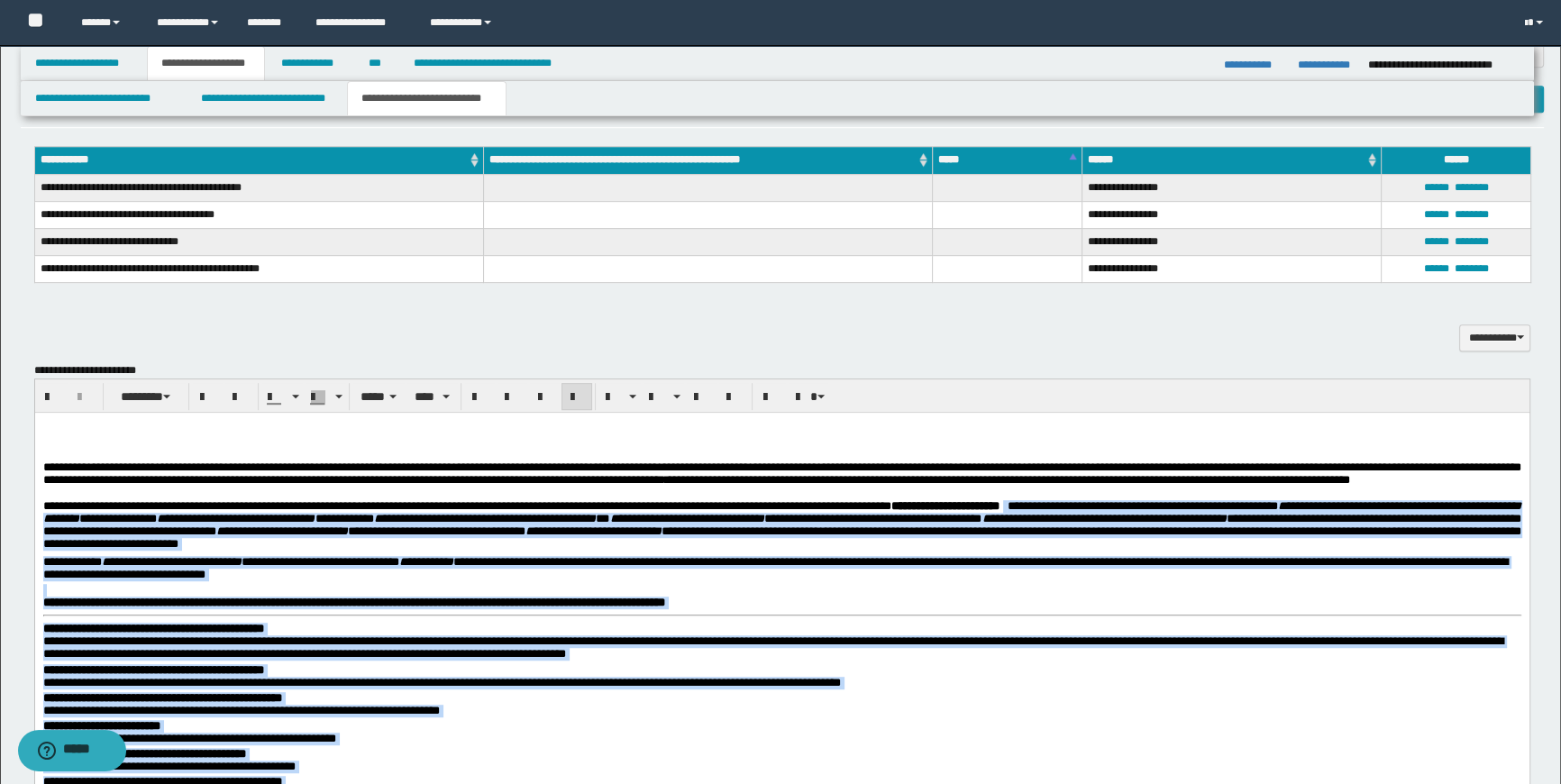 scroll, scrollTop: 1210, scrollLeft: 0, axis: vertical 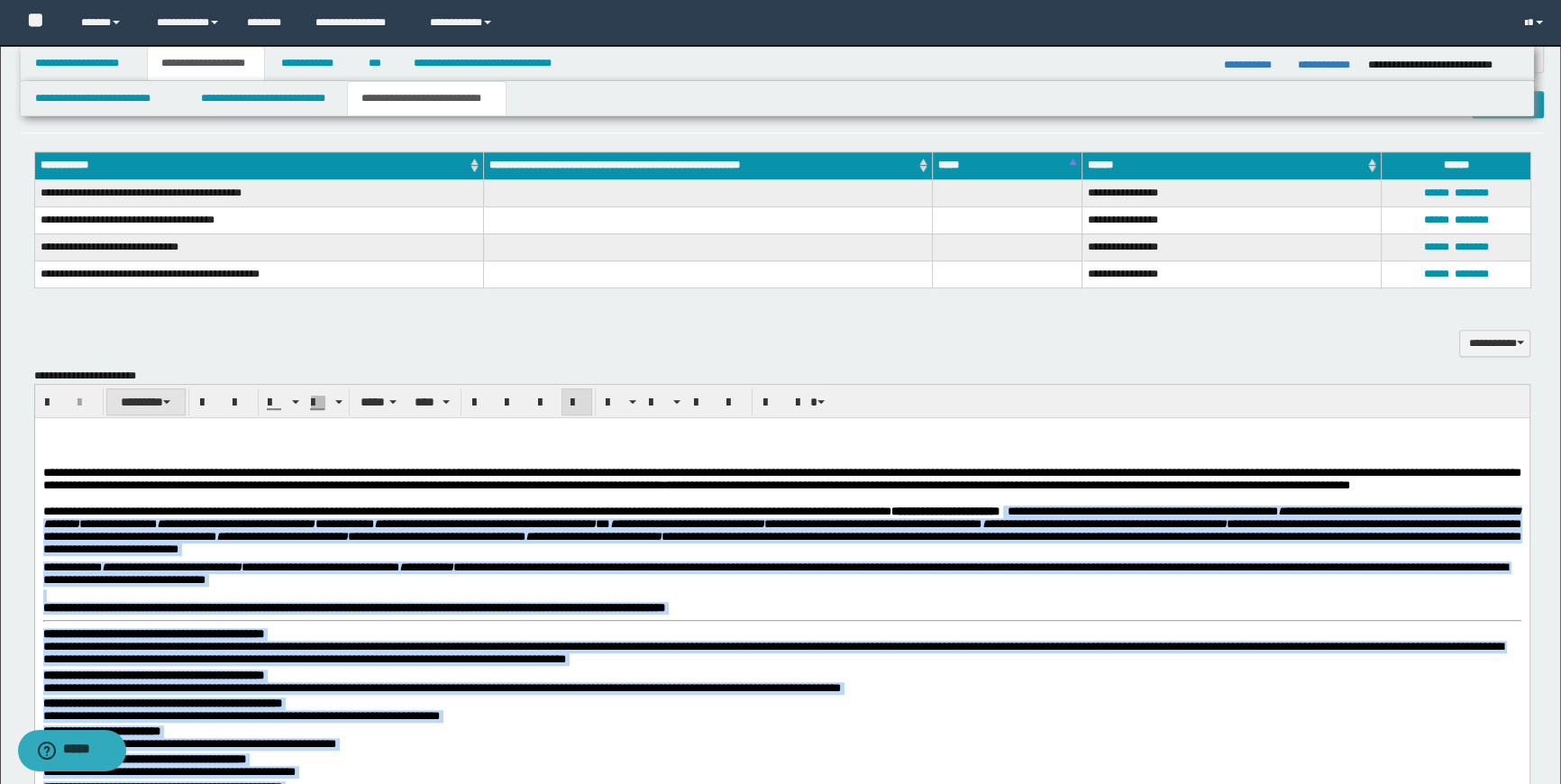 click on "********" at bounding box center [146, 402] 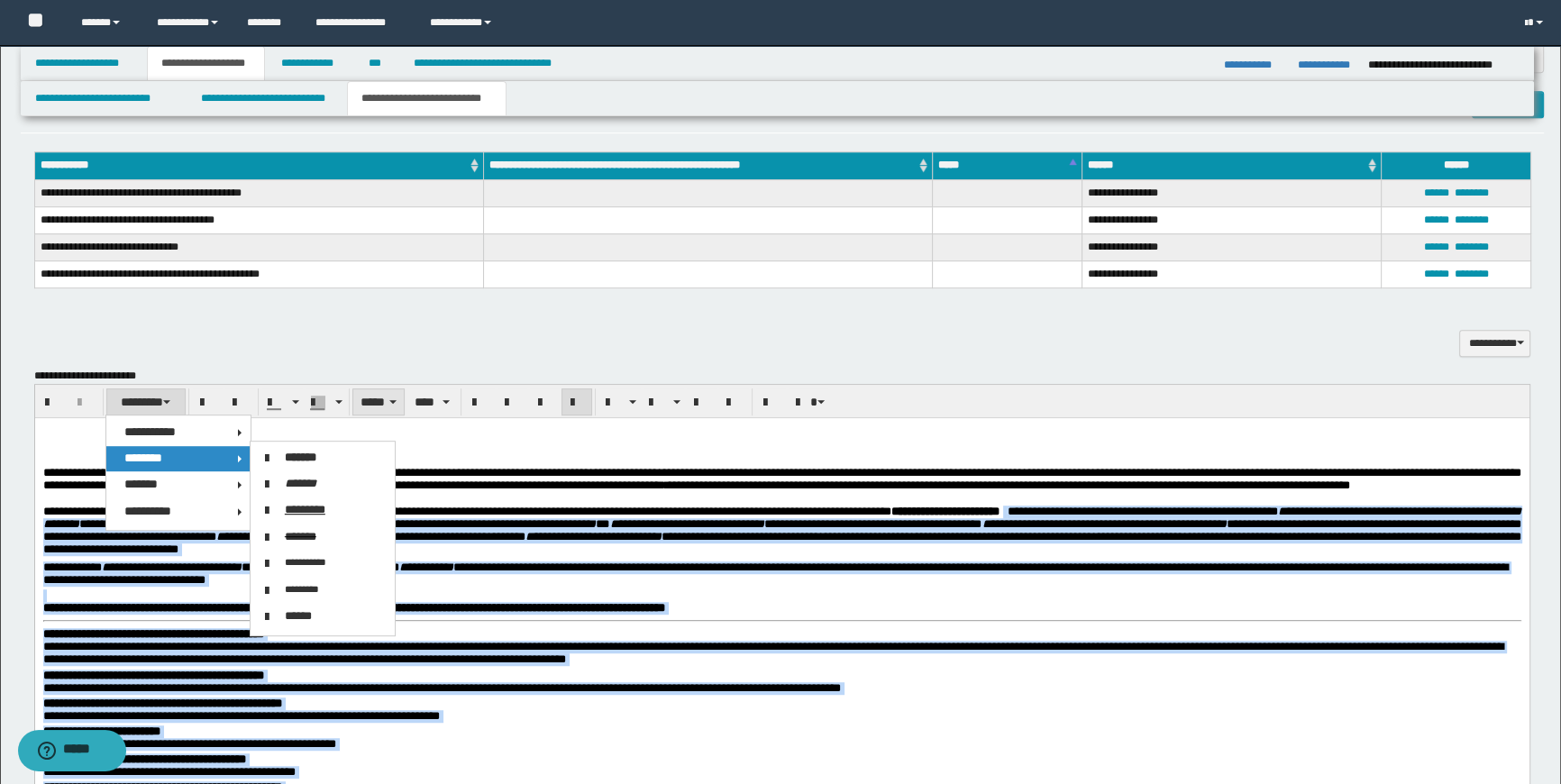 click on "*****" at bounding box center [379, 402] 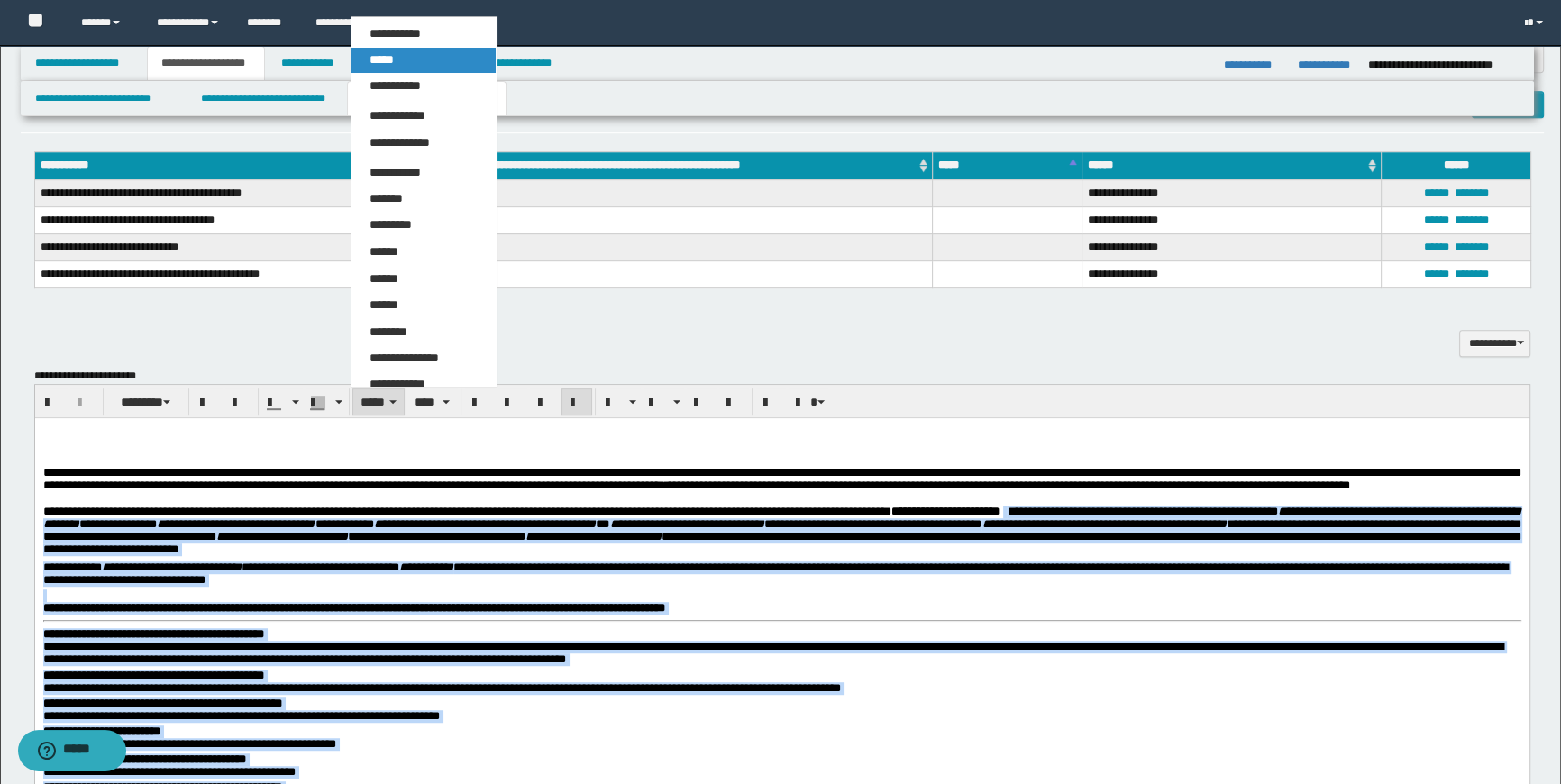 click on "*****" at bounding box center (424, 60) 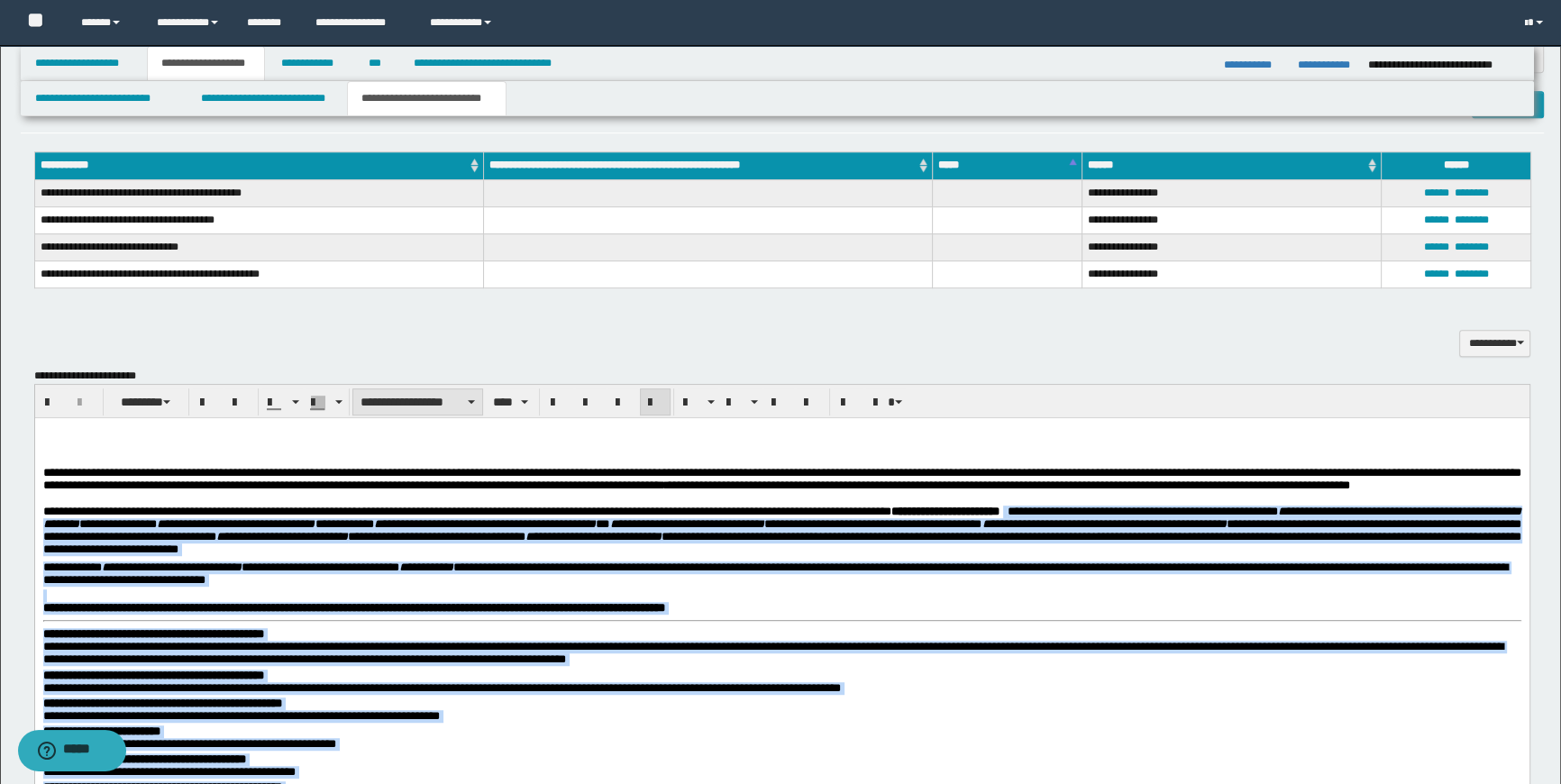 click on "**********" at bounding box center [417, 402] 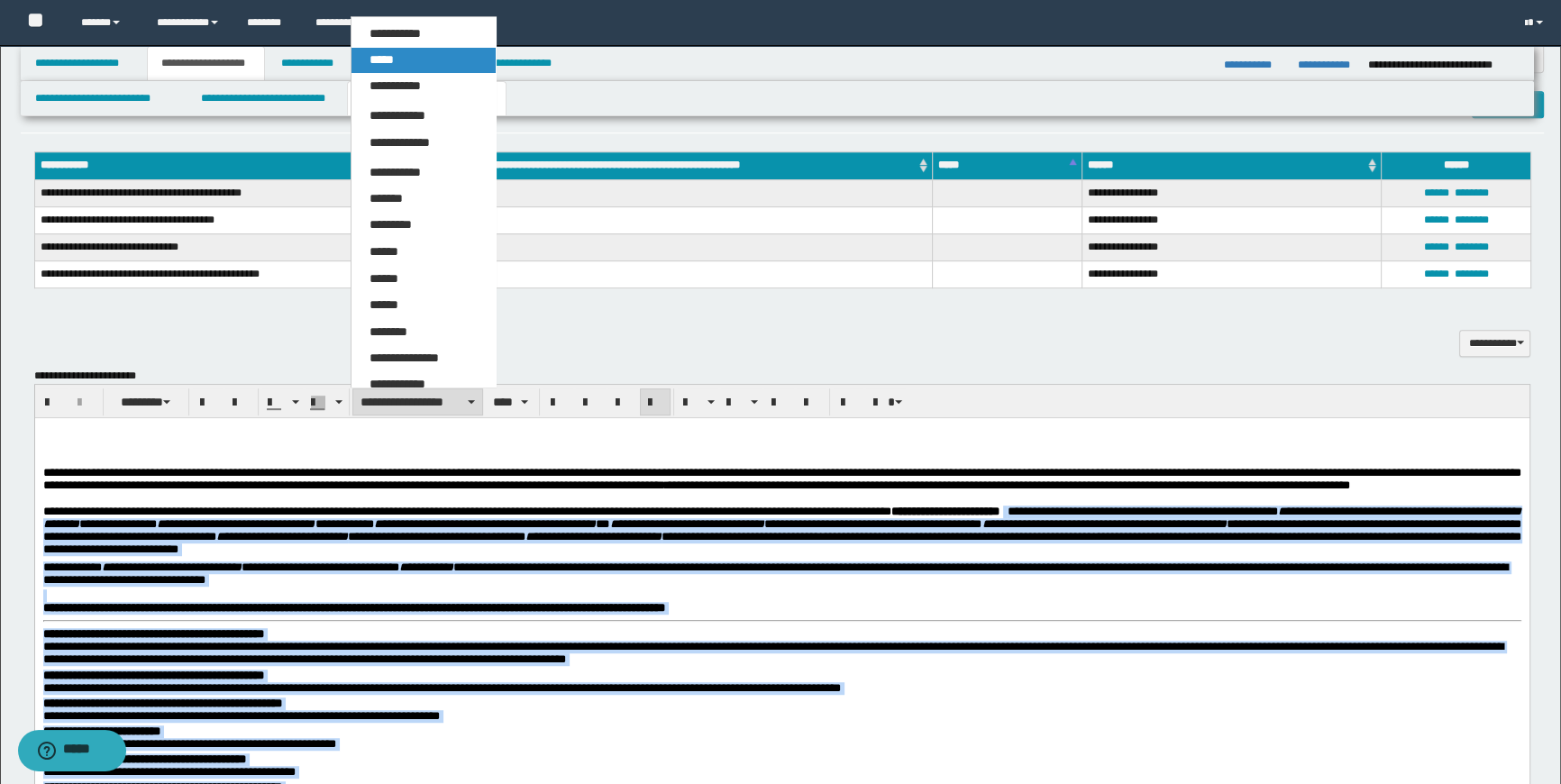 click on "*****" at bounding box center [381, 59] 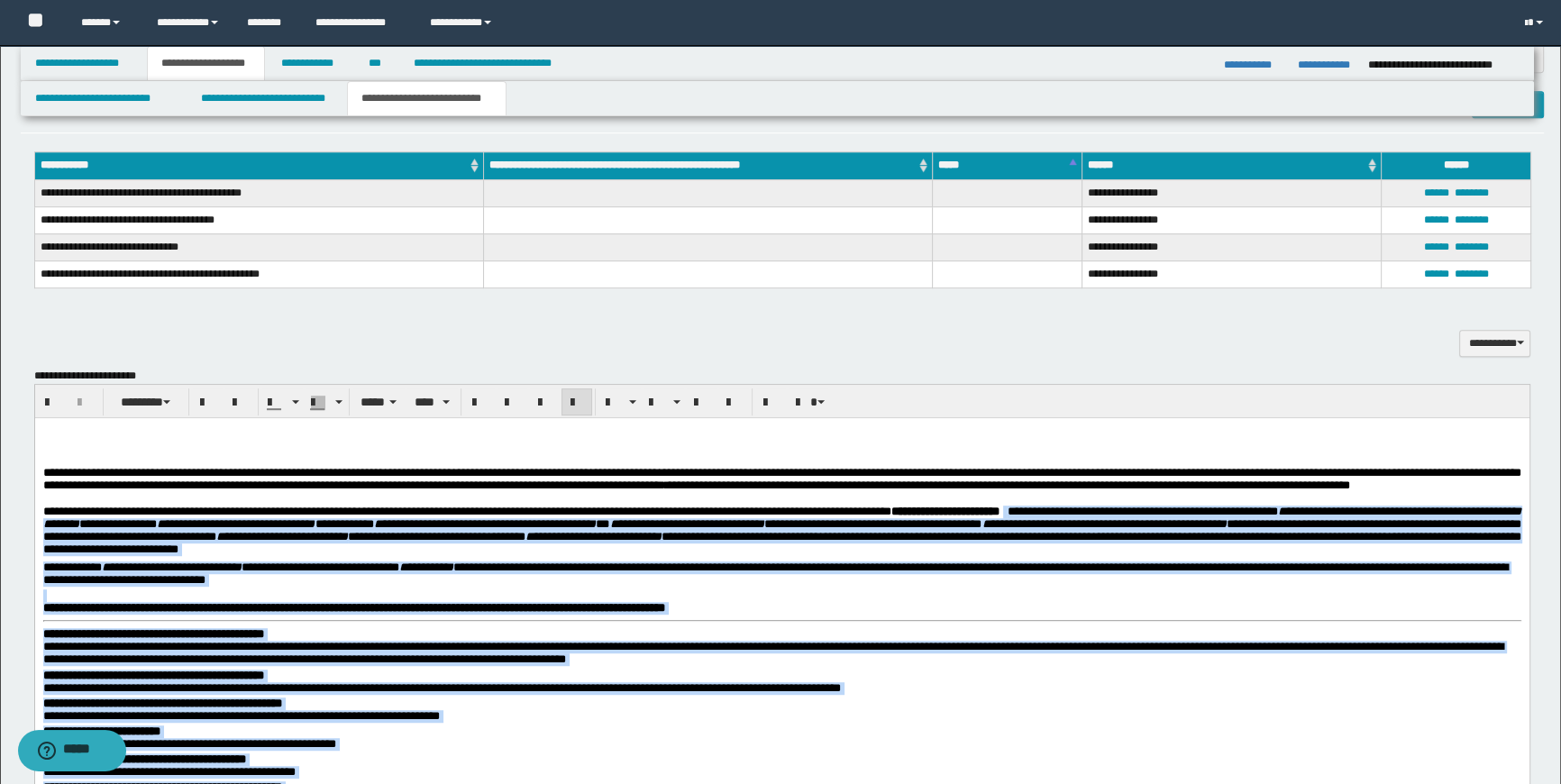 click on "**********" at bounding box center (774, 573) 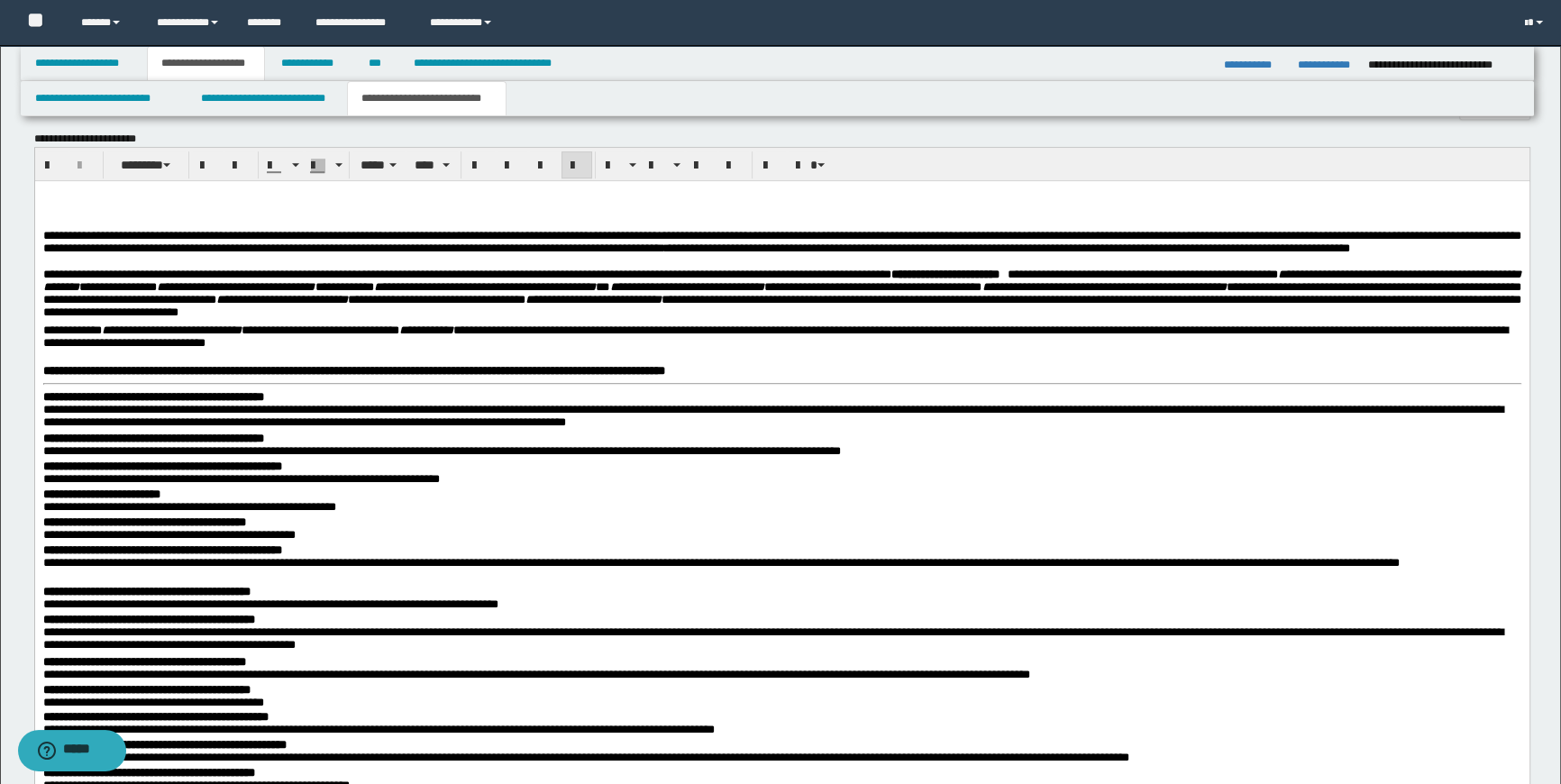 scroll, scrollTop: 1456, scrollLeft: 0, axis: vertical 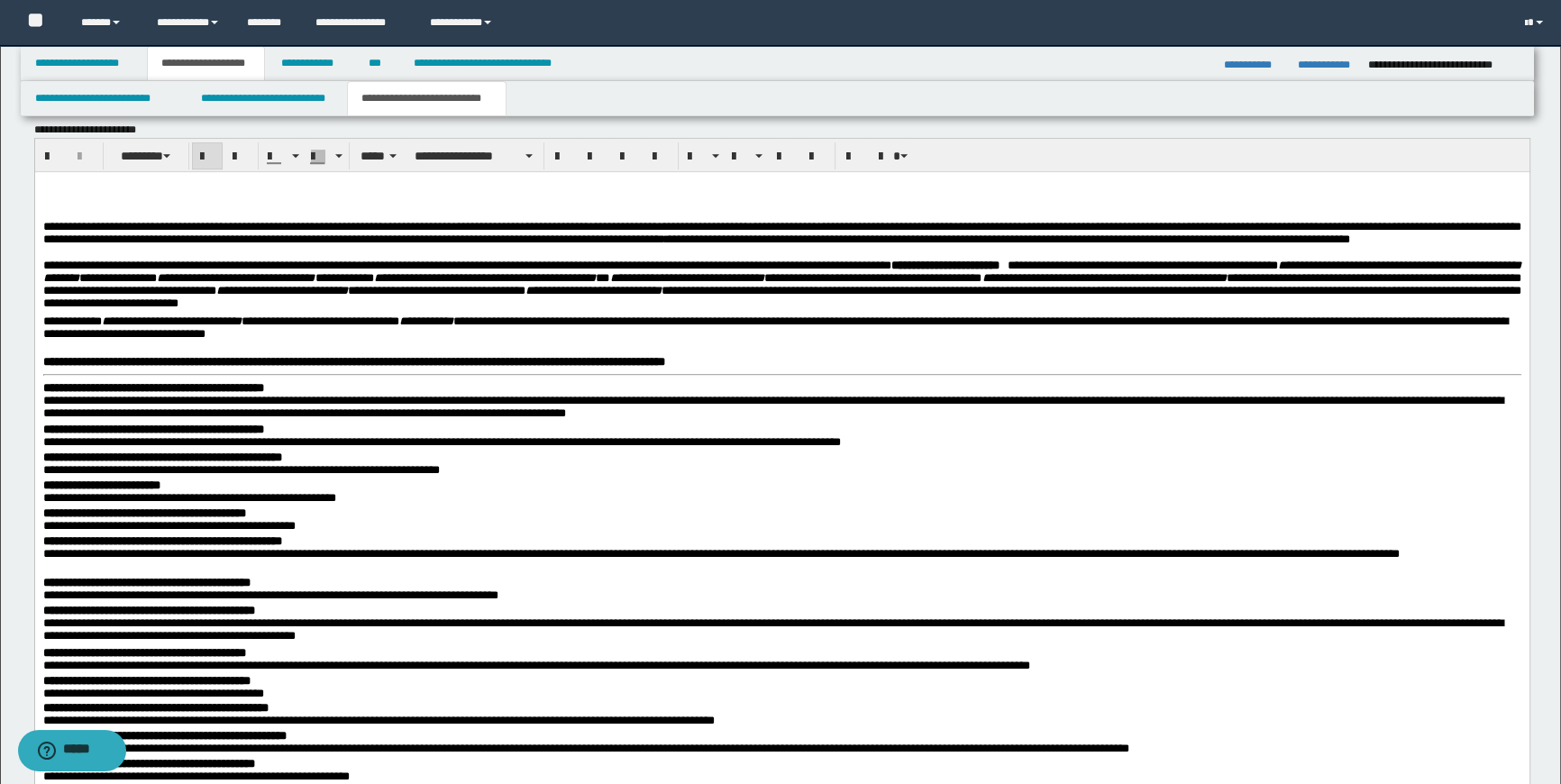 click on "**********" at bounding box center [152, 387] 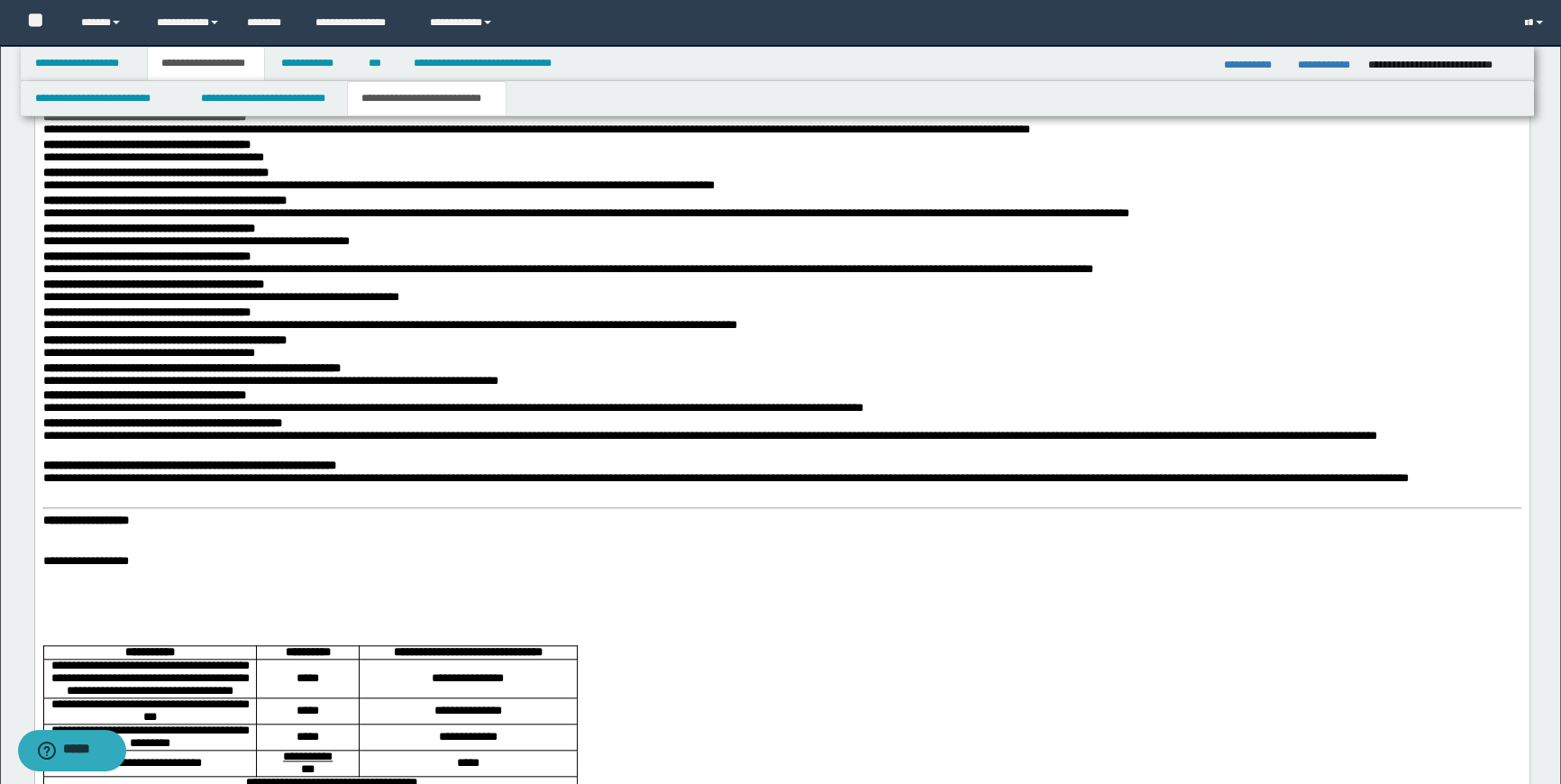 scroll, scrollTop: 2029, scrollLeft: 0, axis: vertical 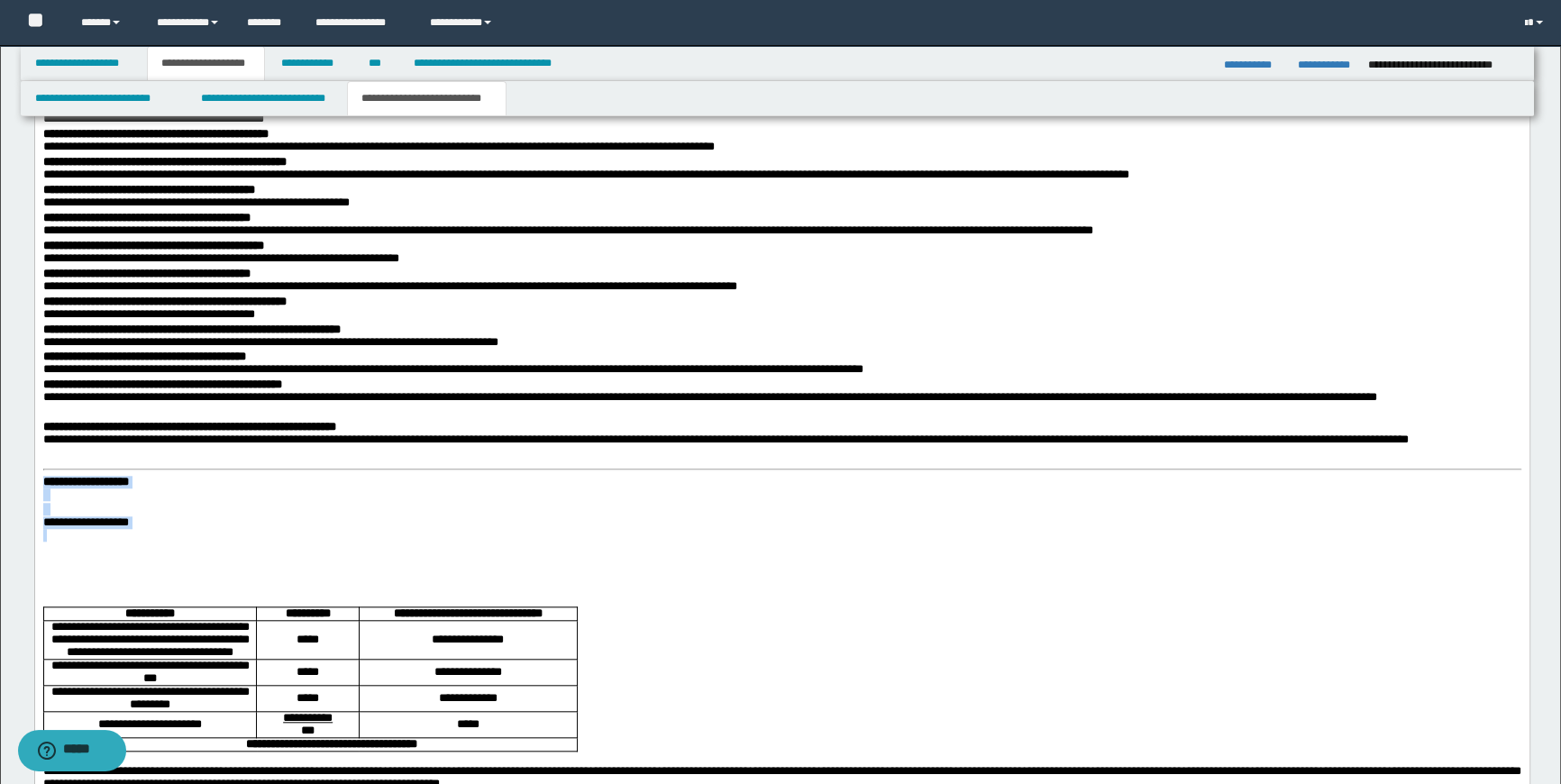drag, startPoint x: 182, startPoint y: 572, endPoint x: 44, endPoint y: 501, distance: 155.19343 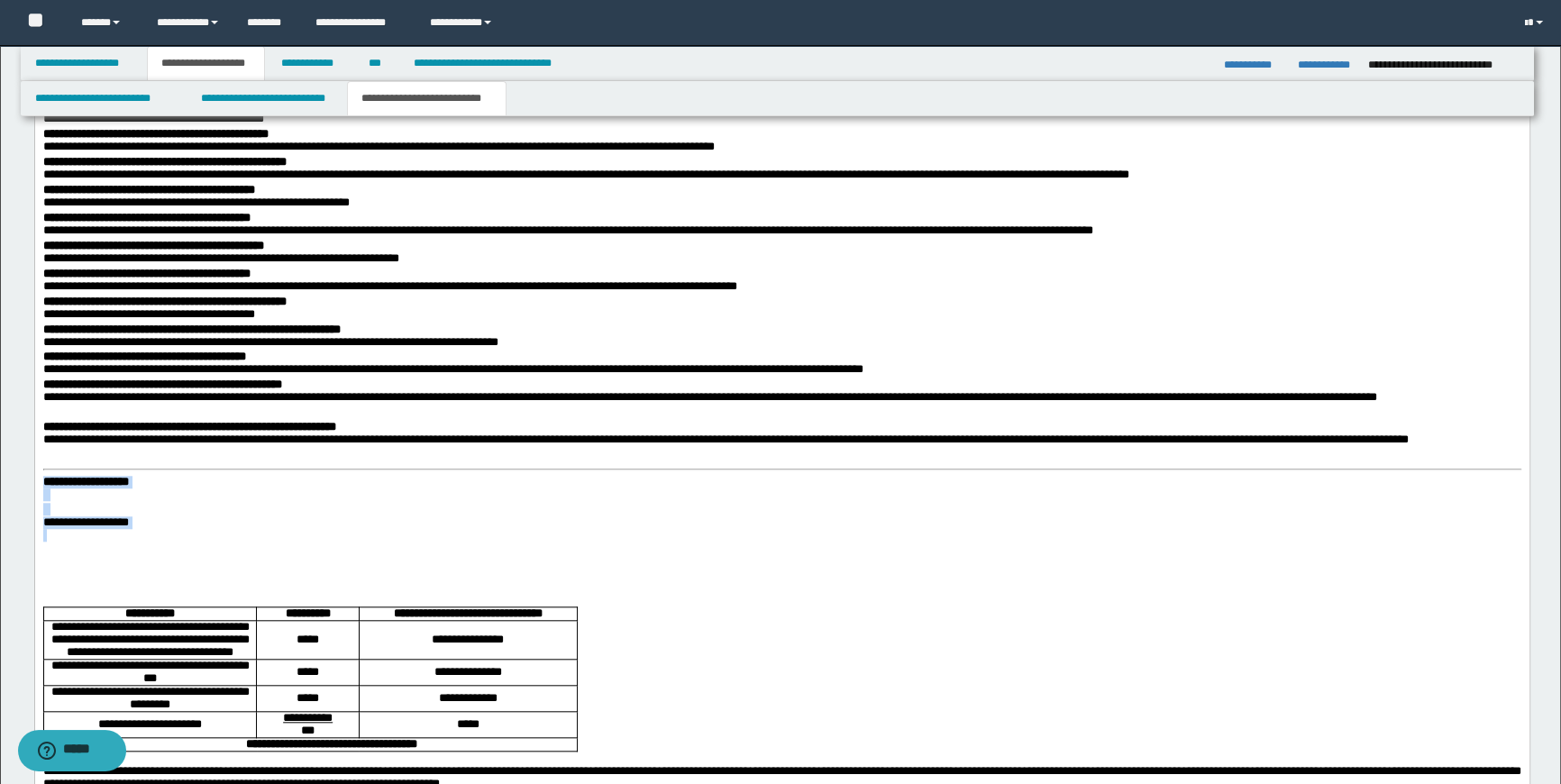click on "**********" at bounding box center (781, 719) 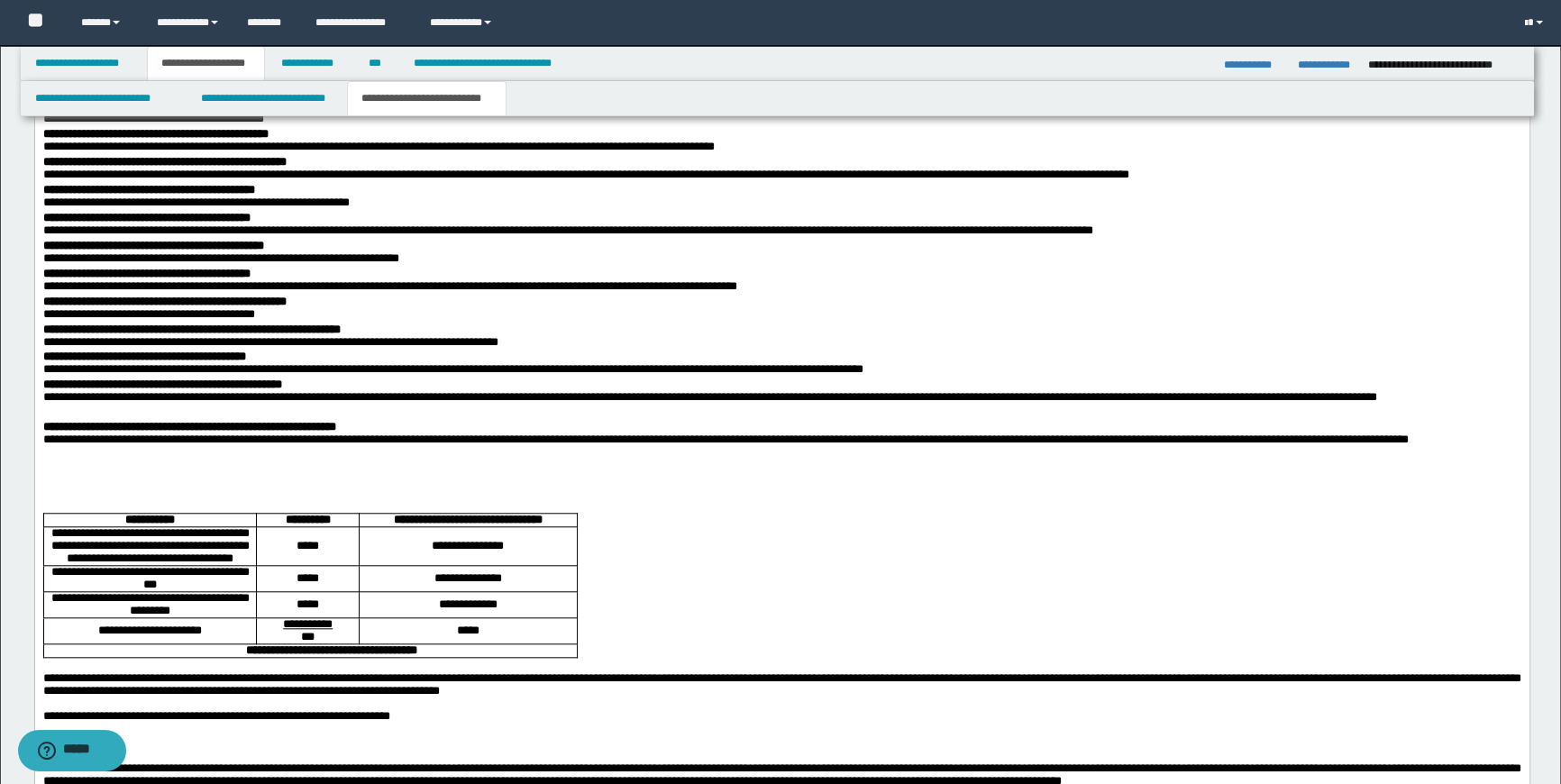 click at bounding box center (781, 482) 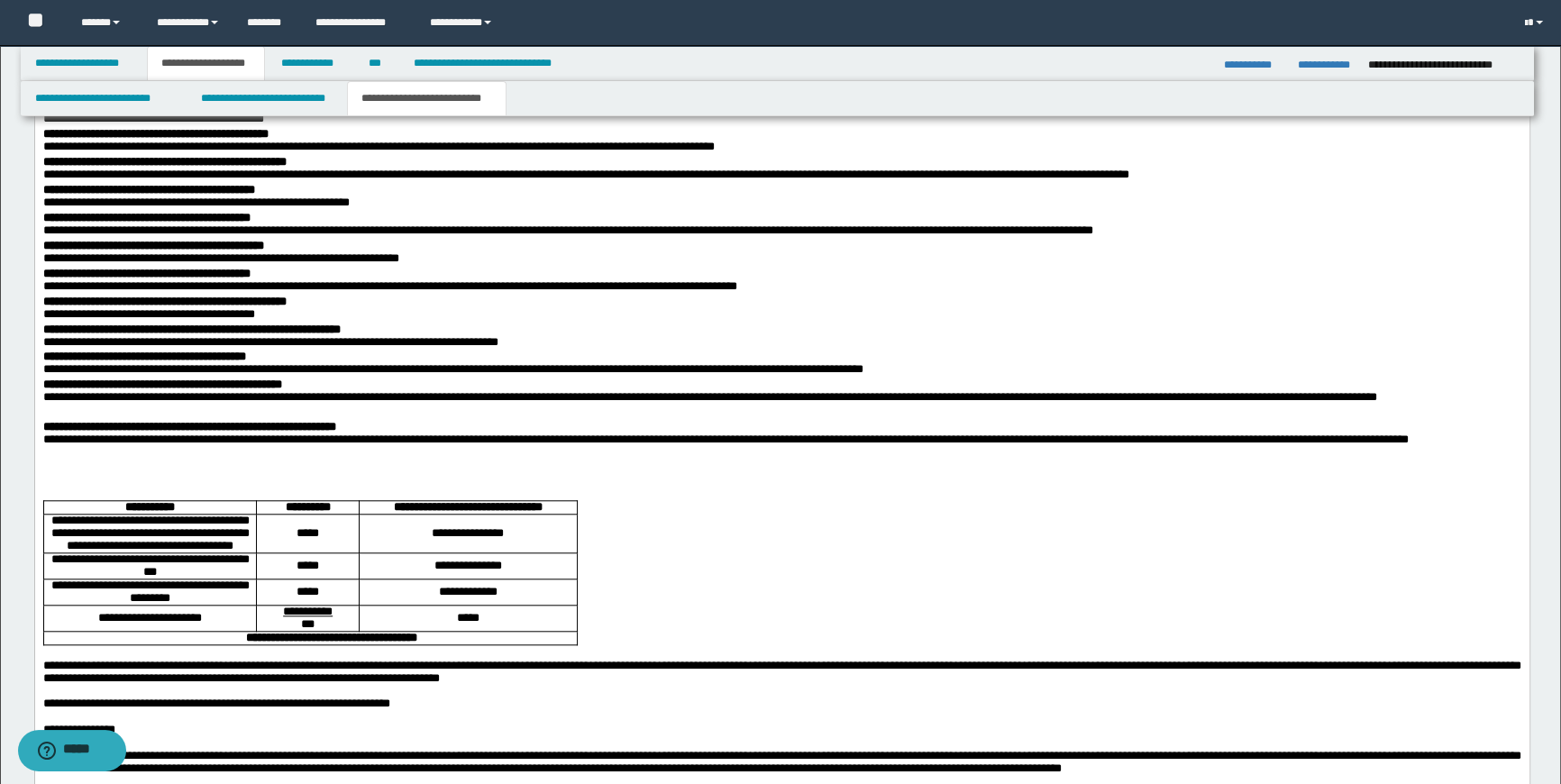 click at bounding box center [781, 482] 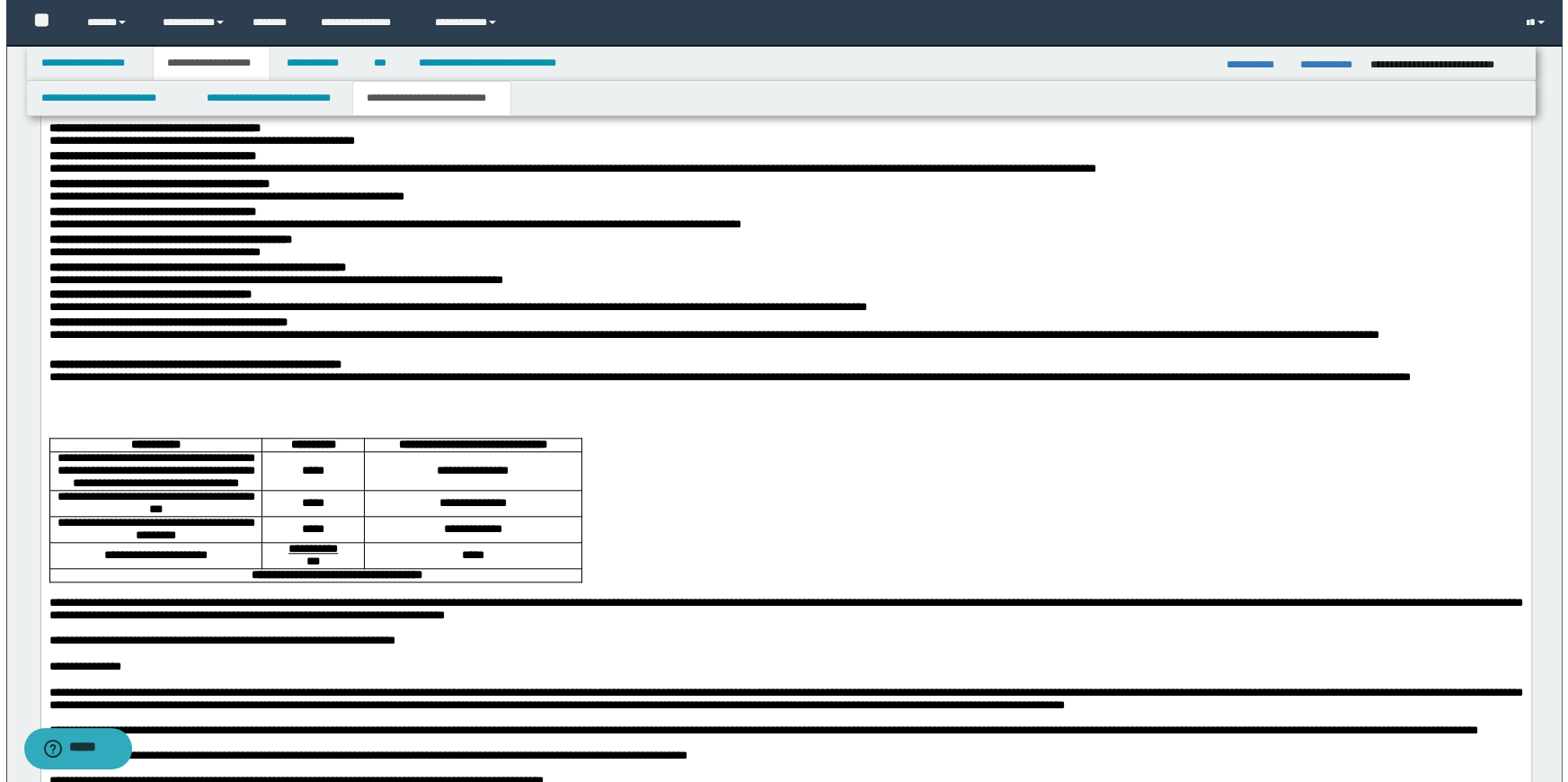scroll, scrollTop: 2106, scrollLeft: 0, axis: vertical 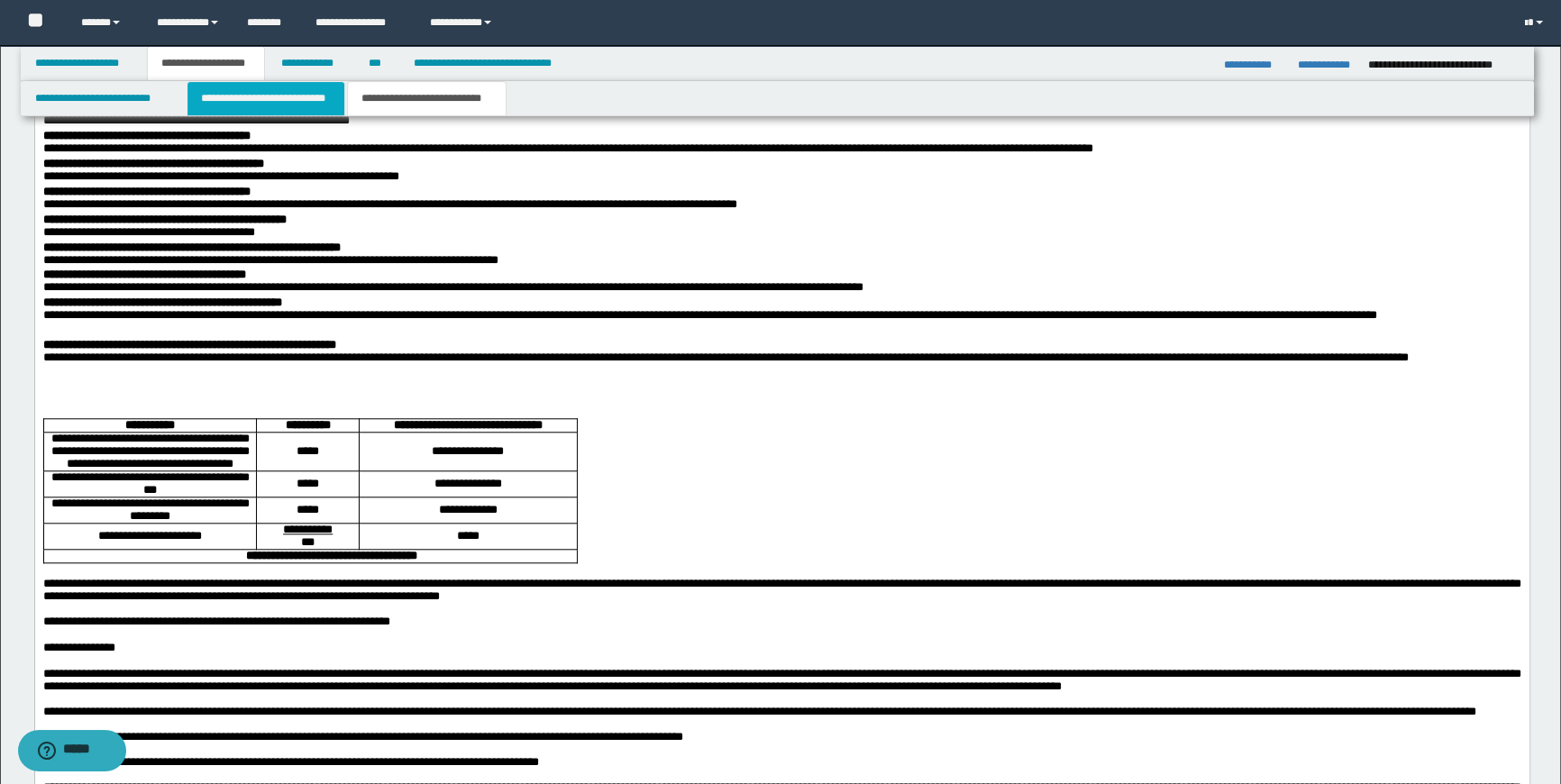click on "**********" at bounding box center [265, 98] 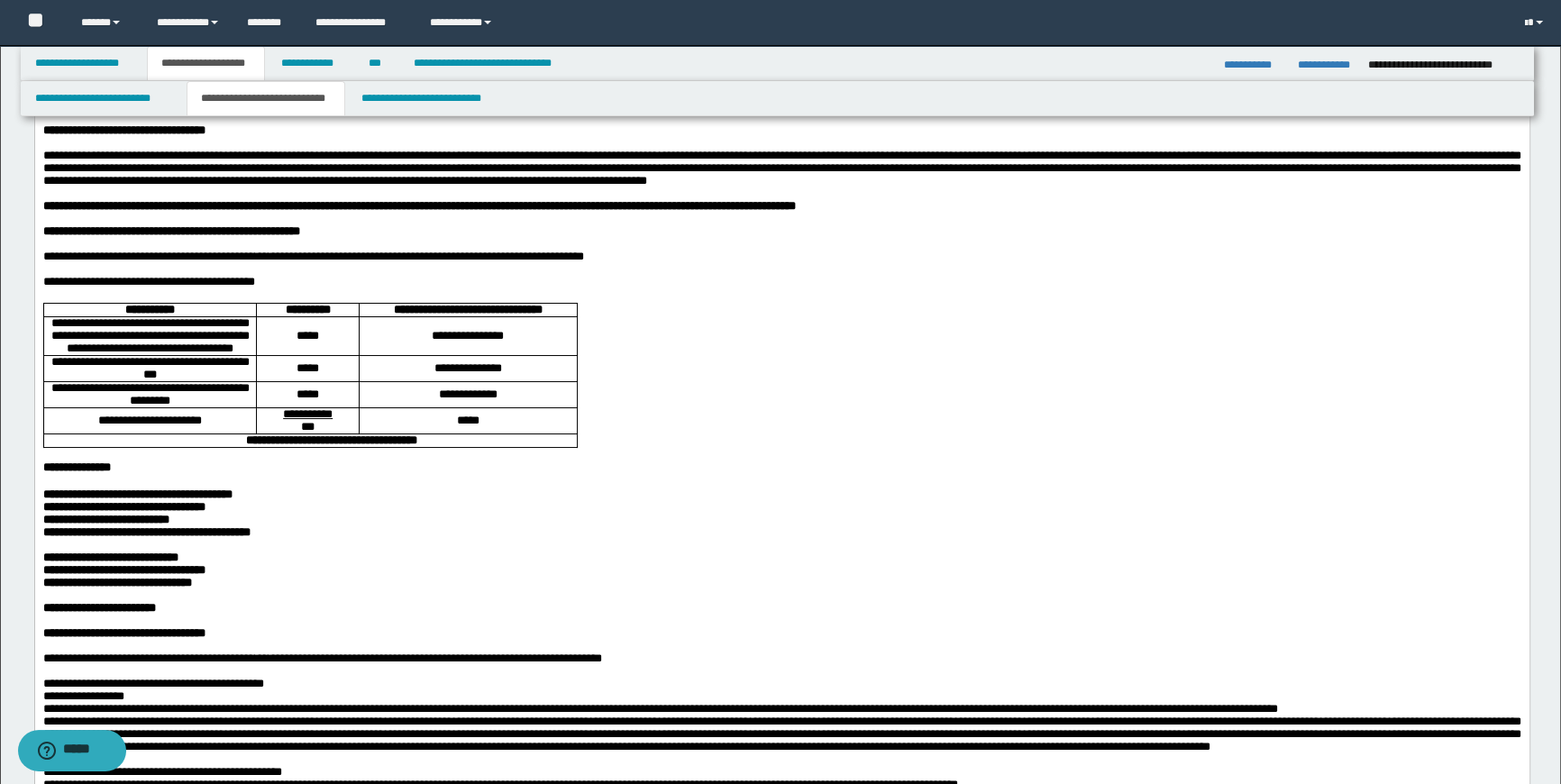 scroll, scrollTop: 0, scrollLeft: 0, axis: both 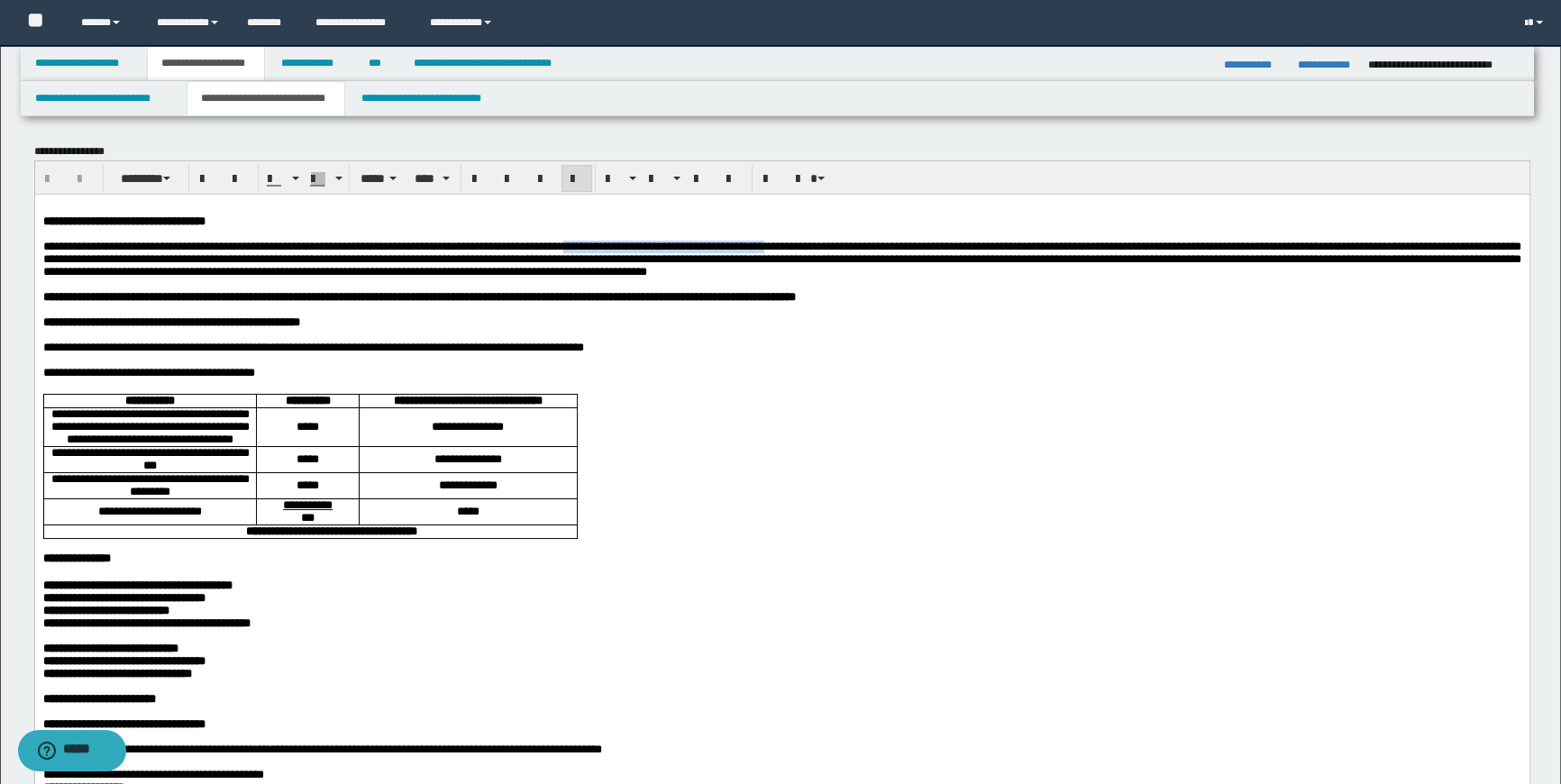 drag, startPoint x: 945, startPoint y: 244, endPoint x: 687, endPoint y: 251, distance: 258.09494 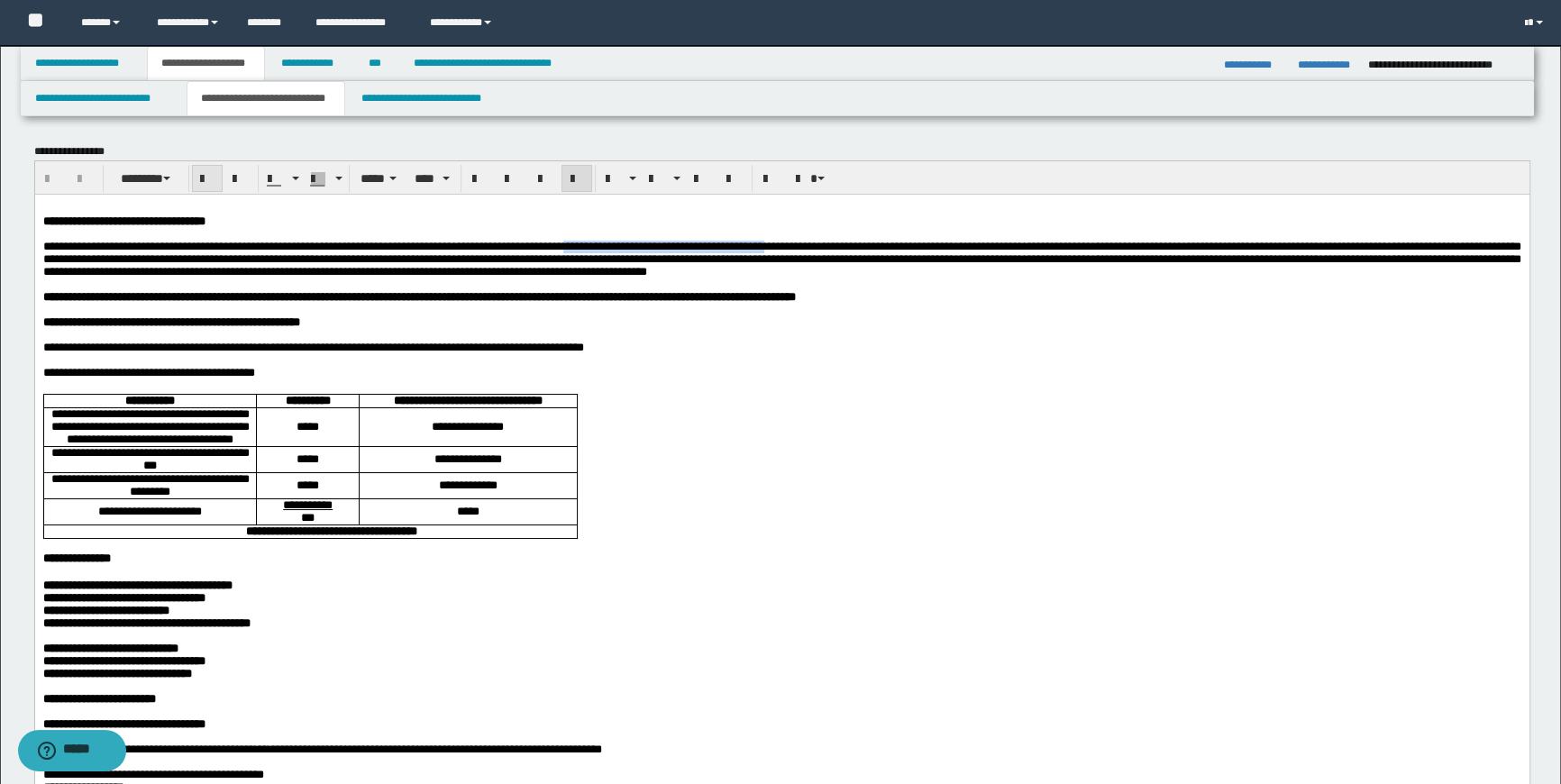 drag, startPoint x: 205, startPoint y: 176, endPoint x: 315, endPoint y: 13, distance: 196.64 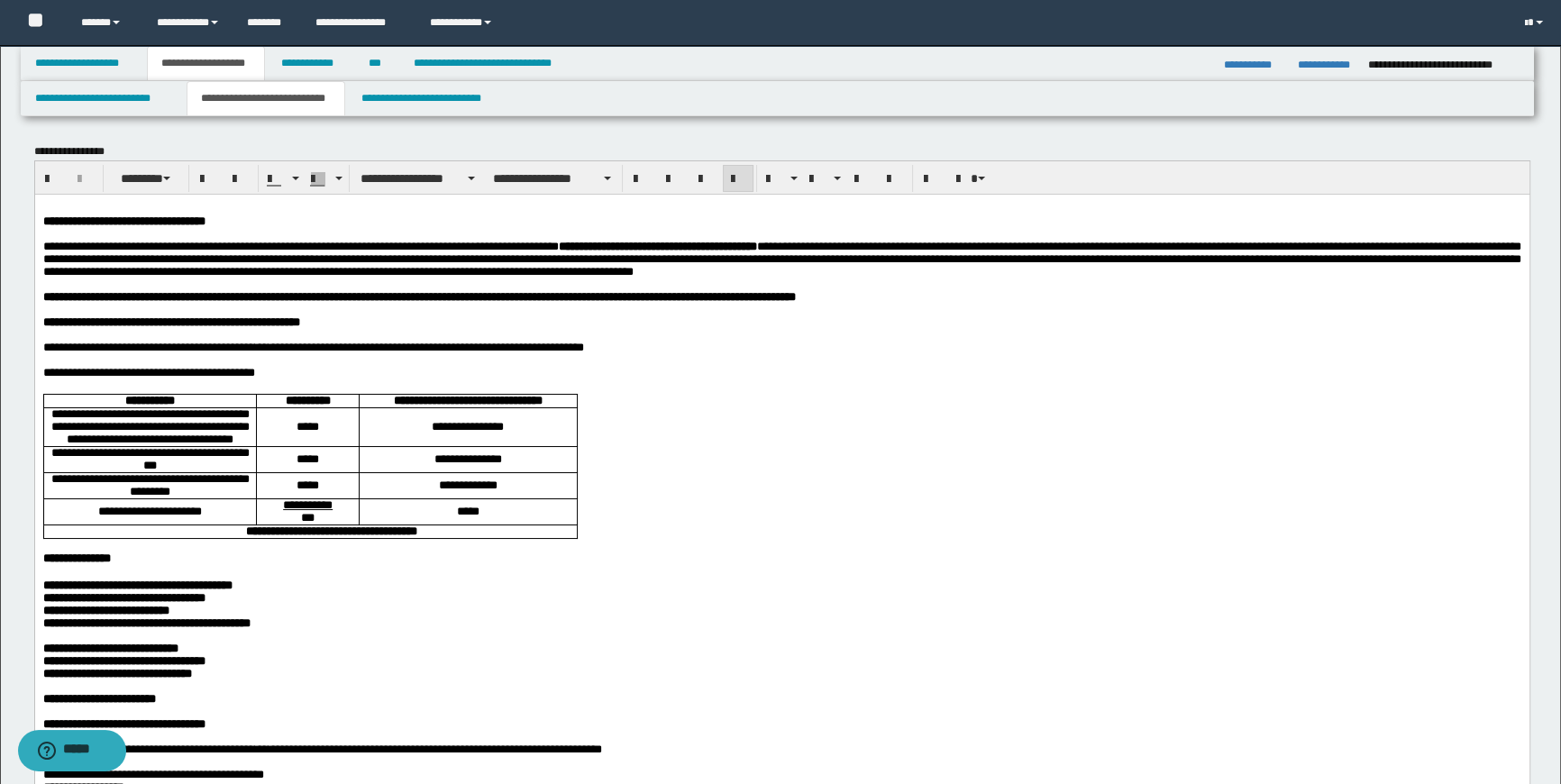 click on "**********" at bounding box center (781, 1198) 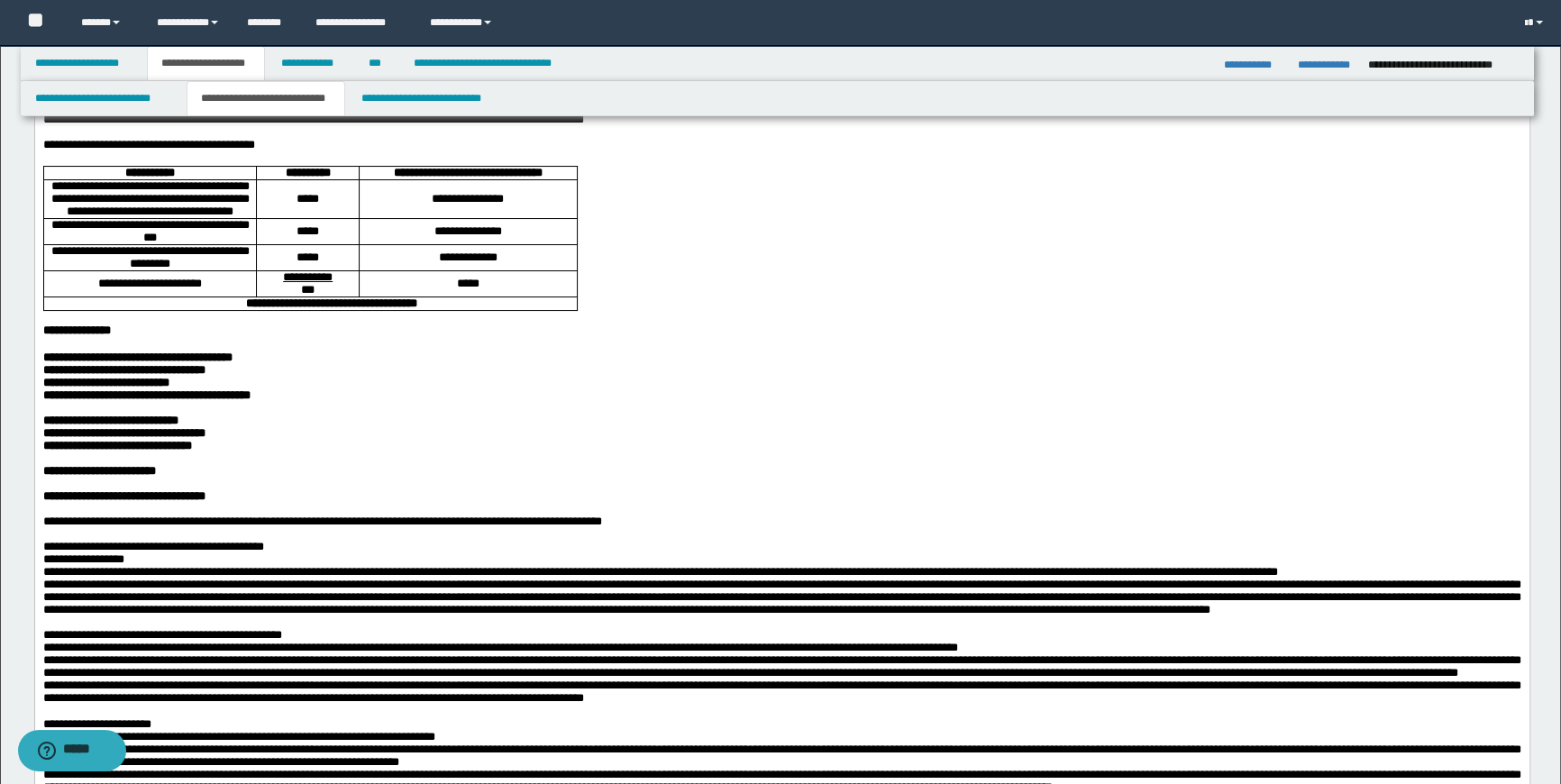 scroll, scrollTop: 81, scrollLeft: 0, axis: vertical 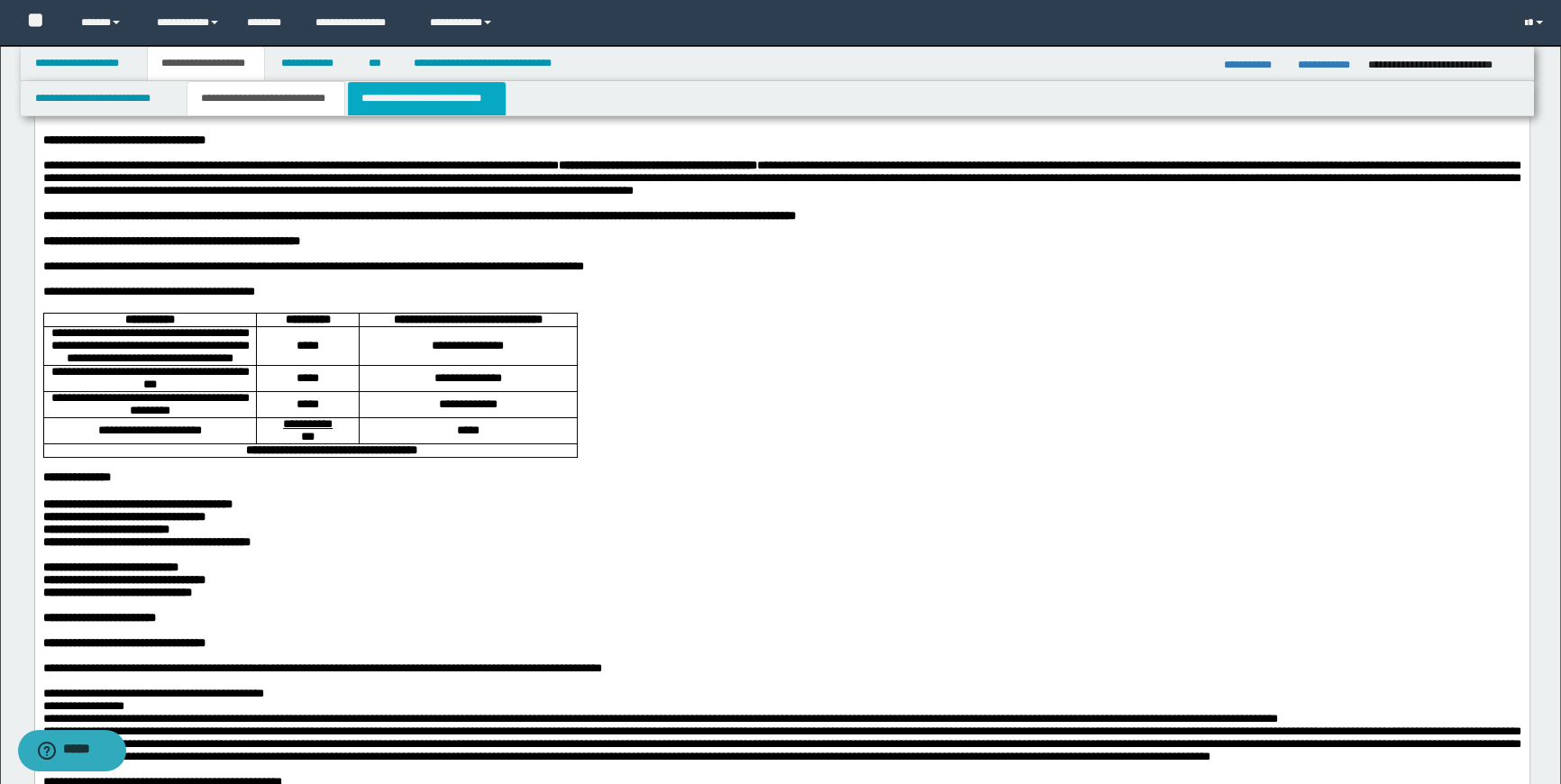 click on "**********" at bounding box center (426, 98) 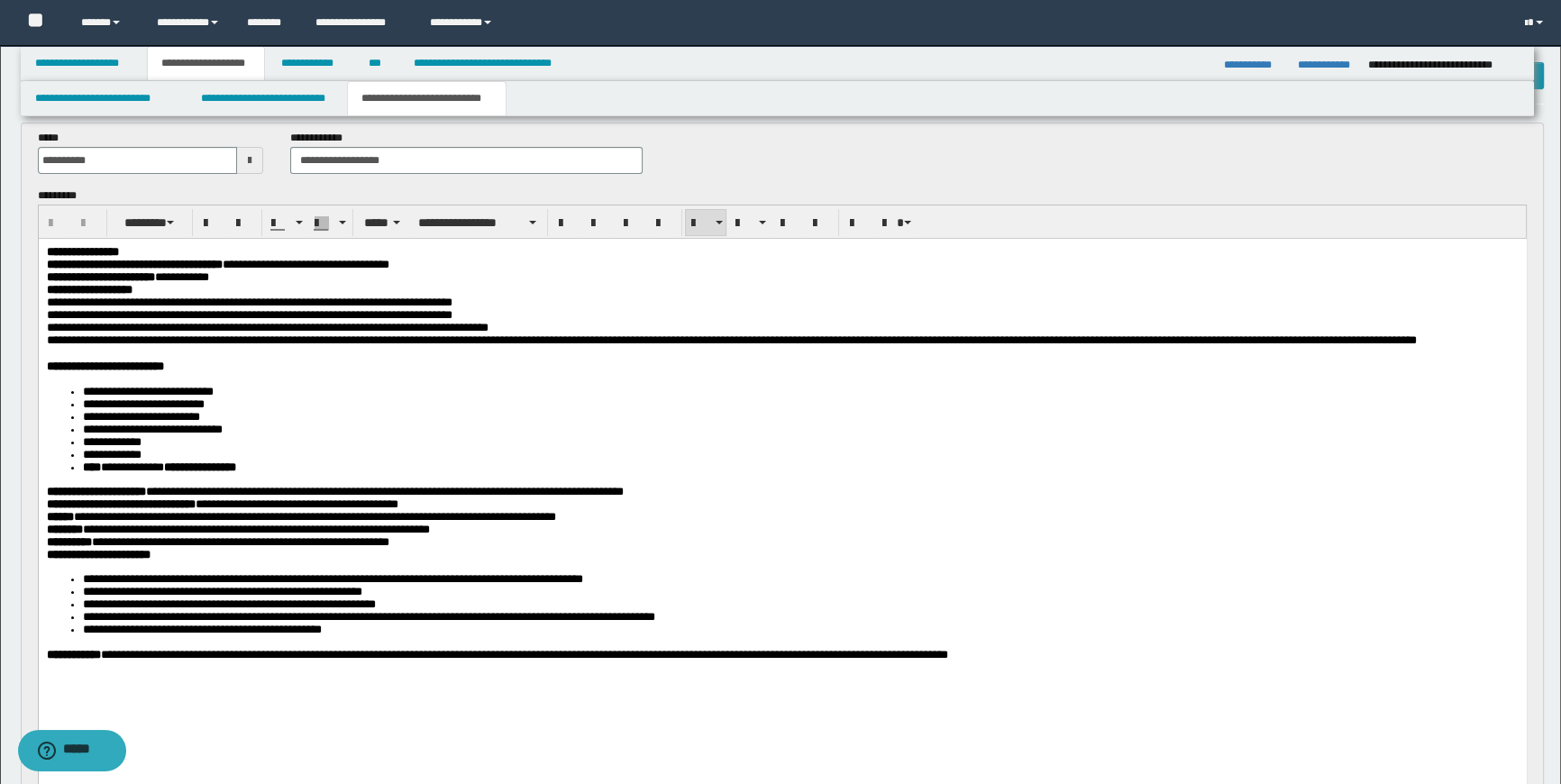 click on "**********" at bounding box center (159, 467) 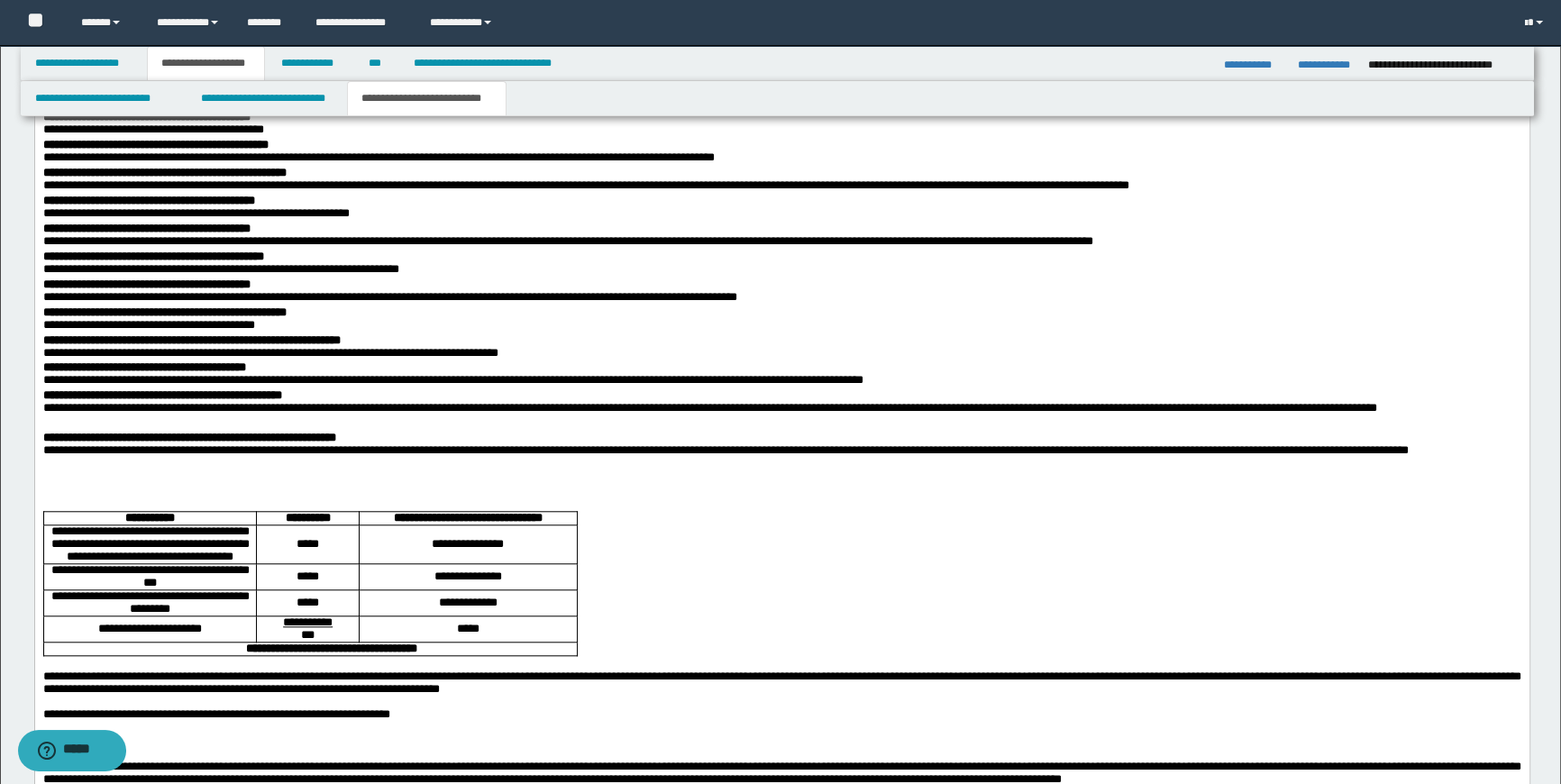 scroll, scrollTop: 2047, scrollLeft: 0, axis: vertical 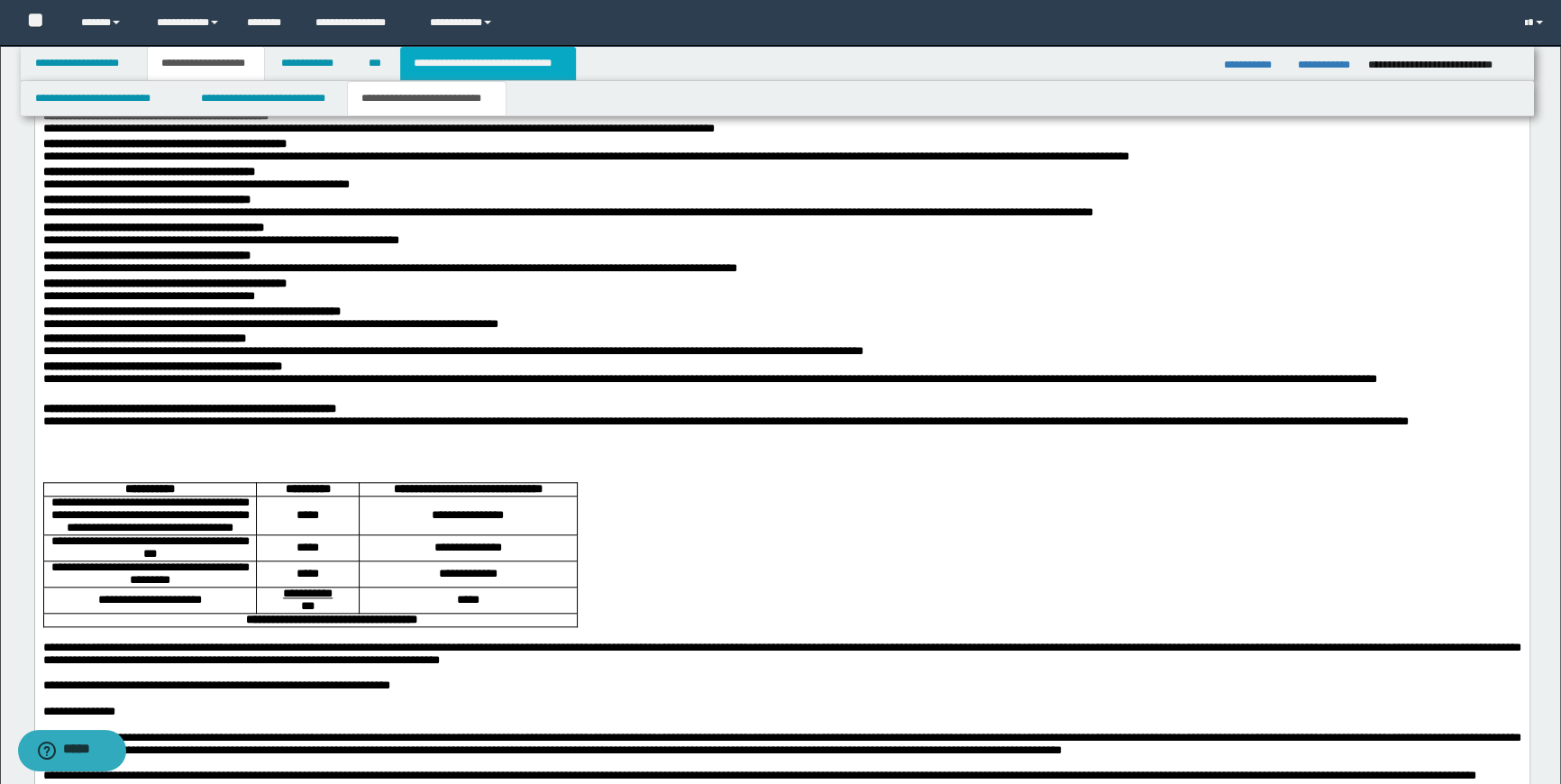 click on "**********" at bounding box center (488, 63) 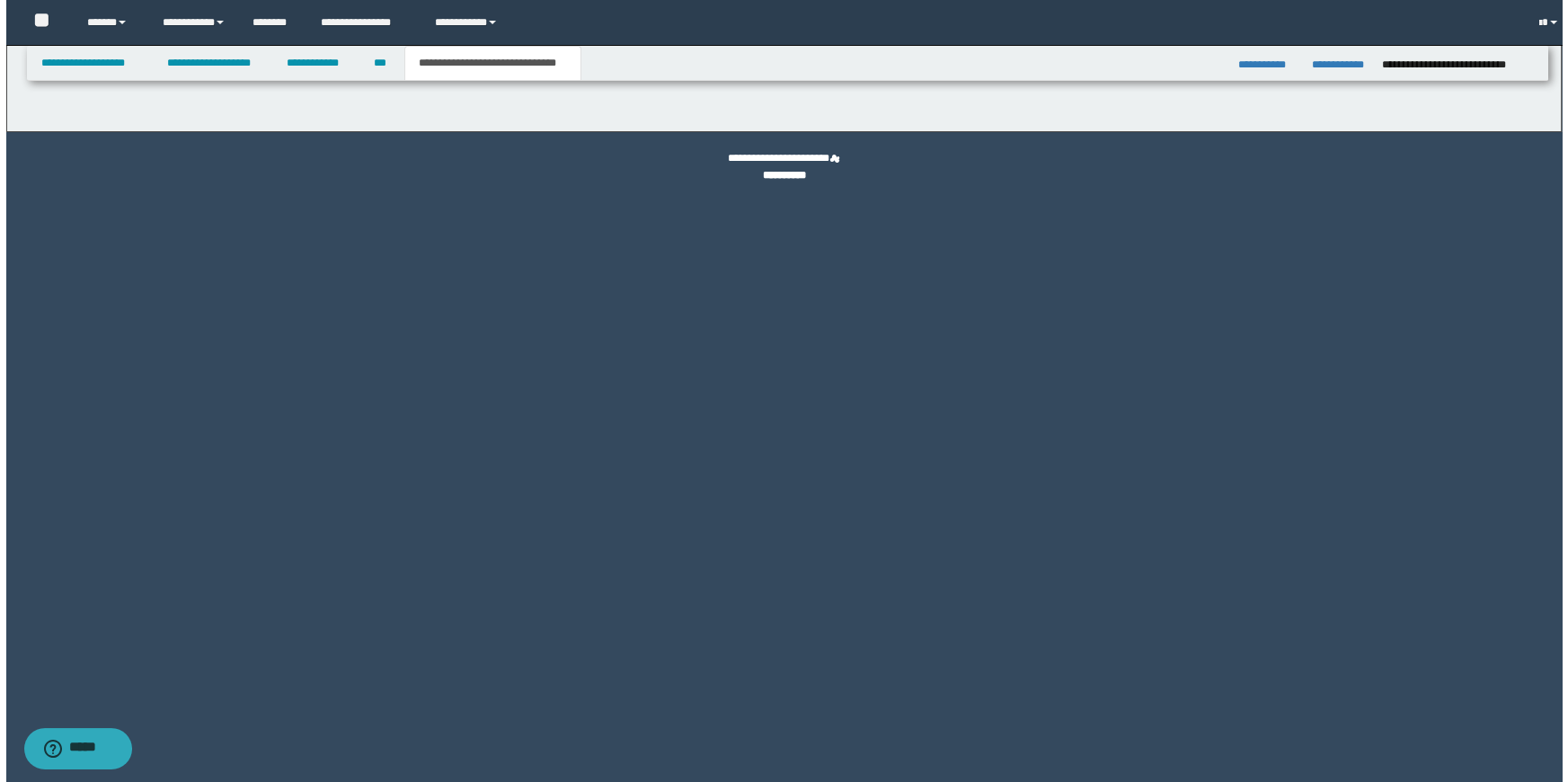 scroll, scrollTop: 0, scrollLeft: 0, axis: both 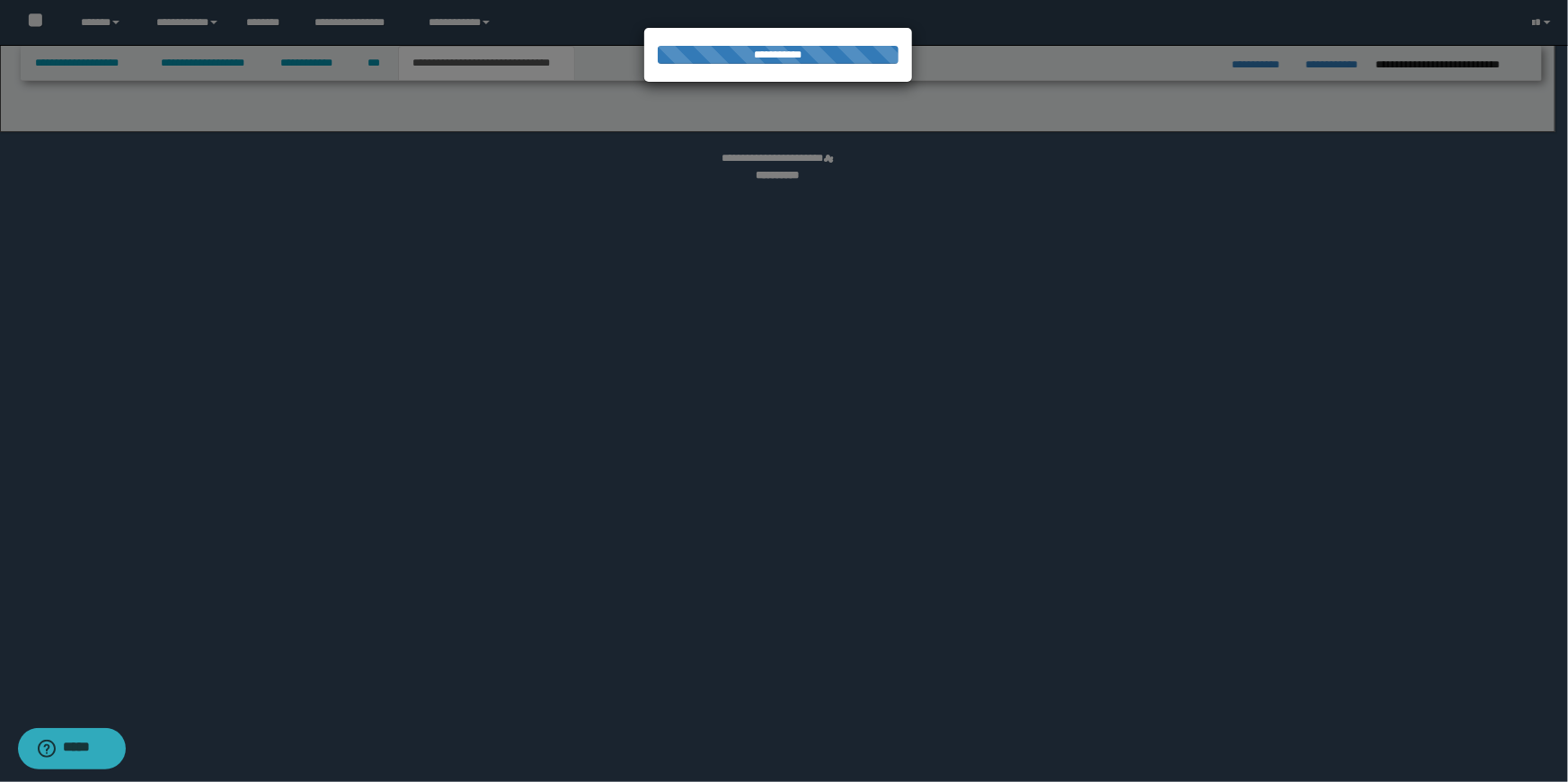 select on "*" 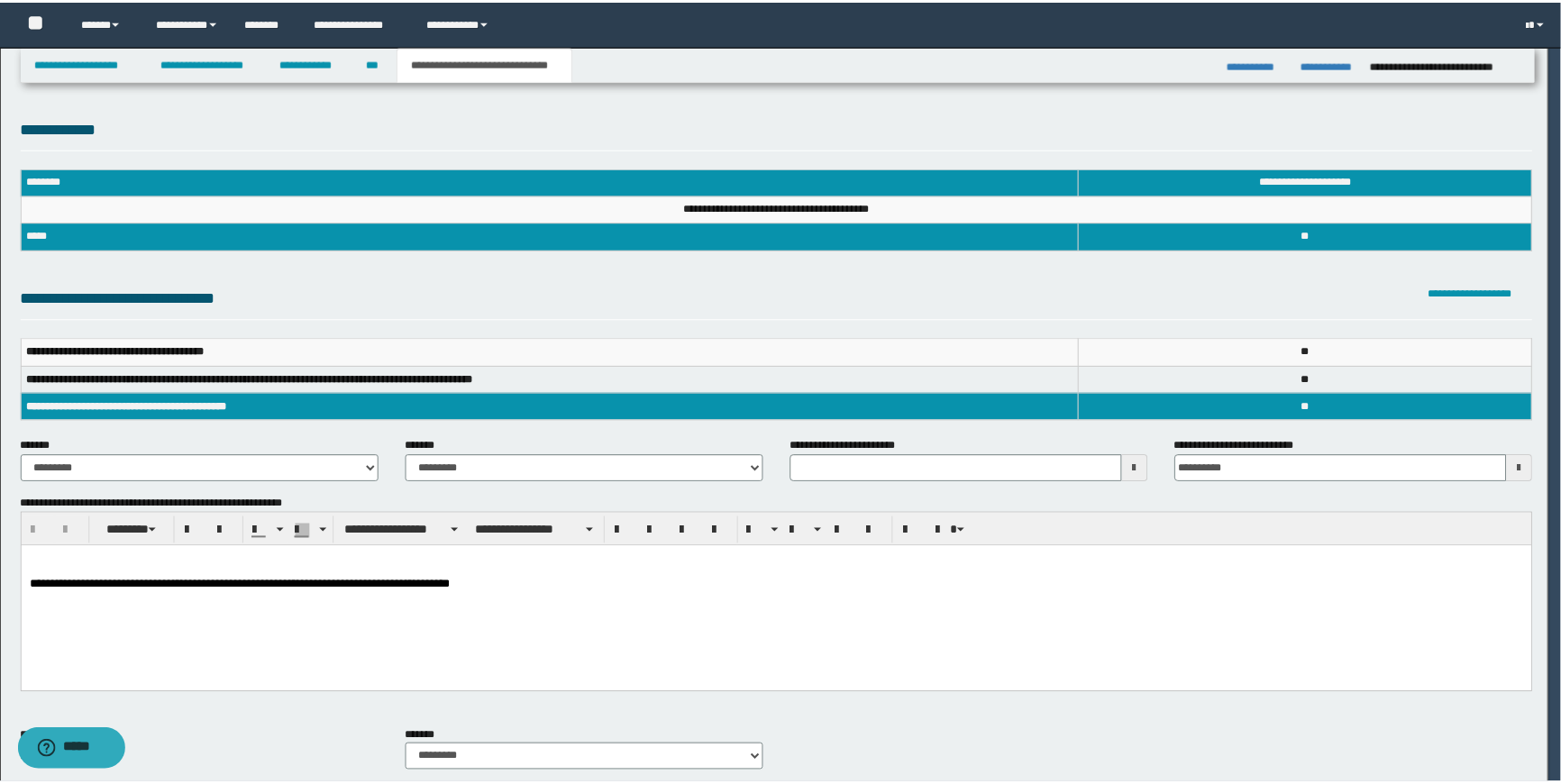 scroll, scrollTop: 0, scrollLeft: 0, axis: both 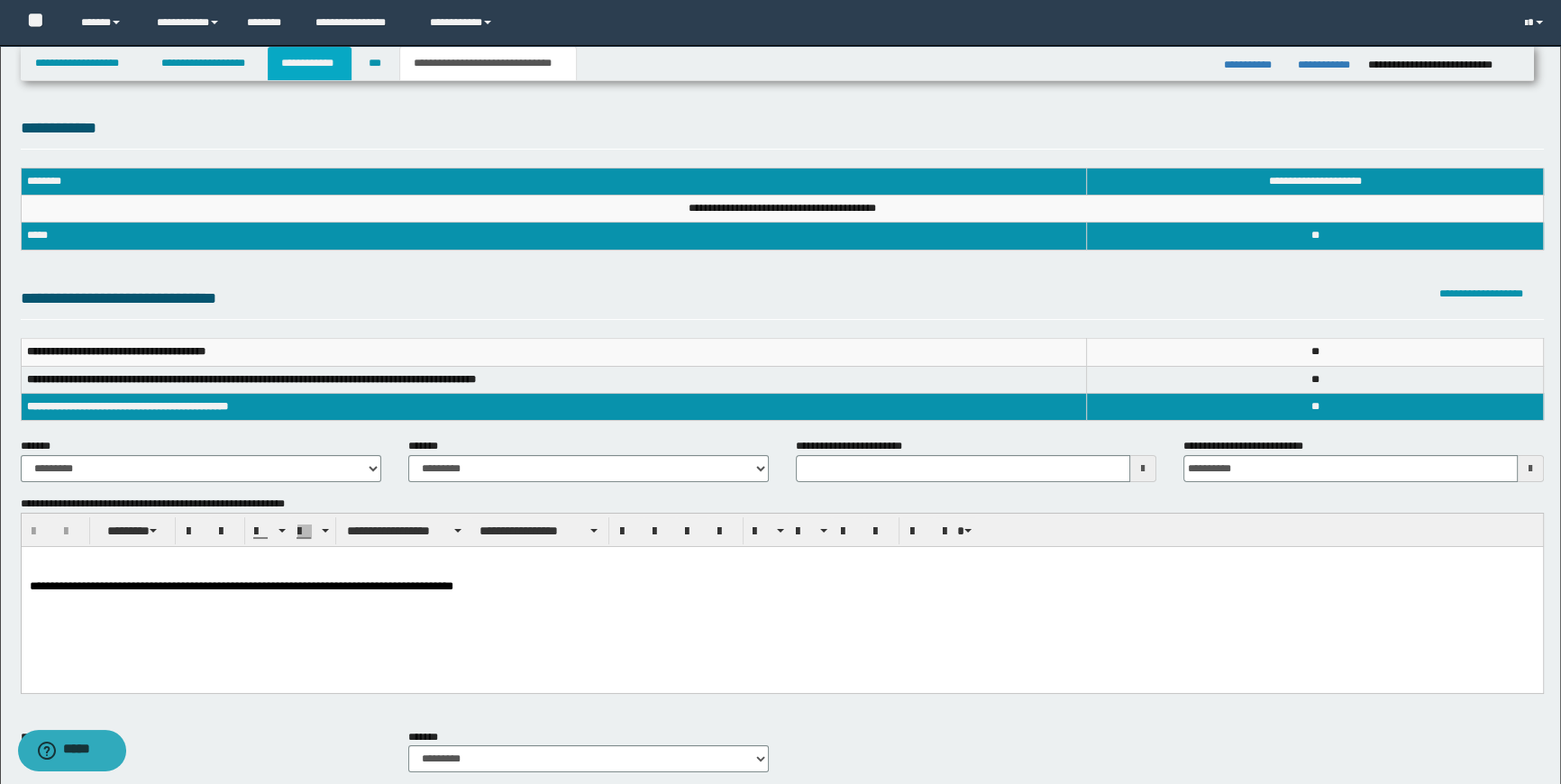click on "**********" at bounding box center [309, 63] 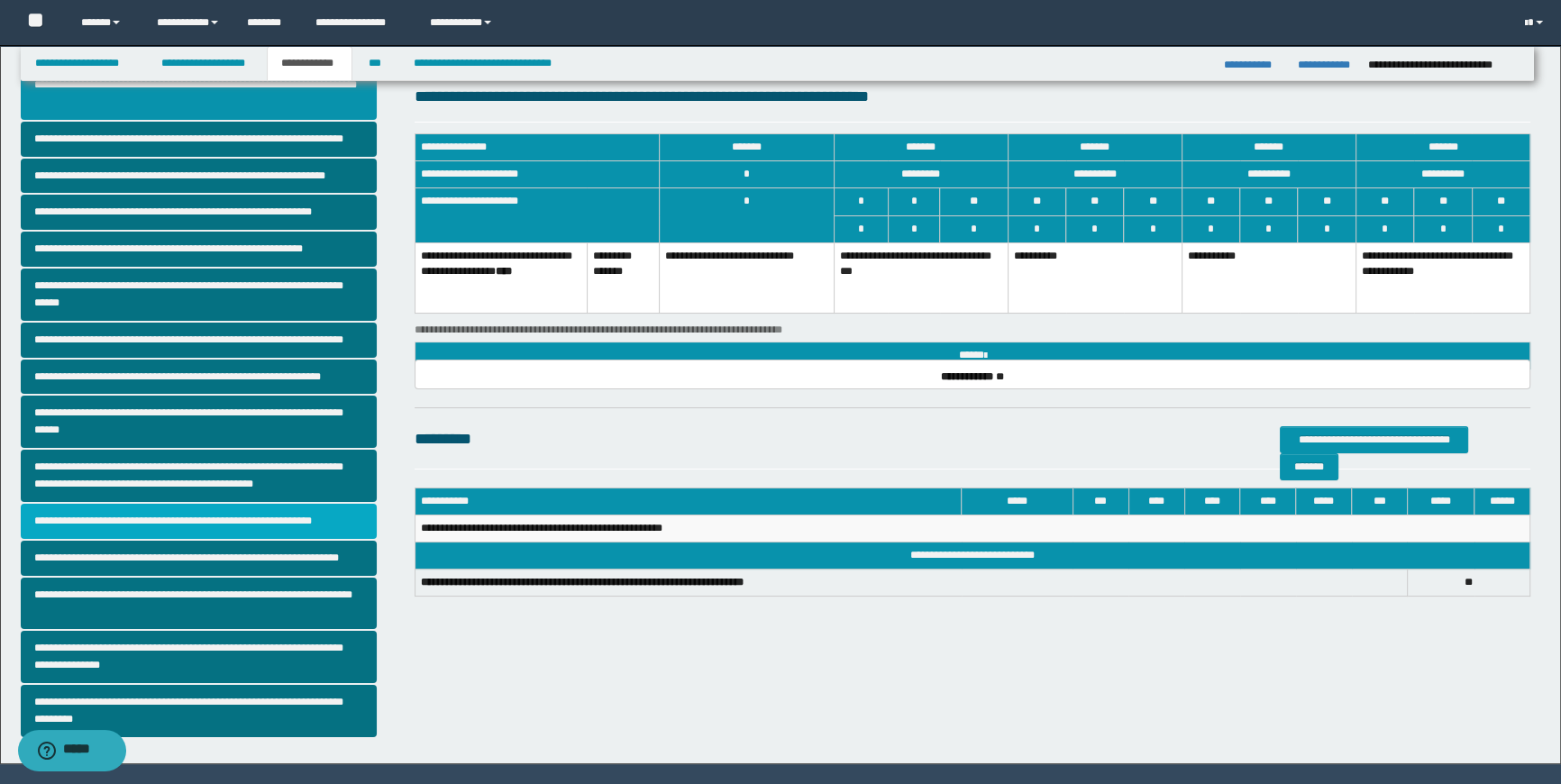 scroll, scrollTop: 98, scrollLeft: 0, axis: vertical 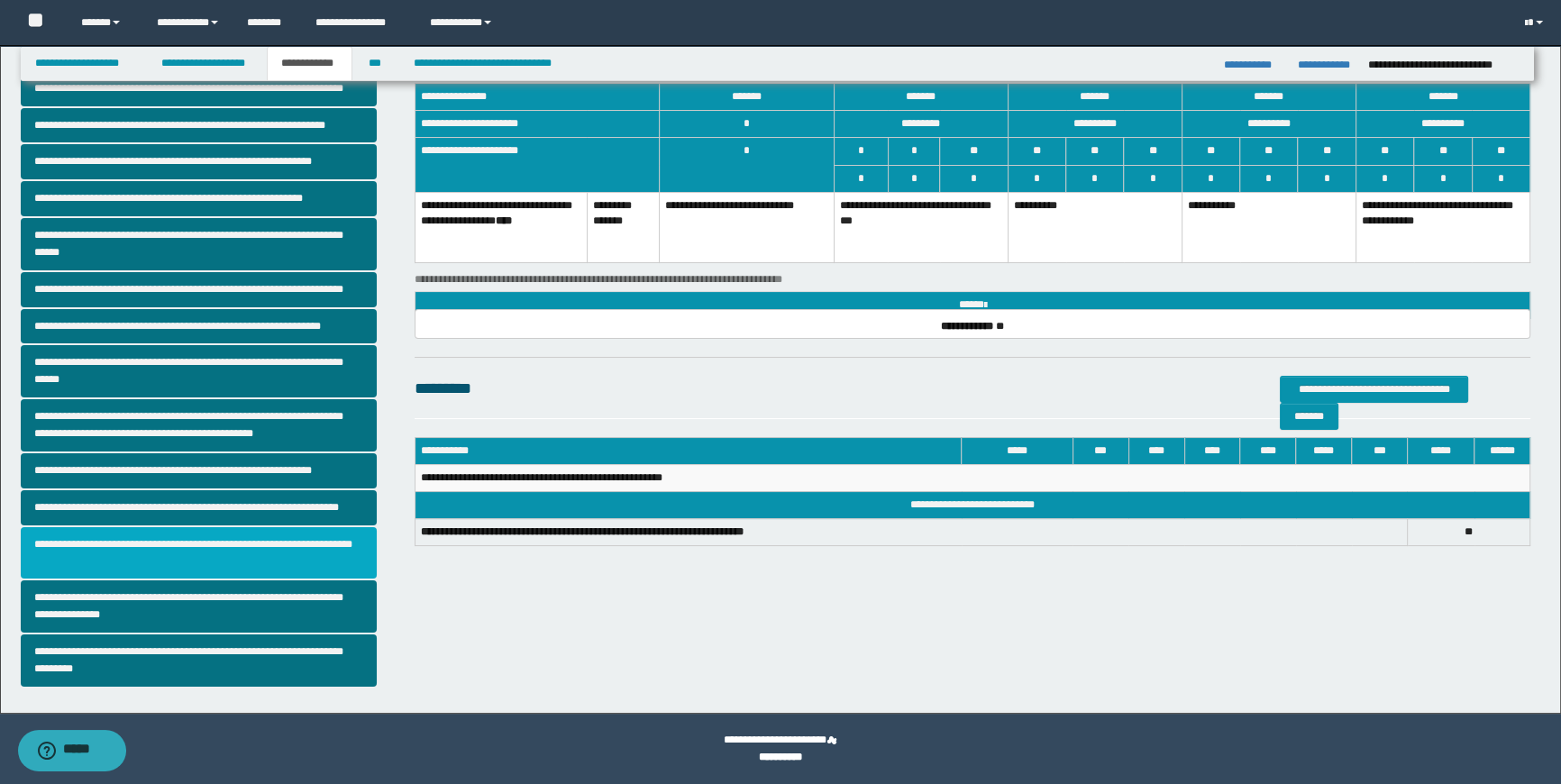 click on "**********" at bounding box center (199, 553) 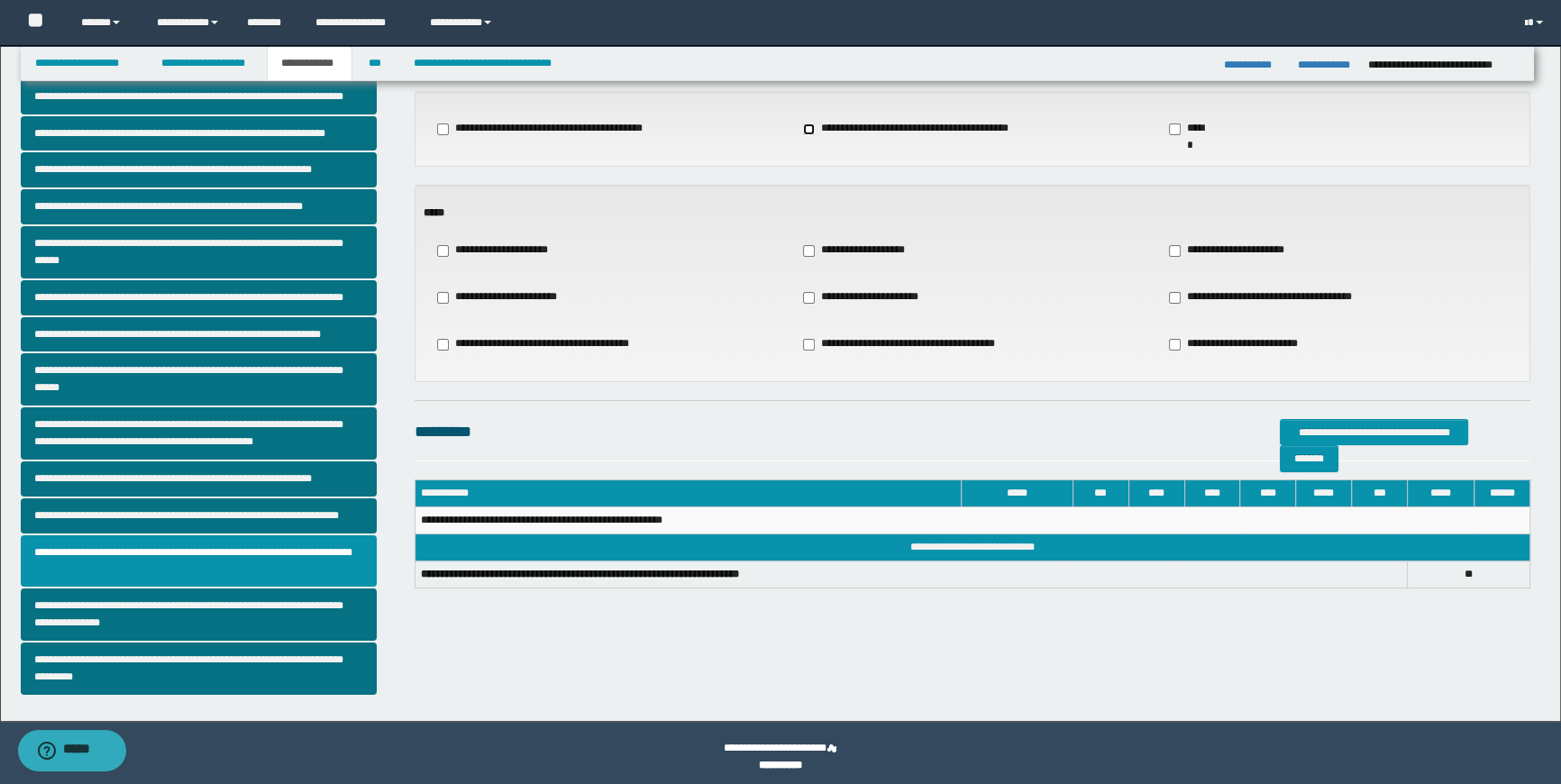 scroll, scrollTop: 98, scrollLeft: 0, axis: vertical 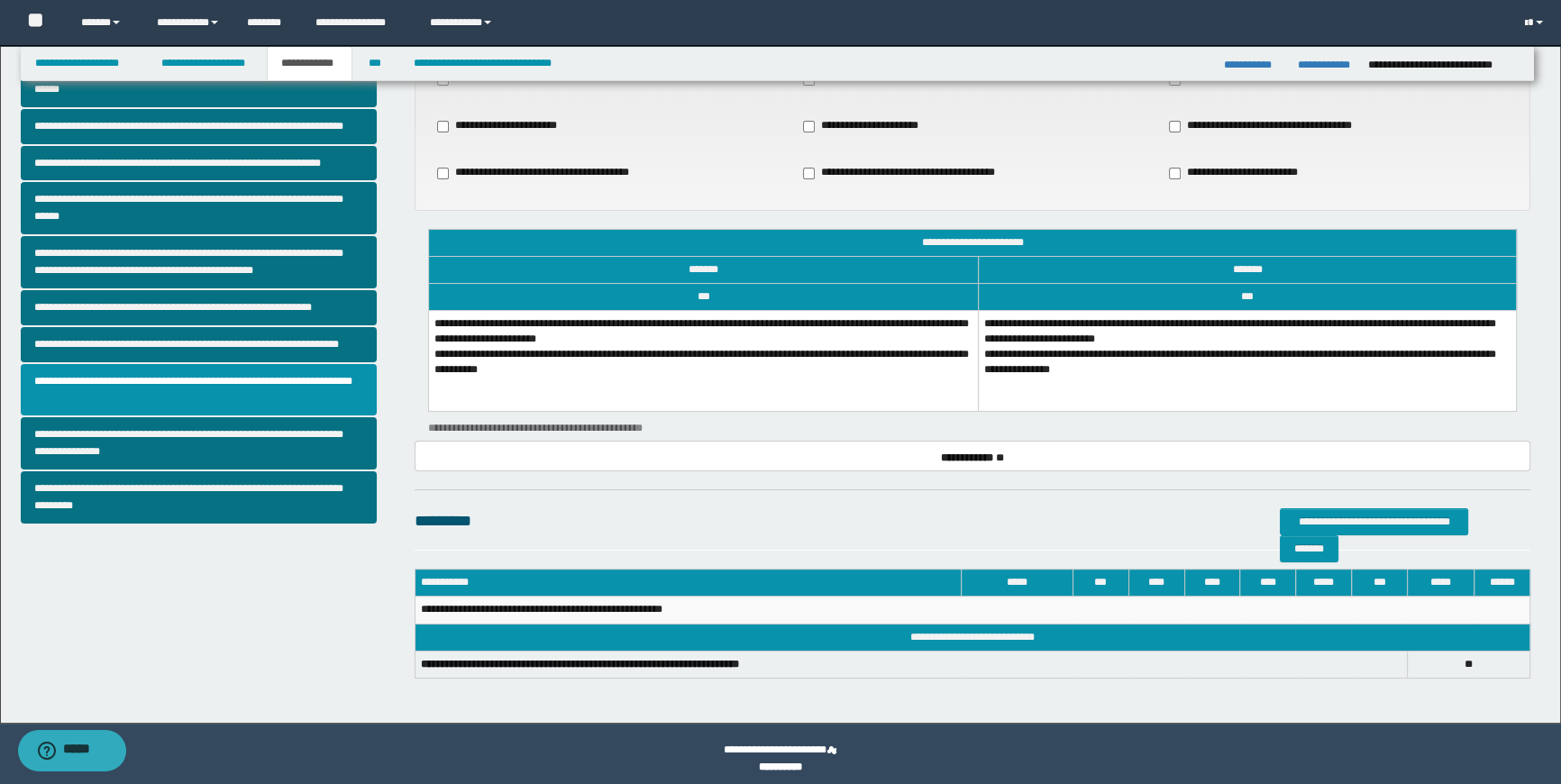 click on "**********" at bounding box center (704, 360) 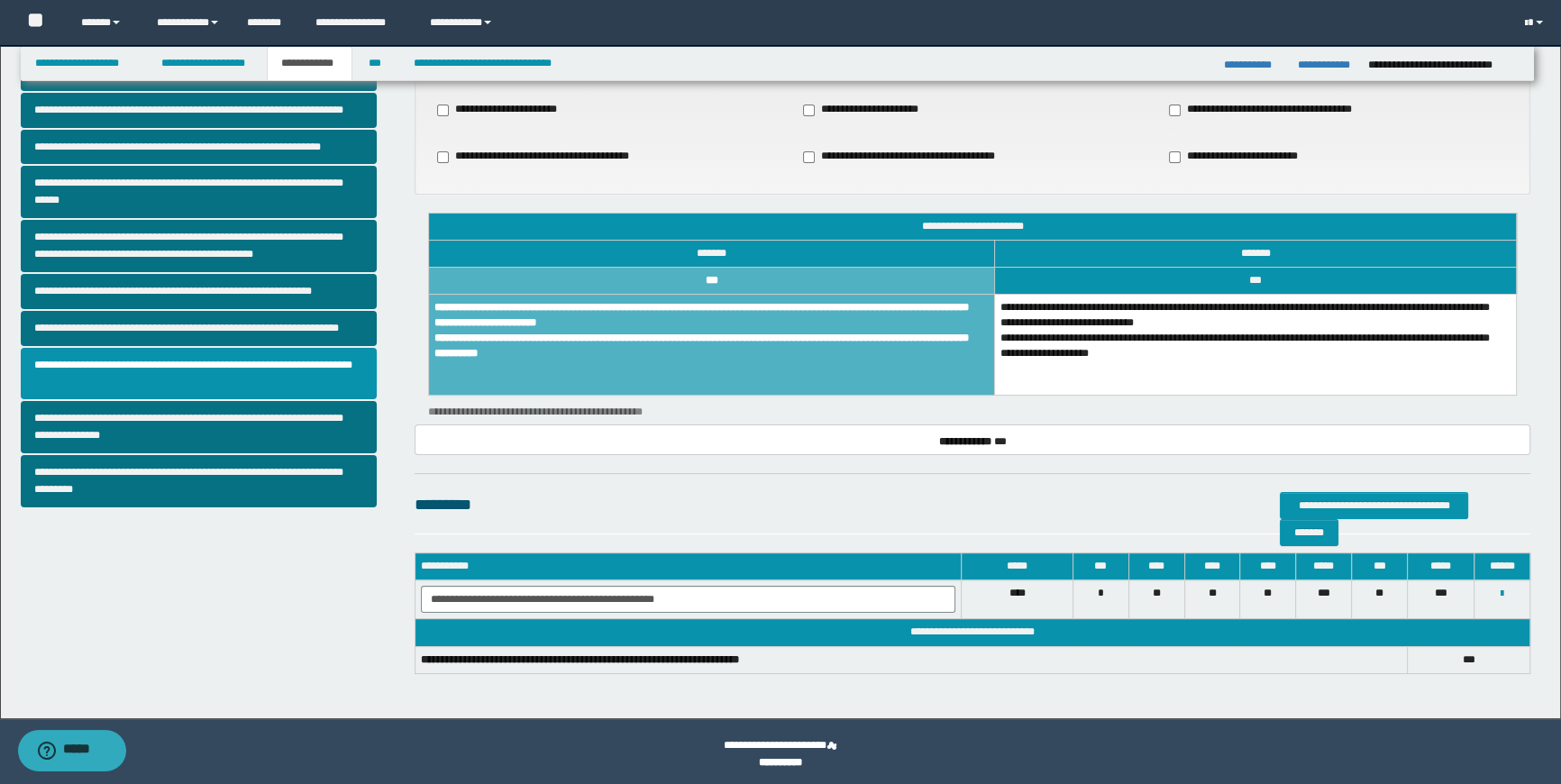 scroll, scrollTop: 282, scrollLeft: 0, axis: vertical 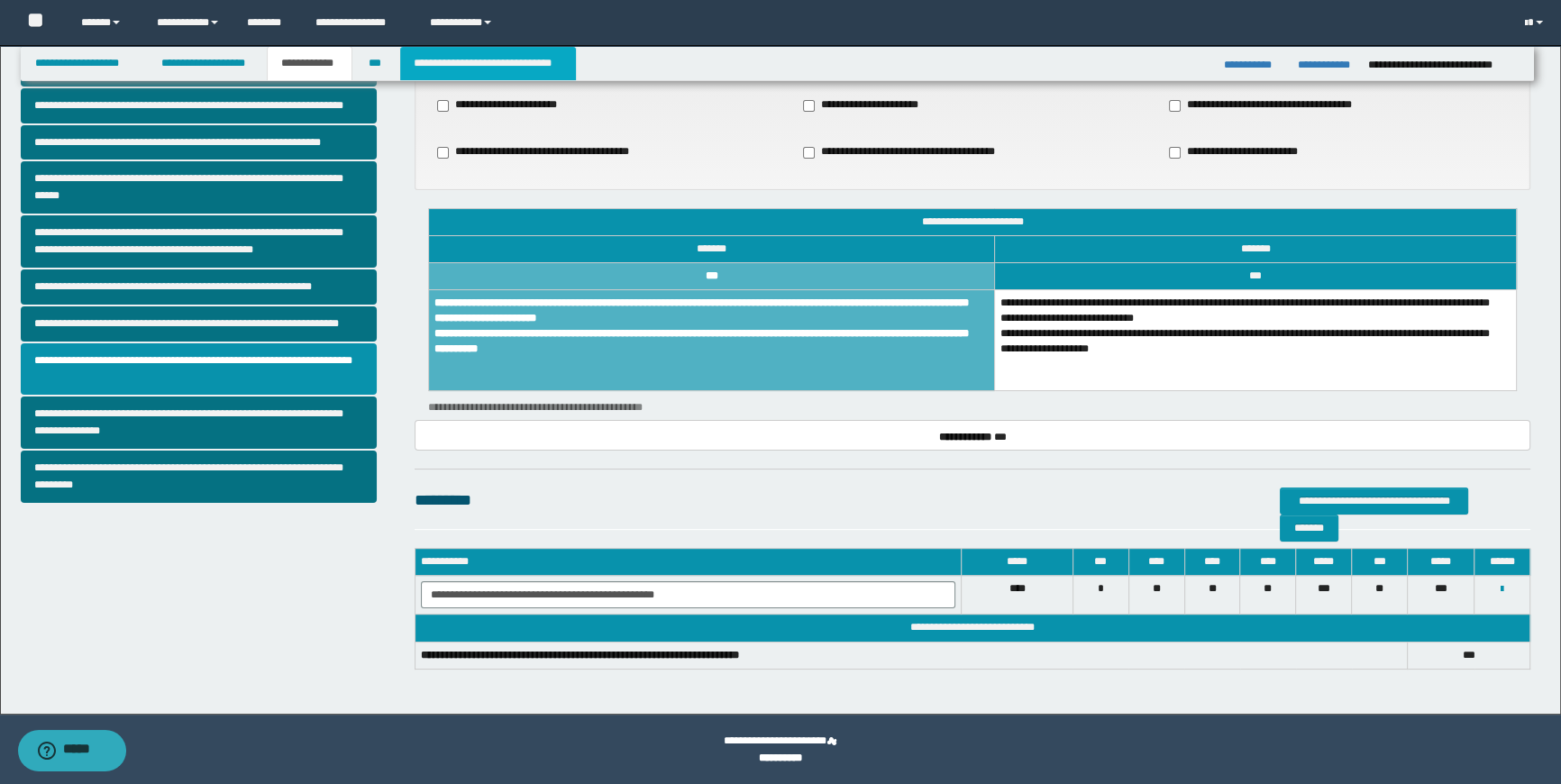 click on "**********" at bounding box center [488, 63] 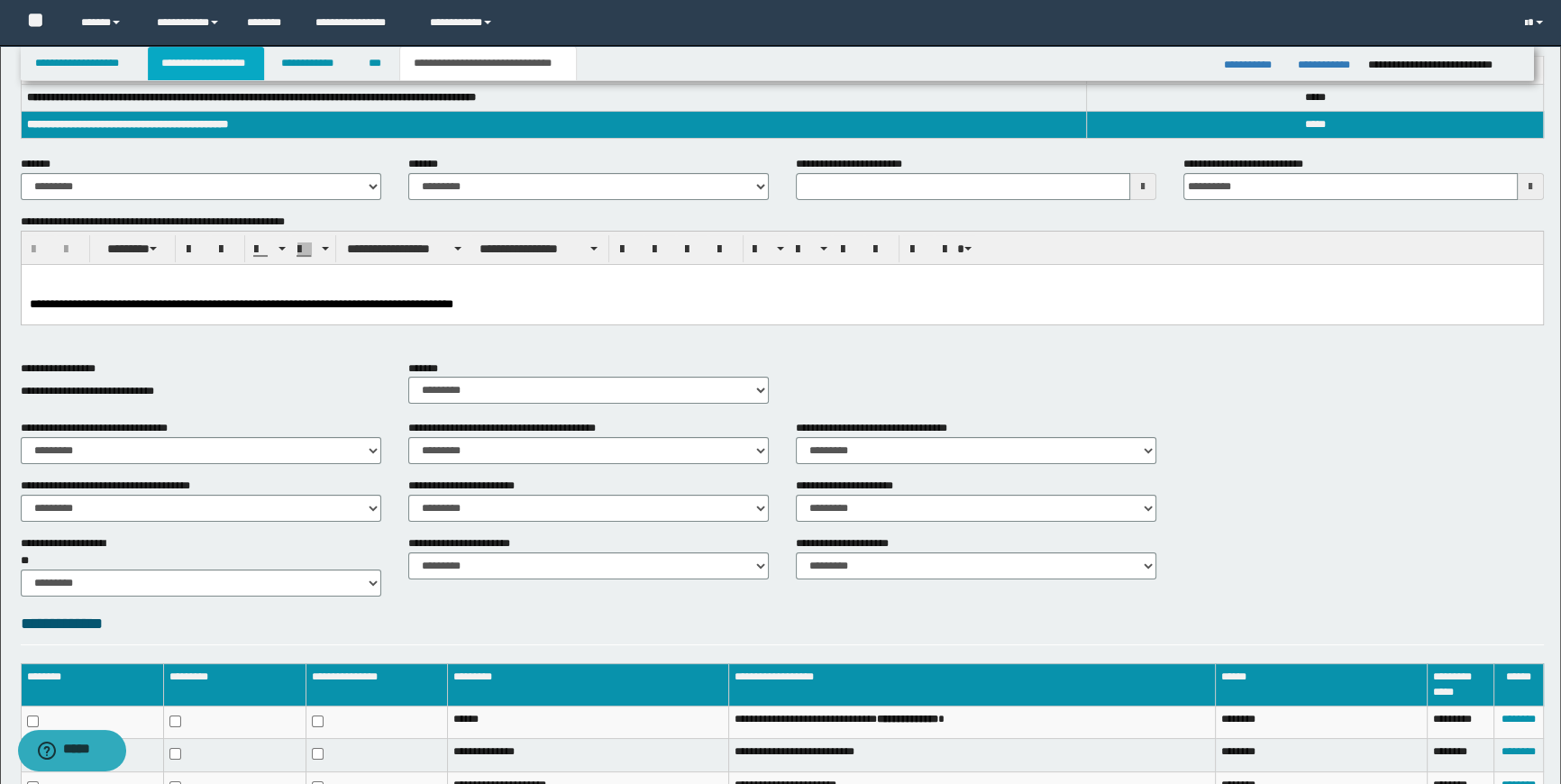 click on "**********" at bounding box center (205, 63) 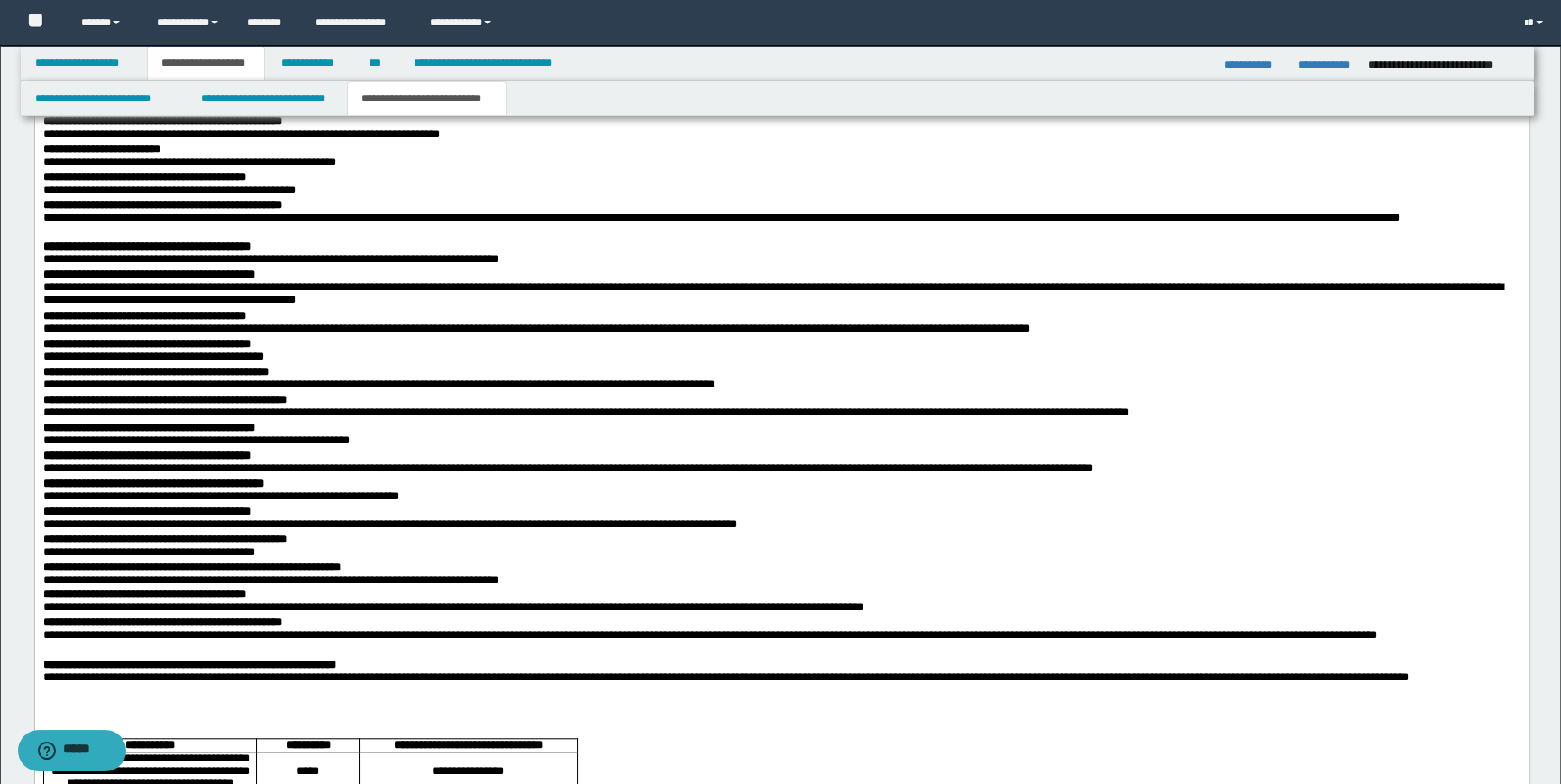 scroll, scrollTop: 1784, scrollLeft: 0, axis: vertical 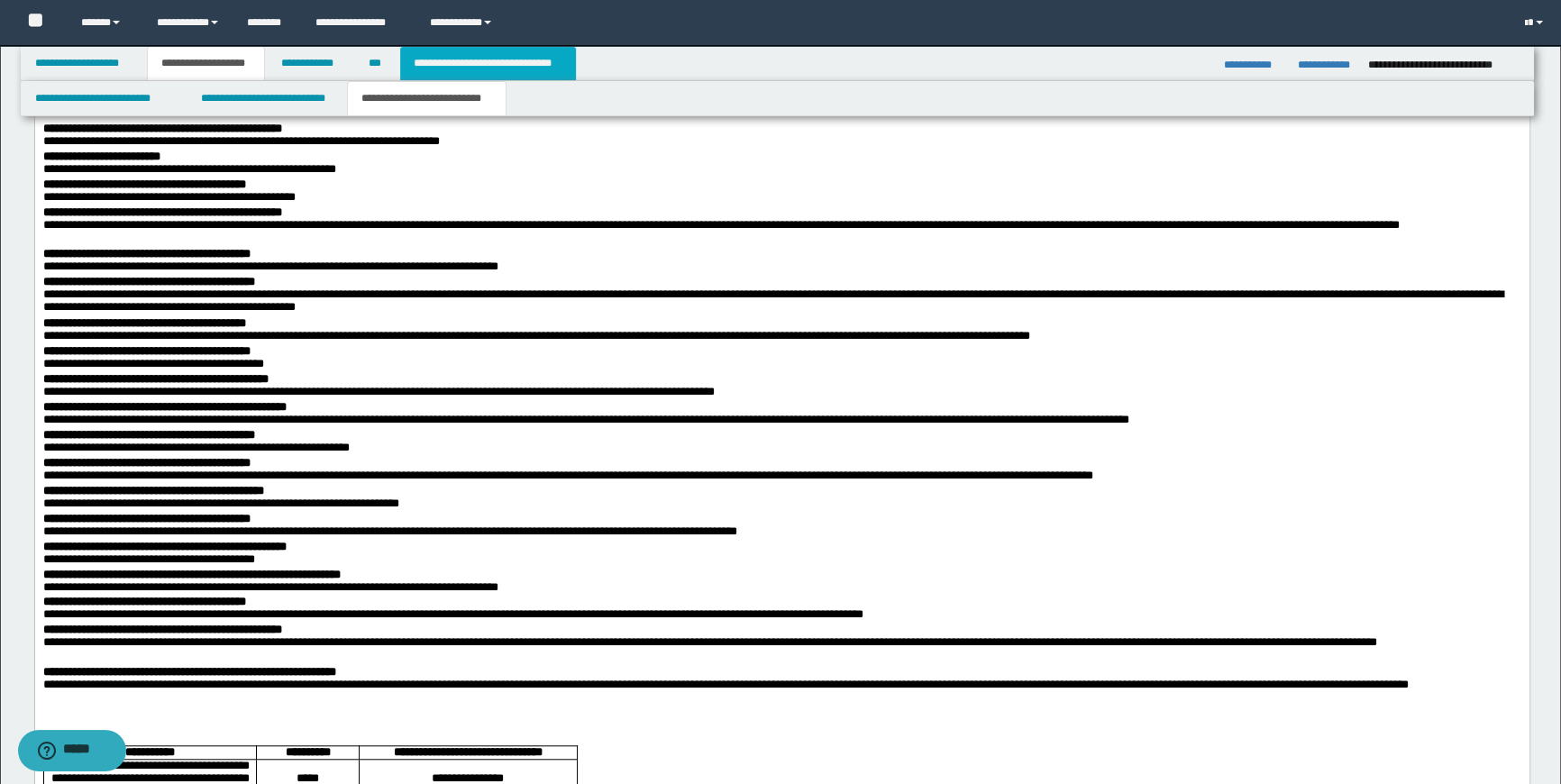 click on "**********" at bounding box center (488, 63) 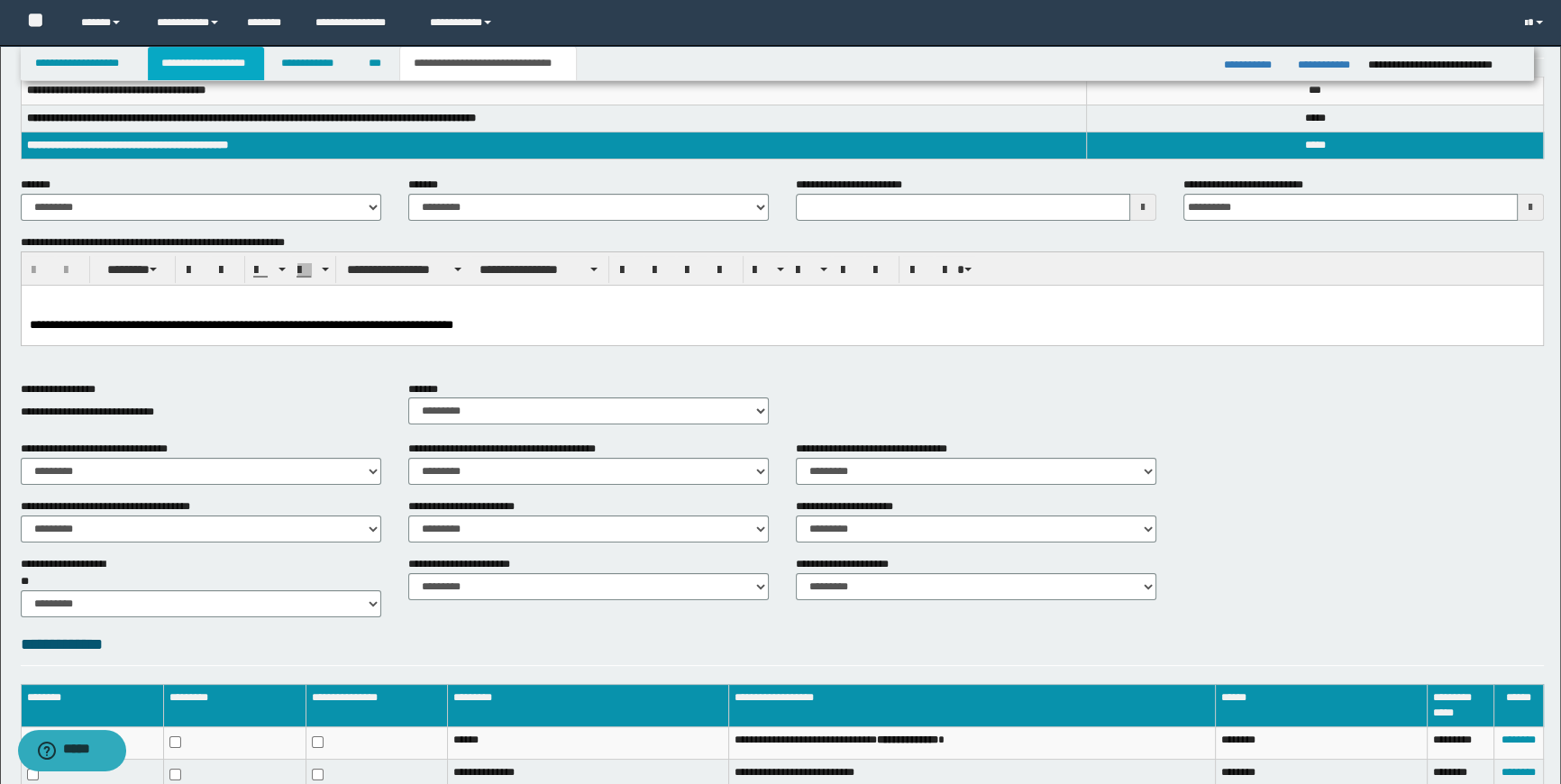 click on "**********" at bounding box center (205, 63) 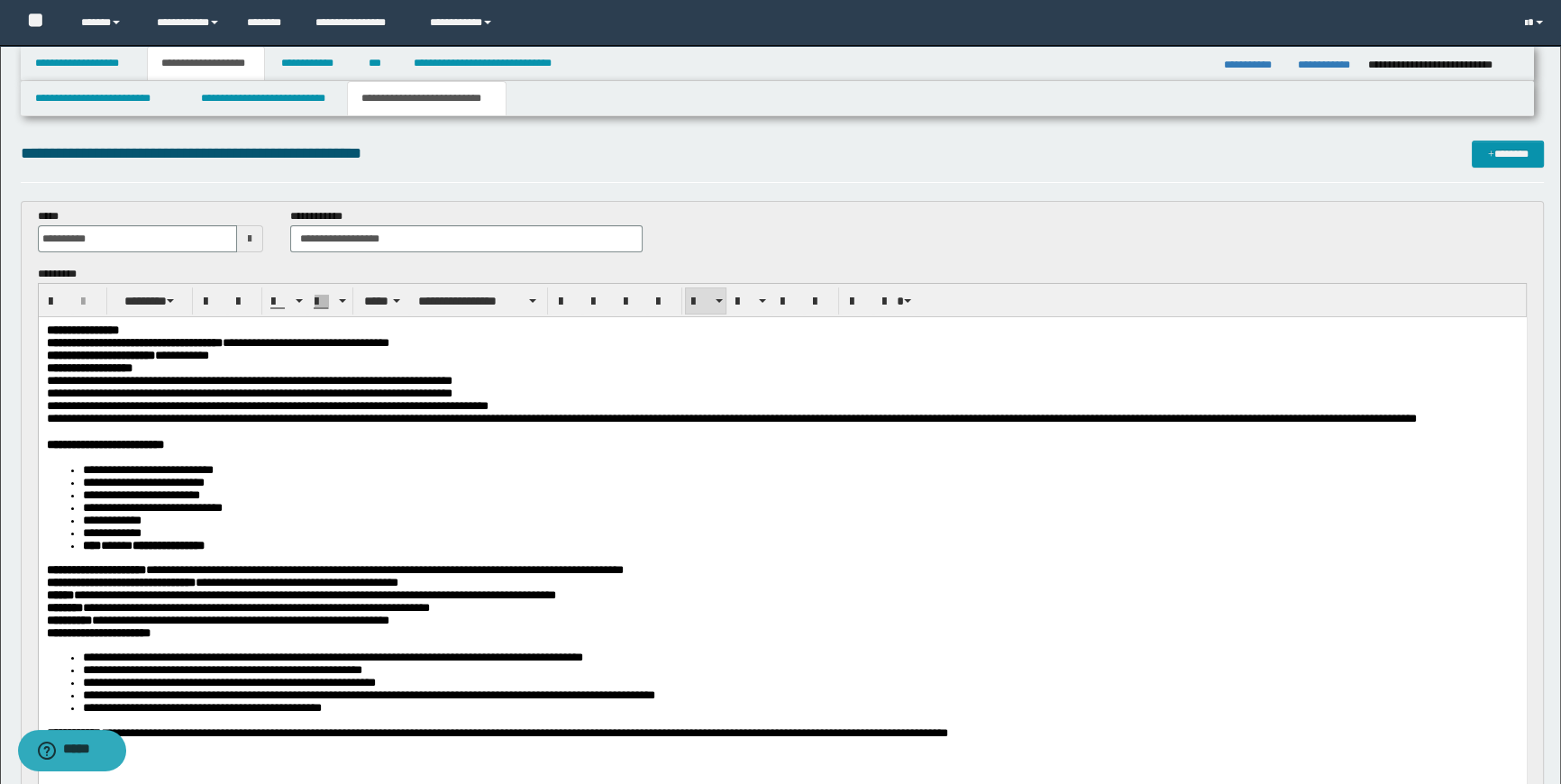 scroll, scrollTop: 0, scrollLeft: 0, axis: both 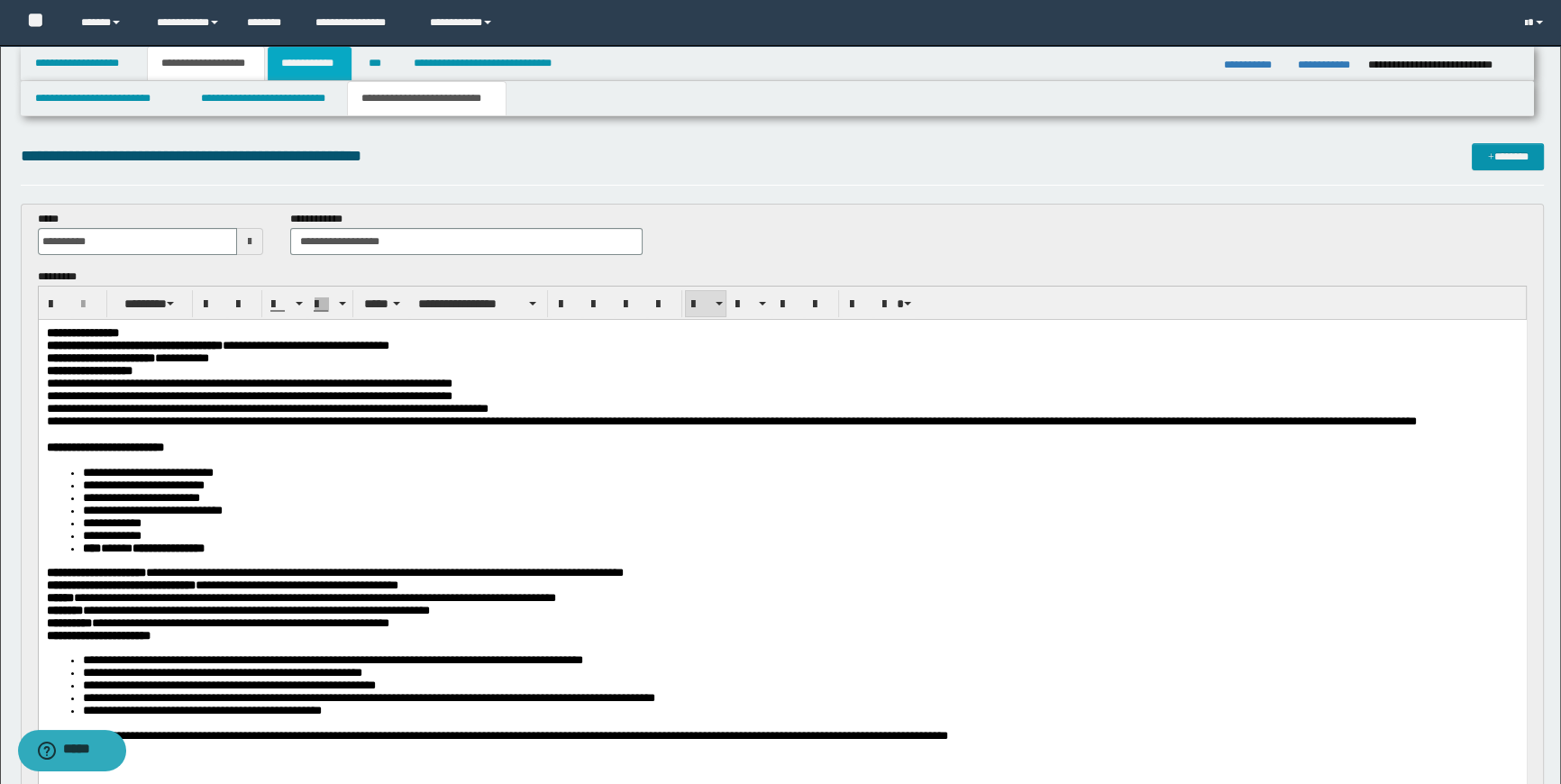 click on "**********" at bounding box center [309, 63] 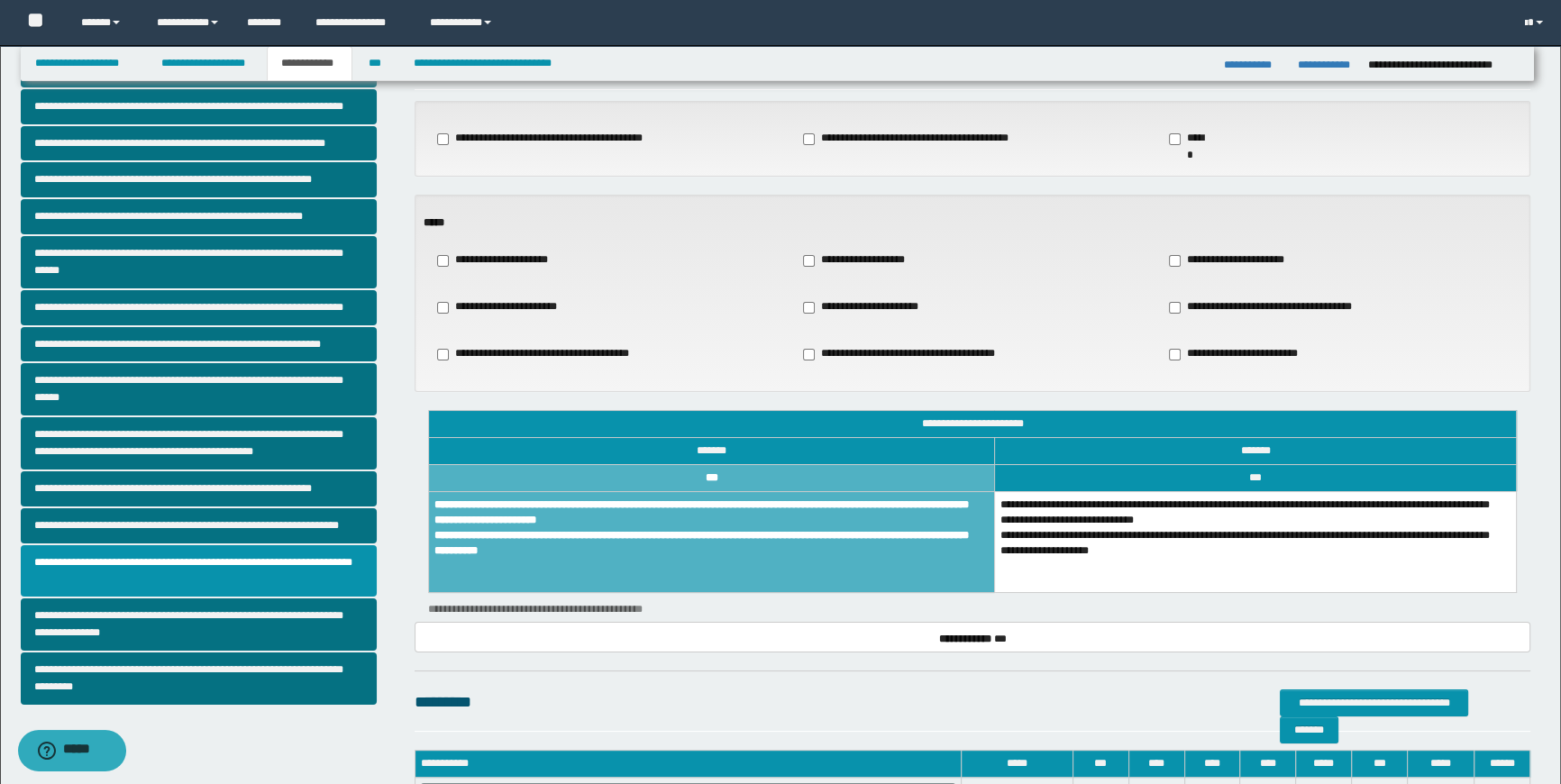 scroll, scrollTop: 282, scrollLeft: 0, axis: vertical 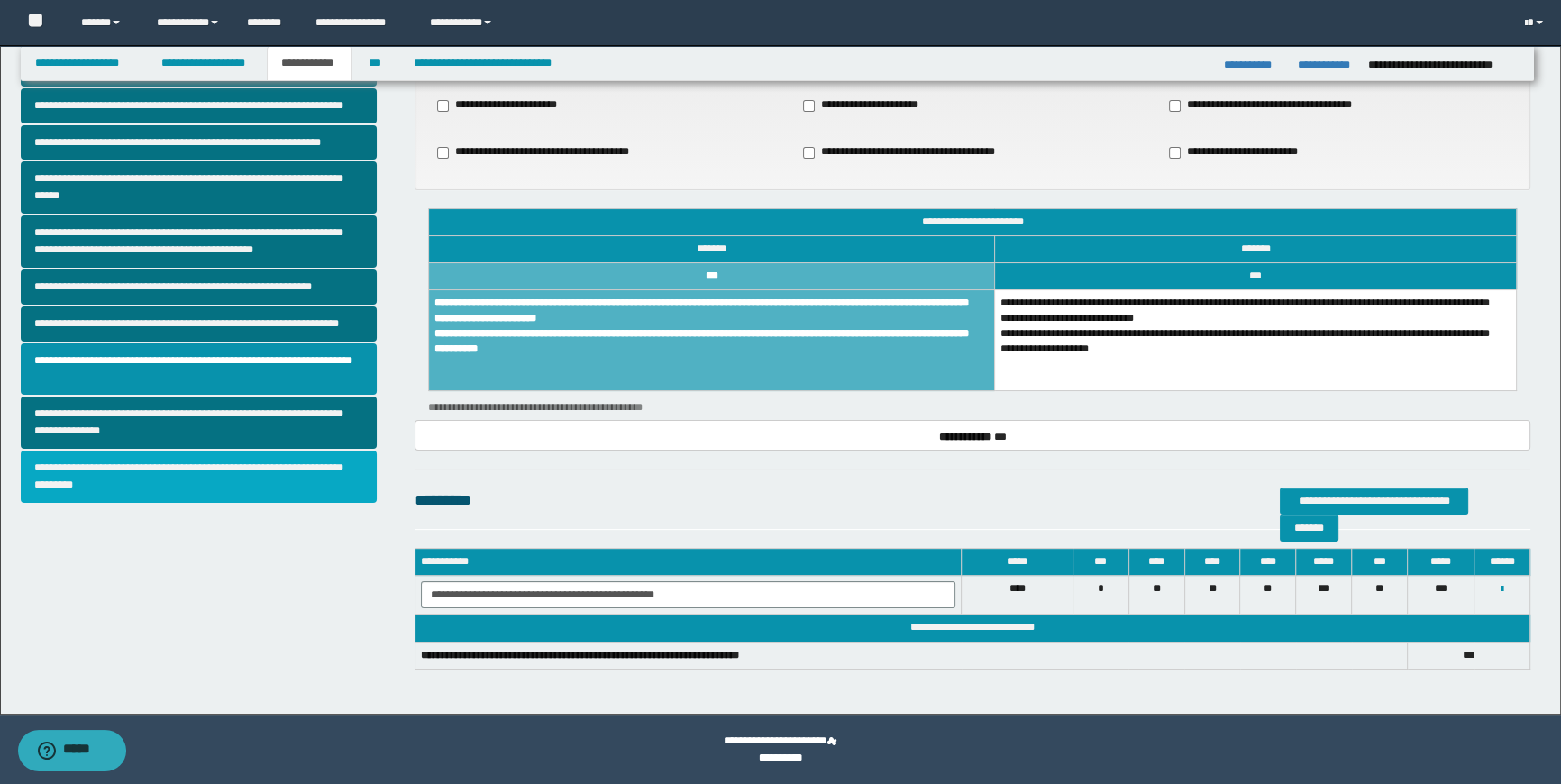 click on "**********" at bounding box center [199, 477] 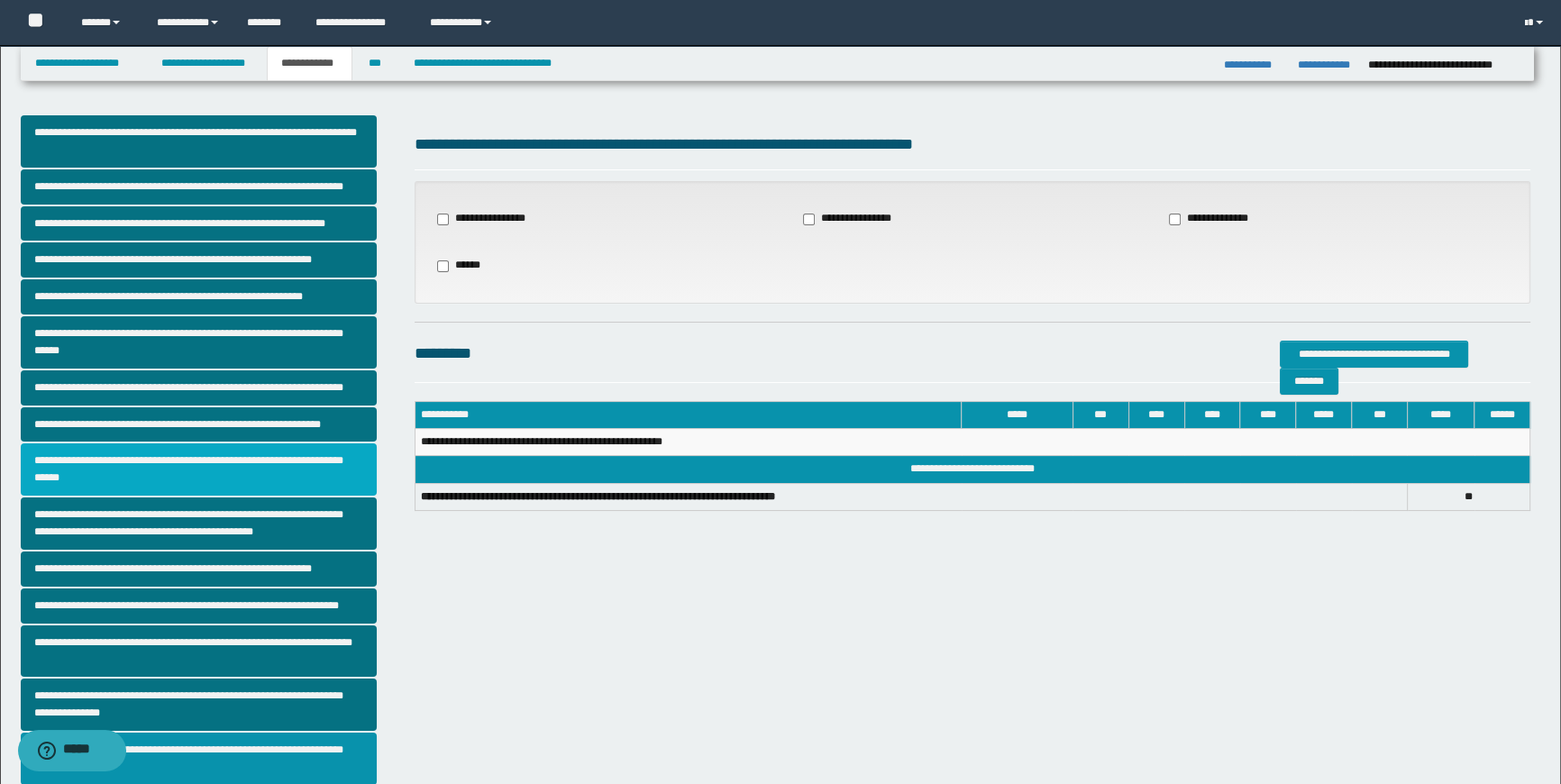 scroll, scrollTop: 98, scrollLeft: 0, axis: vertical 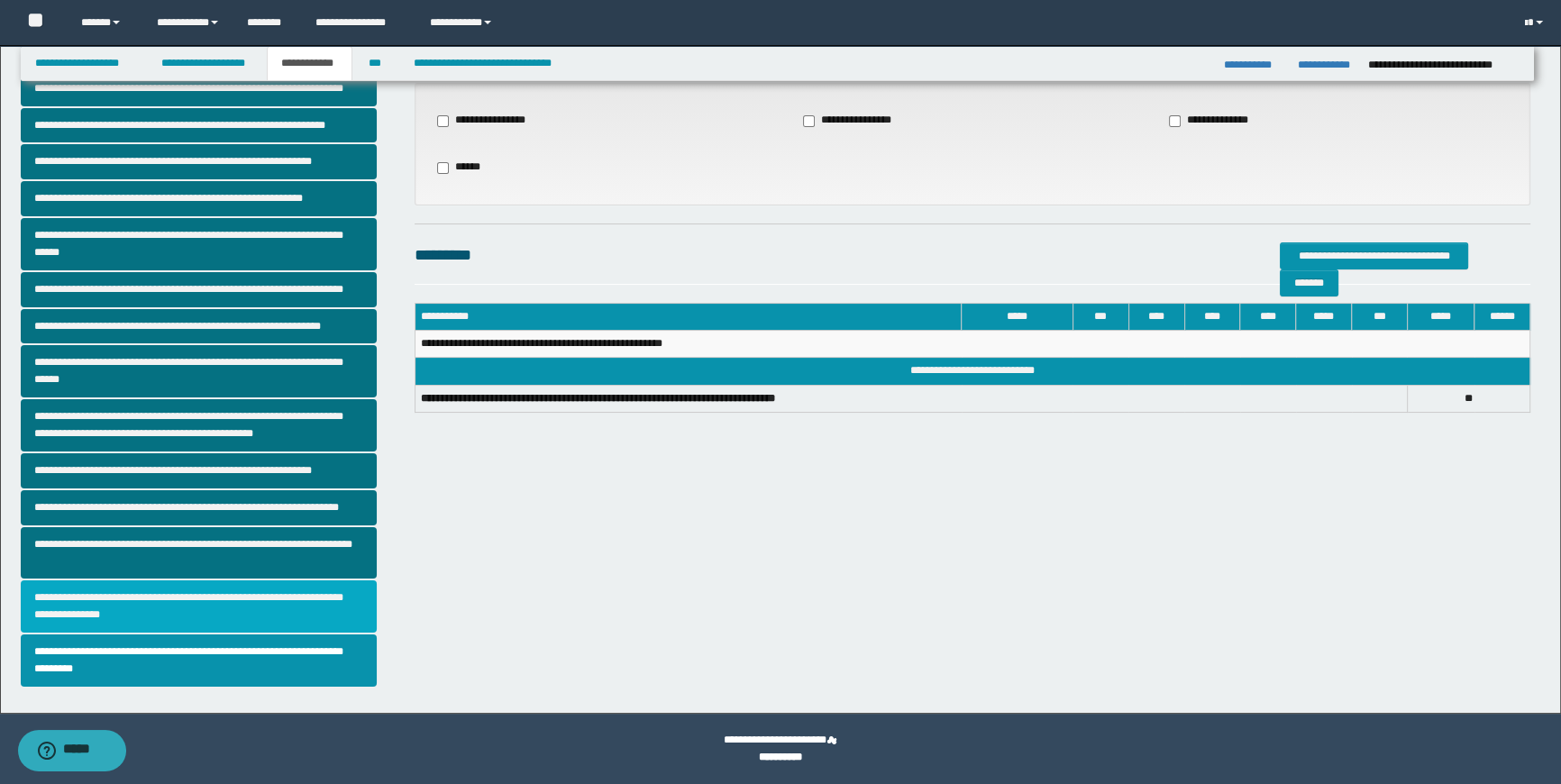 click on "**********" at bounding box center (199, 606) 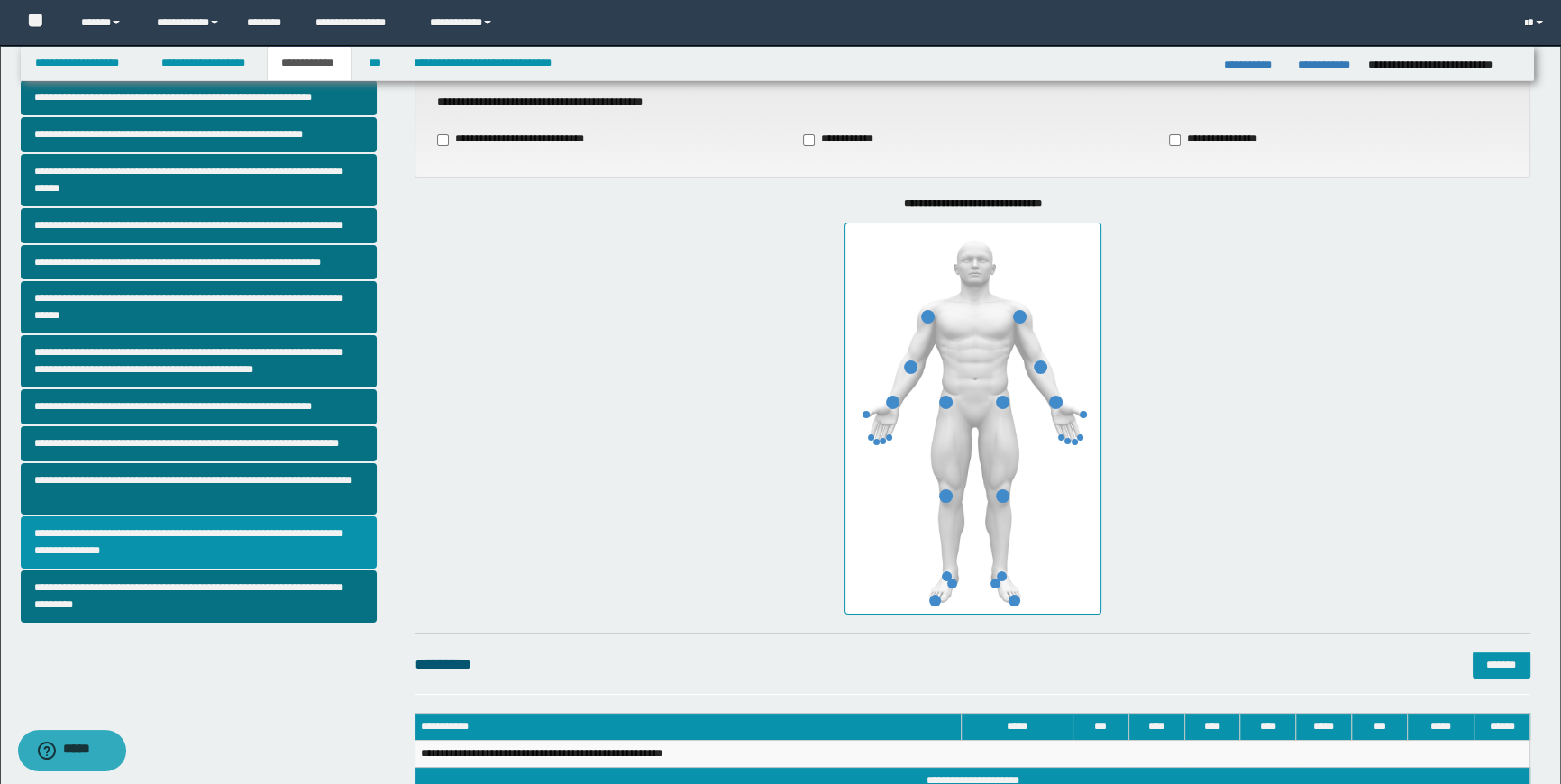 scroll, scrollTop: 0, scrollLeft: 0, axis: both 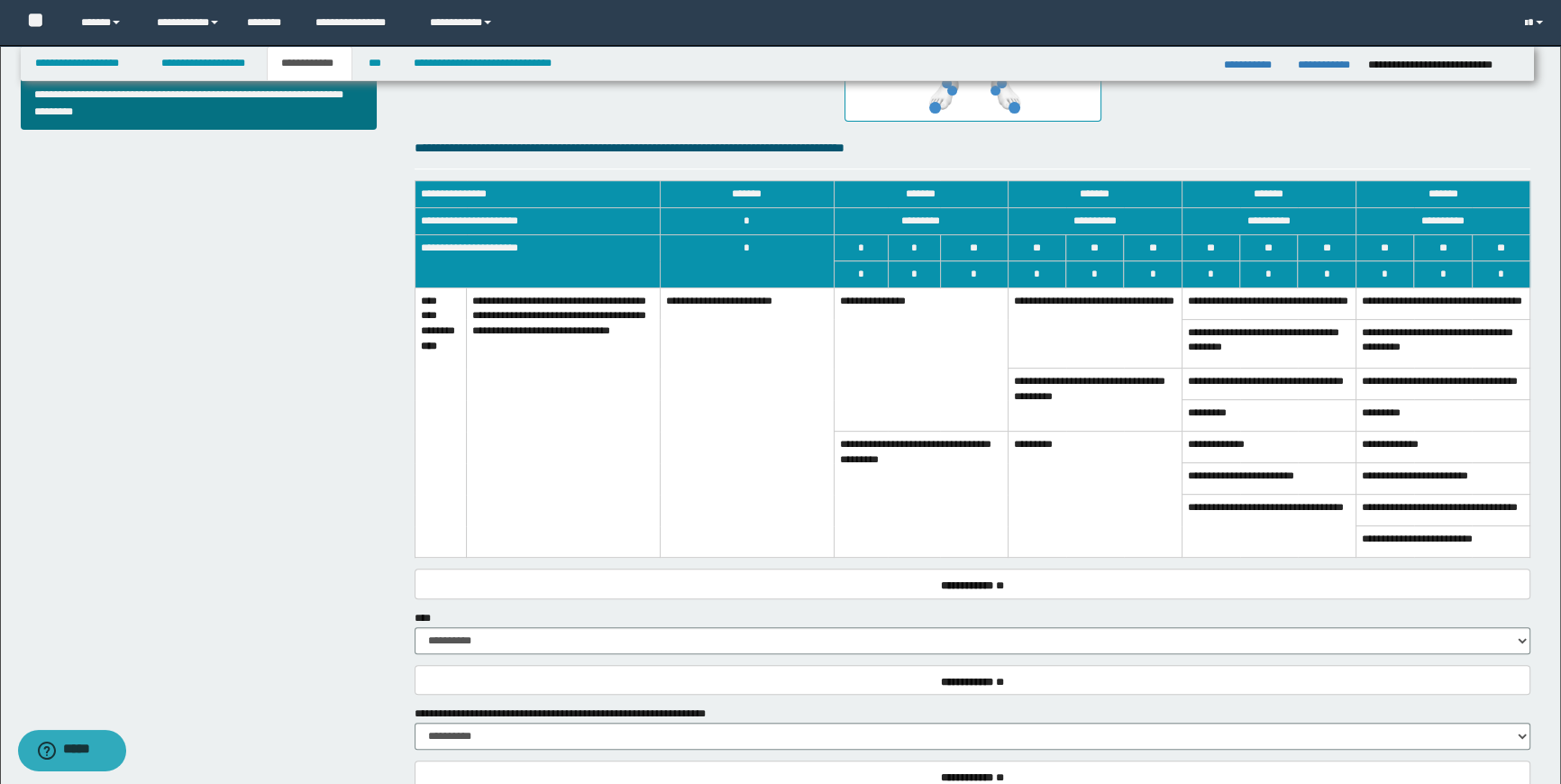 click on "**********" at bounding box center (1094, 328) 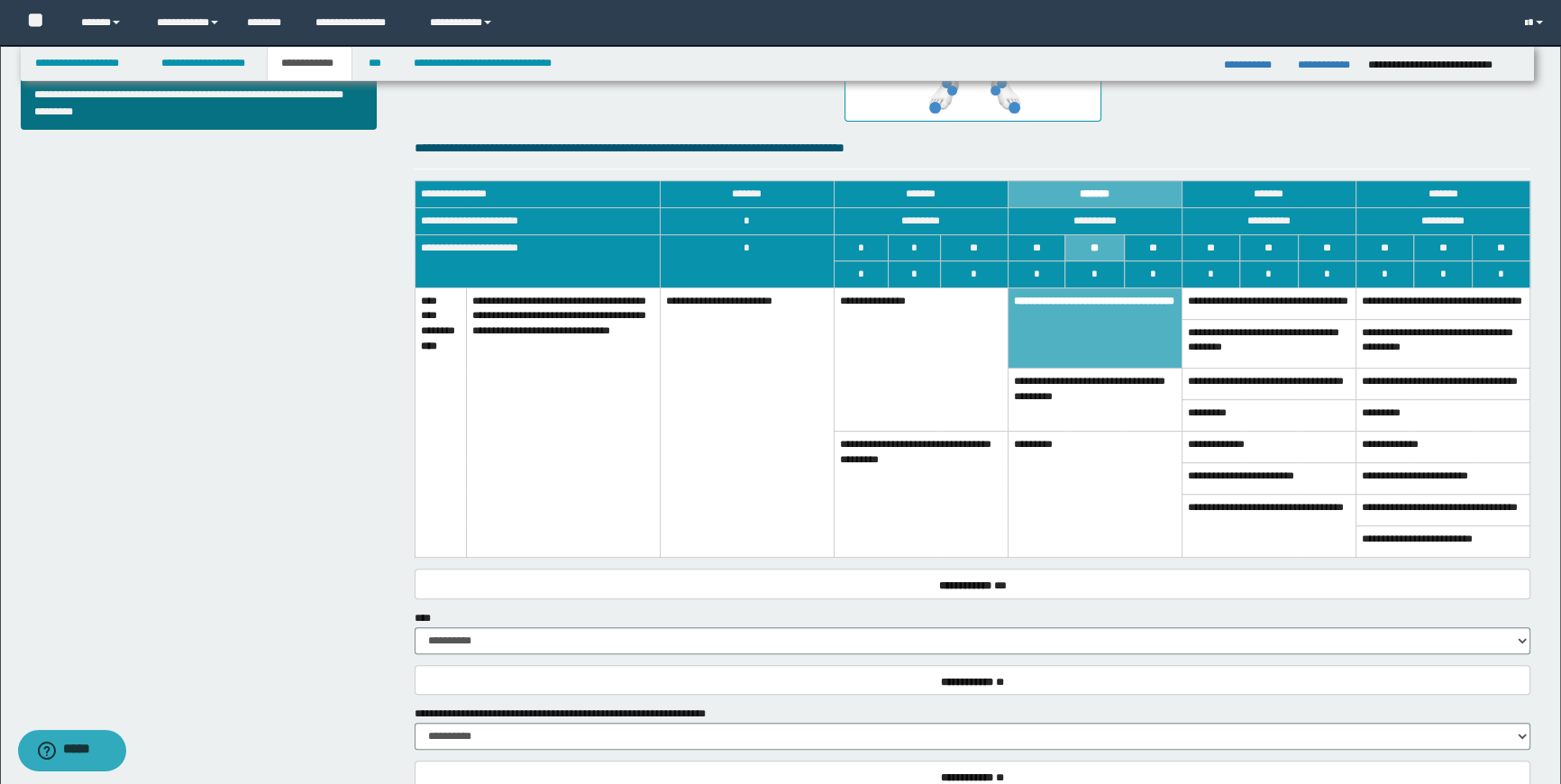 click on "**********" at bounding box center [1094, 400] 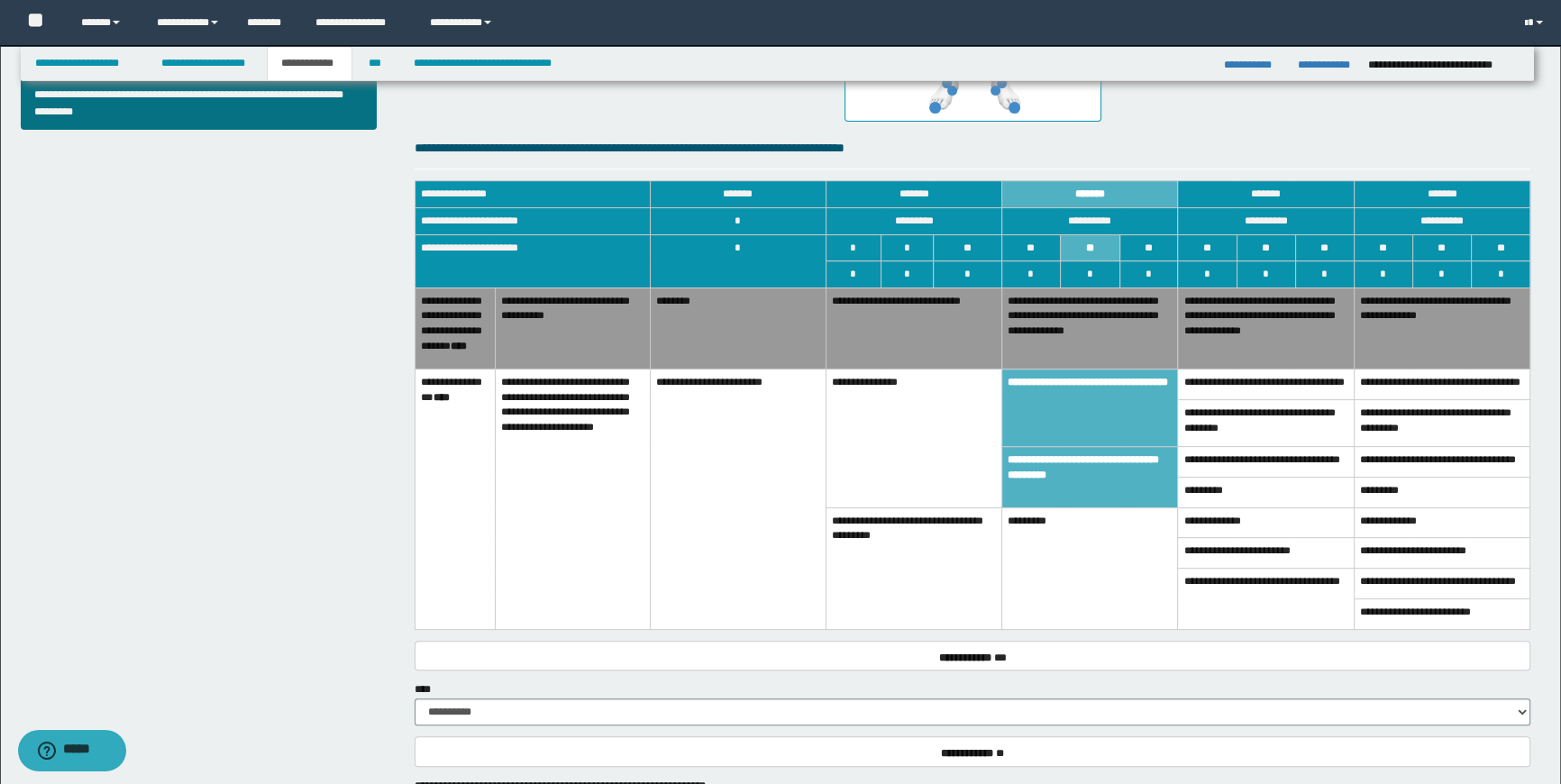 click on "*********" at bounding box center [1090, 568] 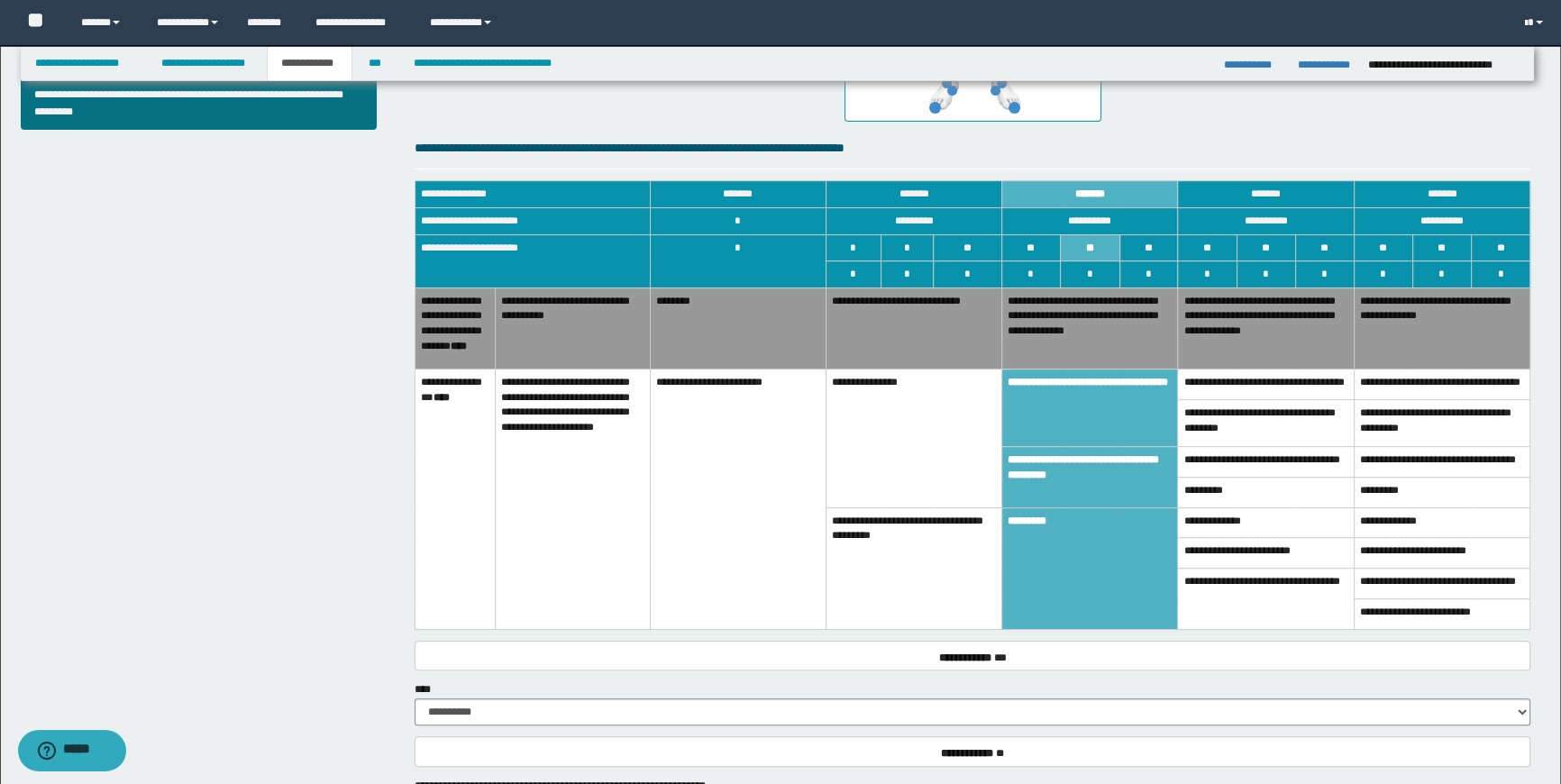 click on "**********" at bounding box center [1090, 328] 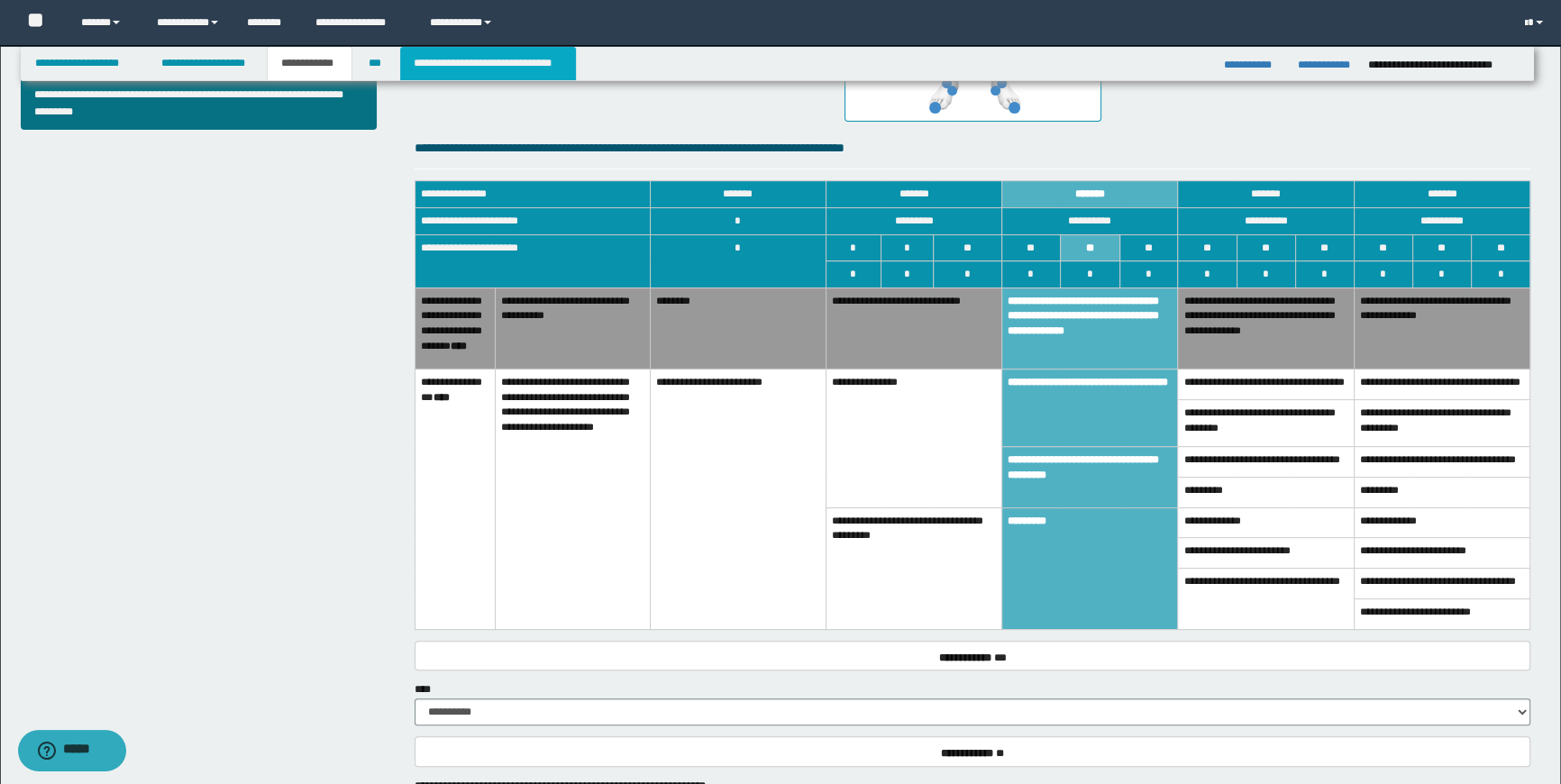 click on "**********" at bounding box center [488, 63] 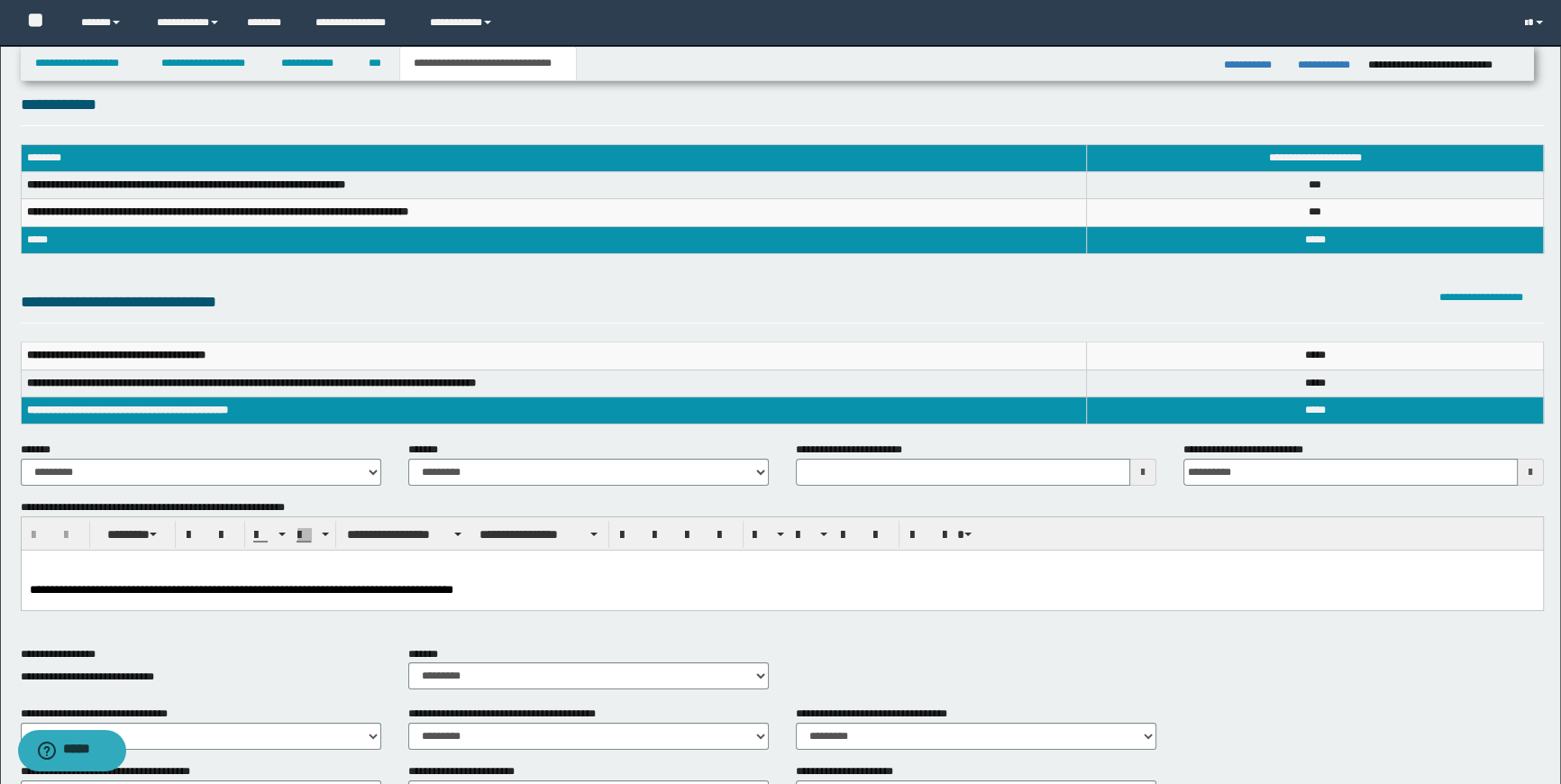 scroll, scrollTop: 0, scrollLeft: 0, axis: both 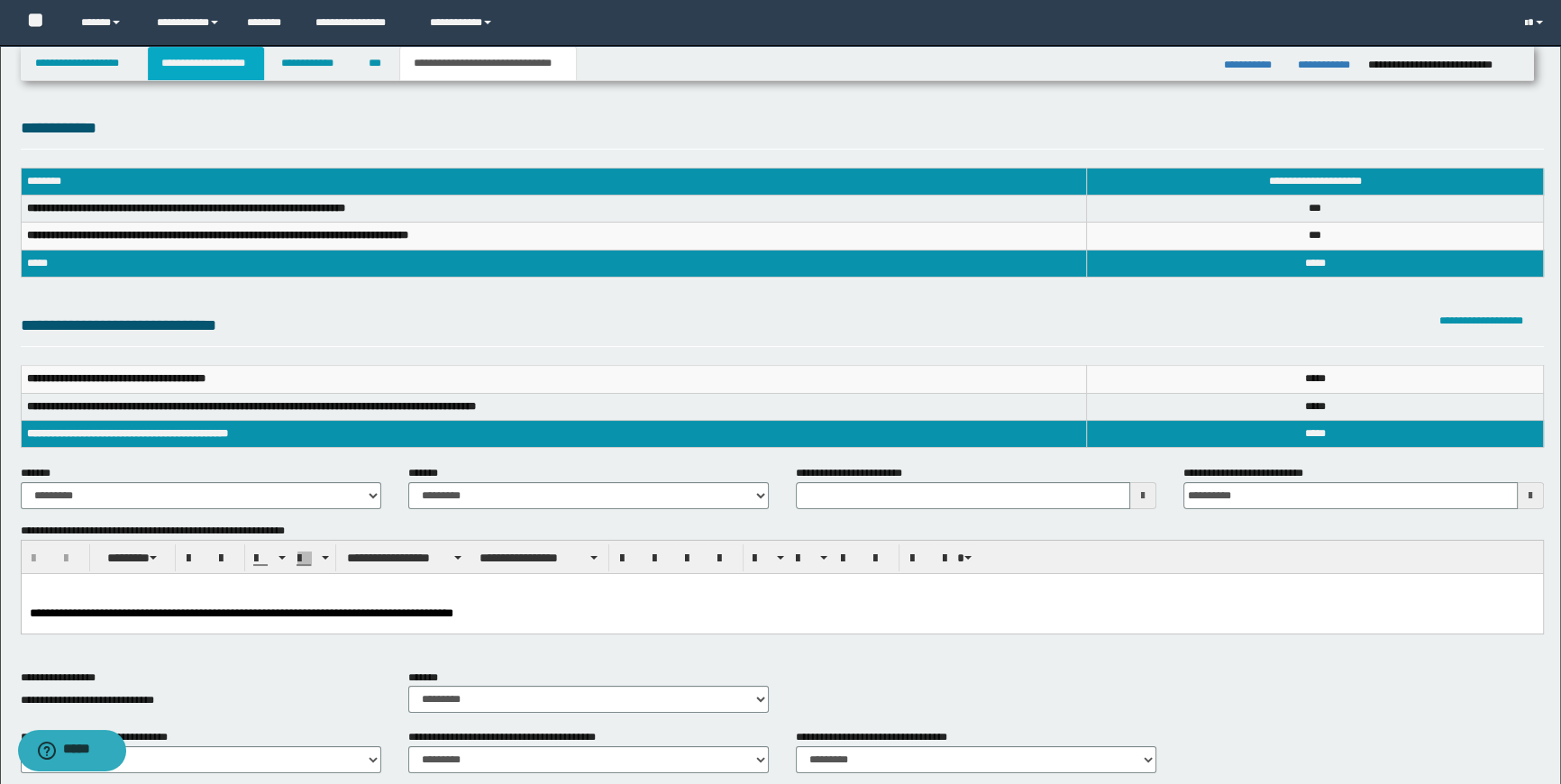 click on "**********" at bounding box center (205, 63) 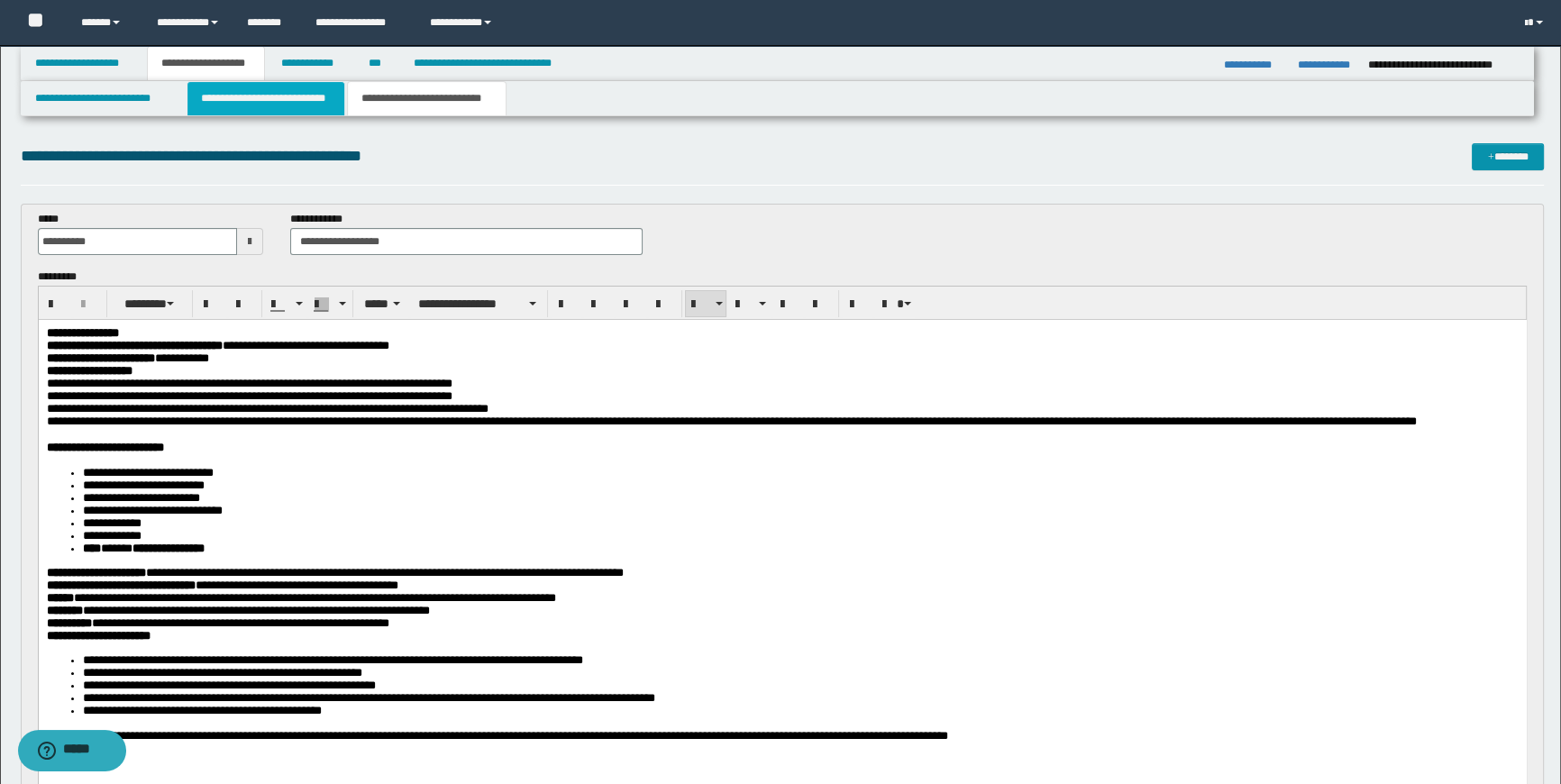 click on "**********" at bounding box center (265, 98) 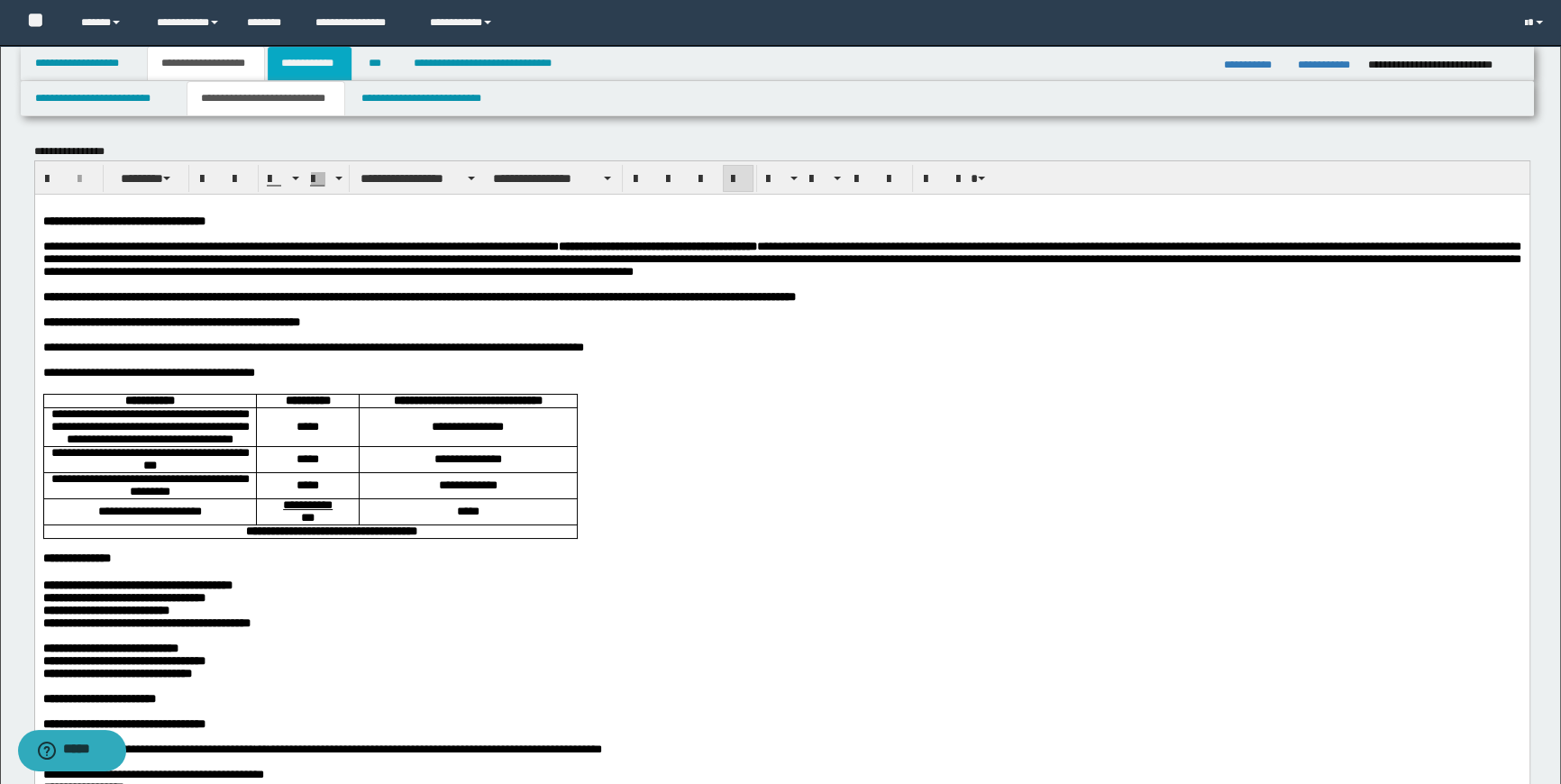click on "**********" at bounding box center (309, 63) 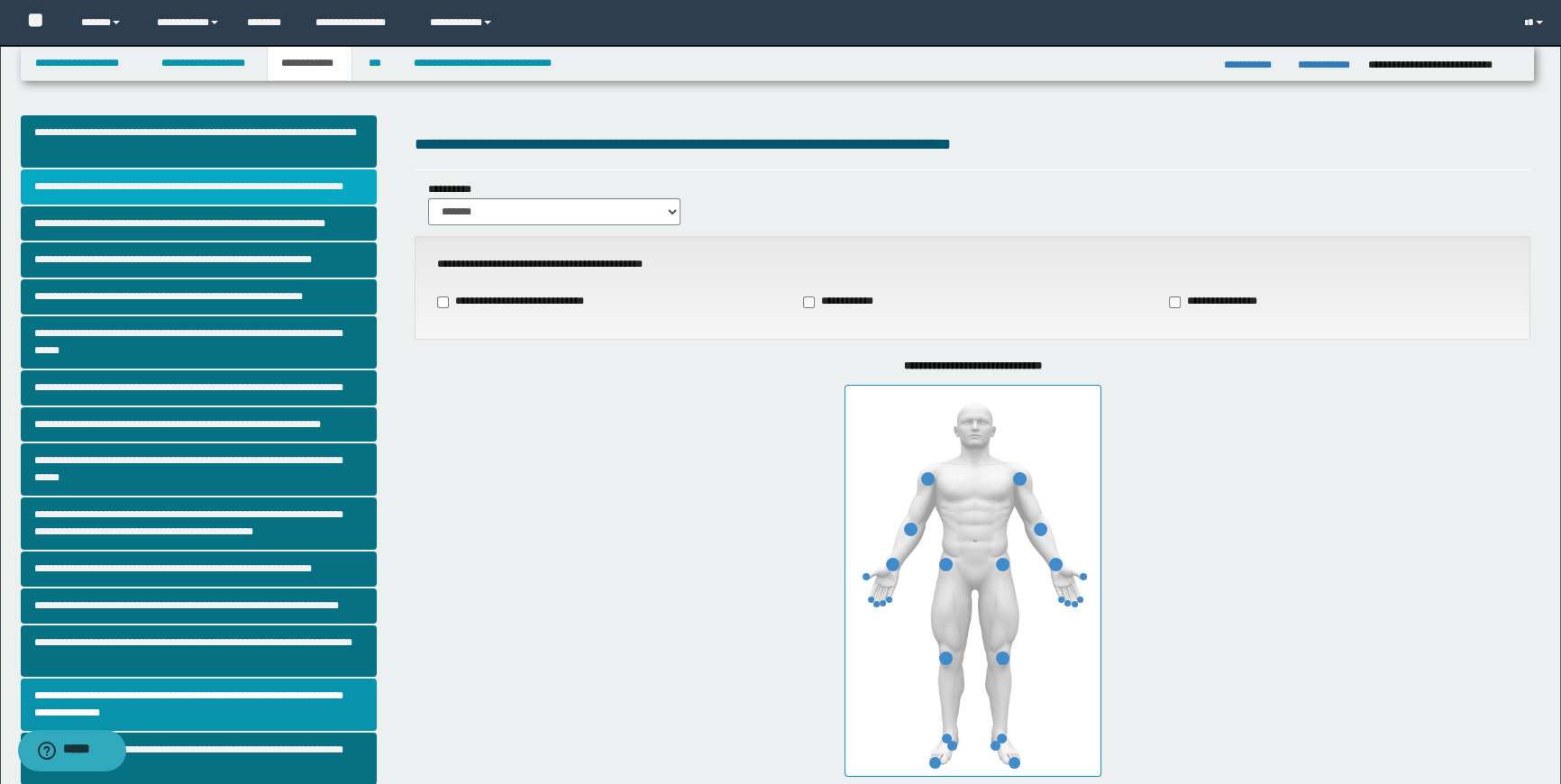 click on "**********" at bounding box center [199, 187] 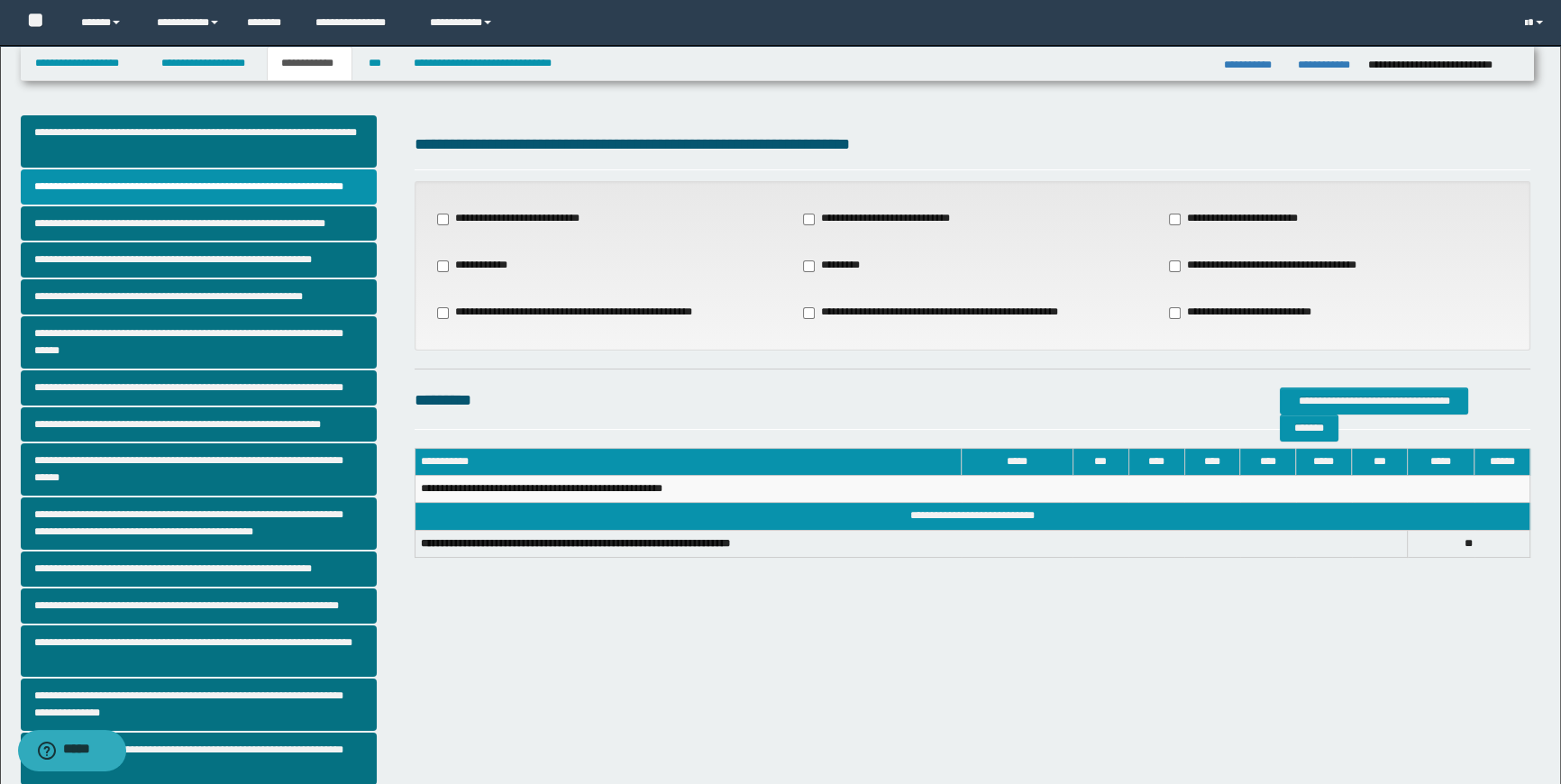 click on "**********" at bounding box center (1273, 266) 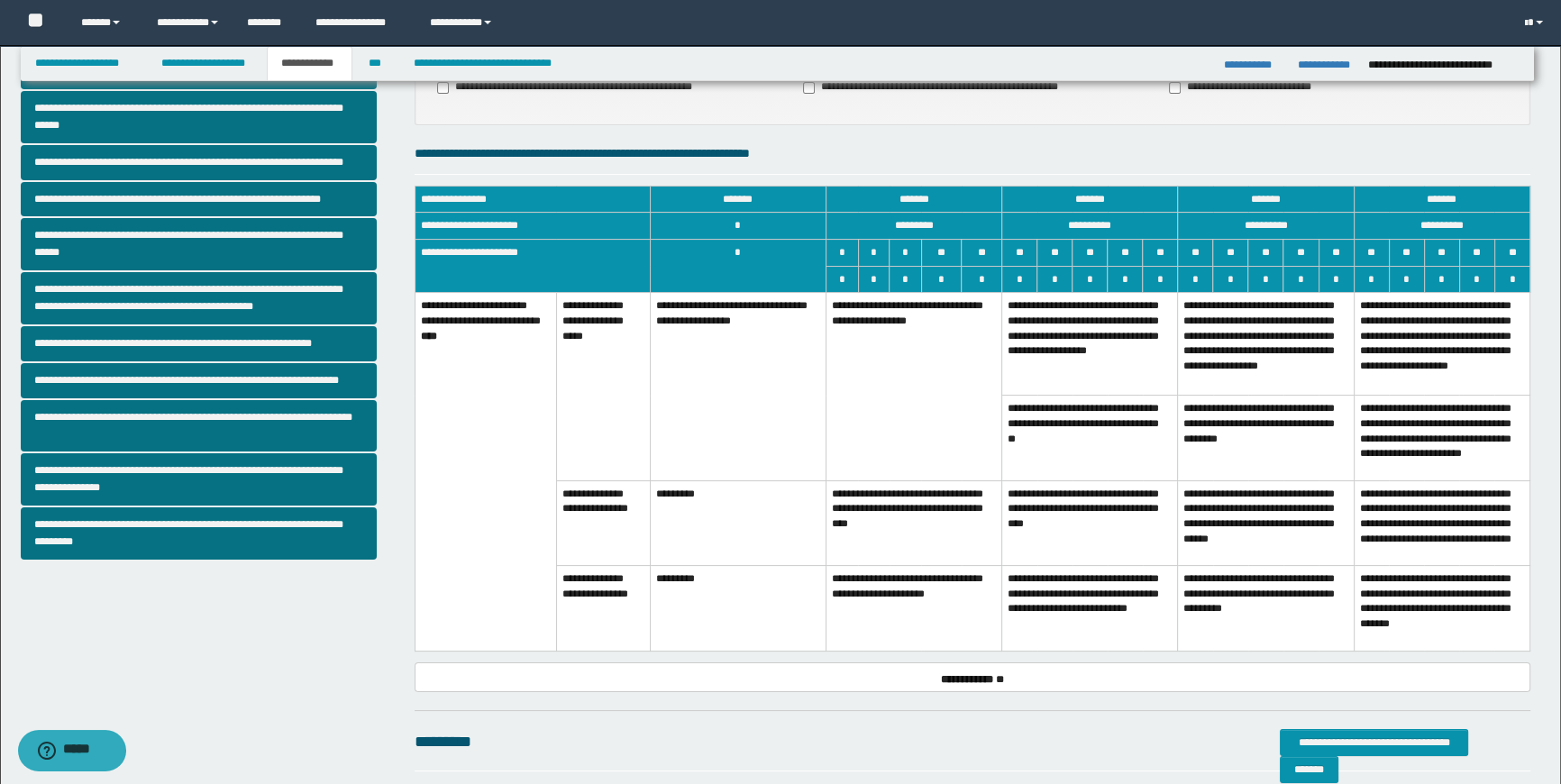 scroll, scrollTop: 245, scrollLeft: 0, axis: vertical 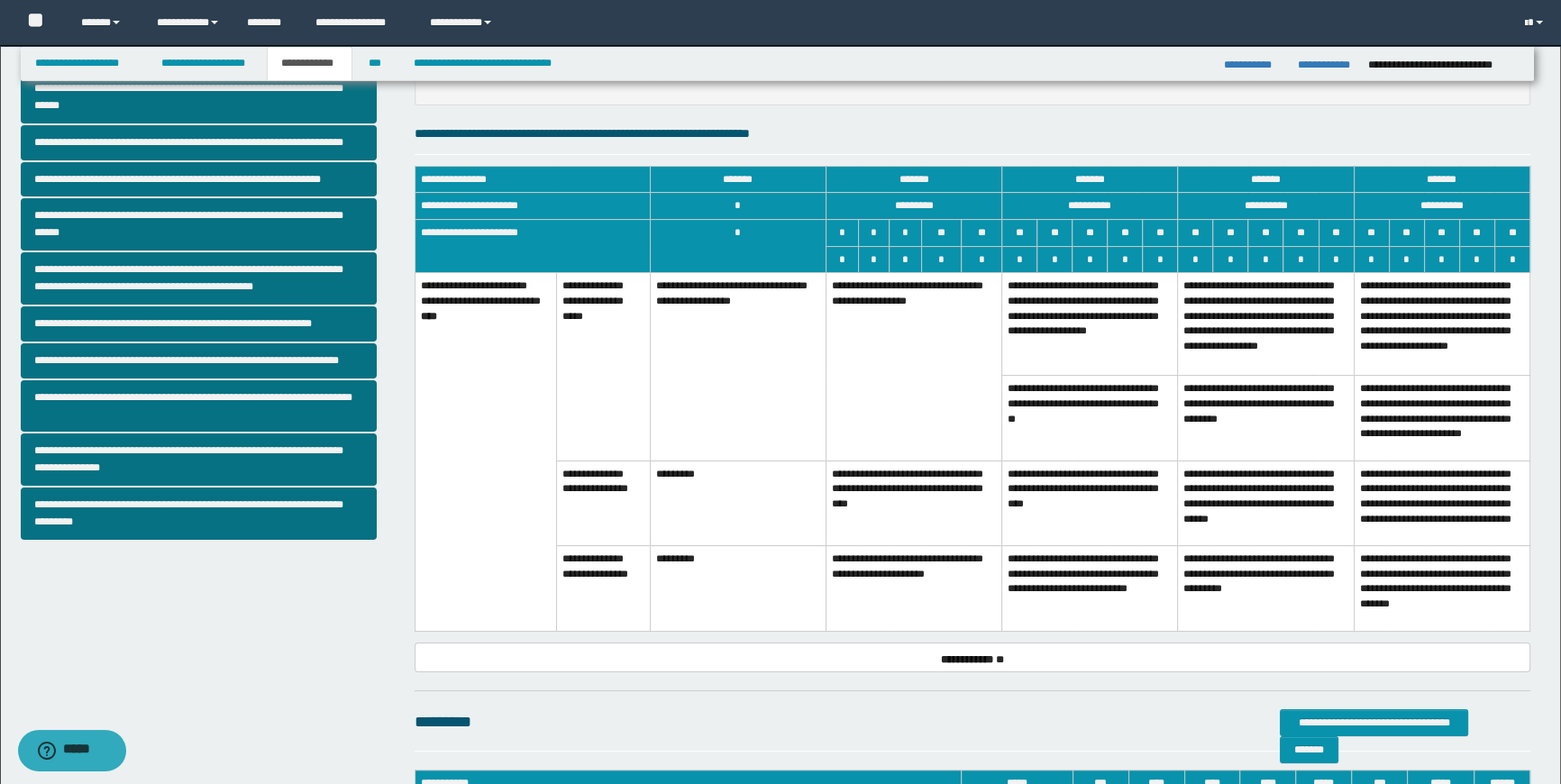 click on "**********" at bounding box center [913, 588] 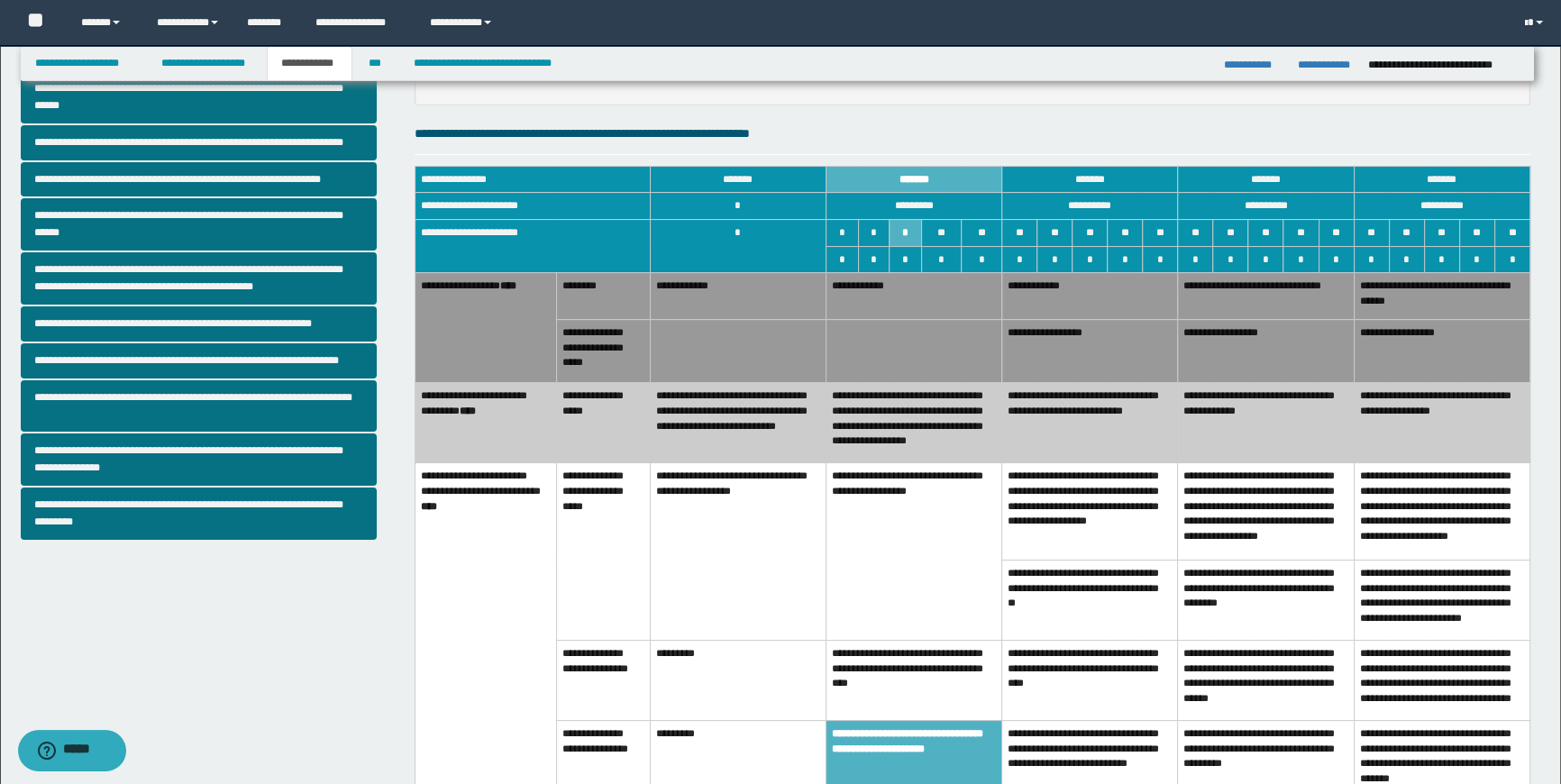 click on "**********" at bounding box center [1090, 423] 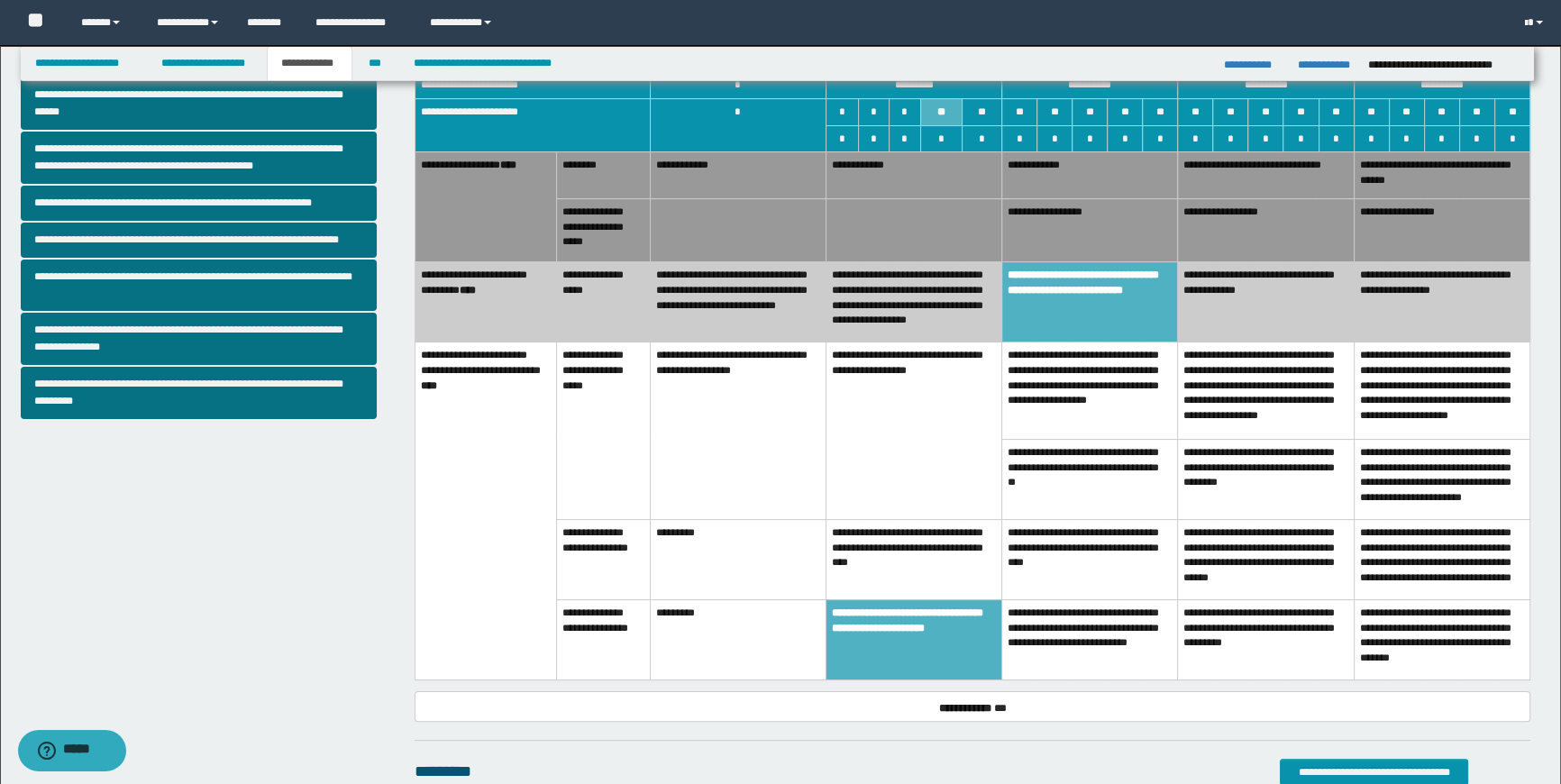 scroll, scrollTop: 327, scrollLeft: 0, axis: vertical 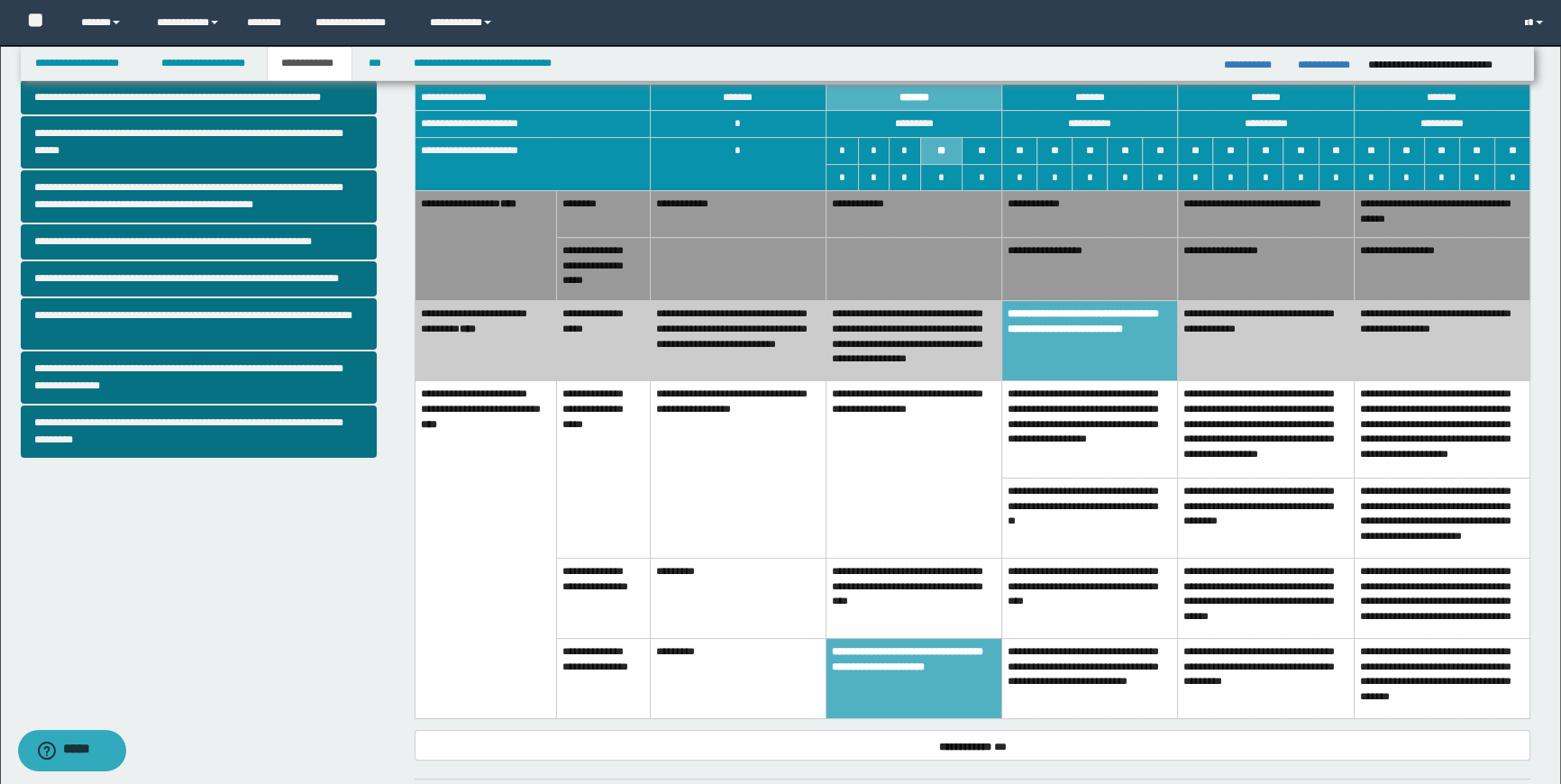 click on "**********" at bounding box center (913, 597) 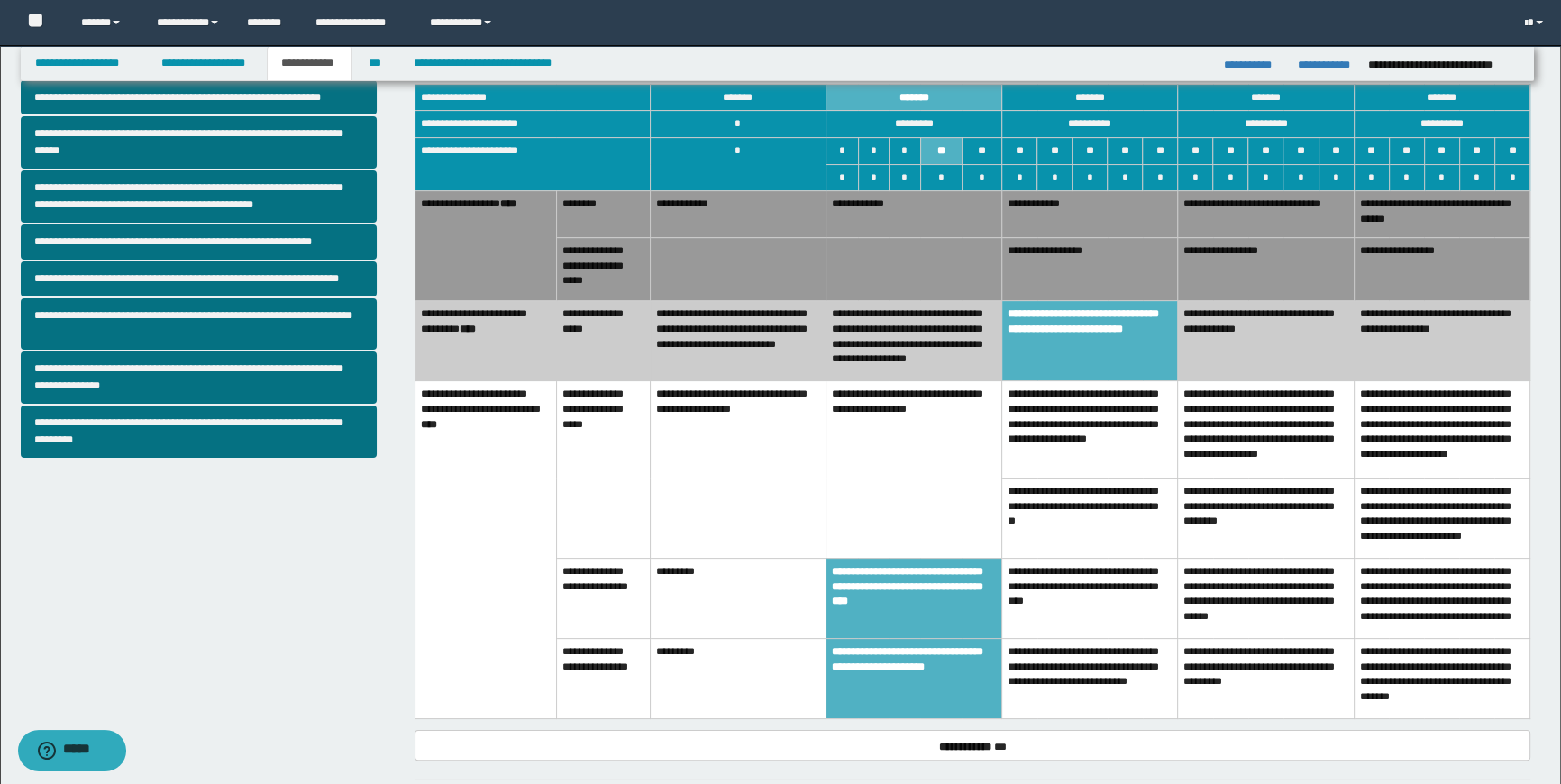 click on "**********" at bounding box center (1090, 269) 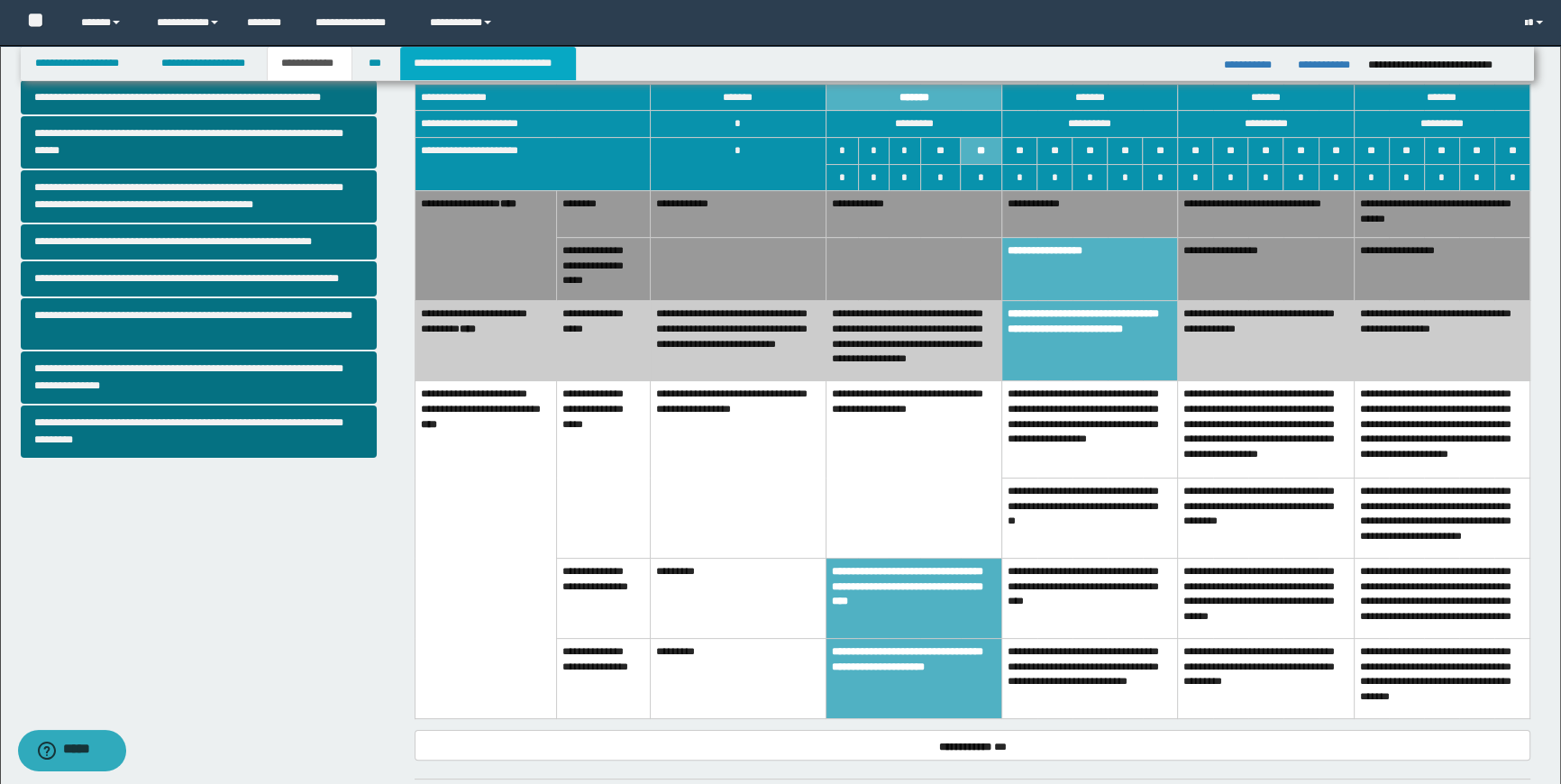 click on "**********" at bounding box center (488, 63) 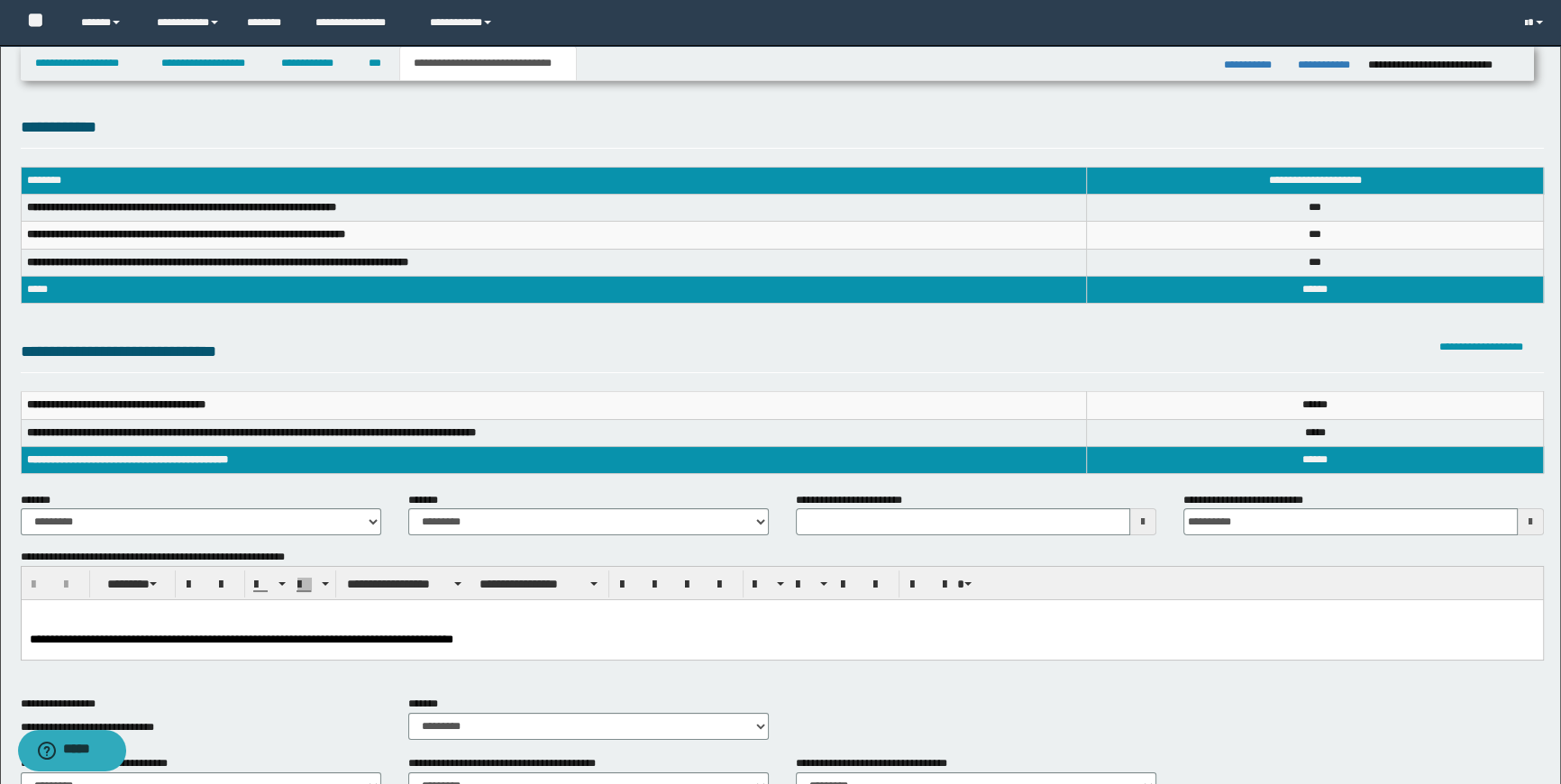 scroll, scrollTop: 0, scrollLeft: 0, axis: both 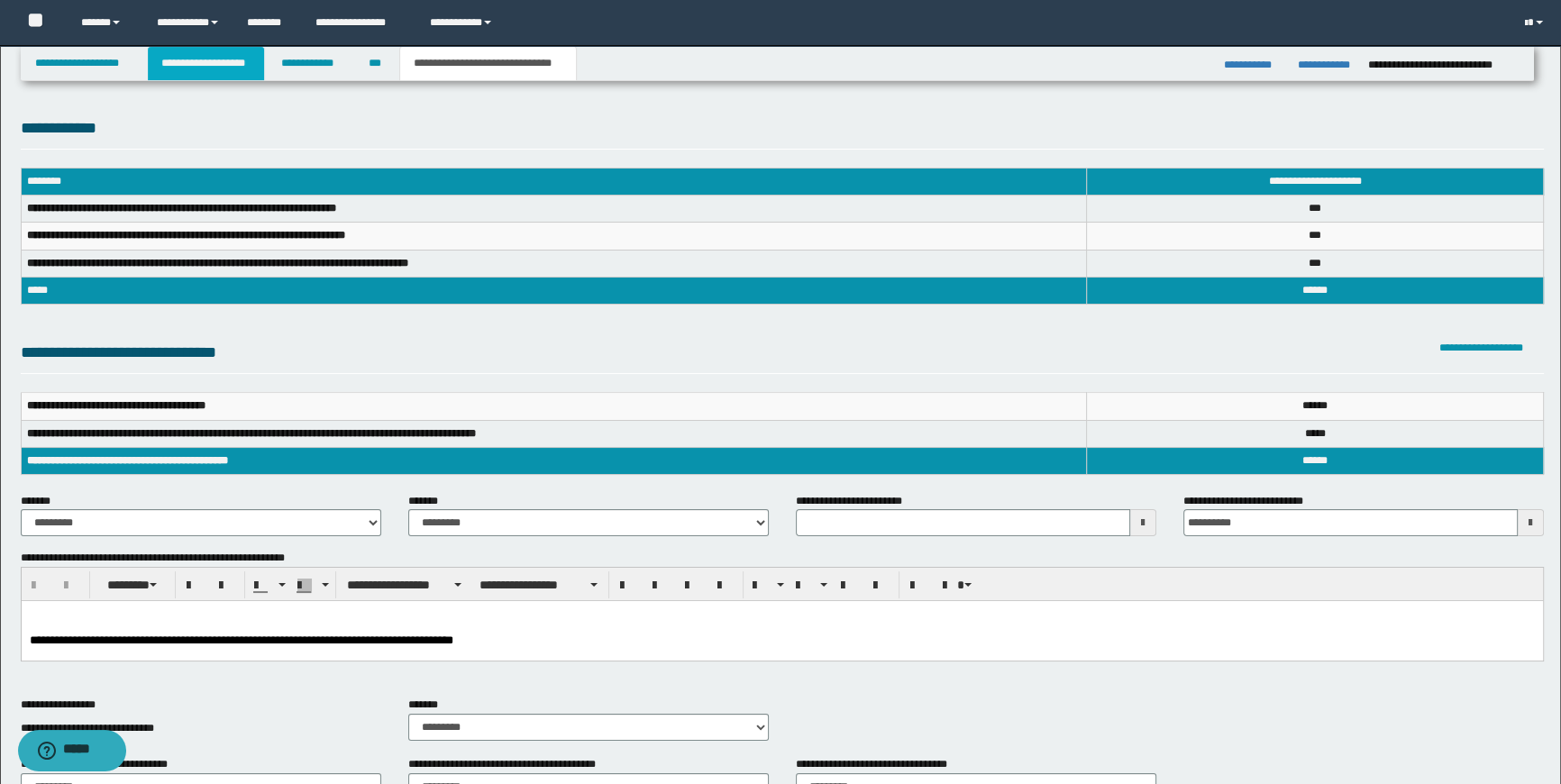 click on "**********" at bounding box center (205, 63) 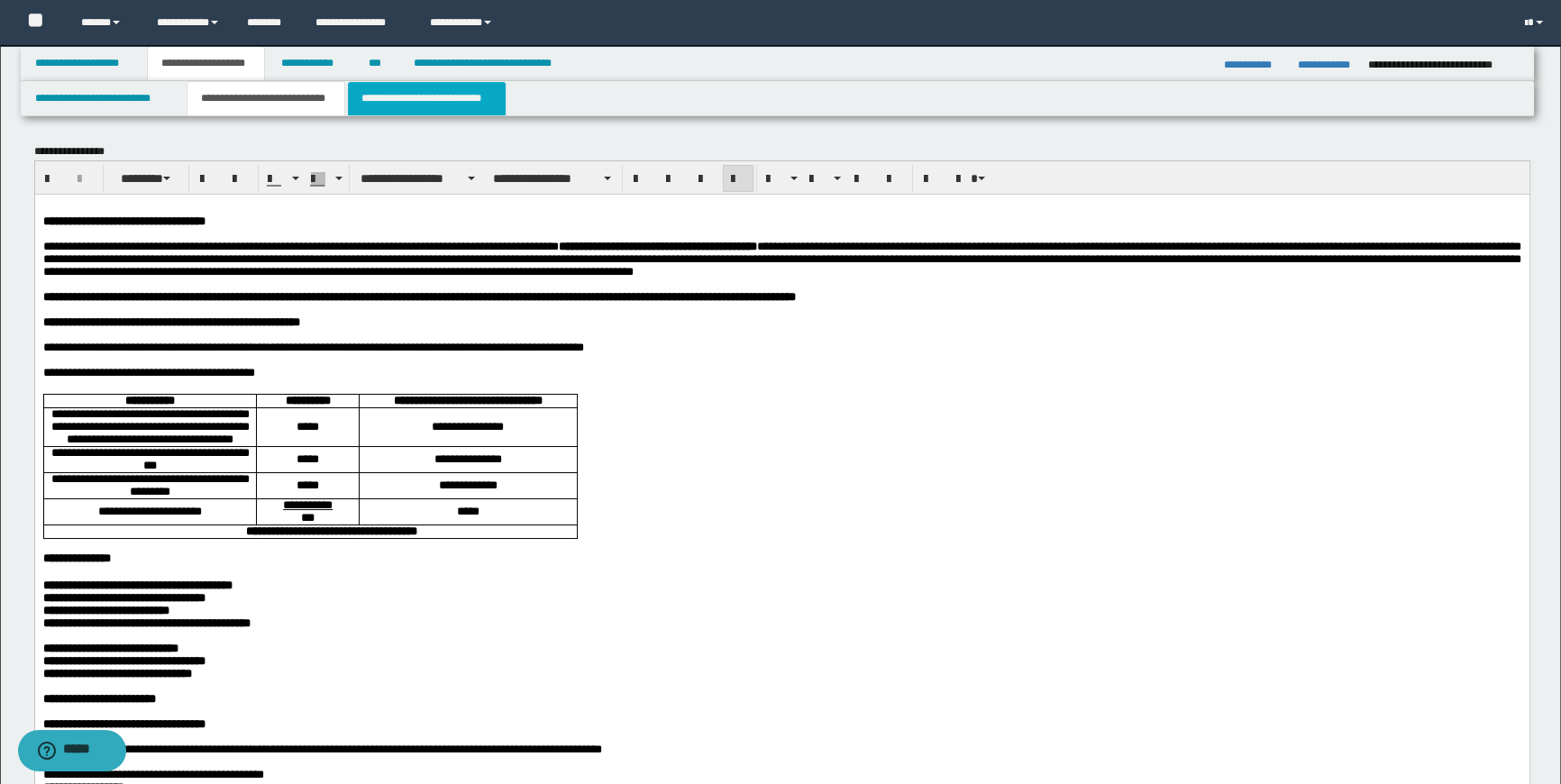 click on "**********" at bounding box center (426, 98) 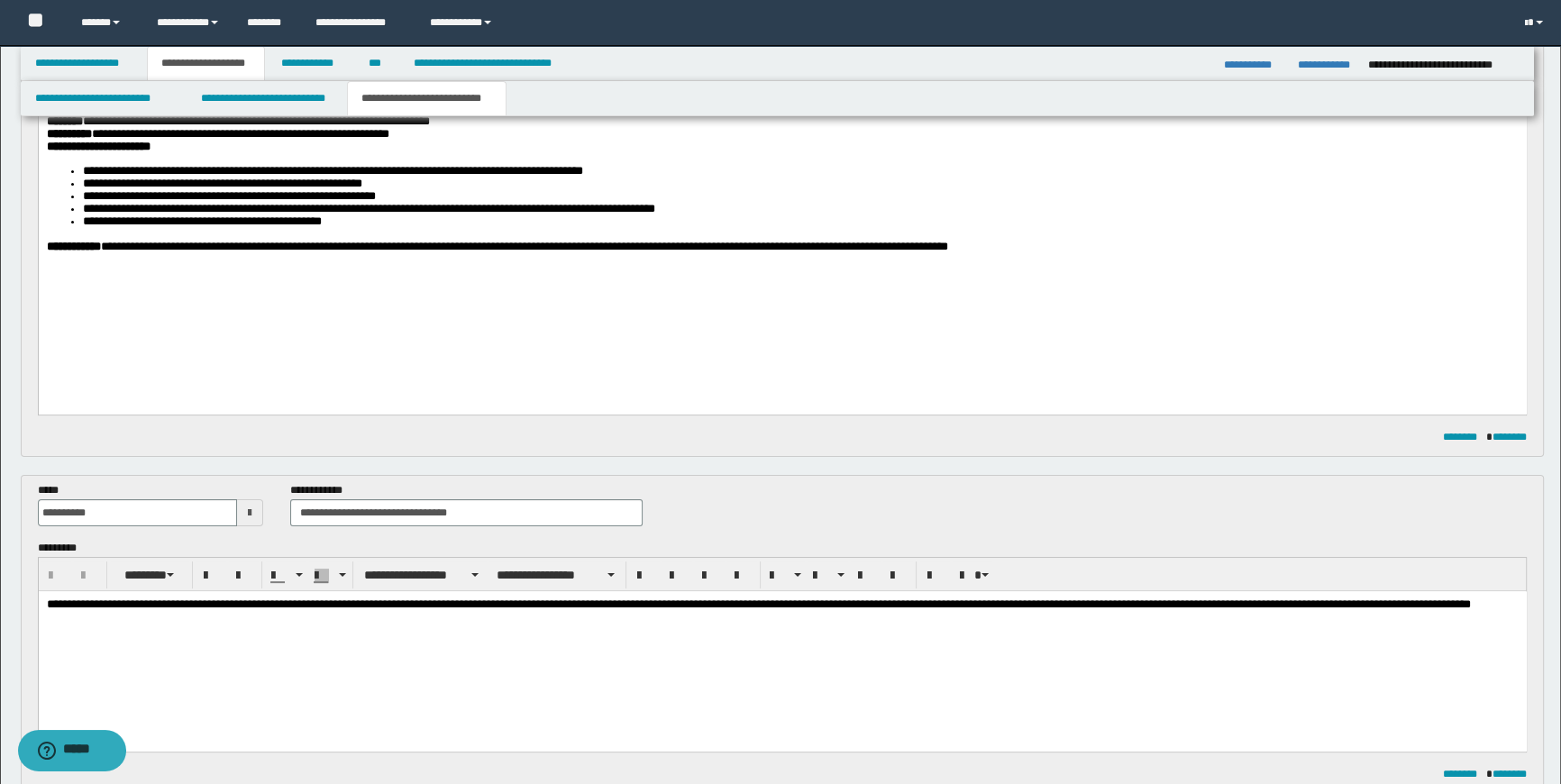 scroll, scrollTop: 491, scrollLeft: 0, axis: vertical 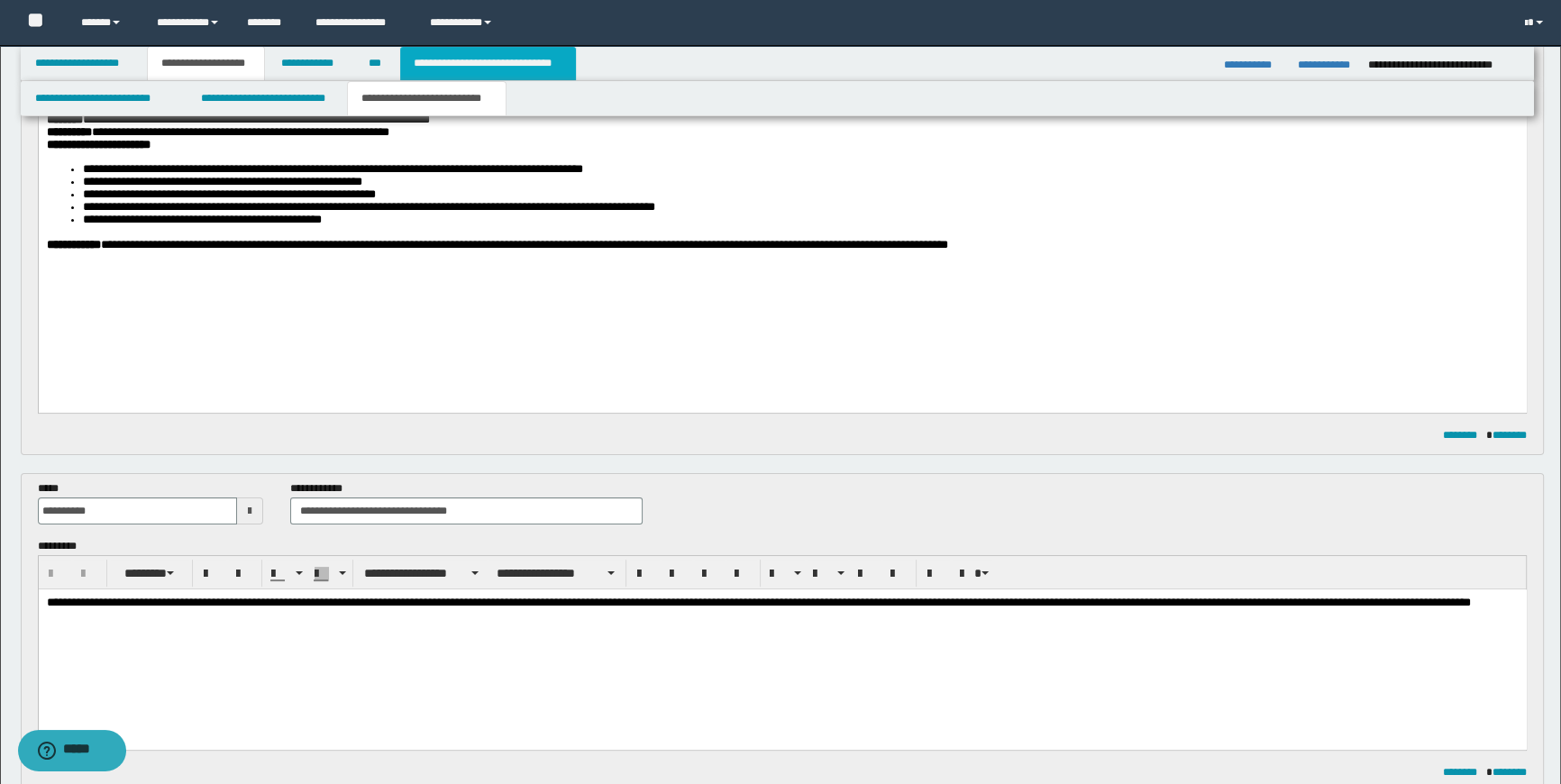 click on "**********" at bounding box center (488, 63) 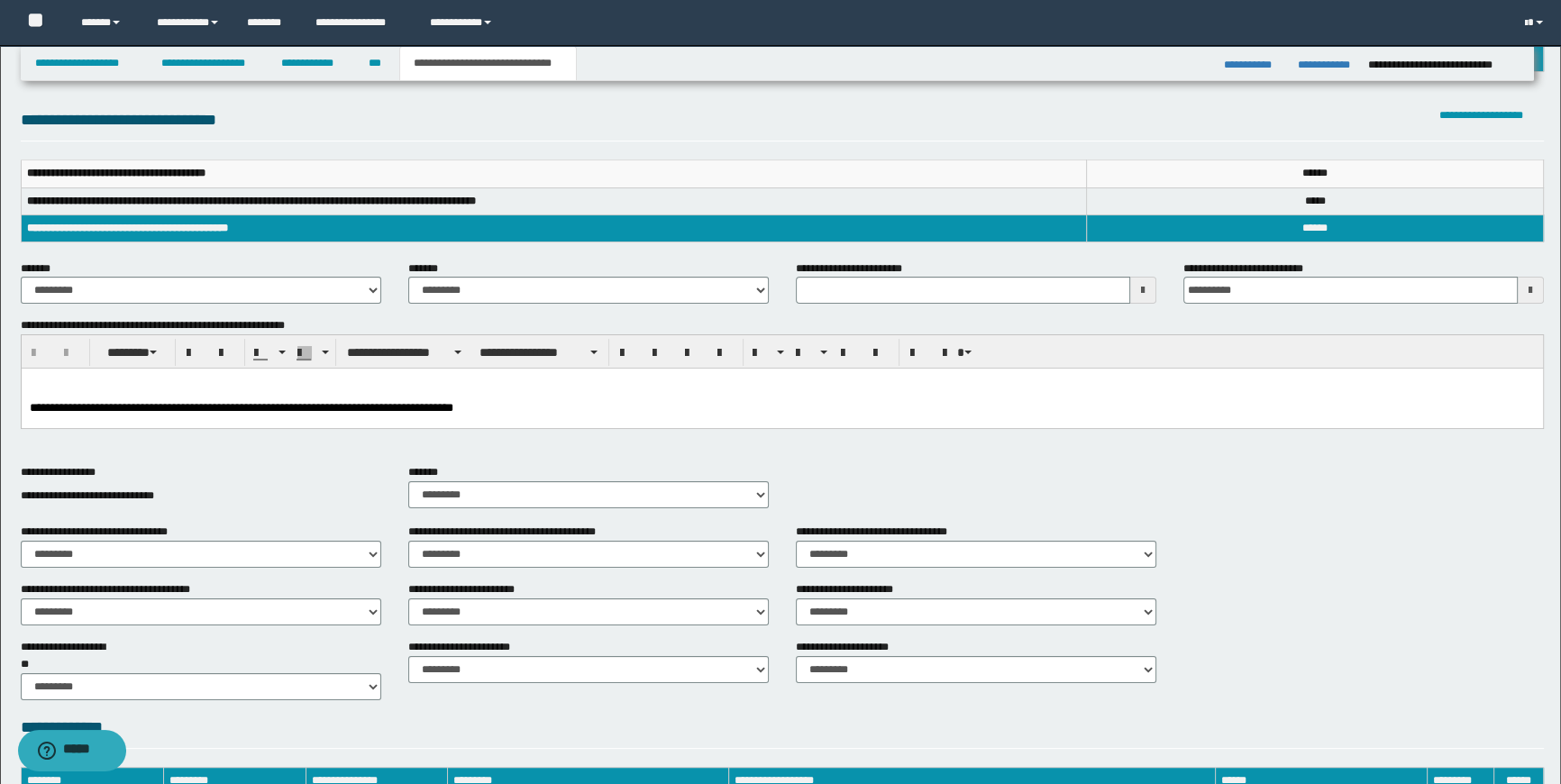 scroll, scrollTop: 70, scrollLeft: 0, axis: vertical 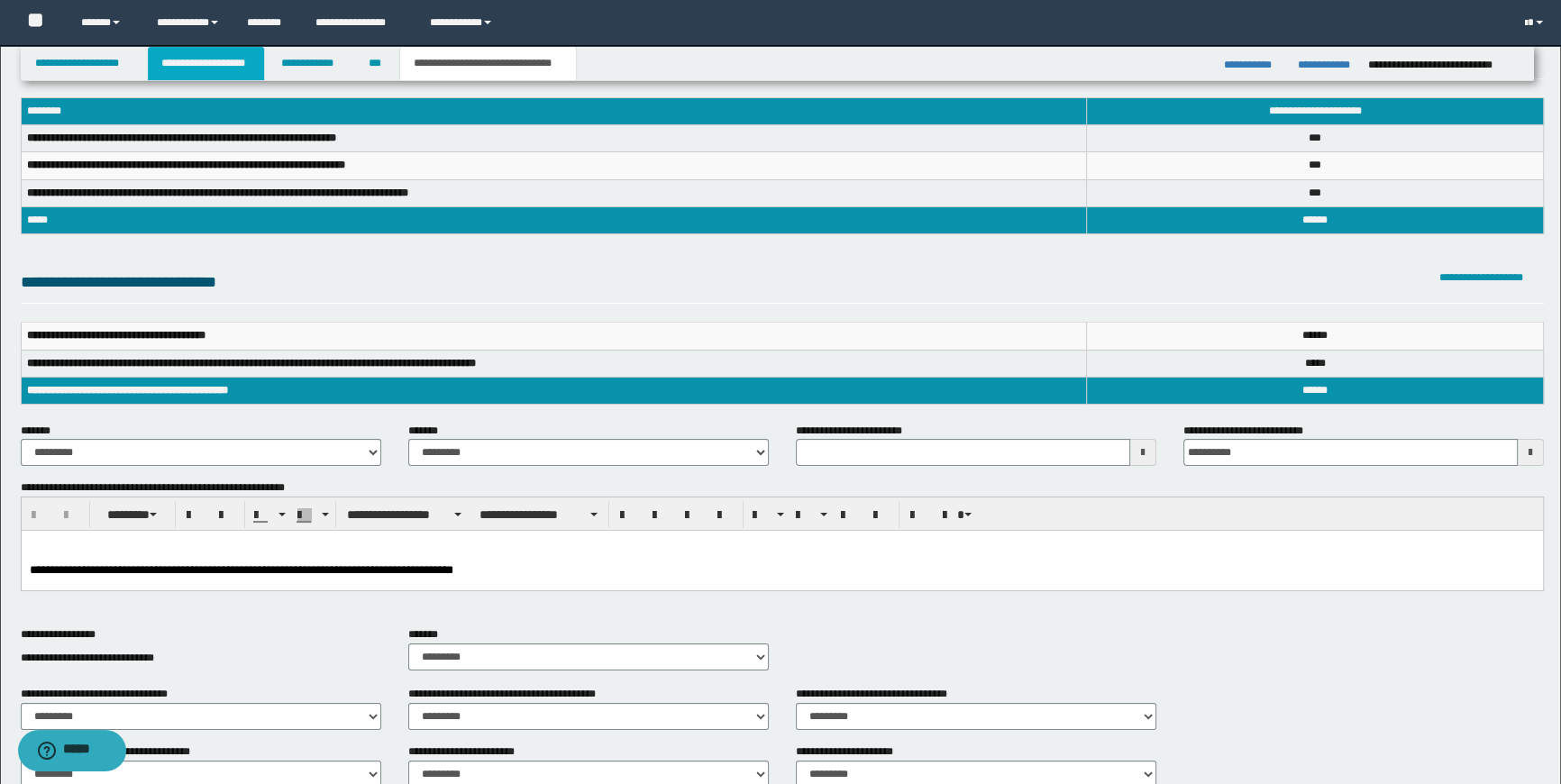 click on "**********" at bounding box center [205, 63] 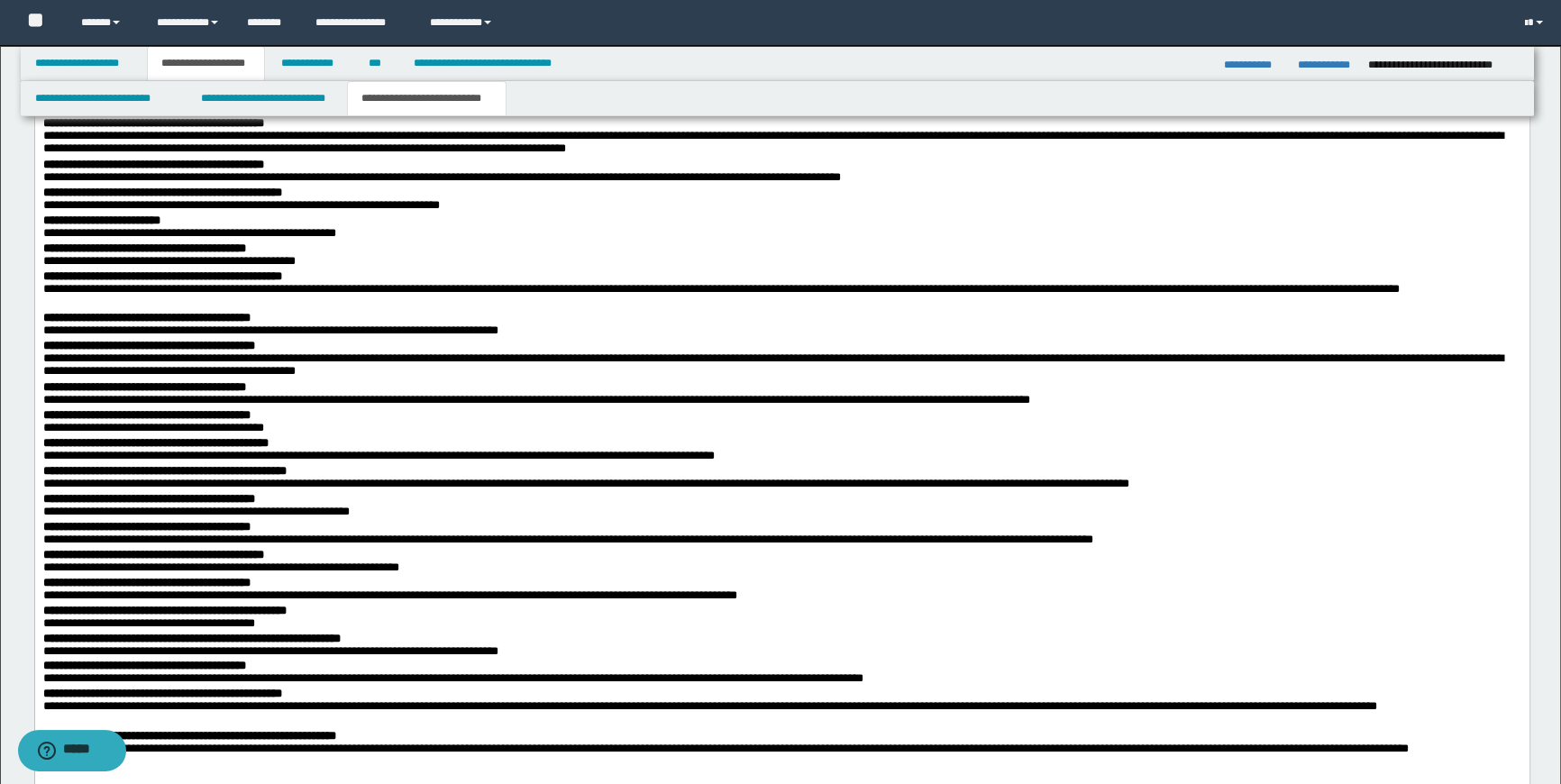 scroll, scrollTop: 2047, scrollLeft: 0, axis: vertical 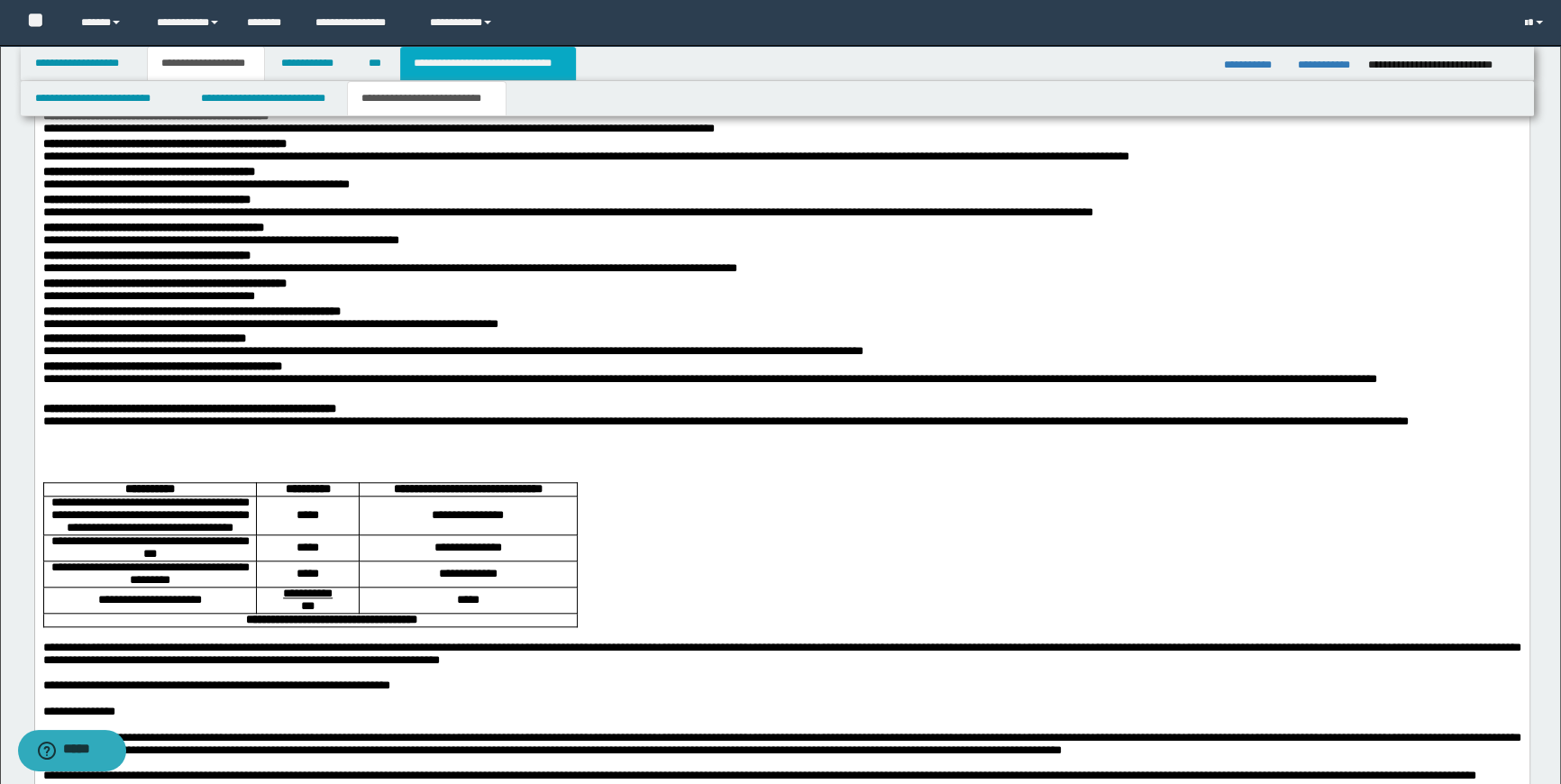 click on "**********" at bounding box center [488, 63] 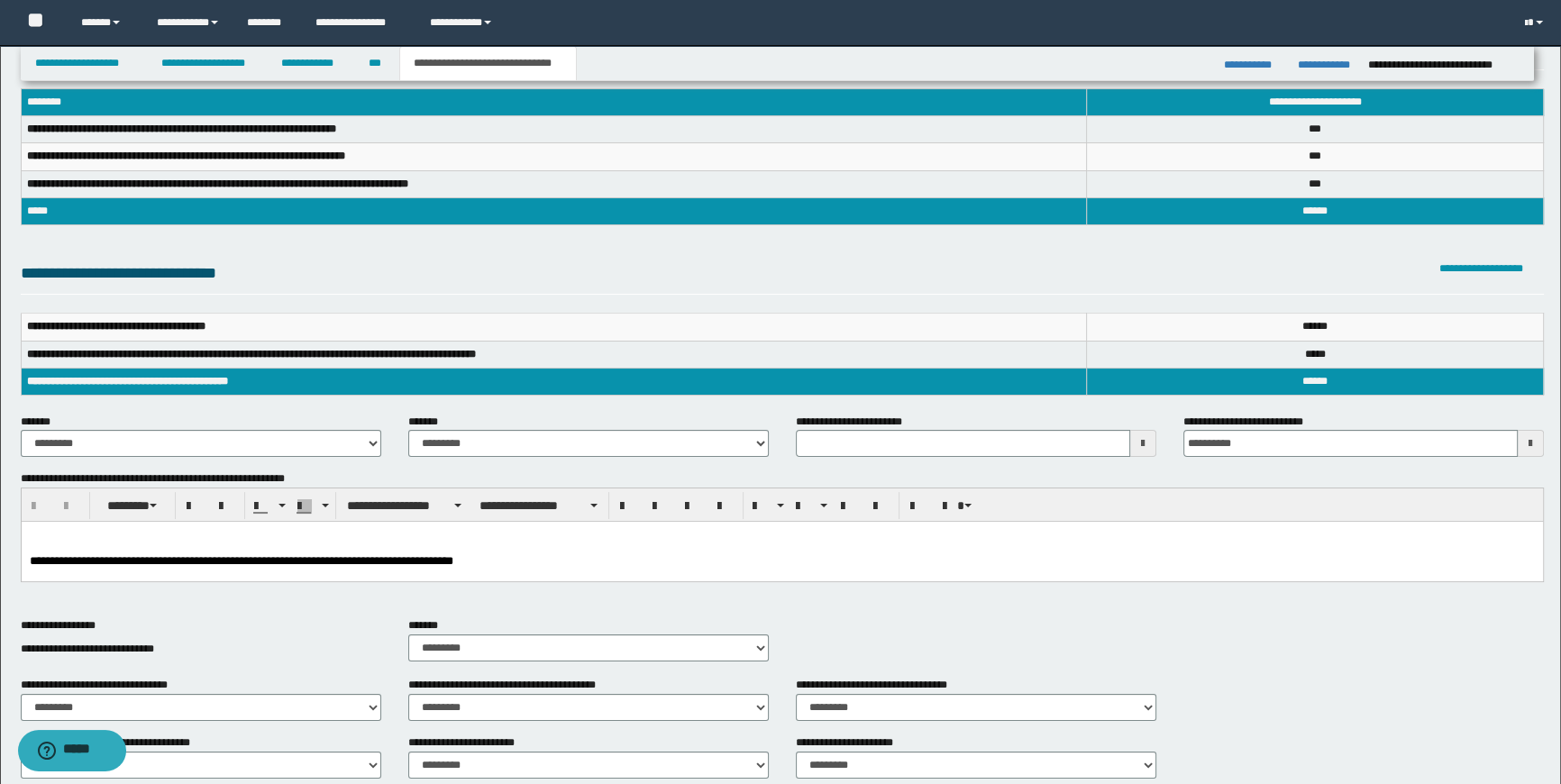 scroll, scrollTop: 0, scrollLeft: 0, axis: both 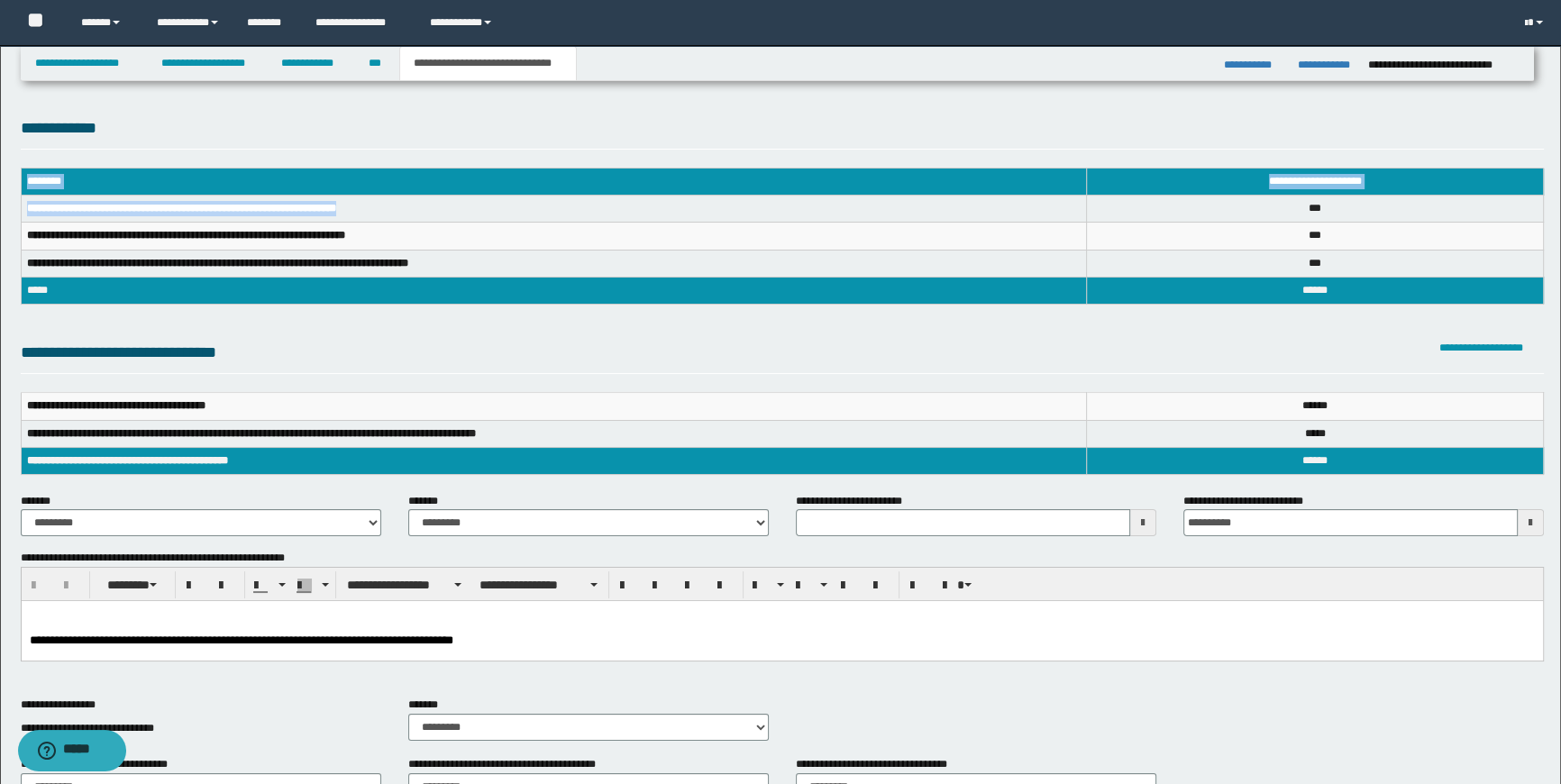 drag, startPoint x: 419, startPoint y: 214, endPoint x: 18, endPoint y: 209, distance: 401.03117 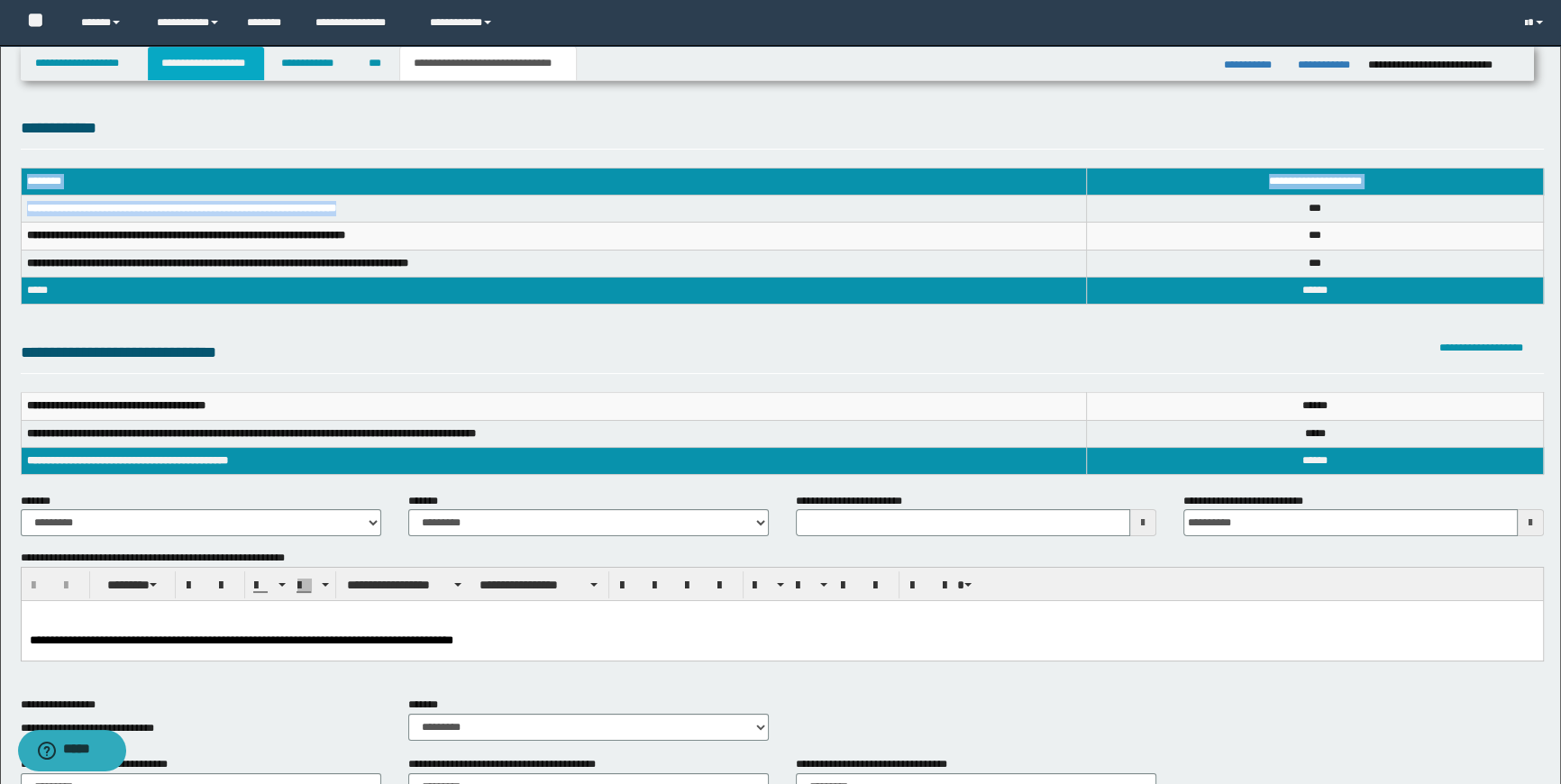 click on "**********" at bounding box center (205, 63) 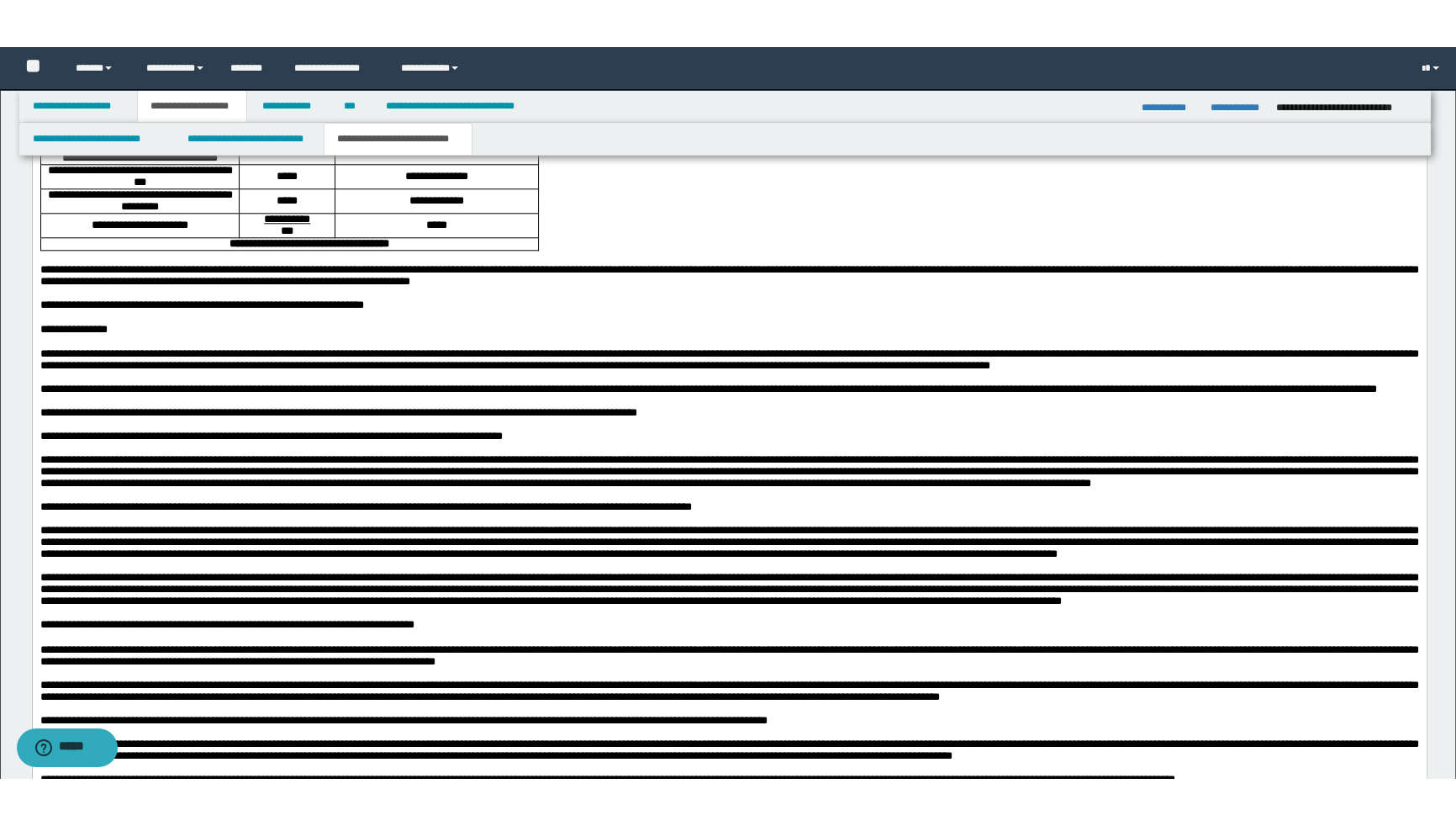 scroll, scrollTop: 2064, scrollLeft: 0, axis: vertical 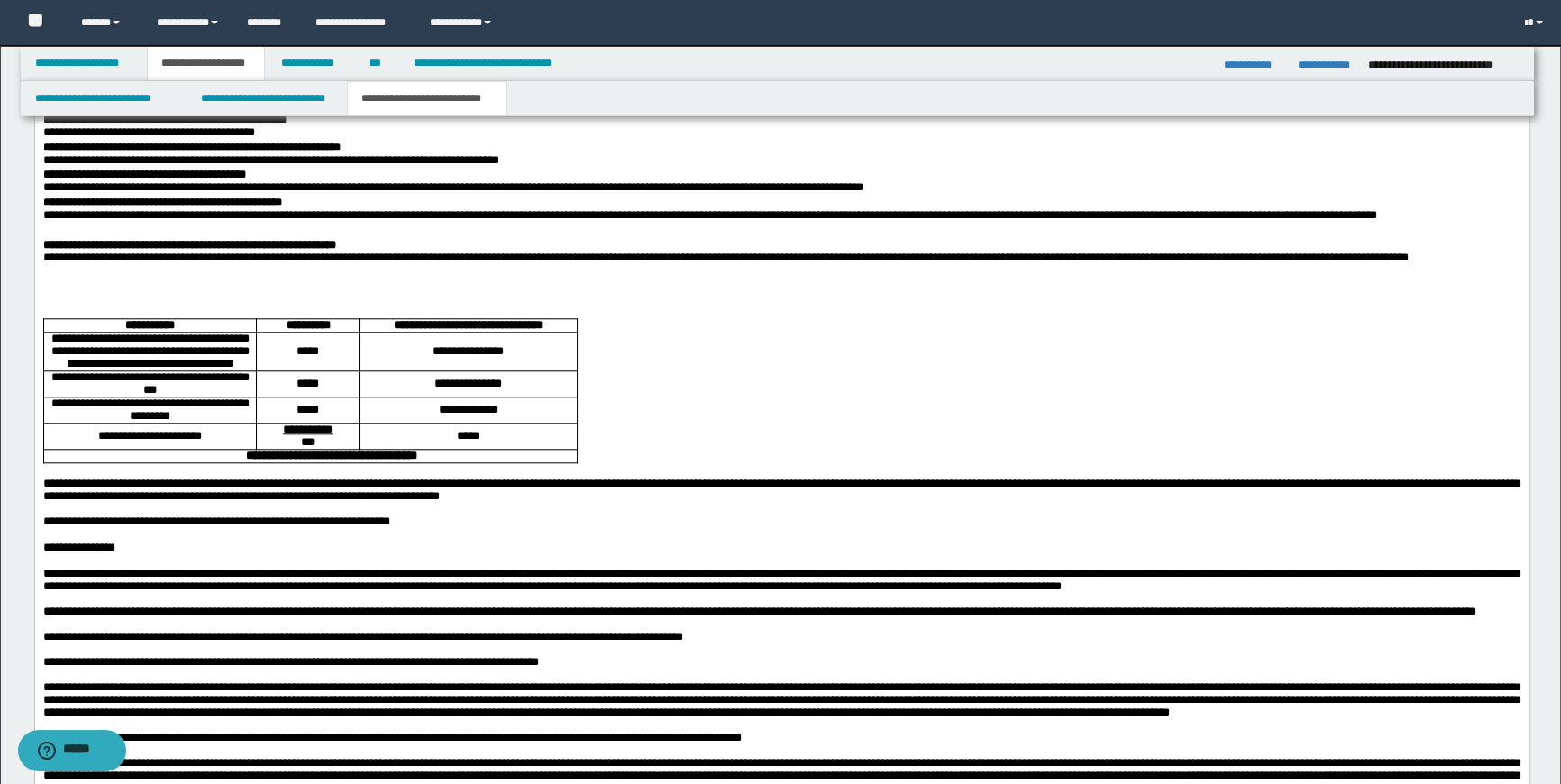 click on "**********" at bounding box center [149, 352] 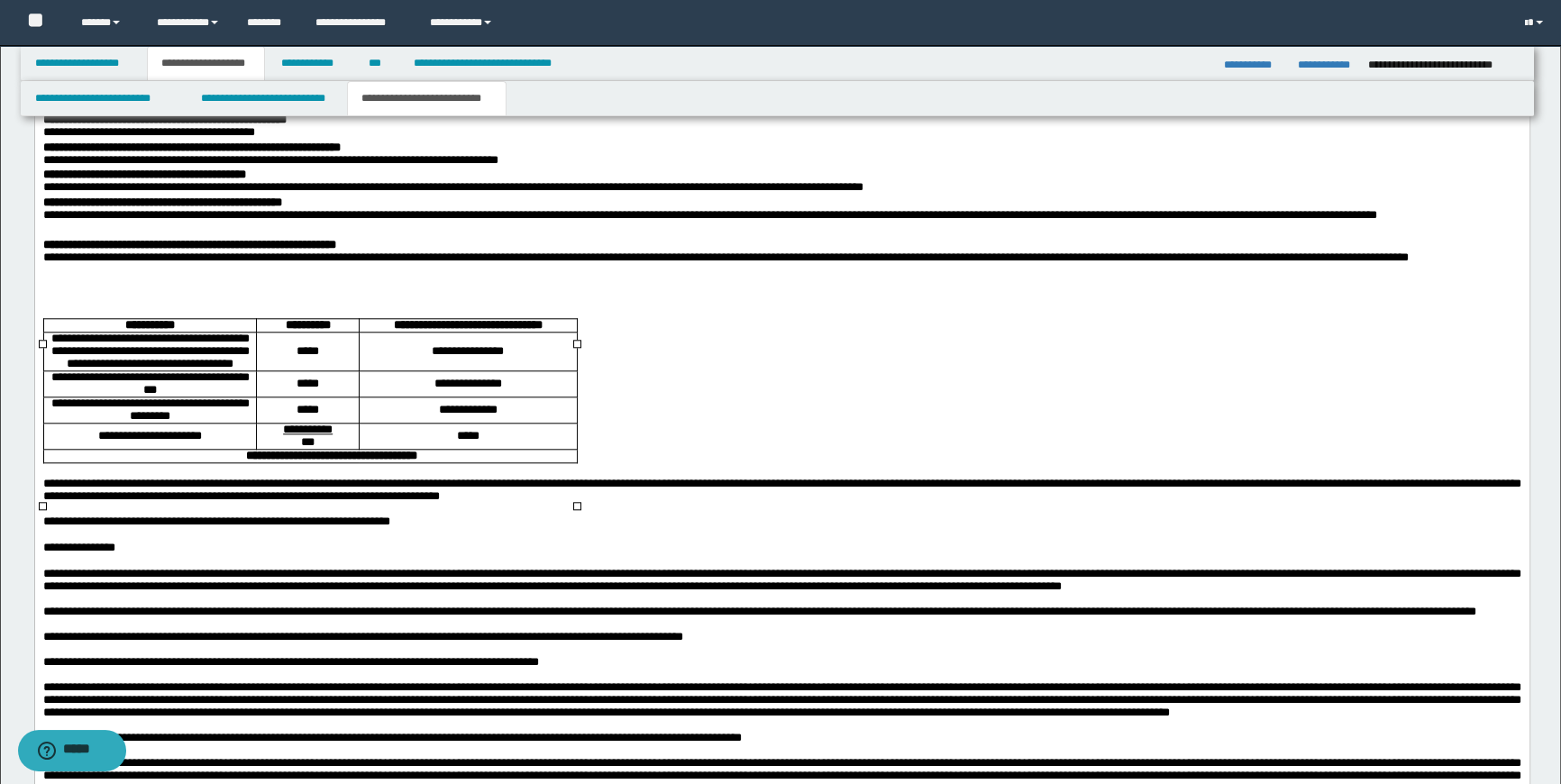 click on "**********" at bounding box center [150, 351] 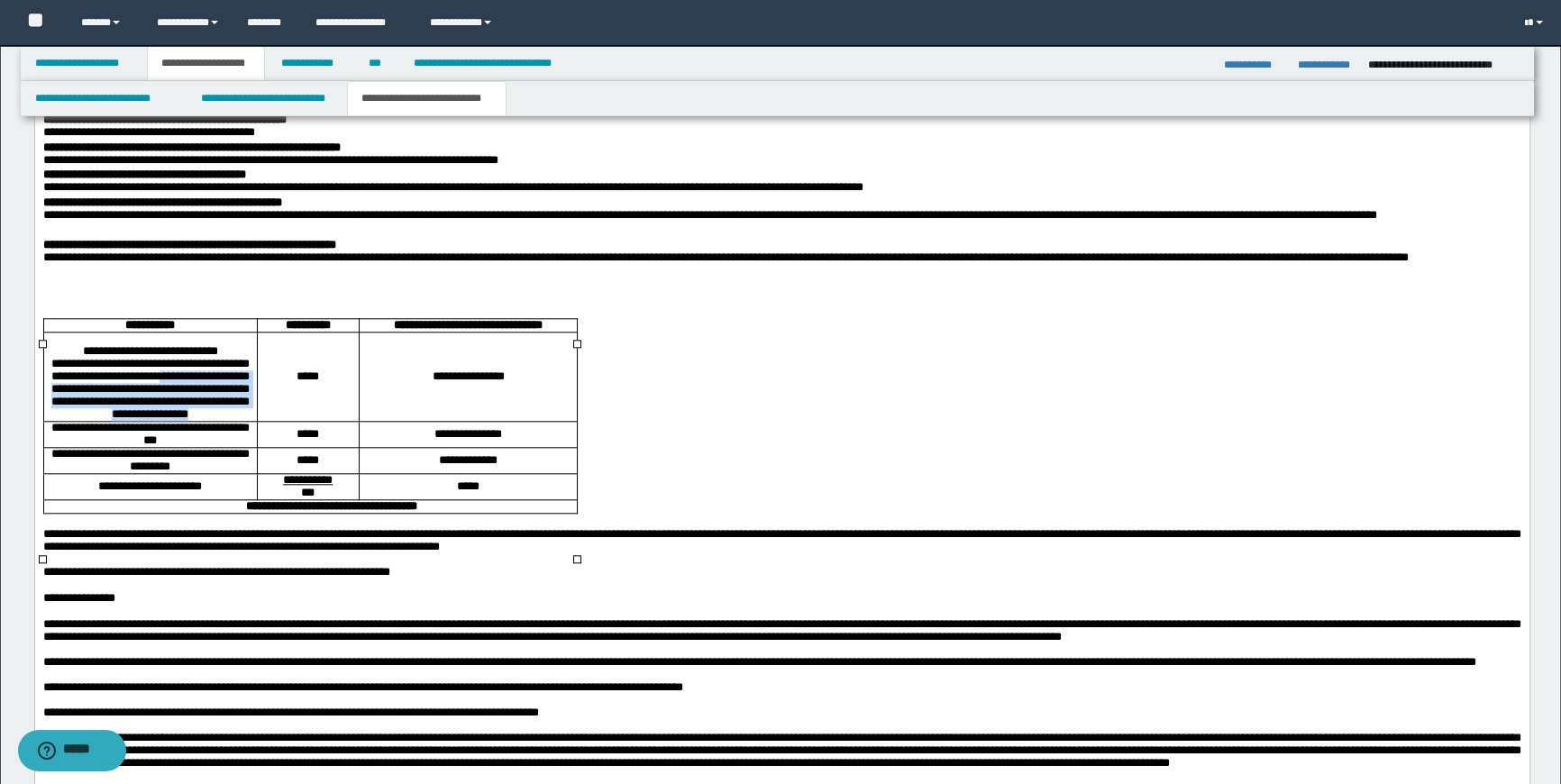 drag, startPoint x: 149, startPoint y: 418, endPoint x: 242, endPoint y: 458, distance: 101.23734 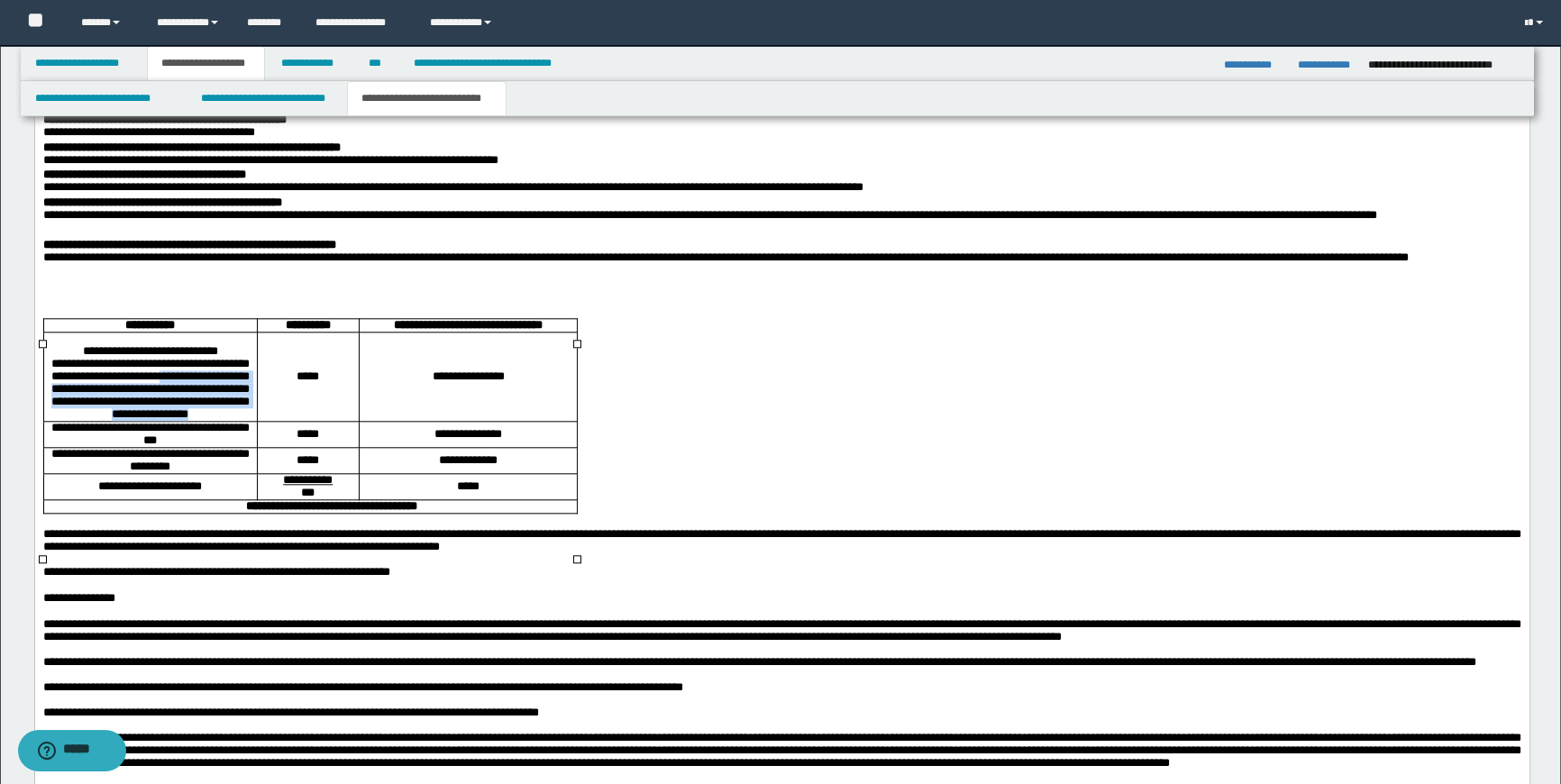 click on "**********" at bounding box center (150, 377) 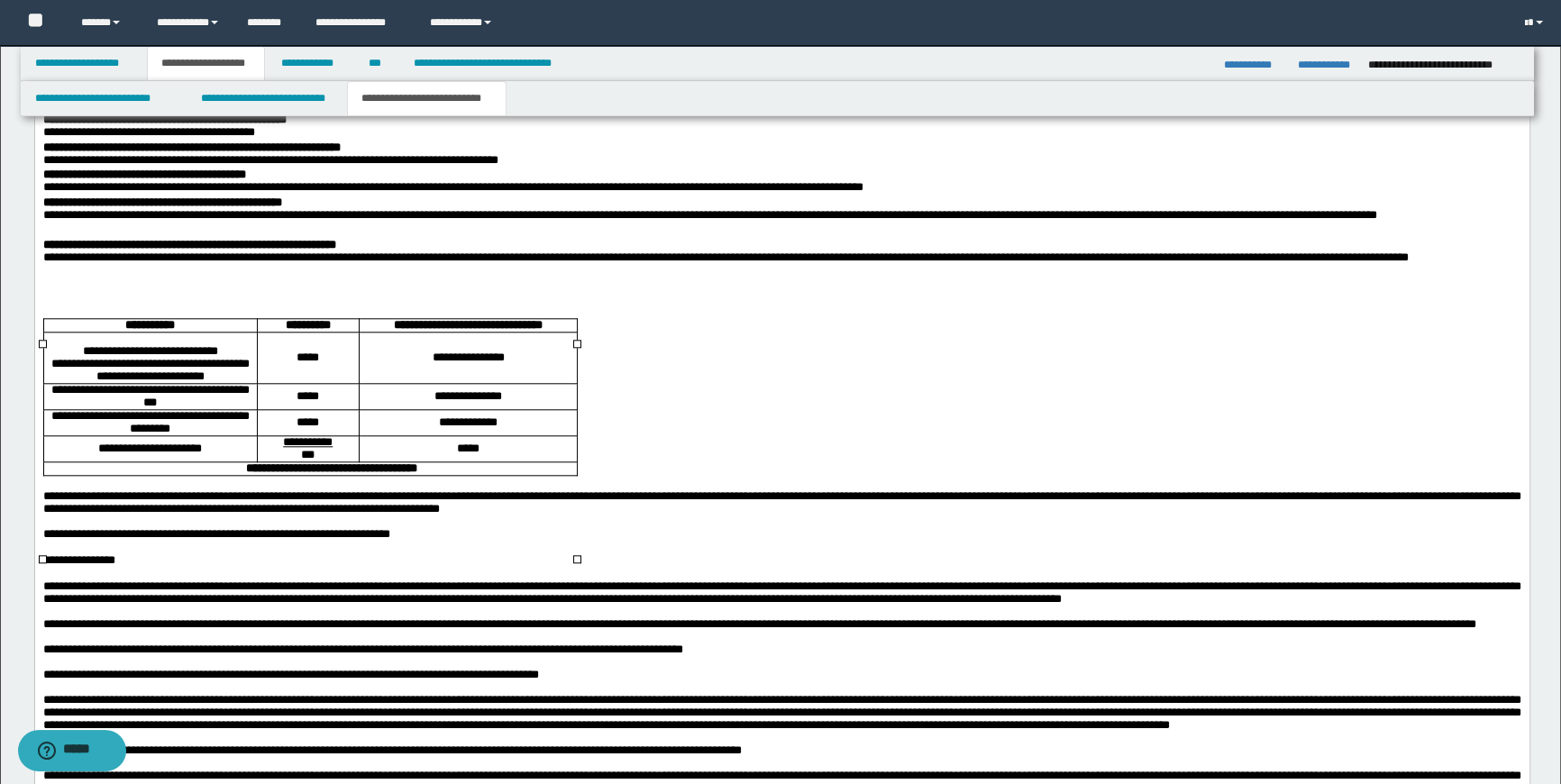 click on "**********" at bounding box center (467, 359) 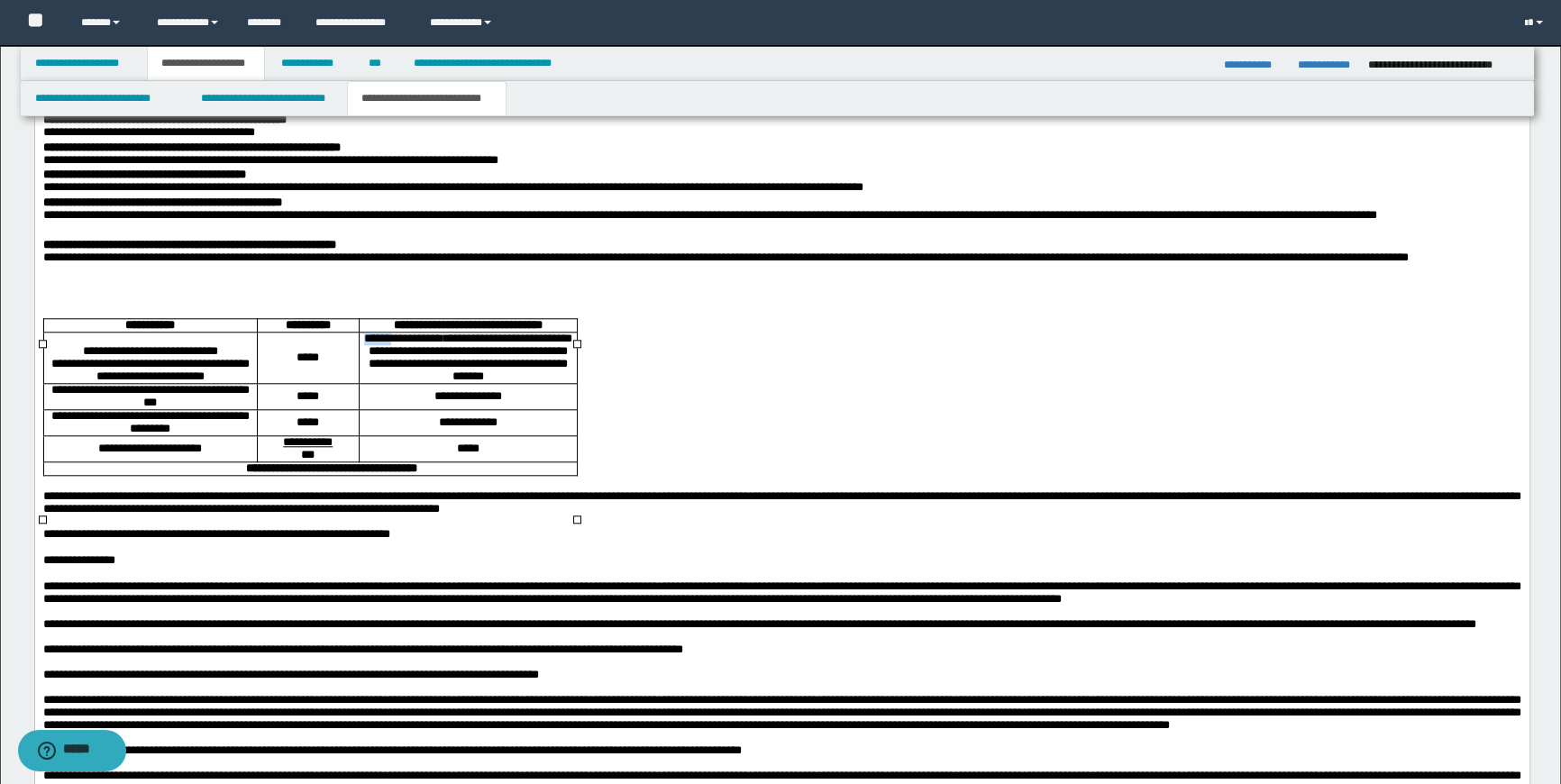 drag, startPoint x: 414, startPoint y: 369, endPoint x: 372, endPoint y: 371, distance: 42.04759 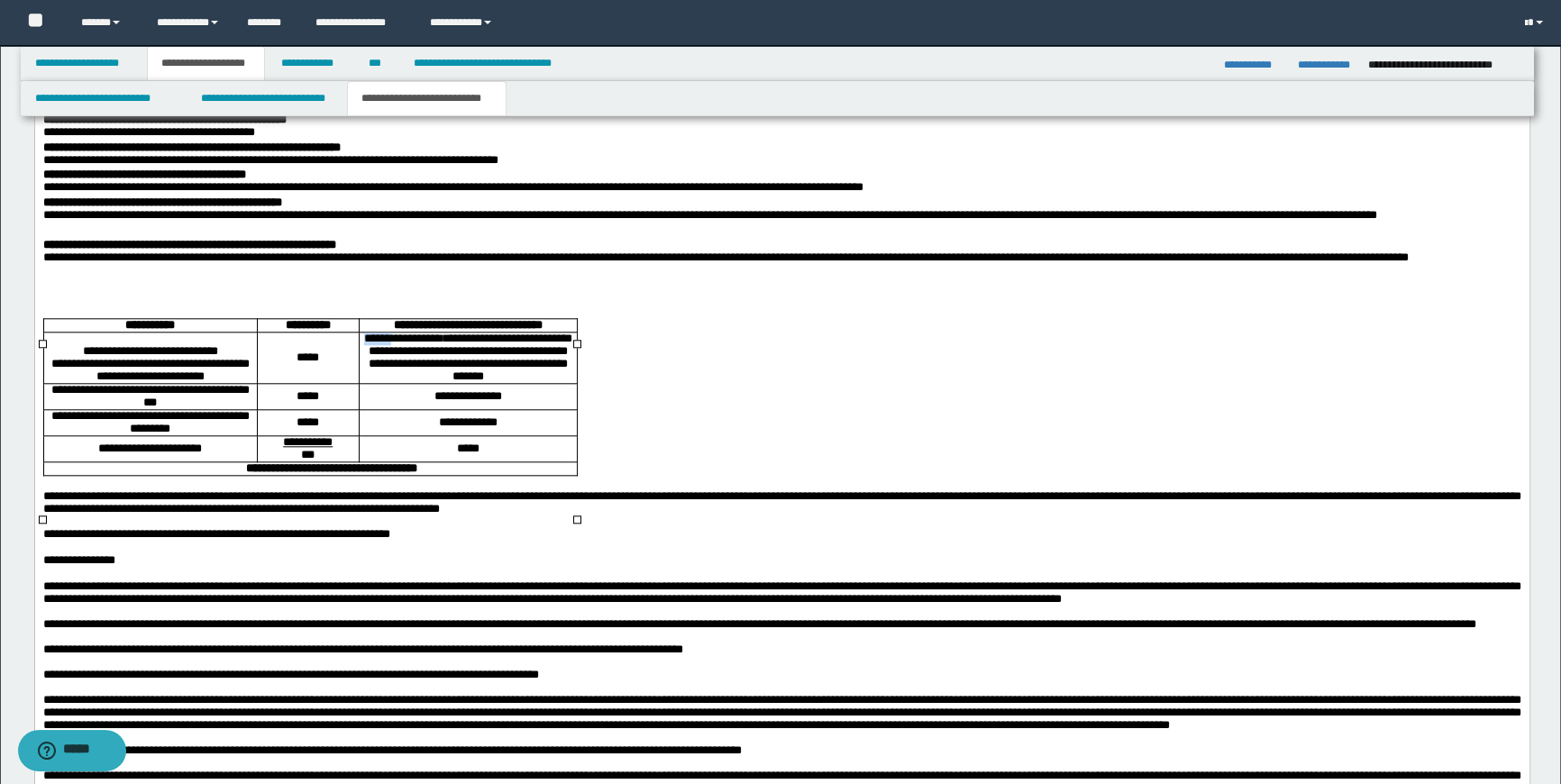 click on "**********" at bounding box center (467, 359) 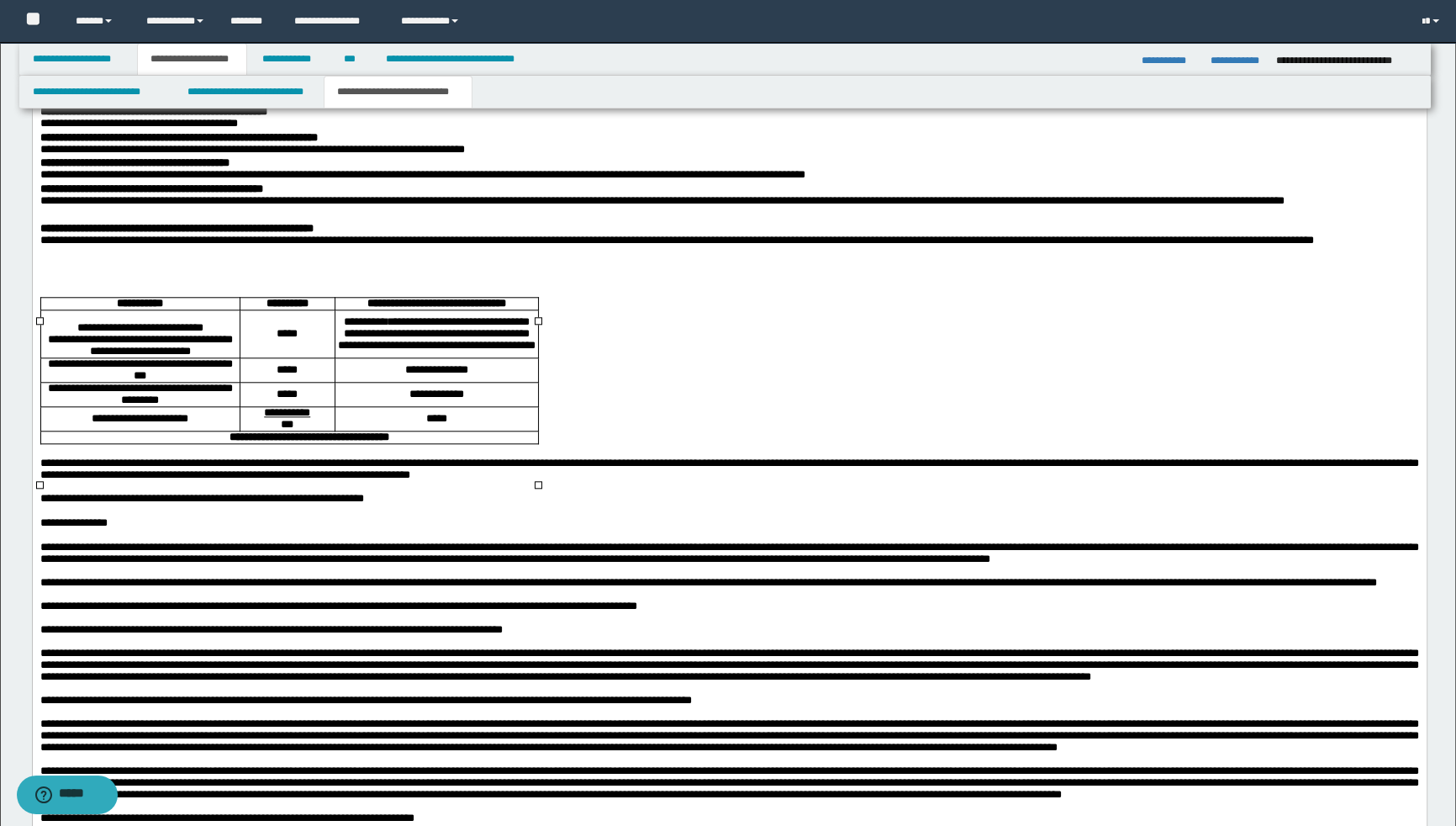 click on "**********" at bounding box center [435, 334] 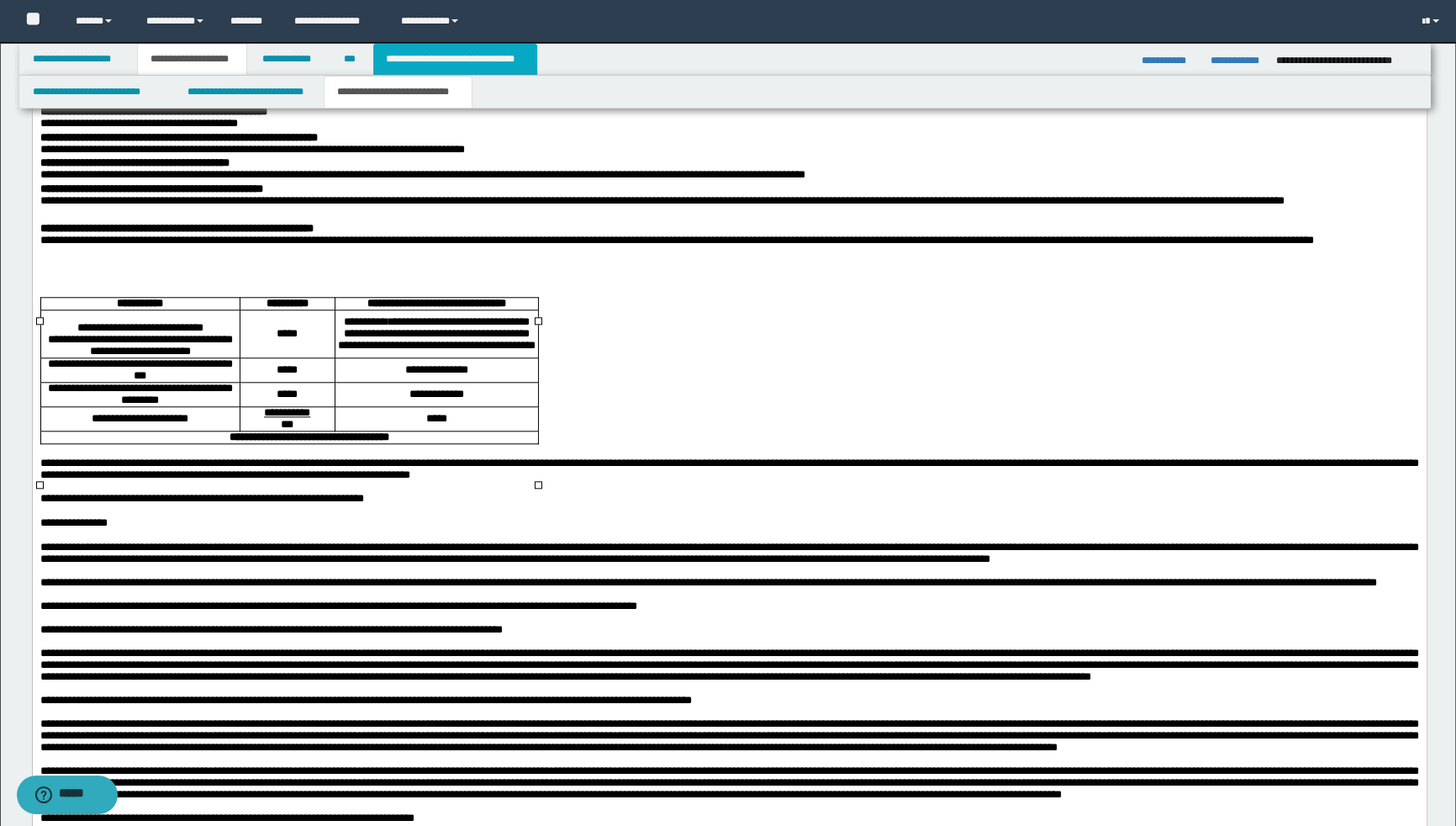 click on "**********" at bounding box center (455, 59) 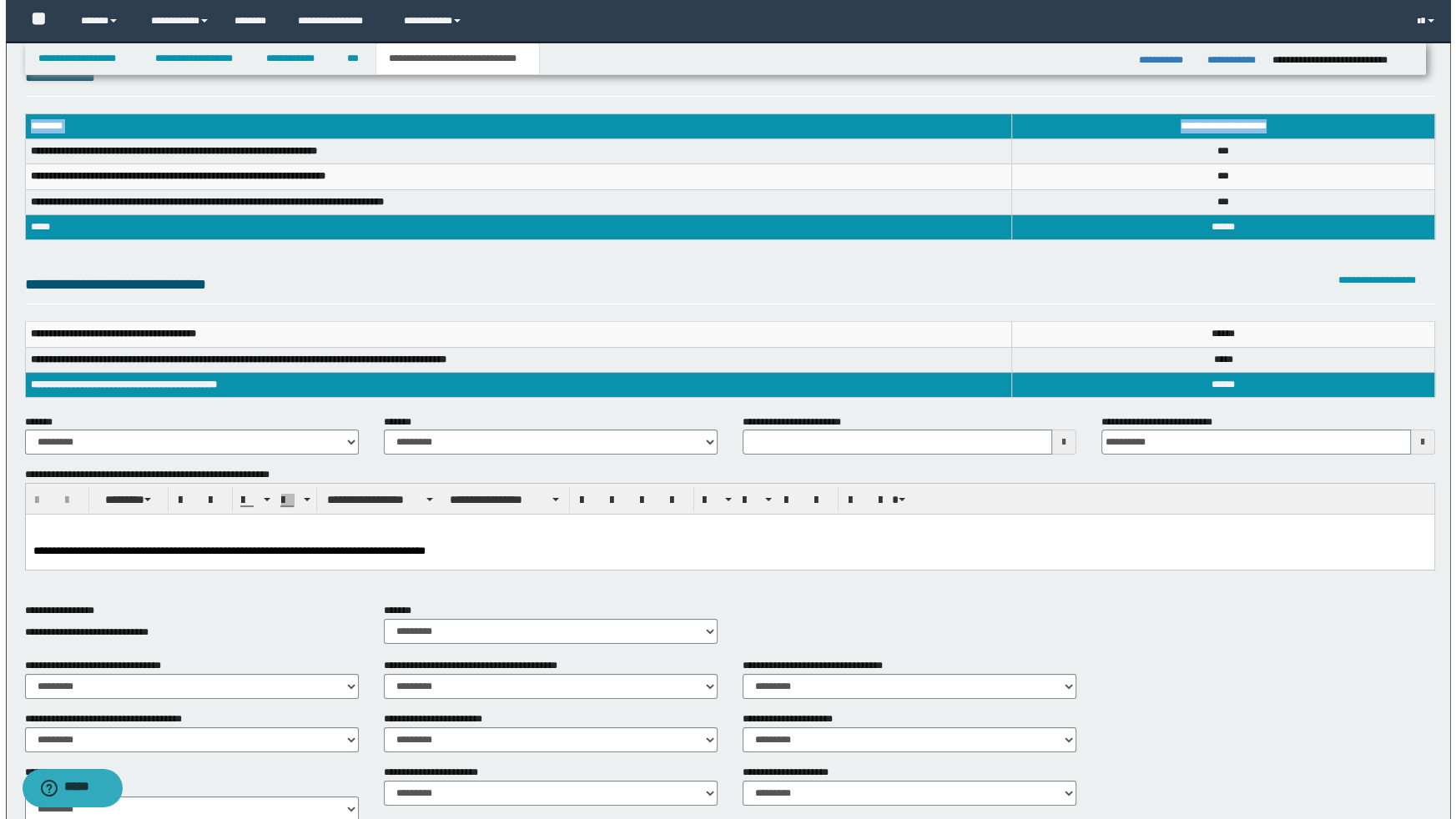 scroll, scrollTop: 0, scrollLeft: 0, axis: both 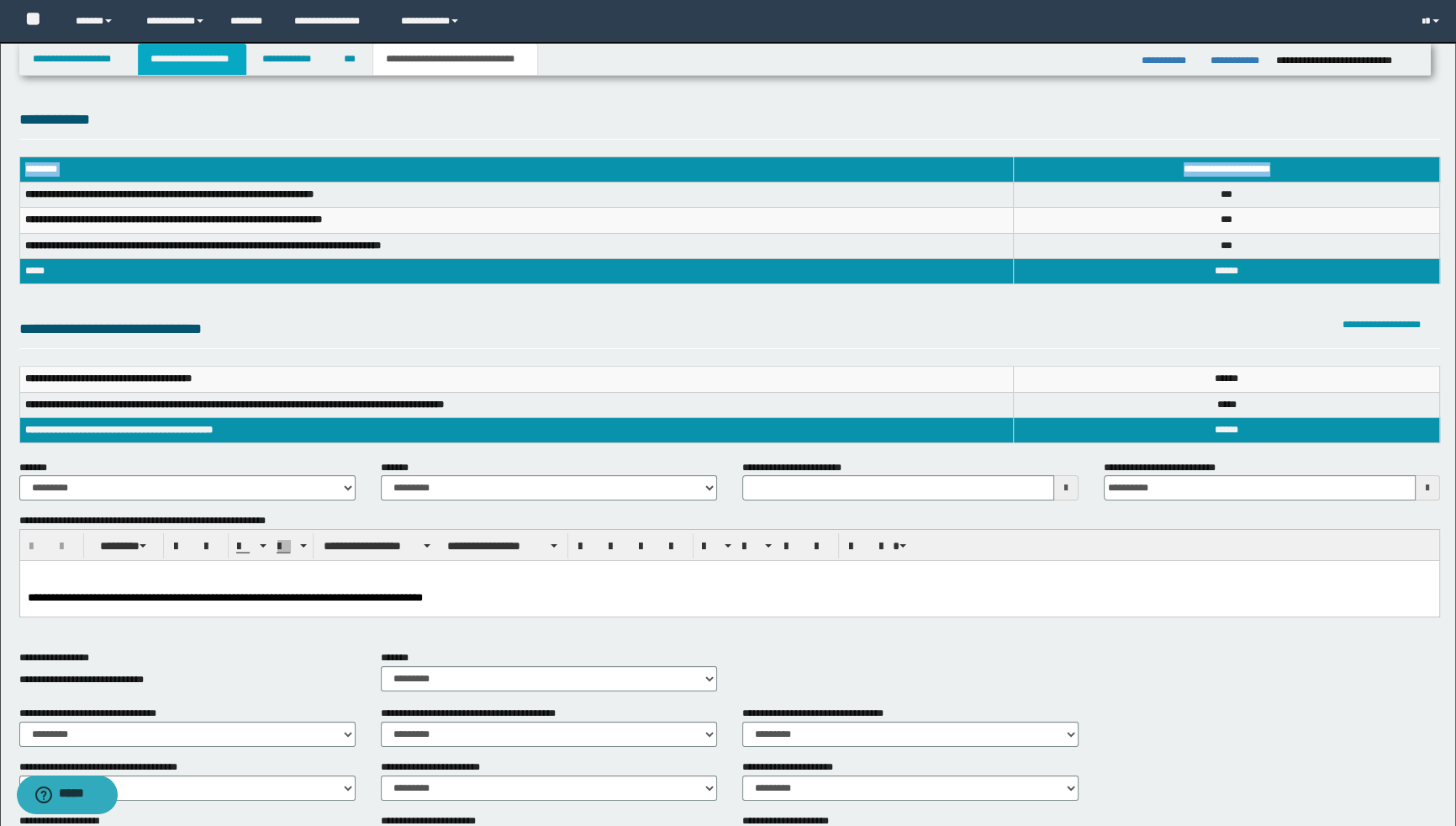 click on "**********" at bounding box center [192, 59] 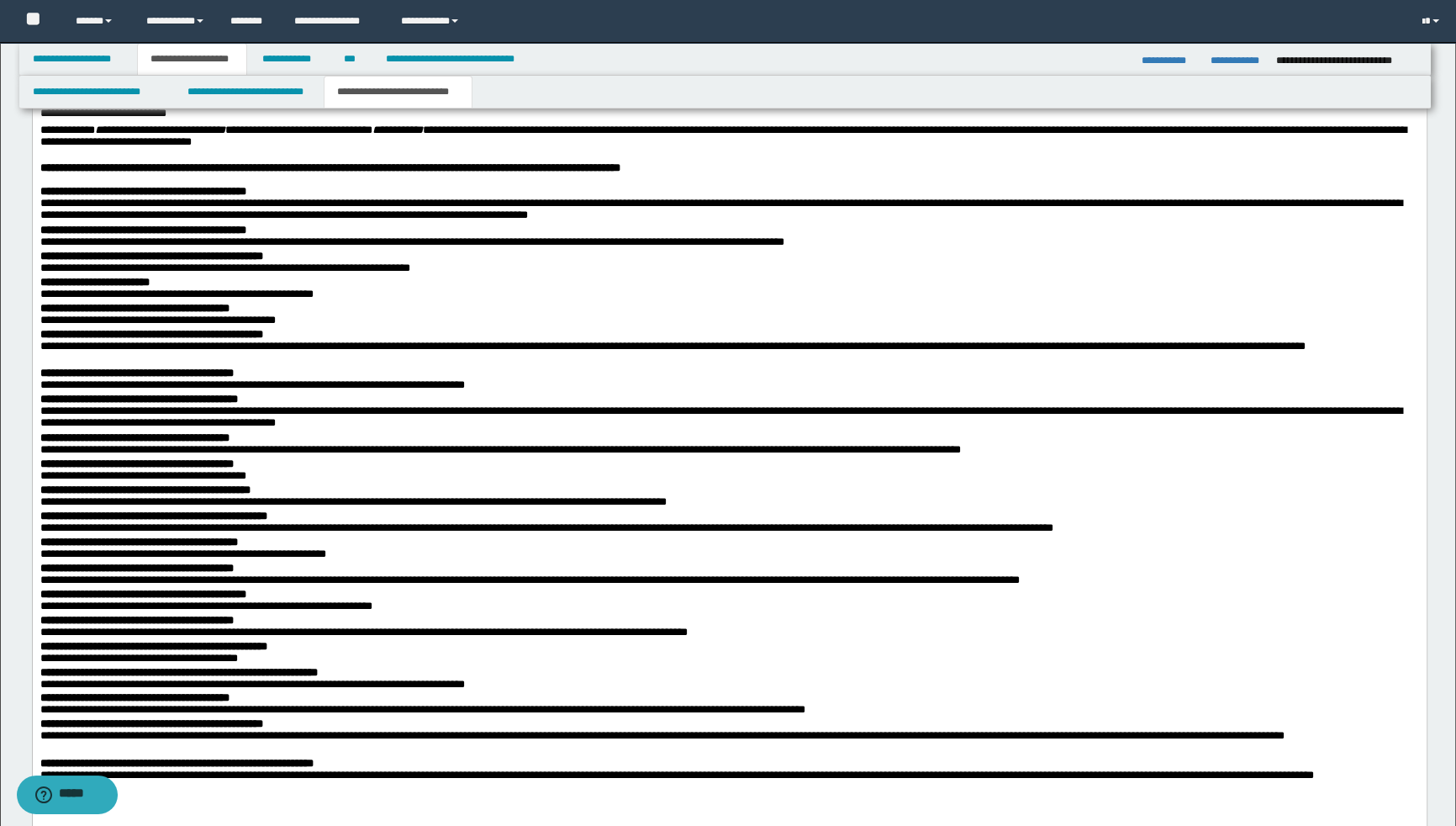 scroll, scrollTop: 1988, scrollLeft: 0, axis: vertical 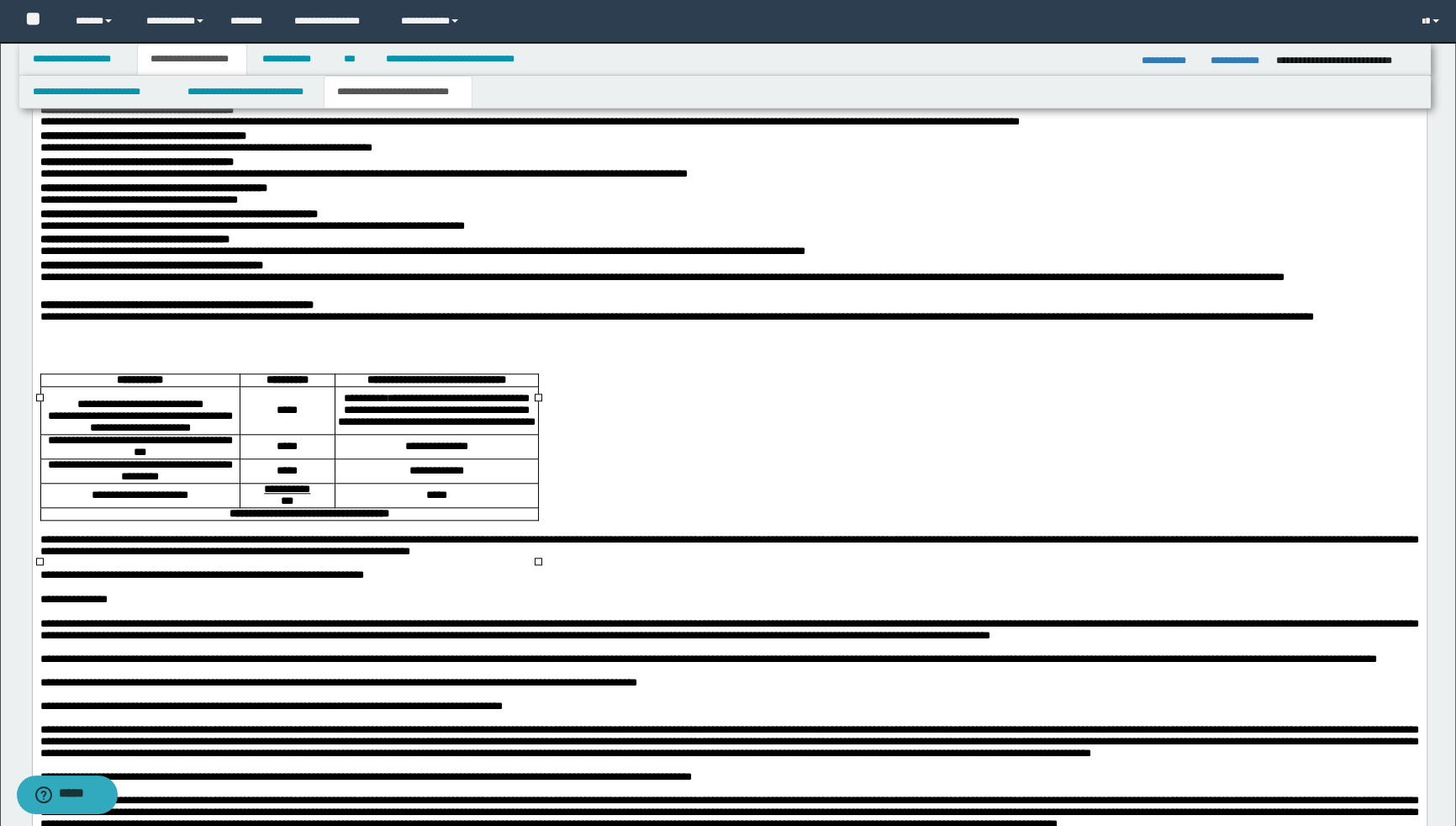 click on "*****" at bounding box center [286, 471] 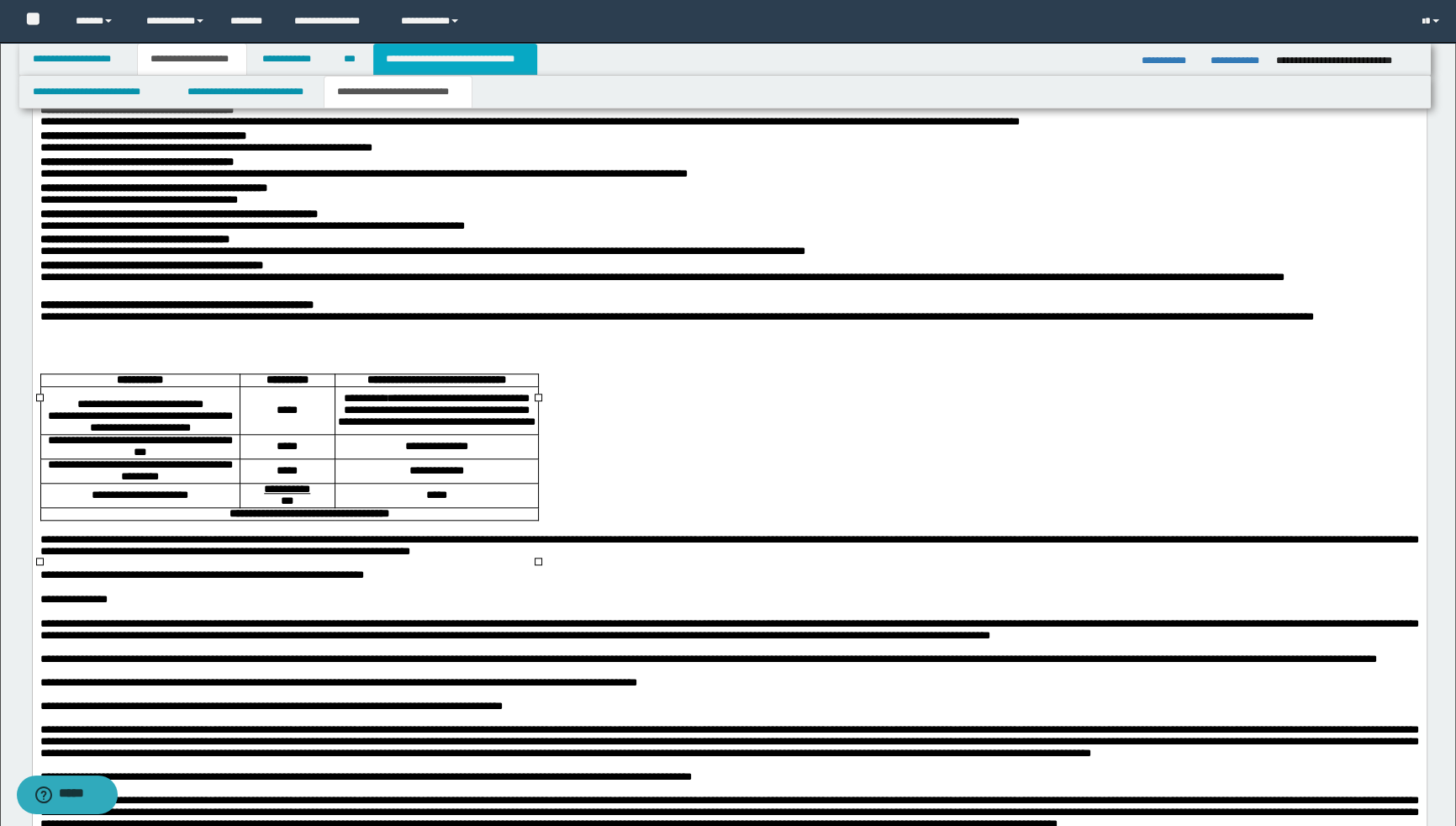 click on "**********" at bounding box center [455, 59] 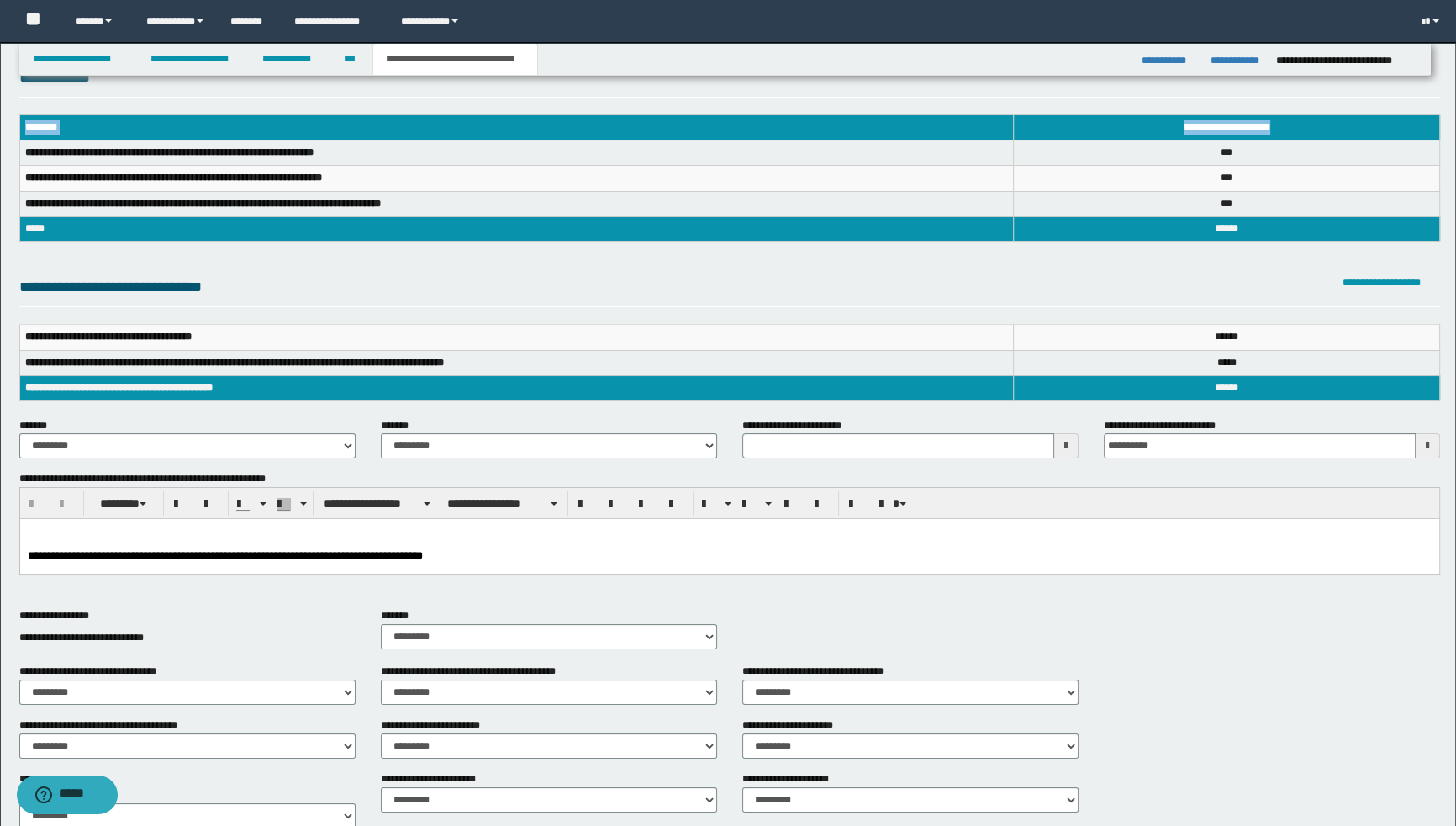 scroll, scrollTop: 0, scrollLeft: 0, axis: both 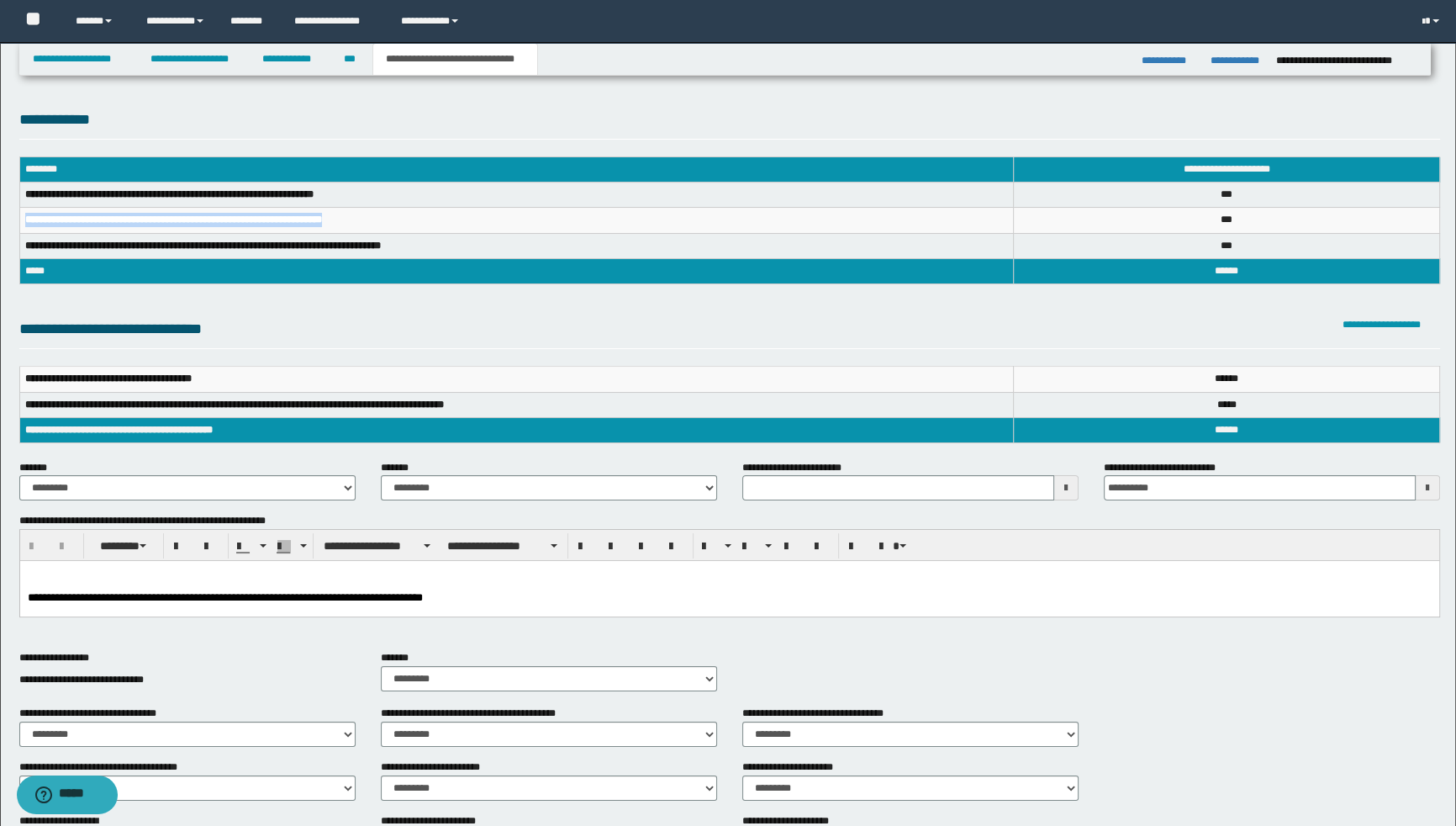 drag, startPoint x: 376, startPoint y: 220, endPoint x: 24, endPoint y: 227, distance: 352.0696 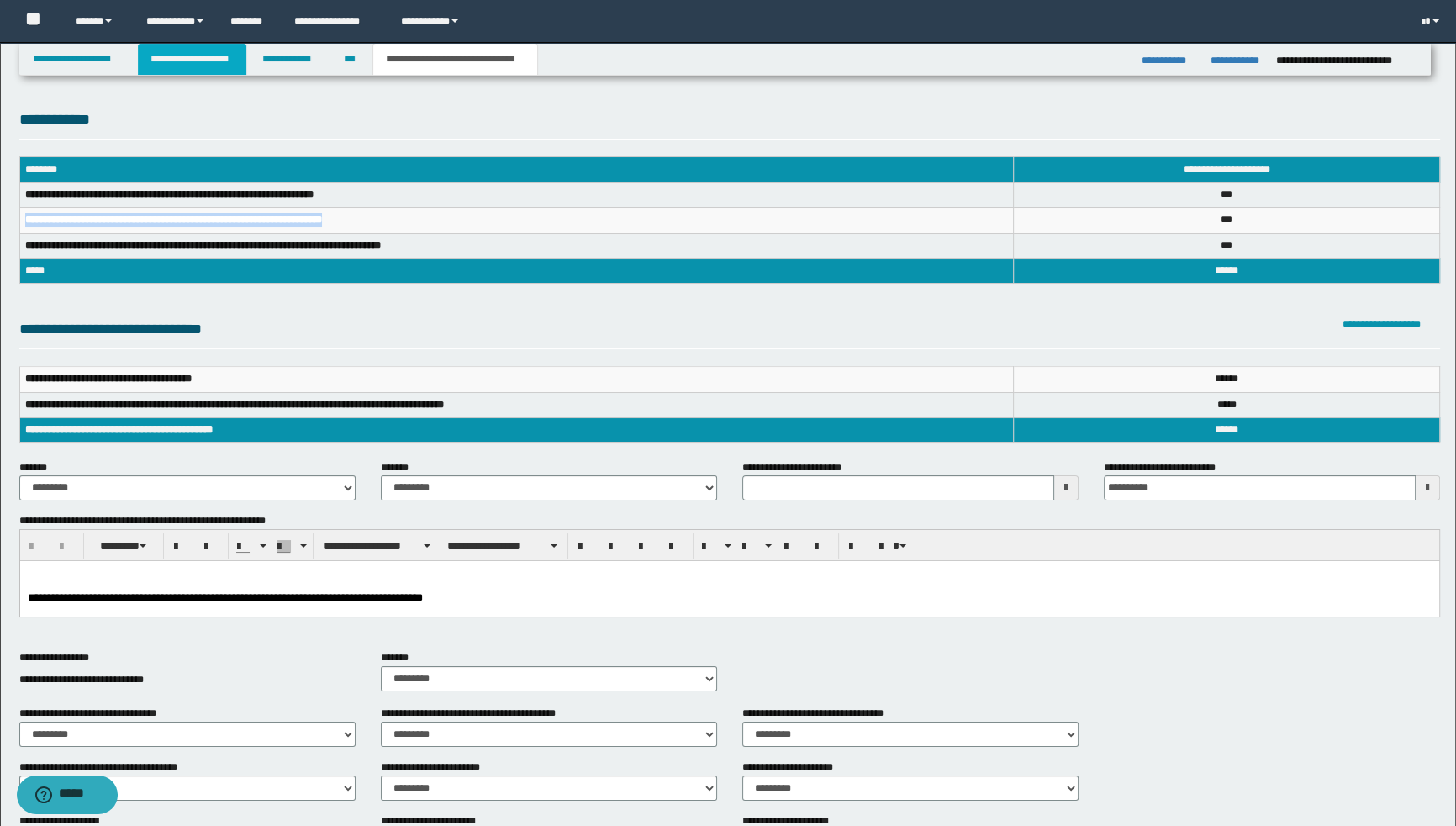 click on "**********" at bounding box center [192, 59] 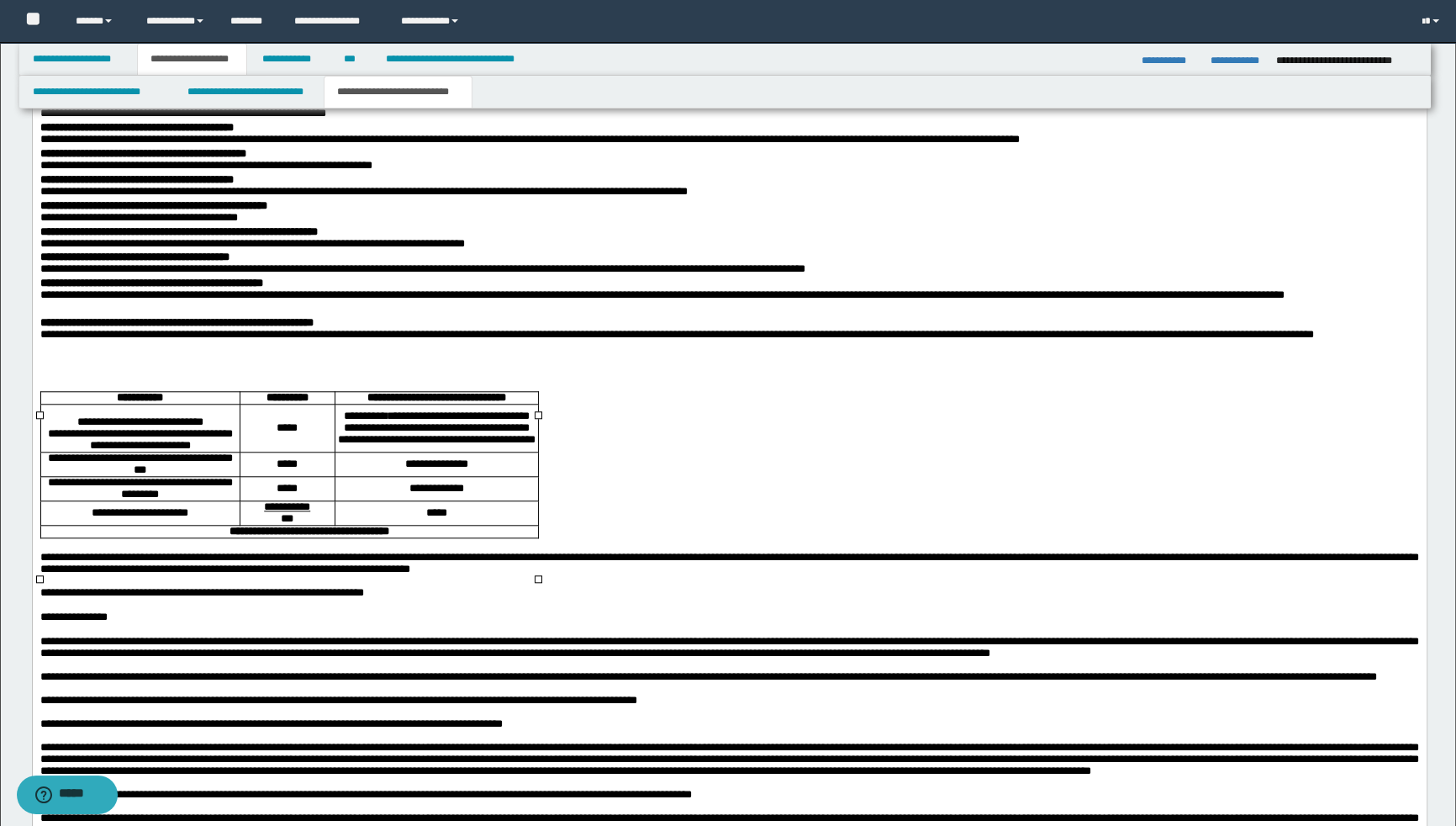 scroll, scrollTop: 1988, scrollLeft: 0, axis: vertical 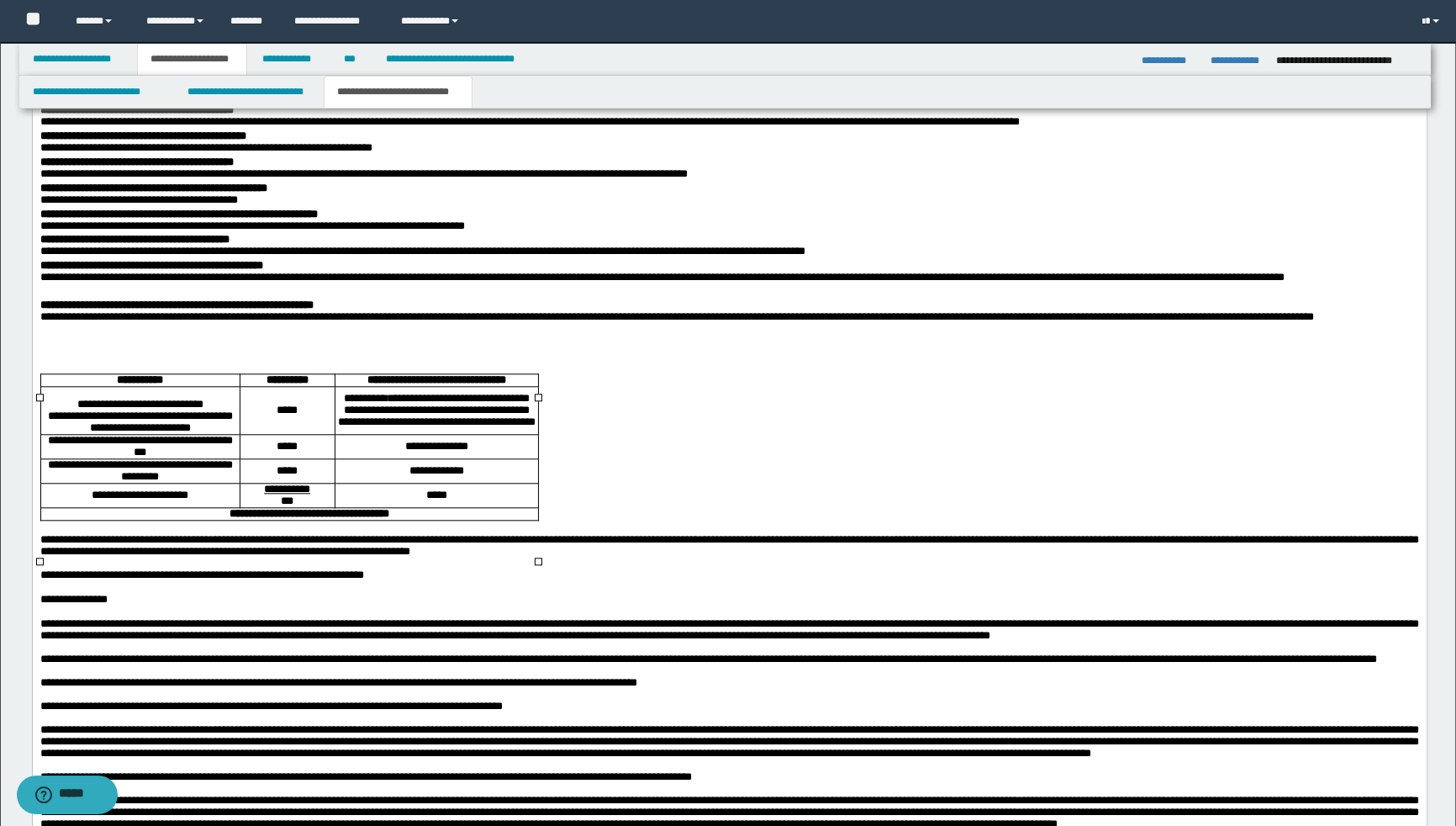 click on "**********" at bounding box center (140, 447) 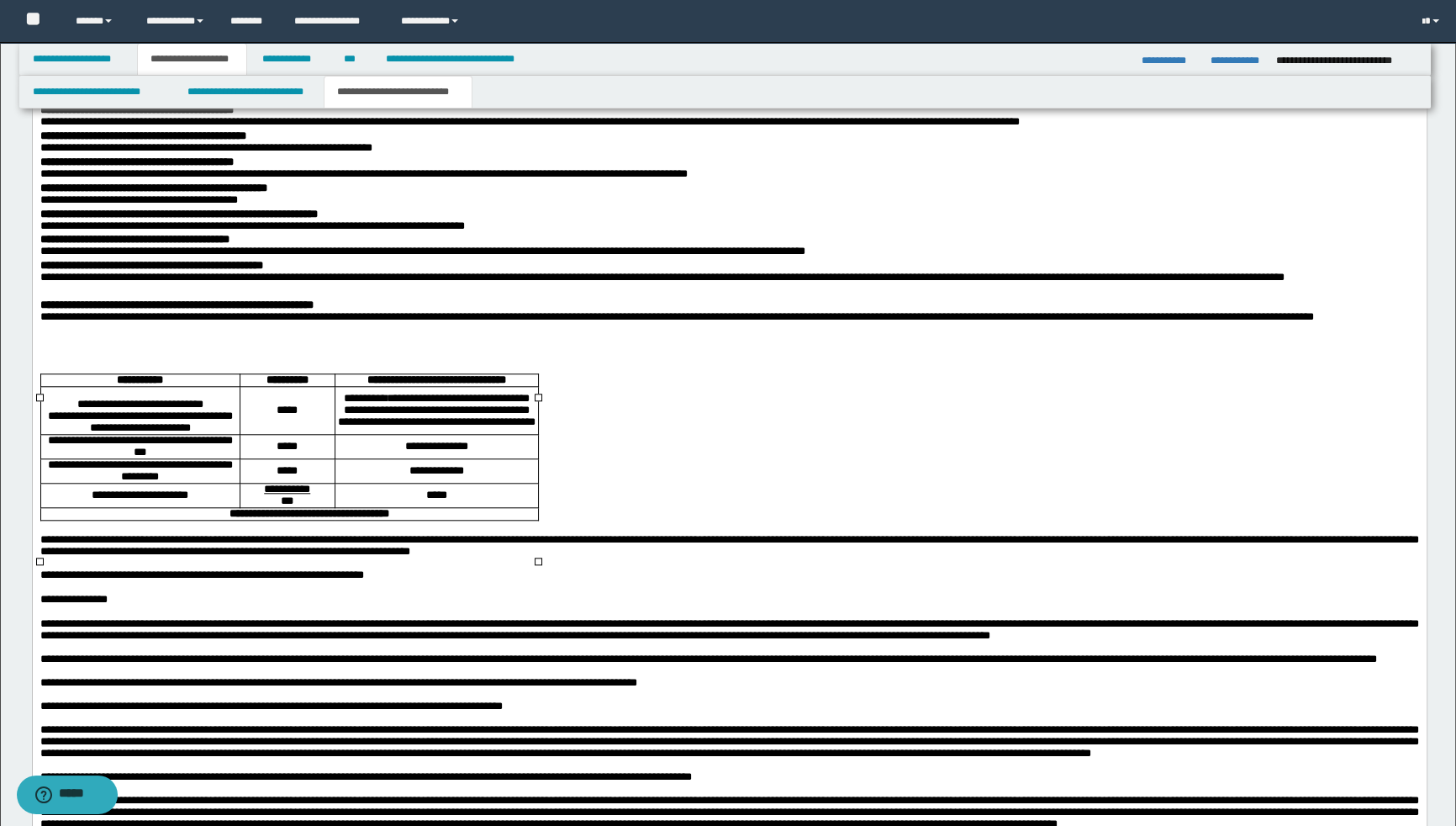 click on "**********" at bounding box center [140, 447] 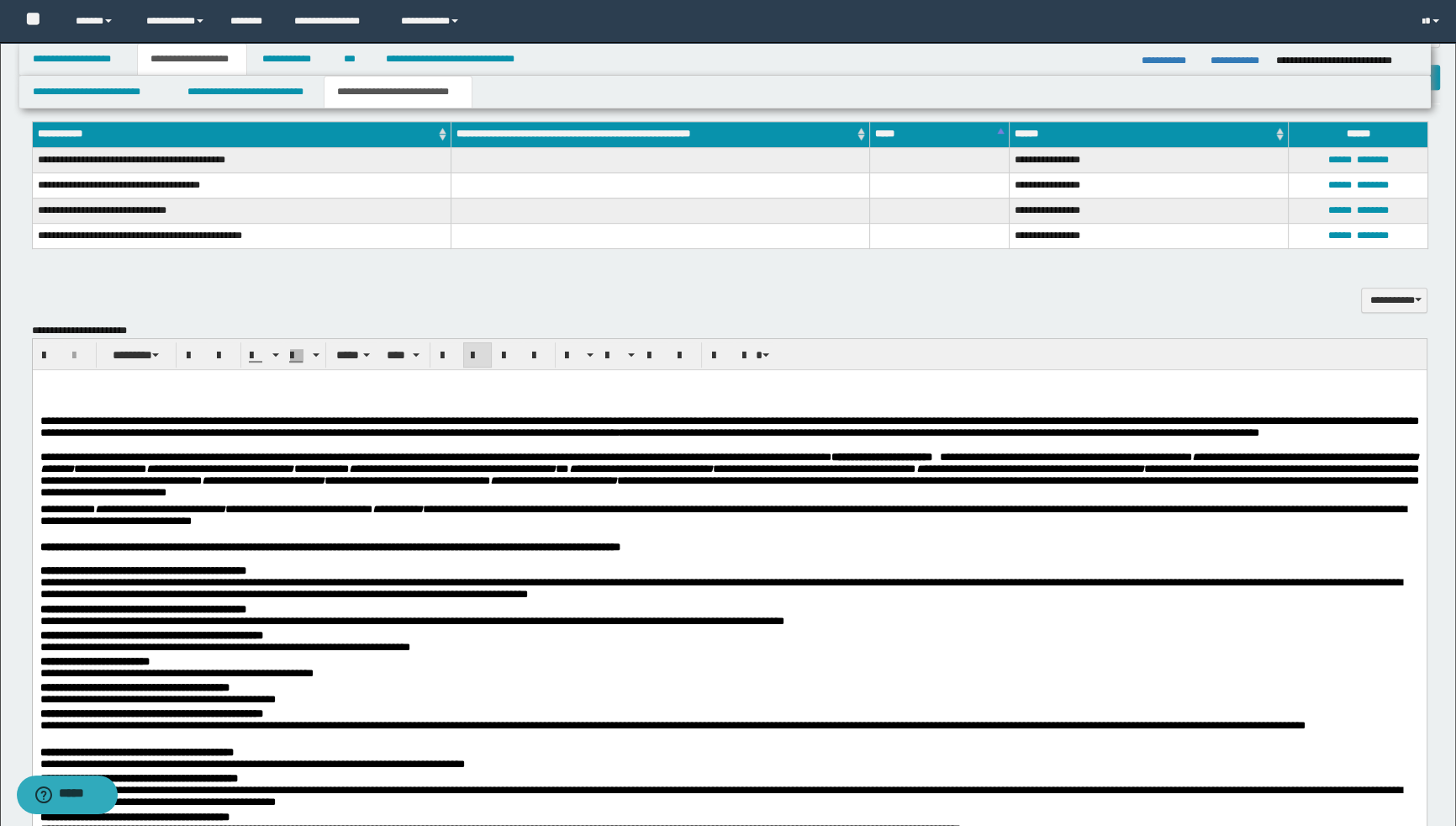 scroll, scrollTop: 1146, scrollLeft: 0, axis: vertical 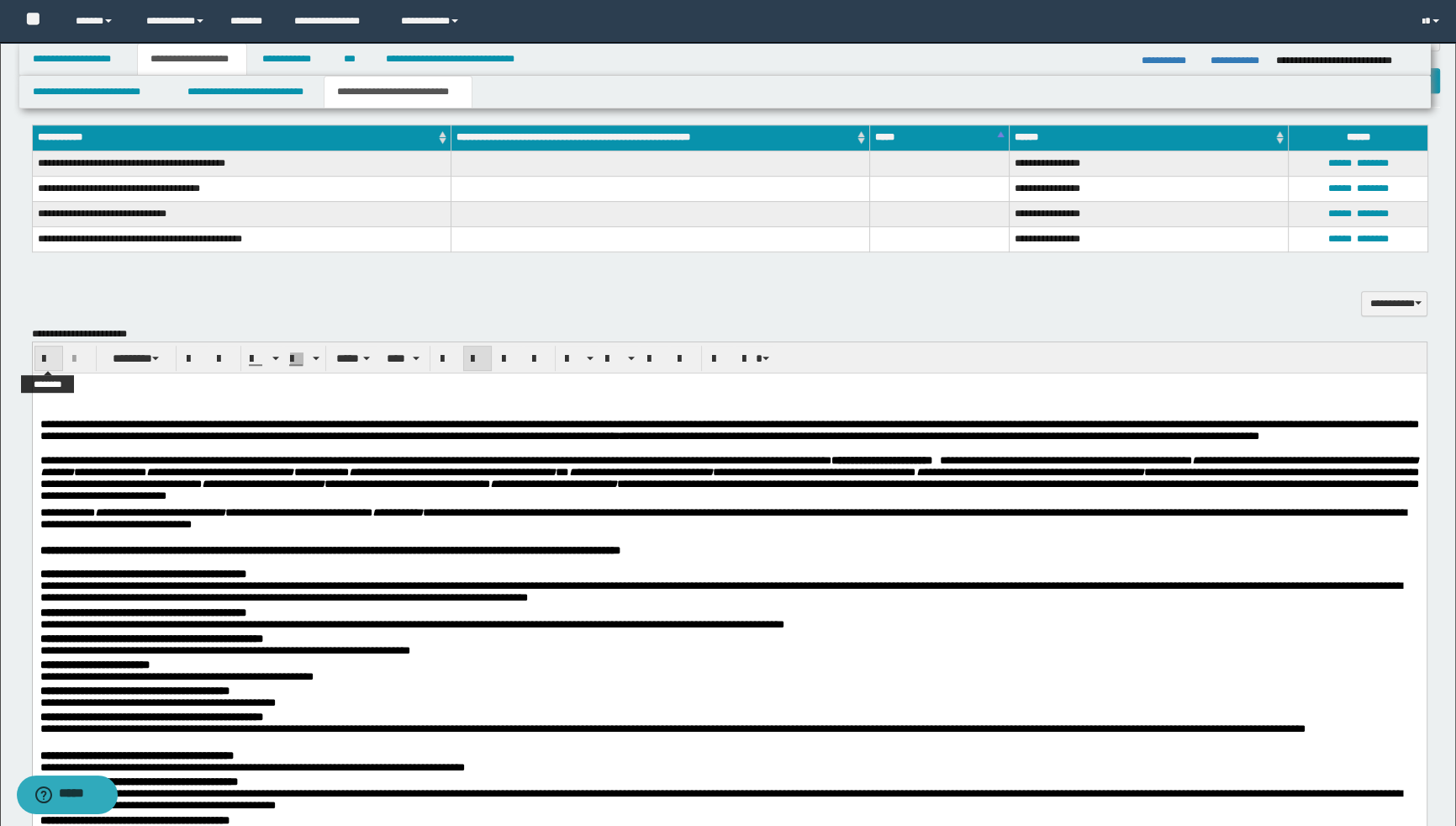 click at bounding box center [49, 359] 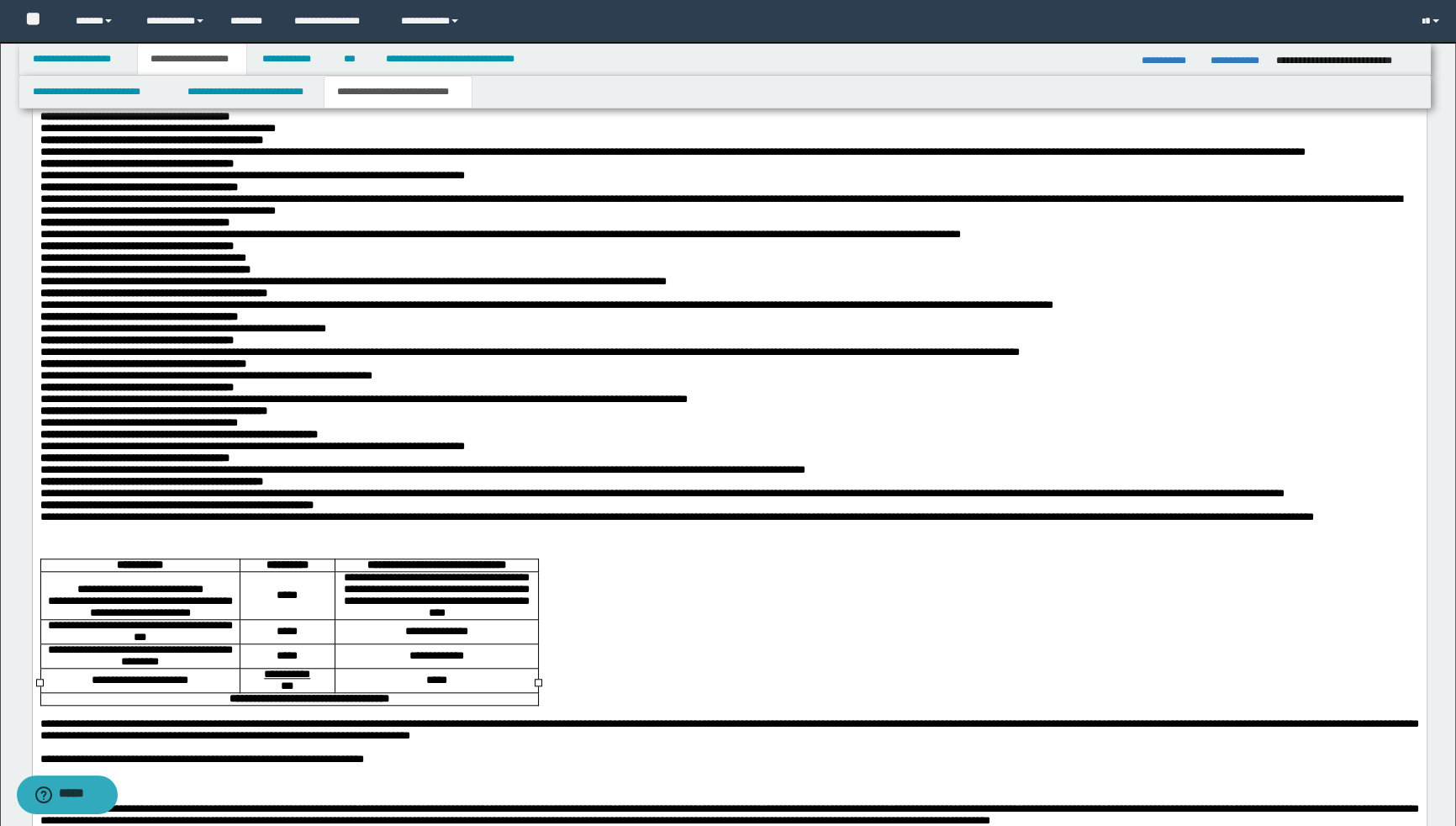 scroll, scrollTop: 1911, scrollLeft: 0, axis: vertical 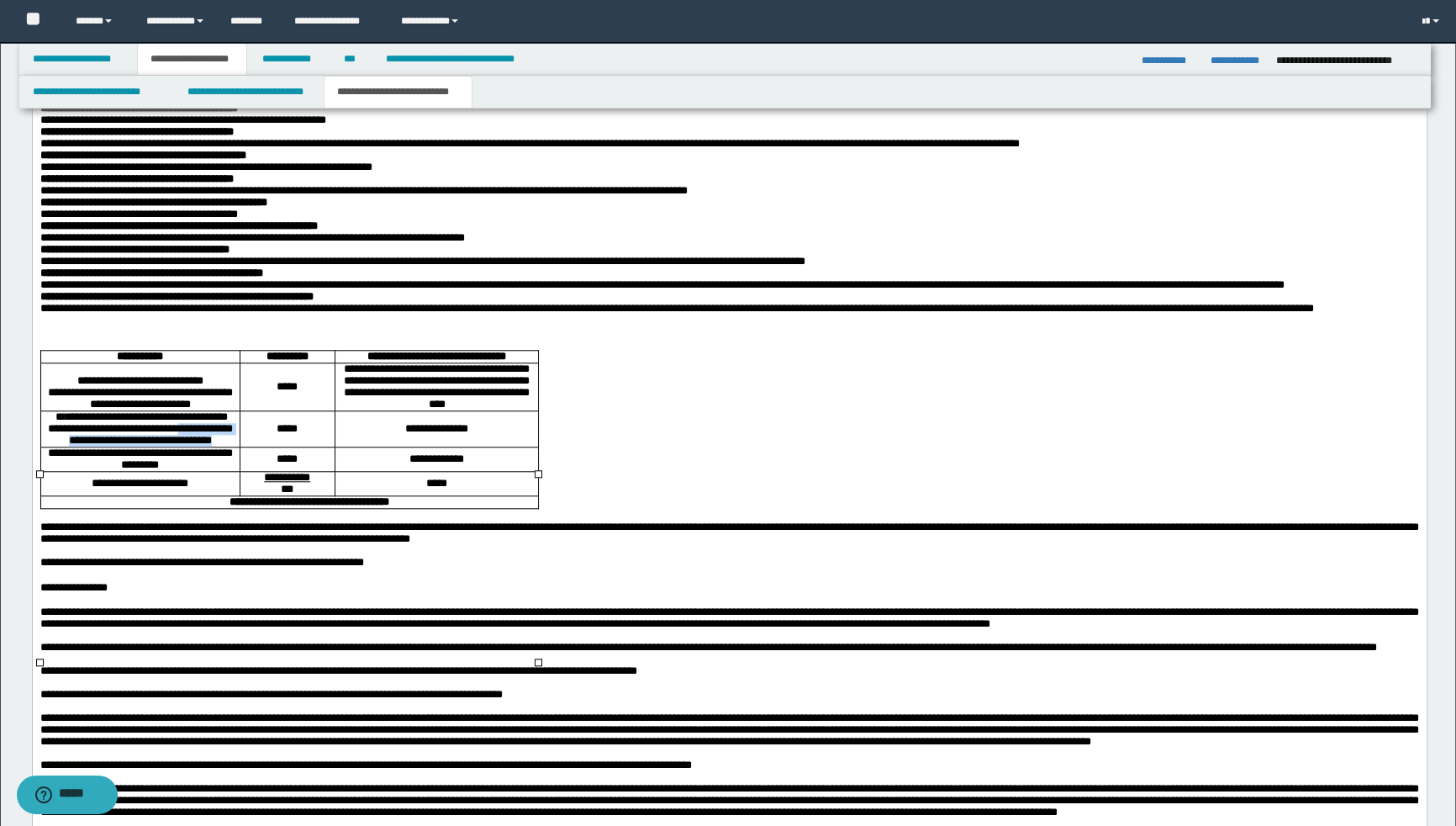 drag, startPoint x: 131, startPoint y: 579, endPoint x: 203, endPoint y: 594, distance: 73.5459 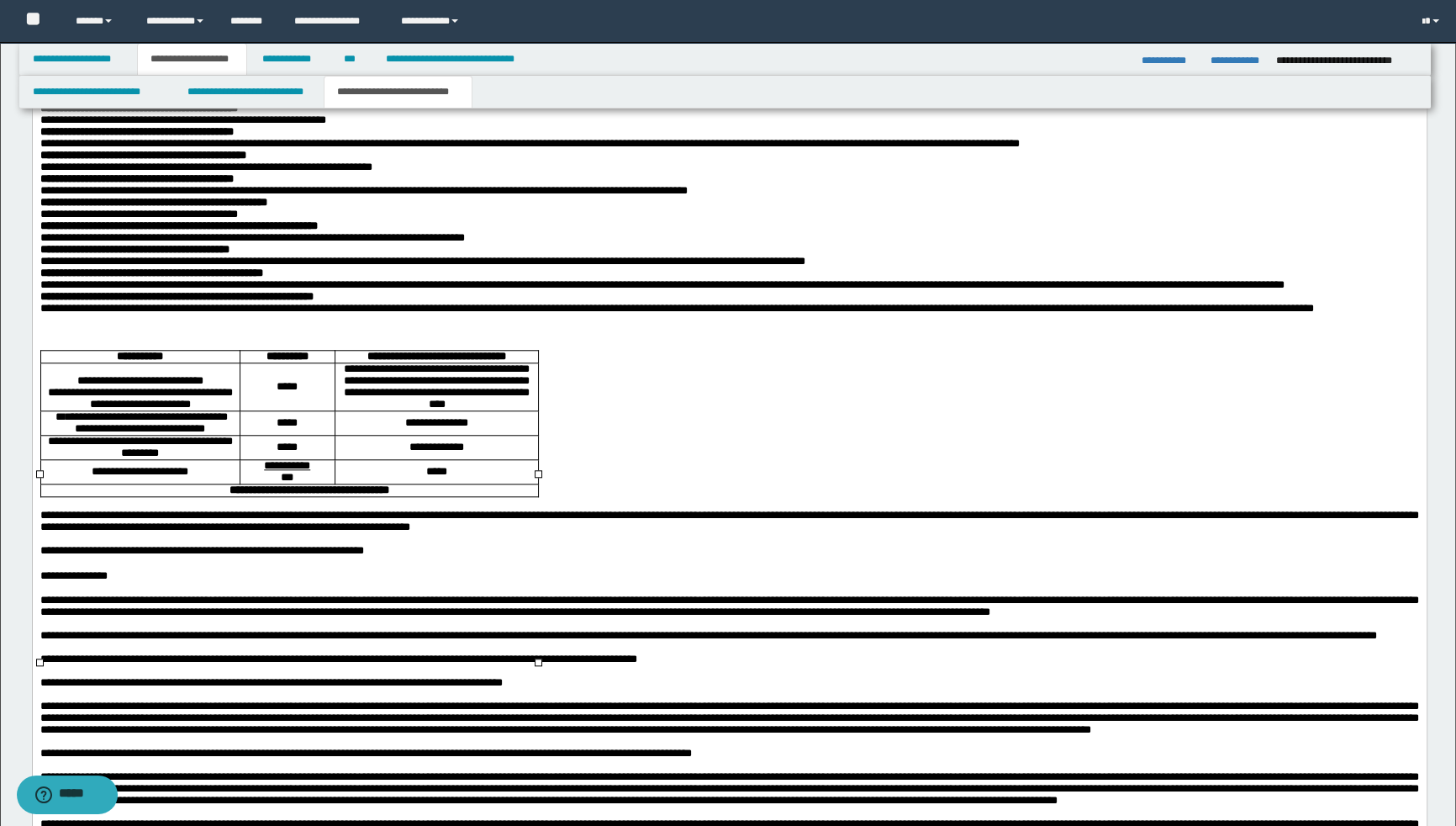 click on "**********" at bounding box center (435, 424) 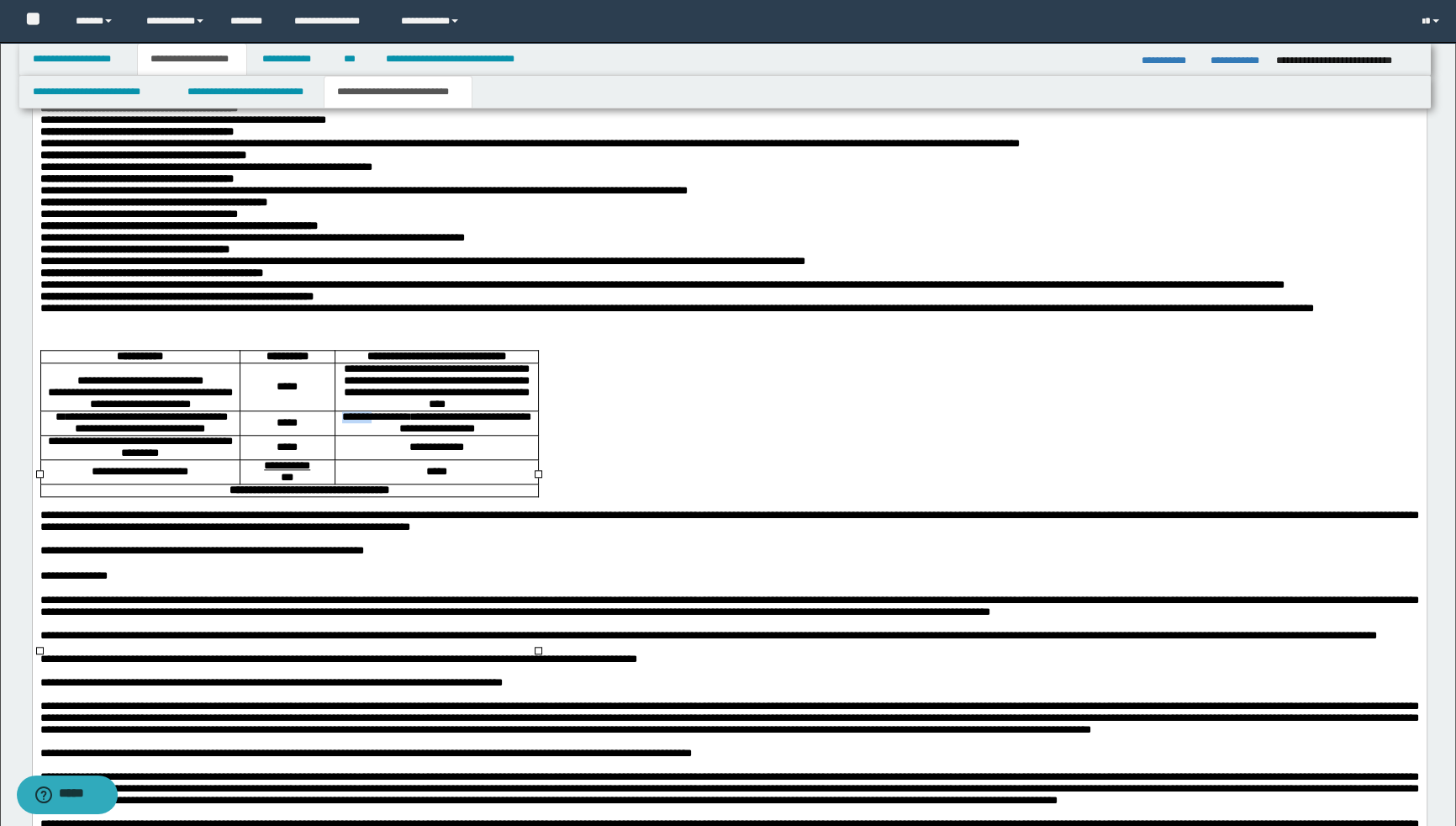 drag, startPoint x: 374, startPoint y: 560, endPoint x: 338, endPoint y: 562, distance: 36.055513 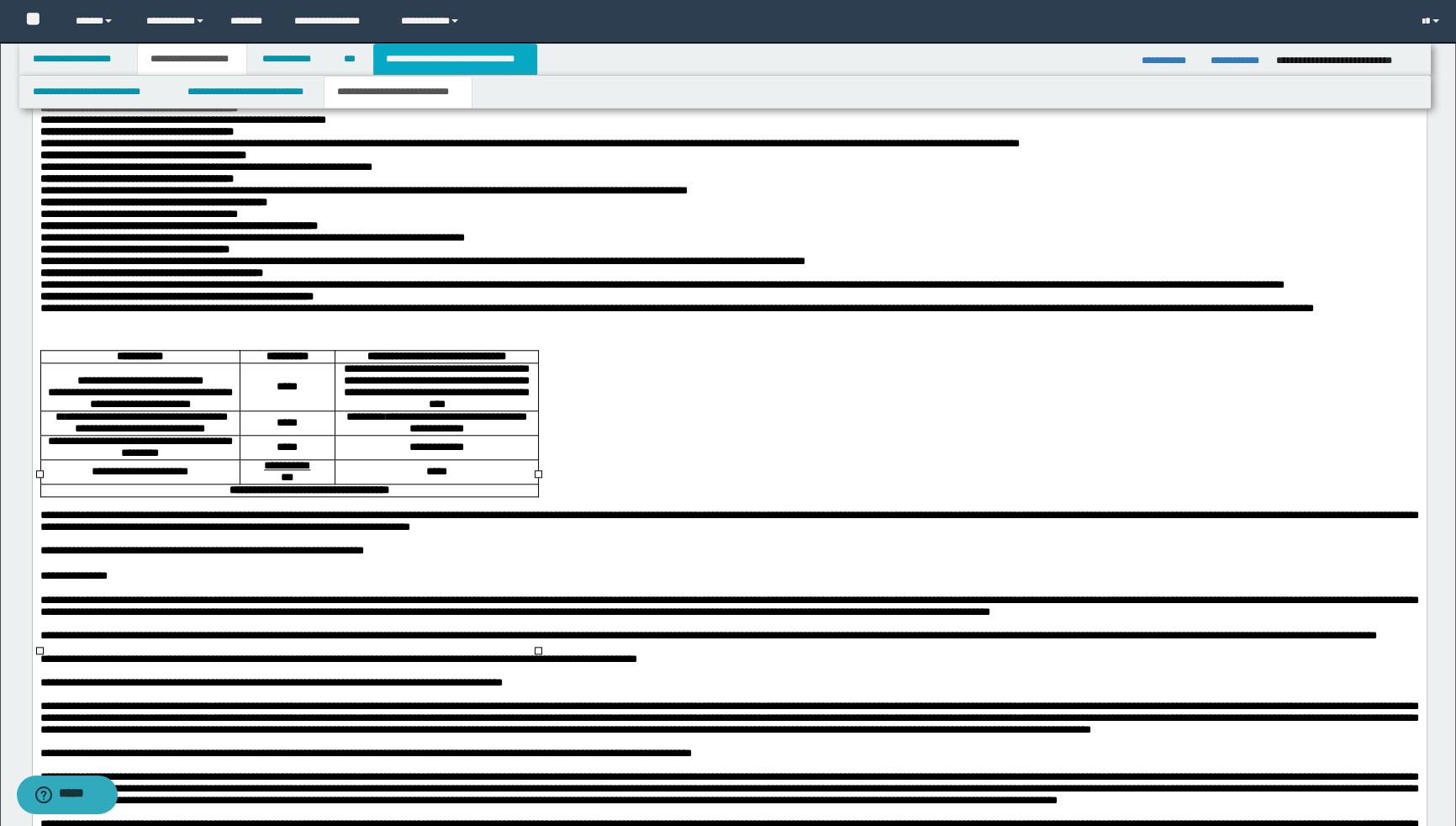 drag, startPoint x: 452, startPoint y: 57, endPoint x: 504, endPoint y: 103, distance: 69.42622 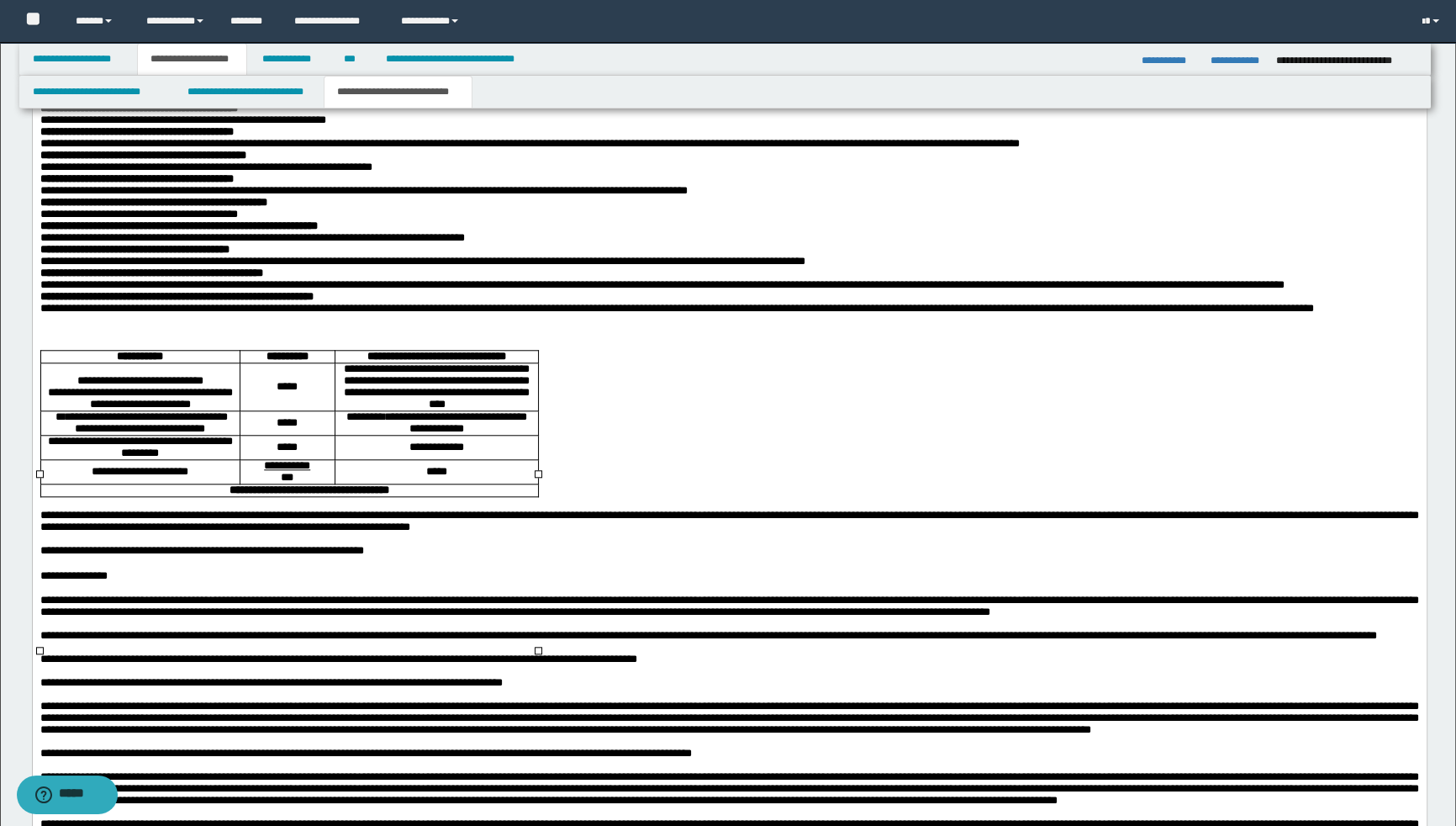 type 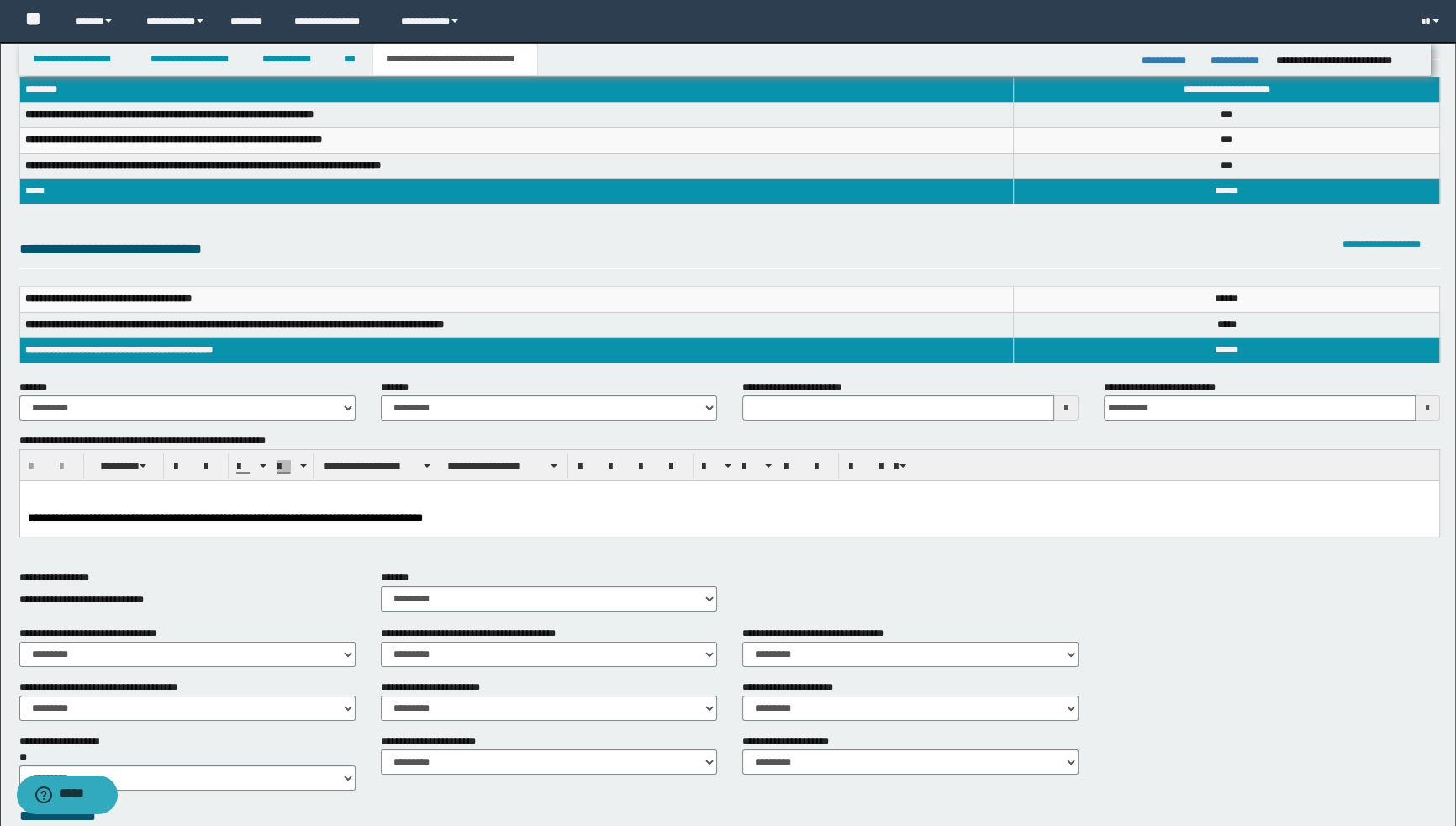 scroll, scrollTop: 48, scrollLeft: 0, axis: vertical 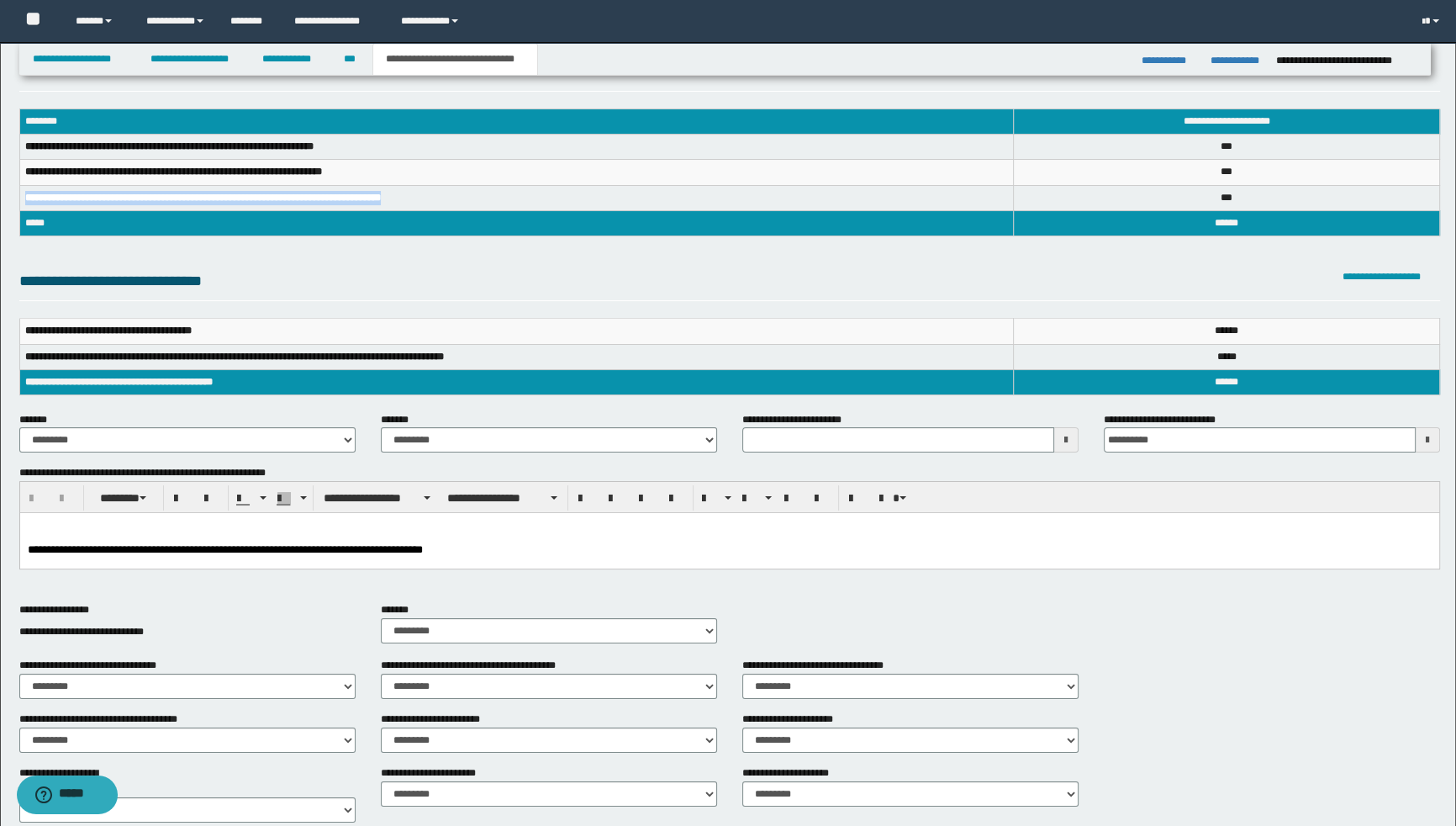 drag, startPoint x: 462, startPoint y: 197, endPoint x: 20, endPoint y: 203, distance: 442.0407 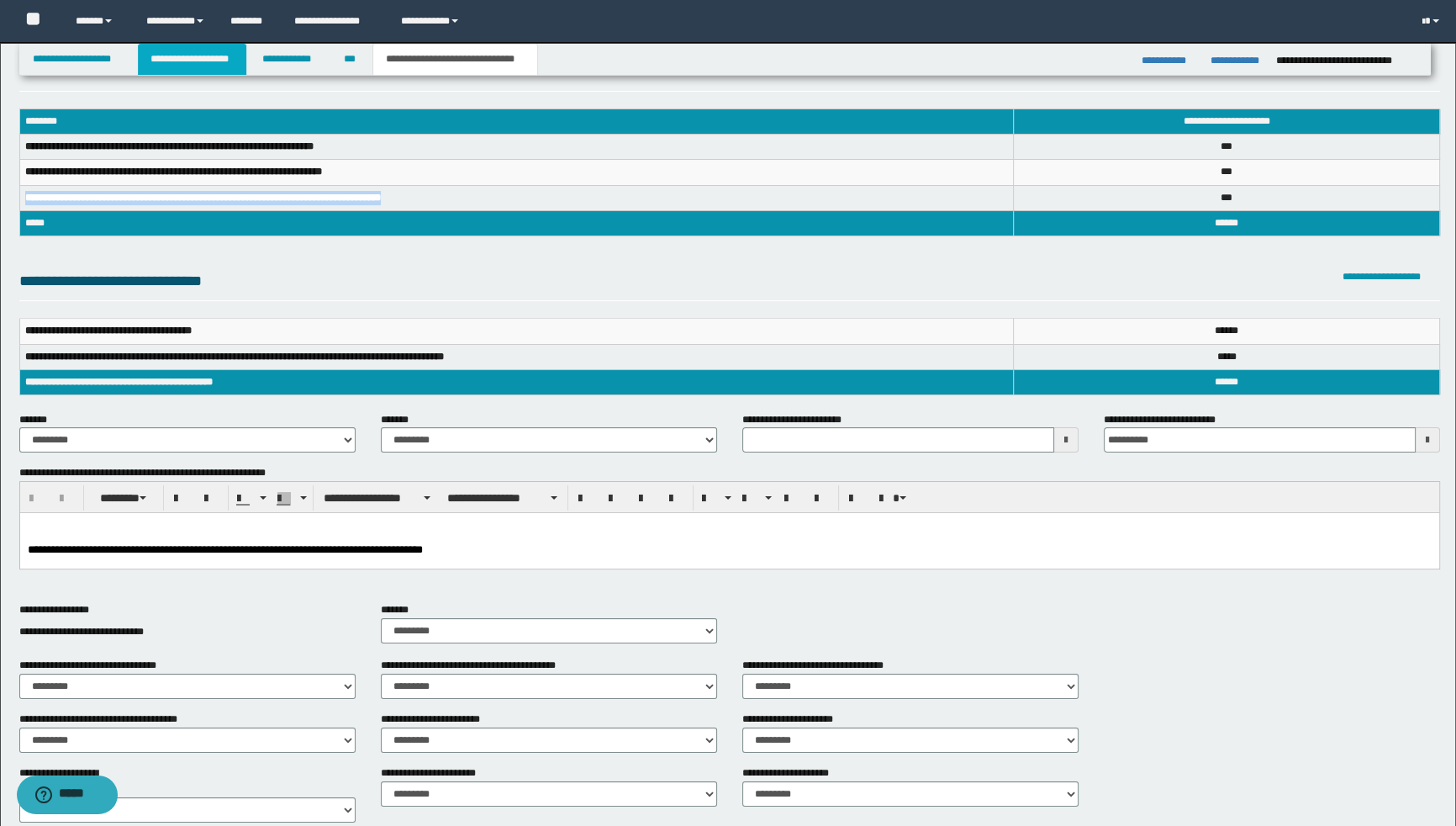 click on "**********" at bounding box center [192, 59] 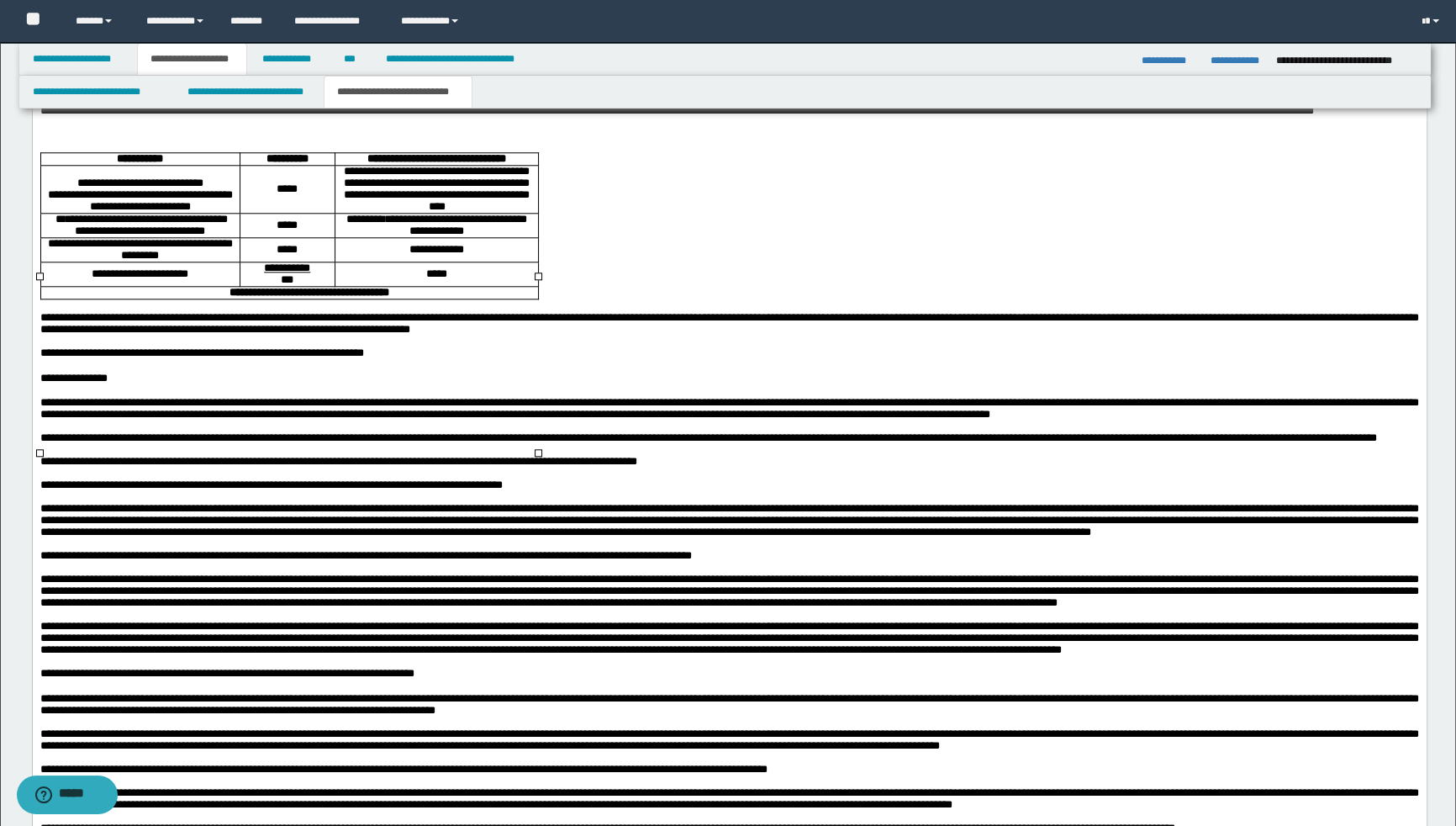 scroll, scrollTop: 2120, scrollLeft: 0, axis: vertical 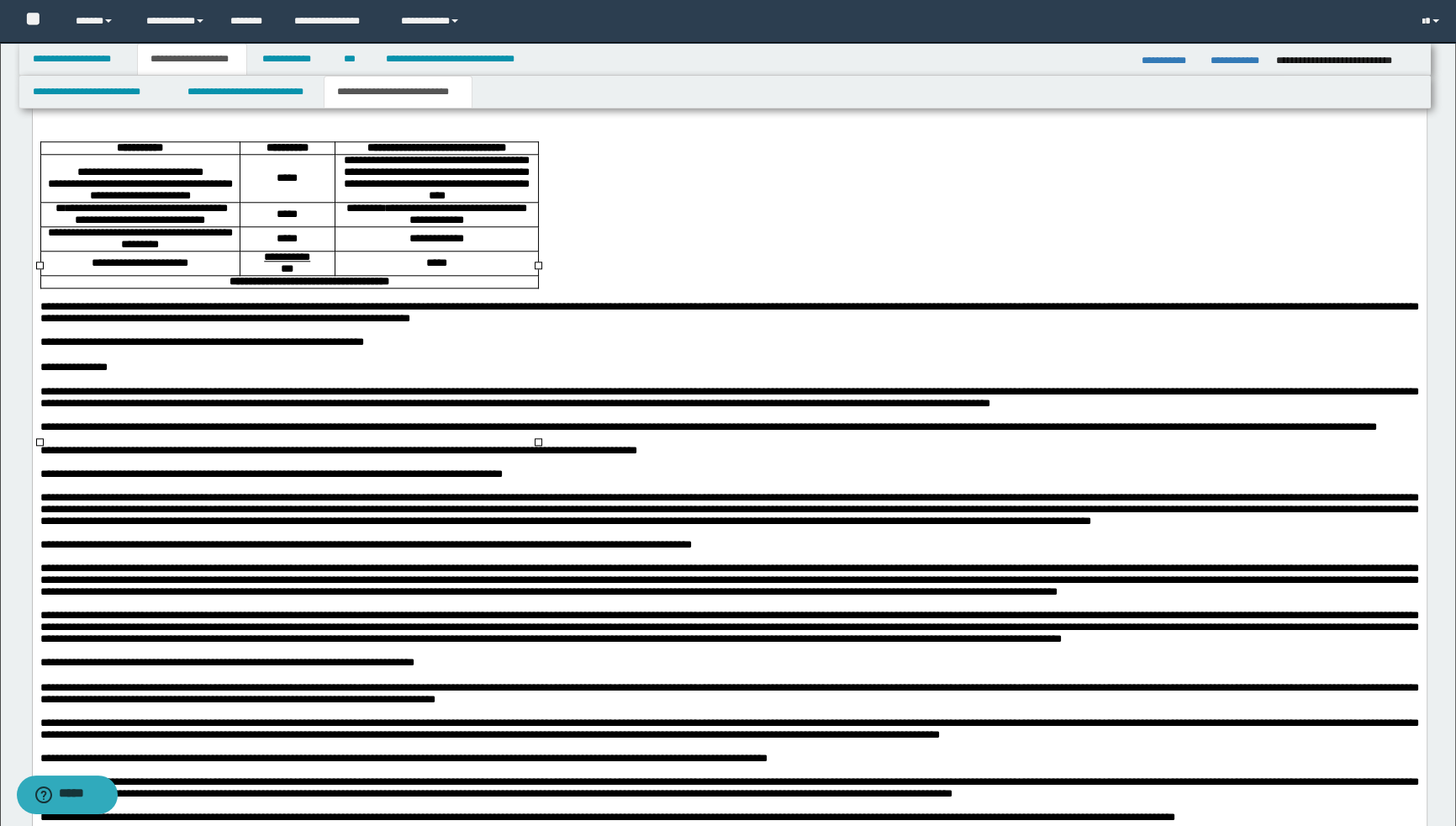 click on "**********" at bounding box center (140, 240) 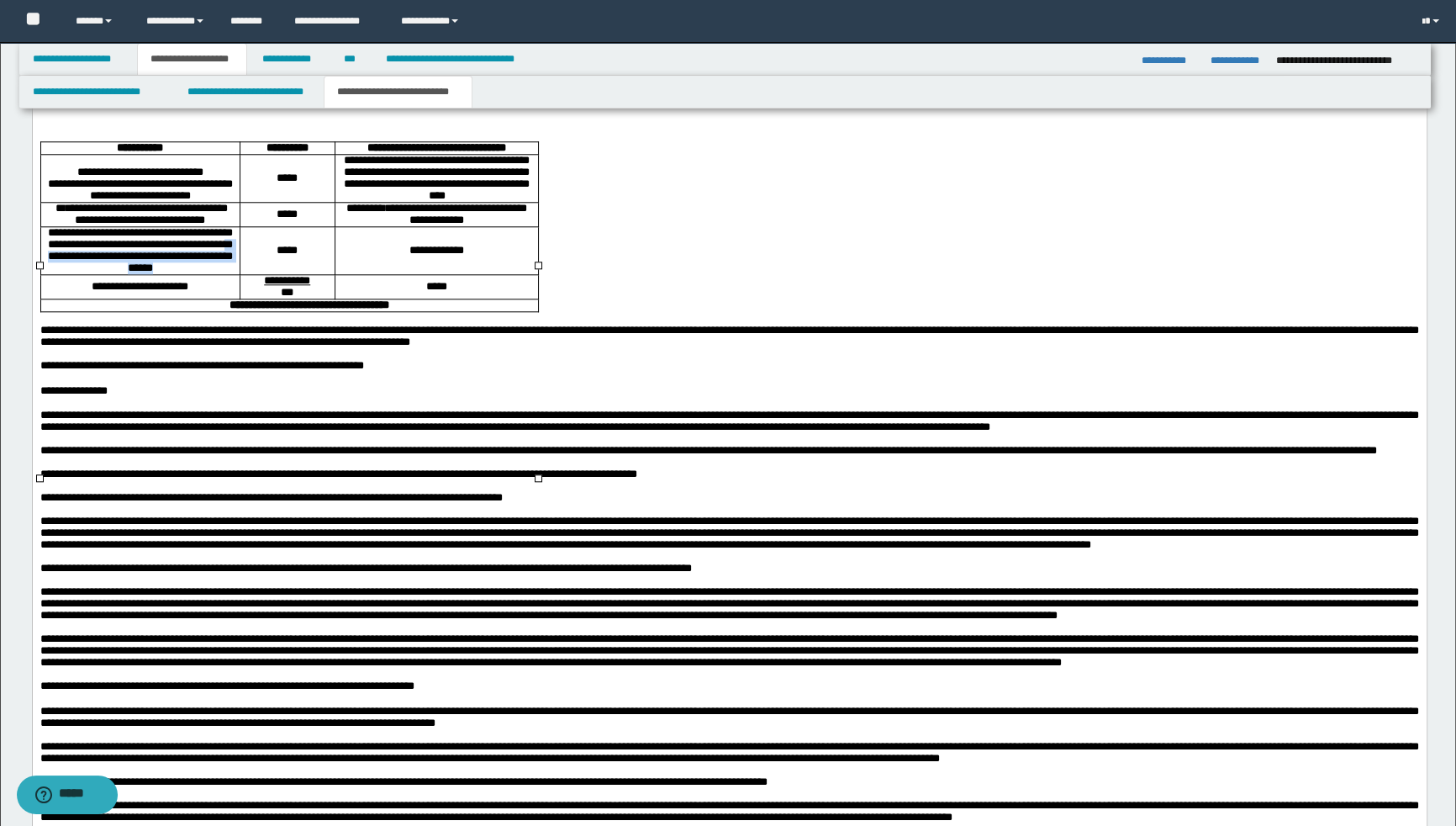 drag, startPoint x: 164, startPoint y: 410, endPoint x: 190, endPoint y: 432, distance: 34.058773 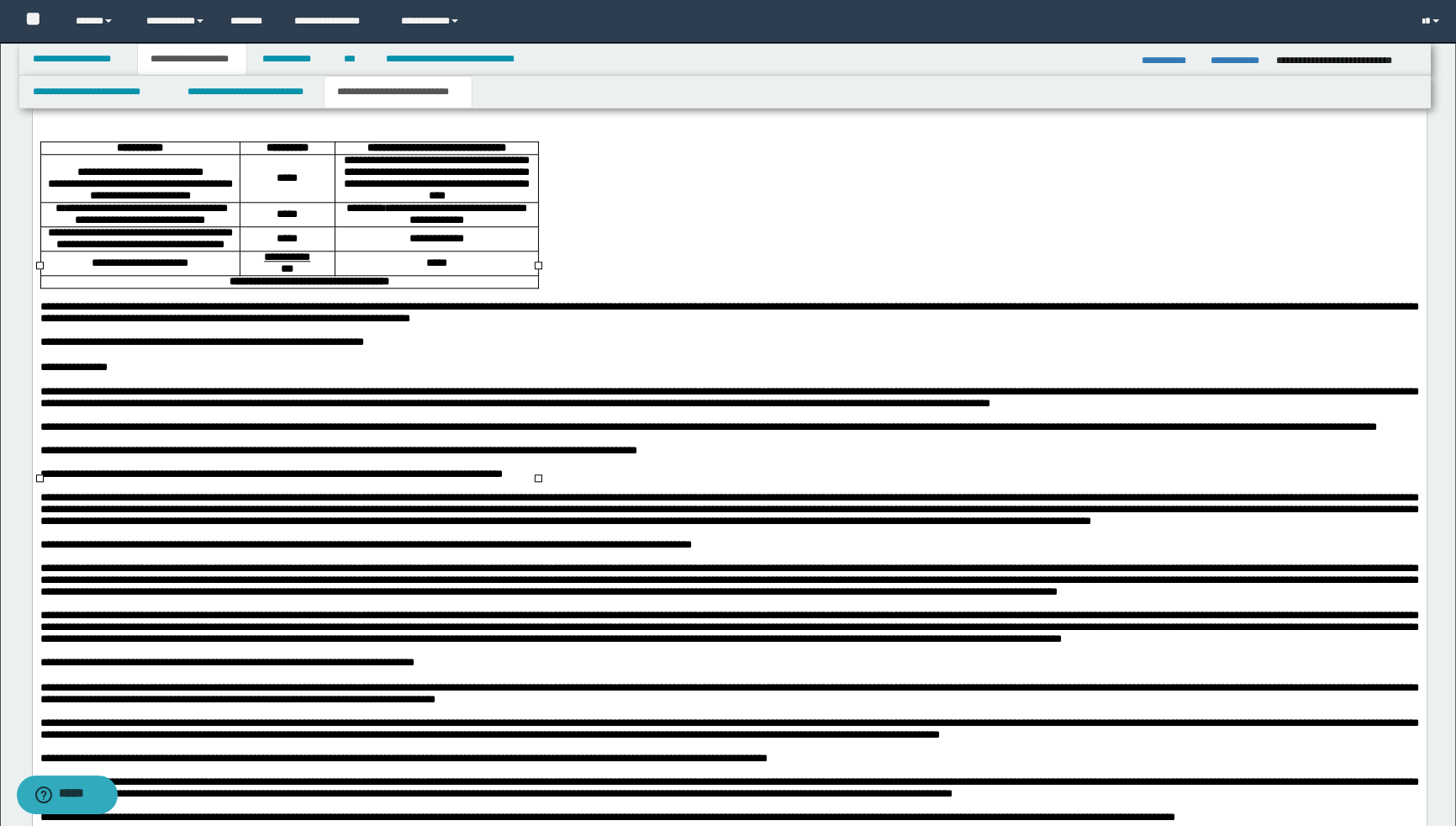 click on "**********" at bounding box center (435, 240) 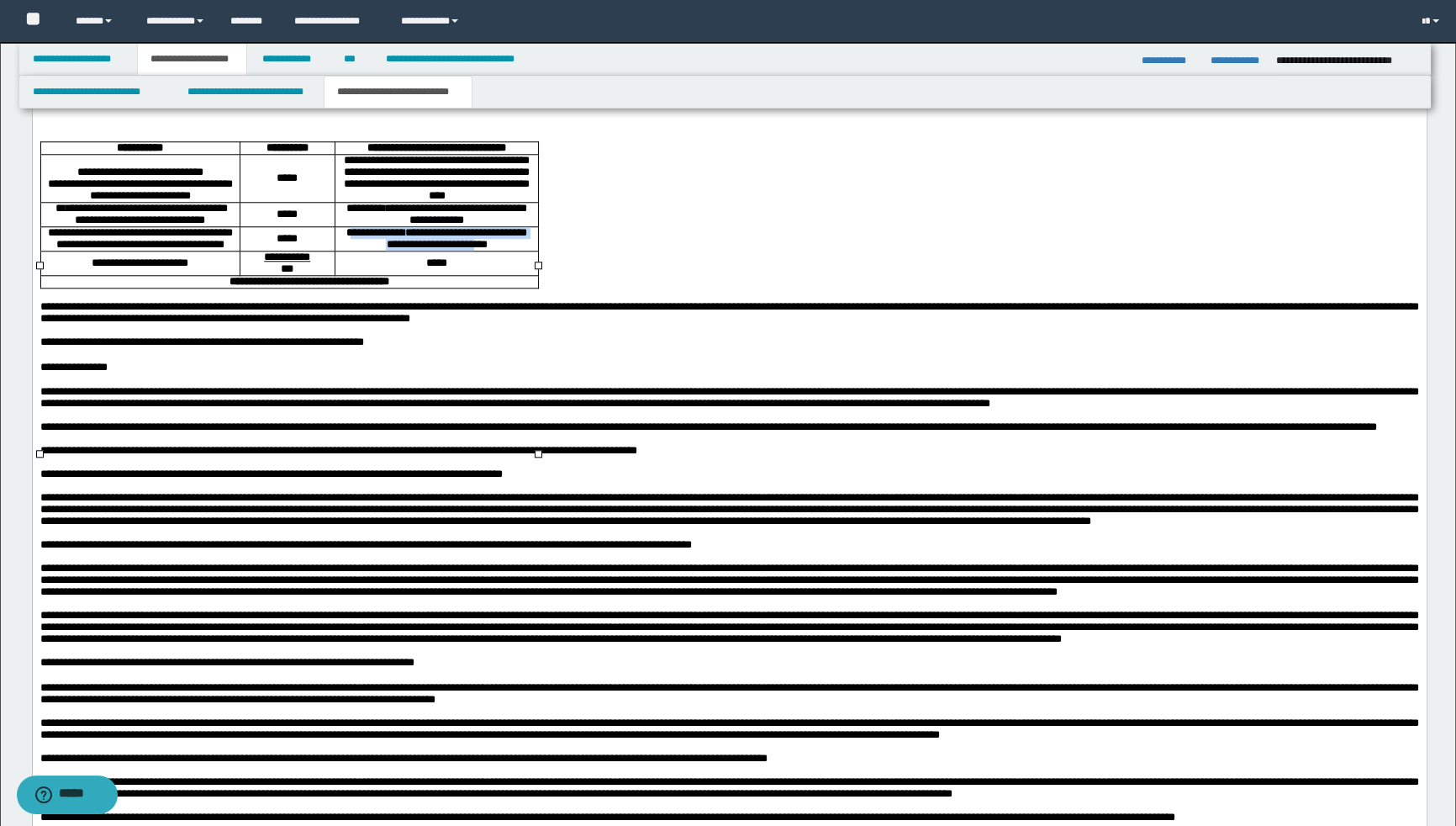 drag, startPoint x: 519, startPoint y: 405, endPoint x: 372, endPoint y: 389, distance: 147.86818 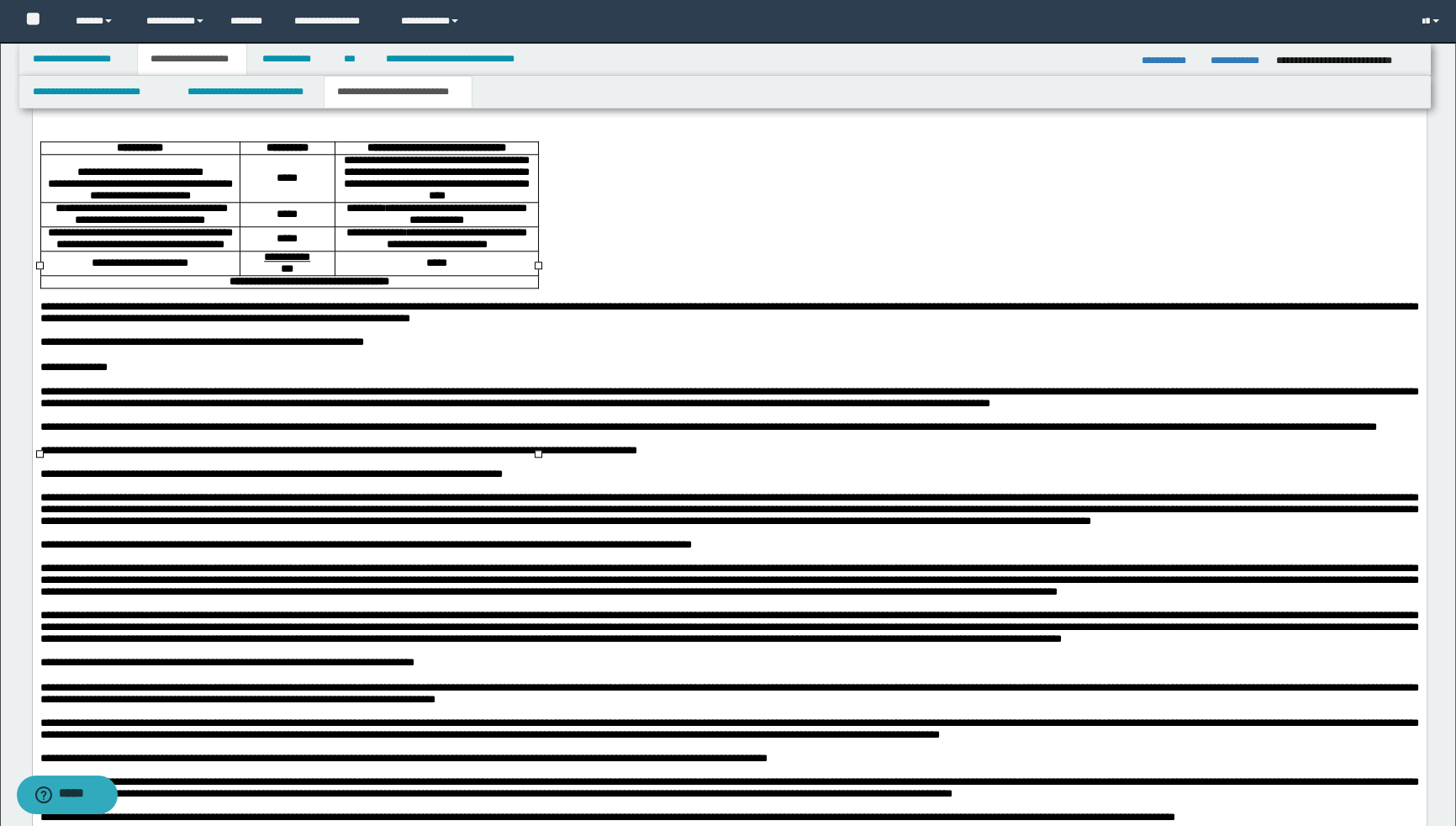 click on "**********" at bounding box center [435, 240] 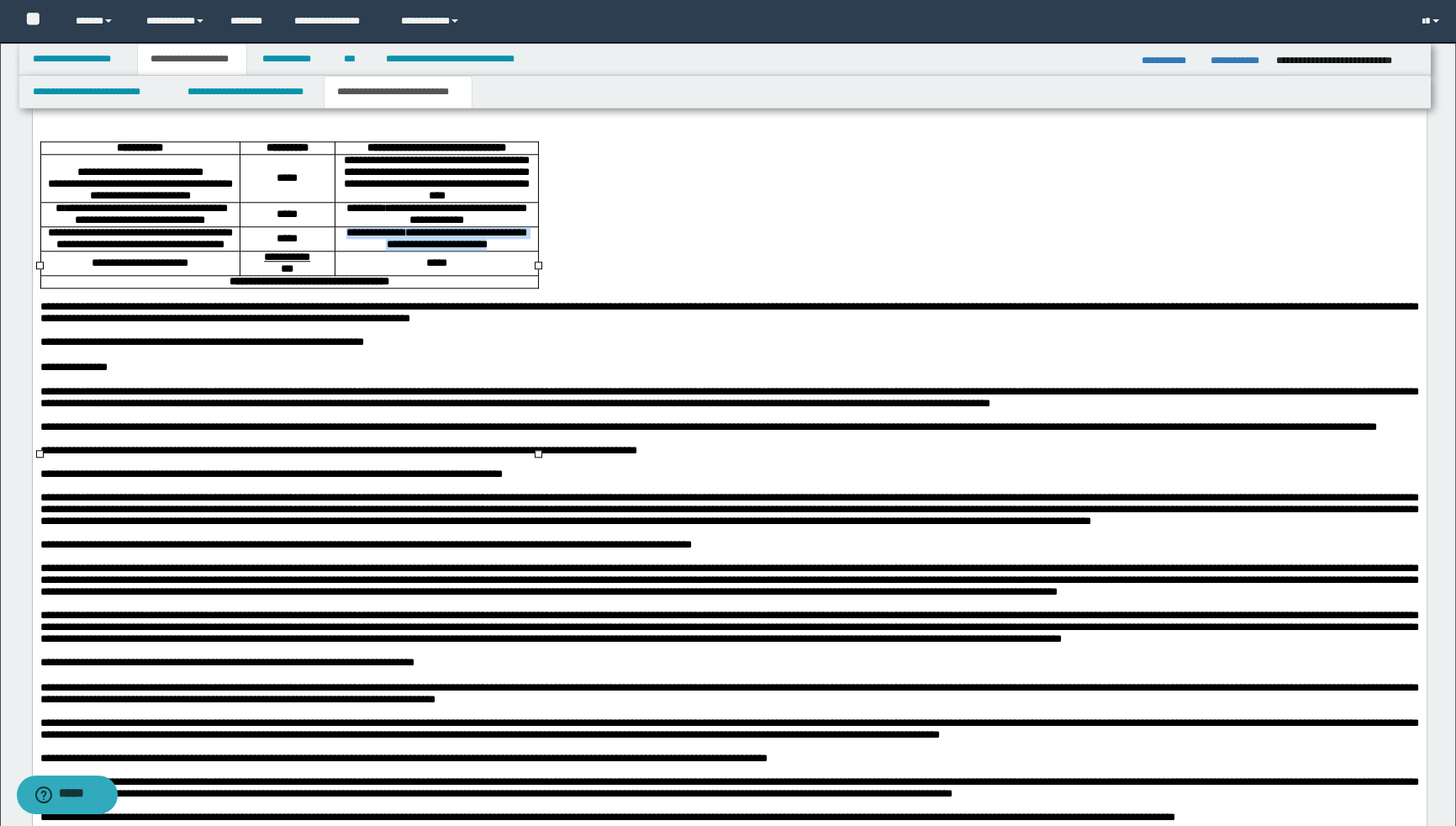 drag, startPoint x: 362, startPoint y: 389, endPoint x: 534, endPoint y: 403, distance: 172.5688 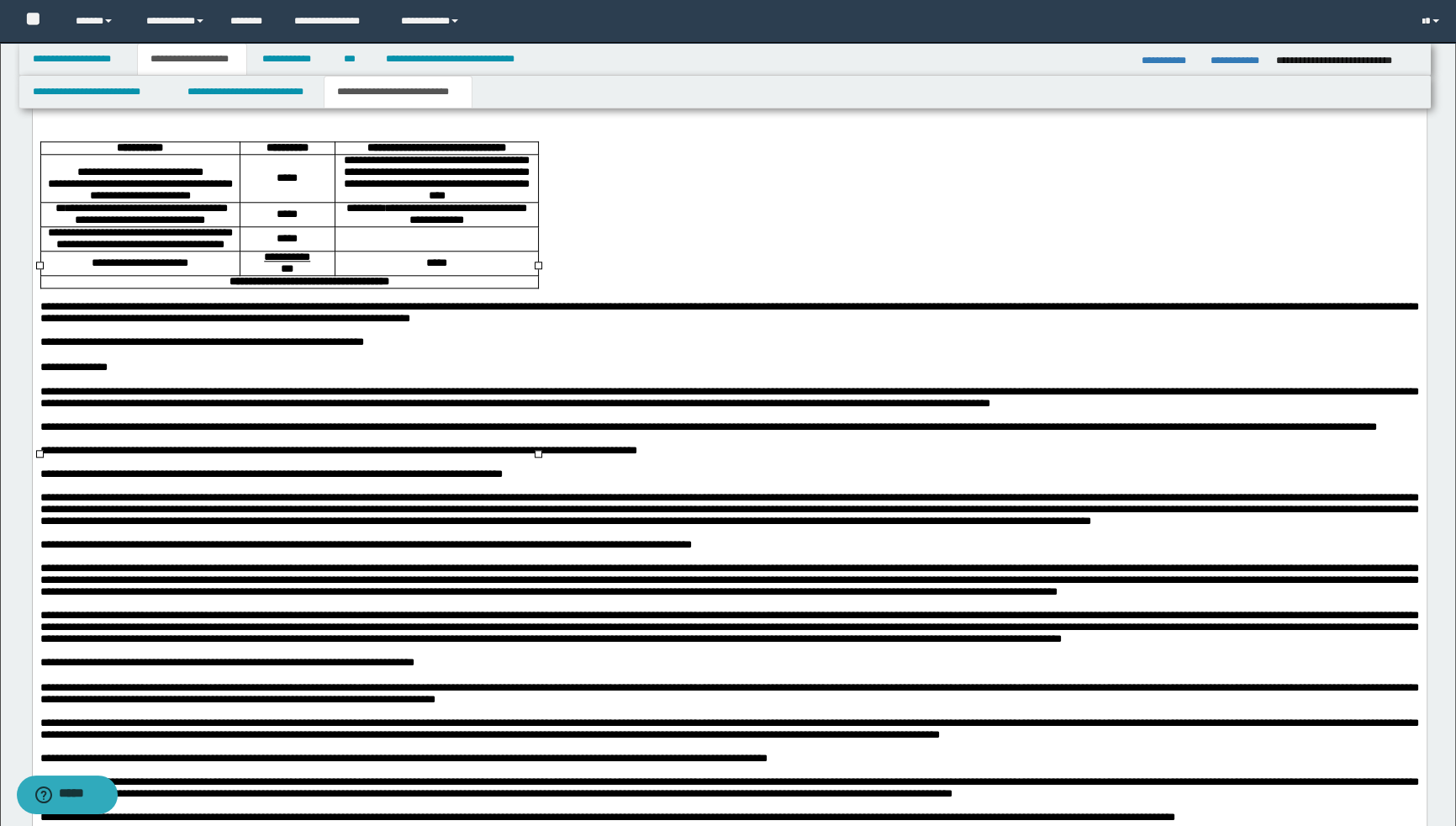 click on "**********" at bounding box center [435, 179] 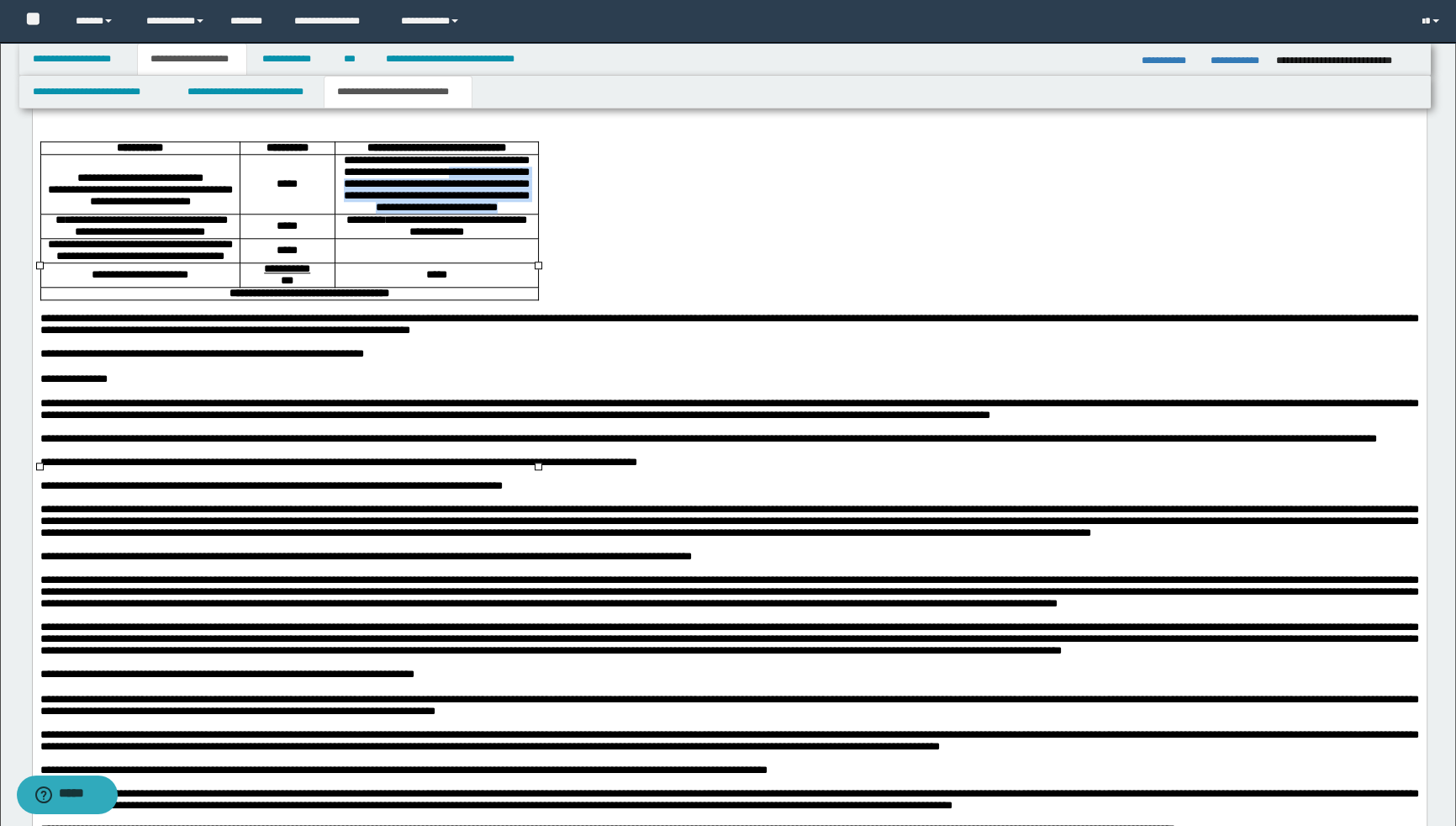 drag, startPoint x: 403, startPoint y: 309, endPoint x: 525, endPoint y: 346, distance: 127.48725 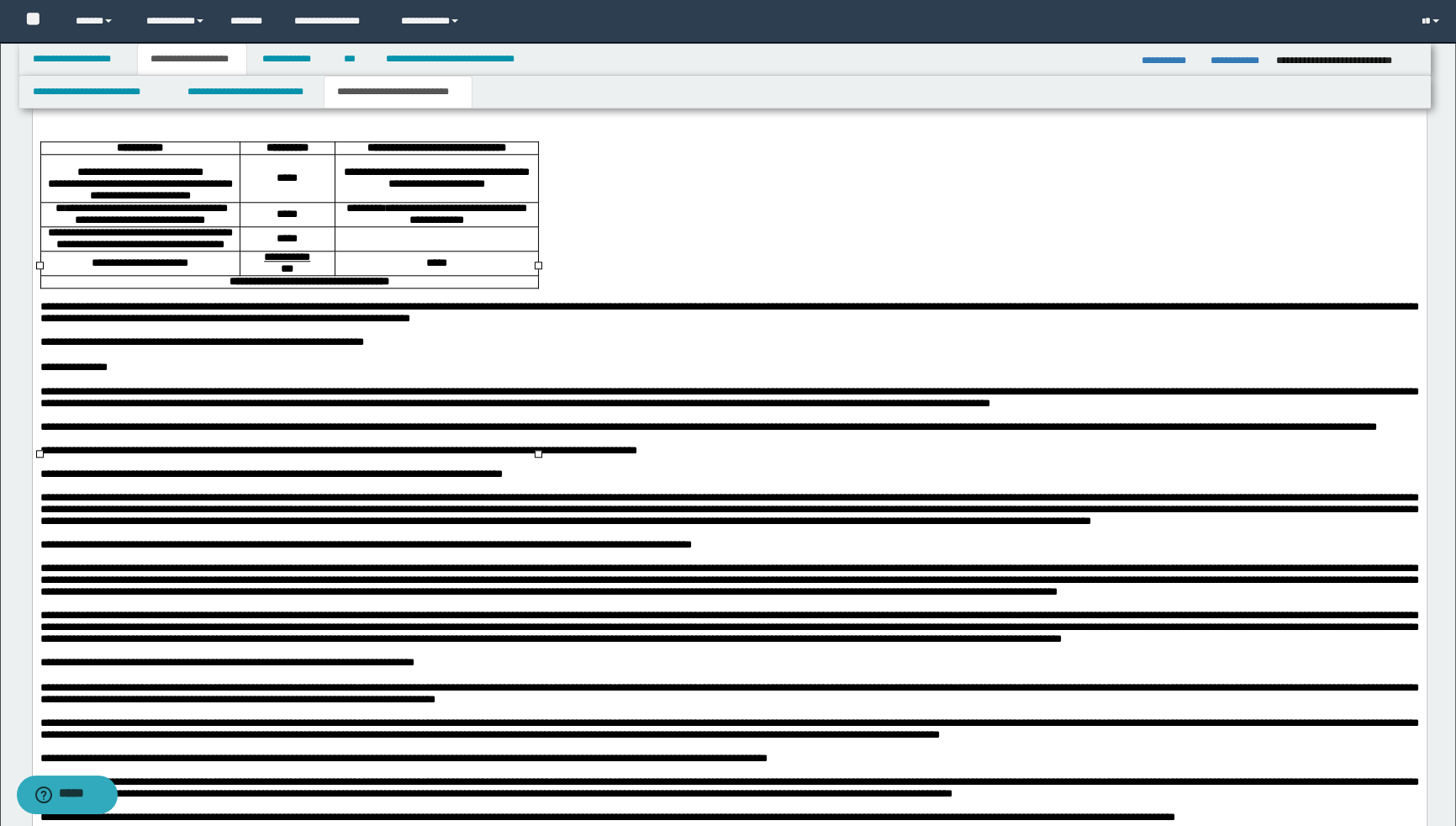 click at bounding box center [435, 240] 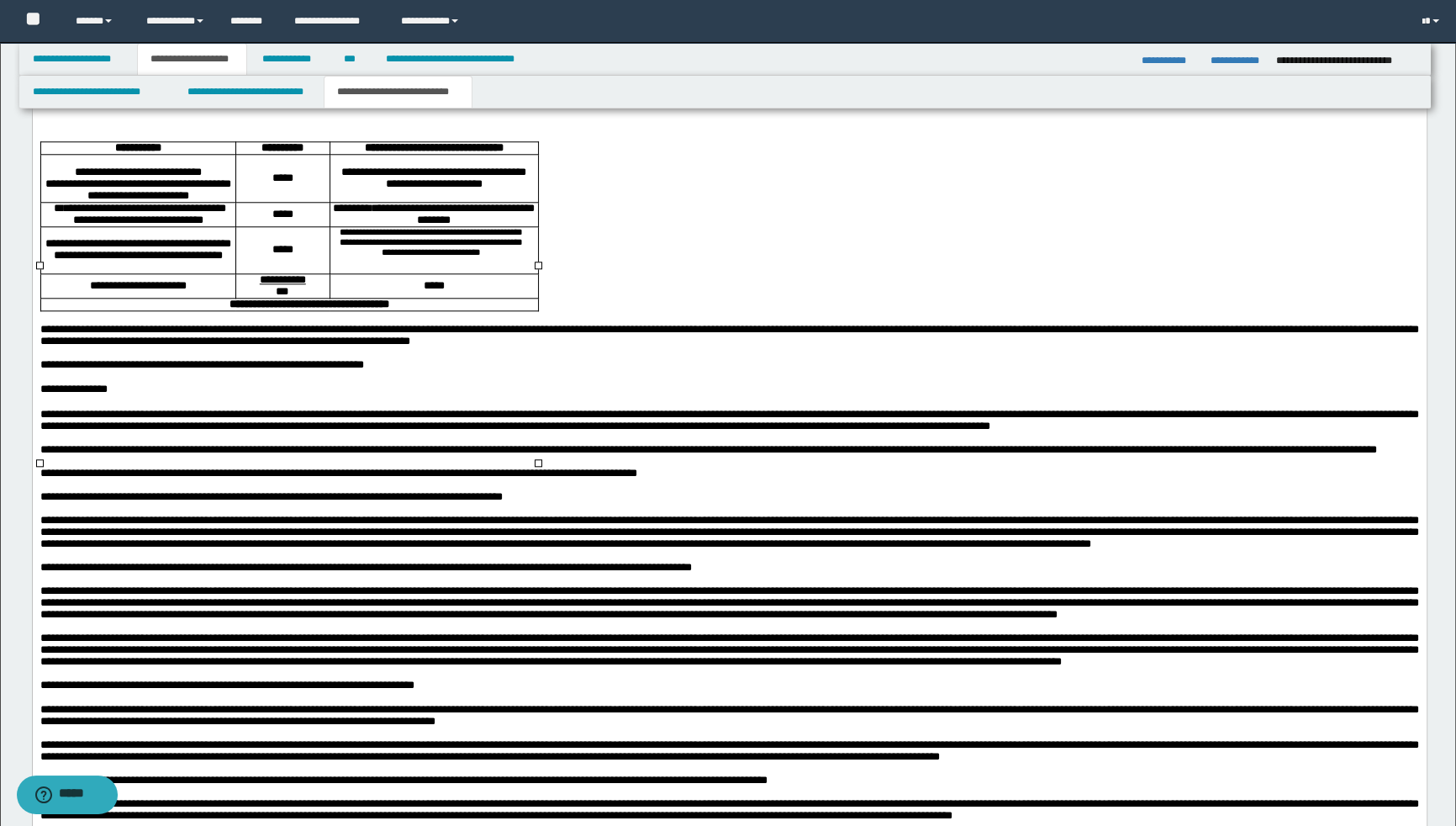 click on "**********" at bounding box center [433, 179] 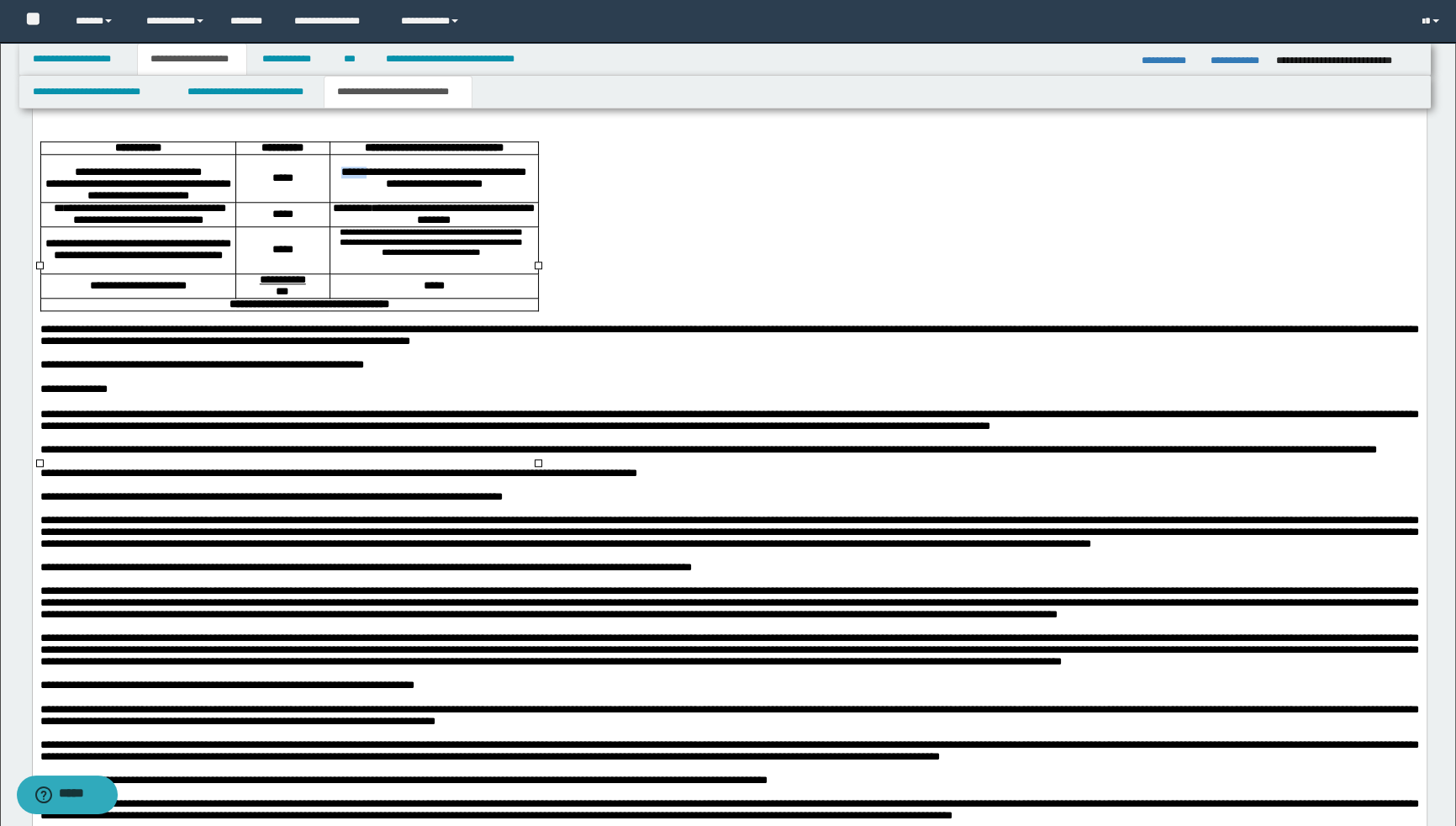 drag, startPoint x: 393, startPoint y: 295, endPoint x: 361, endPoint y: 294, distance: 32.015621 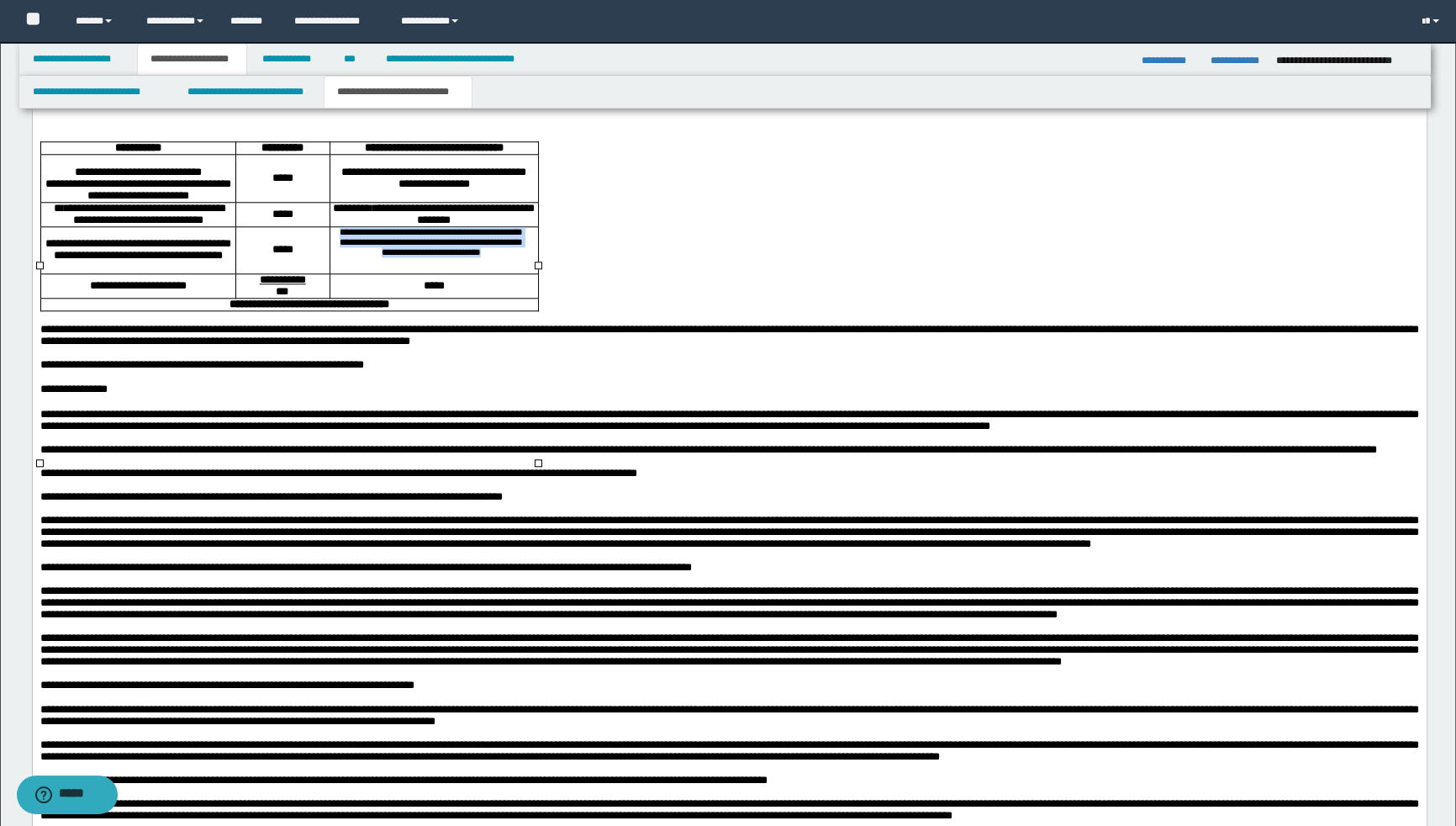 drag, startPoint x: 497, startPoint y: 418, endPoint x: 340, endPoint y: 386, distance: 160.22796 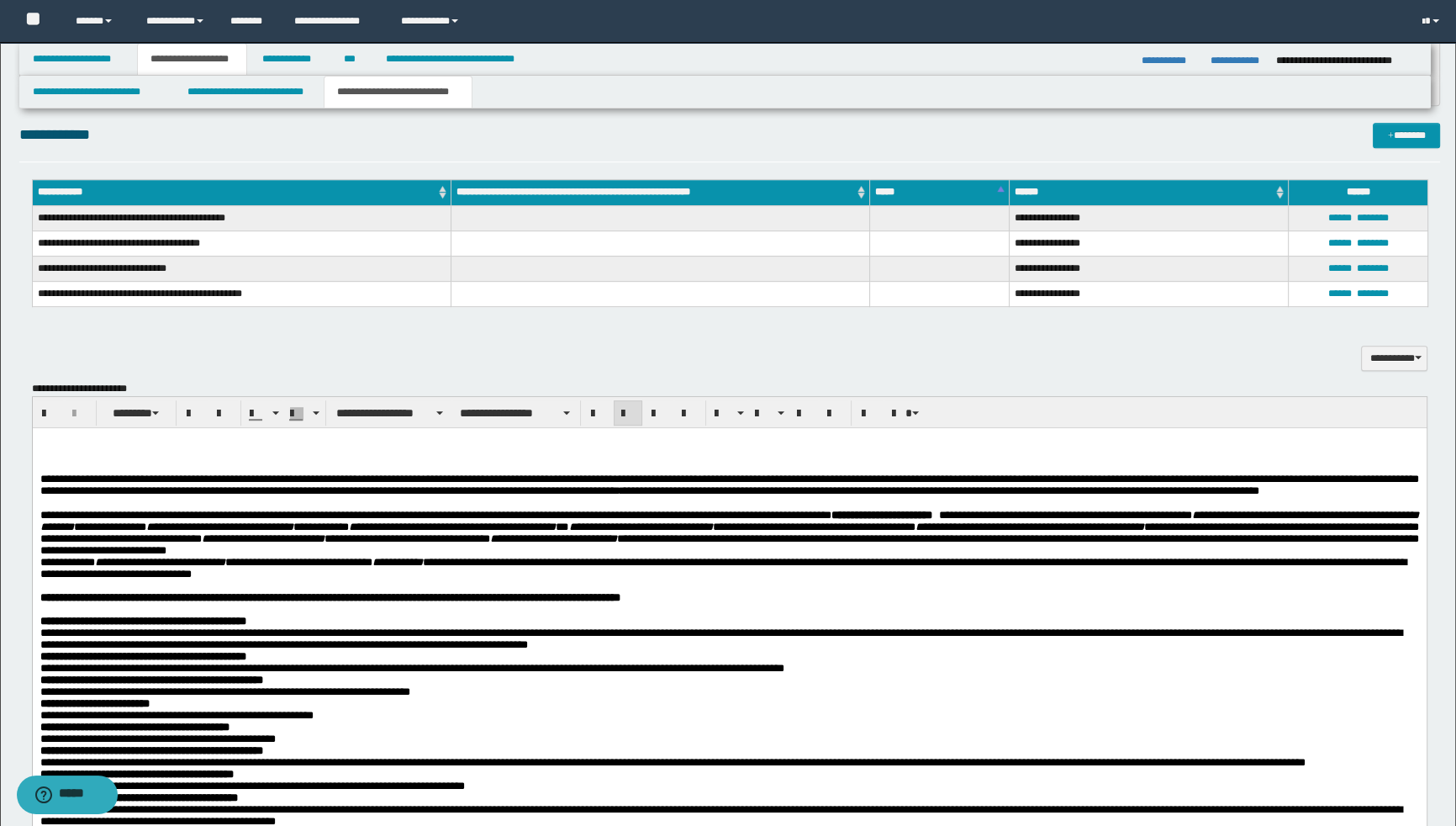 scroll, scrollTop: 1202, scrollLeft: 0, axis: vertical 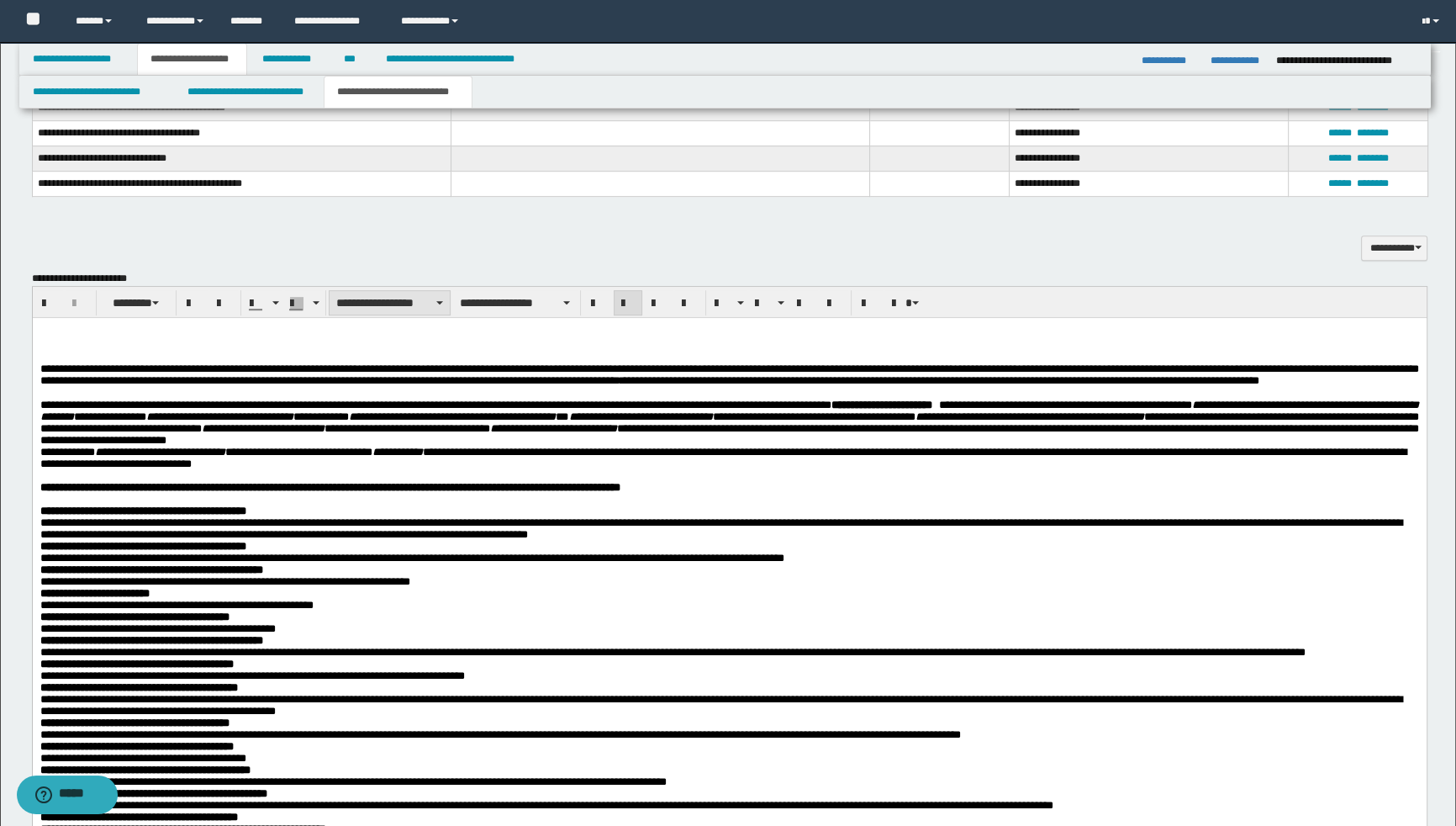click on "**********" at bounding box center (389, 303) 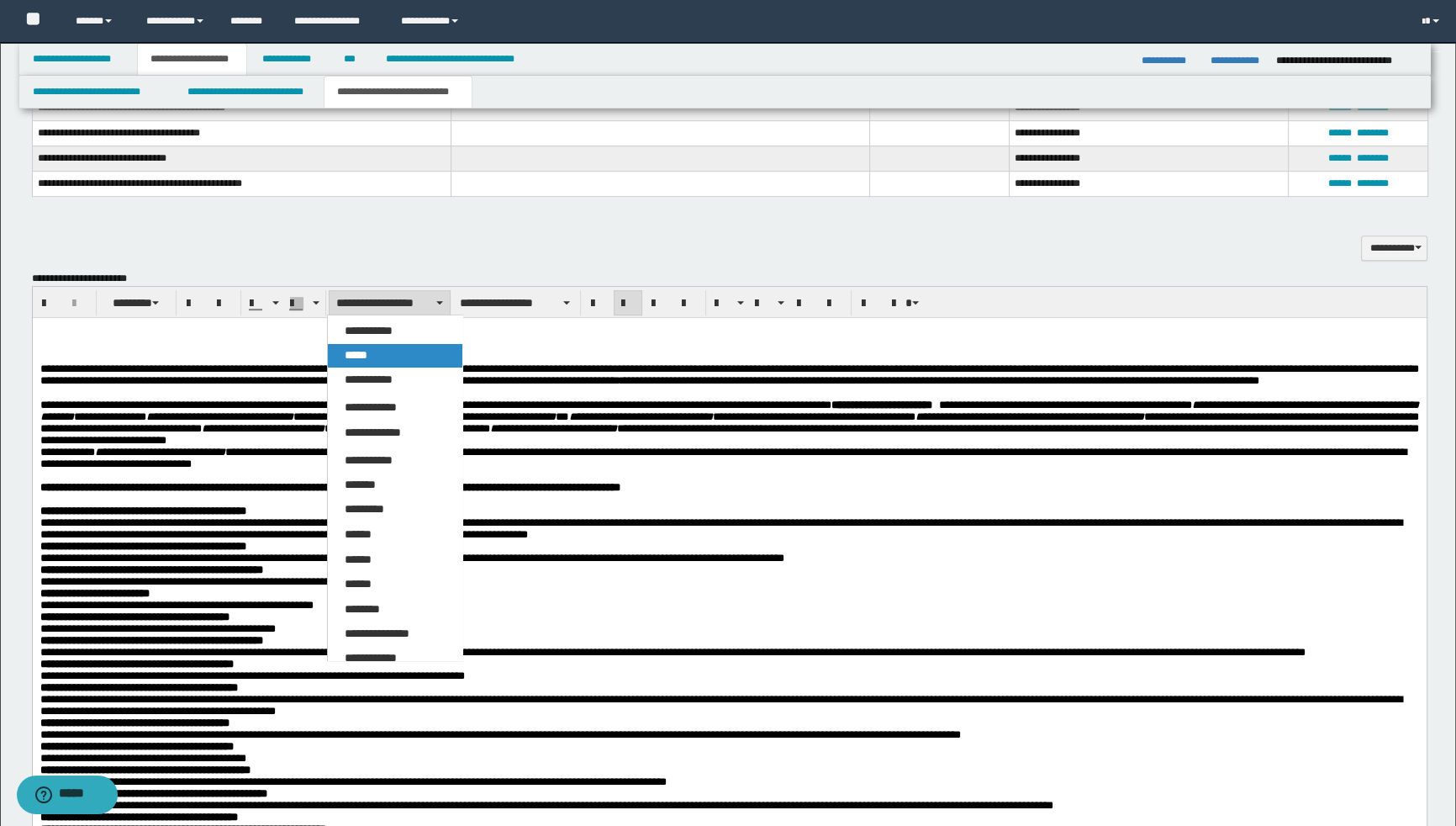 drag, startPoint x: 376, startPoint y: 349, endPoint x: 325, endPoint y: 180, distance: 176.52762 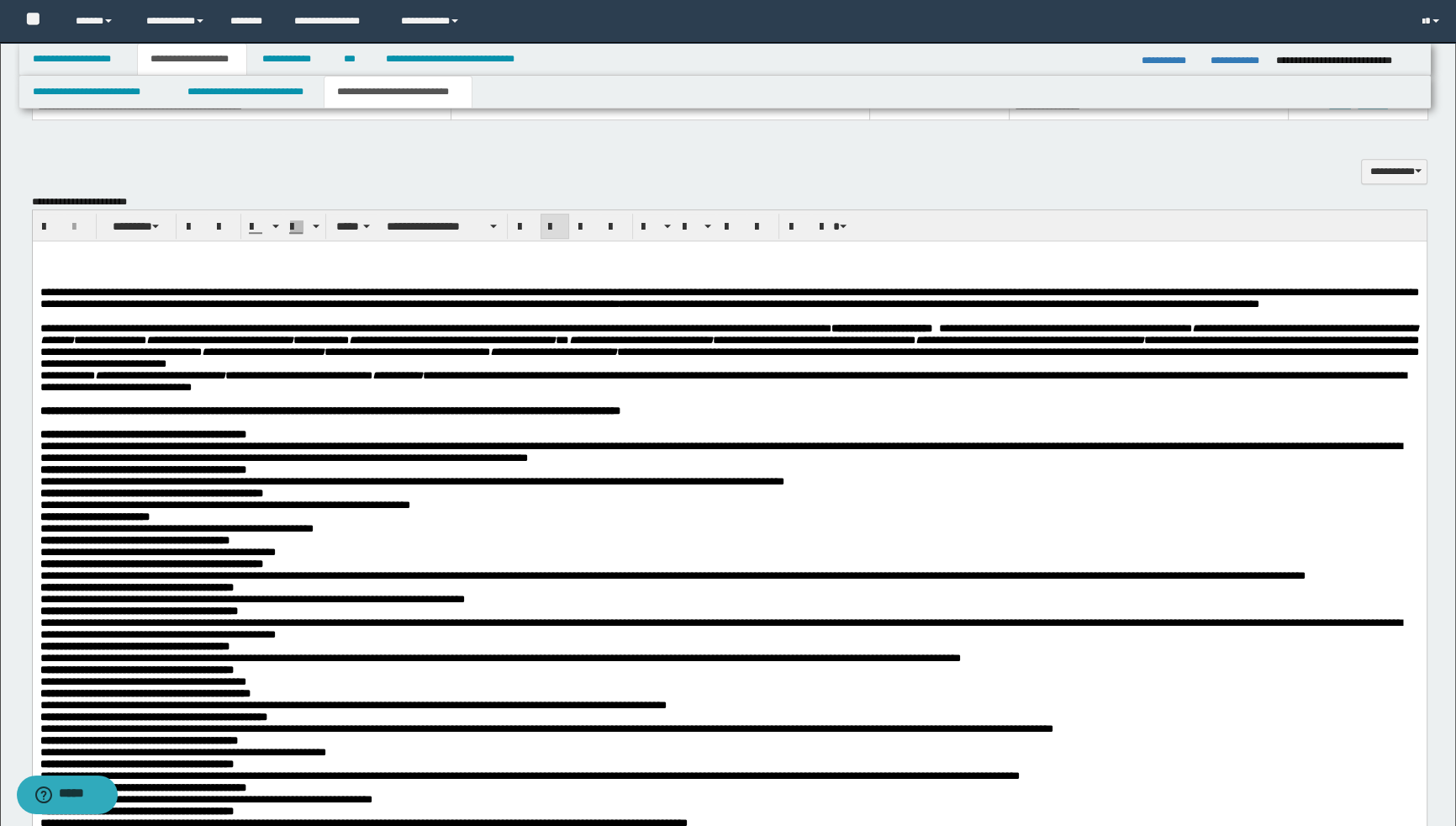 scroll, scrollTop: 1125, scrollLeft: 0, axis: vertical 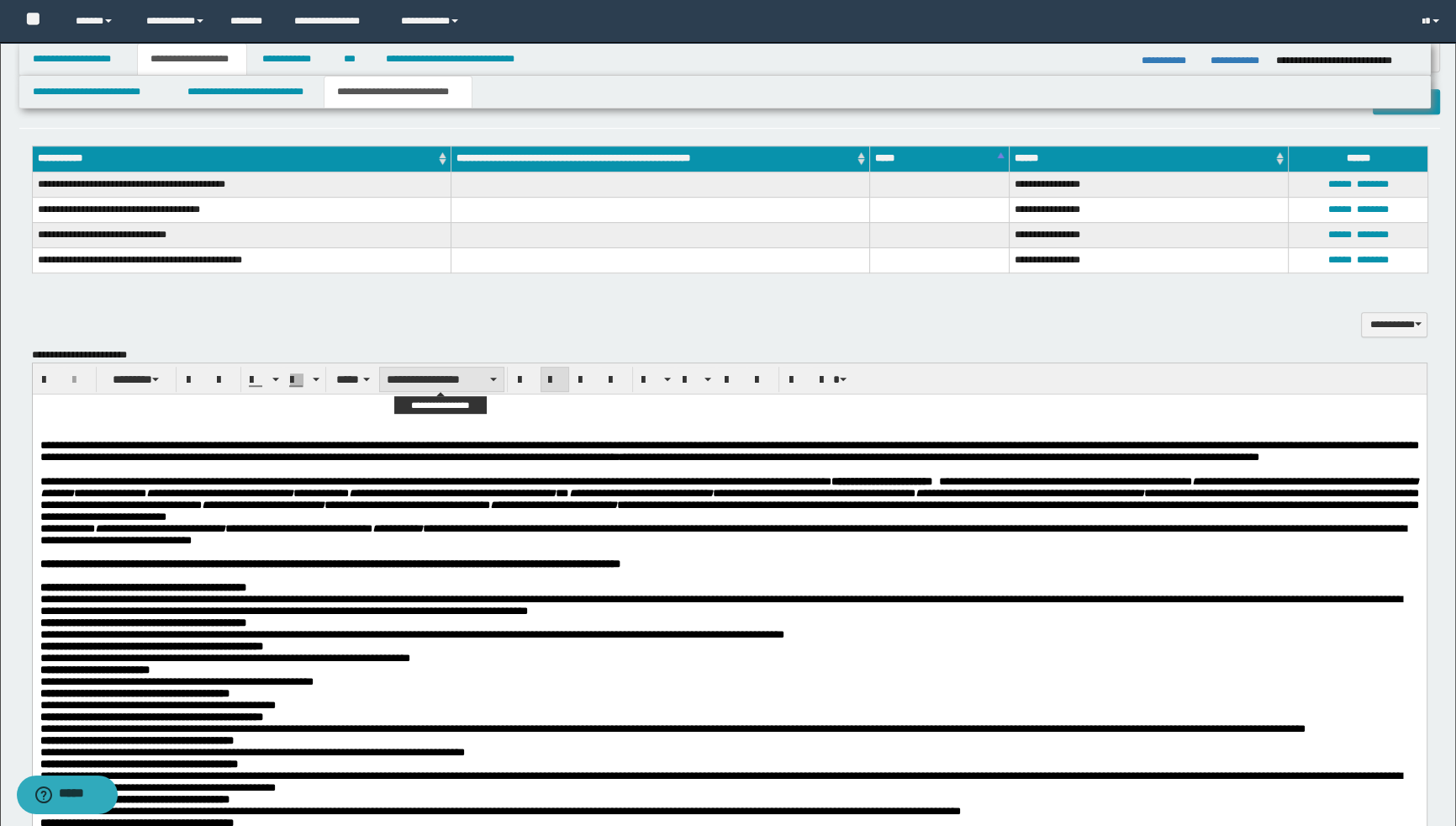 click on "**********" at bounding box center [441, 379] 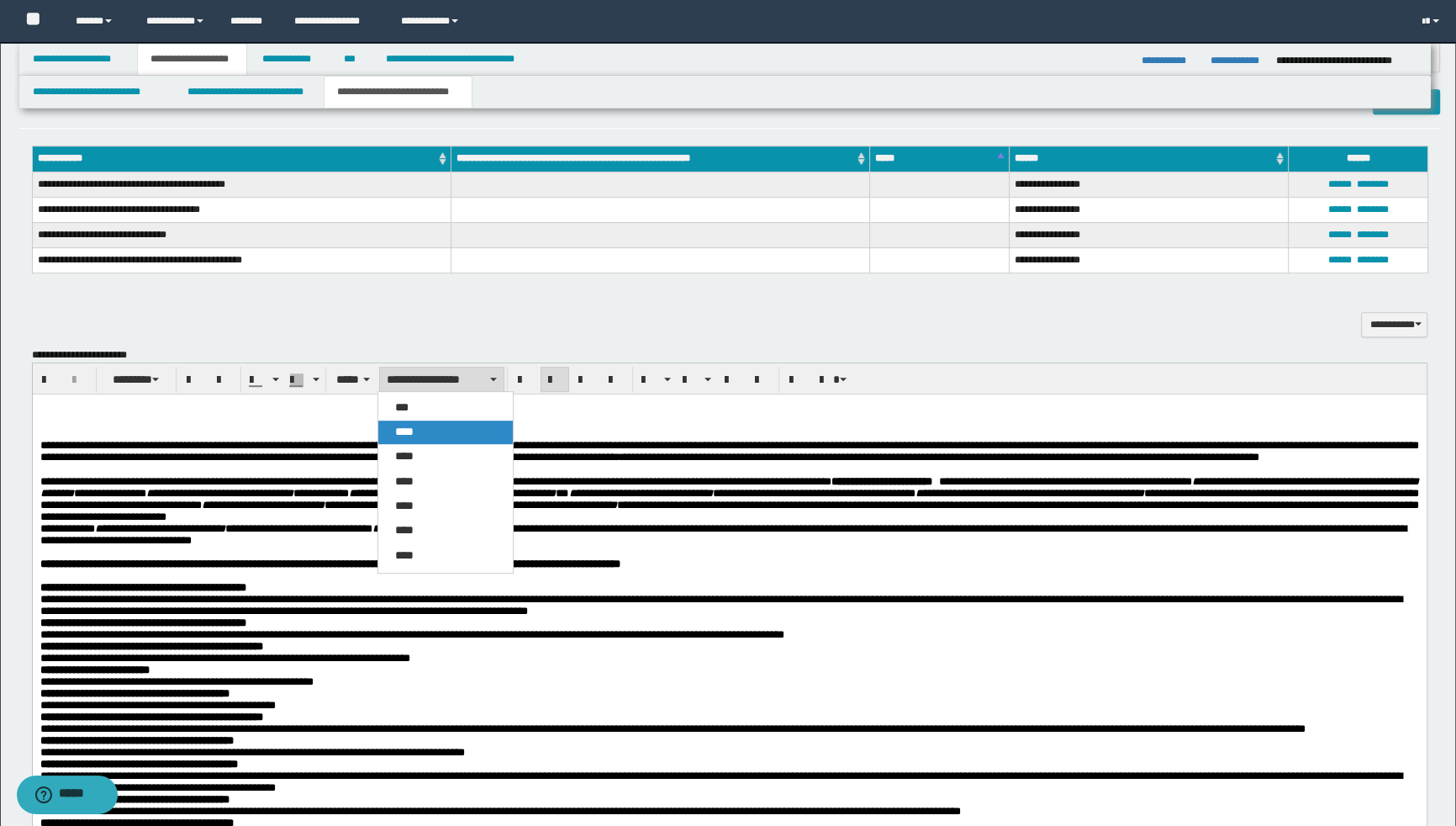 drag, startPoint x: 408, startPoint y: 428, endPoint x: 375, endPoint y: 34, distance: 395.3796 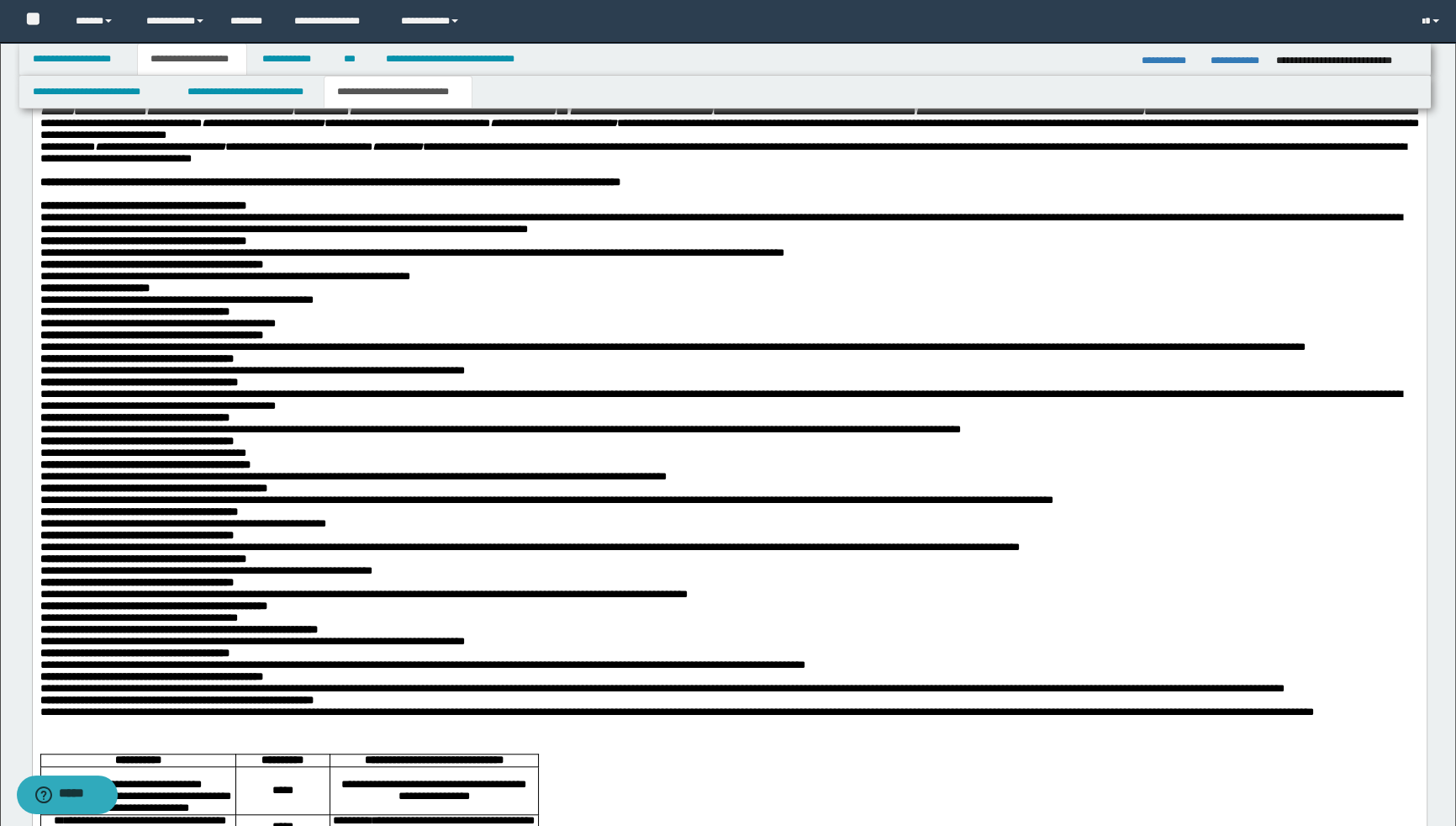 scroll, scrollTop: 1967, scrollLeft: 0, axis: vertical 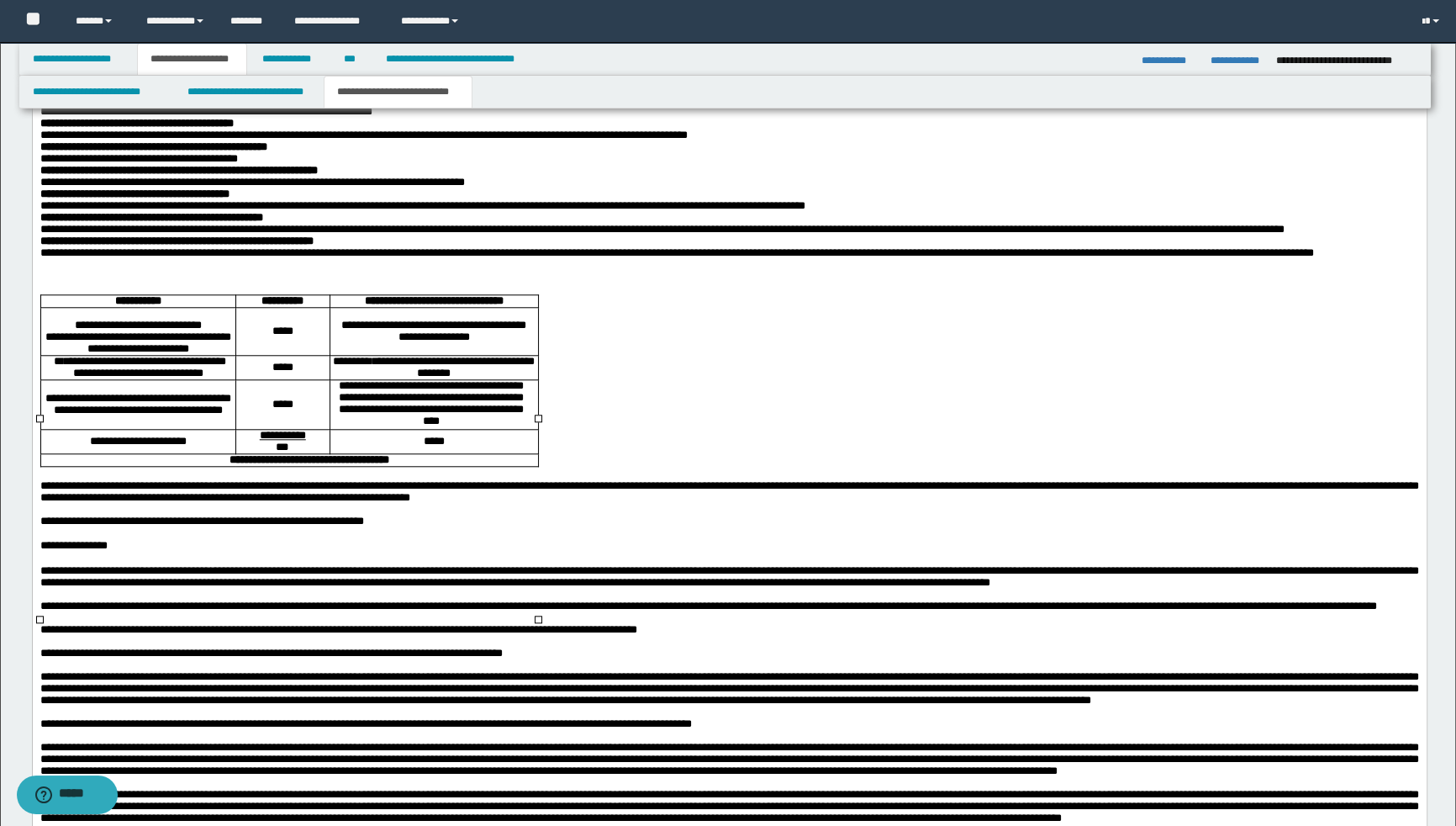 click on "**********" at bounding box center (433, 368) 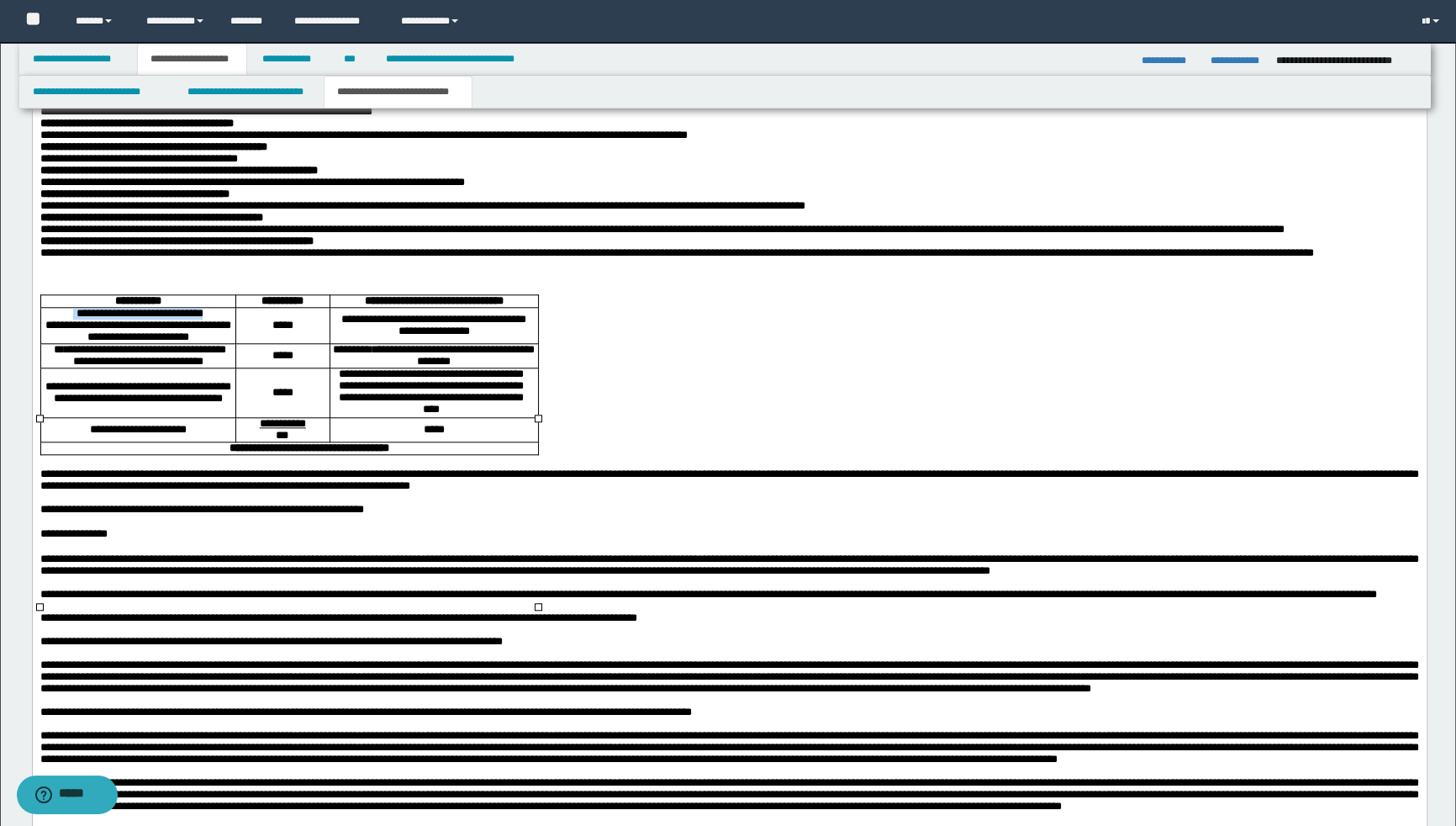 drag, startPoint x: 220, startPoint y: 437, endPoint x: 62, endPoint y: 438, distance: 158.00316 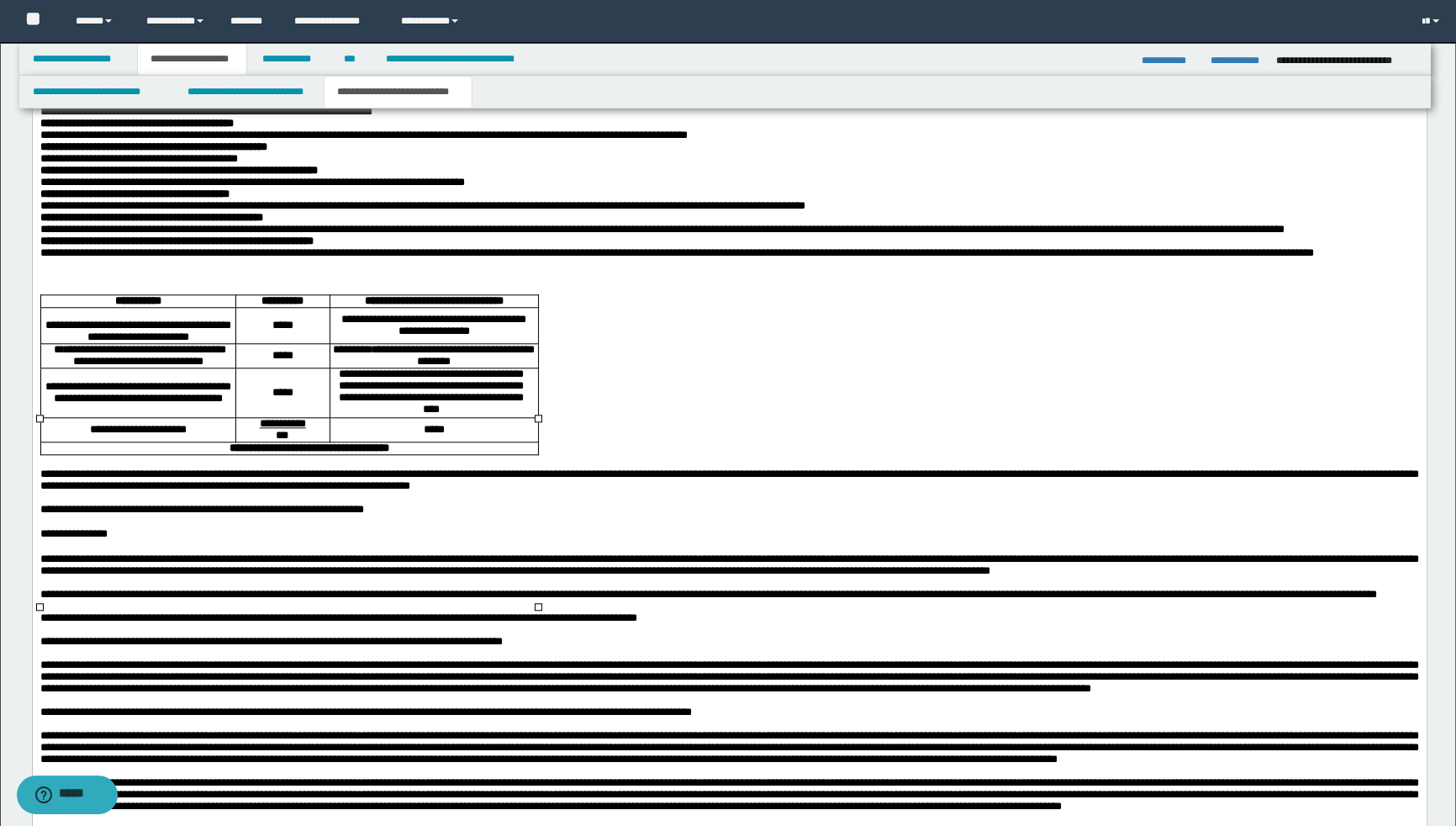 click on "**********" at bounding box center [137, 326] 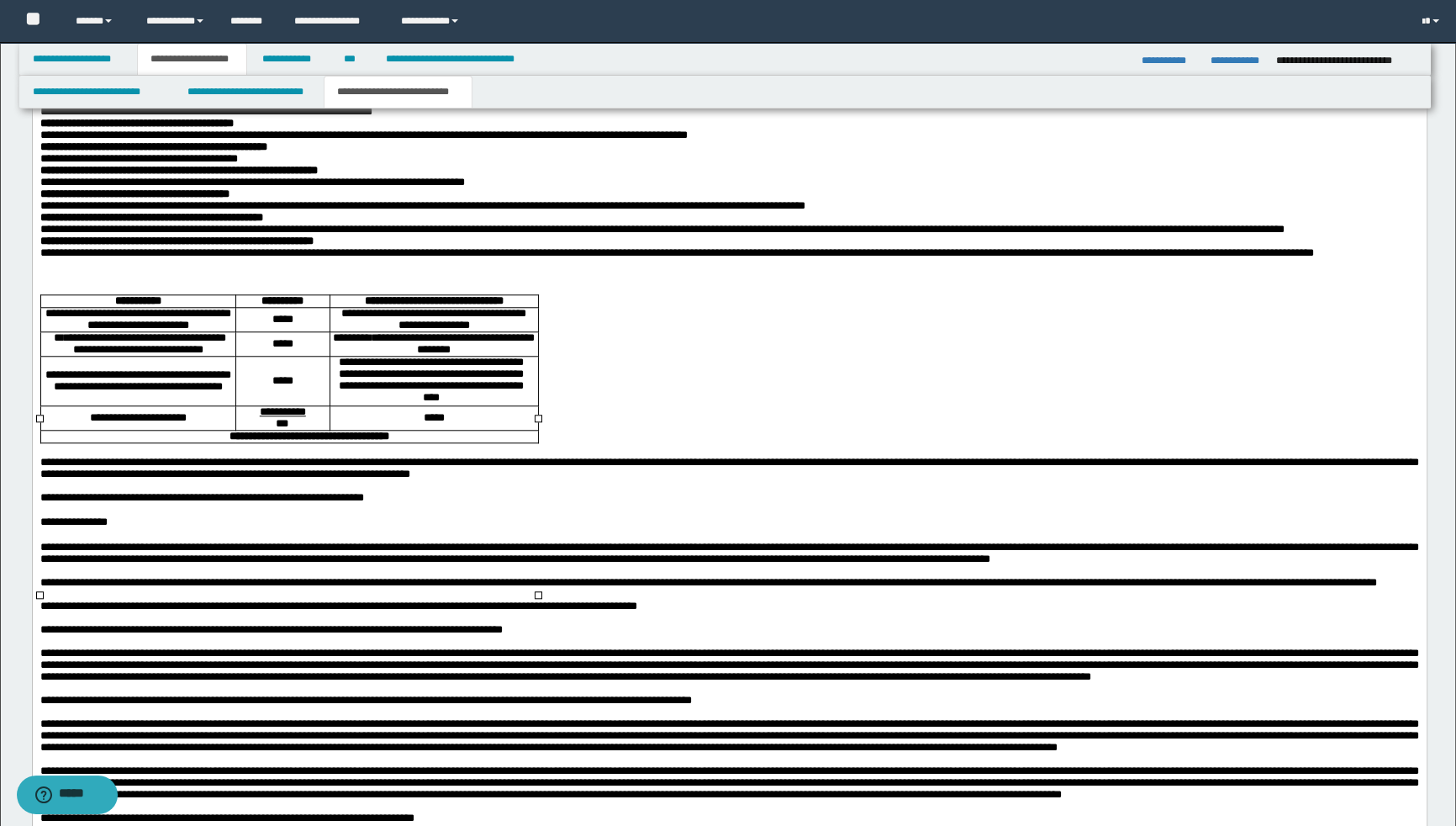 click on "**********" at bounding box center [137, 382] 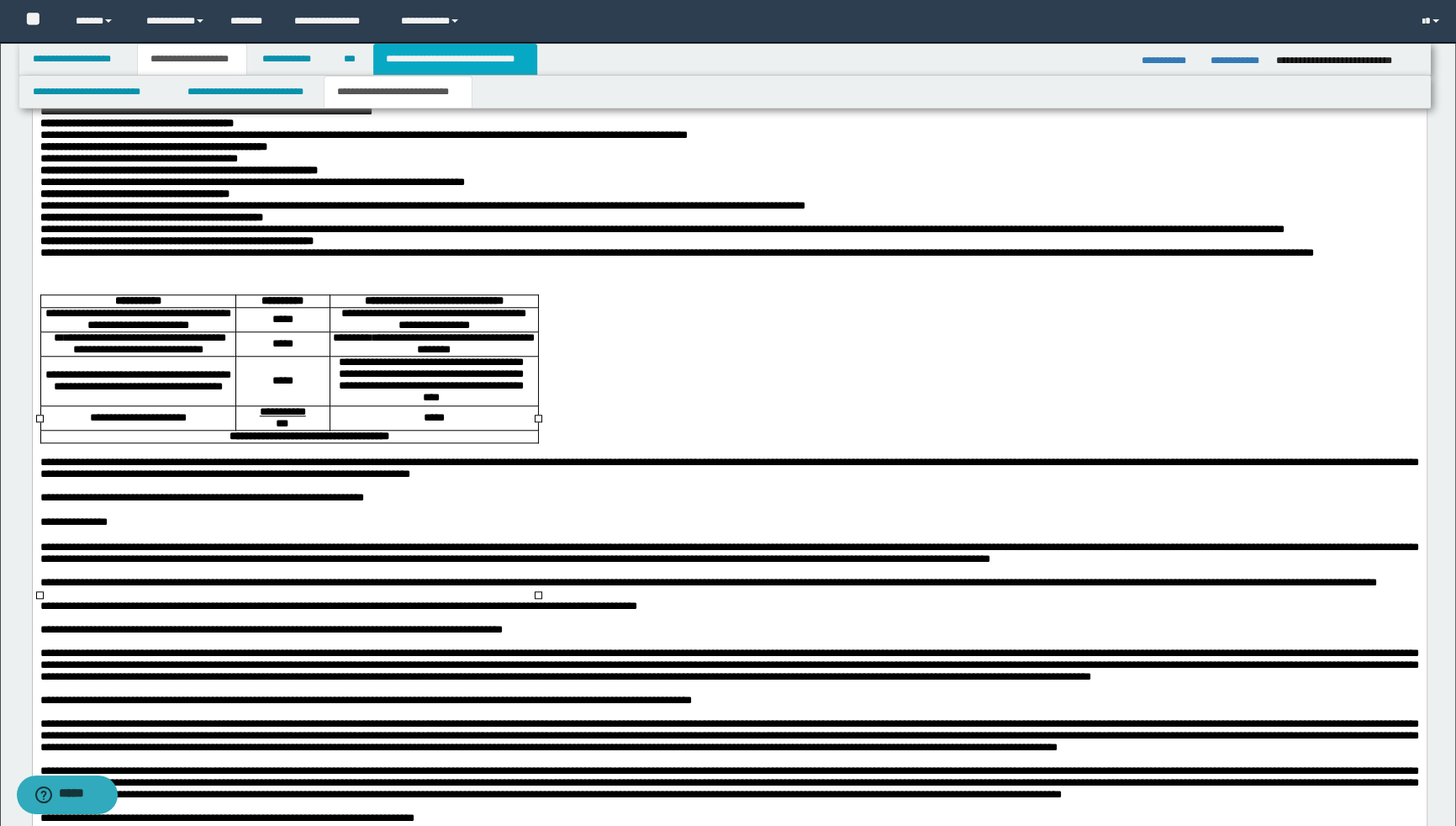 click on "**********" at bounding box center [455, 59] 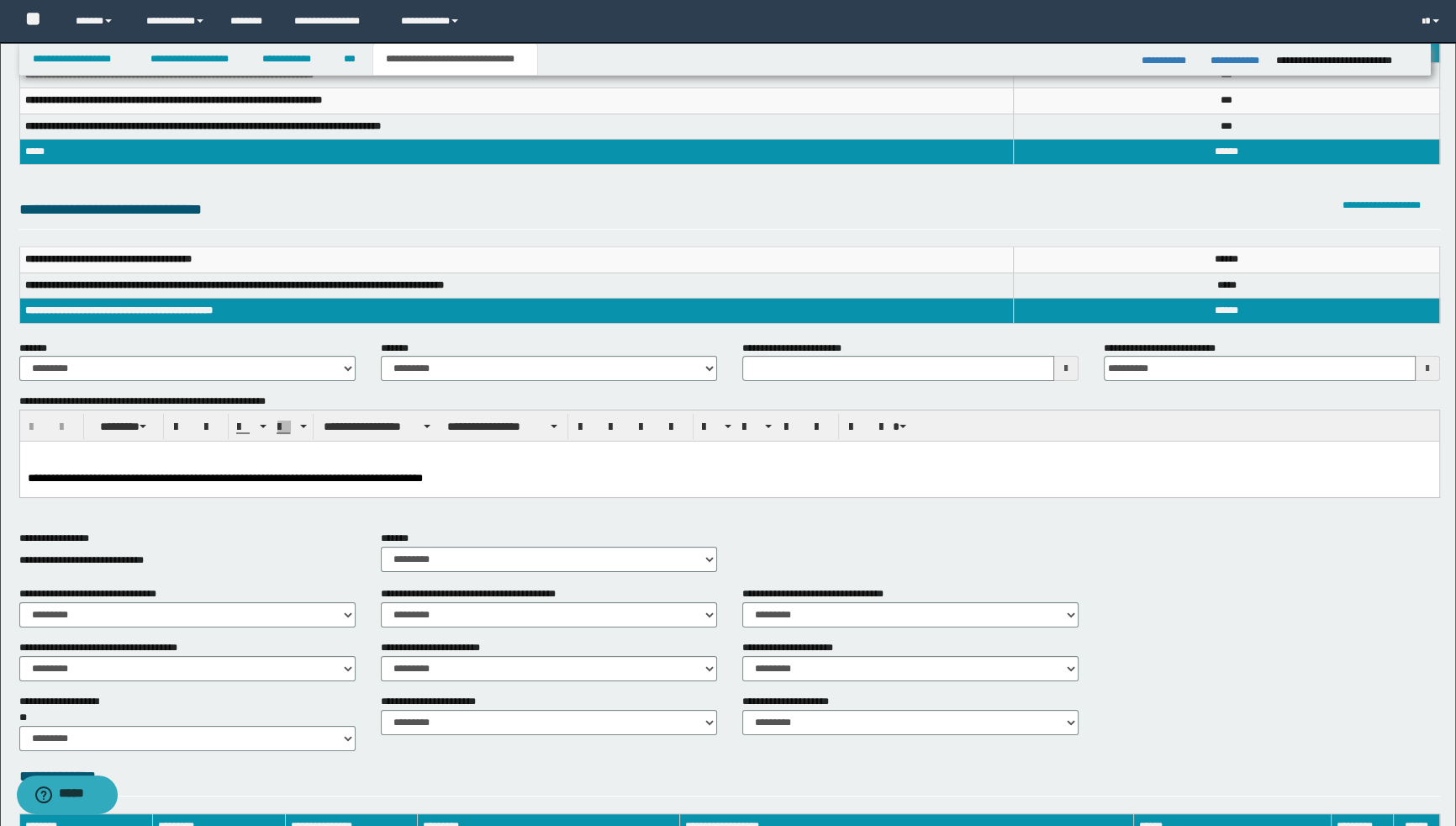 scroll, scrollTop: 0, scrollLeft: 0, axis: both 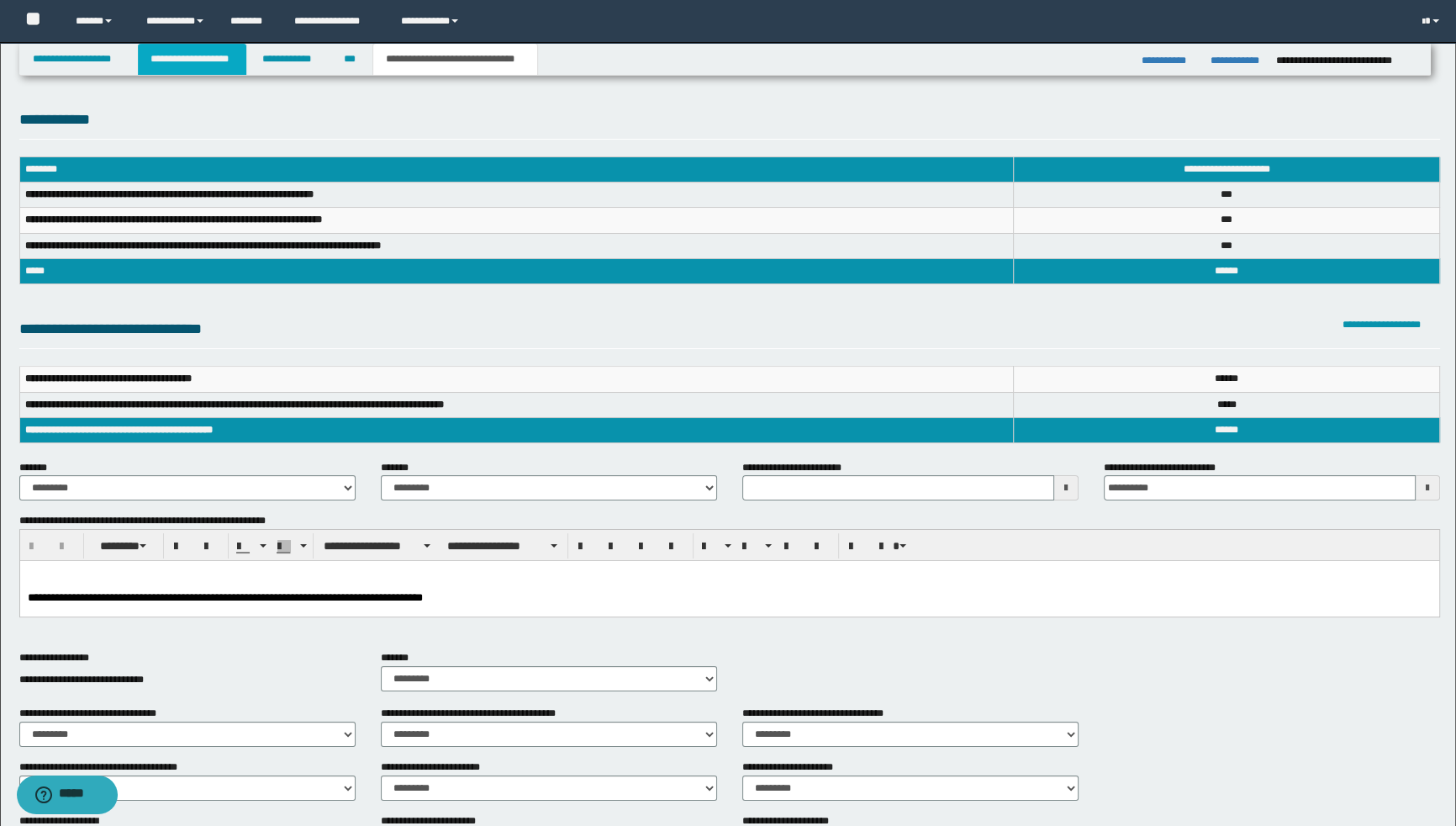 click on "**********" at bounding box center (192, 59) 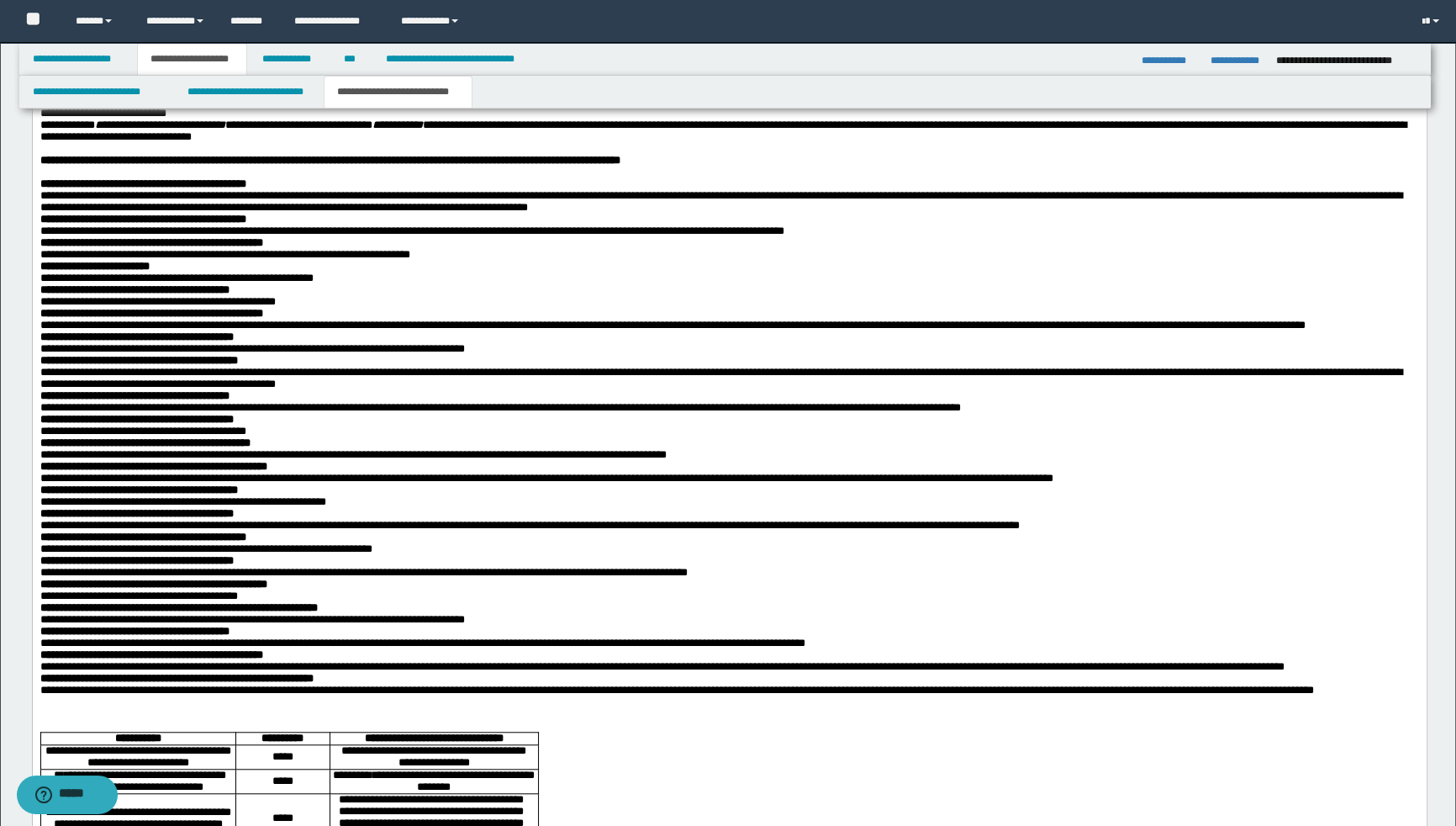 scroll, scrollTop: 1911, scrollLeft: 0, axis: vertical 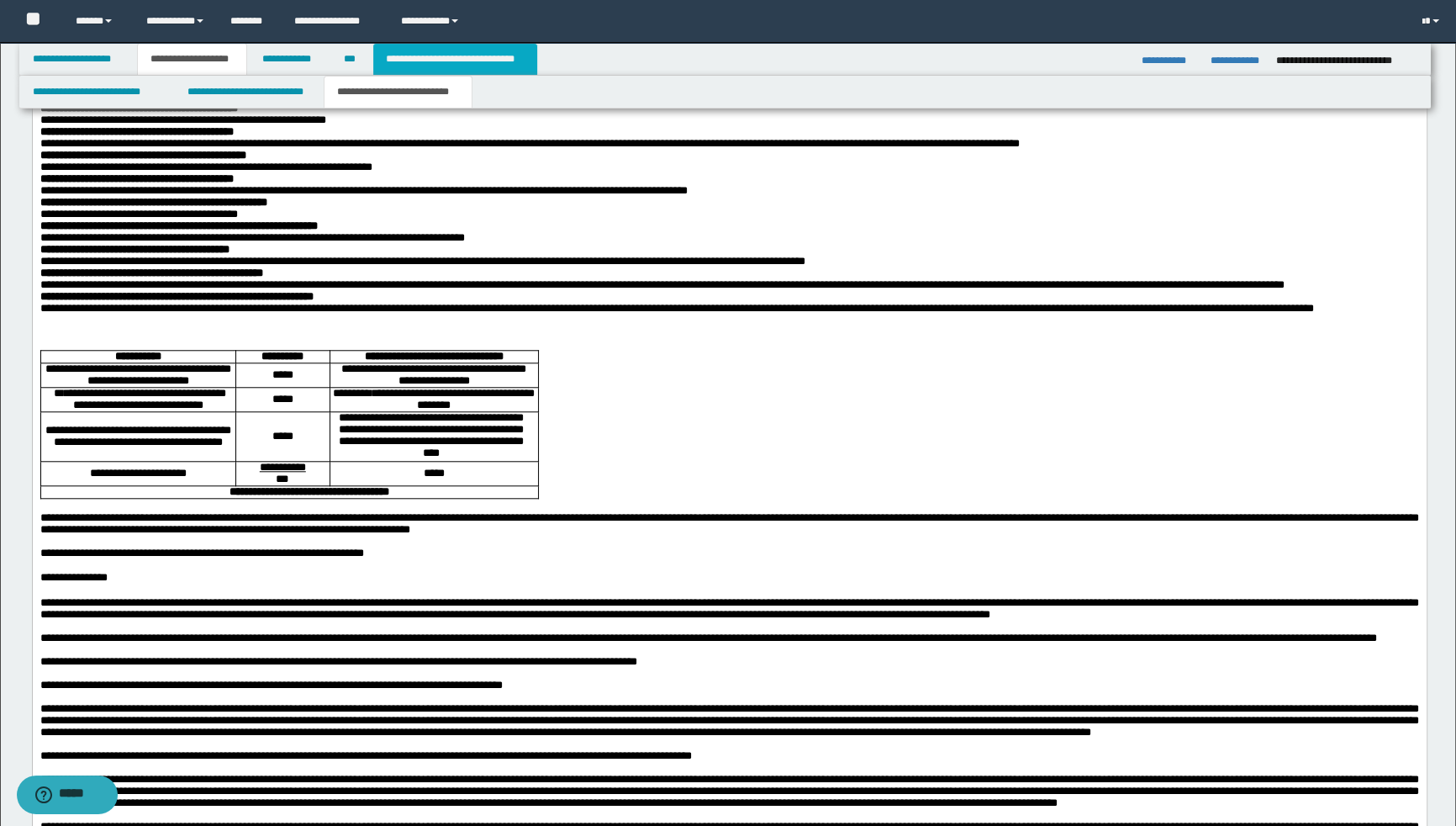 click on "**********" at bounding box center [455, 59] 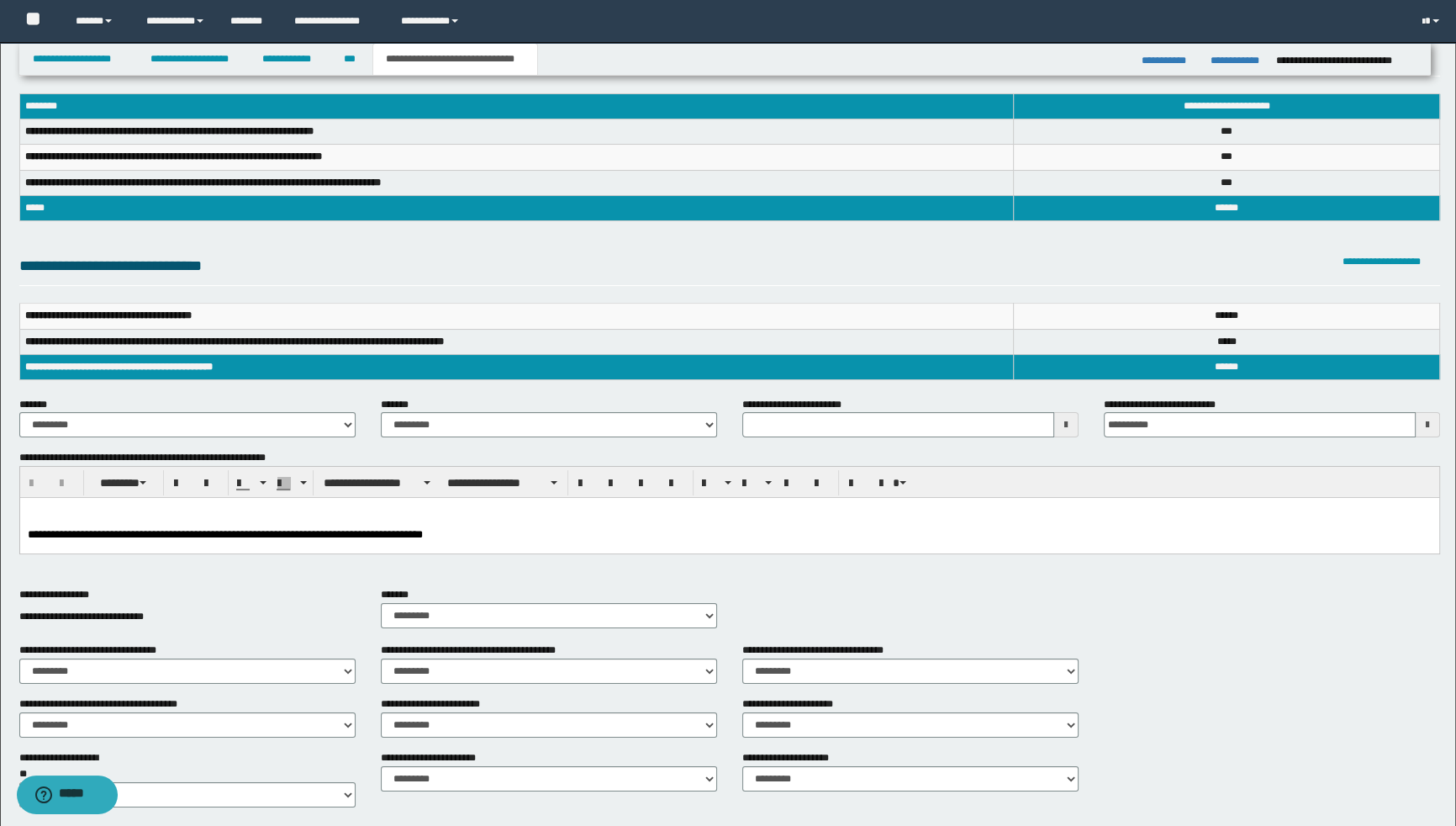 scroll, scrollTop: 0, scrollLeft: 0, axis: both 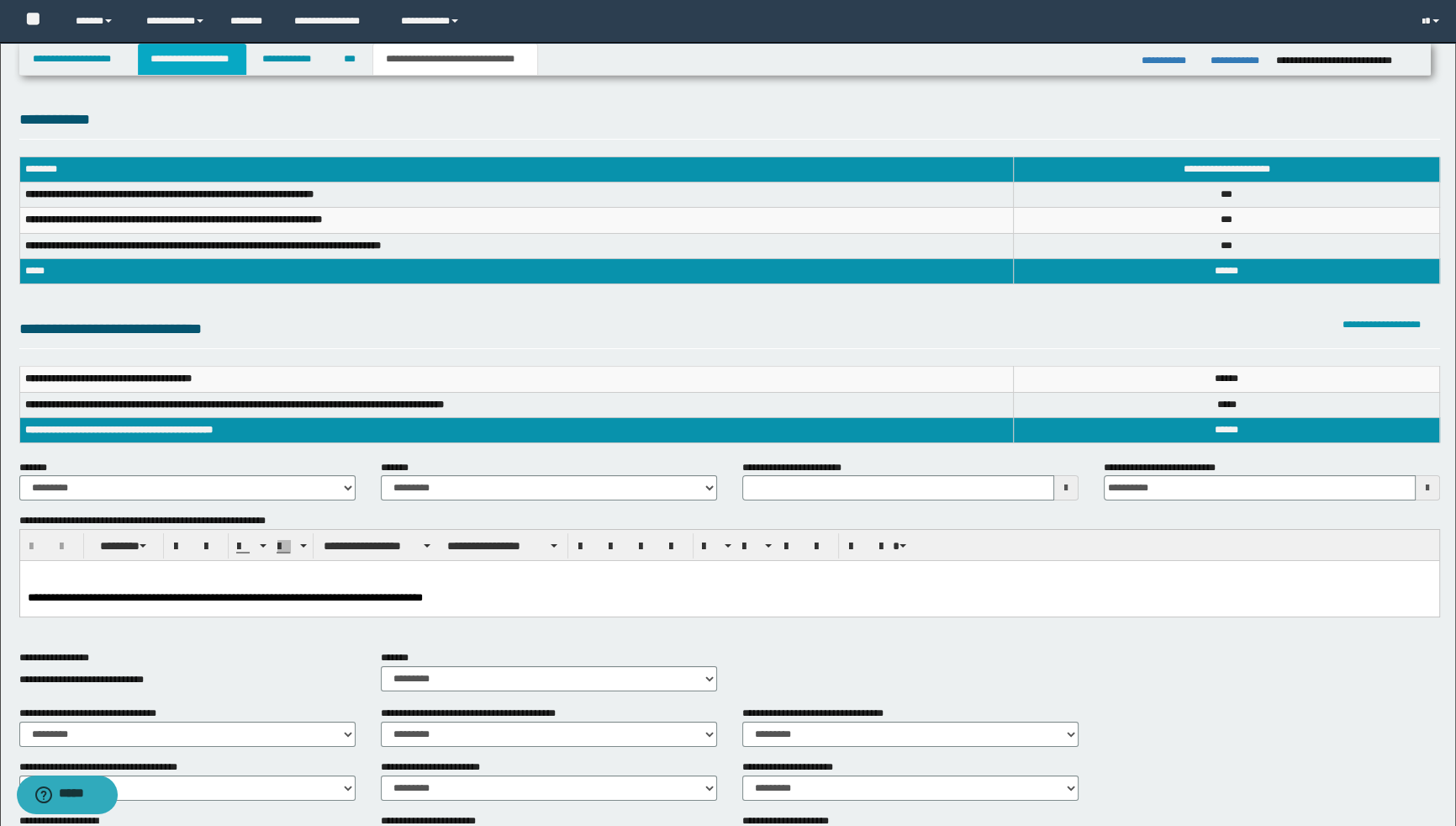 click on "**********" at bounding box center (192, 59) 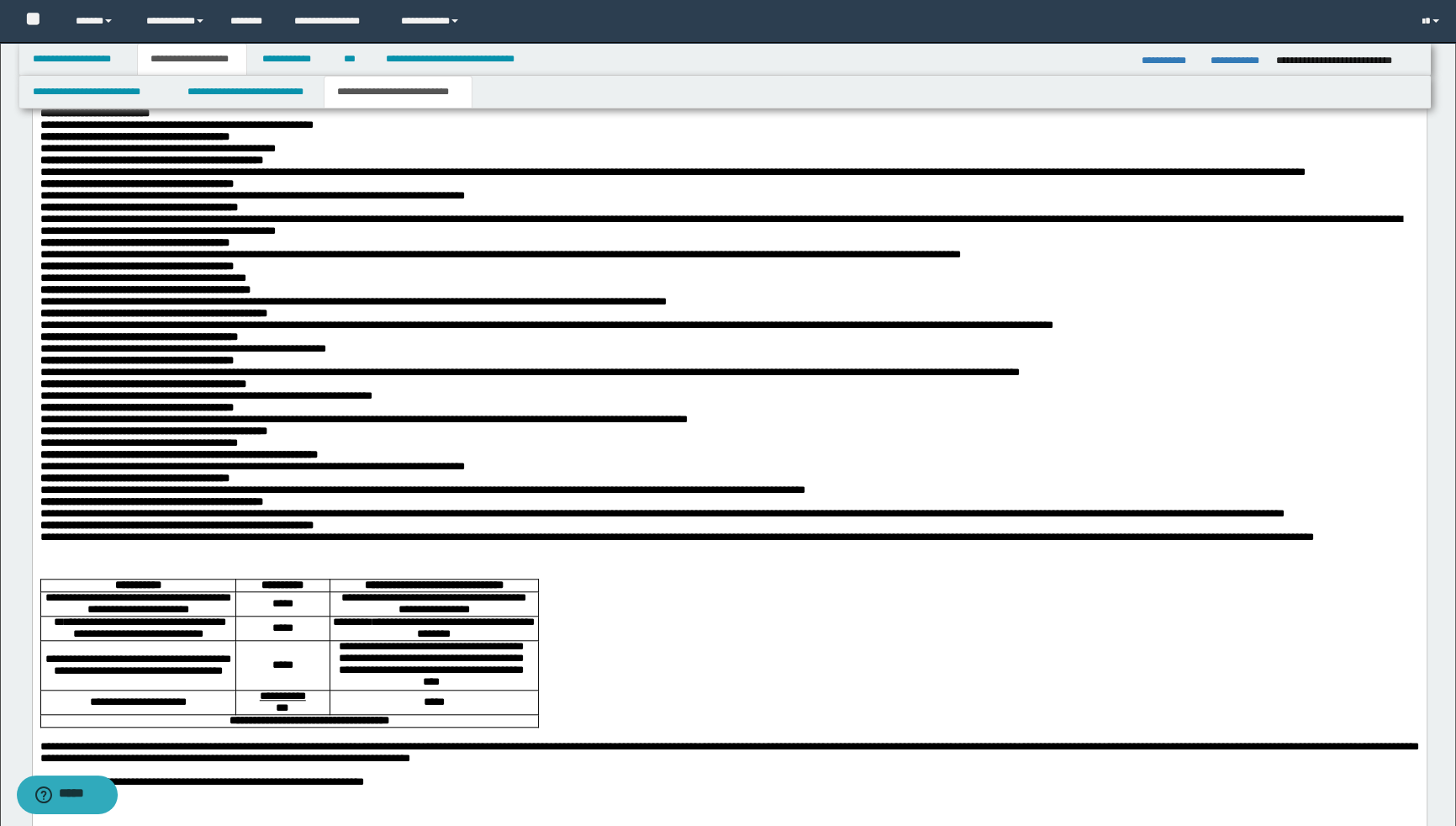 scroll, scrollTop: 2141, scrollLeft: 0, axis: vertical 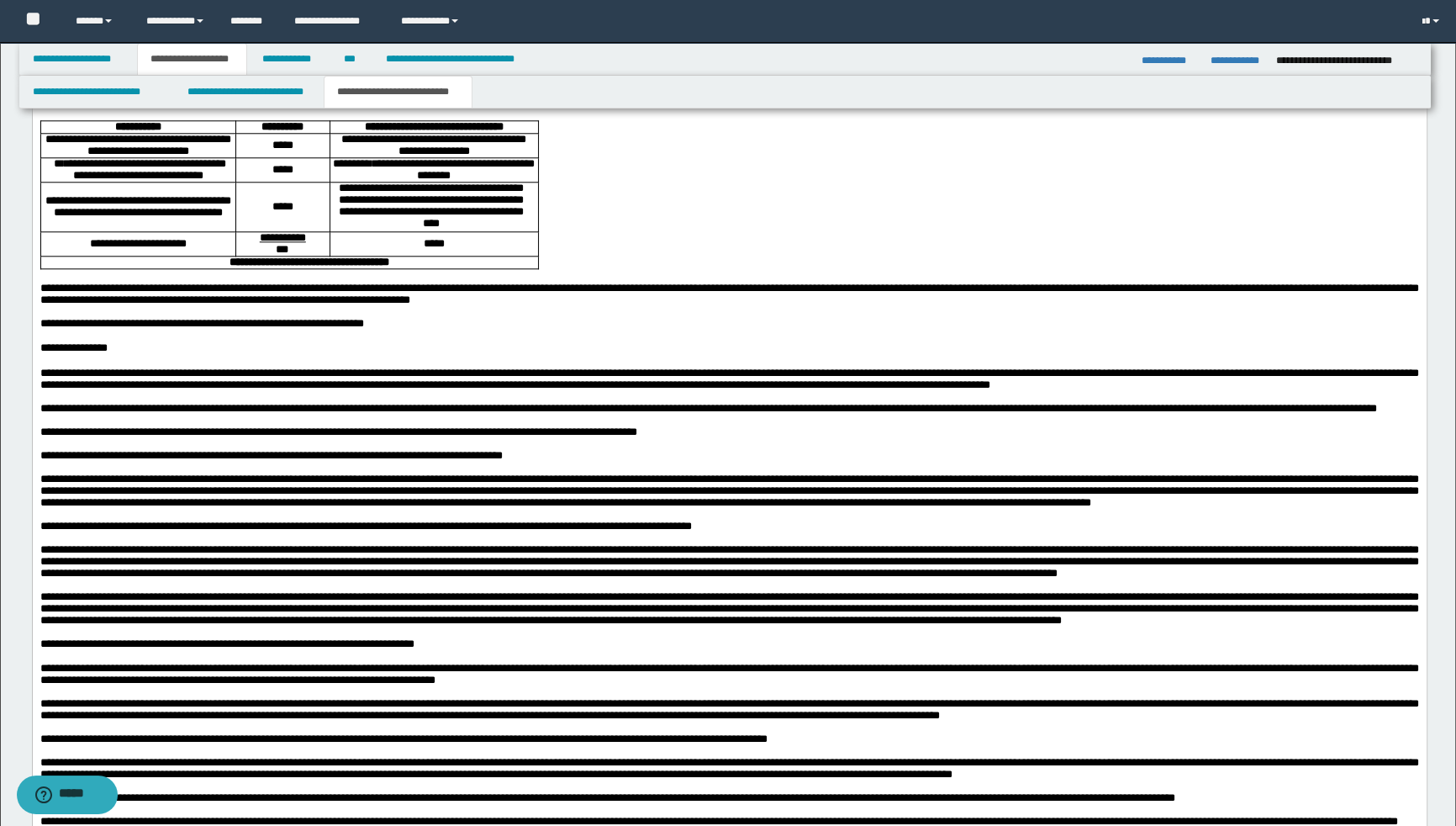 click at bounding box center (729, 103) 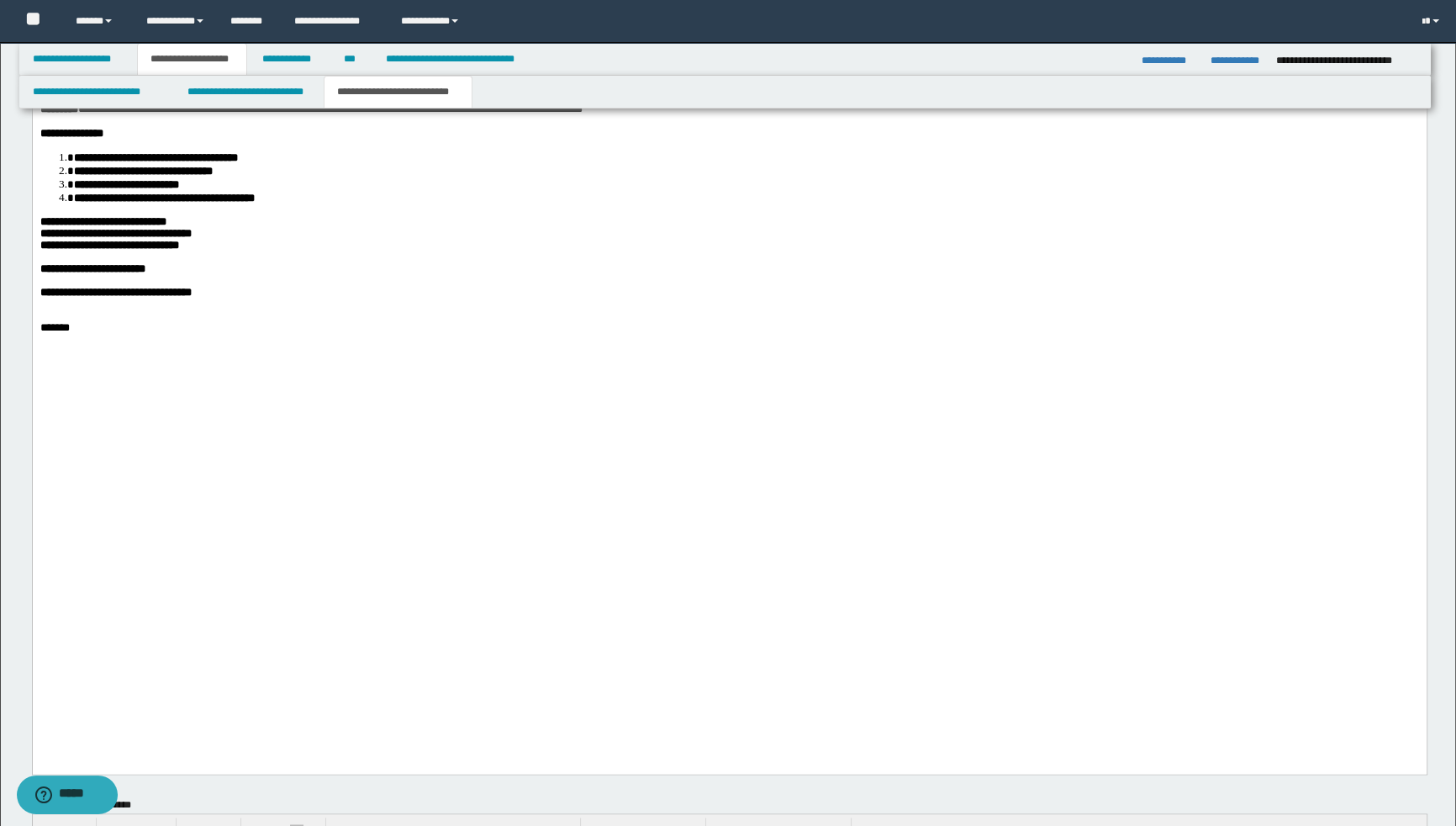 scroll, scrollTop: 3058, scrollLeft: 0, axis: vertical 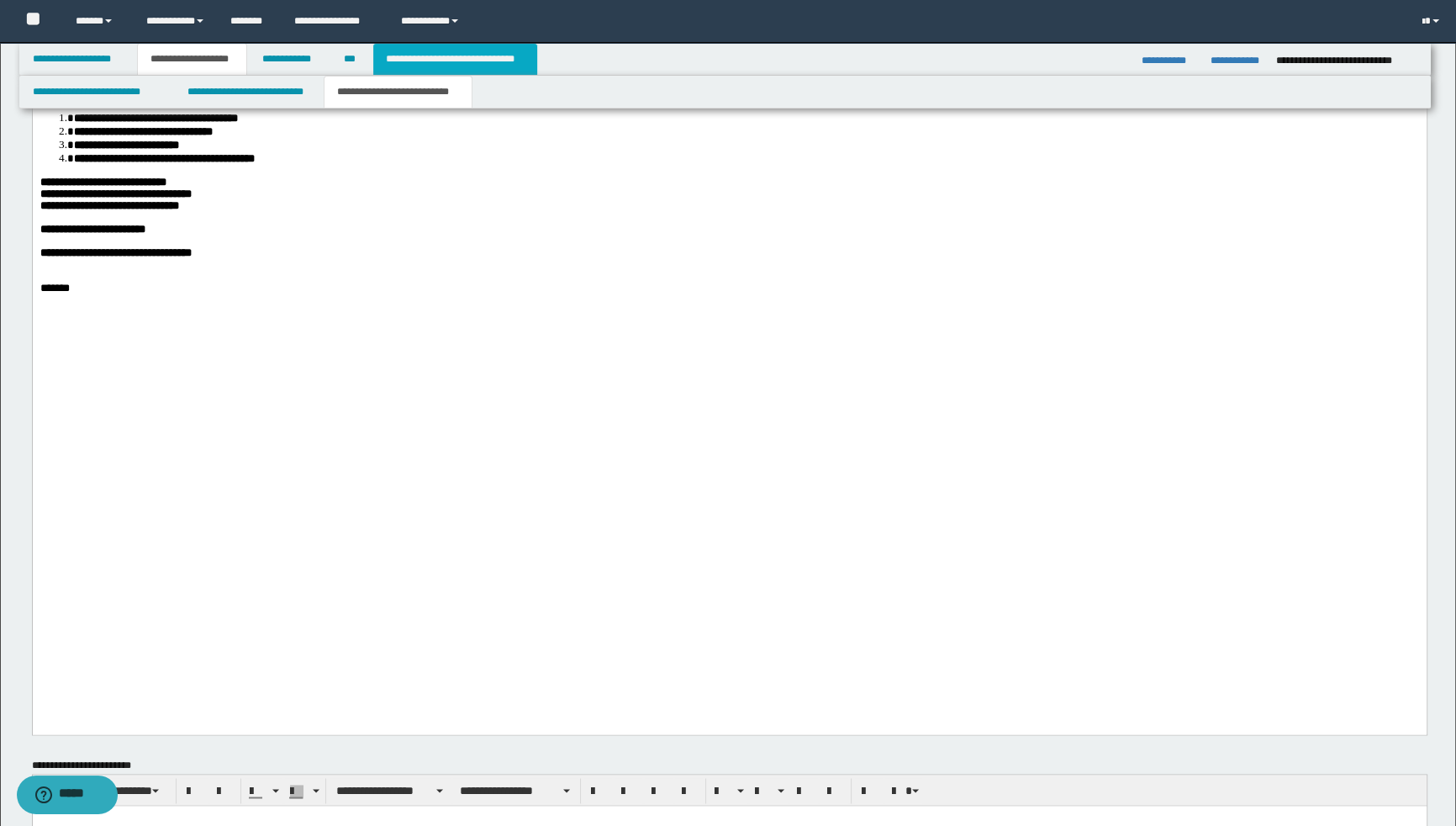 click on "**********" at bounding box center [455, 59] 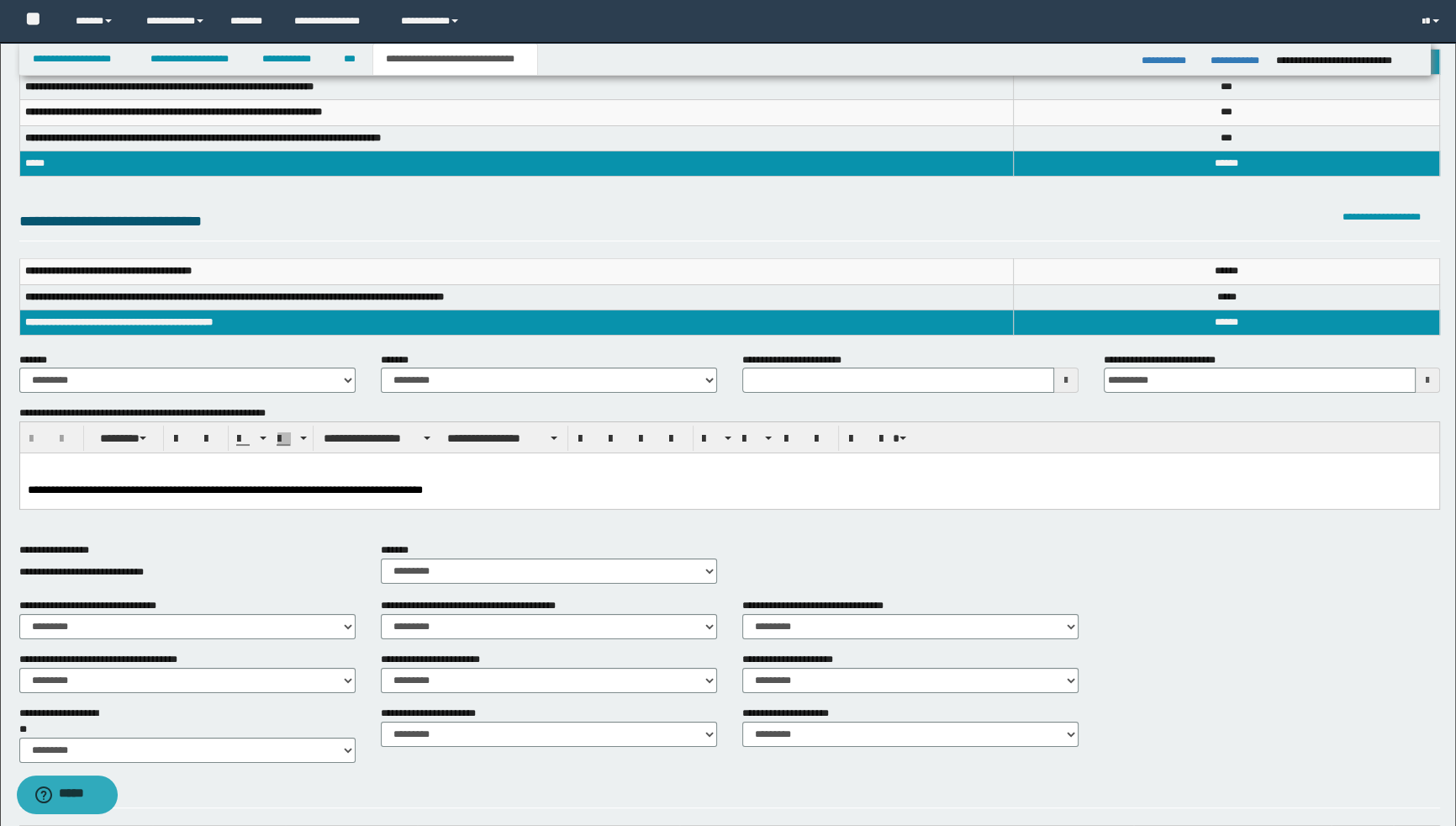 scroll, scrollTop: 0, scrollLeft: 0, axis: both 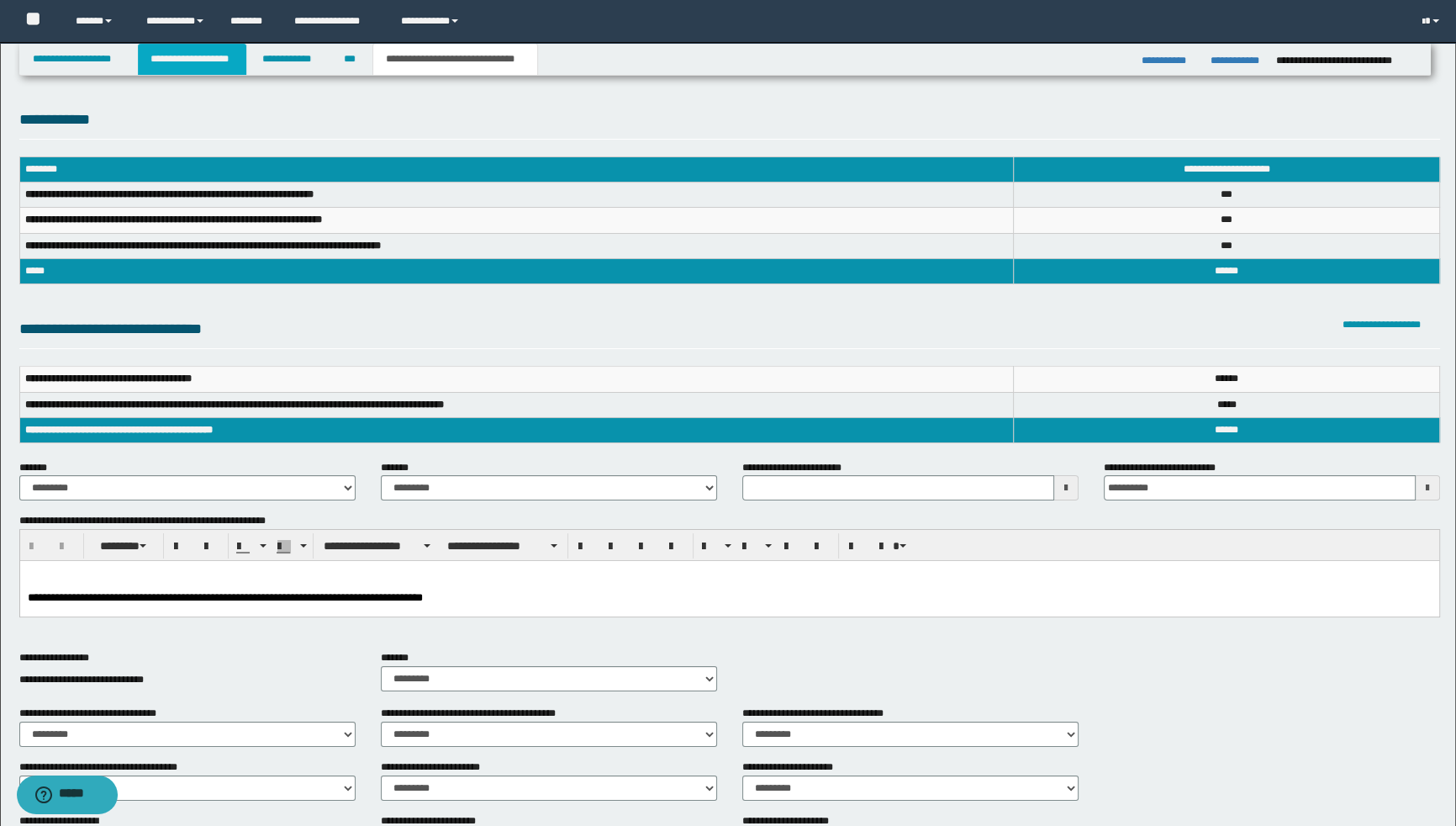 click on "**********" at bounding box center [192, 59] 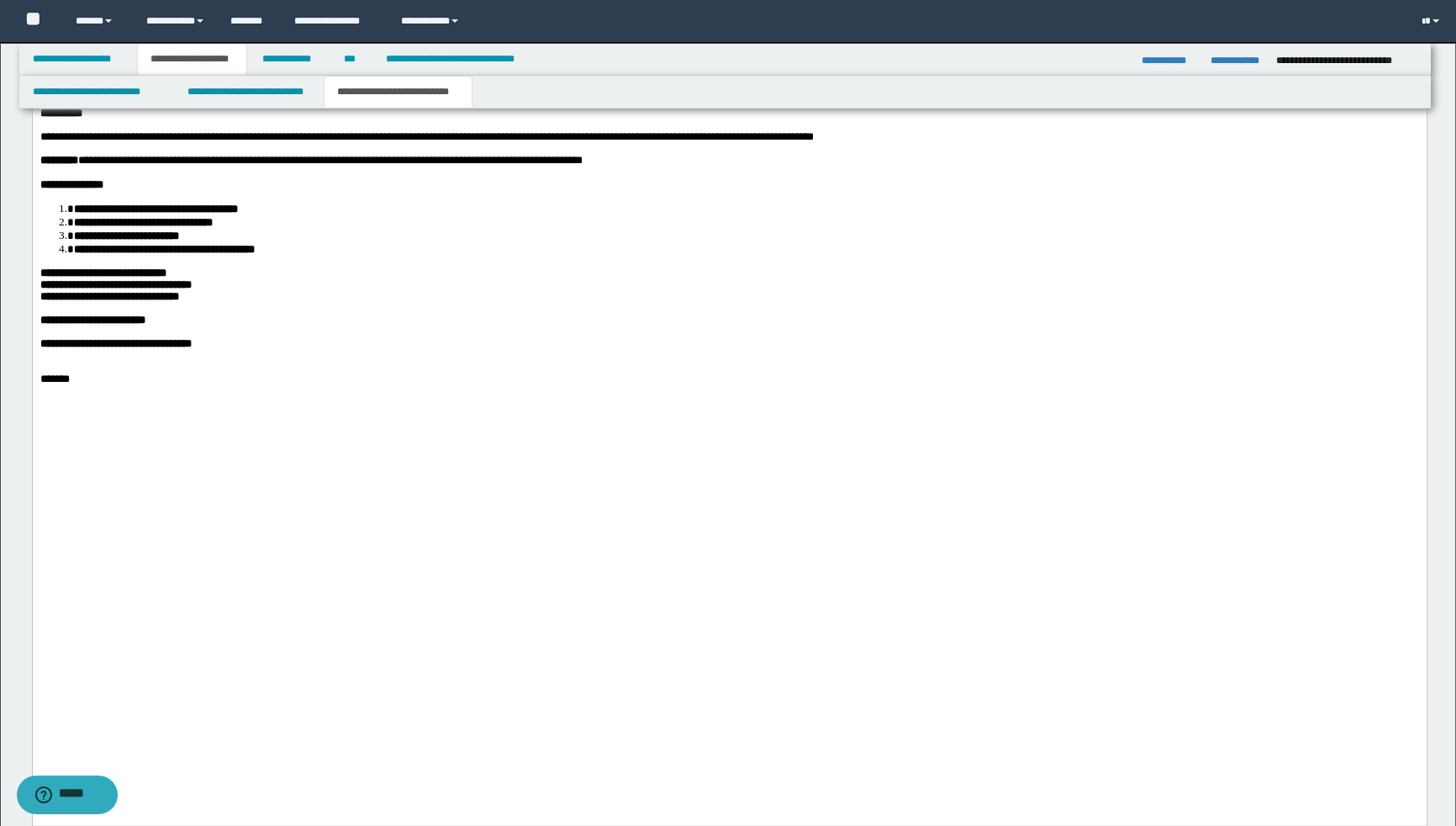 scroll, scrollTop: 3135, scrollLeft: 0, axis: vertical 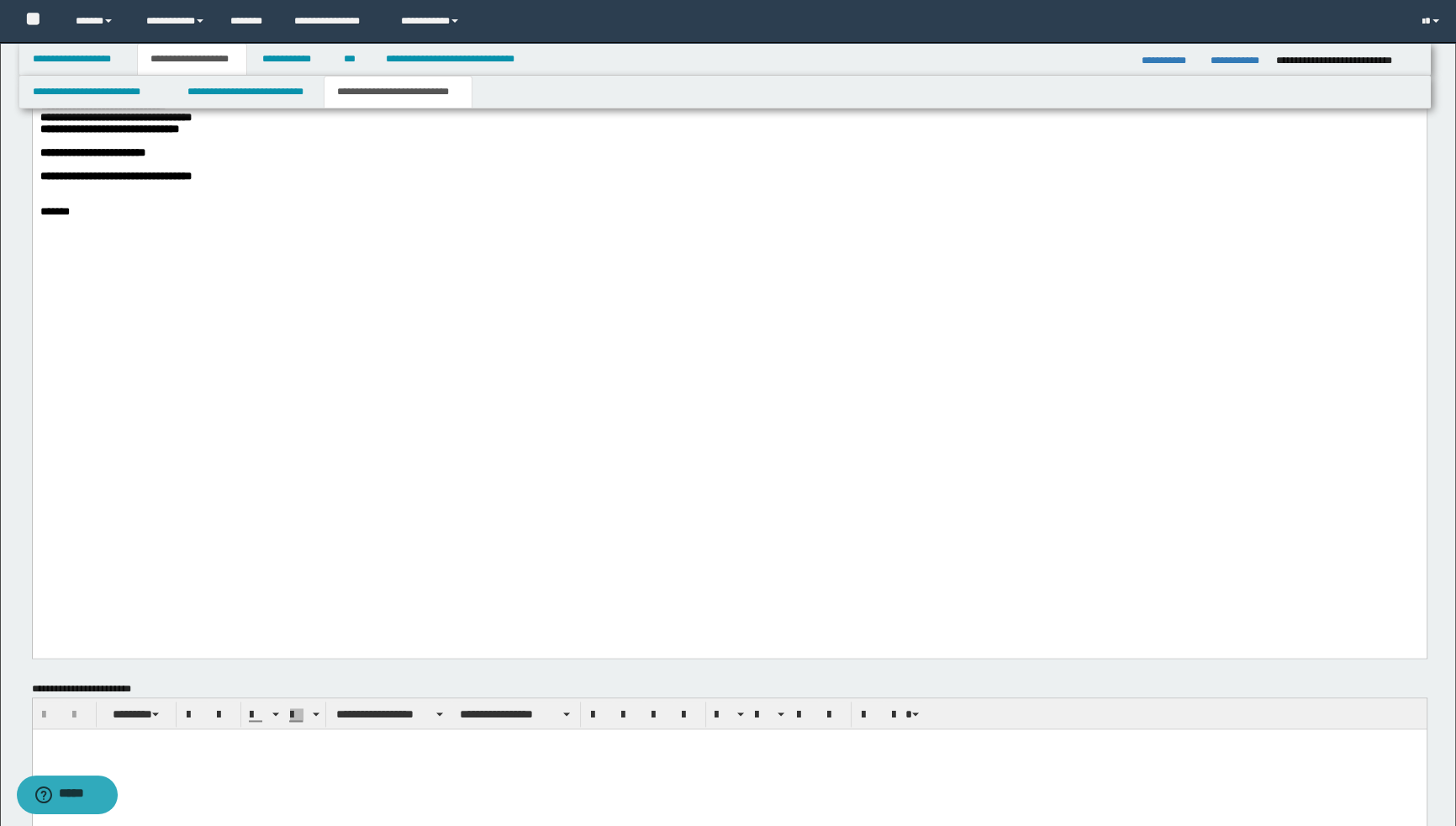 click on "**********" at bounding box center [115, 118] 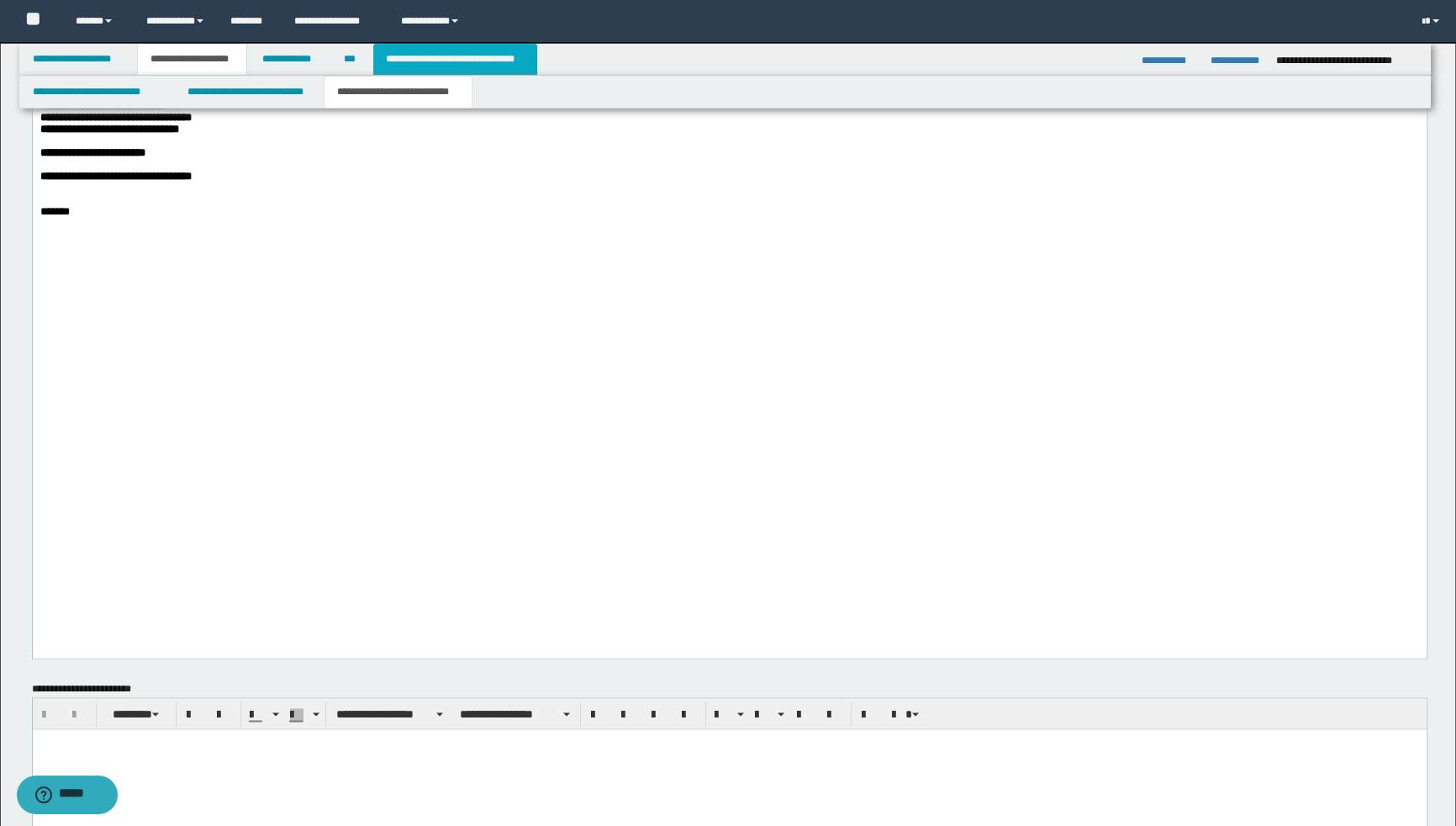 click on "**********" at bounding box center [455, 59] 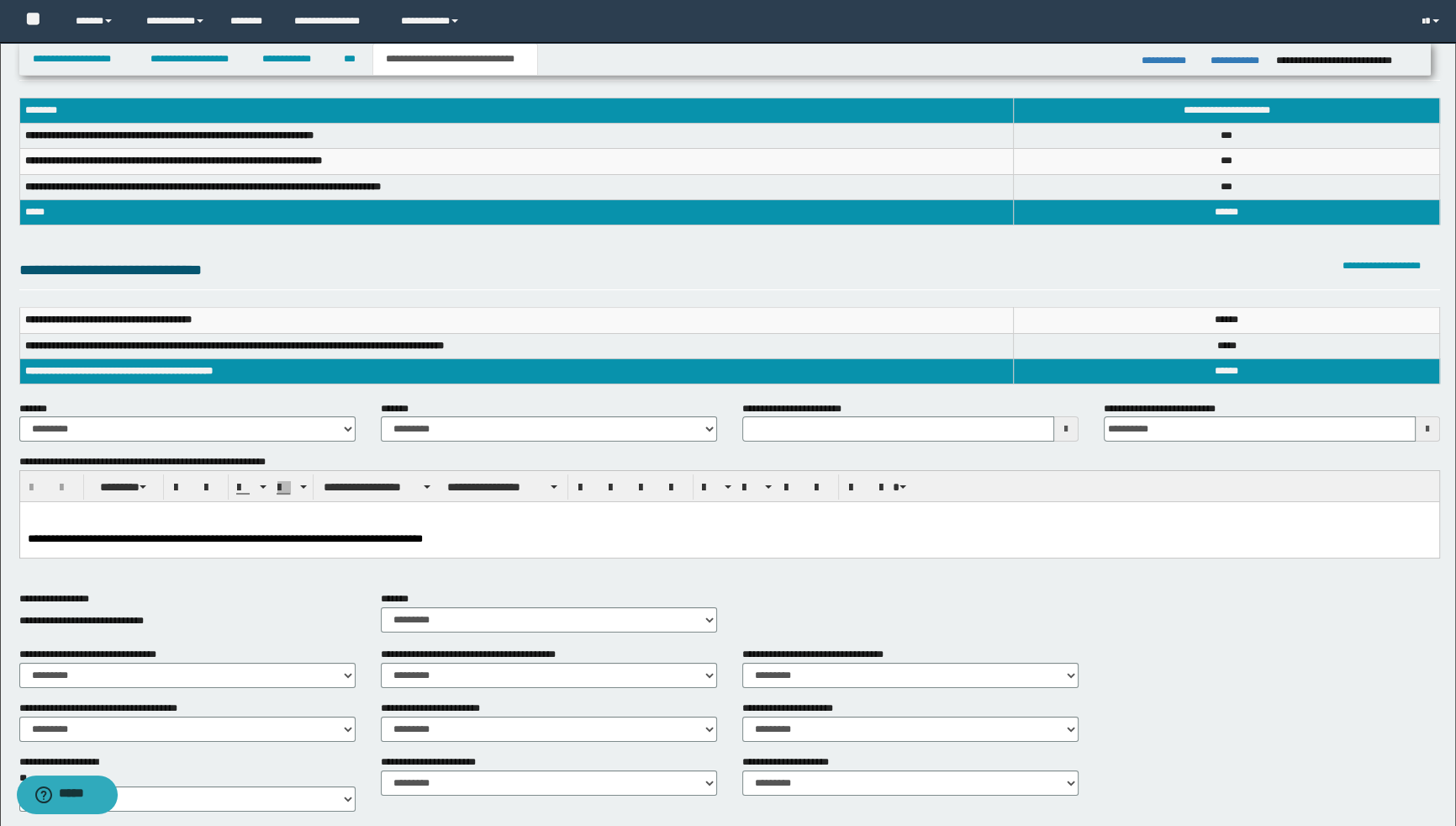 scroll, scrollTop: 0, scrollLeft: 0, axis: both 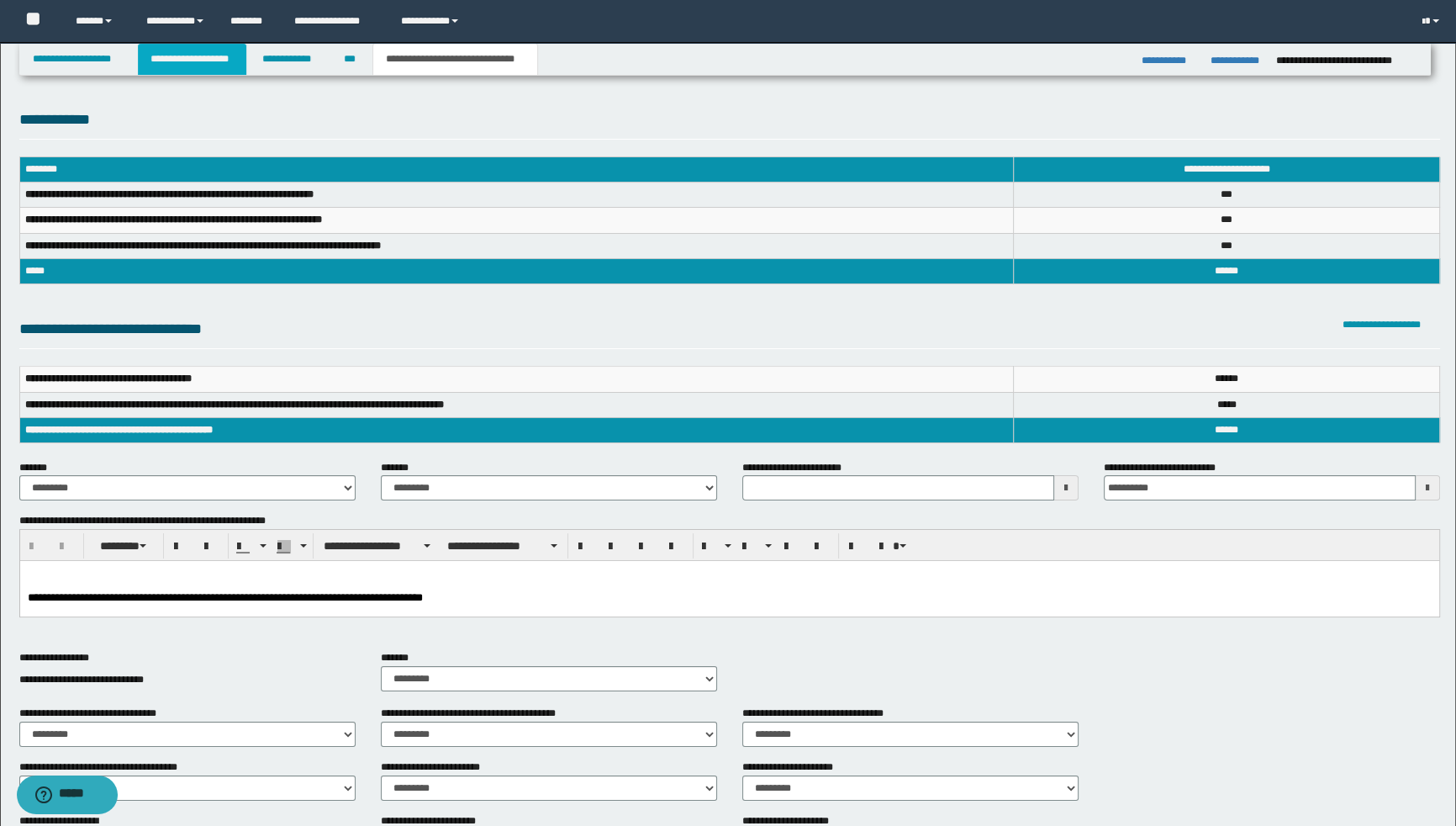 click on "**********" at bounding box center (192, 59) 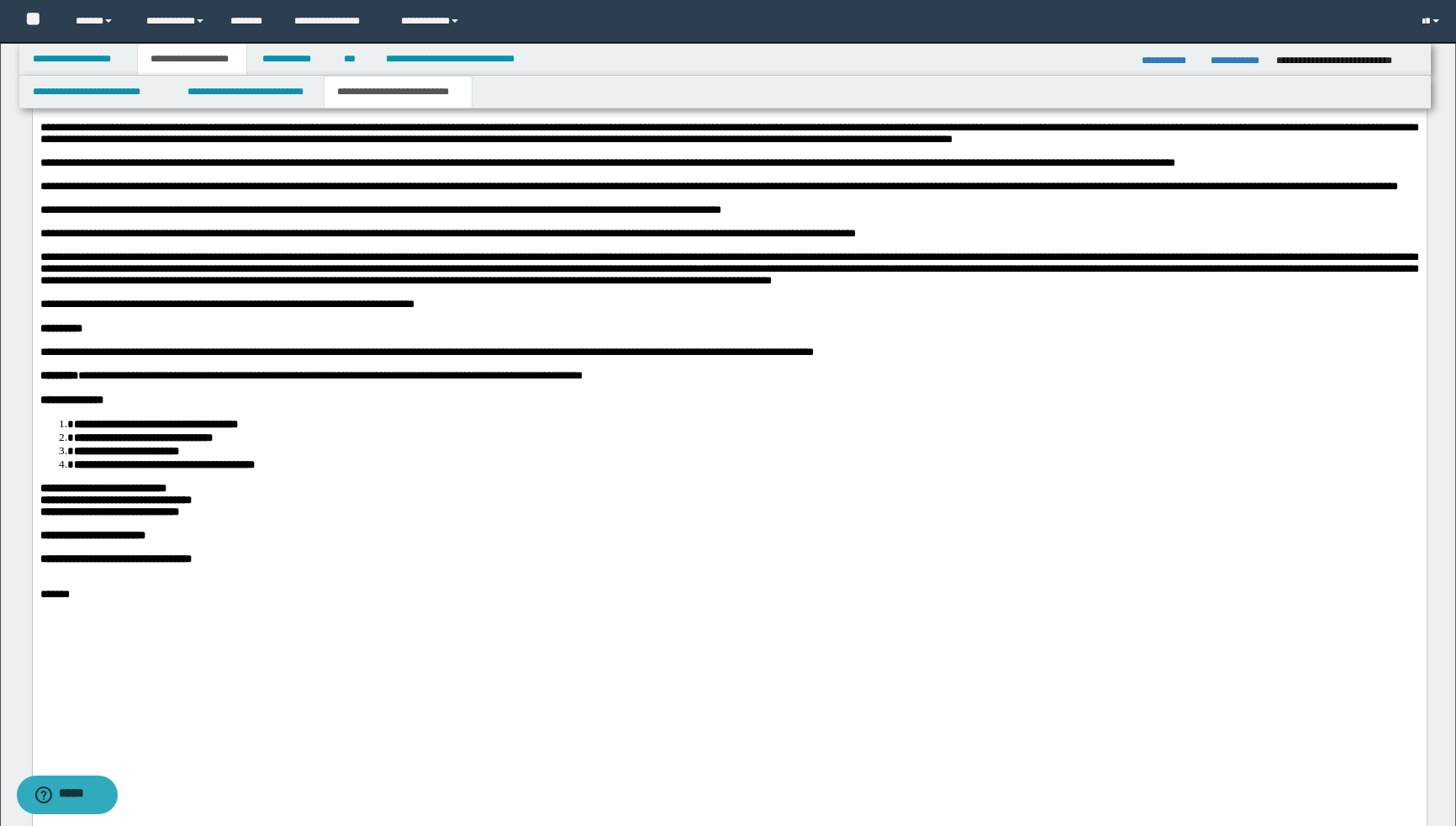 scroll, scrollTop: 3135, scrollLeft: 0, axis: vertical 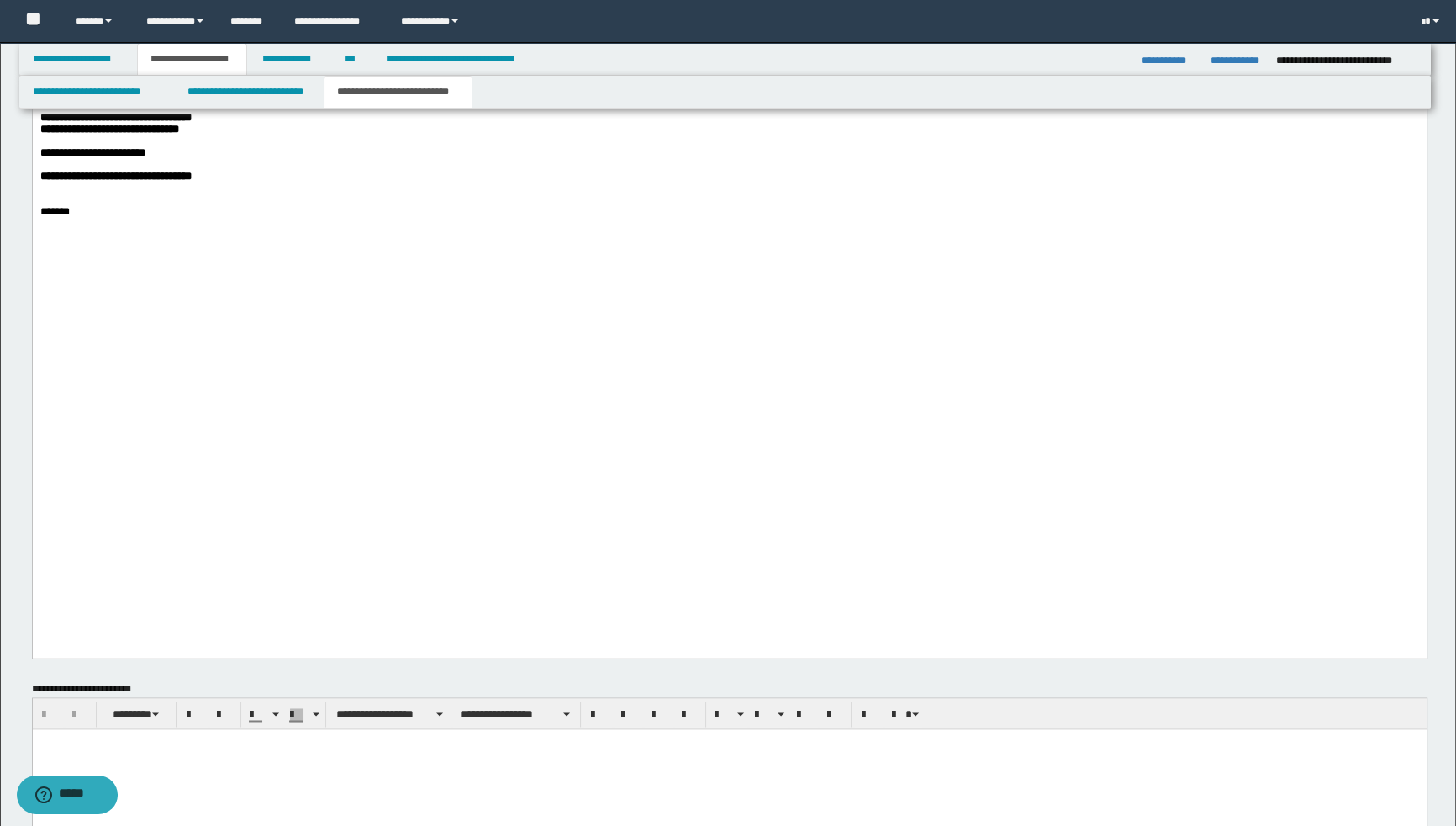 click on "**********" at bounding box center [108, 130] 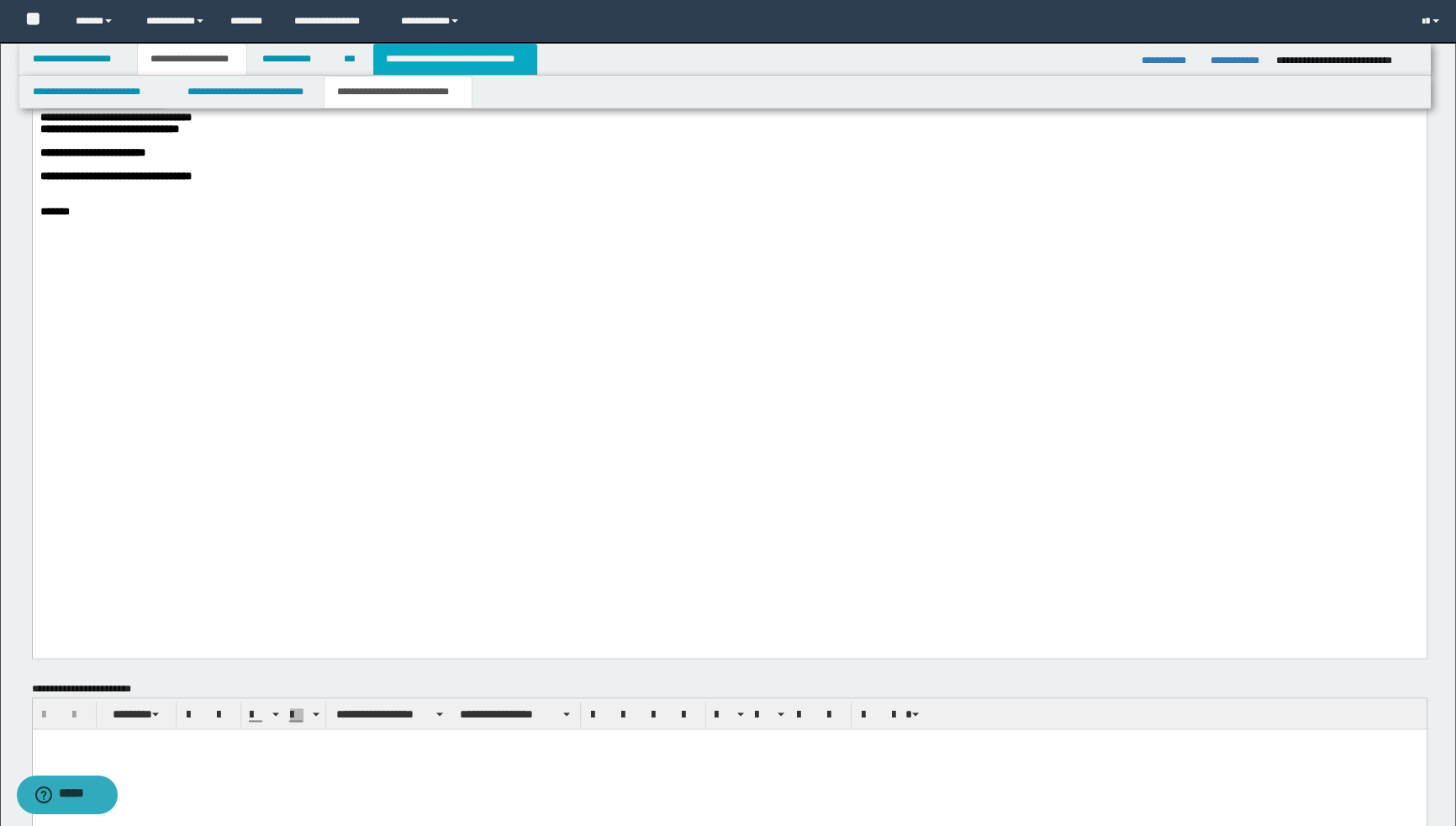 click on "**********" at bounding box center (455, 59) 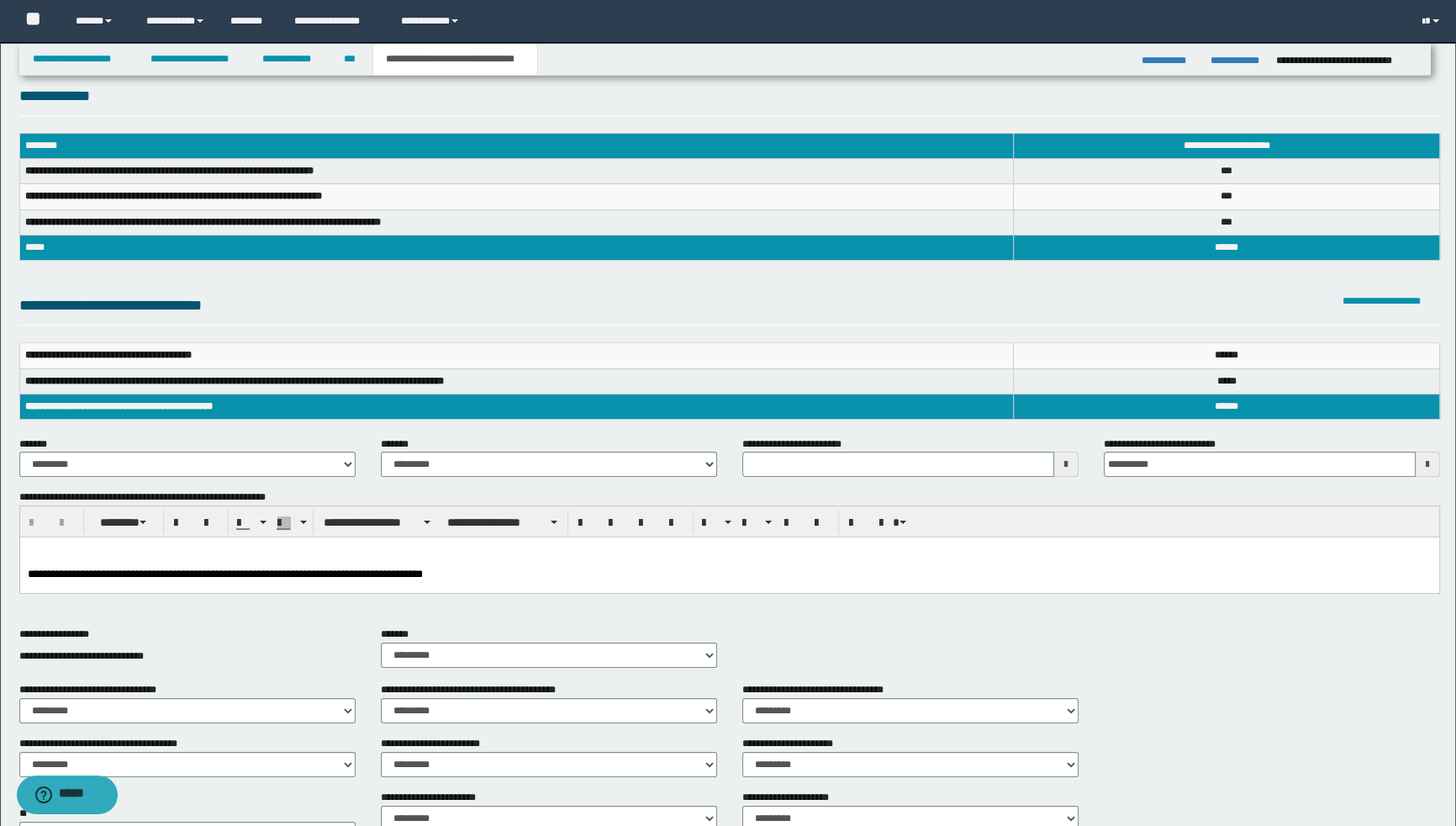 scroll, scrollTop: 0, scrollLeft: 0, axis: both 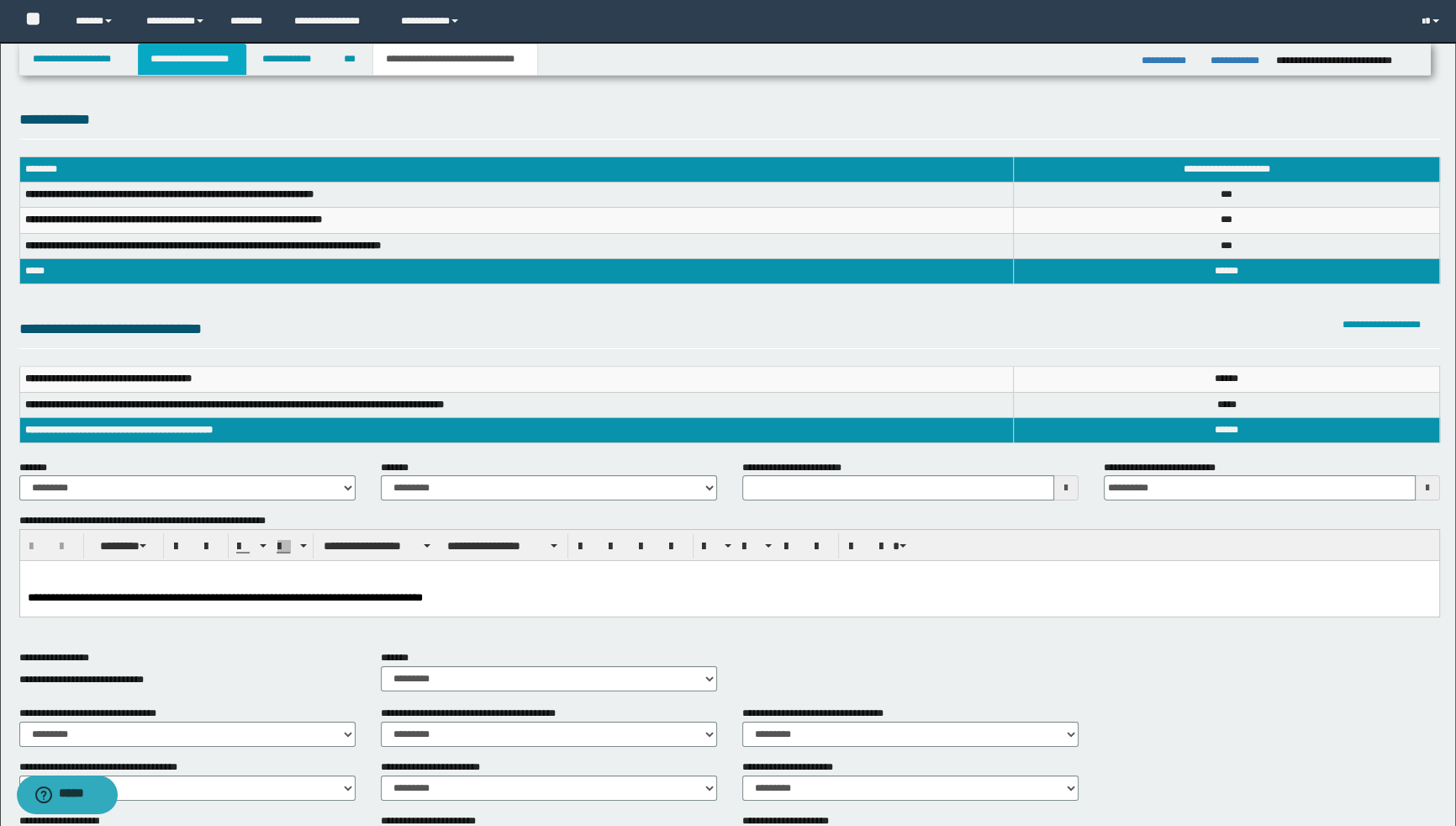 click on "**********" at bounding box center (192, 59) 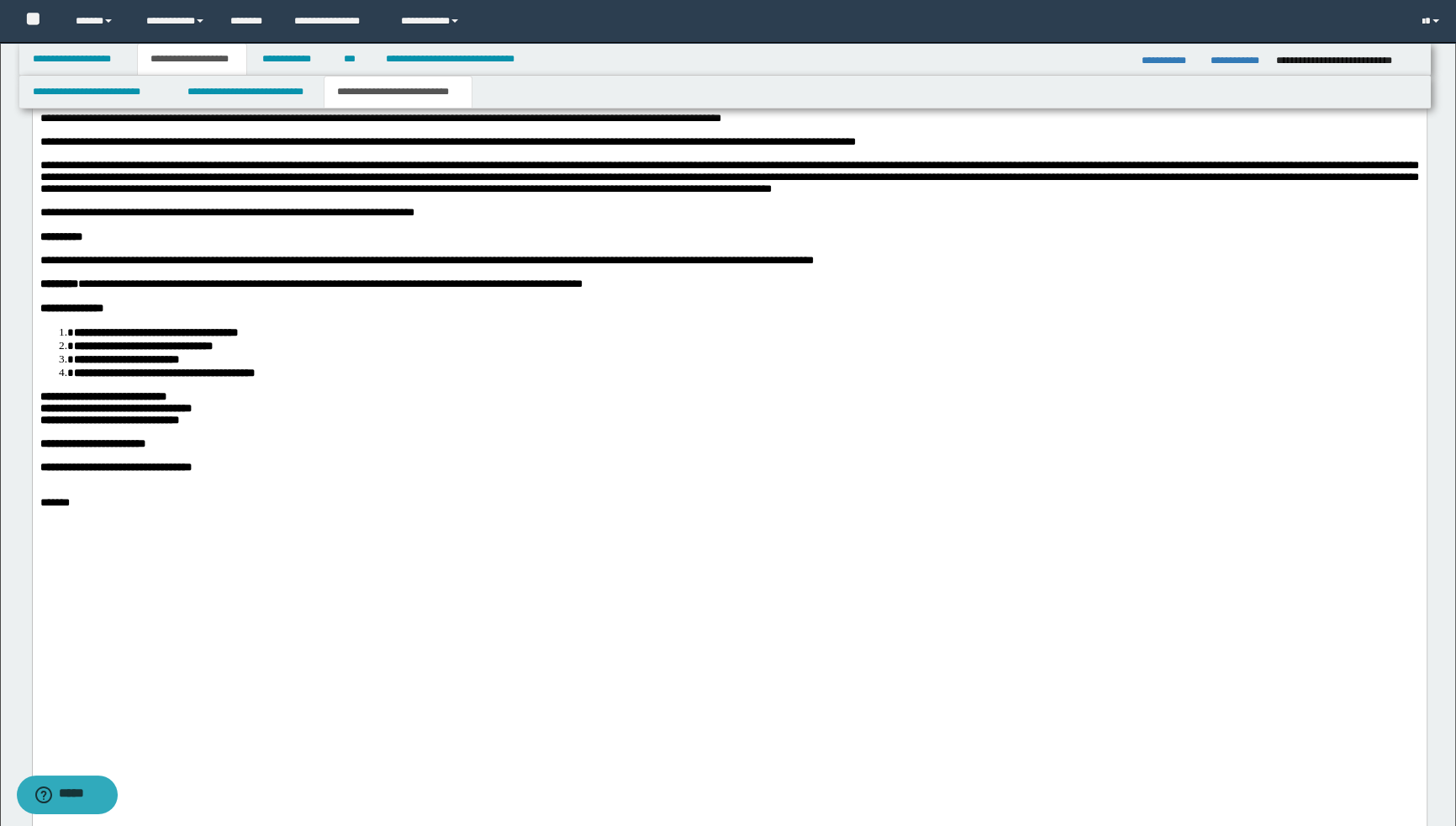 scroll, scrollTop: 3058, scrollLeft: 0, axis: vertical 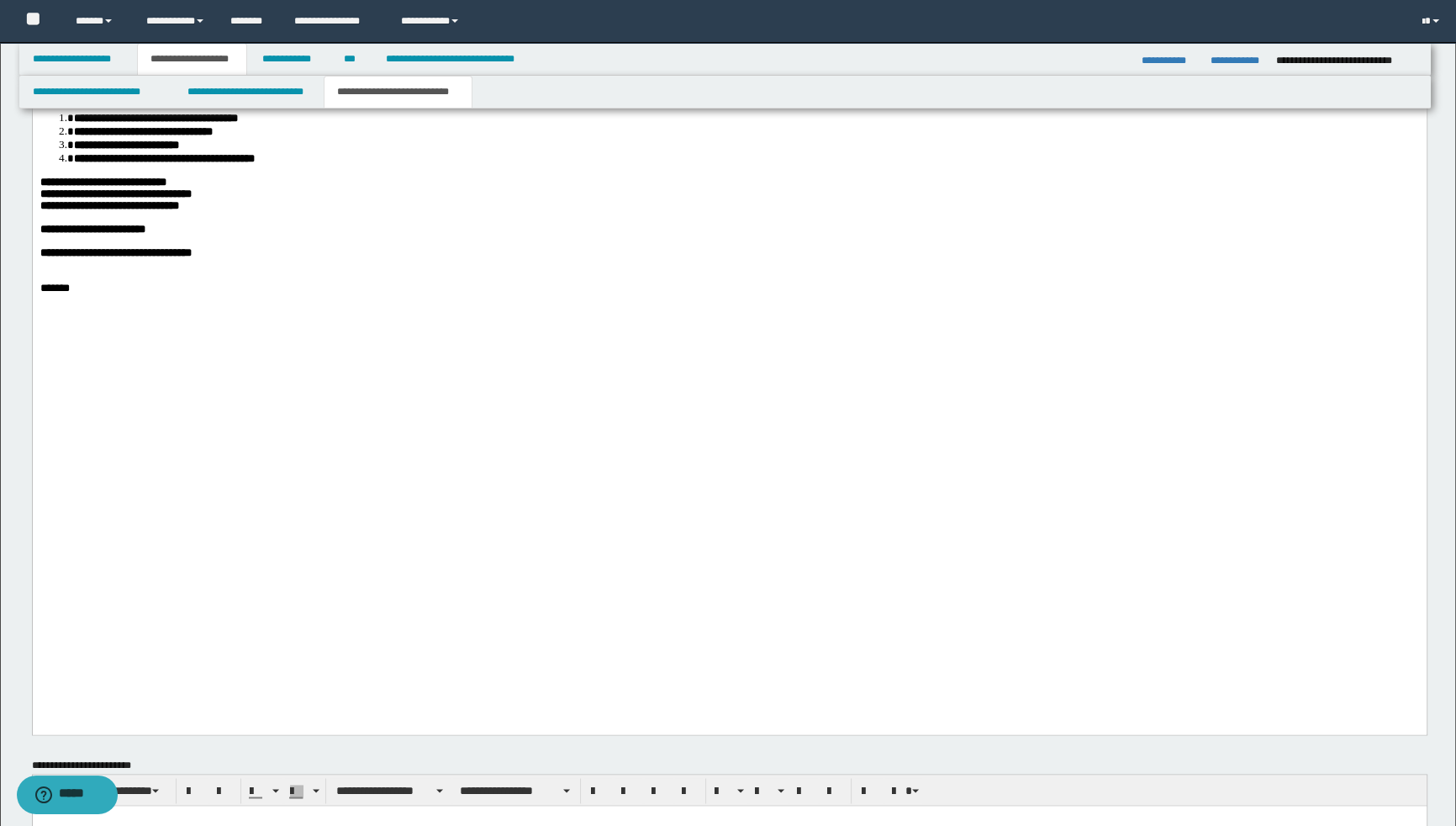 click on "*********" at bounding box center (58, 70) 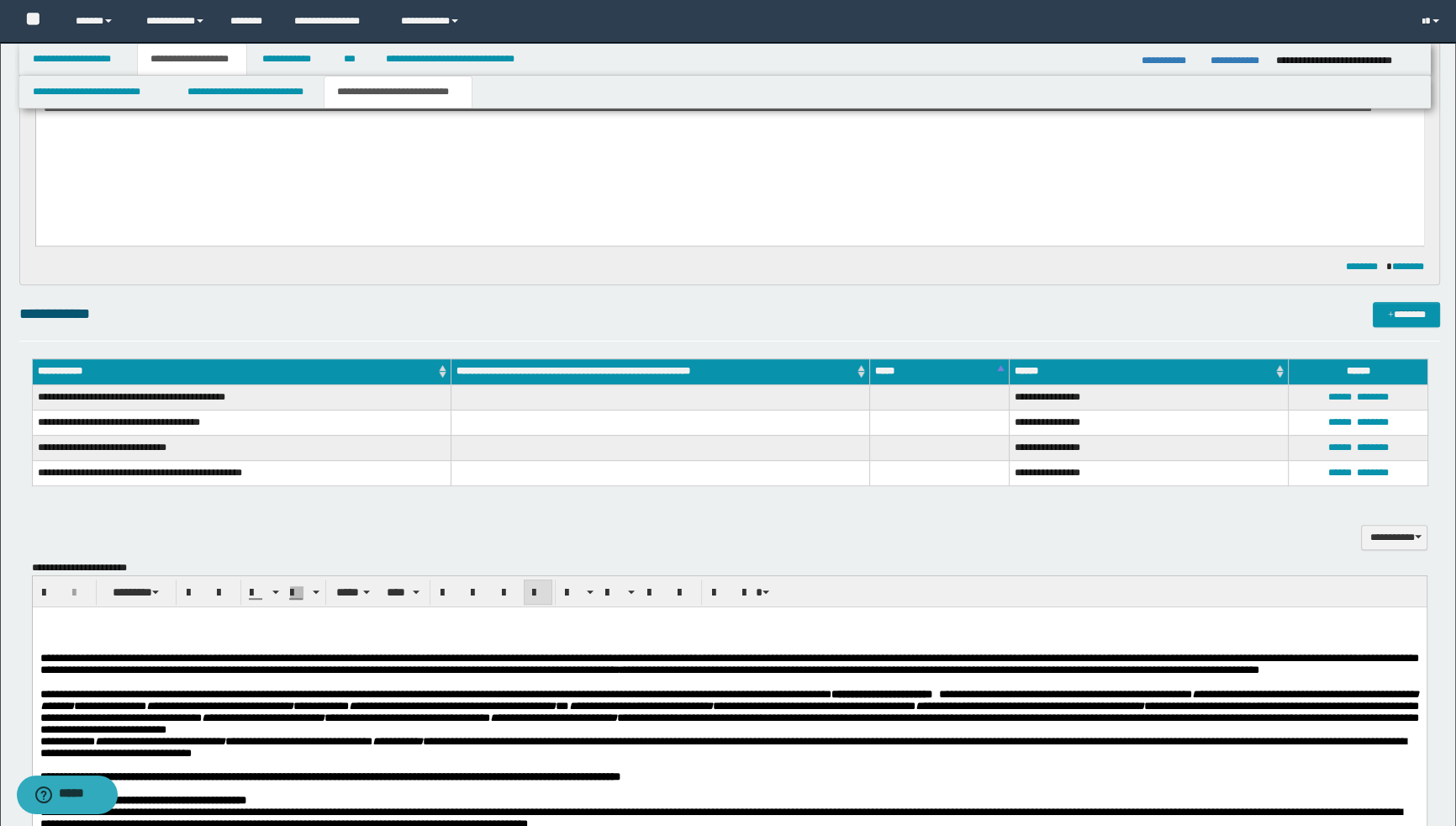 scroll, scrollTop: 765, scrollLeft: 0, axis: vertical 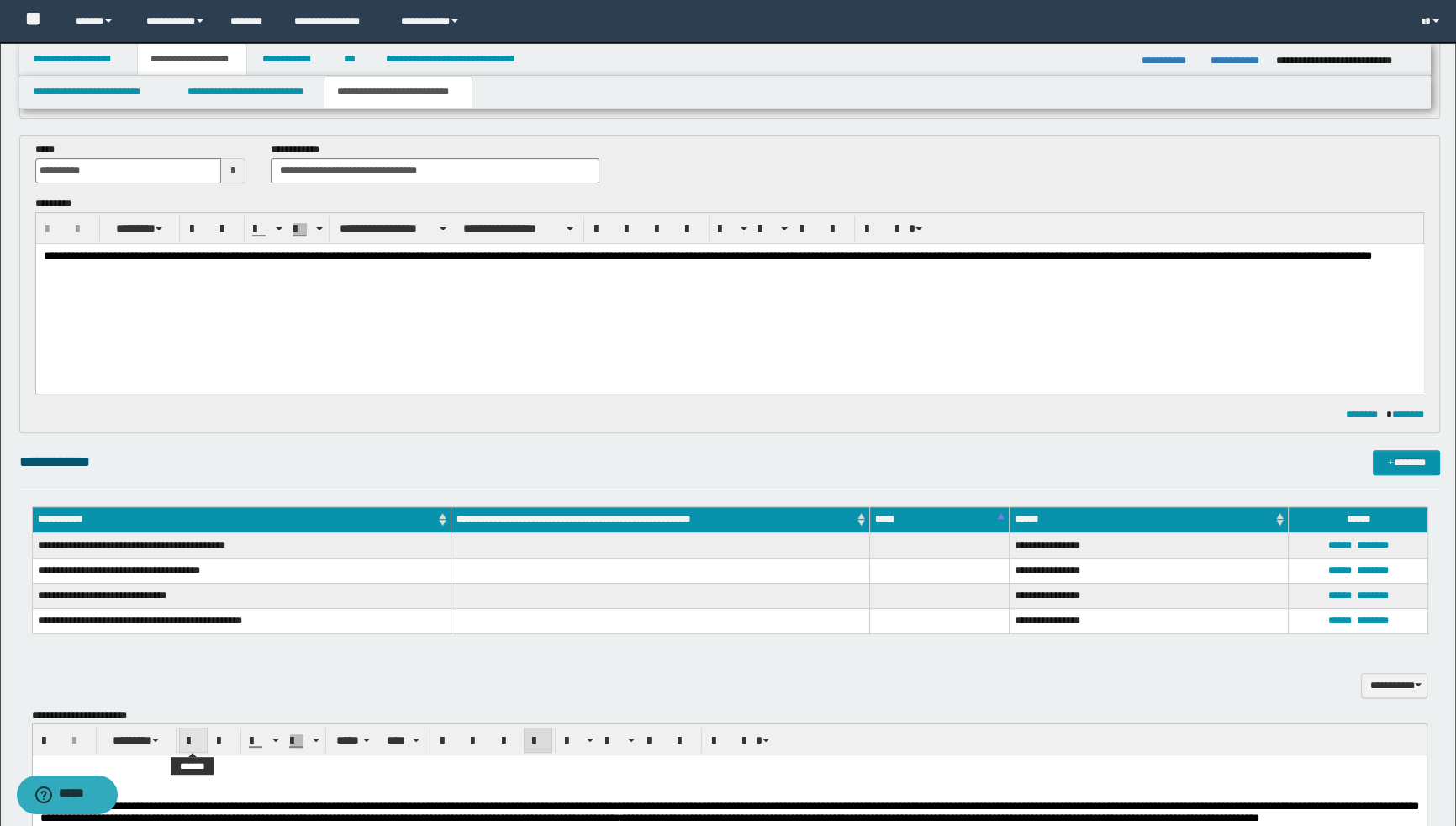 click at bounding box center (193, 741) 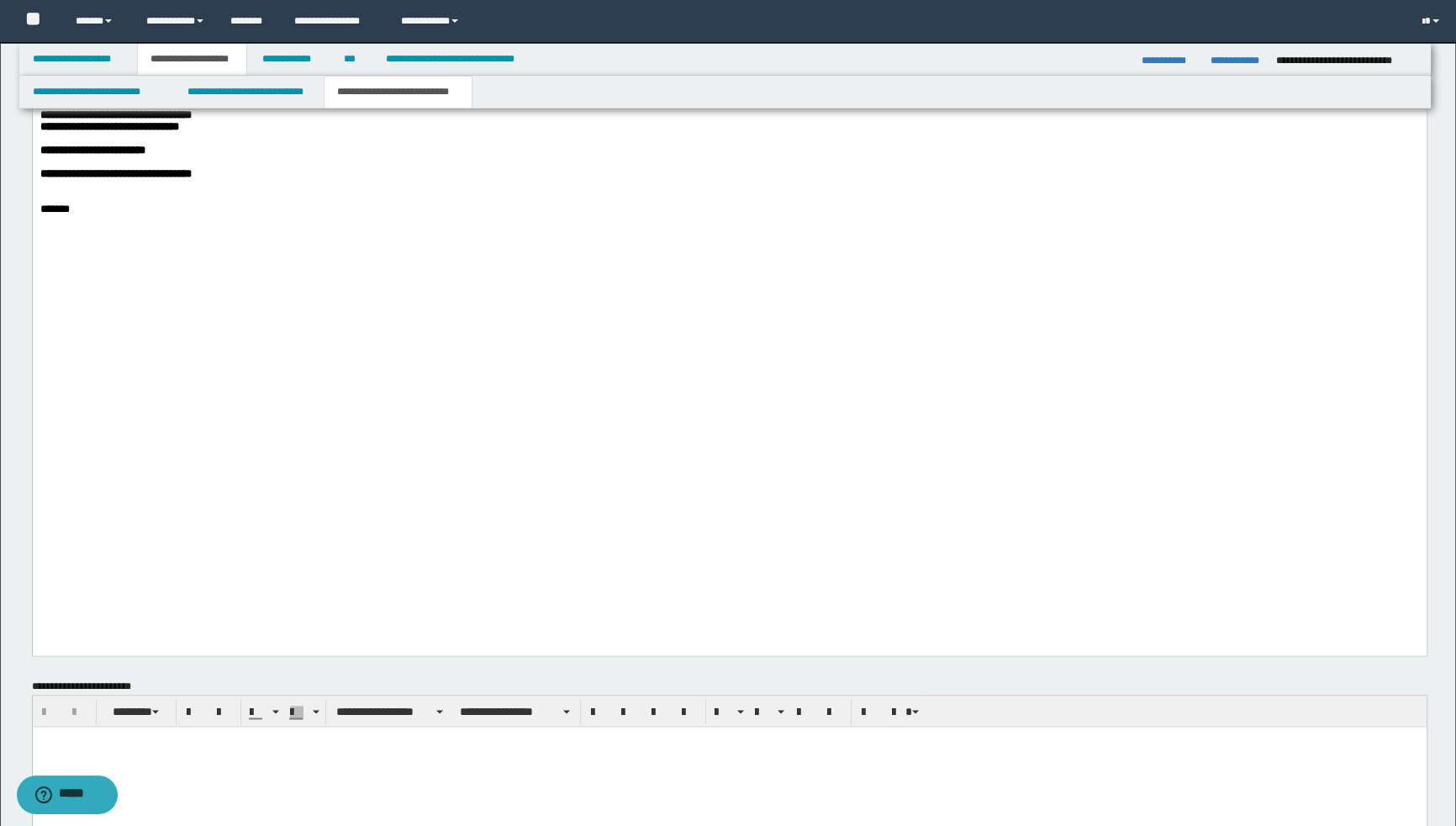 scroll, scrollTop: 3087, scrollLeft: 0, axis: vertical 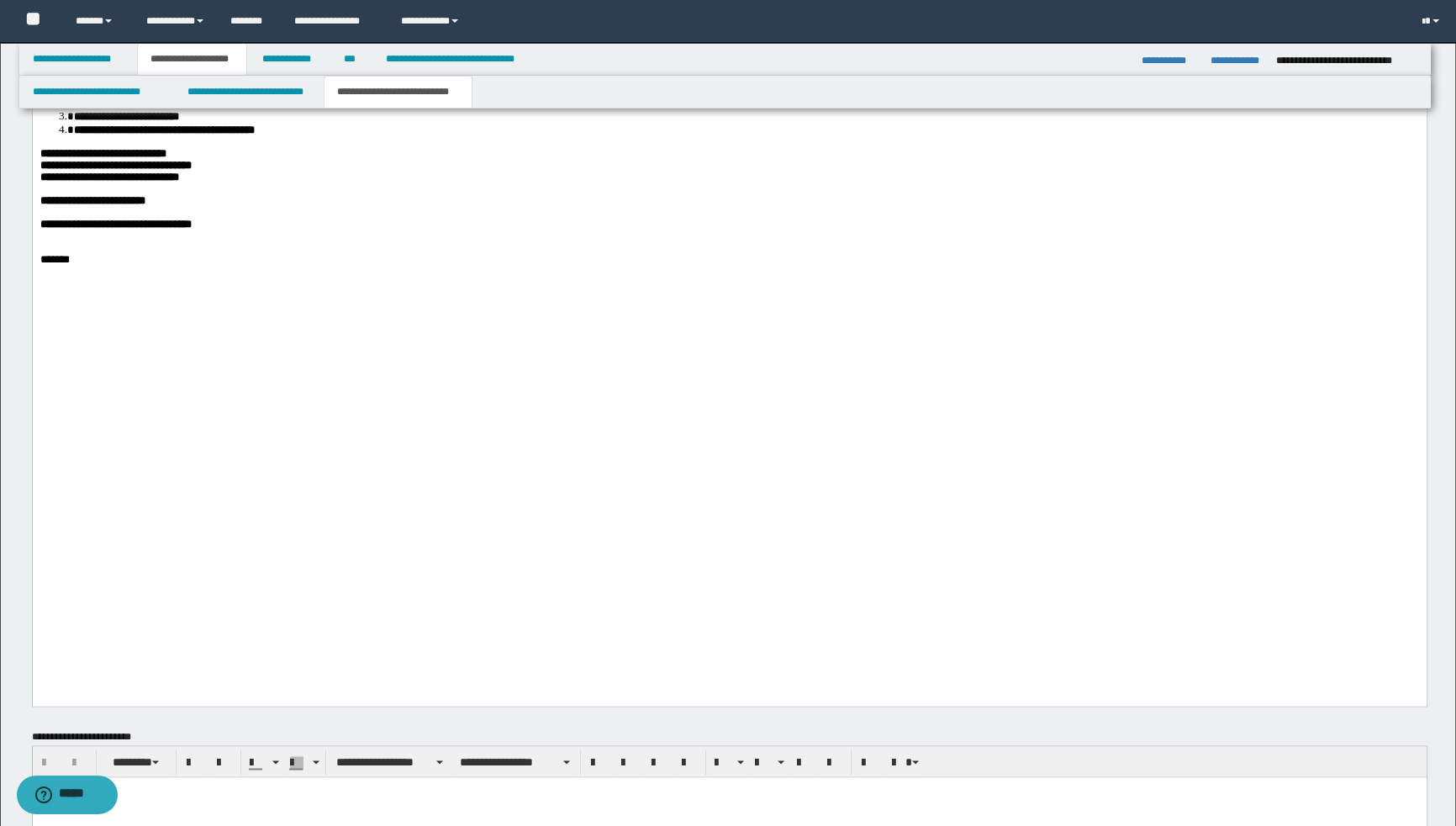 click on "**********" at bounding box center (729, 178) 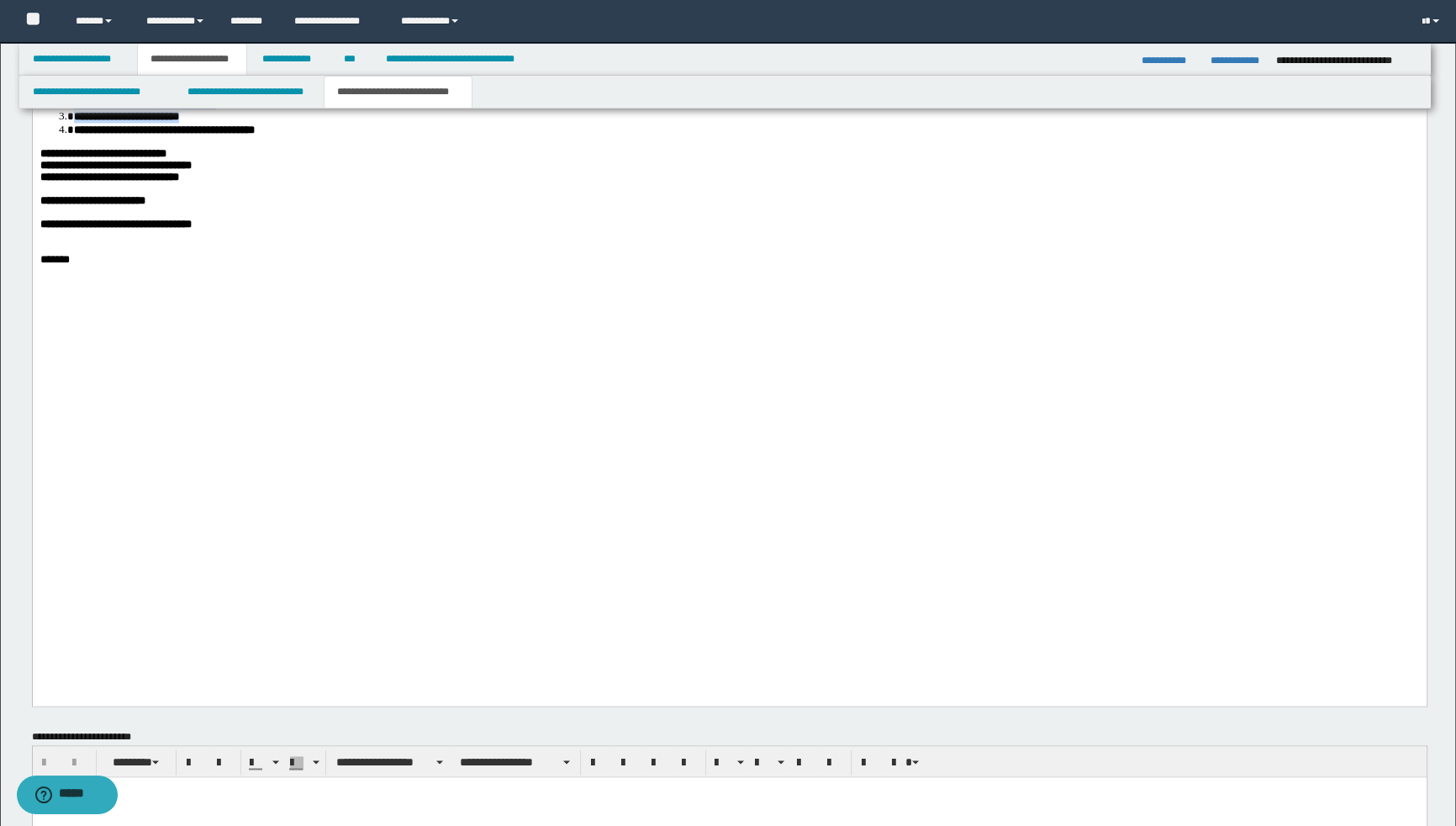 drag, startPoint x: 361, startPoint y: 460, endPoint x: 300, endPoint y: 427, distance: 69.354164 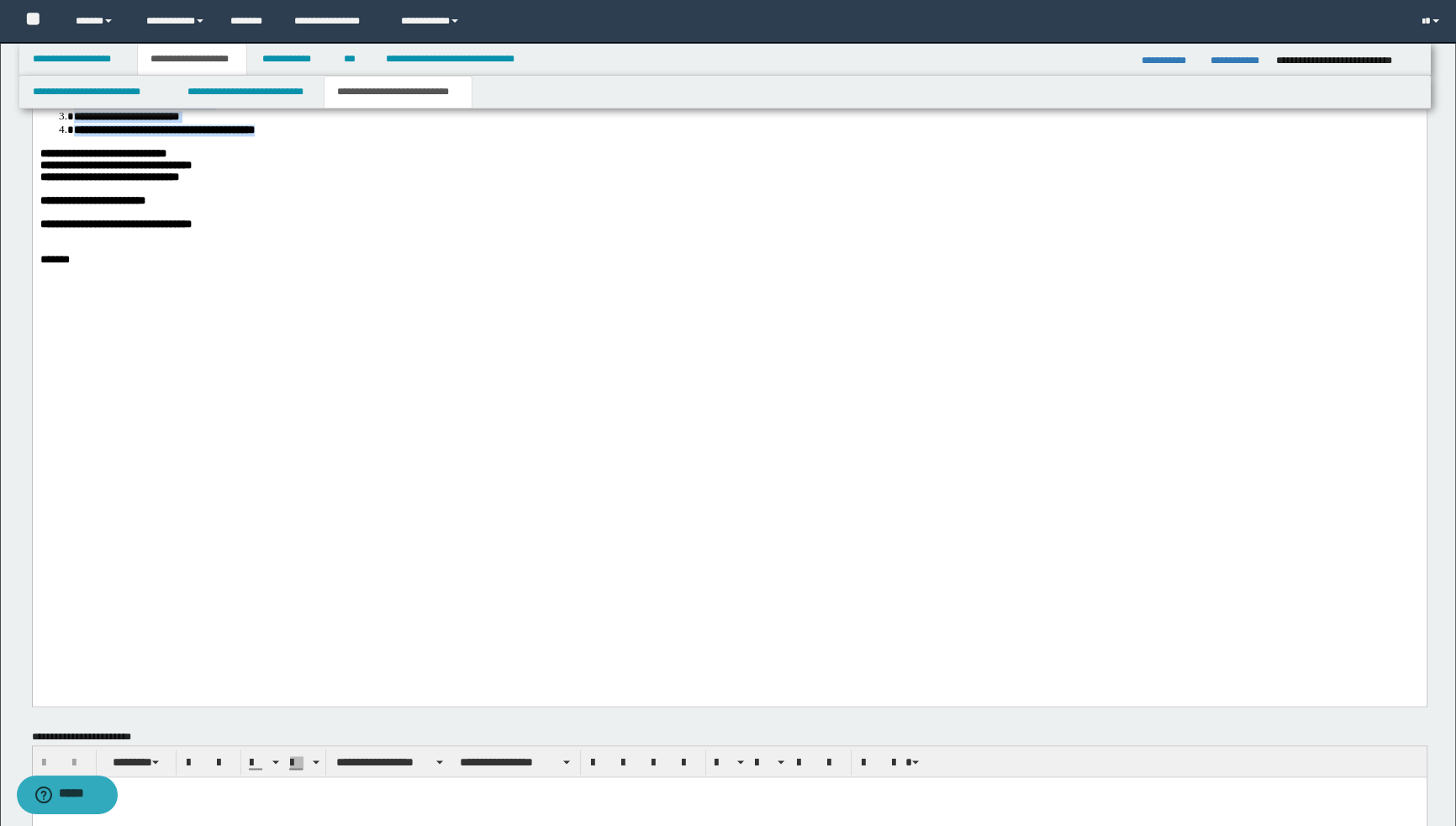 drag, startPoint x: 324, startPoint y: 469, endPoint x: 75, endPoint y: 428, distance: 252.35293 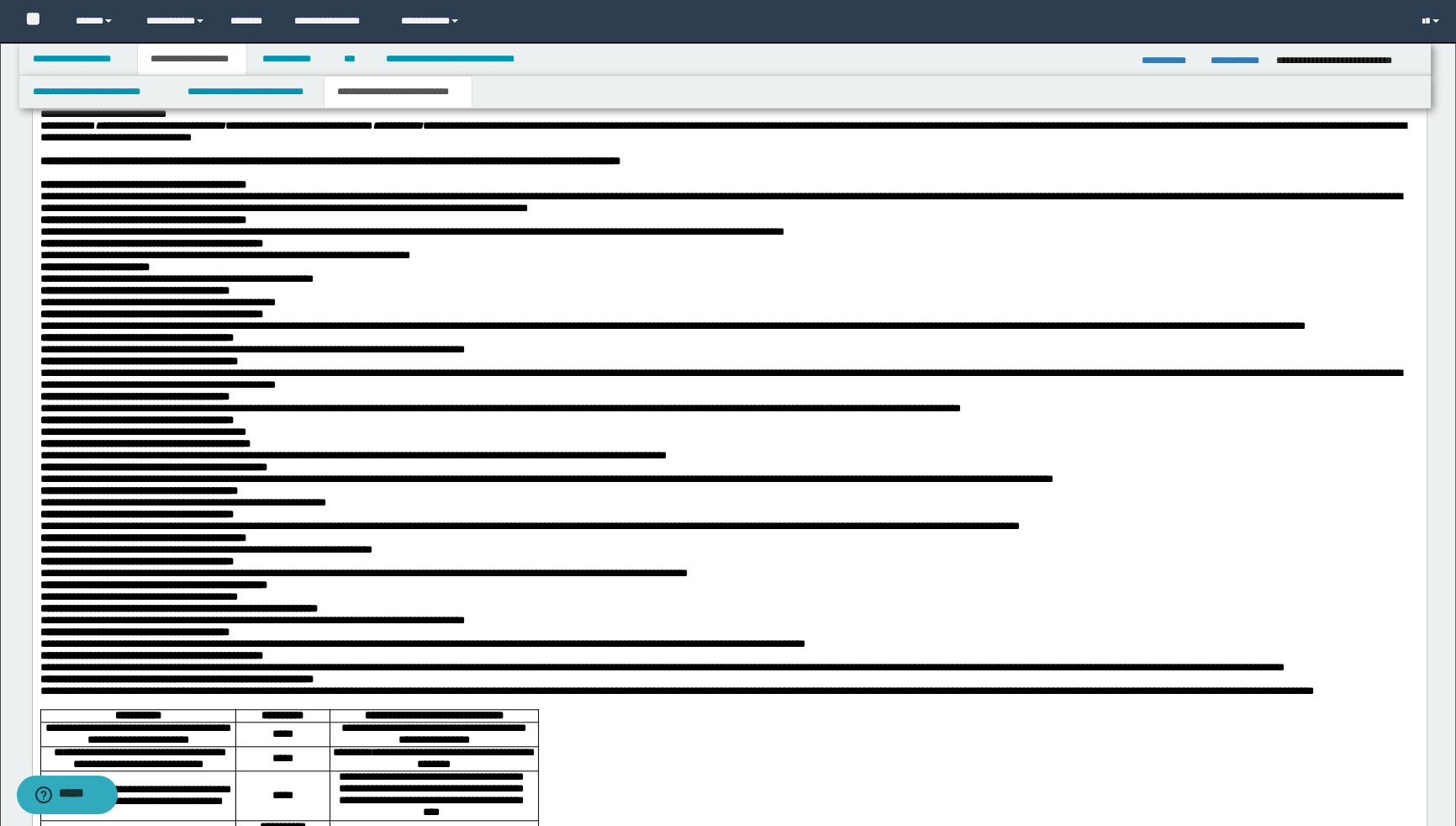 scroll, scrollTop: 1329, scrollLeft: 0, axis: vertical 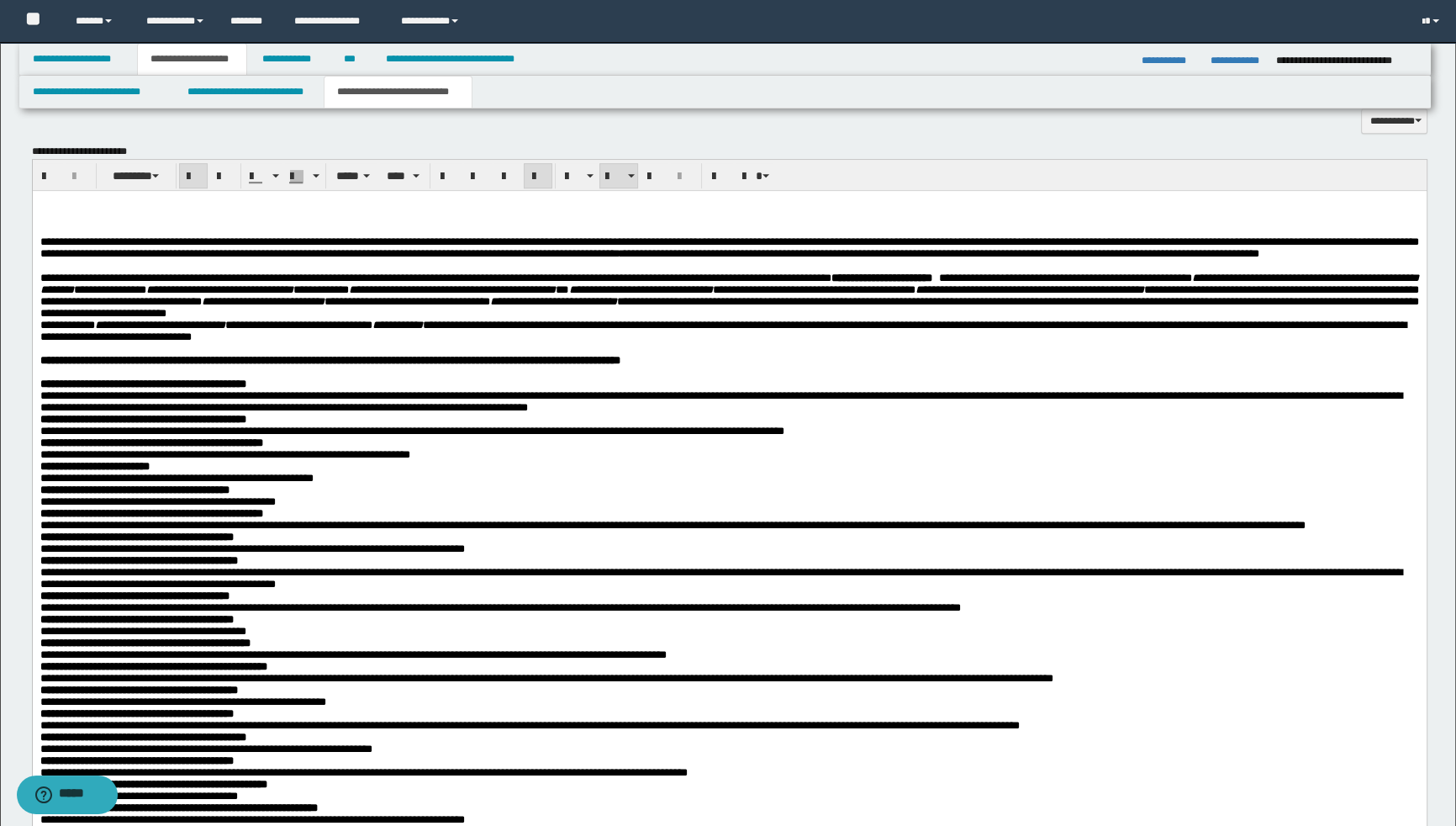 click at bounding box center [193, 177] 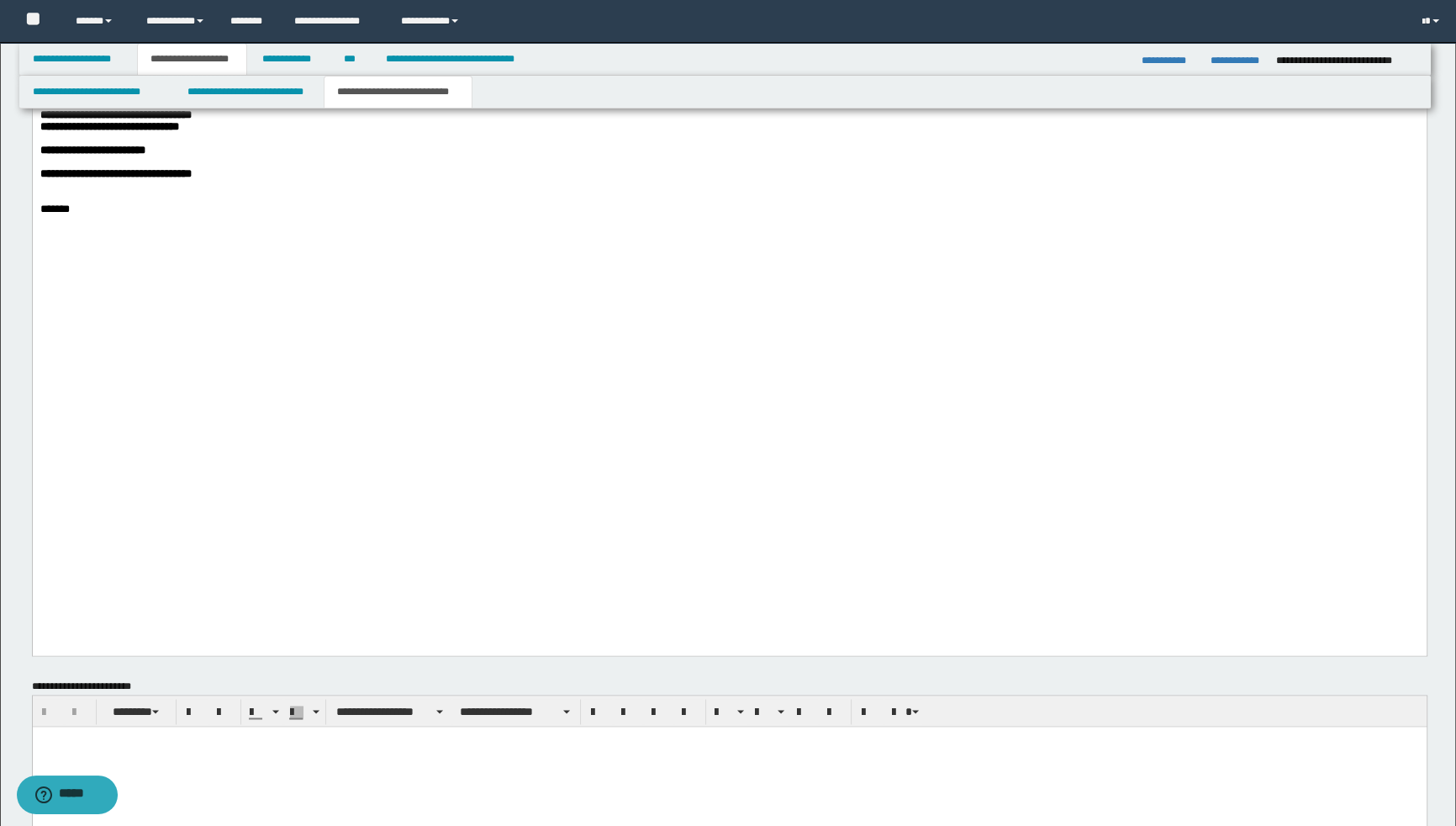 scroll, scrollTop: 3087, scrollLeft: 0, axis: vertical 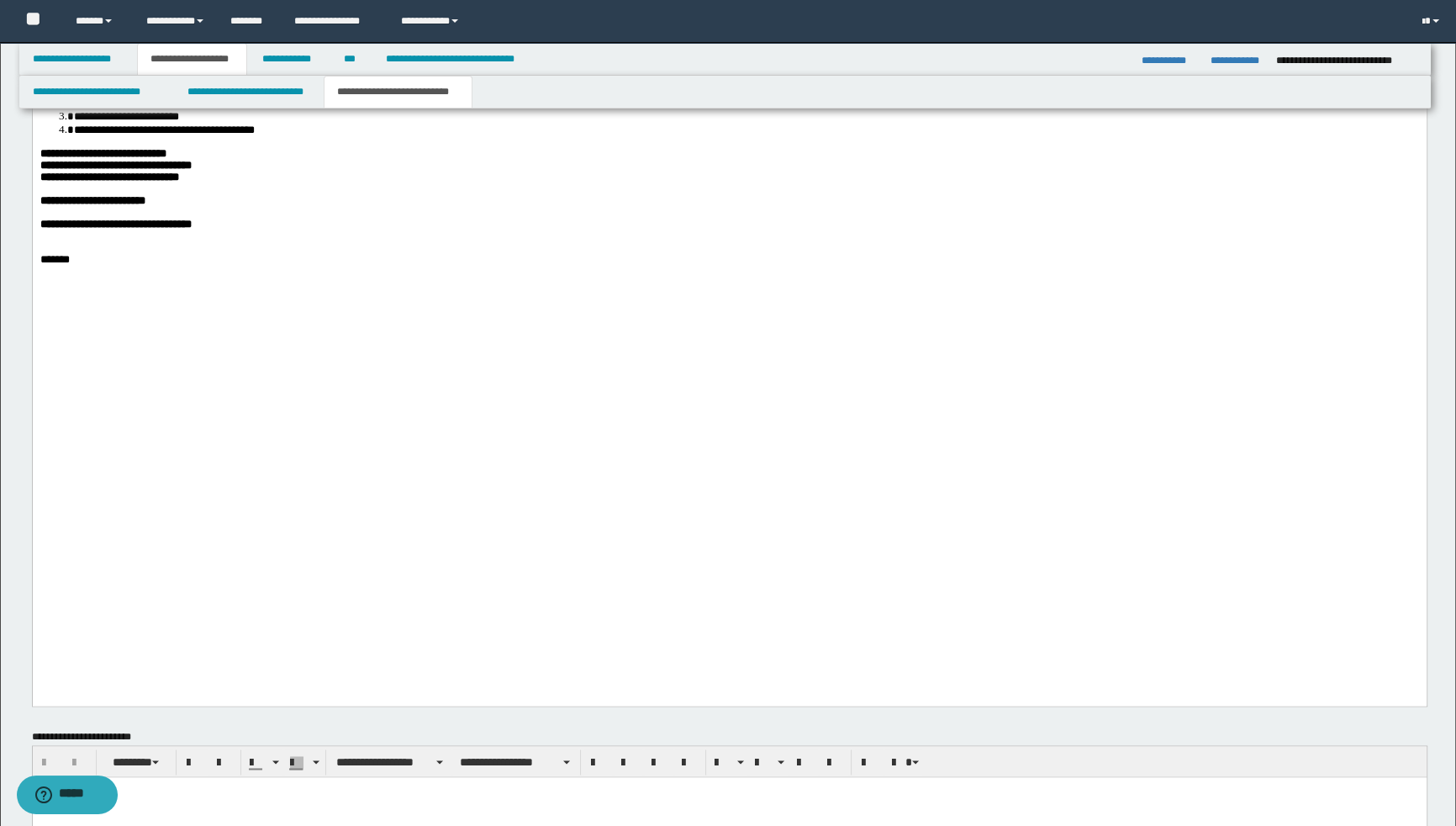 click at bounding box center (729, 214) 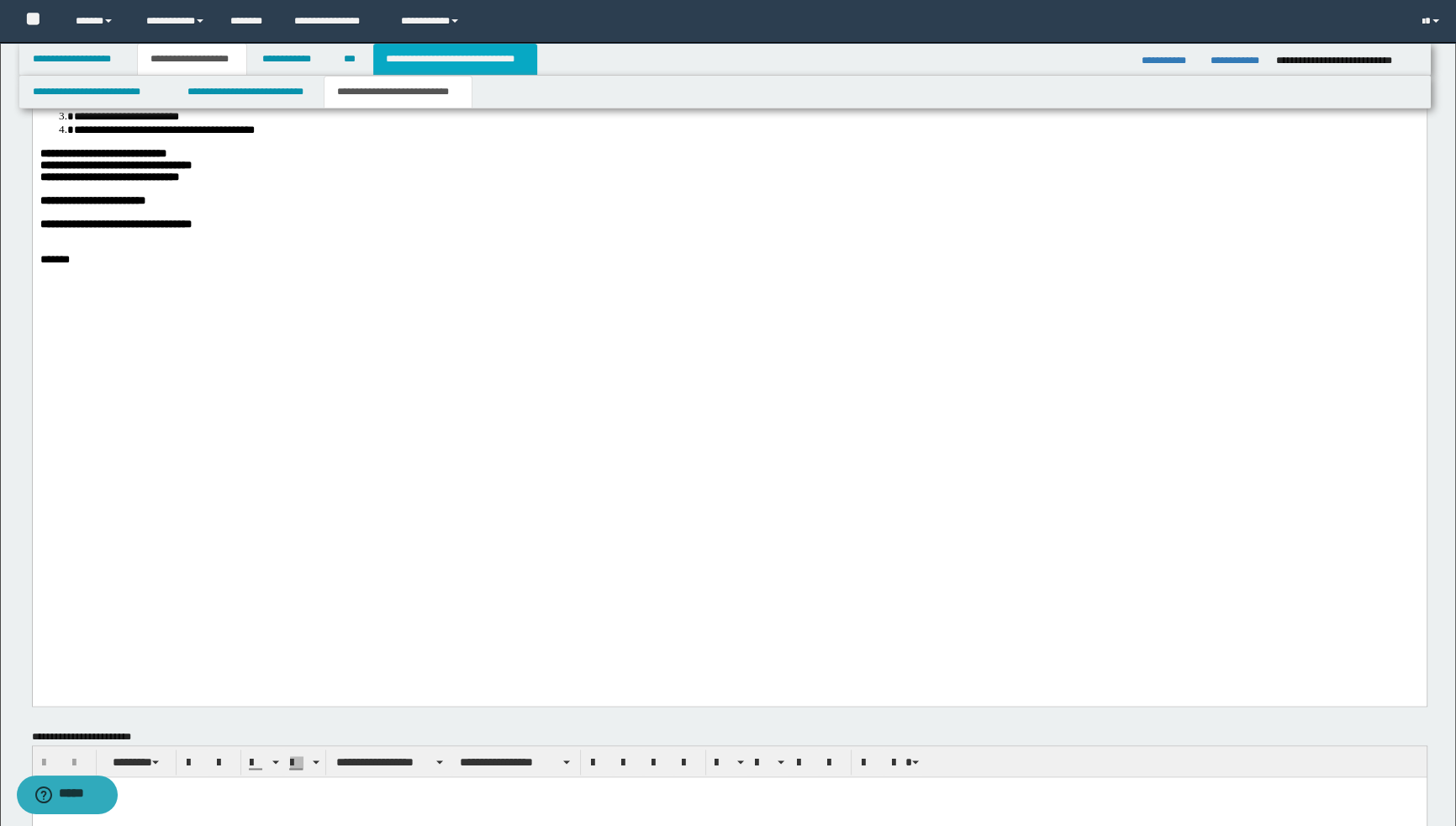 click on "**********" at bounding box center [455, 59] 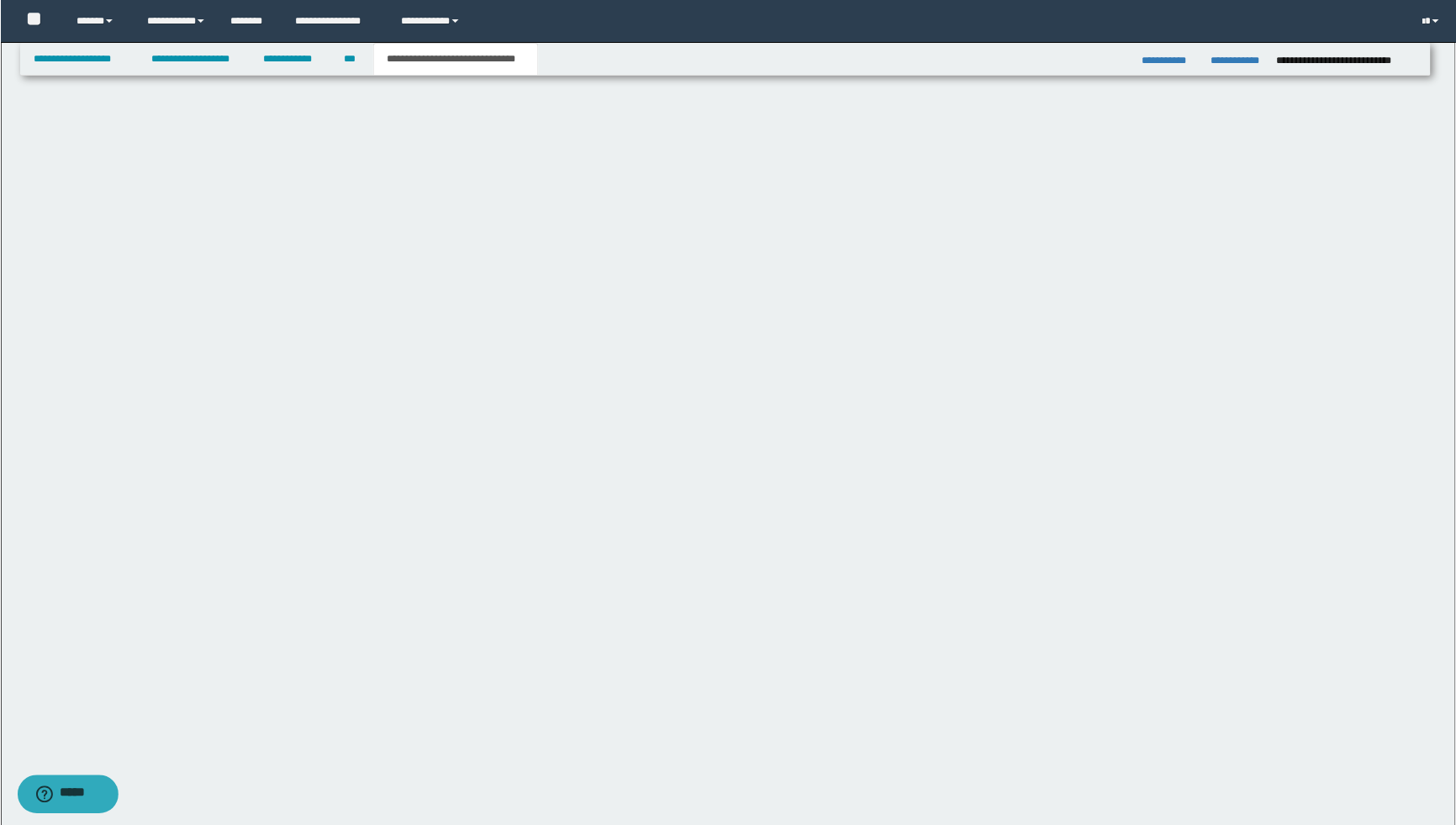 scroll, scrollTop: 430, scrollLeft: 0, axis: vertical 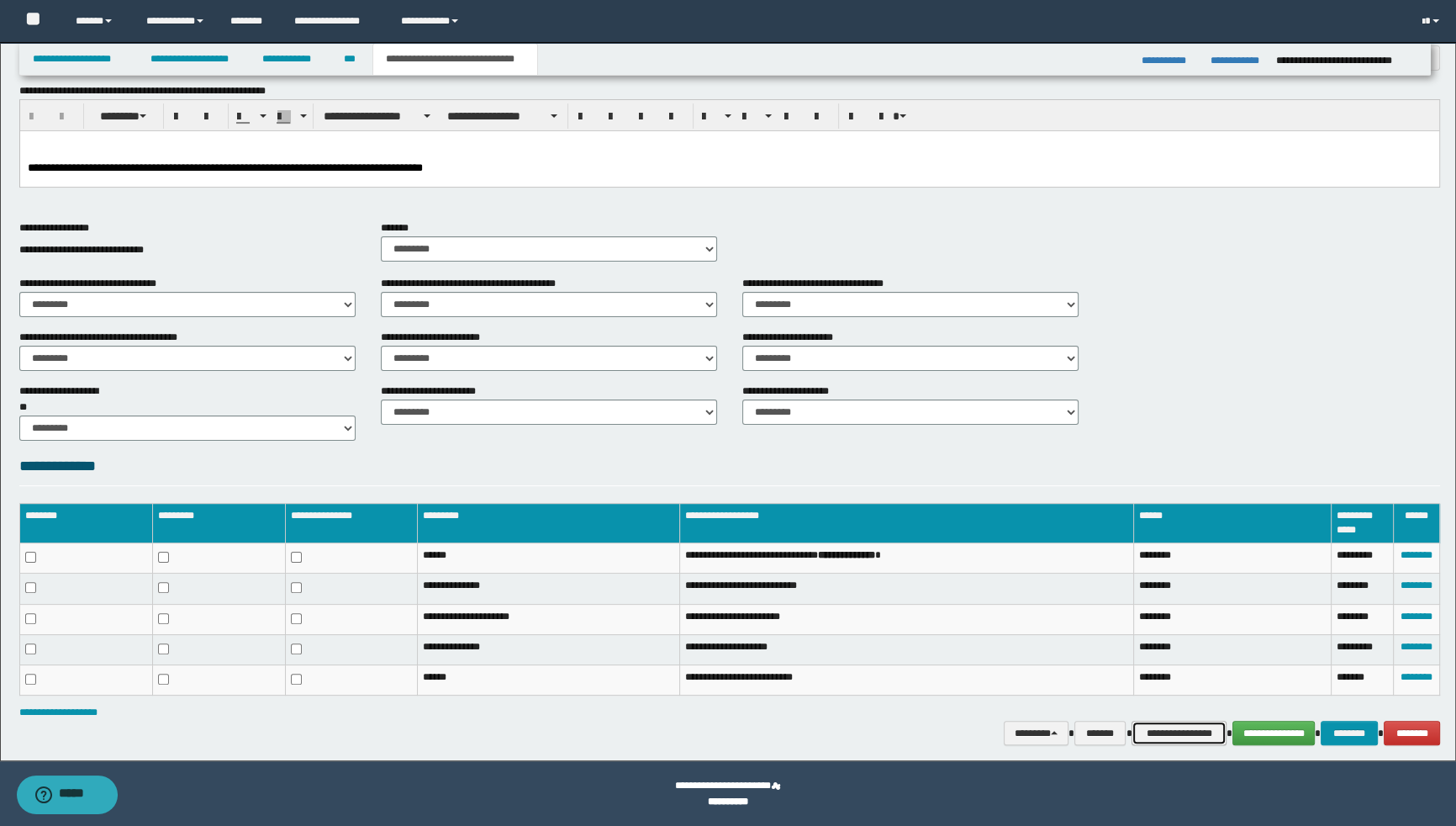 click on "**********" at bounding box center [1179, 733] 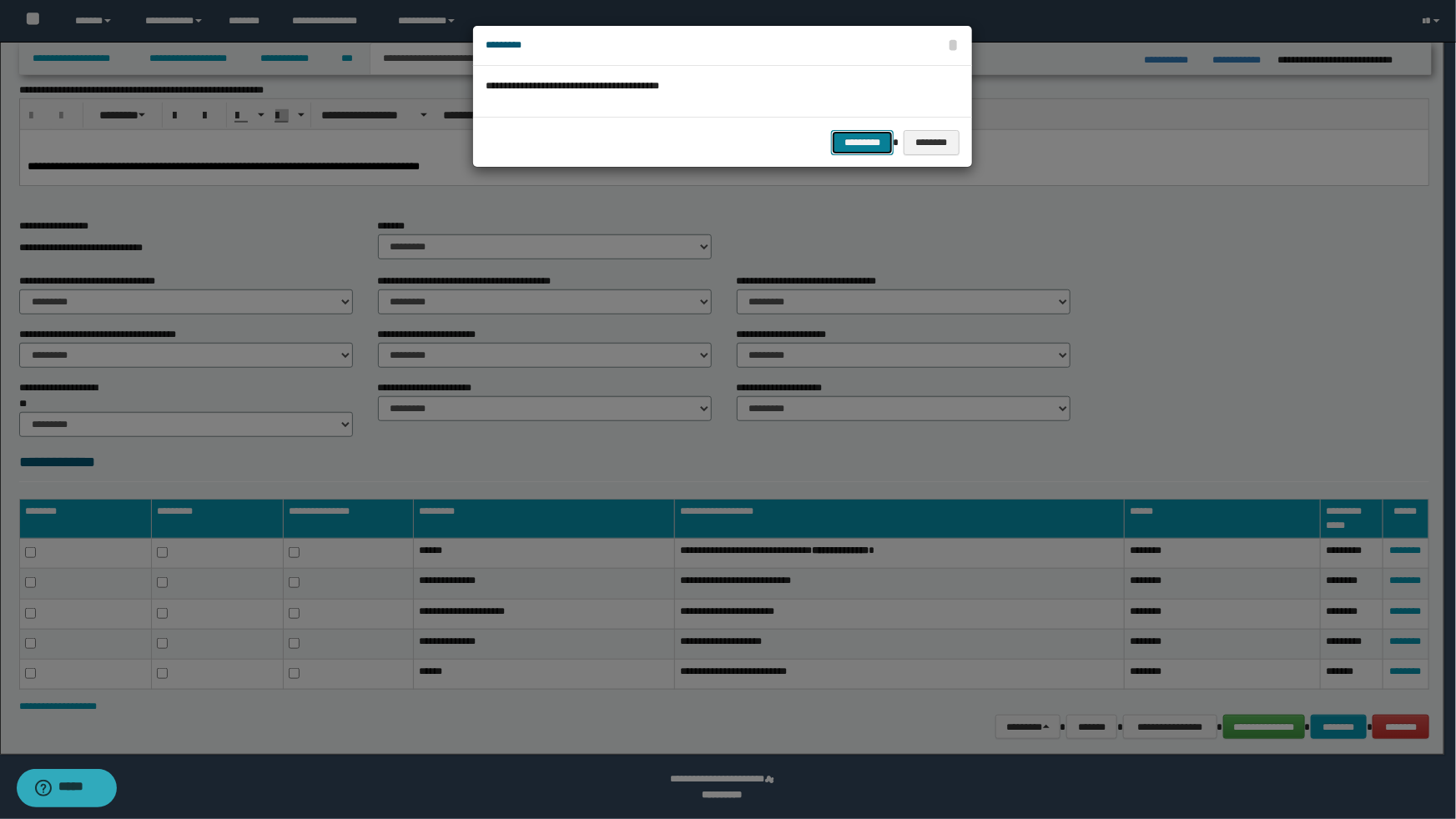 click on "*********" at bounding box center (862, 143) 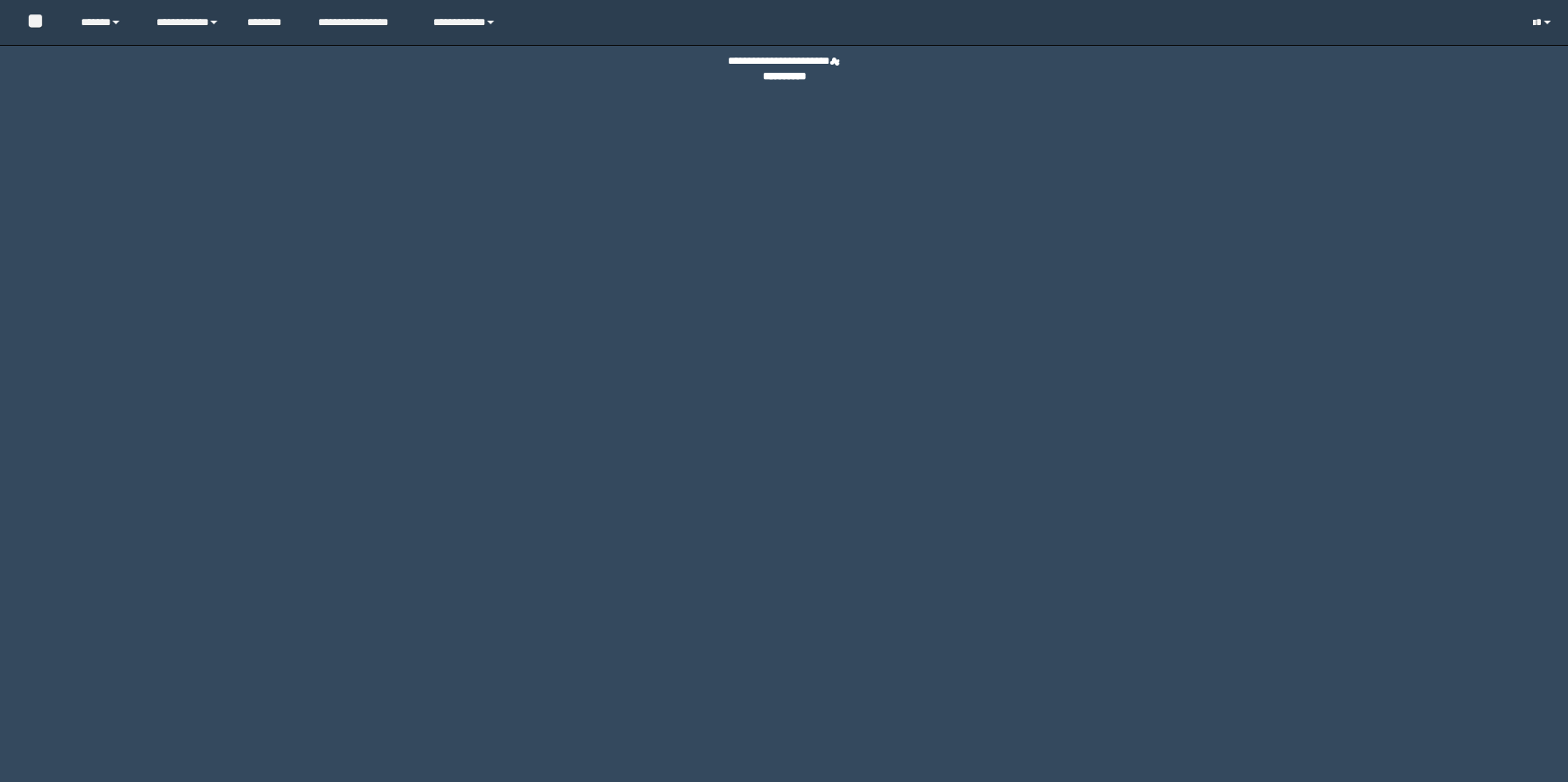 scroll, scrollTop: 0, scrollLeft: 0, axis: both 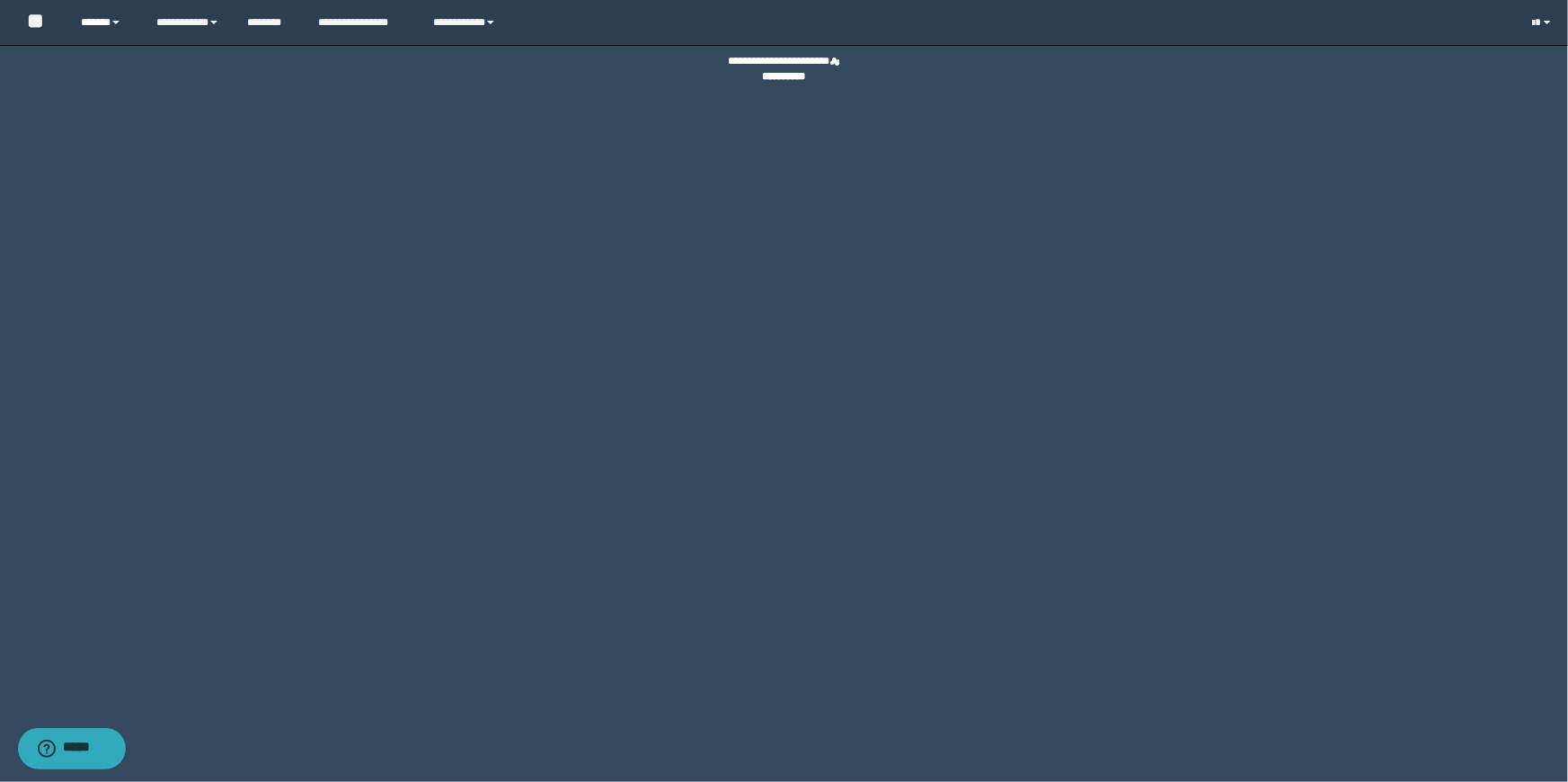 click on "******" at bounding box center [105, 22] 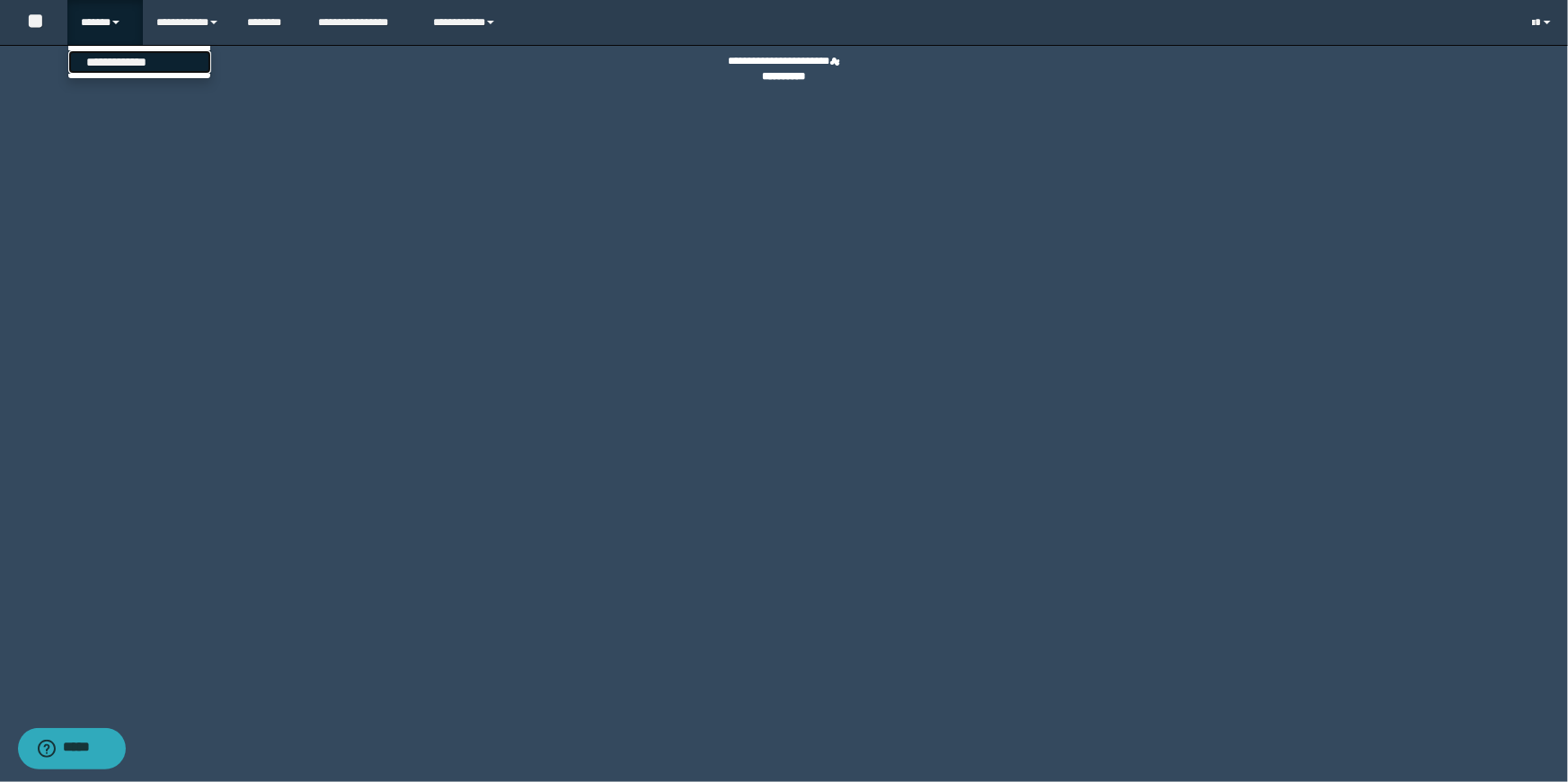 click on "**********" at bounding box center (139, 62) 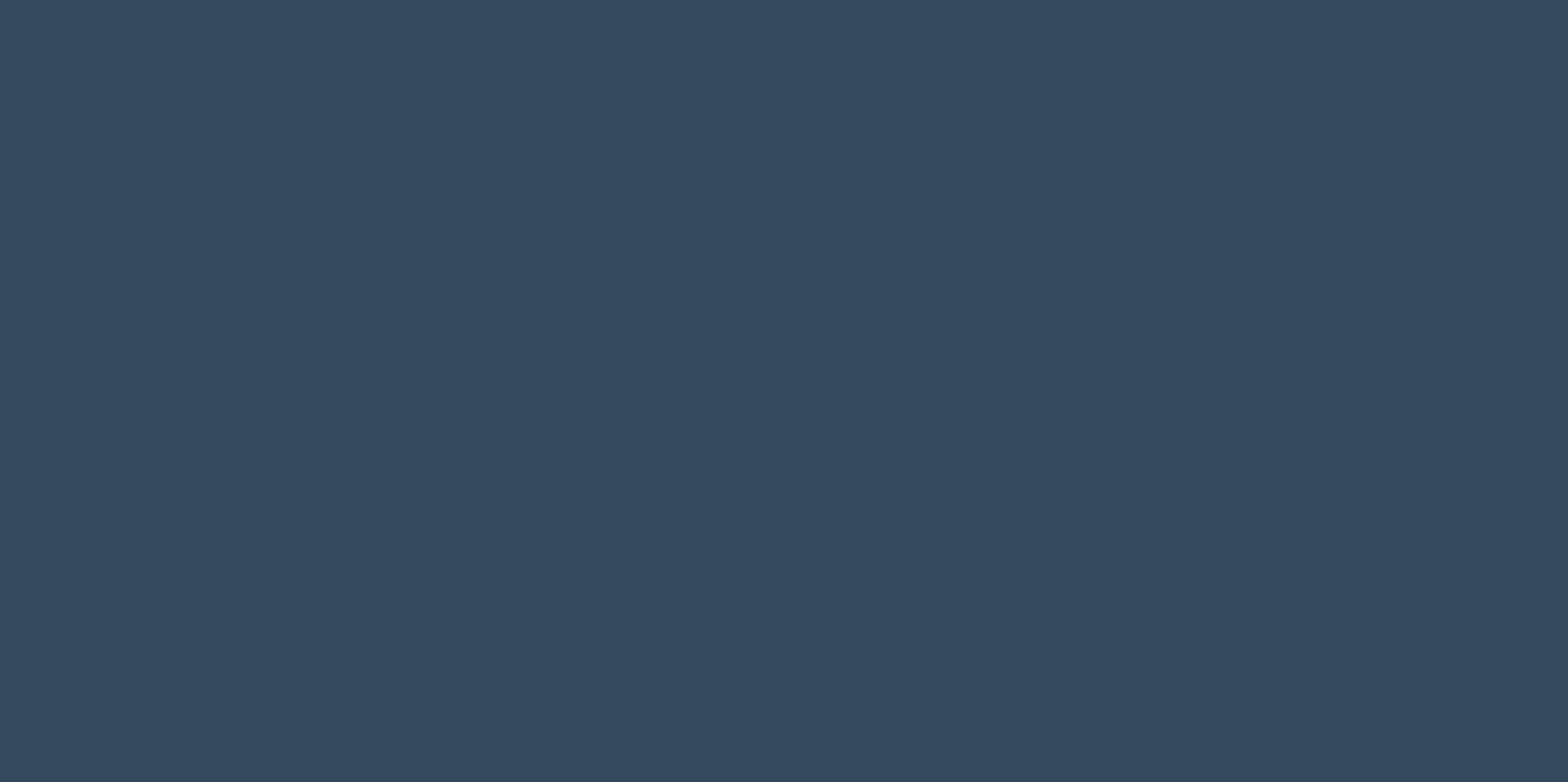 scroll, scrollTop: 0, scrollLeft: 0, axis: both 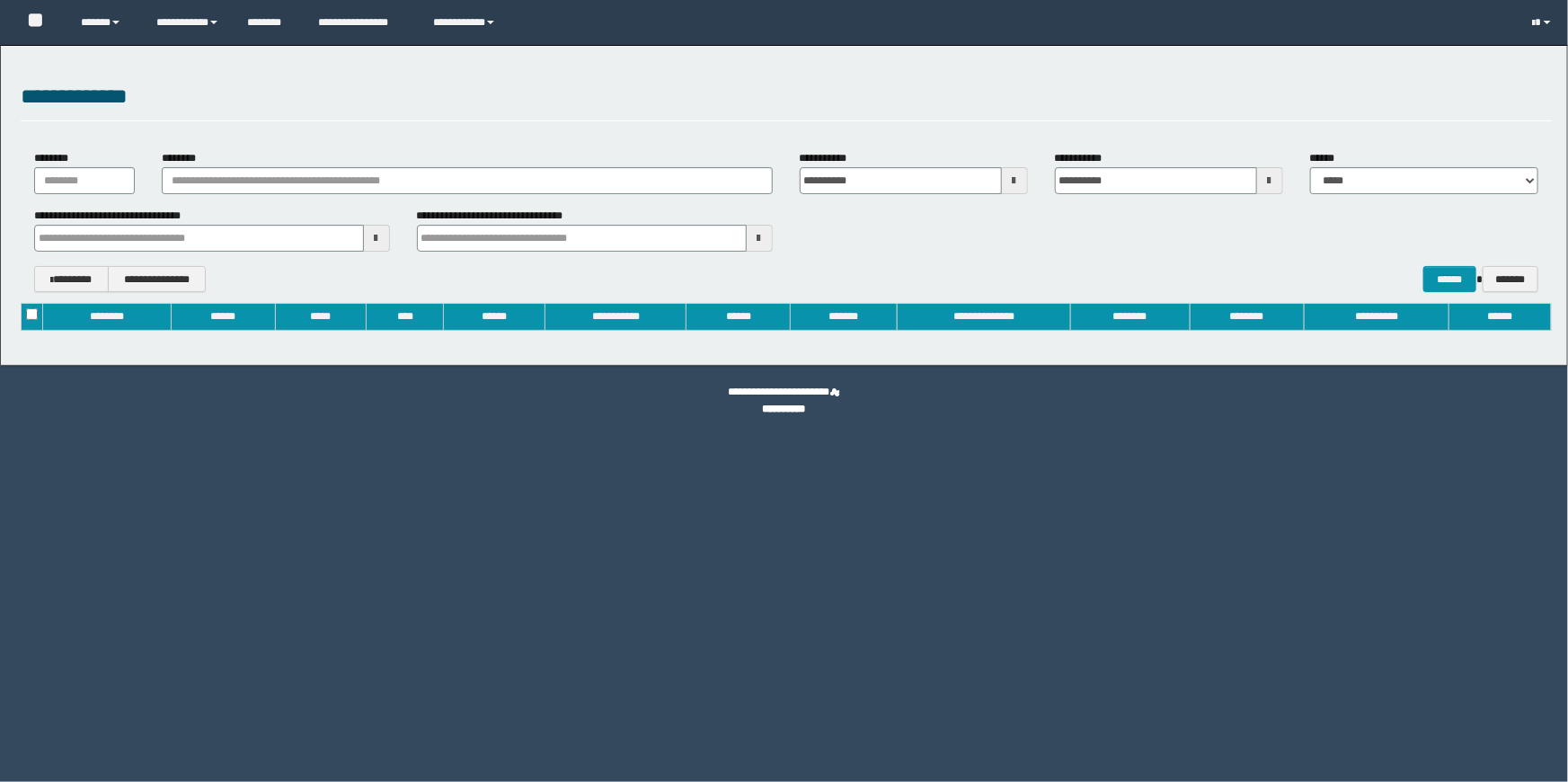 type on "**********" 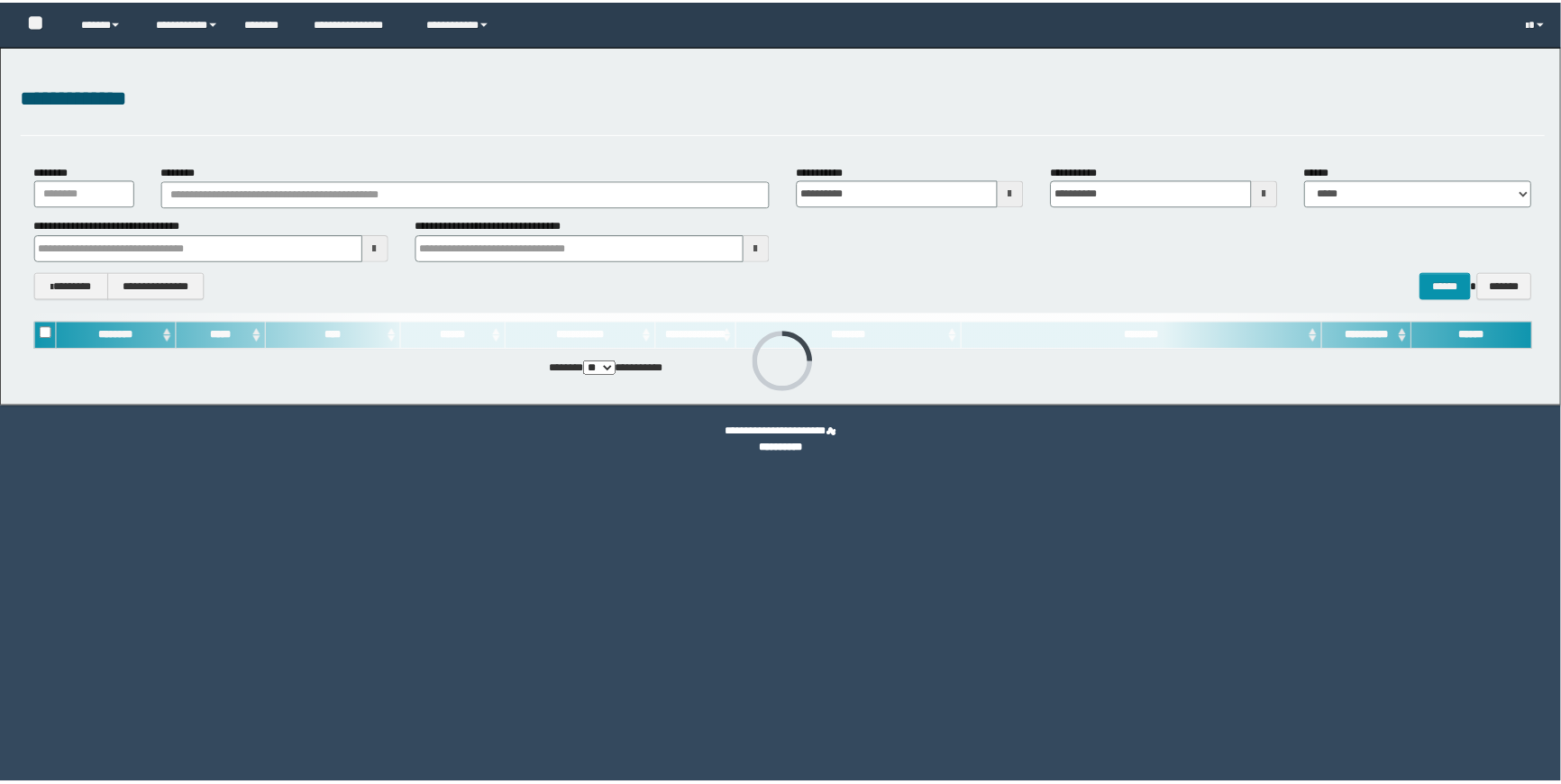 scroll, scrollTop: 0, scrollLeft: 0, axis: both 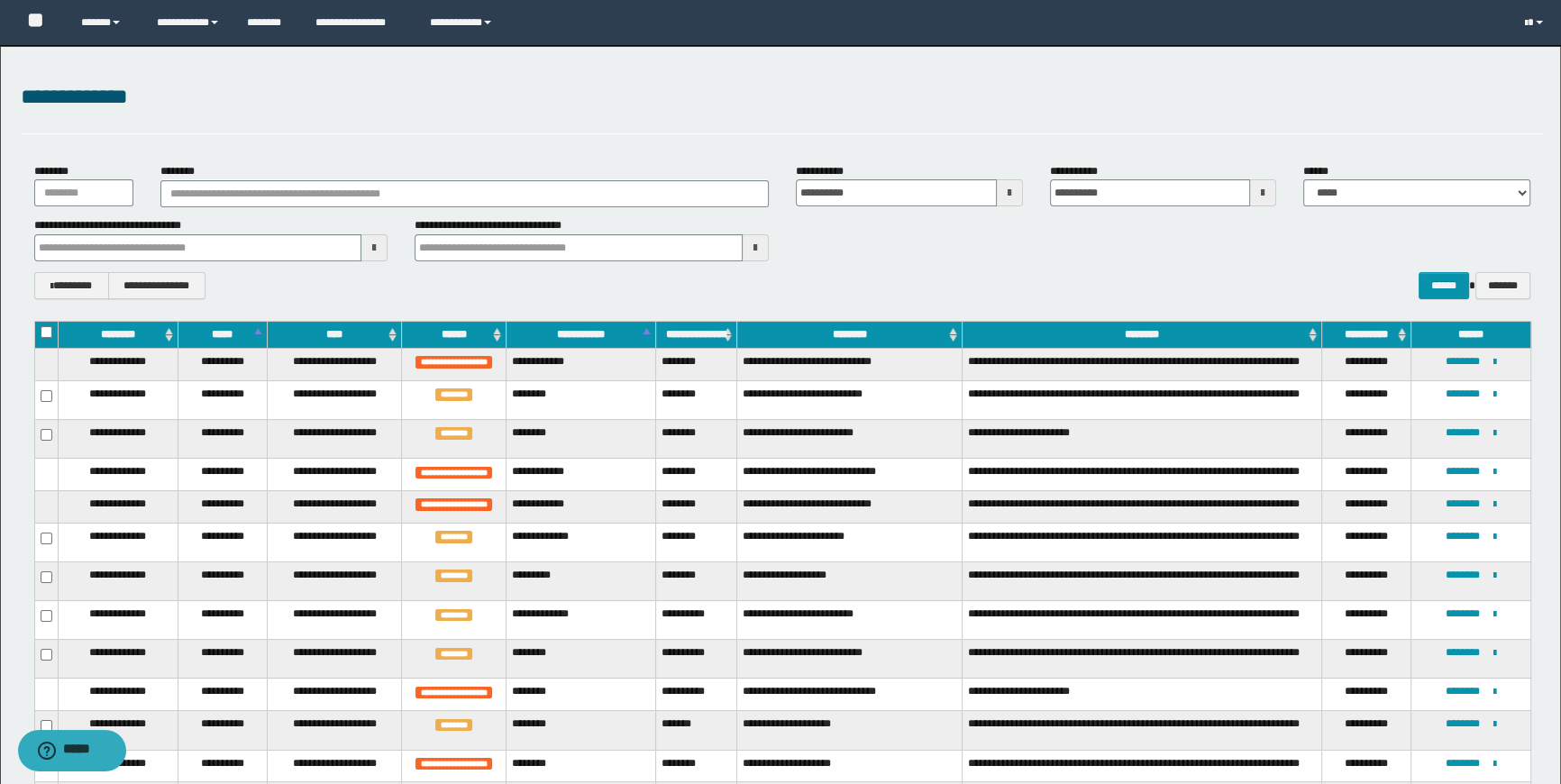 type 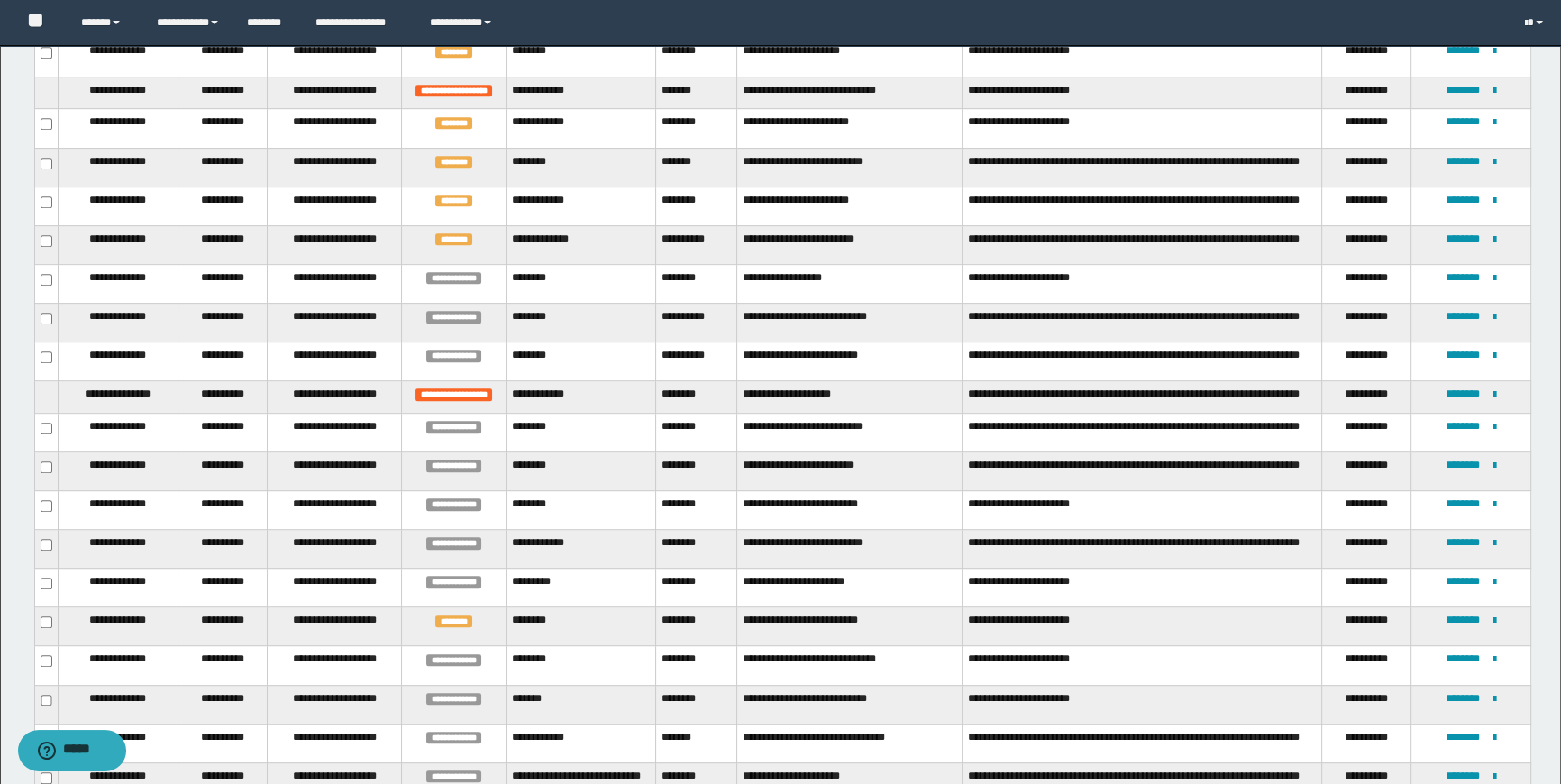 scroll, scrollTop: 1228, scrollLeft: 0, axis: vertical 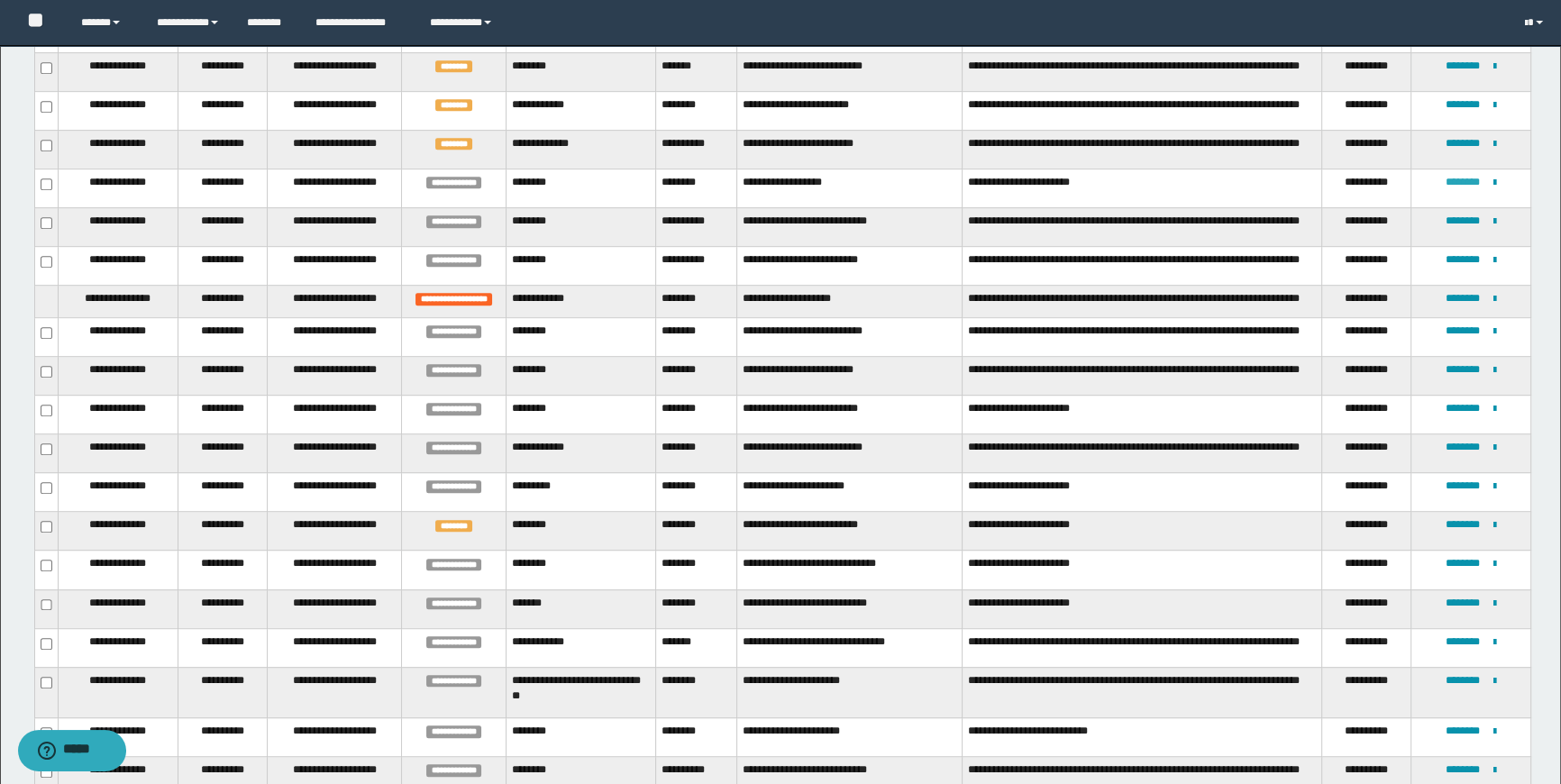 click on "********" at bounding box center [1463, 182] 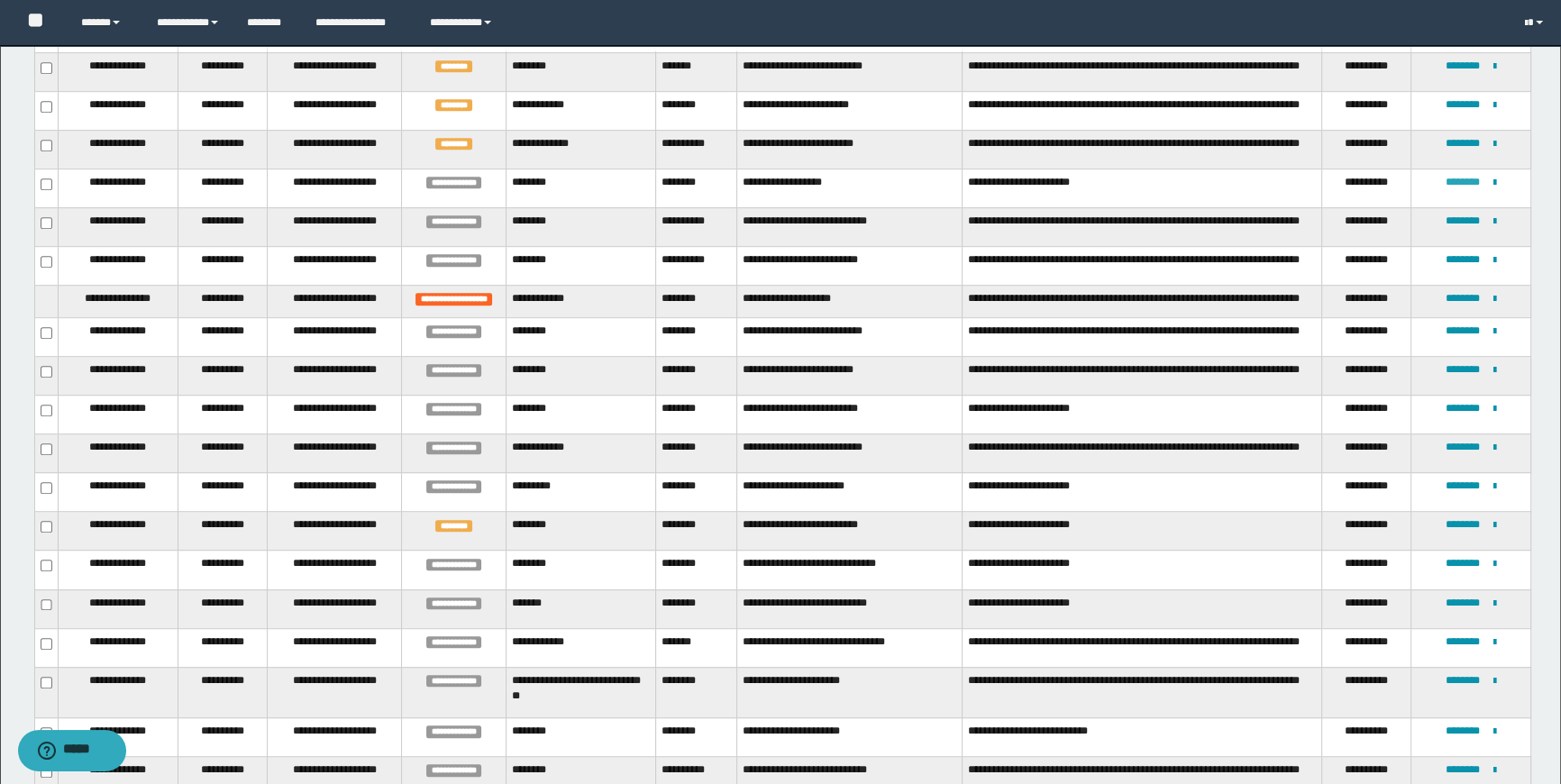 type 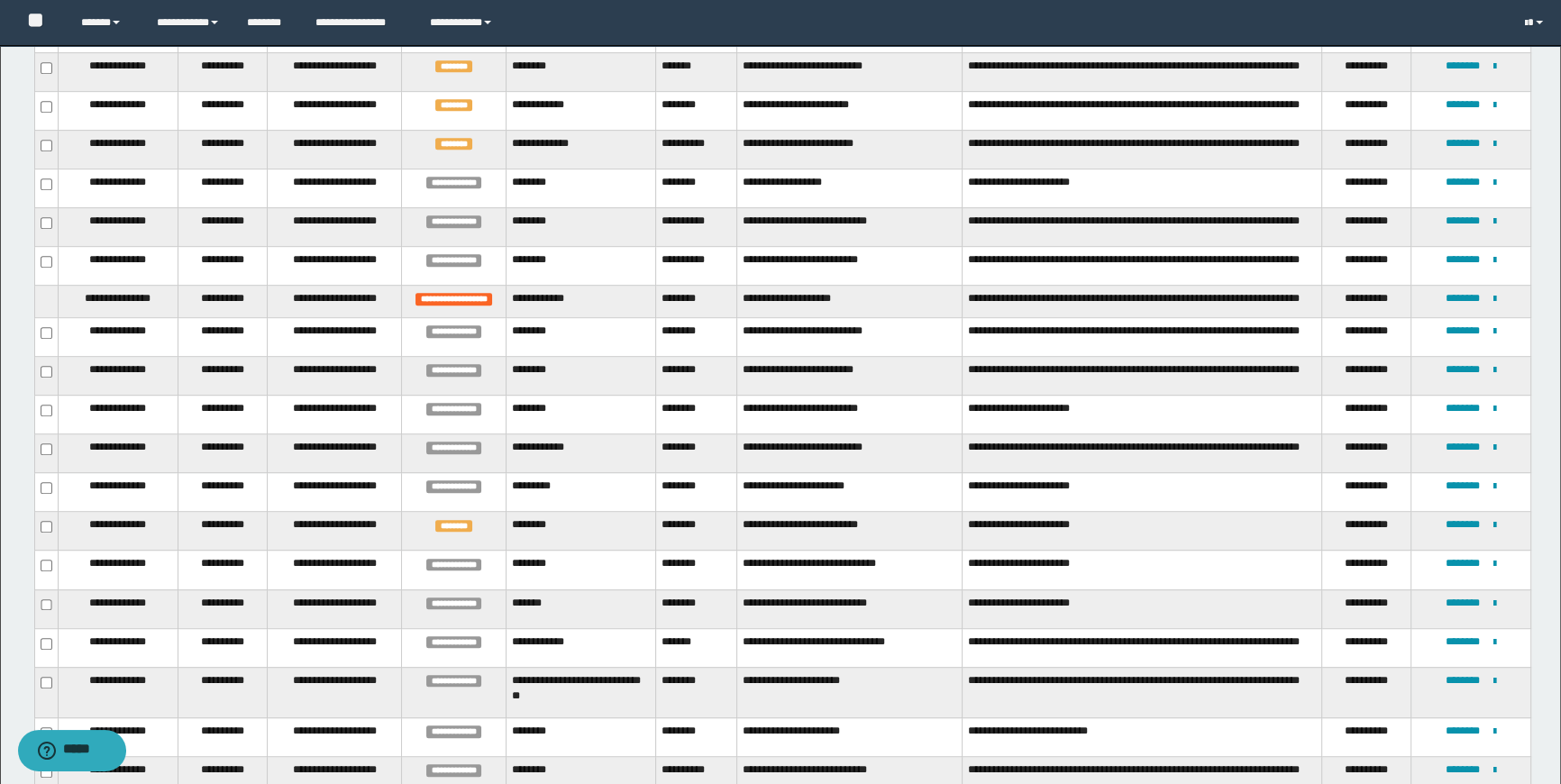 scroll, scrollTop: 482, scrollLeft: 0, axis: vertical 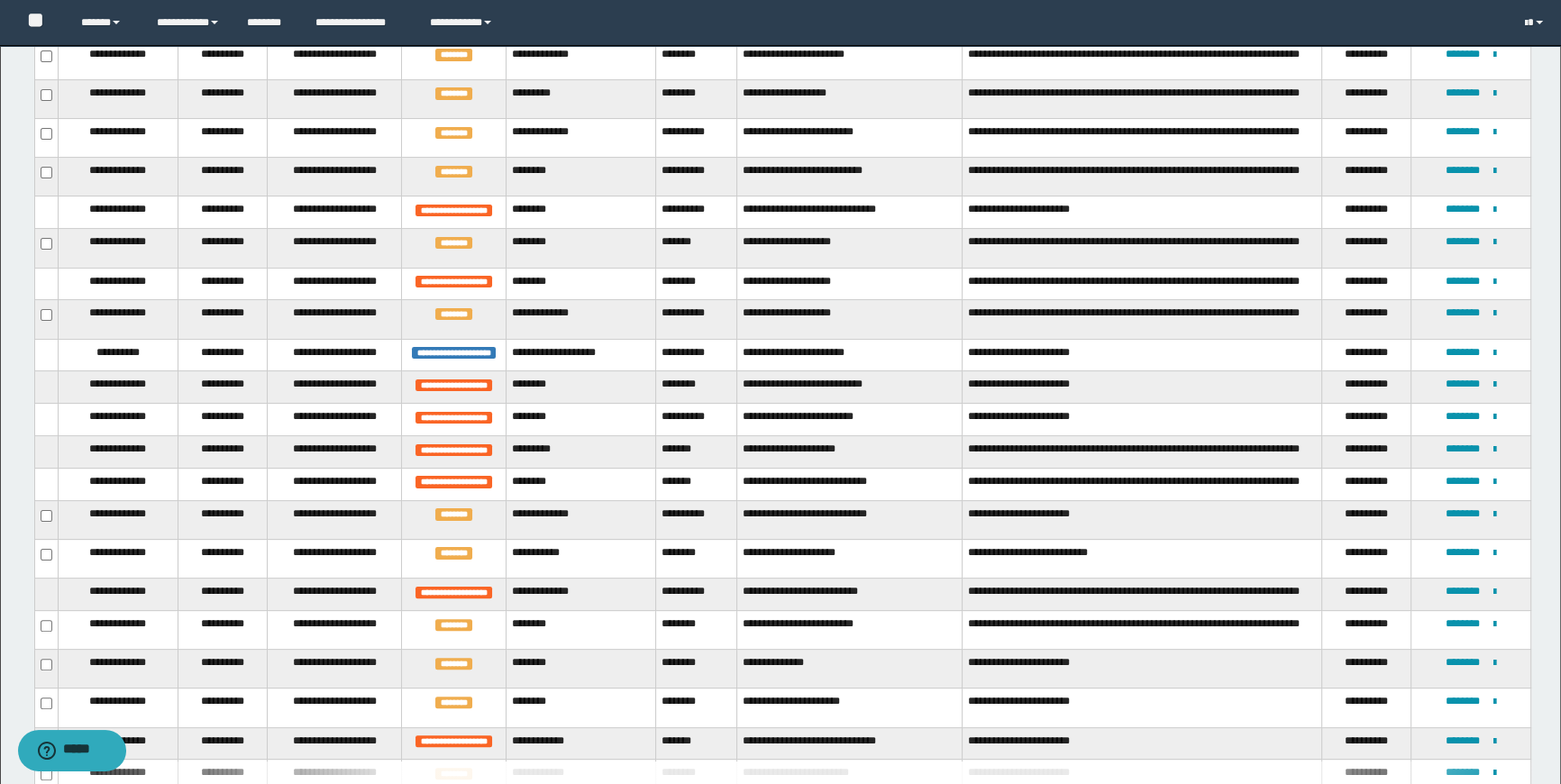 type 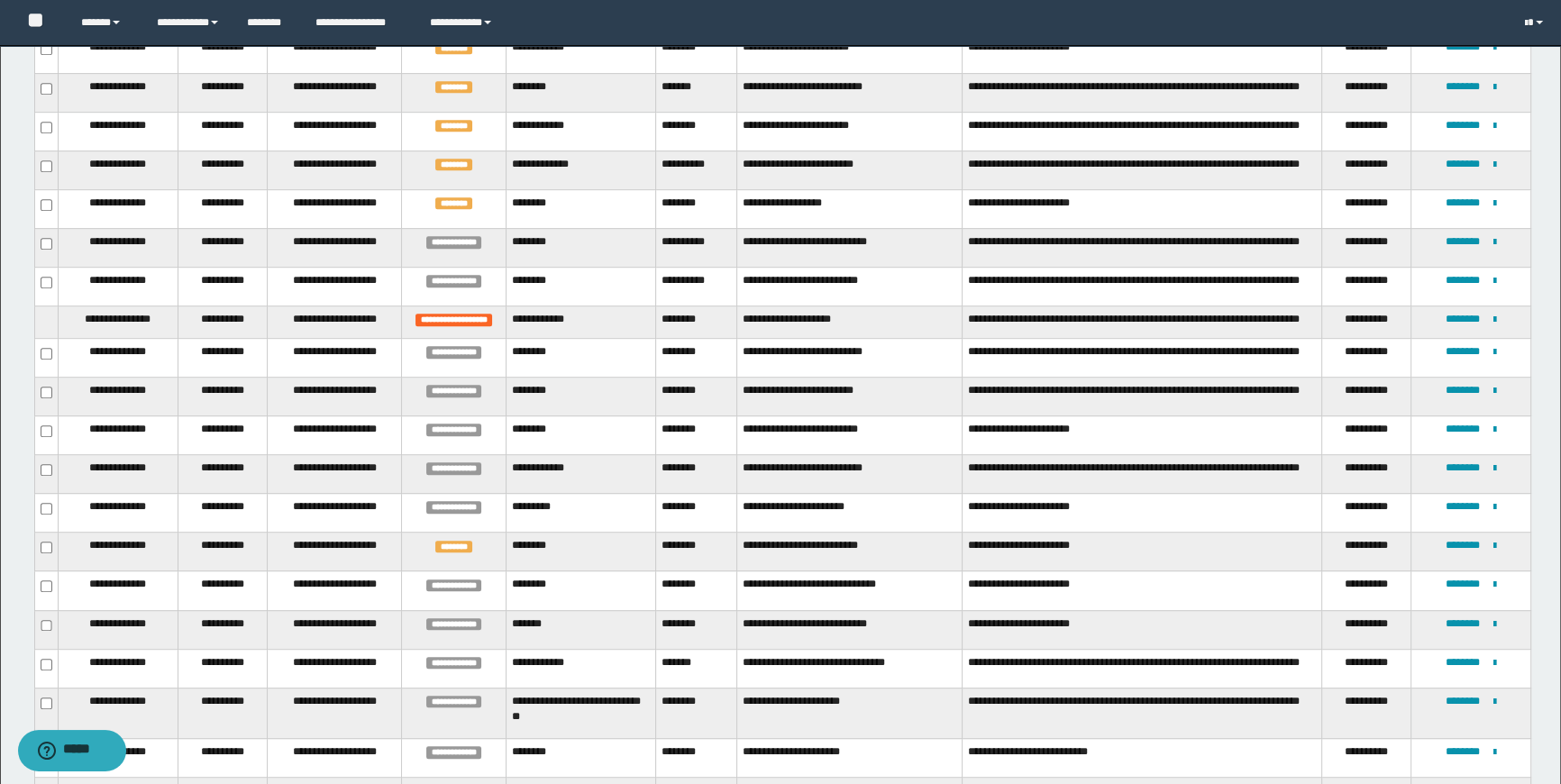scroll, scrollTop: 1219, scrollLeft: 0, axis: vertical 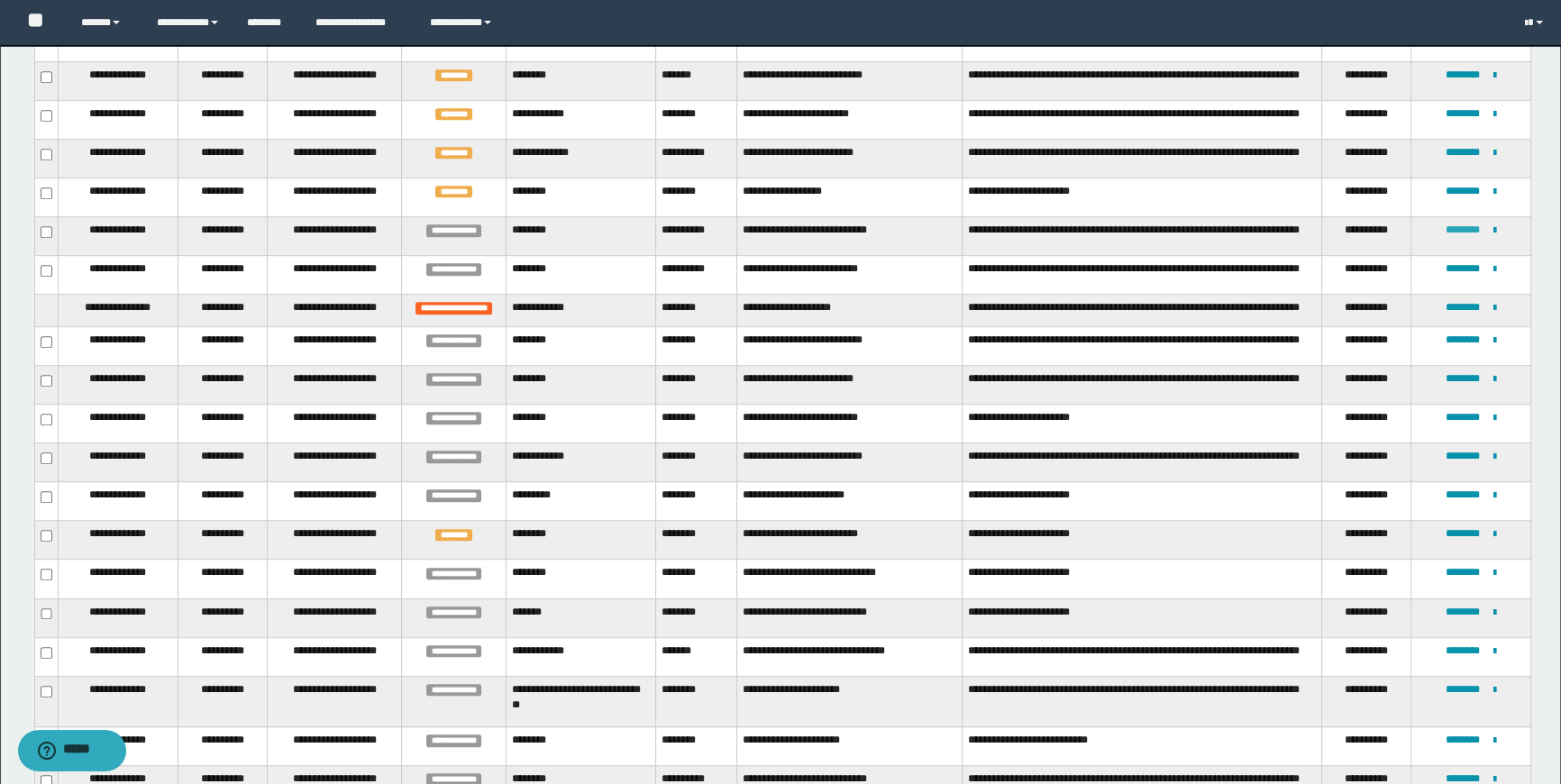 click on "********" at bounding box center [1463, 230] 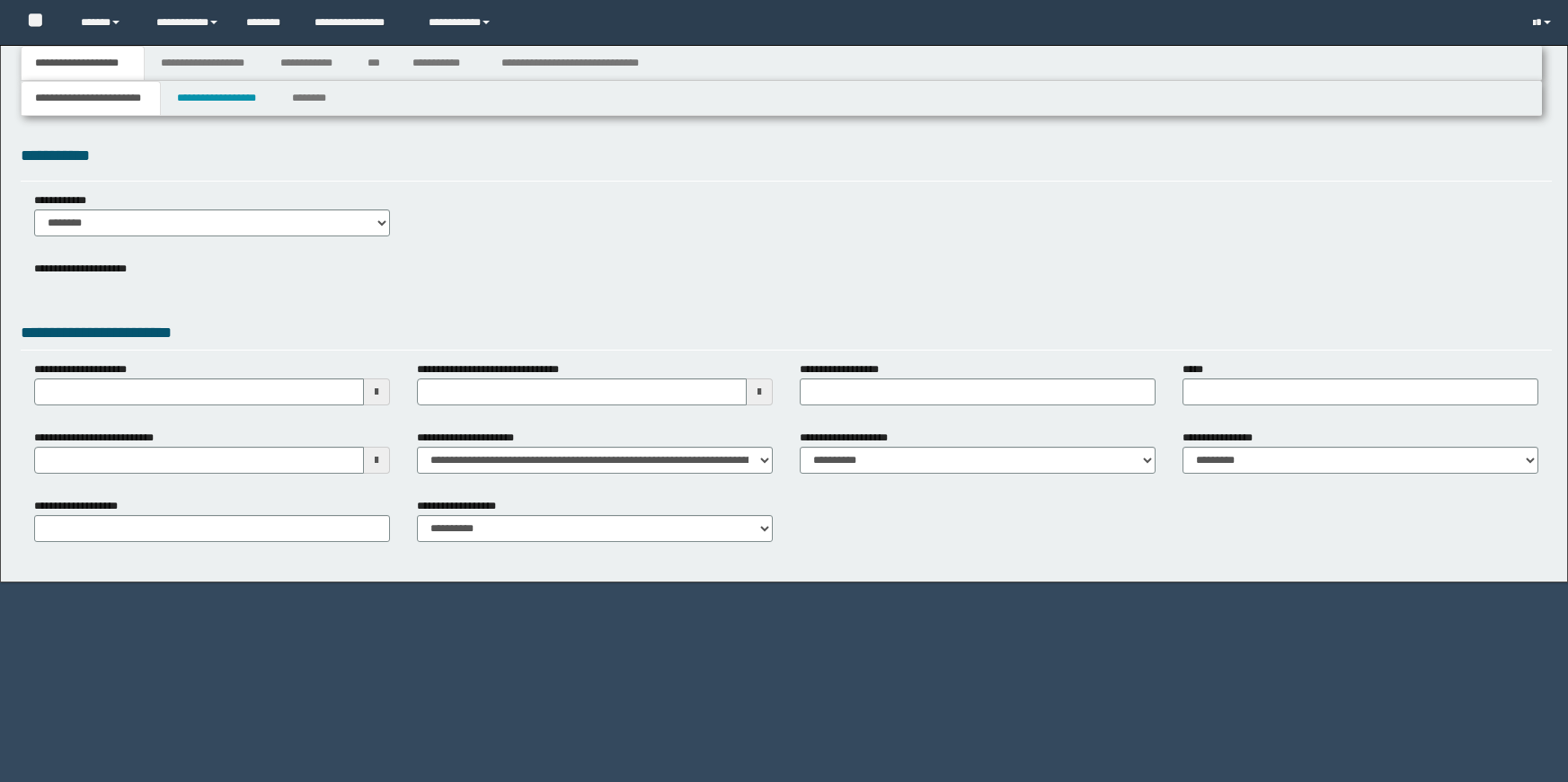 type 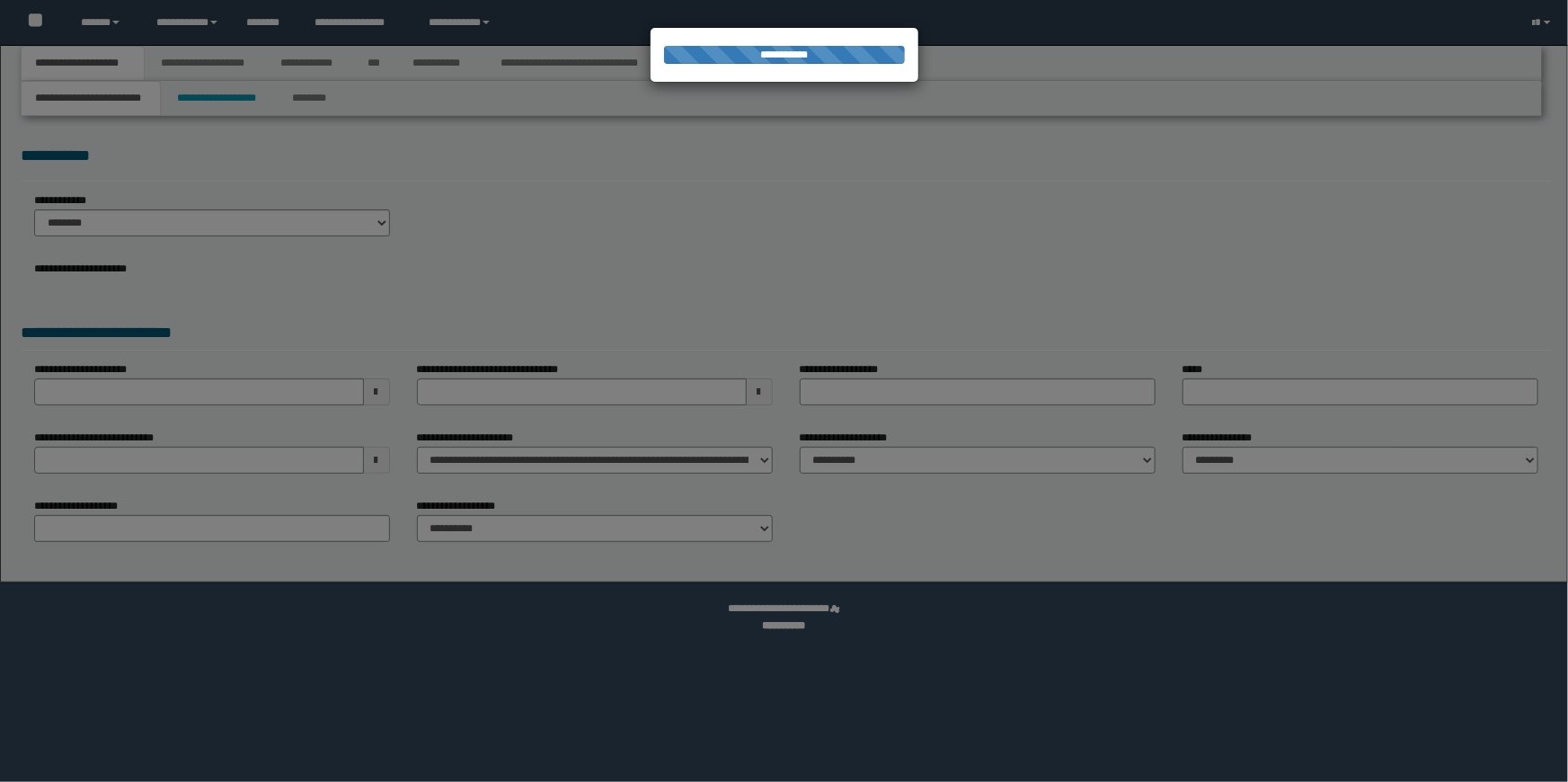 scroll, scrollTop: 0, scrollLeft: 0, axis: both 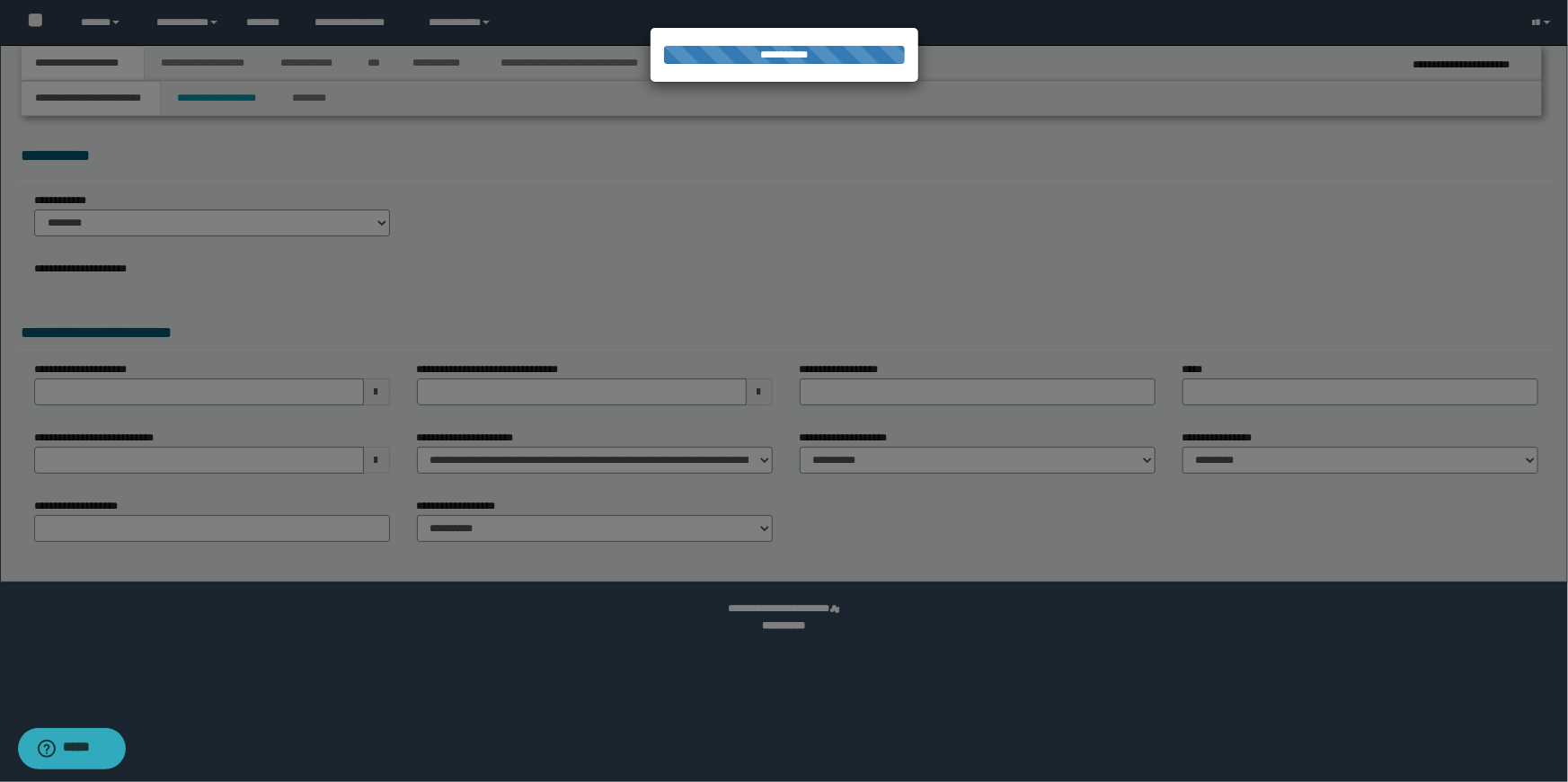 type on "**********" 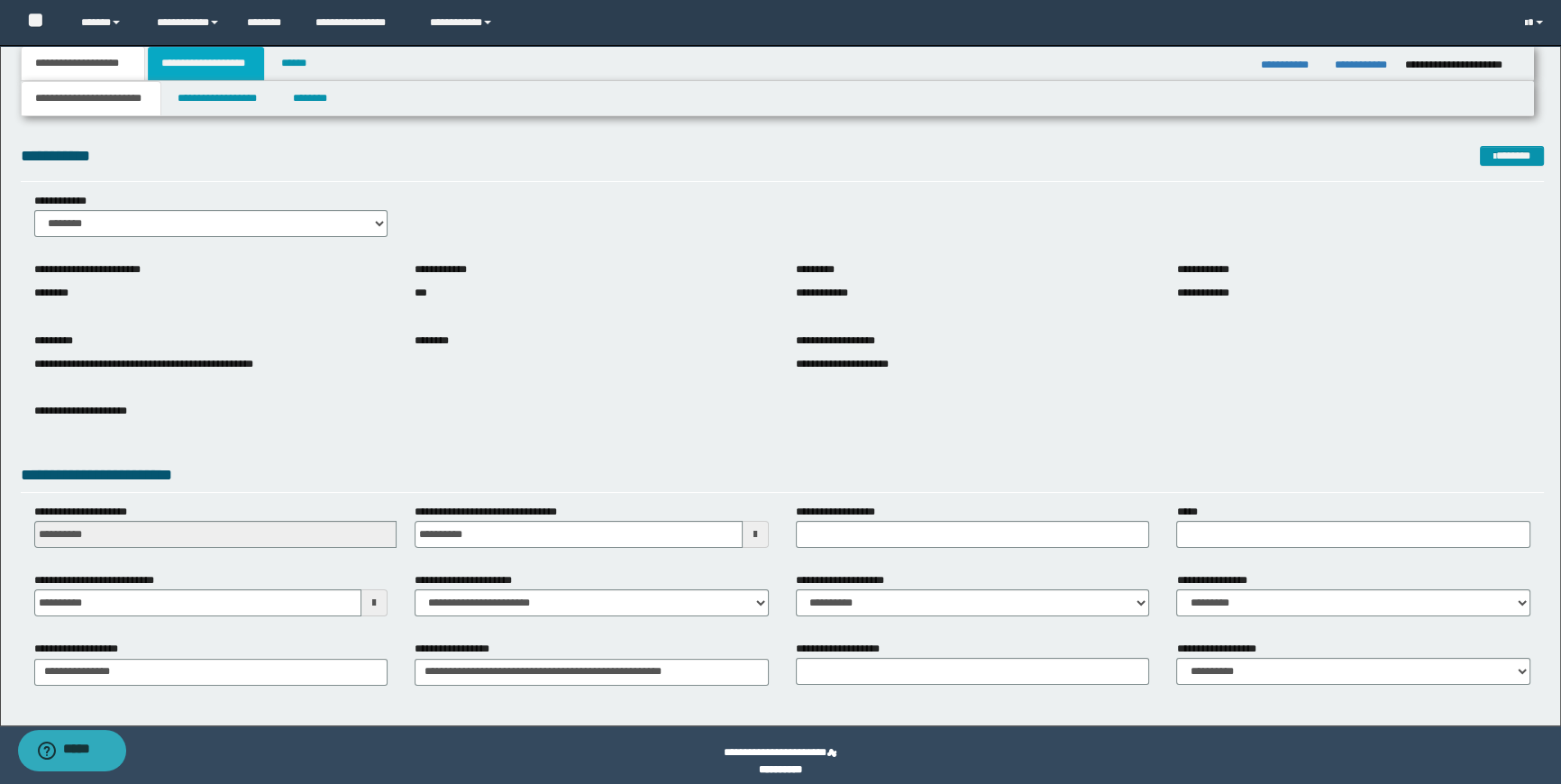 click on "**********" at bounding box center (205, 63) 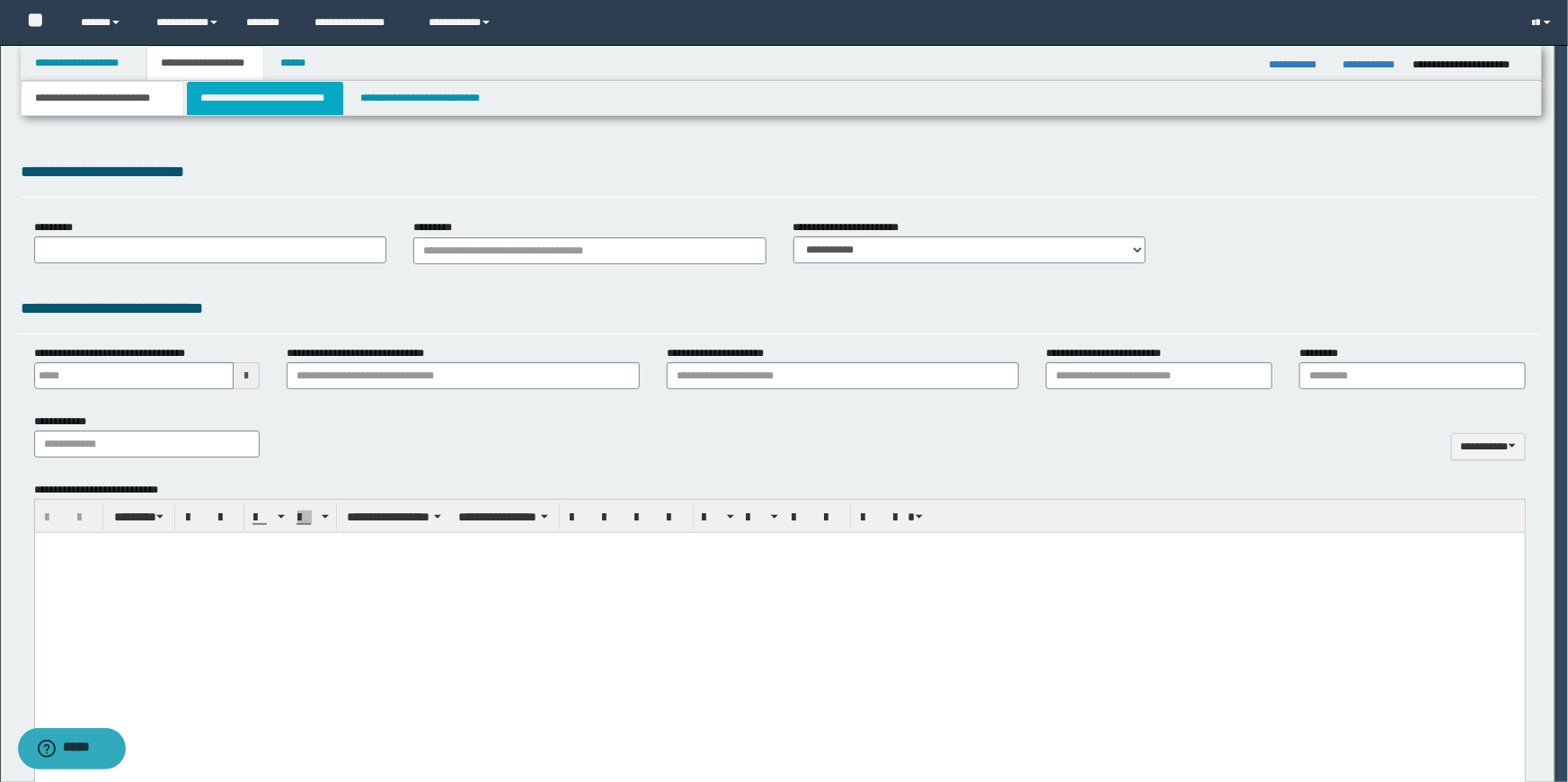 type 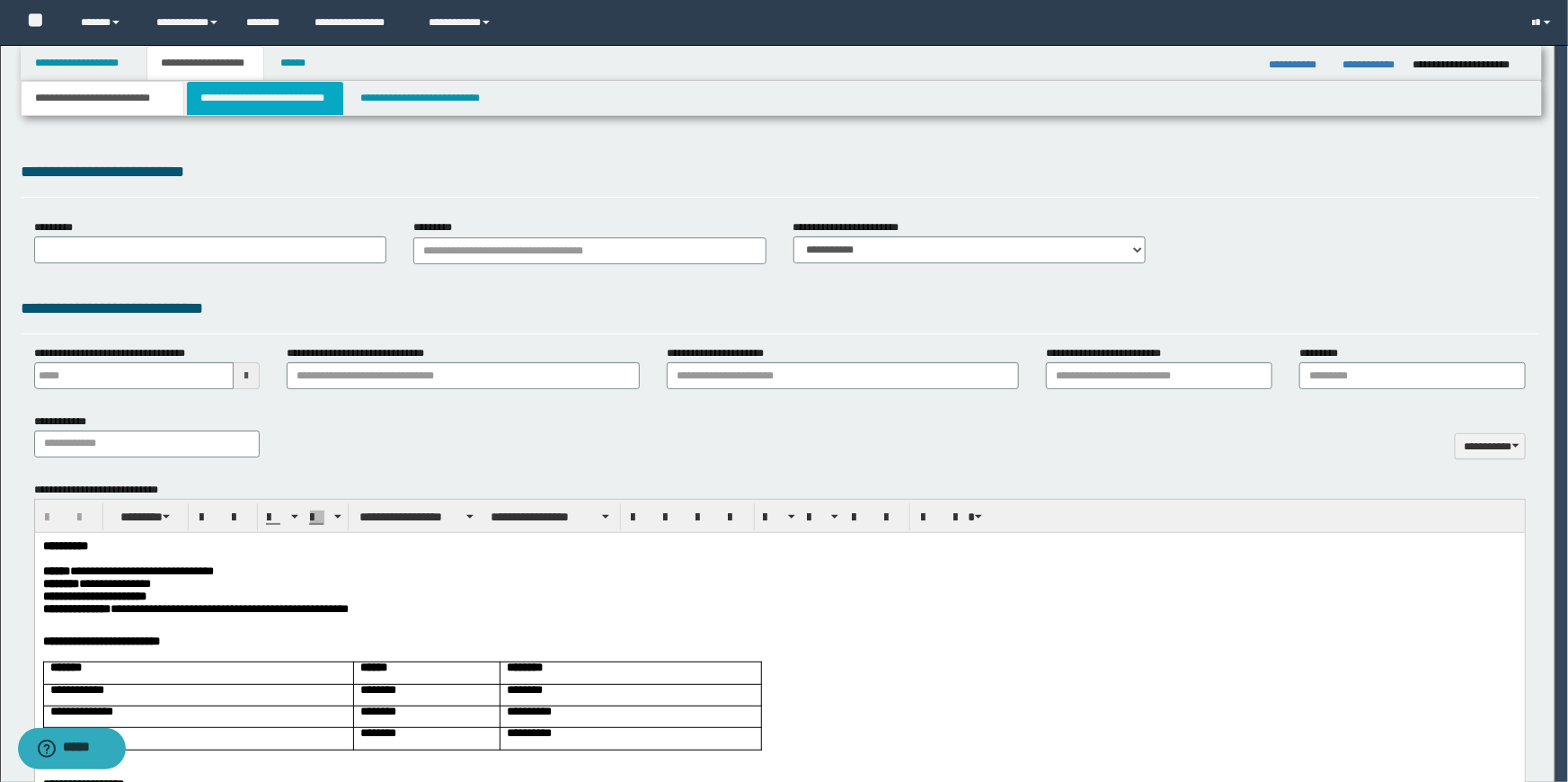 scroll, scrollTop: 0, scrollLeft: 0, axis: both 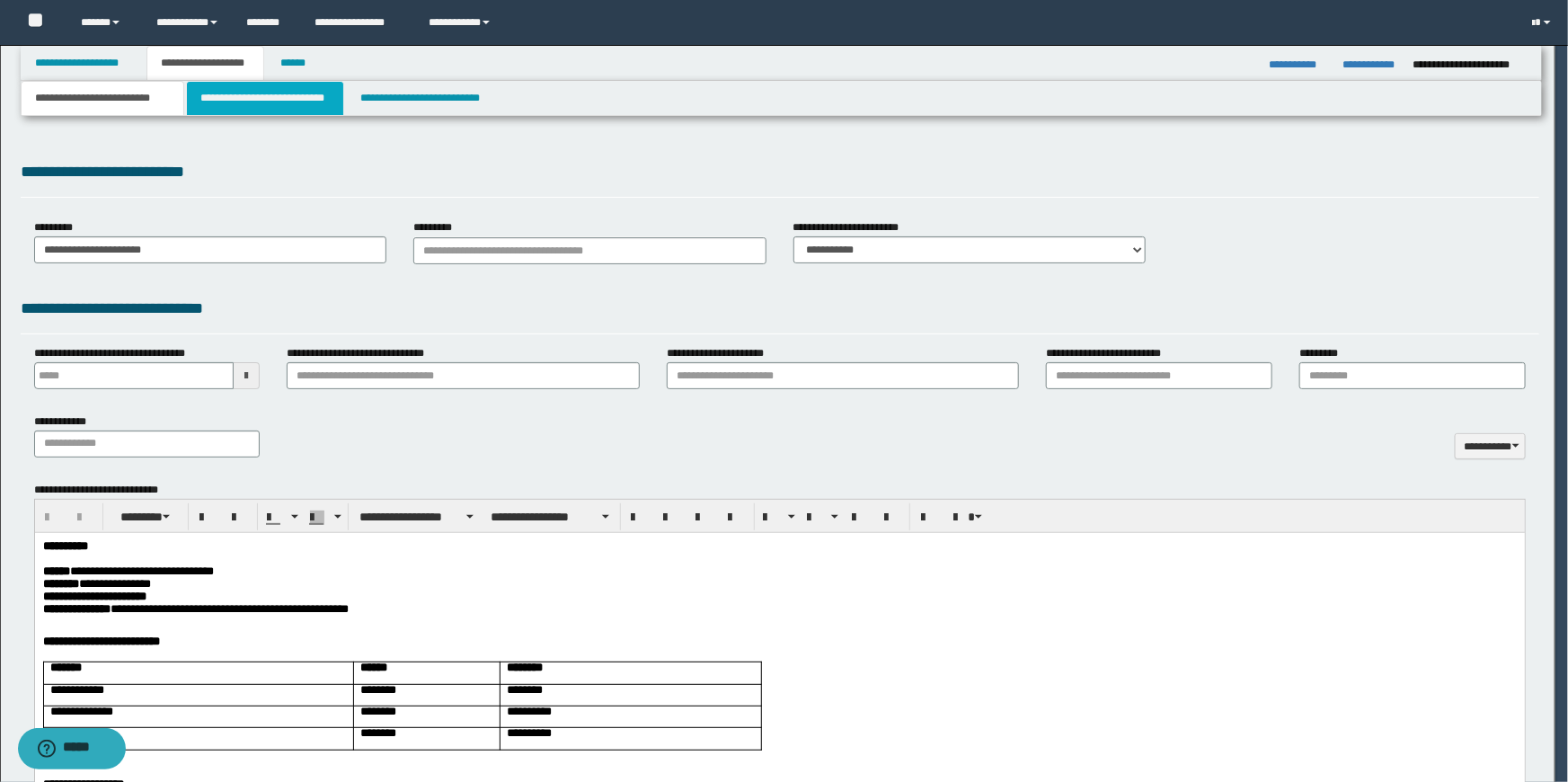 type 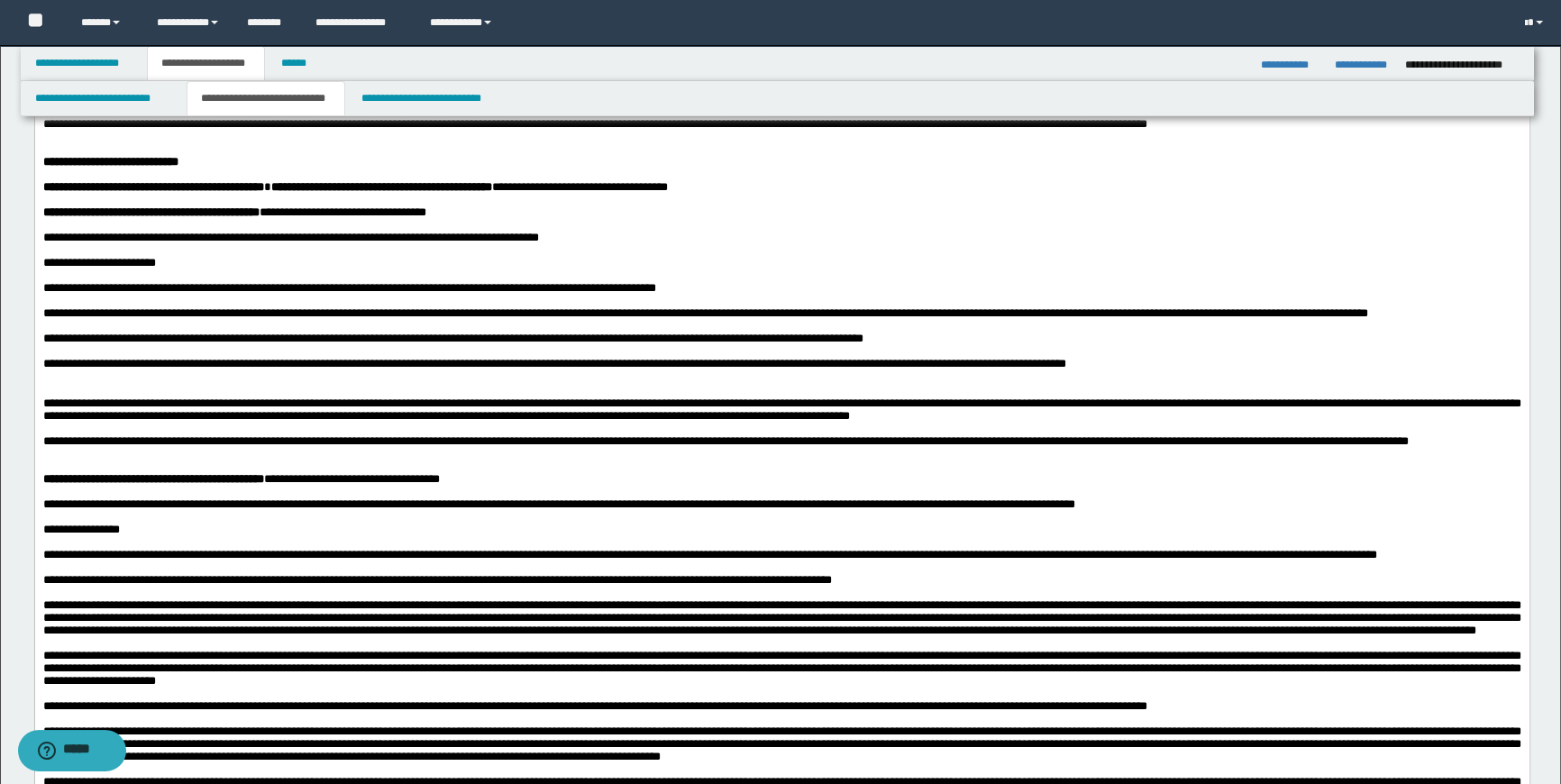 scroll, scrollTop: 901, scrollLeft: 0, axis: vertical 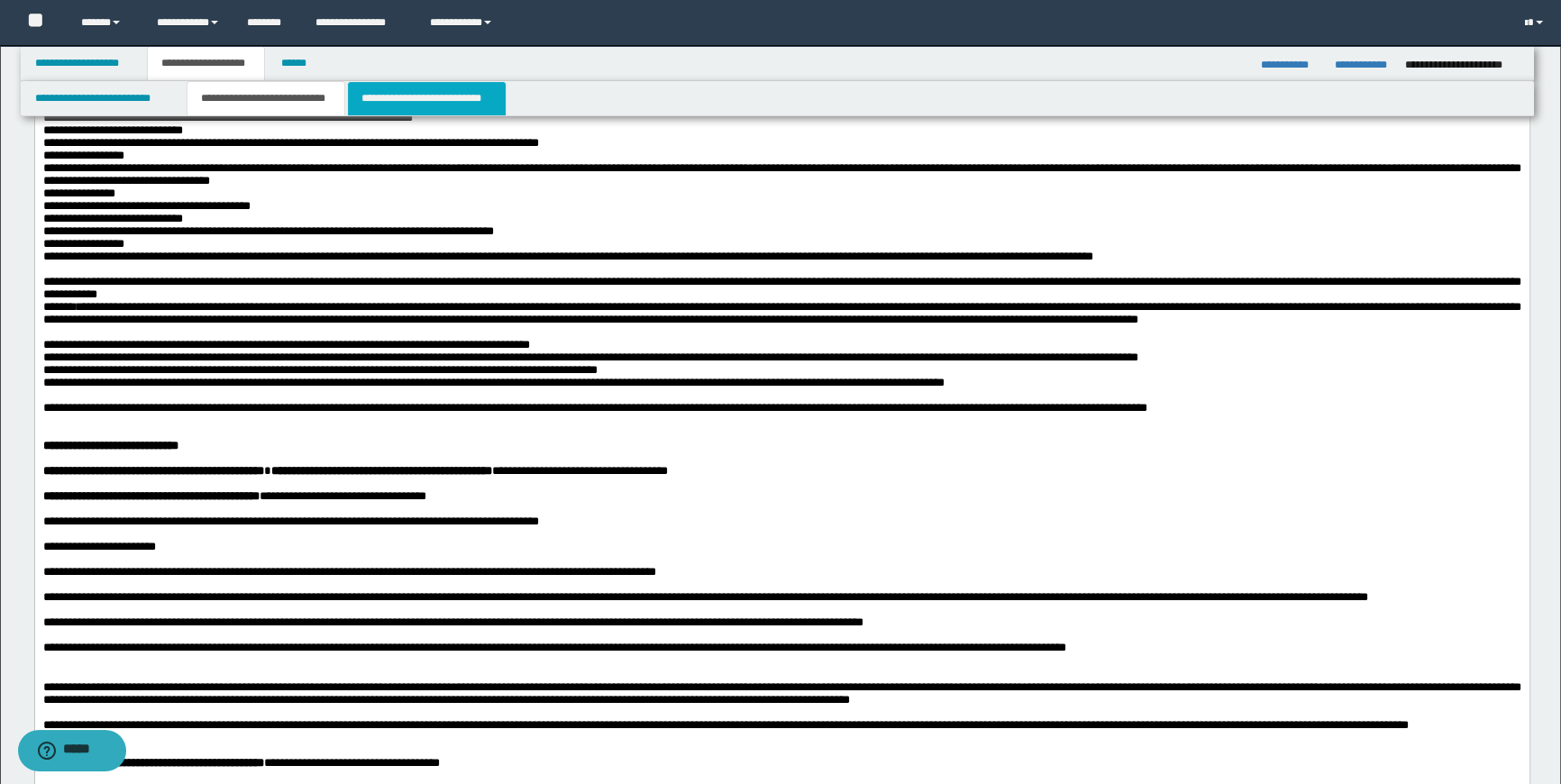 click on "**********" at bounding box center (426, 98) 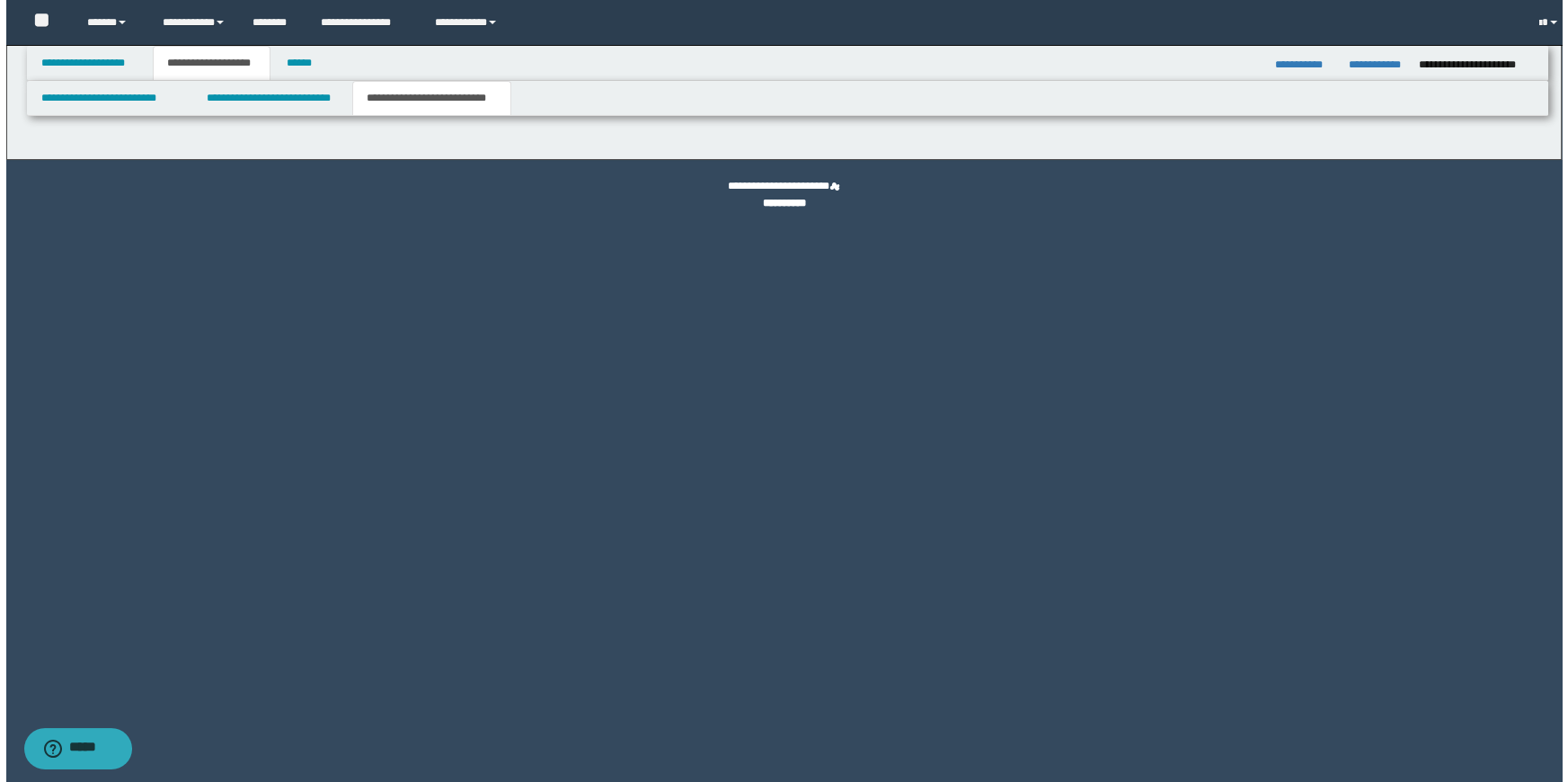 scroll, scrollTop: 0, scrollLeft: 0, axis: both 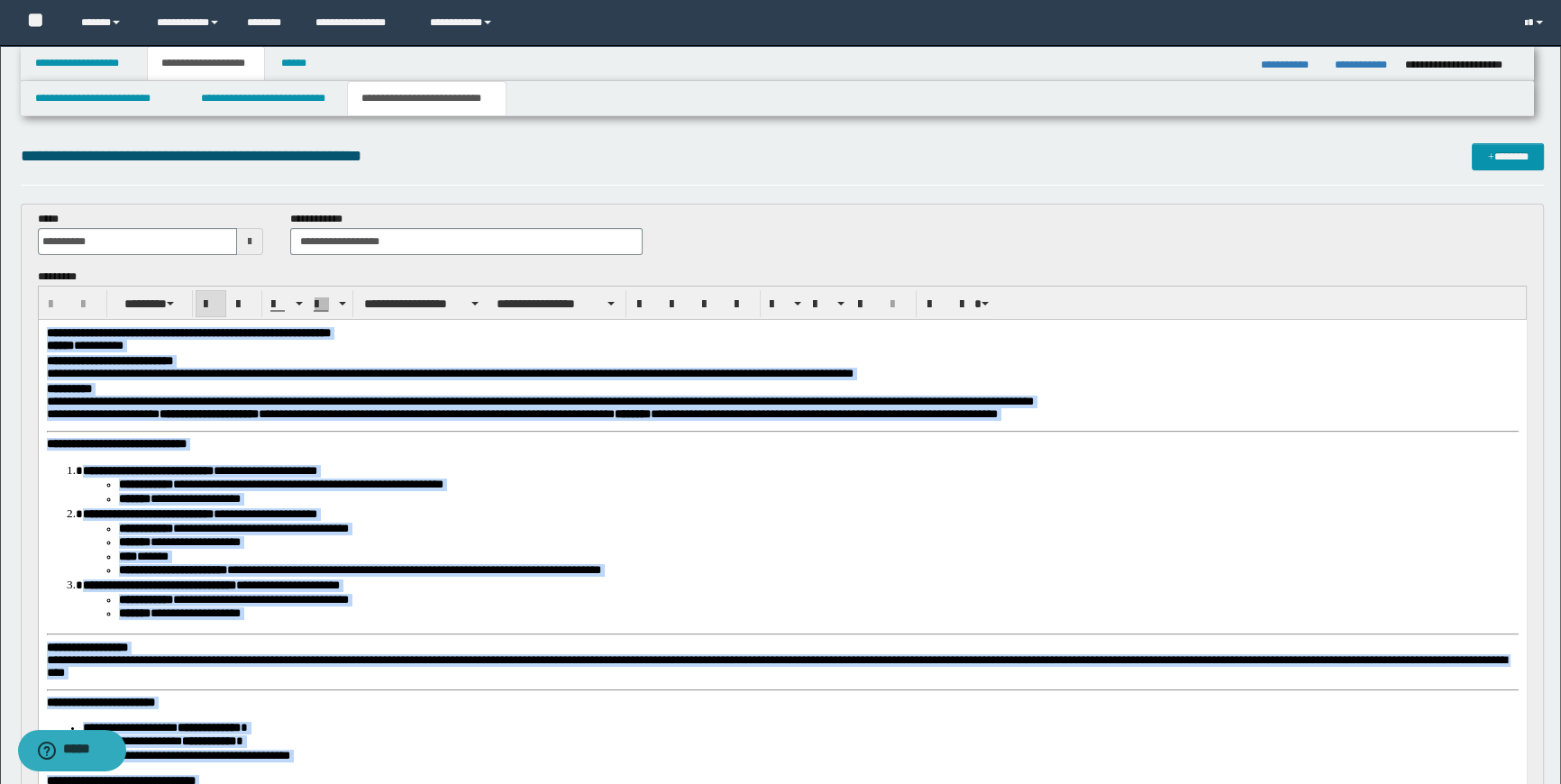 drag, startPoint x: 1078, startPoint y: 1075, endPoint x: -1, endPoint y: -33, distance: 1546.5785 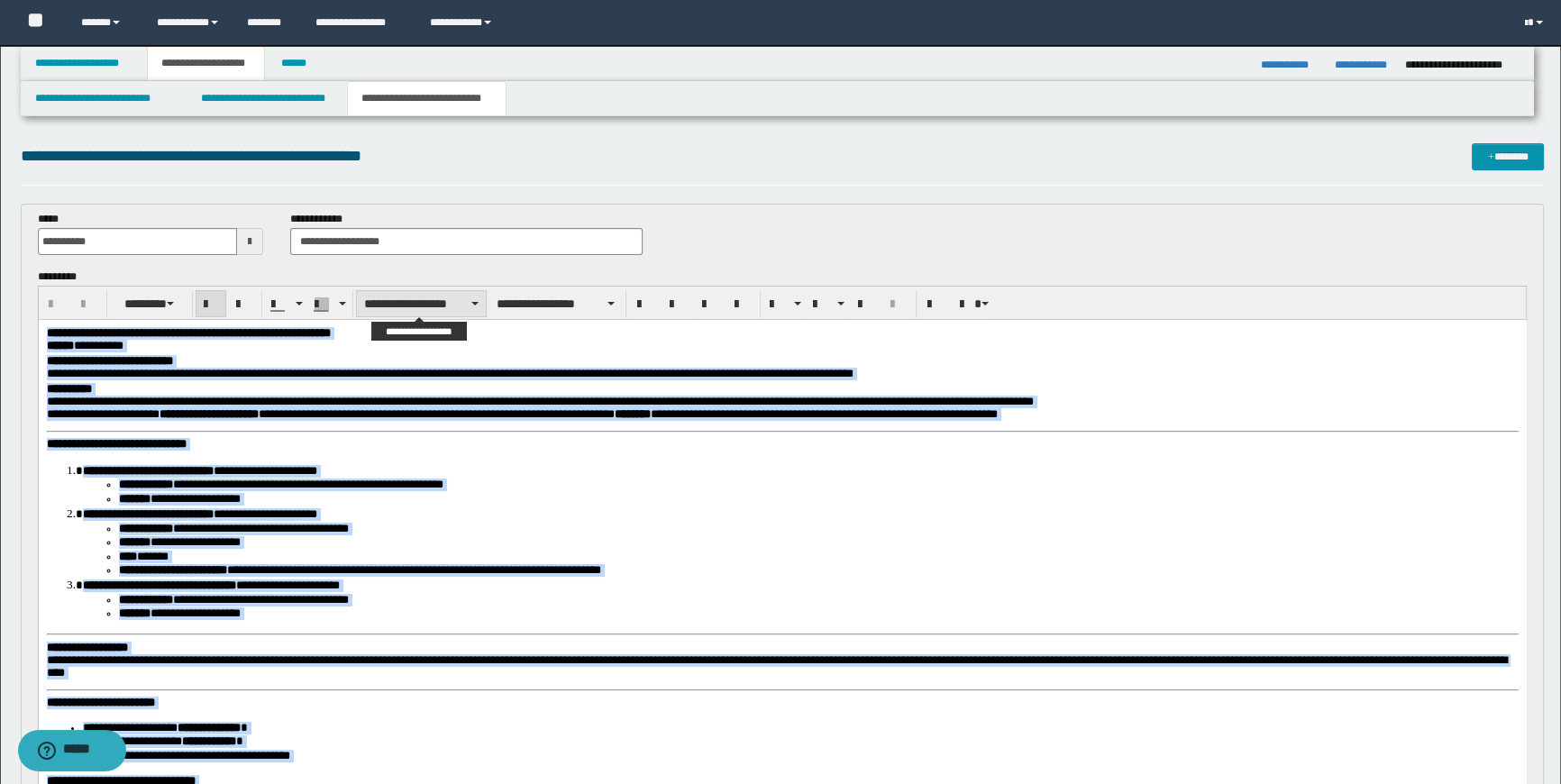 click on "**********" at bounding box center [421, 304] 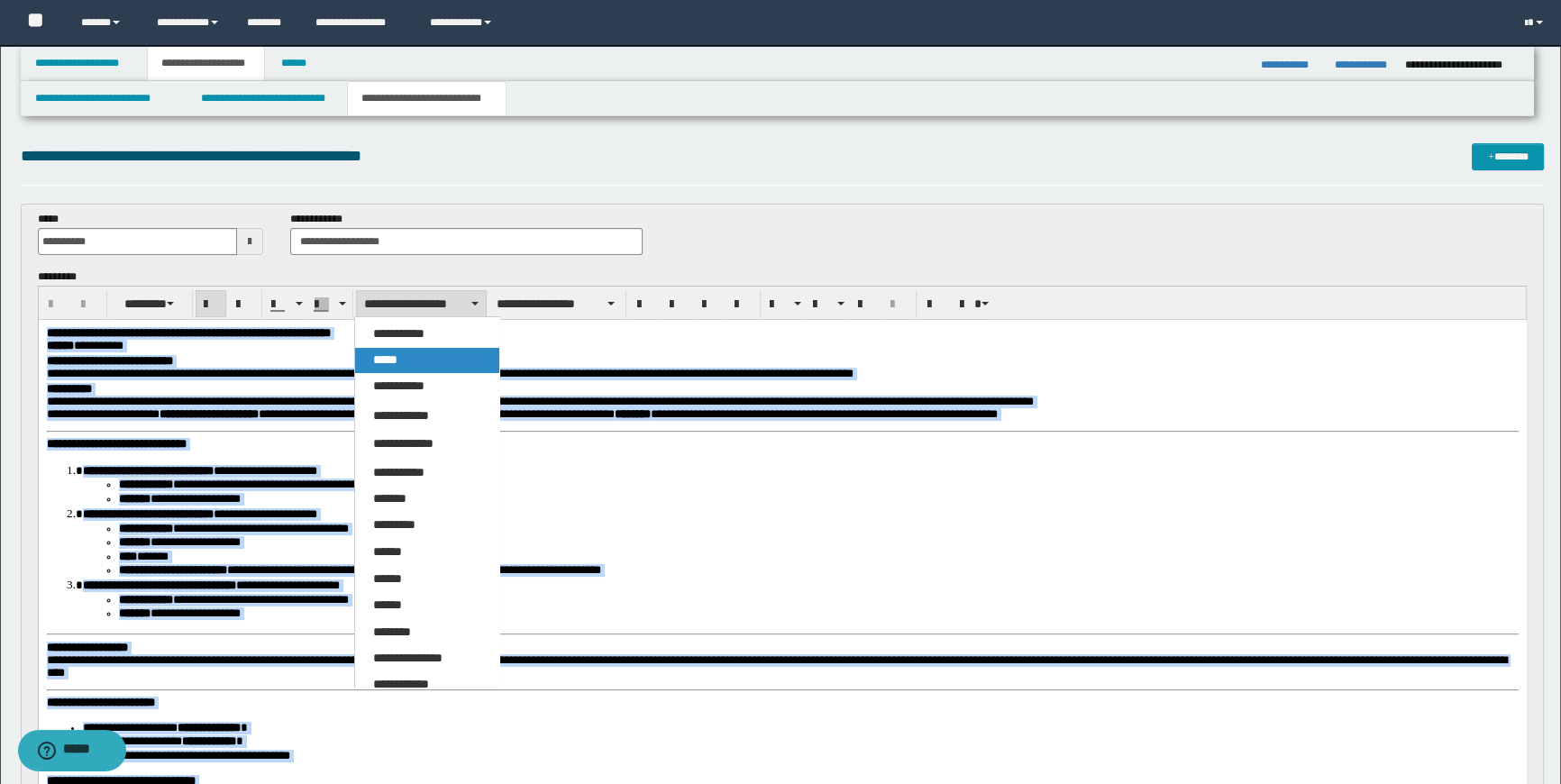 click on "*****" at bounding box center (427, 360) 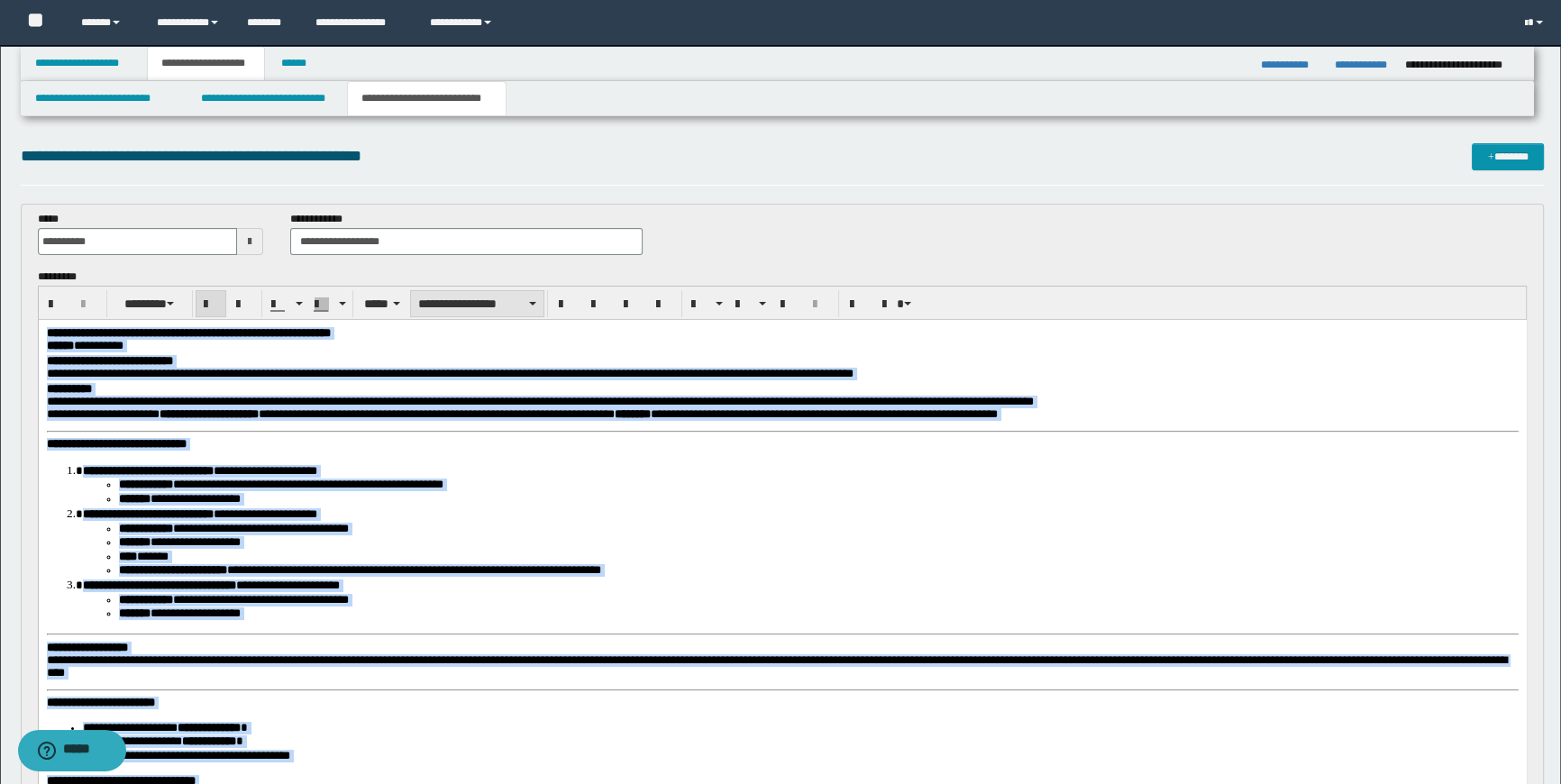 click on "**********" at bounding box center (477, 304) 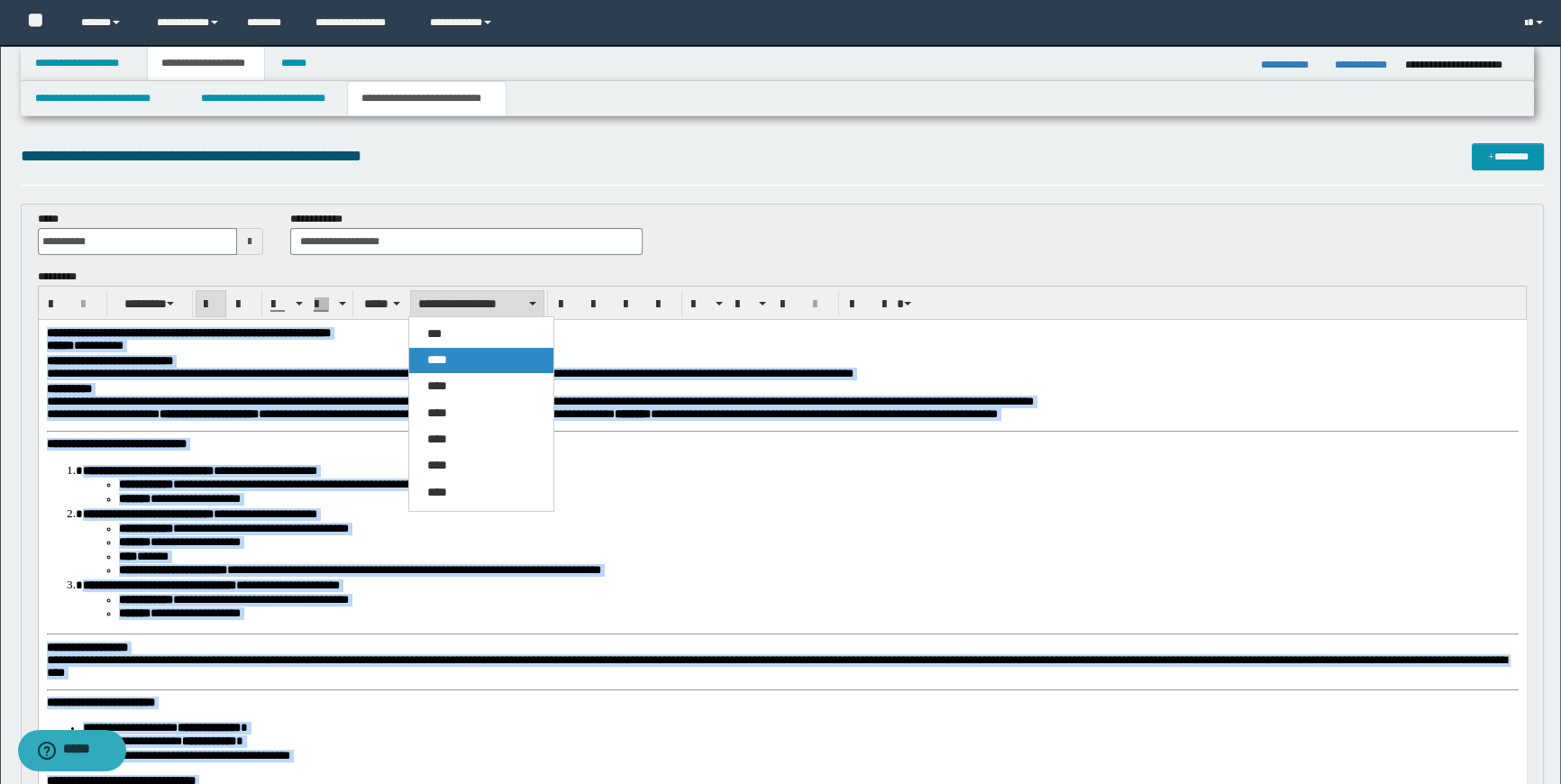 click on "****" at bounding box center (481, 360) 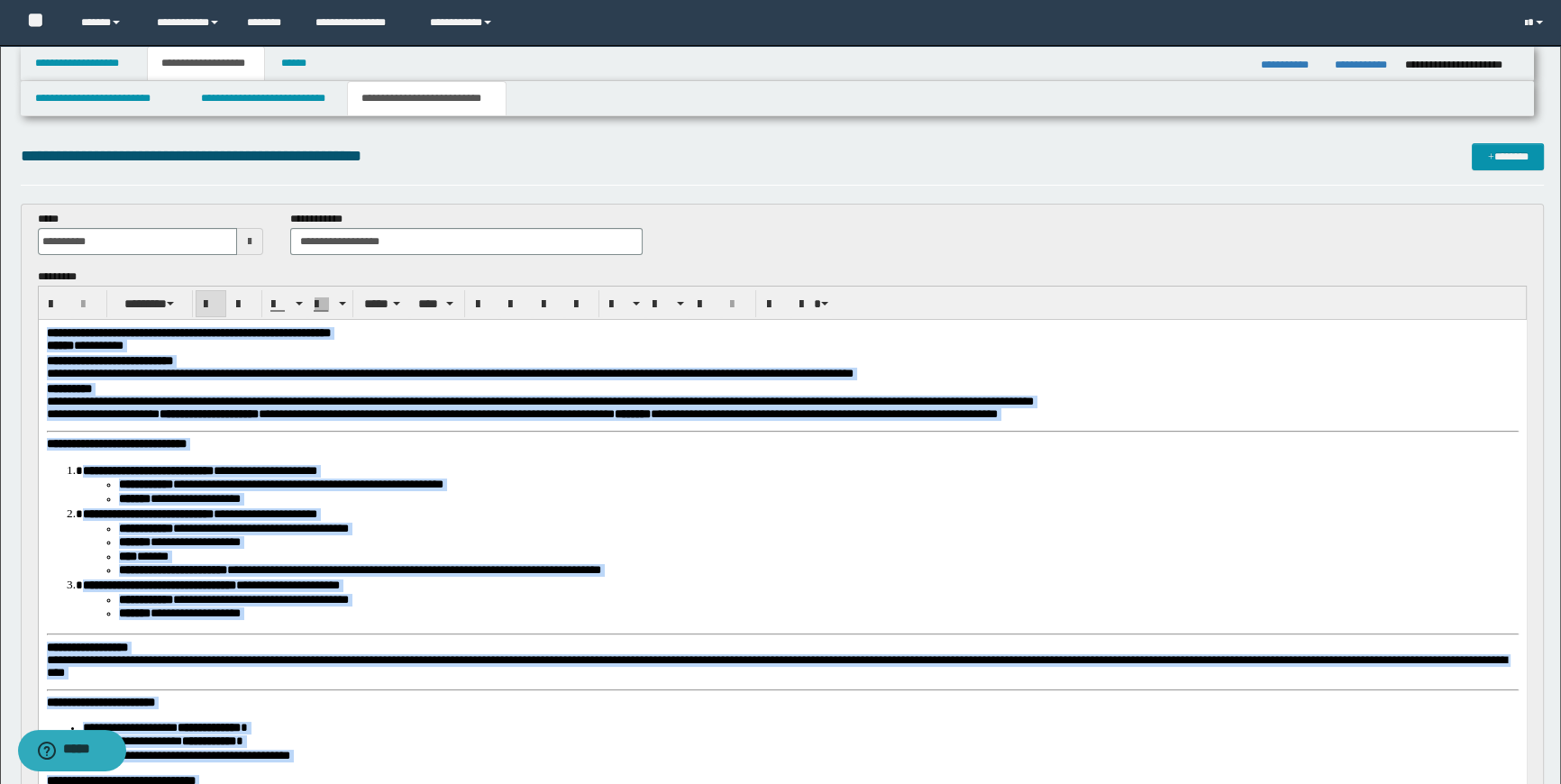 click on "**** ******" at bounding box center (817, 557) 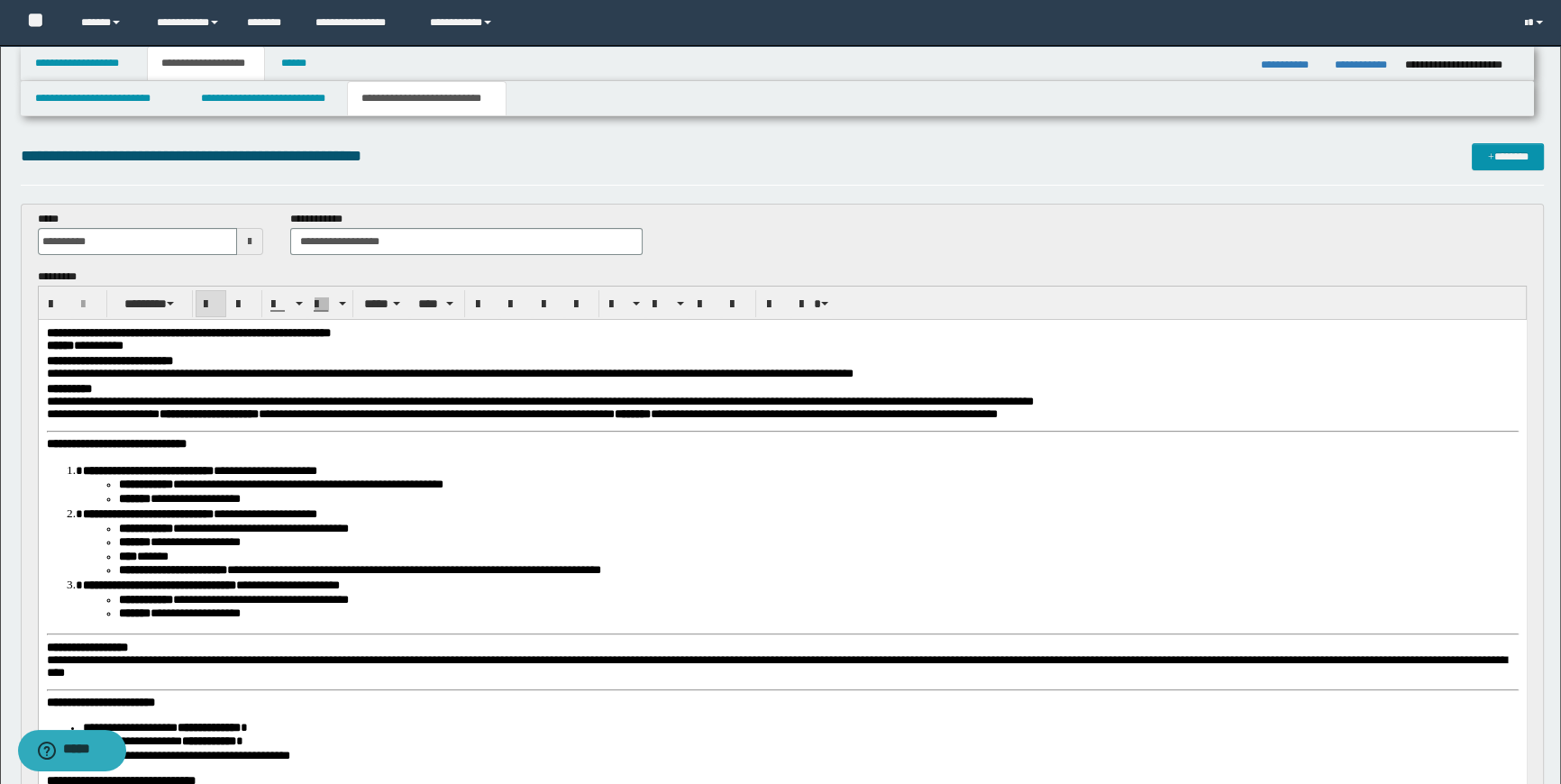 click on "**********" at bounding box center [115, 443] 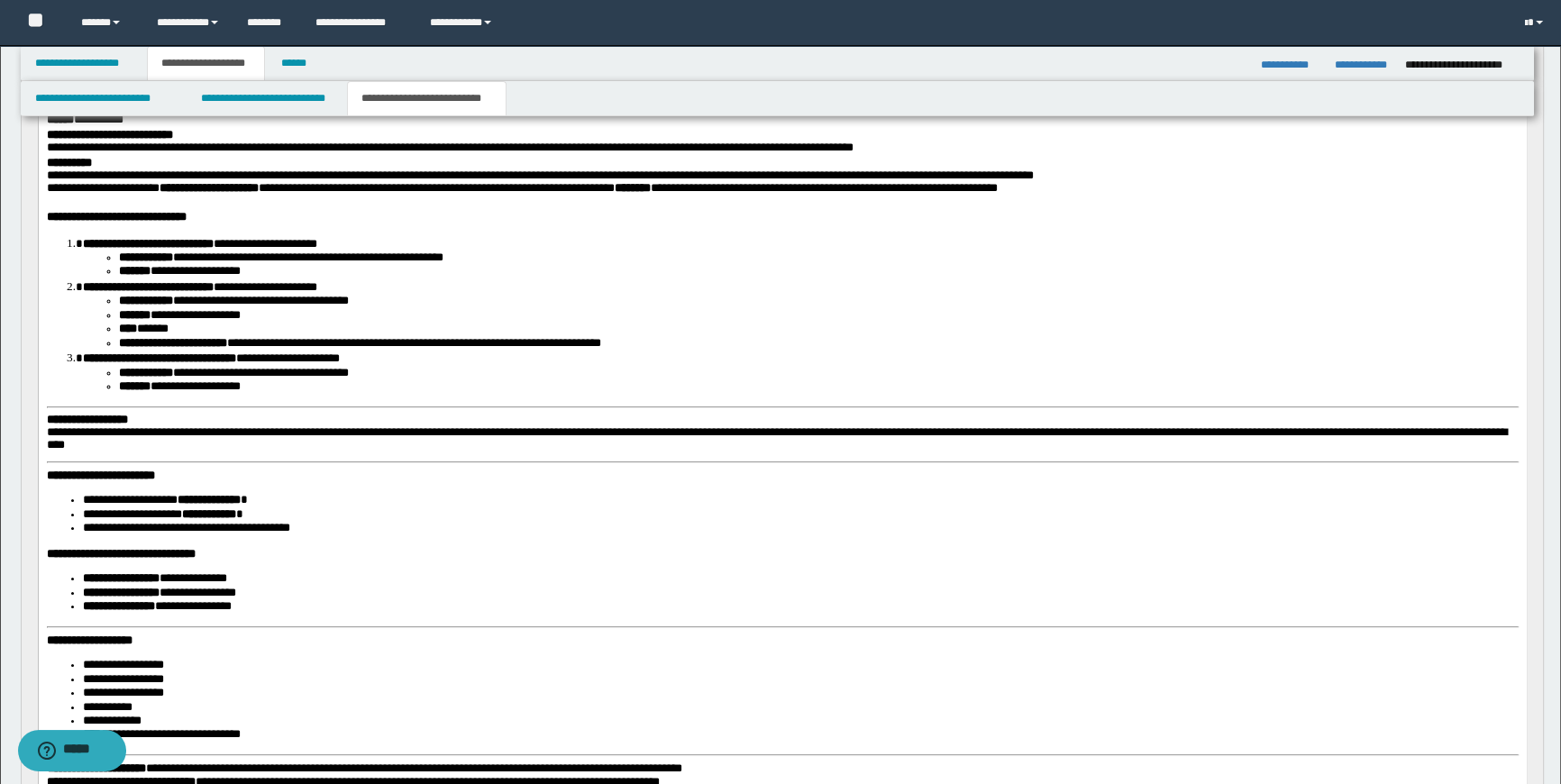 scroll, scrollTop: 245, scrollLeft: 0, axis: vertical 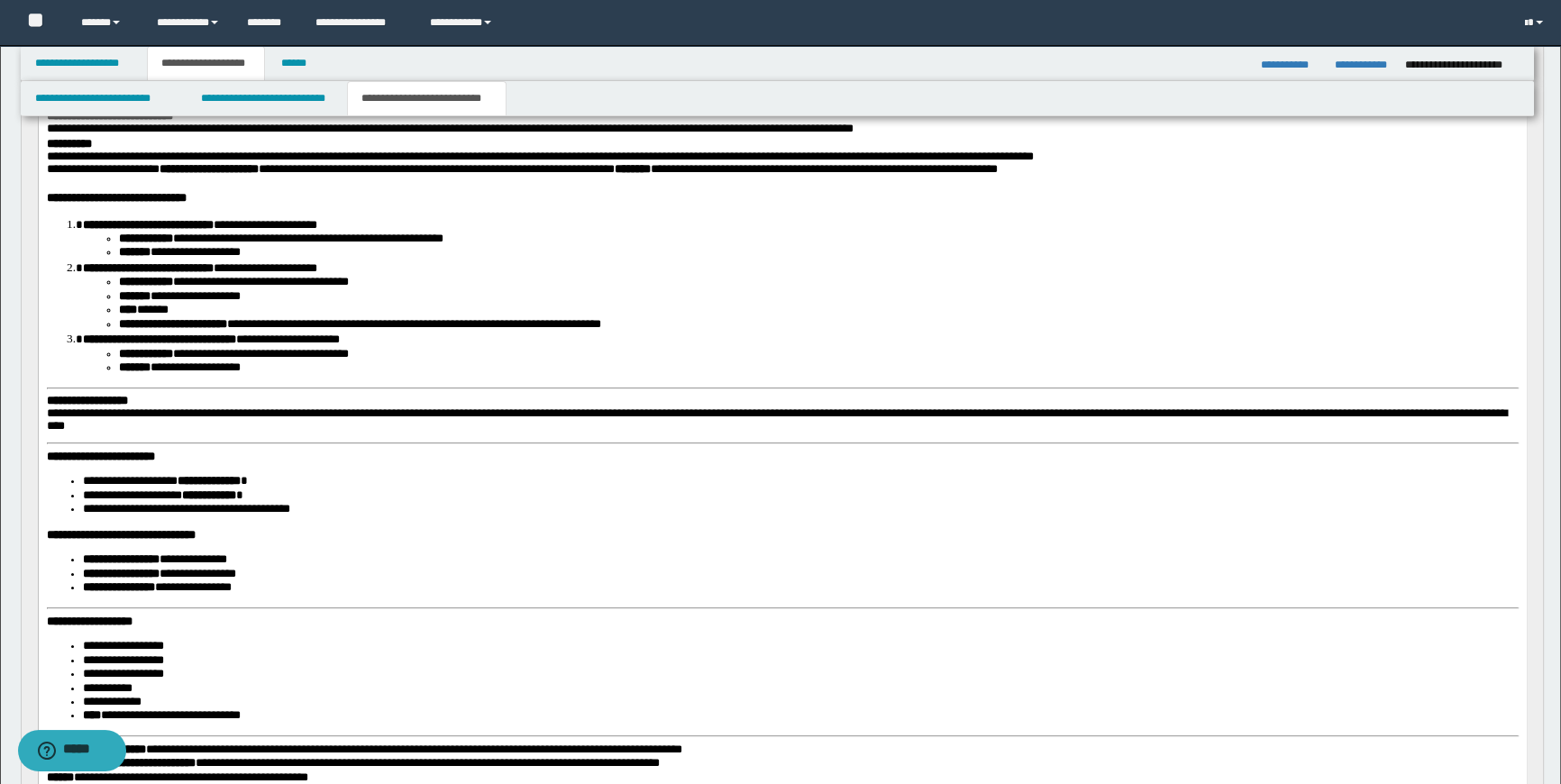 click on "**********" at bounding box center [87, 400] 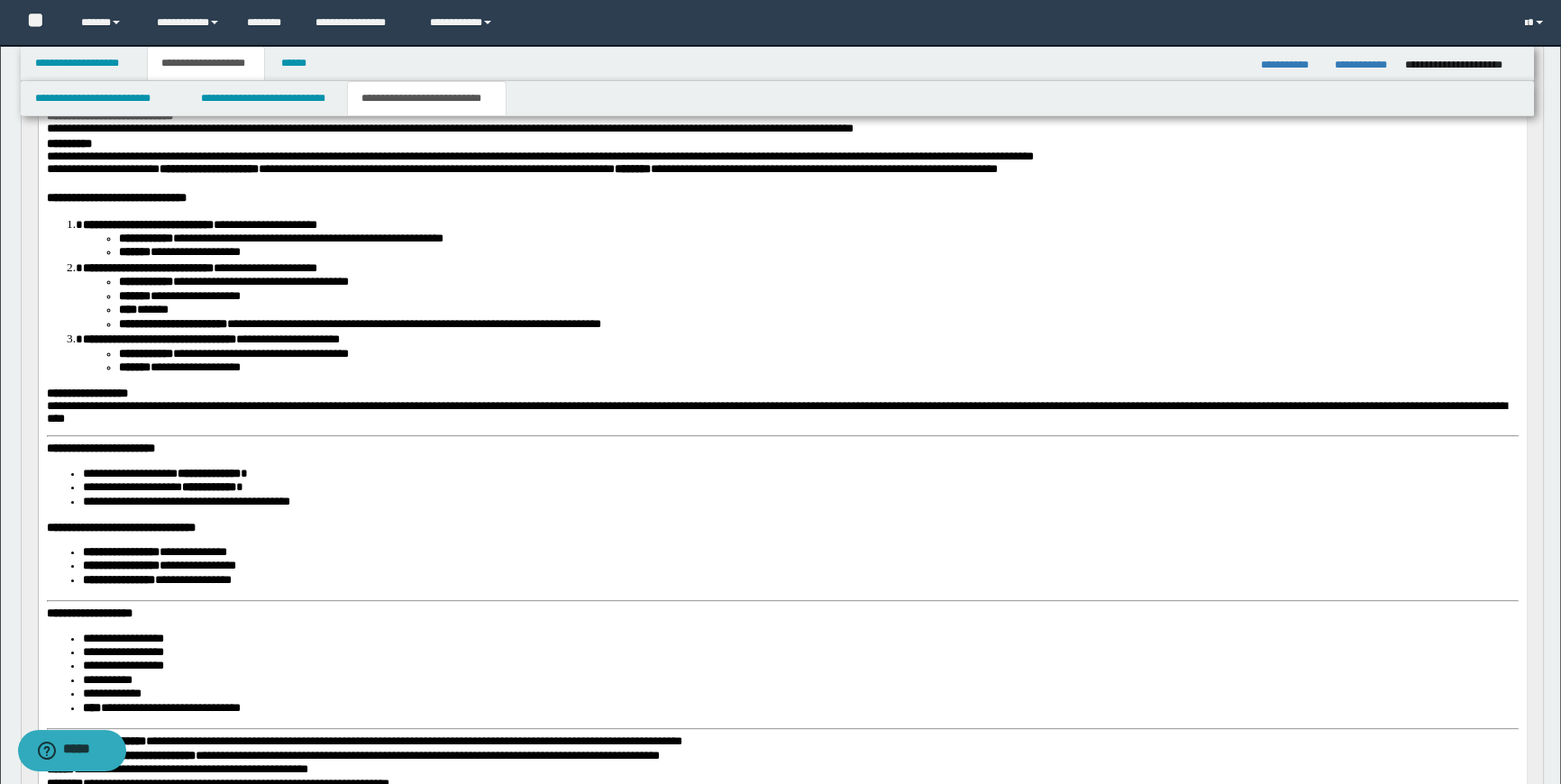 click on "**********" at bounding box center [100, 448] 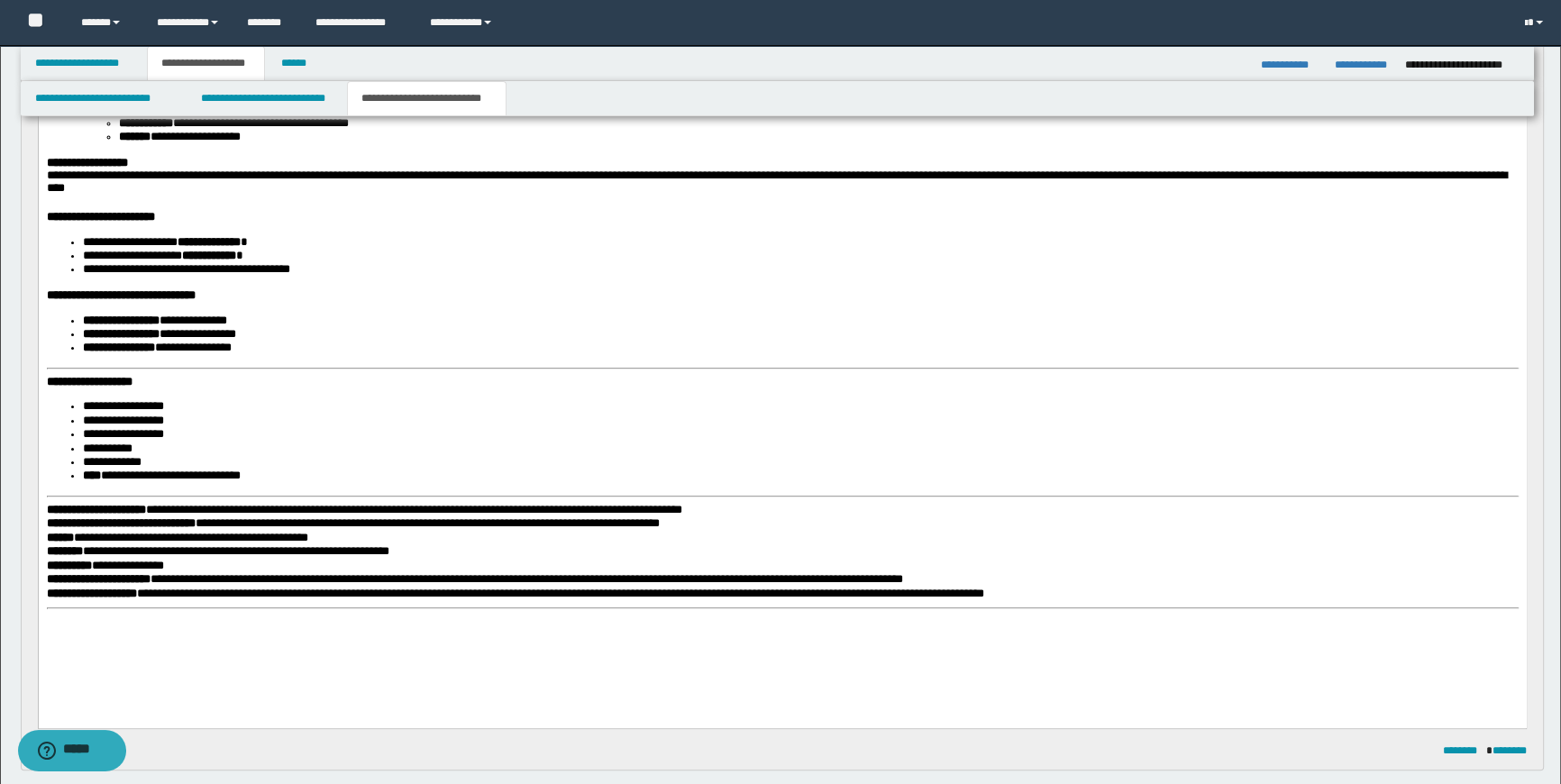 scroll, scrollTop: 491, scrollLeft: 0, axis: vertical 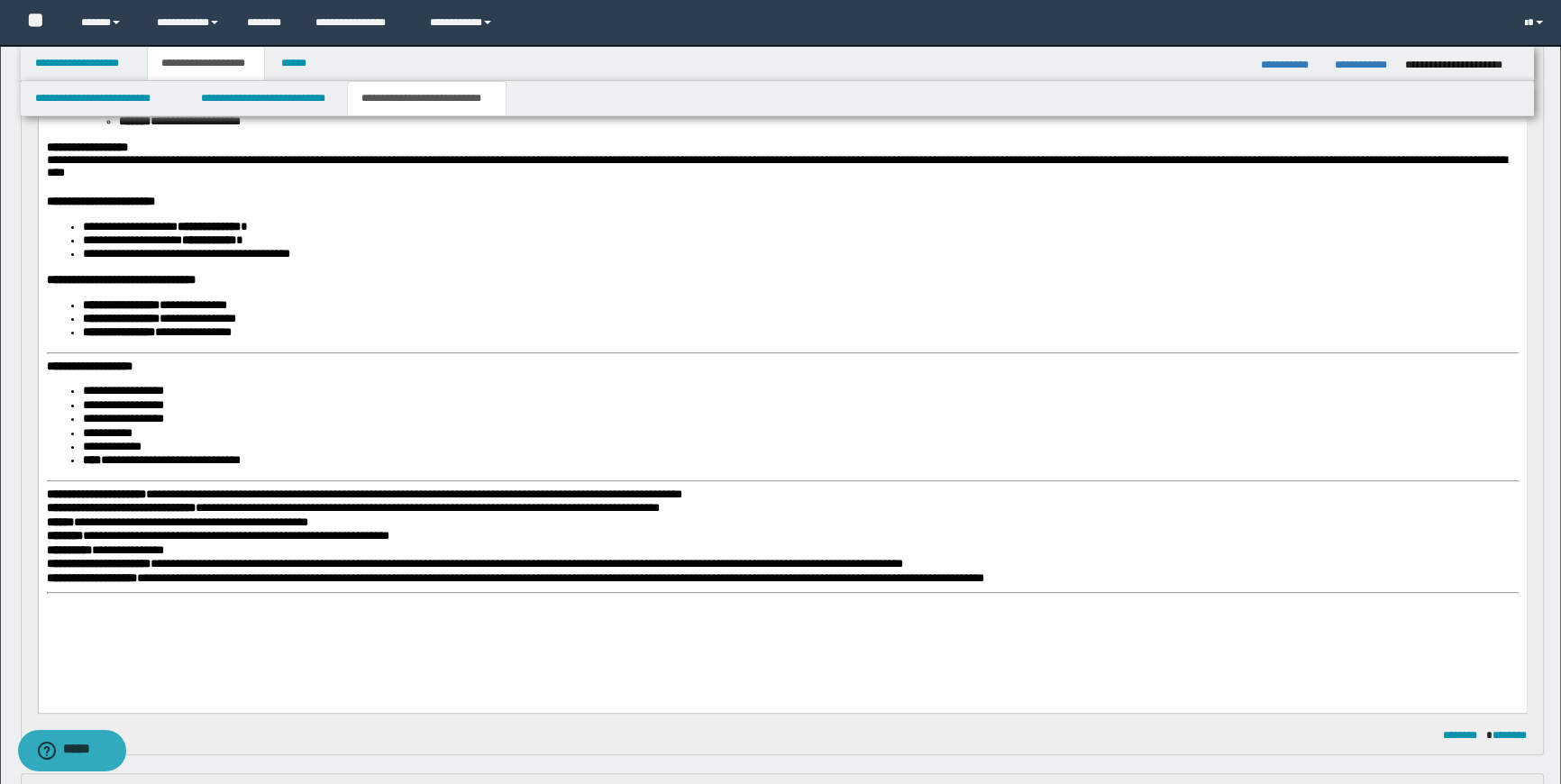 click on "**********" at bounding box center [88, 367] 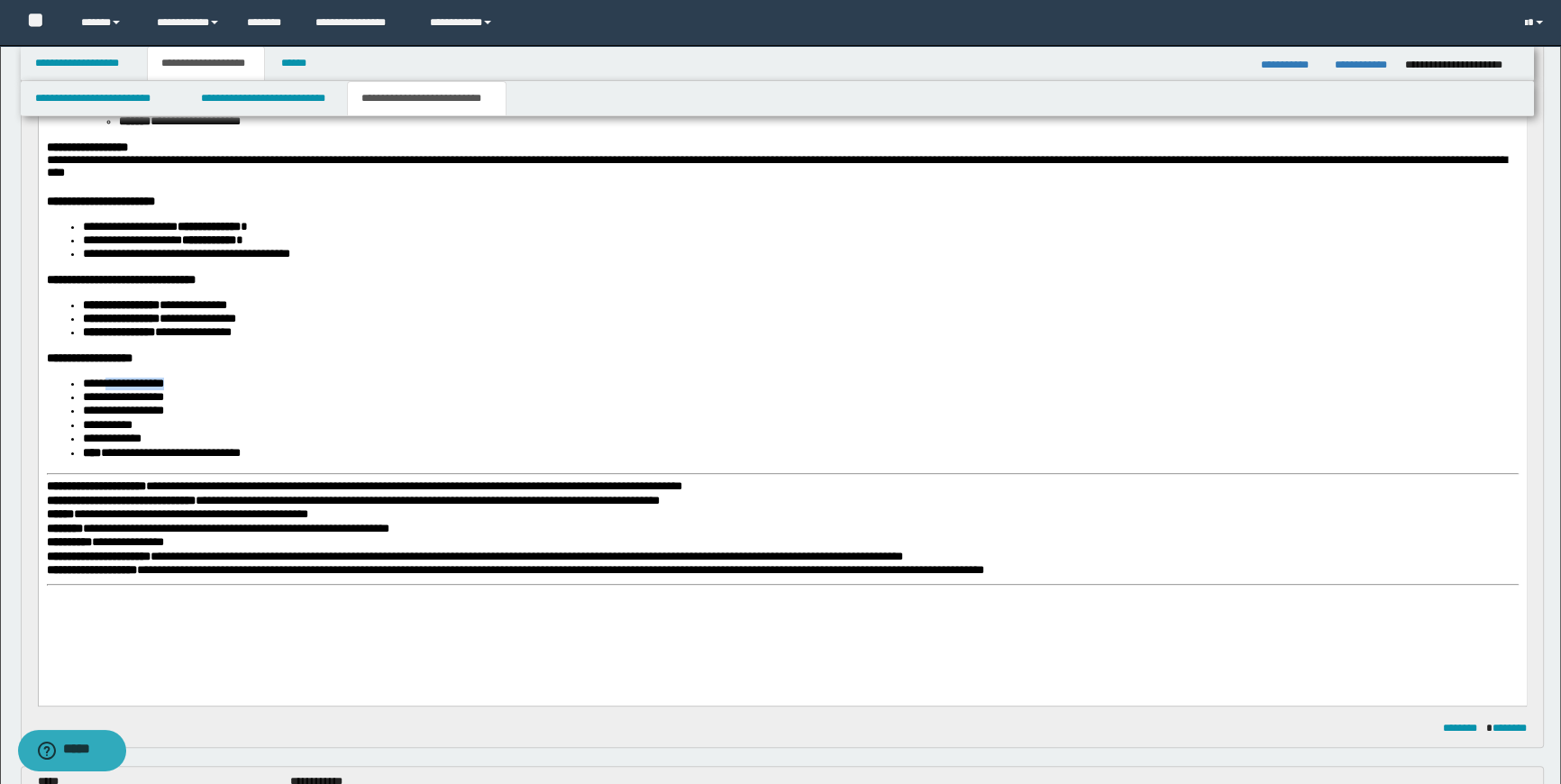 drag, startPoint x: 219, startPoint y: 389, endPoint x: 111, endPoint y: 391, distance: 108.01852 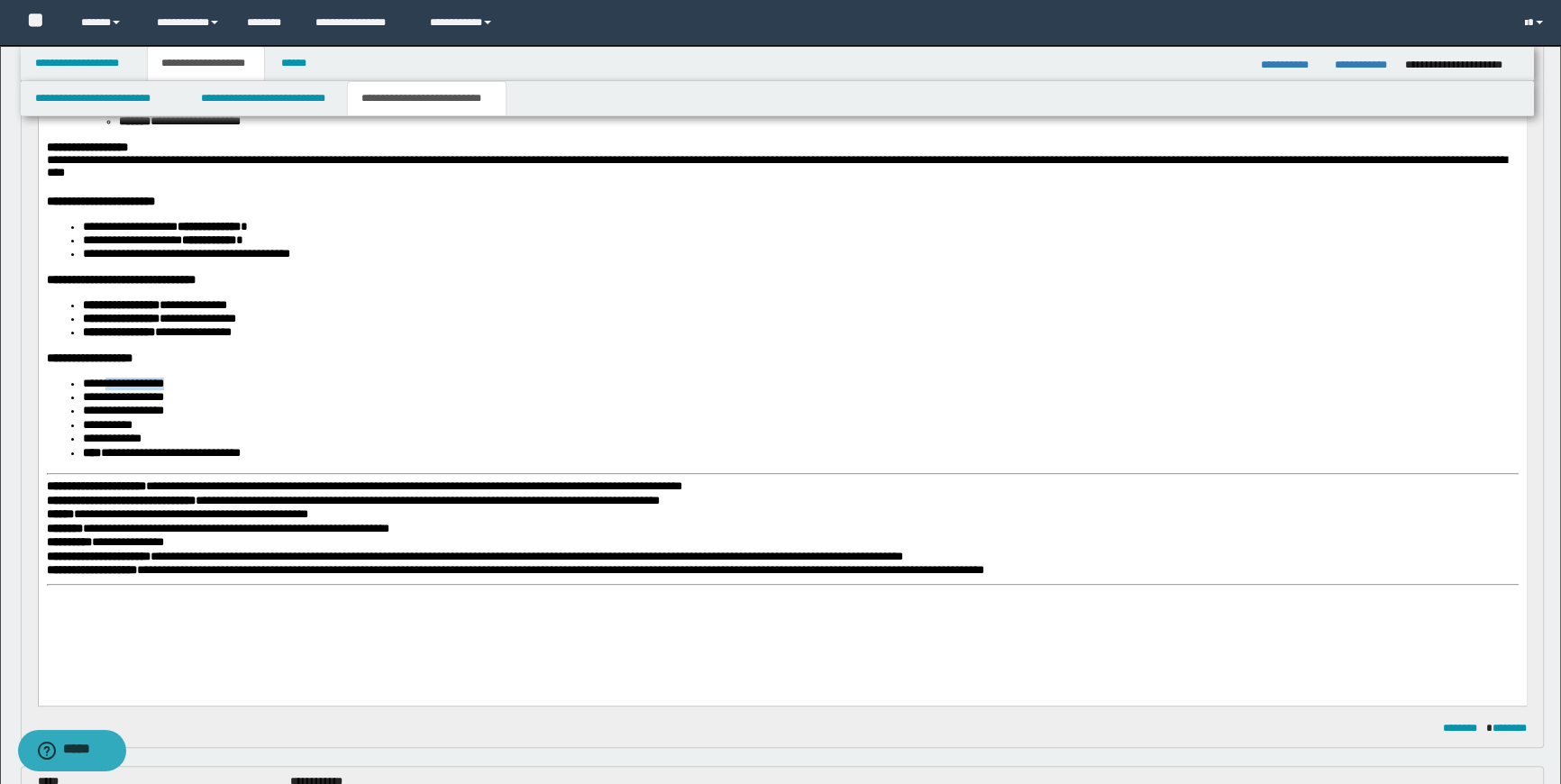 click on "**********" at bounding box center [799, 385] 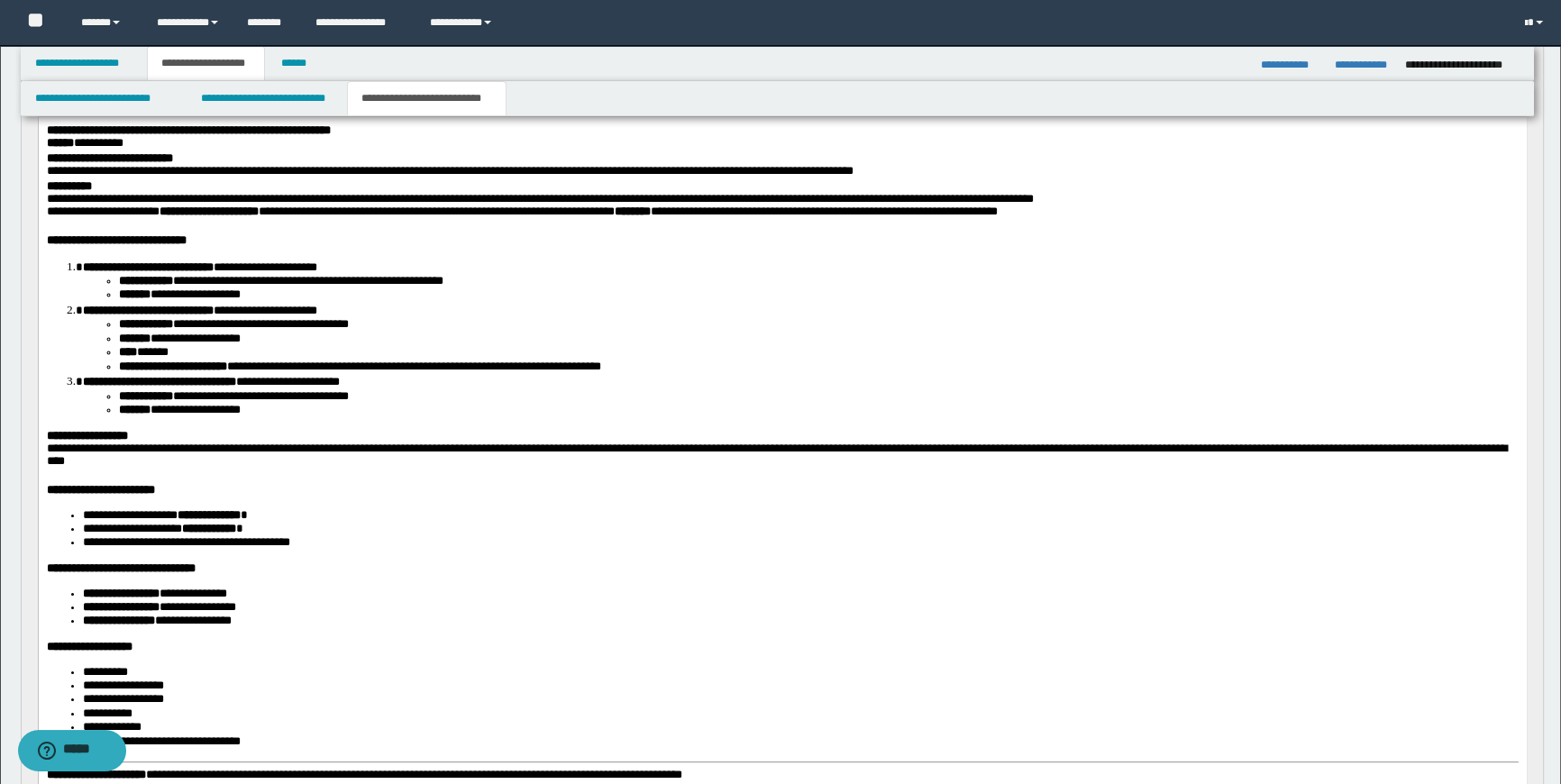 scroll, scrollTop: 409, scrollLeft: 0, axis: vertical 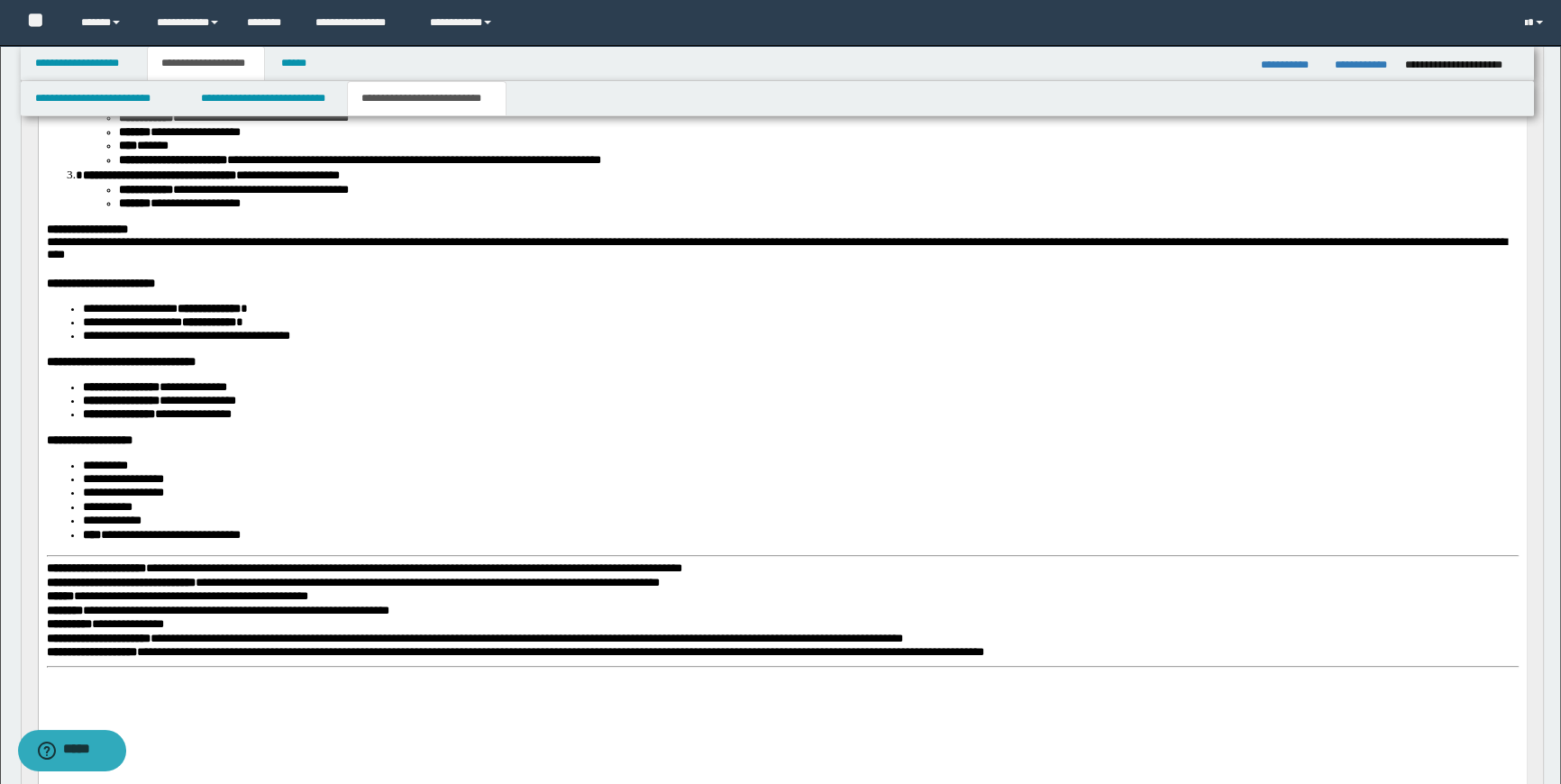 click on "**********" at bounding box center [799, 480] 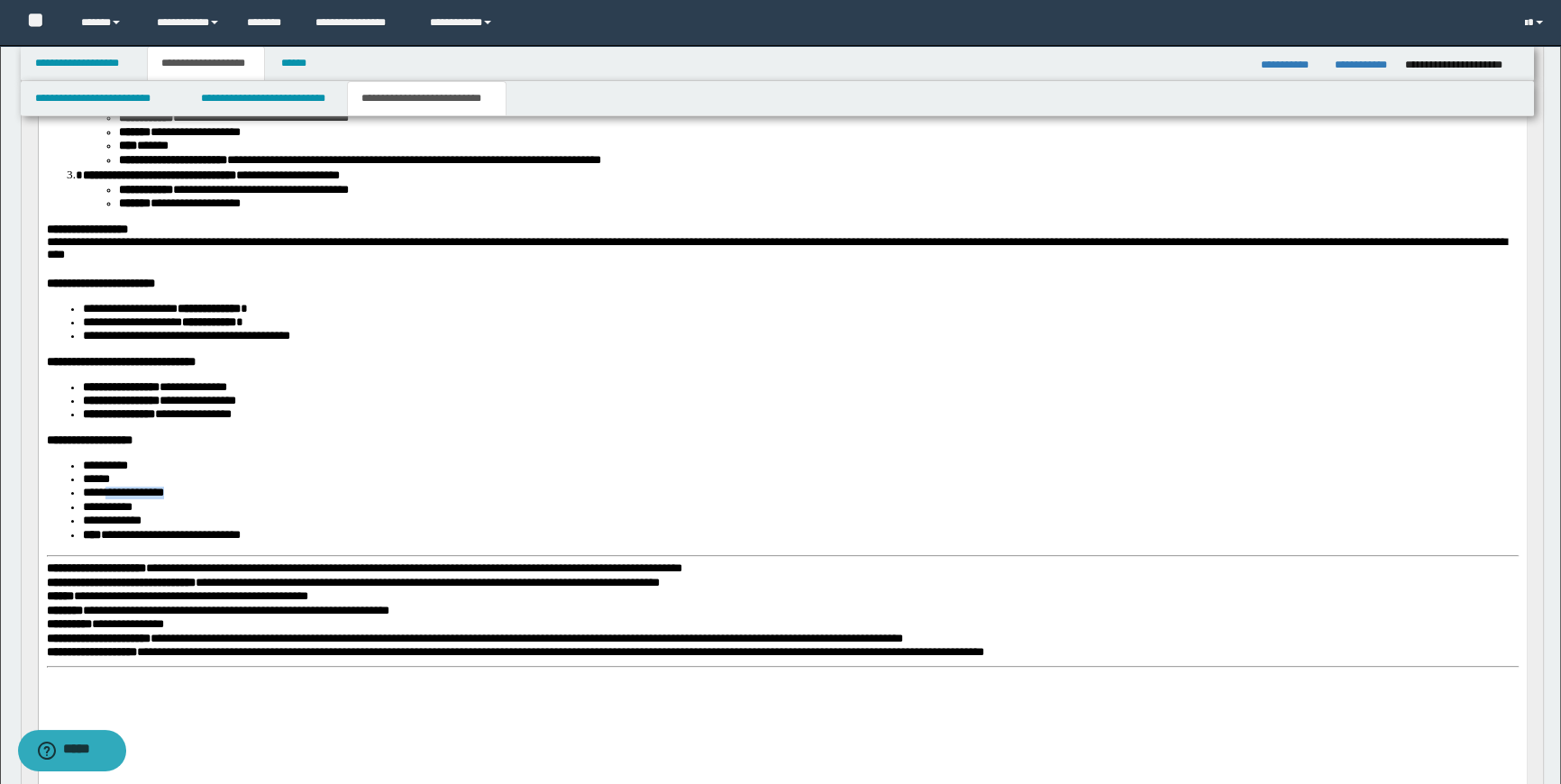 drag, startPoint x: 200, startPoint y: 501, endPoint x: 115, endPoint y: 499, distance: 85.02353 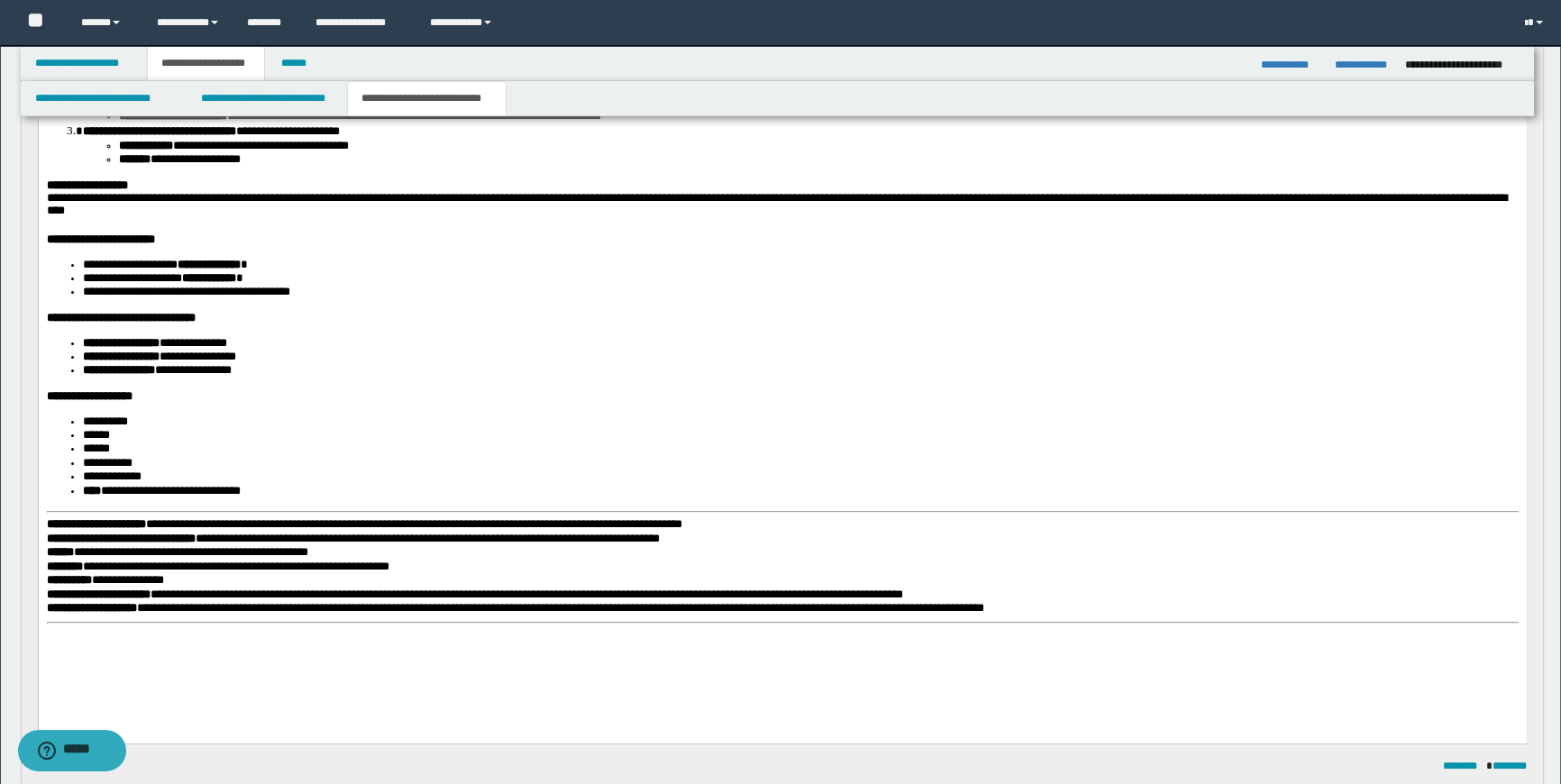scroll, scrollTop: 491, scrollLeft: 0, axis: vertical 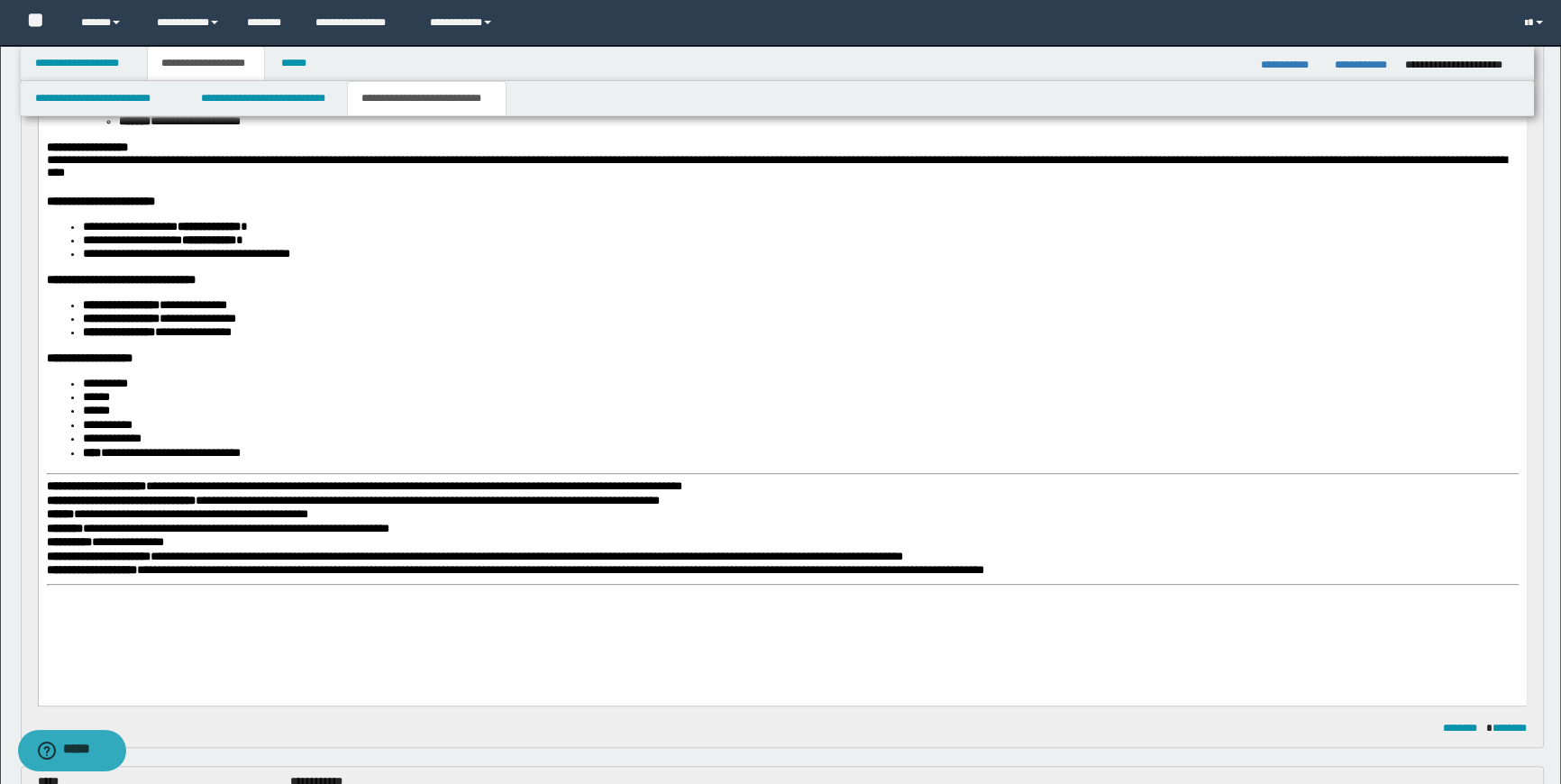 click on "**********" at bounding box center [160, 453] 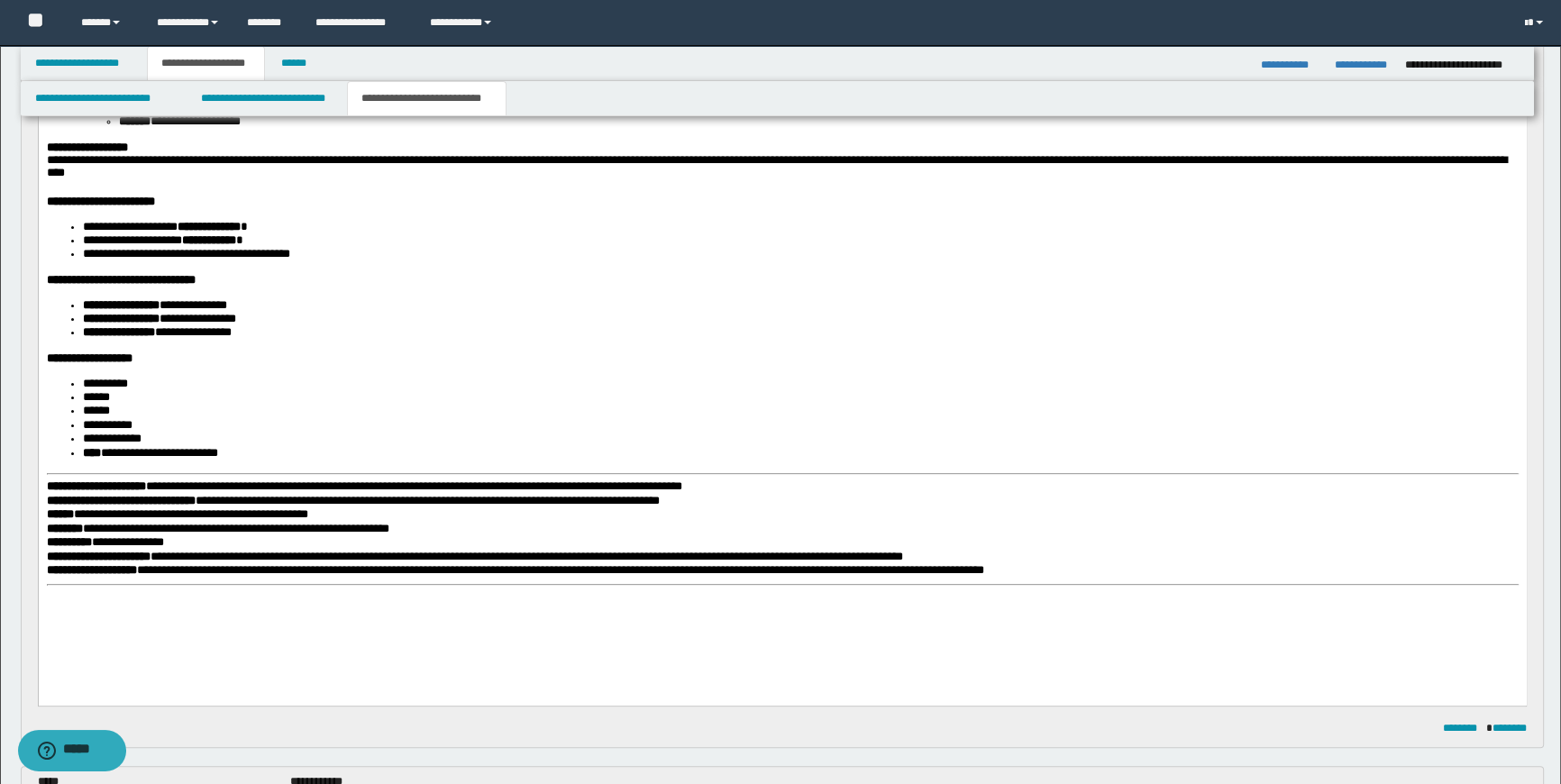 click on "**********" at bounding box center (96, 487) 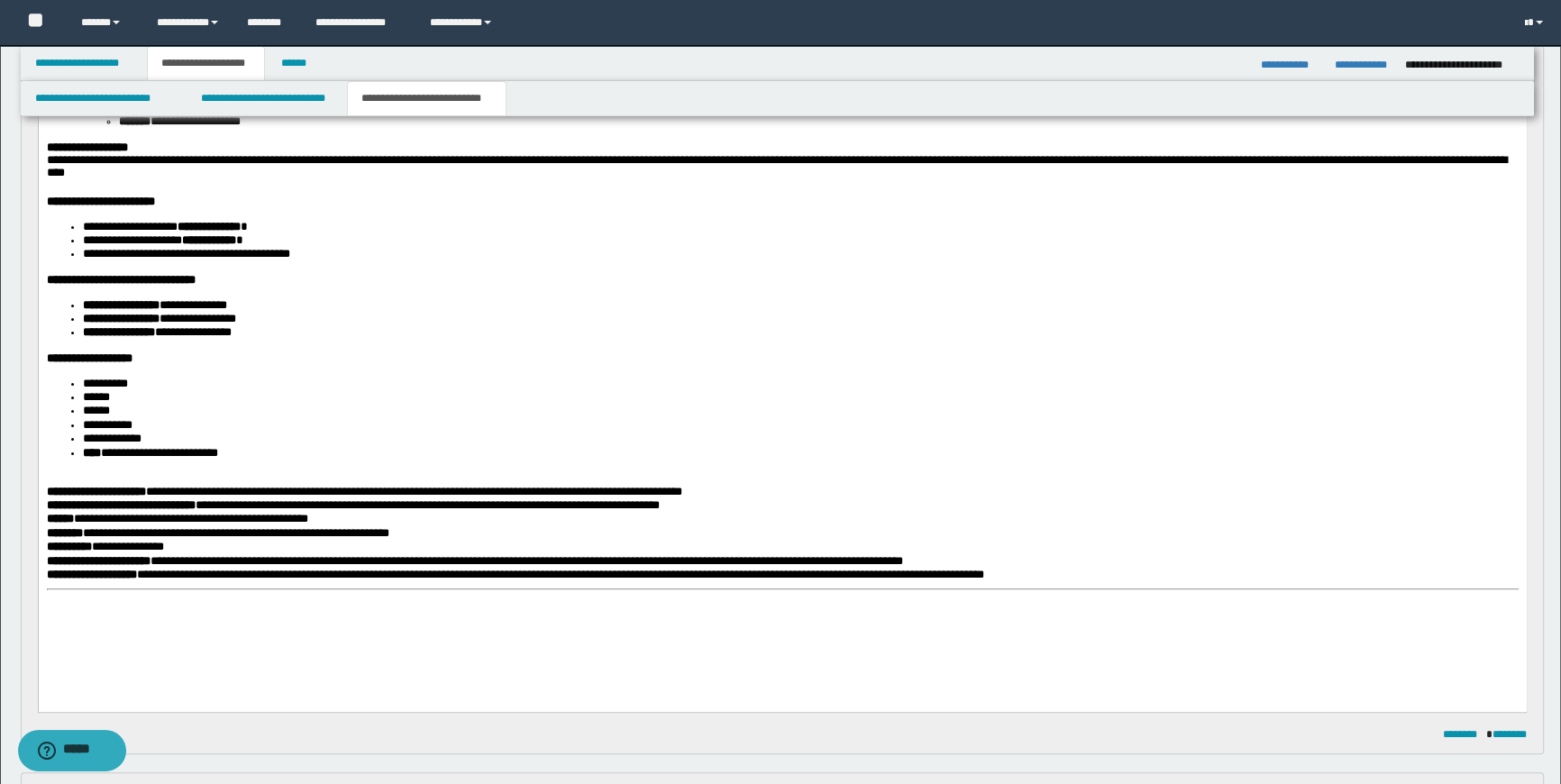 click at bounding box center (781, 604) 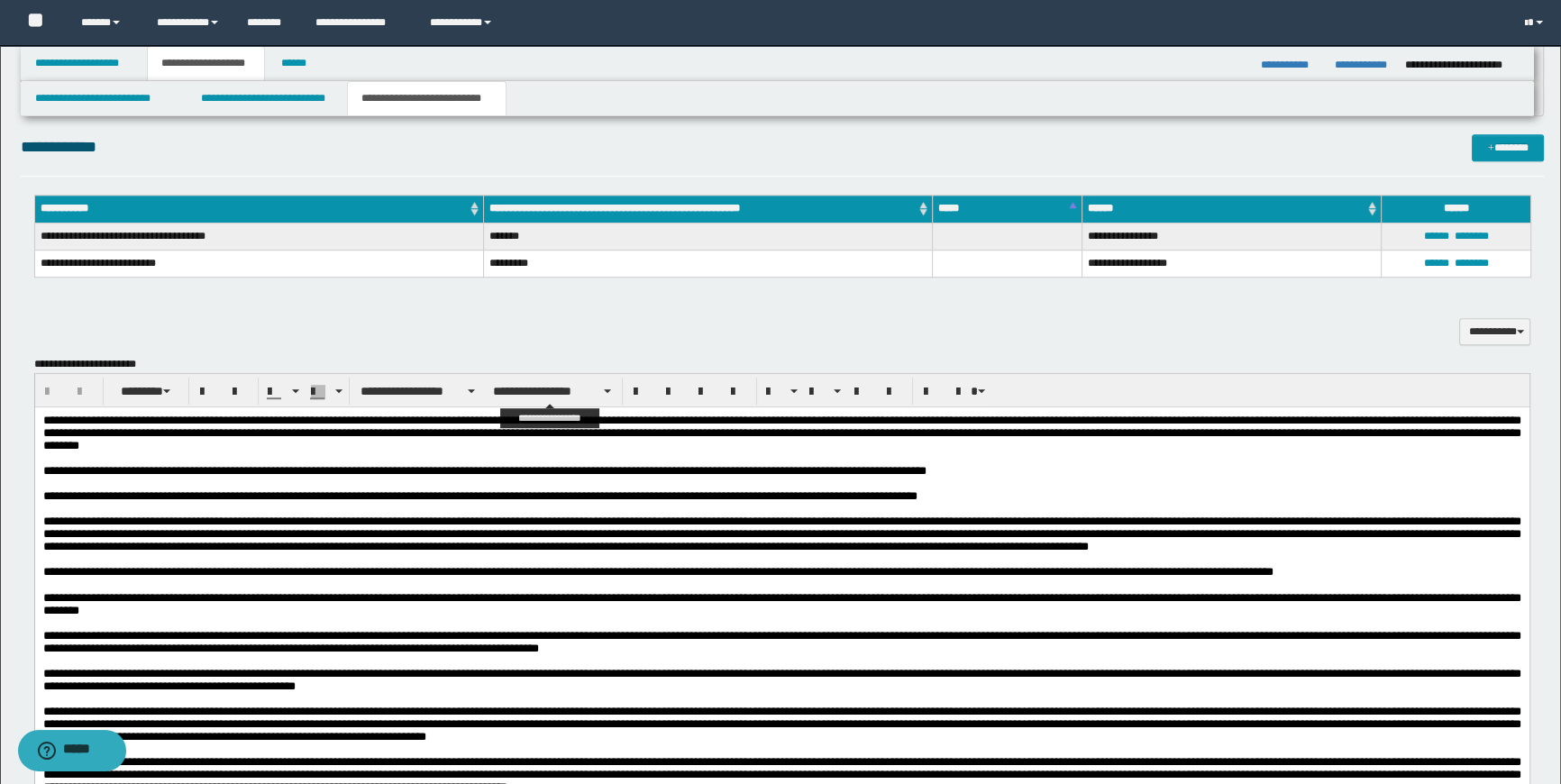 scroll, scrollTop: 1556, scrollLeft: 0, axis: vertical 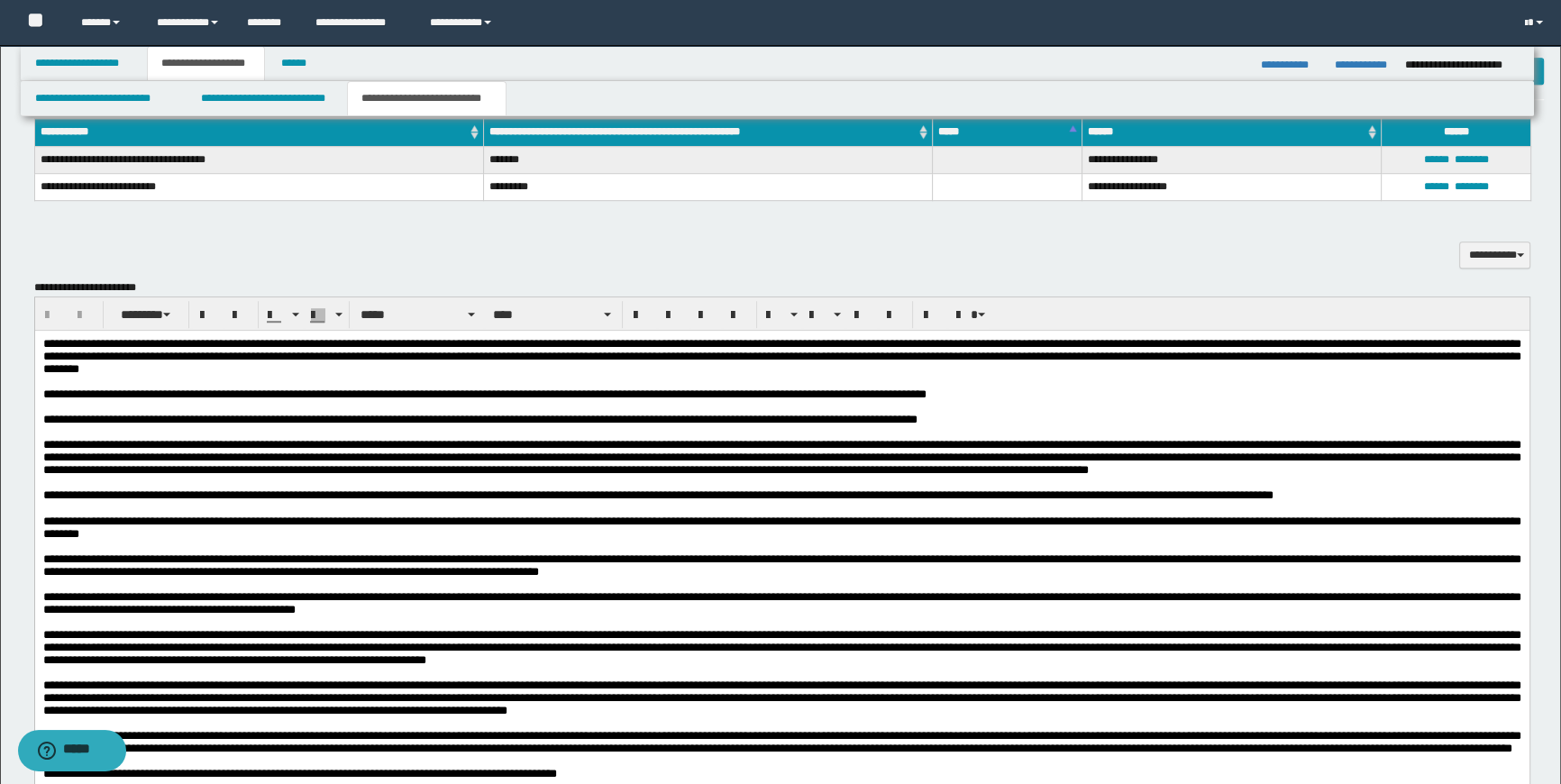 click at bounding box center (781, 407) 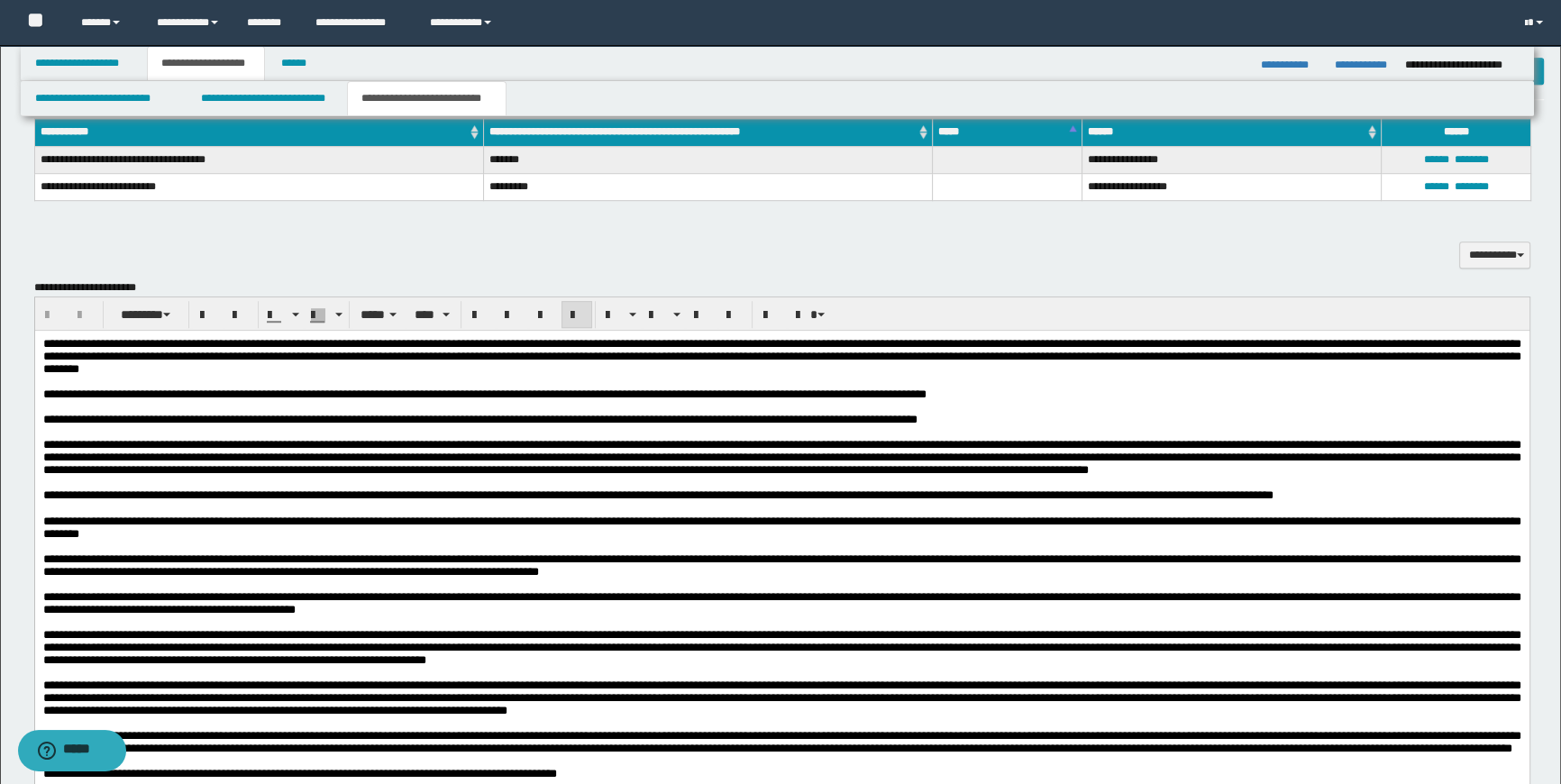 click on "**********" at bounding box center [781, 395] 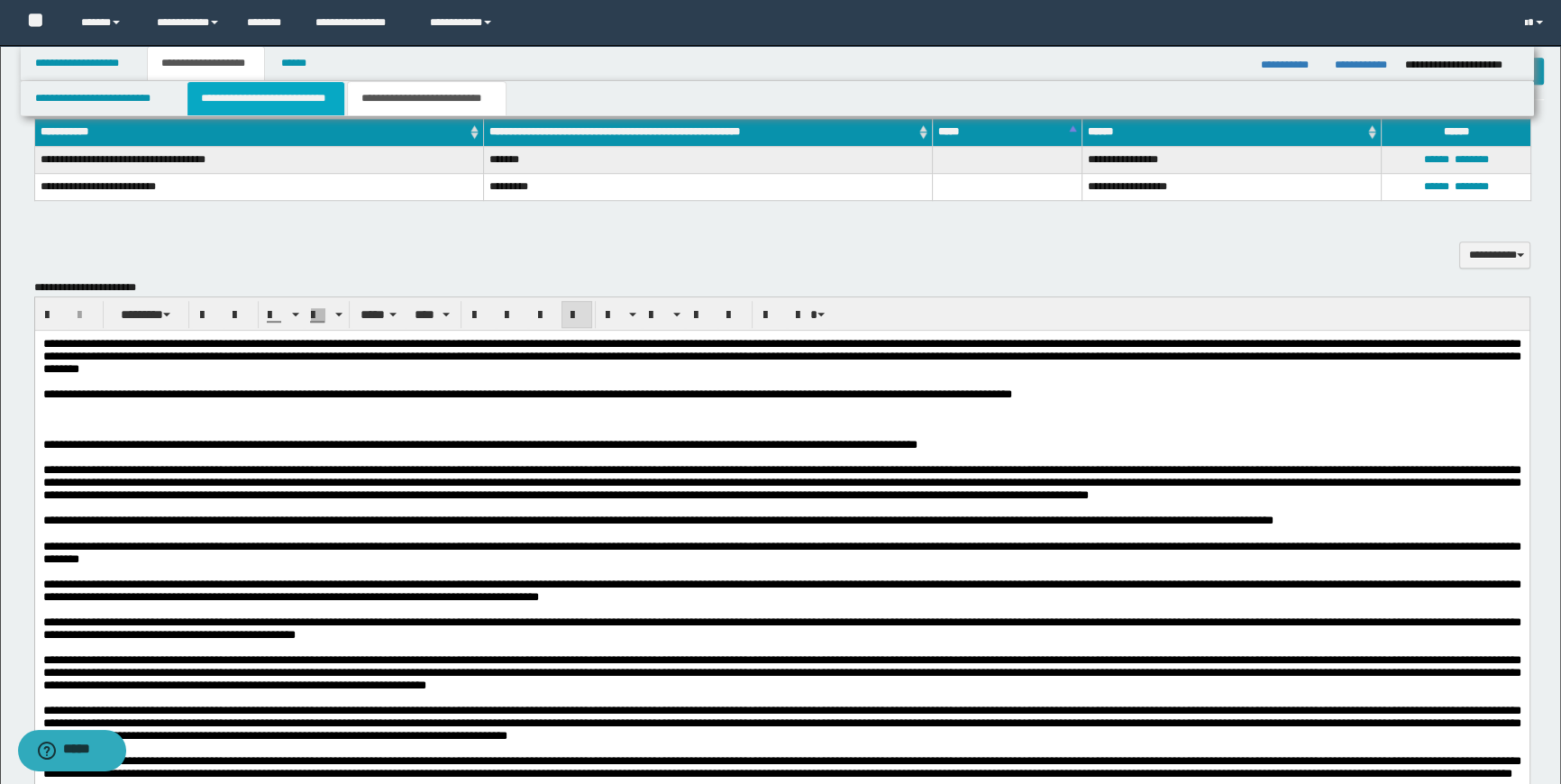 click on "**********" at bounding box center [265, 98] 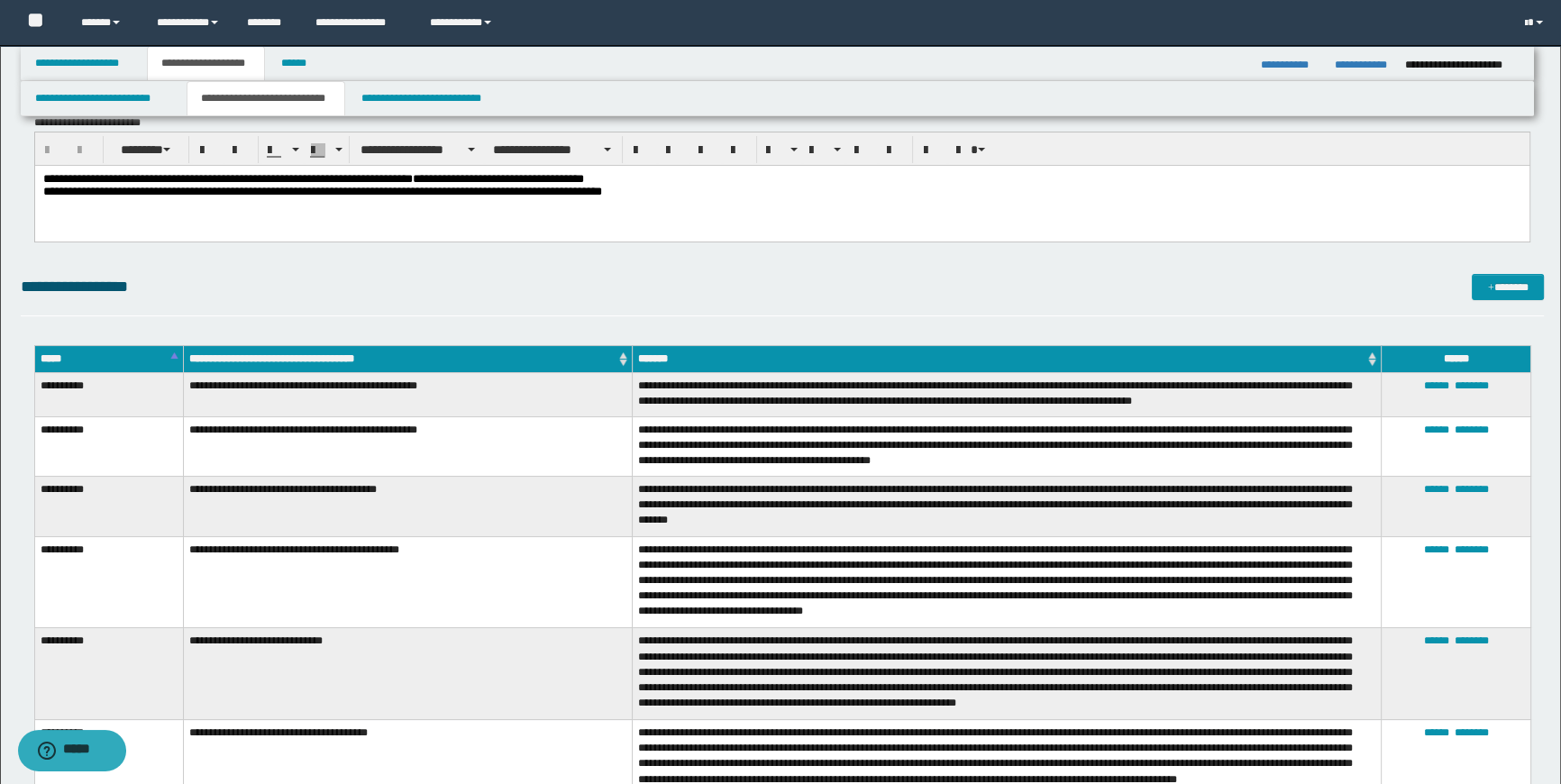 scroll, scrollTop: 327, scrollLeft: 0, axis: vertical 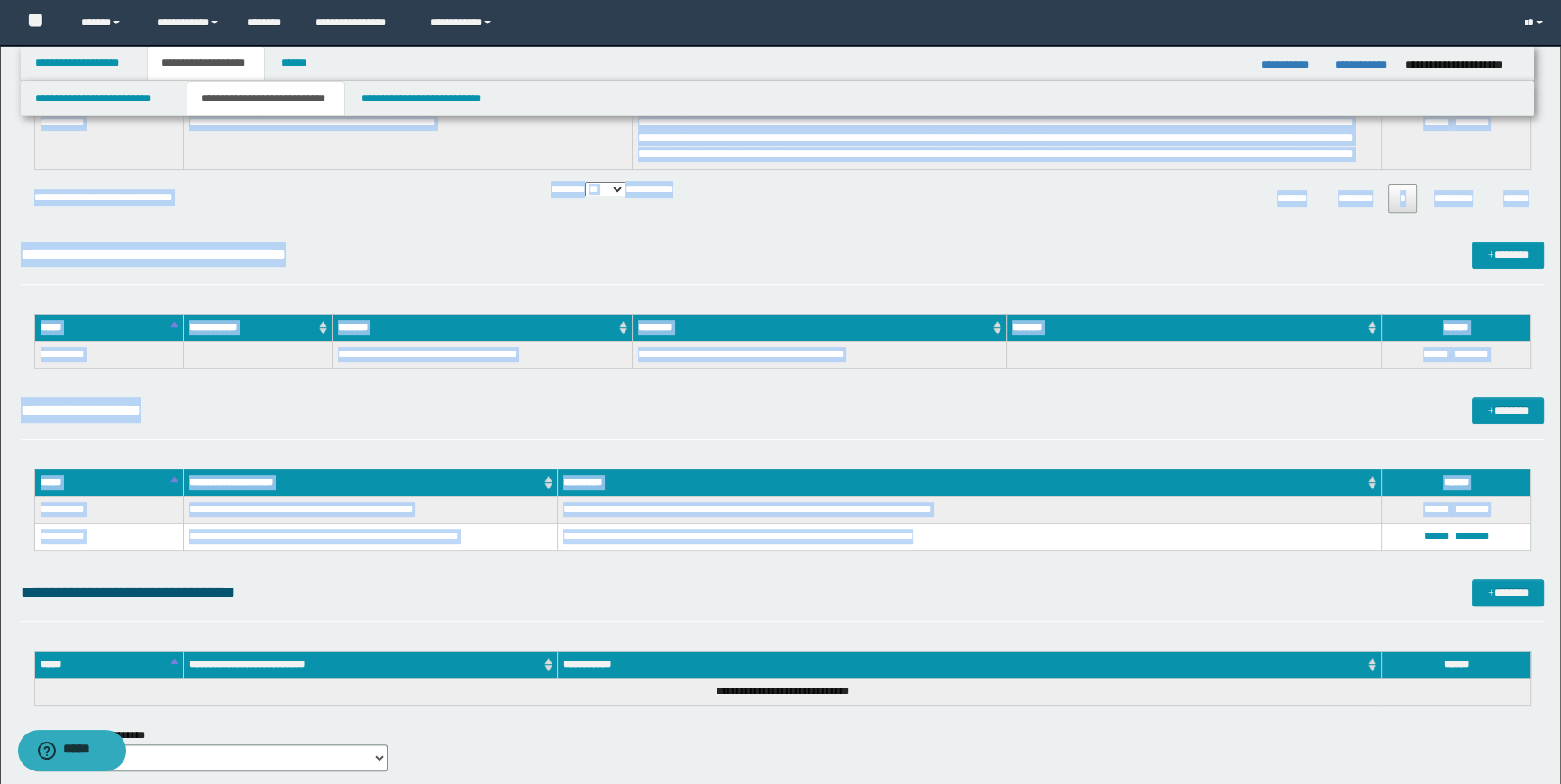 drag, startPoint x: 45, startPoint y: 228, endPoint x: 970, endPoint y: 526, distance: 971.8174 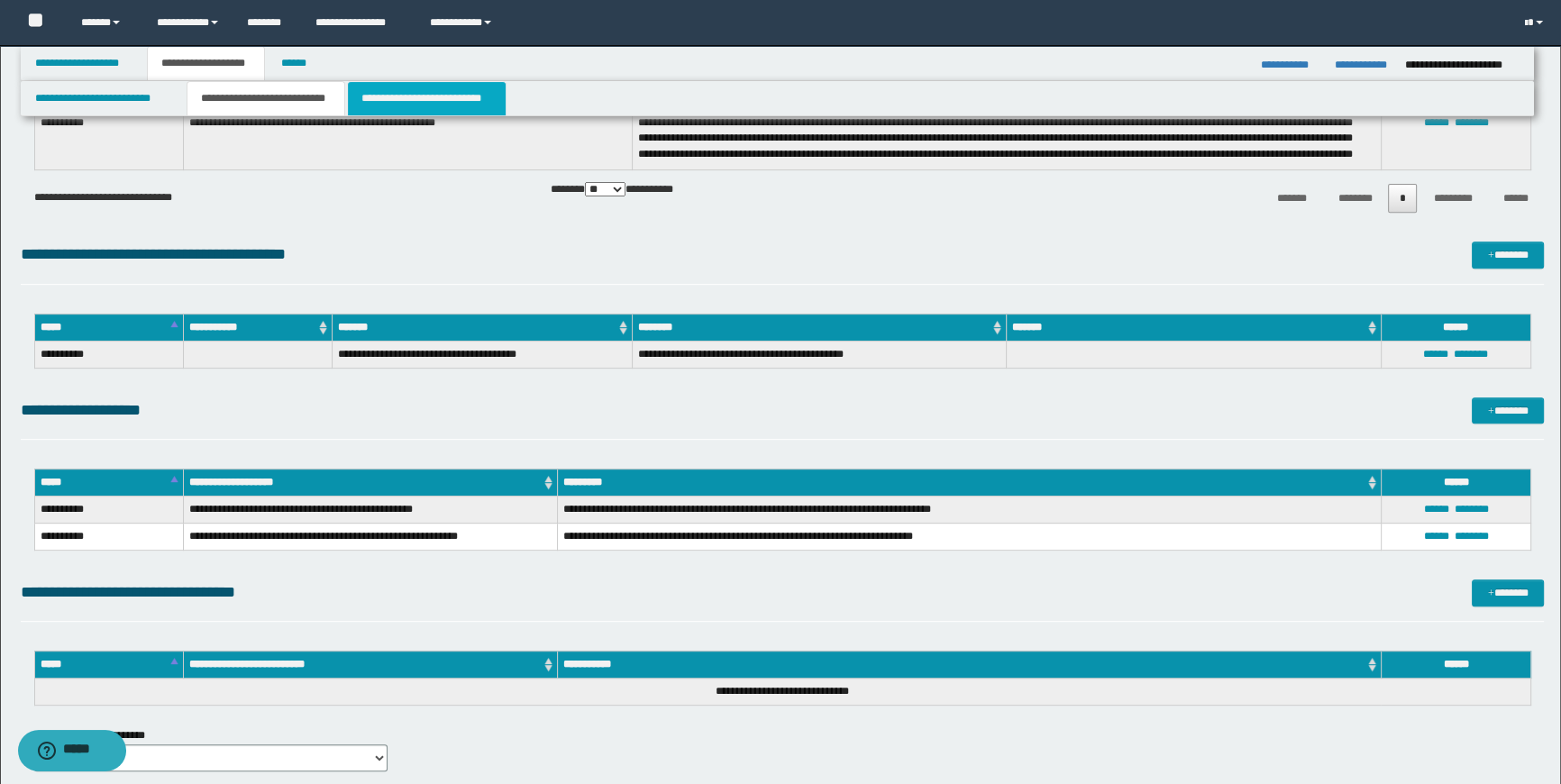 click on "**********" at bounding box center (426, 98) 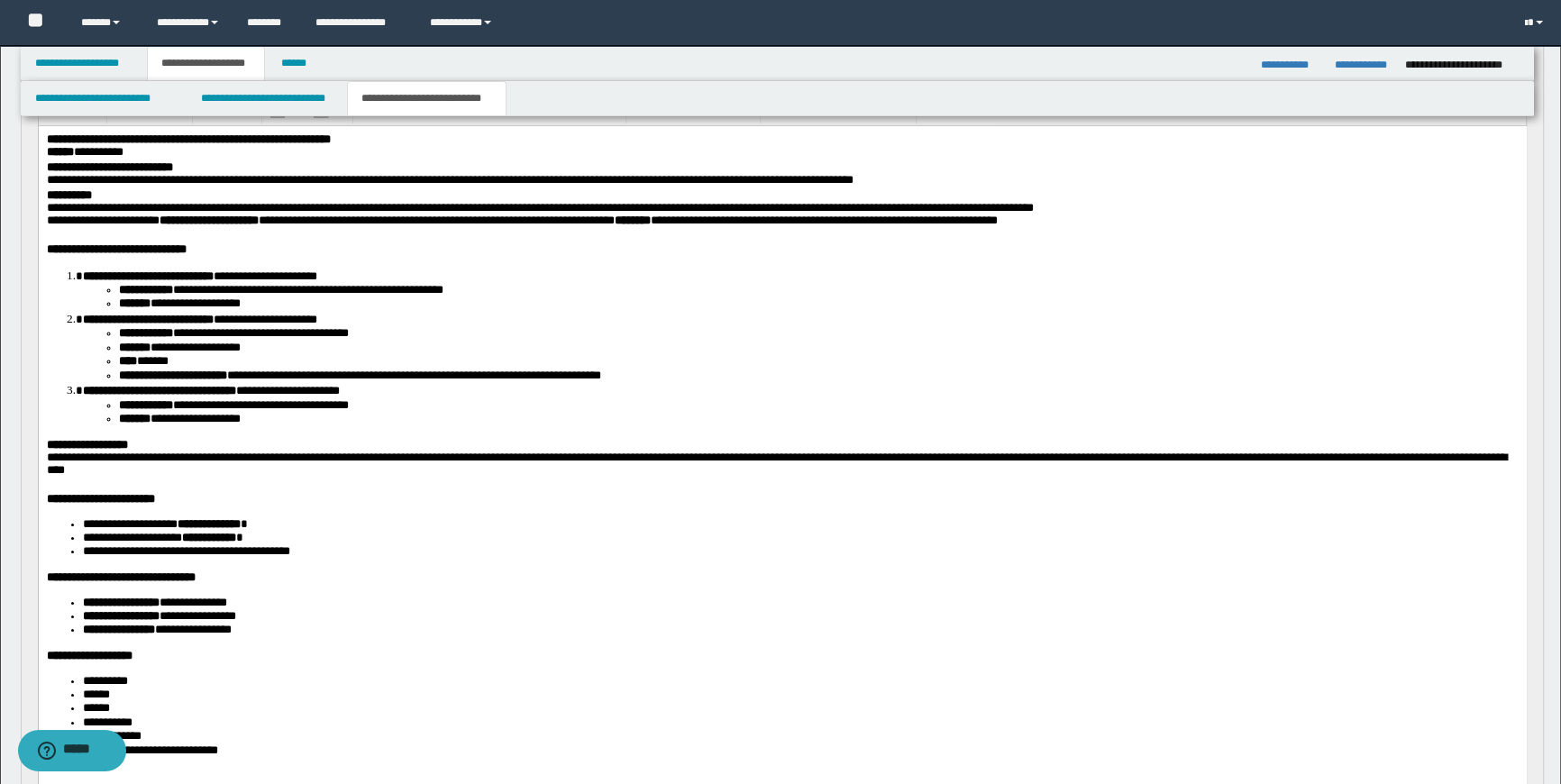 scroll, scrollTop: 0, scrollLeft: 0, axis: both 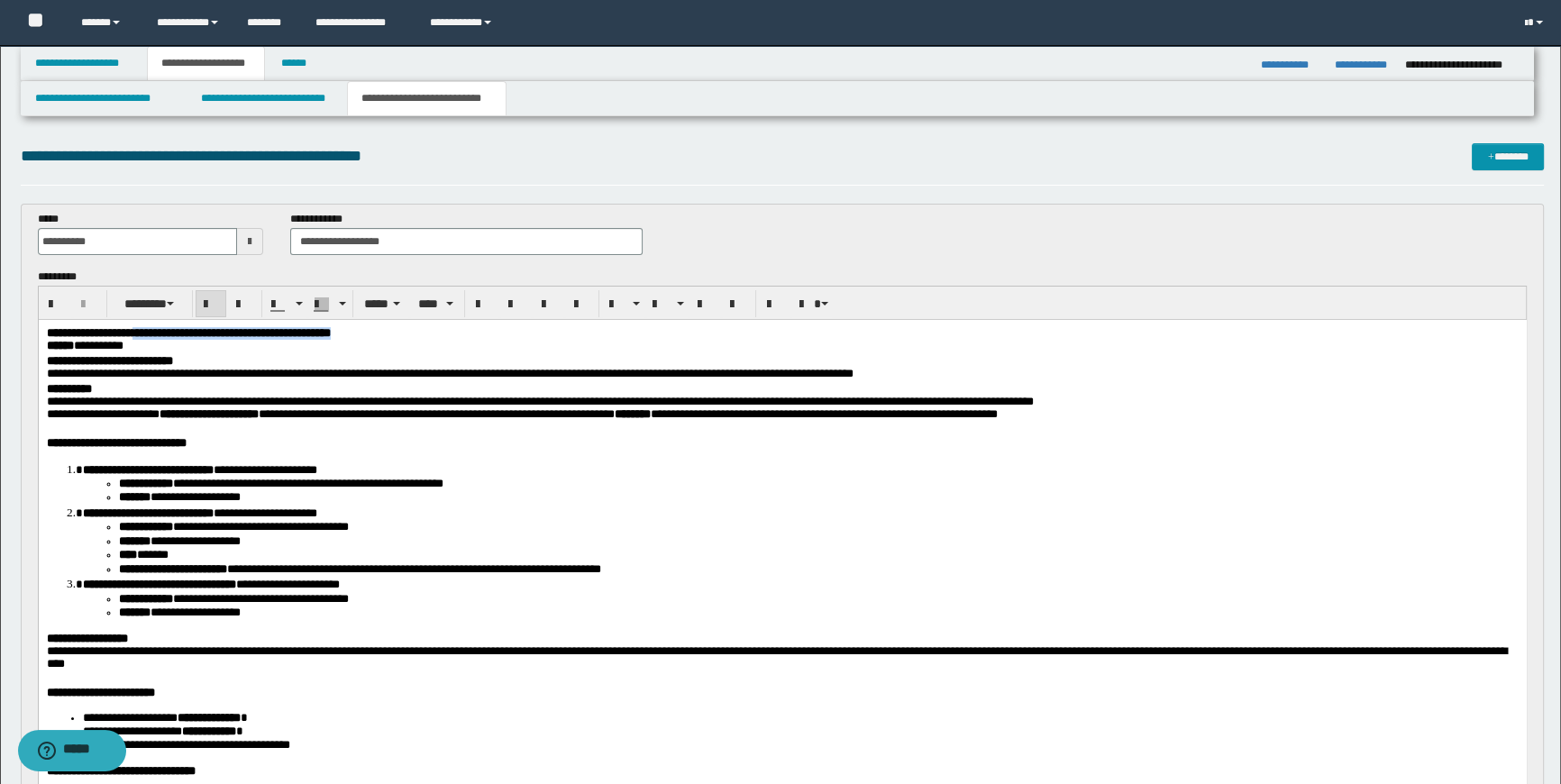 drag, startPoint x: 501, startPoint y: 329, endPoint x: 170, endPoint y: 334, distance: 331.03776 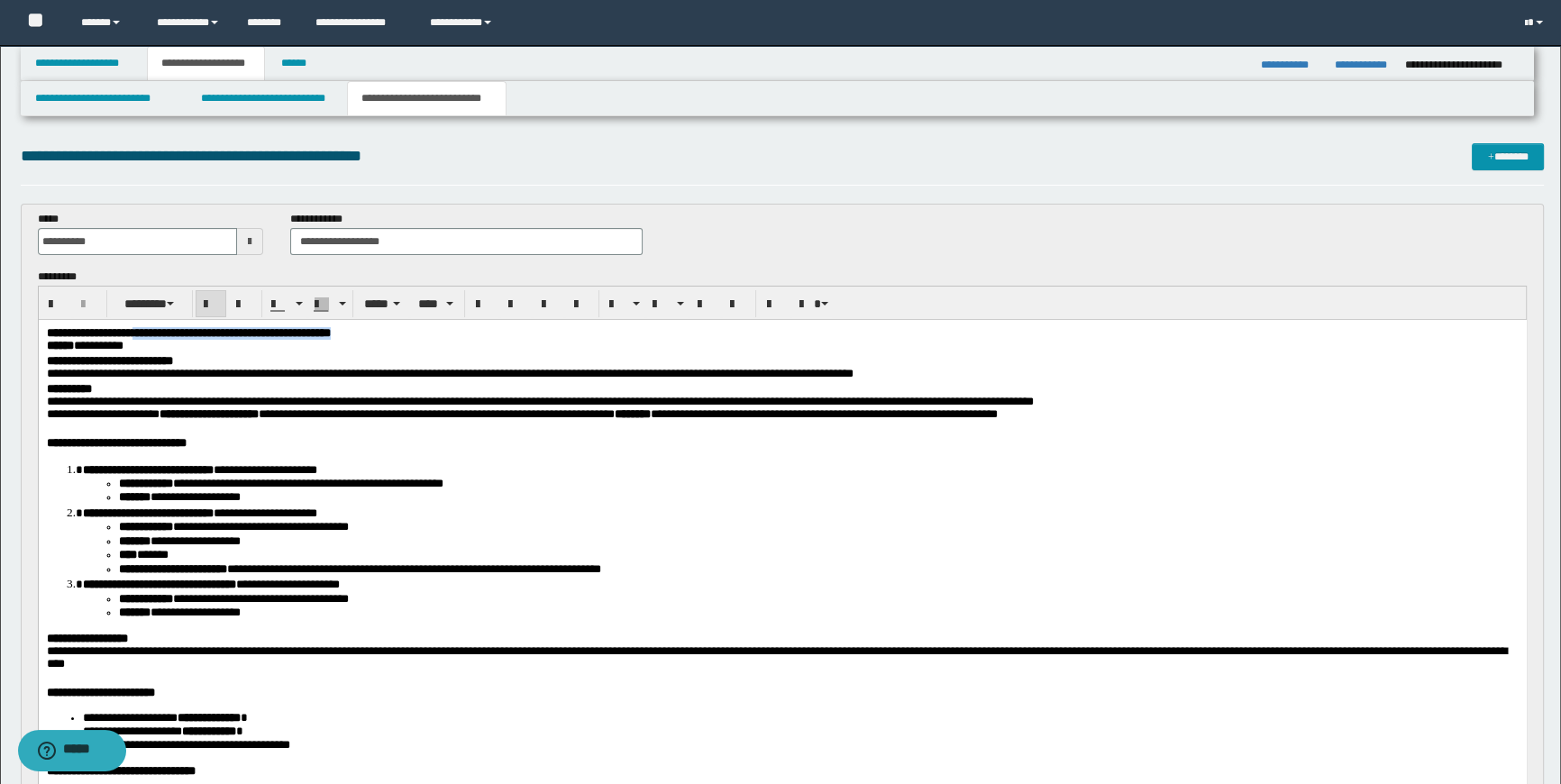 click on "**********" at bounding box center [781, 341] 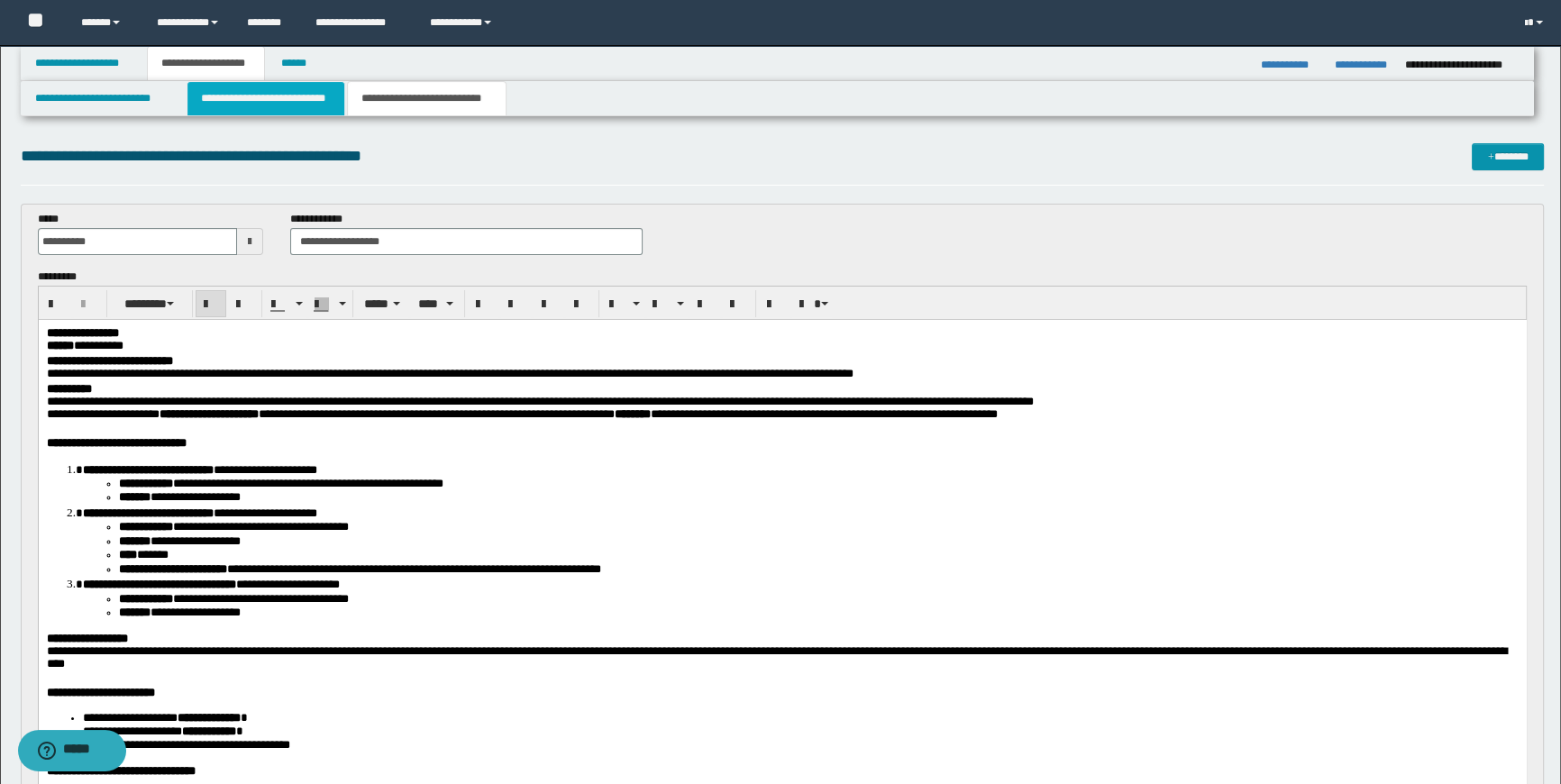 click on "**********" at bounding box center [265, 98] 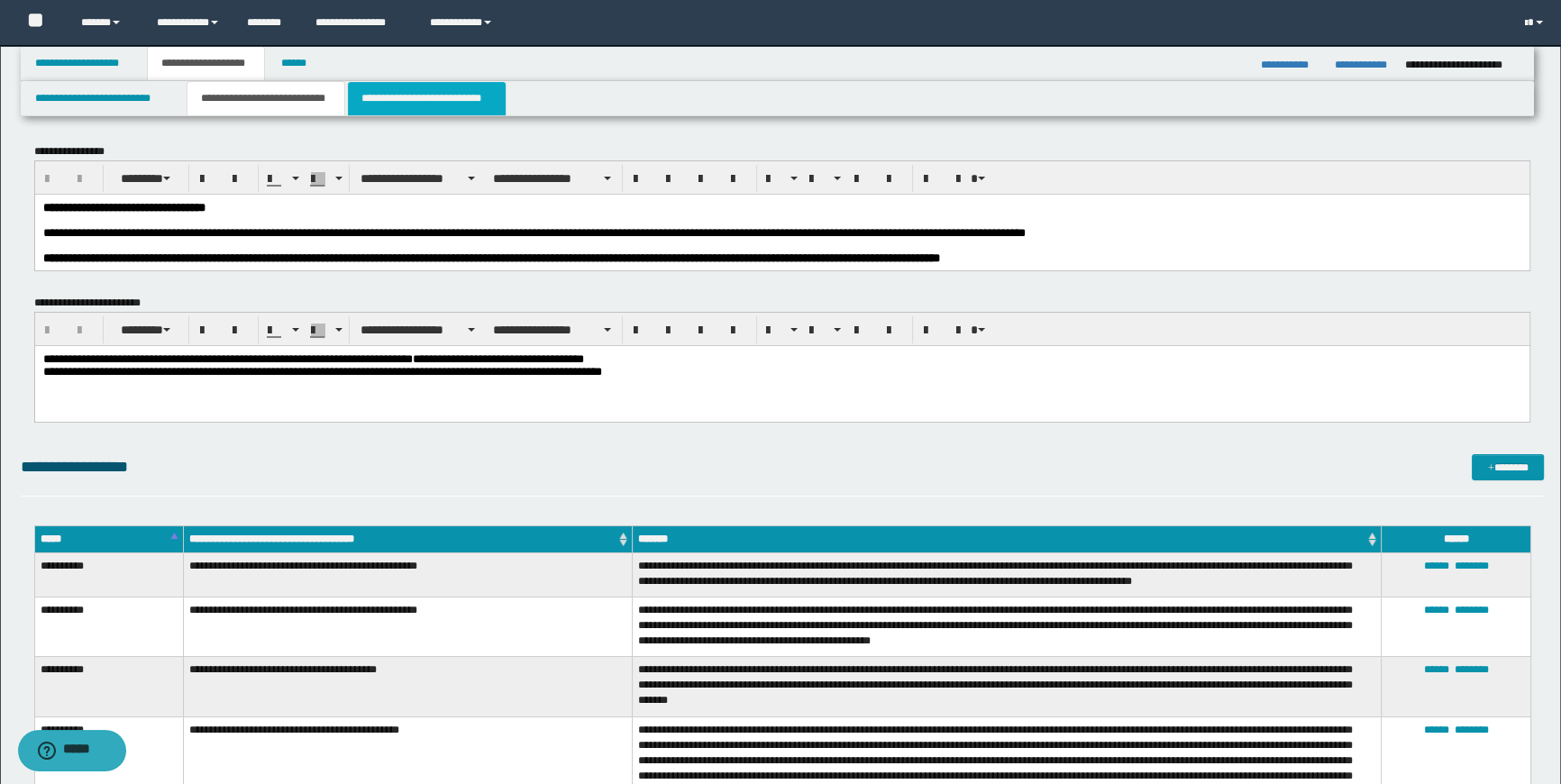 click on "**********" at bounding box center (426, 98) 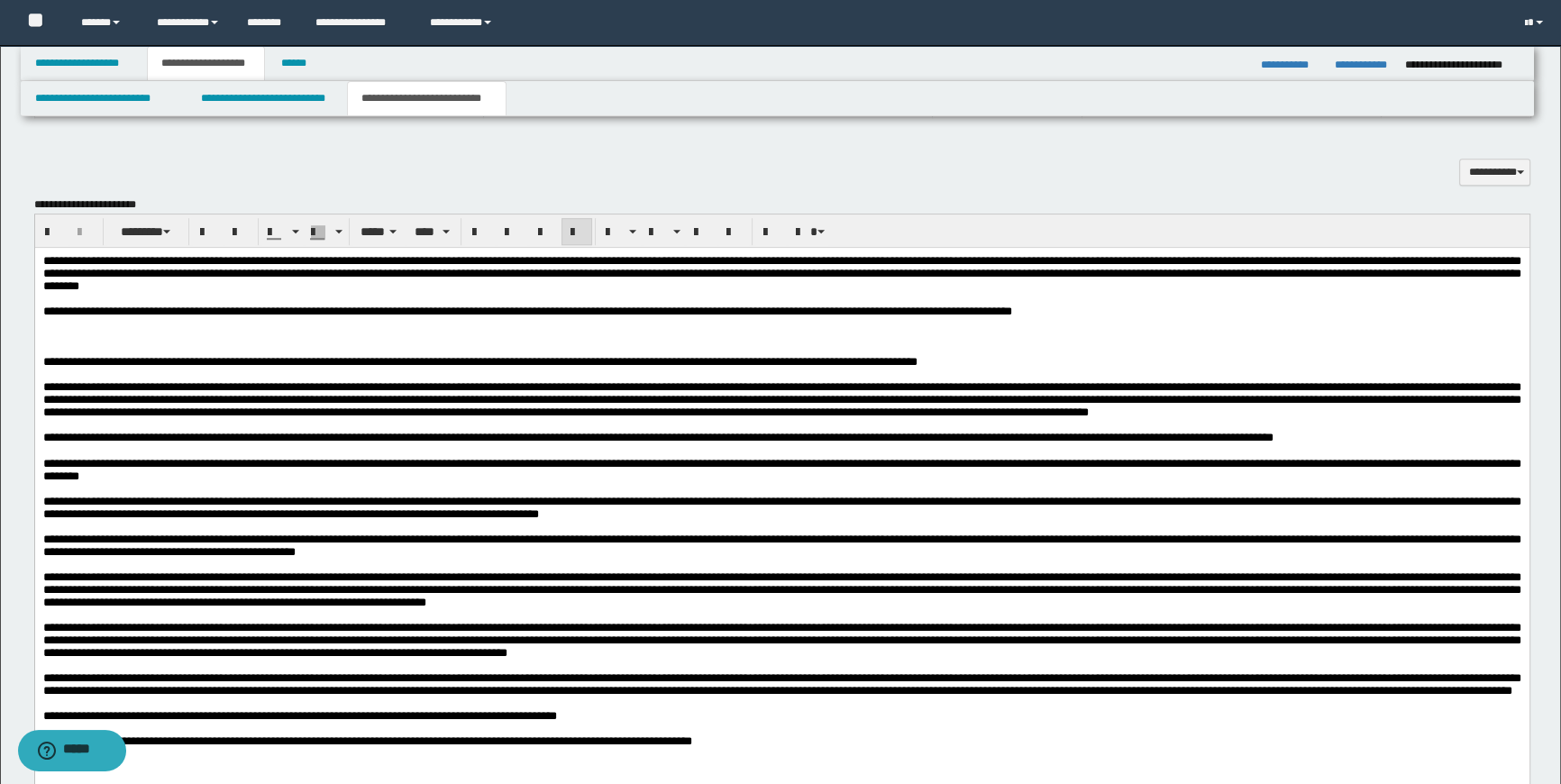 scroll, scrollTop: 1638, scrollLeft: 0, axis: vertical 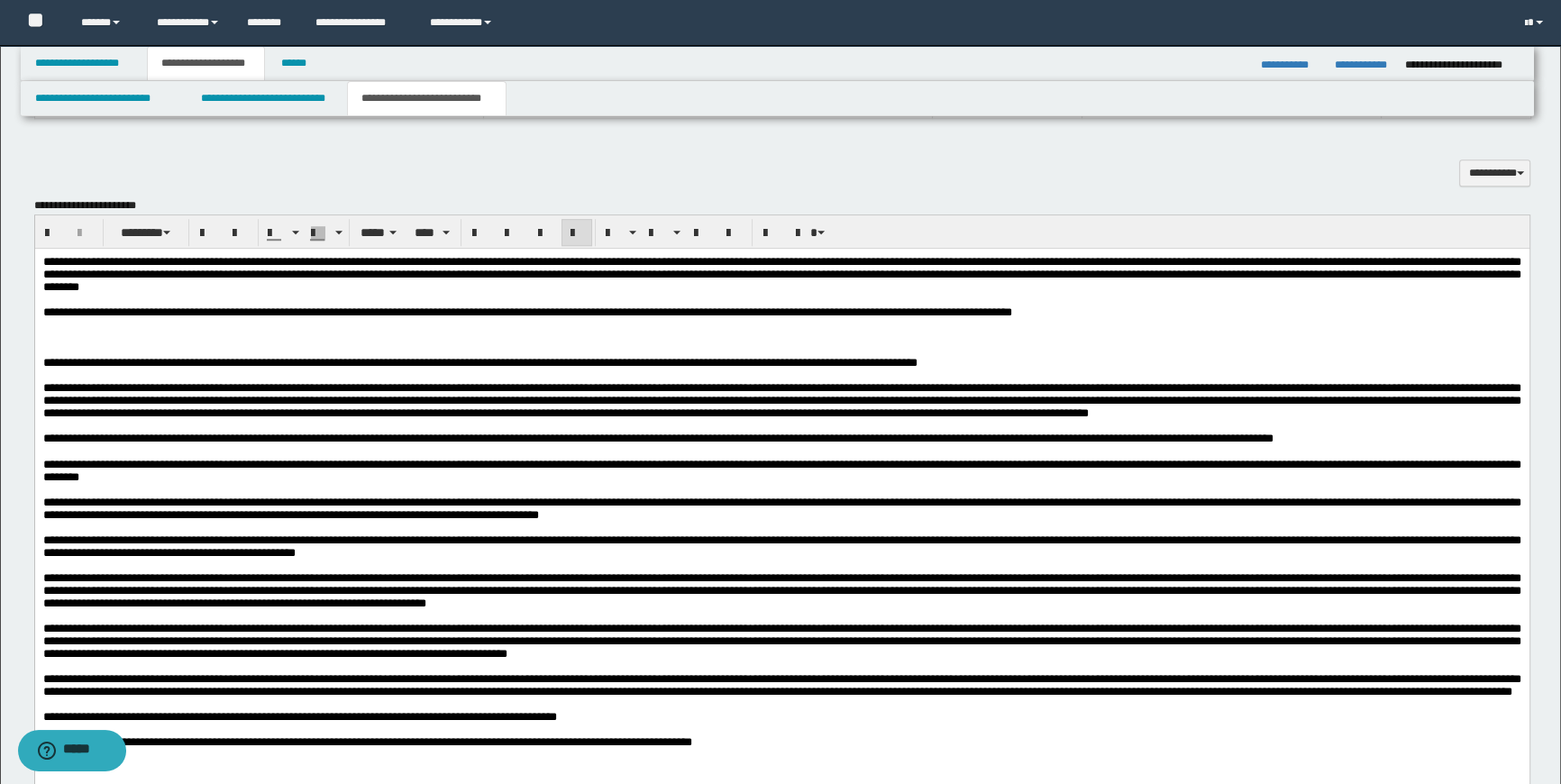 click at bounding box center [781, 338] 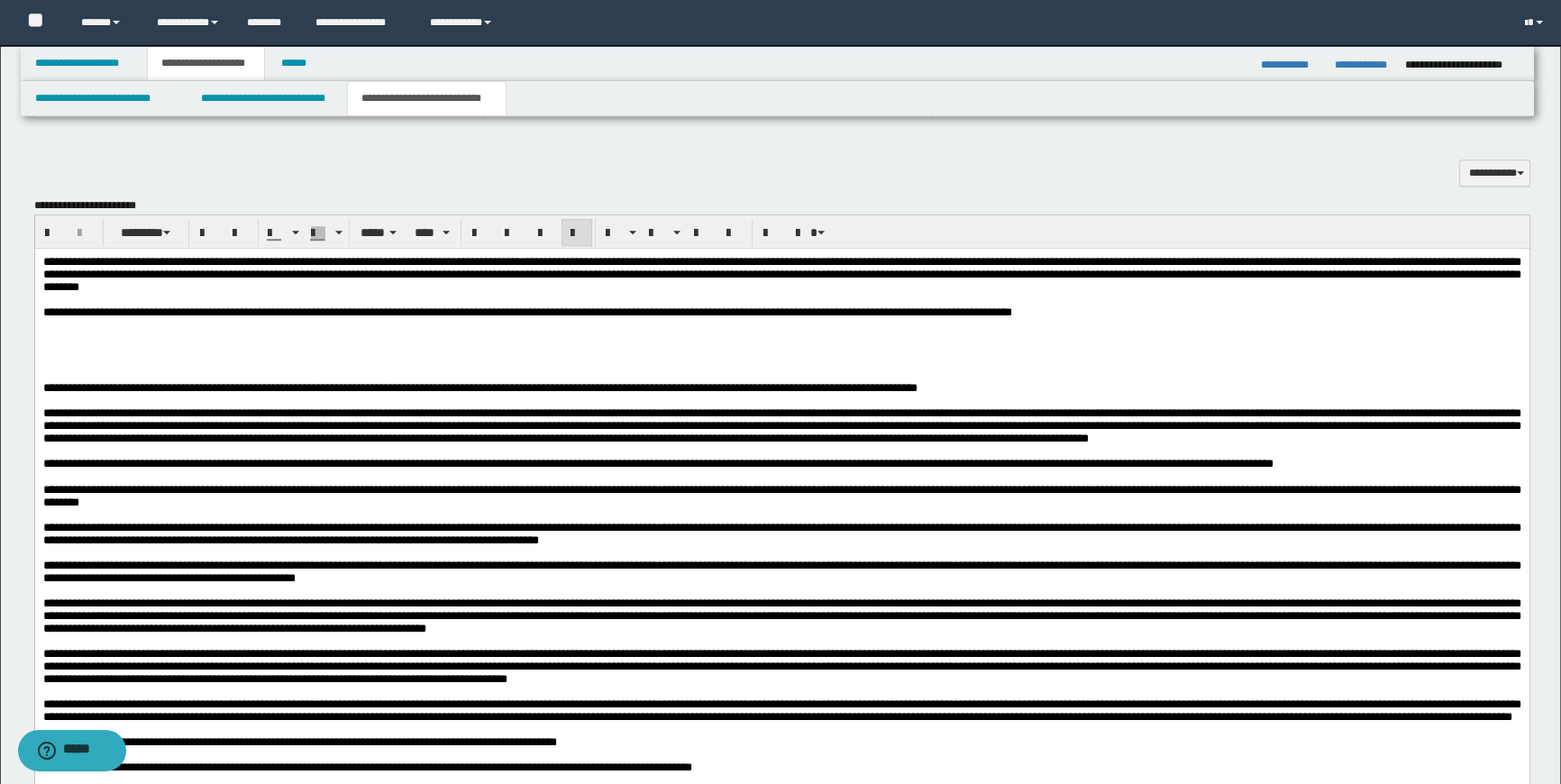 click at bounding box center [781, 338] 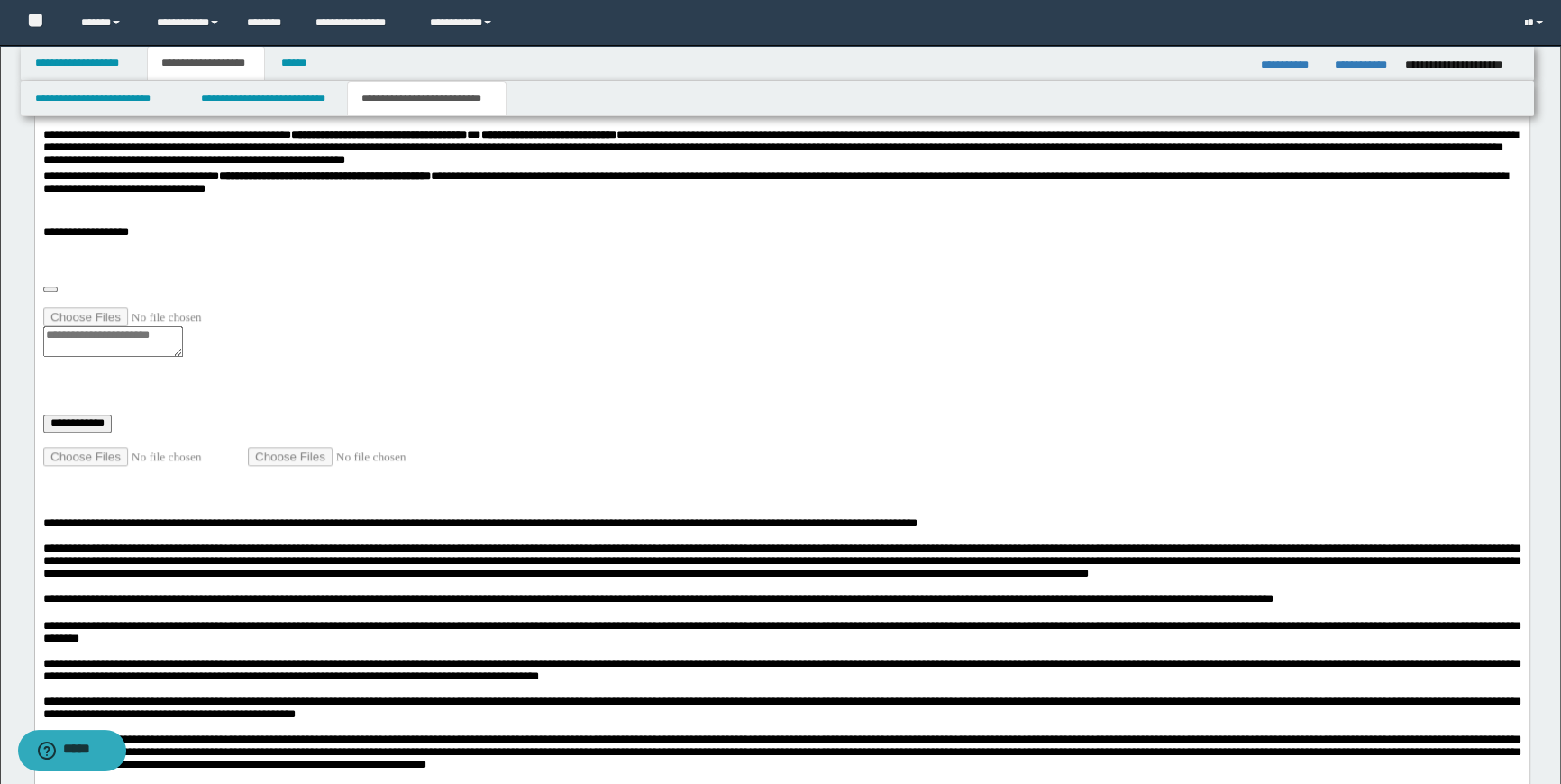 scroll, scrollTop: 2539, scrollLeft: 0, axis: vertical 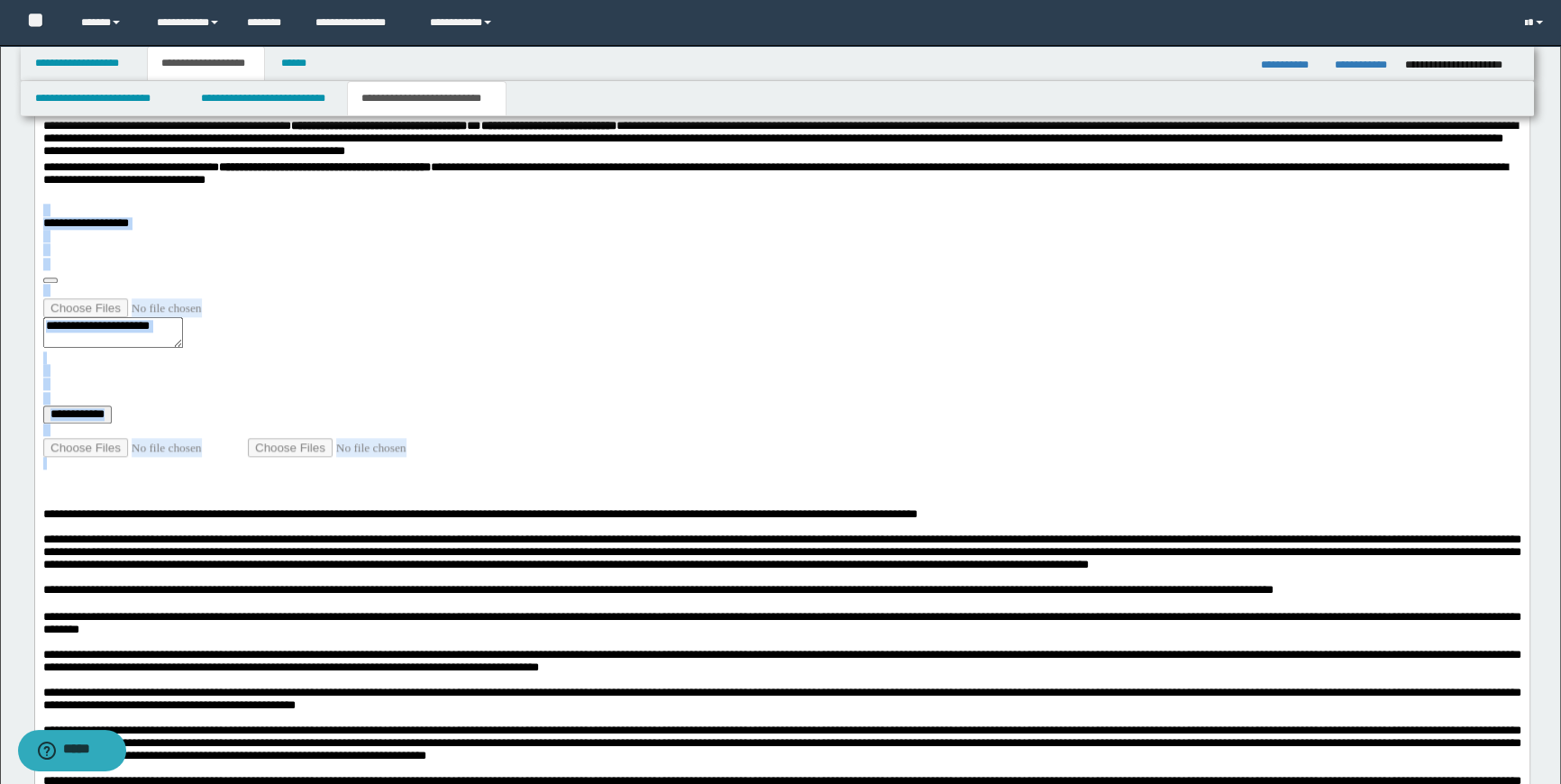 drag, startPoint x: 240, startPoint y: 506, endPoint x: 55, endPoint y: -431, distance: 955.0885 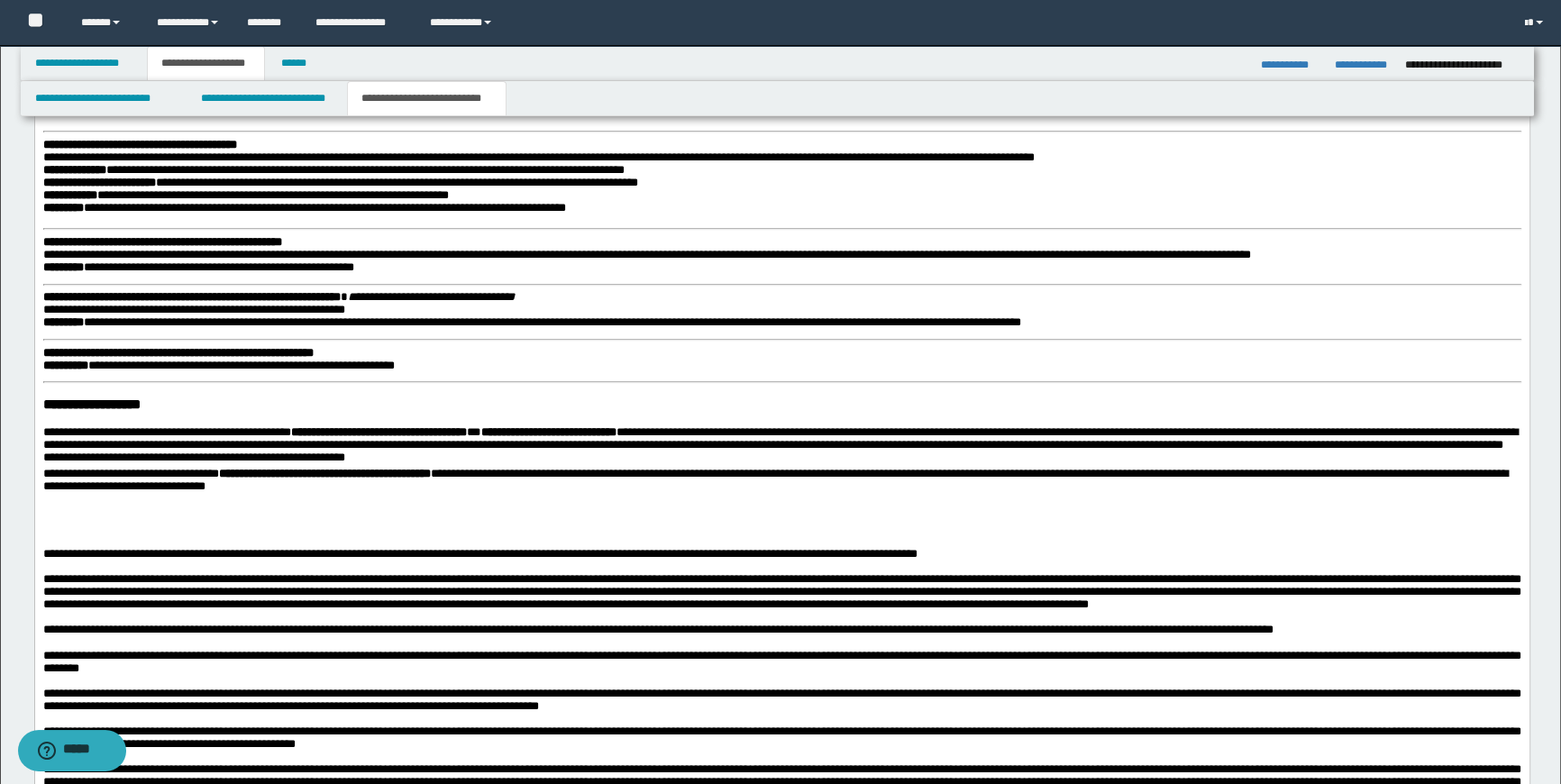 scroll, scrollTop: 2211, scrollLeft: 0, axis: vertical 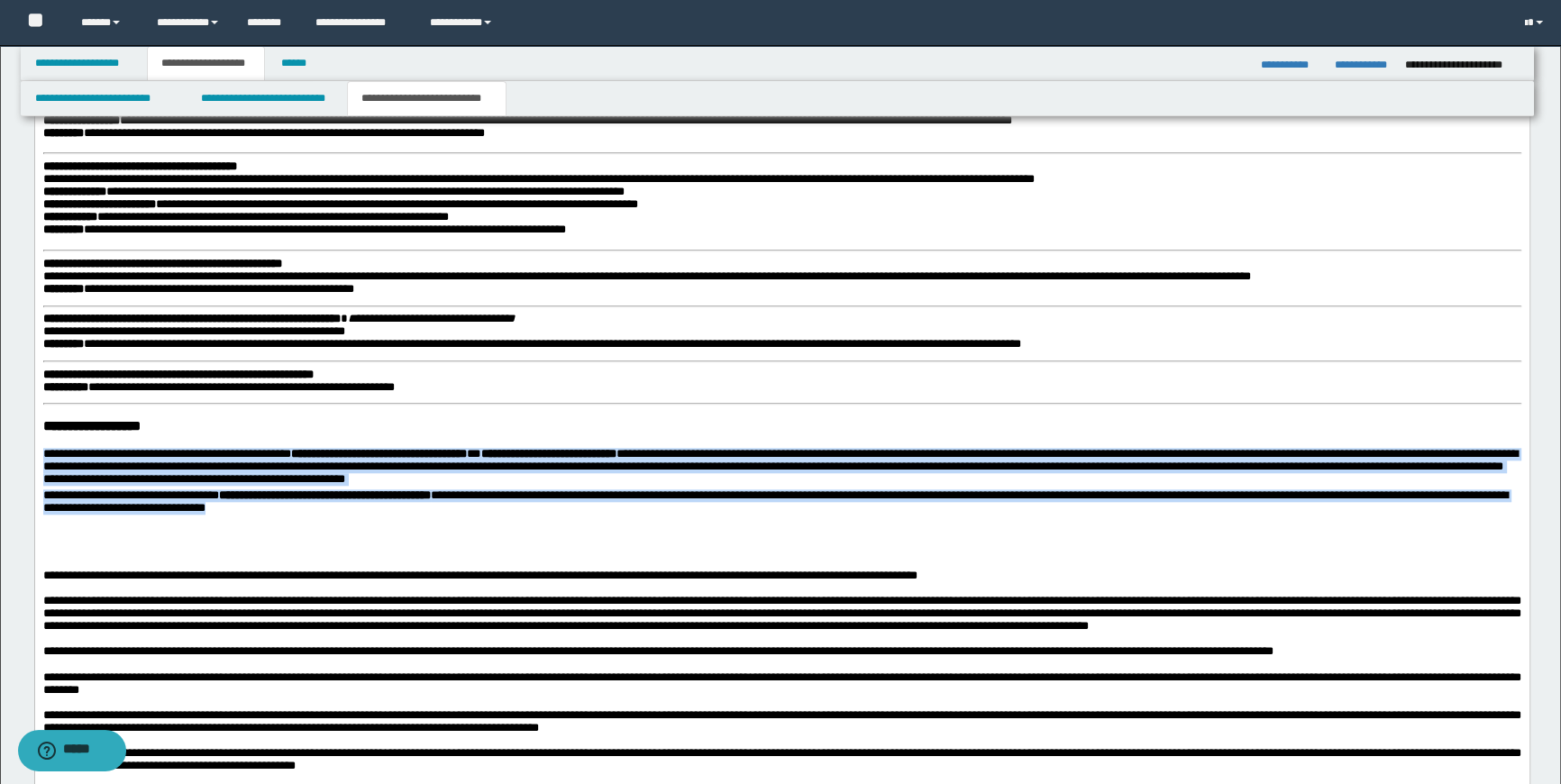 drag, startPoint x: 403, startPoint y: 524, endPoint x: 31, endPoint y: 459, distance: 377.63607 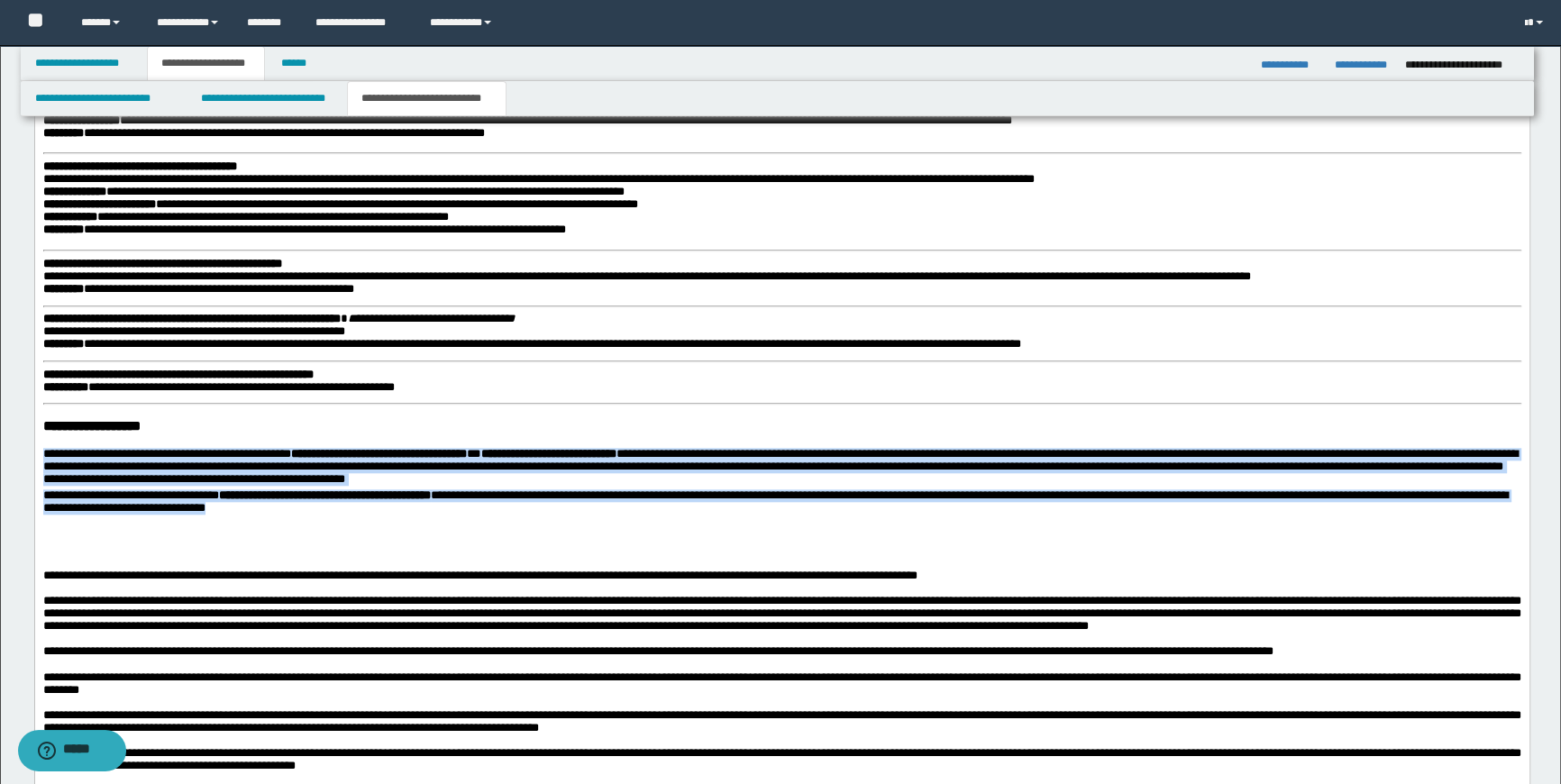 click on "**********" at bounding box center [781, 473] 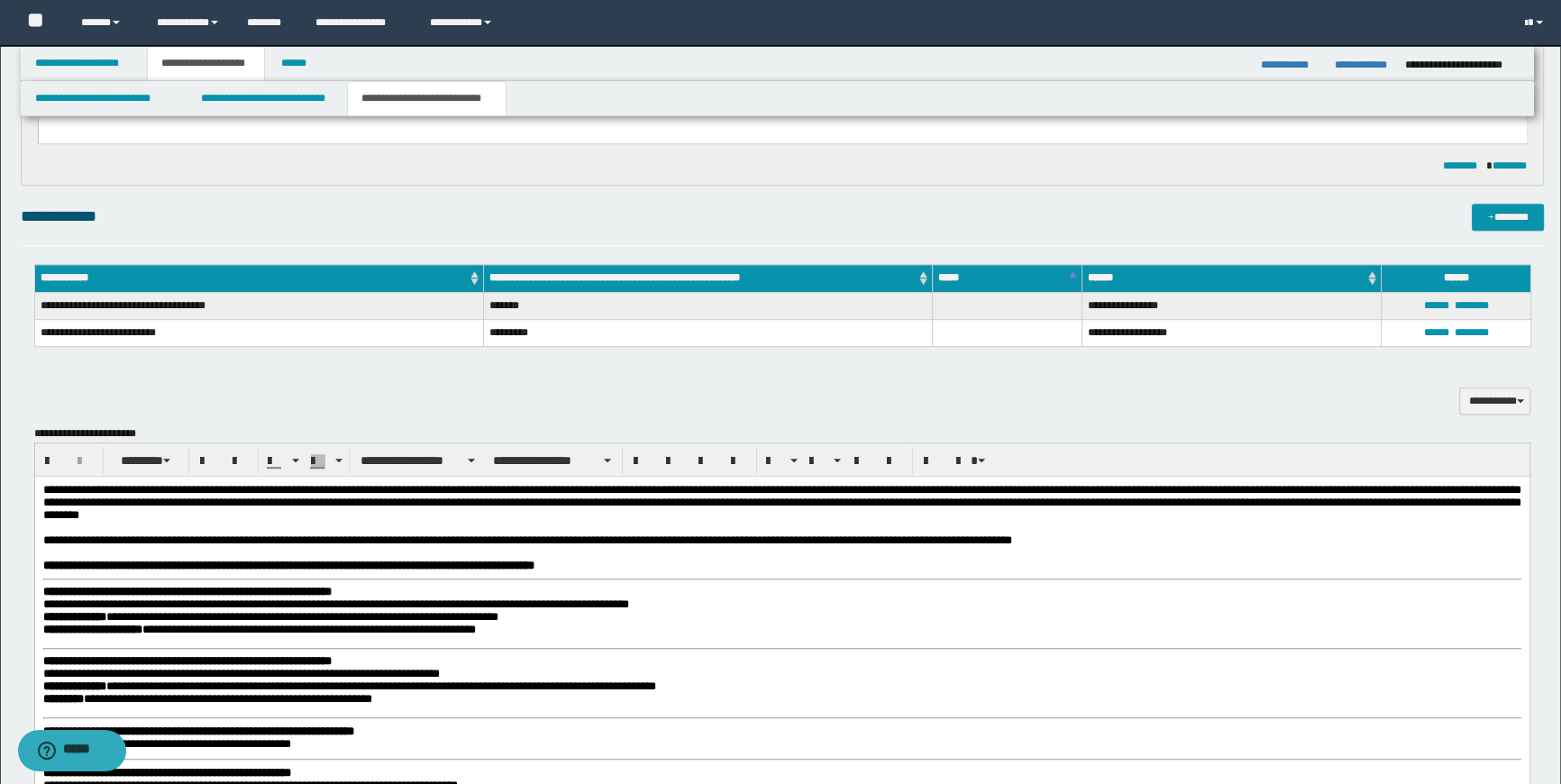 scroll, scrollTop: 1392, scrollLeft: 0, axis: vertical 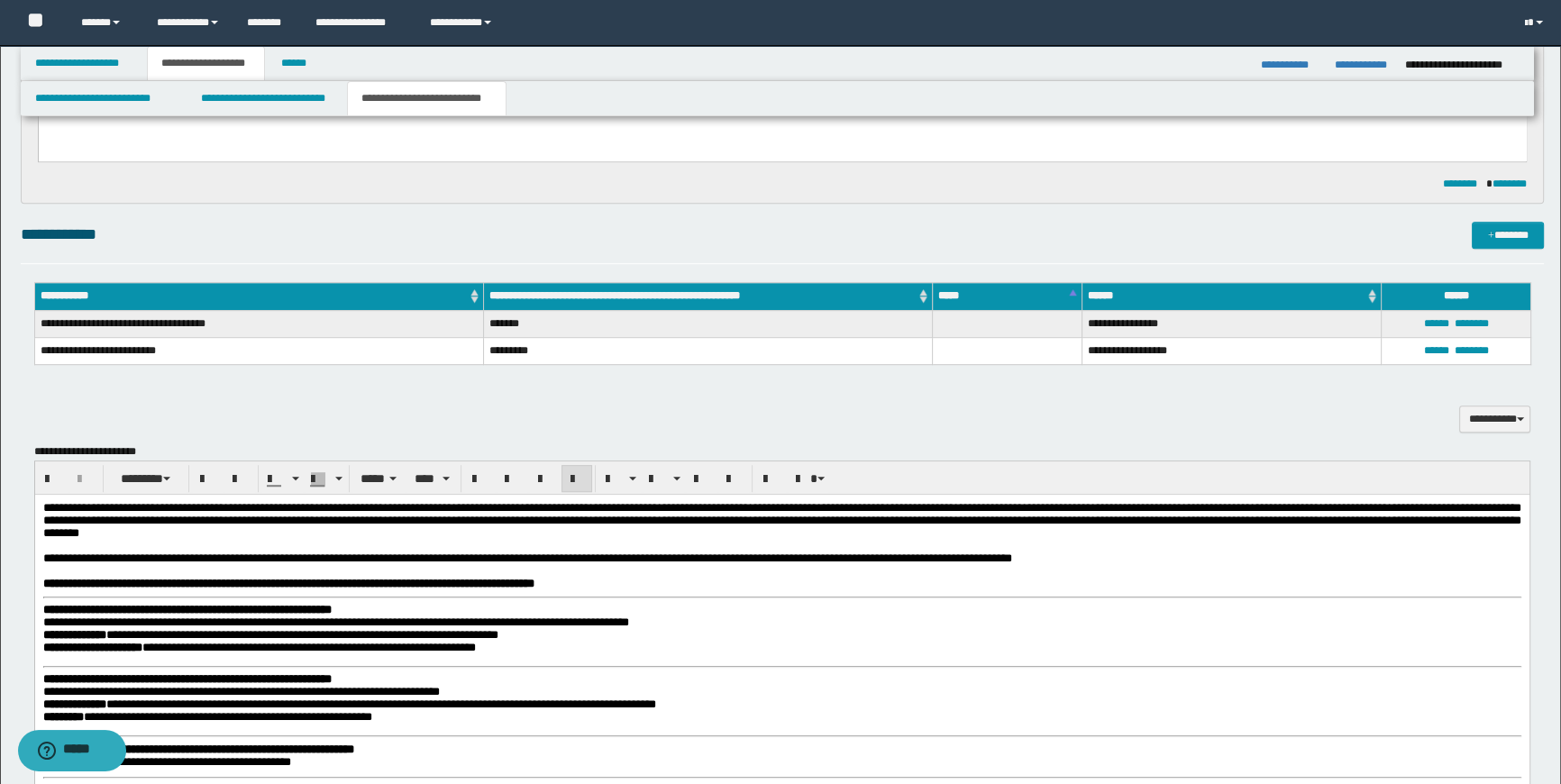 click on "**********" at bounding box center (781, 559) 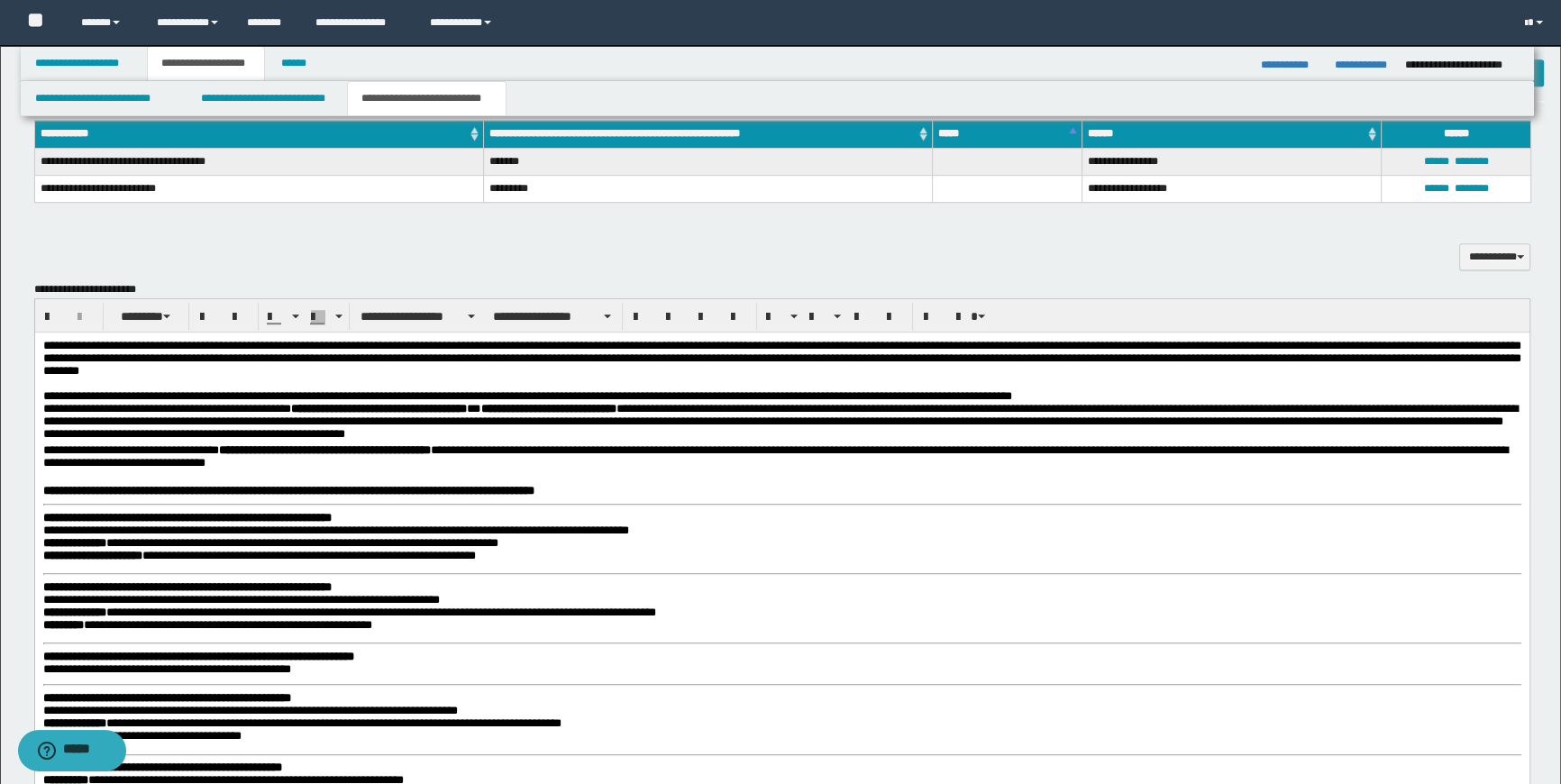 scroll, scrollTop: 1556, scrollLeft: 0, axis: vertical 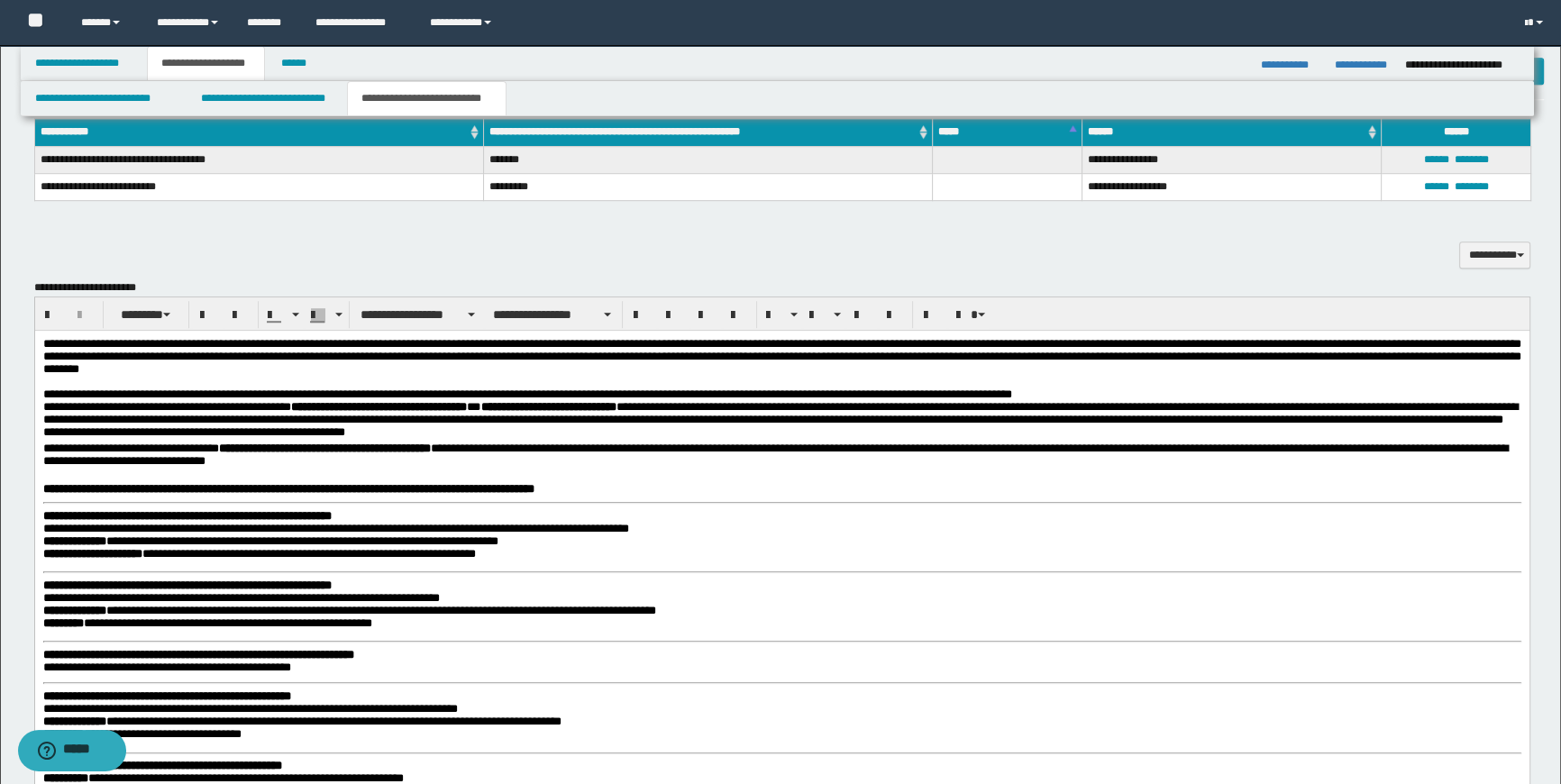 click on "**********" at bounding box center (781, 422) 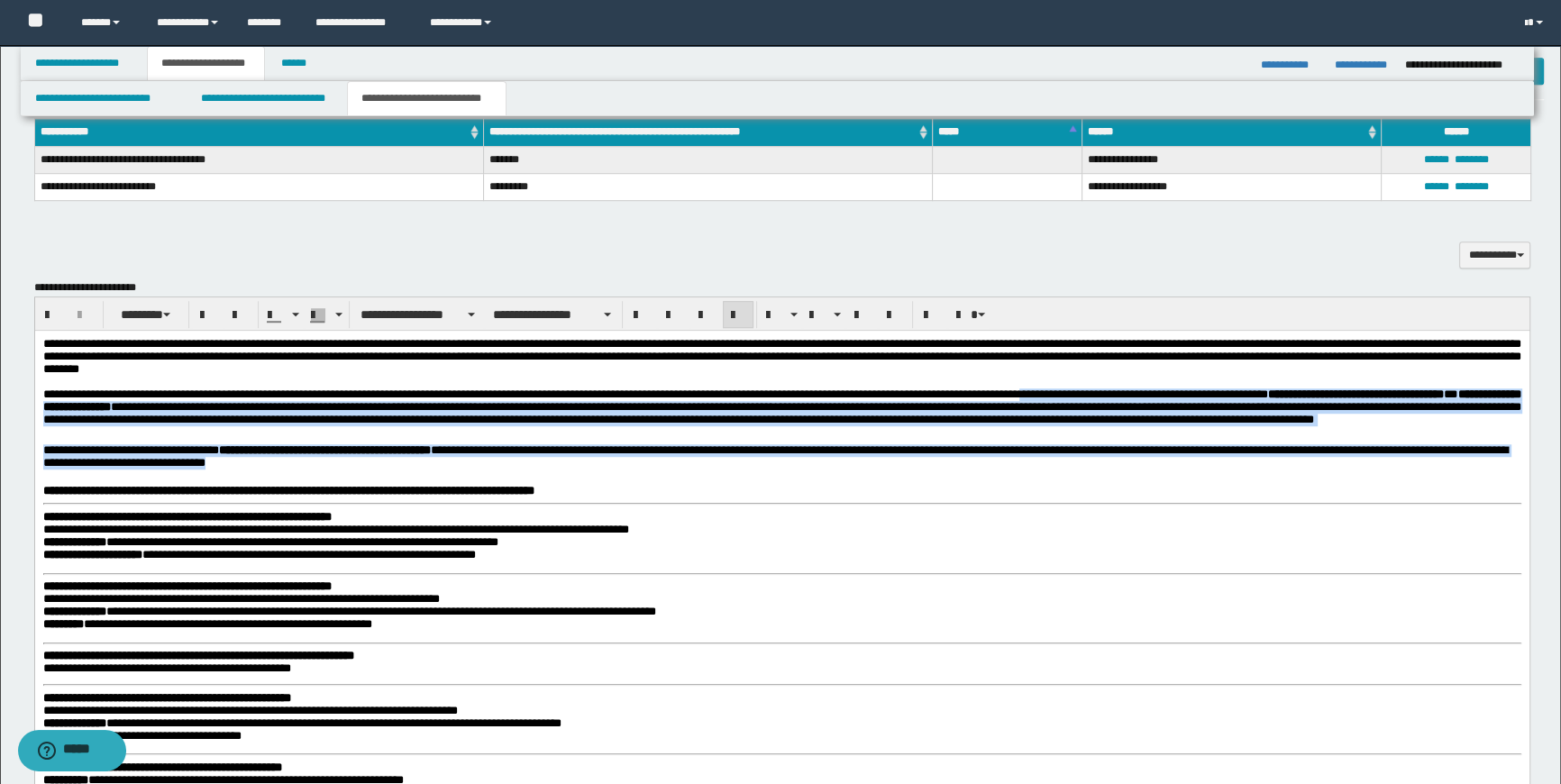 drag, startPoint x: 1281, startPoint y: 436, endPoint x: 1444, endPoint y: 473, distance: 167.14664 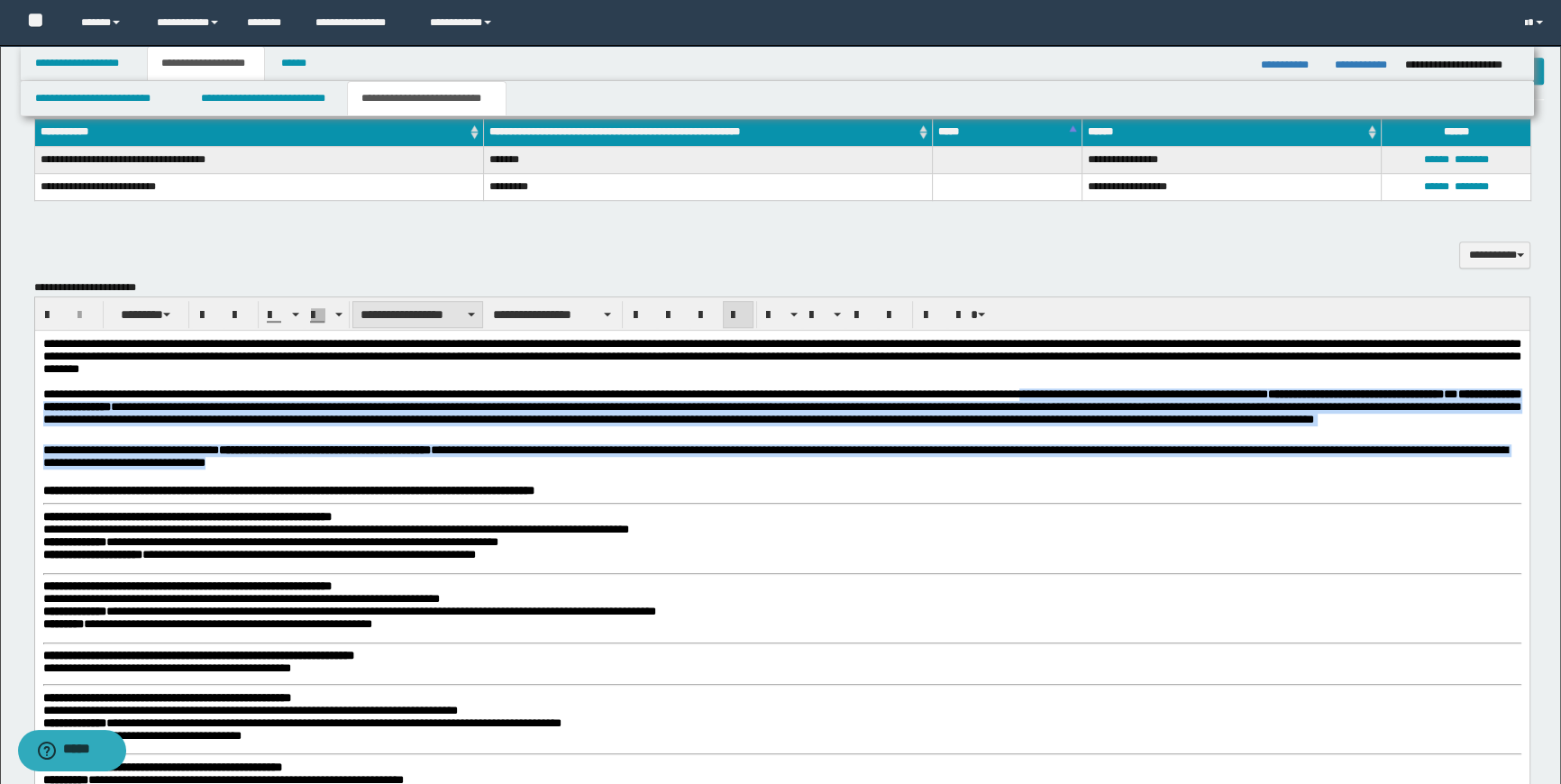 click on "**********" at bounding box center [417, 315] 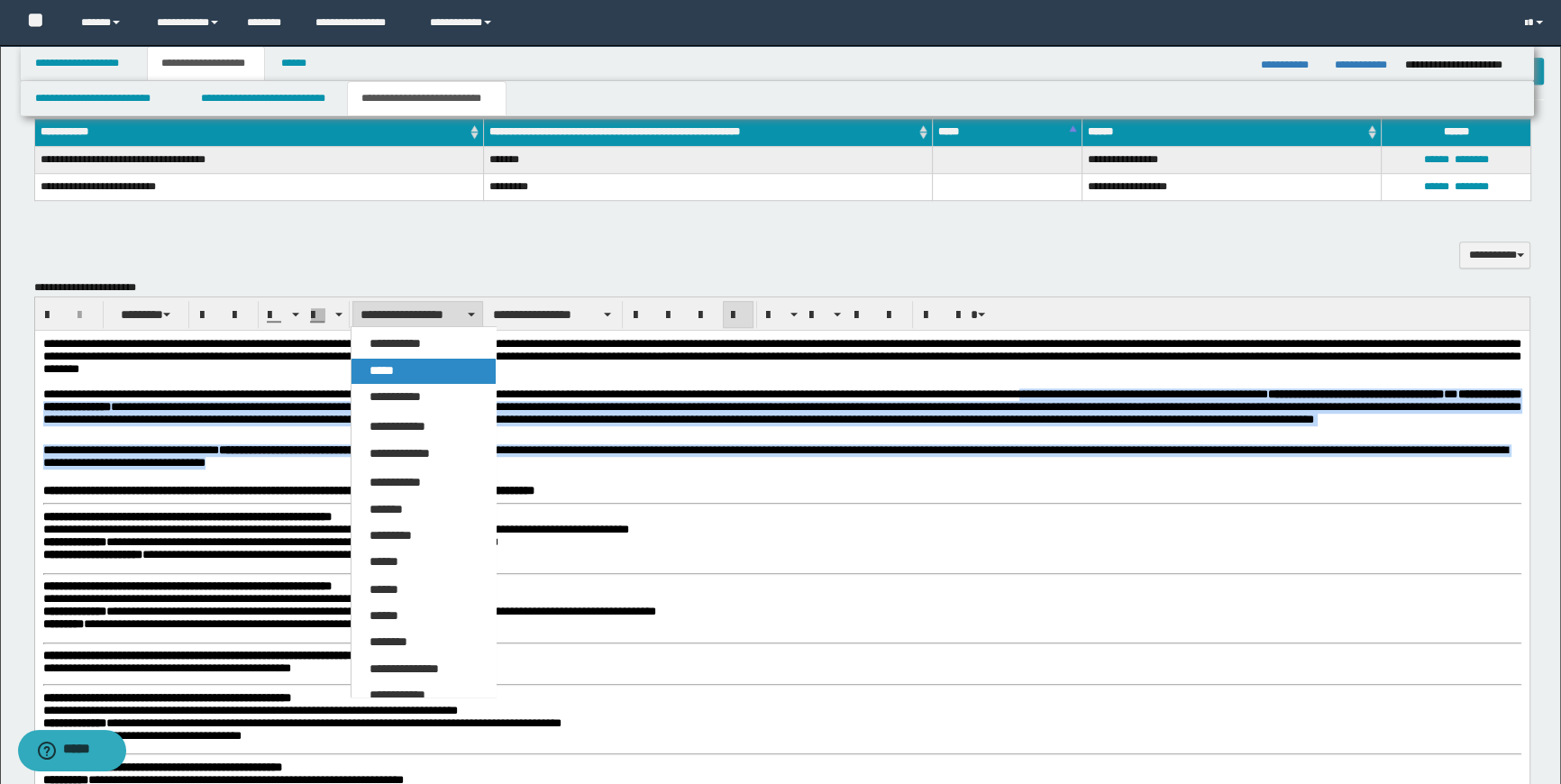 click on "*****" at bounding box center [424, 371] 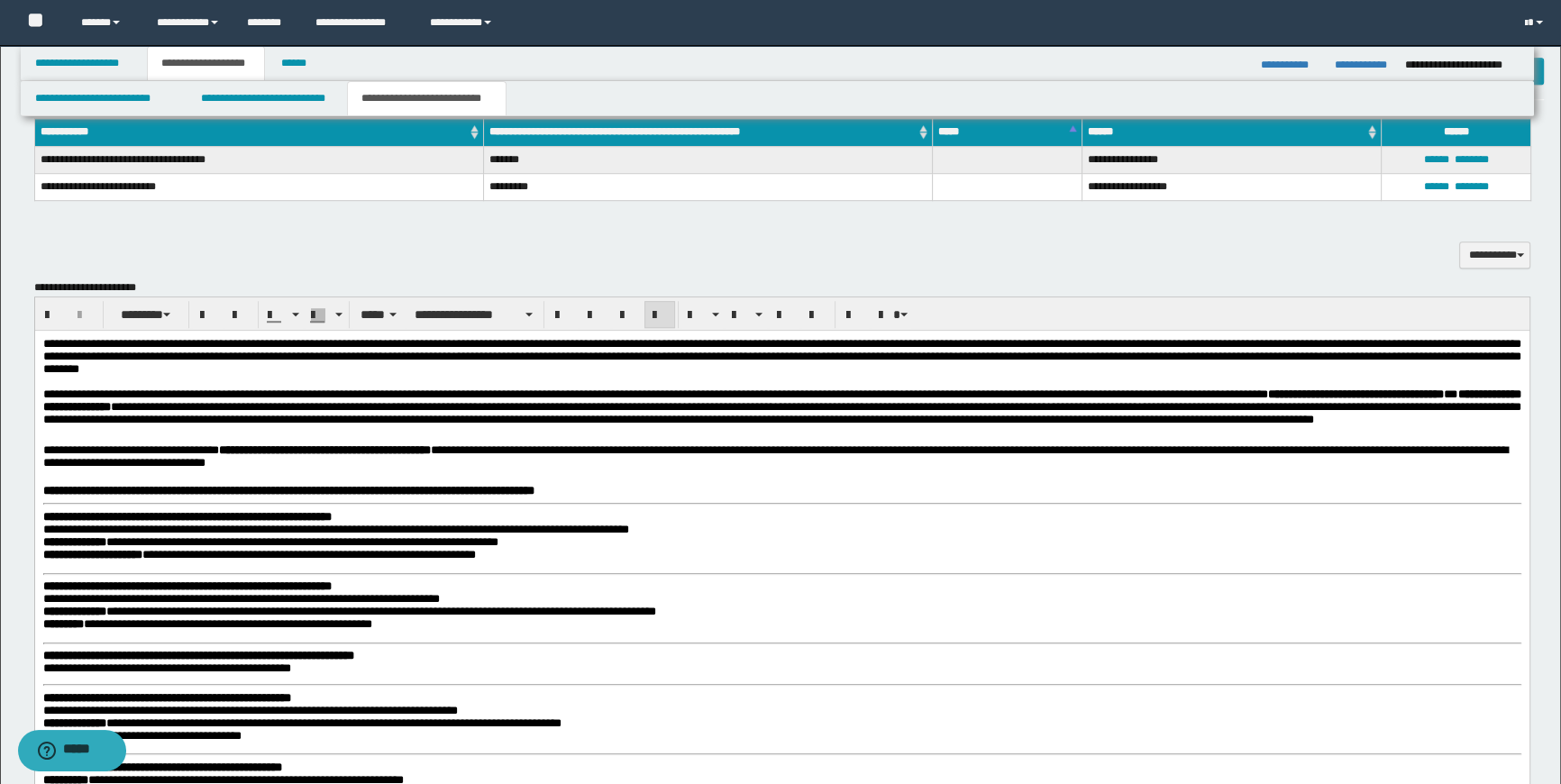 click on "**********" at bounding box center [781, 491] 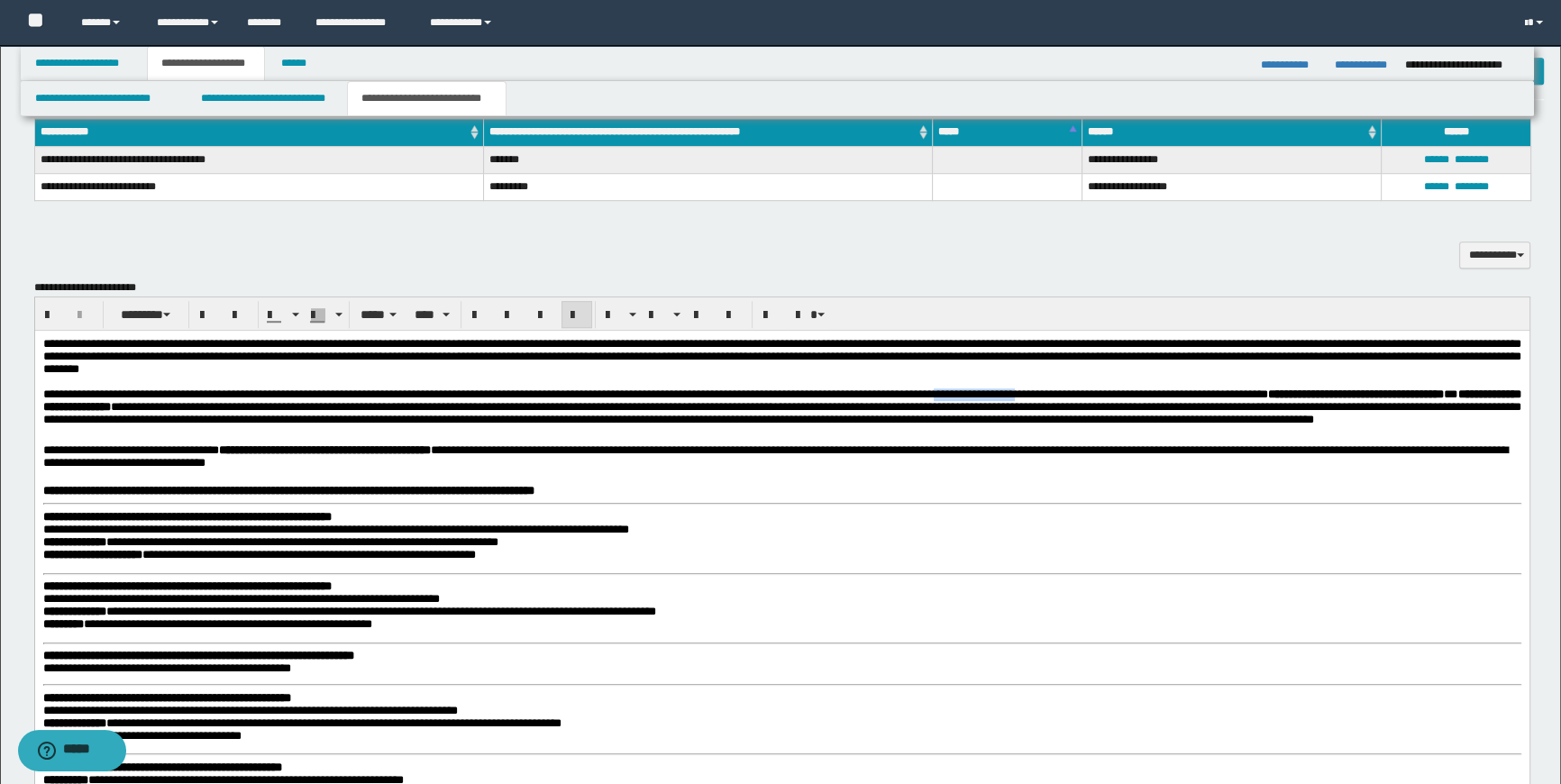 drag, startPoint x: 1215, startPoint y: 398, endPoint x: 1084, endPoint y: 406, distance: 131.24405 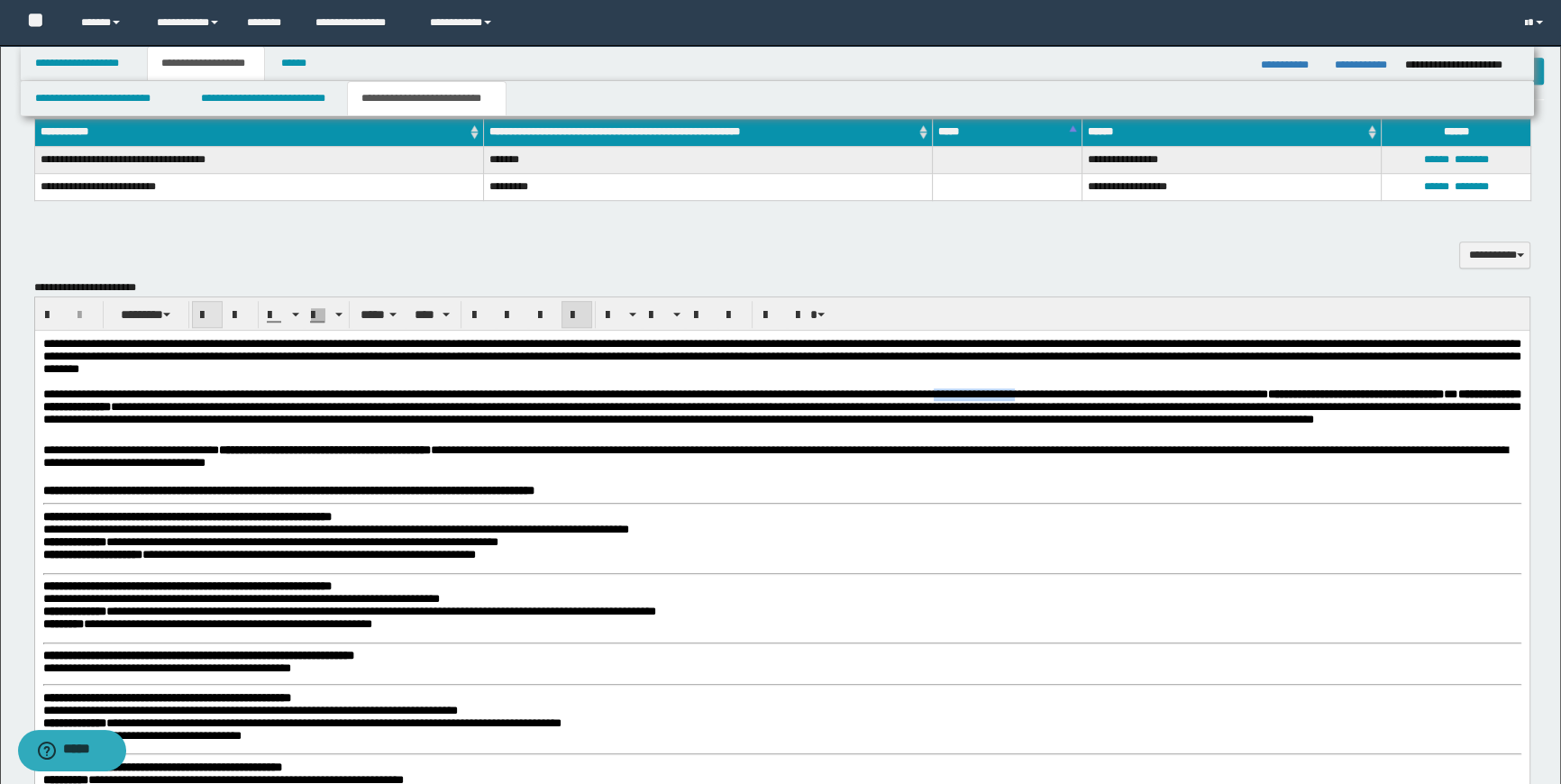 drag, startPoint x: 209, startPoint y: 320, endPoint x: 248, endPoint y: 10, distance: 312.4436 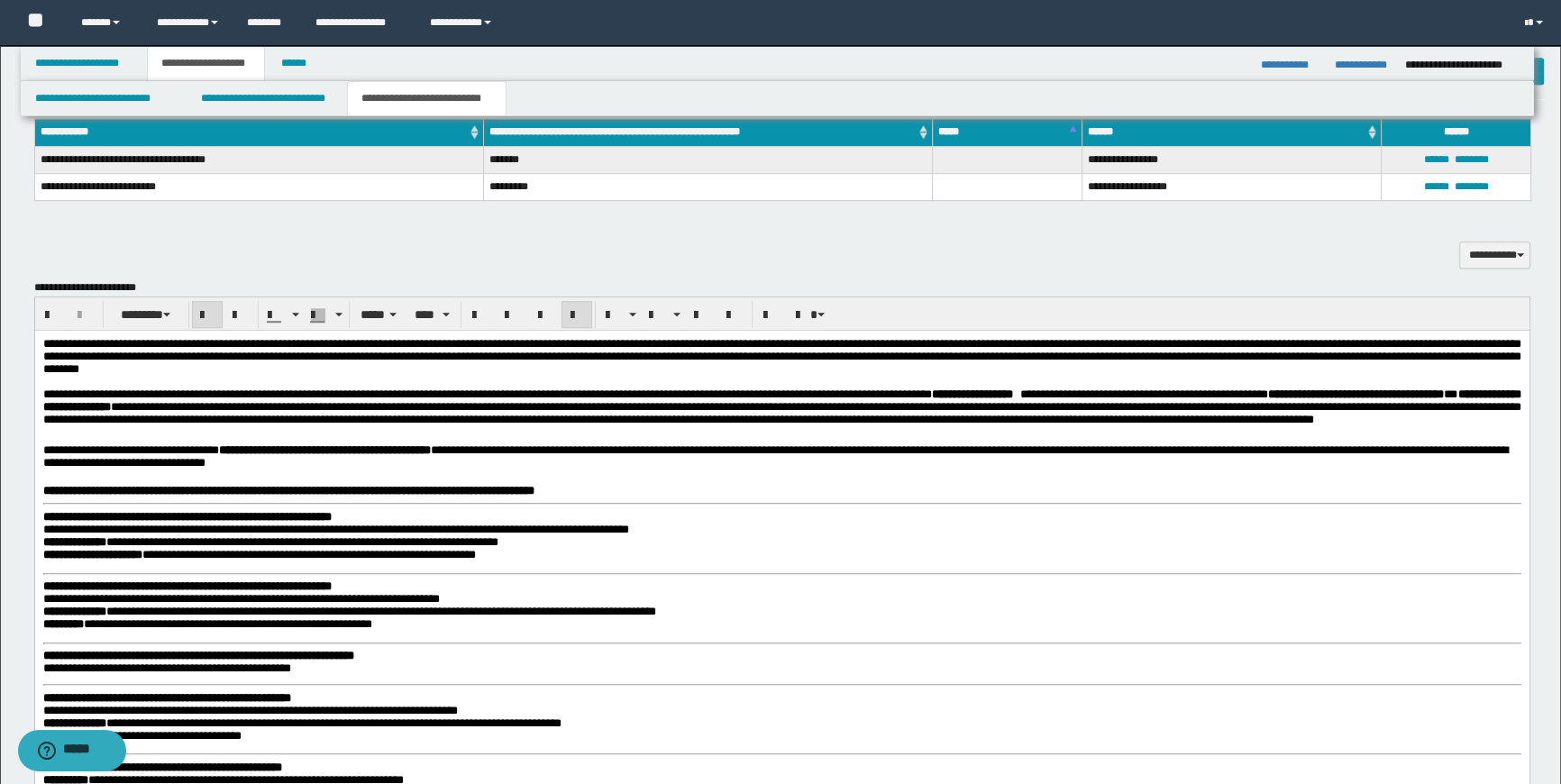 click on "**********" 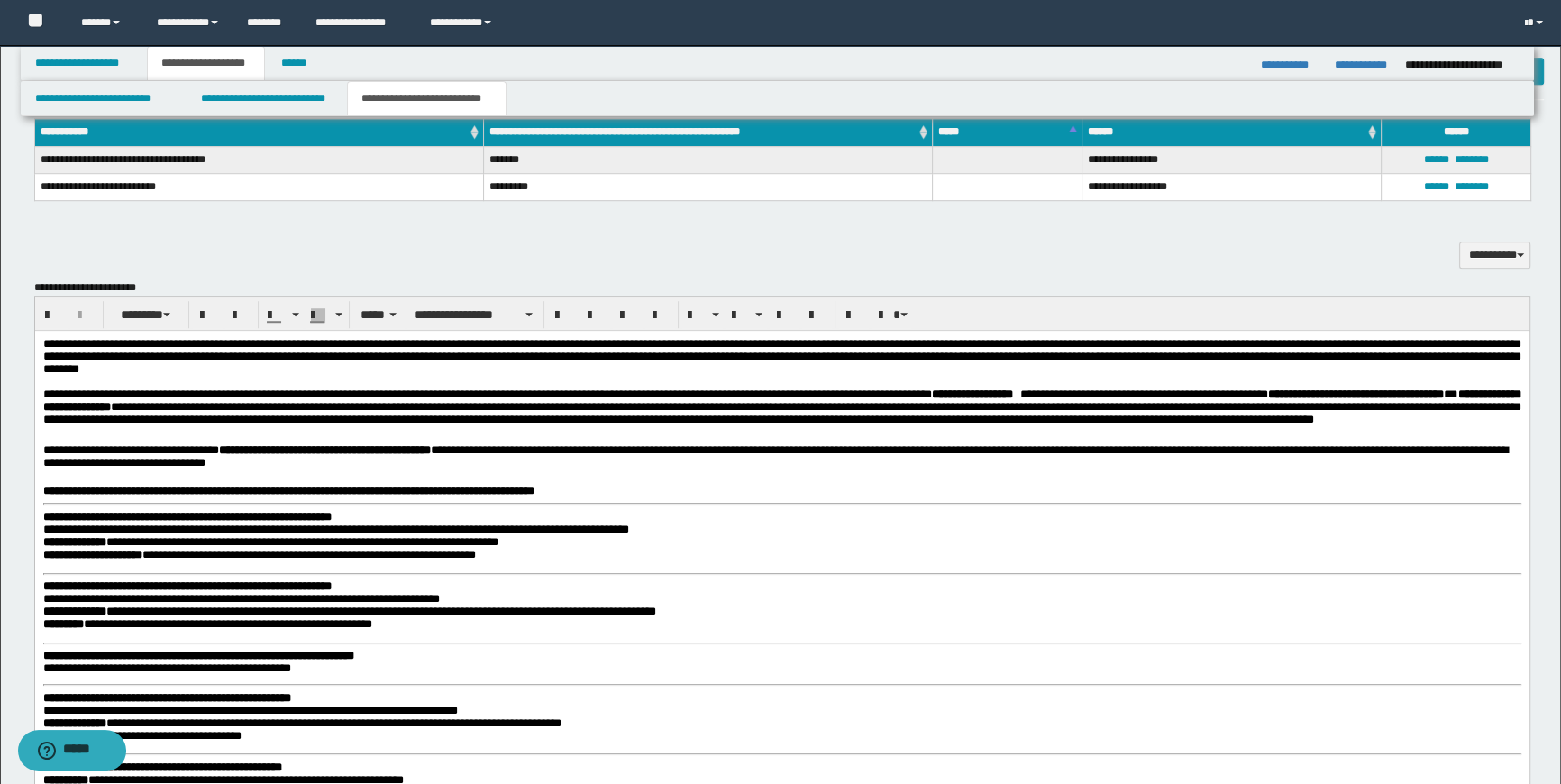 click on "**********" at bounding box center [774, 456] 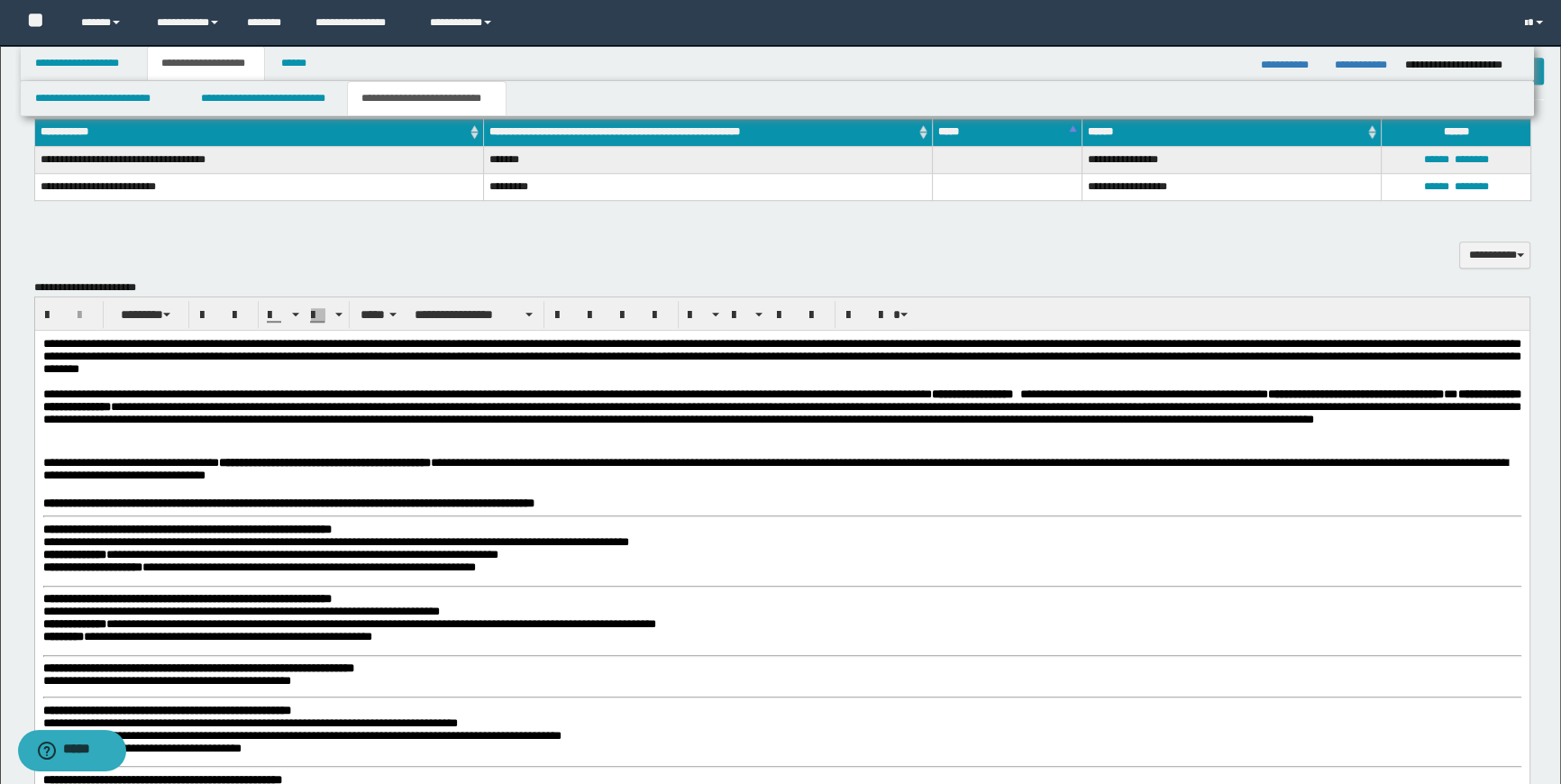 scroll, scrollTop: 1638, scrollLeft: 0, axis: vertical 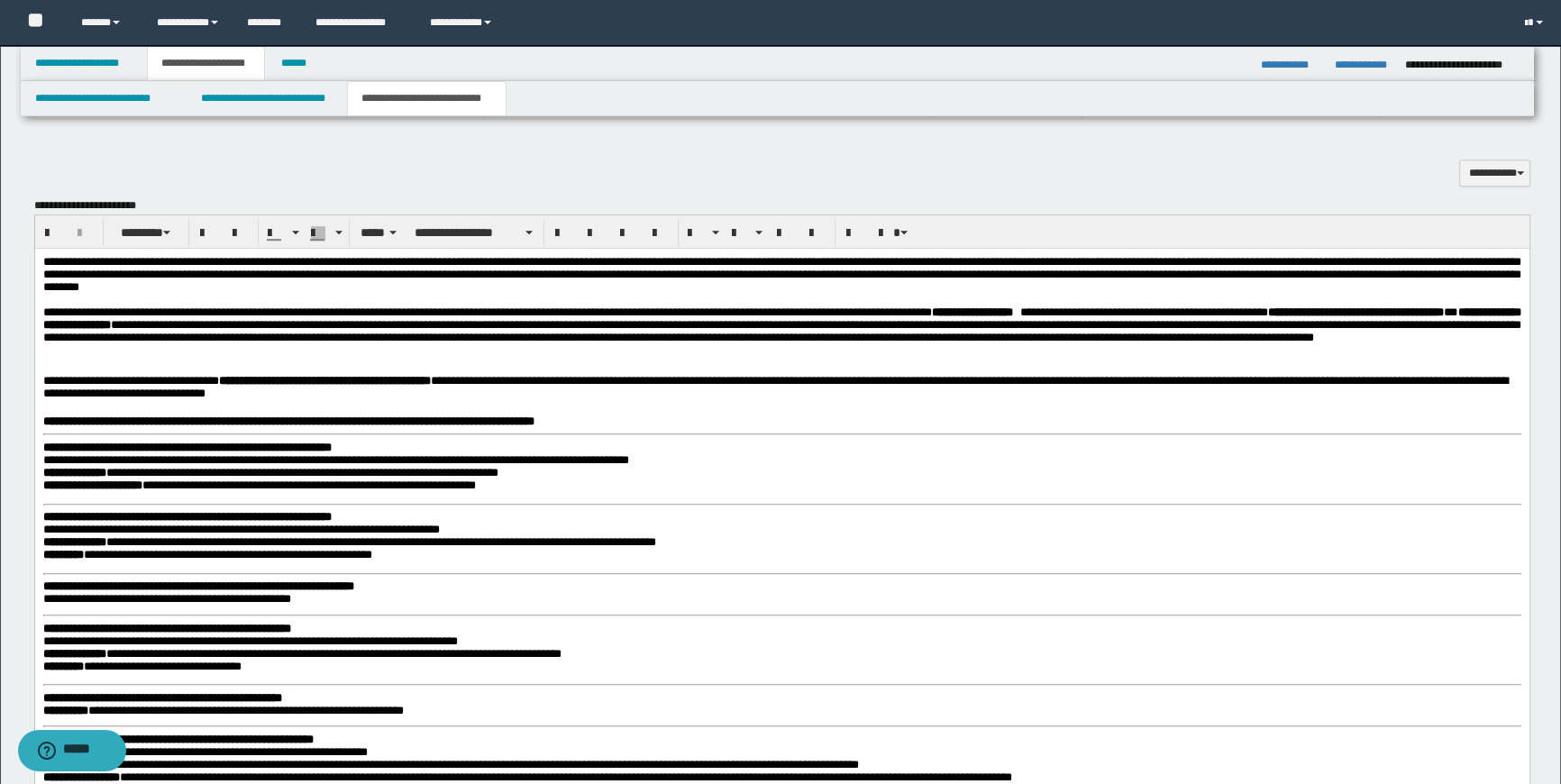 drag, startPoint x: 547, startPoint y: 407, endPoint x: 269, endPoint y: 406, distance: 278.0018 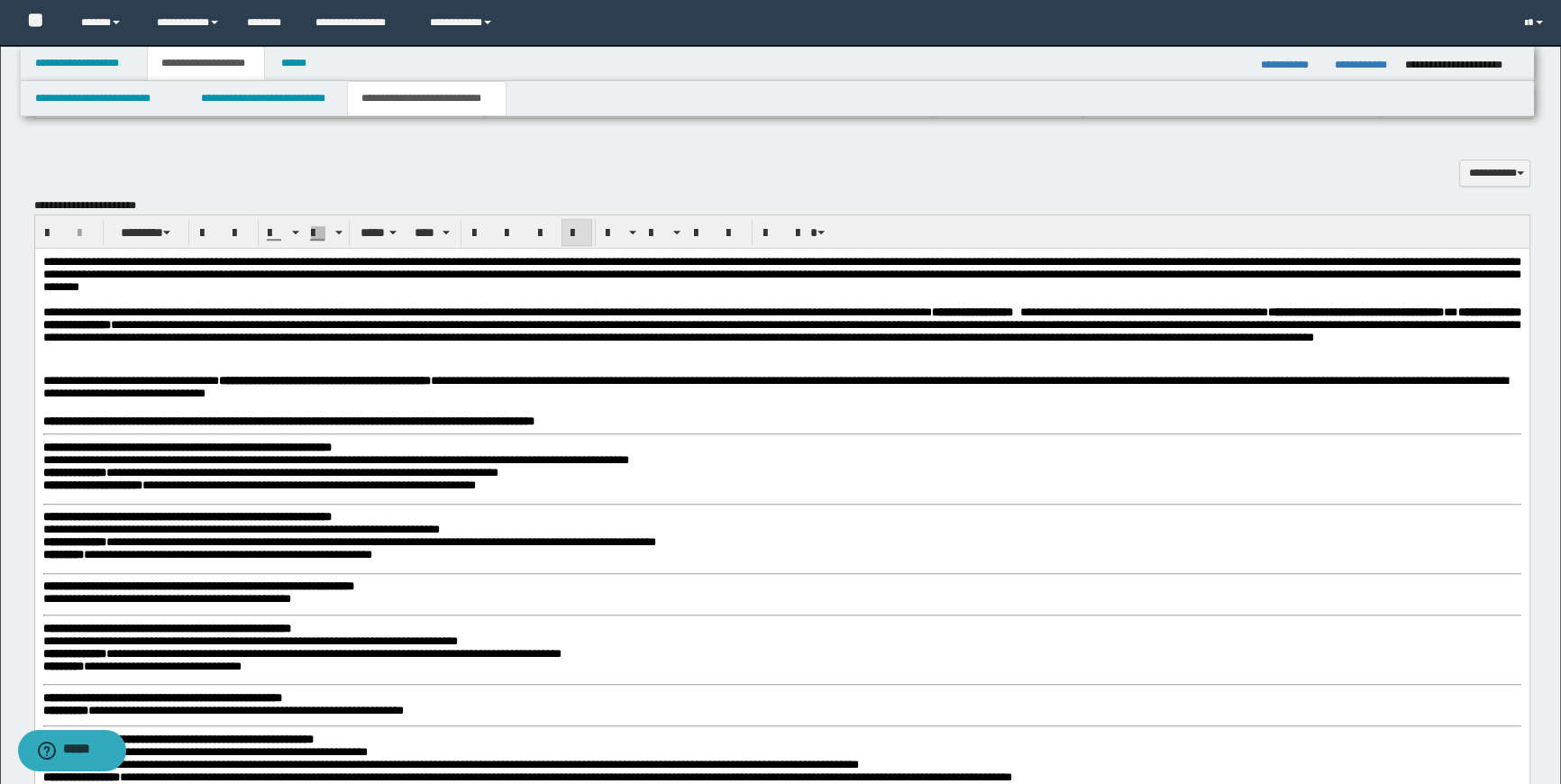 click at bounding box center [781, 409] 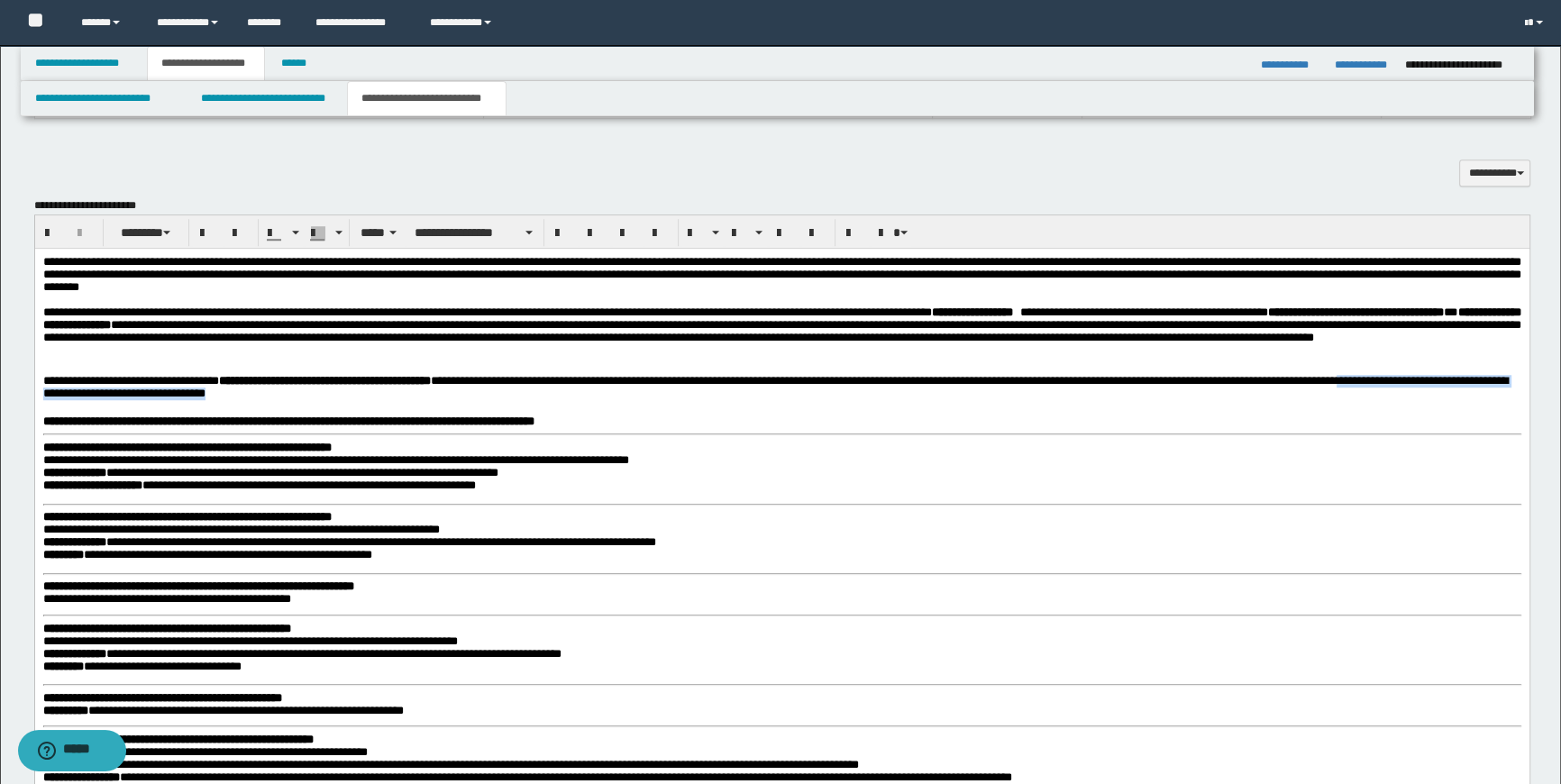 drag, startPoint x: 543, startPoint y: 401, endPoint x: 134, endPoint y: 399, distance: 409.00489 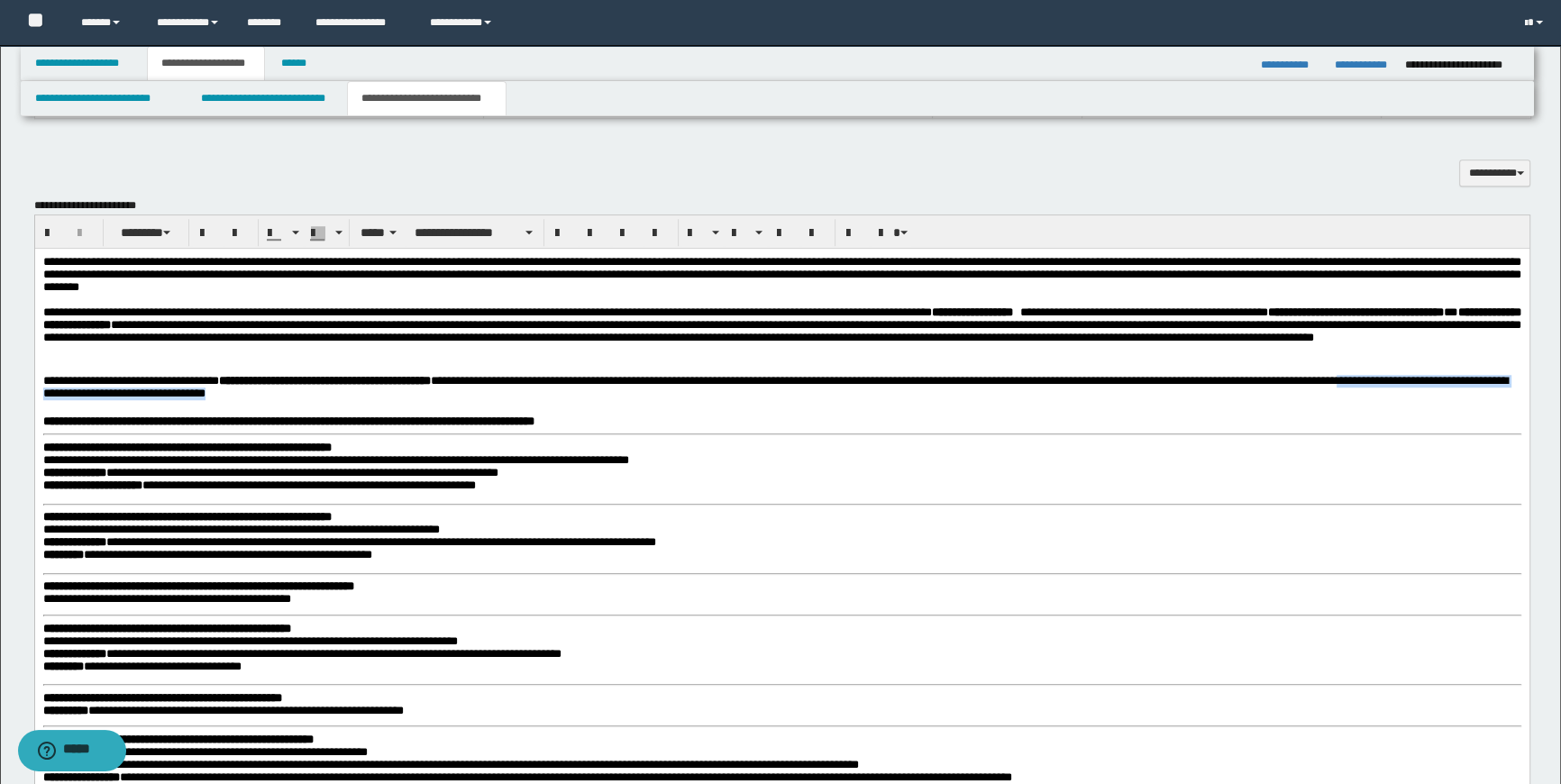 click on "**********" at bounding box center (781, 388) 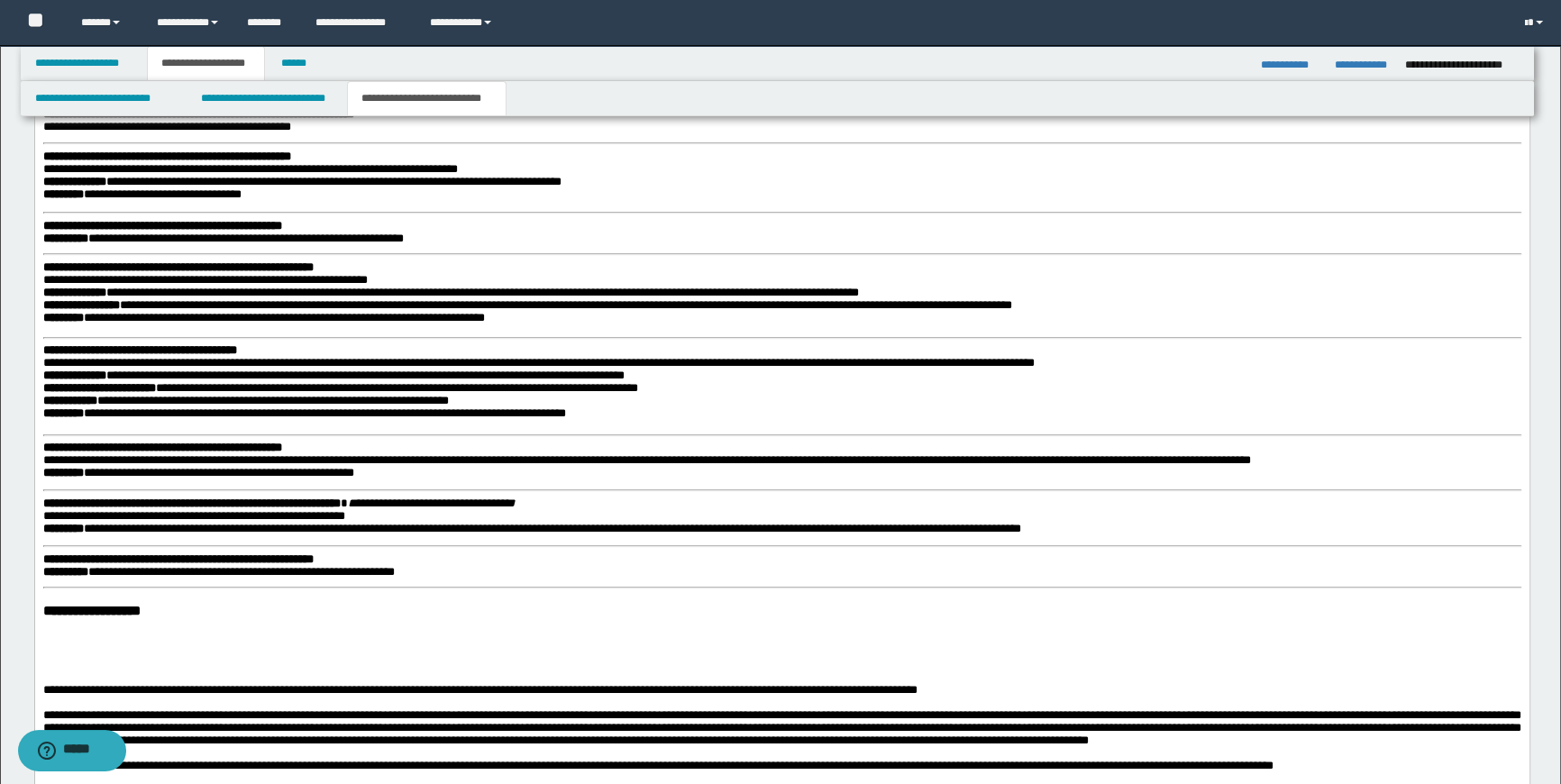 scroll, scrollTop: 2211, scrollLeft: 0, axis: vertical 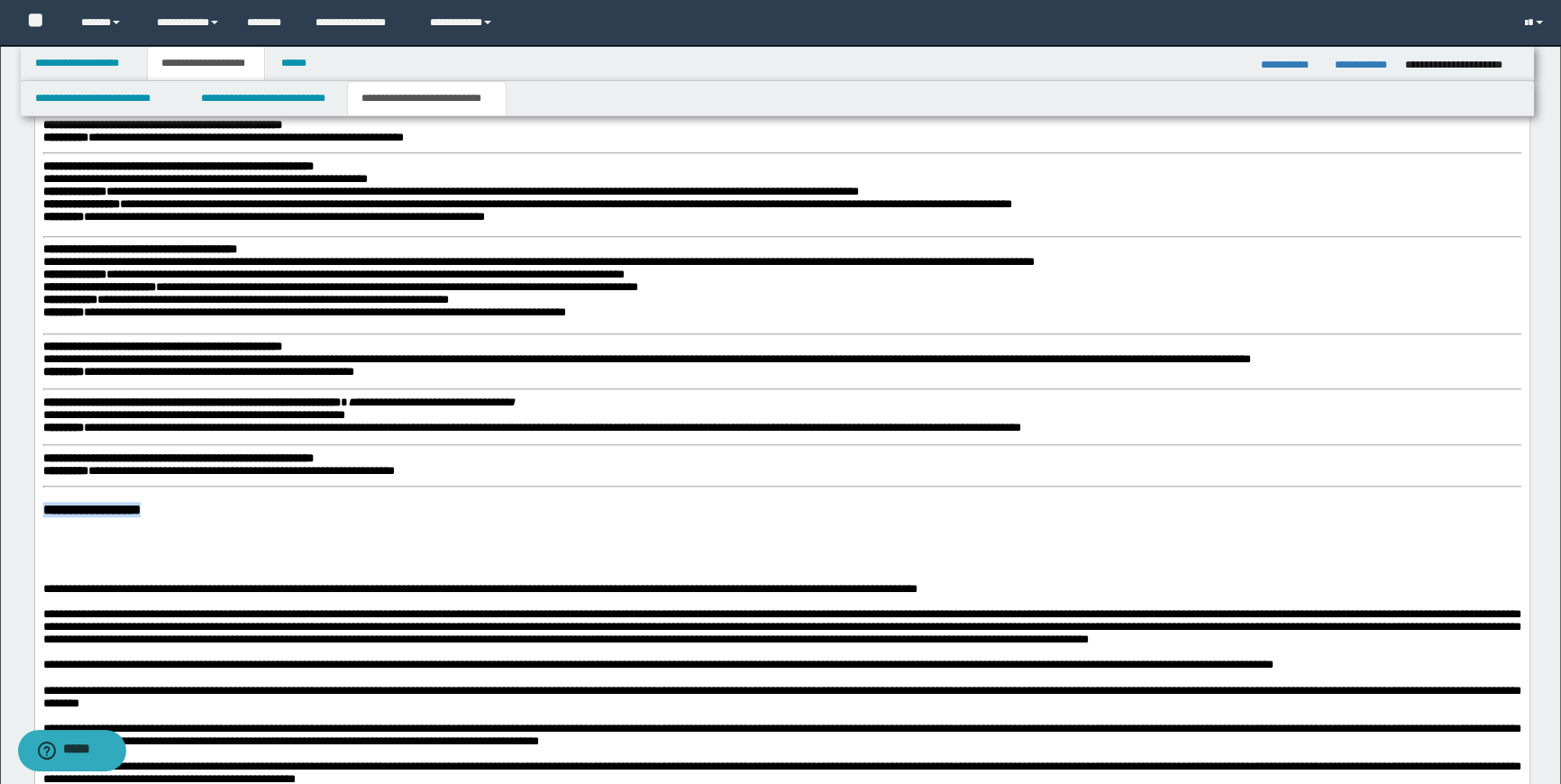 drag, startPoint x: 239, startPoint y: 523, endPoint x: 16, endPoint y: 523, distance: 223 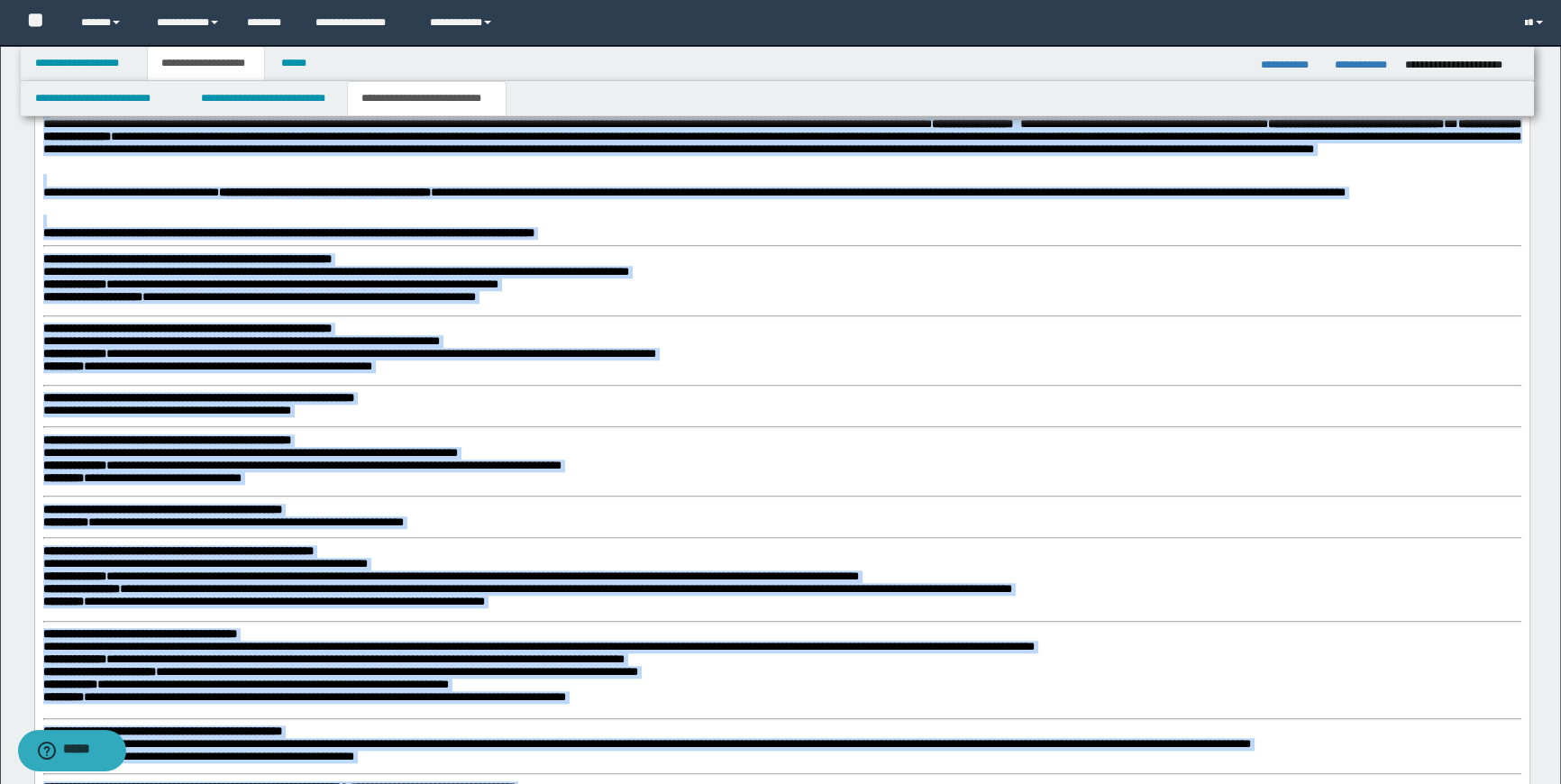 scroll, scrollTop: 1576, scrollLeft: 0, axis: vertical 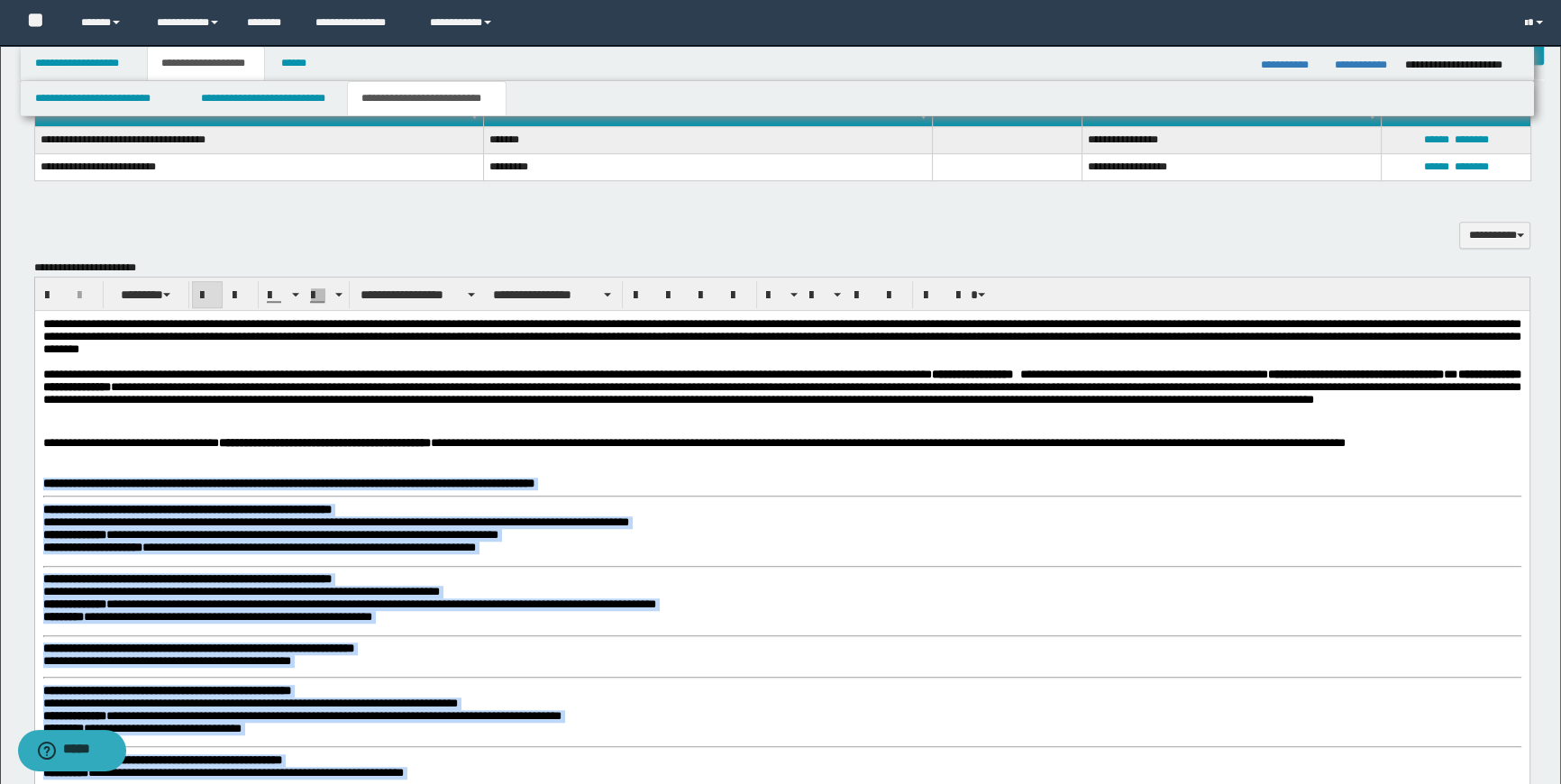 drag, startPoint x: 434, startPoint y: 1117, endPoint x: 38, endPoint y: 492, distance: 739.89256 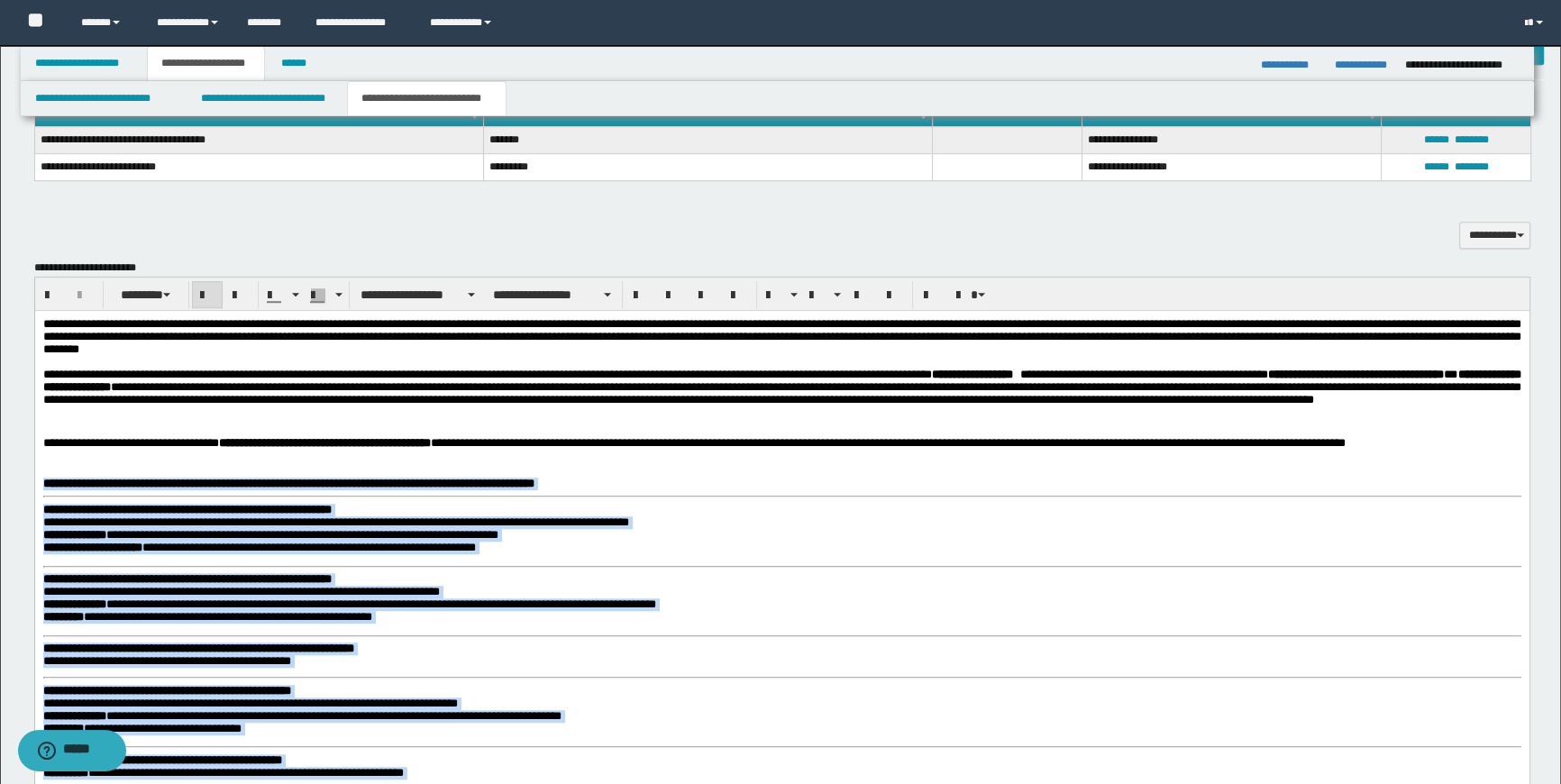 click on "**********" at bounding box center (781, 1114) 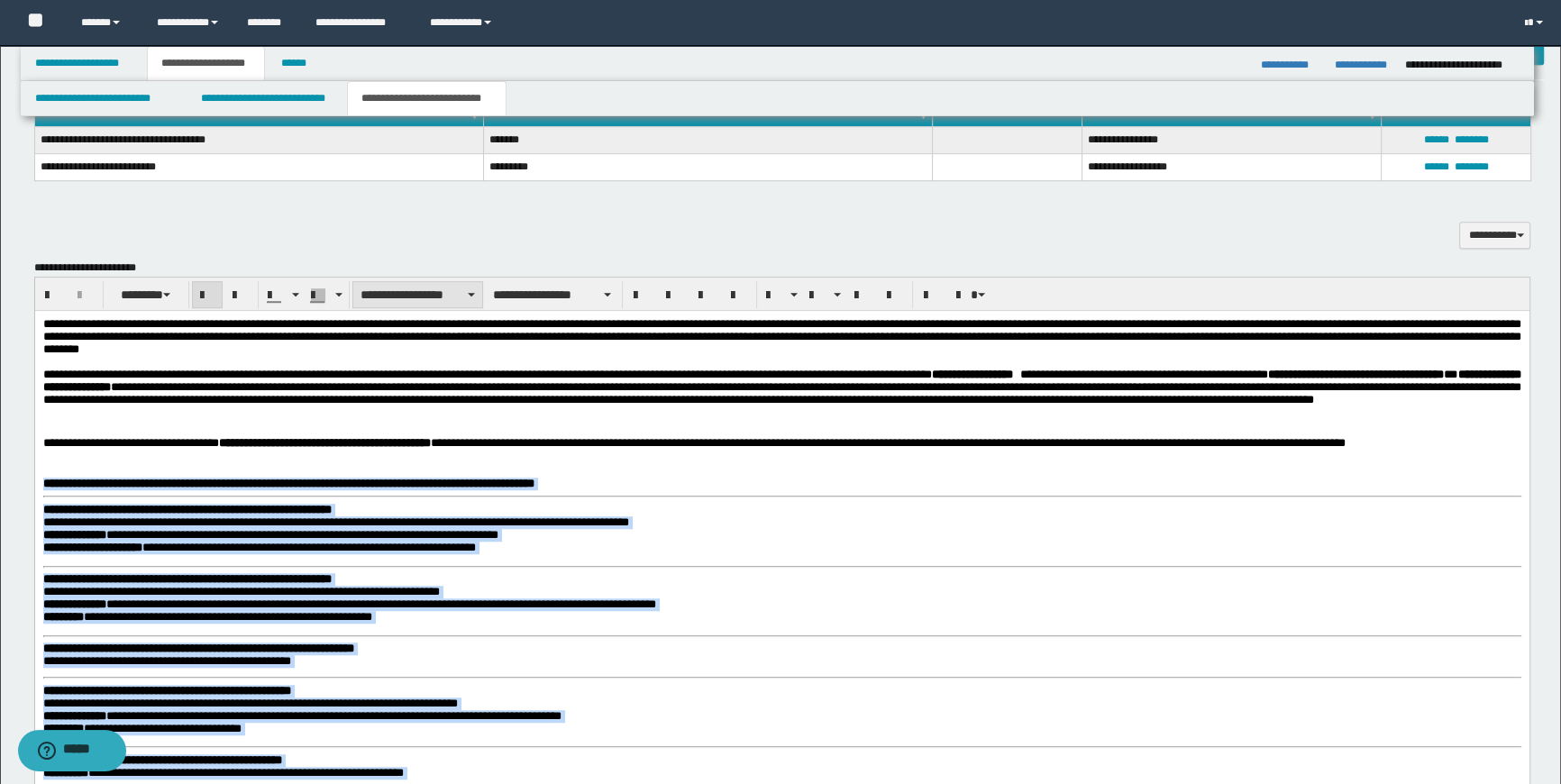 click on "**********" at bounding box center (417, 295) 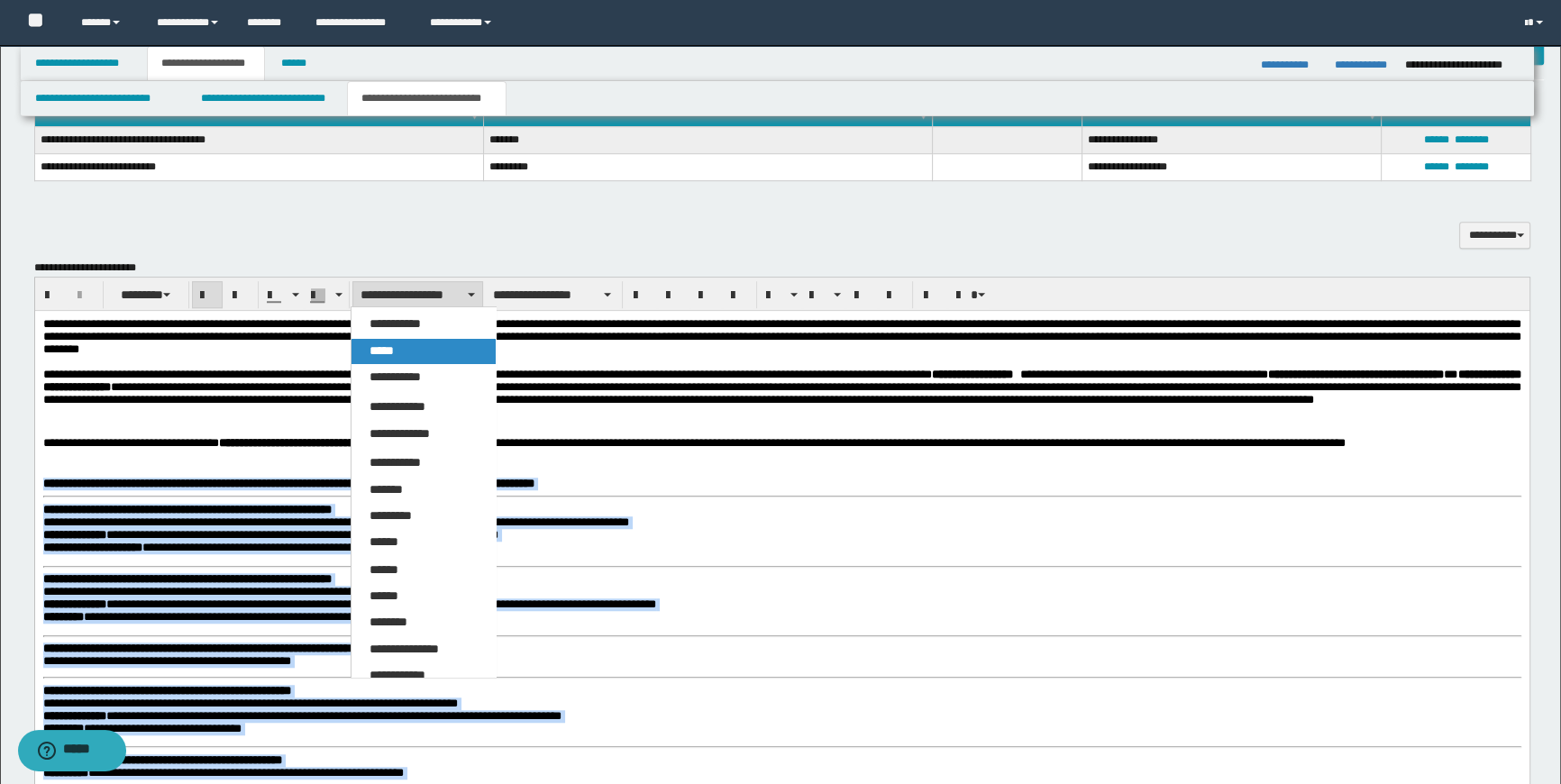 click on "*****" at bounding box center [424, 351] 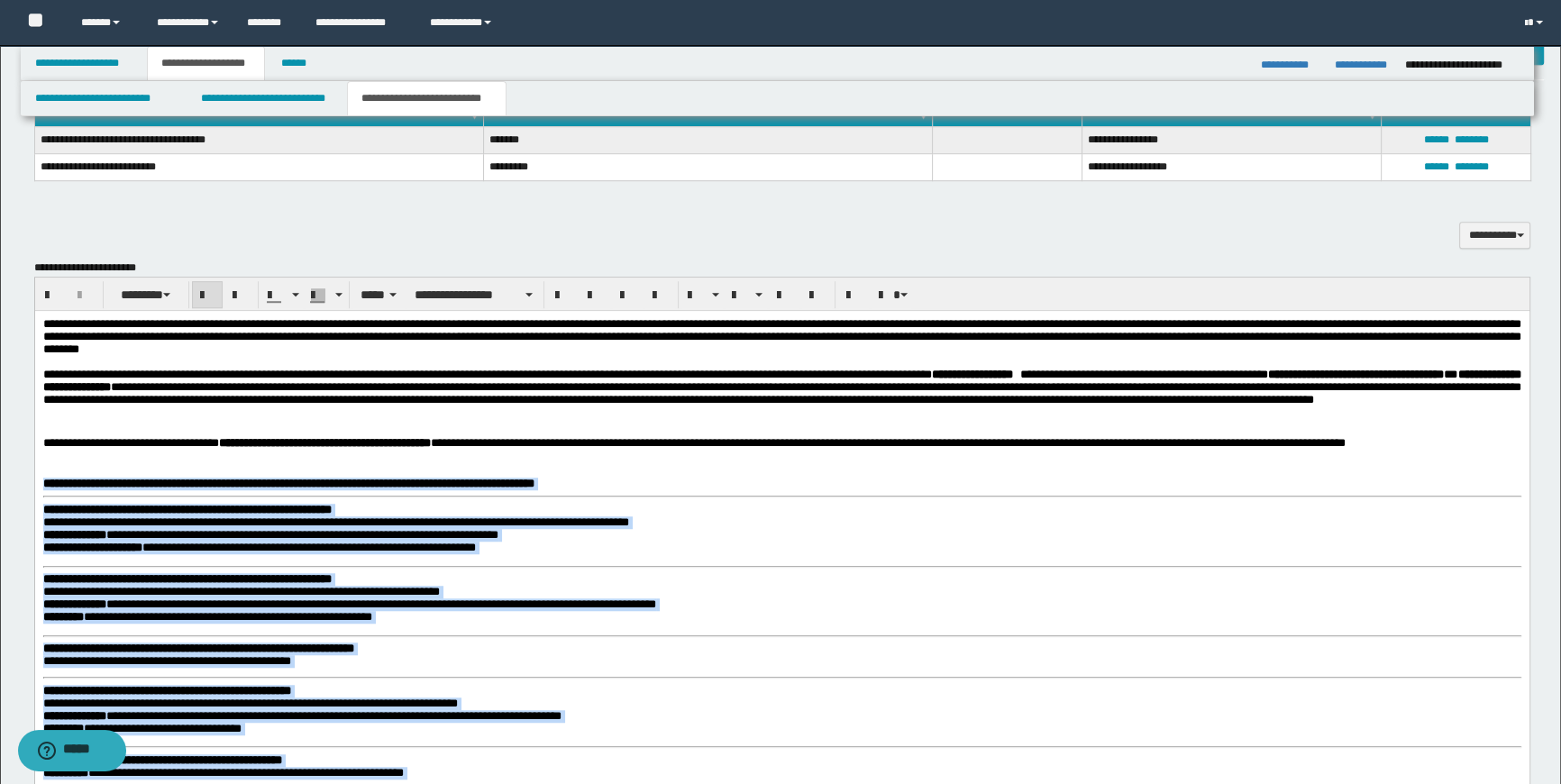 click on "**********" at bounding box center (781, 815) 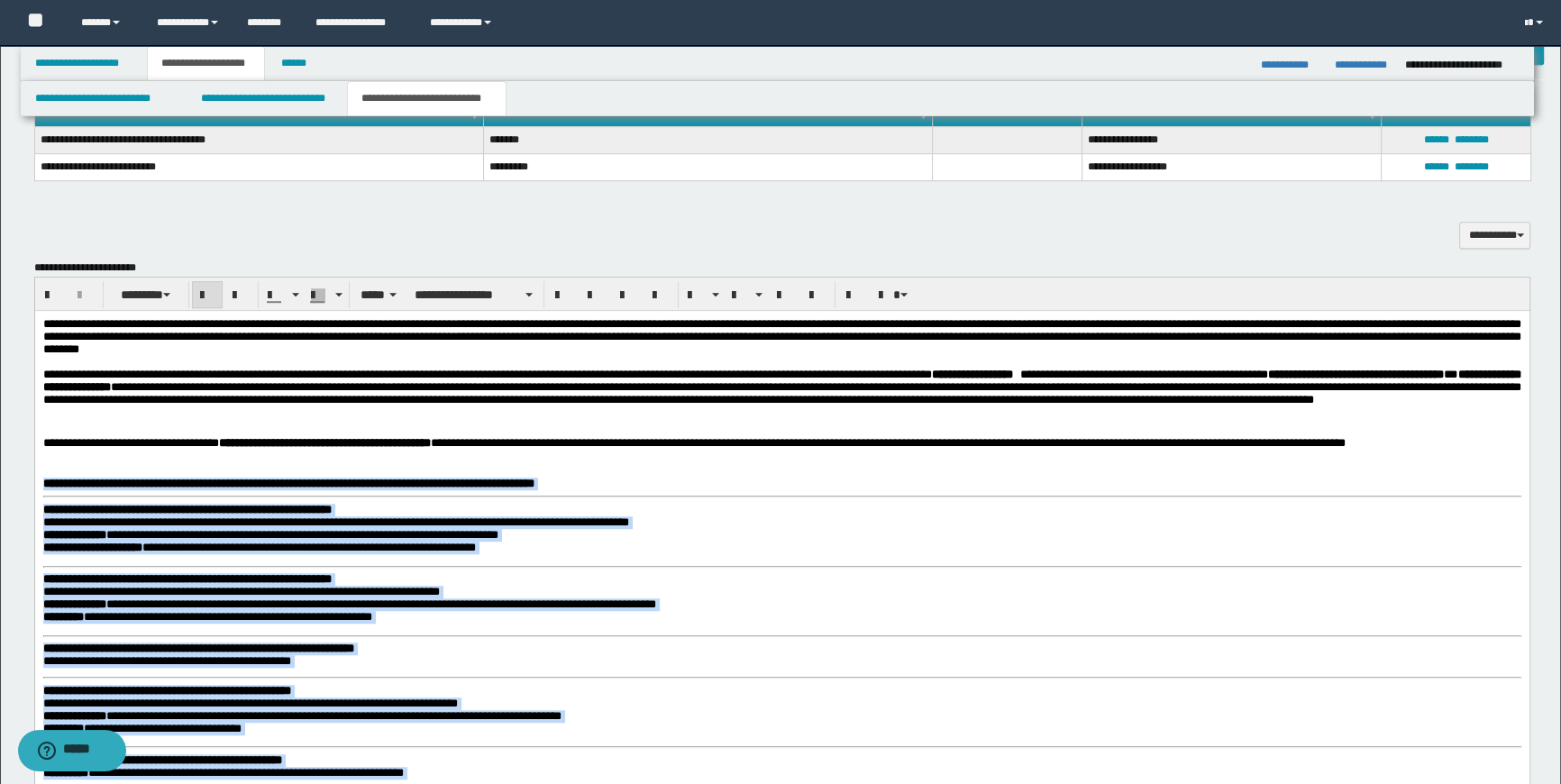 click on "**********" at bounding box center [269, 534] 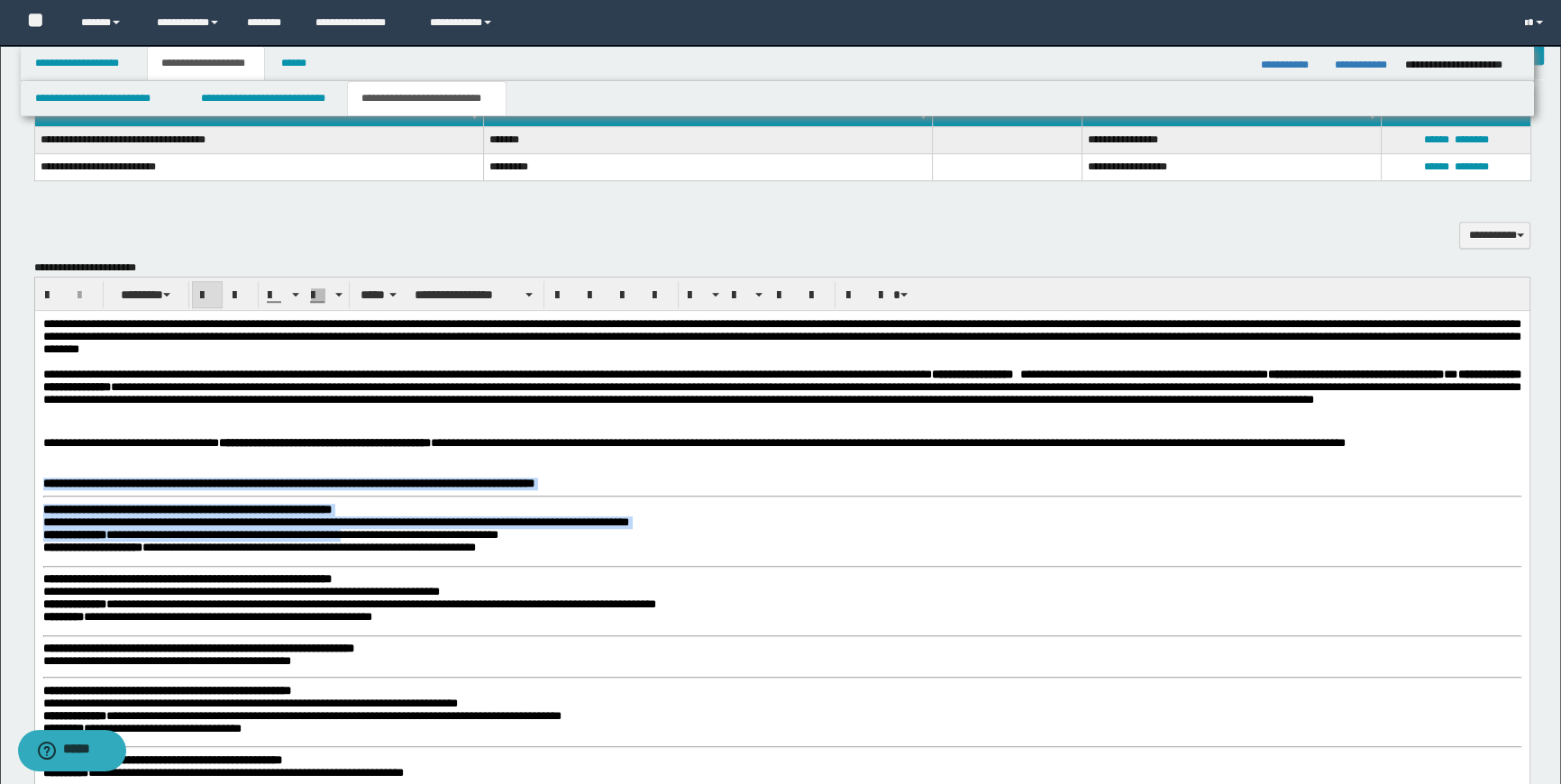 click on "**********" at bounding box center (269, 534) 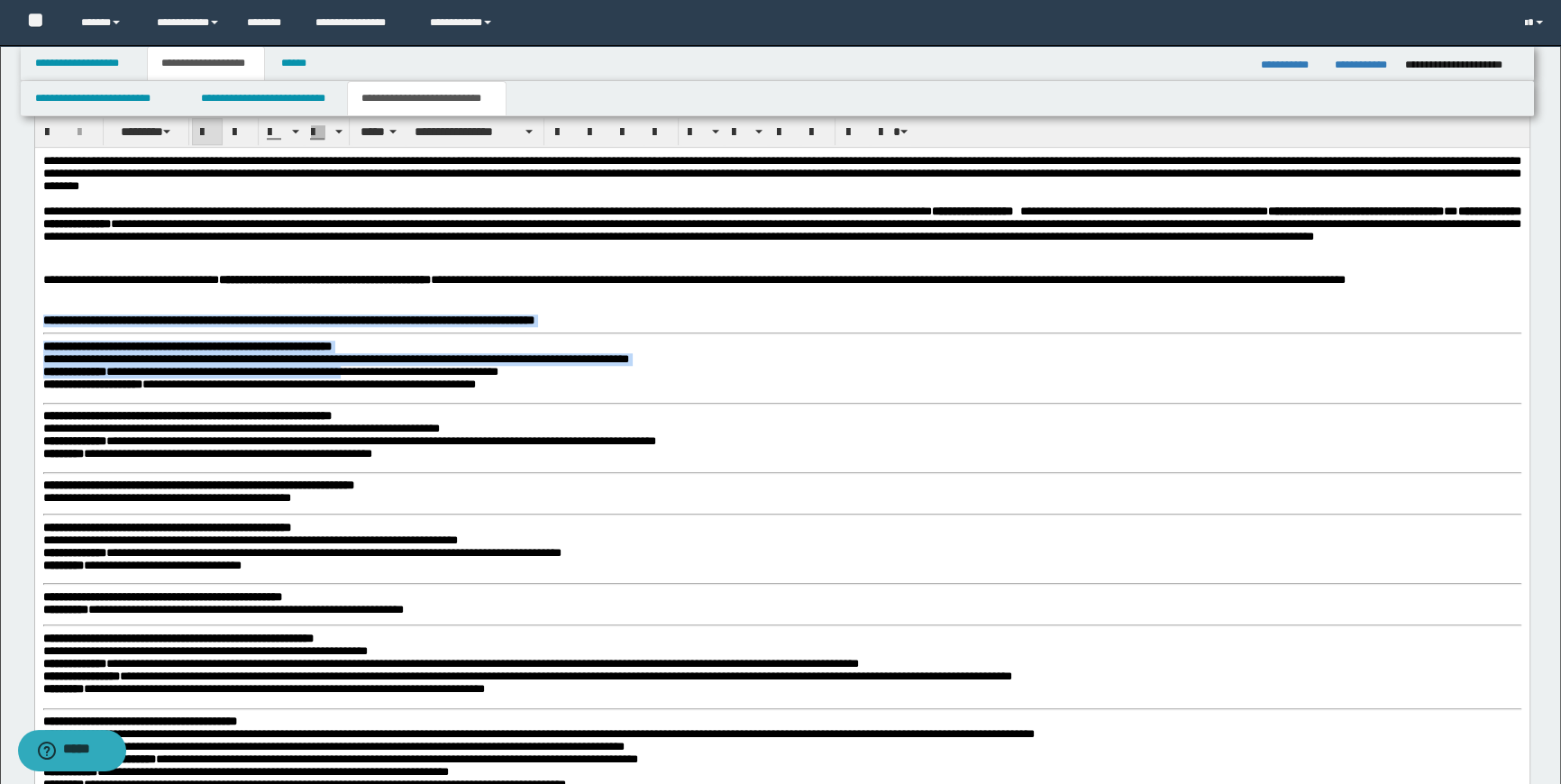 scroll, scrollTop: 1739, scrollLeft: 0, axis: vertical 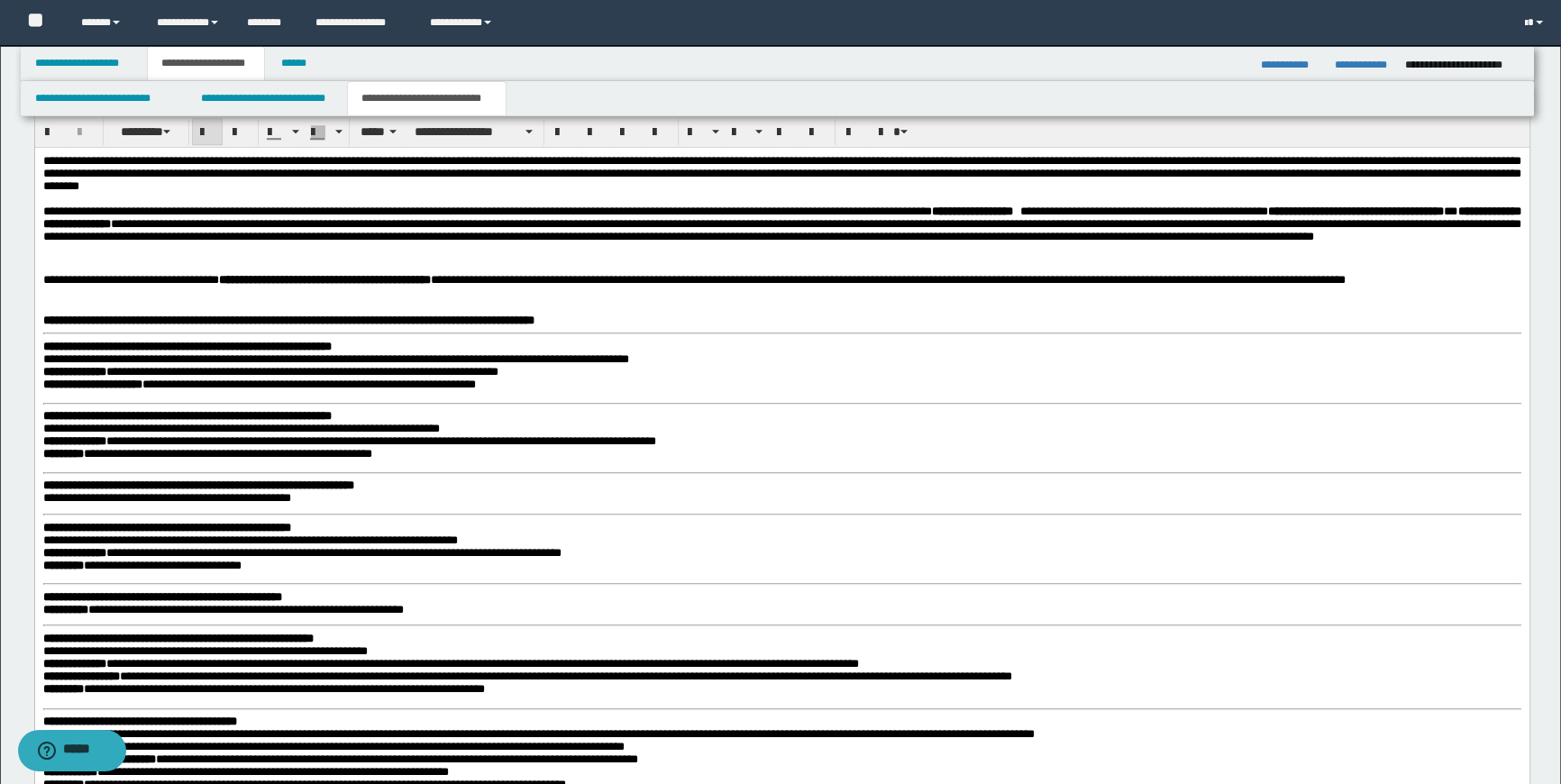 click on "**********" at bounding box center (187, 346) 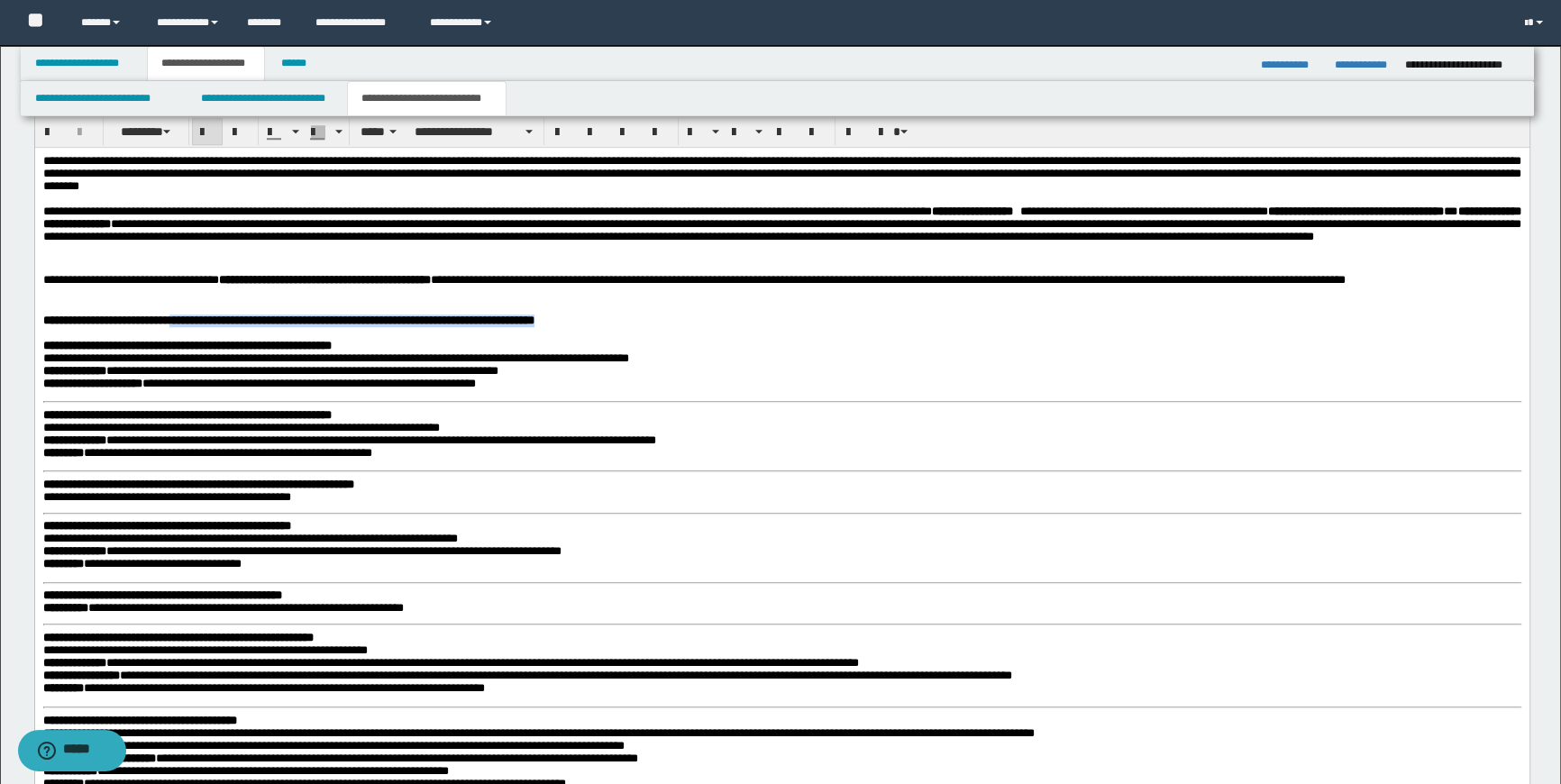 drag, startPoint x: 881, startPoint y: 325, endPoint x: 257, endPoint y: 332, distance: 624.03926 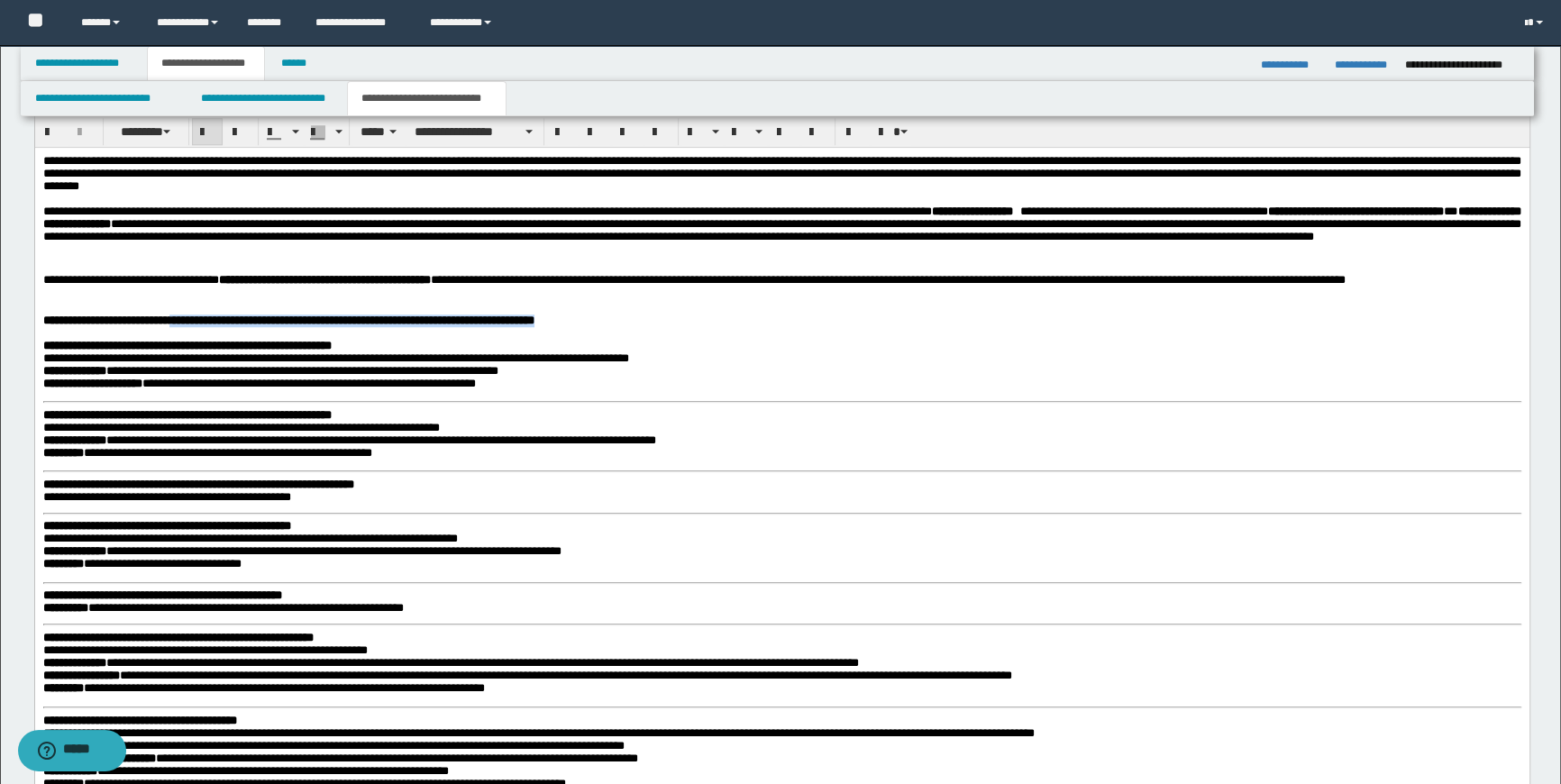 click on "**********" at bounding box center (781, 321) 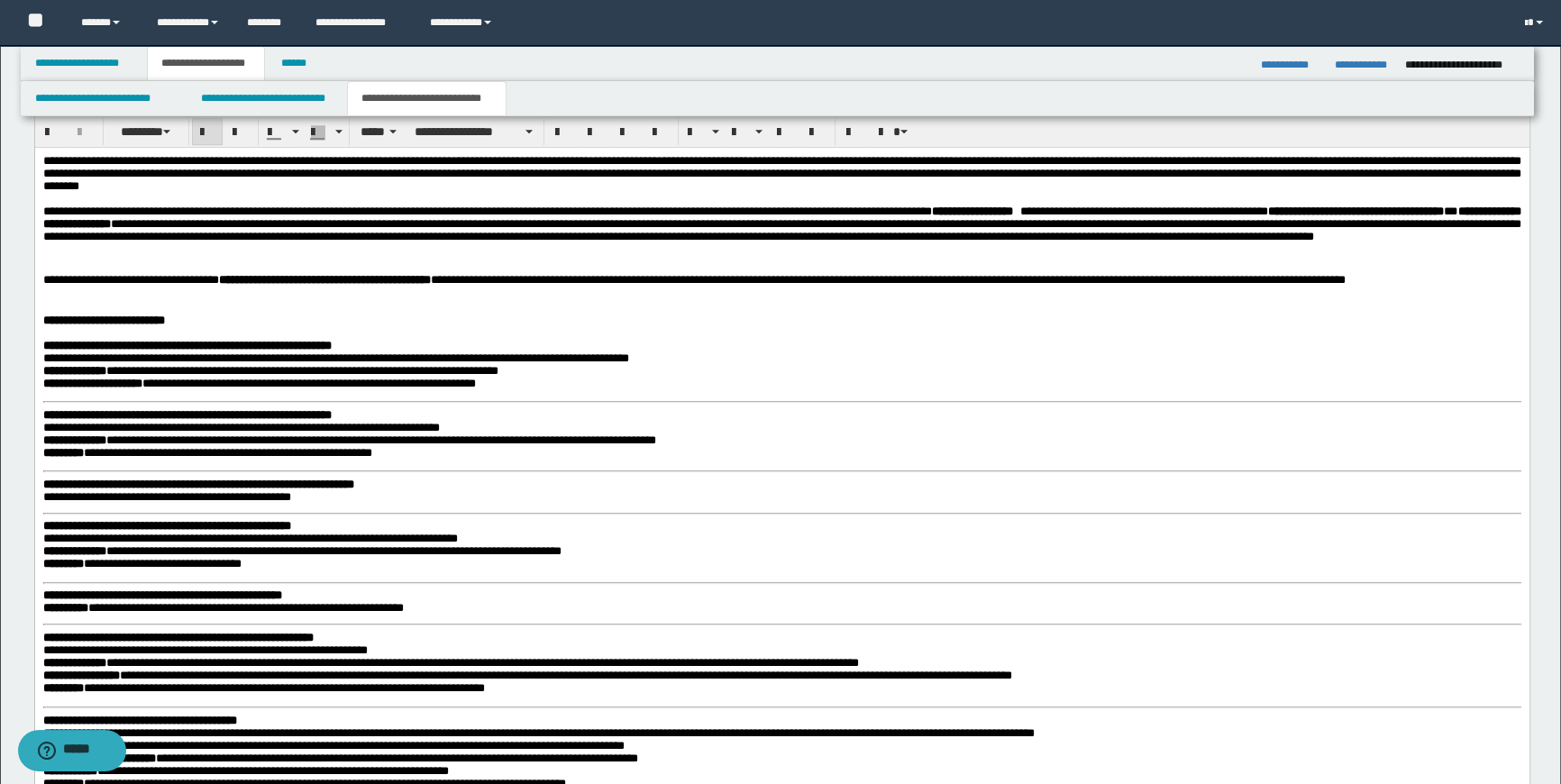 click on "**********" at bounding box center (781, 951) 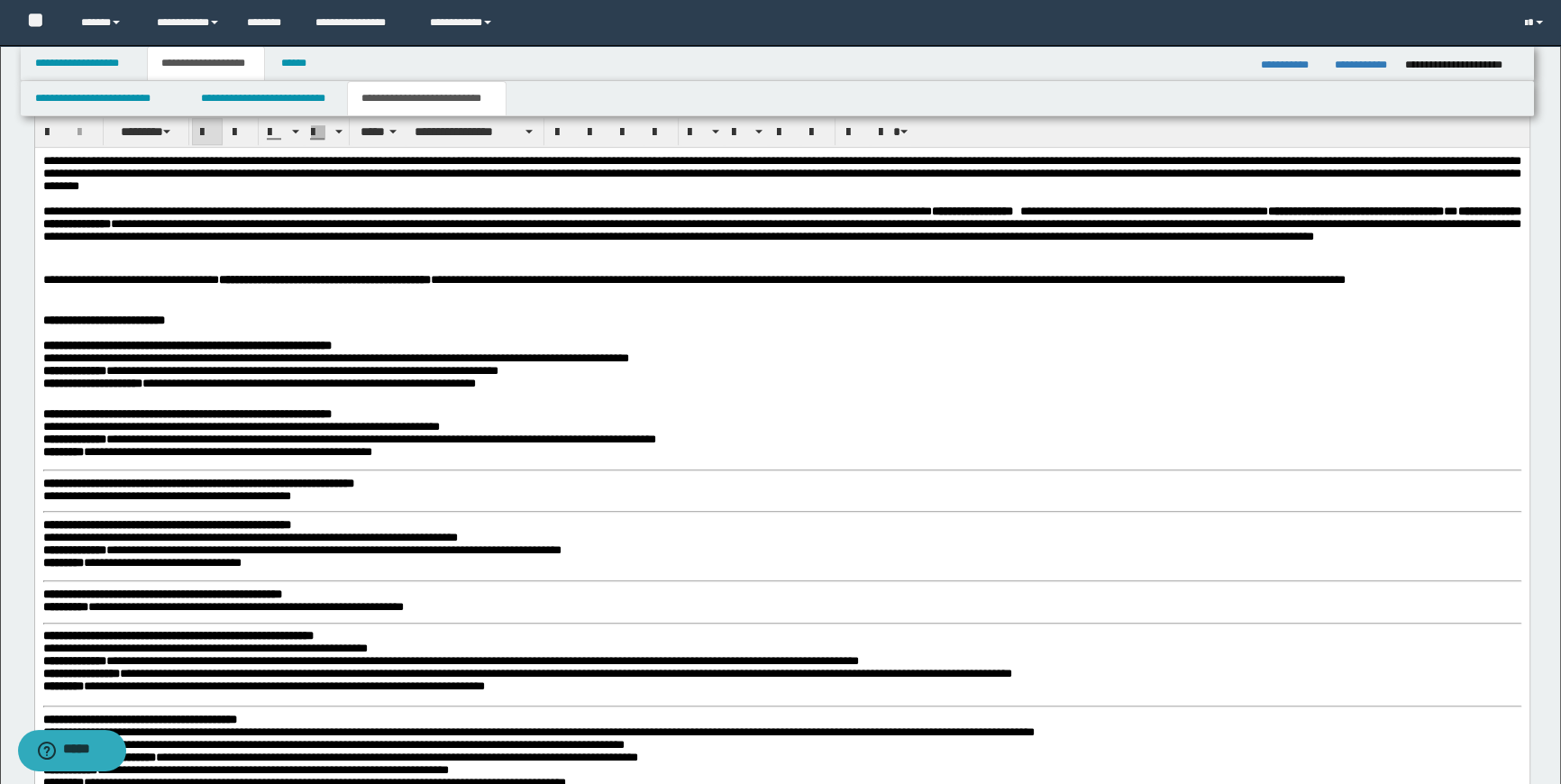 click on "**********" at bounding box center (197, 483) 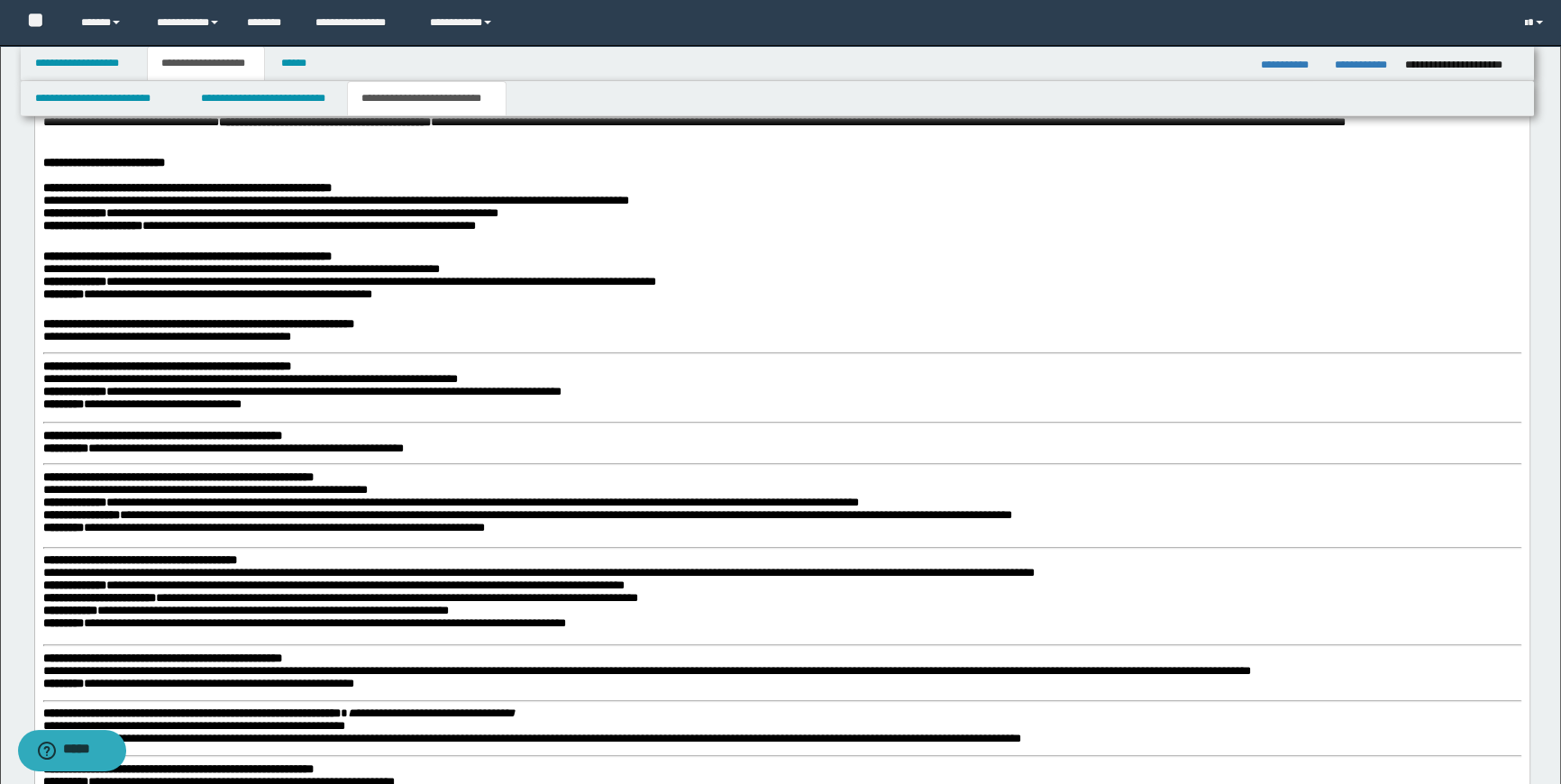 scroll, scrollTop: 1903, scrollLeft: 0, axis: vertical 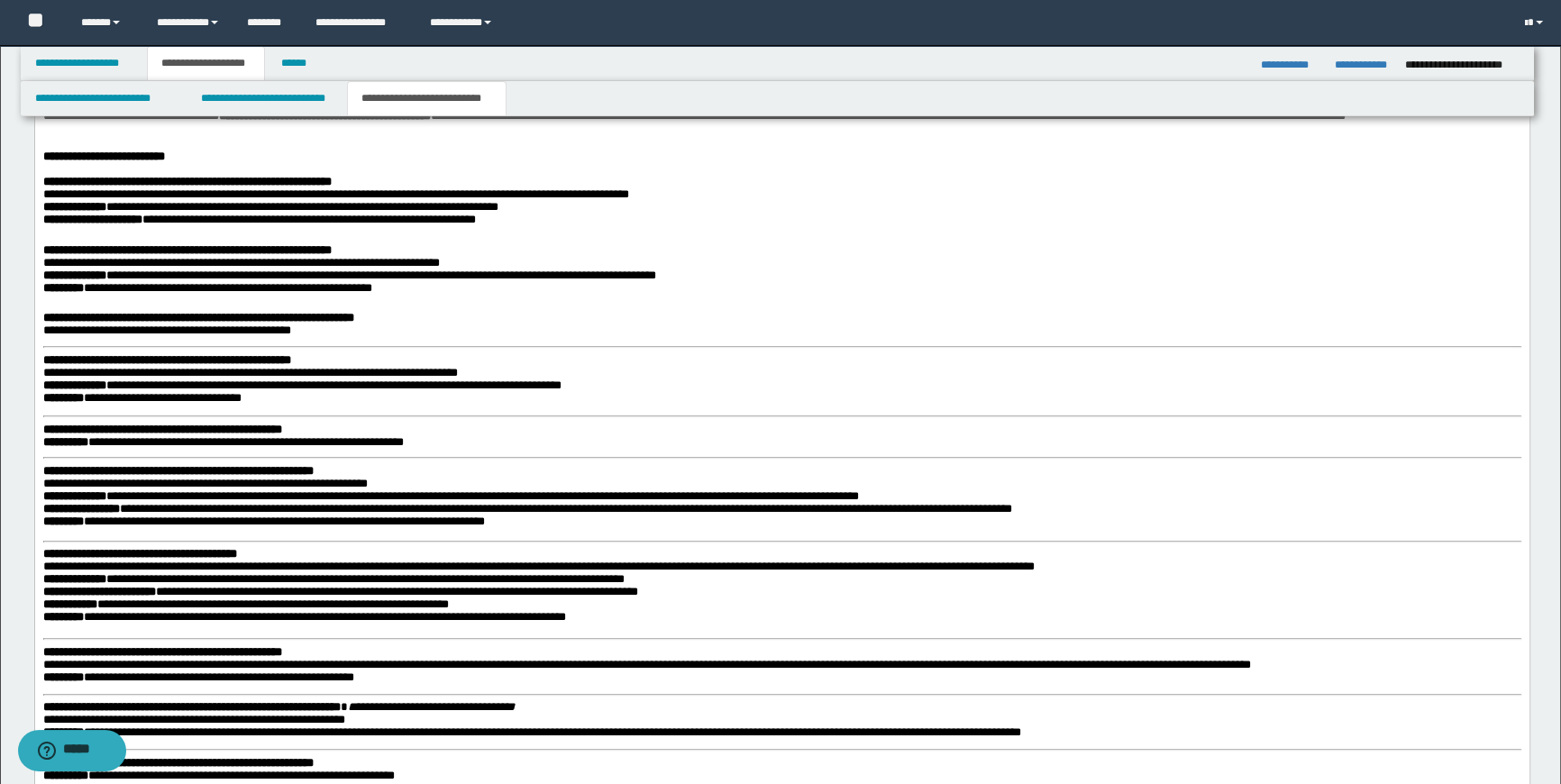 click on "**********" at bounding box center (781, 786) 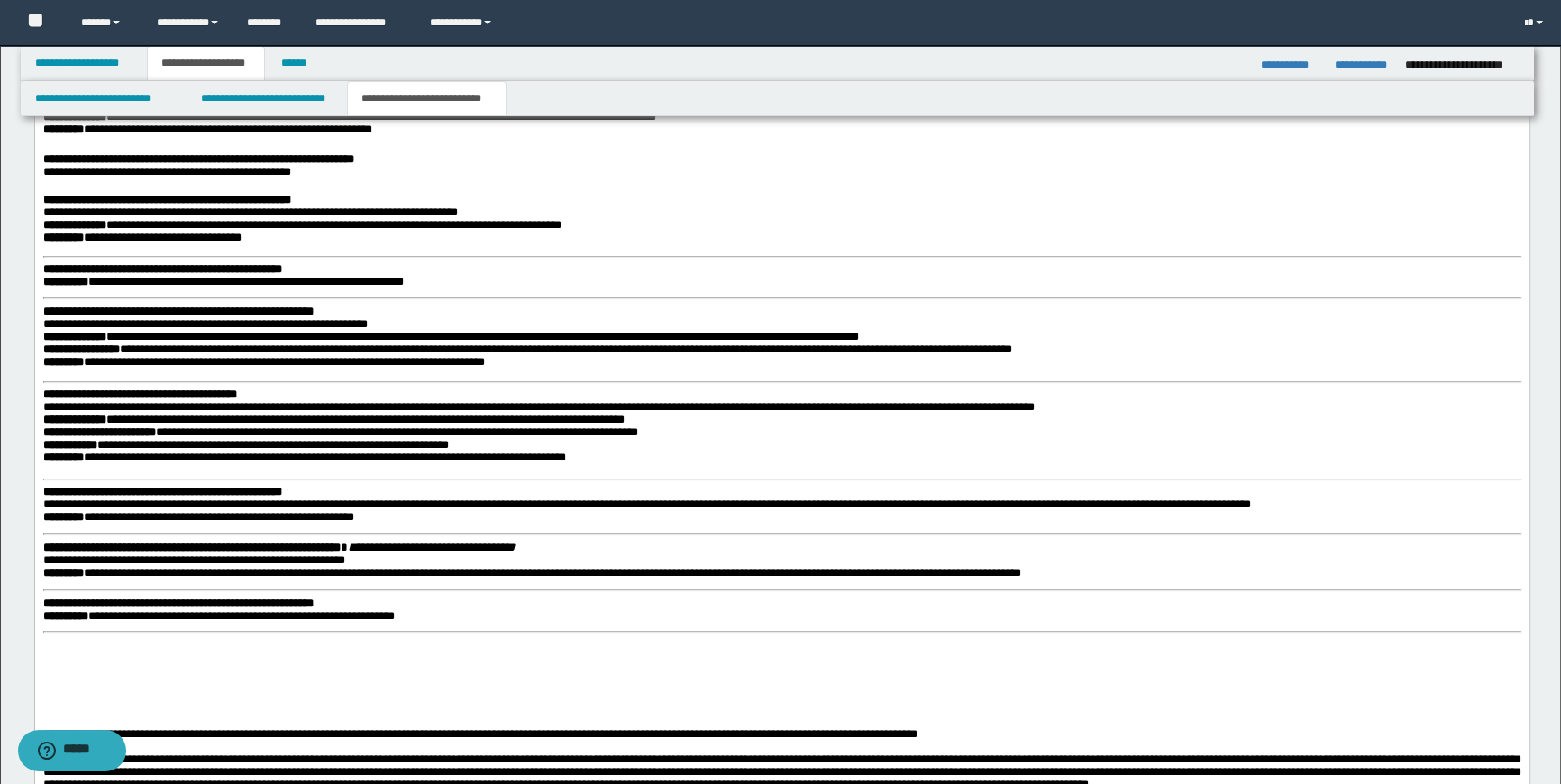 scroll, scrollTop: 2067, scrollLeft: 0, axis: vertical 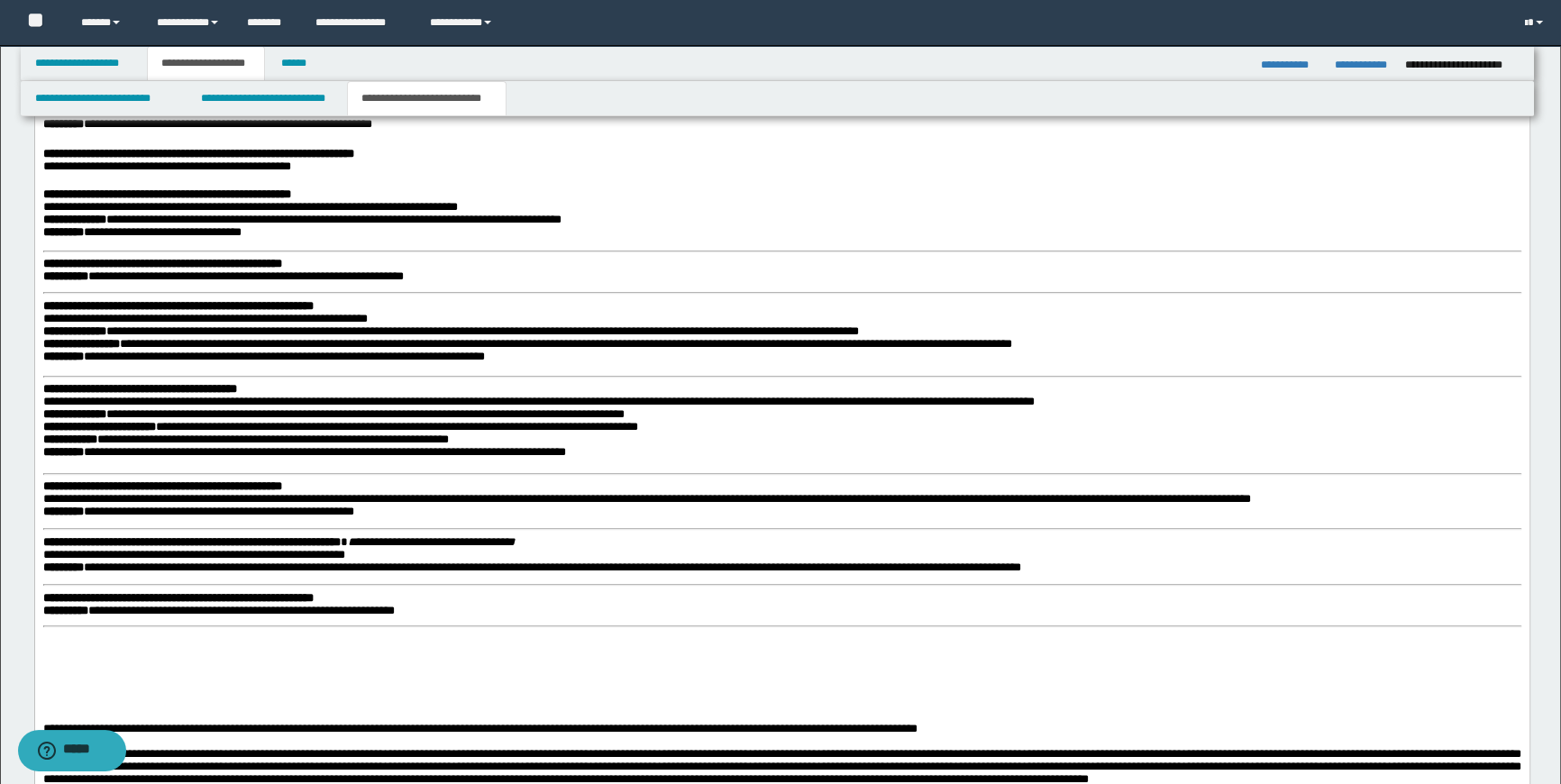 click on "**********" at bounding box center [161, 264] 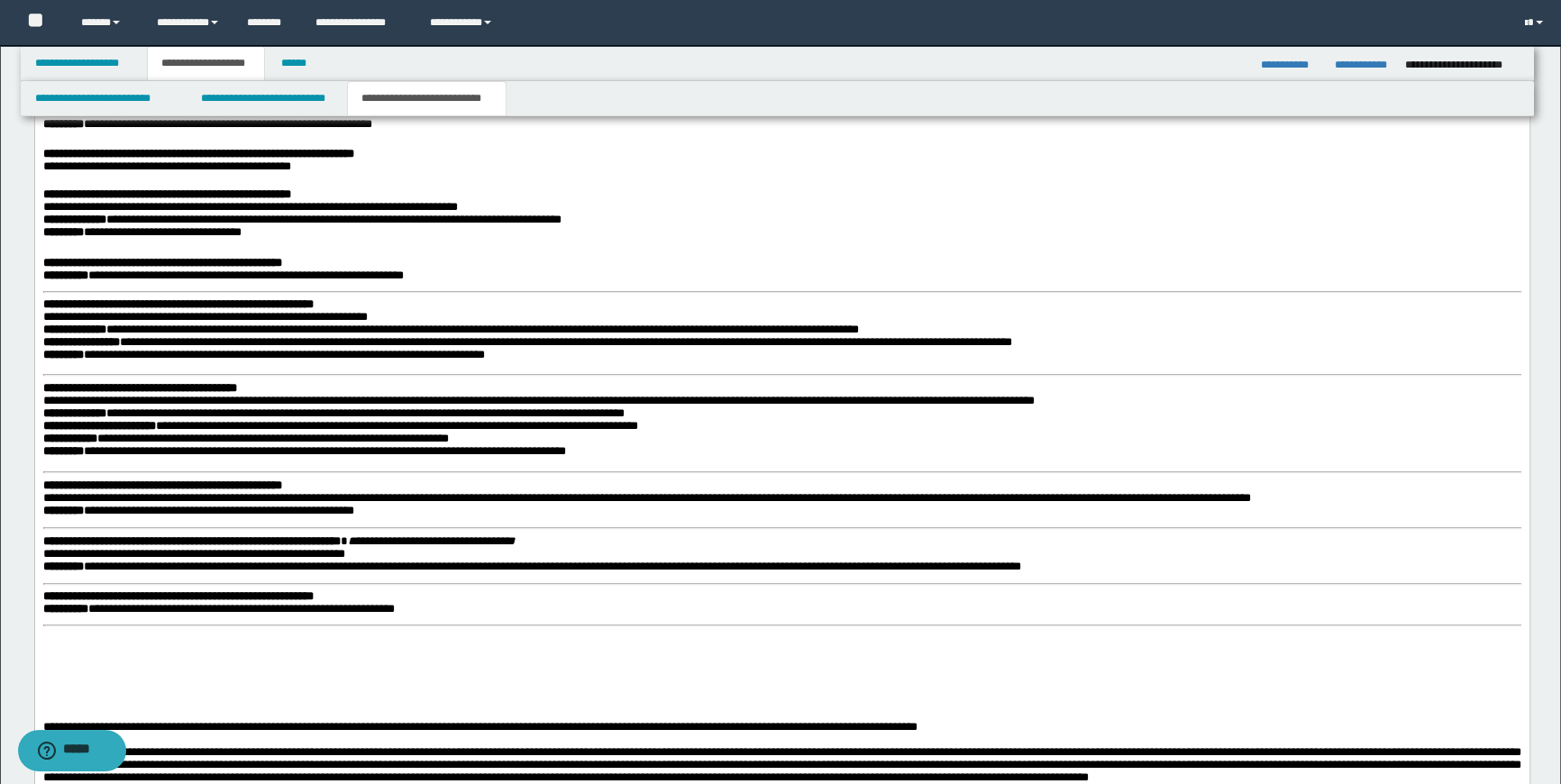 click on "**********" at bounding box center (781, 621) 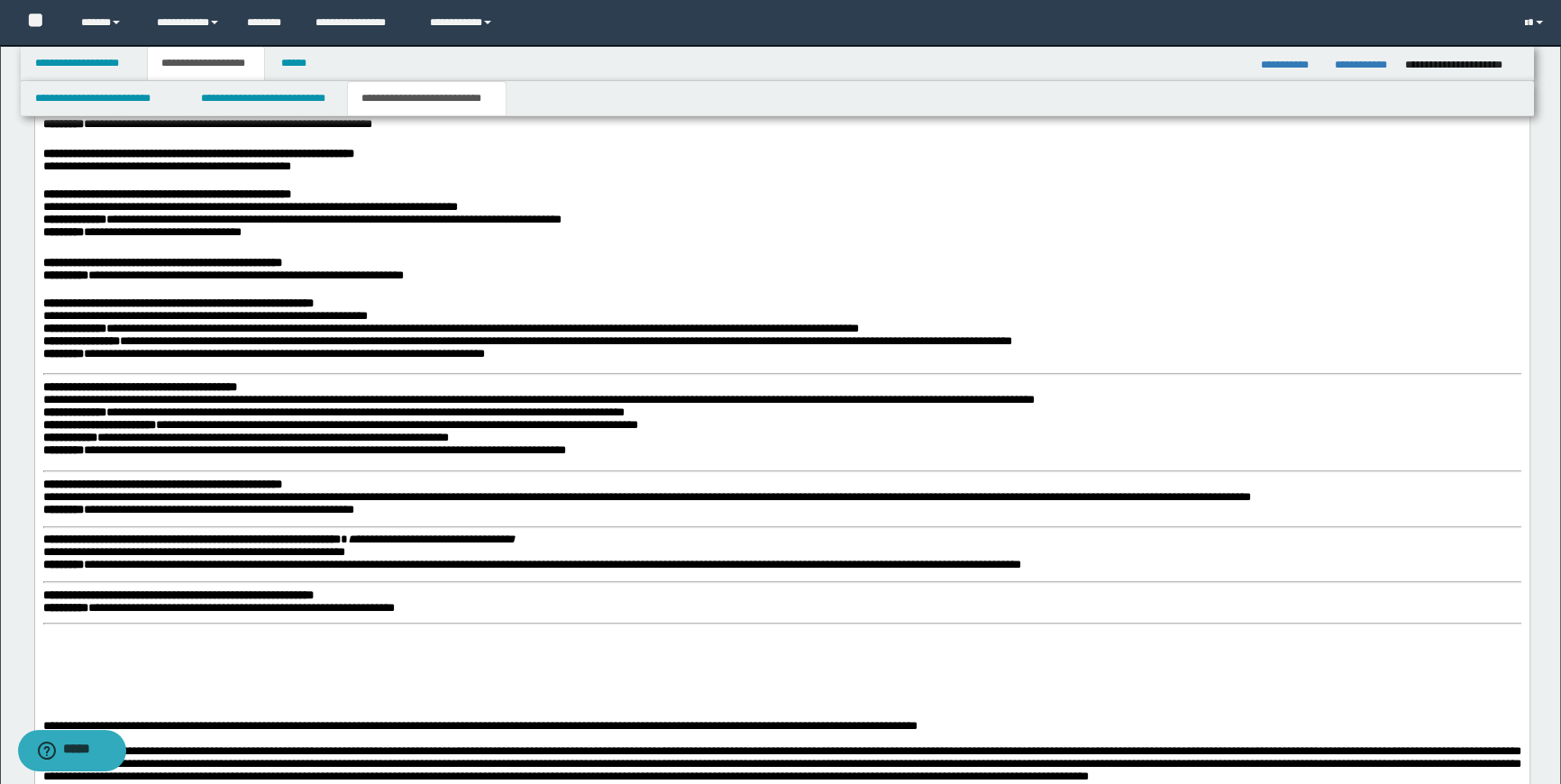 click on "**********" at bounding box center (139, 387) 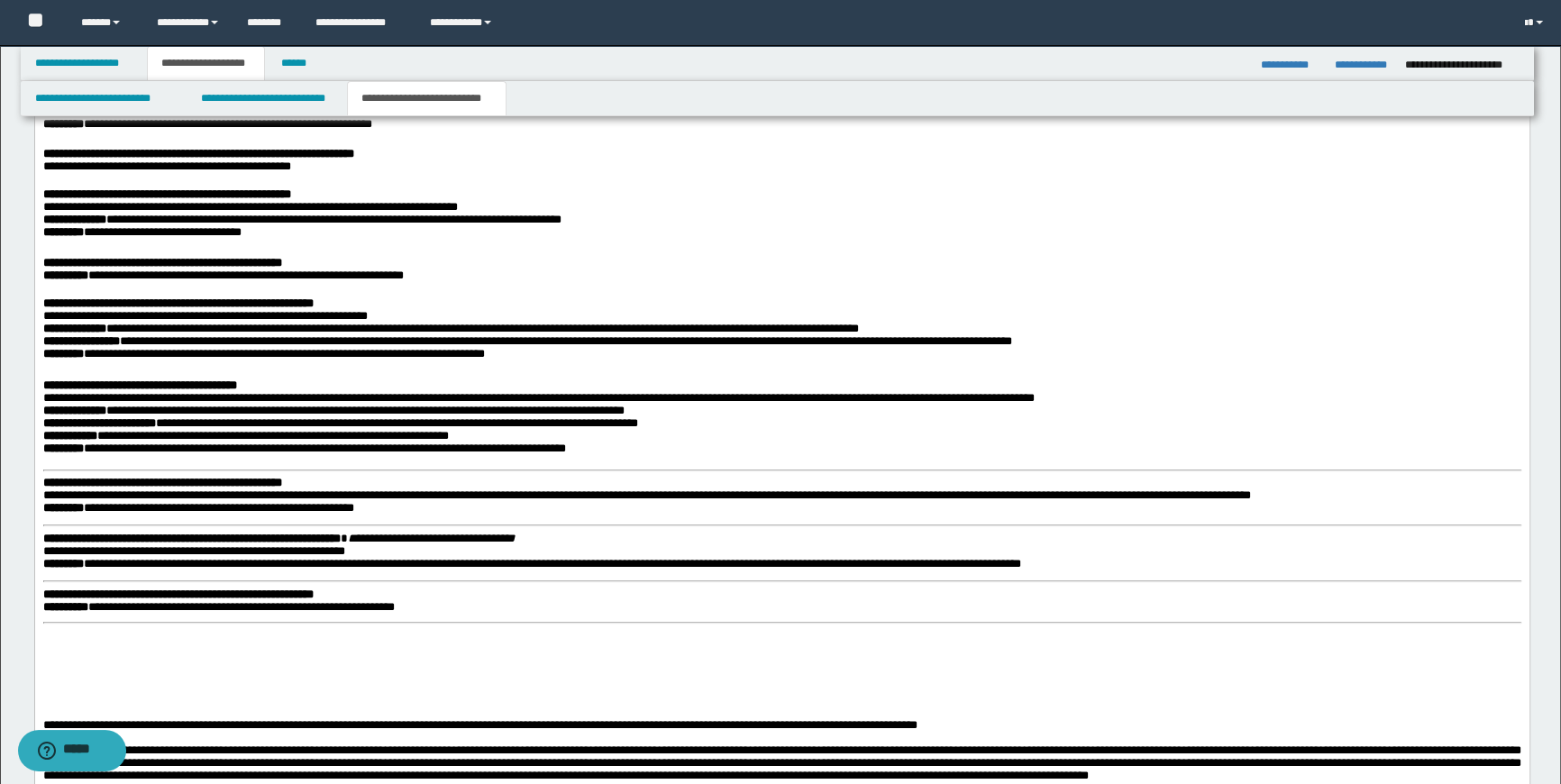 click on "**********" at bounding box center (781, 620) 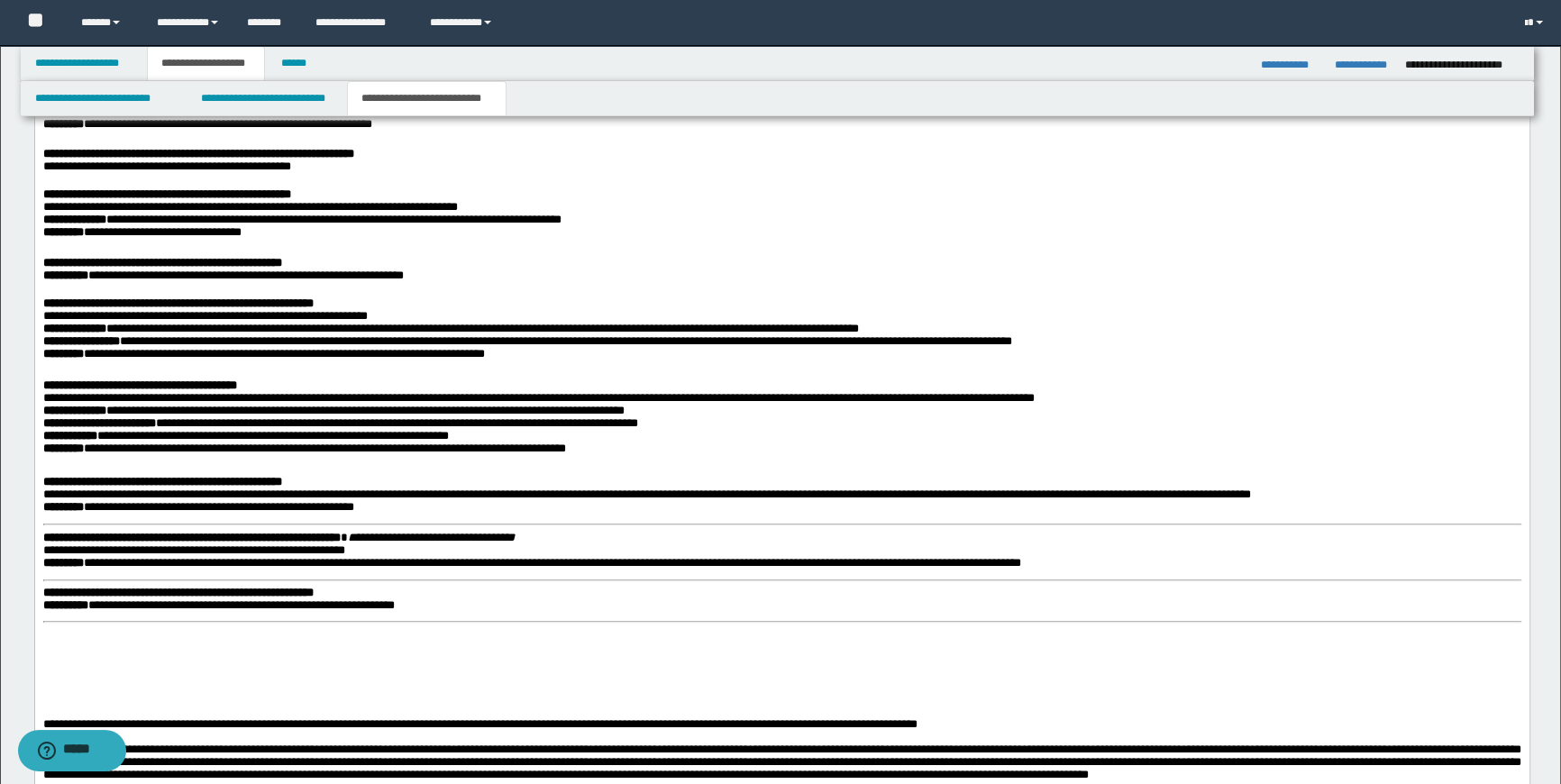 click on "**********" at bounding box center (191, 538) 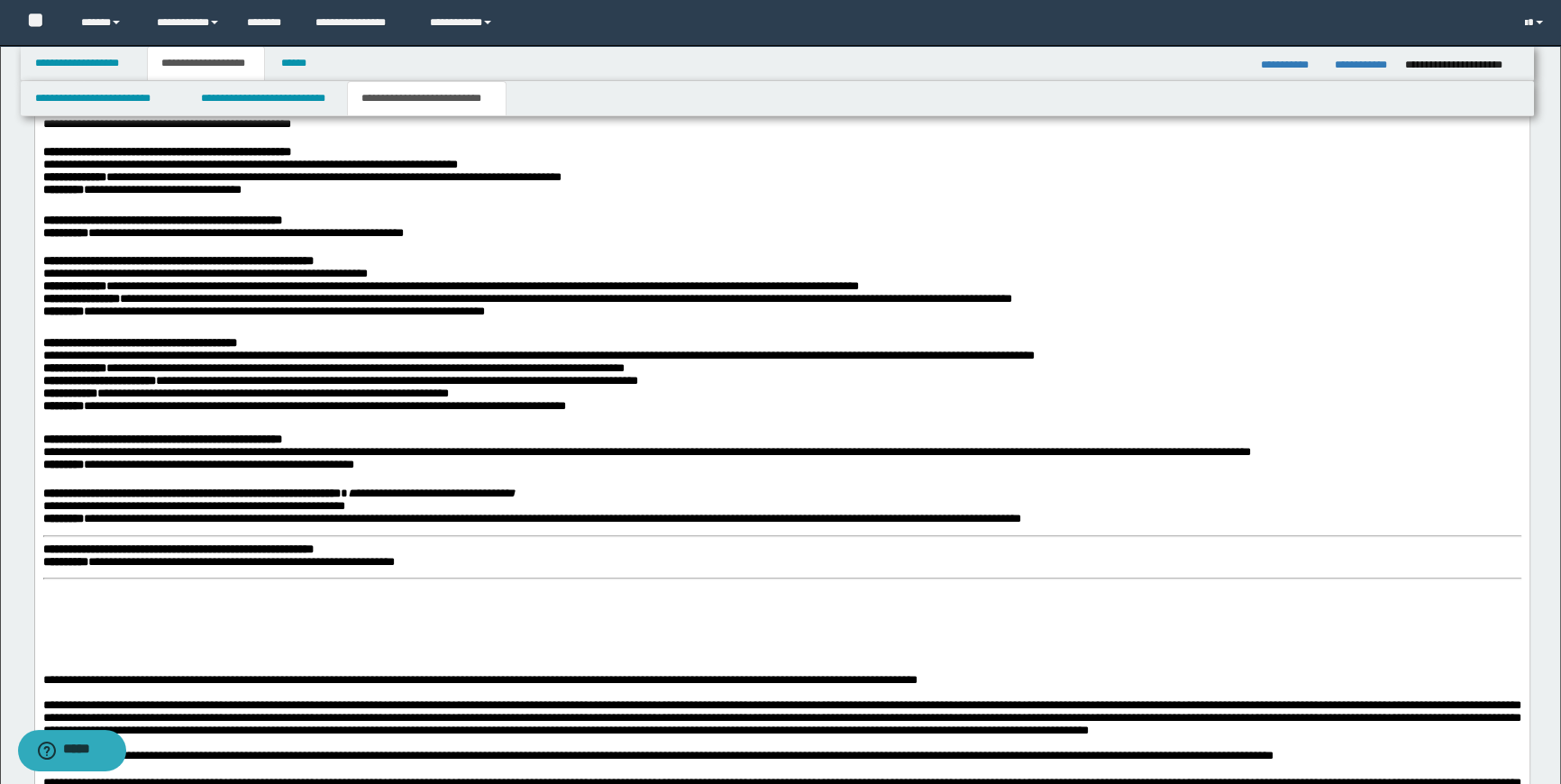 scroll, scrollTop: 2149, scrollLeft: 0, axis: vertical 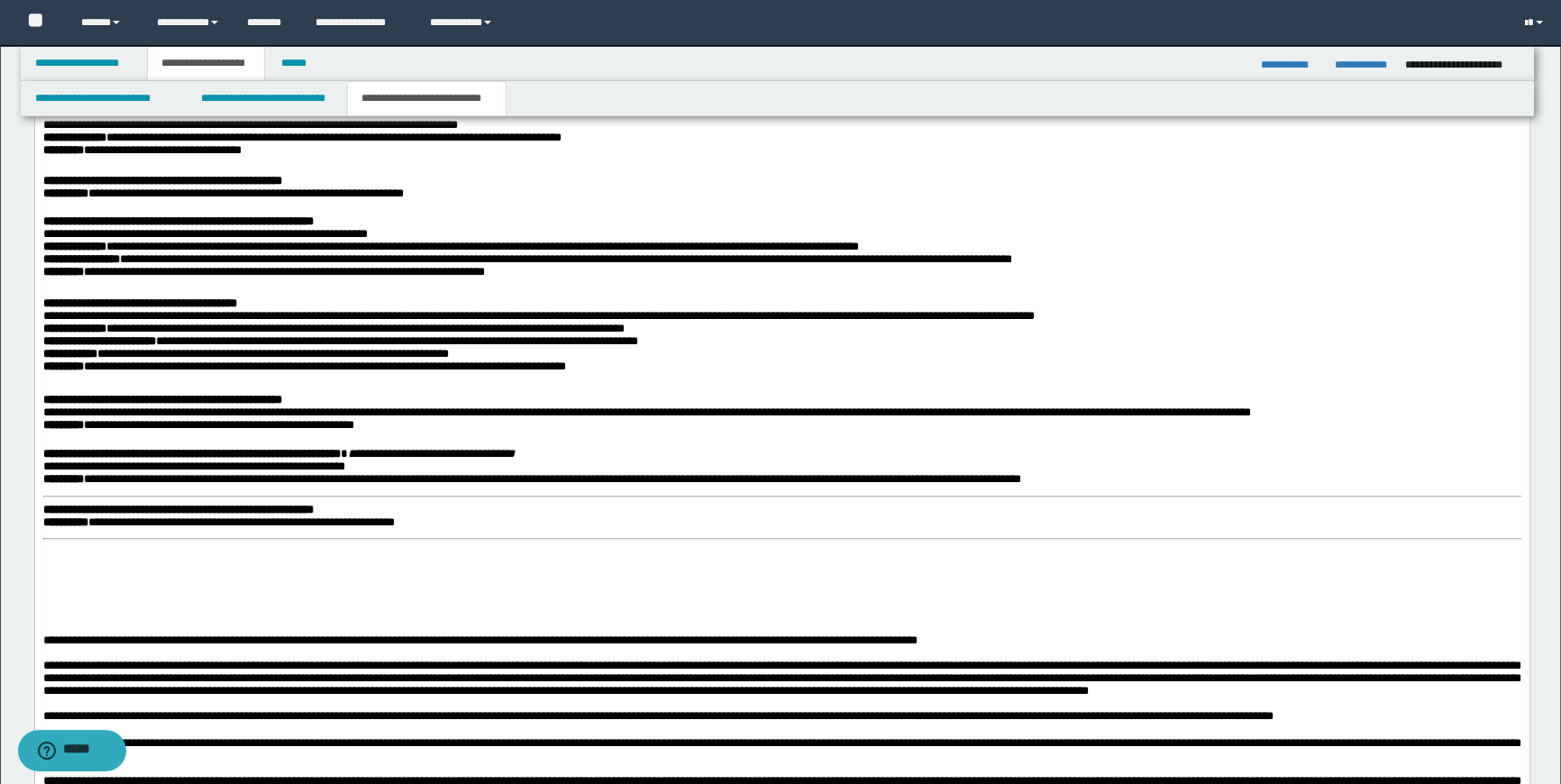 click on "**********" at bounding box center (781, 536) 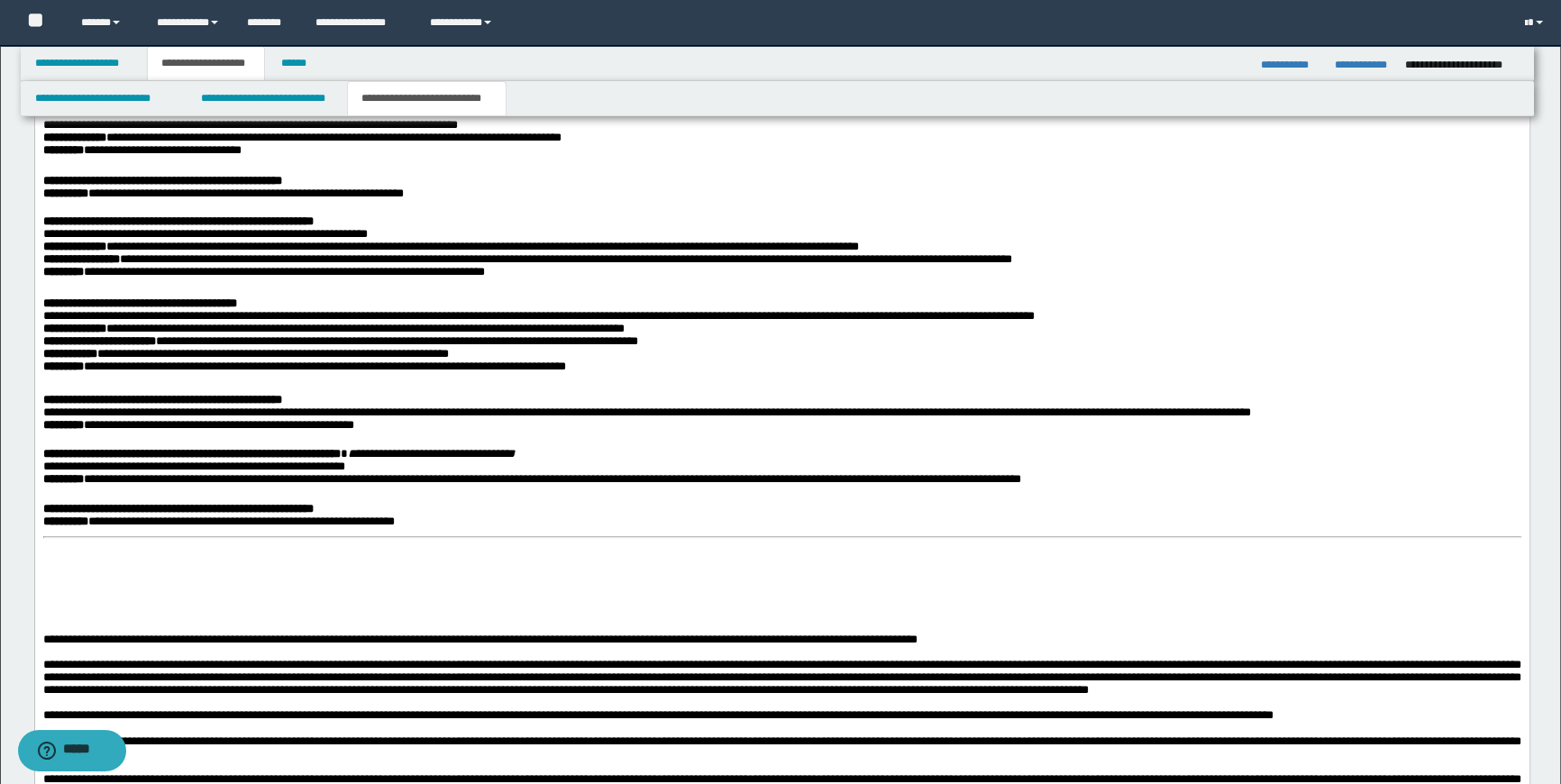 click on "**********" at bounding box center (781, 536) 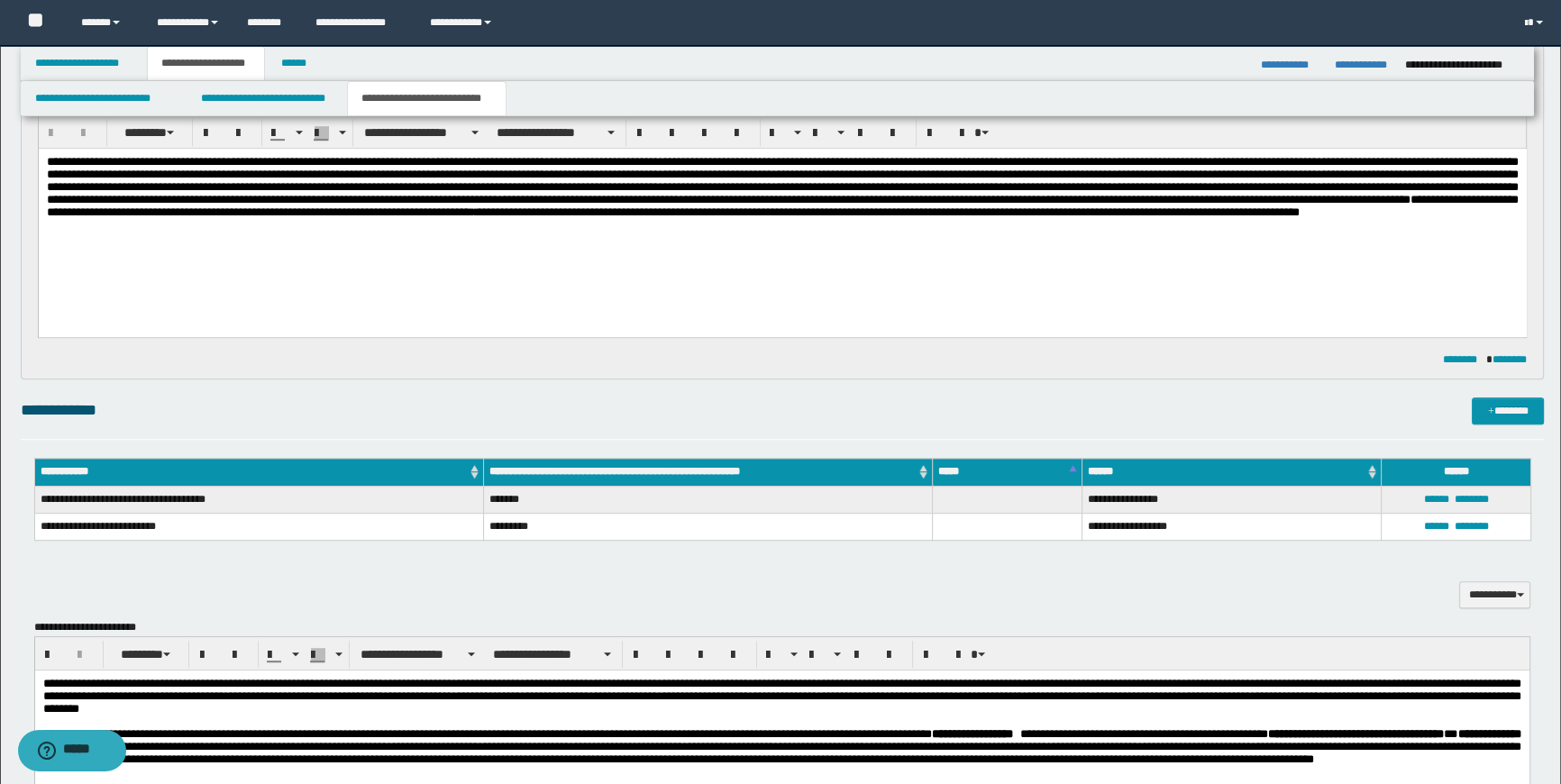 scroll, scrollTop: 1166, scrollLeft: 0, axis: vertical 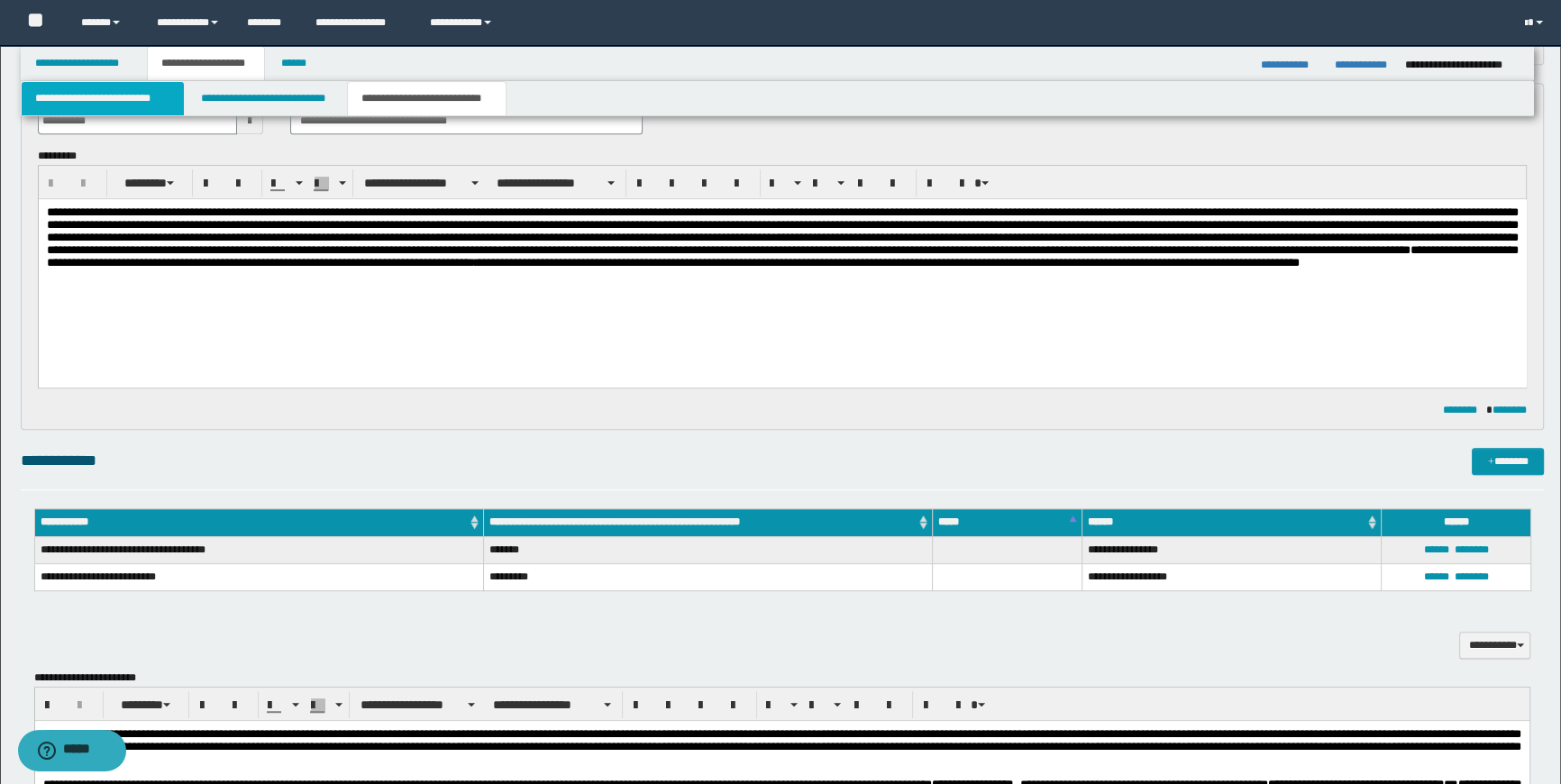 click on "**********" at bounding box center (103, 98) 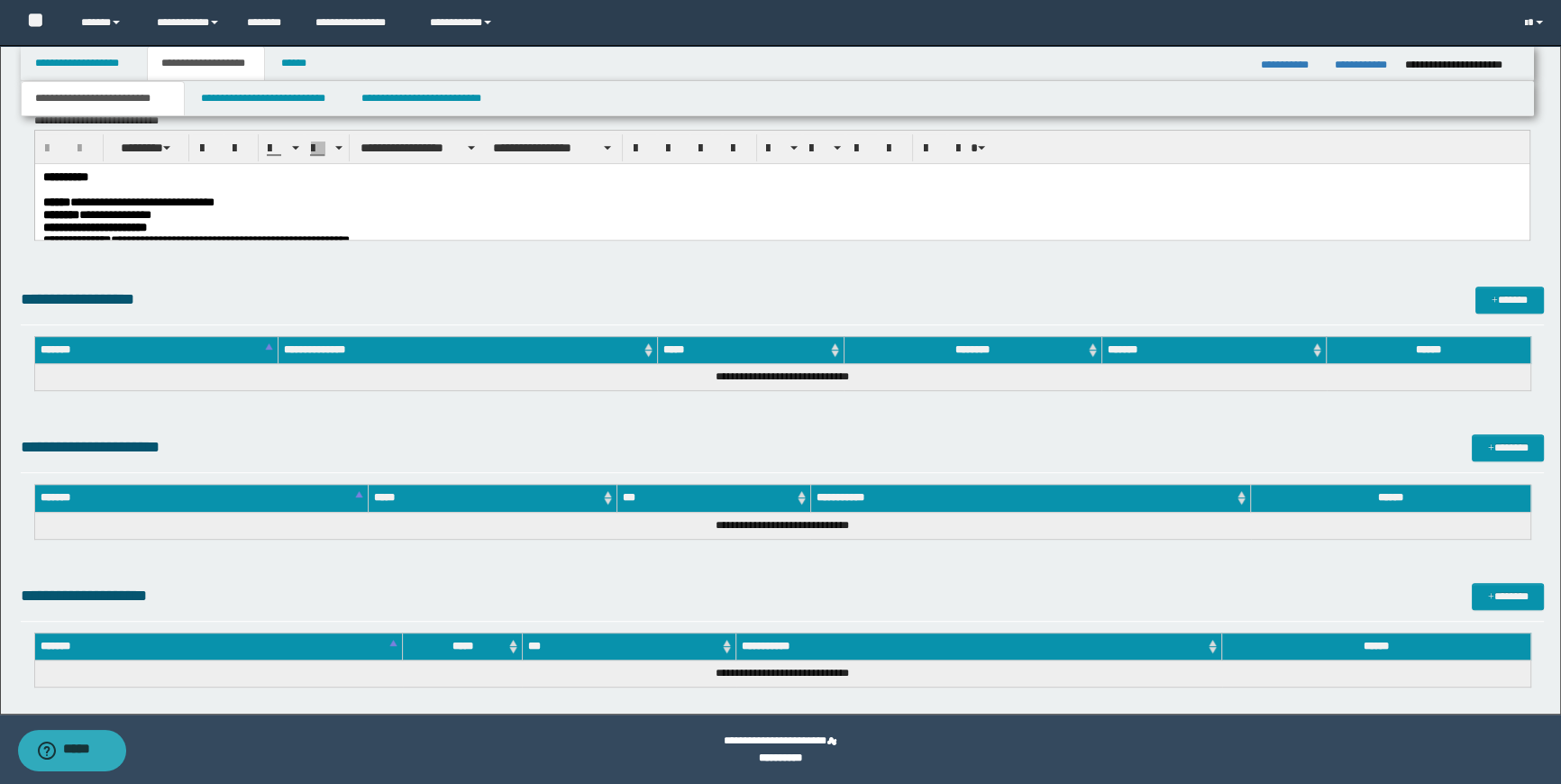 click on "**********" at bounding box center [781, 215] 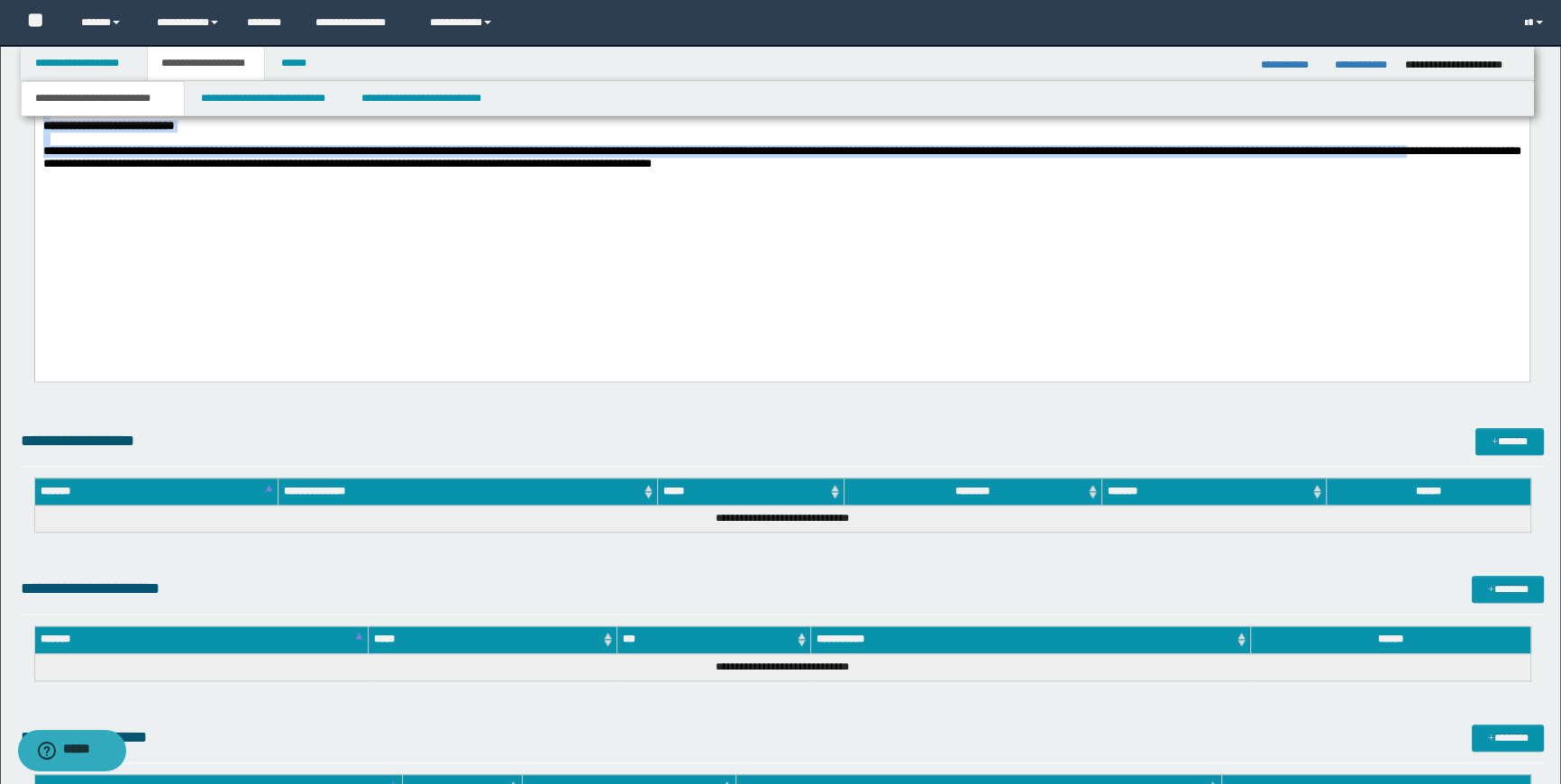 scroll, scrollTop: 2338, scrollLeft: 0, axis: vertical 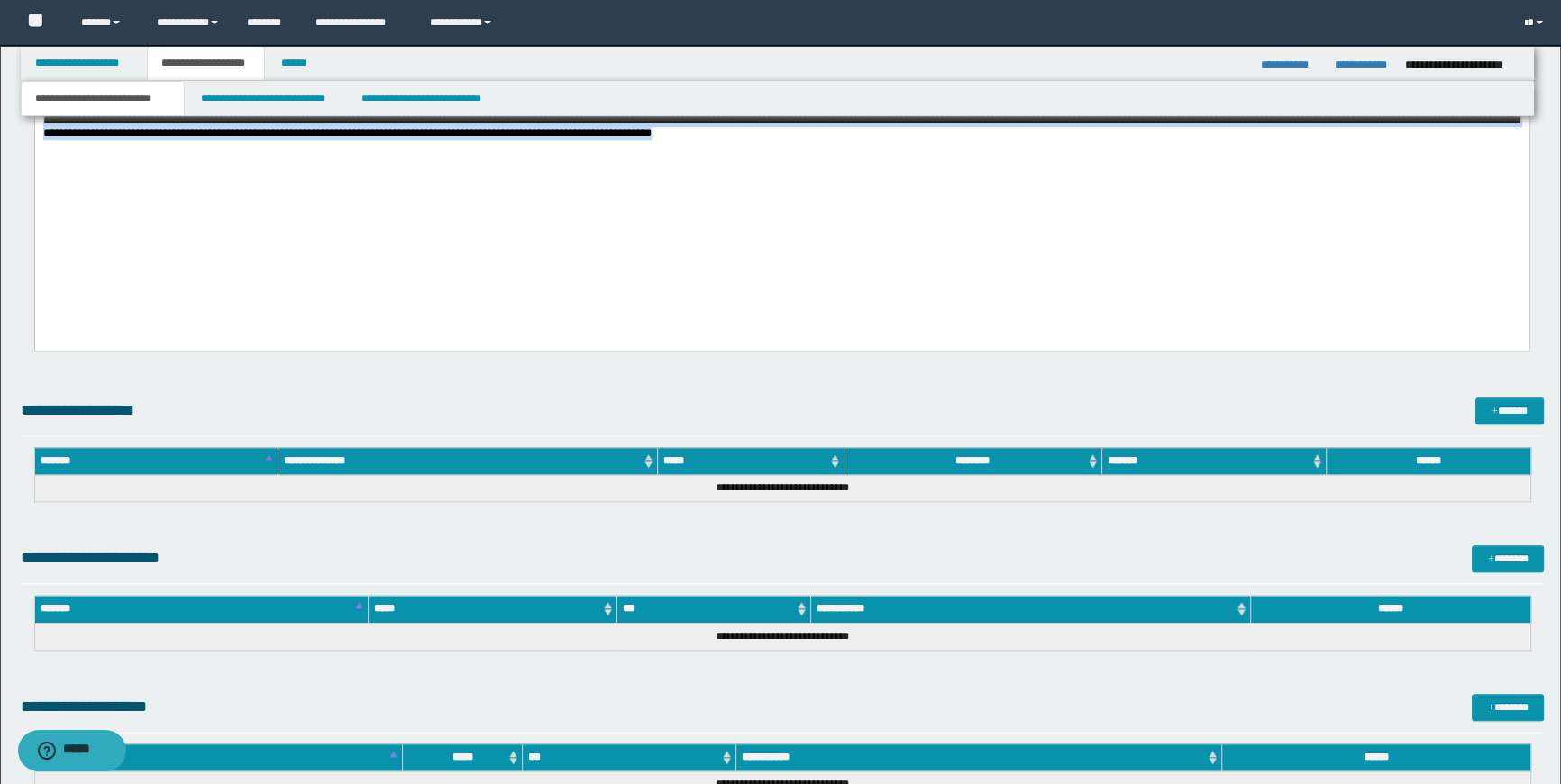 drag, startPoint x: 44, startPoint y: -1222, endPoint x: 1474, endPoint y: 369, distance: 2139.201 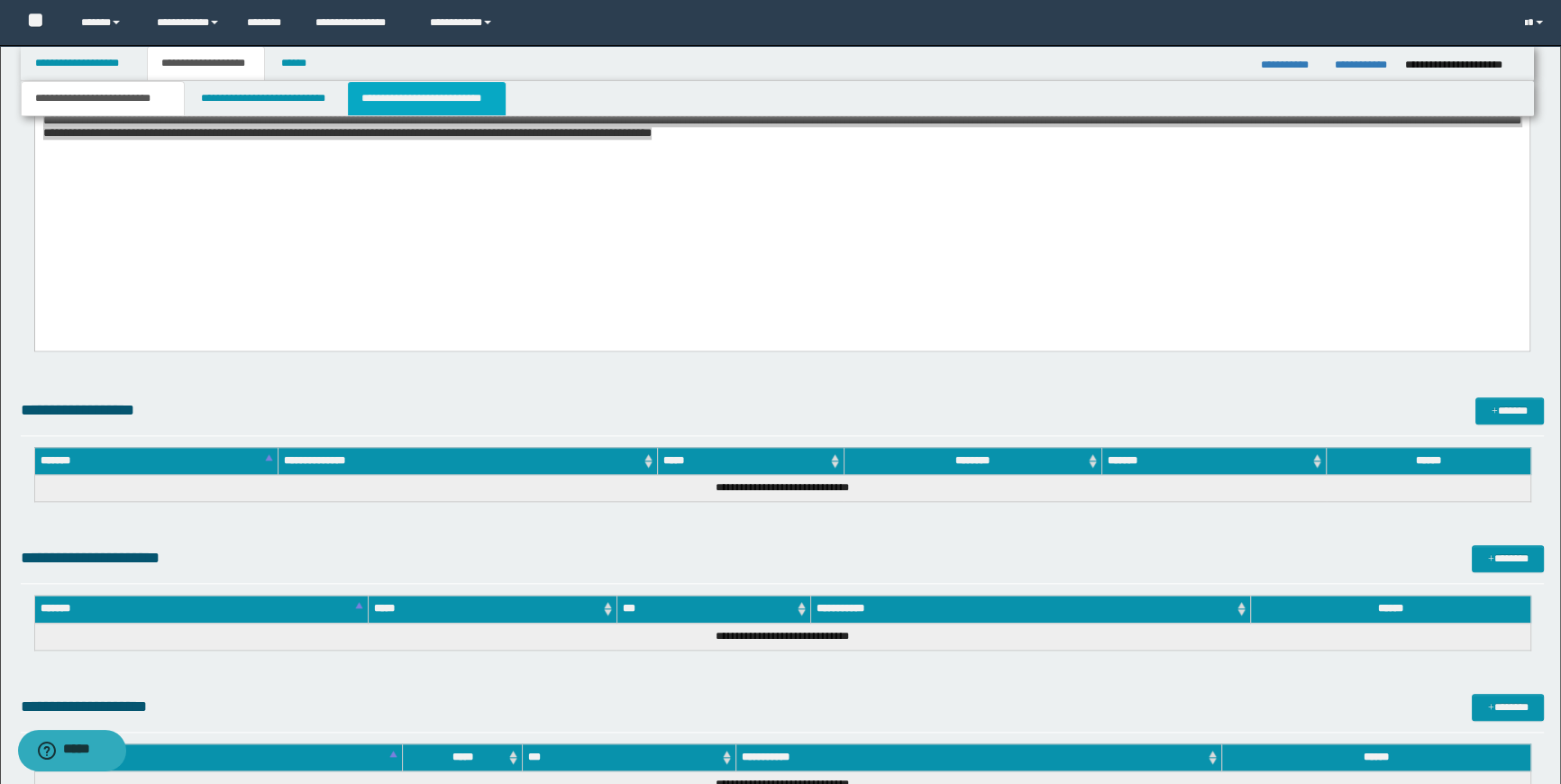 click on "**********" at bounding box center (426, 98) 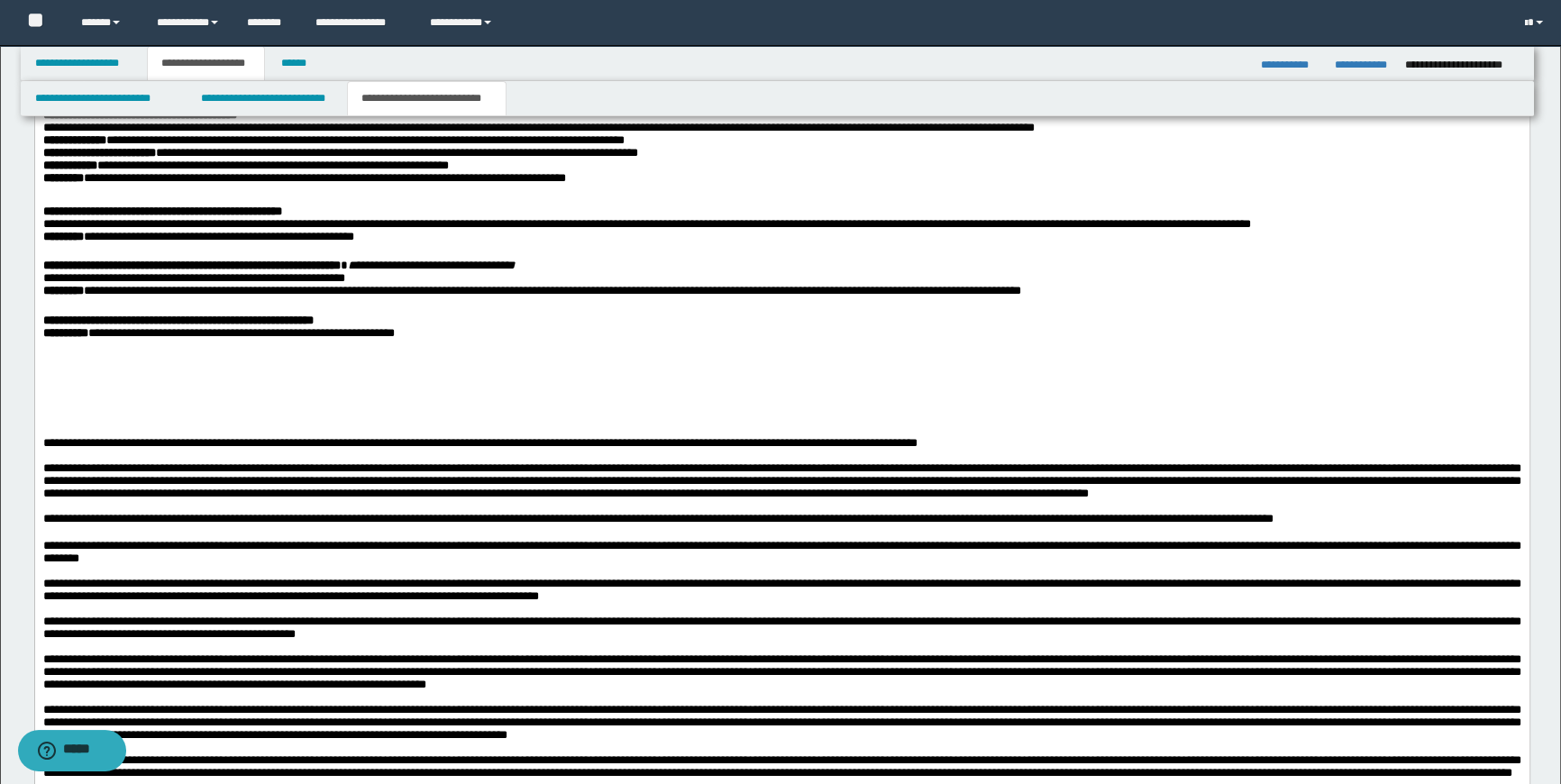 click on "**********" at bounding box center (781, 59) 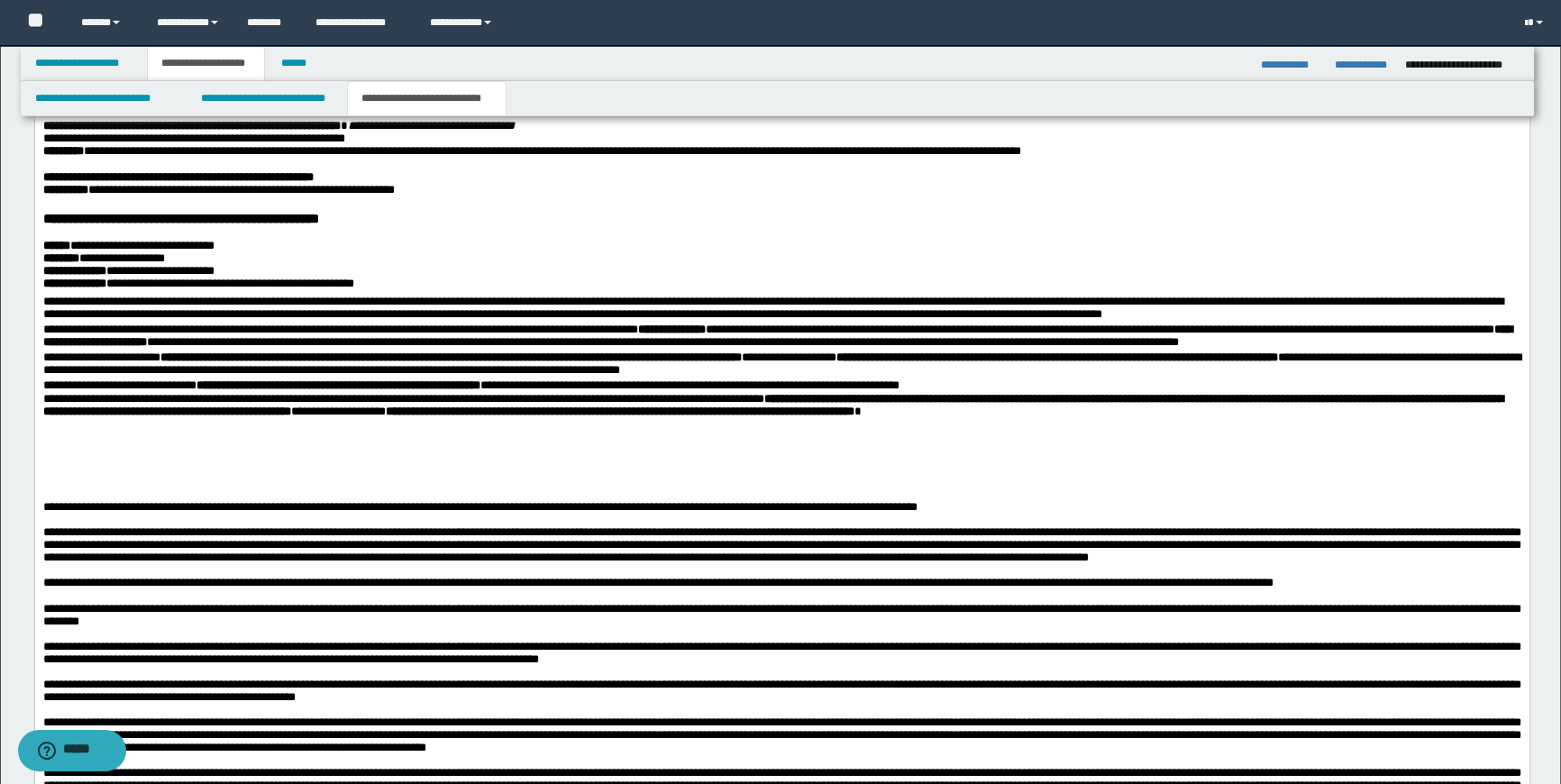 scroll, scrollTop: 2420, scrollLeft: 0, axis: vertical 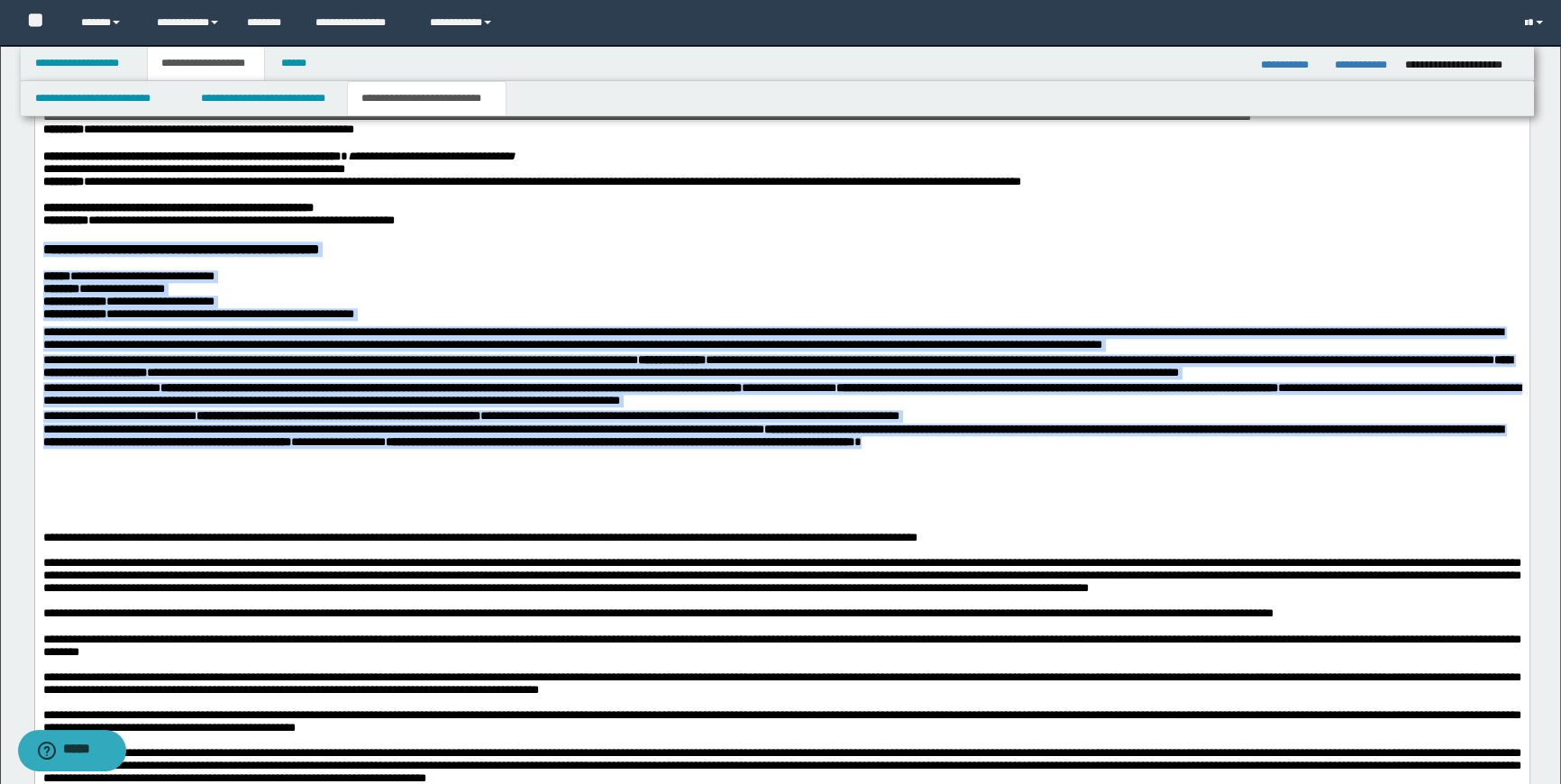 drag, startPoint x: 1074, startPoint y: 497, endPoint x: -1, endPoint y: 311, distance: 1090.9725 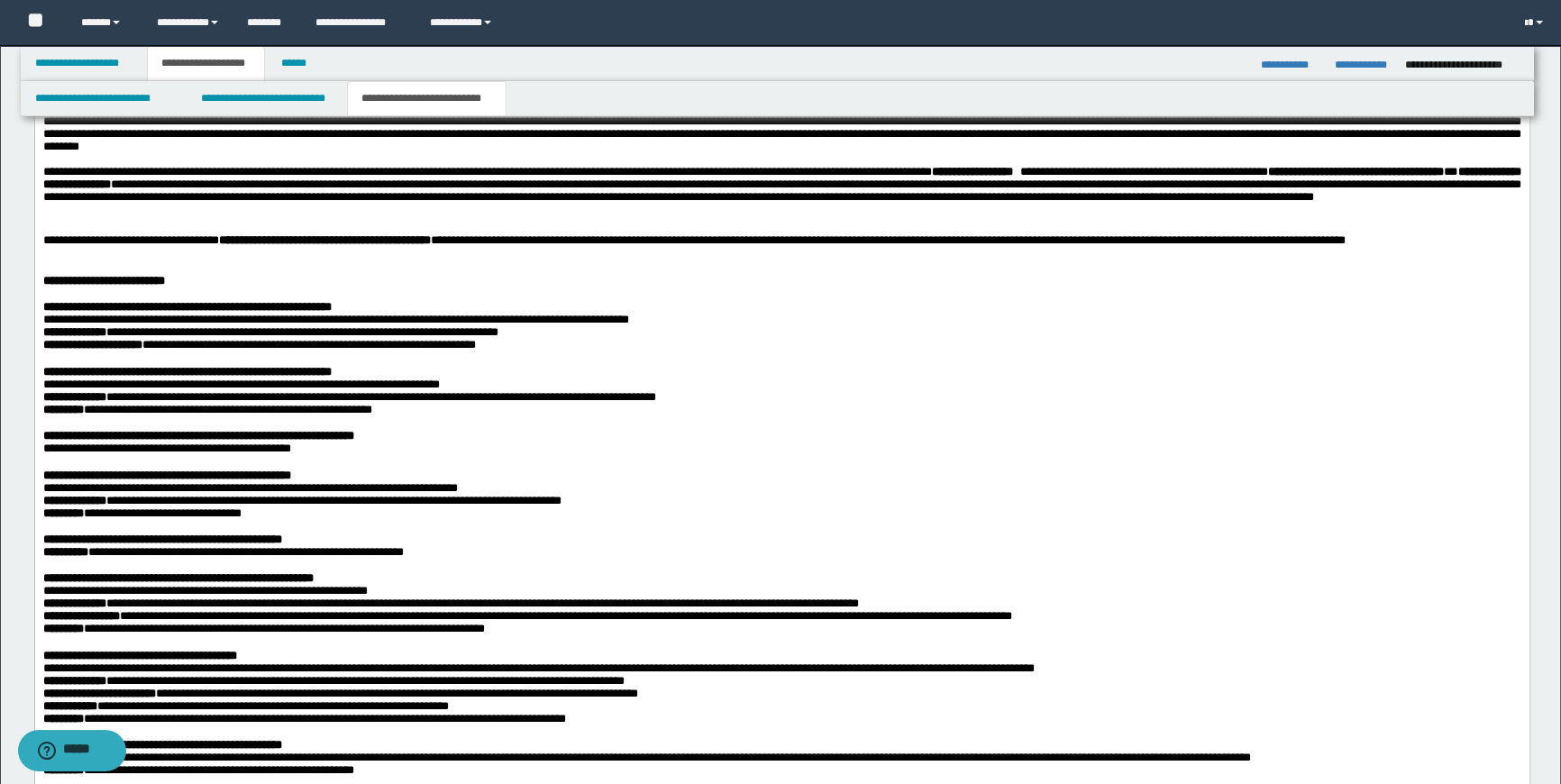 scroll, scrollTop: 1600, scrollLeft: 0, axis: vertical 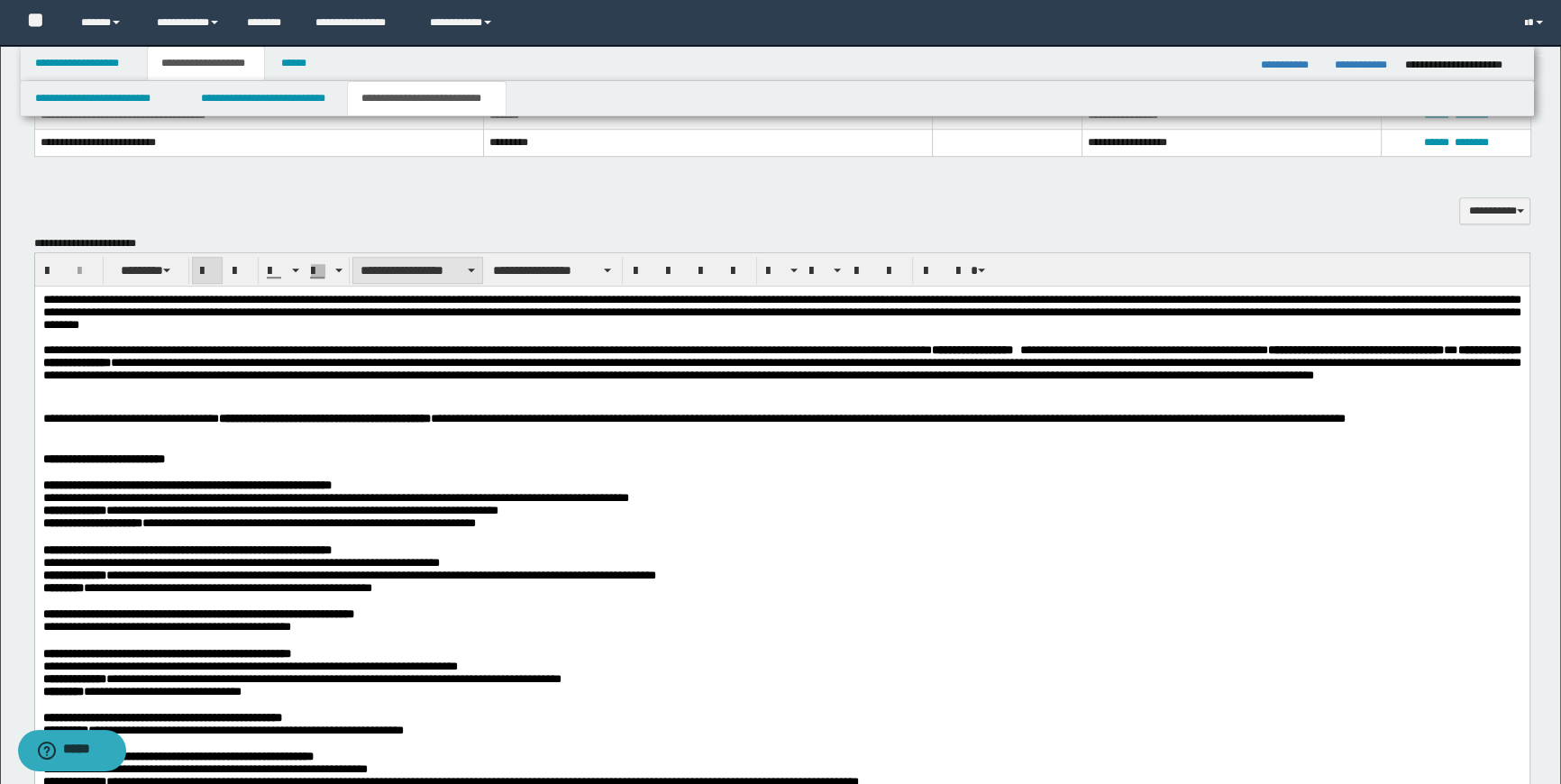 click on "**********" at bounding box center [417, 270] 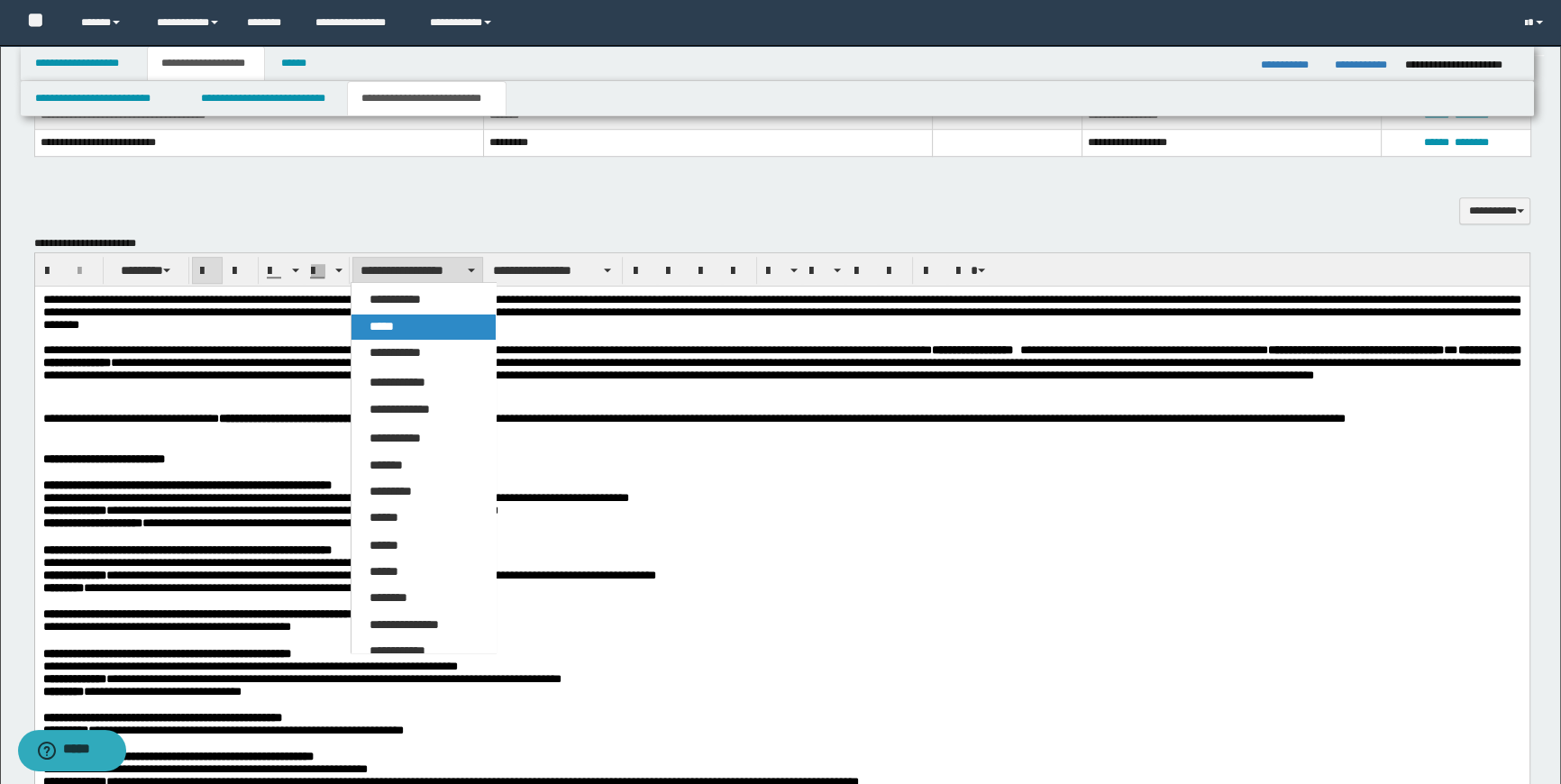 drag, startPoint x: 399, startPoint y: 322, endPoint x: 370, endPoint y: 160, distance: 164.57521 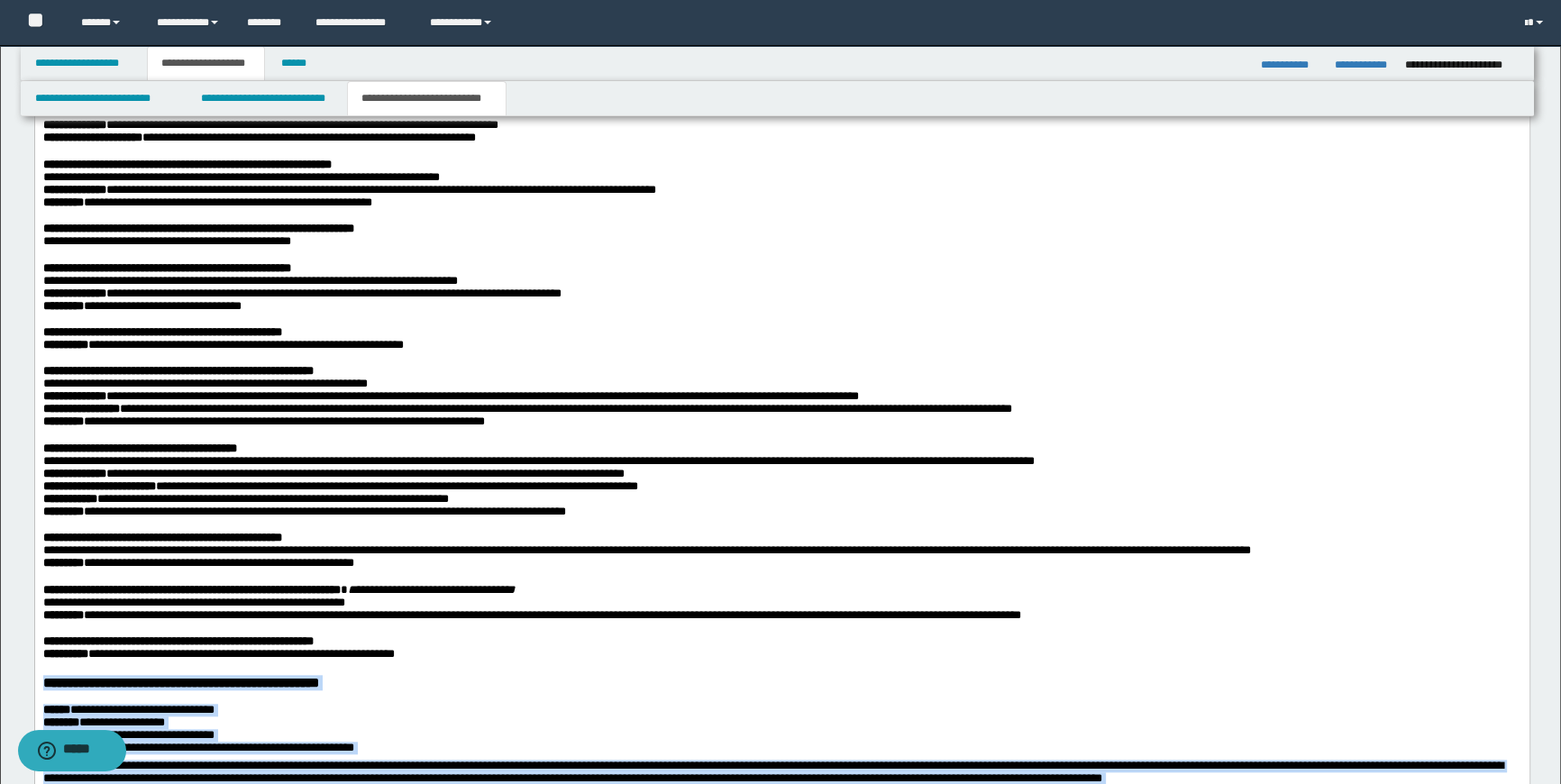 scroll, scrollTop: 1682, scrollLeft: 0, axis: vertical 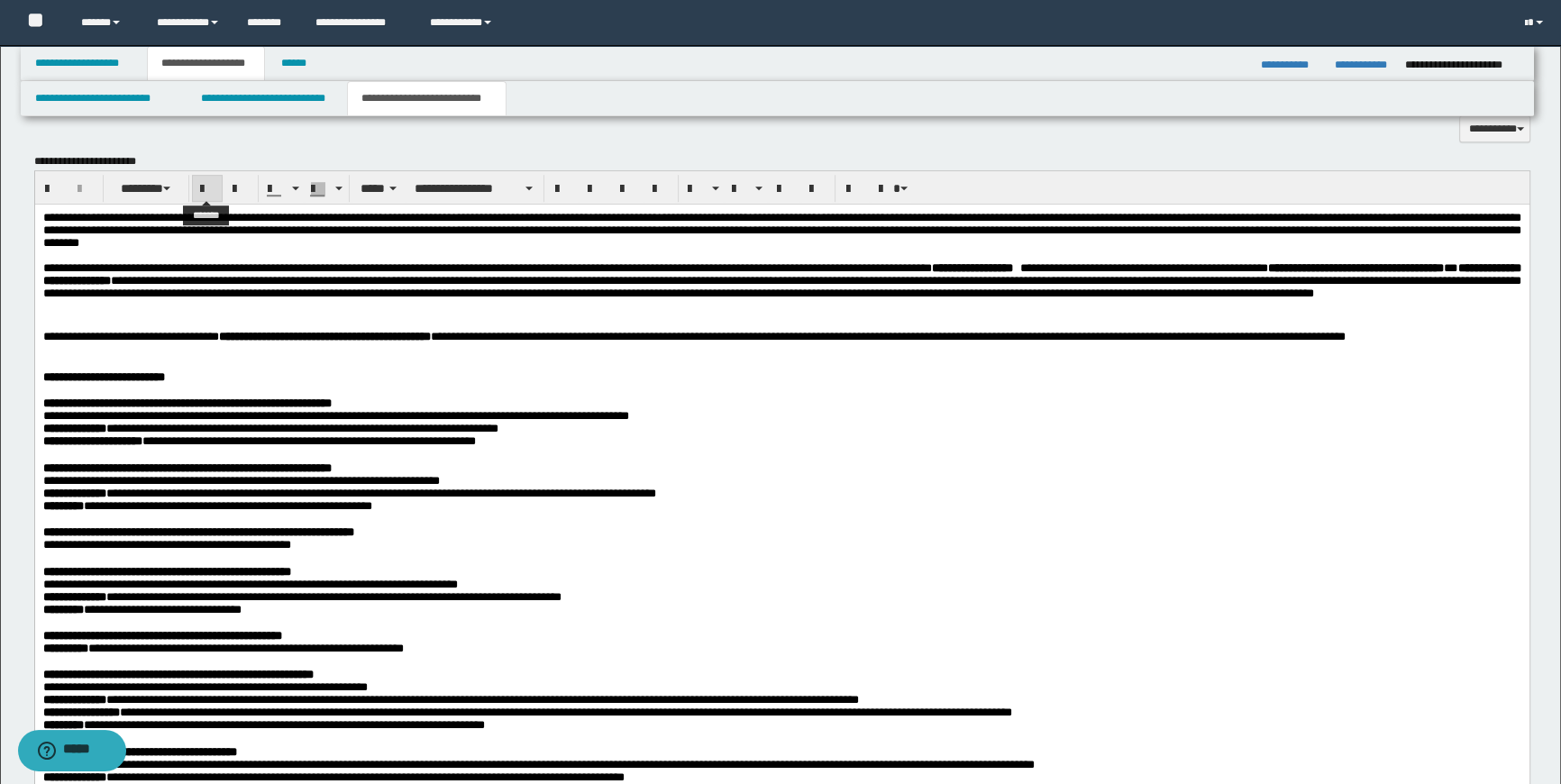 click at bounding box center (207, 189) 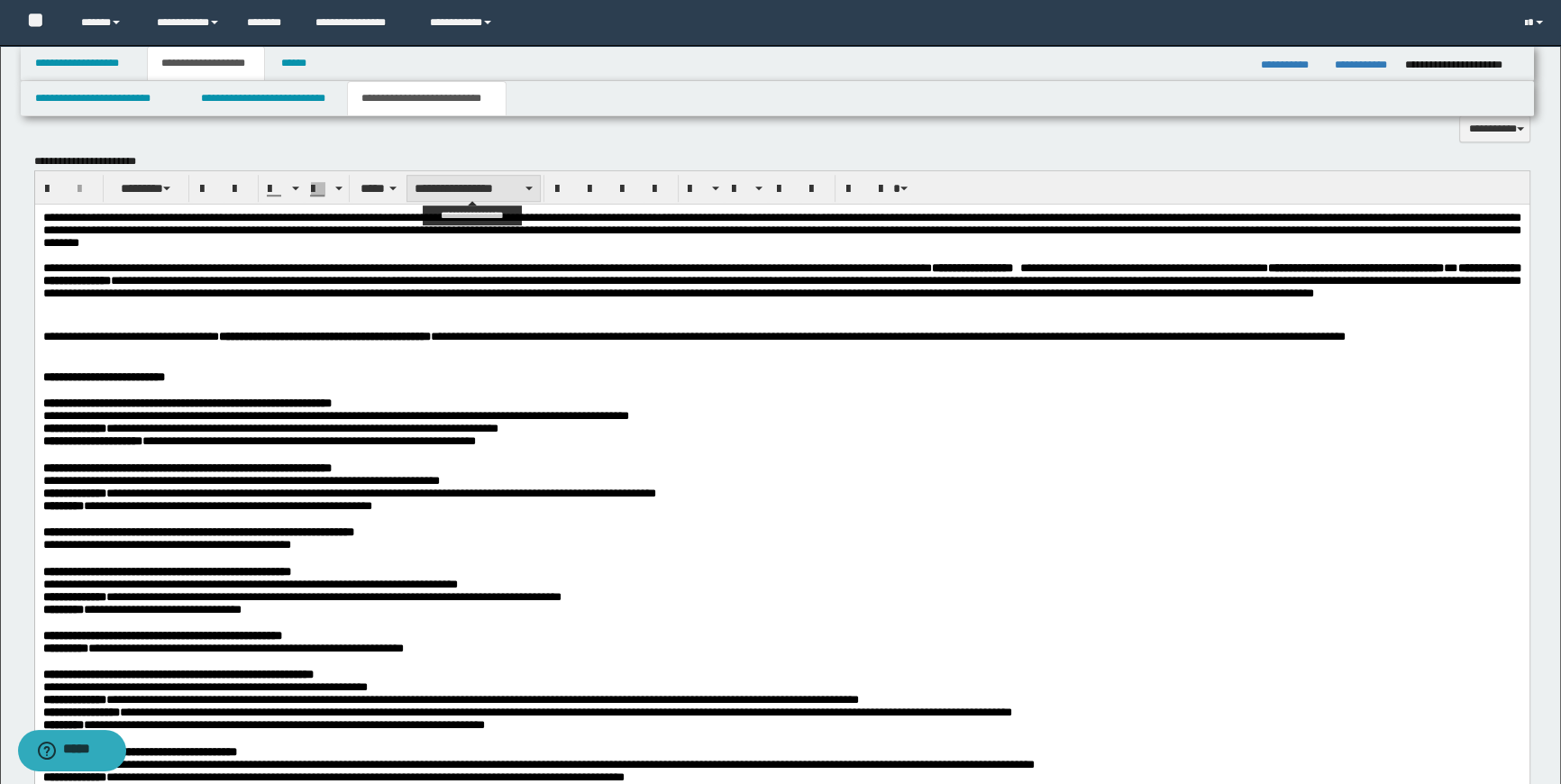 click on "**********" at bounding box center (473, 188) 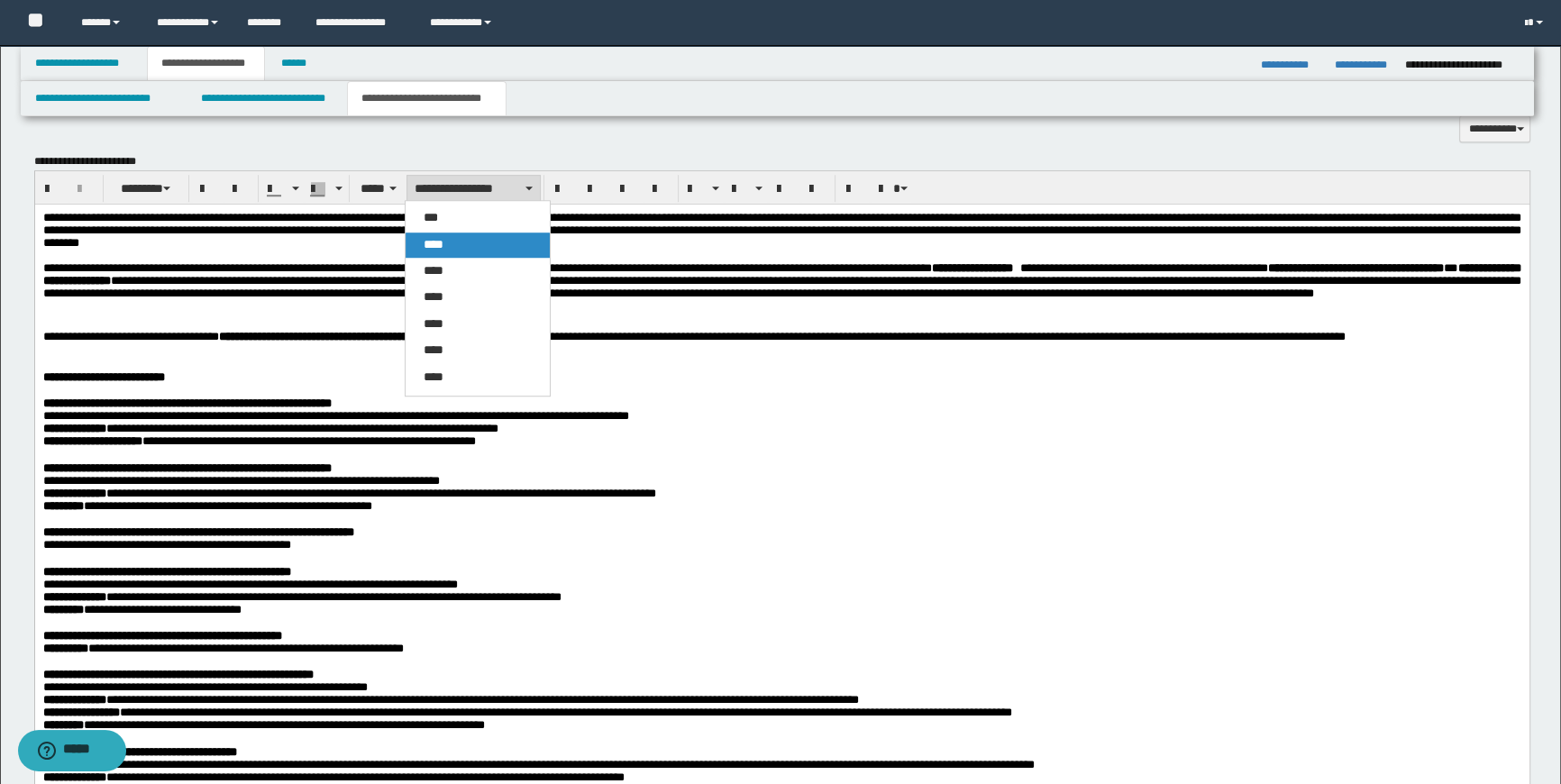 click on "****" at bounding box center (478, 245) 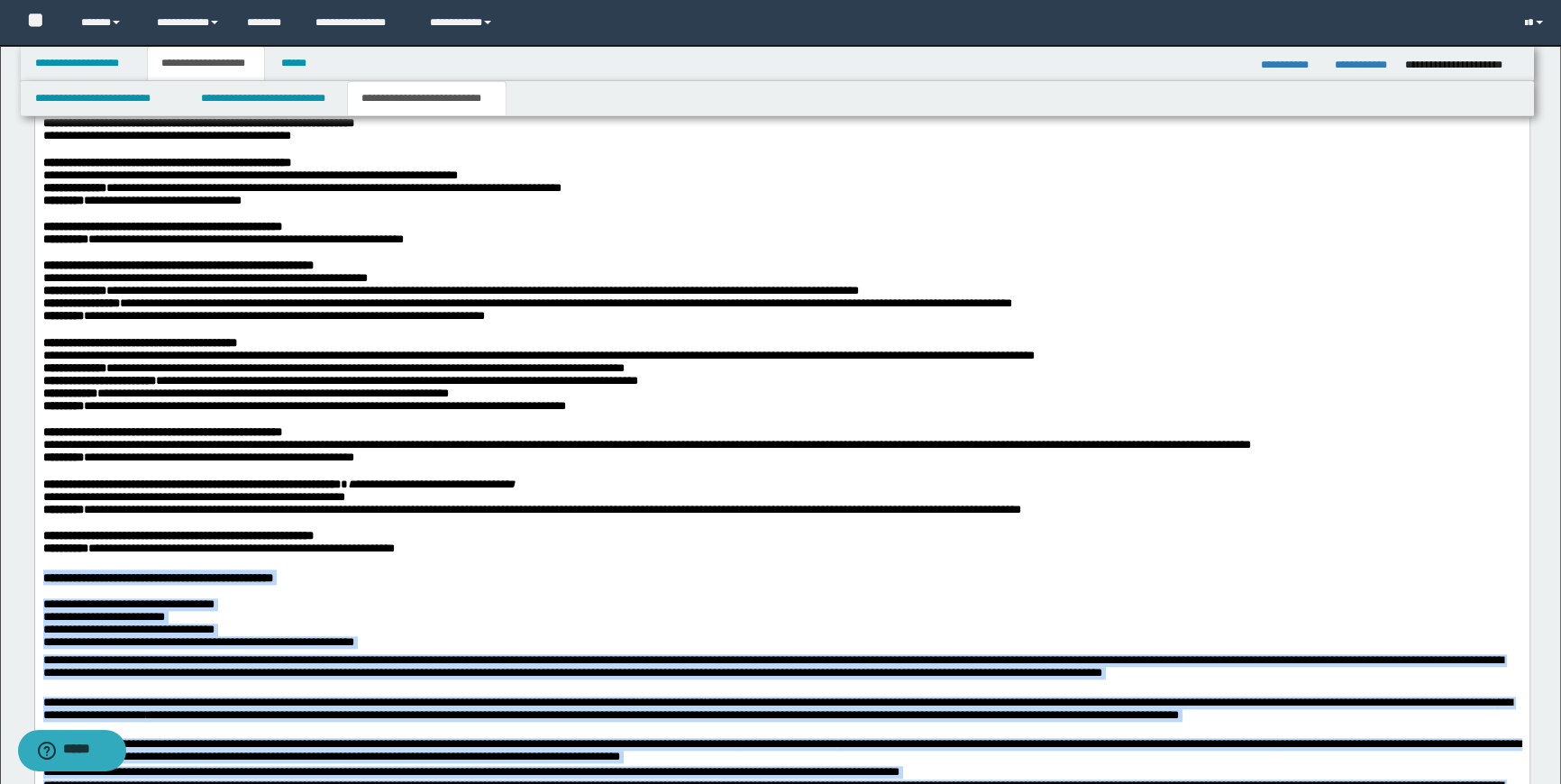 scroll, scrollTop: 2502, scrollLeft: 0, axis: vertical 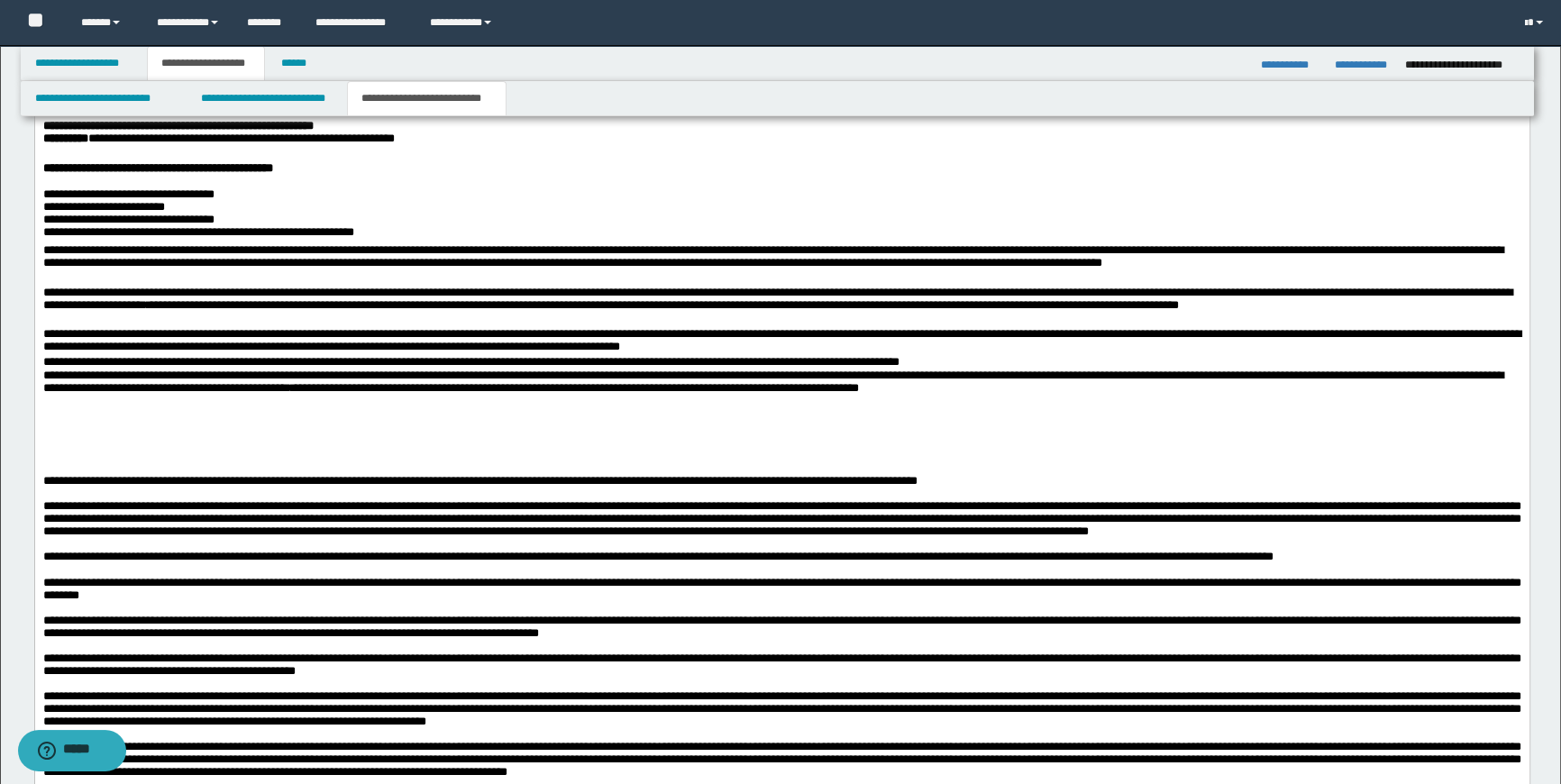 click at bounding box center [781, 494] 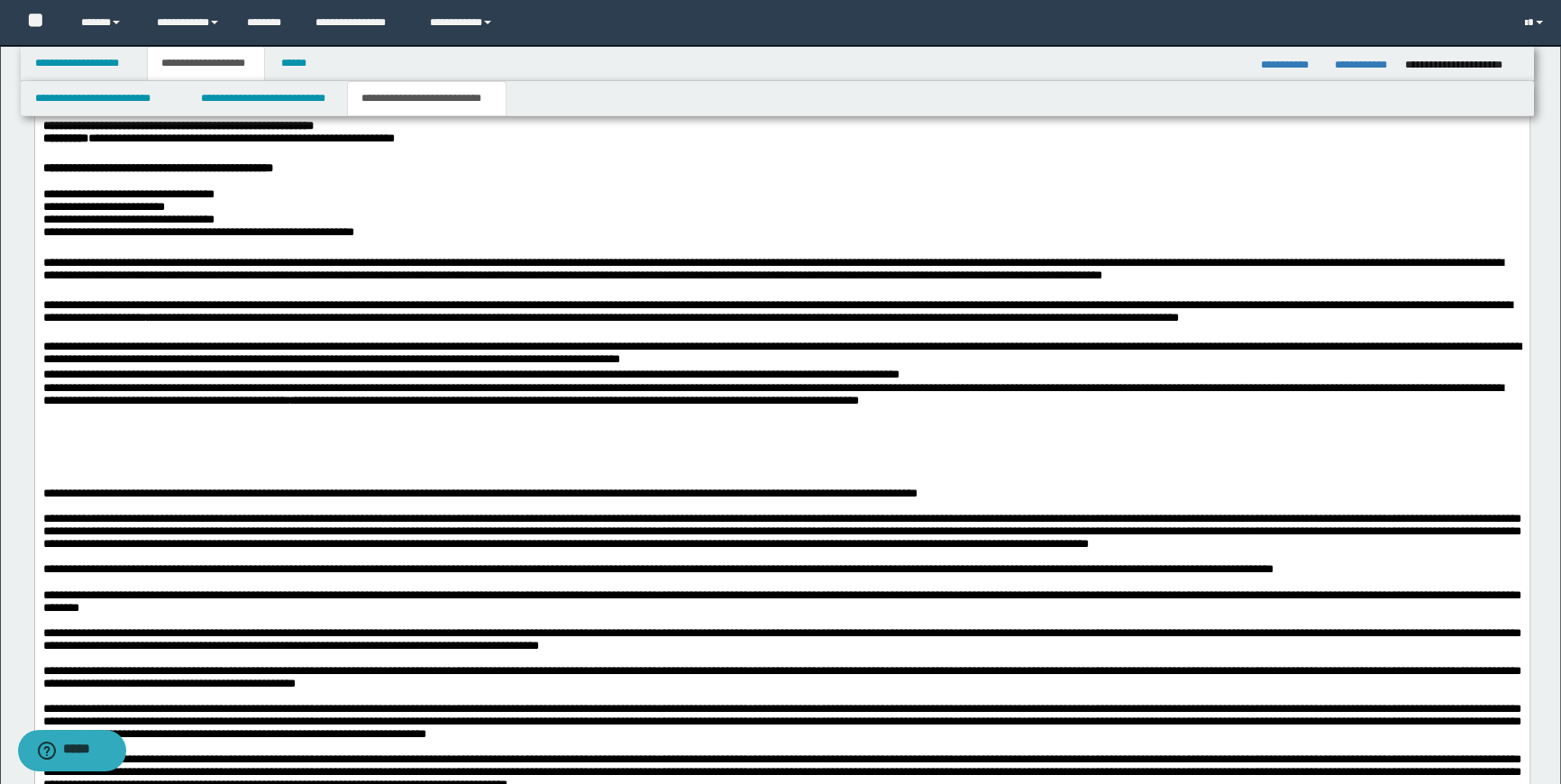 click on "**********" at bounding box center (781, 278) 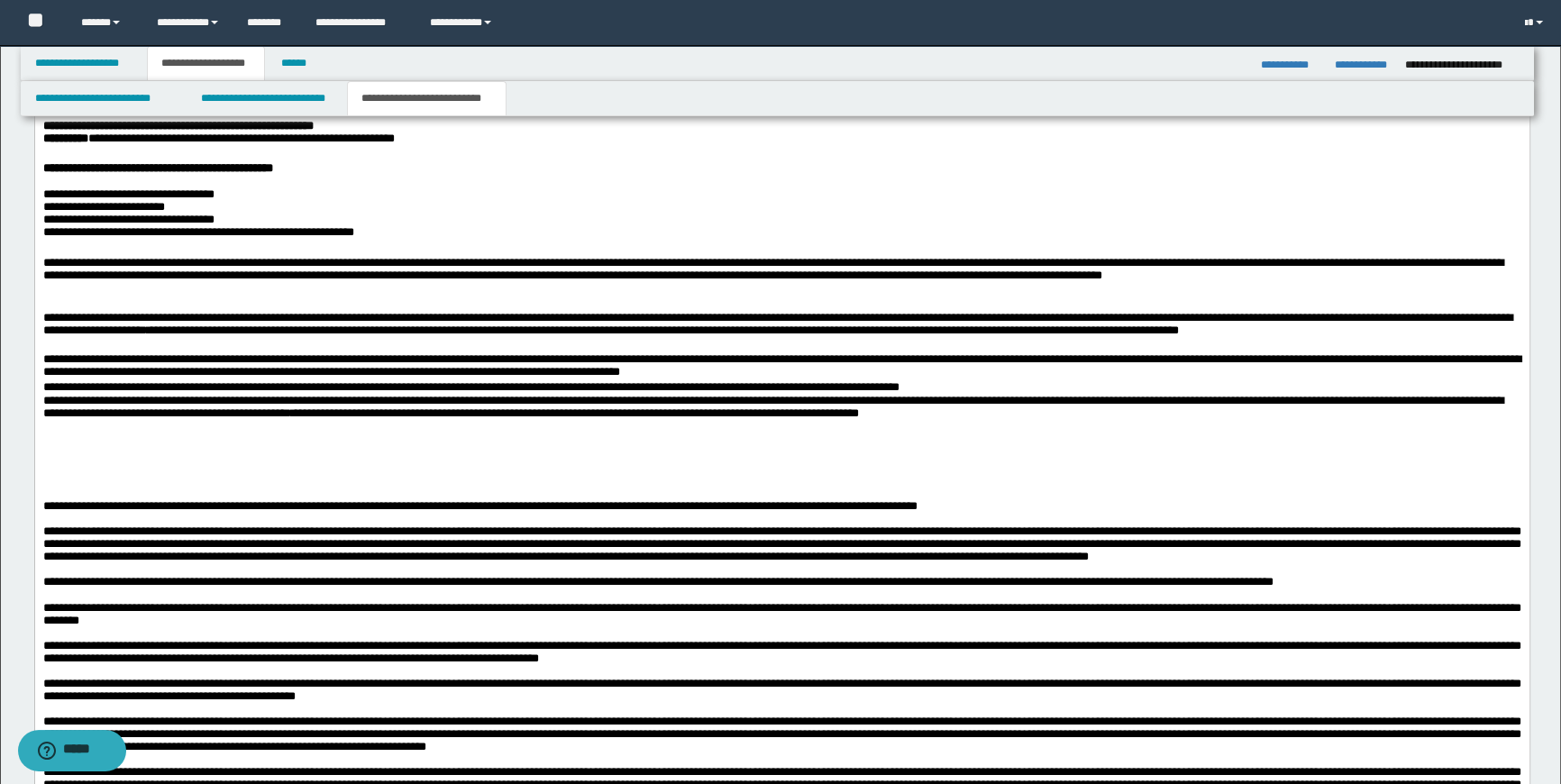 click on "**********" at bounding box center [781, 333] 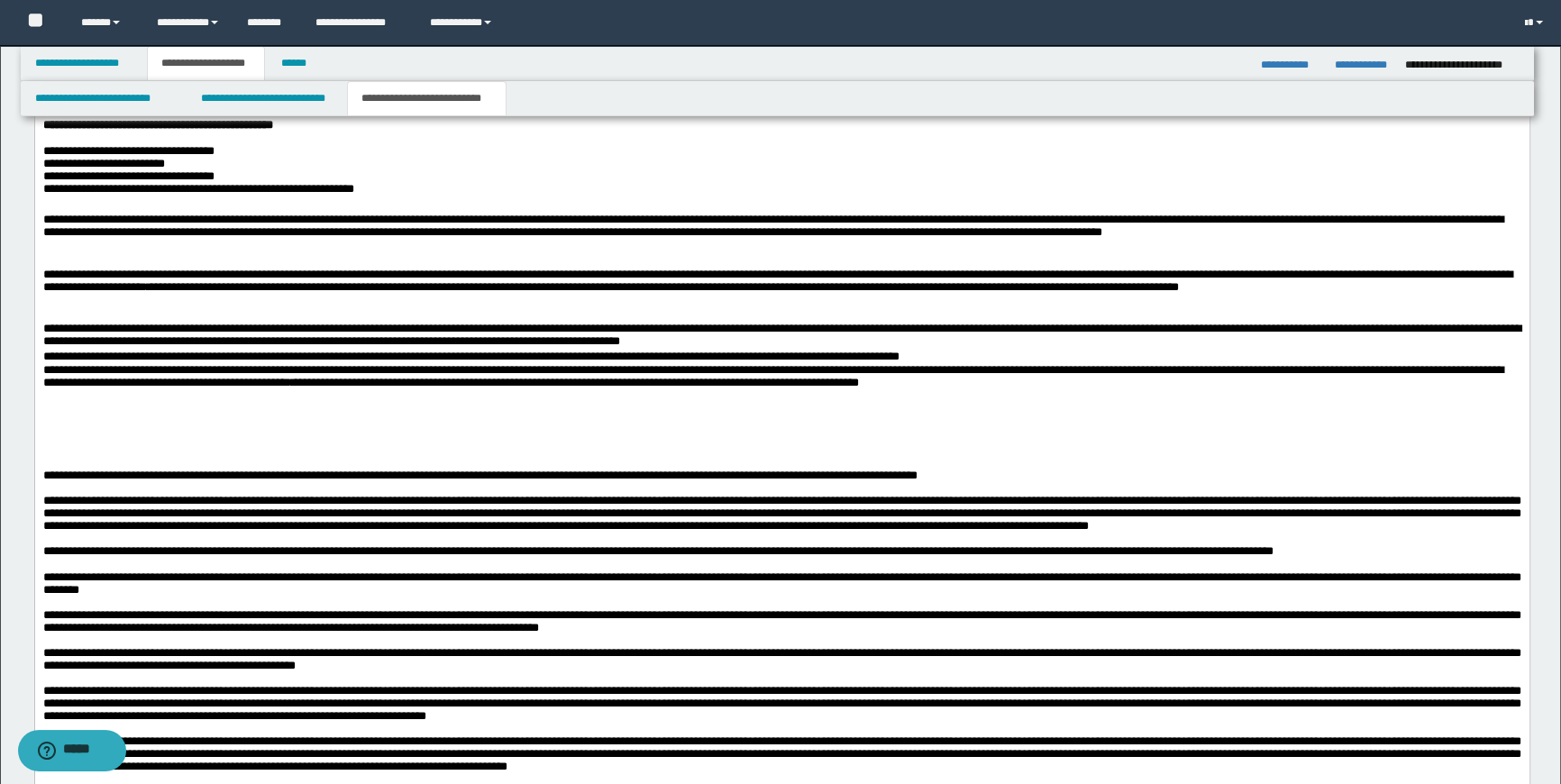 scroll, scrollTop: 2584, scrollLeft: 0, axis: vertical 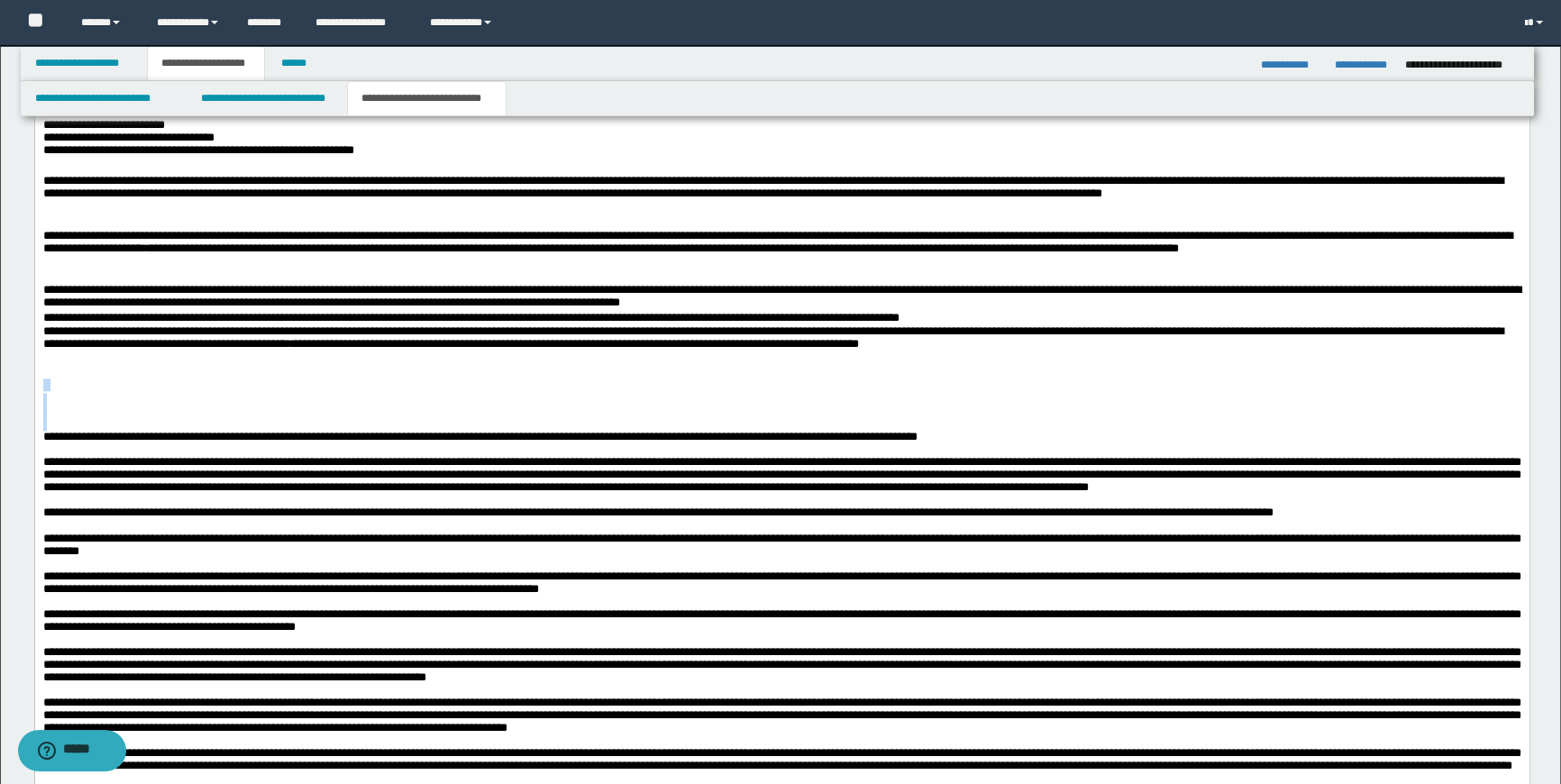 drag, startPoint x: 59, startPoint y: 481, endPoint x: 42, endPoint y: 441, distance: 43.462628 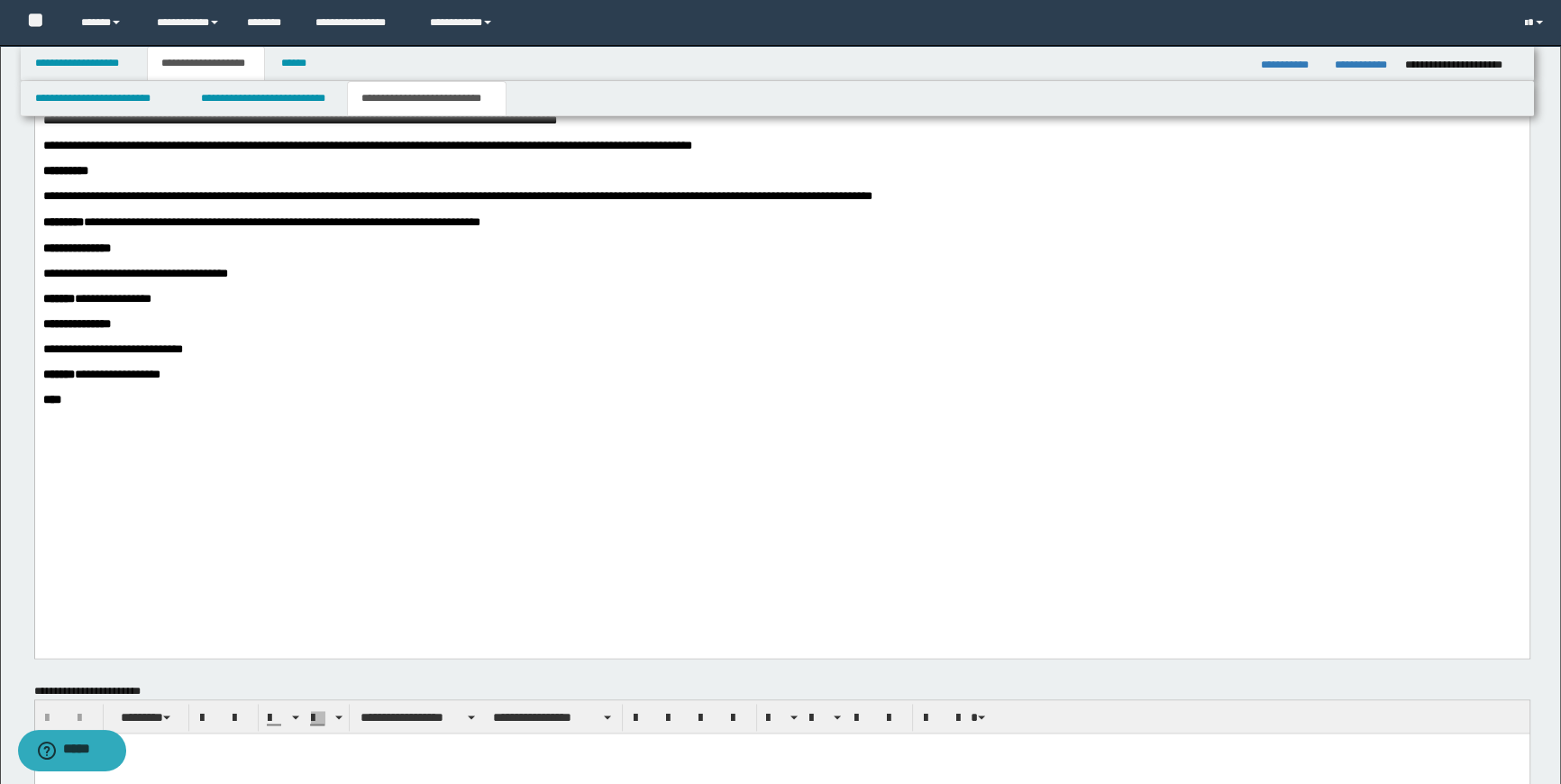 scroll, scrollTop: 3157, scrollLeft: 0, axis: vertical 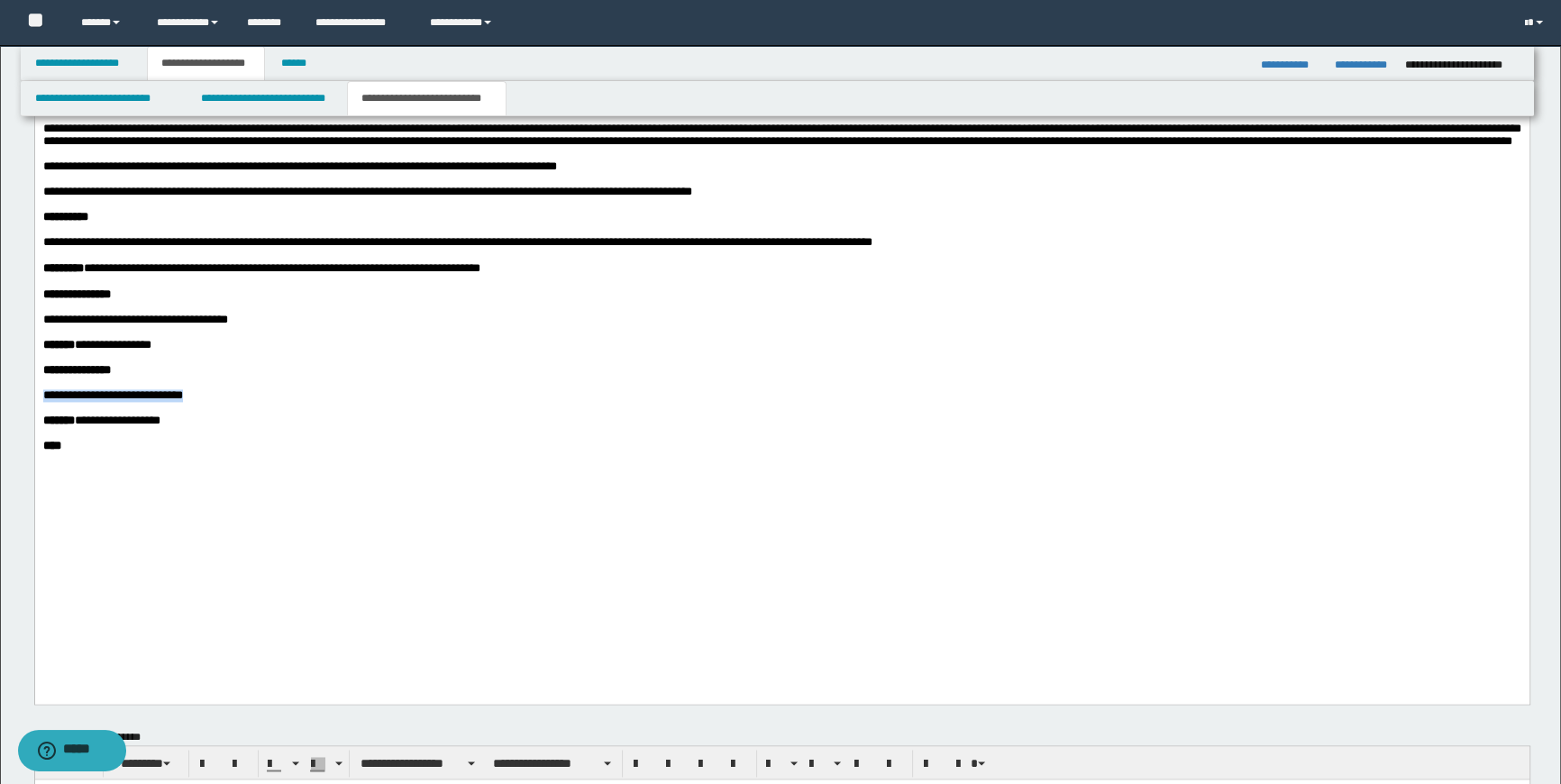 drag, startPoint x: 215, startPoint y: 544, endPoint x: 41, endPoint y: 542, distance: 174.01149 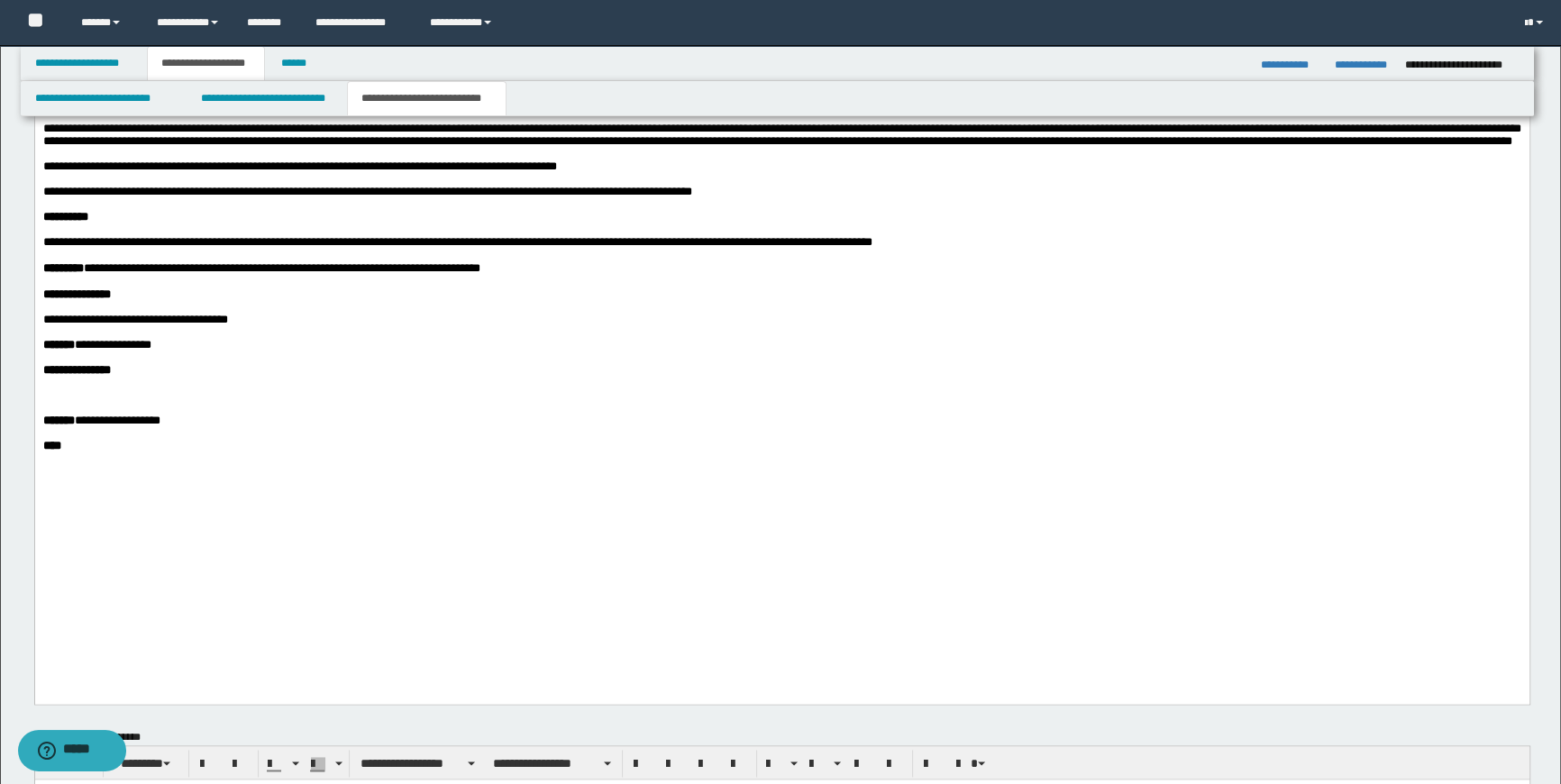 click on "**********" at bounding box center [781, 320] 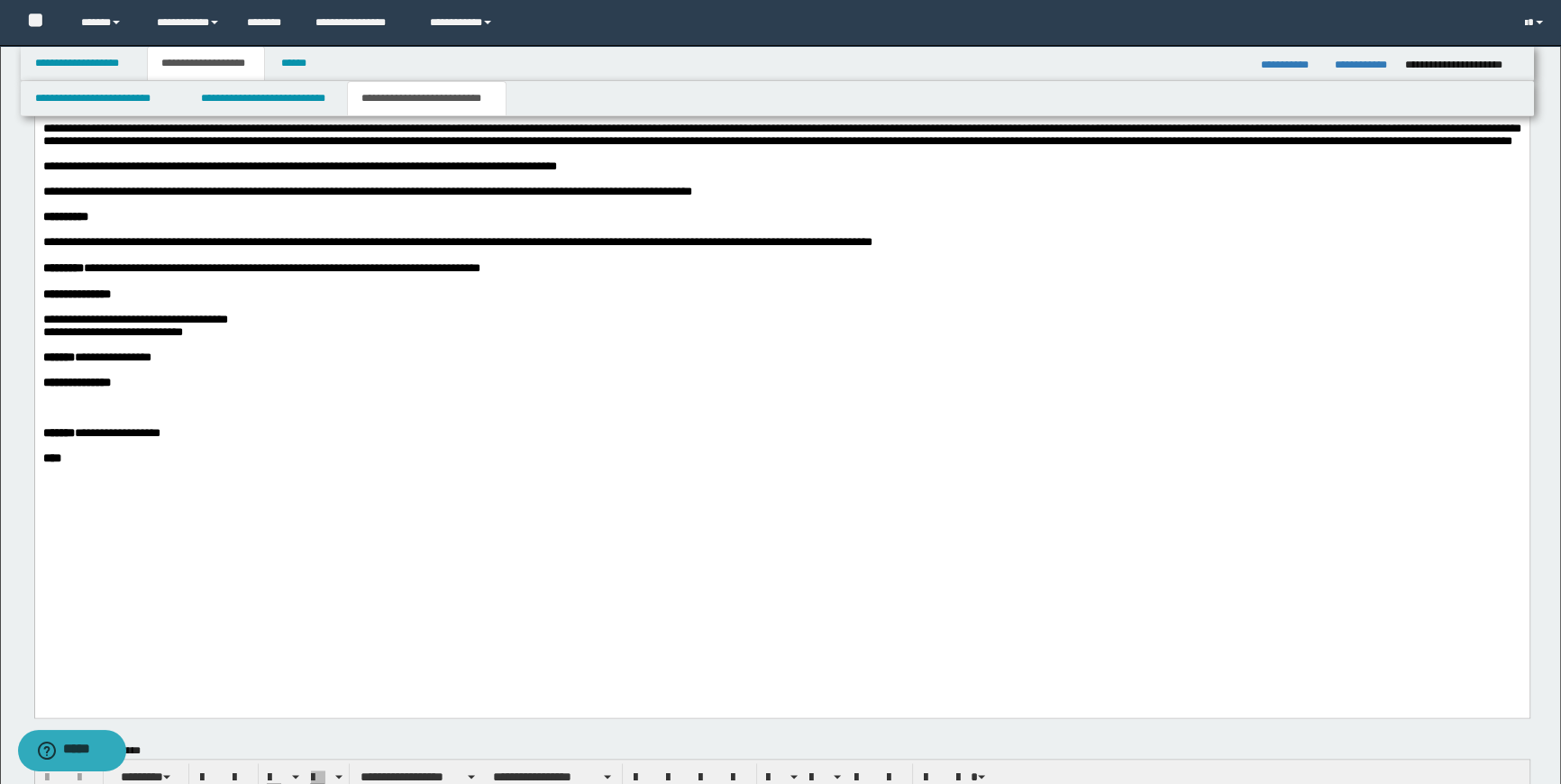 click on "**********" at bounding box center [112, 332] 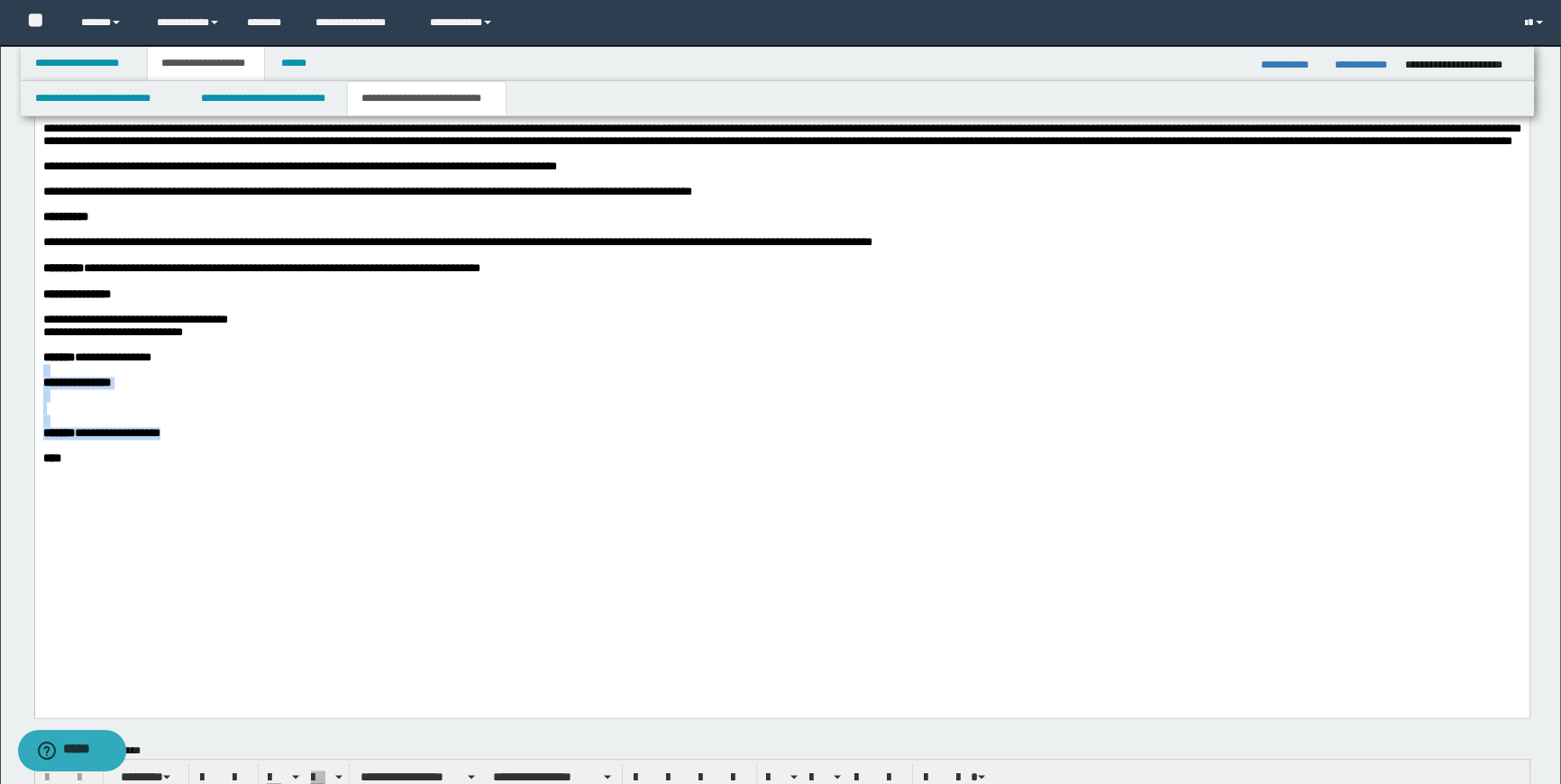 drag, startPoint x: 247, startPoint y: 587, endPoint x: 19, endPoint y: 519, distance: 237.92436 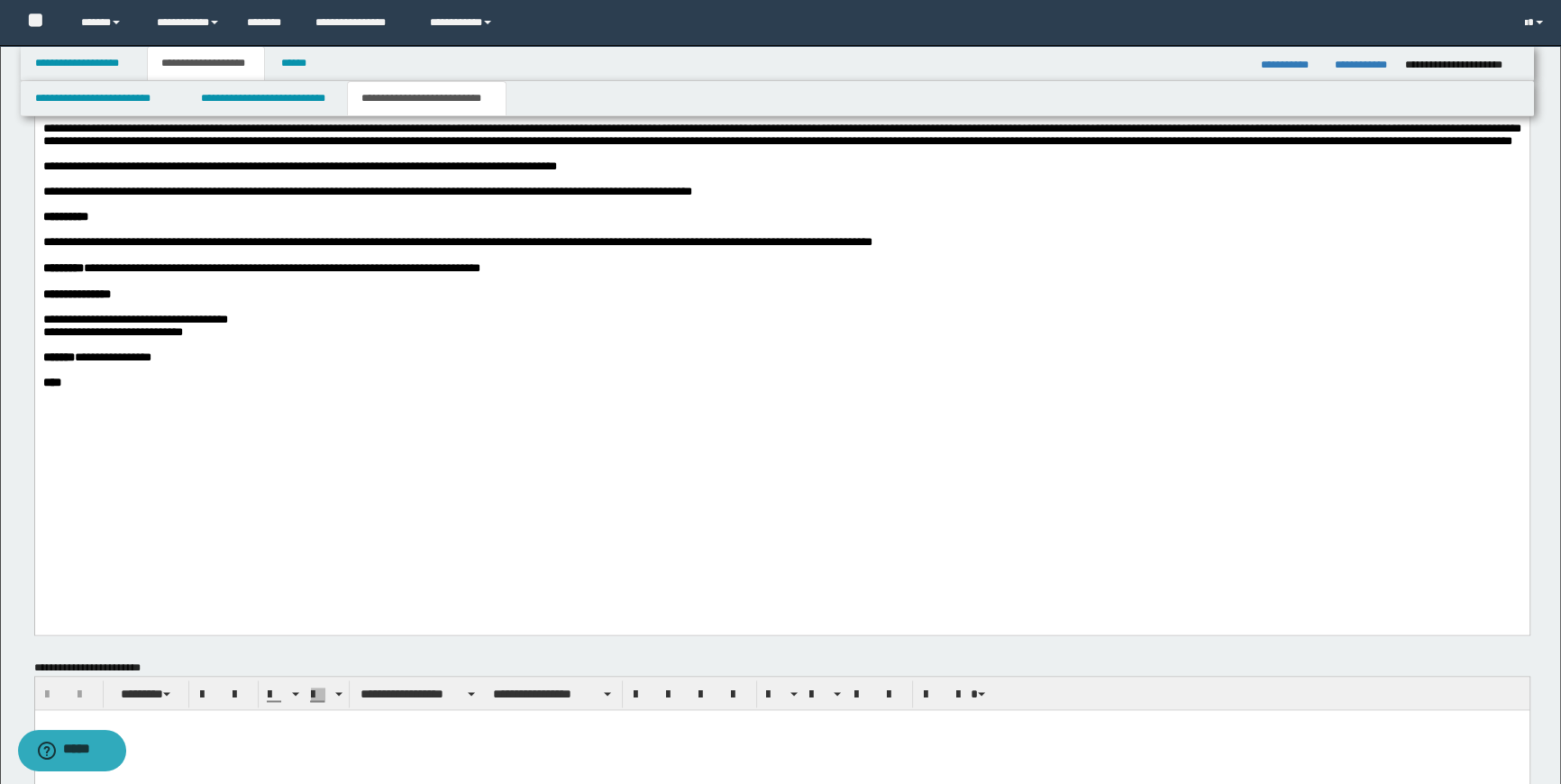 click on "*********" at bounding box center [62, 268] 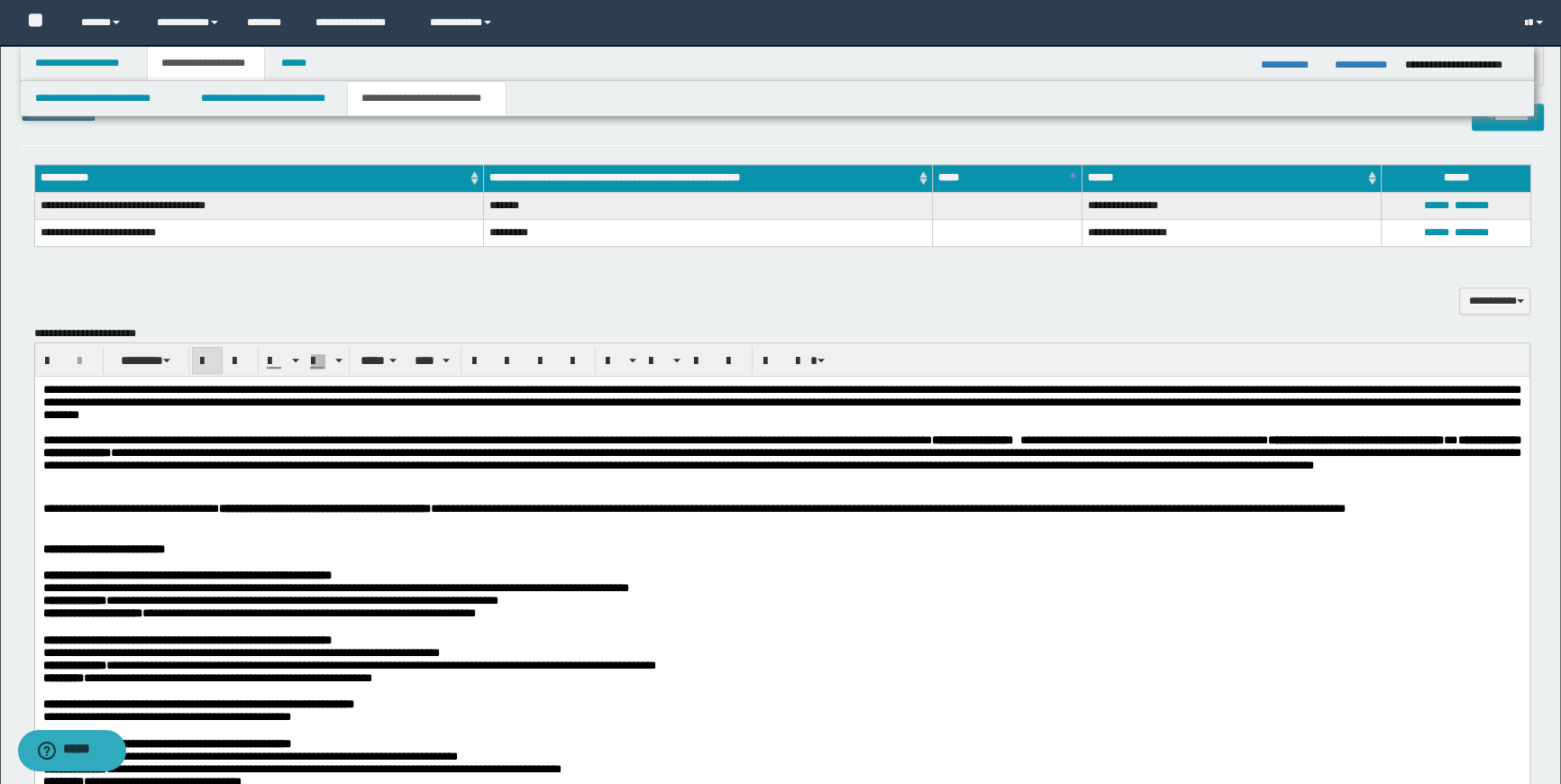 scroll, scrollTop: 1556, scrollLeft: 0, axis: vertical 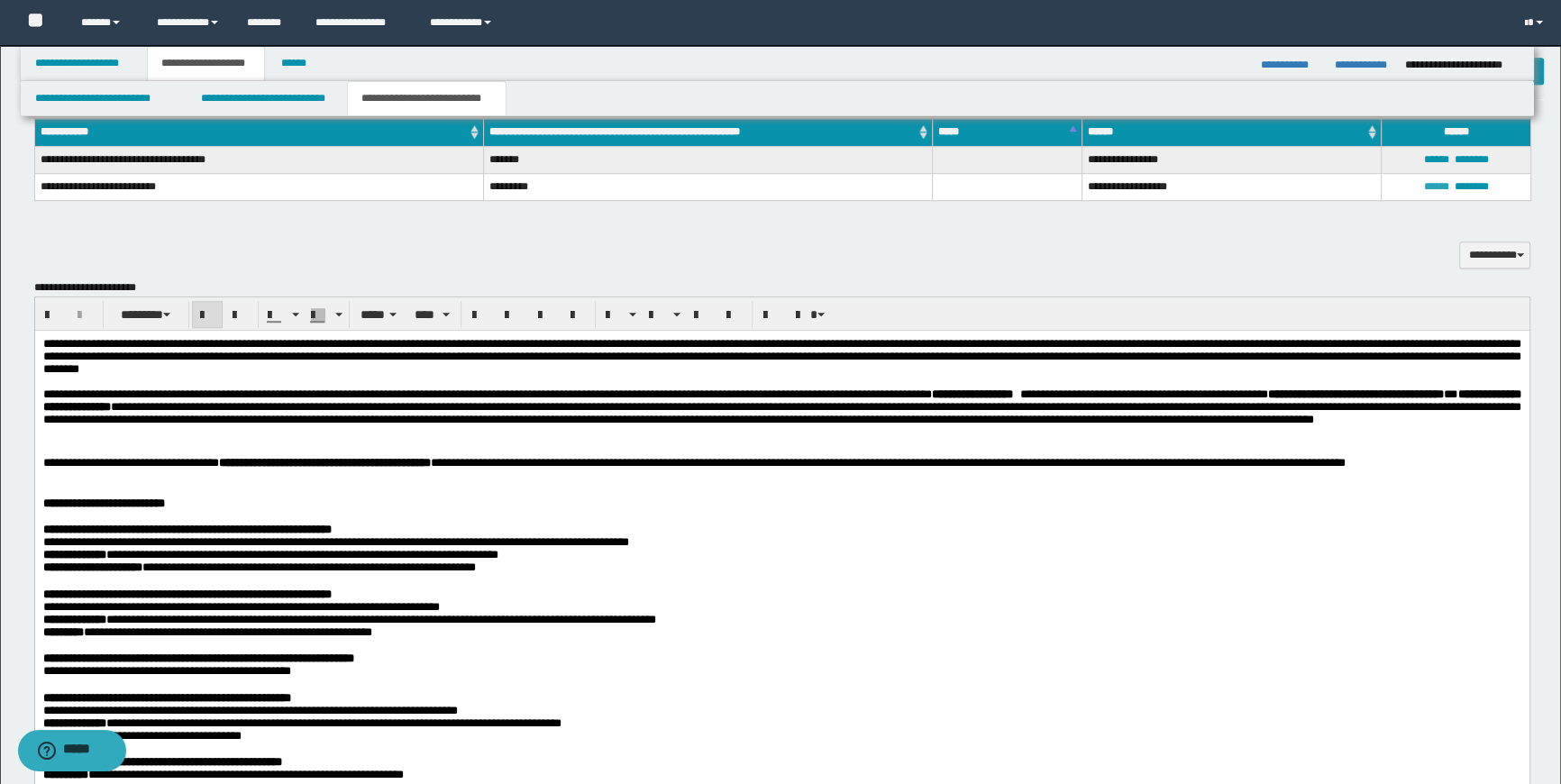 click on "******" at bounding box center (1436, 187) 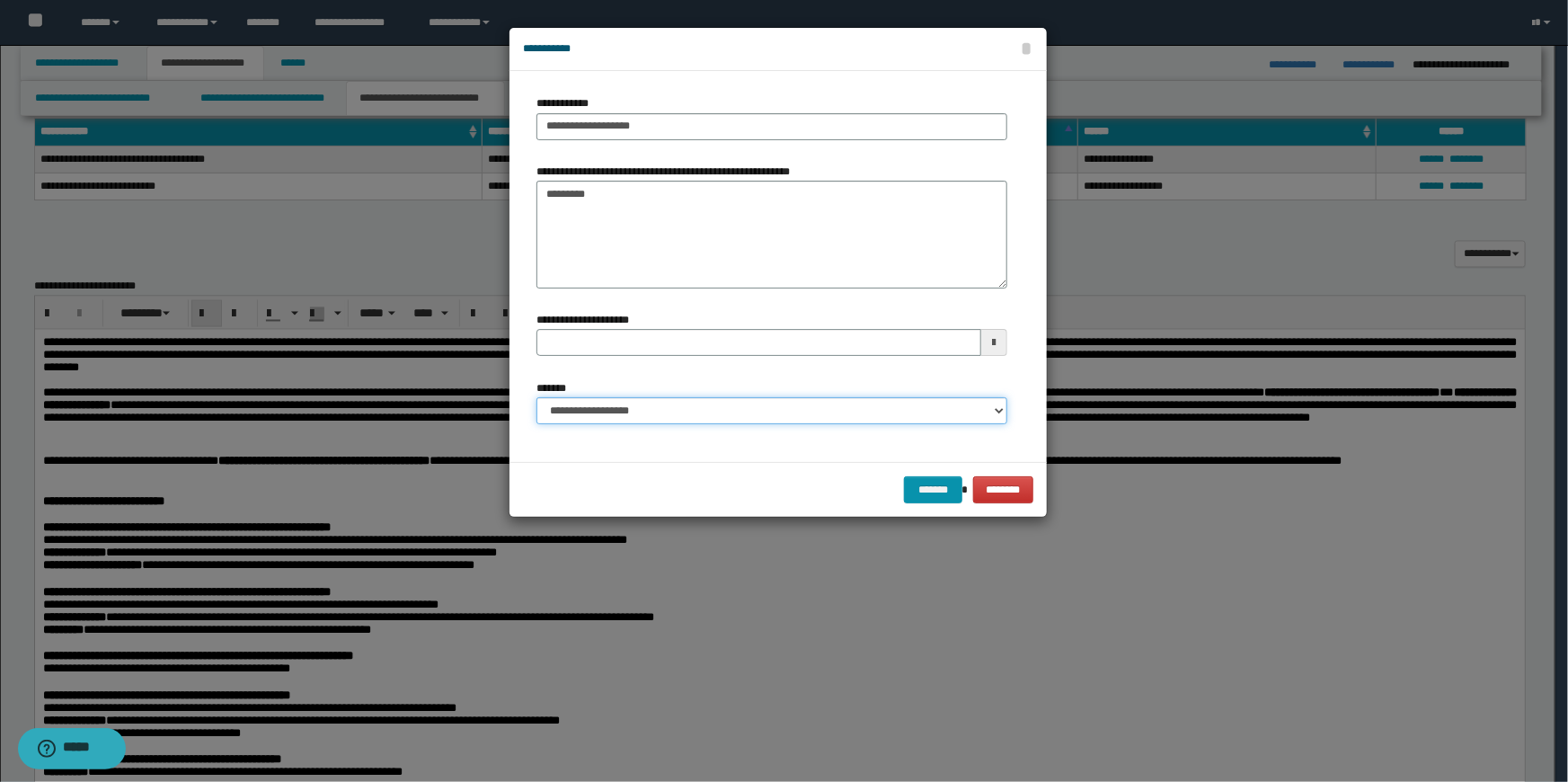 click on "**********" at bounding box center (772, 411) 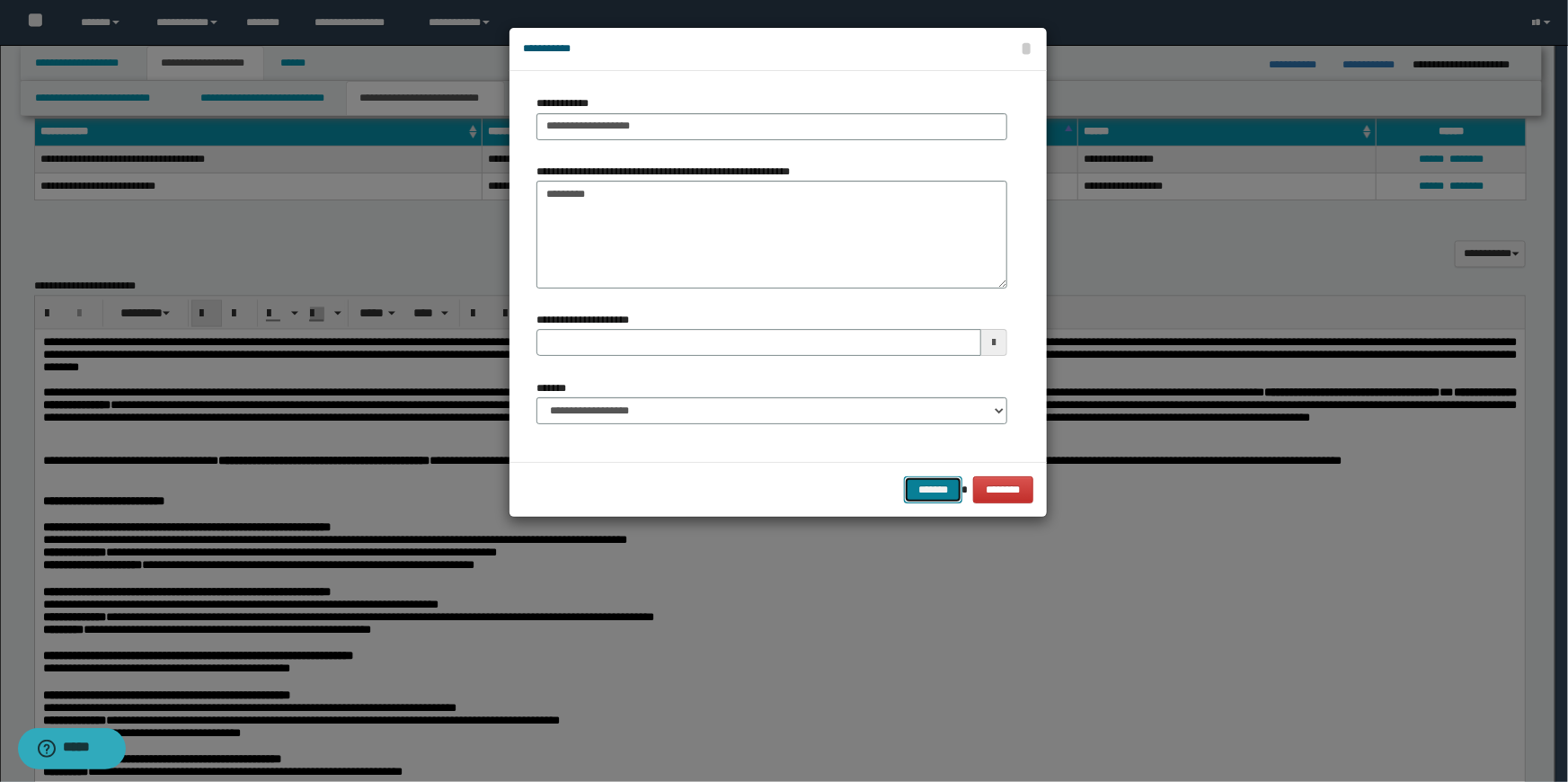 click on "*******" at bounding box center (933, 490) 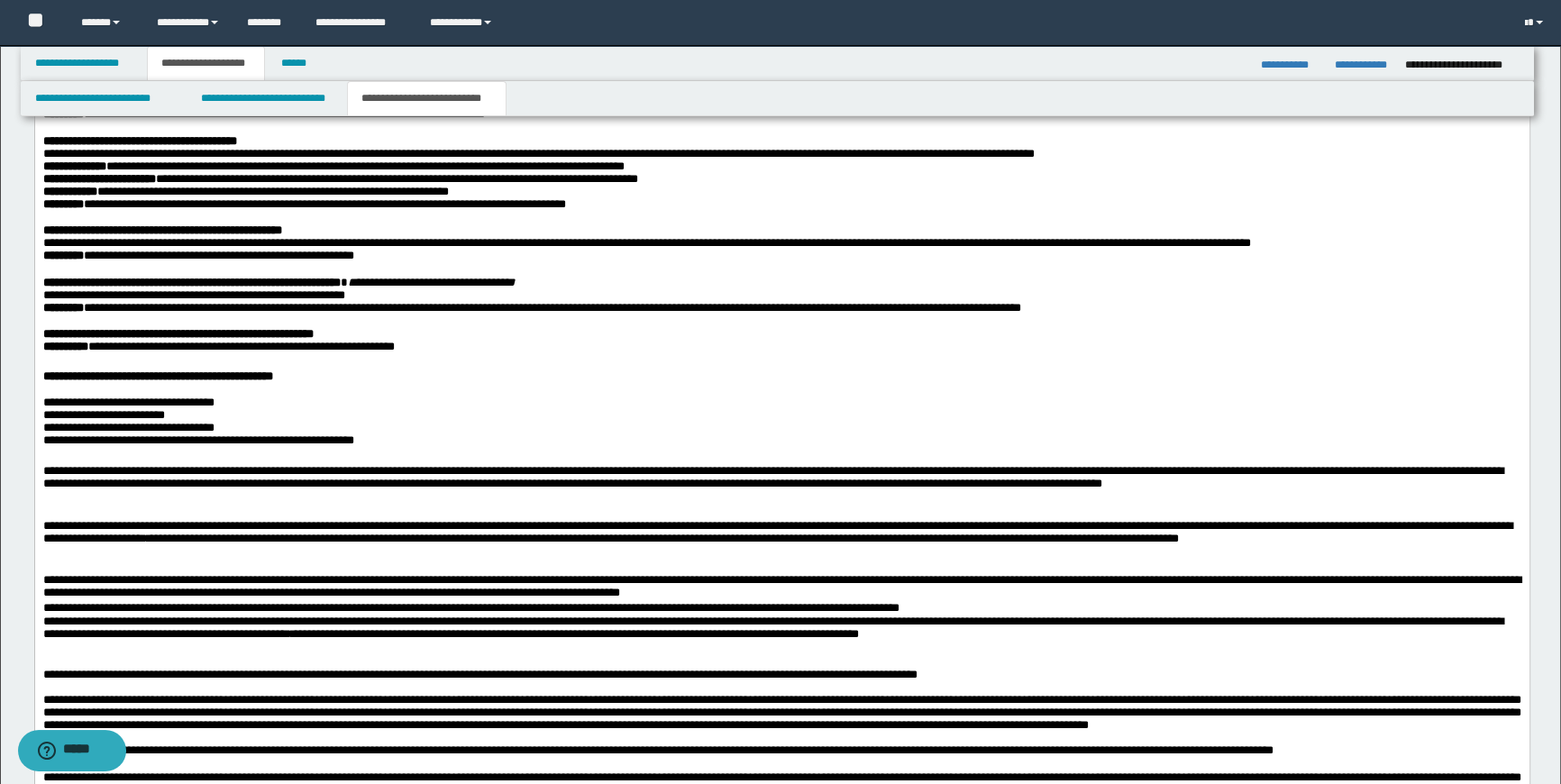 scroll, scrollTop: 2621, scrollLeft: 0, axis: vertical 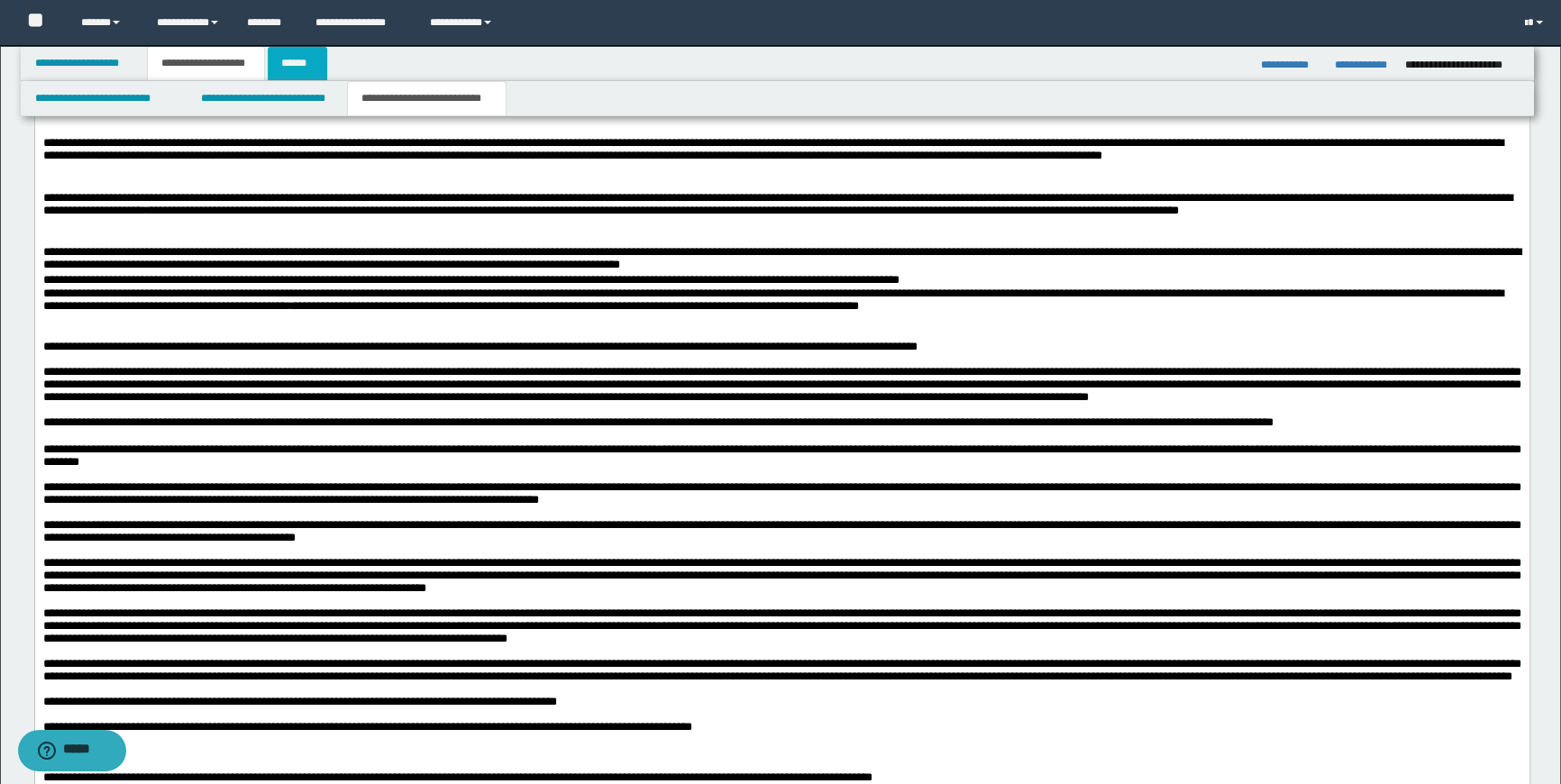 click on "******" at bounding box center (297, 63) 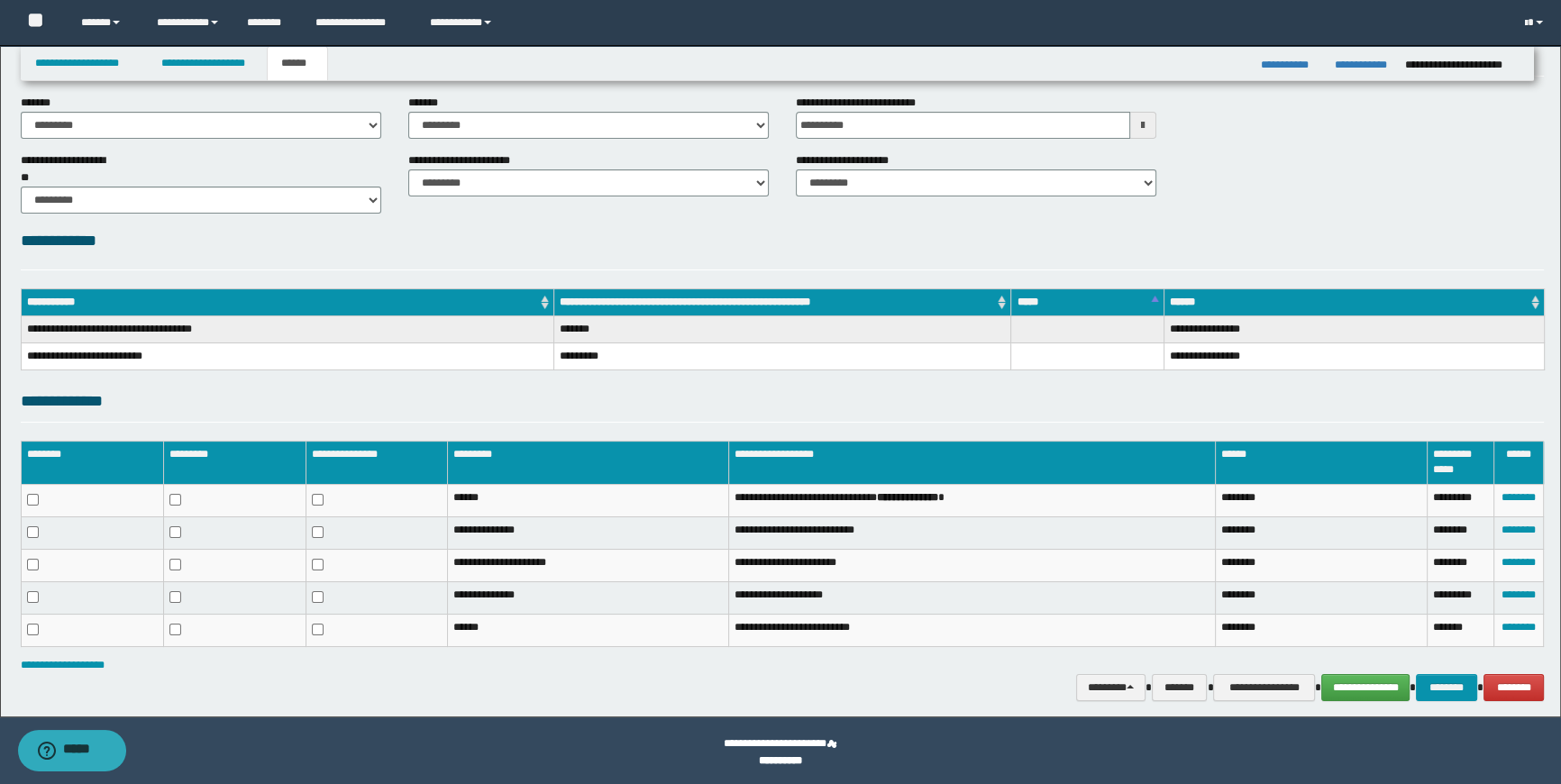 scroll, scrollTop: 84, scrollLeft: 0, axis: vertical 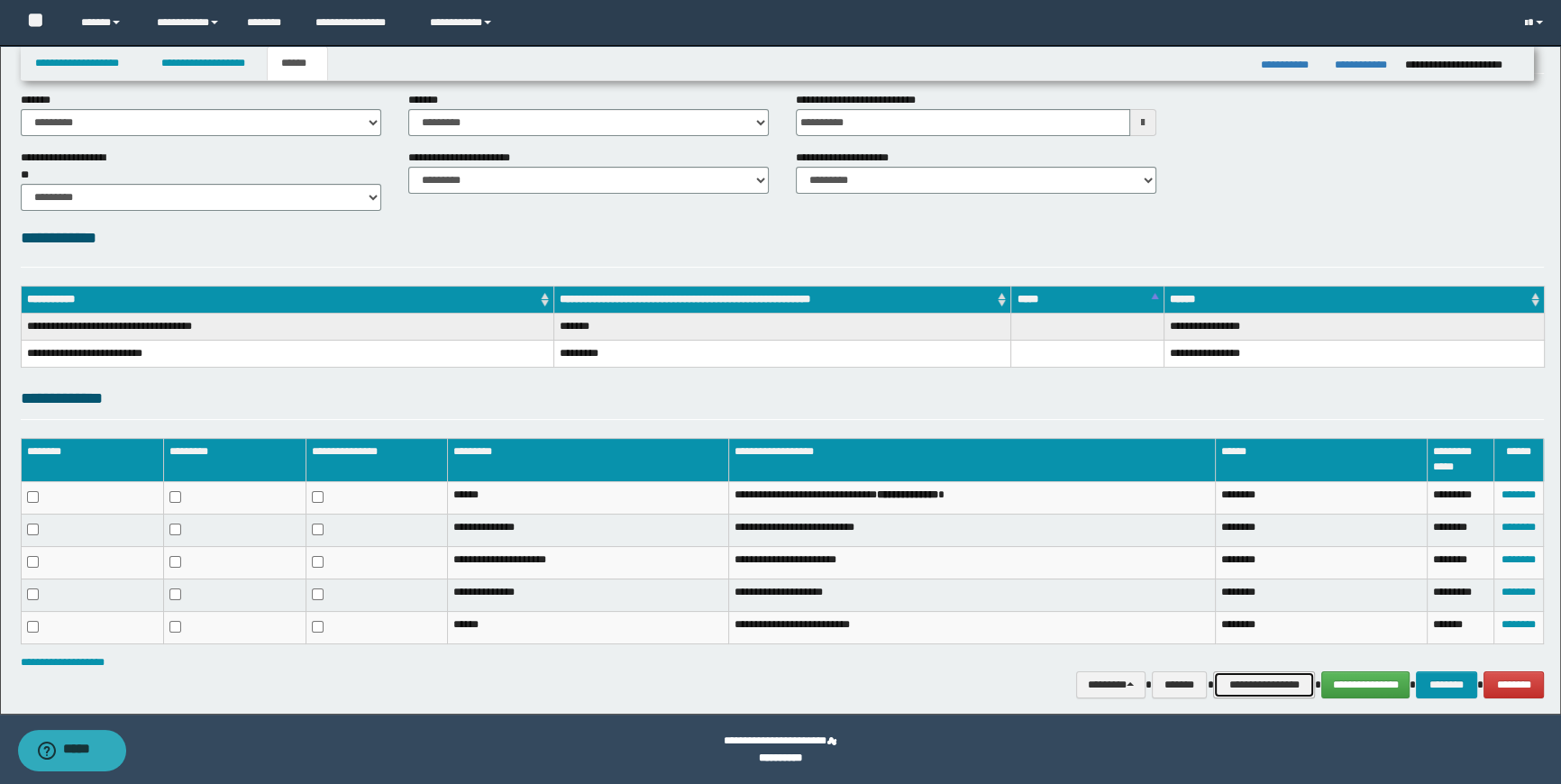 click on "**********" at bounding box center [1264, 685] 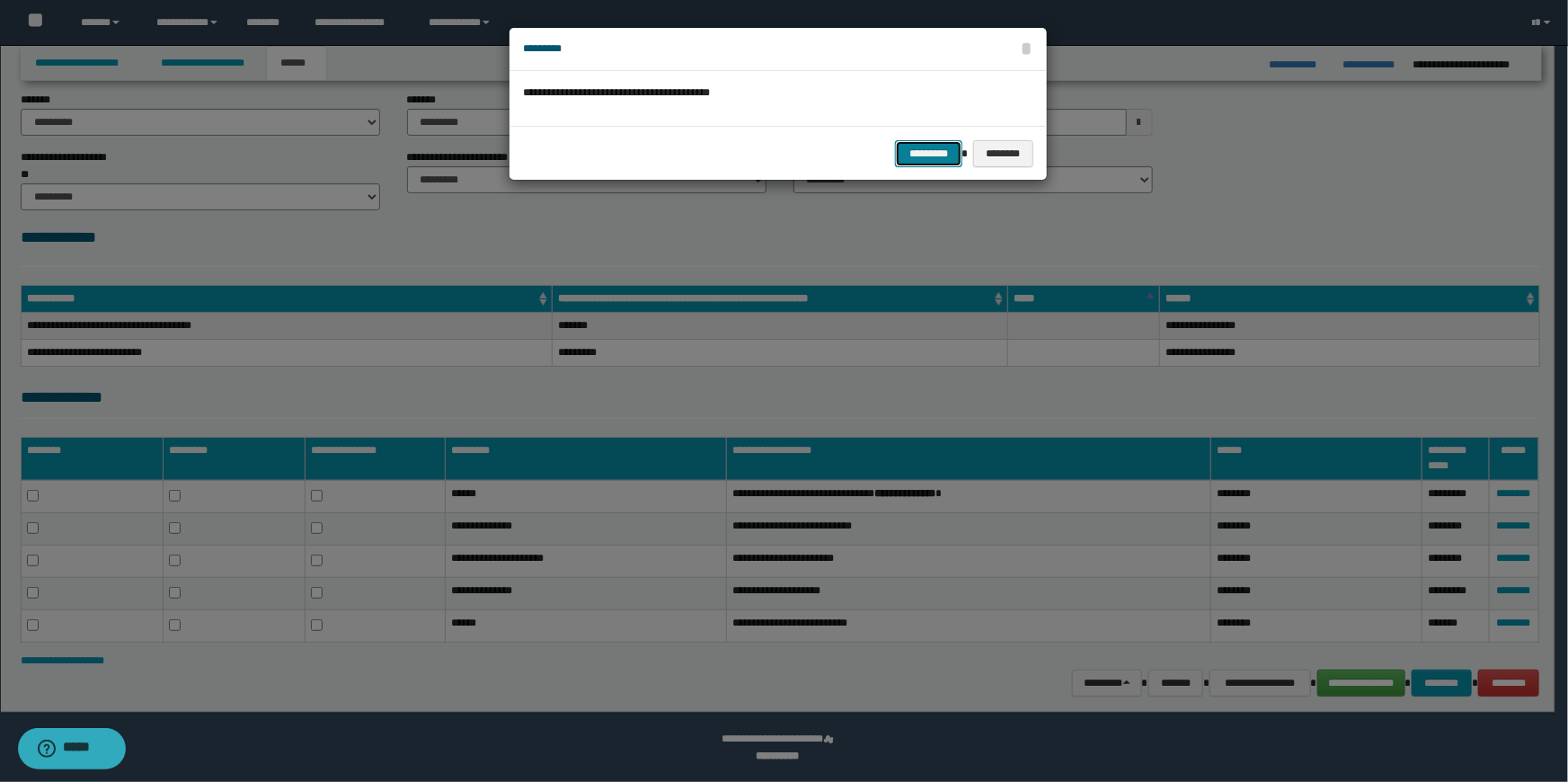 click on "*********" at bounding box center (928, 154) 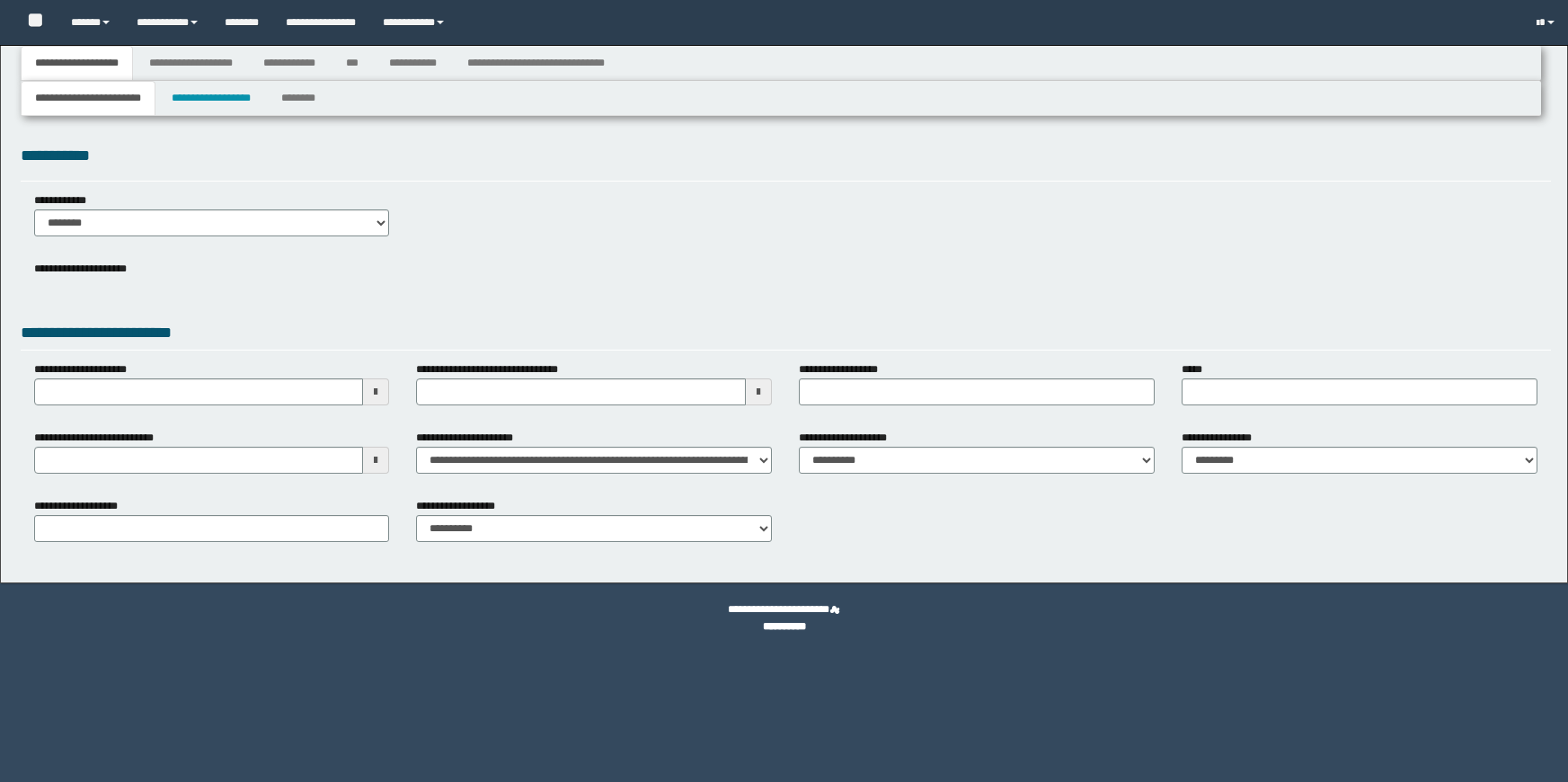 type 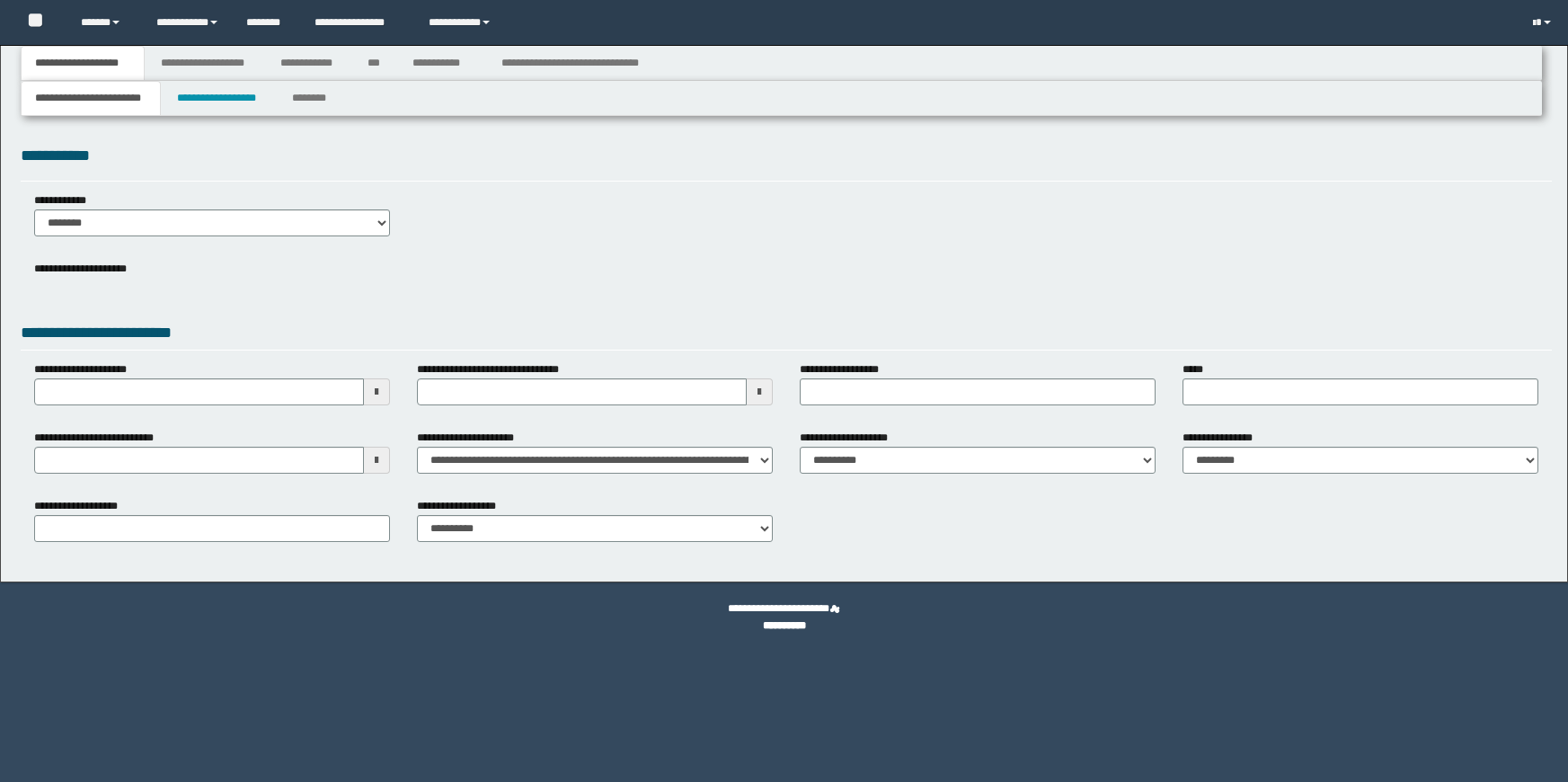 scroll, scrollTop: 0, scrollLeft: 0, axis: both 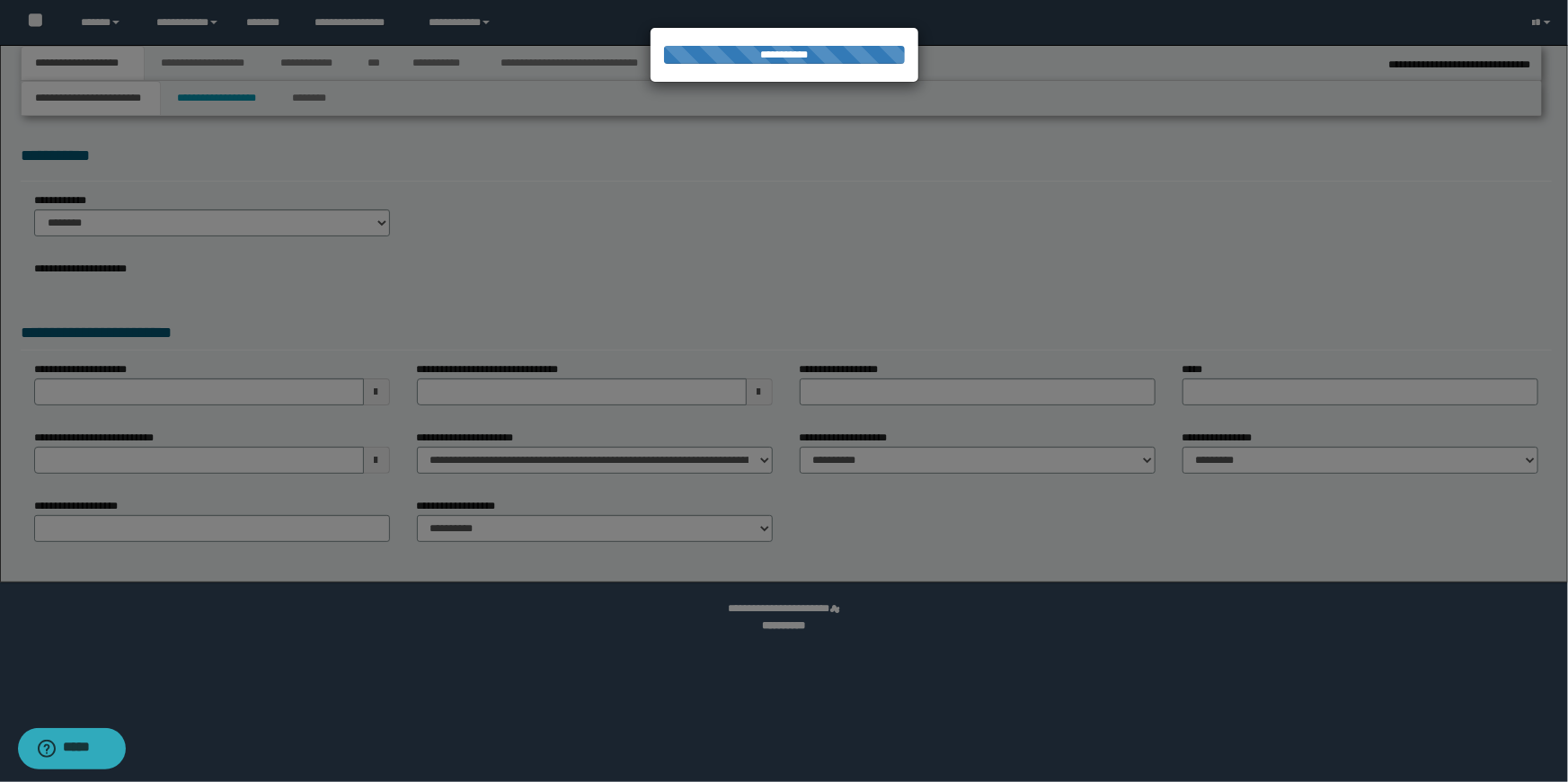 type on "**********" 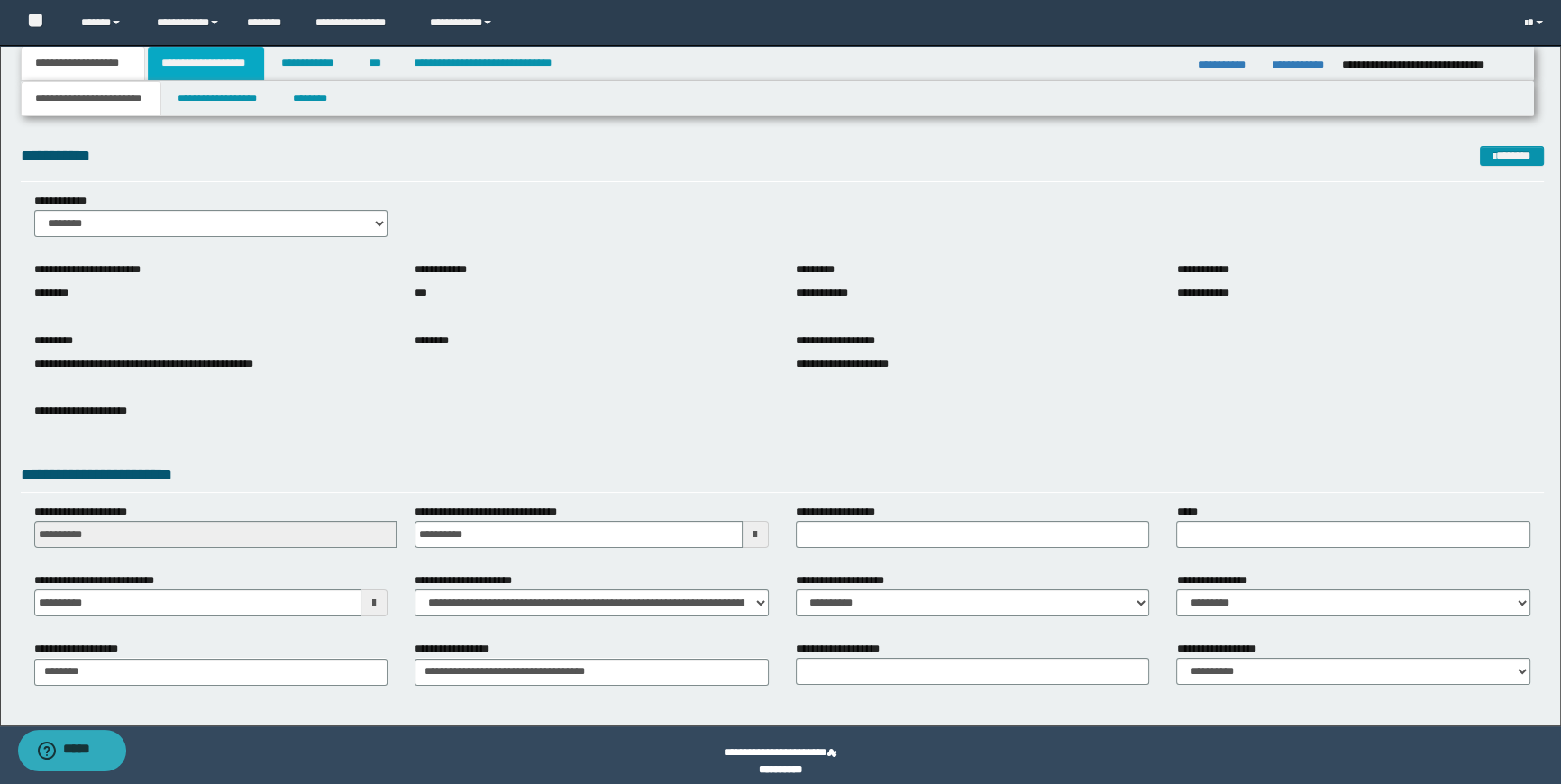 click on "**********" at bounding box center (205, 63) 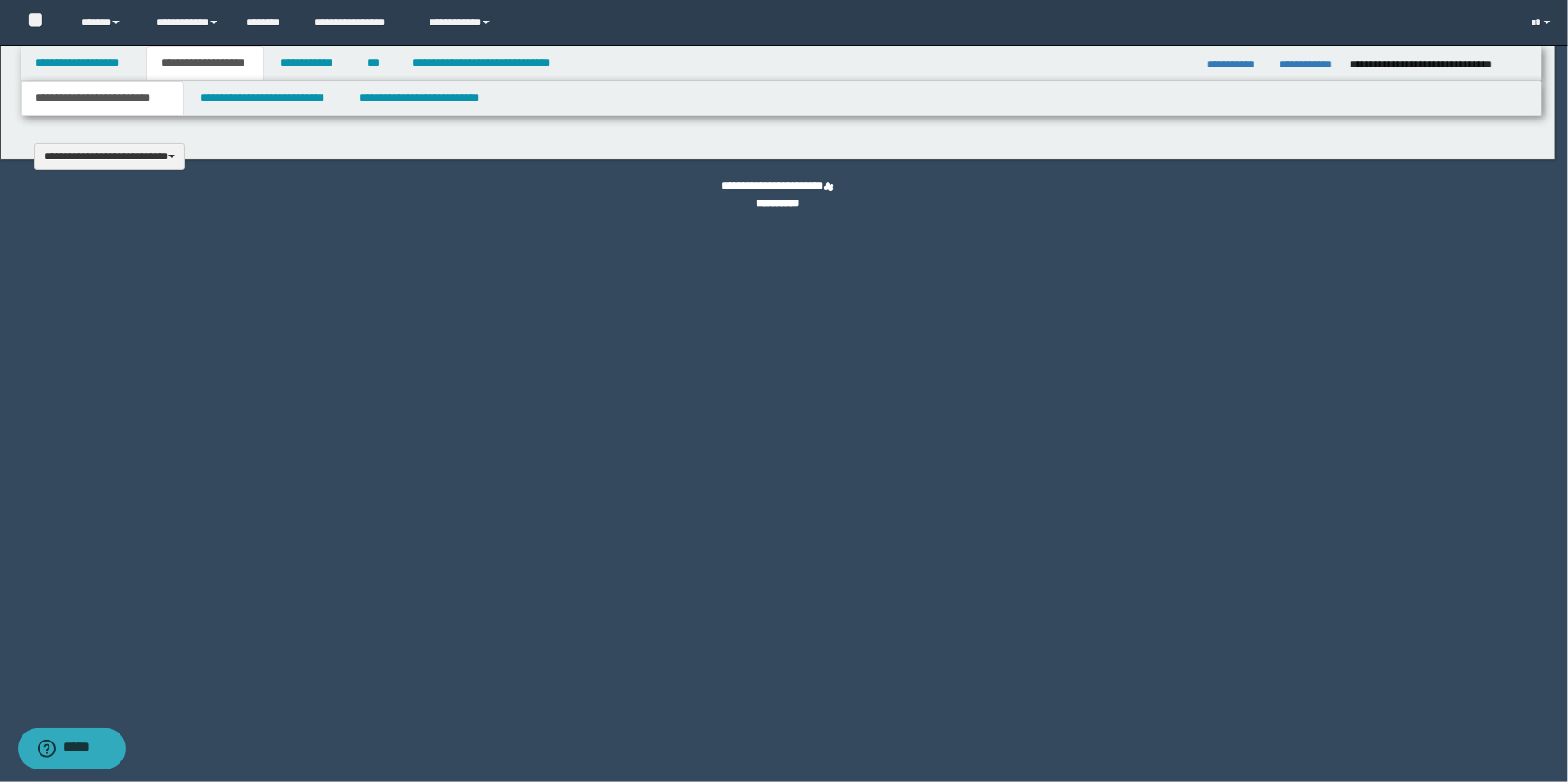 type 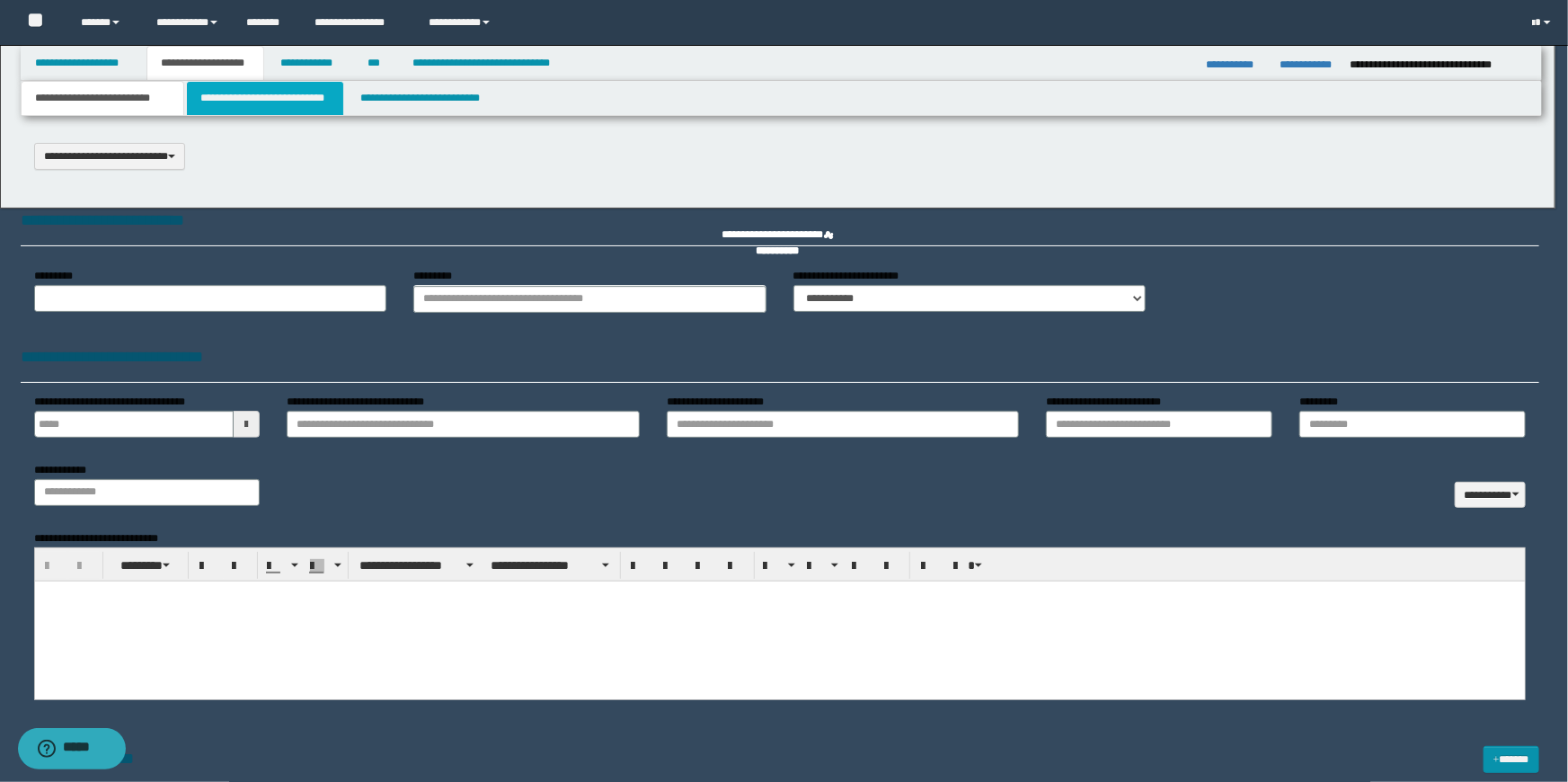 scroll, scrollTop: 0, scrollLeft: 0, axis: both 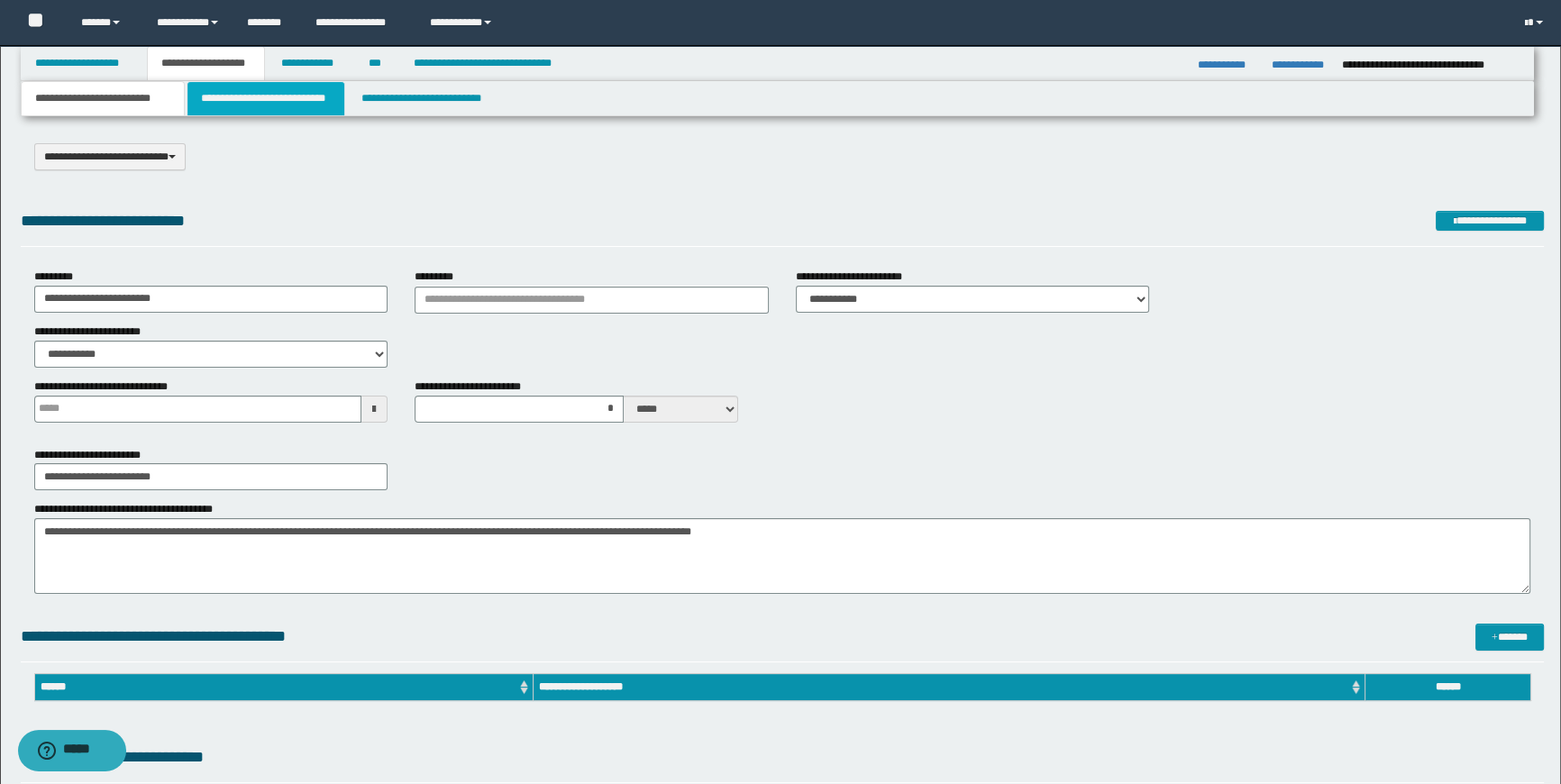 click on "**********" at bounding box center [265, 98] 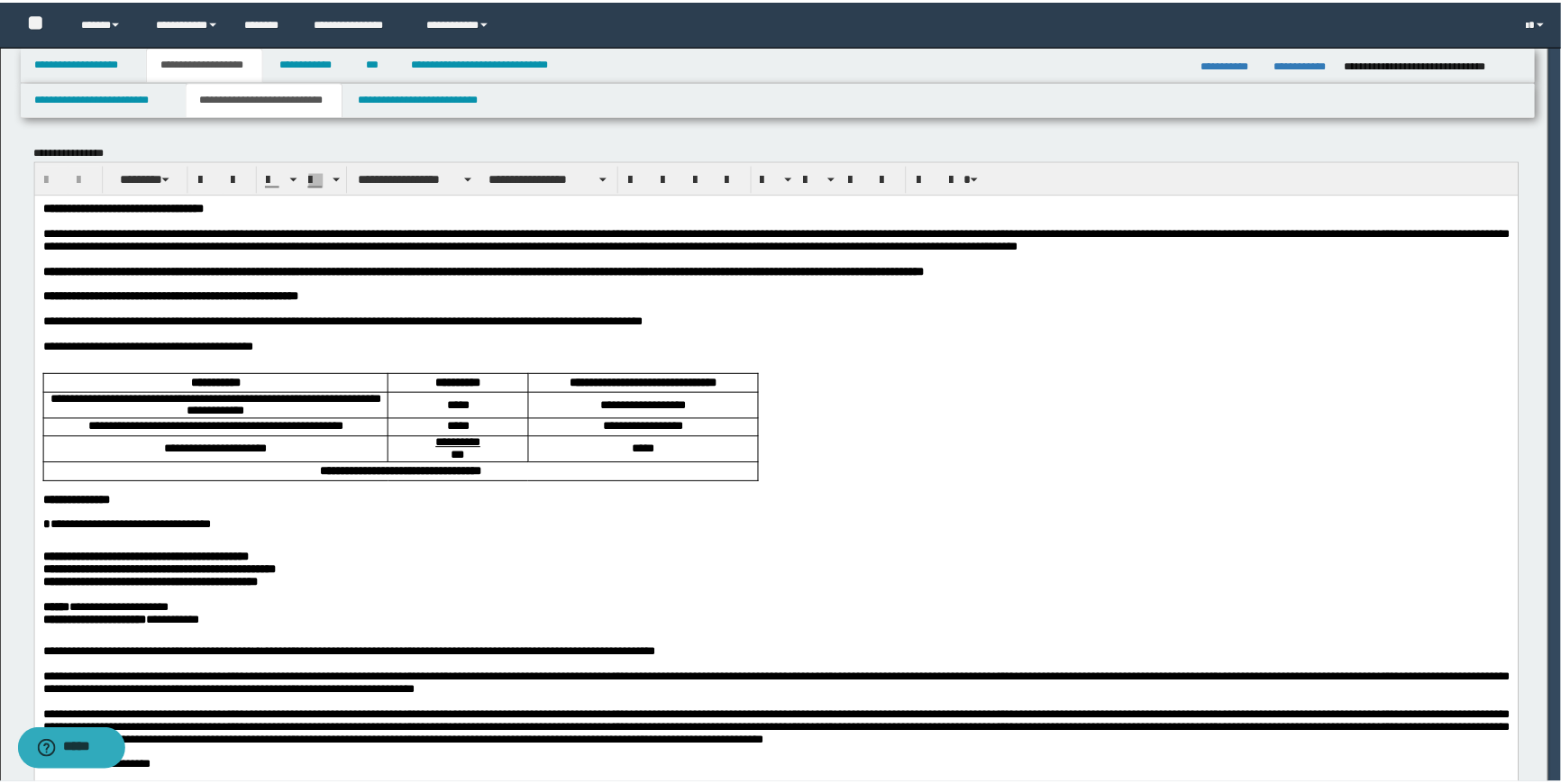 scroll, scrollTop: 0, scrollLeft: 0, axis: both 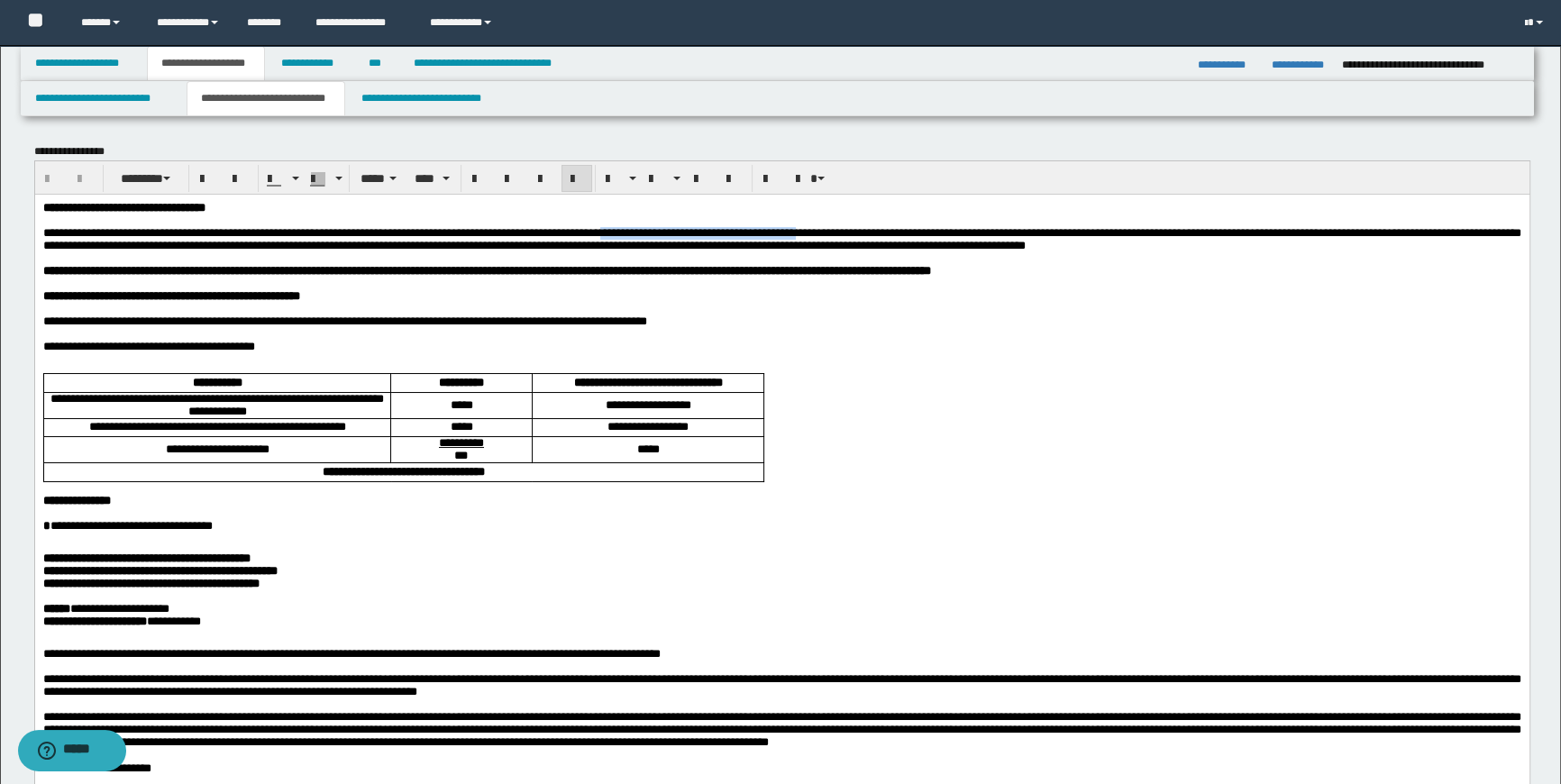 drag, startPoint x: 744, startPoint y: 233, endPoint x: 1001, endPoint y: 239, distance: 257.07003 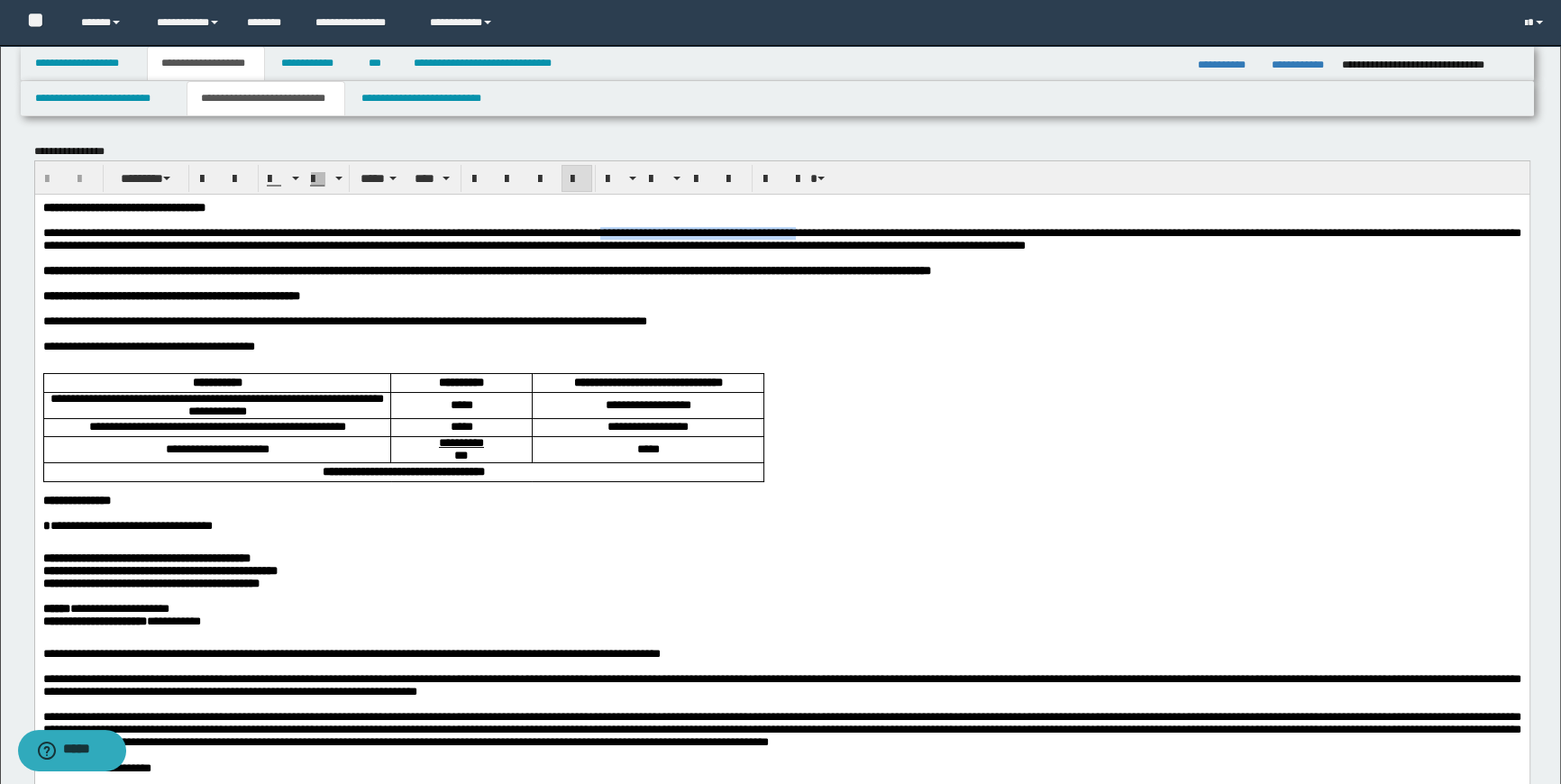 click on "**********" at bounding box center [781, 238] 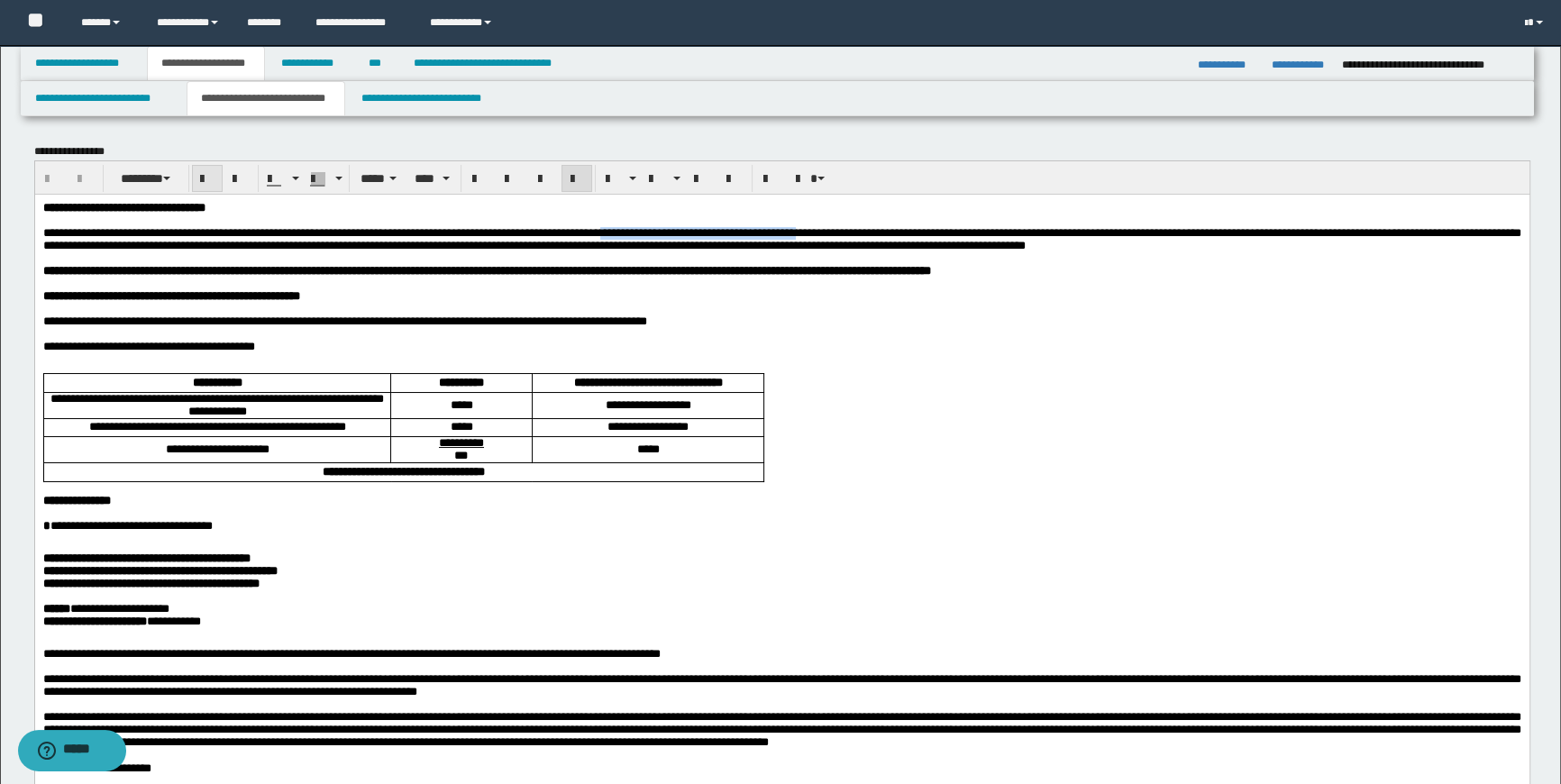 click at bounding box center (207, 178) 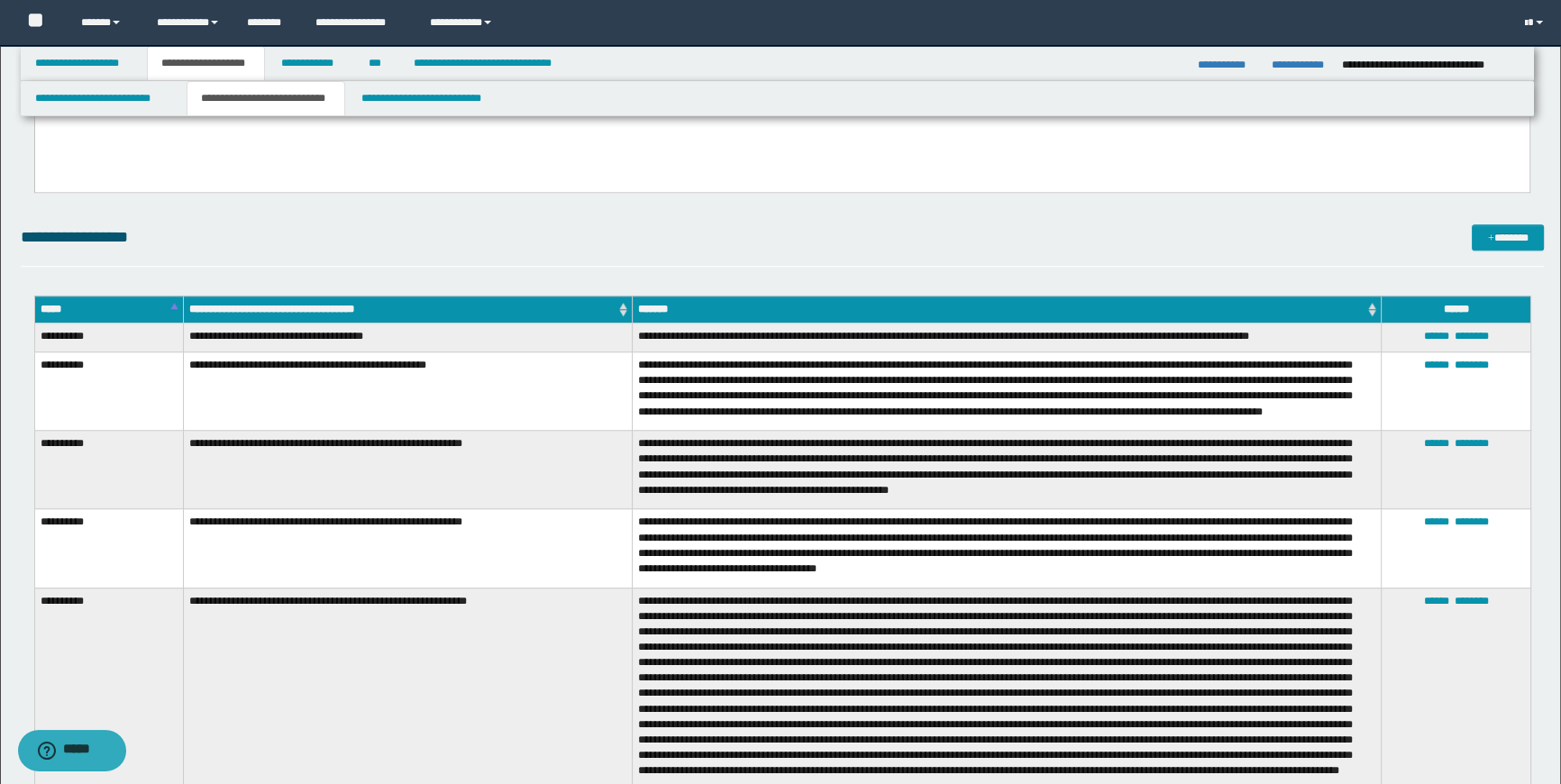 scroll, scrollTop: 1802, scrollLeft: 0, axis: vertical 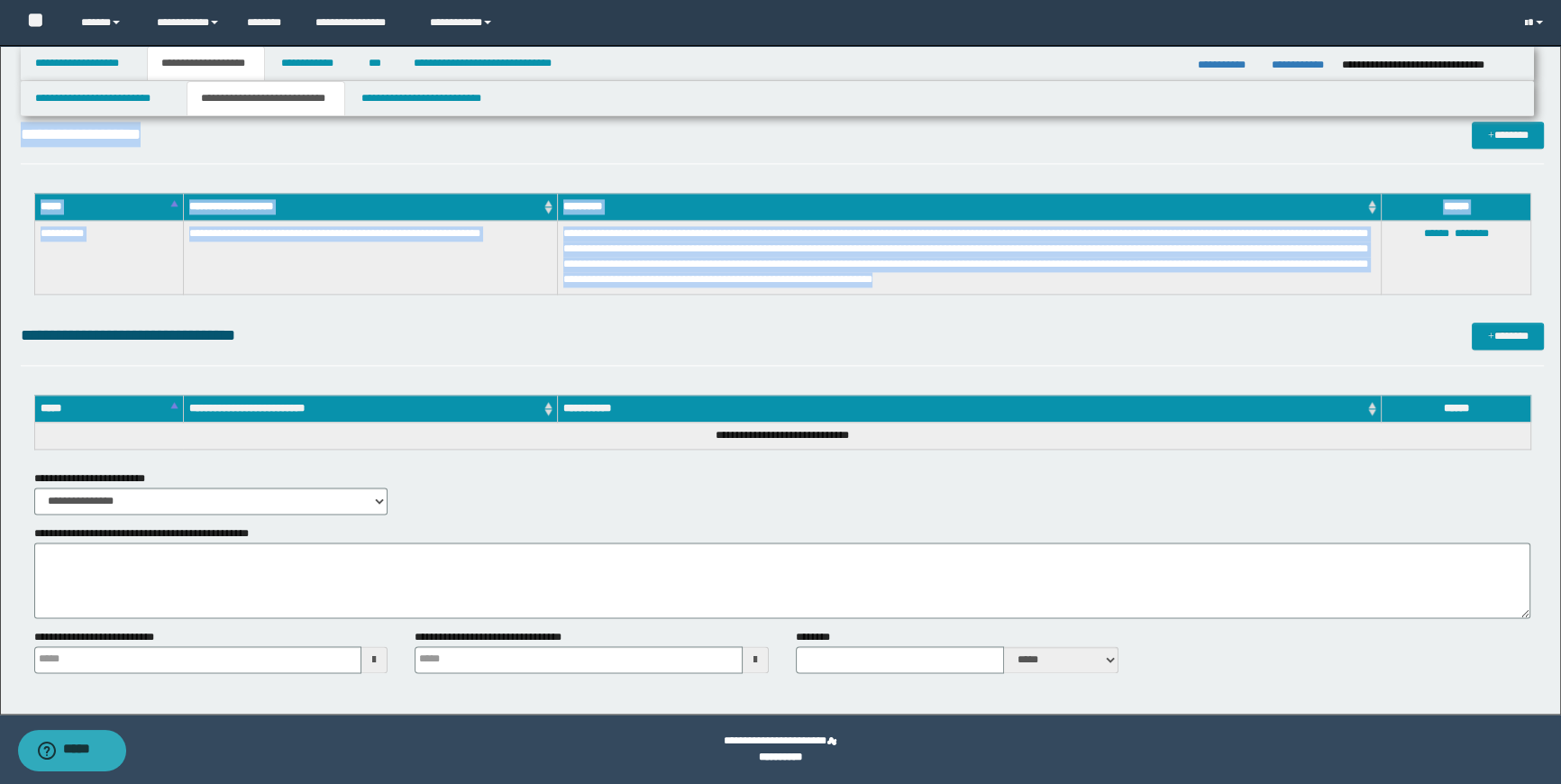 drag, startPoint x: 40, startPoint y: 260, endPoint x: 1195, endPoint y: 287, distance: 1155.316 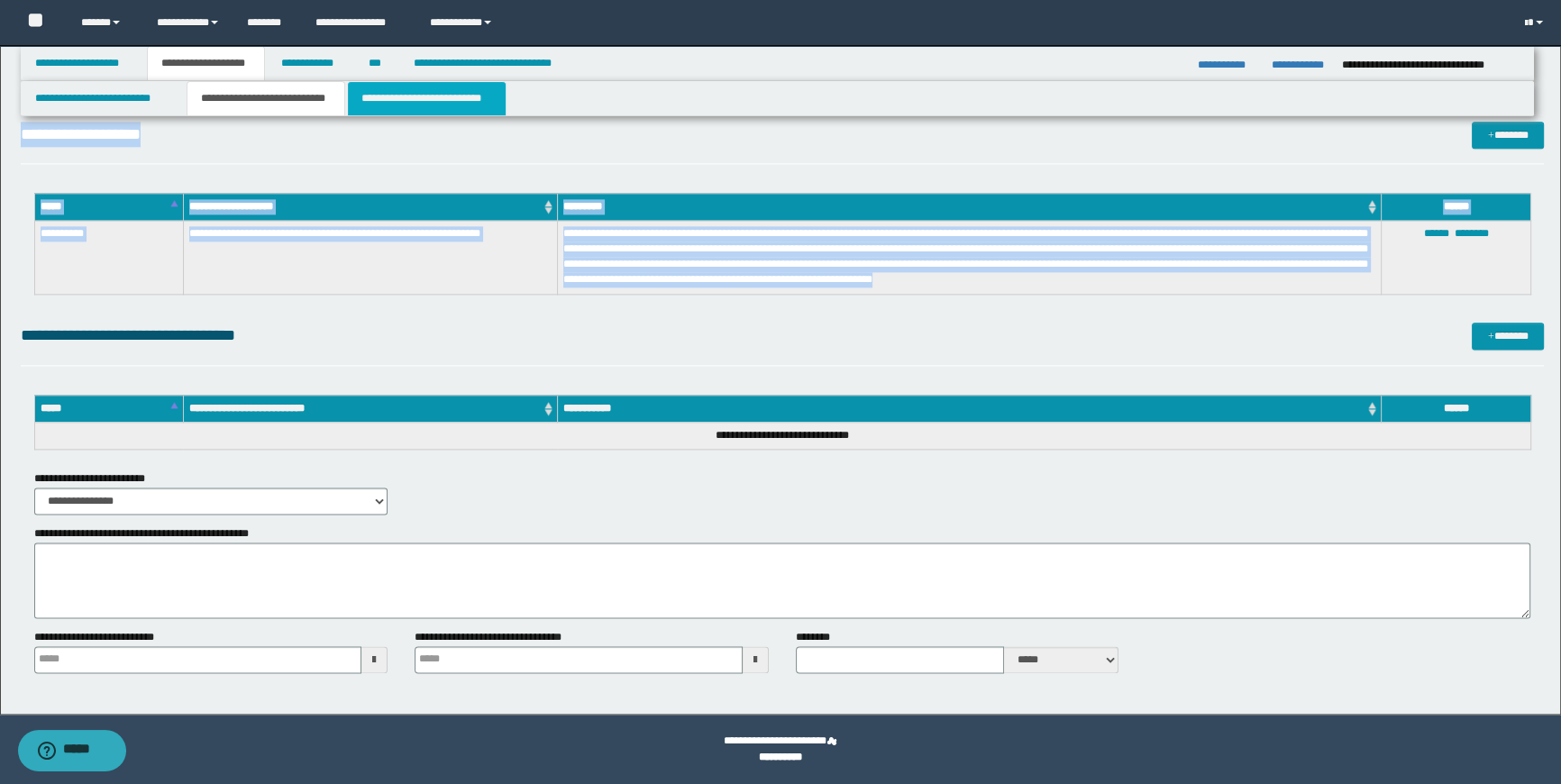 click on "**********" at bounding box center [426, 98] 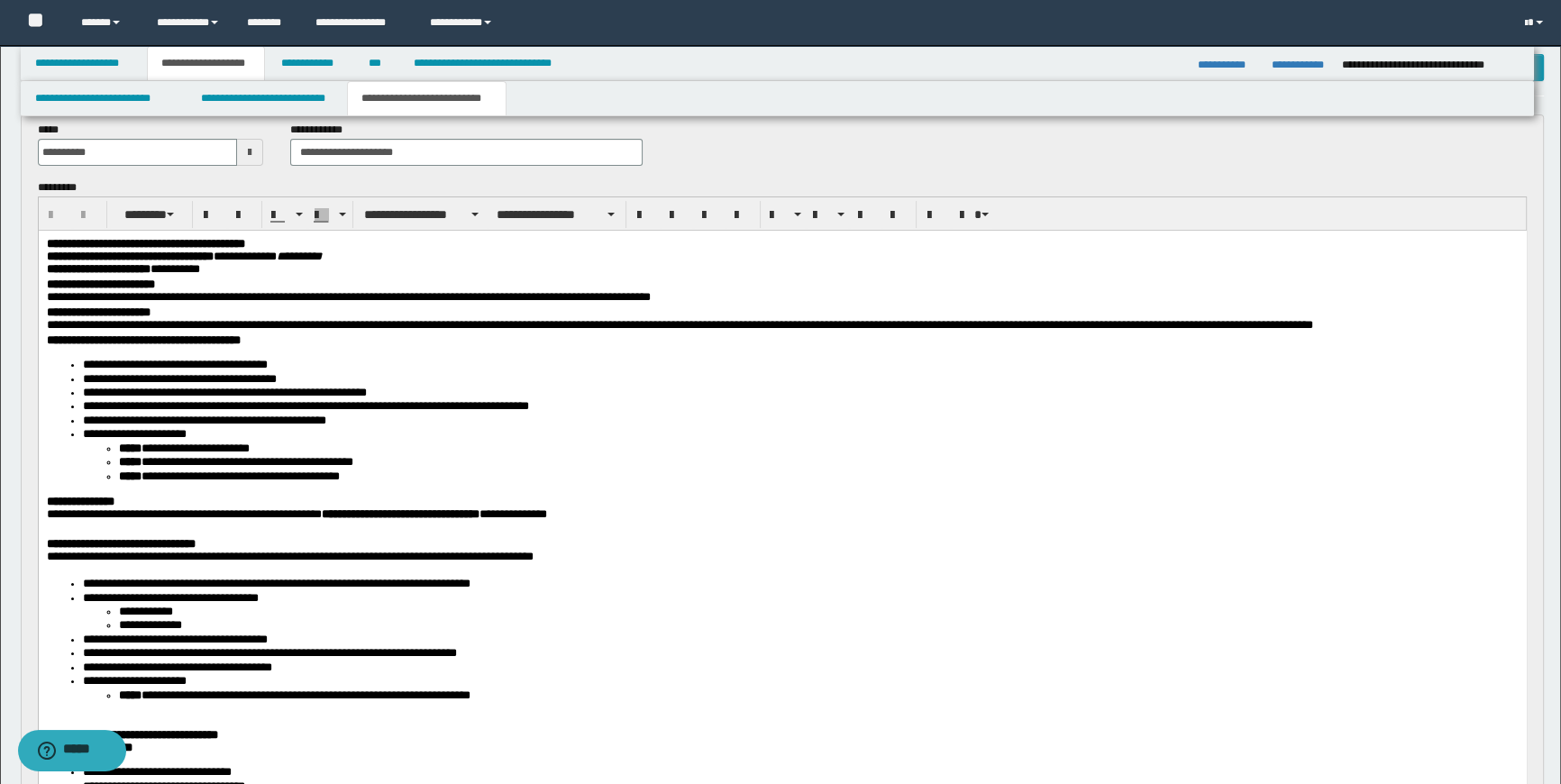 scroll, scrollTop: 81, scrollLeft: 0, axis: vertical 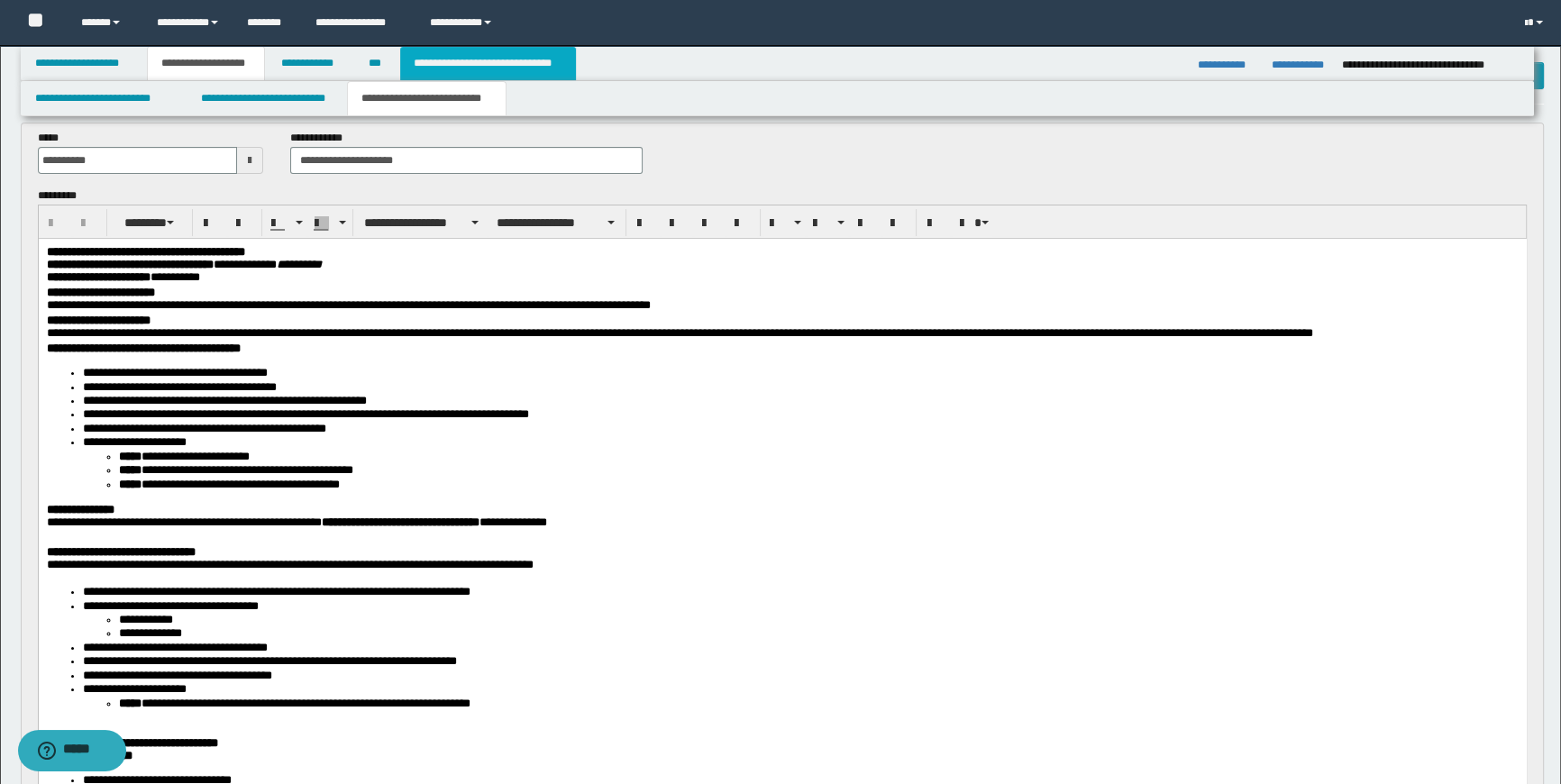 click on "**********" at bounding box center [488, 63] 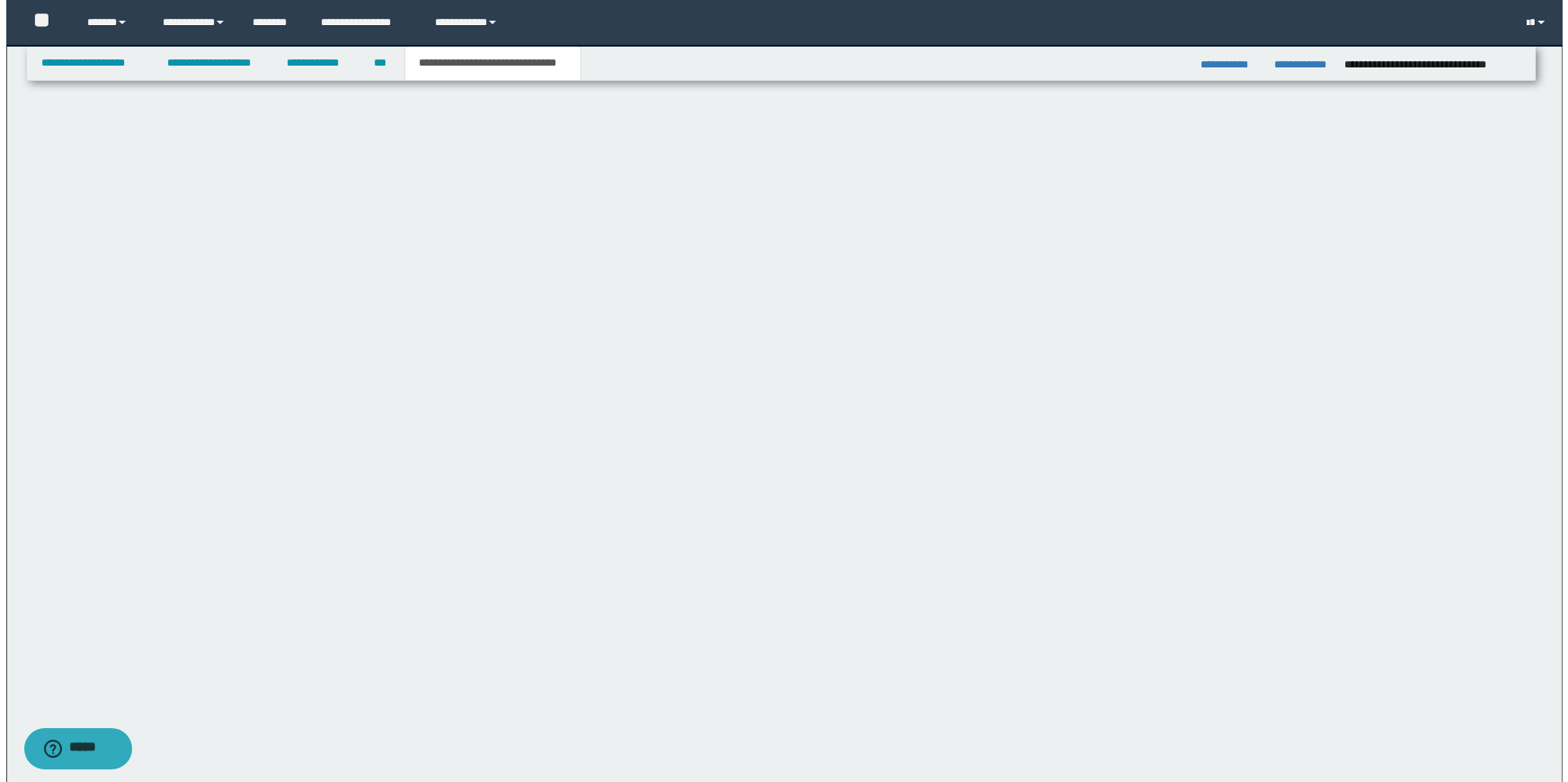 scroll, scrollTop: 0, scrollLeft: 0, axis: both 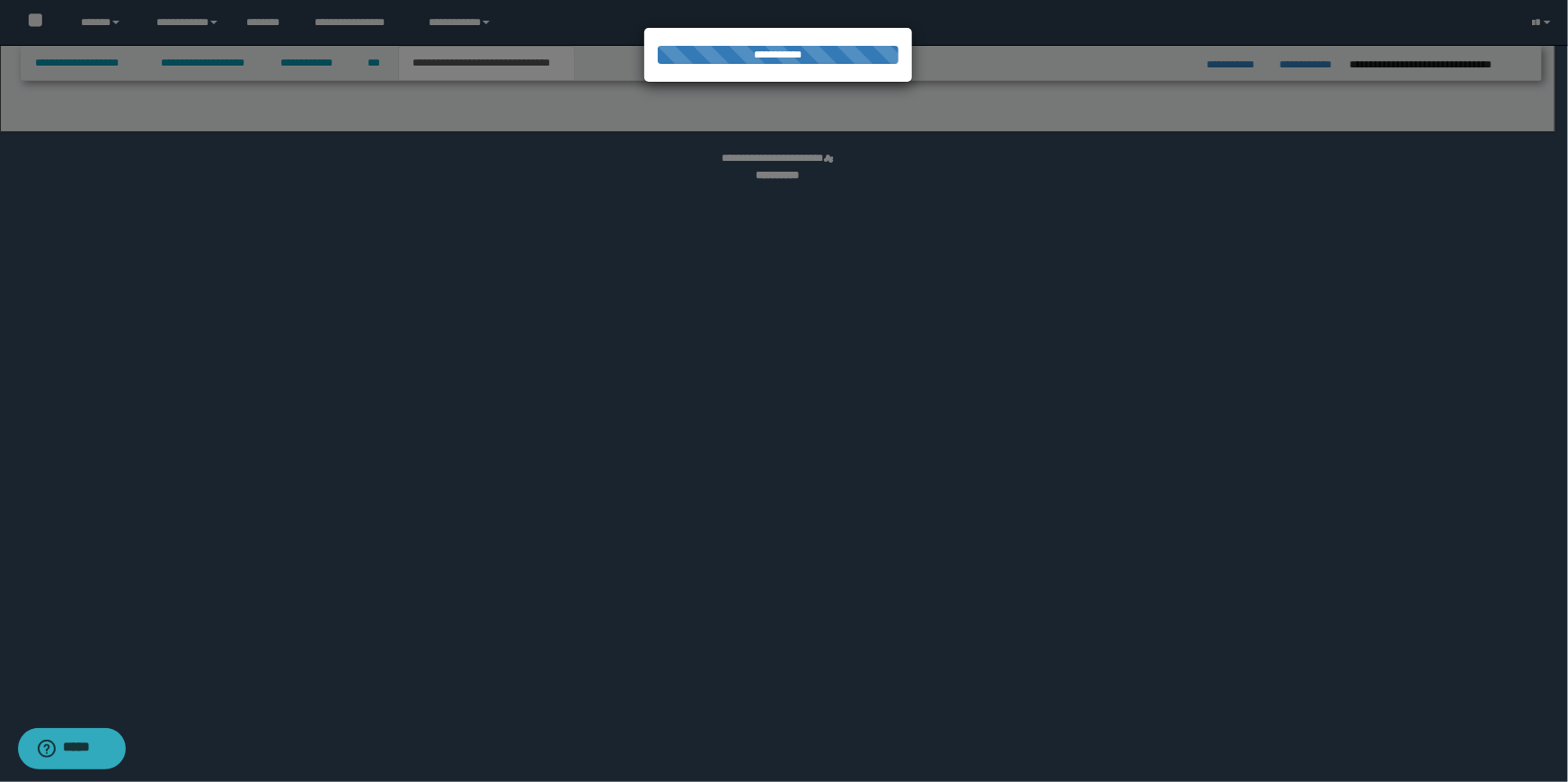 select on "*" 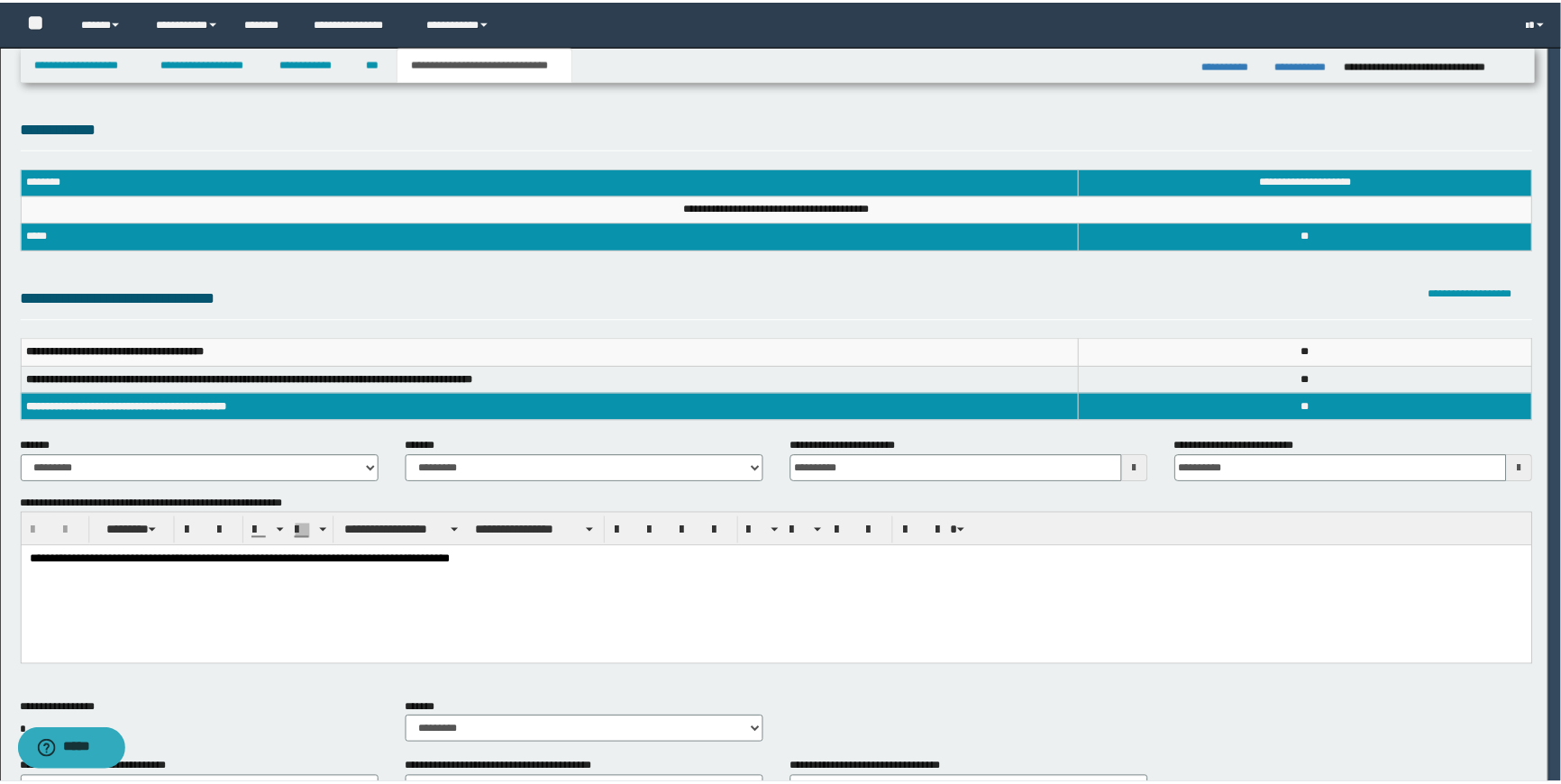 scroll, scrollTop: 0, scrollLeft: 0, axis: both 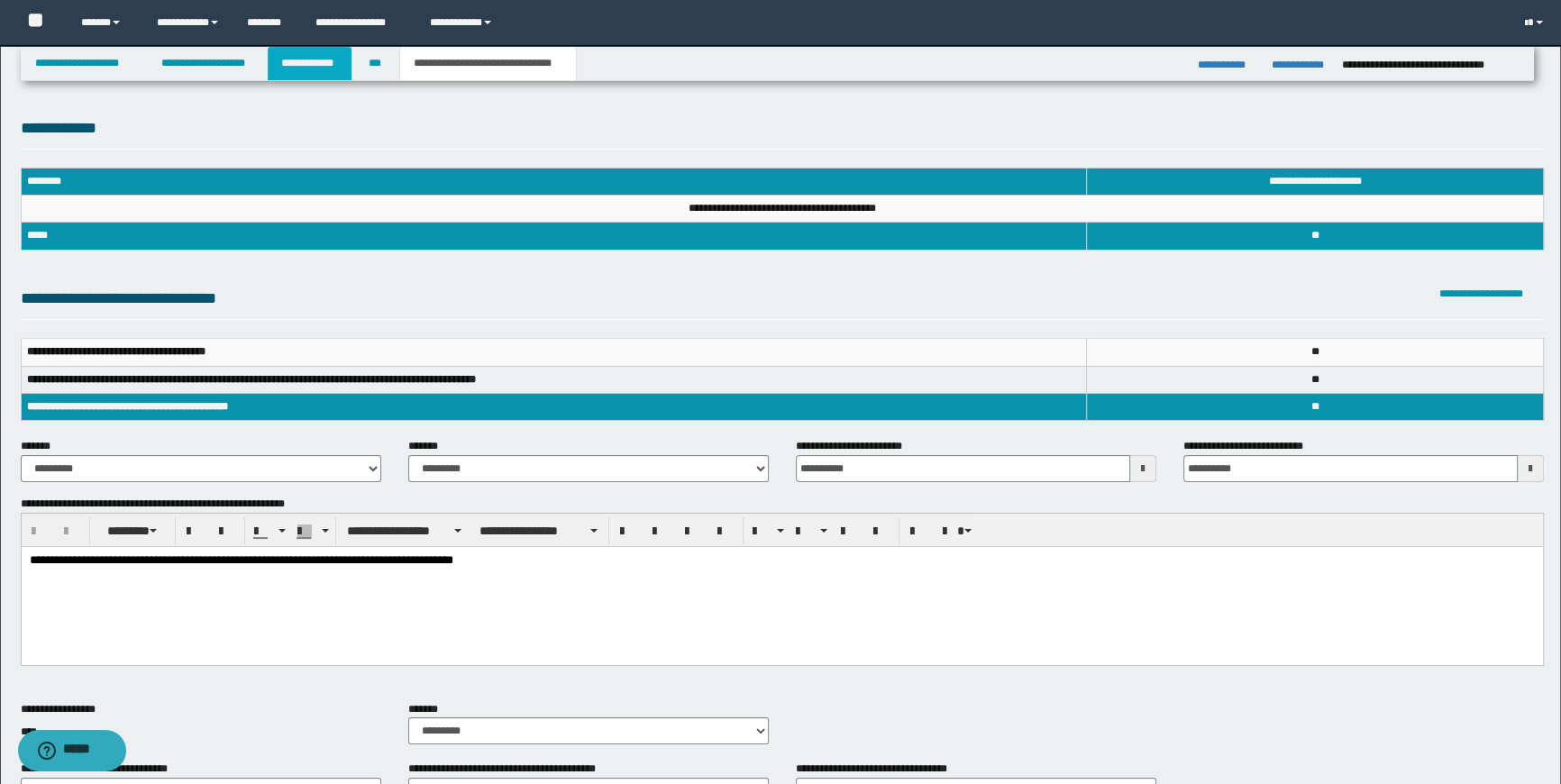 click on "**********" at bounding box center [309, 63] 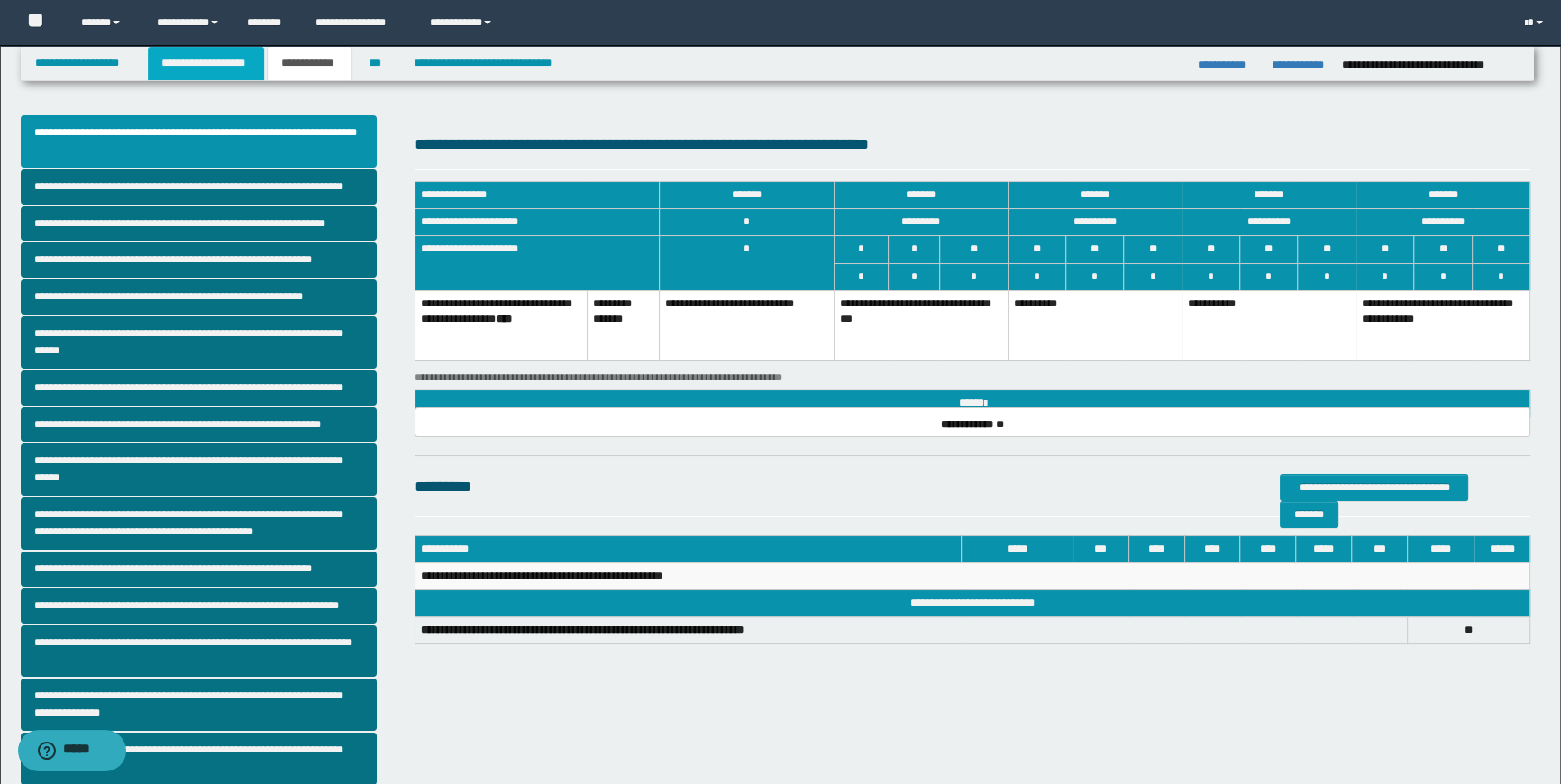 click on "**********" at bounding box center [205, 63] 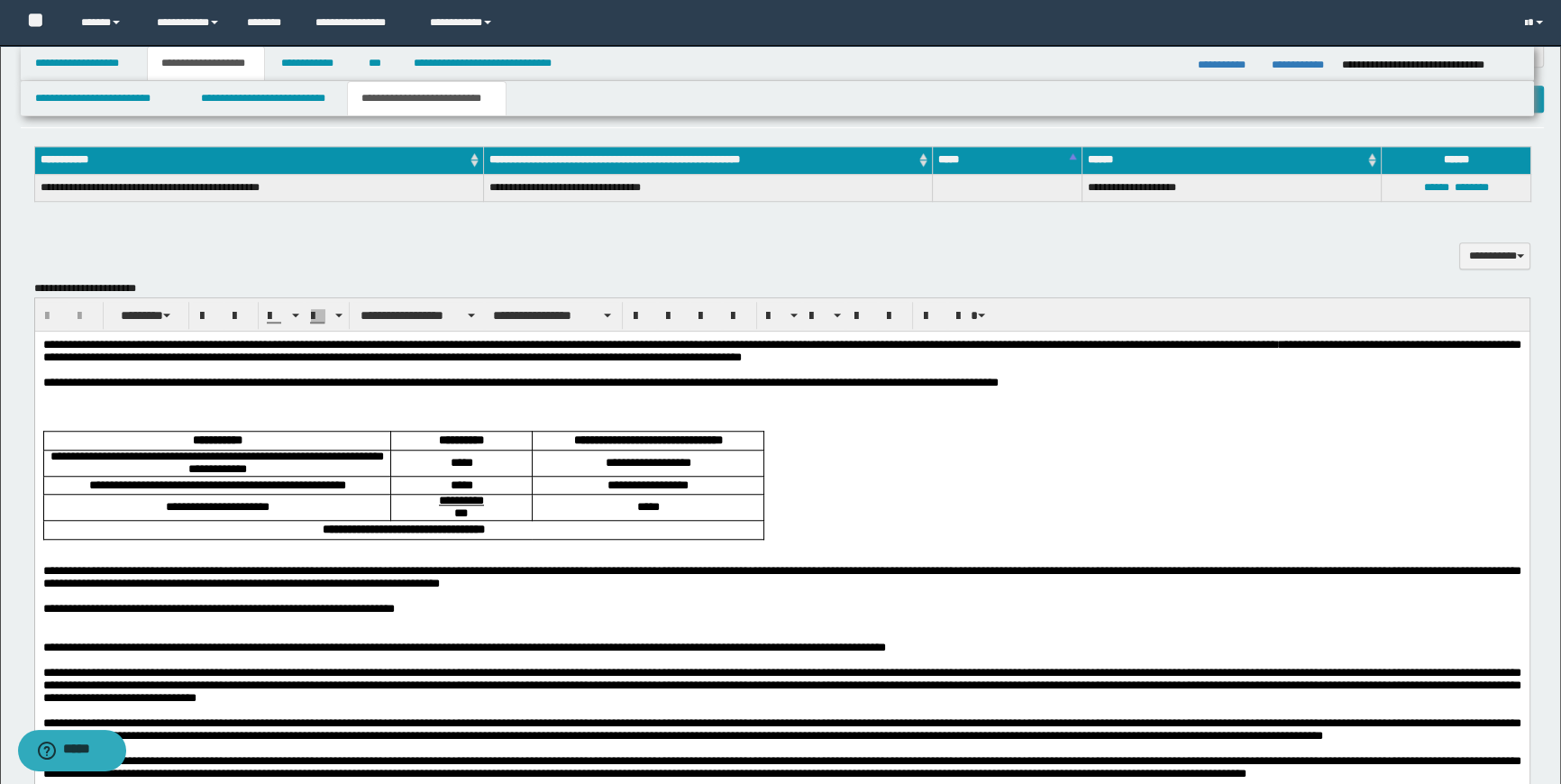 scroll, scrollTop: 1720, scrollLeft: 0, axis: vertical 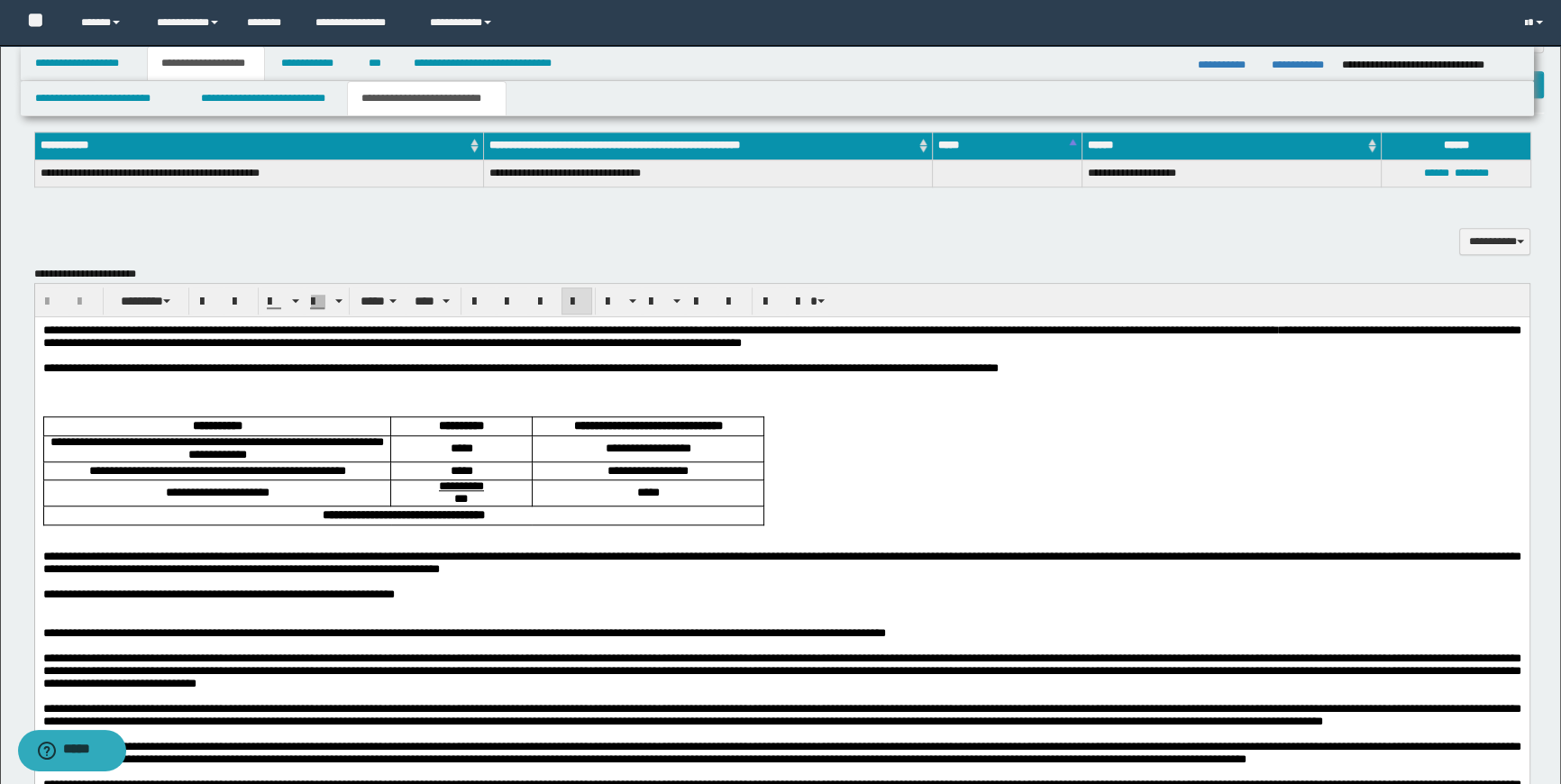 click on "**********" at bounding box center [781, 368] 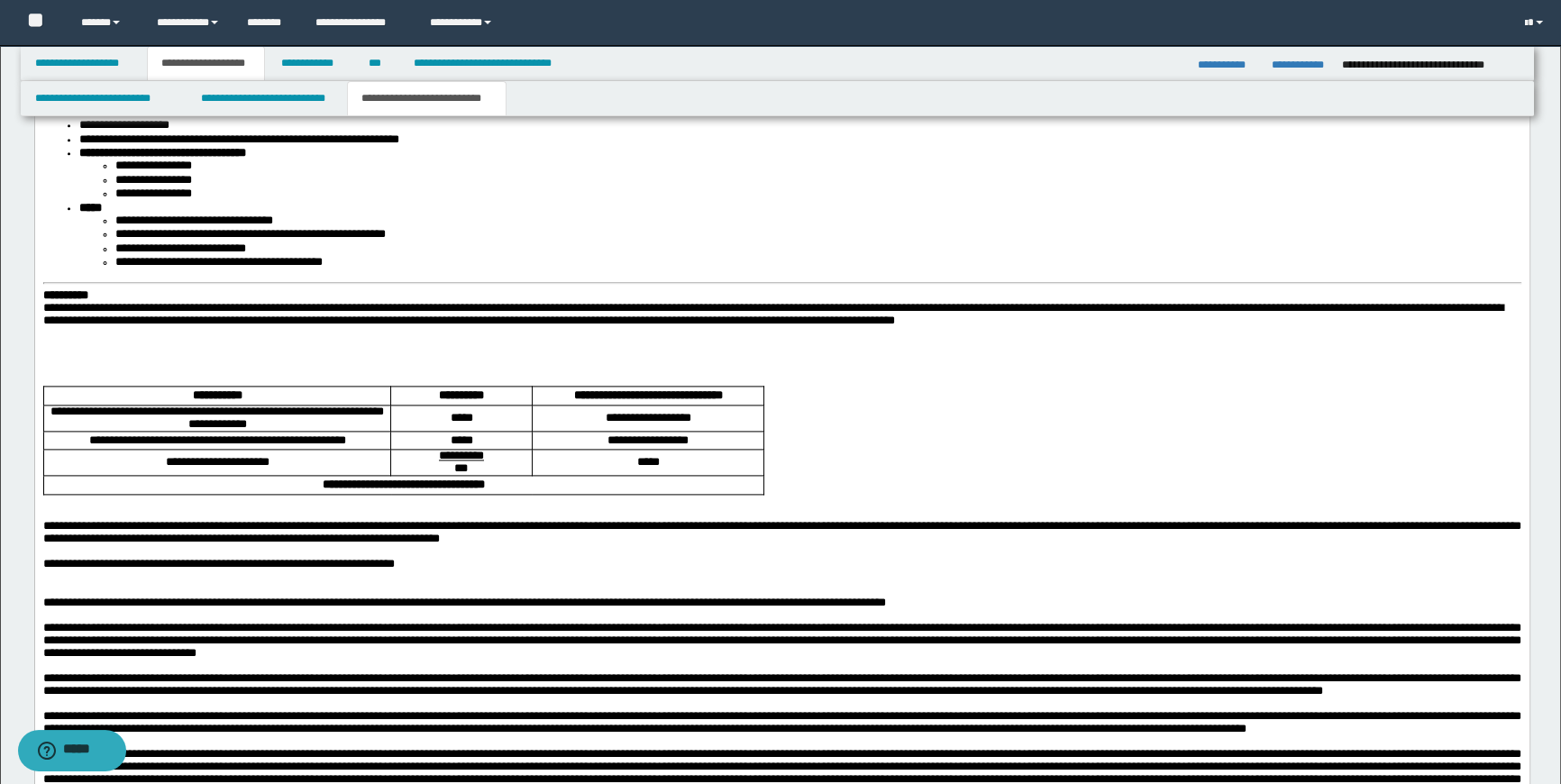 scroll, scrollTop: 2949, scrollLeft: 0, axis: vertical 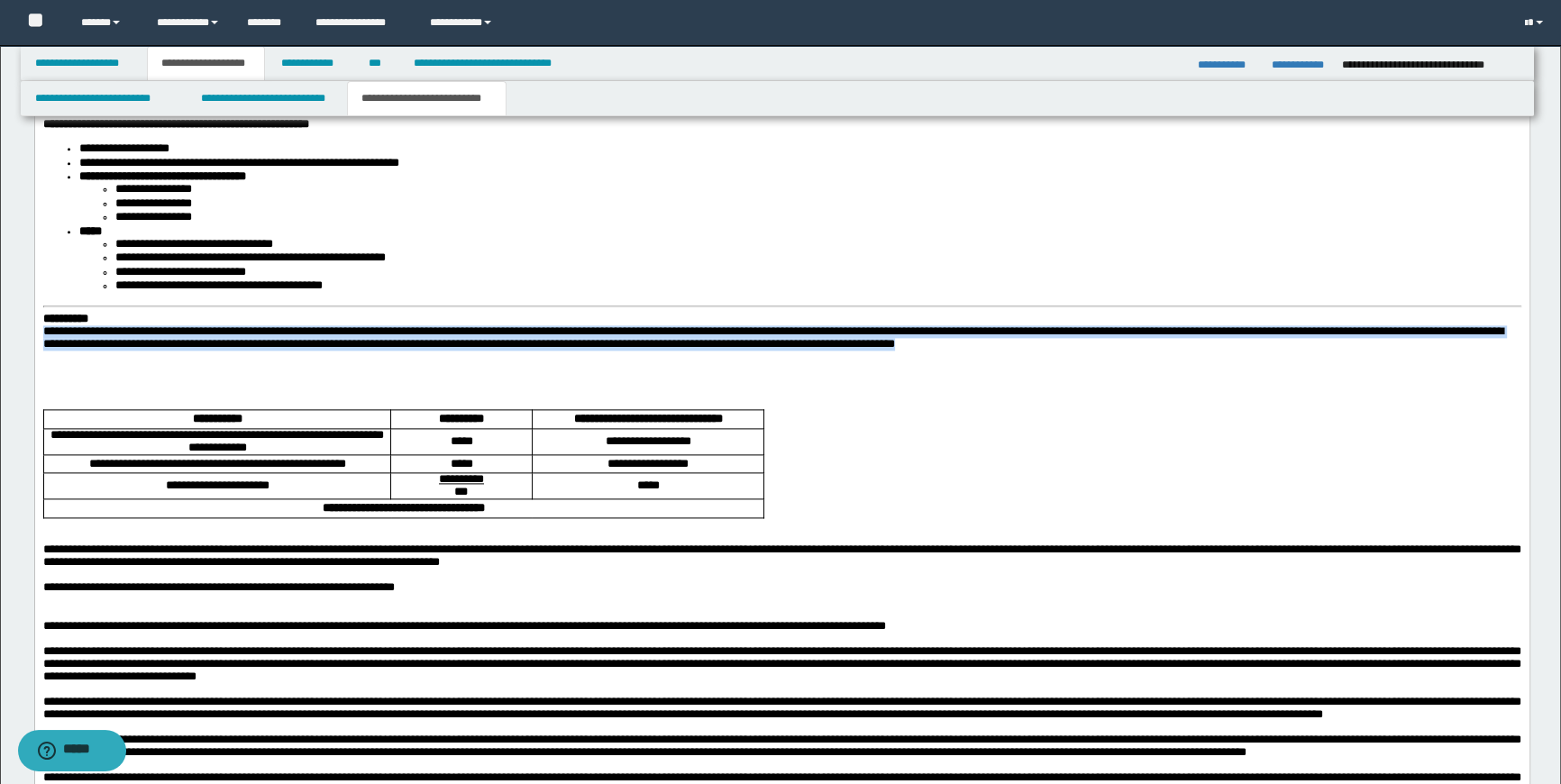 drag, startPoint x: 1029, startPoint y: 364, endPoint x: 20, endPoint y: 347, distance: 1009.1432 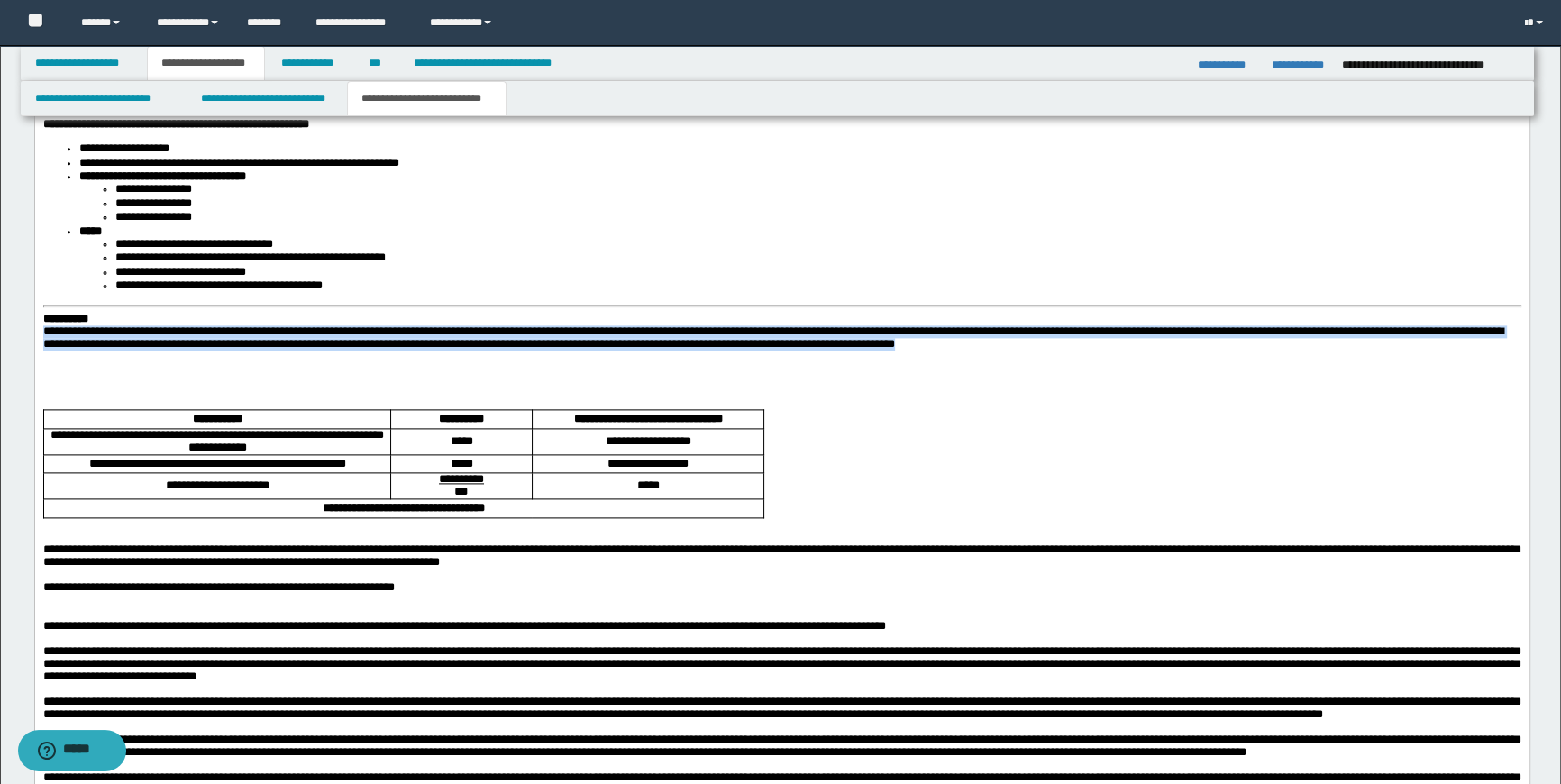 click on "**********" at bounding box center (781, 219) 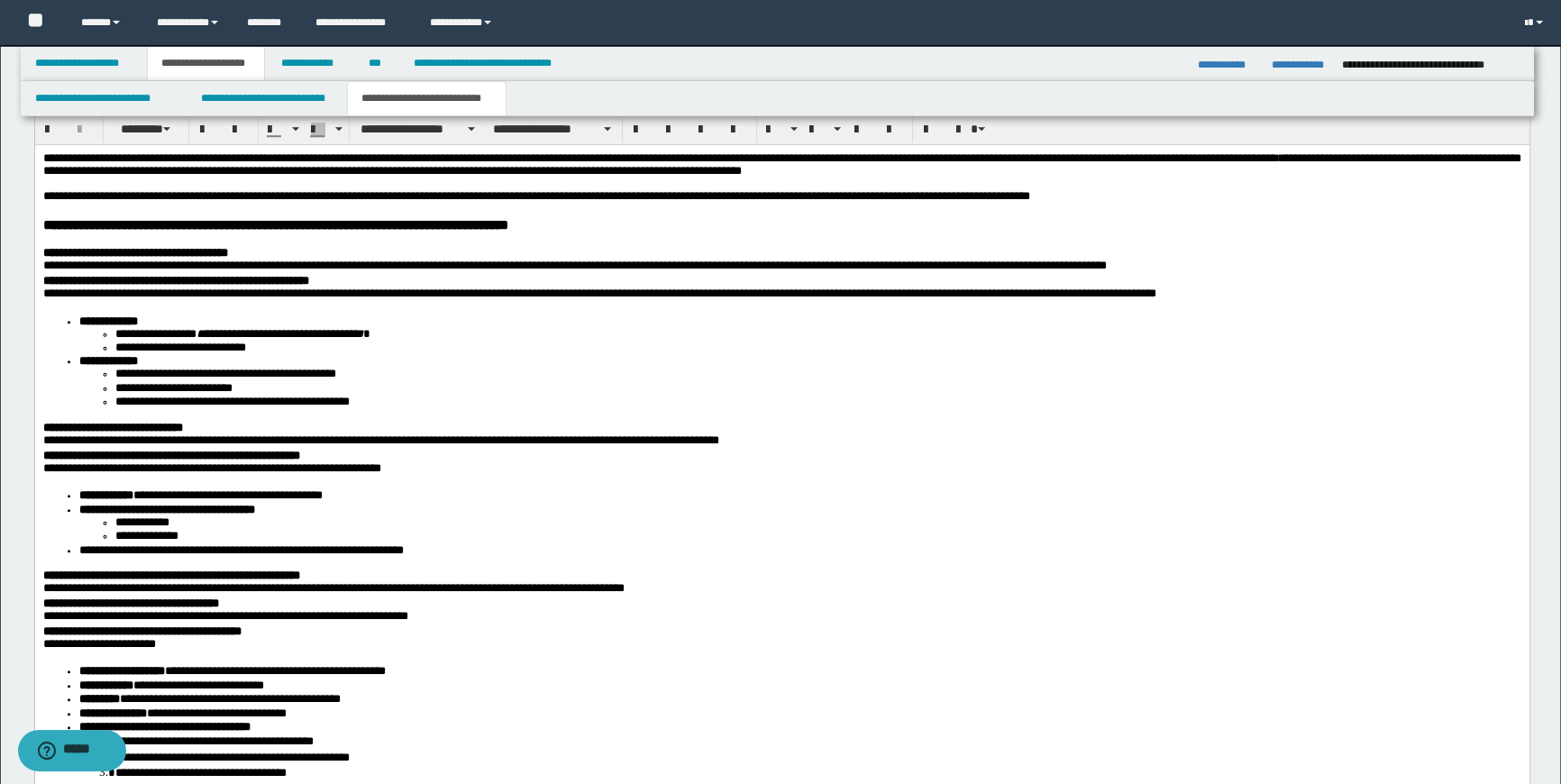scroll, scrollTop: 1720, scrollLeft: 0, axis: vertical 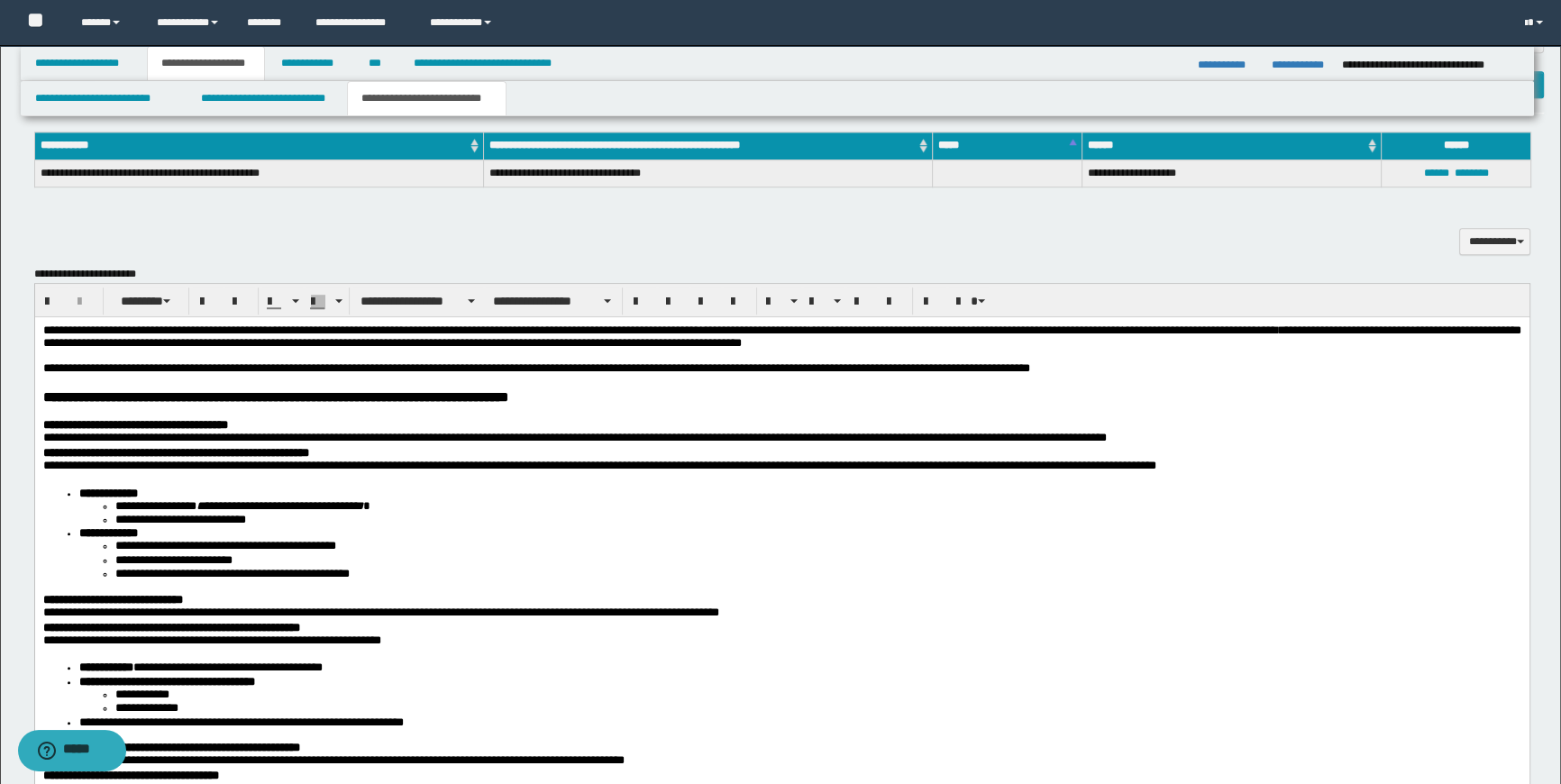 click on "**********" at bounding box center (781, 368) 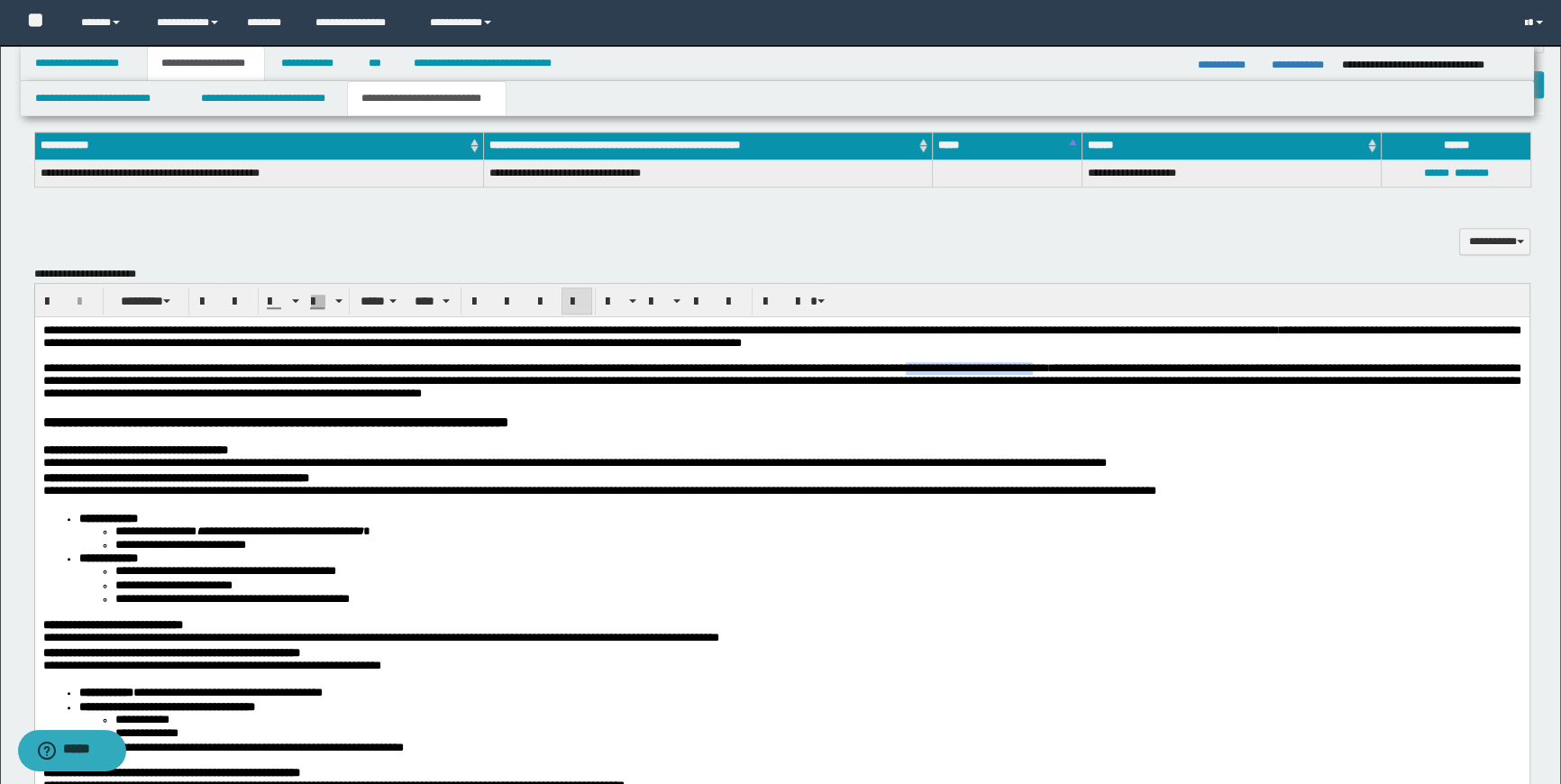 drag, startPoint x: 1257, startPoint y: 373, endPoint x: 1052, endPoint y: 375, distance: 205.00976 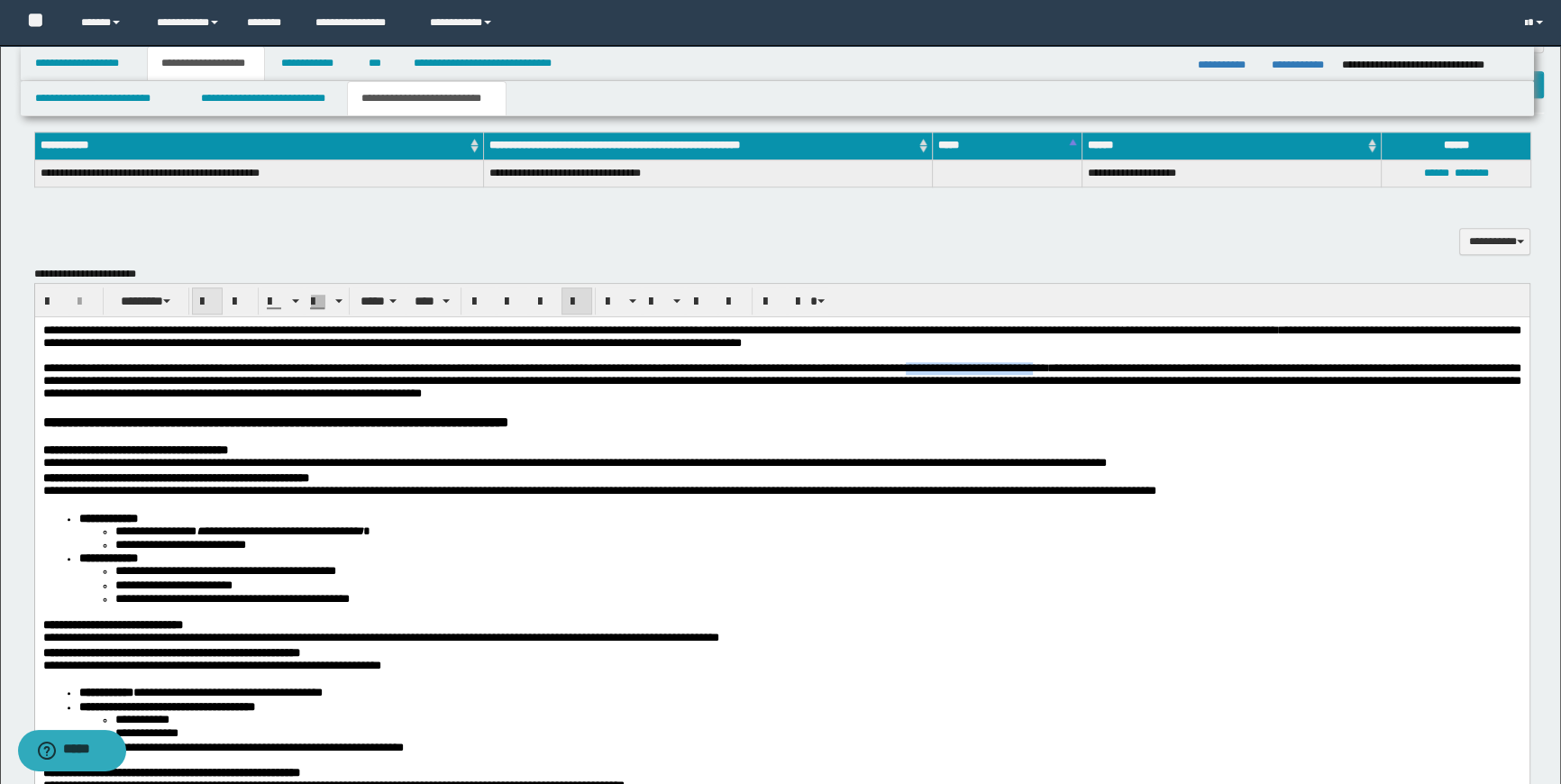 click at bounding box center (207, 302) 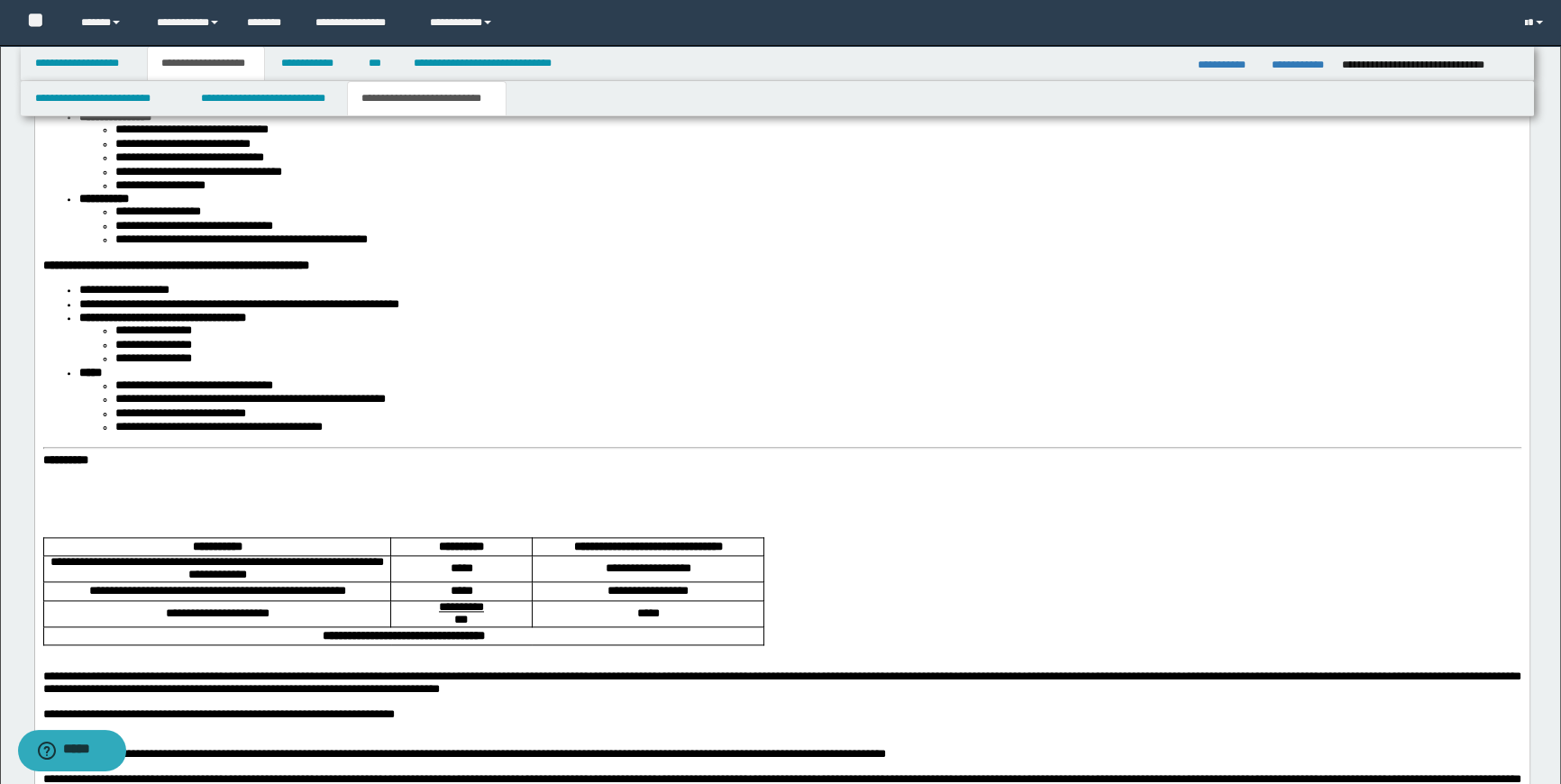 scroll, scrollTop: 2867, scrollLeft: 0, axis: vertical 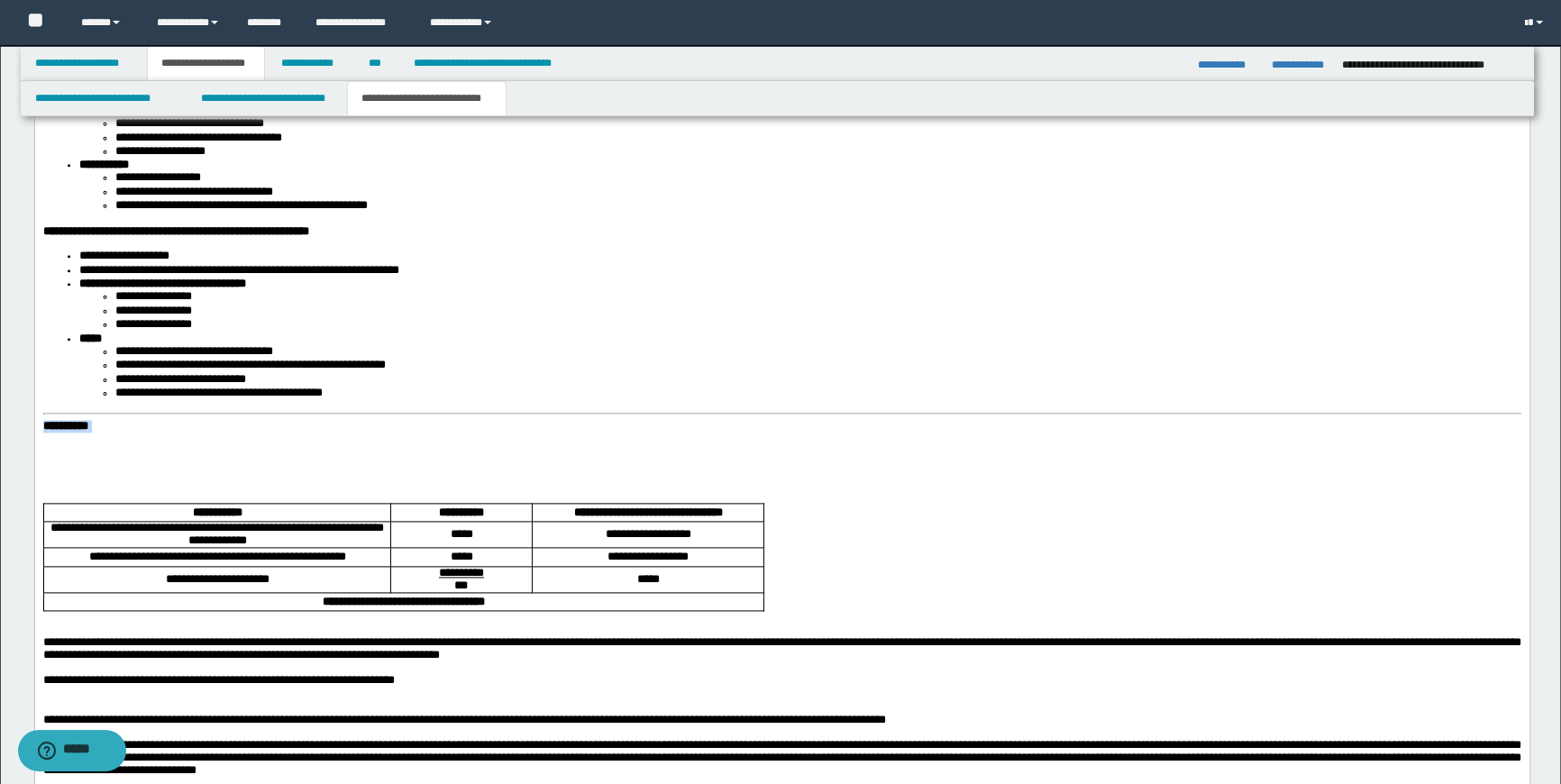 drag, startPoint x: 212, startPoint y: 454, endPoint x: 34, endPoint y: -386, distance: 858.6524 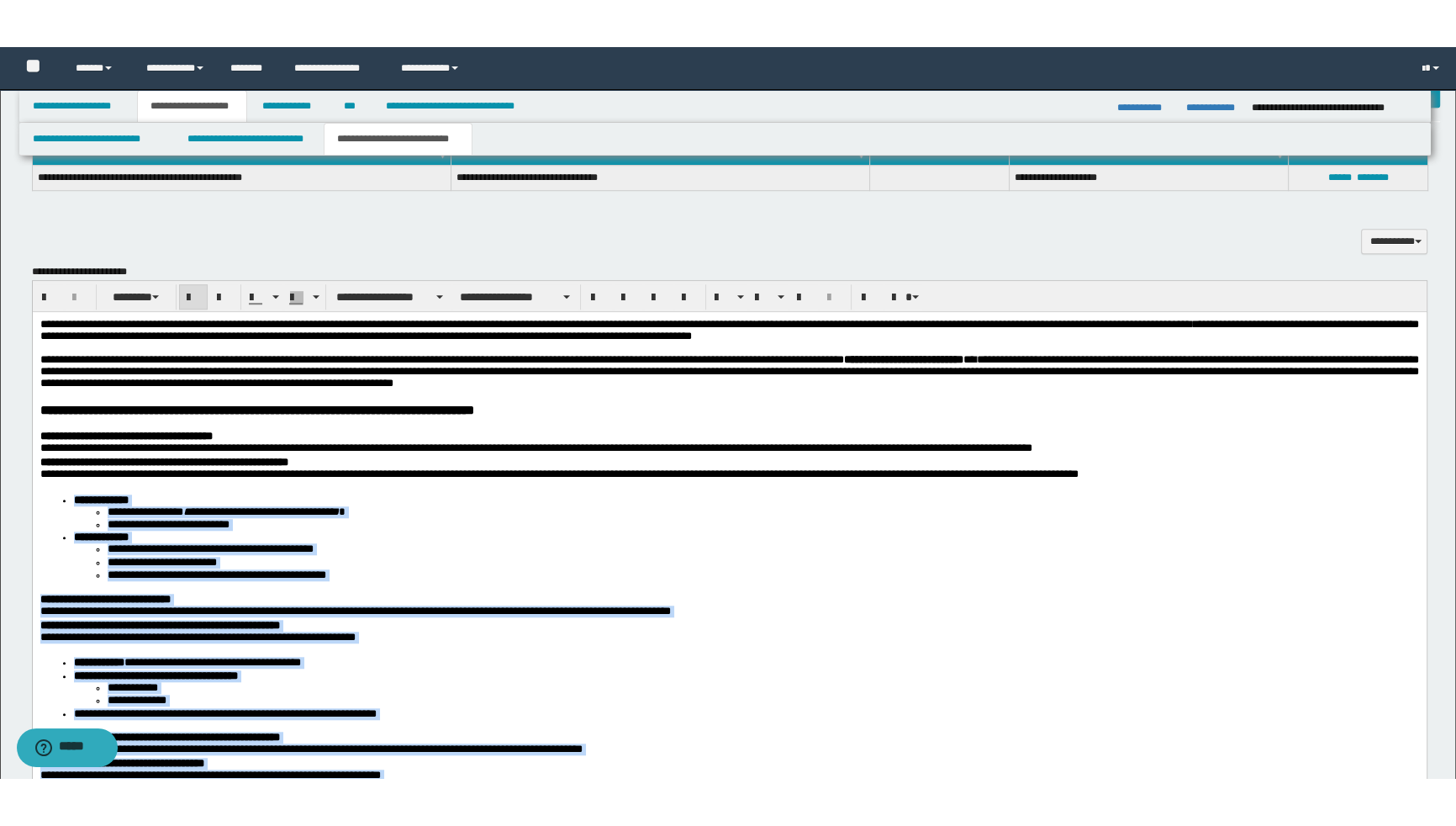 scroll, scrollTop: 1660, scrollLeft: 0, axis: vertical 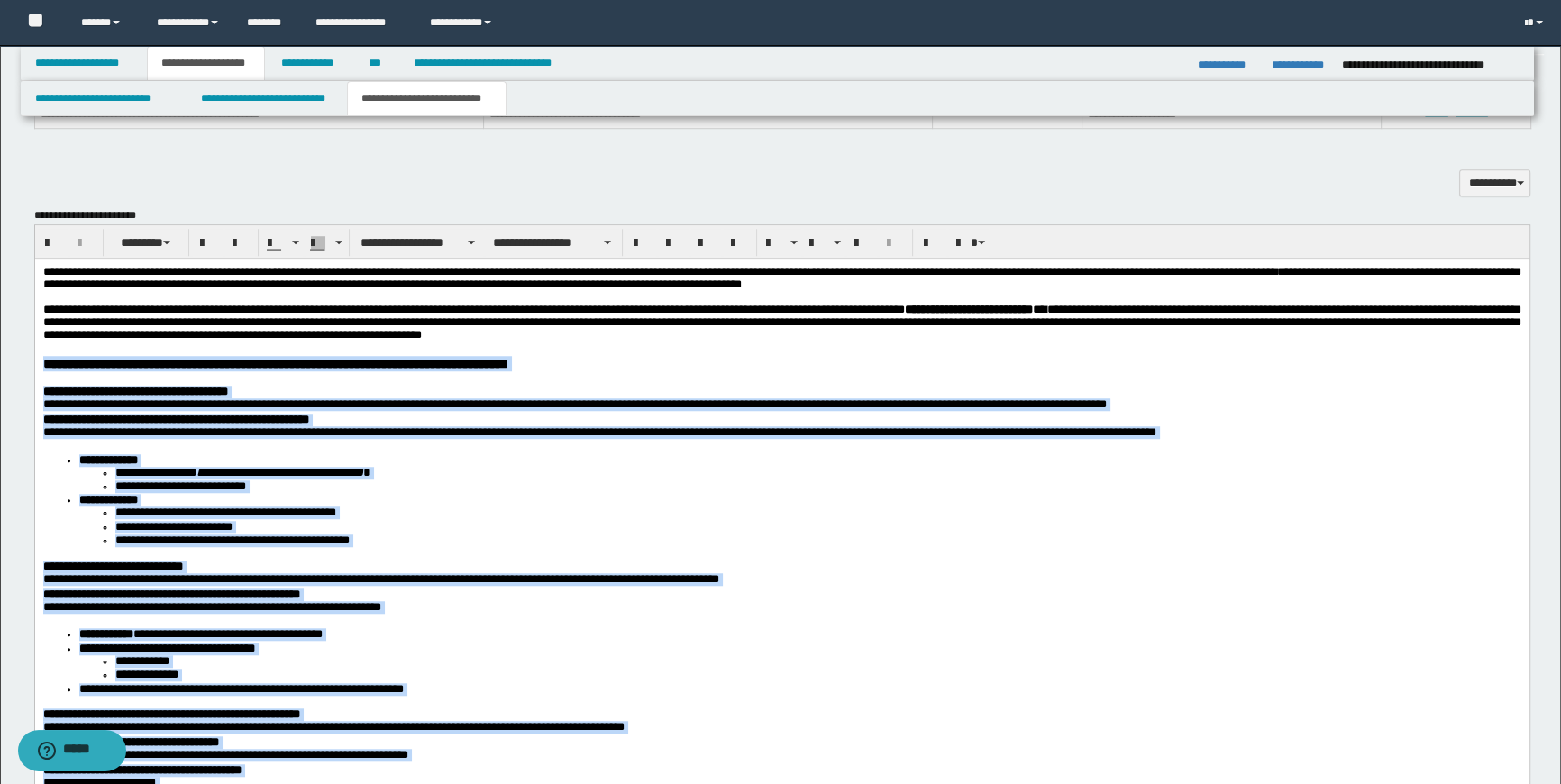 drag, startPoint x: 232, startPoint y: 1407, endPoint x: 34, endPoint y: 627, distance: 804.73847 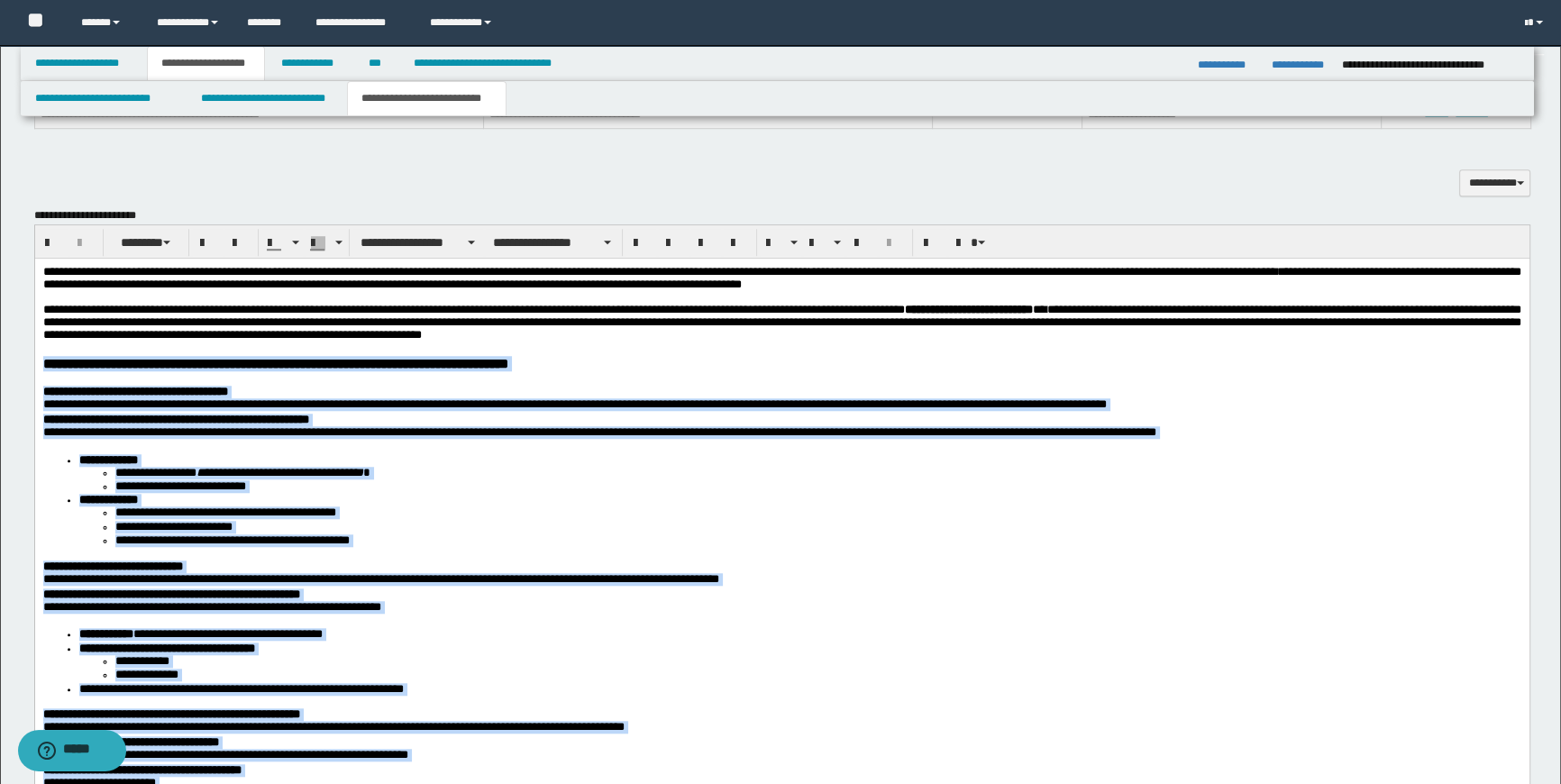 click on "**********" at bounding box center [781, 1382] 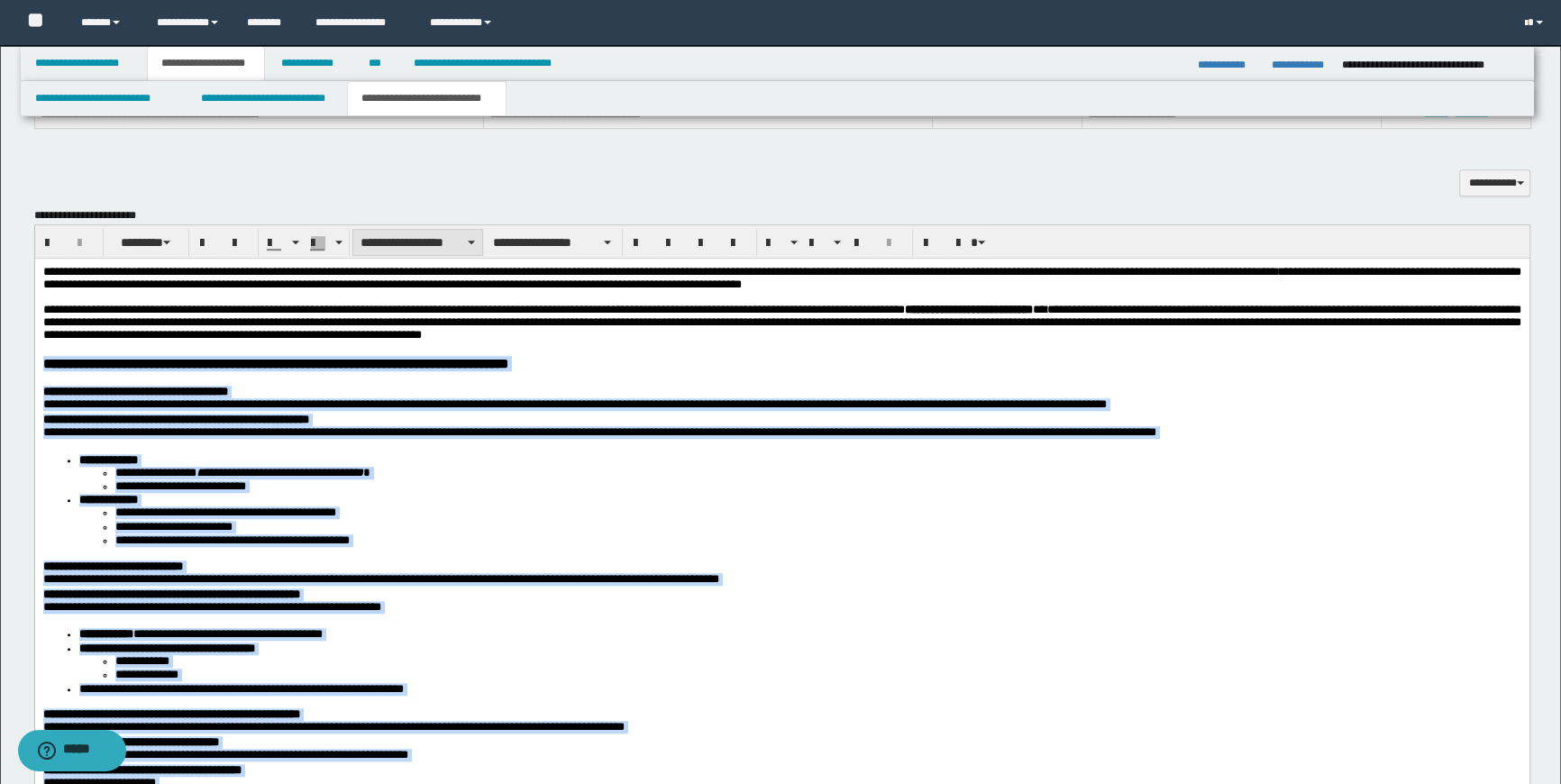 click on "**********" at bounding box center [417, 242] 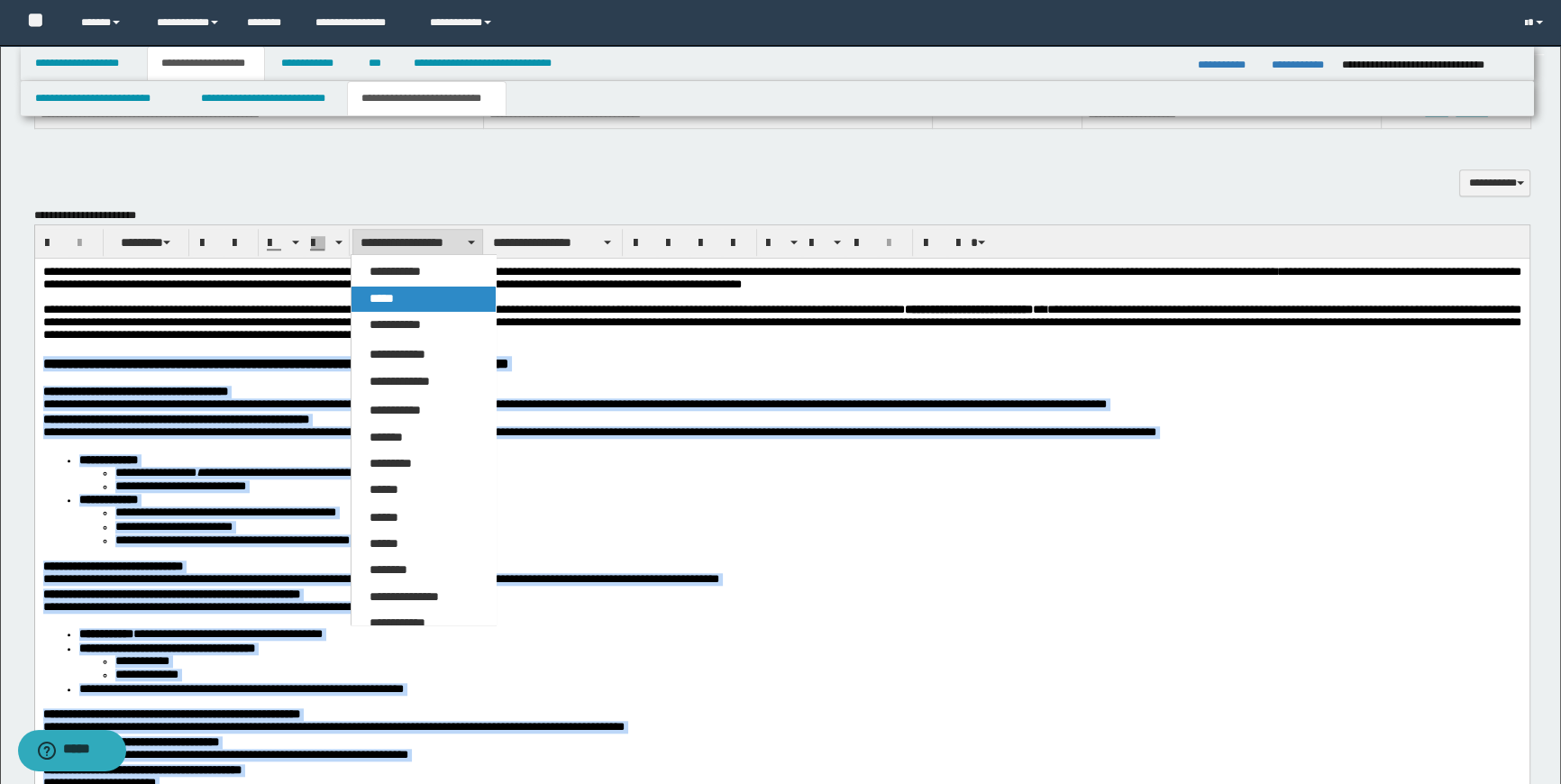 click on "*****" at bounding box center (424, 299) 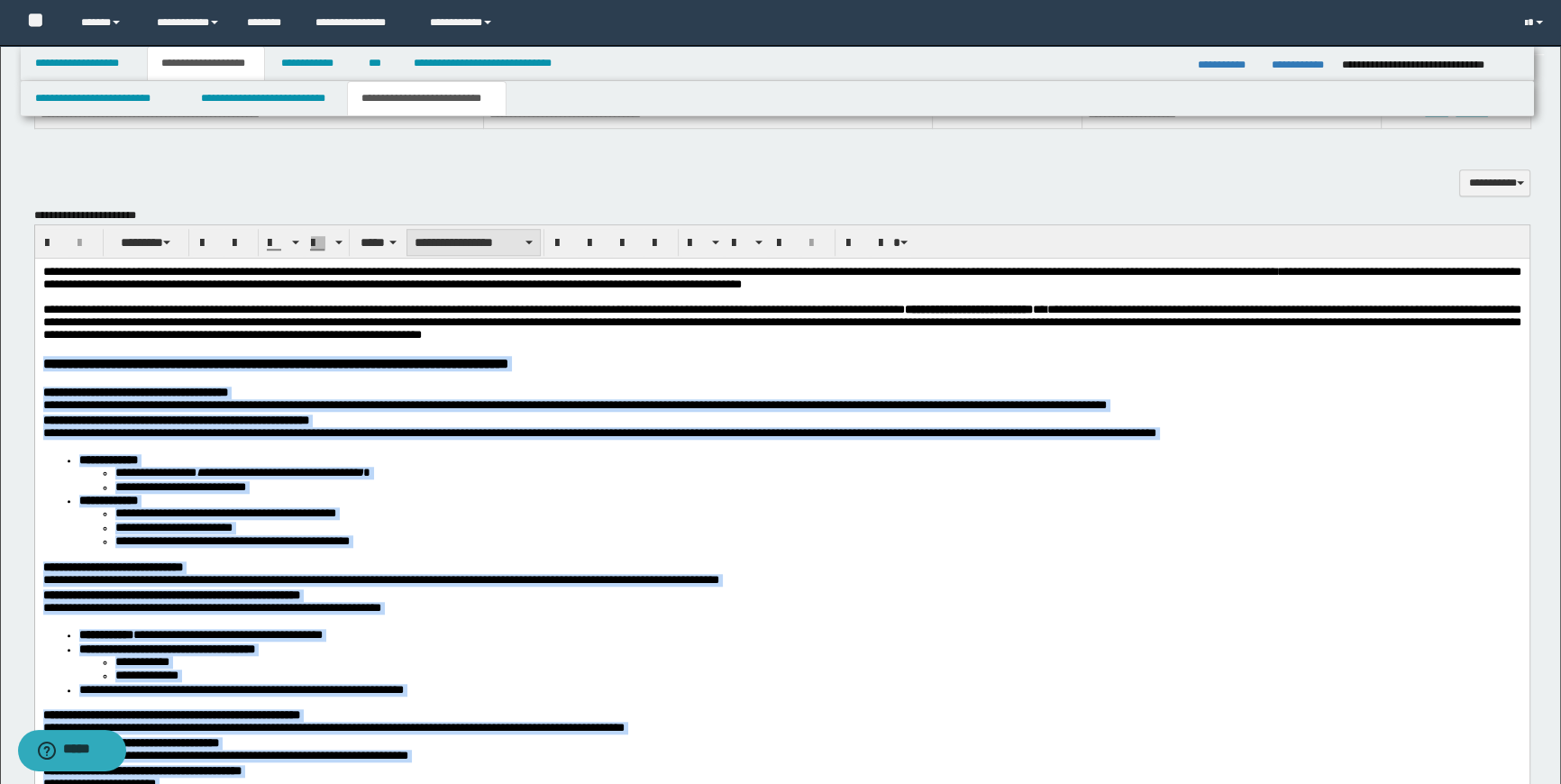 click on "**********" at bounding box center (473, 242) 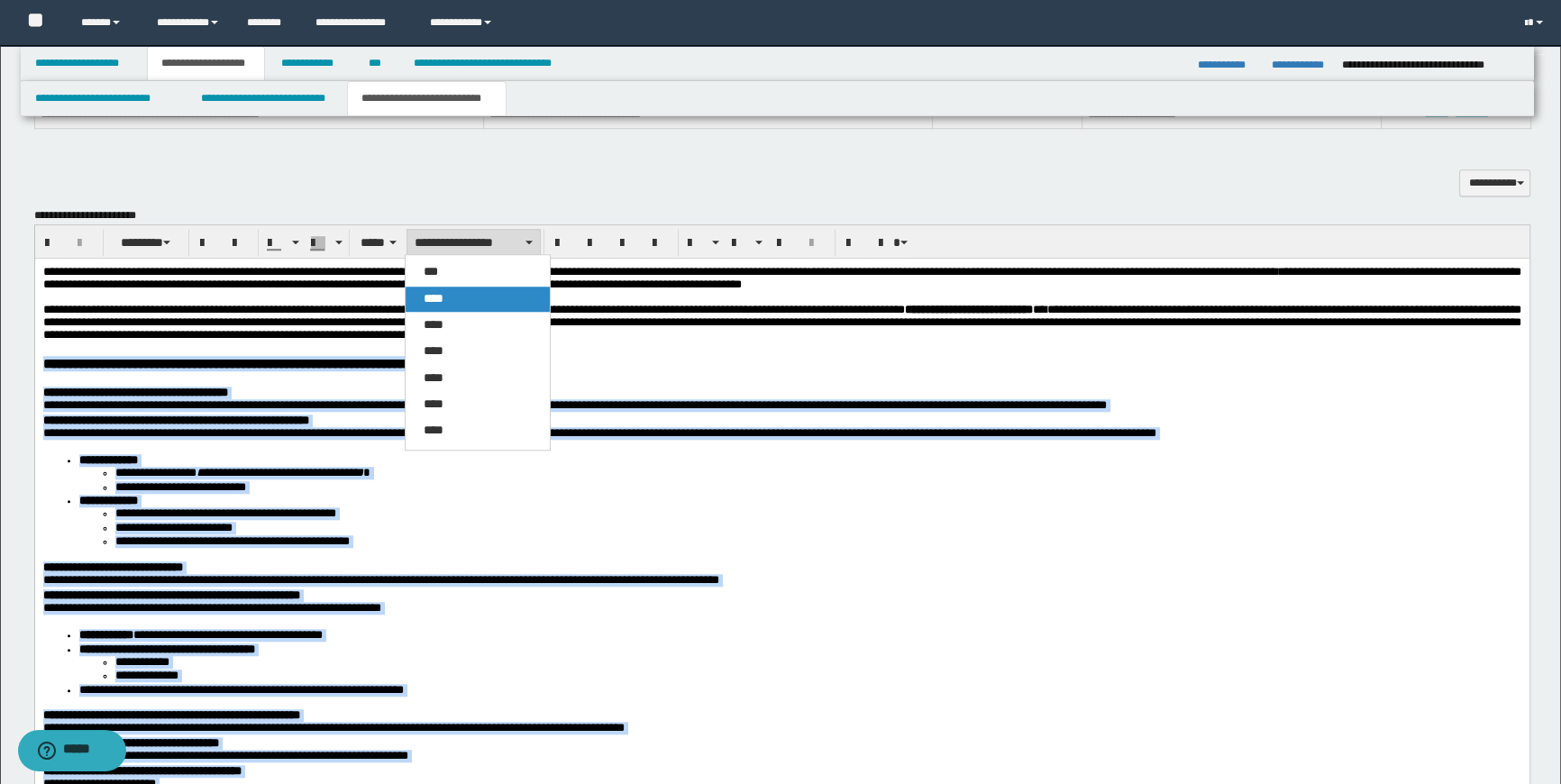 click on "****" at bounding box center (478, 299) 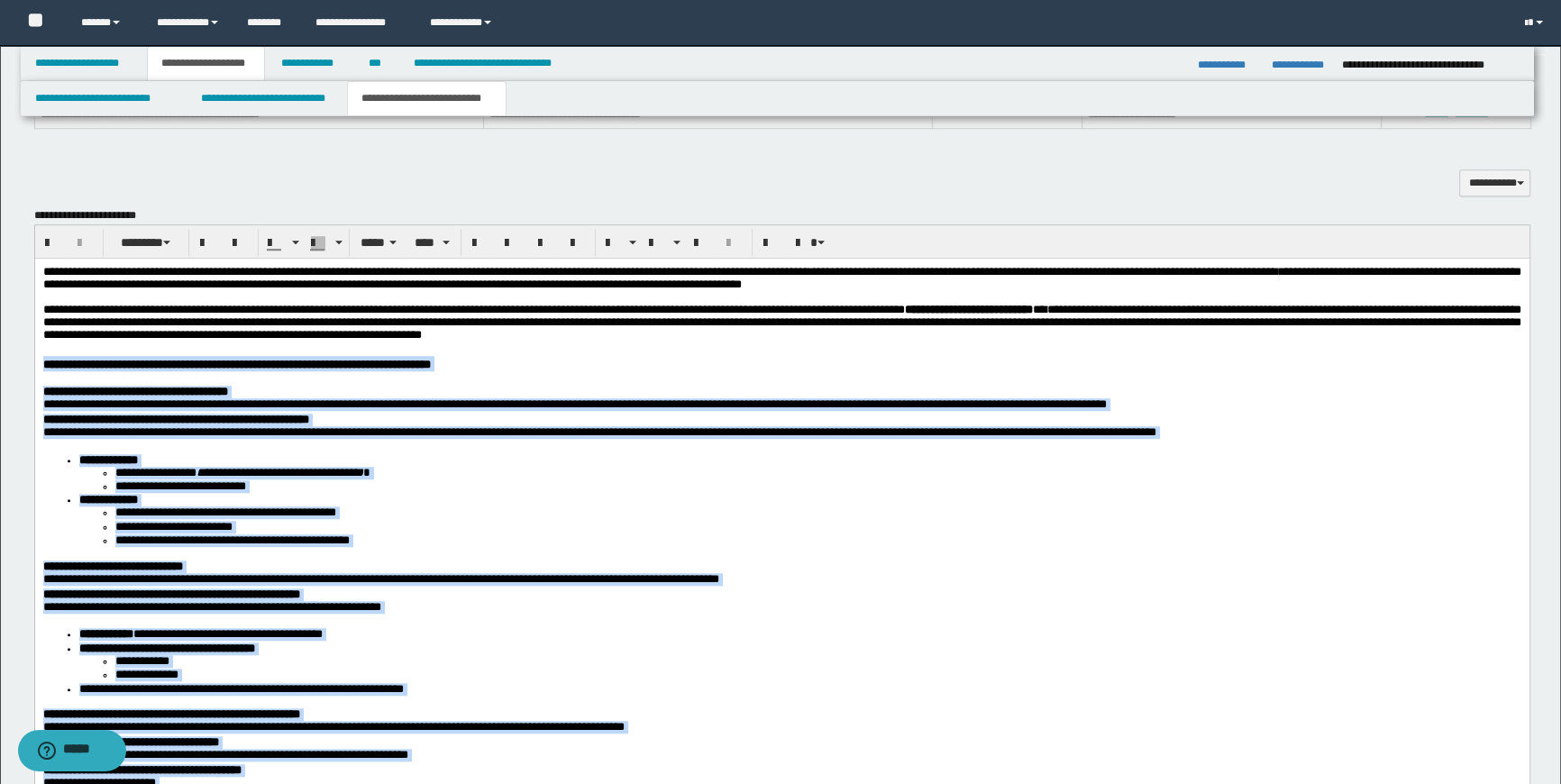 click on "**********" at bounding box center [799, 499] 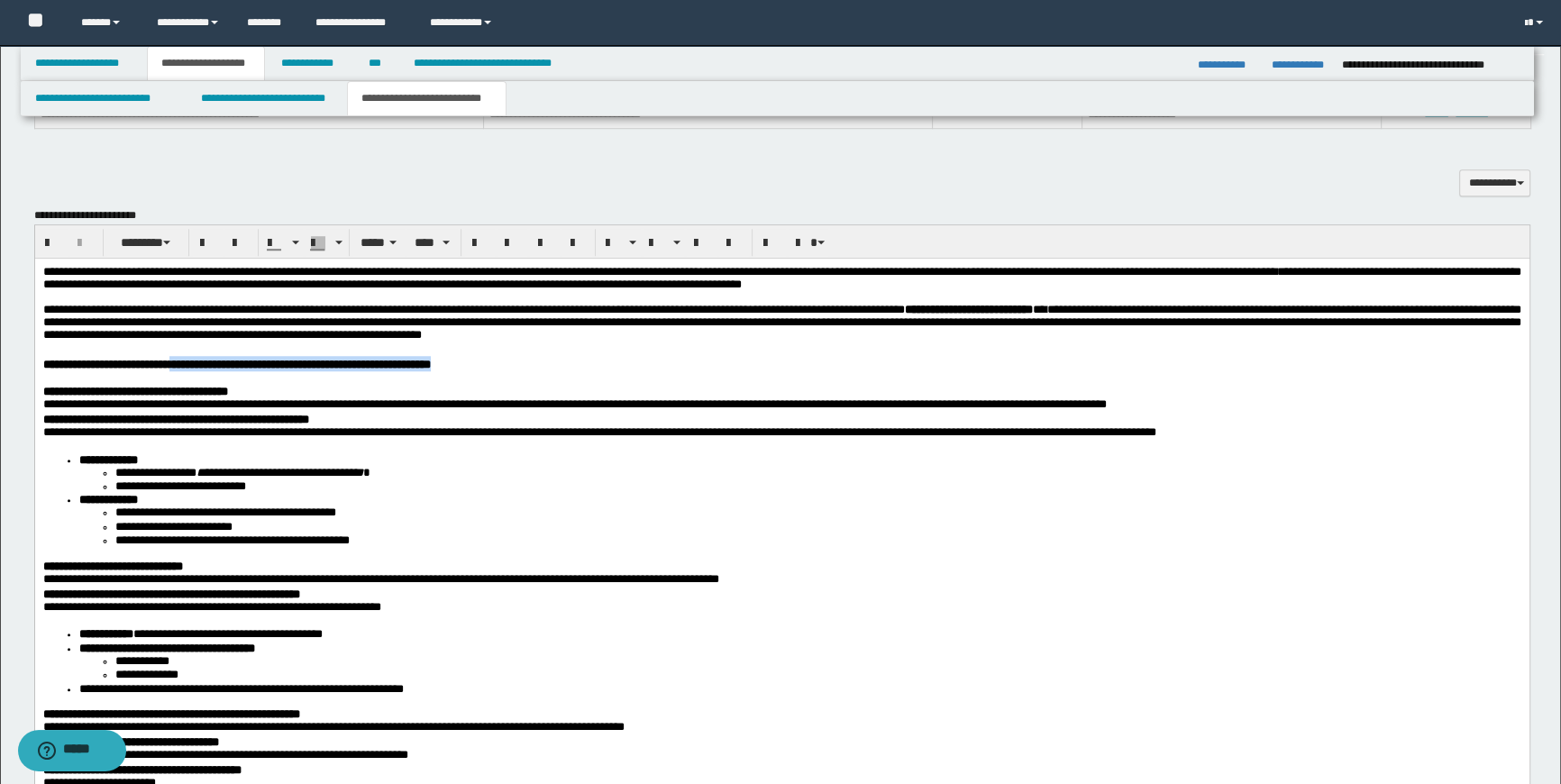 drag, startPoint x: 689, startPoint y: 373, endPoint x: 253, endPoint y: 373, distance: 436 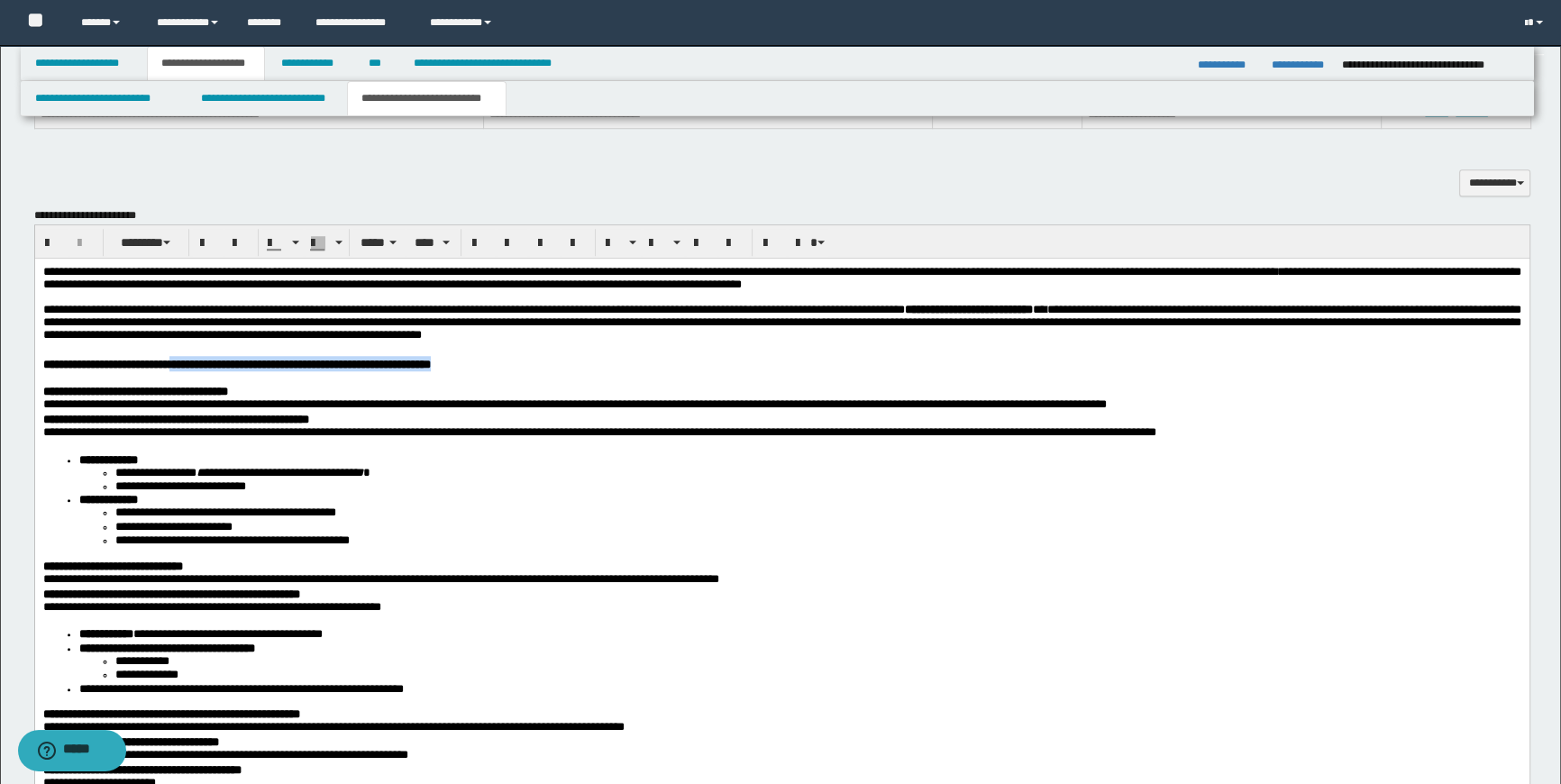 click on "**********" at bounding box center (781, 363) 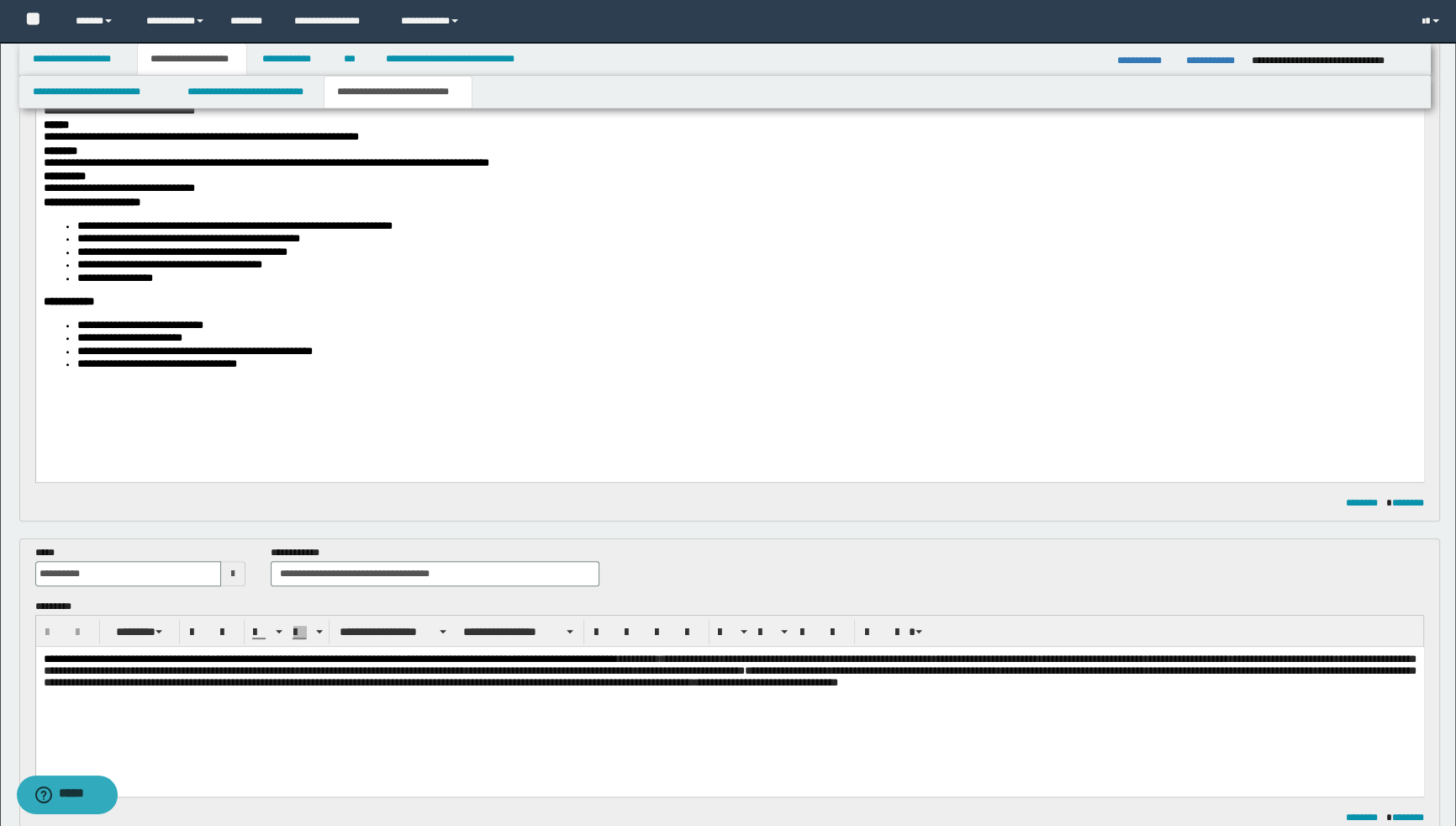 scroll, scrollTop: 590, scrollLeft: 0, axis: vertical 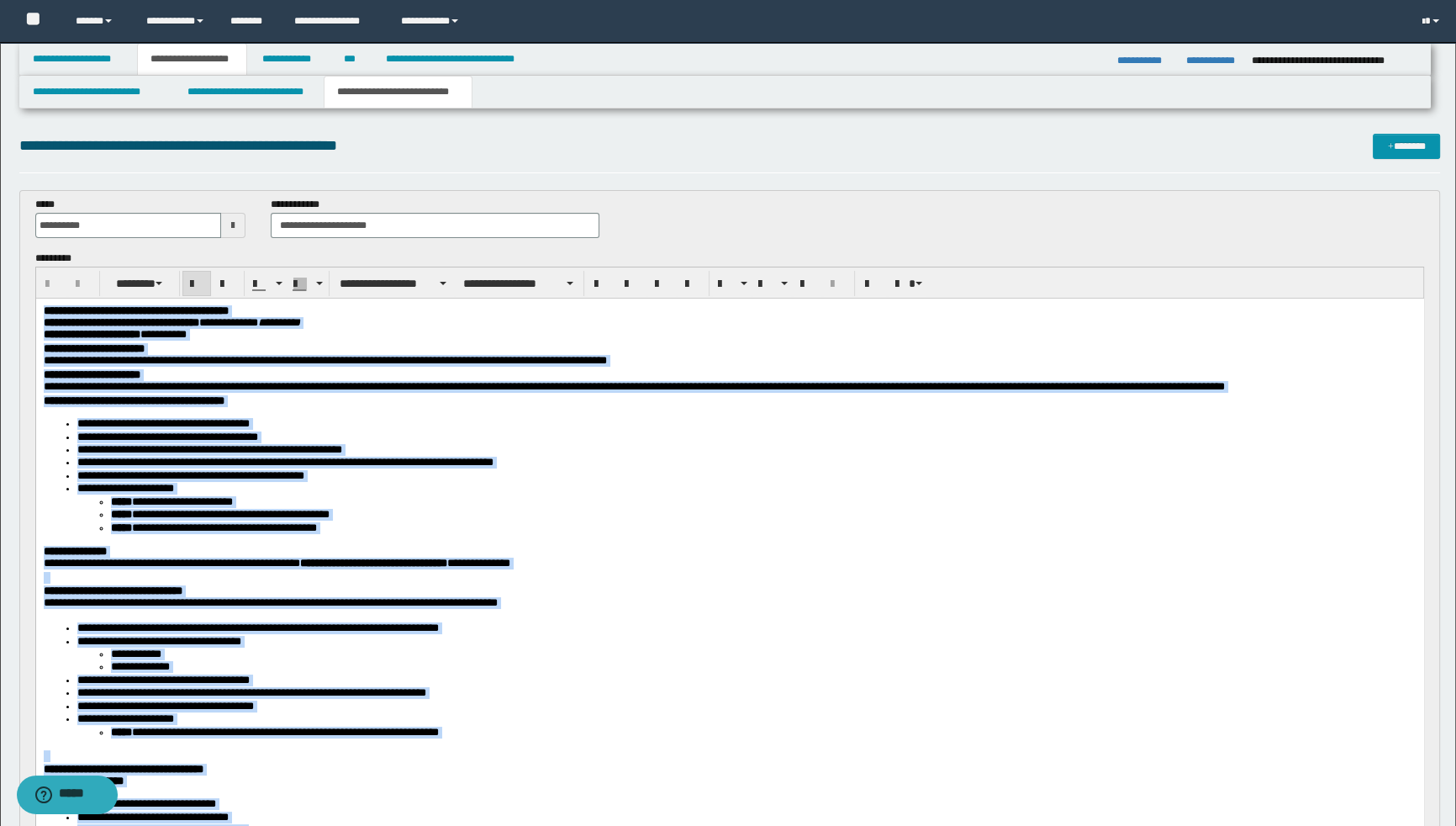 drag, startPoint x: 321, startPoint y: 1202, endPoint x: 7, endPoint y: 46, distance: 1197.8865 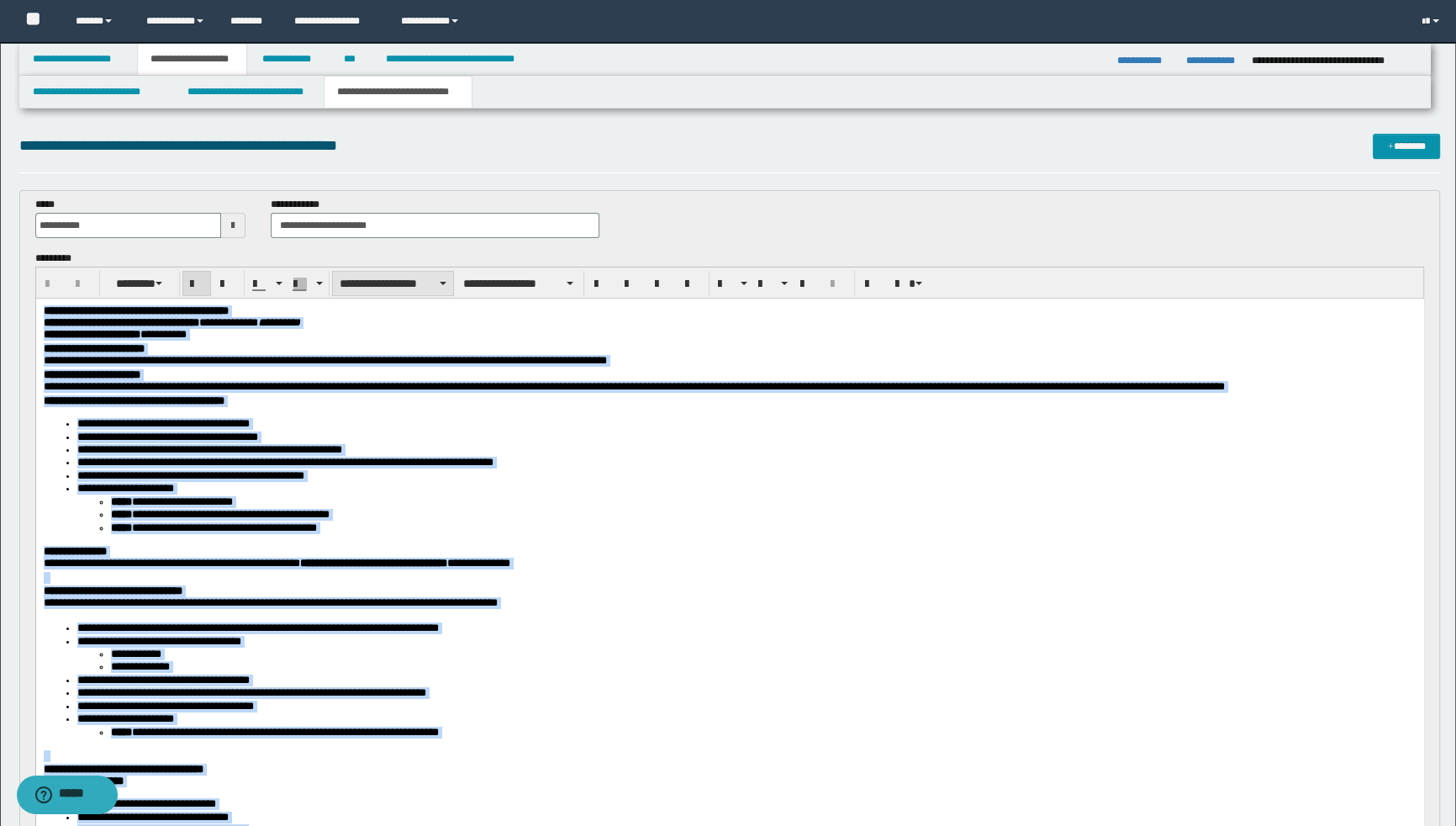 click on "**********" at bounding box center (393, 283) 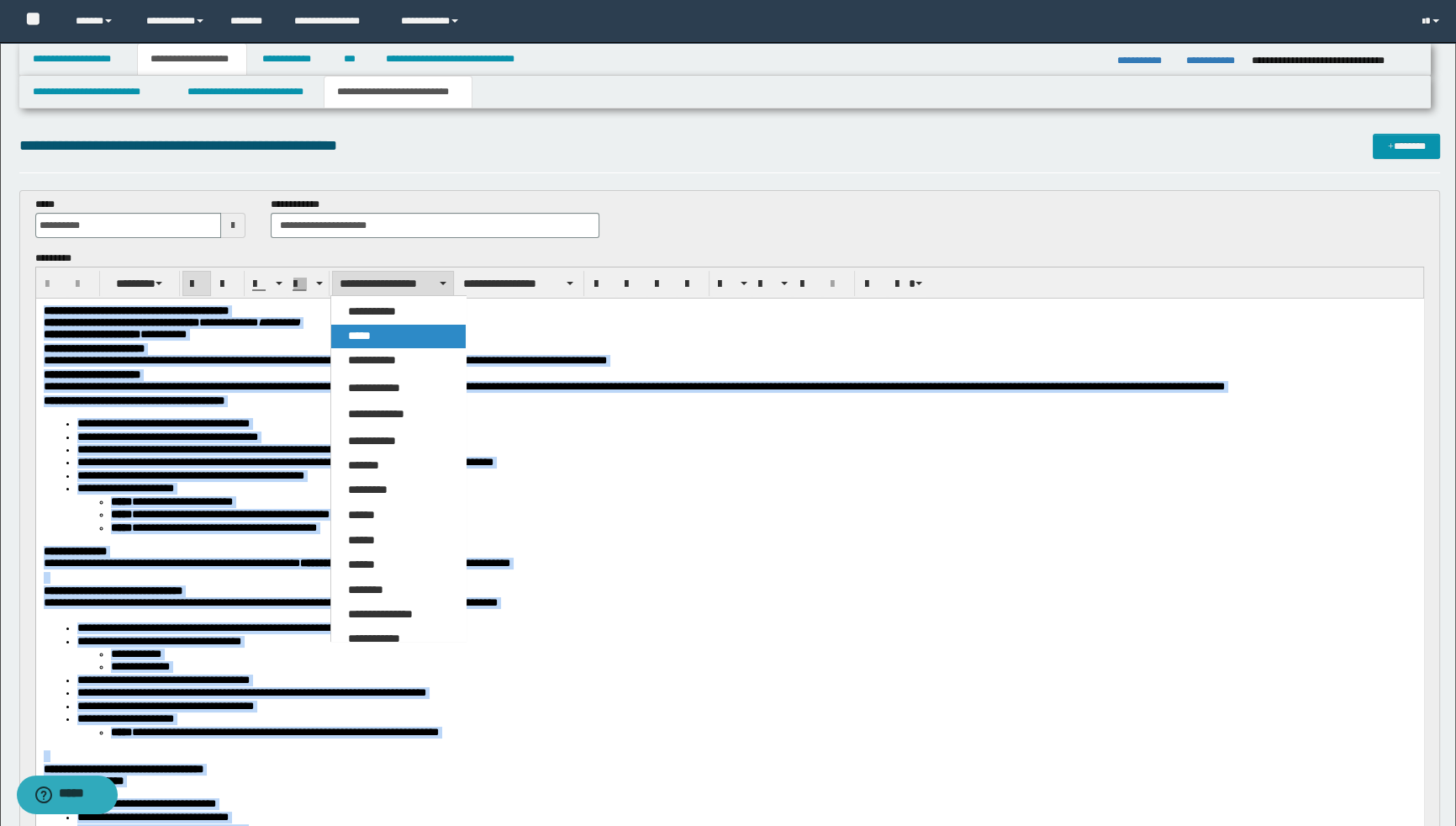 click on "*****" at bounding box center (398, 336) 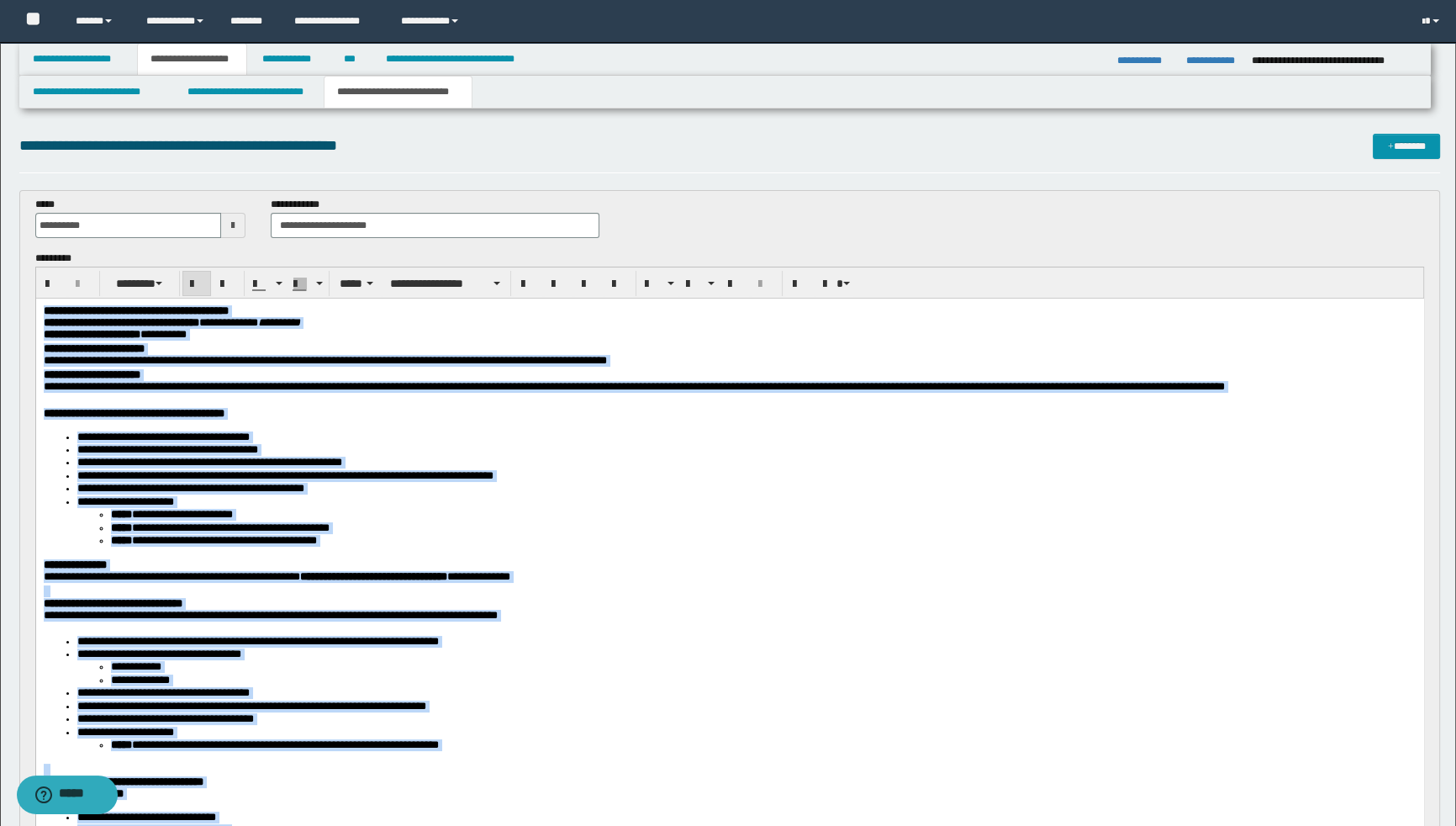 click on "**********" at bounding box center [746, 450] 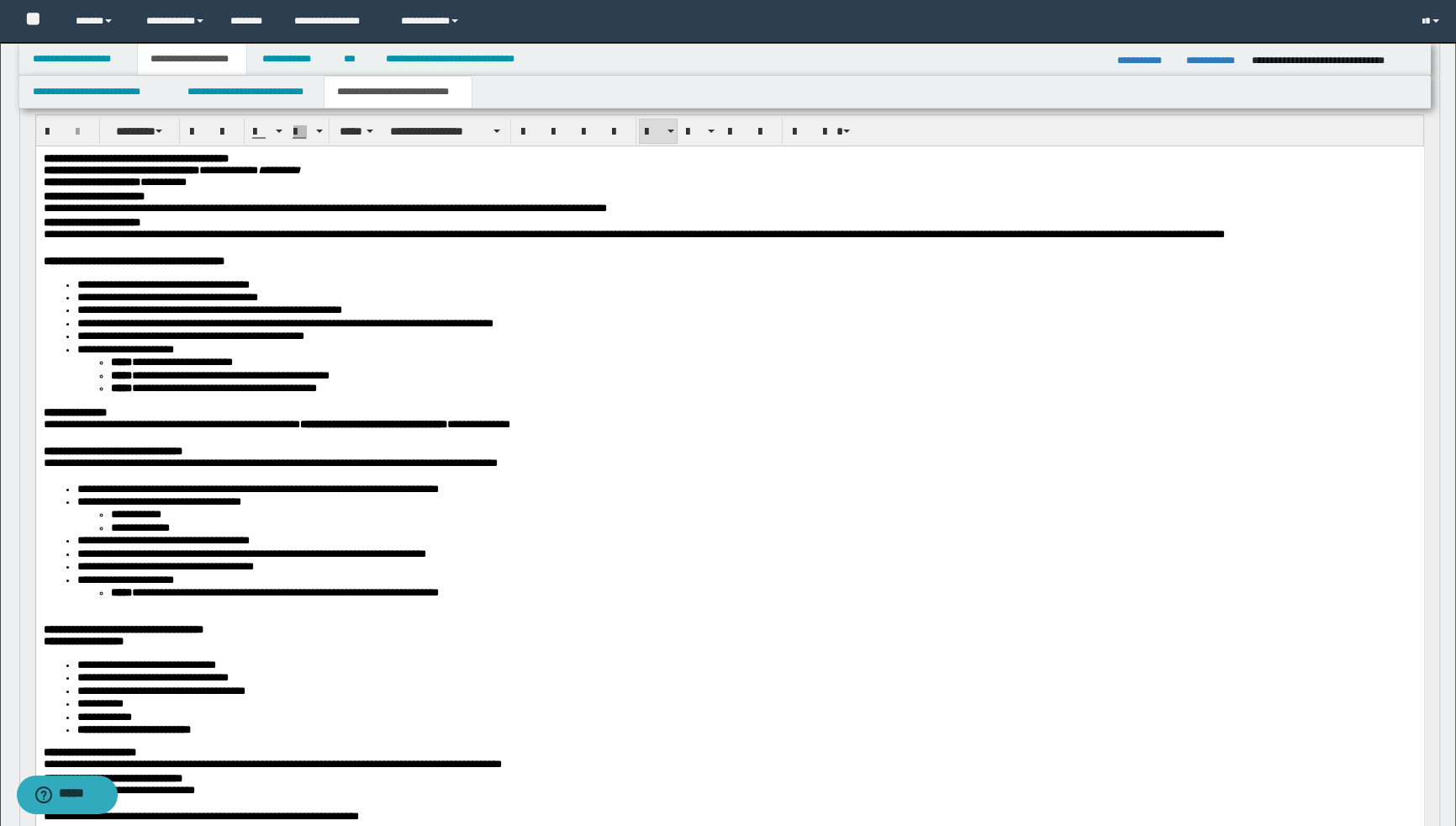 scroll, scrollTop: 305, scrollLeft: 0, axis: vertical 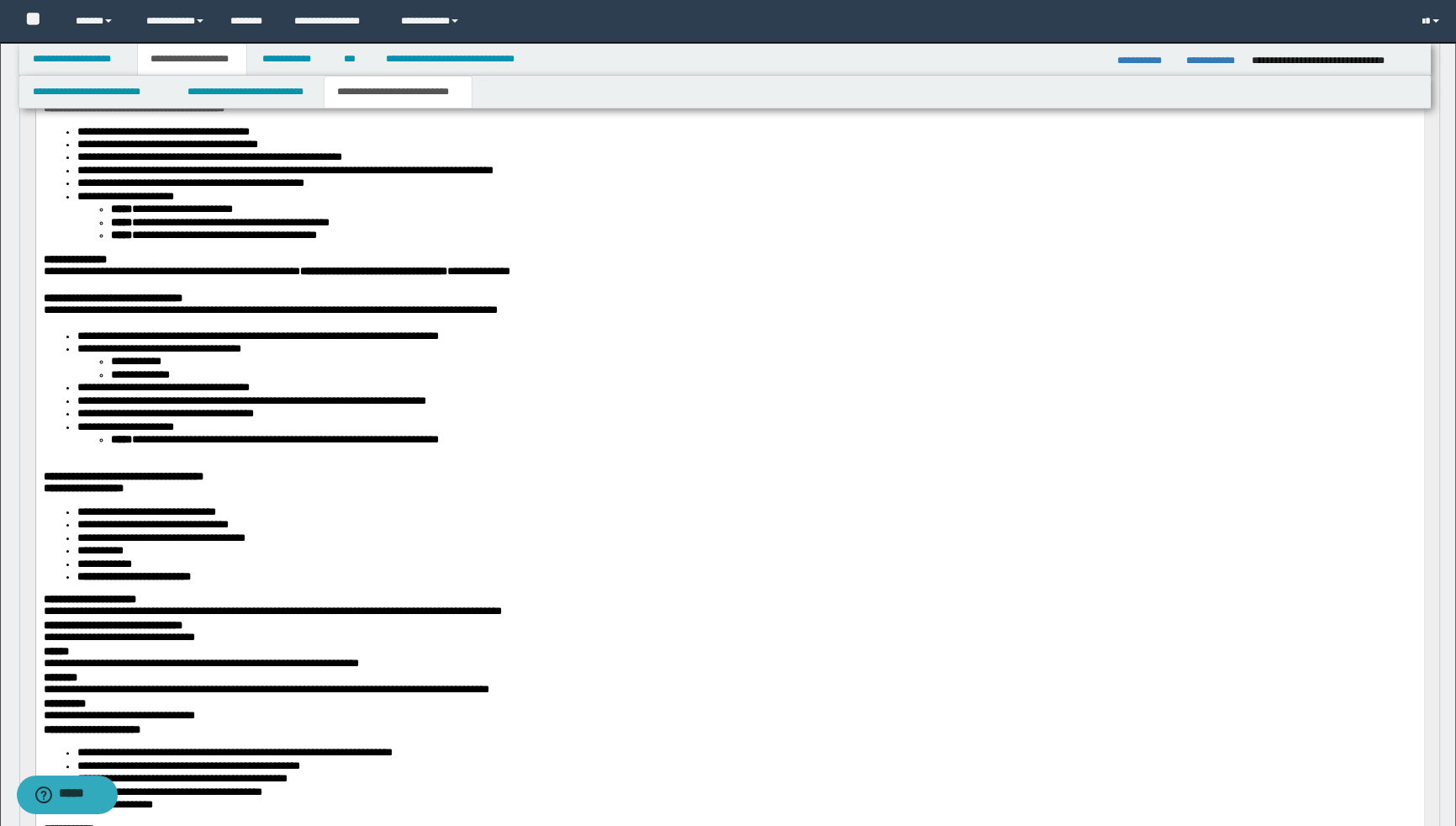 click on "**********" at bounding box center (746, 513) 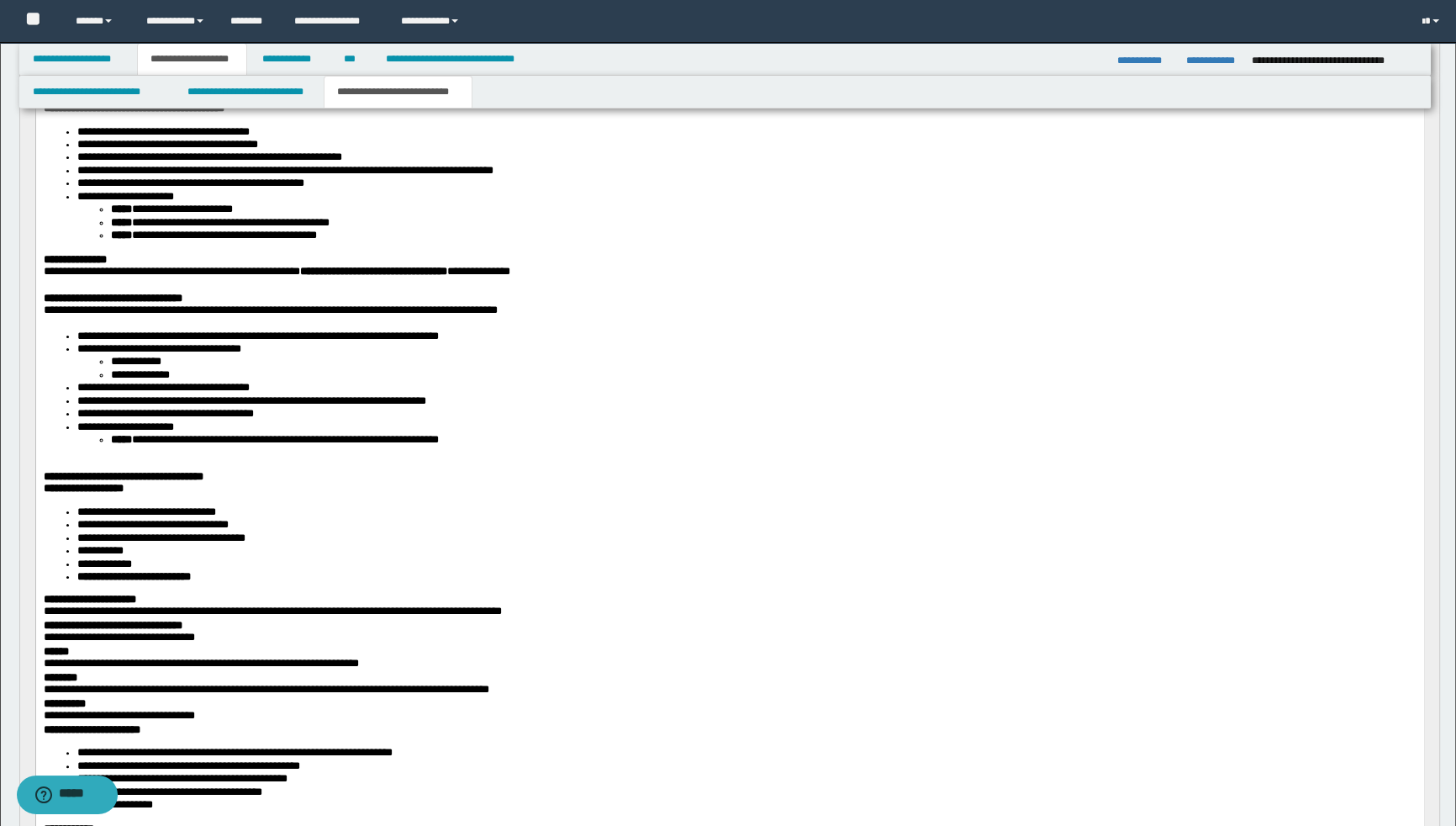 type 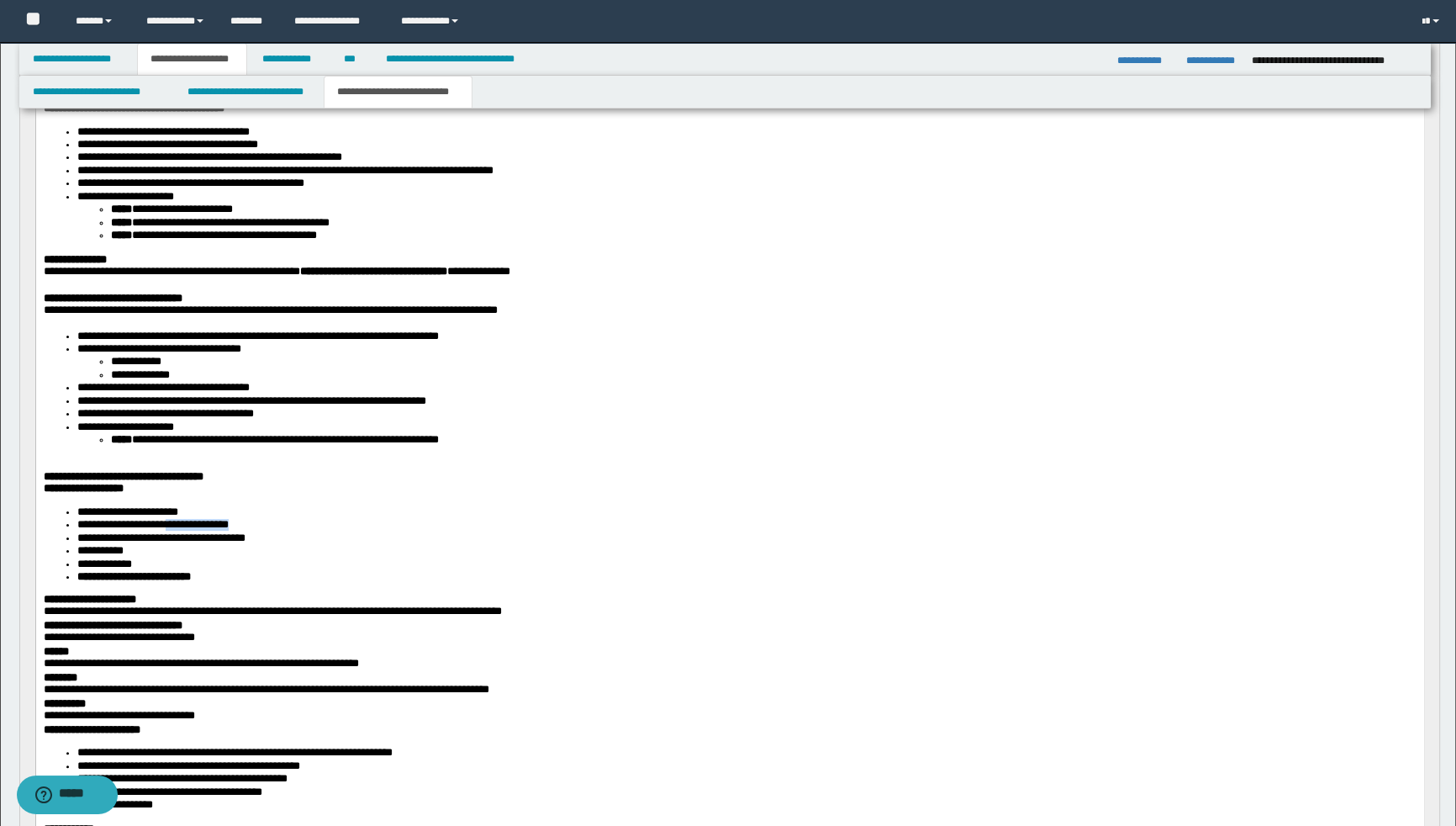 drag, startPoint x: 269, startPoint y: 532, endPoint x: 185, endPoint y: 534, distance: 84.02 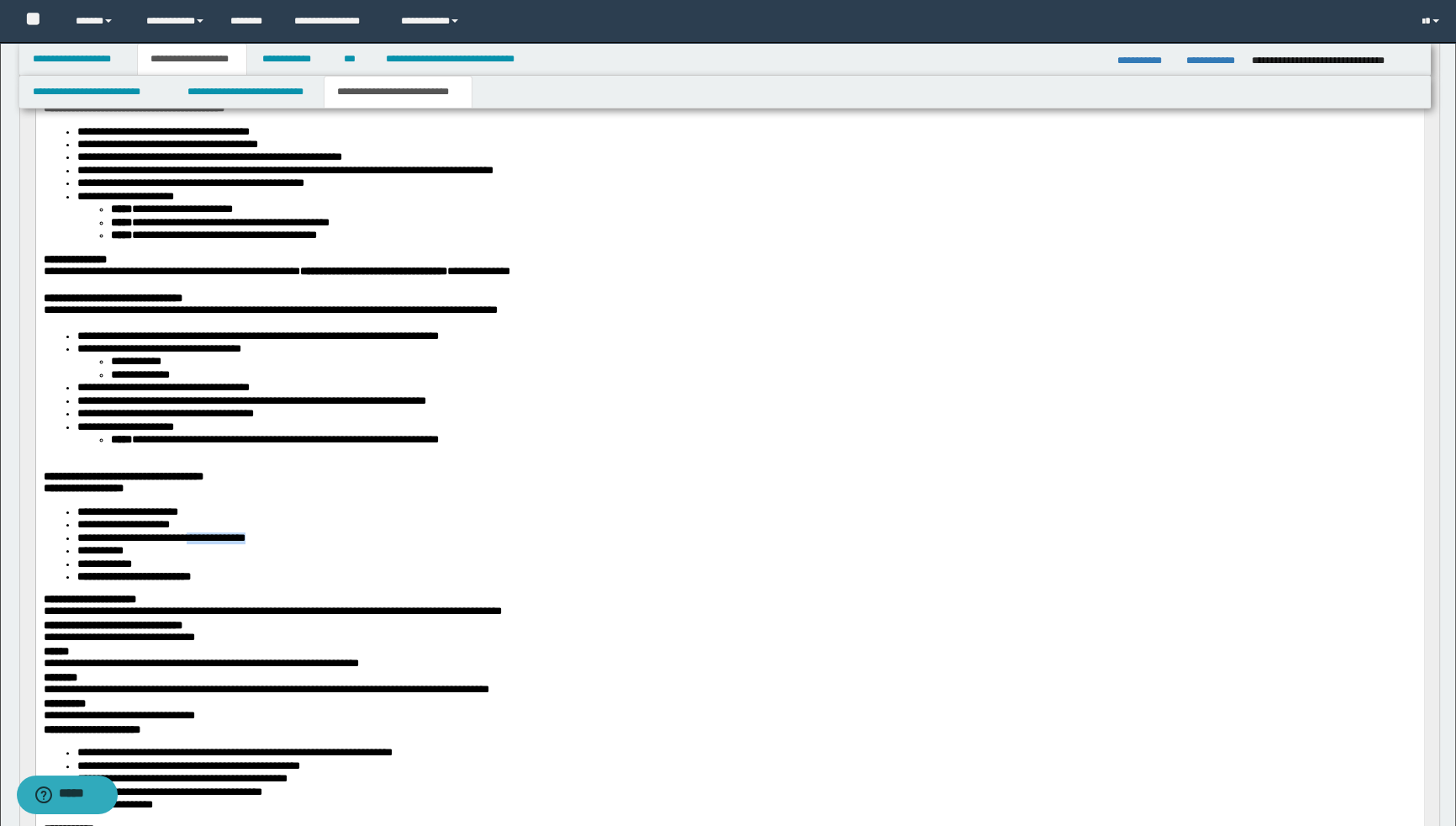 drag, startPoint x: 297, startPoint y: 542, endPoint x: 198, endPoint y: 548, distance: 99.181652 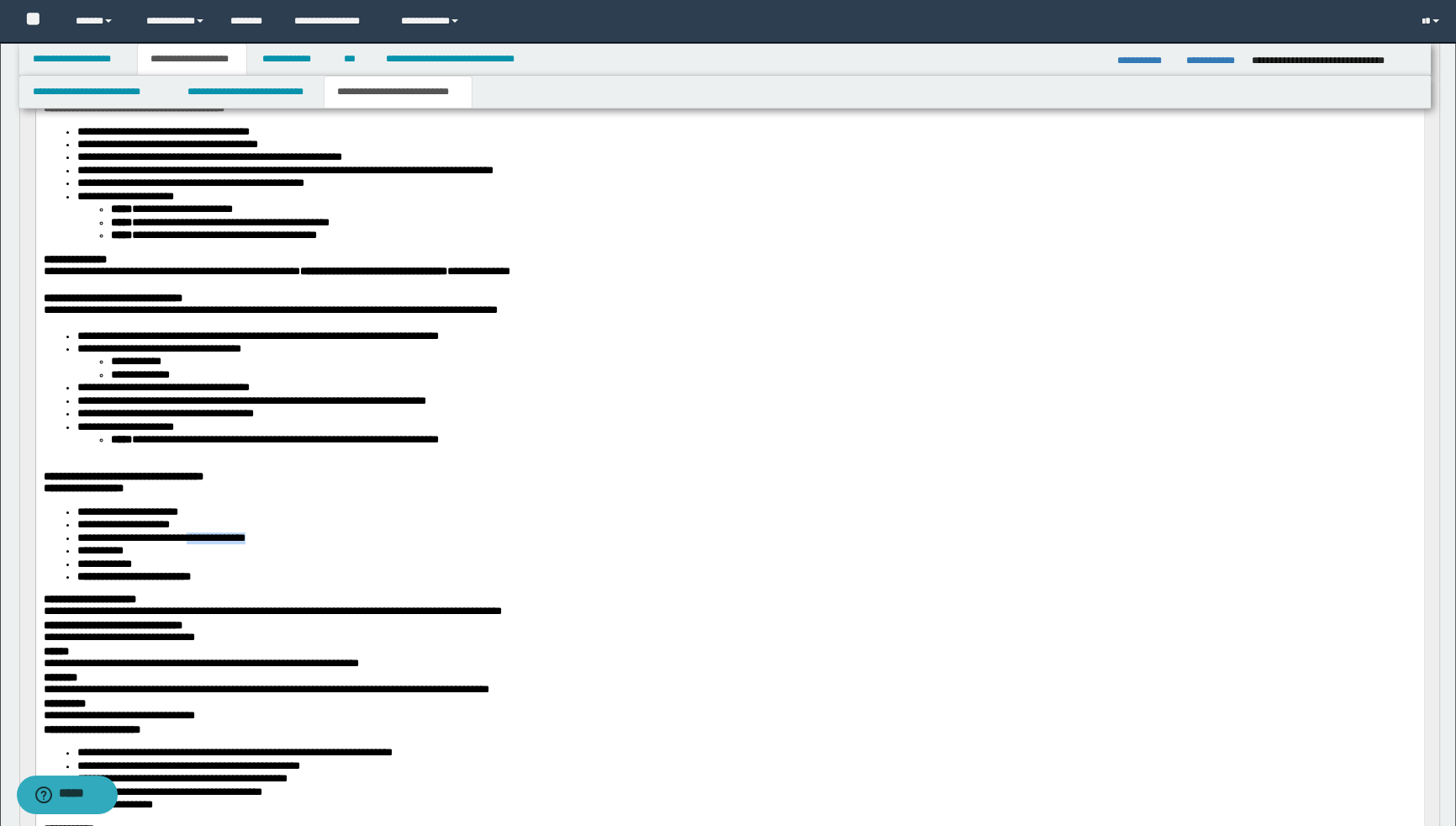 click on "**********" at bounding box center (746, 539) 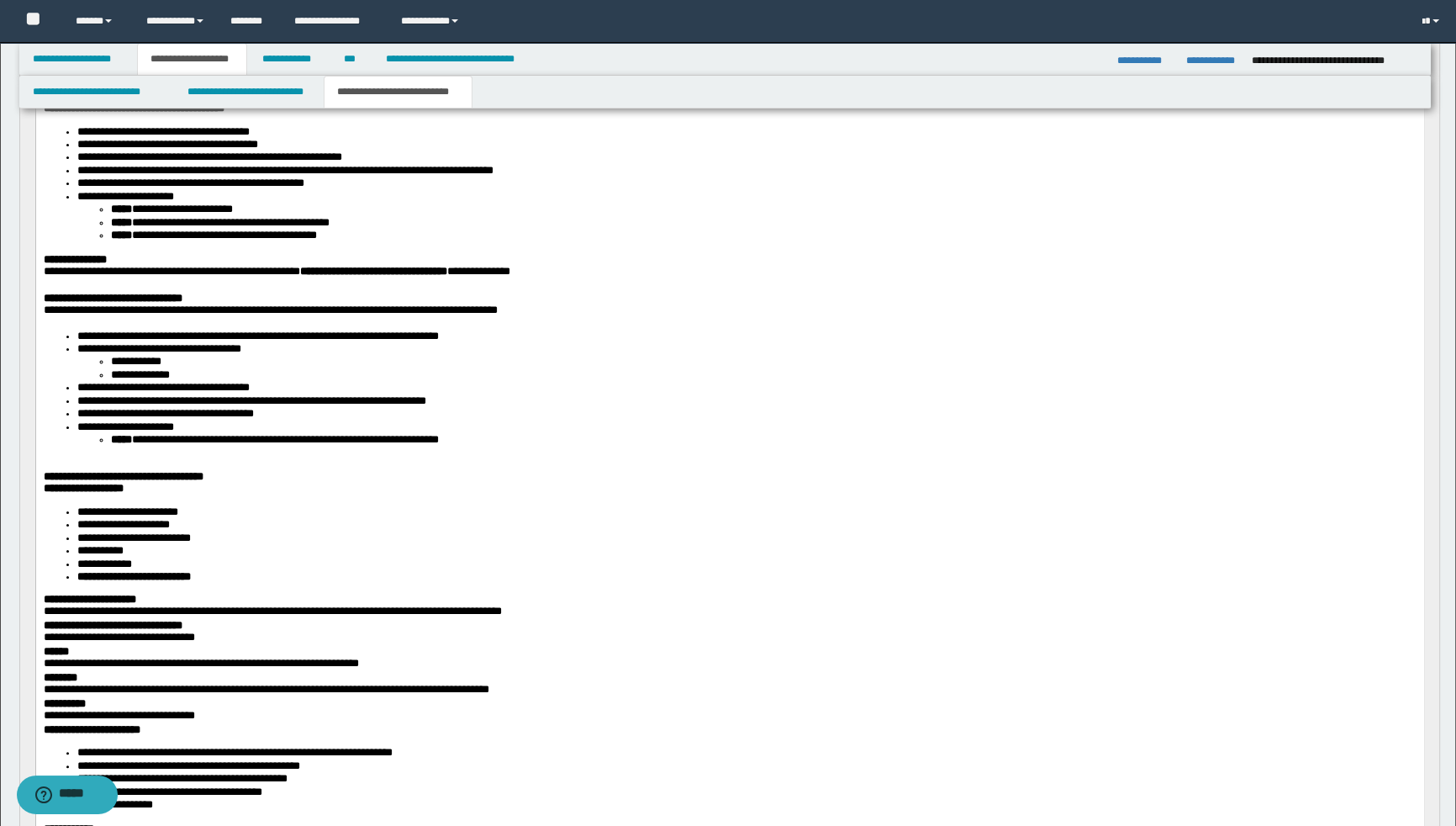 click on "**********" at bounding box center [133, 577] 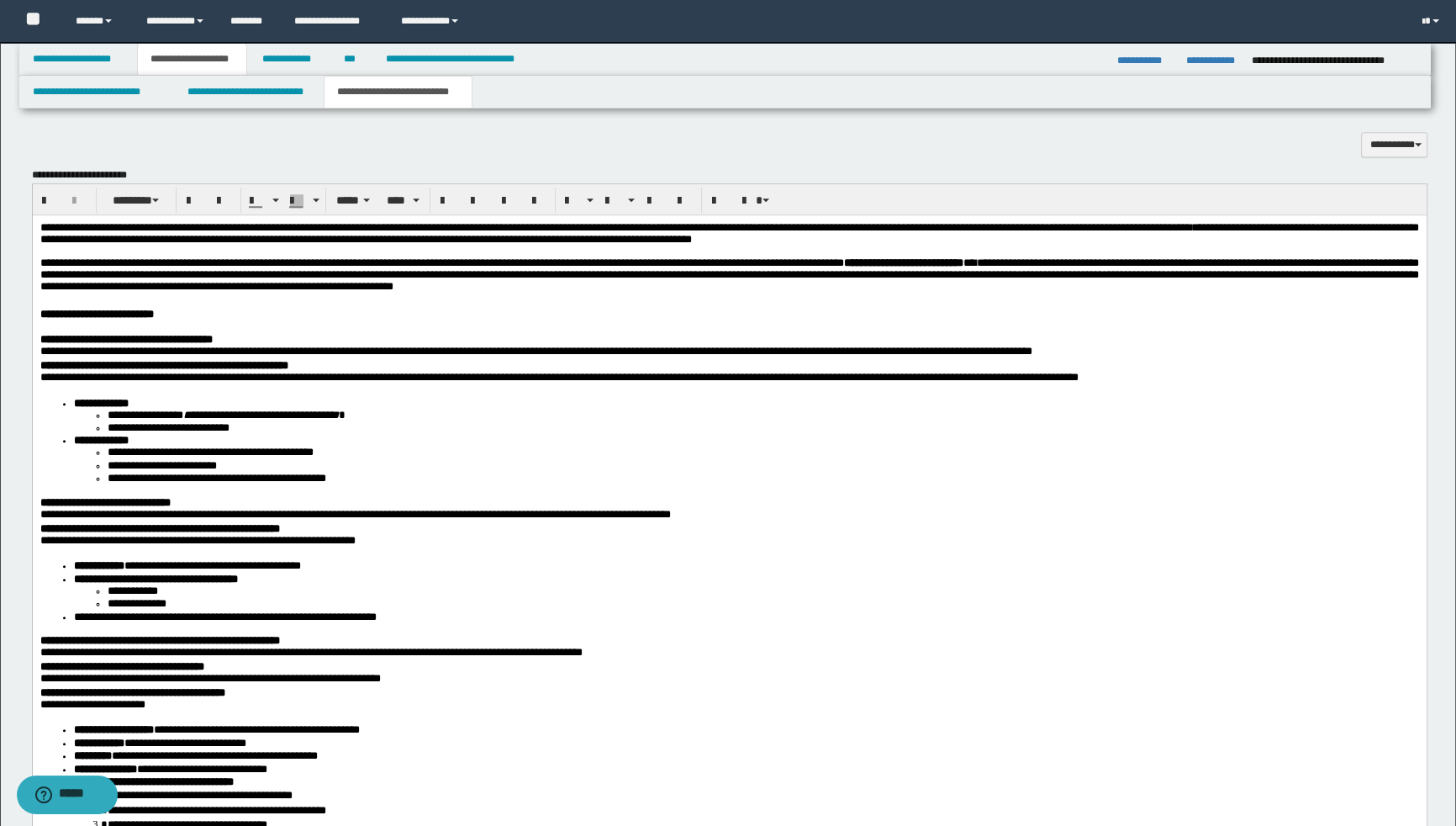 scroll, scrollTop: 1758, scrollLeft: 0, axis: vertical 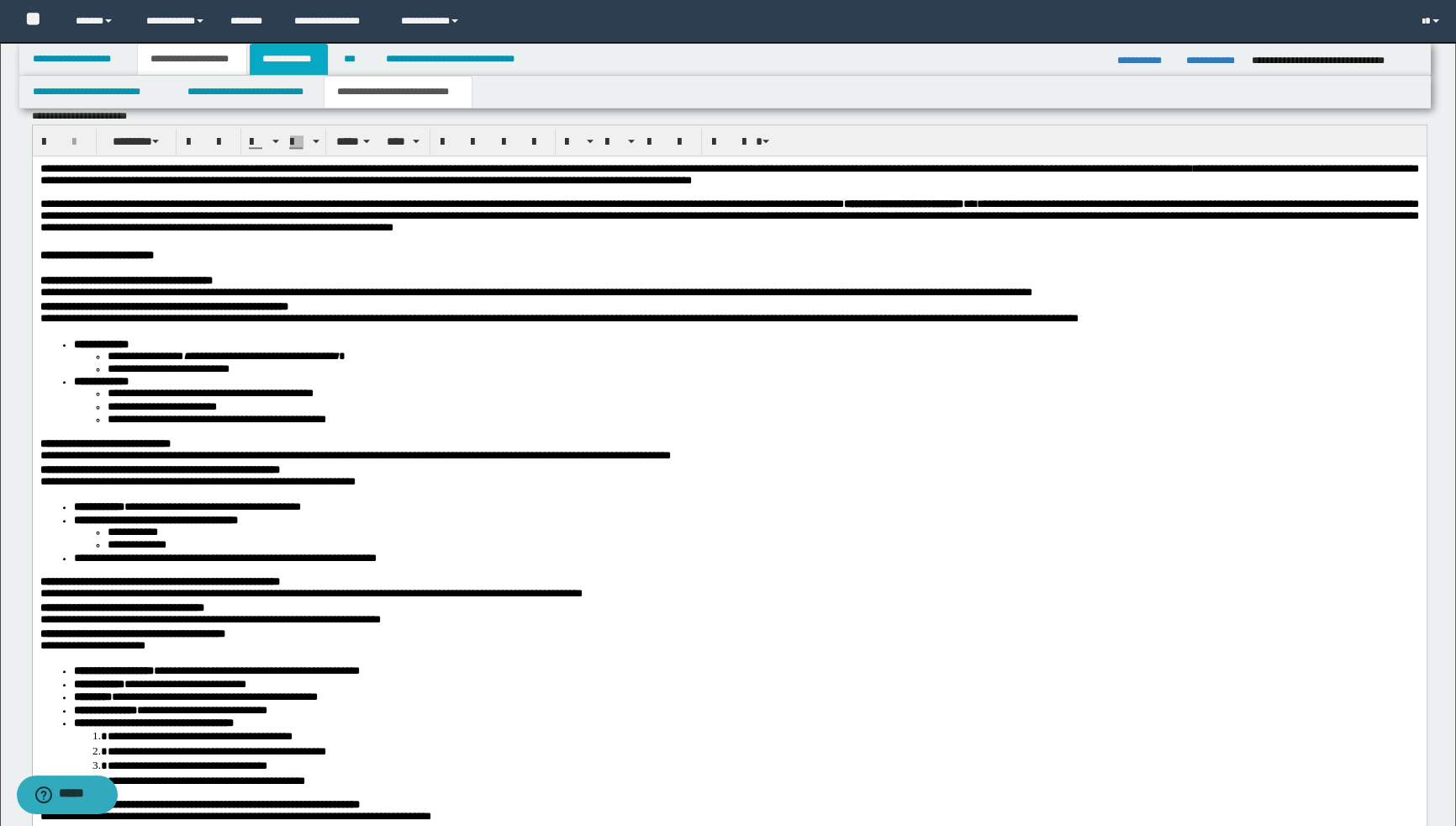 click on "**********" at bounding box center [288, 59] 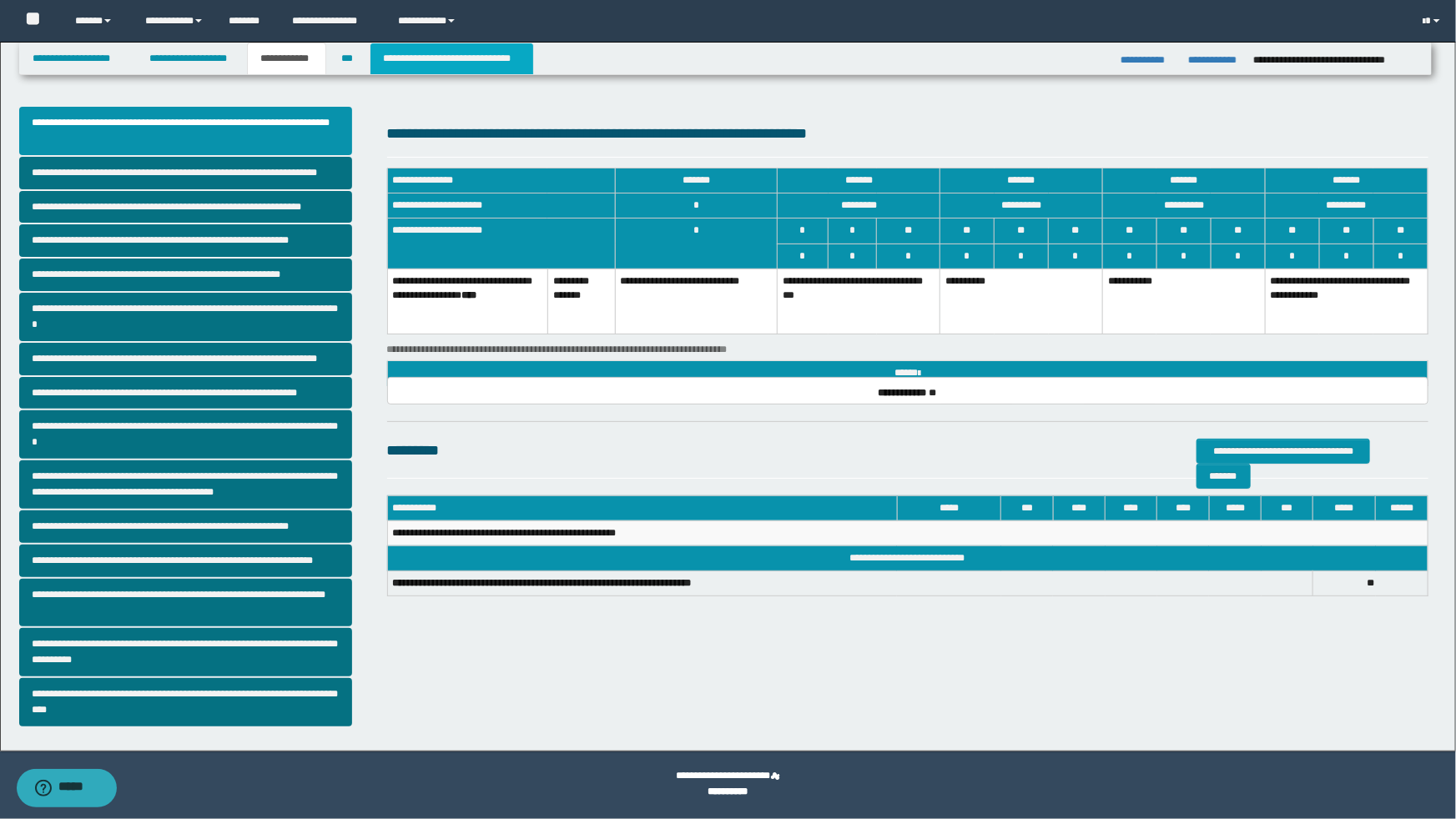 click on "**********" at bounding box center (451, 58) 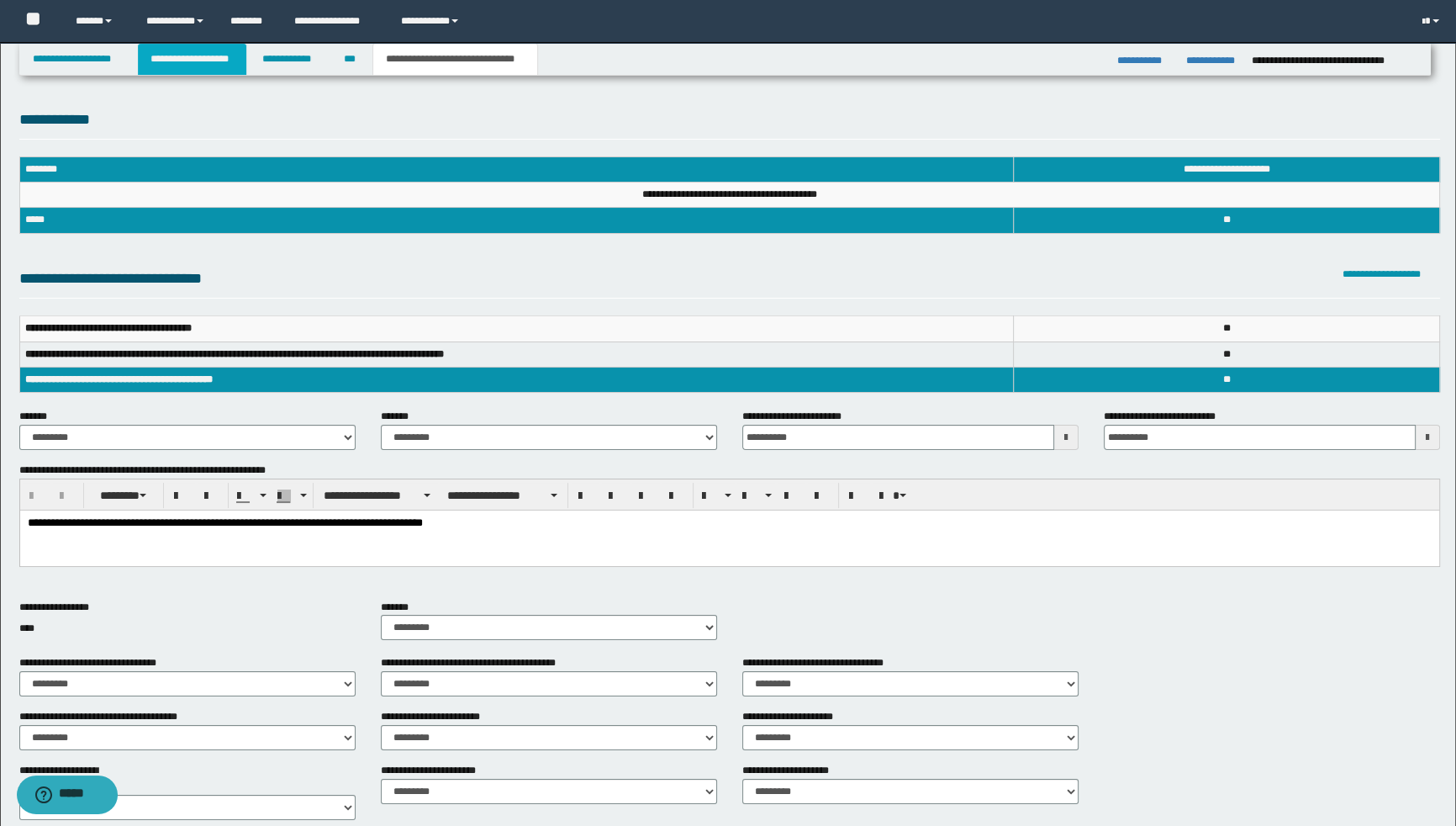 click on "**********" at bounding box center (192, 59) 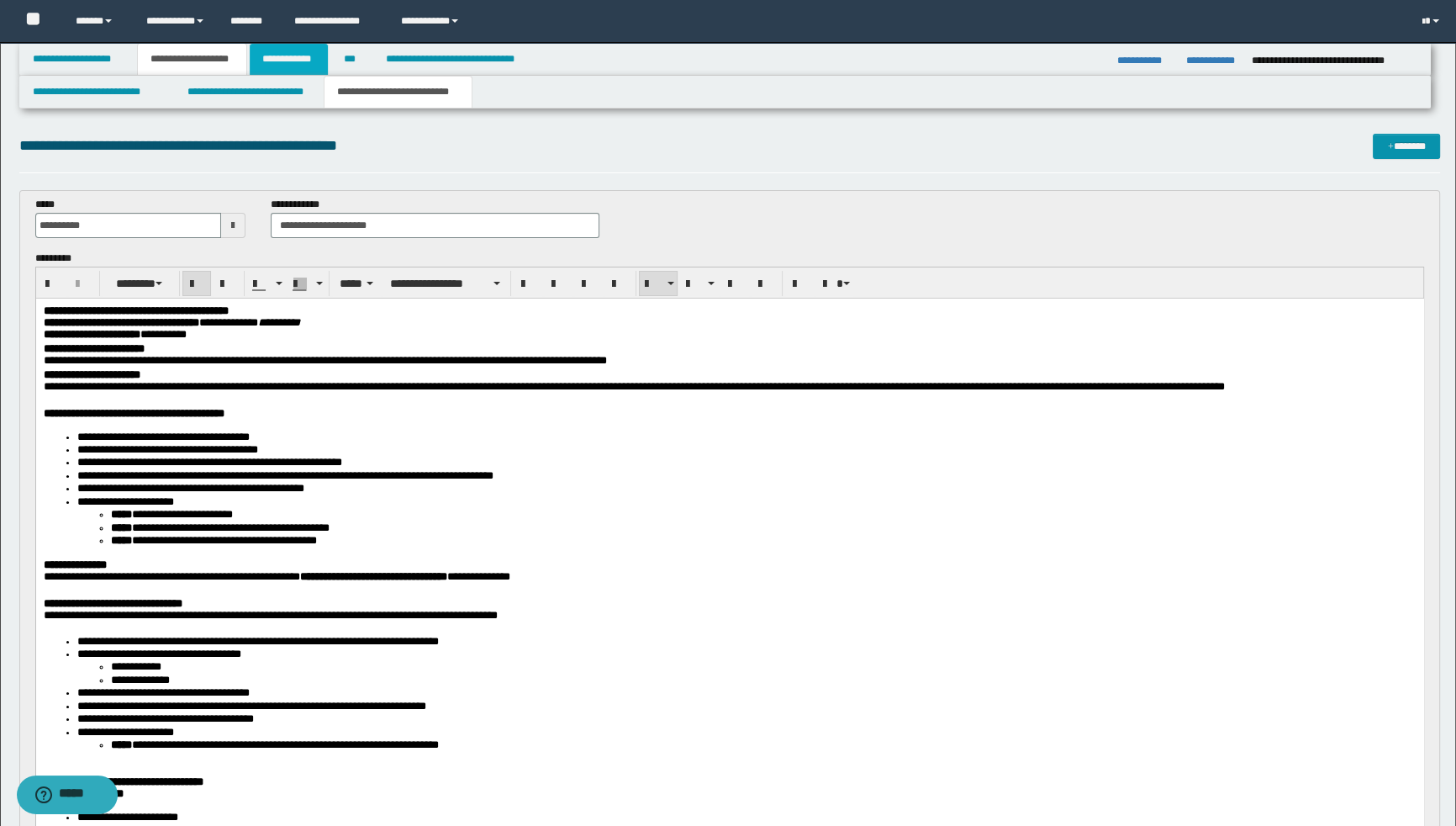 click on "**********" at bounding box center (288, 59) 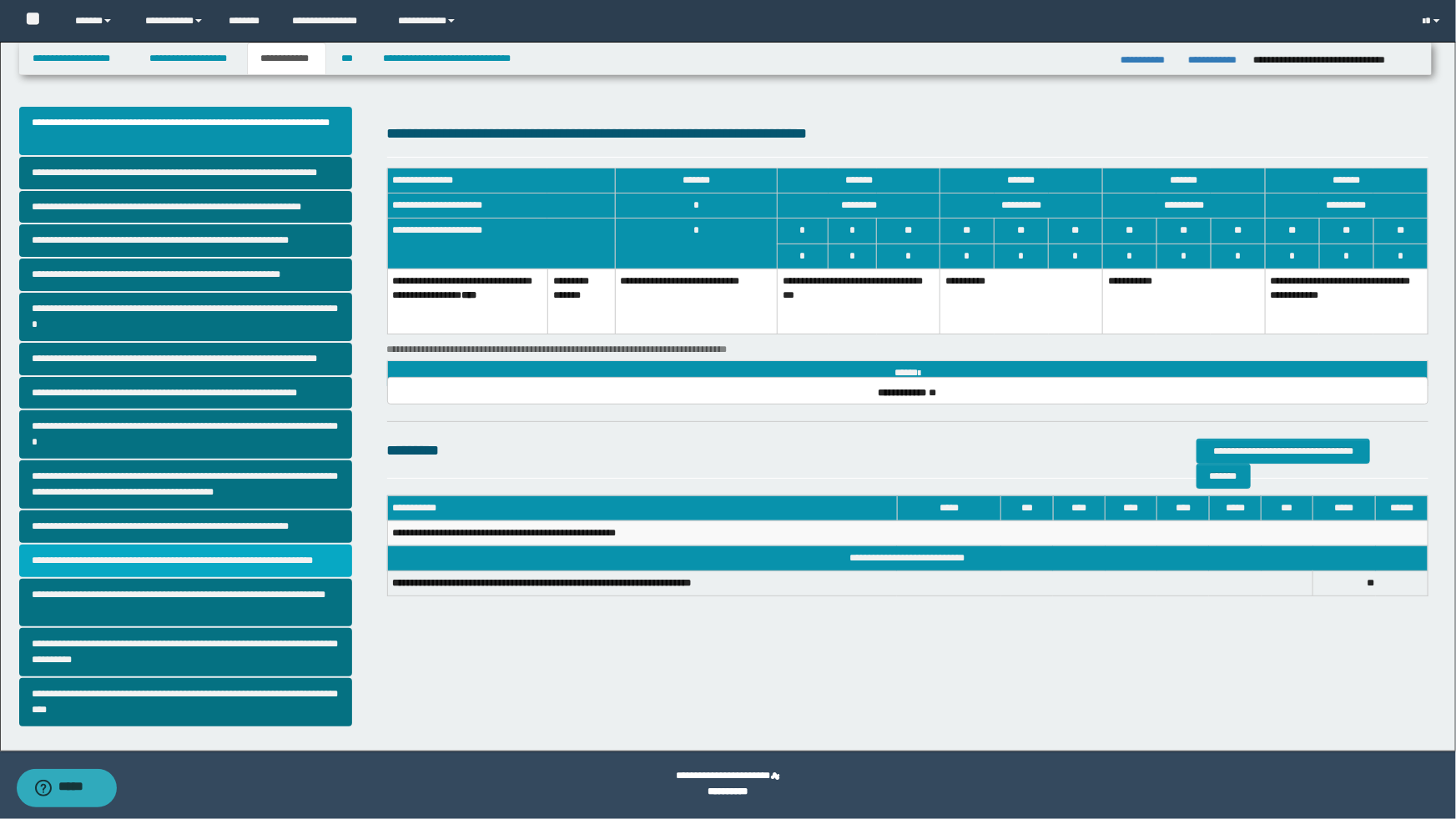 click on "**********" at bounding box center (185, 560) 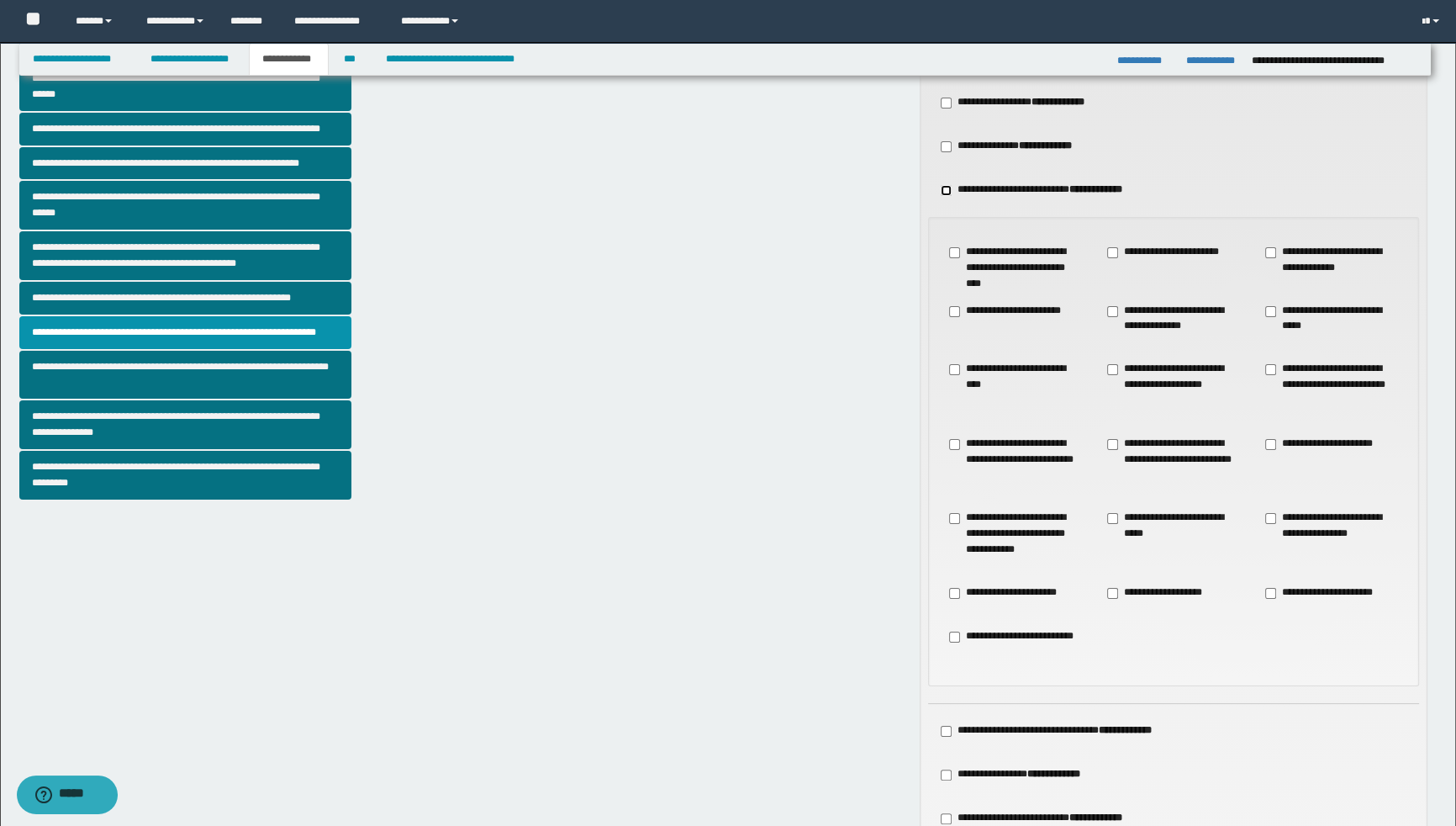 scroll, scrollTop: 229, scrollLeft: 0, axis: vertical 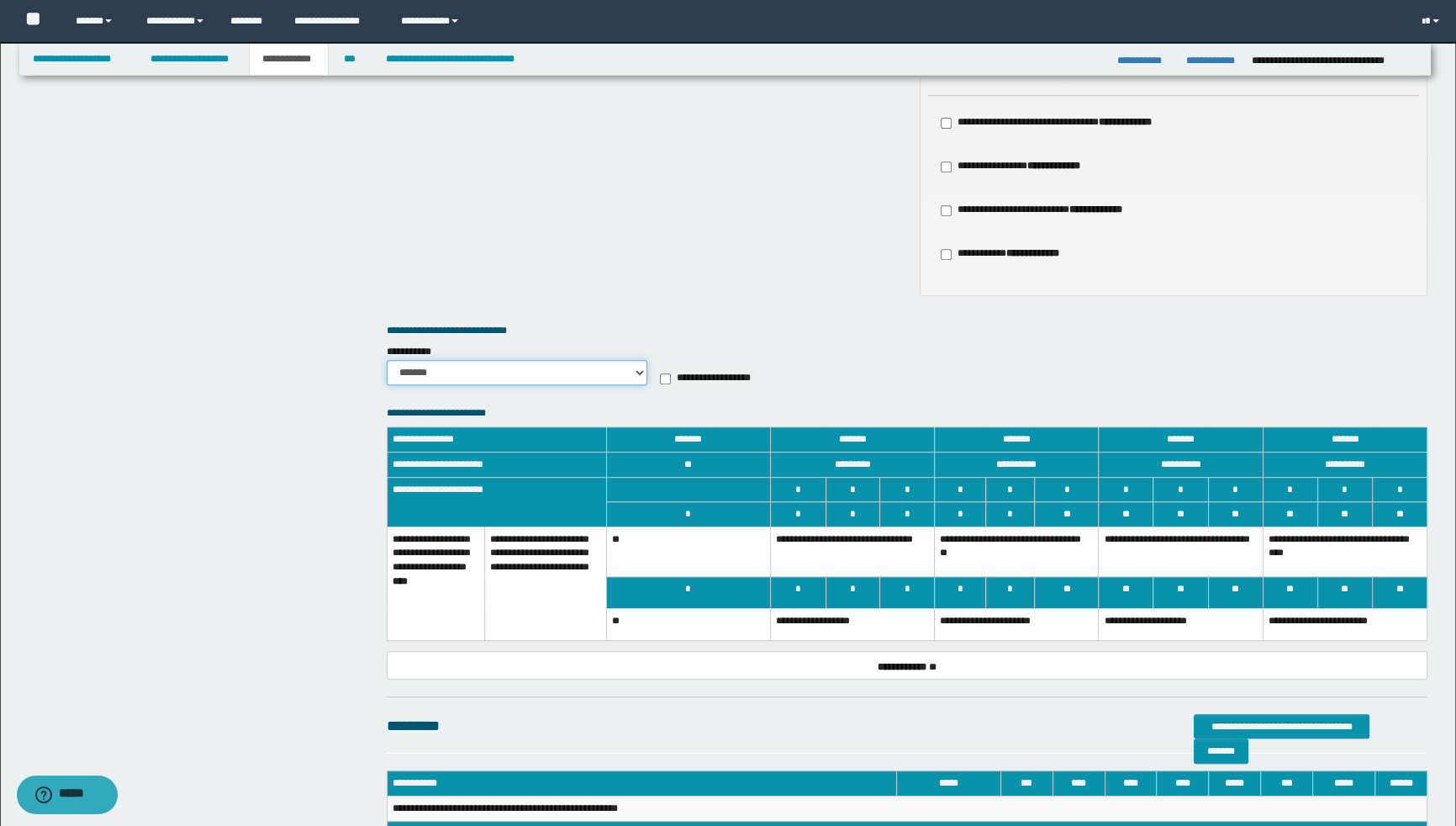 click on "*******
*********" at bounding box center [516, 373] 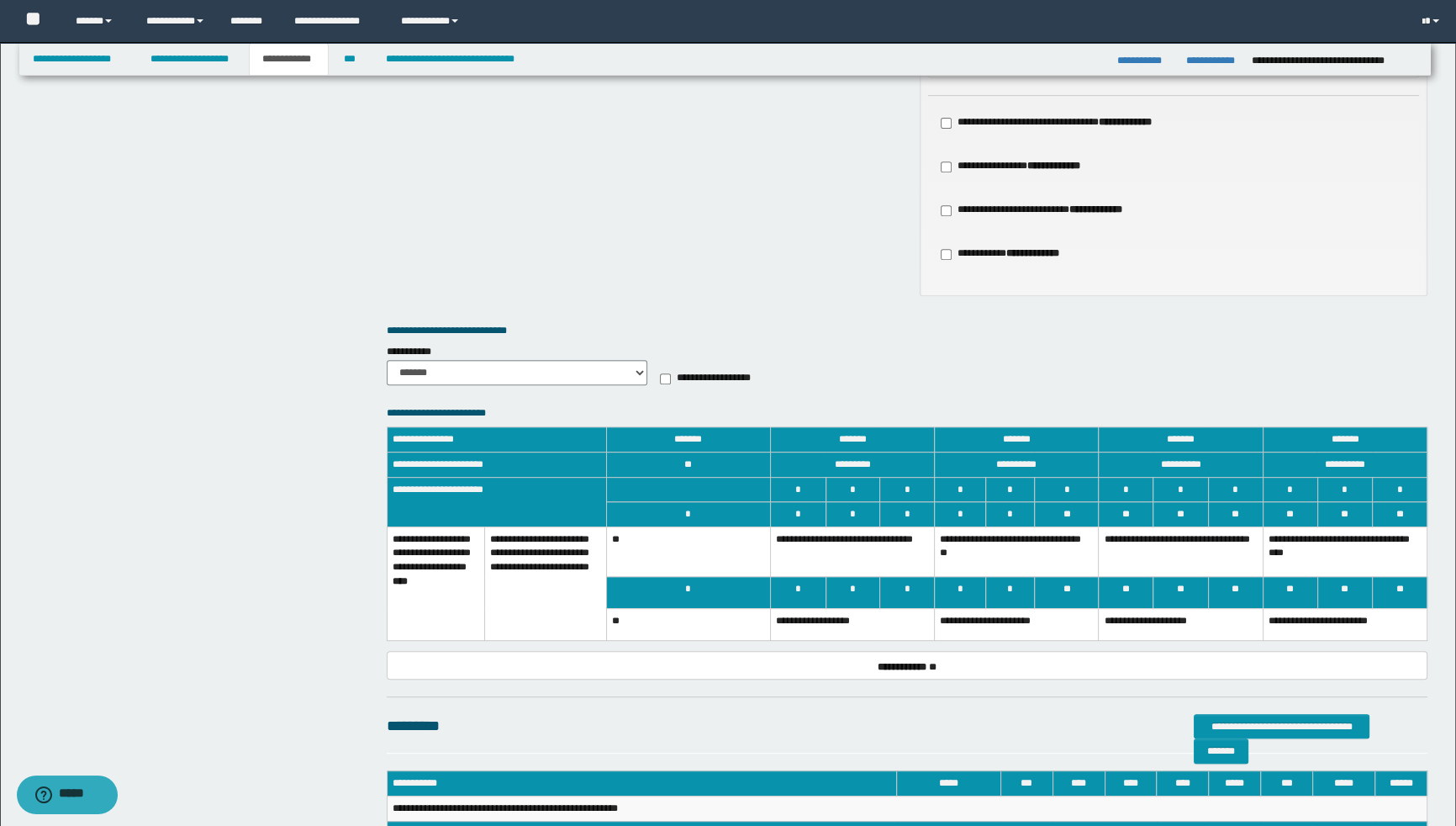 click on "**********" at bounding box center [852, 551] 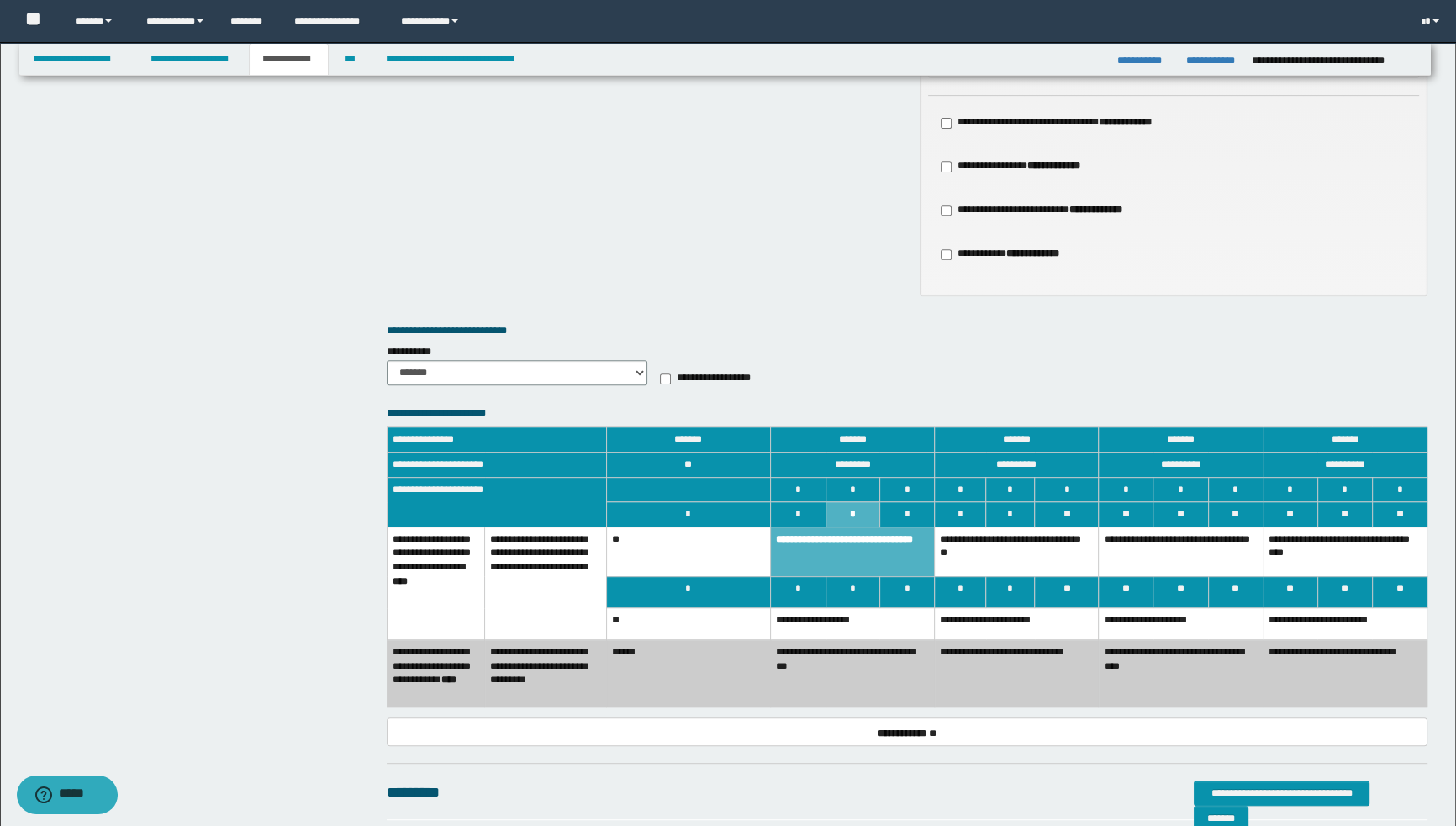 click on "**********" at bounding box center [852, 624] 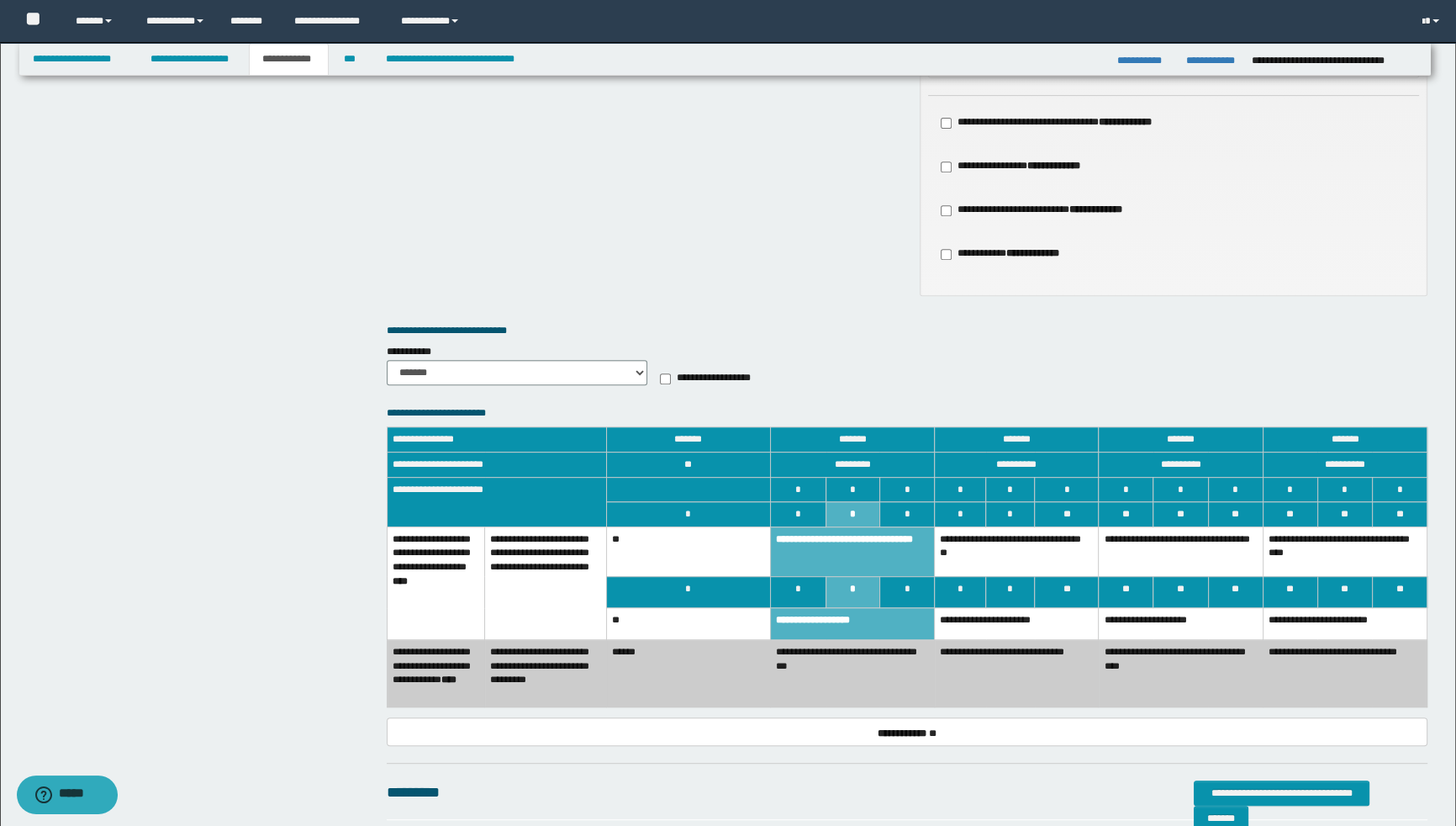 click on "**********" at bounding box center (852, 624) 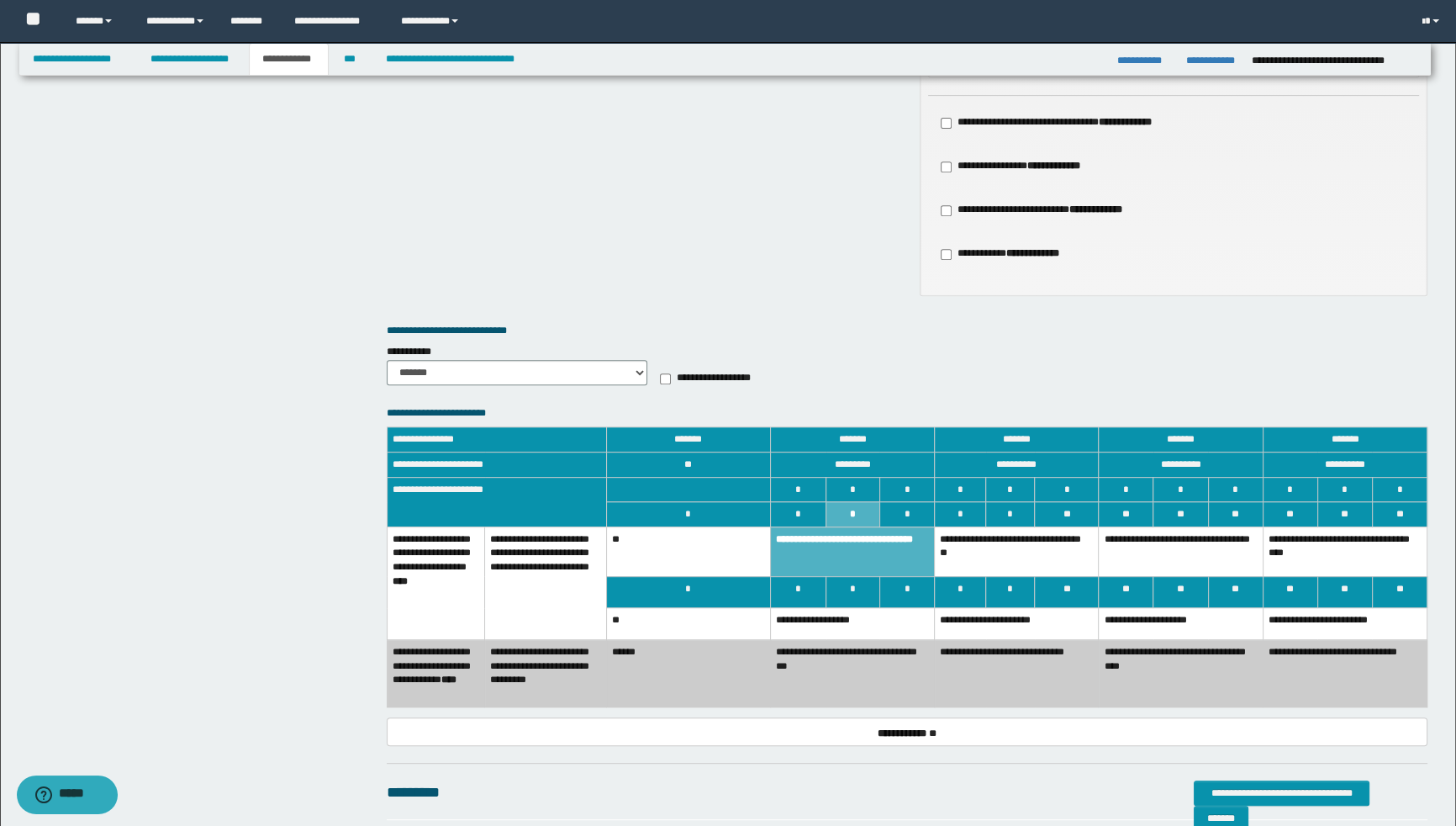 click on "**" at bounding box center (688, 624) 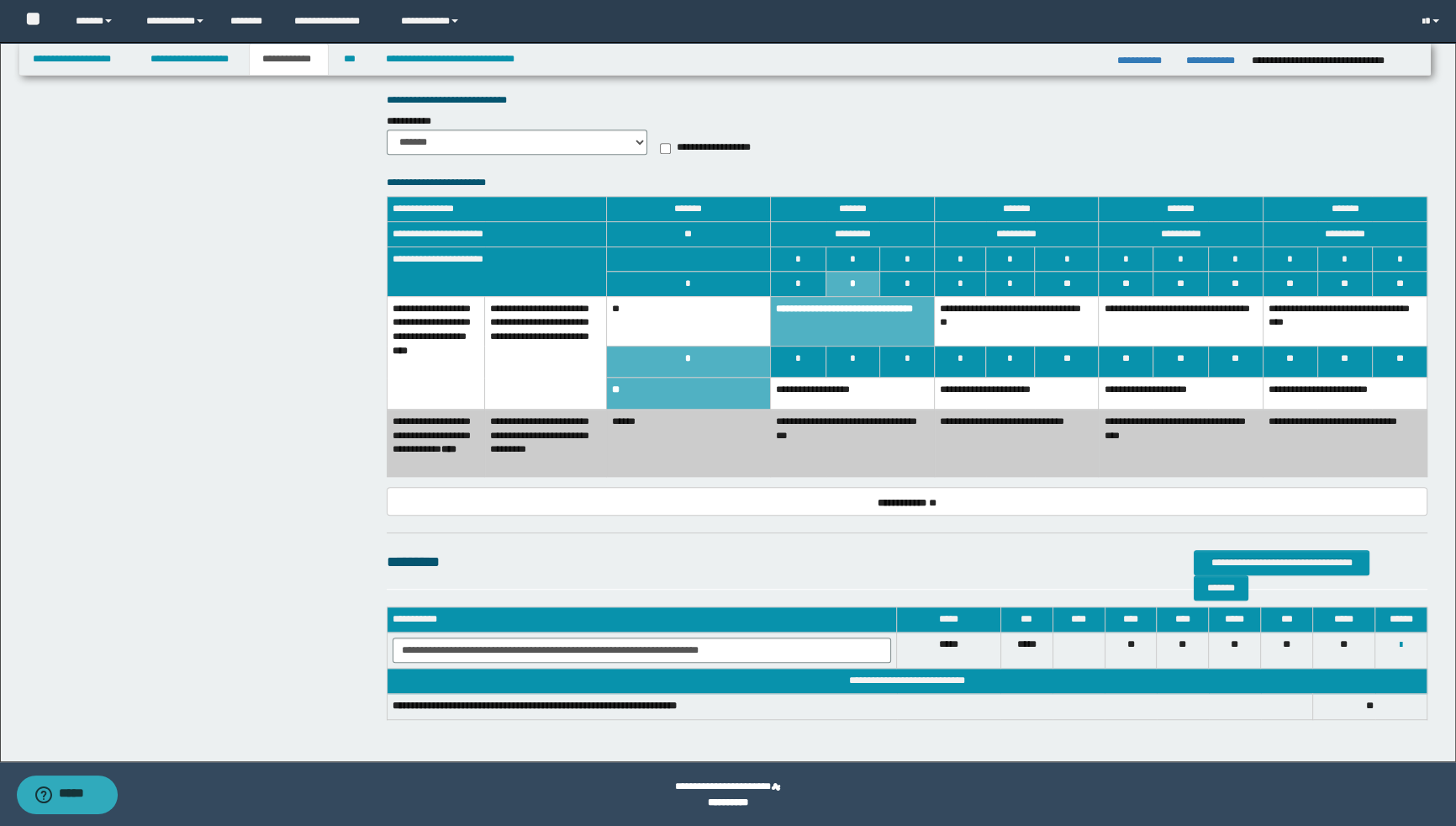 scroll, scrollTop: 1072, scrollLeft: 0, axis: vertical 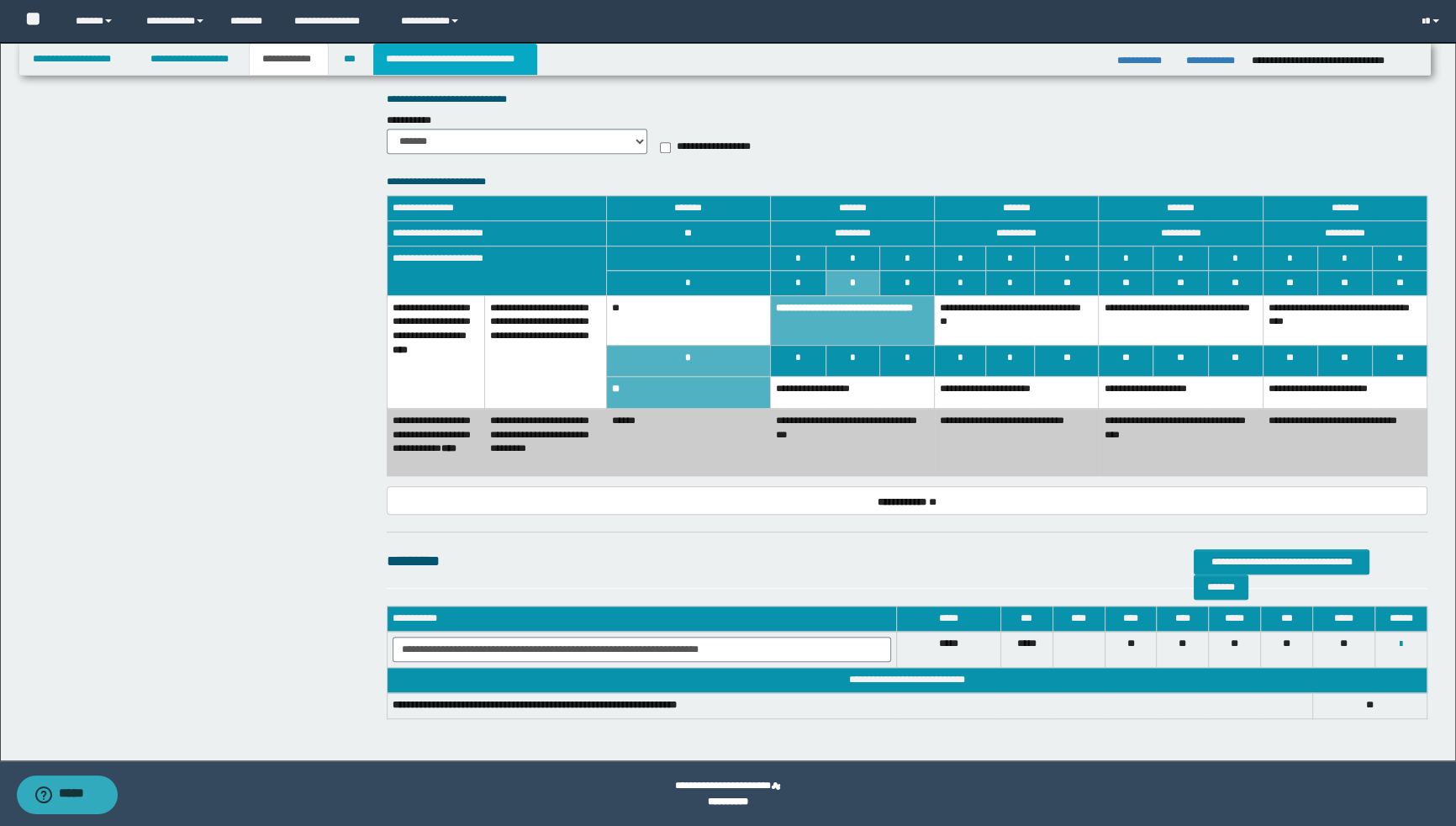 click on "**********" at bounding box center [455, 59] 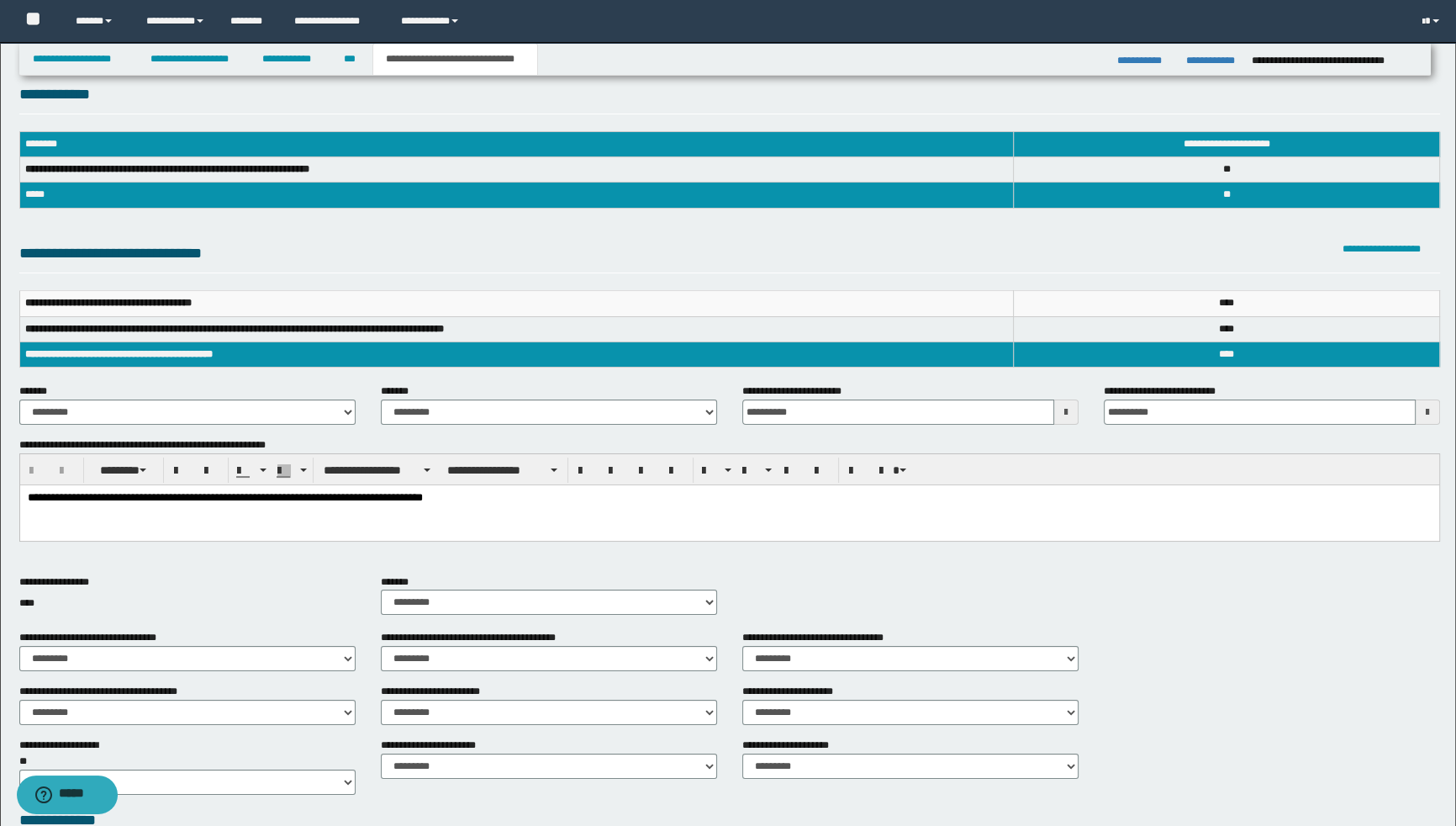 scroll, scrollTop: 0, scrollLeft: 0, axis: both 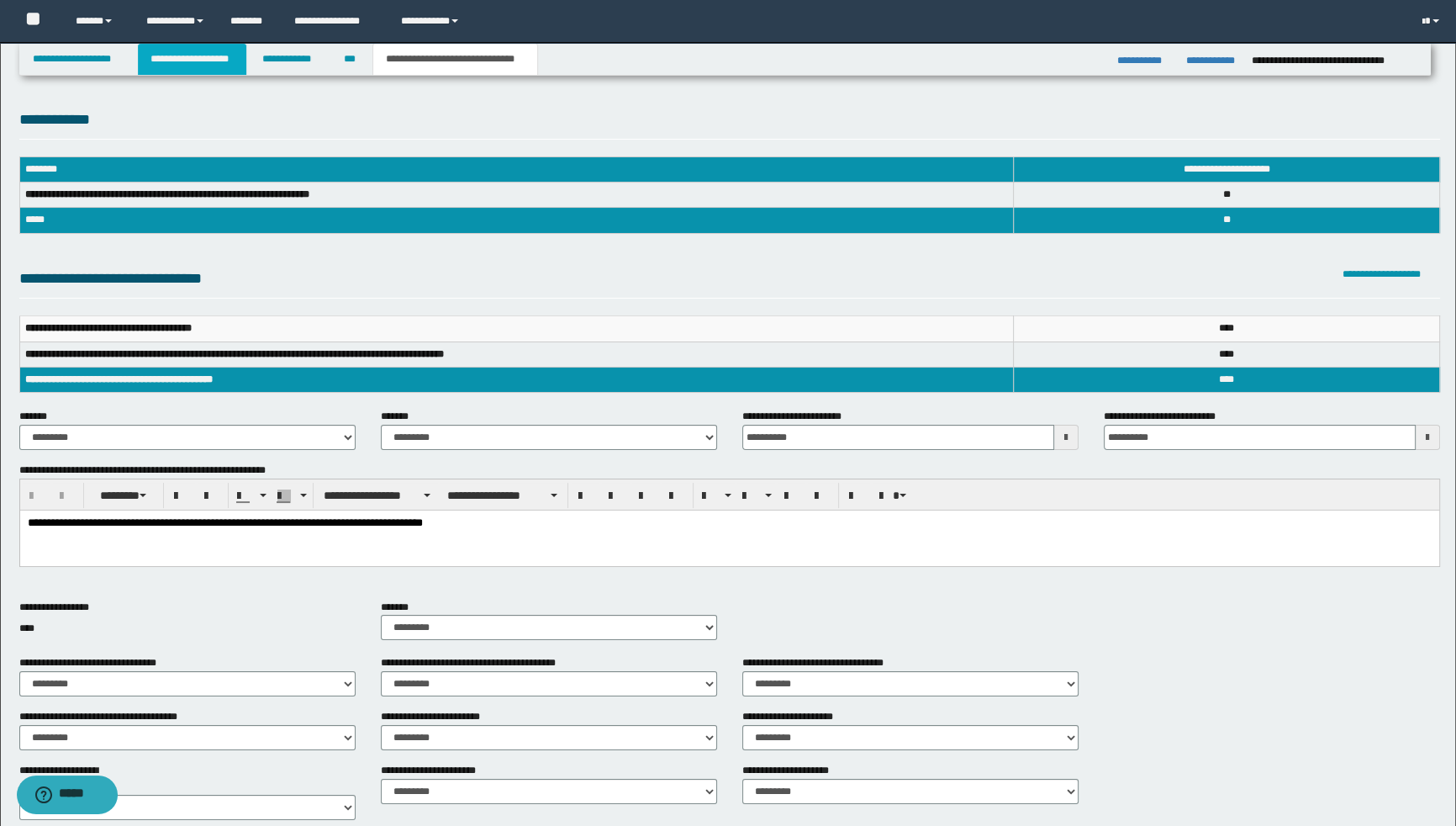 click on "**********" at bounding box center [192, 59] 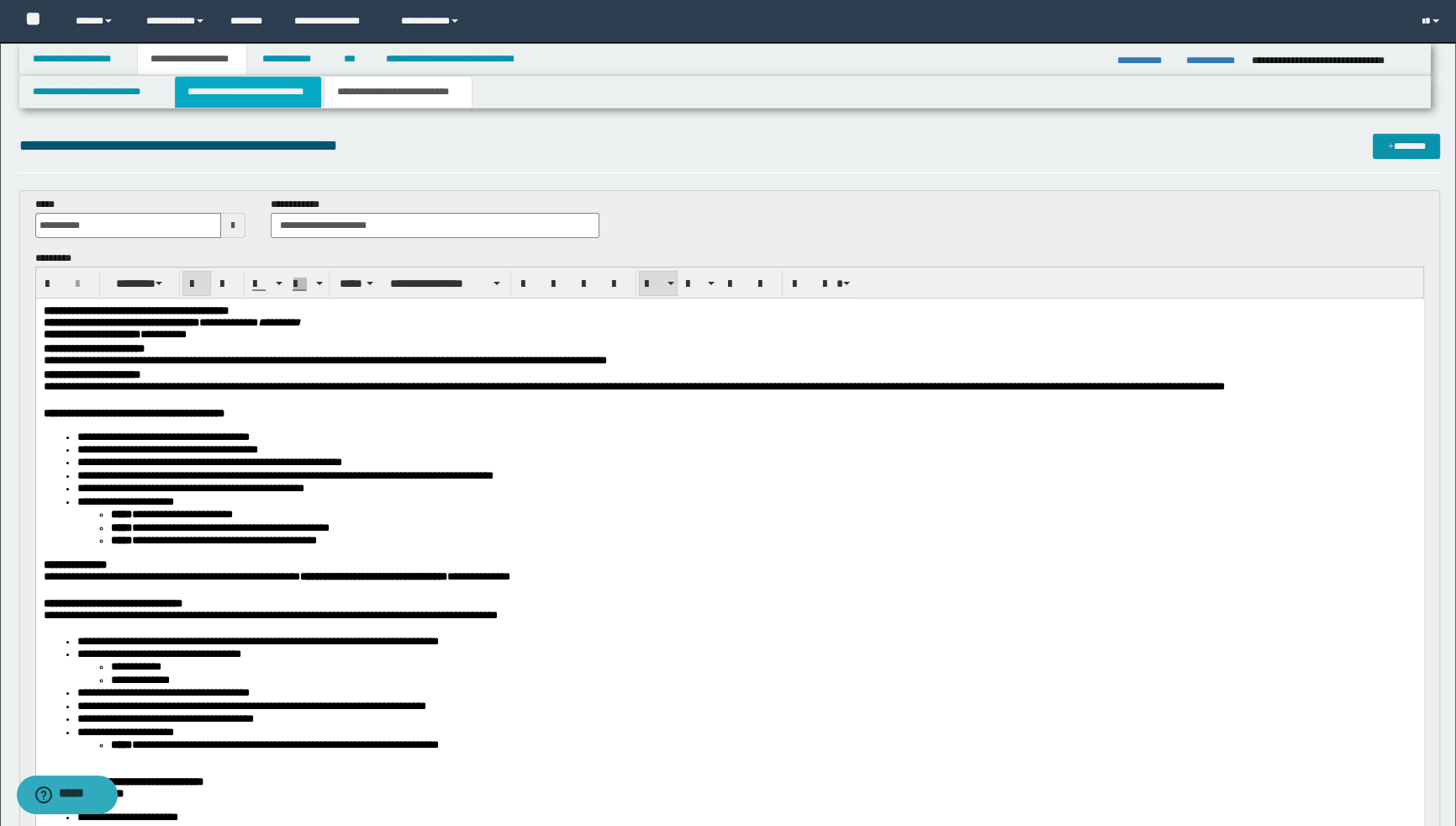 click on "**********" at bounding box center (247, 92) 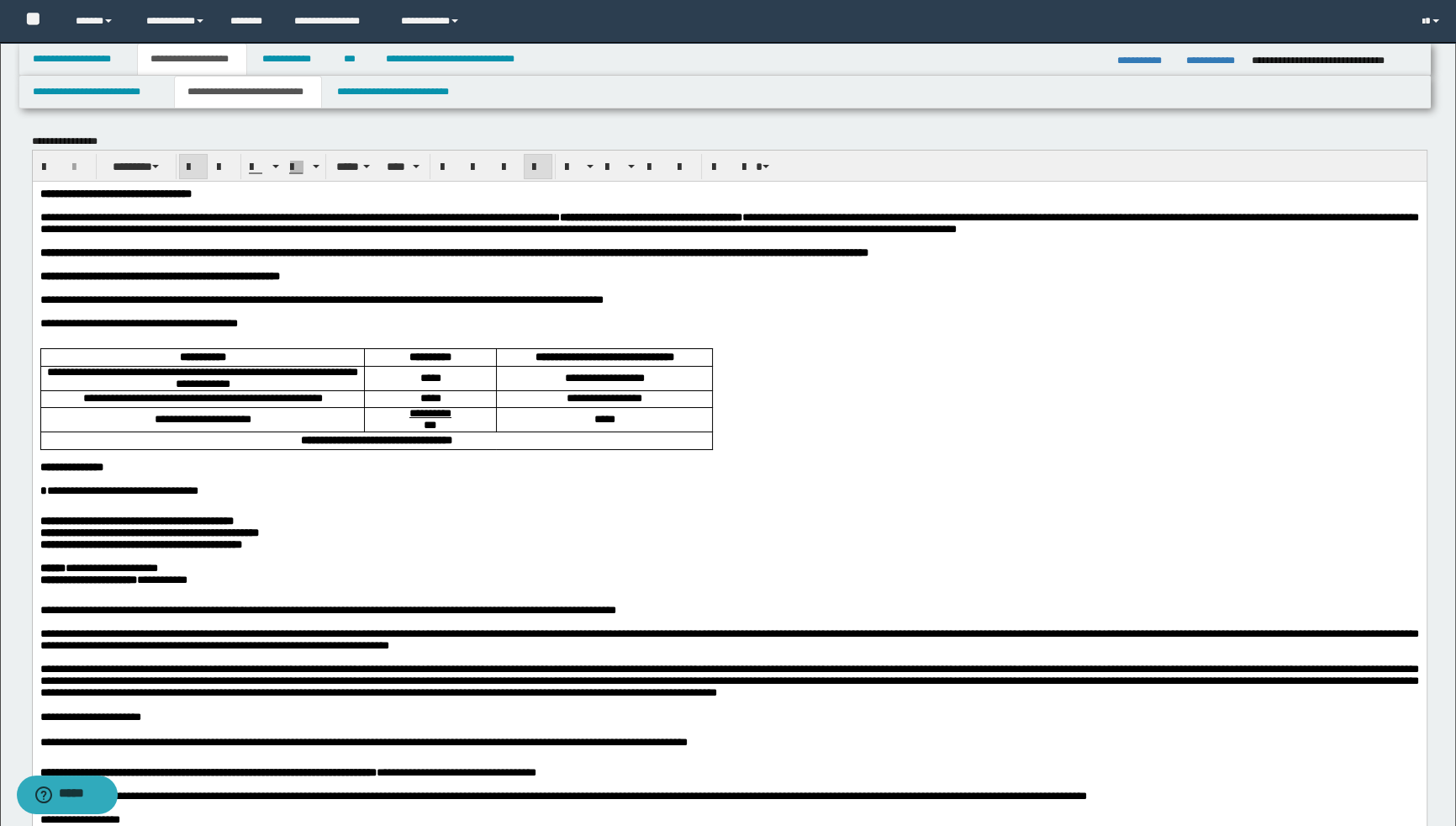 click on "**********" at bounding box center (729, 521) 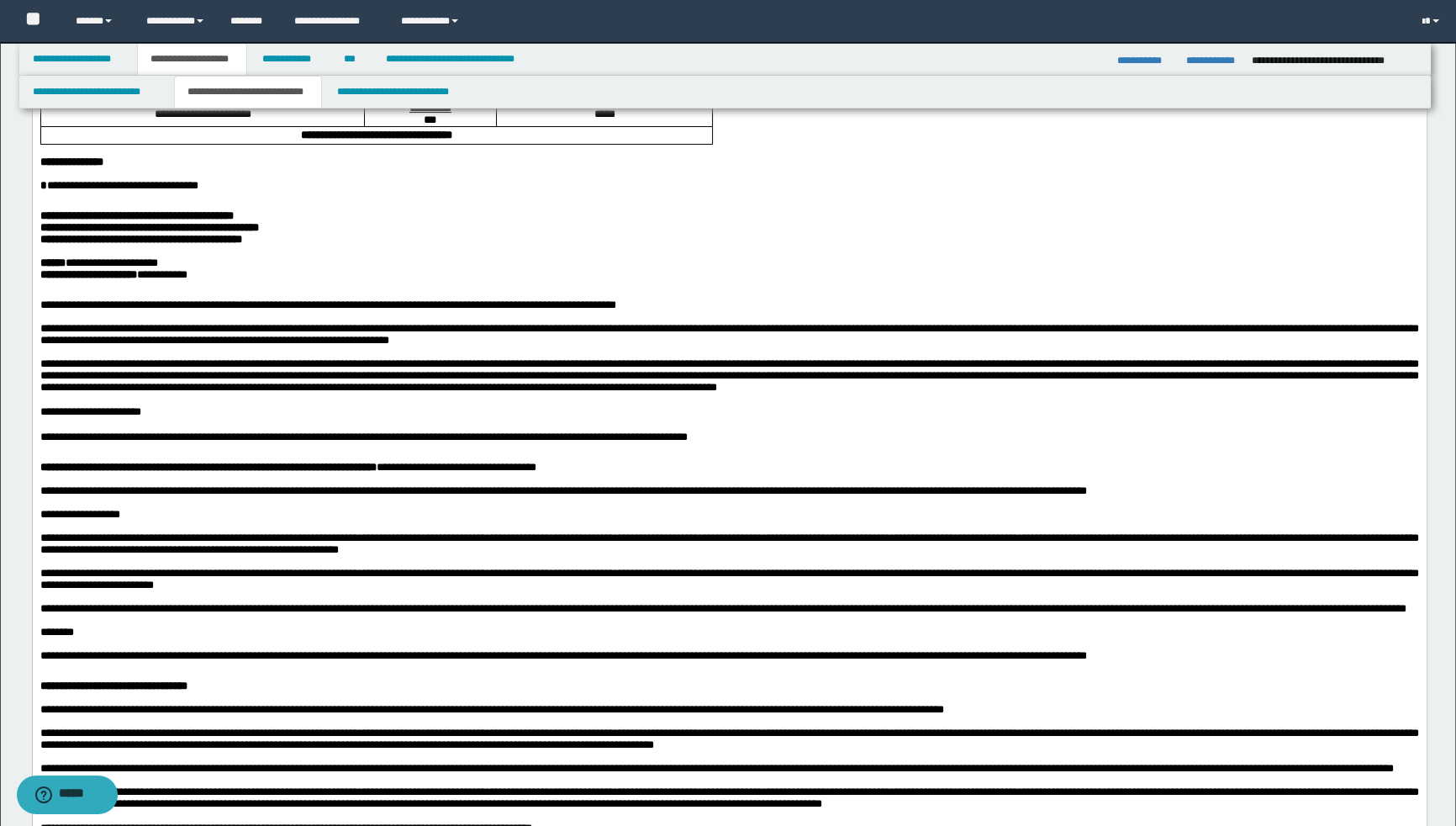 scroll, scrollTop: 76, scrollLeft: 0, axis: vertical 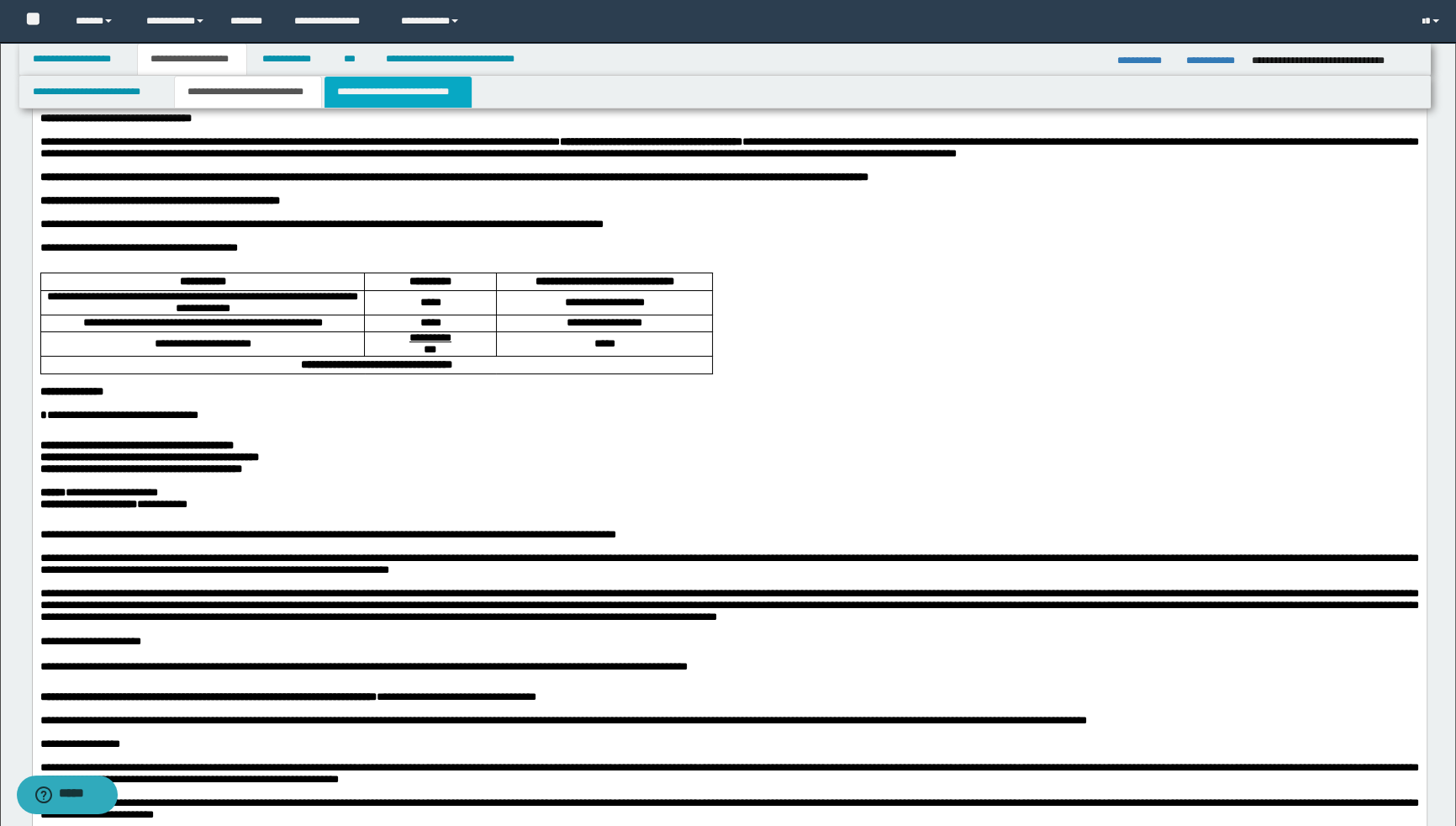 click on "**********" at bounding box center [398, 92] 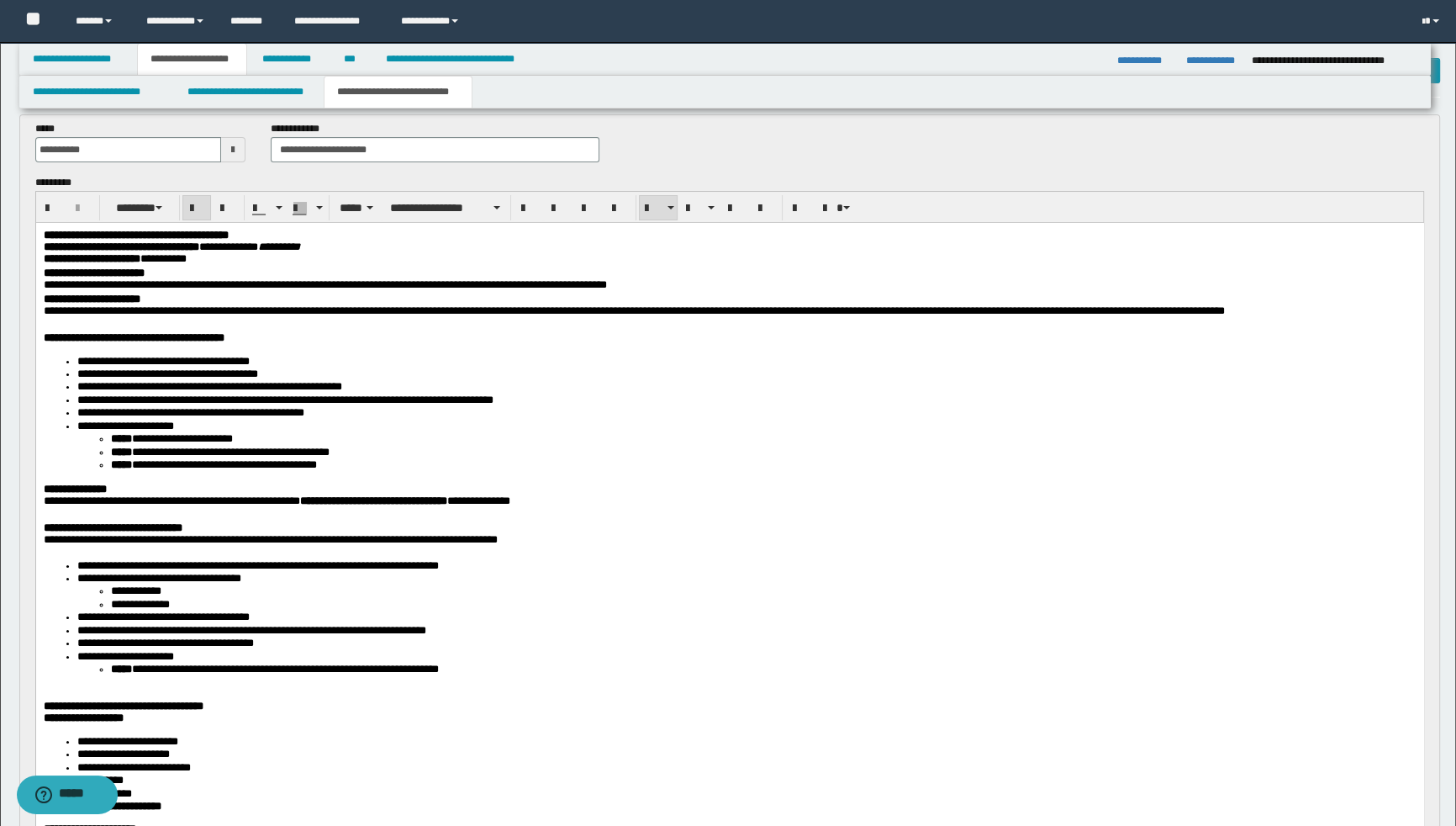 scroll, scrollTop: 0, scrollLeft: 0, axis: both 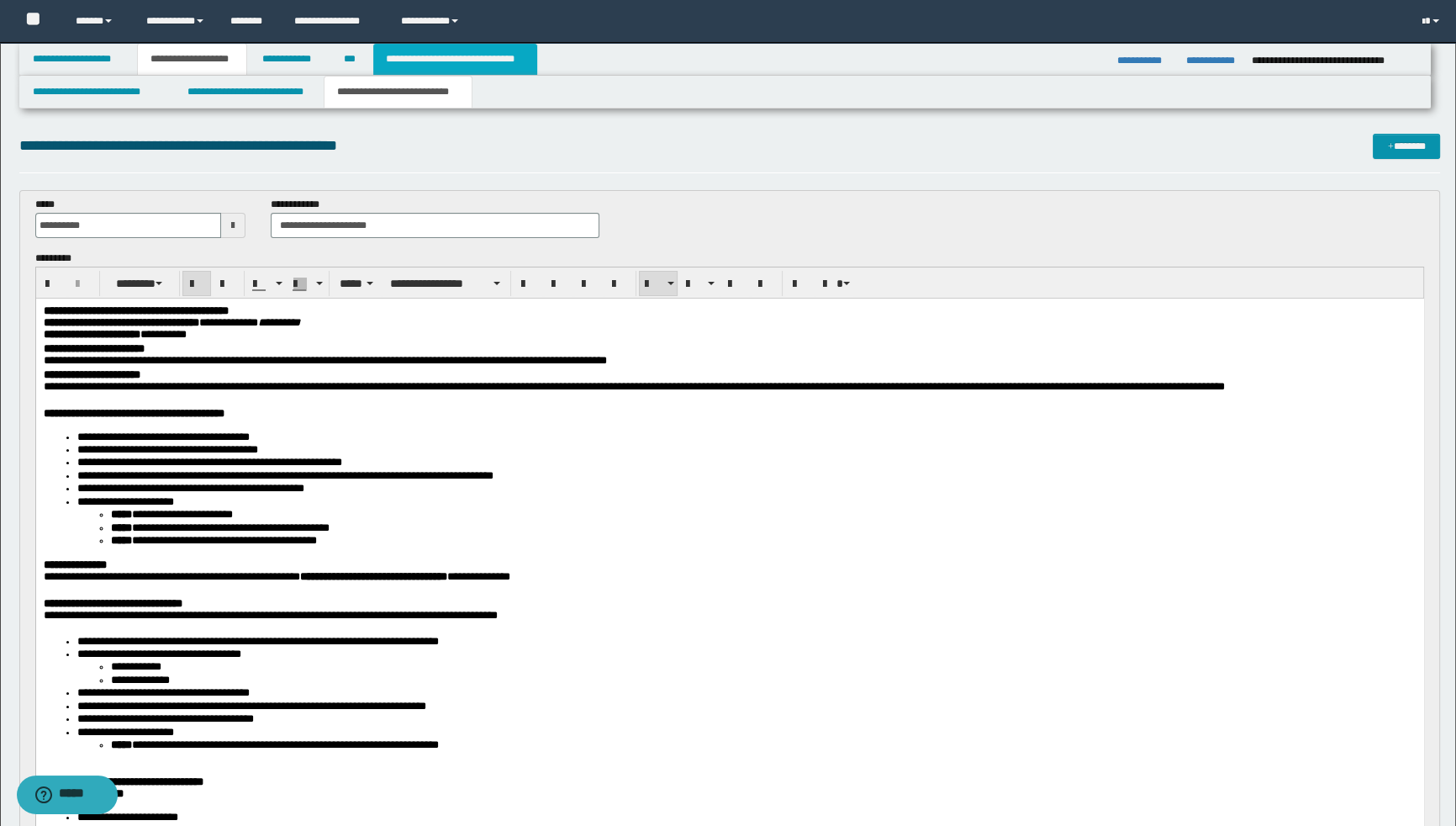 click on "**********" at bounding box center (455, 59) 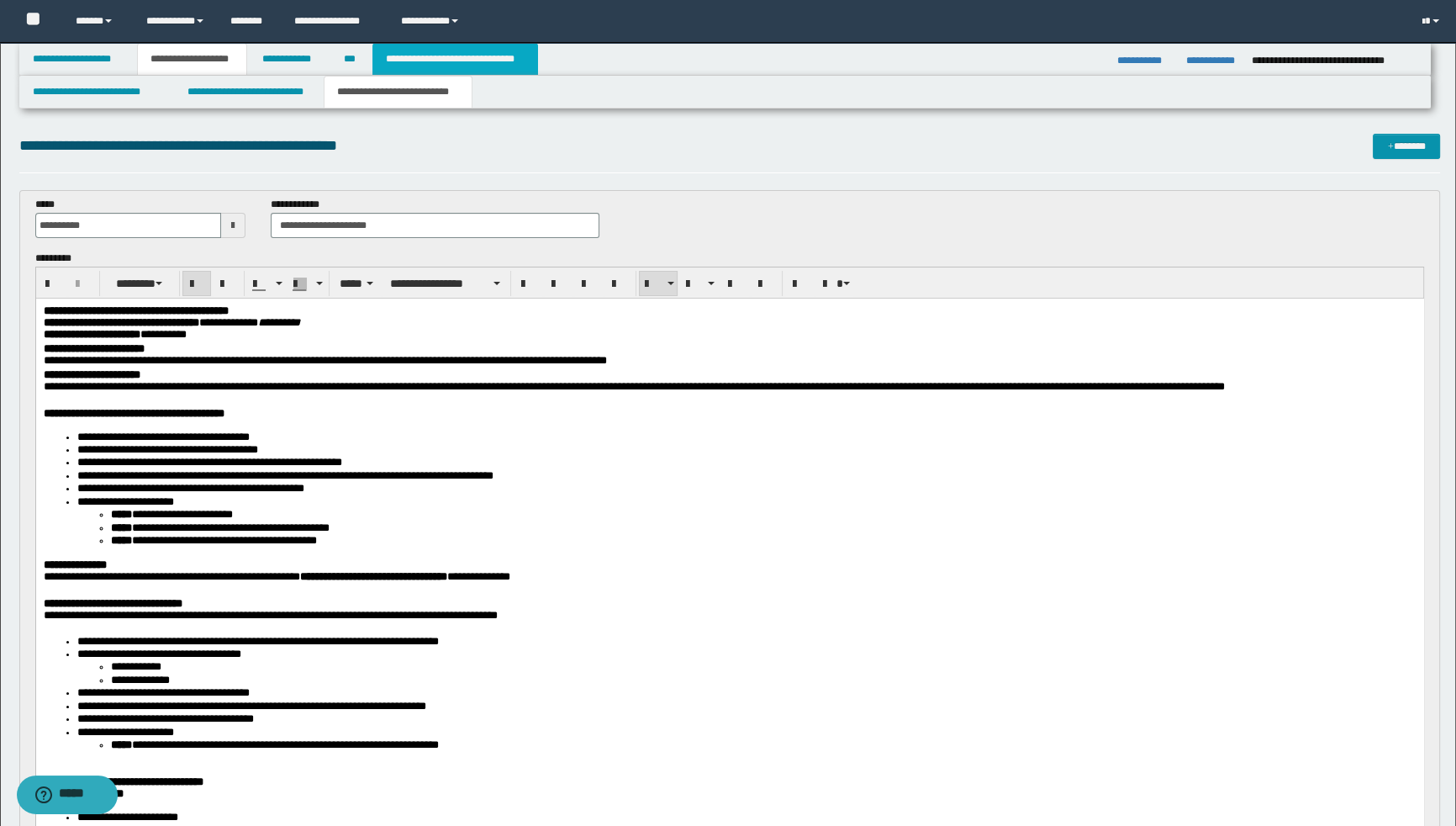 type on "**********" 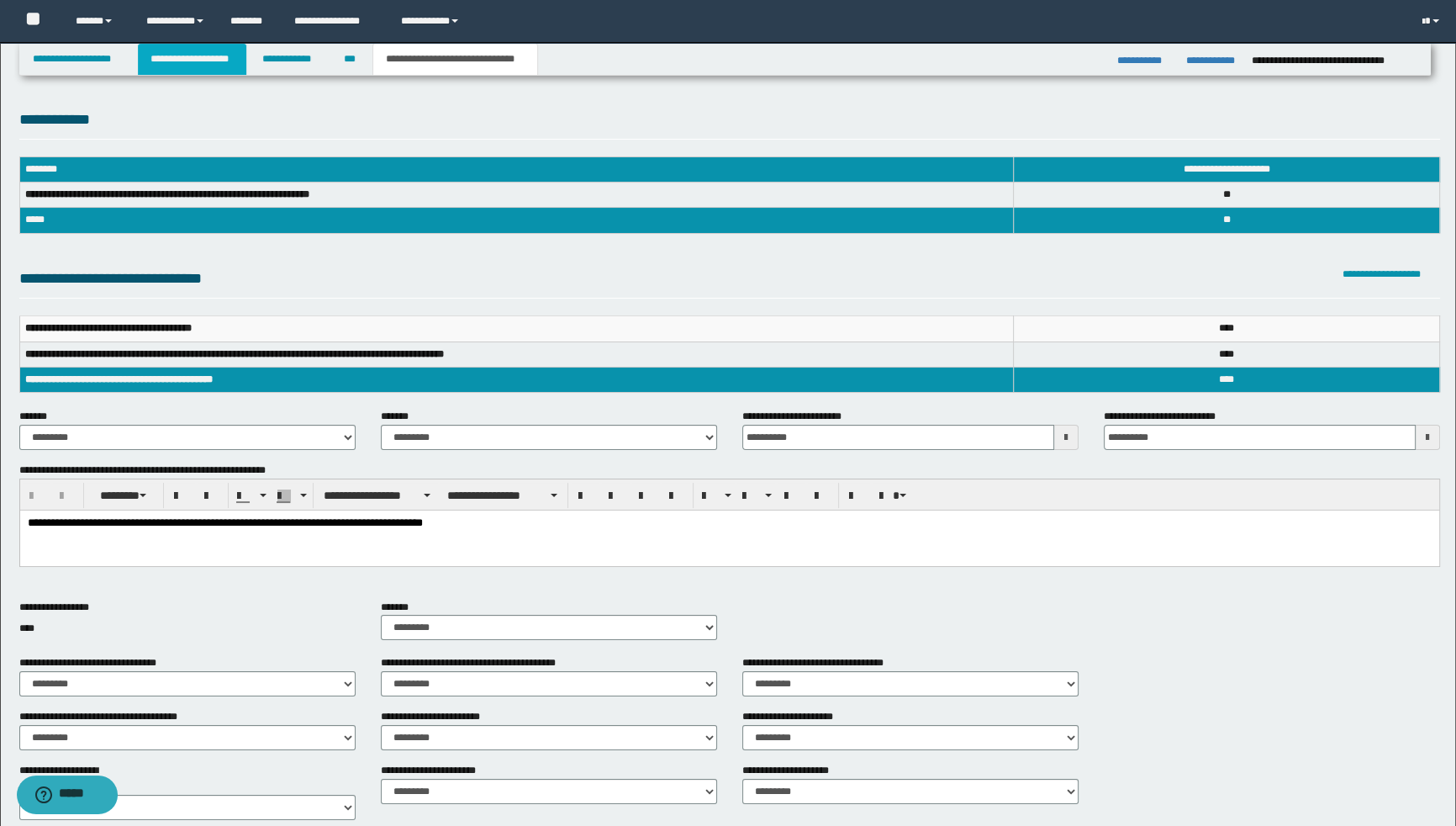 click on "**********" at bounding box center [192, 59] 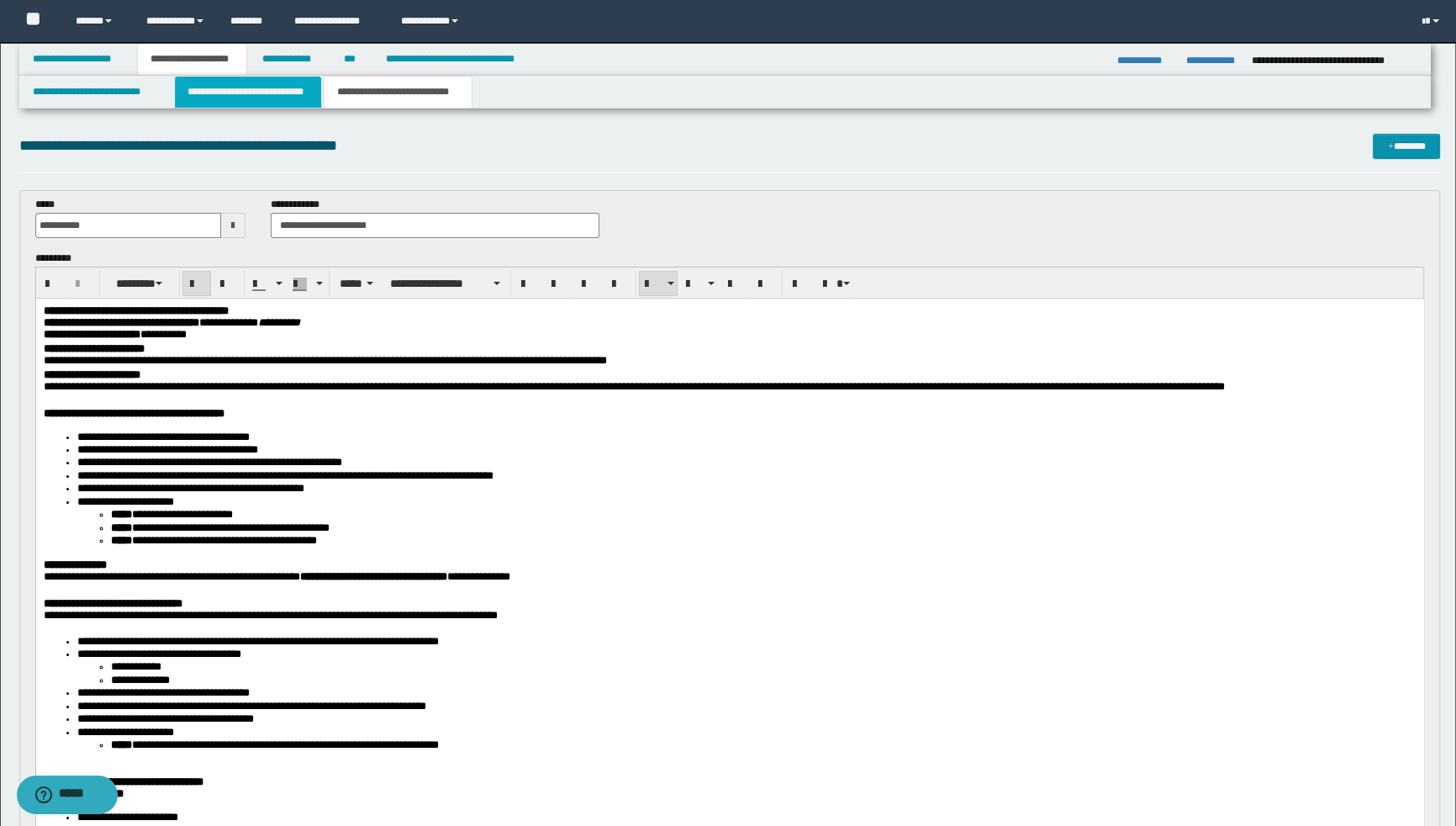 drag, startPoint x: 224, startPoint y: 94, endPoint x: 329, endPoint y: 21, distance: 127.88276 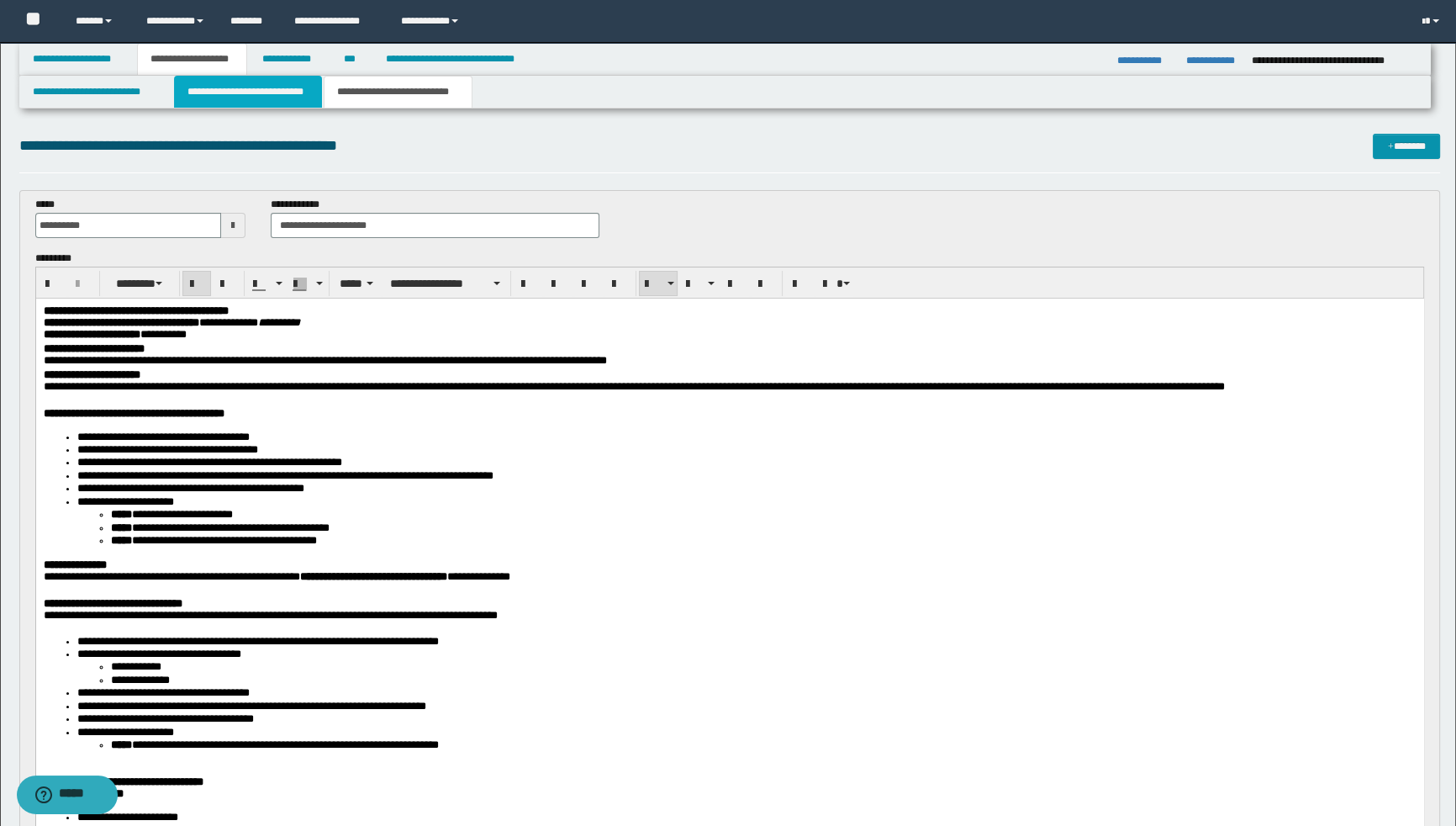type 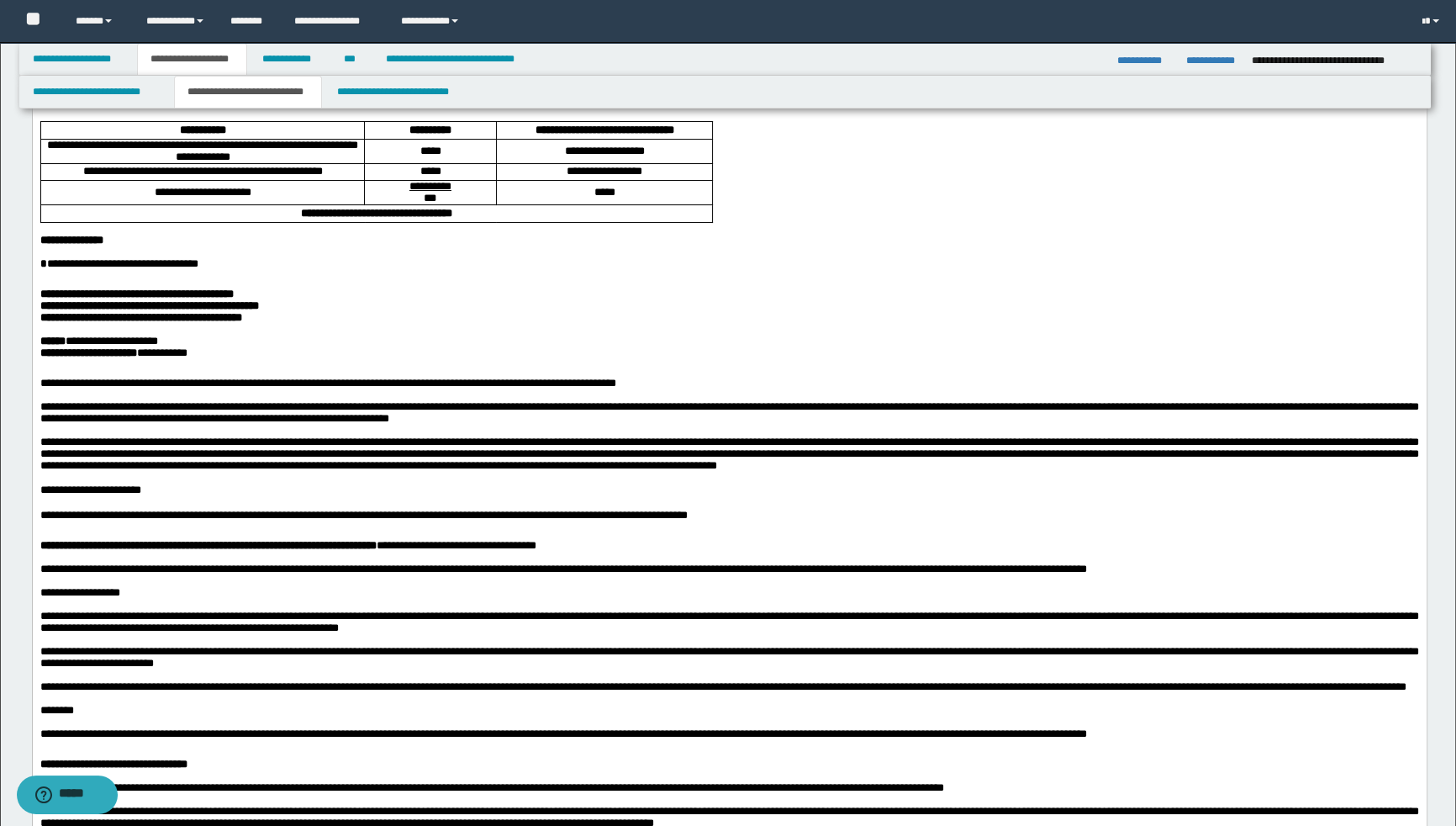 scroll, scrollTop: 229, scrollLeft: 0, axis: vertical 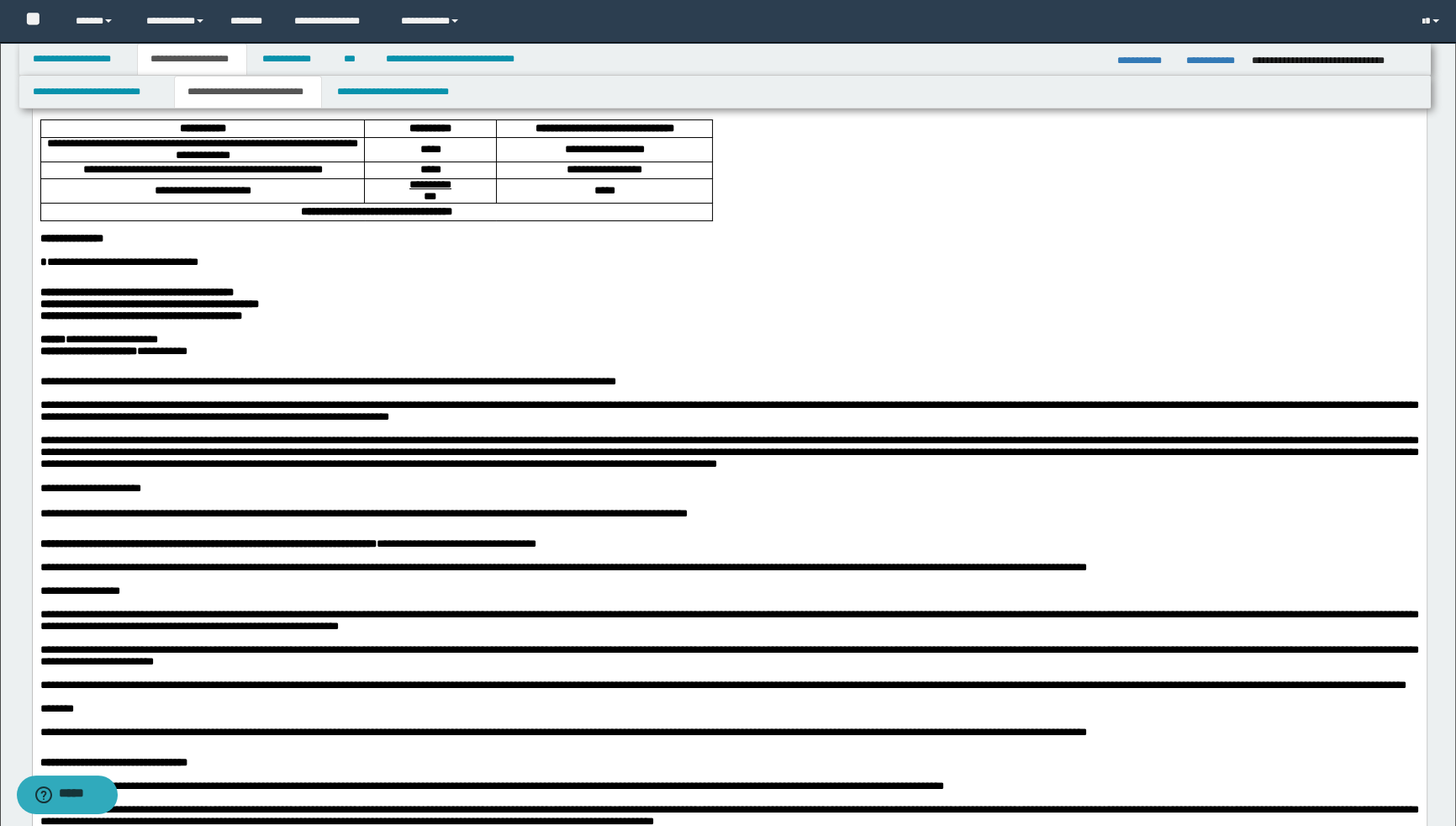 click on "**********" at bounding box center (729, 316) 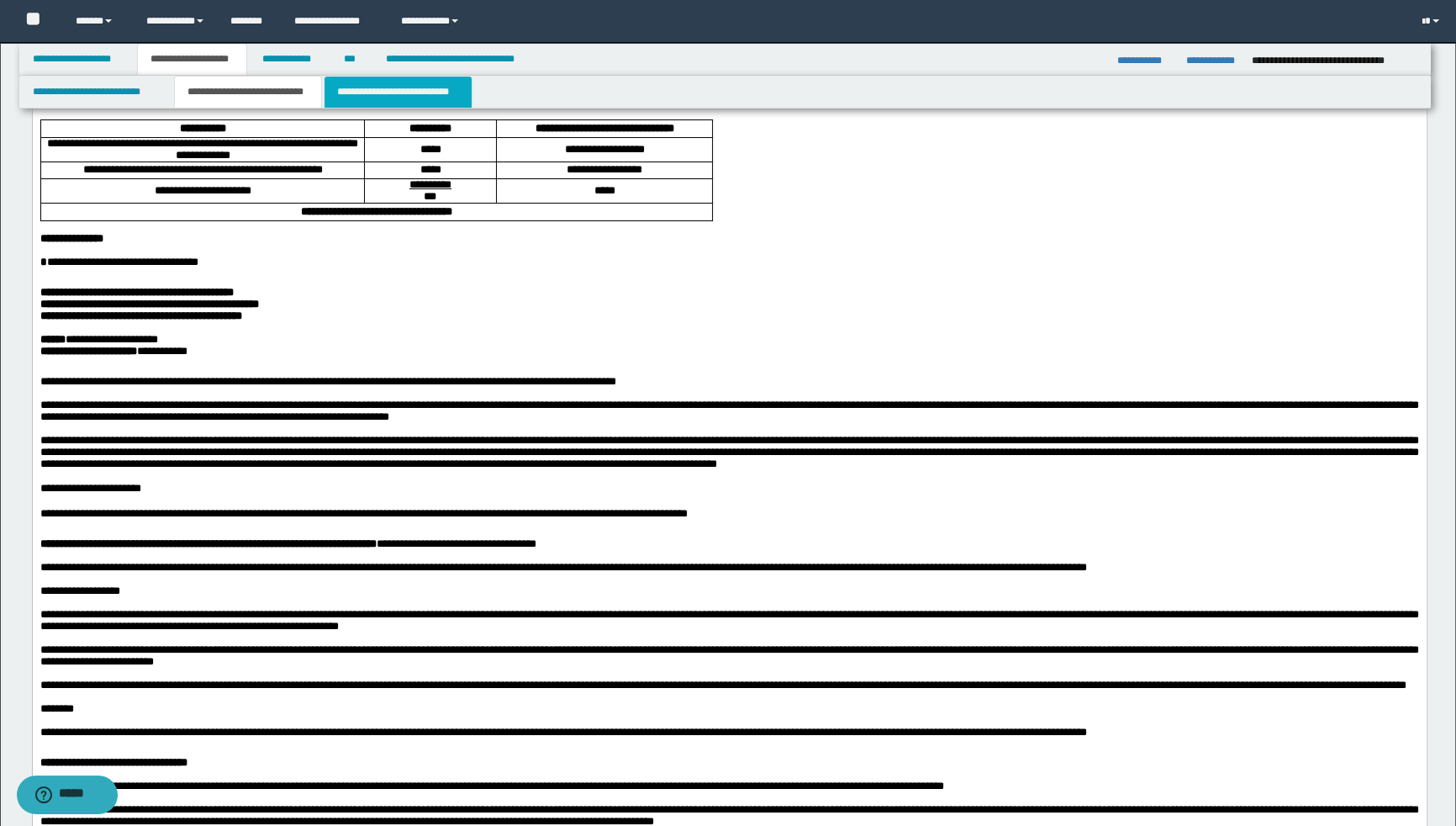 click on "**********" at bounding box center (398, 92) 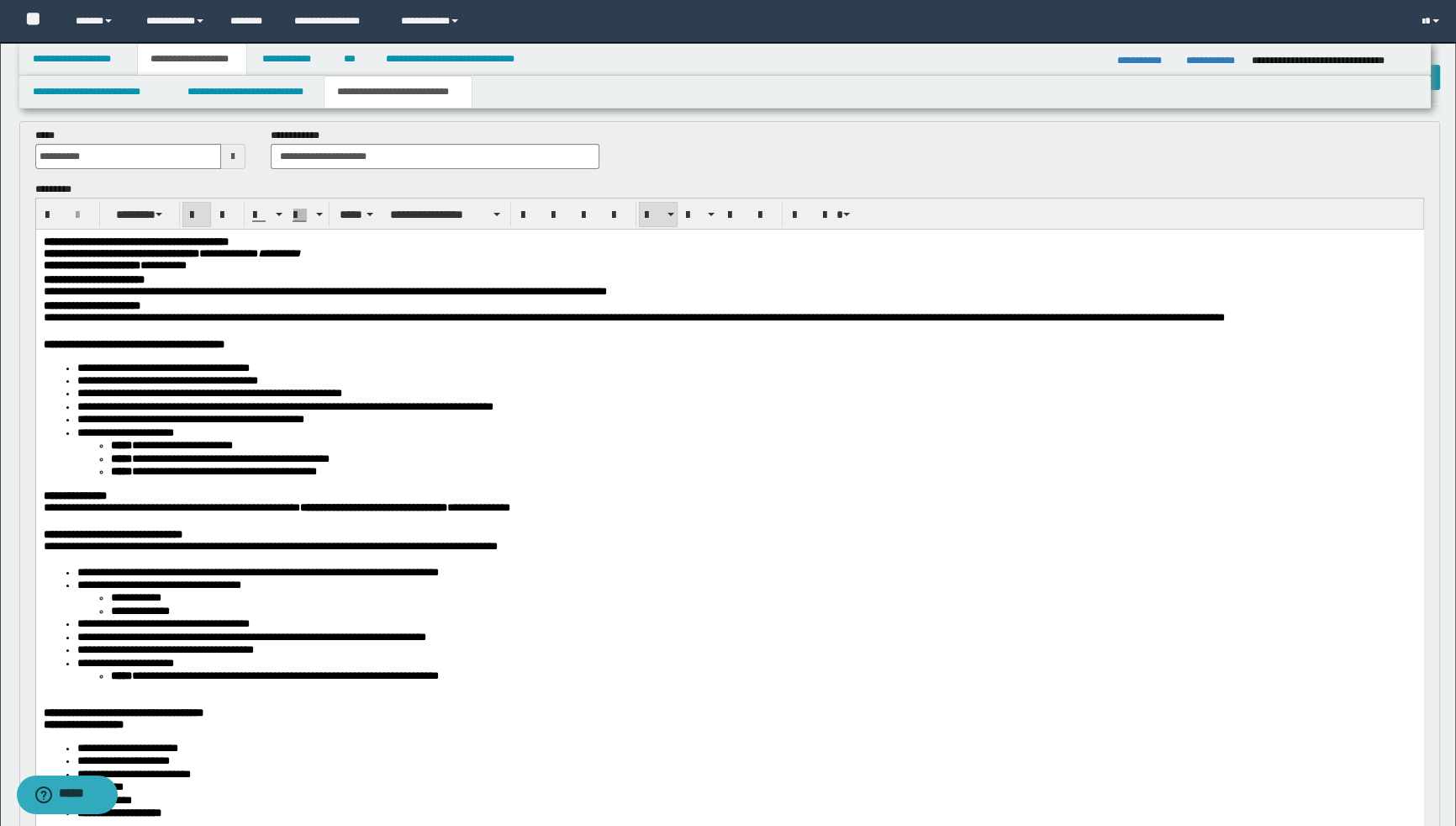 scroll, scrollTop: 0, scrollLeft: 0, axis: both 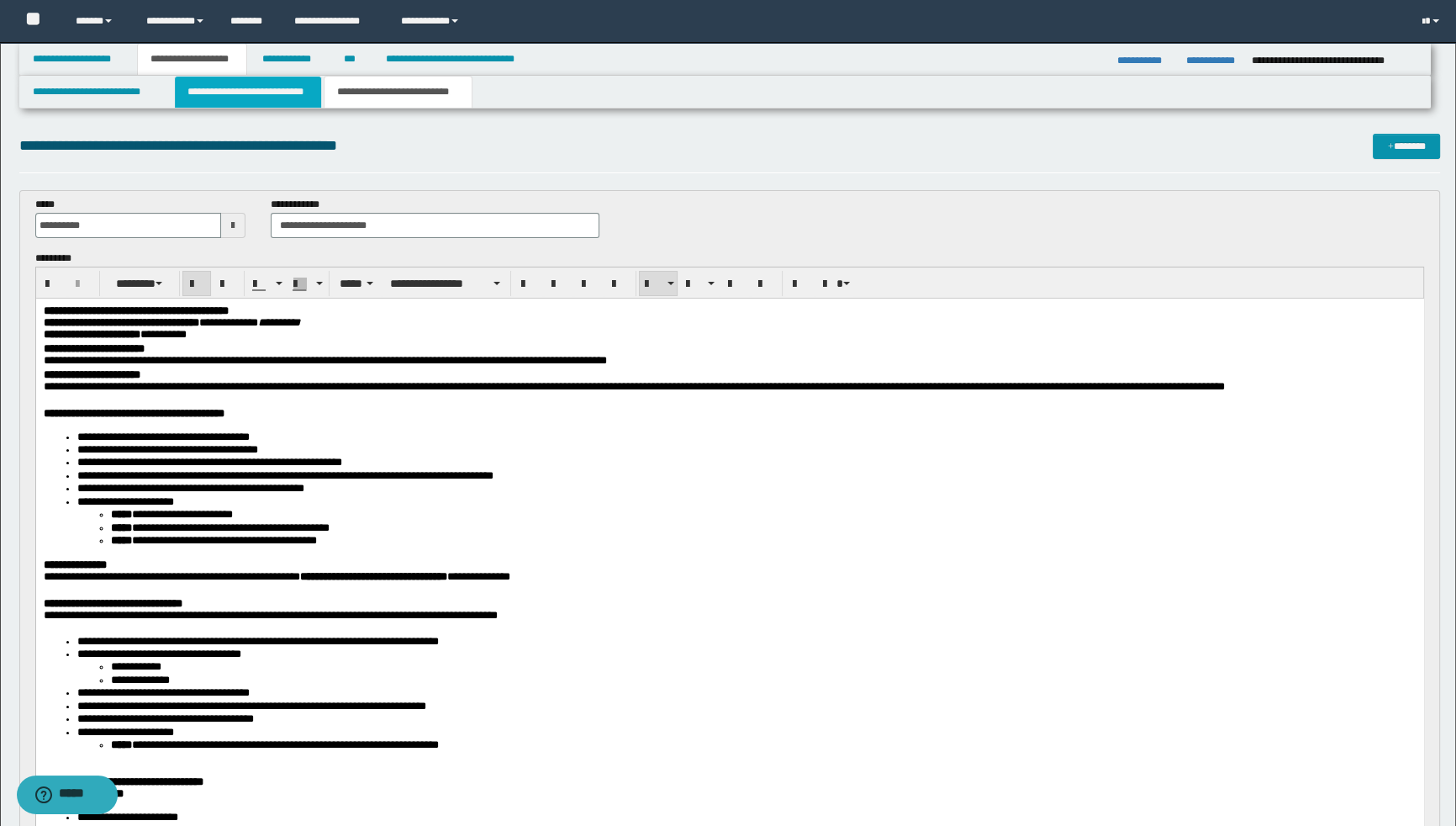 click on "**********" at bounding box center [247, 92] 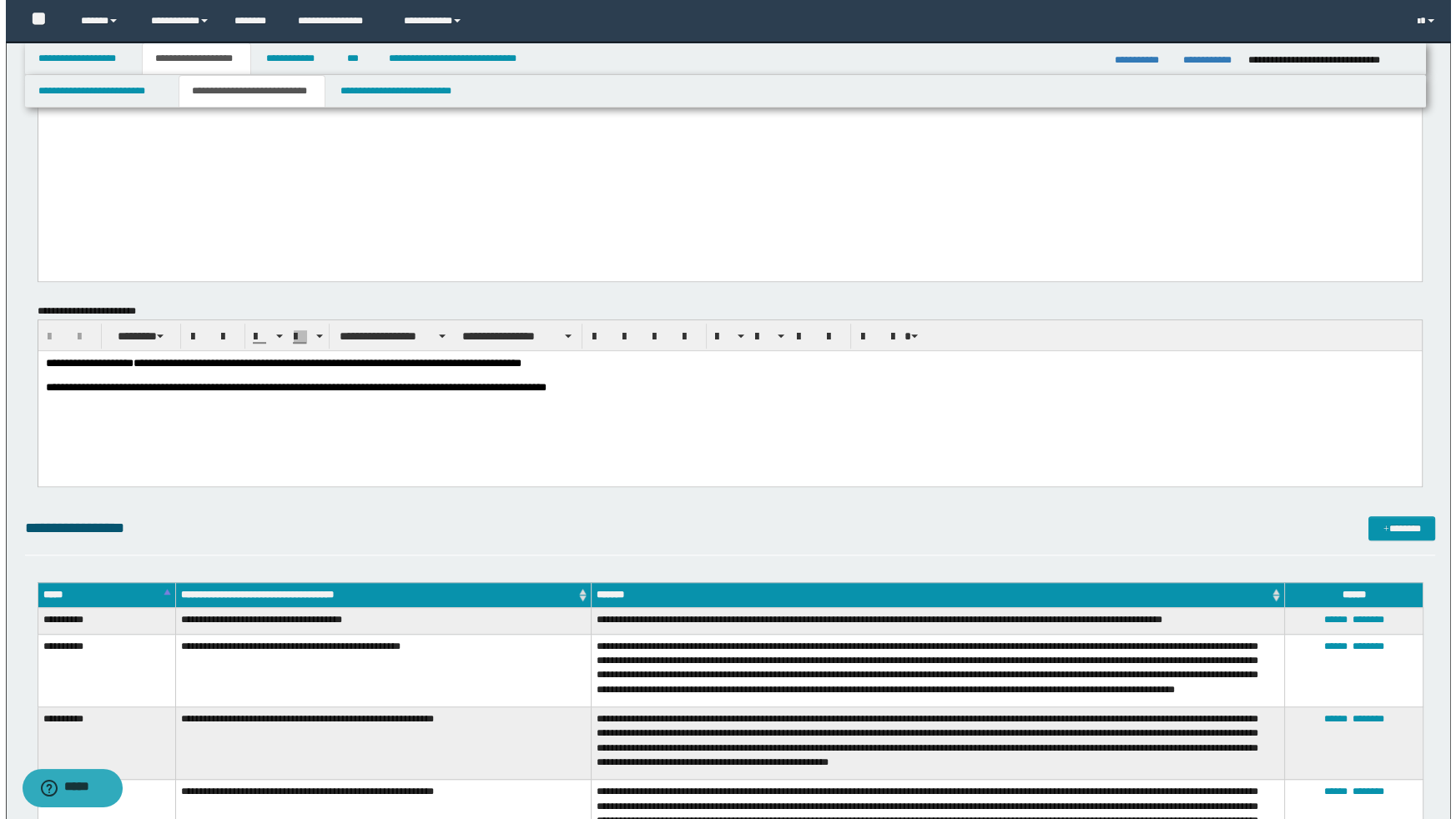 scroll, scrollTop: 1364, scrollLeft: 0, axis: vertical 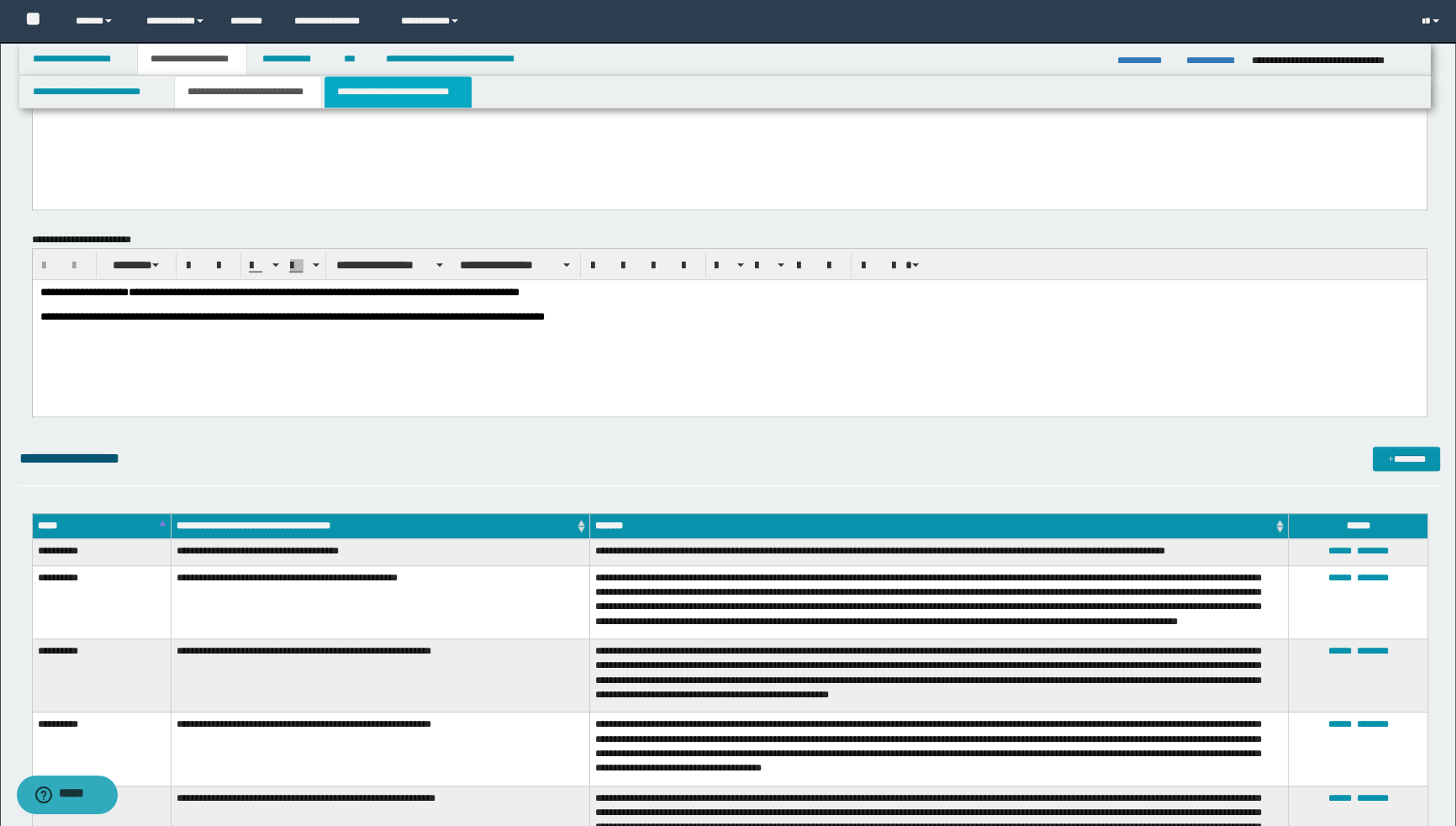 click on "**********" at bounding box center [398, 92] 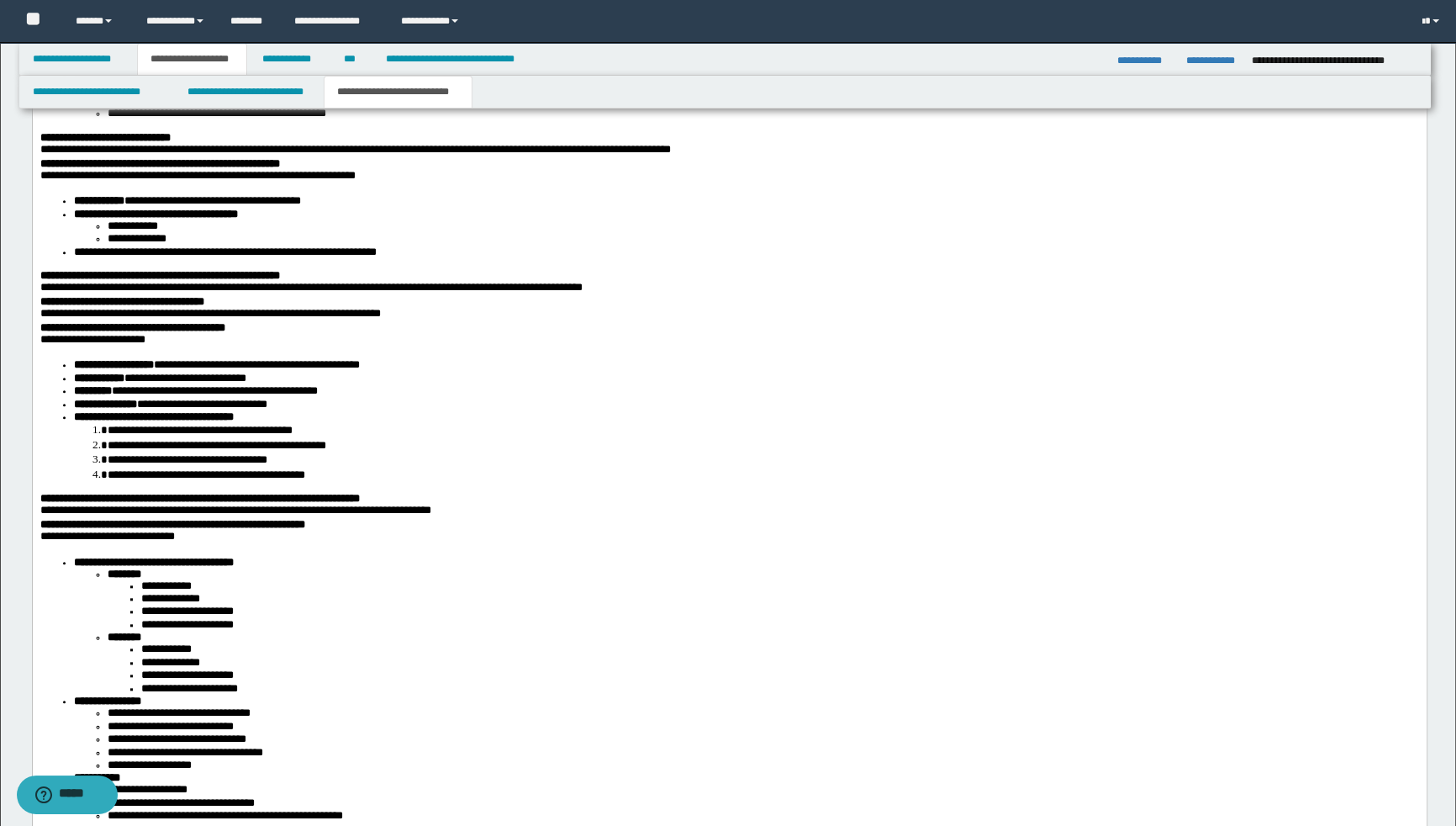 scroll, scrollTop: 2370, scrollLeft: 0, axis: vertical 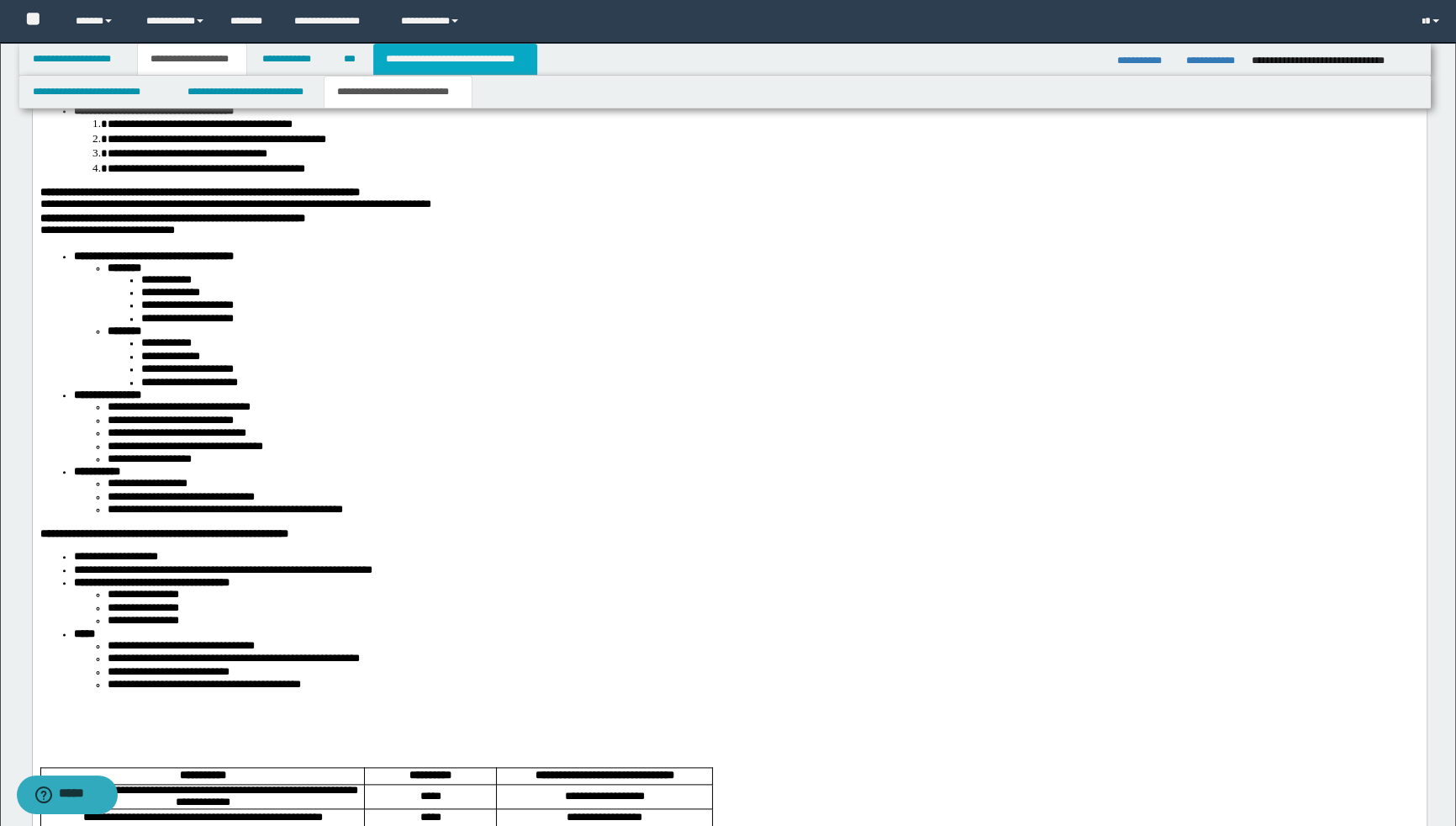 click on "**********" at bounding box center (455, 59) 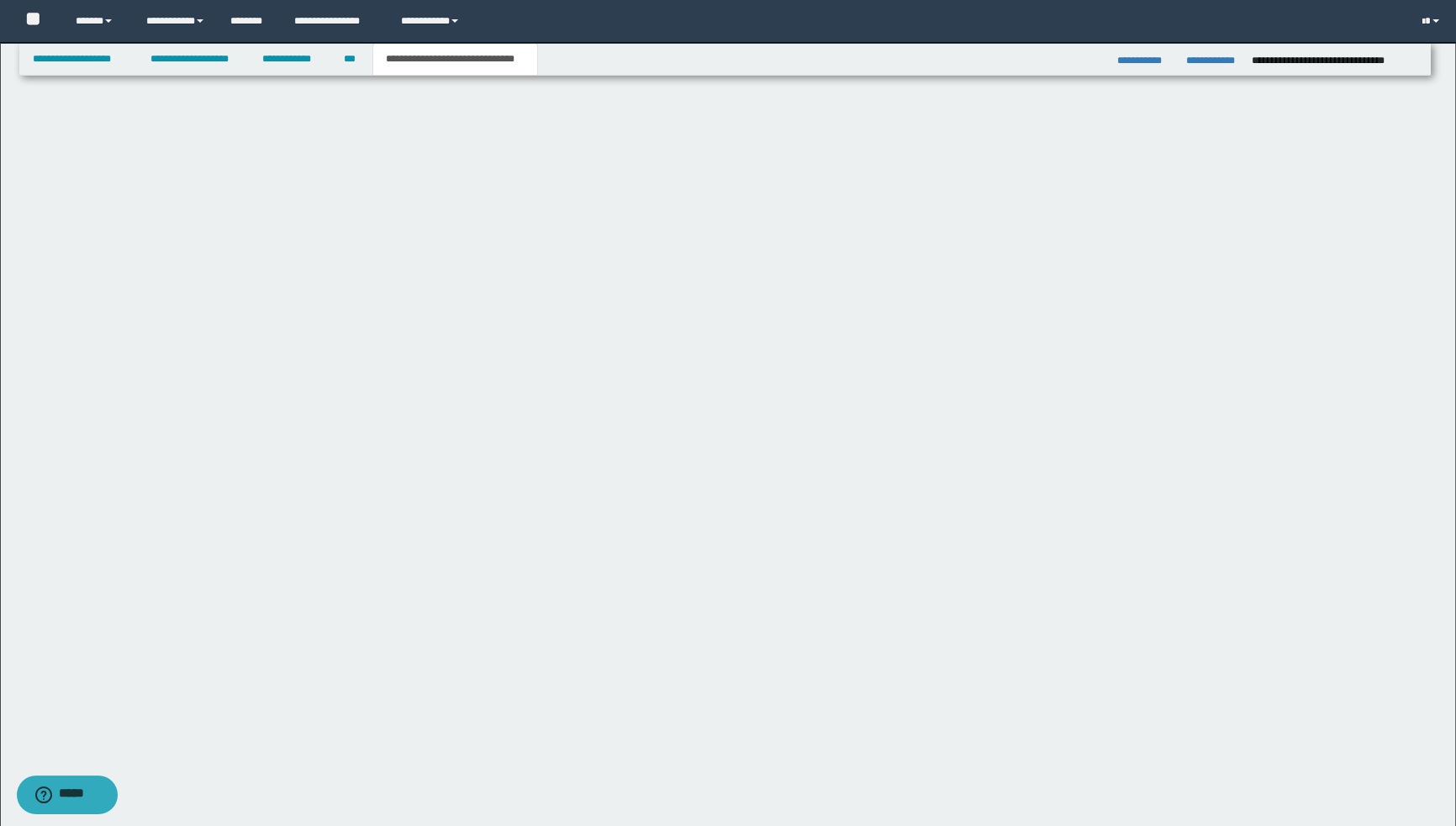 scroll, scrollTop: 379, scrollLeft: 0, axis: vertical 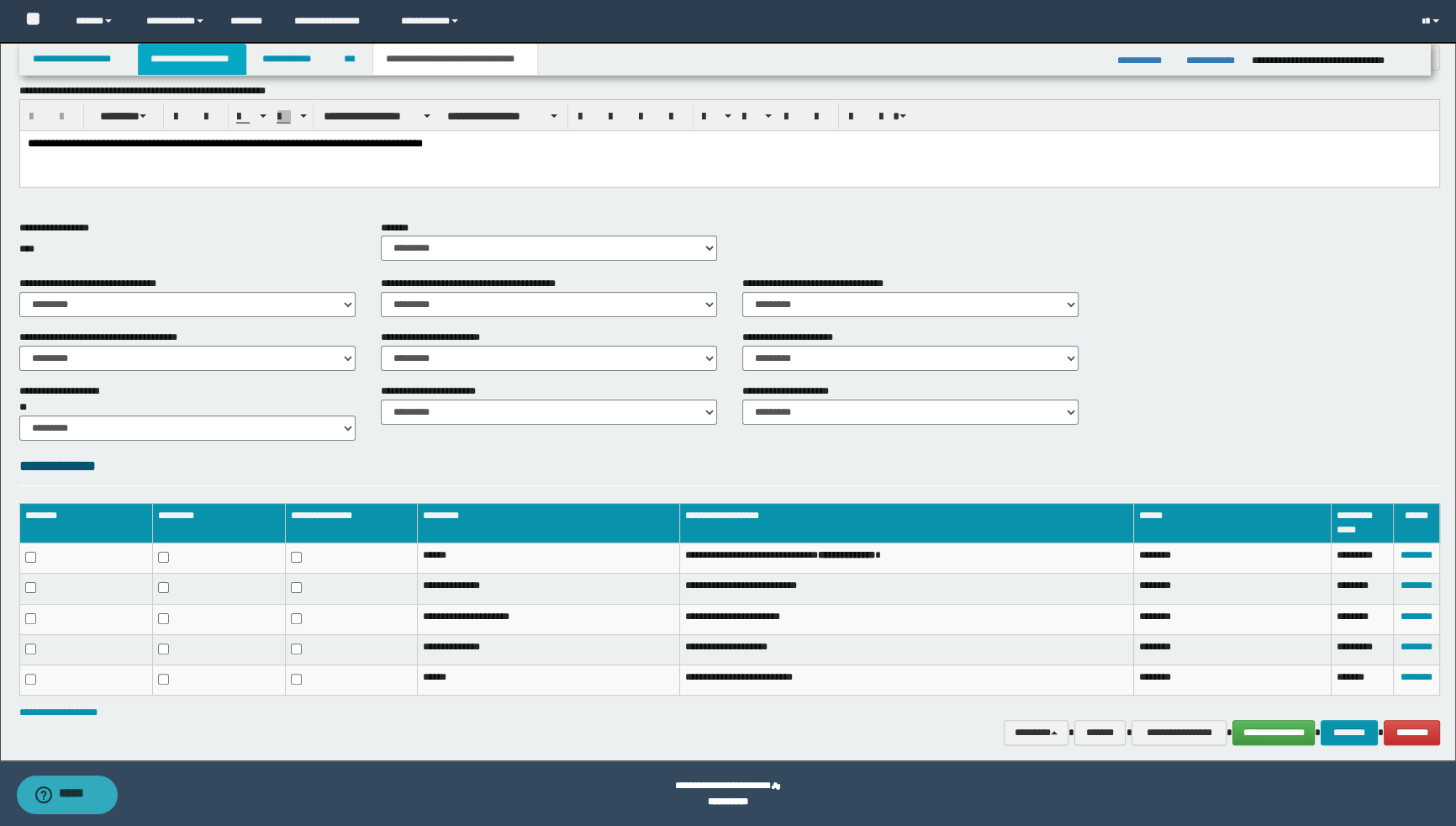 click on "**********" at bounding box center [192, 59] 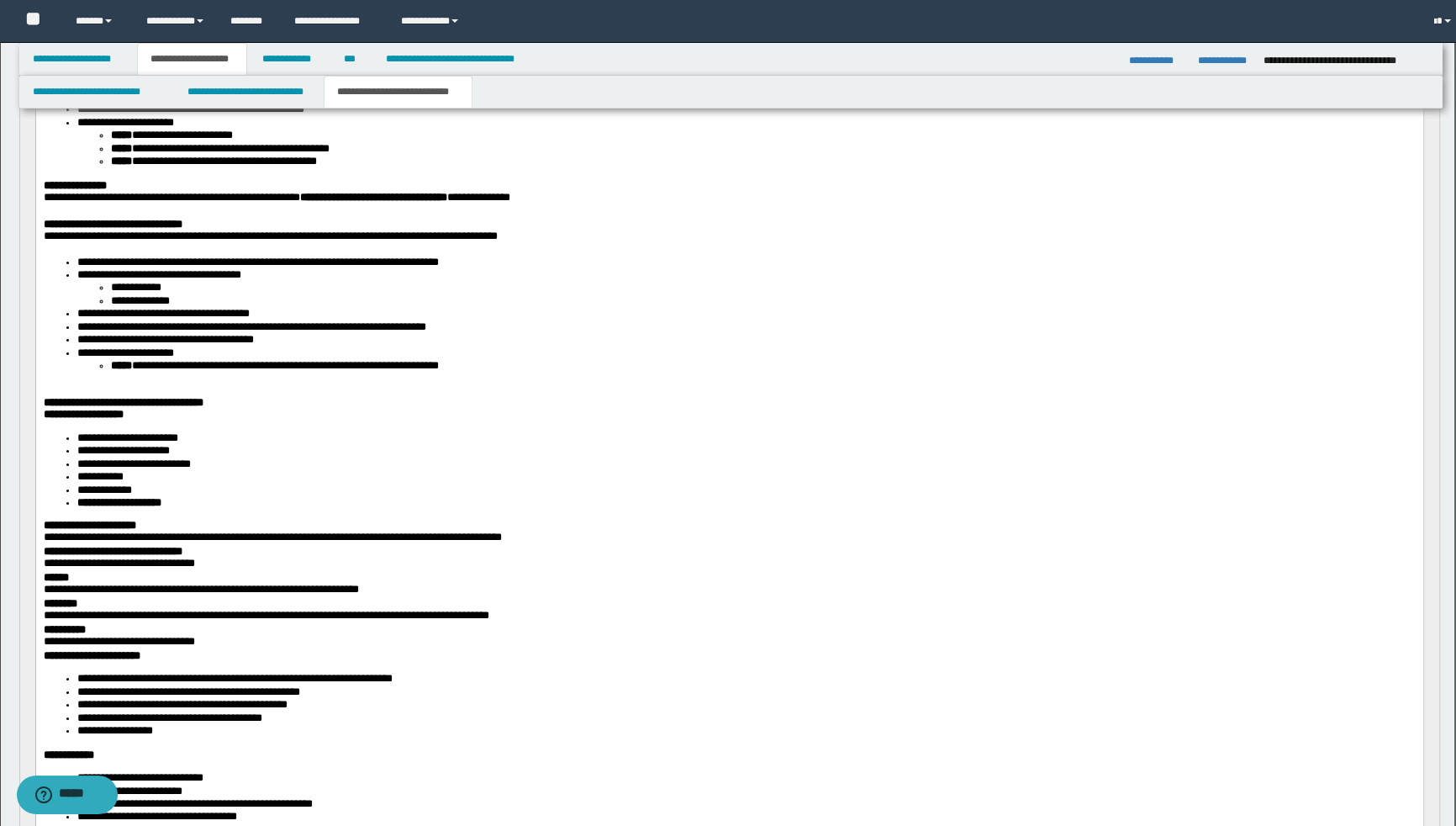 scroll, scrollTop: 405, scrollLeft: 0, axis: vertical 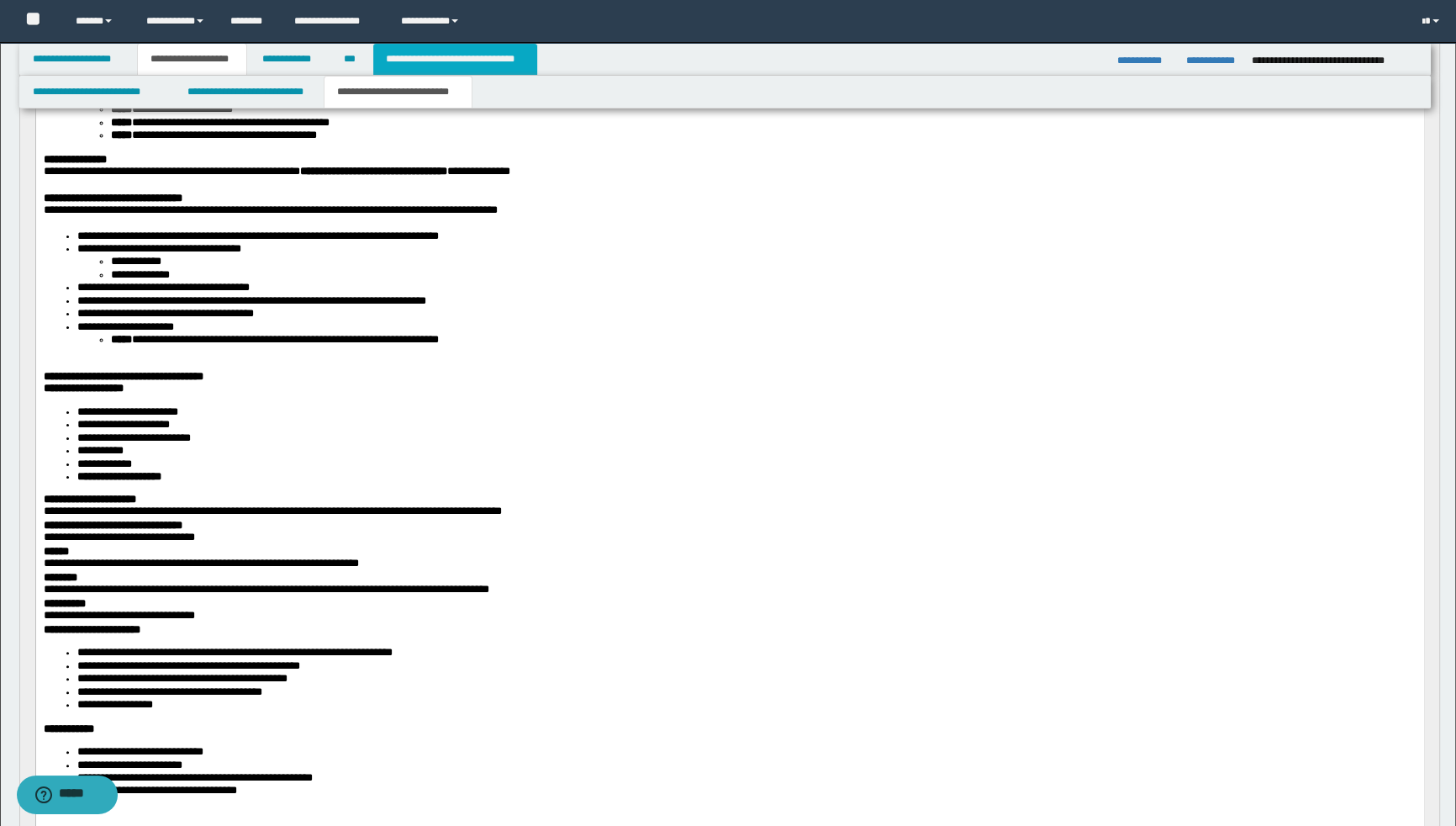 click on "**********" at bounding box center [455, 59] 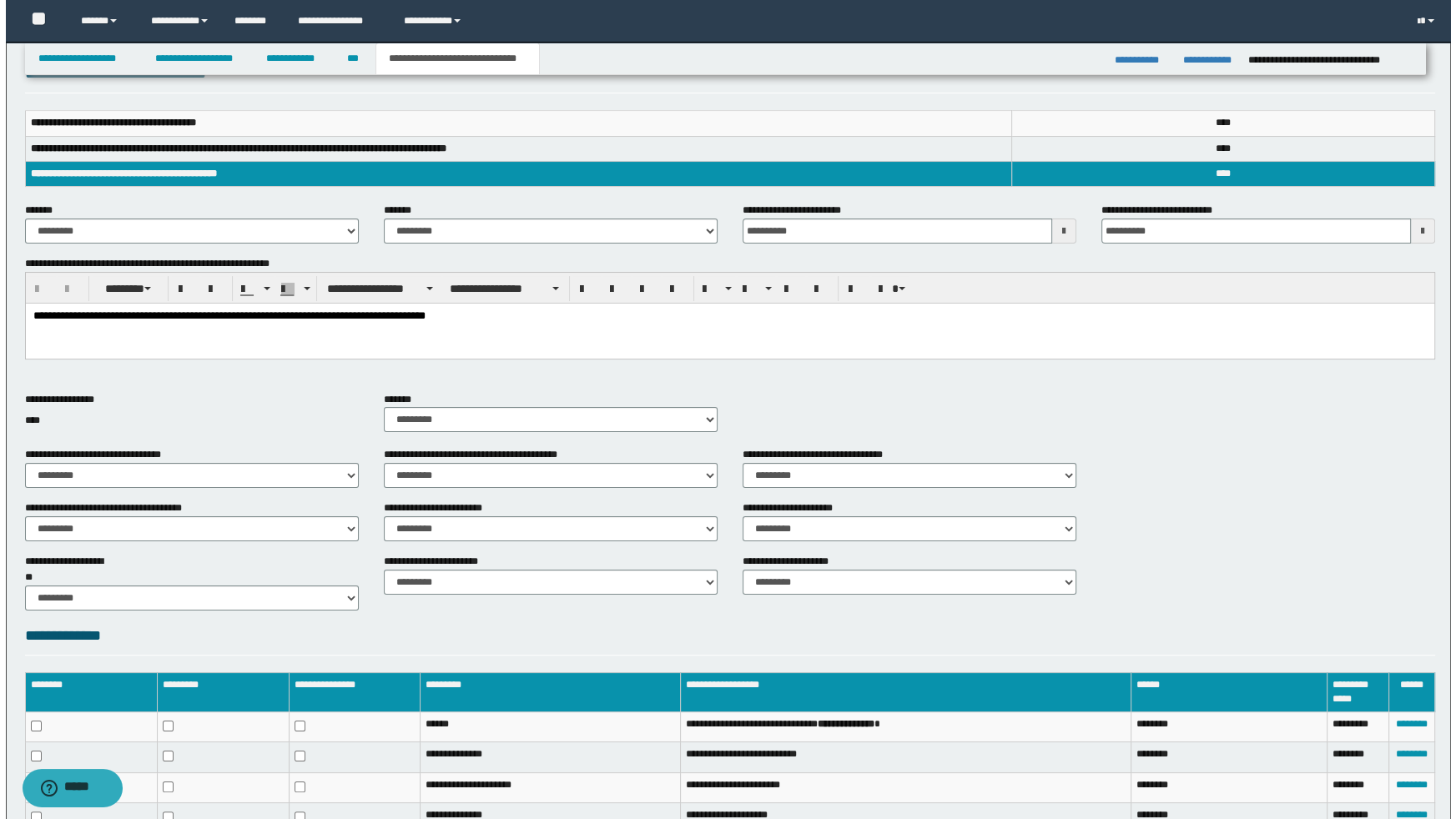 scroll, scrollTop: 0, scrollLeft: 0, axis: both 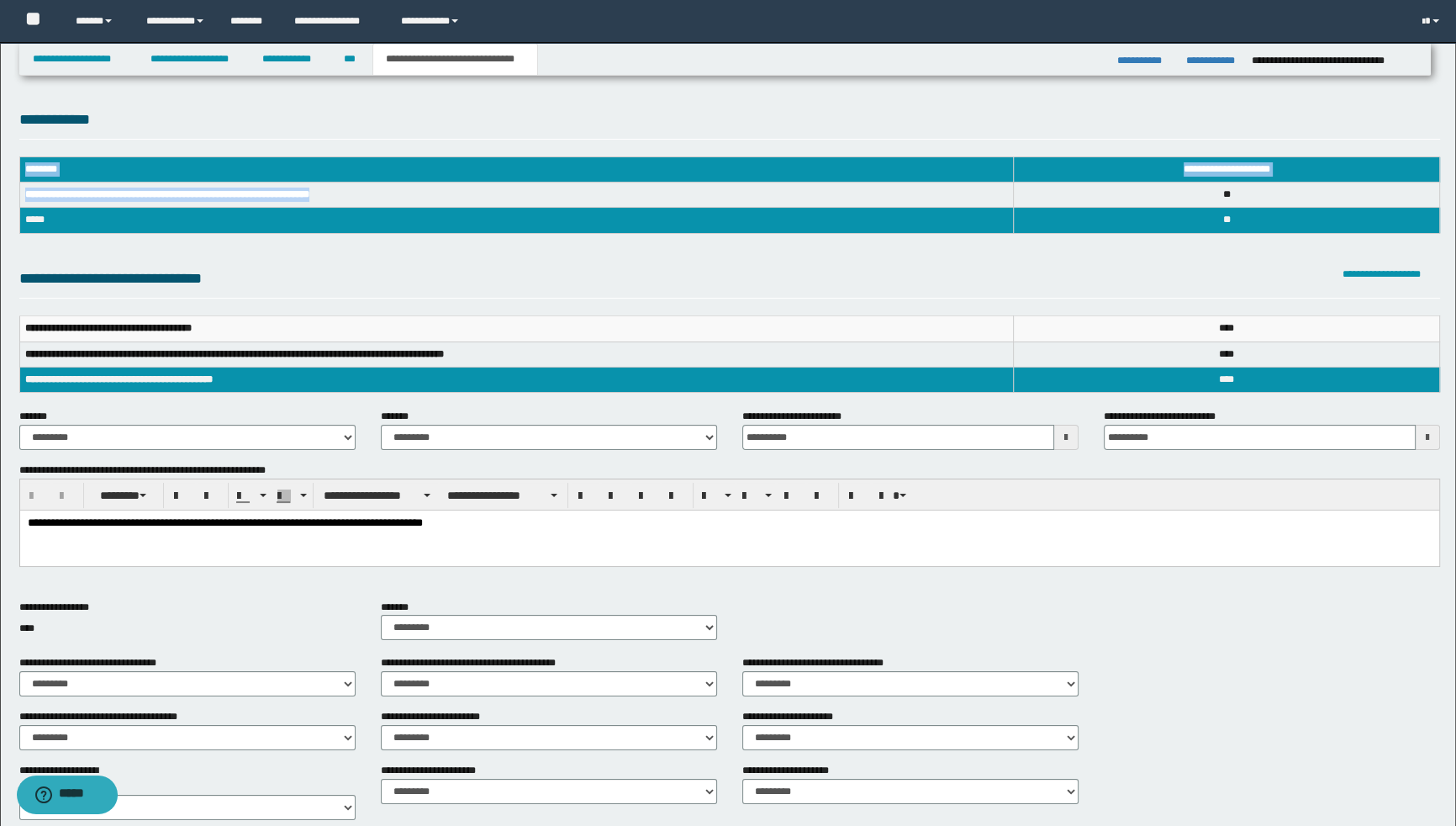 drag, startPoint x: 365, startPoint y: 194, endPoint x: 10, endPoint y: 200, distance: 355.0507 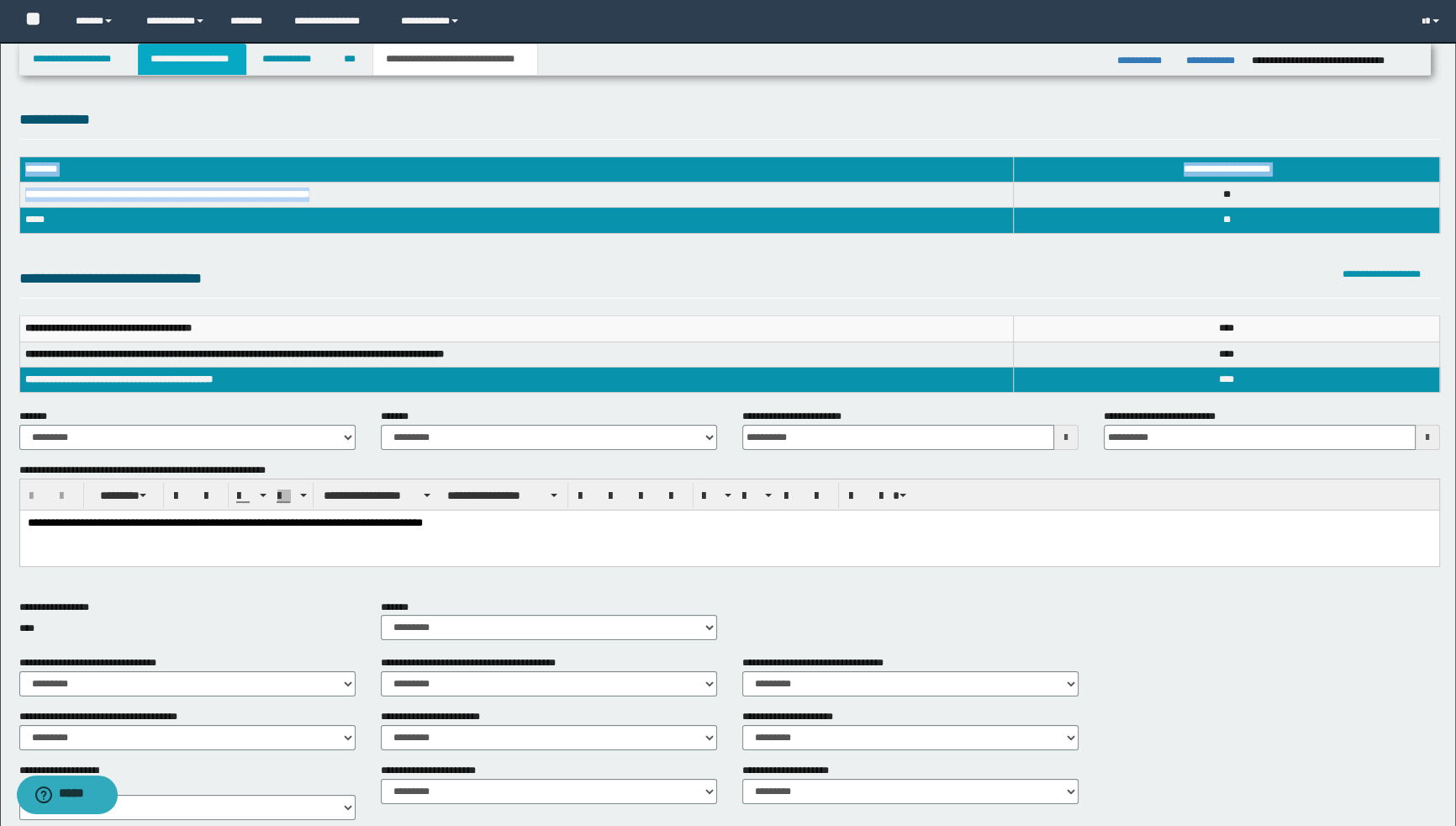 click on "**********" at bounding box center (192, 59) 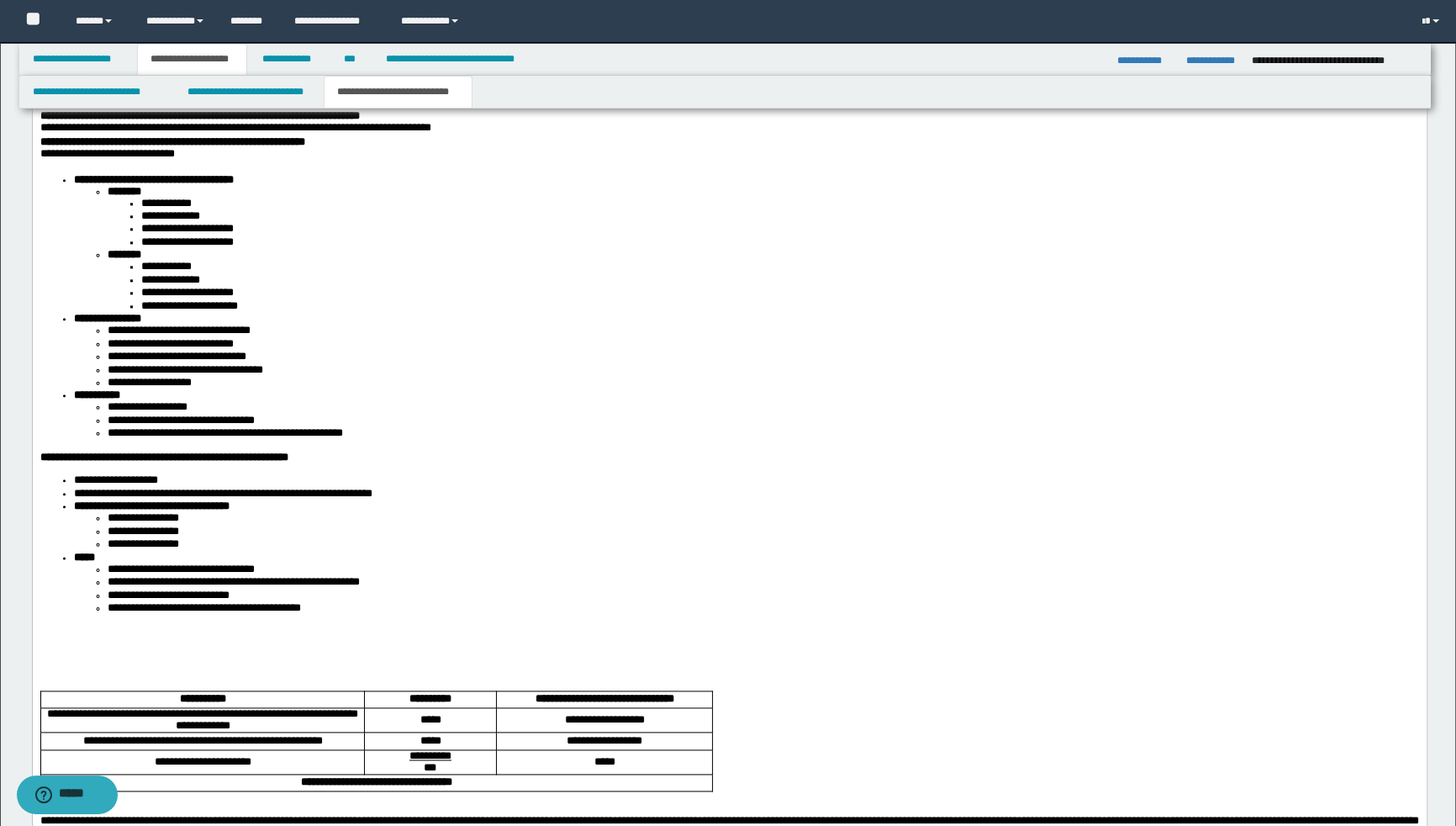 scroll, scrollTop: 2829, scrollLeft: 0, axis: vertical 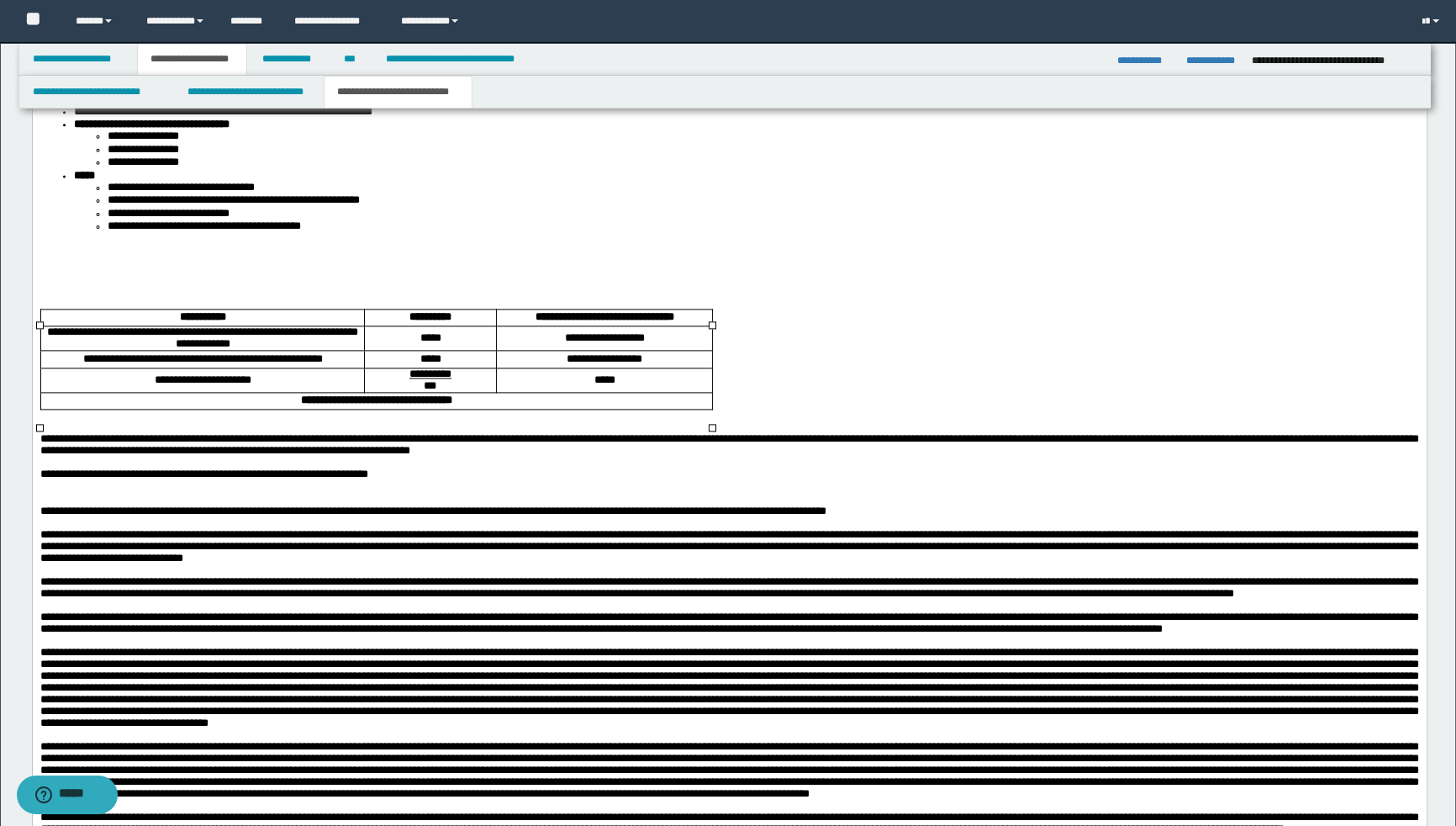 click on "**********" at bounding box center (202, 337) 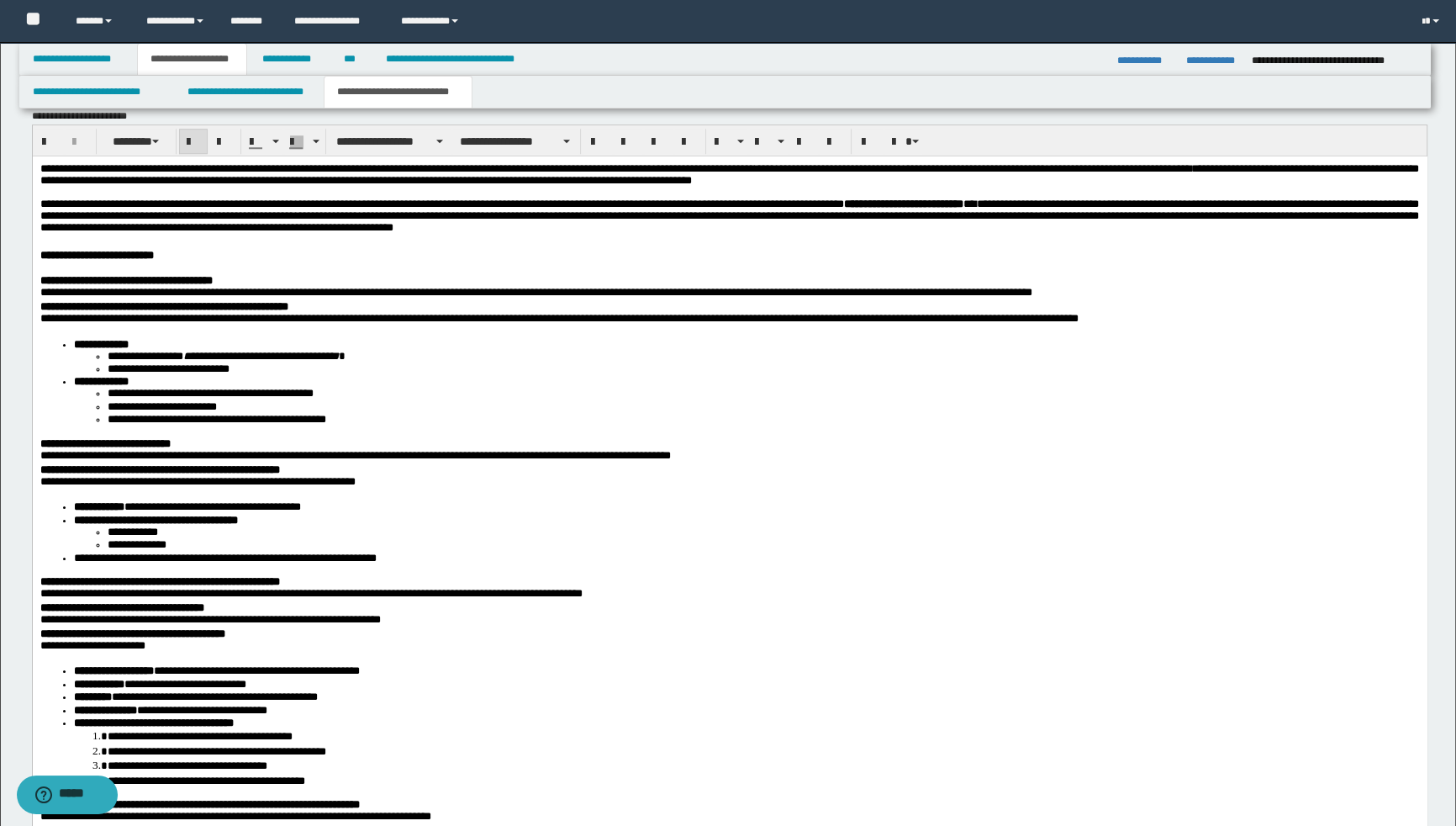 scroll, scrollTop: 1682, scrollLeft: 0, axis: vertical 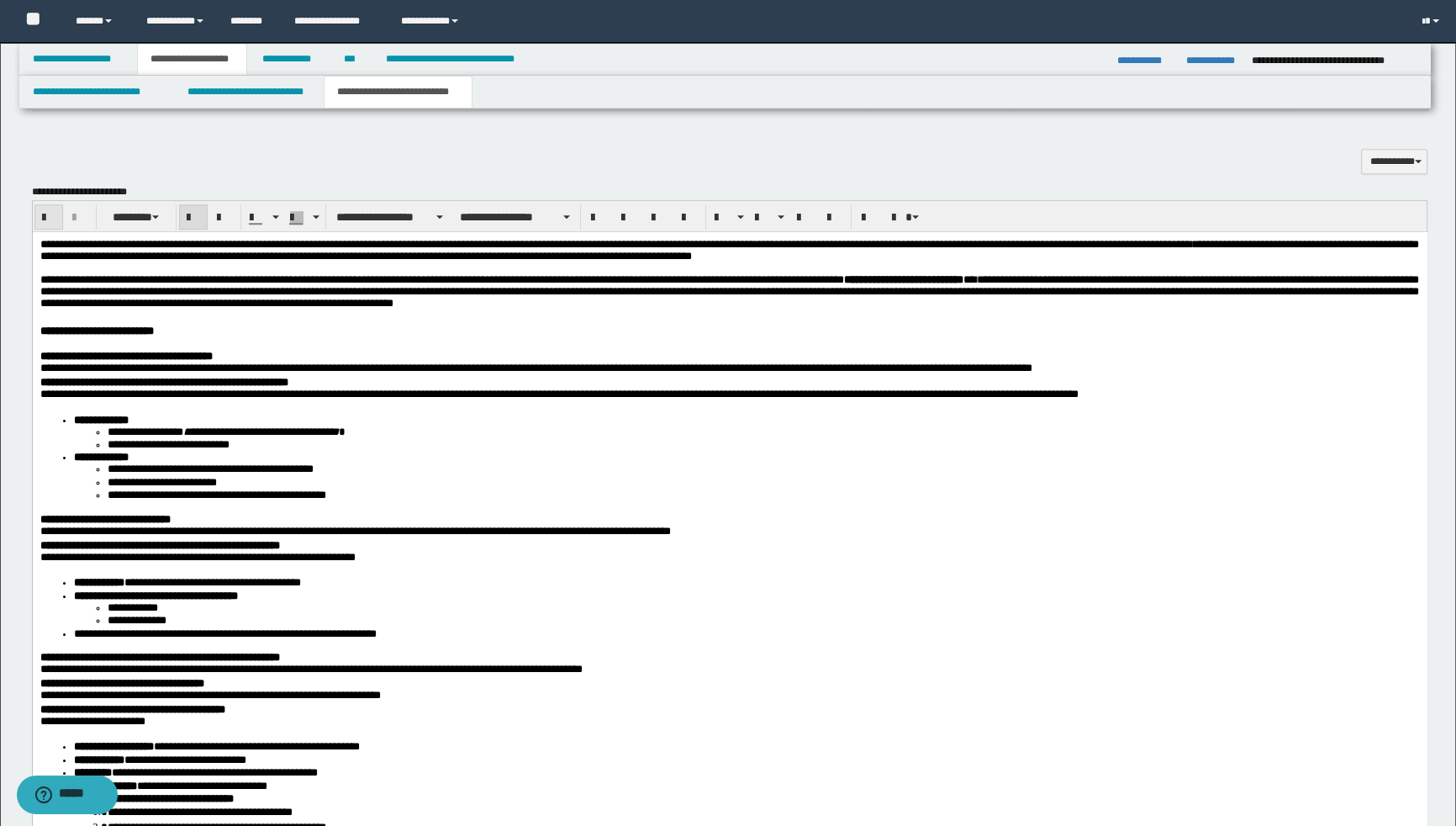 drag, startPoint x: 50, startPoint y: 213, endPoint x: 65, endPoint y: 3, distance: 210.53503 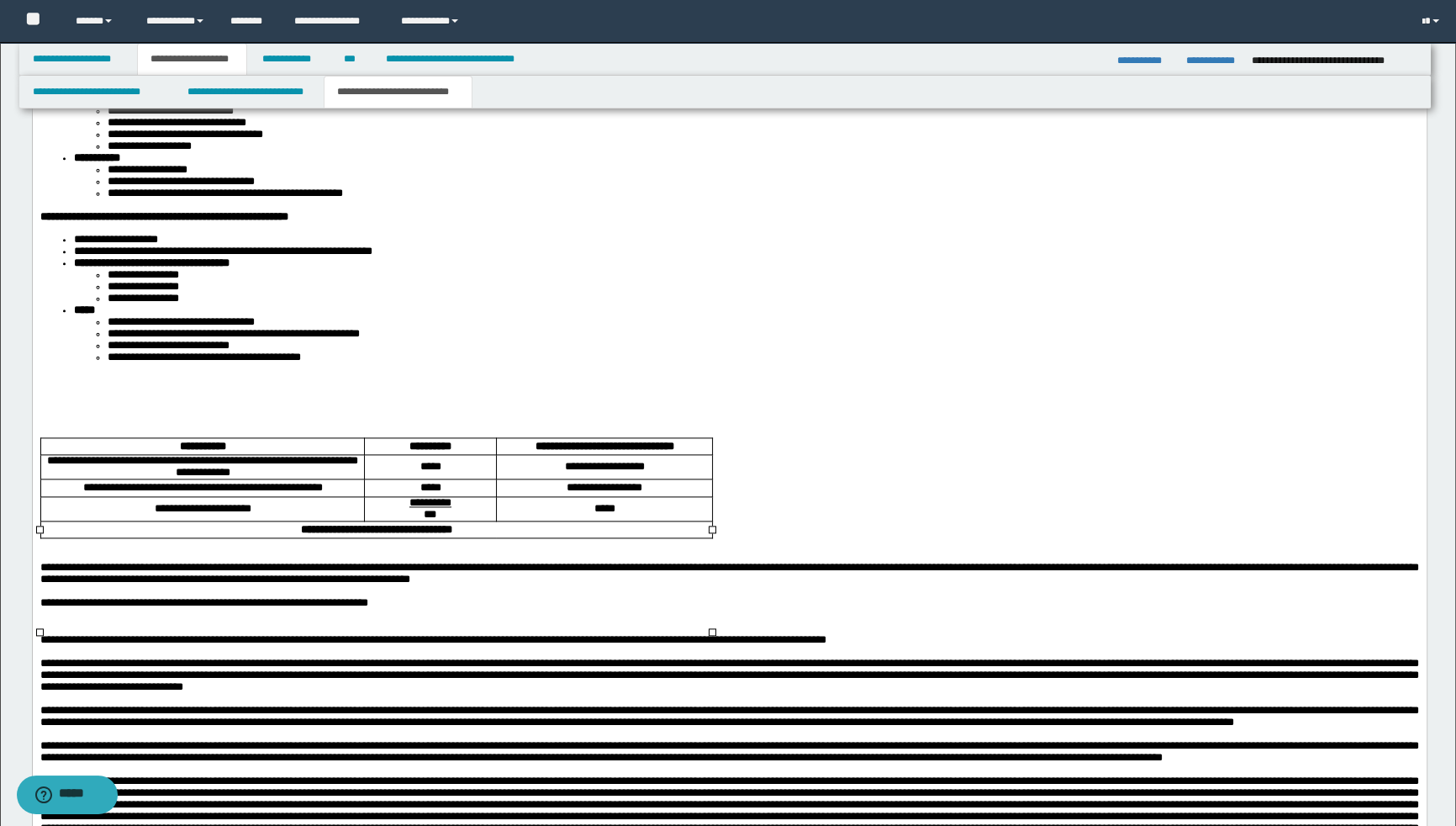 scroll, scrollTop: 2752, scrollLeft: 0, axis: vertical 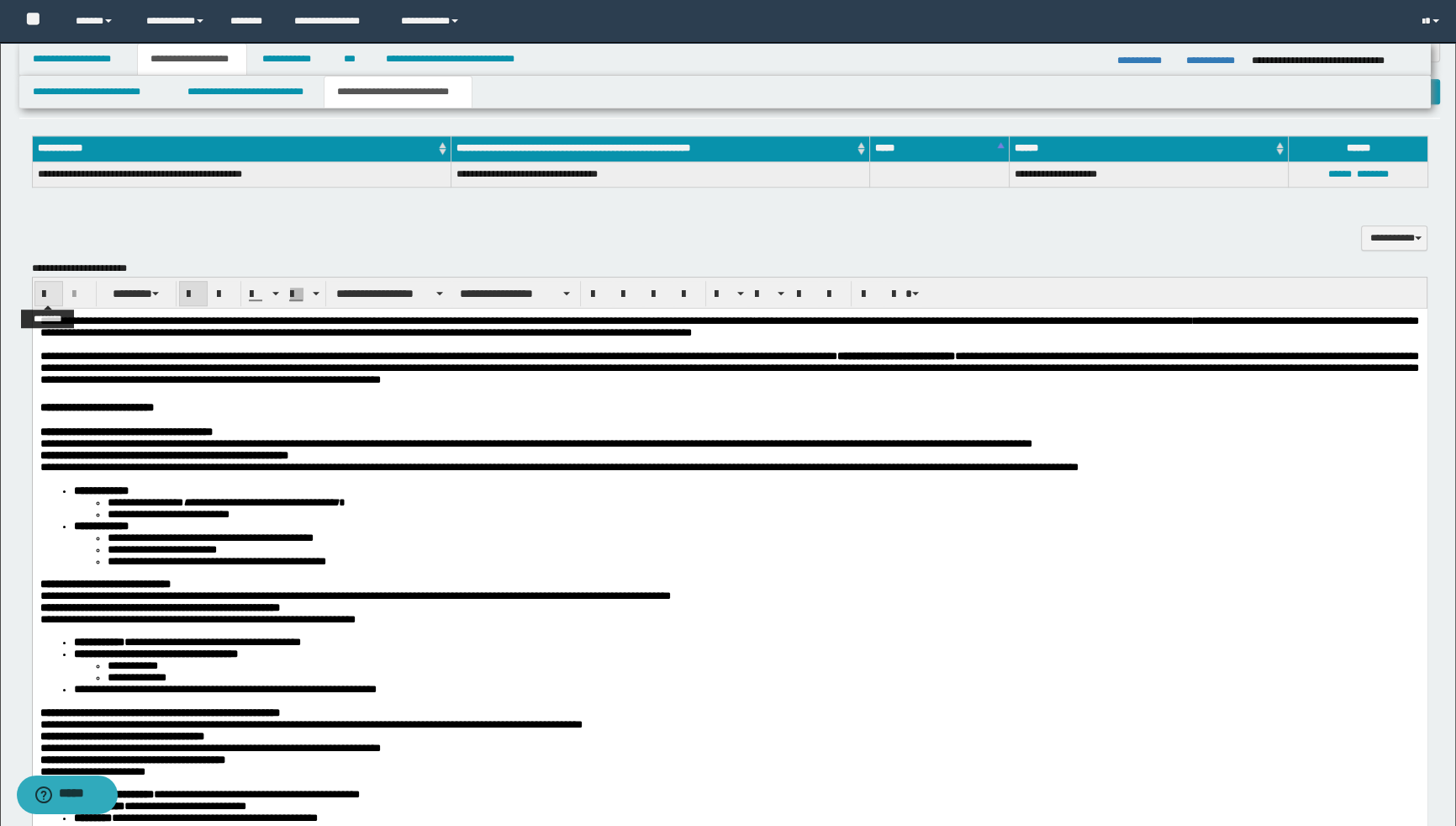click at bounding box center (49, 294) 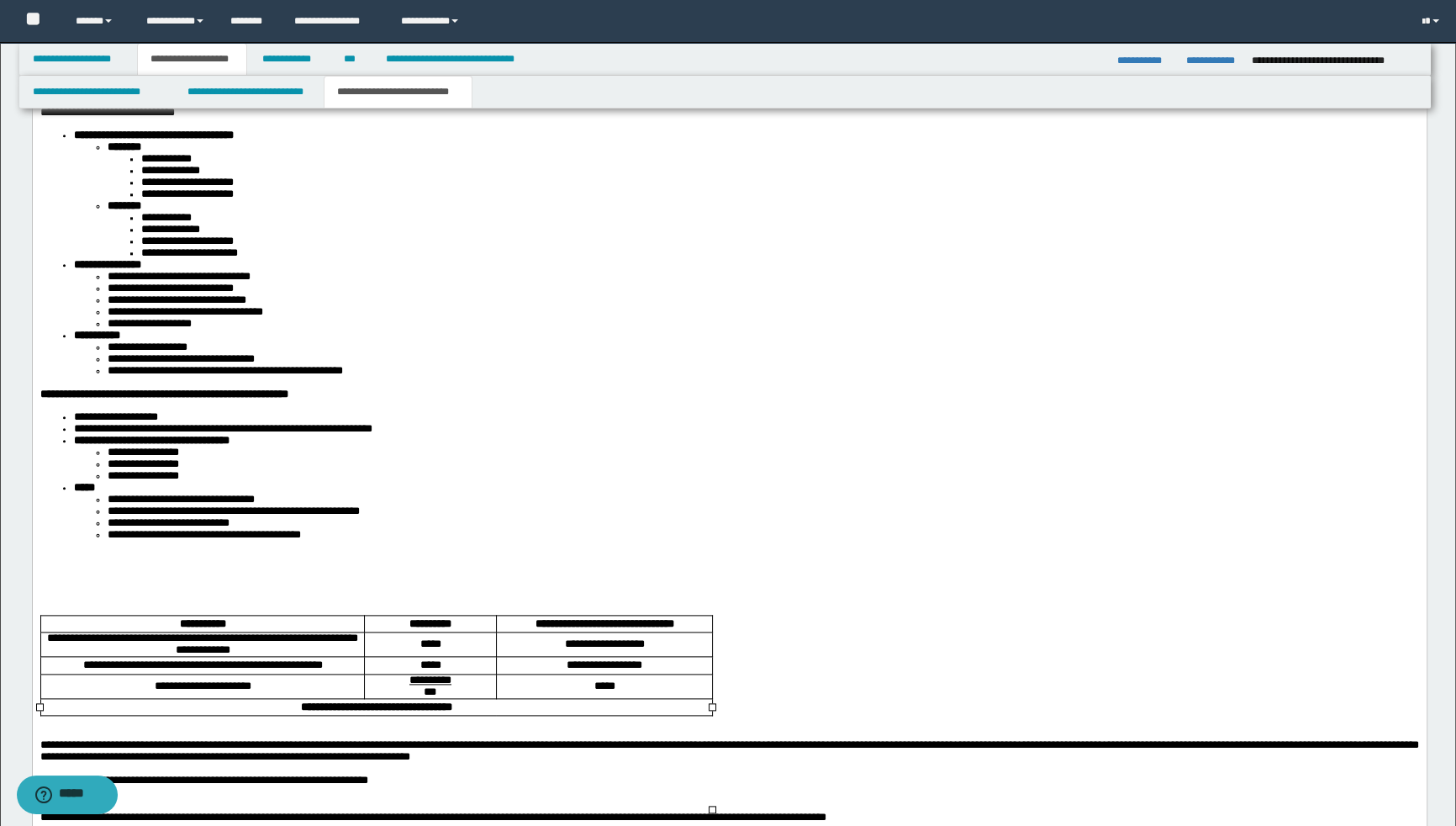 scroll, scrollTop: 2829, scrollLeft: 0, axis: vertical 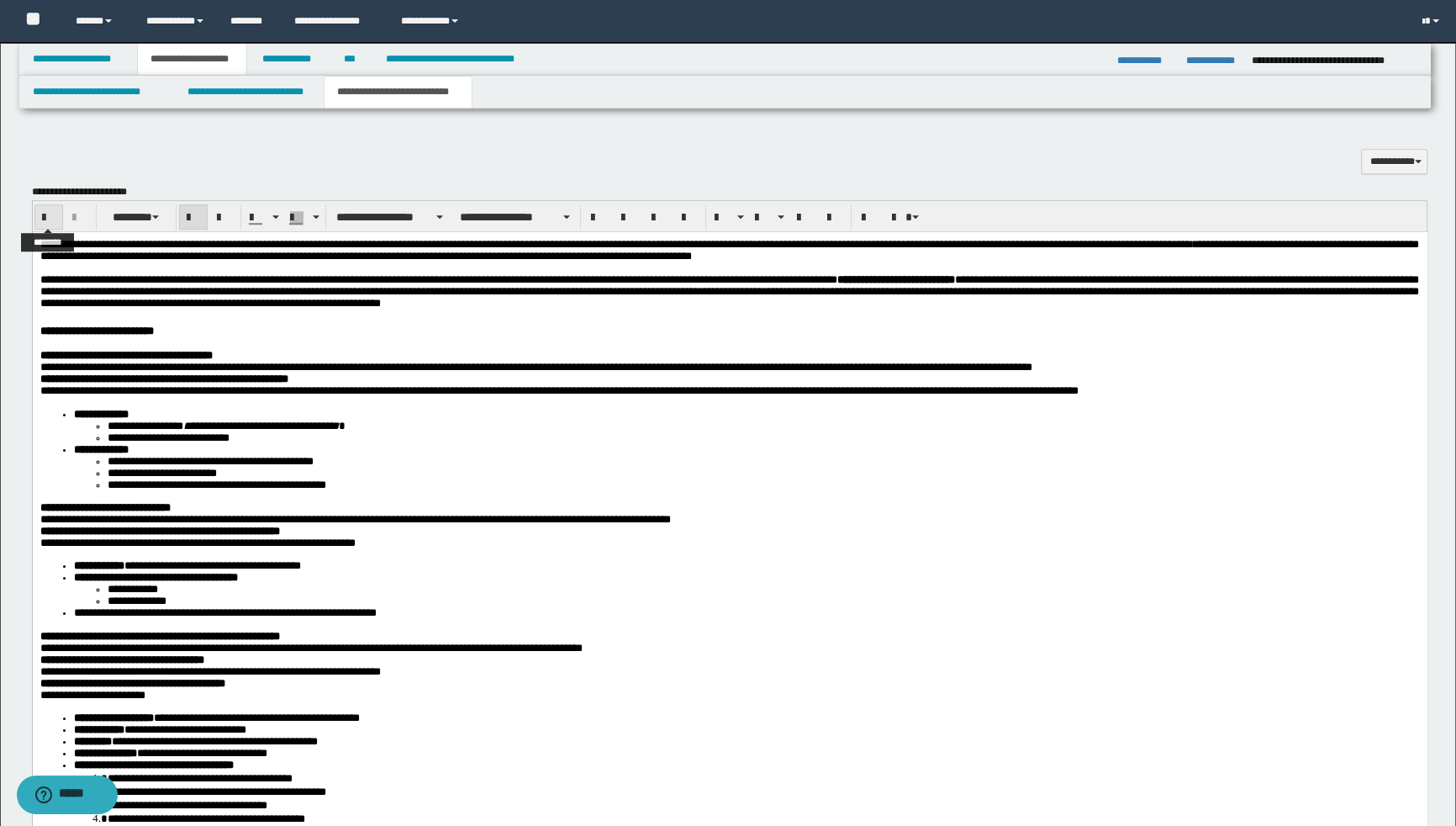click at bounding box center [49, 218] 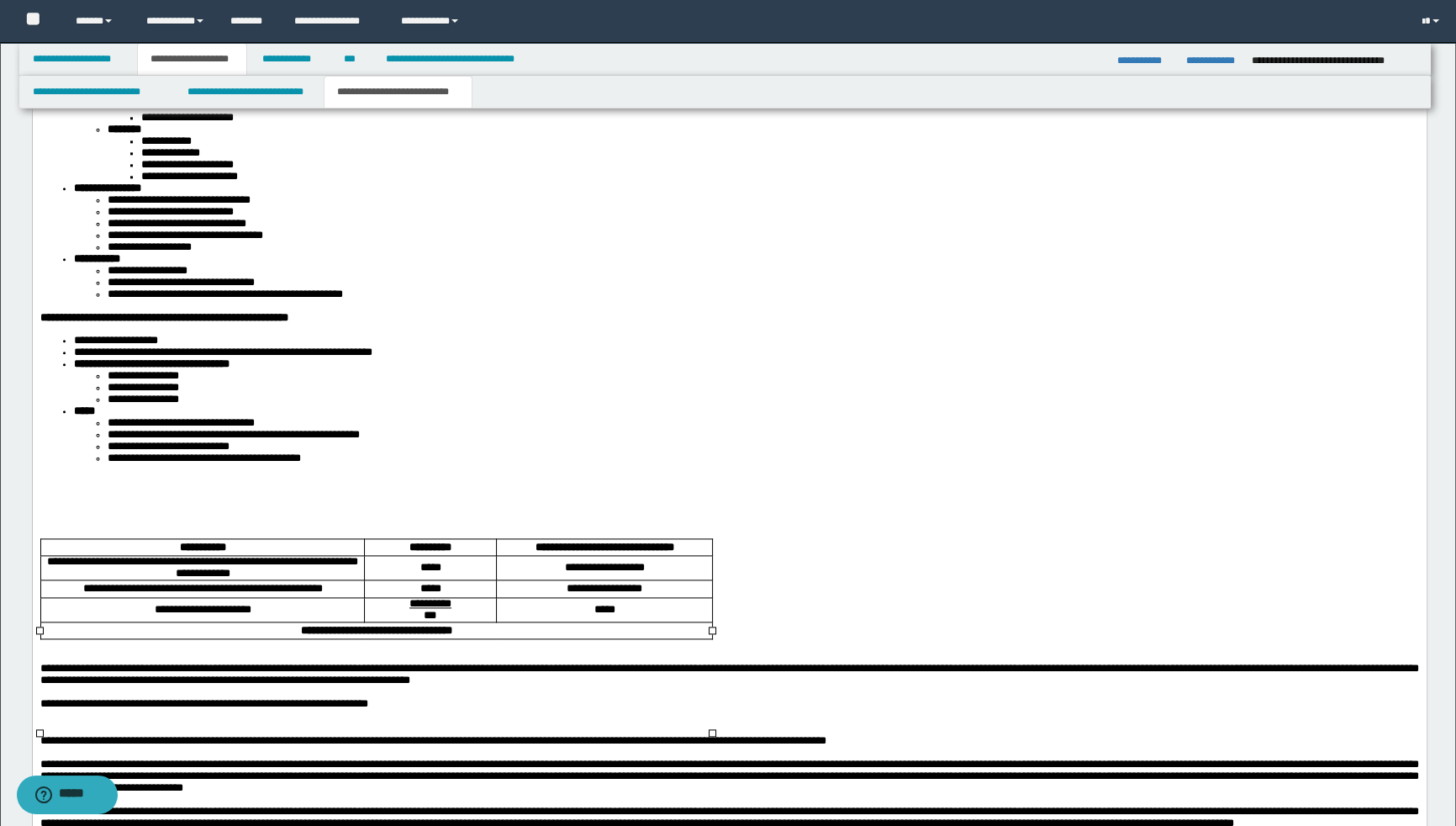 scroll, scrollTop: 2905, scrollLeft: 0, axis: vertical 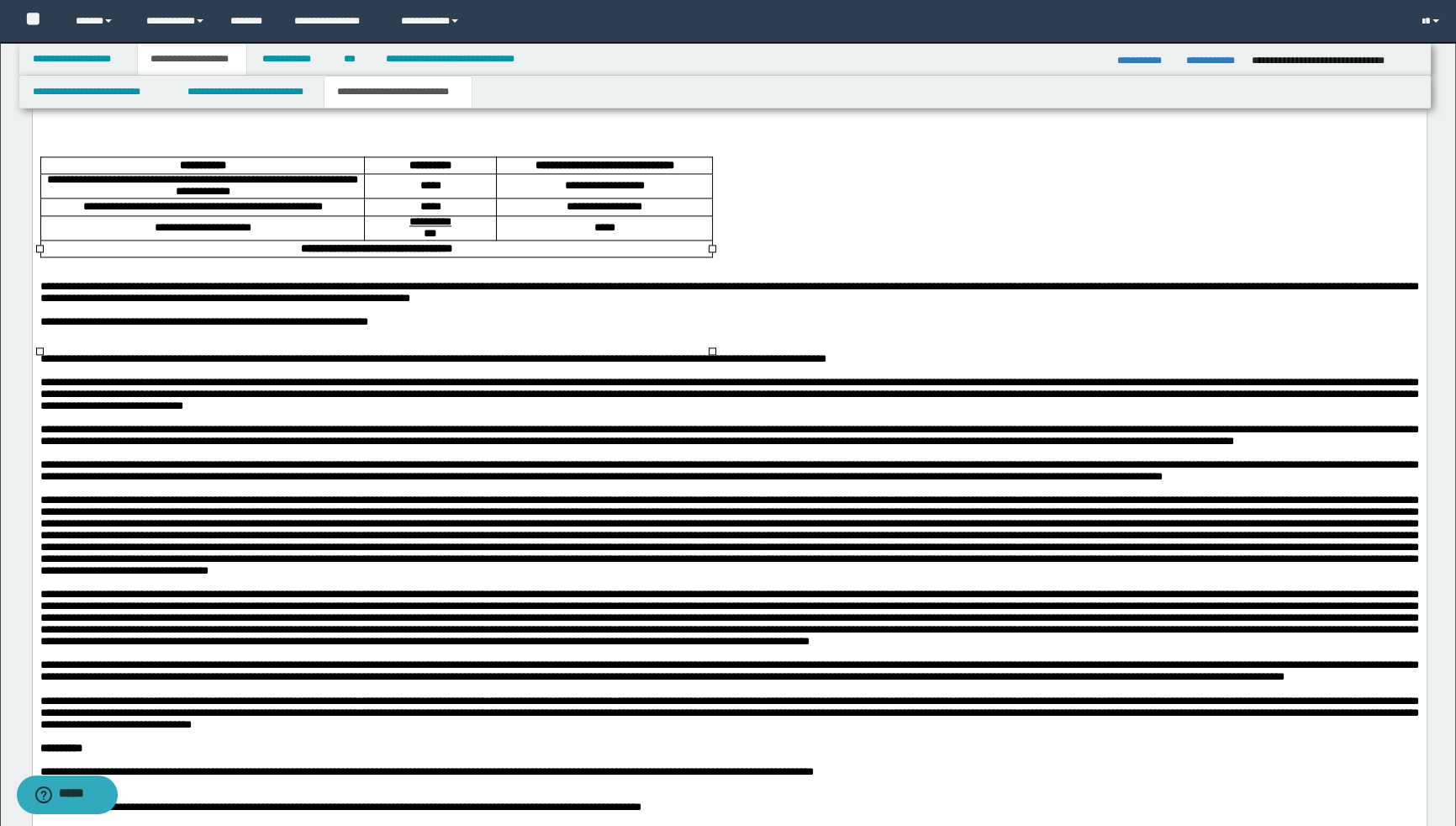 click on "**********" at bounding box center (202, 185) 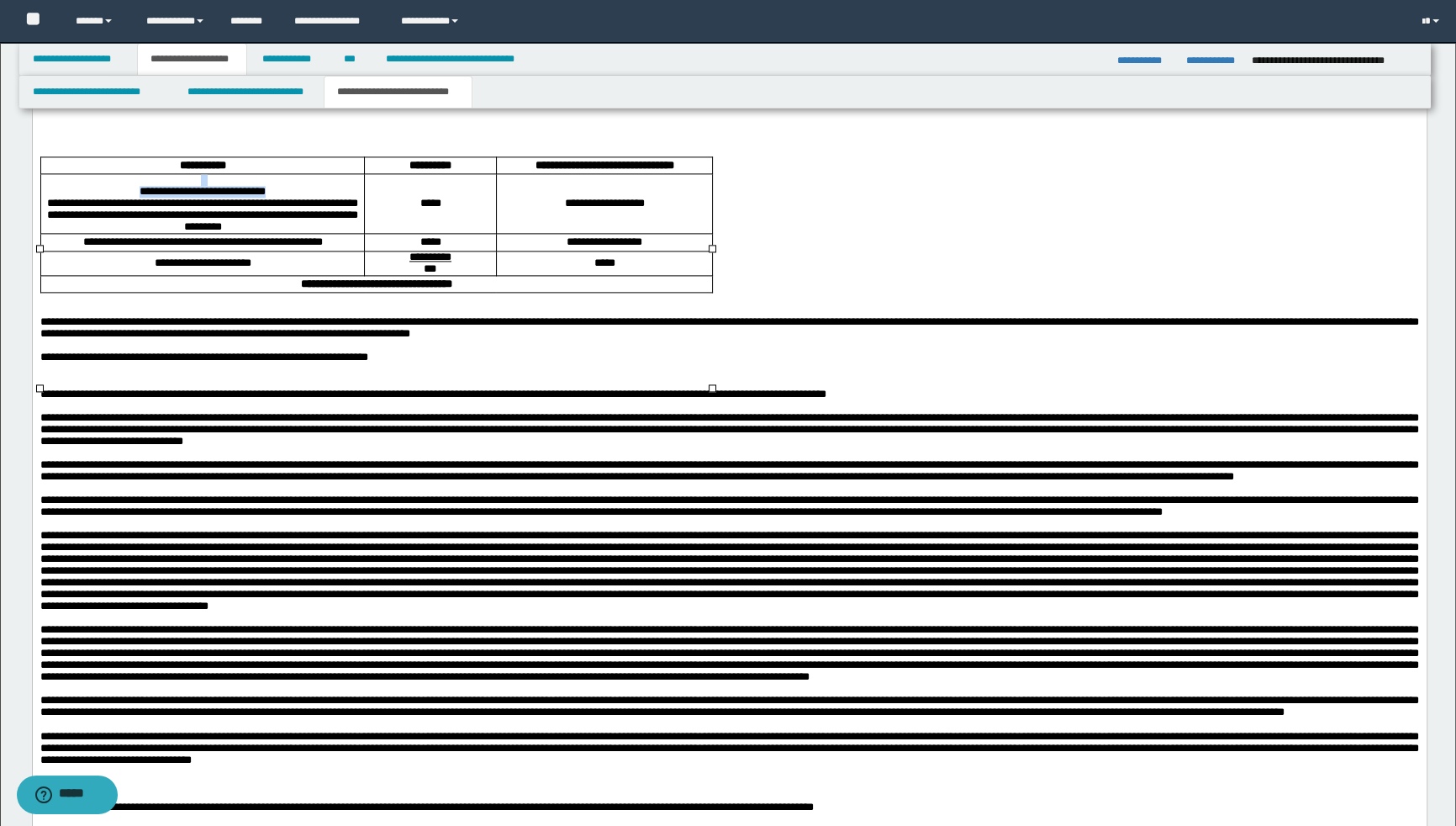 drag, startPoint x: 299, startPoint y: 284, endPoint x: 102, endPoint y: 275, distance: 197.20548 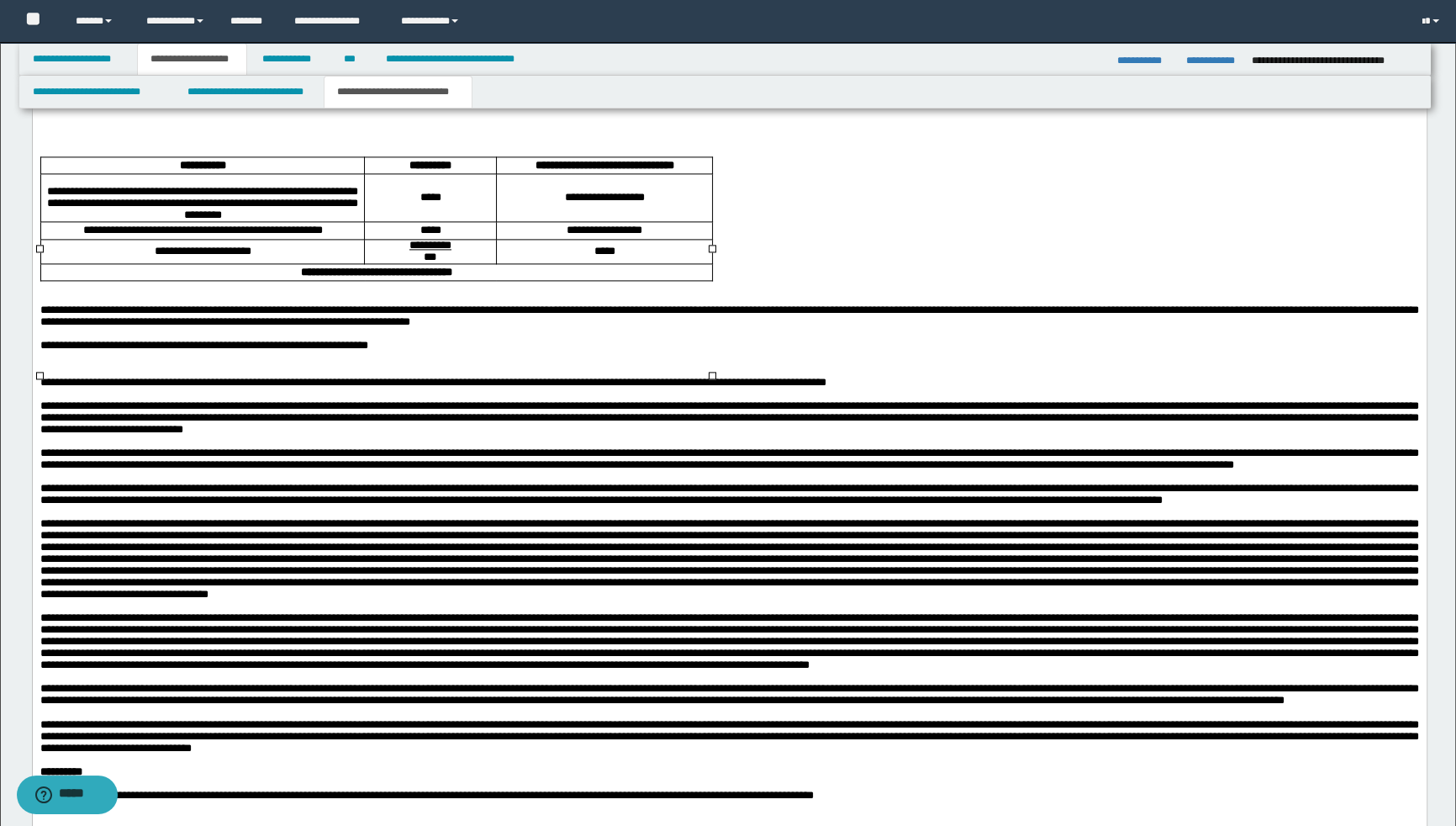 click on "**********" at bounding box center [202, 203] 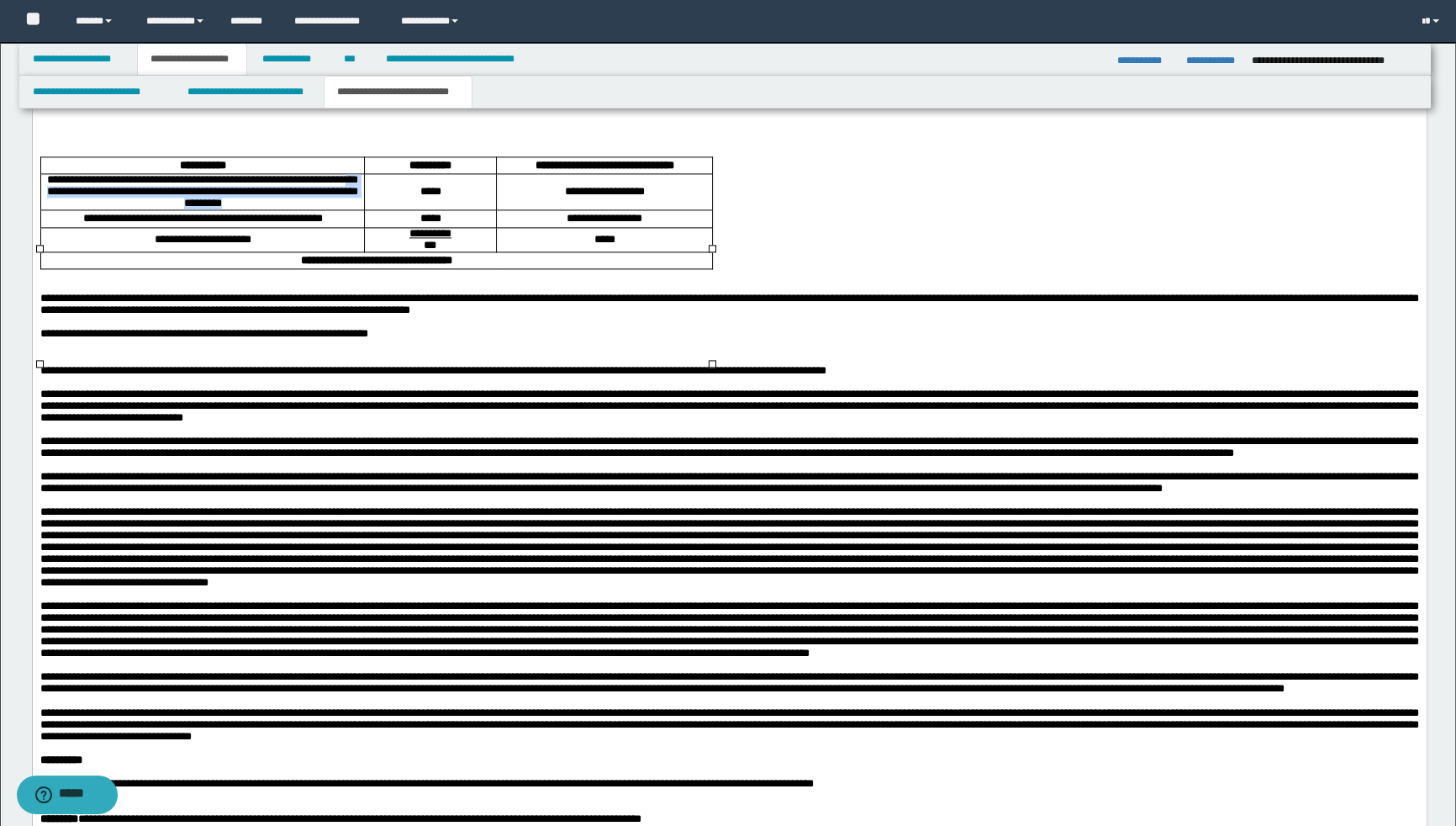 drag, startPoint x: 103, startPoint y: 283, endPoint x: 293, endPoint y: 302, distance: 190.94764 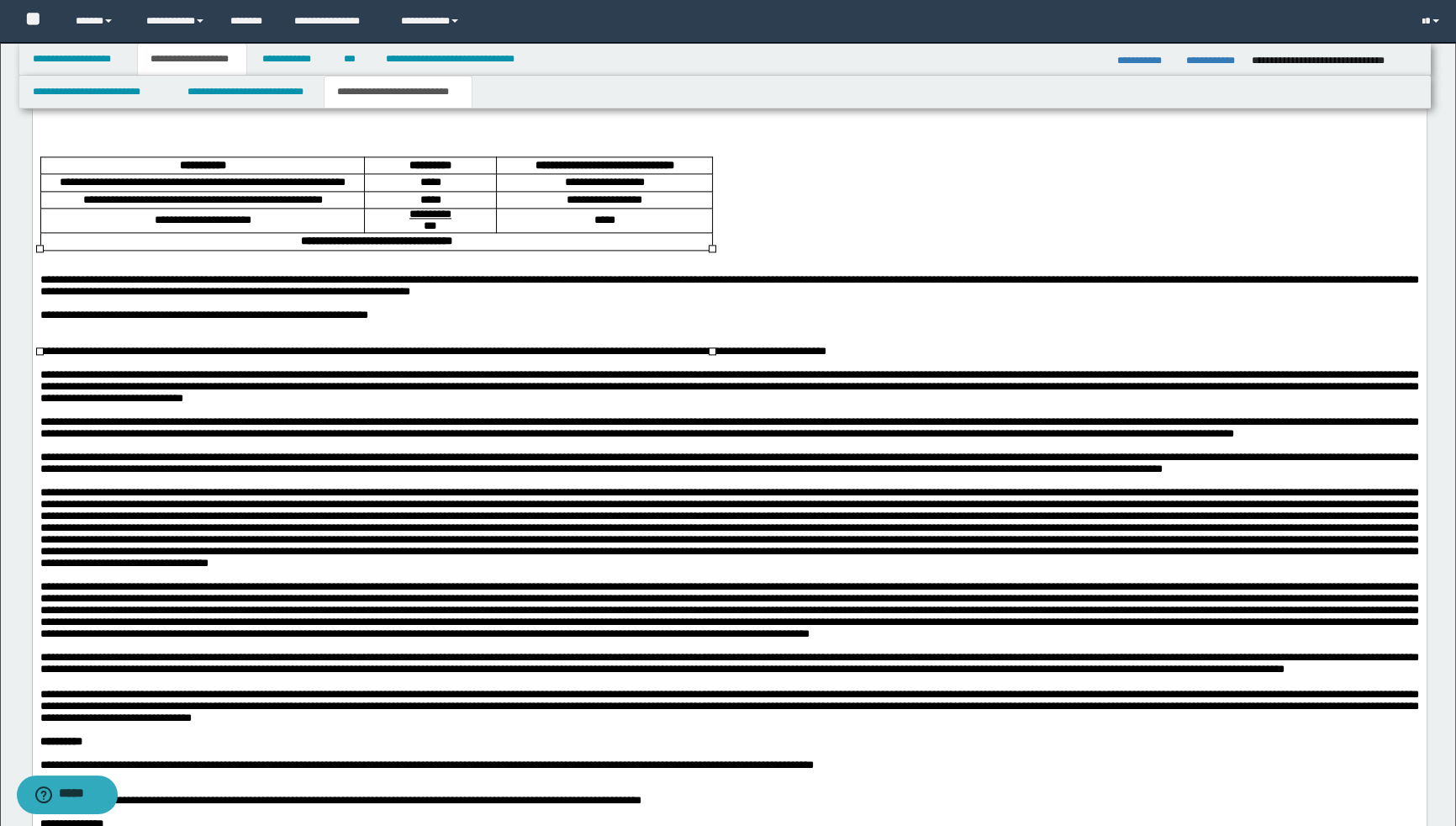click on "**********" at bounding box center (604, 183) 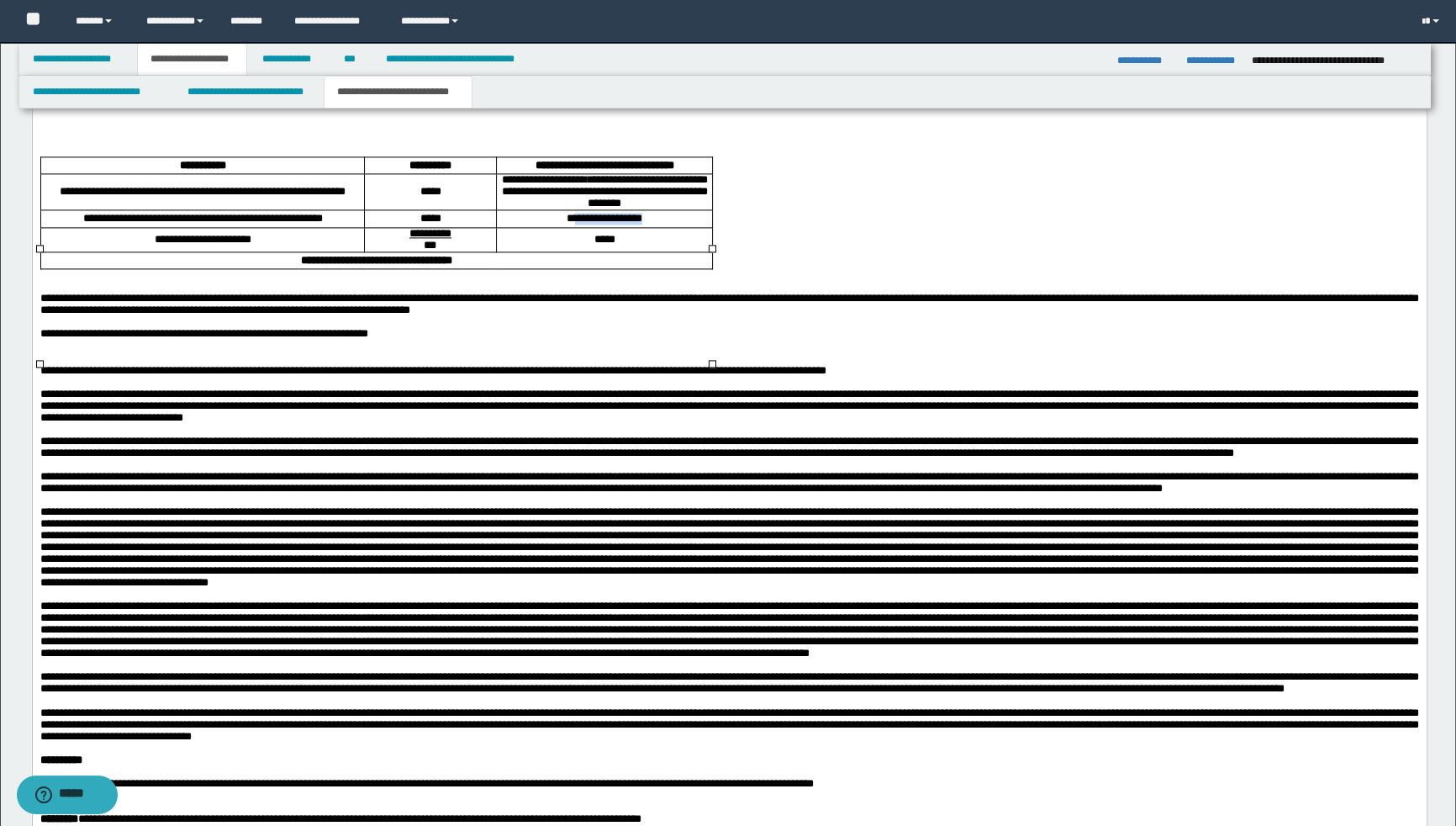 drag, startPoint x: 673, startPoint y: 315, endPoint x: 569, endPoint y: 319, distance: 104.0769 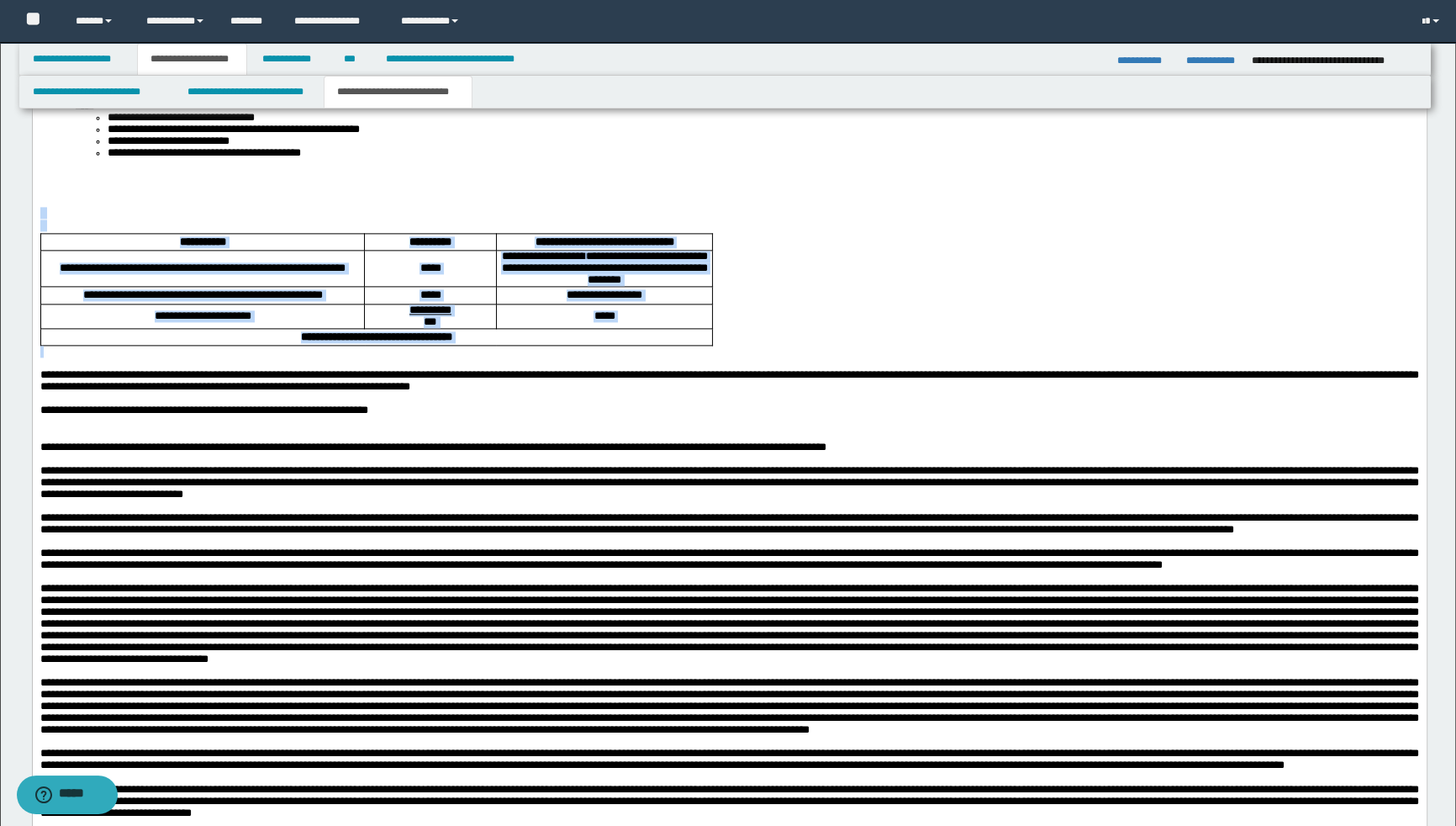 drag, startPoint x: 618, startPoint y: 452, endPoint x: 95, endPoint y: 289, distance: 547.81201 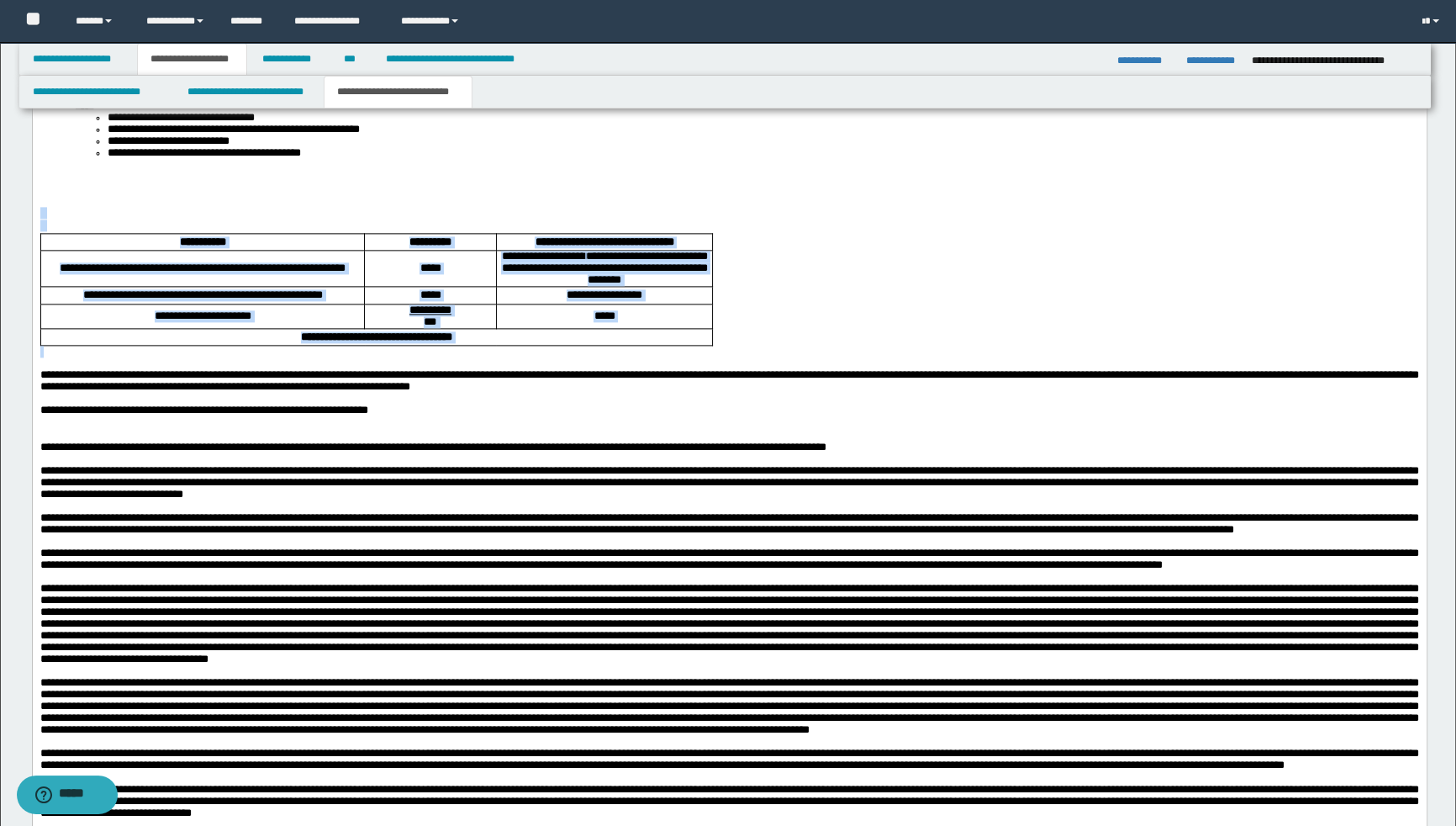 click on "**********" at bounding box center (729, 103) 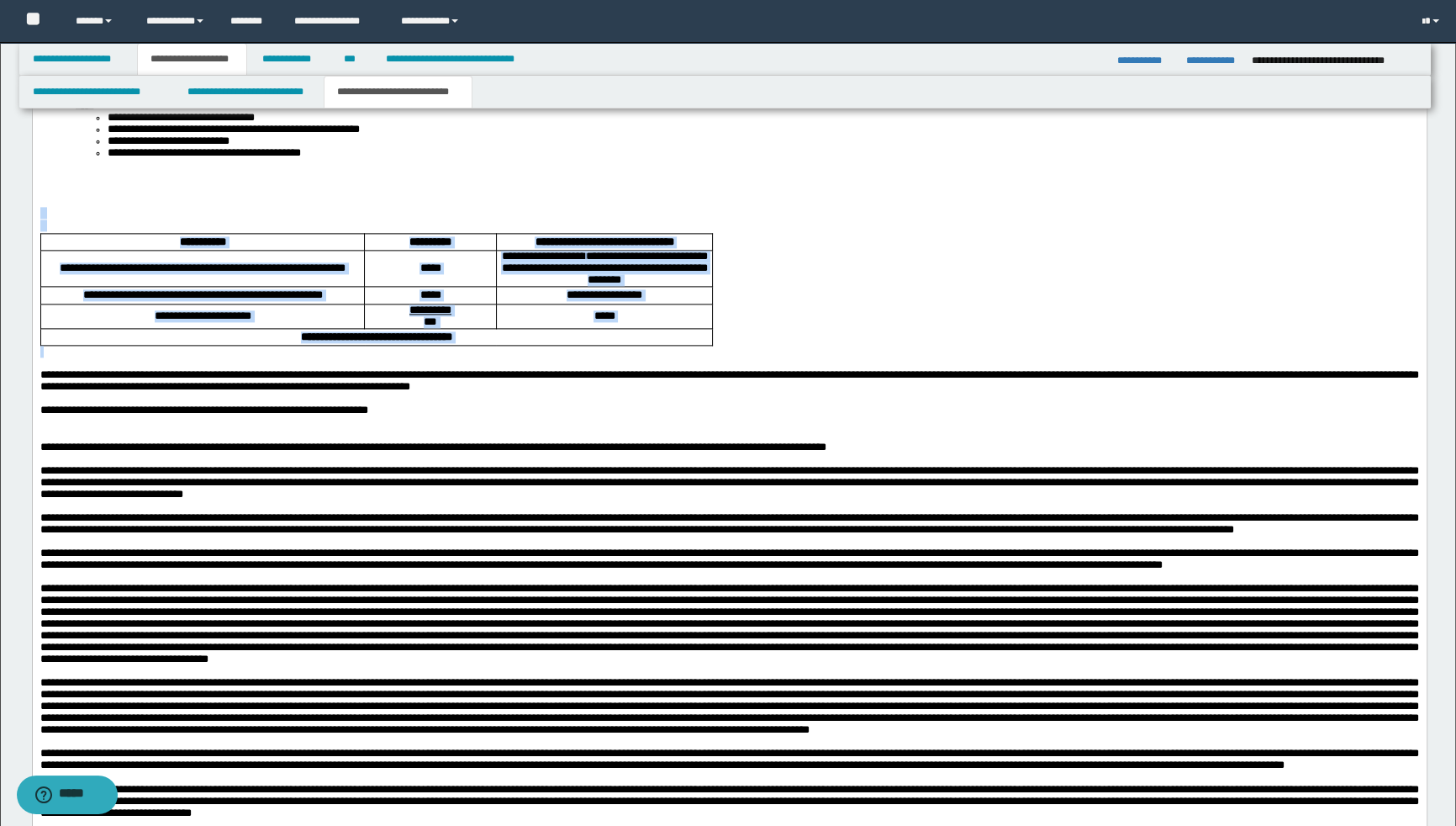 copy on "**********" 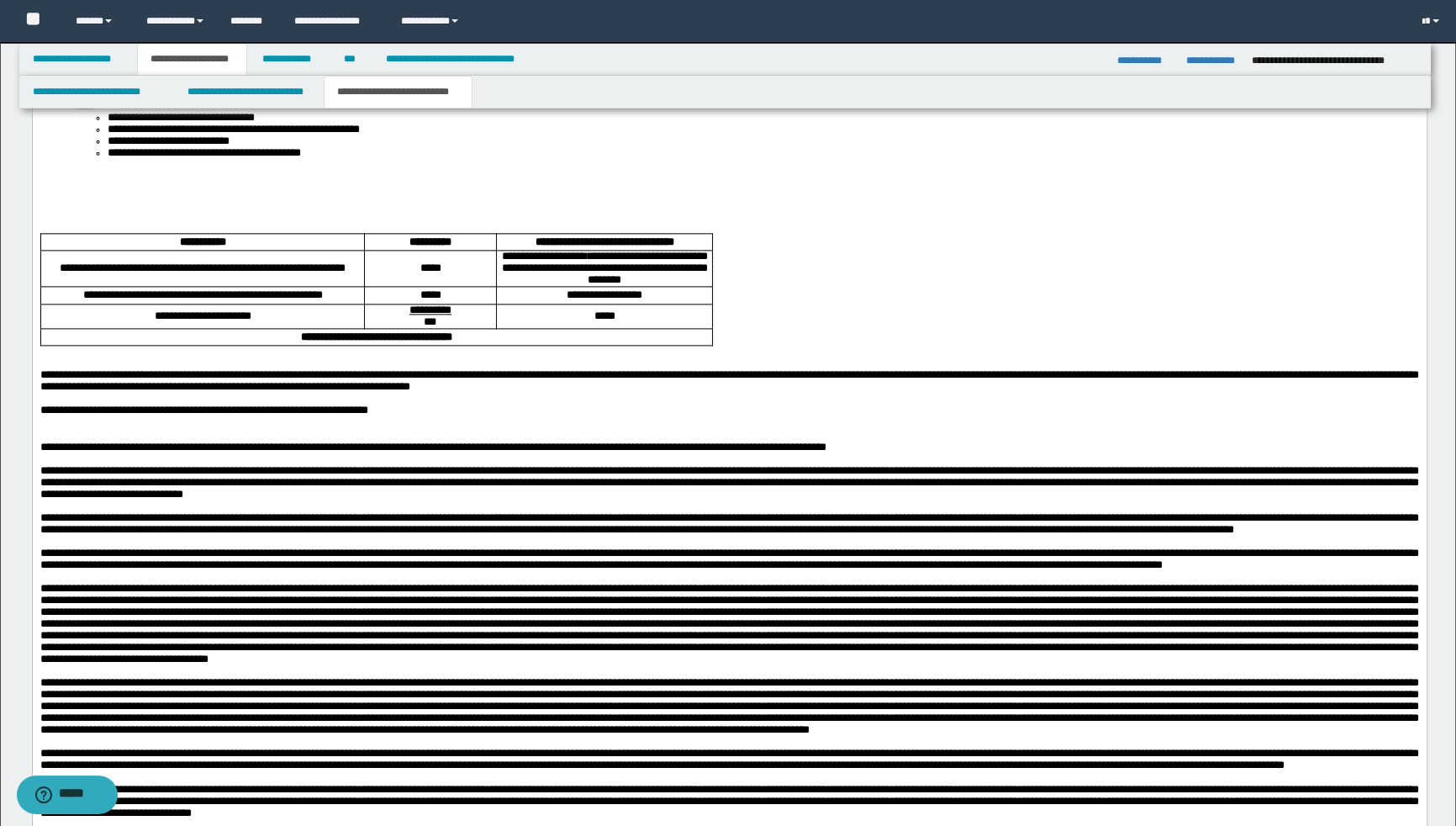 click at bounding box center (729, 188) 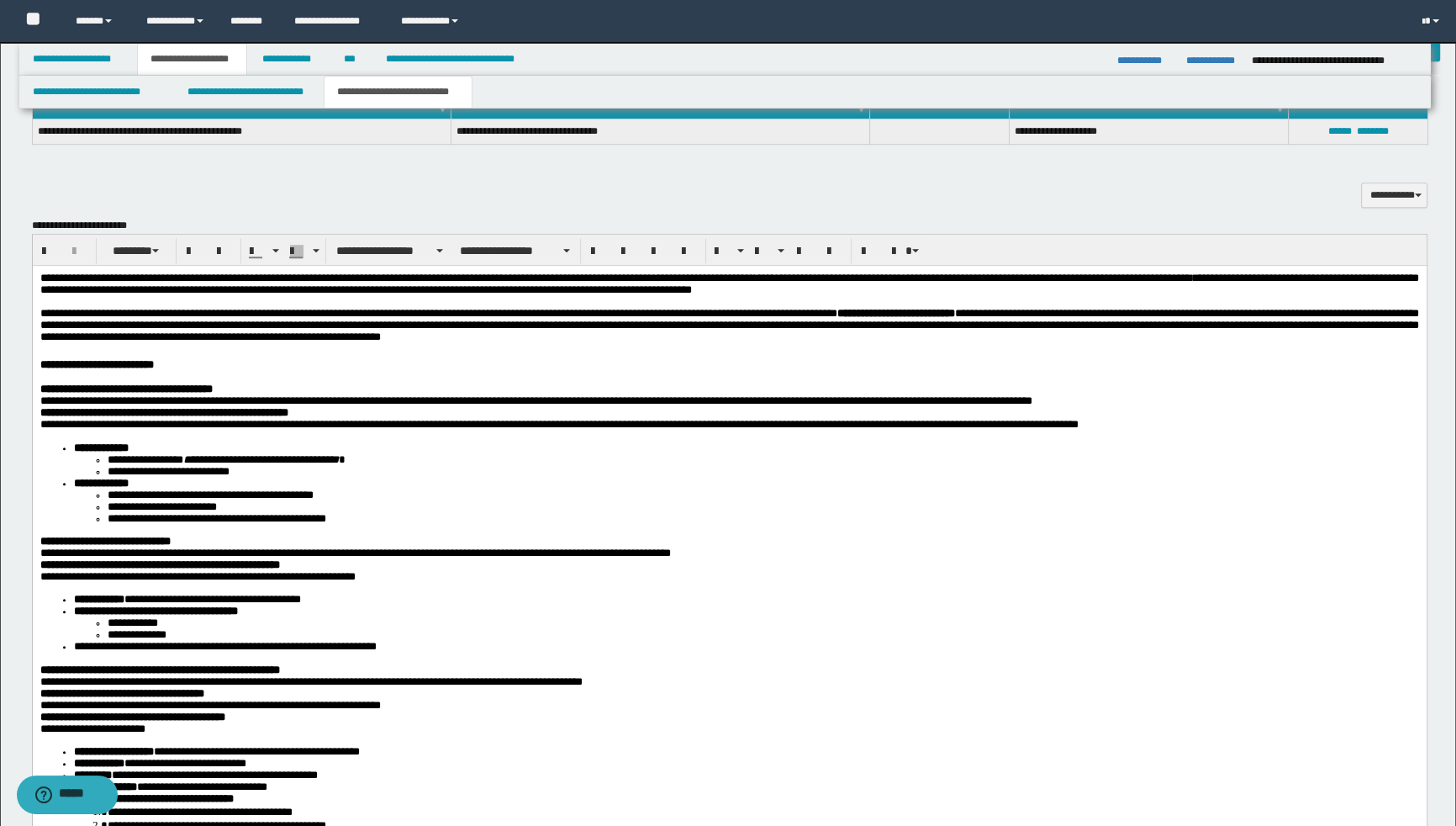scroll, scrollTop: 1606, scrollLeft: 0, axis: vertical 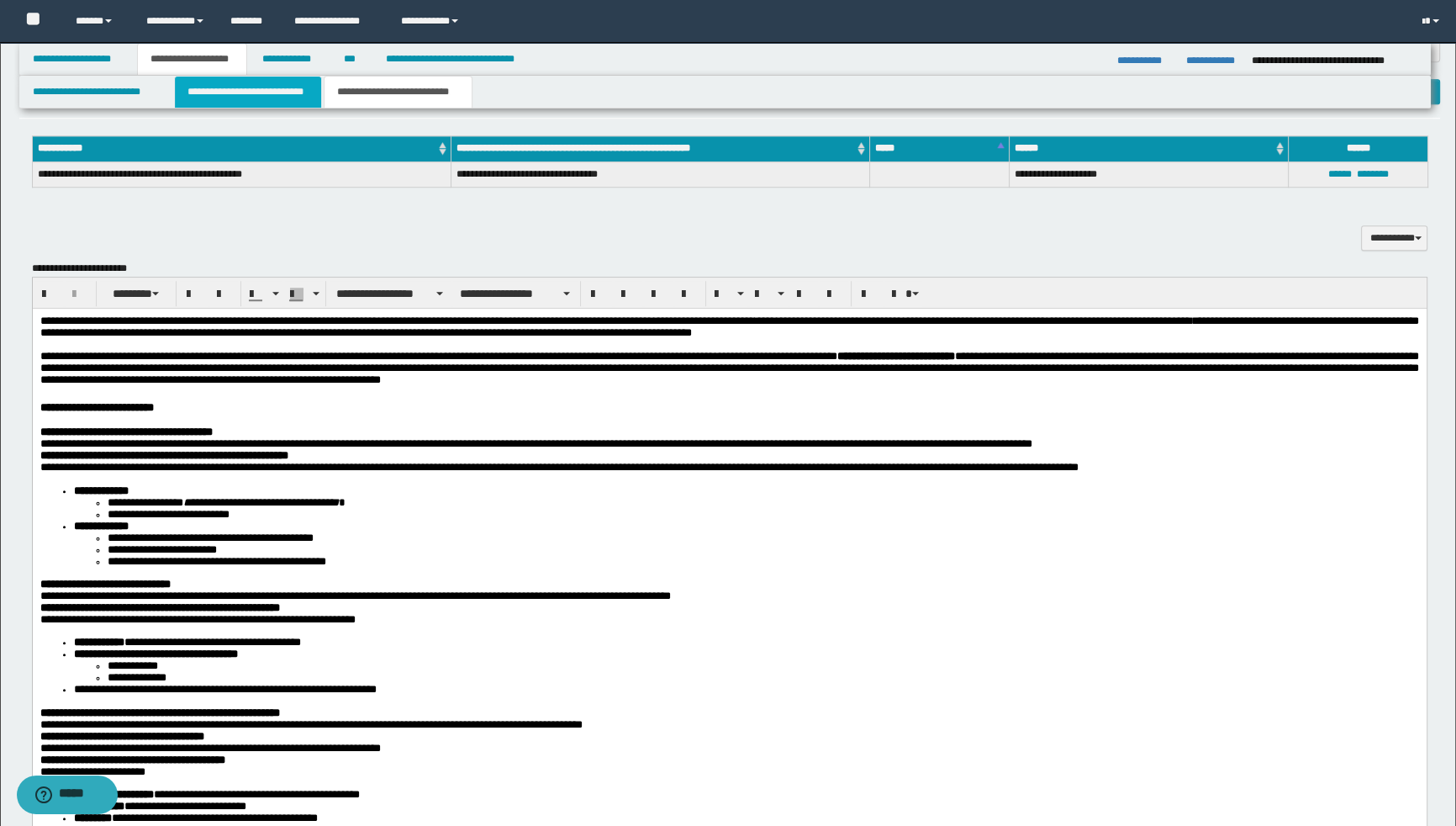click on "**********" at bounding box center [247, 92] 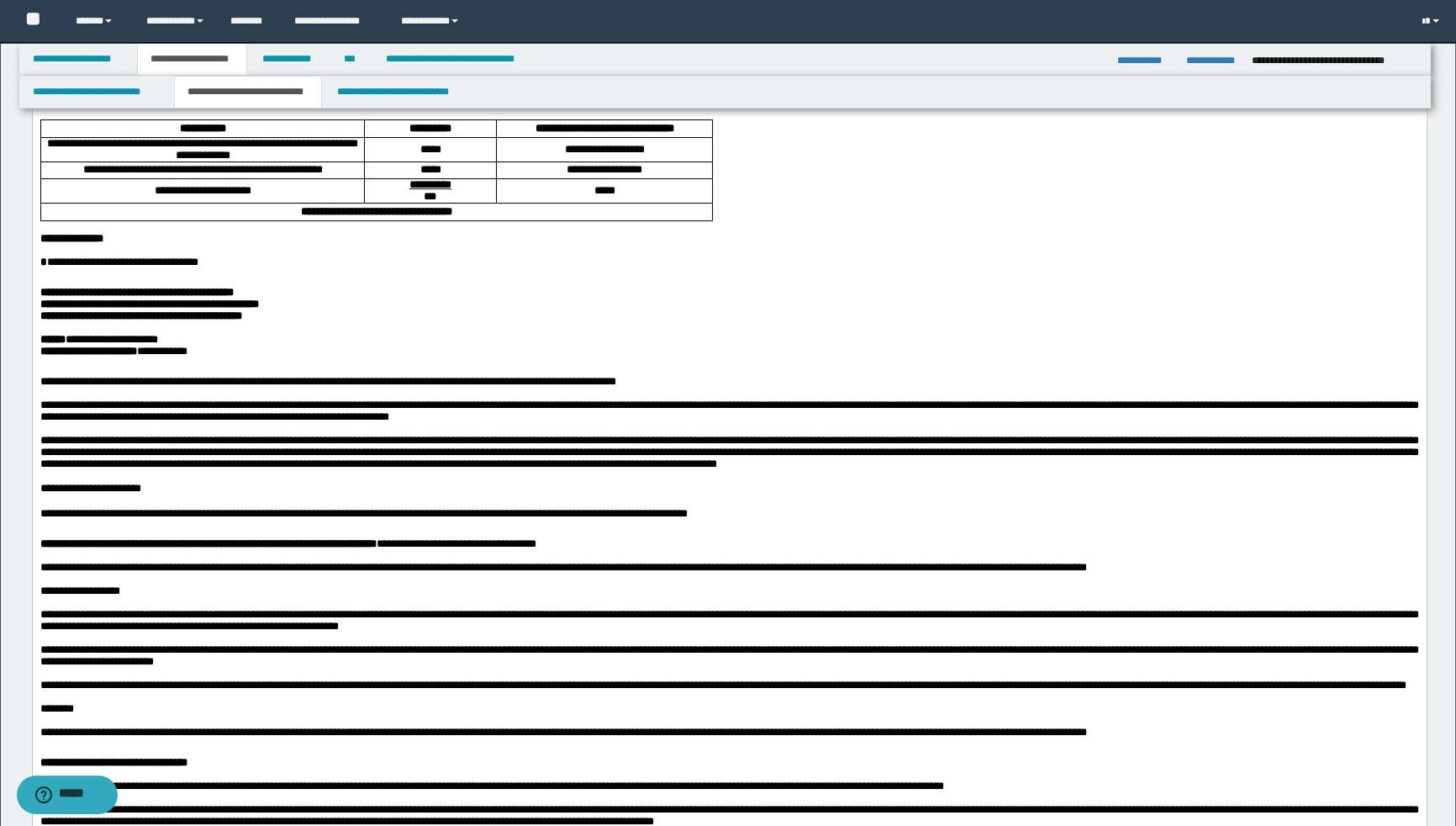 scroll, scrollTop: 0, scrollLeft: 0, axis: both 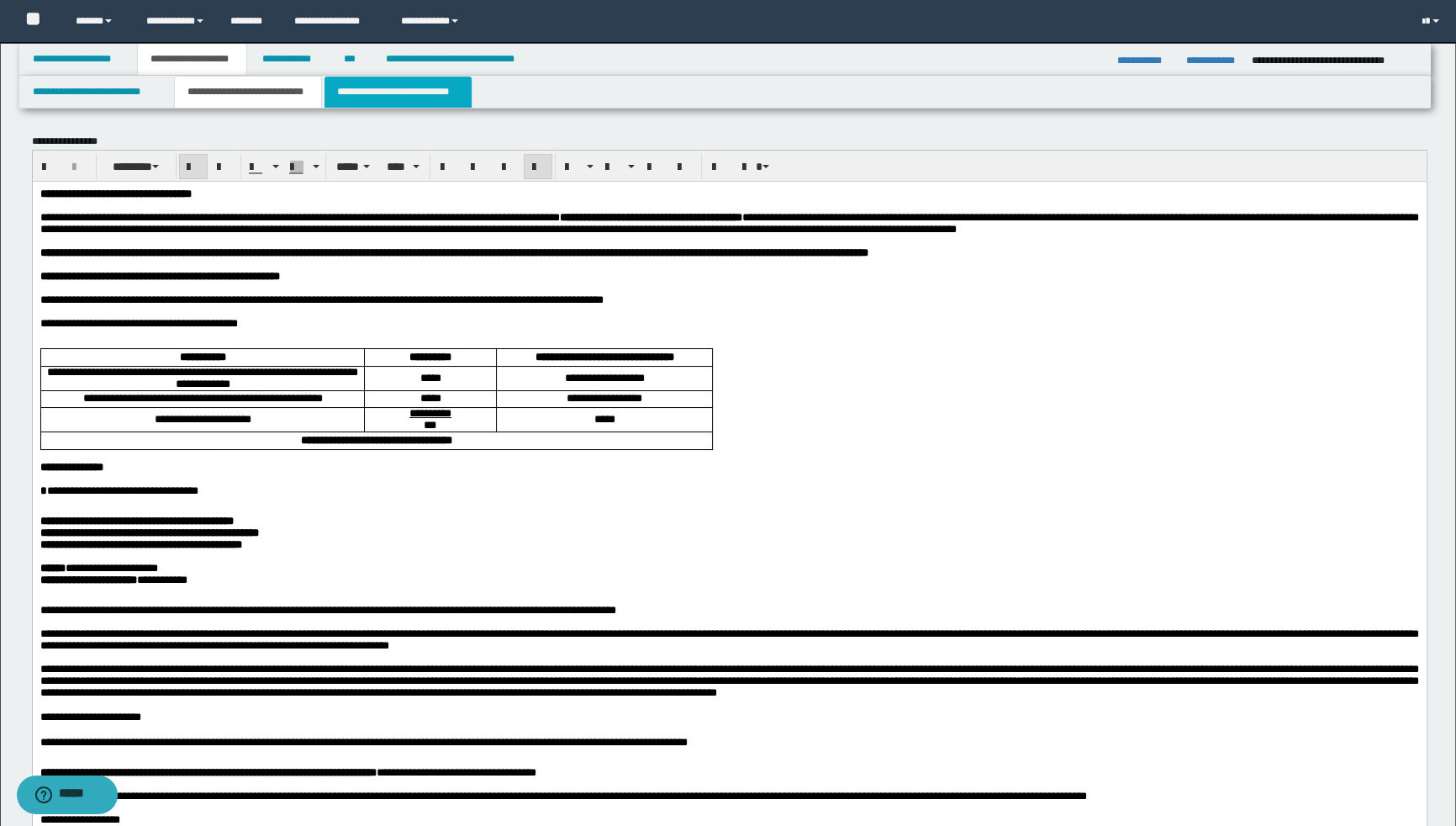 click on "**********" at bounding box center [398, 92] 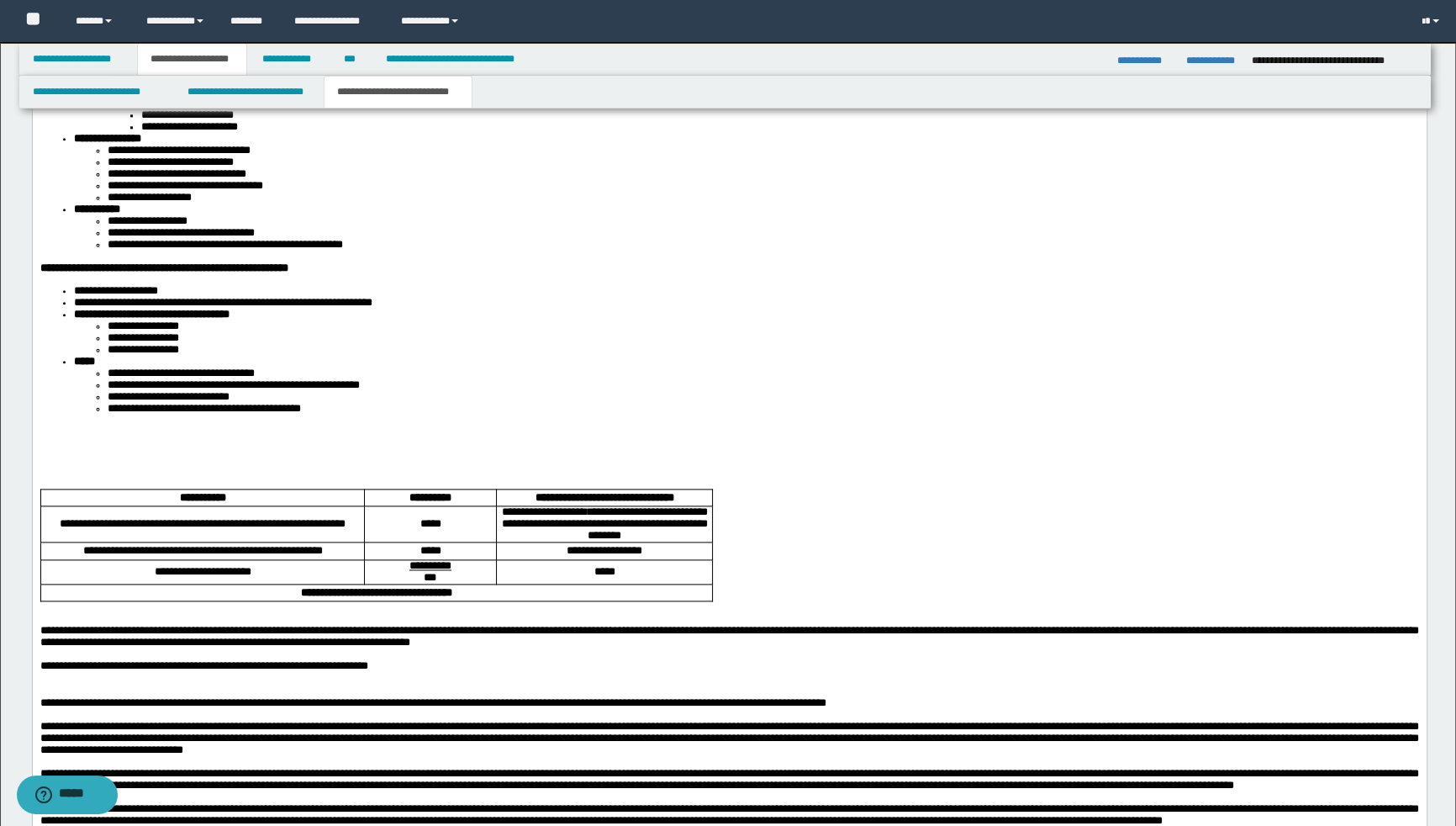 scroll, scrollTop: 2599, scrollLeft: 0, axis: vertical 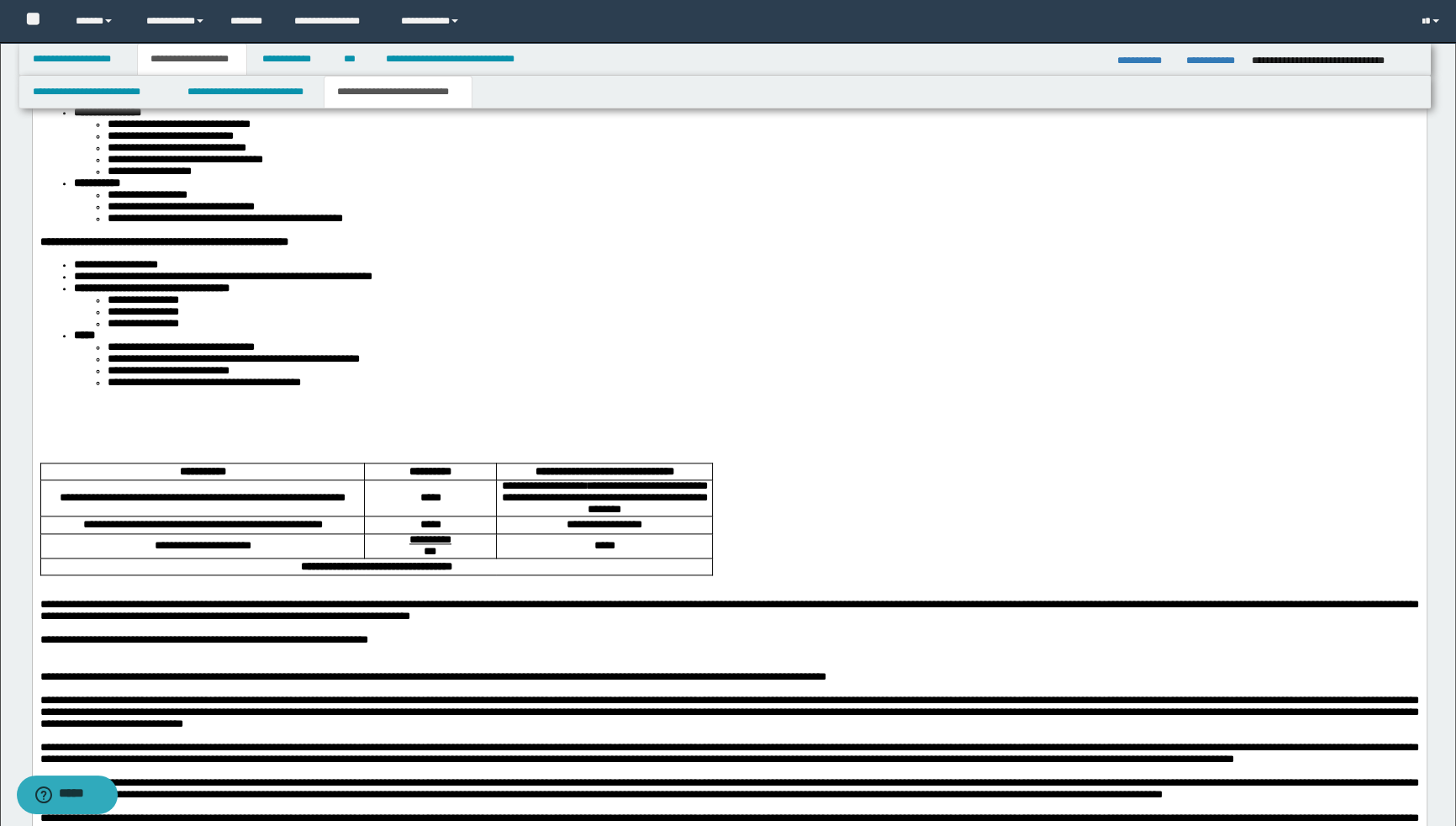 click at bounding box center (729, 405) 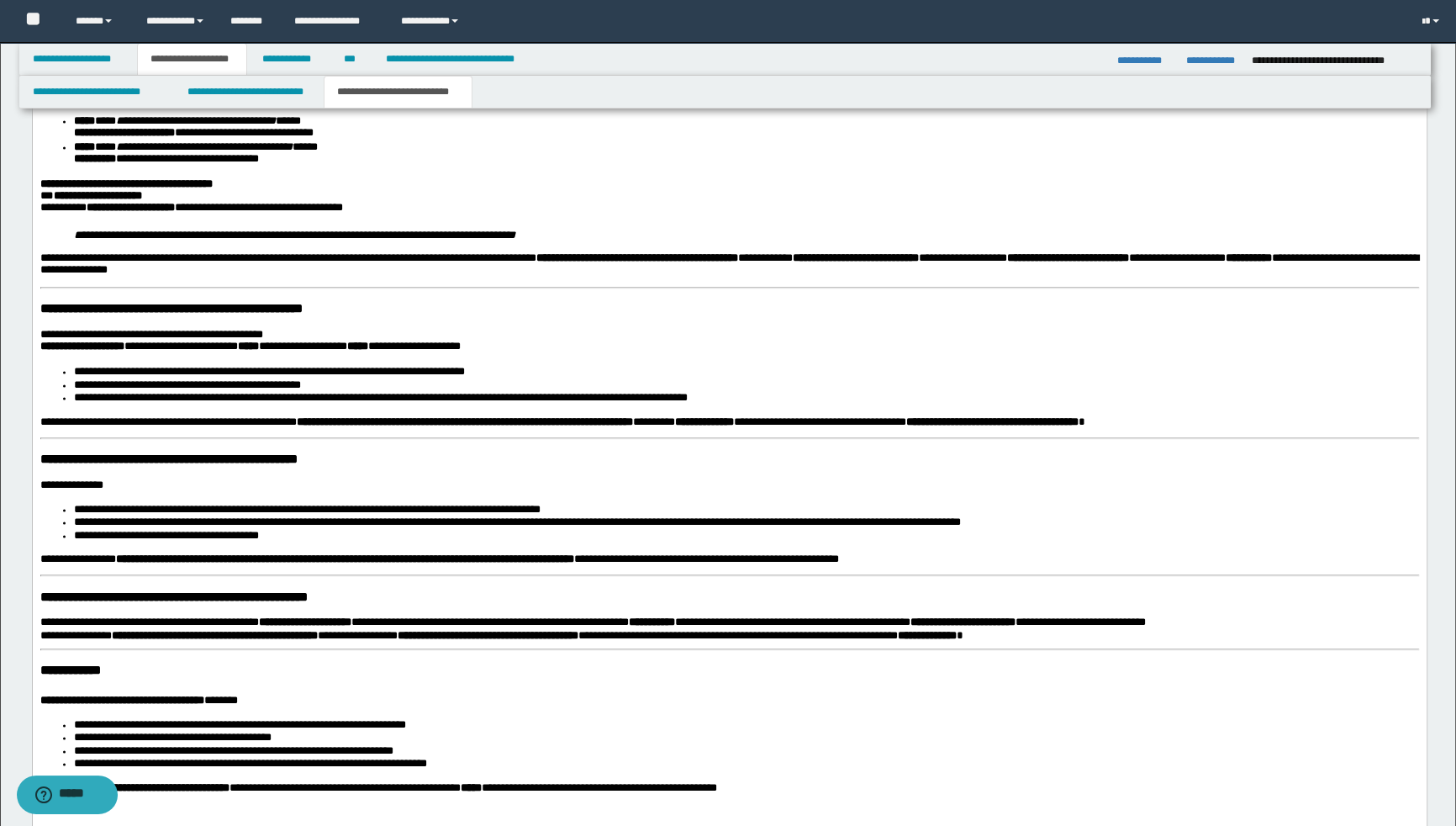 scroll, scrollTop: 3365, scrollLeft: 0, axis: vertical 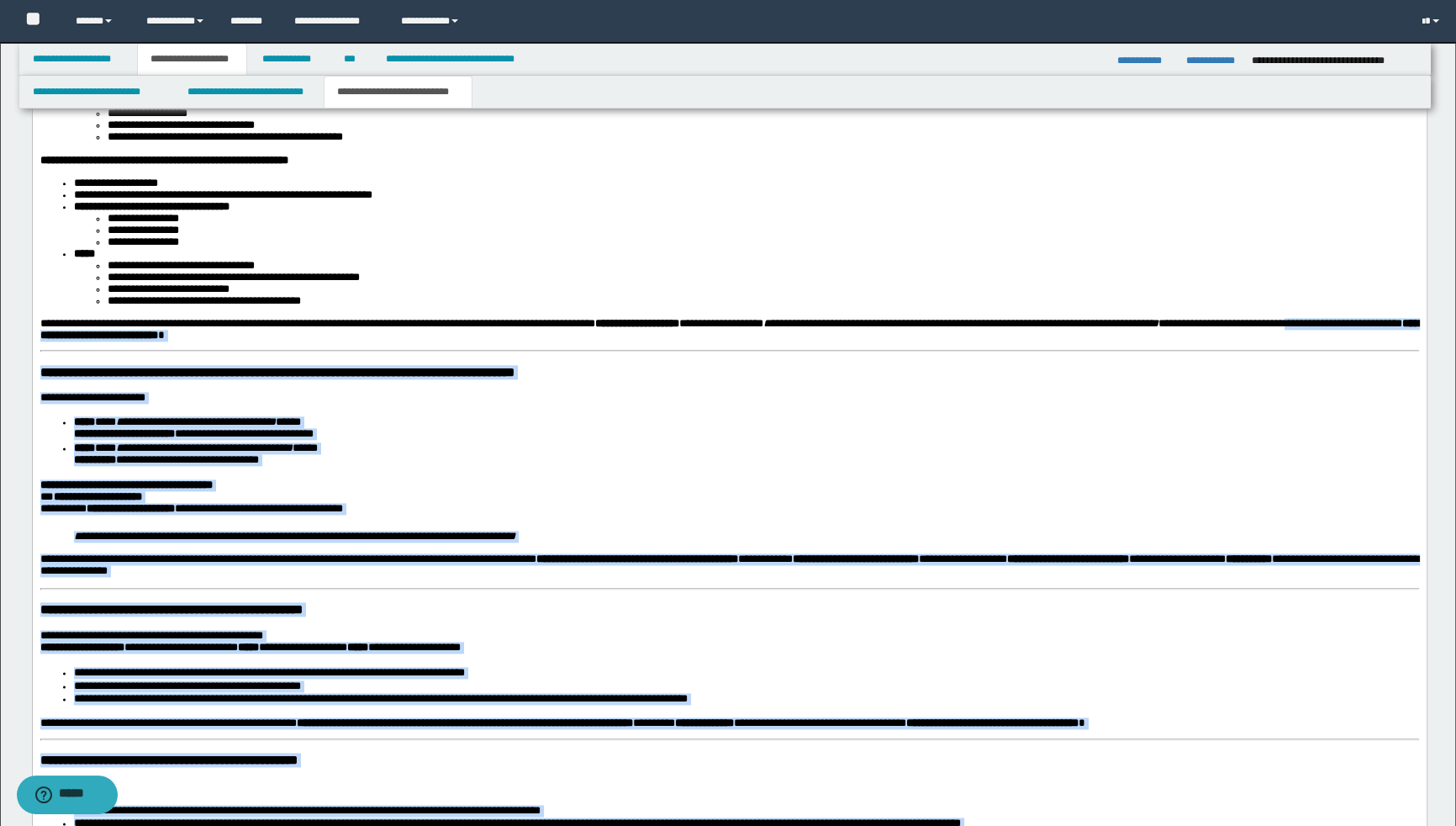 drag, startPoint x: 718, startPoint y: 1154, endPoint x: 35, endPoint y: 421, distance: 1001.8872 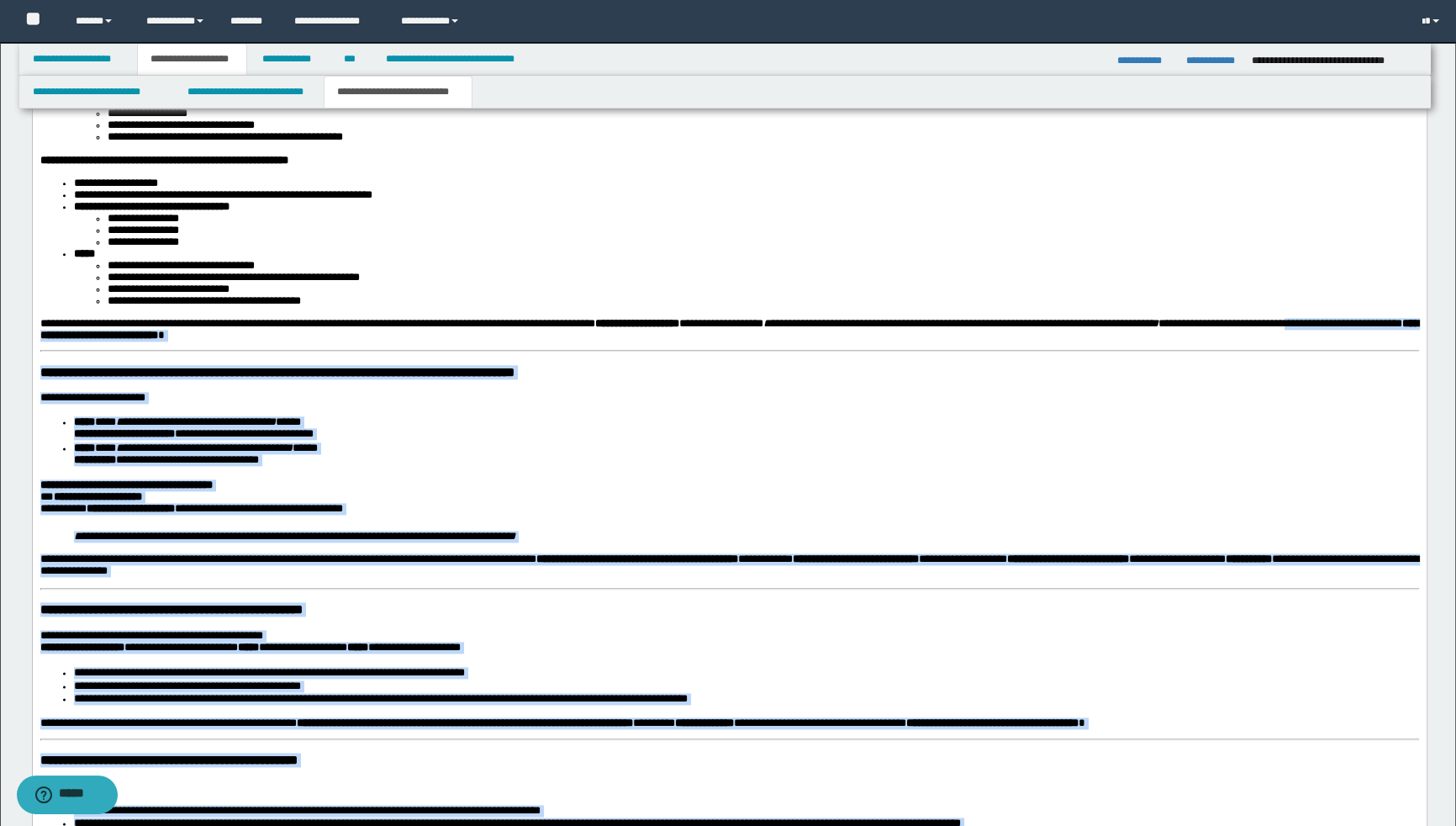 click on "**********" at bounding box center (729, 635) 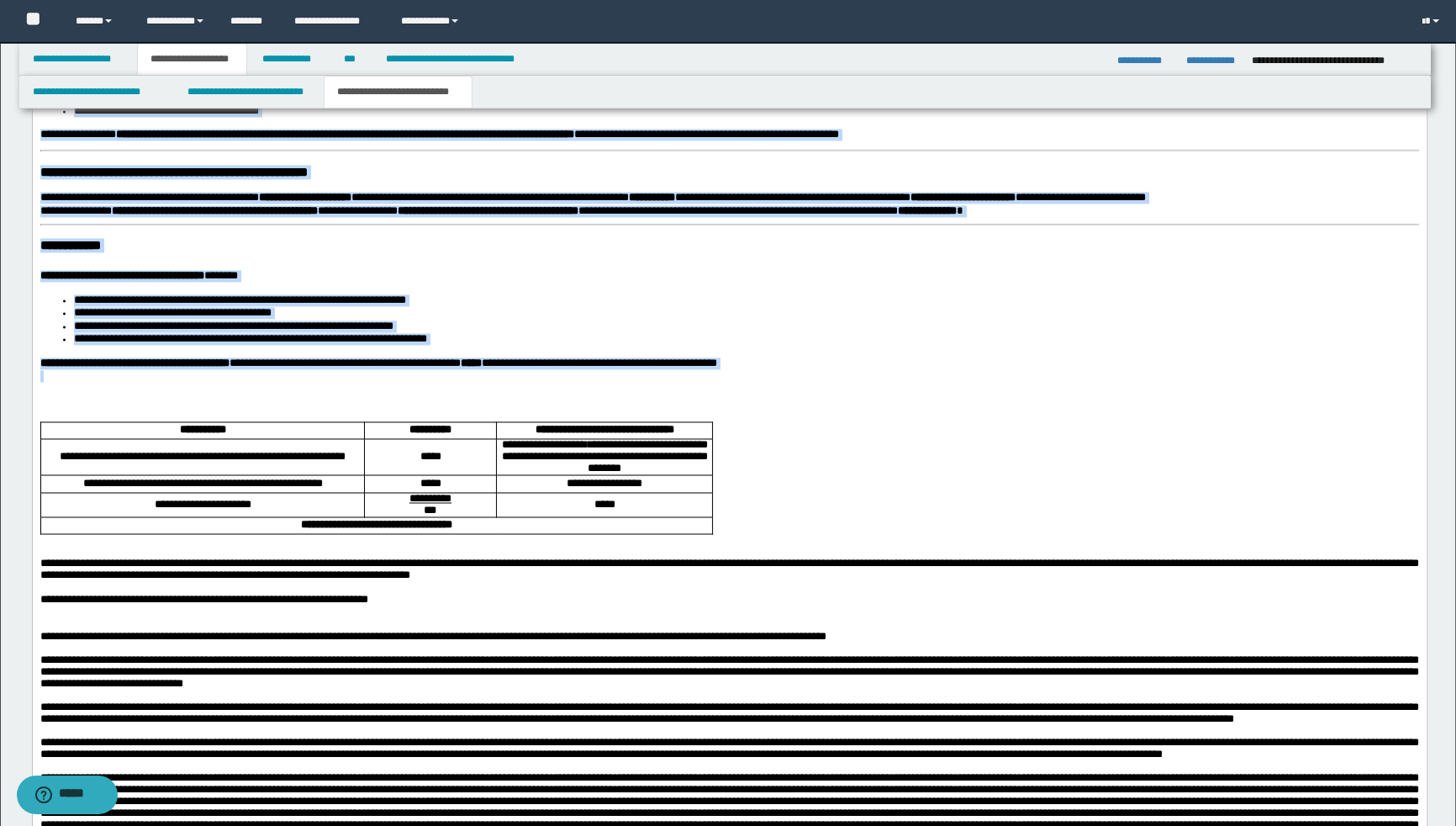 scroll, scrollTop: 3522, scrollLeft: 0, axis: vertical 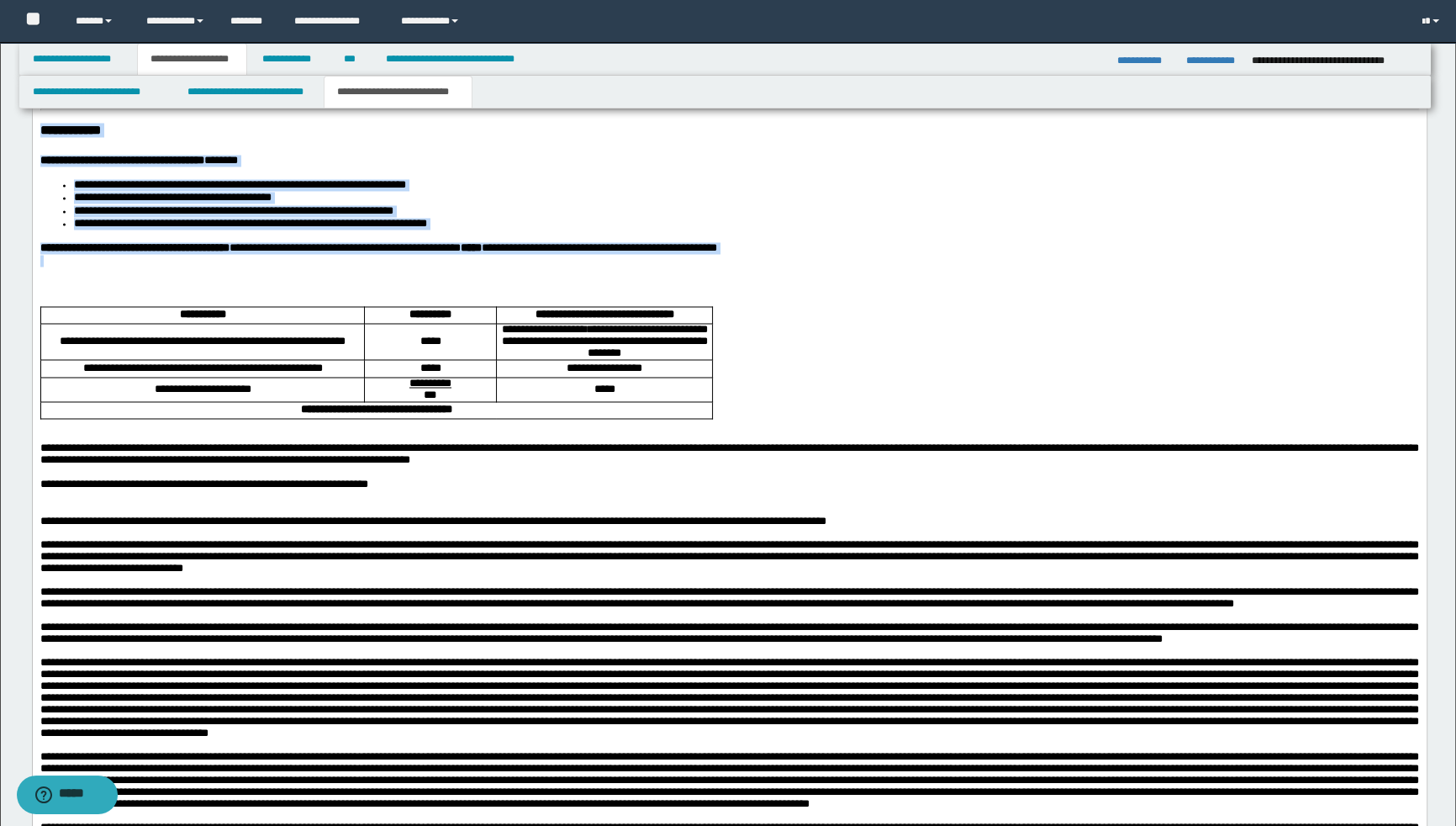 click on "**********" at bounding box center (729, 248) 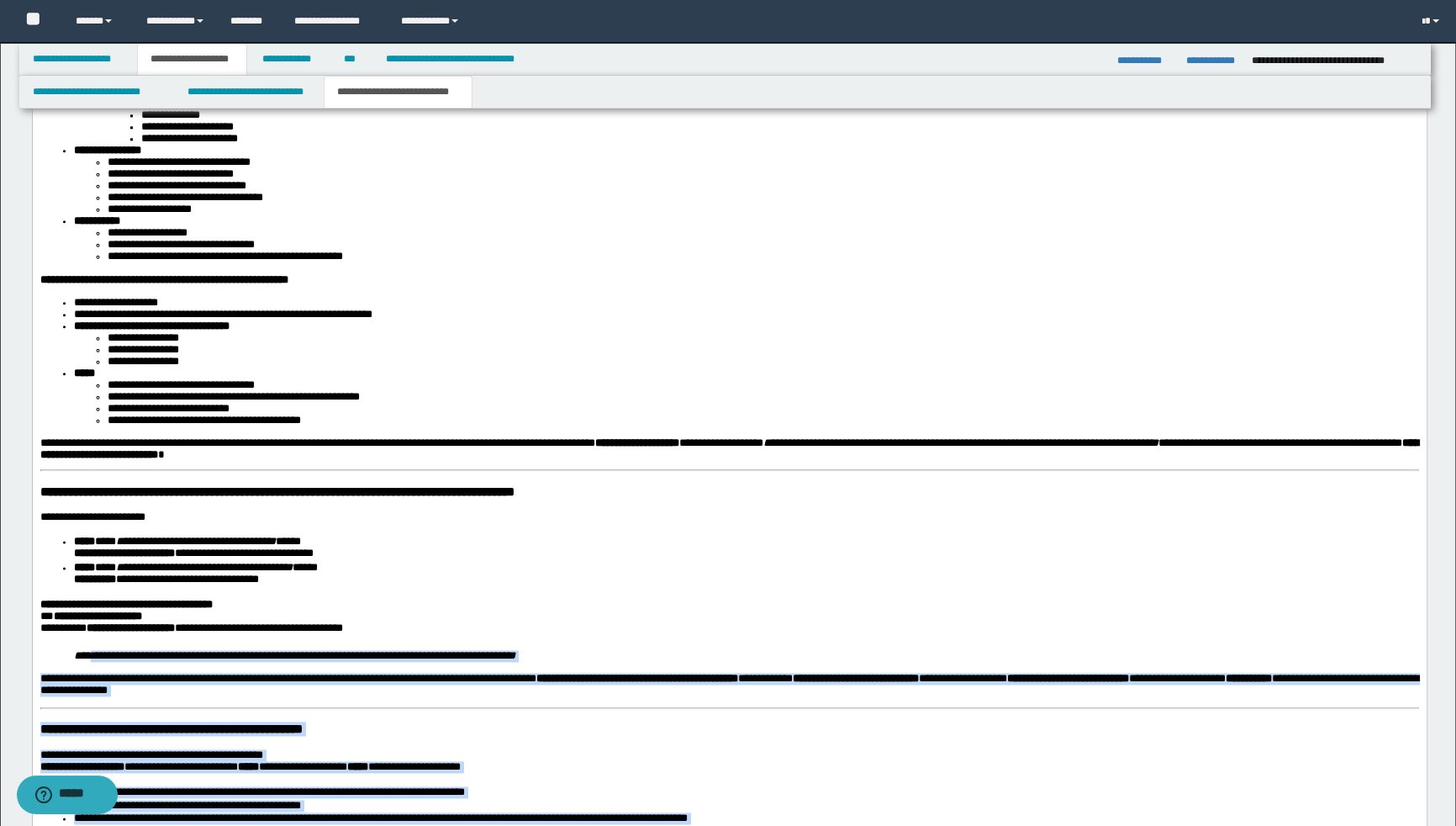 scroll, scrollTop: 2629, scrollLeft: 0, axis: vertical 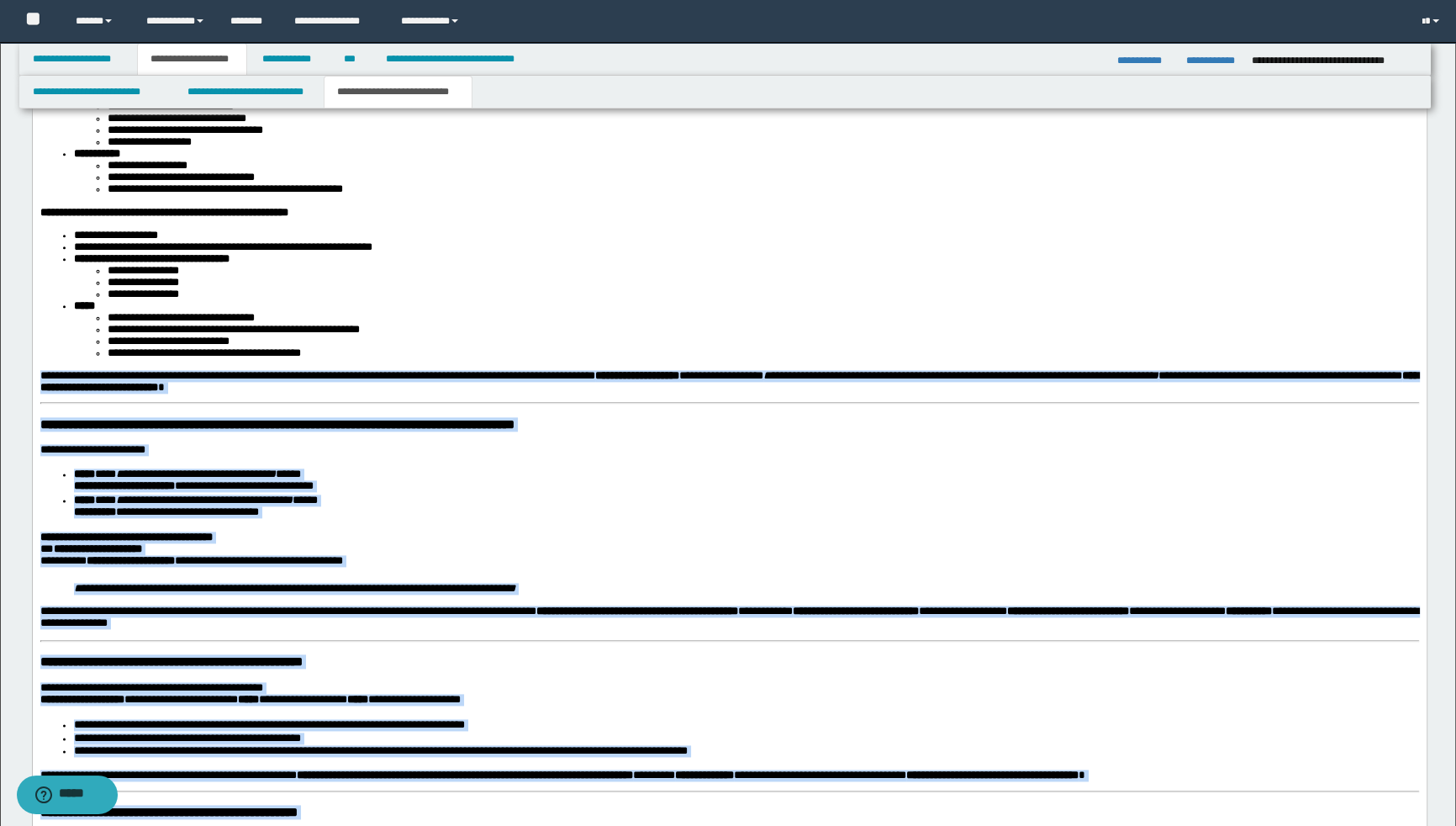 drag, startPoint x: 823, startPoint y: 1249, endPoint x: 52, endPoint y: -257, distance: 1691.8856 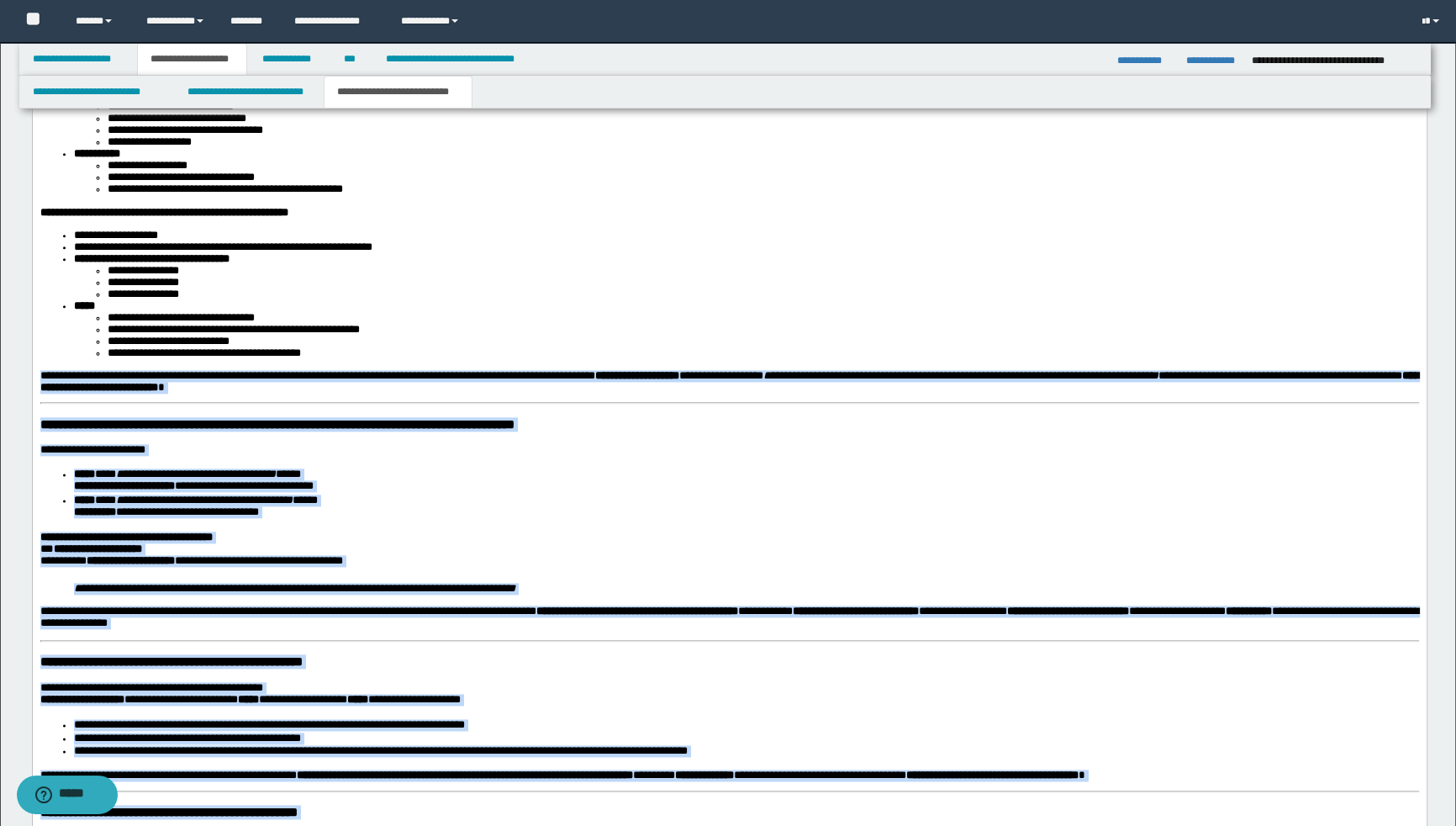 click on "**********" at bounding box center (729, 687) 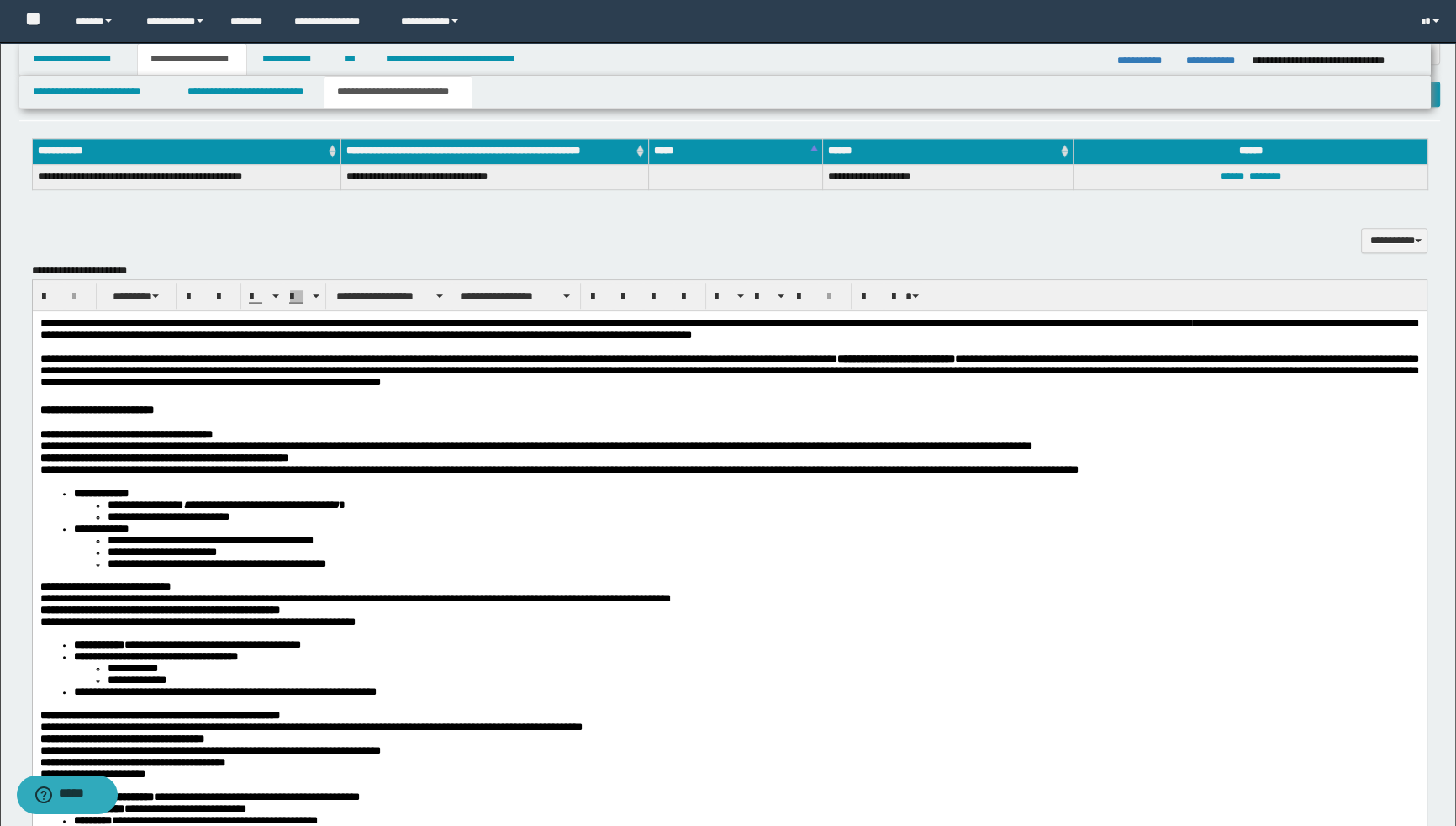 scroll, scrollTop: 1634, scrollLeft: 0, axis: vertical 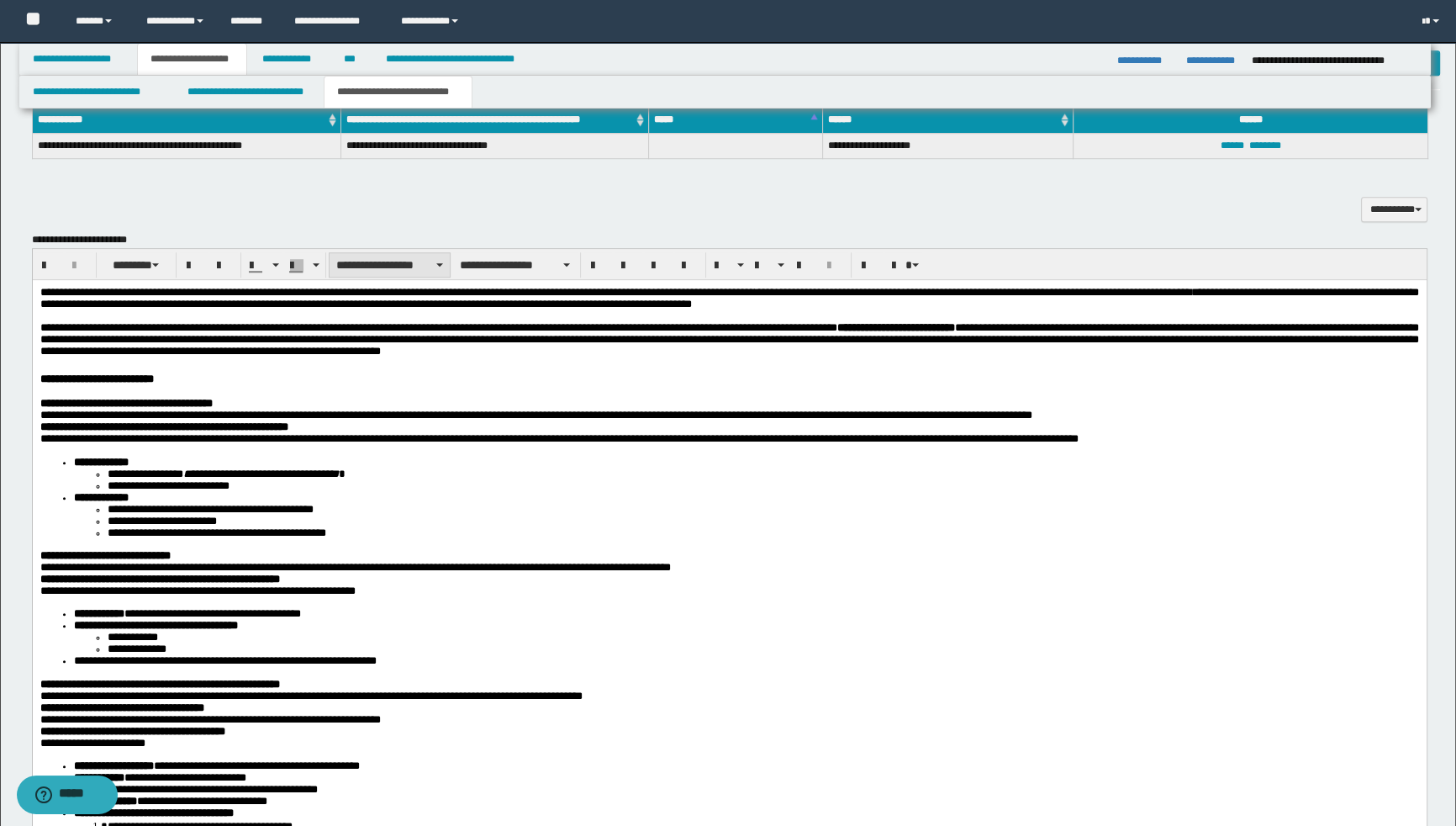 click on "**********" at bounding box center (389, 265) 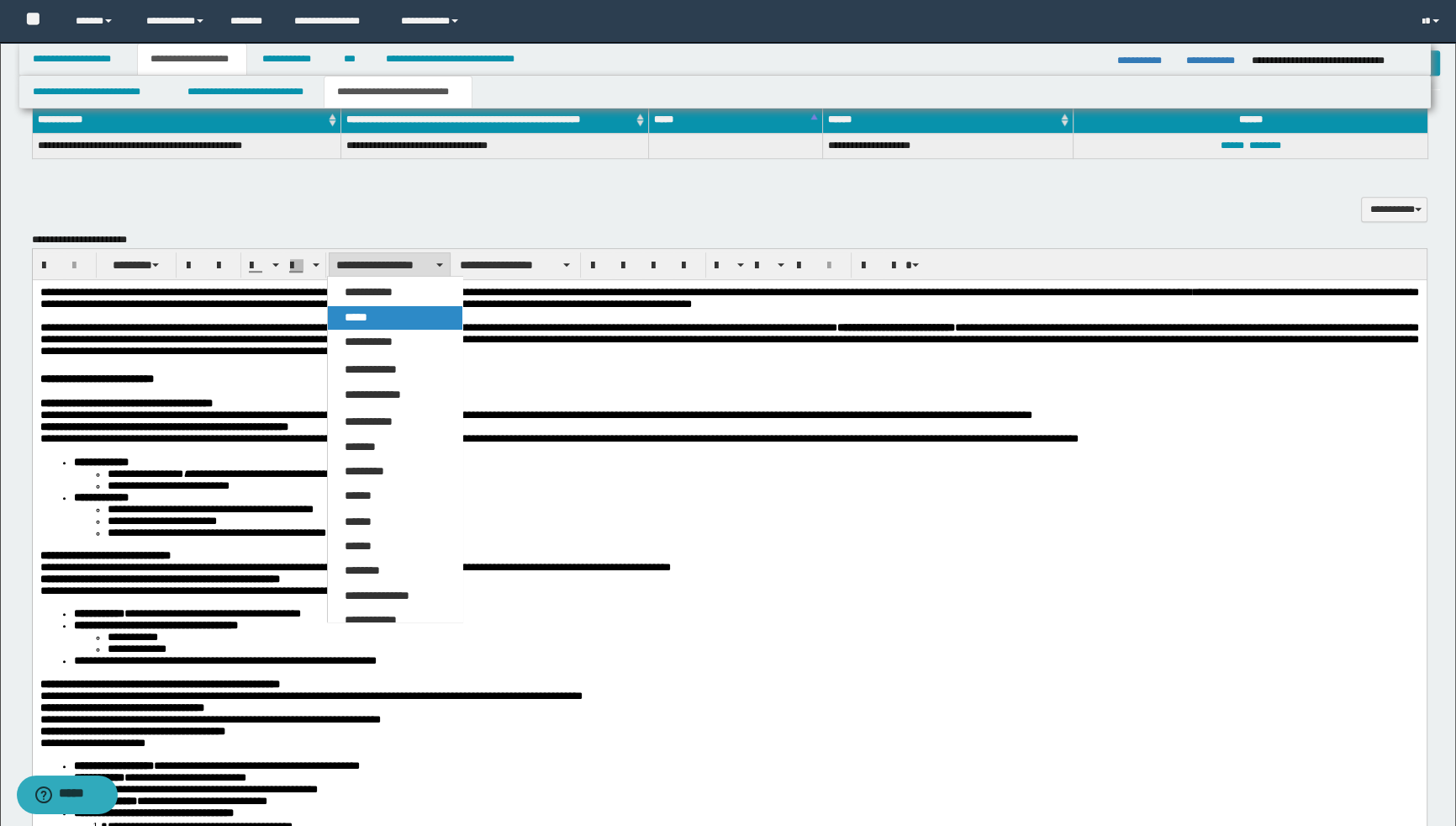 click on "*****" at bounding box center [395, 318] 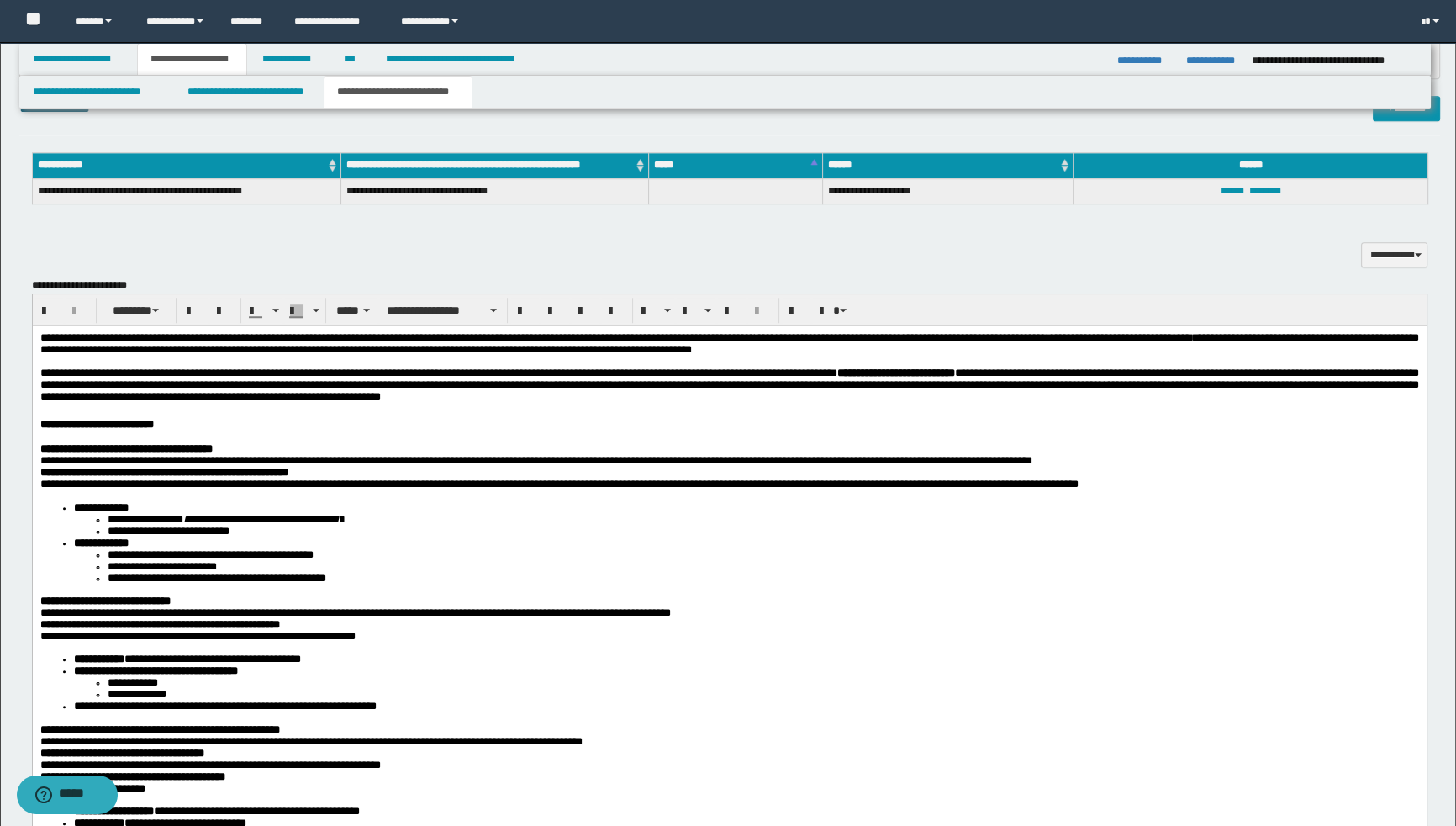scroll, scrollTop: 1558, scrollLeft: 0, axis: vertical 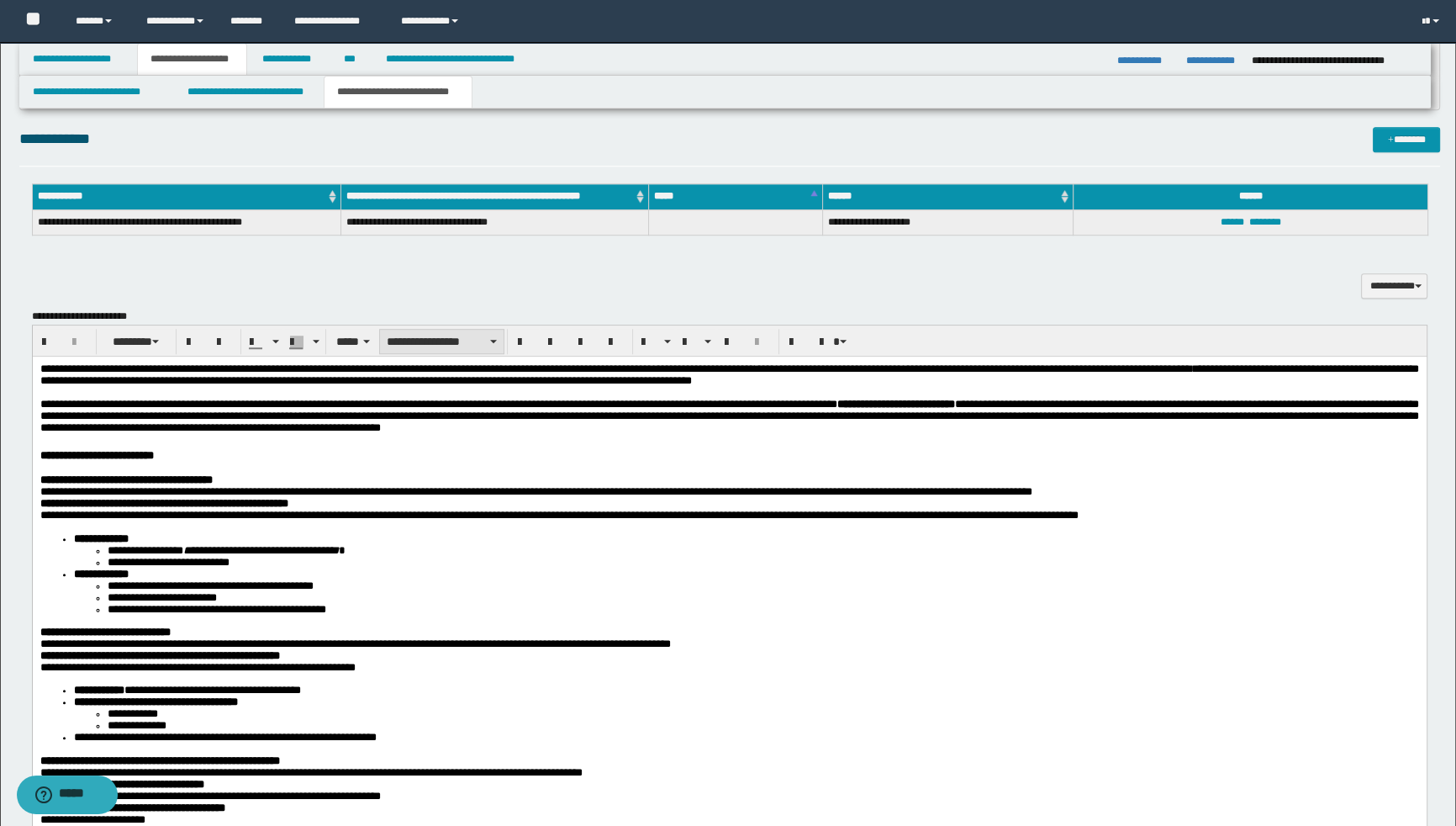 click on "**********" at bounding box center [441, 342] 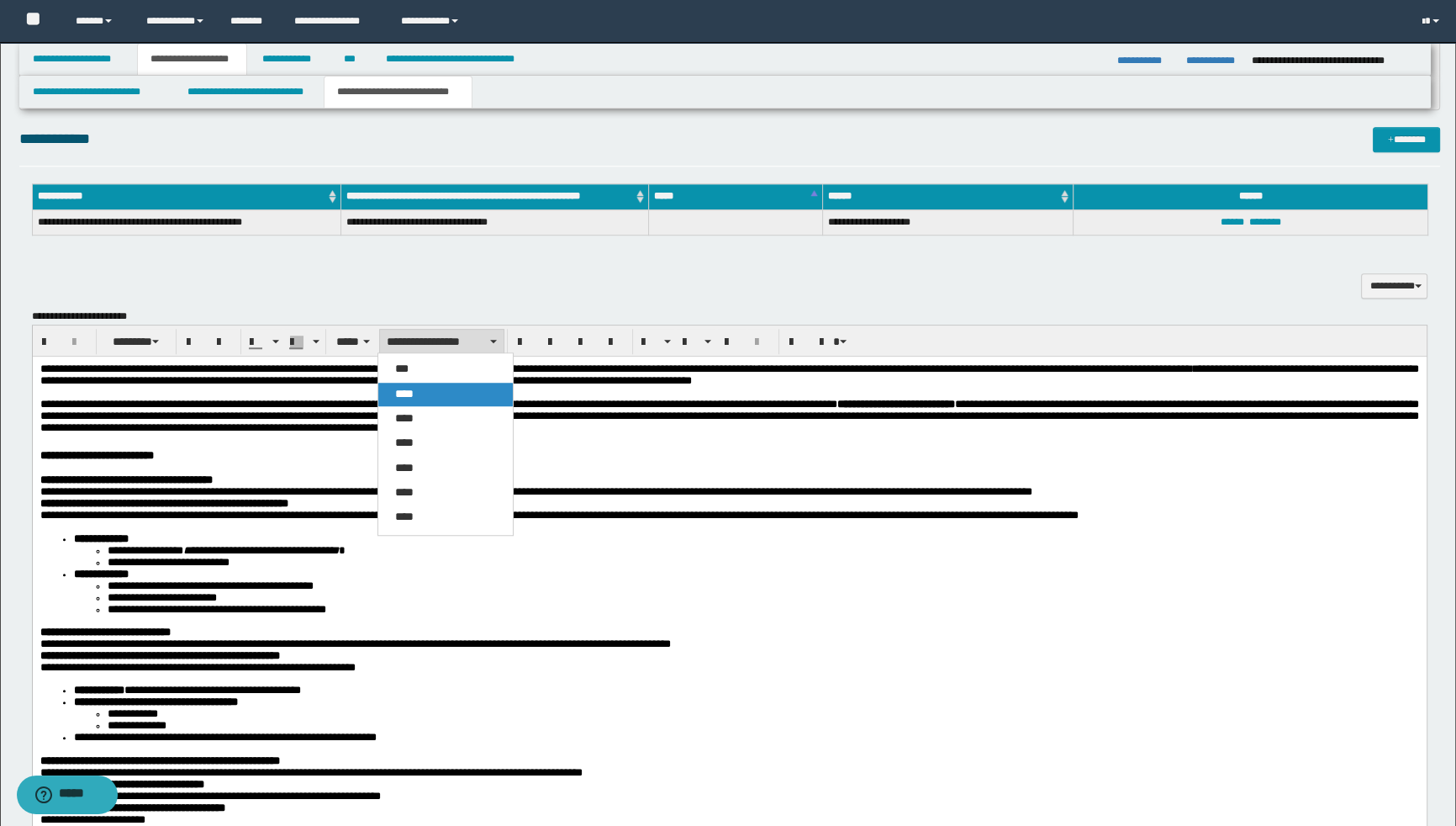 click on "****" at bounding box center [404, 394] 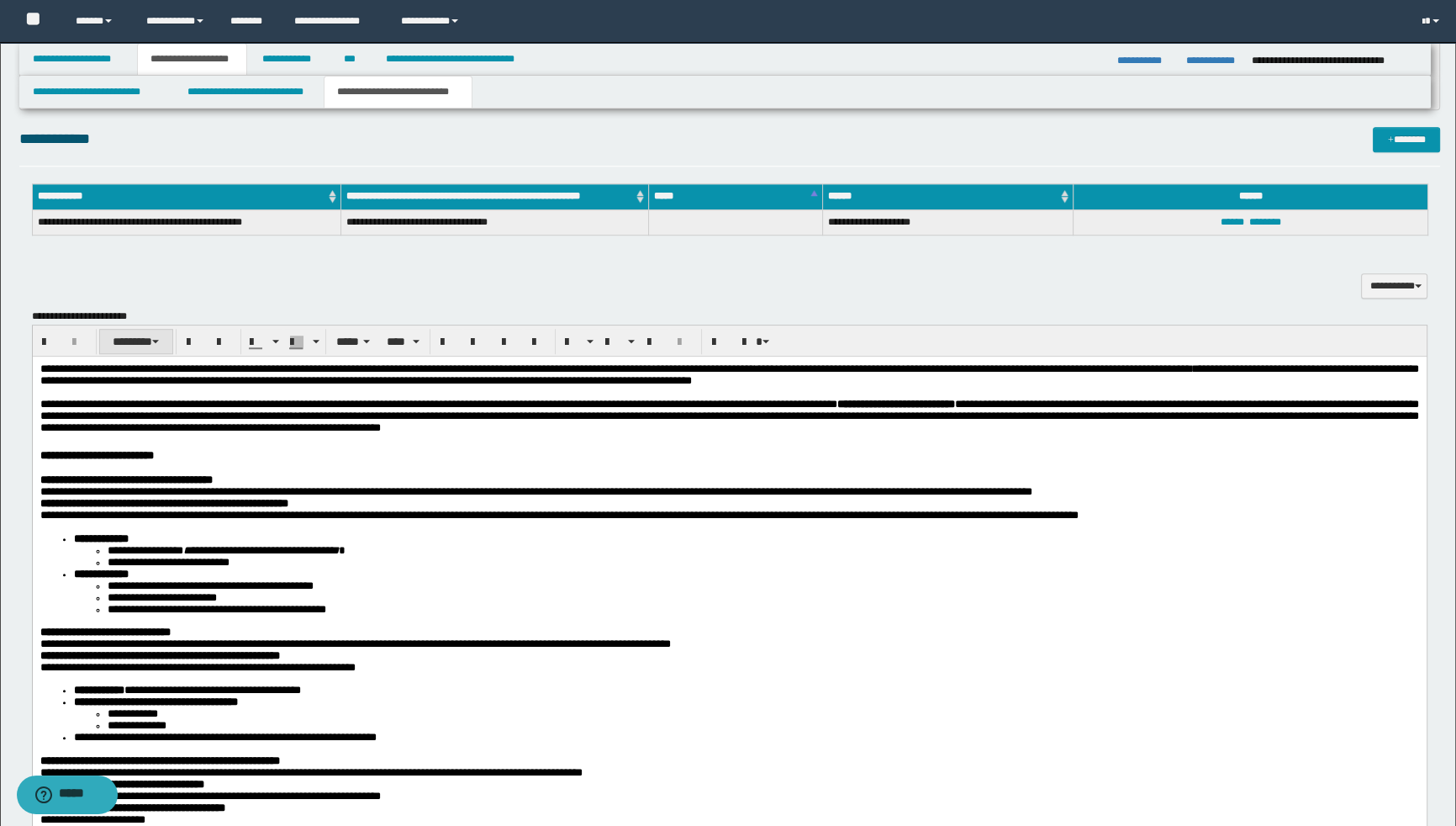 click at bounding box center [156, 342] 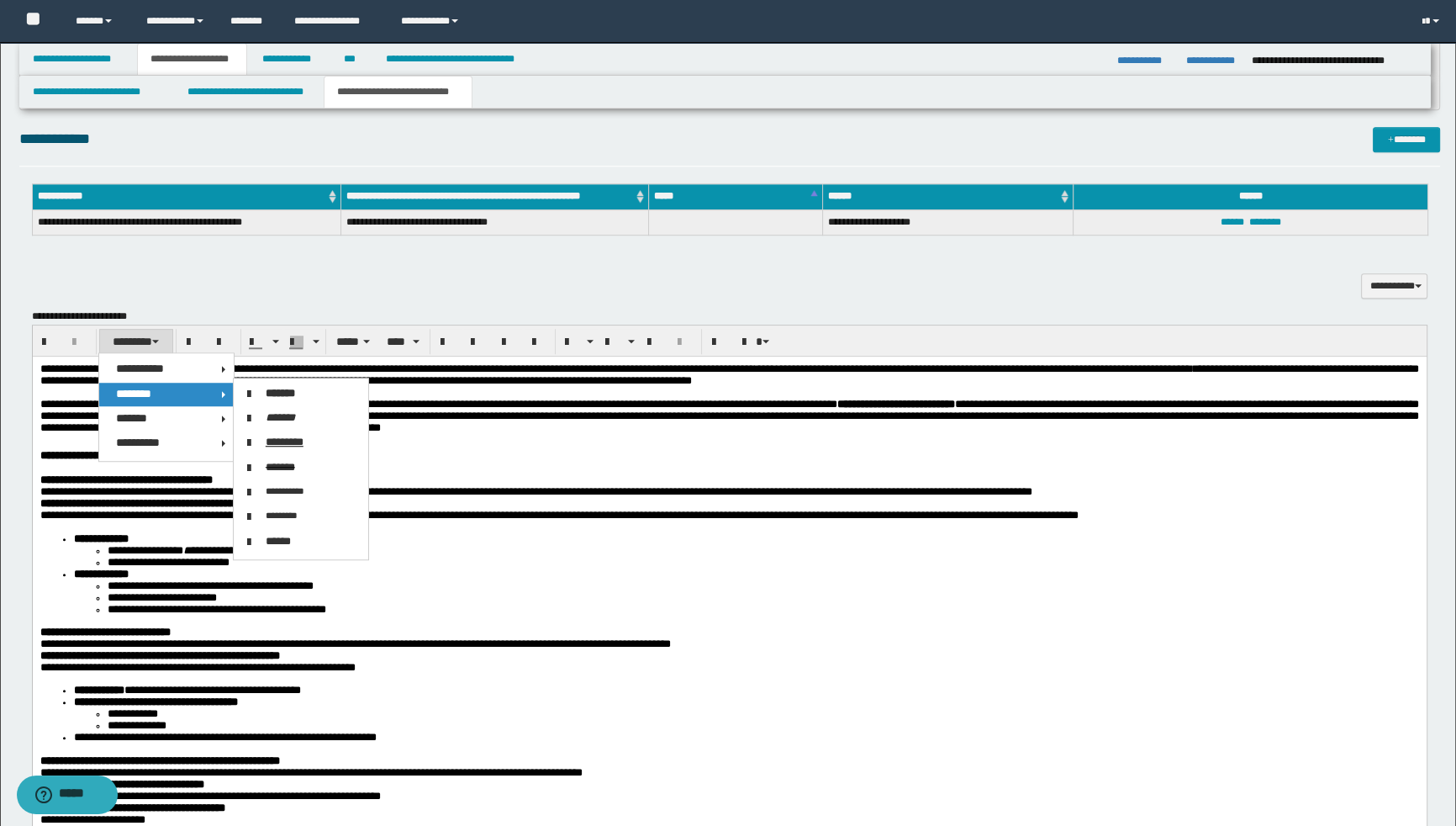 click on "********" at bounding box center [166, 394] 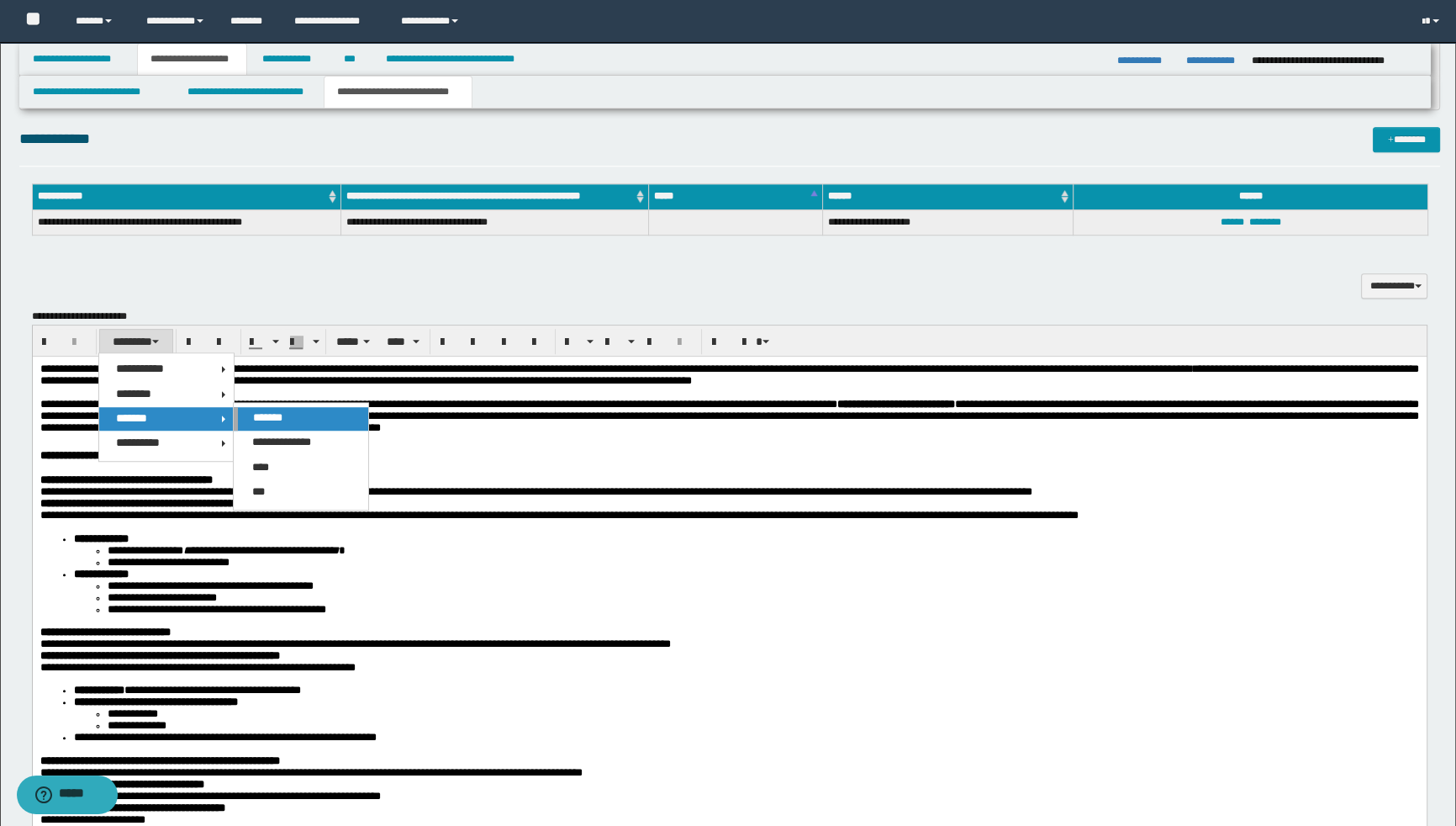 click on "*******" at bounding box center [267, 417] 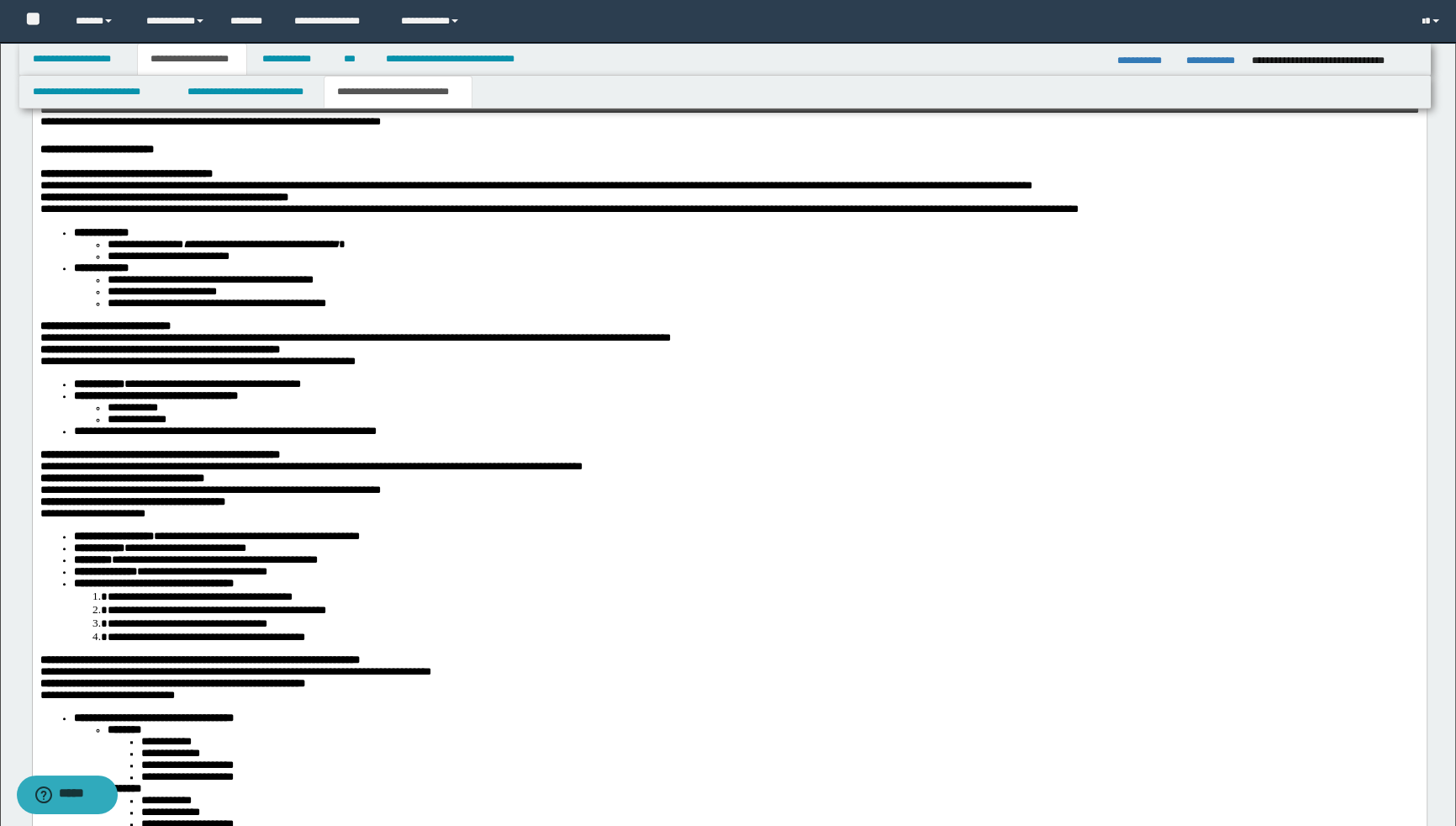 scroll, scrollTop: 1558, scrollLeft: 0, axis: vertical 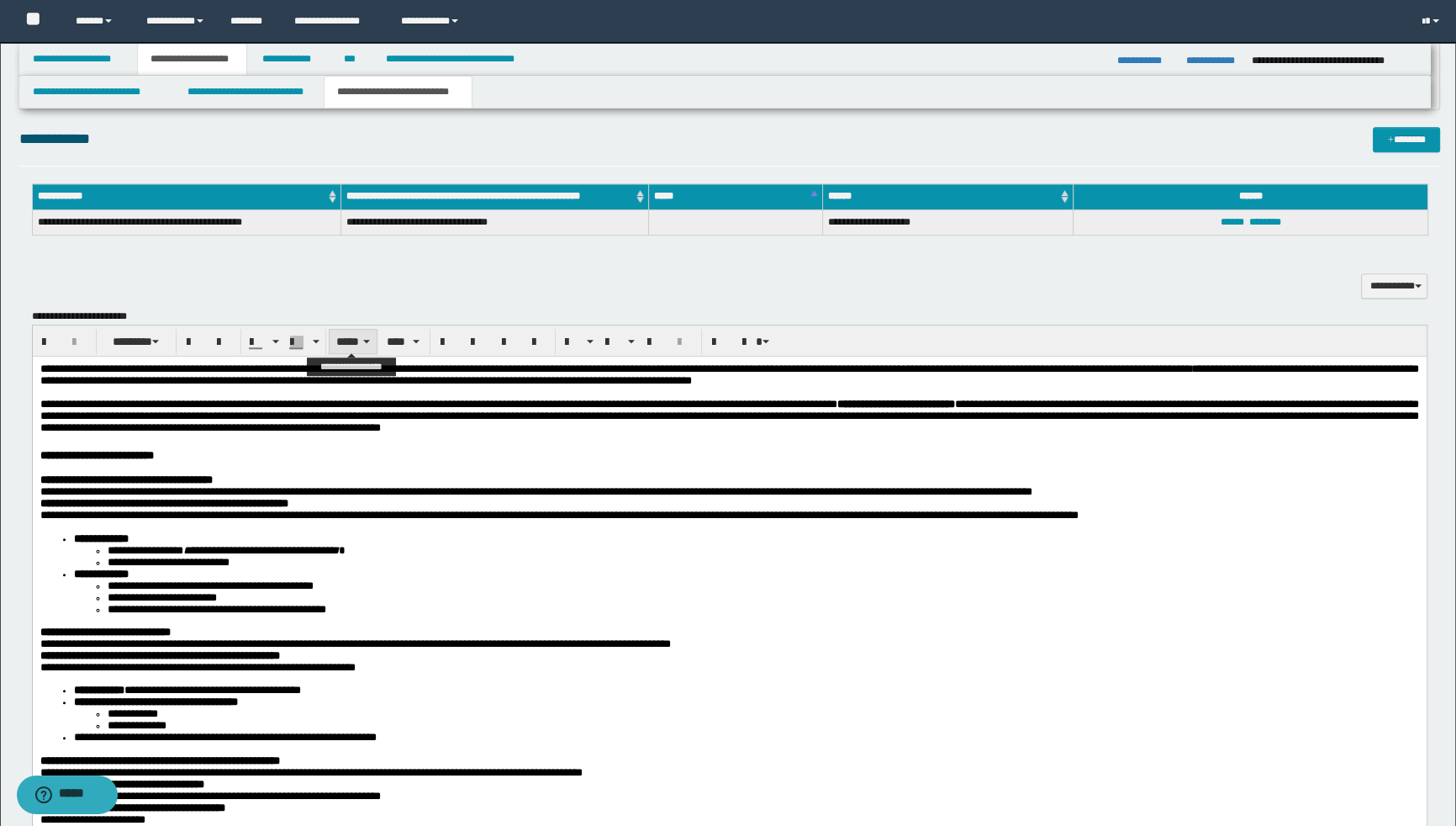 click on "*****" at bounding box center [353, 342] 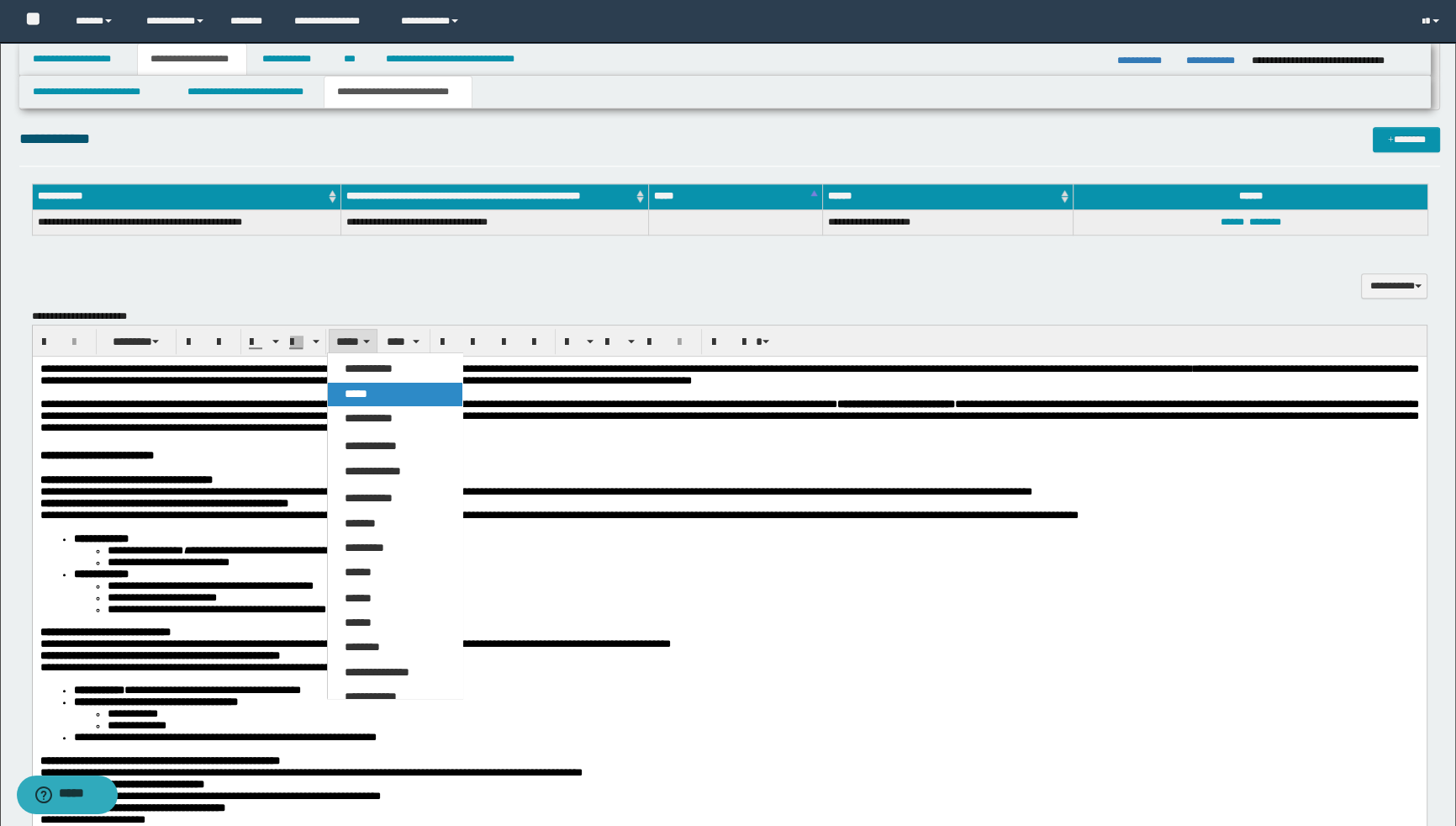 click on "*****" at bounding box center (356, 394) 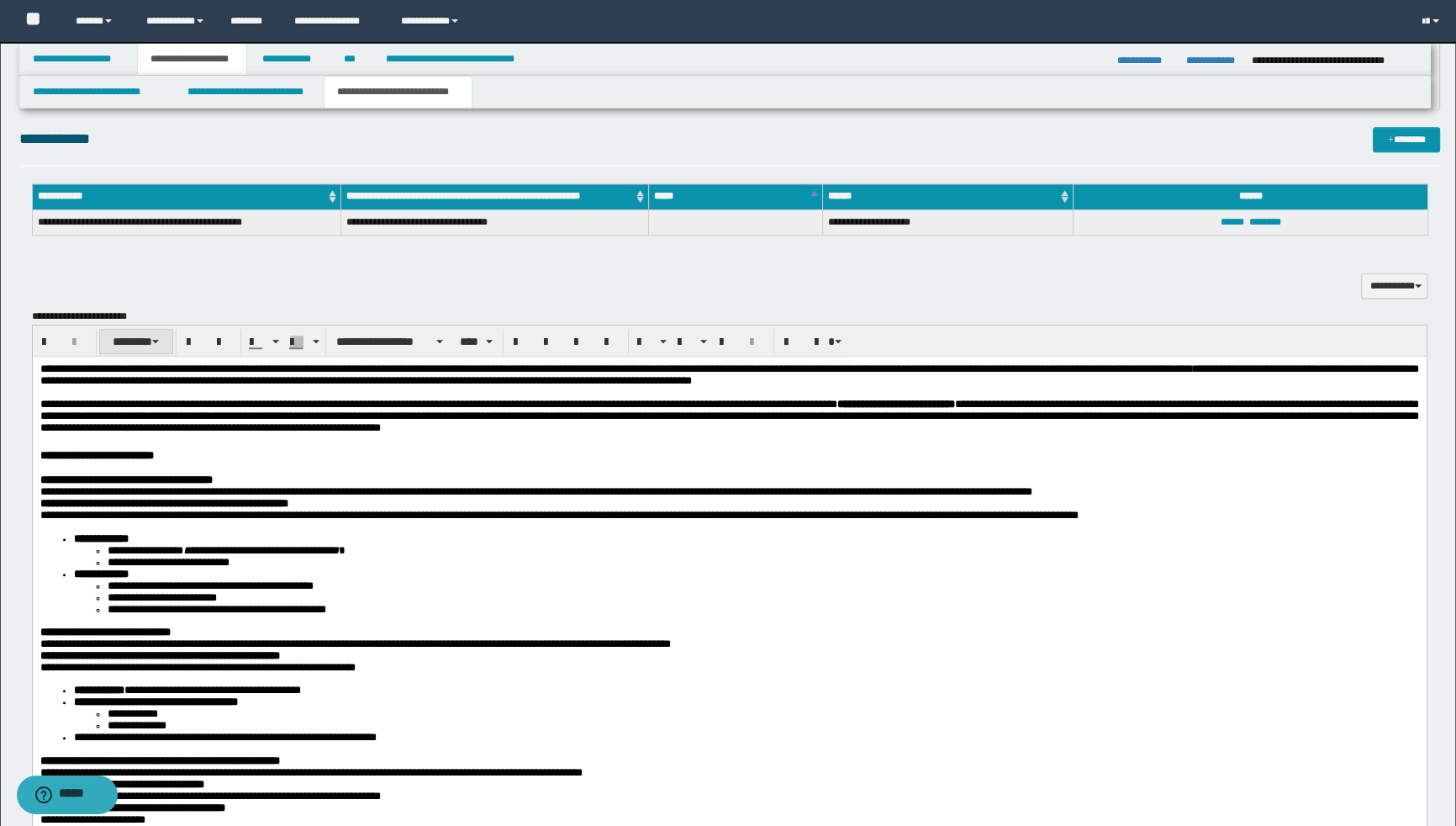 click on "********" at bounding box center [136, 342] 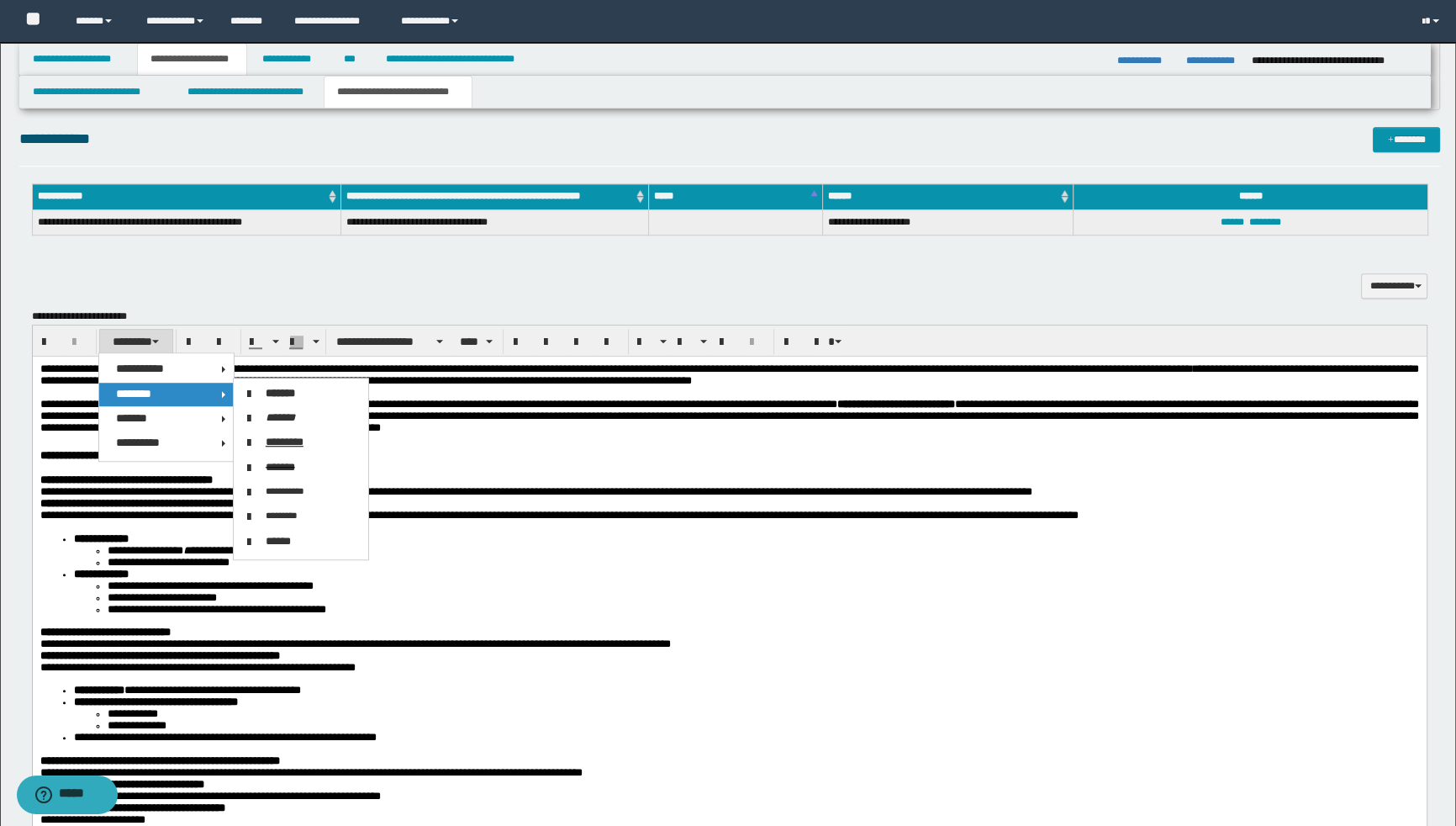 click on "********" at bounding box center (134, 394) 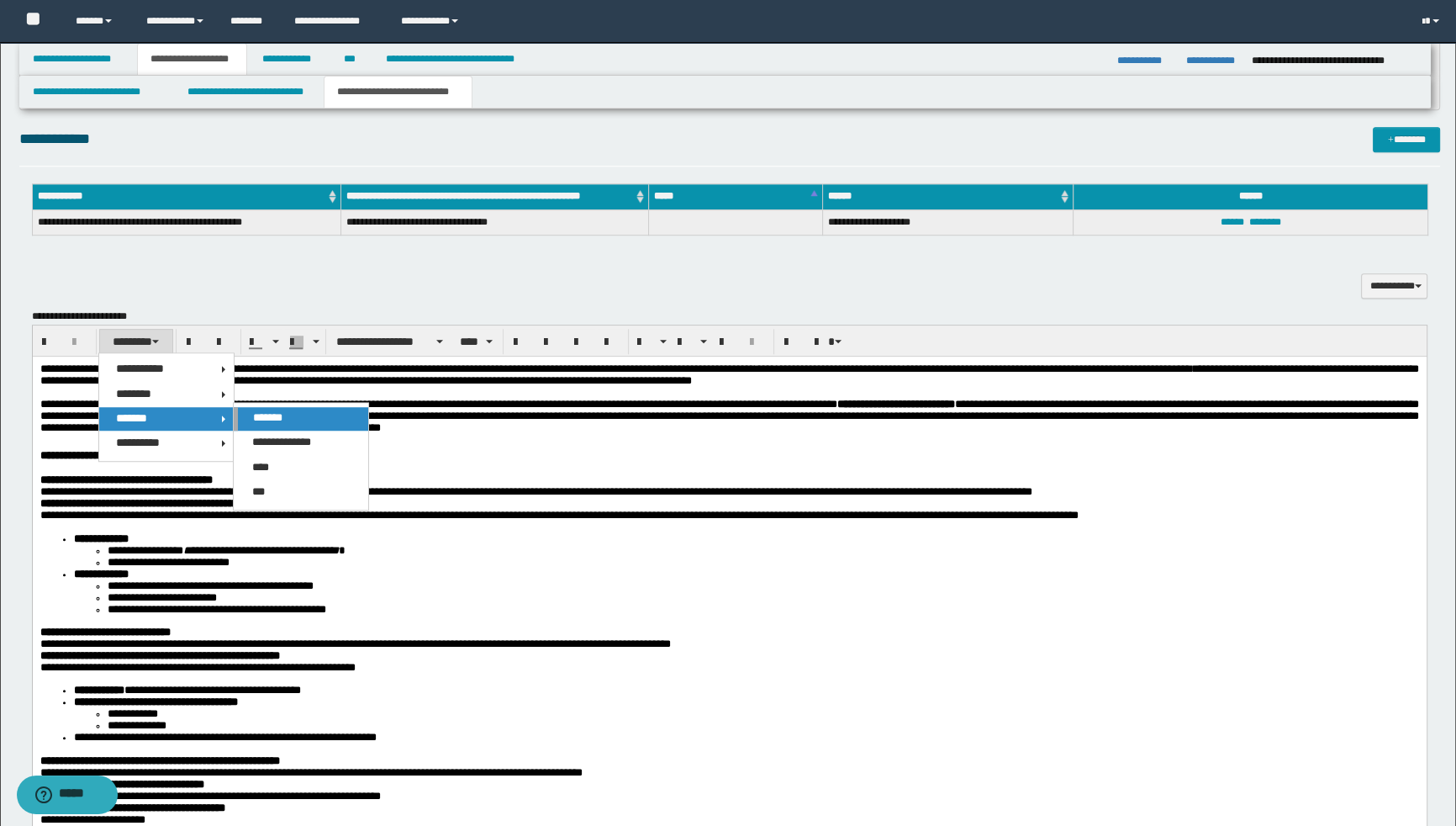 click on "*******" at bounding box center (267, 417) 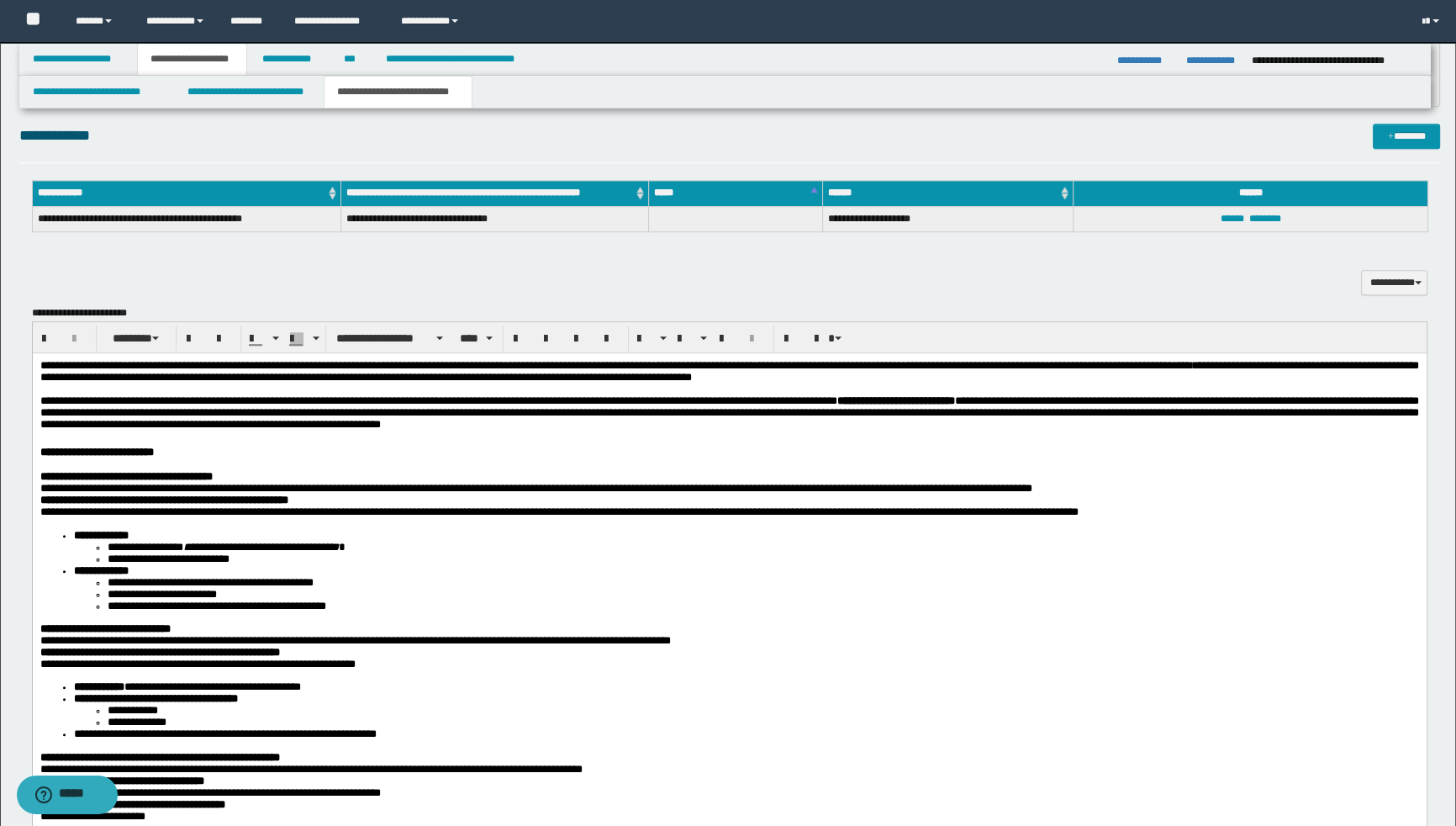 scroll, scrollTop: 1558, scrollLeft: 0, axis: vertical 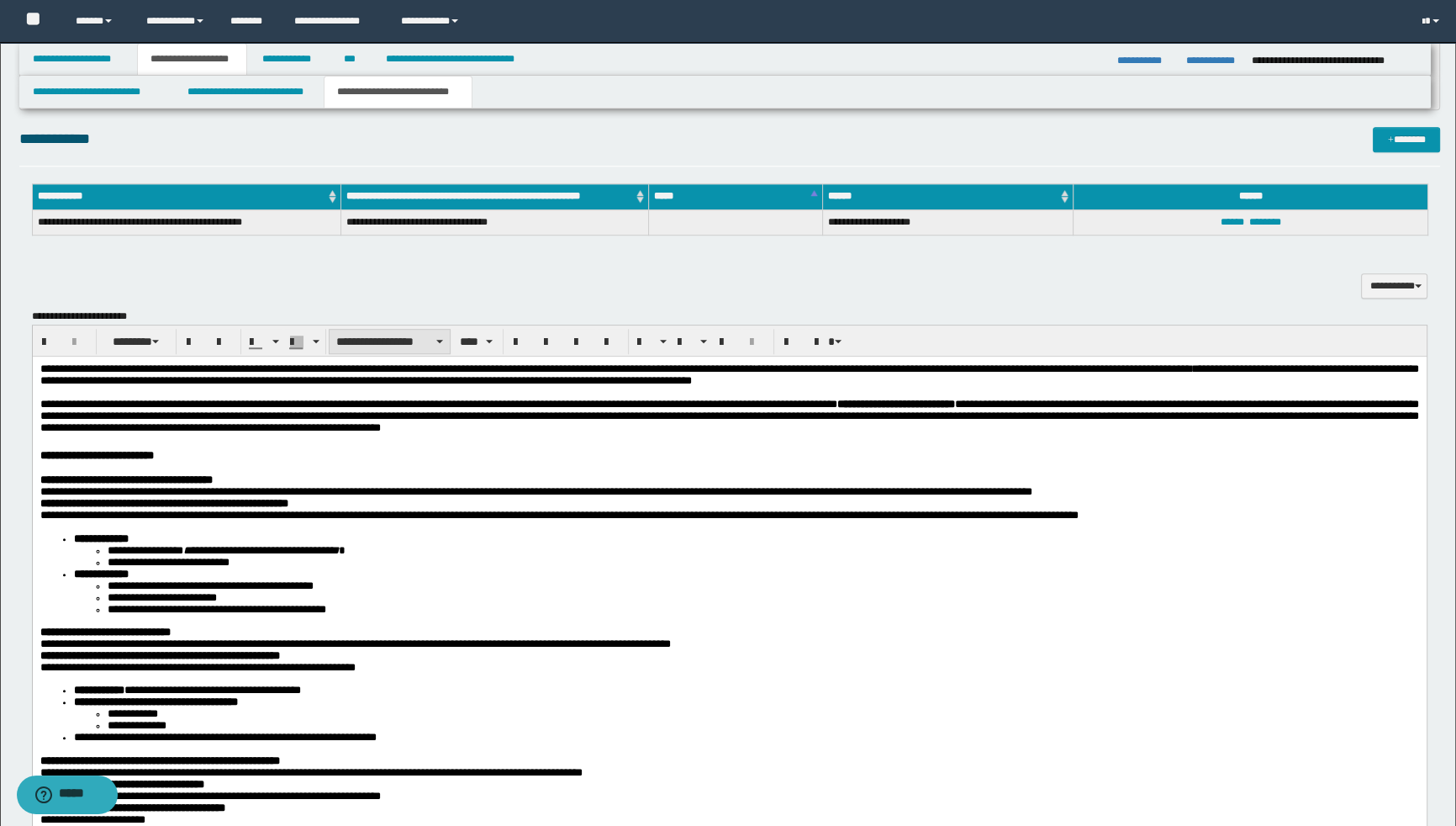 click on "**********" at bounding box center [389, 342] 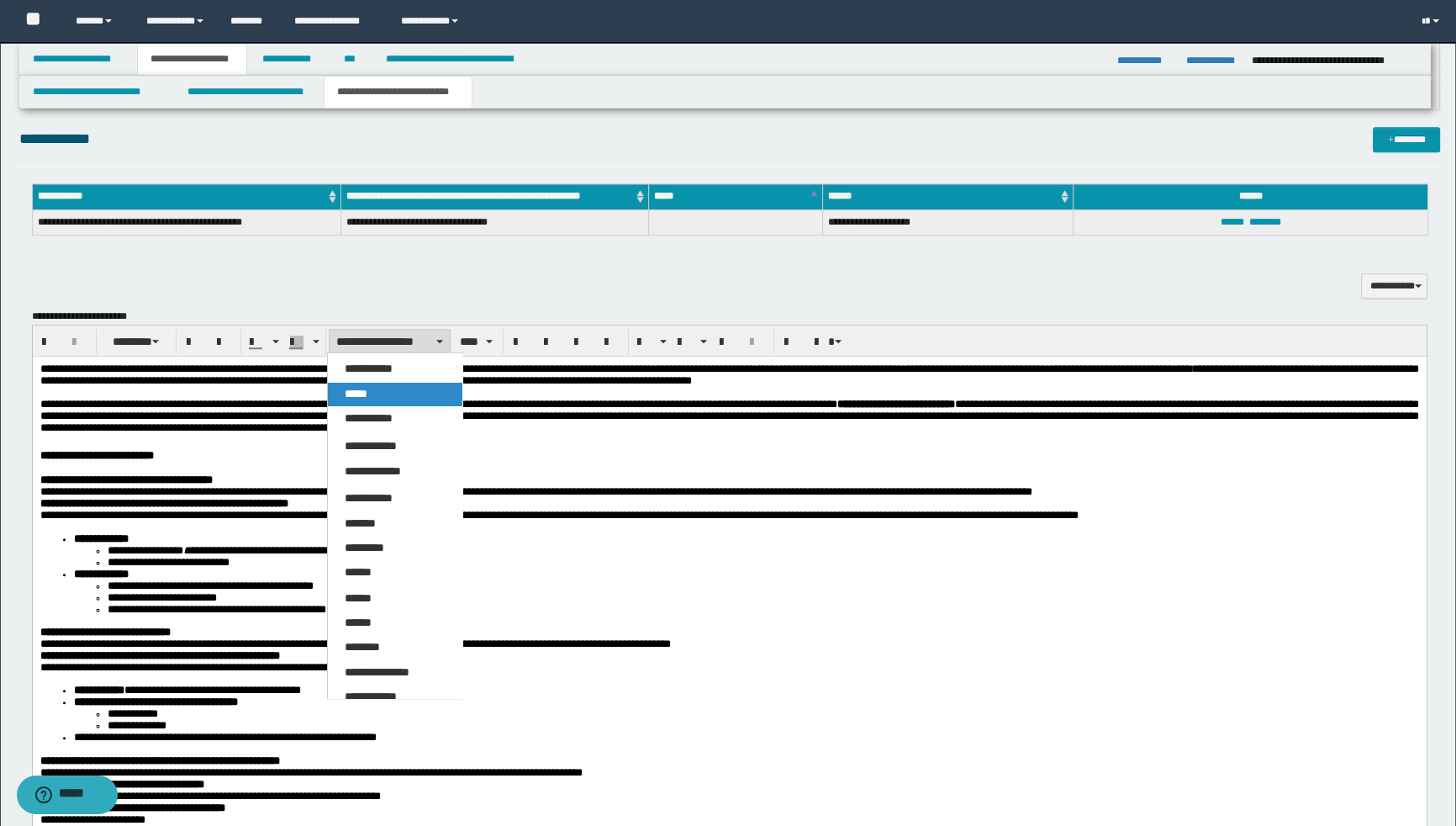 click on "*****" at bounding box center [356, 394] 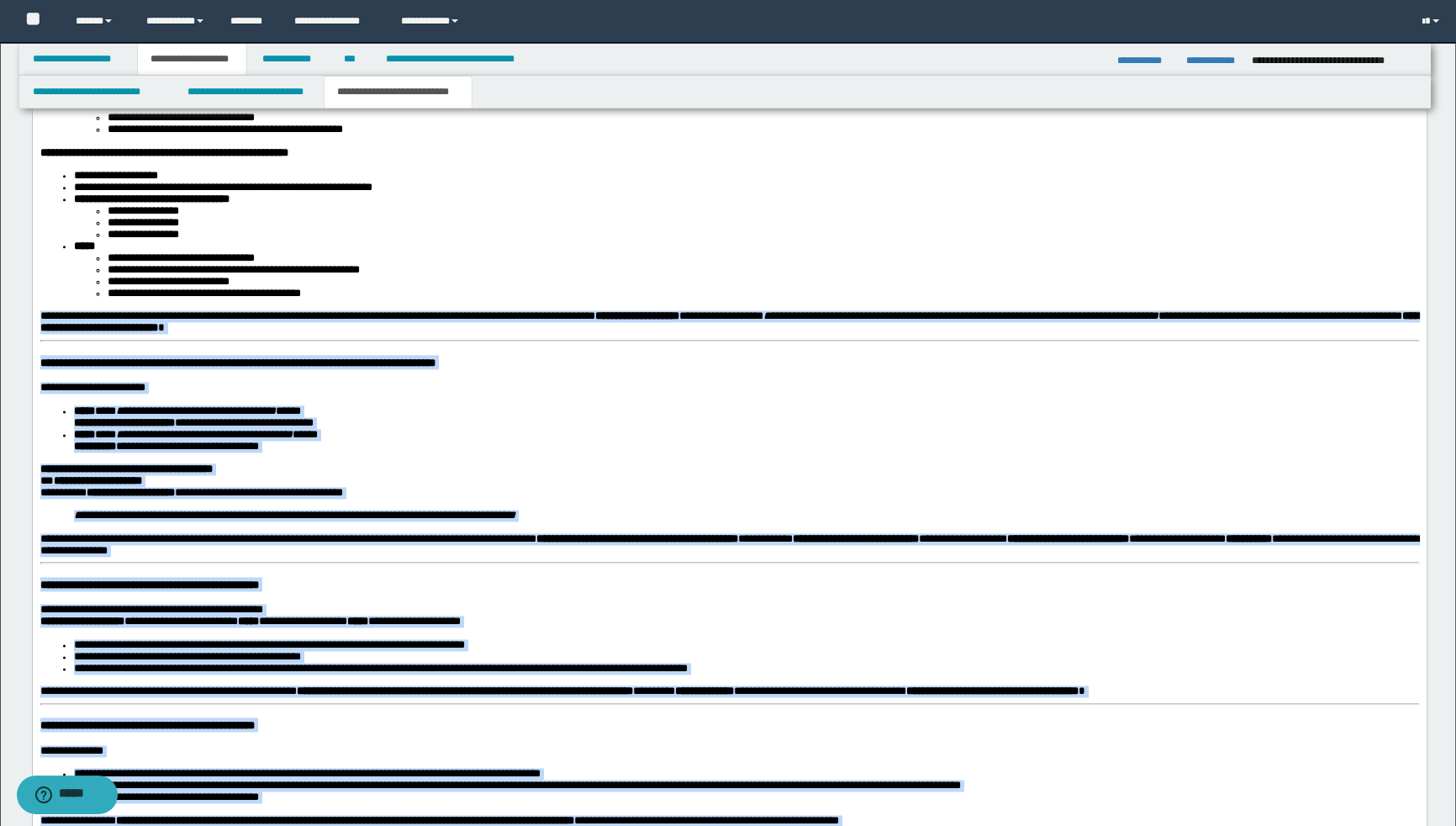 scroll, scrollTop: 2705, scrollLeft: 0, axis: vertical 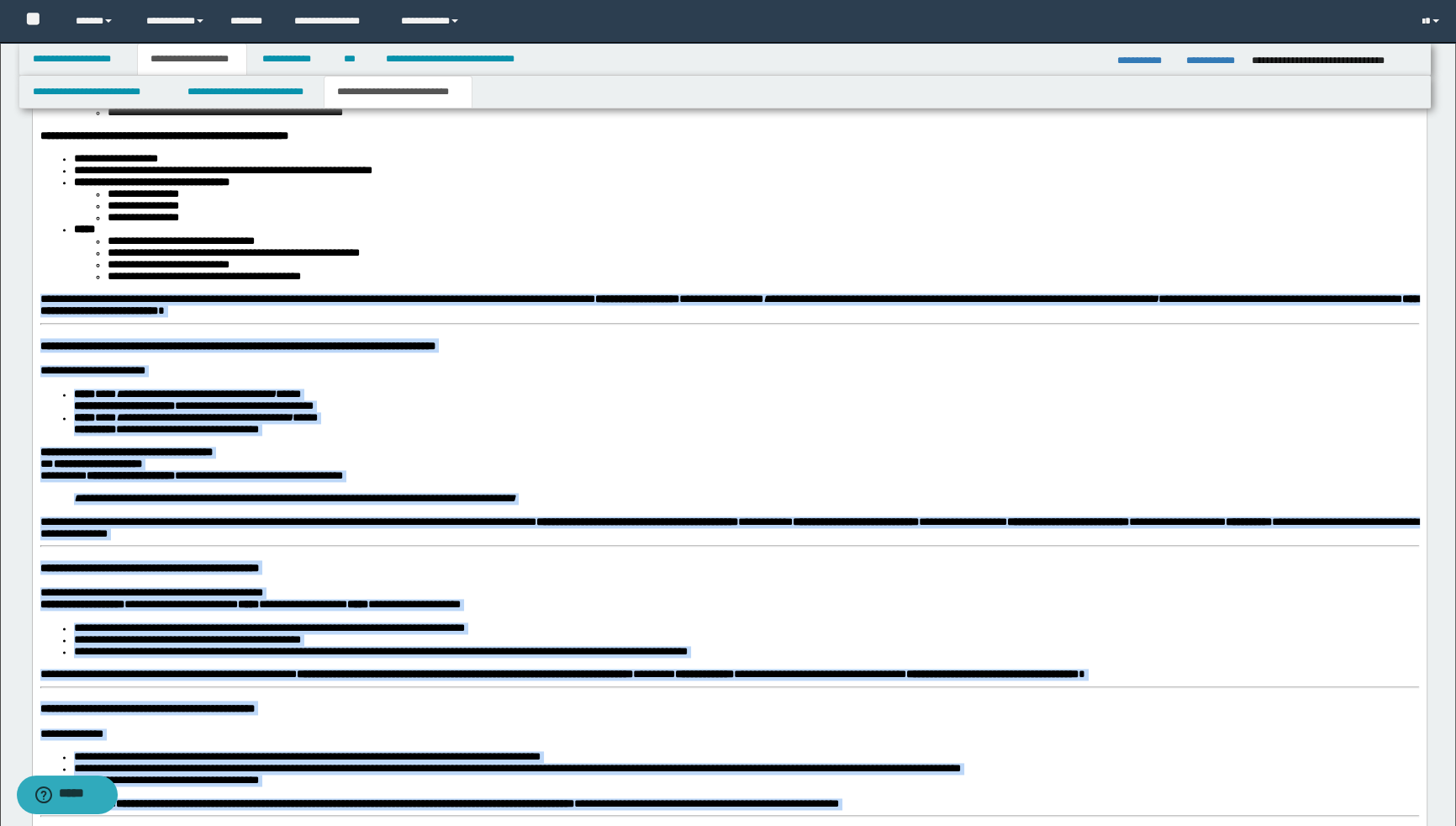 click on "**********" at bounding box center (746, 400) 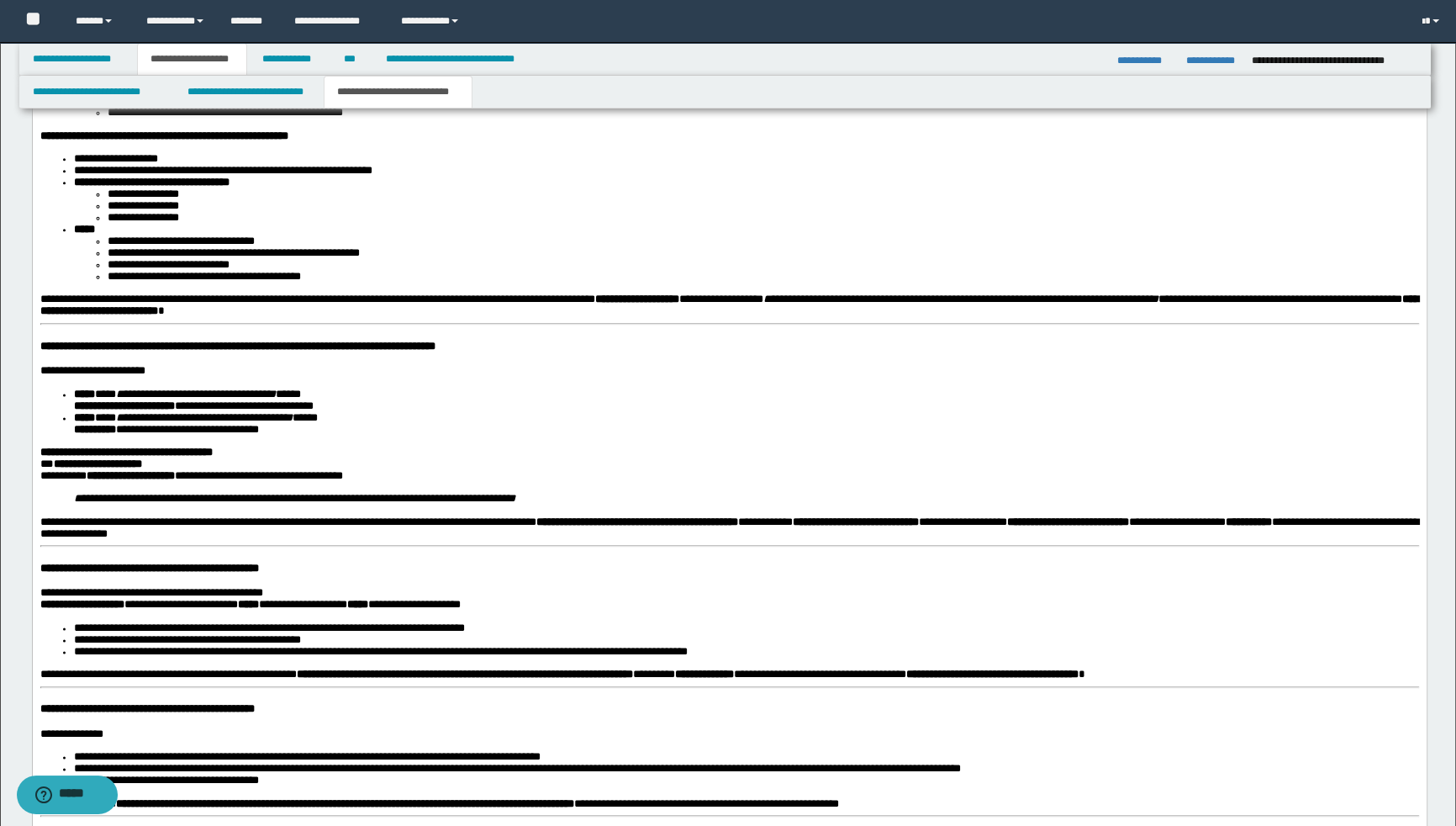 click on "**********" at bounding box center [762, 265] 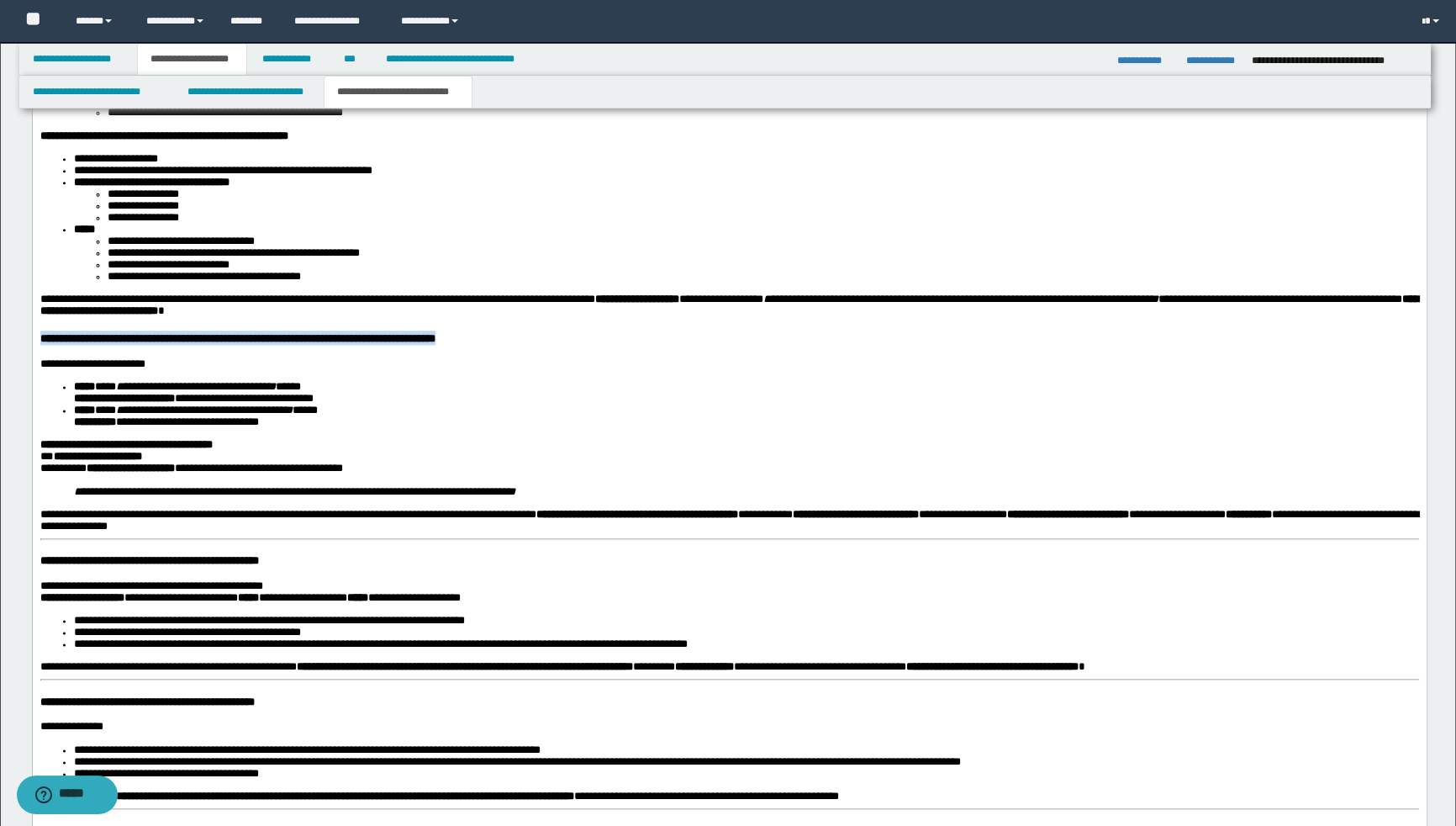 drag, startPoint x: 630, startPoint y: 433, endPoint x: 64, endPoint y: -371, distance: 983.25 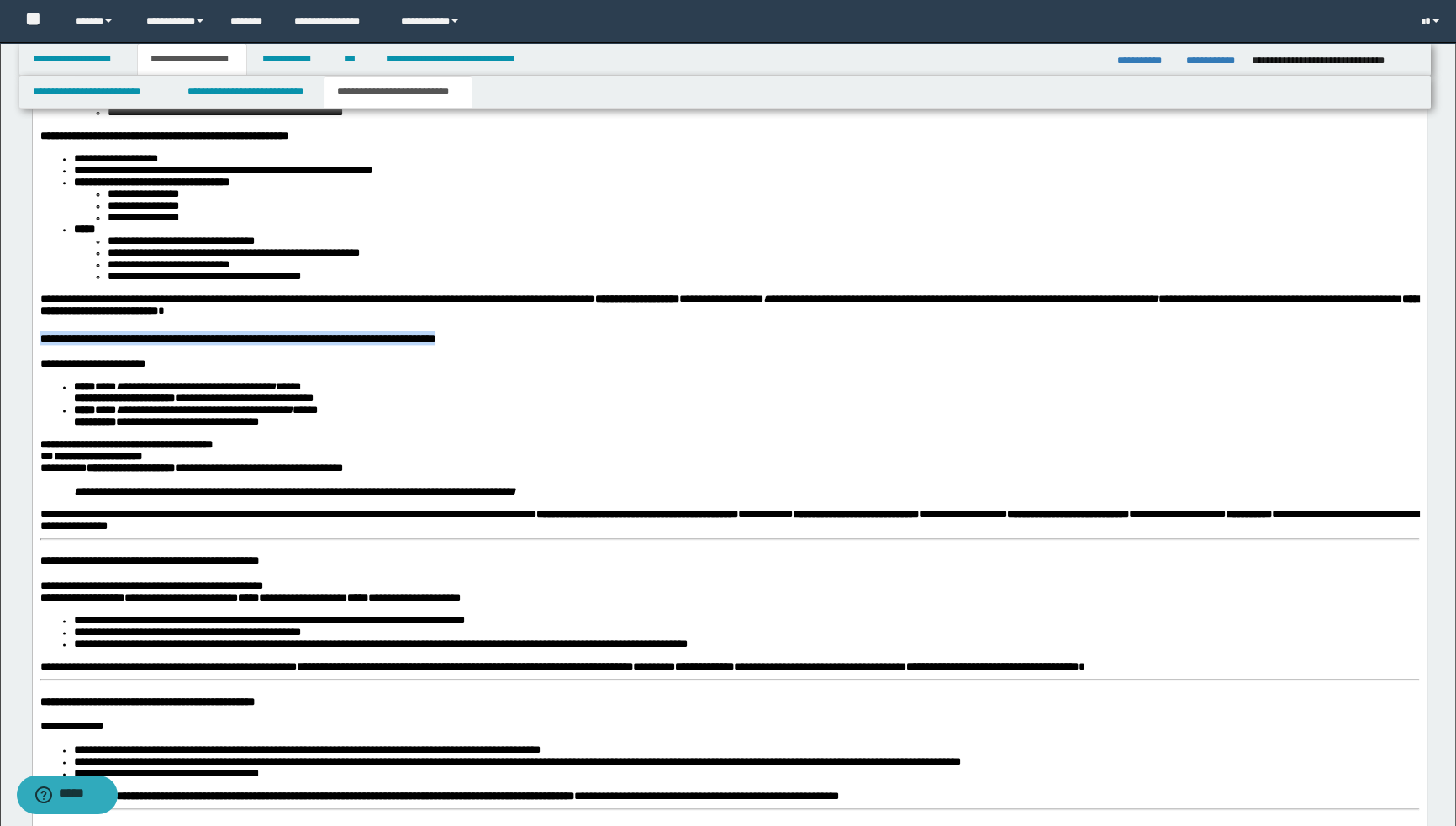 click on "**********" at bounding box center (729, 583) 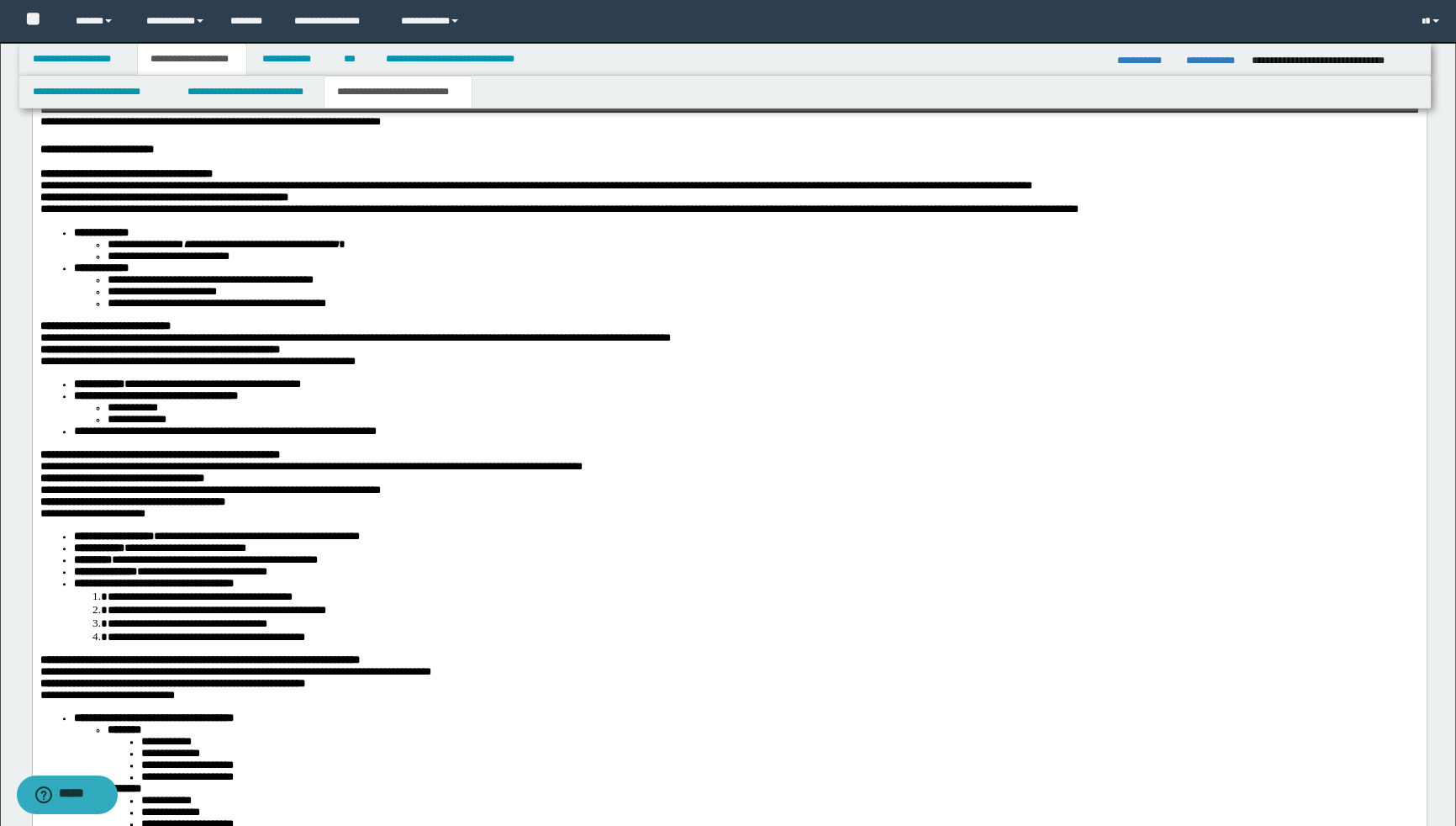 scroll, scrollTop: 1558, scrollLeft: 0, axis: vertical 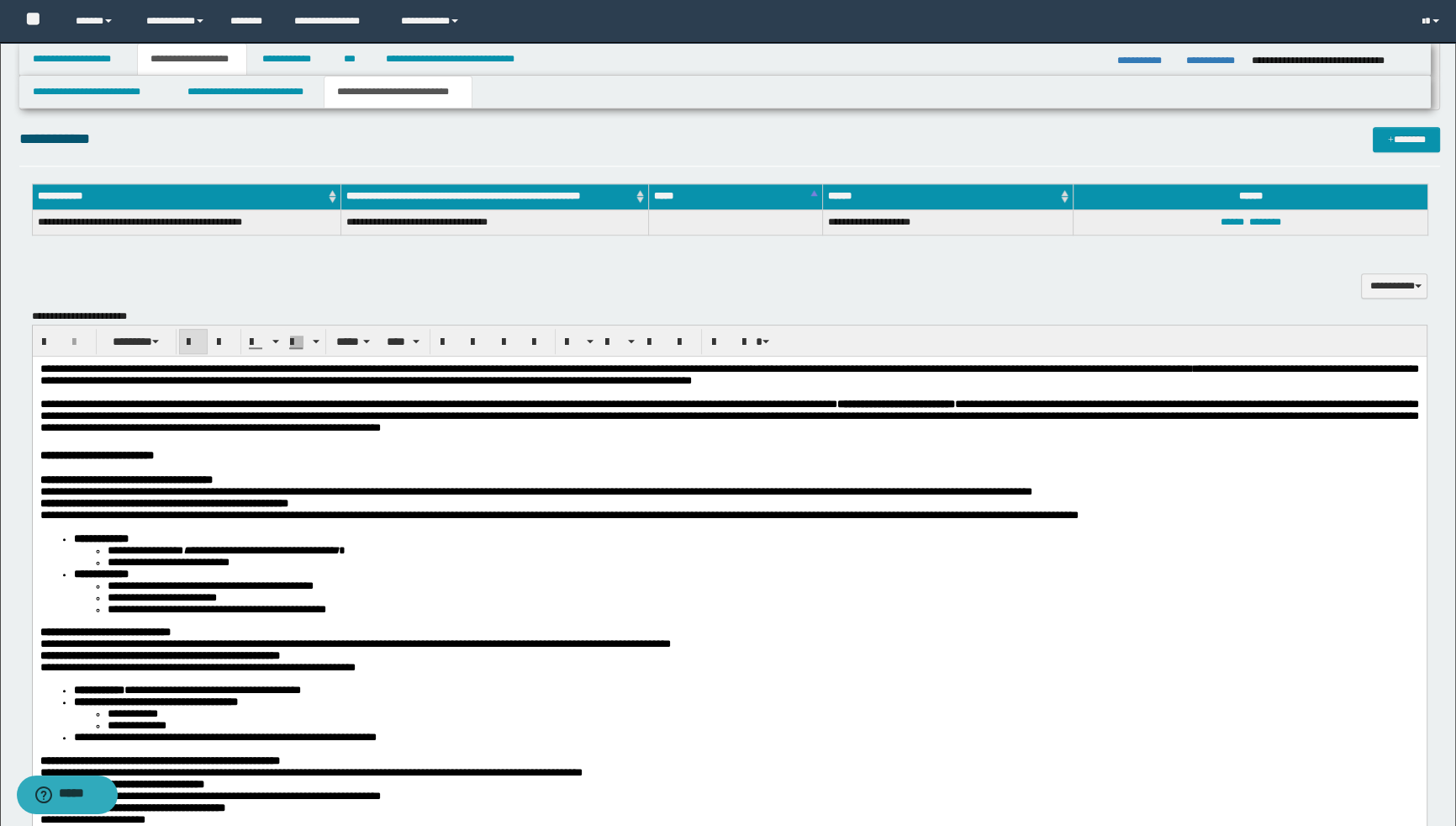click at bounding box center [193, 342] 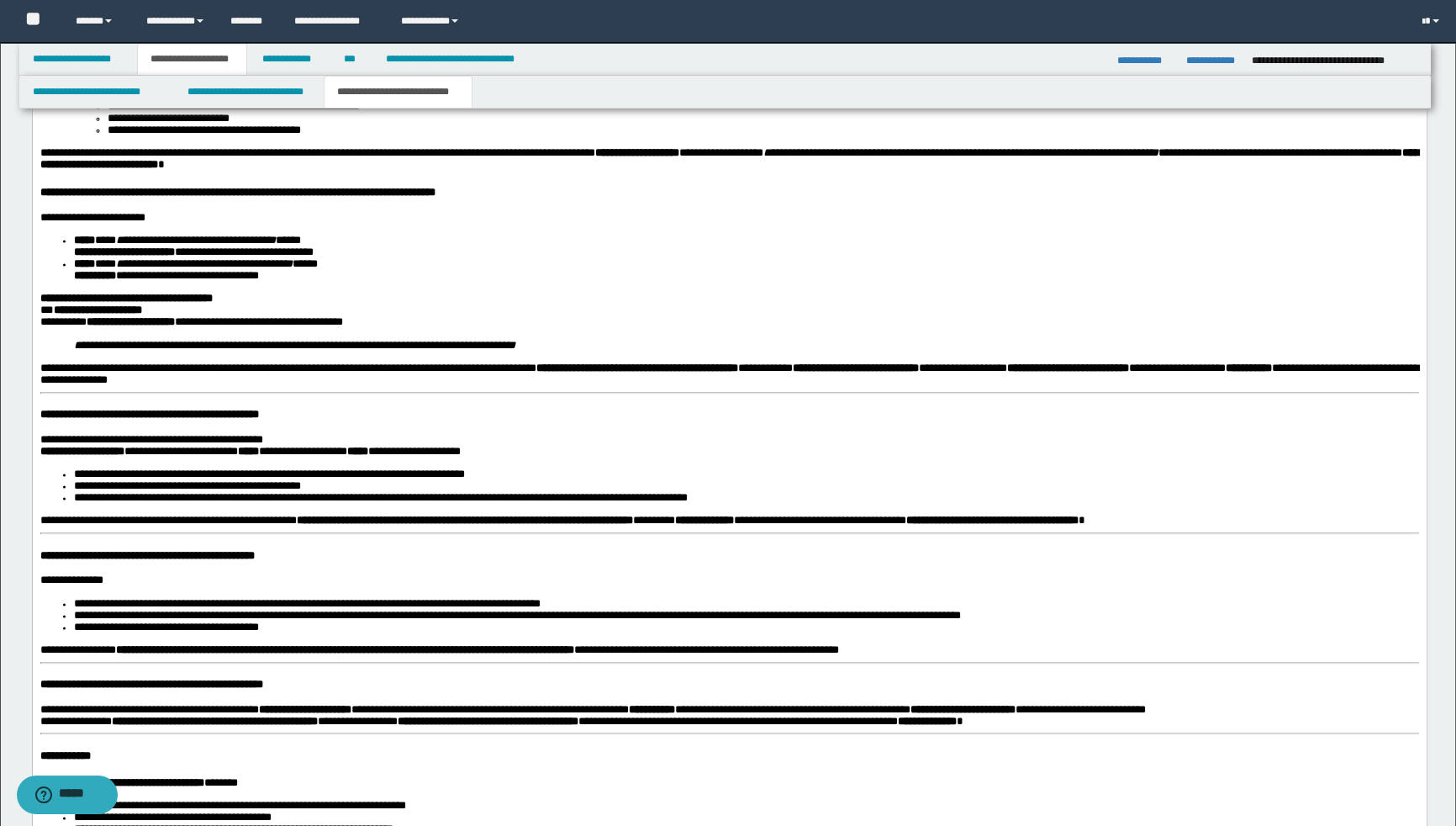 scroll, scrollTop: 2858, scrollLeft: 0, axis: vertical 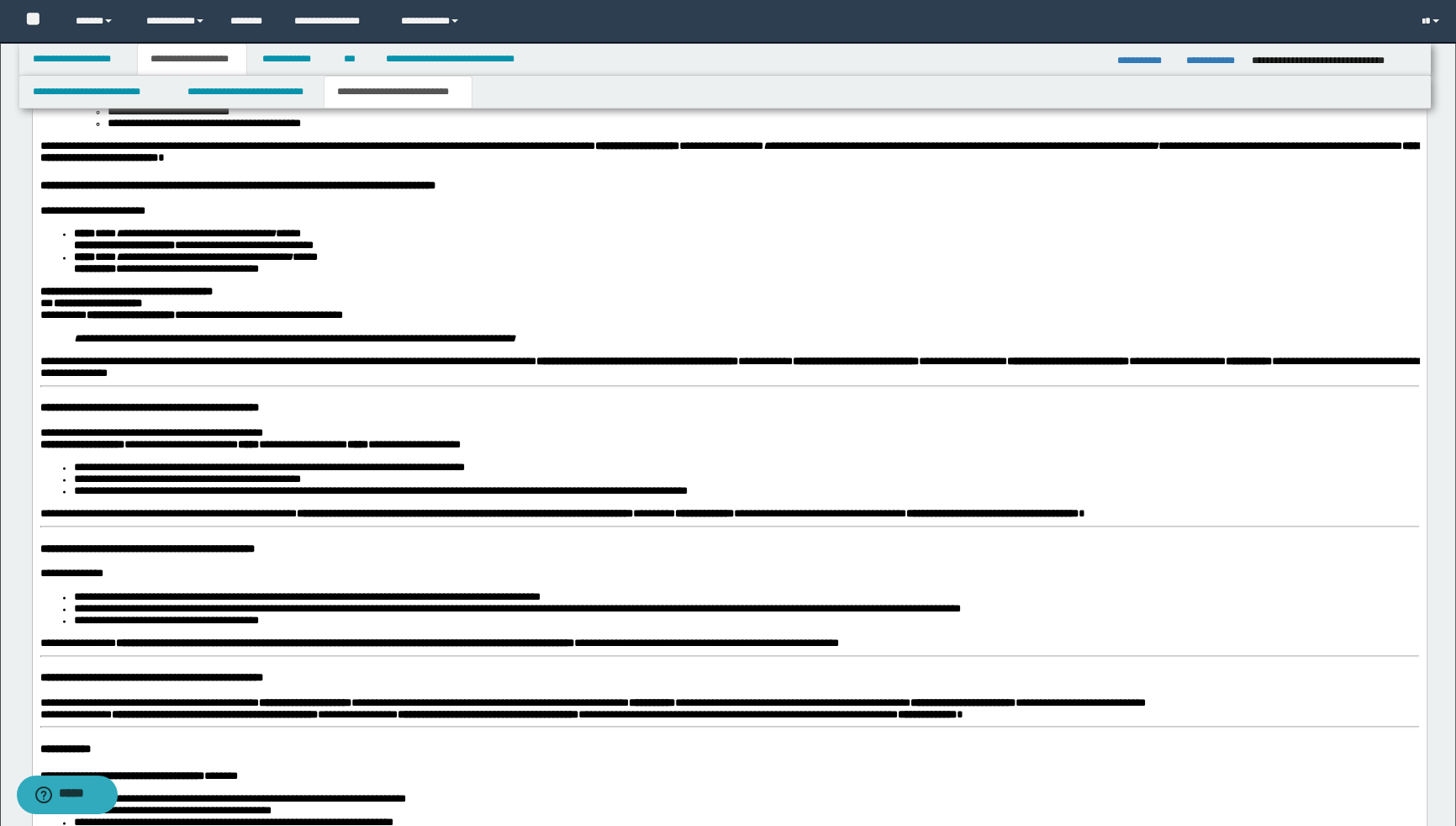 click at bounding box center (729, 386) 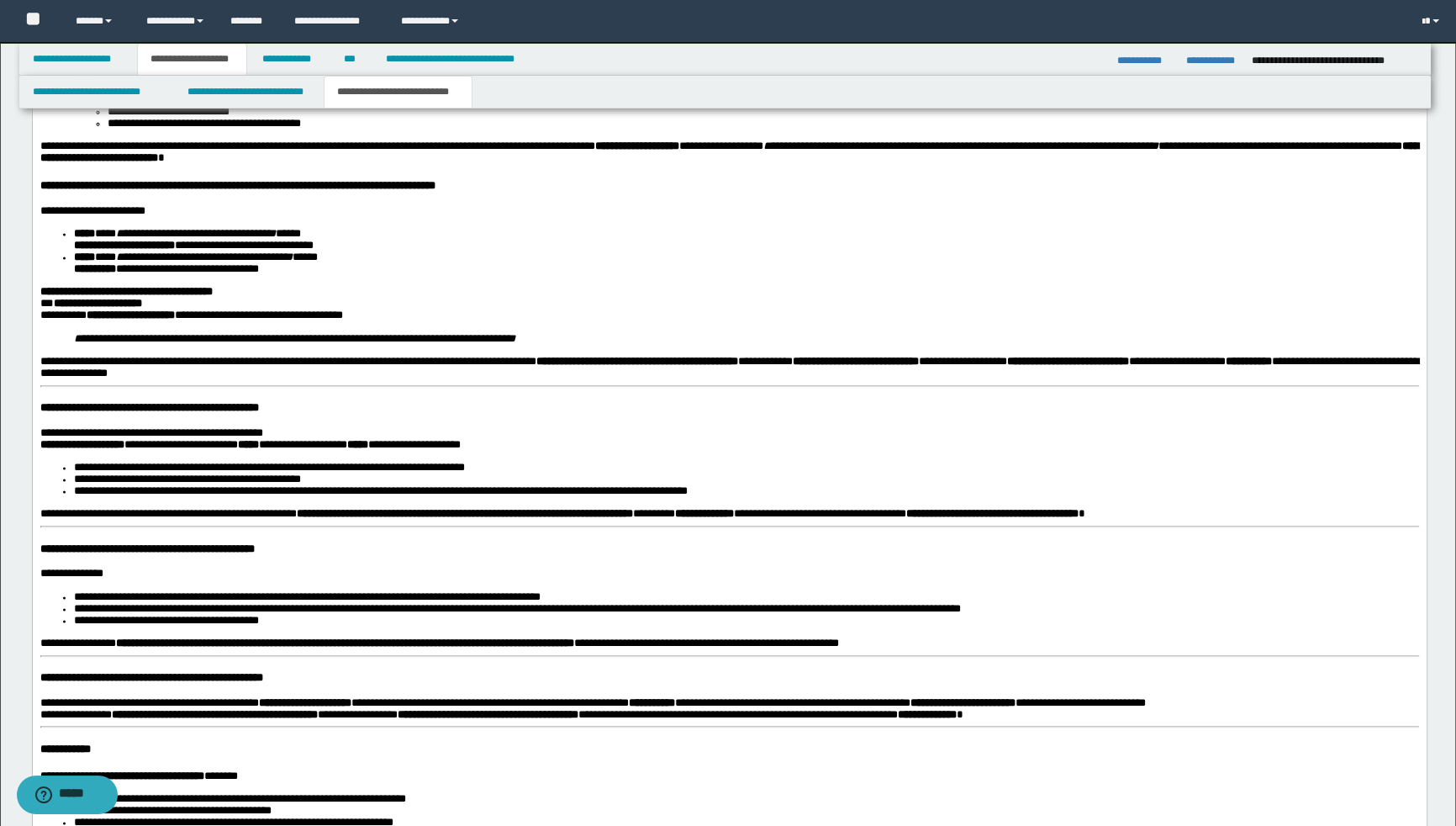 click on "**********" at bounding box center (97, 303) 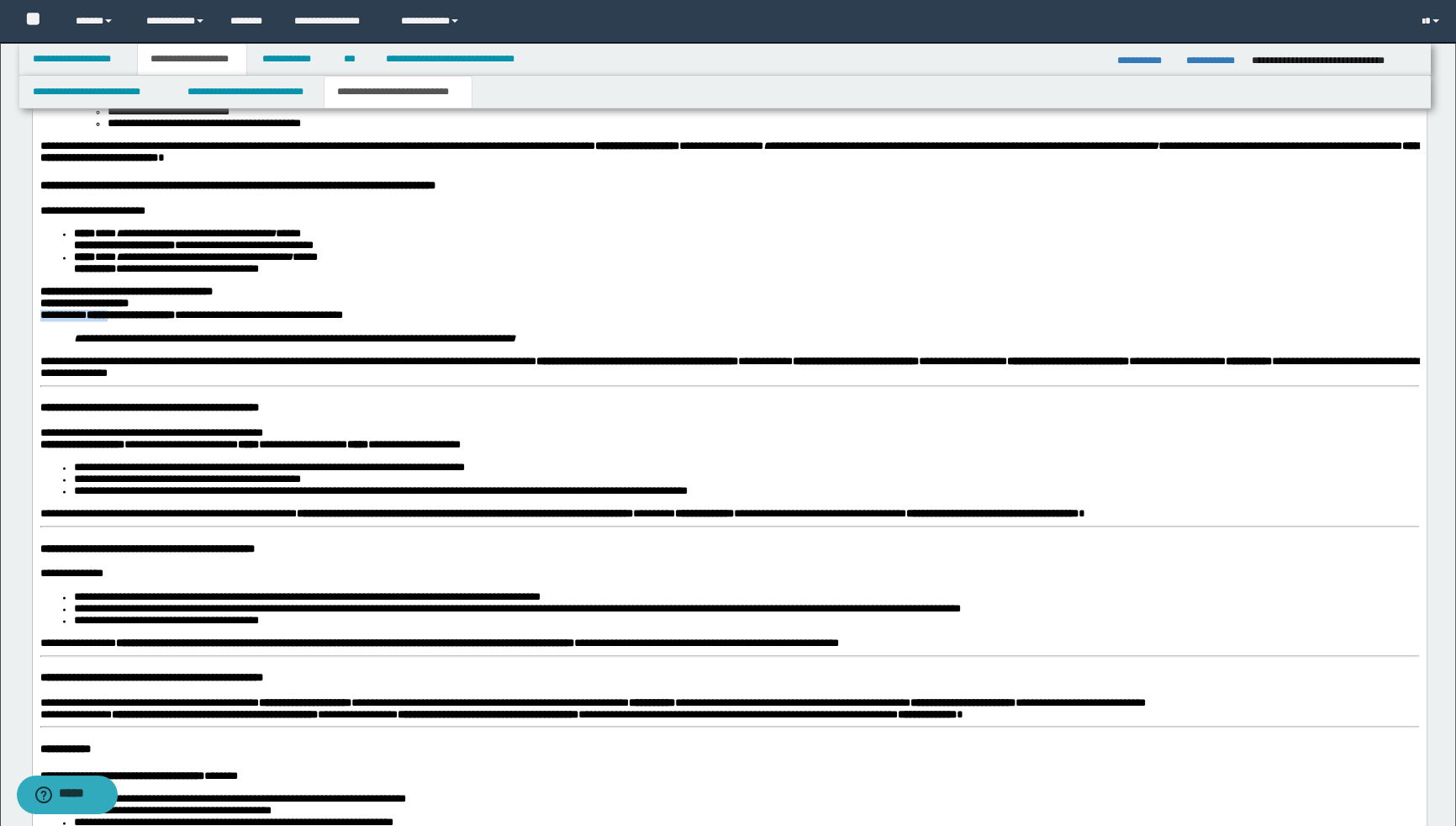 drag, startPoint x: 122, startPoint y: 420, endPoint x: 38, endPoint y: 420, distance: 84 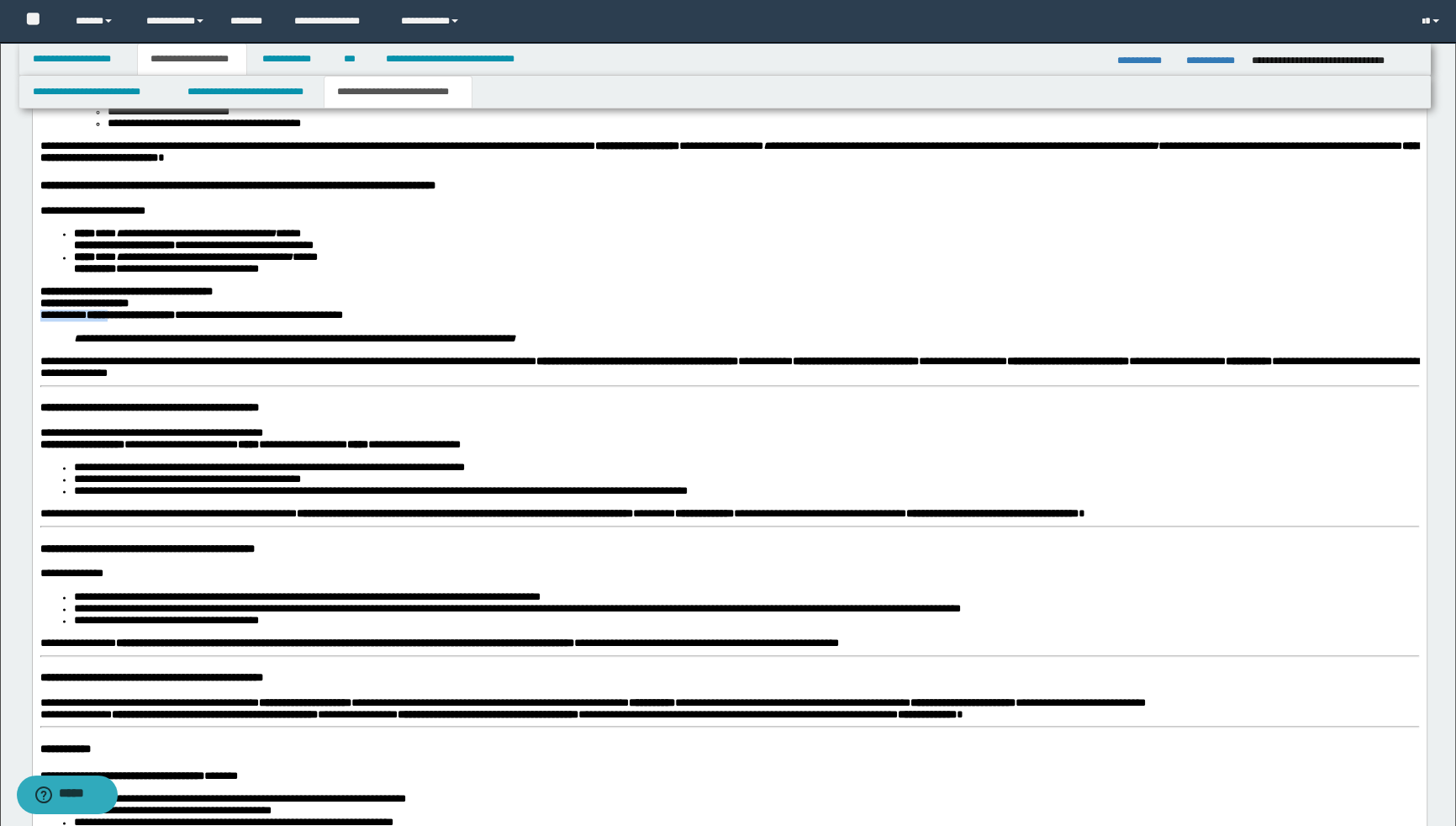 click on "**********" at bounding box center [729, 430] 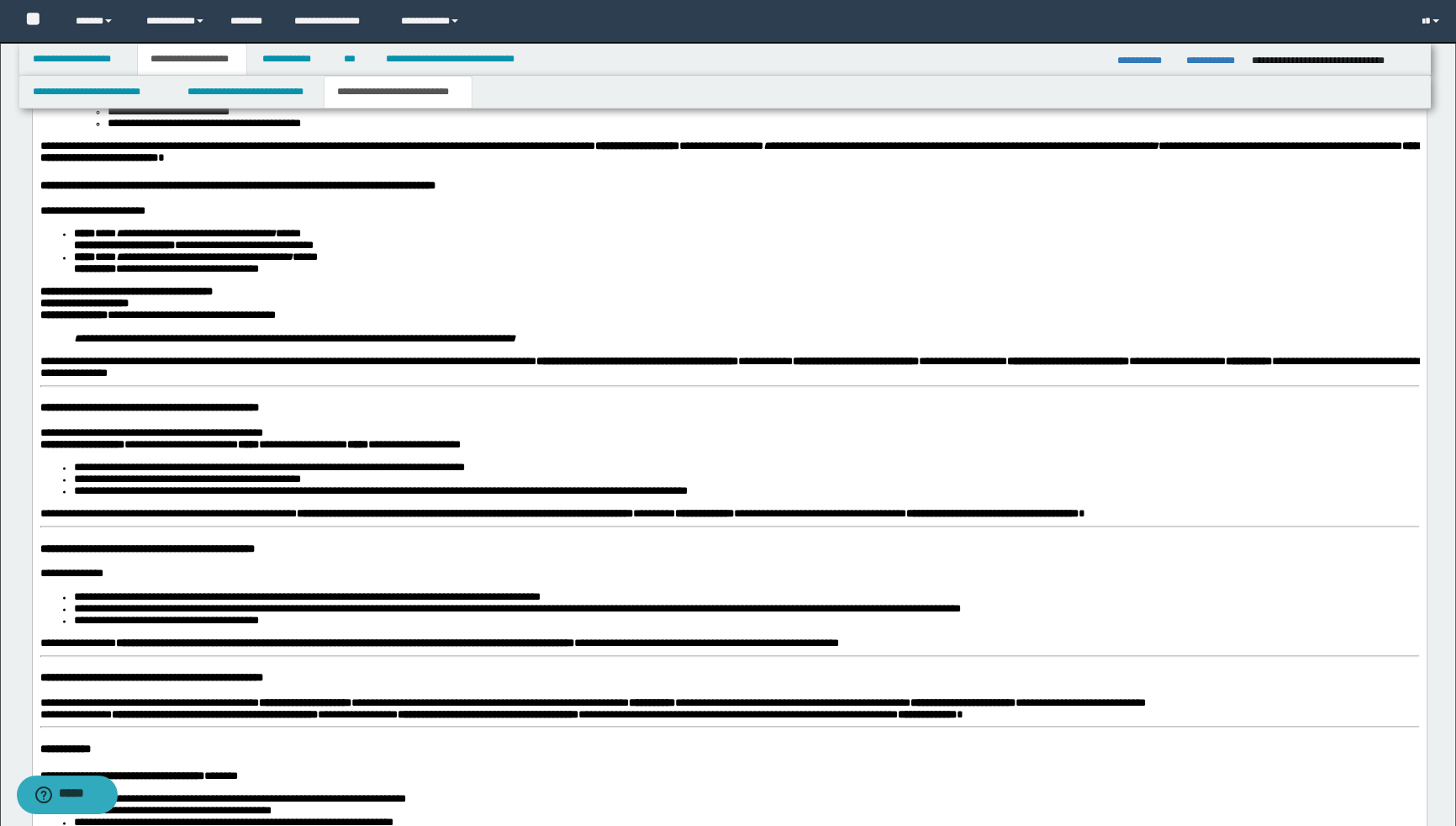 click on "**********" at bounding box center [73, 315] 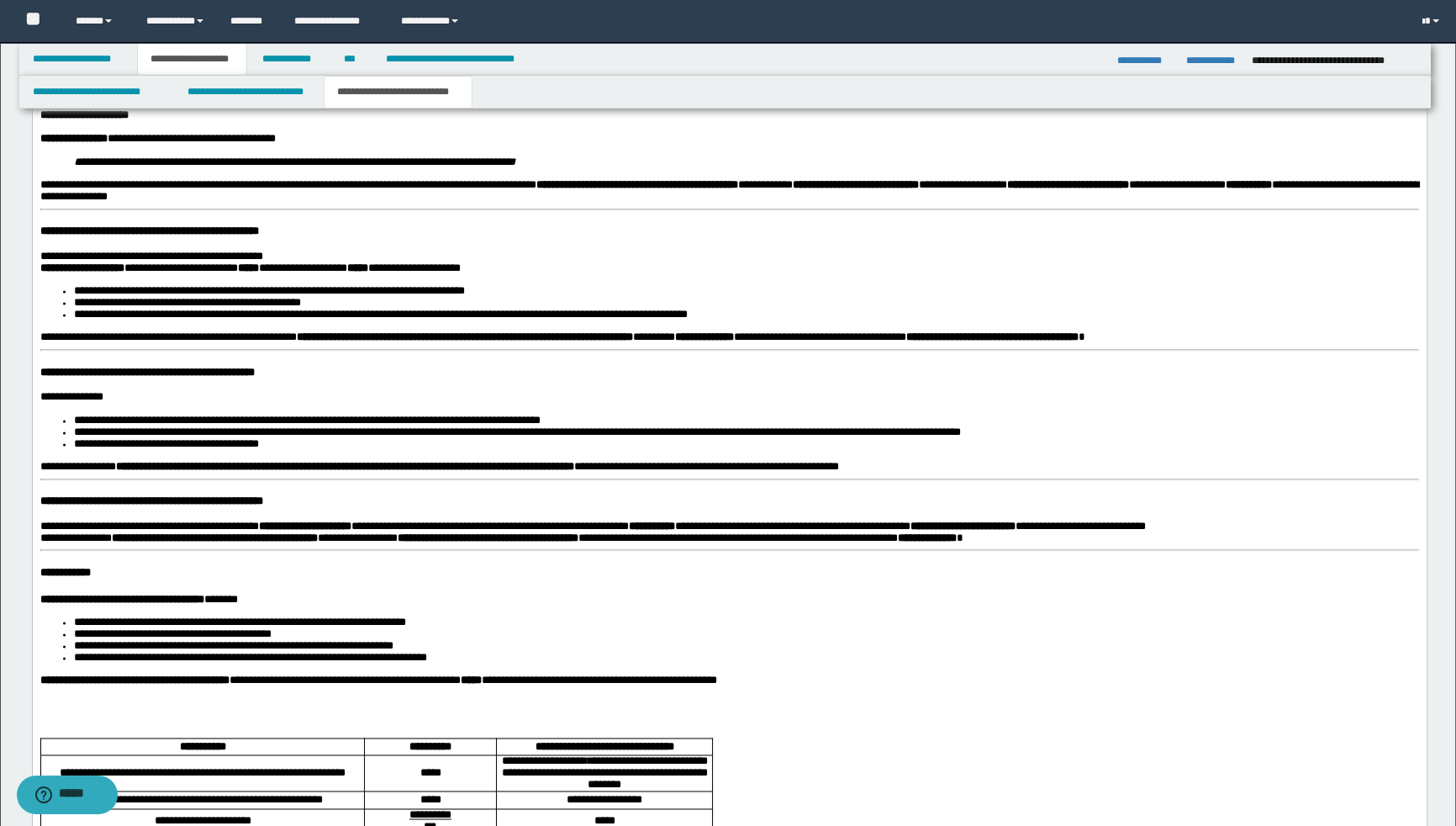 scroll, scrollTop: 3011, scrollLeft: 0, axis: vertical 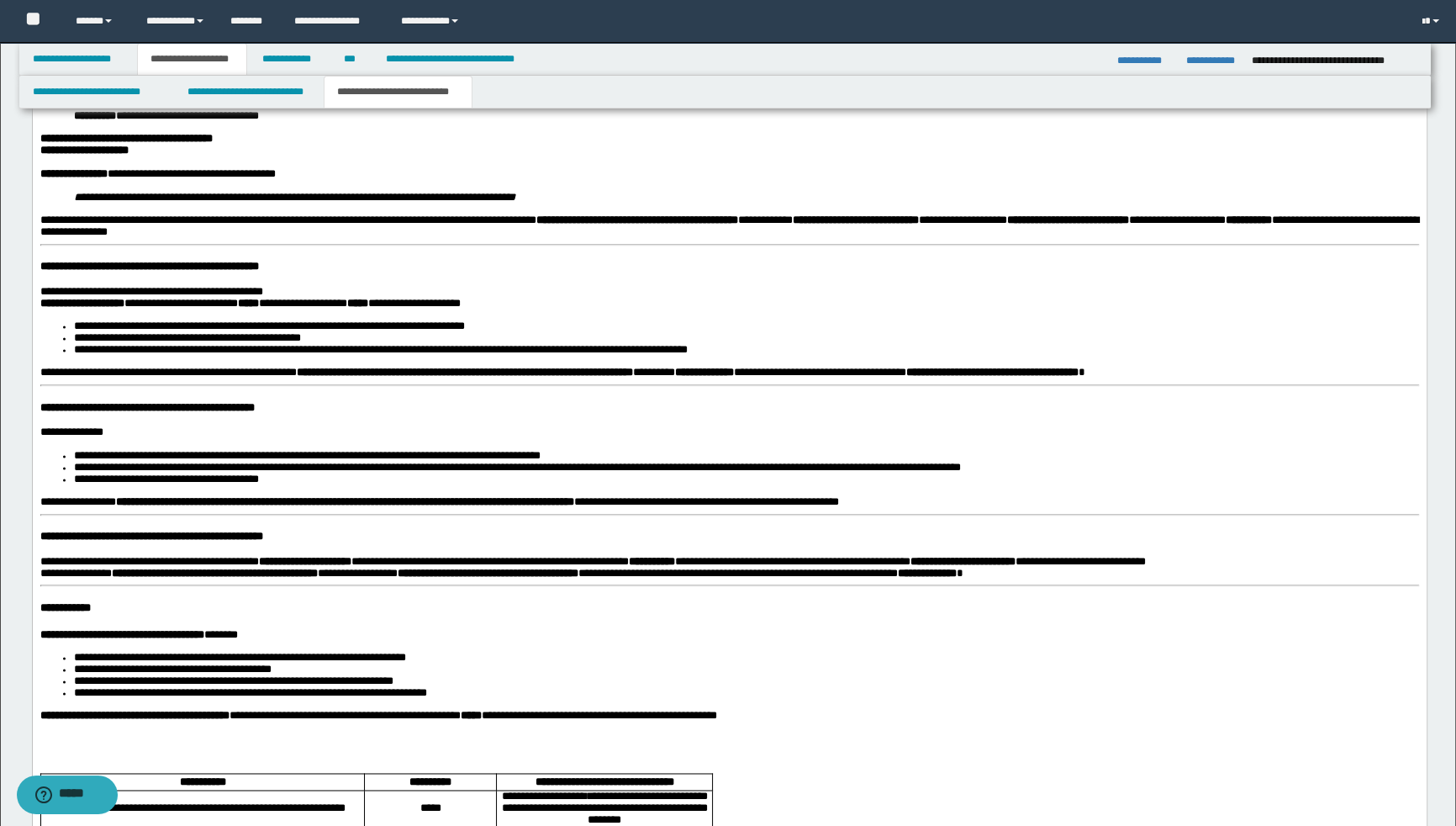 click on "**********" at bounding box center (729, 225) 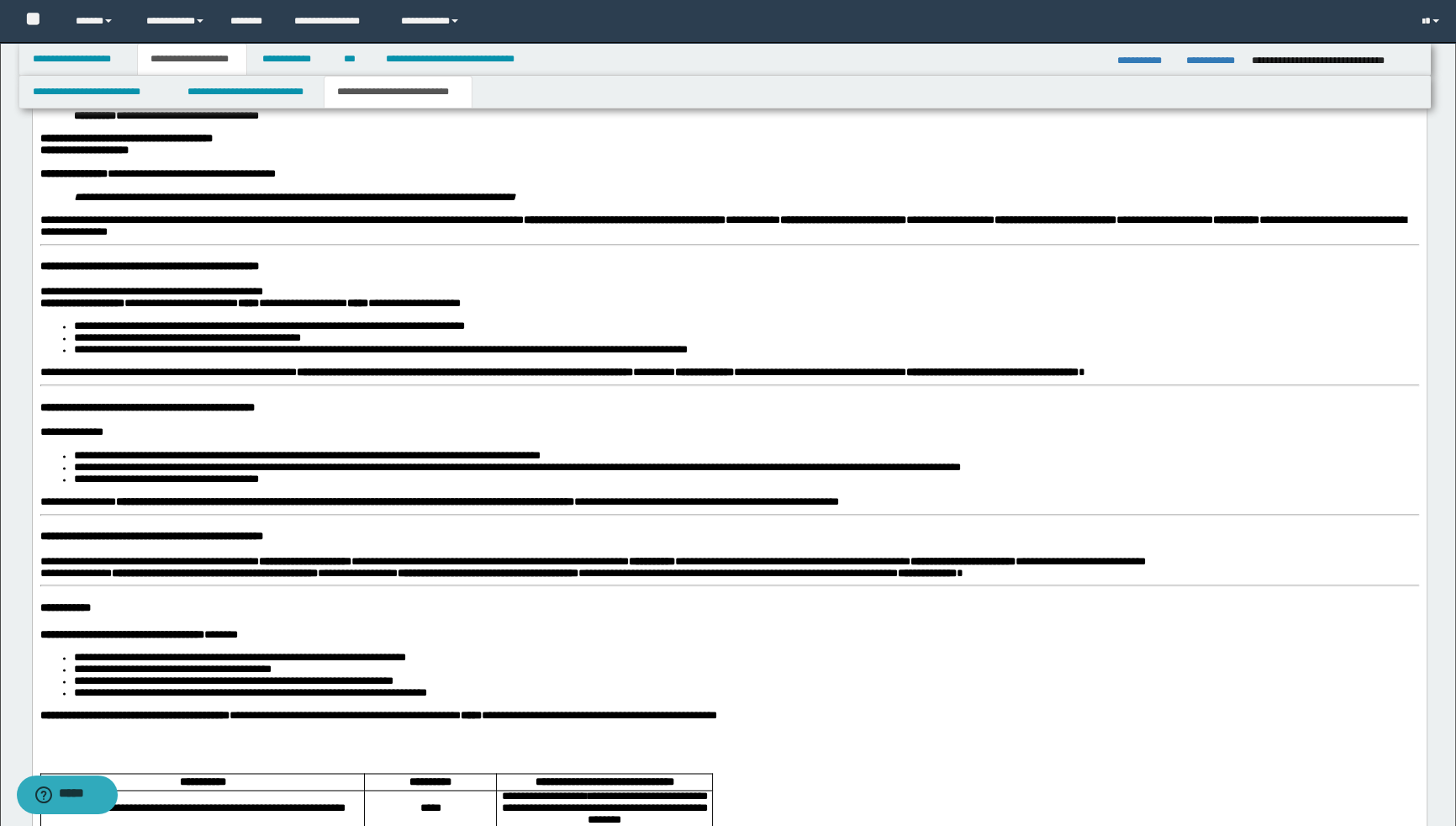 click on "**********" at bounding box center [729, 283] 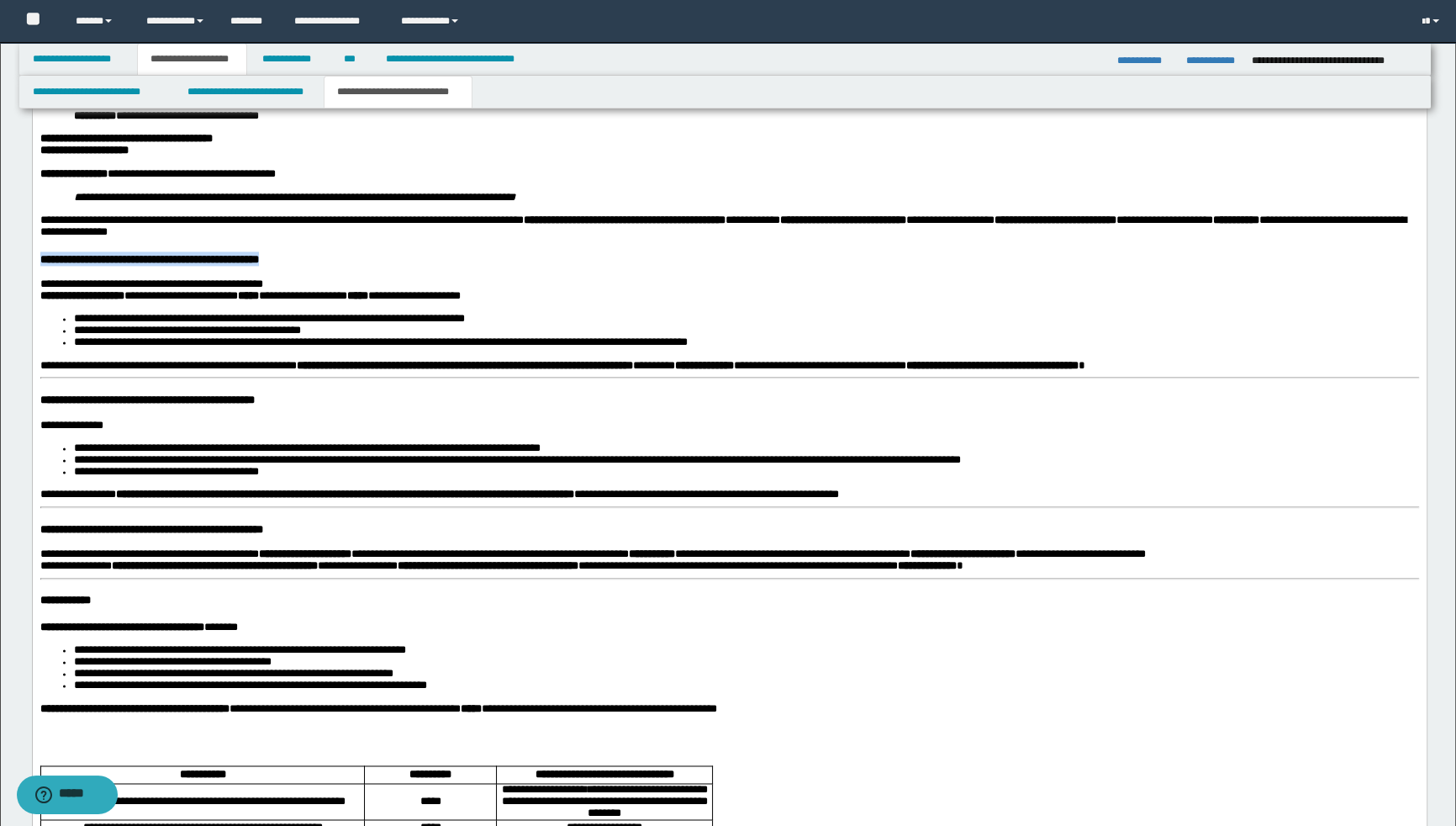 drag, startPoint x: 374, startPoint y: 369, endPoint x: 34, endPoint y: 370, distance: 340.00147 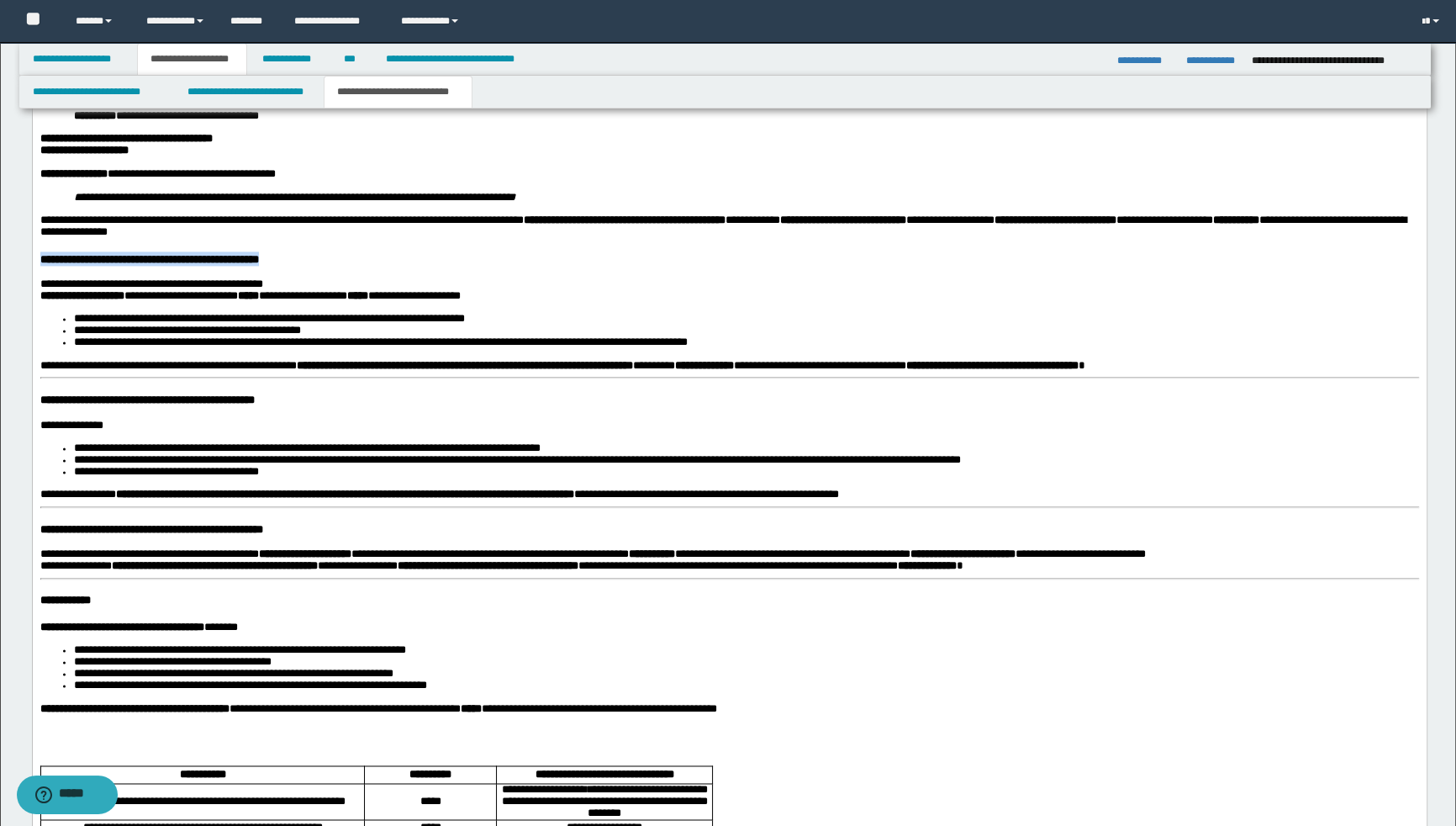 click on "**********" at bounding box center (729, 279) 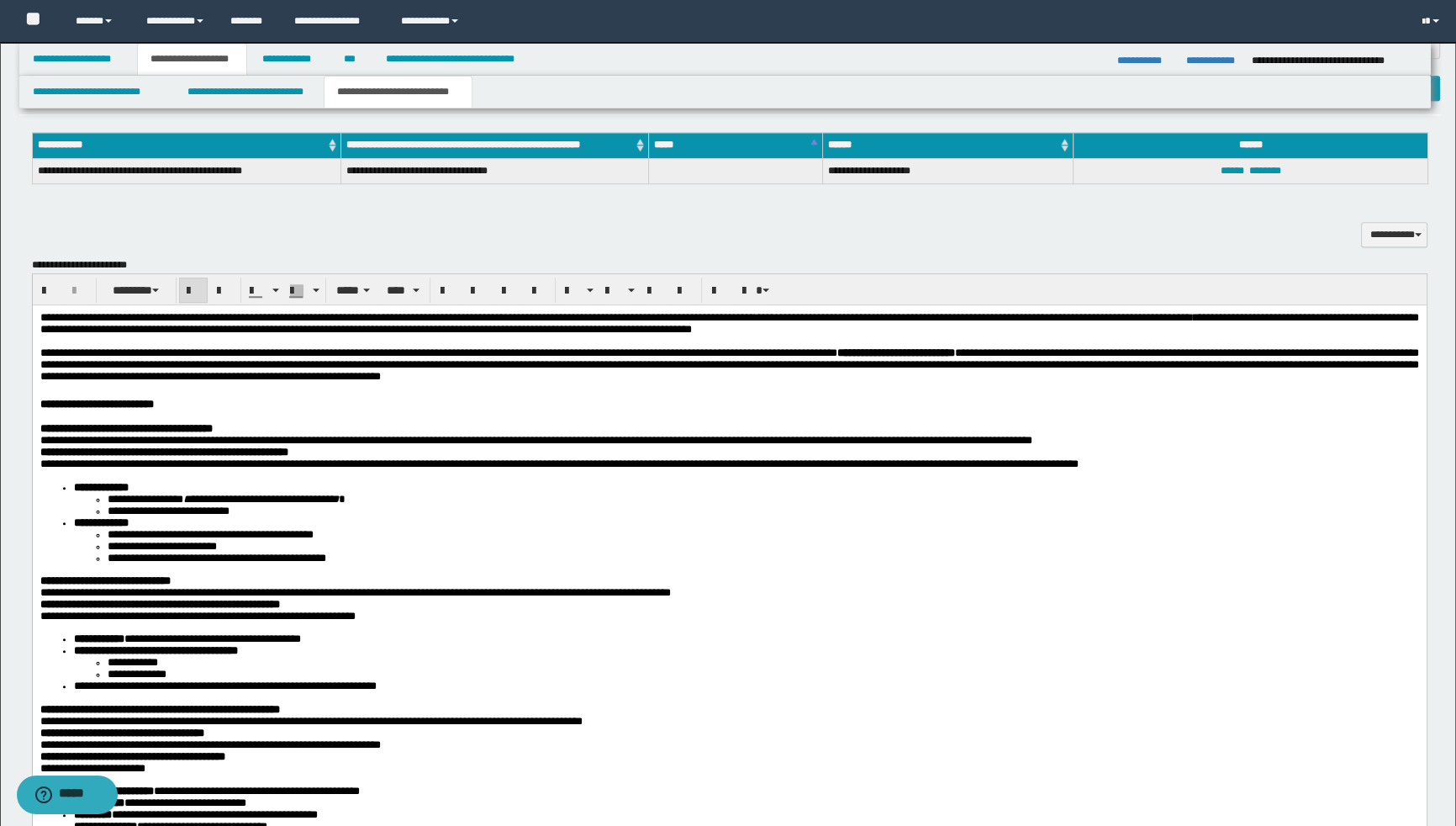 scroll, scrollTop: 1405, scrollLeft: 0, axis: vertical 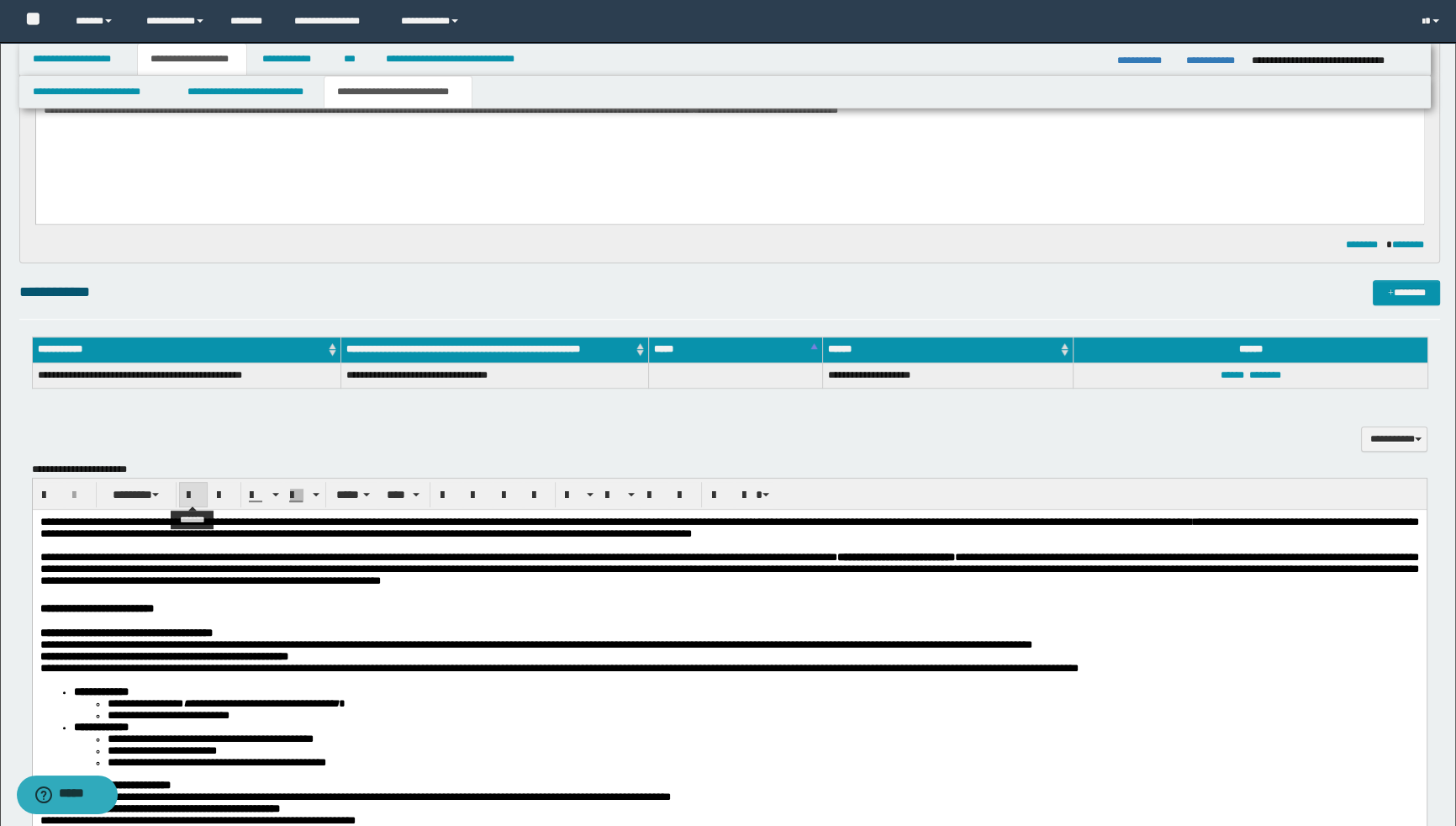click at bounding box center [193, 495] 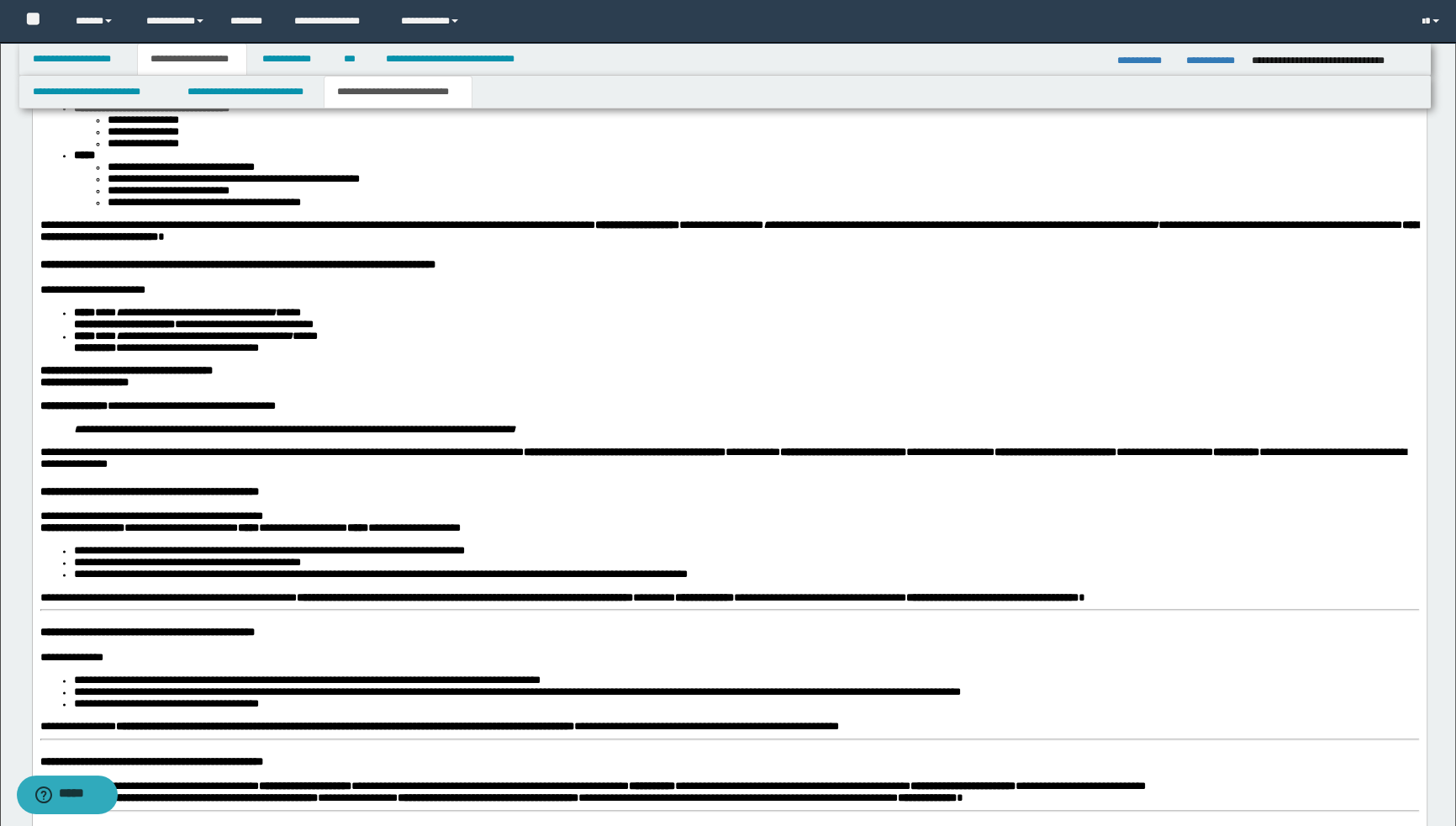 scroll, scrollTop: 3011, scrollLeft: 0, axis: vertical 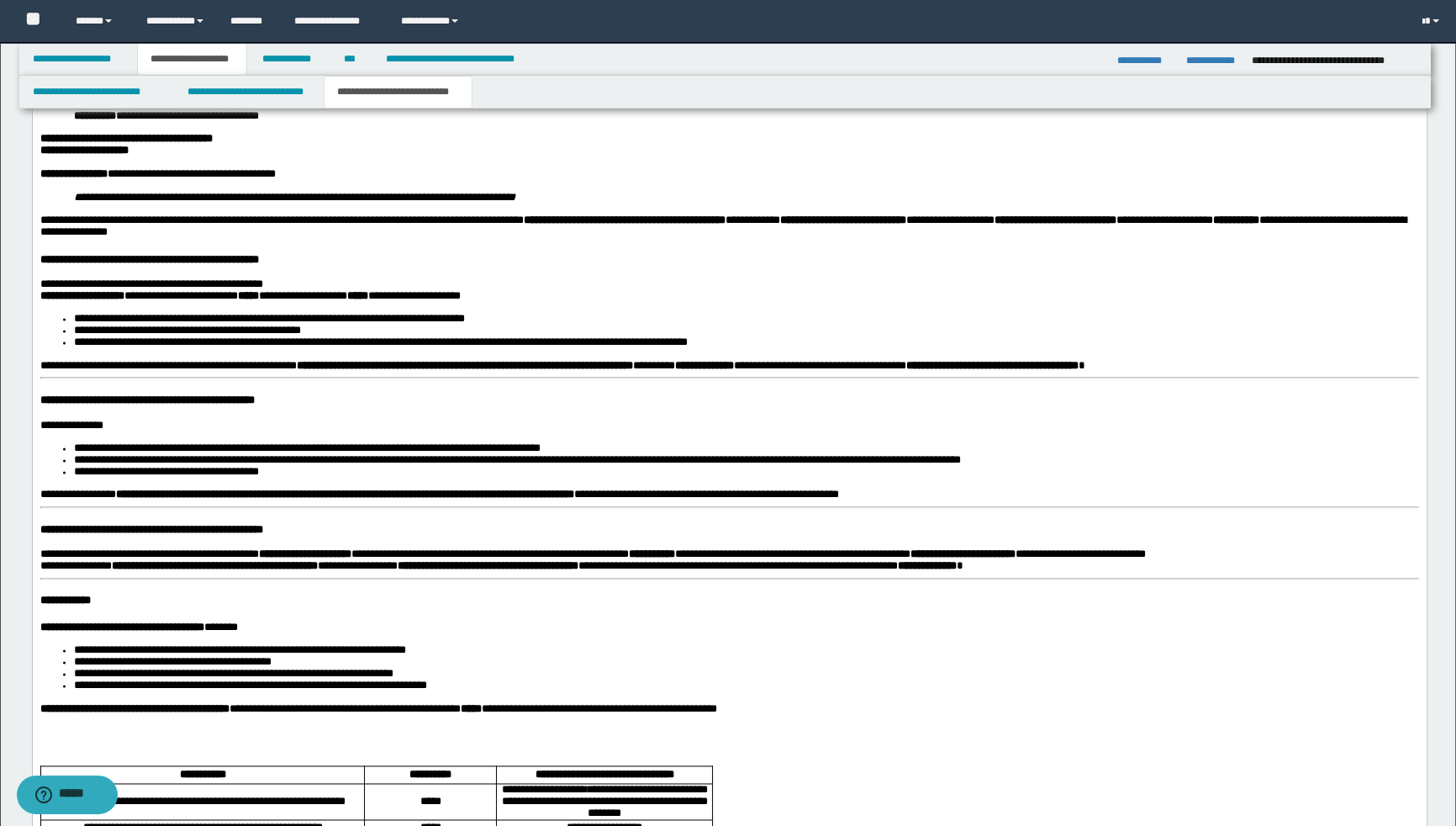 click on "**********" at bounding box center [729, 366] 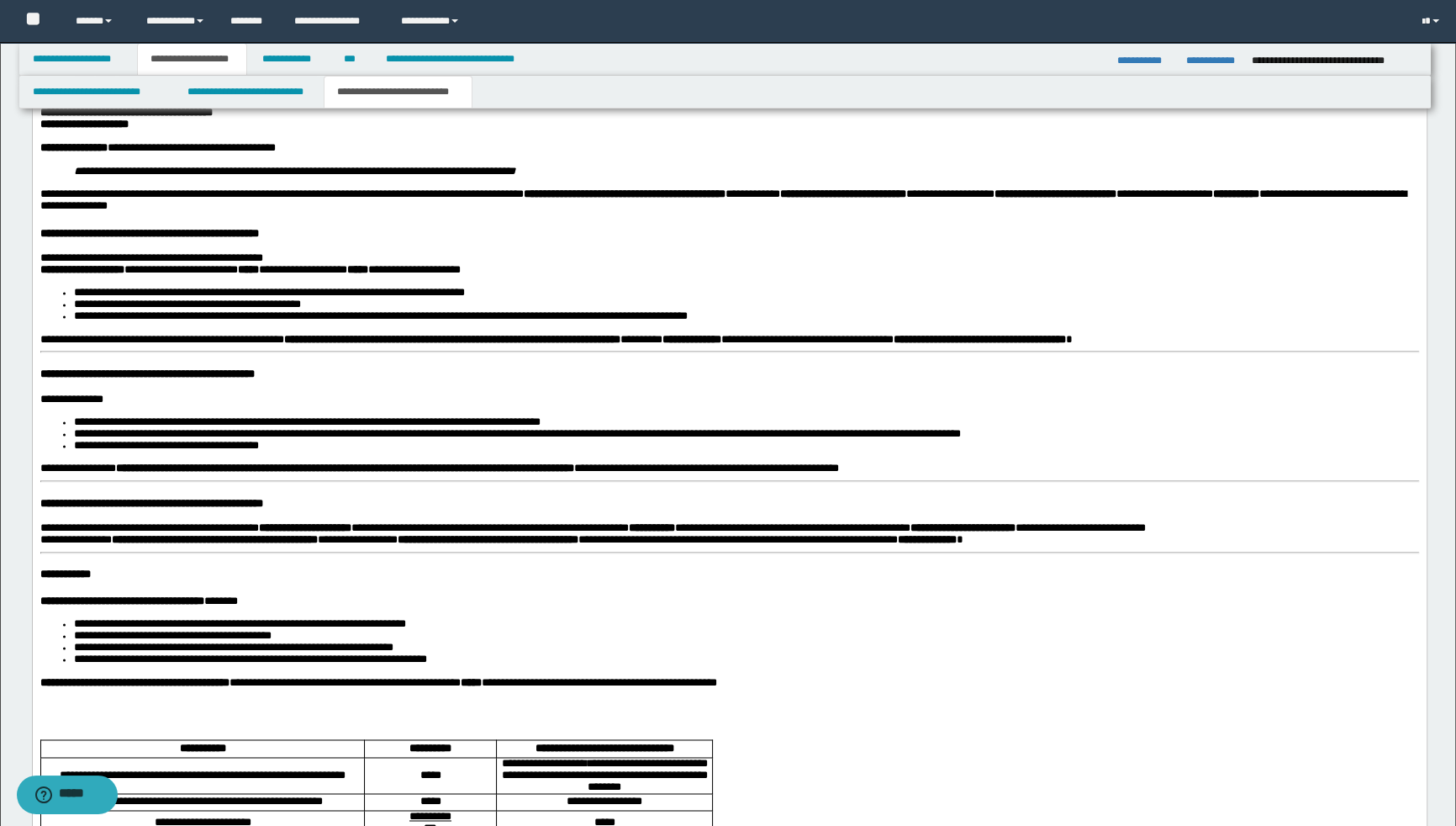 scroll, scrollTop: 3011, scrollLeft: 0, axis: vertical 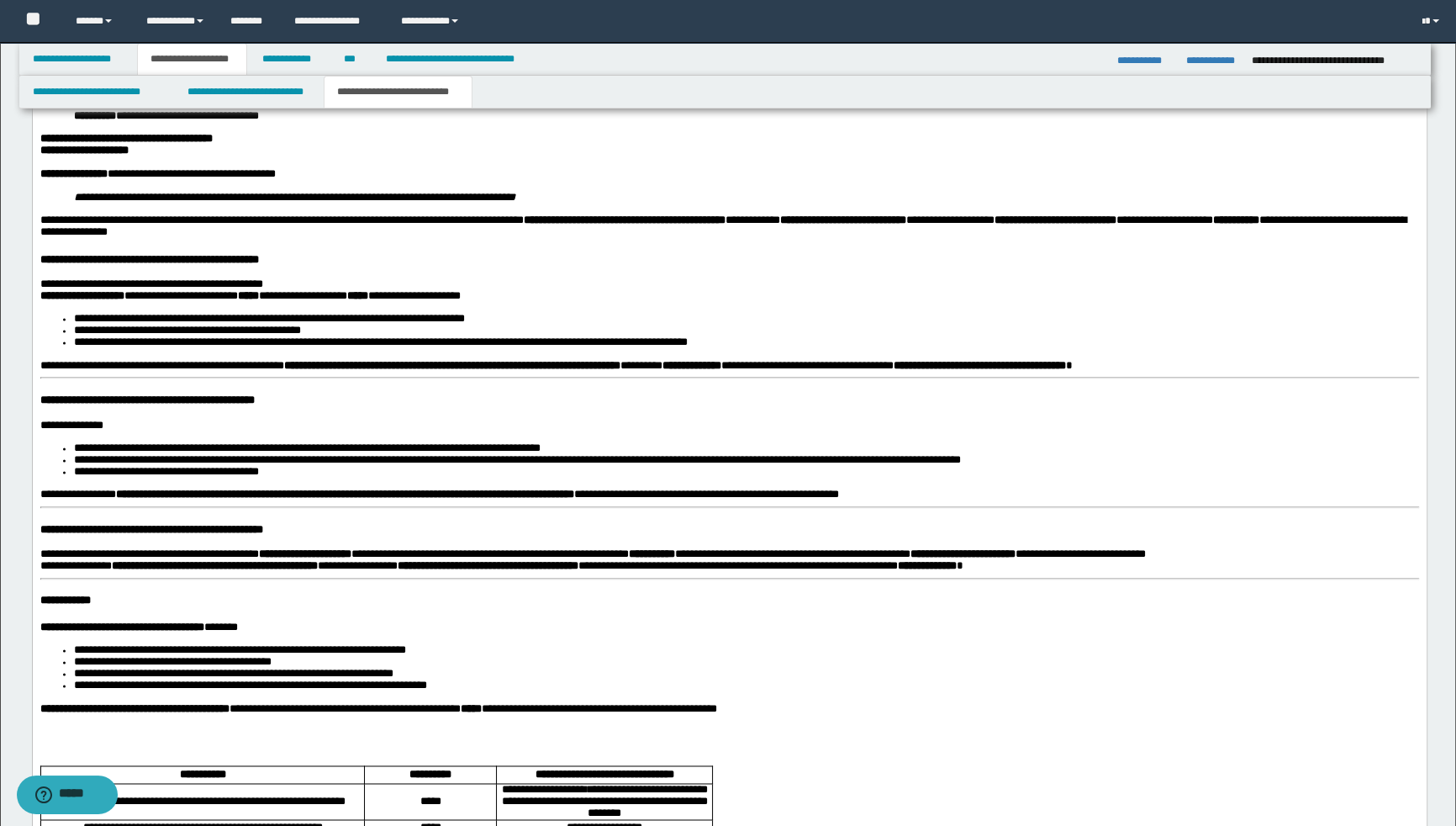 click on "**********" at bounding box center (146, 400) 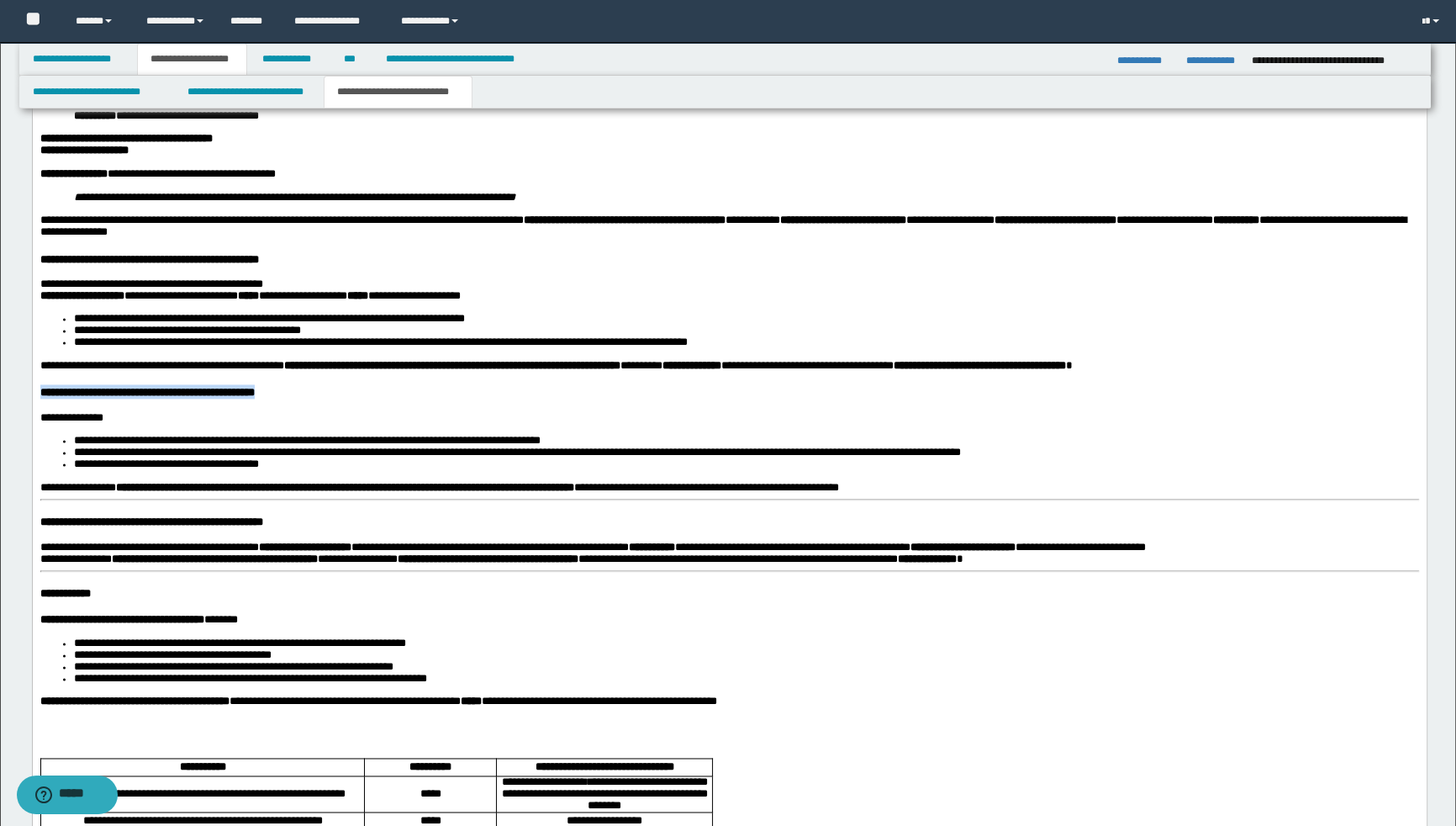 drag, startPoint x: 370, startPoint y: 509, endPoint x: 64, endPoint y: -584, distance: 1135.0264 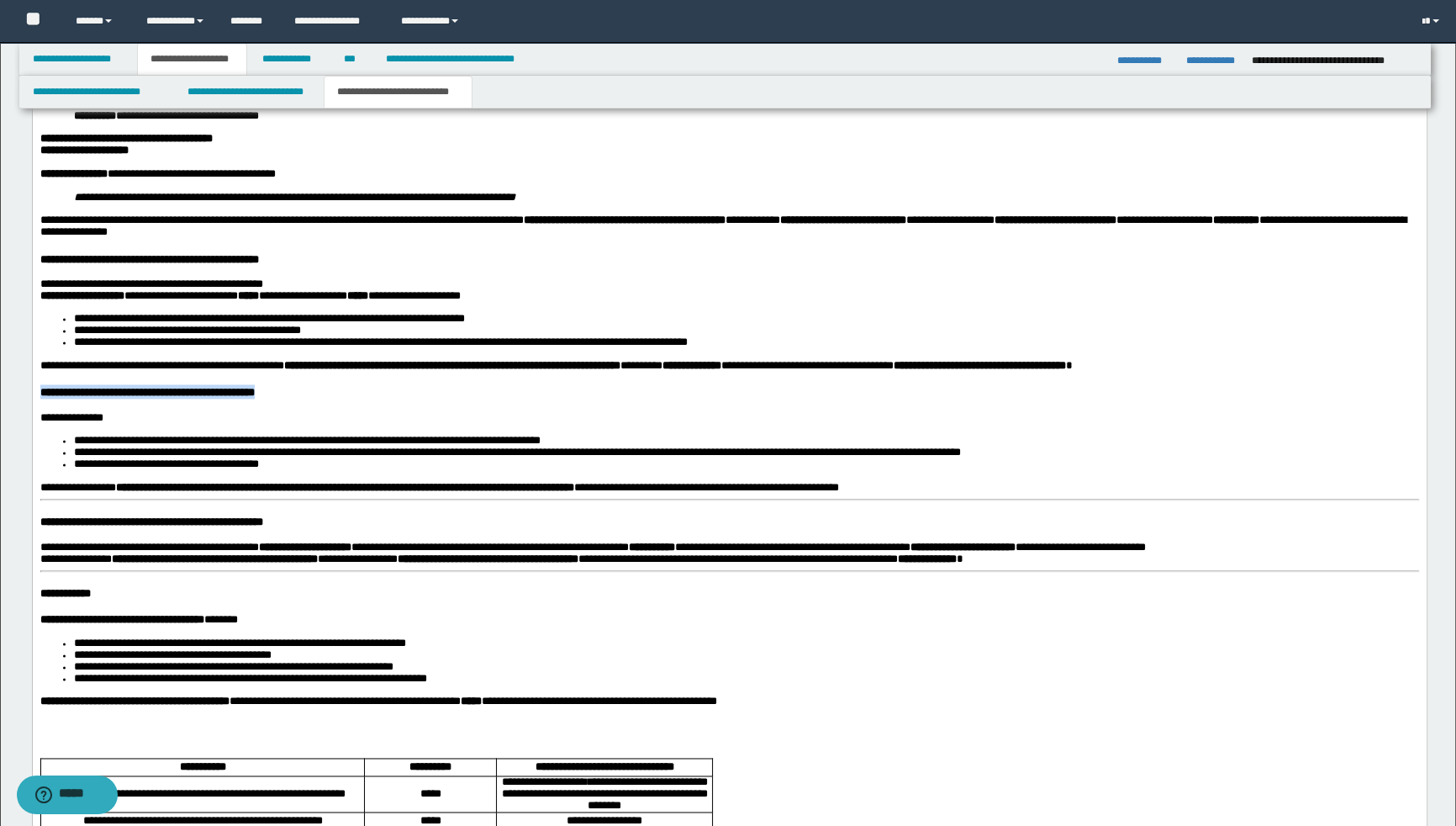 click on "**********" at bounding box center [729, 275] 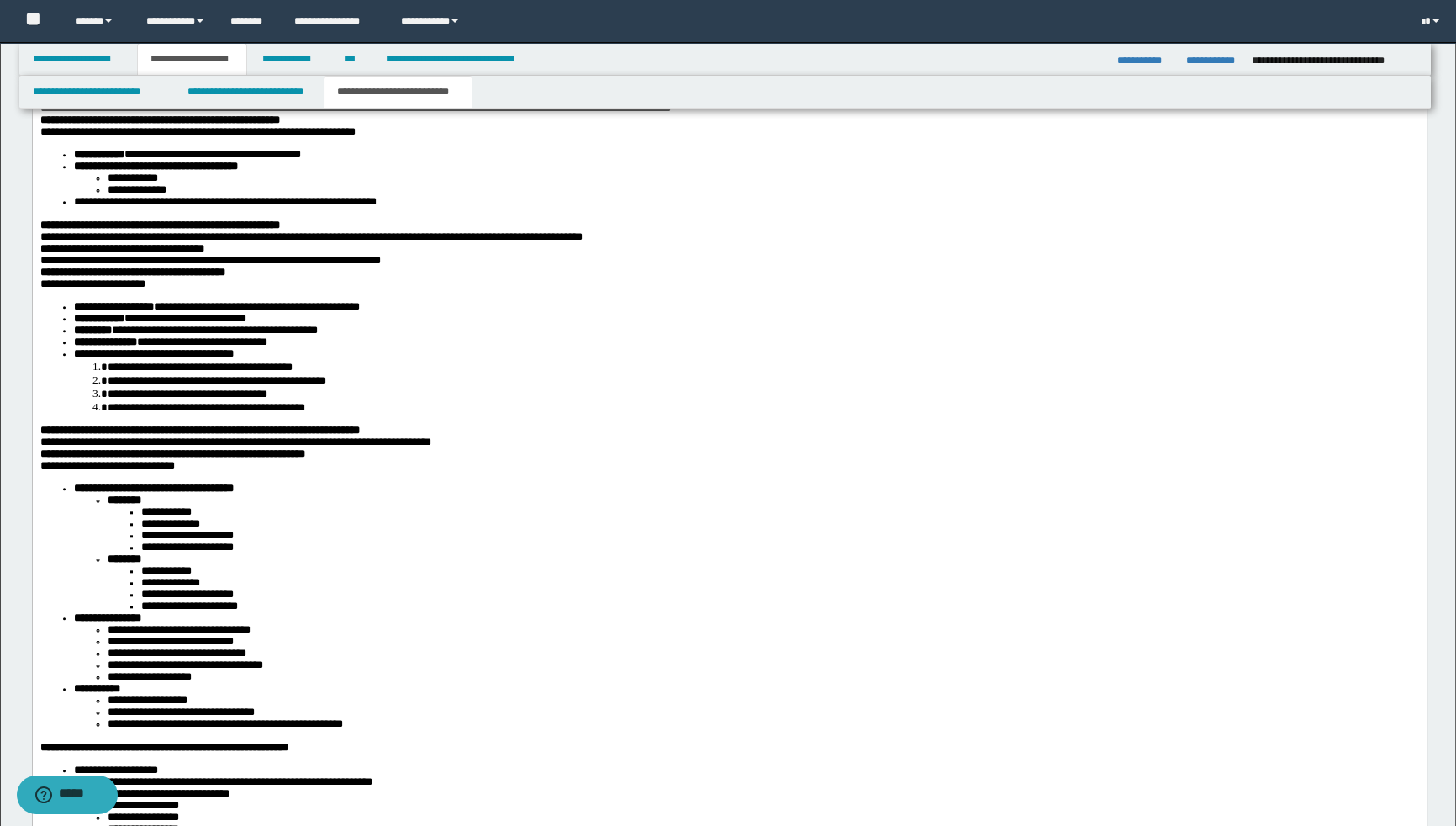 scroll, scrollTop: 1711, scrollLeft: 0, axis: vertical 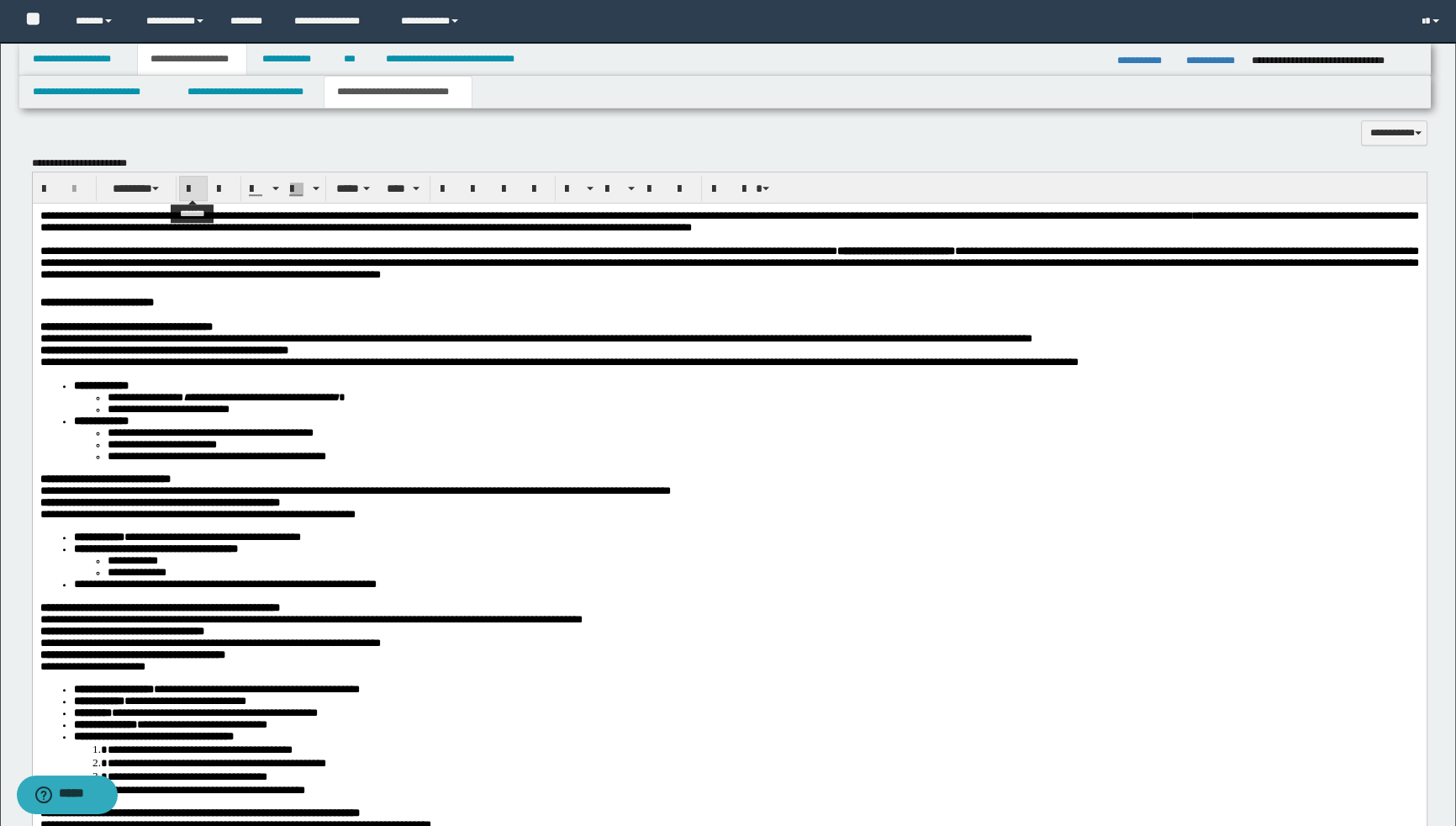 click at bounding box center (193, 189) 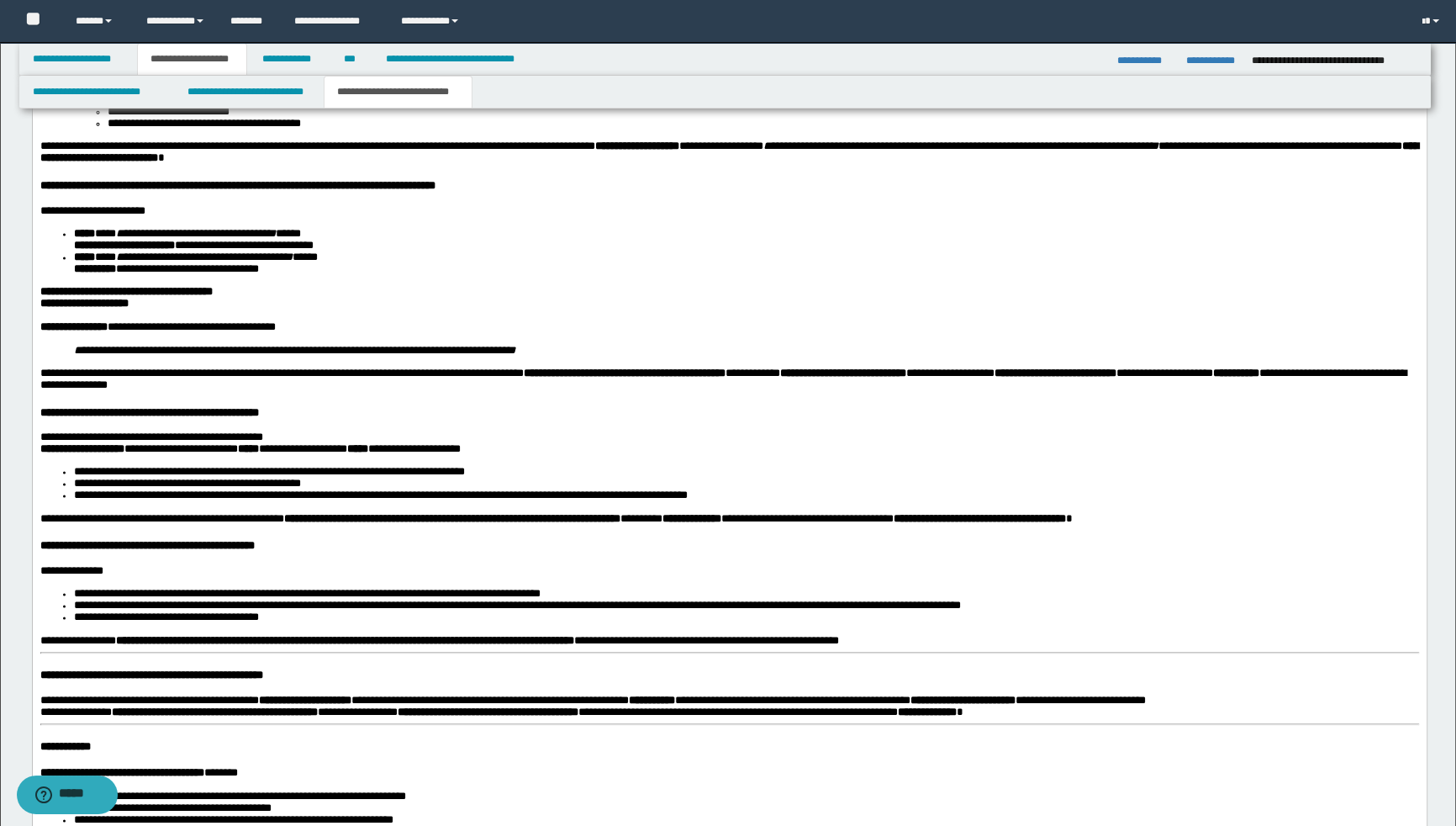 click on "**********" at bounding box center (149, 412) 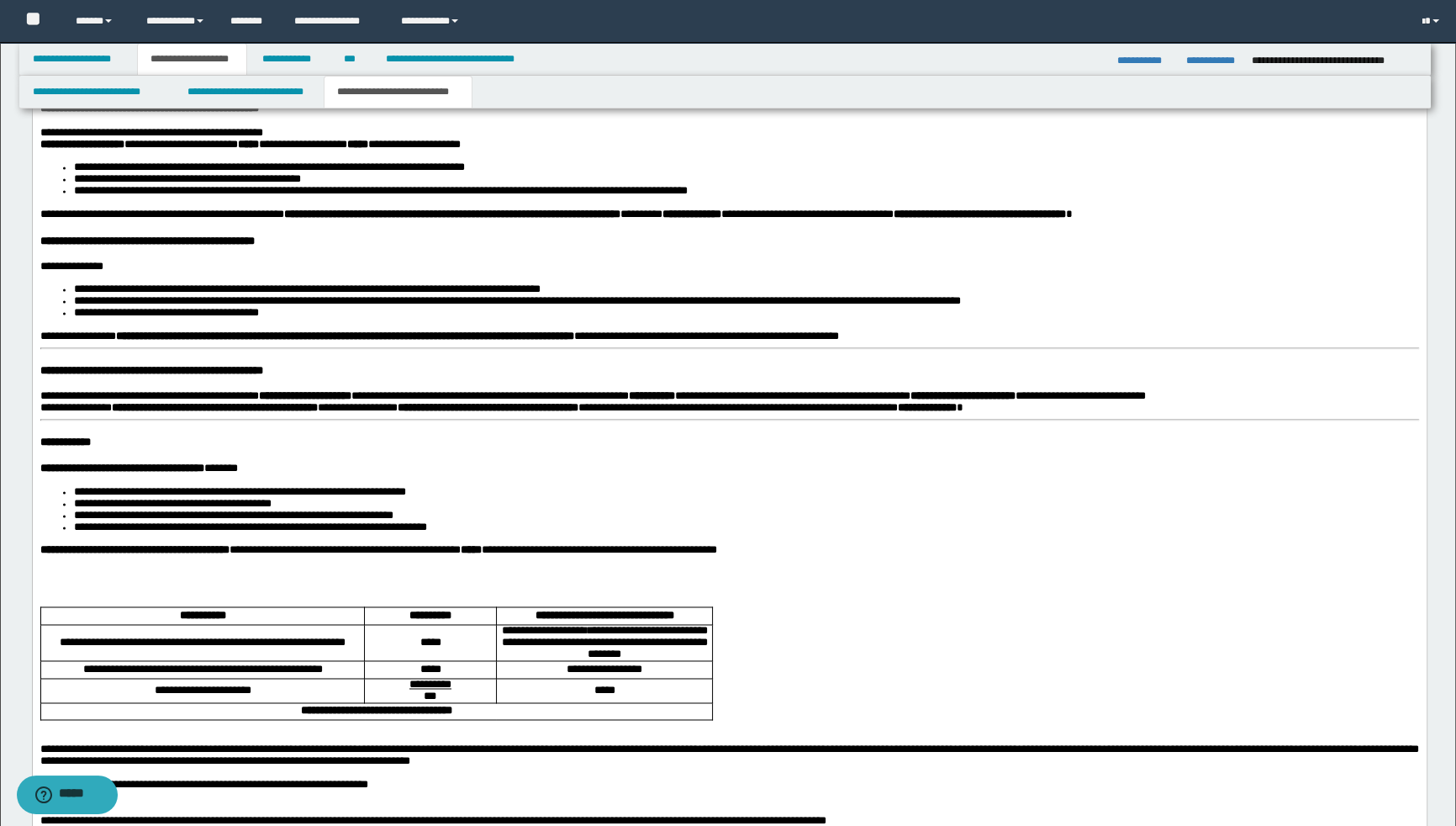 scroll, scrollTop: 3240, scrollLeft: 0, axis: vertical 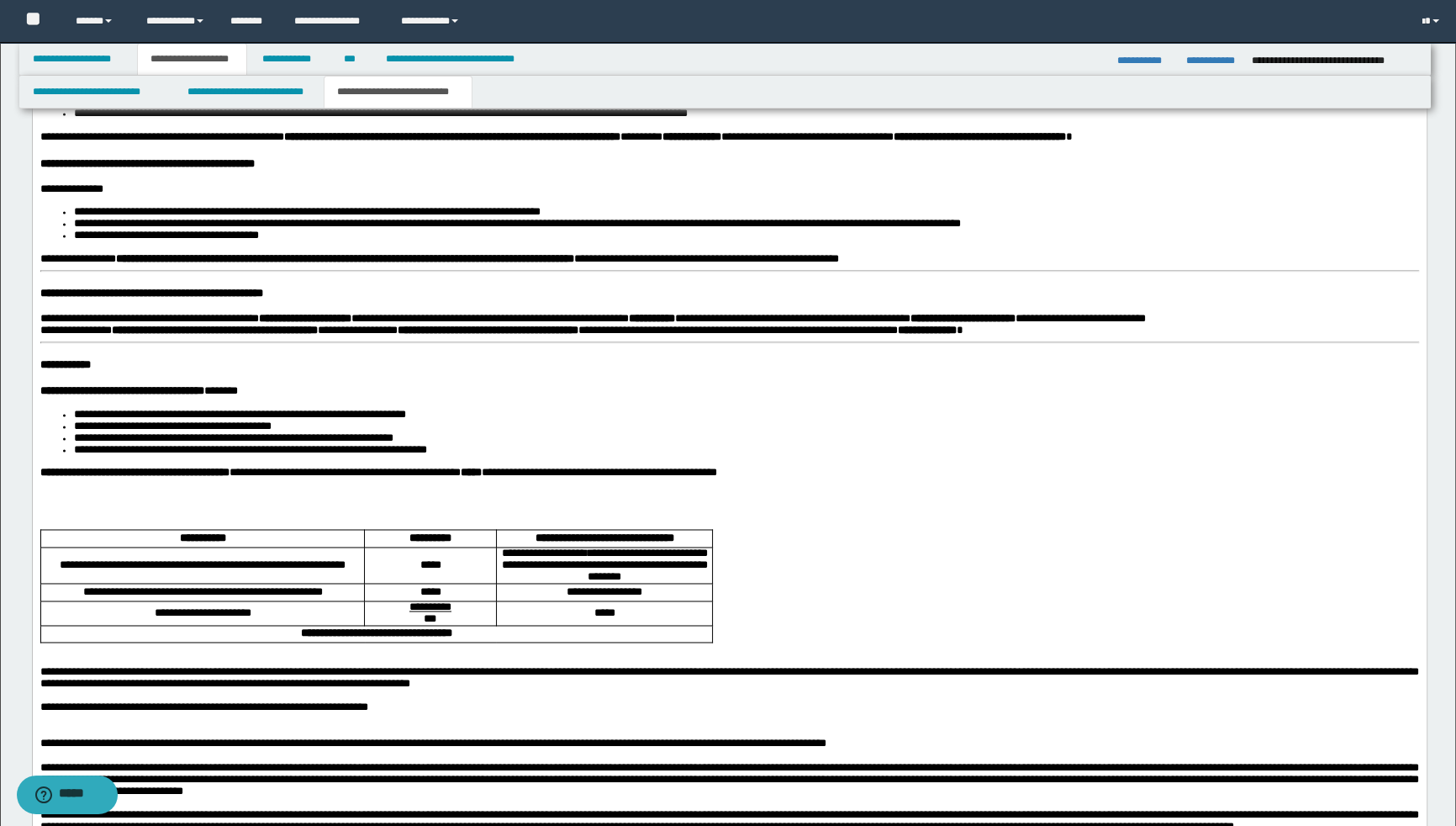 click on "**********" at bounding box center (439, 258) 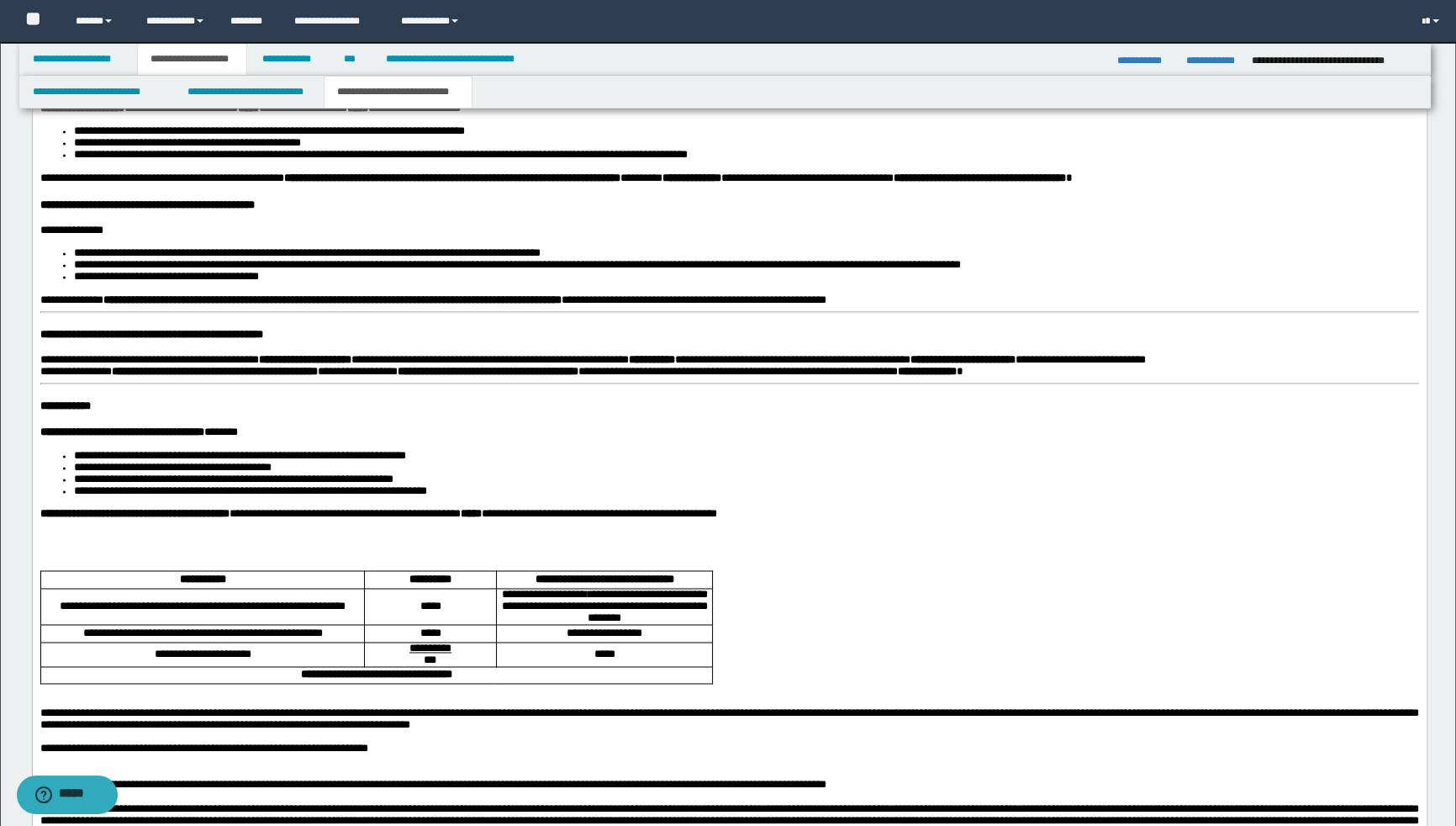 scroll, scrollTop: 3164, scrollLeft: 0, axis: vertical 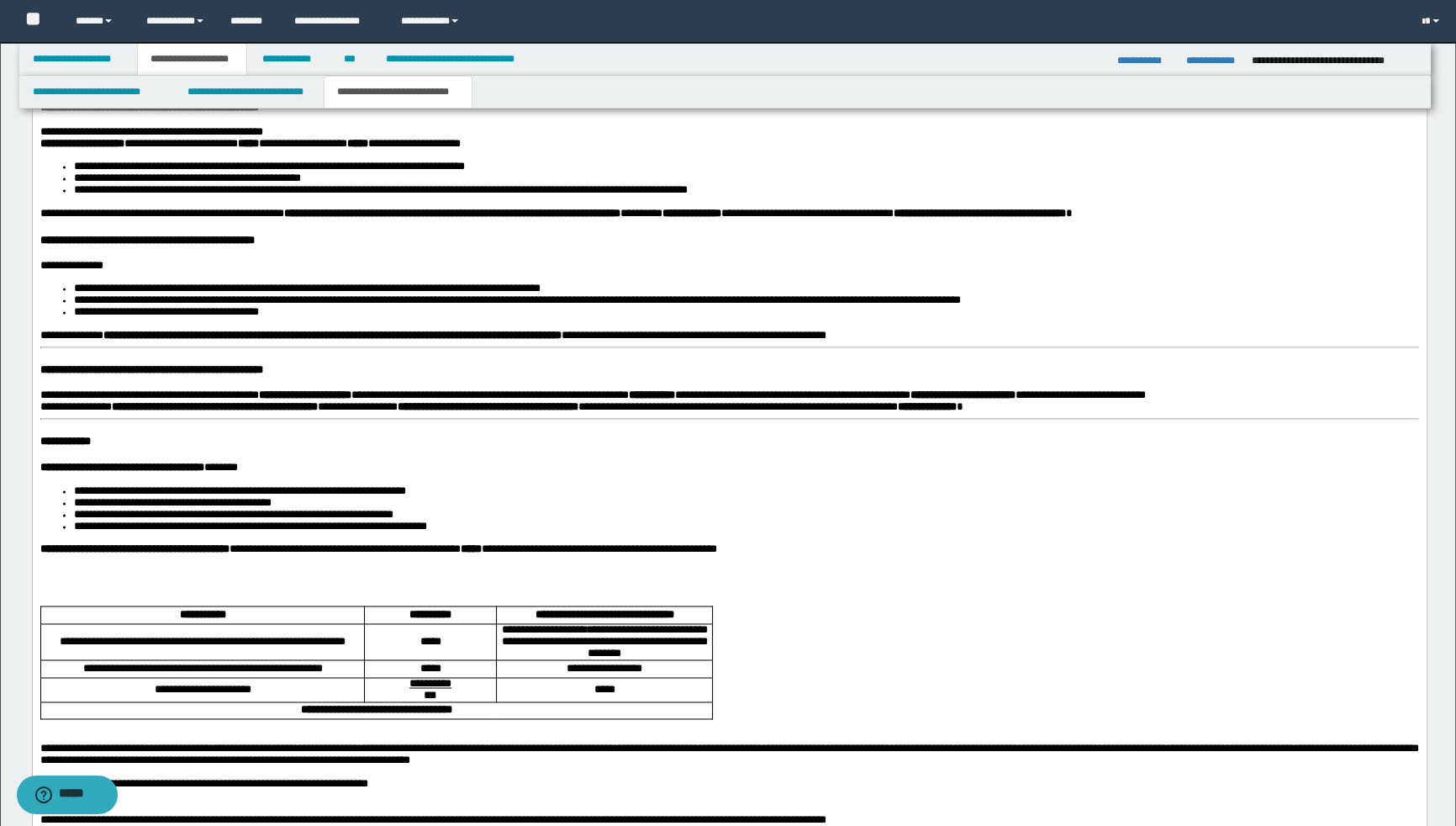 click on "**********" at bounding box center (729, 123) 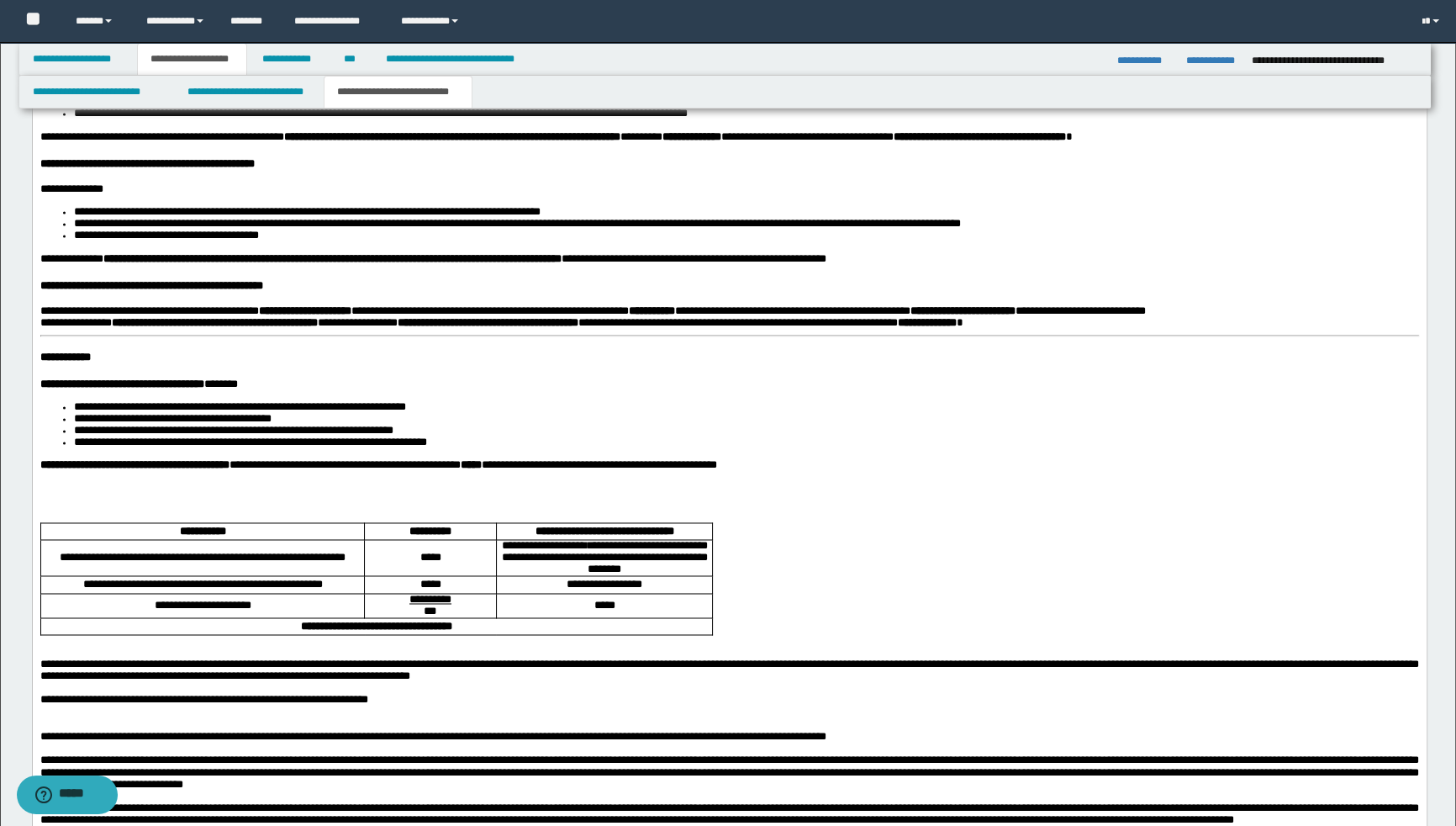 scroll, scrollTop: 3164, scrollLeft: 0, axis: vertical 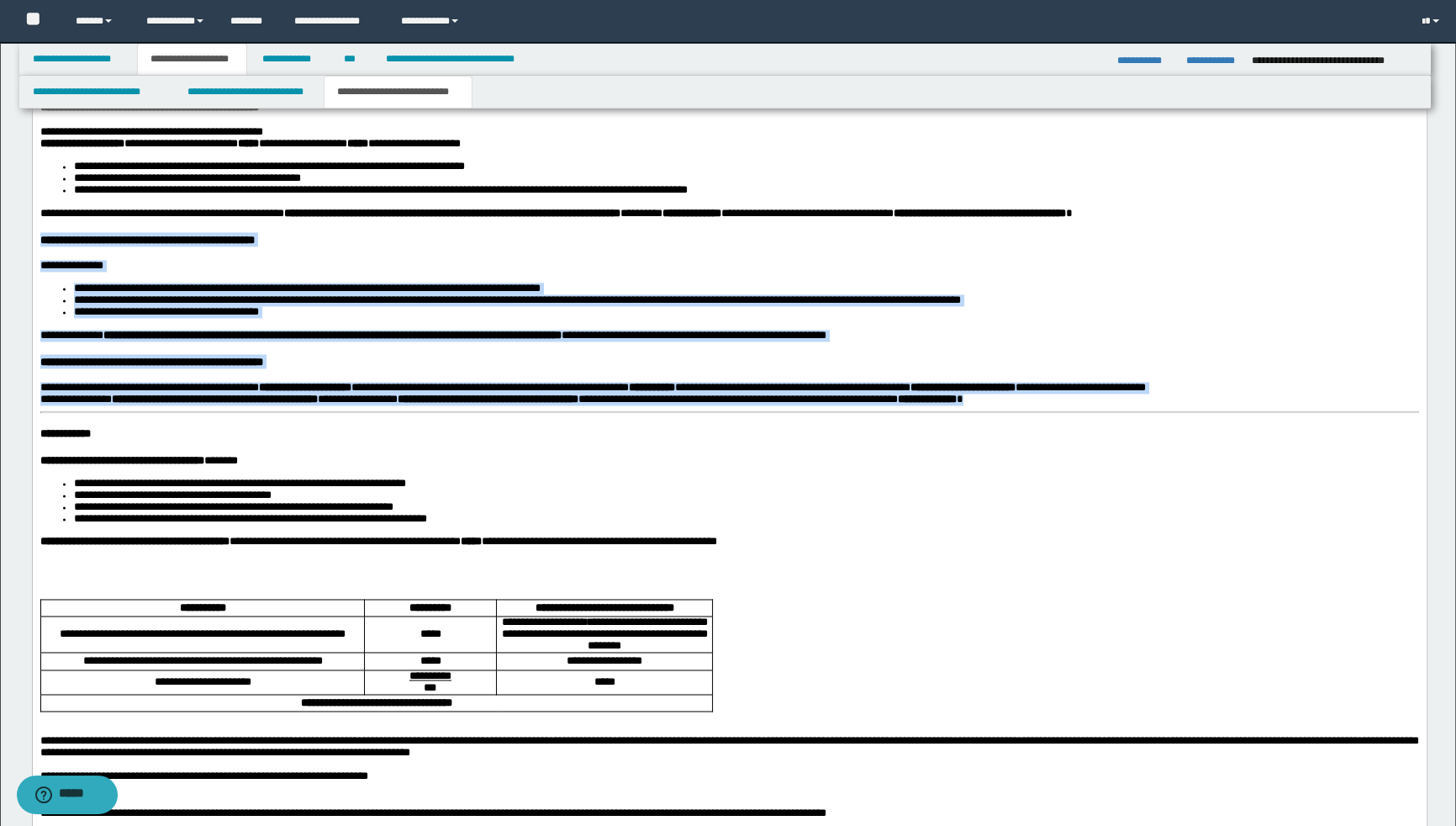 drag, startPoint x: 1221, startPoint y: 525, endPoint x: 36, endPoint y: 353, distance: 1197.418 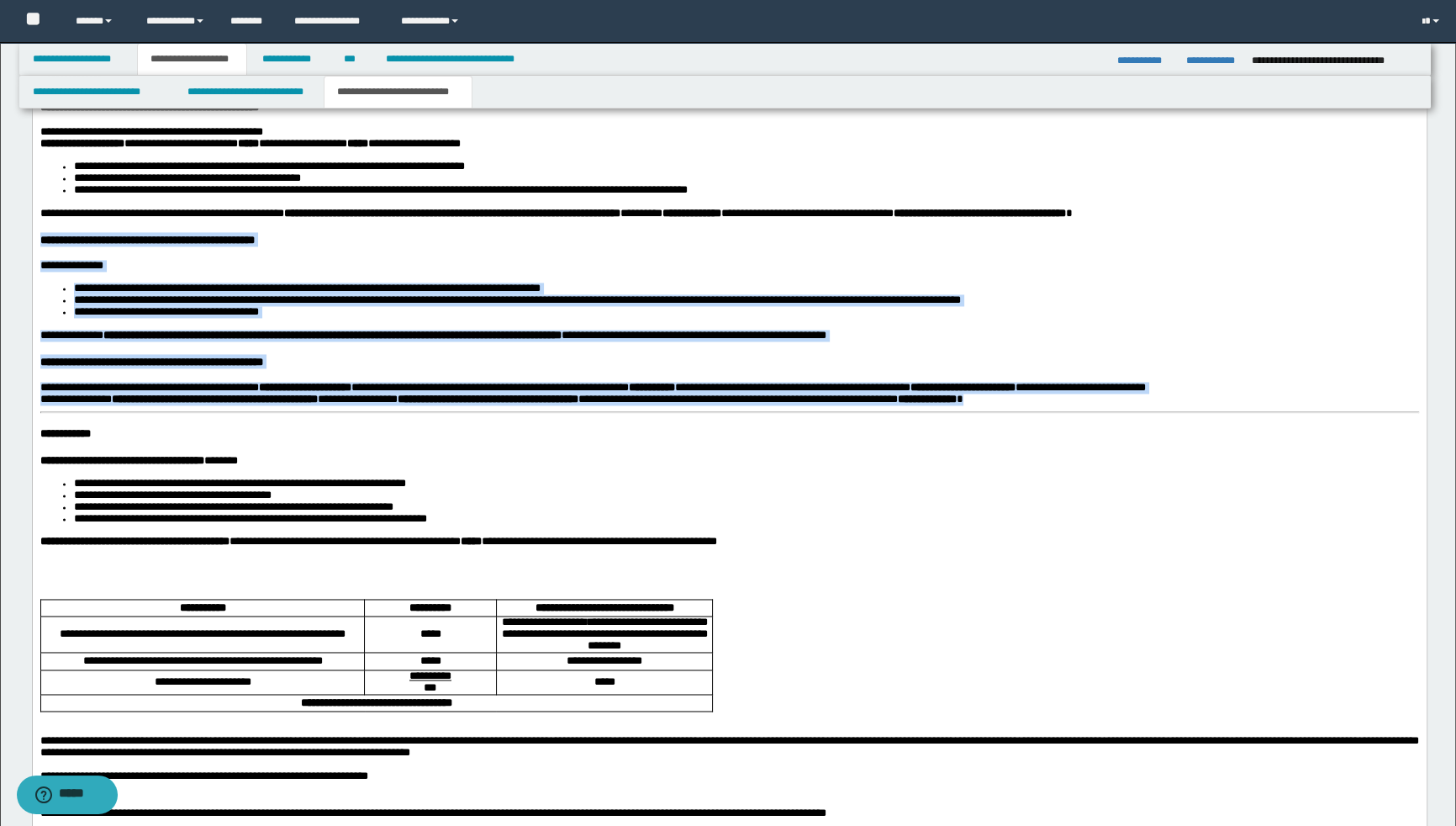 click on "**********" at bounding box center (729, 119) 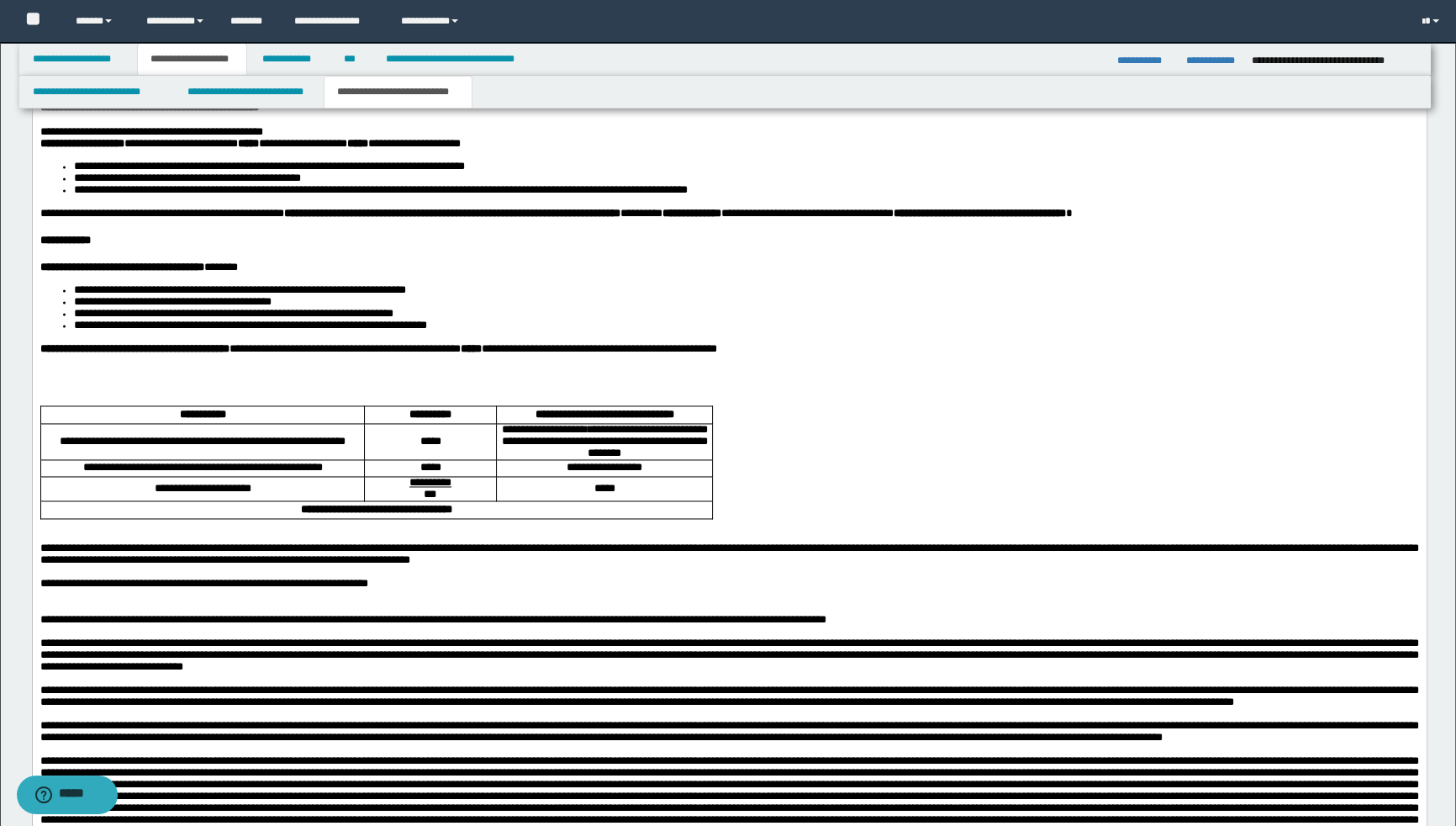 click on "**********" at bounding box center [69, 240] 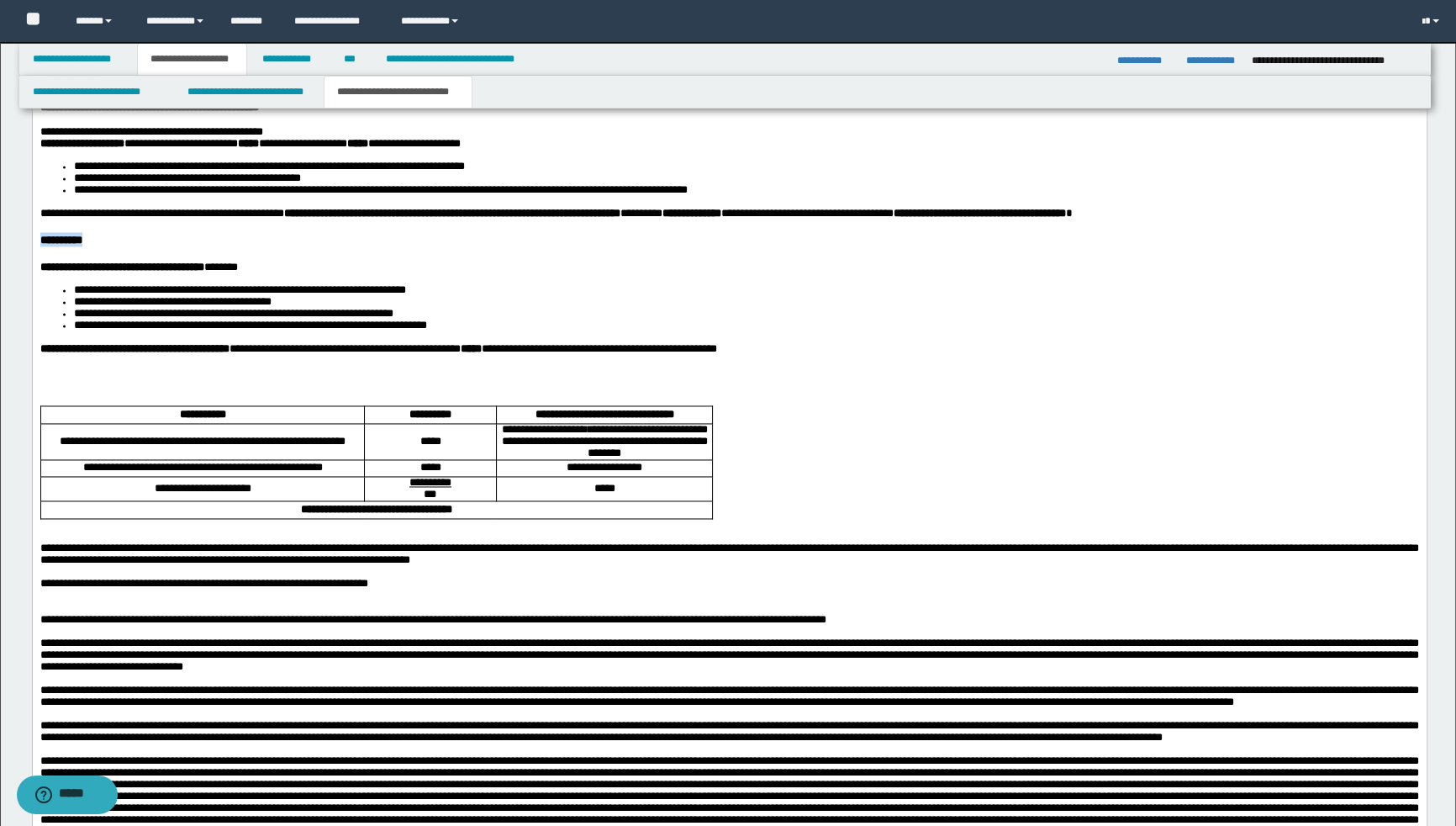 drag, startPoint x: 119, startPoint y: 357, endPoint x: 30, endPoint y: 353, distance: 89.089842 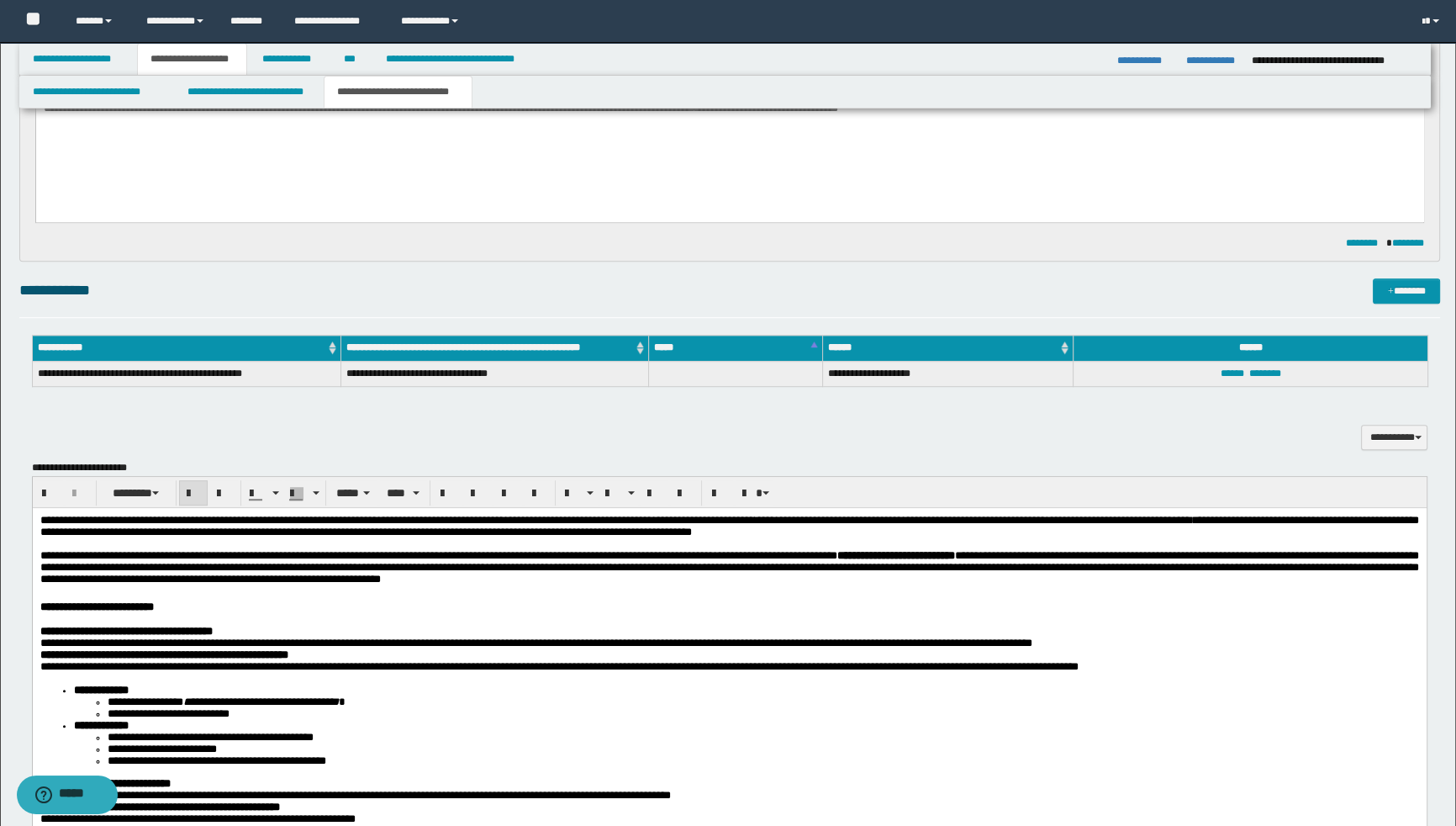 scroll, scrollTop: 1405, scrollLeft: 0, axis: vertical 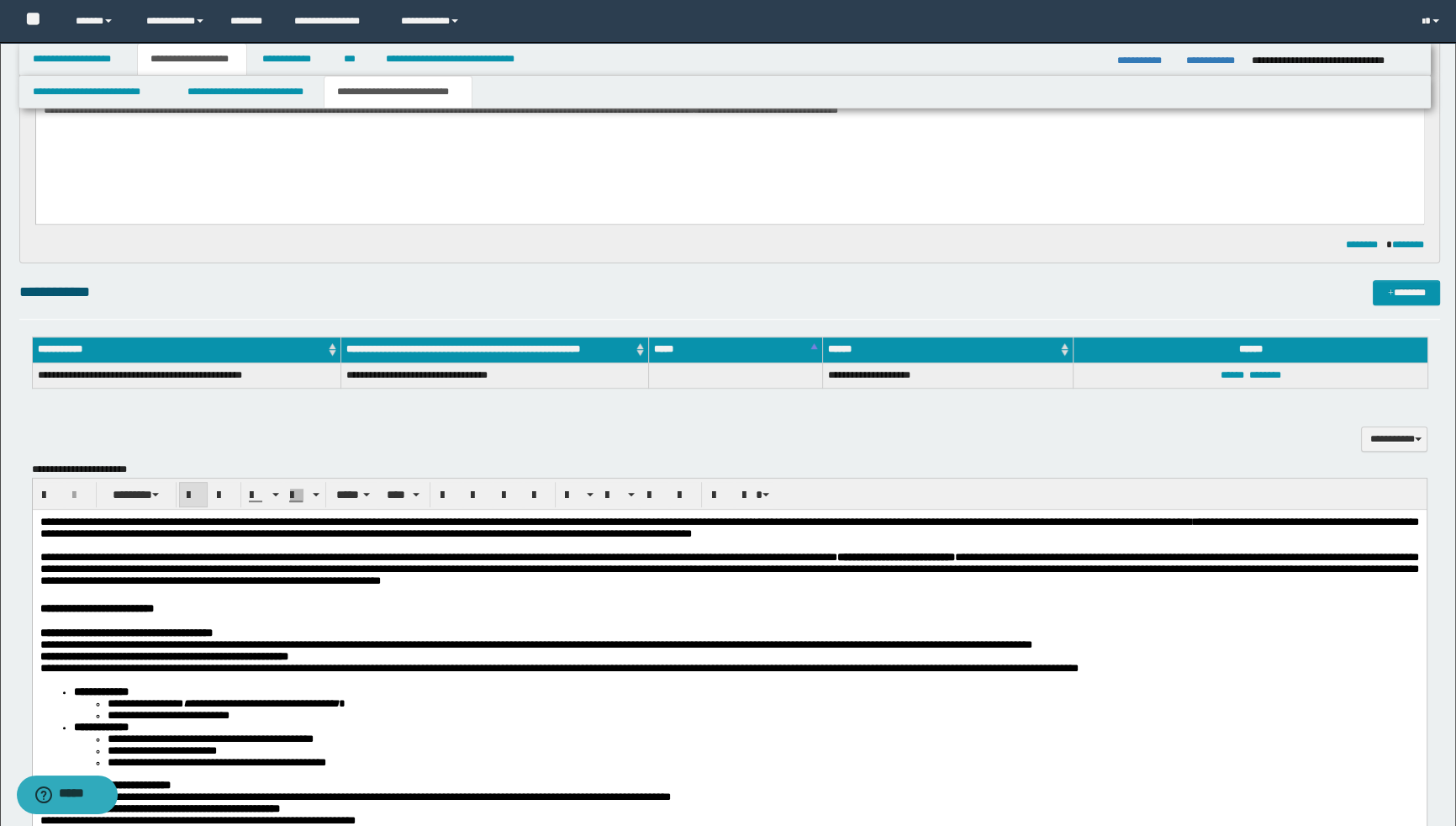 click at bounding box center (193, 495) 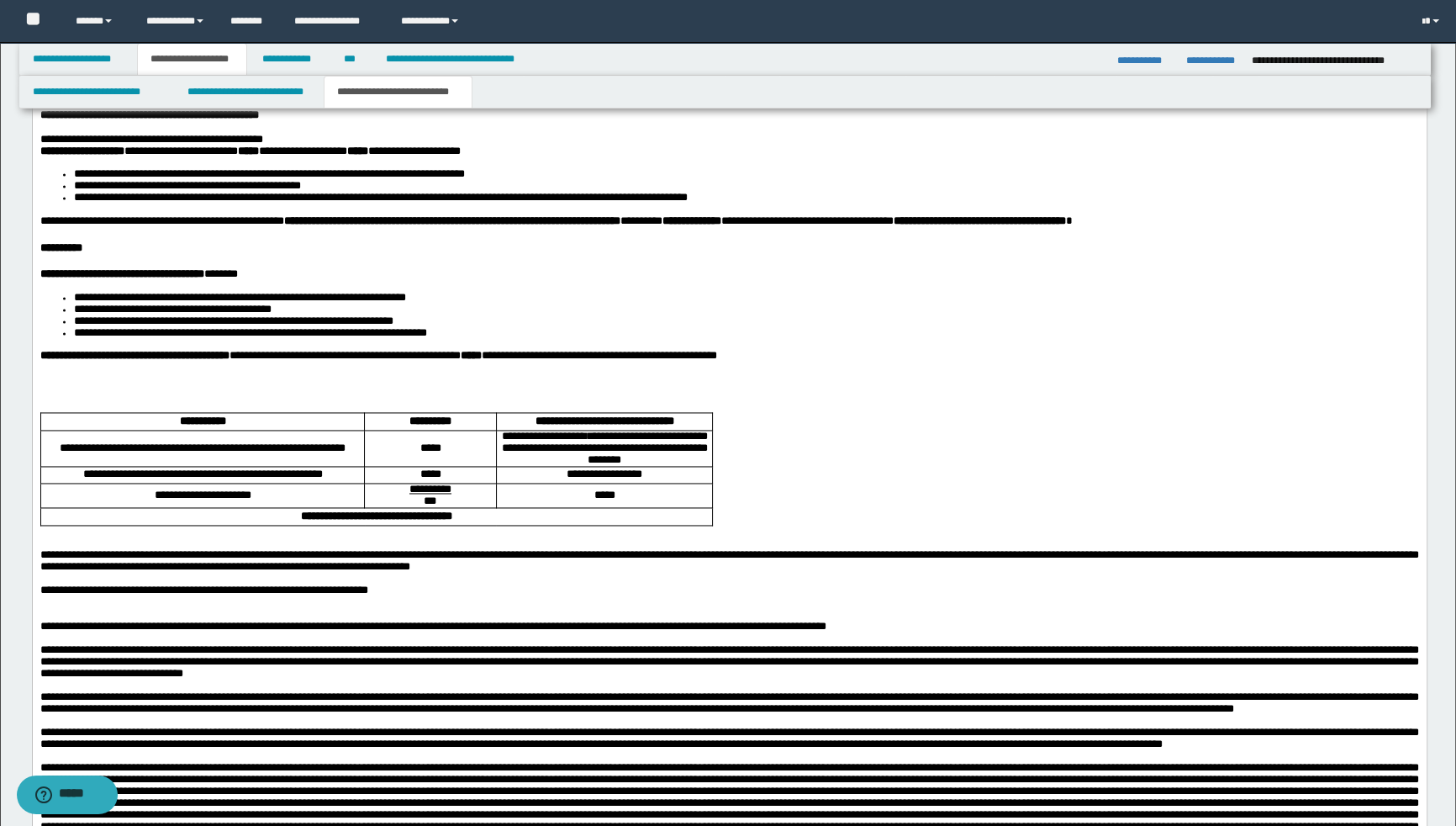 scroll, scrollTop: 3164, scrollLeft: 0, axis: vertical 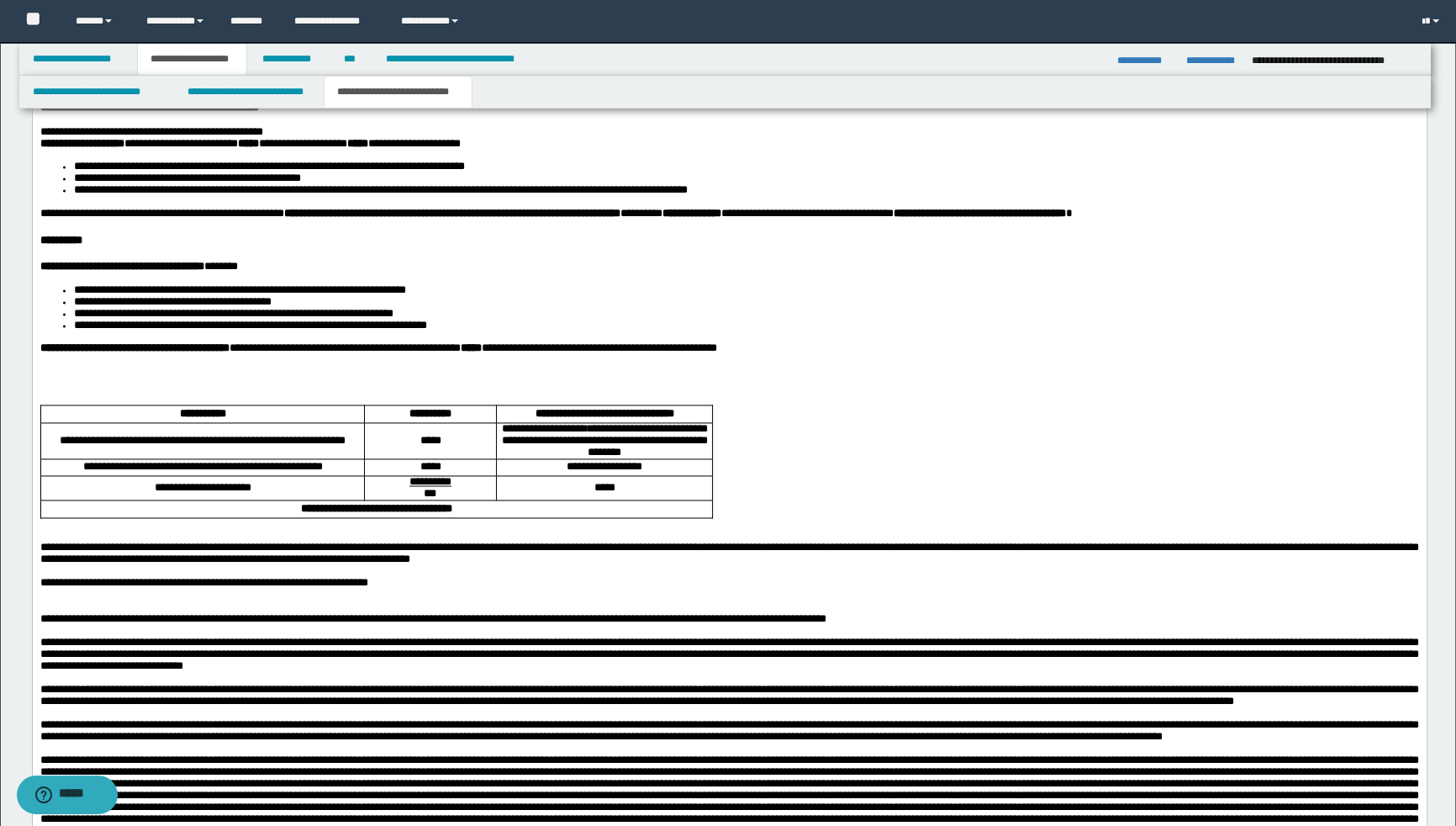 click on "**********" at bounding box center (134, 347) 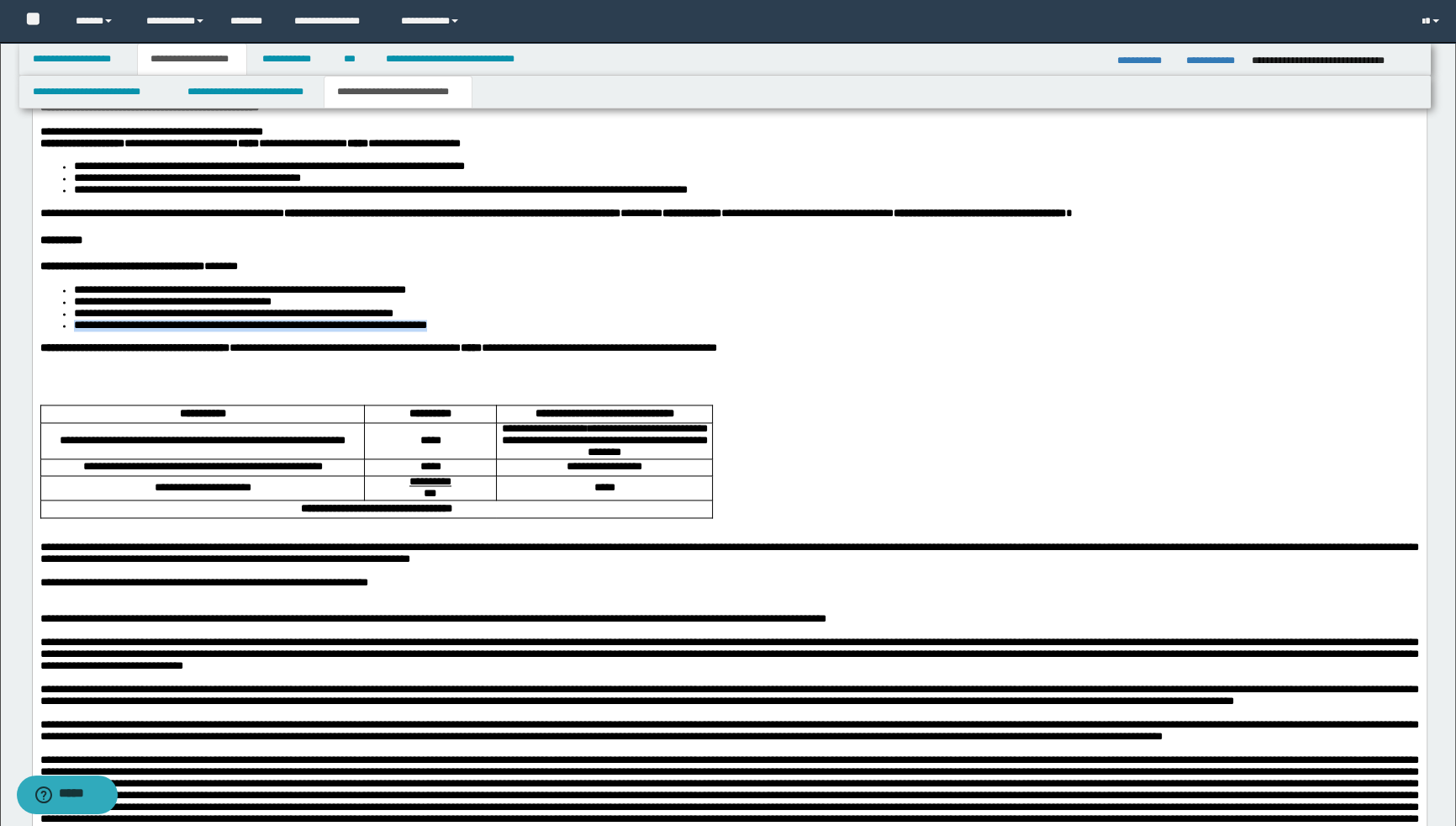 drag, startPoint x: 499, startPoint y: 447, endPoint x: 508, endPoint y: 442, distance: 10.29563 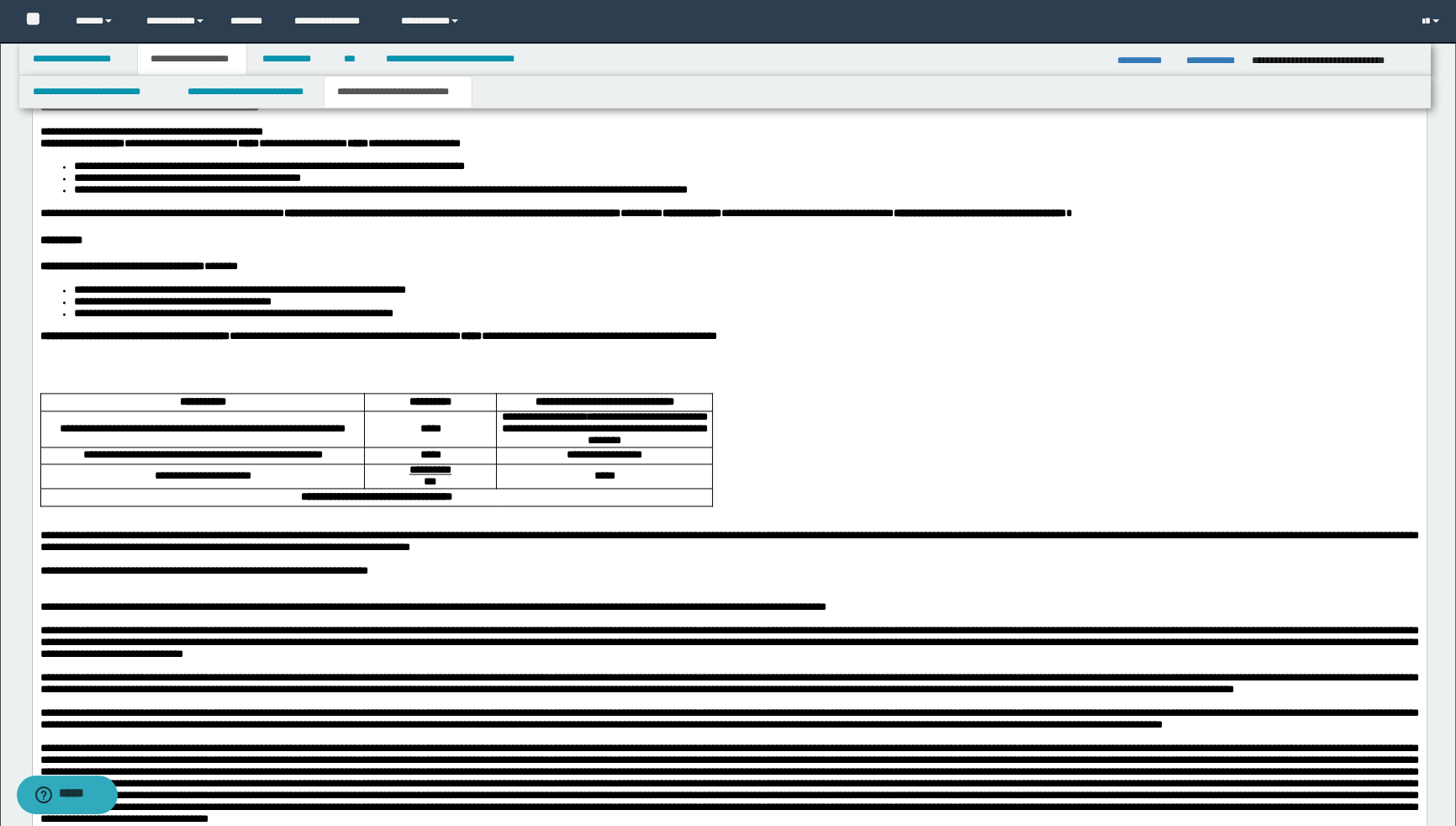 click at bounding box center (729, 373) 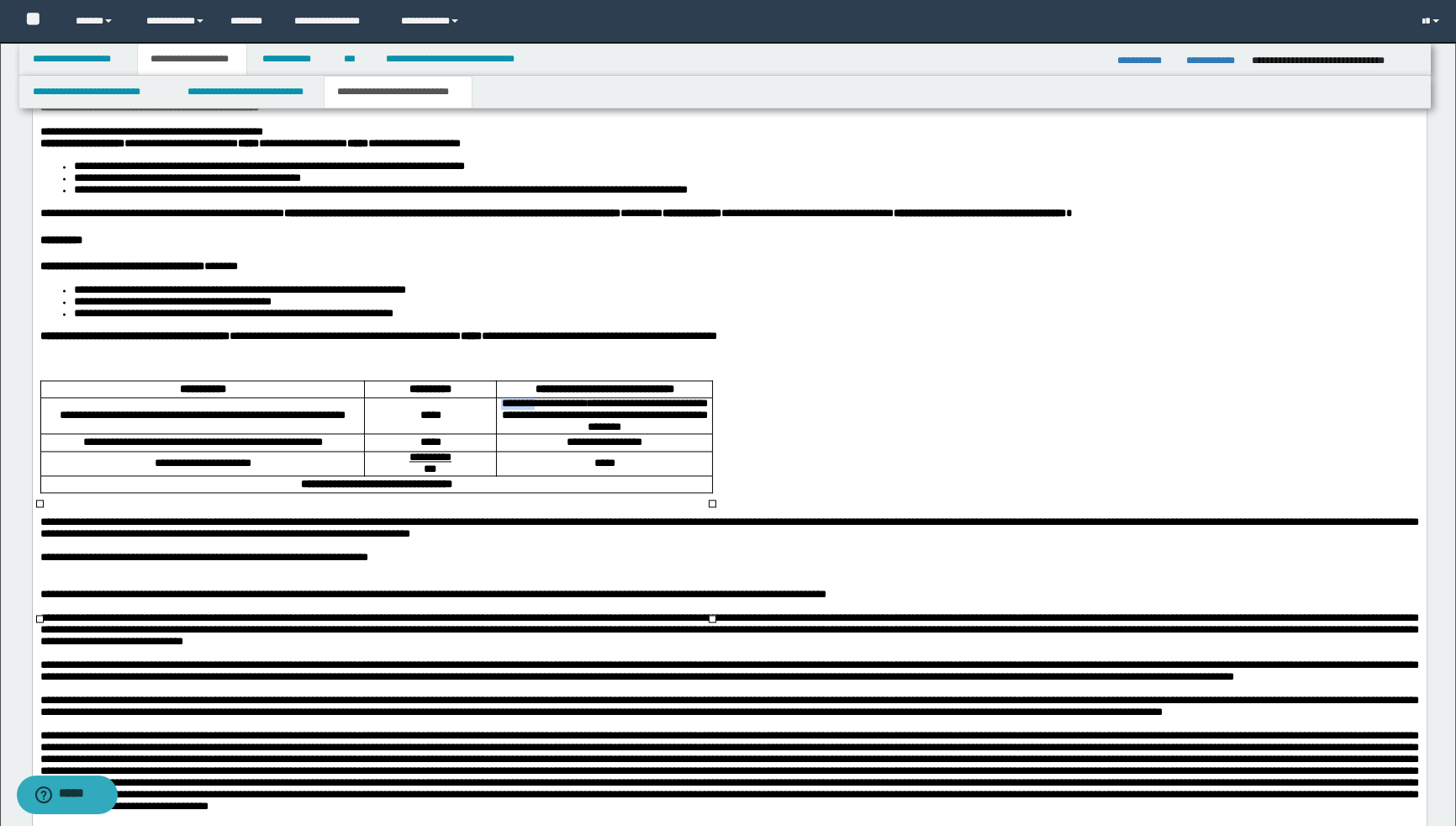drag, startPoint x: 542, startPoint y: 531, endPoint x: 500, endPoint y: 528, distance: 42.10701 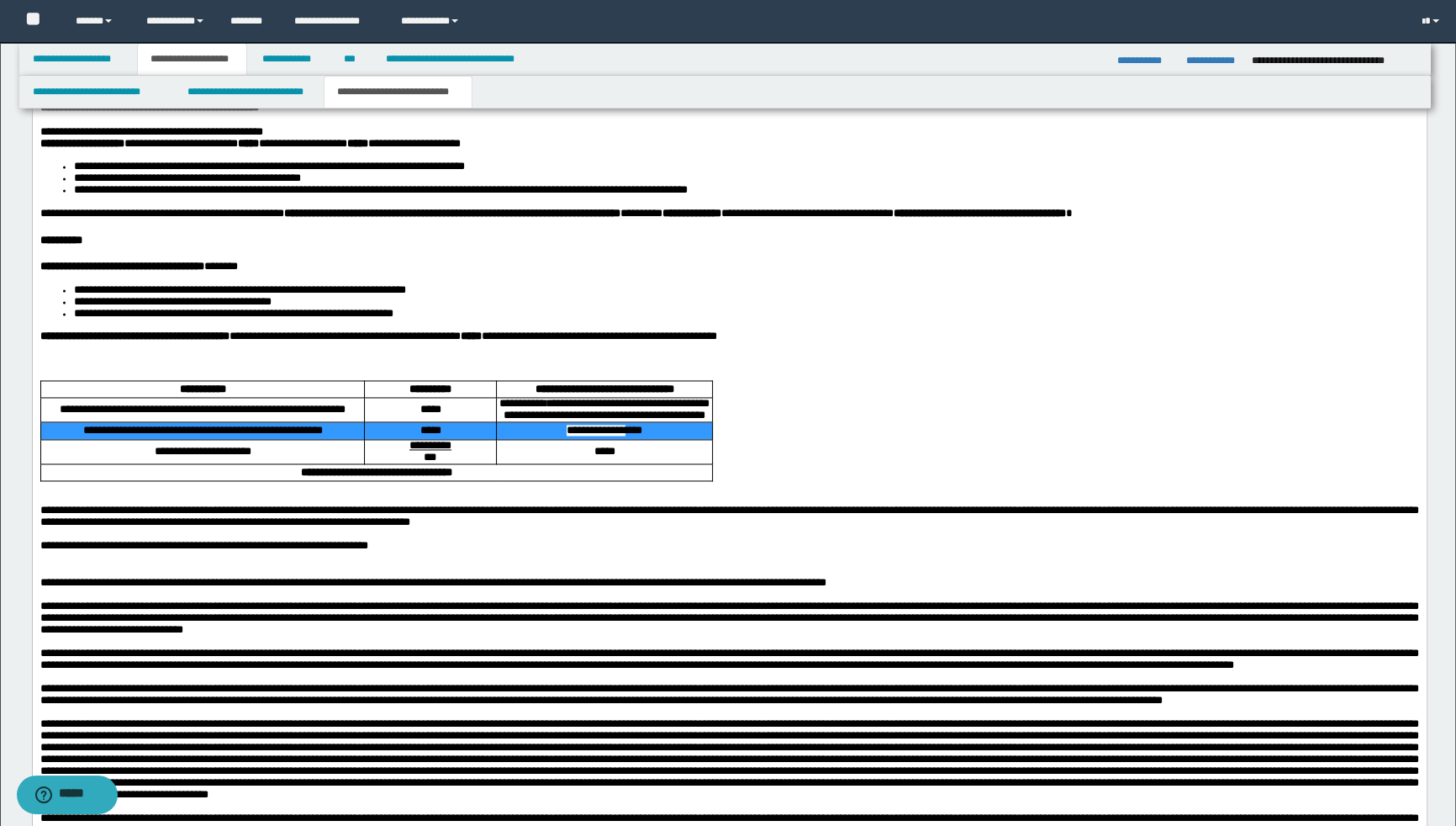 drag, startPoint x: 666, startPoint y: 566, endPoint x: 313, endPoint y: 569, distance: 353.01275 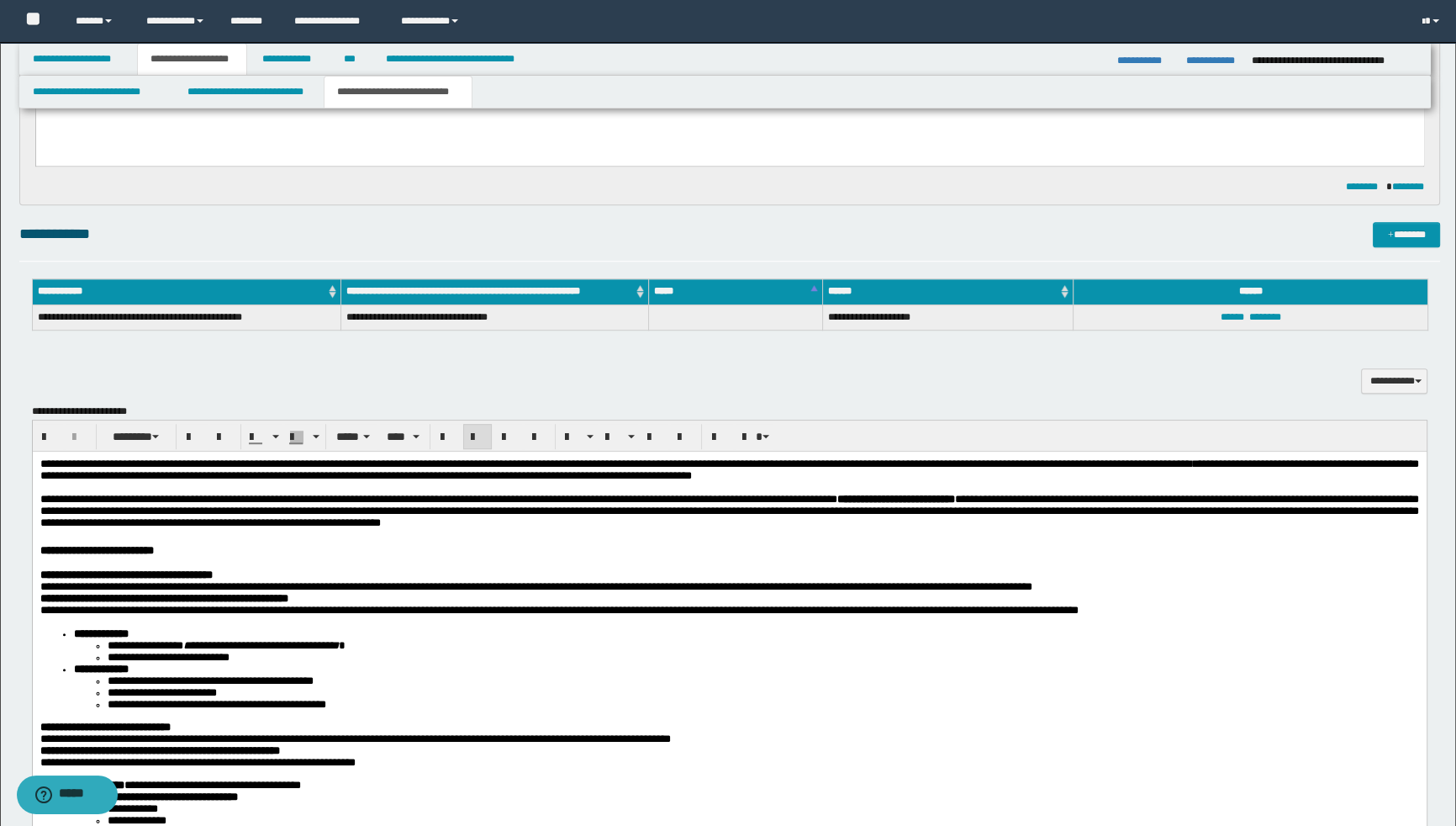scroll, scrollTop: 1558, scrollLeft: 0, axis: vertical 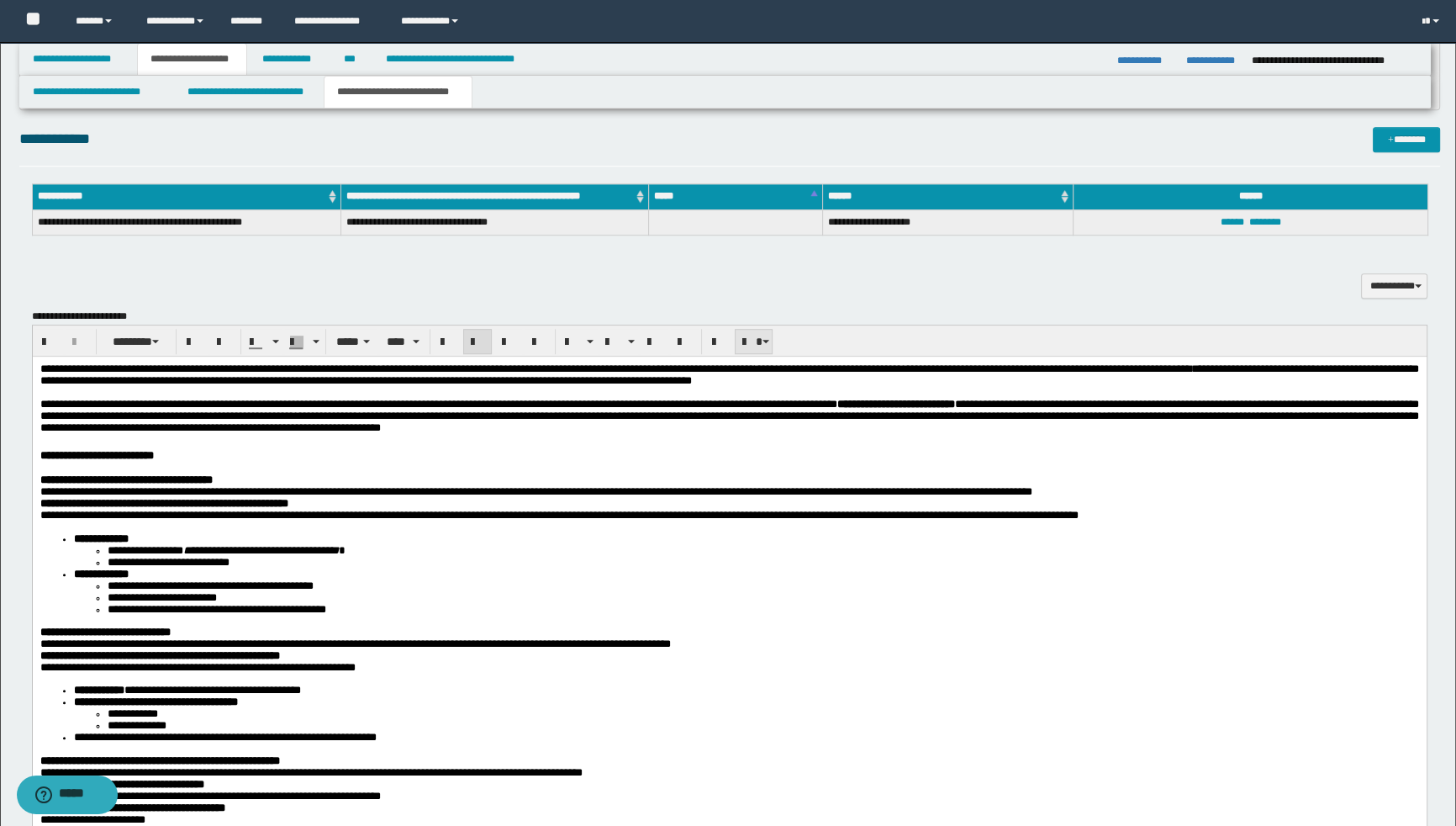 click at bounding box center [753, 342] 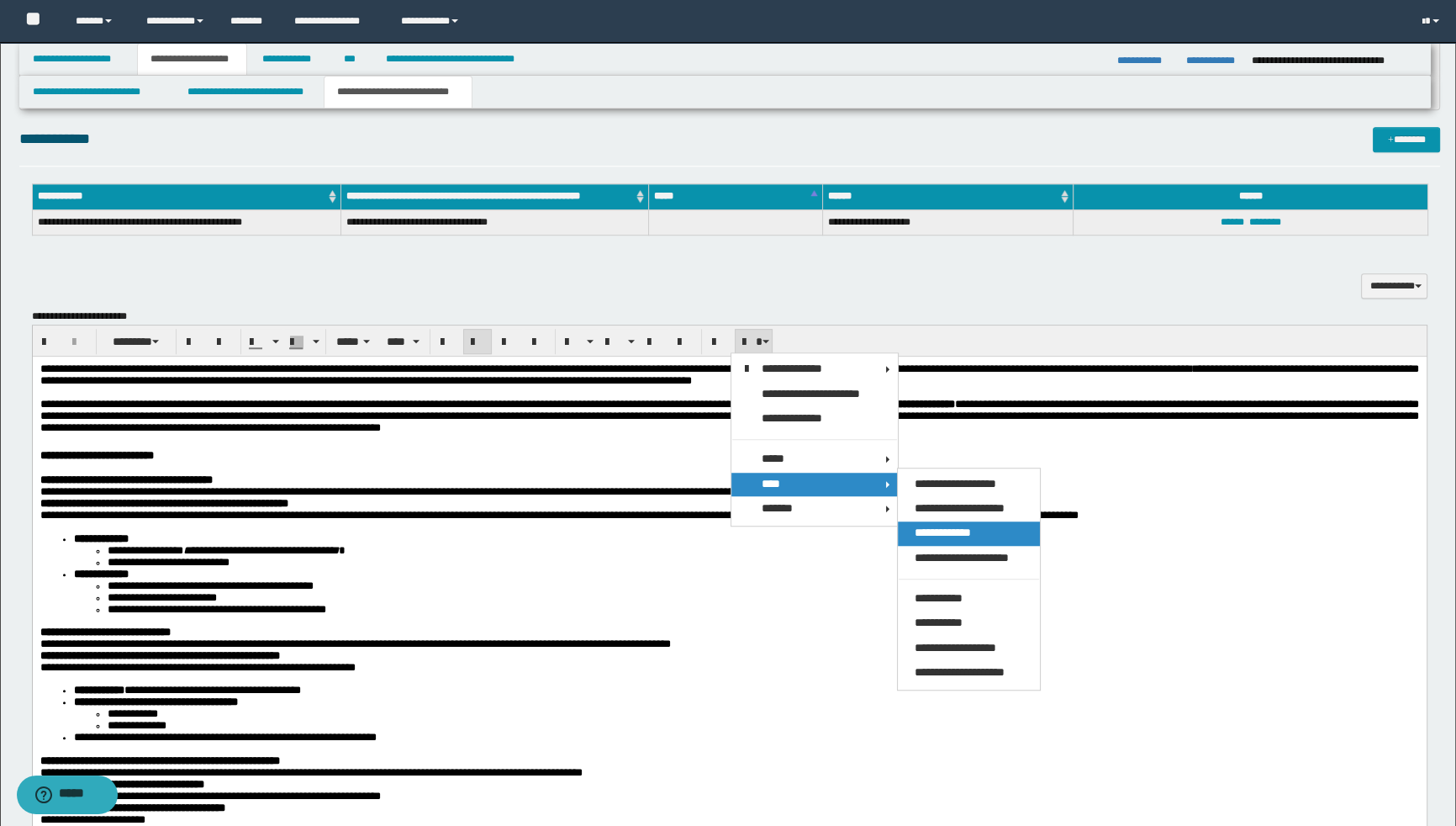 click on "**********" at bounding box center [942, 532] 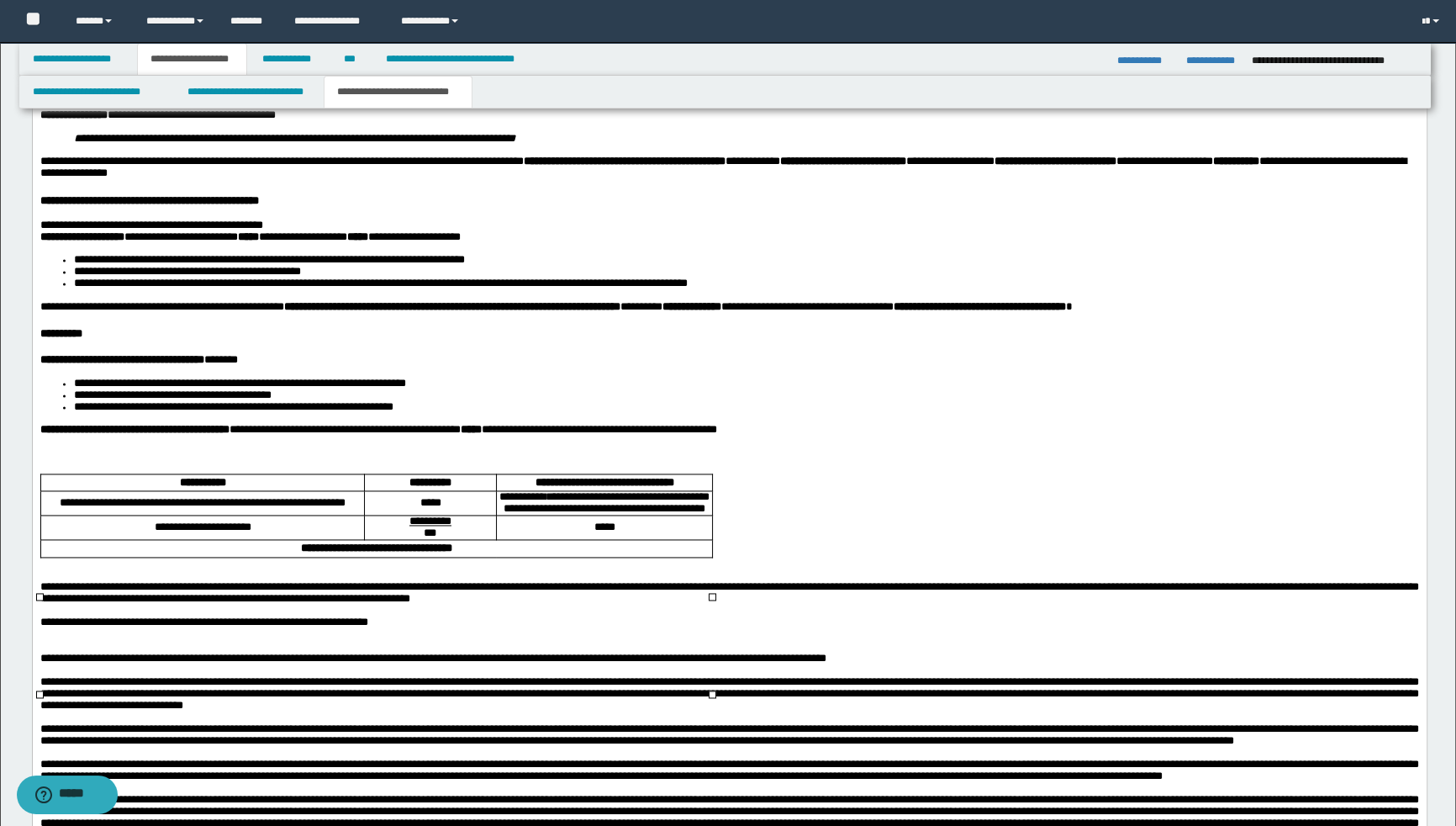 scroll, scrollTop: 3240, scrollLeft: 0, axis: vertical 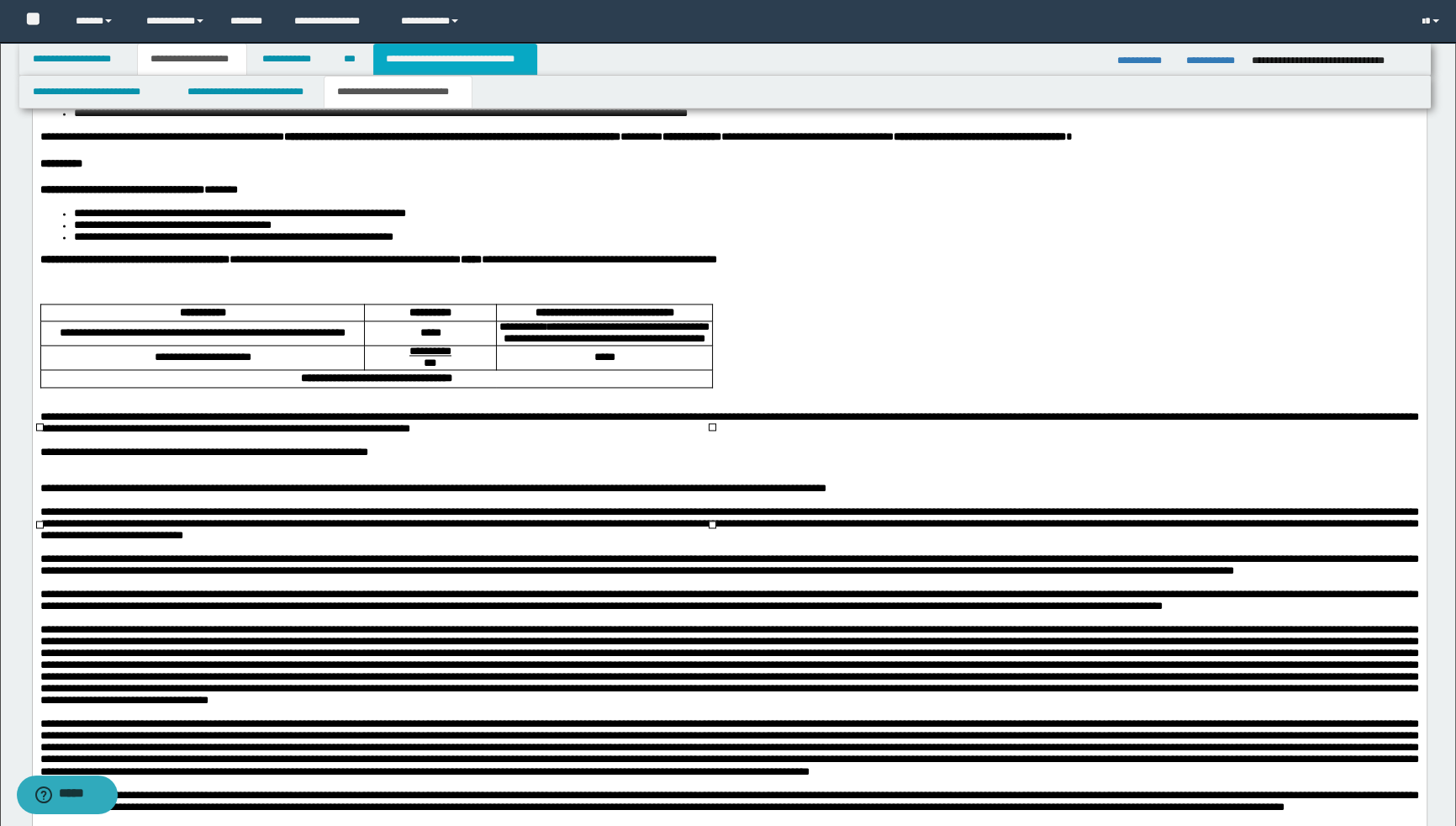 click on "**********" at bounding box center [455, 59] 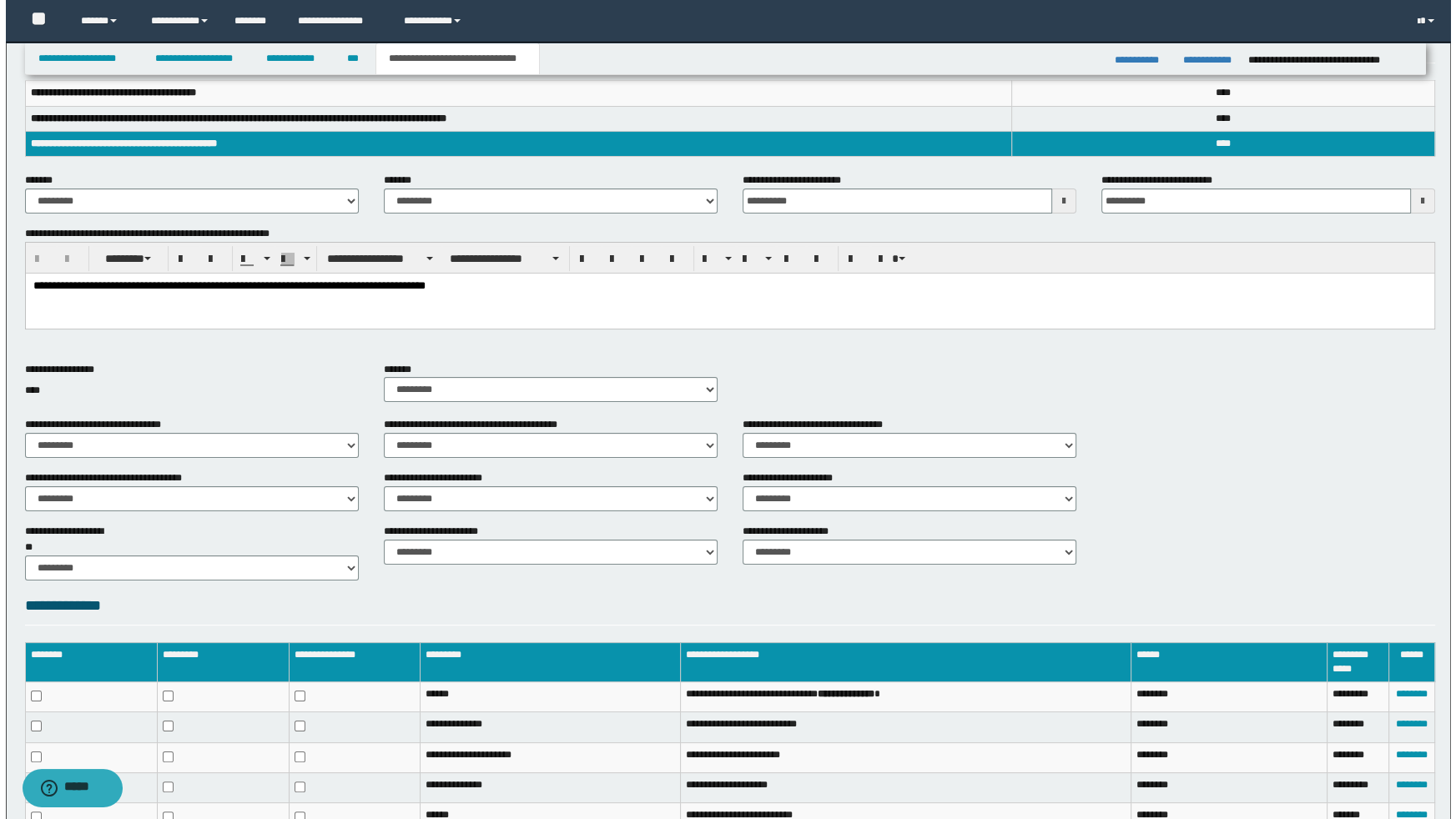 scroll, scrollTop: 0, scrollLeft: 0, axis: both 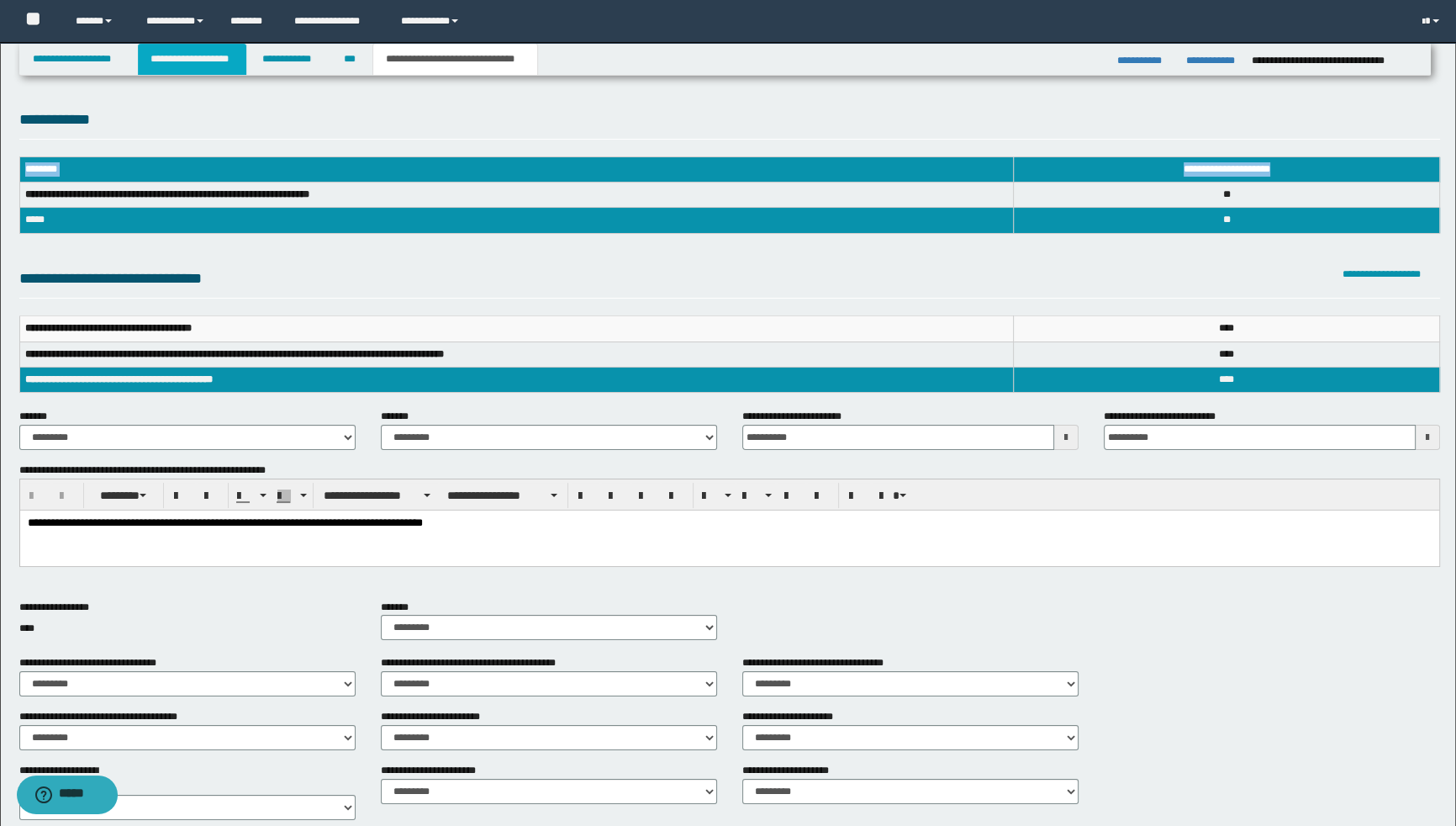 click on "**********" at bounding box center [192, 59] 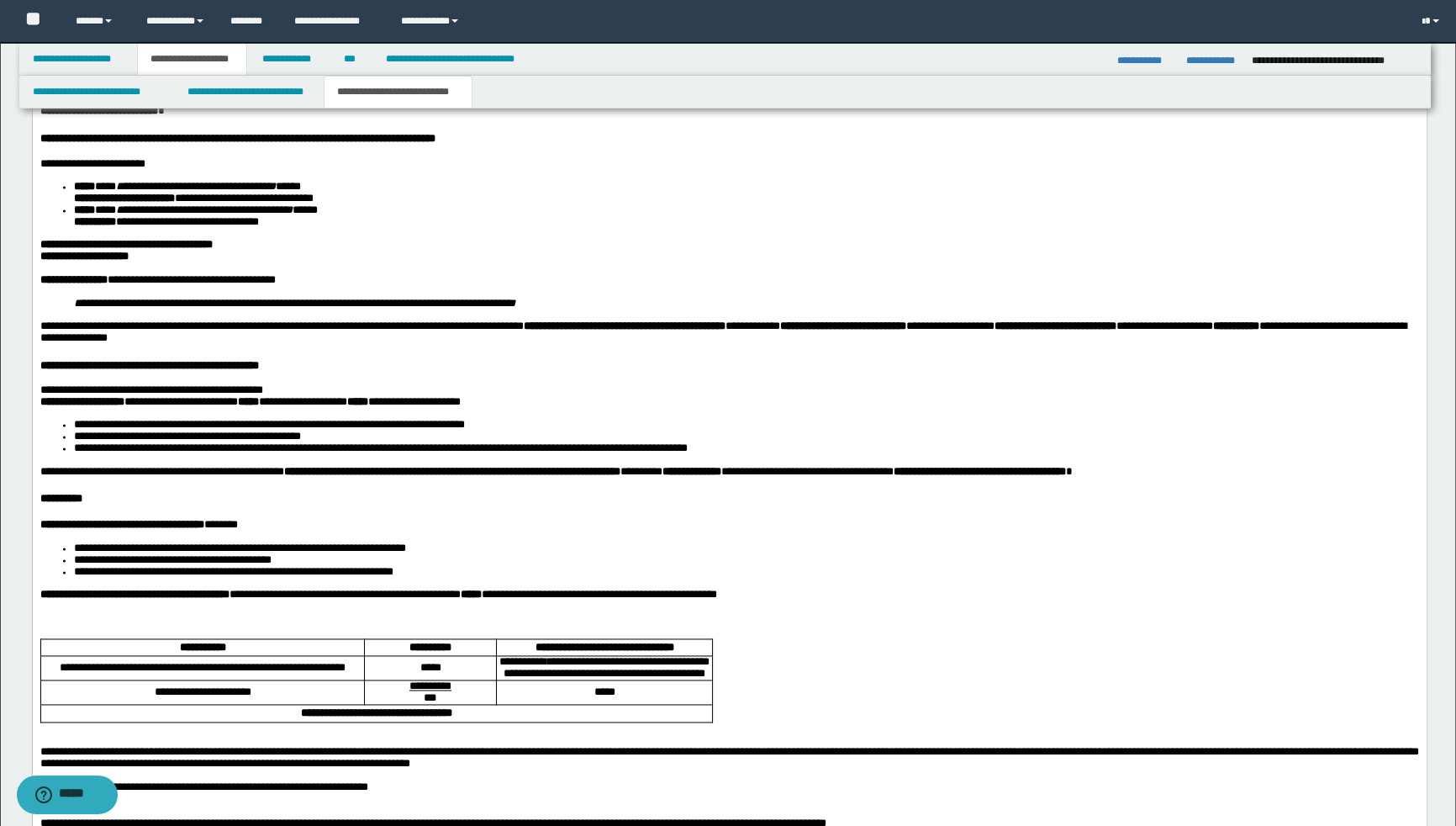 scroll, scrollTop: 3135, scrollLeft: 0, axis: vertical 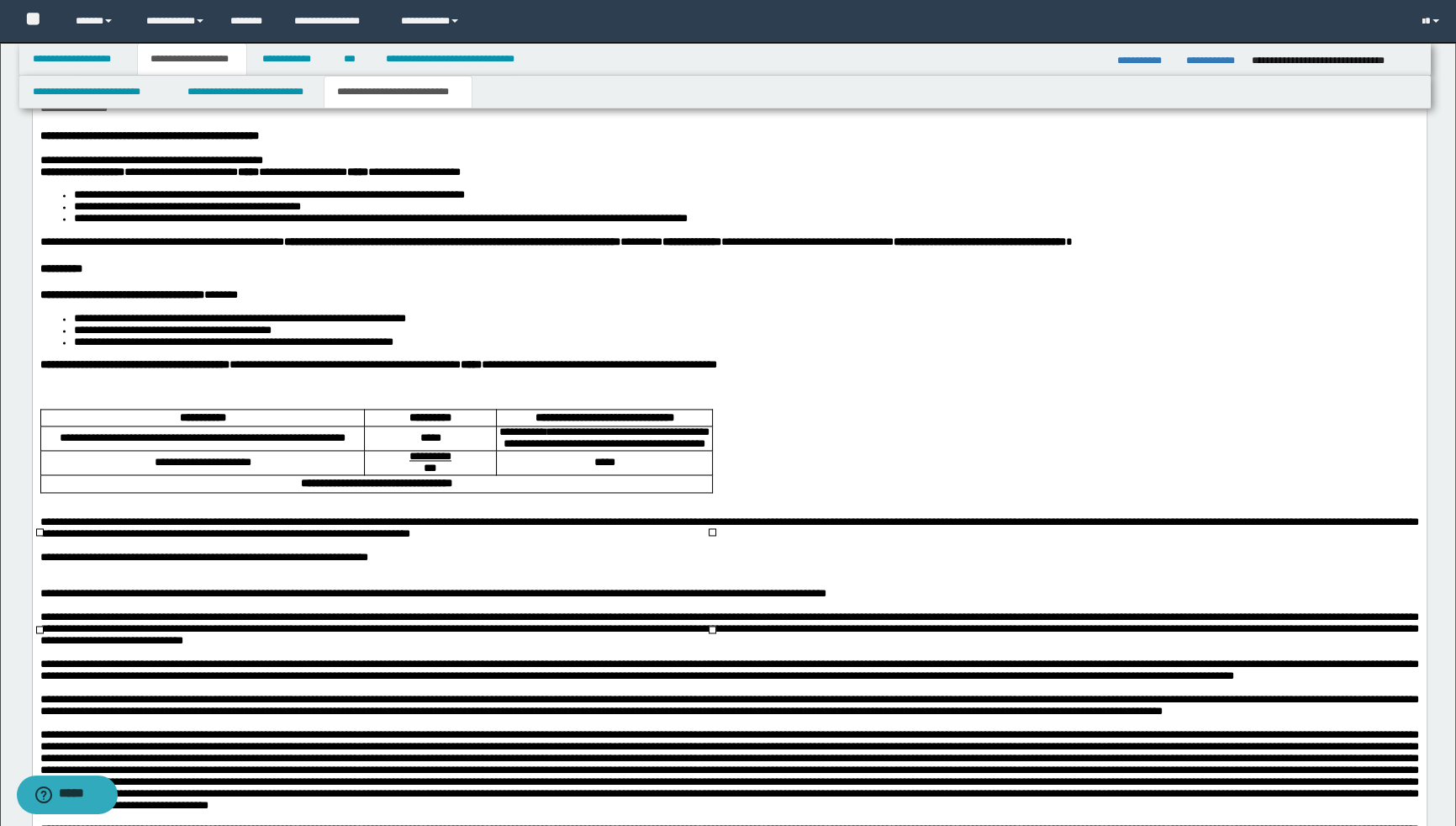 click on "*****" at bounding box center (429, 437) 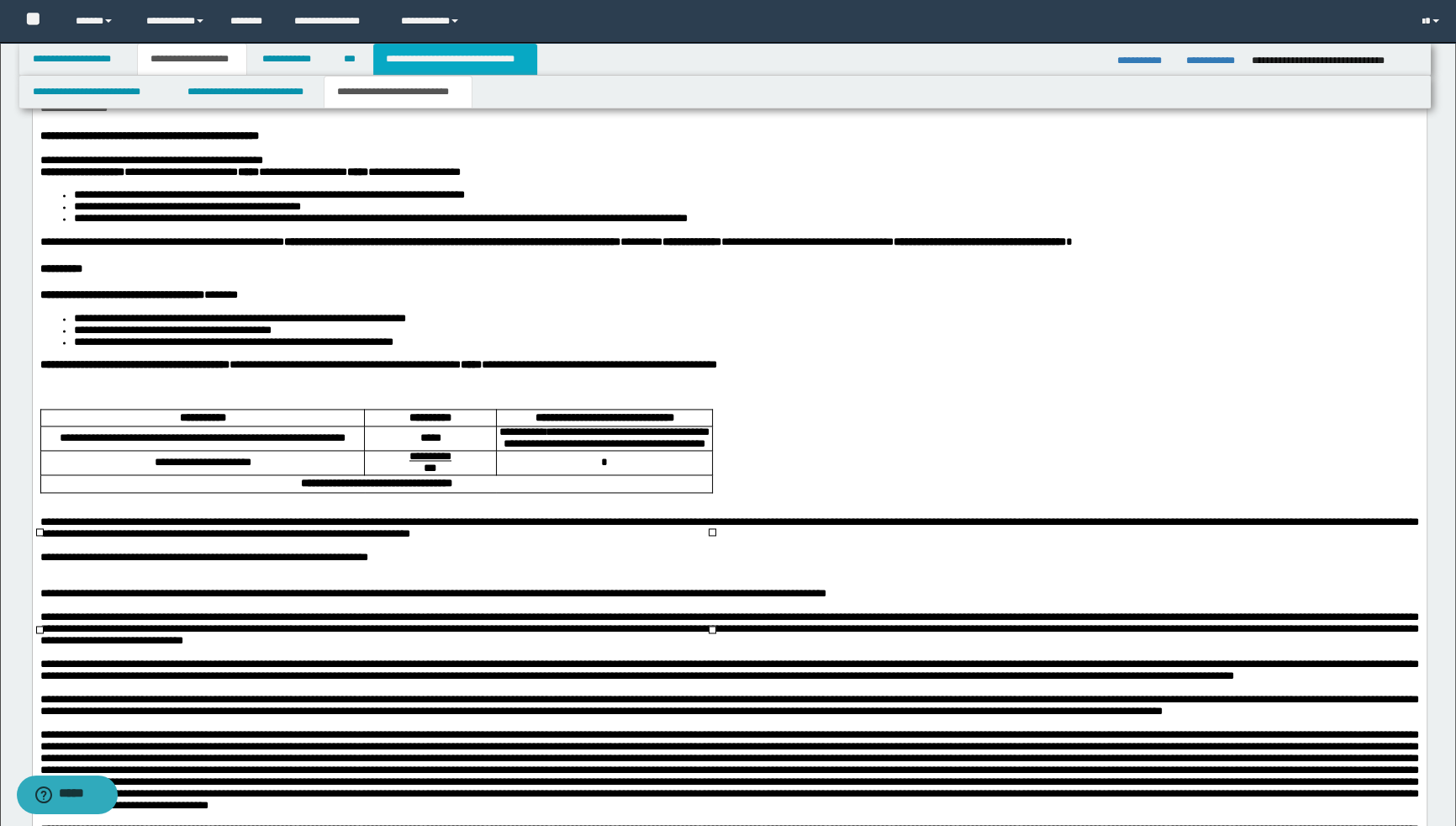 click on "**********" at bounding box center [455, 59] 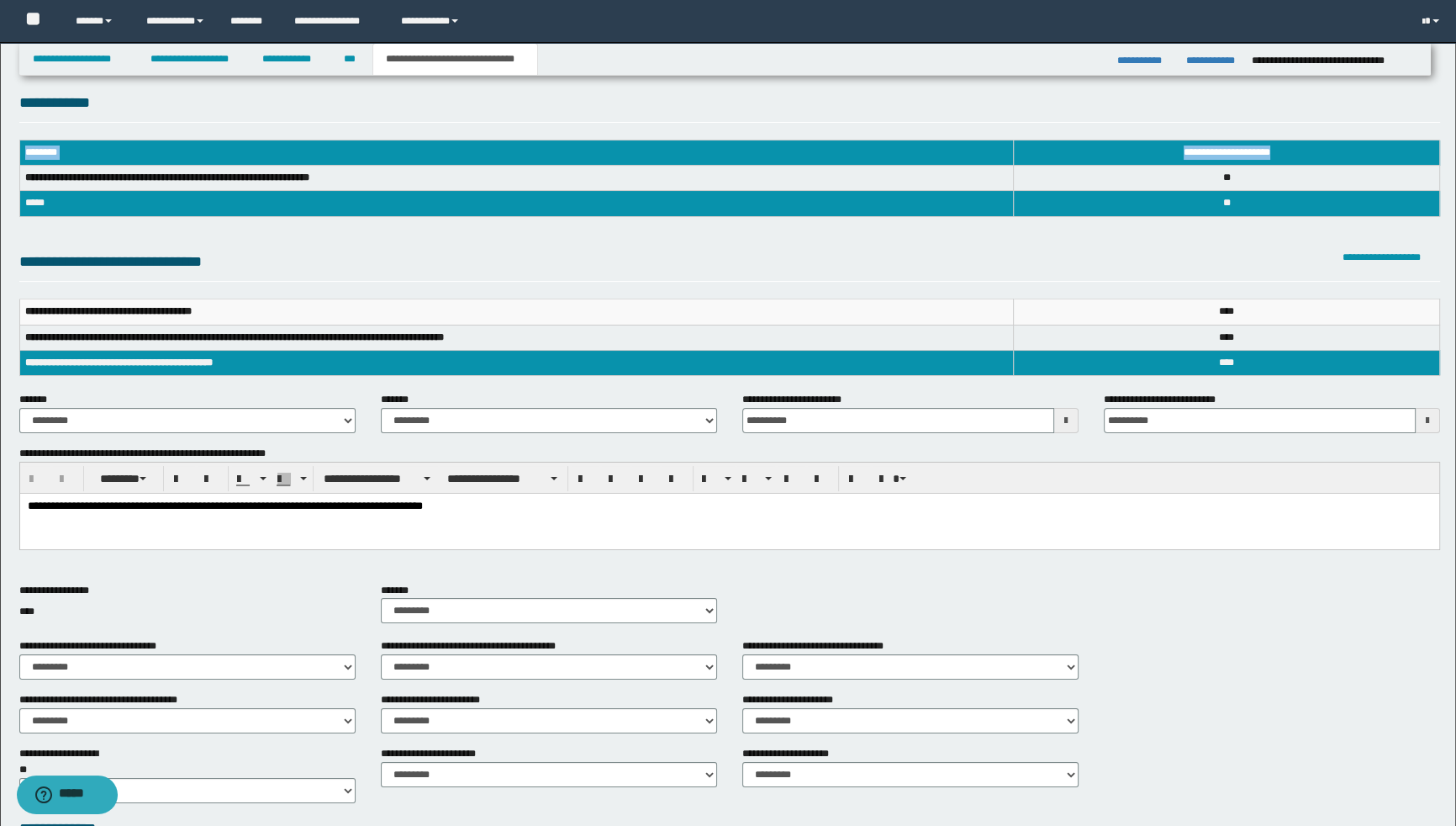scroll, scrollTop: 0, scrollLeft: 0, axis: both 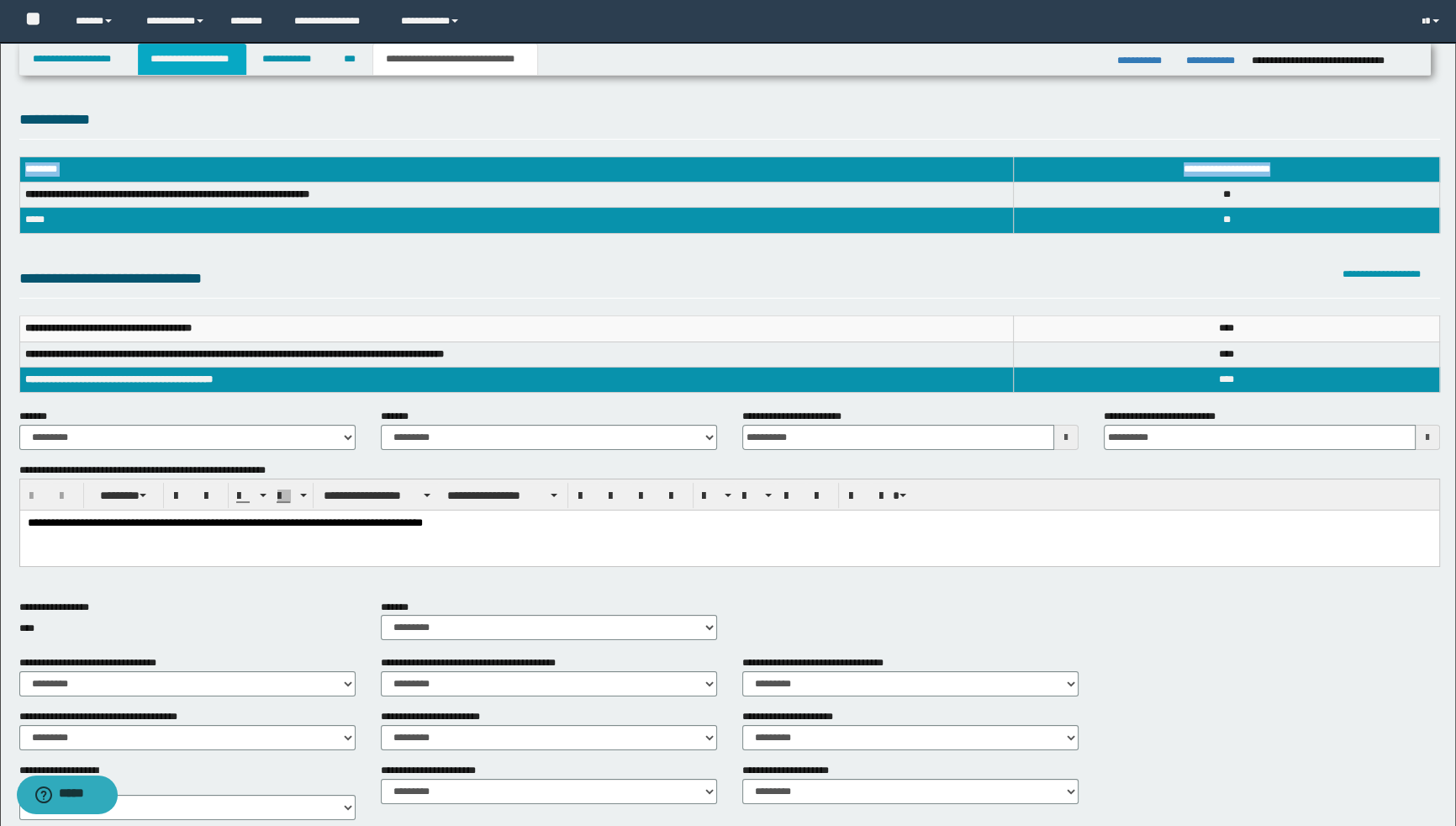 click on "**********" at bounding box center (192, 59) 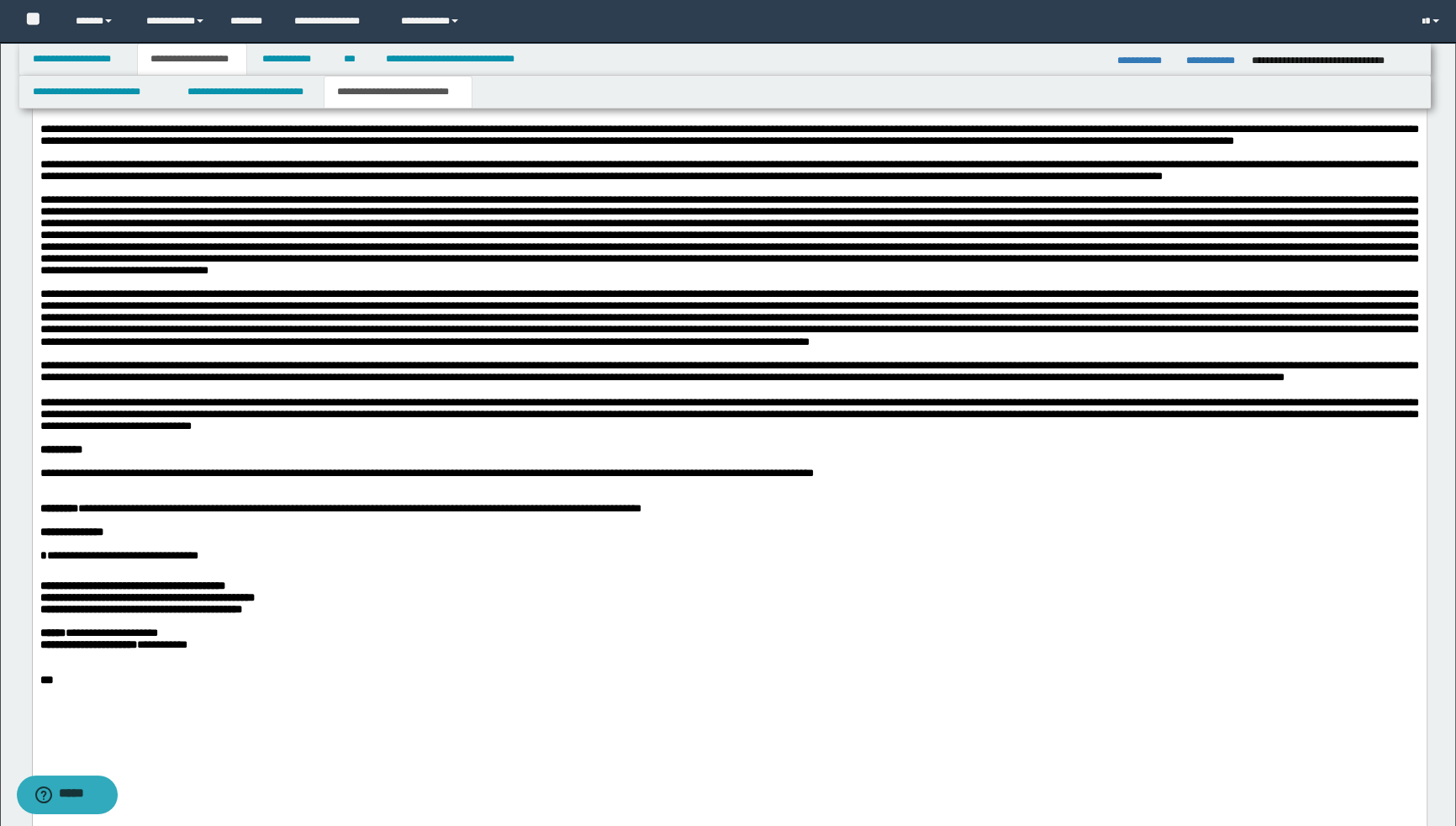 scroll, scrollTop: 3288, scrollLeft: 0, axis: vertical 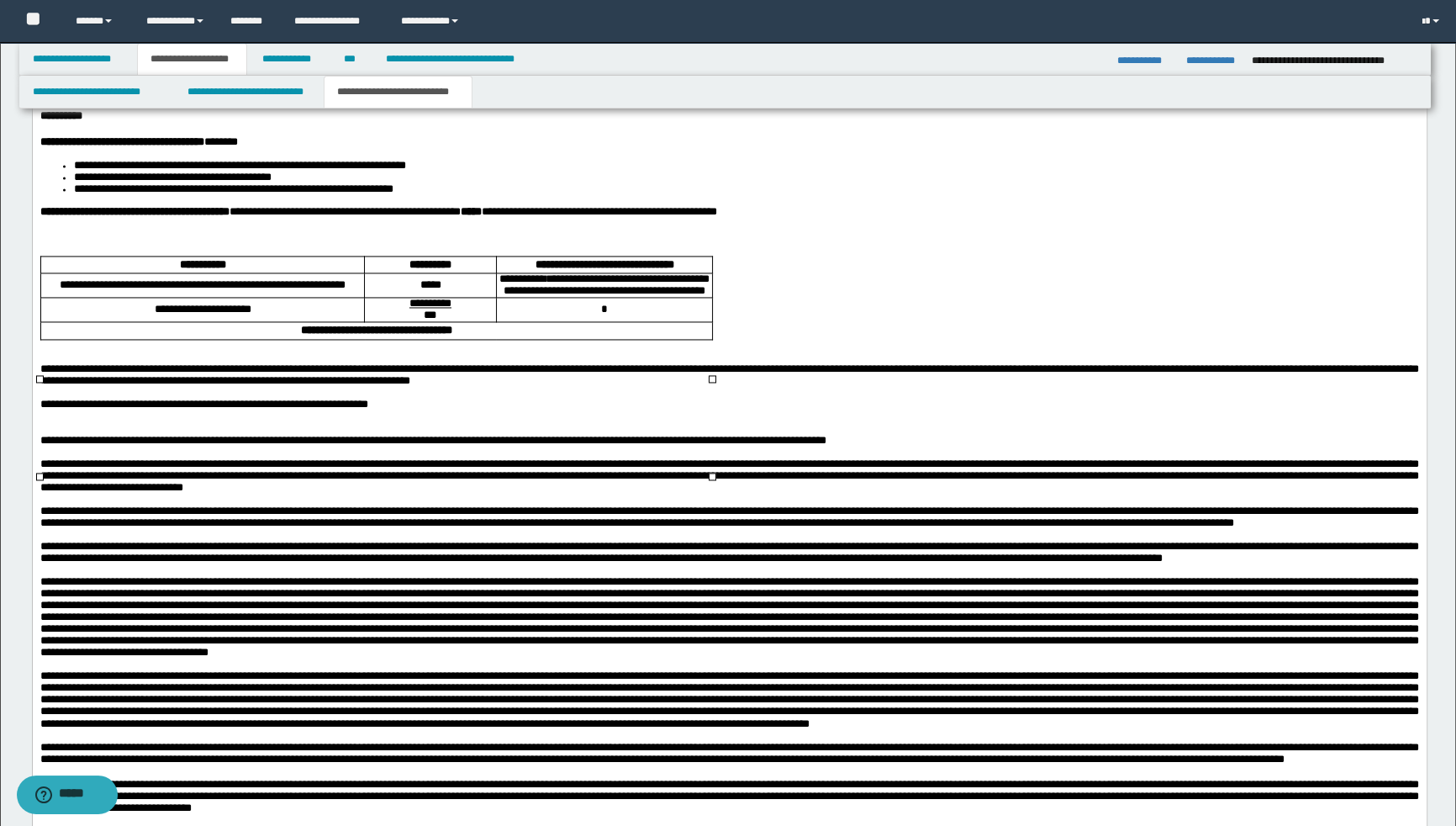 click on "**********" at bounding box center (376, 330) 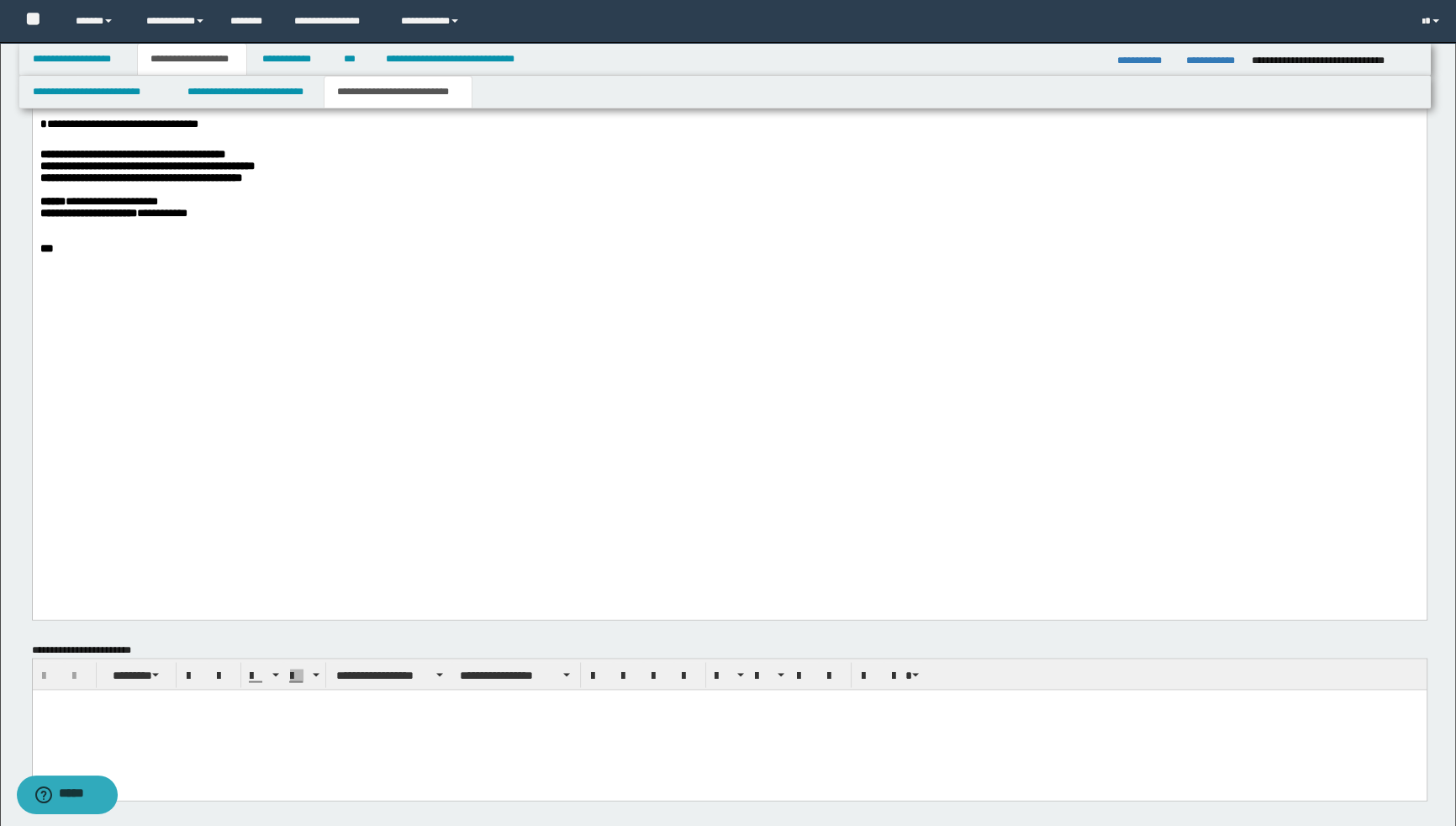scroll, scrollTop: 4129, scrollLeft: 0, axis: vertical 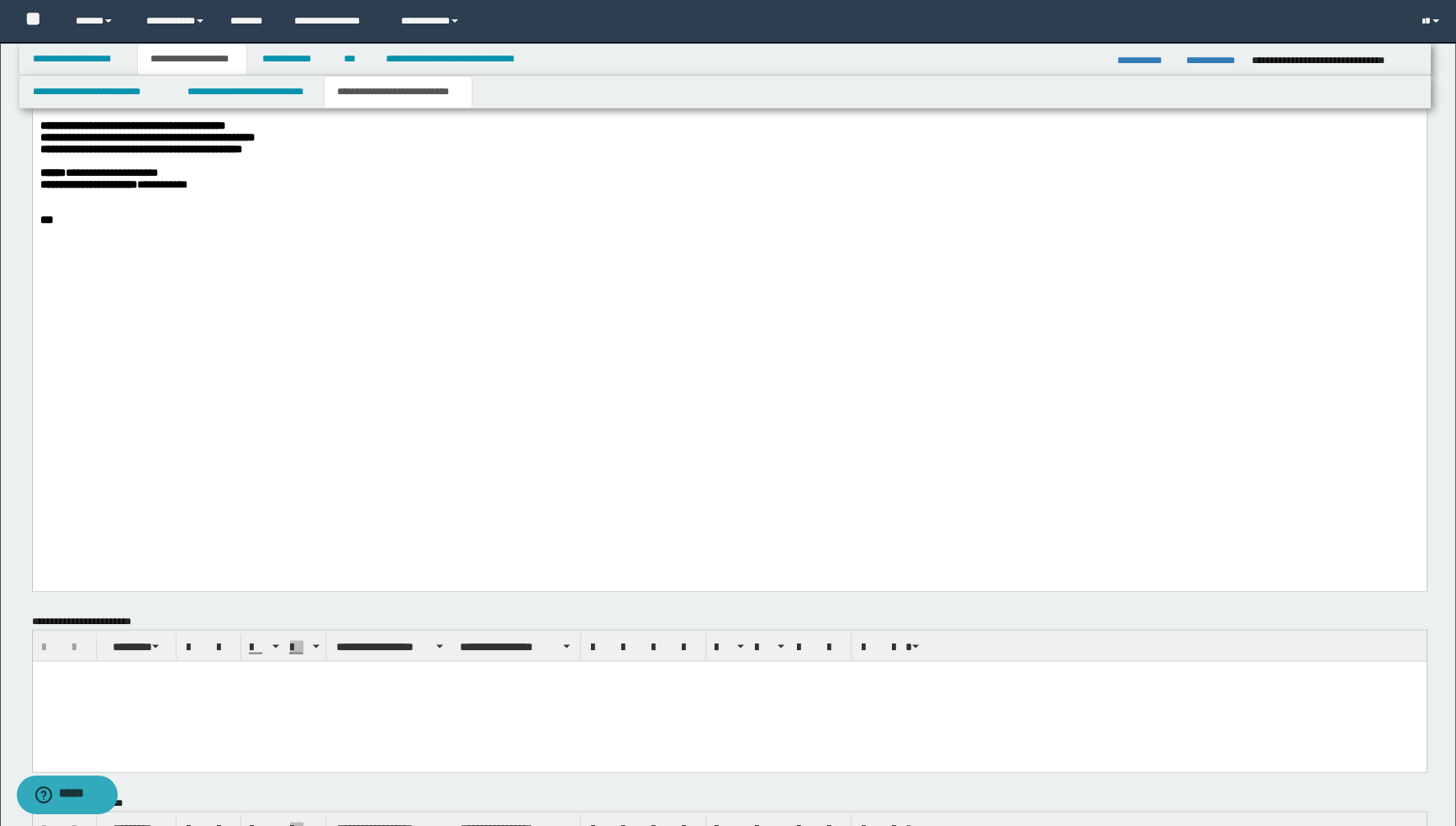 click on "**********" at bounding box center [132, 125] 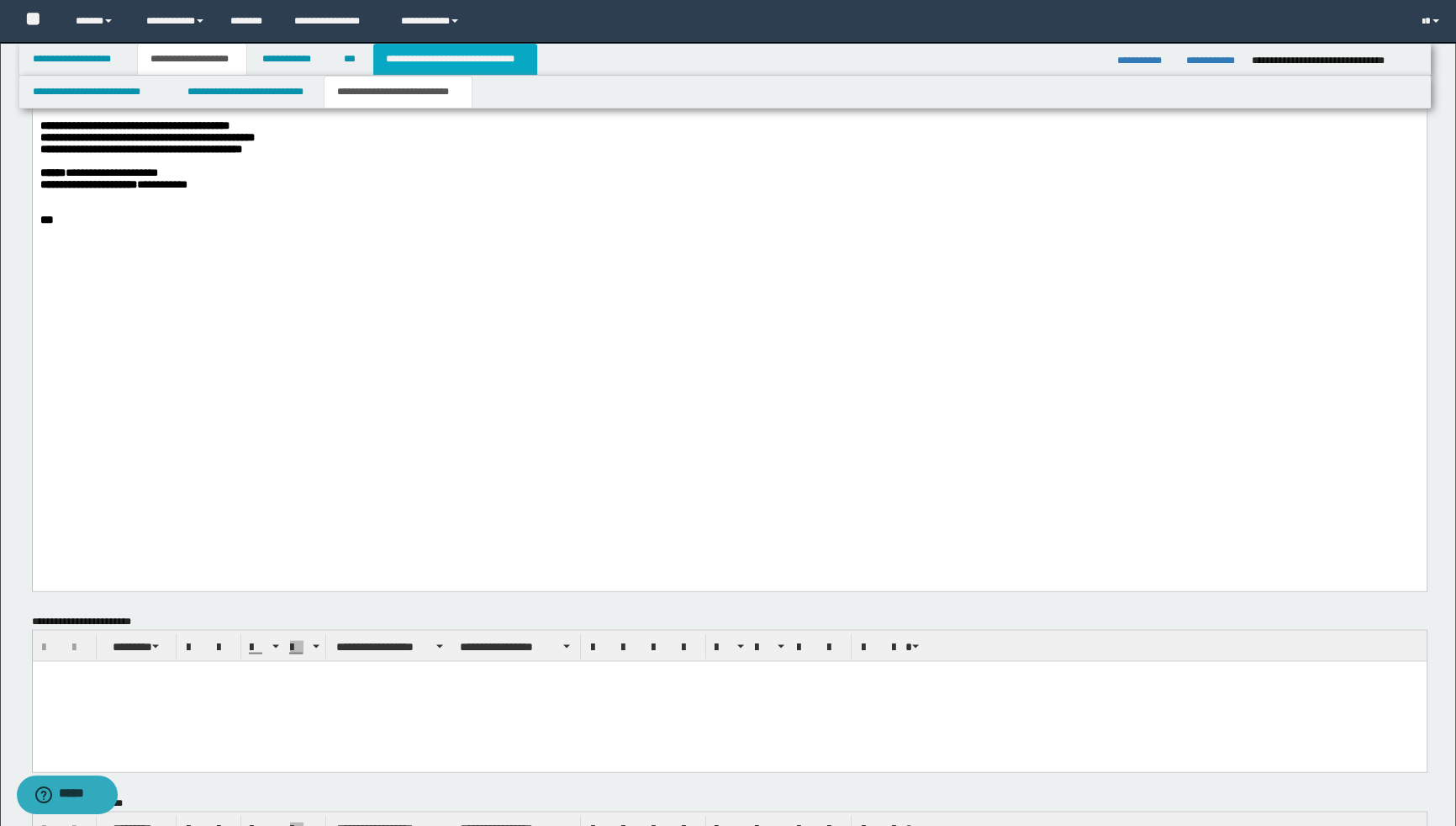 click on "**********" at bounding box center [455, 59] 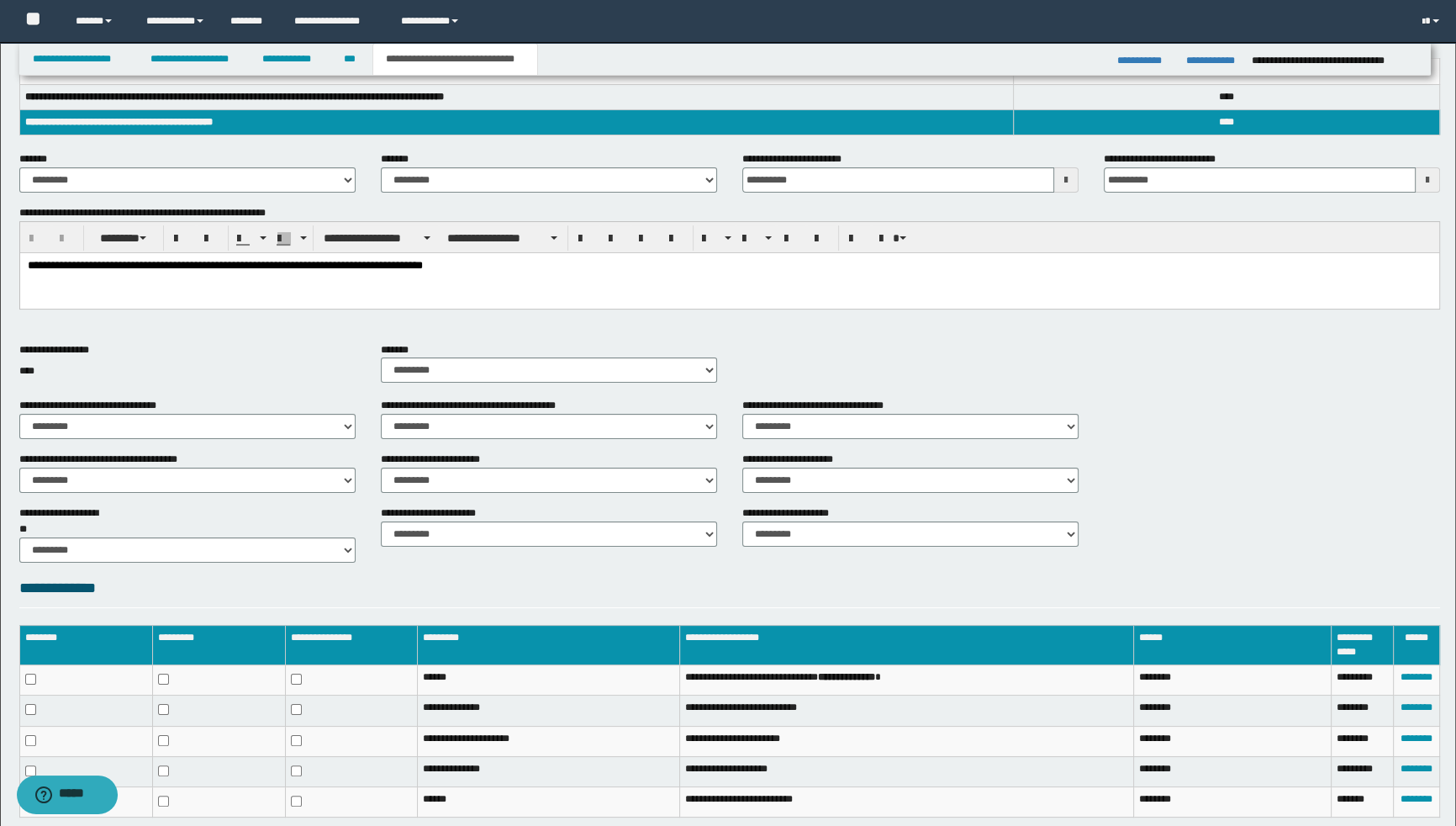 scroll, scrollTop: 0, scrollLeft: 0, axis: both 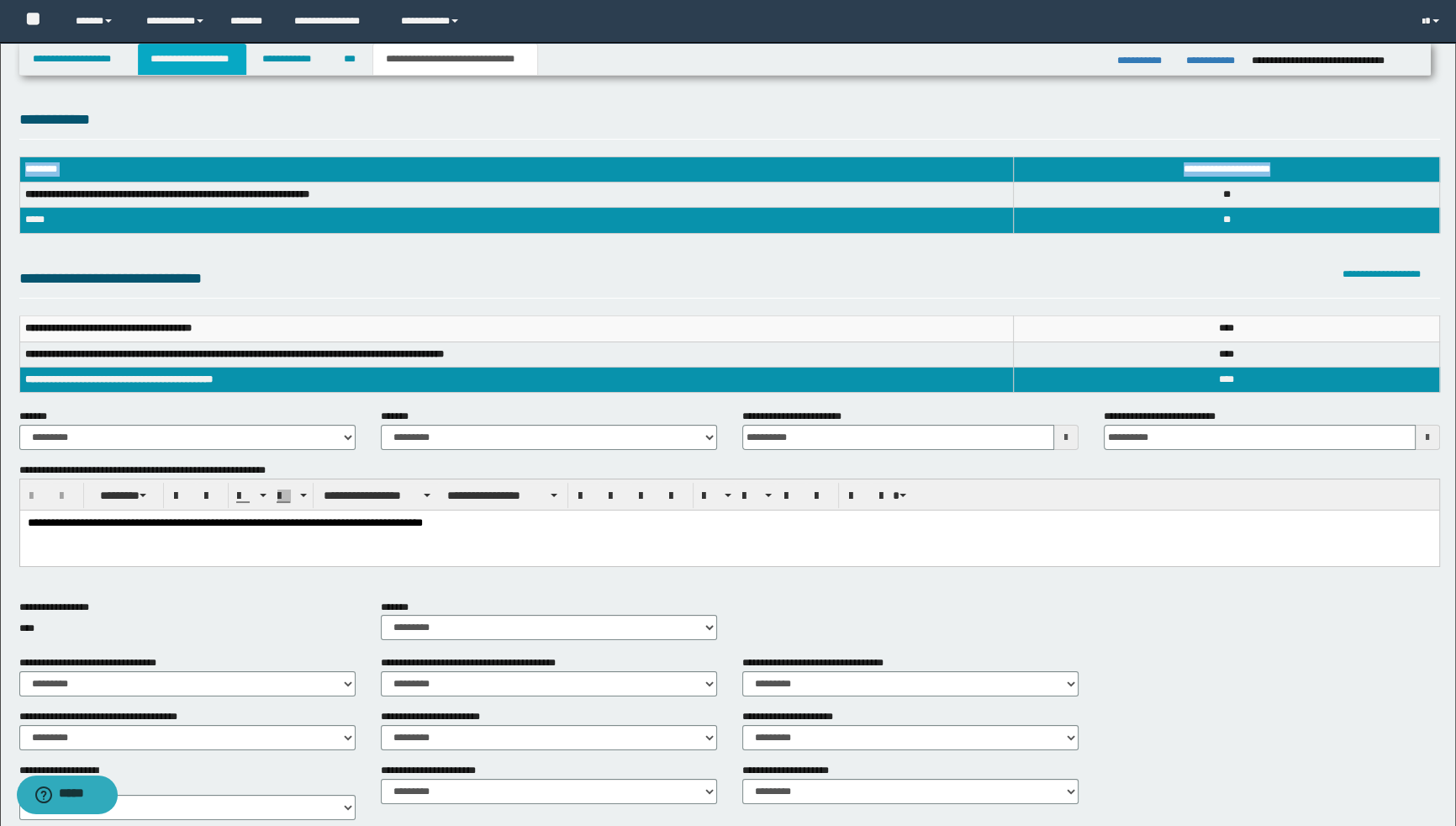 click on "**********" at bounding box center [192, 59] 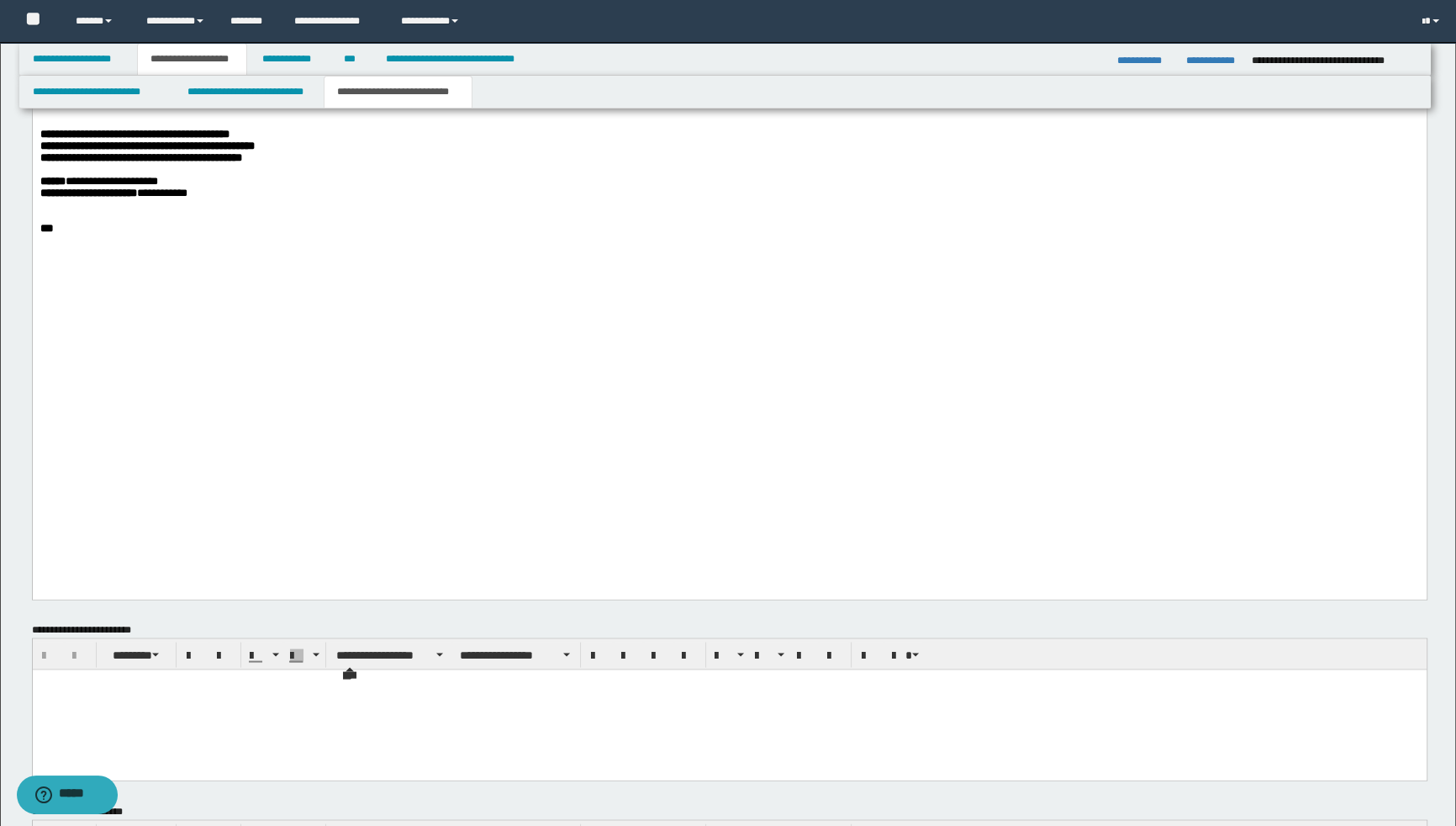 scroll, scrollTop: 4206, scrollLeft: 0, axis: vertical 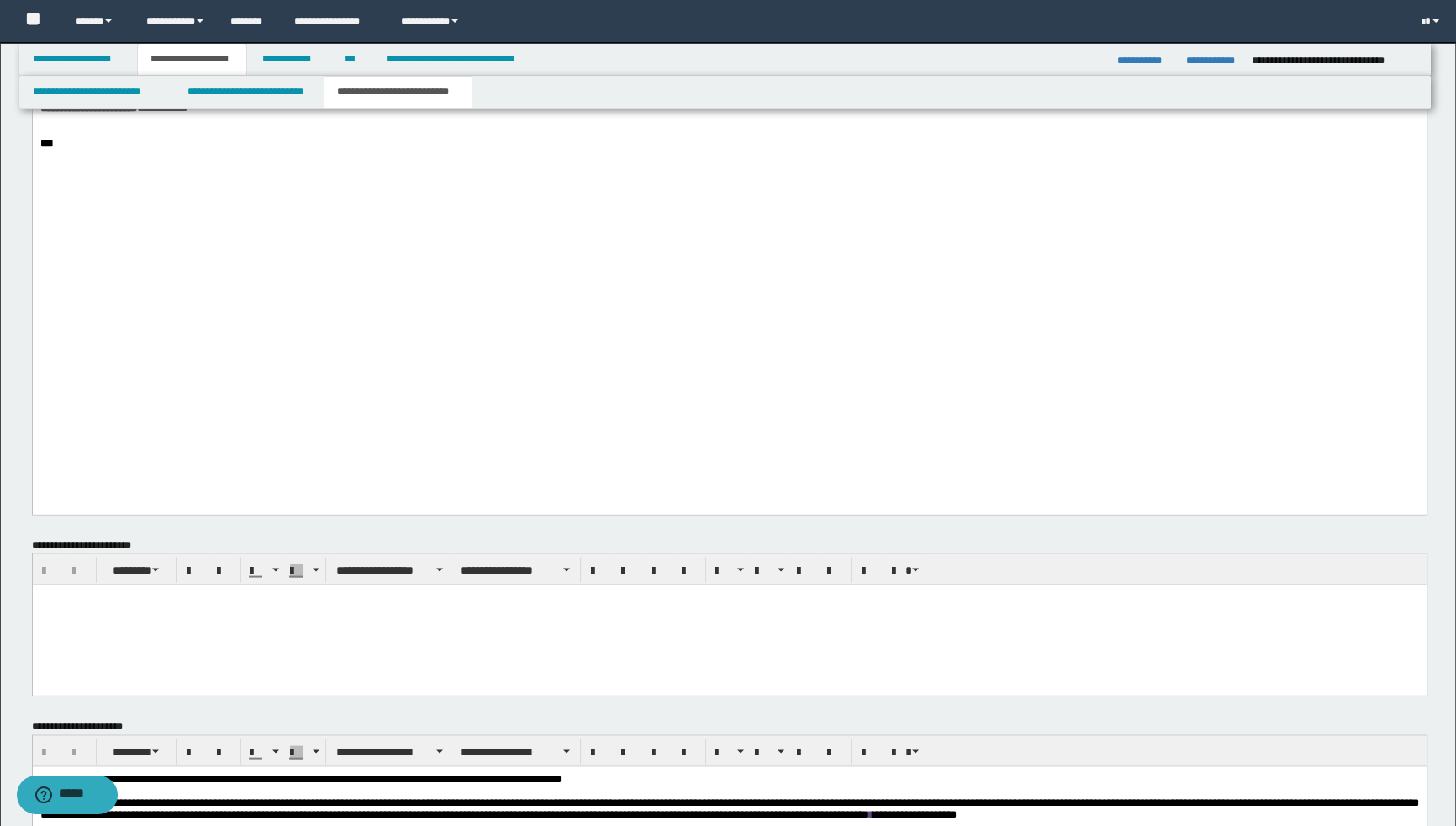 click on "**********" at bounding box center [140, 72] 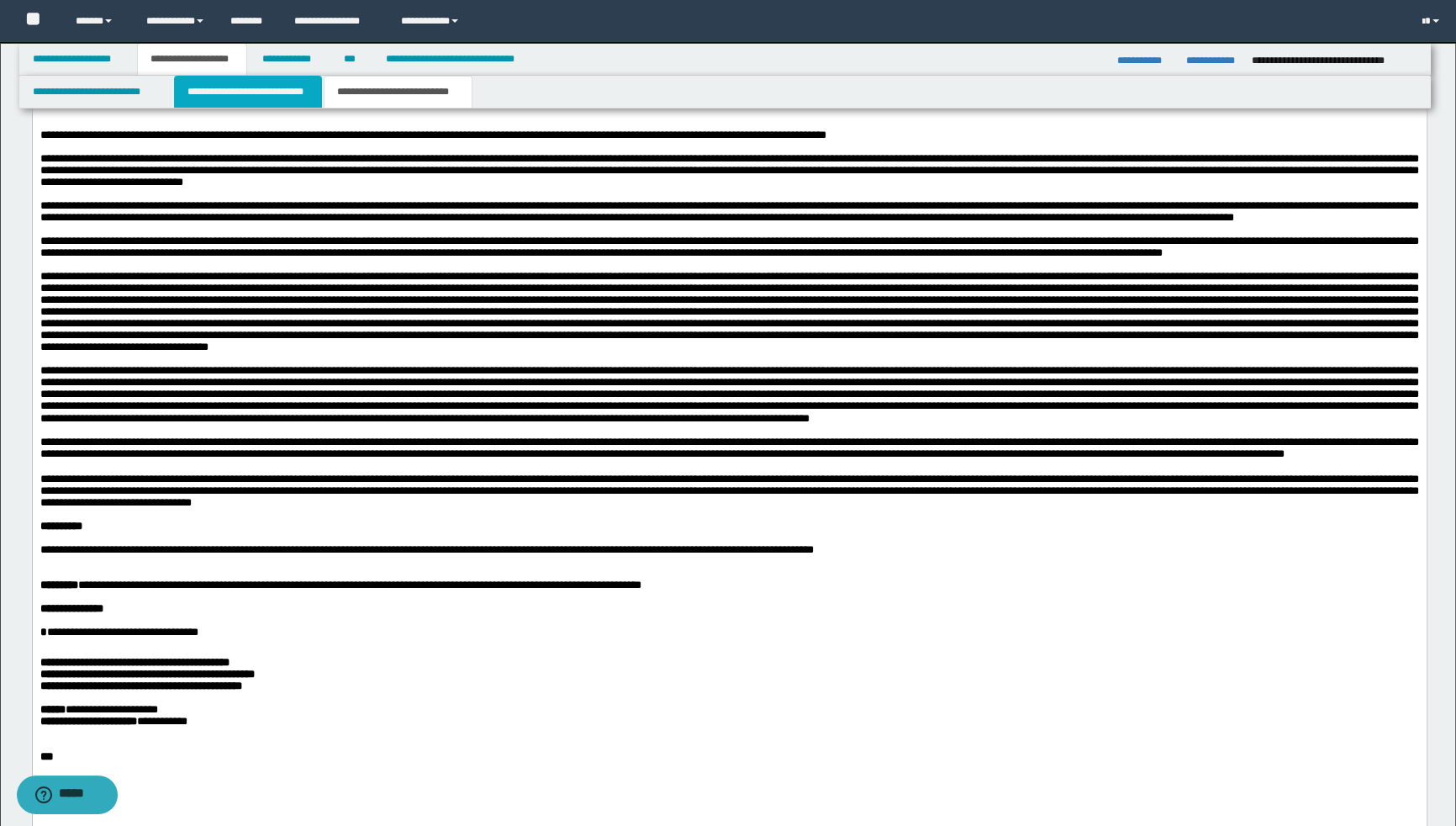 drag, startPoint x: 240, startPoint y: 93, endPoint x: 269, endPoint y: 122, distance: 41.01219 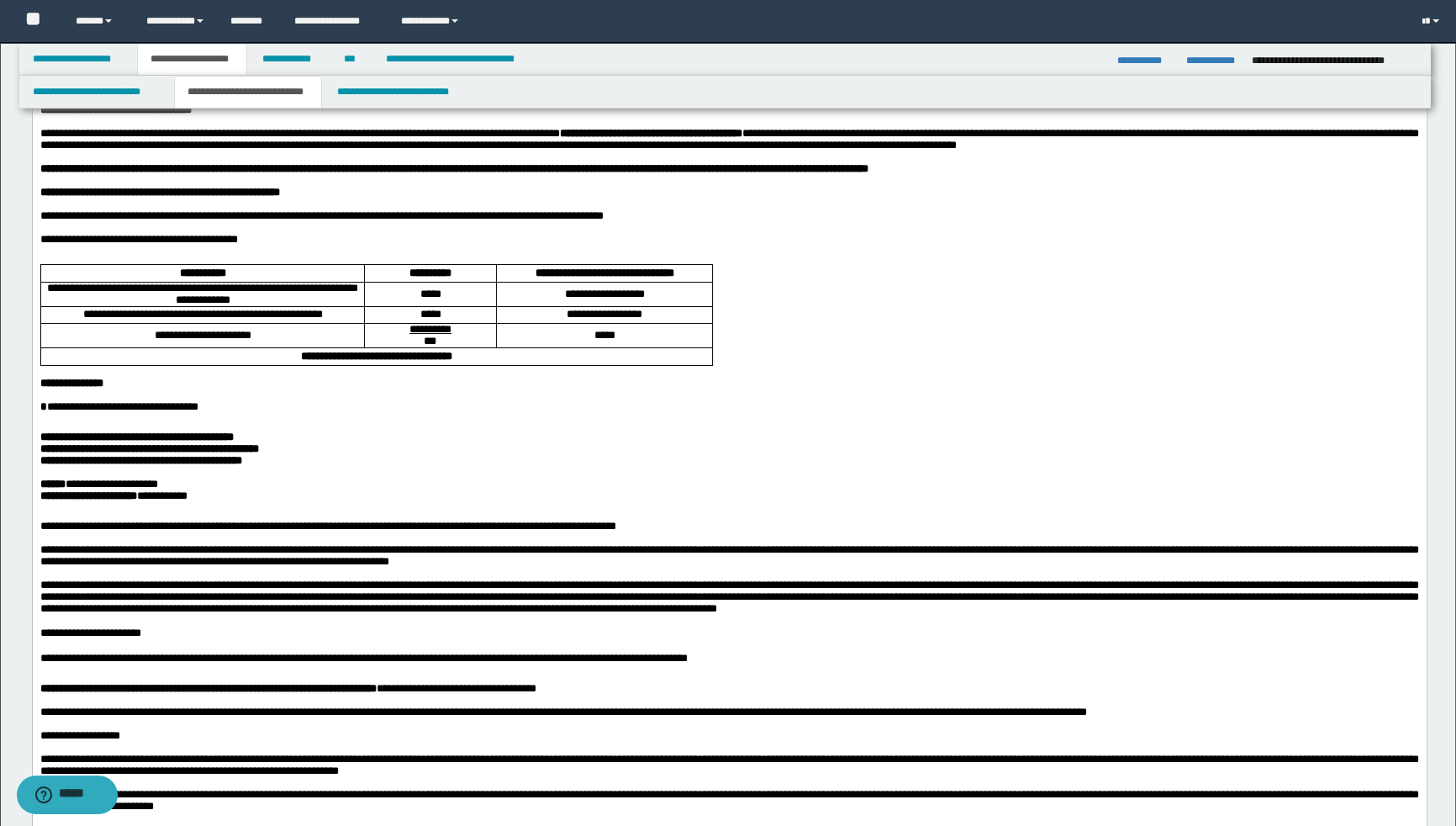 scroll, scrollTop: 0, scrollLeft: 0, axis: both 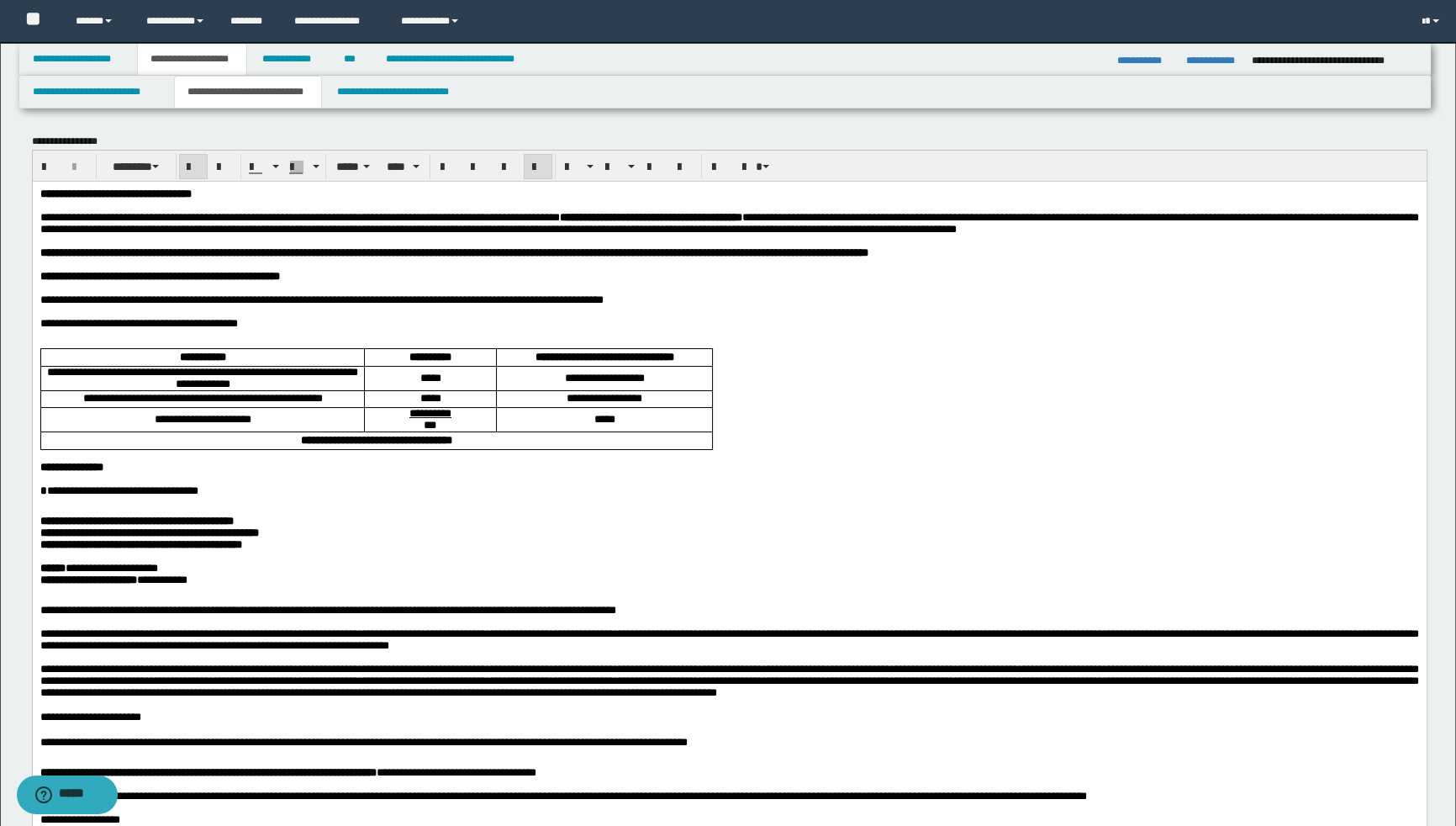 click on "**********" at bounding box center [729, 521] 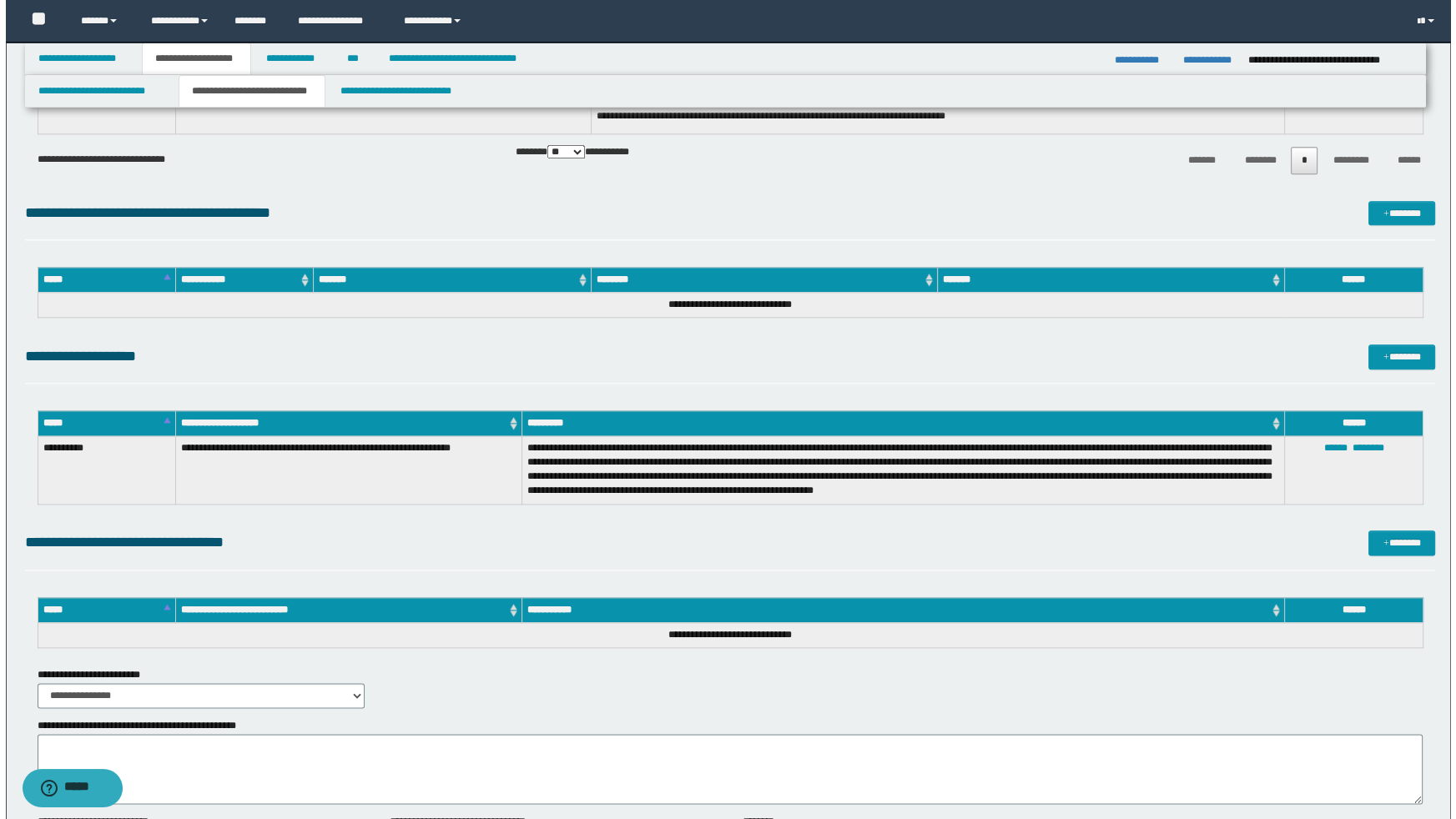 scroll, scrollTop: 2565, scrollLeft: 0, axis: vertical 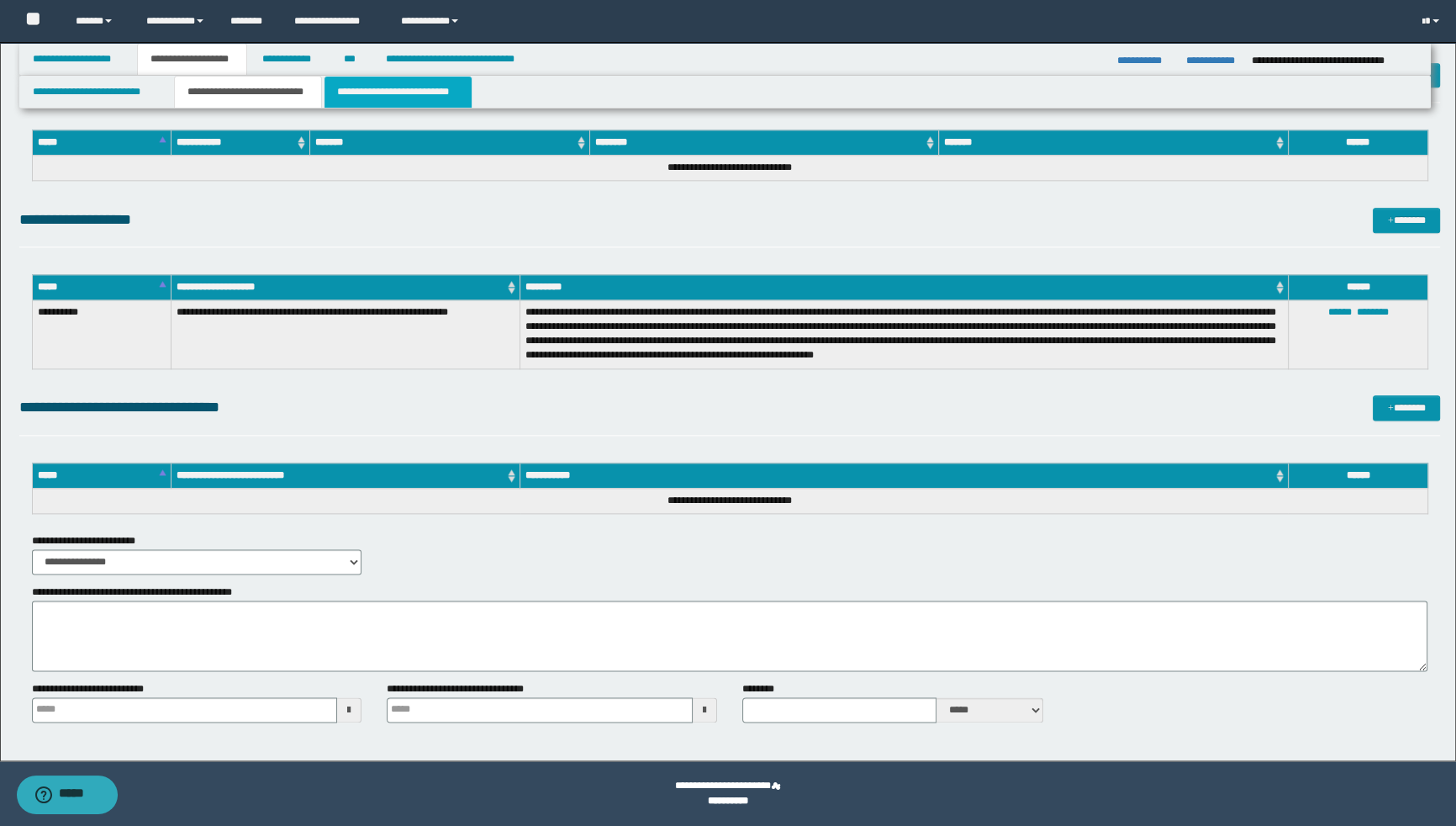 click on "**********" at bounding box center [398, 92] 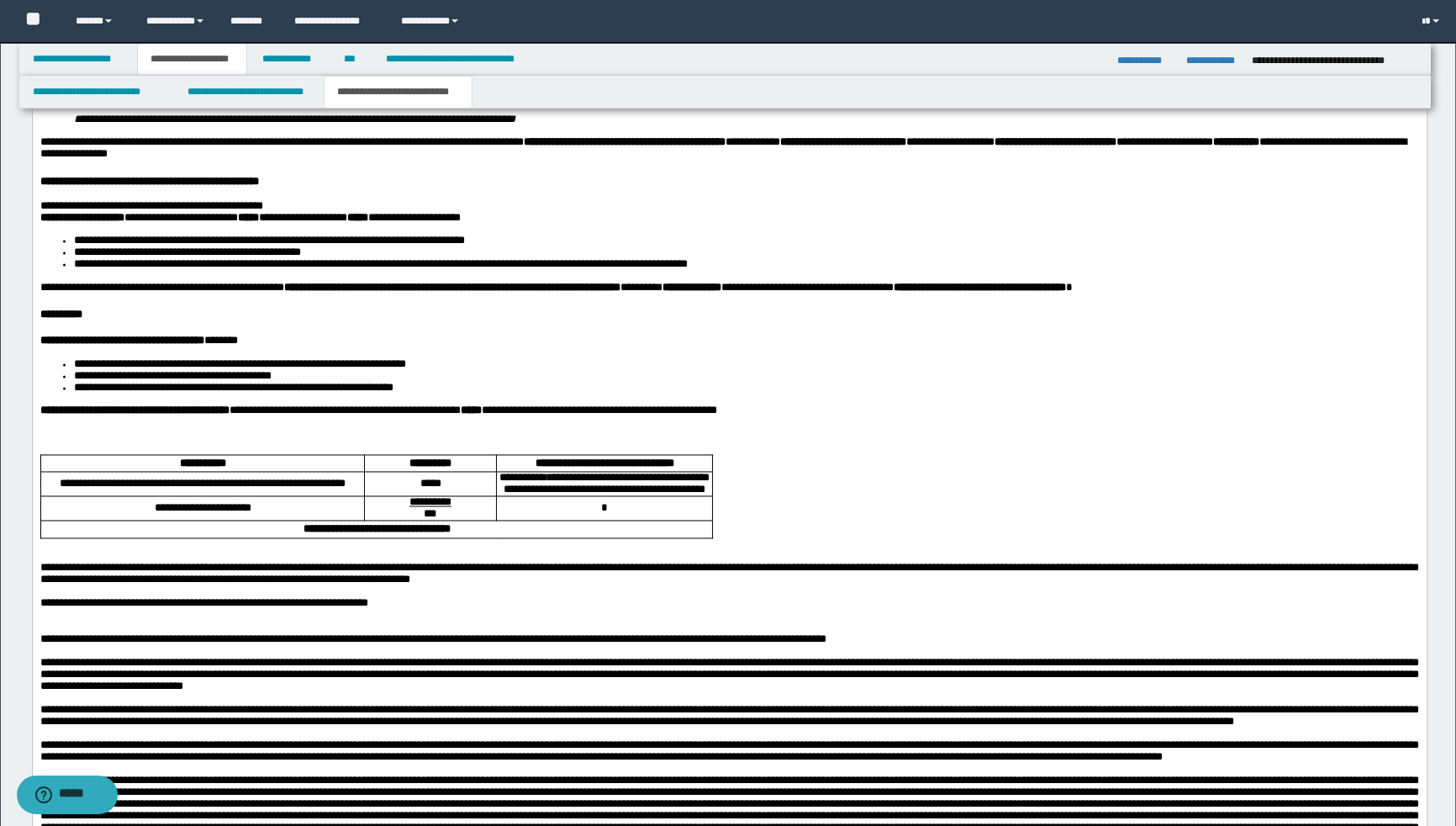 scroll, scrollTop: 3045, scrollLeft: 0, axis: vertical 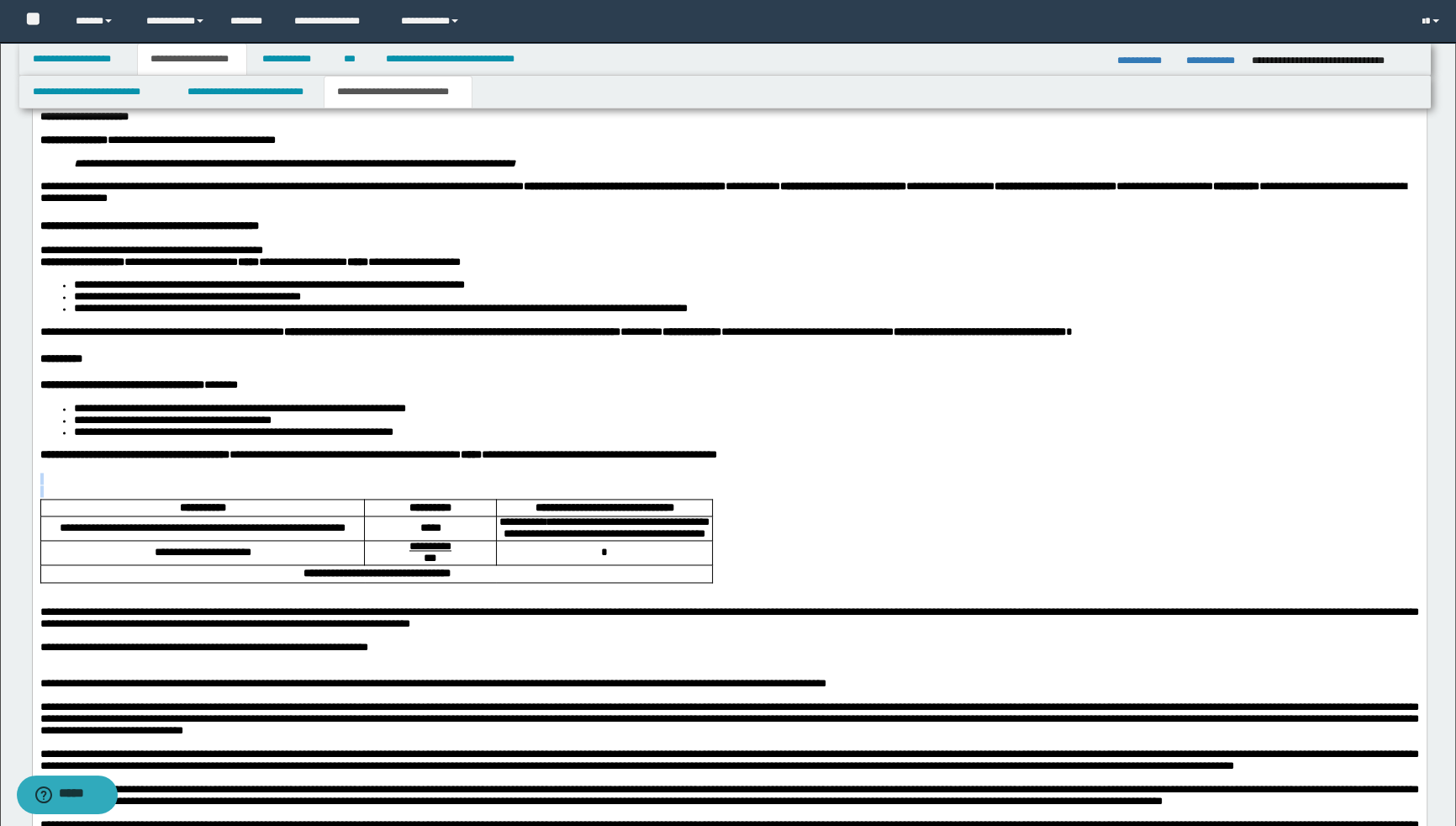 drag, startPoint x: 63, startPoint y: 612, endPoint x: 32, endPoint y: 597, distance: 34.438351 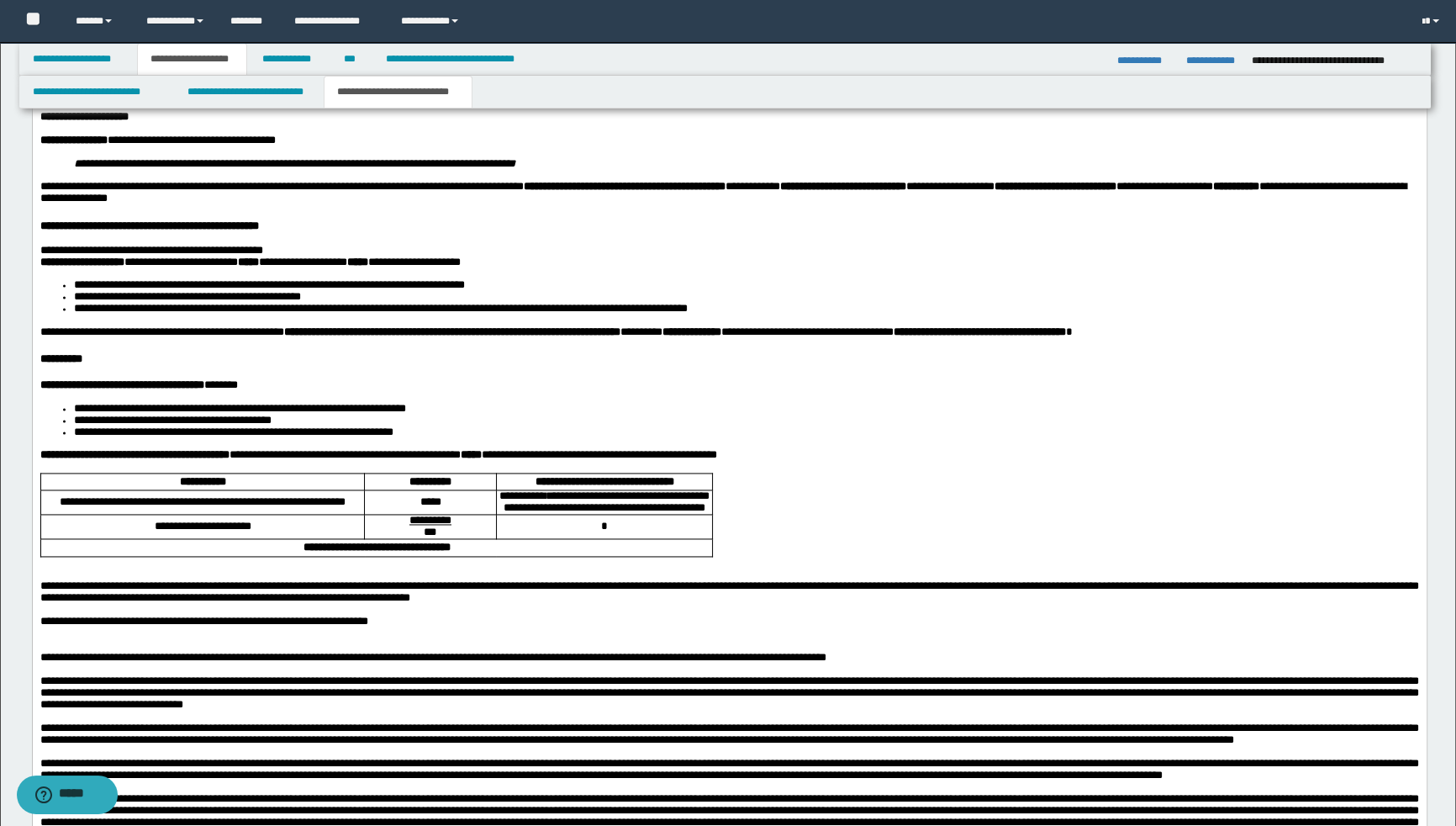 click on "*" at bounding box center [603, 527] 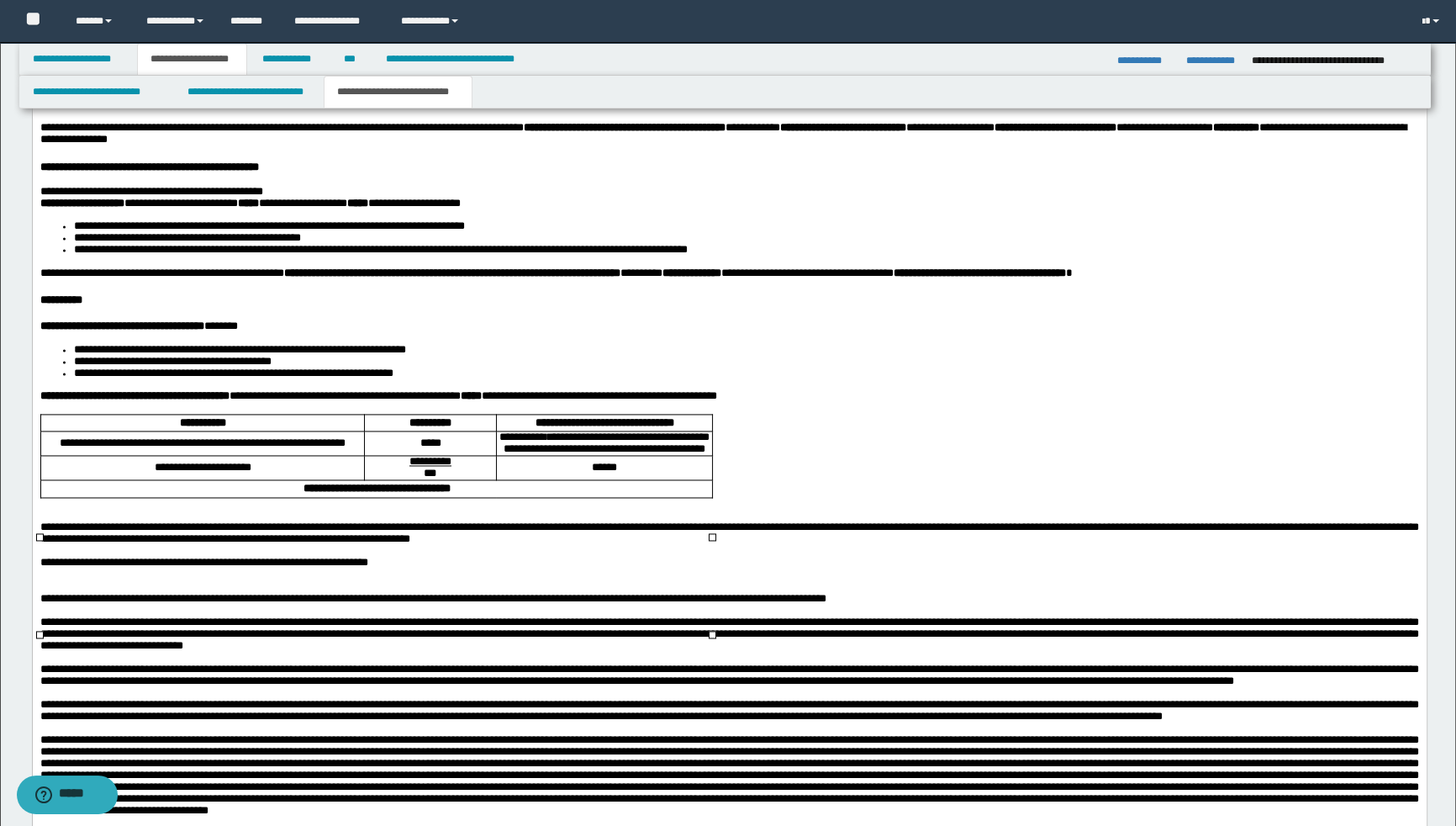 scroll, scrollTop: 2919, scrollLeft: 0, axis: vertical 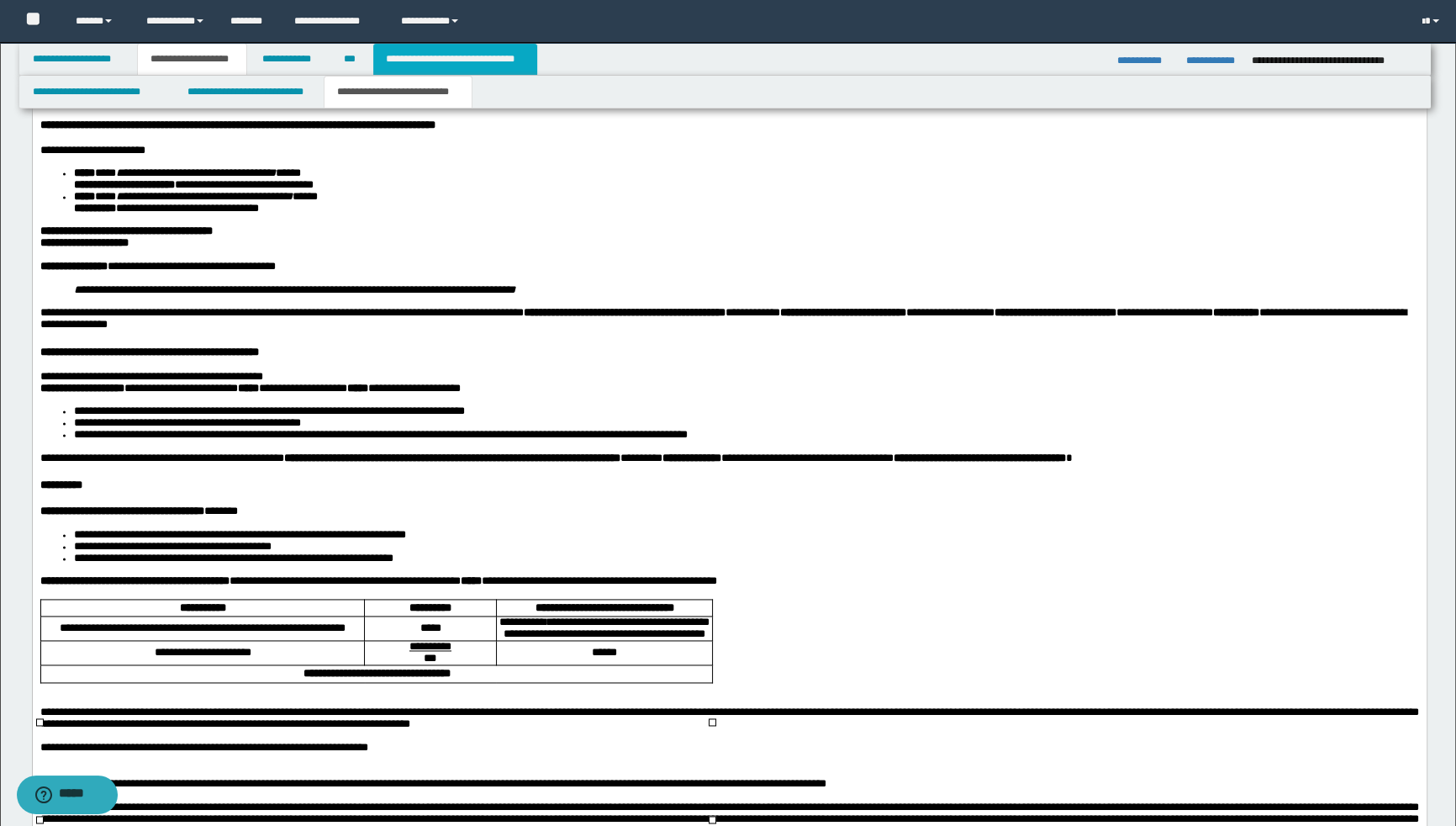 click on "**********" at bounding box center [455, 59] 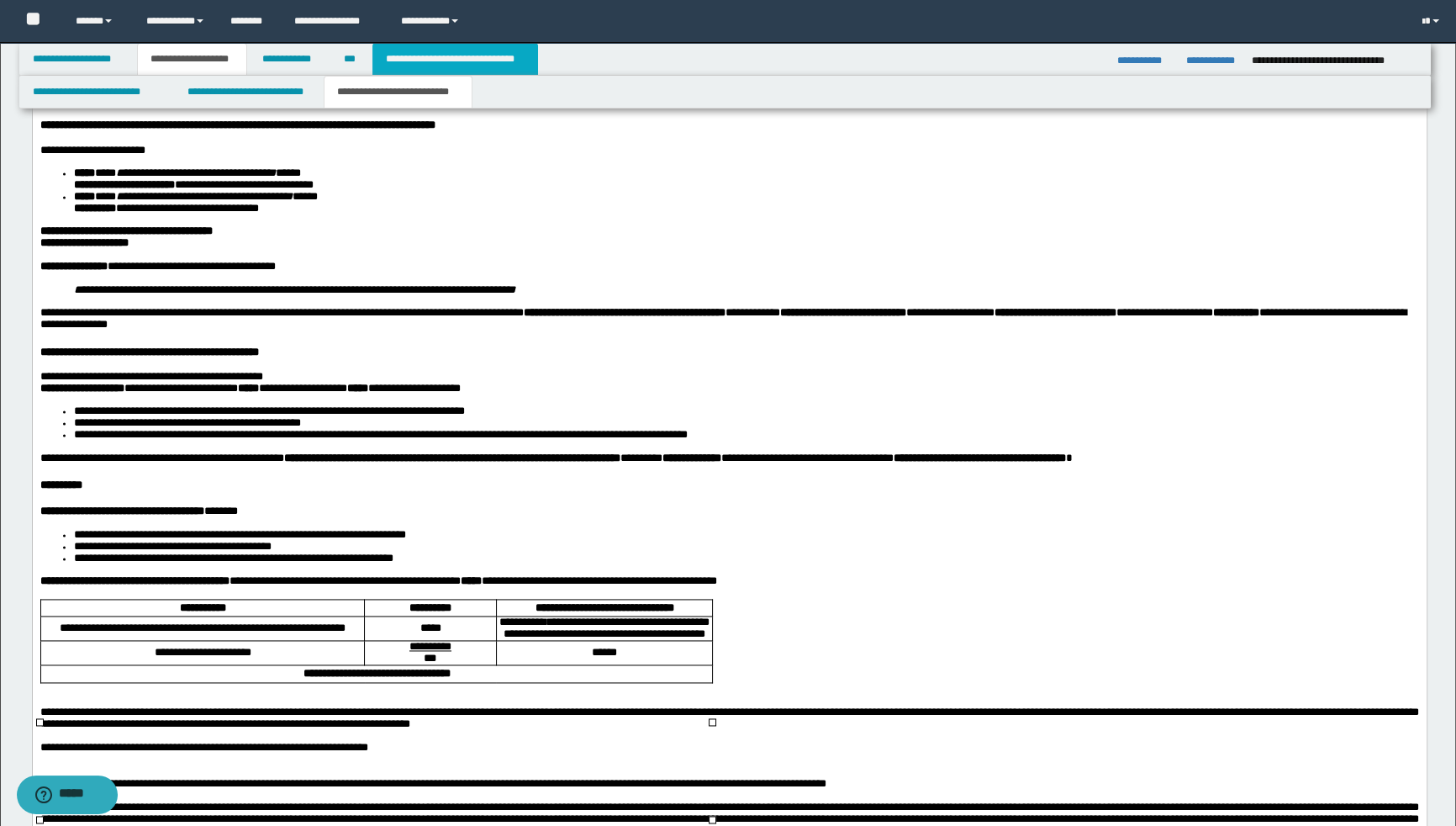 type on "**********" 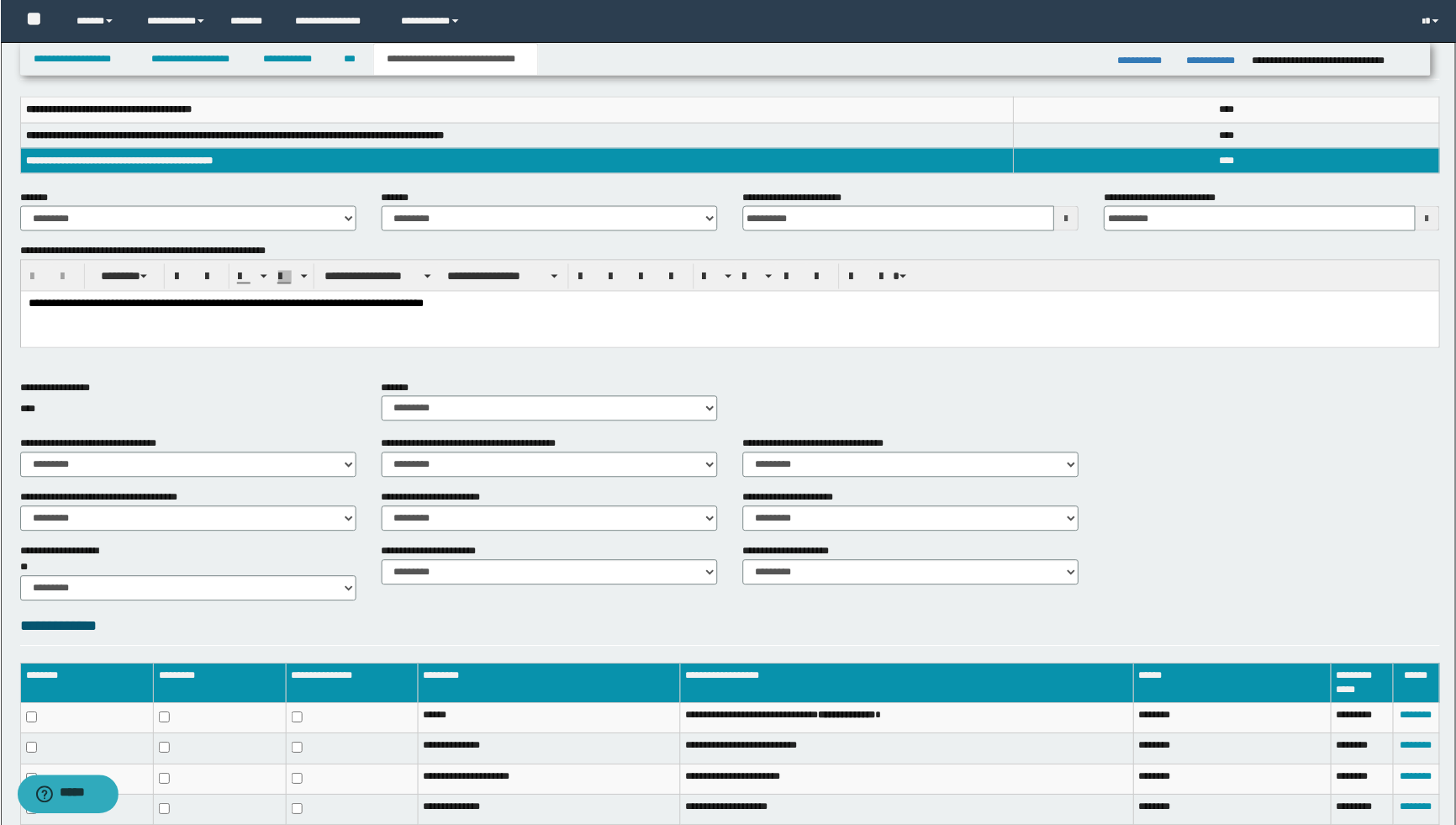 scroll, scrollTop: 379, scrollLeft: 0, axis: vertical 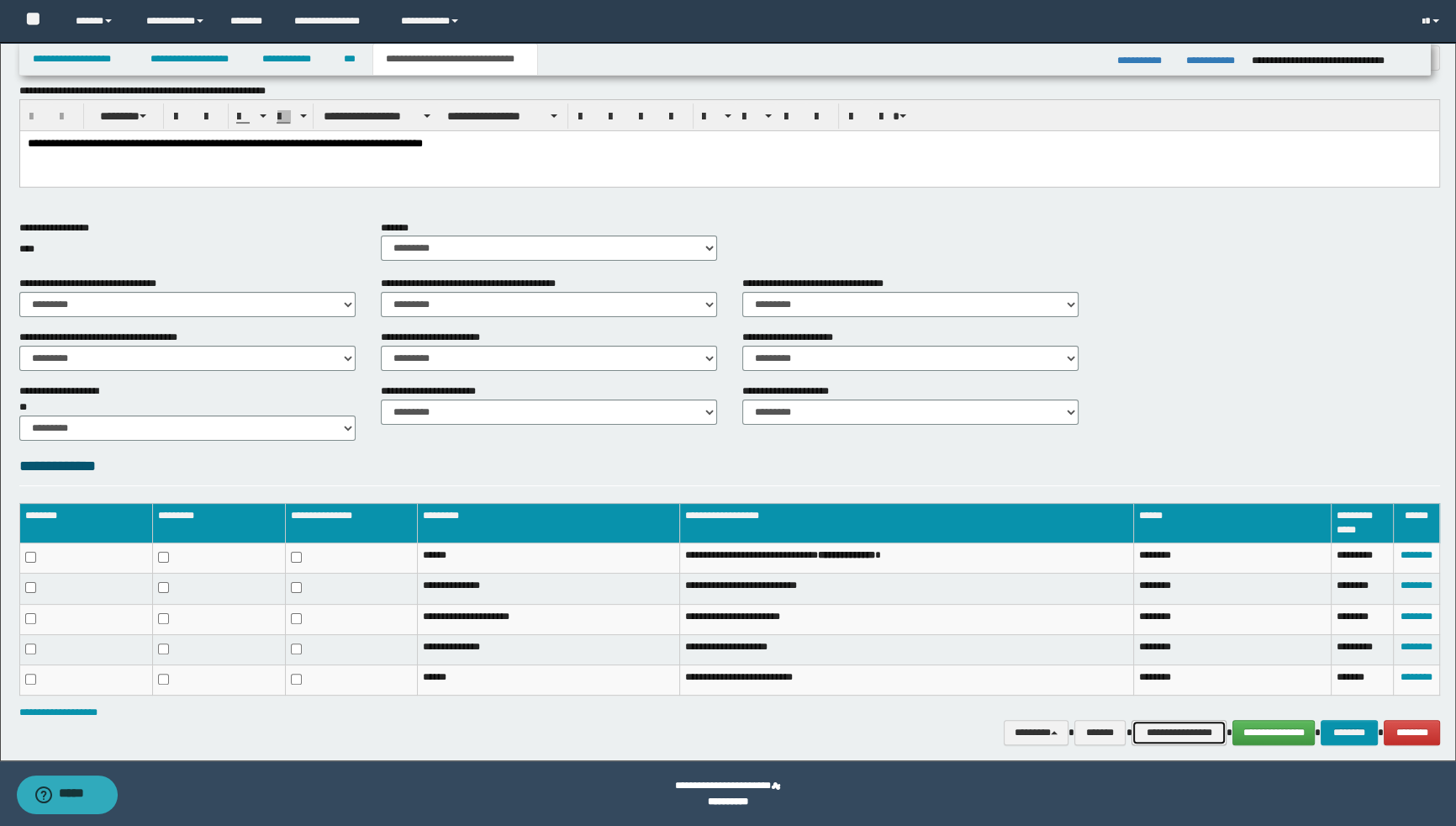 click on "**********" at bounding box center (1179, 733) 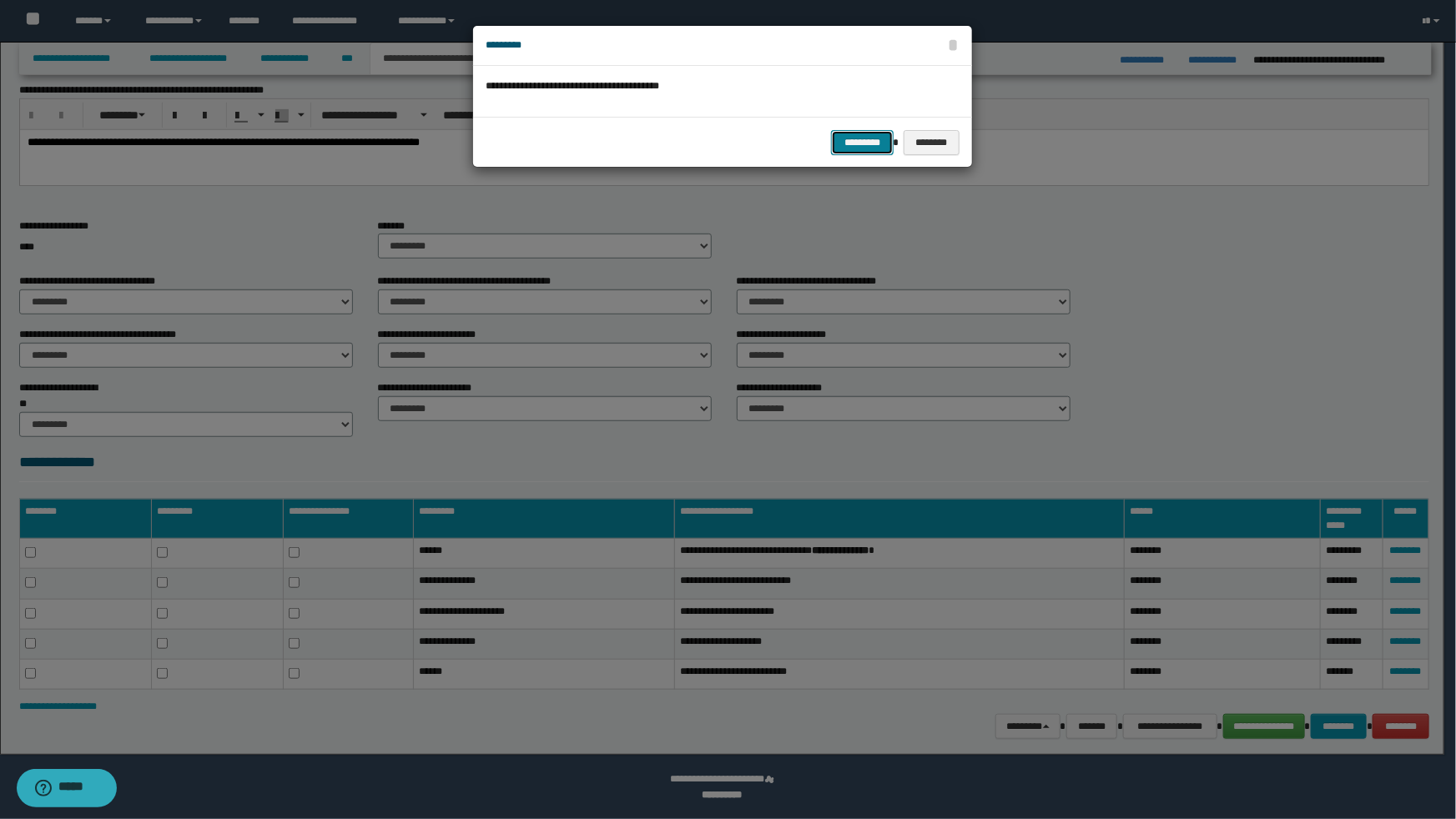click on "*********" at bounding box center [862, 143] 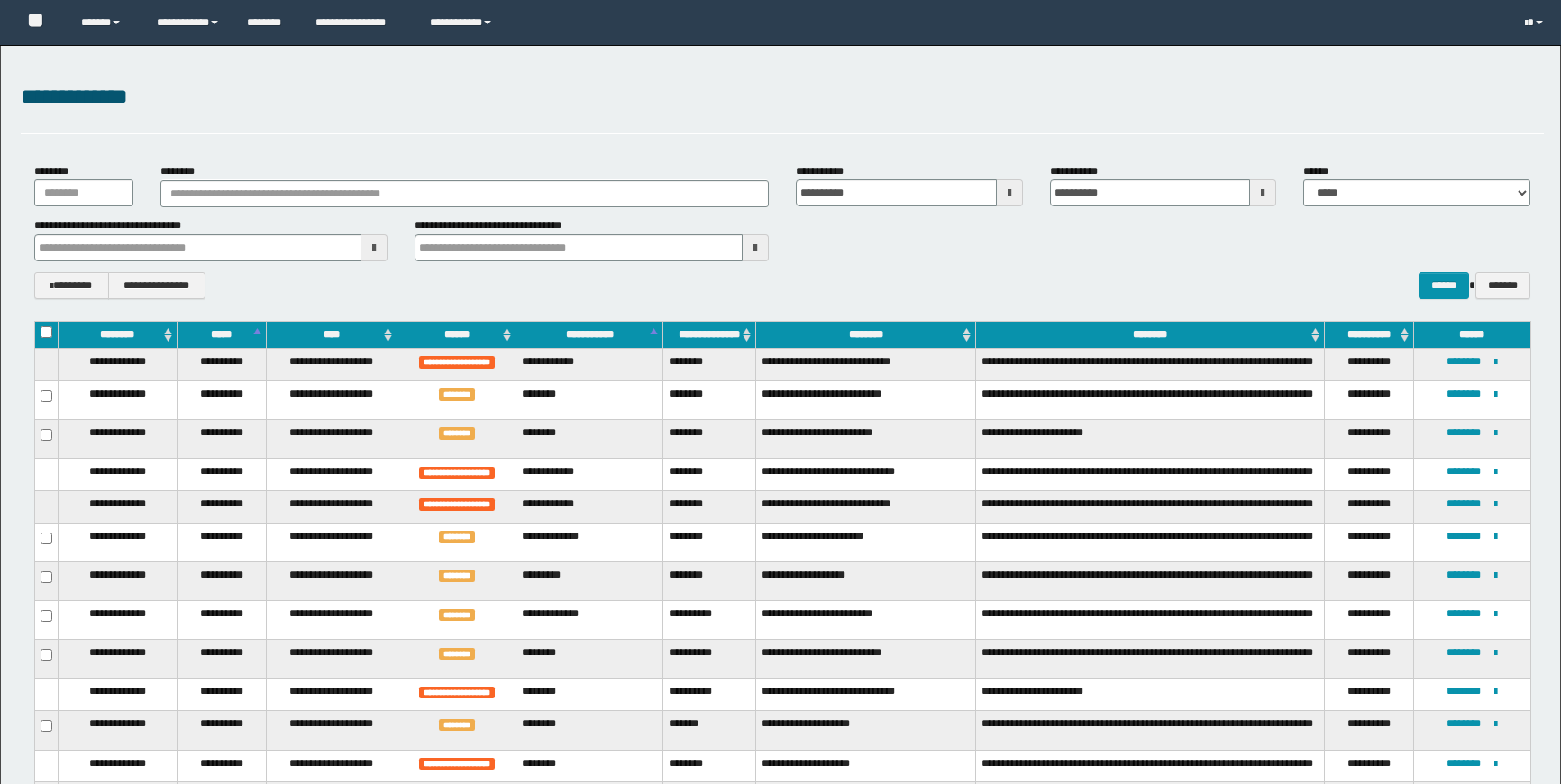 scroll, scrollTop: 1022, scrollLeft: 0, axis: vertical 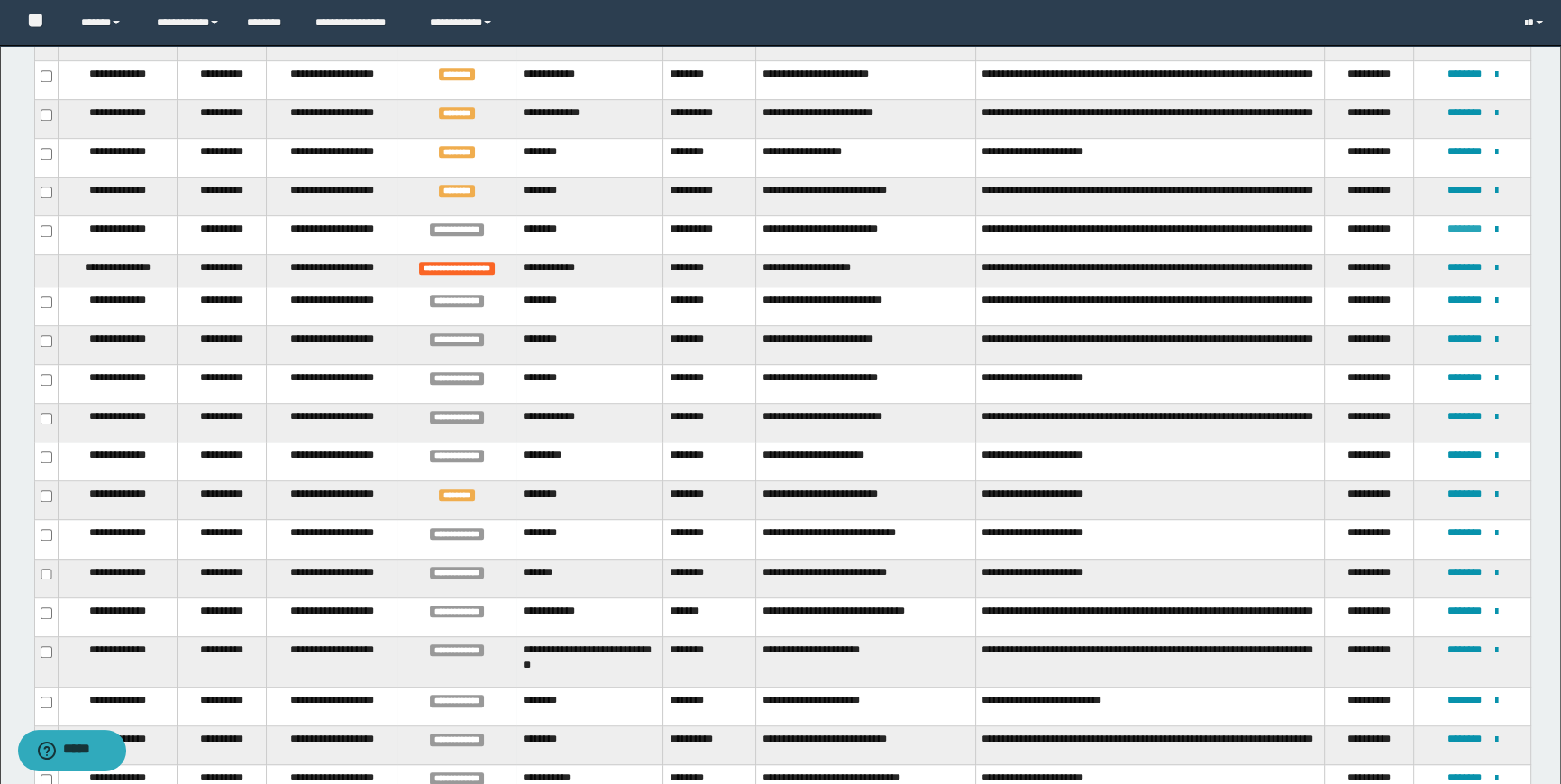 click on "********" at bounding box center [1464, 229] 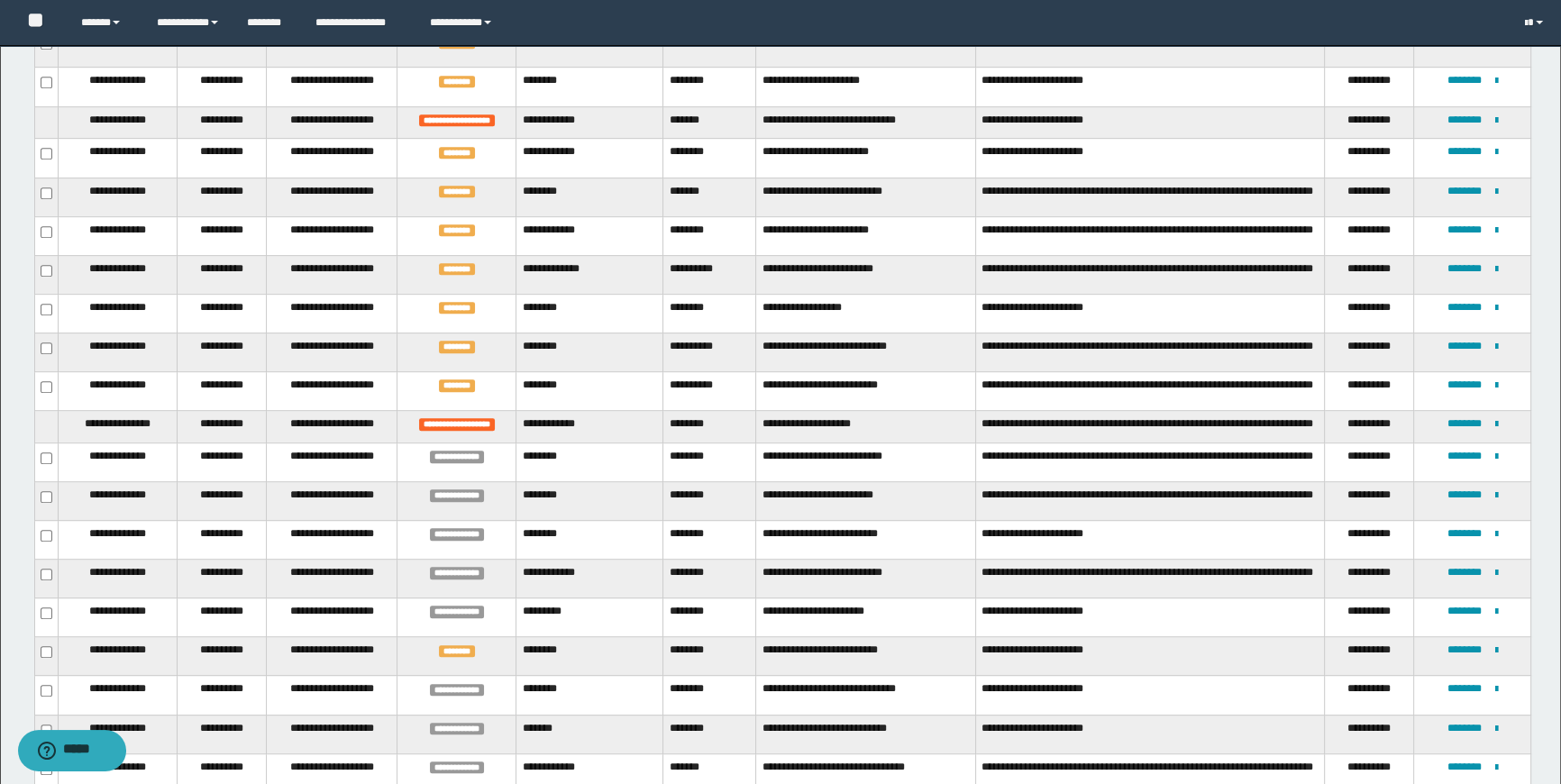 scroll, scrollTop: 1171, scrollLeft: 0, axis: vertical 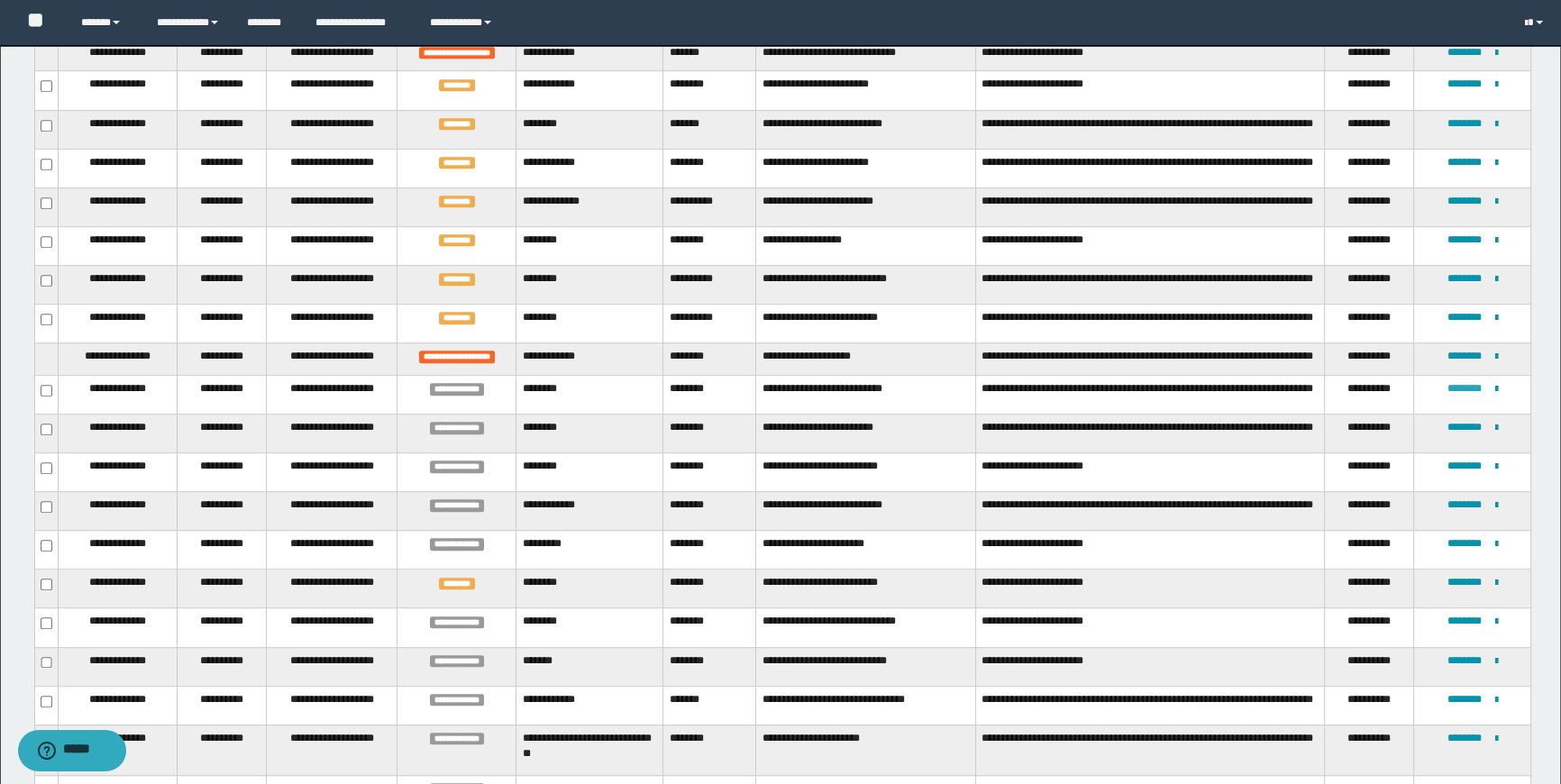 click on "********" at bounding box center [1464, 388] 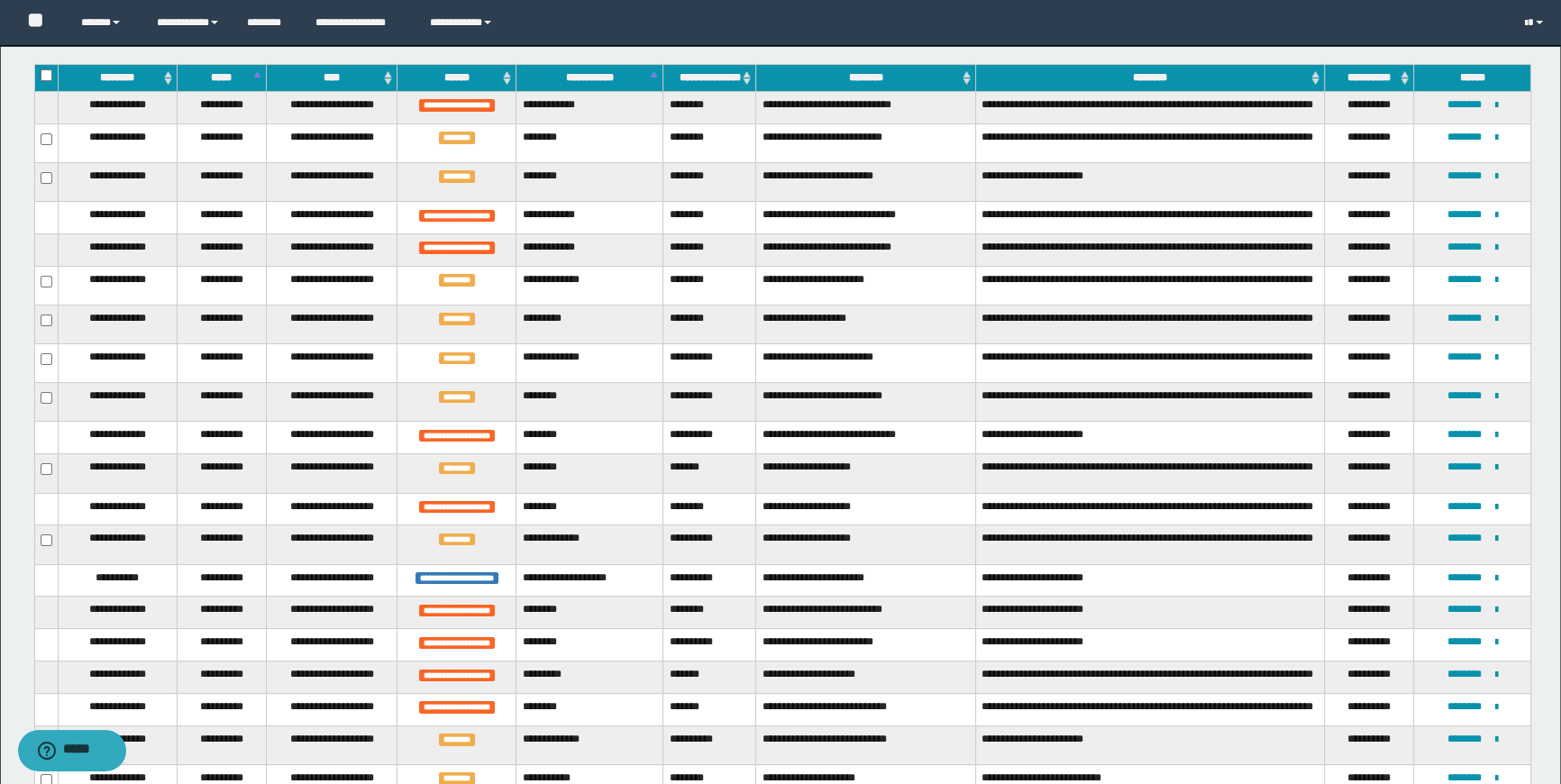 scroll, scrollTop: 23, scrollLeft: 0, axis: vertical 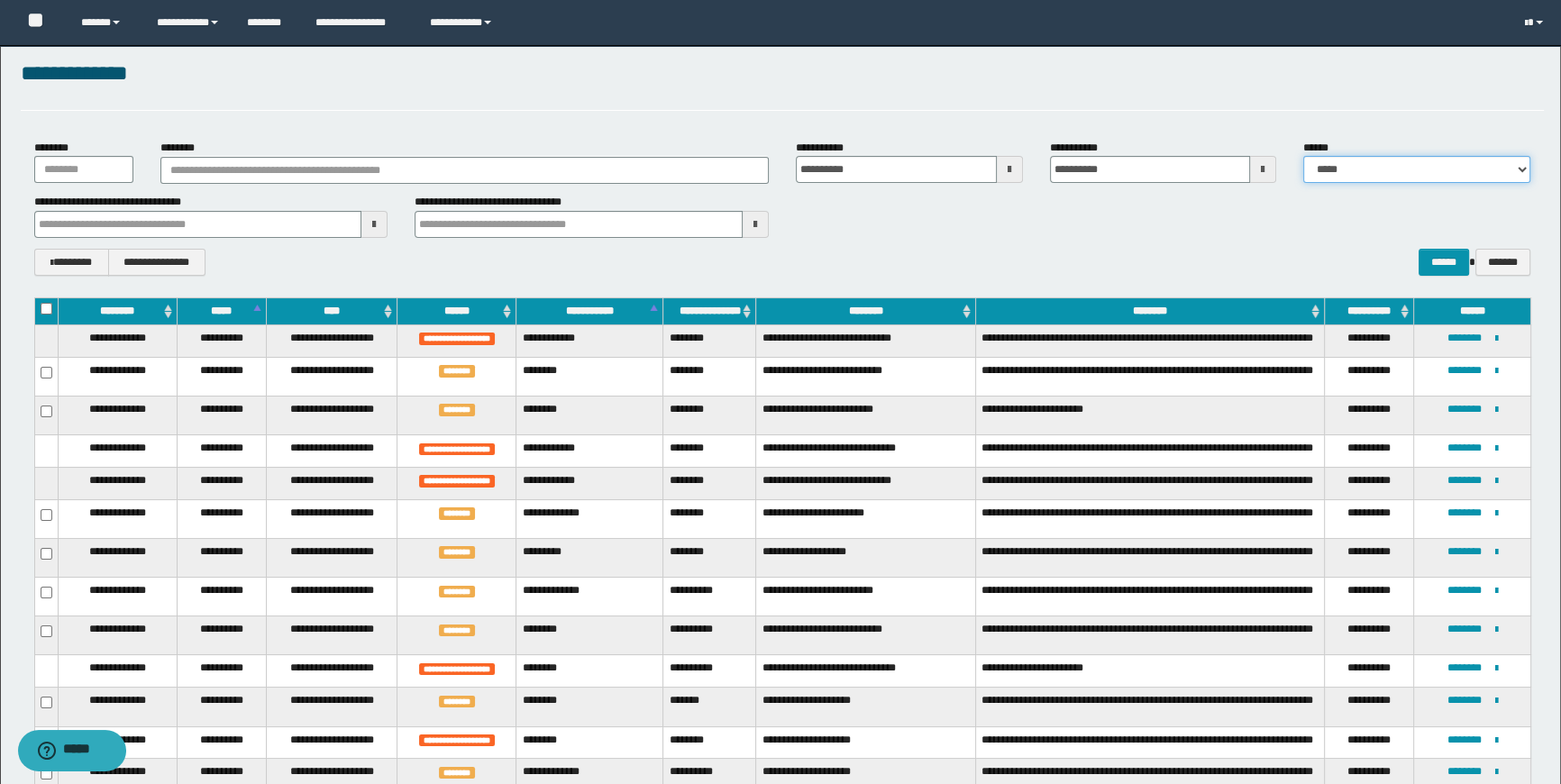 click on "**********" at bounding box center [1417, 169] 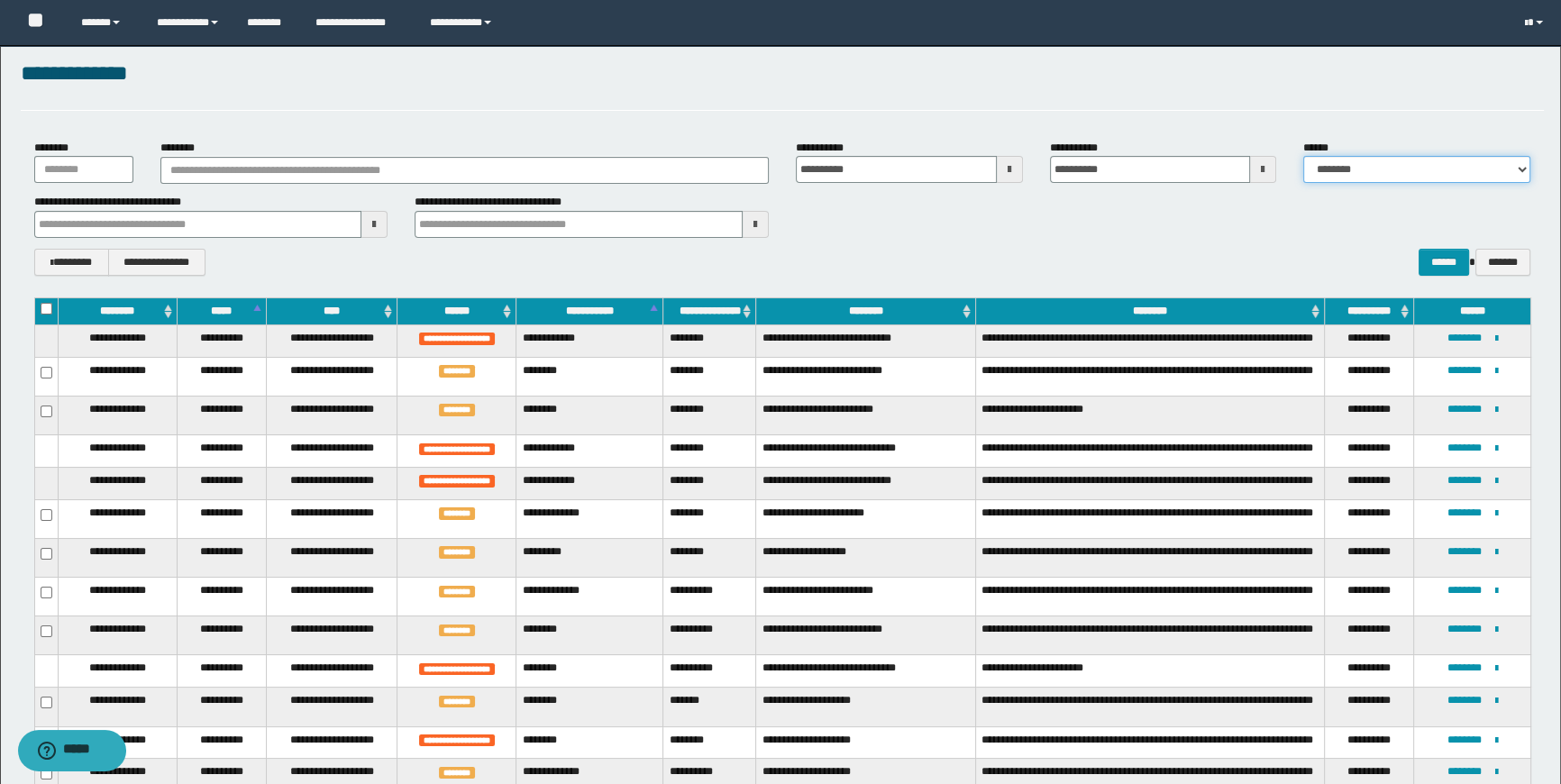click on "**********" at bounding box center [1417, 169] 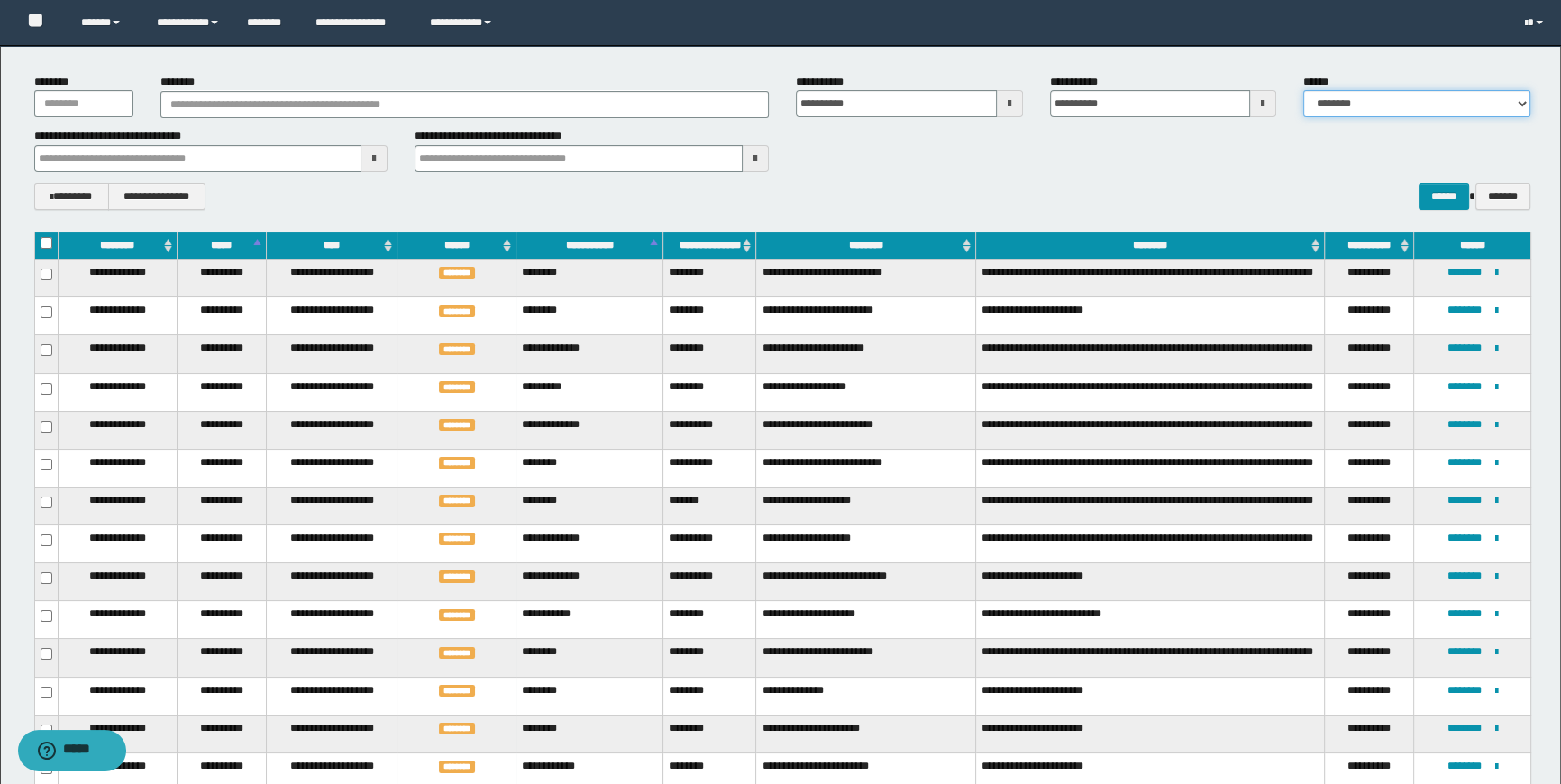 scroll, scrollTop: 0, scrollLeft: 0, axis: both 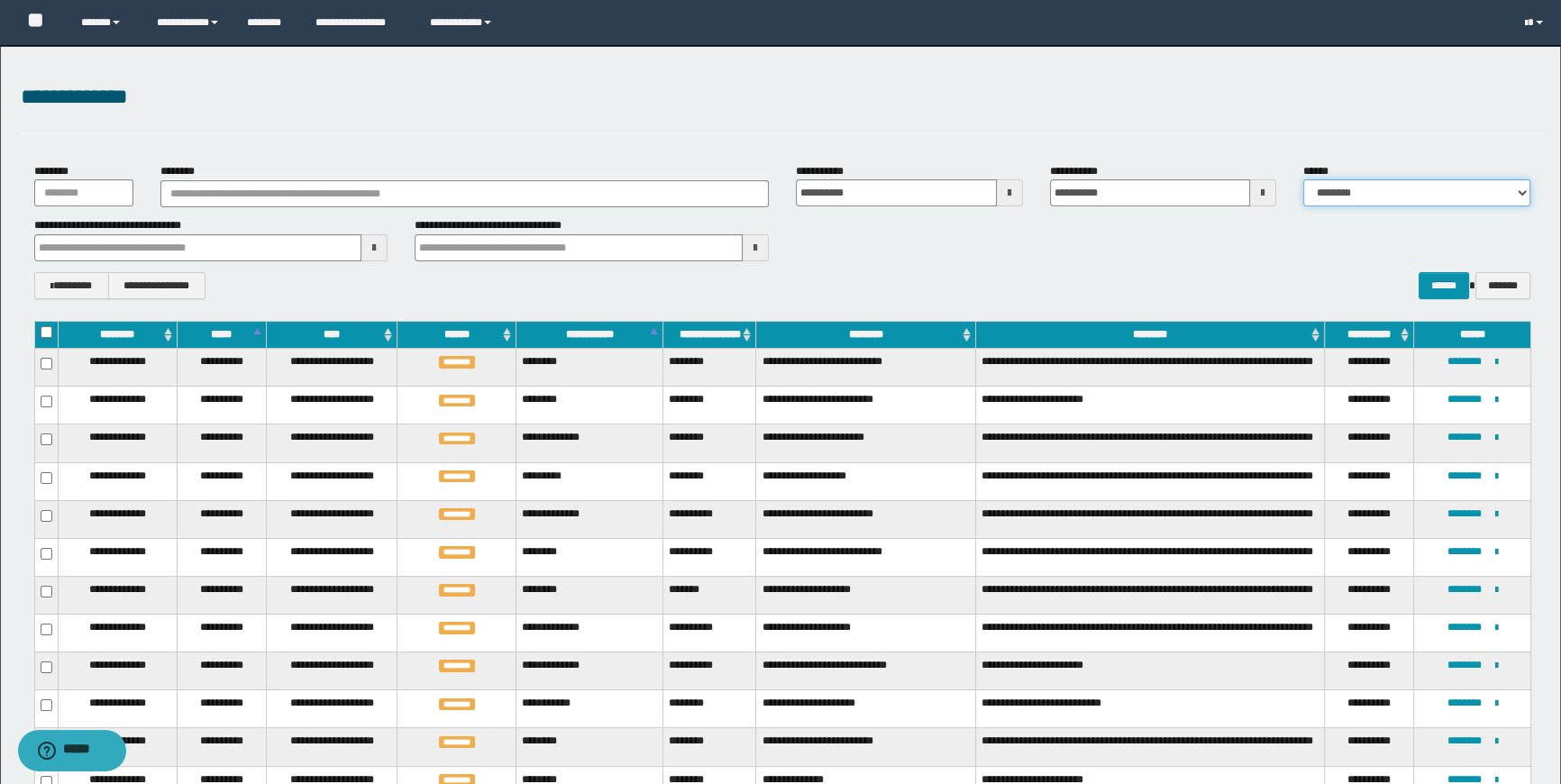 click on "**********" at bounding box center (1417, 193) 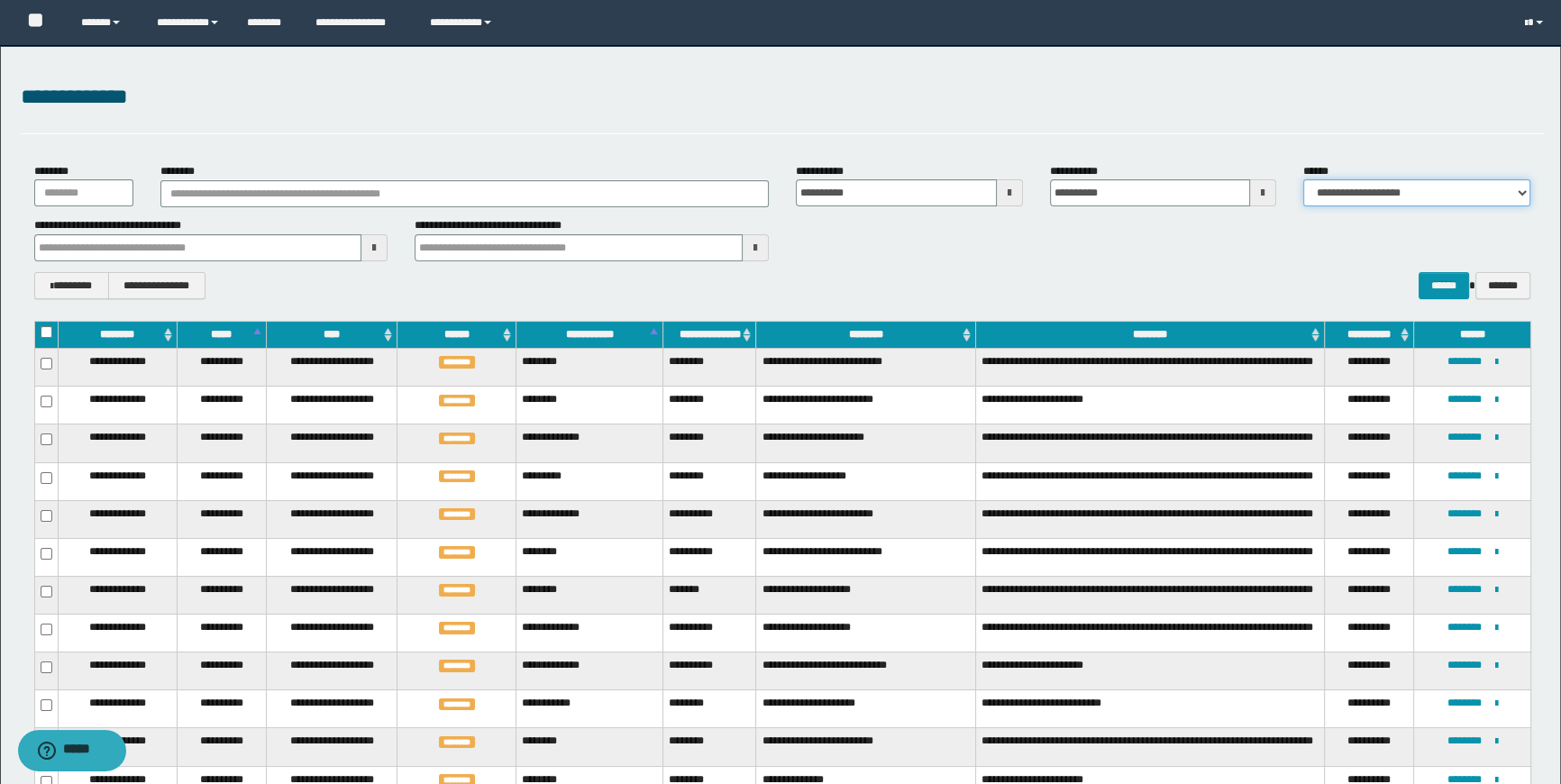 click on "**********" at bounding box center (1417, 193) 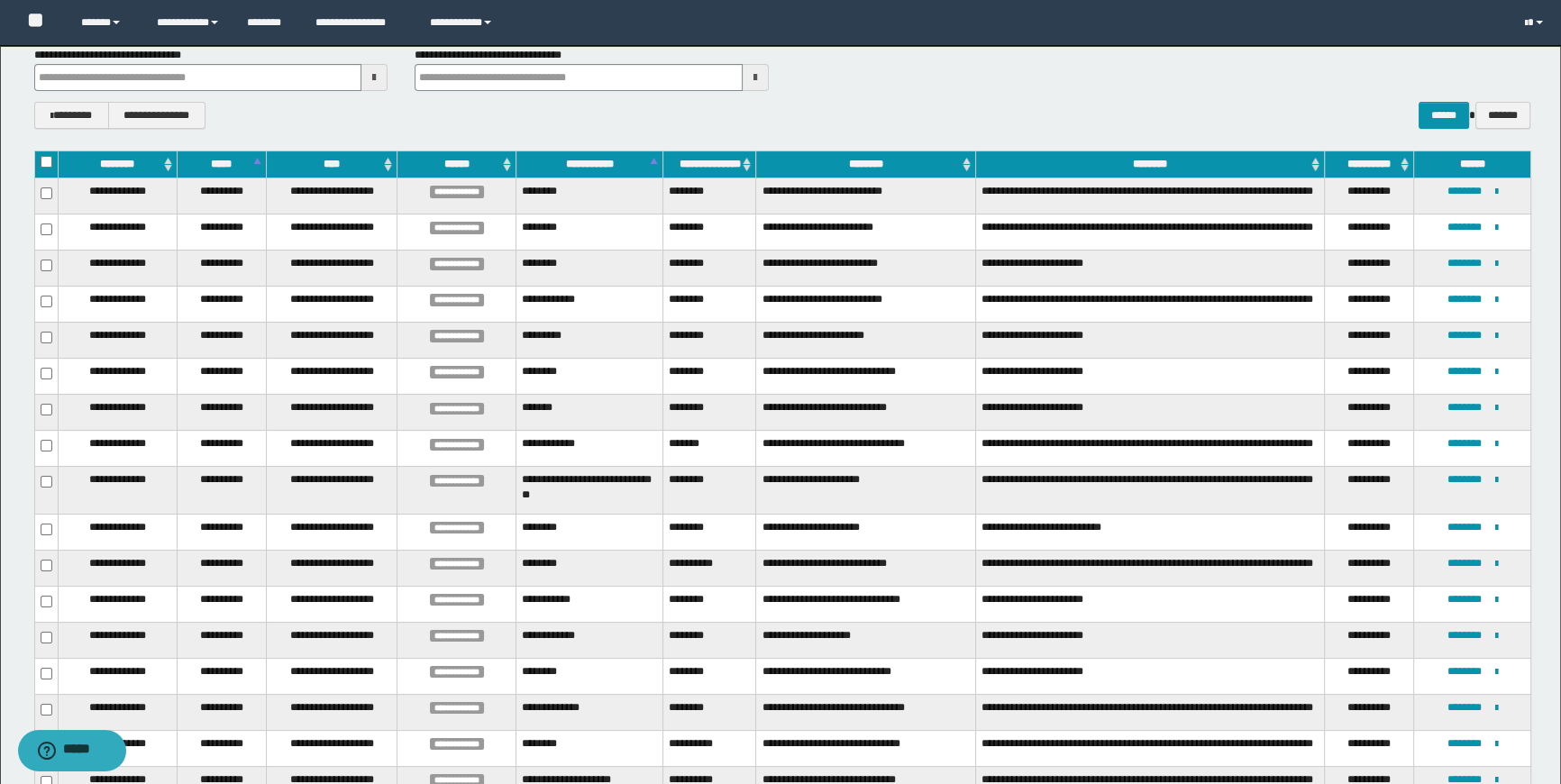 scroll, scrollTop: 163, scrollLeft: 0, axis: vertical 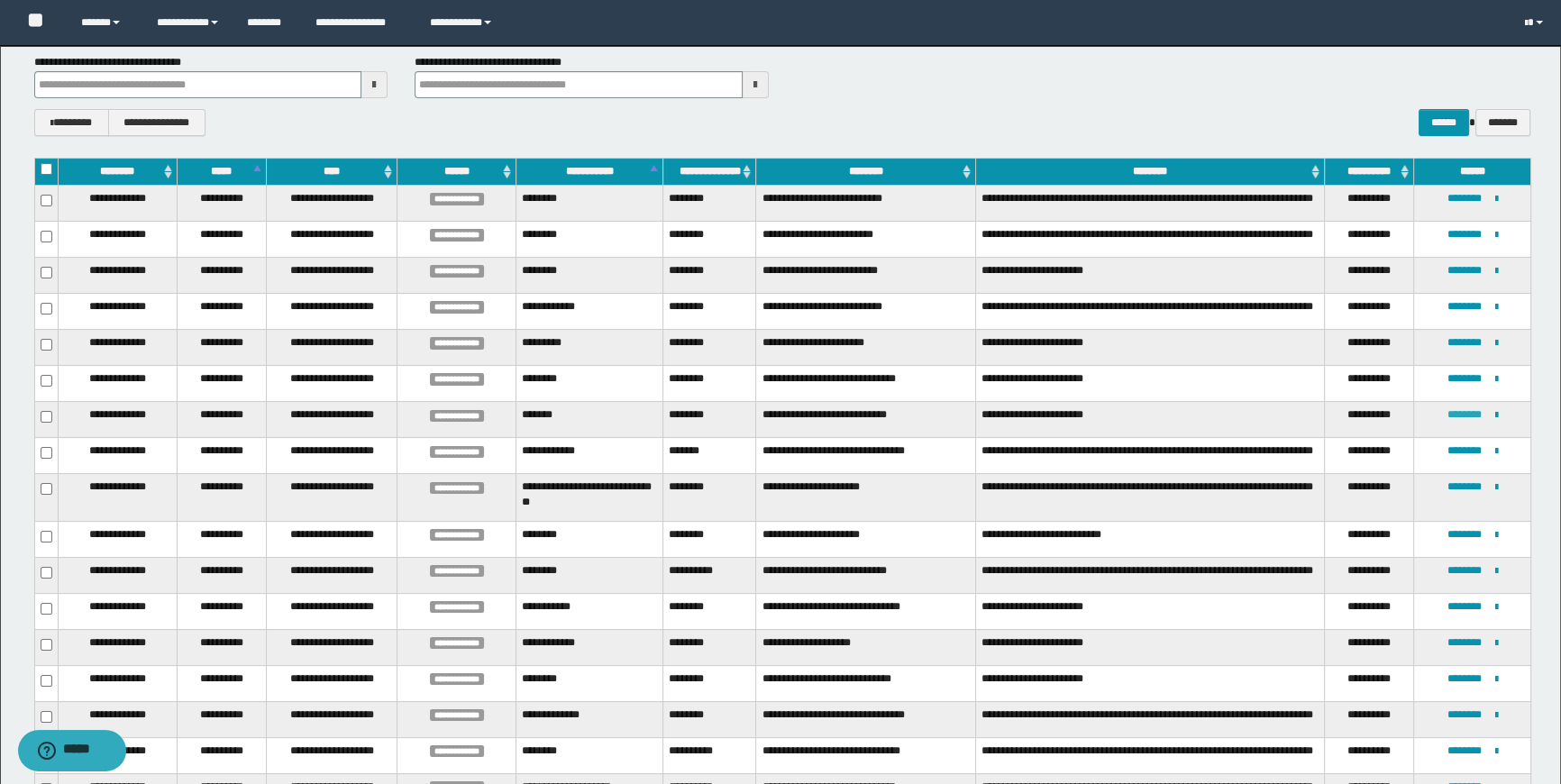 click on "********" at bounding box center [1464, 415] 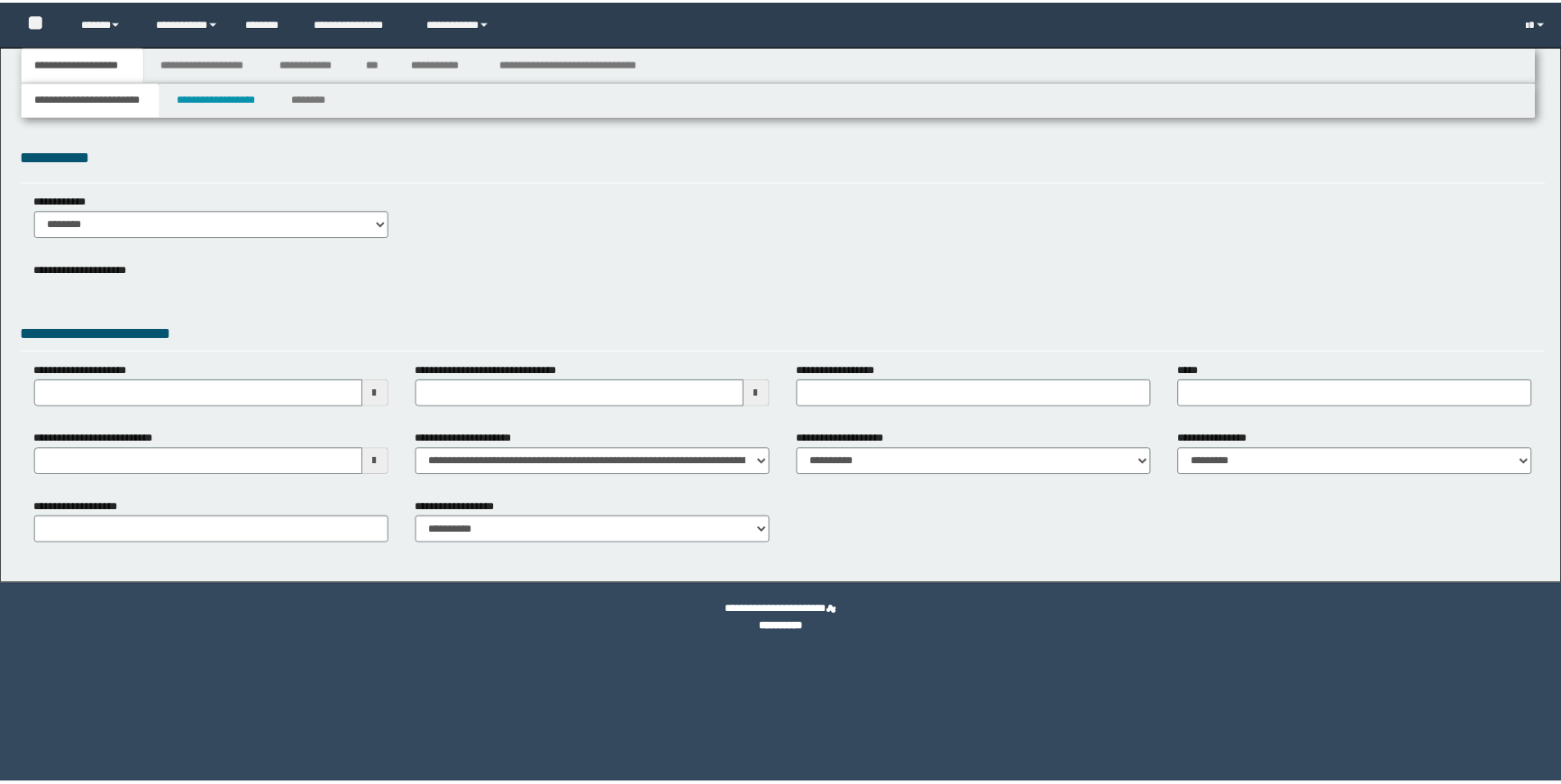 scroll, scrollTop: 0, scrollLeft: 0, axis: both 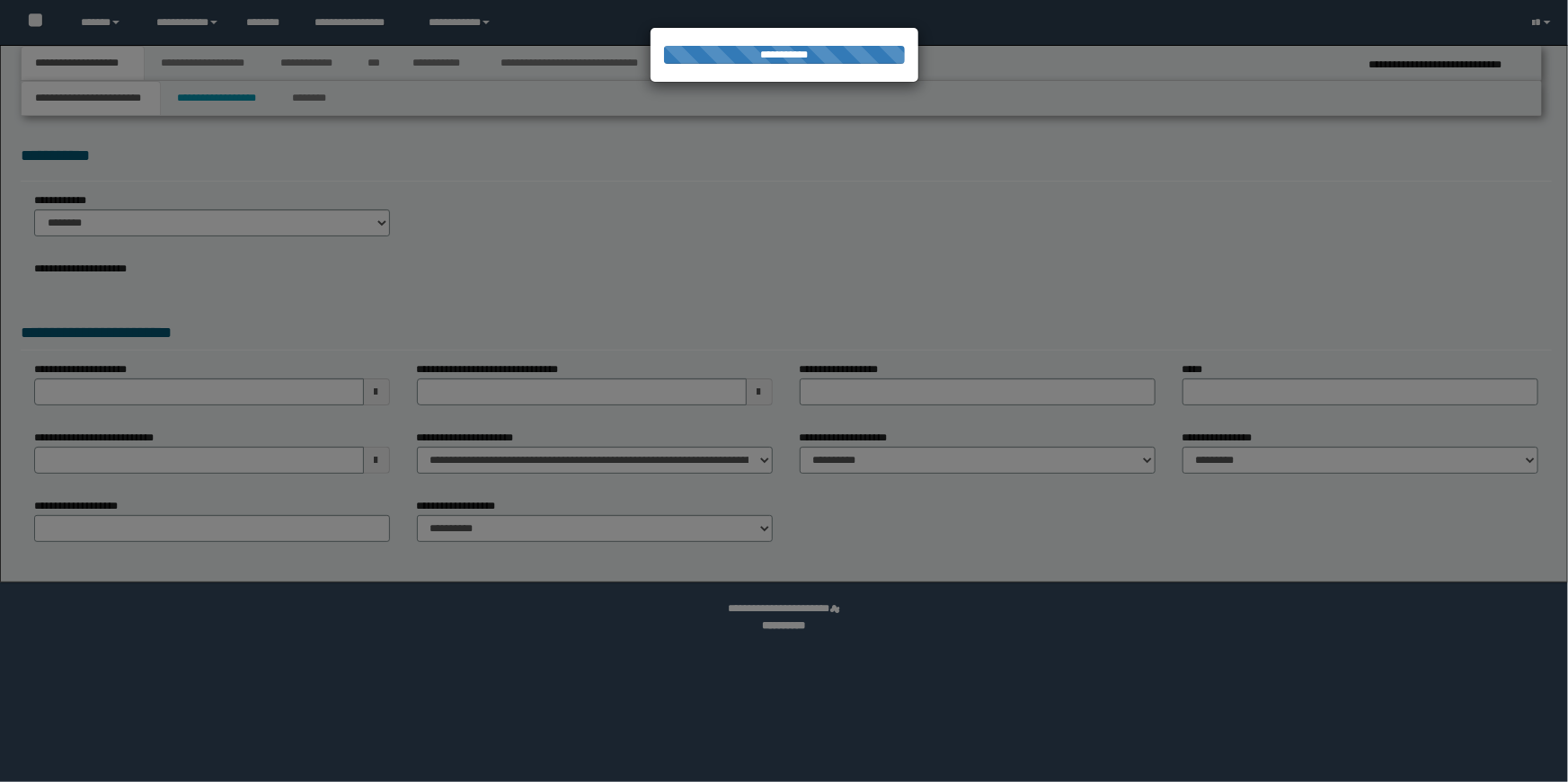 select on "*" 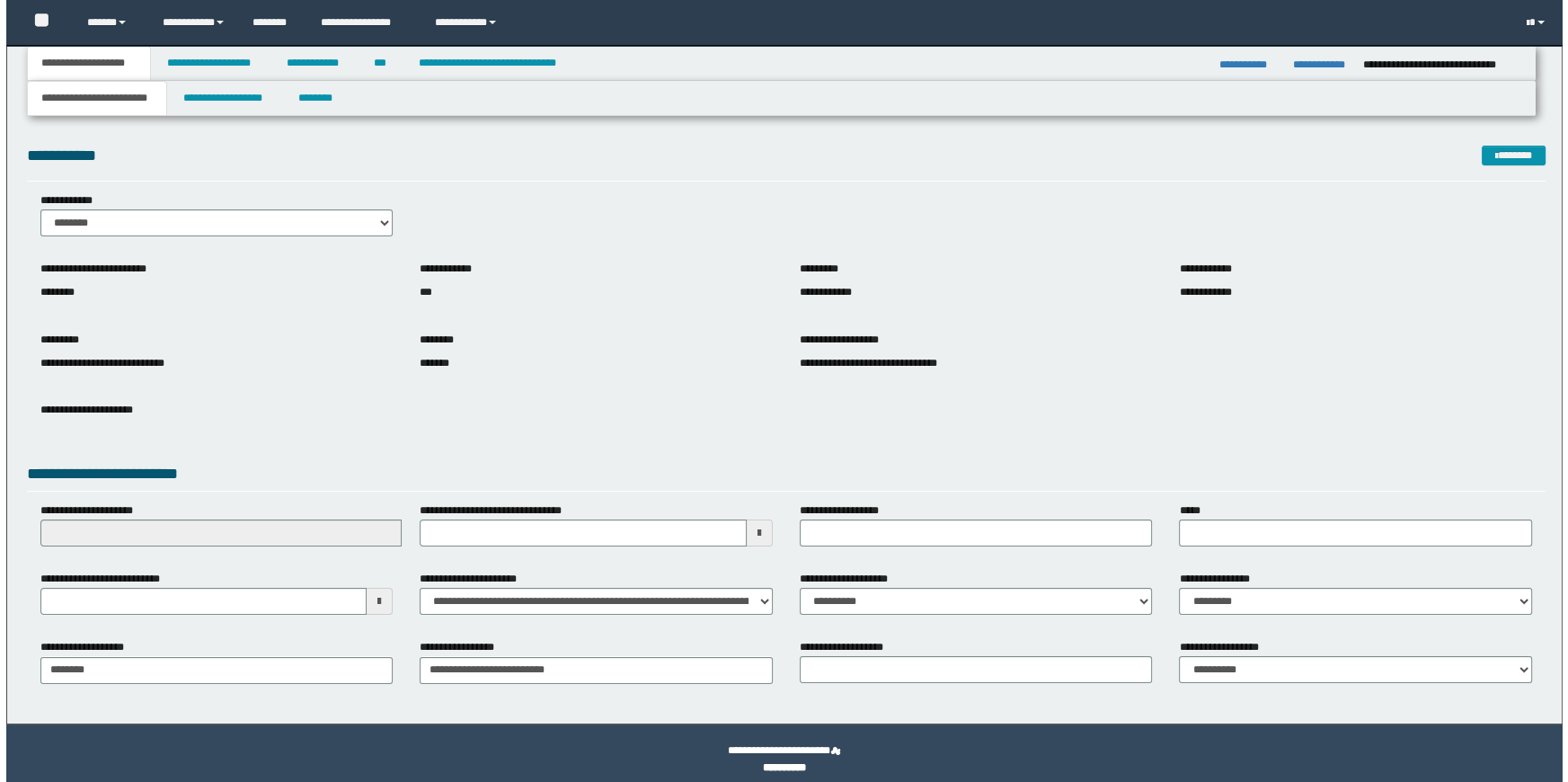 scroll, scrollTop: 0, scrollLeft: 0, axis: both 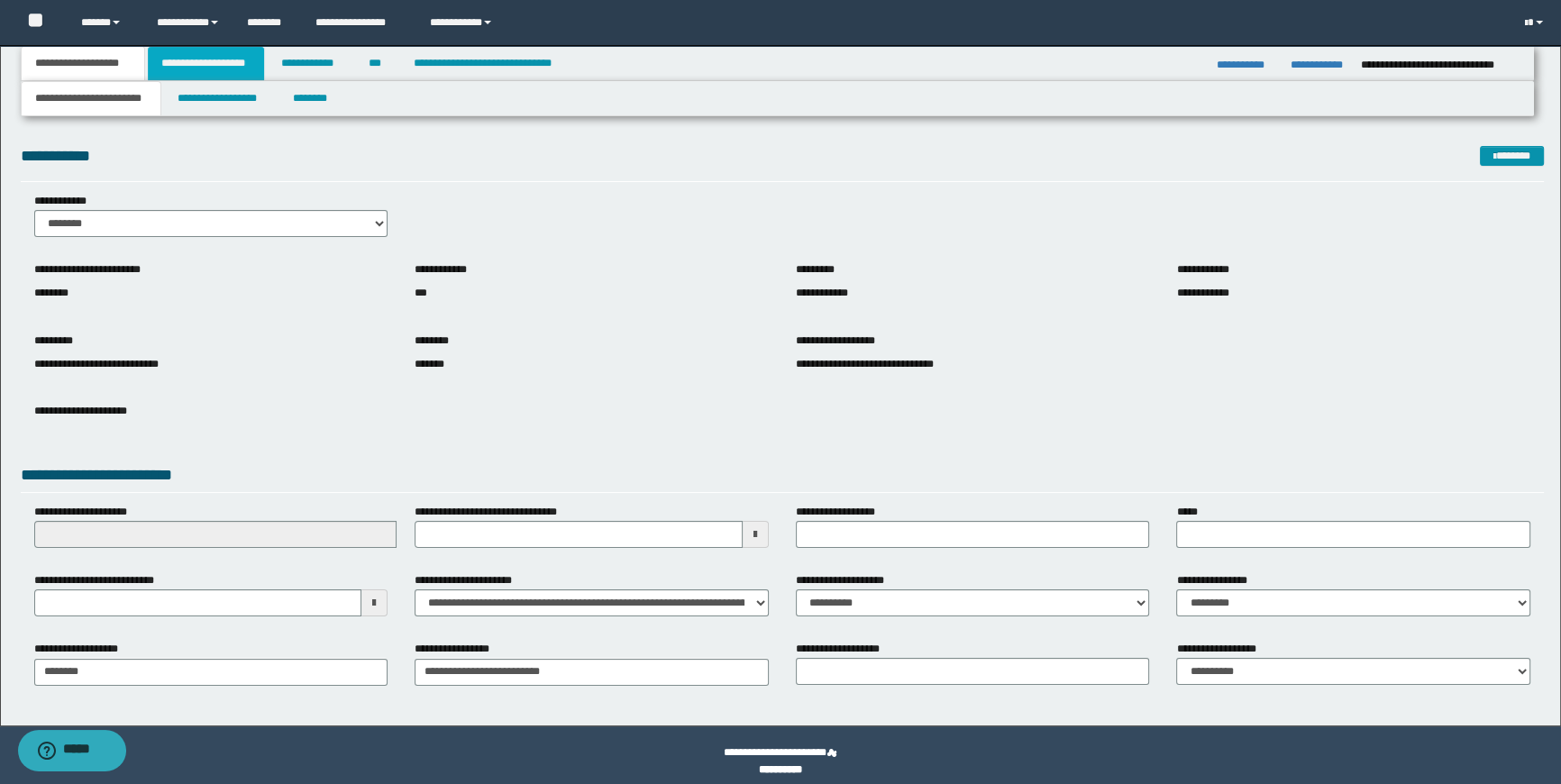 click on "**********" at bounding box center [205, 63] 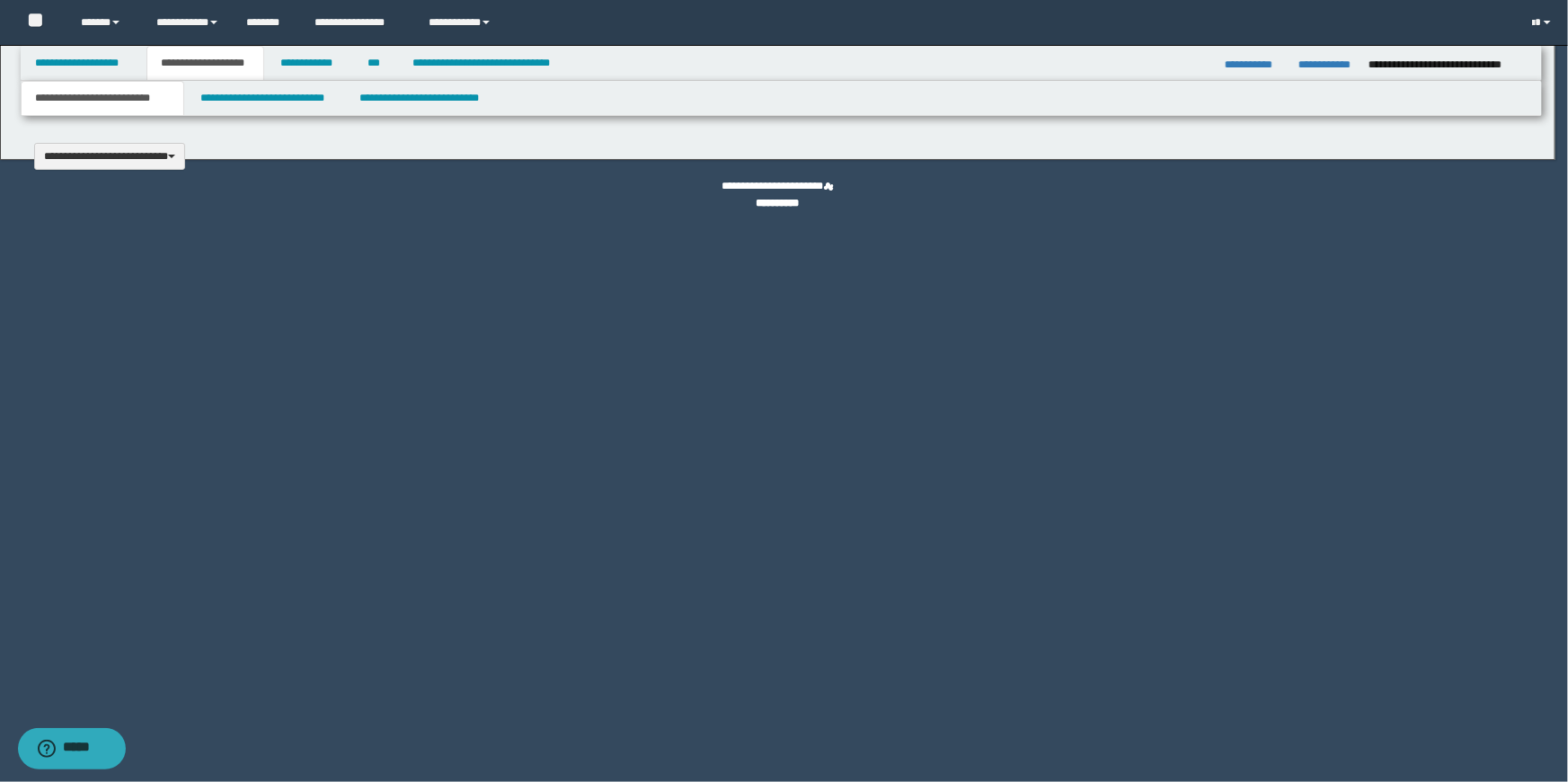 type 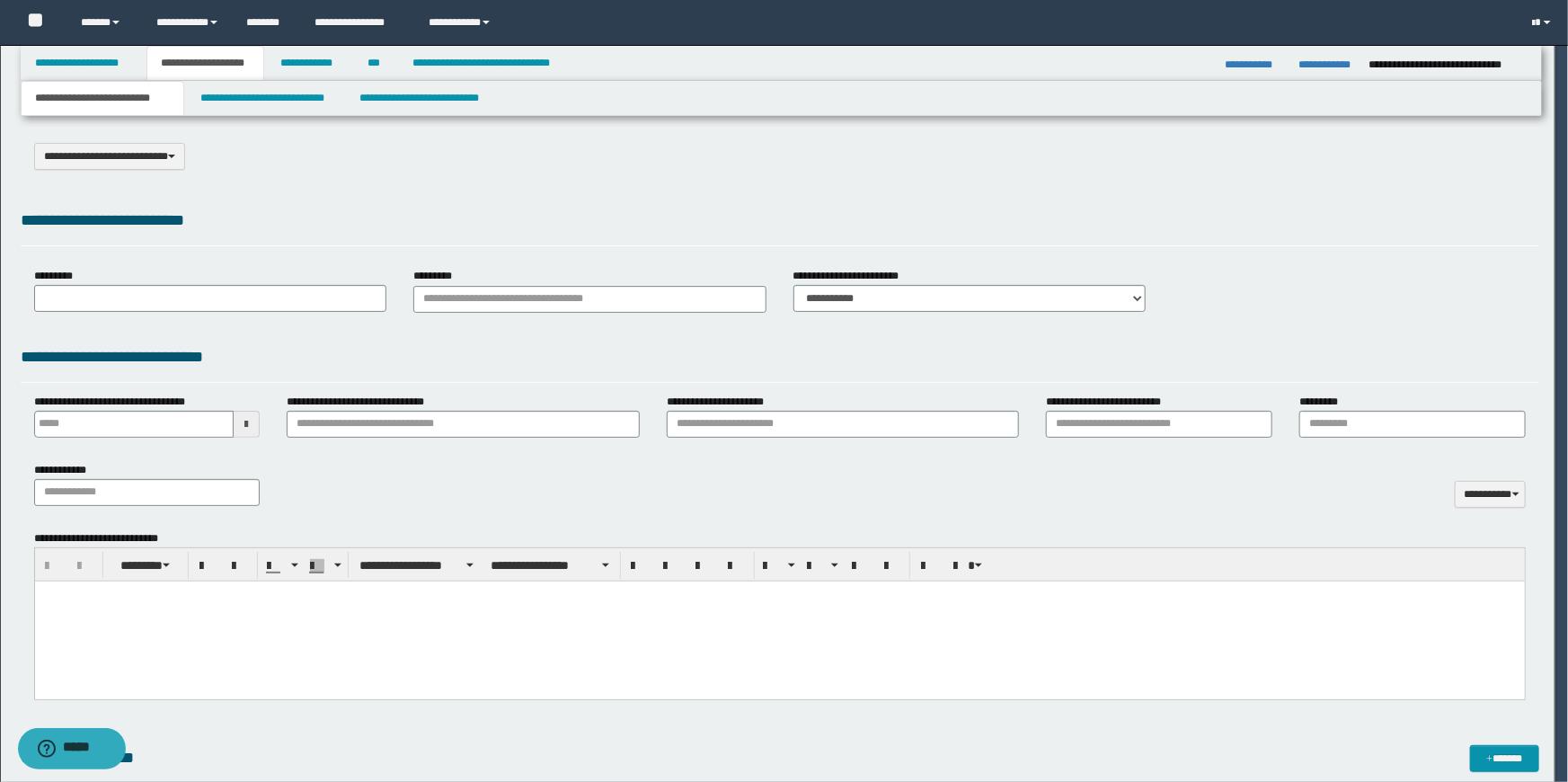 type on "**********" 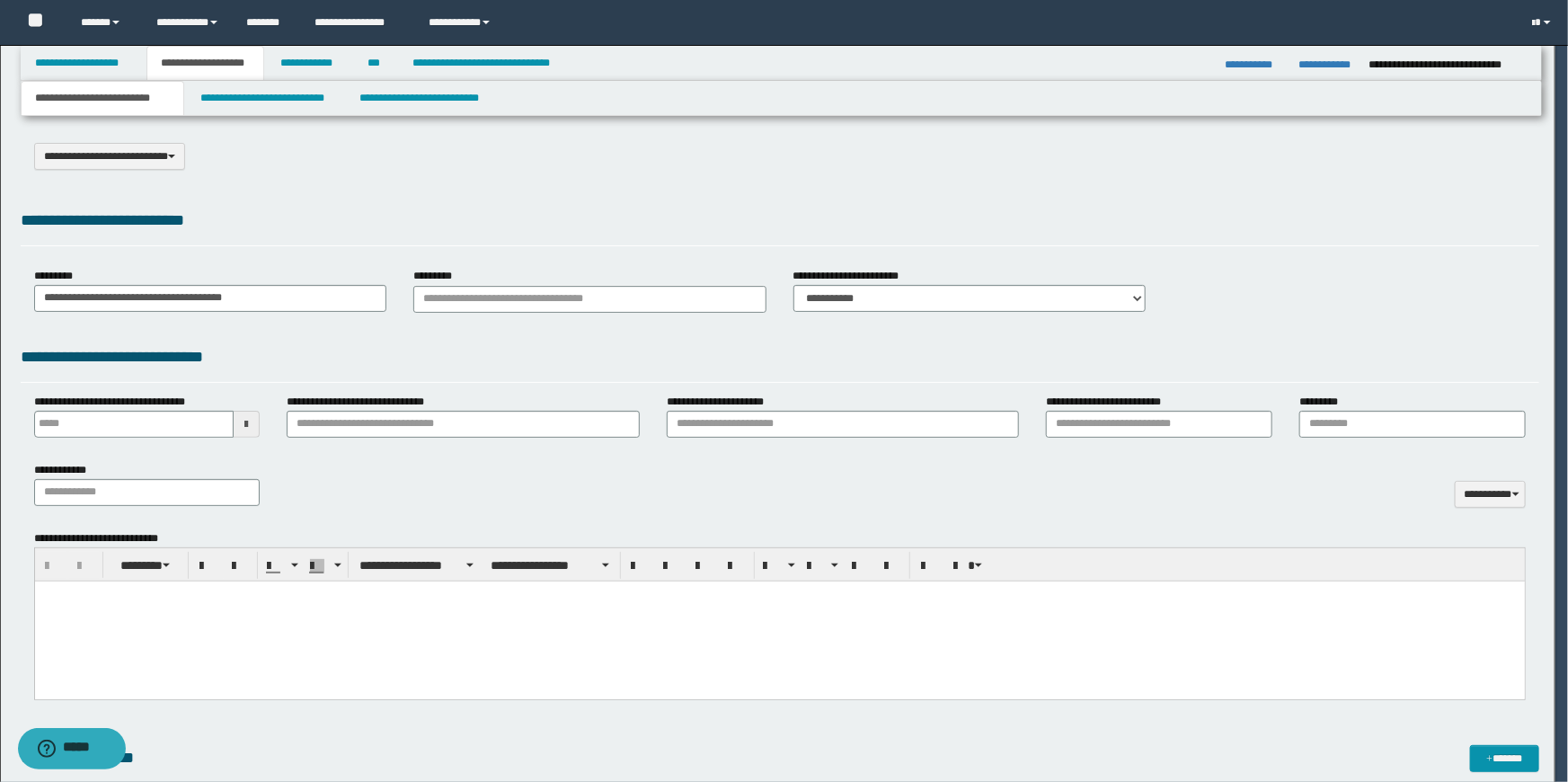 scroll, scrollTop: 0, scrollLeft: 0, axis: both 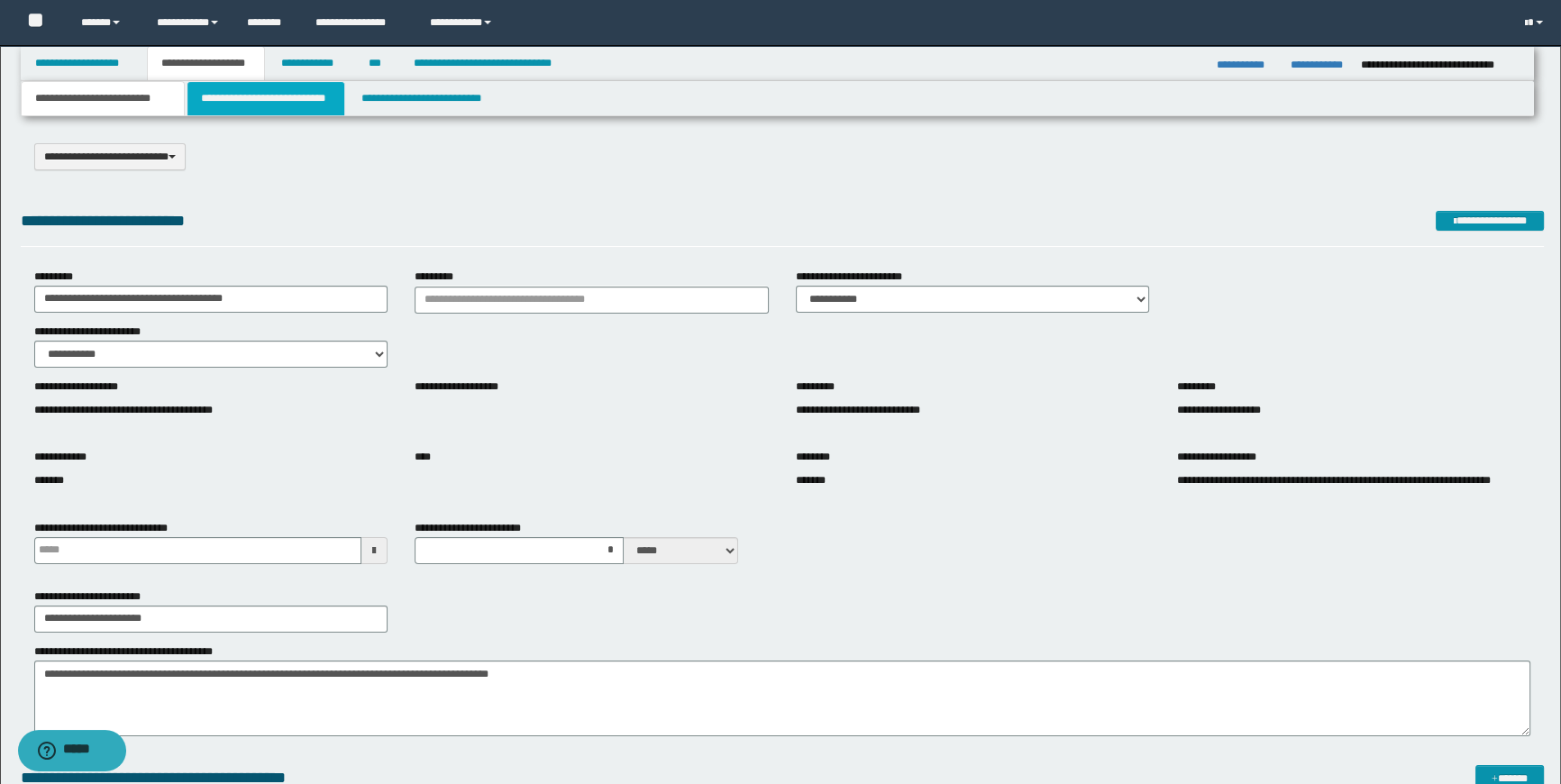 click on "**********" at bounding box center (265, 98) 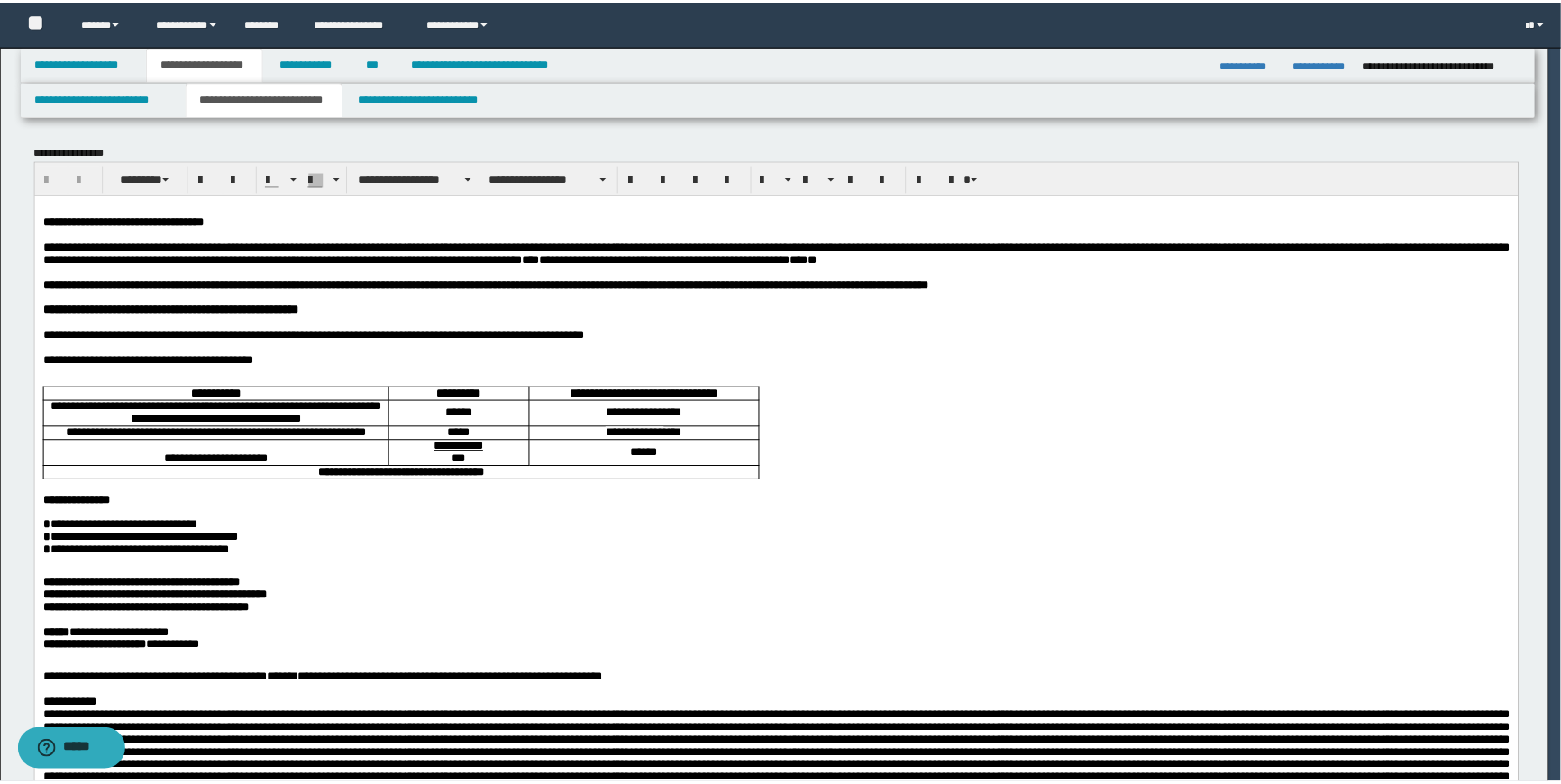 scroll, scrollTop: 0, scrollLeft: 0, axis: both 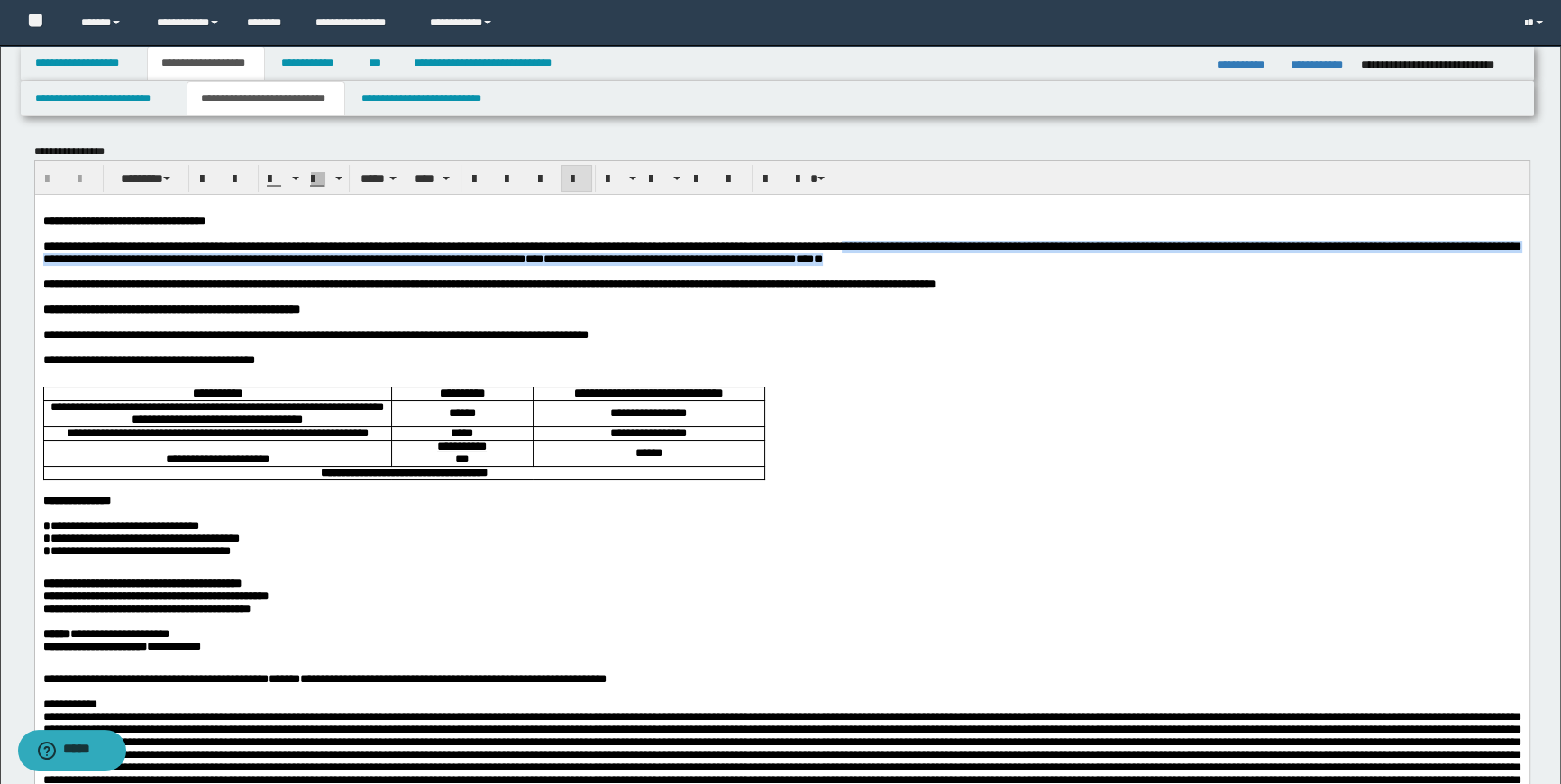 drag, startPoint x: 1034, startPoint y: 246, endPoint x: 1511, endPoint y: 257, distance: 477.1268 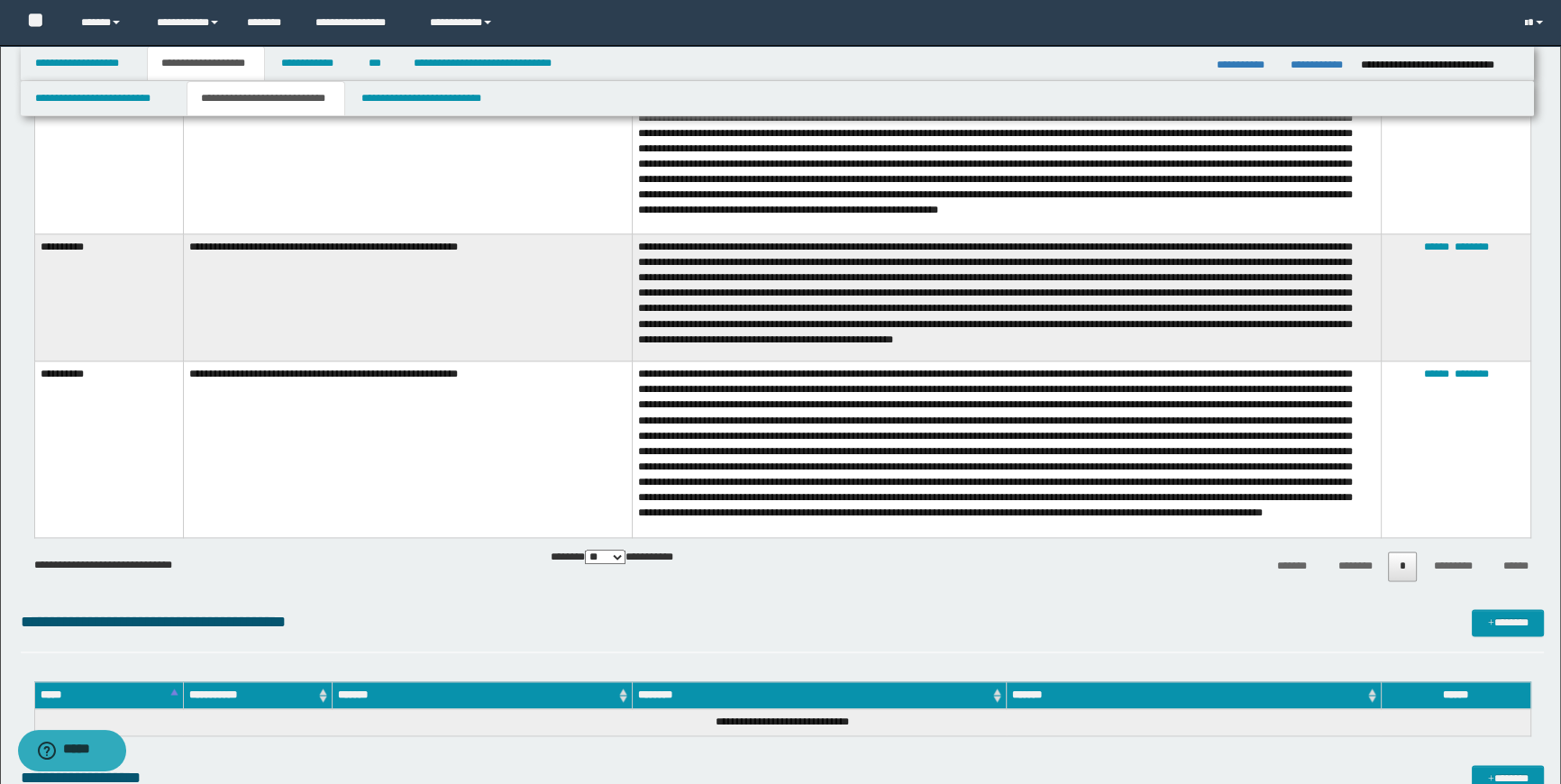 scroll, scrollTop: 2949, scrollLeft: 0, axis: vertical 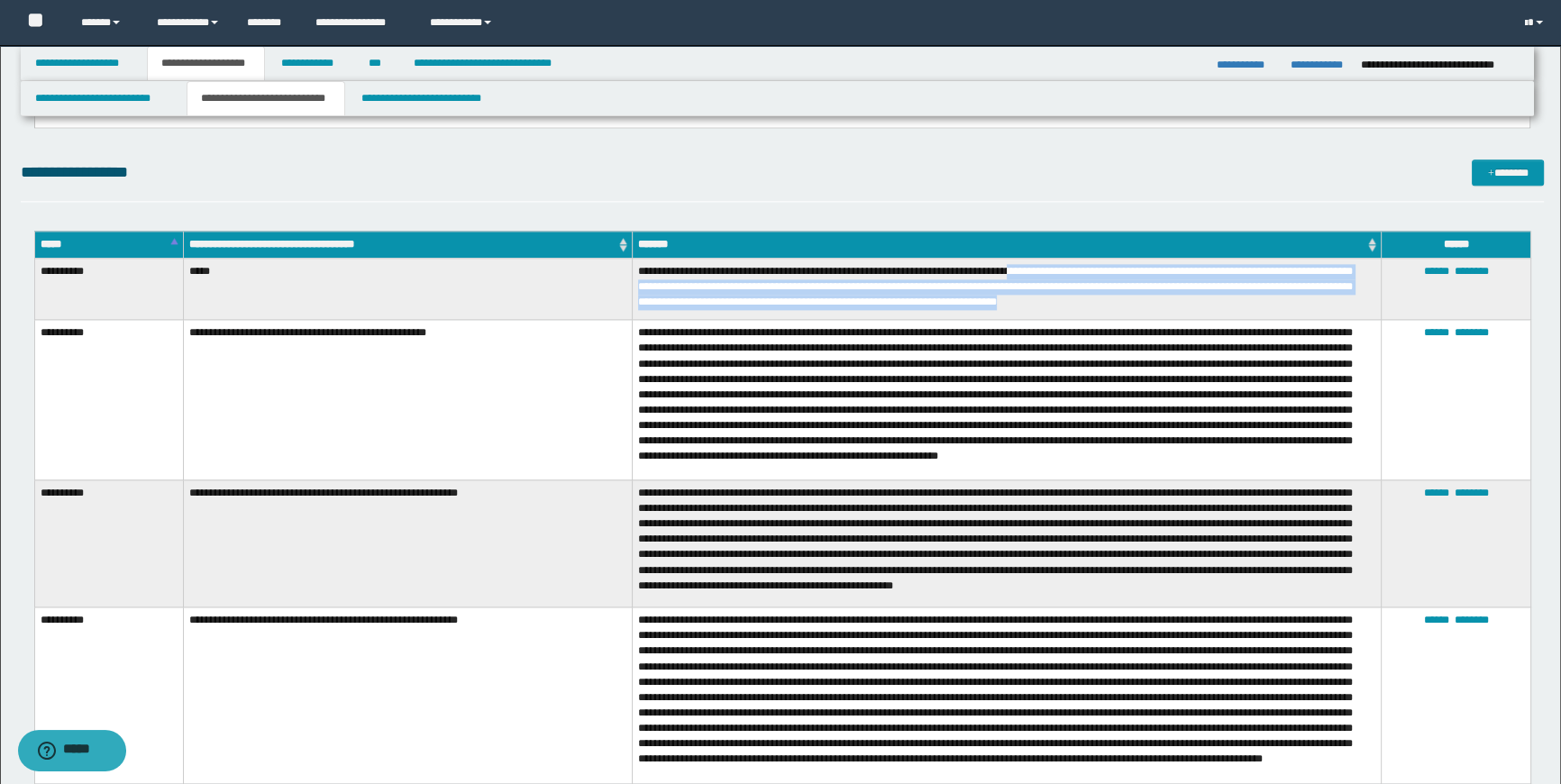 drag, startPoint x: 1033, startPoint y: 269, endPoint x: 1148, endPoint y: 297, distance: 118.35962 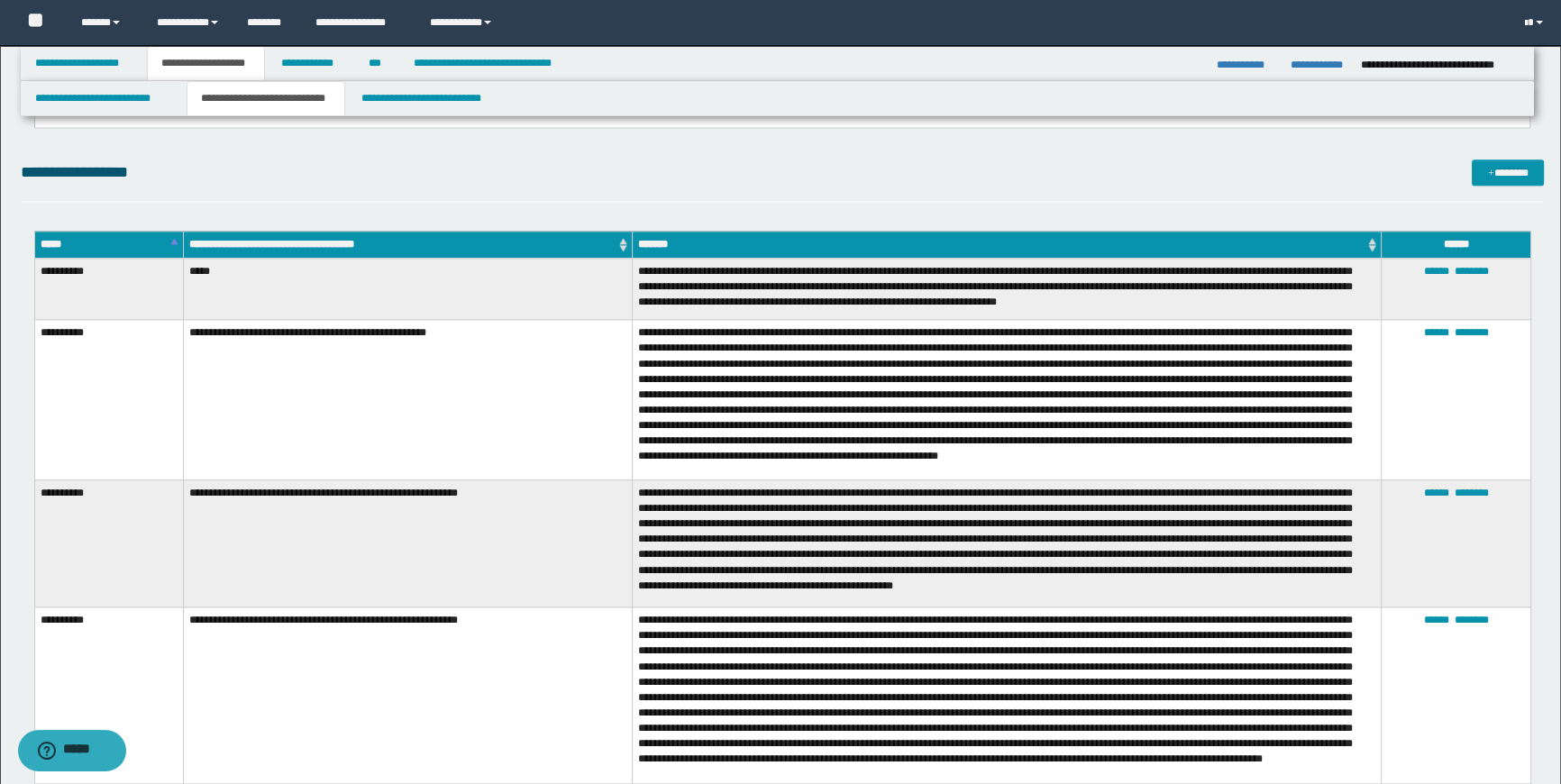 click at bounding box center (1007, 400) 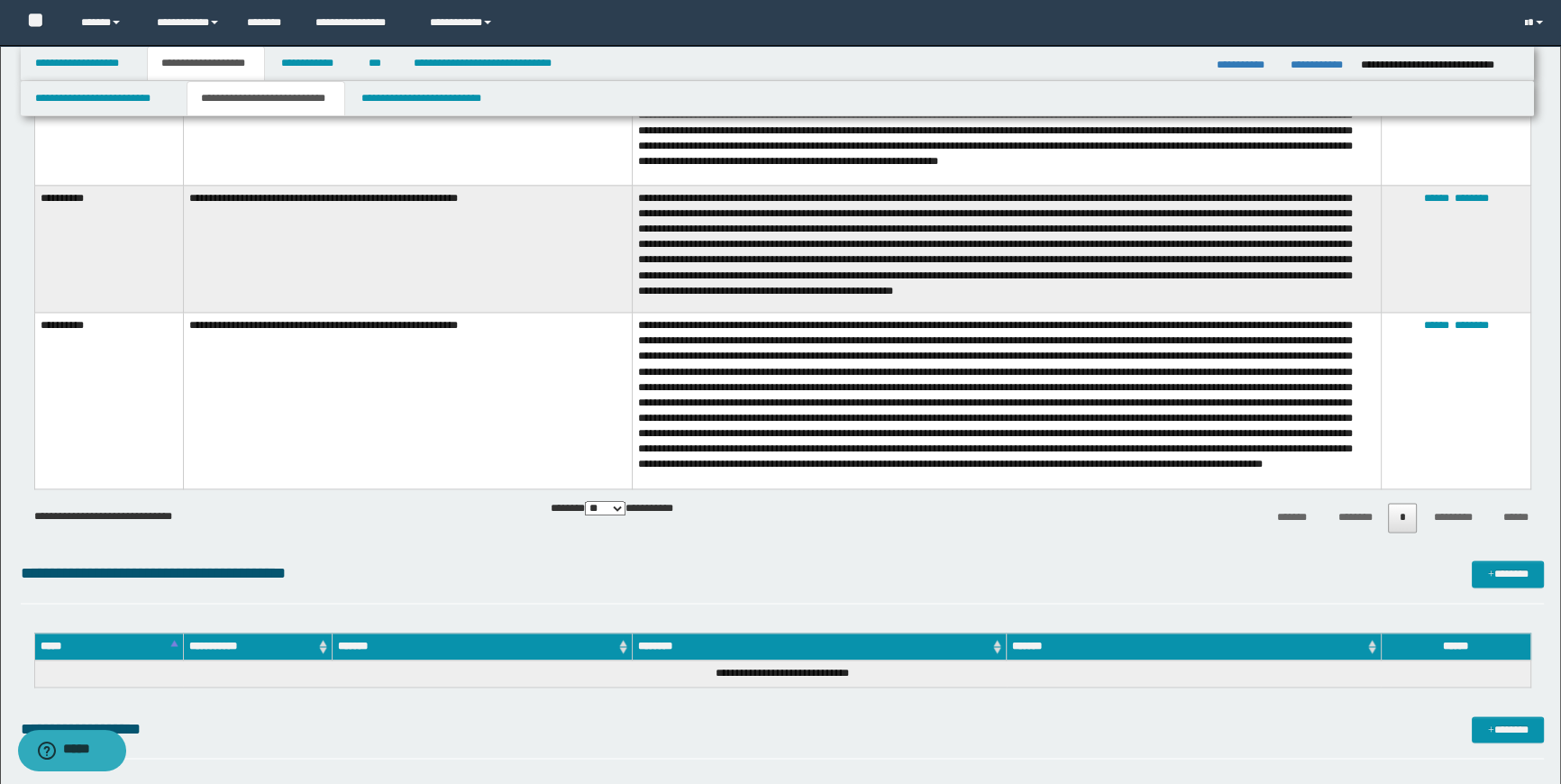 scroll, scrollTop: 3277, scrollLeft: 0, axis: vertical 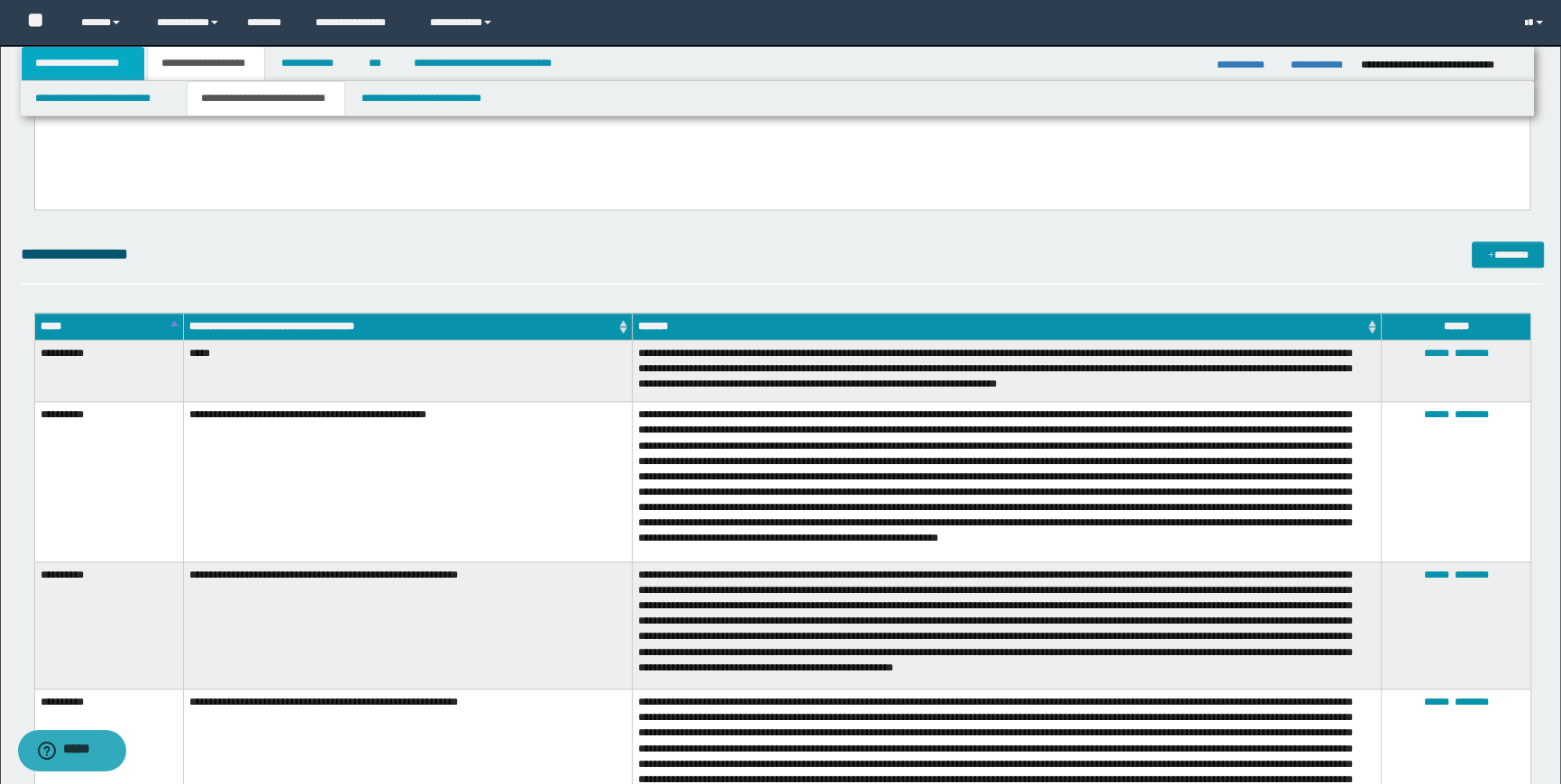 click on "**********" at bounding box center (83, 63) 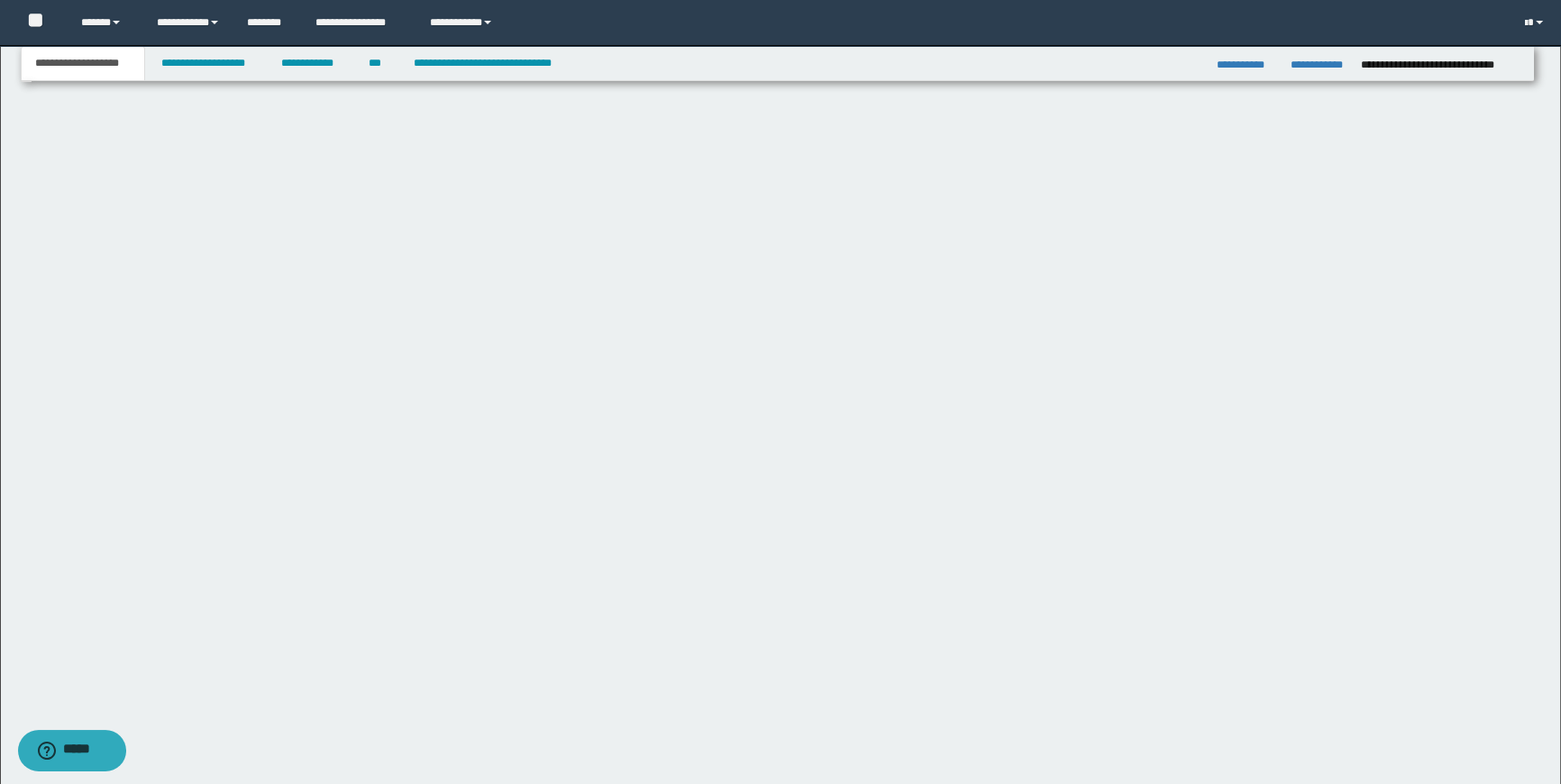 scroll, scrollTop: 12, scrollLeft: 0, axis: vertical 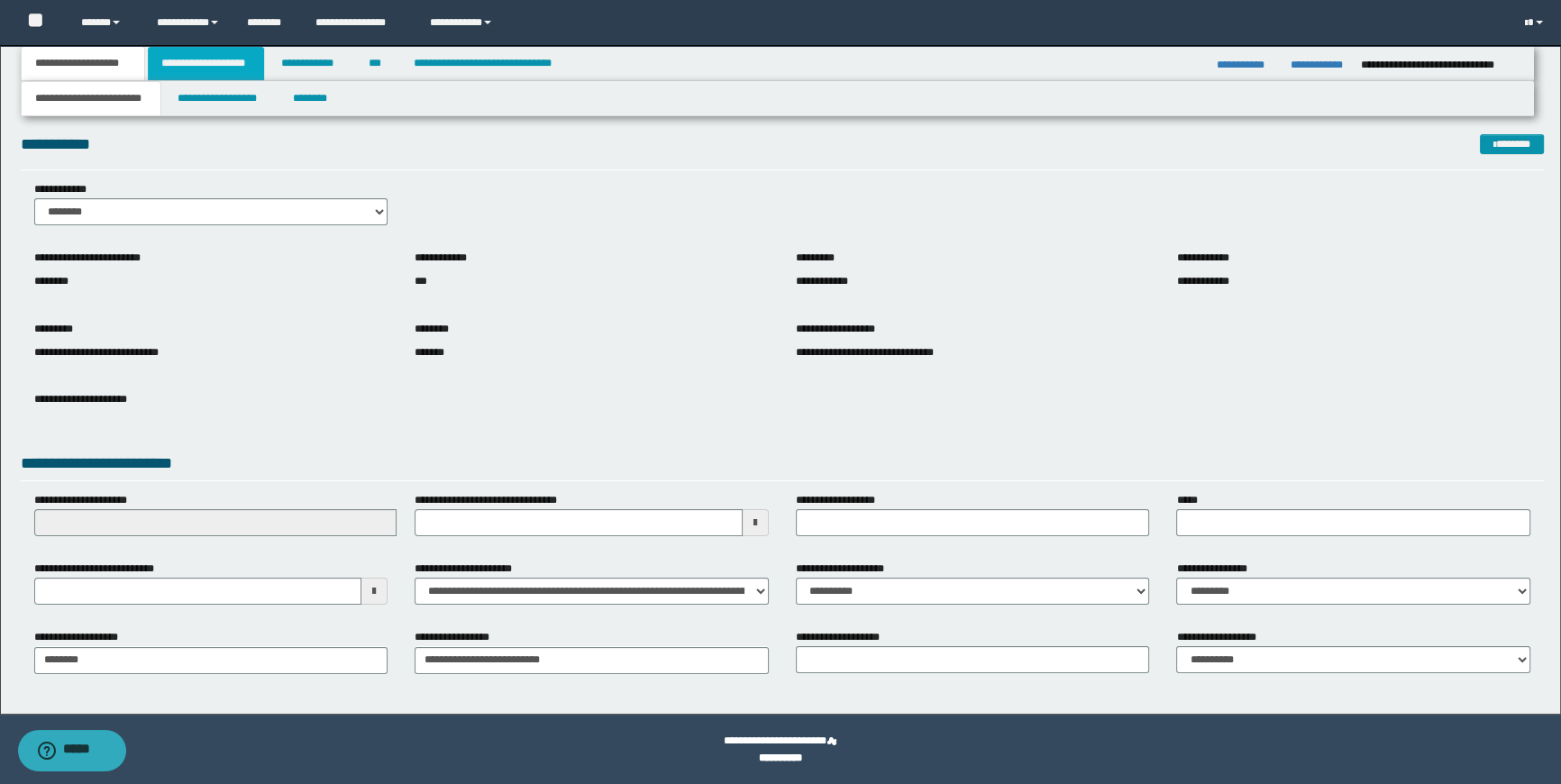 click on "**********" at bounding box center (205, 63) 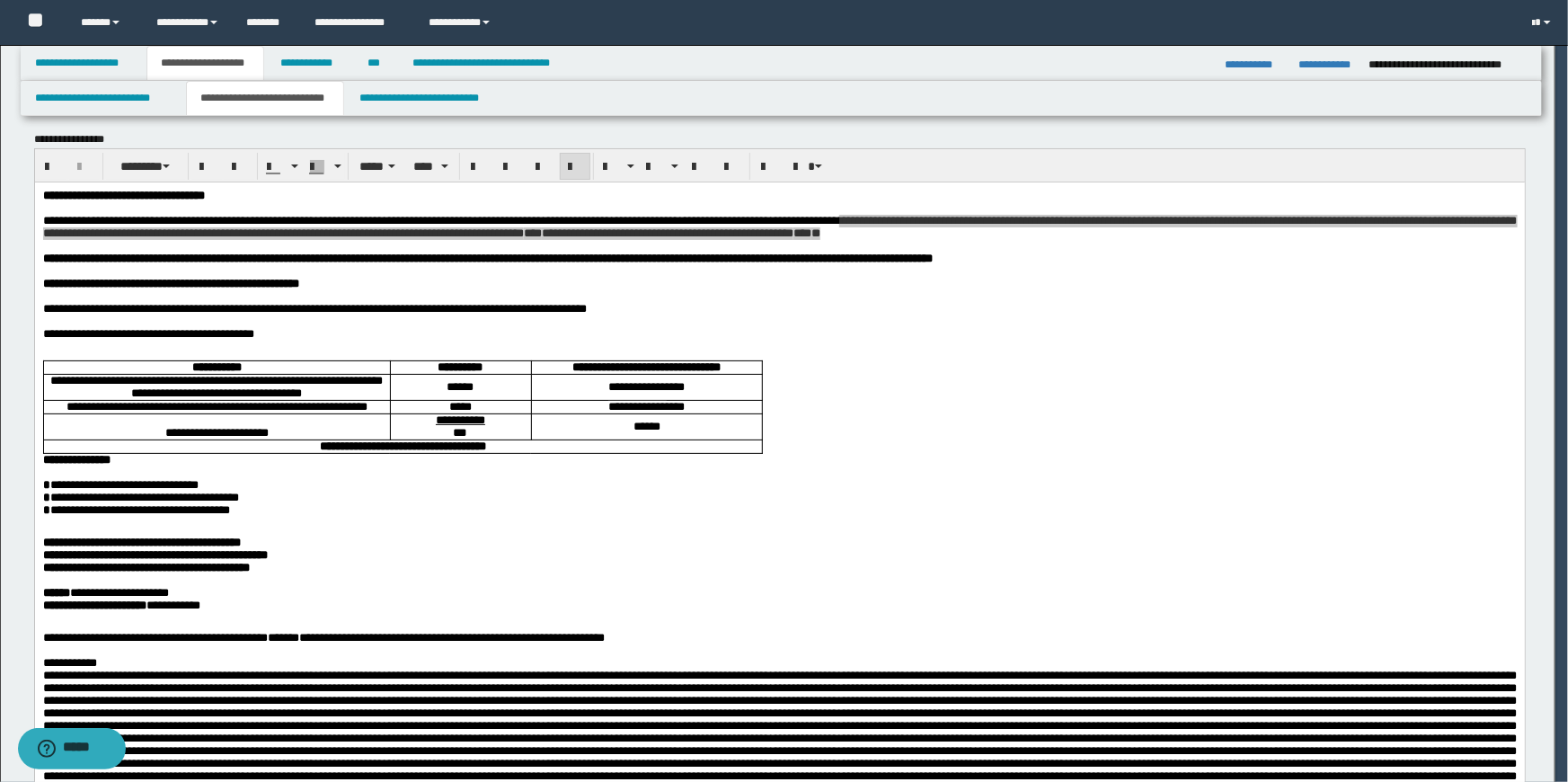 type 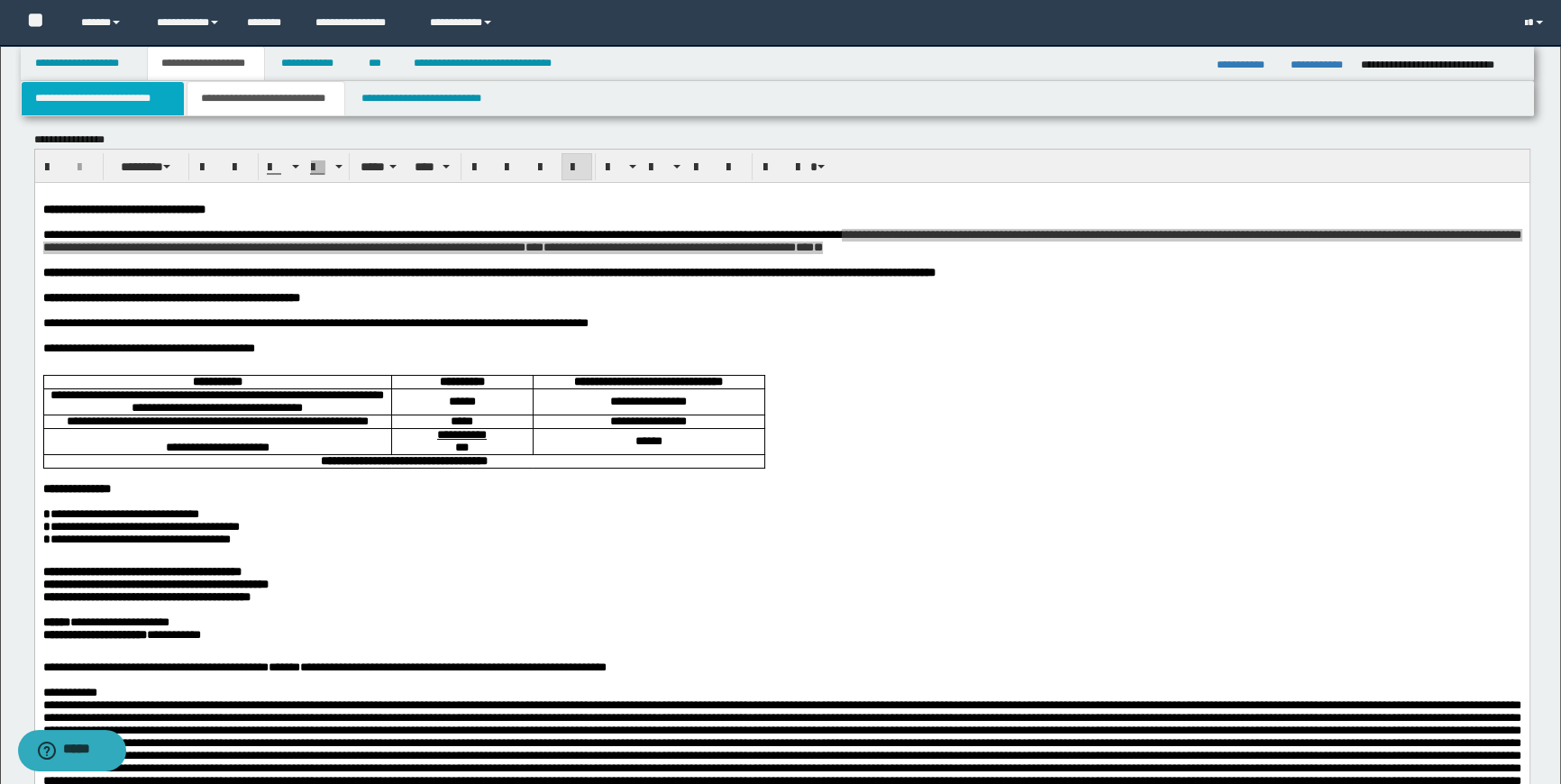 click on "**********" at bounding box center (103, 98) 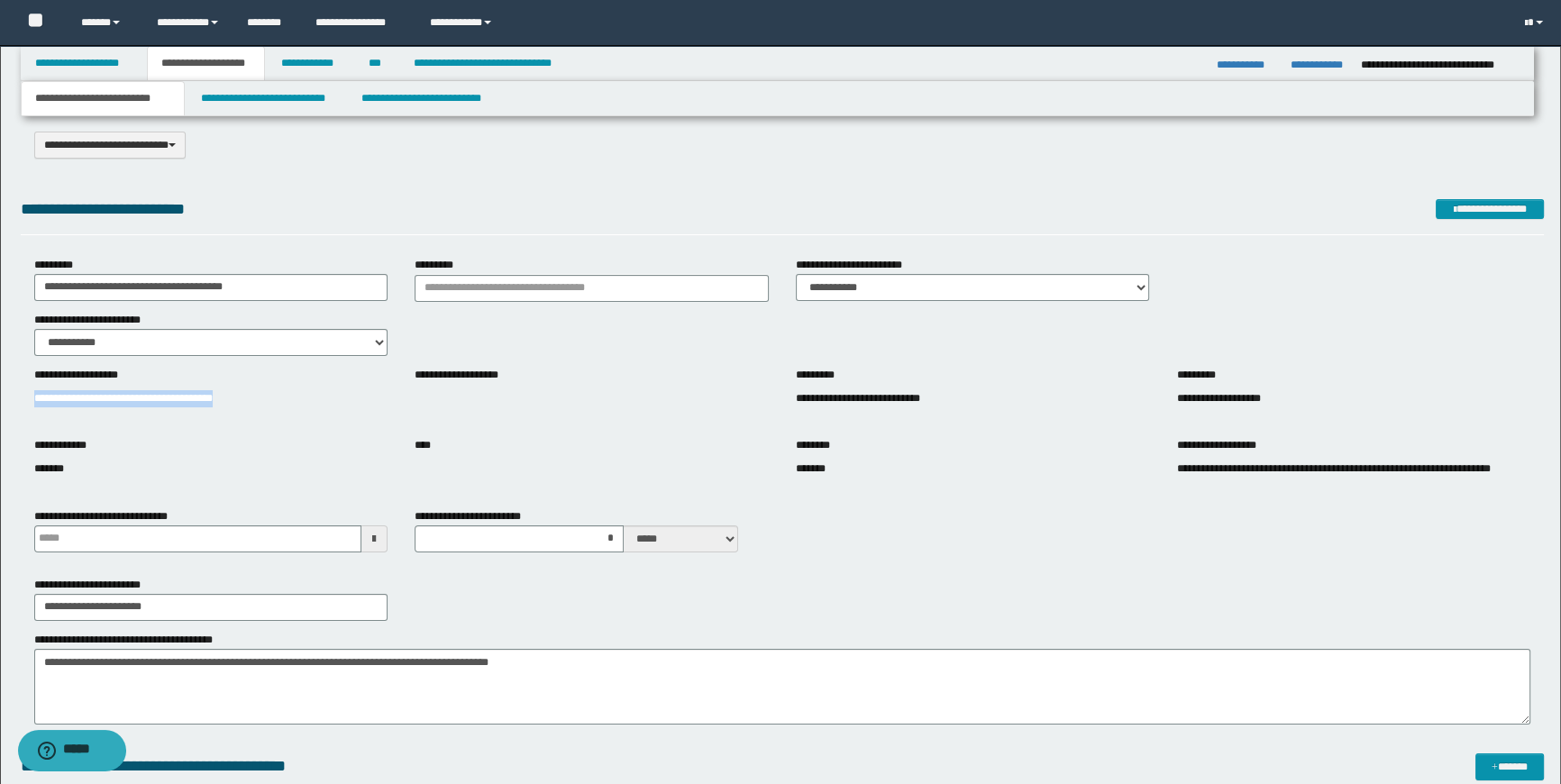 drag, startPoint x: 32, startPoint y: 398, endPoint x: 290, endPoint y: 399, distance: 258.00194 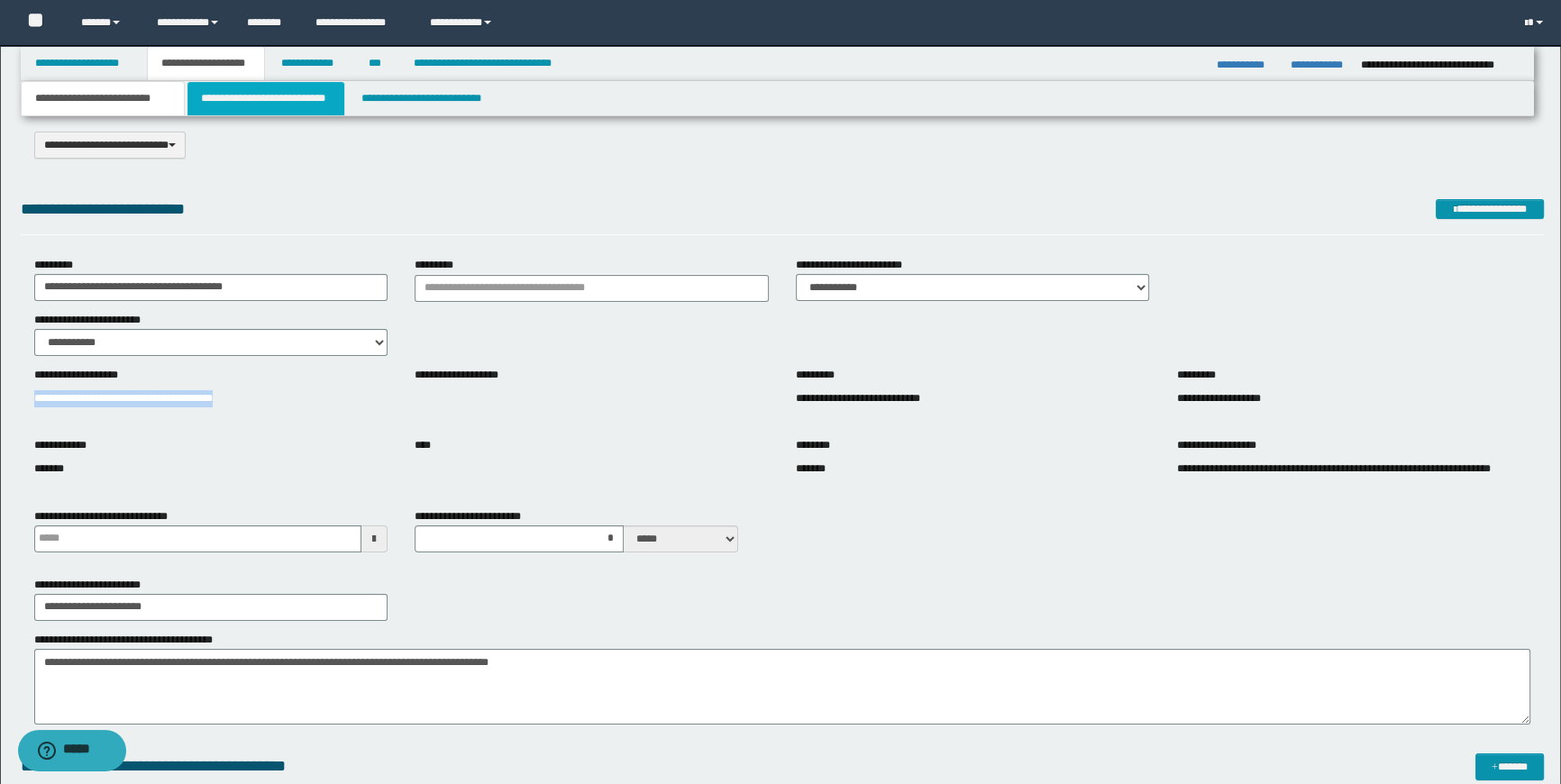click on "**********" at bounding box center (265, 98) 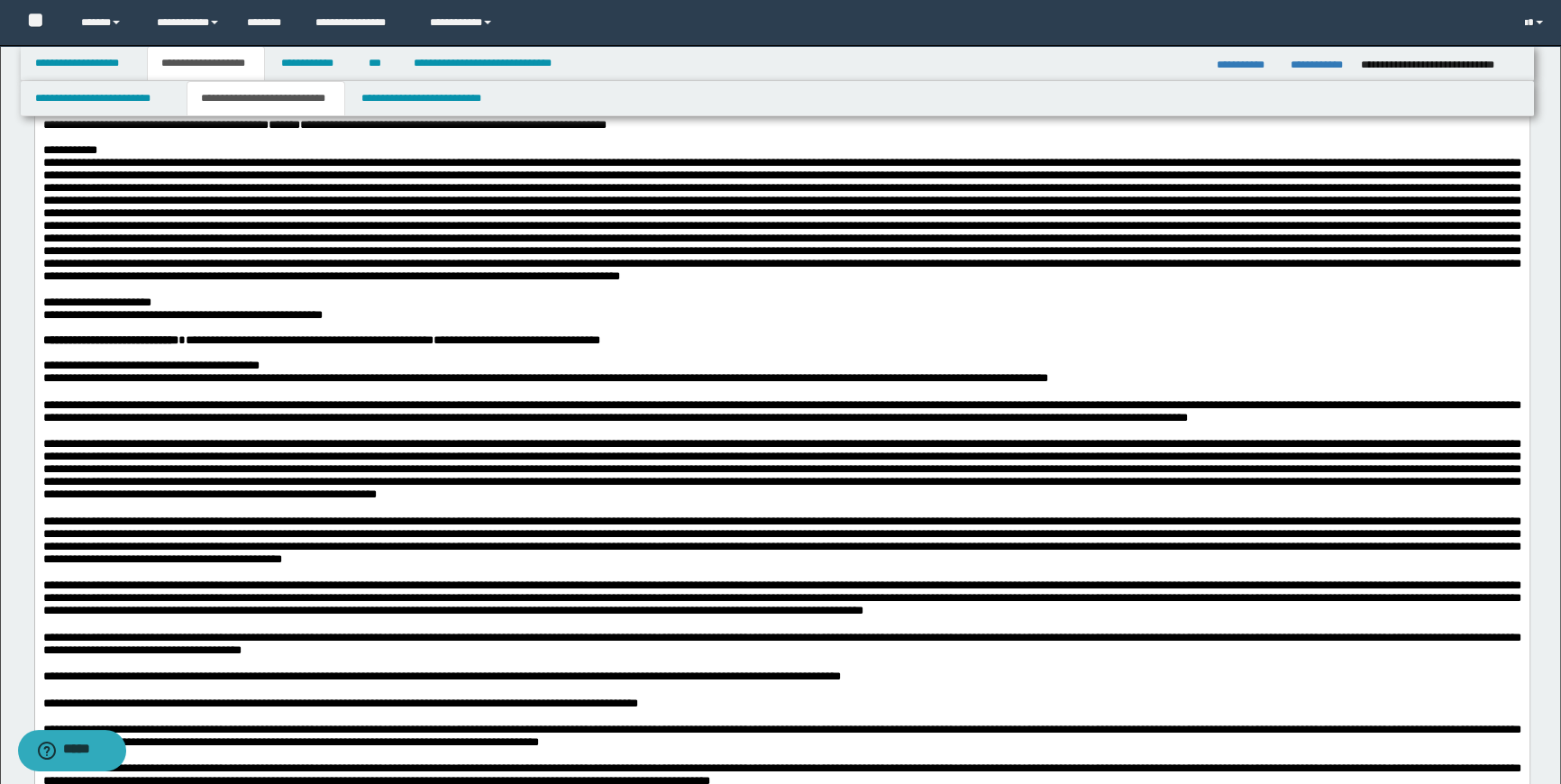 scroll, scrollTop: 586, scrollLeft: 0, axis: vertical 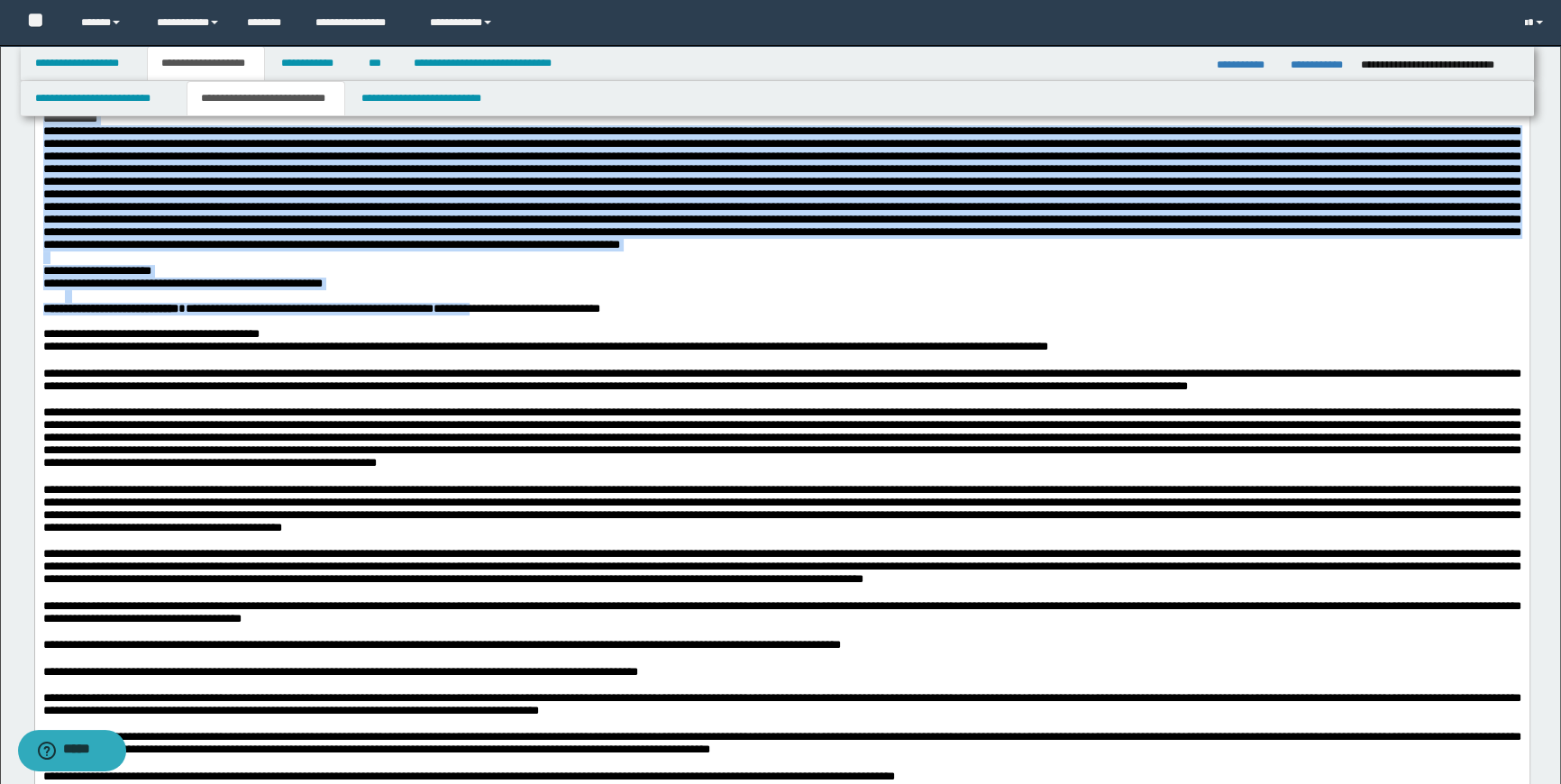 drag, startPoint x: 340, startPoint y: 410, endPoint x: 567, endPoint y: 415, distance: 227.05506 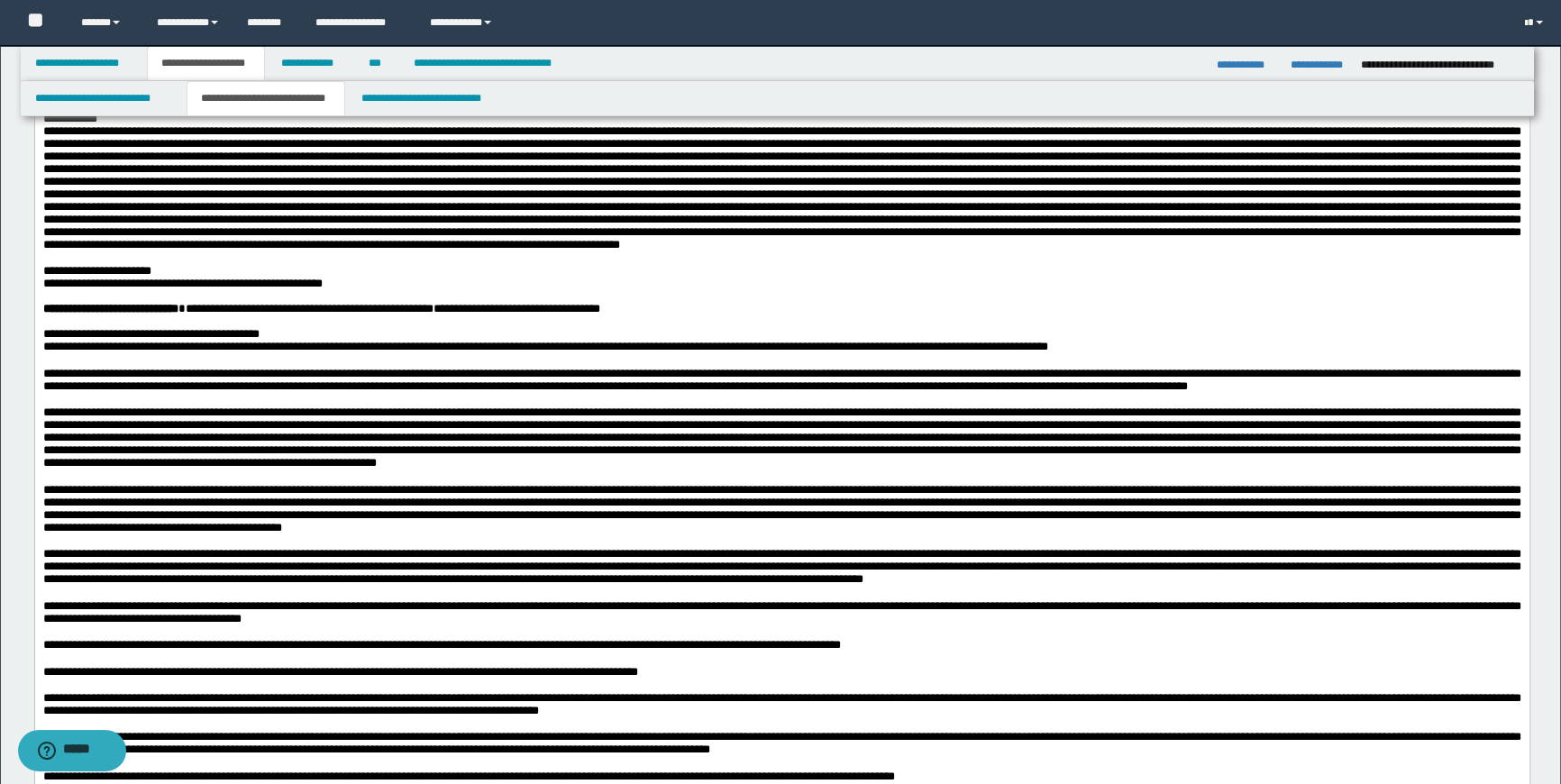 click at bounding box center [792, 322] 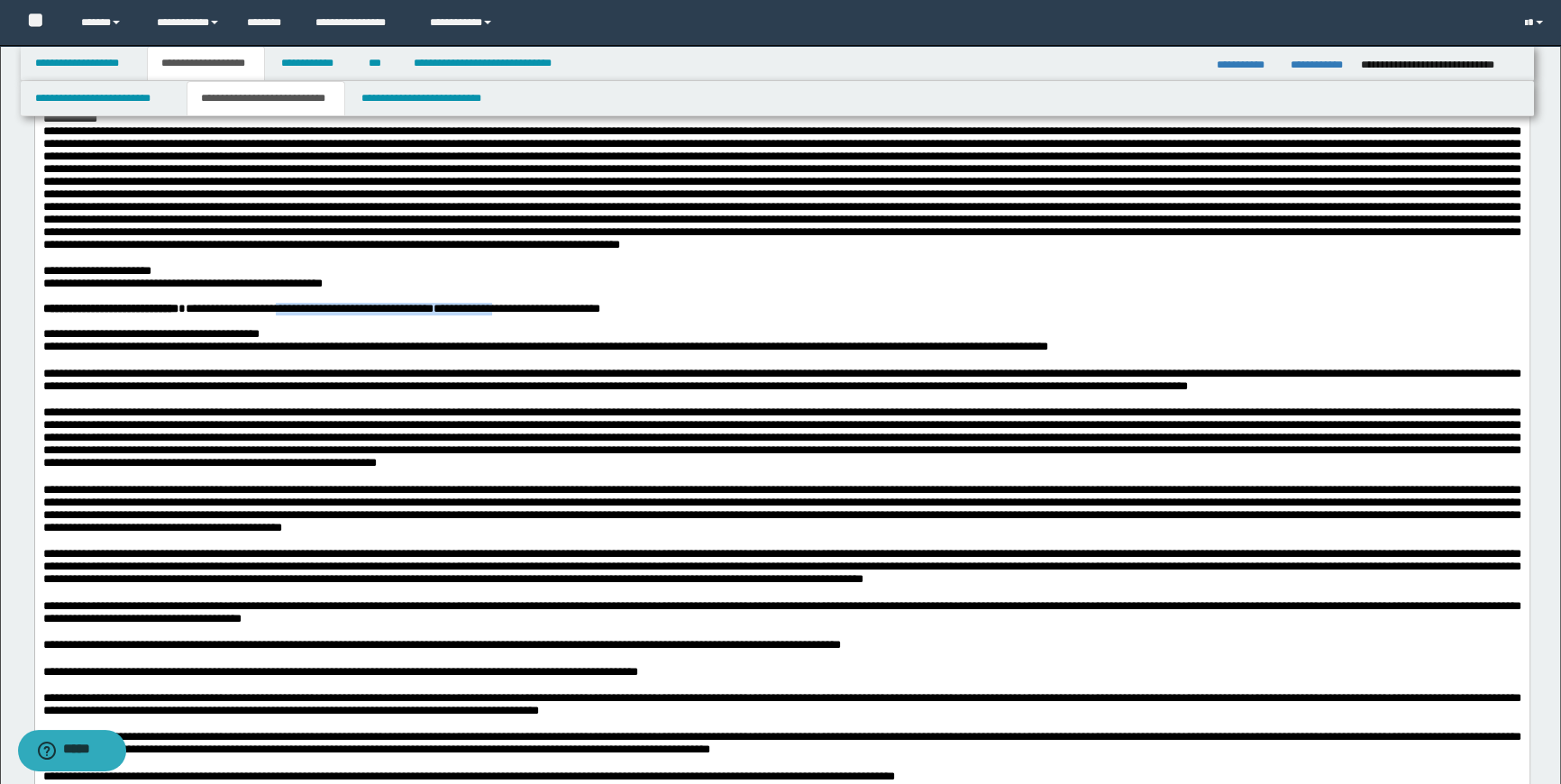 drag, startPoint x: 589, startPoint y: 408, endPoint x: 336, endPoint y: 413, distance: 253.0494 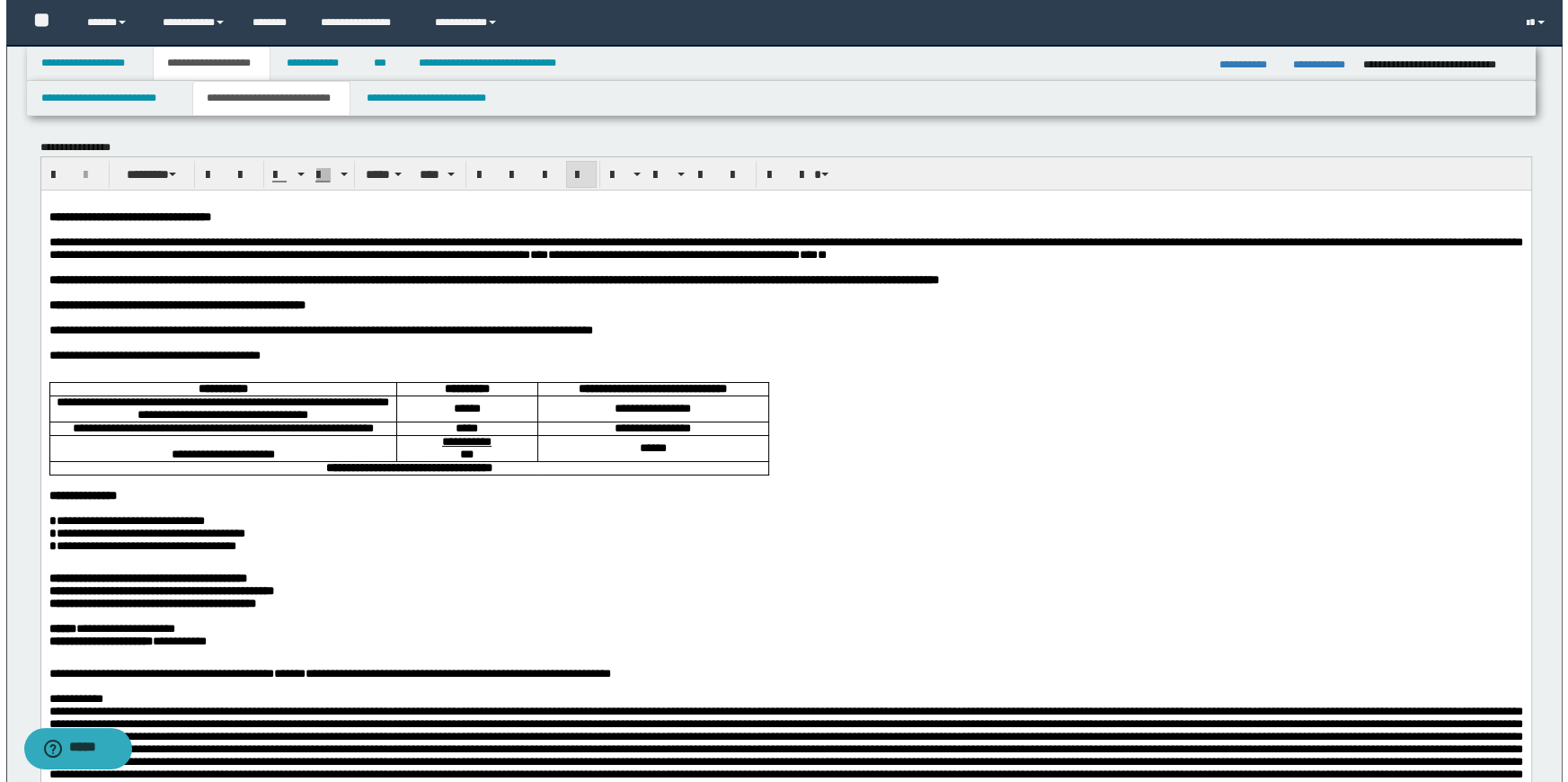 scroll, scrollTop: 0, scrollLeft: 0, axis: both 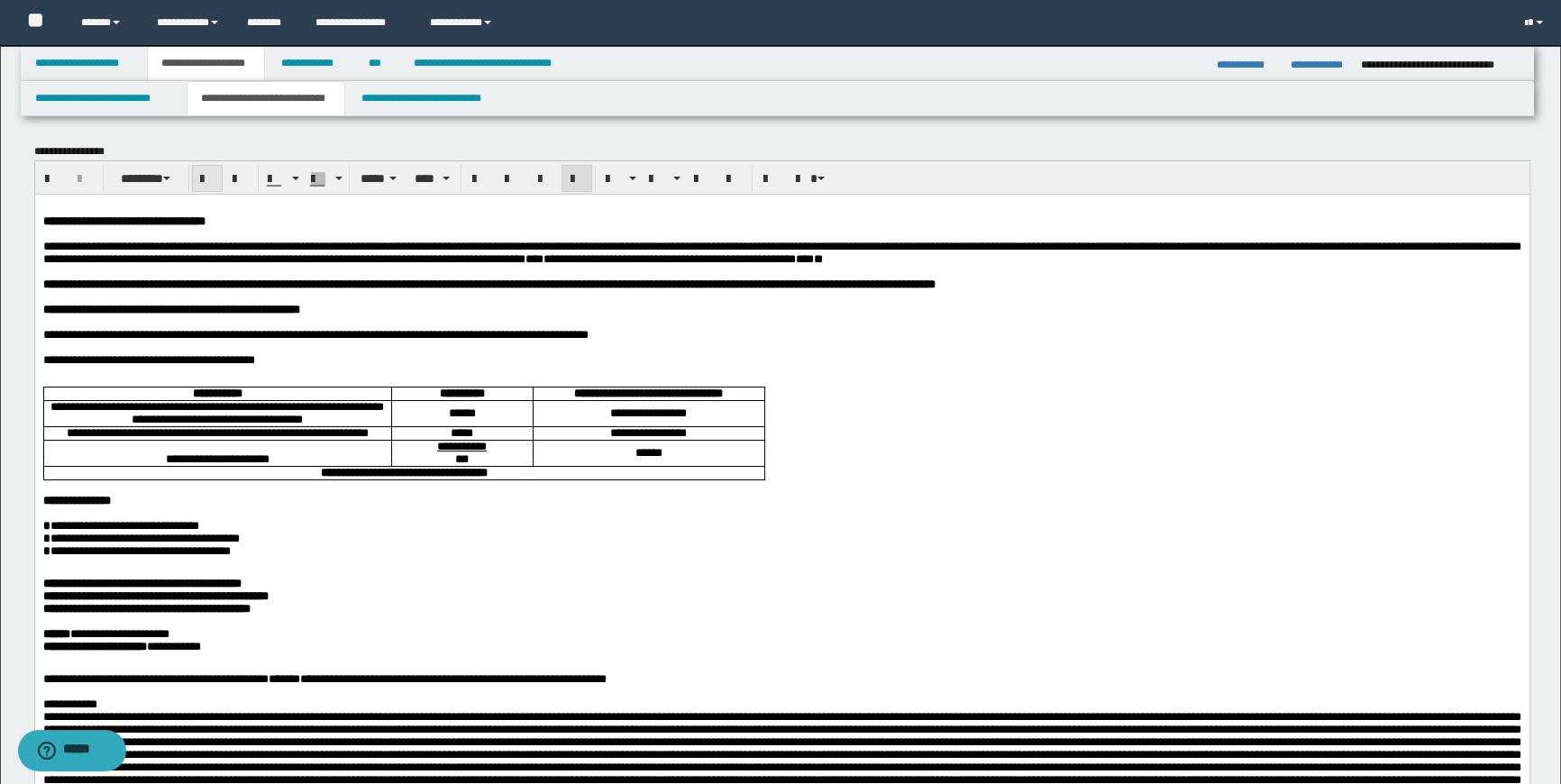 click at bounding box center (207, 179) 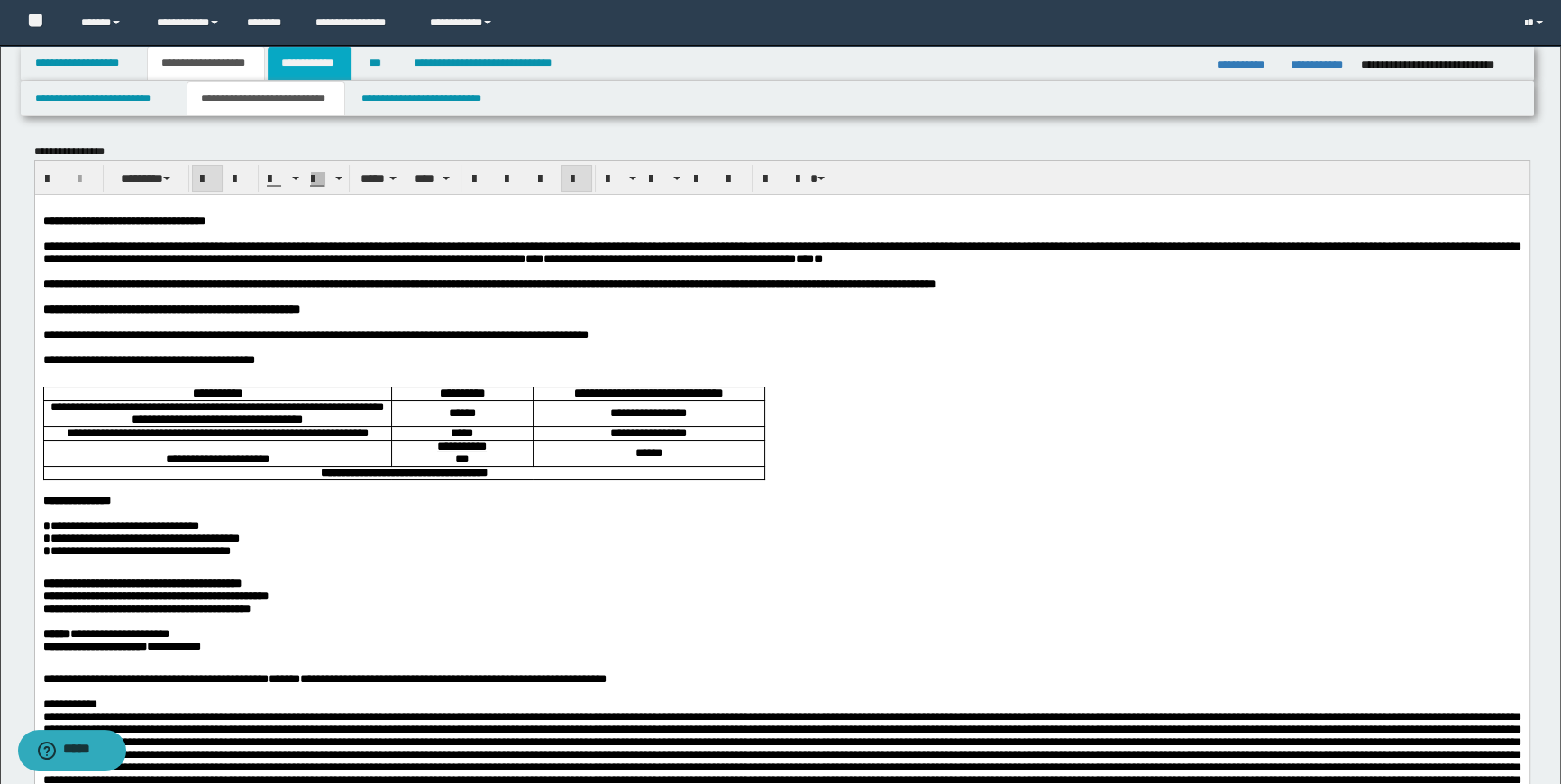 click on "**********" at bounding box center (309, 63) 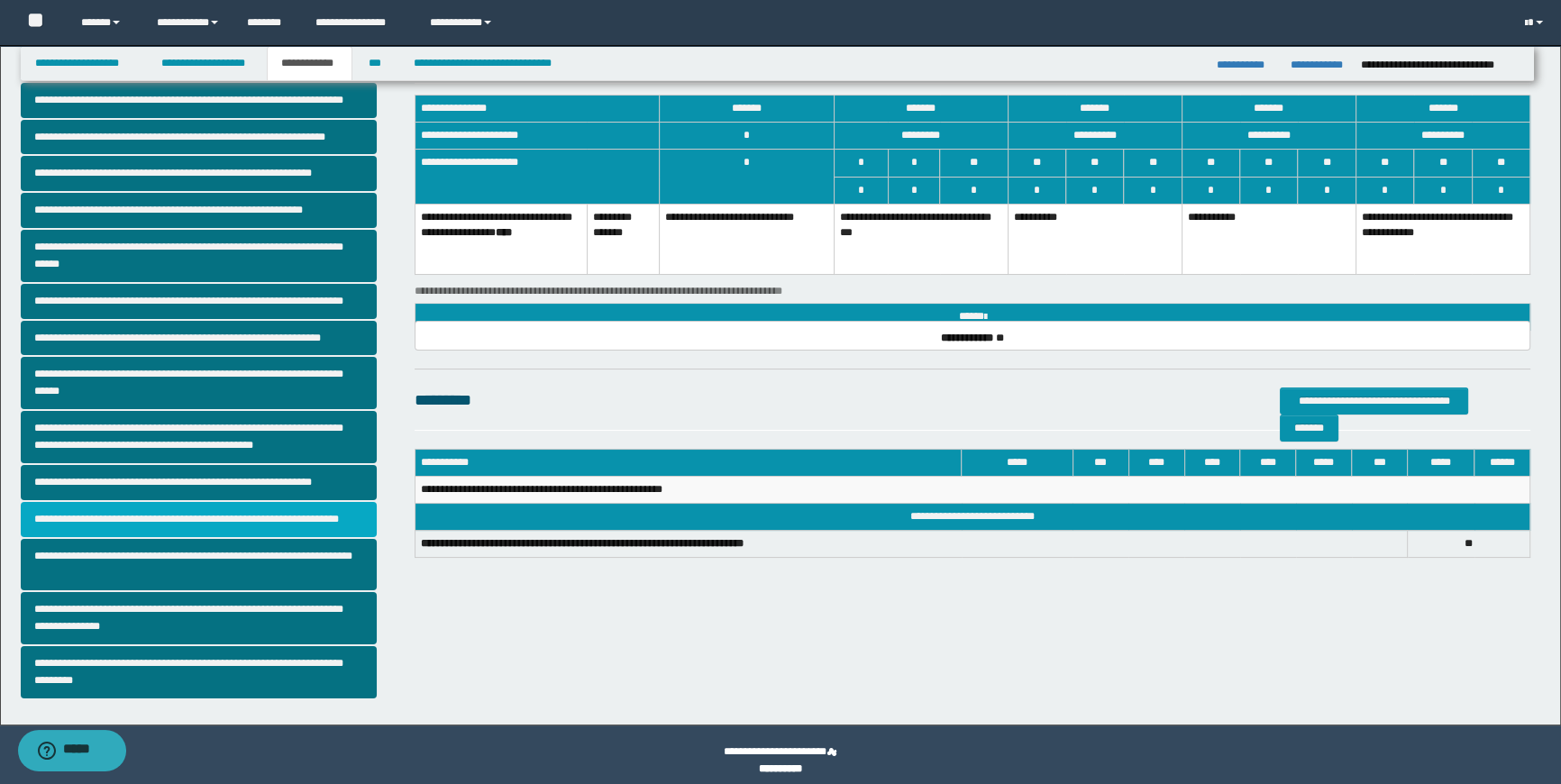 scroll, scrollTop: 98, scrollLeft: 0, axis: vertical 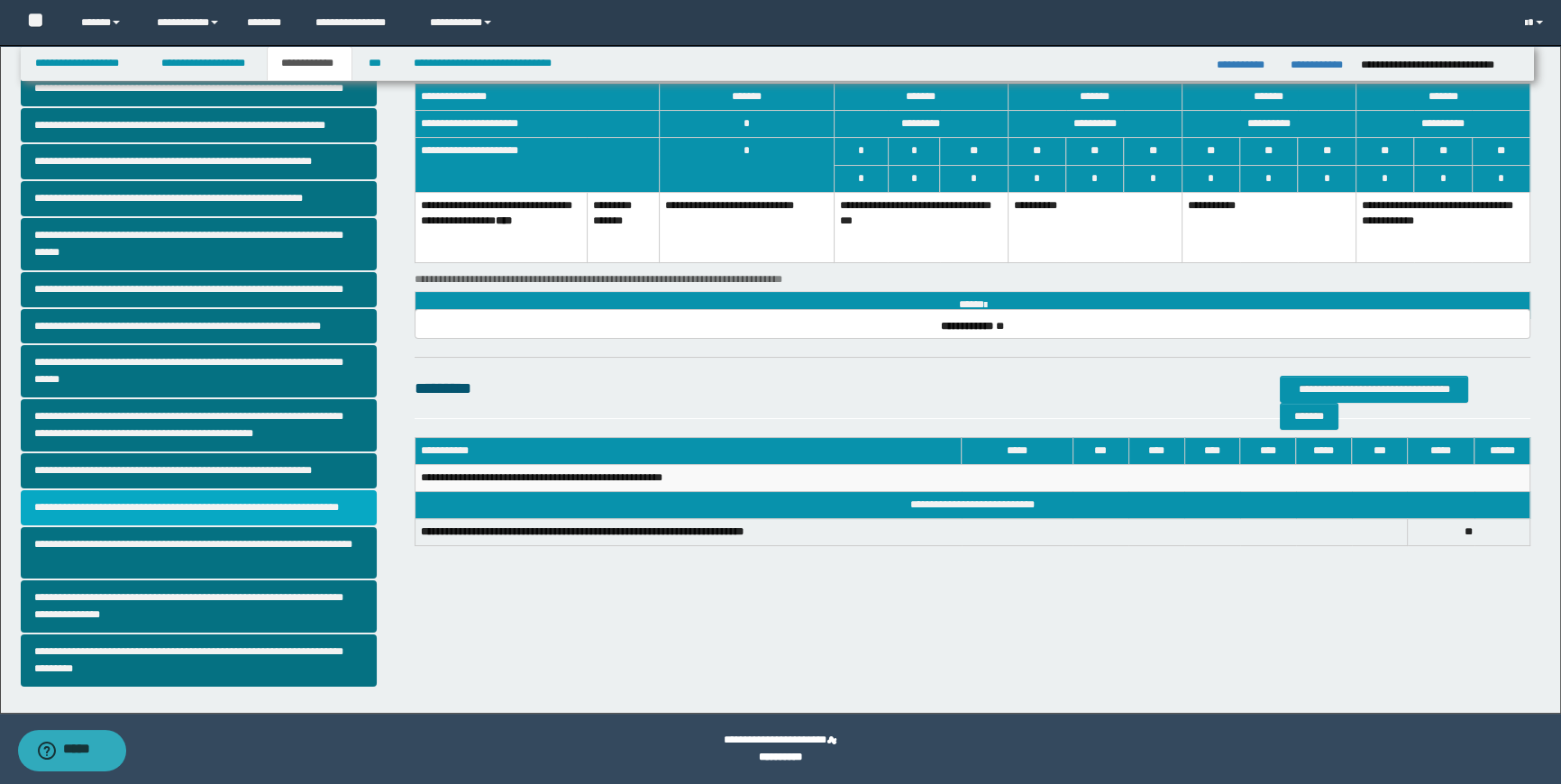 click on "**********" at bounding box center (199, 507) 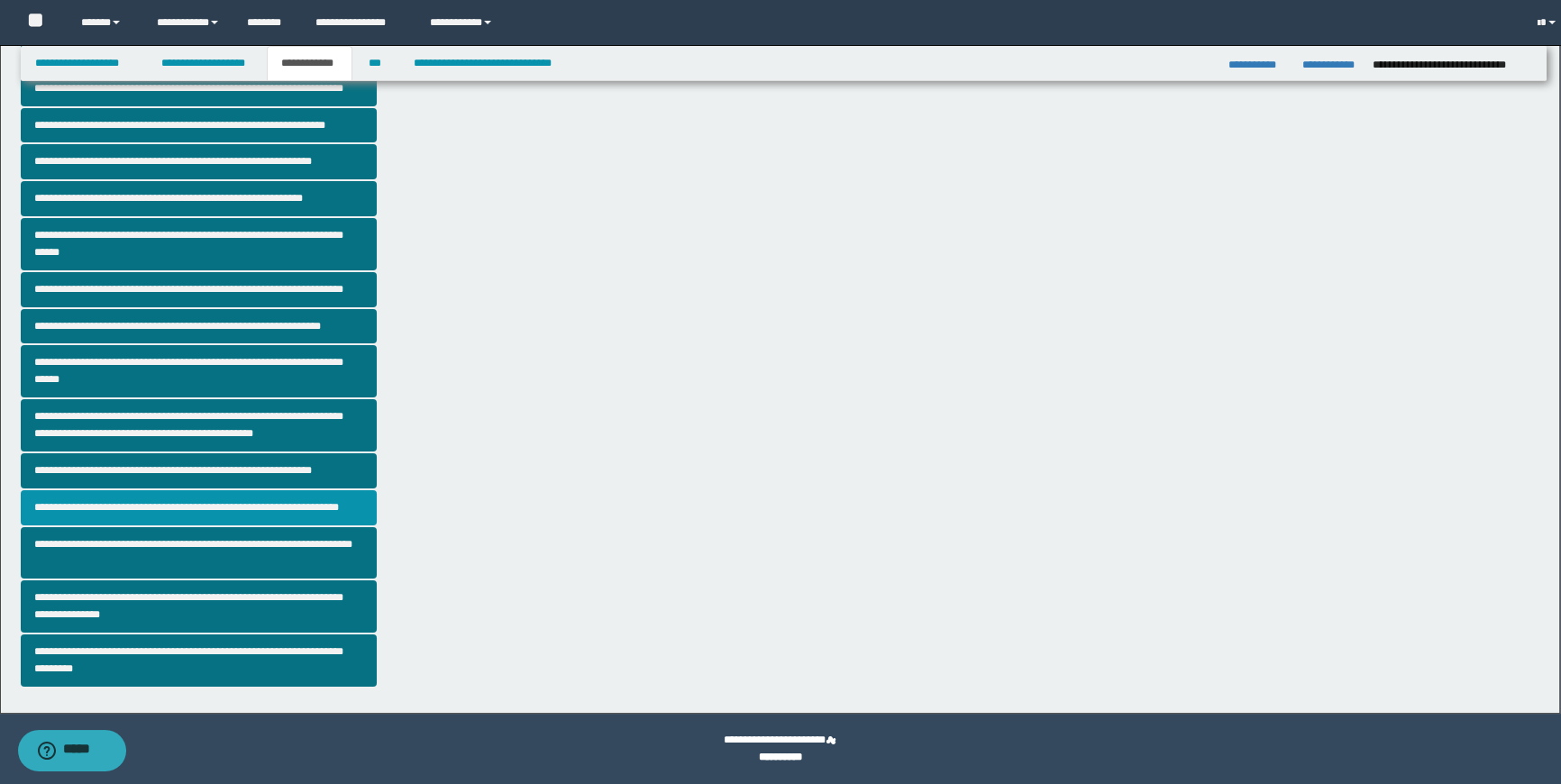 scroll, scrollTop: 0, scrollLeft: 0, axis: both 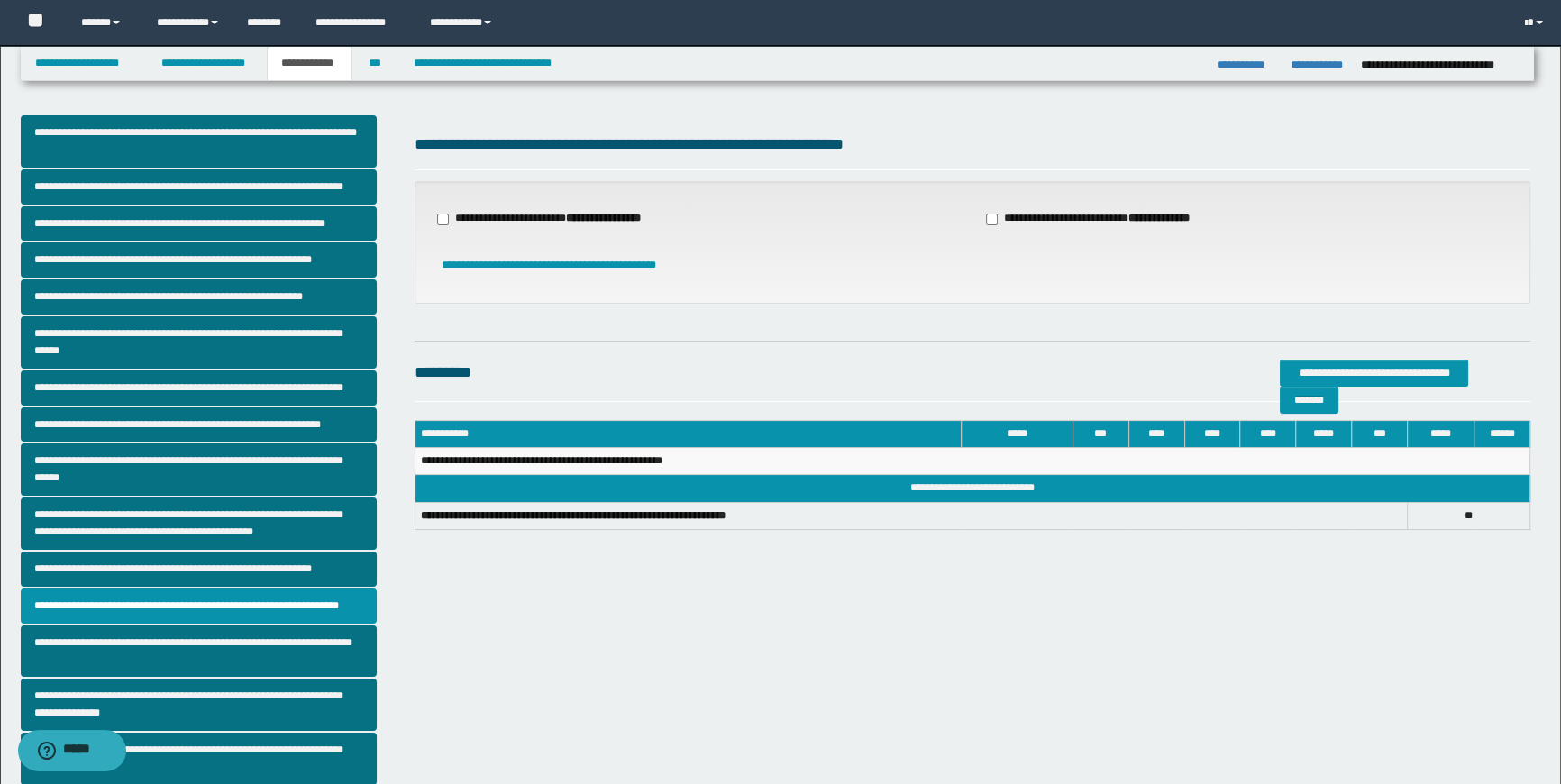 click on "**********" at bounding box center [550, 219] 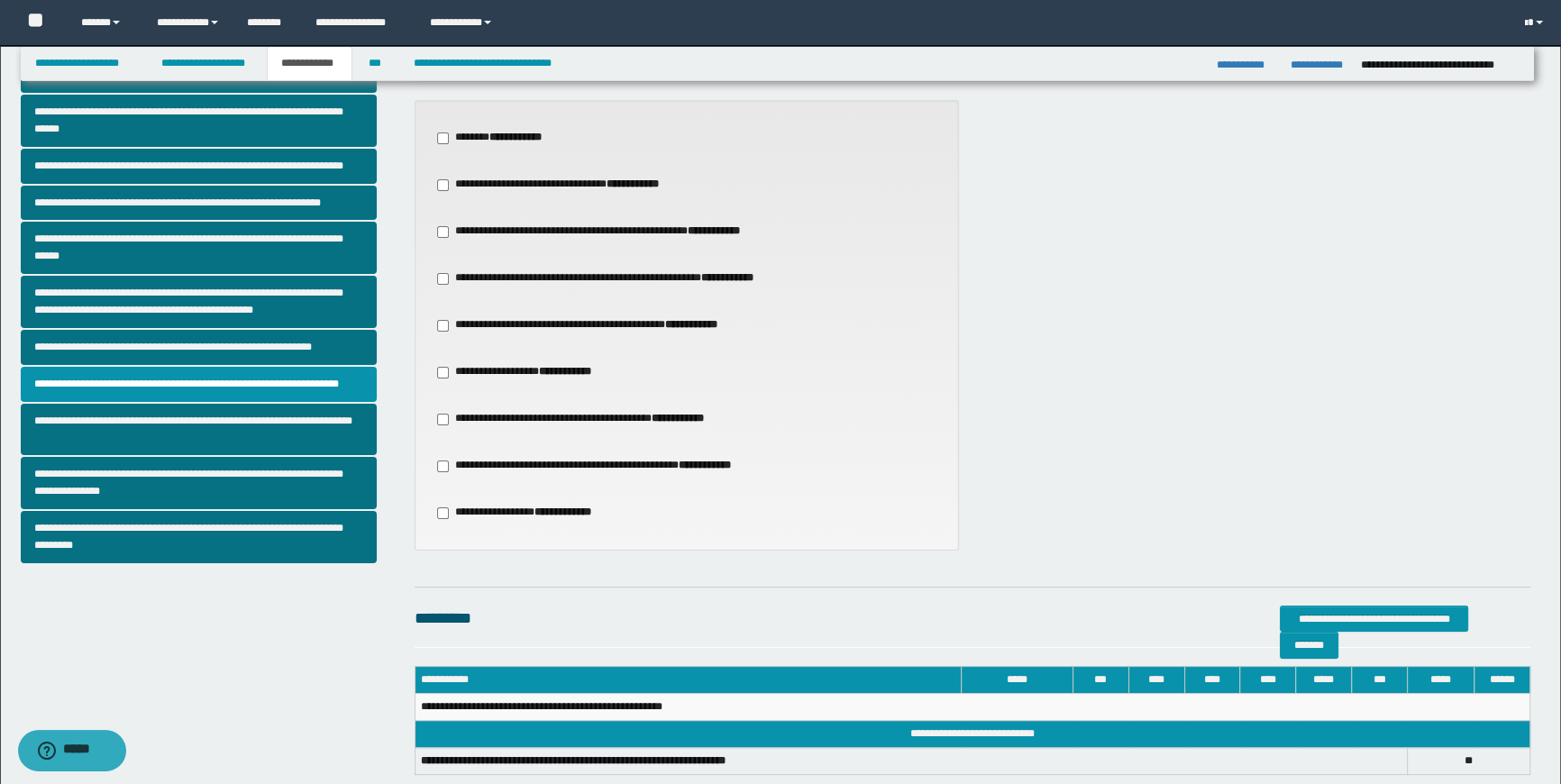 scroll, scrollTop: 245, scrollLeft: 0, axis: vertical 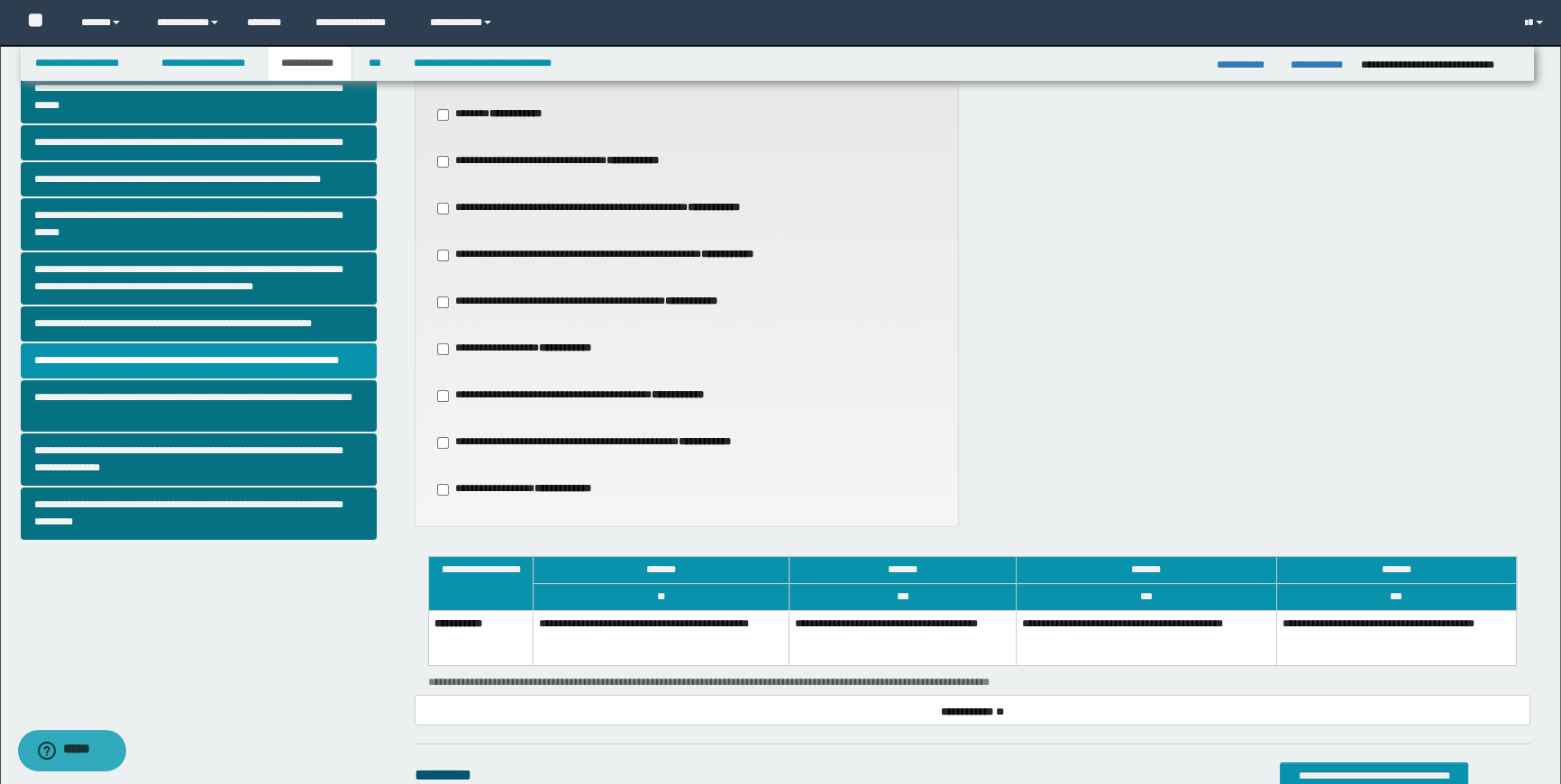 click on "**********" at bounding box center (662, 637) 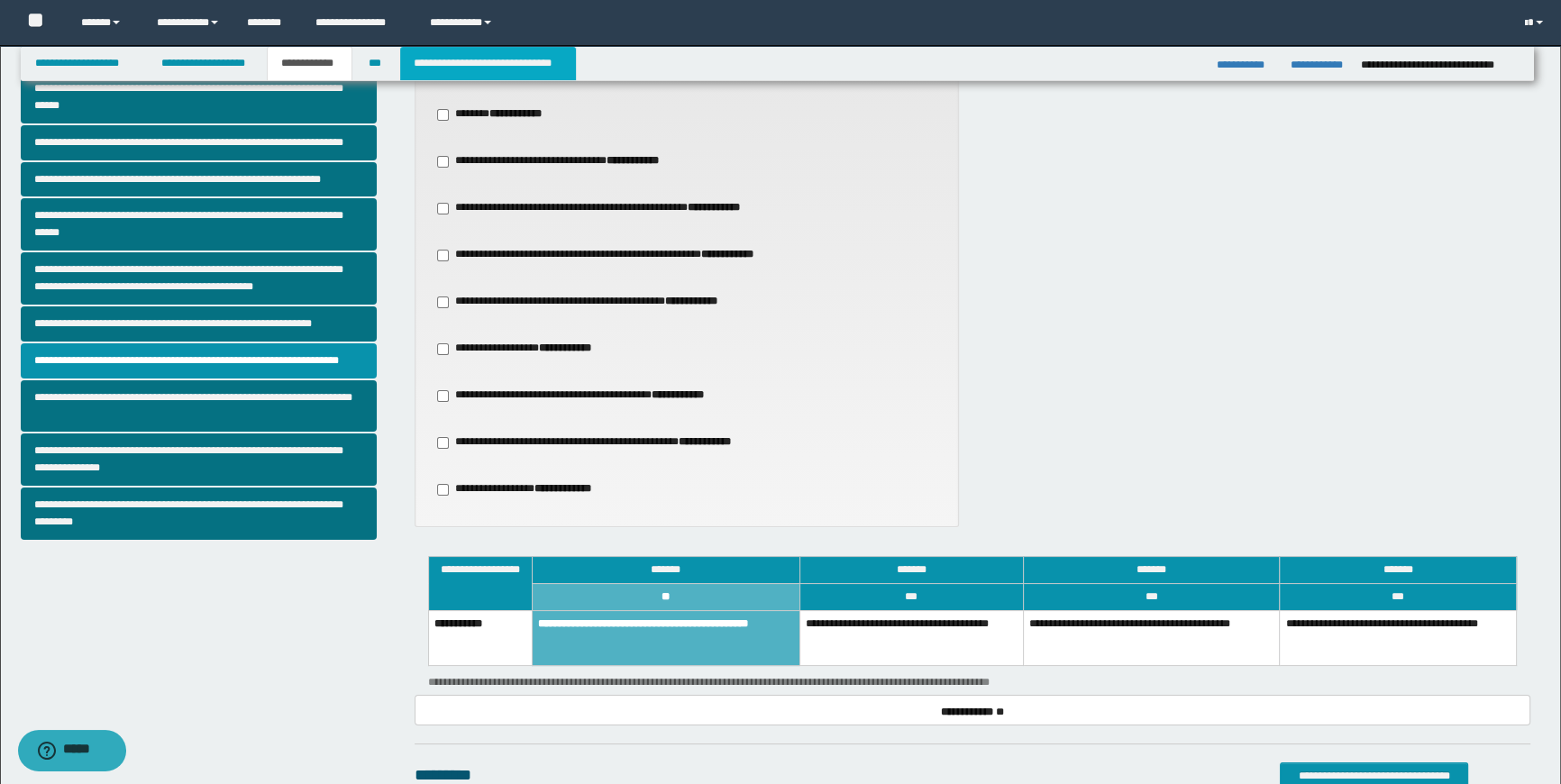click on "**********" at bounding box center (488, 63) 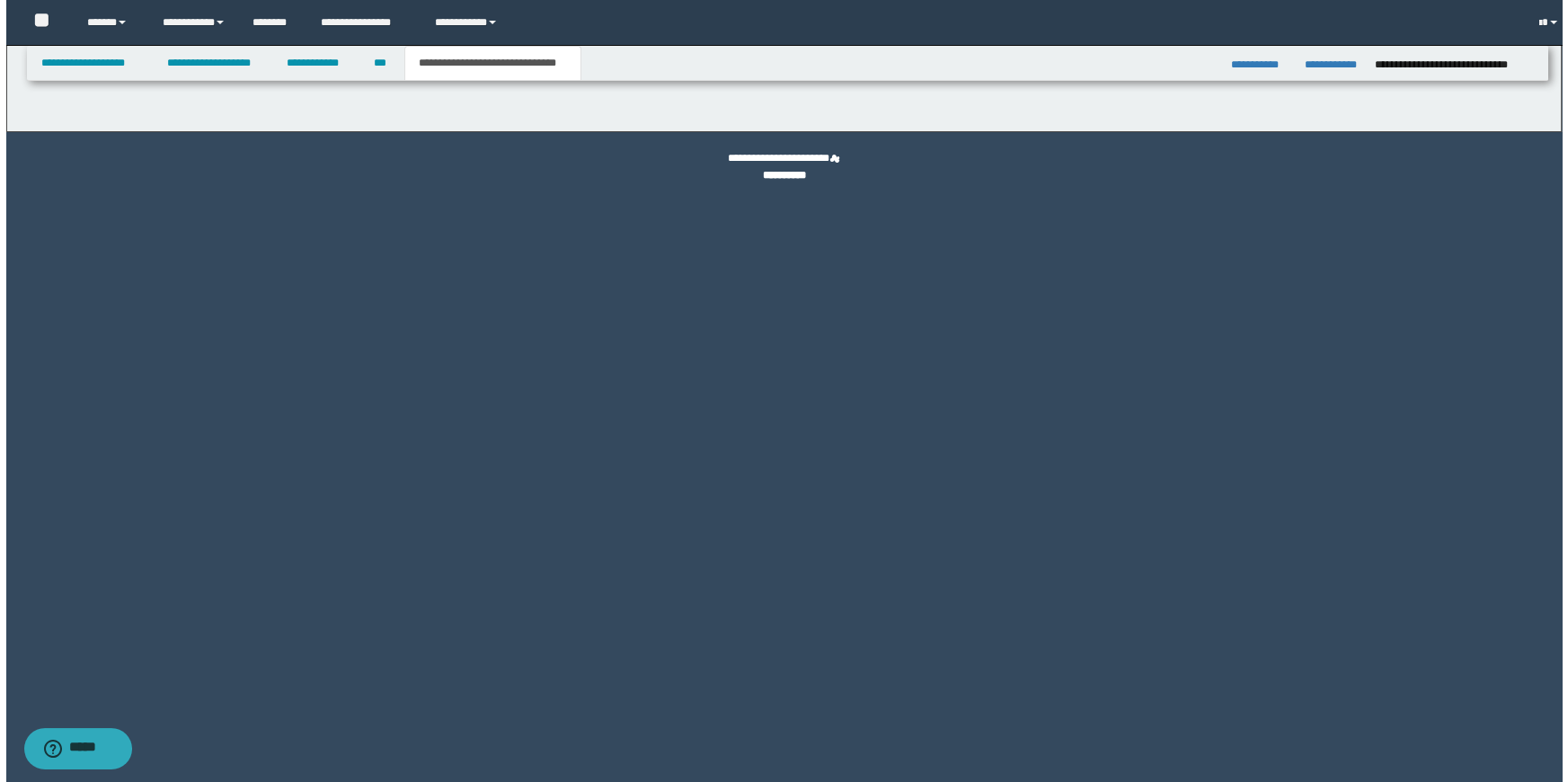 scroll, scrollTop: 0, scrollLeft: 0, axis: both 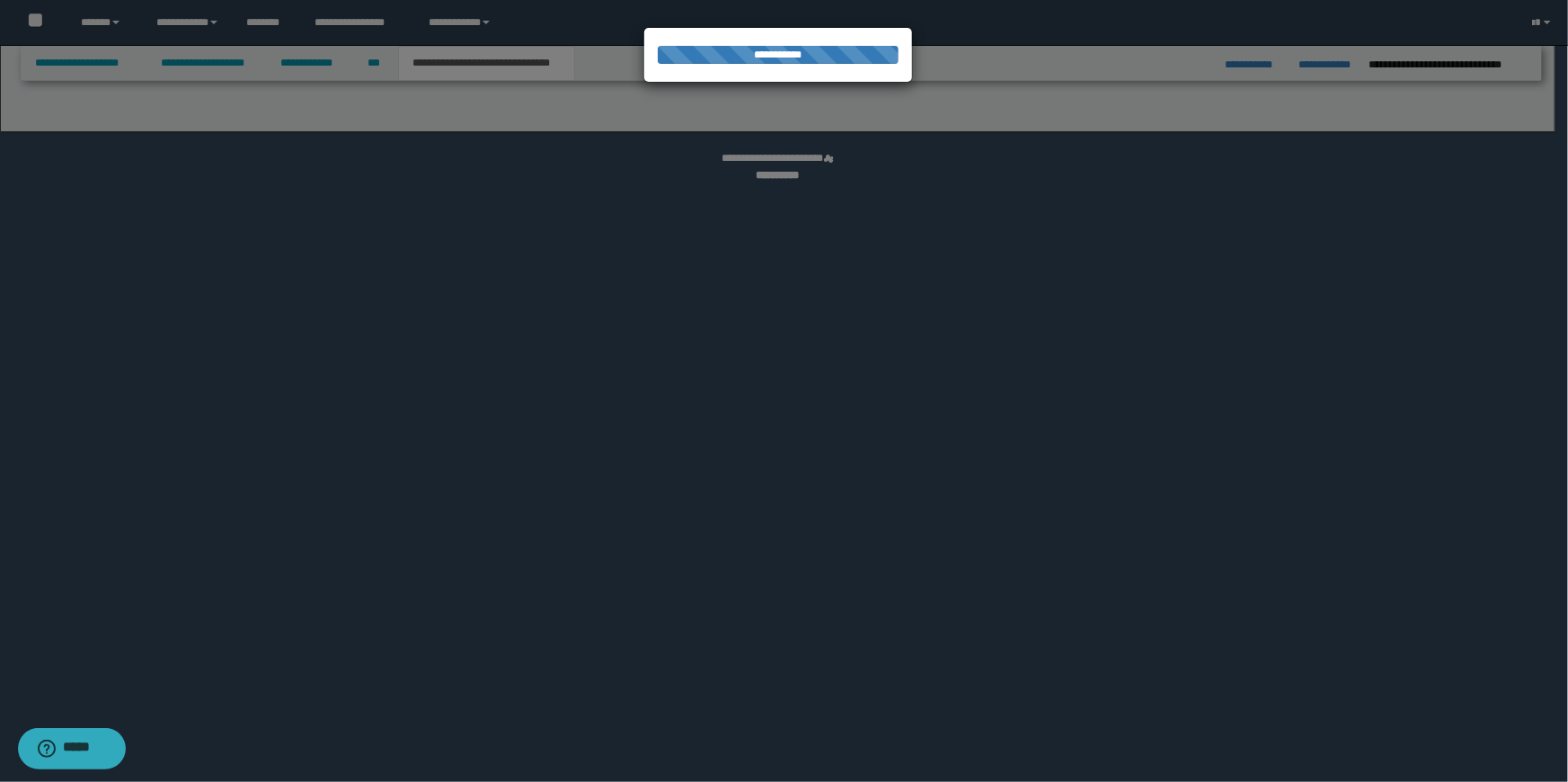 select on "*" 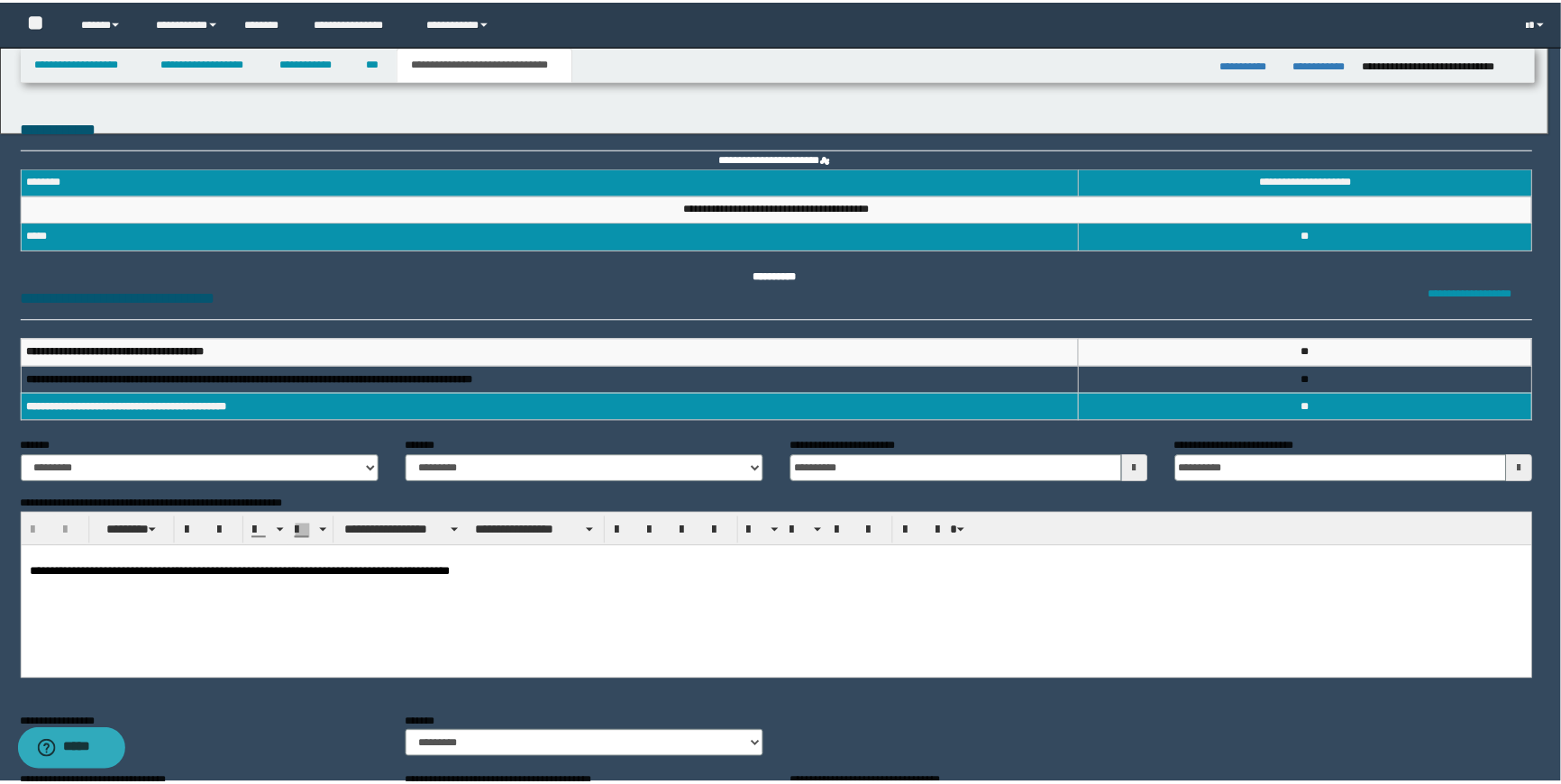 scroll, scrollTop: 0, scrollLeft: 0, axis: both 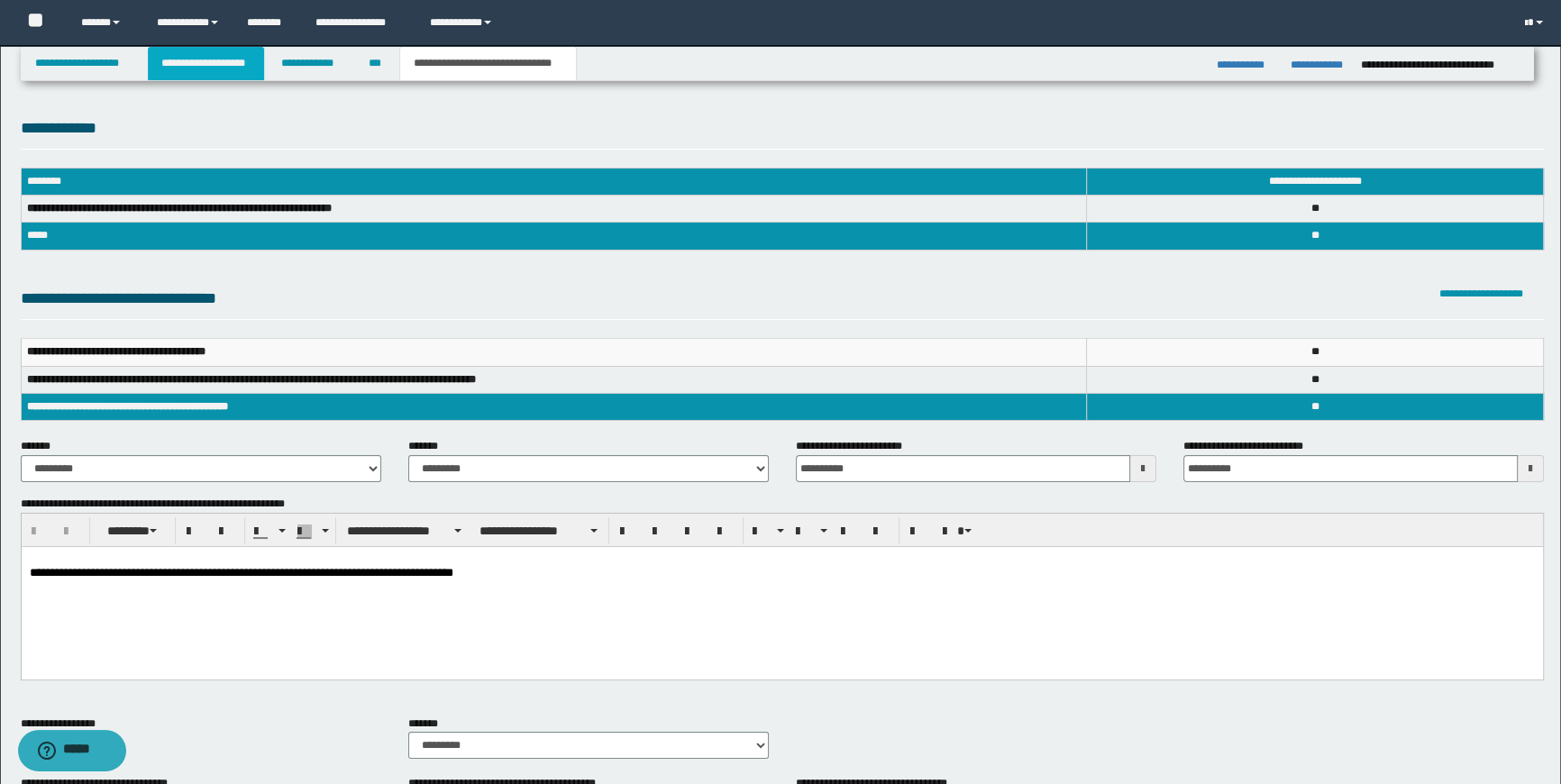 click on "**********" at bounding box center [205, 63] 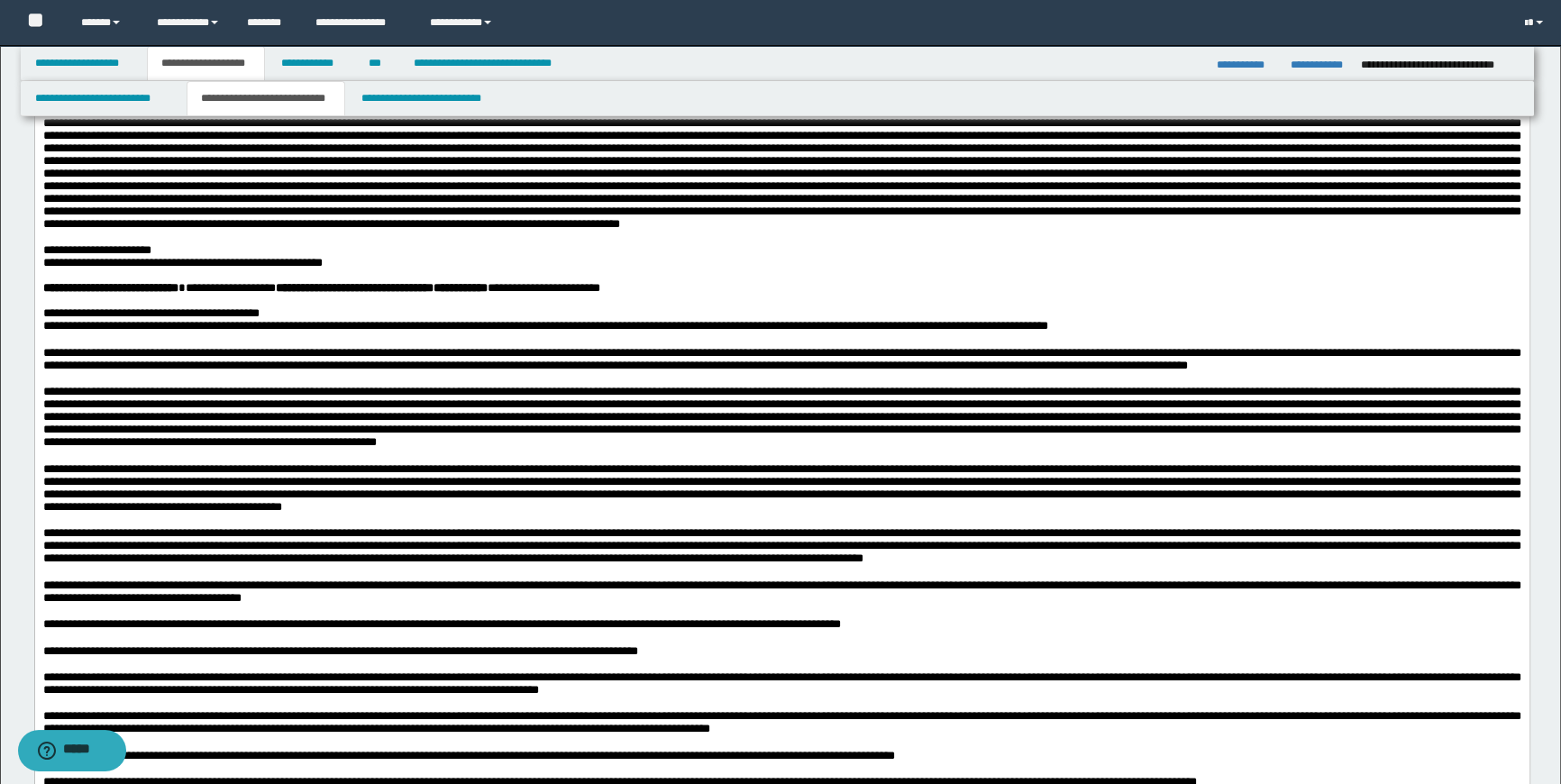 scroll, scrollTop: 655, scrollLeft: 0, axis: vertical 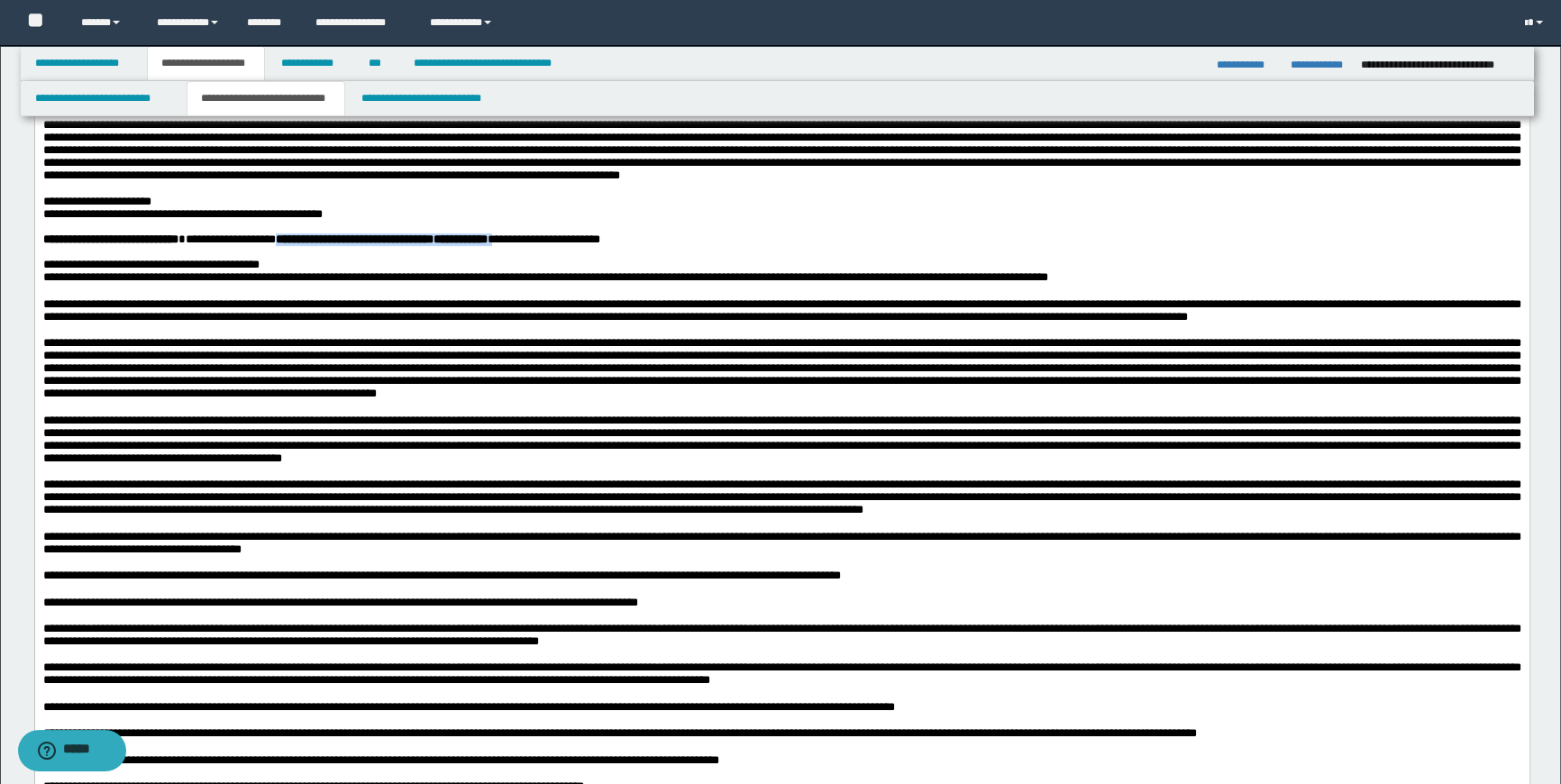 click on "**********" at bounding box center (781, 310) 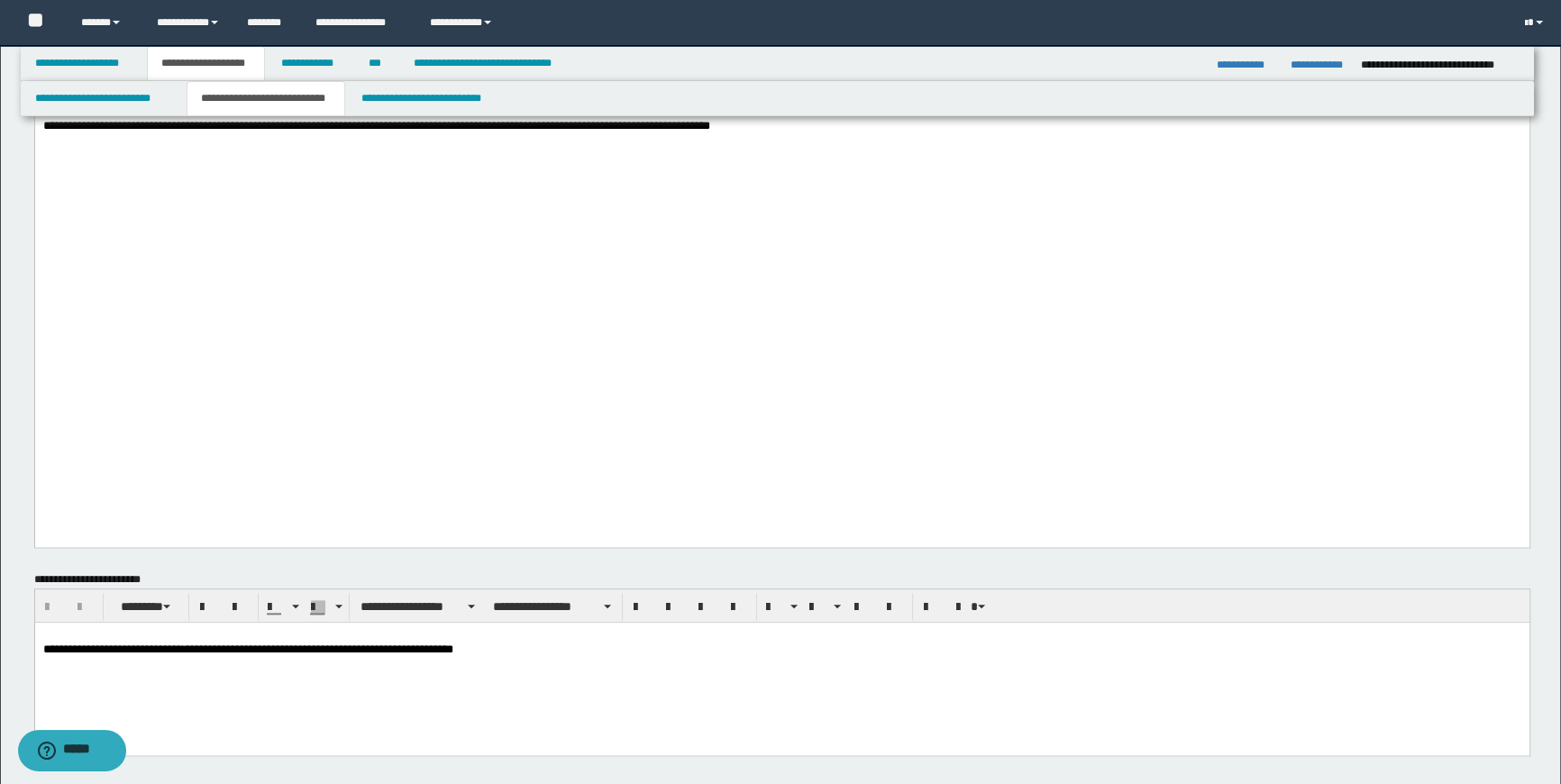 scroll, scrollTop: 2047, scrollLeft: 0, axis: vertical 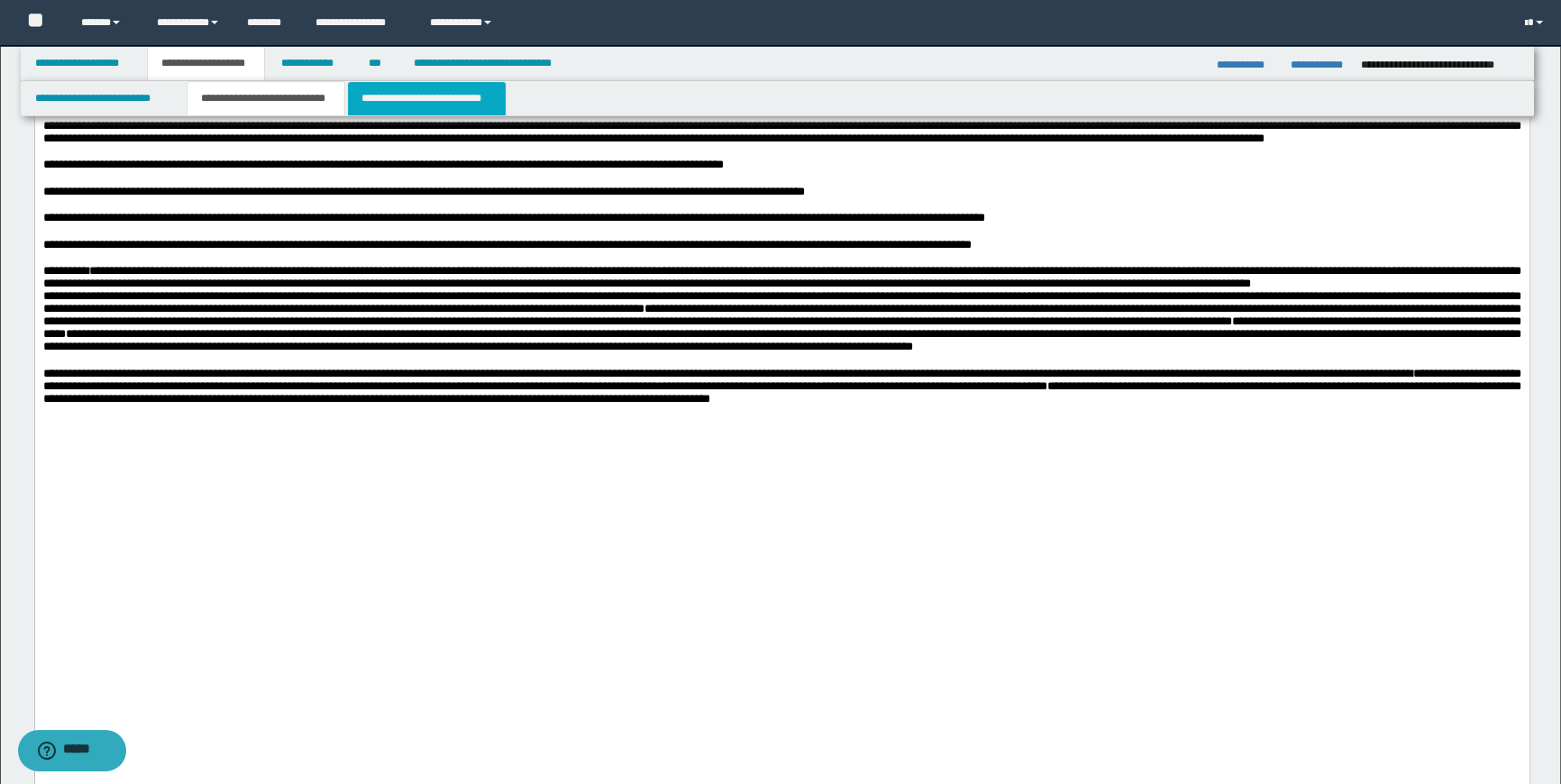 click on "**********" at bounding box center (426, 98) 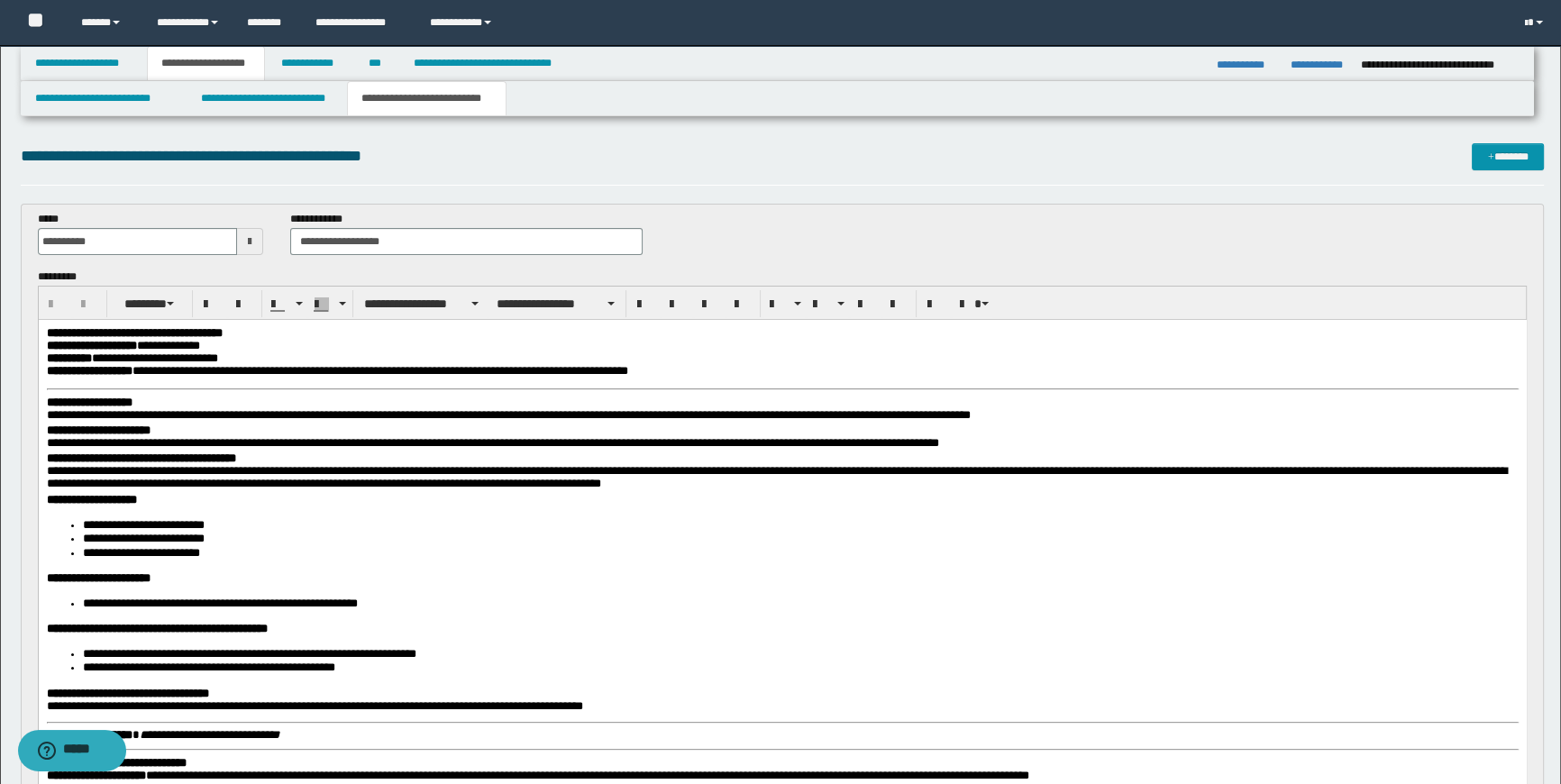 scroll, scrollTop: 0, scrollLeft: 0, axis: both 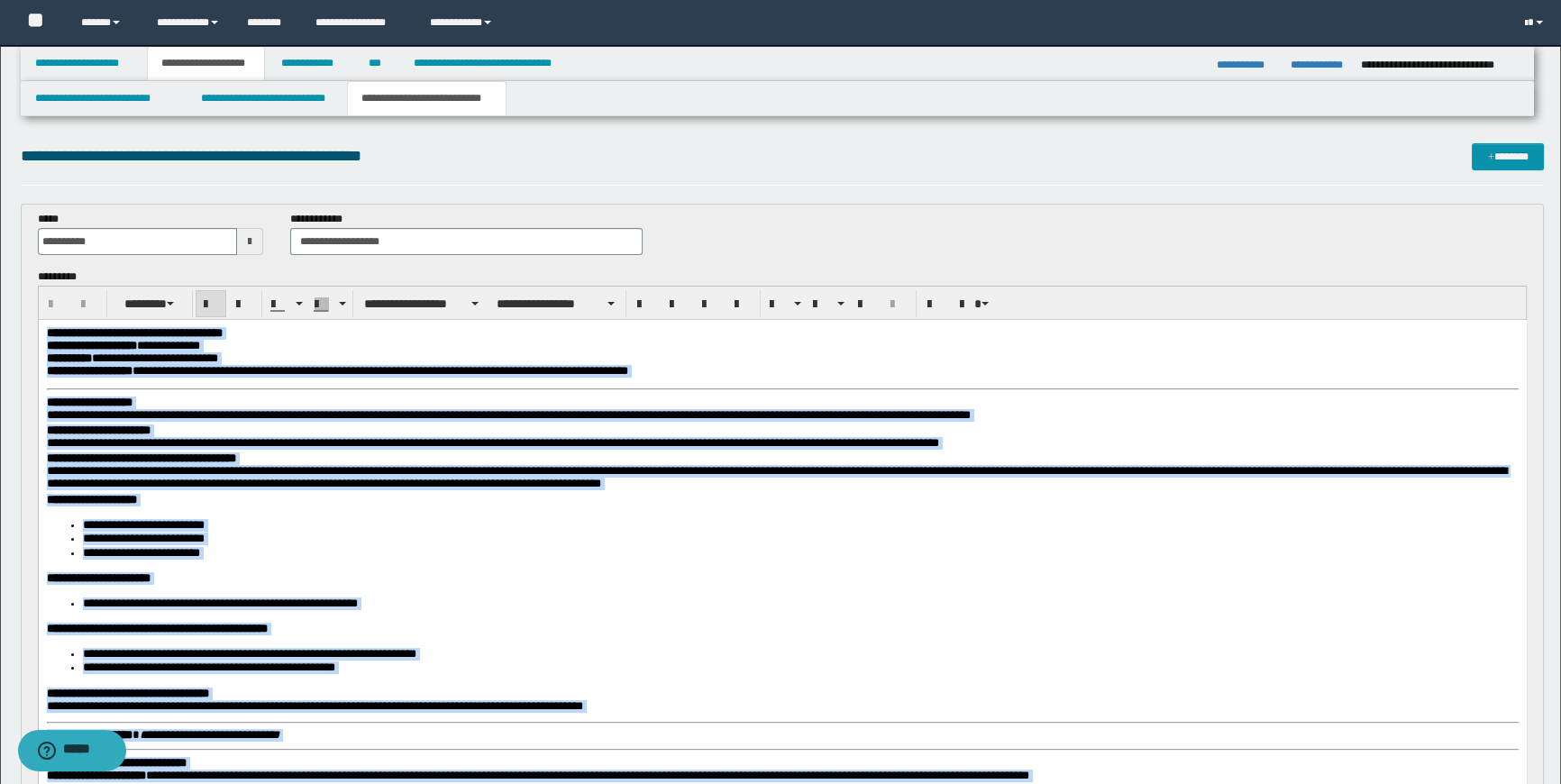drag, startPoint x: 286, startPoint y: 886, endPoint x: -1, endPoint y: -94, distance: 1021.1606 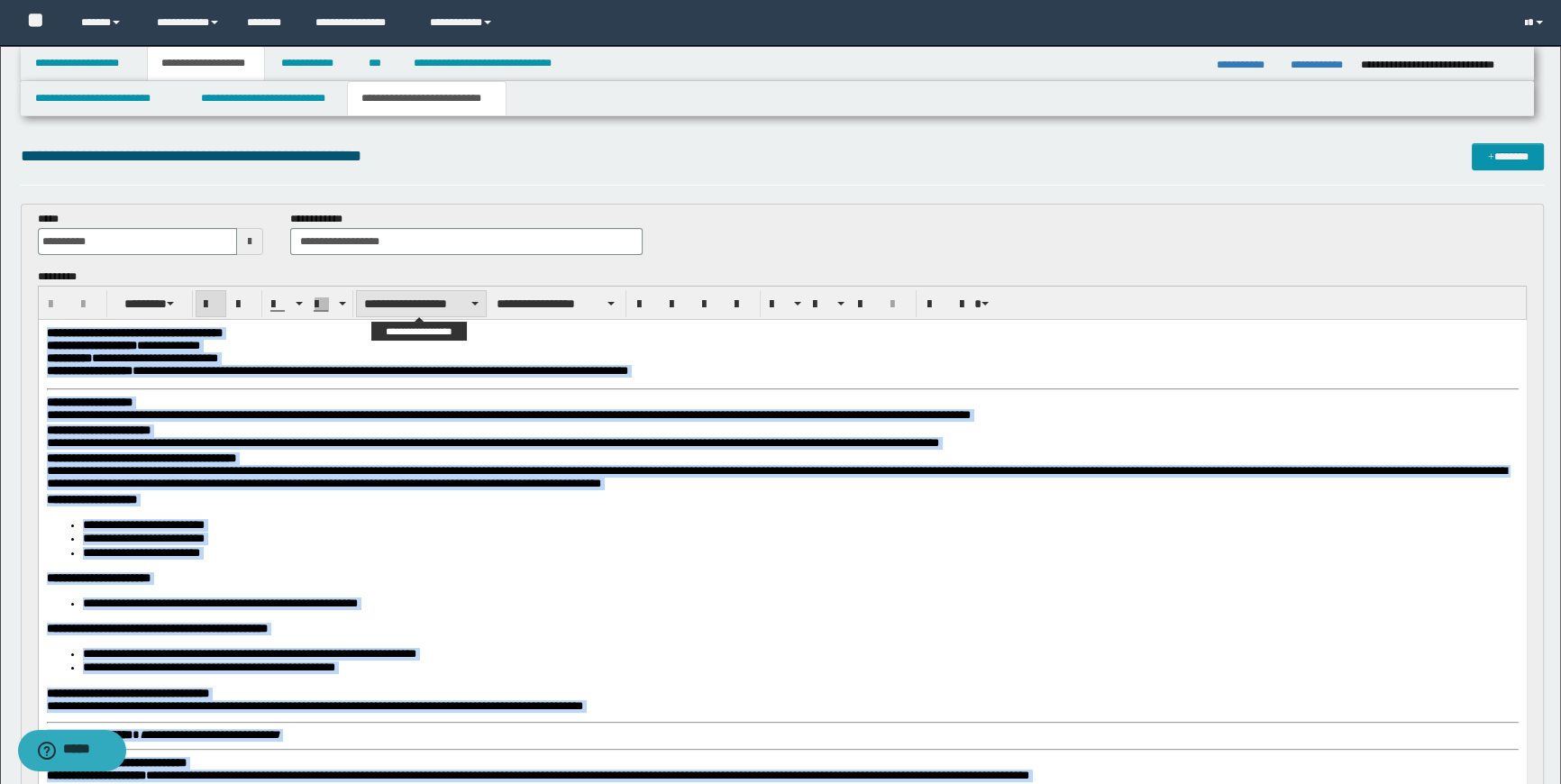 click on "**********" at bounding box center [421, 304] 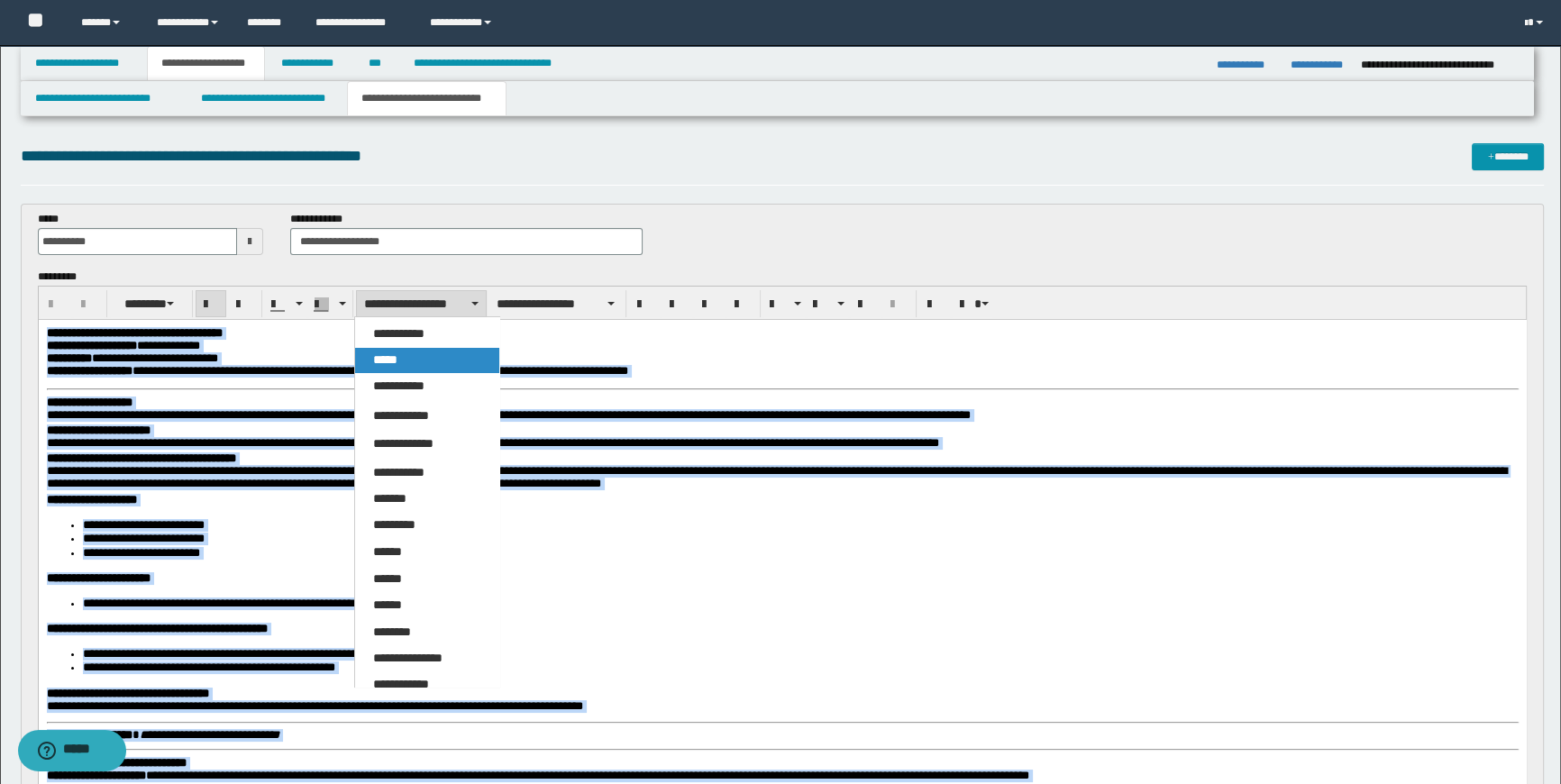 click on "*****" at bounding box center (385, 360) 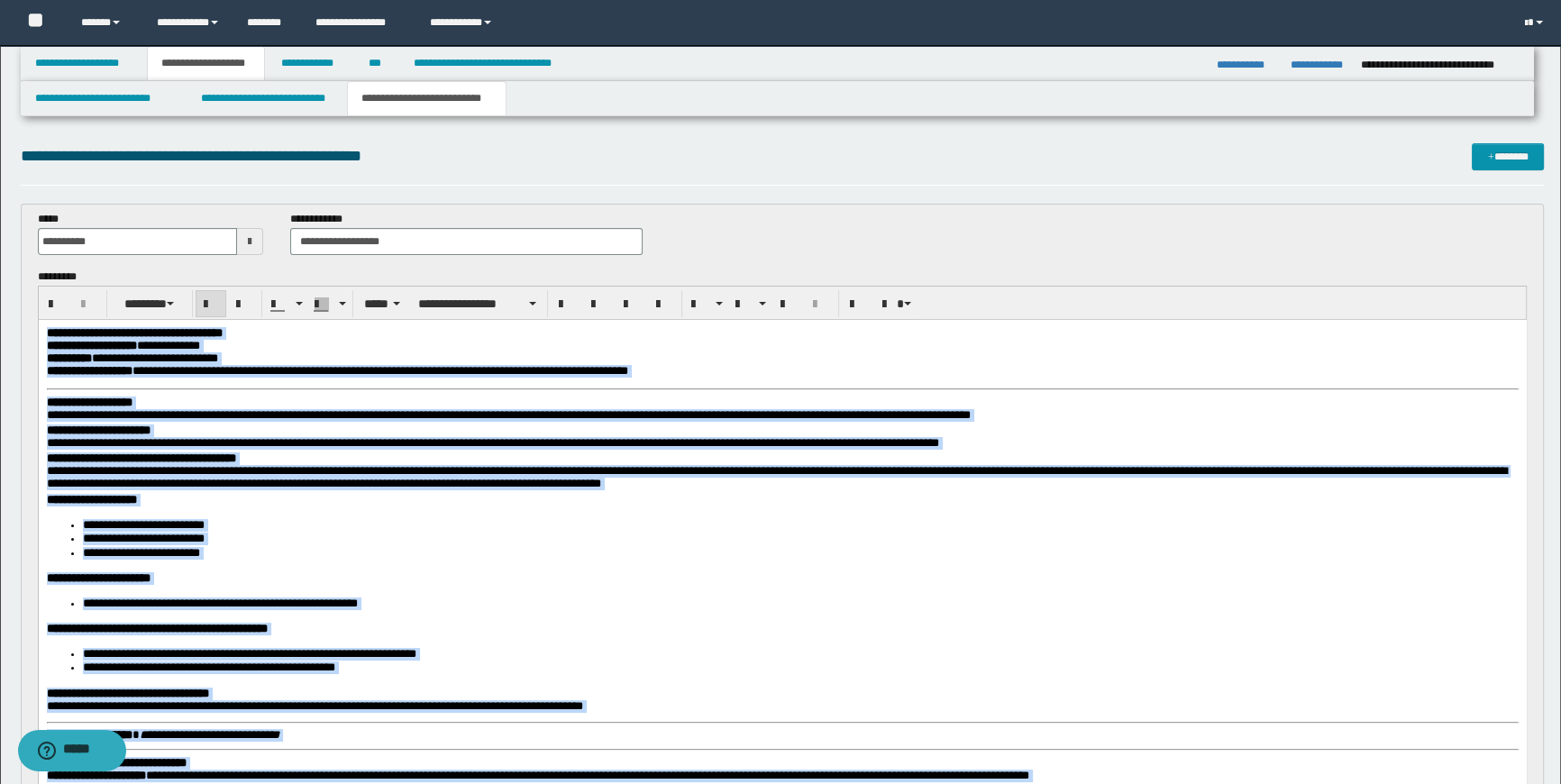 click on "**********" at bounding box center [781, 355] 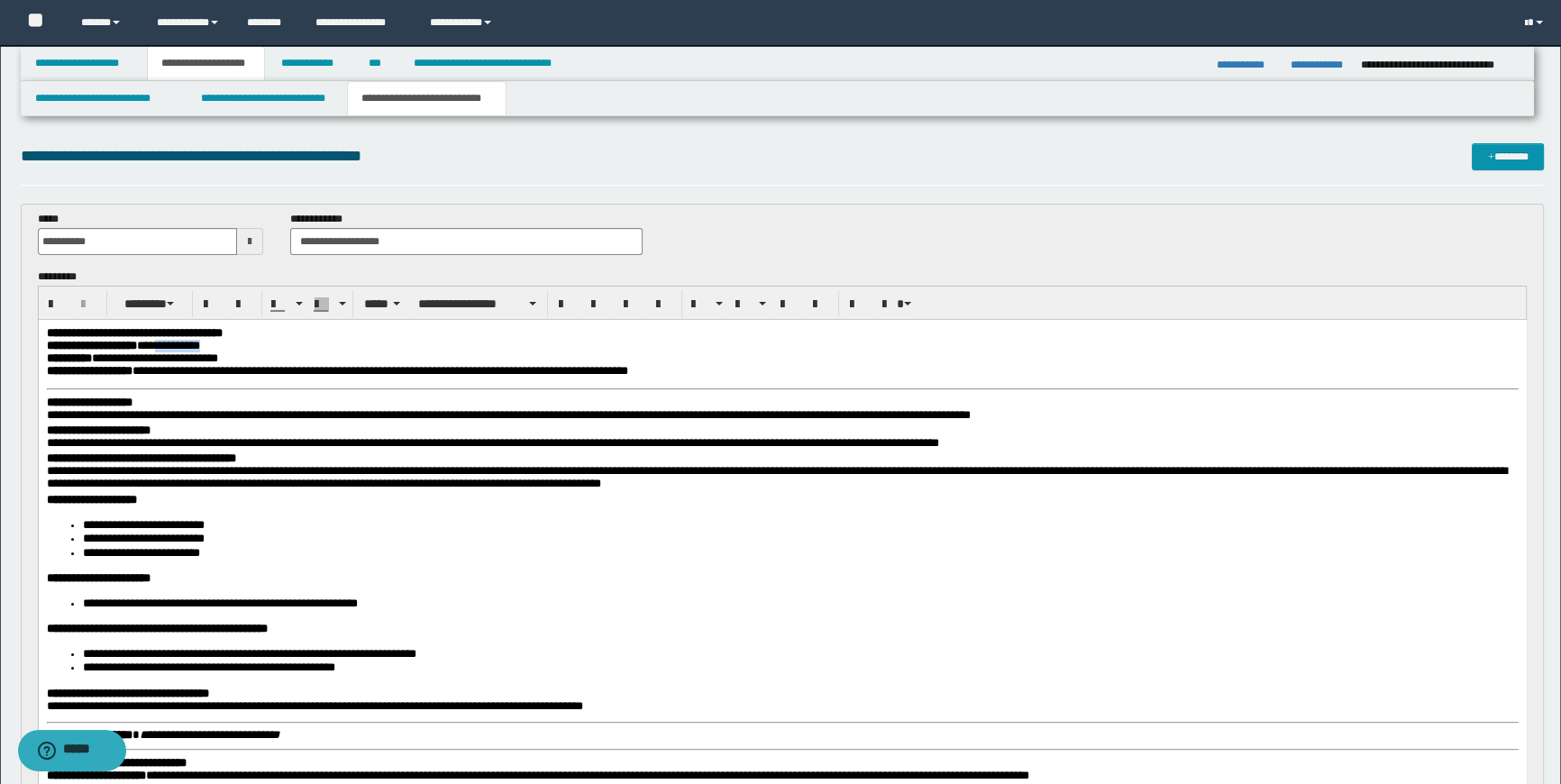 drag, startPoint x: 269, startPoint y: 351, endPoint x: 182, endPoint y: 350, distance: 87.00575 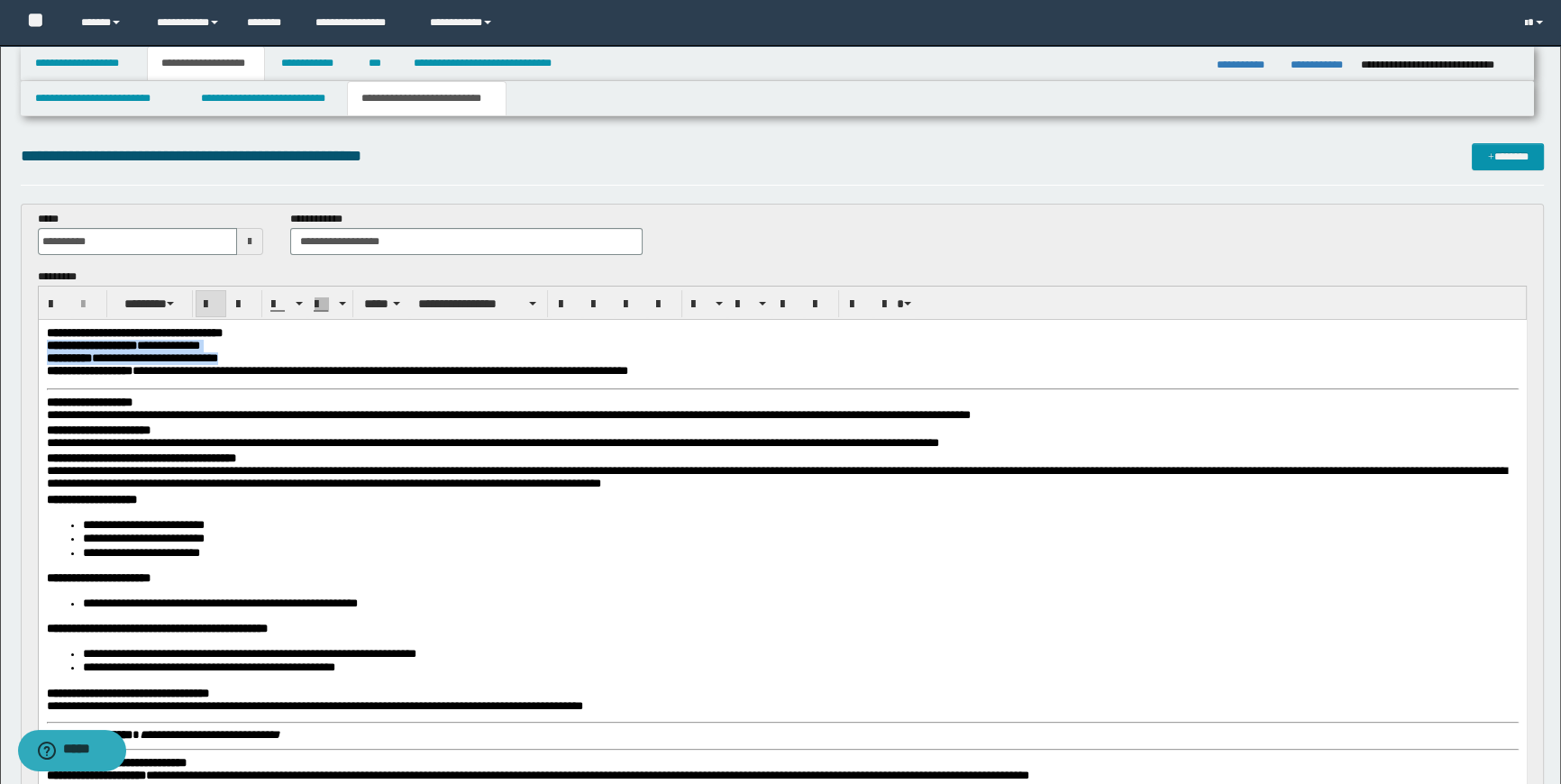 drag, startPoint x: 280, startPoint y: 365, endPoint x: 37, endPoint y: 349, distance: 243.52618 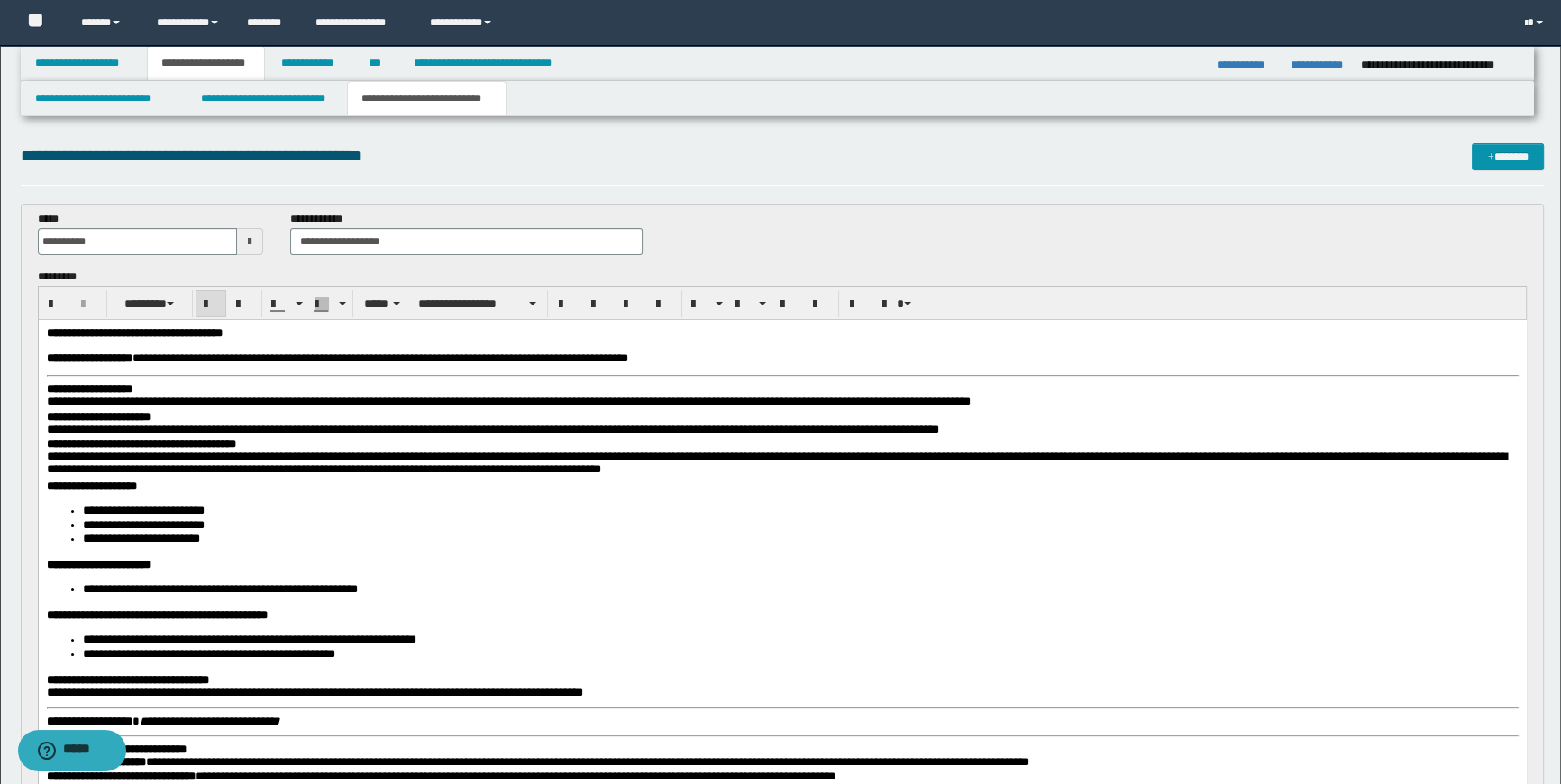 click on "**********" at bounding box center [88, 388] 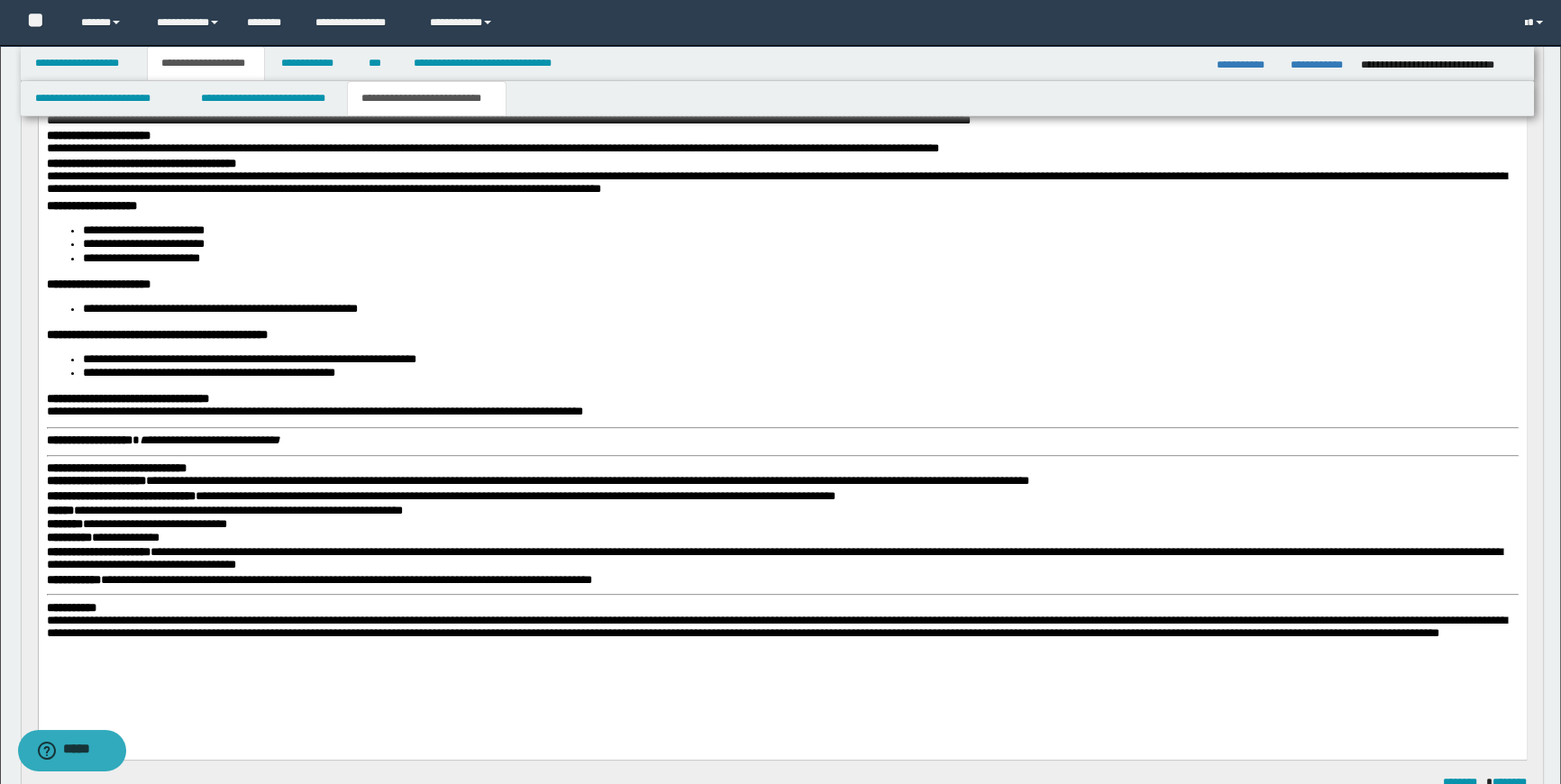 scroll, scrollTop: 327, scrollLeft: 0, axis: vertical 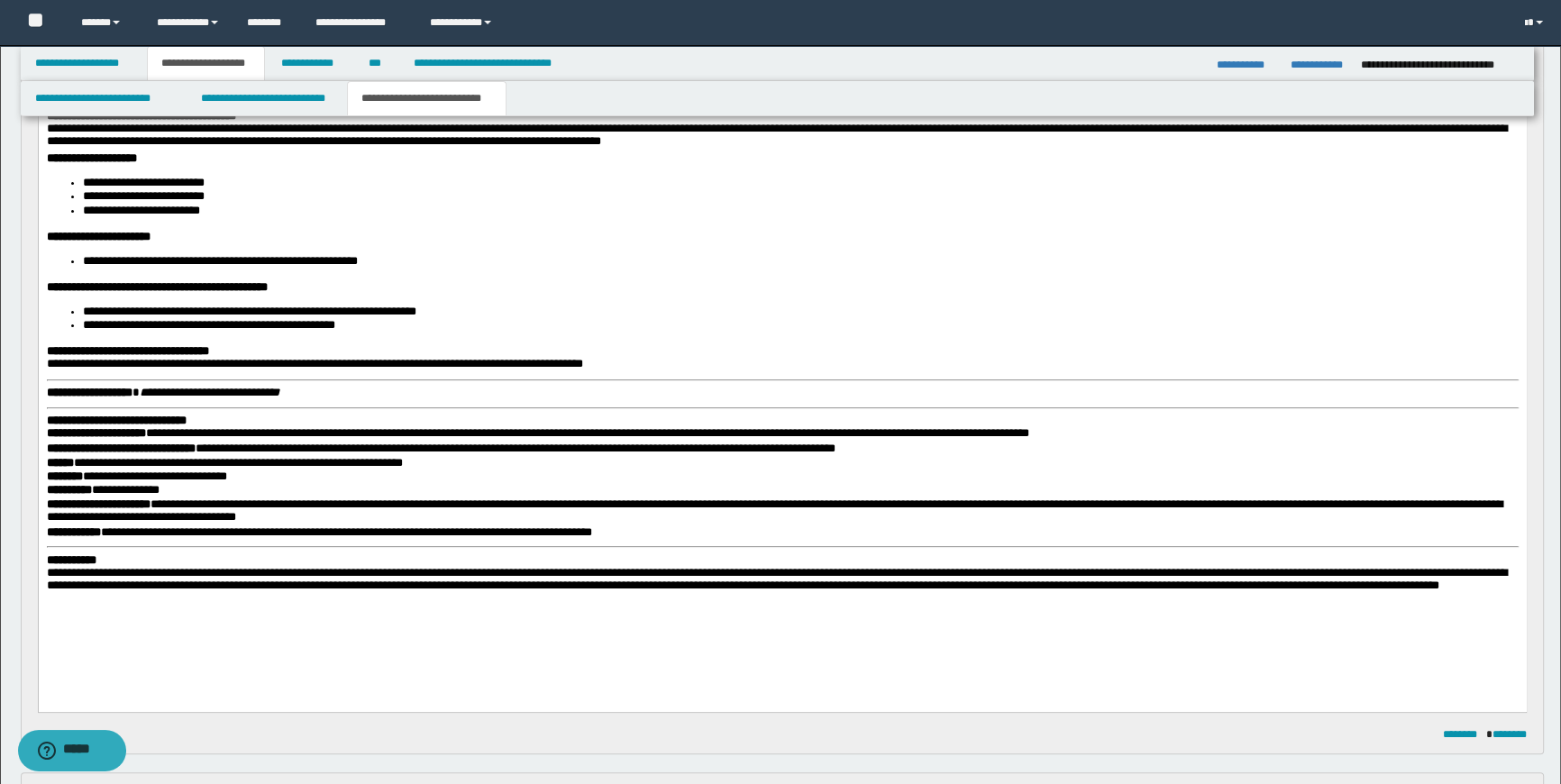 click on "**********" at bounding box center (781, 328) 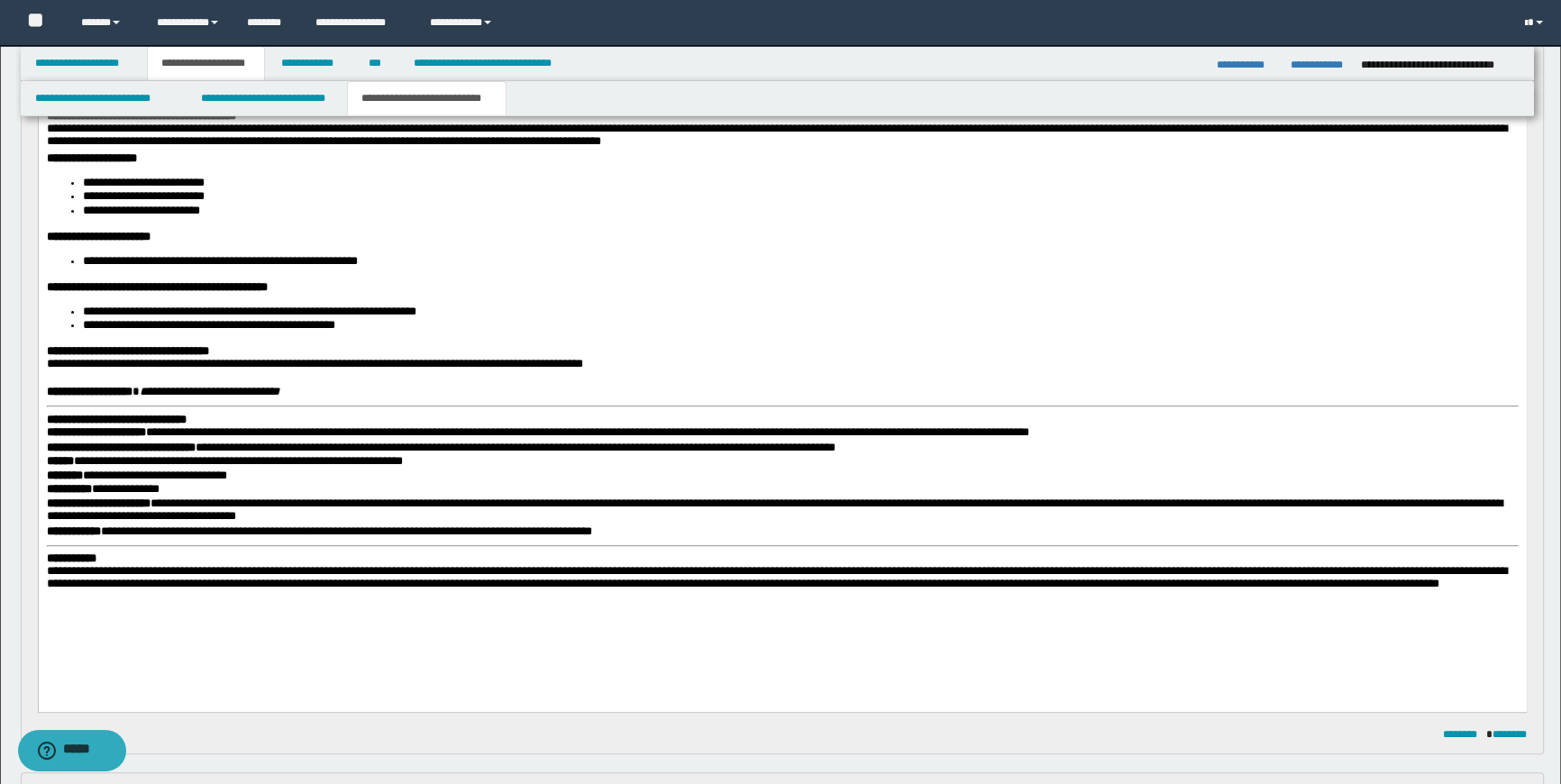 click on "**********" at bounding box center (781, 327) 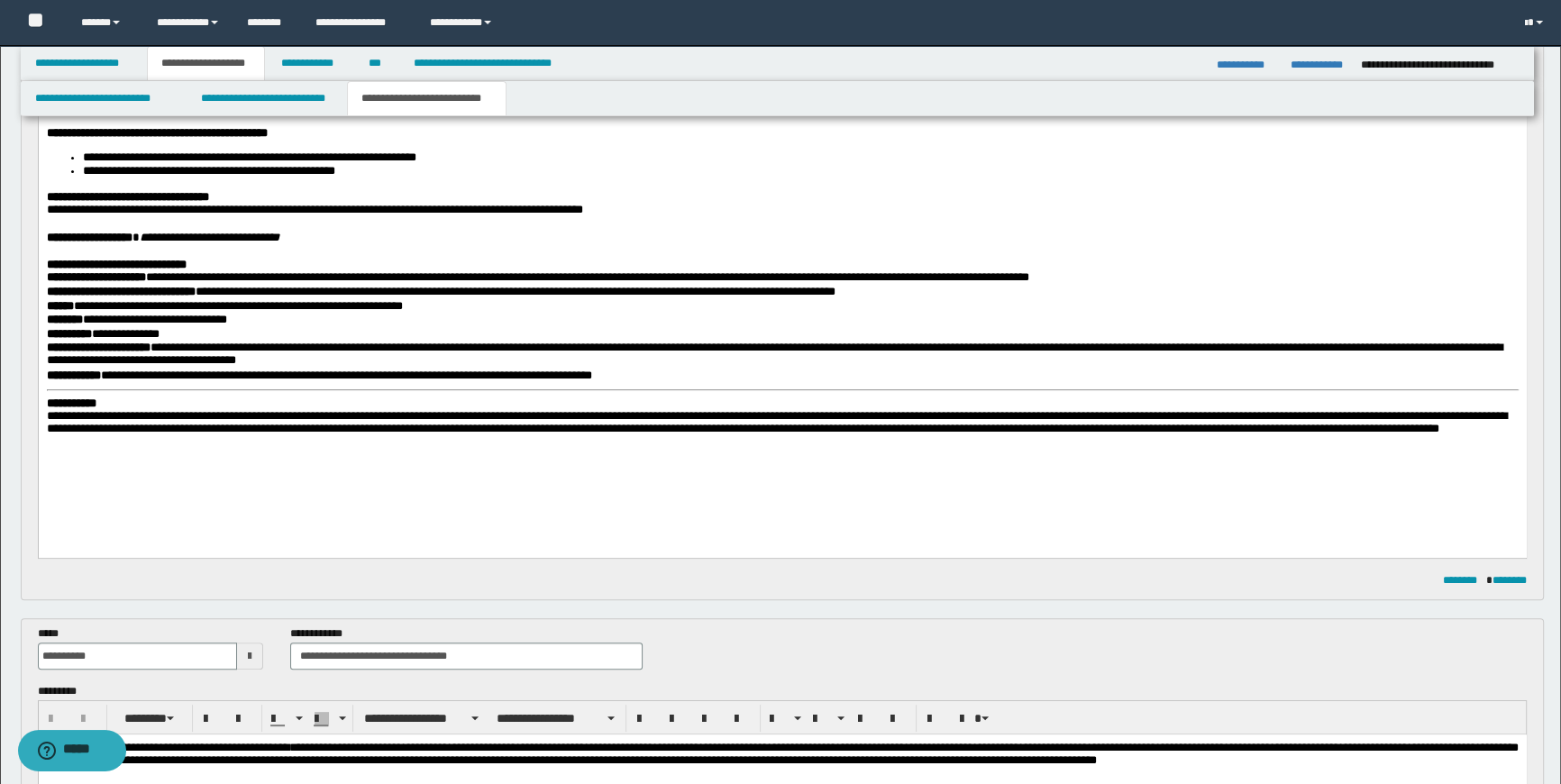 scroll, scrollTop: 491, scrollLeft: 0, axis: vertical 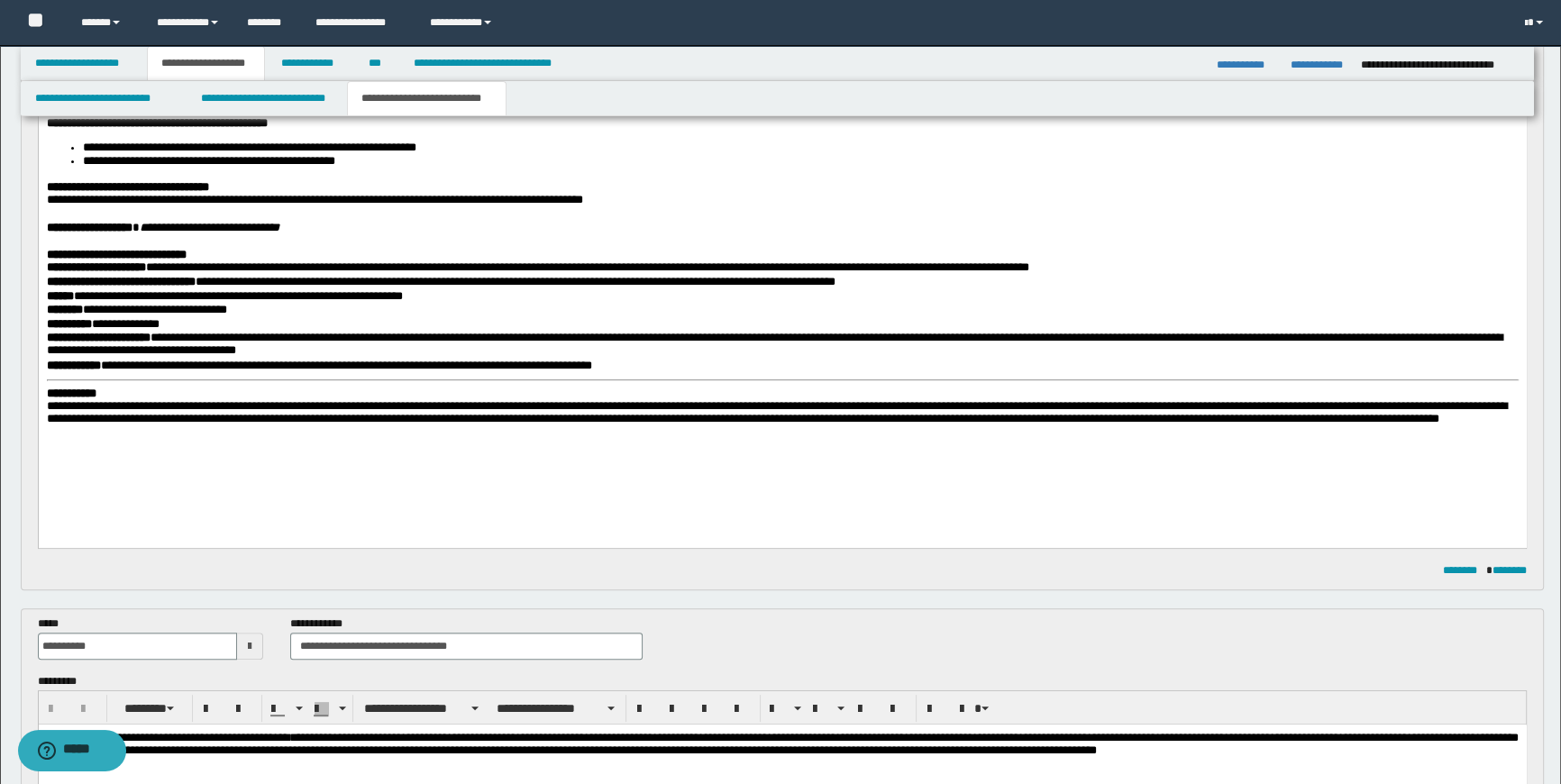 click on "**********" at bounding box center (70, 394) 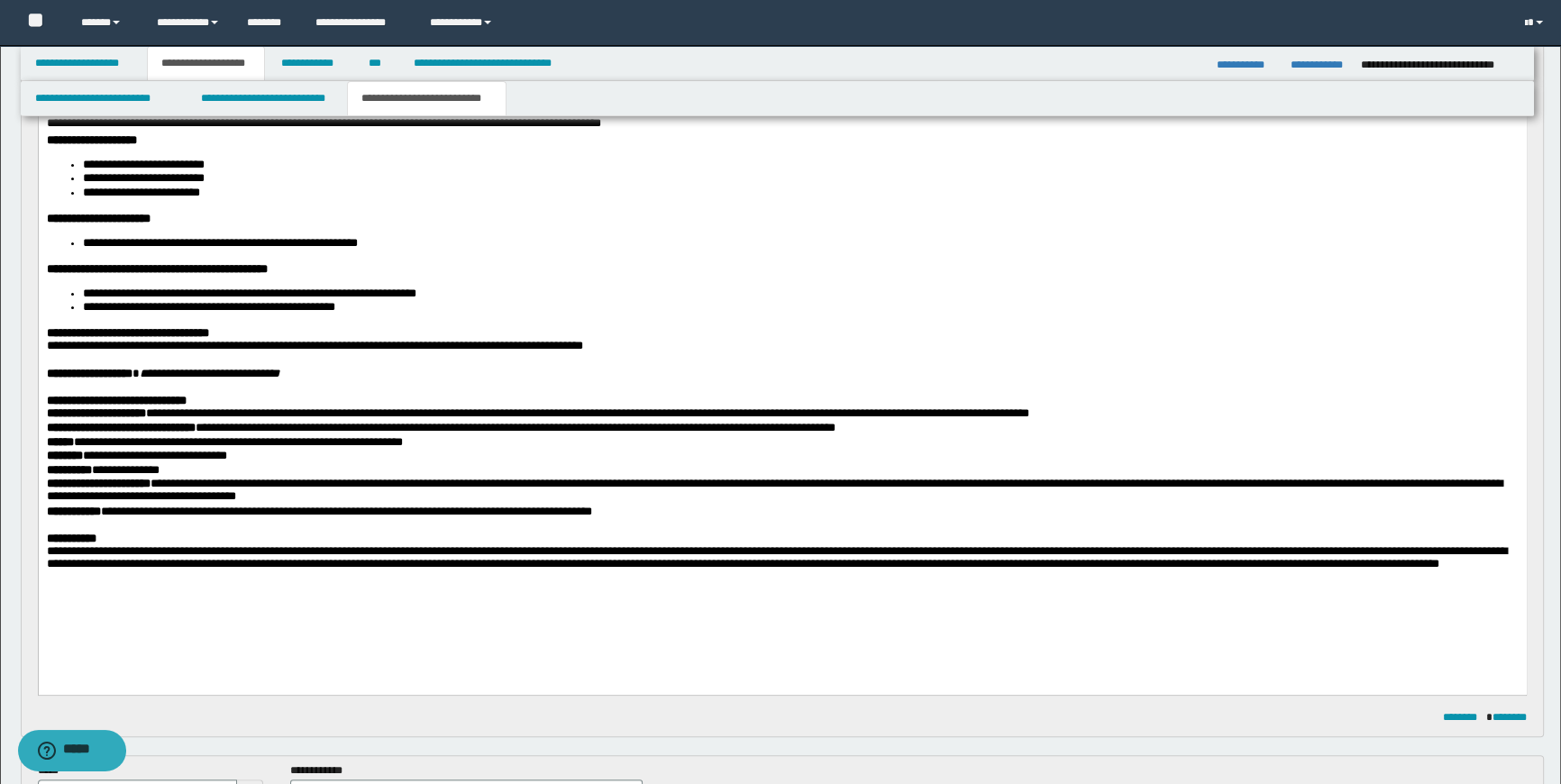 scroll, scrollTop: 409, scrollLeft: 0, axis: vertical 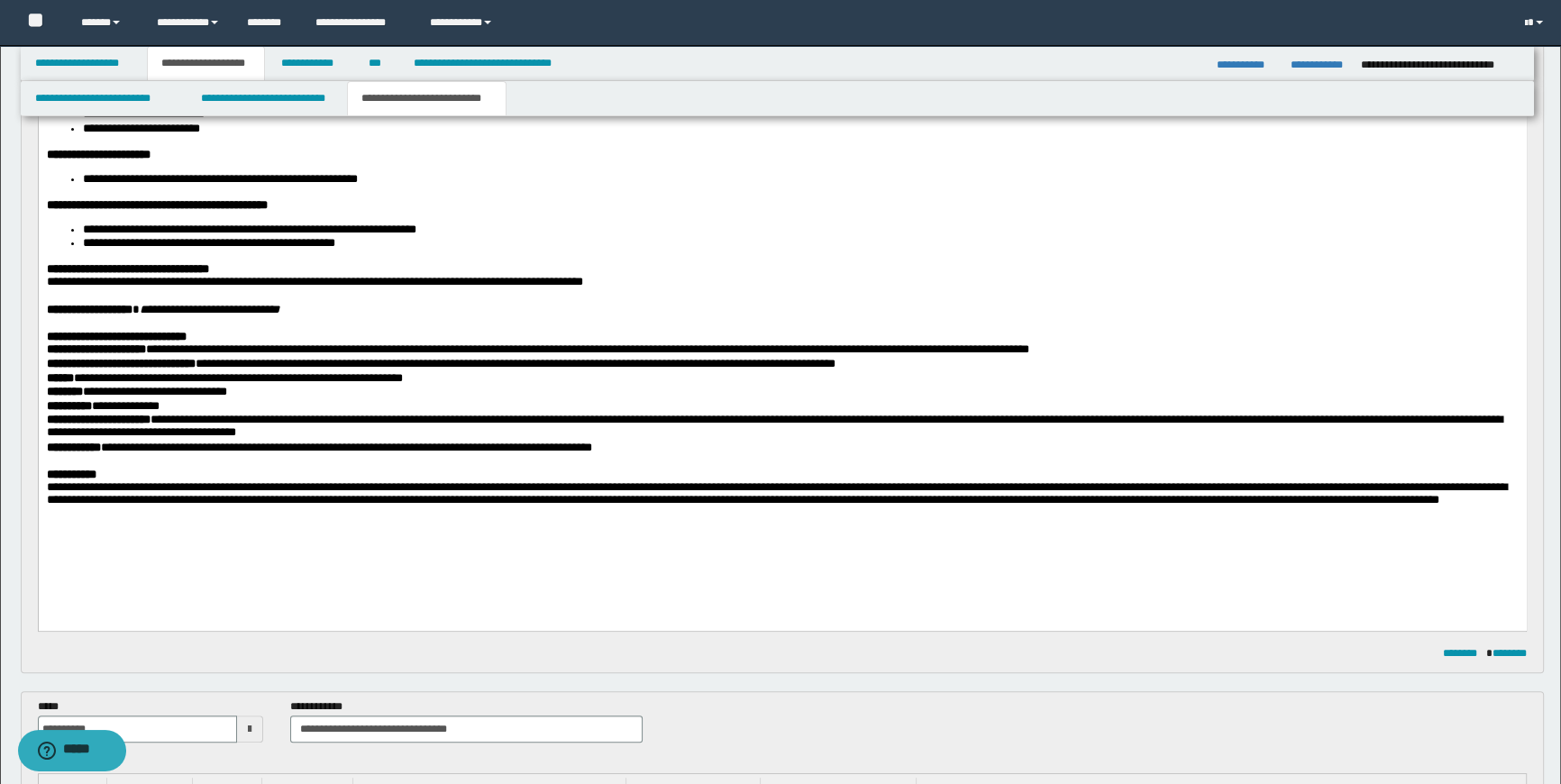 click on "**********" at bounding box center [440, 364] 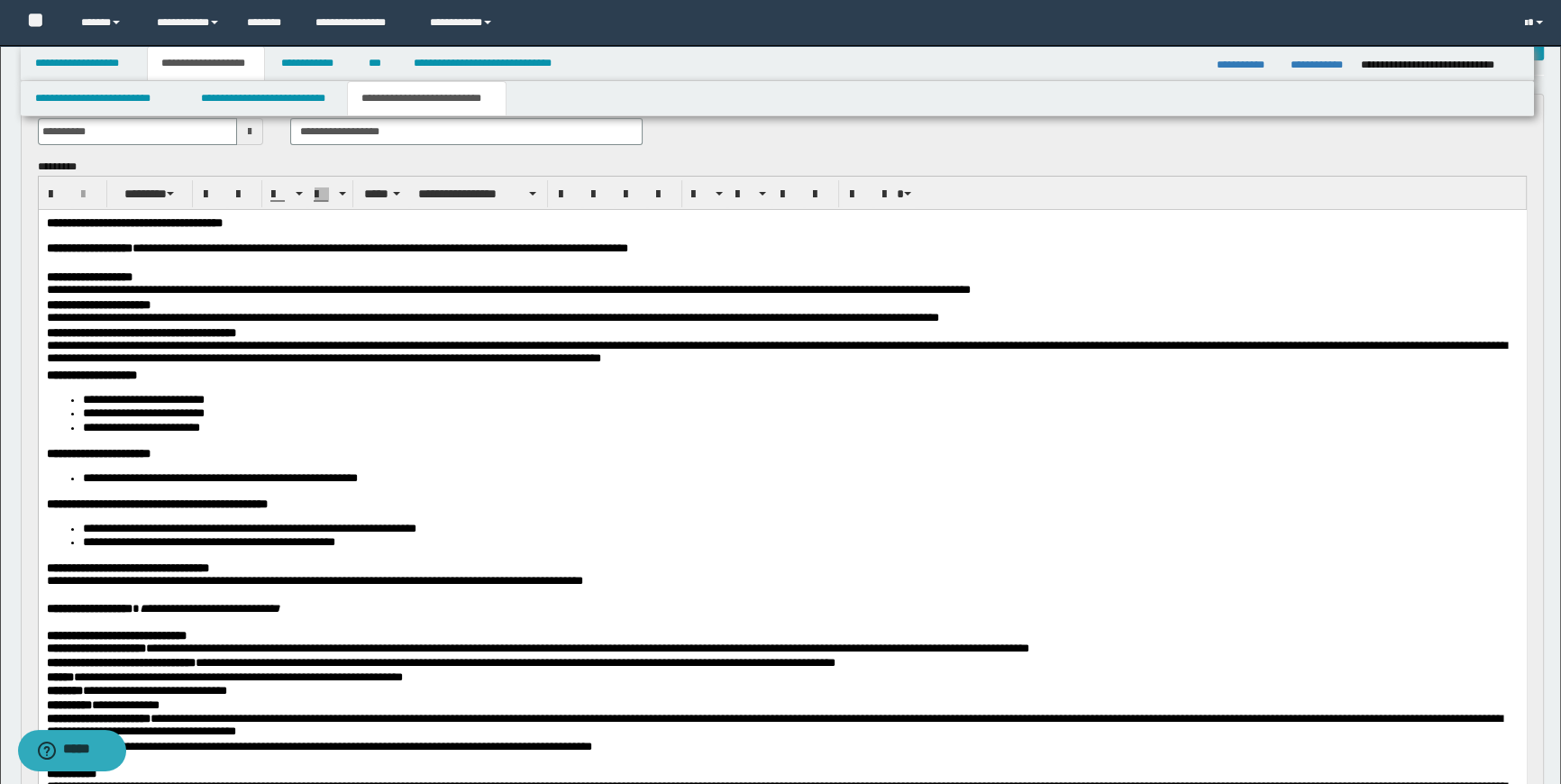 scroll, scrollTop: 81, scrollLeft: 0, axis: vertical 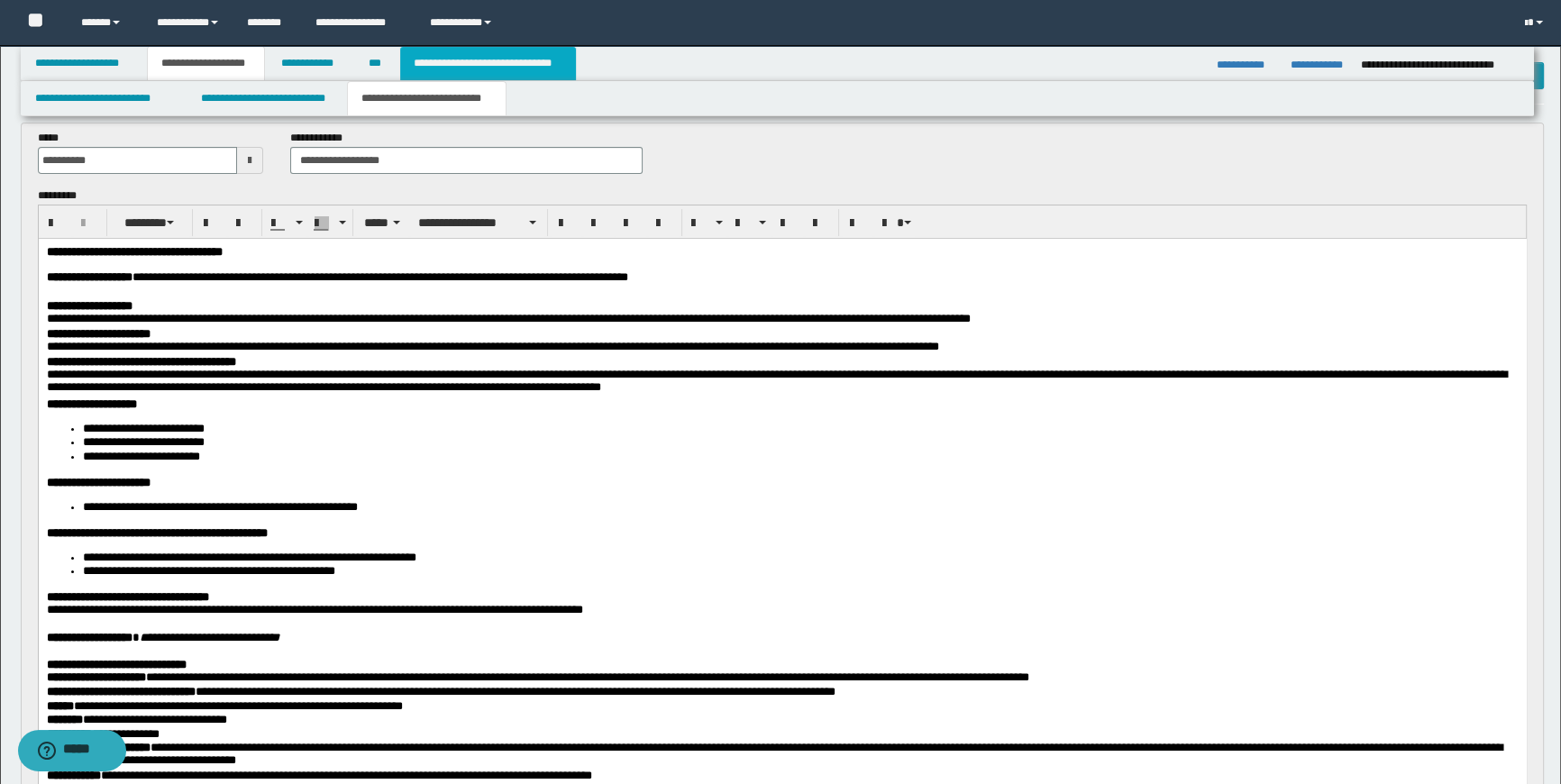 click on "**********" at bounding box center [488, 63] 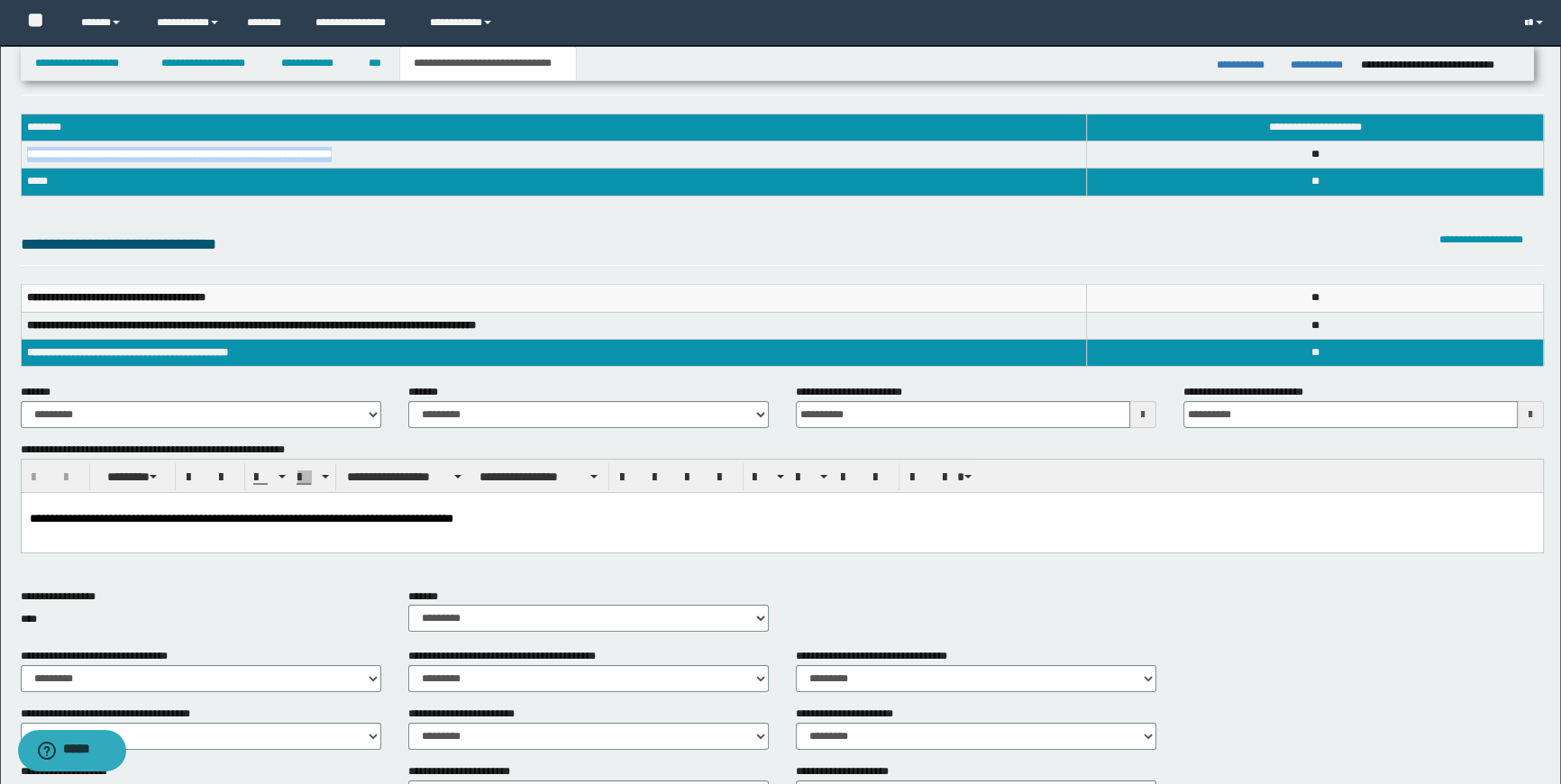 drag, startPoint x: 387, startPoint y: 153, endPoint x: 23, endPoint y: 153, distance: 364 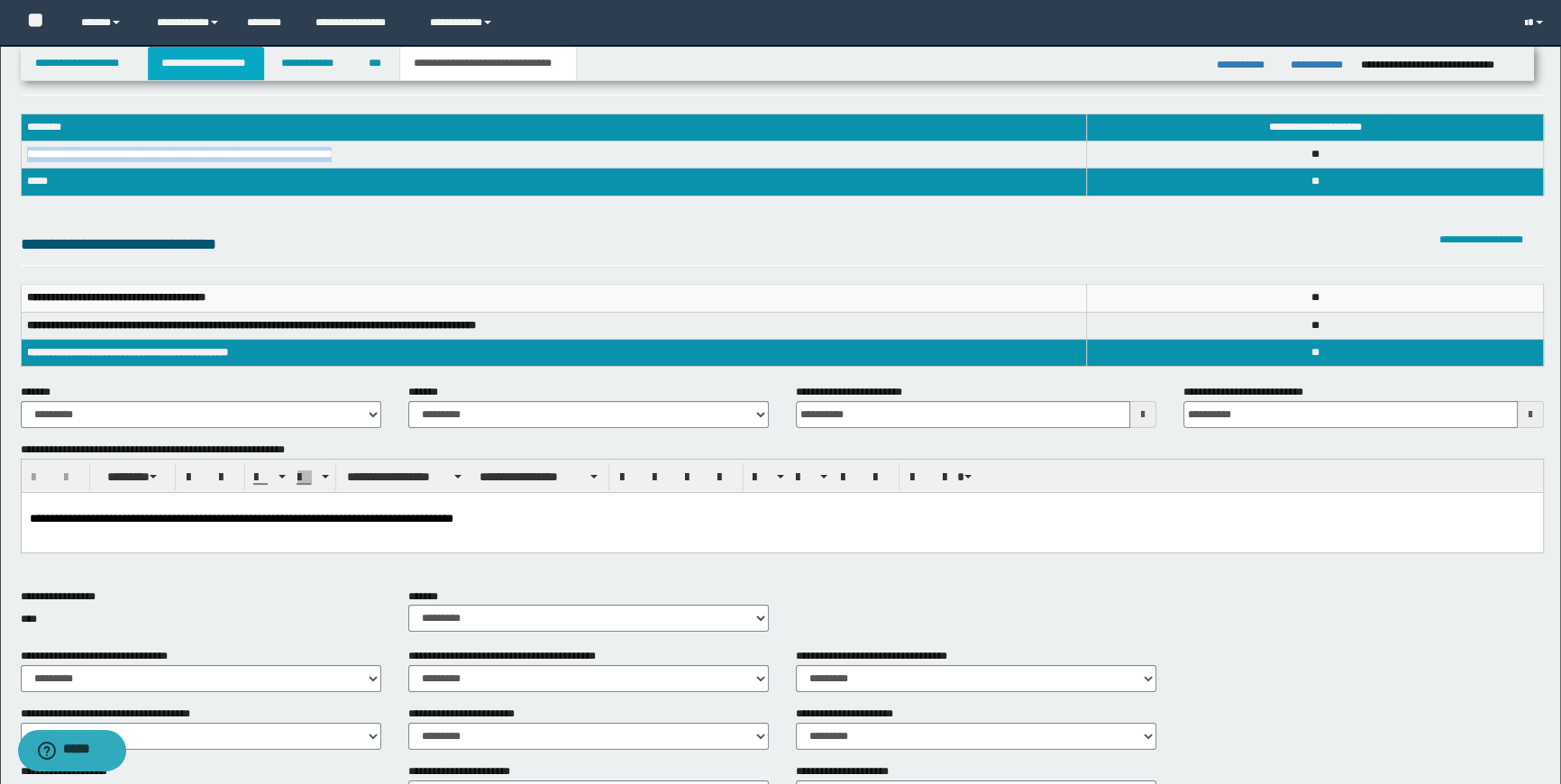 click on "**********" at bounding box center (205, 63) 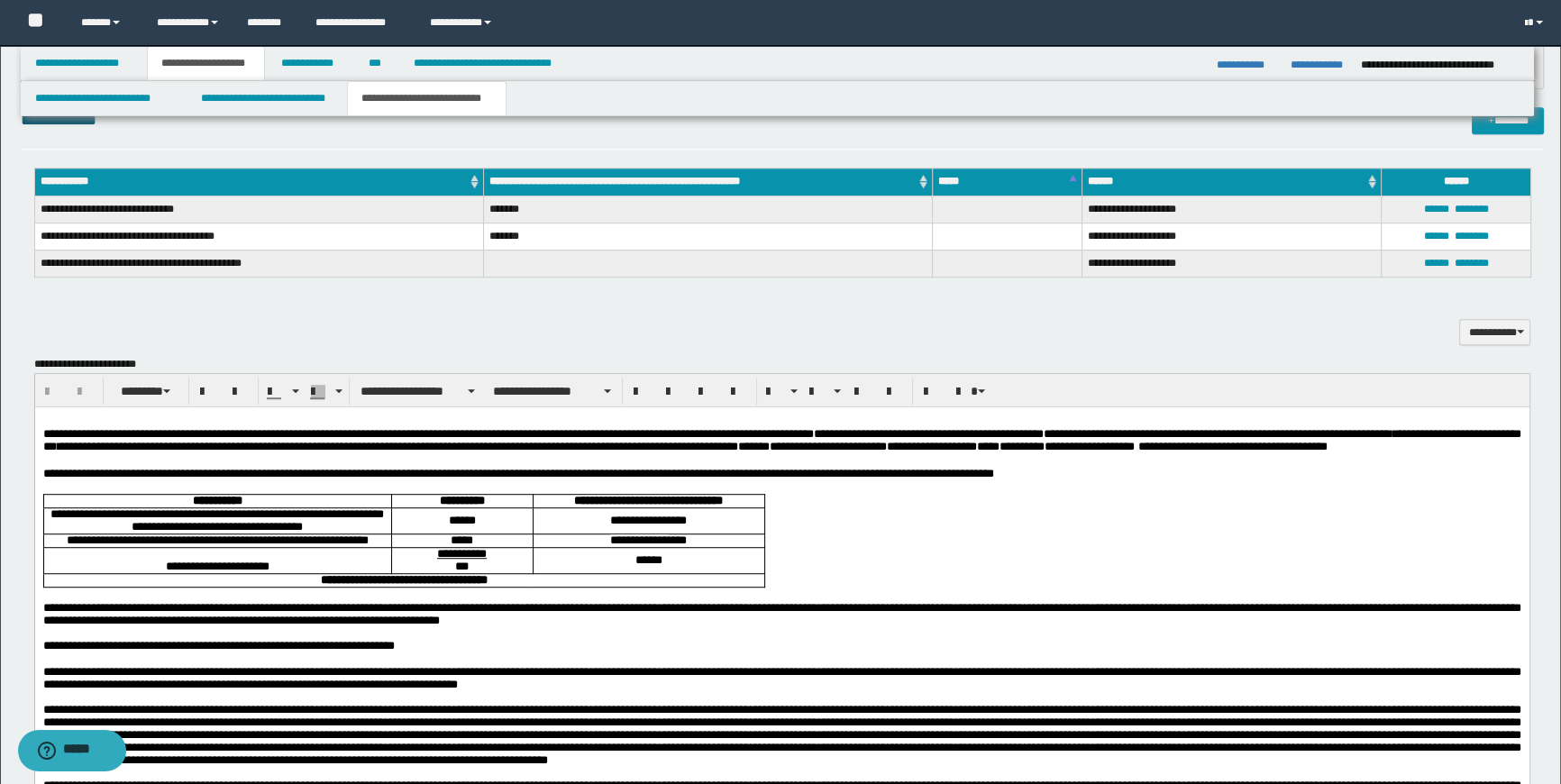 scroll, scrollTop: 1474, scrollLeft: 0, axis: vertical 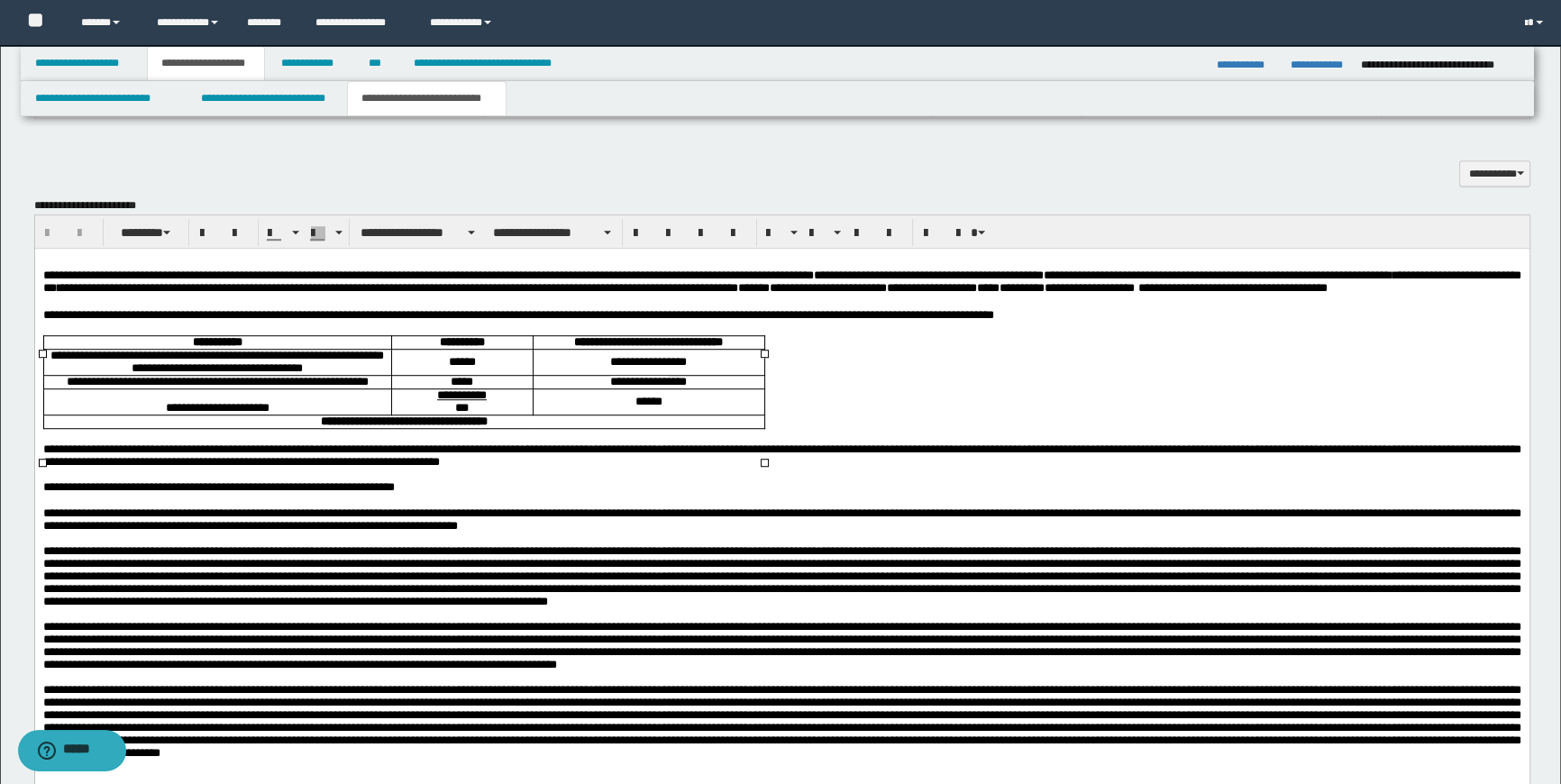 click on "**********" at bounding box center [216, 361] 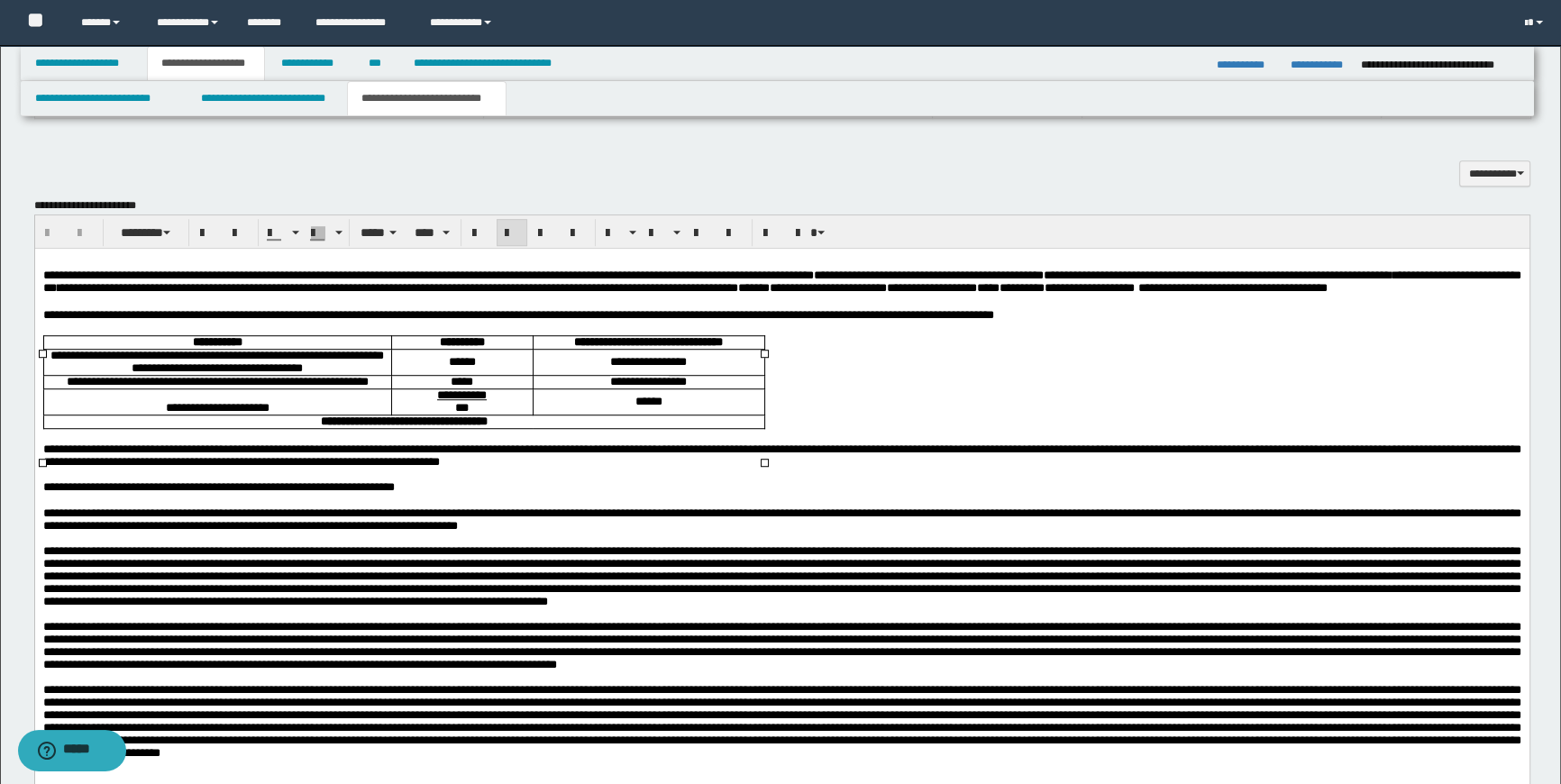 type 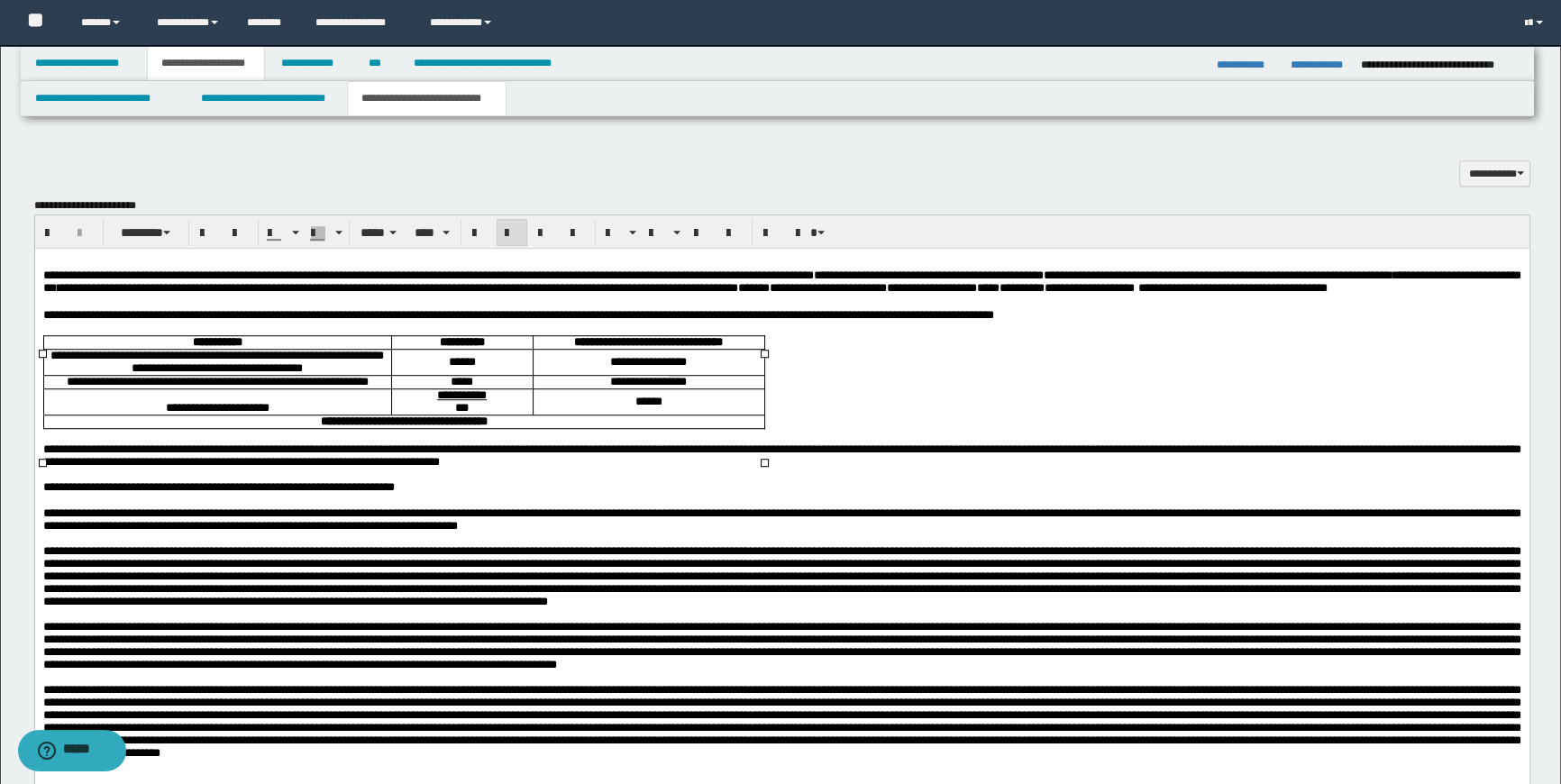 click on "**********" at bounding box center (216, 361) 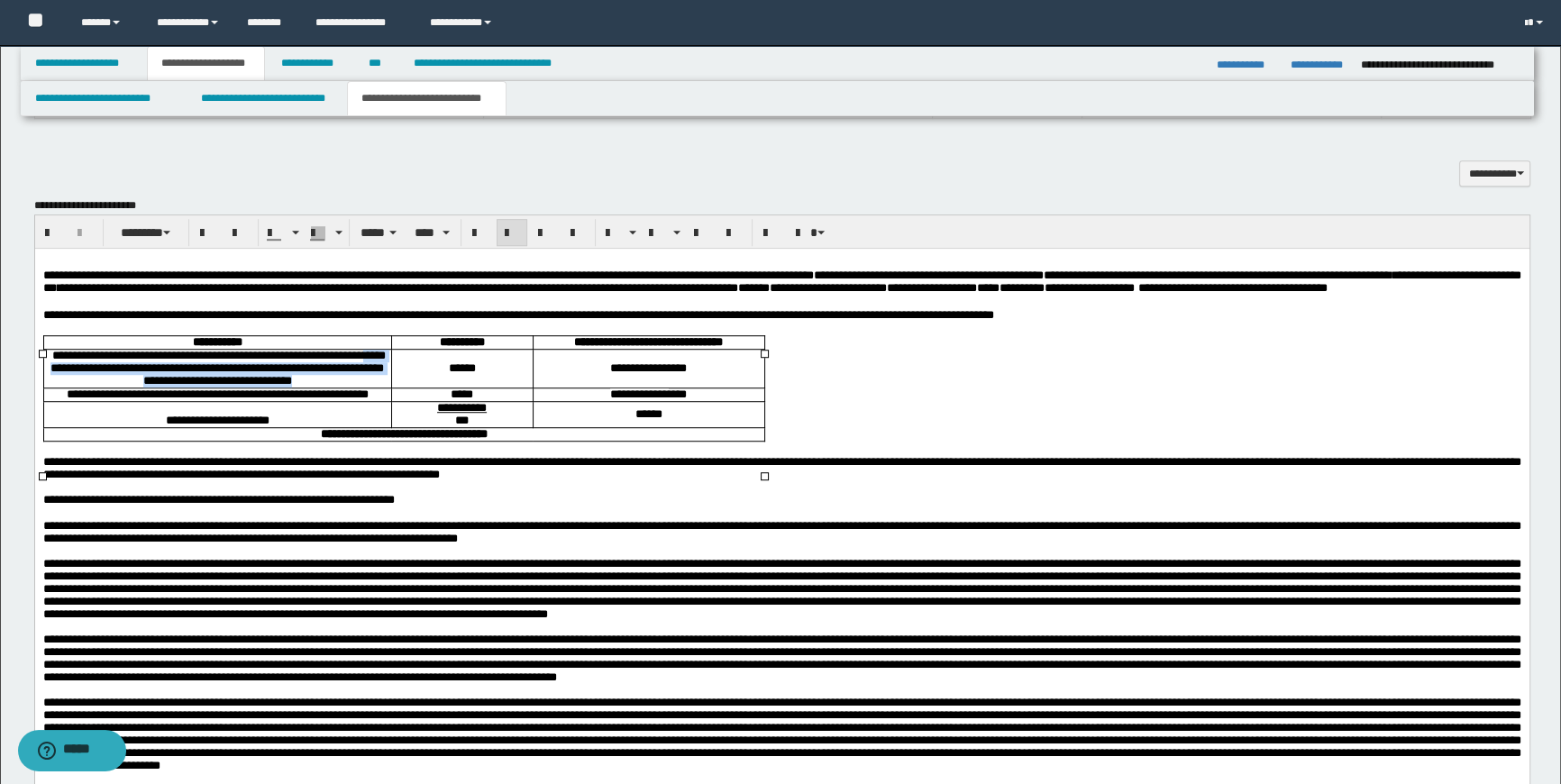 drag, startPoint x: 107, startPoint y: 387, endPoint x: 388, endPoint y: 403, distance: 281.4551 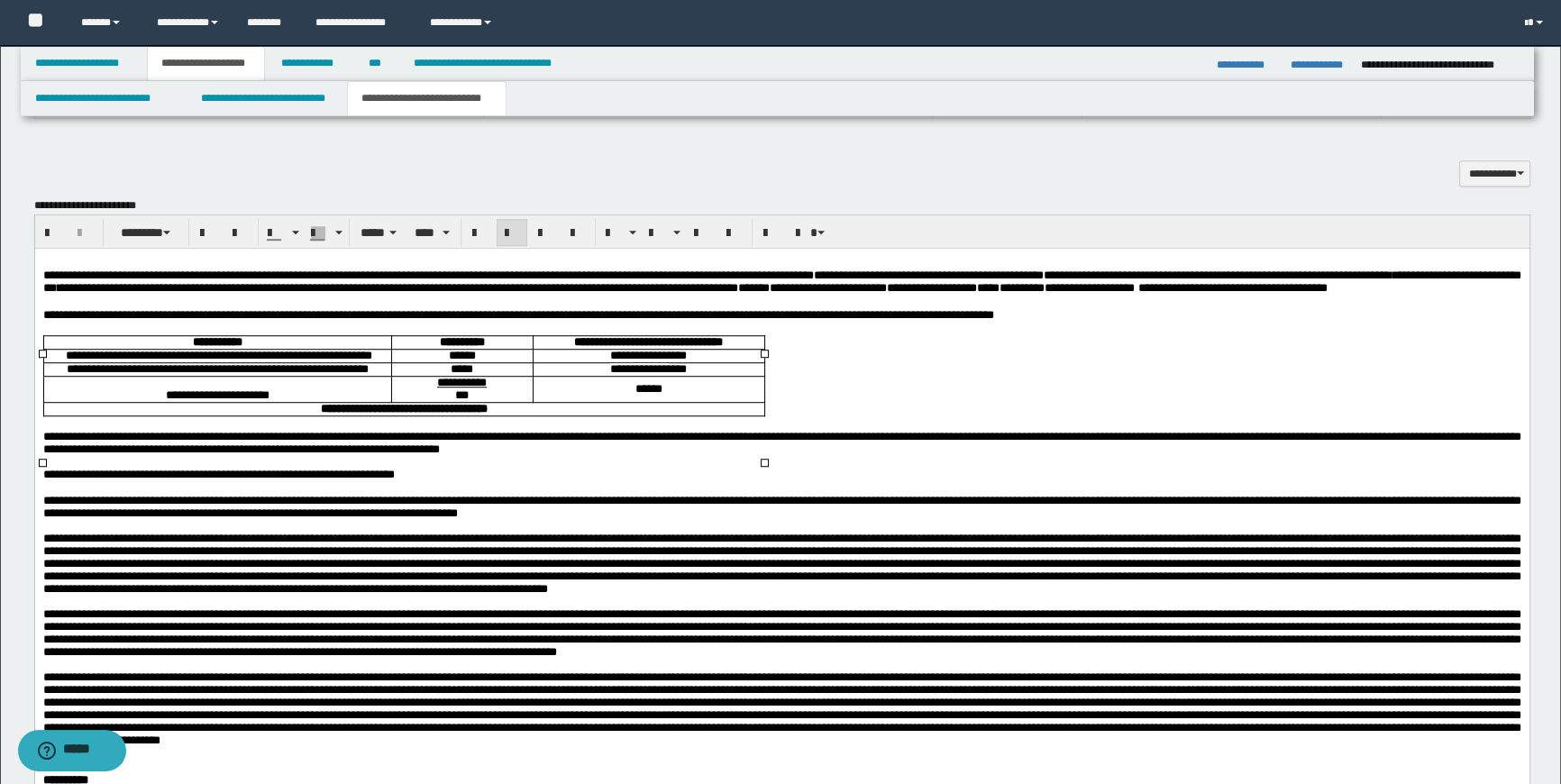 click on "**********" at bounding box center [648, 356] 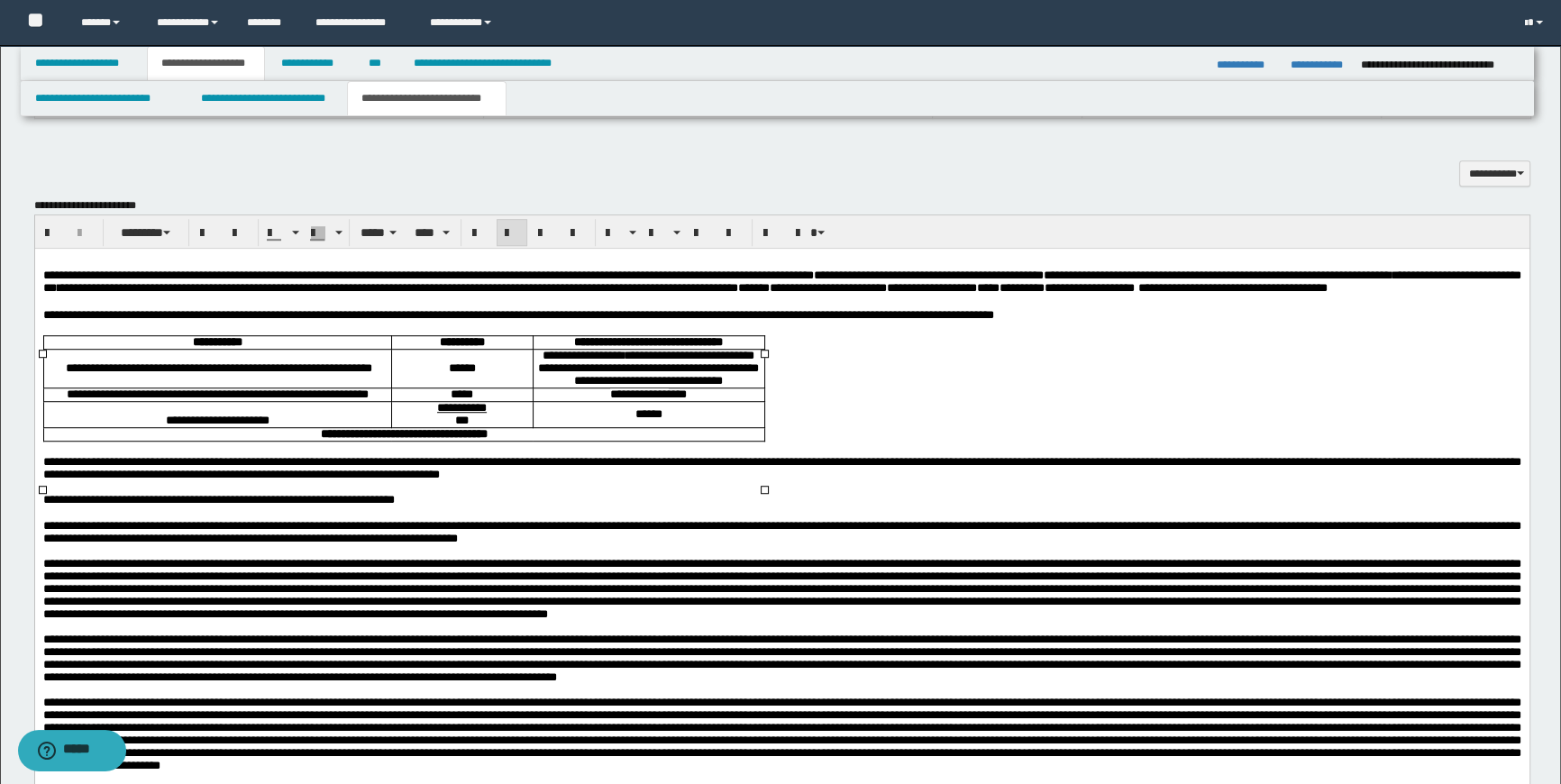 click on "**********" at bounding box center (781, 315) 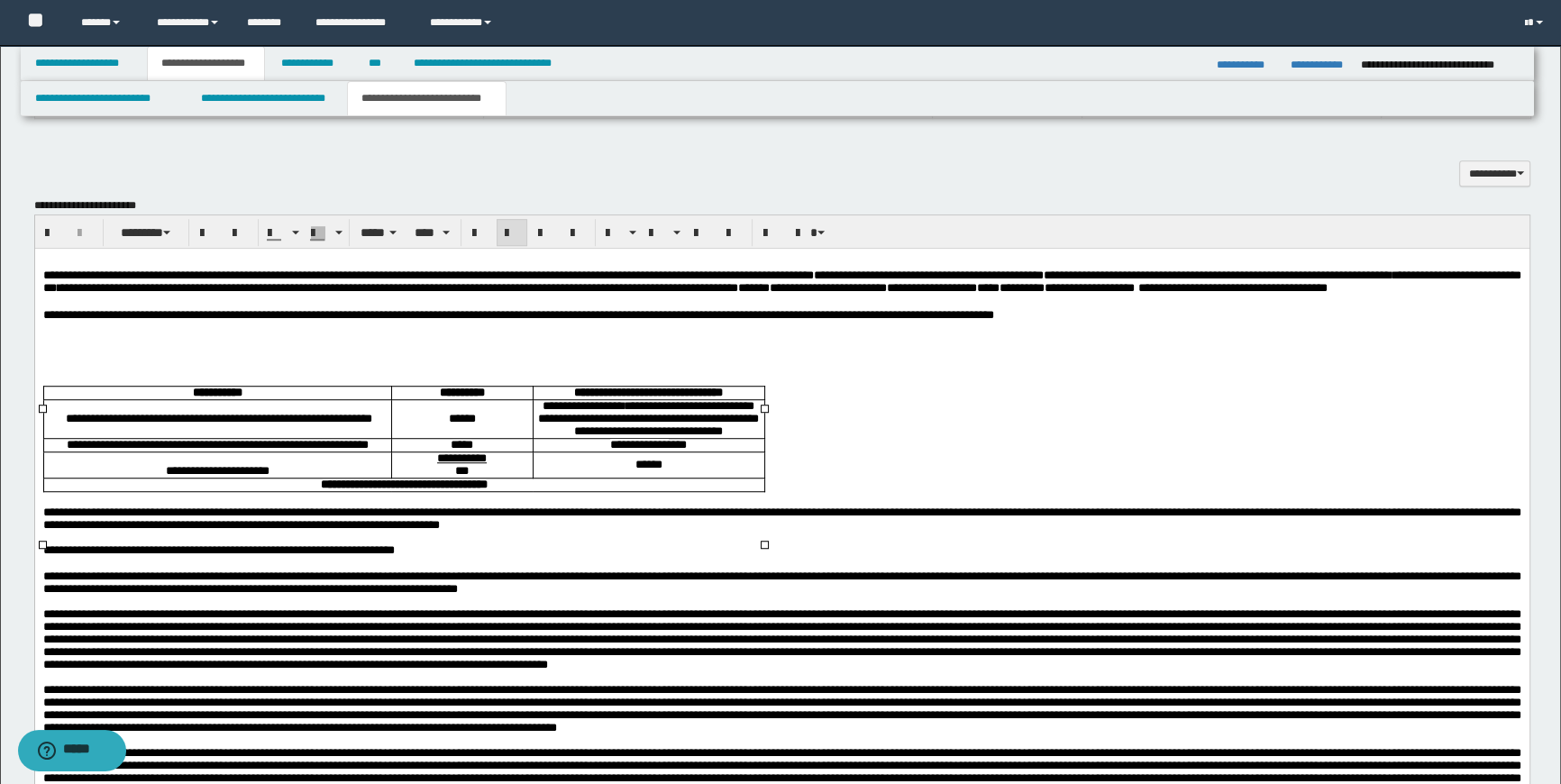 drag, startPoint x: 600, startPoint y: 432, endPoint x: 564, endPoint y: 434, distance: 36.055513 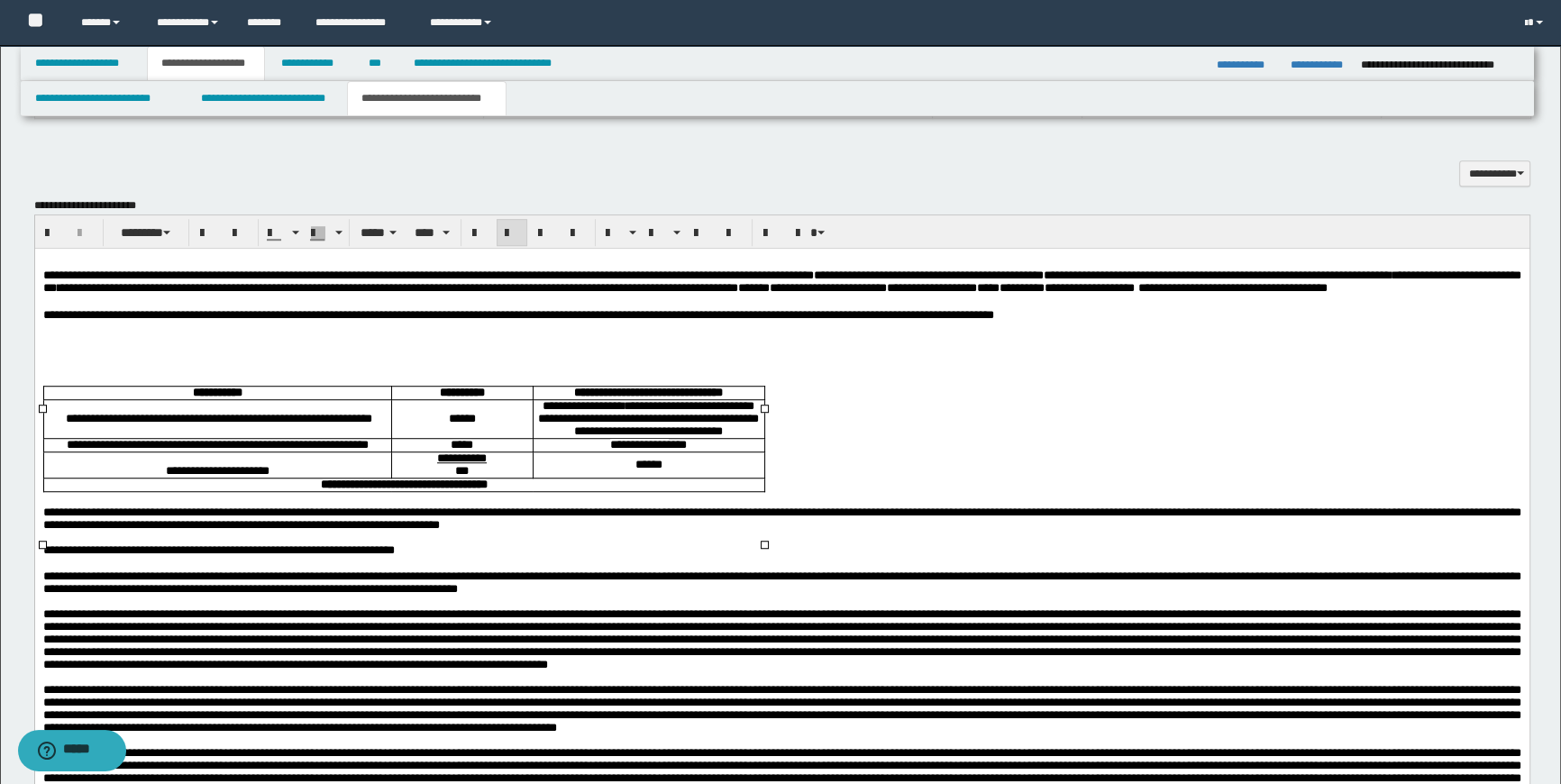 click on "**********" at bounding box center (647, 418) 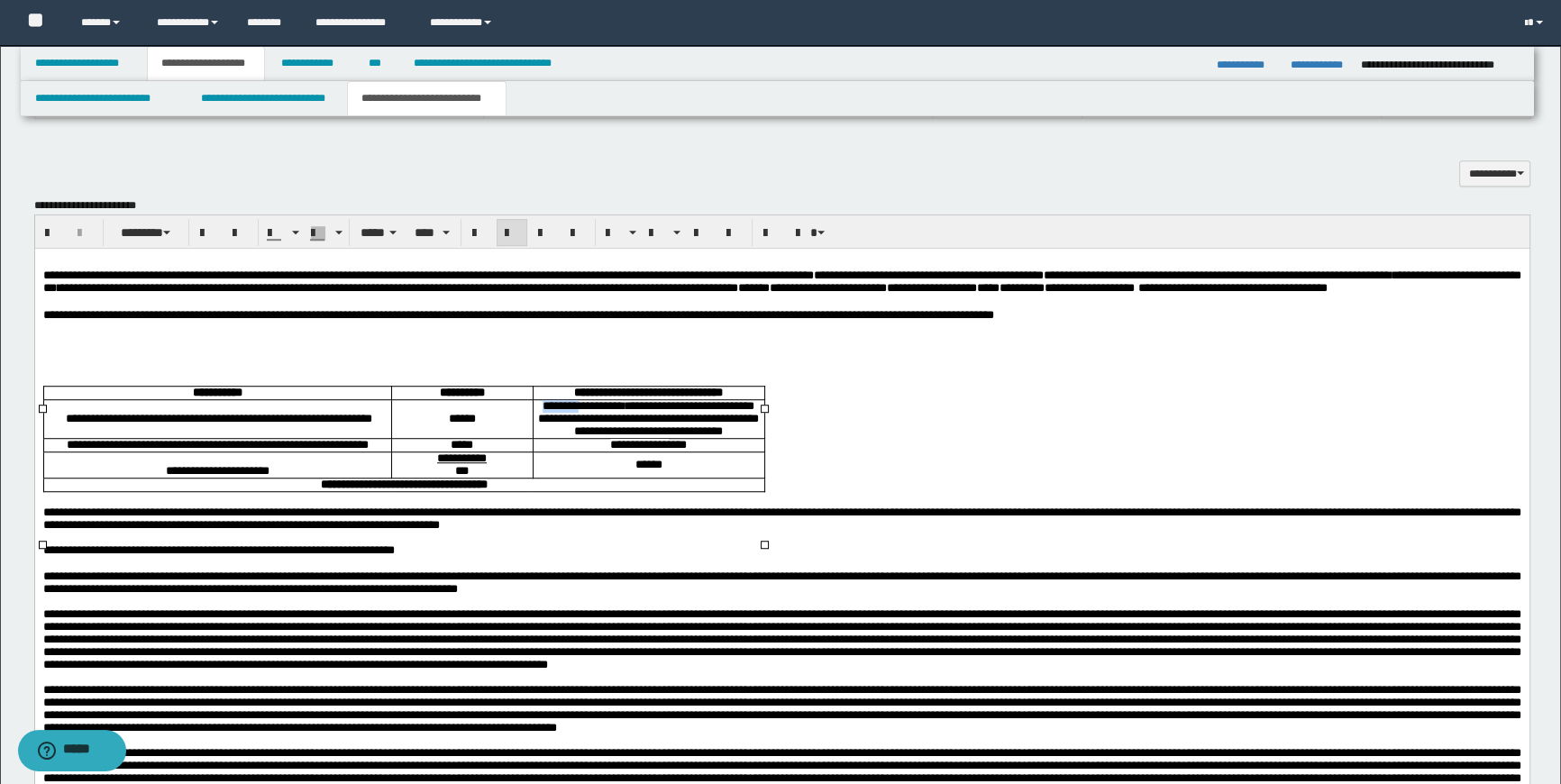 drag, startPoint x: 602, startPoint y: 429, endPoint x: 560, endPoint y: 430, distance: 42.011903 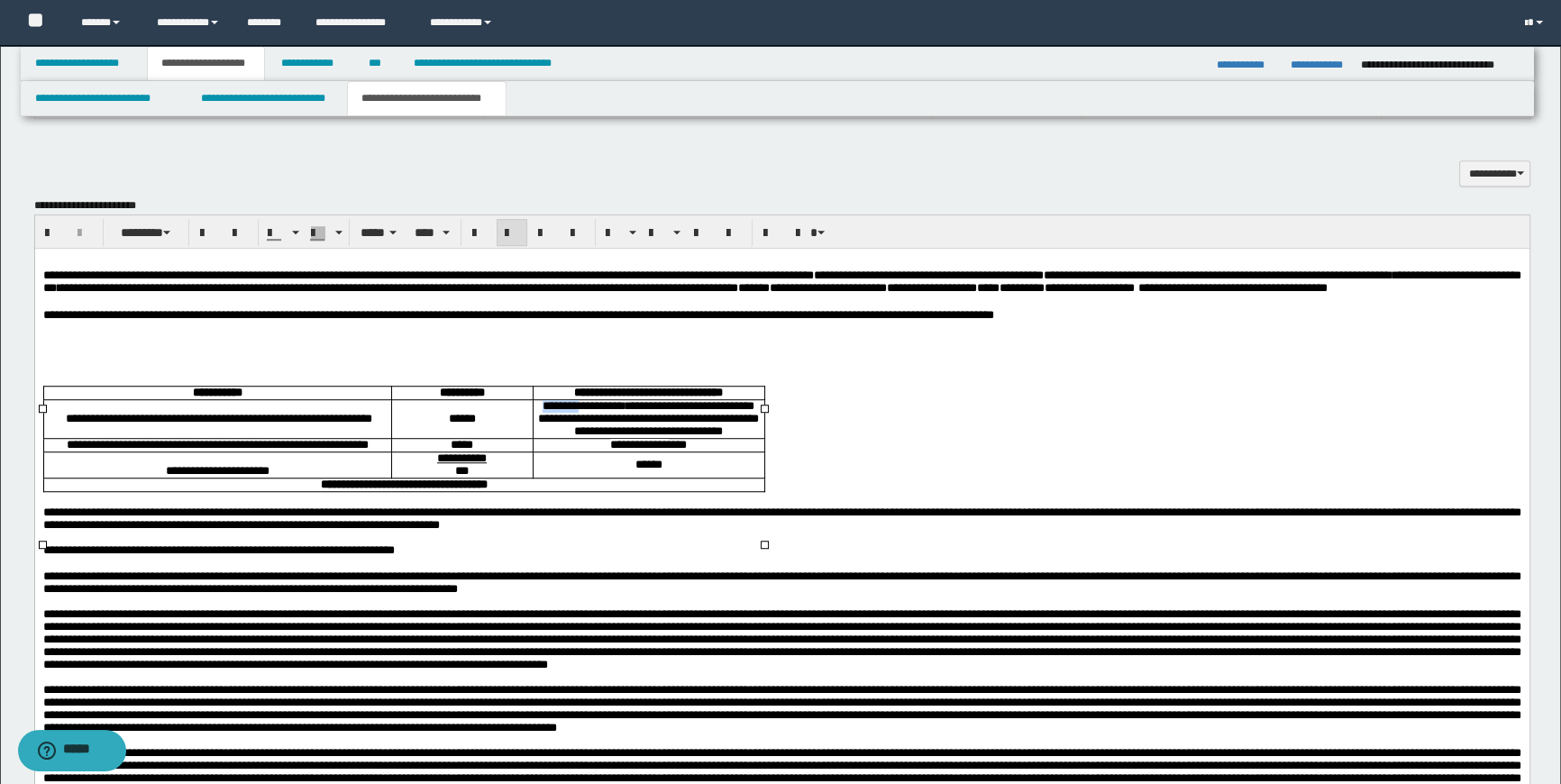 click on "**********" at bounding box center [647, 418] 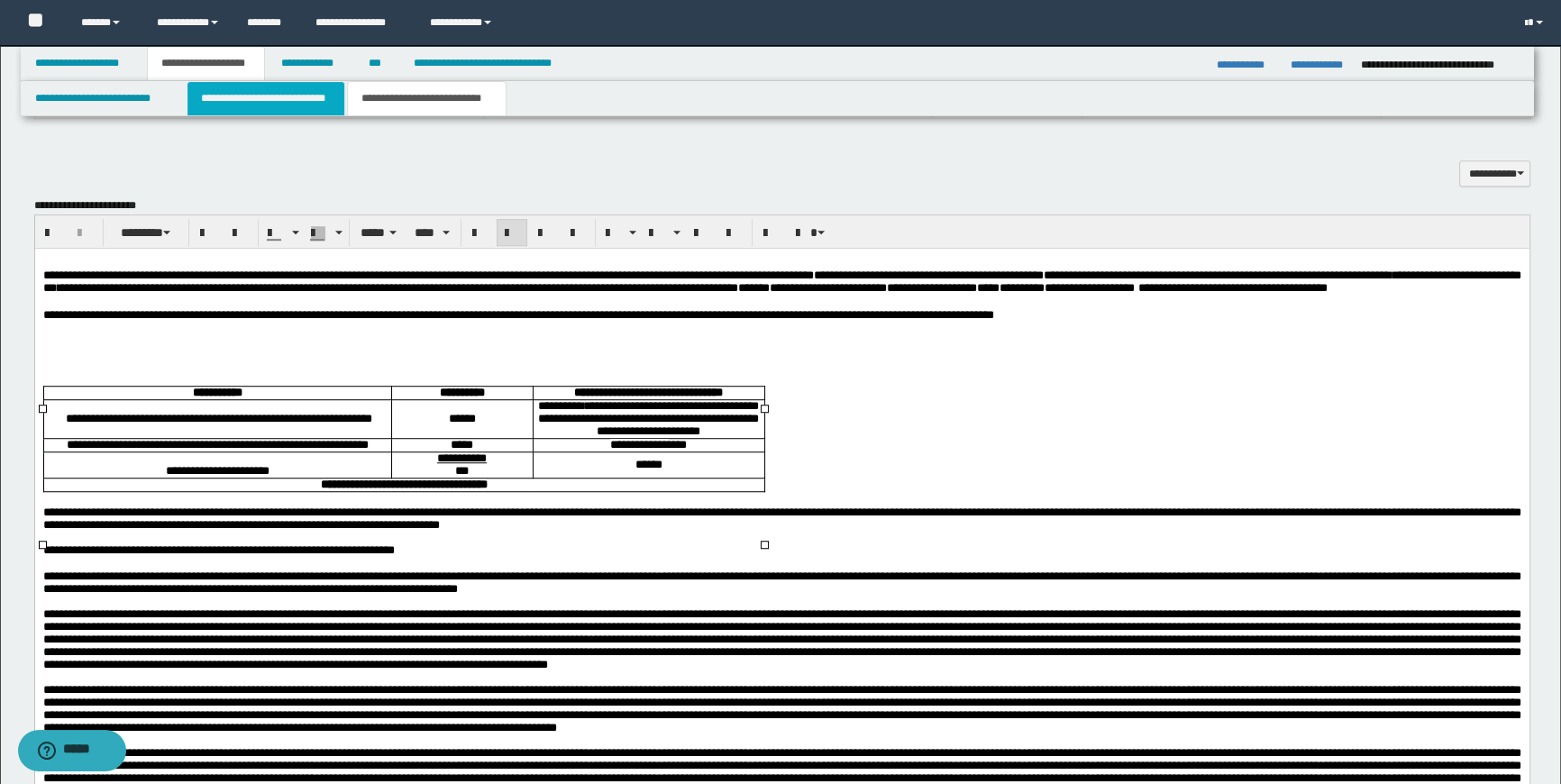 click on "**********" at bounding box center (265, 98) 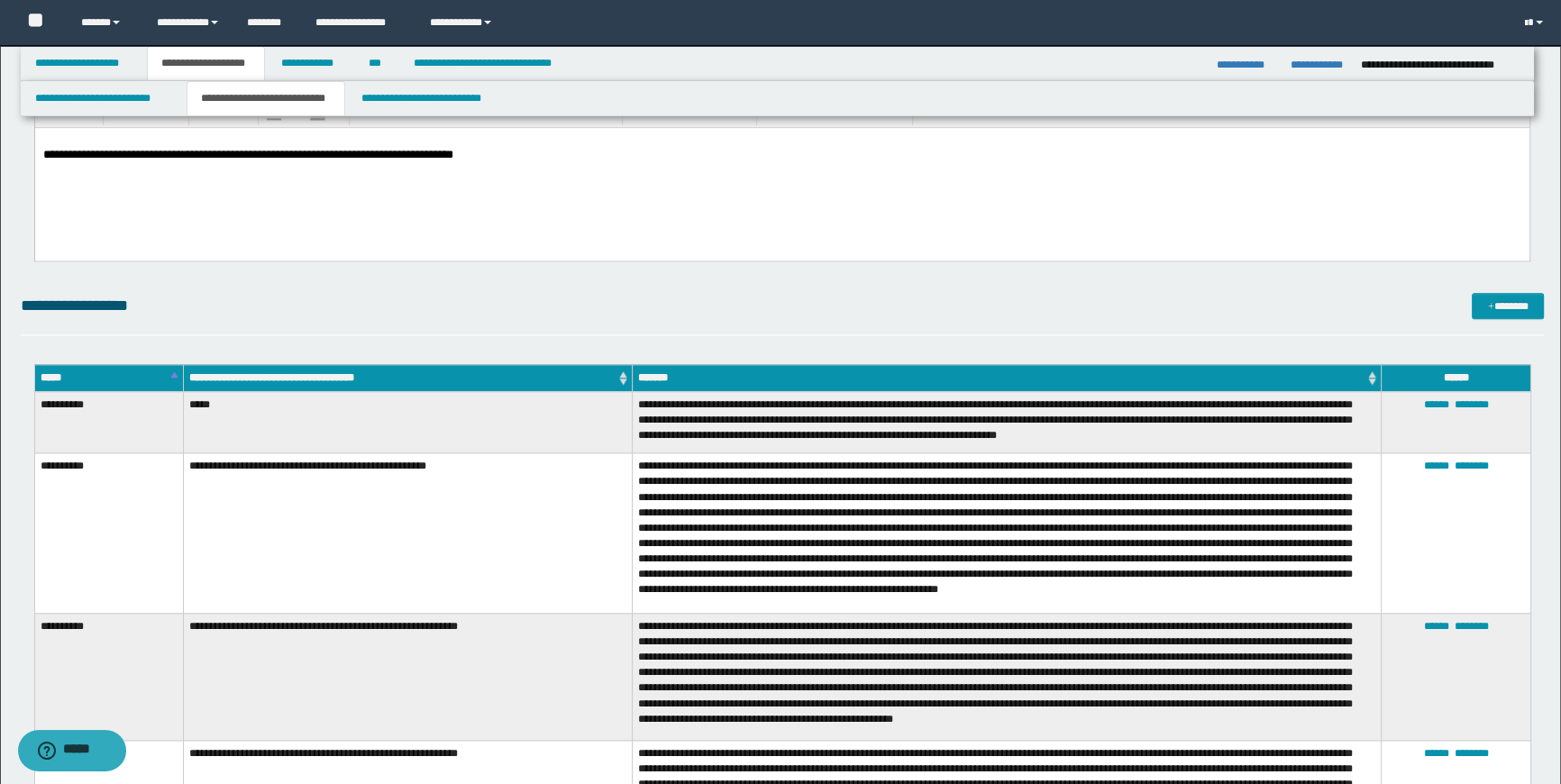 scroll, scrollTop: 2867, scrollLeft: 0, axis: vertical 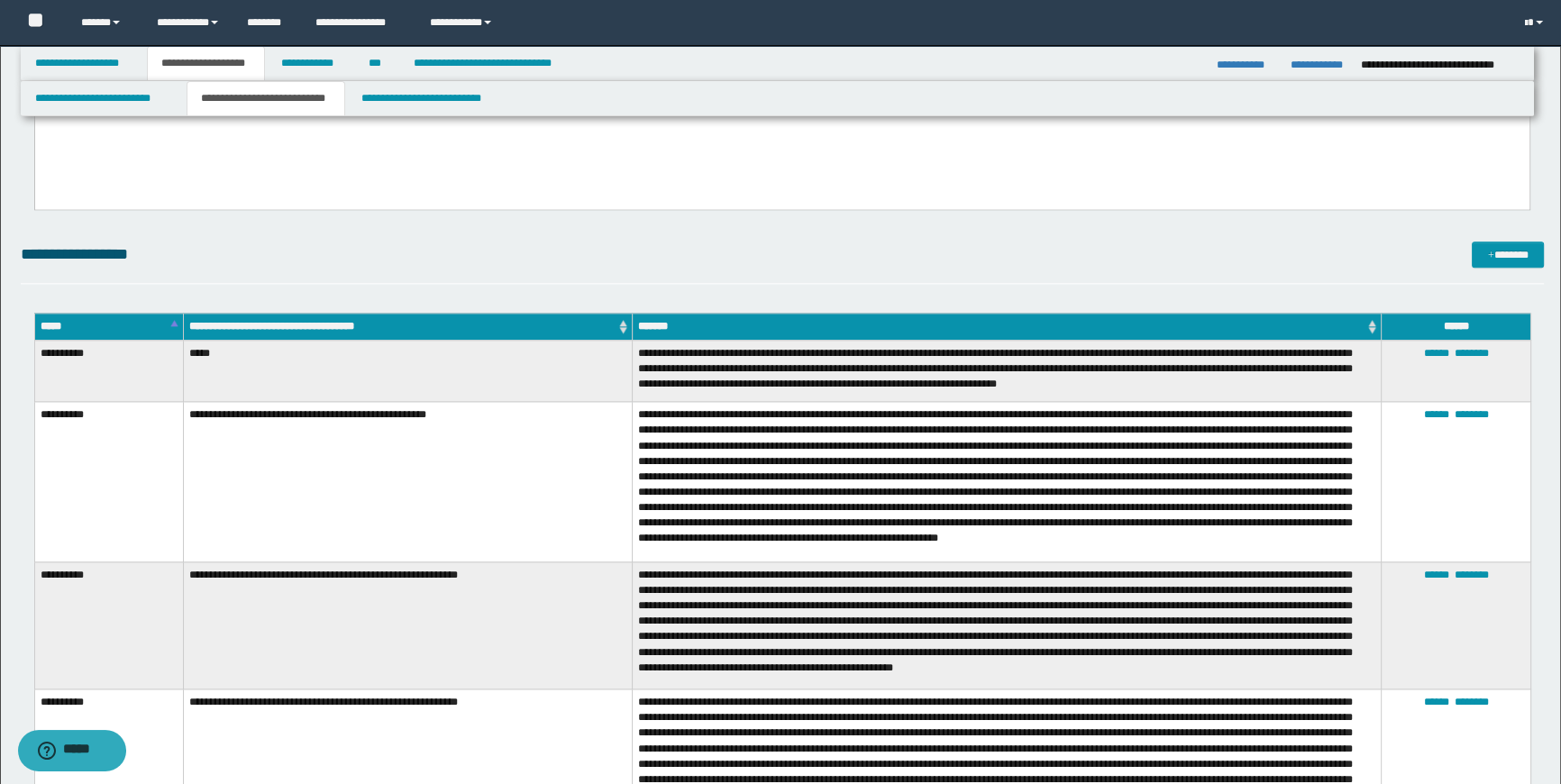 click on "**********" at bounding box center (108, 370) 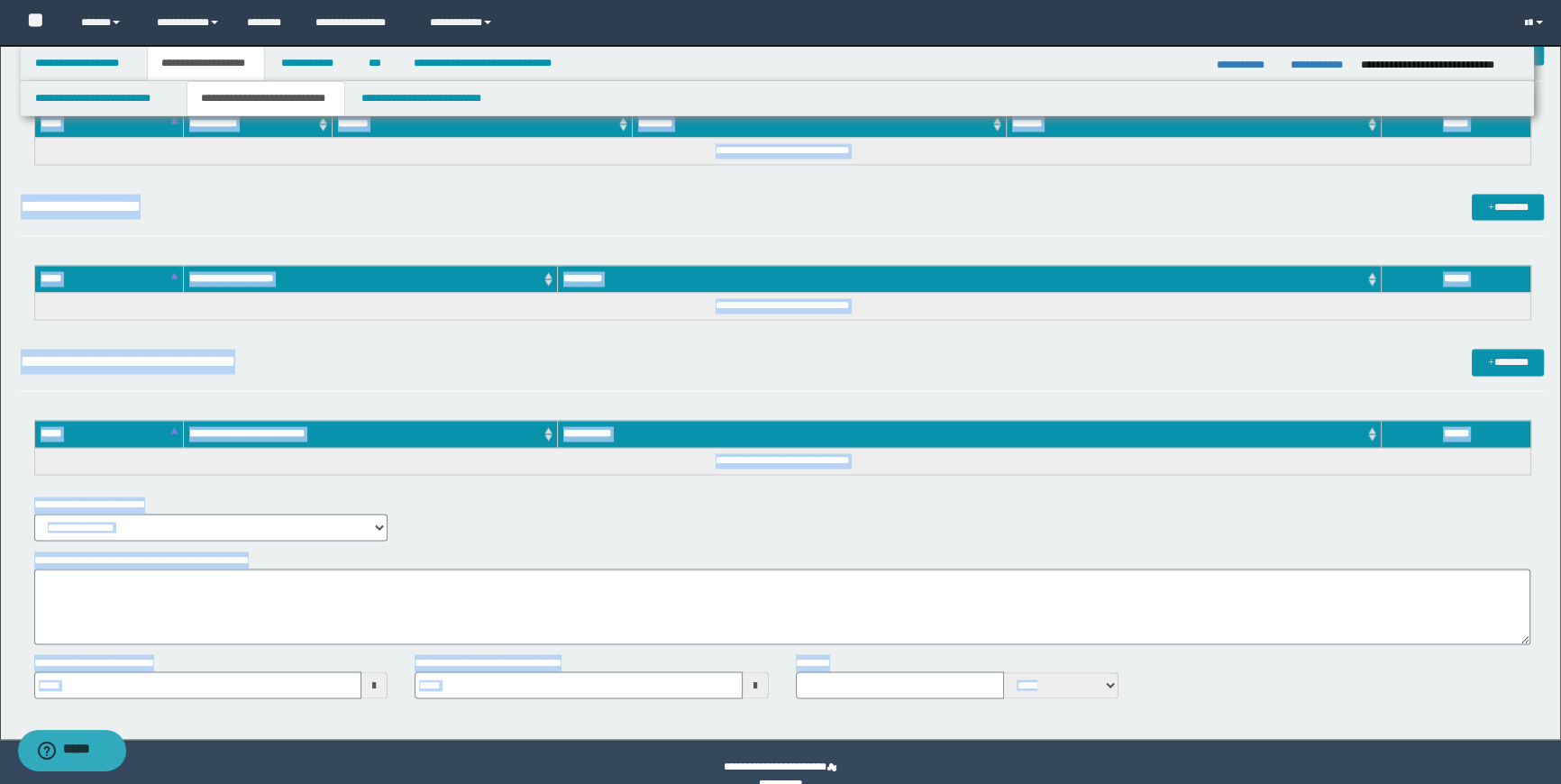 scroll, scrollTop: 3791, scrollLeft: 0, axis: vertical 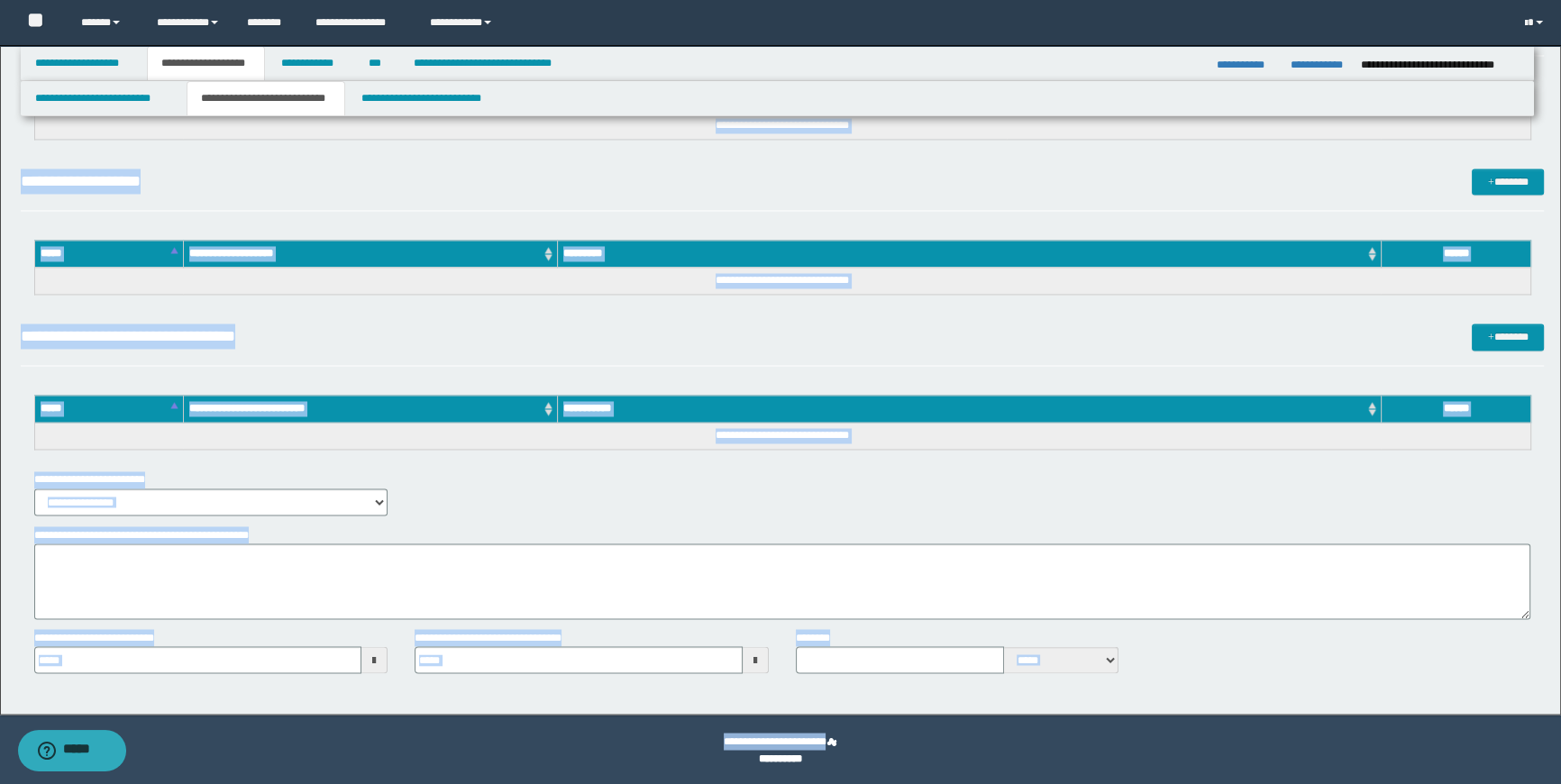 type 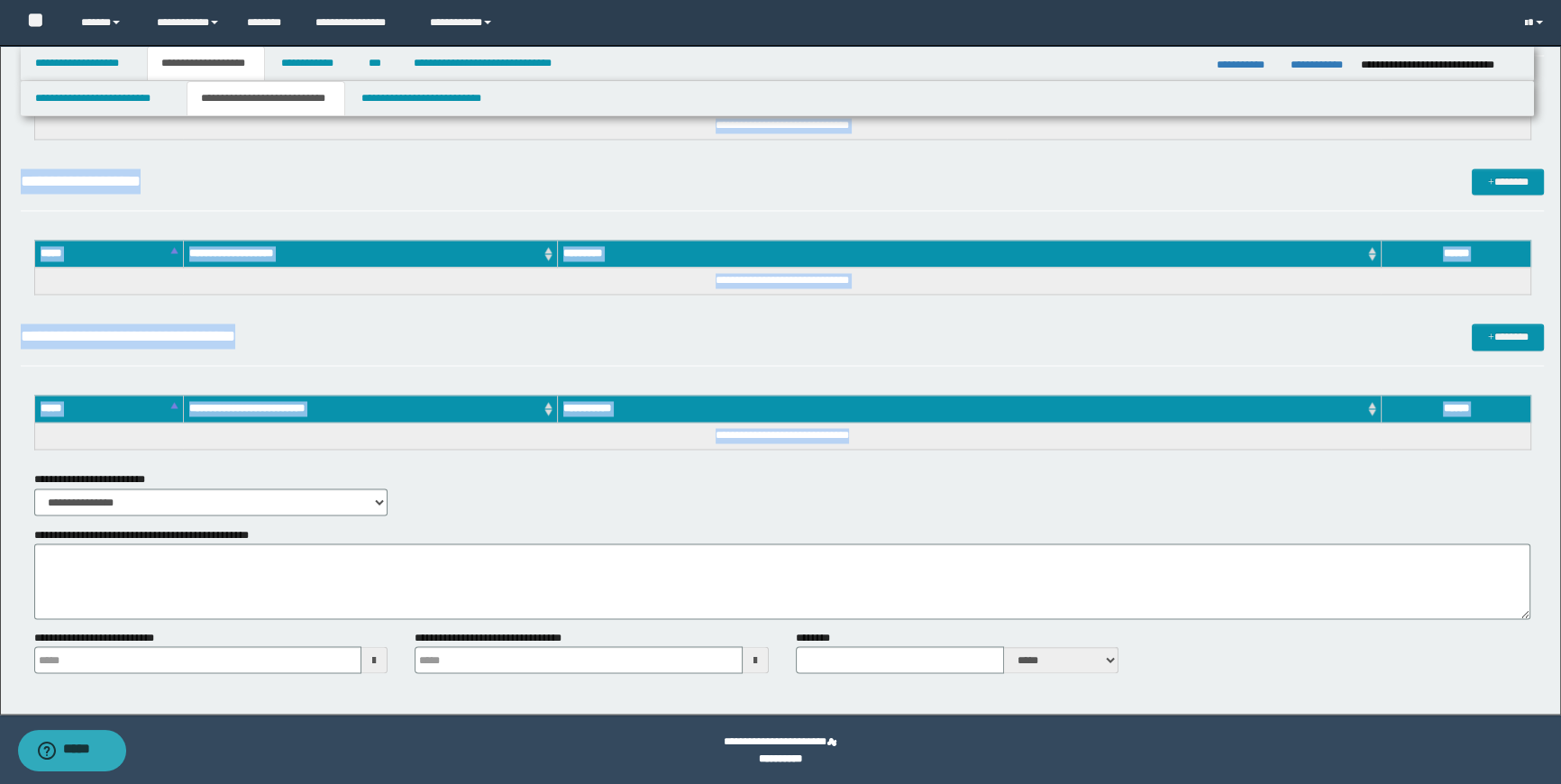 drag, startPoint x: 41, startPoint y: 355, endPoint x: 864, endPoint y: 440, distance: 827.378 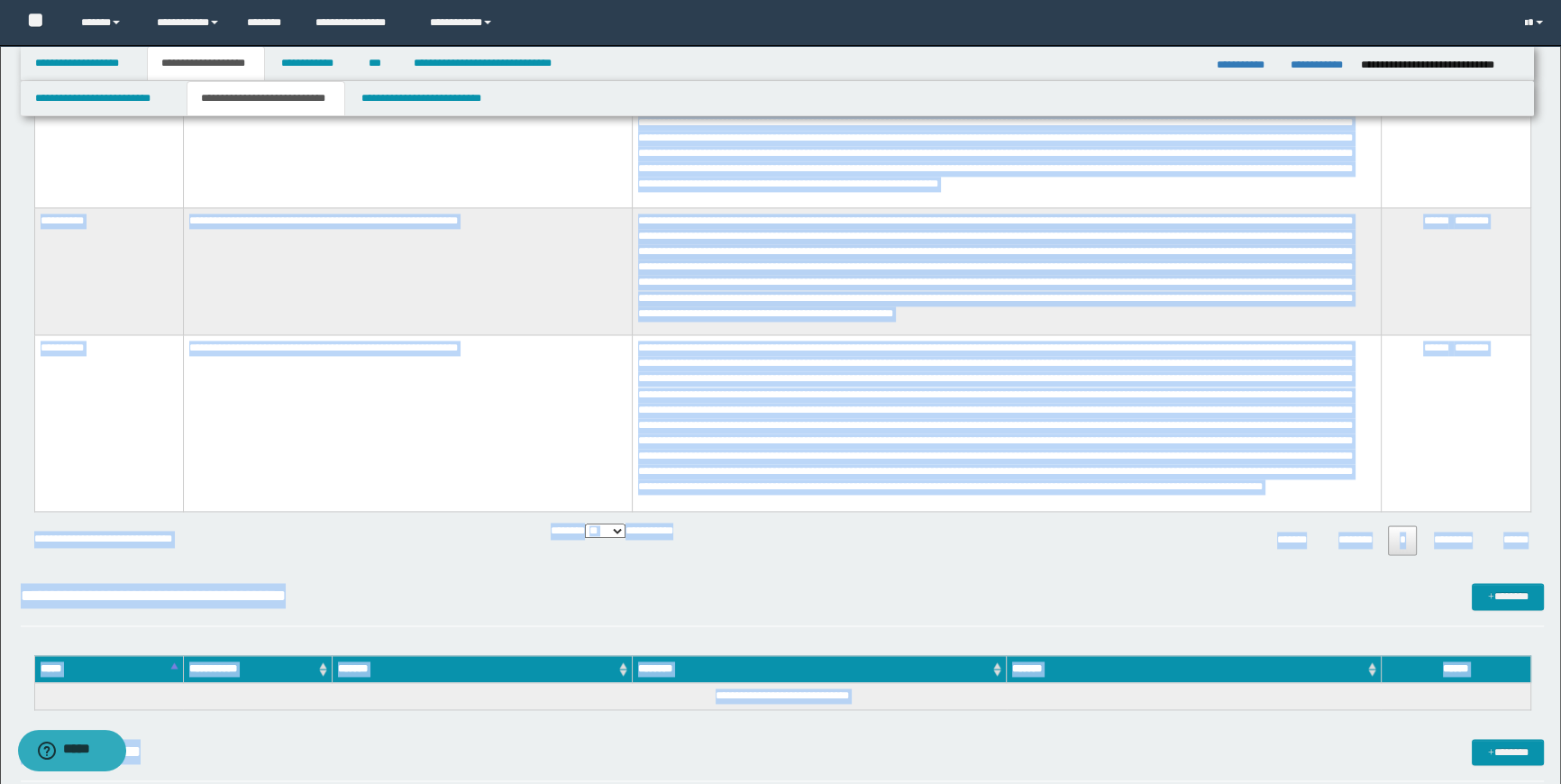scroll, scrollTop: 3136, scrollLeft: 0, axis: vertical 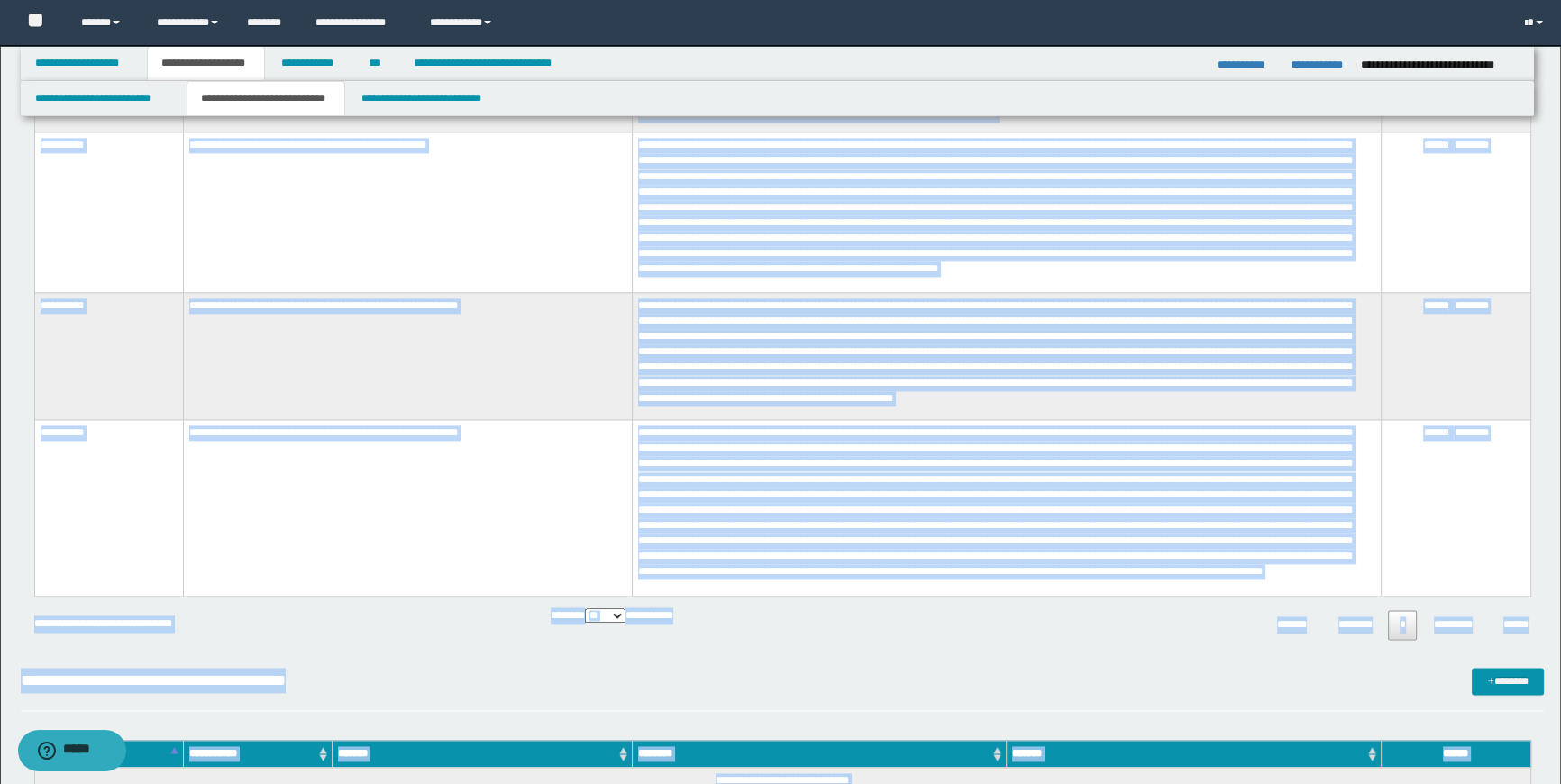 copy on "**********" 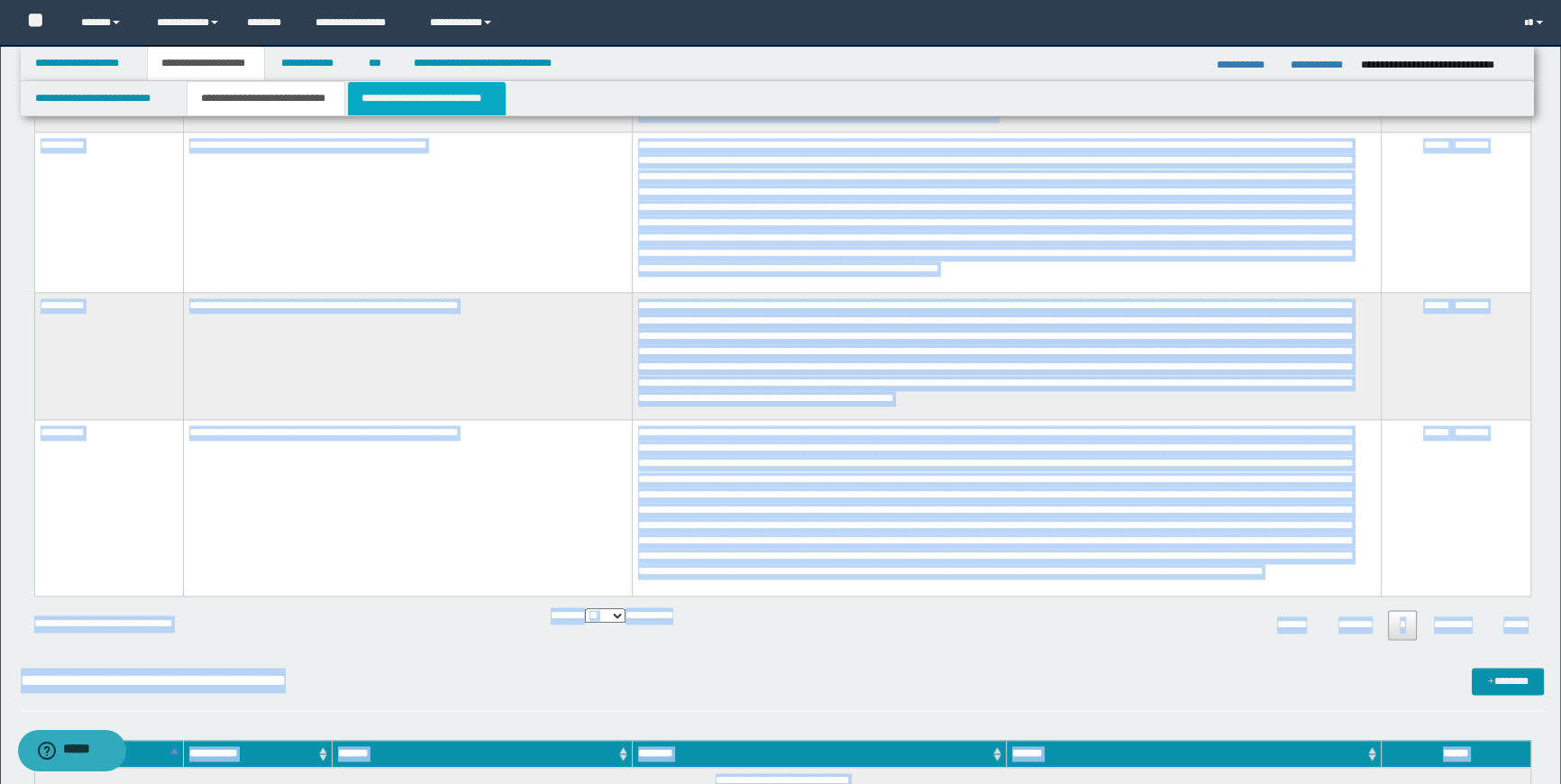 click on "**********" at bounding box center [426, 98] 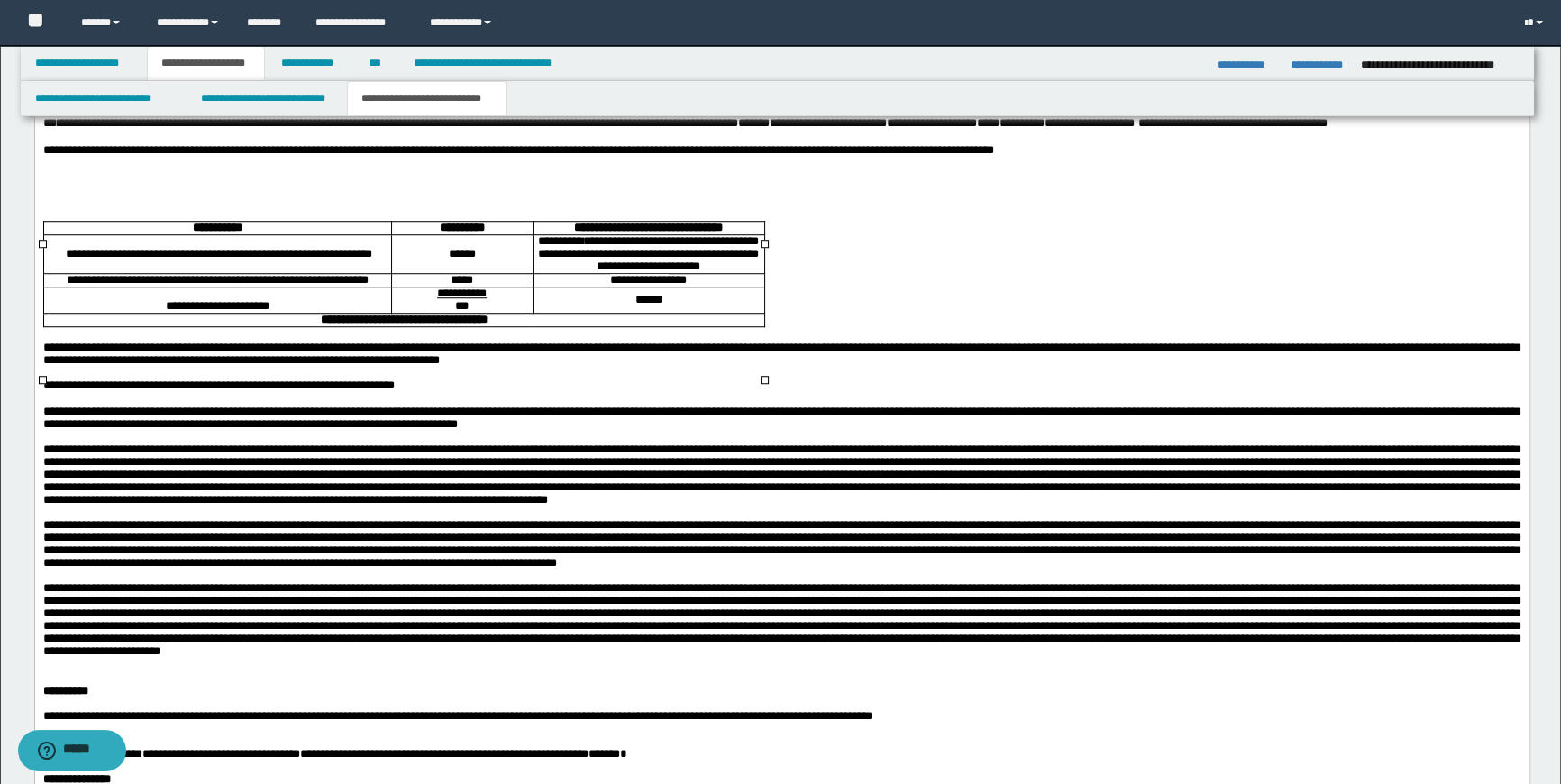 scroll, scrollTop: 1470, scrollLeft: 0, axis: vertical 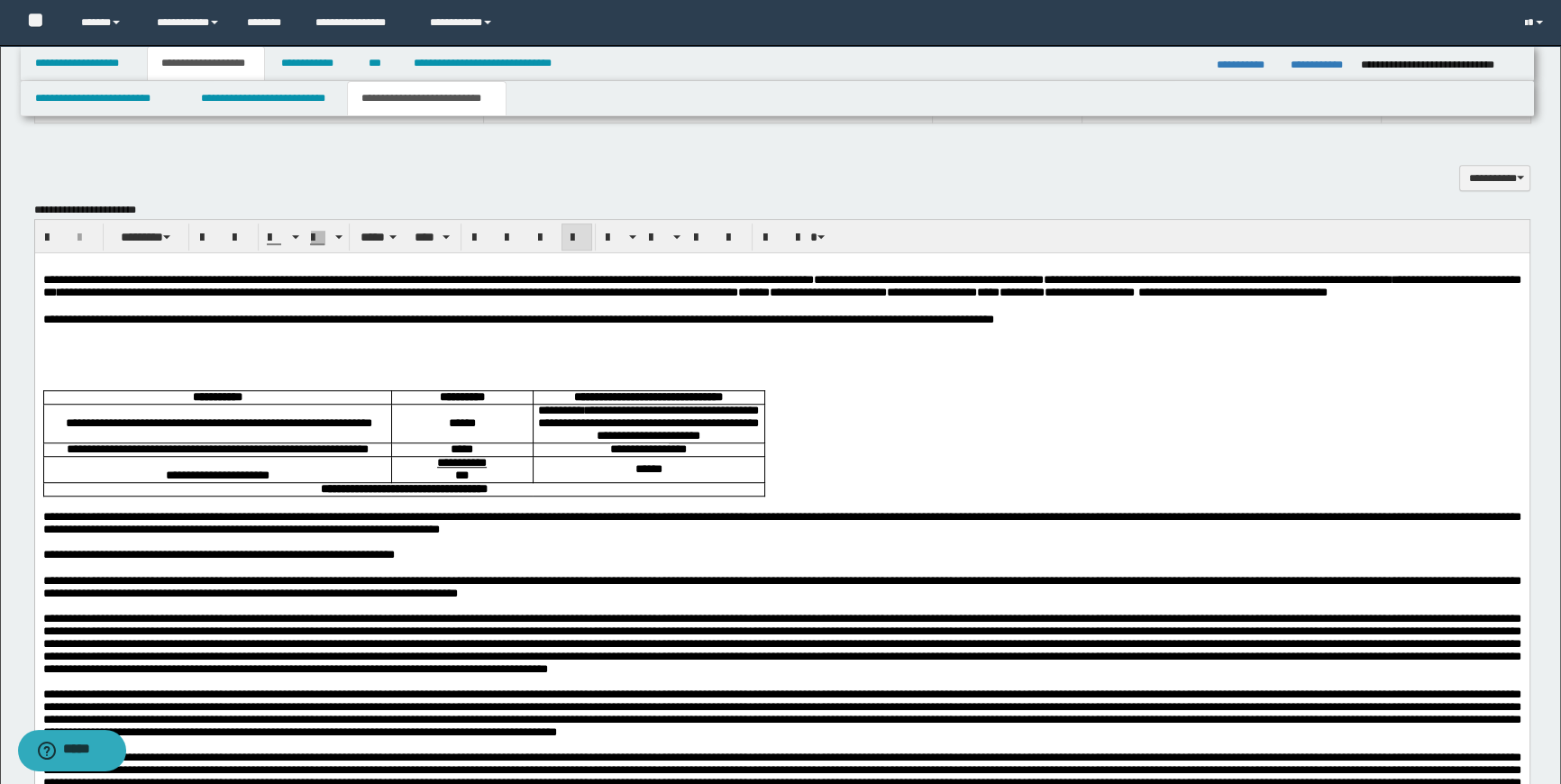 click at bounding box center [781, 345] 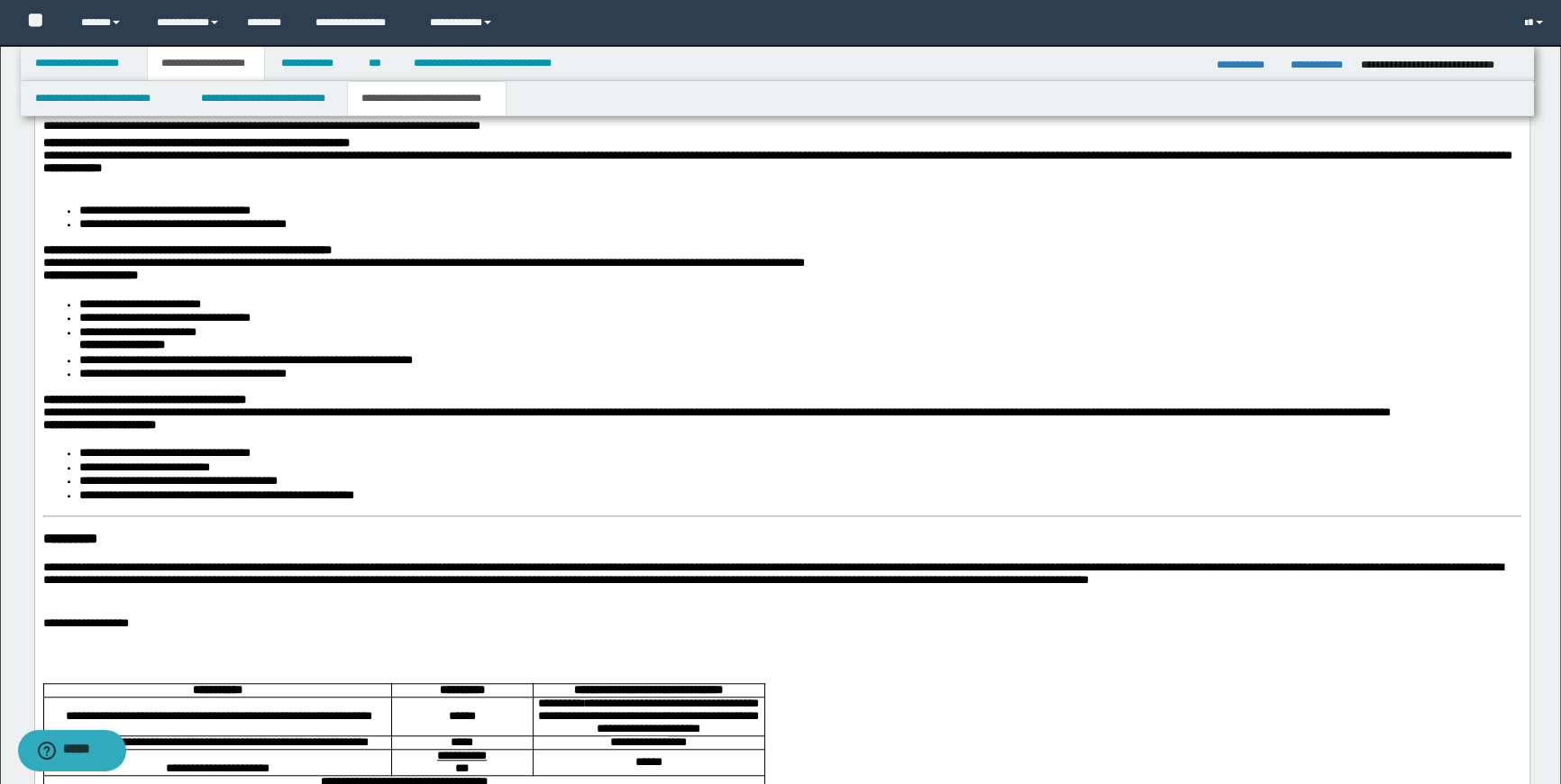 scroll, scrollTop: 1798, scrollLeft: 0, axis: vertical 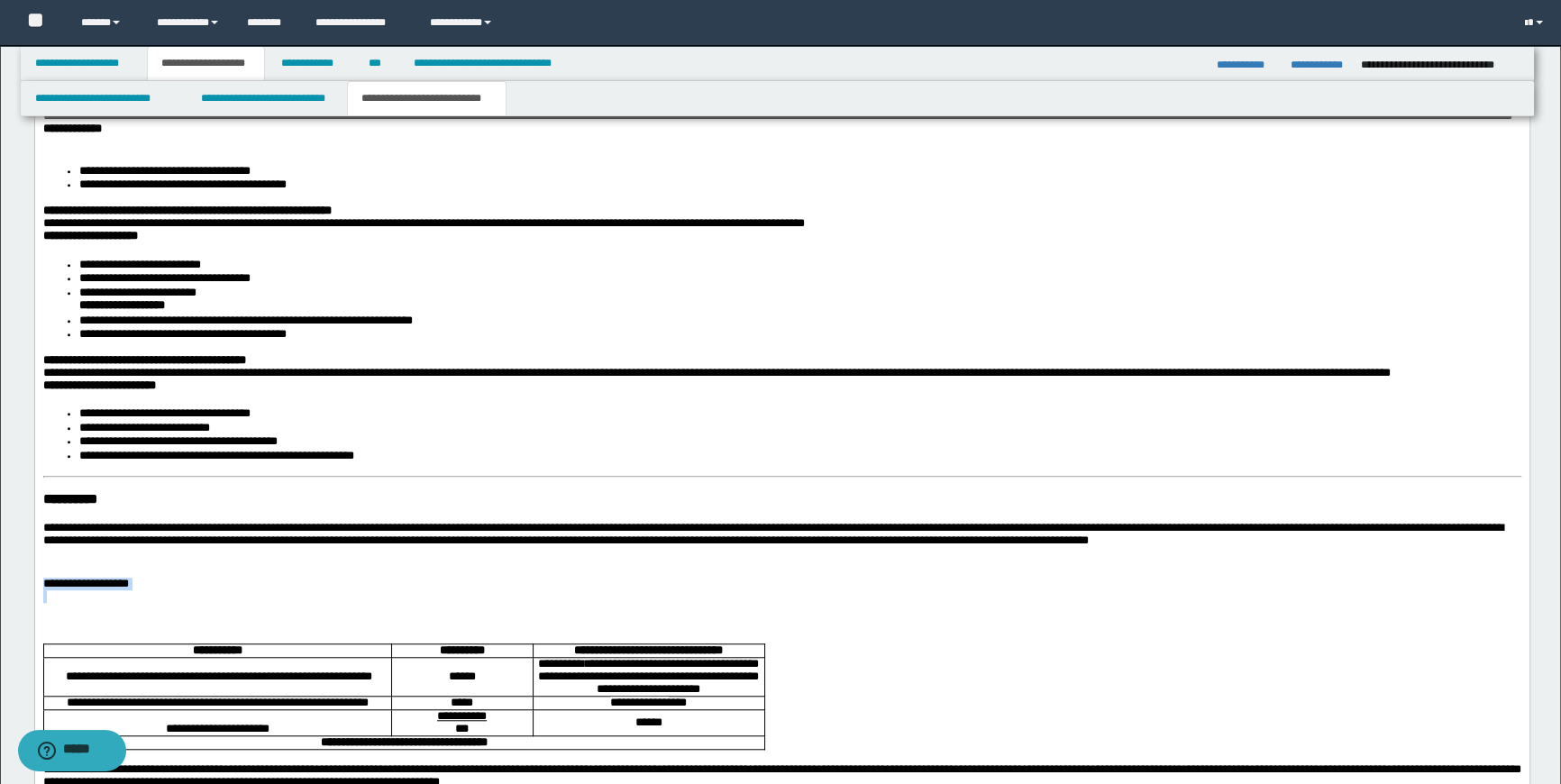 drag, startPoint x: 214, startPoint y: 614, endPoint x: 62, endPoint y: 522, distance: 177.67386 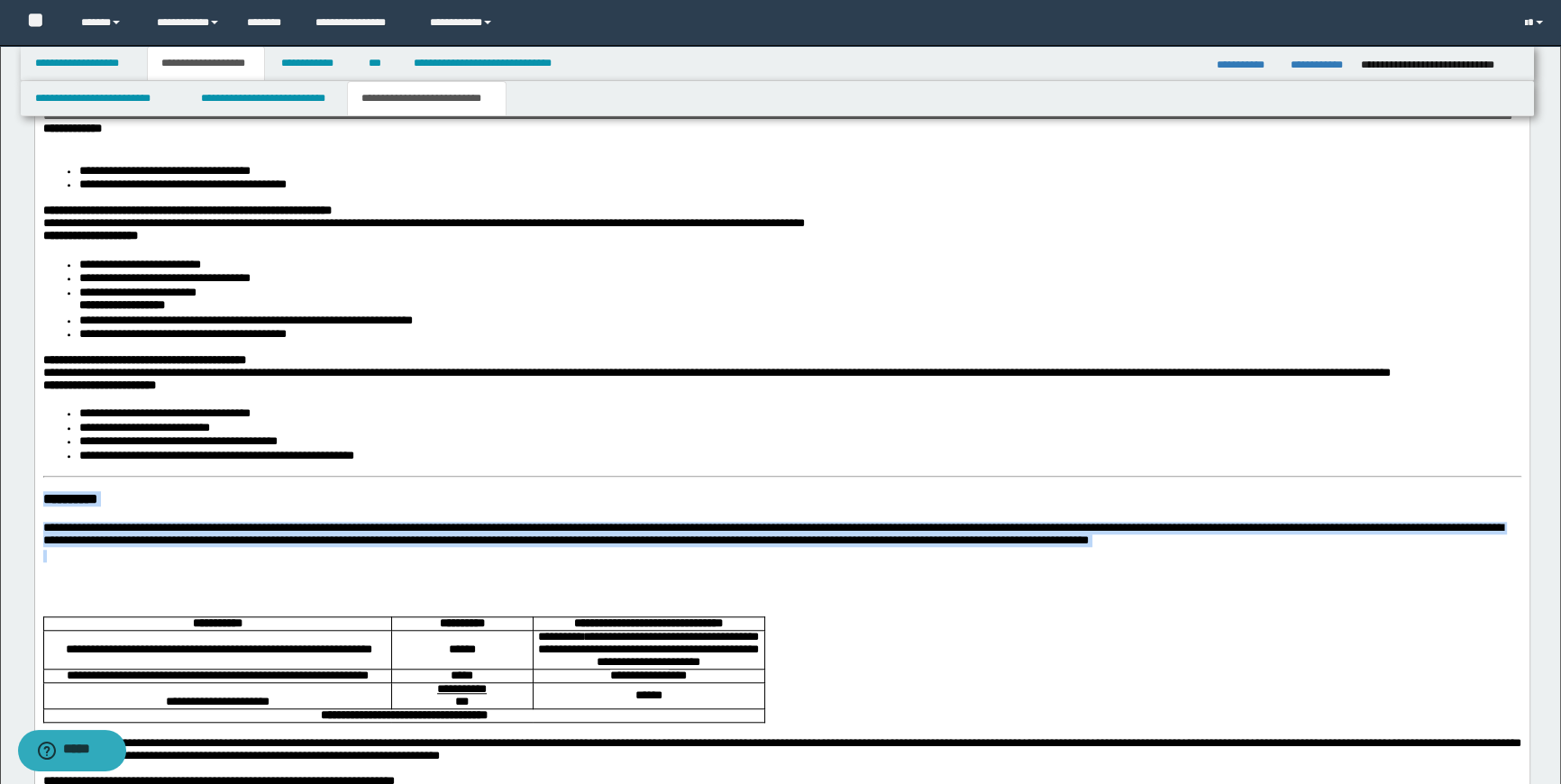 drag, startPoint x: 1322, startPoint y: 569, endPoint x: 60, endPoint y: 440, distance: 1268.576 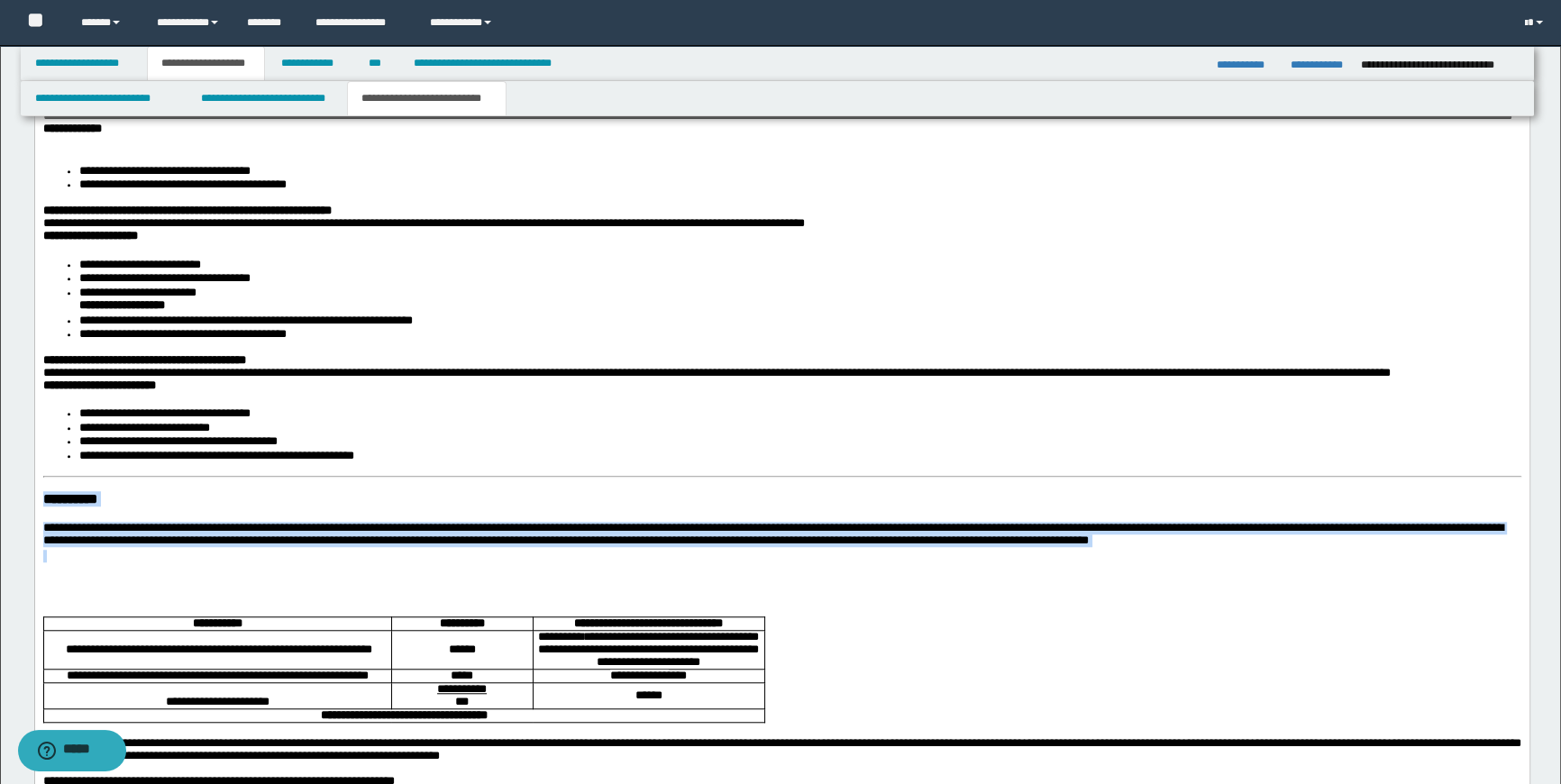 click on "**********" at bounding box center [781, 672] 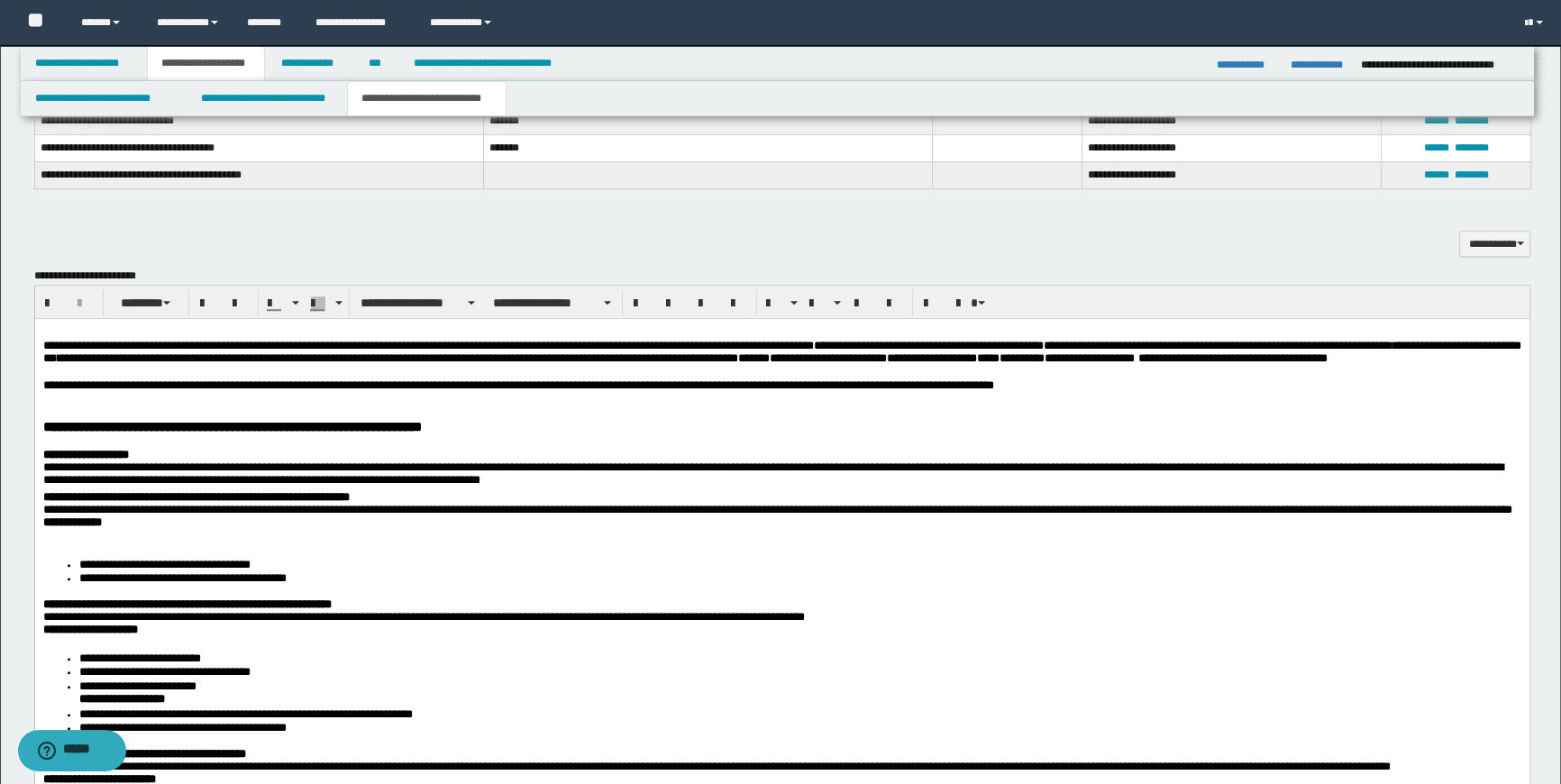 scroll, scrollTop: 1388, scrollLeft: 0, axis: vertical 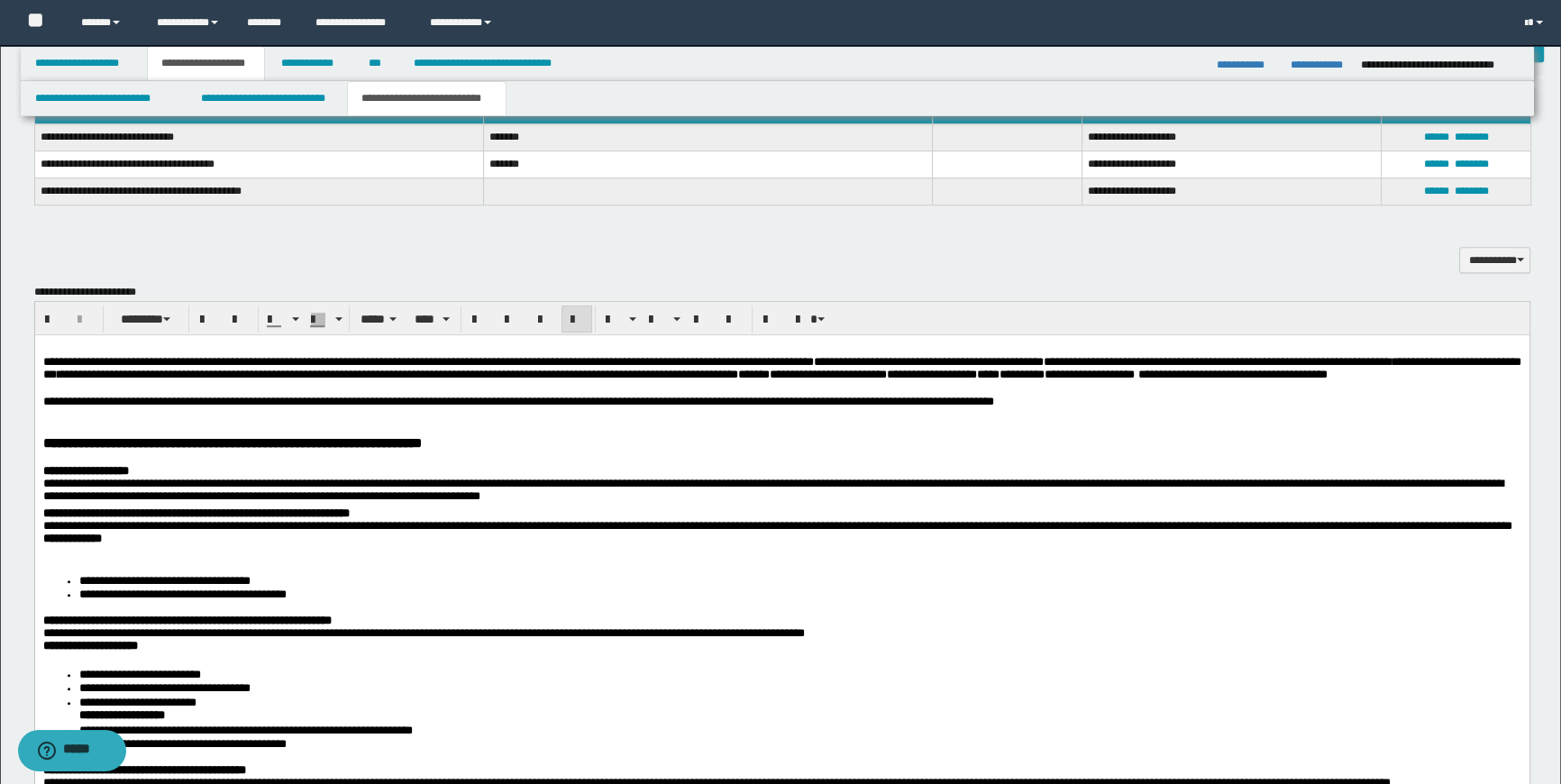 click on "**********" at bounding box center [781, 402] 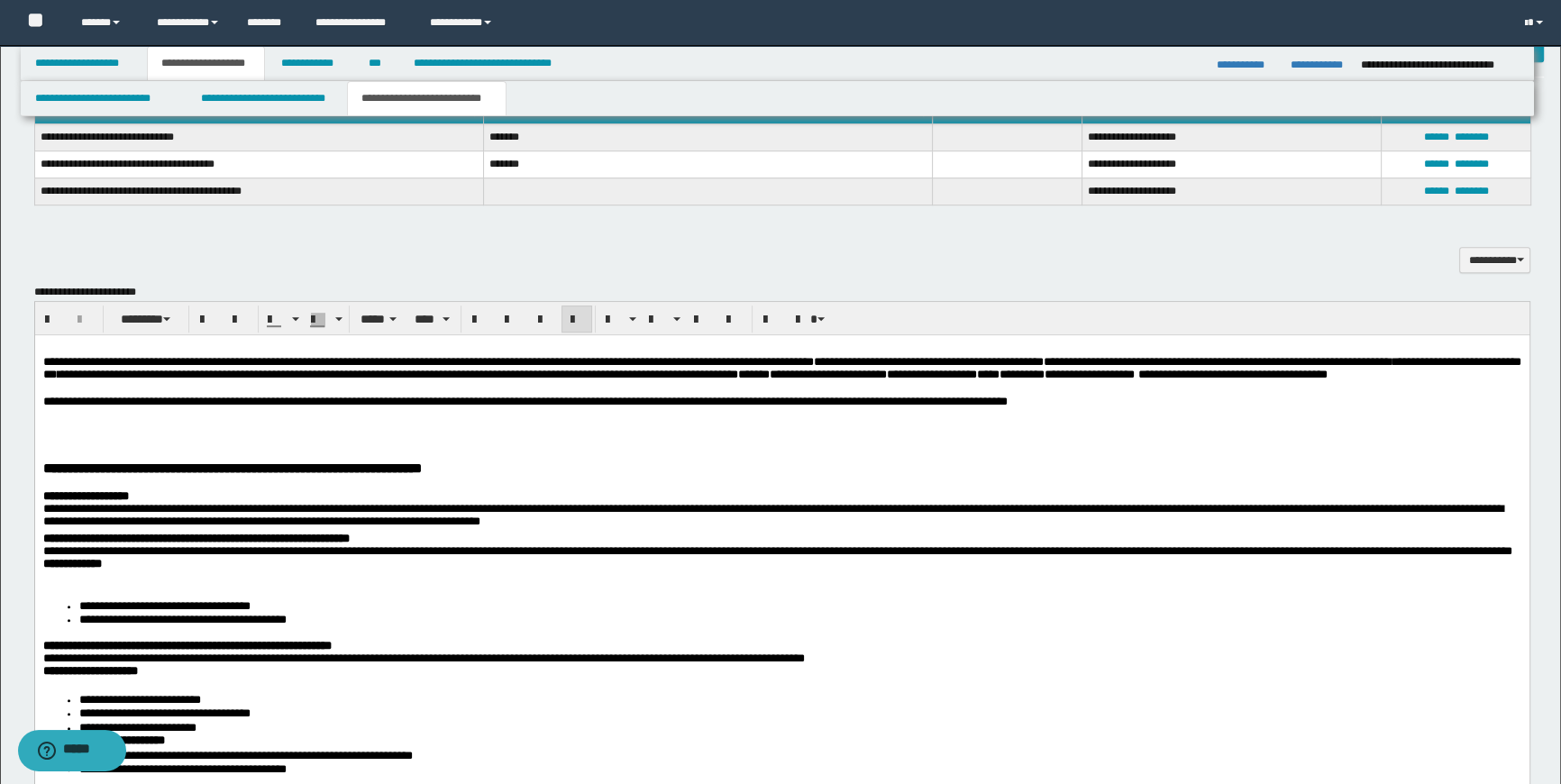 drag, startPoint x: 45, startPoint y: 439, endPoint x: 45, endPoint y: 454, distance: 15 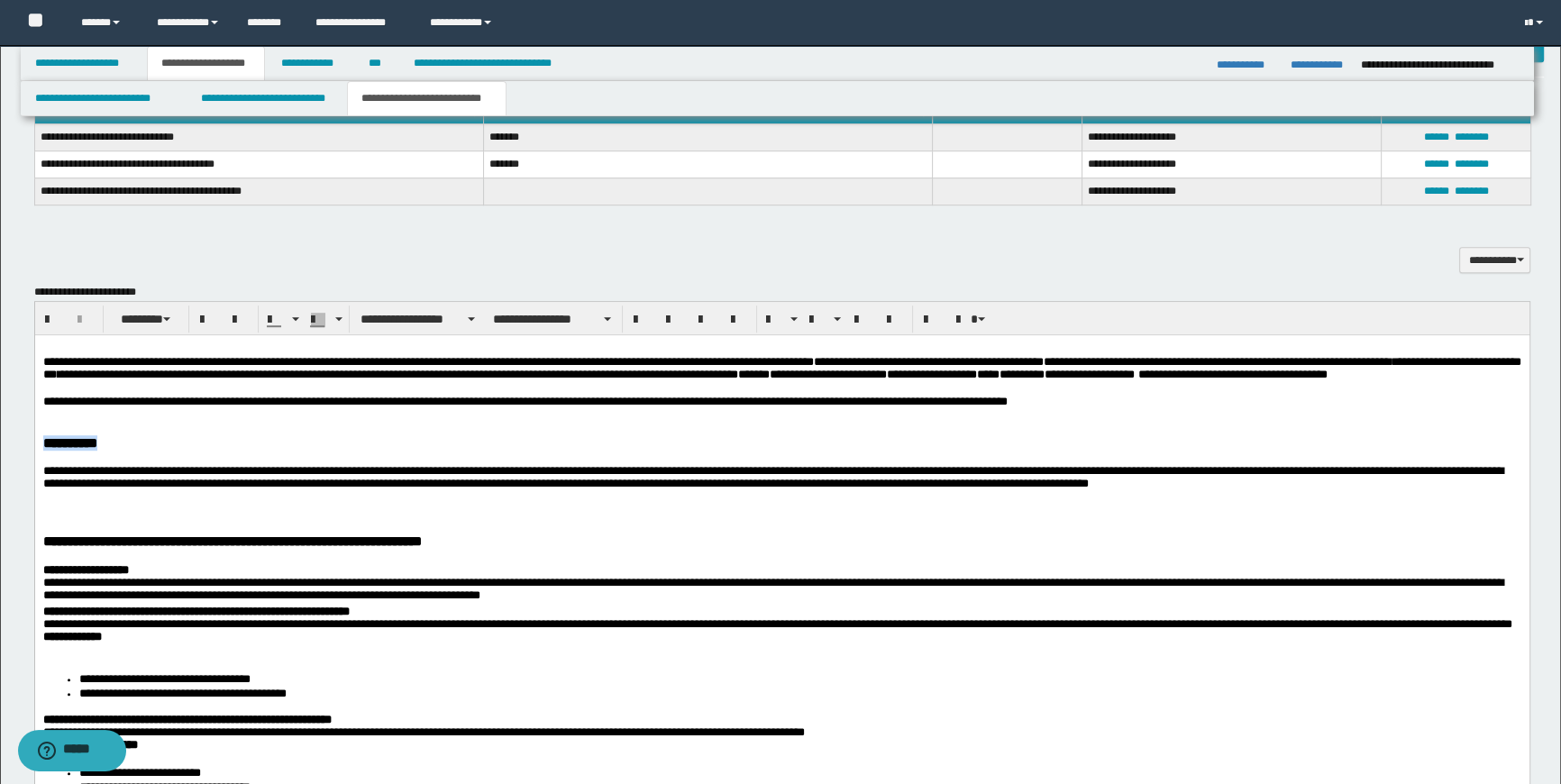 drag, startPoint x: 112, startPoint y: 462, endPoint x: 65, endPoint y: 799, distance: 340.26166 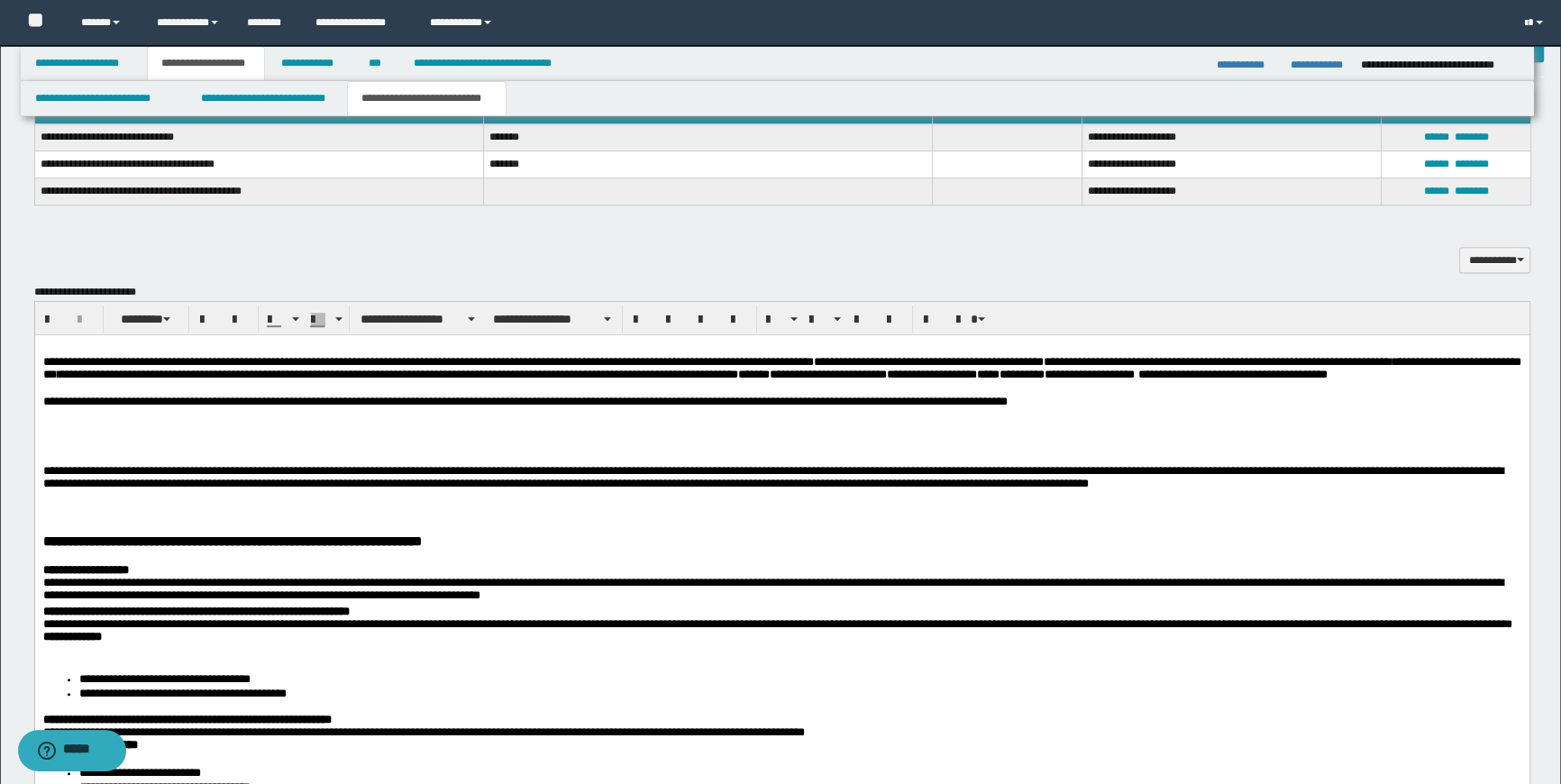 click on "**********" at bounding box center [781, 479] 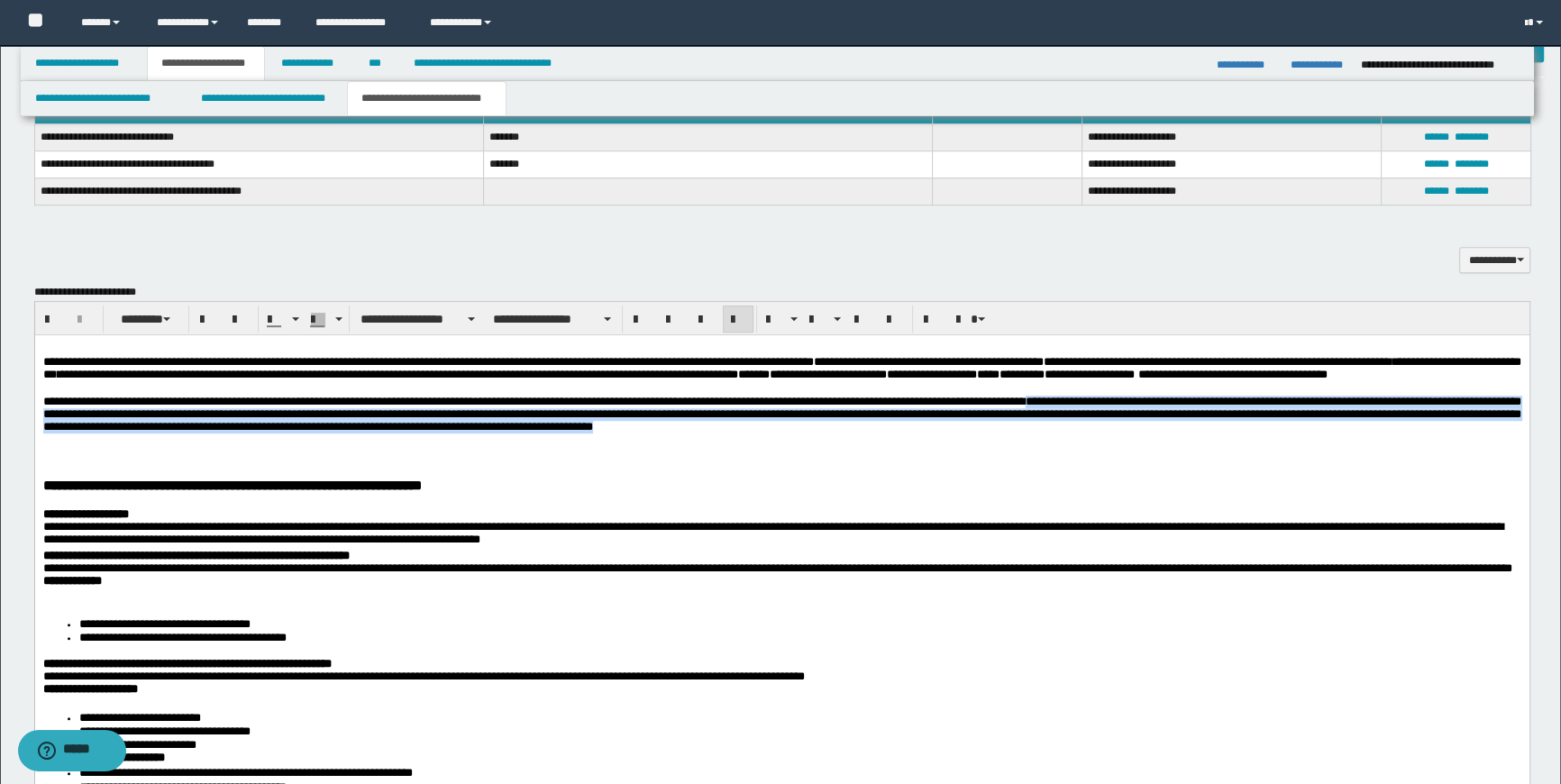 drag, startPoint x: 1229, startPoint y: 417, endPoint x: 1240, endPoint y: 450, distance: 34.78505 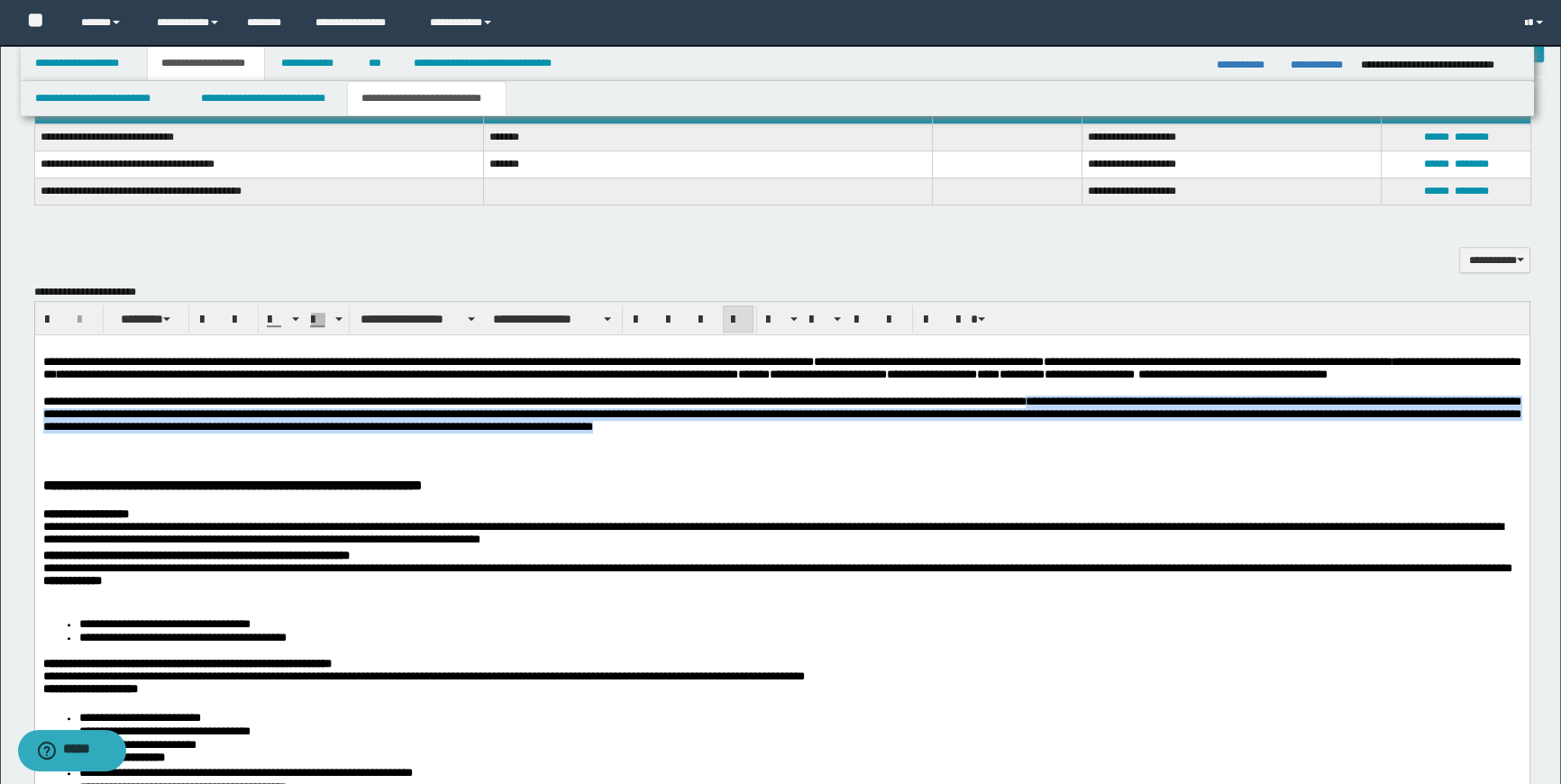 click on "**********" at bounding box center (781, 416) 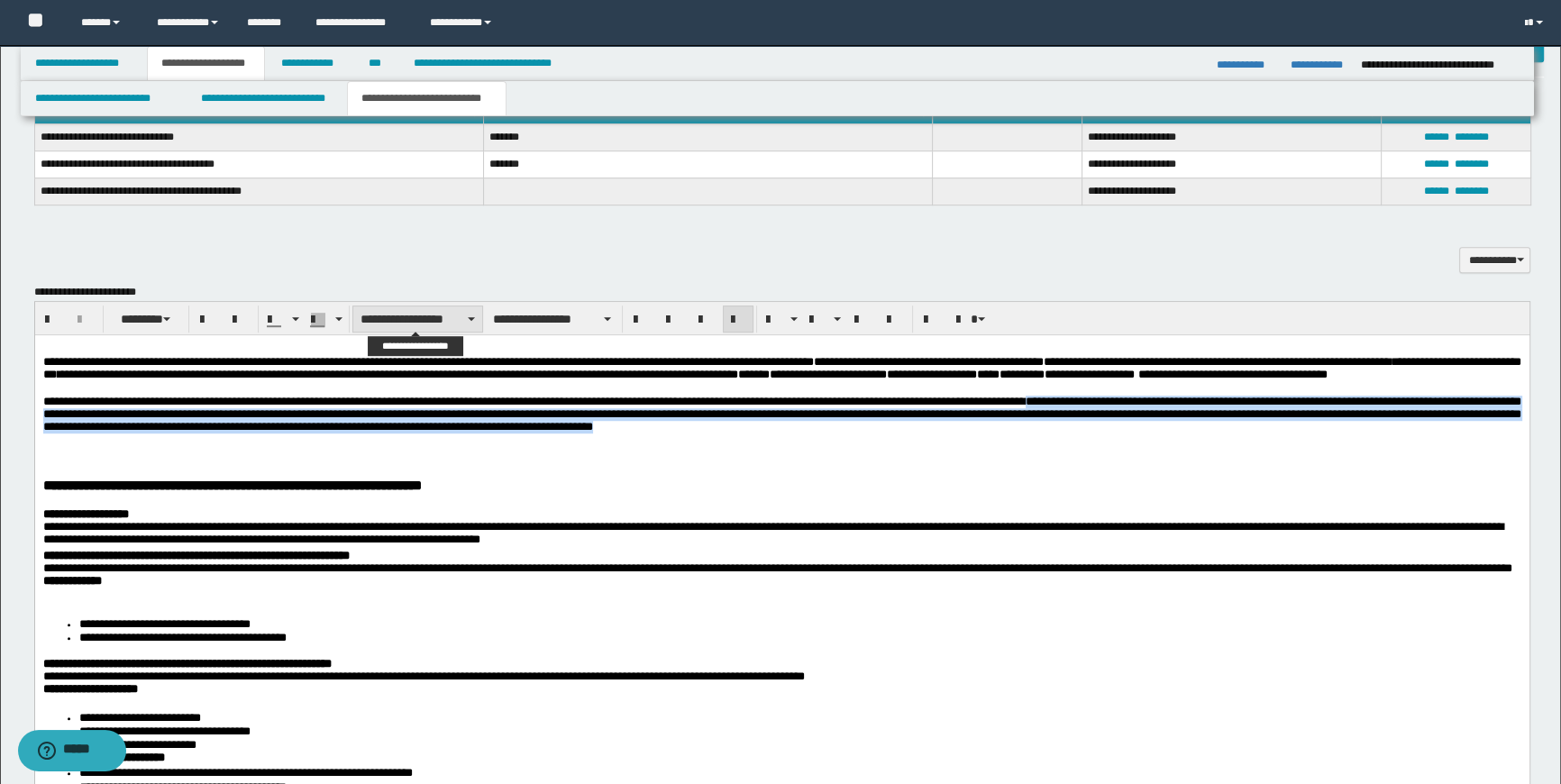 click on "**********" at bounding box center [417, 319] 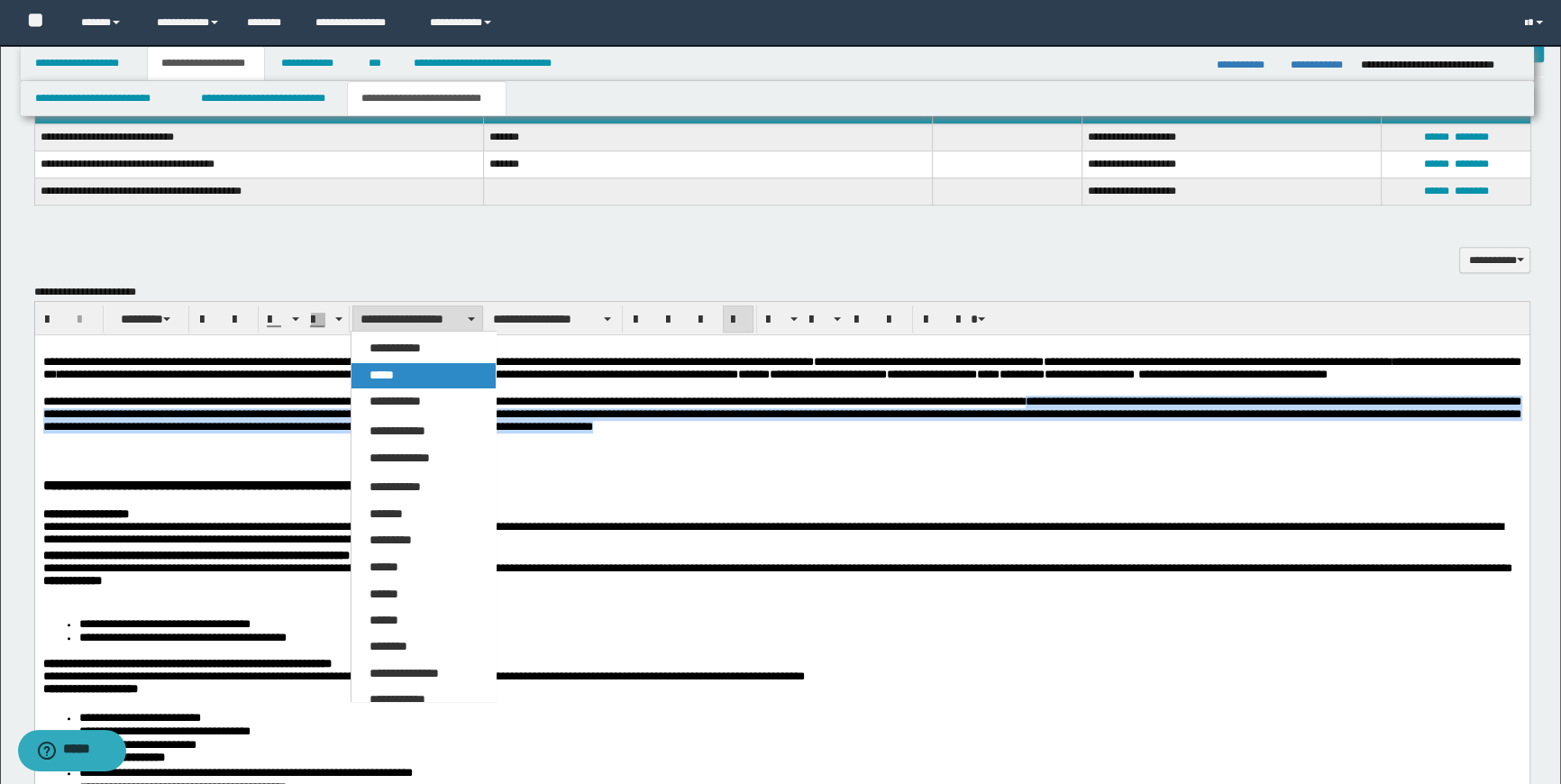 click on "*****" at bounding box center [424, 376] 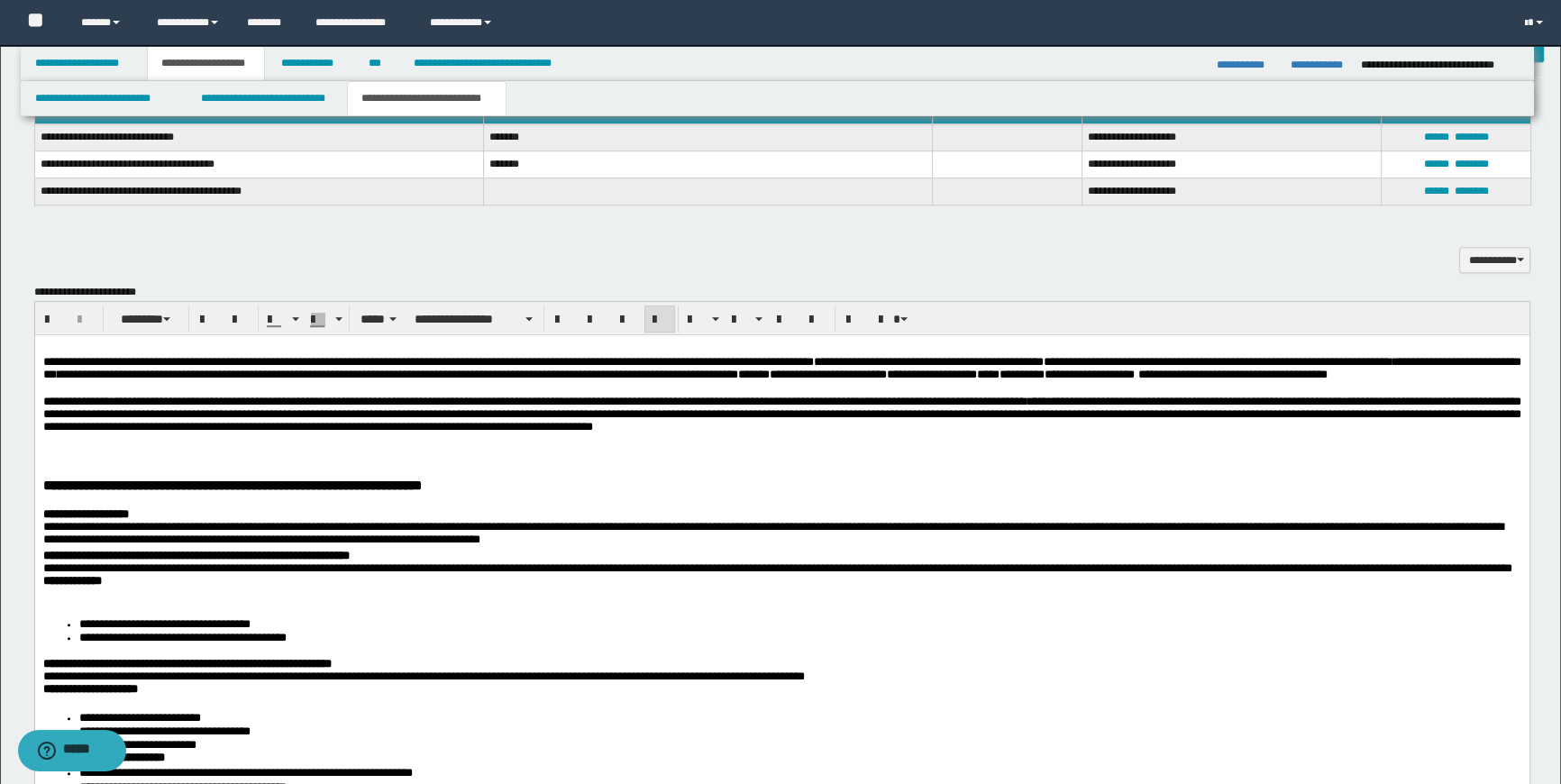 click on "**********" 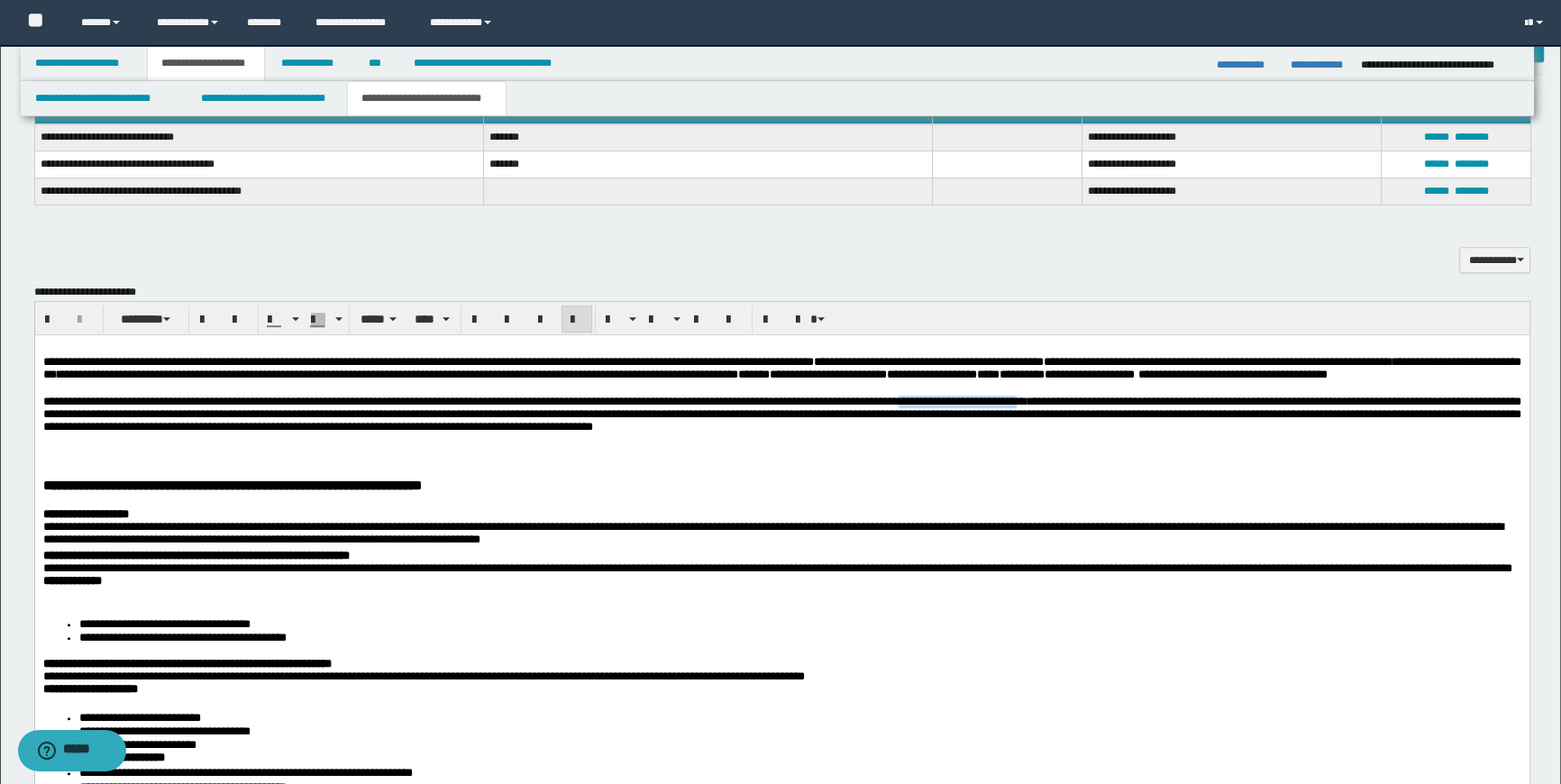 drag, startPoint x: 1216, startPoint y: 415, endPoint x: 1037, endPoint y: 416, distance: 179.0028 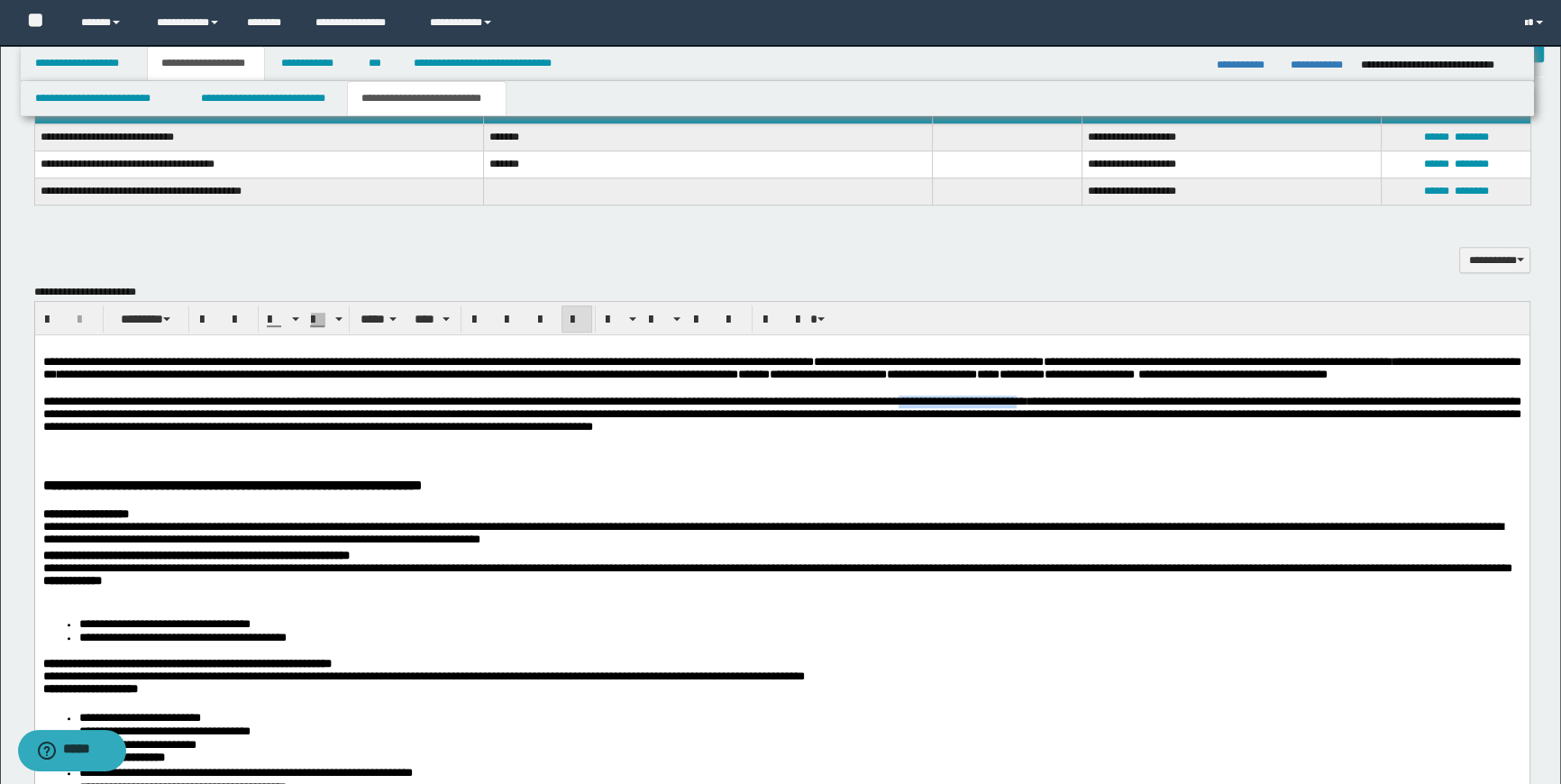 click on "**********" at bounding box center (534, 401) 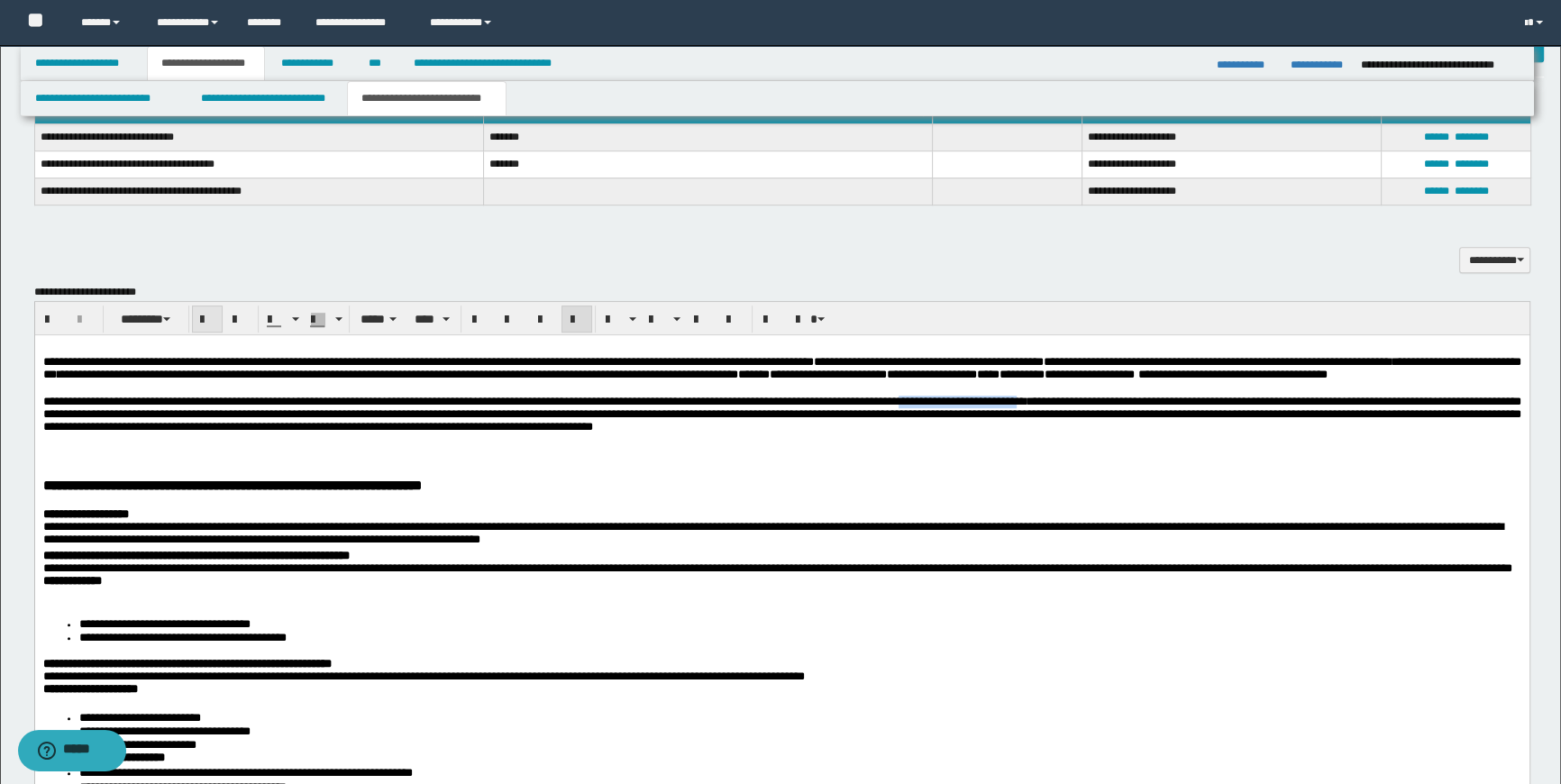 click at bounding box center (207, 320) 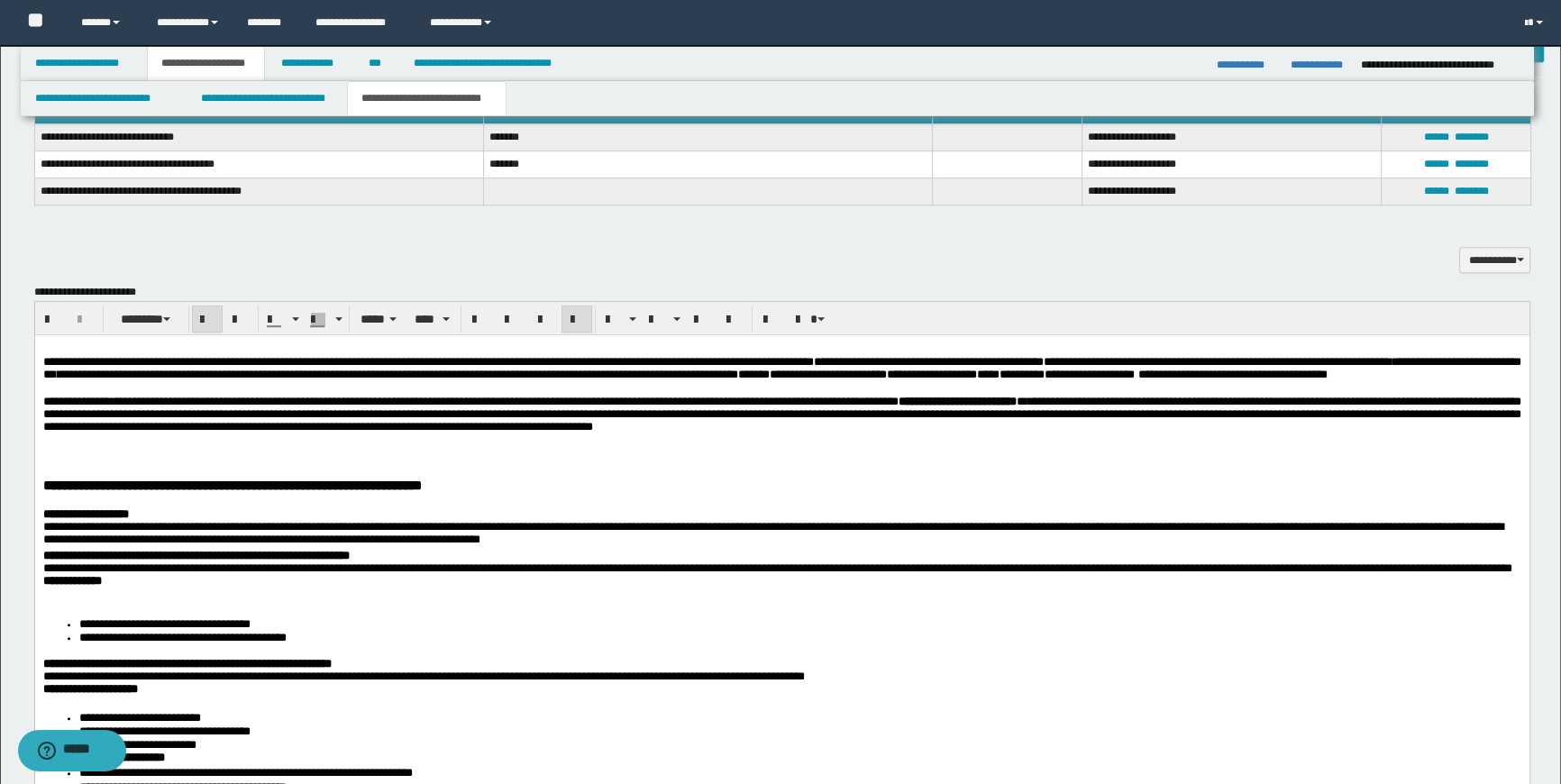 click on "**********" at bounding box center [781, 486] 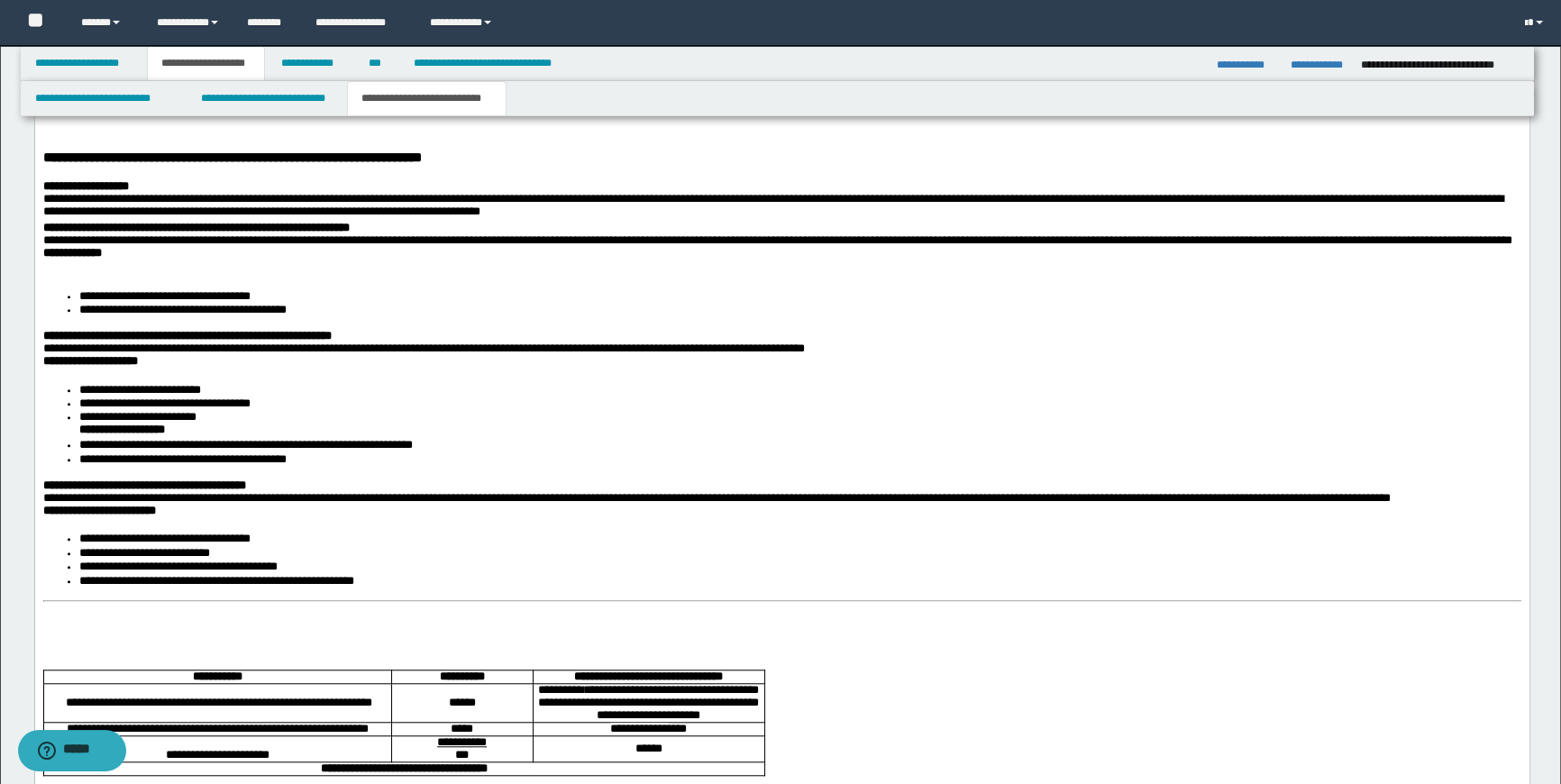 scroll, scrollTop: 1798, scrollLeft: 0, axis: vertical 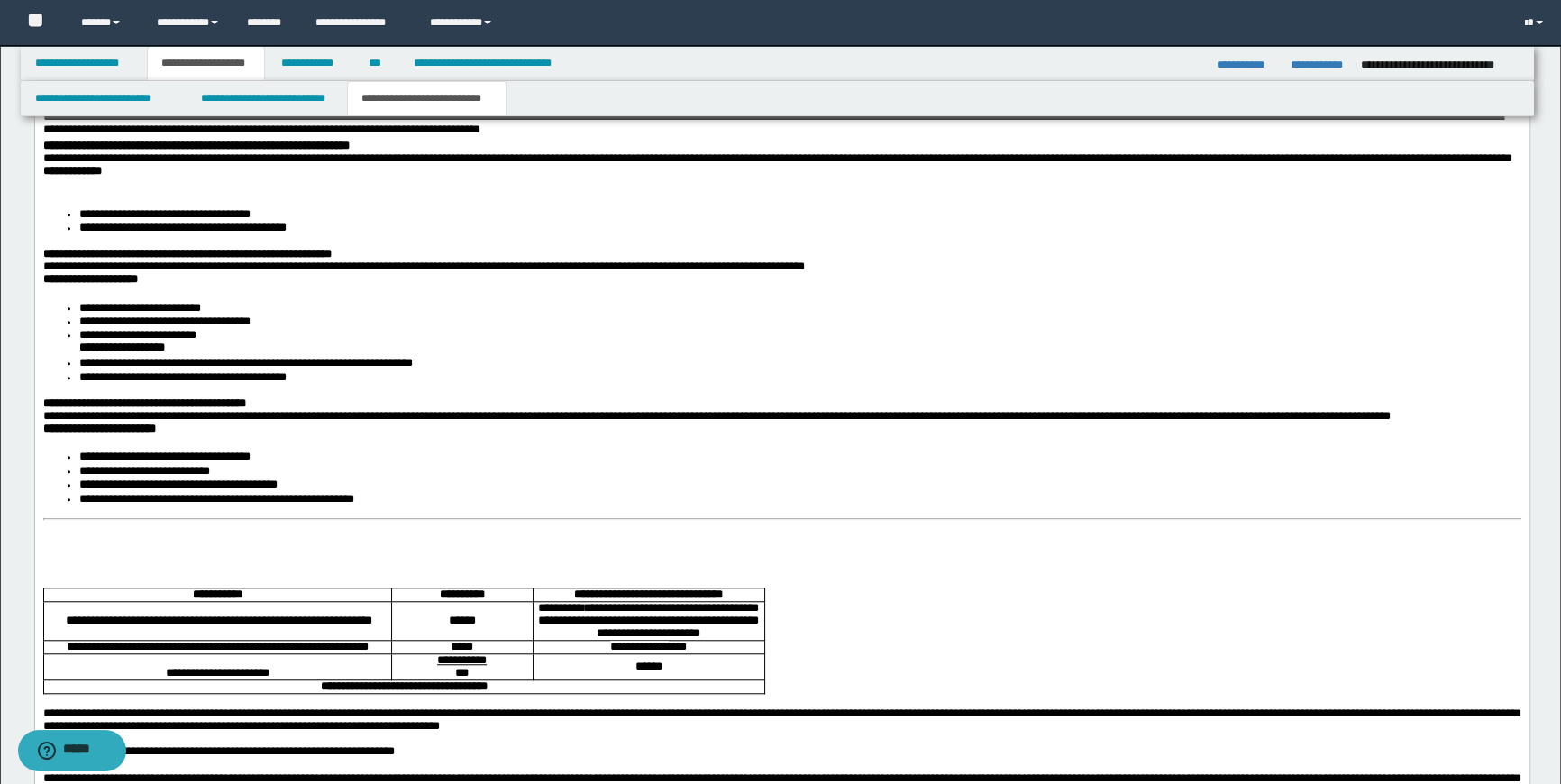 click on "**********" at bounding box center [781, 308] 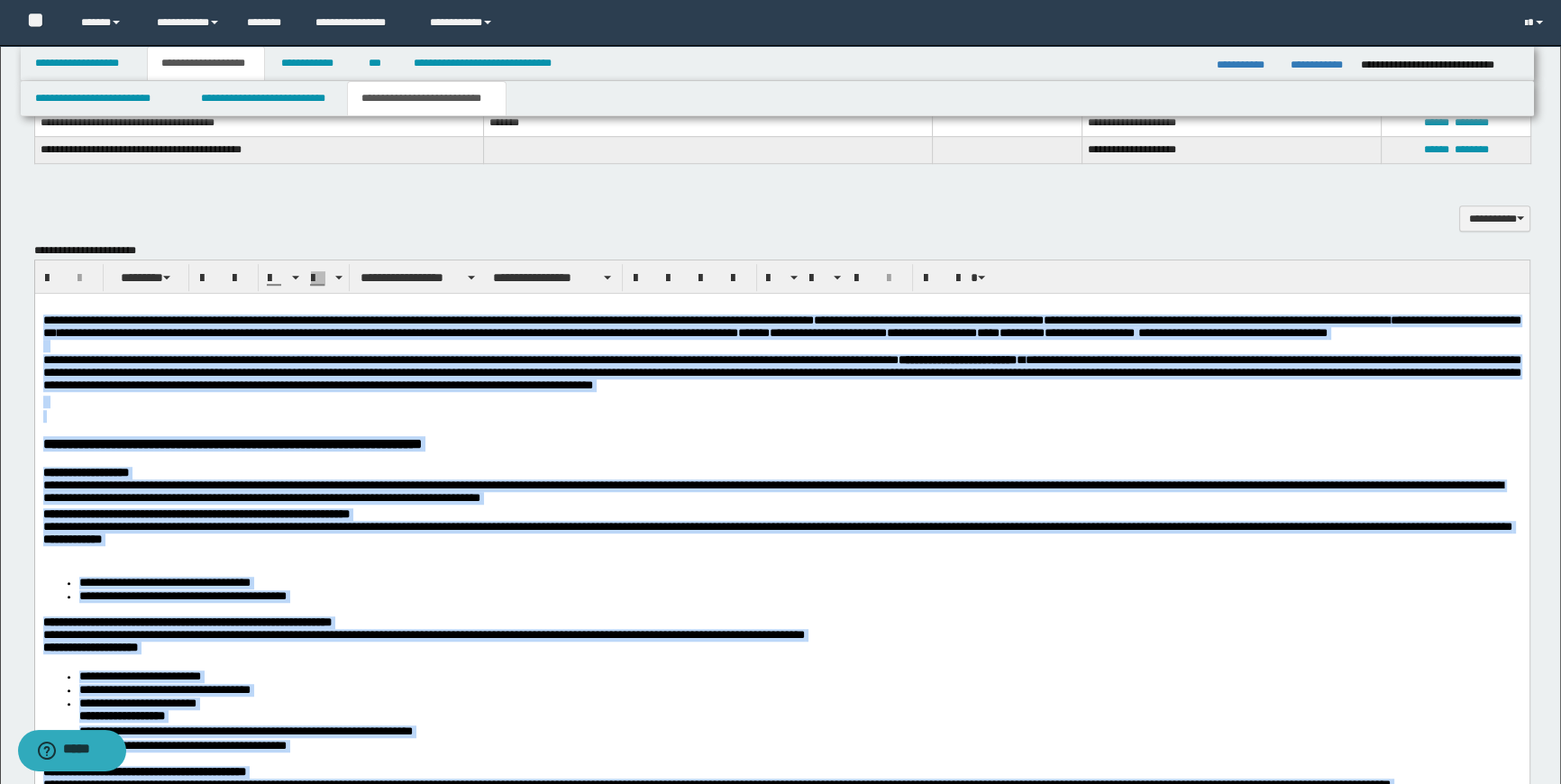 scroll, scrollTop: 1392, scrollLeft: 0, axis: vertical 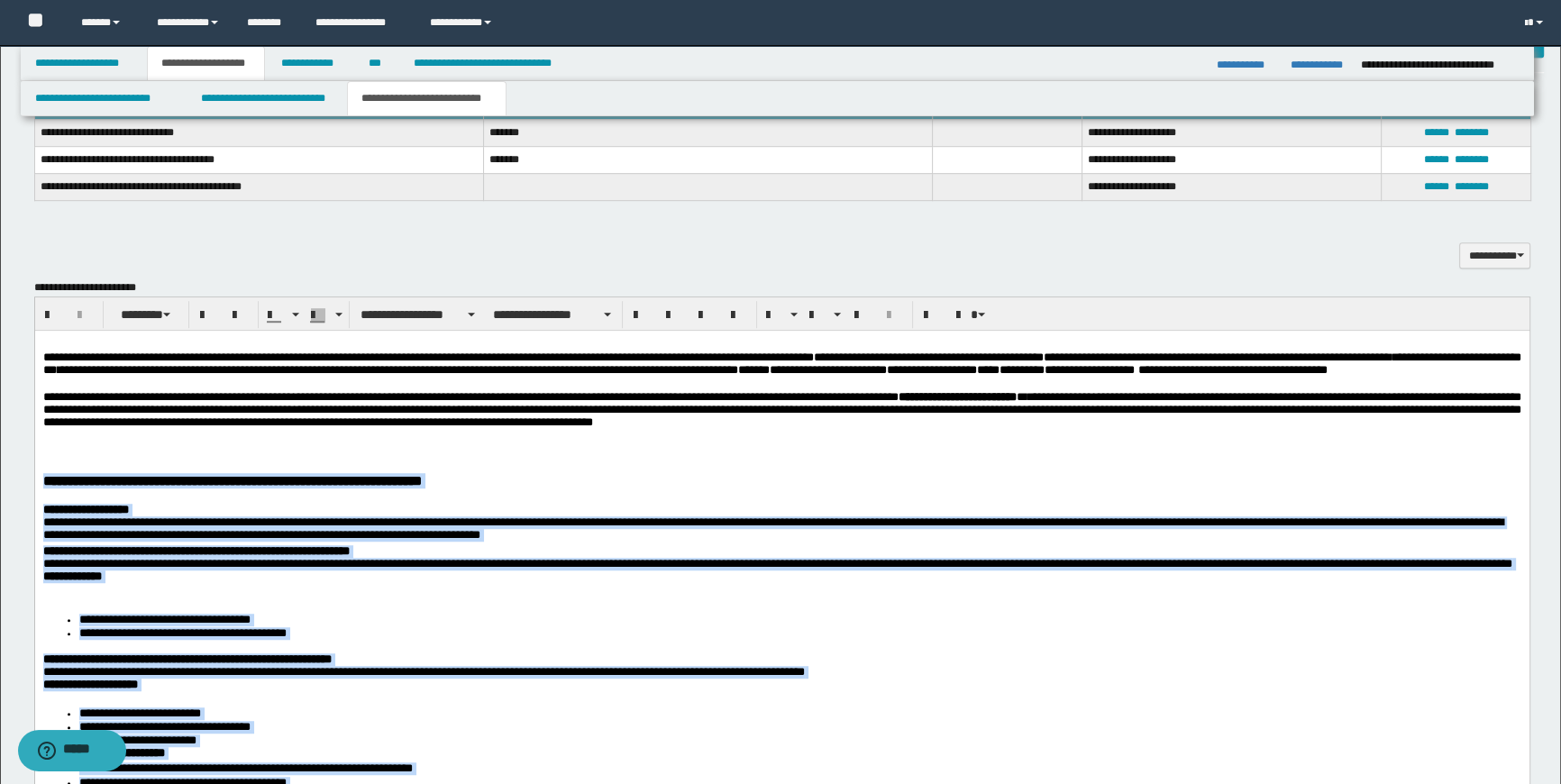 drag, startPoint x: 477, startPoint y: 930, endPoint x: 41, endPoint y: 501, distance: 611.66739 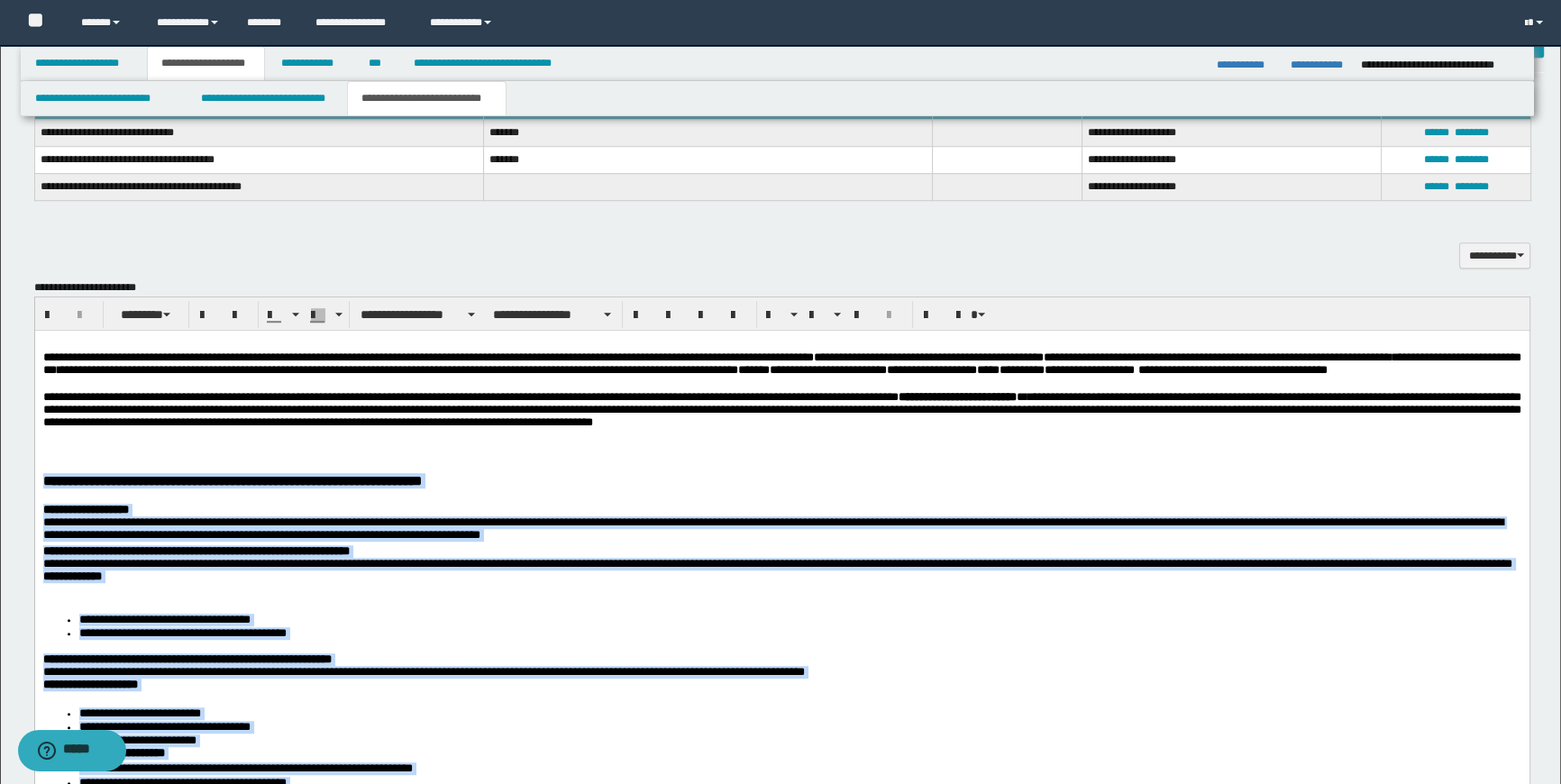 click on "**********" at bounding box center [781, 1054] 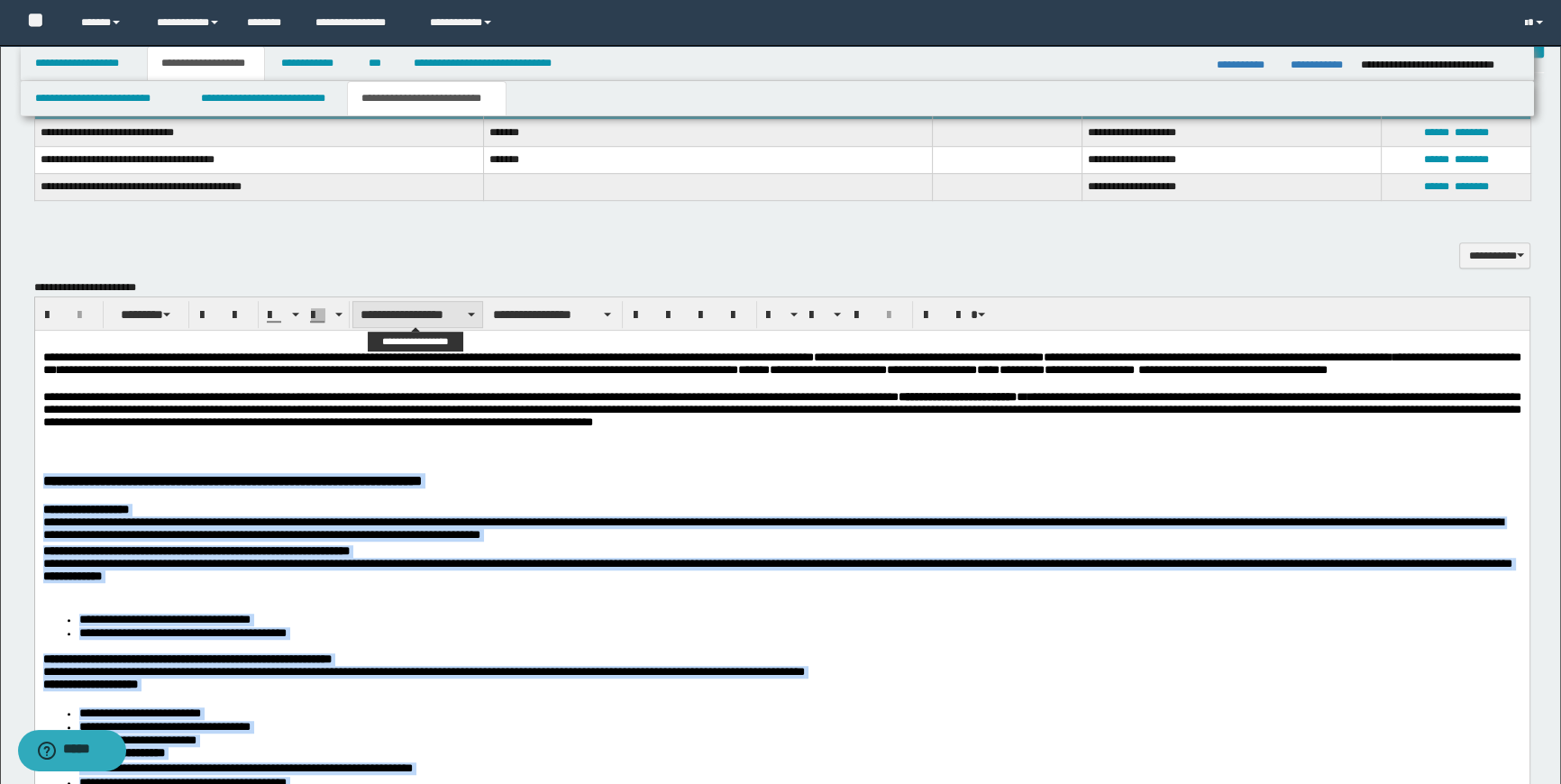 click on "**********" at bounding box center (417, 315) 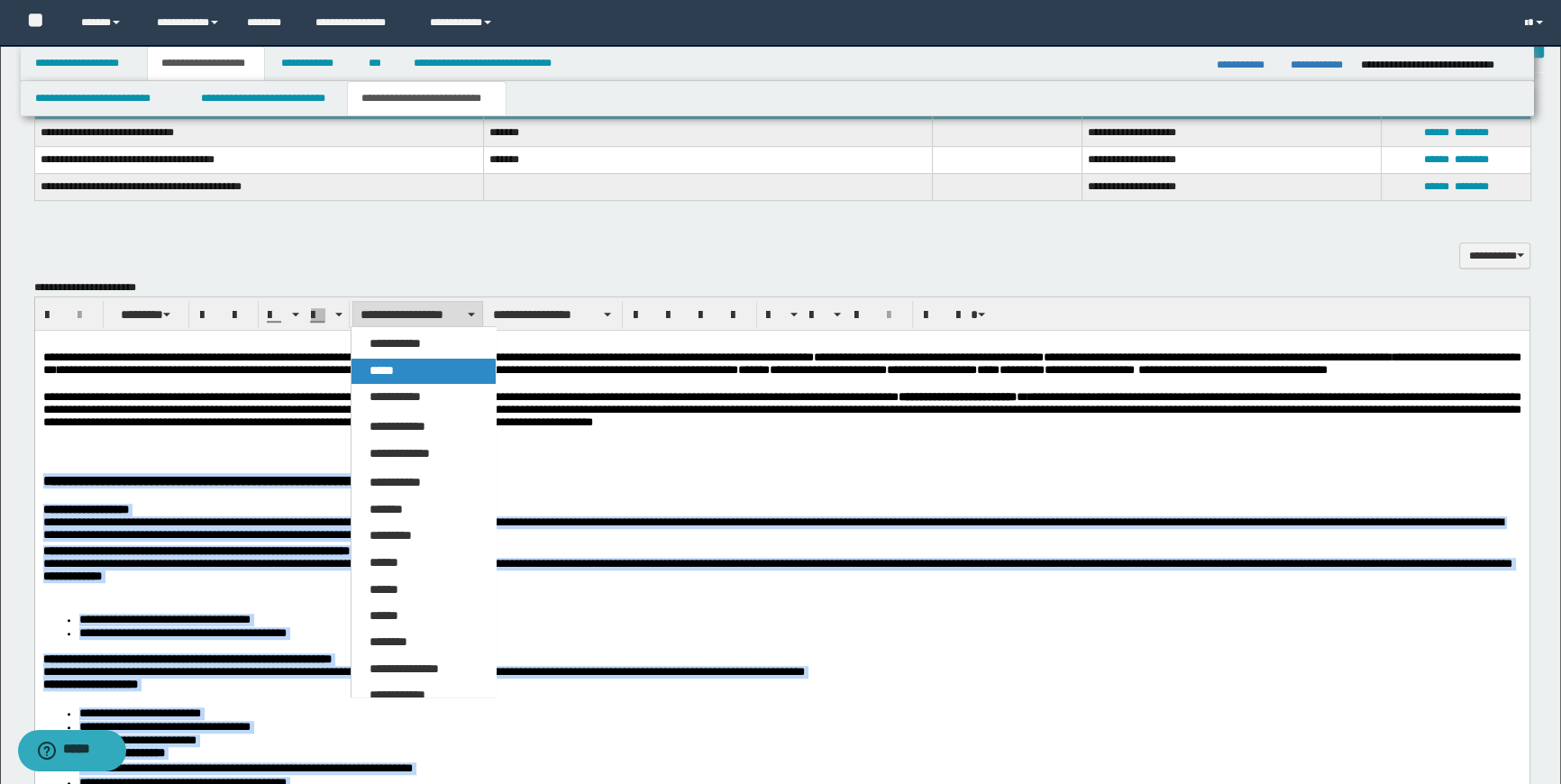 click on "*****" at bounding box center (424, 371) 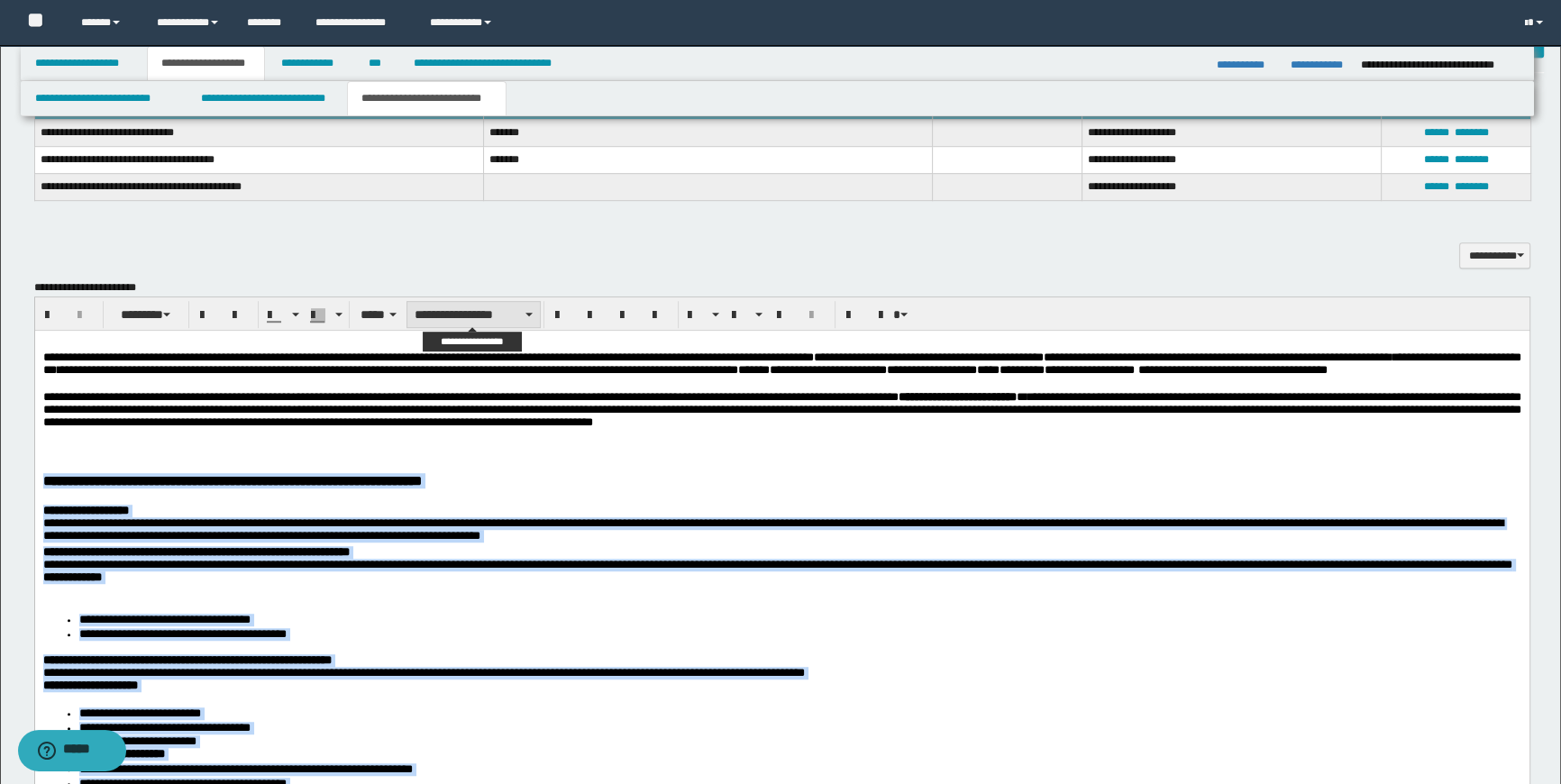 click on "**********" at bounding box center (473, 315) 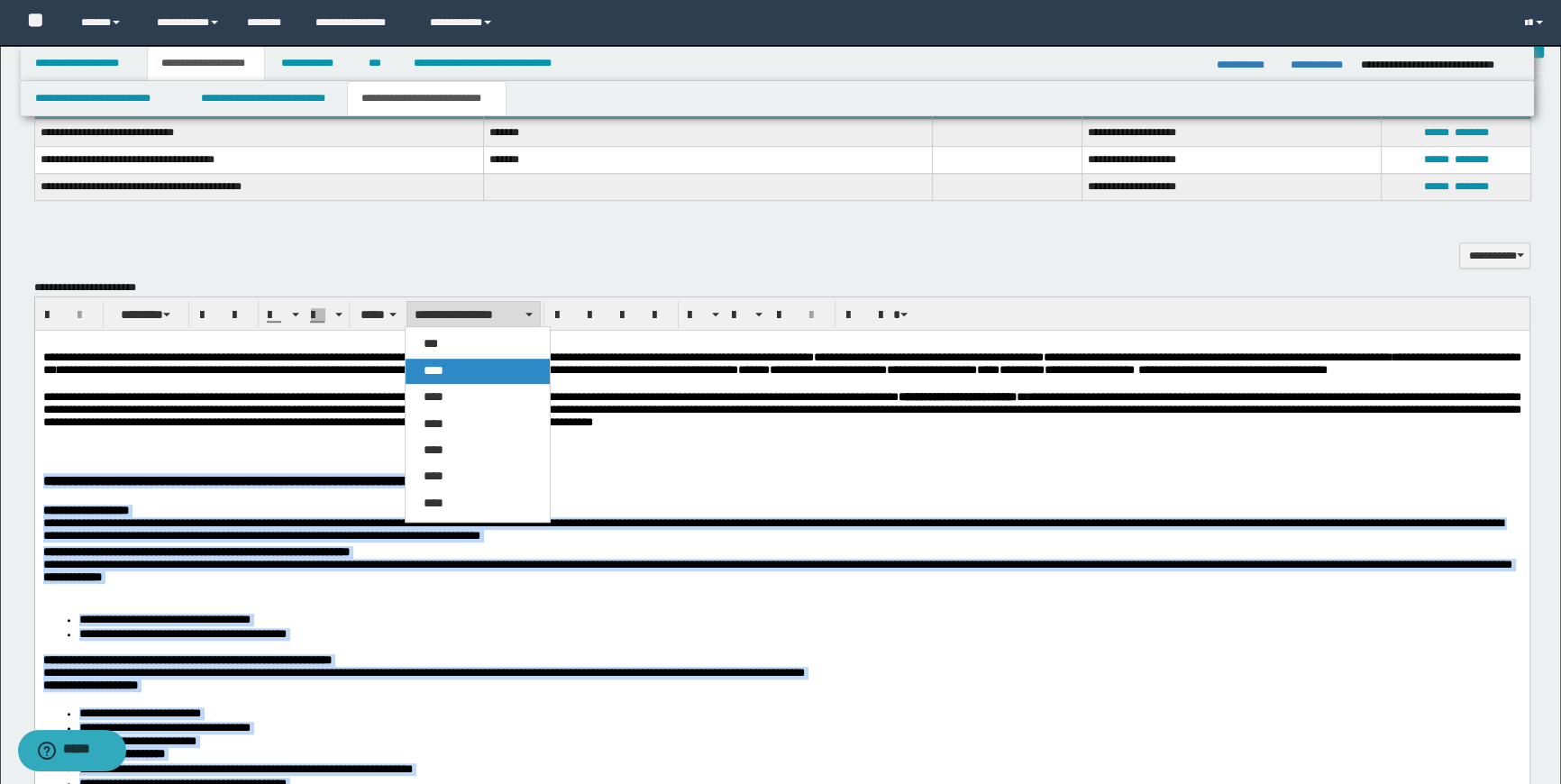 click on "****" at bounding box center [434, 370] 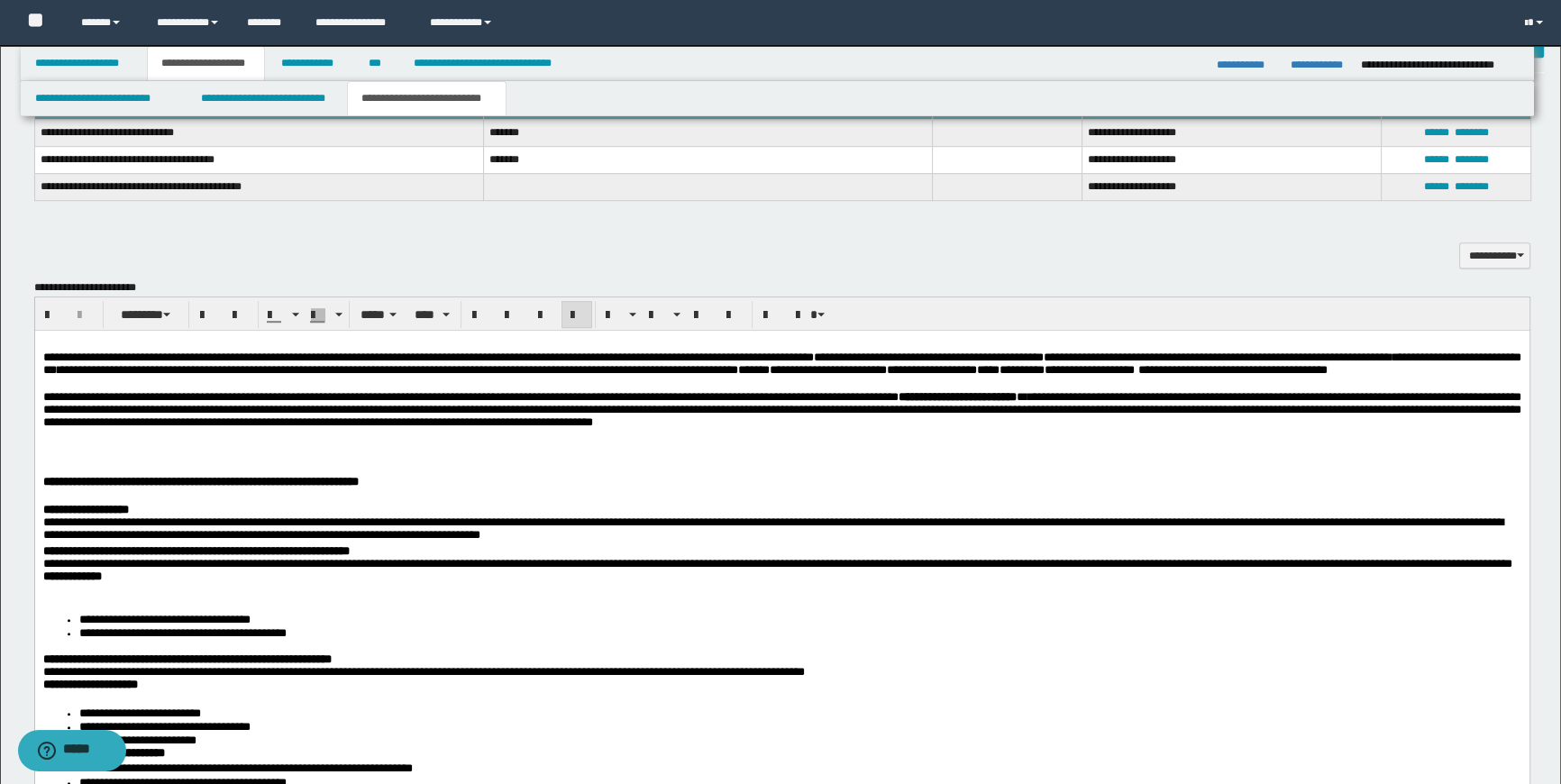 click at bounding box center (781, 453) 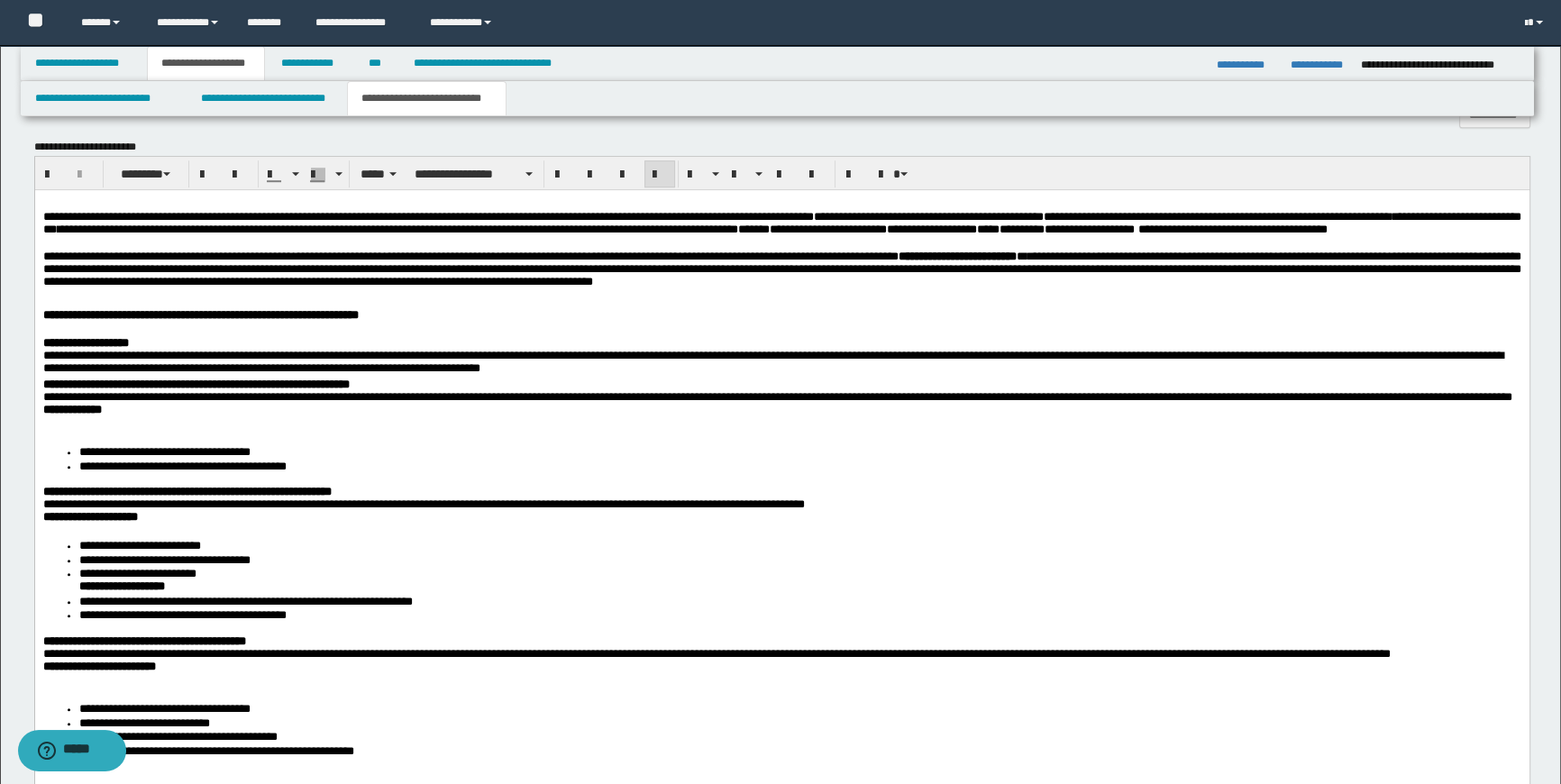 scroll, scrollTop: 1556, scrollLeft: 0, axis: vertical 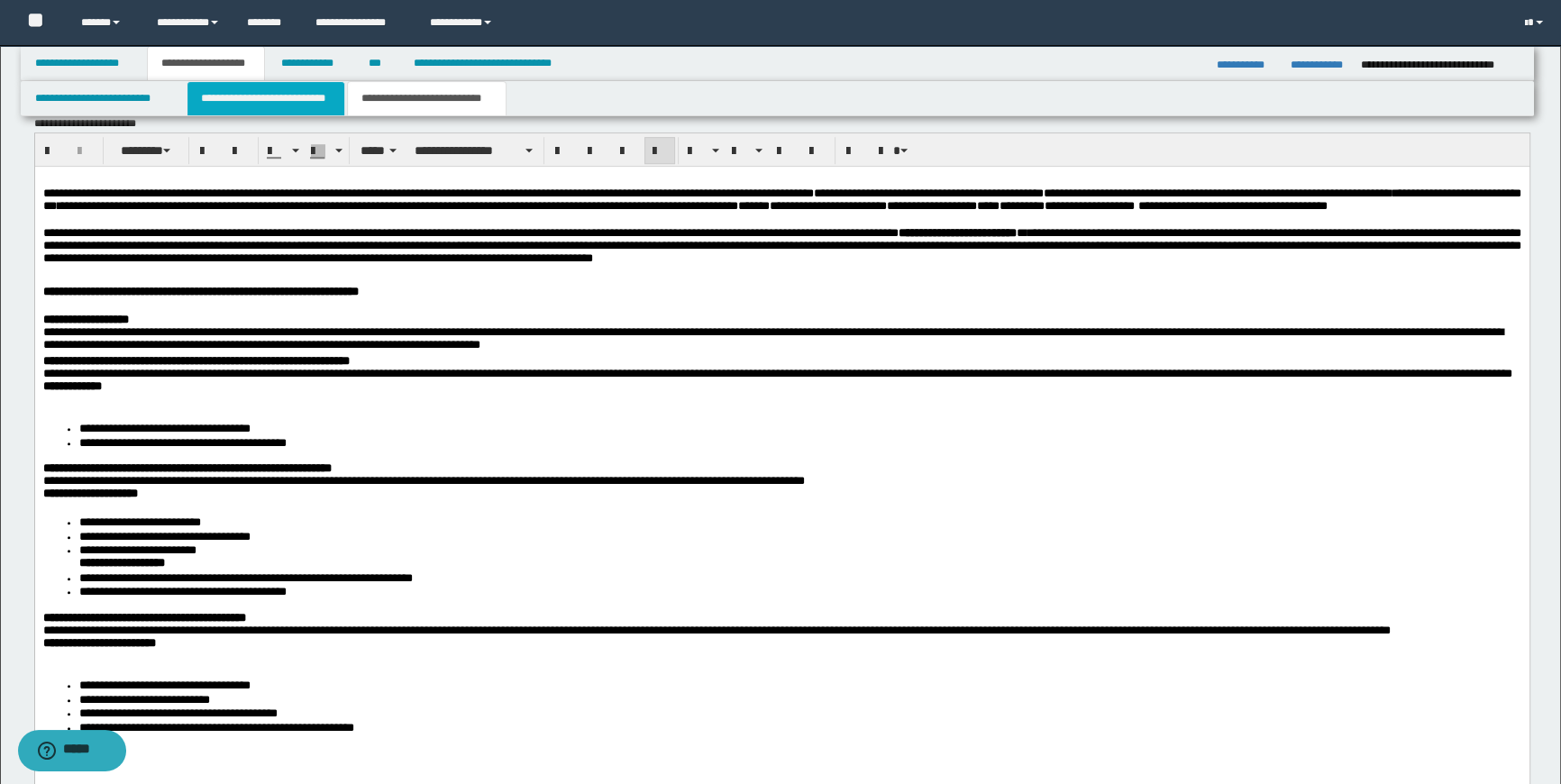 click on "**********" at bounding box center (265, 98) 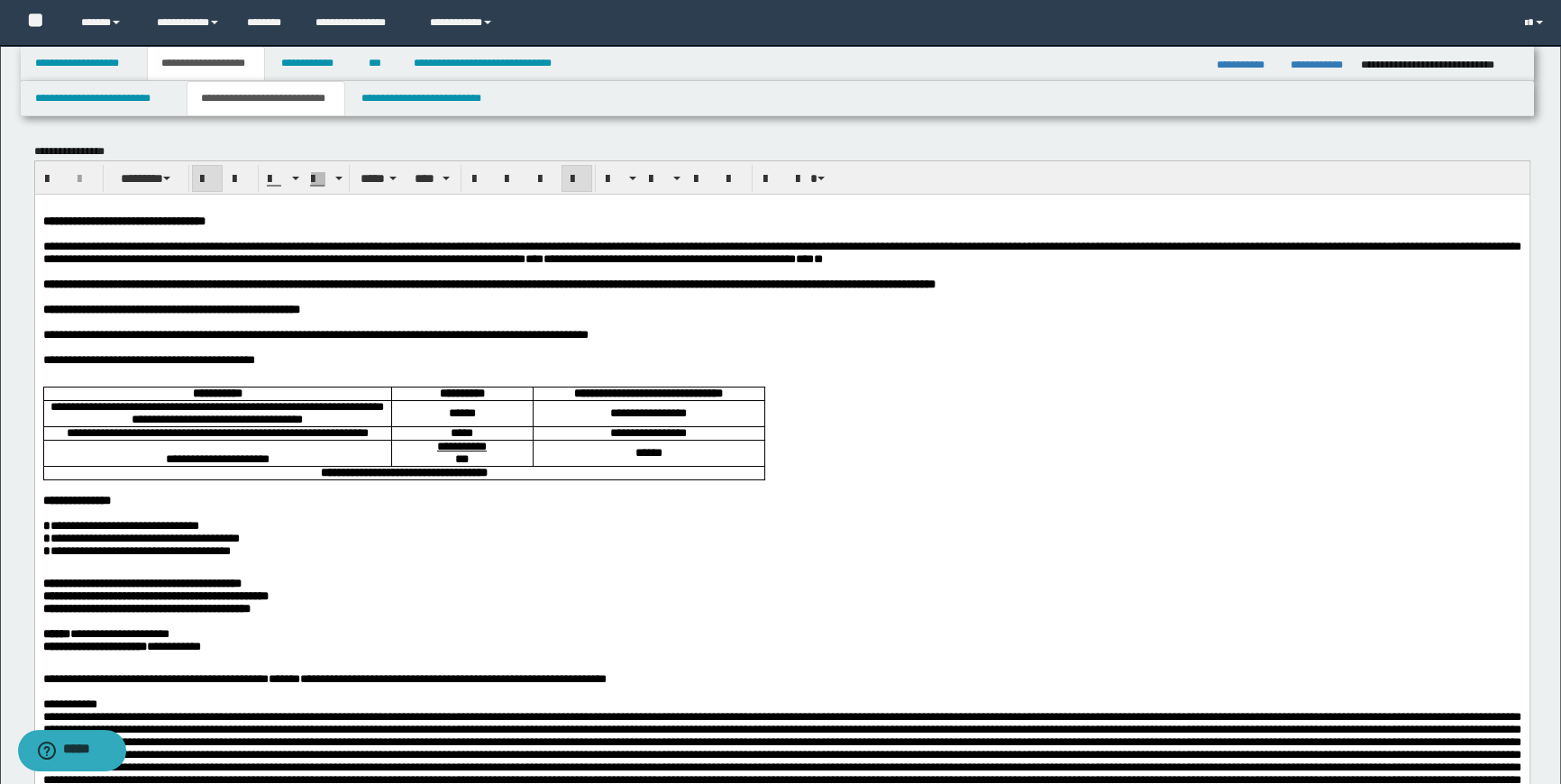 scroll, scrollTop: 0, scrollLeft: 0, axis: both 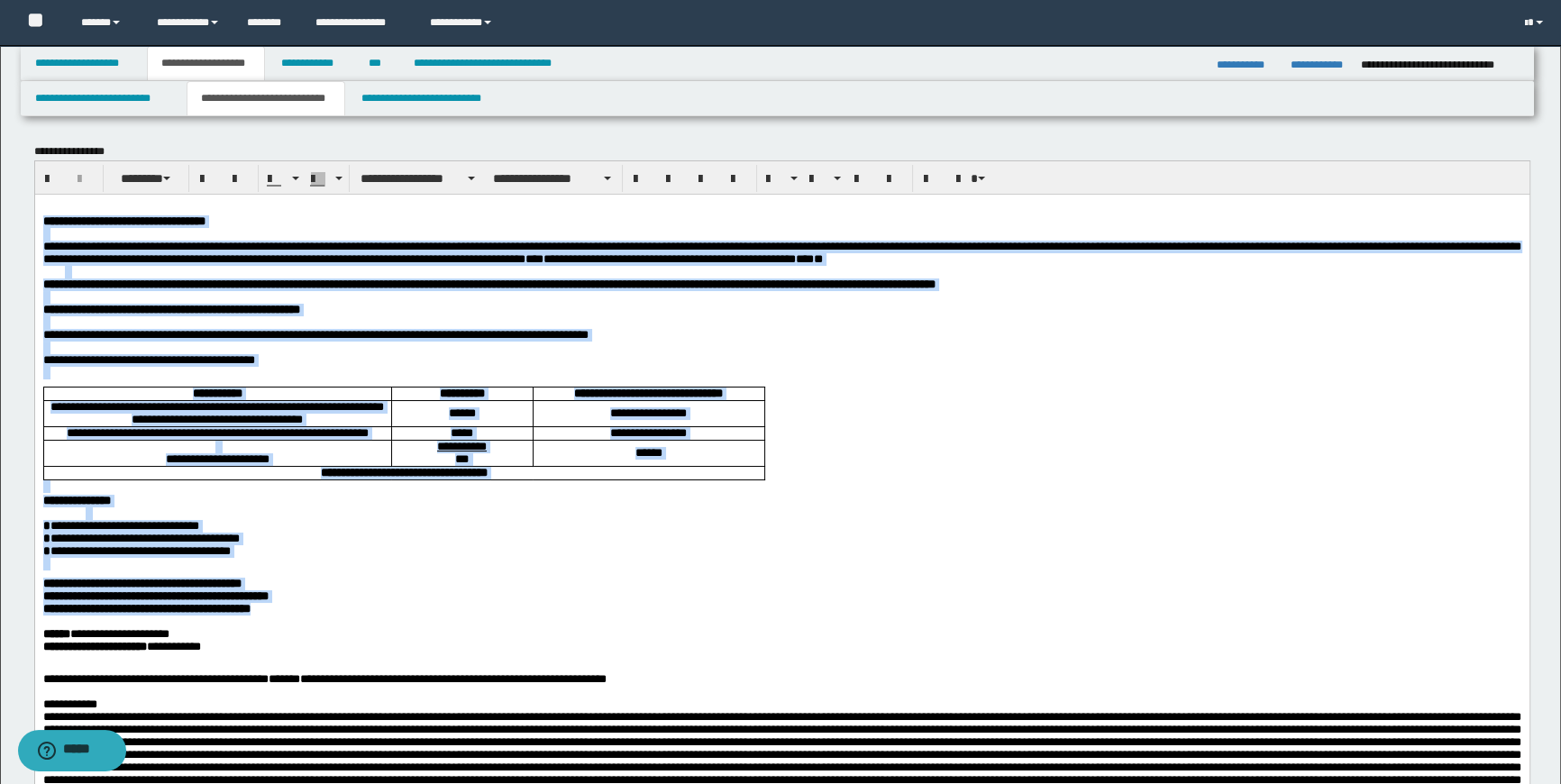 drag, startPoint x: 750, startPoint y: 648, endPoint x: 213, endPoint y: -32, distance: 866.4693 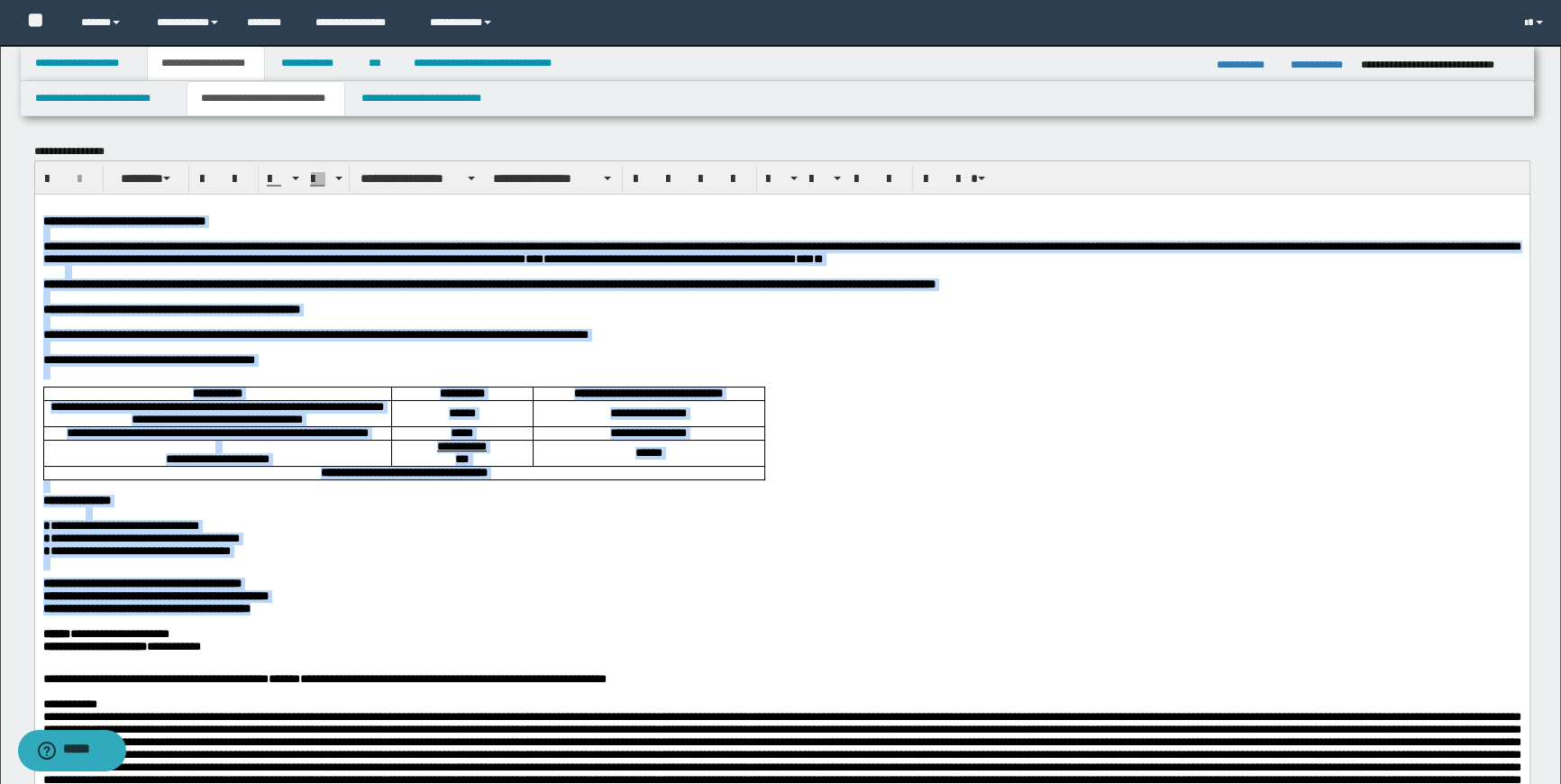 copy on "**********" 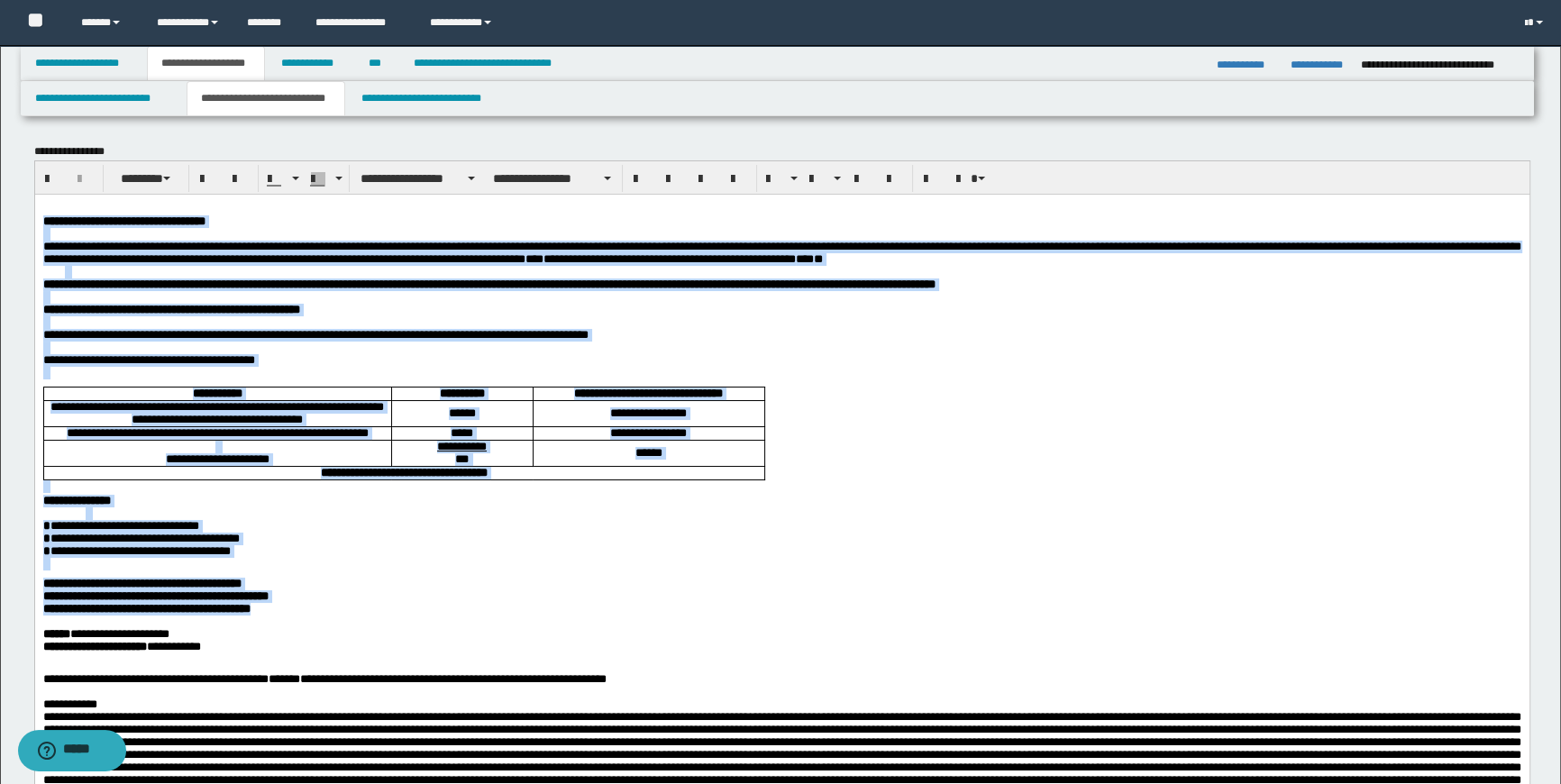 click on "**********" at bounding box center (781, 1349) 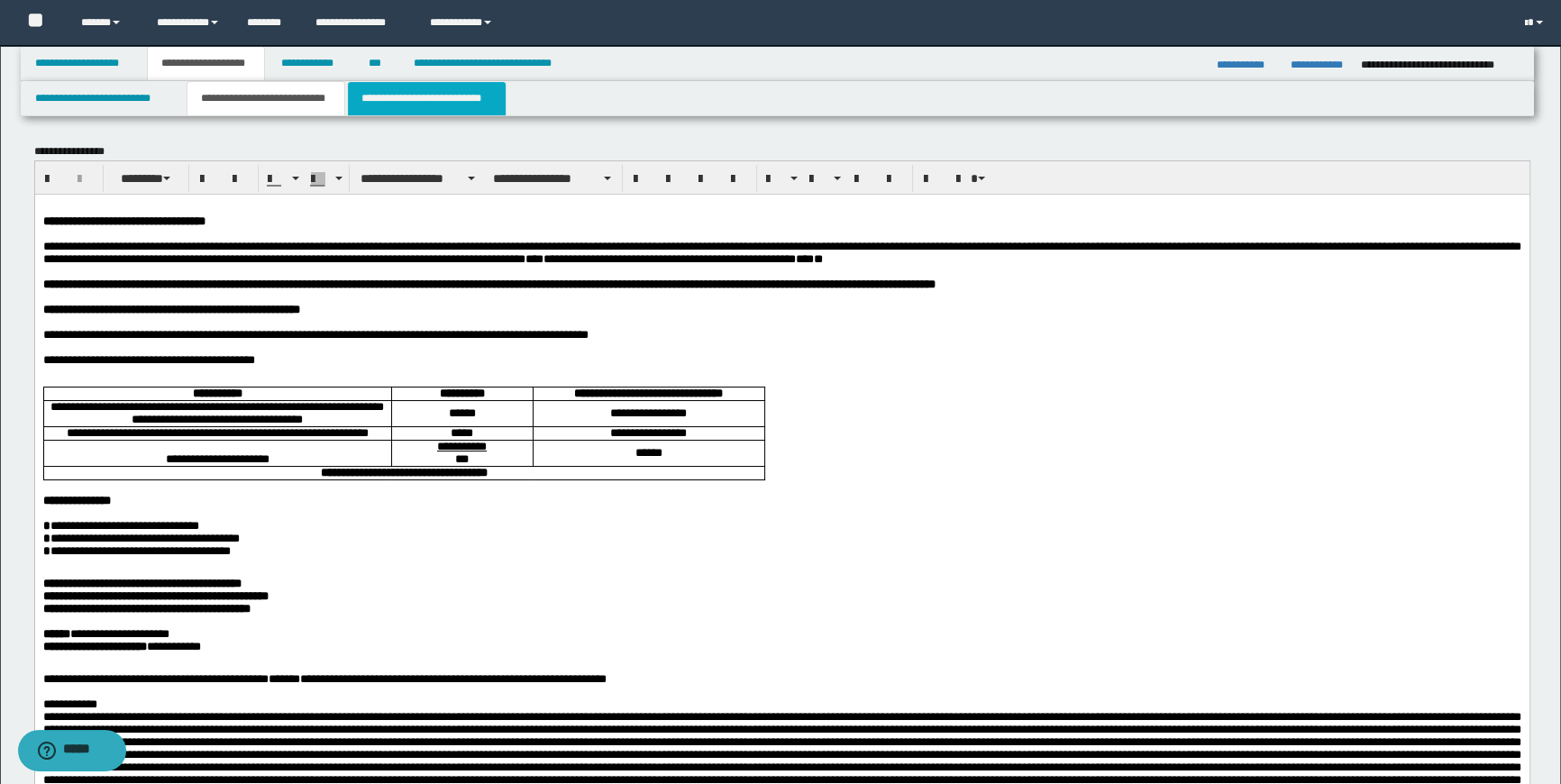 click on "**********" at bounding box center [426, 98] 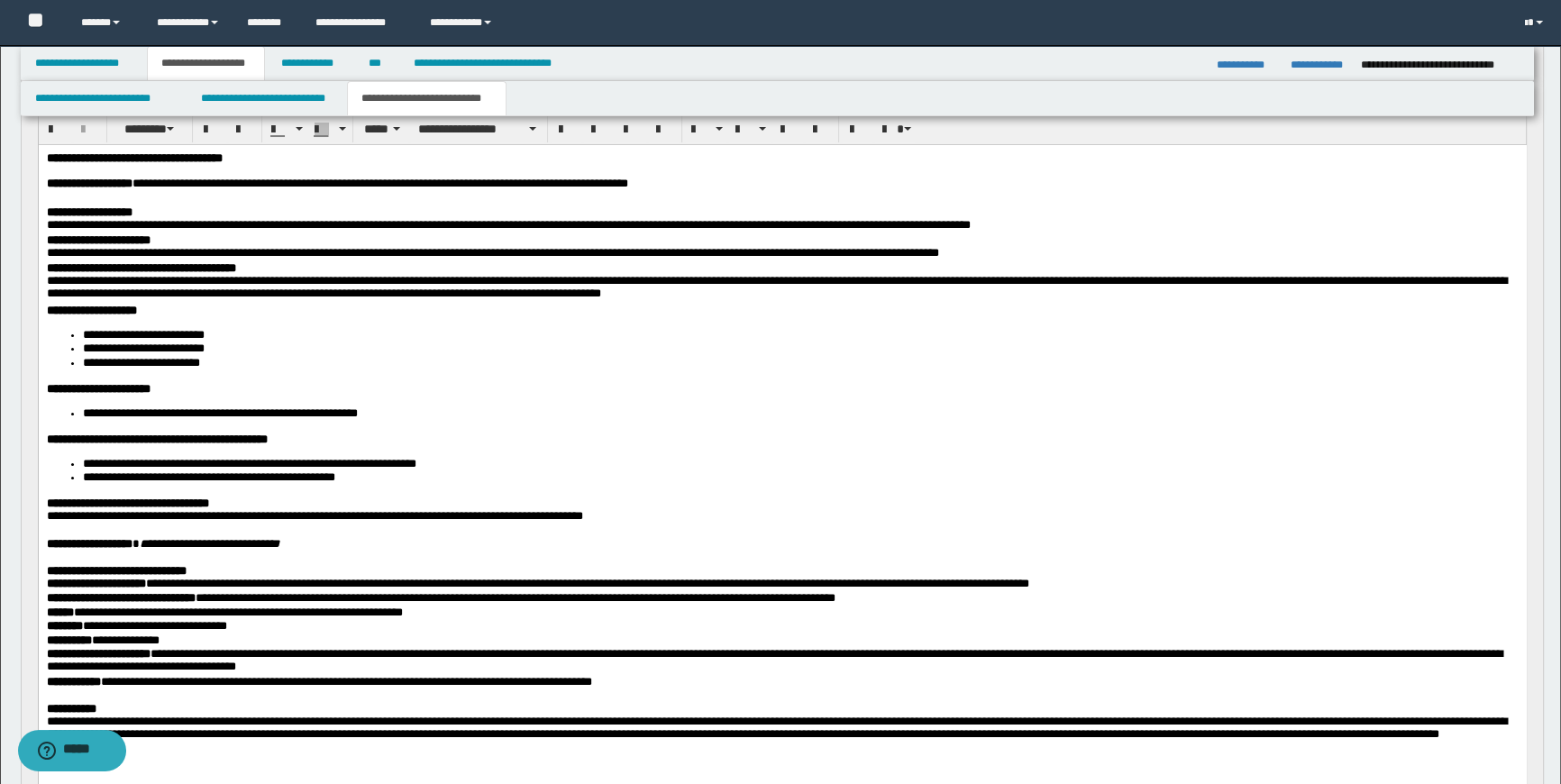 scroll, scrollTop: 245, scrollLeft: 0, axis: vertical 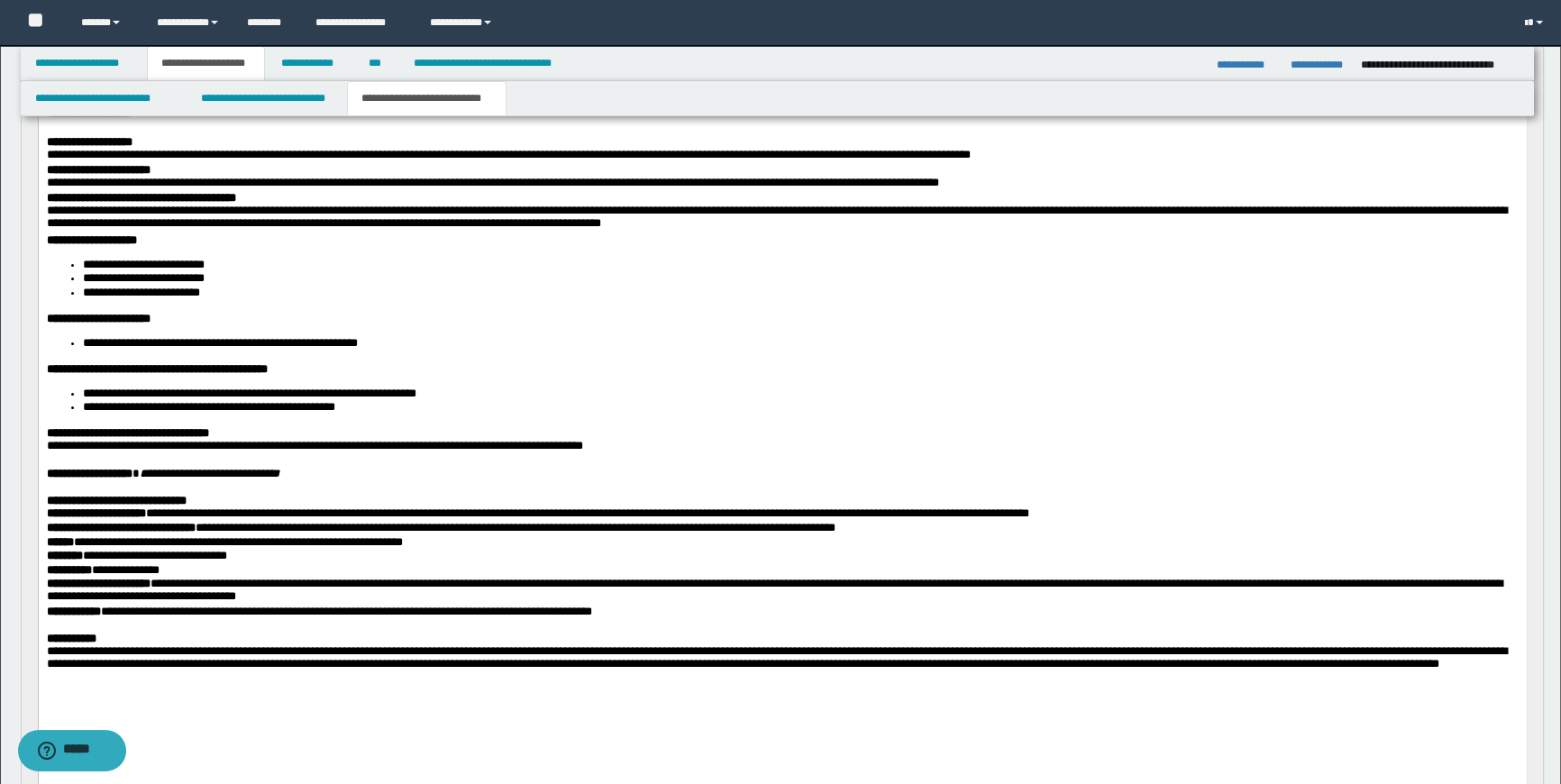 click on "**********" at bounding box center [91, 240] 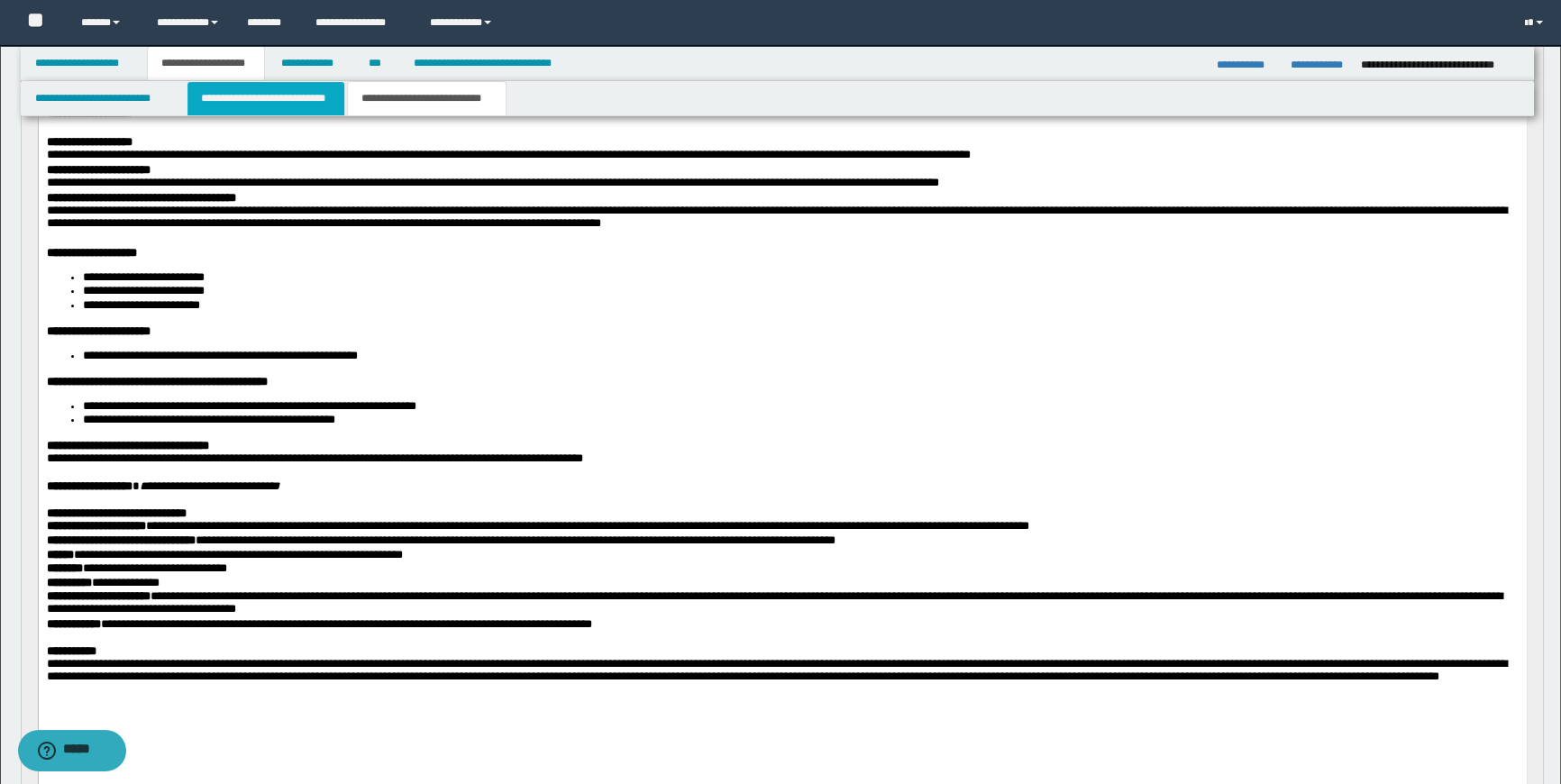 click on "**********" at bounding box center (265, 98) 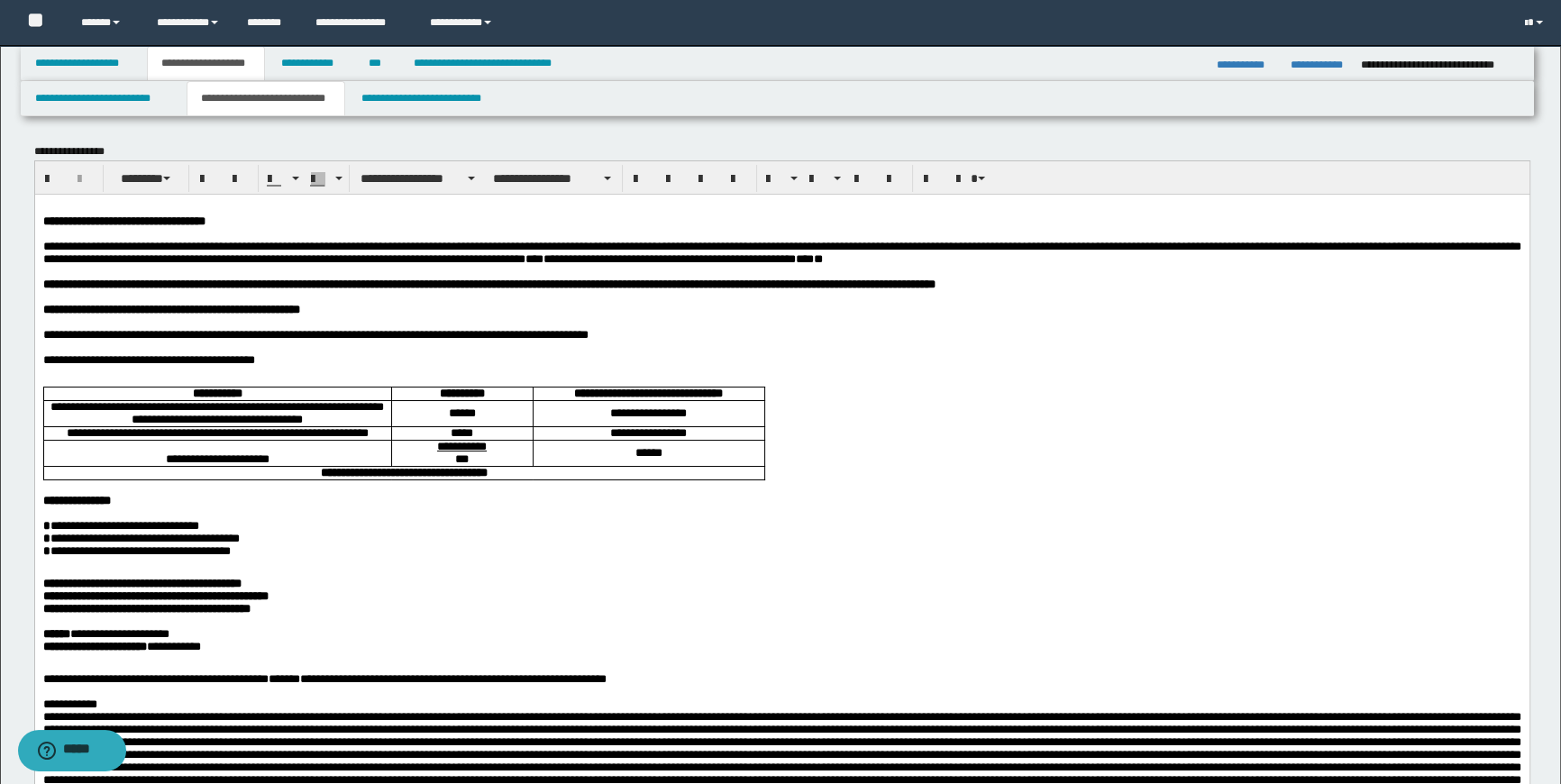 scroll, scrollTop: 0, scrollLeft: 0, axis: both 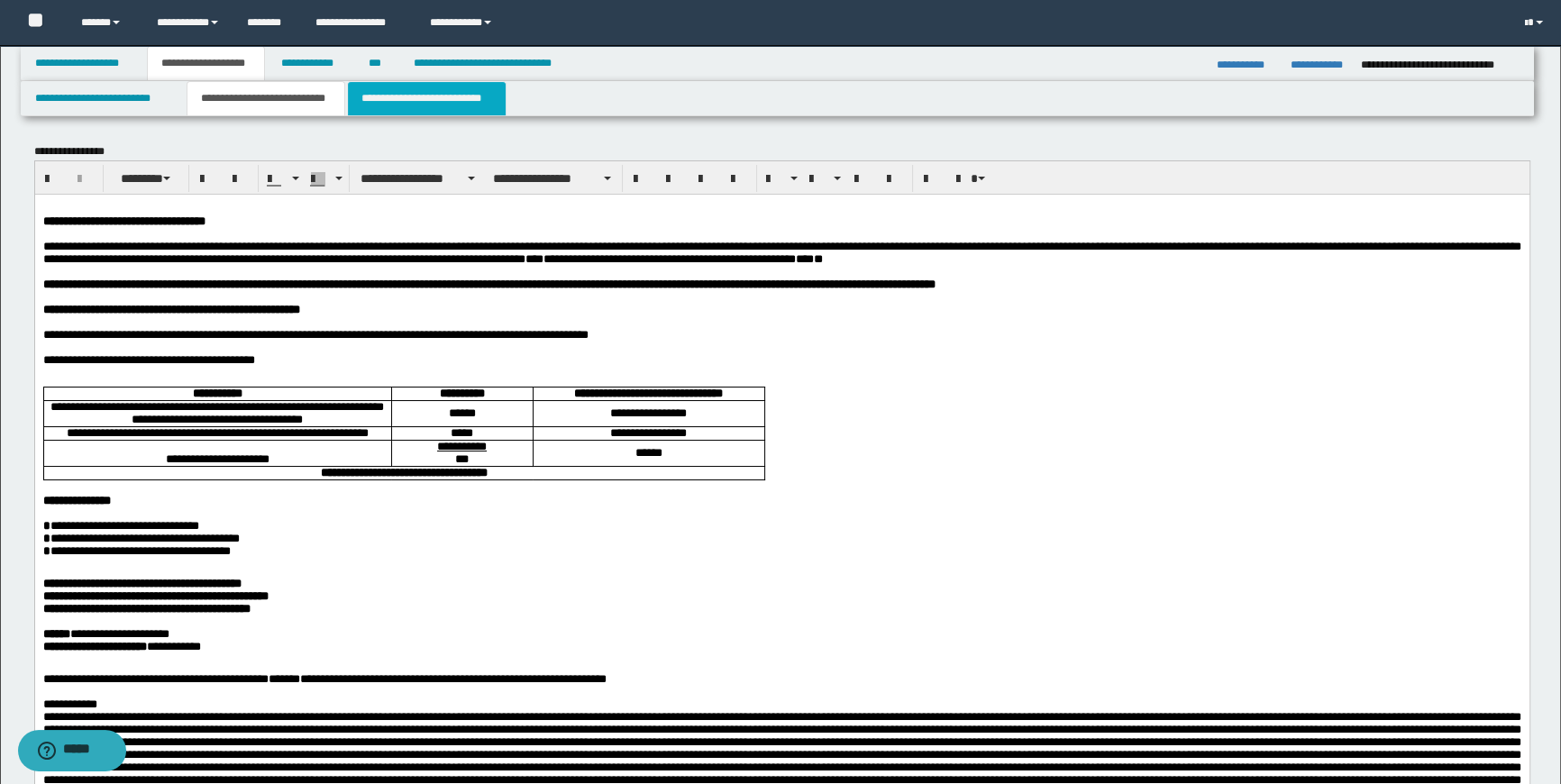 click on "**********" at bounding box center (426, 98) 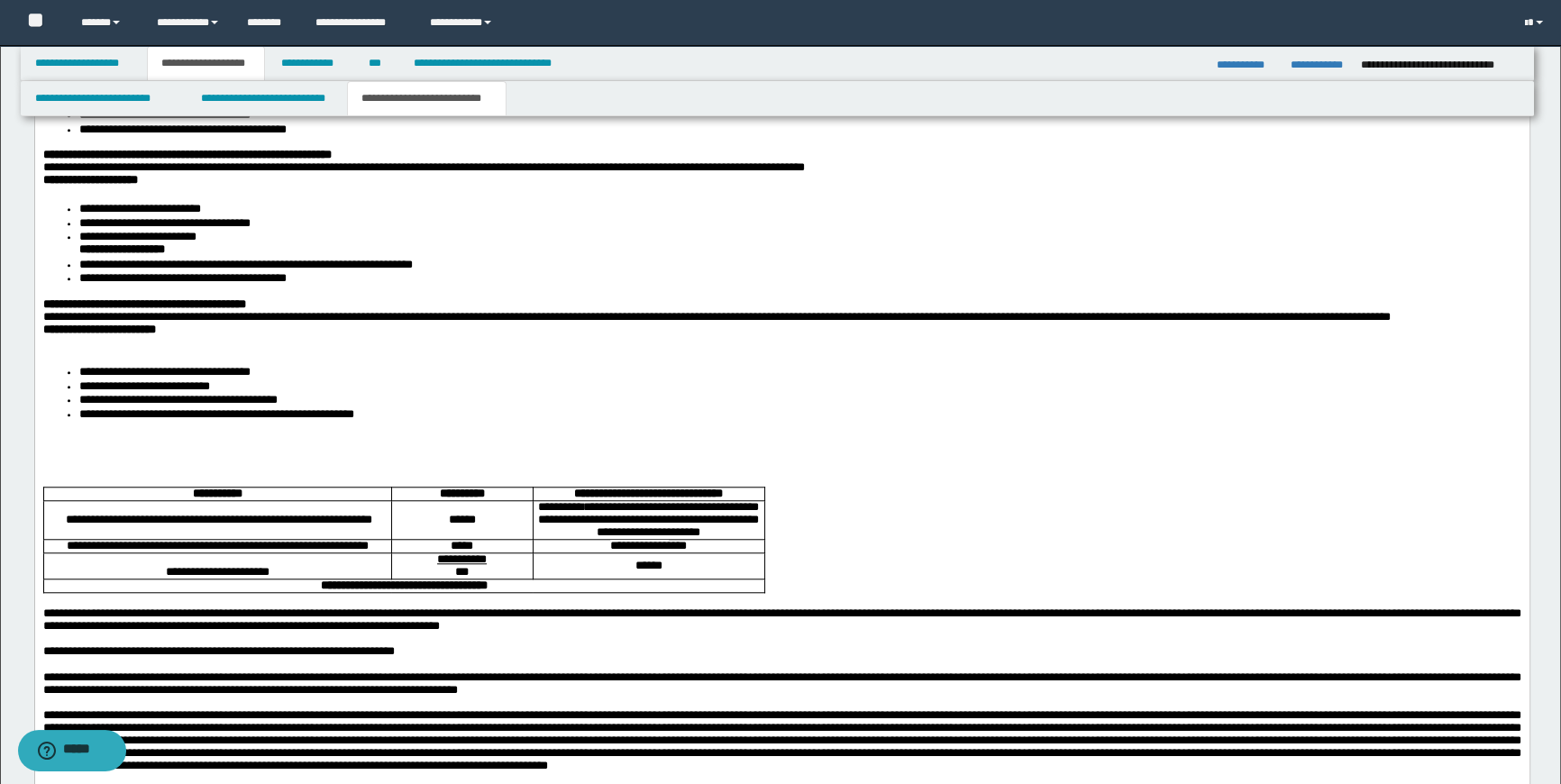 scroll, scrollTop: 1883, scrollLeft: 0, axis: vertical 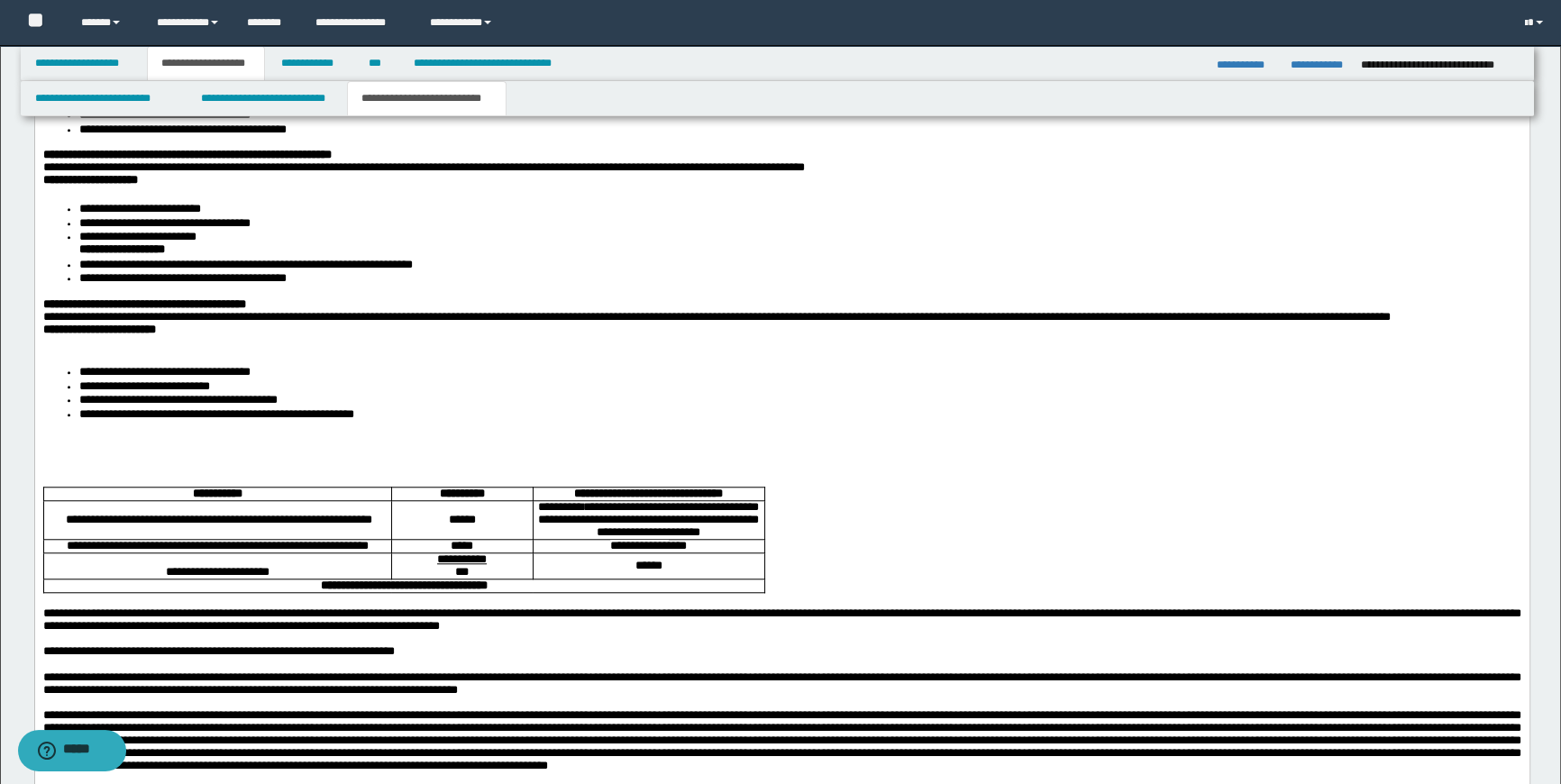click at bounding box center [781, 441] 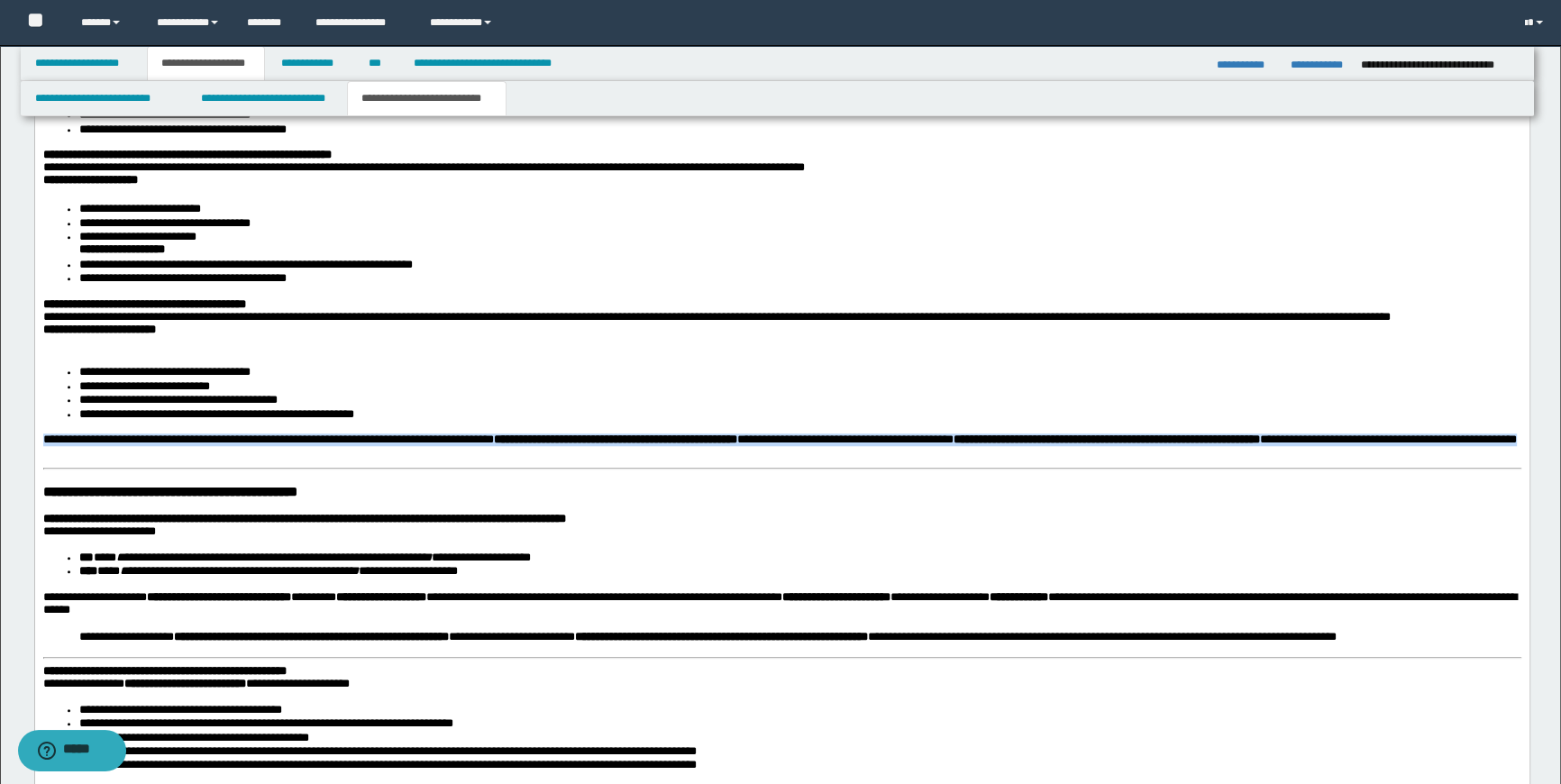 drag, startPoint x: 207, startPoint y: 470, endPoint x: 36, endPoint y: 458, distance: 171.42054 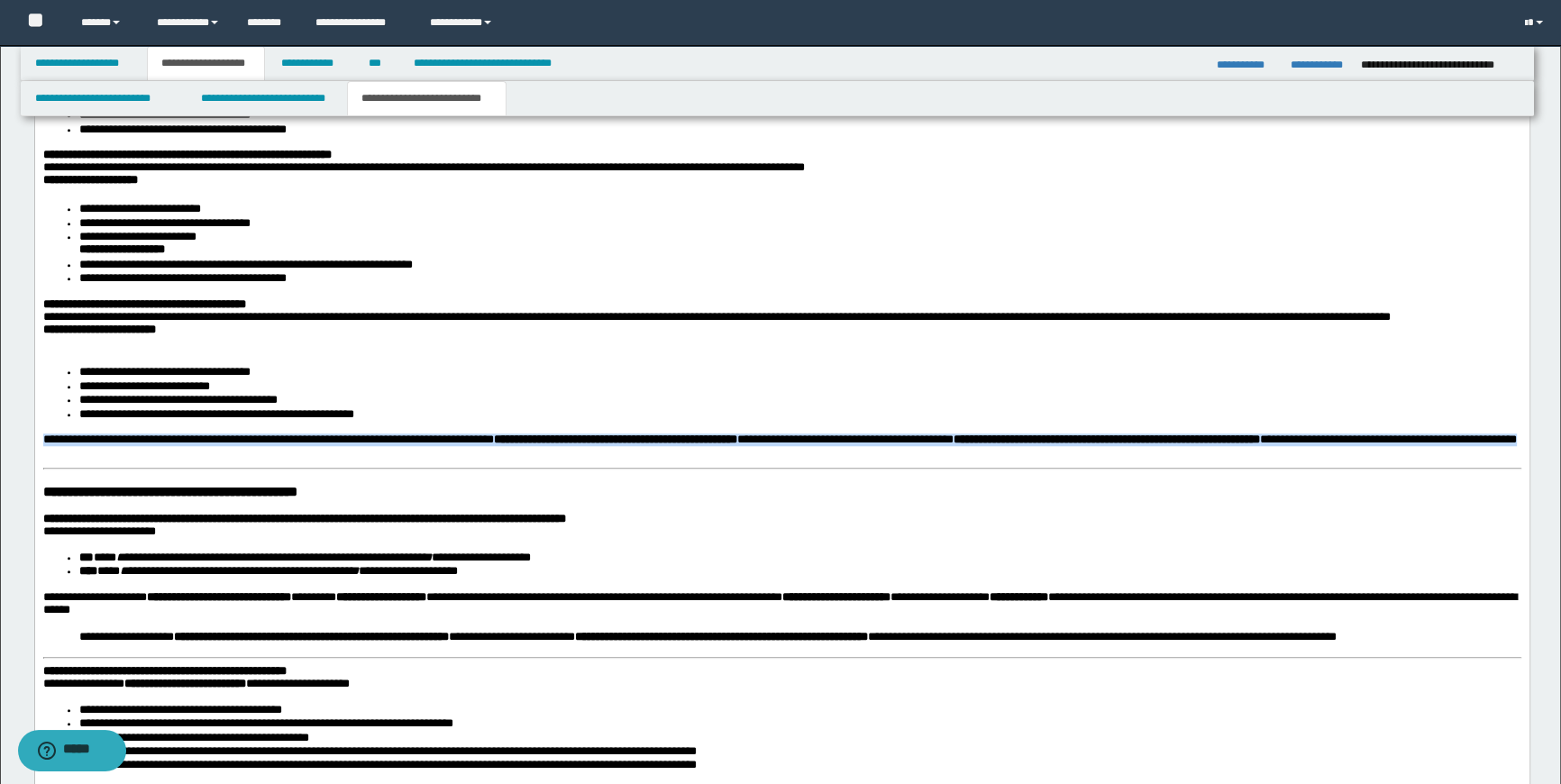 click on "**********" at bounding box center [781, 863] 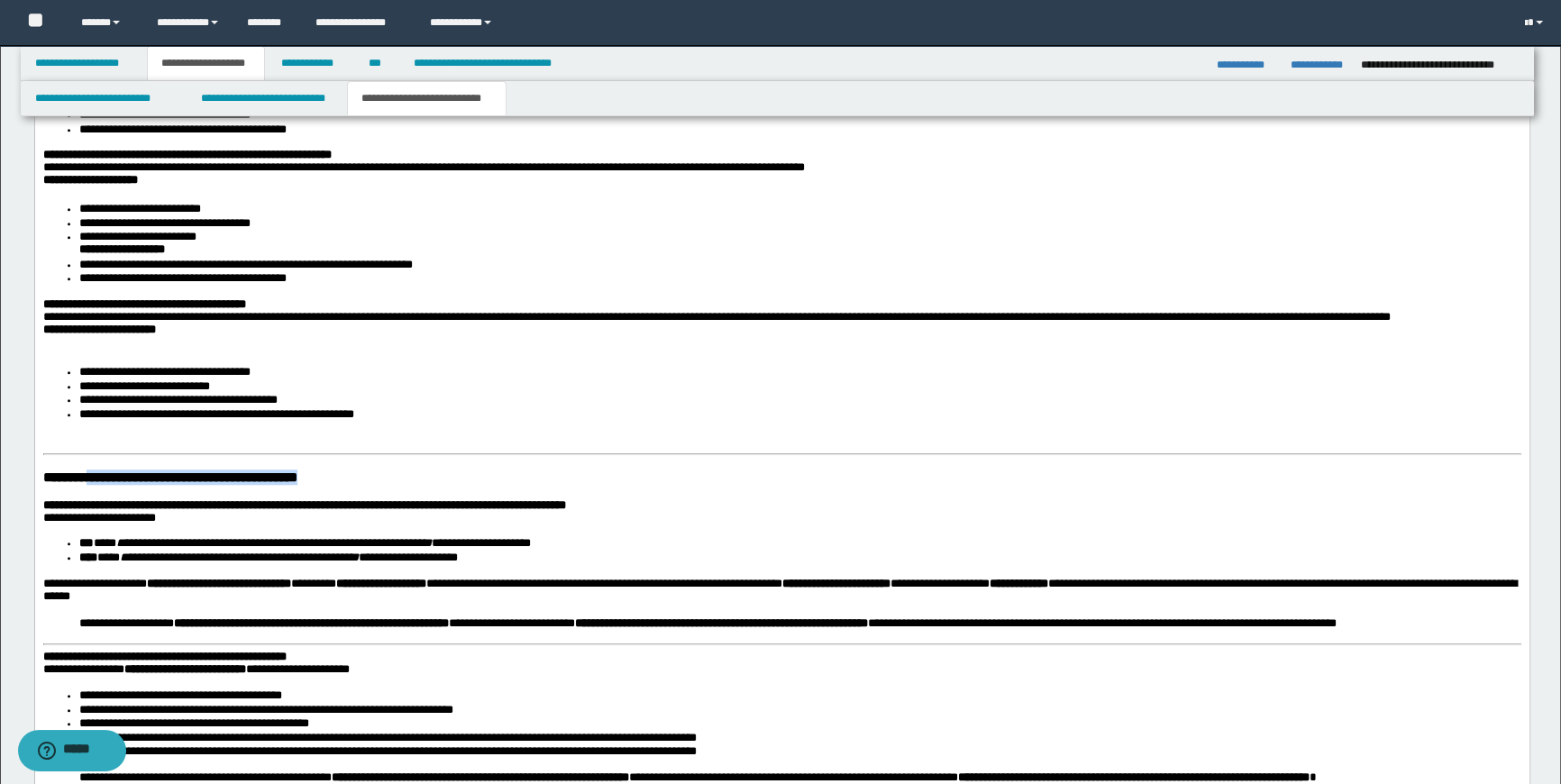 drag, startPoint x: 465, startPoint y: 489, endPoint x: 105, endPoint y: 497, distance: 360.08888 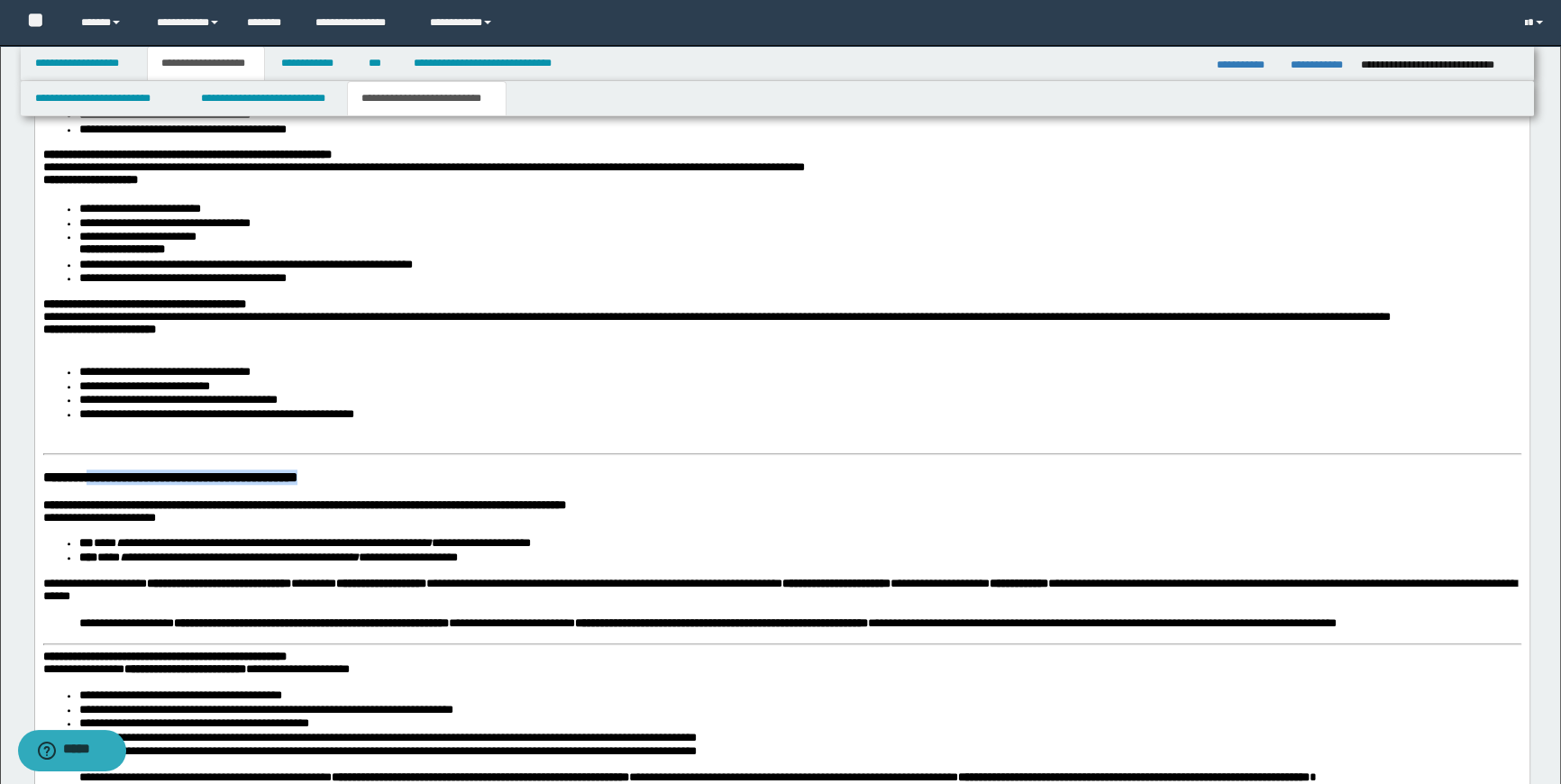 click on "**********" at bounding box center [781, 478] 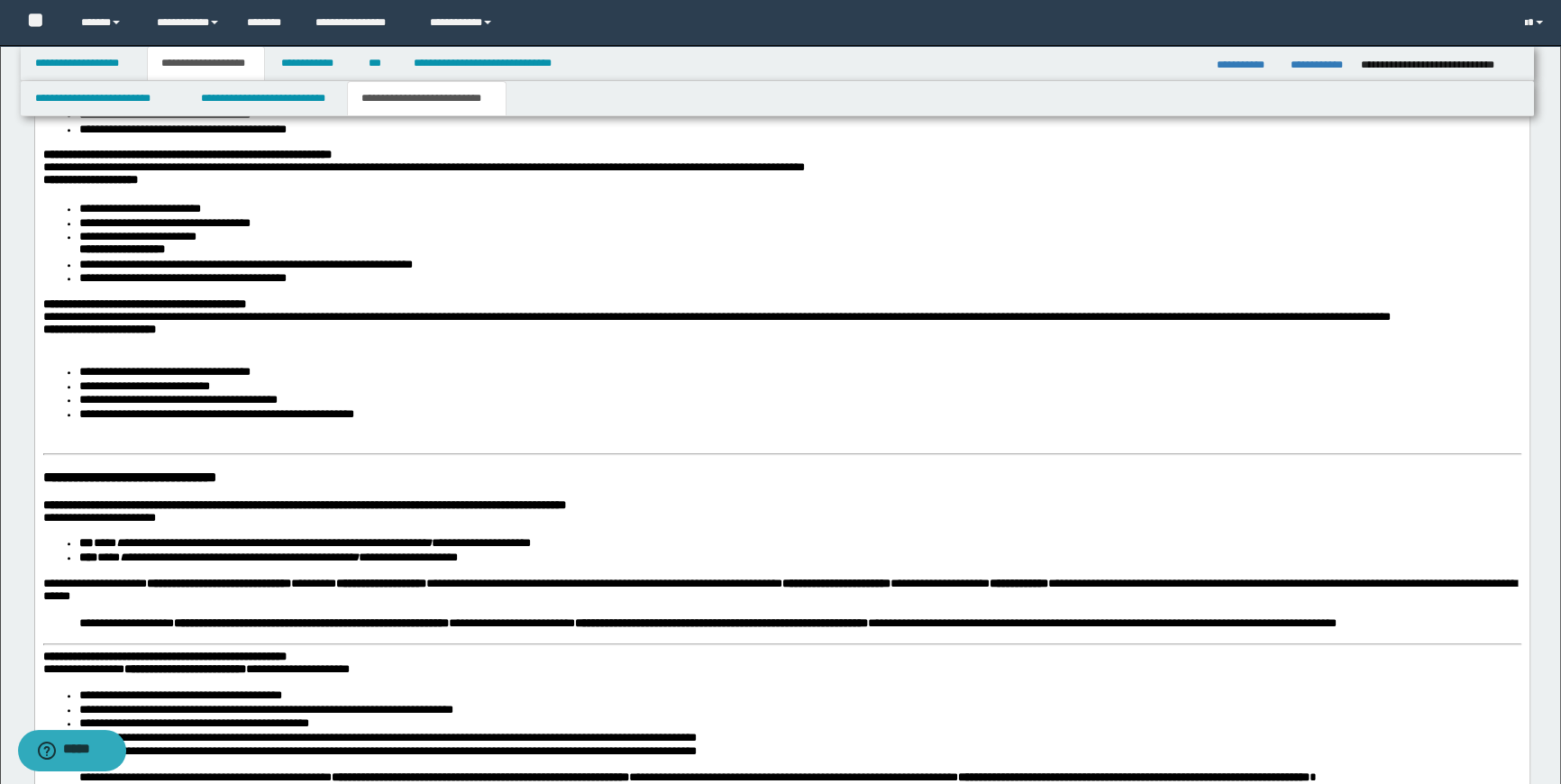 click on "**********" at bounding box center [781, 856] 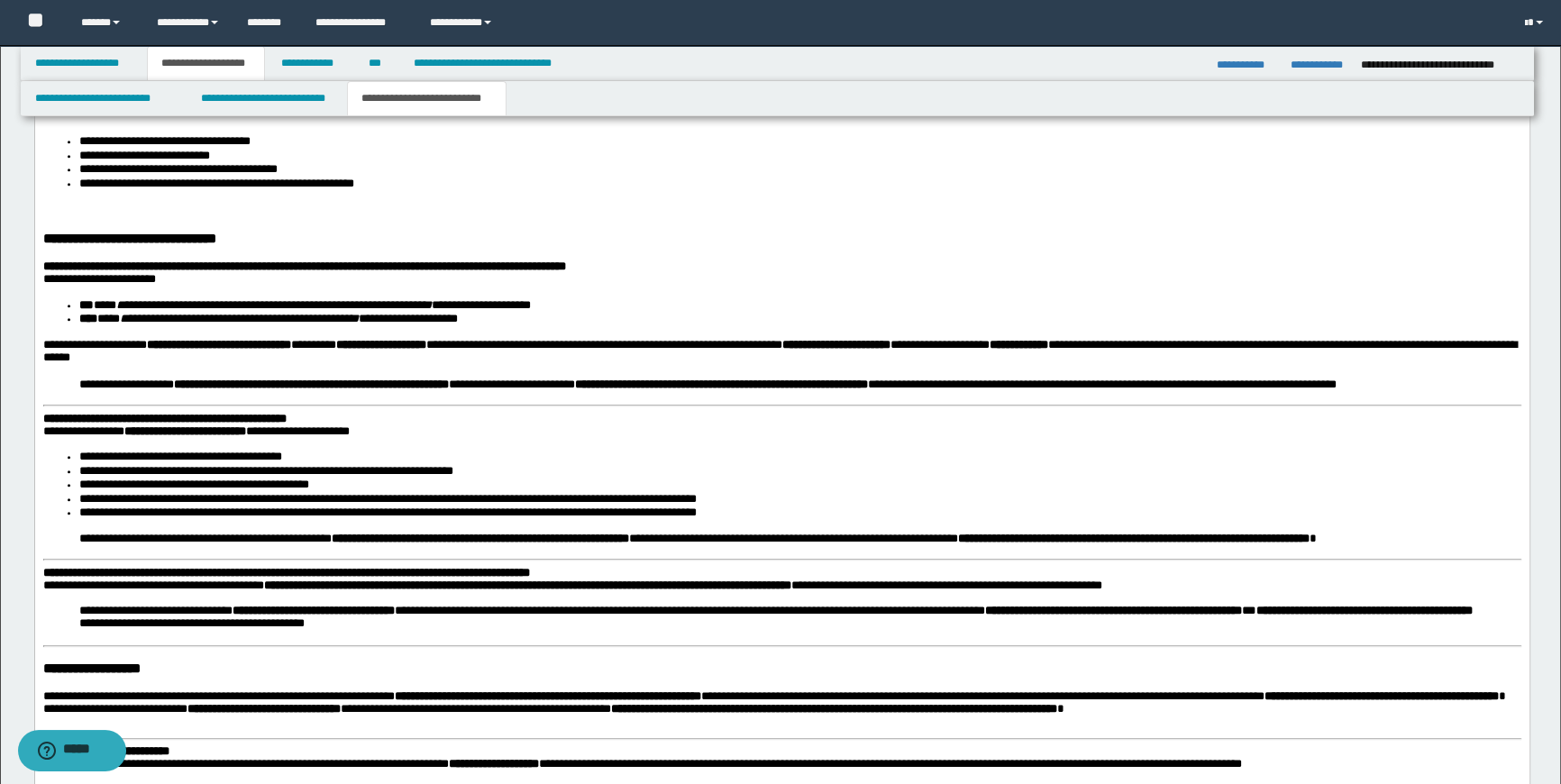 scroll, scrollTop: 2129, scrollLeft: 0, axis: vertical 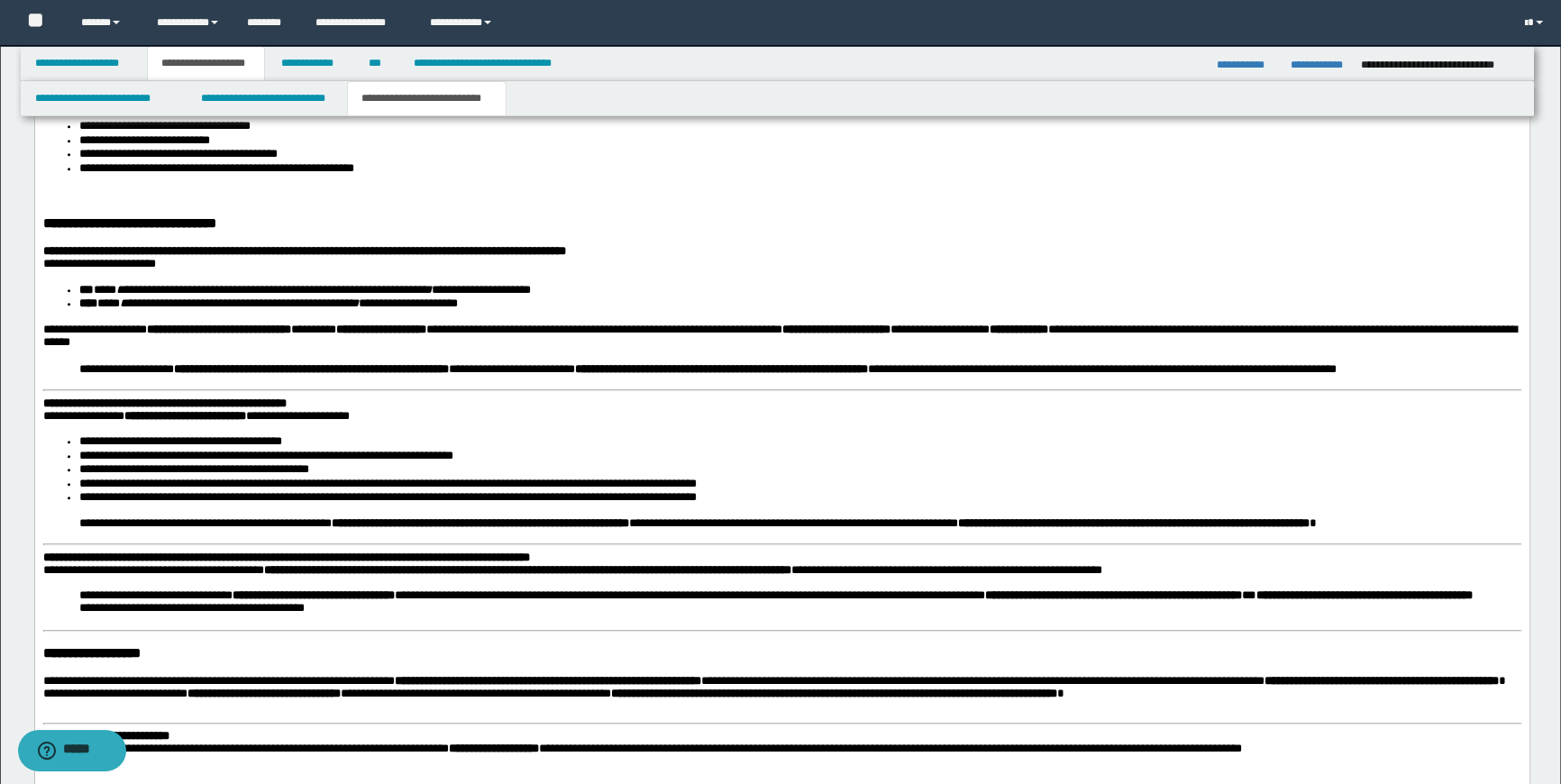 click on "**********" at bounding box center [781, 606] 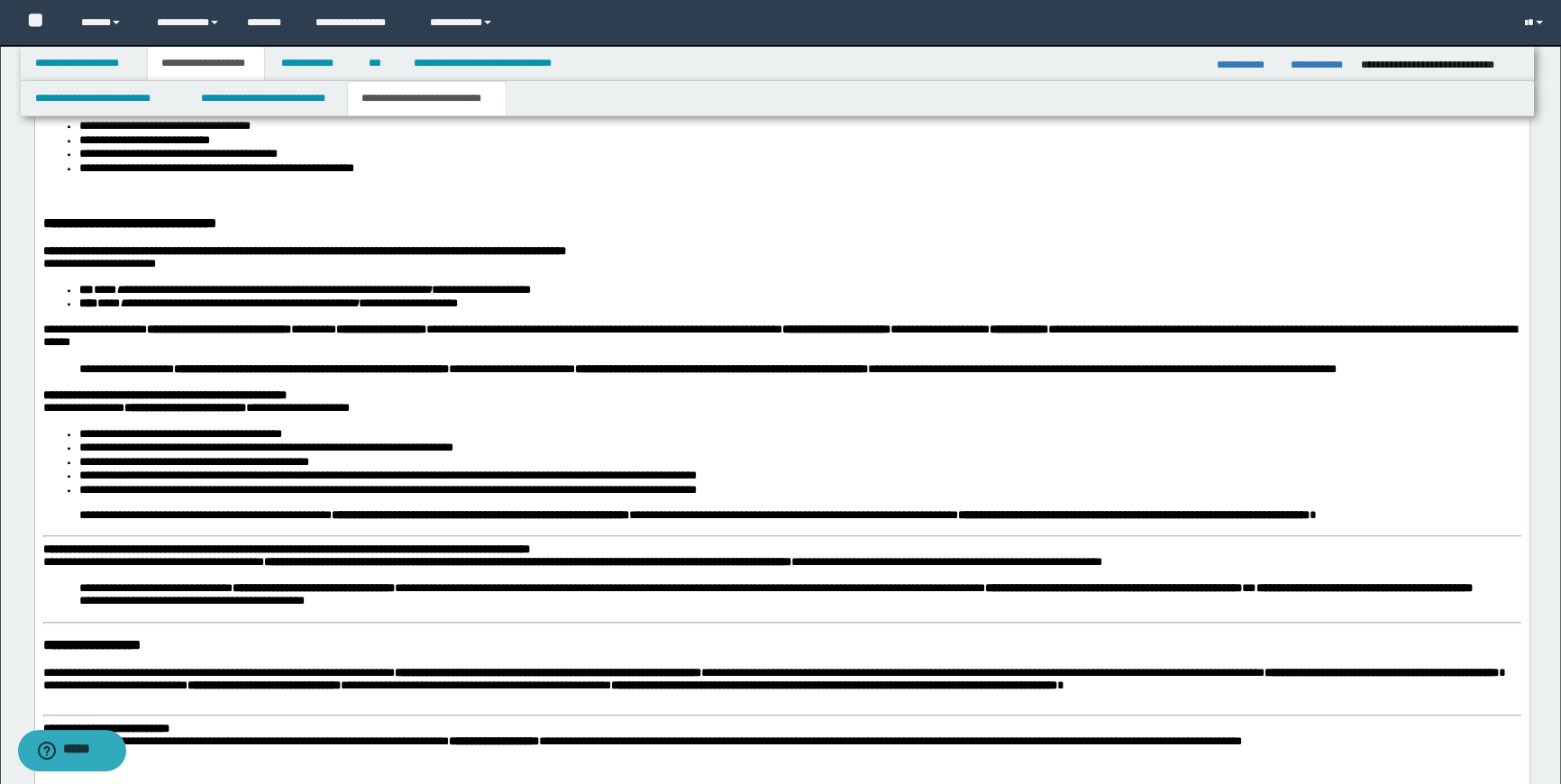 click on "**********" at bounding box center (781, 603) 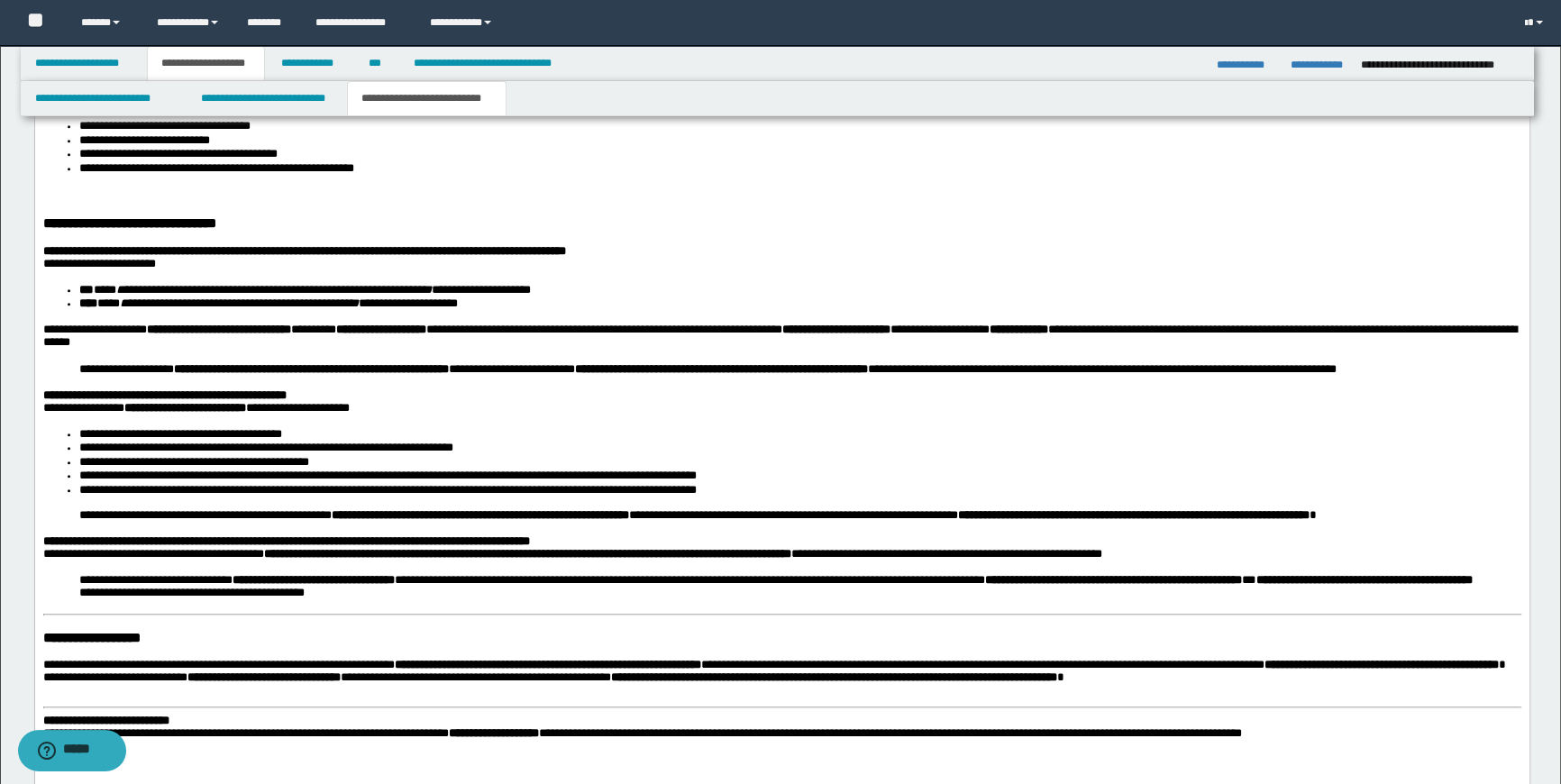 click on "**********" at bounding box center (781, 599) 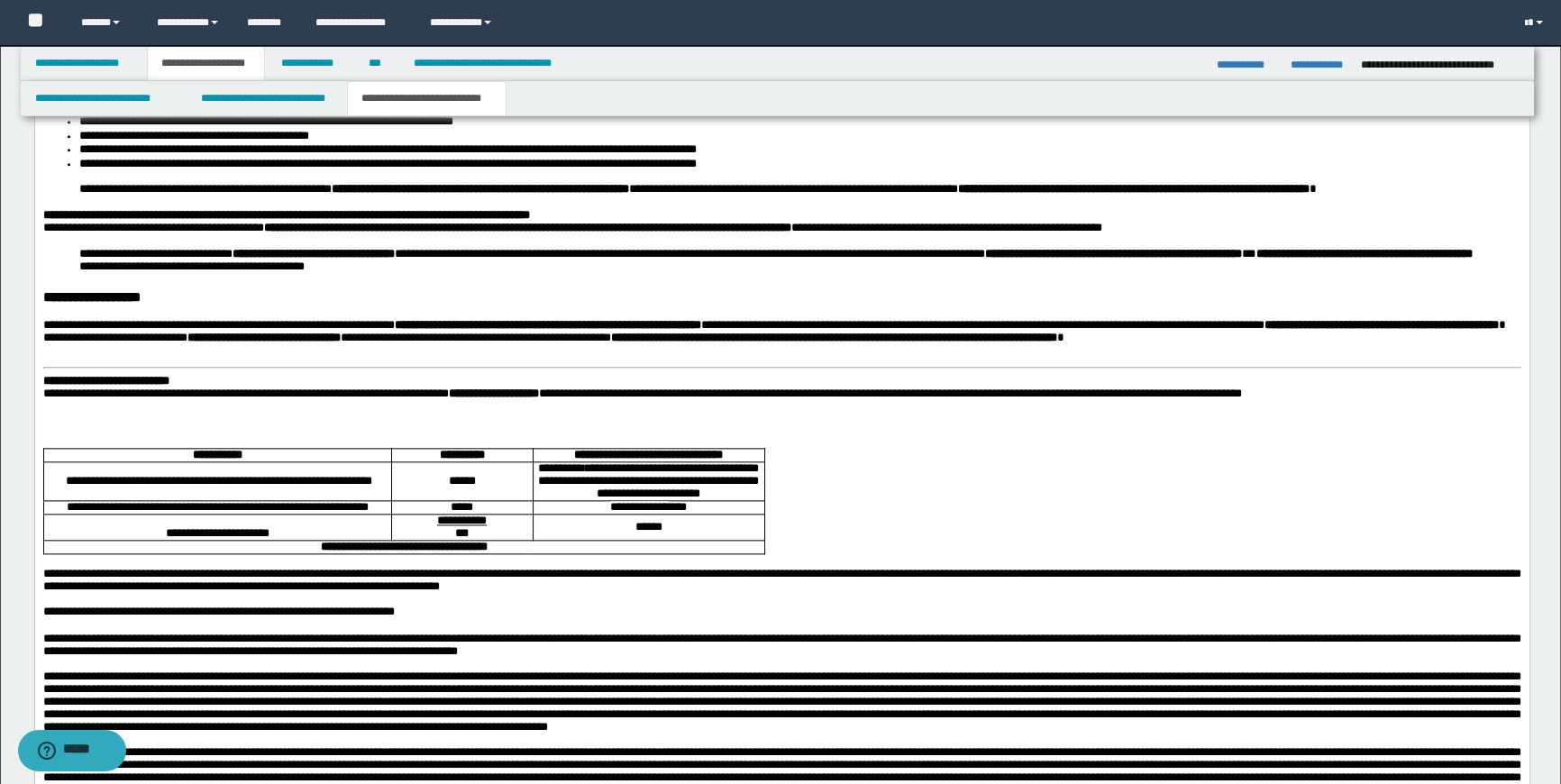 scroll, scrollTop: 2457, scrollLeft: 0, axis: vertical 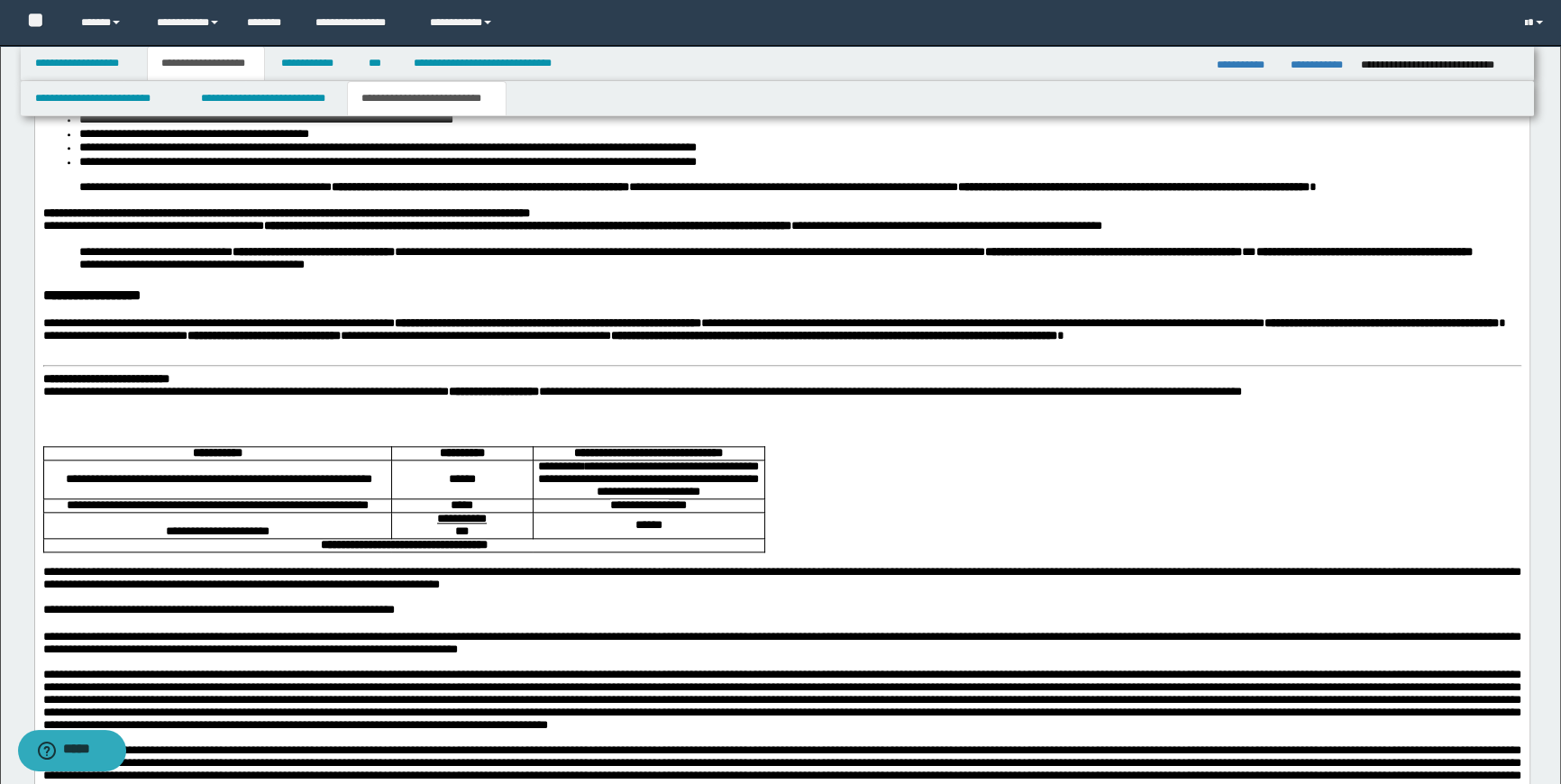 click on "**********" at bounding box center (105, 379) 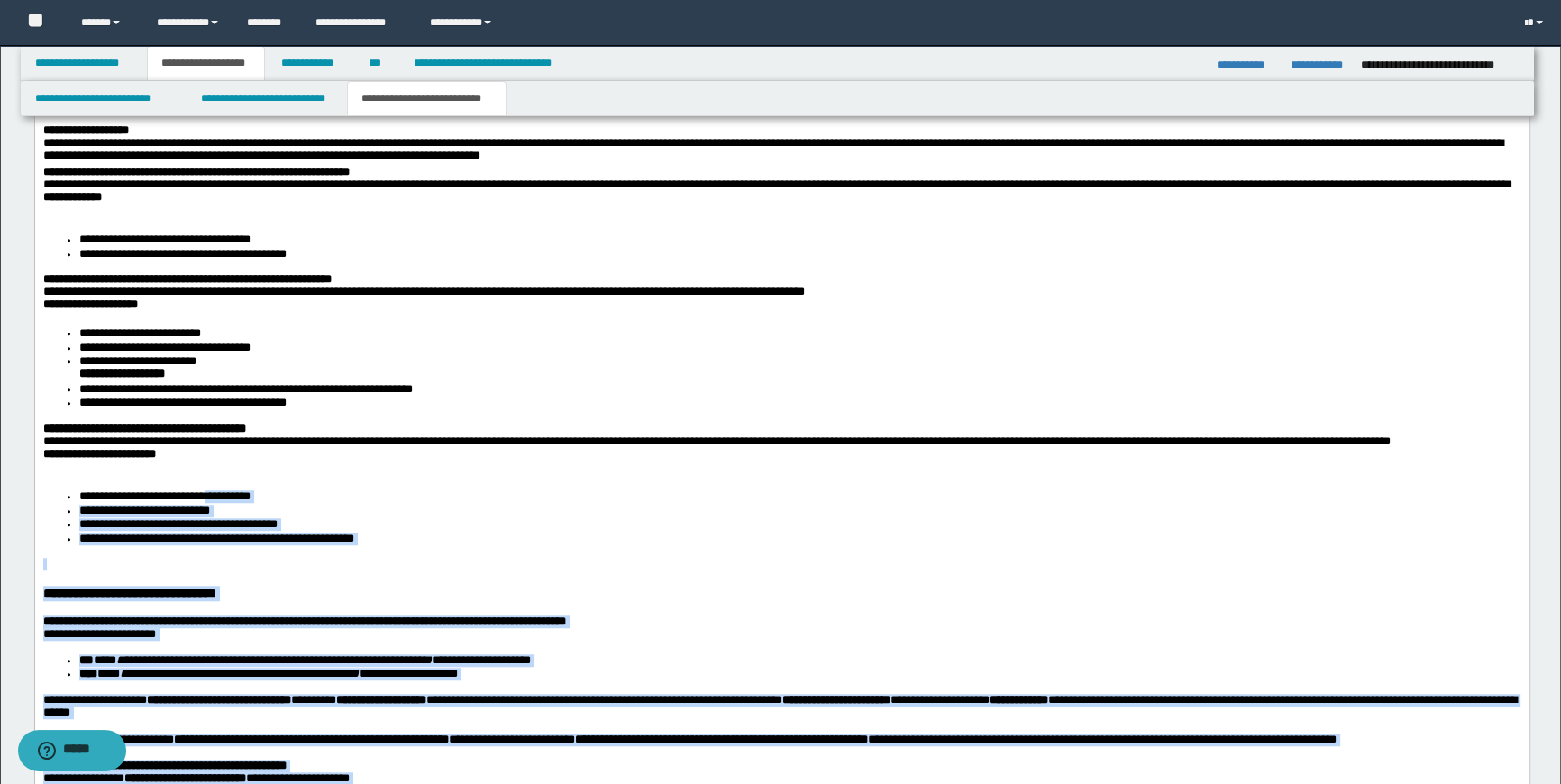scroll, scrollTop: 1725, scrollLeft: 0, axis: vertical 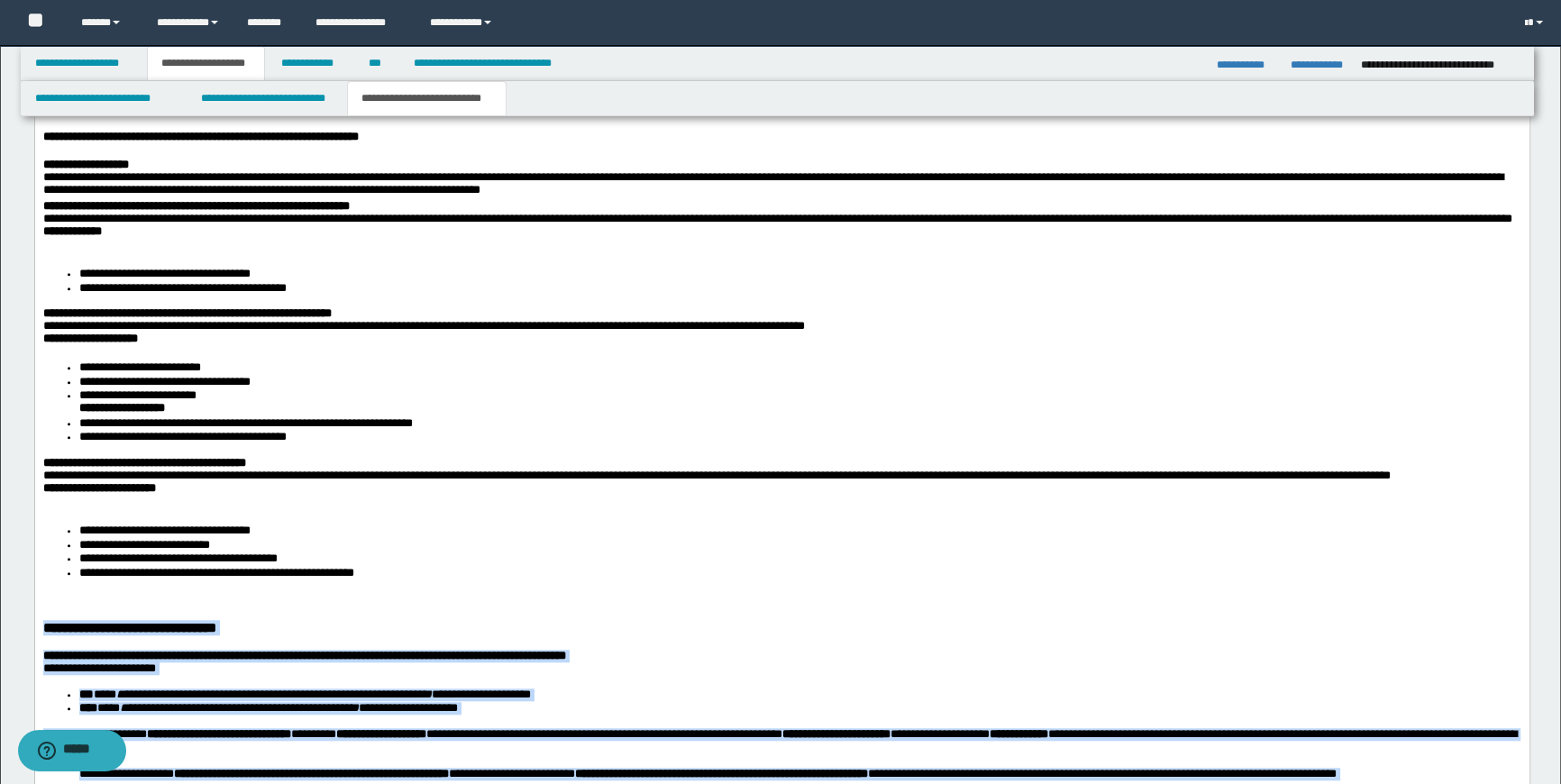 drag, startPoint x: 1342, startPoint y: 1153, endPoint x: 68, endPoint y: 660, distance: 1366.0619 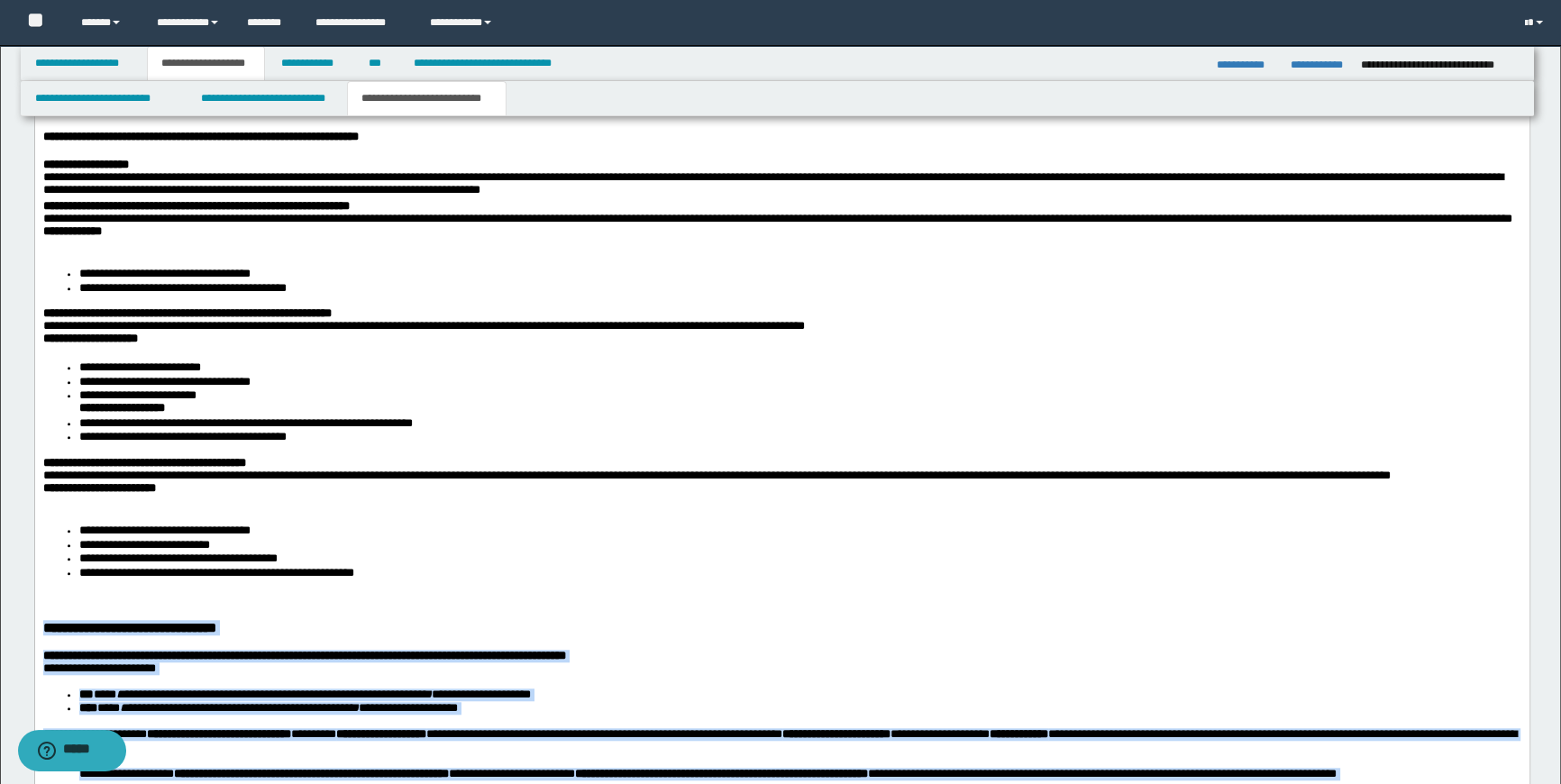 click on "**********" at bounding box center (781, 996) 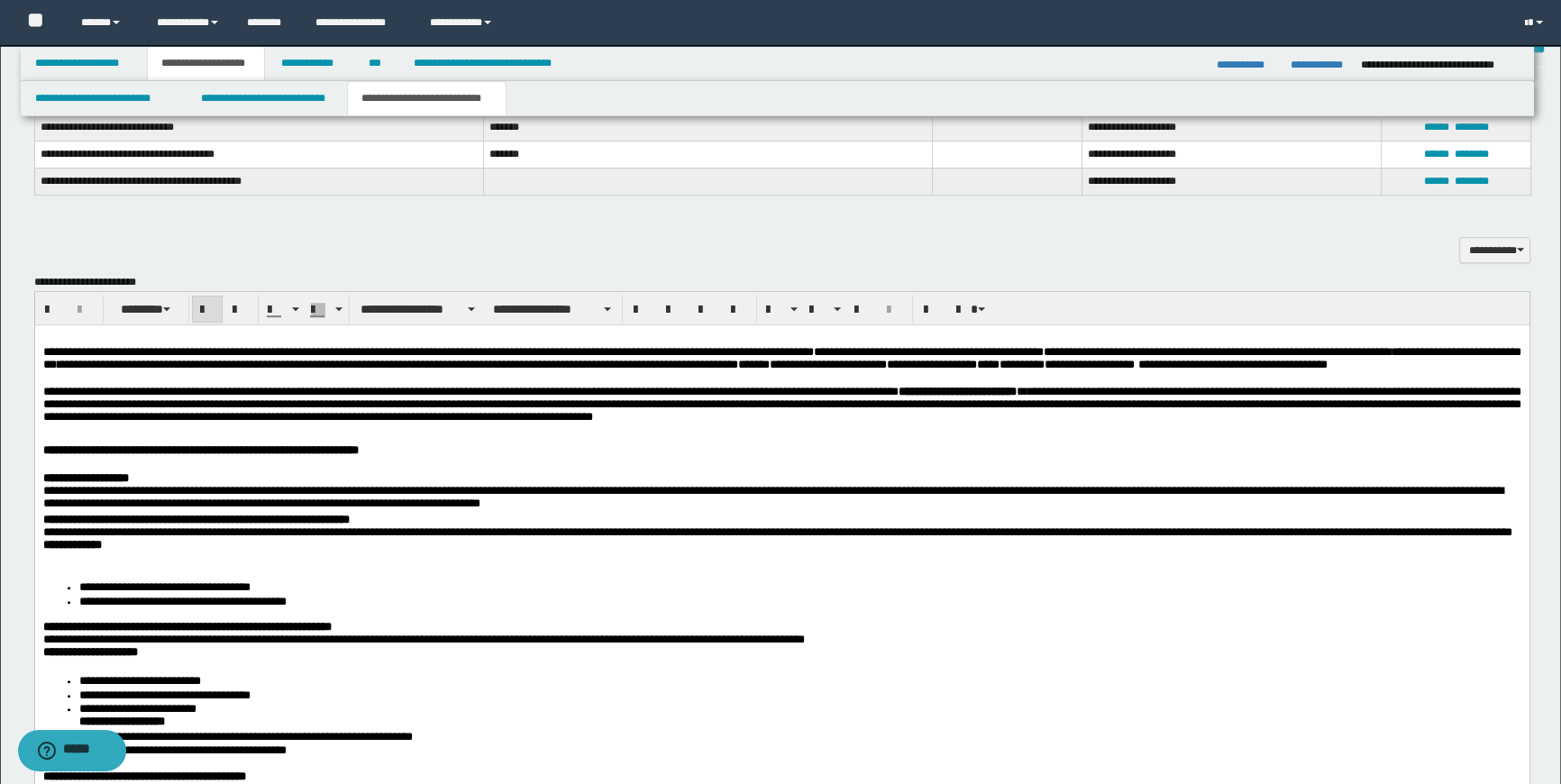 scroll, scrollTop: 1397, scrollLeft: 0, axis: vertical 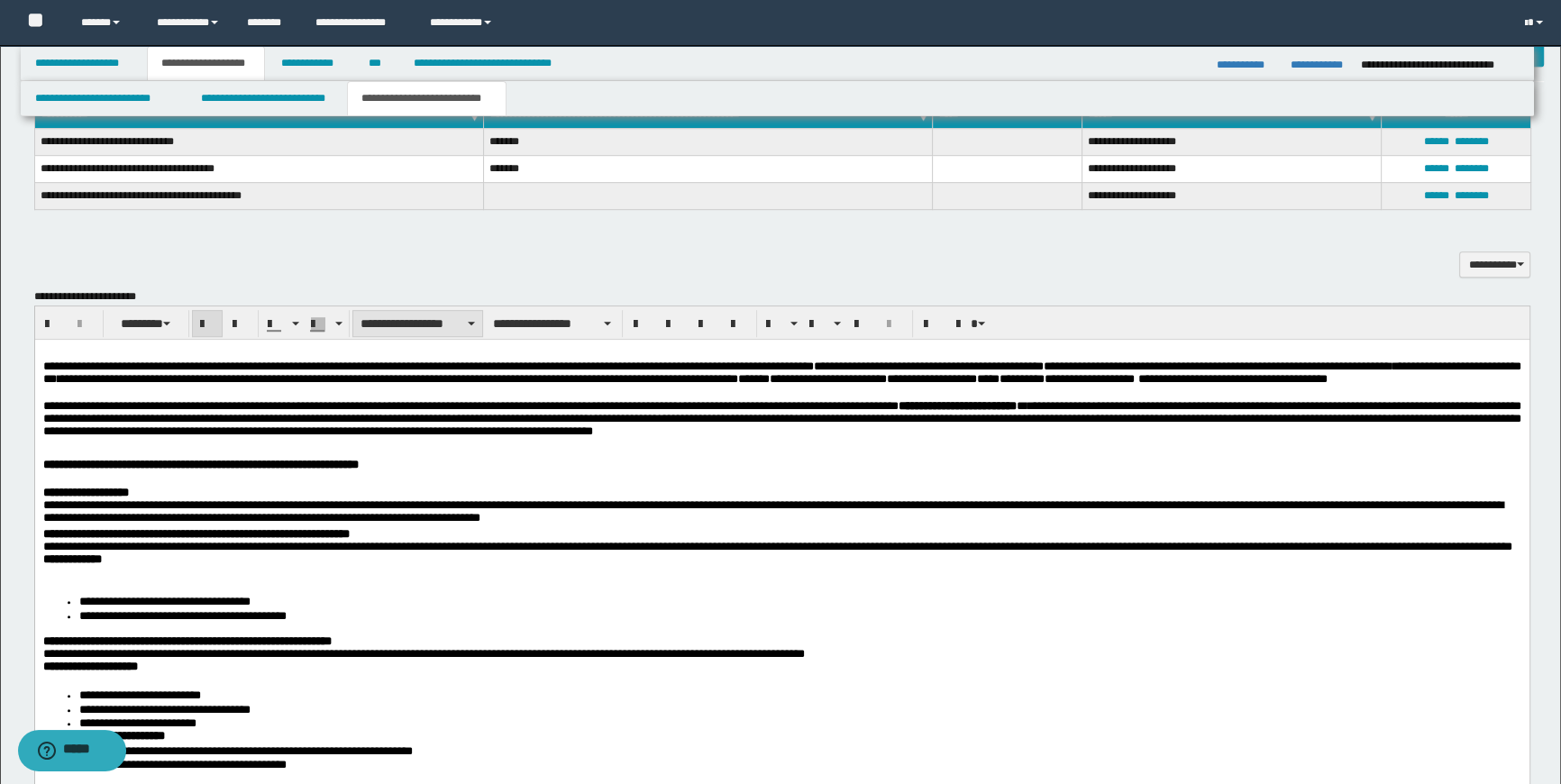 click on "**********" at bounding box center (417, 324) 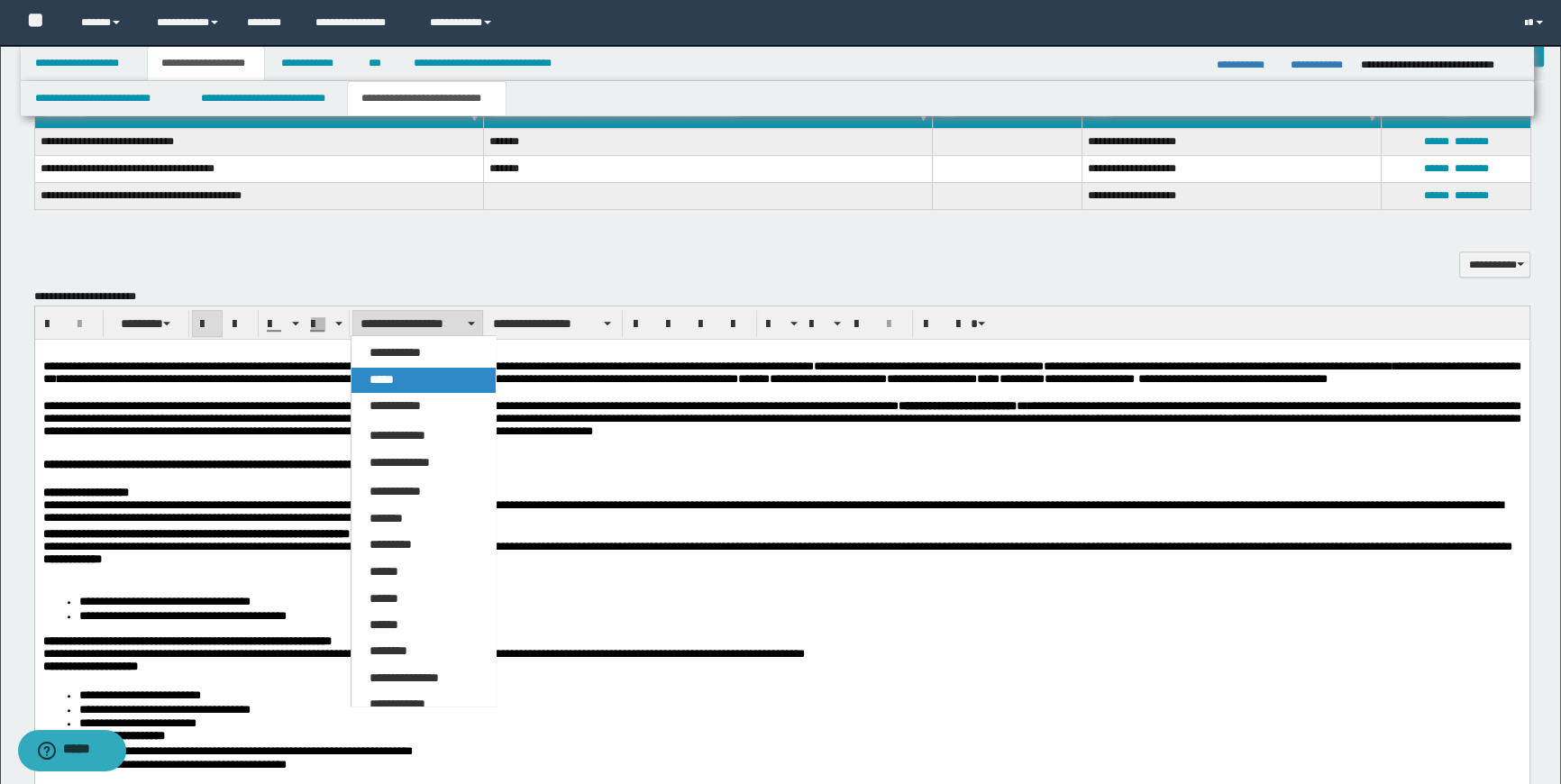 click on "*****" at bounding box center [381, 379] 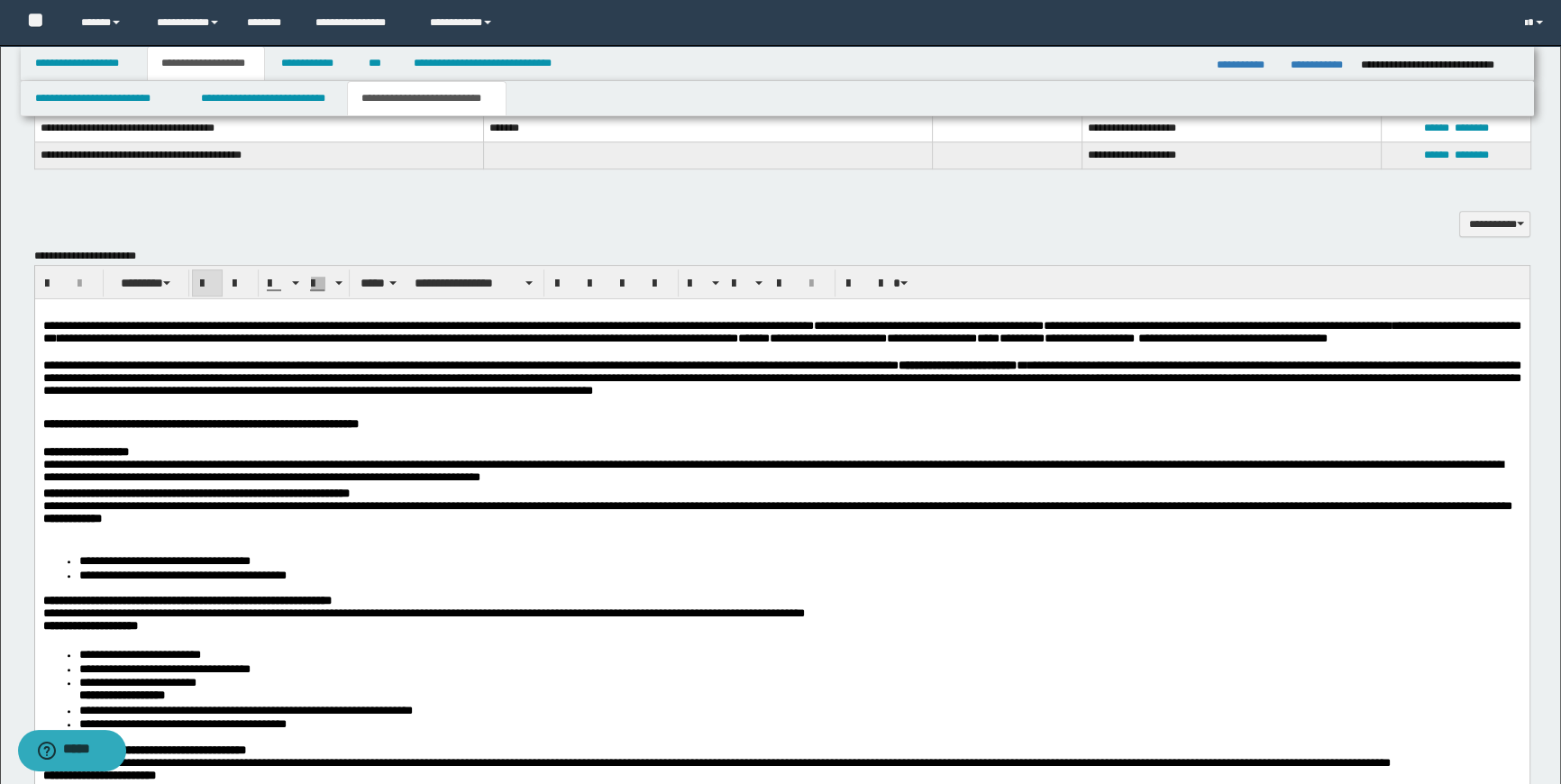 scroll, scrollTop: 1397, scrollLeft: 0, axis: vertical 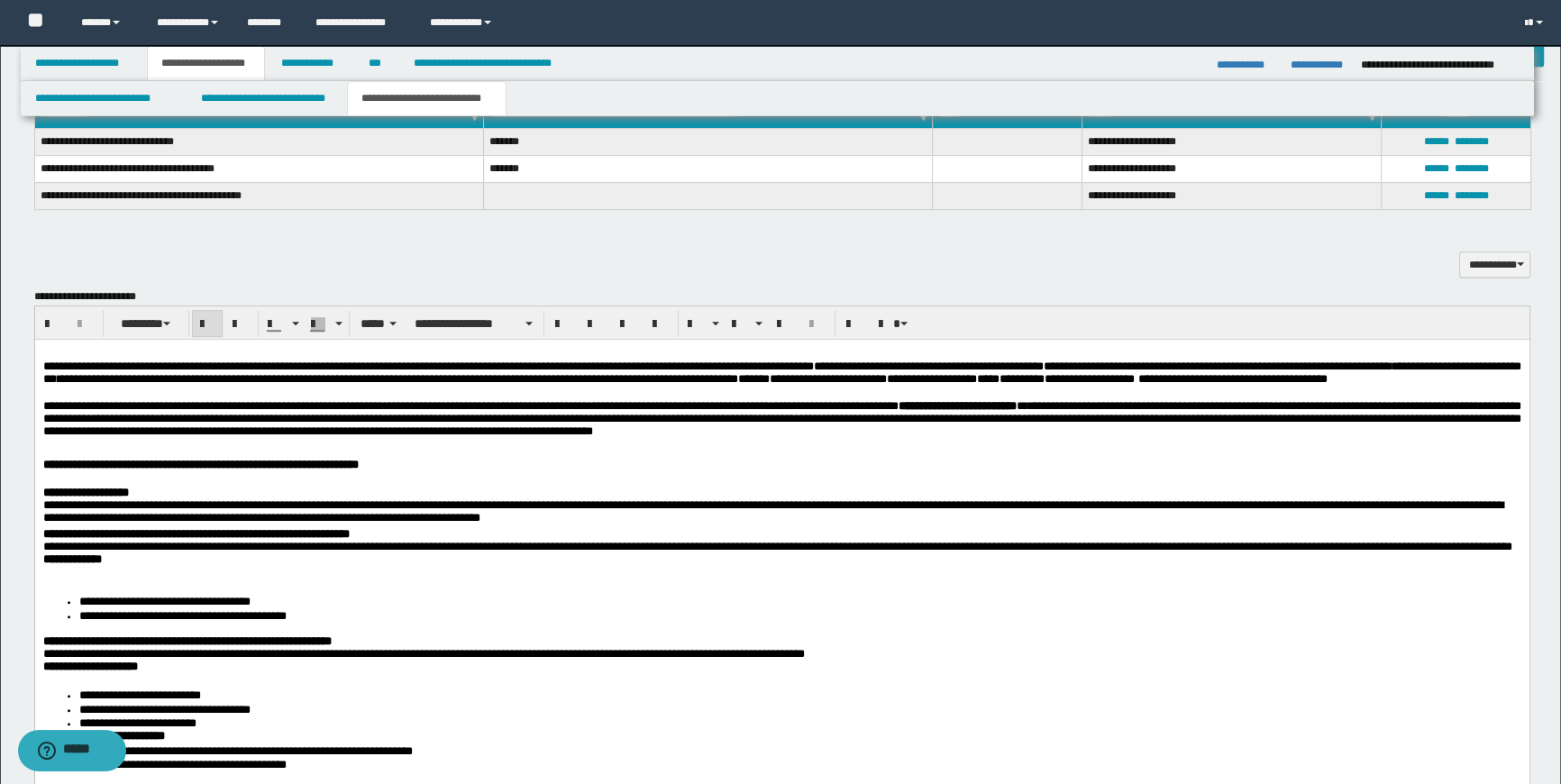 click at bounding box center [207, 324] 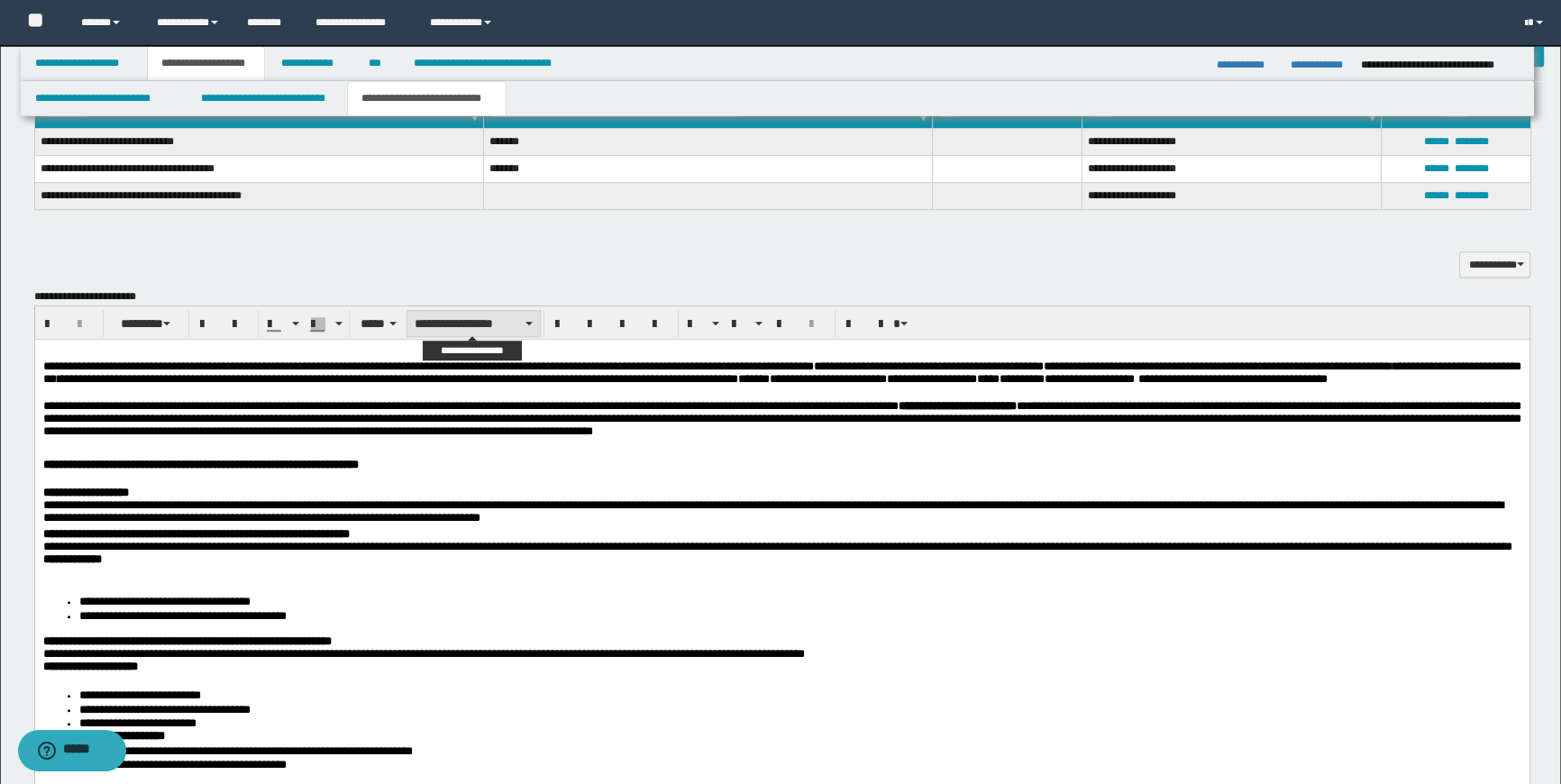 click on "**********" at bounding box center [473, 324] 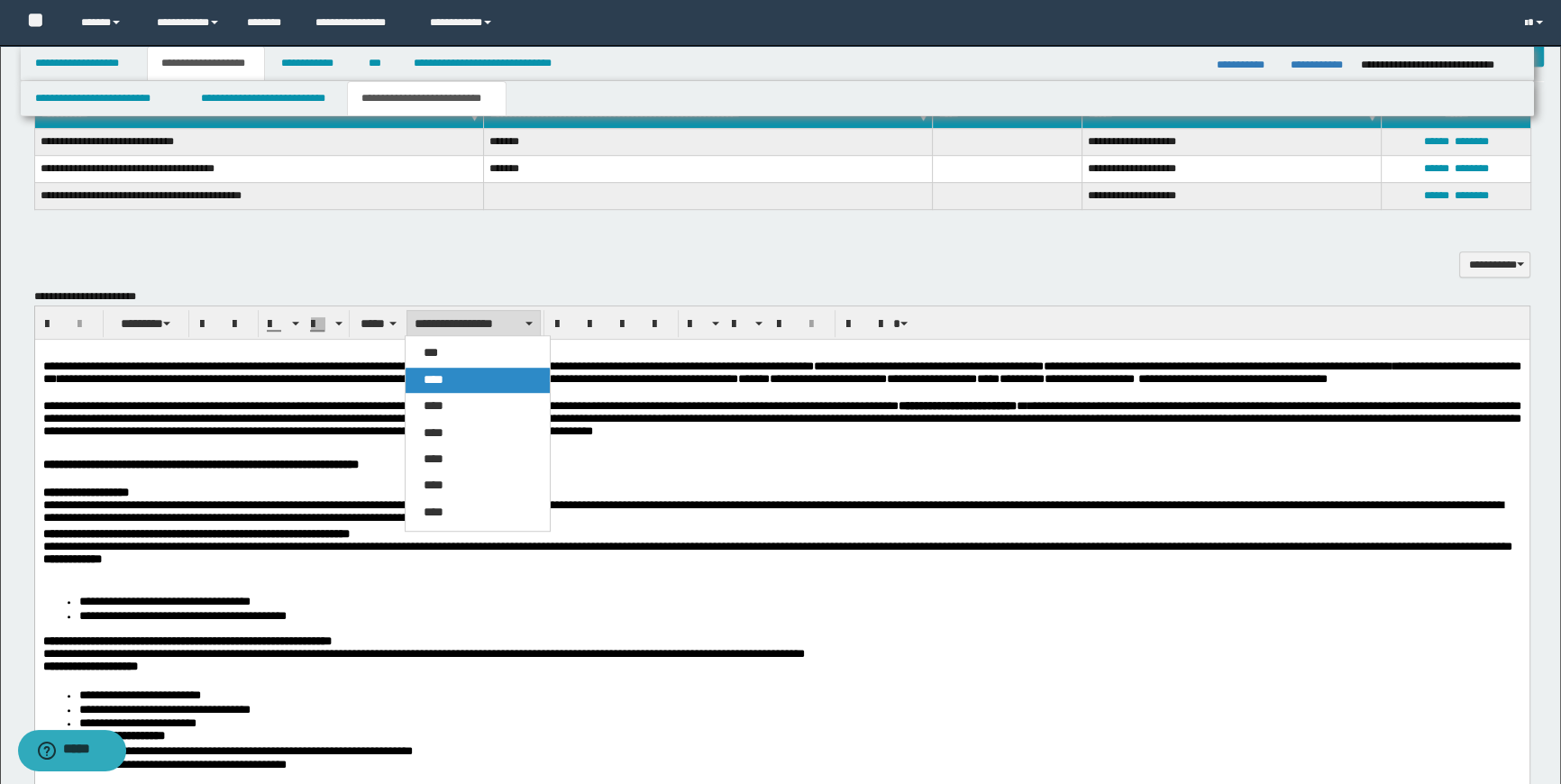 drag, startPoint x: 450, startPoint y: 378, endPoint x: 338, endPoint y: 186, distance: 222.2791 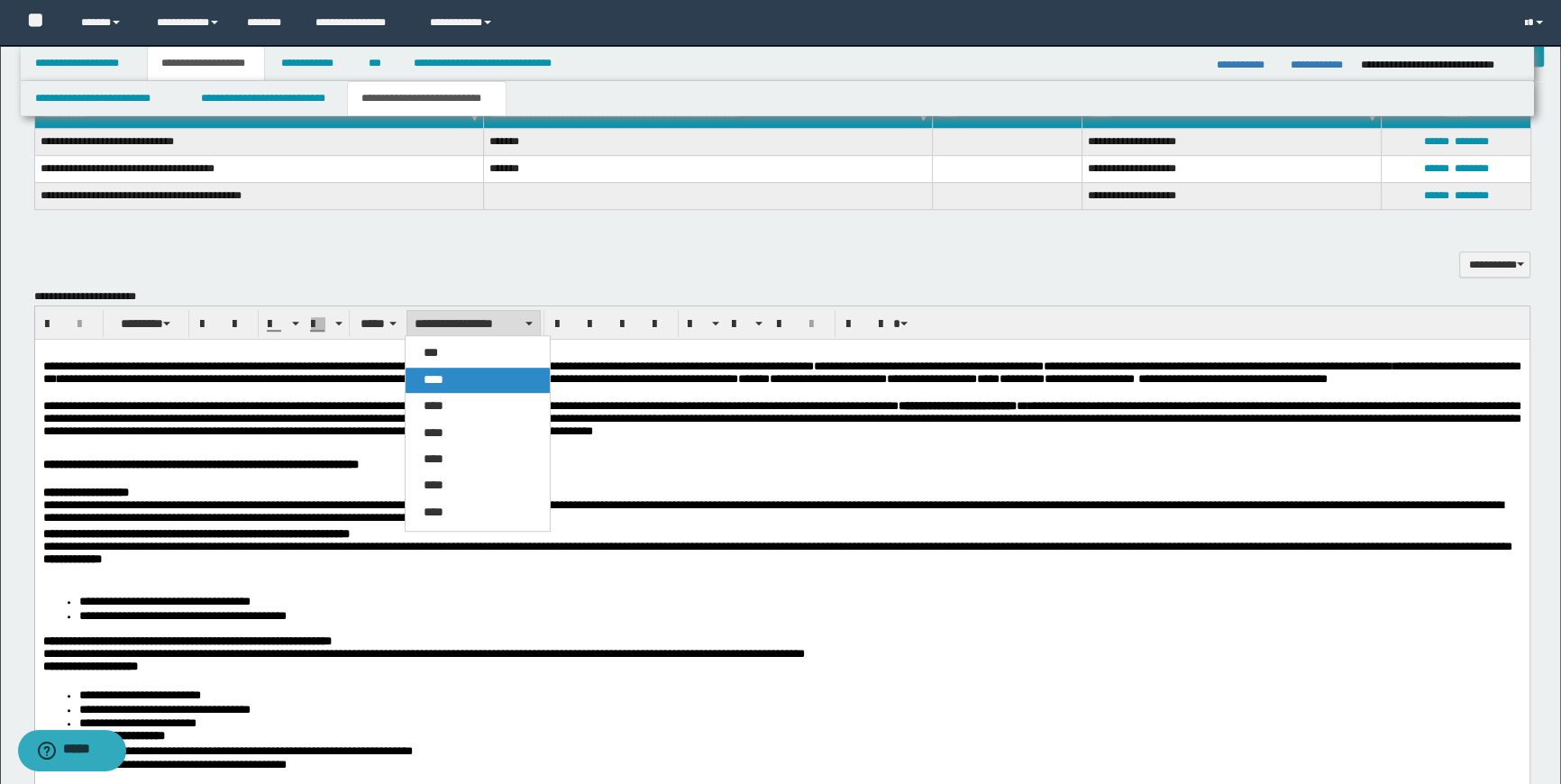 click on "****" at bounding box center [478, 380] 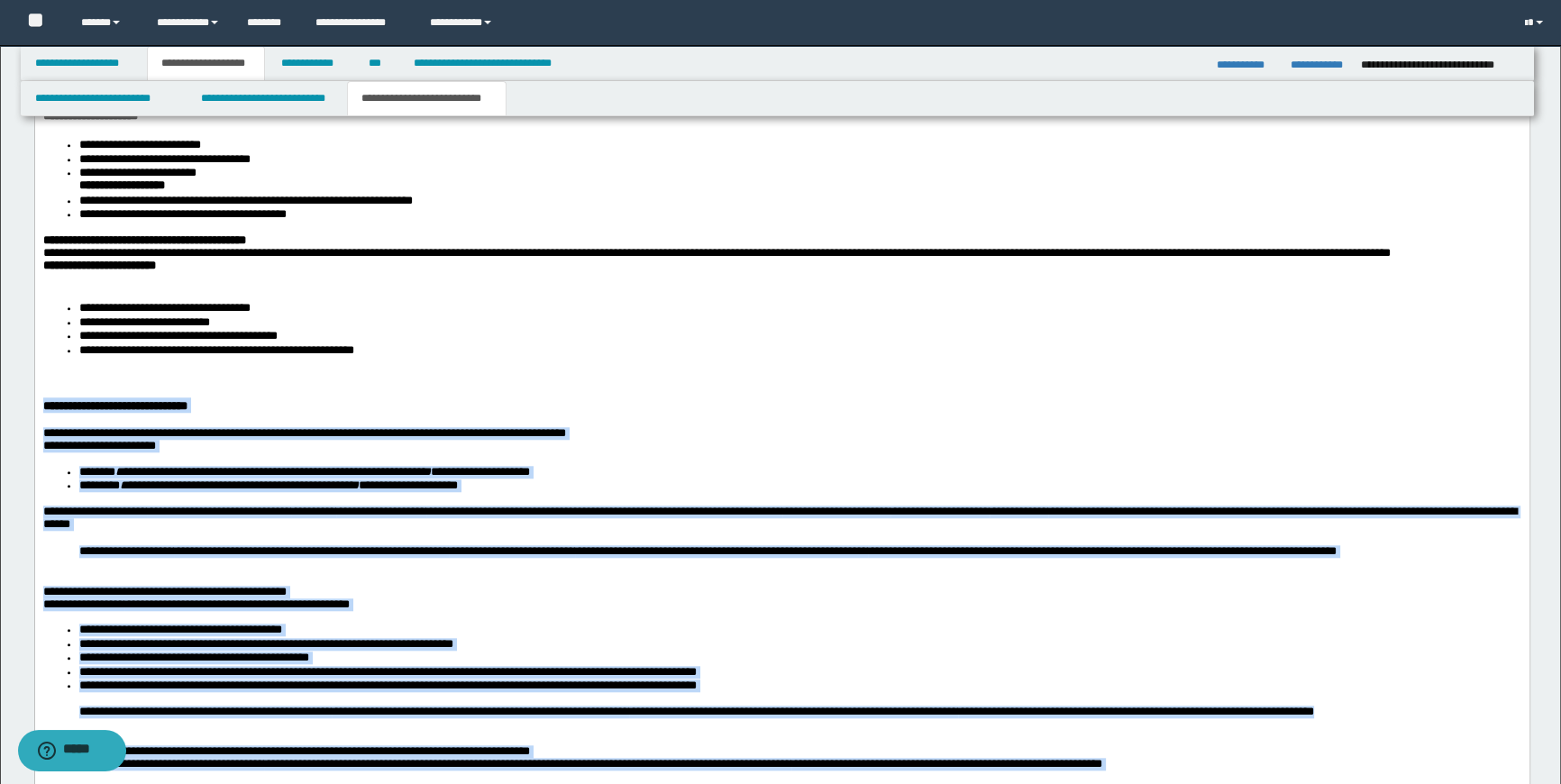 scroll, scrollTop: 1971, scrollLeft: 0, axis: vertical 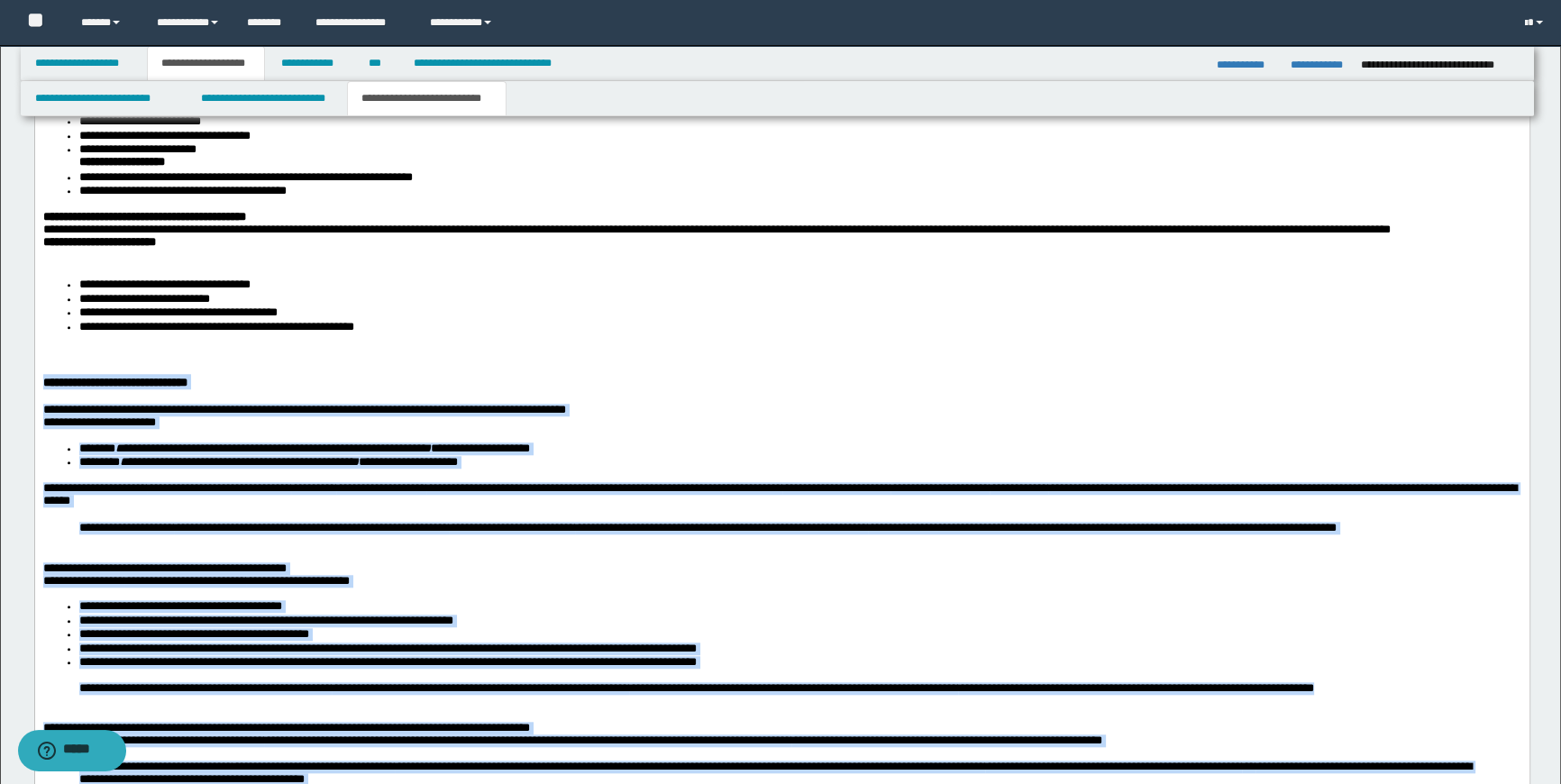 click on "**********" at bounding box center (781, 634) 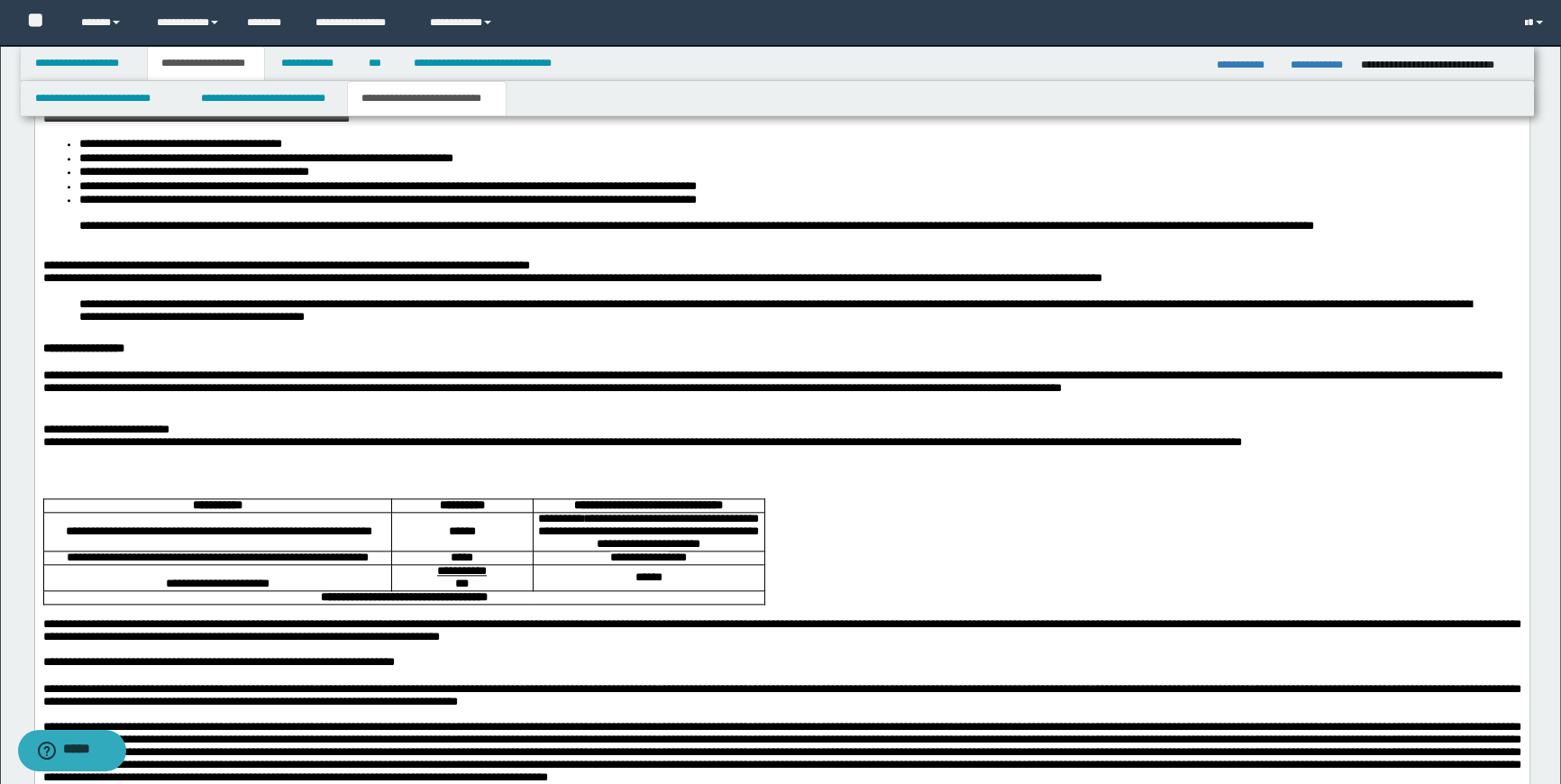 scroll, scrollTop: 2462, scrollLeft: 0, axis: vertical 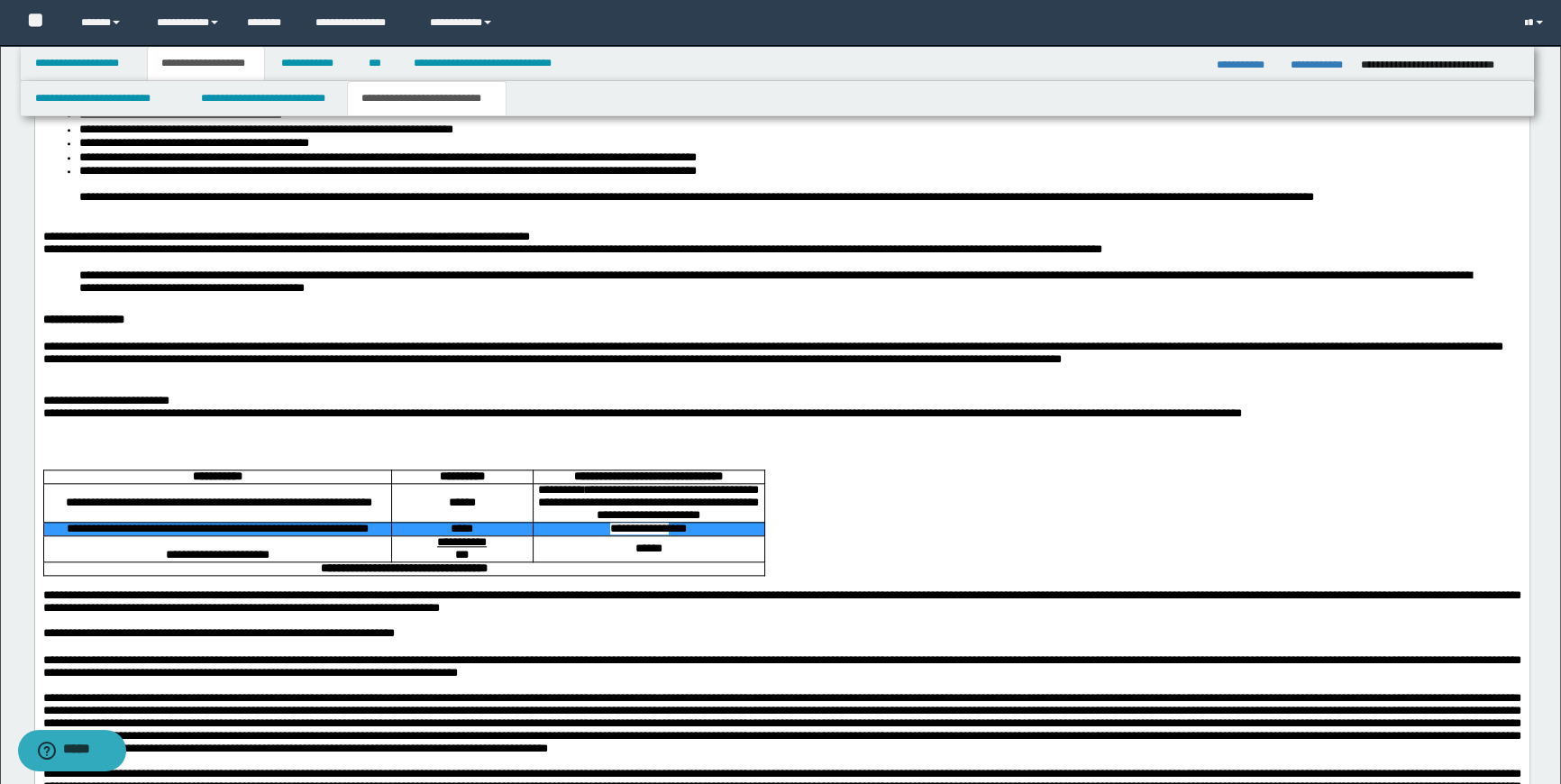 drag, startPoint x: 726, startPoint y: 566, endPoint x: 347, endPoint y: 568, distance: 379.00528 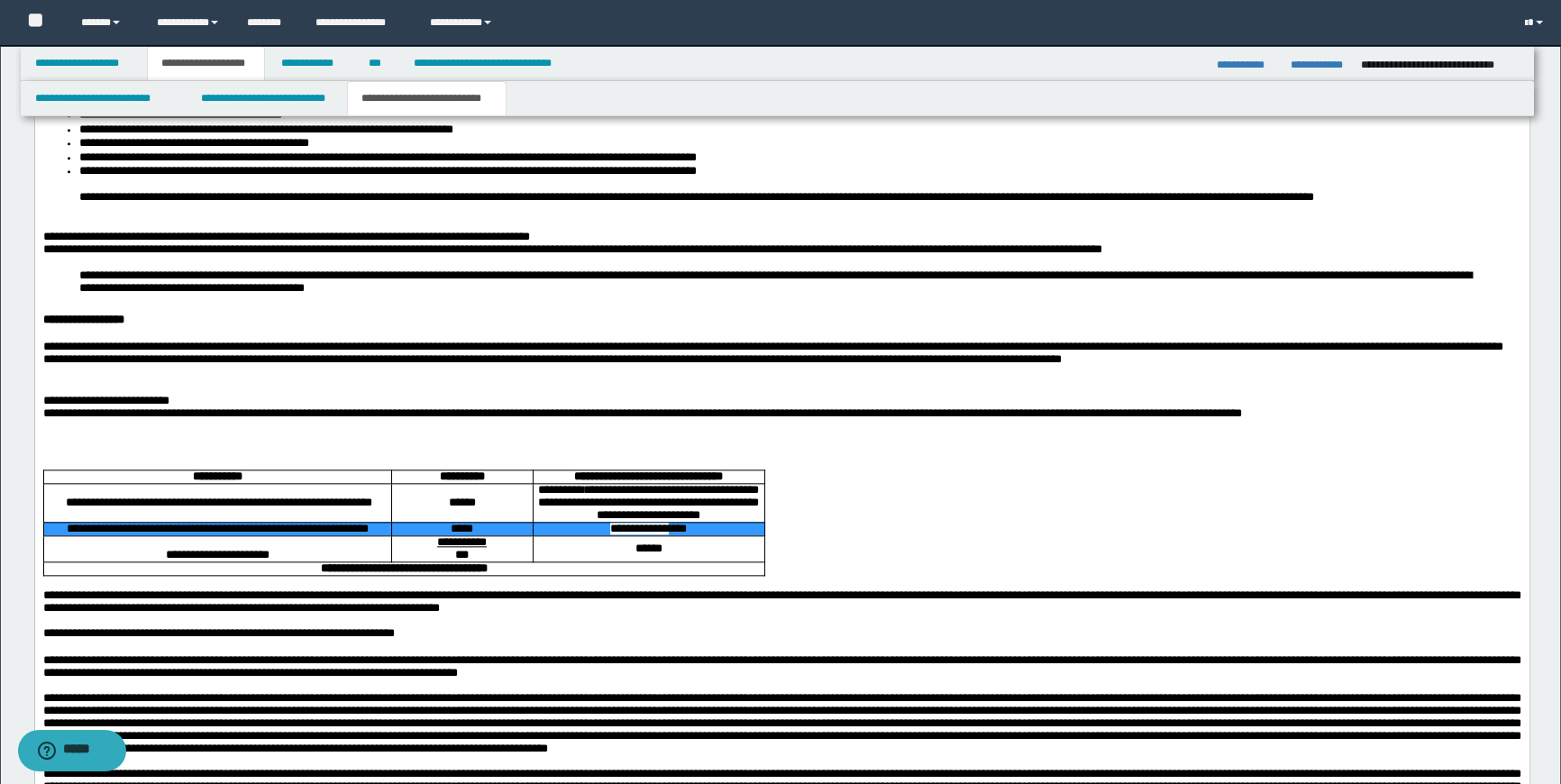 click on "**********" at bounding box center [404, 529] 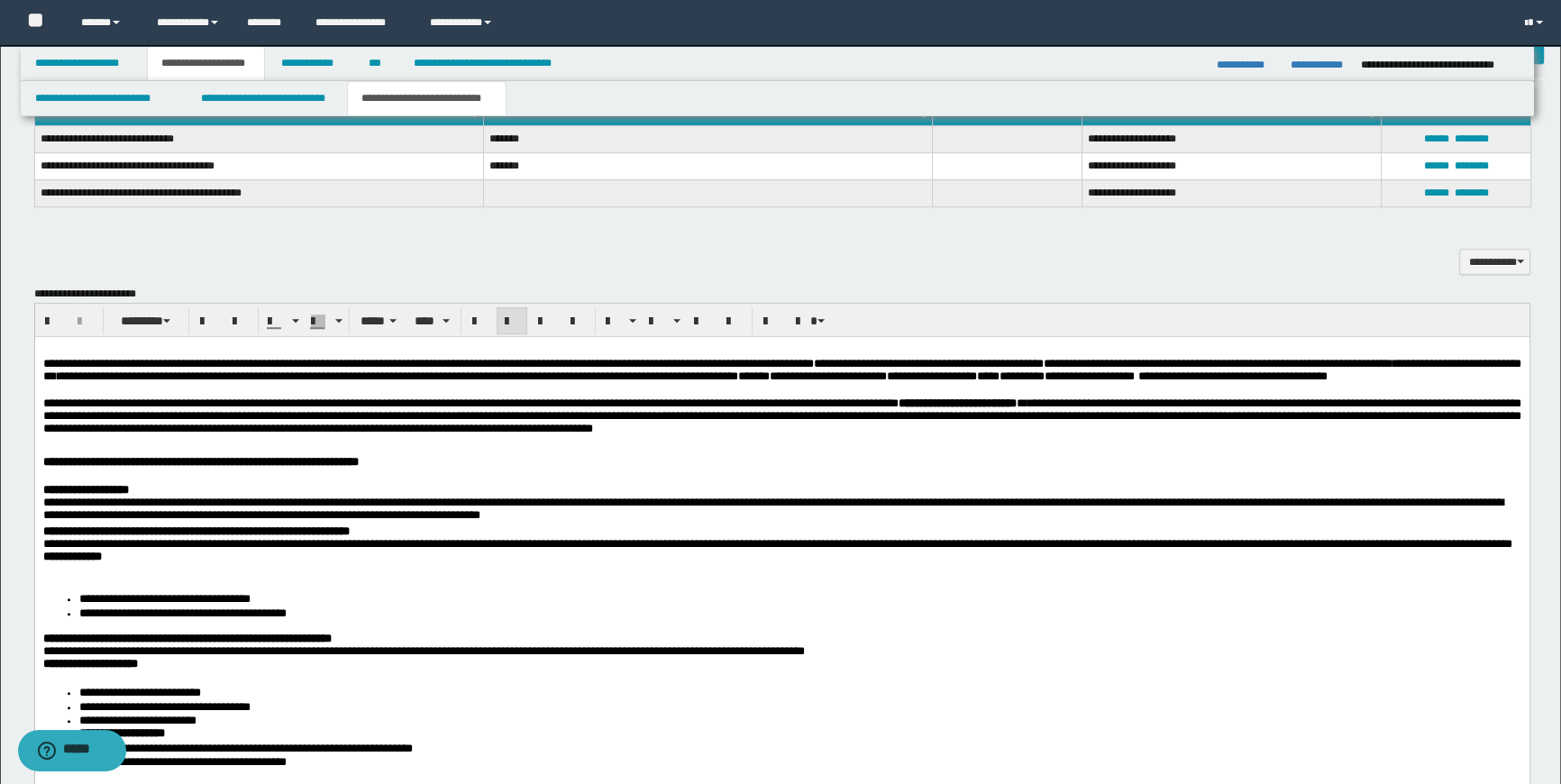 scroll, scrollTop: 1397, scrollLeft: 0, axis: vertical 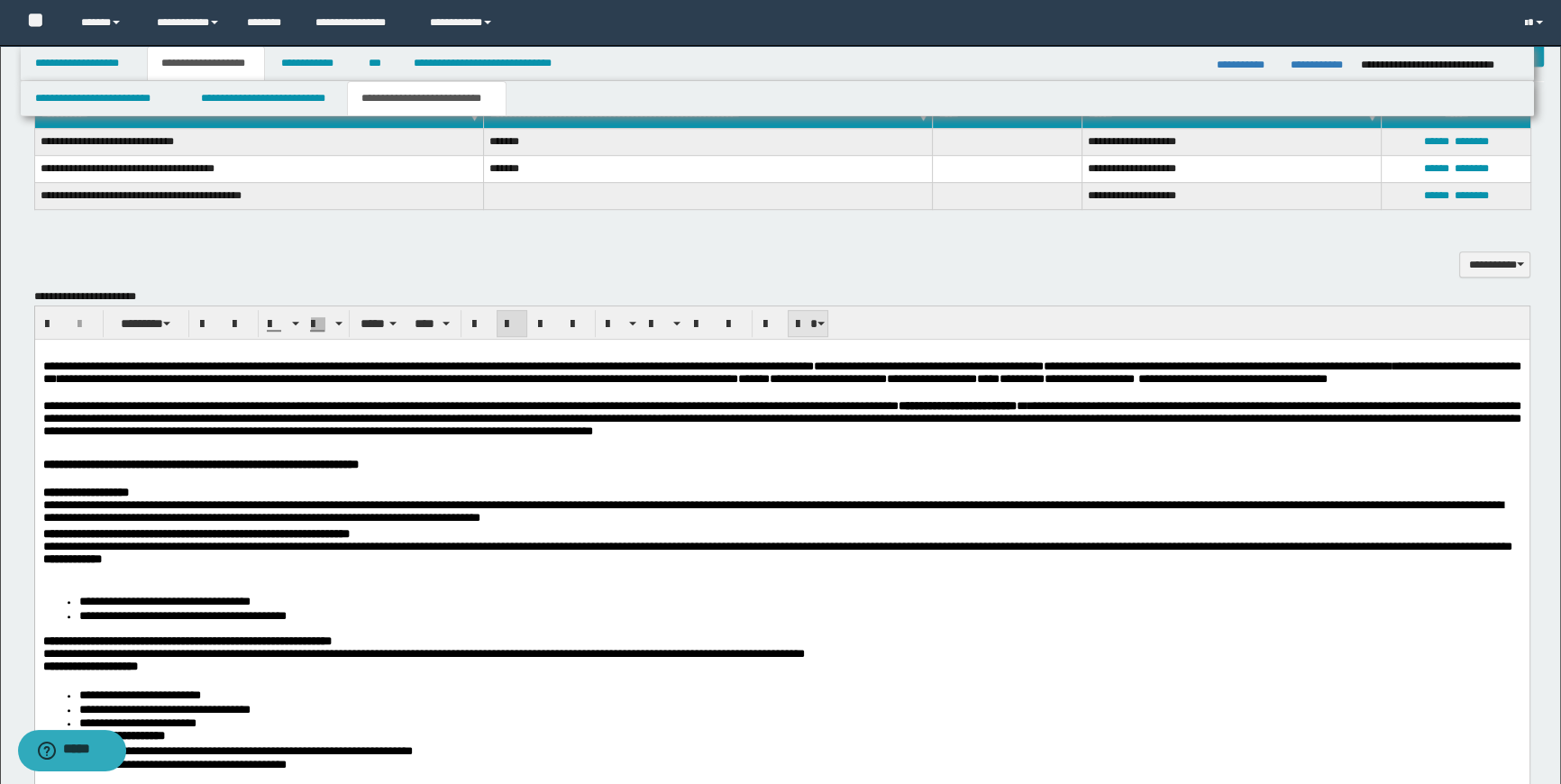click at bounding box center [808, 324] 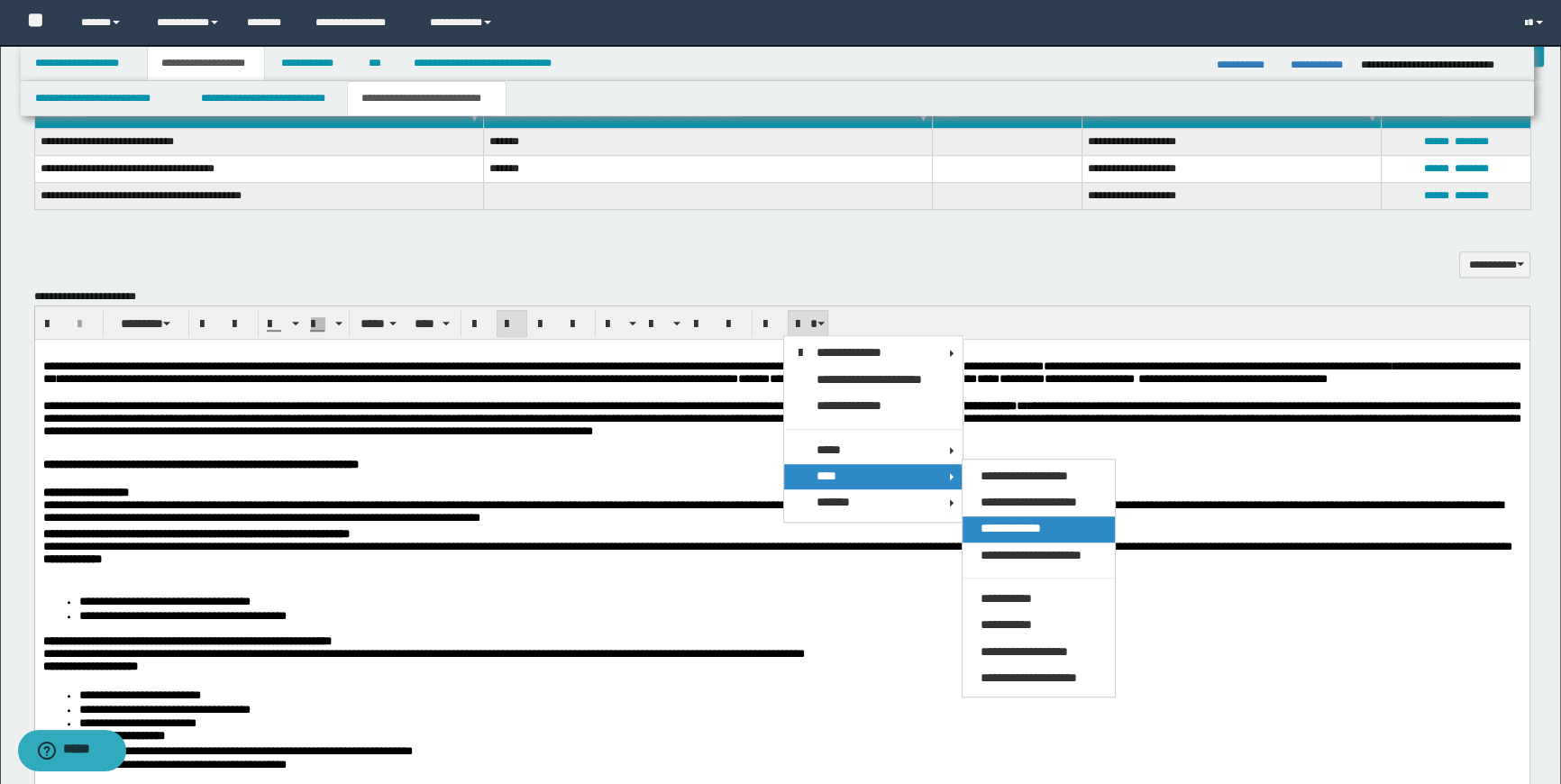 click on "**********" at bounding box center [1010, 528] 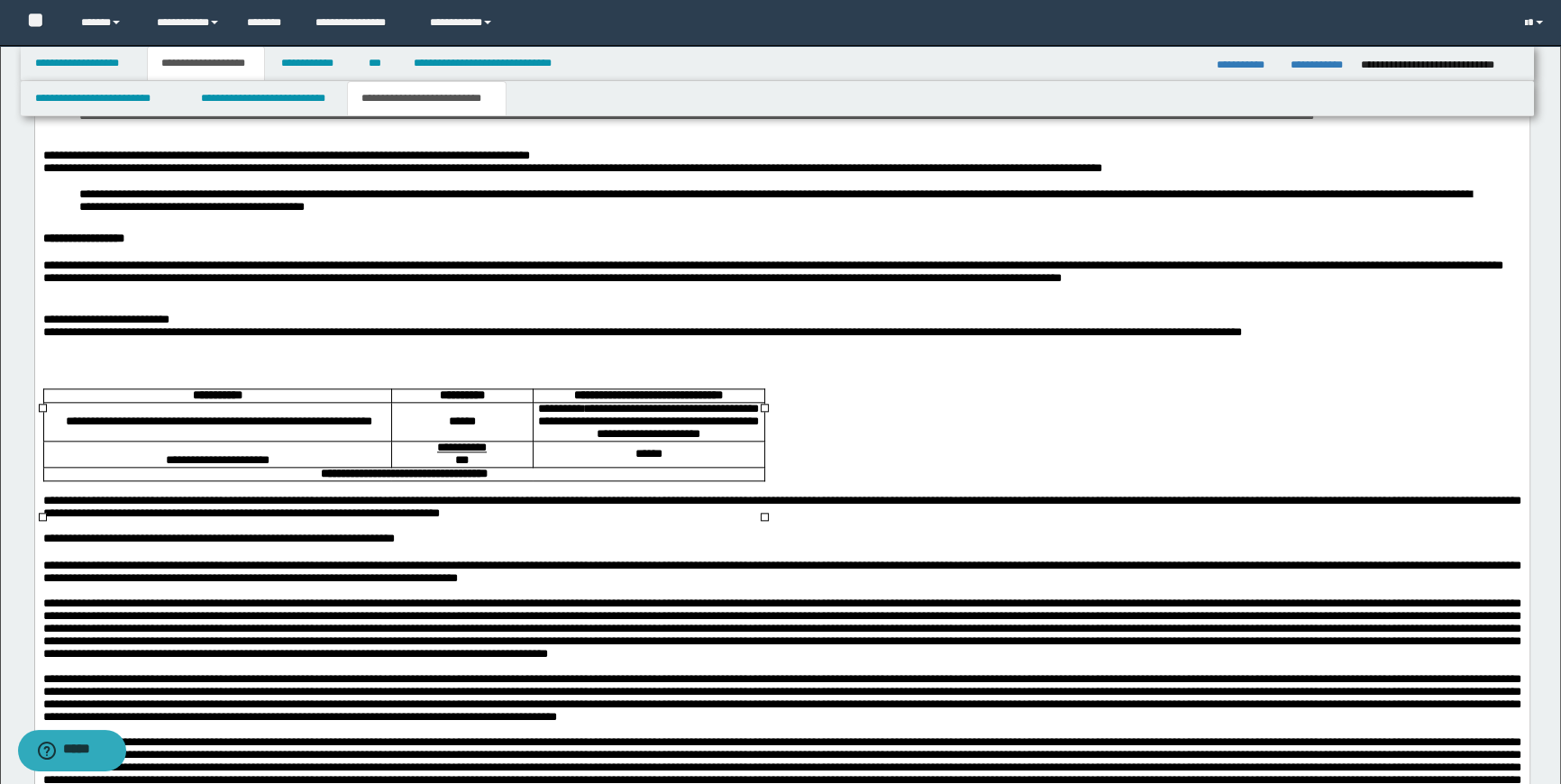scroll, scrollTop: 2544, scrollLeft: 0, axis: vertical 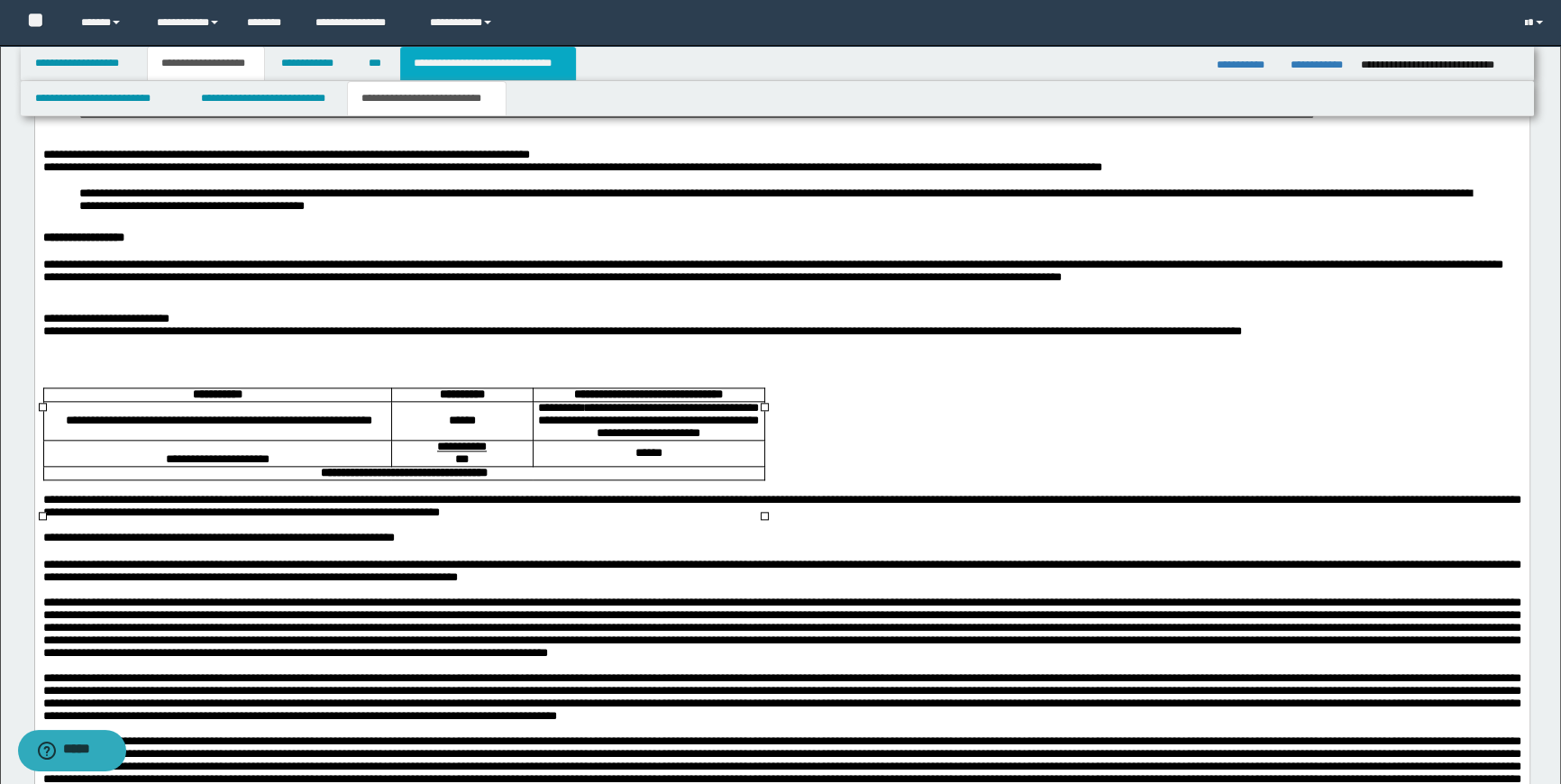 click on "**********" at bounding box center [488, 63] 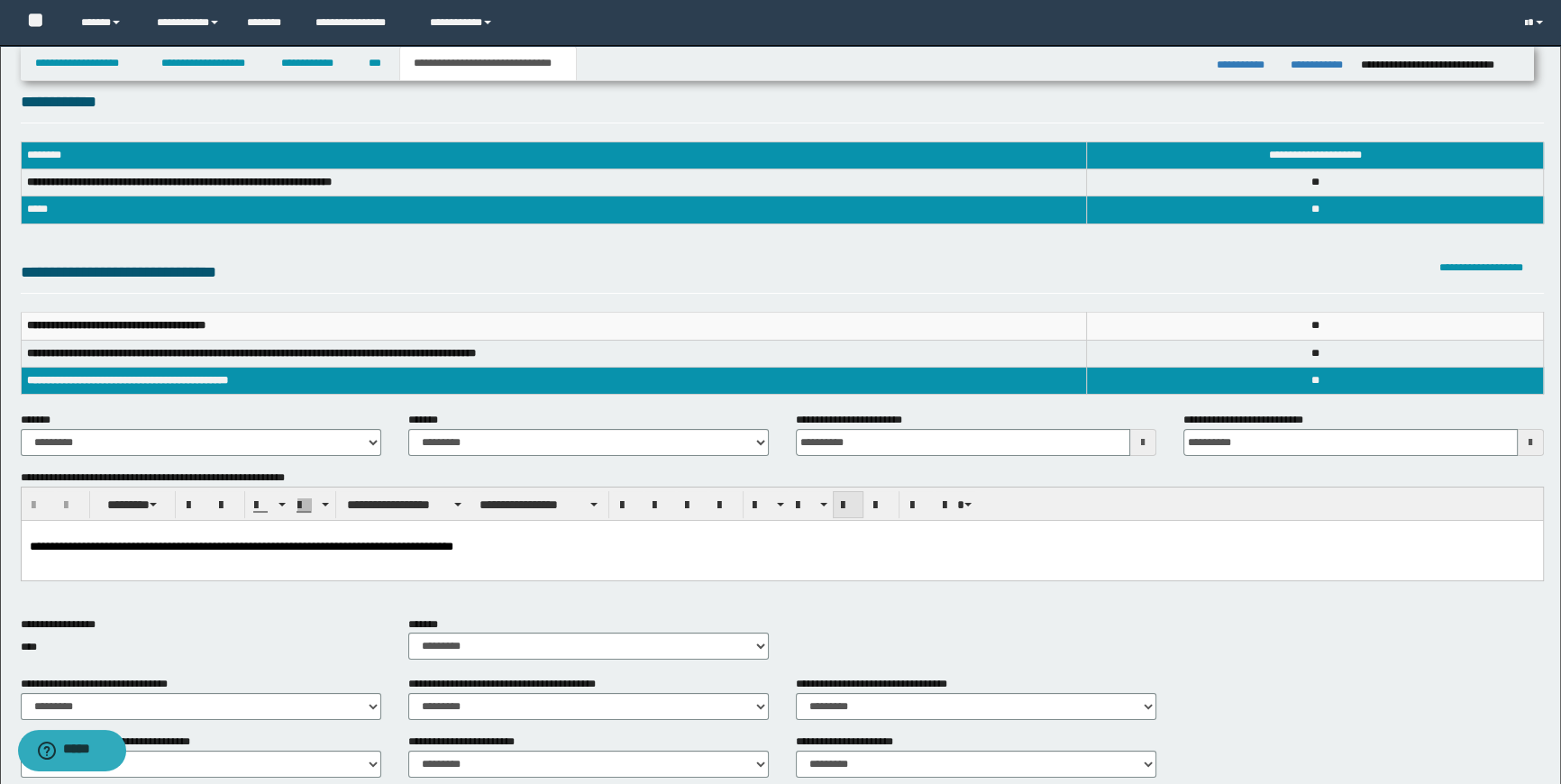 scroll, scrollTop: 16, scrollLeft: 0, axis: vertical 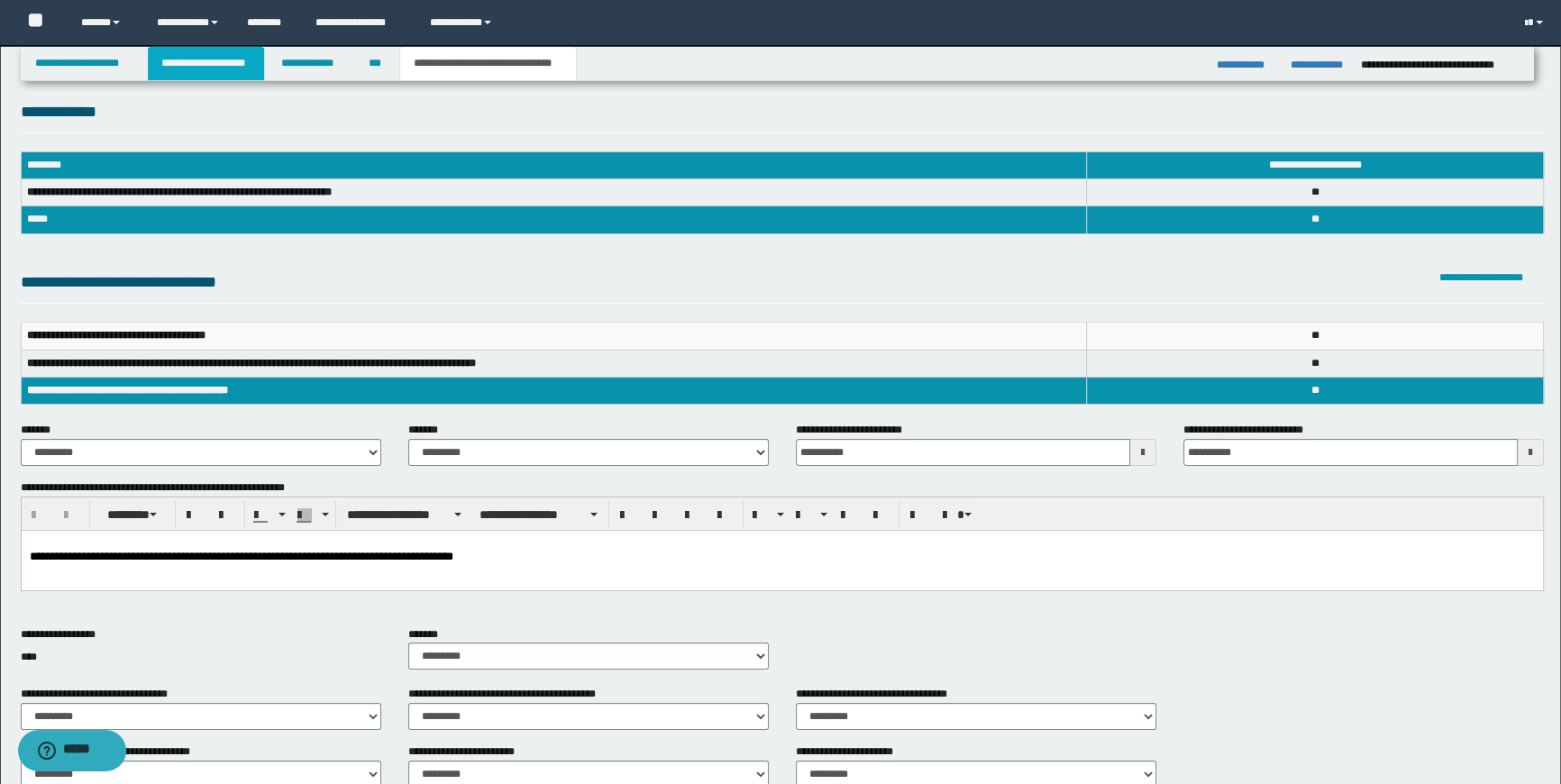 click on "**********" at bounding box center [205, 63] 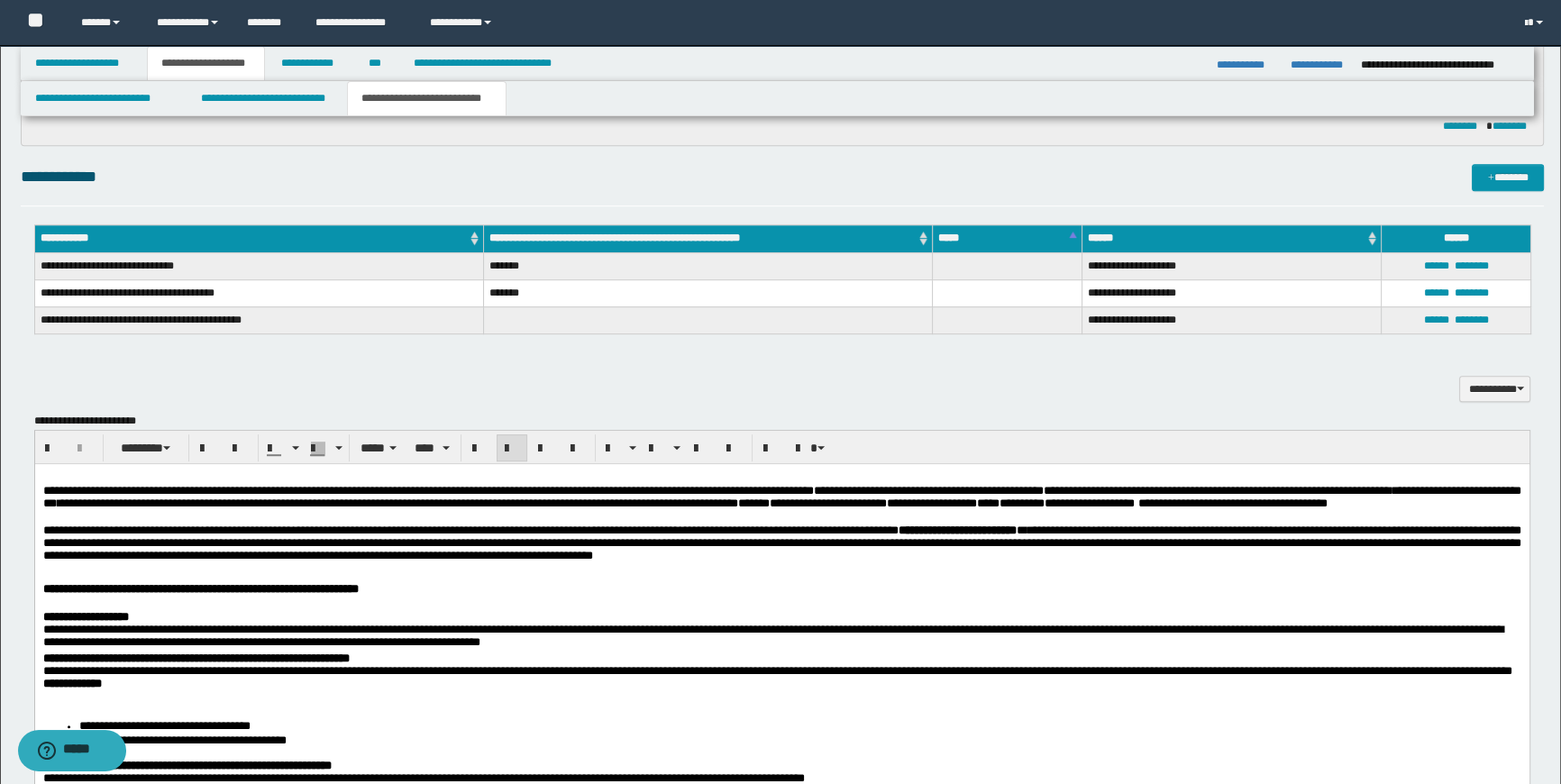 scroll, scrollTop: 945, scrollLeft: 0, axis: vertical 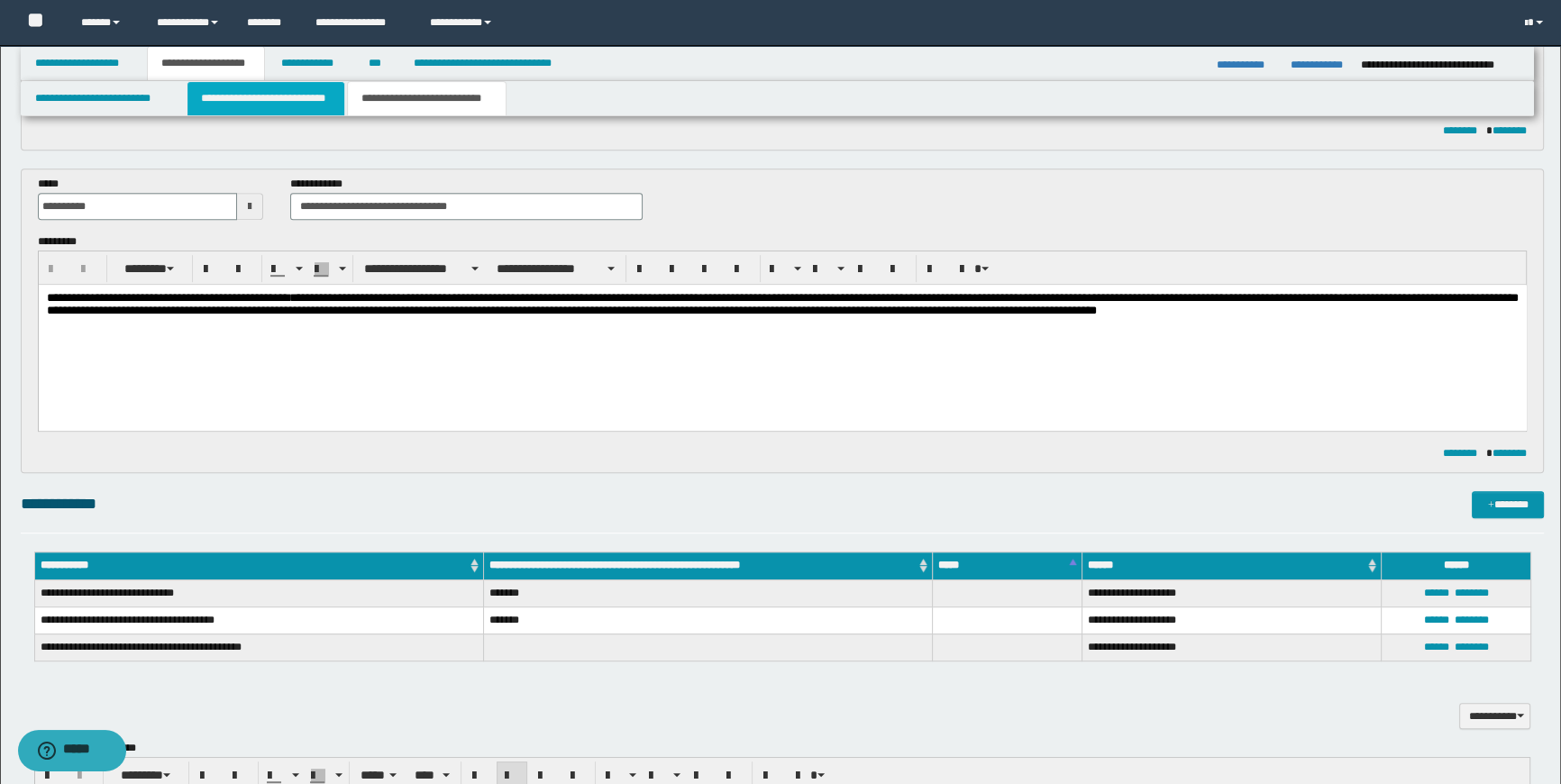 click on "**********" at bounding box center (265, 98) 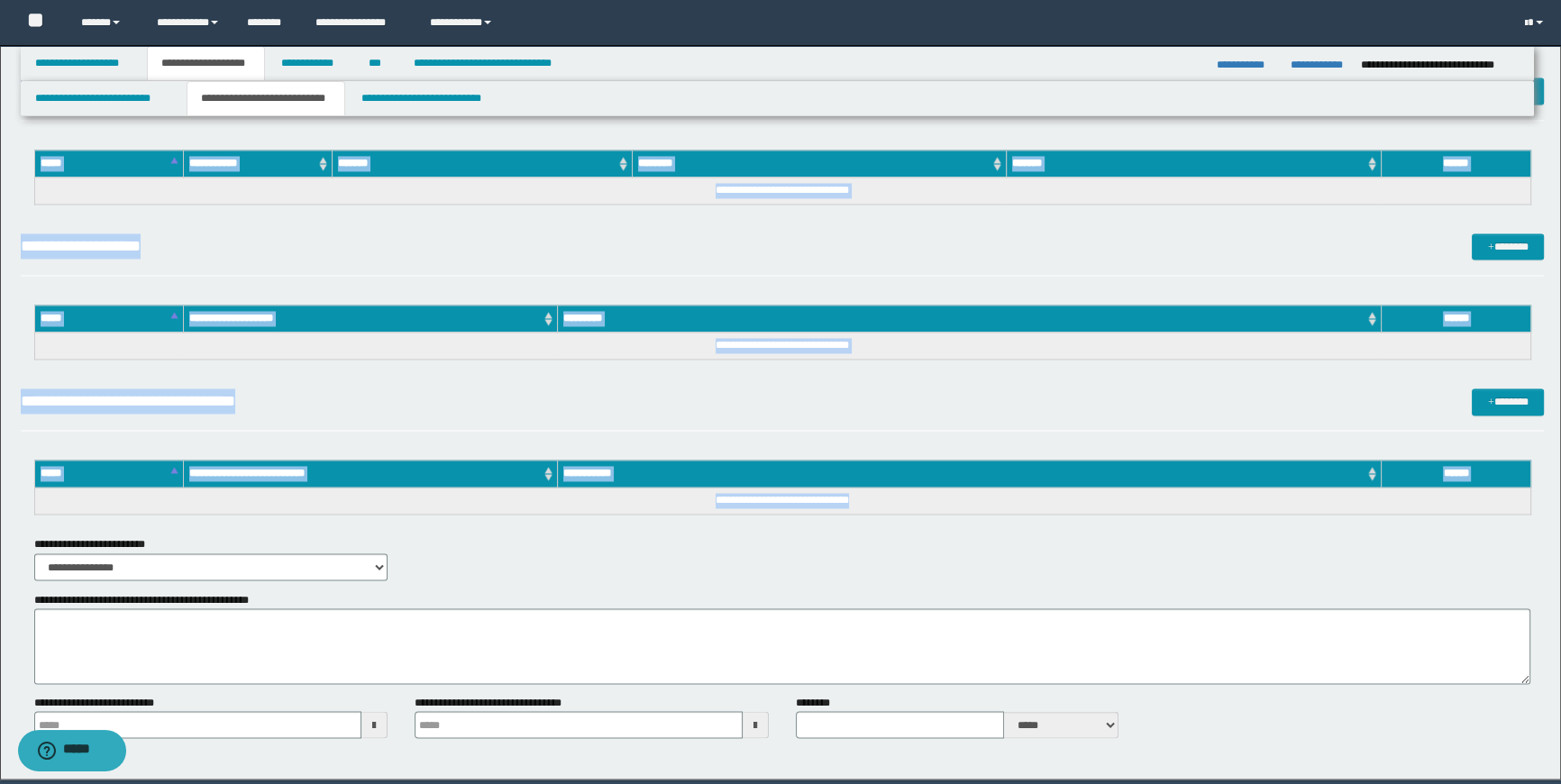 scroll, scrollTop: 3791, scrollLeft: 0, axis: vertical 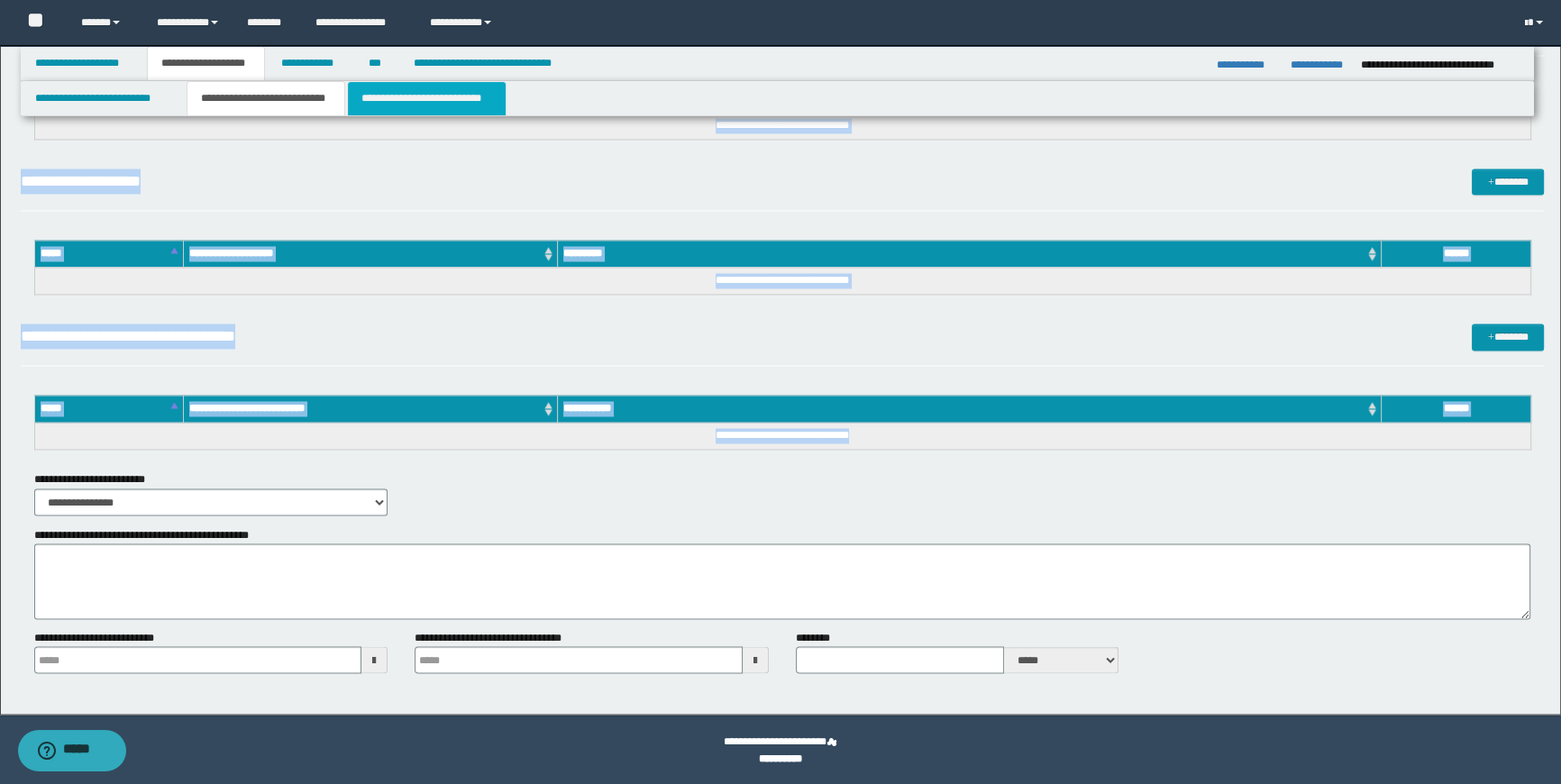 click on "**********" at bounding box center (426, 98) 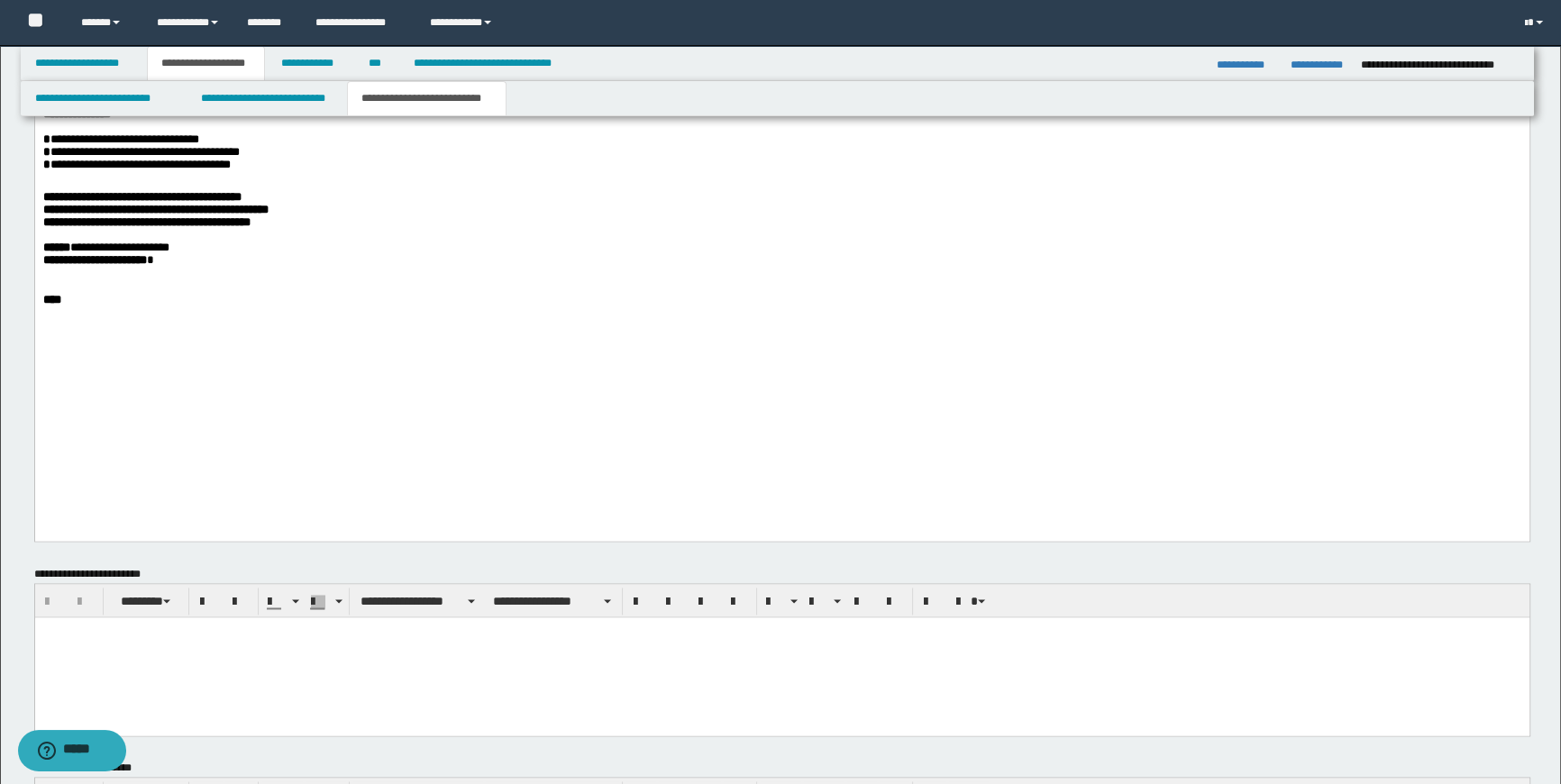 scroll, scrollTop: 3083, scrollLeft: 0, axis: vertical 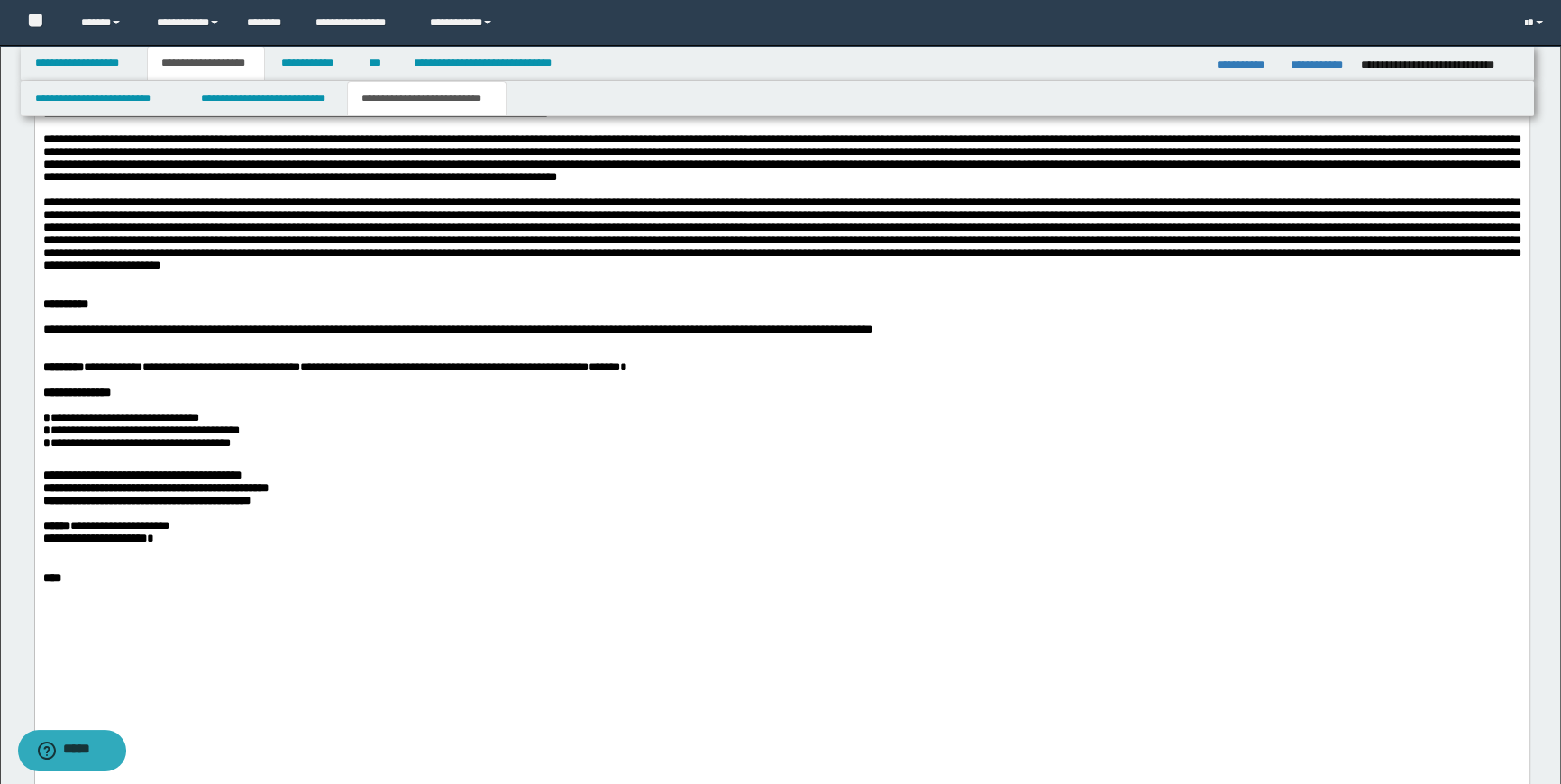 click on "*********" at bounding box center [62, 368] 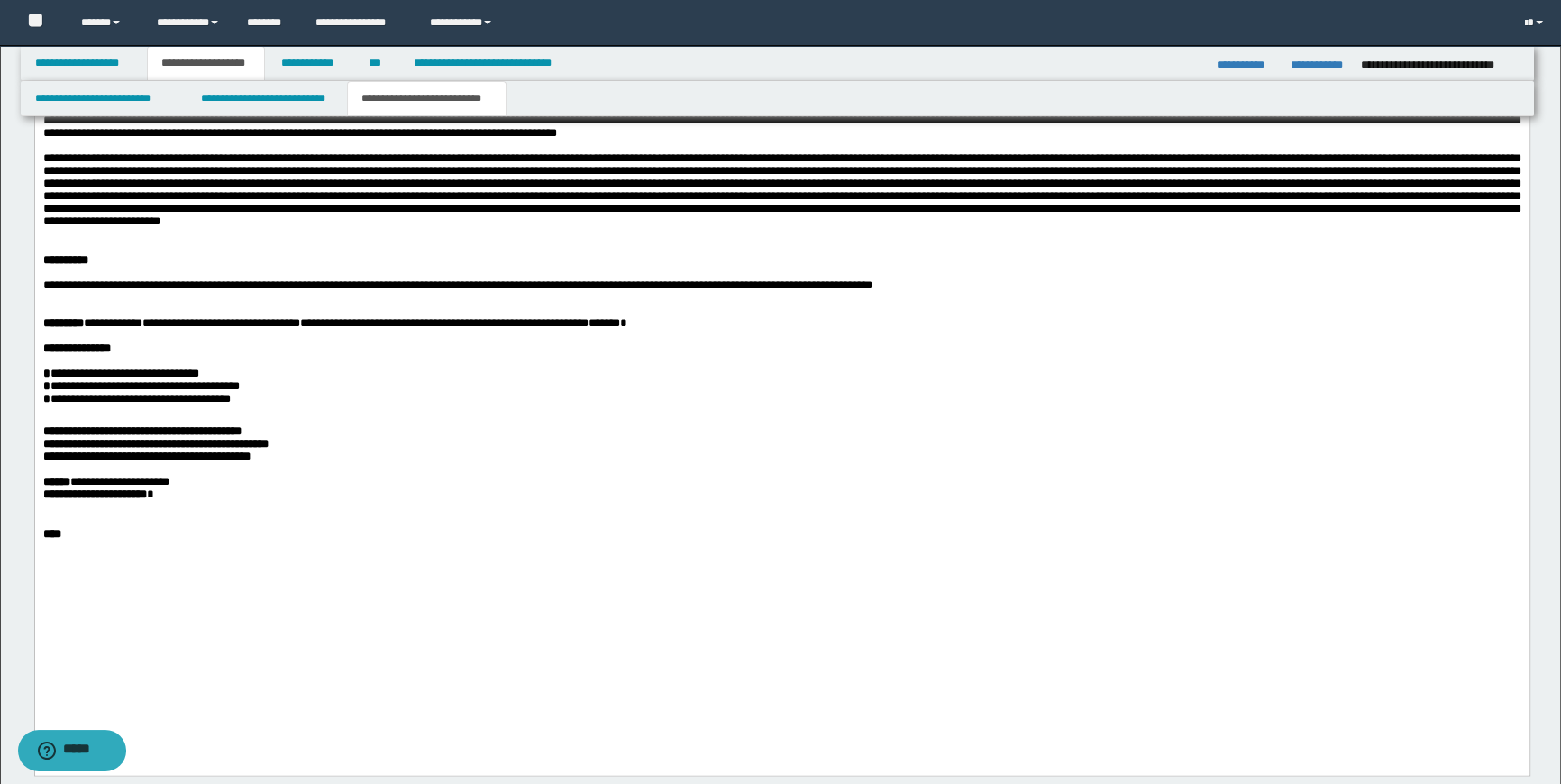 scroll, scrollTop: 3165, scrollLeft: 0, axis: vertical 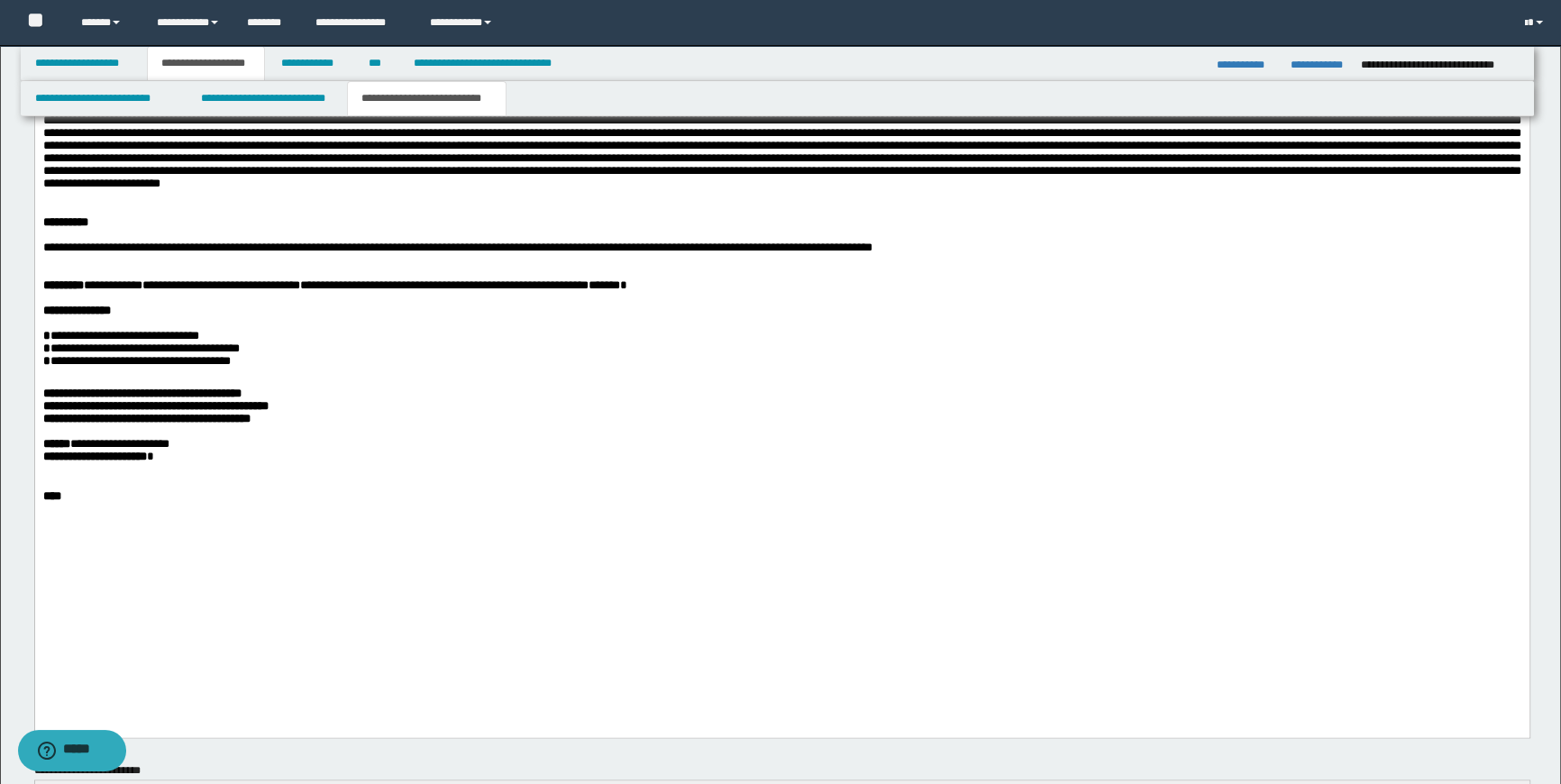 click on "**********" at bounding box center [781, 458] 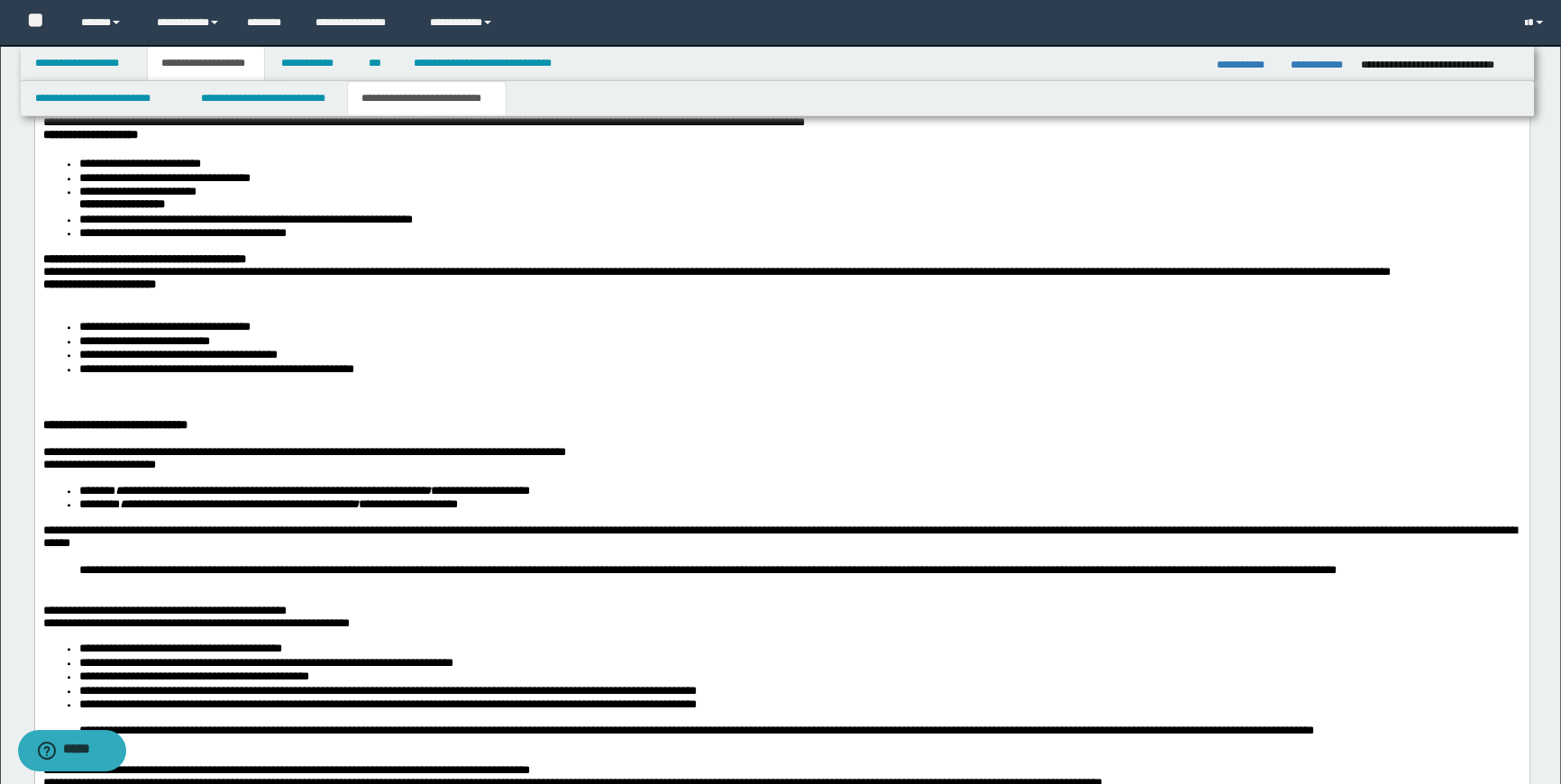 scroll, scrollTop: 1855, scrollLeft: 0, axis: vertical 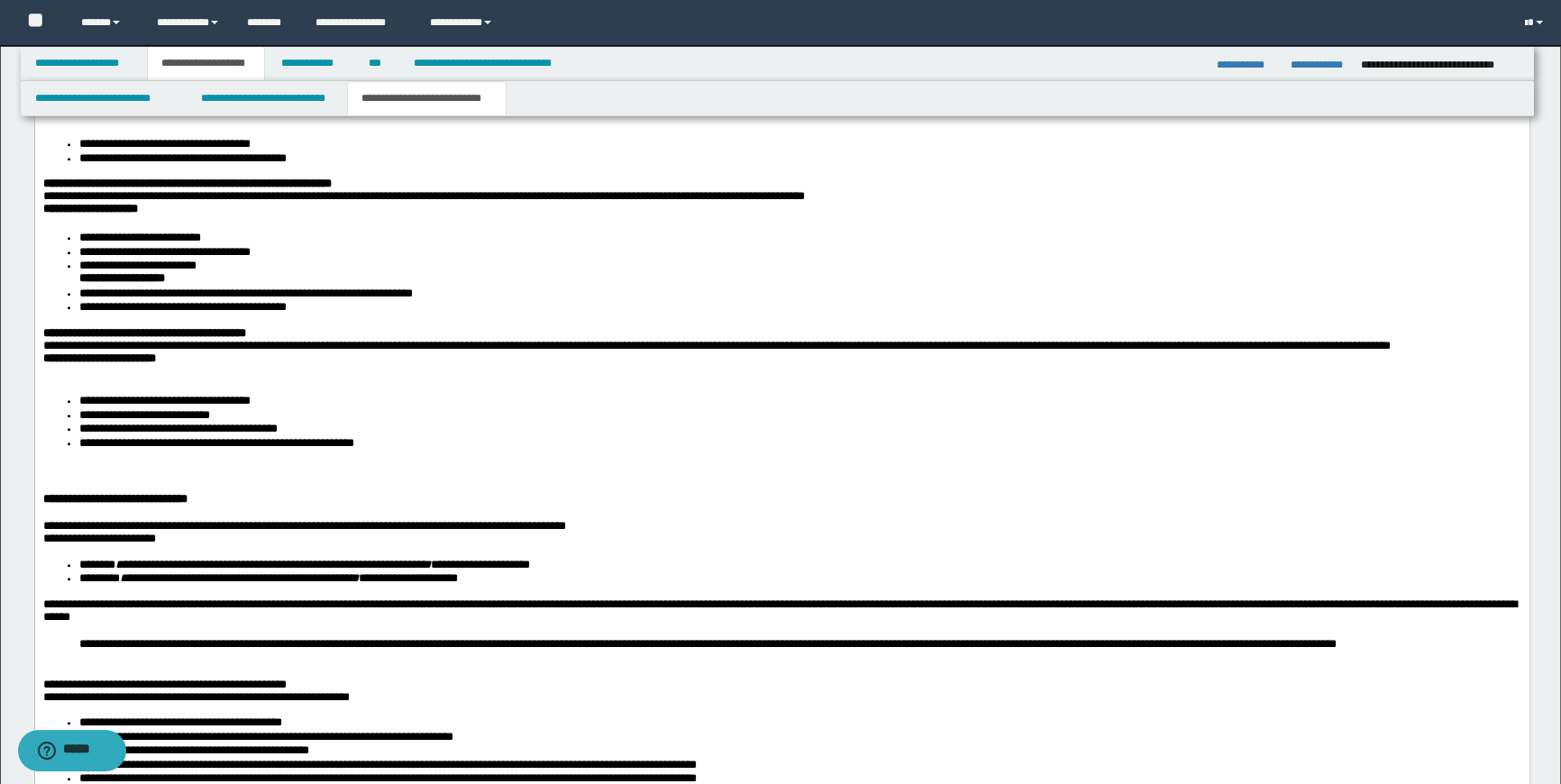 click at bounding box center (781, 469) 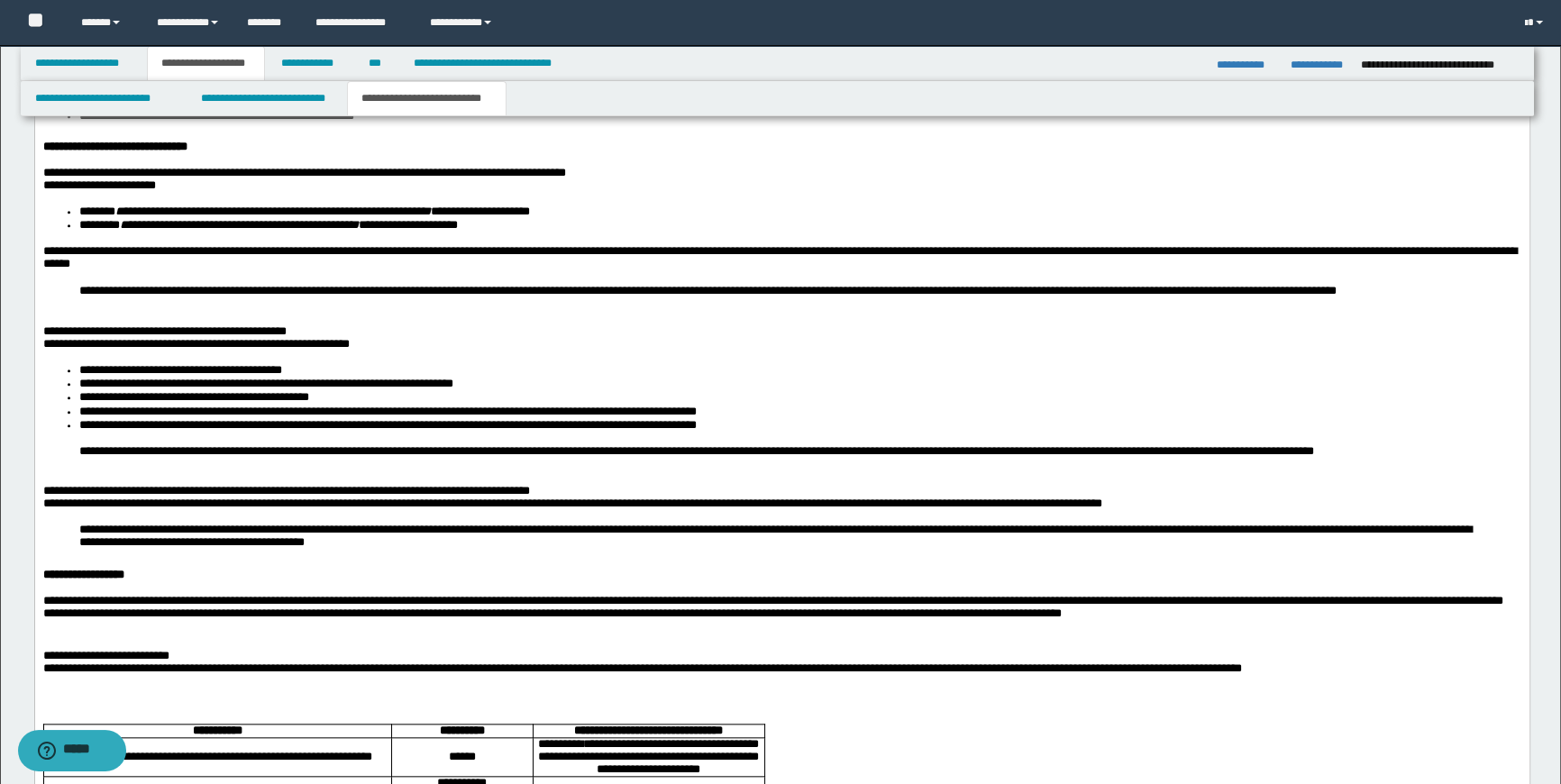 scroll, scrollTop: 2510, scrollLeft: 0, axis: vertical 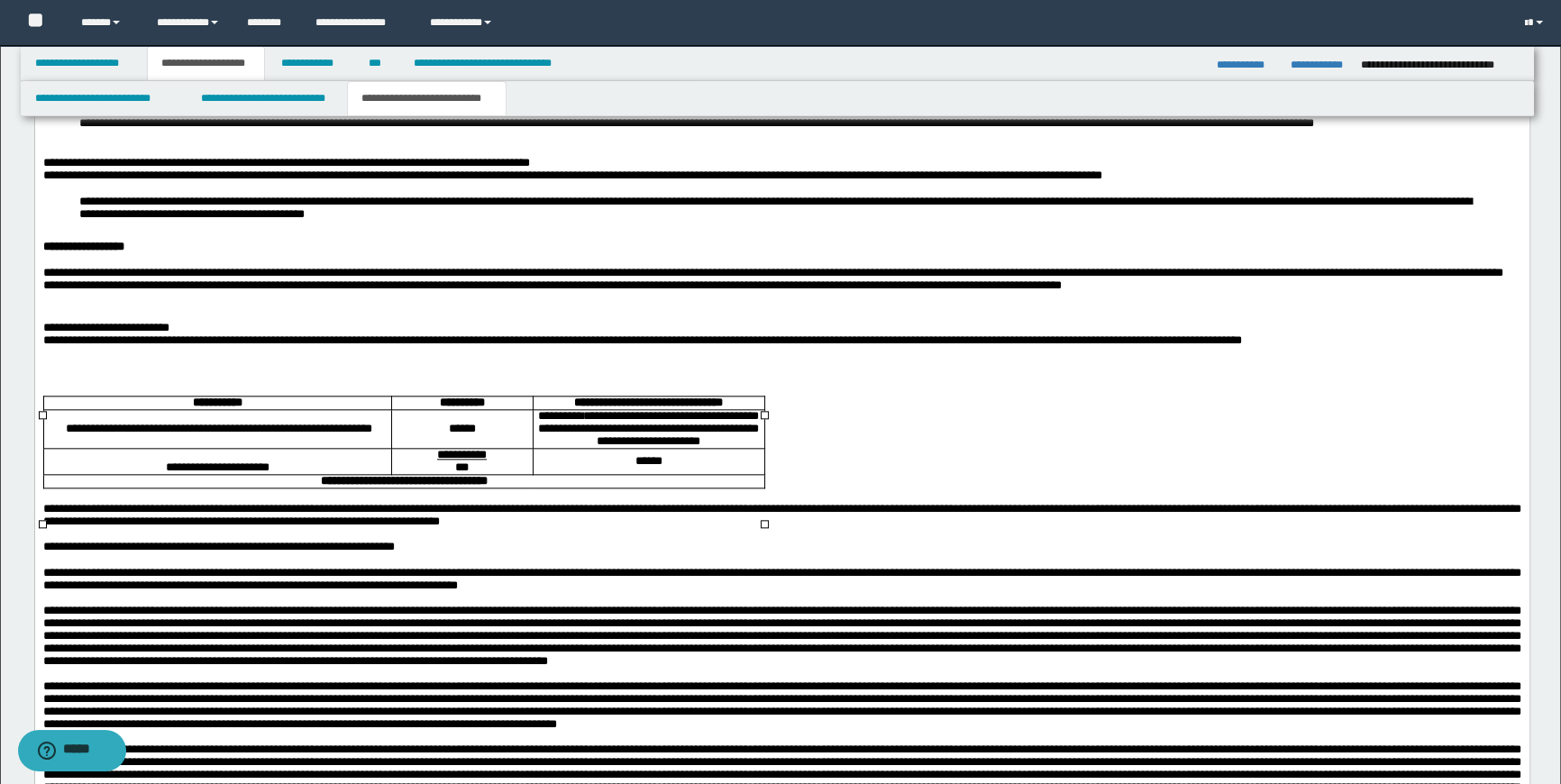 click on "******" at bounding box center (461, 429) 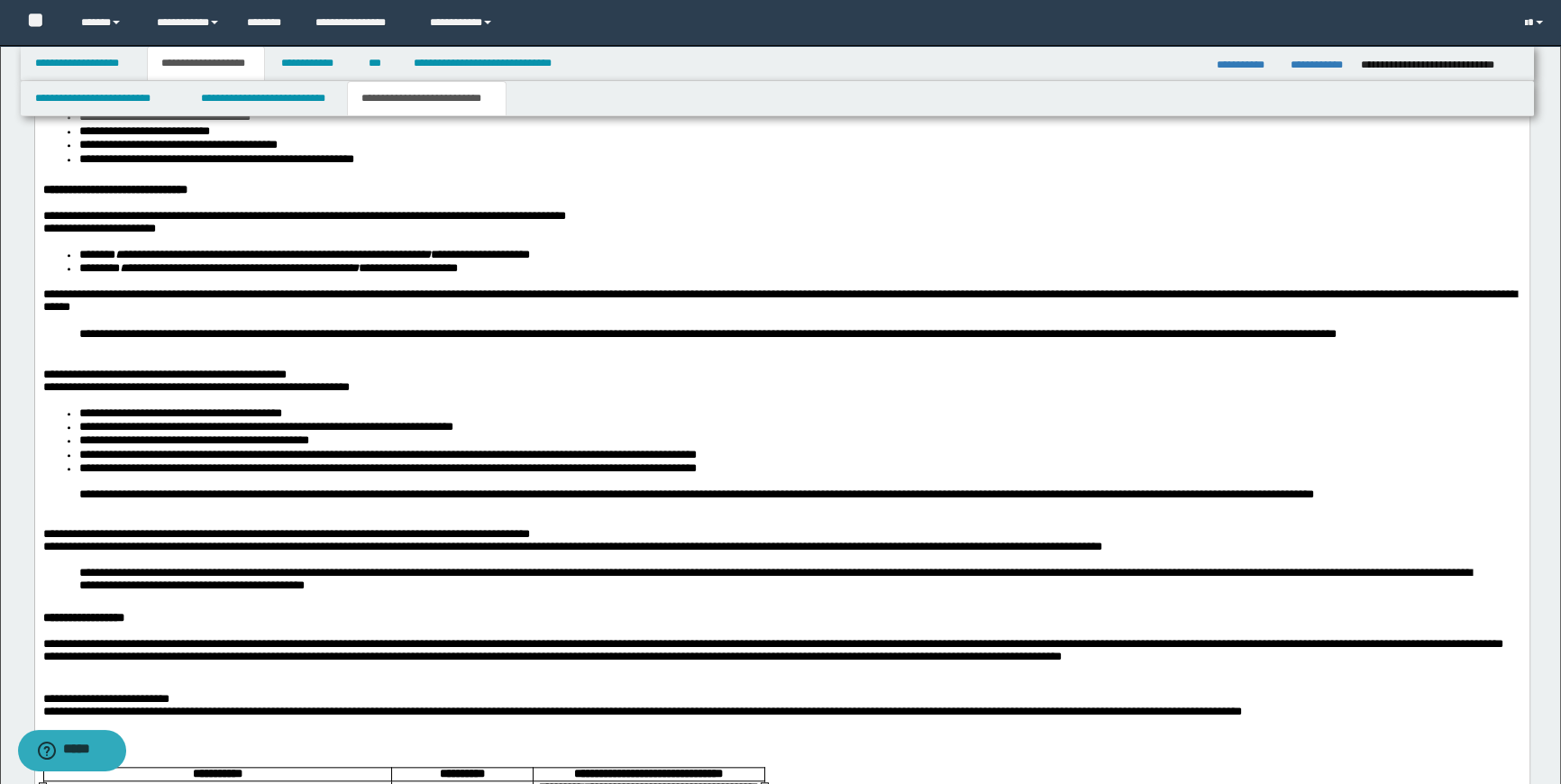 scroll, scrollTop: 2100, scrollLeft: 0, axis: vertical 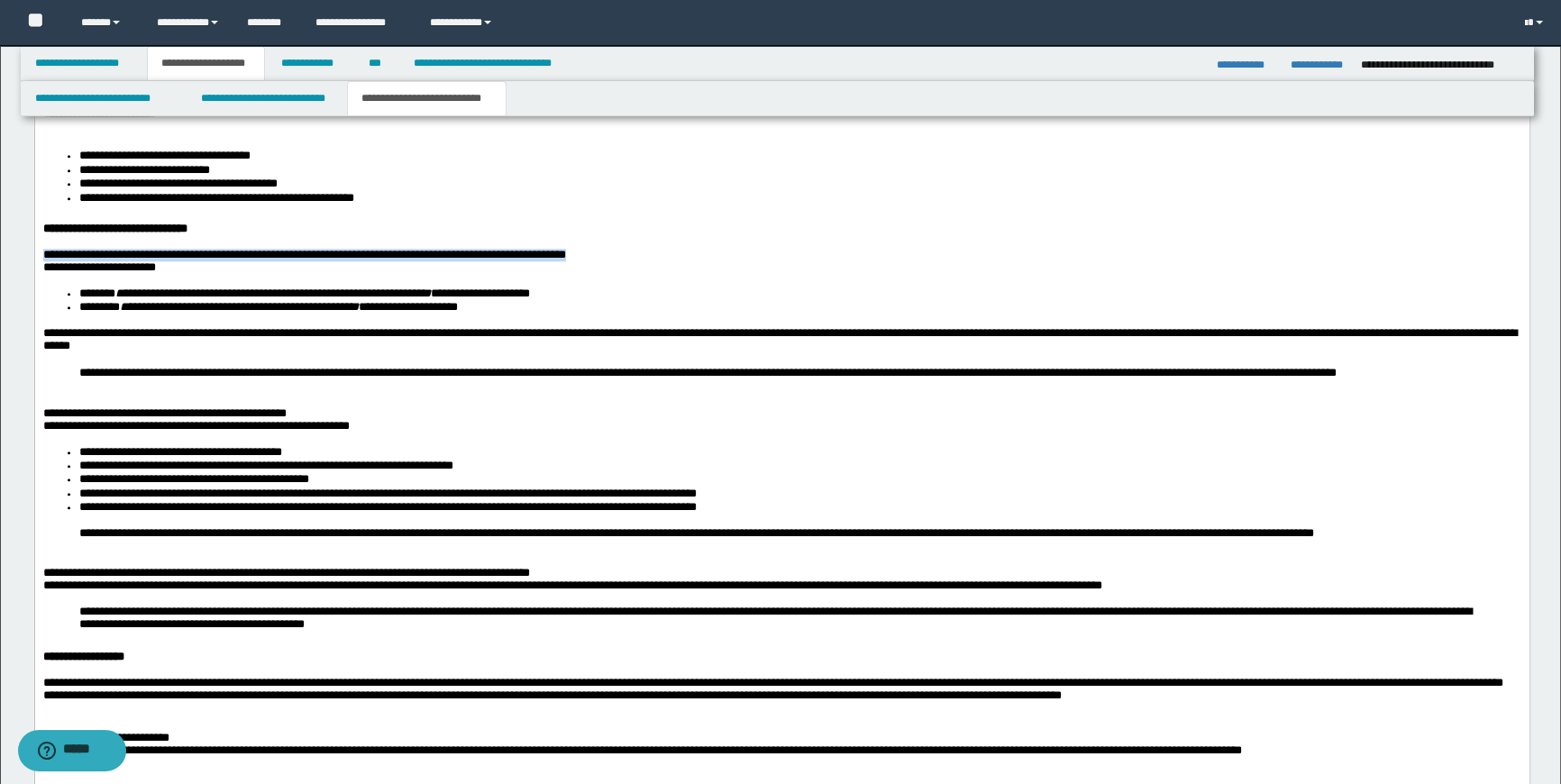 drag, startPoint x: 680, startPoint y: 264, endPoint x: 35, endPoint y: 272, distance: 645.0496 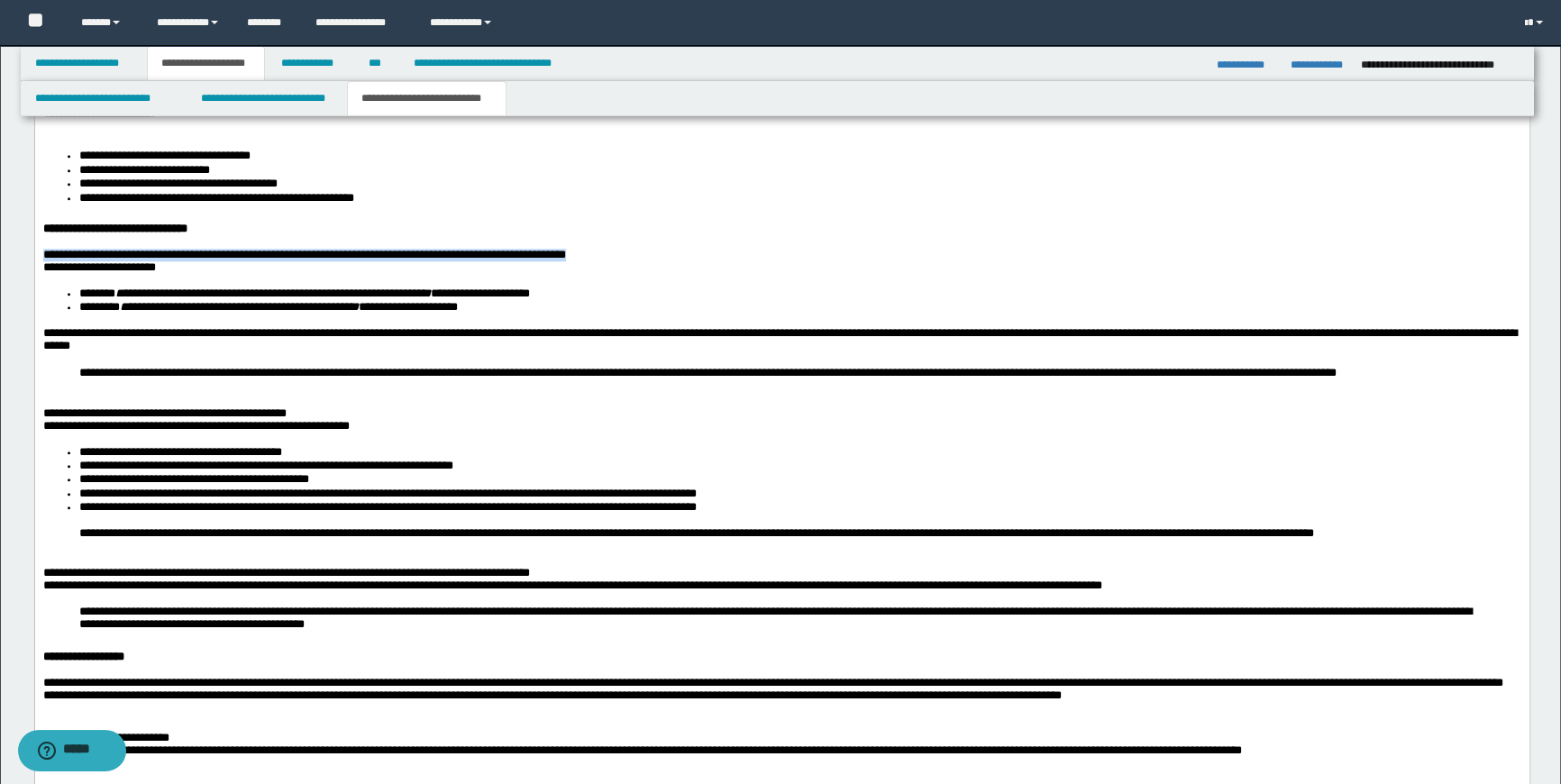 click on "**********" at bounding box center [781, 616] 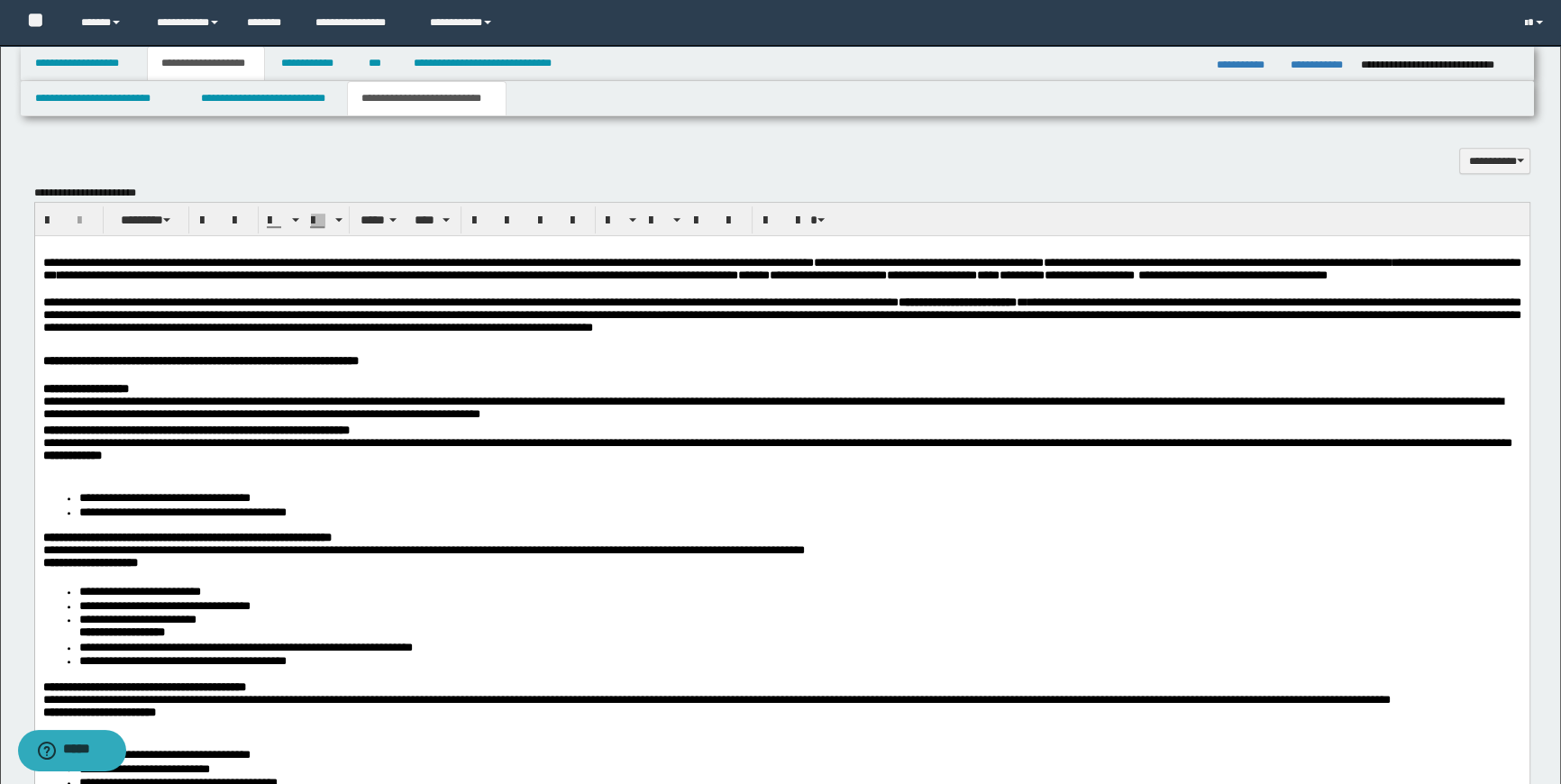 scroll, scrollTop: 1363, scrollLeft: 0, axis: vertical 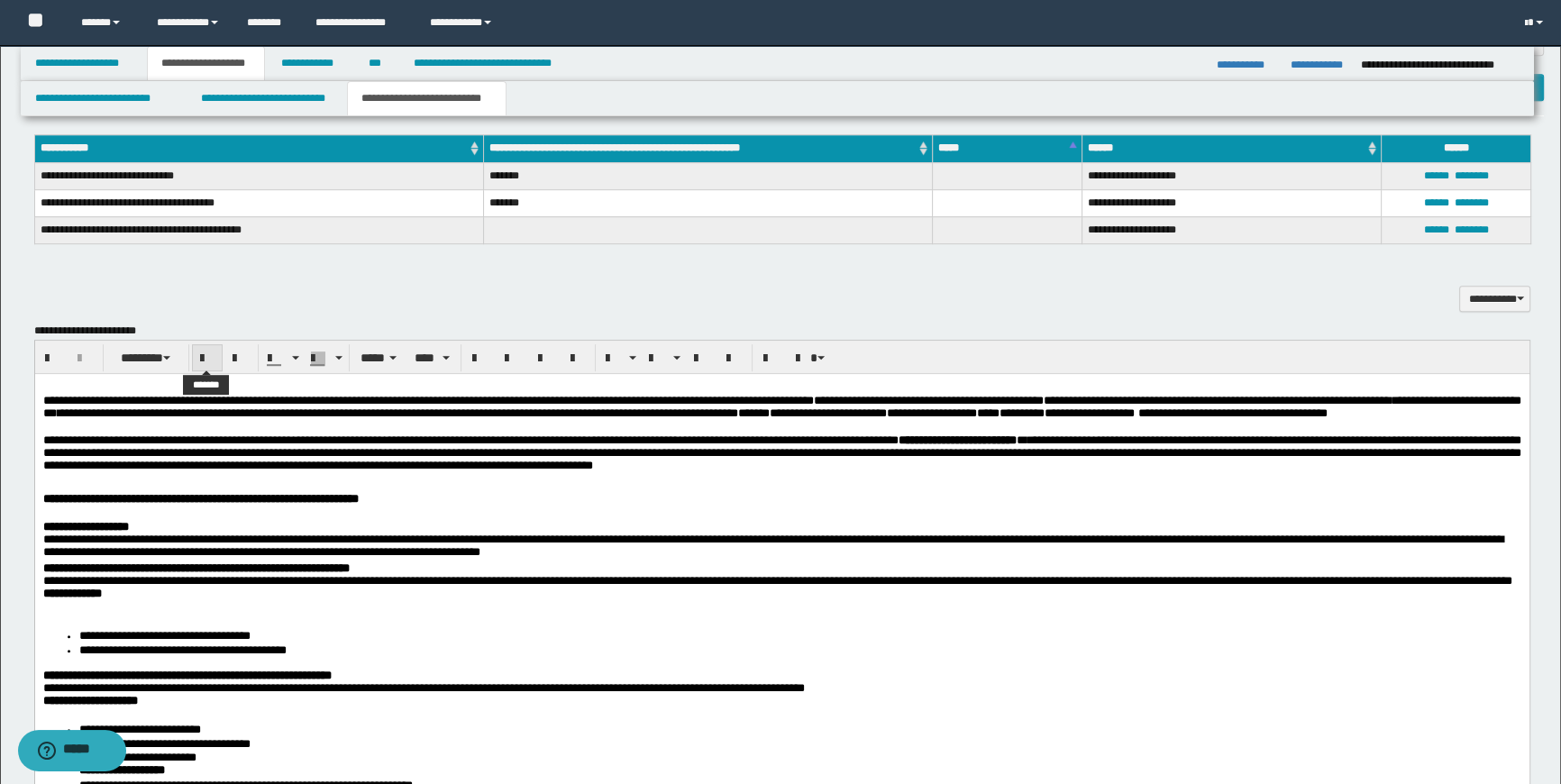 click at bounding box center [207, 359] 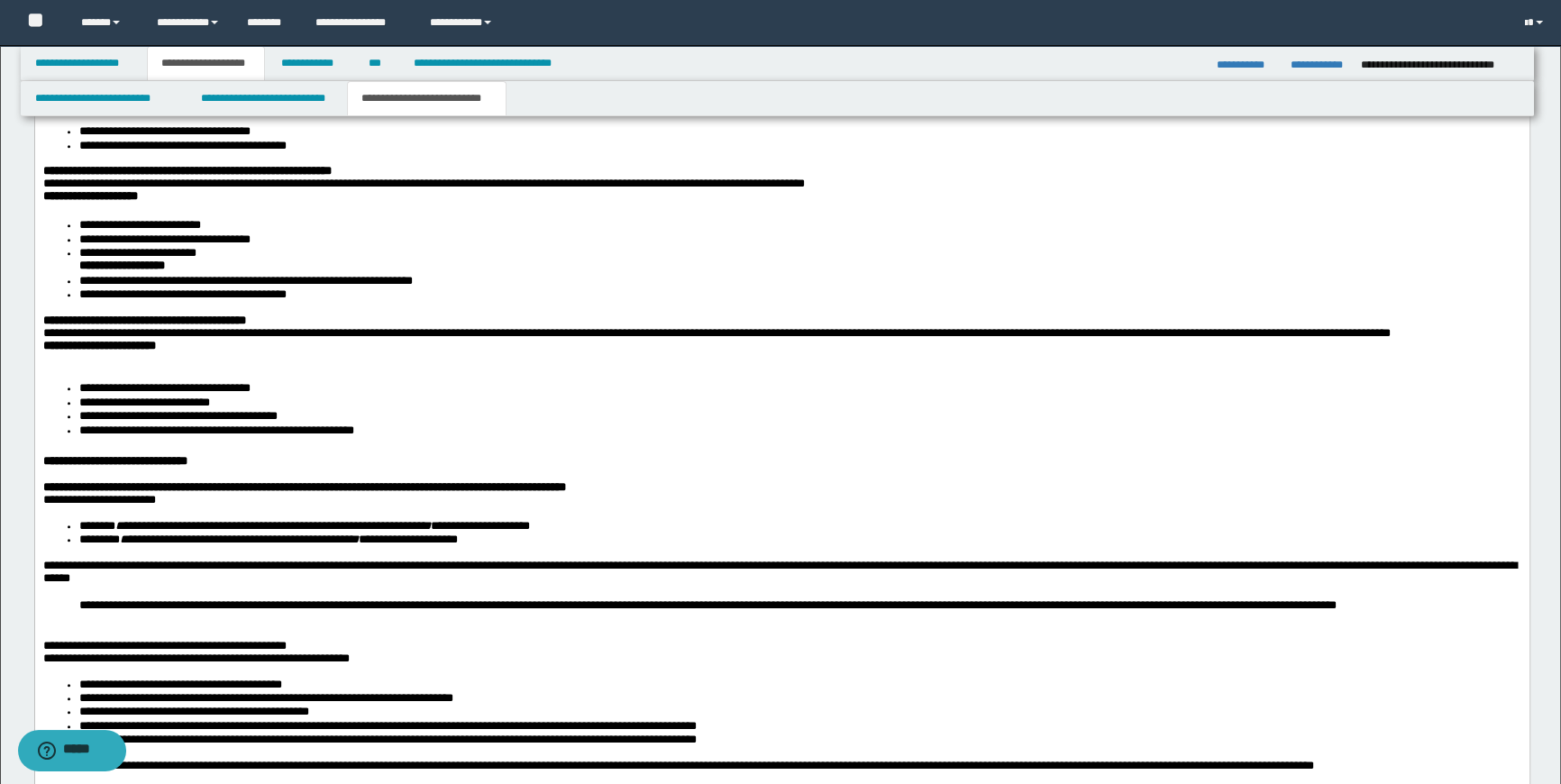 scroll, scrollTop: 2100, scrollLeft: 0, axis: vertical 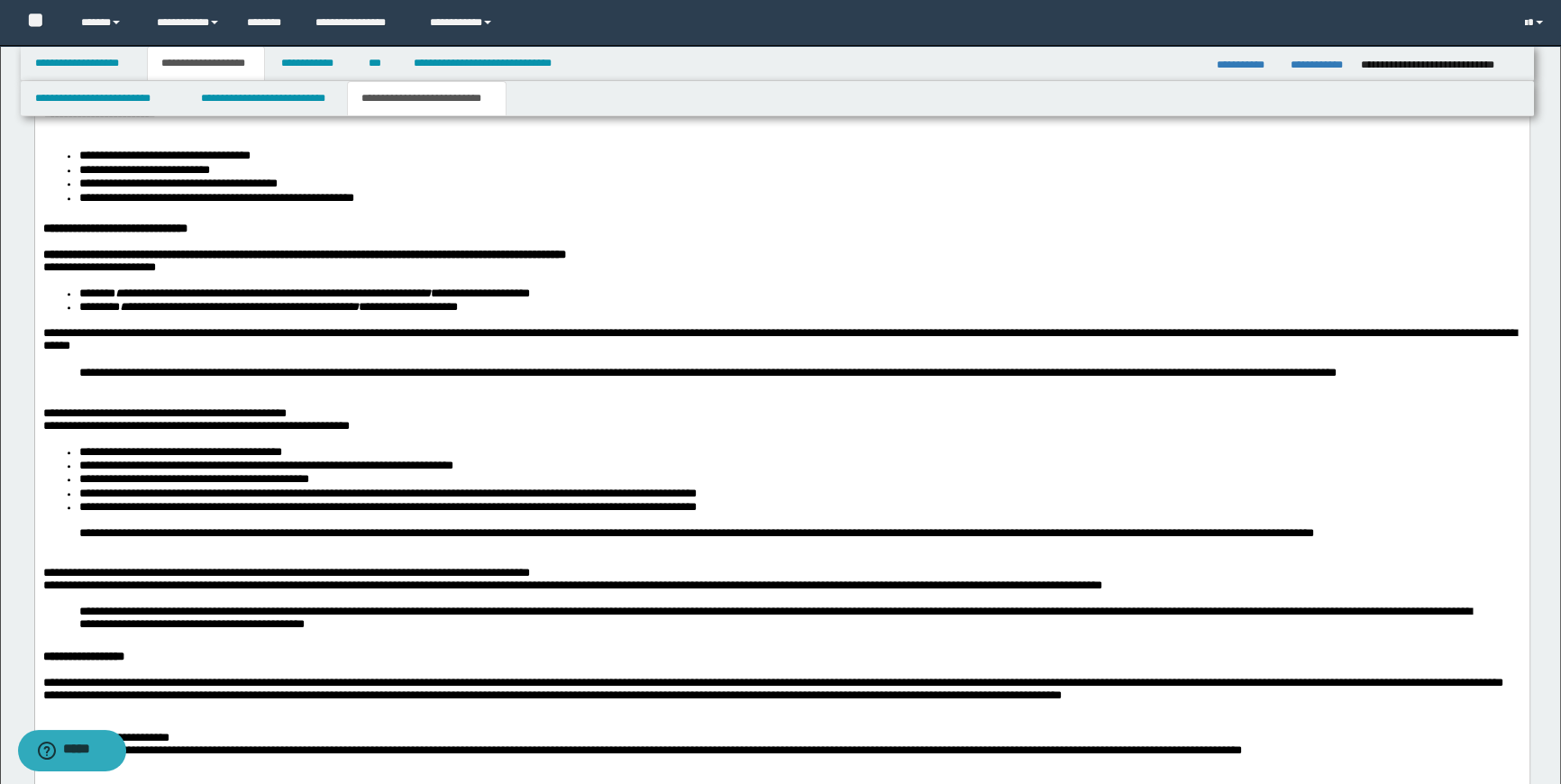 click on "**********" at bounding box center (781, 494) 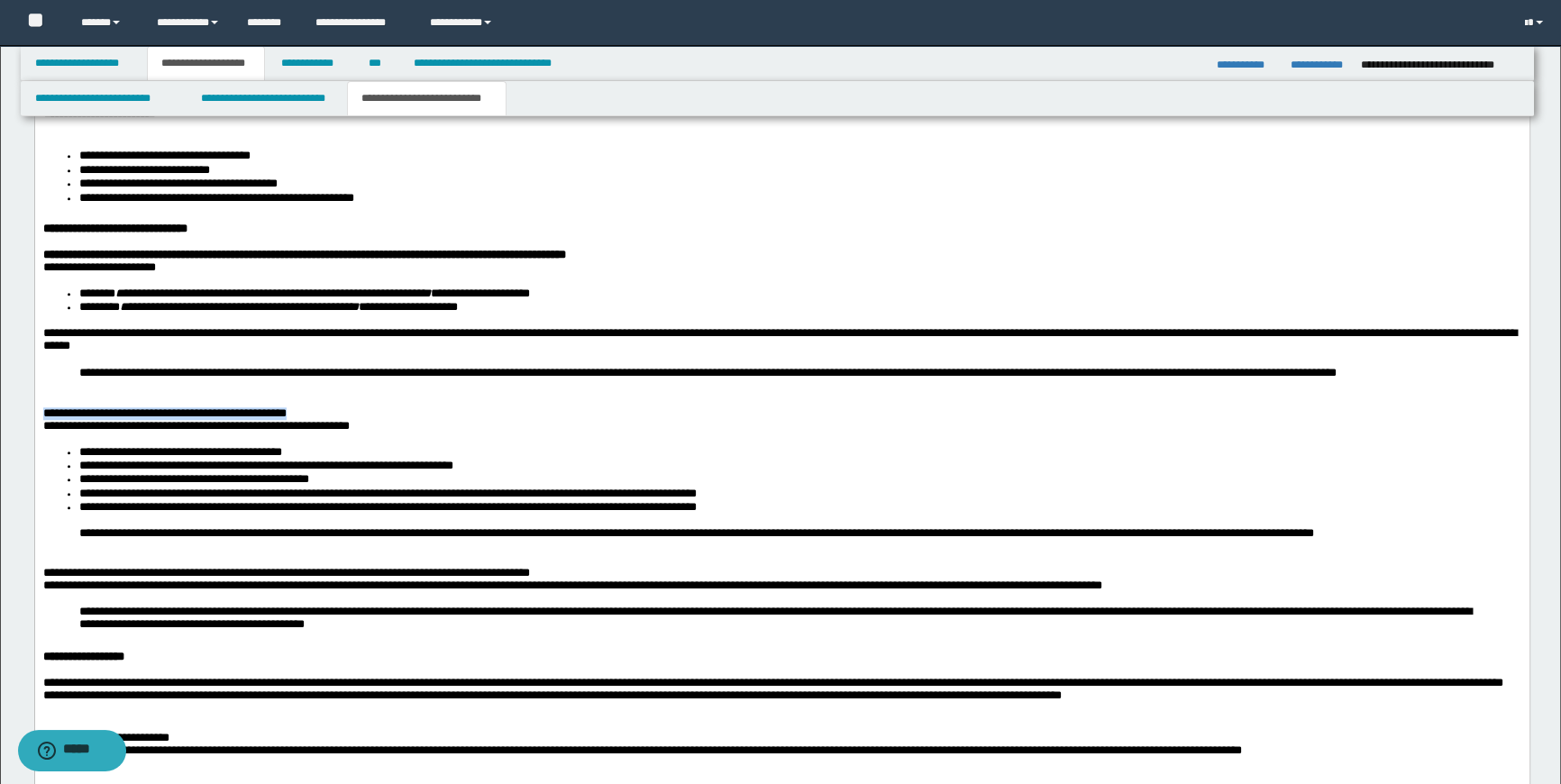 drag, startPoint x: 327, startPoint y: 431, endPoint x: 67, endPoint y: 68, distance: 446.508 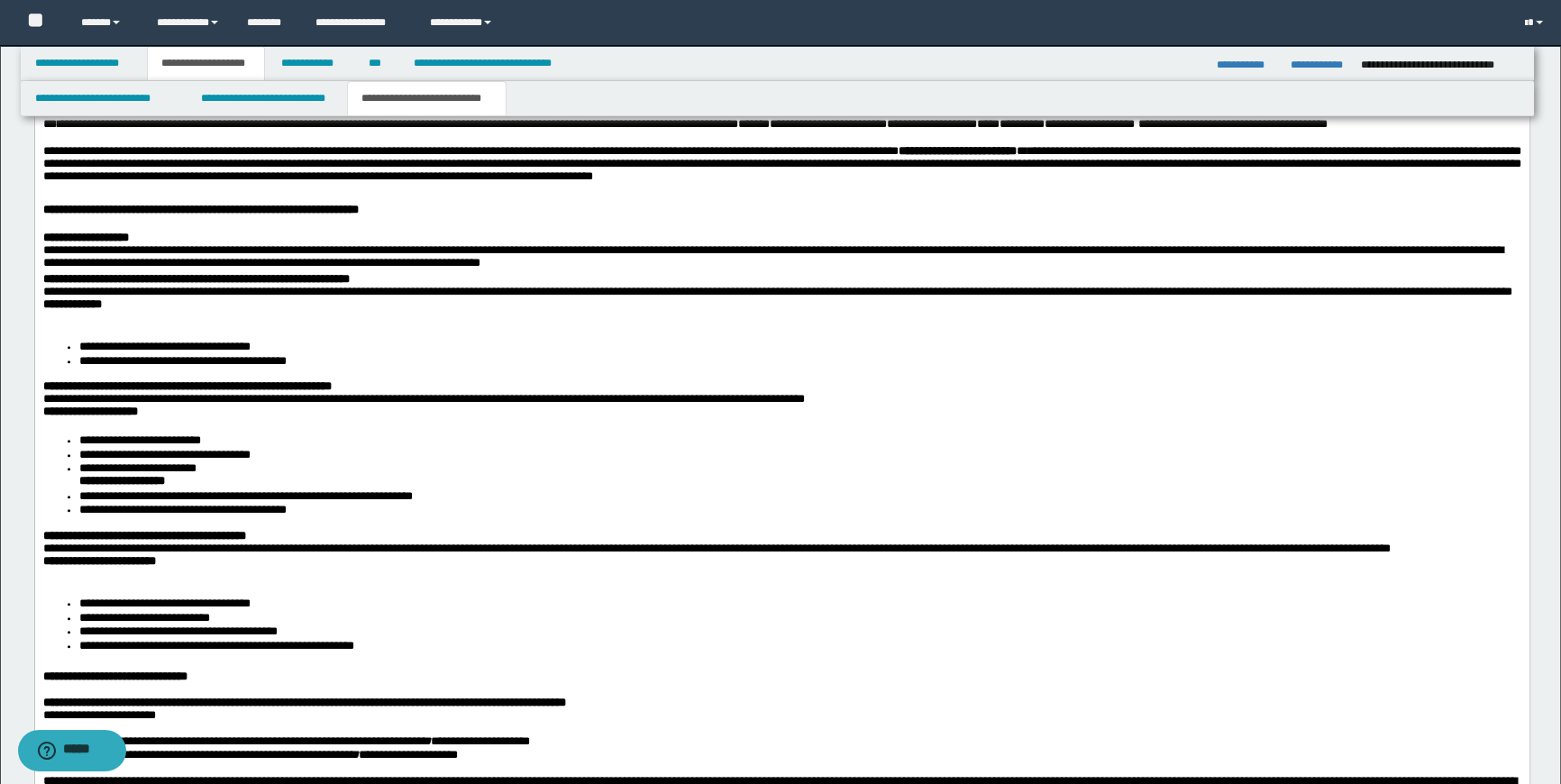 scroll, scrollTop: 1527, scrollLeft: 0, axis: vertical 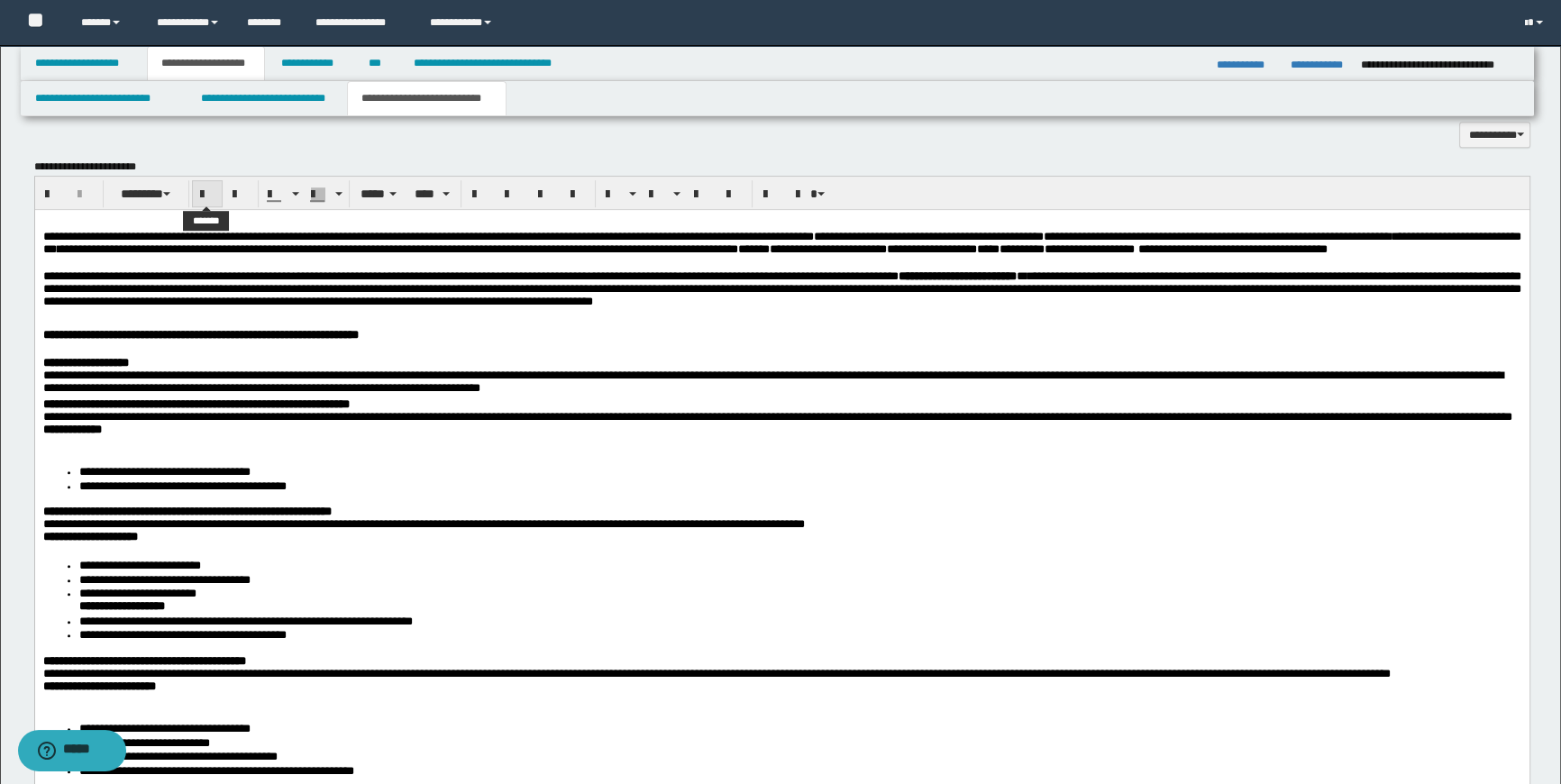 click at bounding box center [207, 194] 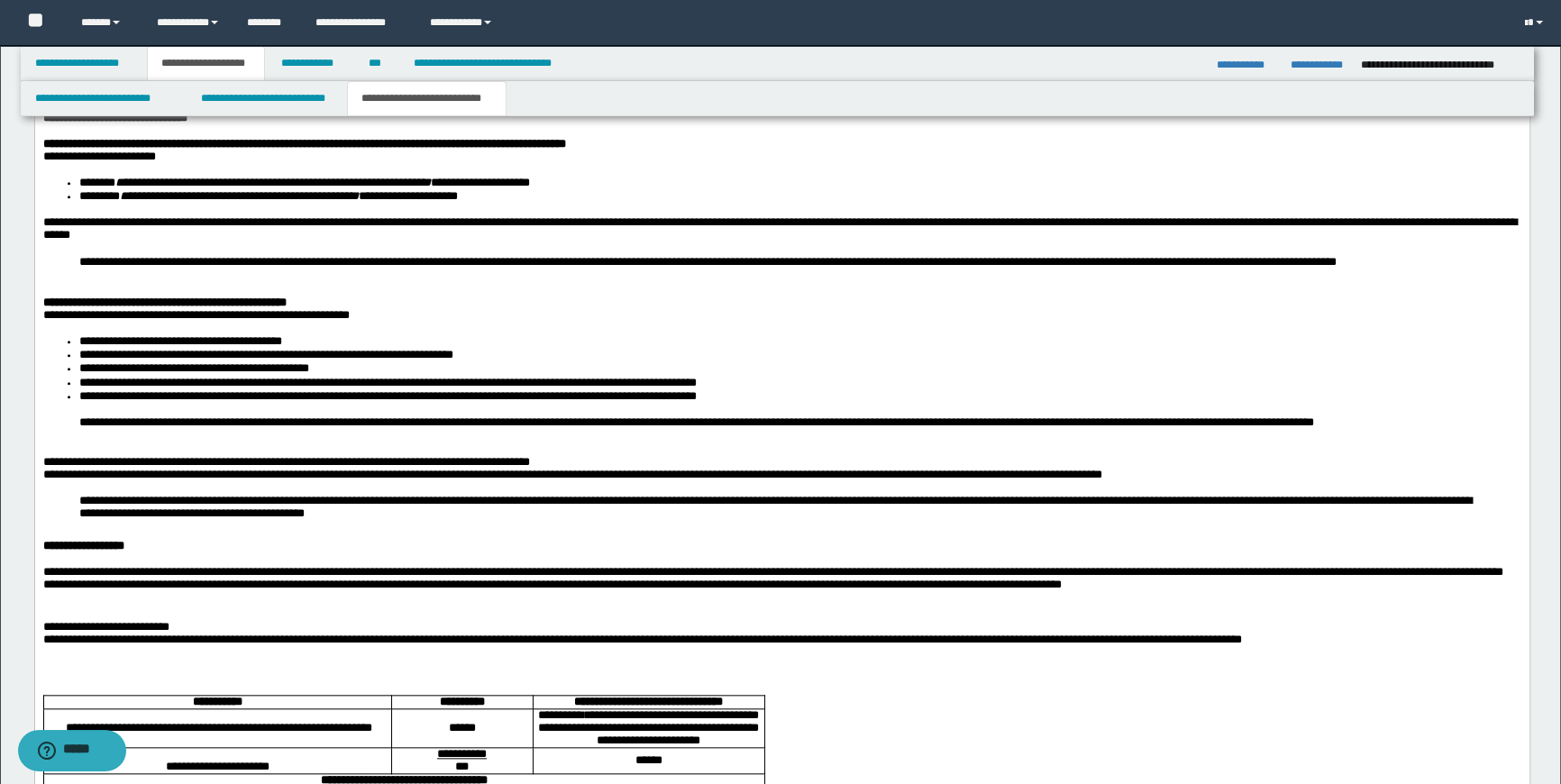 scroll, scrollTop: 2264, scrollLeft: 0, axis: vertical 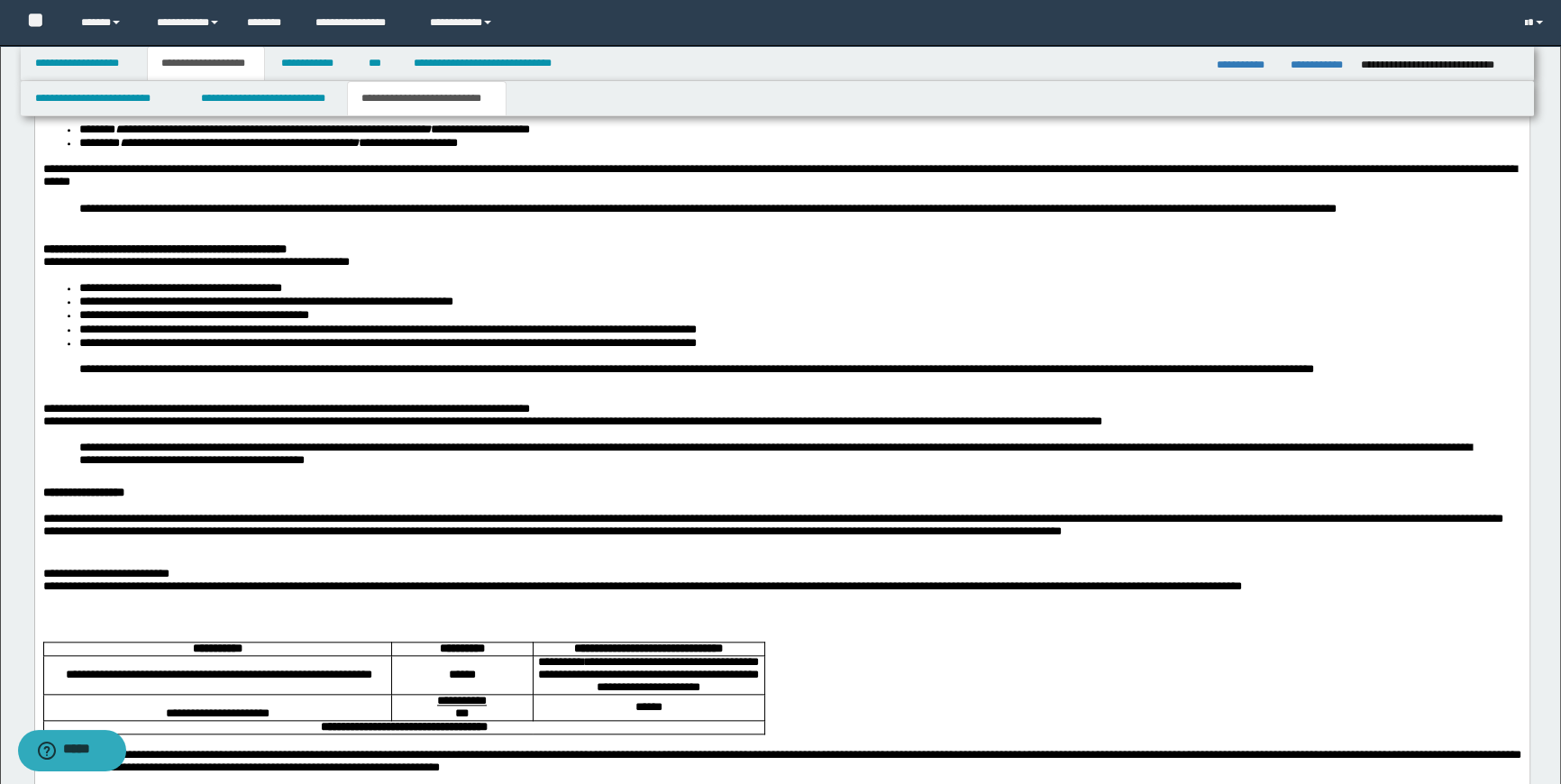click on "**********" at bounding box center [781, 330] 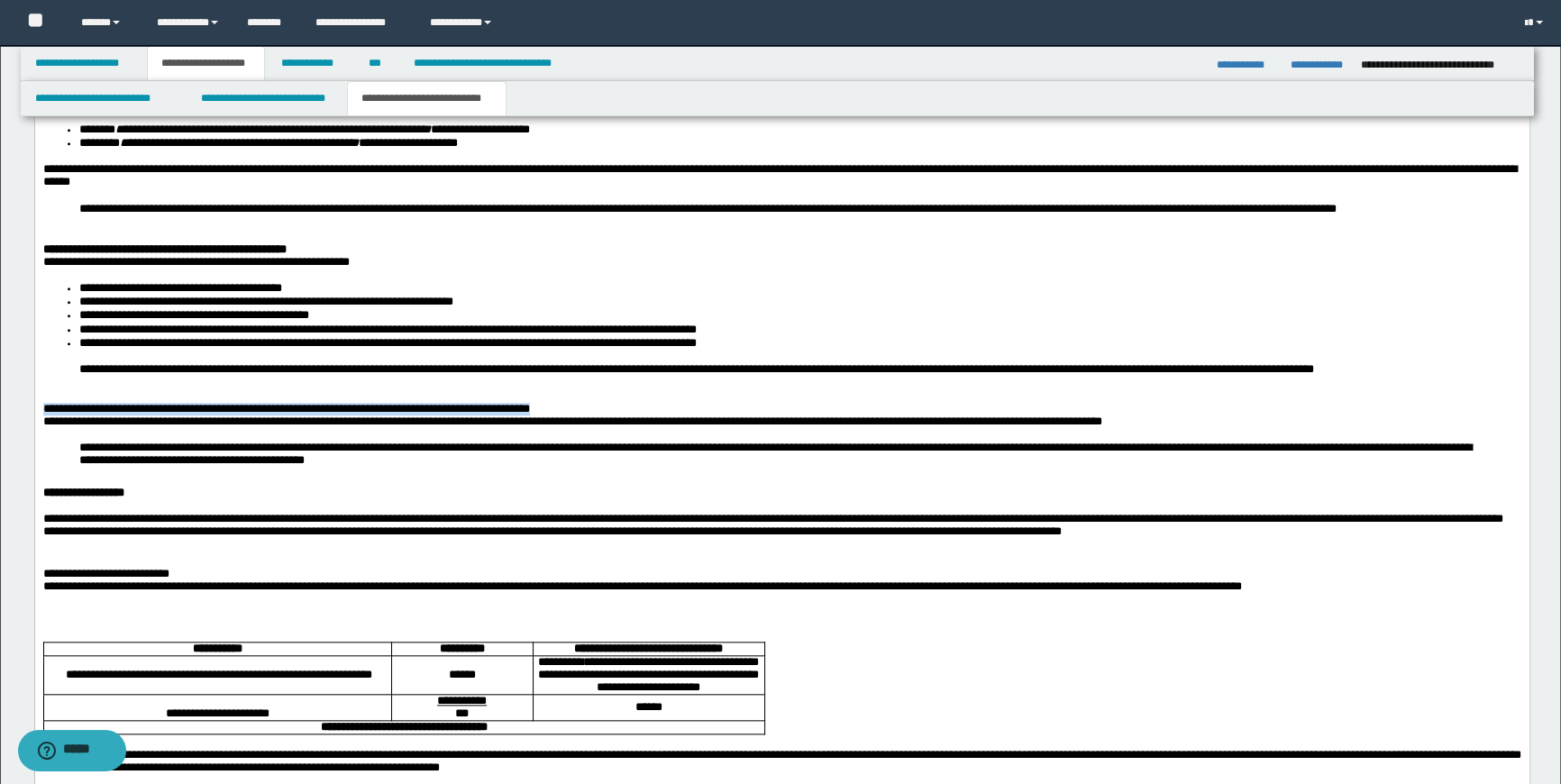 drag, startPoint x: 634, startPoint y: 435, endPoint x: 40, endPoint y: 432, distance: 594.00758 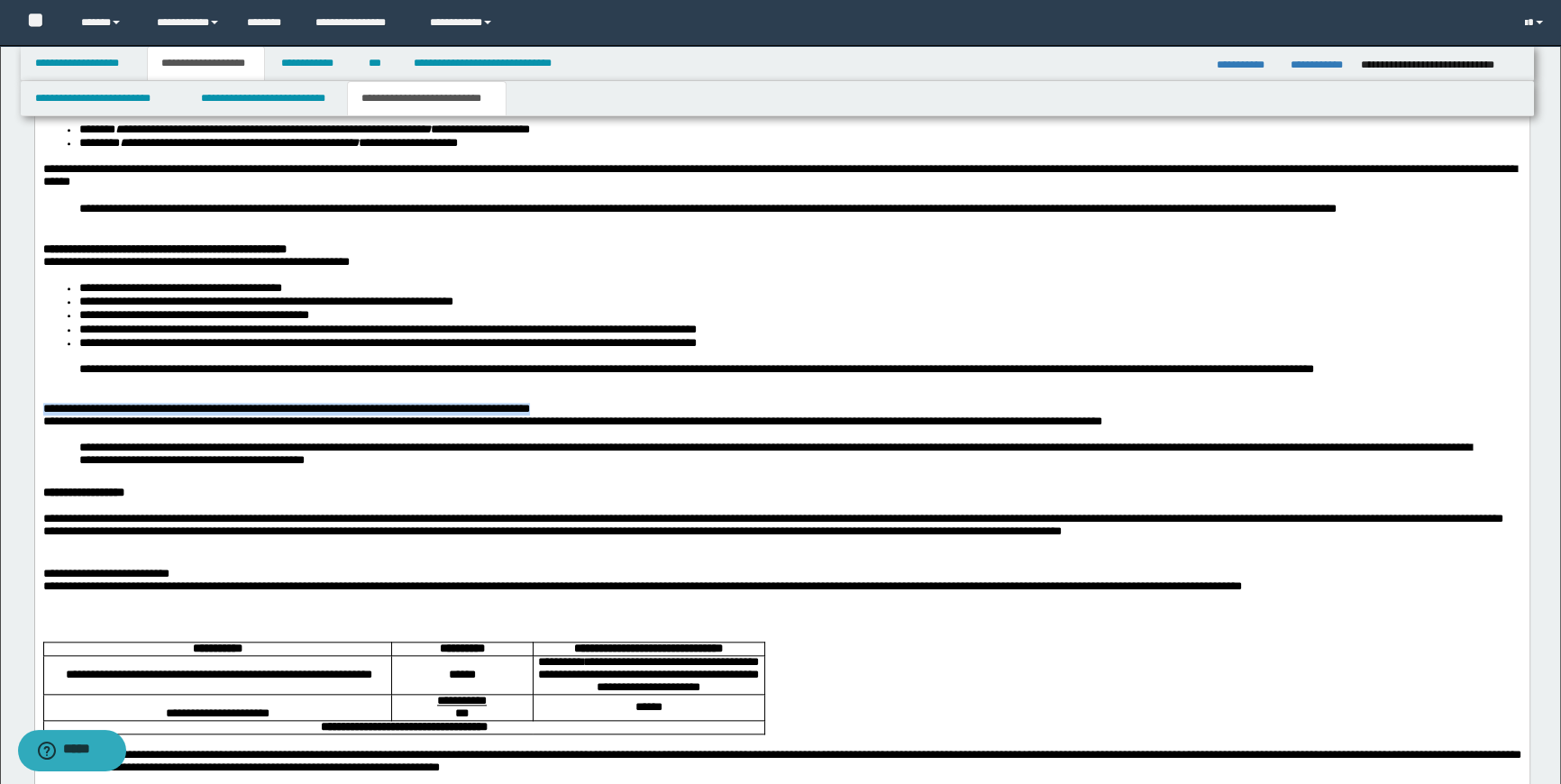 click on "**********" at bounding box center (781, 452) 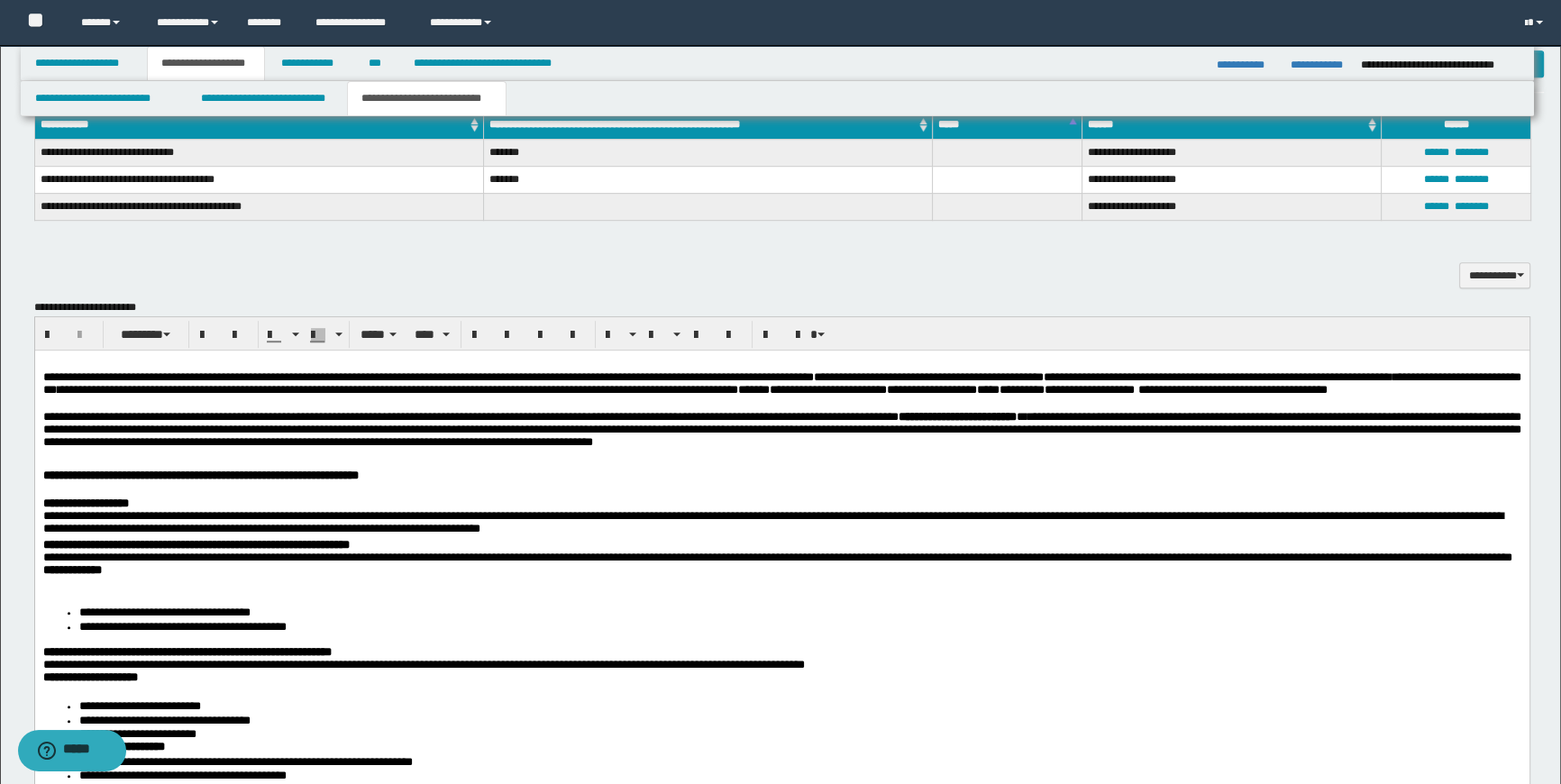 scroll, scrollTop: 1363, scrollLeft: 0, axis: vertical 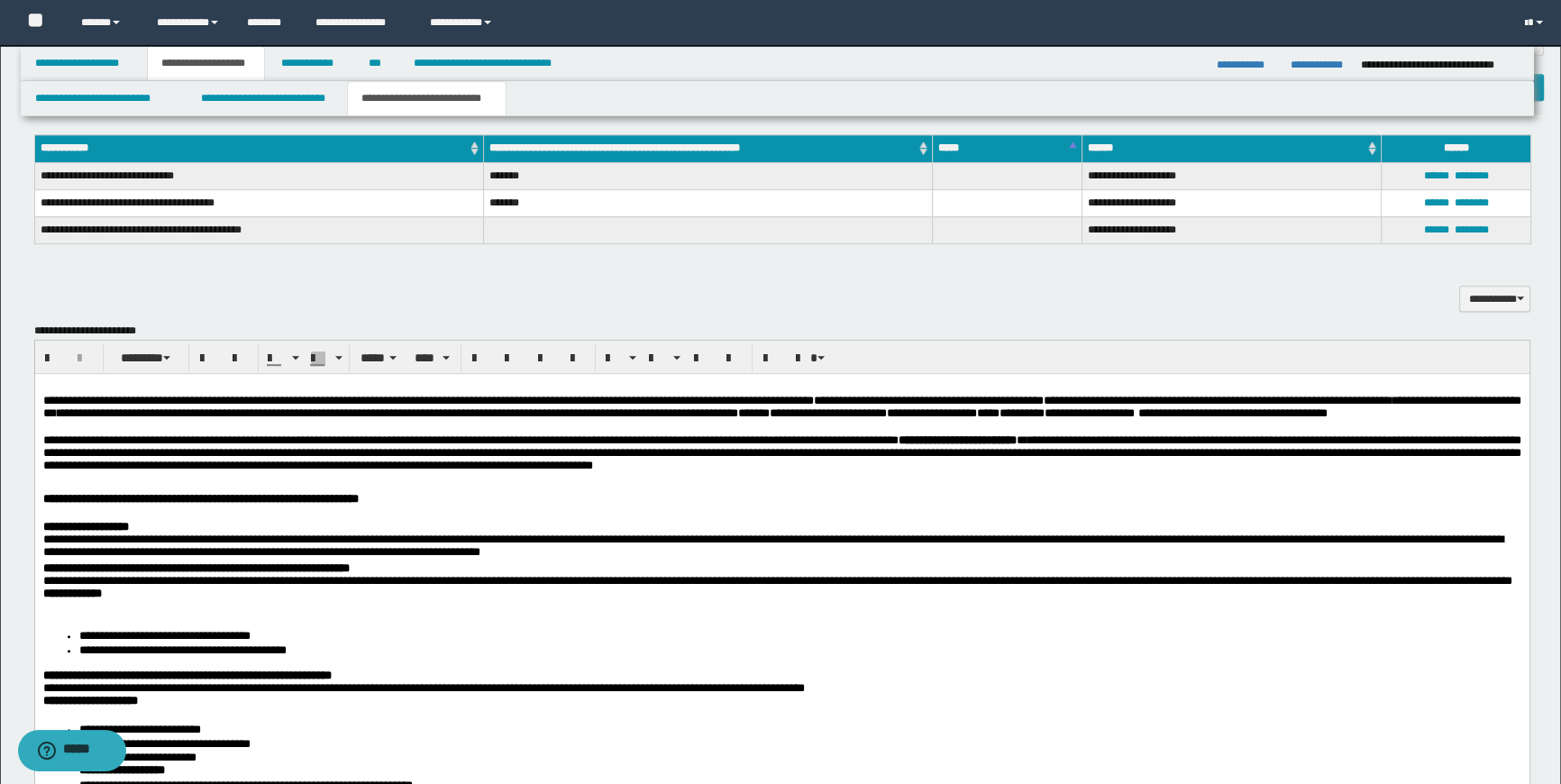 drag, startPoint x: 205, startPoint y: 374, endPoint x: 241, endPoint y: 745, distance: 372.74254 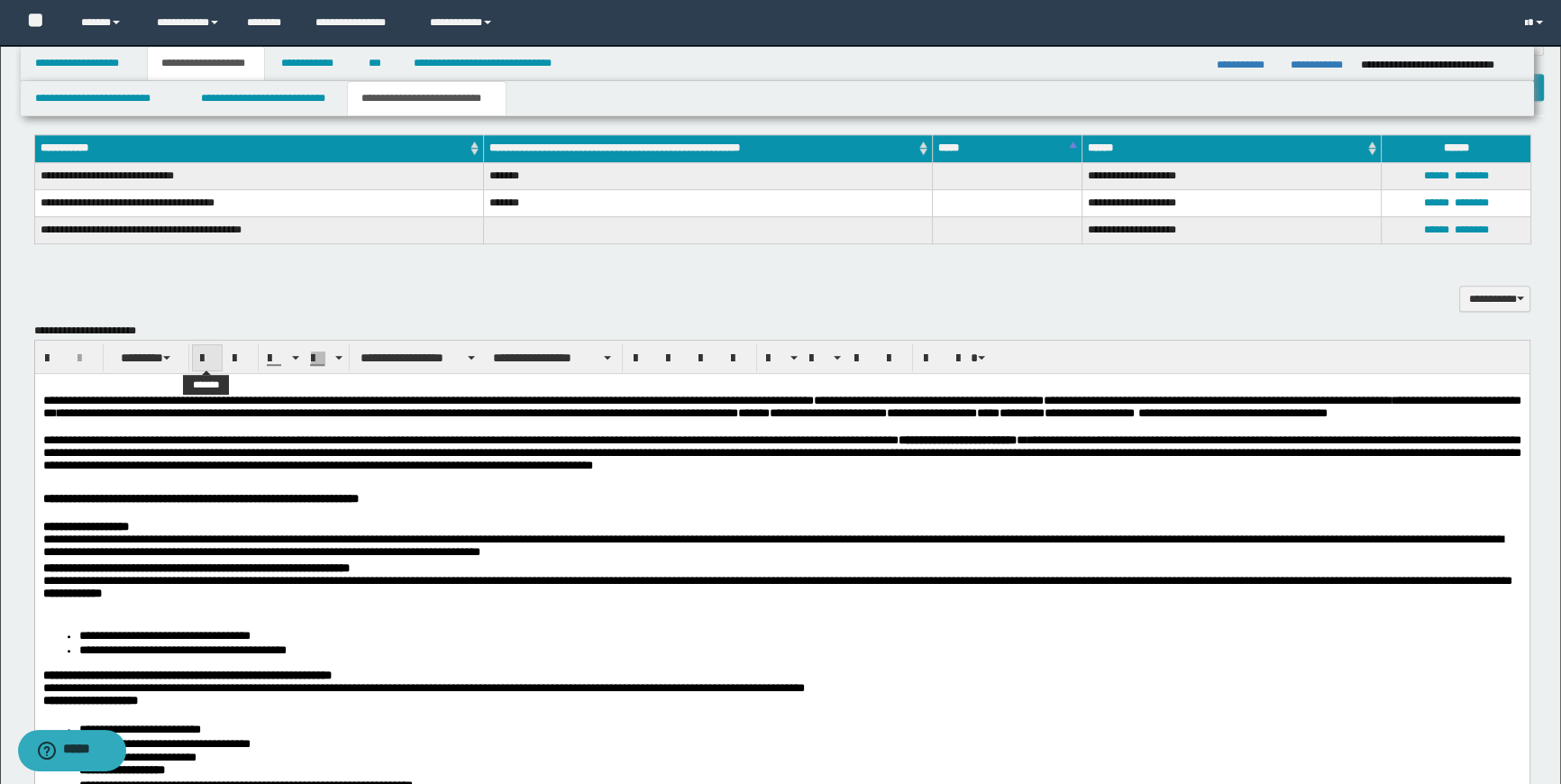 click at bounding box center [207, 359] 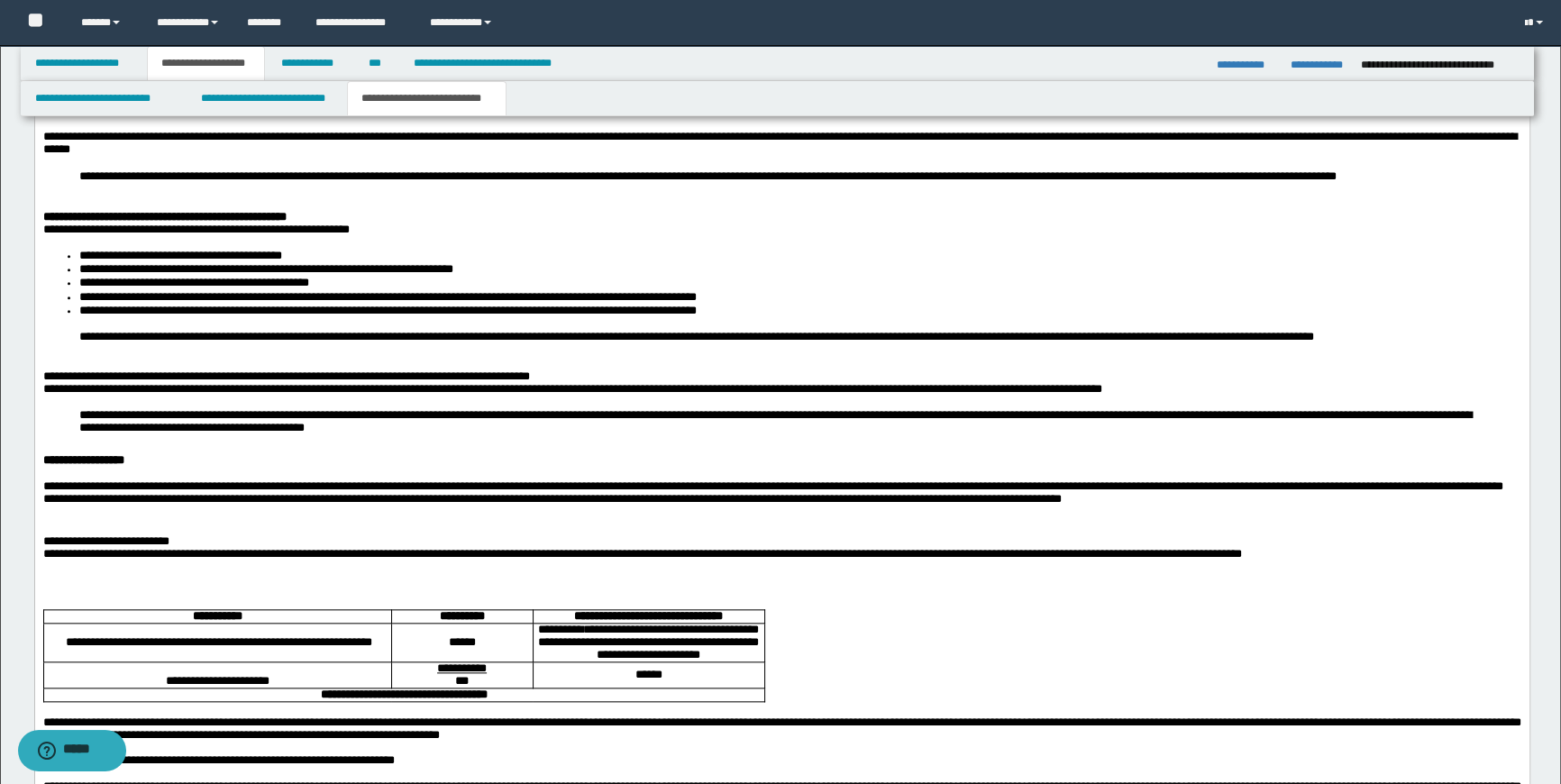 scroll, scrollTop: 2100, scrollLeft: 0, axis: vertical 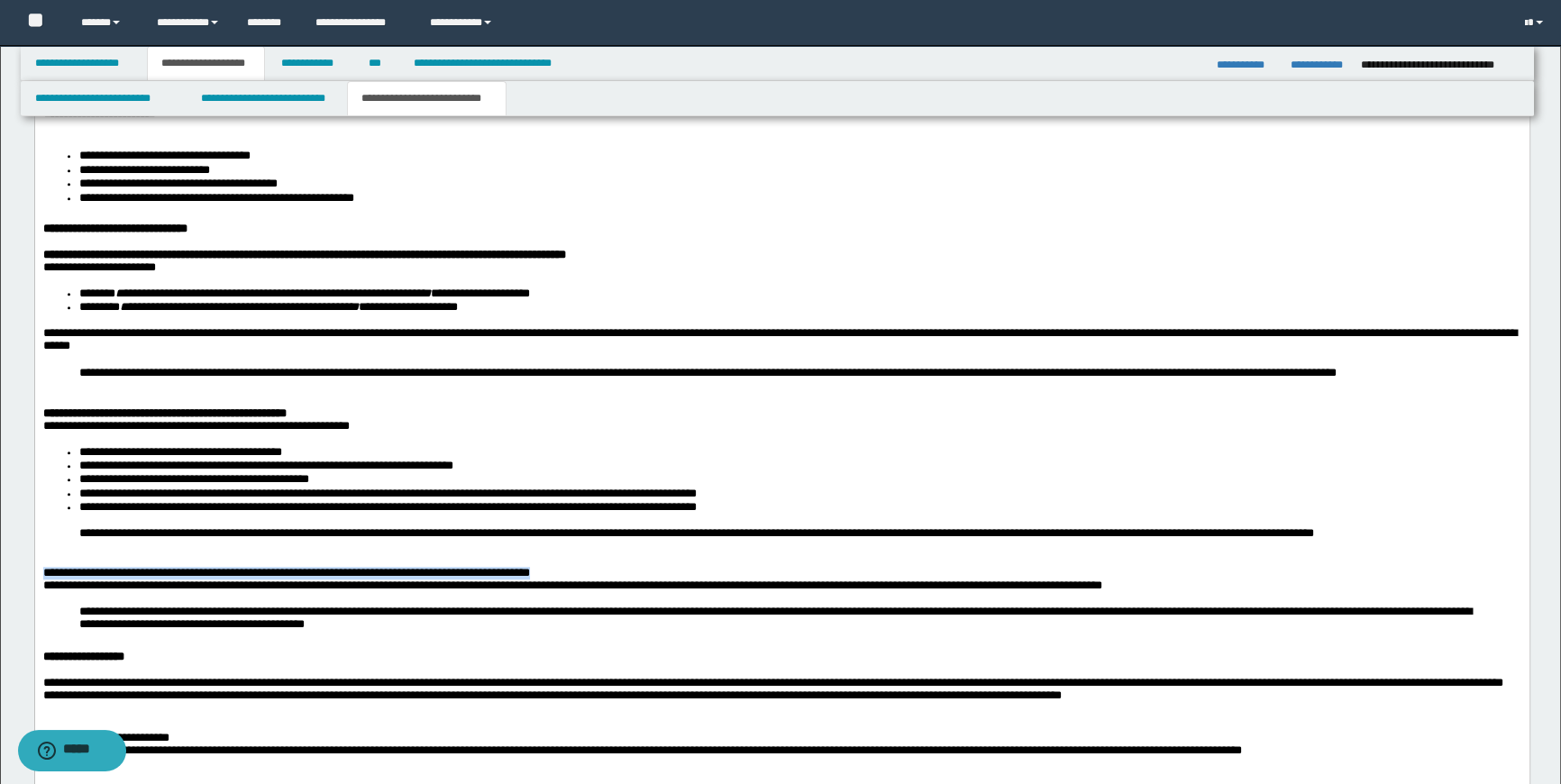 drag, startPoint x: 618, startPoint y: 593, endPoint x: 68, endPoint y: 229, distance: 659.5423 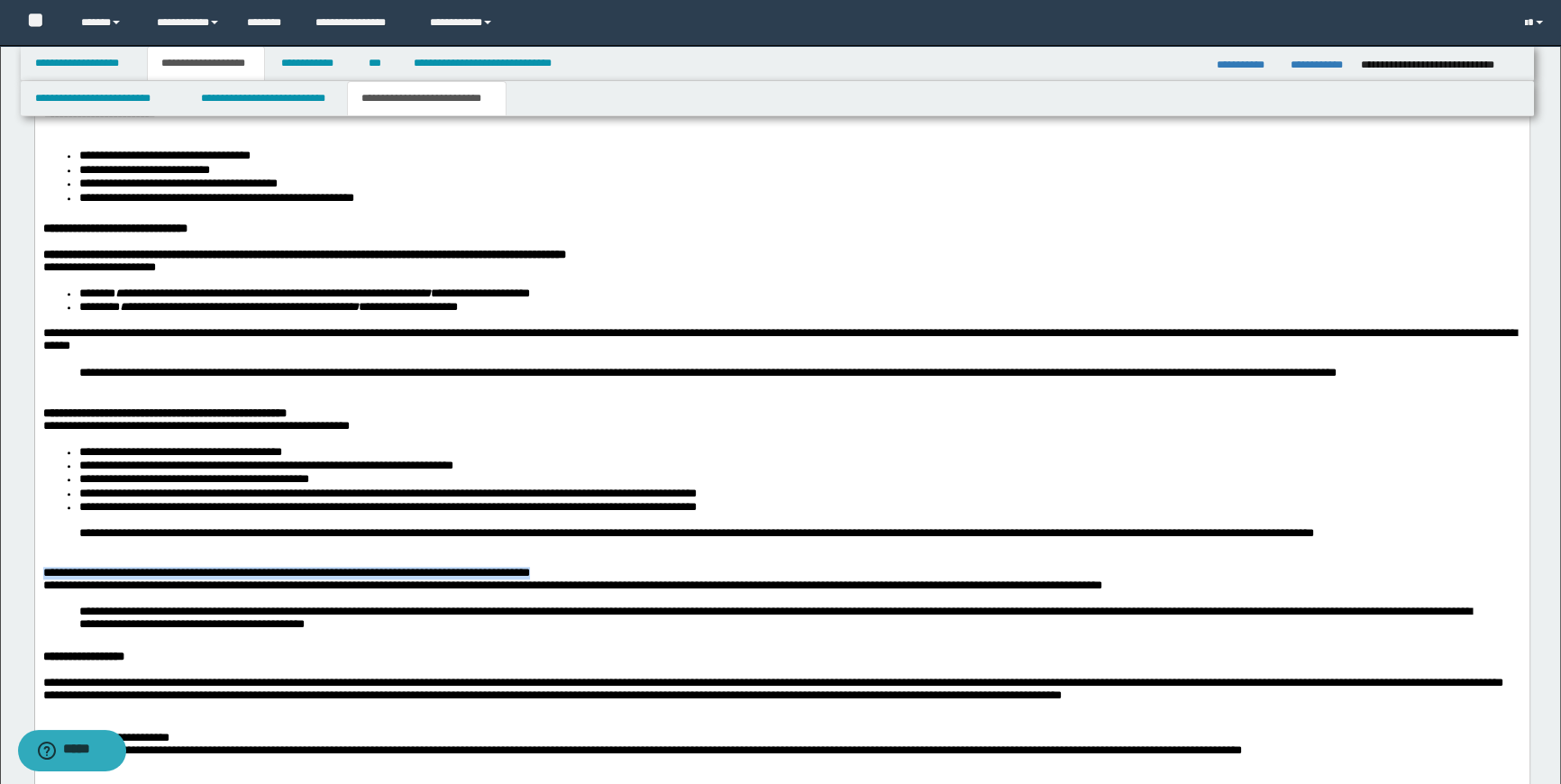 click on "**********" at bounding box center [781, 616] 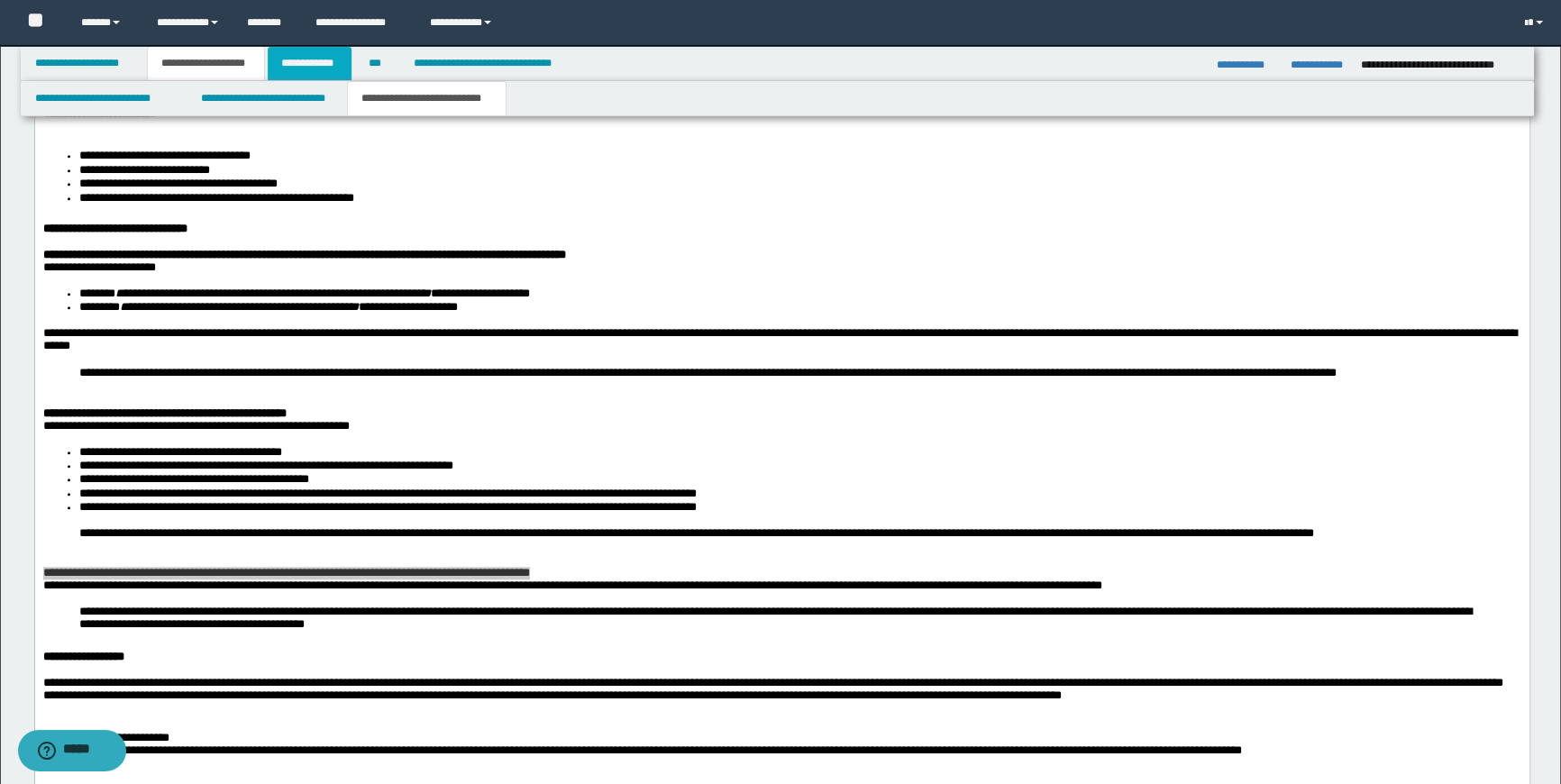 click on "**********" at bounding box center [309, 63] 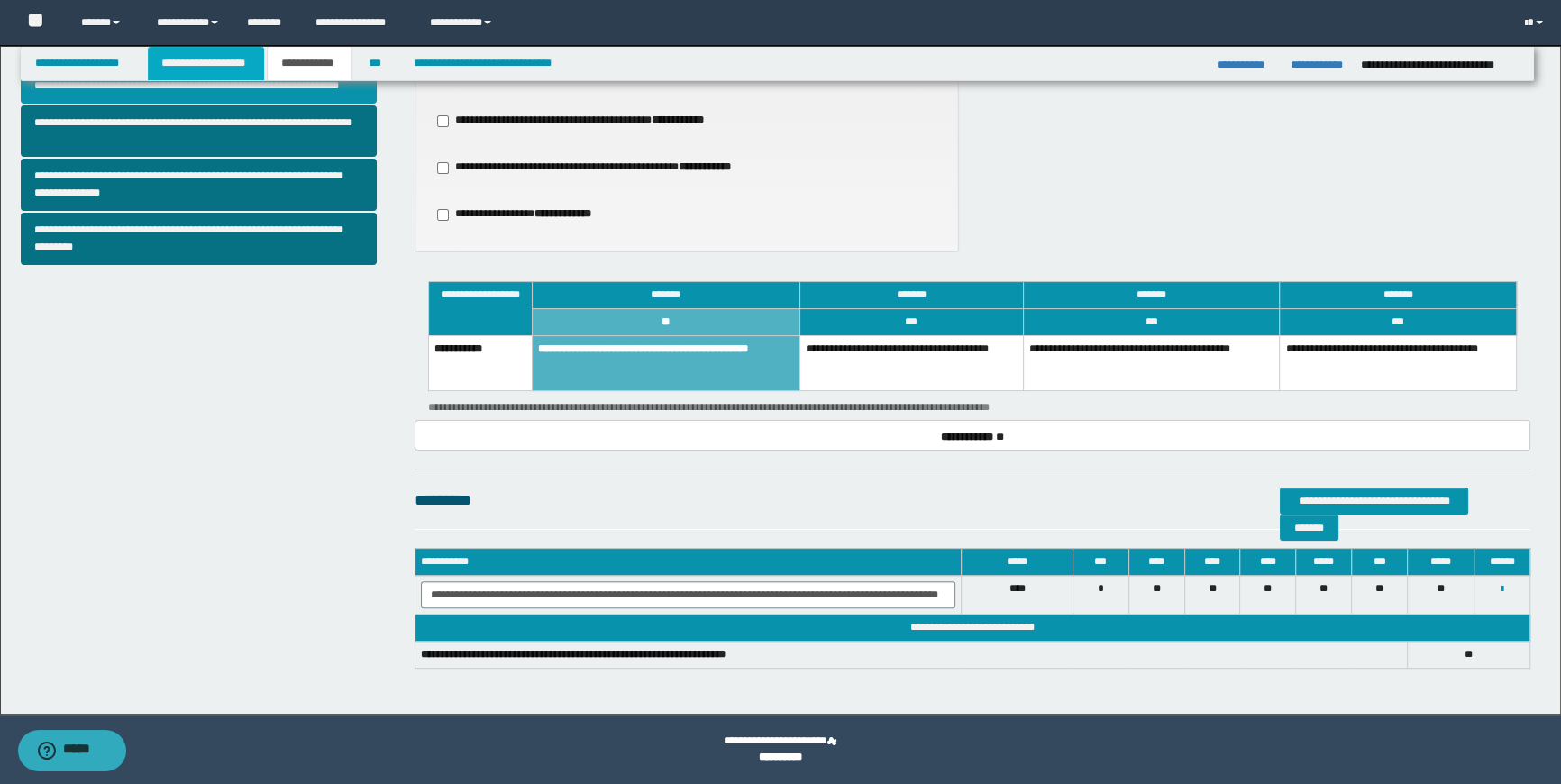 click on "**********" at bounding box center [205, 63] 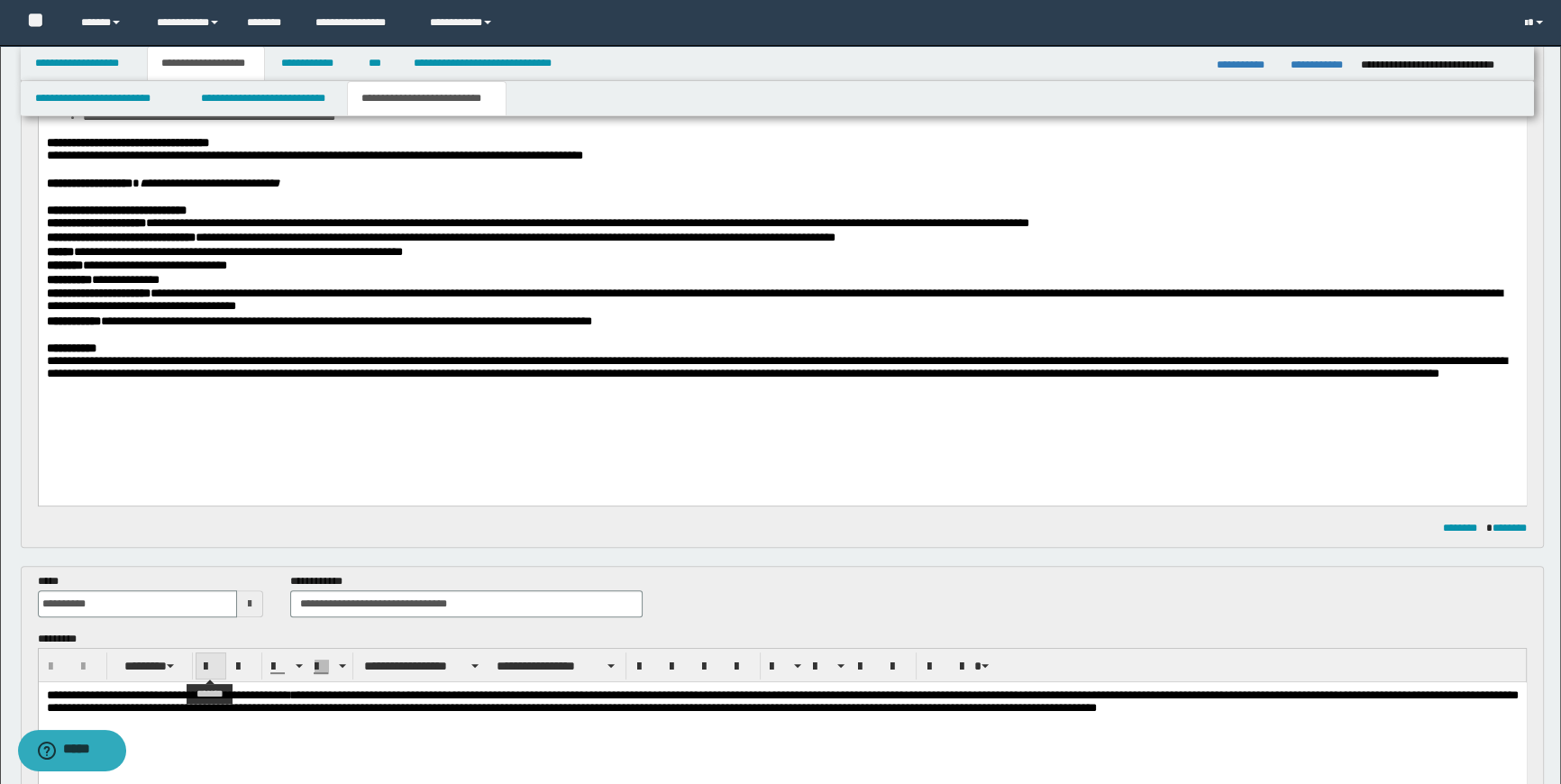 click at bounding box center (211, 667) 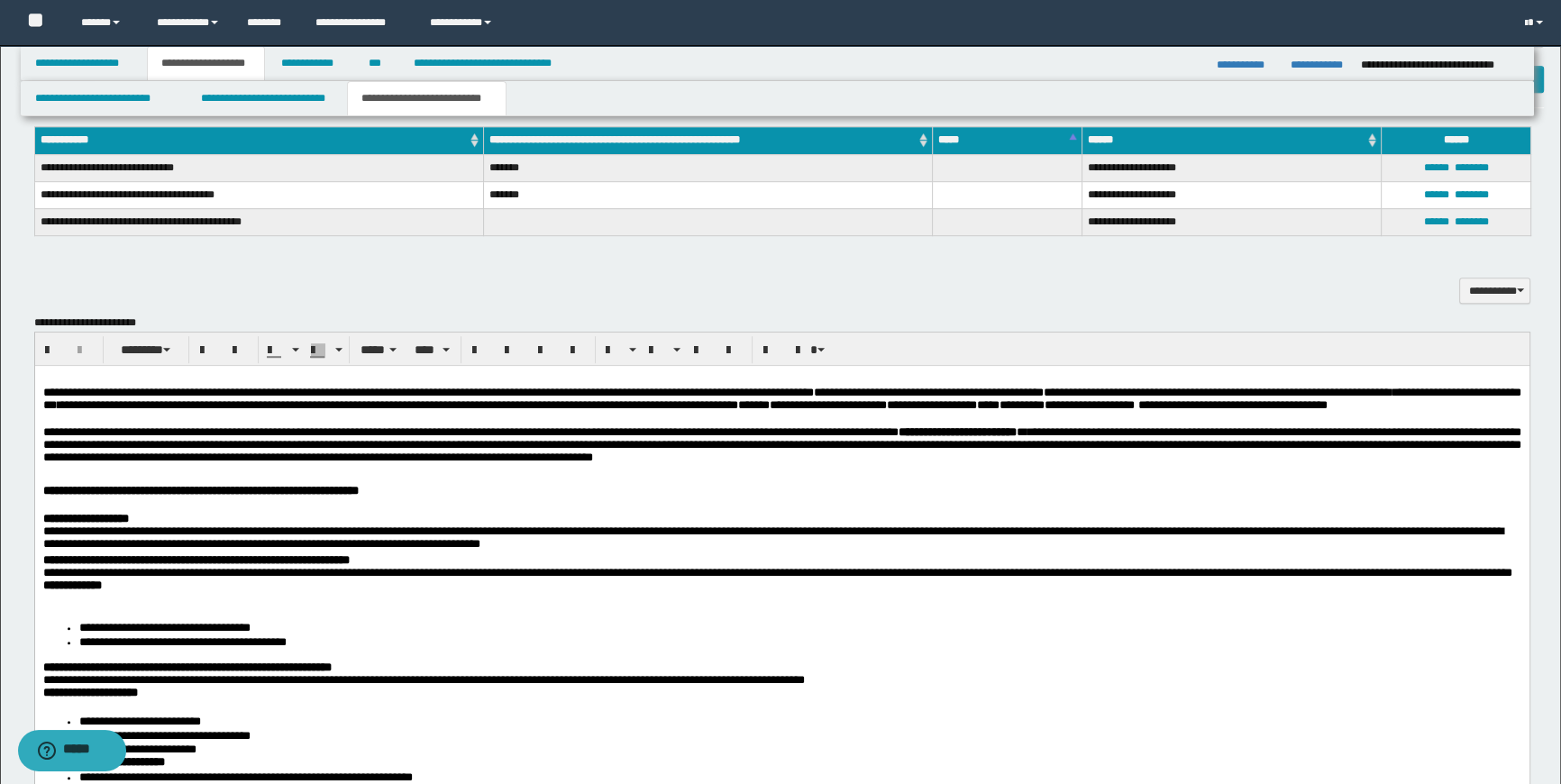 scroll, scrollTop: 1367, scrollLeft: 0, axis: vertical 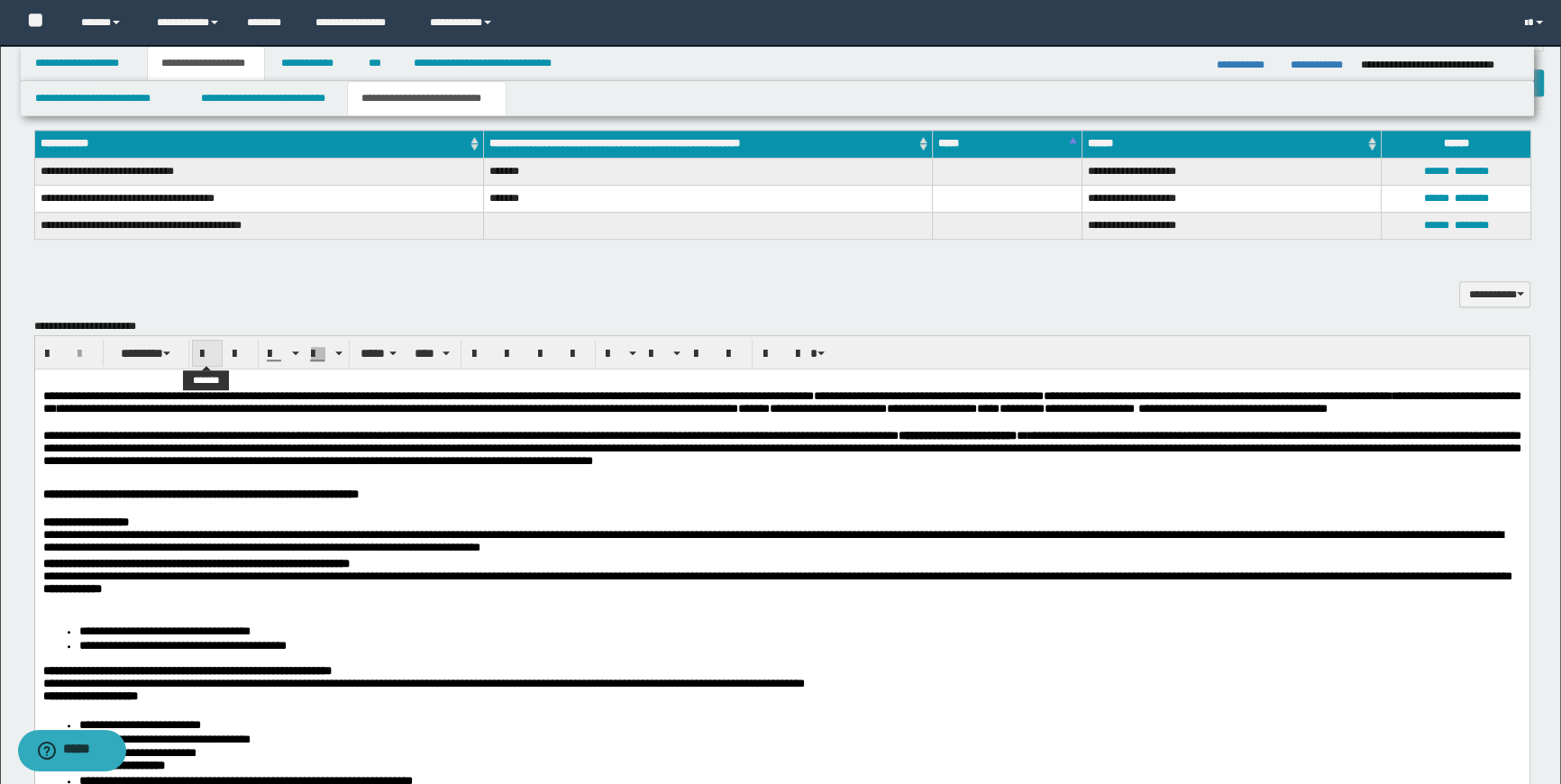 click at bounding box center [207, 354] 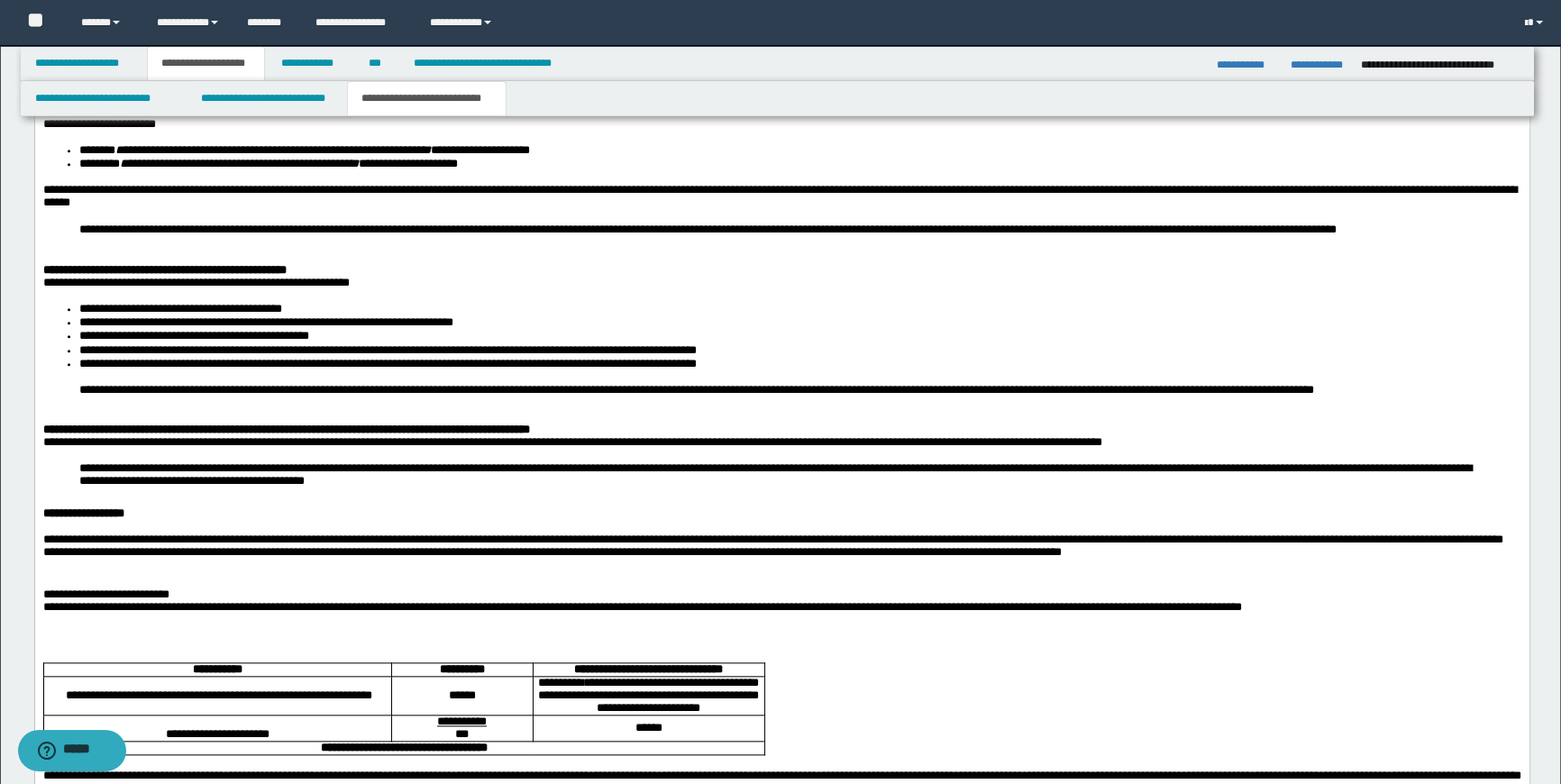scroll, scrollTop: 2350, scrollLeft: 0, axis: vertical 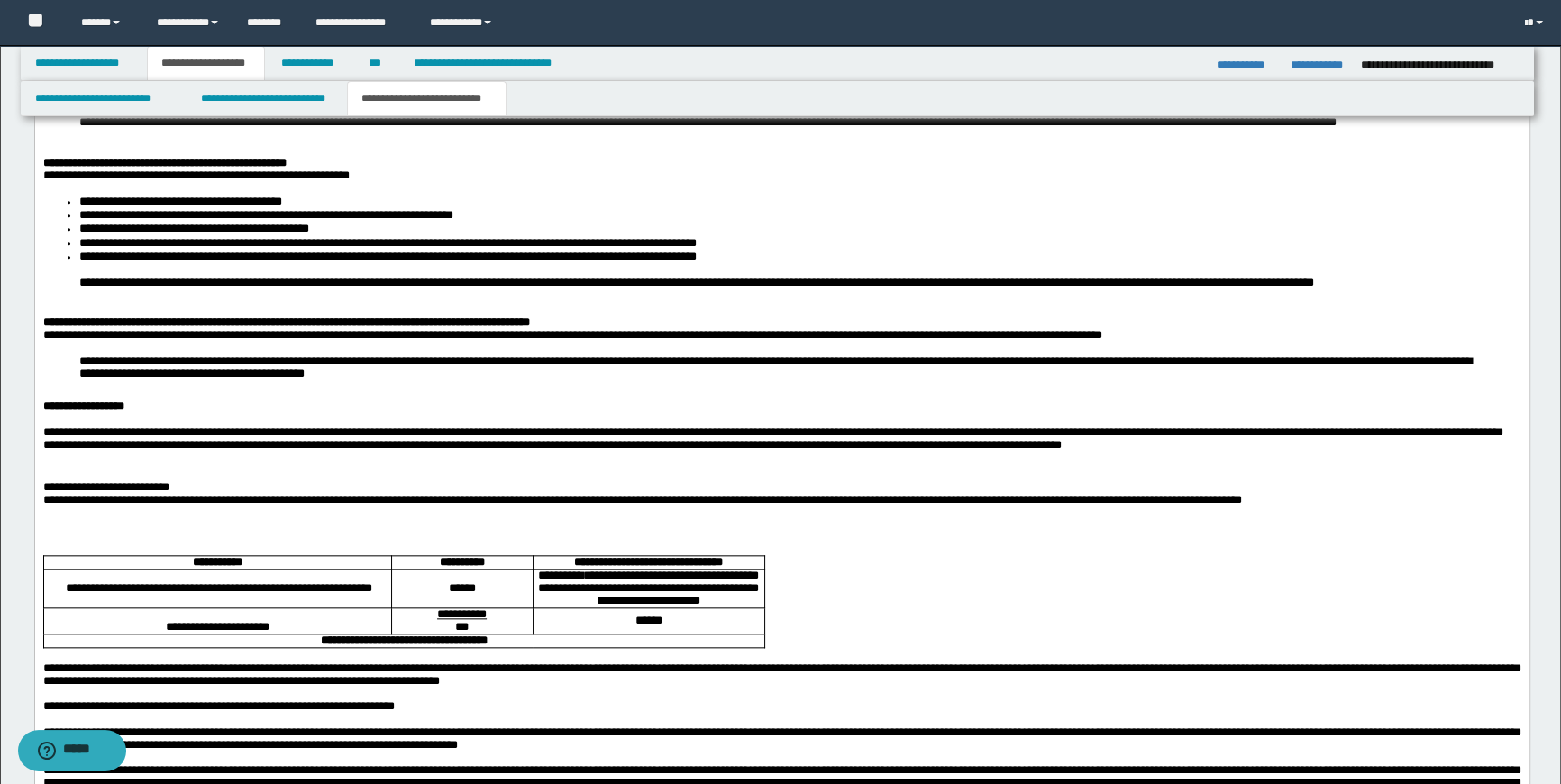 click on "**********" at bounding box center [781, 448] 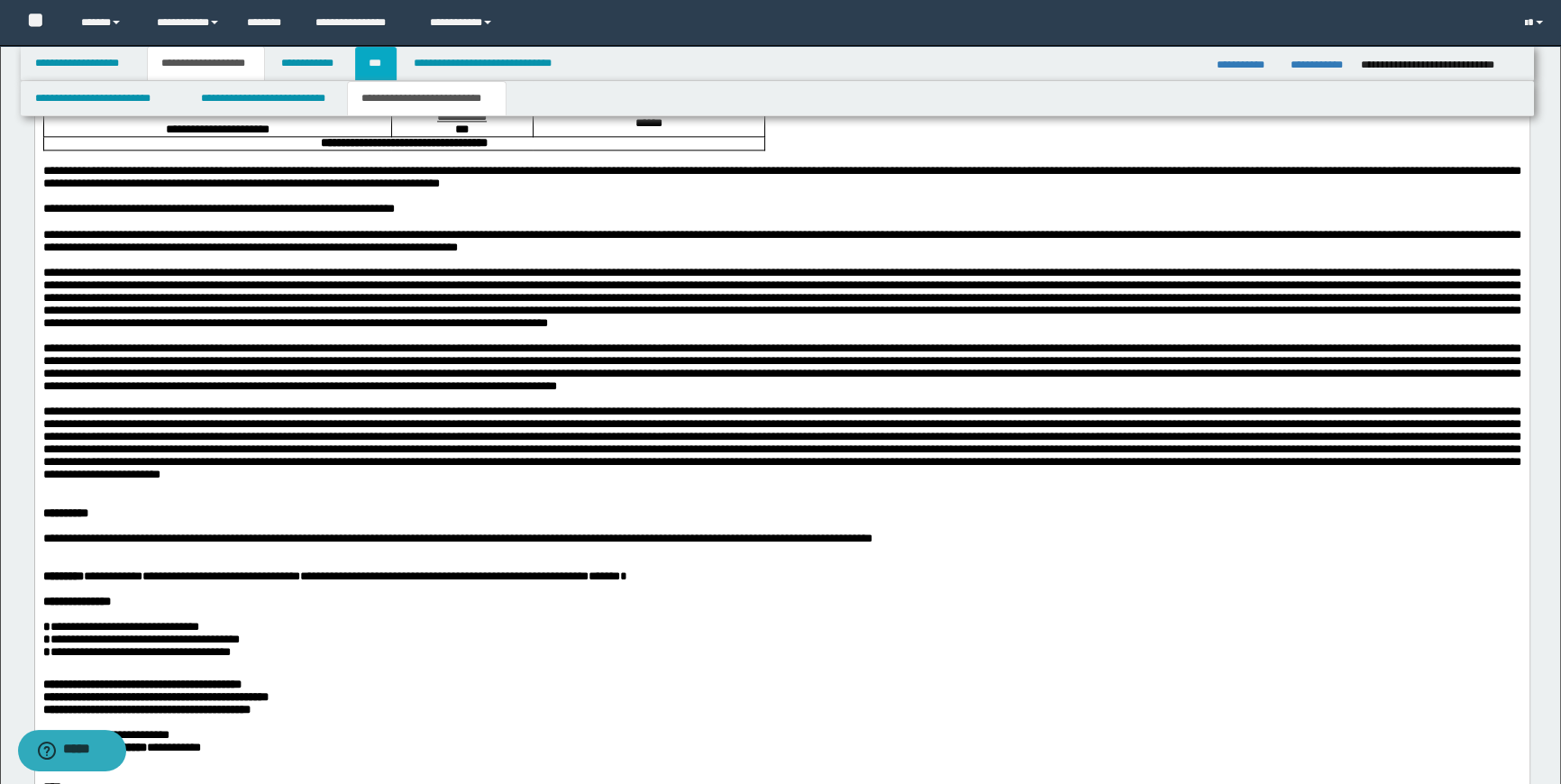 scroll, scrollTop: 2841, scrollLeft: 0, axis: vertical 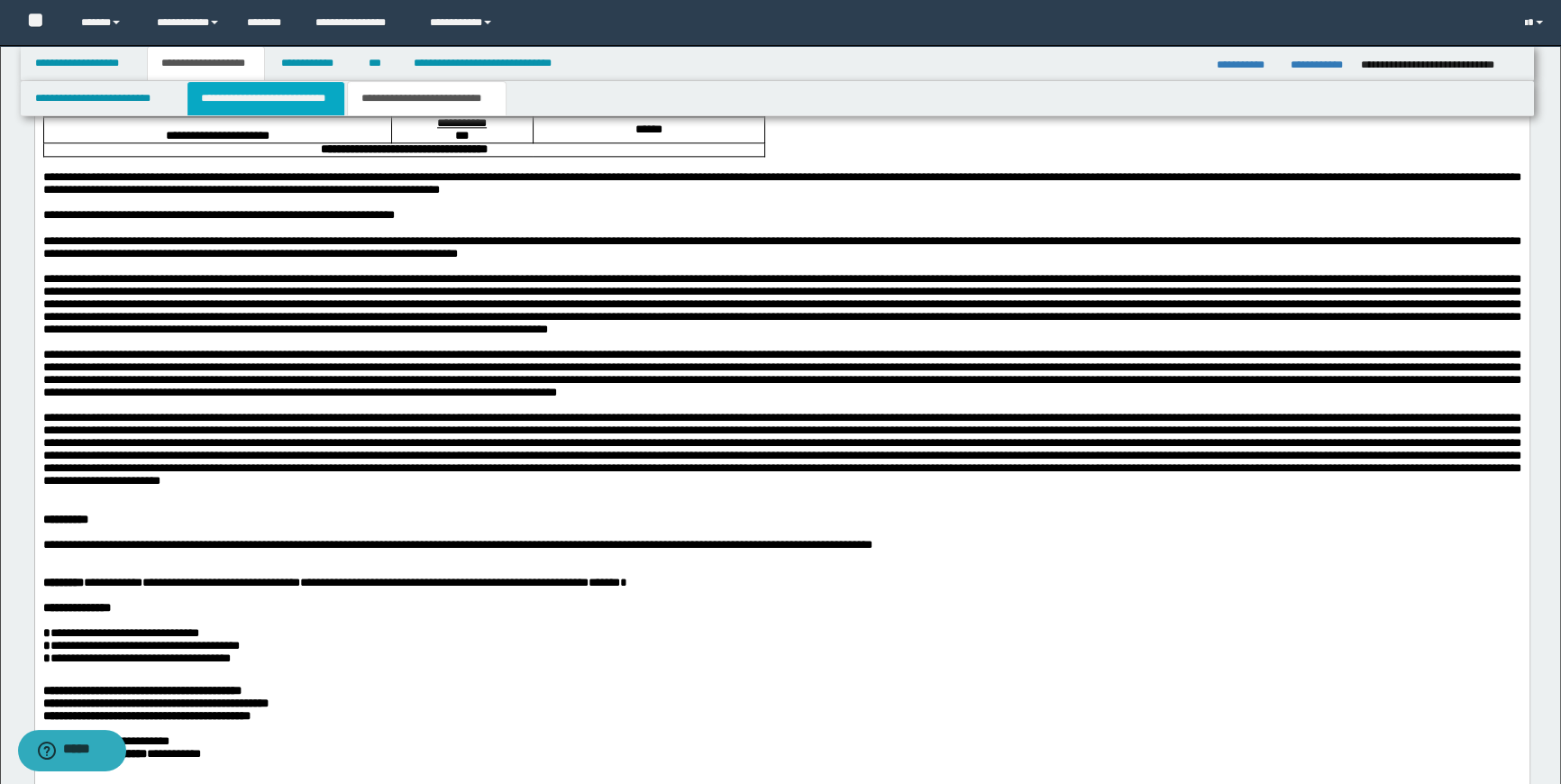 drag, startPoint x: 292, startPoint y: 93, endPoint x: 298, endPoint y: 15, distance: 78.23043 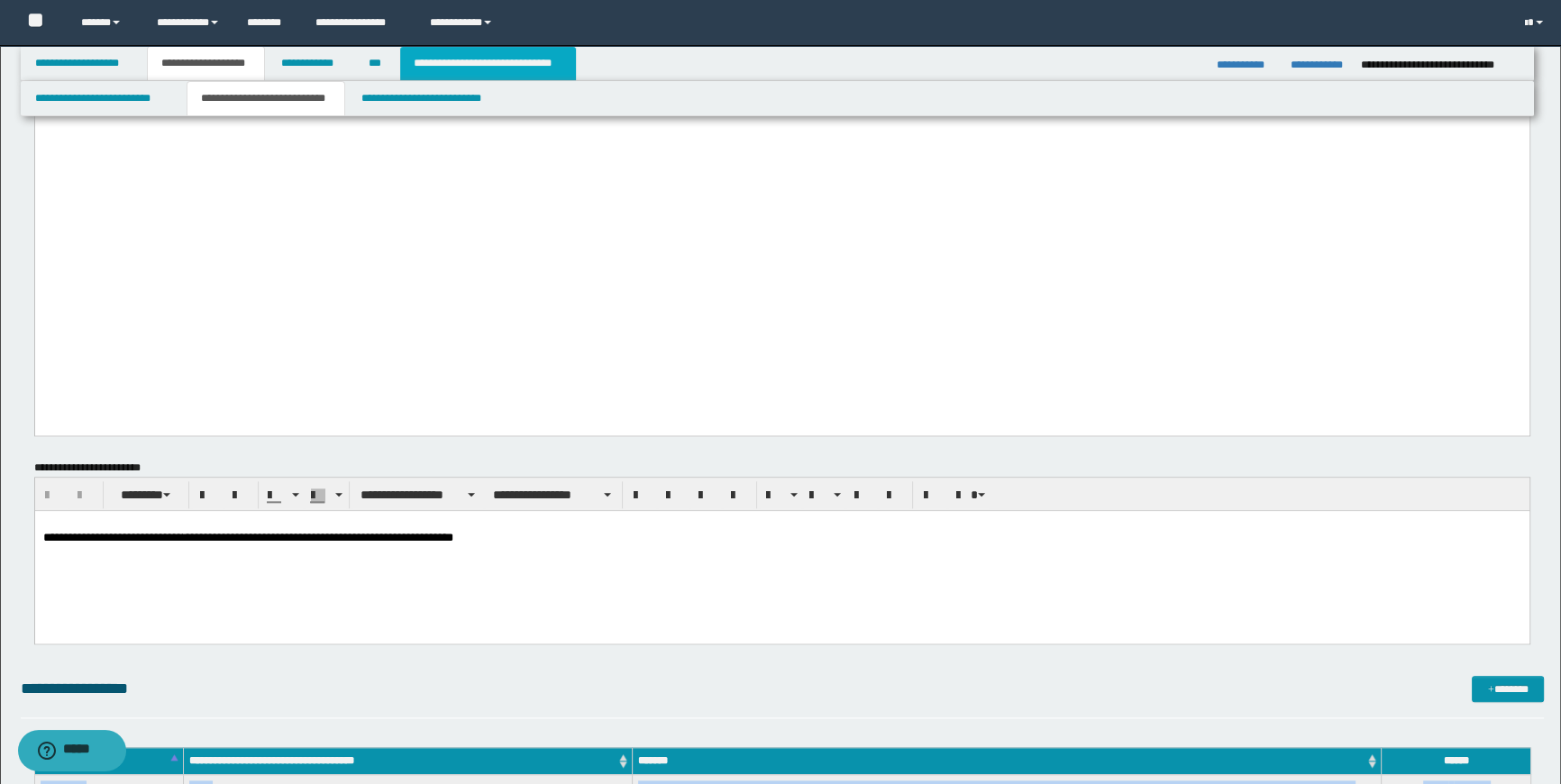 click on "**********" at bounding box center [488, 63] 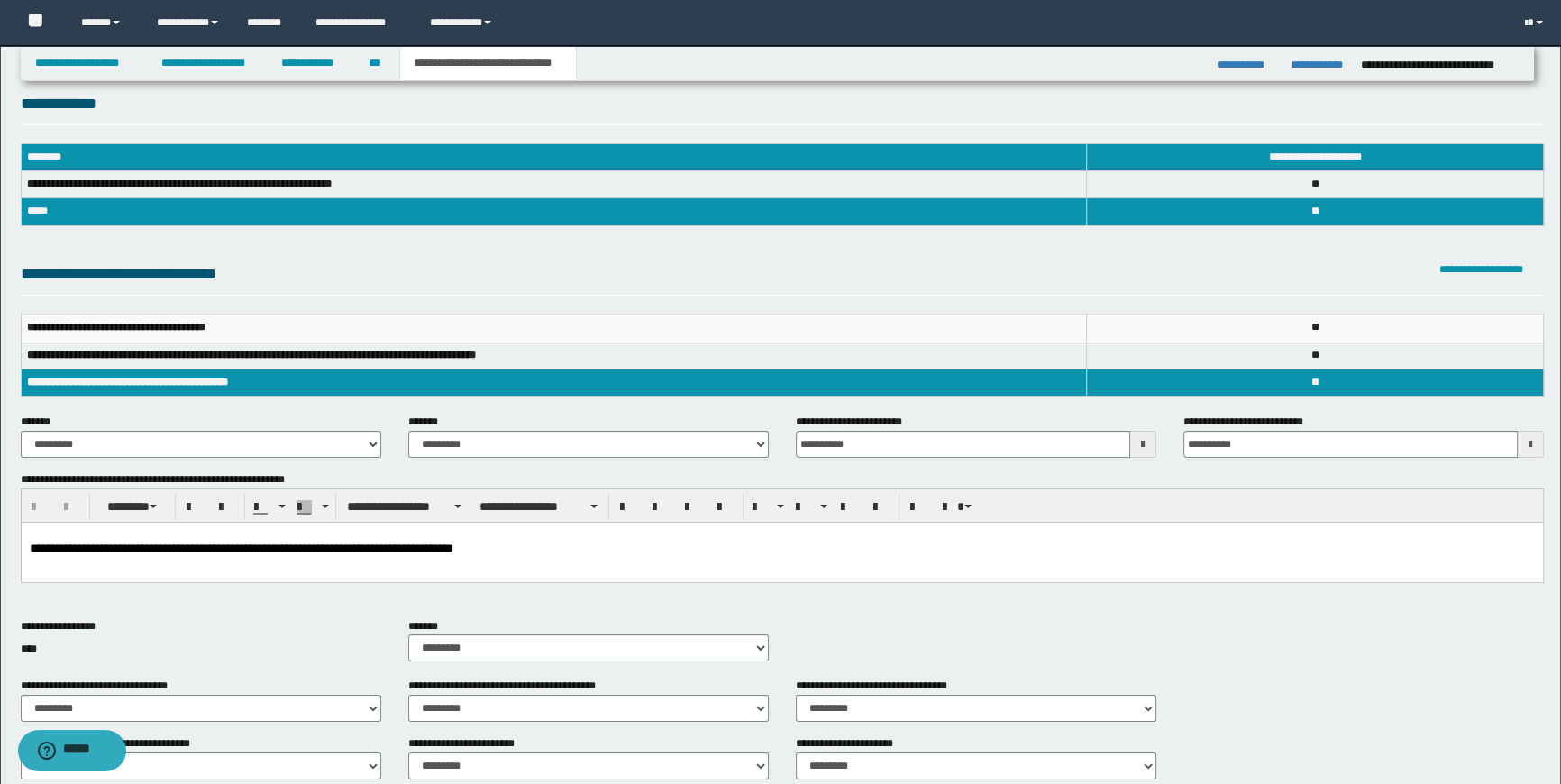 scroll, scrollTop: 0, scrollLeft: 0, axis: both 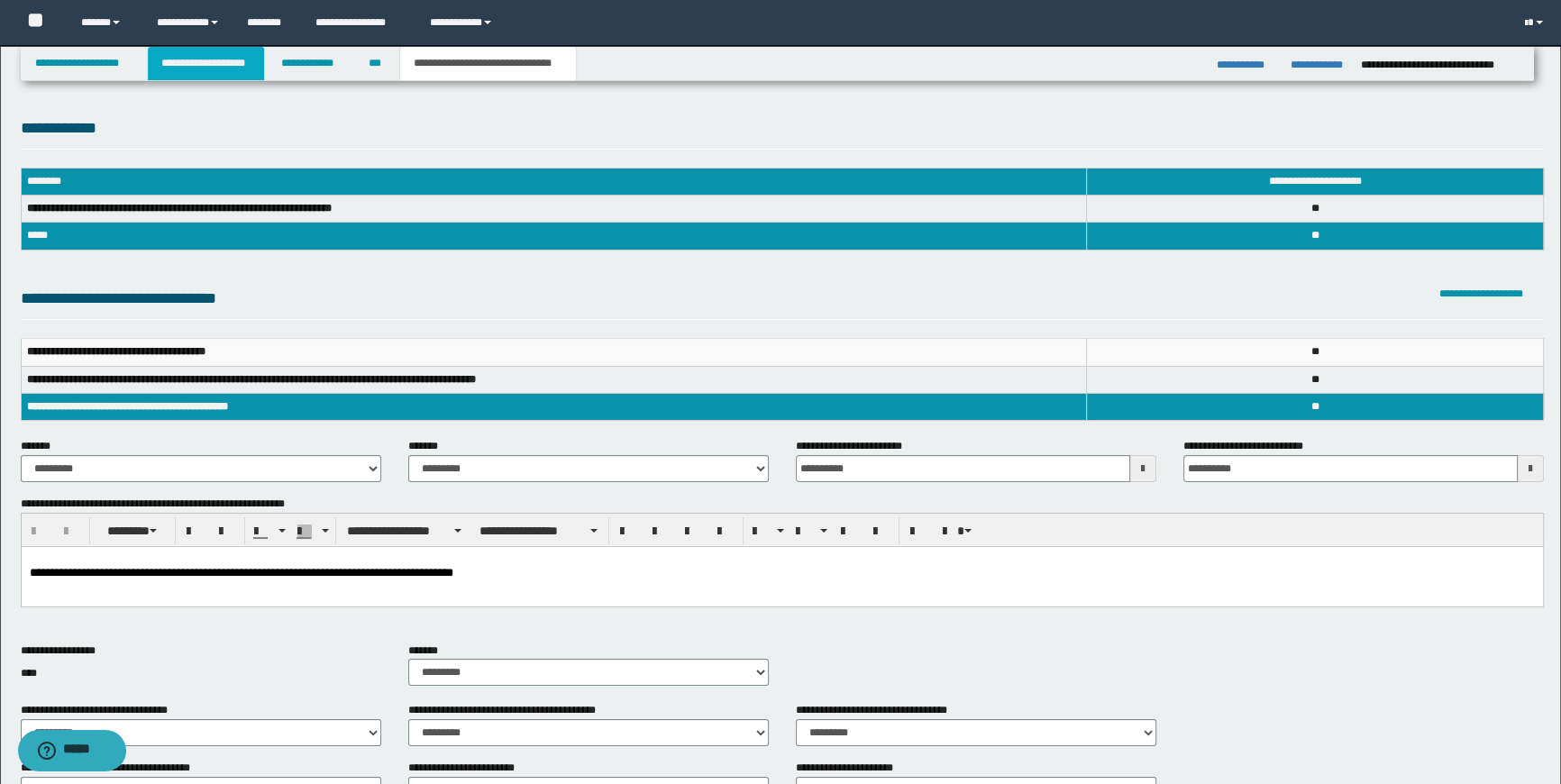 click on "**********" at bounding box center (205, 63) 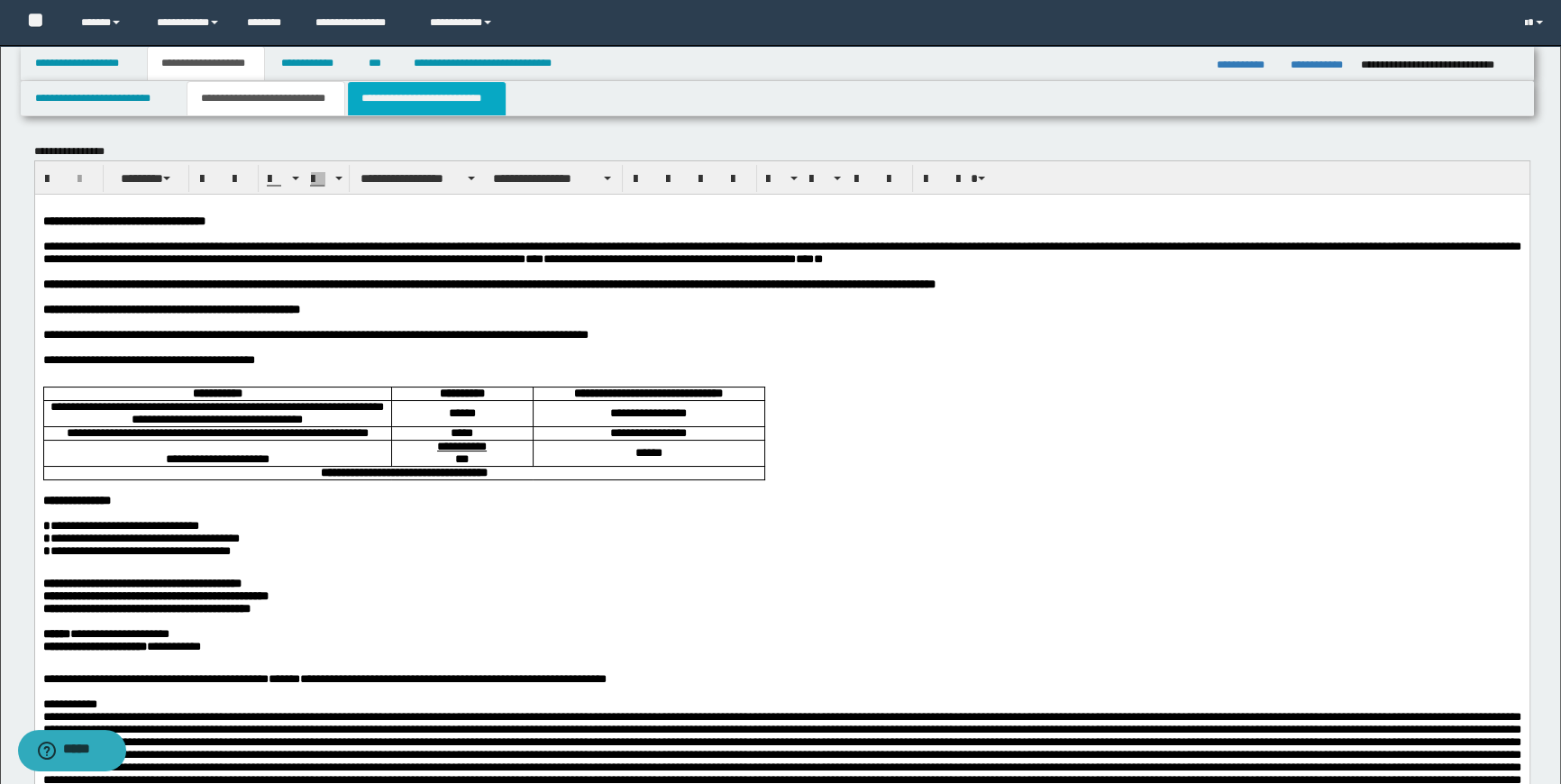 click on "**********" at bounding box center [426, 98] 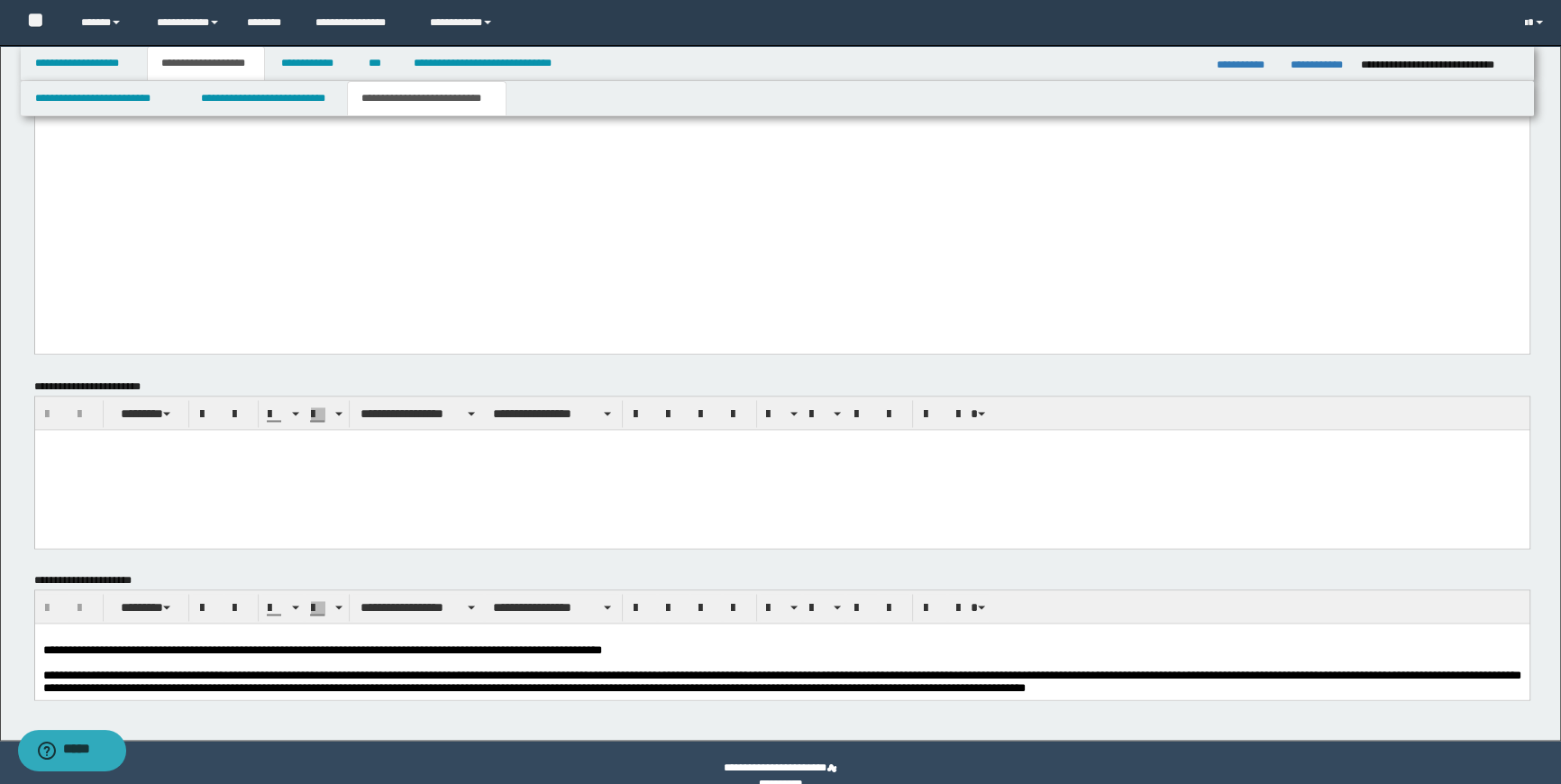 scroll, scrollTop: 3549, scrollLeft: 0, axis: vertical 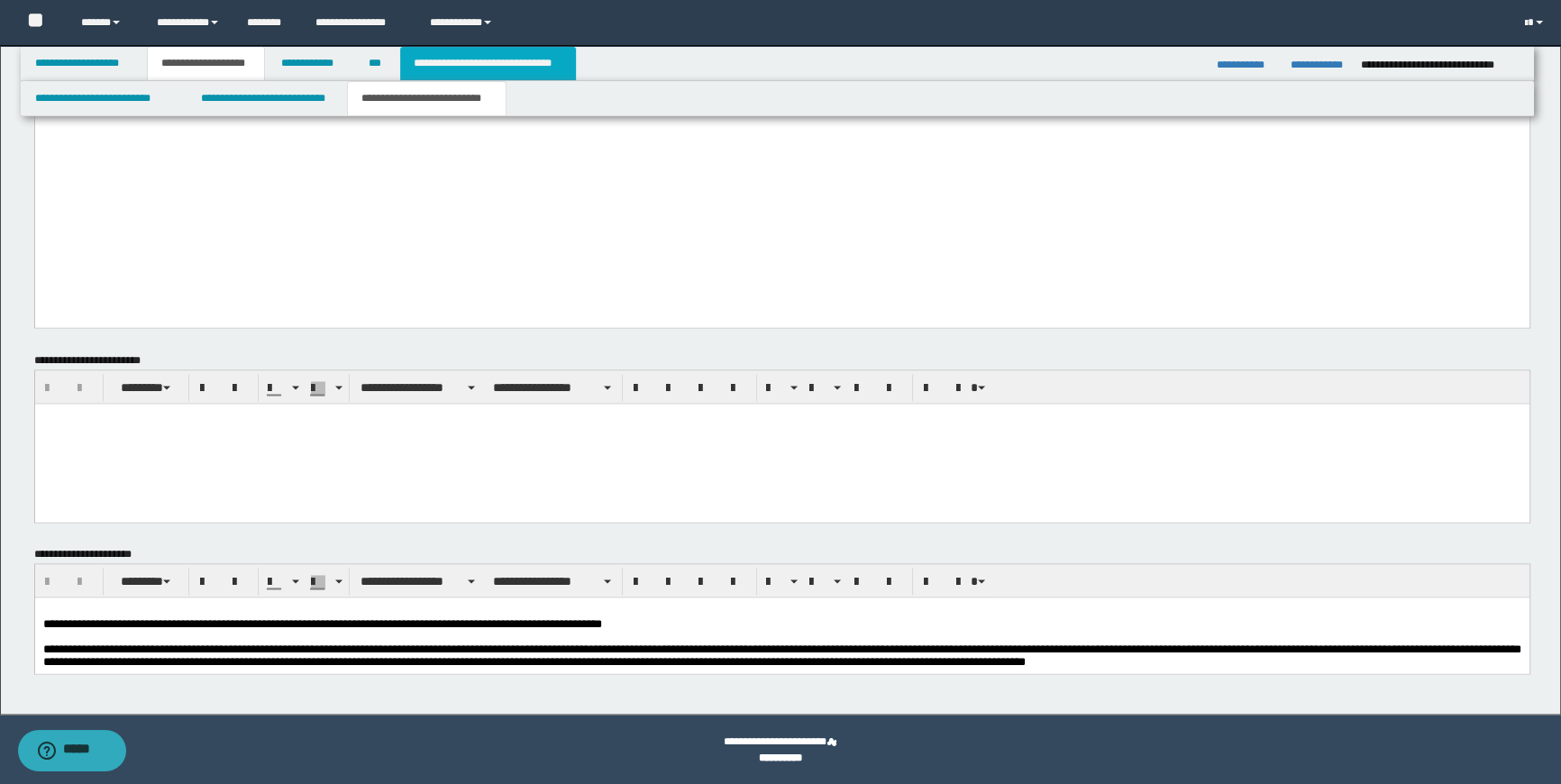 click on "**********" at bounding box center [488, 63] 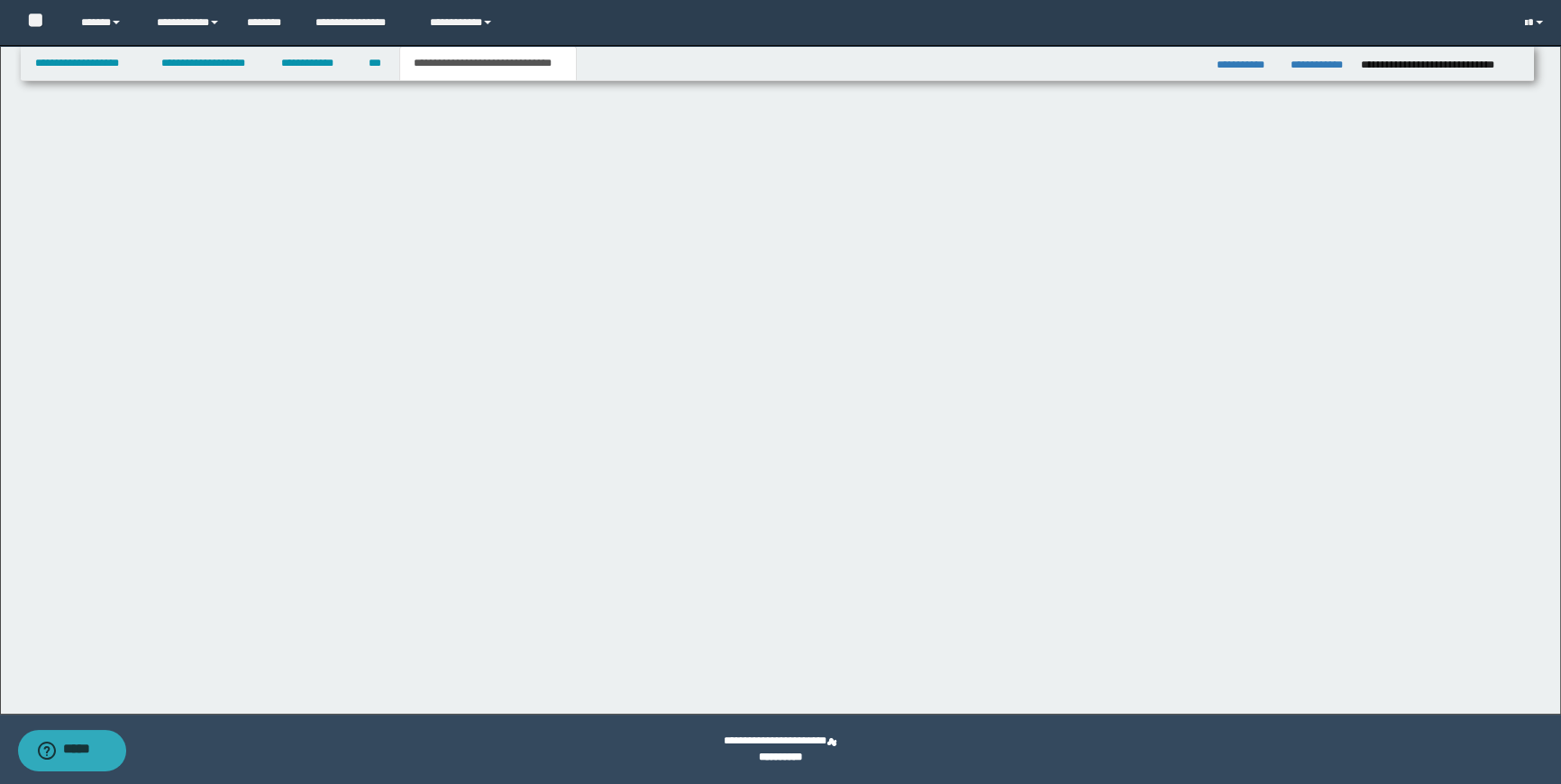 scroll, scrollTop: 507, scrollLeft: 0, axis: vertical 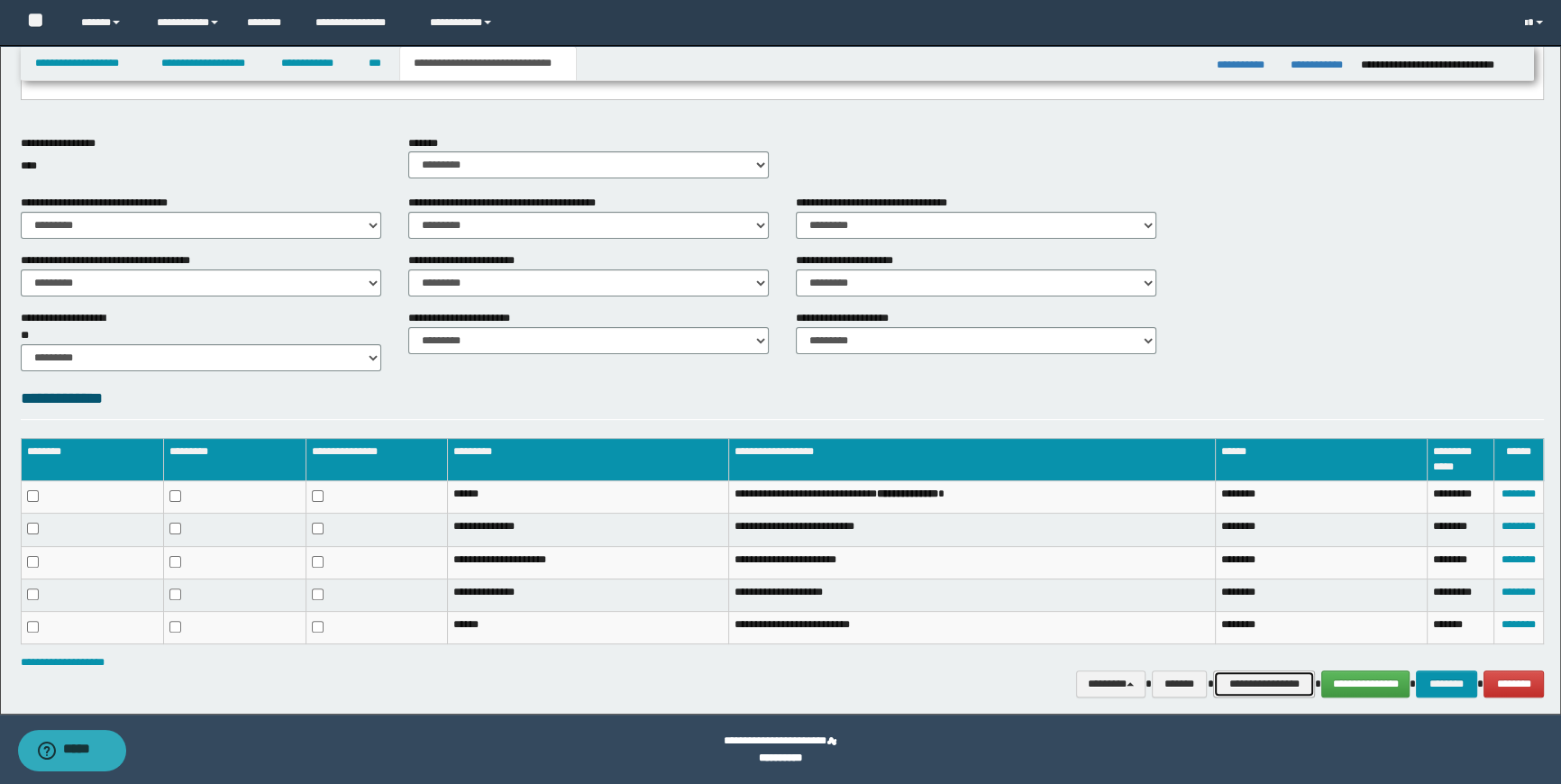 click on "**********" at bounding box center (1264, 684) 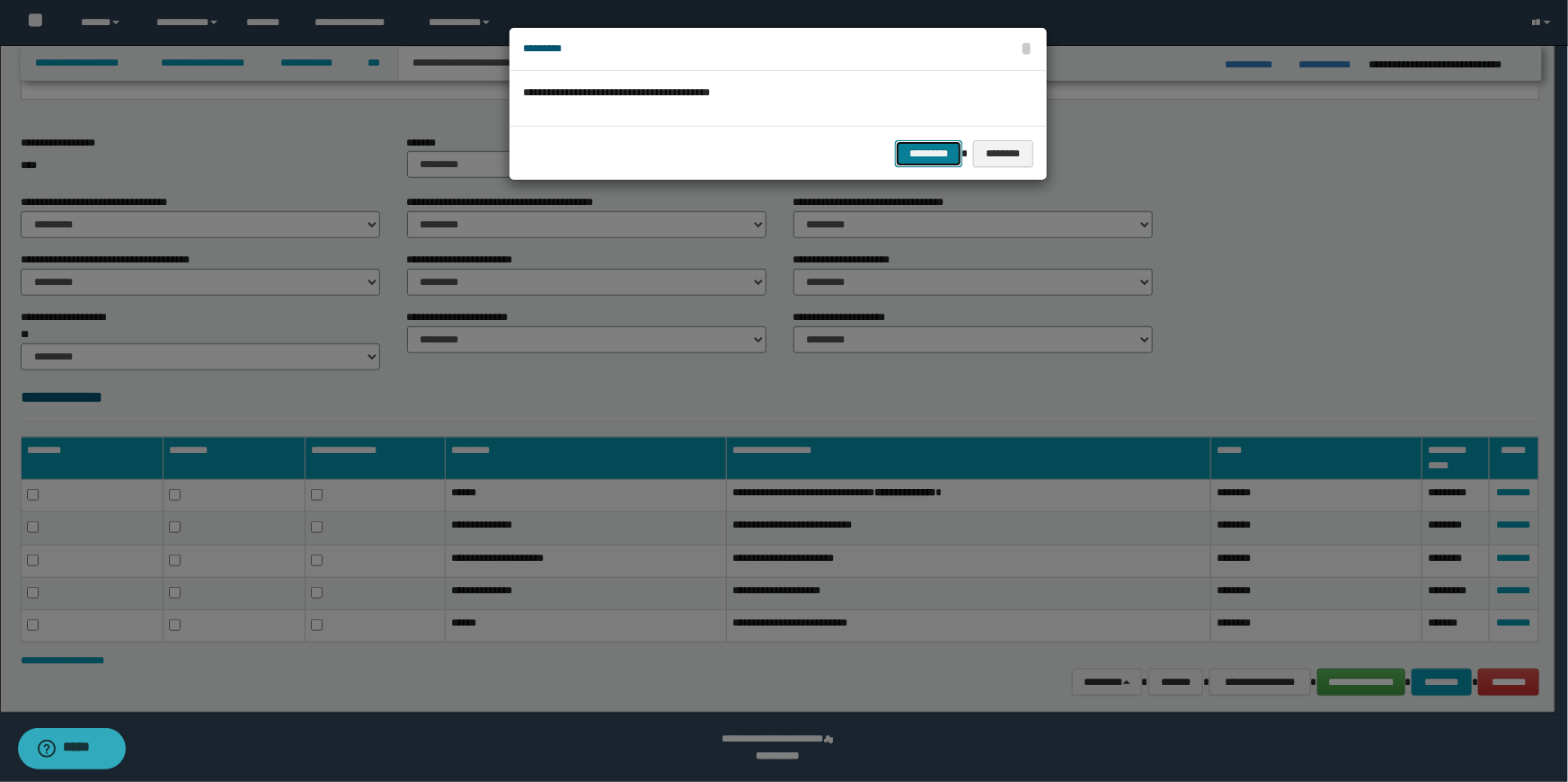 click on "*********" at bounding box center (928, 154) 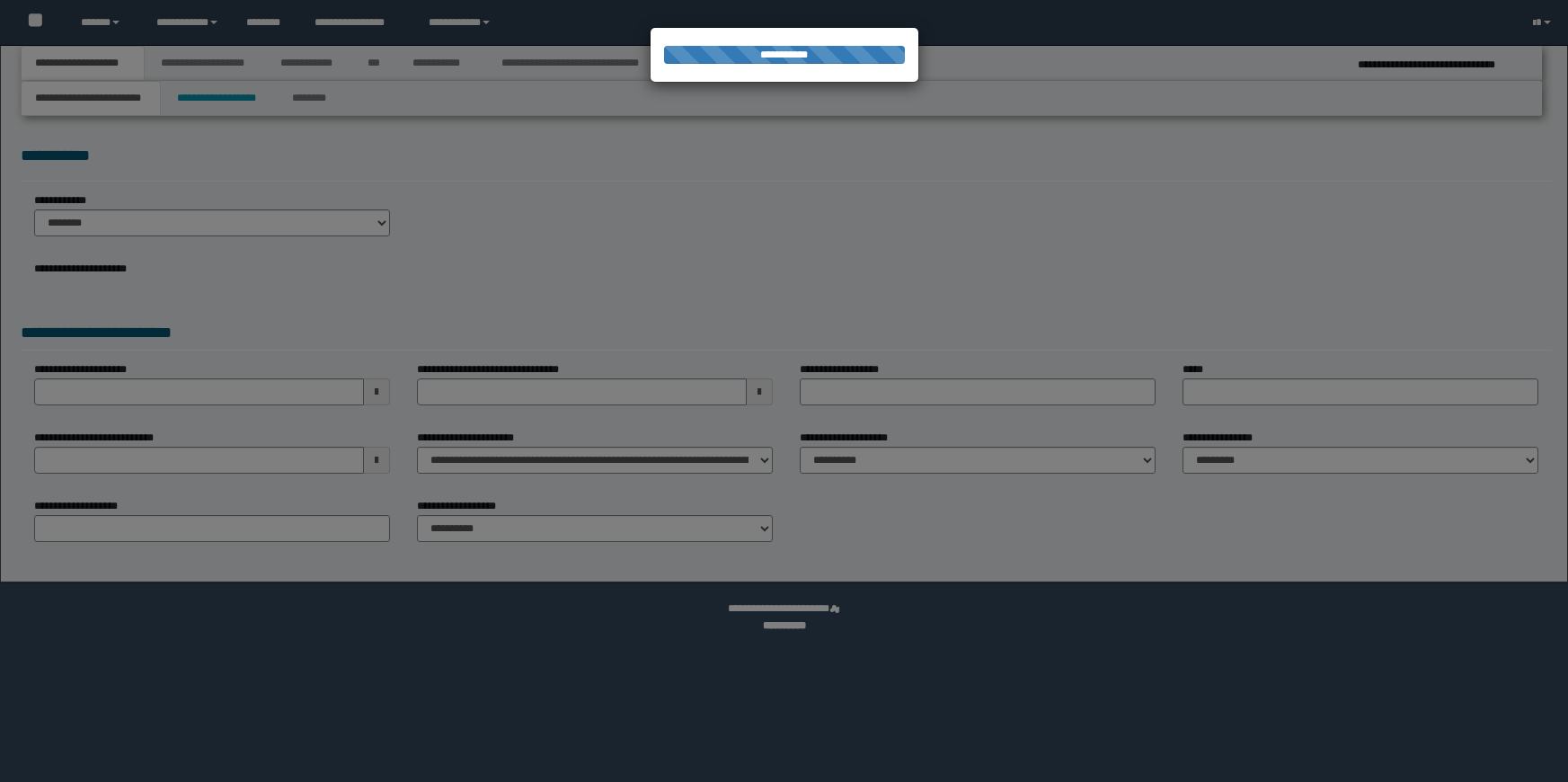 scroll, scrollTop: 0, scrollLeft: 0, axis: both 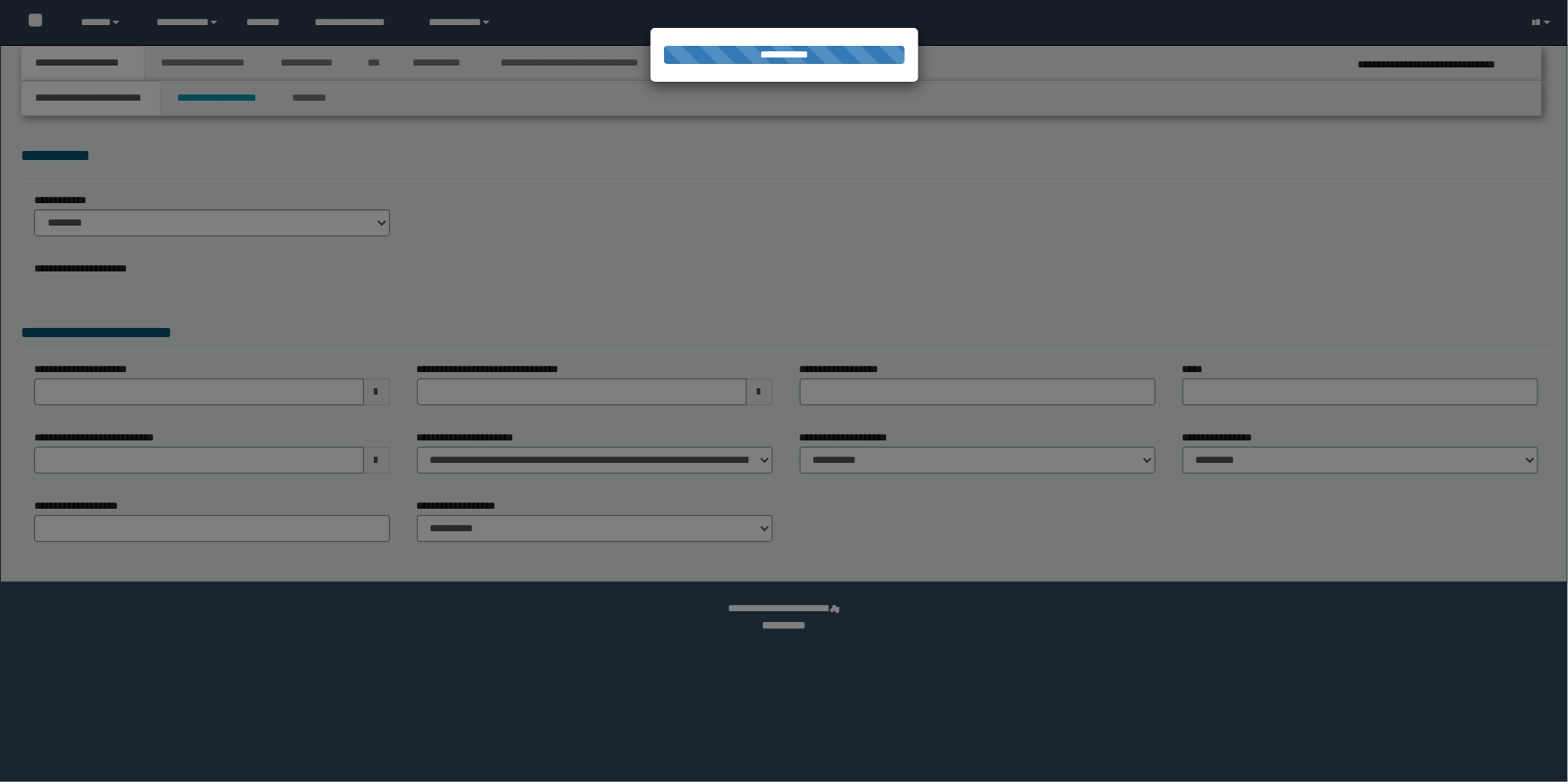 select on "*" 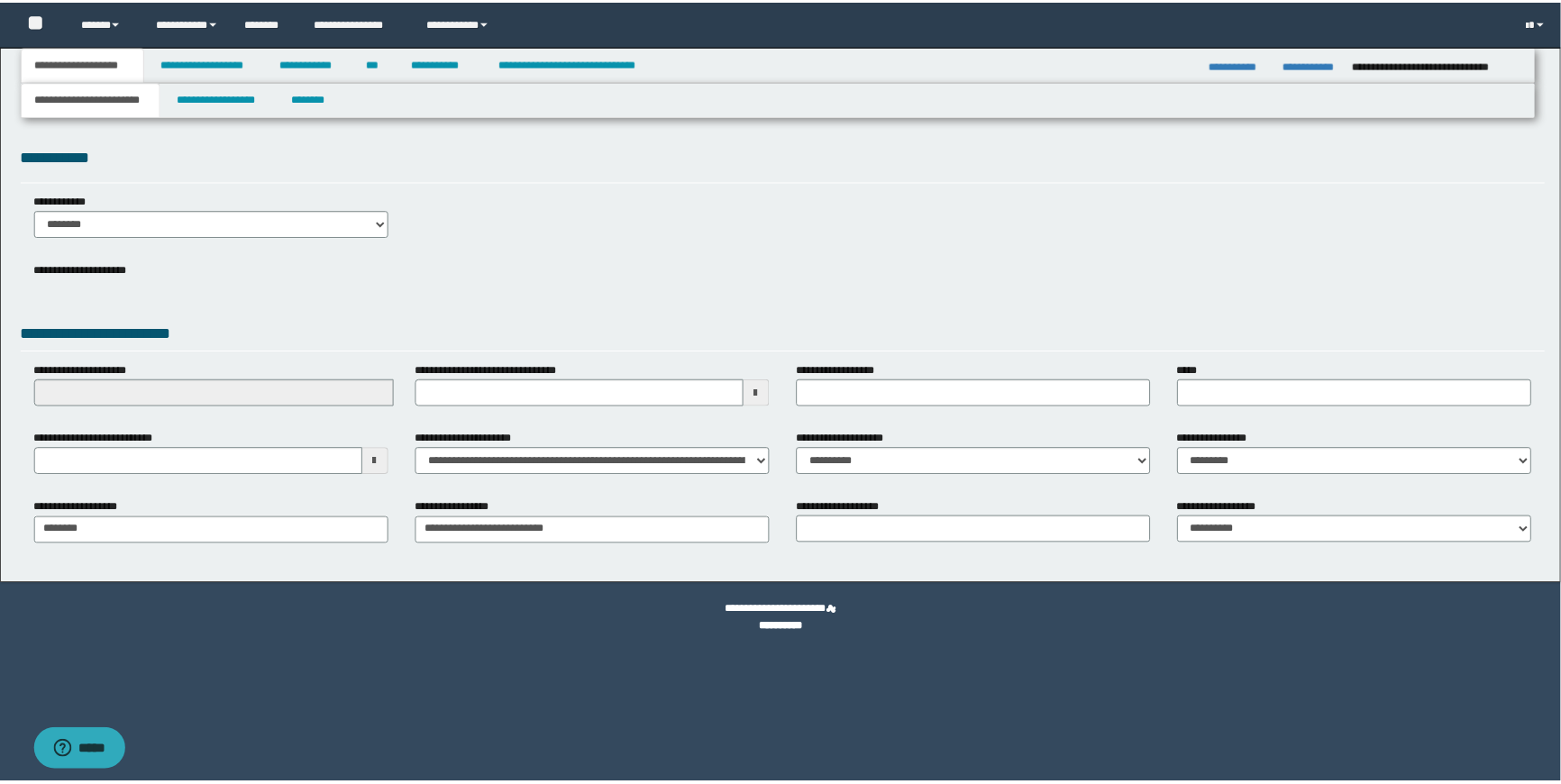 scroll, scrollTop: 0, scrollLeft: 0, axis: both 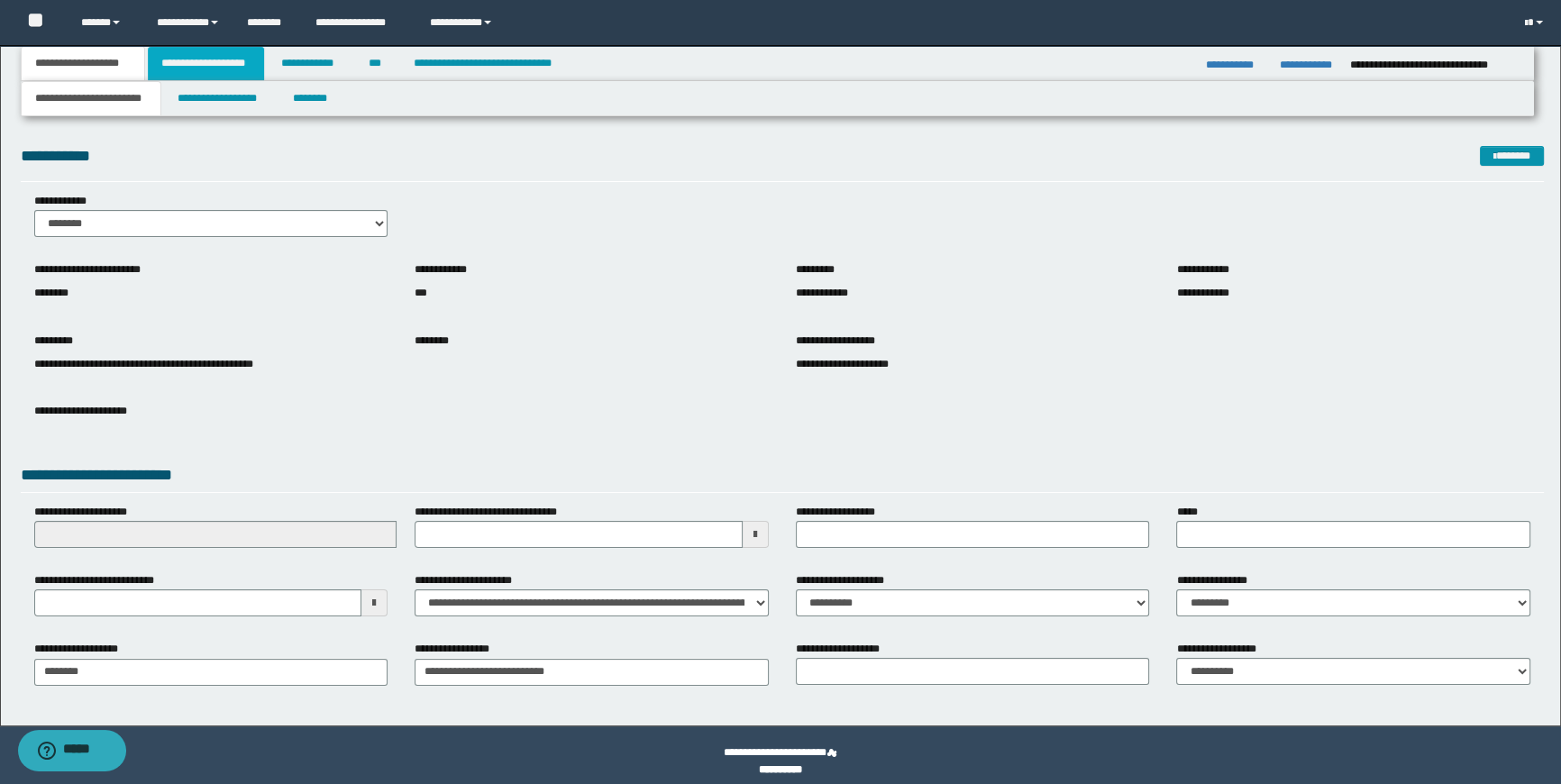 click on "**********" at bounding box center [205, 63] 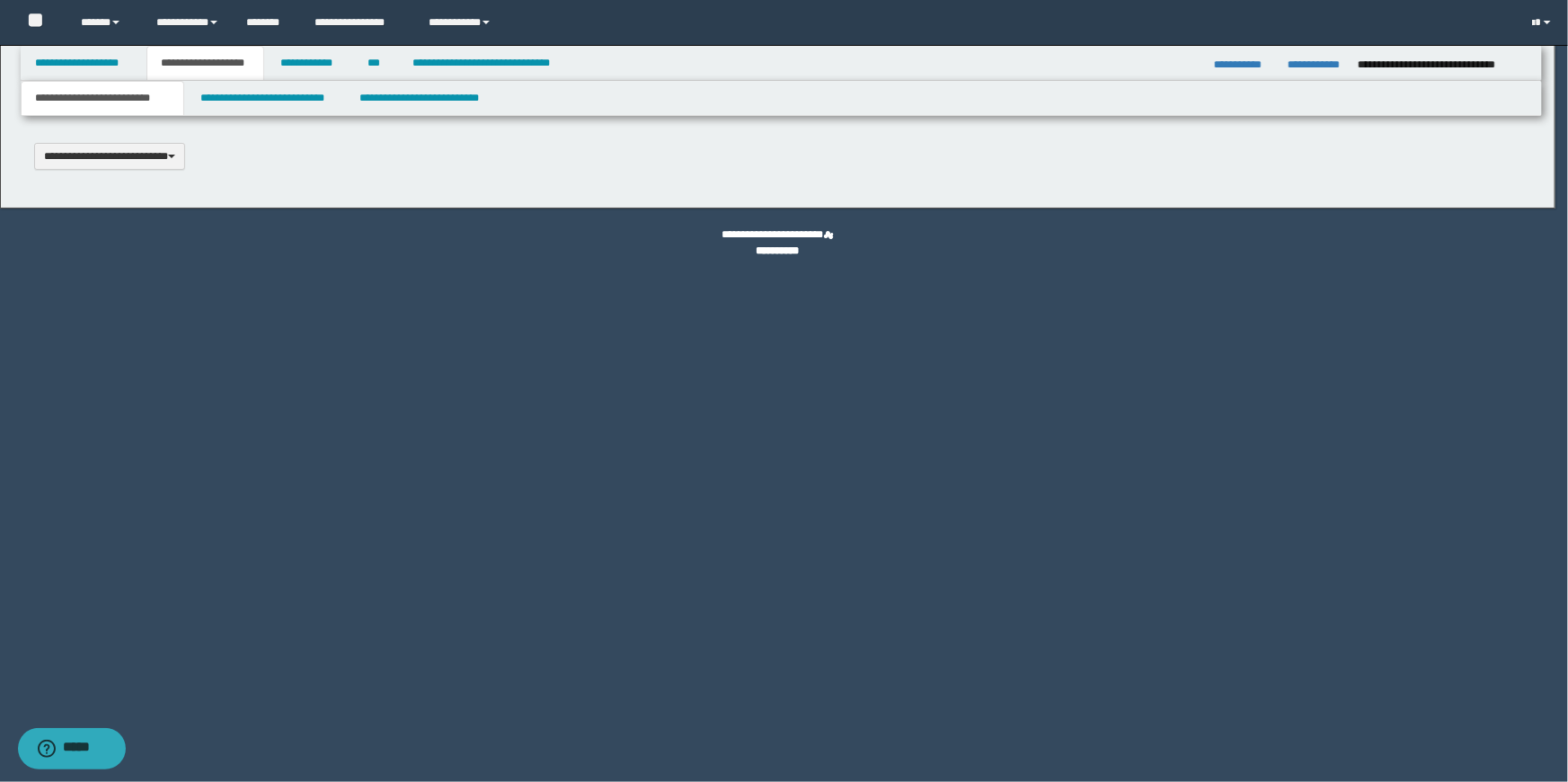 type 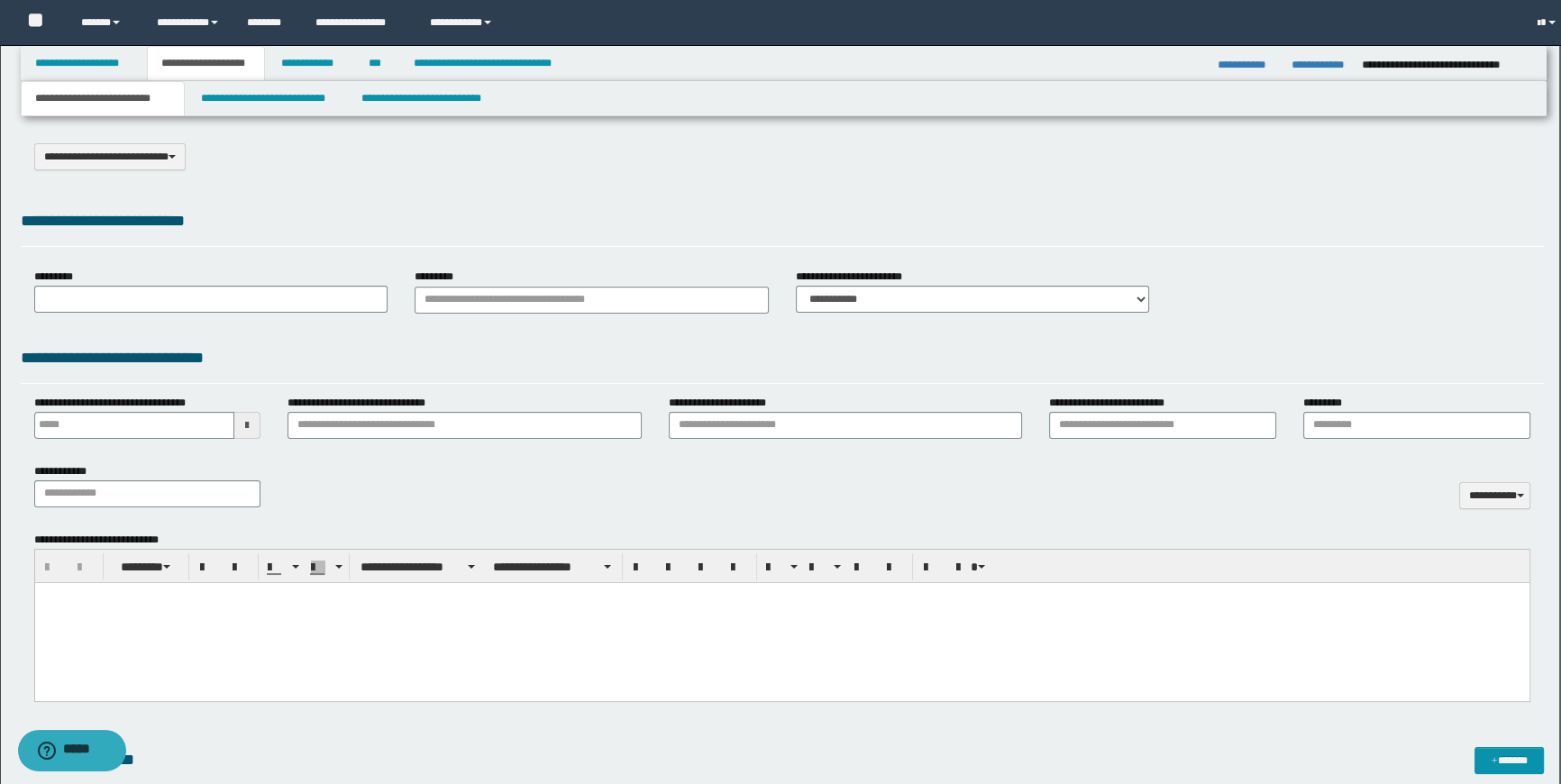 type on "**********" 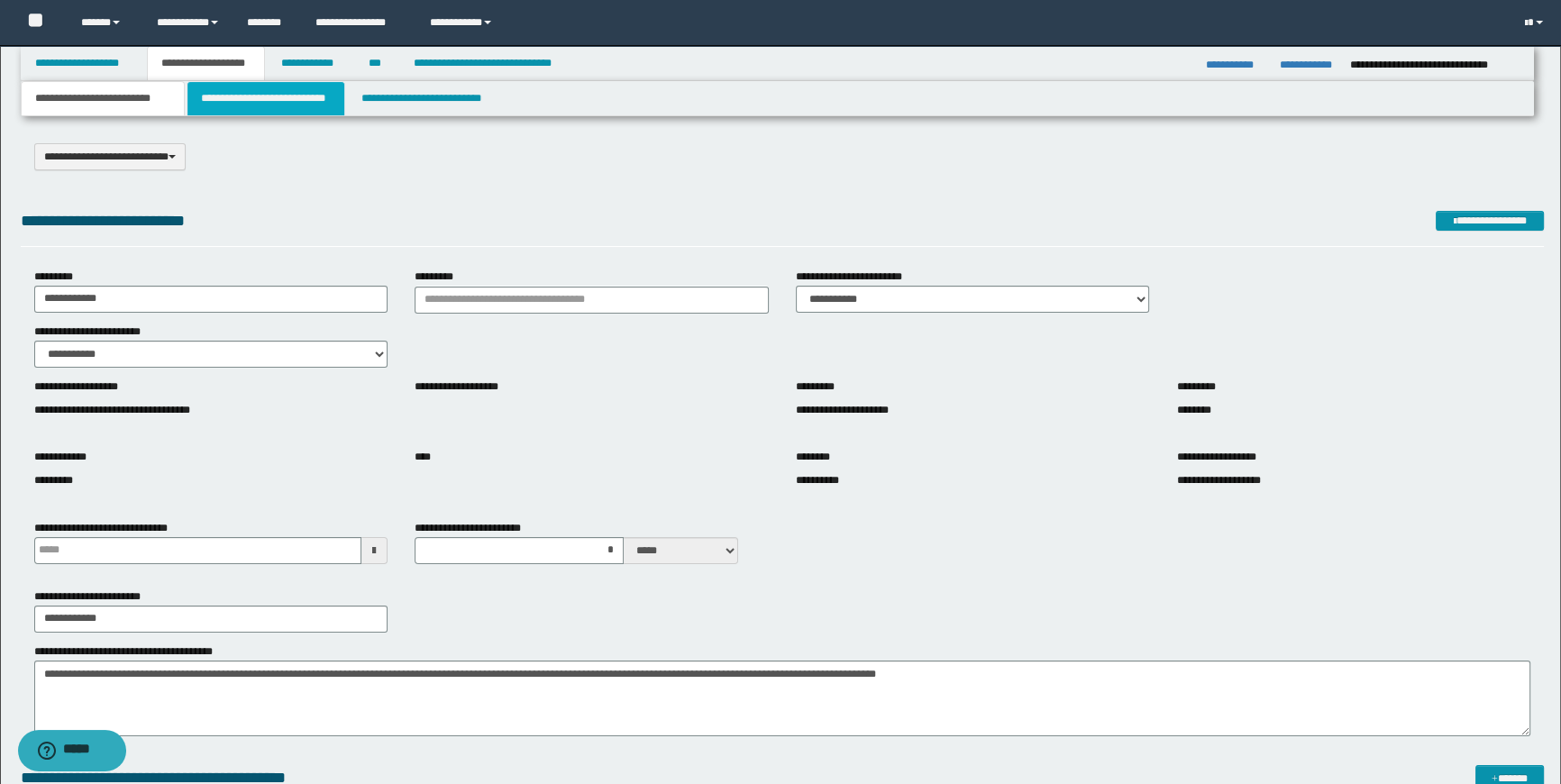 click on "**********" at bounding box center [265, 98] 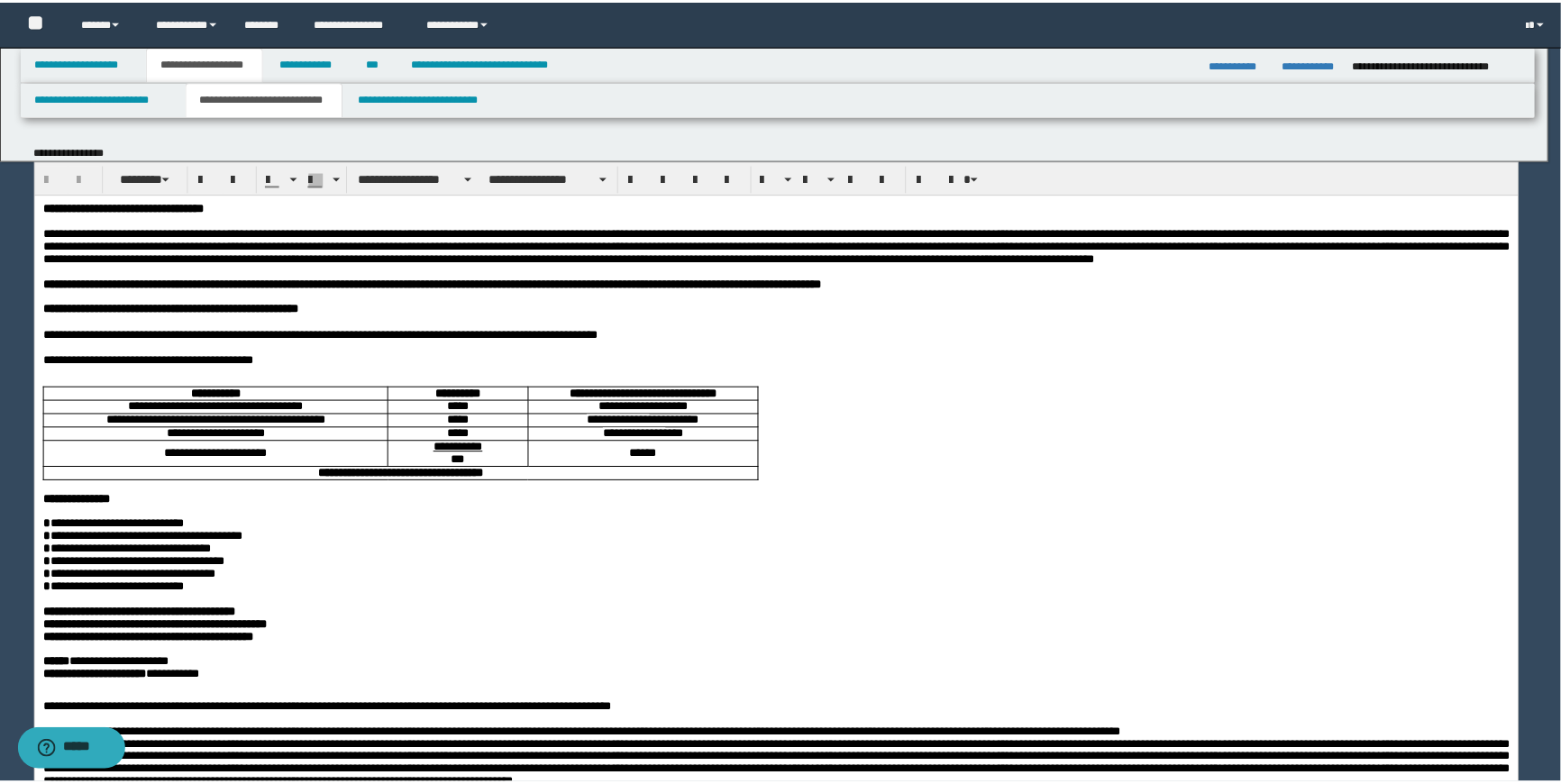 scroll, scrollTop: 0, scrollLeft: 0, axis: both 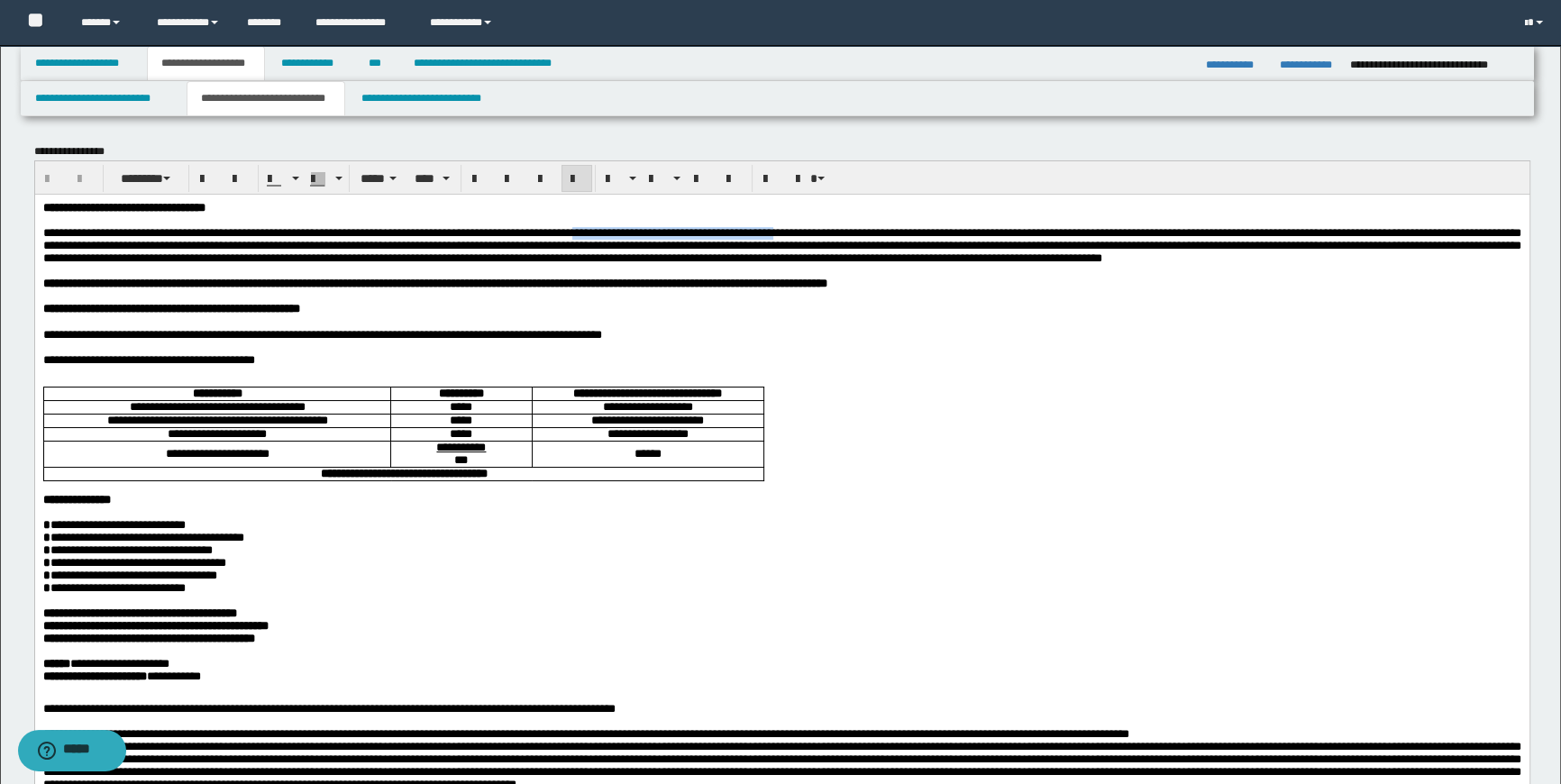 drag, startPoint x: 963, startPoint y: 232, endPoint x: 704, endPoint y: 239, distance: 259.09458 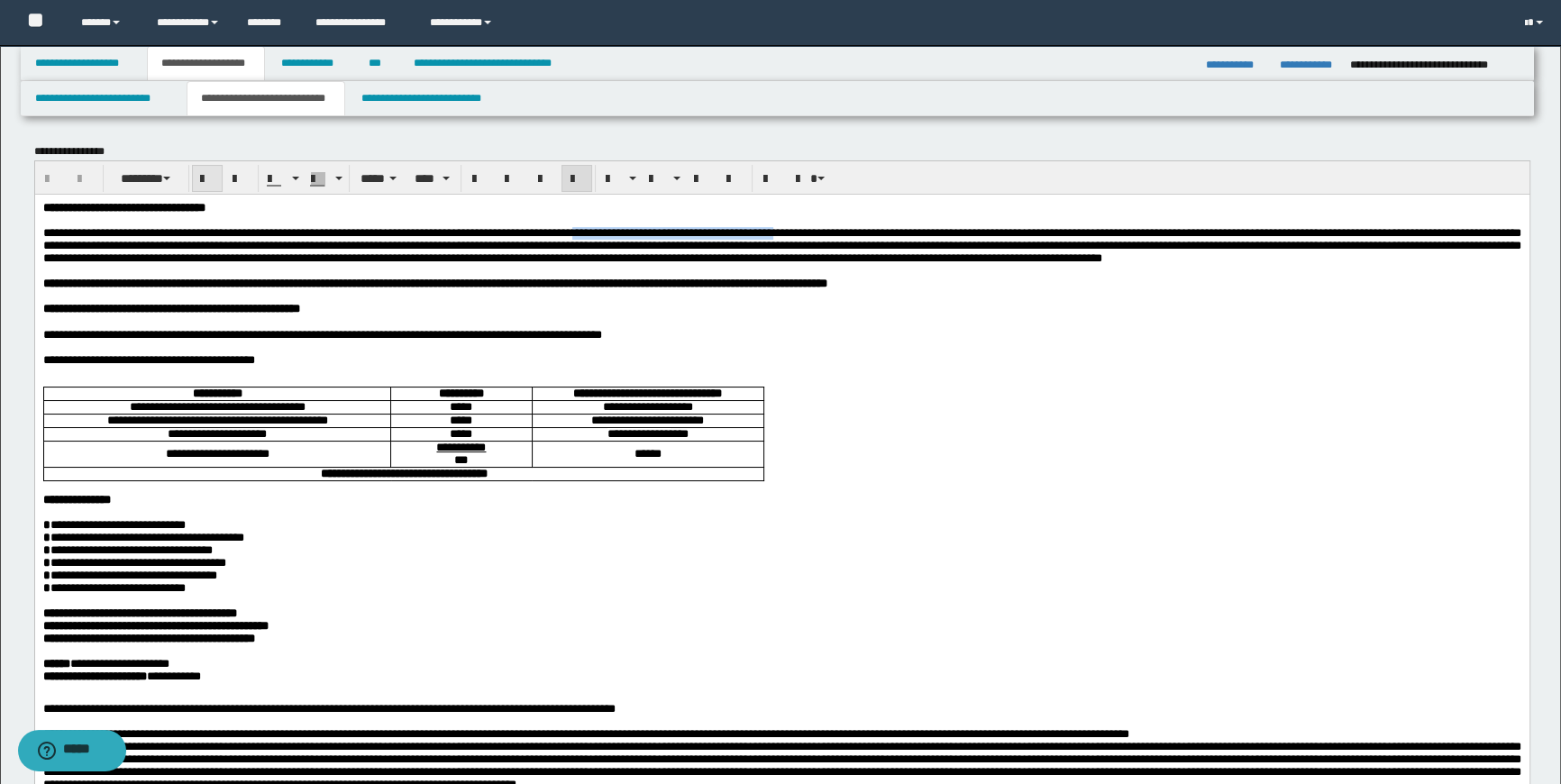 click at bounding box center (207, 179) 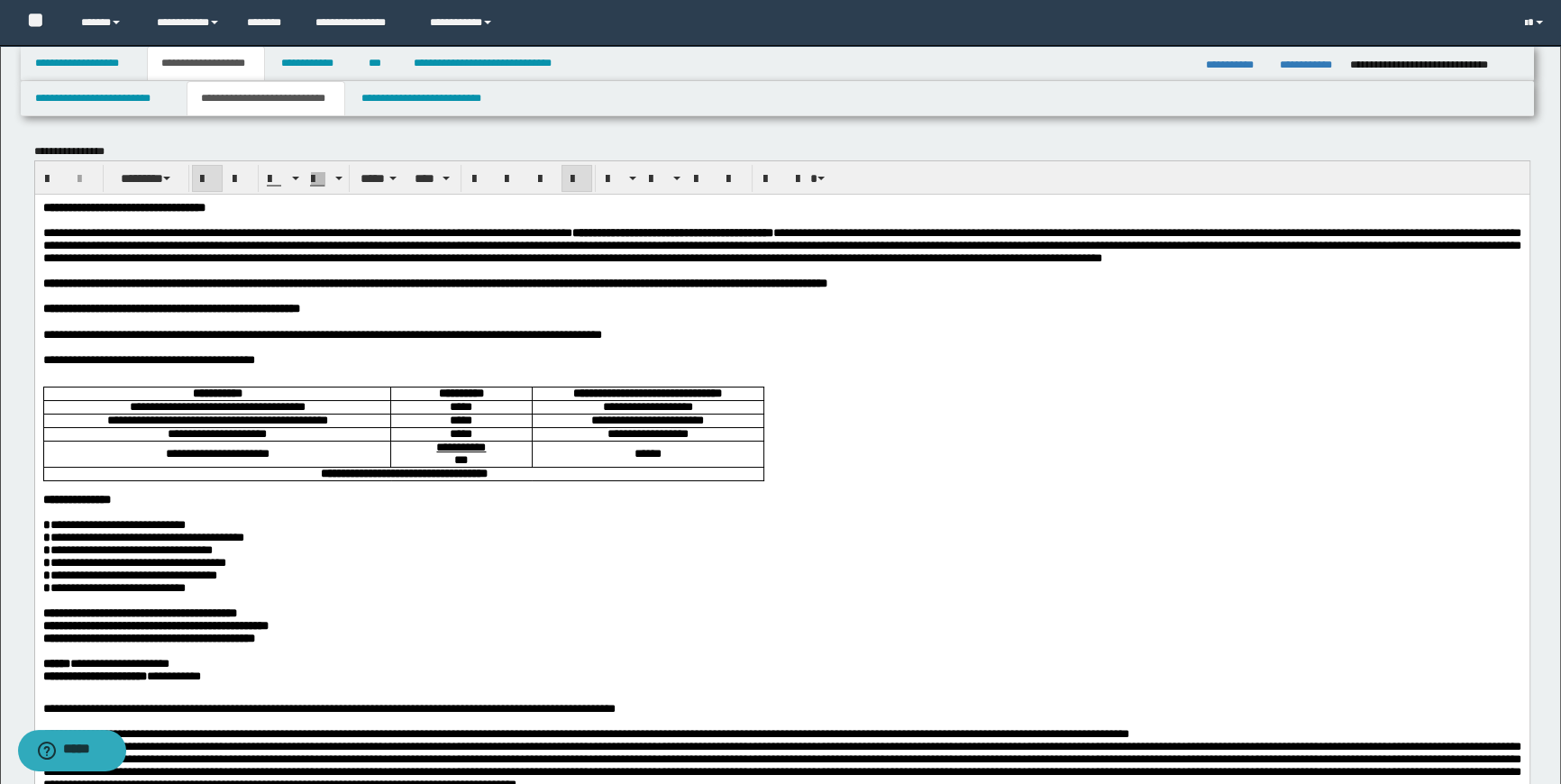 click on "**********" at bounding box center [781, 308] 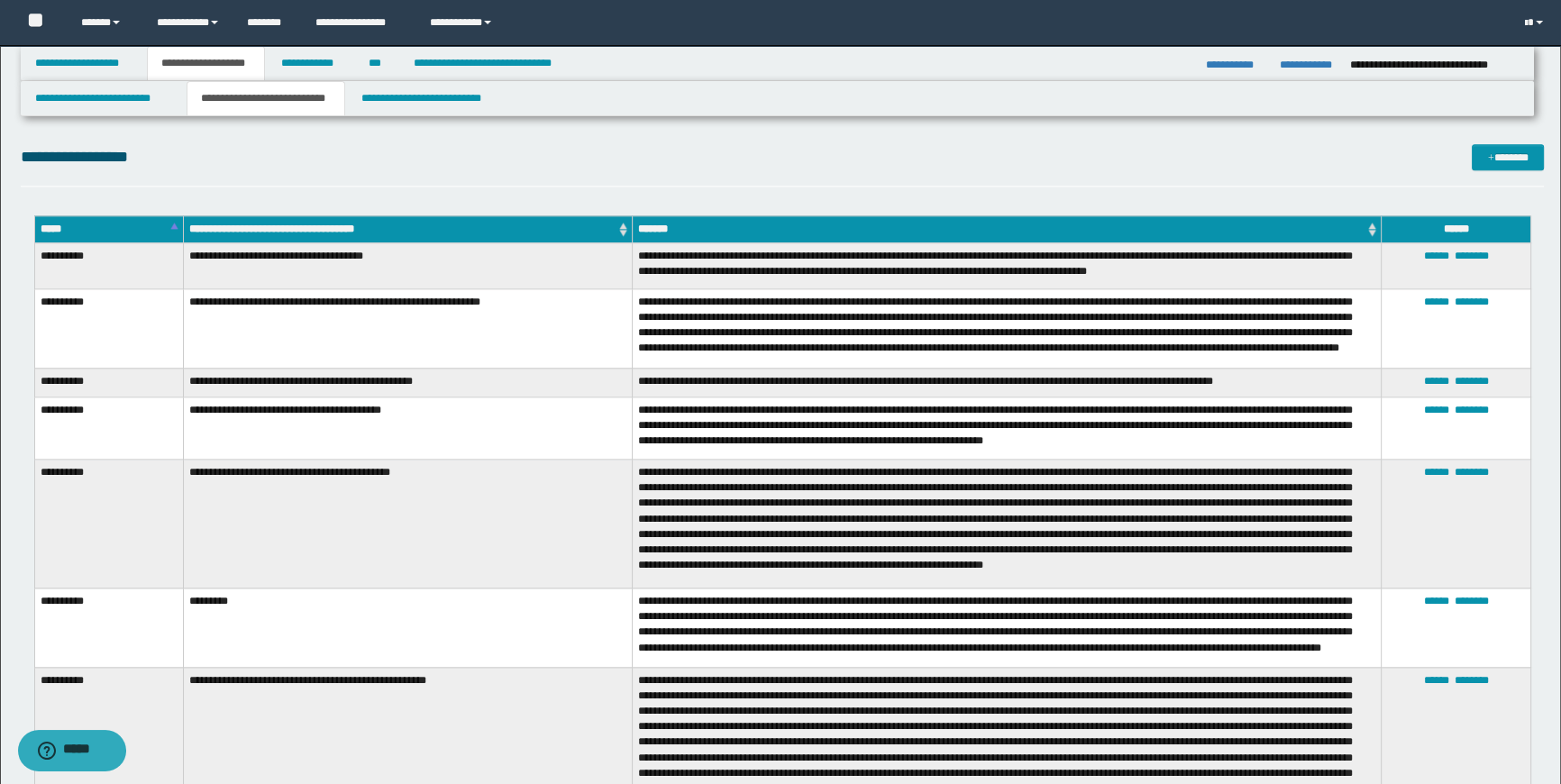 scroll, scrollTop: 2703, scrollLeft: 0, axis: vertical 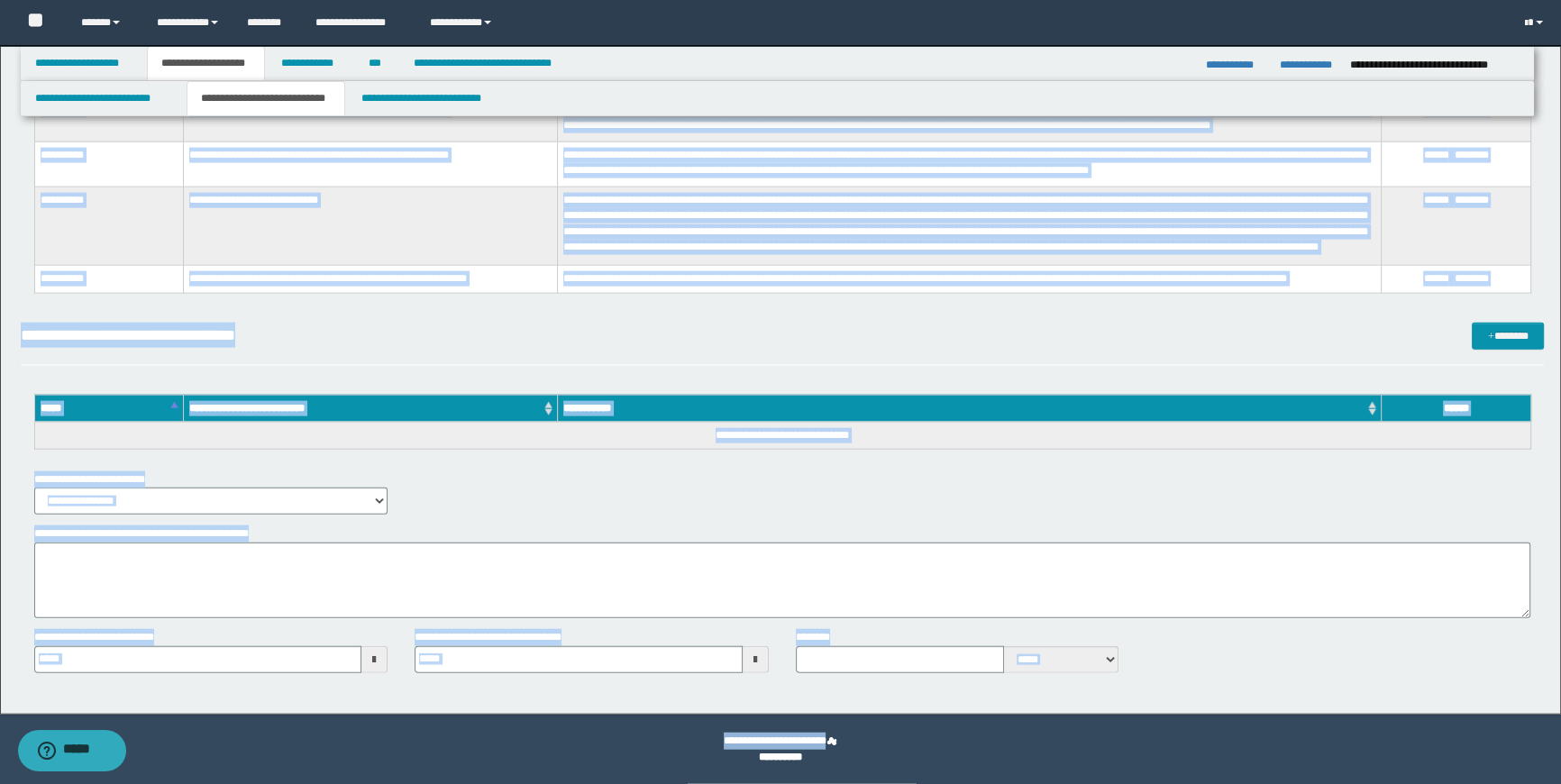 type 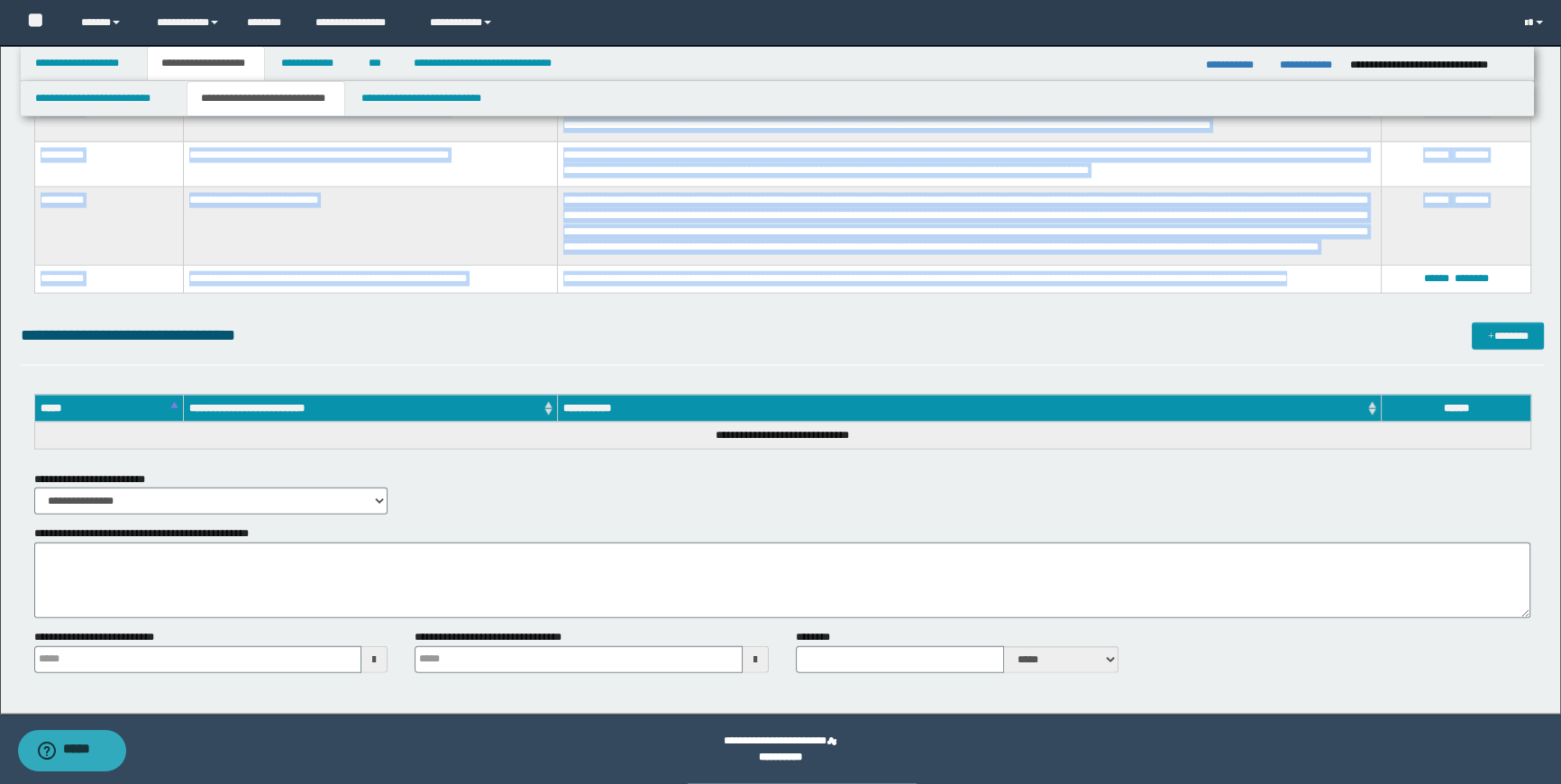 drag, startPoint x: 34, startPoint y: 230, endPoint x: 1073, endPoint y: 265, distance: 1039.5893 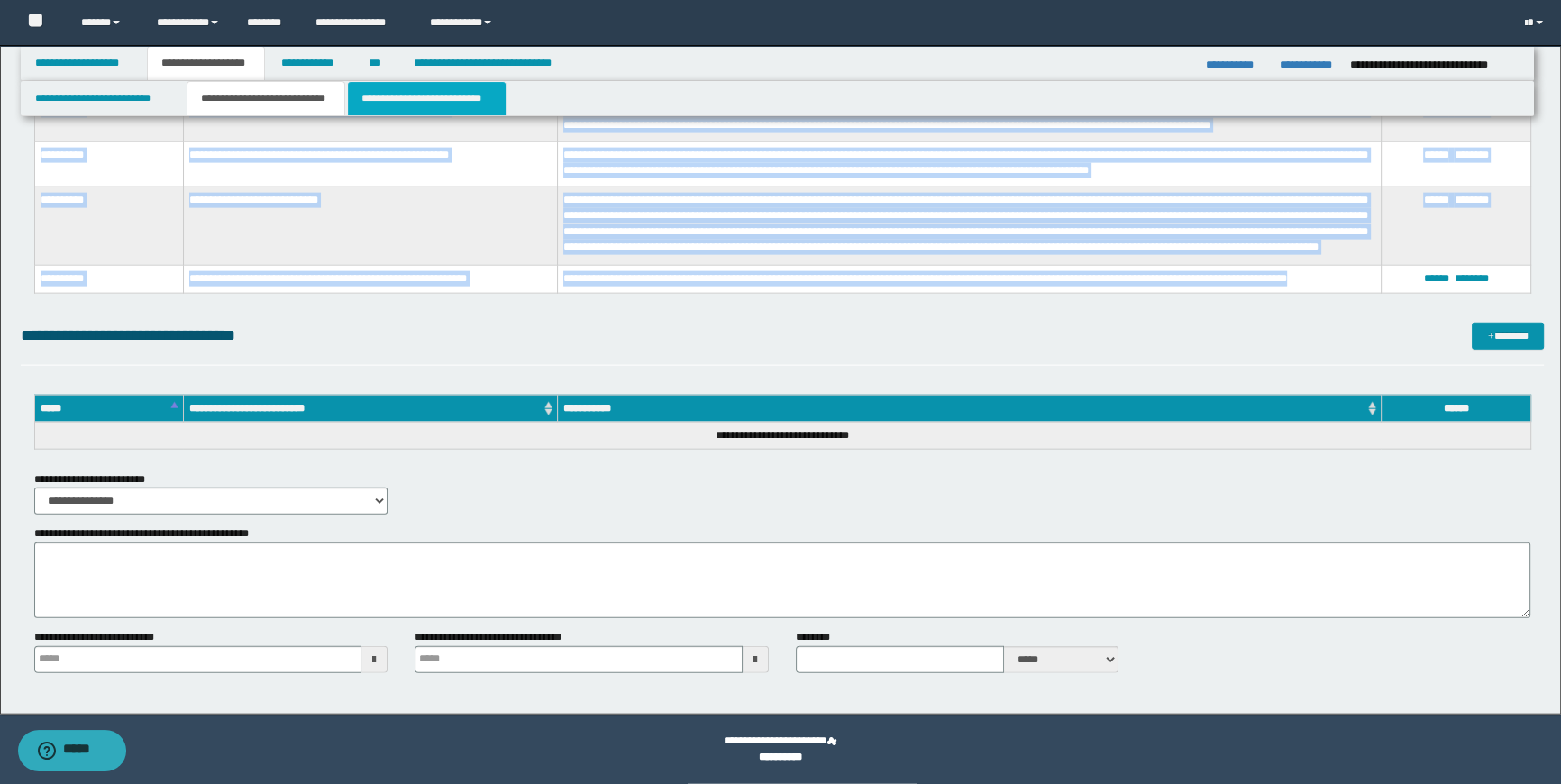 click on "**********" at bounding box center [426, 98] 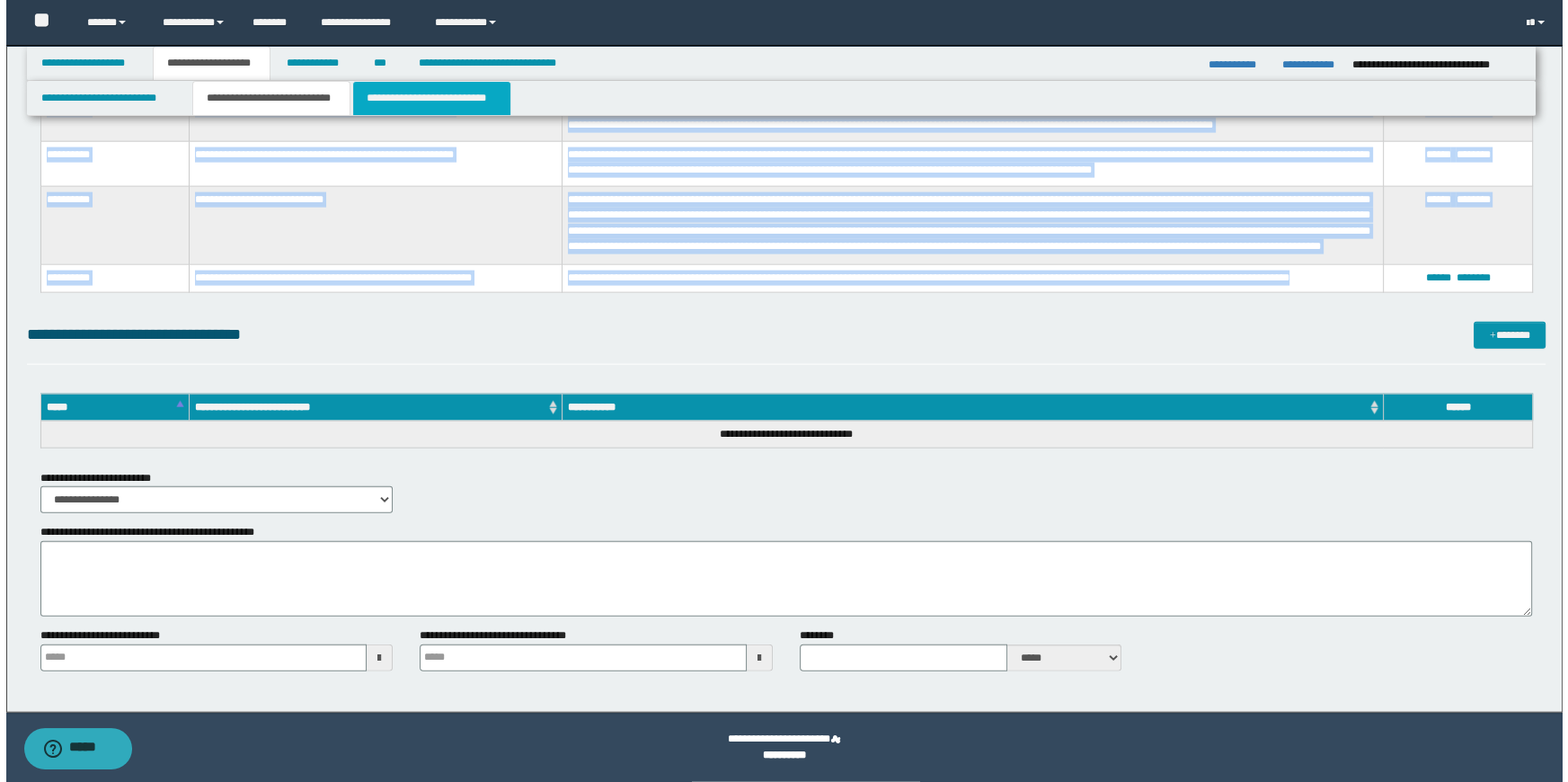 scroll, scrollTop: 0, scrollLeft: 0, axis: both 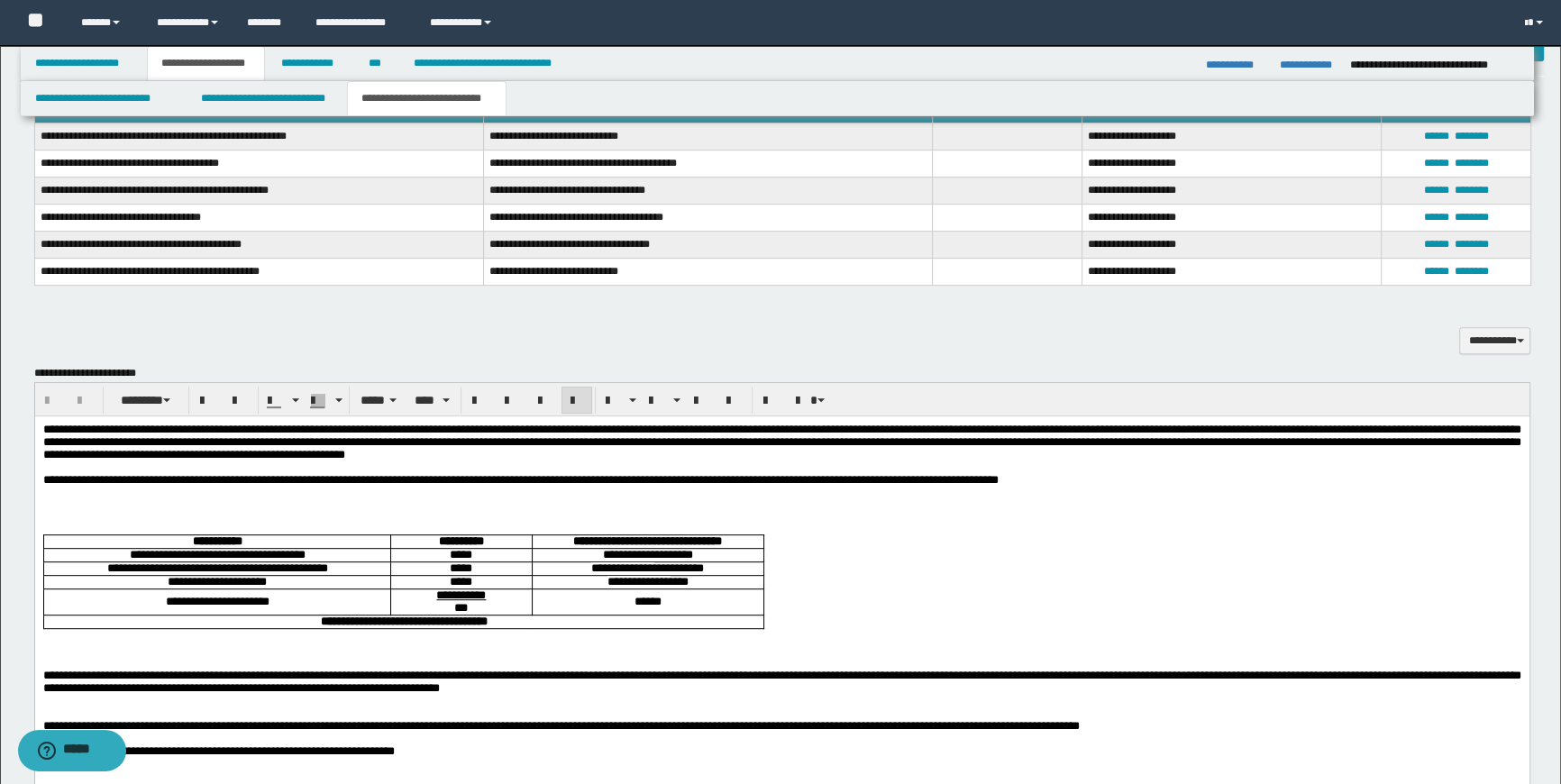 click on "**********" at bounding box center [781, 479] 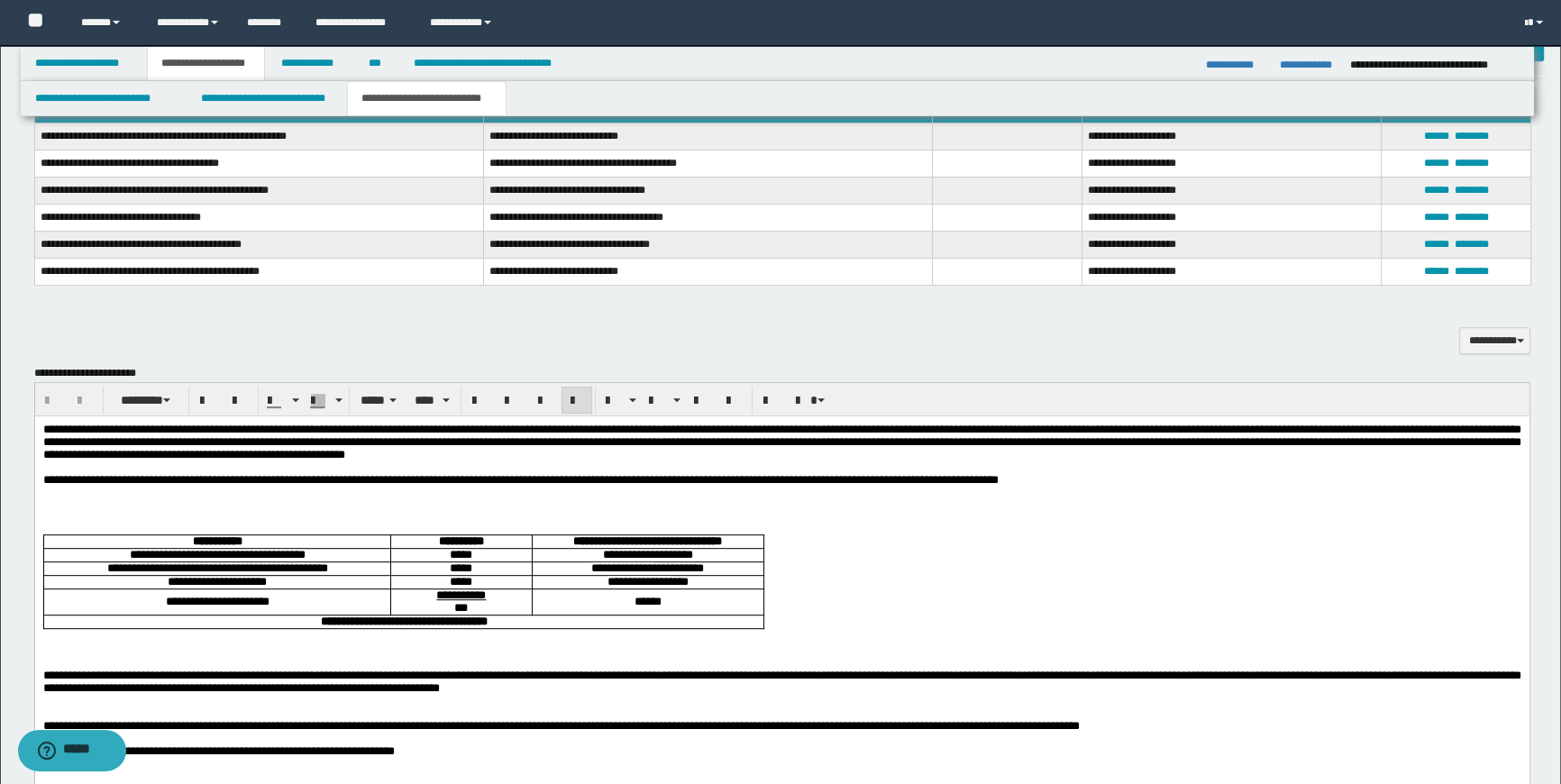 type 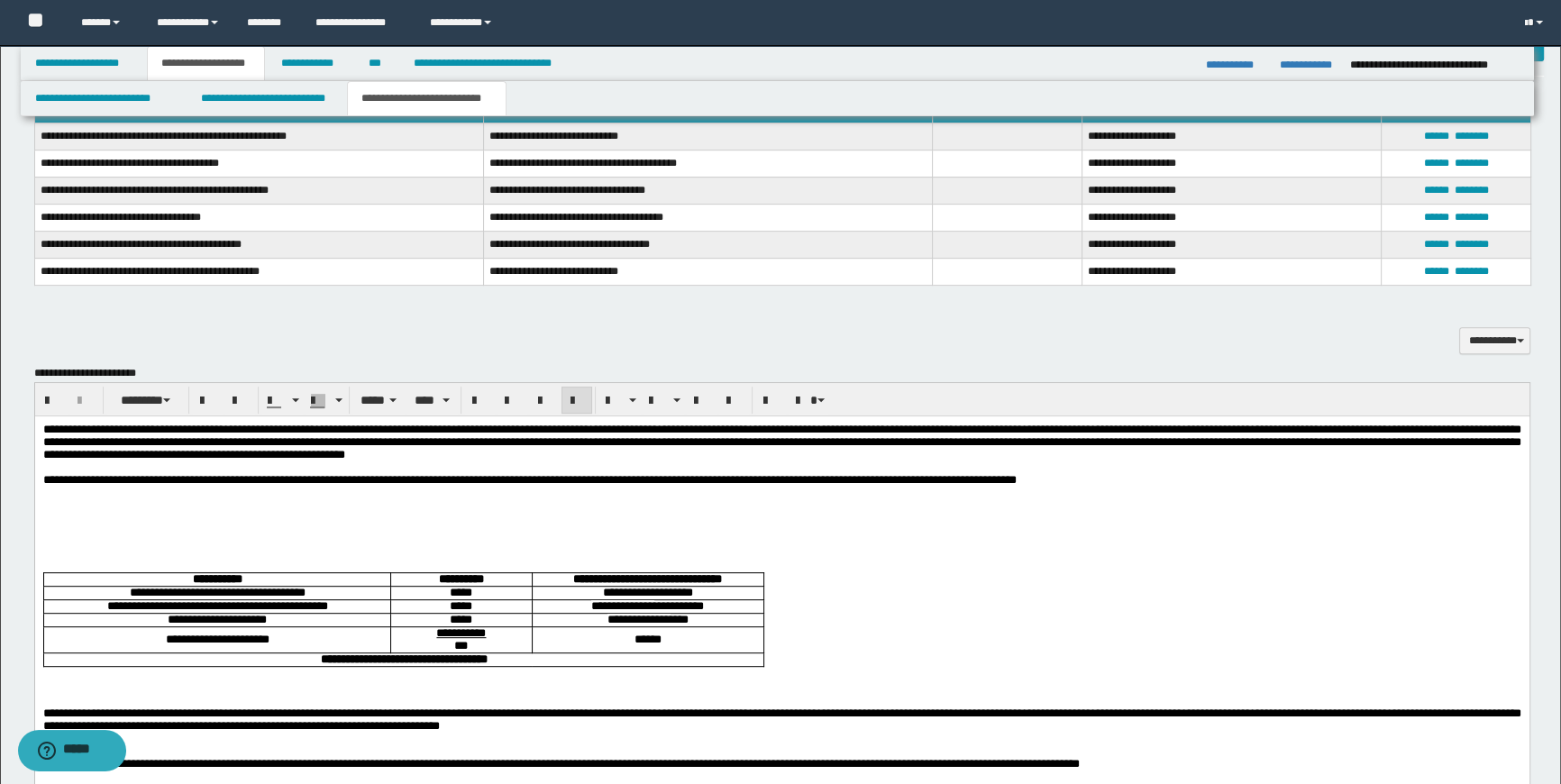 click at bounding box center (781, 517) 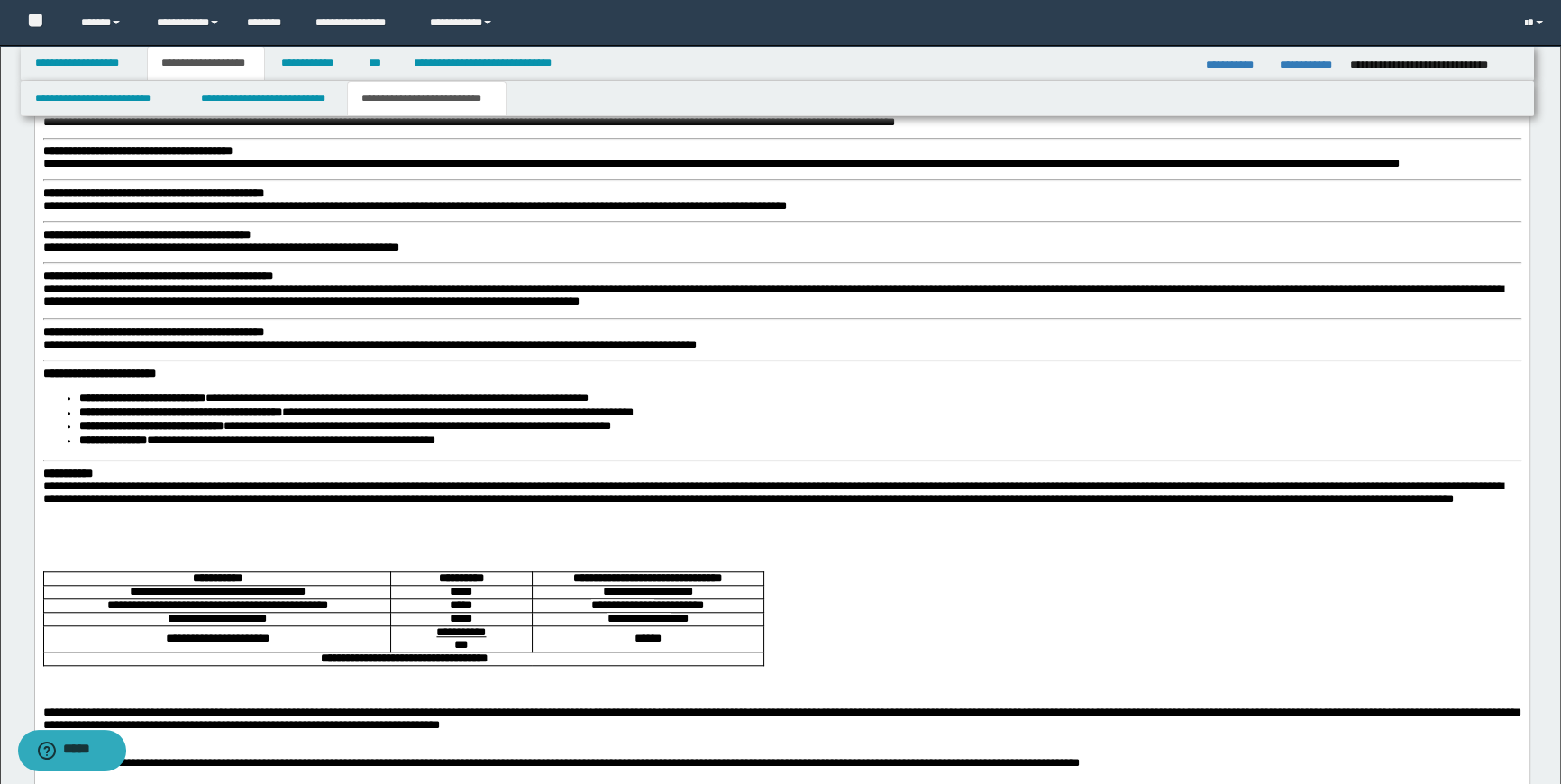 scroll, scrollTop: 1802, scrollLeft: 0, axis: vertical 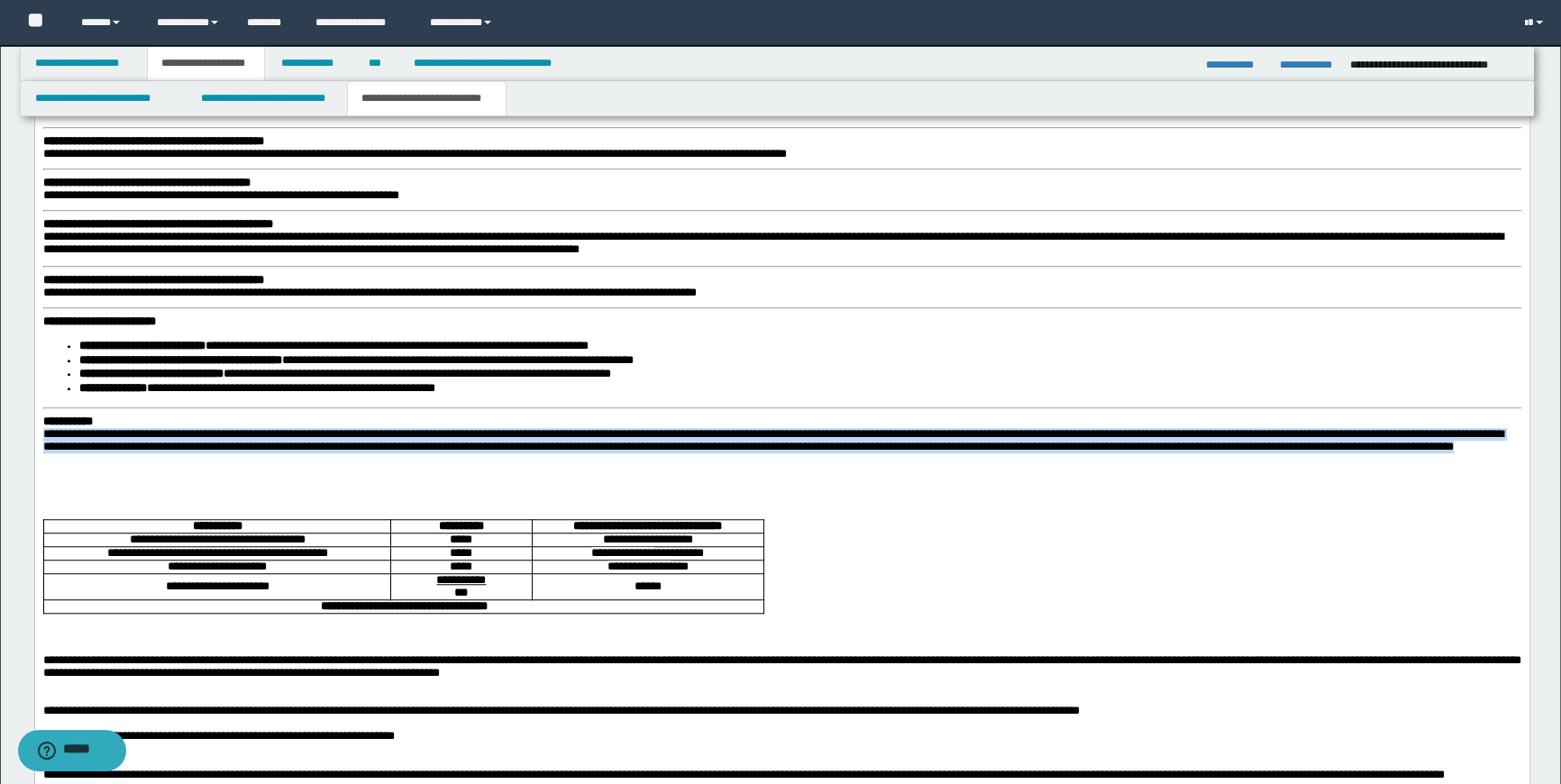 drag, startPoint x: 256, startPoint y: 476, endPoint x: 39, endPoint y: 451, distance: 218.43535 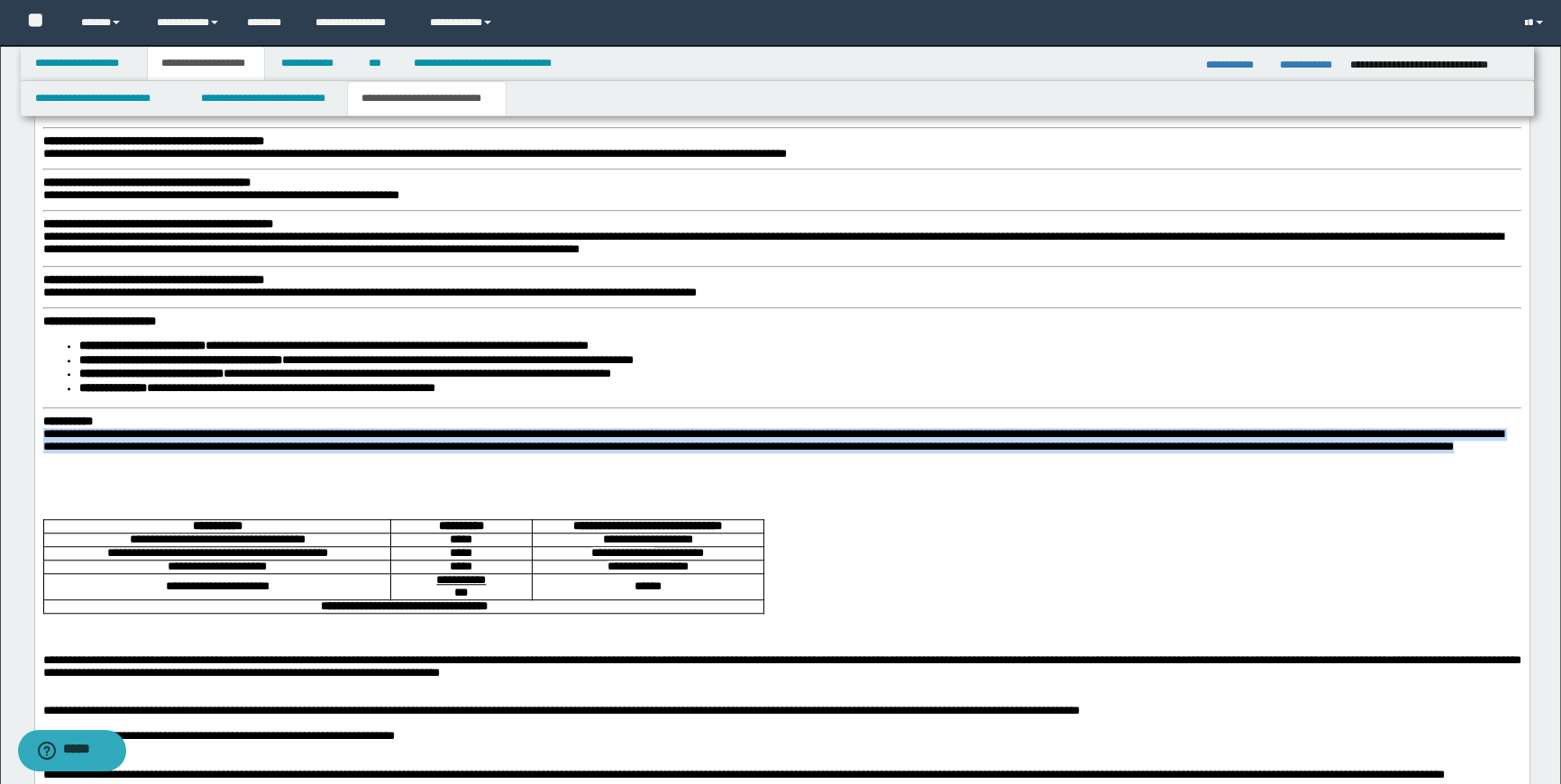 click on "**********" at bounding box center (781, 658) 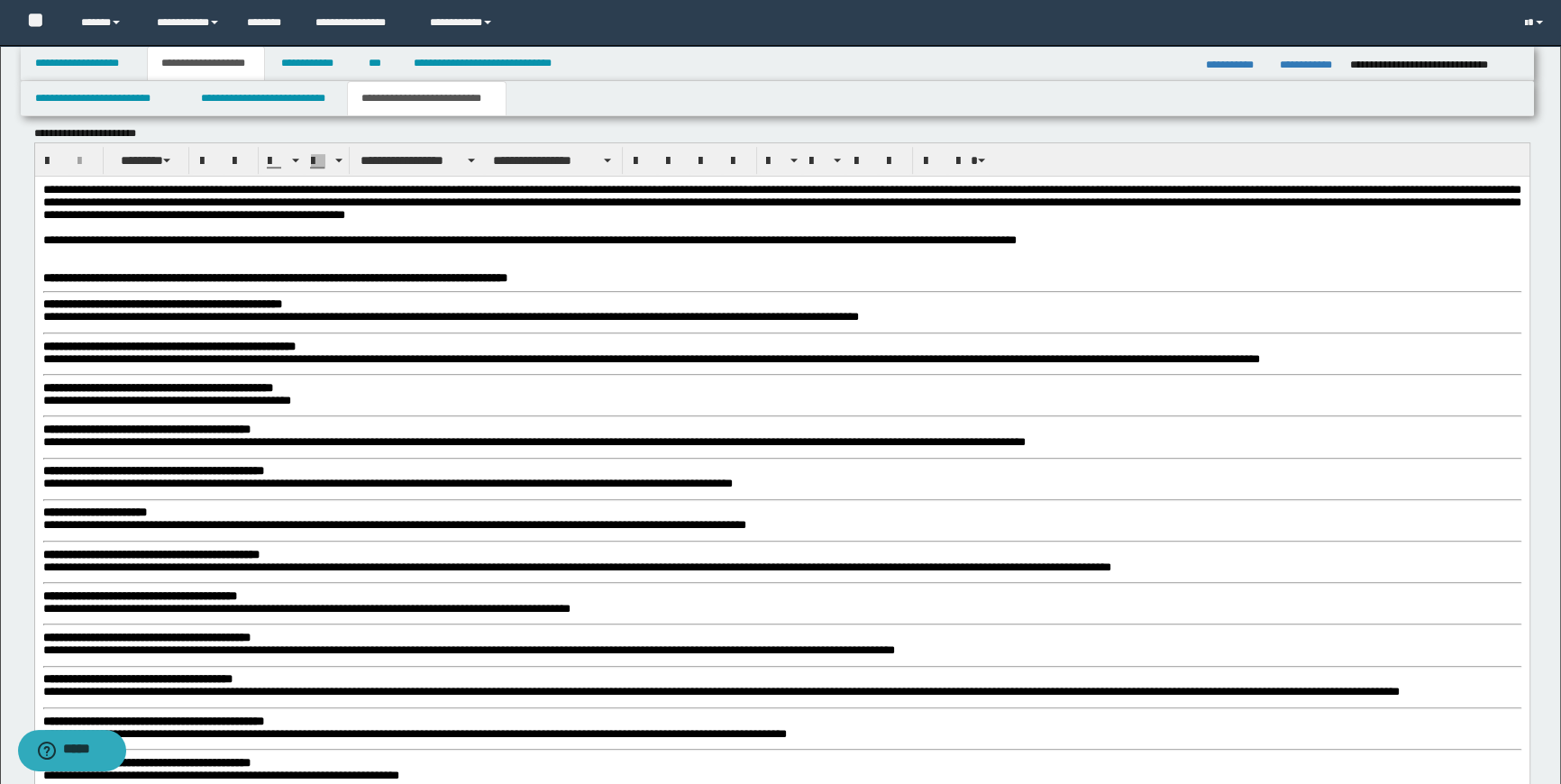 scroll, scrollTop: 1064, scrollLeft: 0, axis: vertical 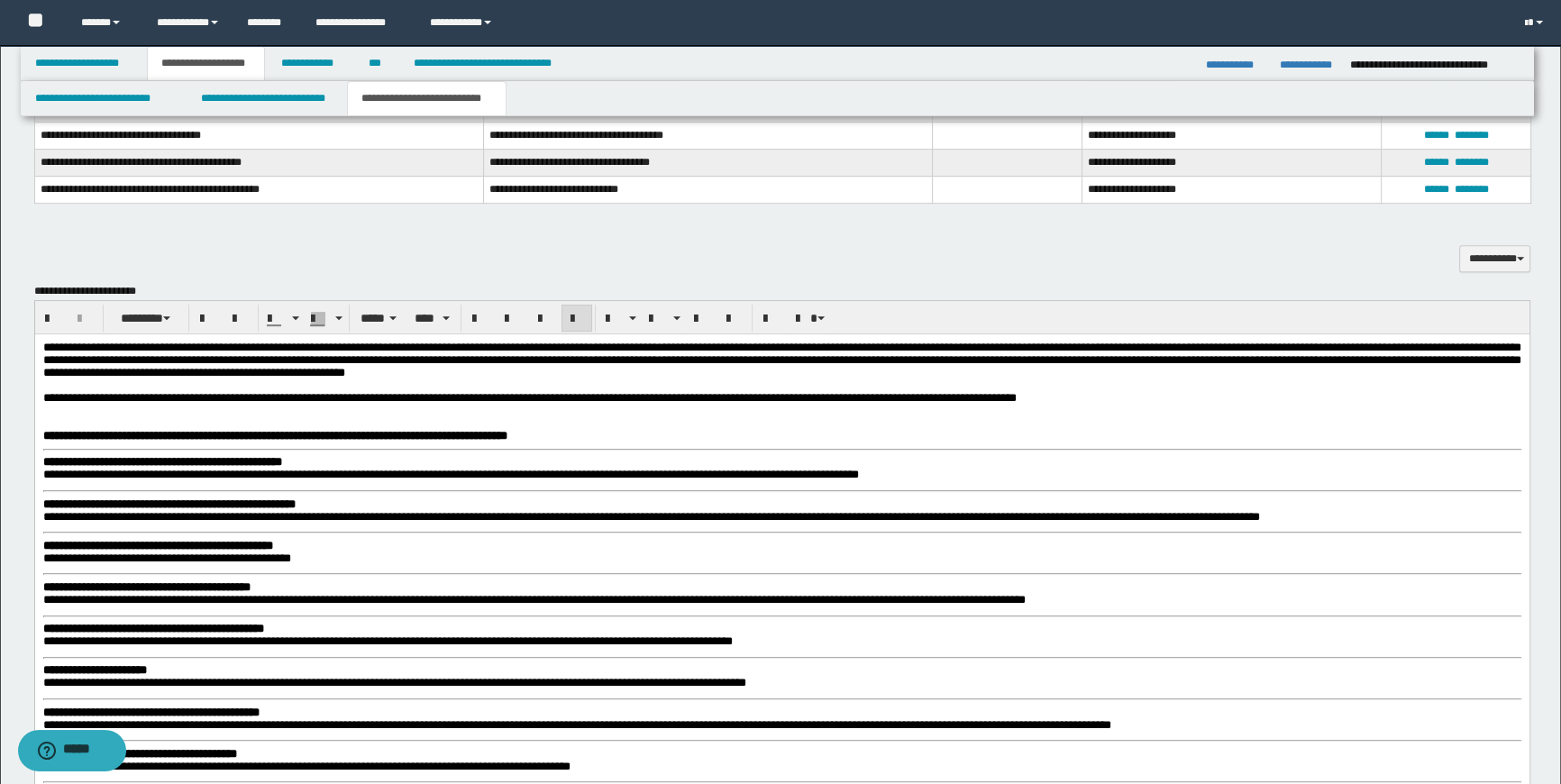 click on "**********" at bounding box center (781, 397) 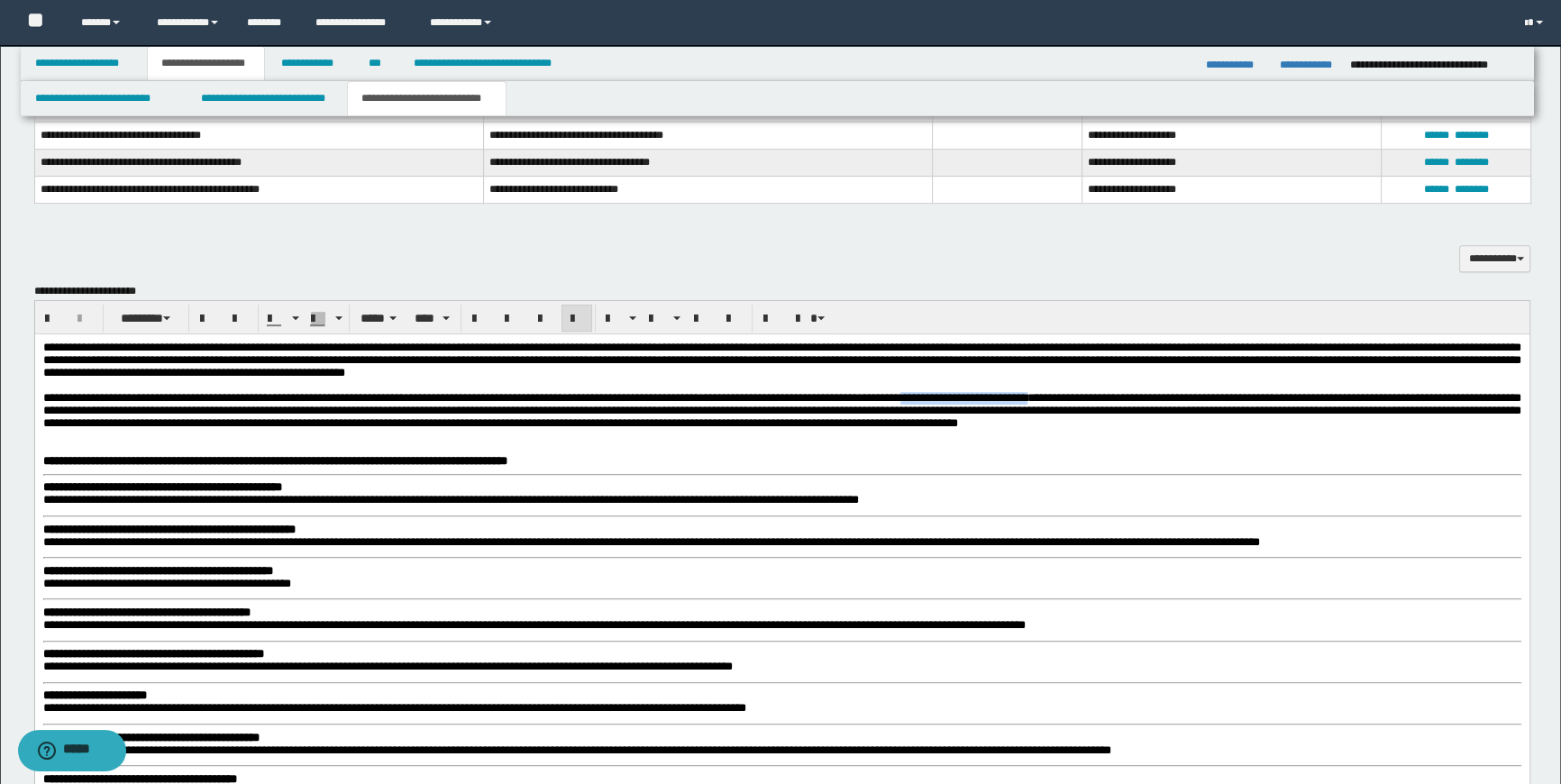 drag, startPoint x: 1257, startPoint y: 403, endPoint x: 1050, endPoint y: 399, distance: 207.03864 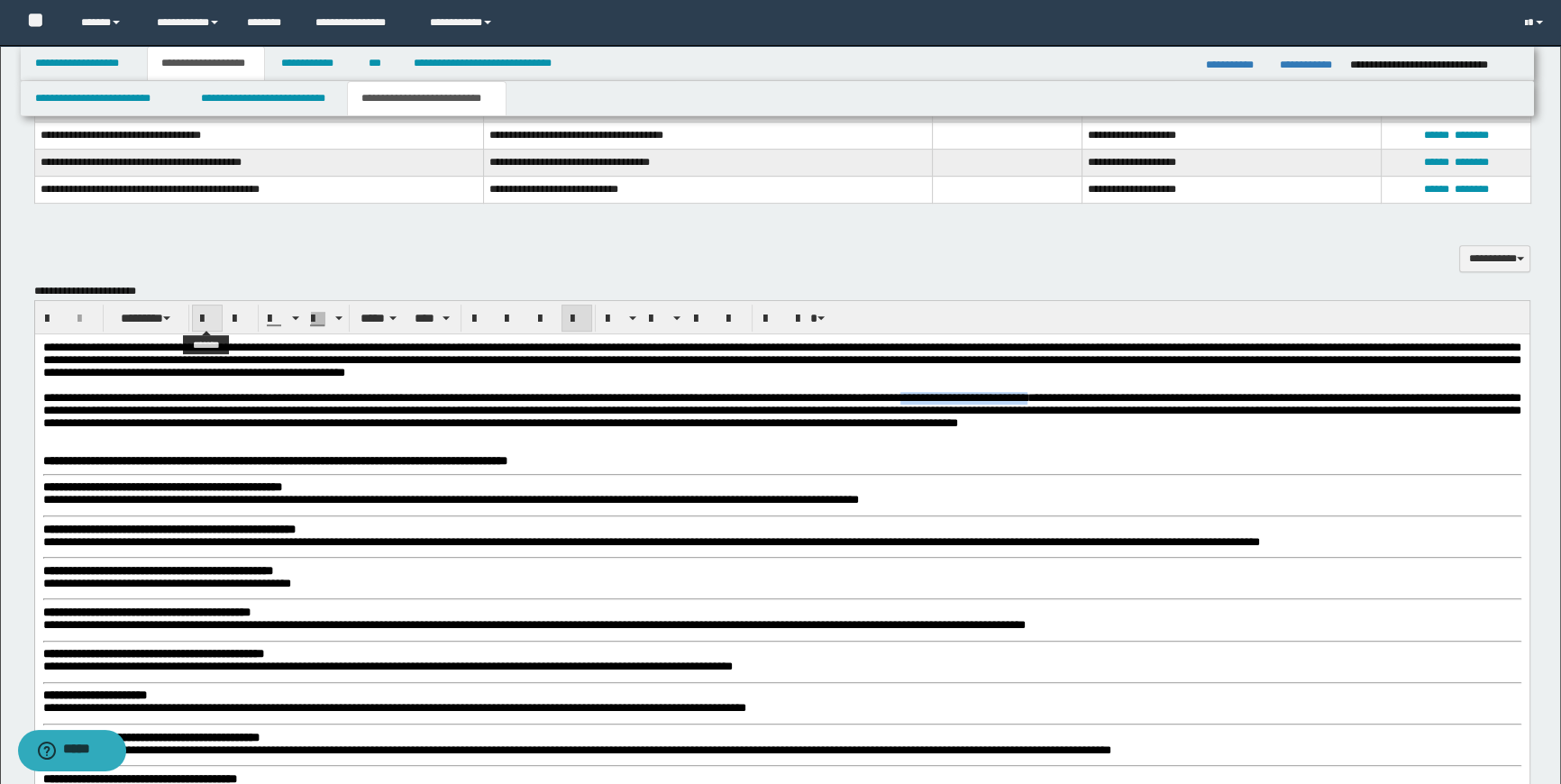 click at bounding box center (207, 319) 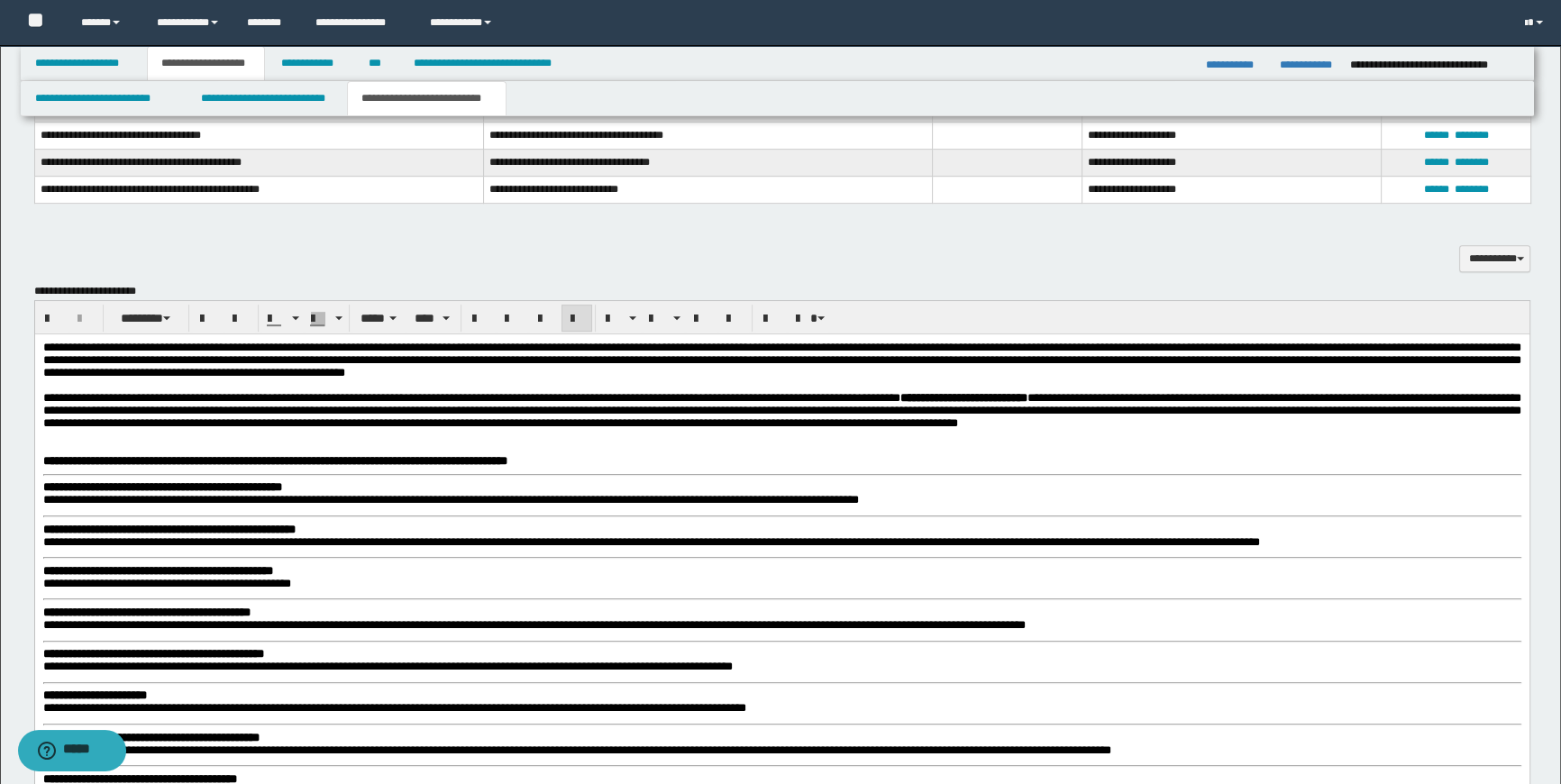 click at bounding box center (781, 448) 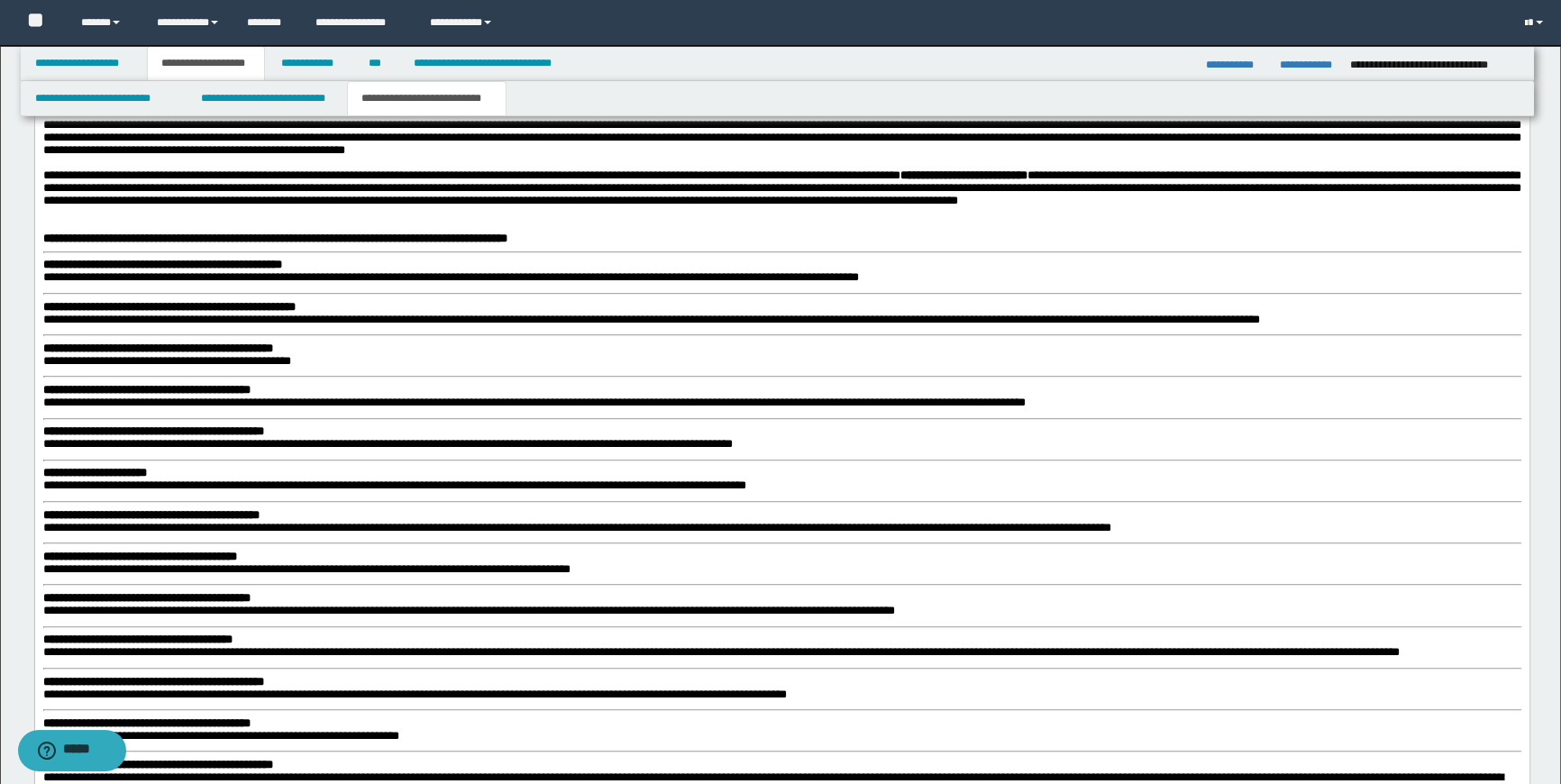 scroll, scrollTop: 1310, scrollLeft: 0, axis: vertical 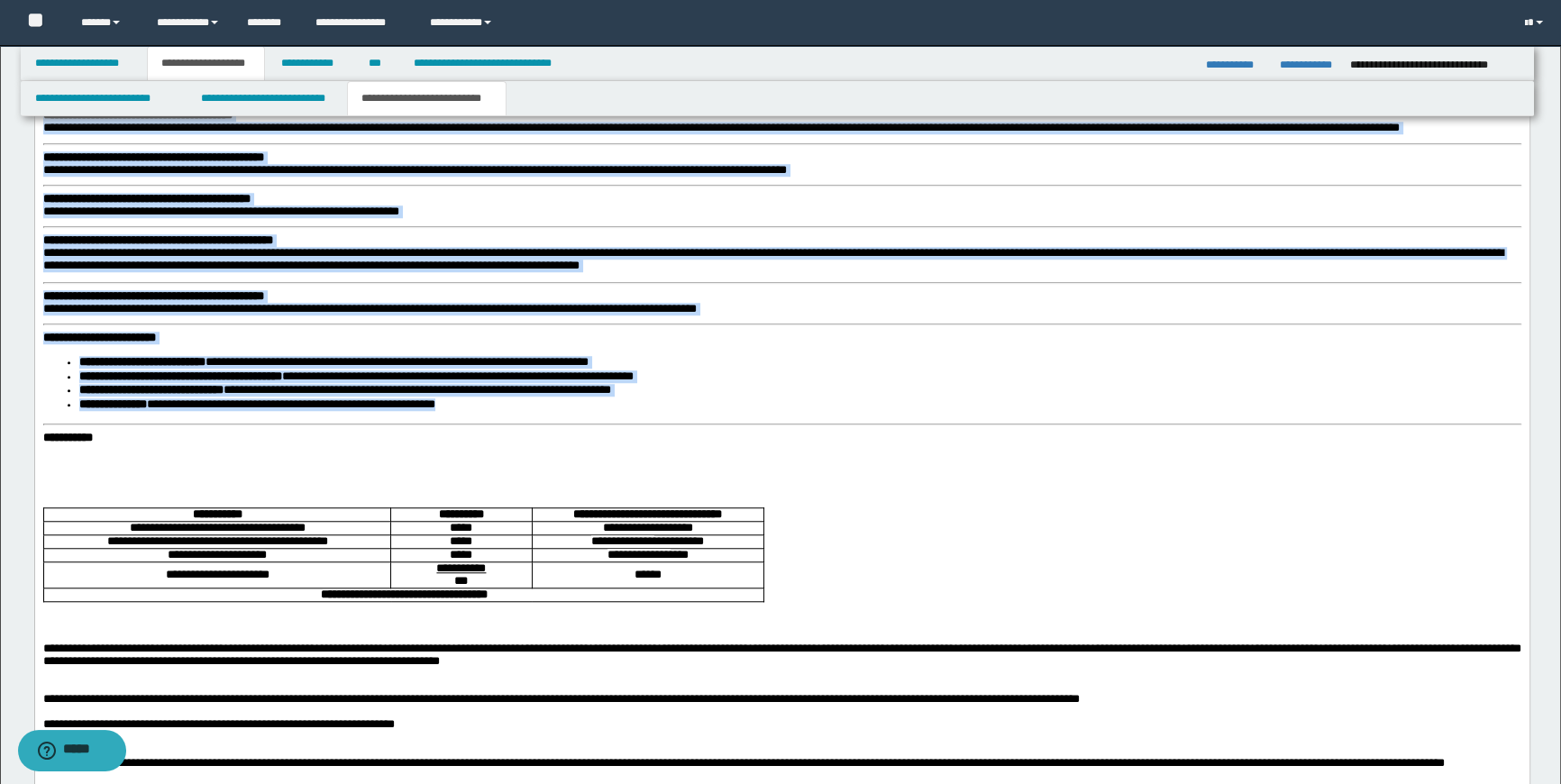 drag, startPoint x: 42, startPoint y: -260, endPoint x: 495, endPoint y: 431, distance: 826.25057 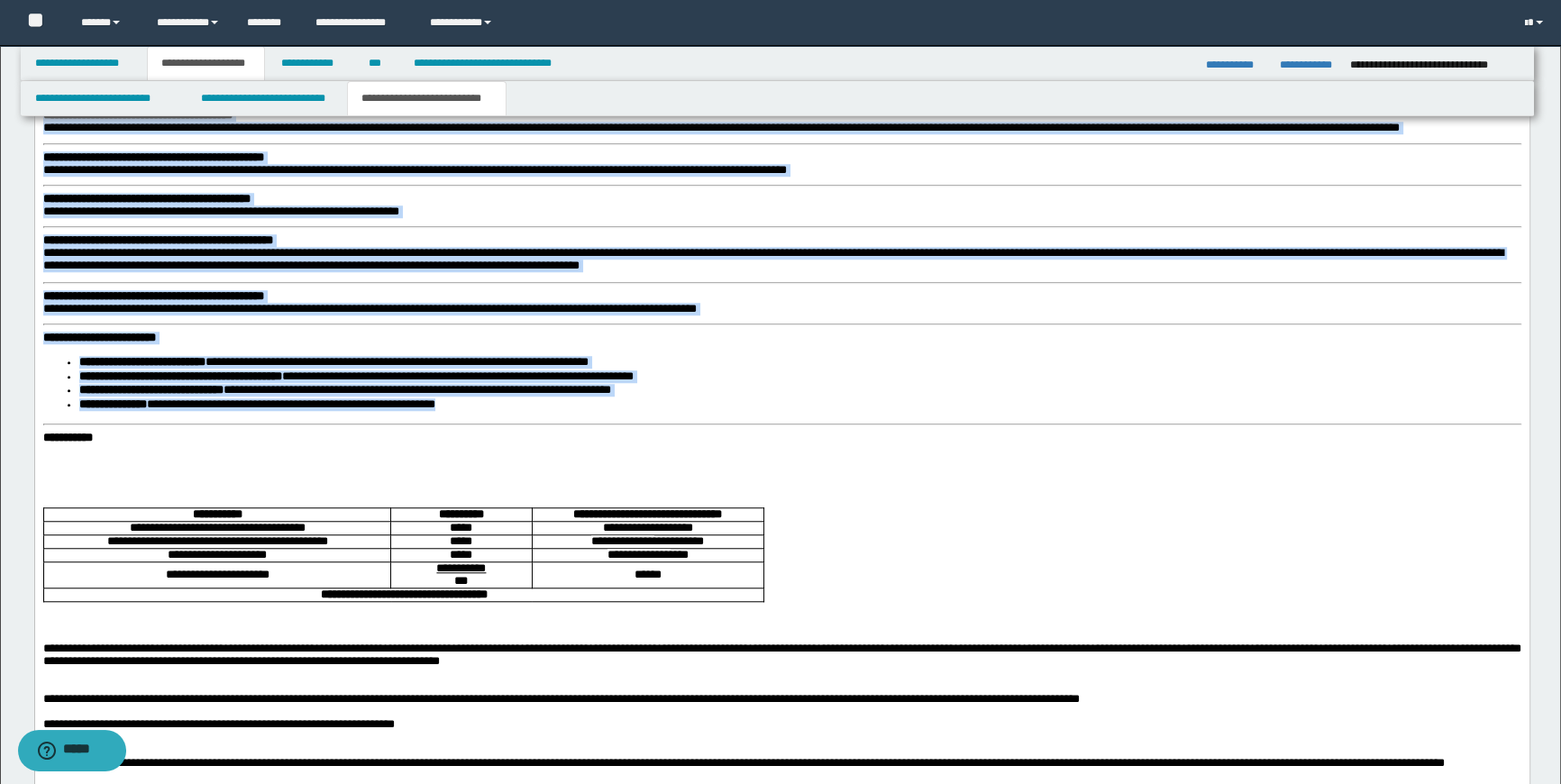 click on "**********" at bounding box center [781, 648] 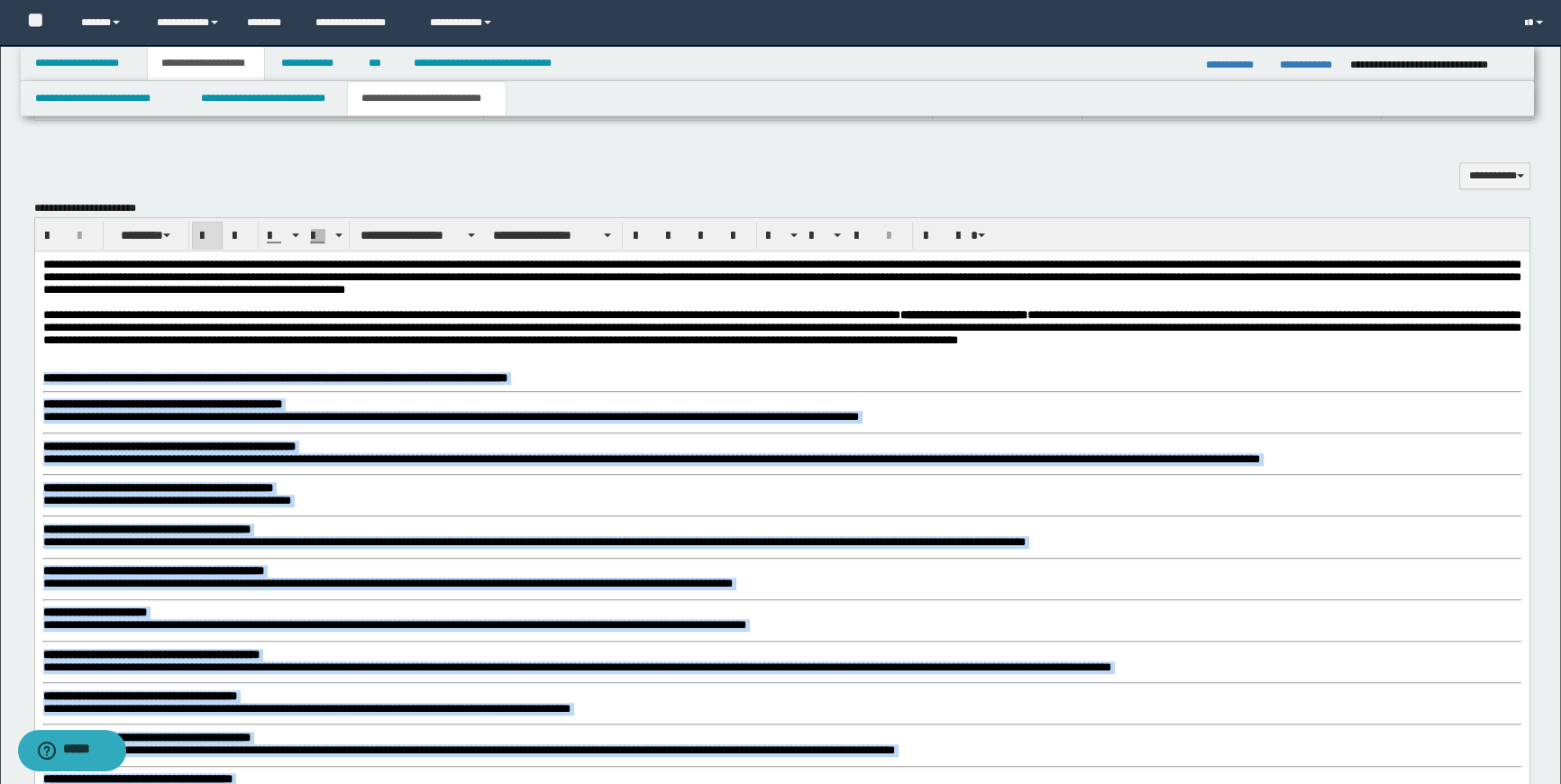 scroll, scrollTop: 1156, scrollLeft: 0, axis: vertical 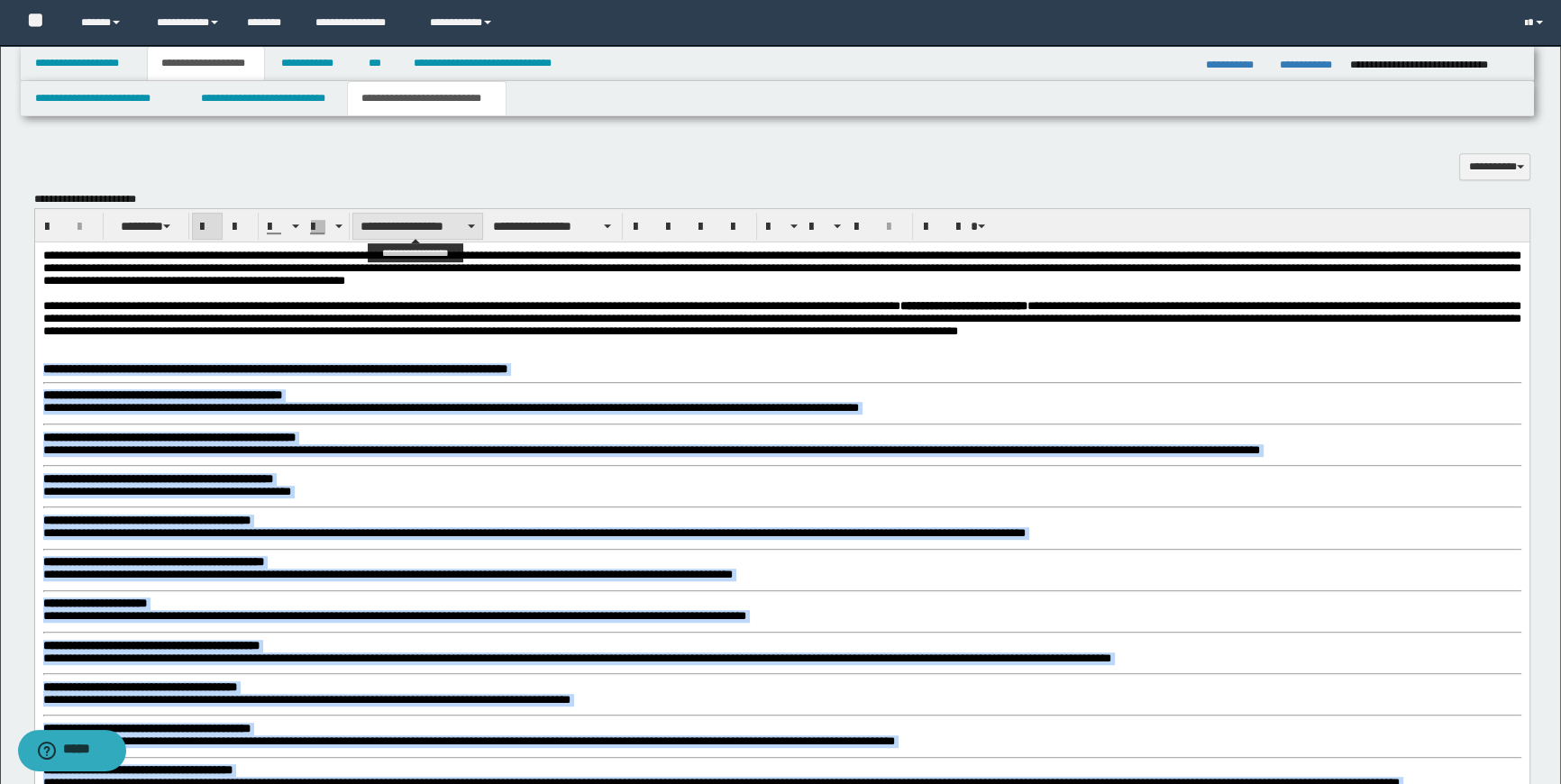 click on "**********" at bounding box center [417, 226] 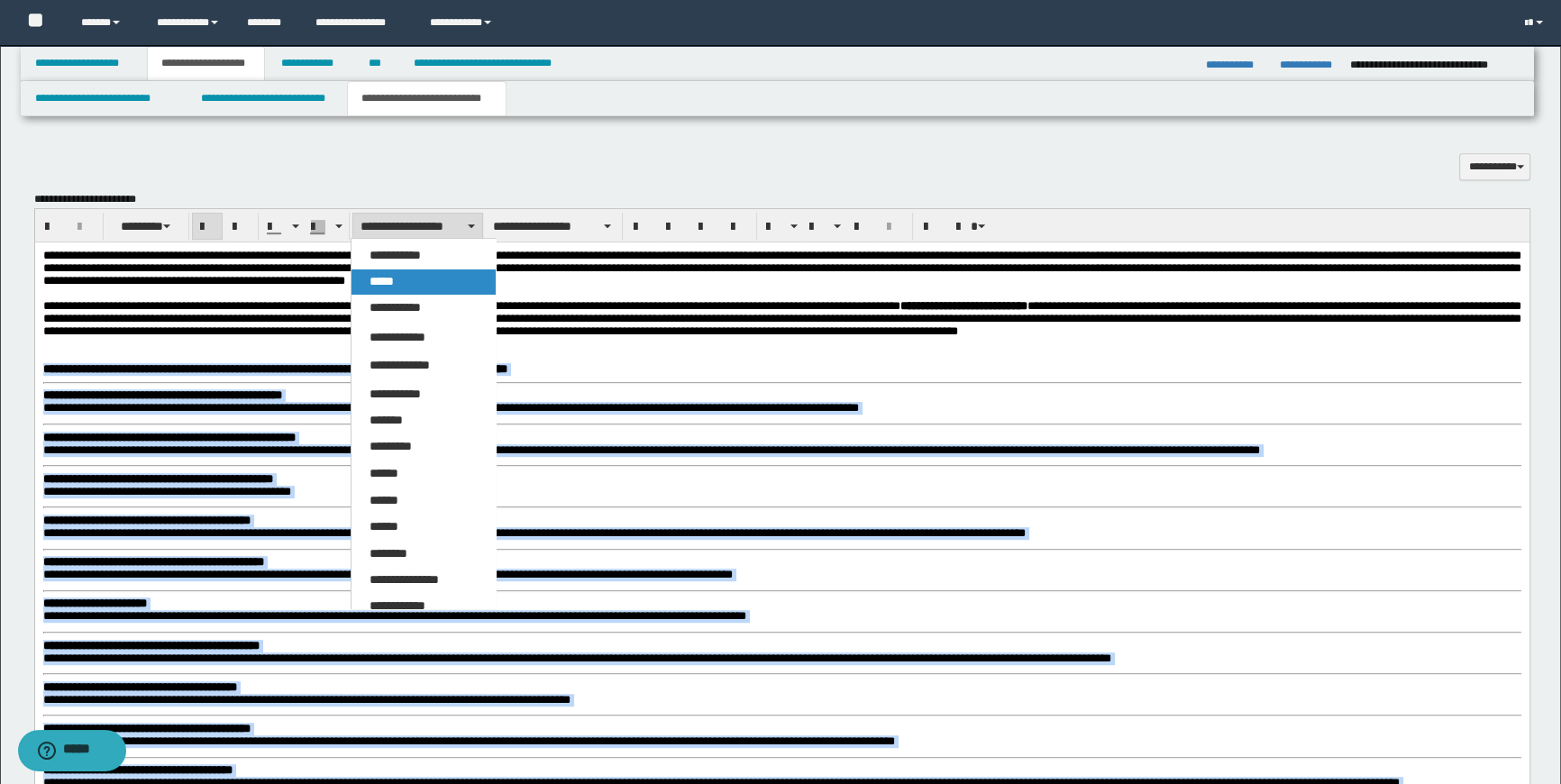 click on "*****" at bounding box center (424, 282) 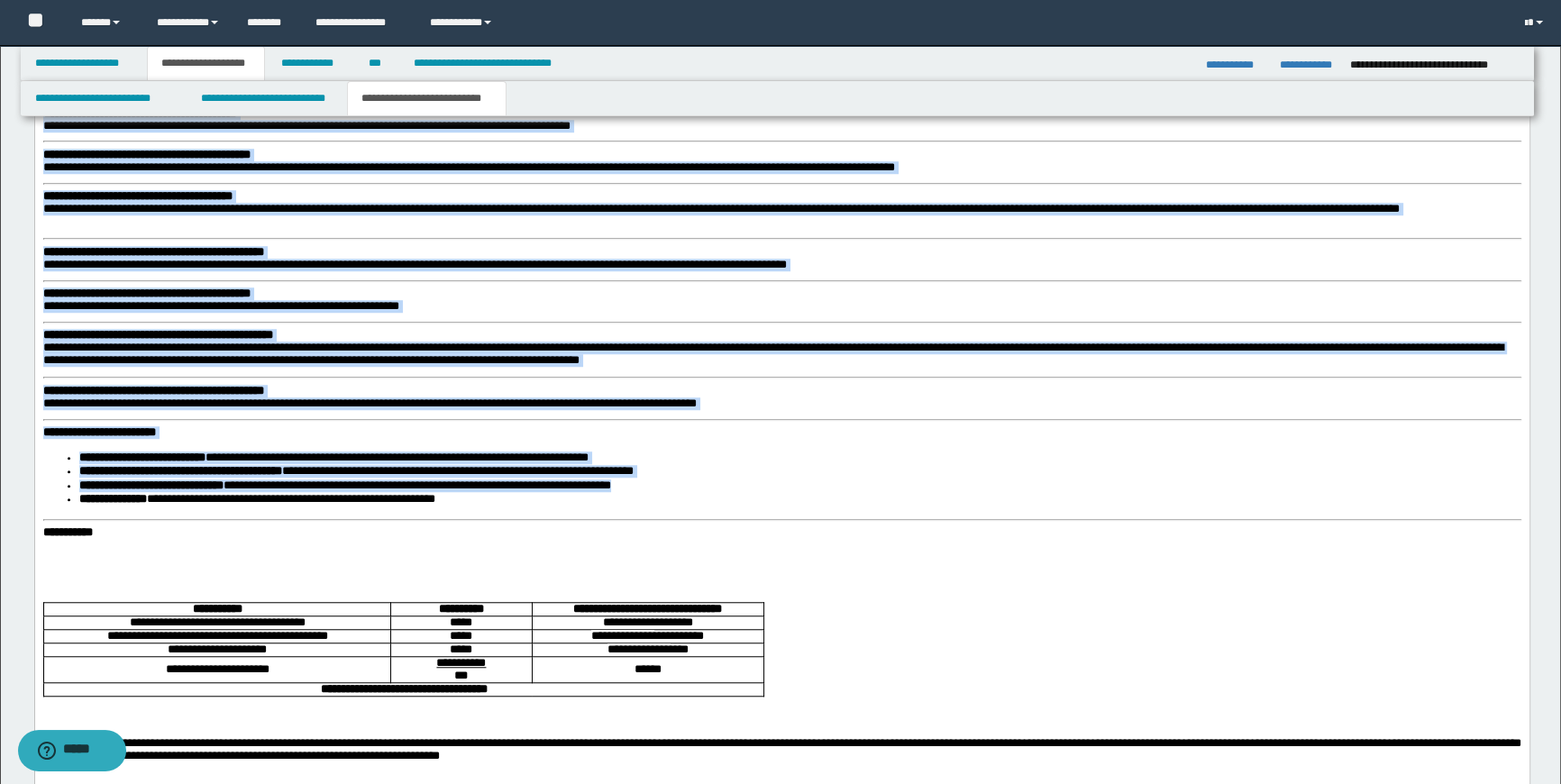 scroll, scrollTop: 1811, scrollLeft: 0, axis: vertical 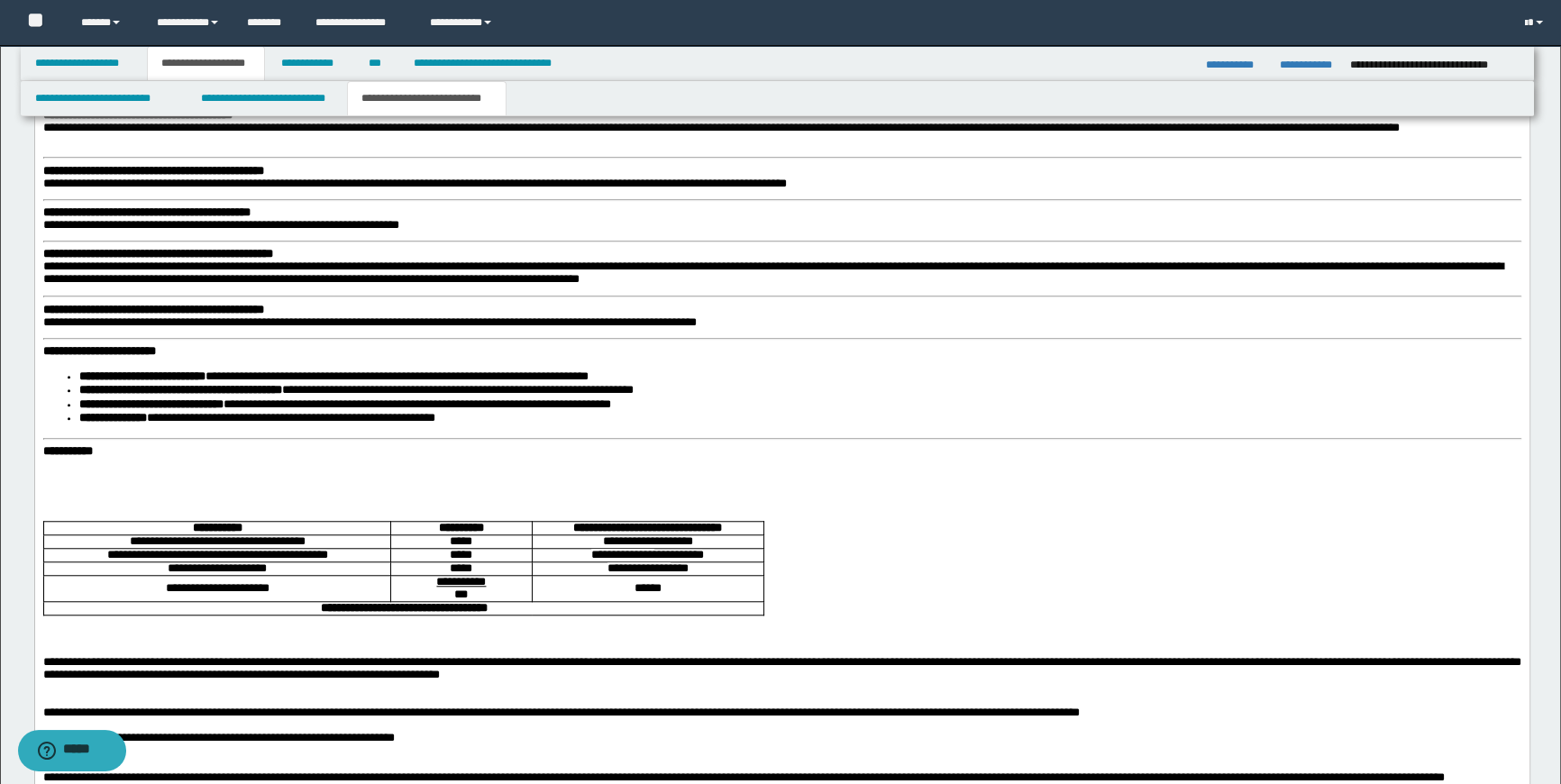 click on "**********" at bounding box center [781, 459] 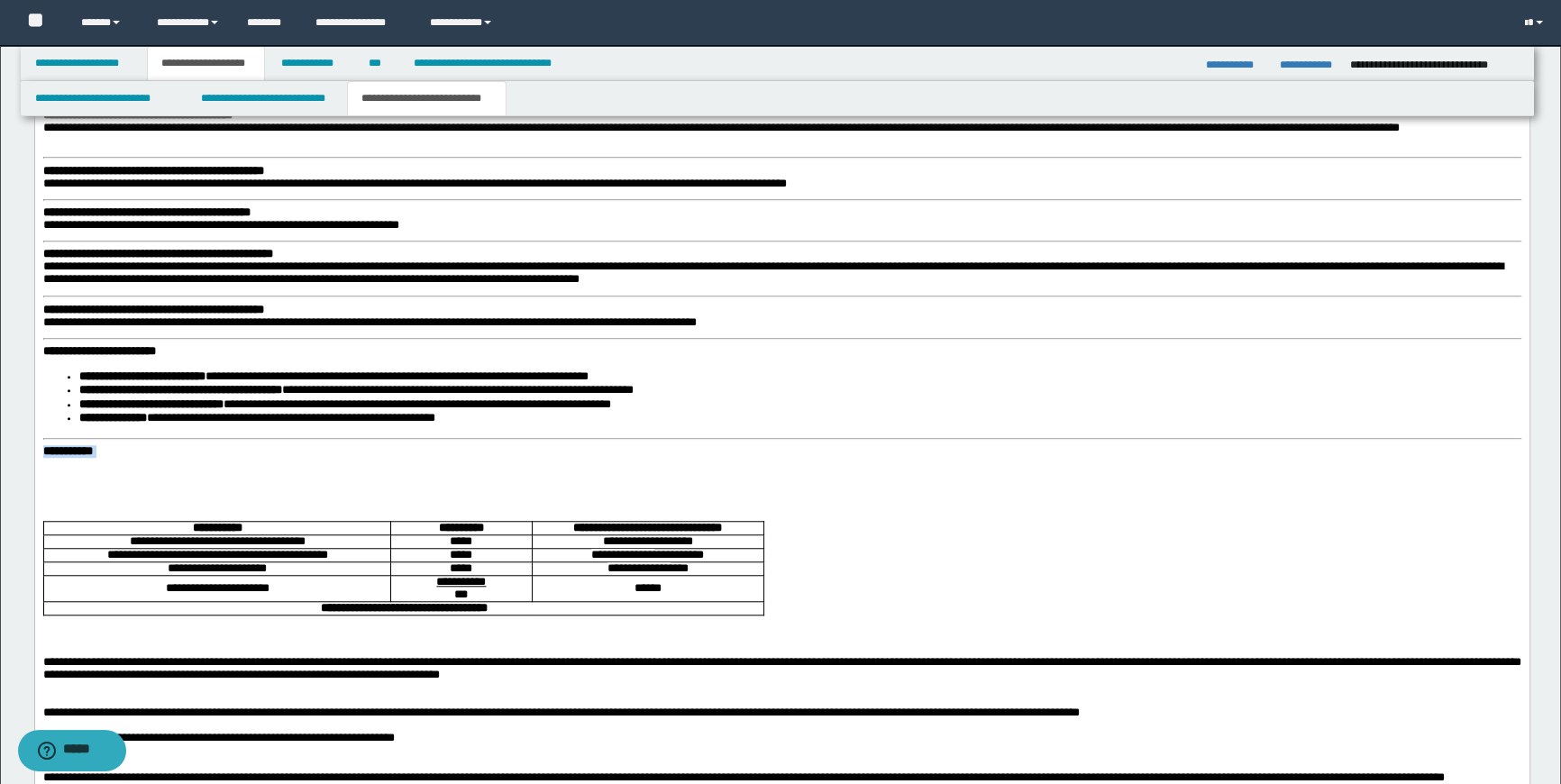 drag, startPoint x: 153, startPoint y: 485, endPoint x: 10, endPoint y: 478, distance: 143.17123 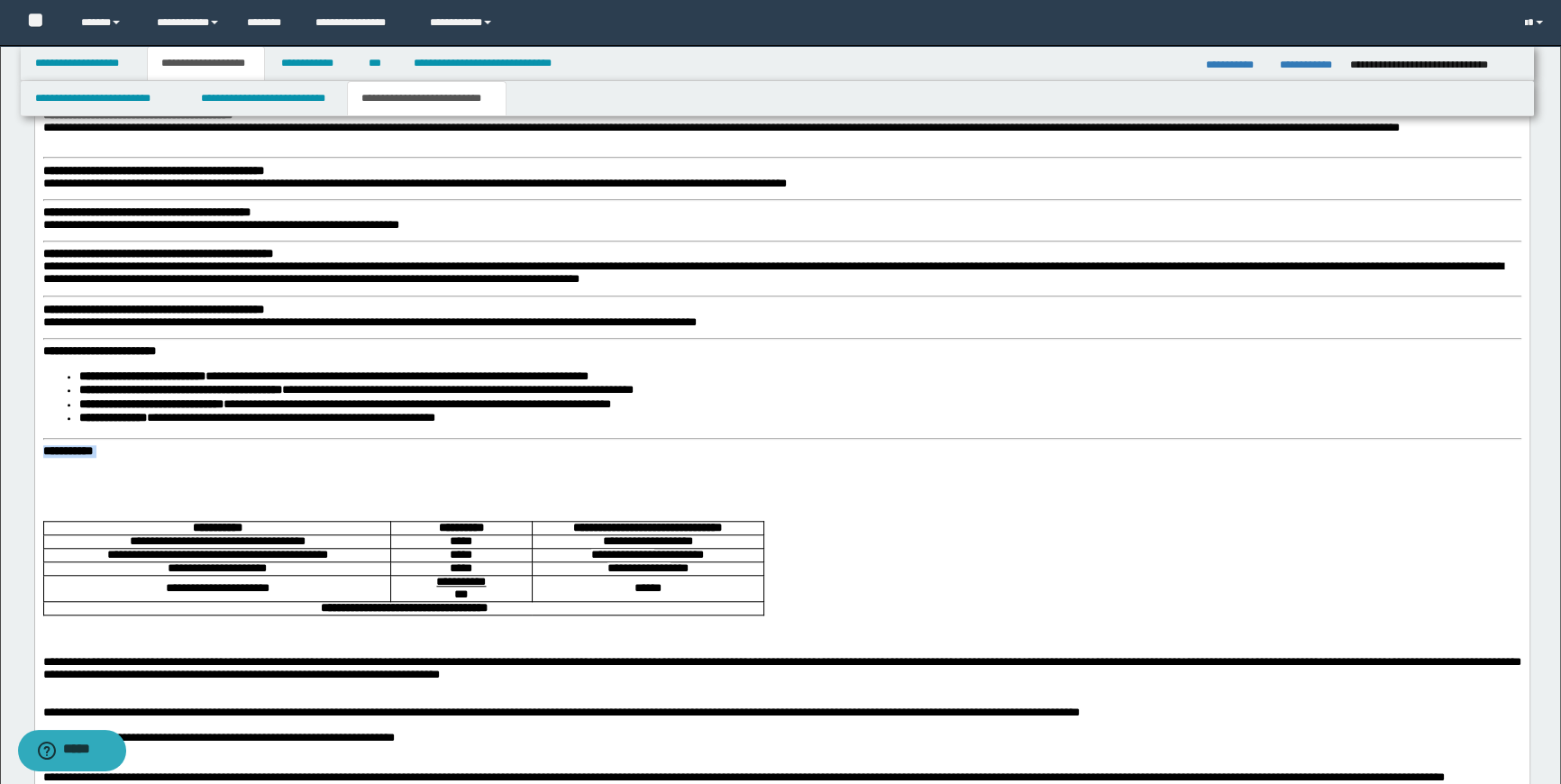 click on "**********" at bounding box center [781, 655] 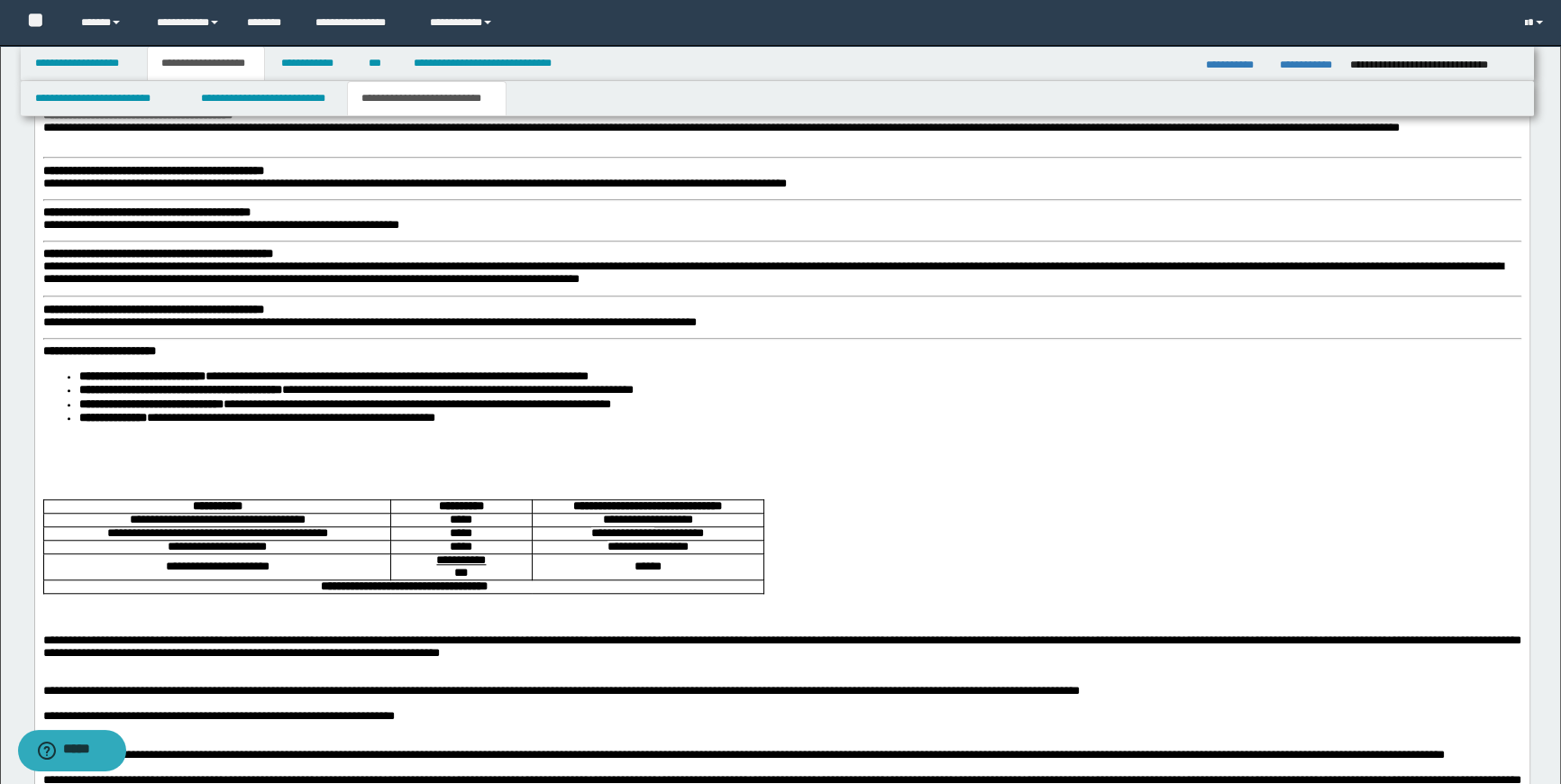 click on "**********" at bounding box center [98, 351] 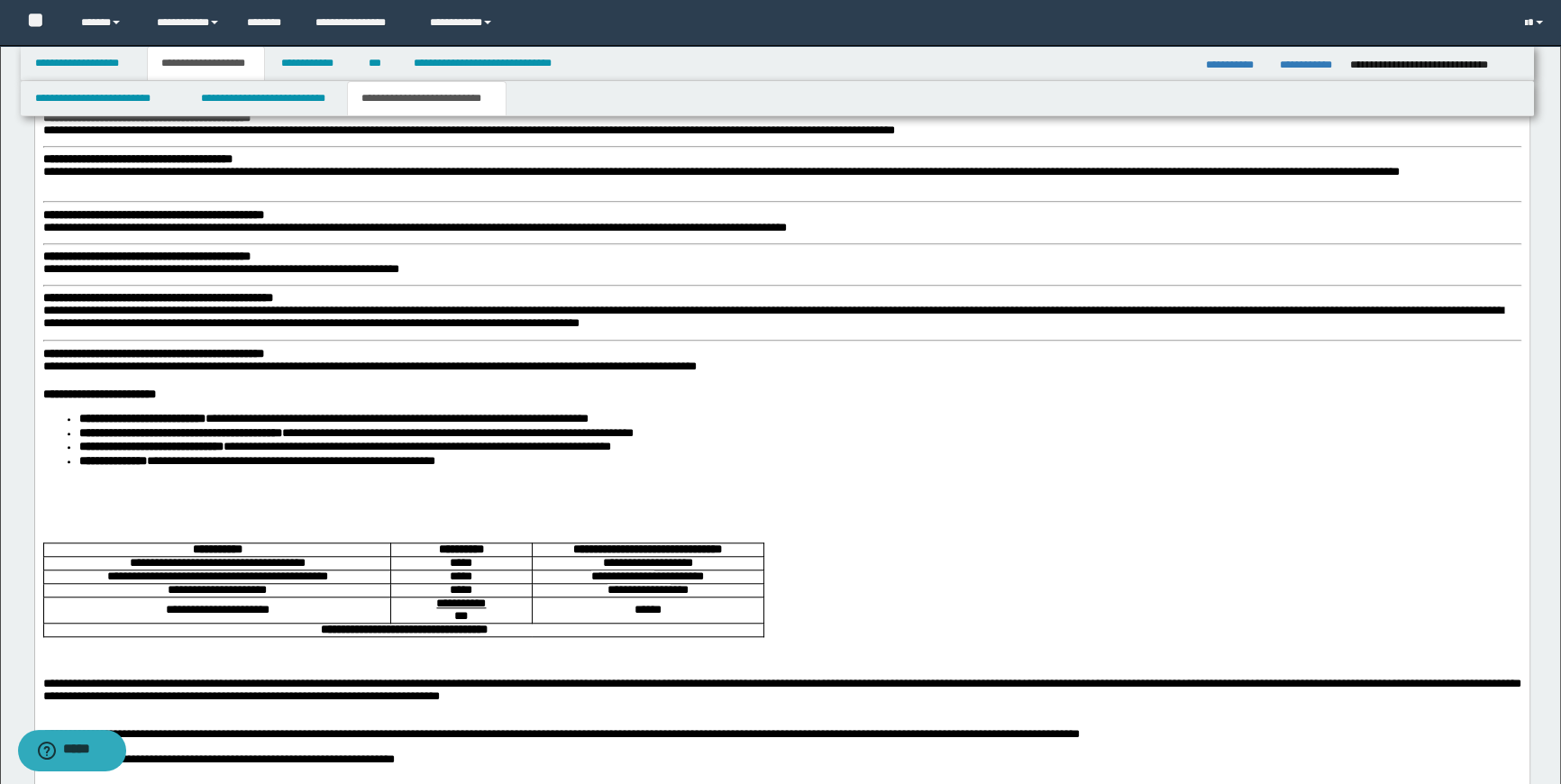 scroll, scrollTop: 1730, scrollLeft: 0, axis: vertical 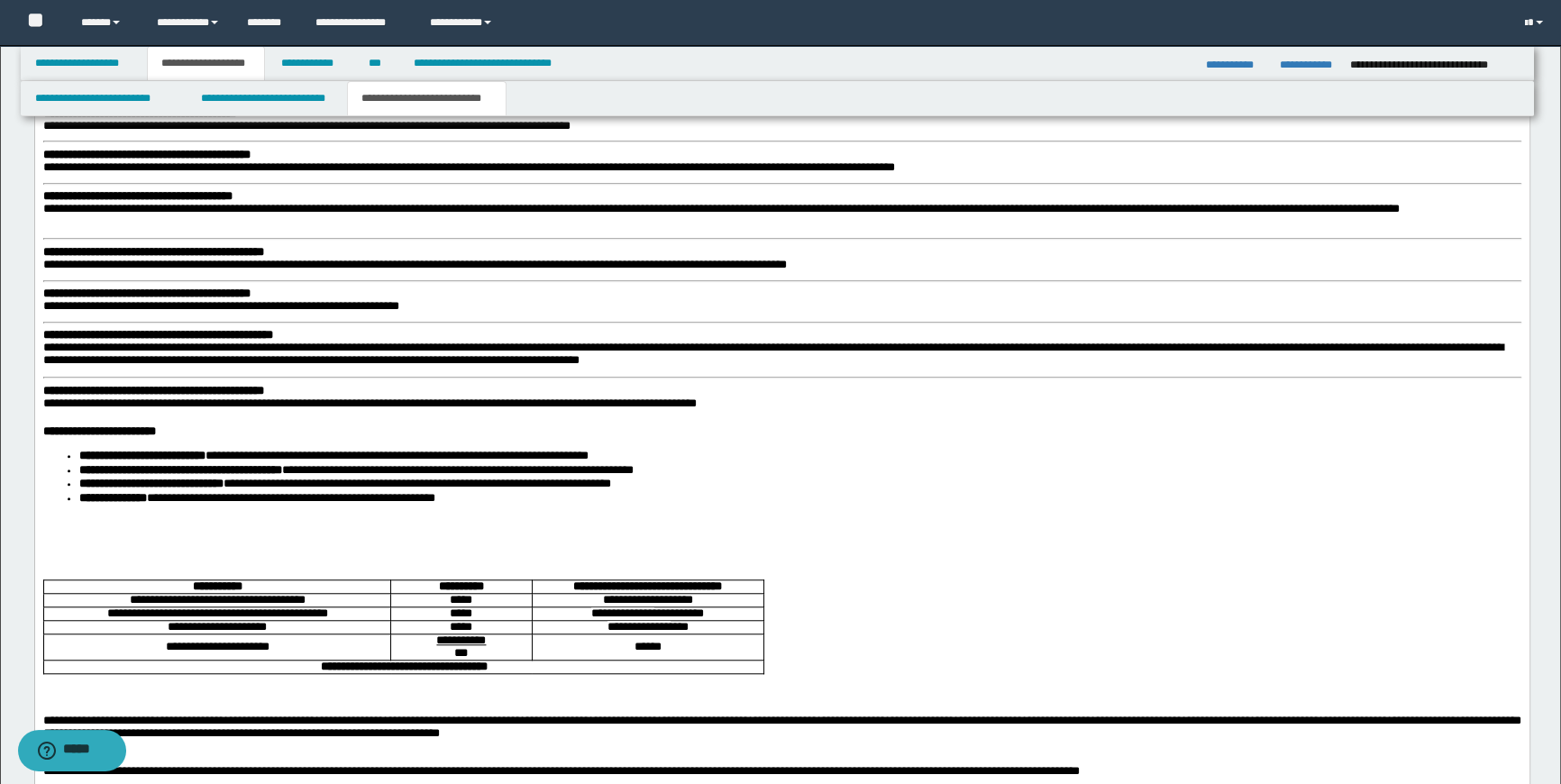 click on "**********" at bounding box center [152, 390] 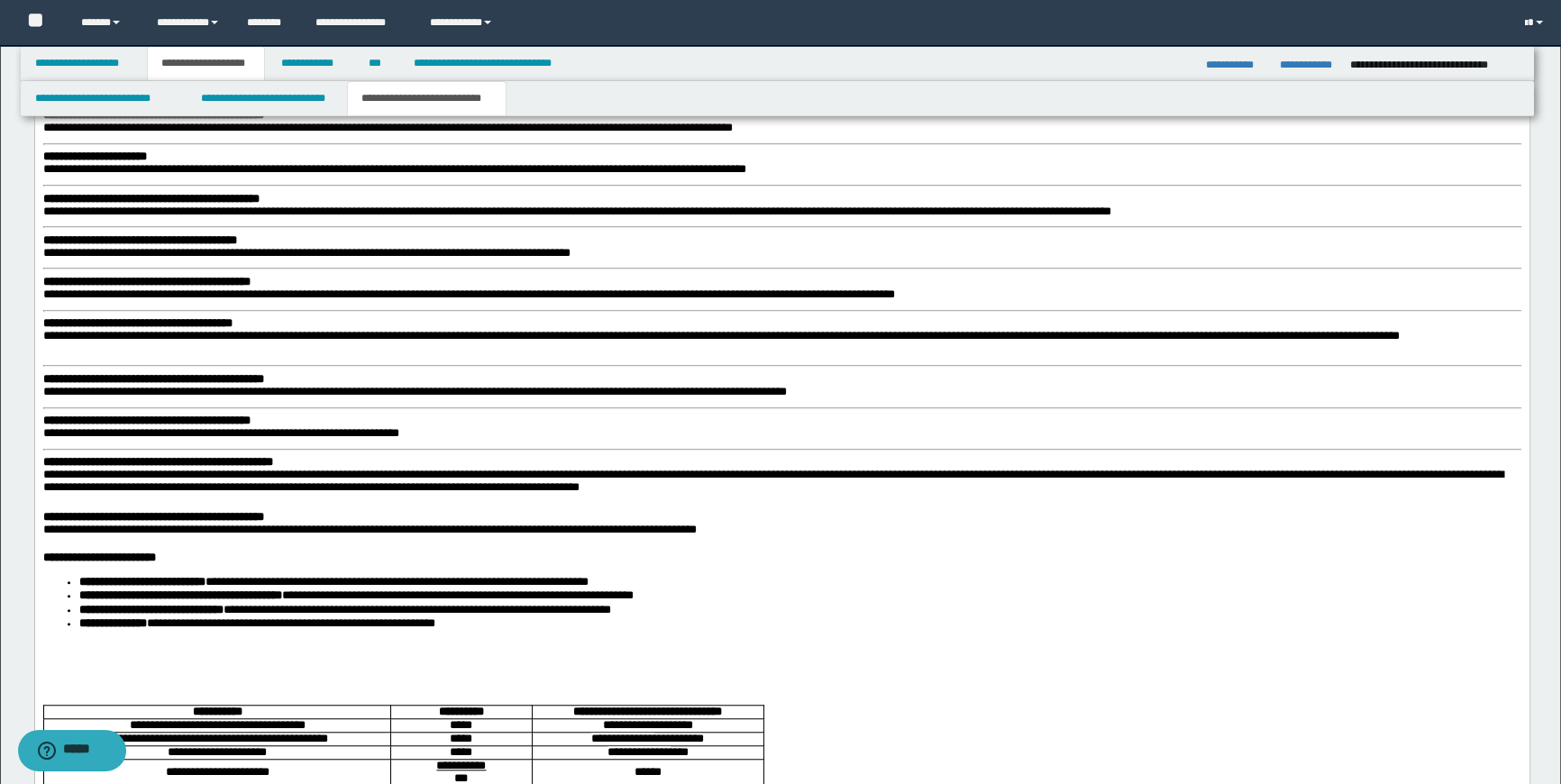 scroll, scrollTop: 1566, scrollLeft: 0, axis: vertical 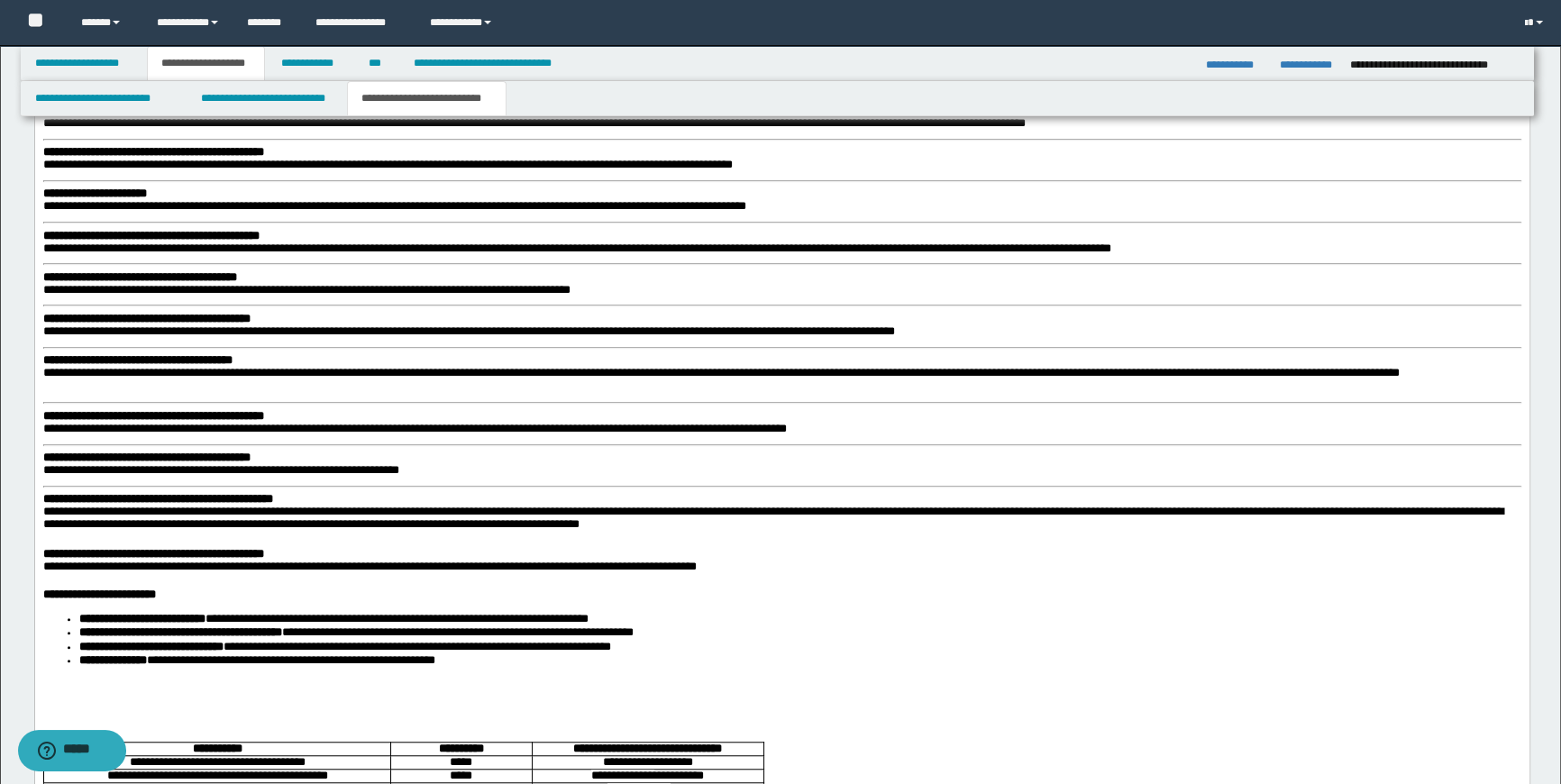 click on "**********" at bounding box center [157, 498] 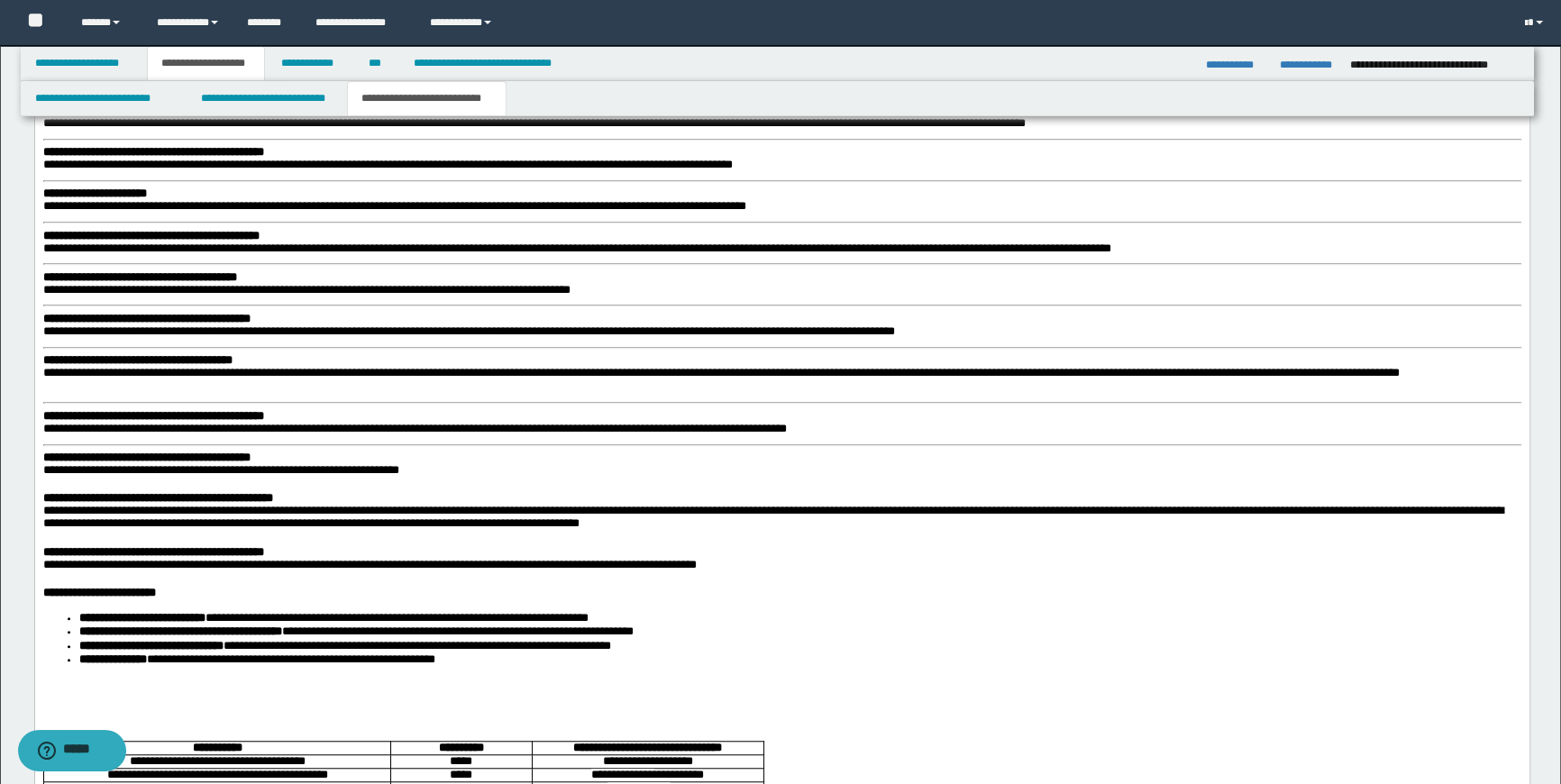 click on "**********" at bounding box center [146, 457] 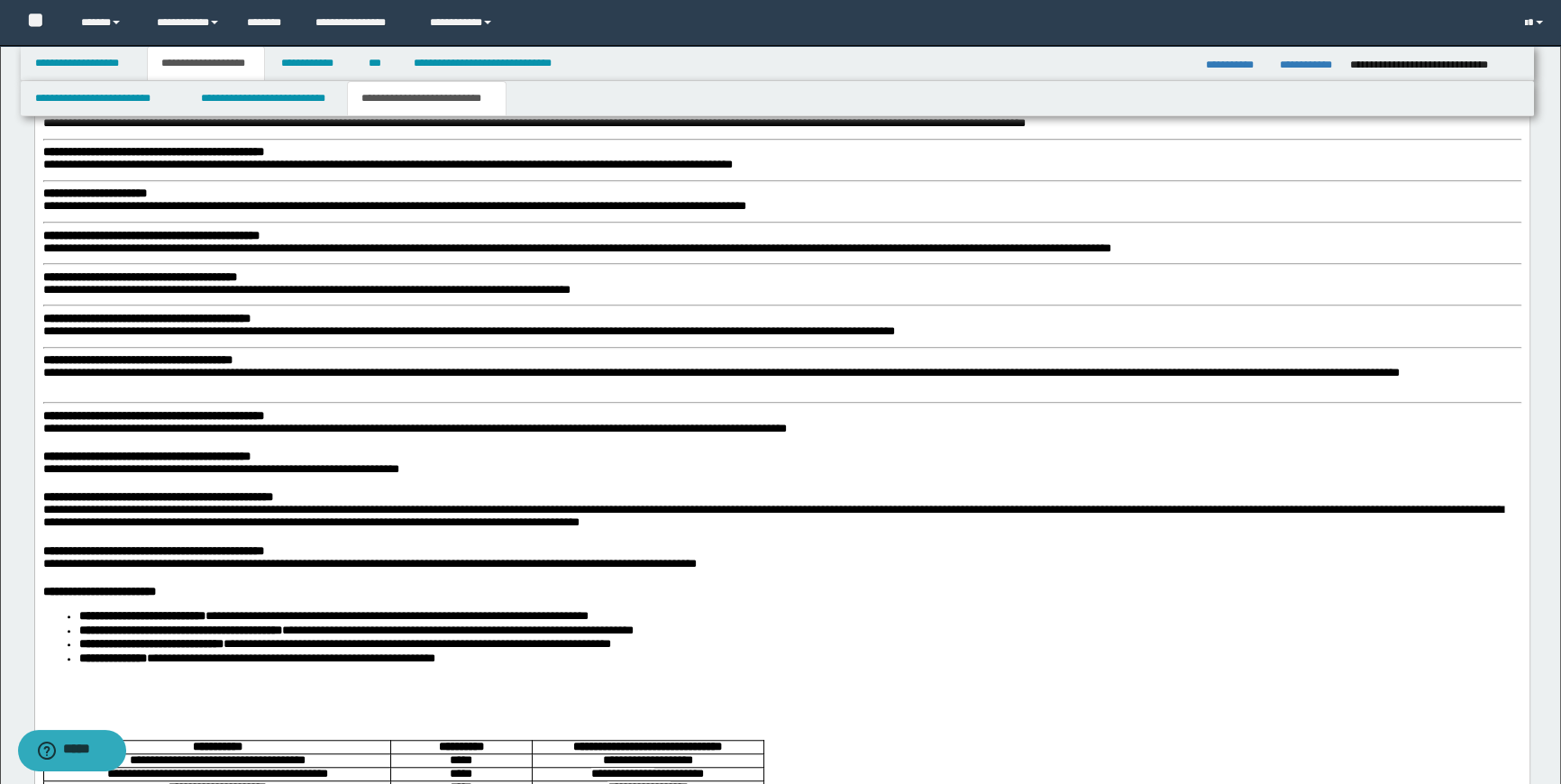 click on "**********" at bounding box center [152, 415] 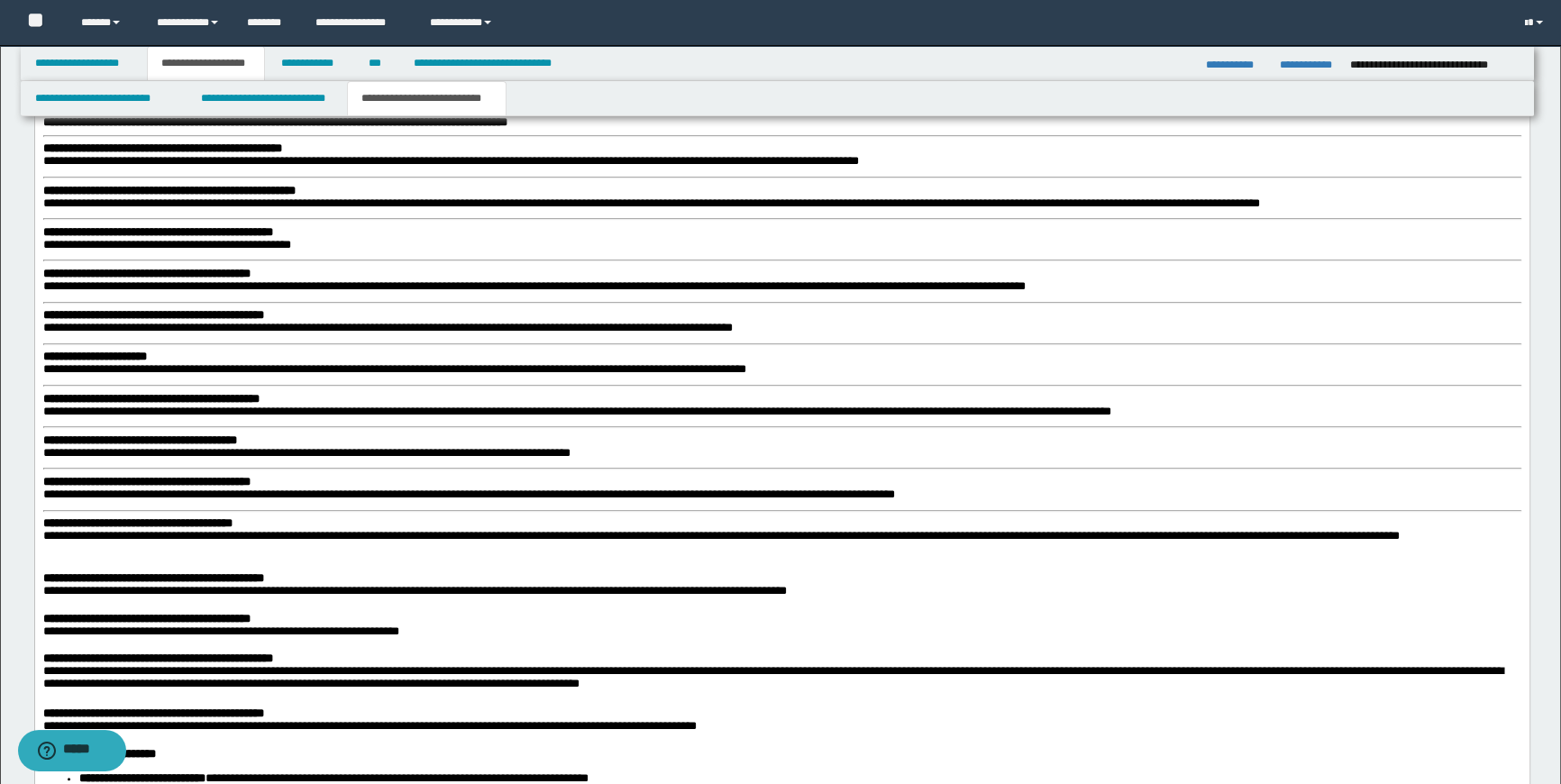 scroll, scrollTop: 1402, scrollLeft: 0, axis: vertical 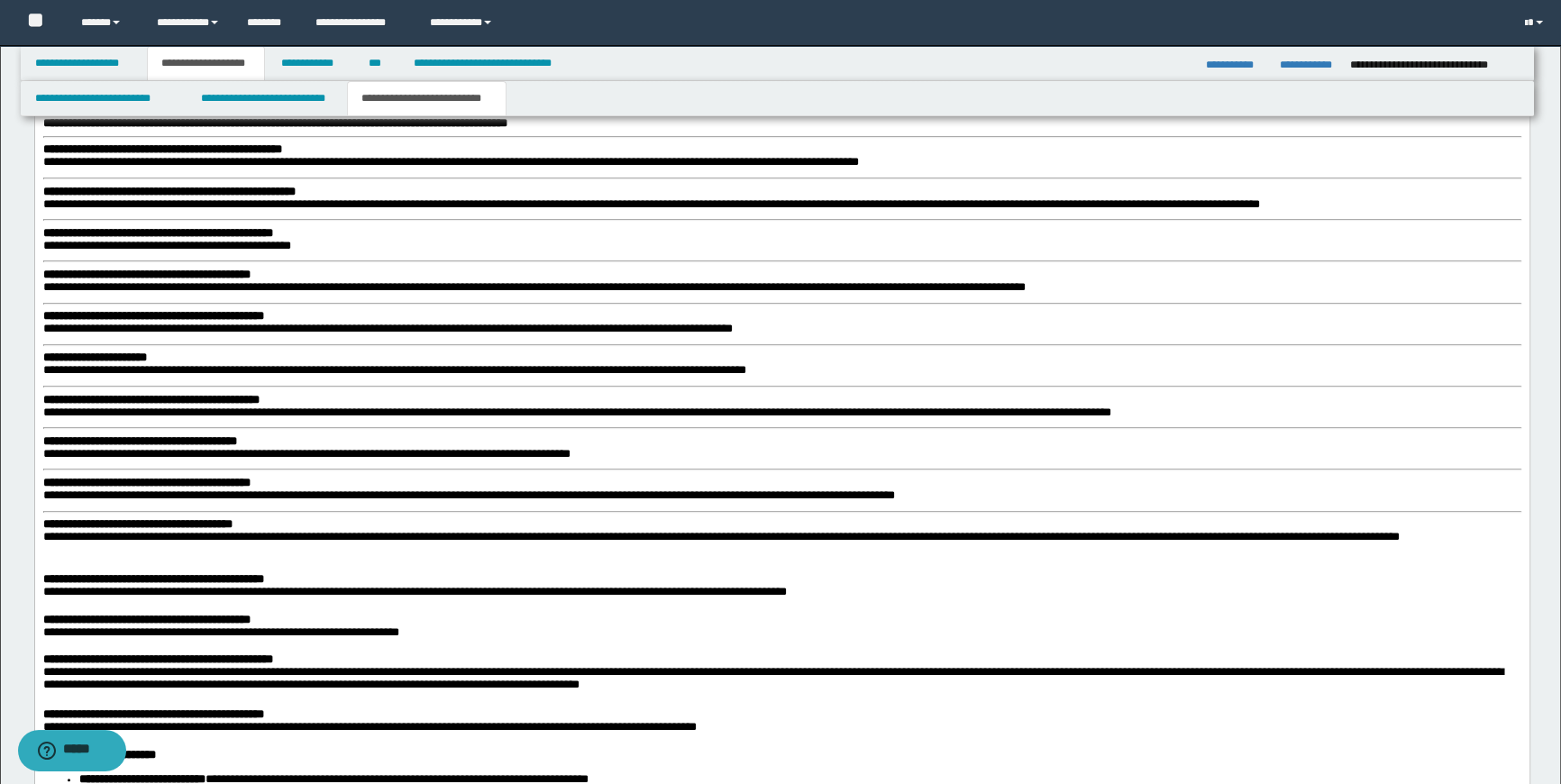 click on "**********" at bounding box center (781, 1050) 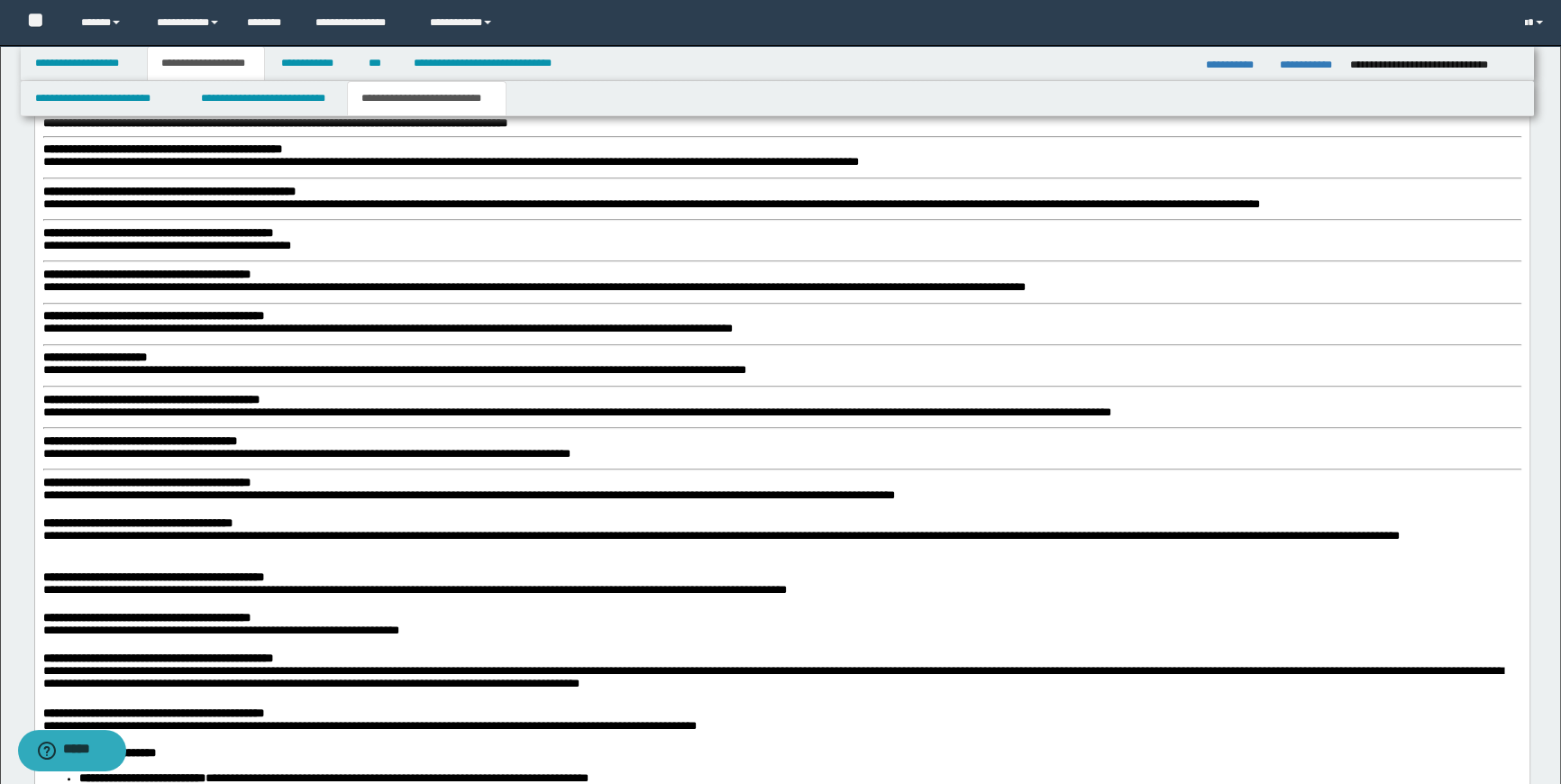click on "**********" at bounding box center [146, 482] 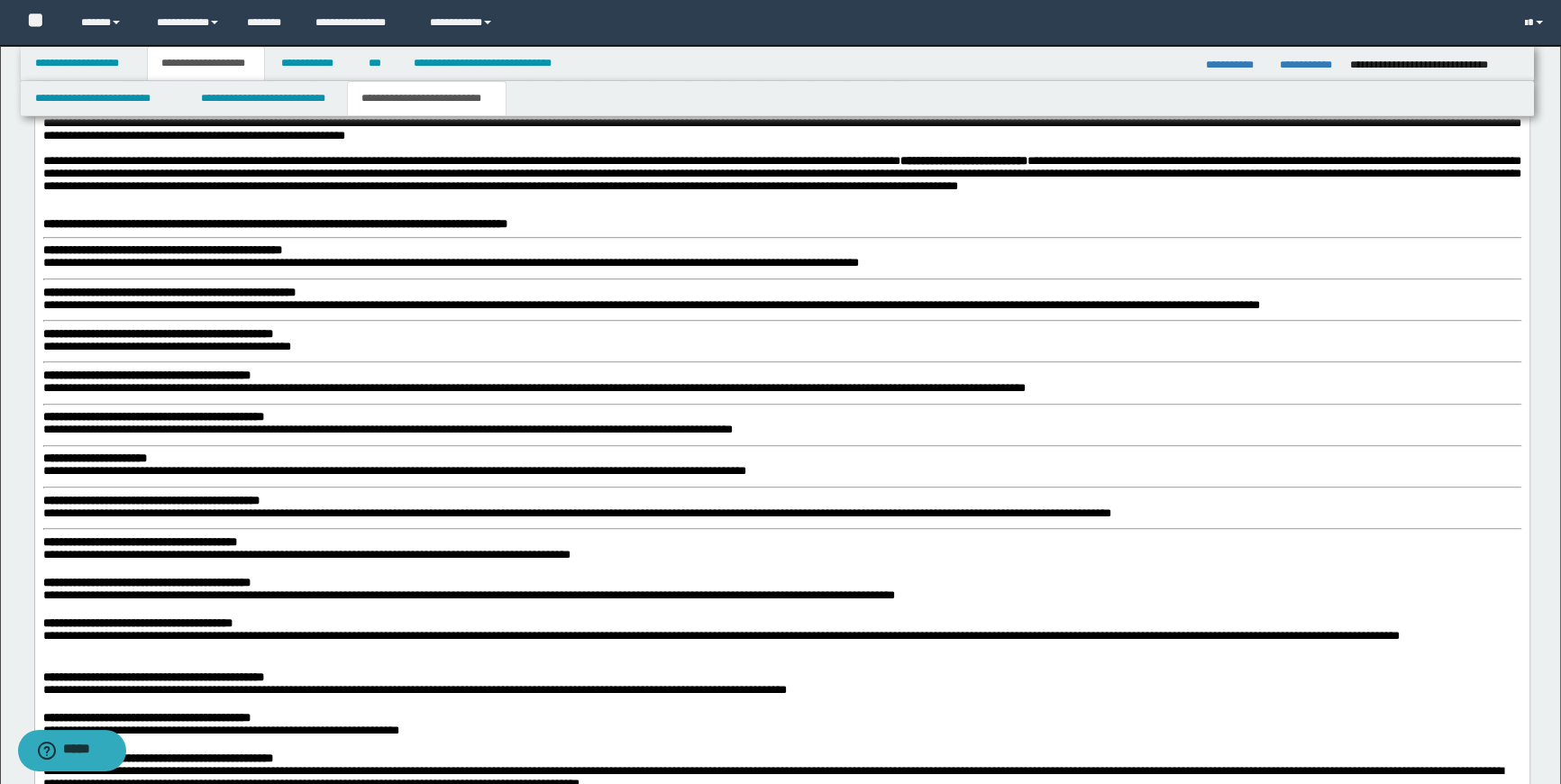 scroll, scrollTop: 1238, scrollLeft: 0, axis: vertical 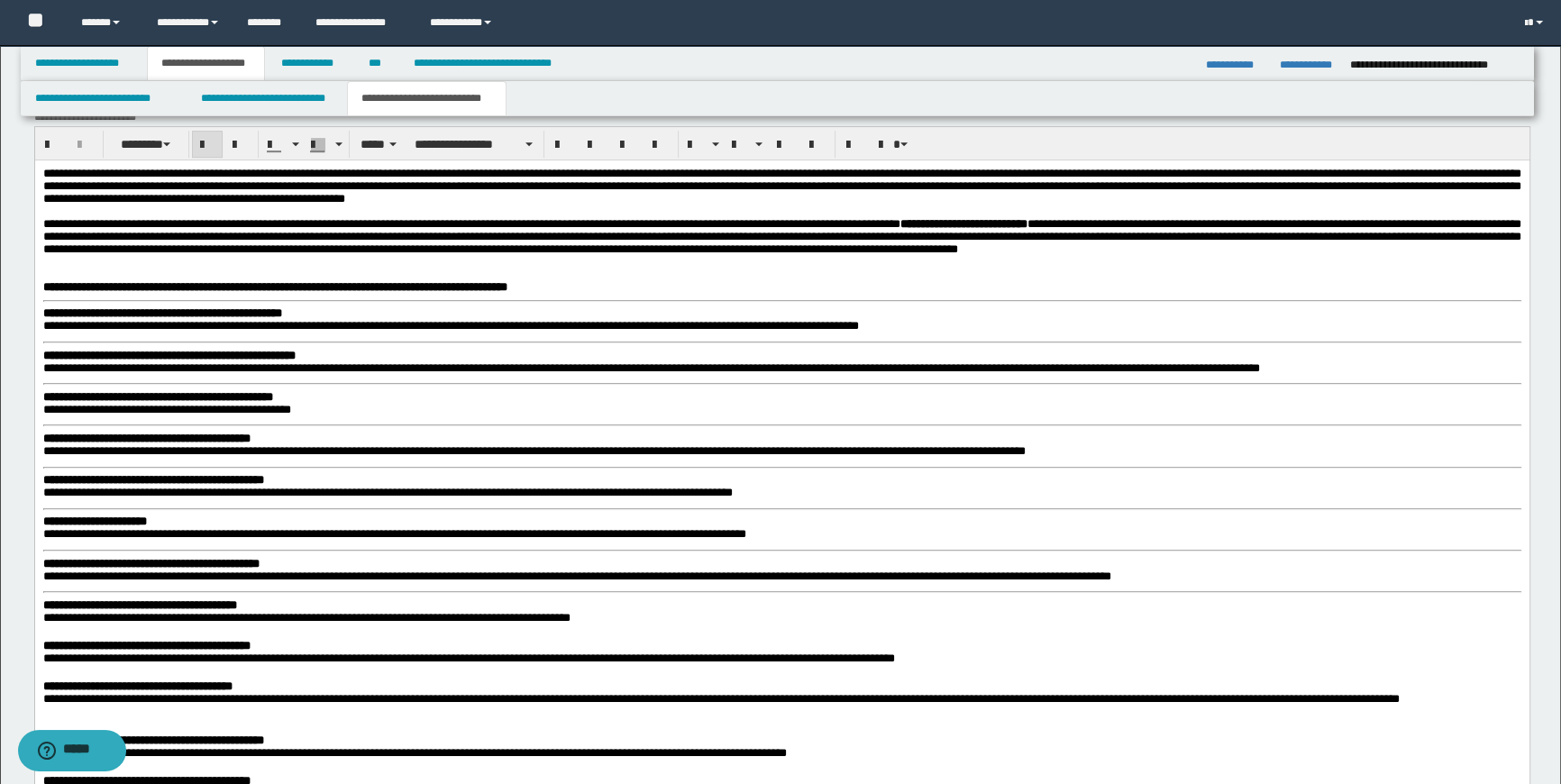 click on "**********" at bounding box center [781, 1212] 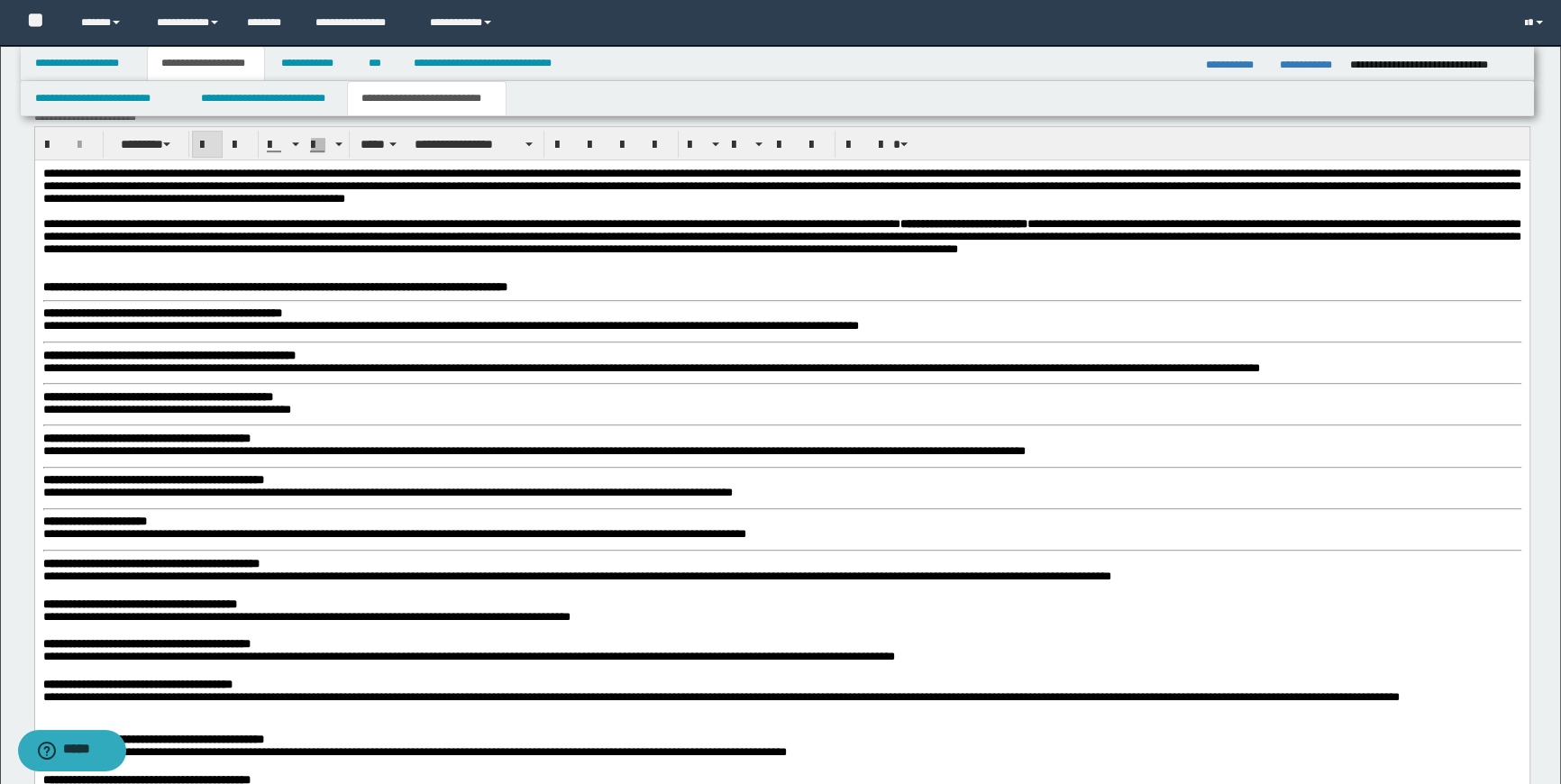 click on "**********" at bounding box center (151, 562) 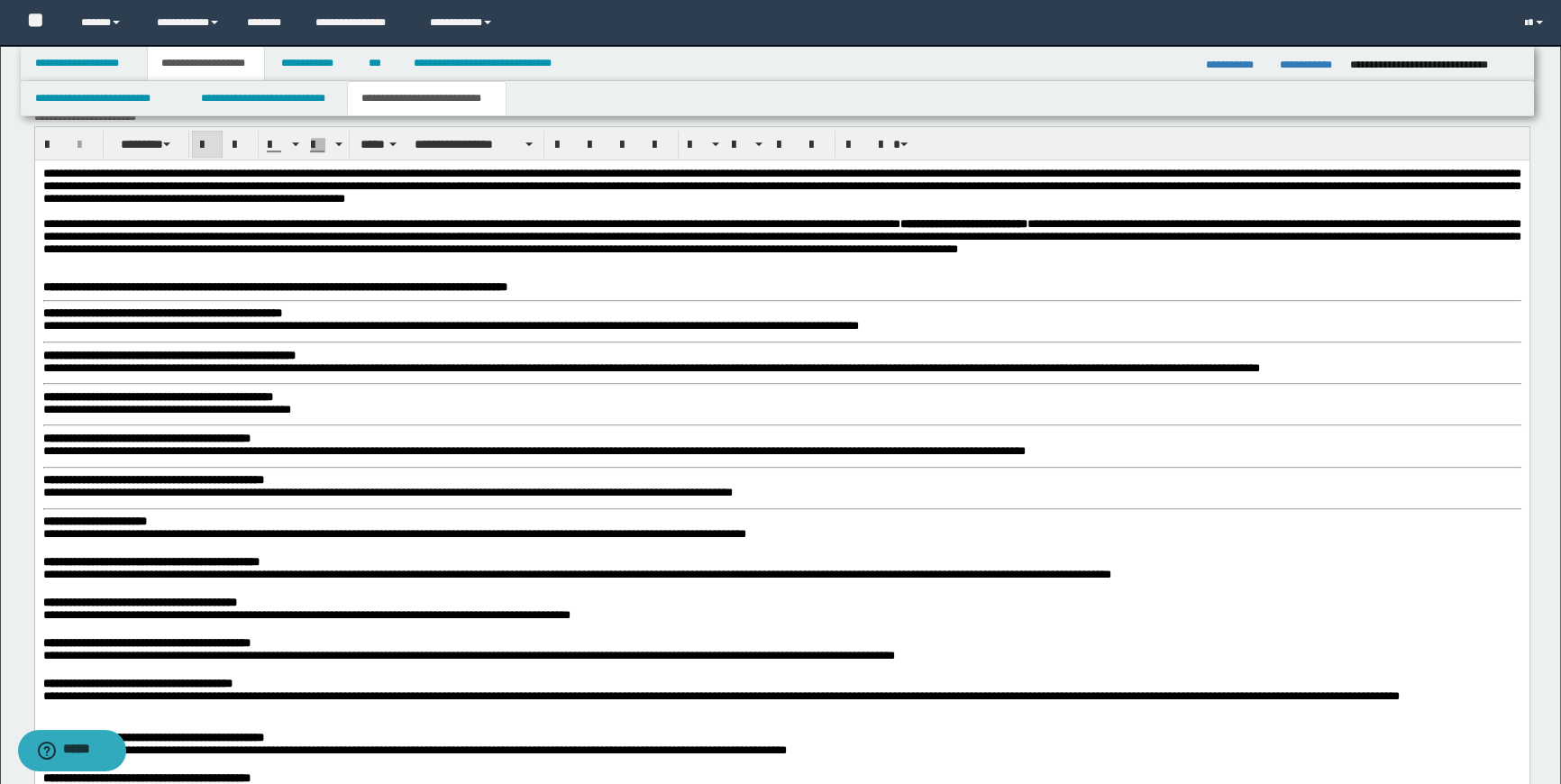 click on "**********" at bounding box center (94, 520) 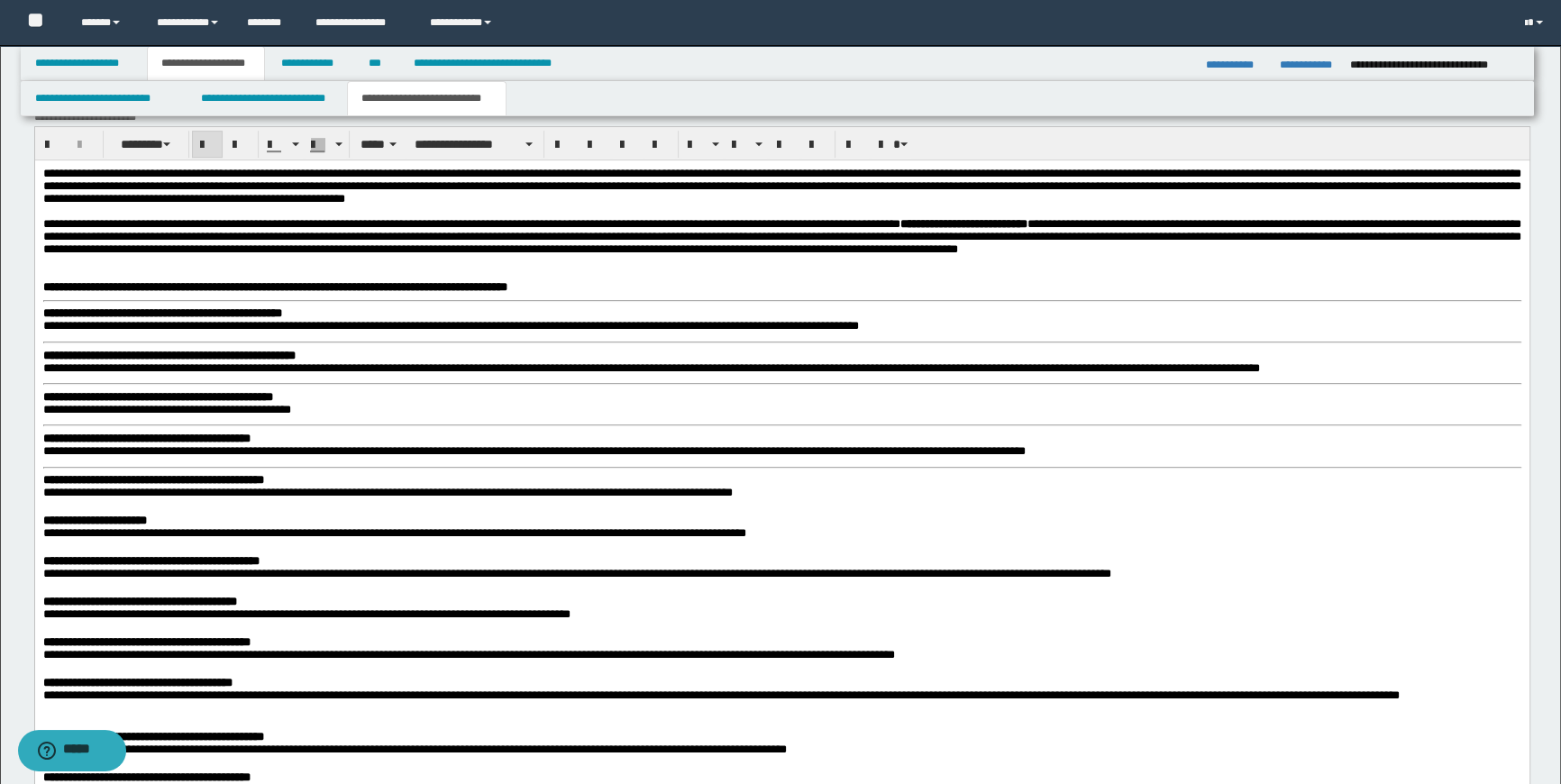click on "**********" at bounding box center (781, 1210) 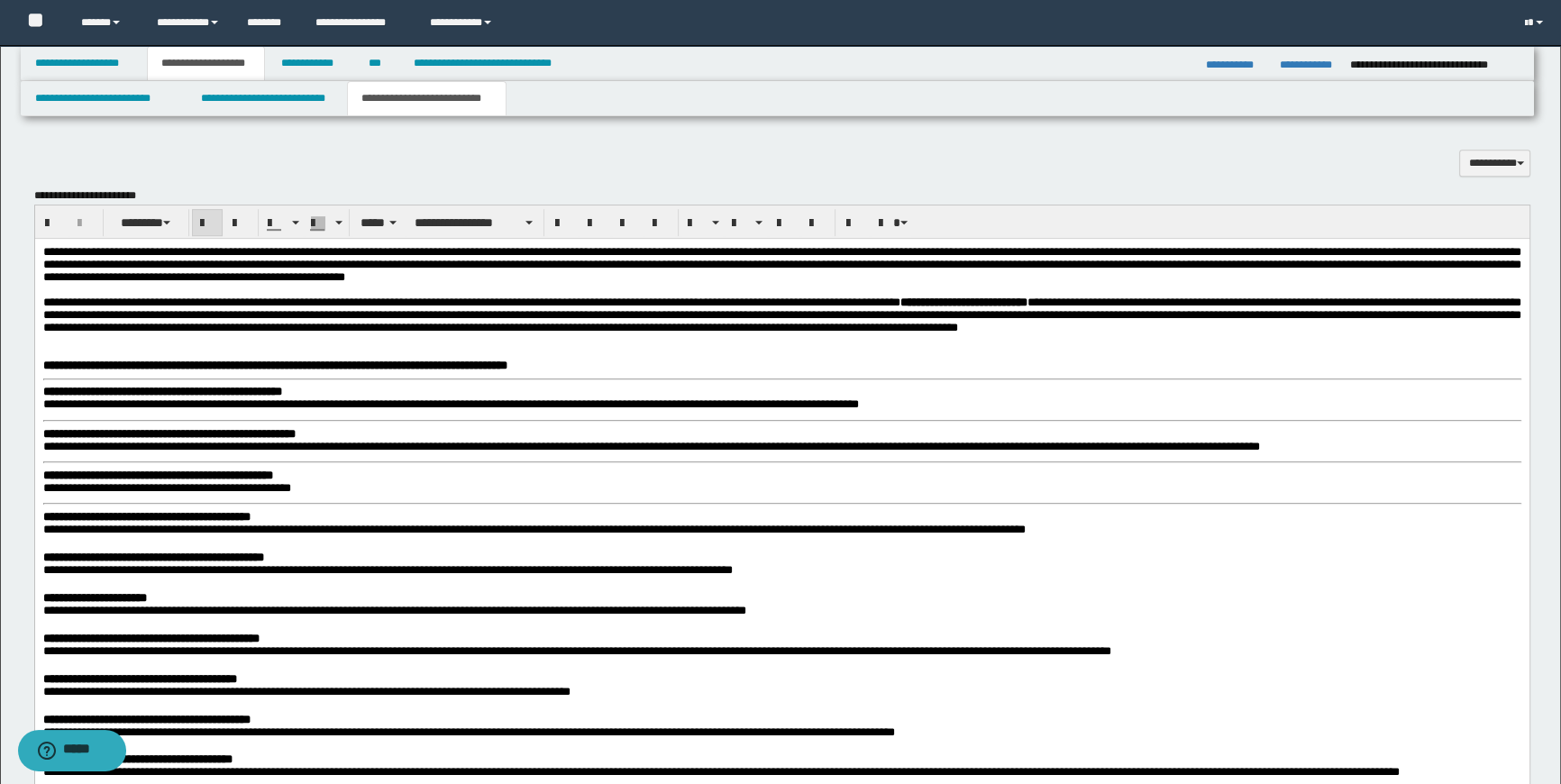 scroll, scrollTop: 1156, scrollLeft: 0, axis: vertical 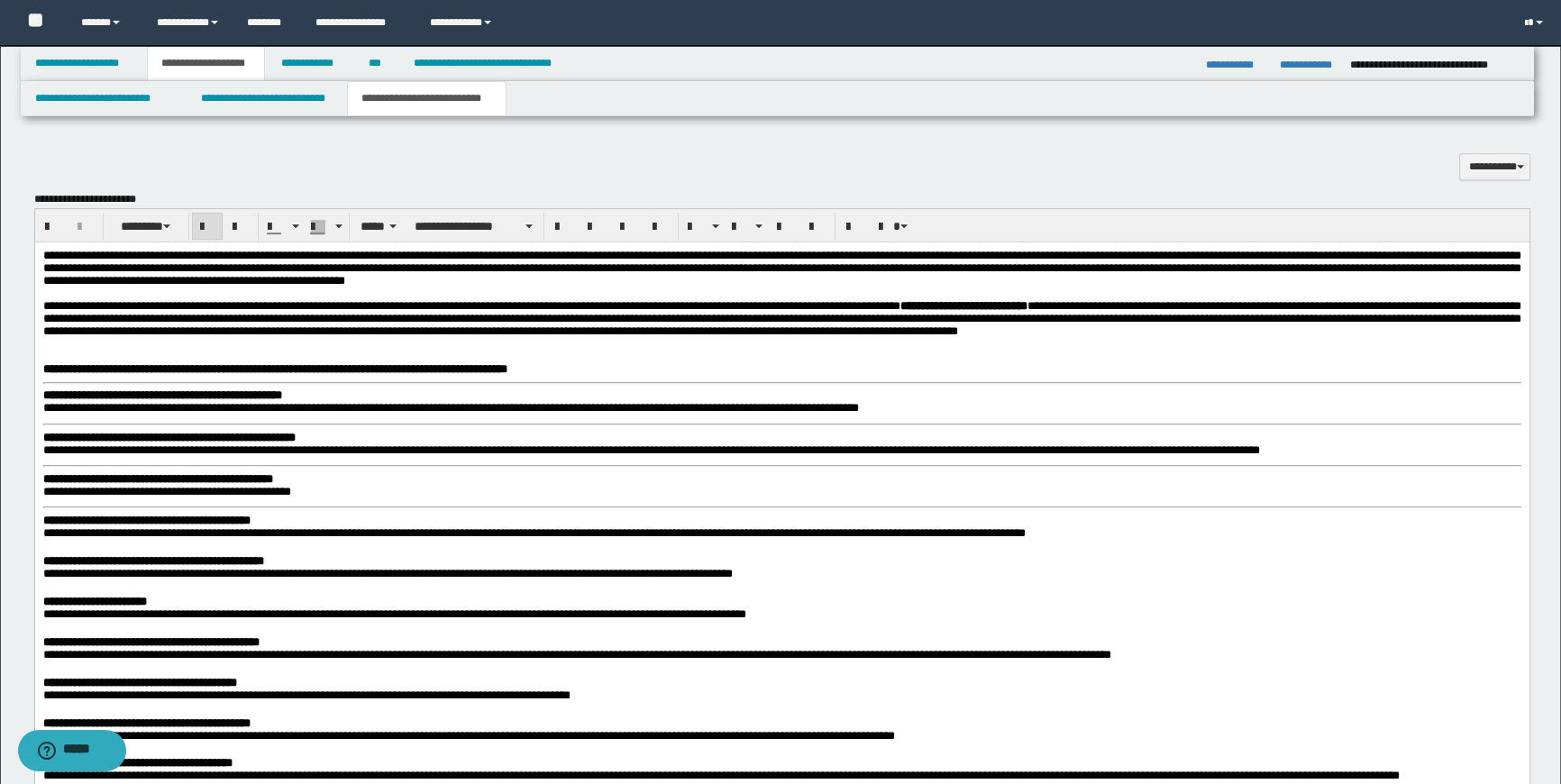 click on "**********" at bounding box center [146, 519] 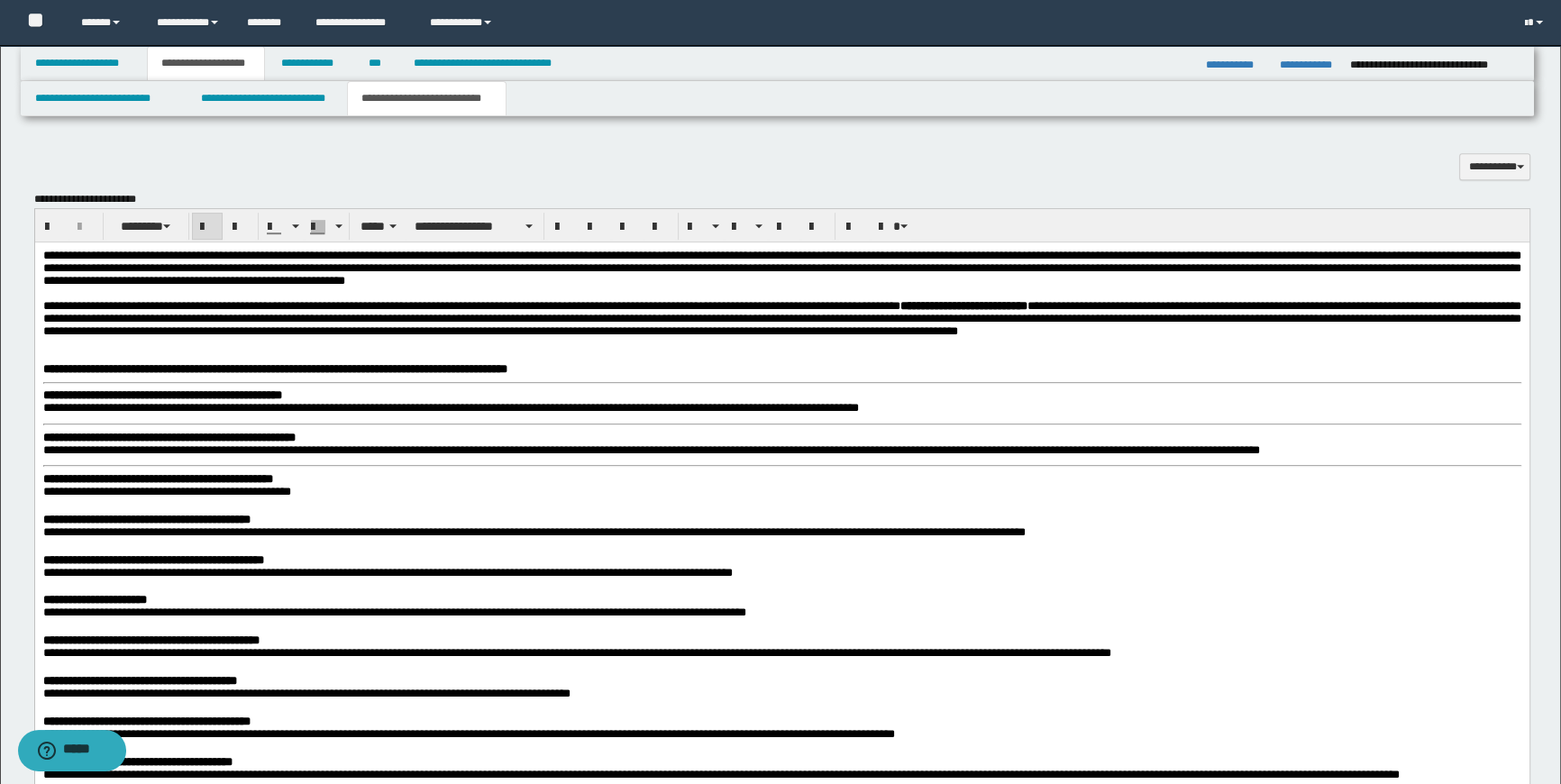click on "**********" at bounding box center (157, 478) 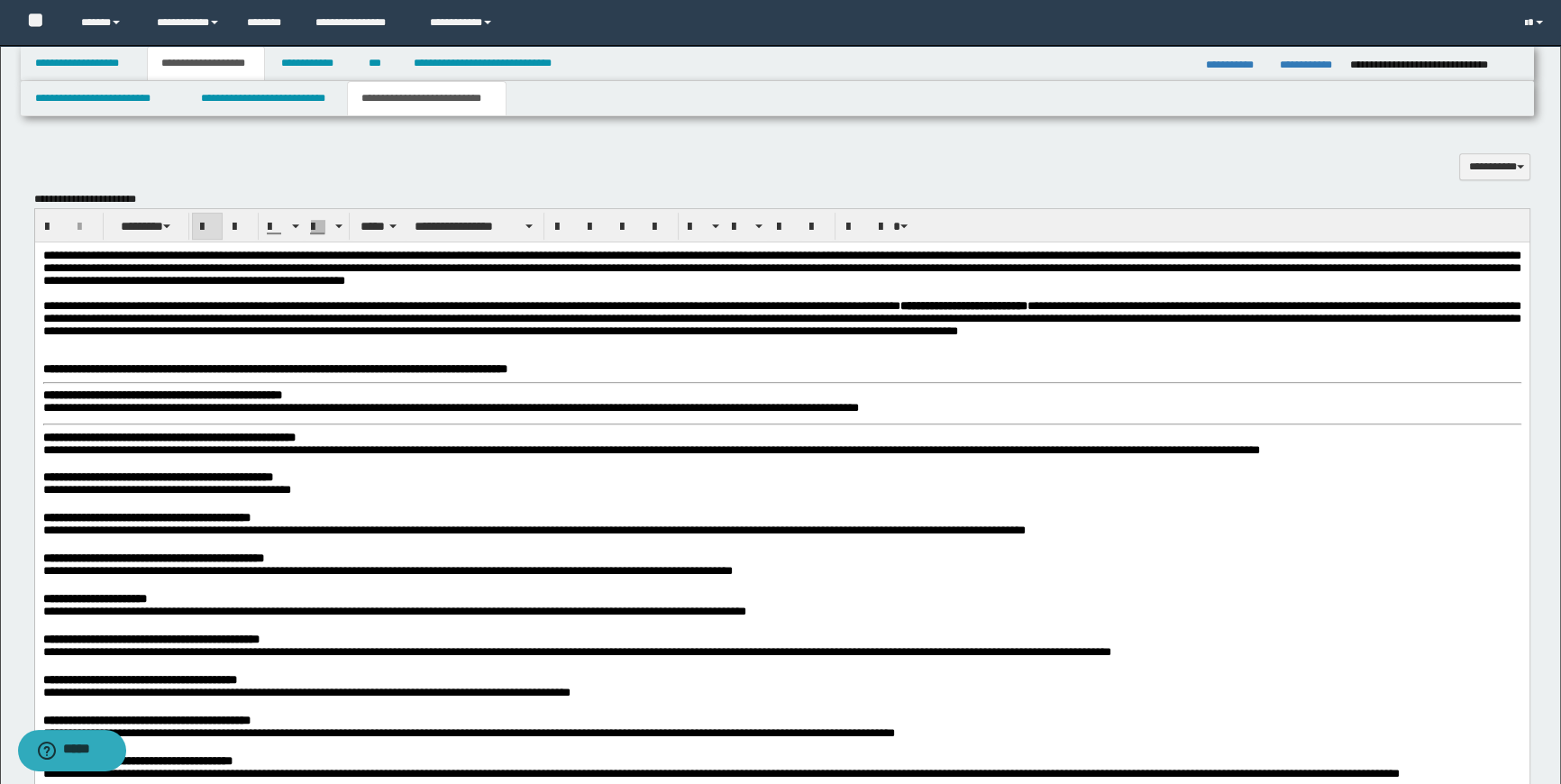 click on "**********" at bounding box center (781, 1290) 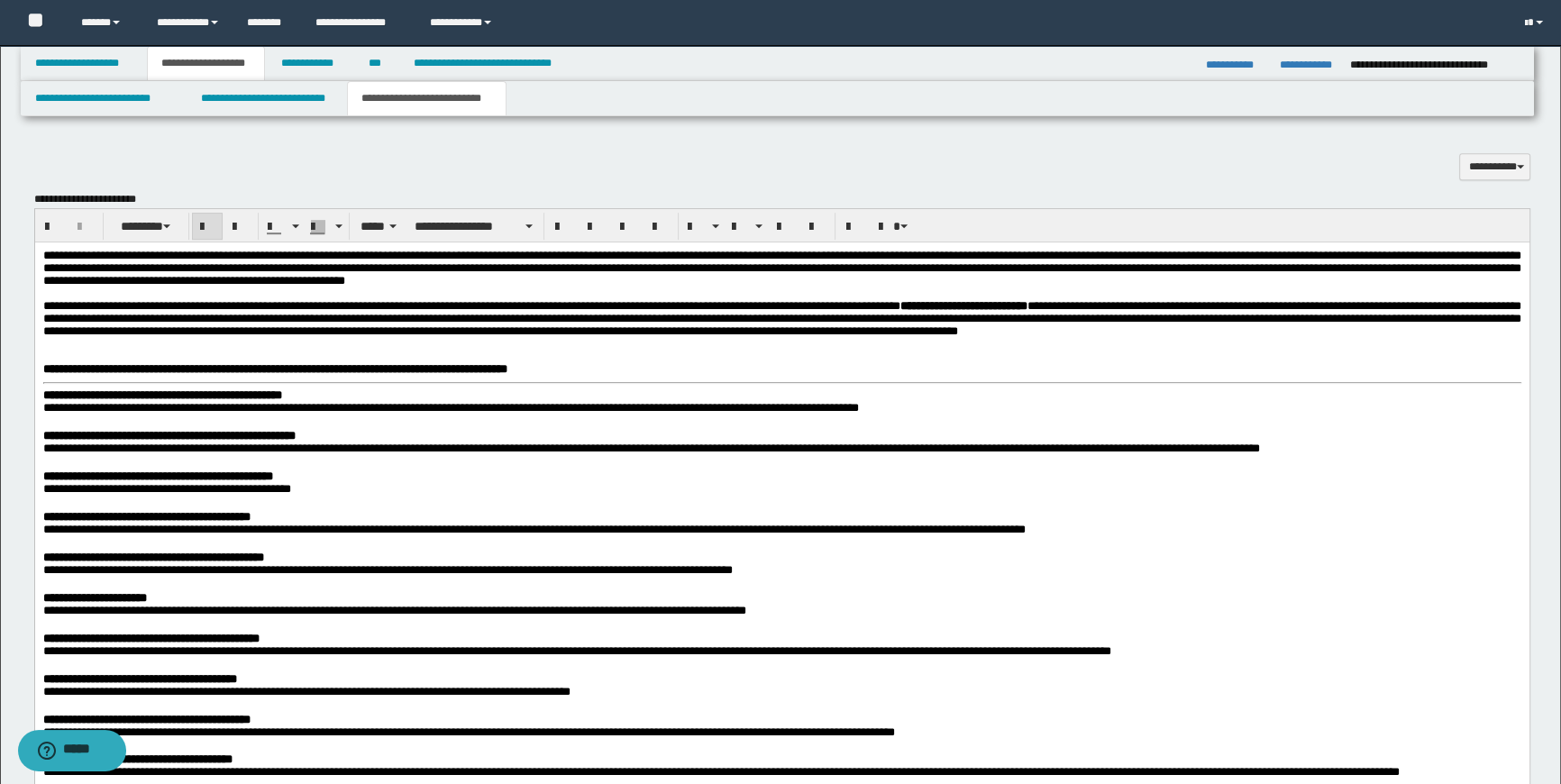 click on "**********" at bounding box center [161, 394] 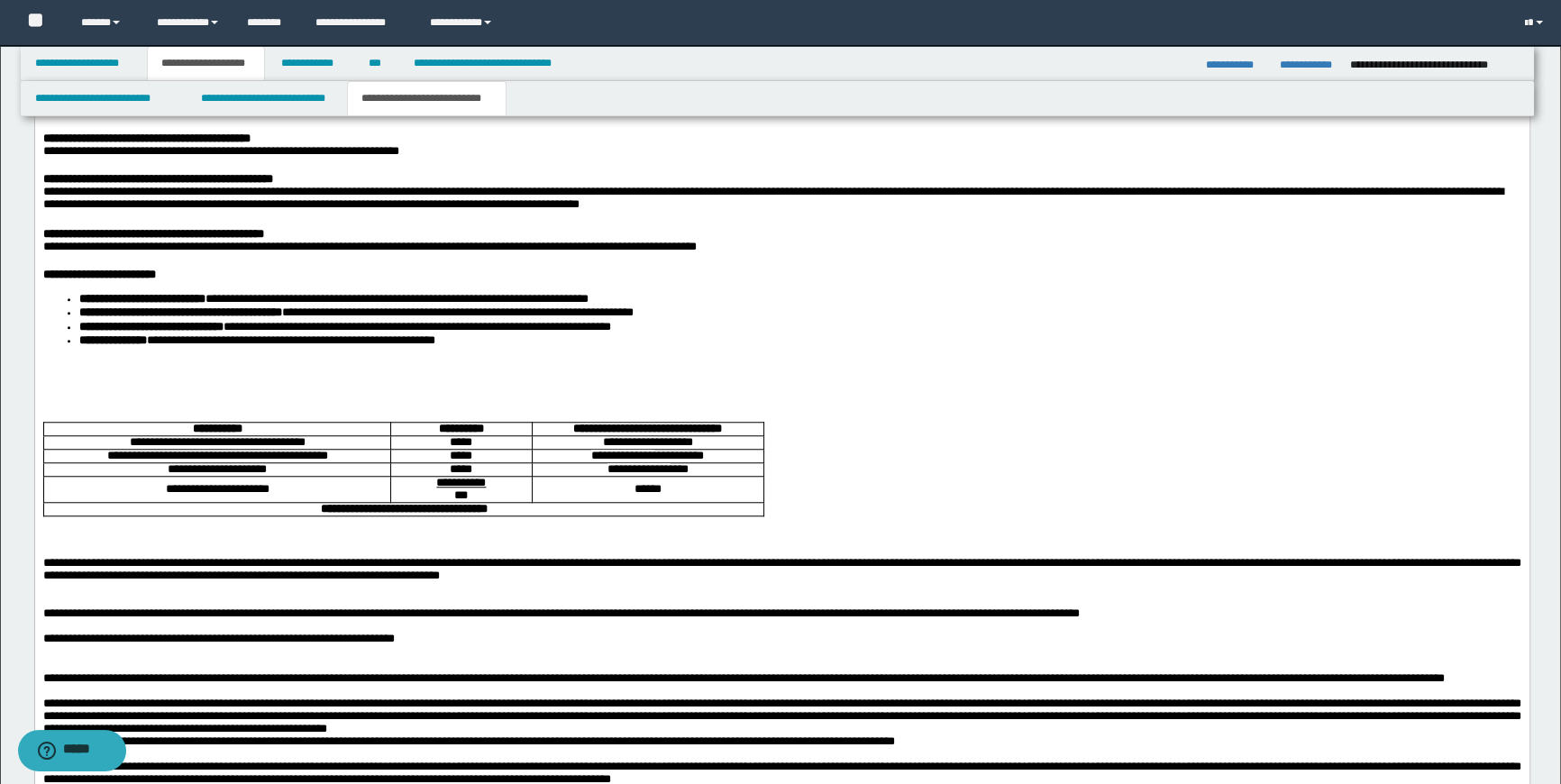scroll, scrollTop: 1893, scrollLeft: 0, axis: vertical 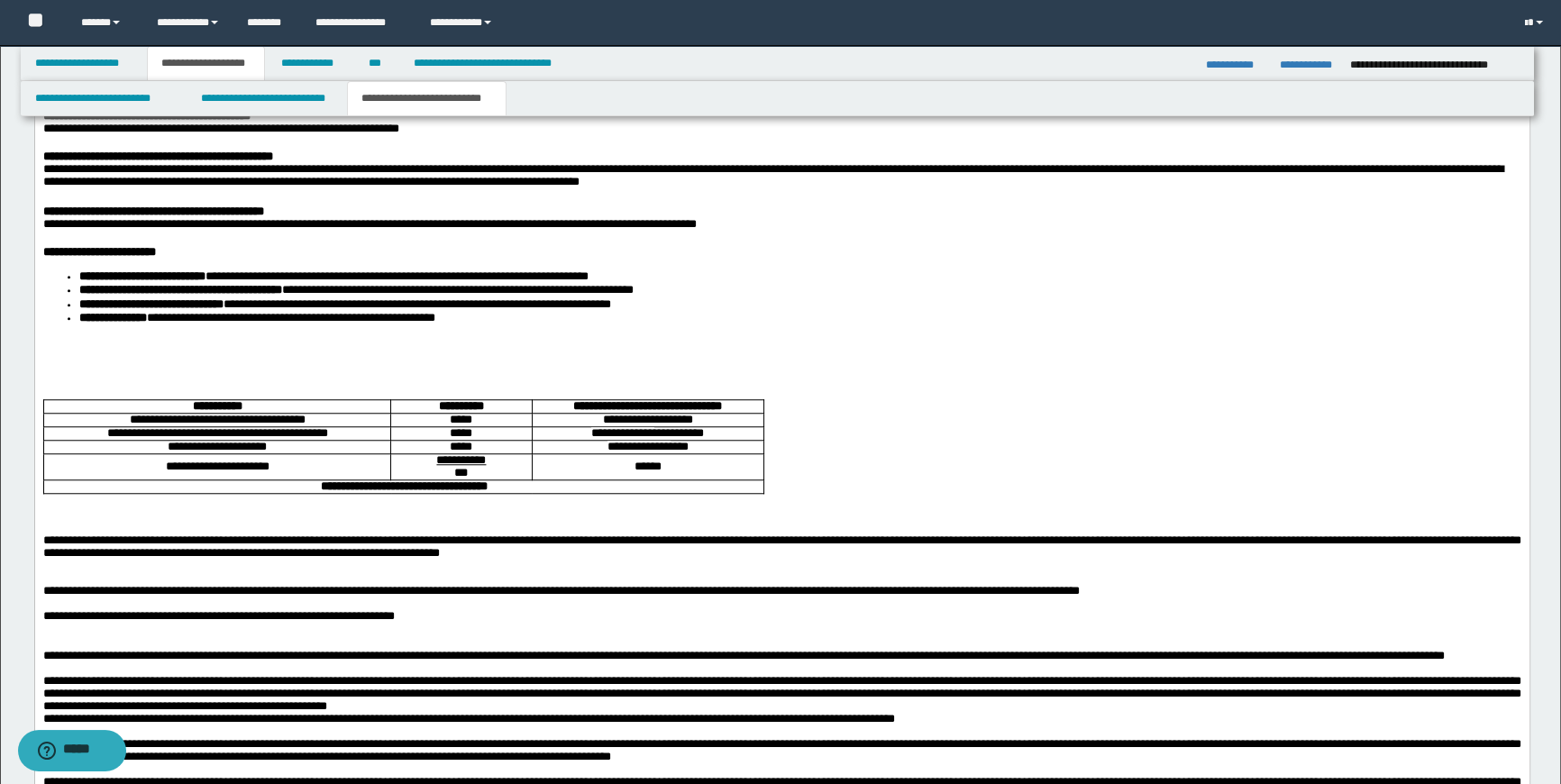 click at bounding box center (781, 359) 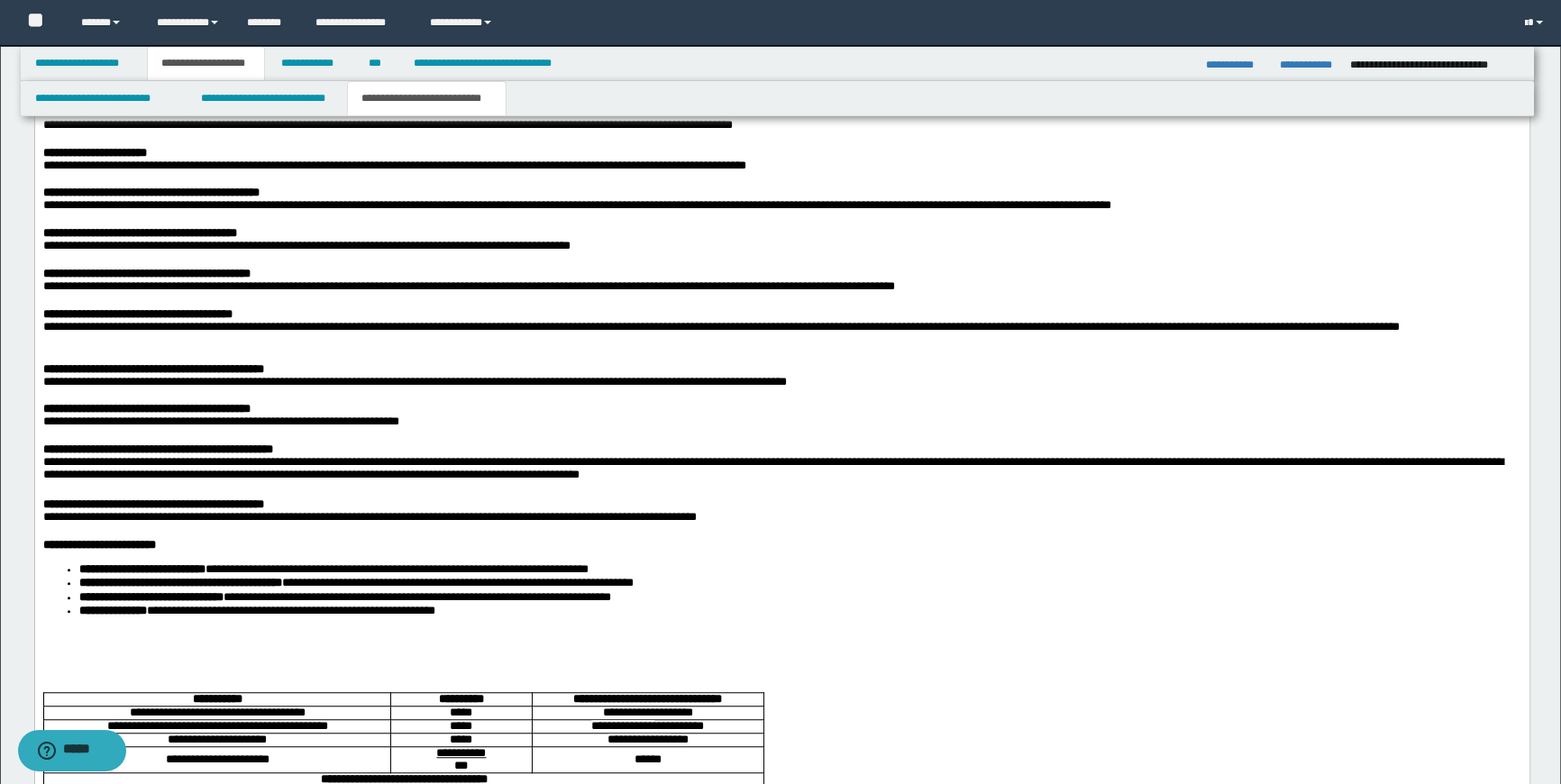 scroll, scrollTop: 1566, scrollLeft: 0, axis: vertical 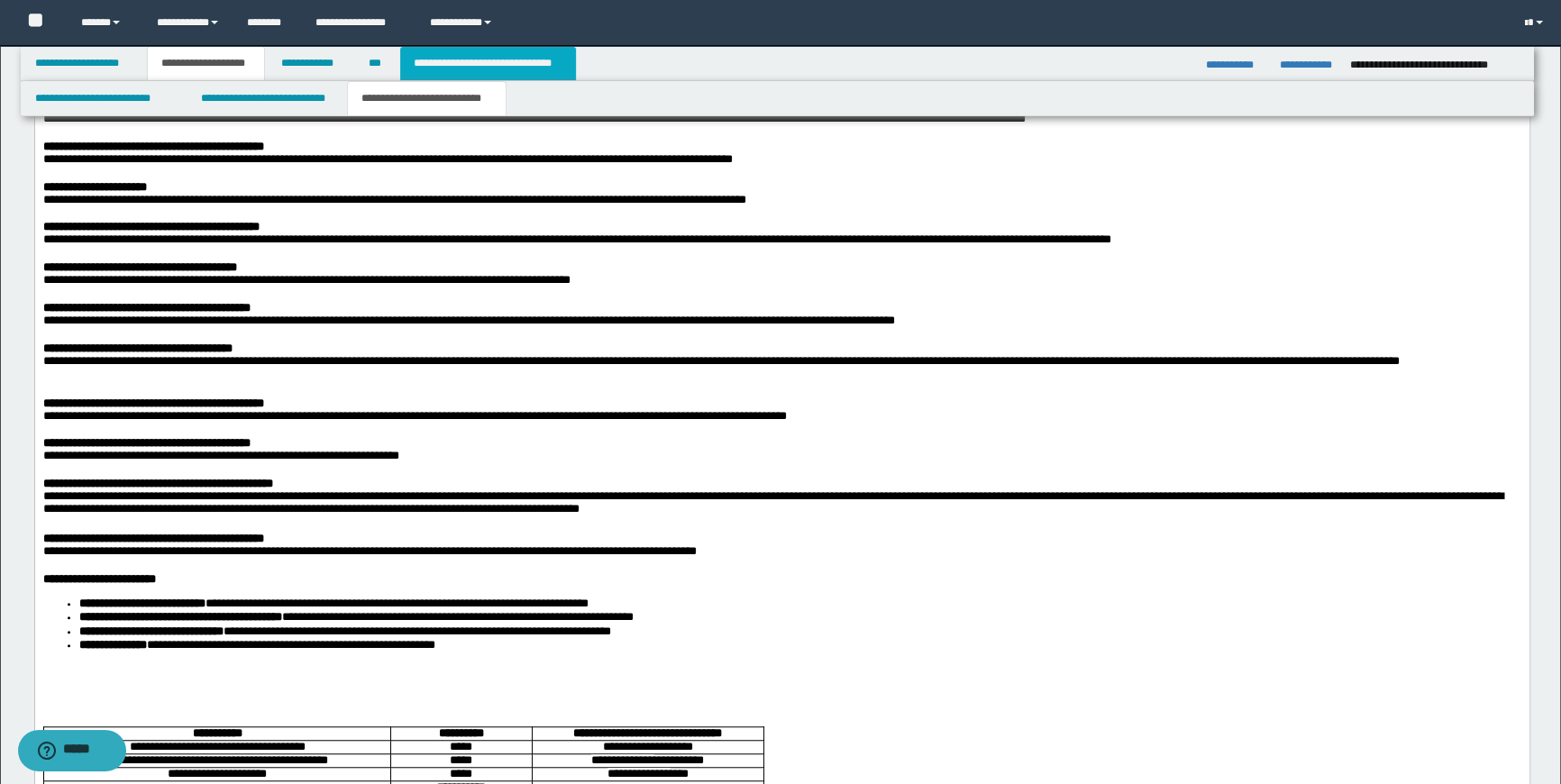 click on "**********" at bounding box center [488, 63] 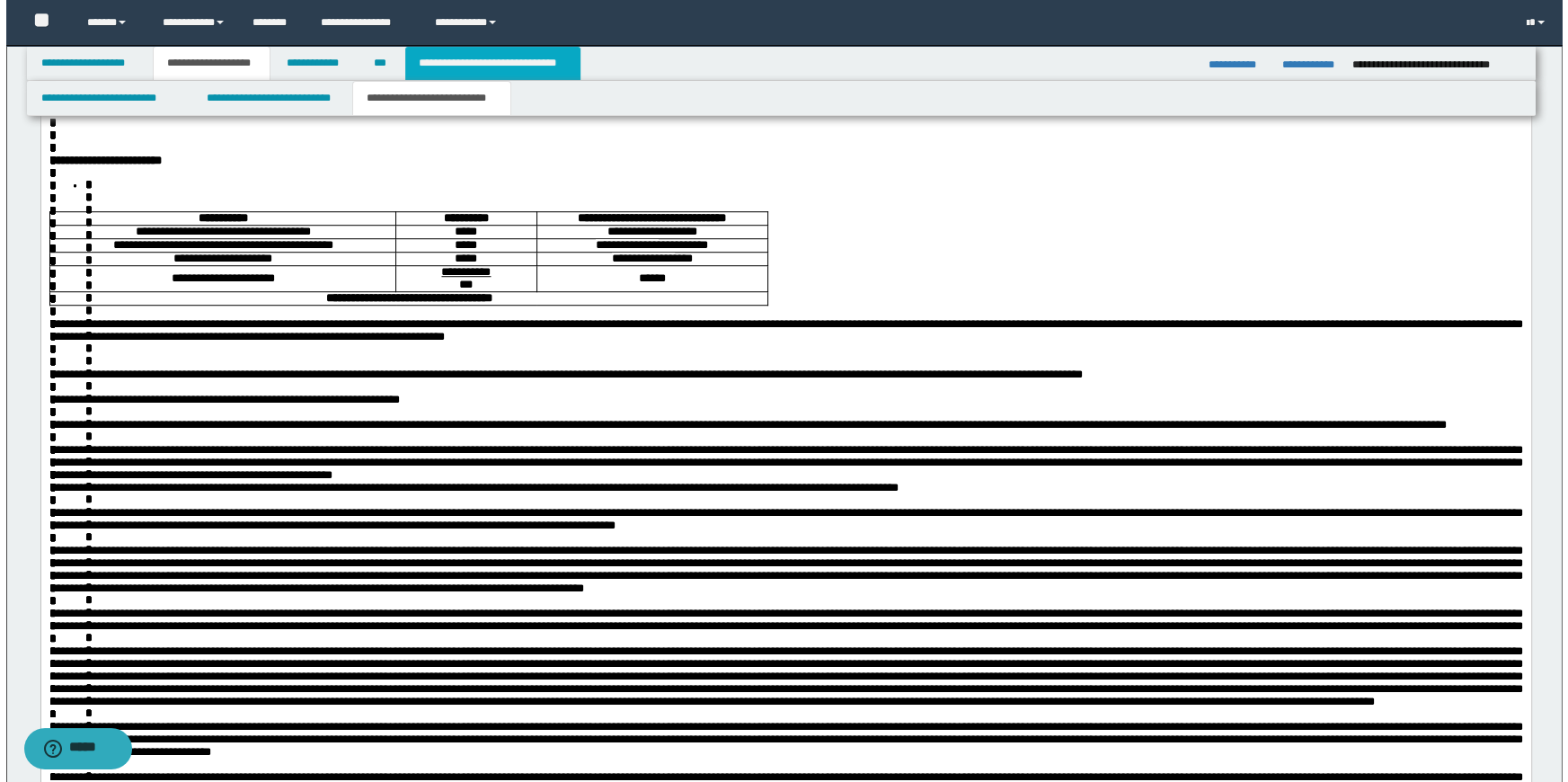 scroll, scrollTop: 0, scrollLeft: 0, axis: both 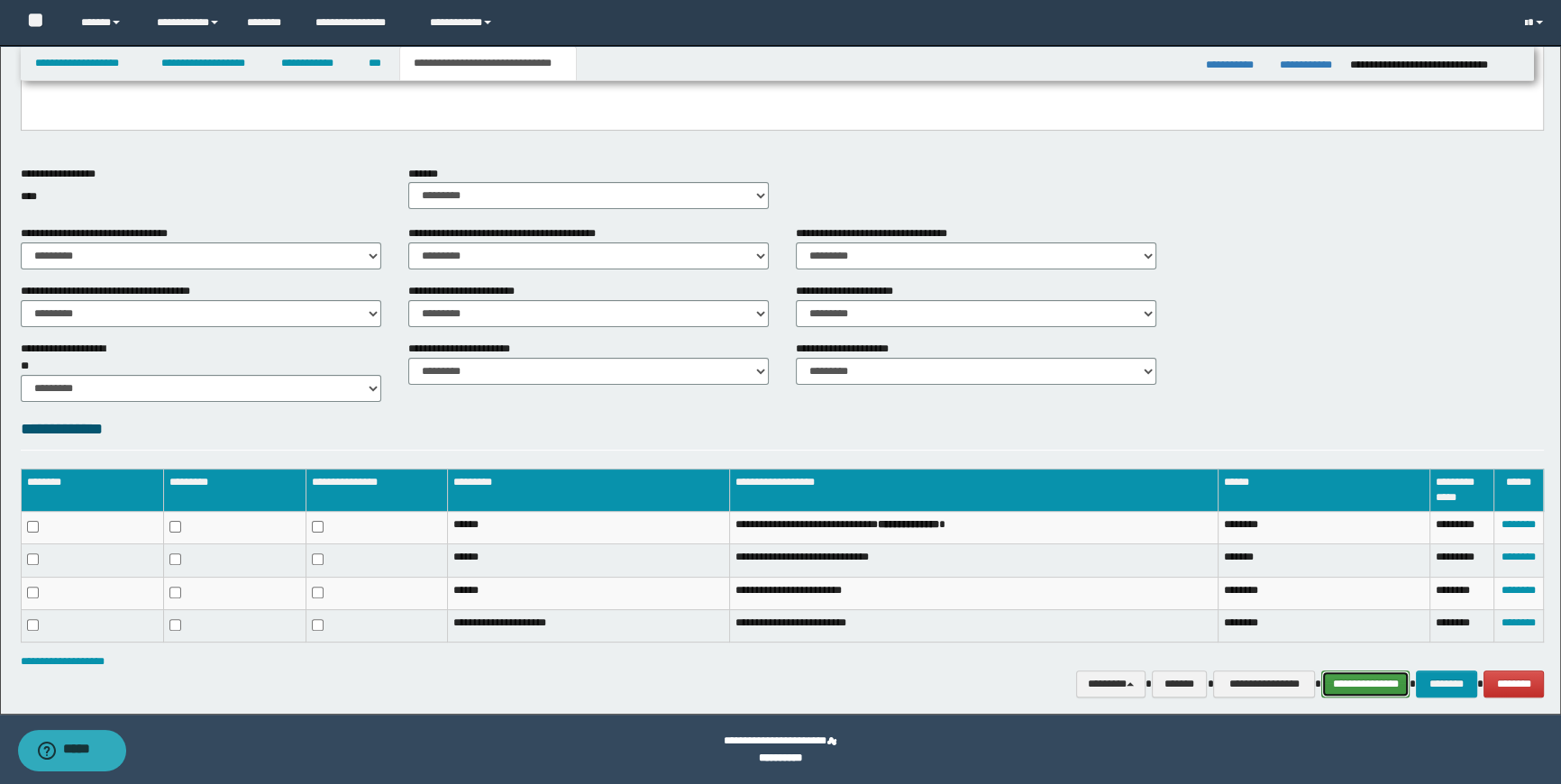 click on "**********" at bounding box center [1365, 684] 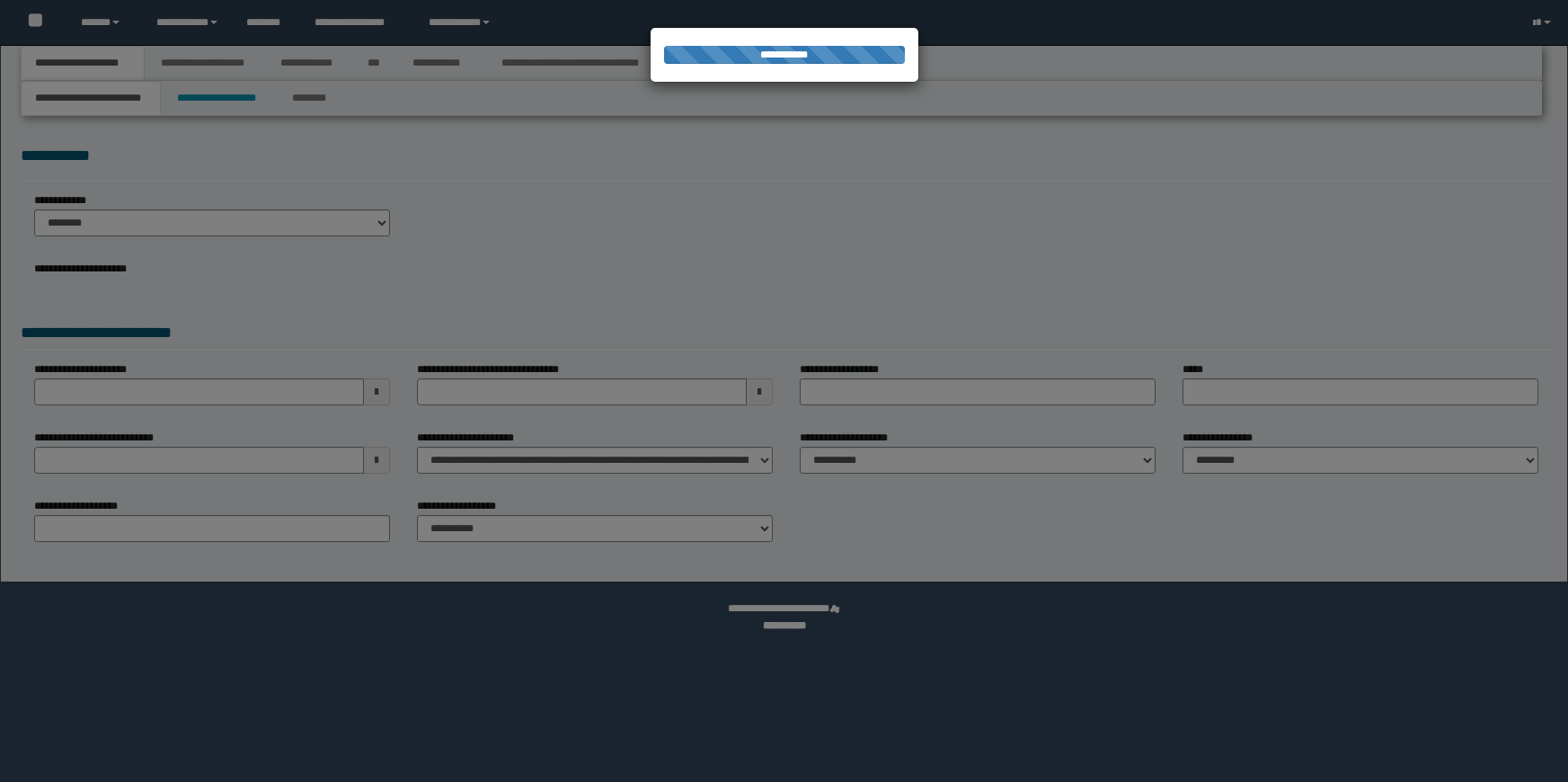scroll, scrollTop: 0, scrollLeft: 0, axis: both 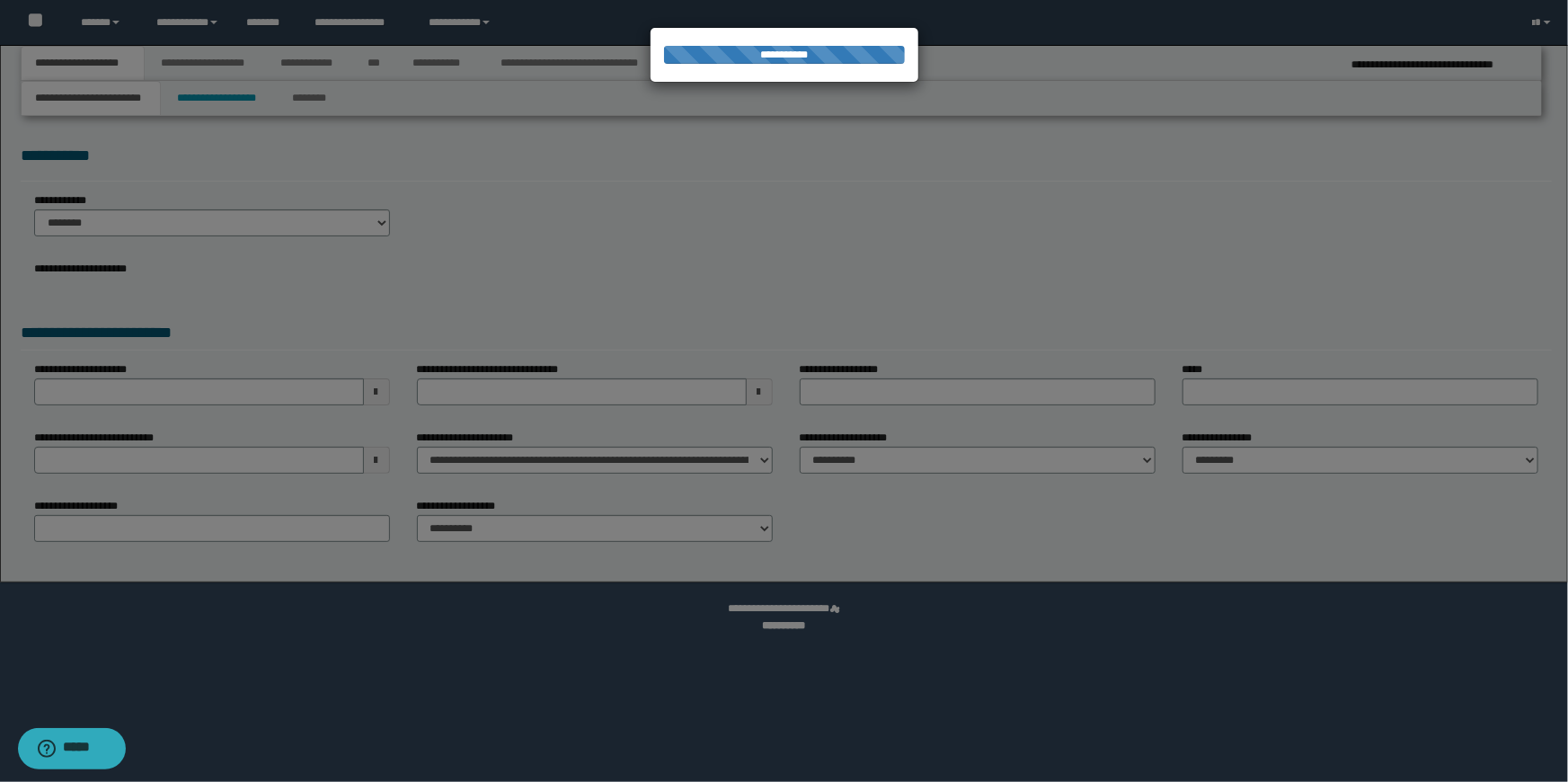 select on "*" 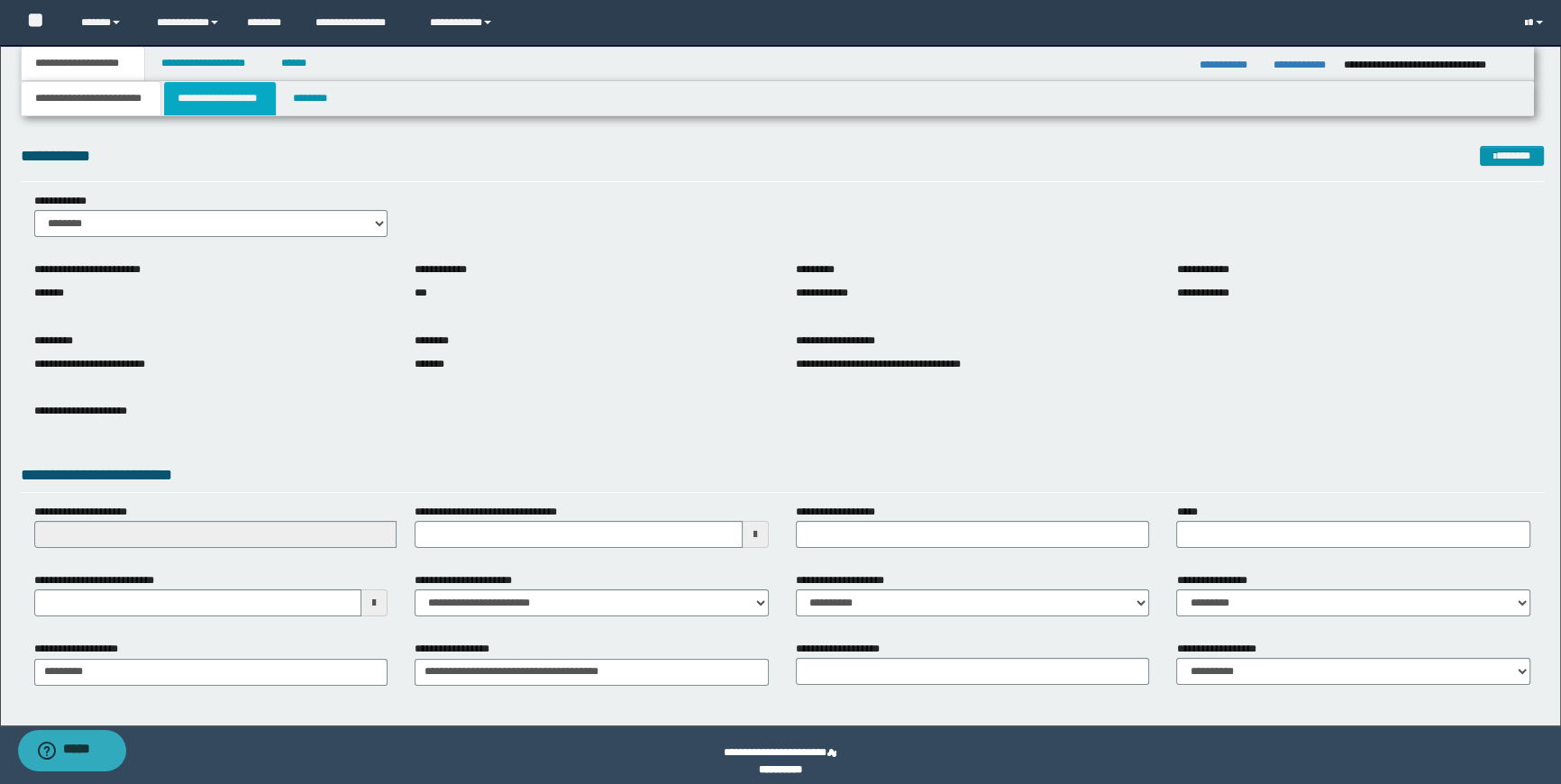 click on "**********" at bounding box center [220, 98] 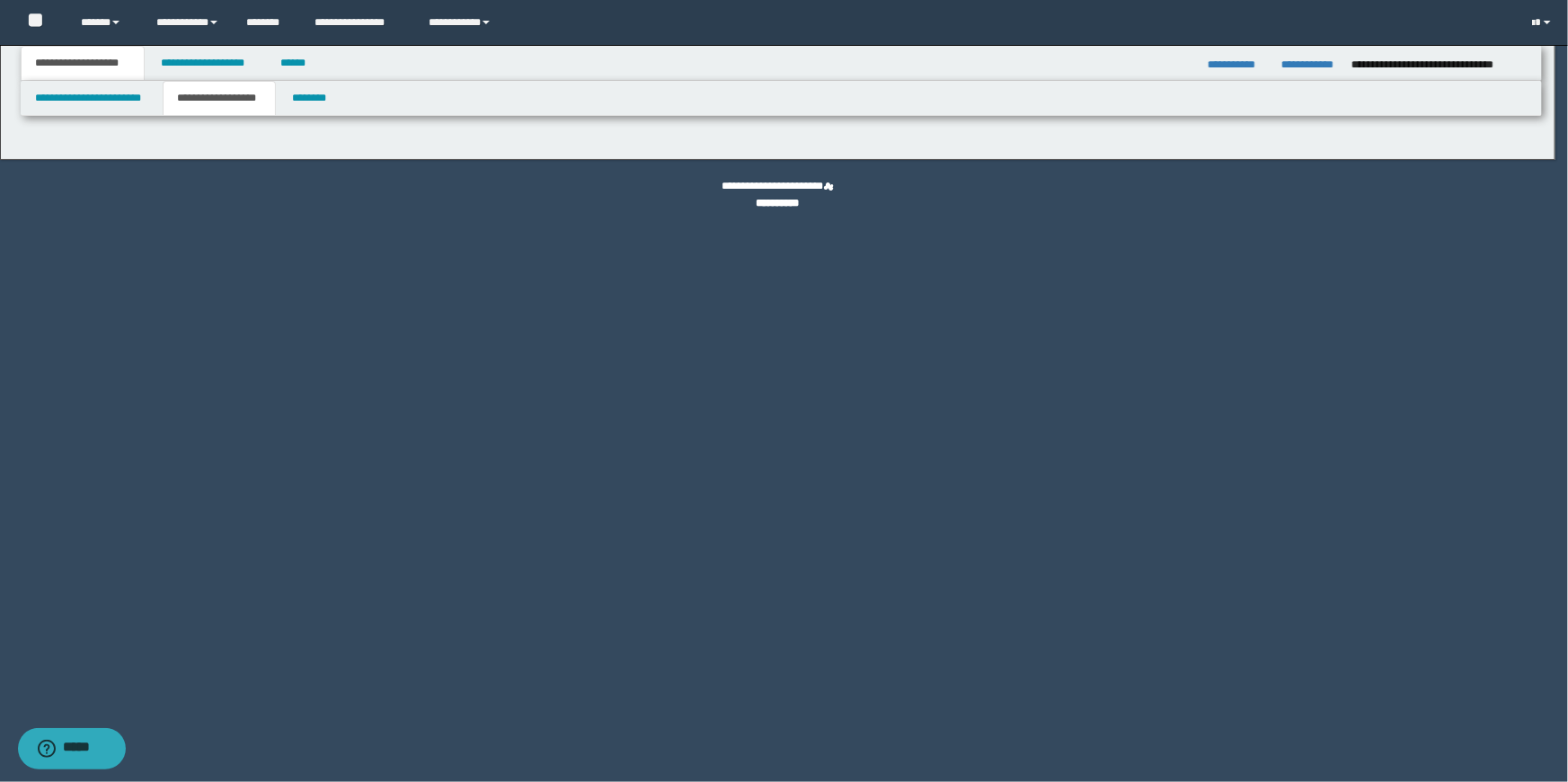 type on "********" 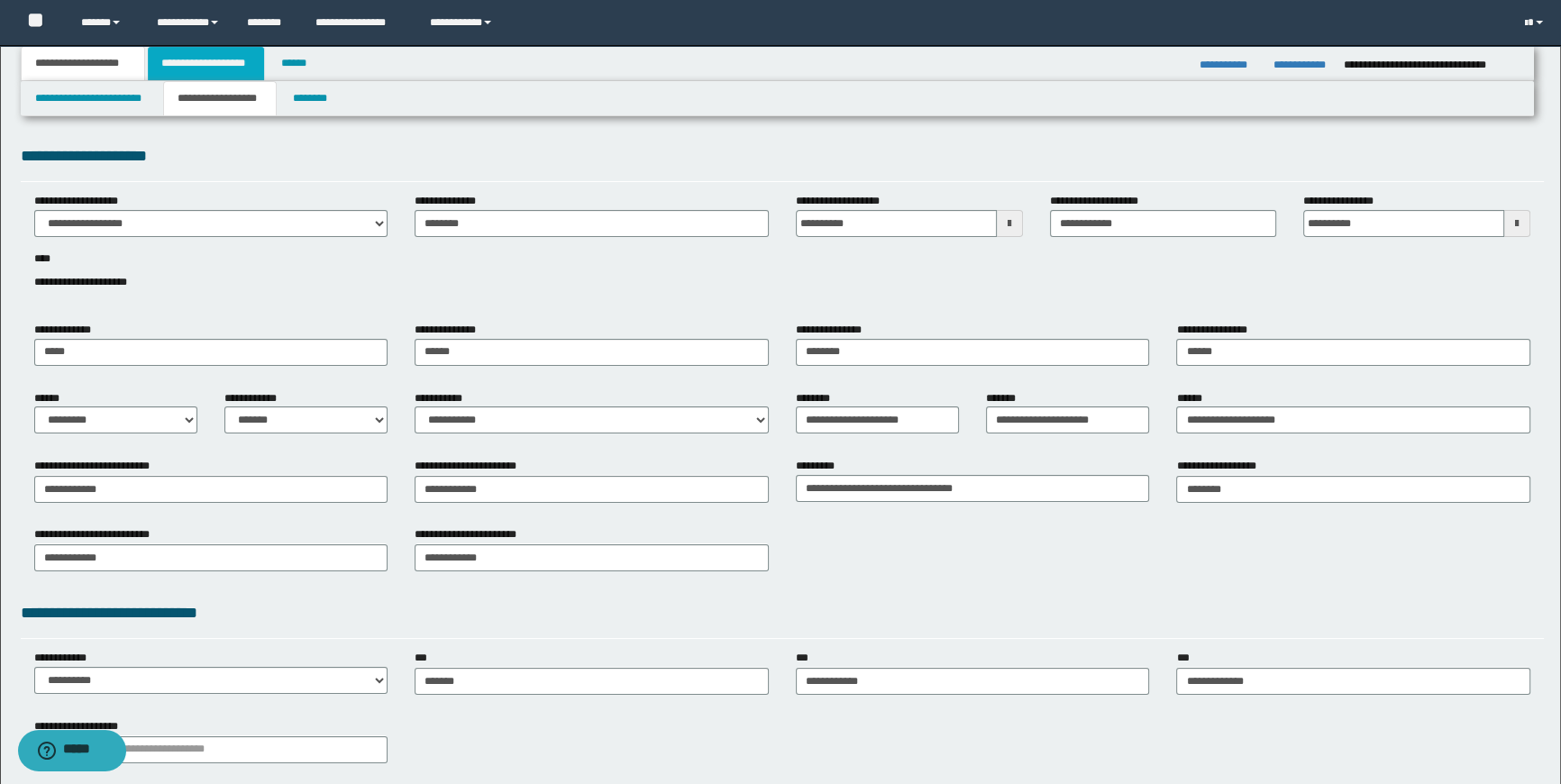 click on "**********" at bounding box center [205, 63] 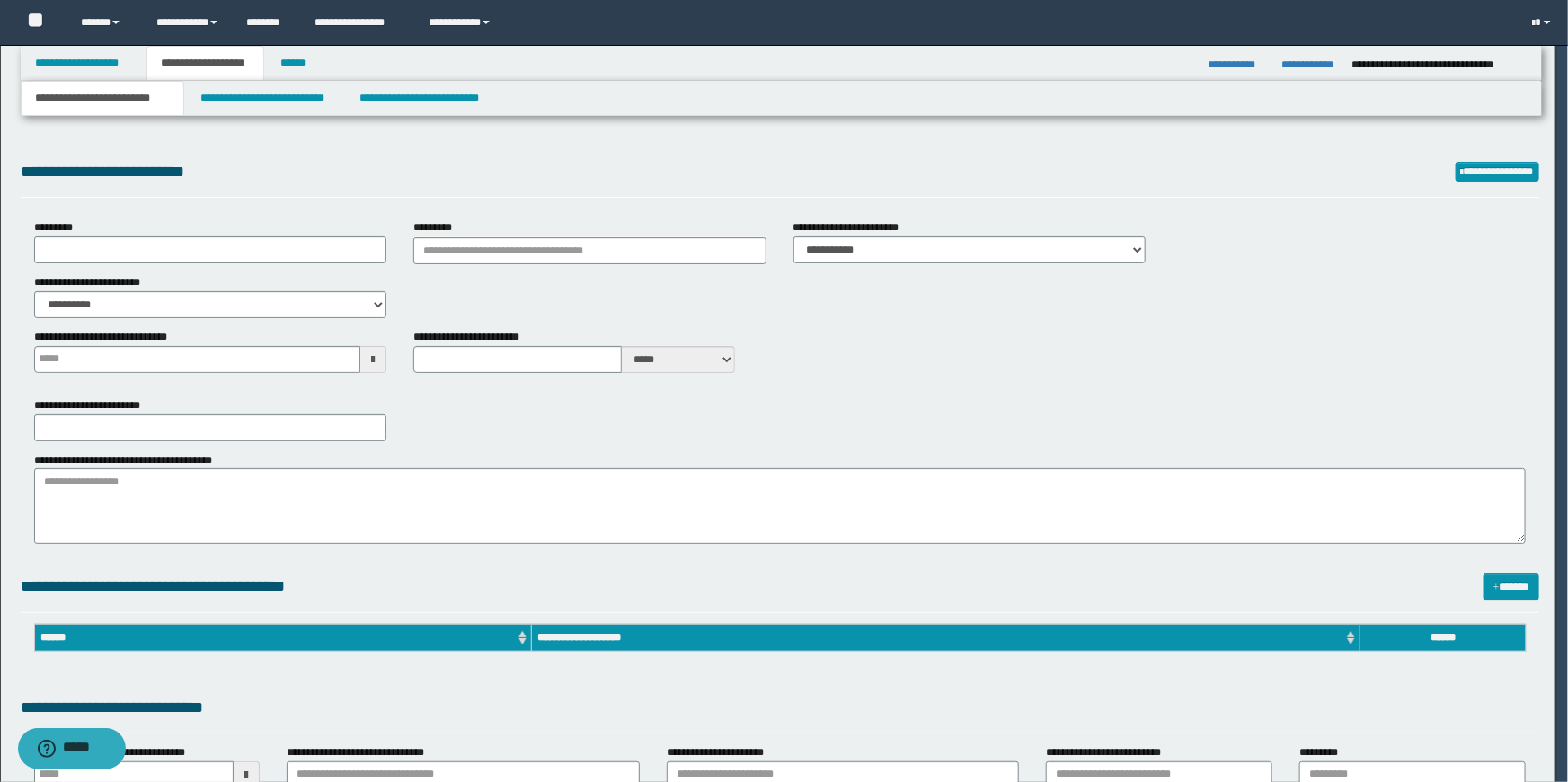 type on "*******" 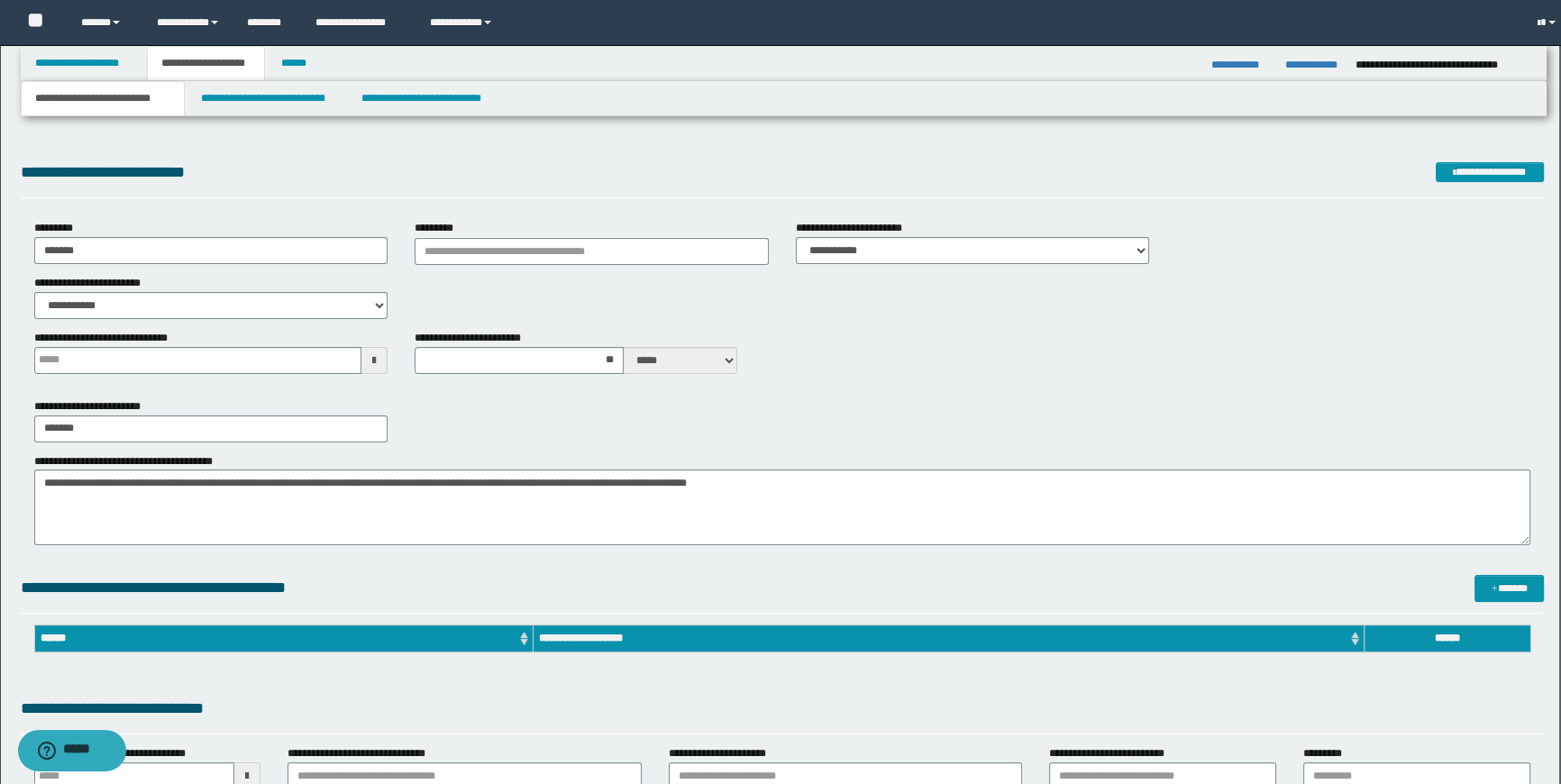 scroll, scrollTop: 0, scrollLeft: 0, axis: both 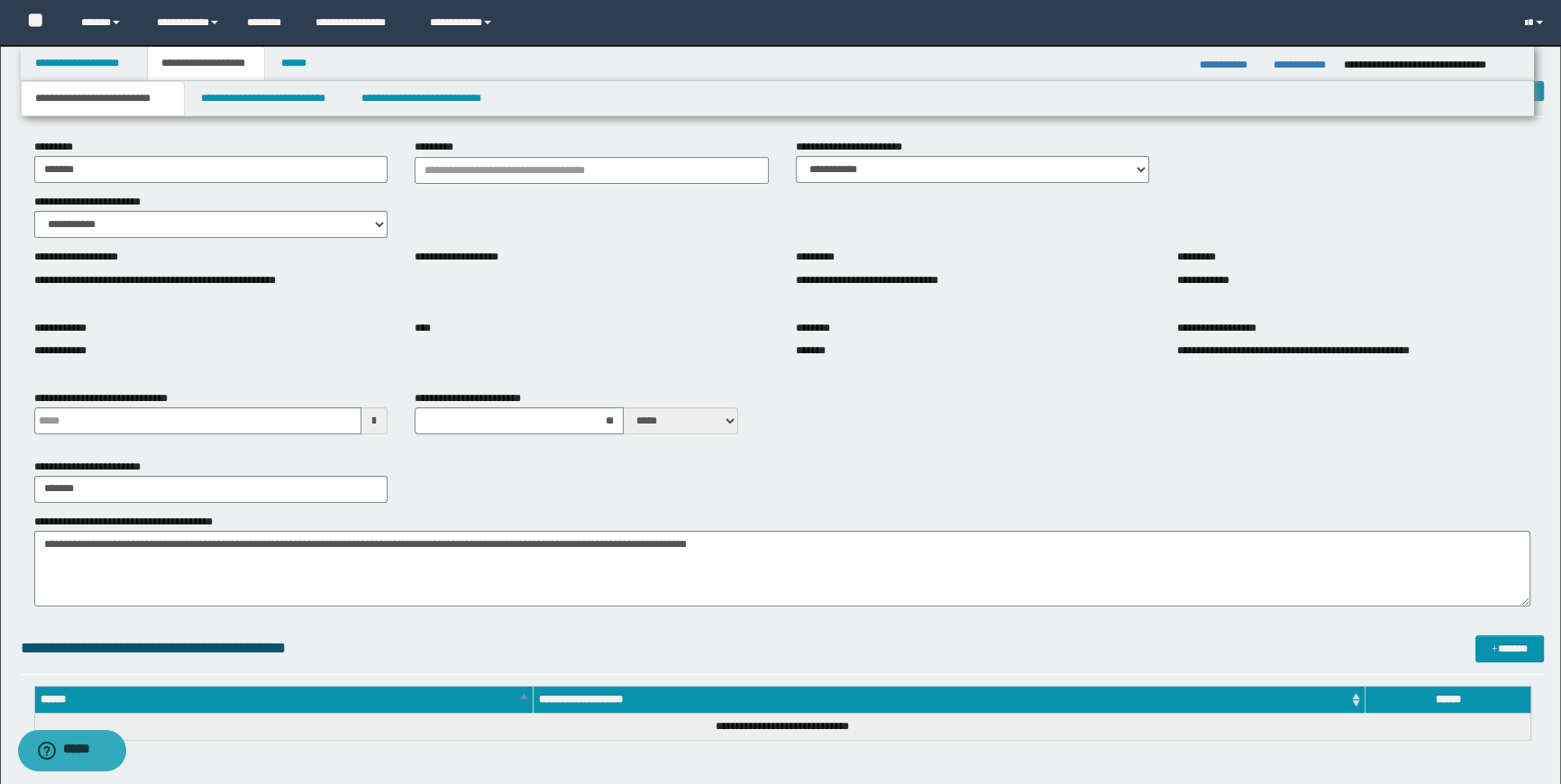 type 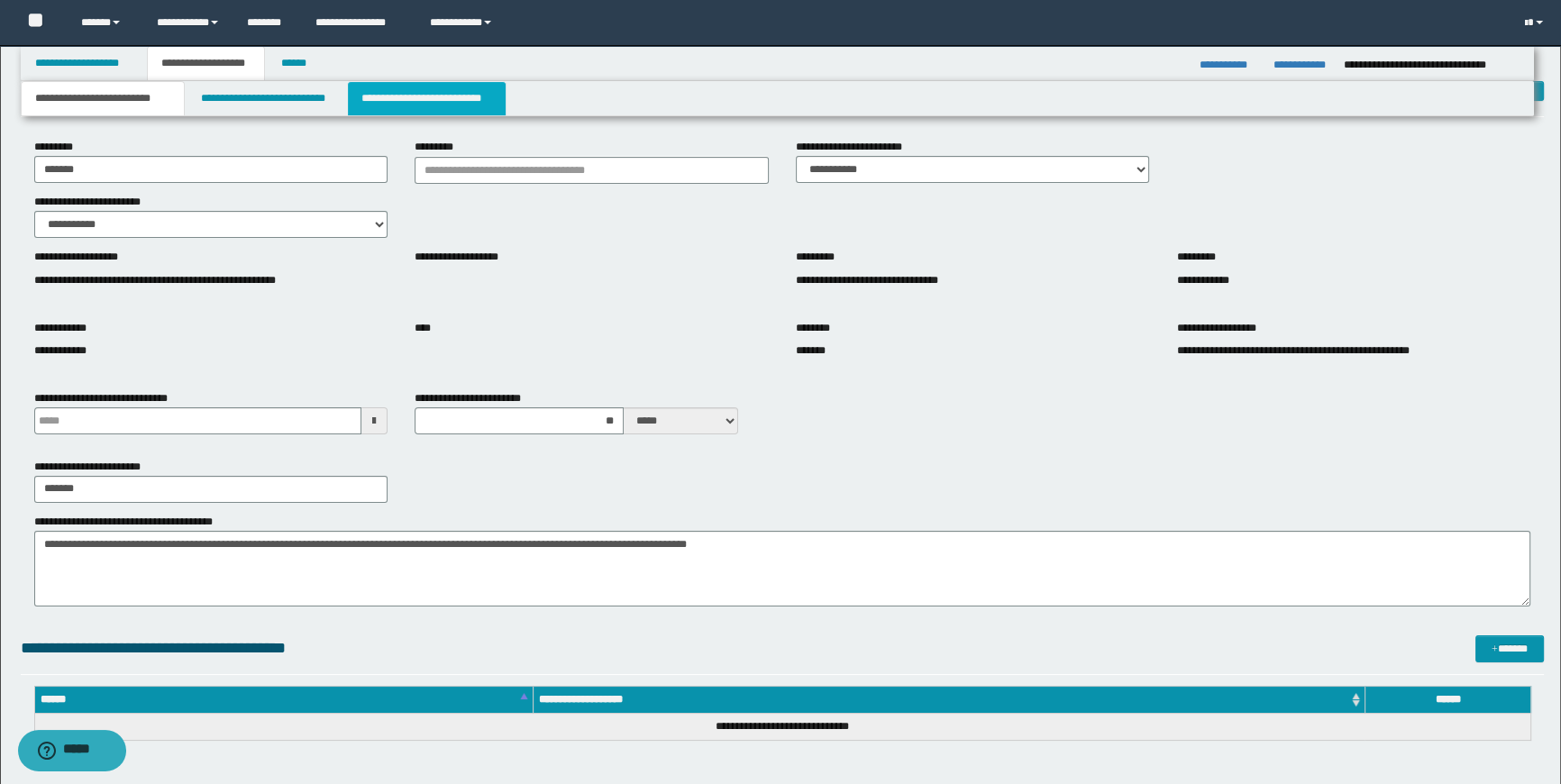 click on "**********" at bounding box center [426, 98] 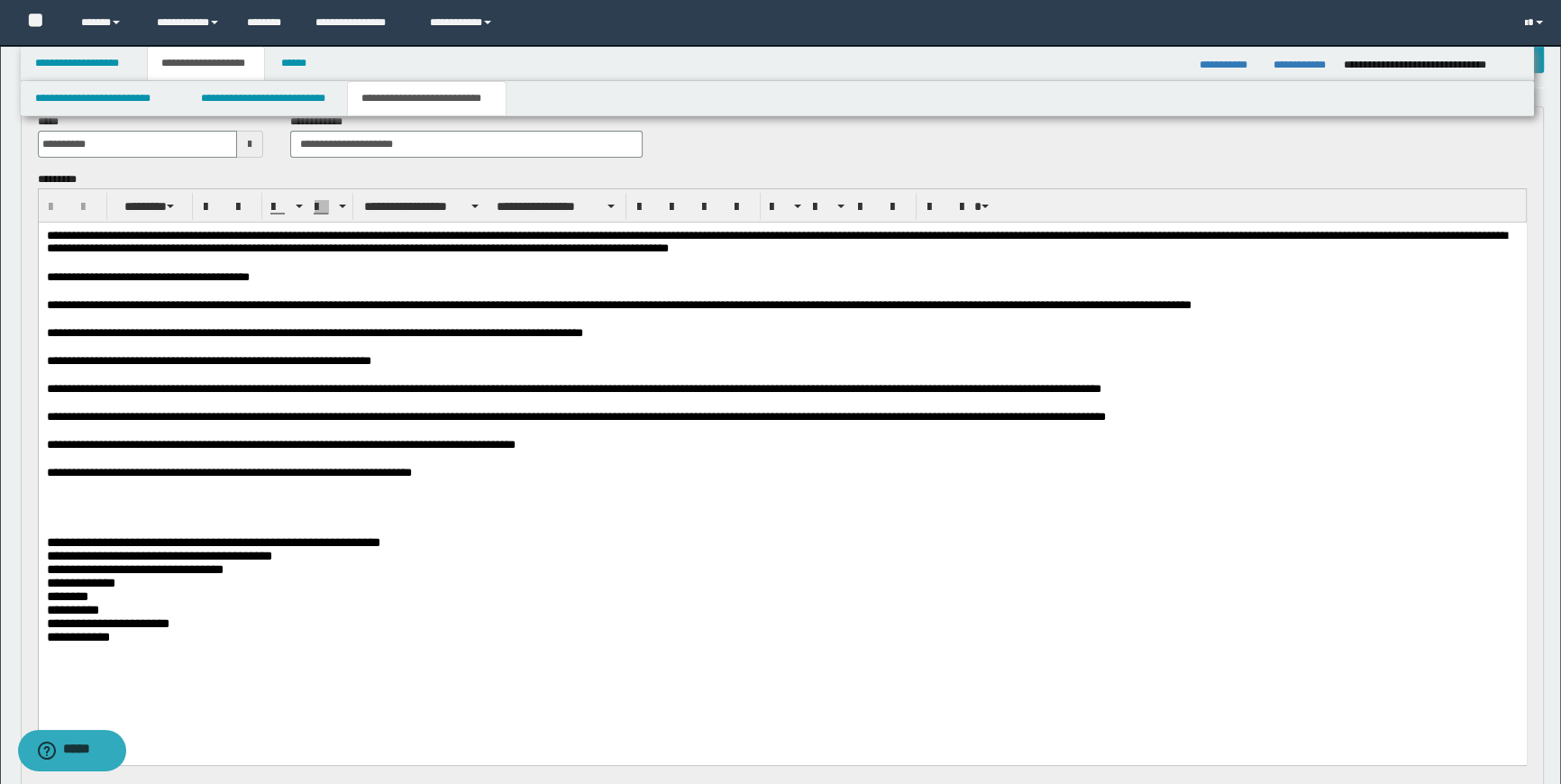 scroll, scrollTop: 327, scrollLeft: 0, axis: vertical 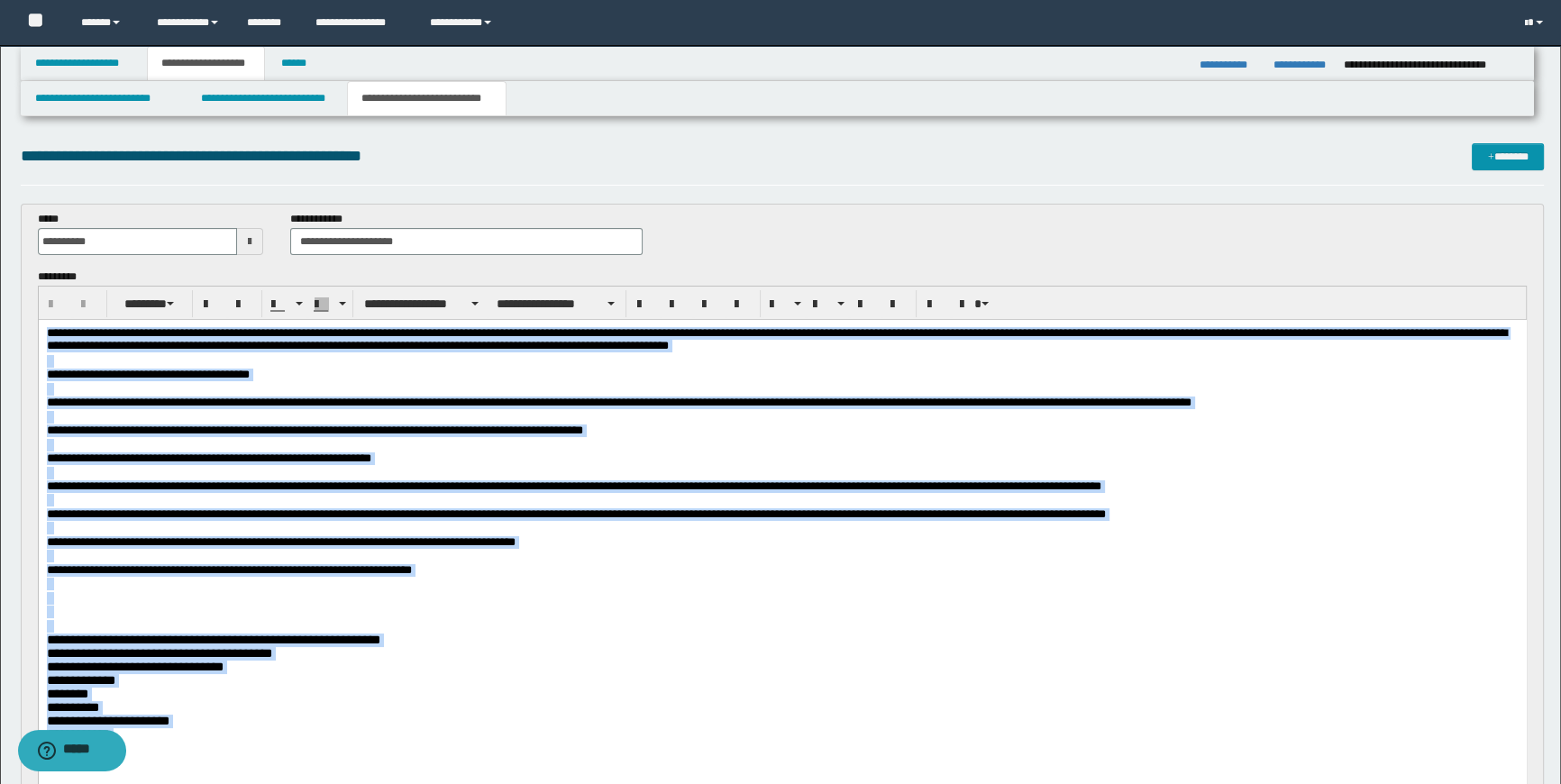 drag, startPoint x: 335, startPoint y: 752, endPoint x: 39, endPoint y: 2, distance: 806.2977 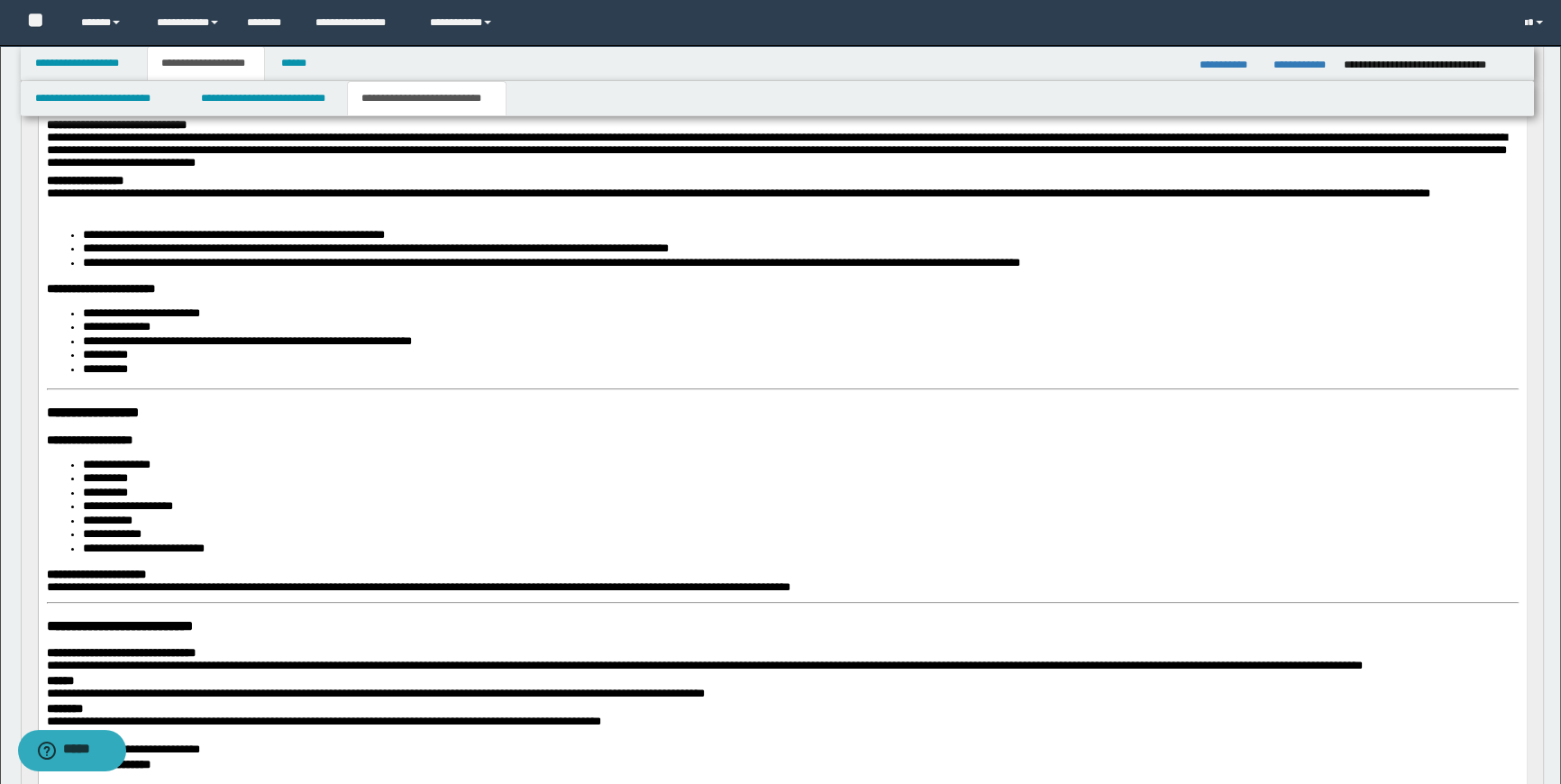 scroll, scrollTop: 409, scrollLeft: 0, axis: vertical 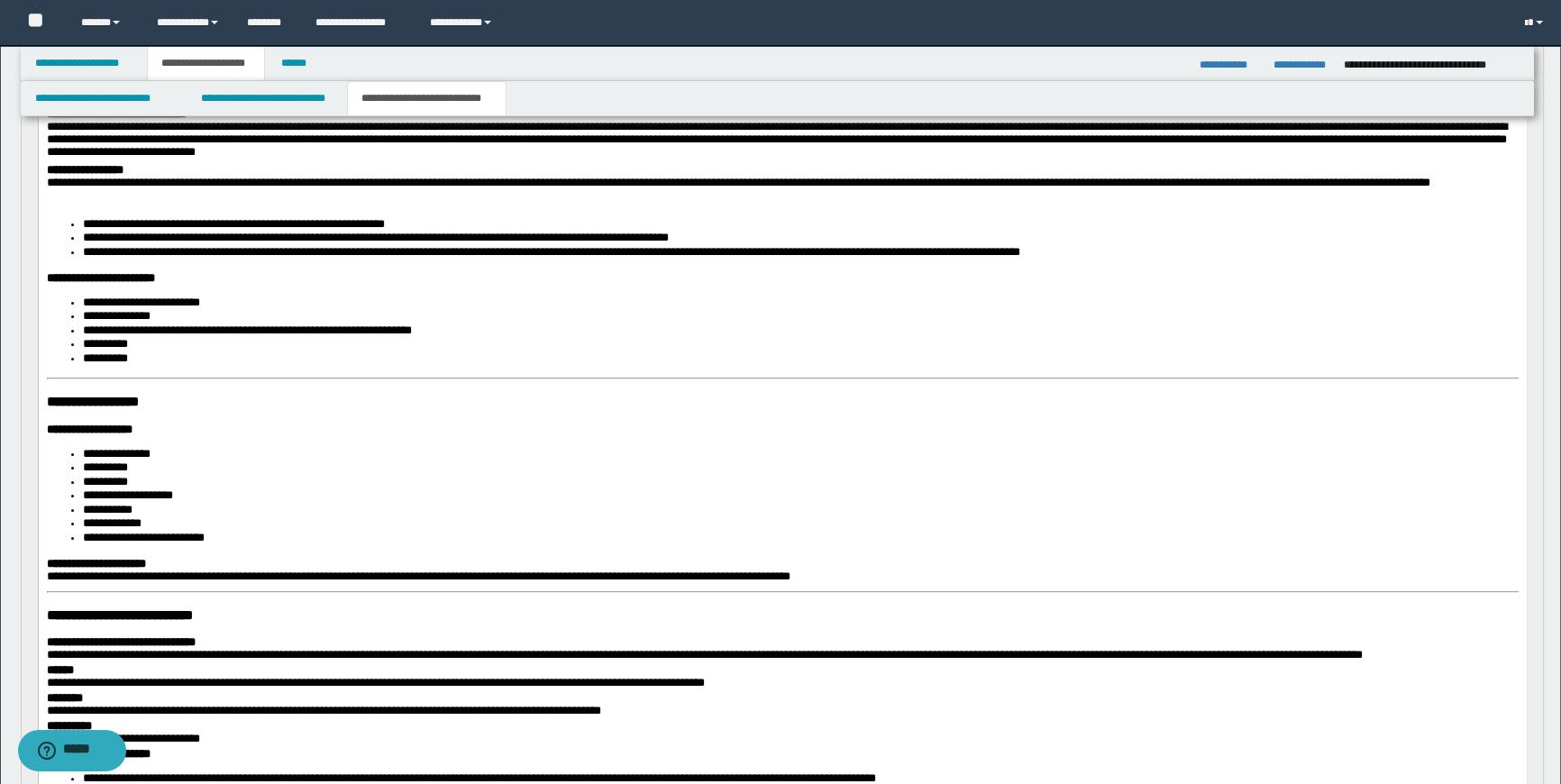 click on "**********" at bounding box center [799, 539] 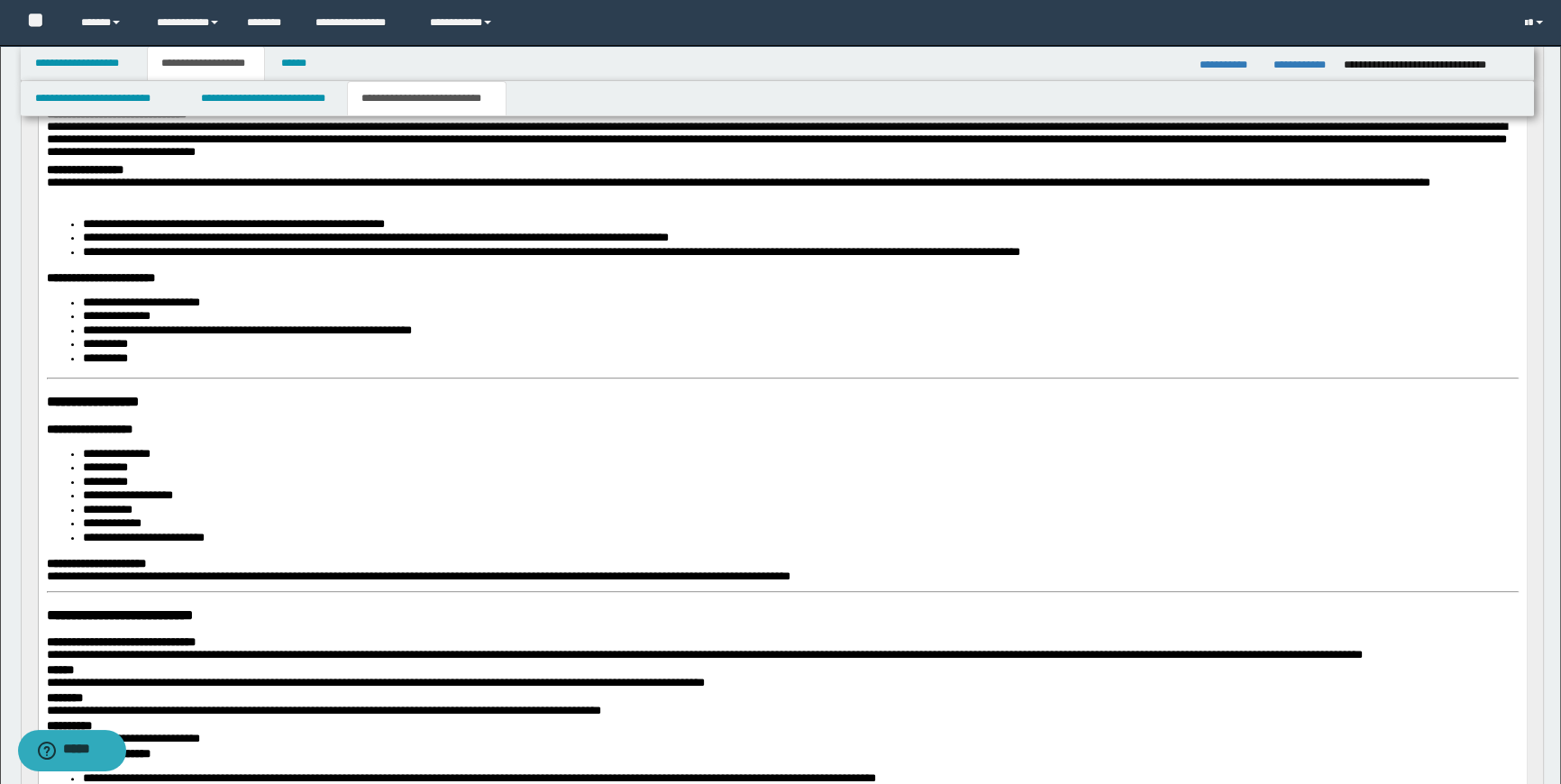type 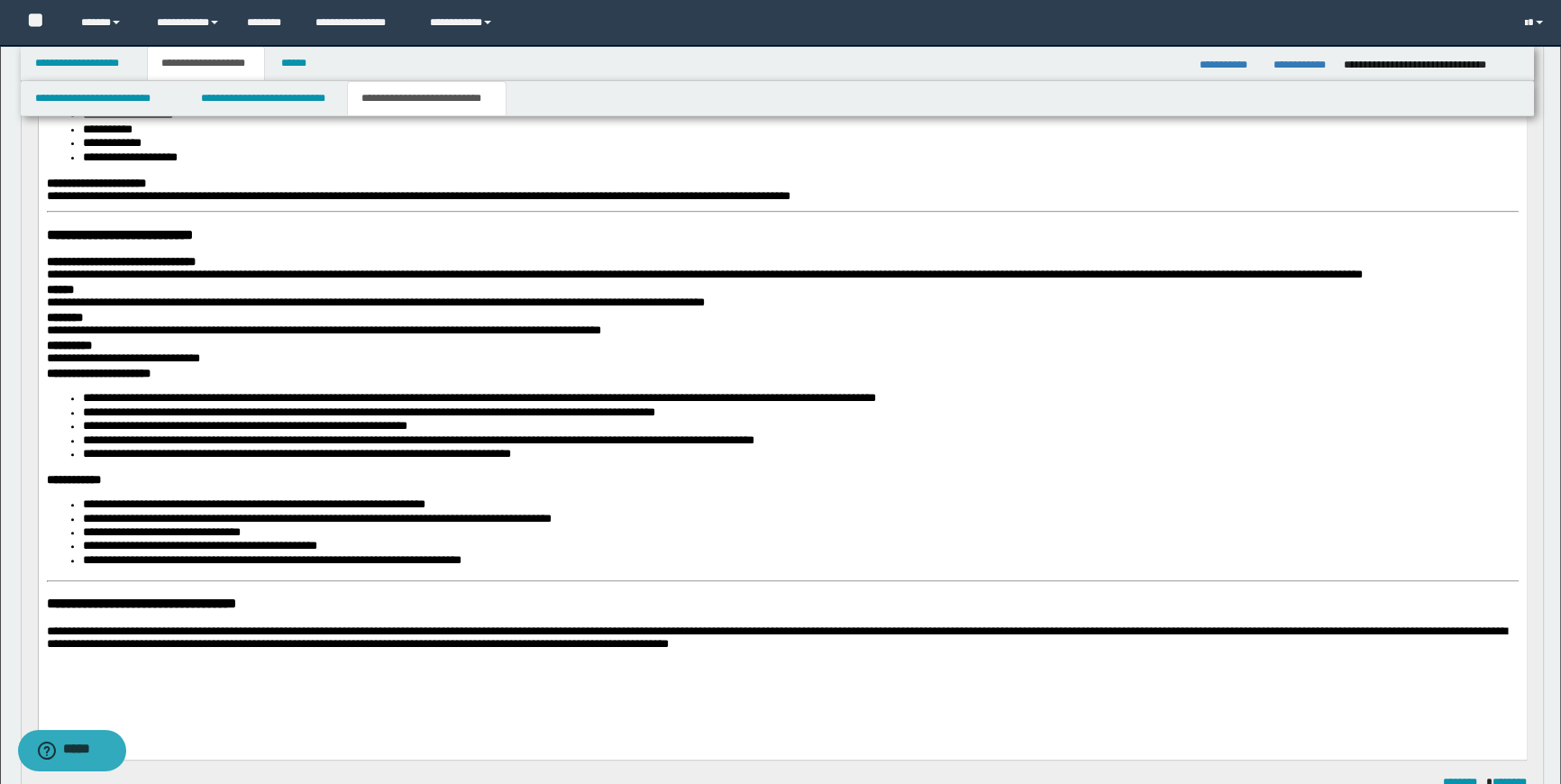 scroll, scrollTop: 819, scrollLeft: 0, axis: vertical 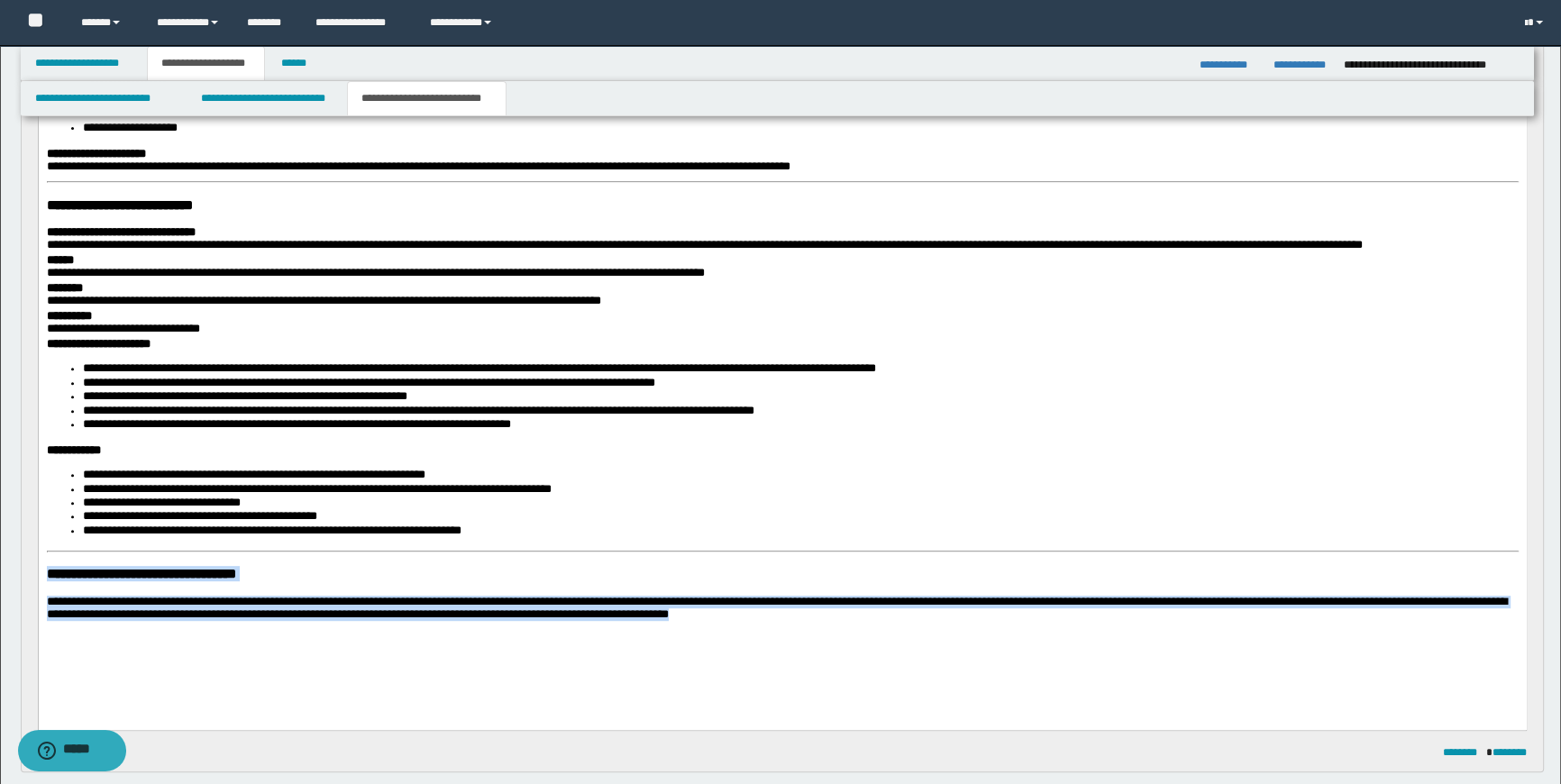 drag, startPoint x: 817, startPoint y: 640, endPoint x: 46, endPoint y: 82, distance: 951.7379 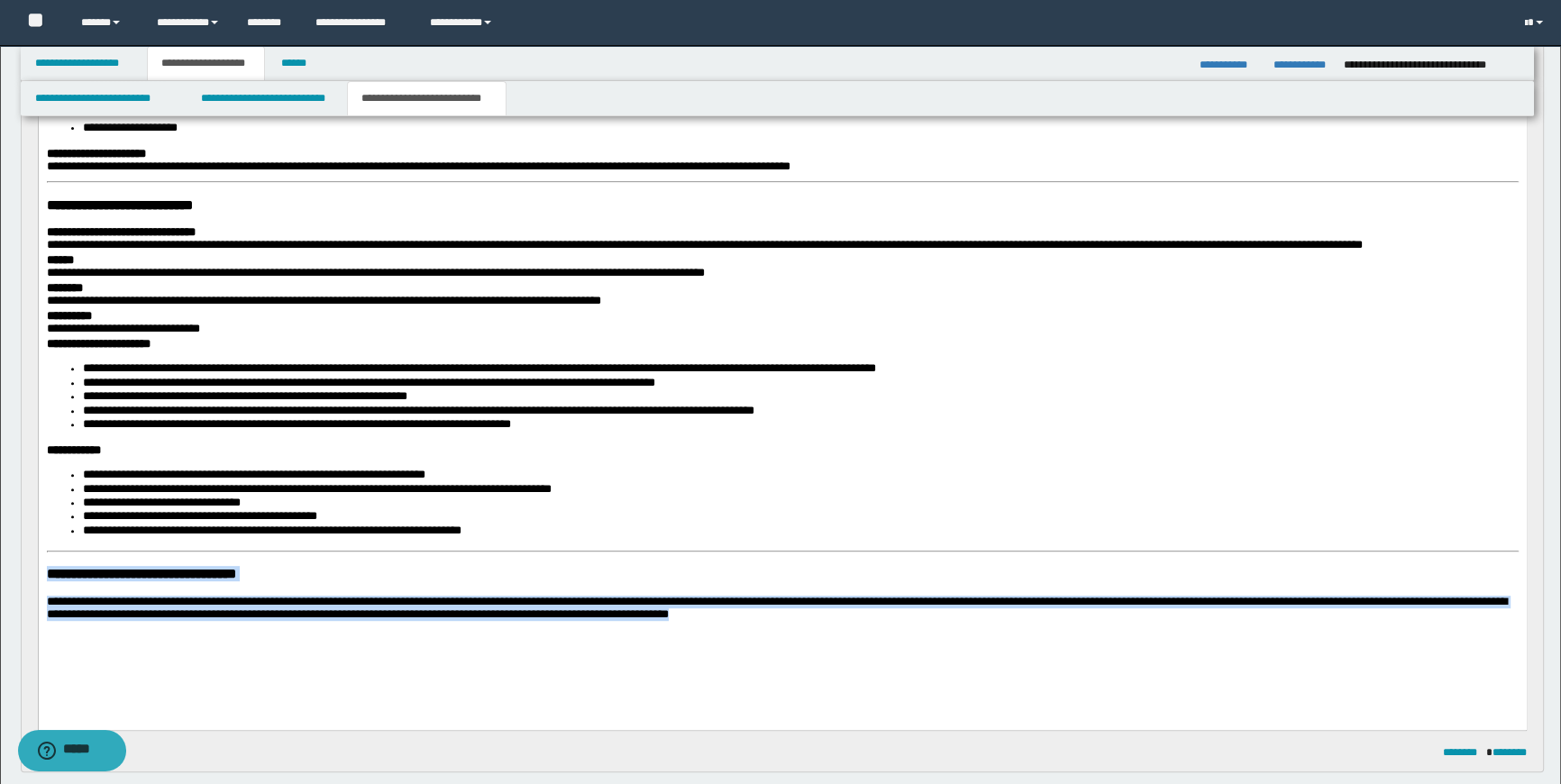 click on "**********" at bounding box center [781, 88] 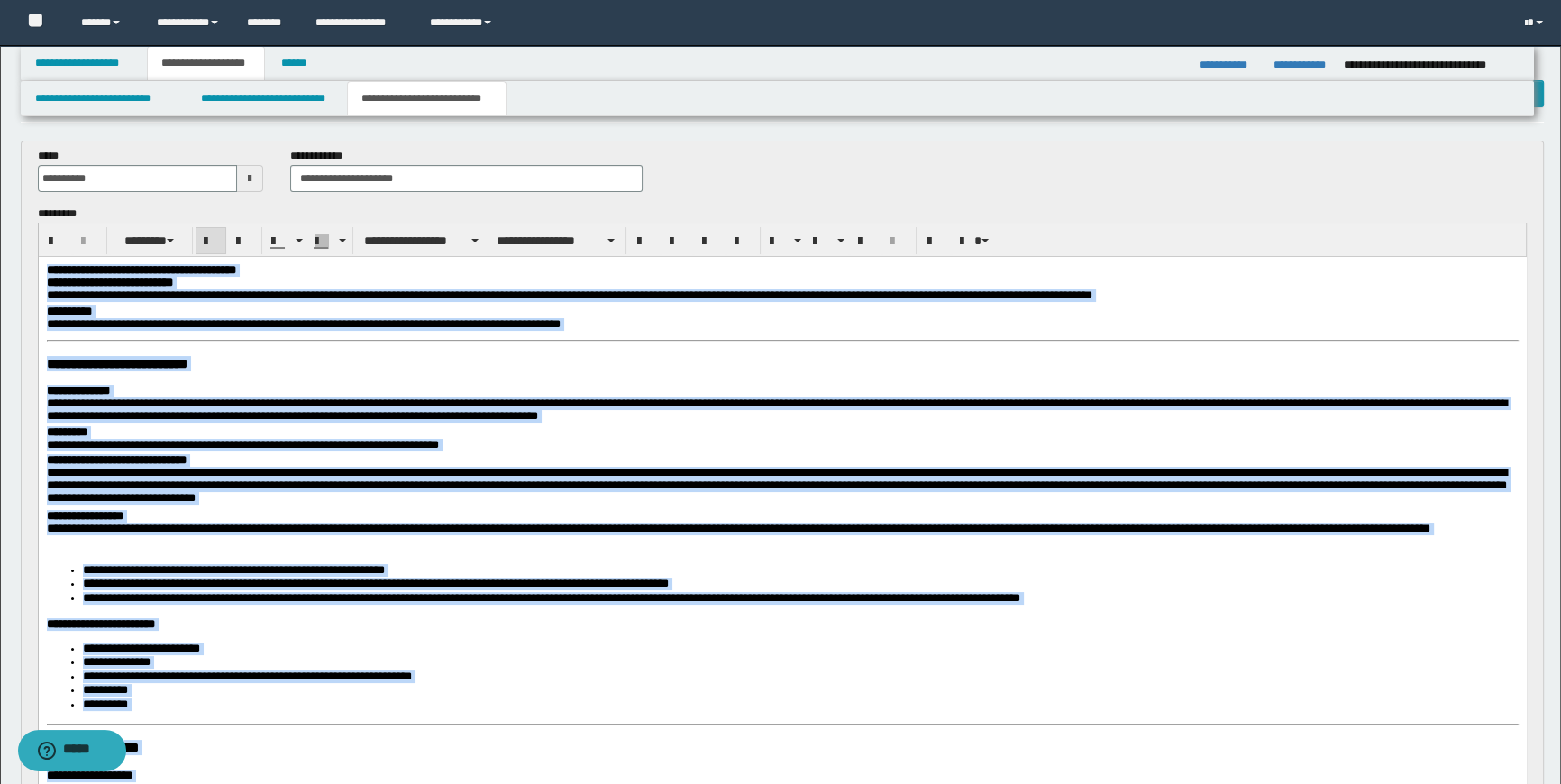 scroll, scrollTop: 0, scrollLeft: 0, axis: both 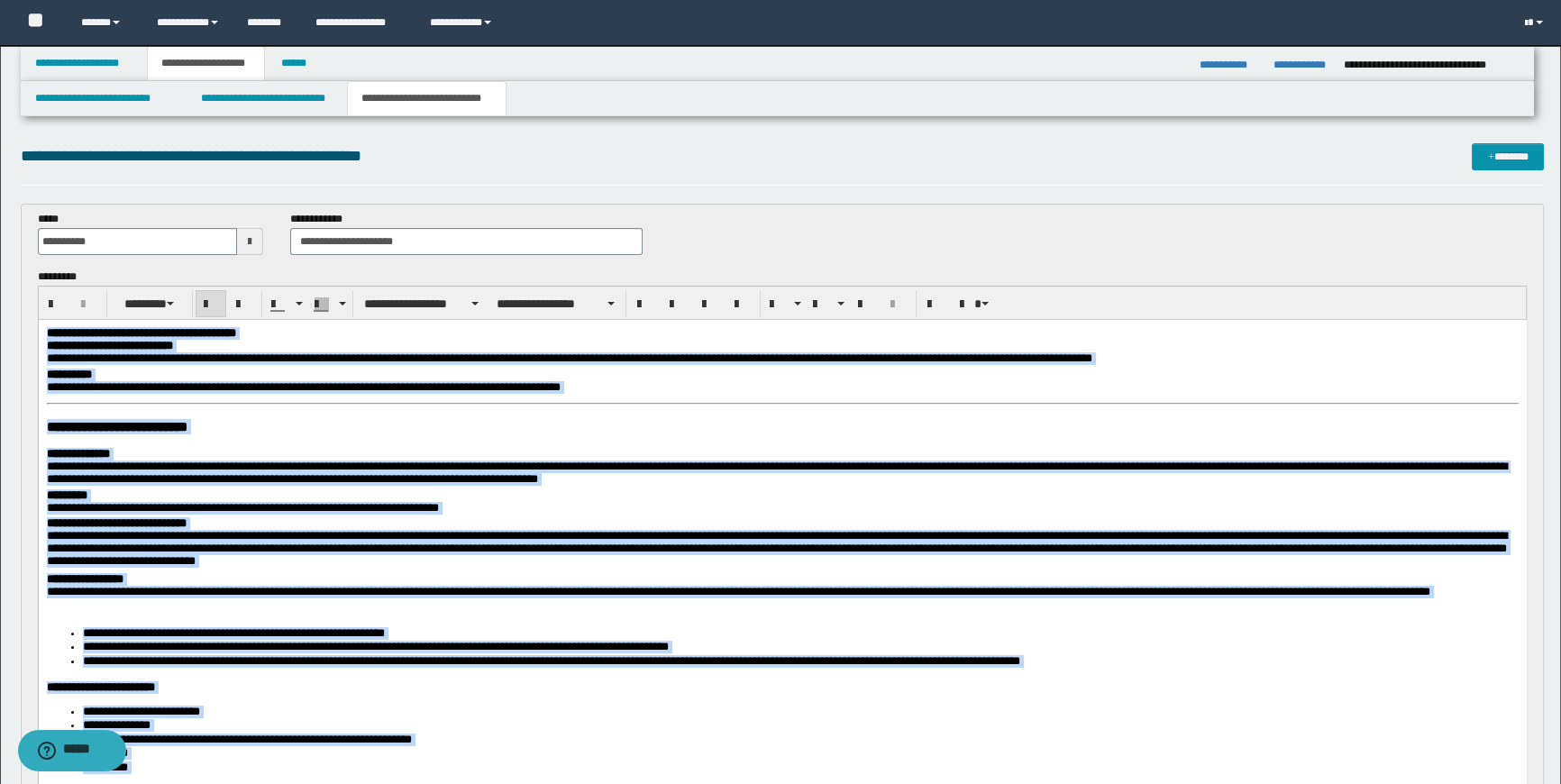drag, startPoint x: 565, startPoint y: 1365, endPoint x: -1, endPoint y: 218, distance: 1279.0485 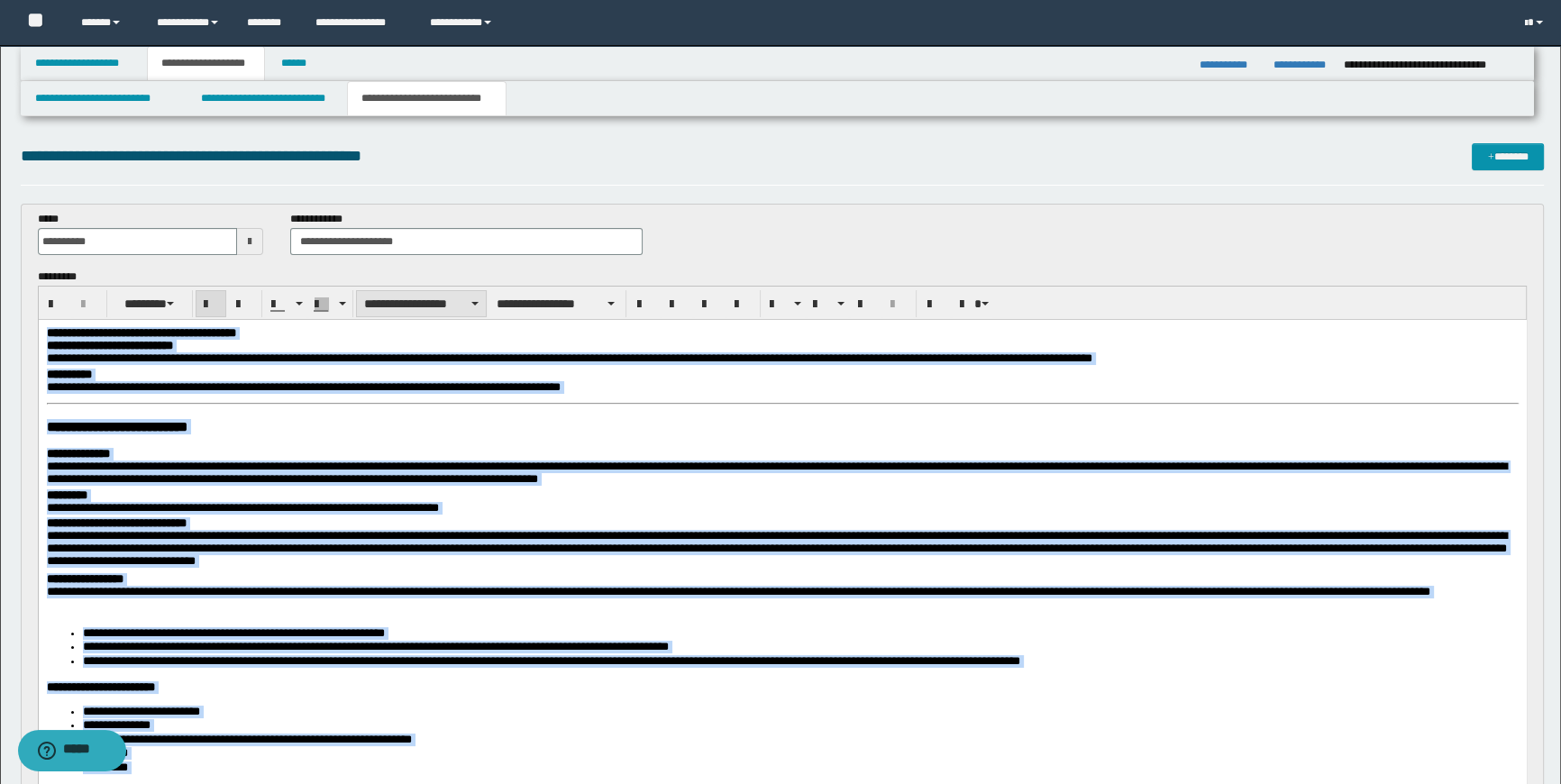 click on "**********" at bounding box center [421, 304] 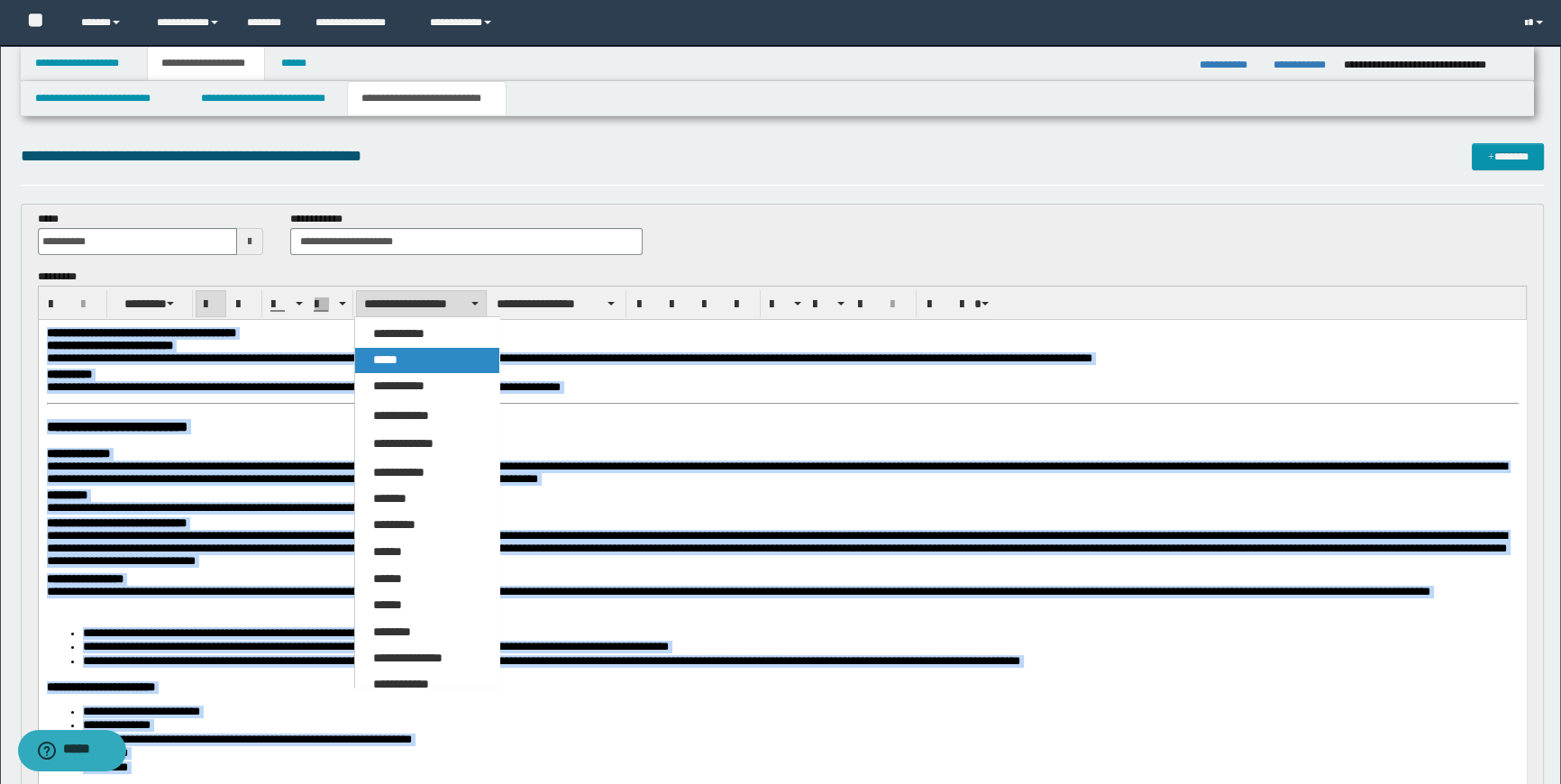 click on "*****" at bounding box center (427, 360) 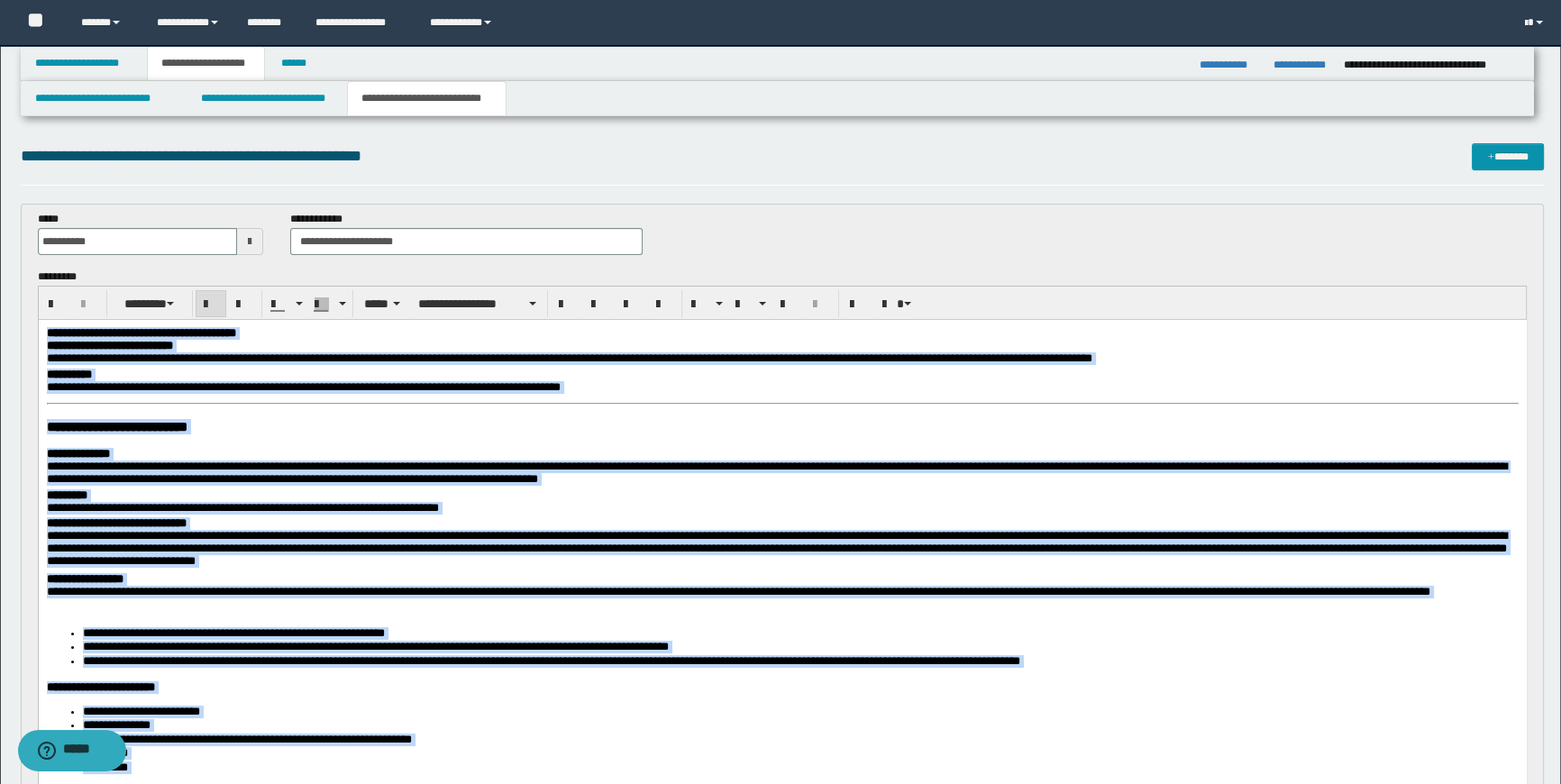 click at bounding box center (211, 305) 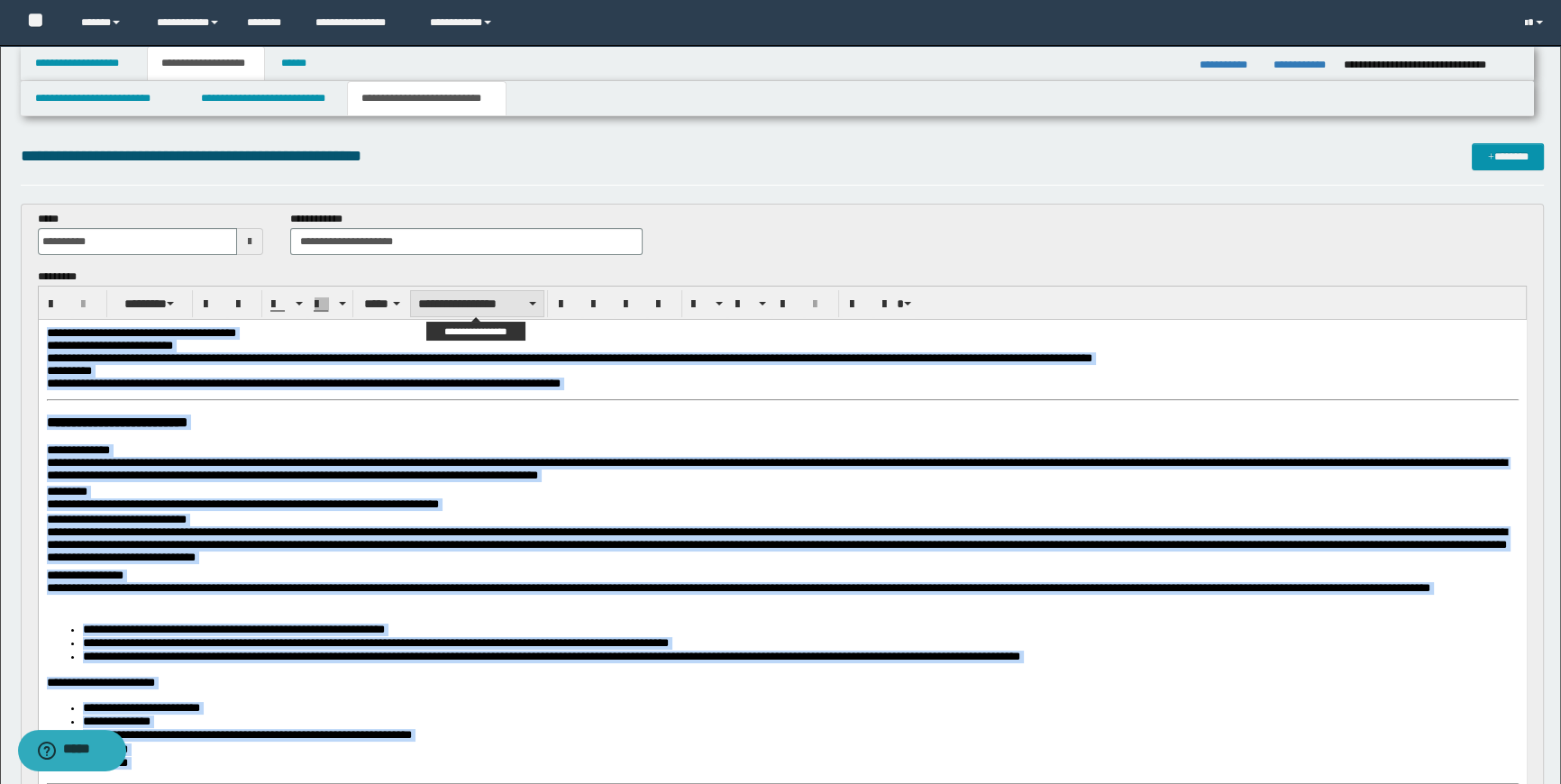 click on "**********" at bounding box center [477, 304] 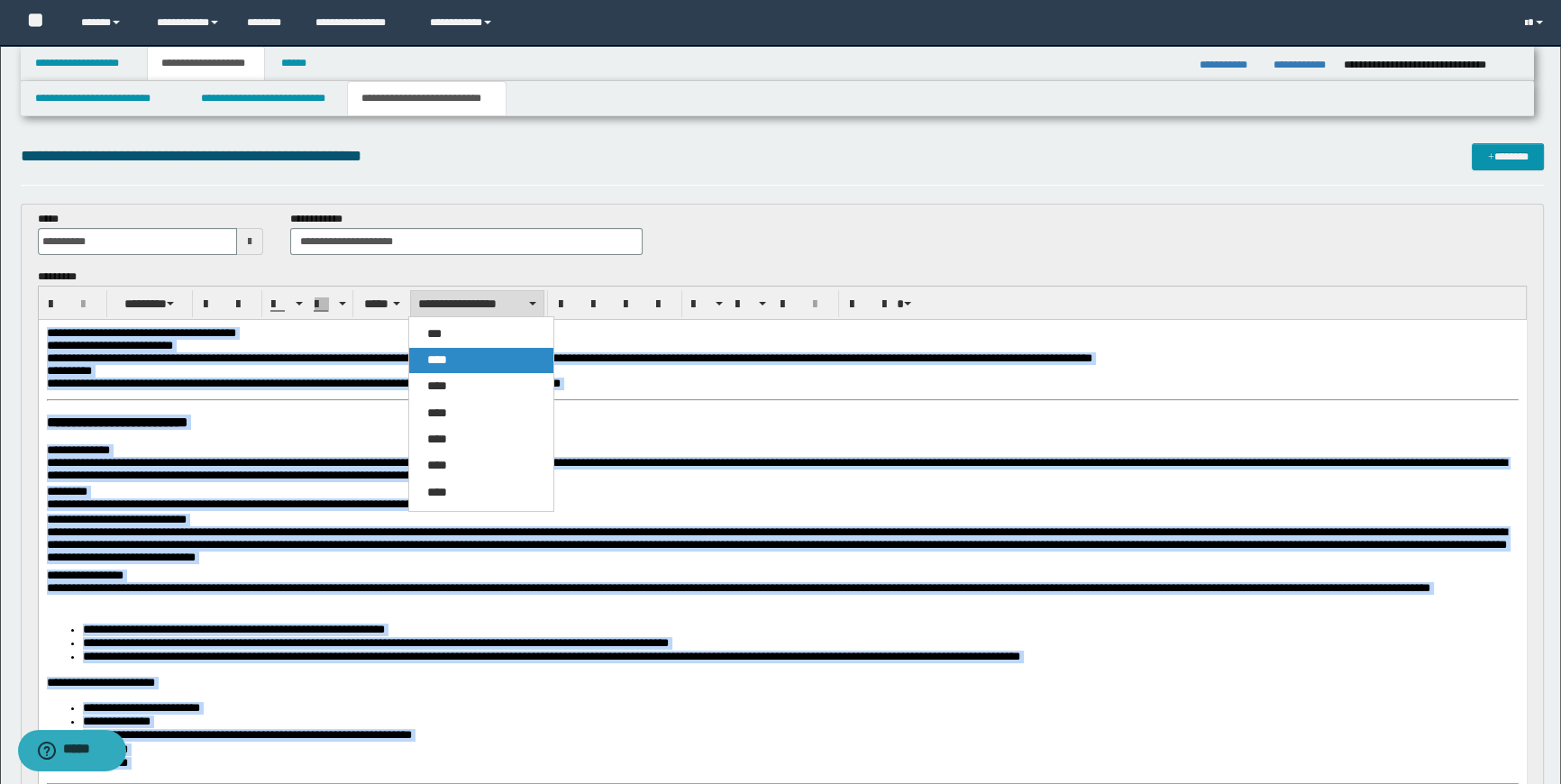 click on "****" at bounding box center (481, 360) 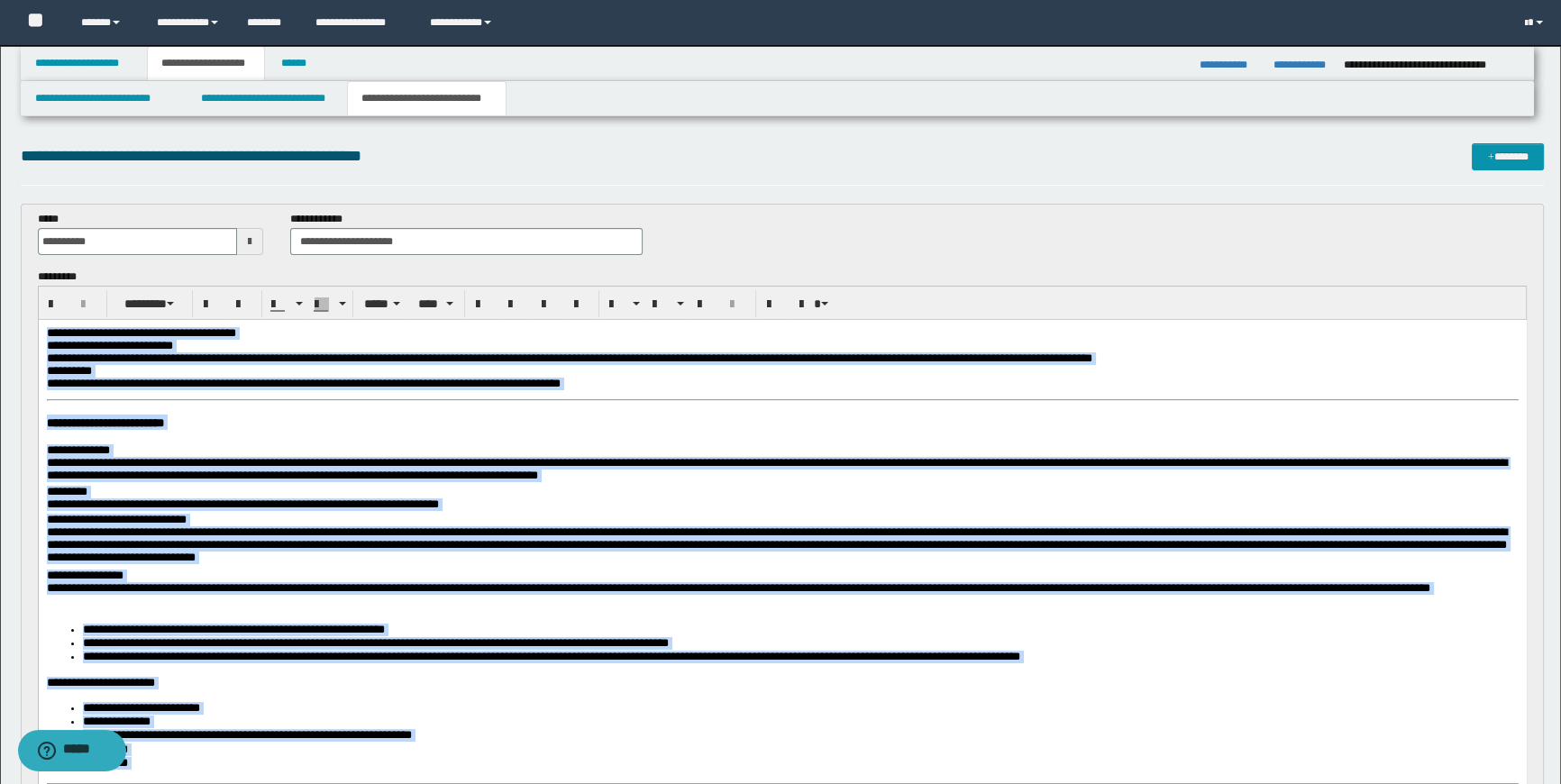 click on "**********" at bounding box center [781, 876] 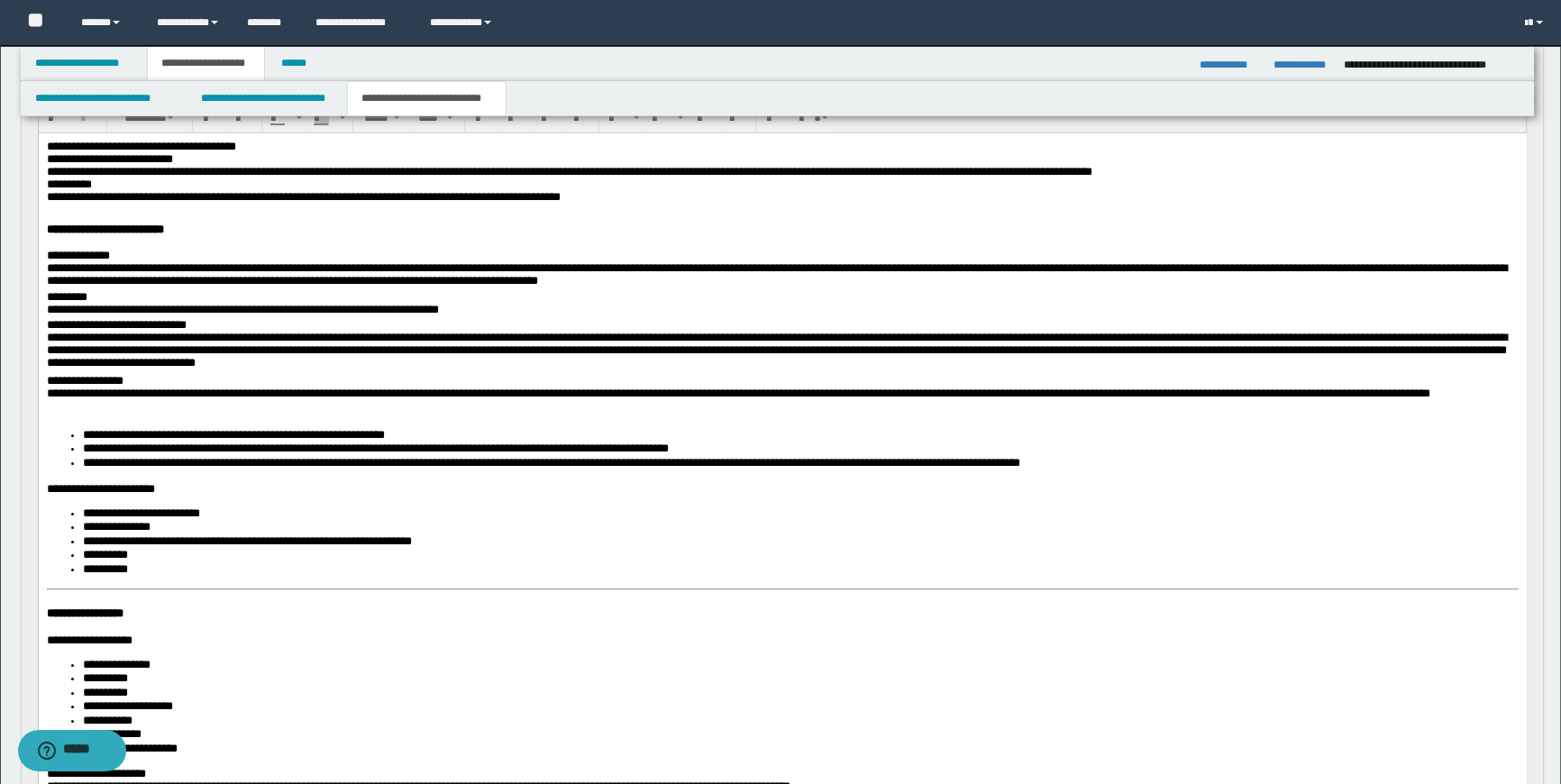 scroll, scrollTop: 245, scrollLeft: 0, axis: vertical 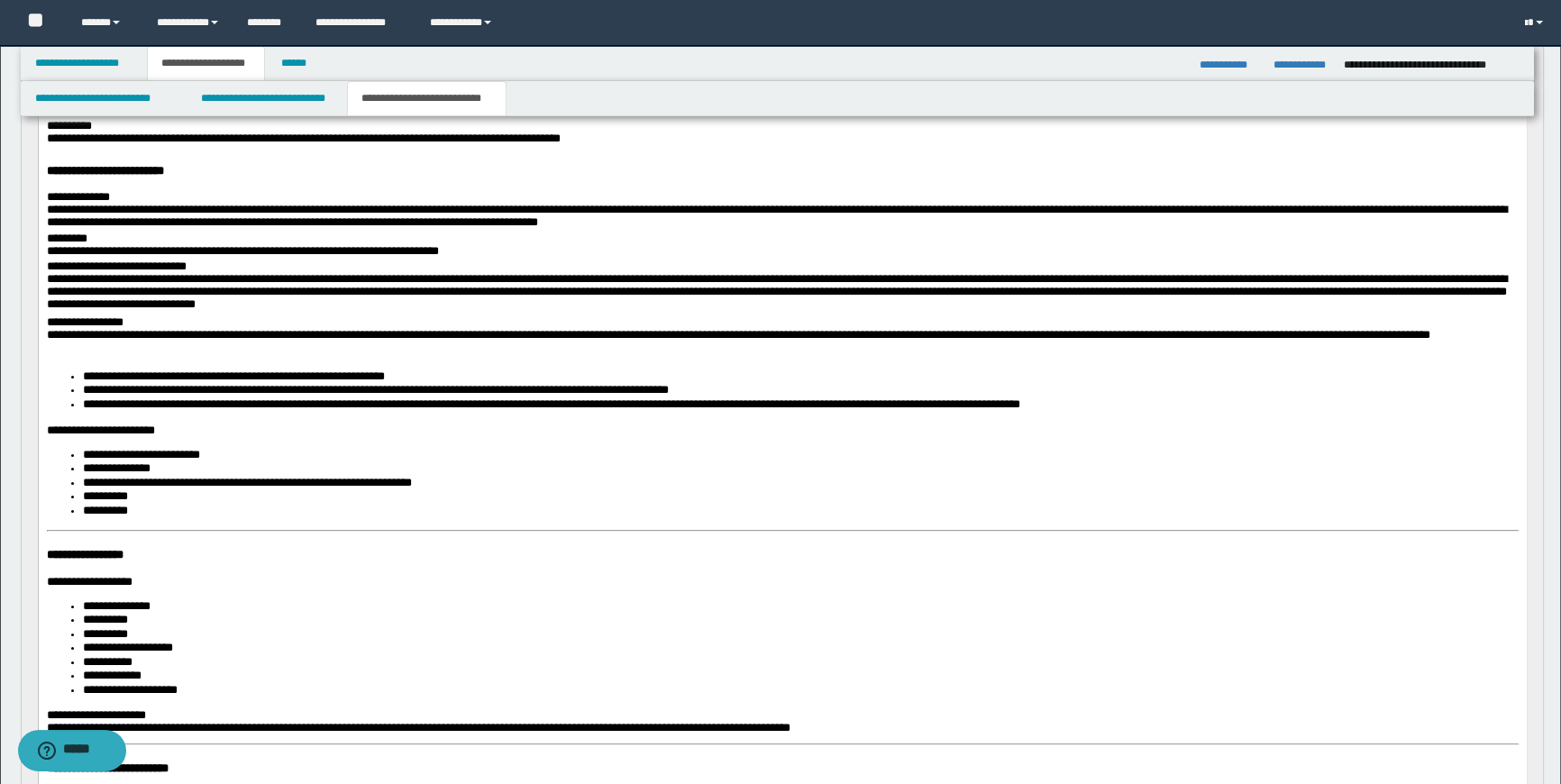 click on "**********" at bounding box center [781, 627] 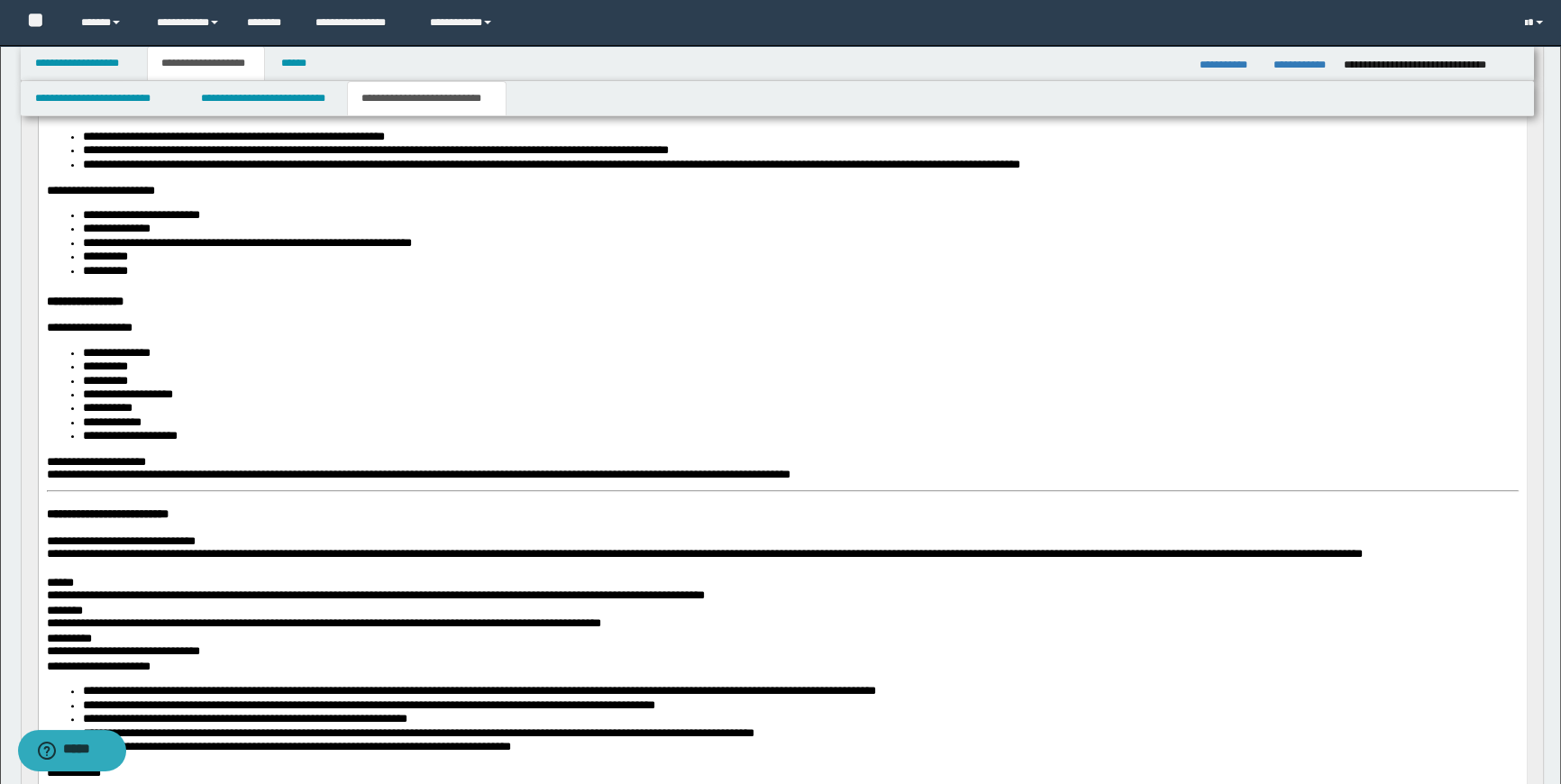scroll, scrollTop: 491, scrollLeft: 0, axis: vertical 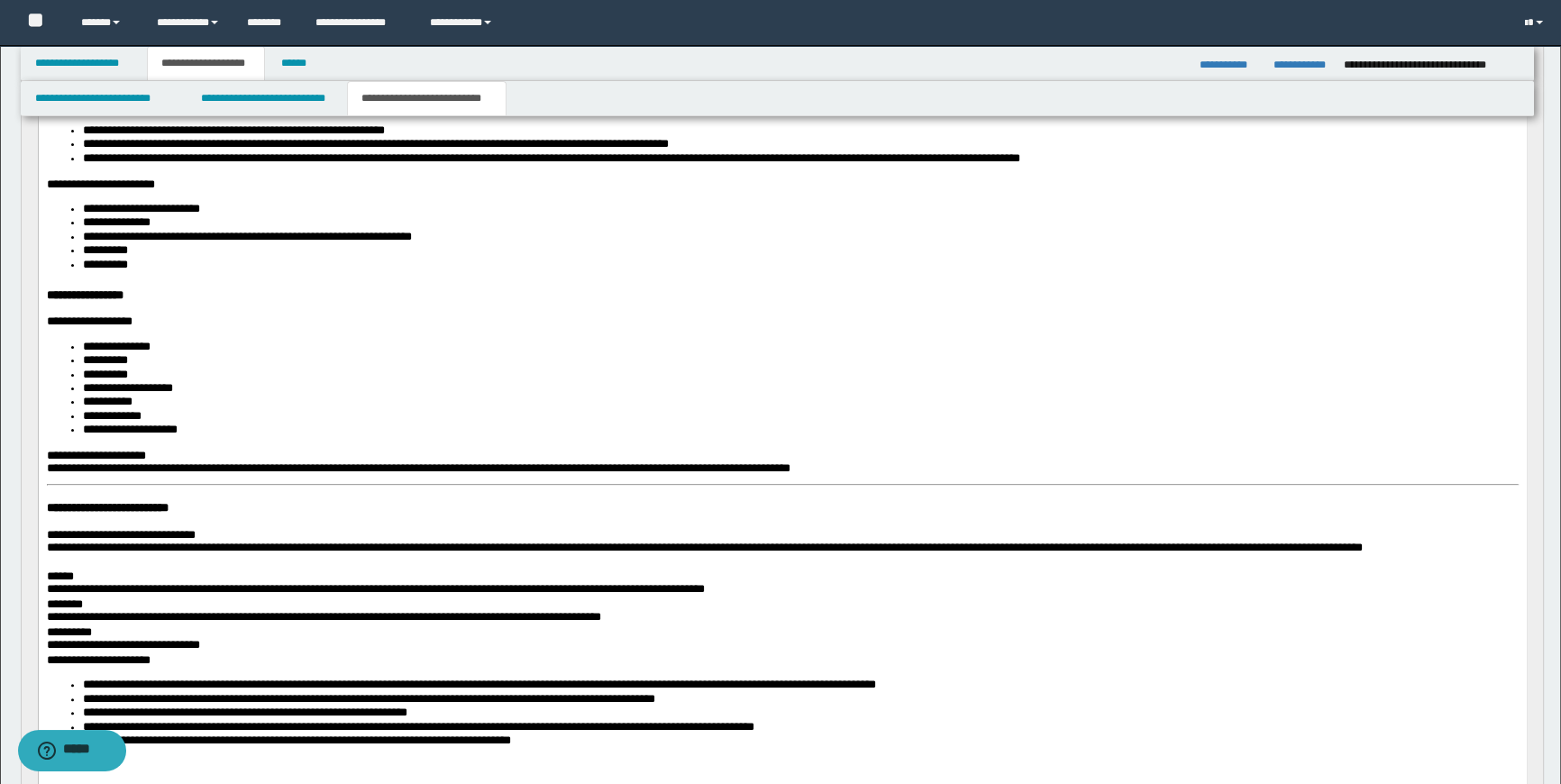click on "**********" at bounding box center [781, 375] 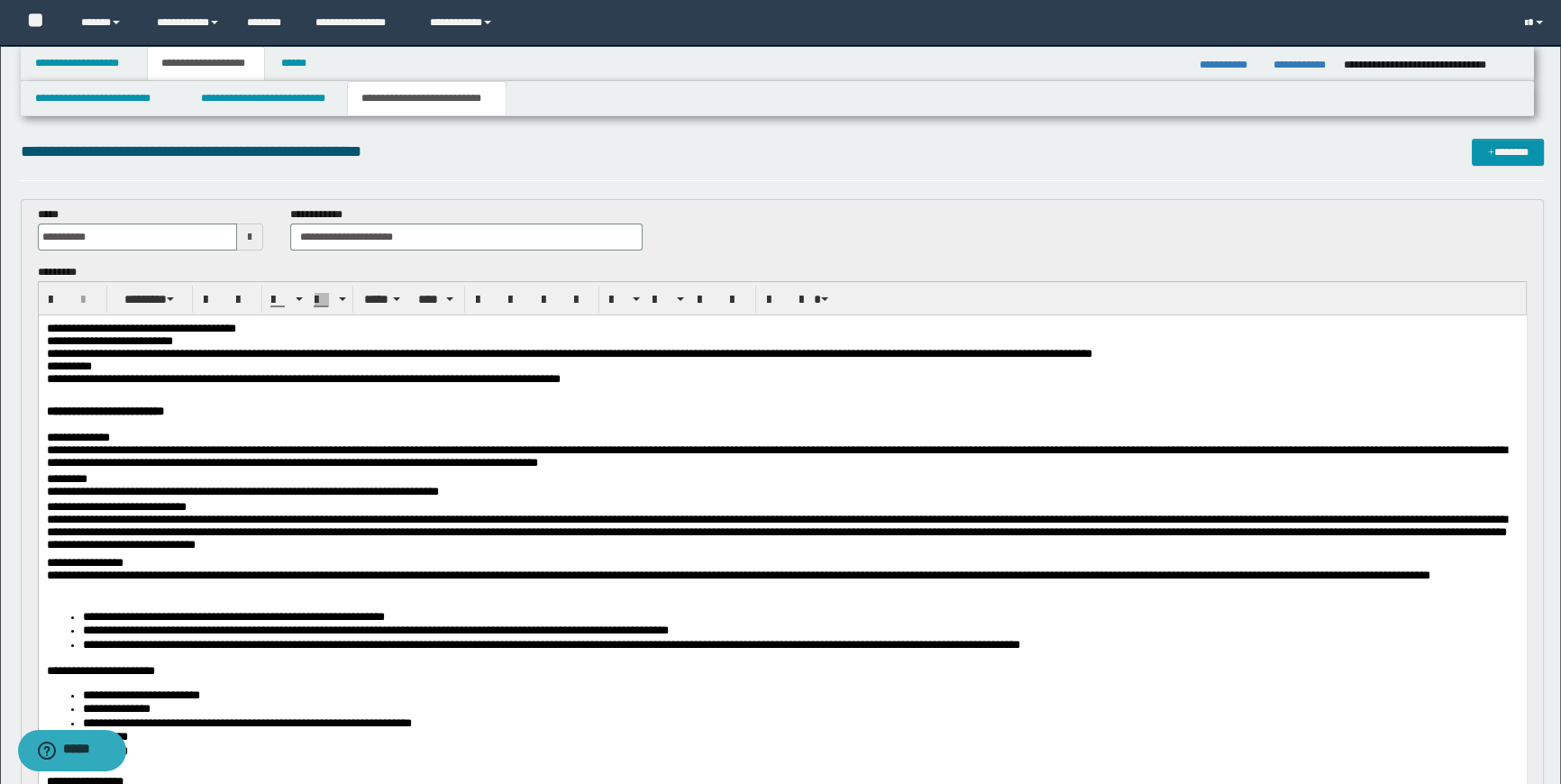 scroll, scrollTop: 0, scrollLeft: 0, axis: both 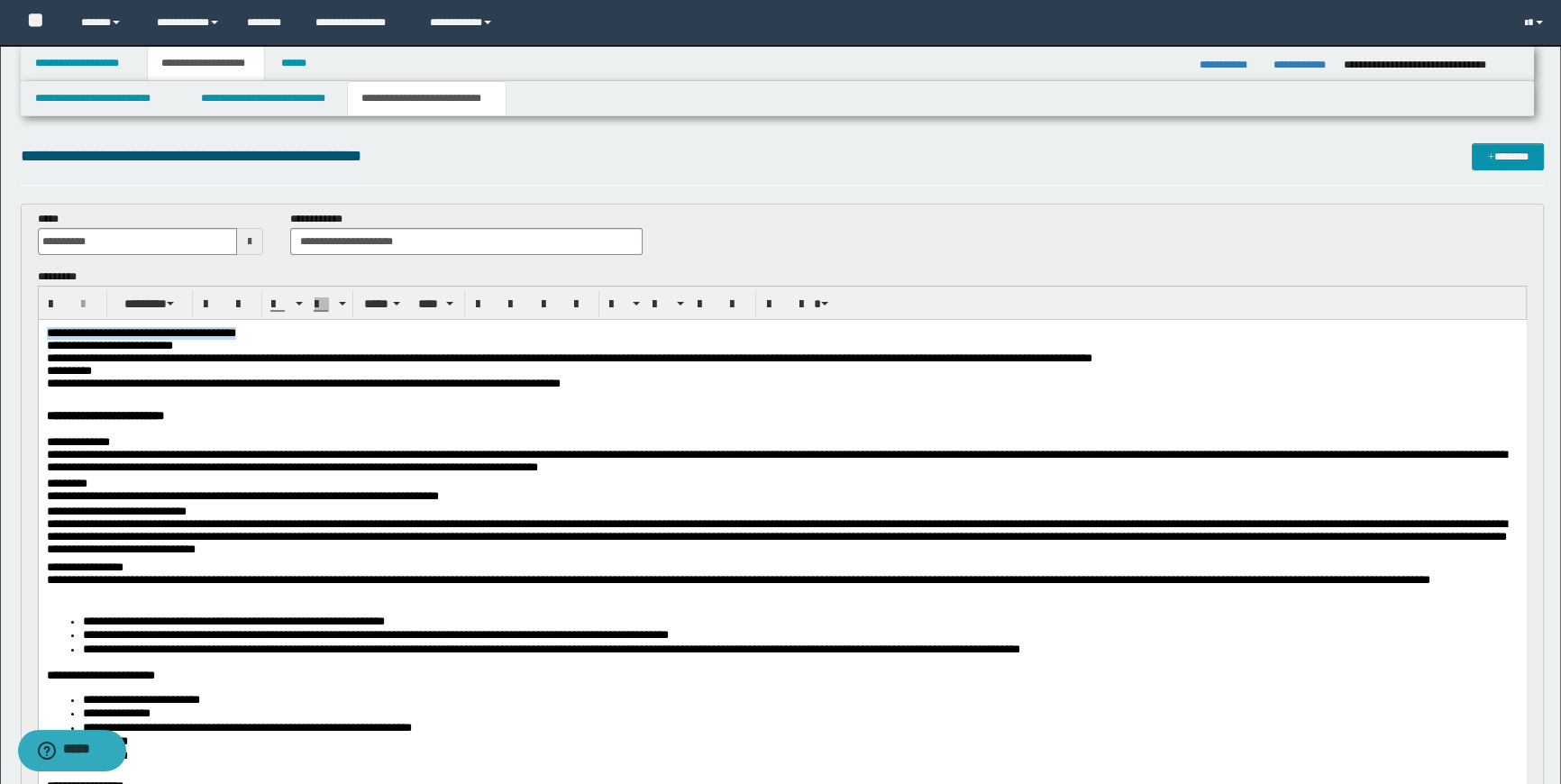 drag, startPoint x: 348, startPoint y: 330, endPoint x: 43, endPoint y: 331, distance: 305.00164 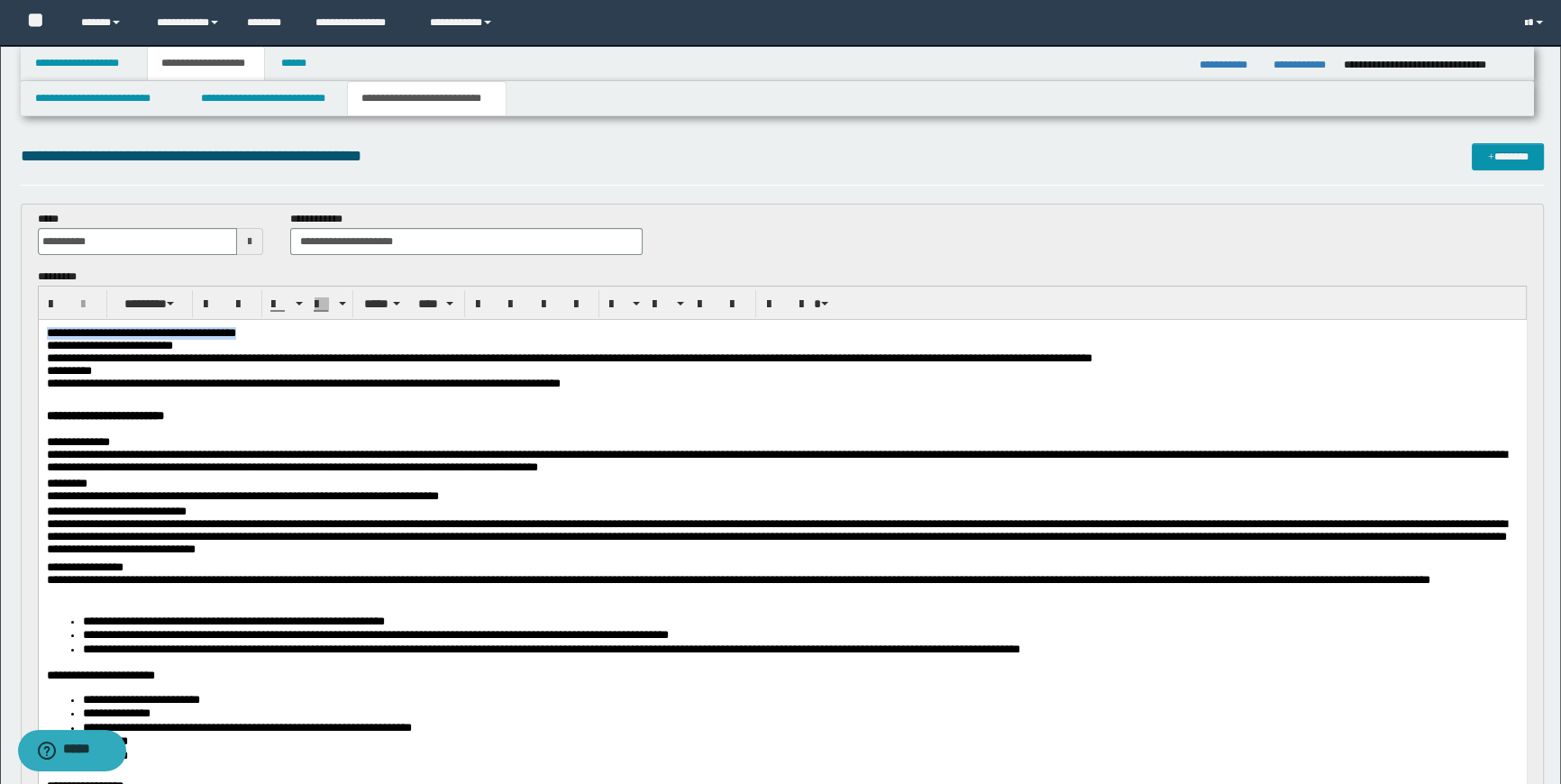 click on "**********" at bounding box center [781, 861] 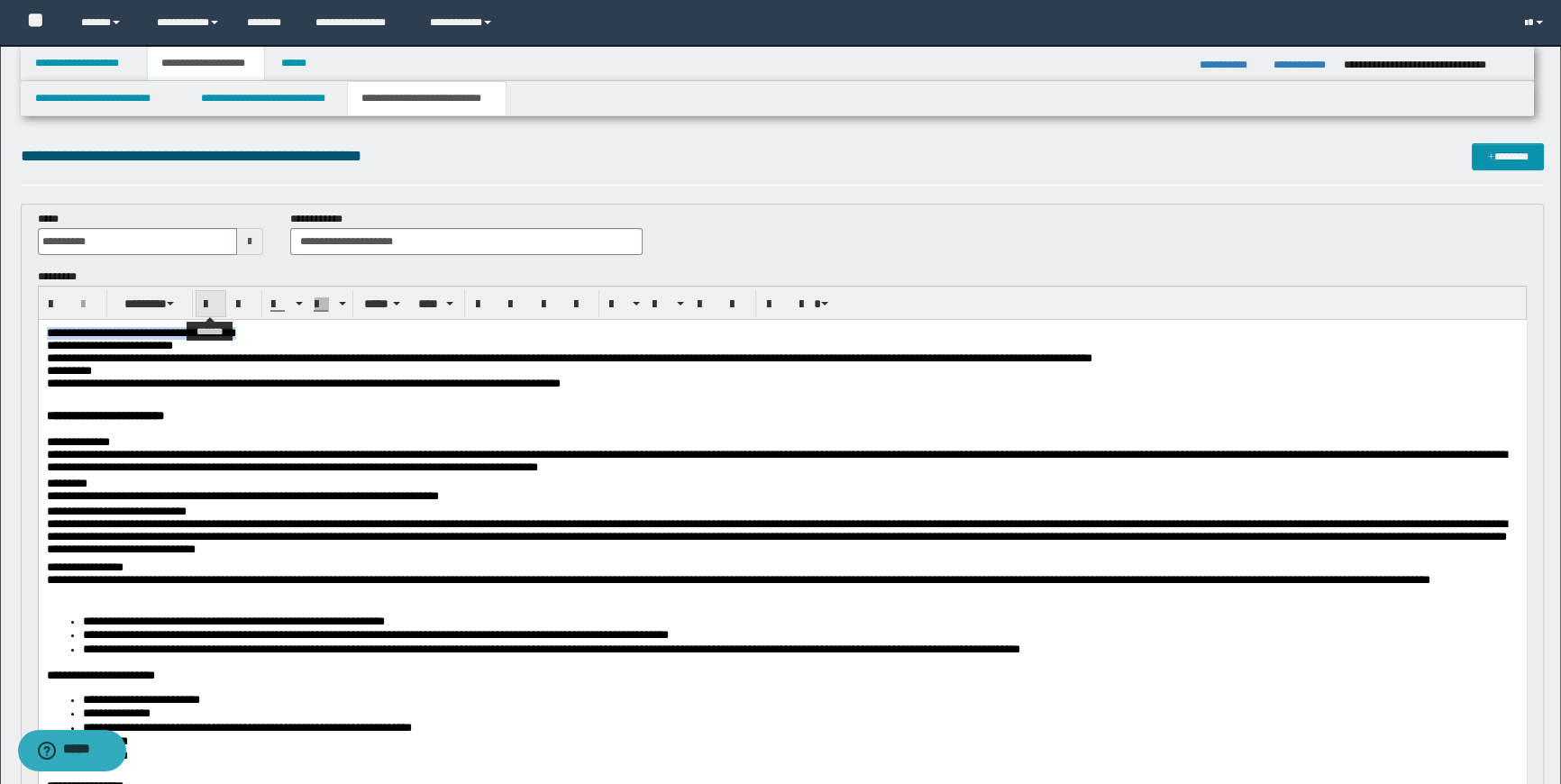 click at bounding box center [211, 304] 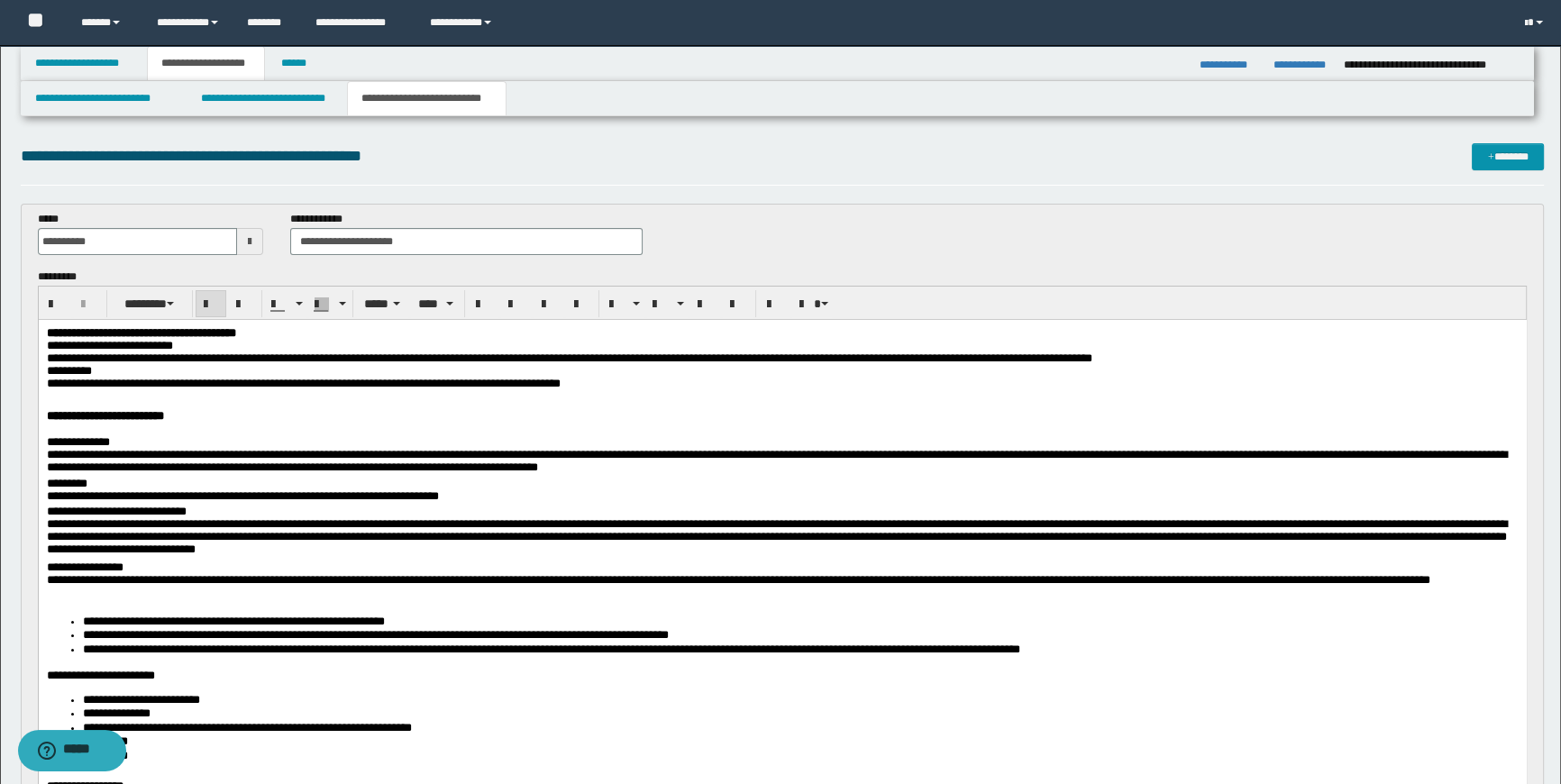 click on "**********" at bounding box center (781, 346) 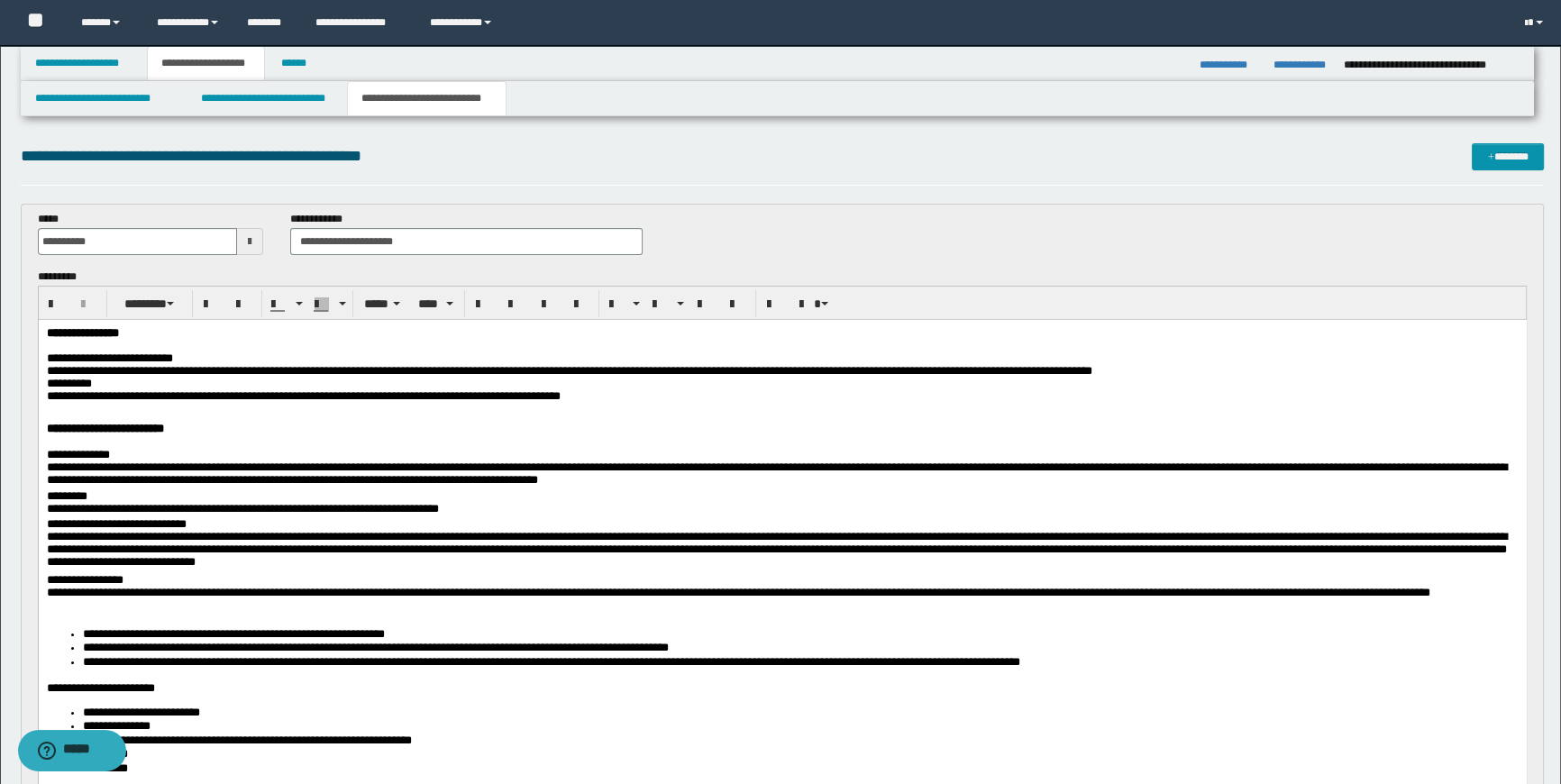 click on "**********" at bounding box center (781, 868) 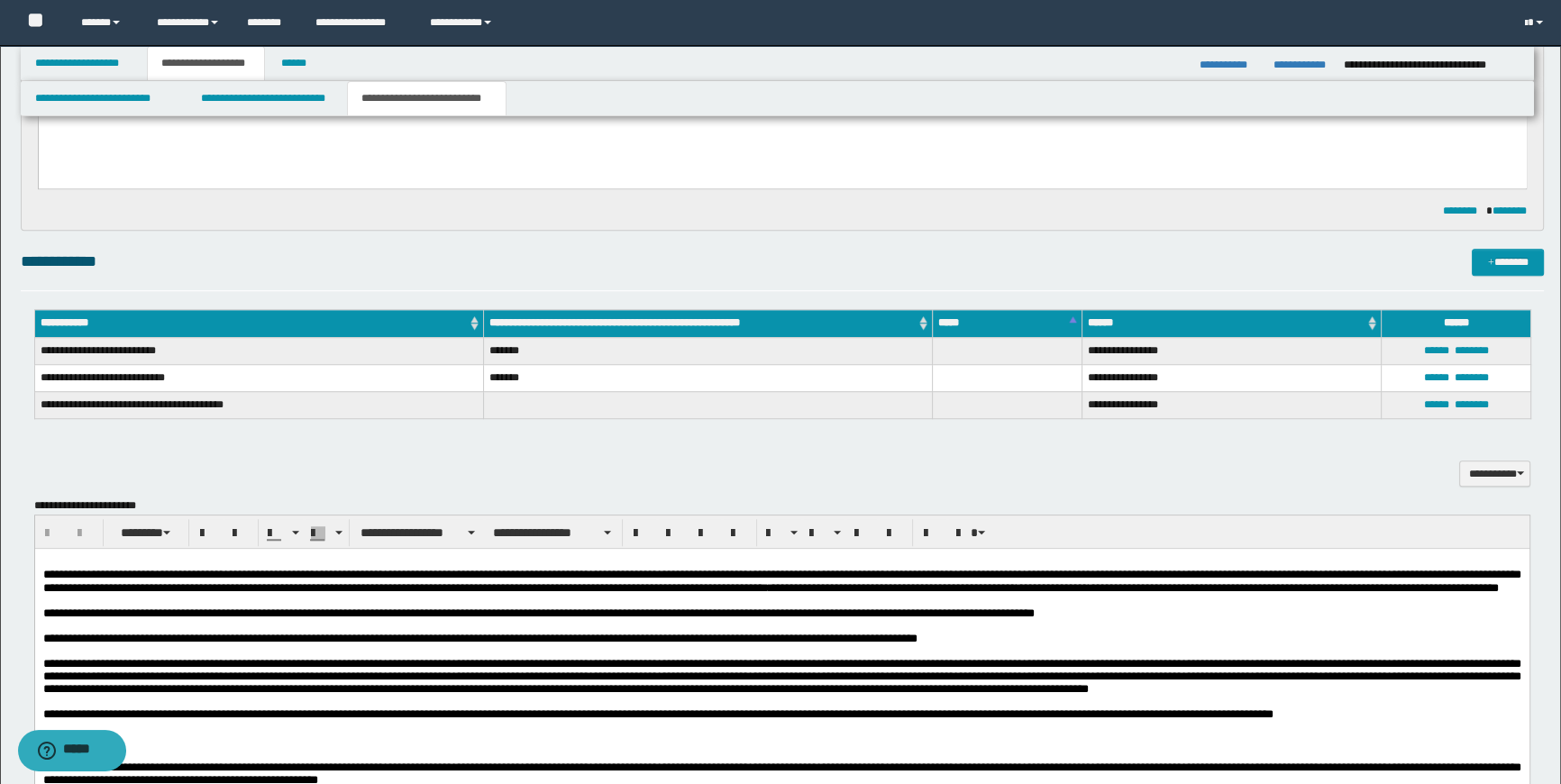scroll, scrollTop: 1802, scrollLeft: 0, axis: vertical 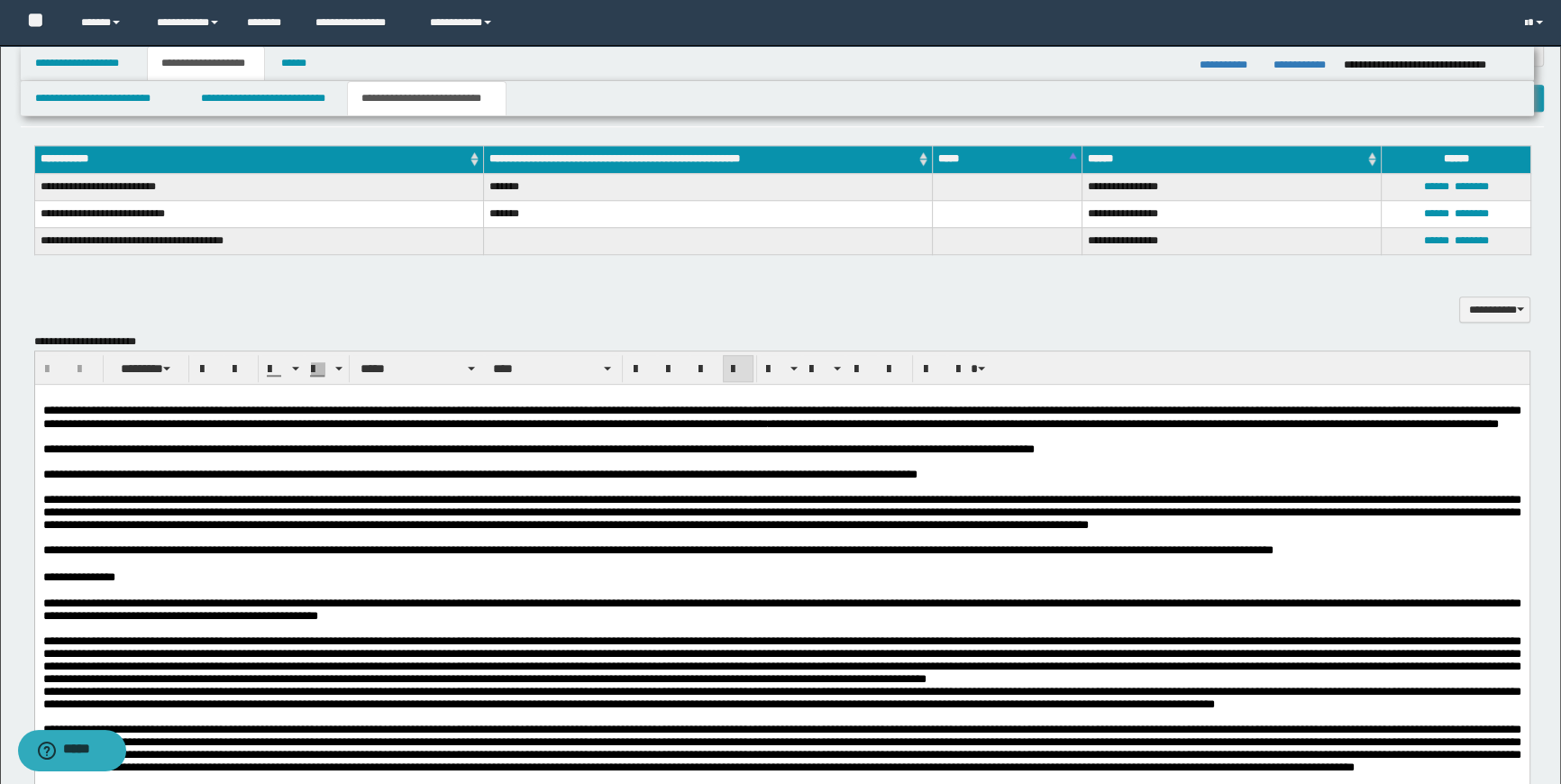 click on "**********" at bounding box center [781, 450] 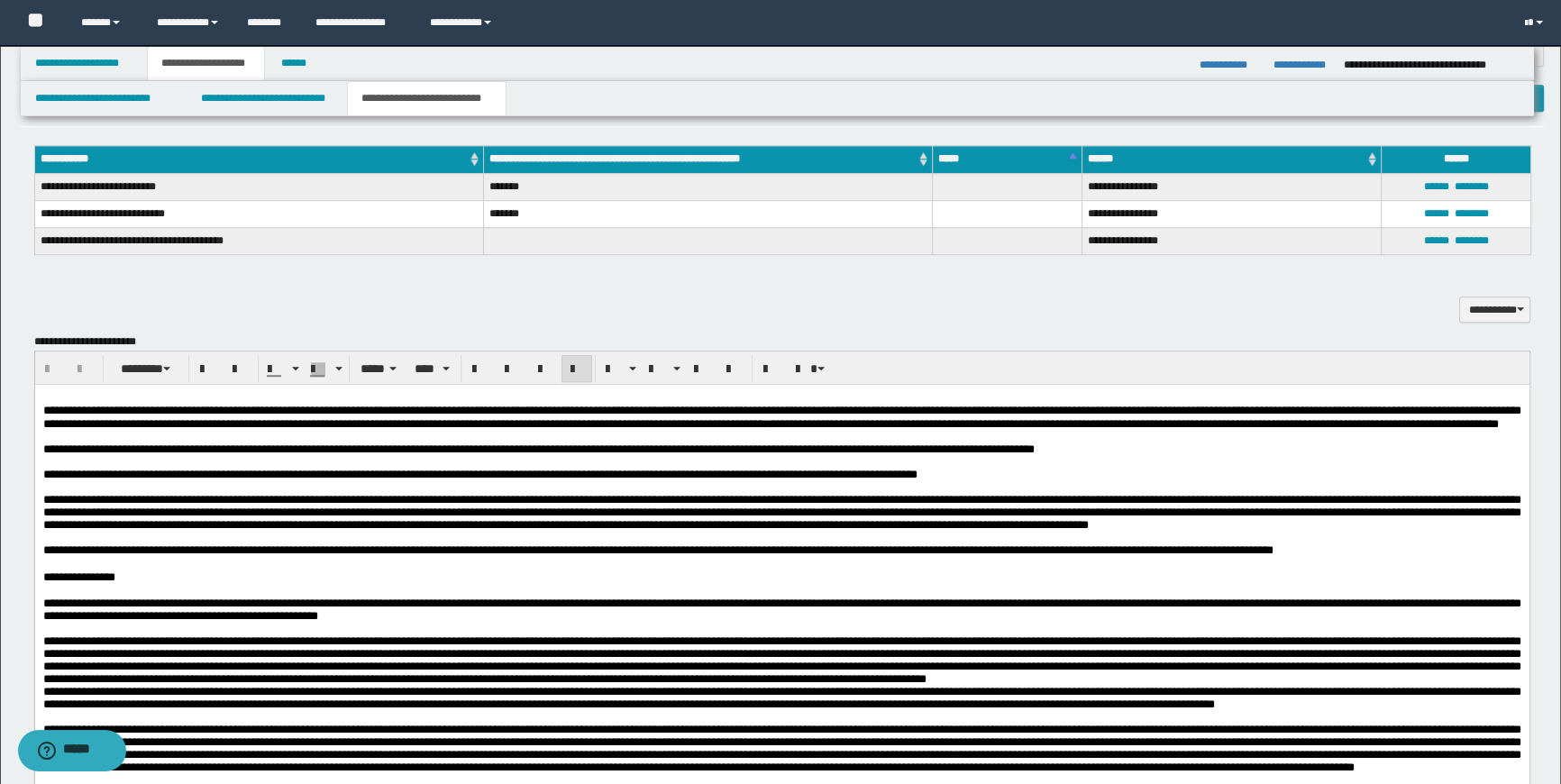 type 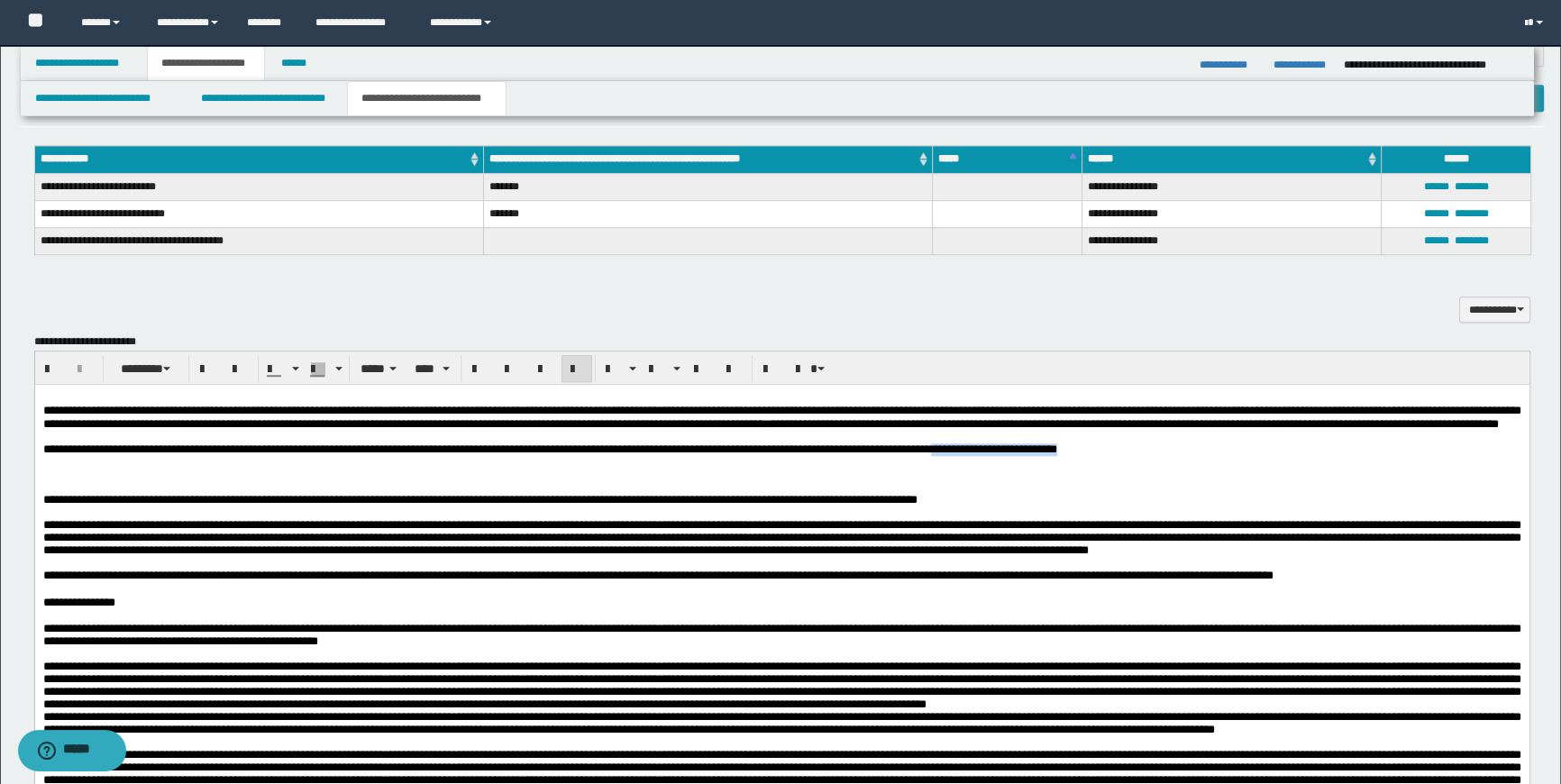 drag, startPoint x: 1283, startPoint y: 464, endPoint x: 1081, endPoint y: 467, distance: 202.02 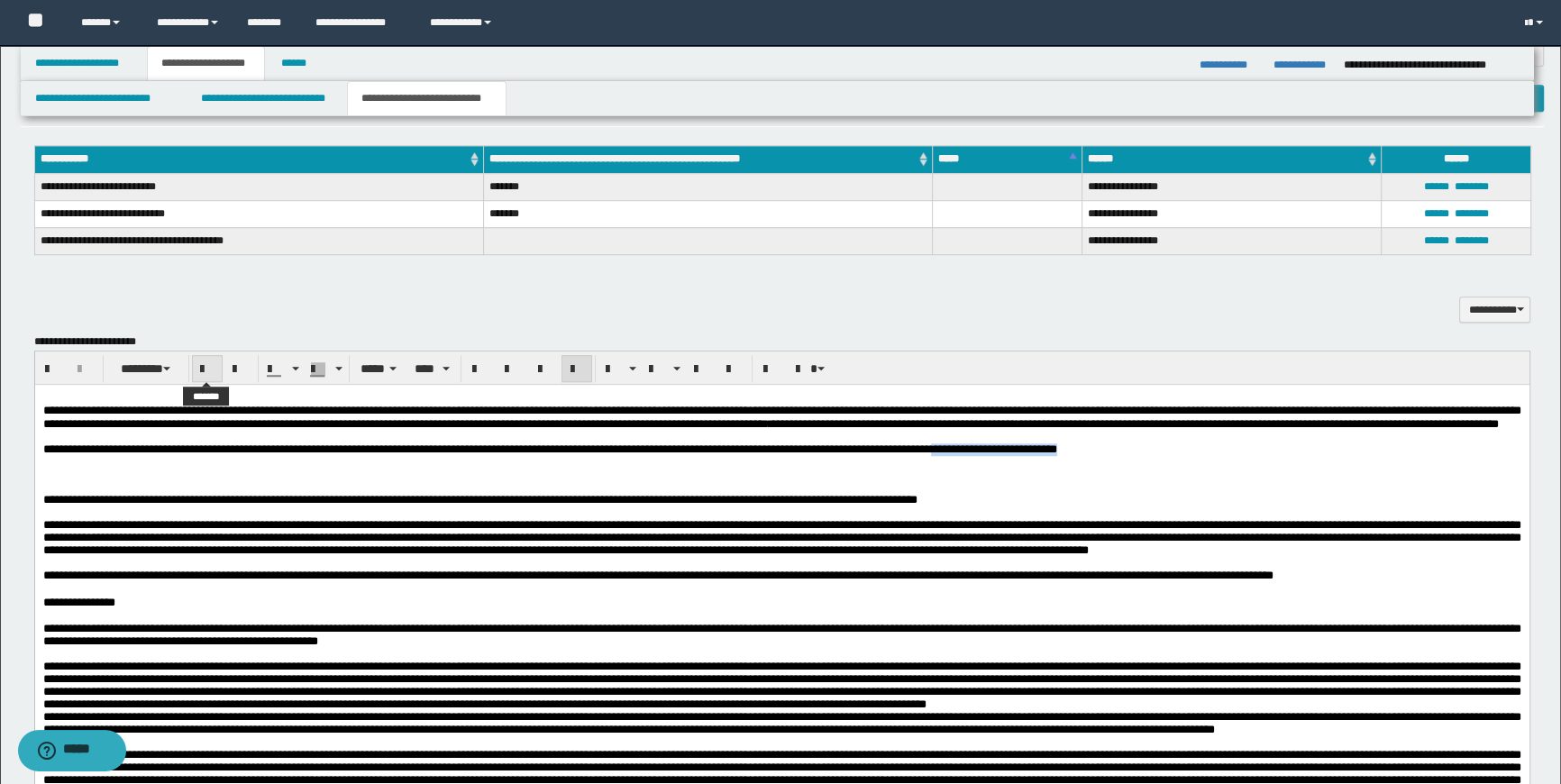 click at bounding box center [207, 369] 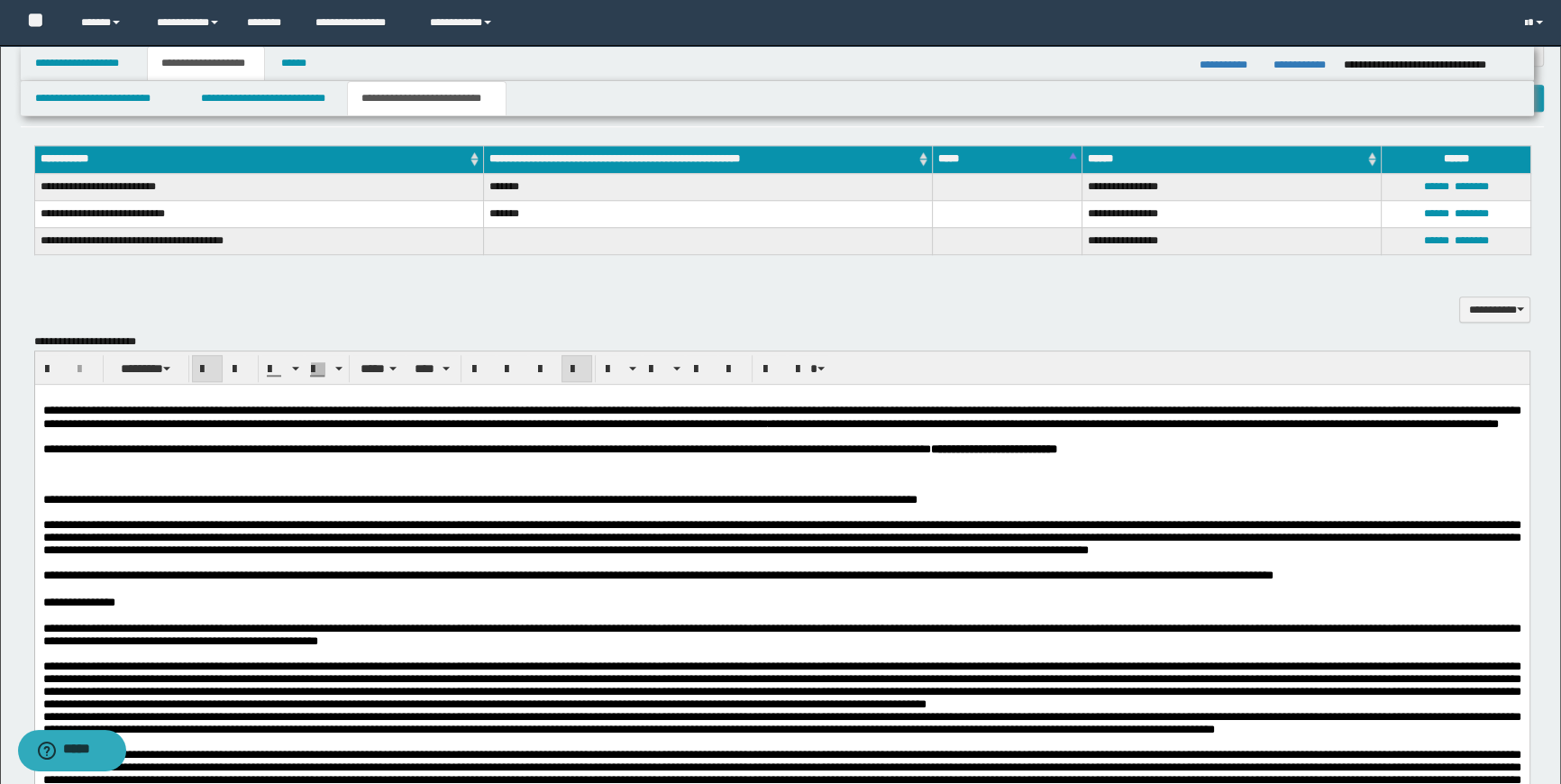 click at bounding box center (781, 475) 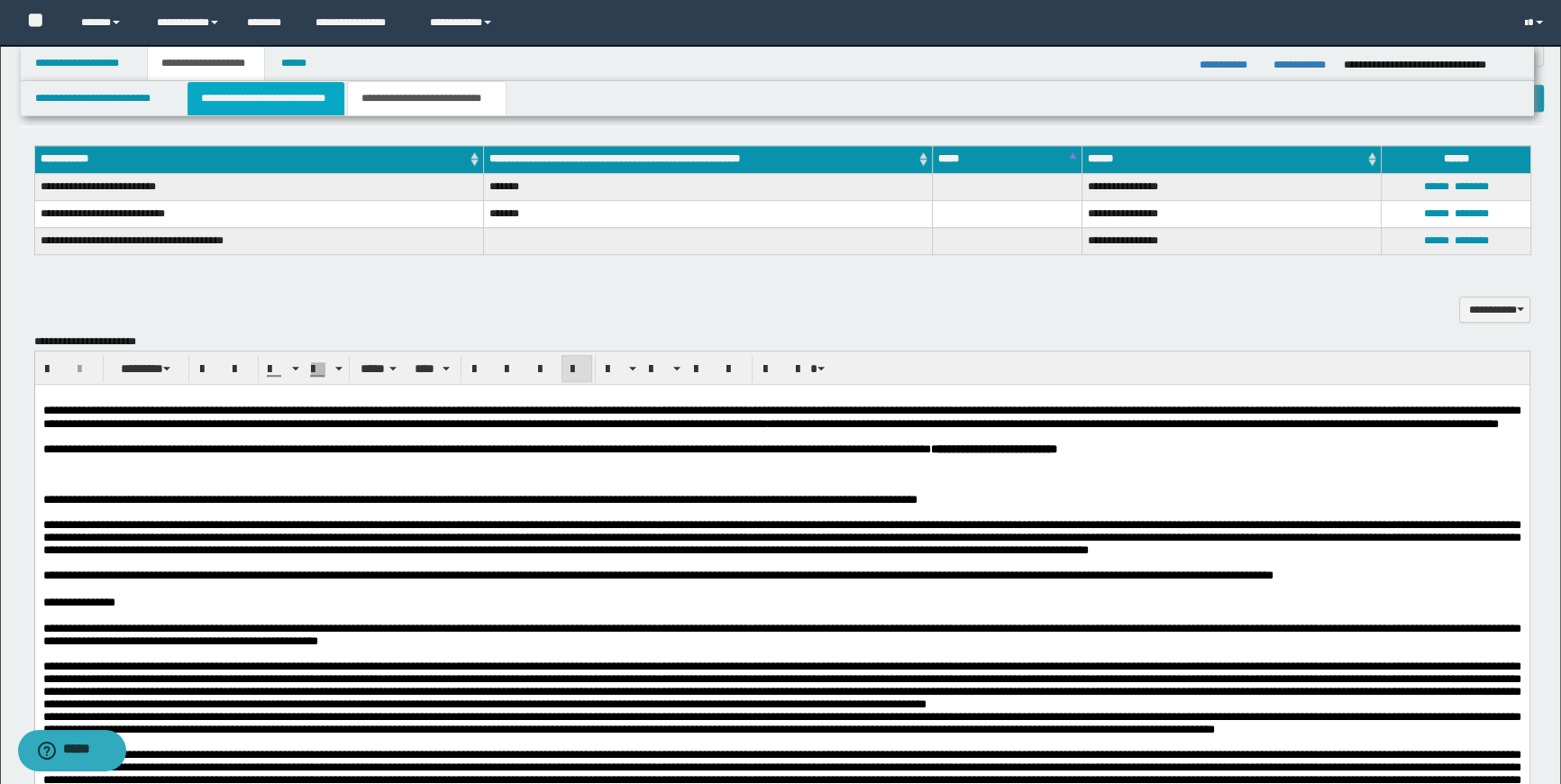click on "**********" at bounding box center [265, 98] 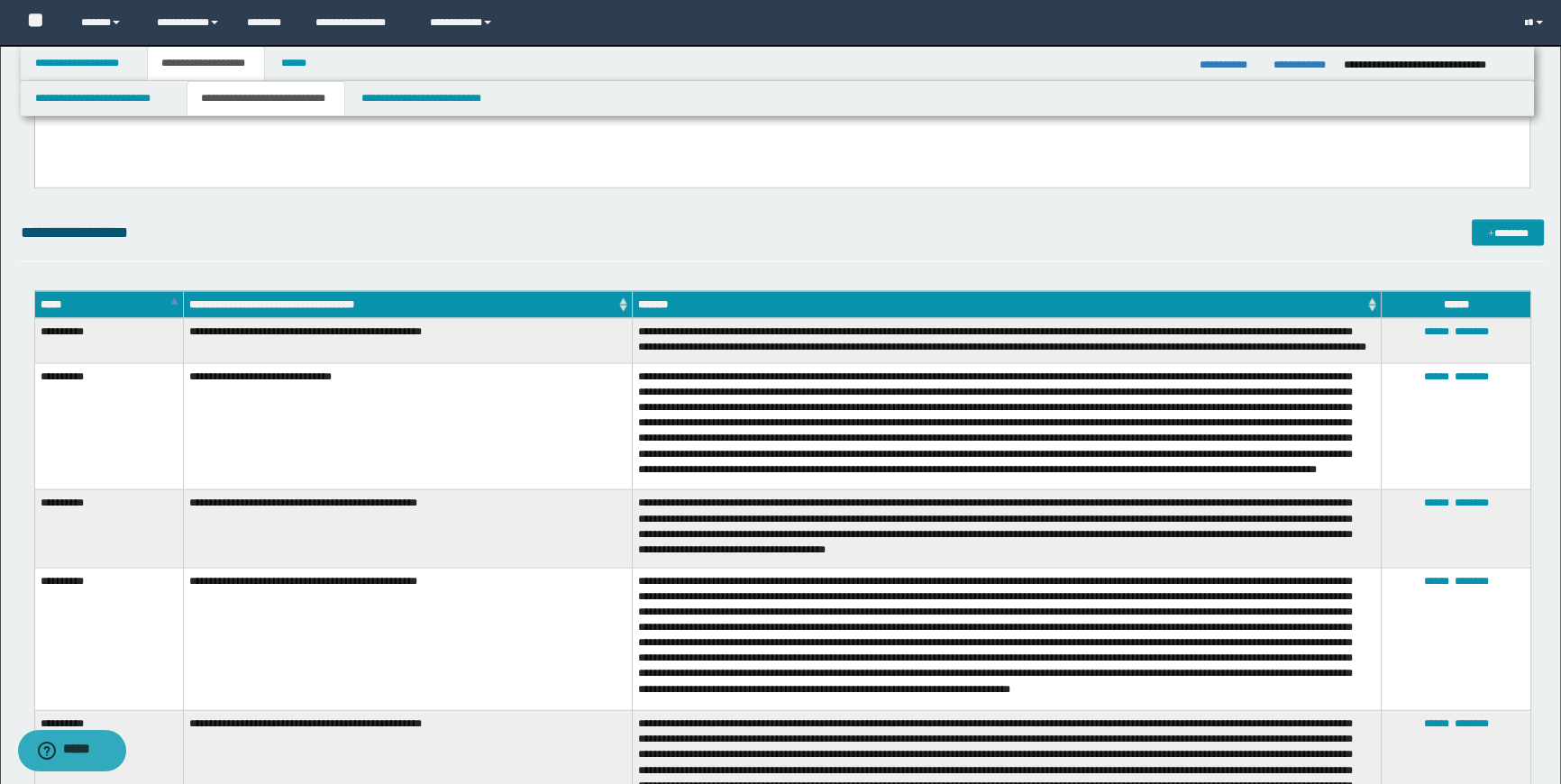 scroll, scrollTop: 5079, scrollLeft: 0, axis: vertical 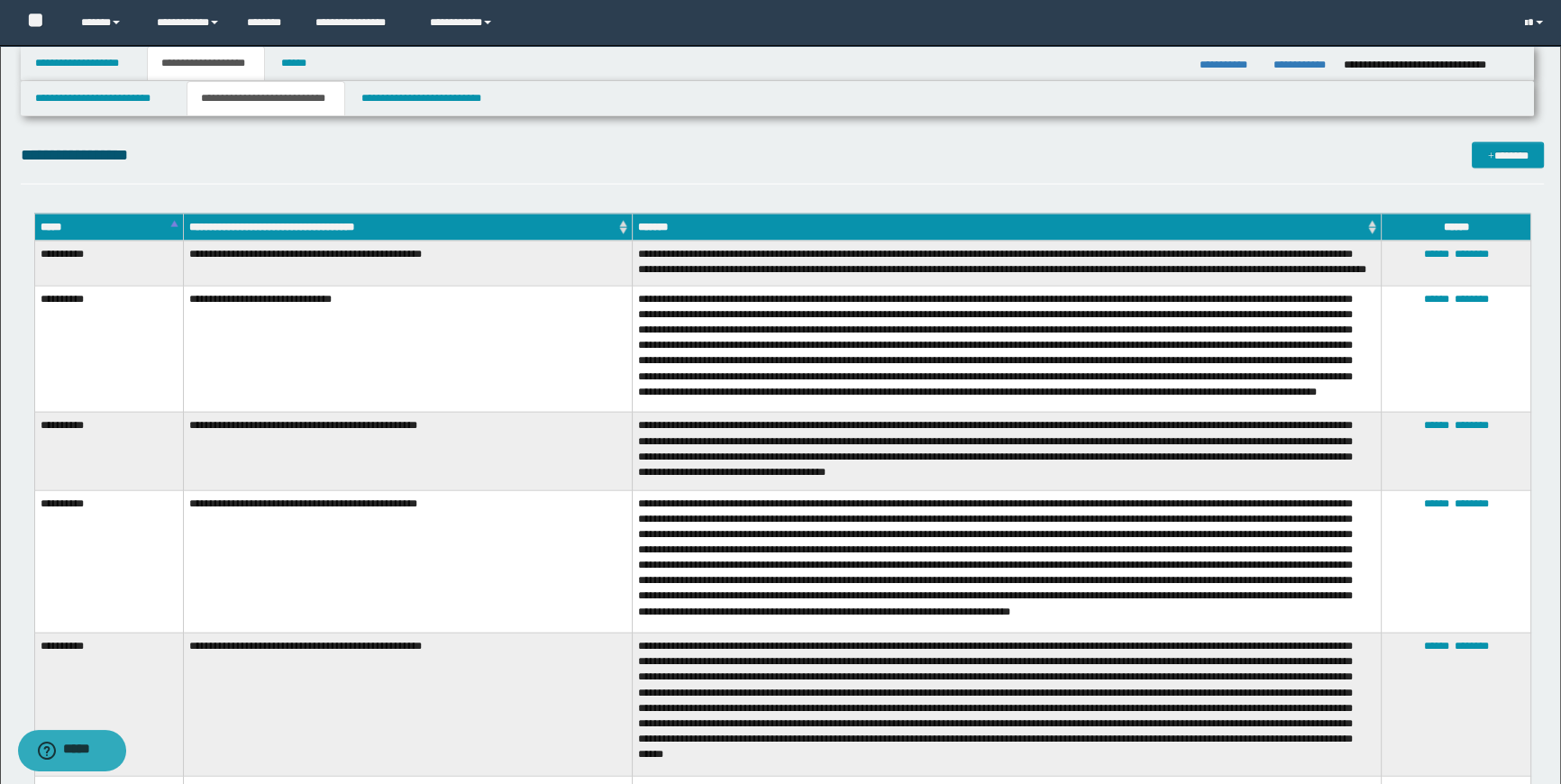 click on "**********" at bounding box center (108, 263) 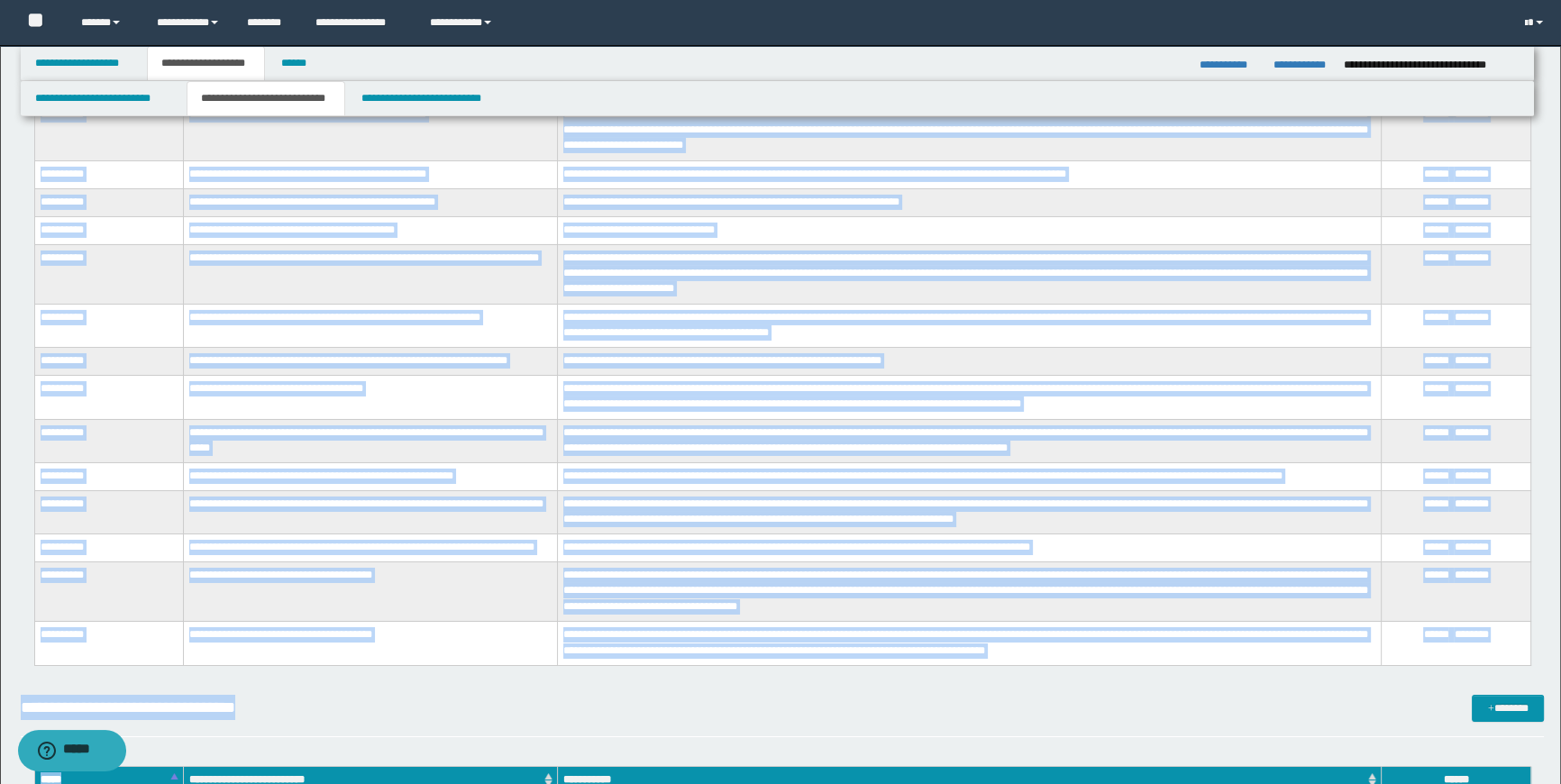scroll, scrollTop: 7859, scrollLeft: 0, axis: vertical 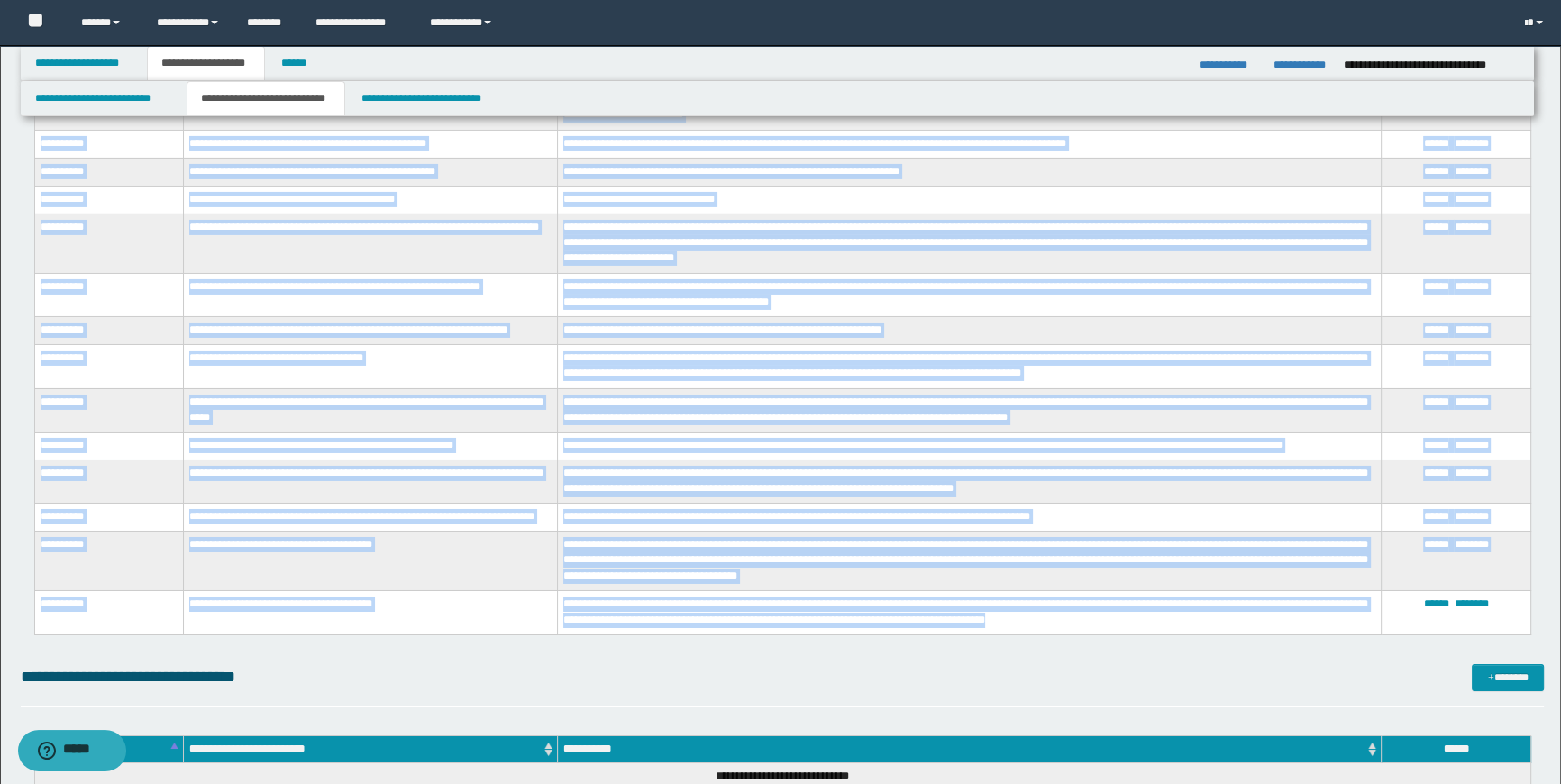 drag, startPoint x: 40, startPoint y: 252, endPoint x: 1138, endPoint y: 602, distance: 1152.4339 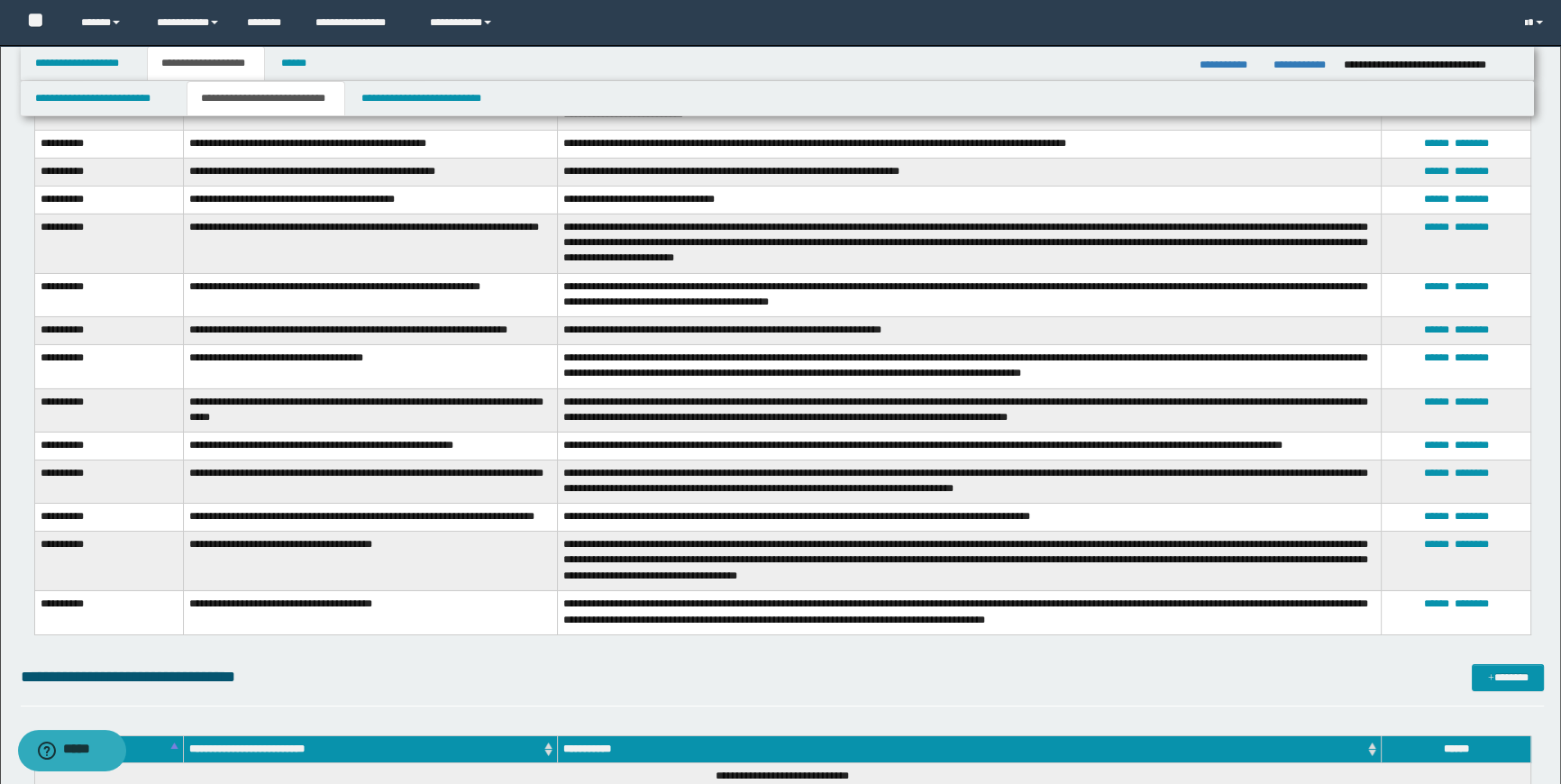 click on "**********" at bounding box center (970, 613) 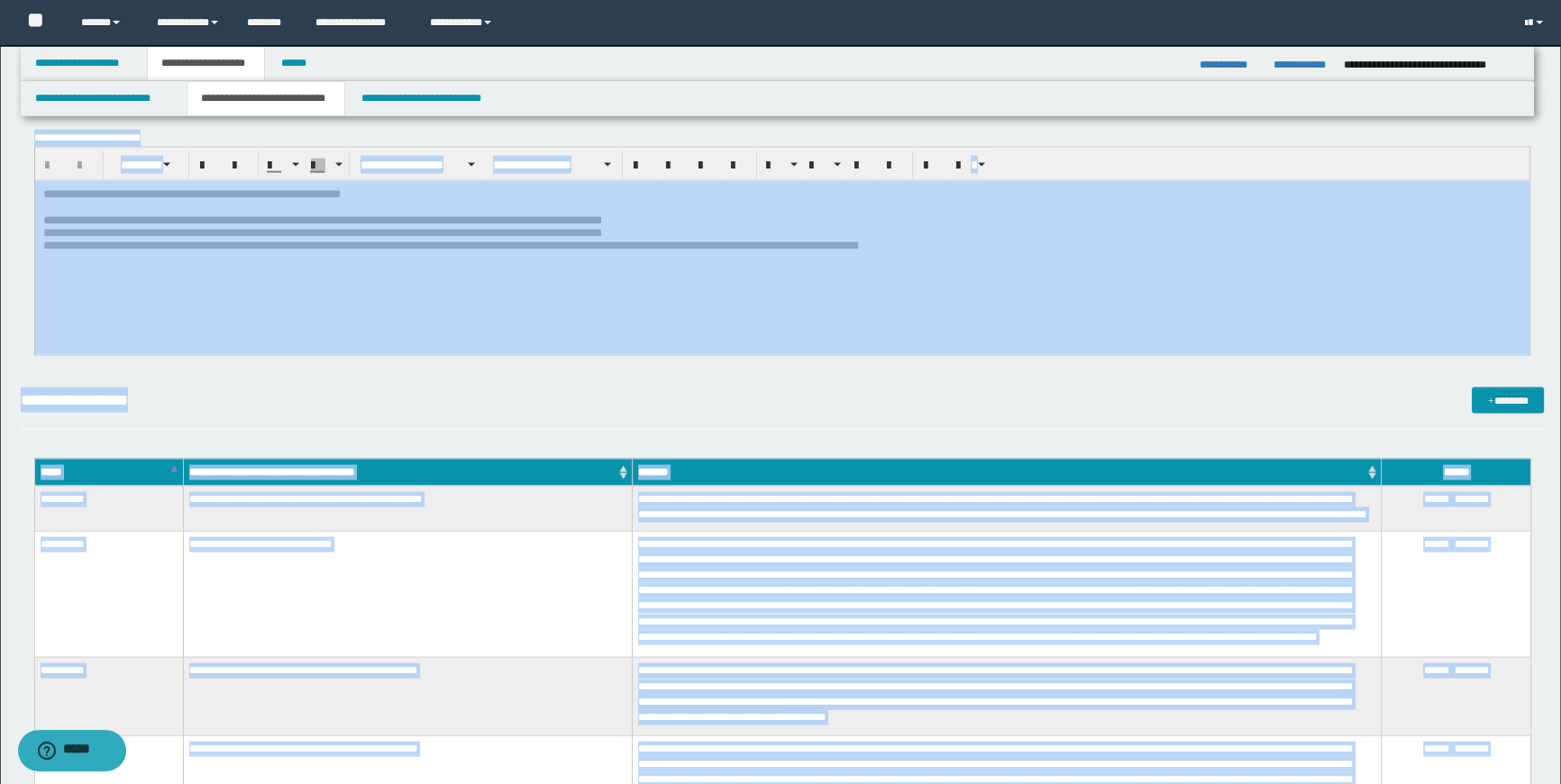 scroll, scrollTop: 4679, scrollLeft: 0, axis: vertical 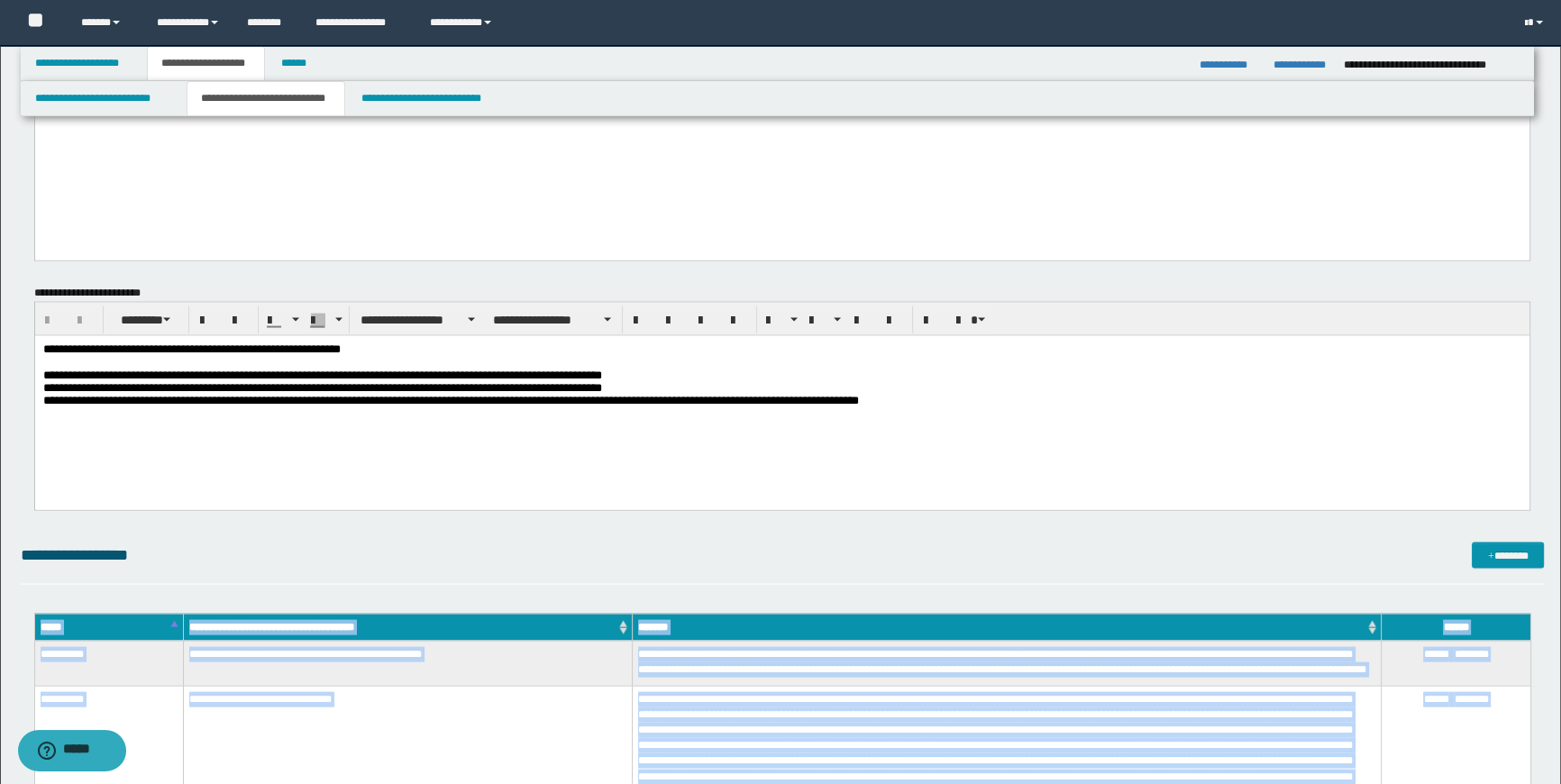 drag, startPoint x: 1163, startPoint y: 621, endPoint x: 550, endPoint y: 695, distance: 617.4504 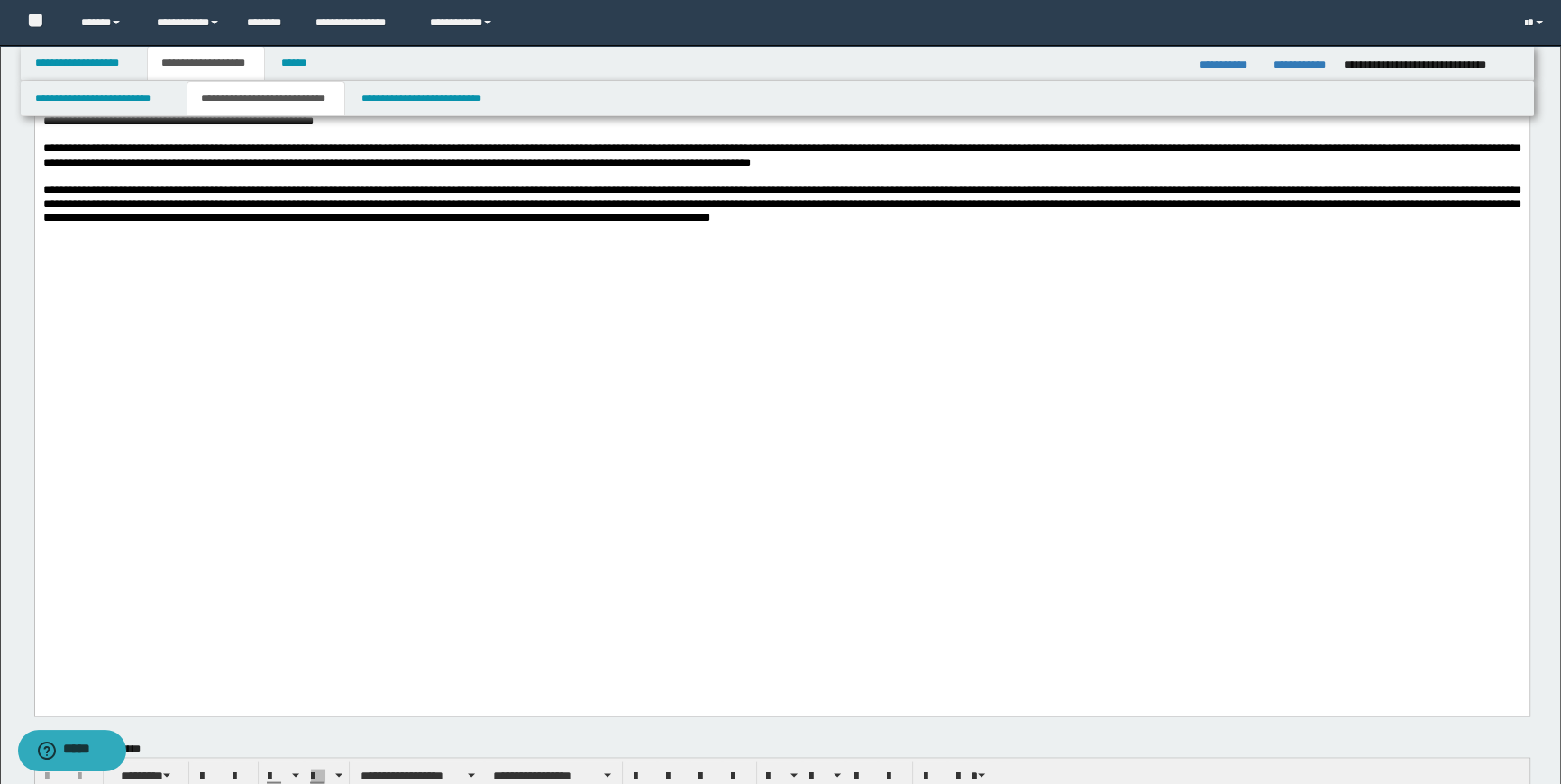 scroll, scrollTop: 4024, scrollLeft: 0, axis: vertical 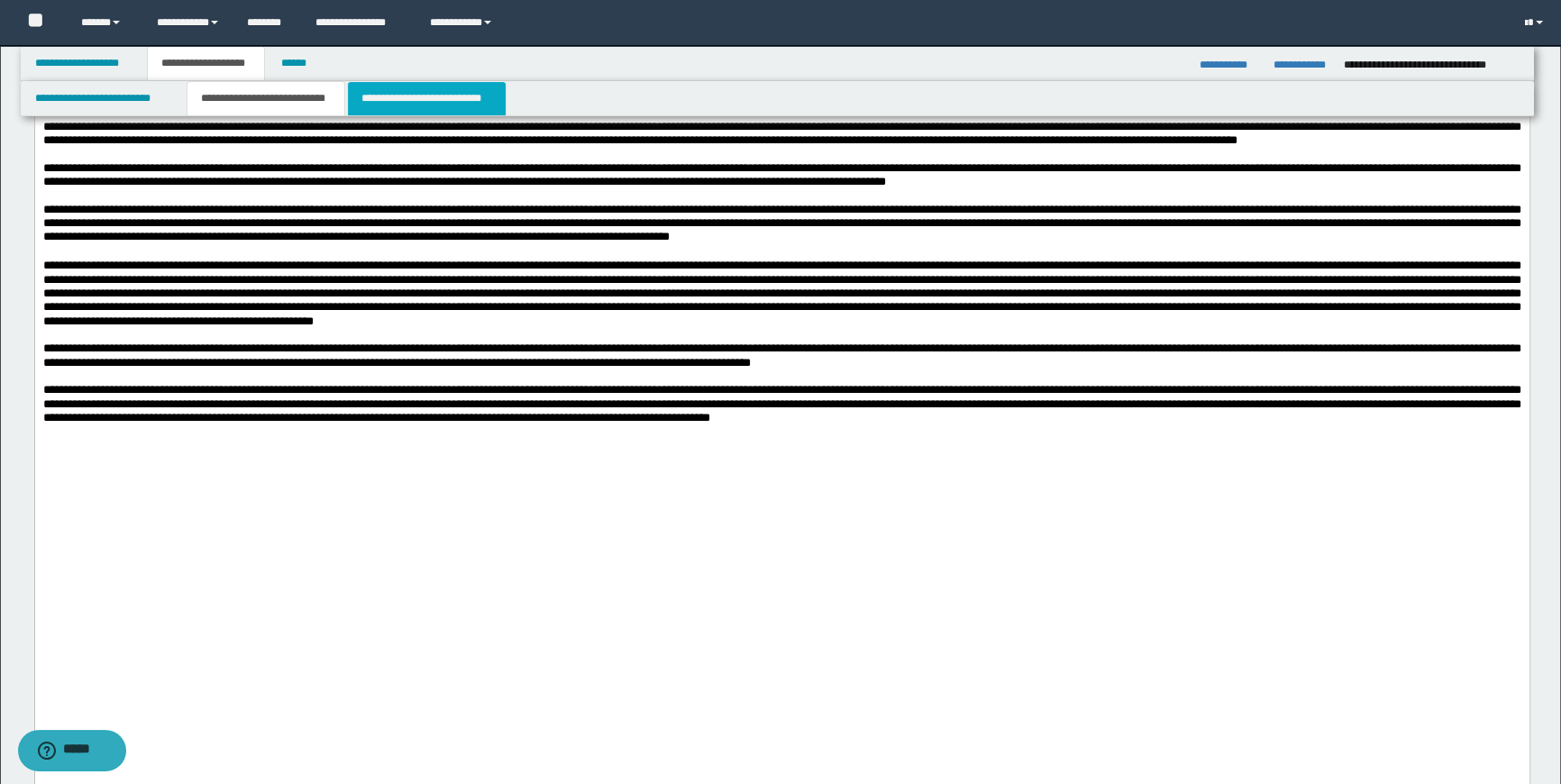 drag, startPoint x: 450, startPoint y: 88, endPoint x: 515, endPoint y: 1980, distance: 1893.1162 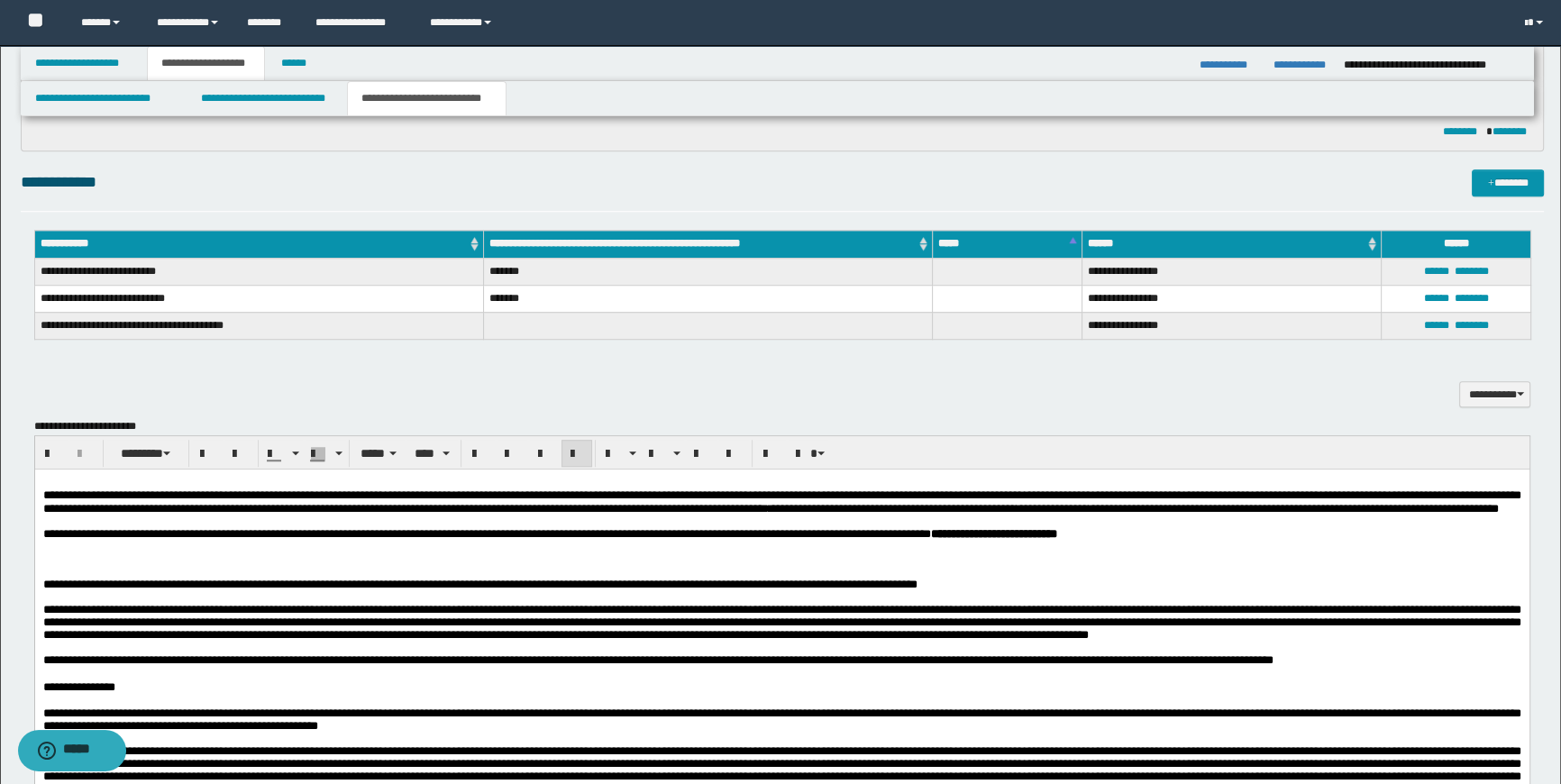 scroll, scrollTop: 1893, scrollLeft: 0, axis: vertical 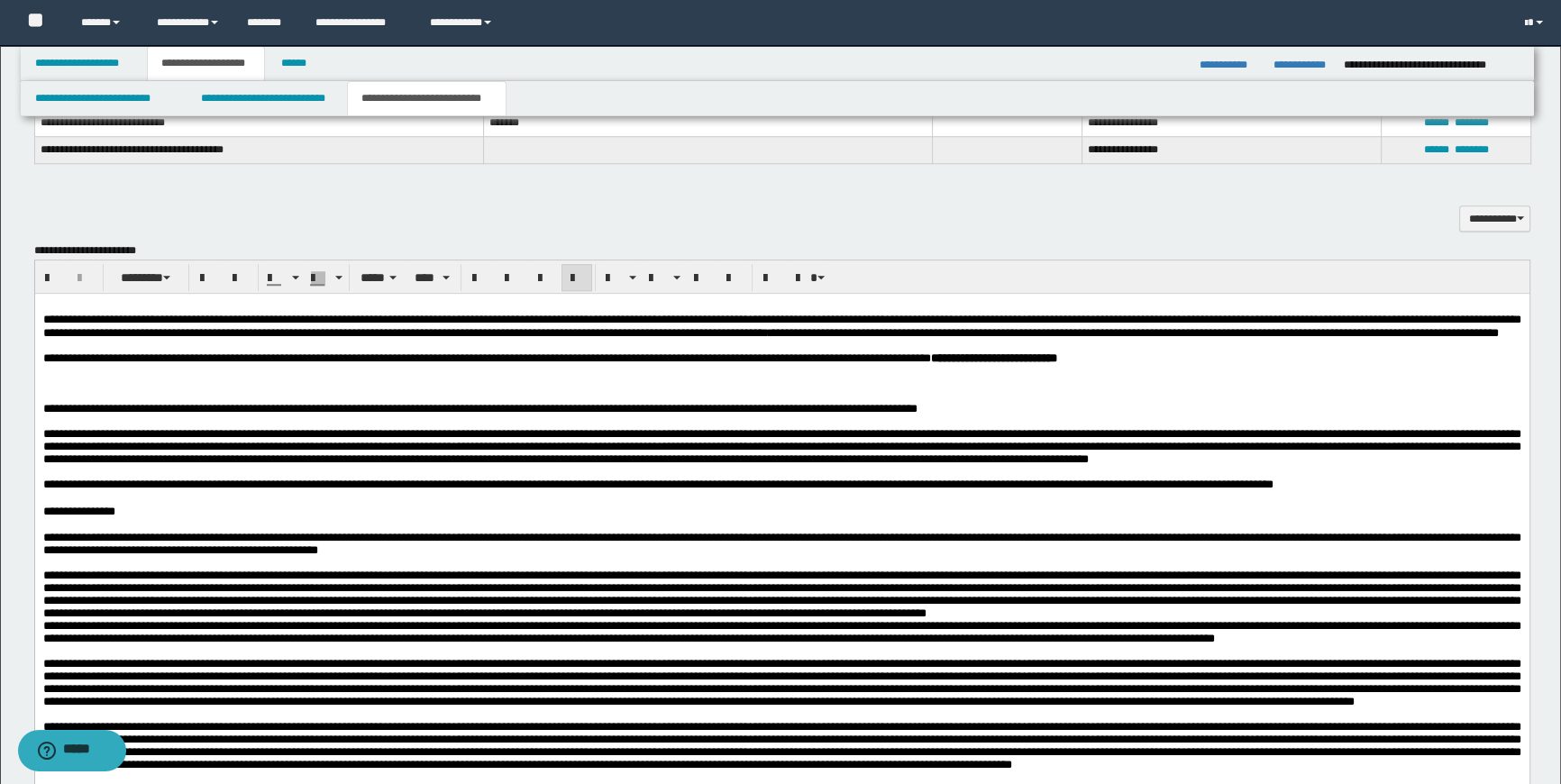 click at bounding box center (781, 384) 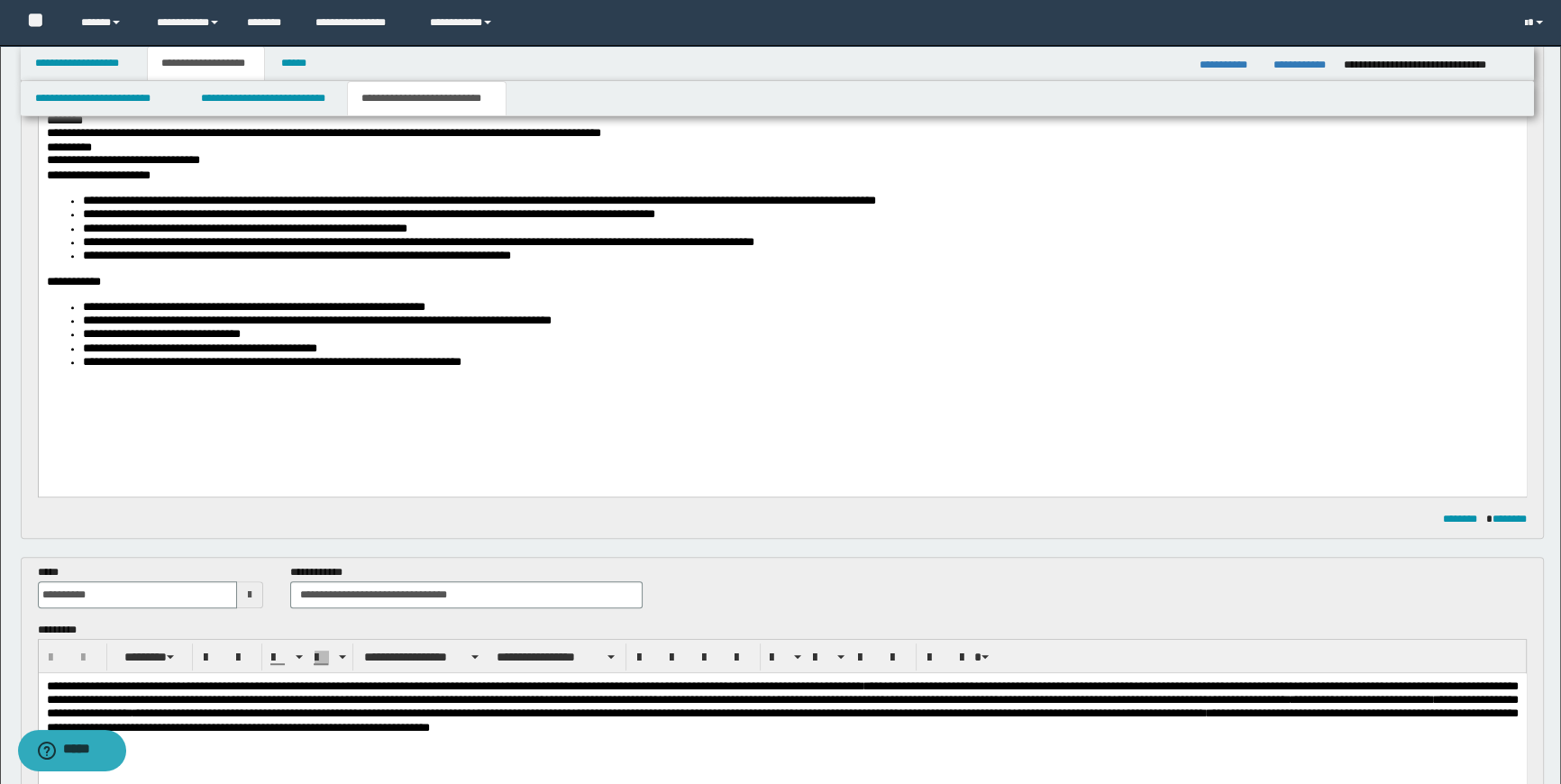 scroll, scrollTop: 992, scrollLeft: 0, axis: vertical 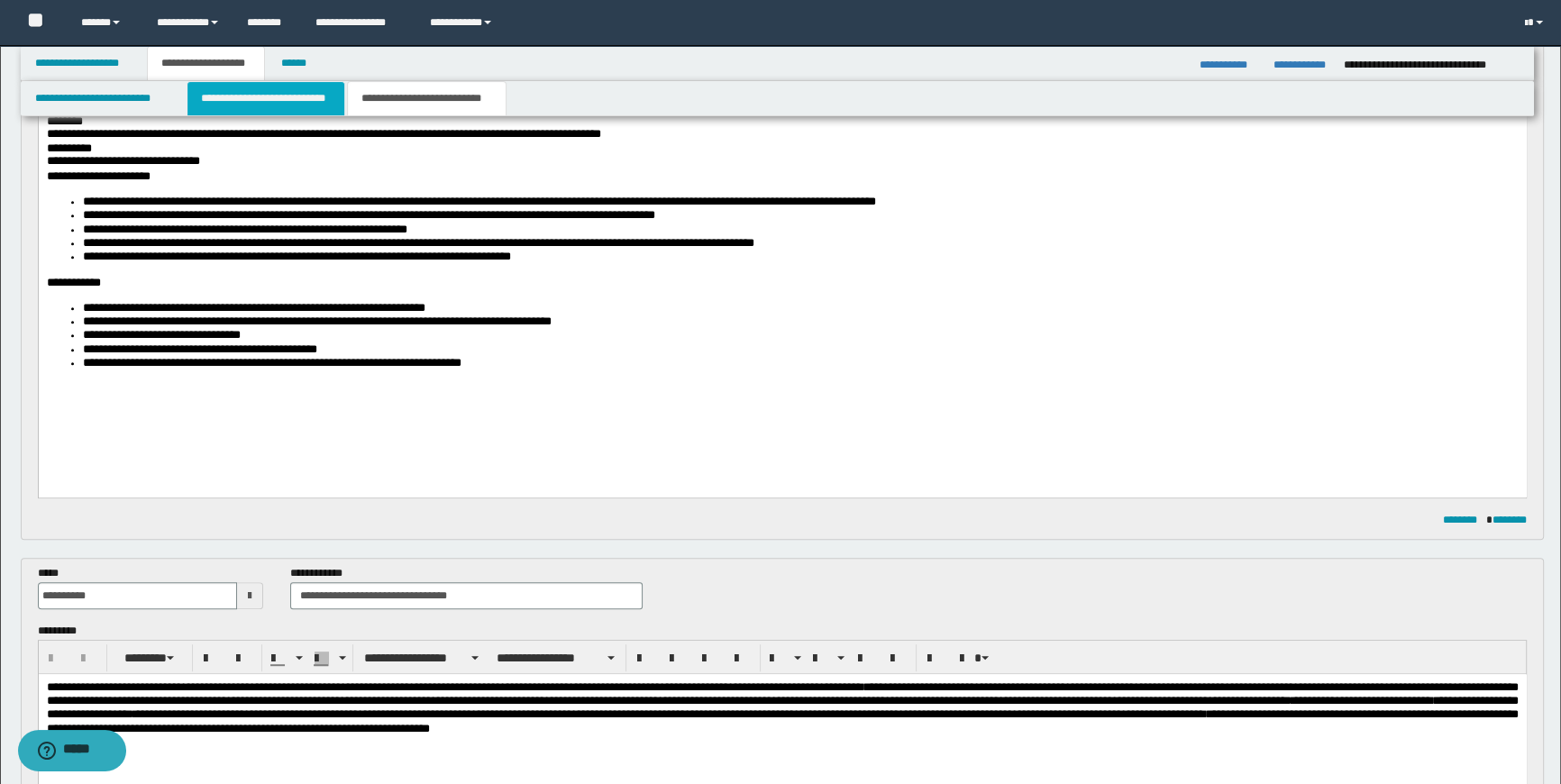 click on "**********" at bounding box center [265, 98] 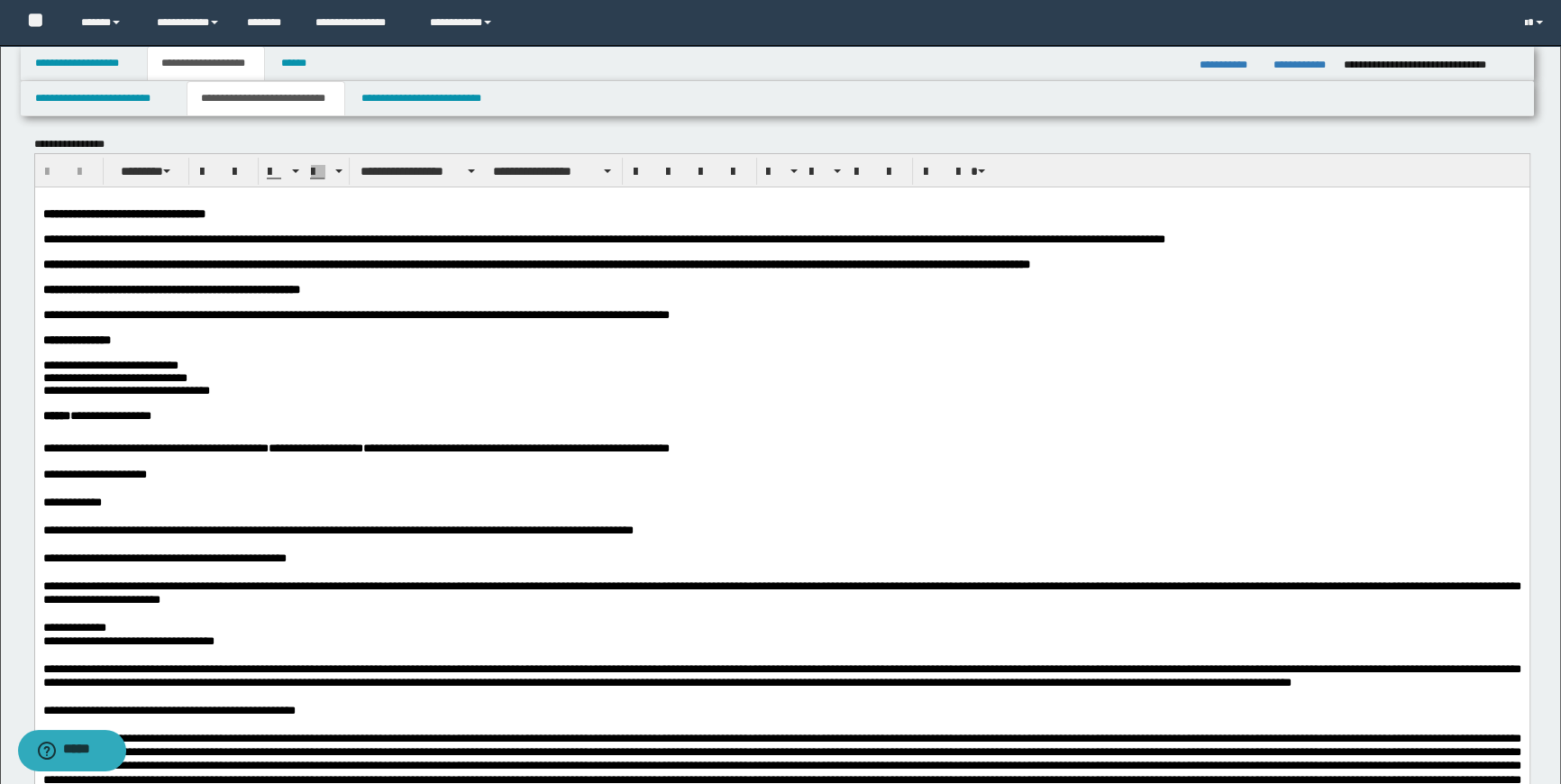 scroll, scrollTop: 0, scrollLeft: 0, axis: both 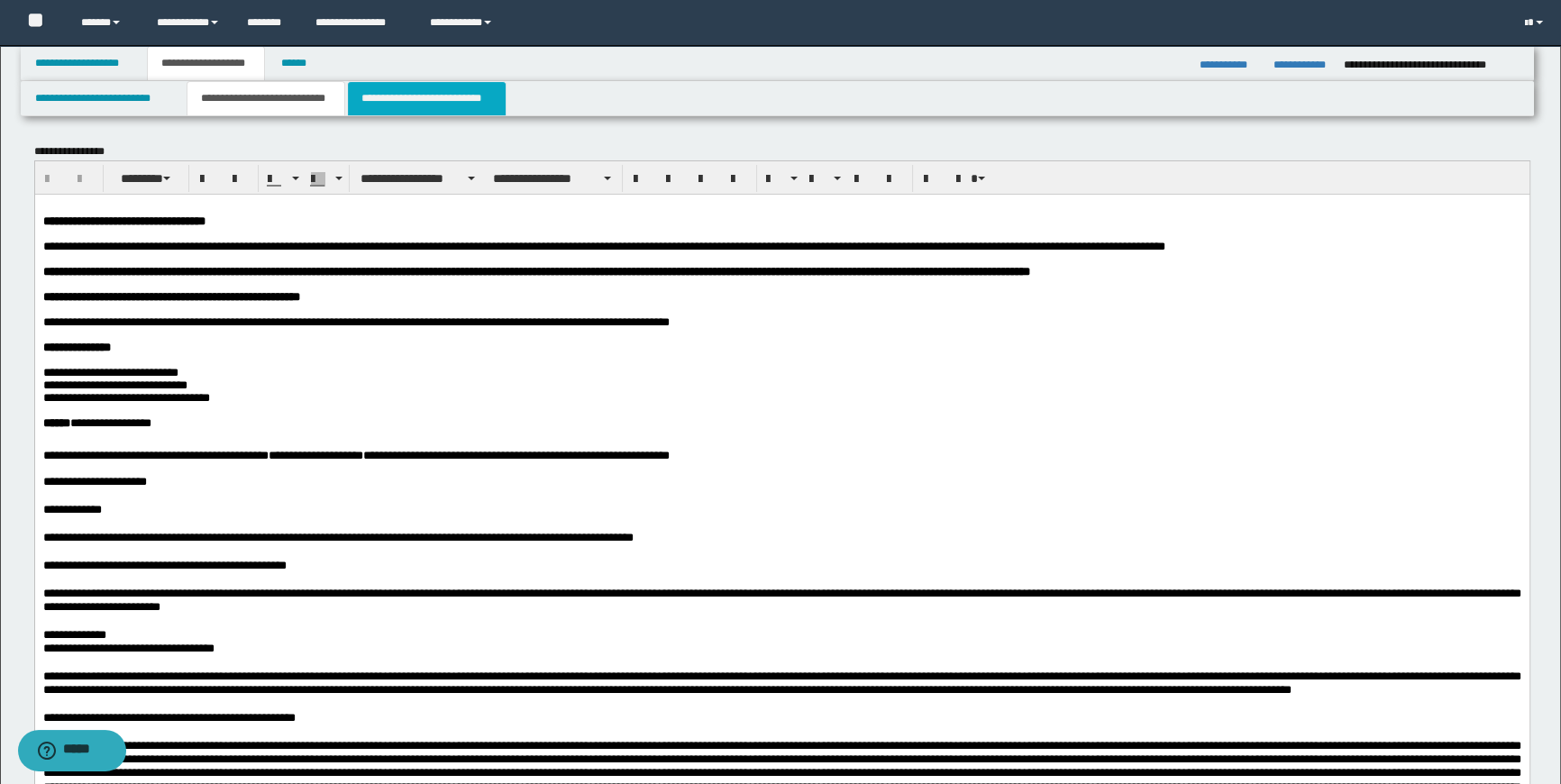 click on "**********" at bounding box center (426, 98) 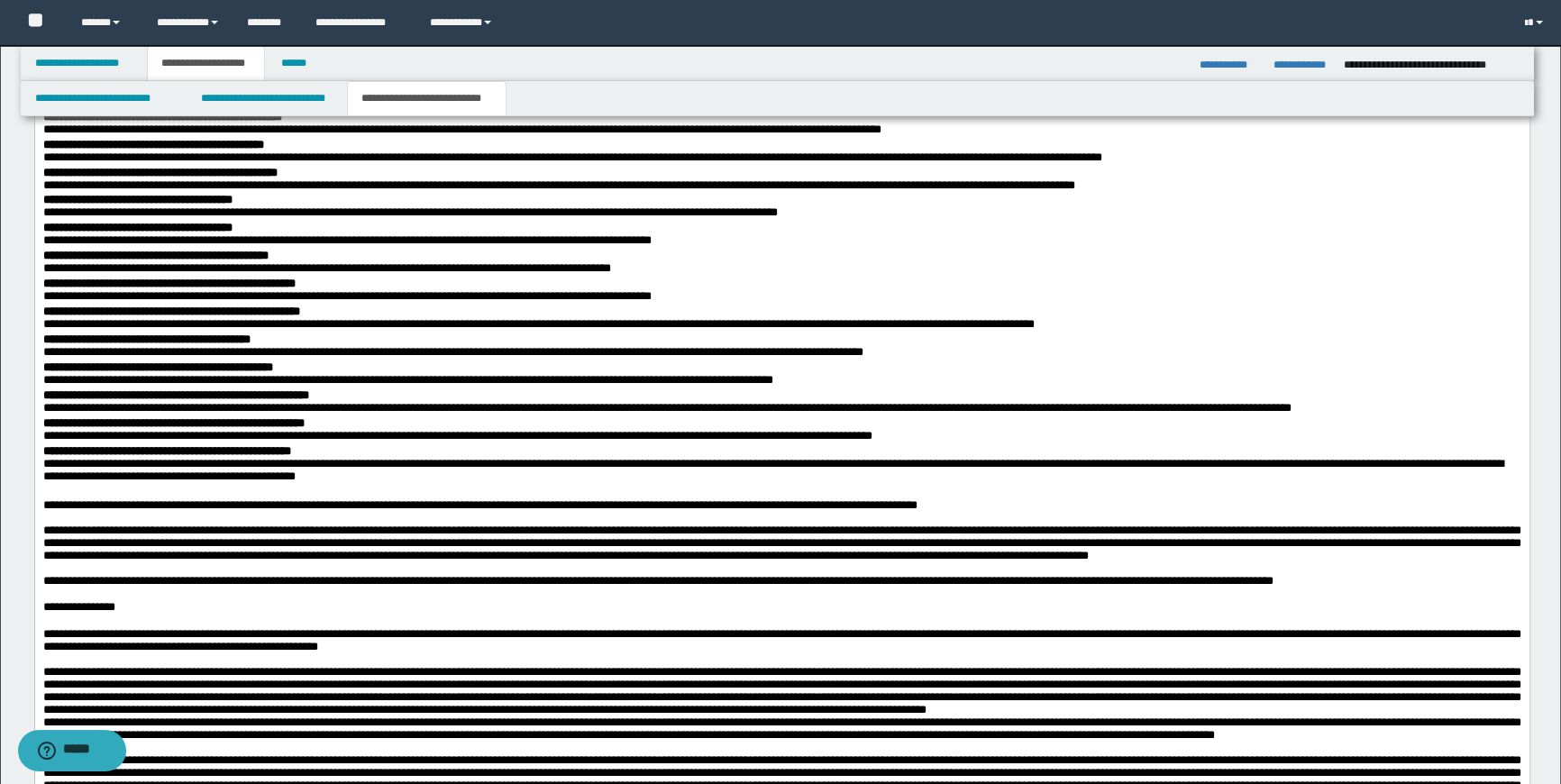 scroll, scrollTop: 2457, scrollLeft: 0, axis: vertical 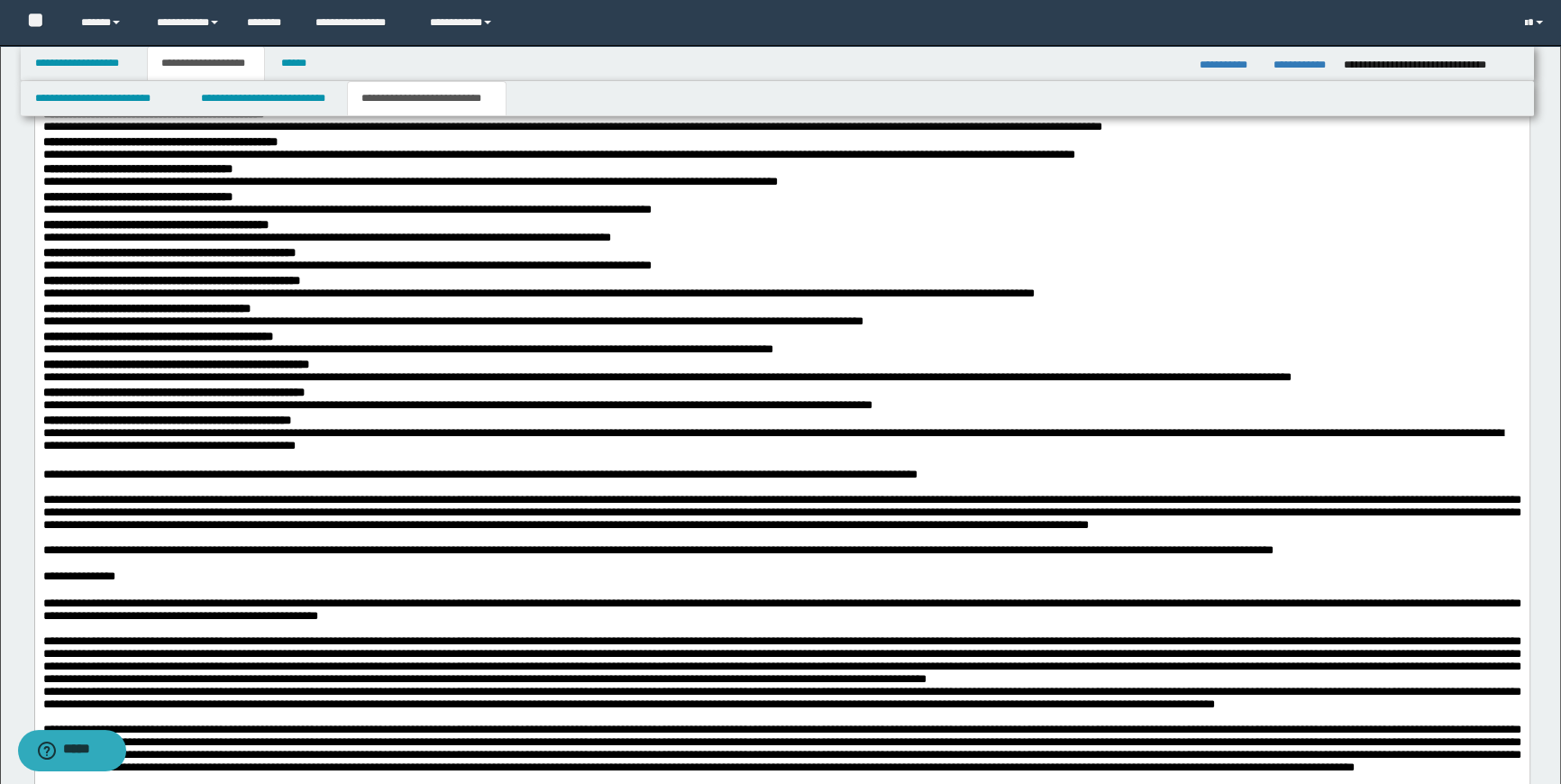 click at bounding box center (781, 463) 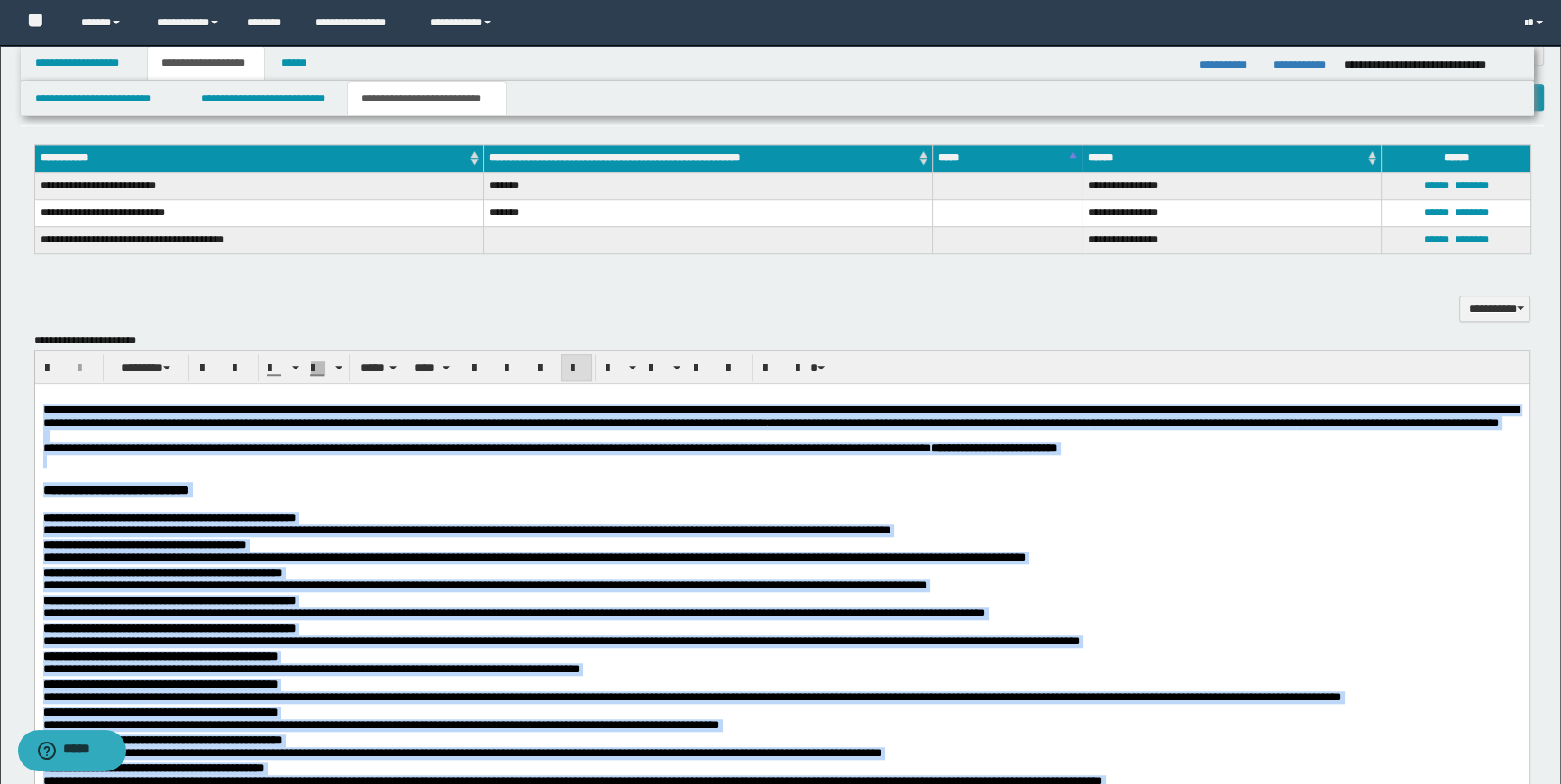 scroll, scrollTop: 1658, scrollLeft: 0, axis: vertical 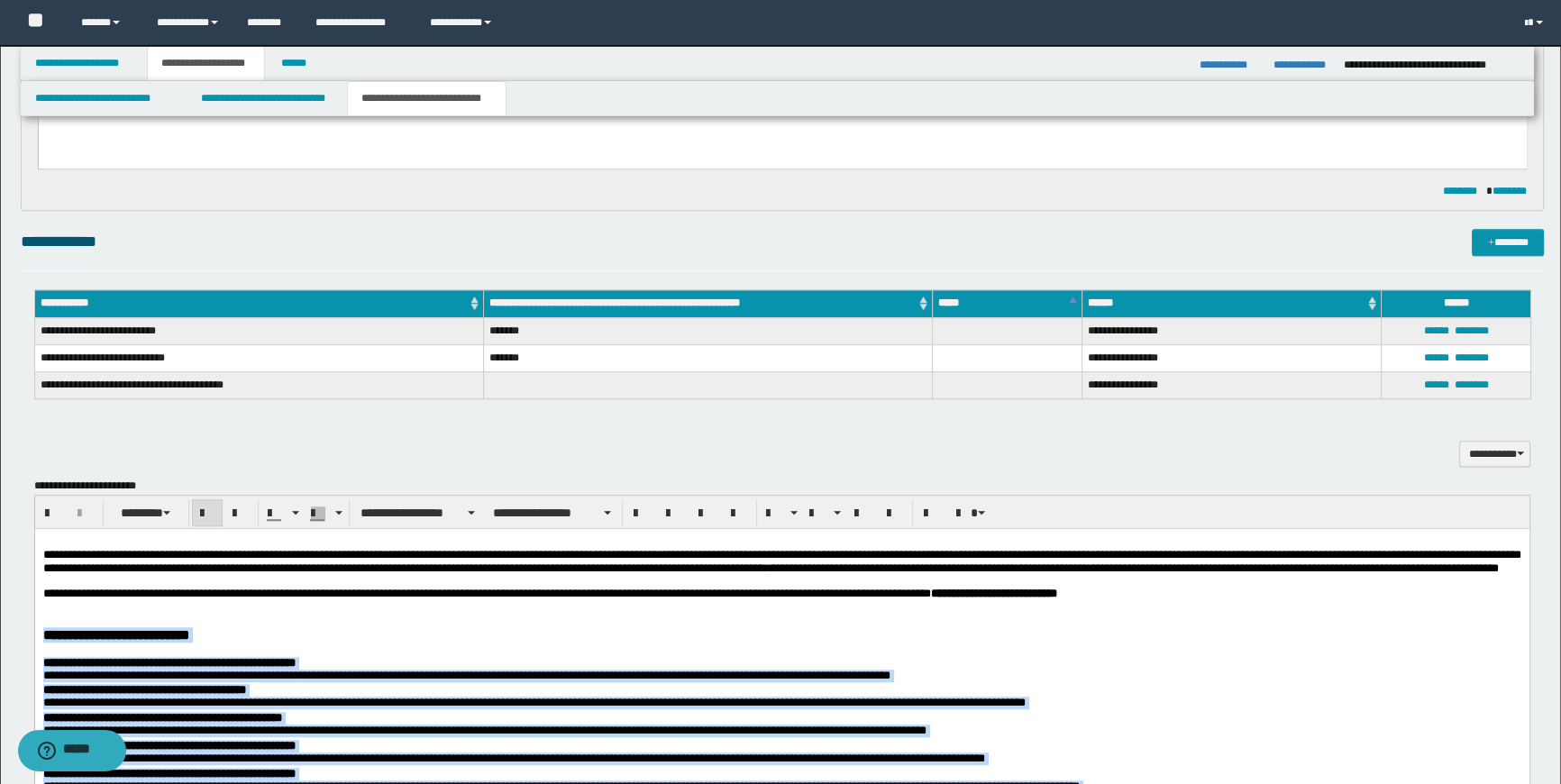 drag, startPoint x: 521, startPoint y: 1276, endPoint x: 67, endPoint y: 1185, distance: 463.03024 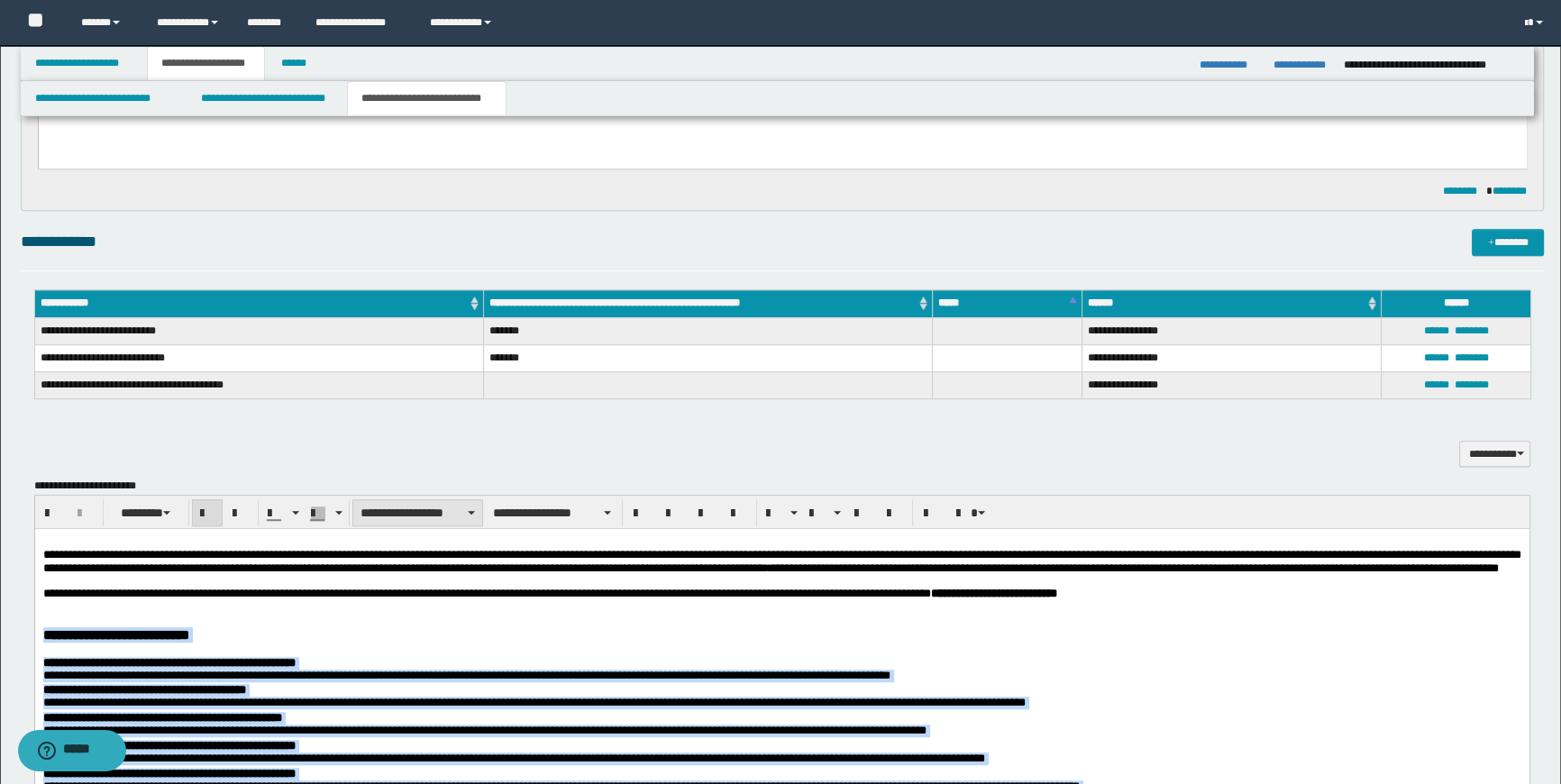 click on "**********" at bounding box center (417, 513) 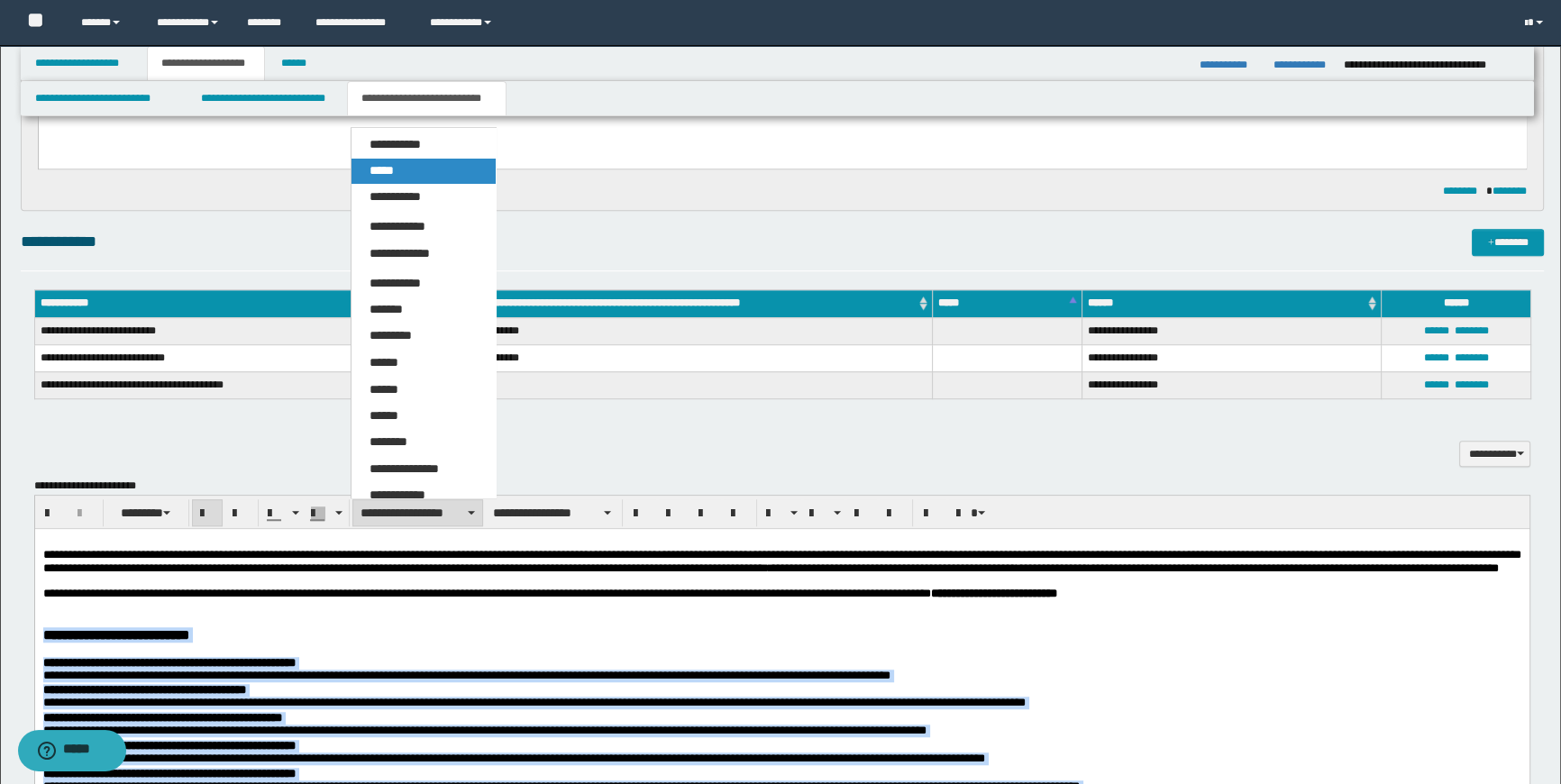click on "*****" at bounding box center (424, 171) 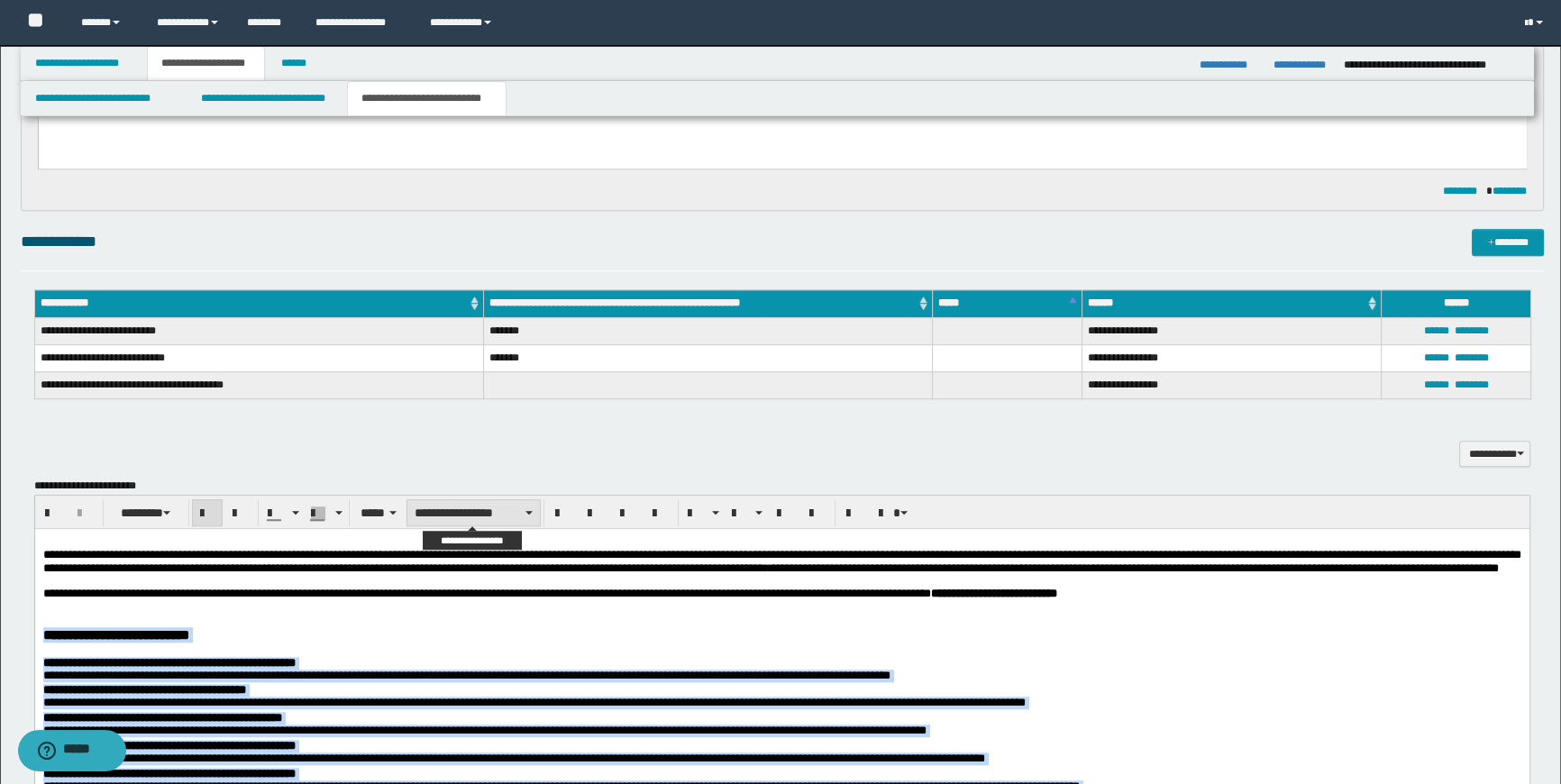 click on "**********" at bounding box center (473, 513) 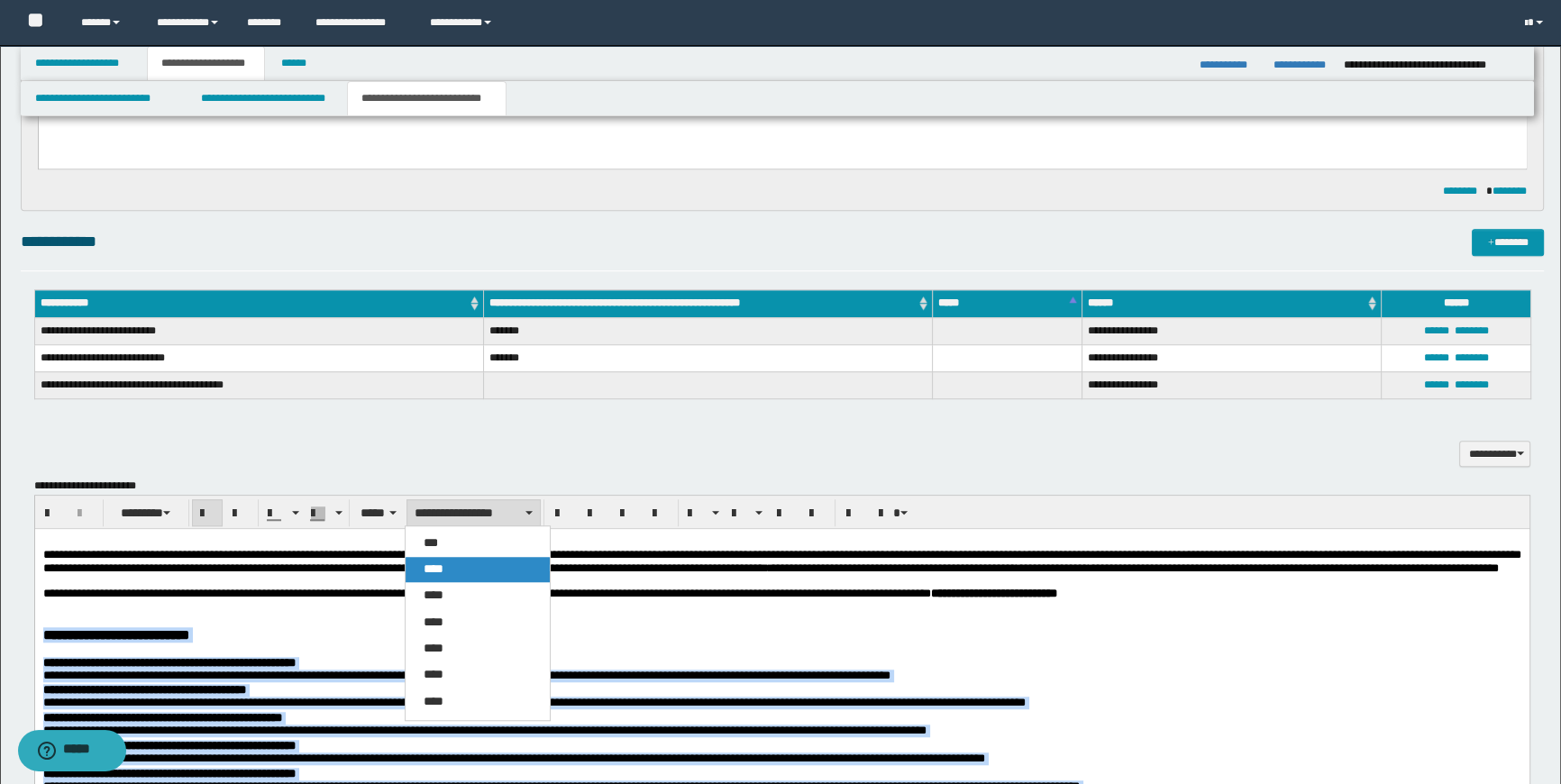 drag, startPoint x: 443, startPoint y: 570, endPoint x: 330, endPoint y: 28, distance: 553.654 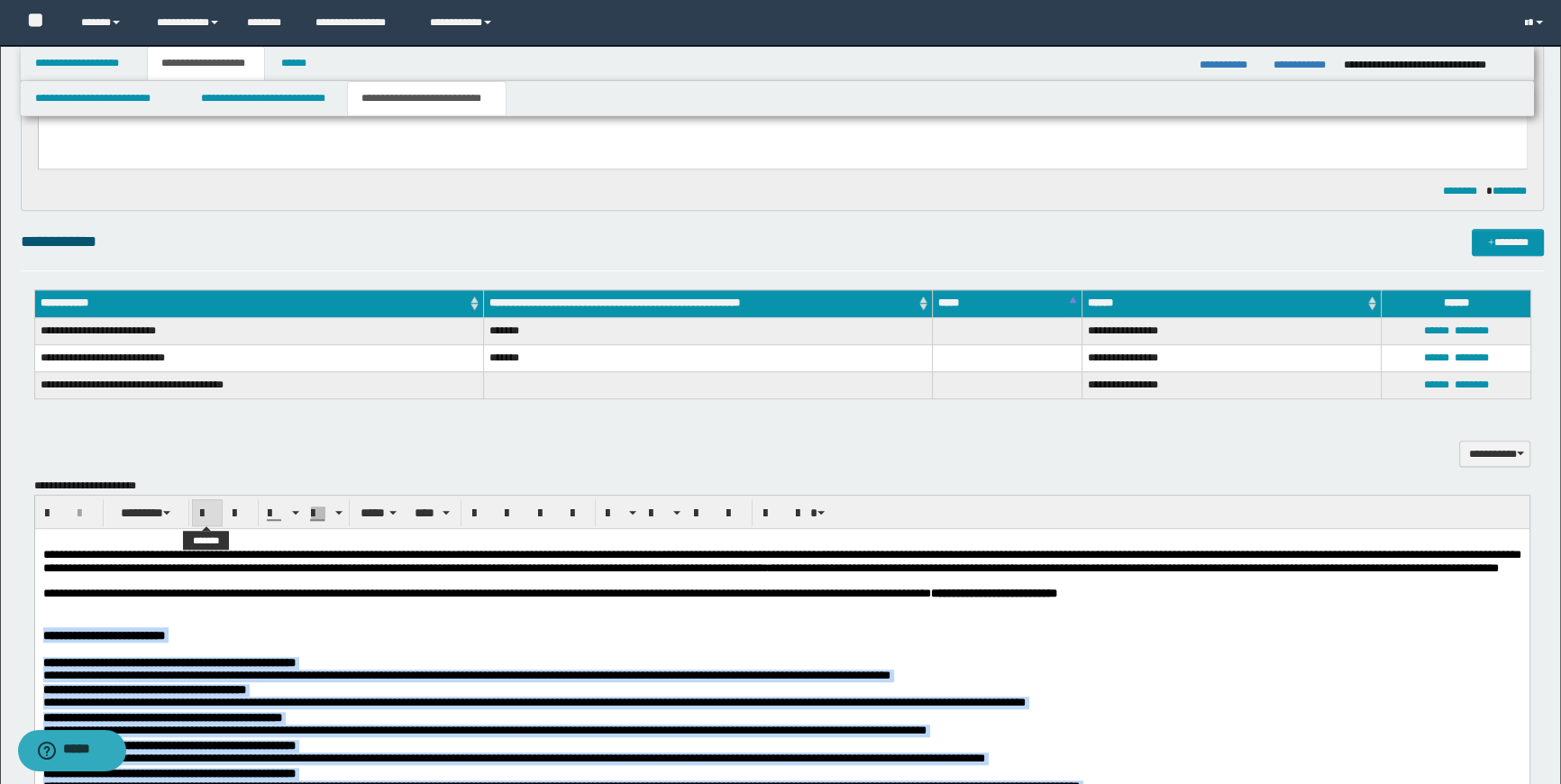 click at bounding box center [207, 514] 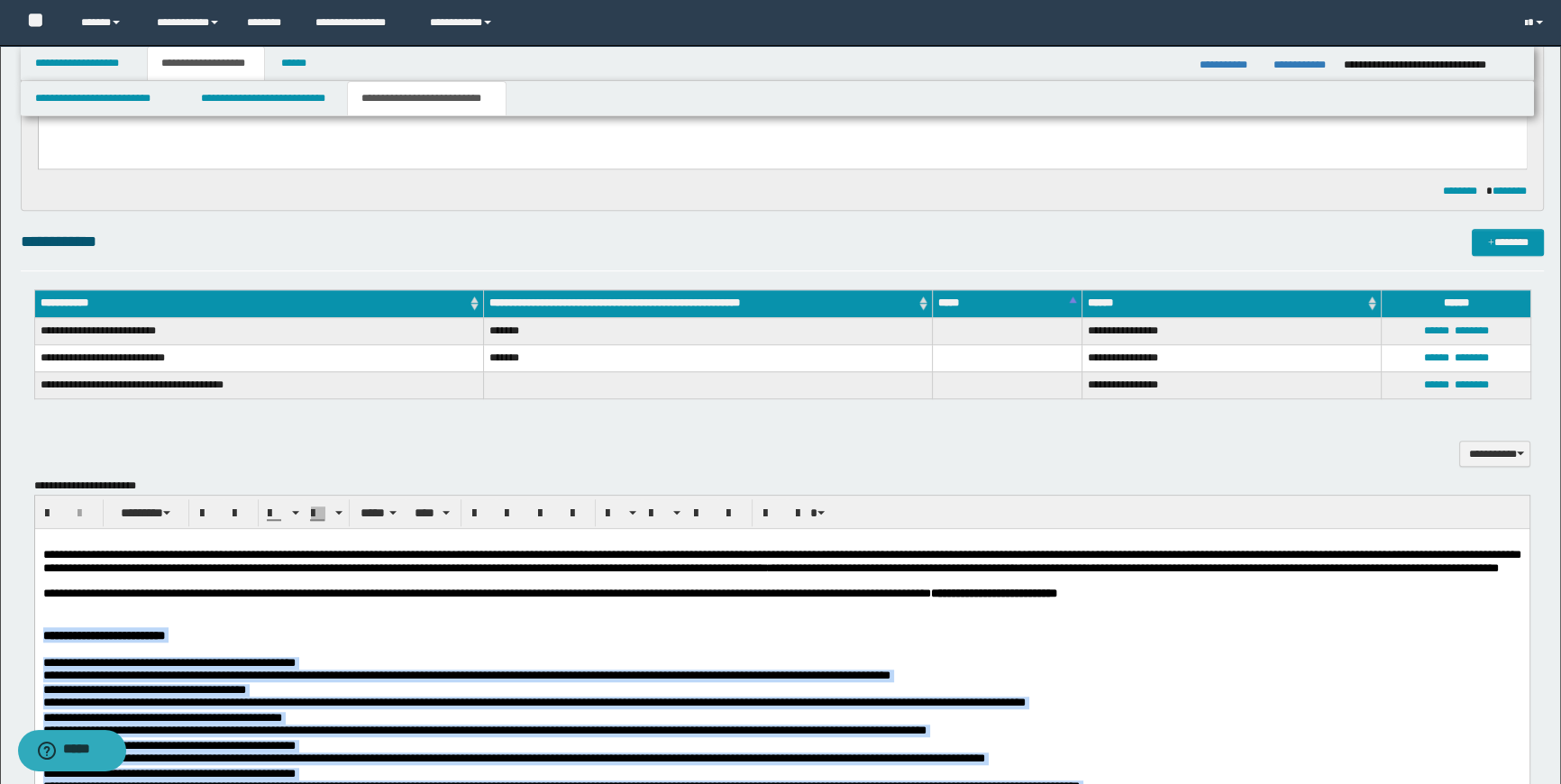 click on "**********" at bounding box center (781, 1928) 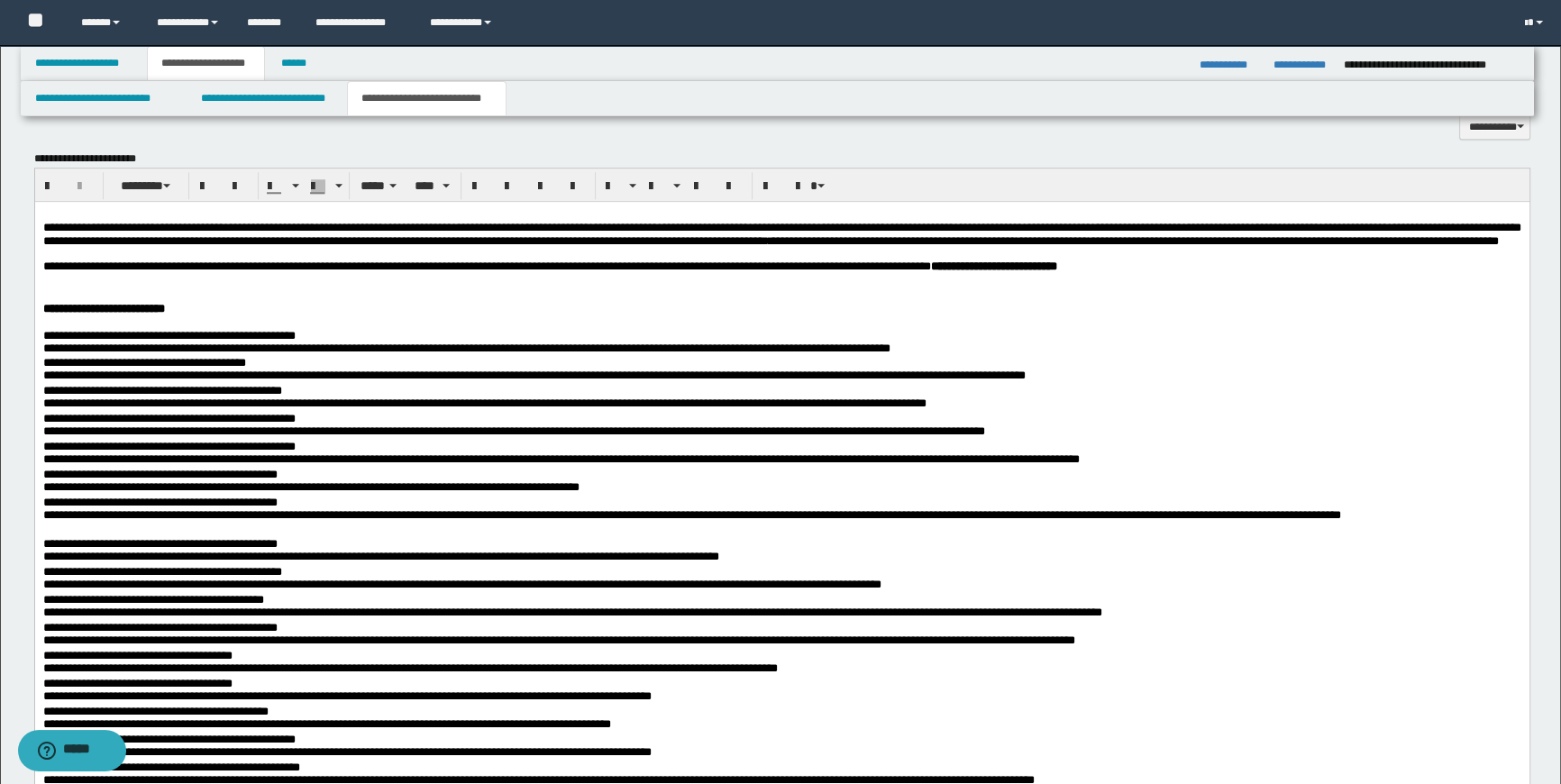 scroll, scrollTop: 1986, scrollLeft: 0, axis: vertical 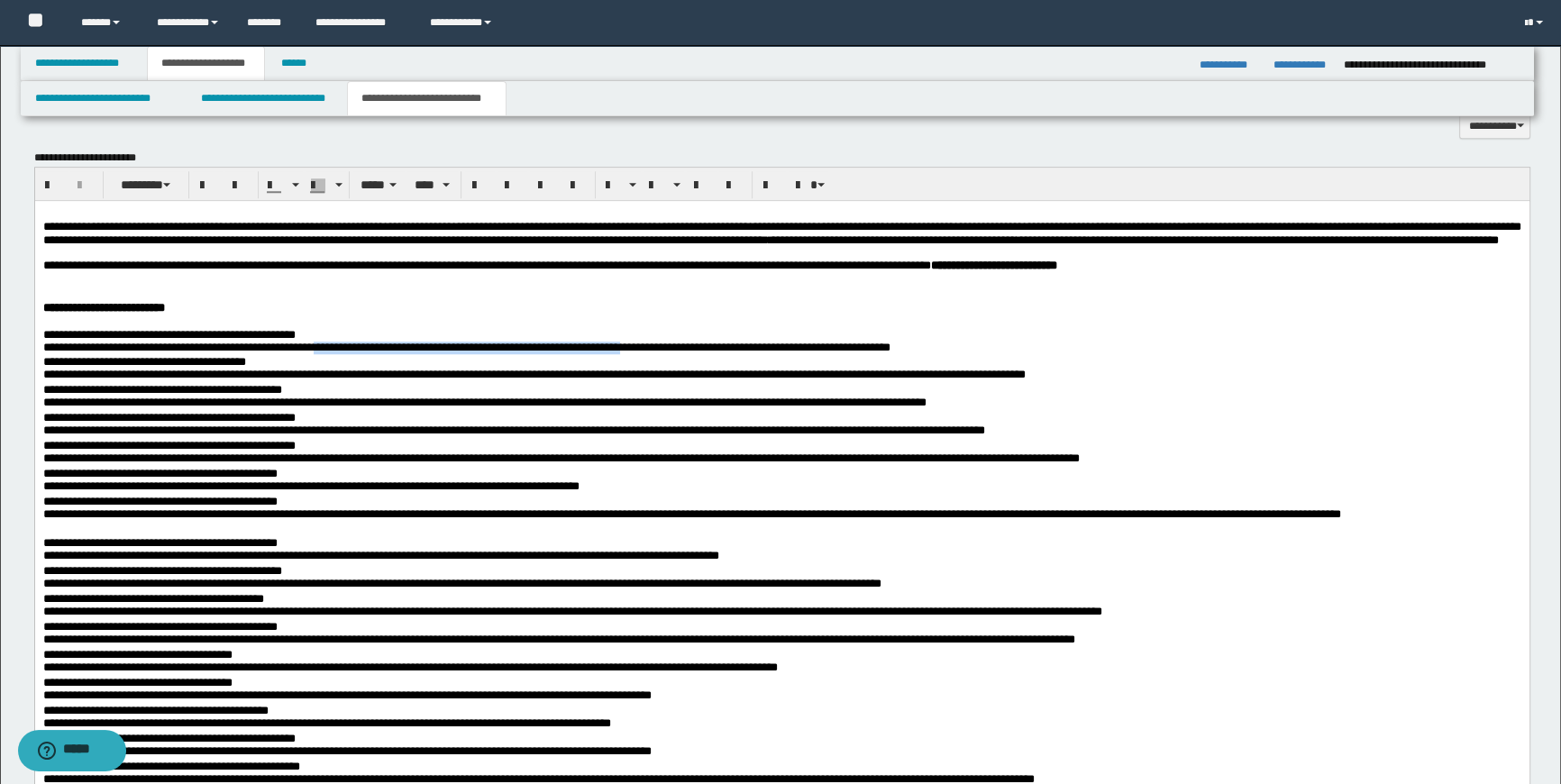 drag, startPoint x: 356, startPoint y: 369, endPoint x: 707, endPoint y: 371, distance: 351.0057 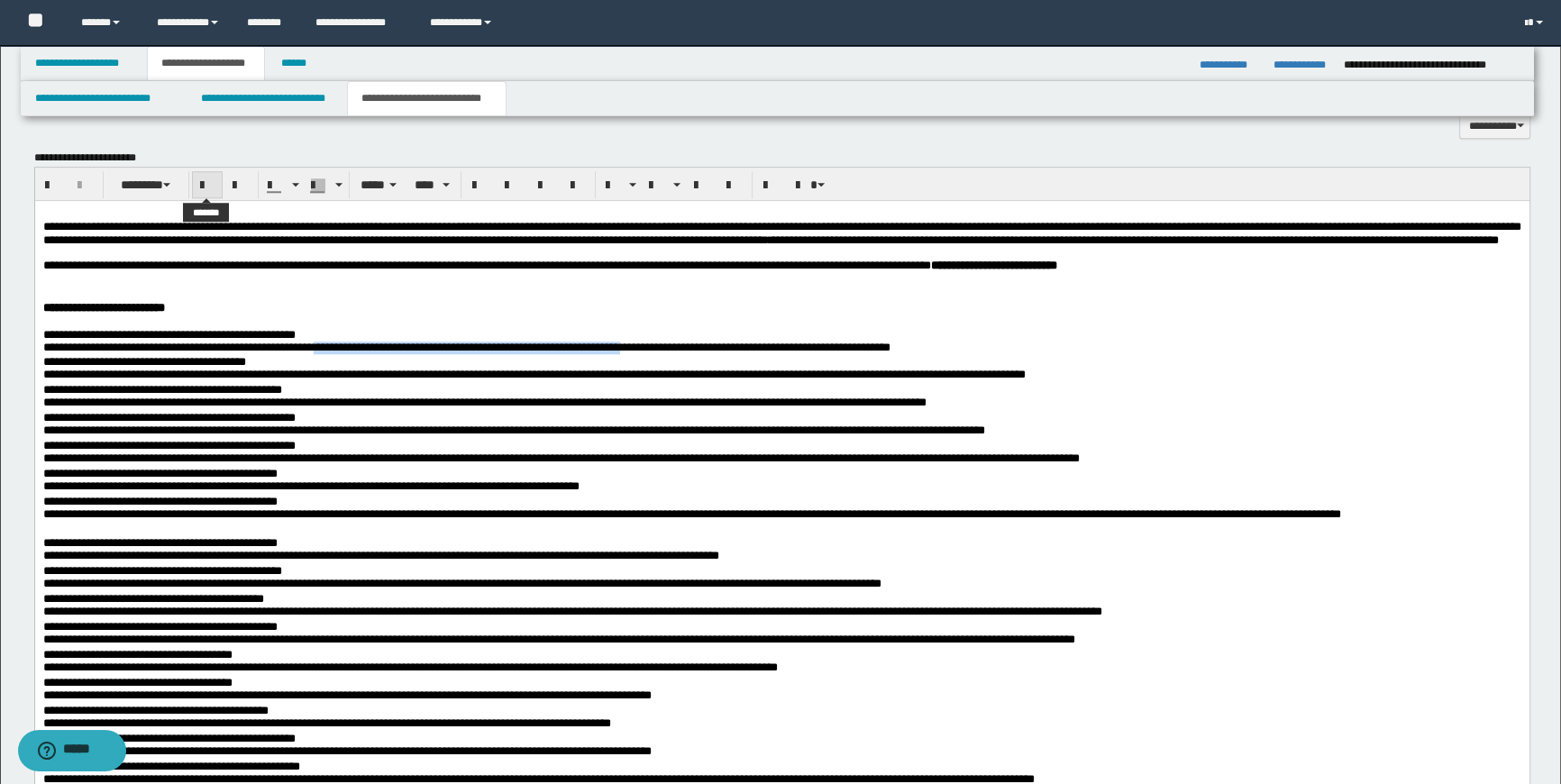 click at bounding box center [207, 186] 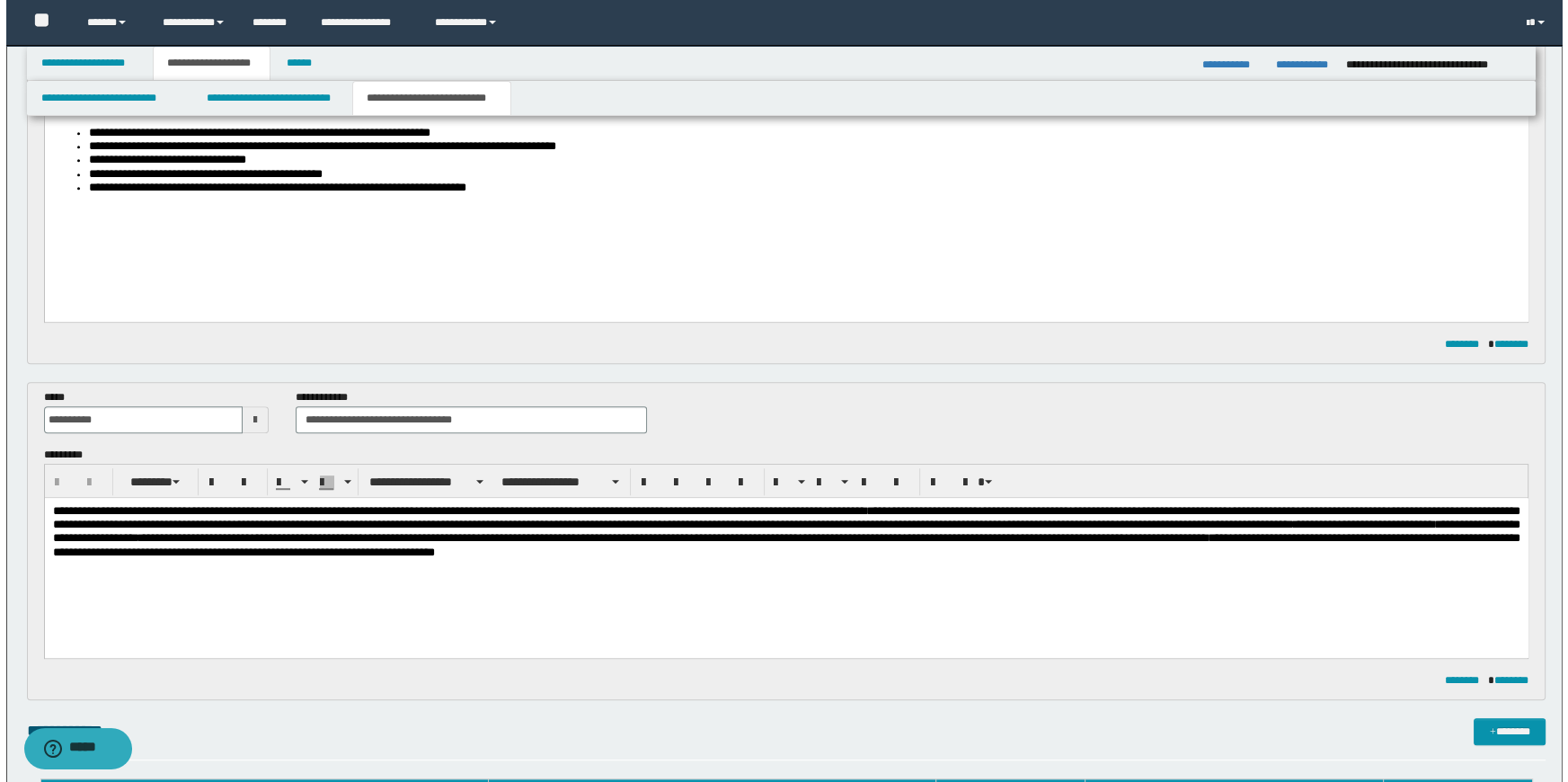 scroll, scrollTop: 919, scrollLeft: 0, axis: vertical 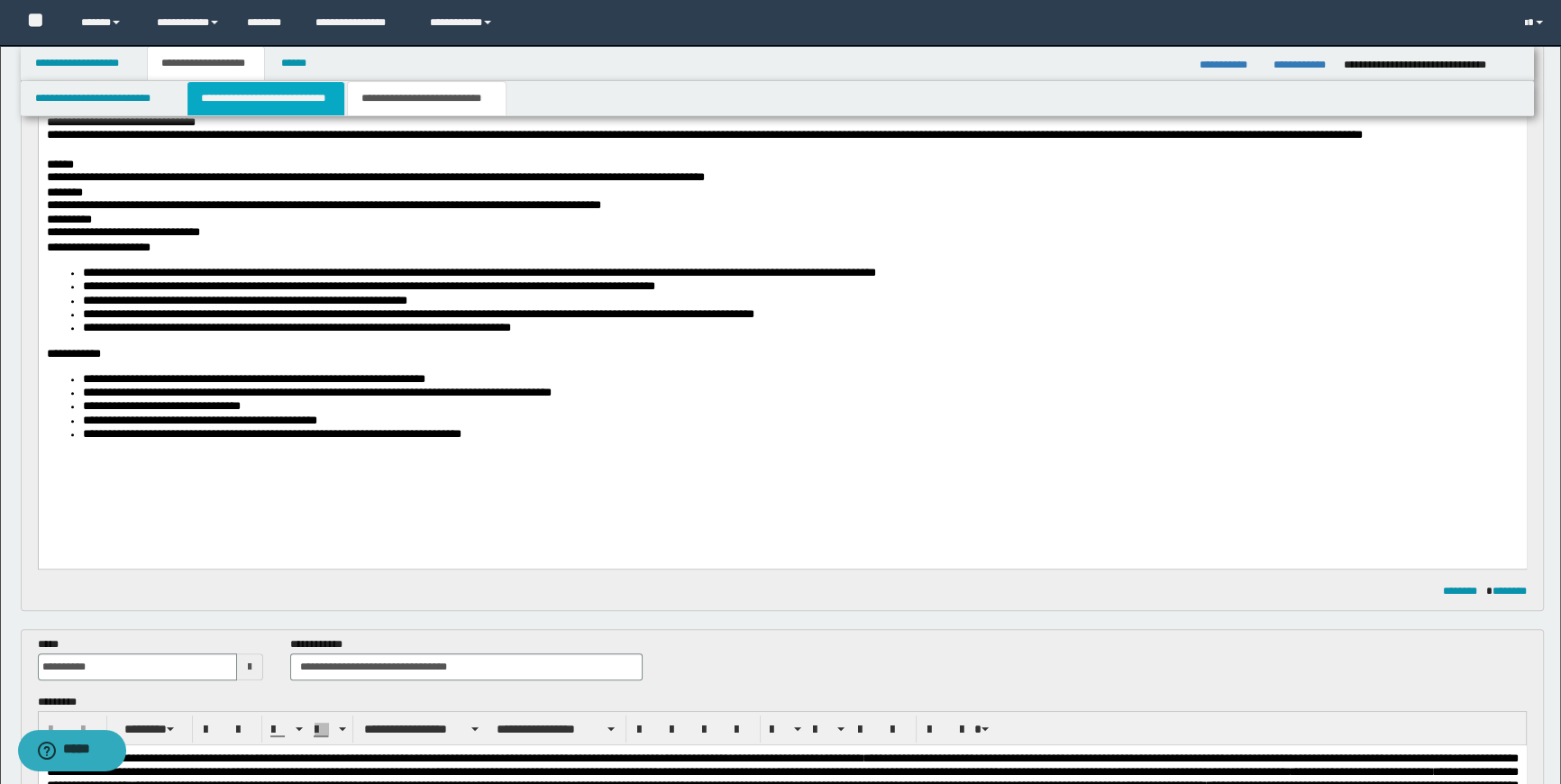 click on "**********" at bounding box center (265, 98) 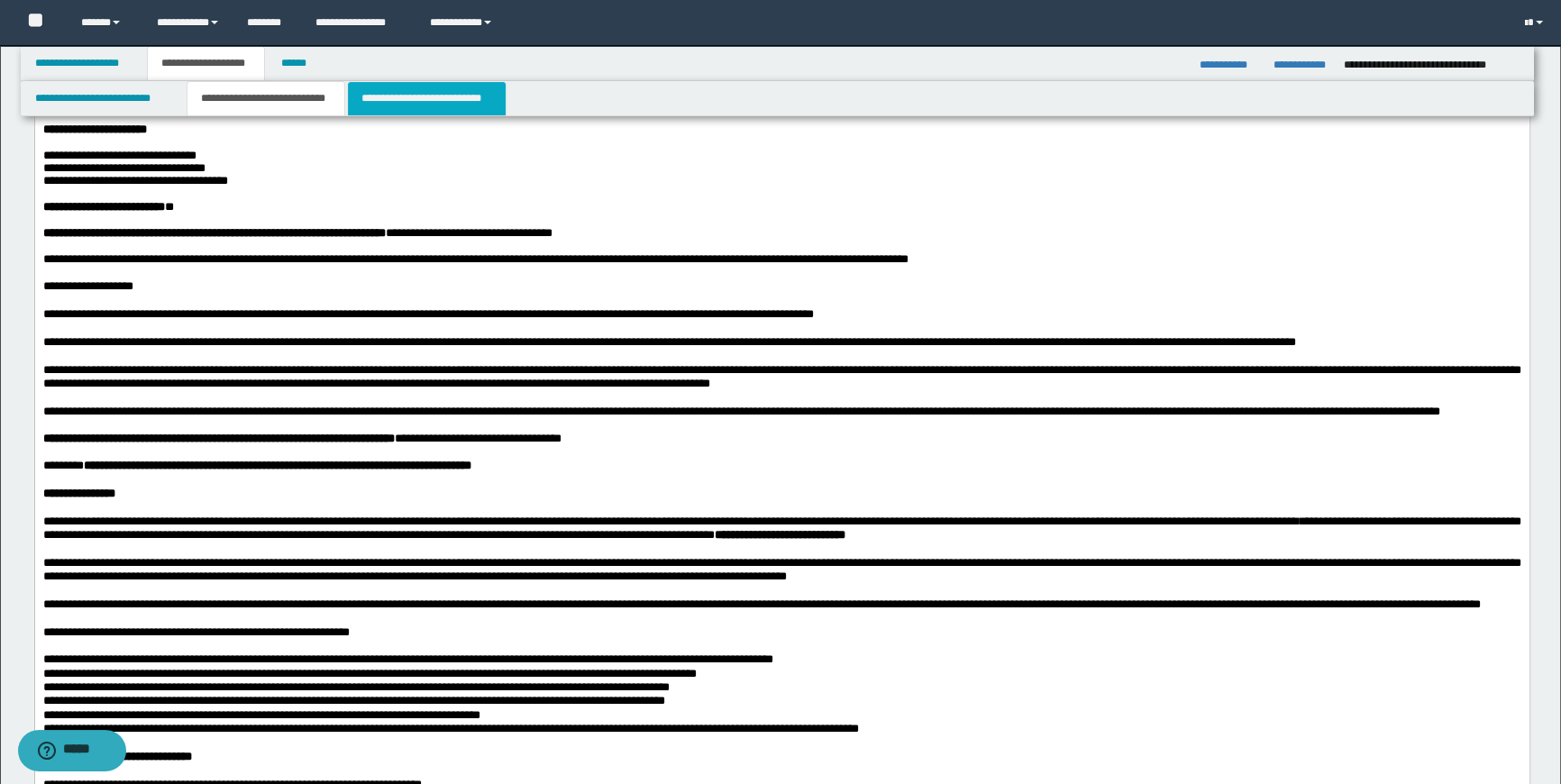 click on "**********" at bounding box center (426, 98) 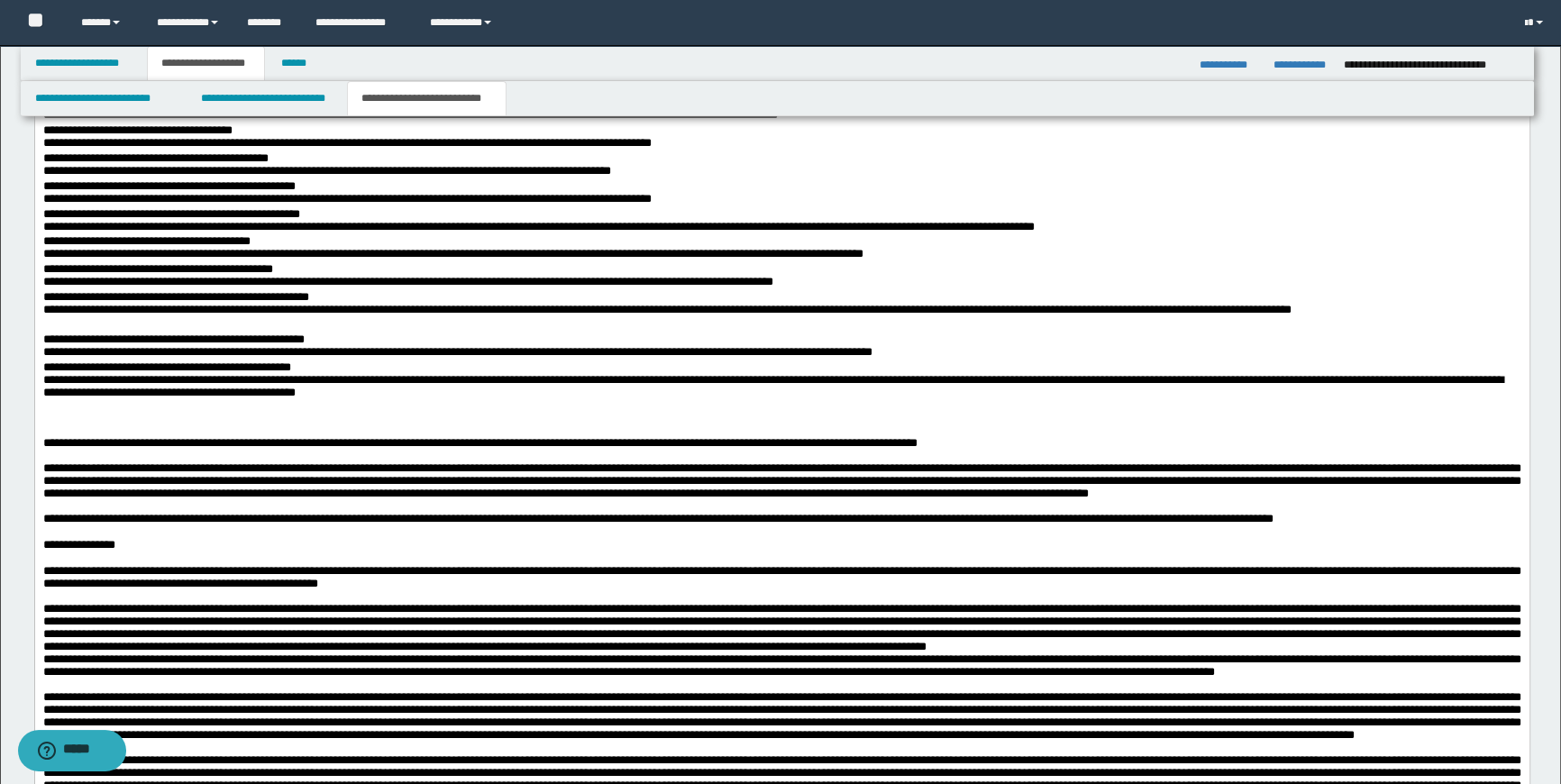 scroll, scrollTop: 2539, scrollLeft: 0, axis: vertical 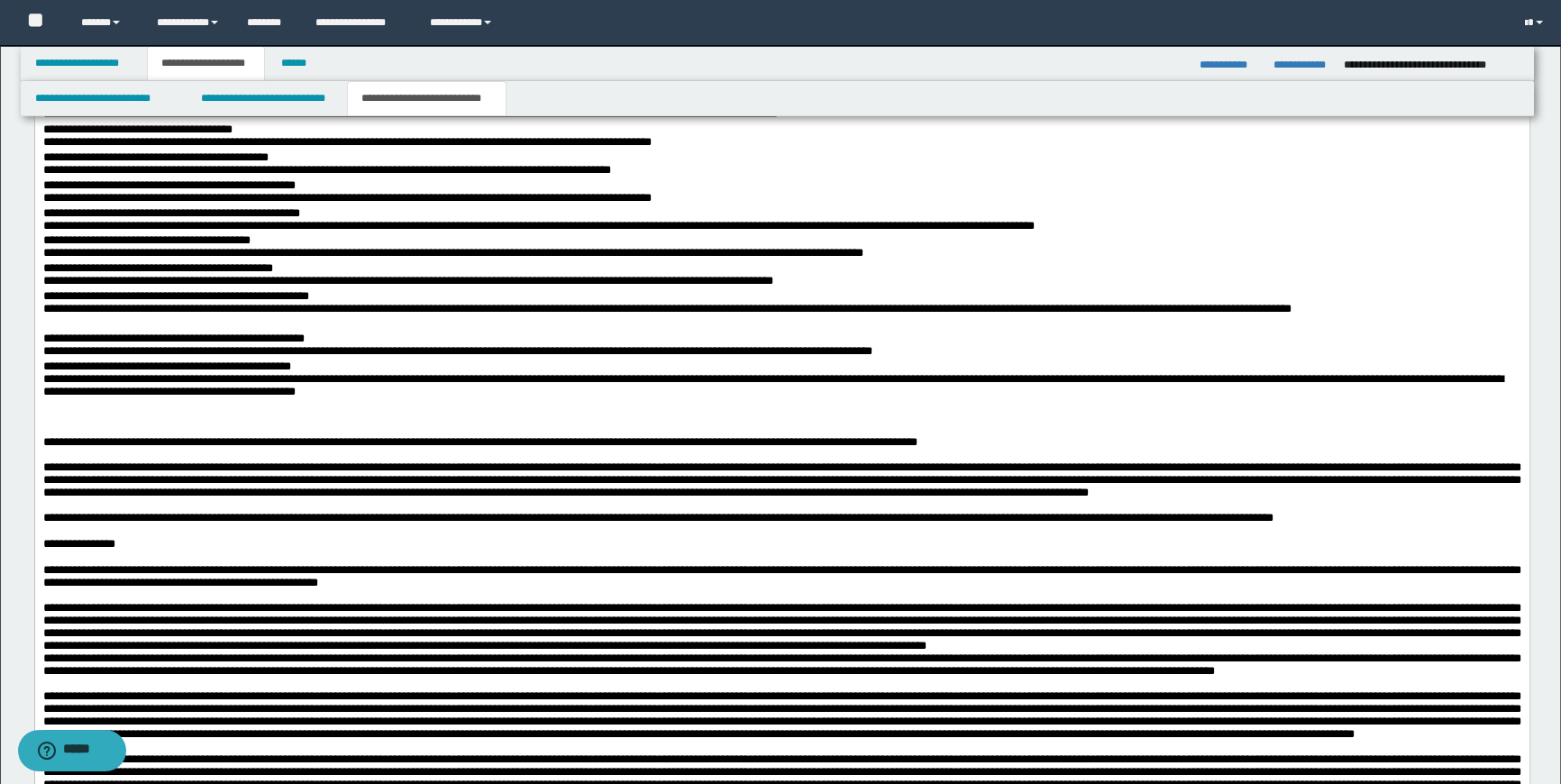 click at bounding box center (781, 406) 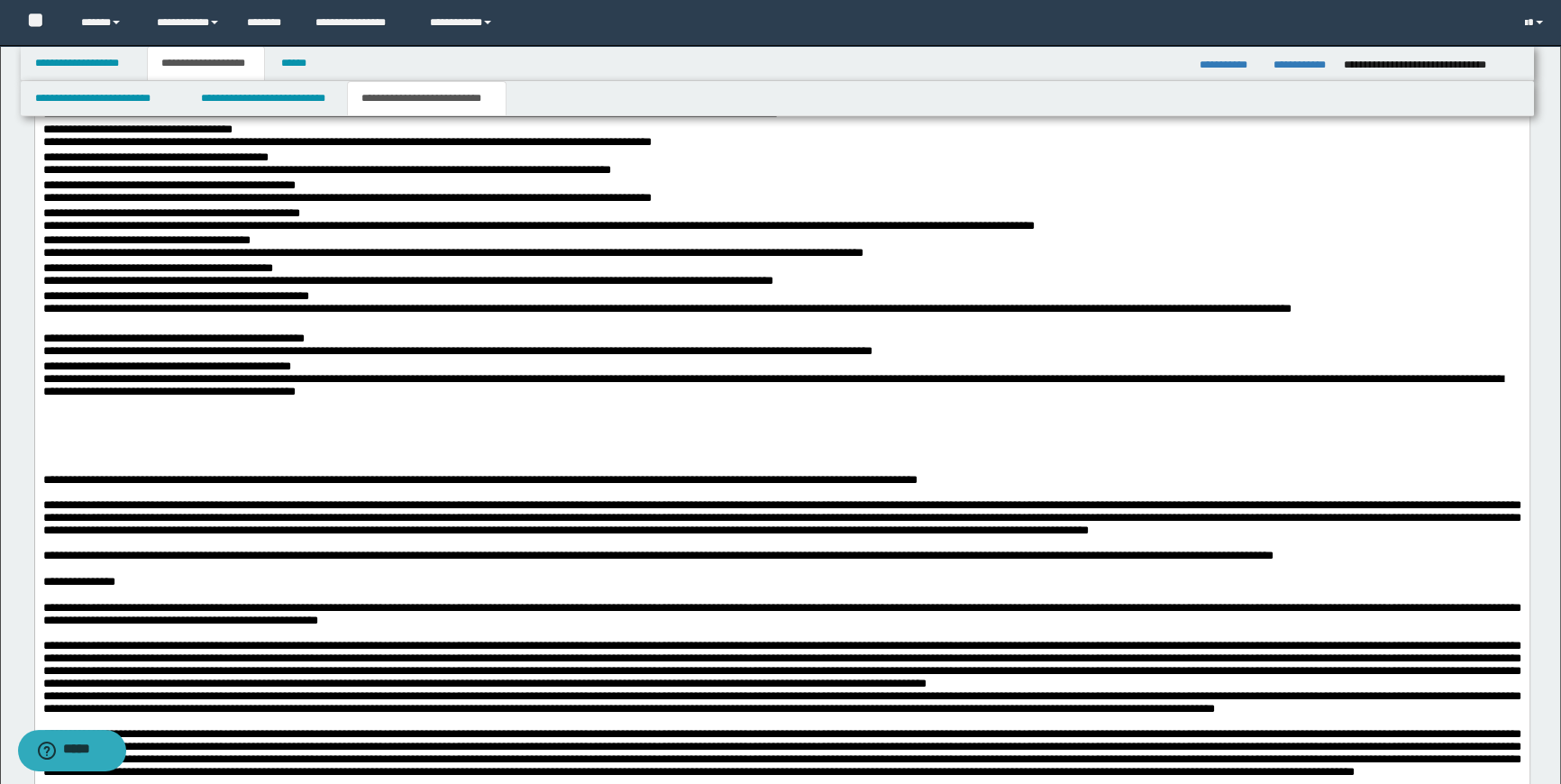 click at bounding box center (781, 406) 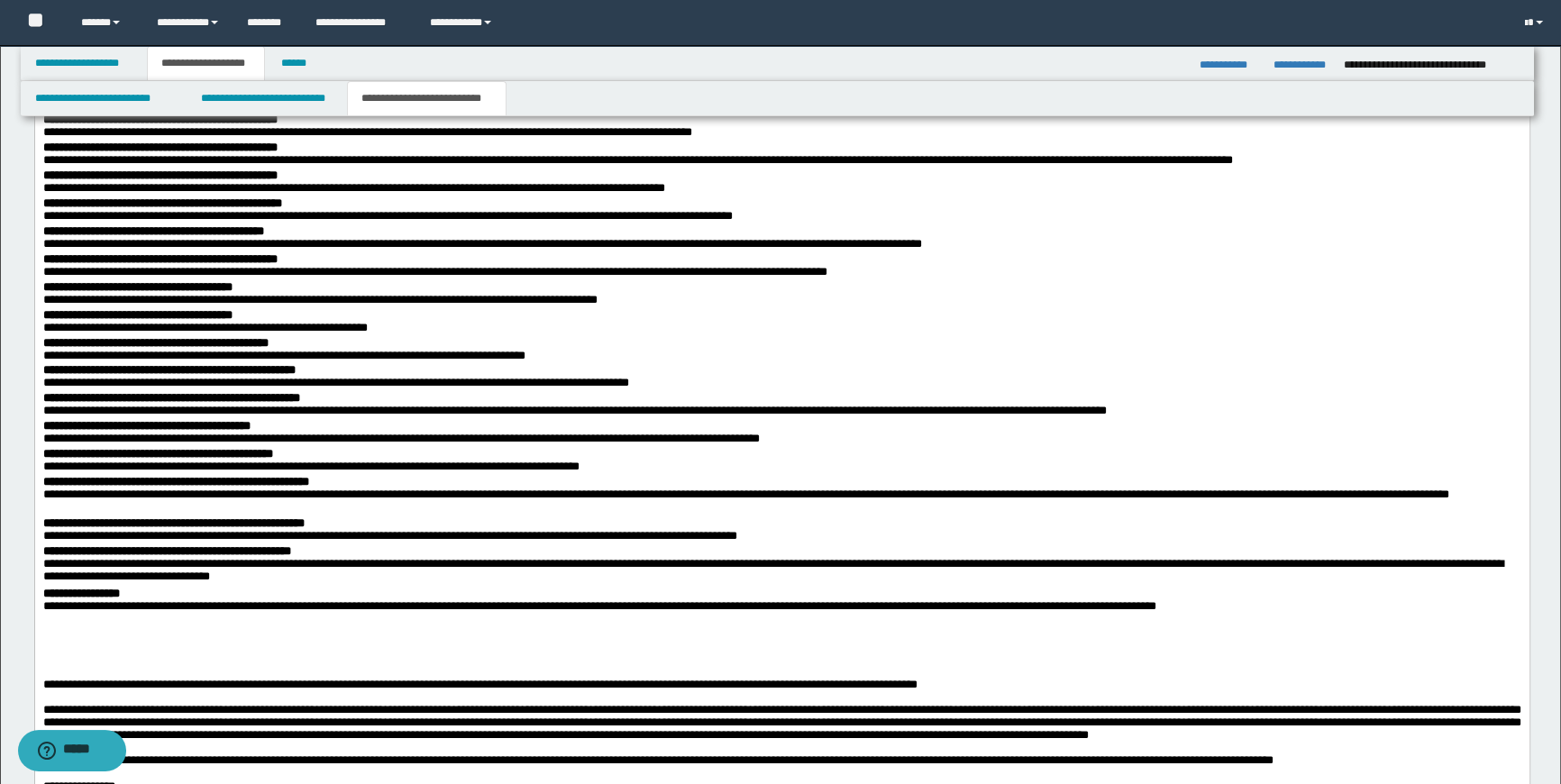 scroll, scrollTop: 3195, scrollLeft: 0, axis: vertical 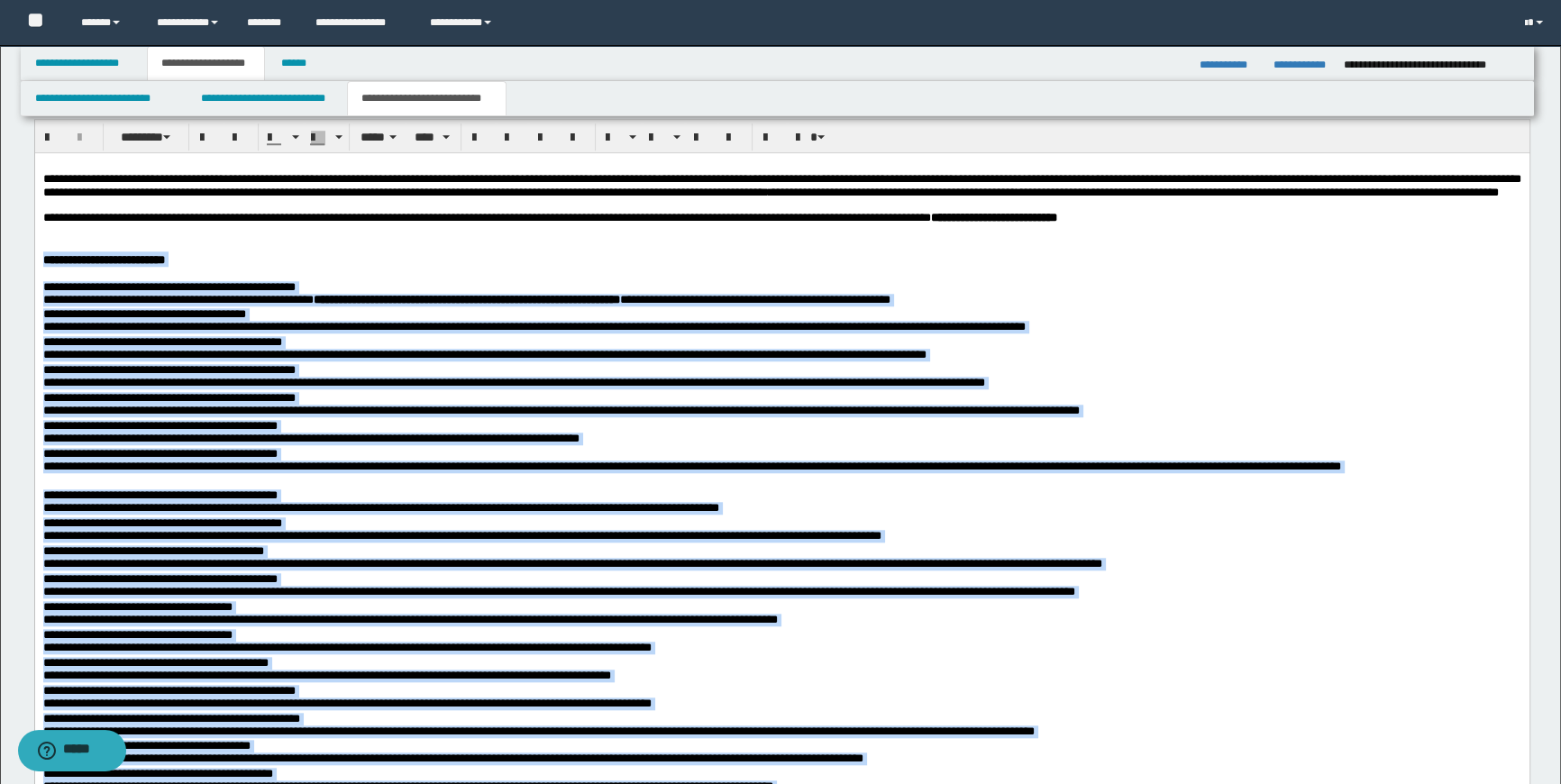 drag, startPoint x: 1248, startPoint y: 1615, endPoint x: 68, endPoint y: 430, distance: 1672.3113 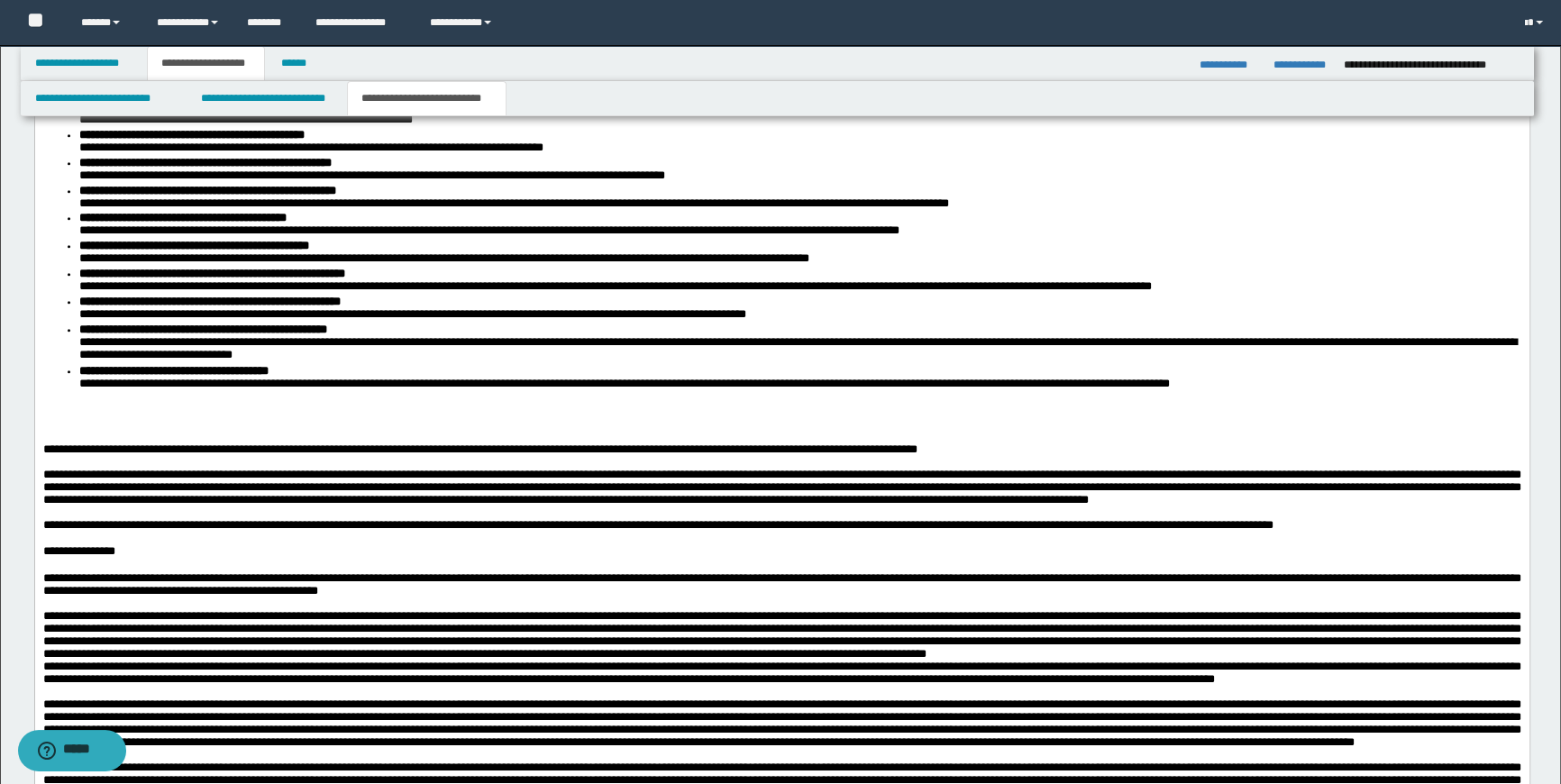 scroll, scrollTop: 2689, scrollLeft: 0, axis: vertical 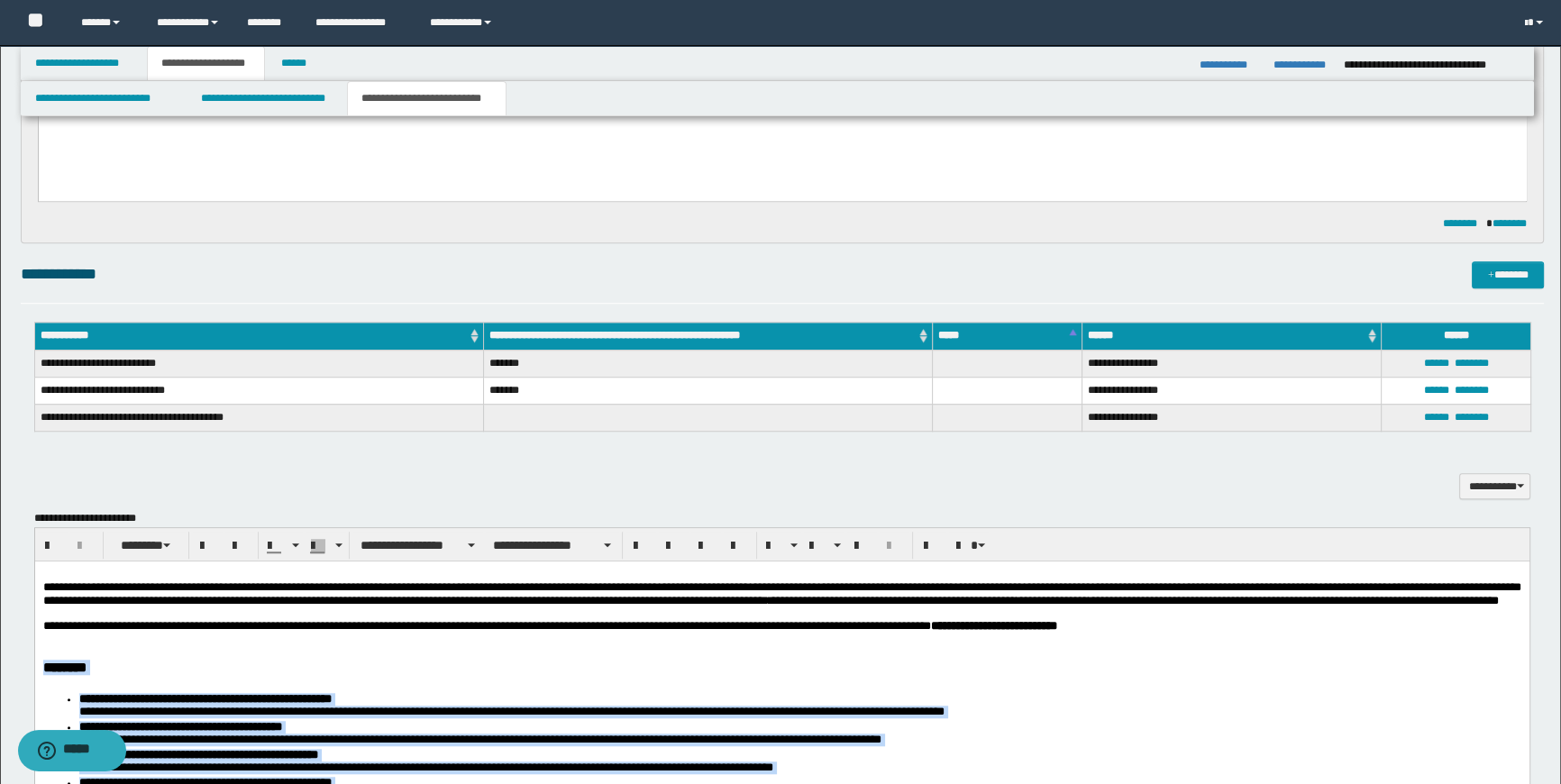 drag, startPoint x: 1294, startPoint y: 1457, endPoint x: 62, endPoint y: 1239, distance: 1251.1387 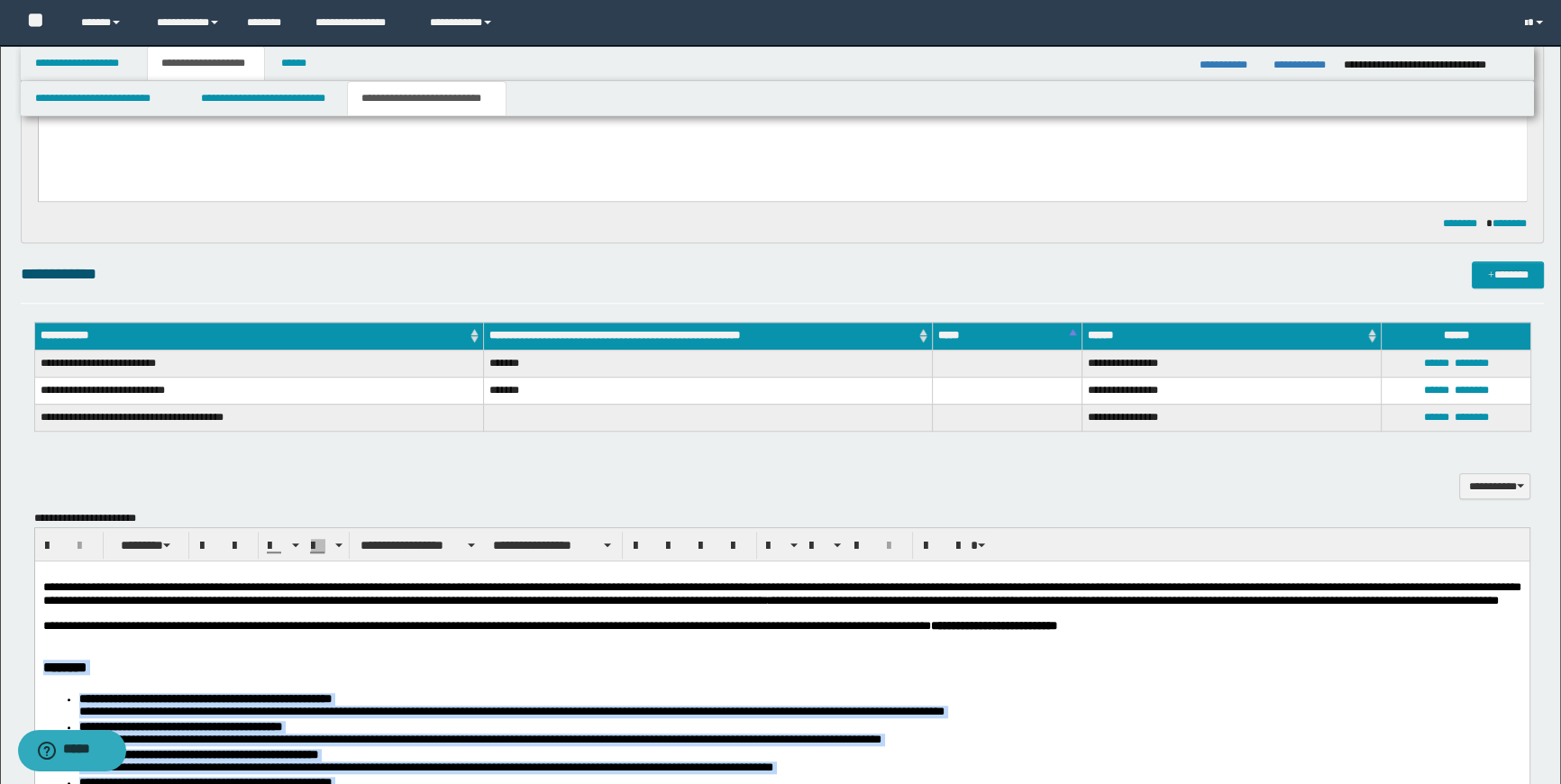 click on "**********" at bounding box center [781, 2031] 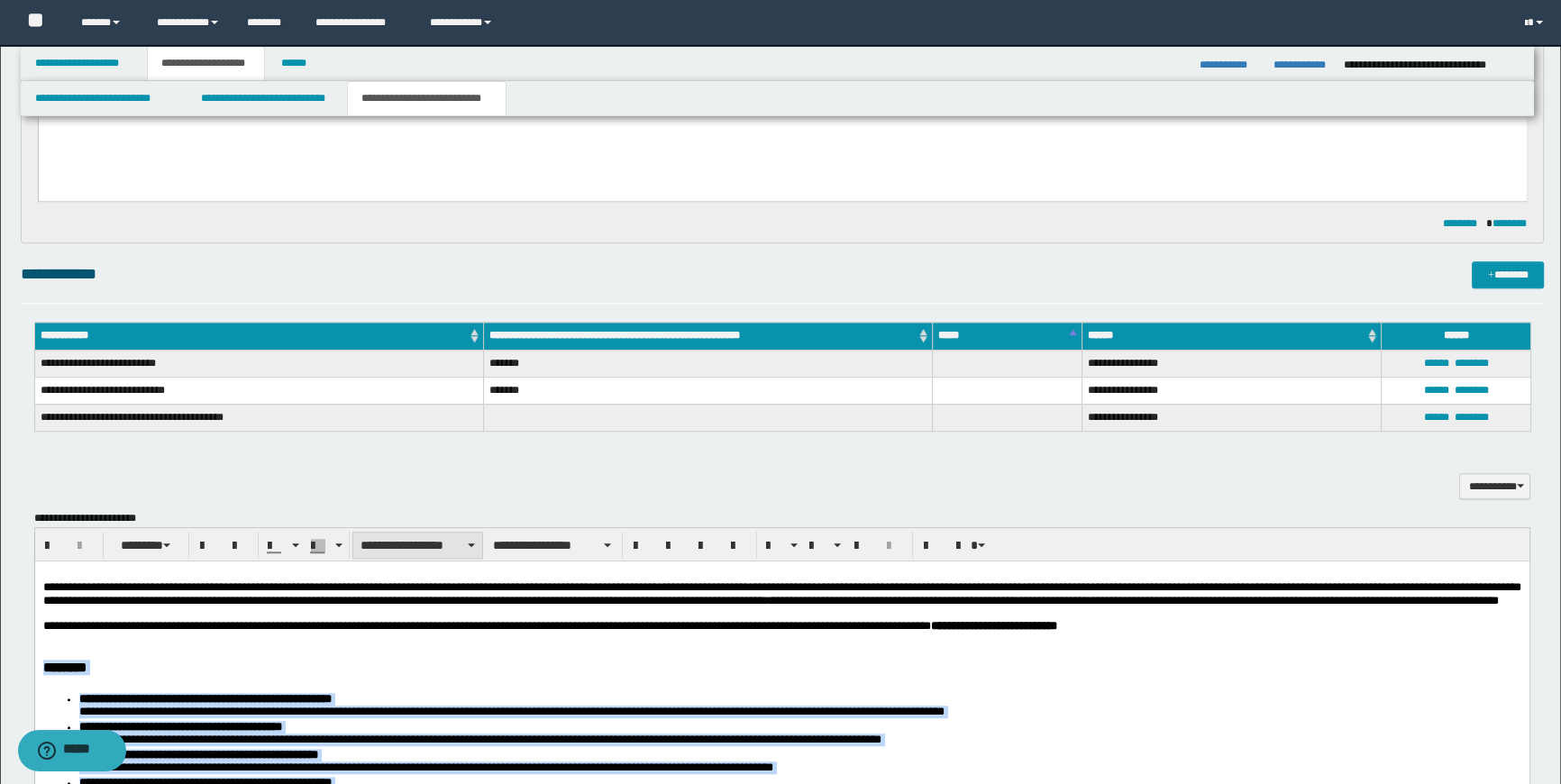 click on "**********" at bounding box center (417, 545) 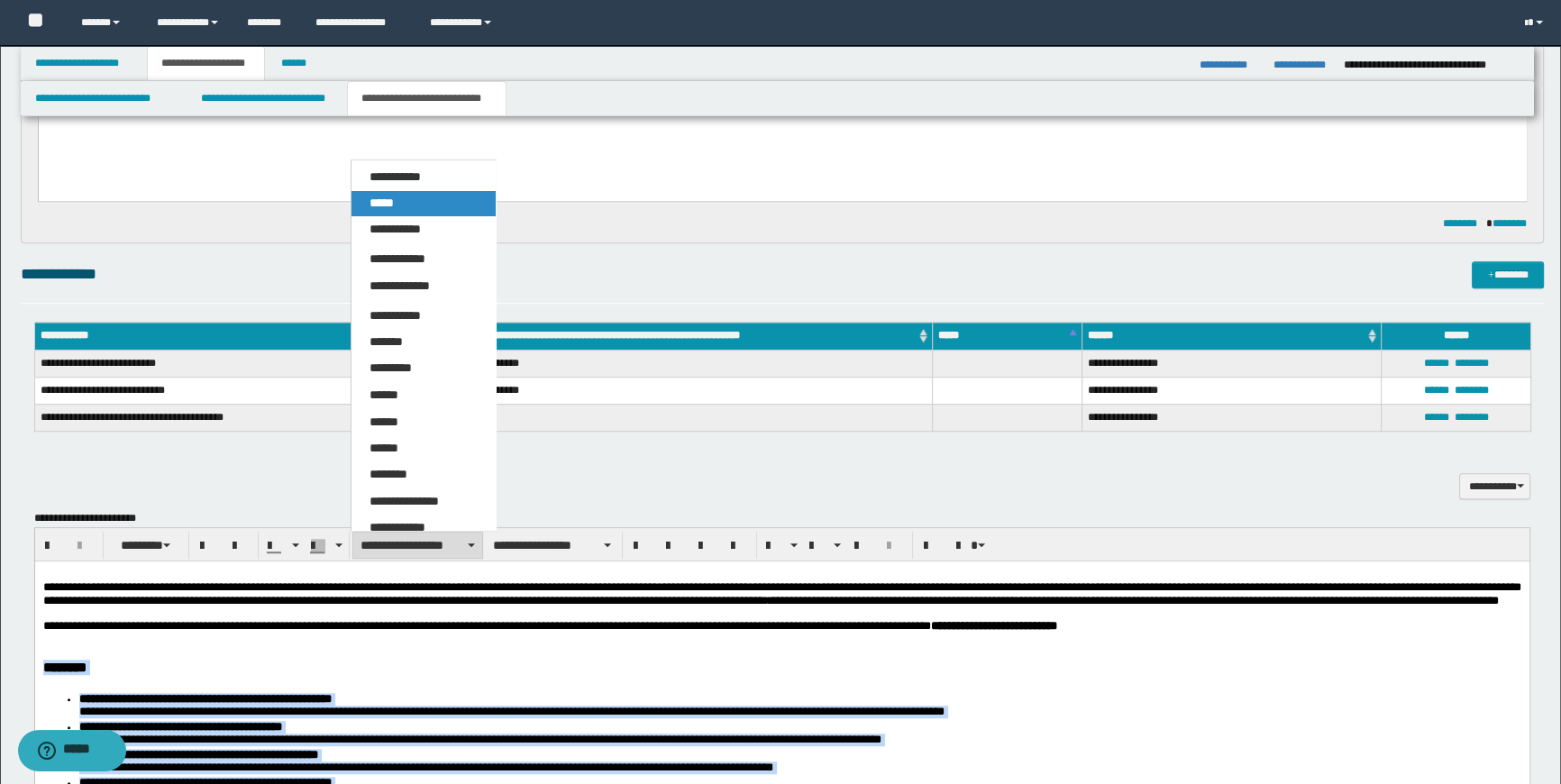 click on "*****" at bounding box center (381, 203) 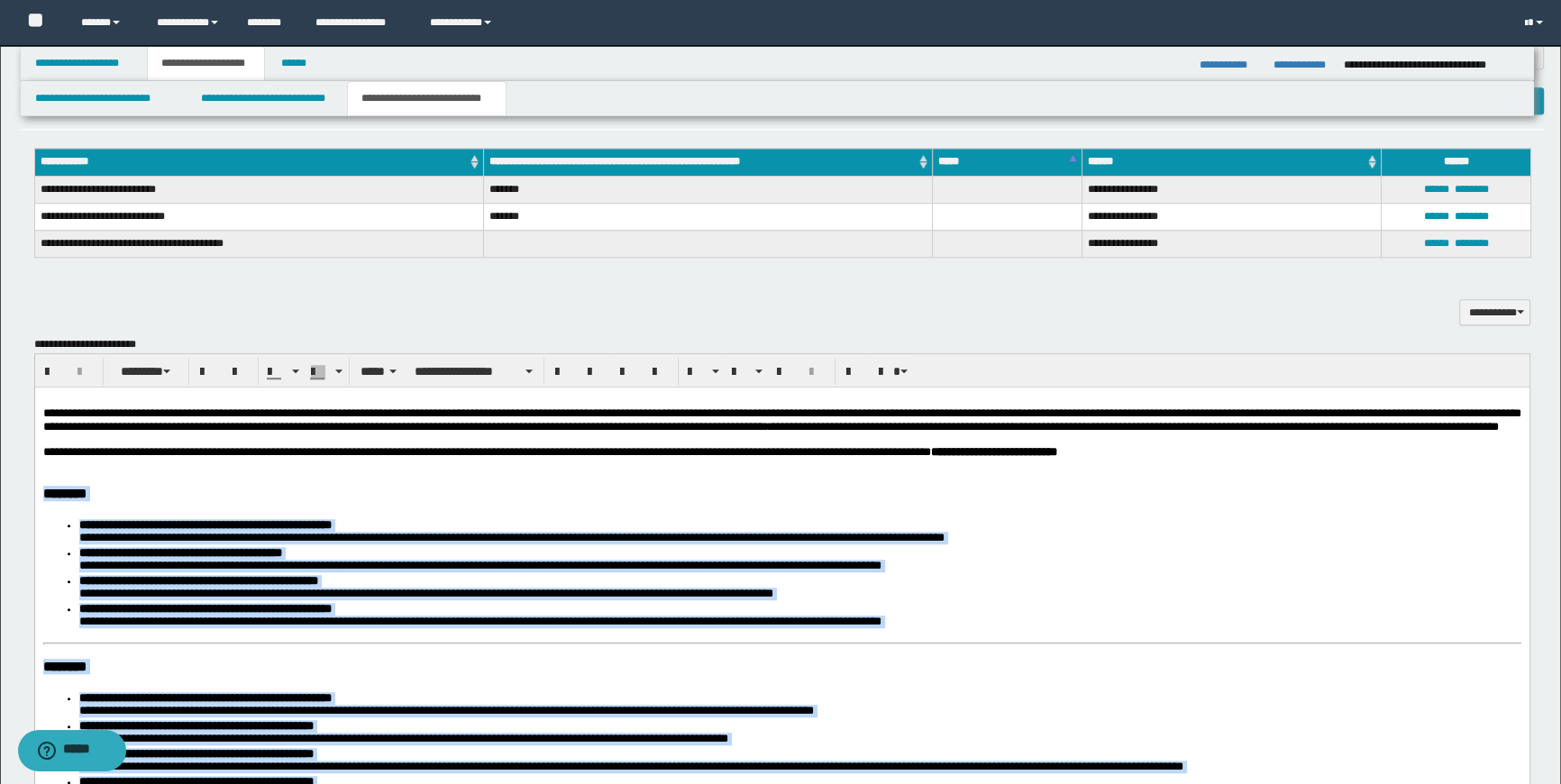 scroll, scrollTop: 2118, scrollLeft: 0, axis: vertical 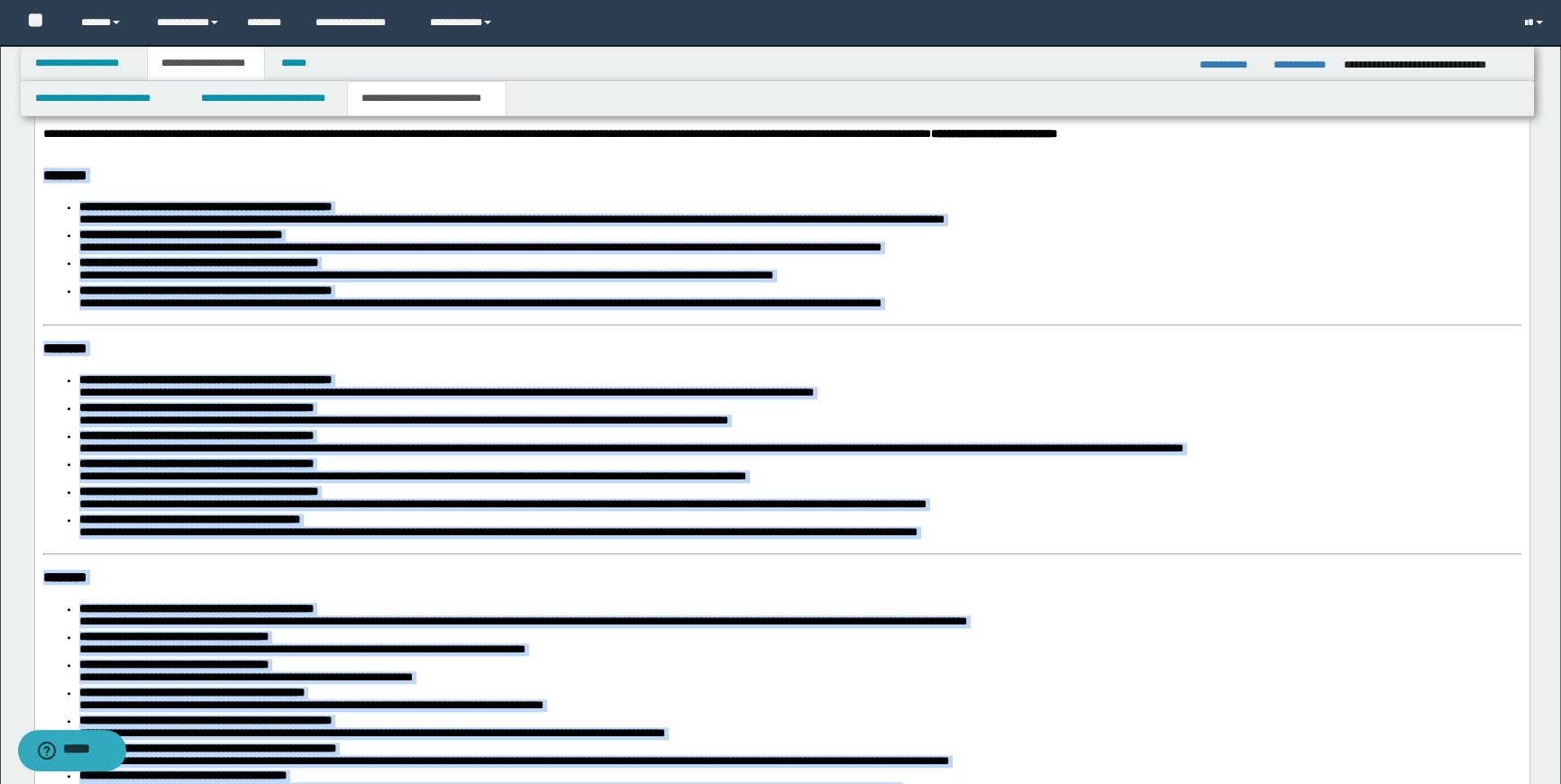 click on "**********" at bounding box center (781, 1539) 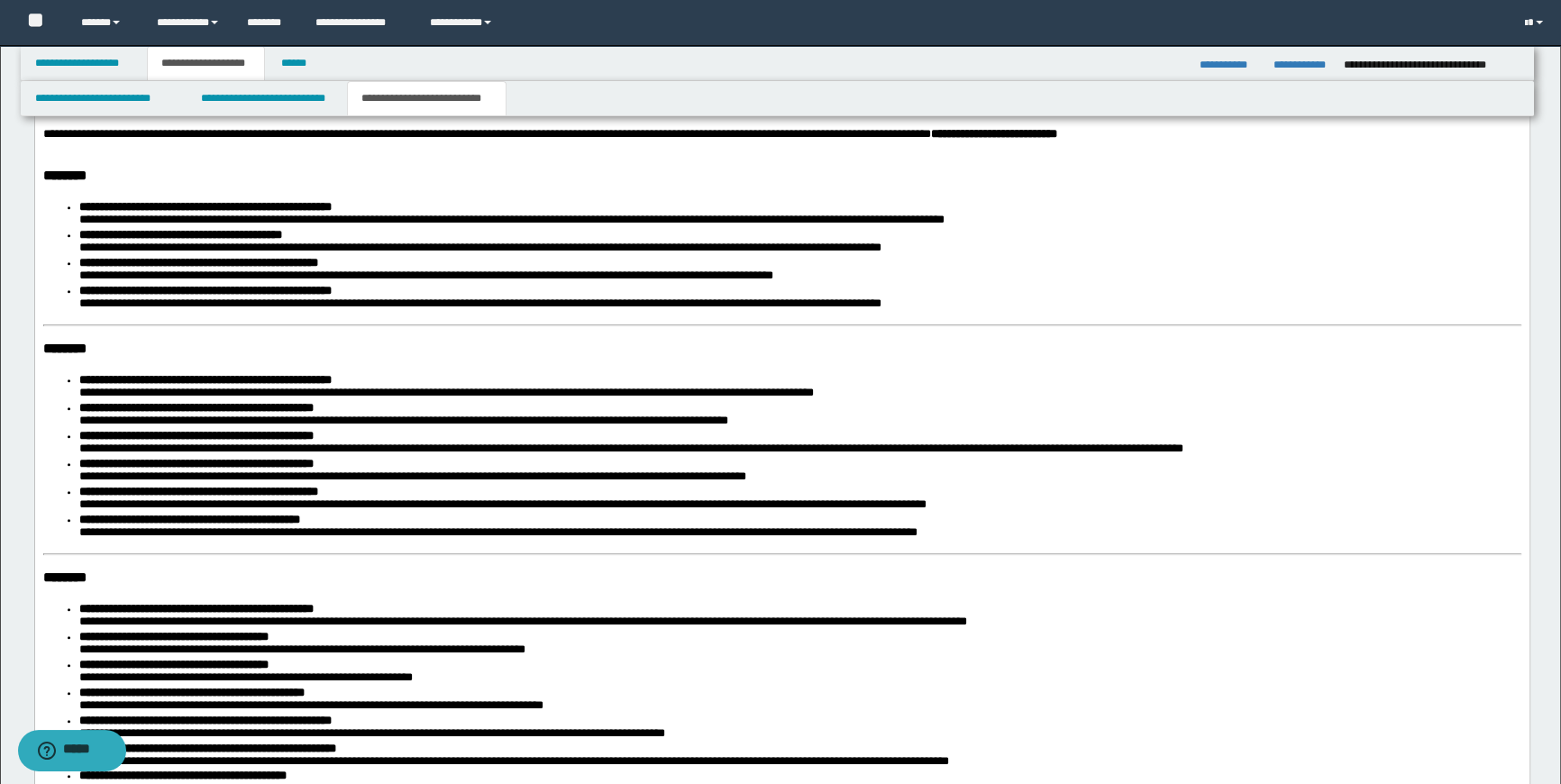 click on "*** ****" at bounding box center [64, 175] 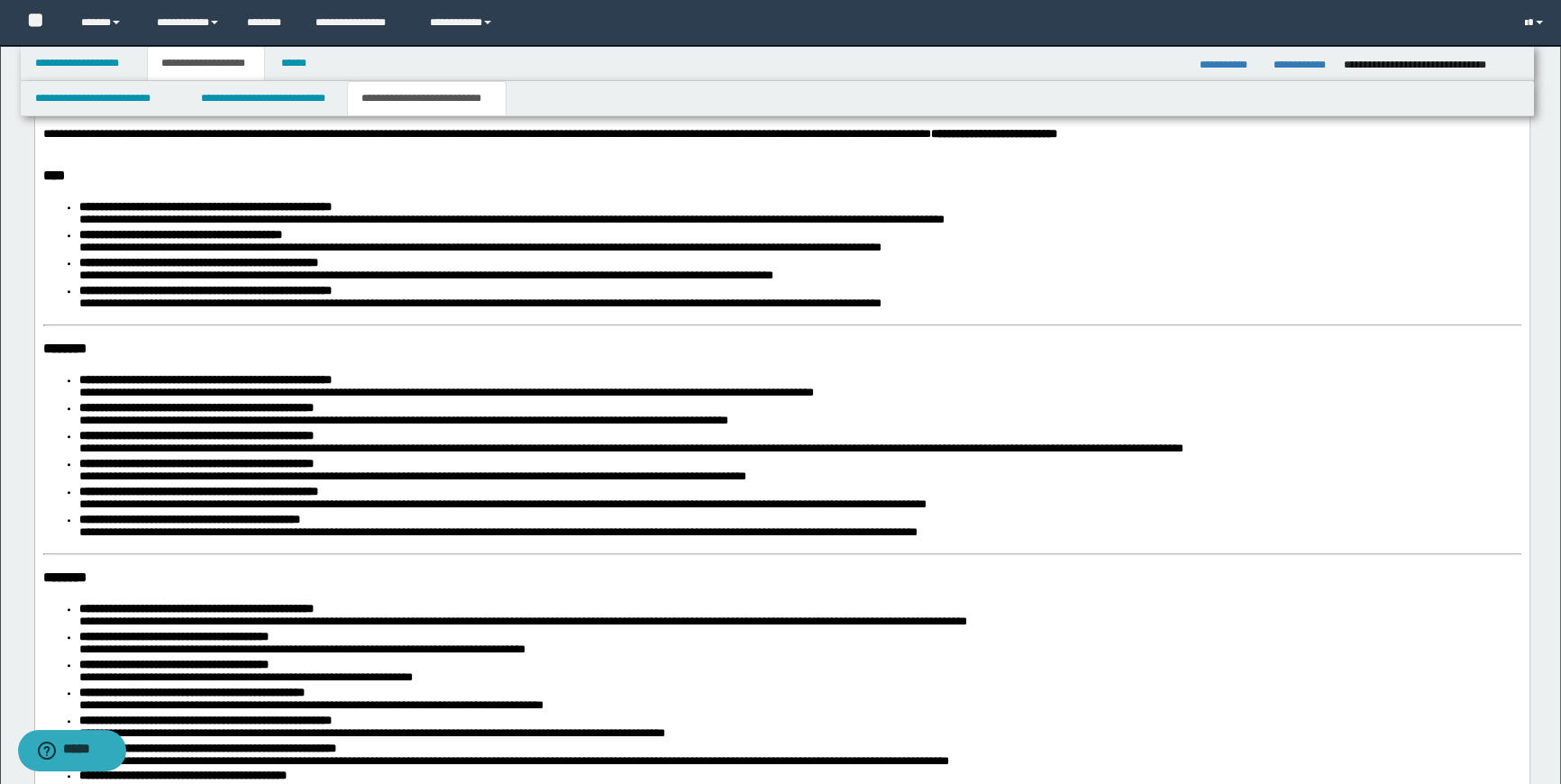click on "****" at bounding box center [75, 348] 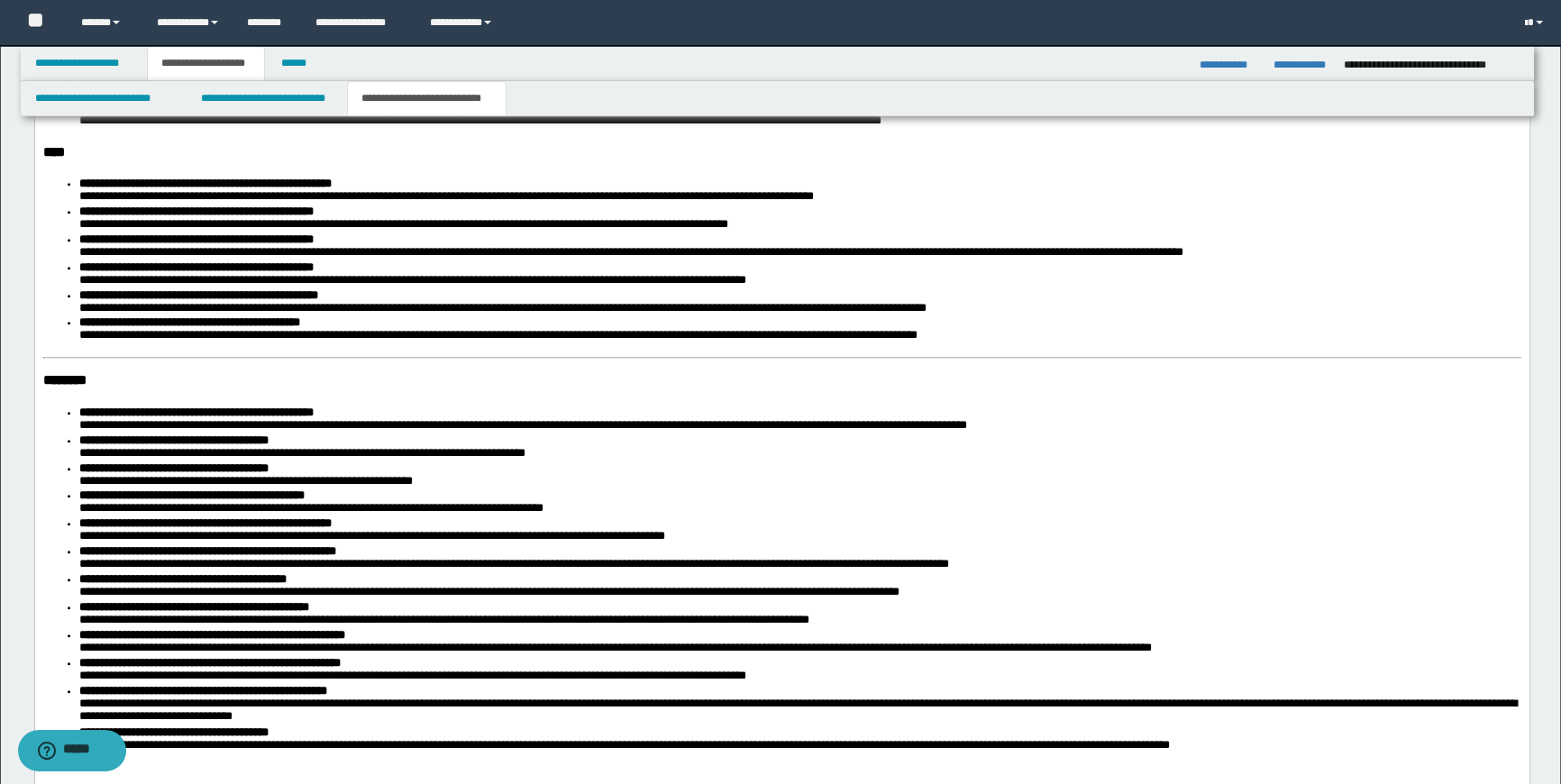 scroll, scrollTop: 2363, scrollLeft: 0, axis: vertical 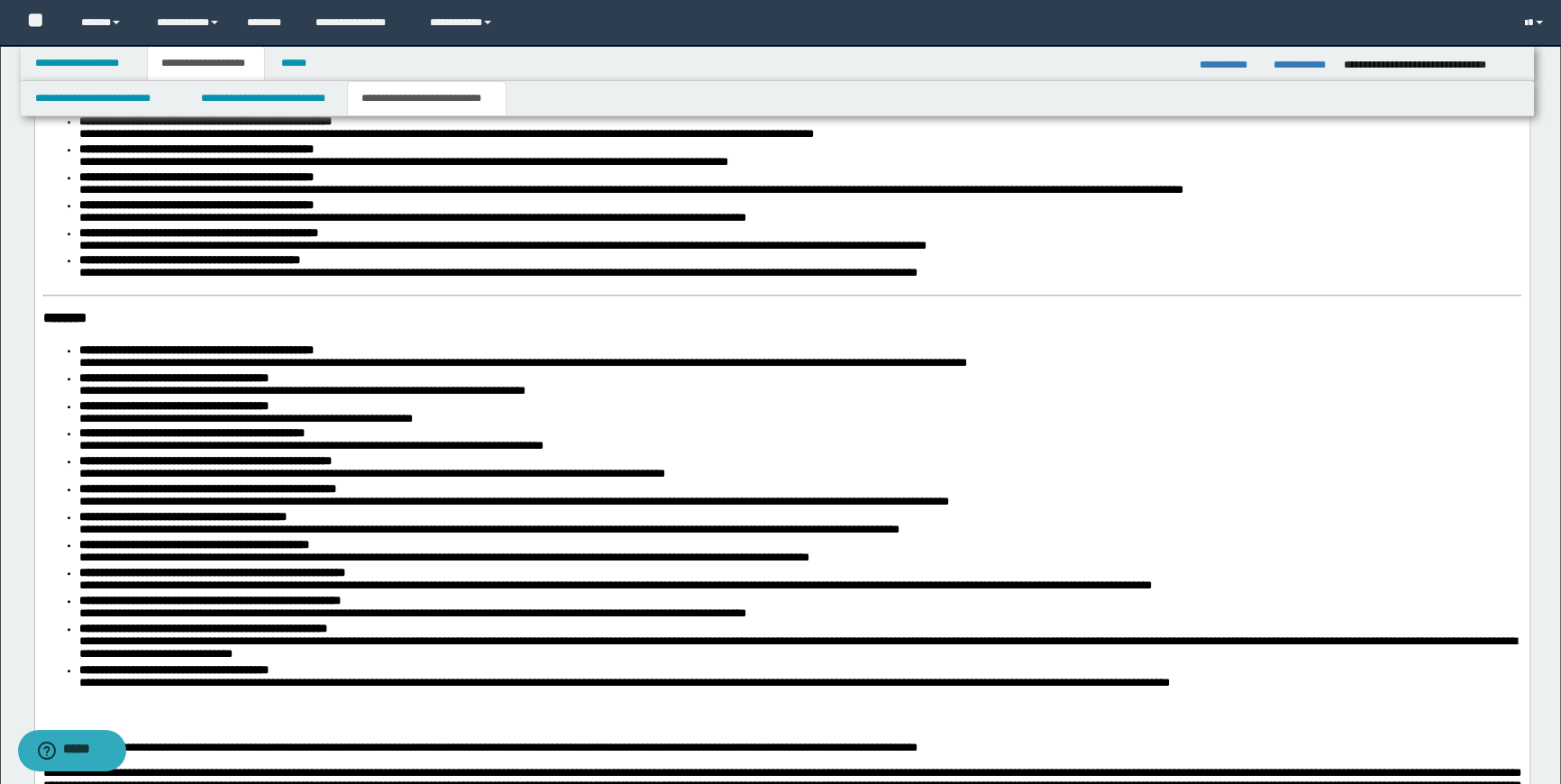 click on "****" at bounding box center (75, 318) 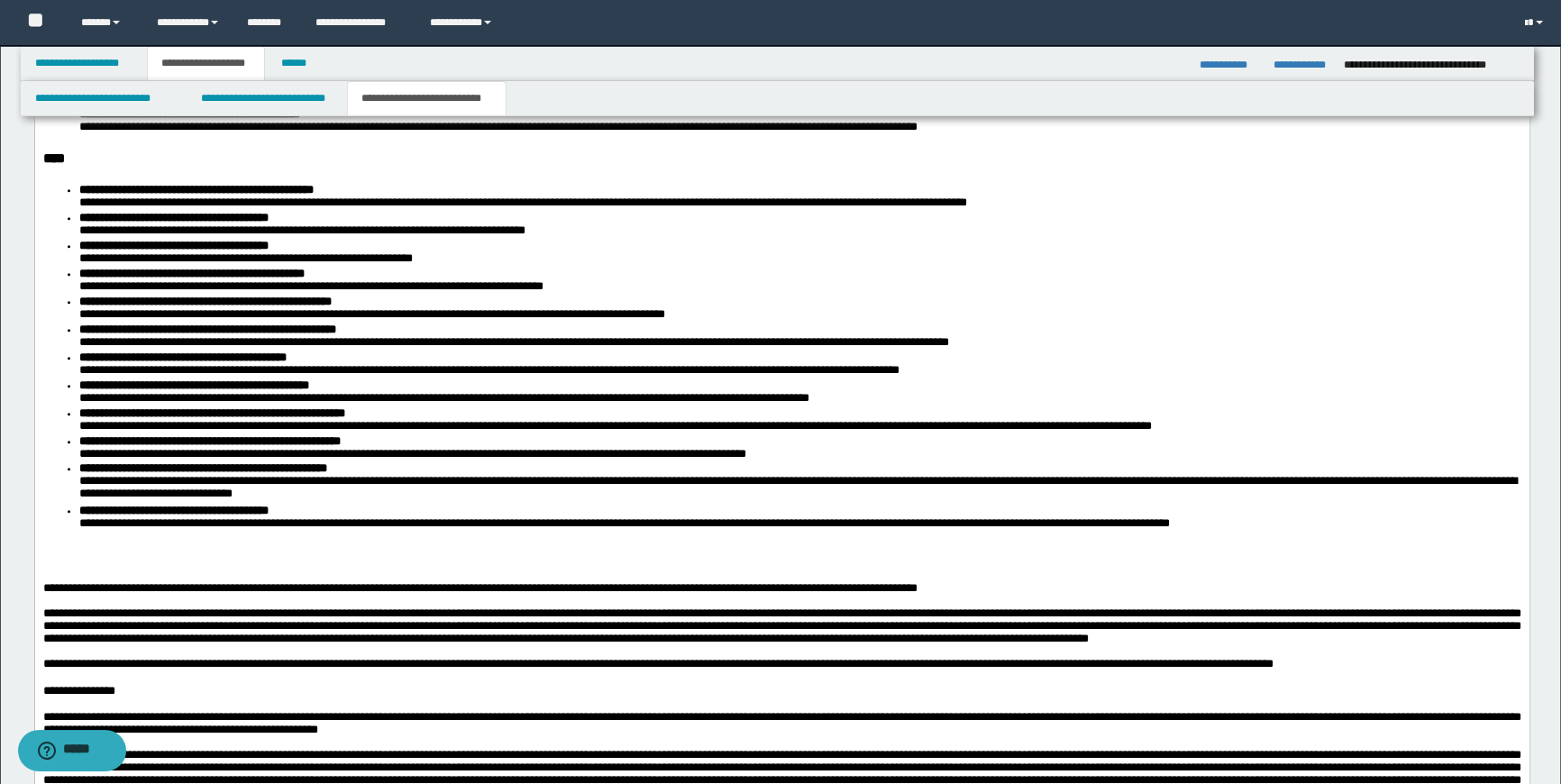 scroll, scrollTop: 2445, scrollLeft: 0, axis: vertical 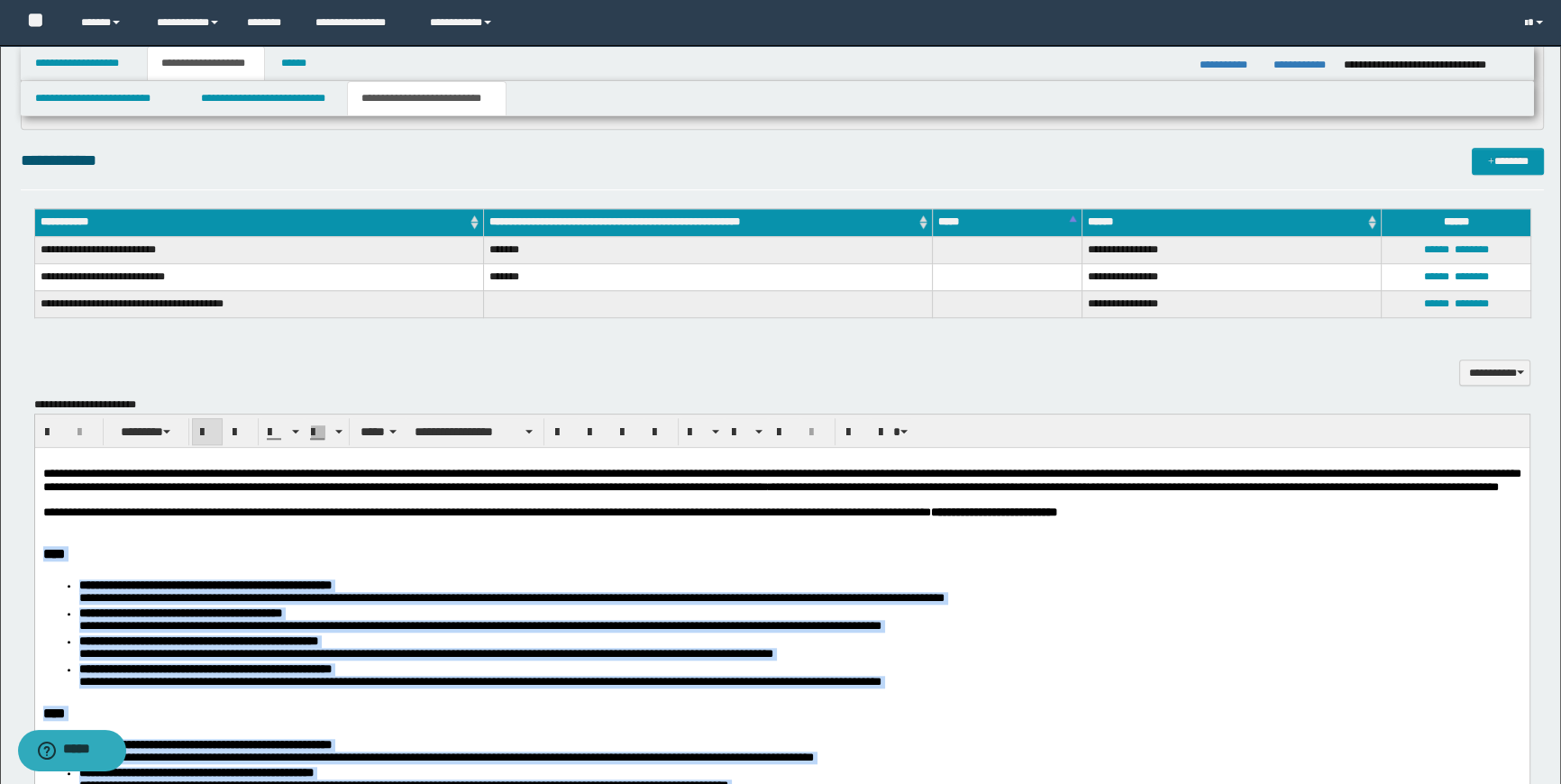 drag, startPoint x: 1337, startPoint y: 1294, endPoint x: 68, endPoint y: 1016, distance: 1299.0939 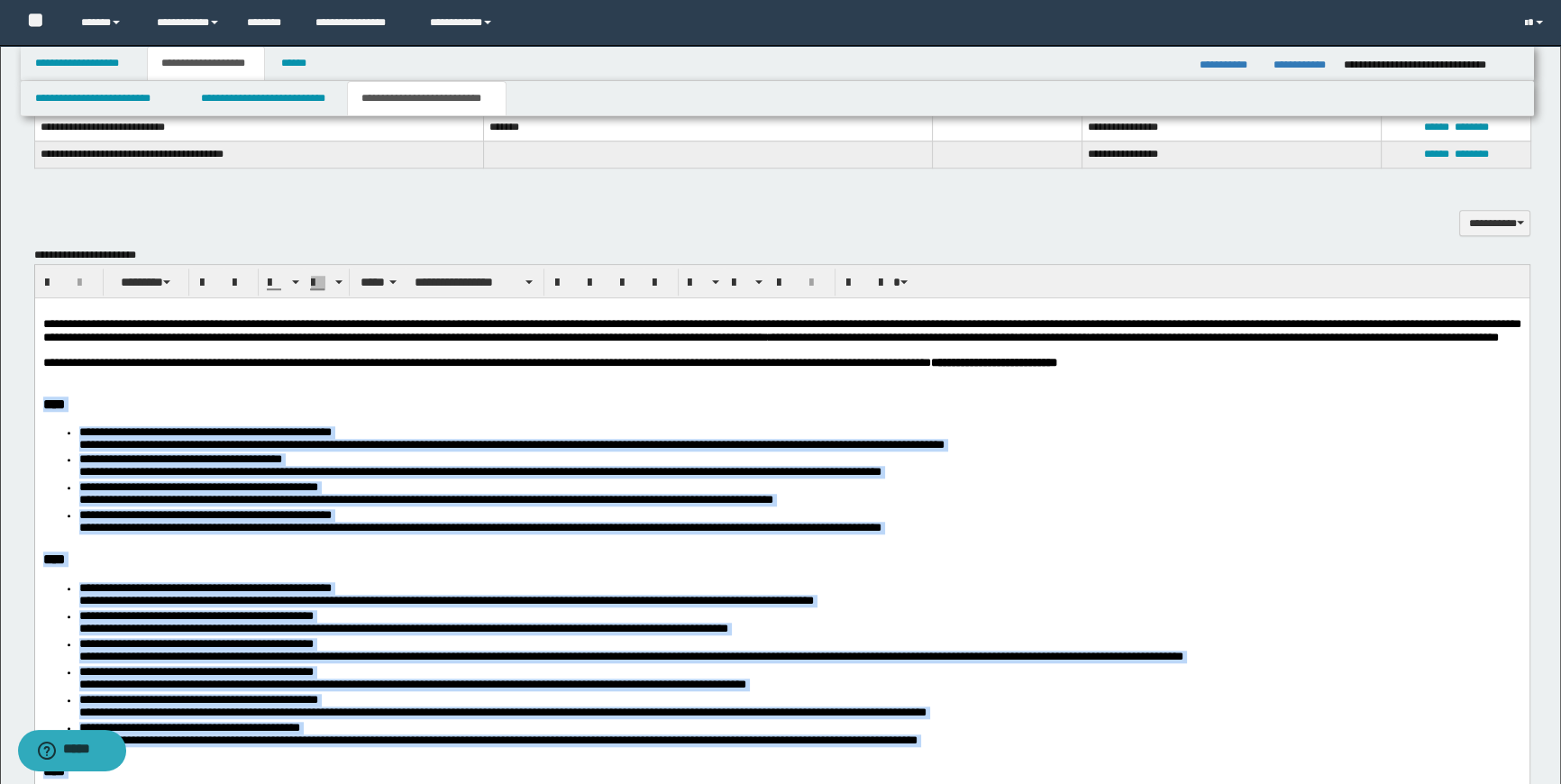scroll, scrollTop: 2148, scrollLeft: 0, axis: vertical 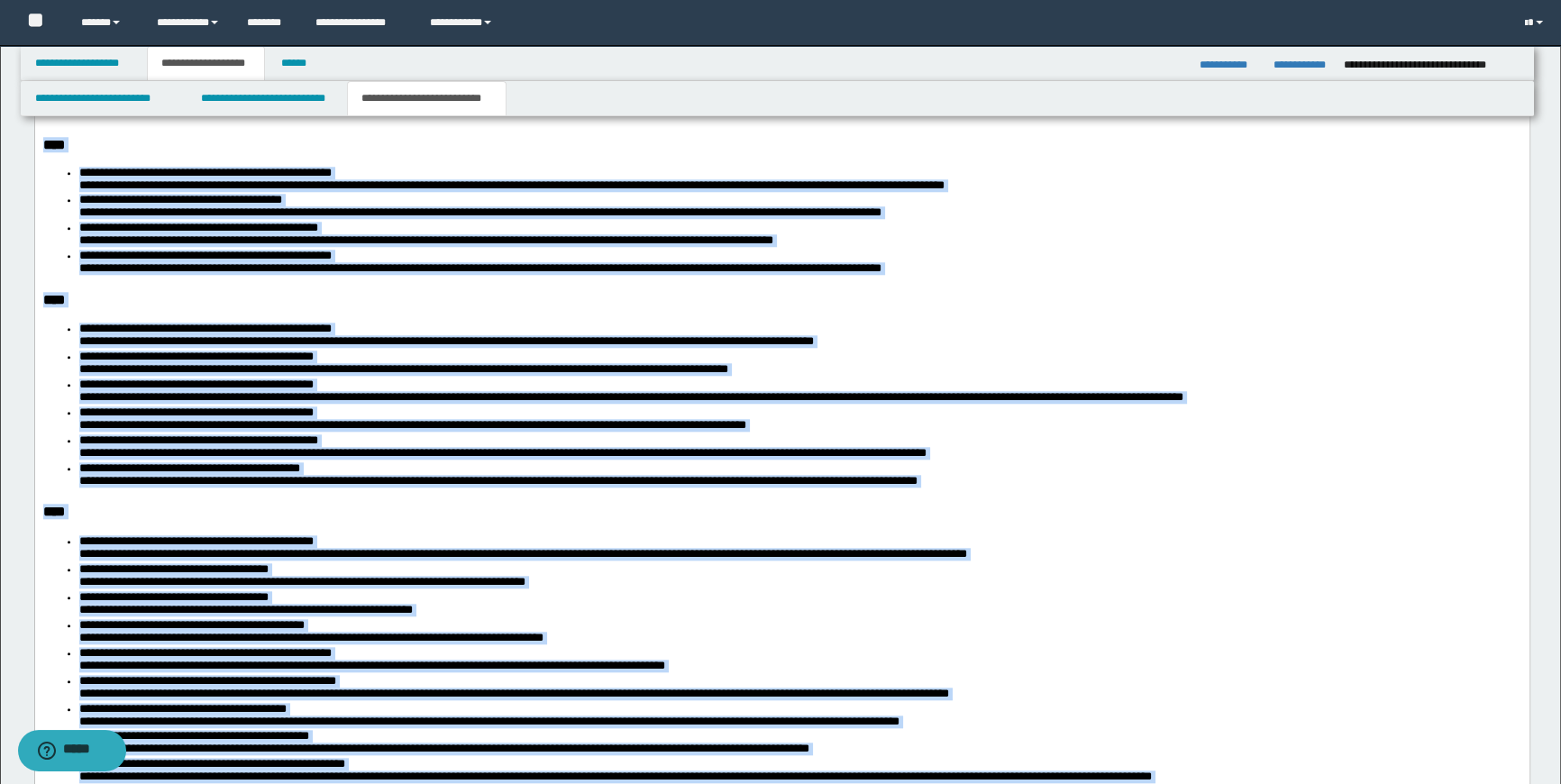 click on "****" at bounding box center [781, 512] 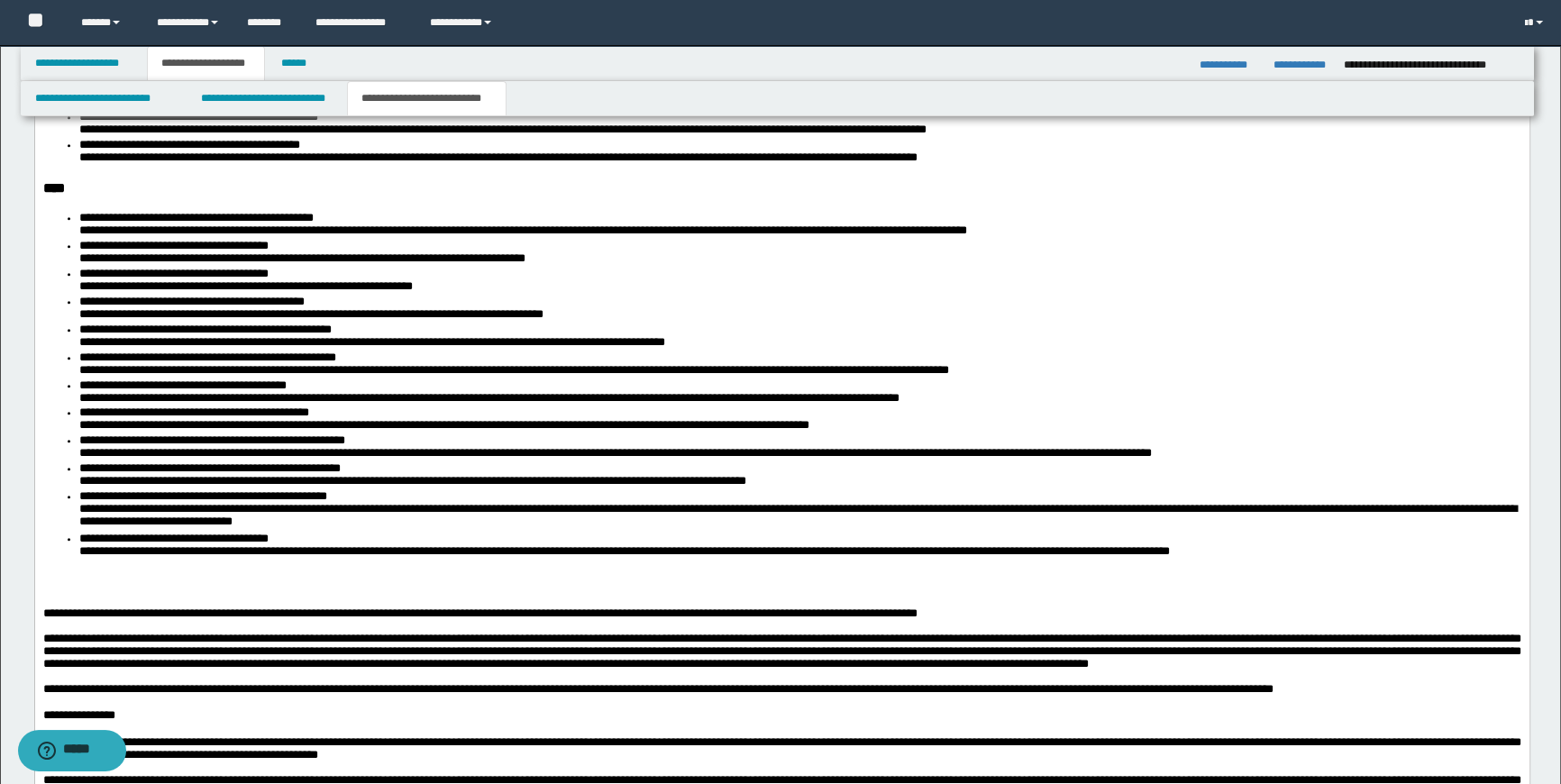 scroll, scrollTop: 2476, scrollLeft: 0, axis: vertical 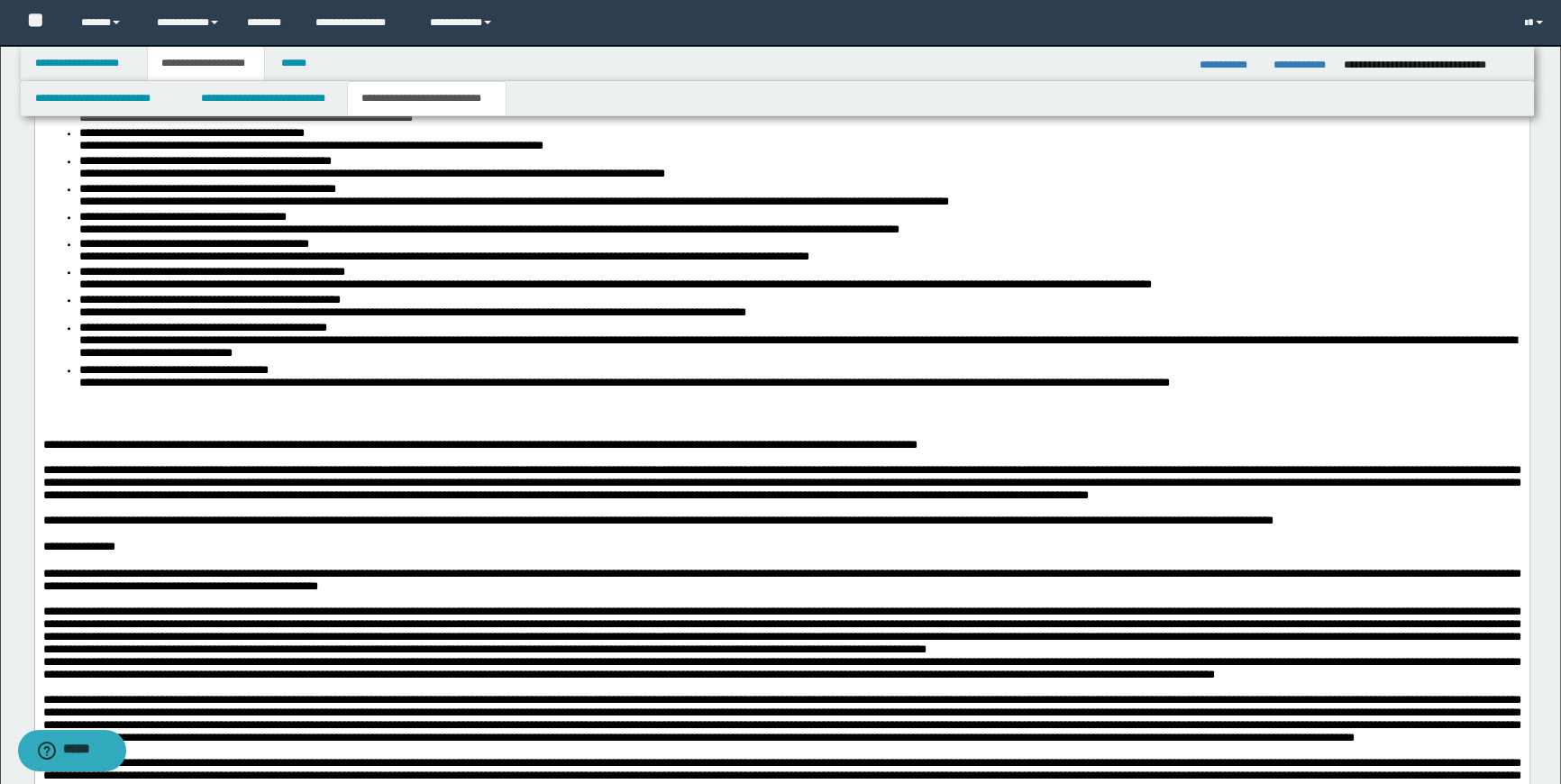 click on "**********" at bounding box center (781, 446) 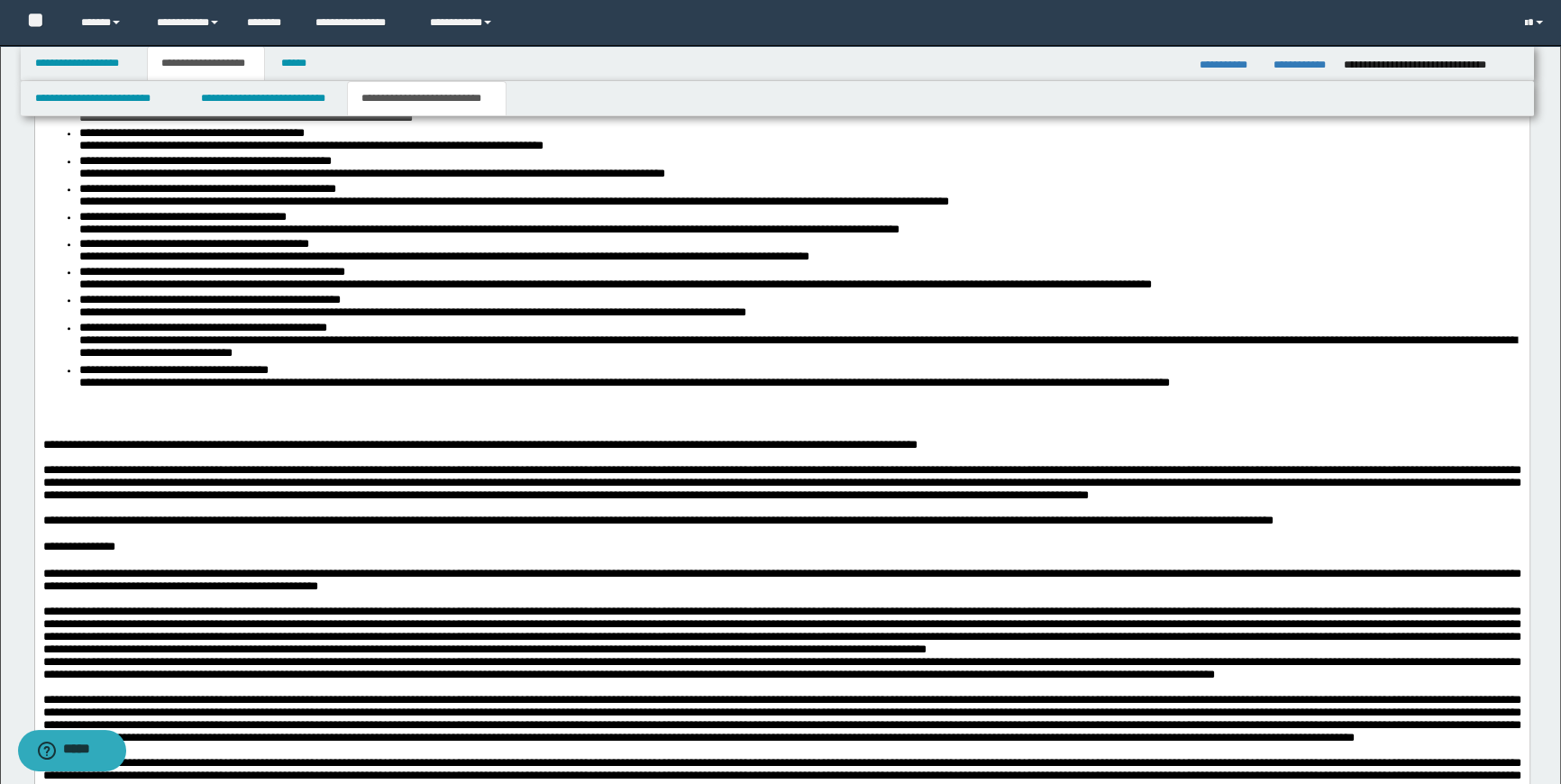 click at bounding box center (781, 408) 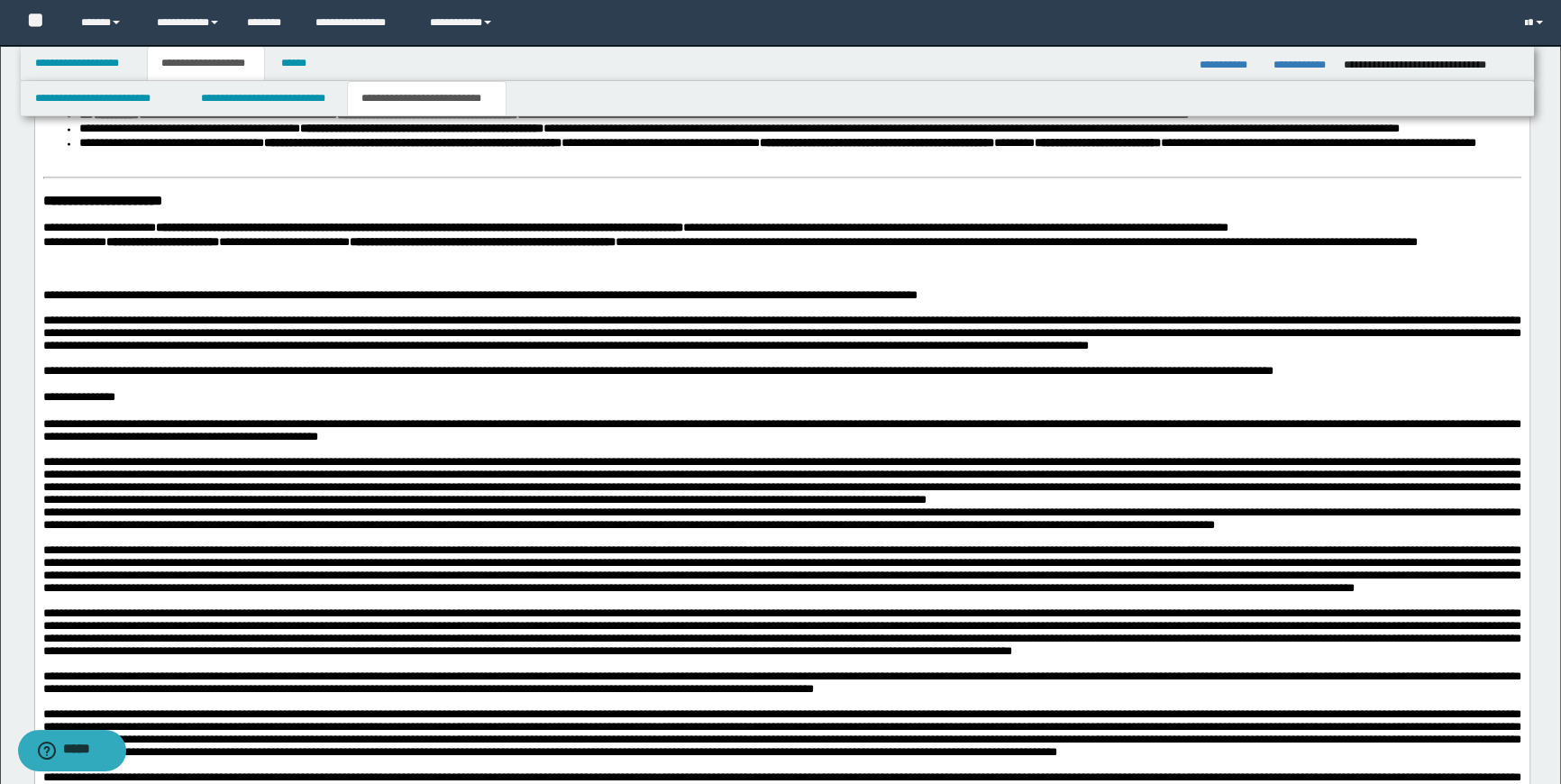 scroll, scrollTop: 3460, scrollLeft: 0, axis: vertical 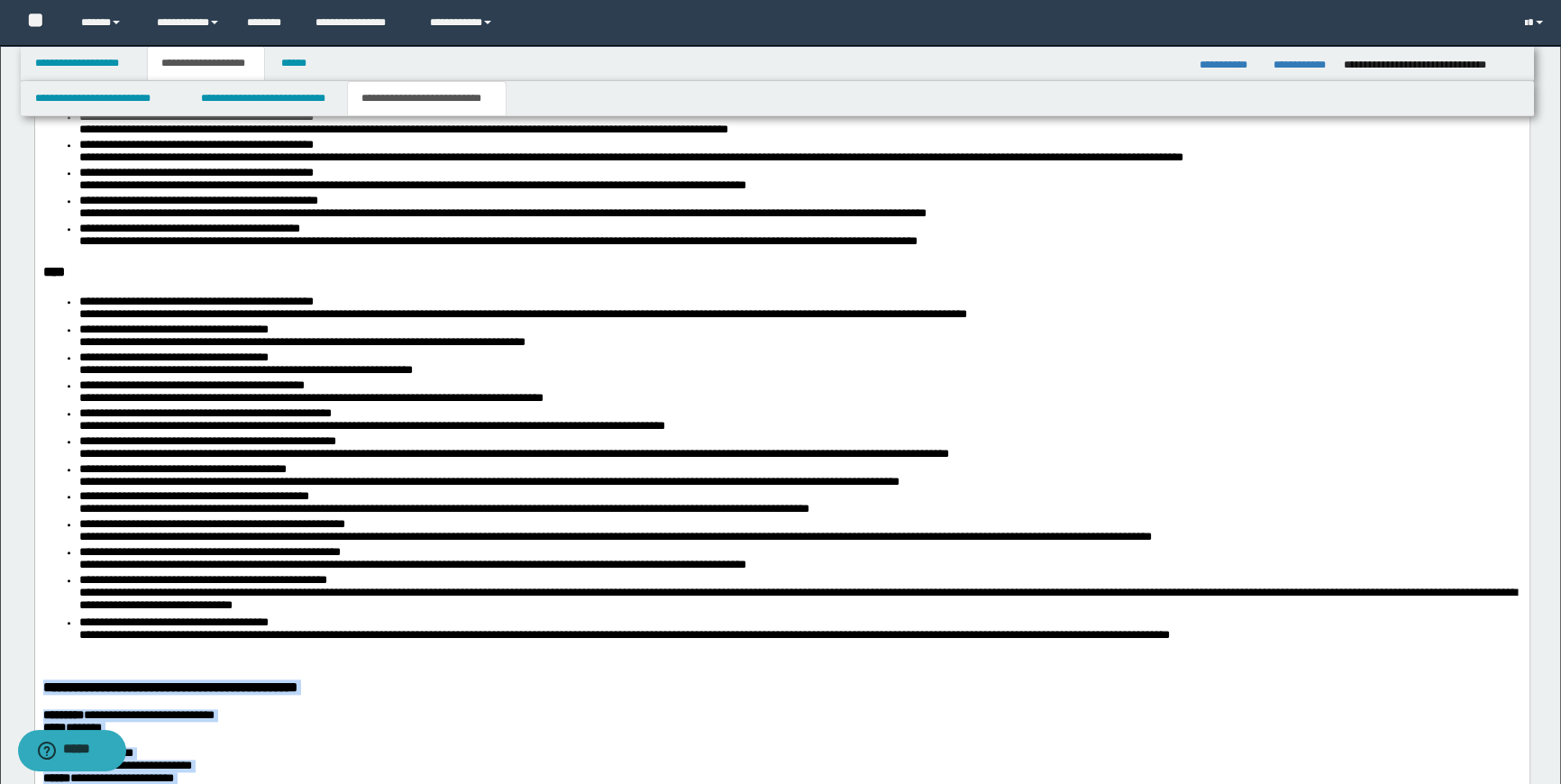 drag, startPoint x: 130, startPoint y: 1427, endPoint x: 64, endPoint y: 512, distance: 917.37724 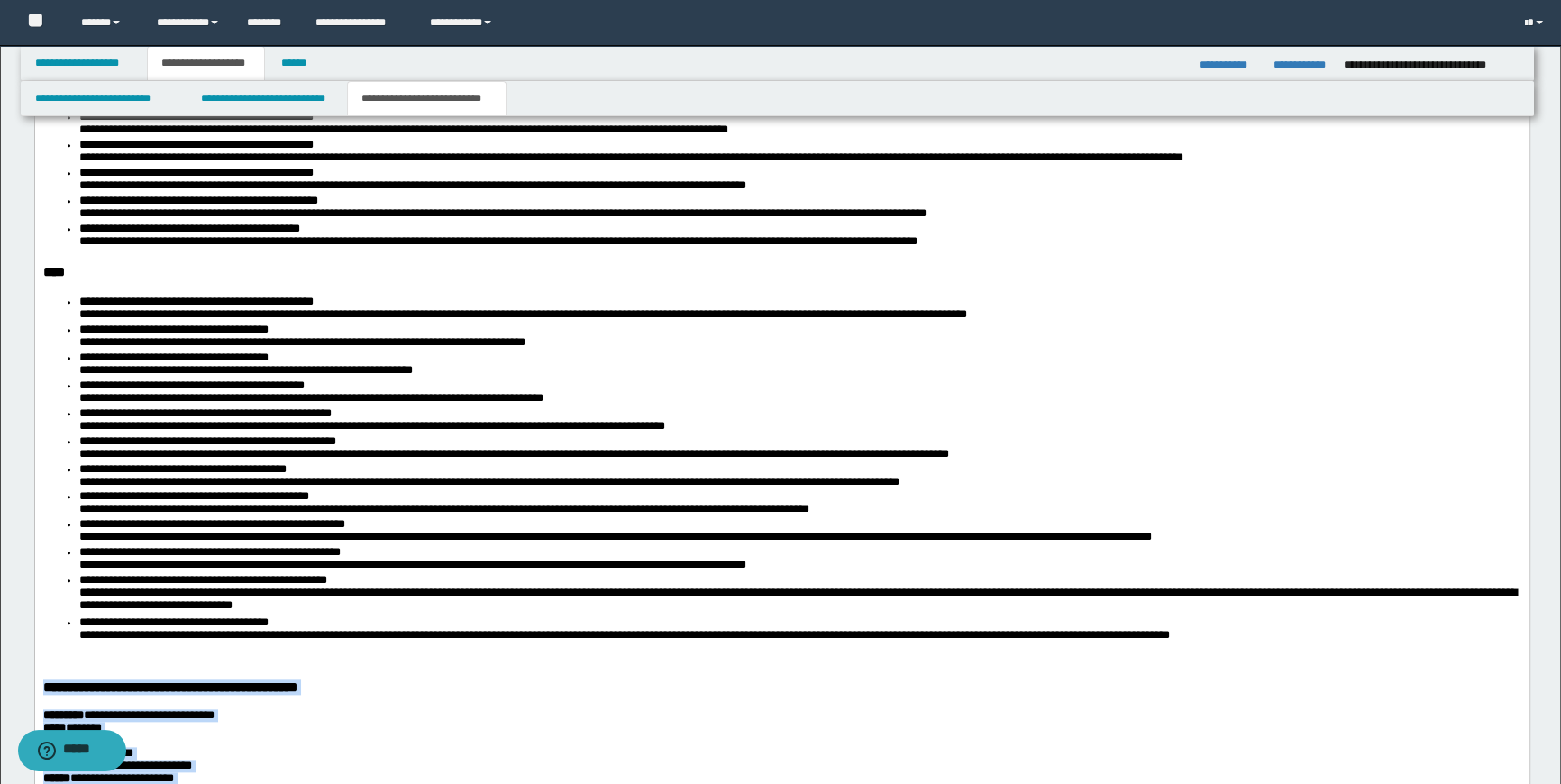 click on "**********" at bounding box center [781, 1579] 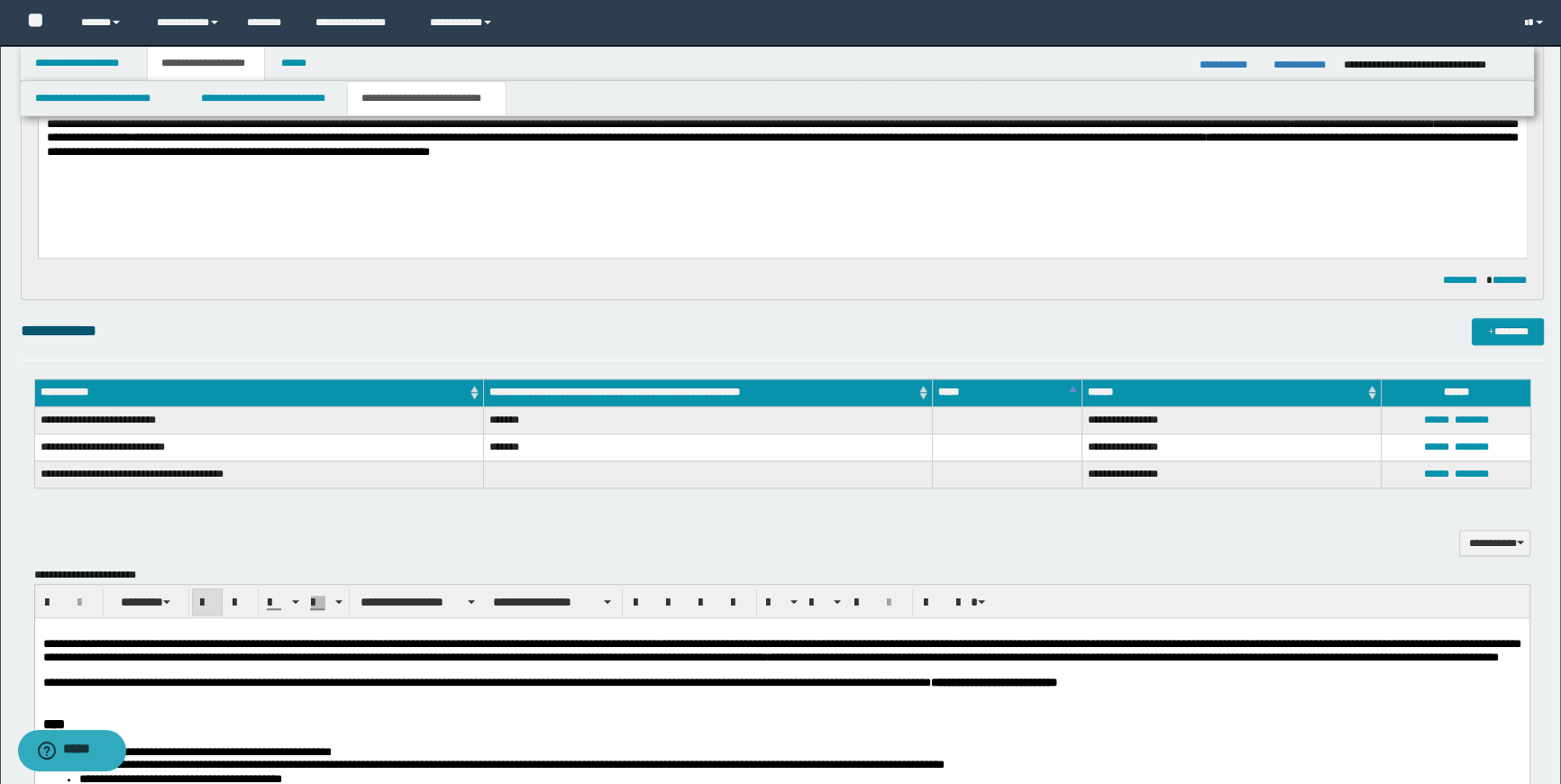 scroll, scrollTop: 1733, scrollLeft: 0, axis: vertical 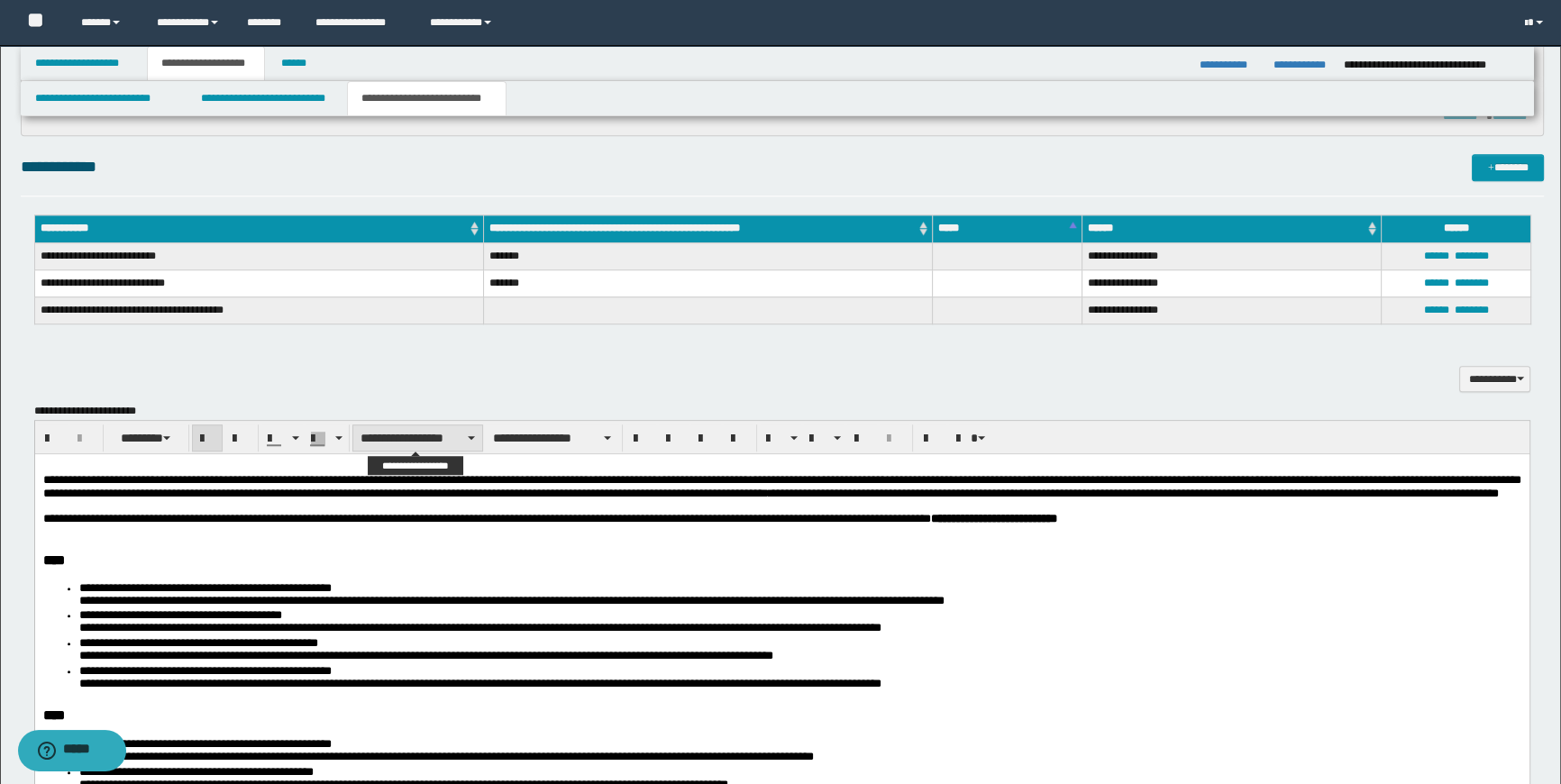 click on "**********" at bounding box center [417, 438] 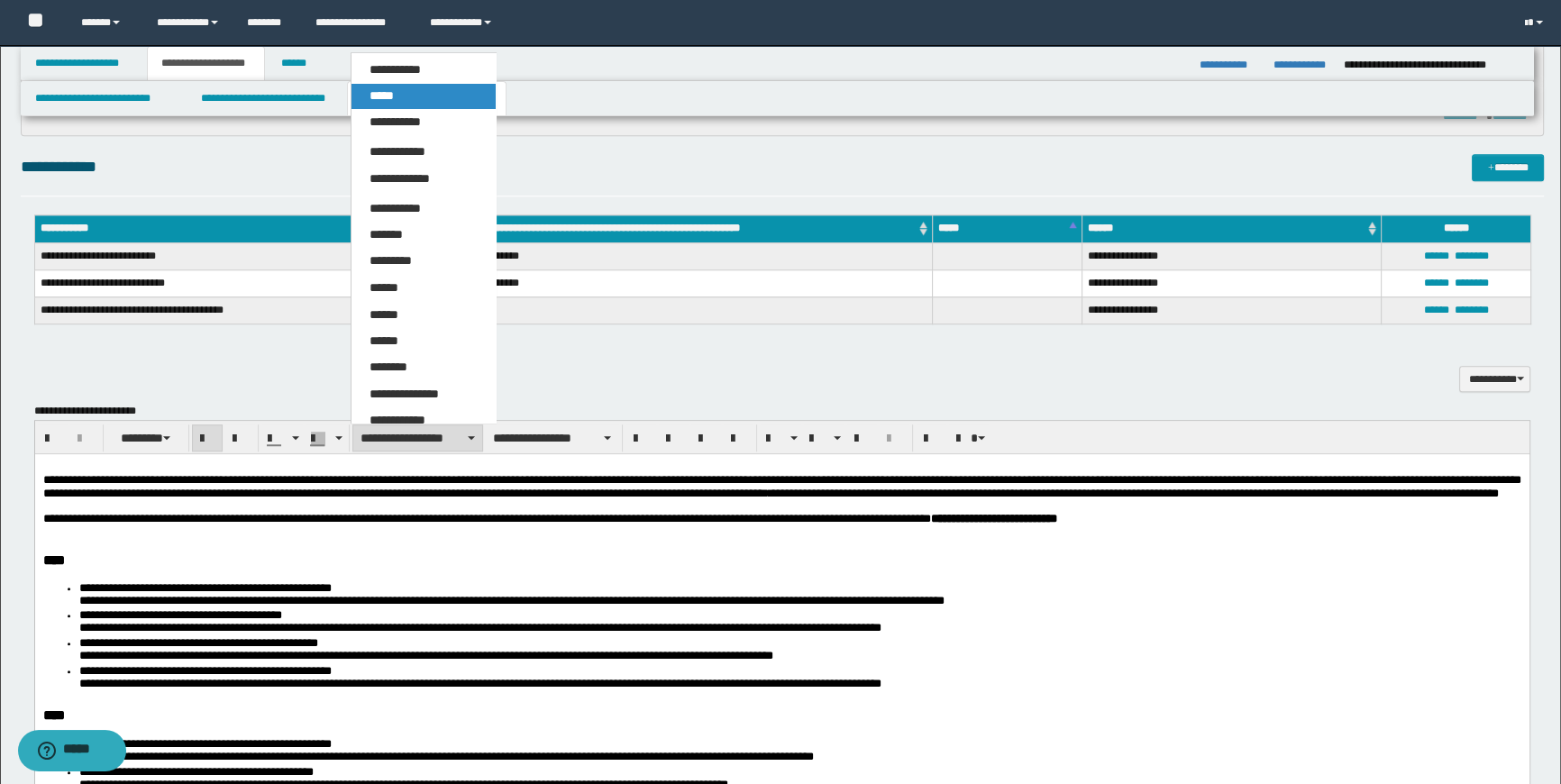 click on "*****" at bounding box center (381, 96) 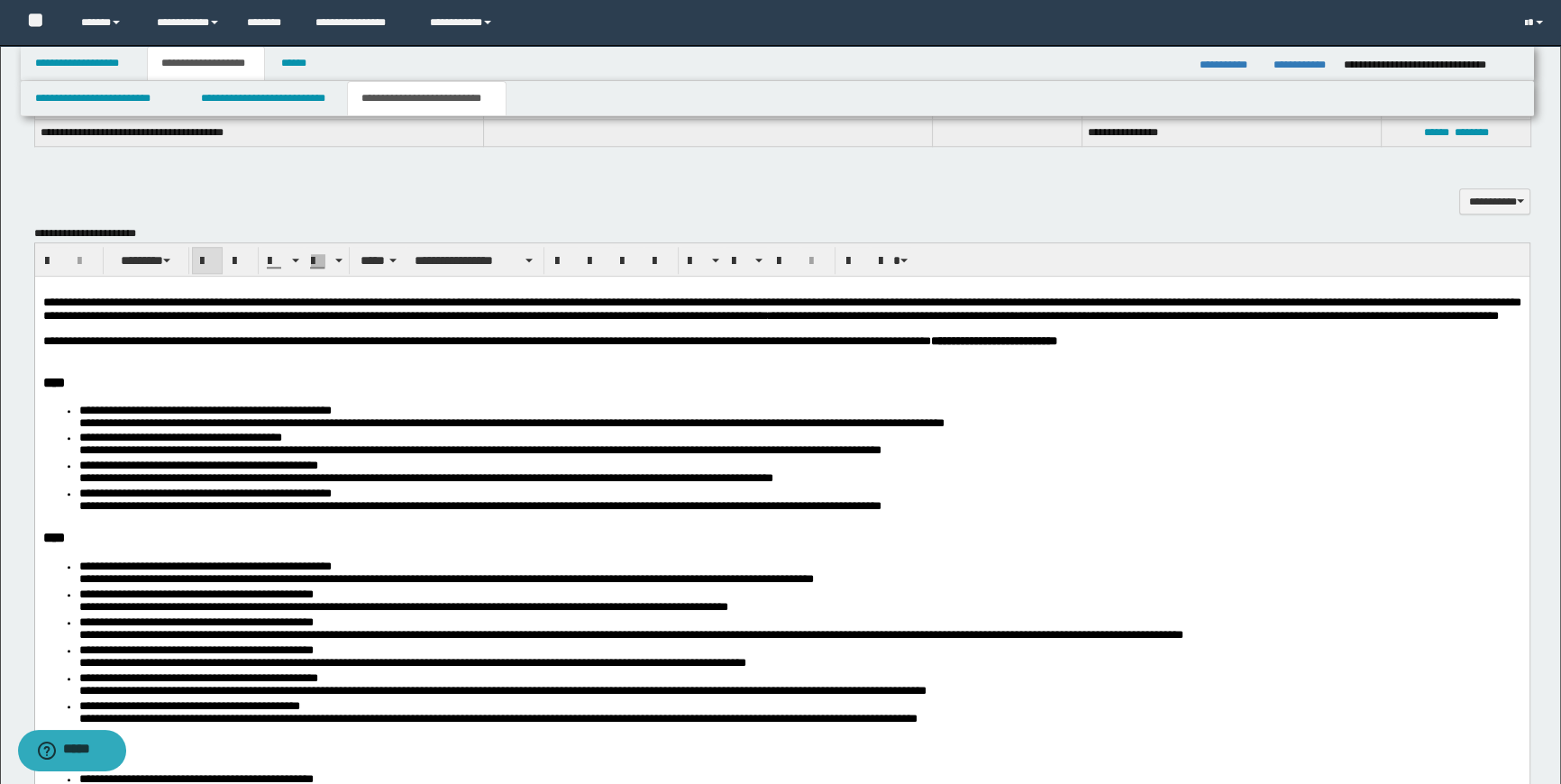 scroll, scrollTop: 1897, scrollLeft: 0, axis: vertical 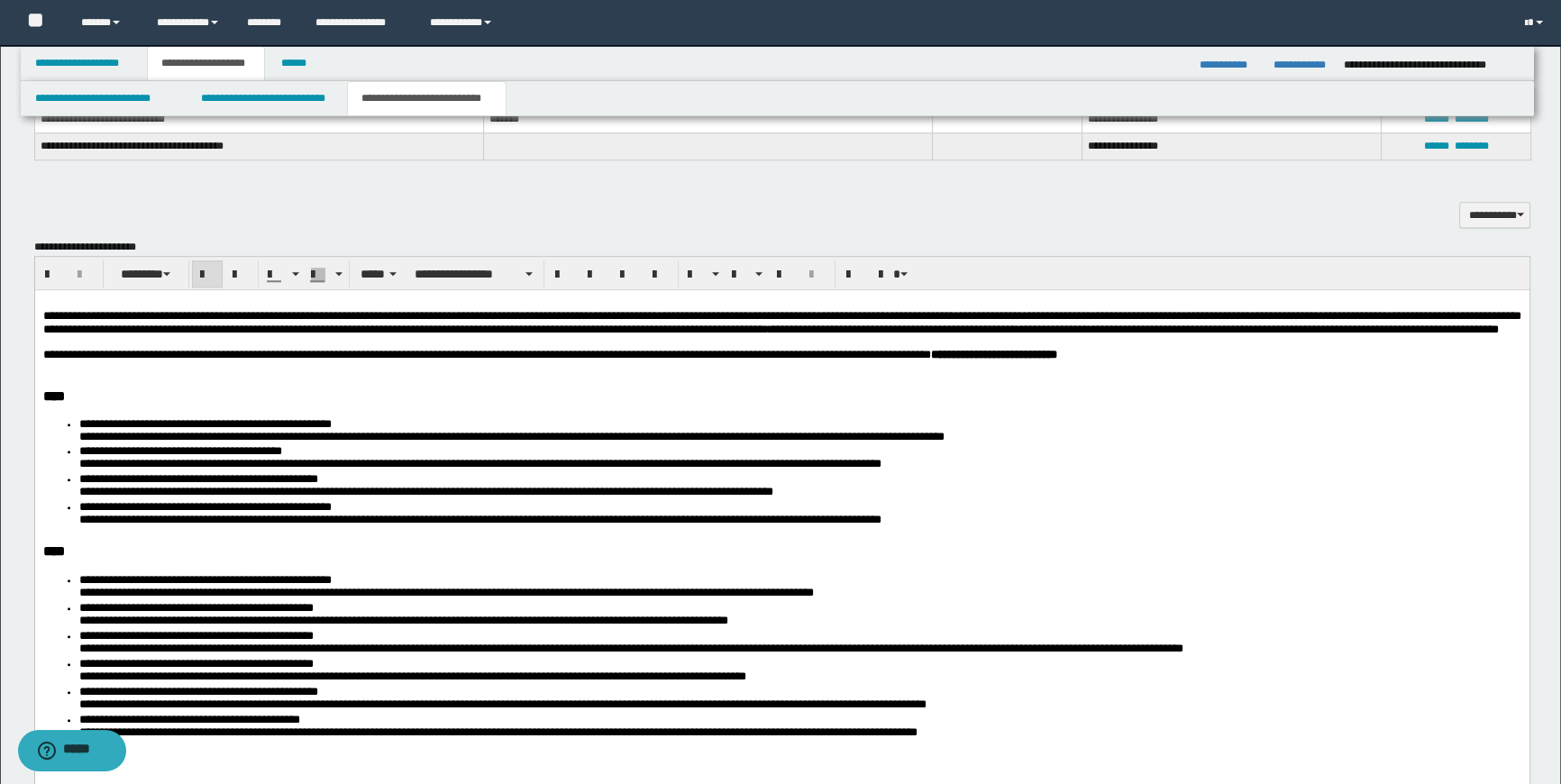 click at bounding box center (207, 275) 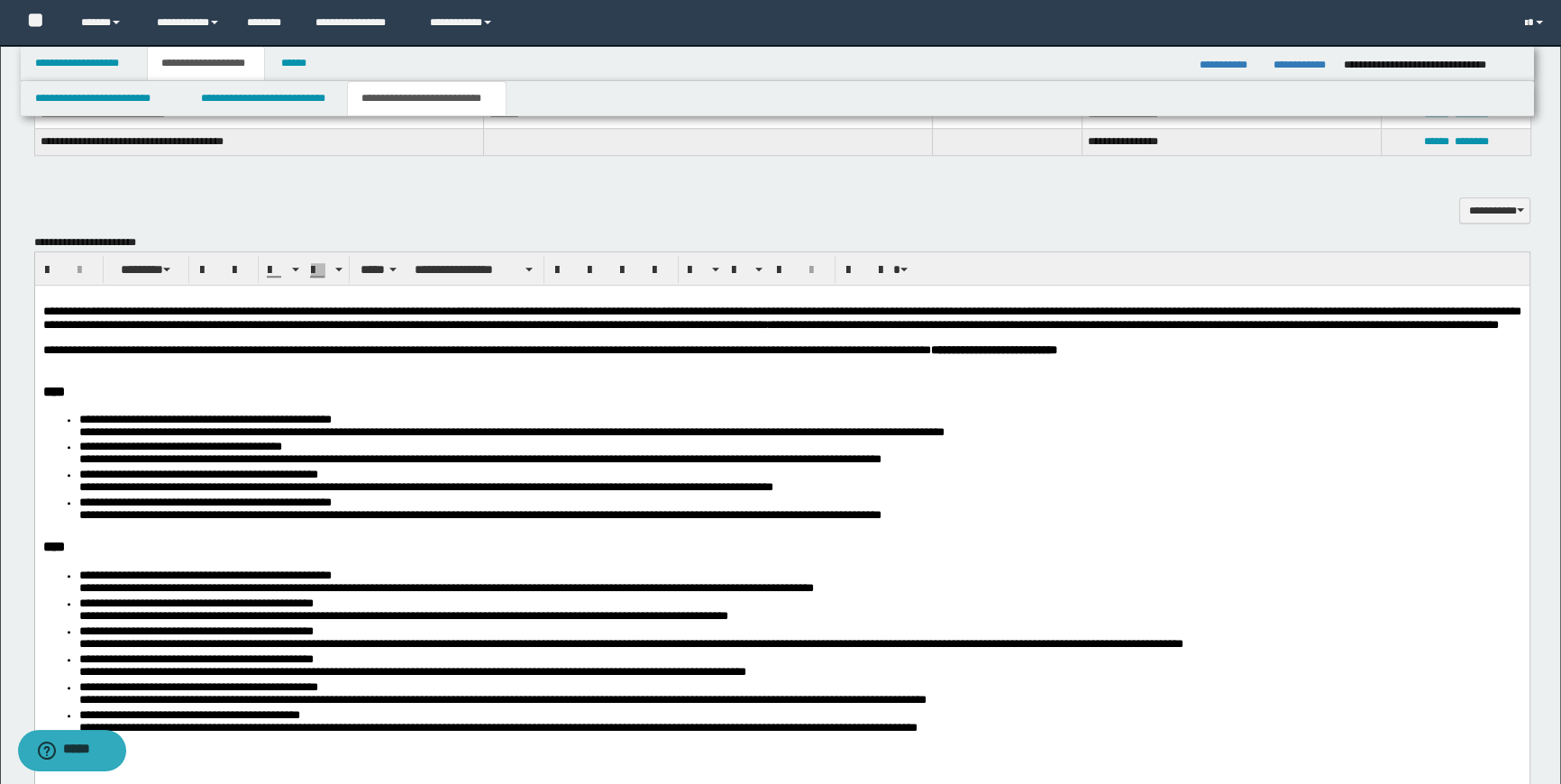 scroll, scrollTop: 1897, scrollLeft: 0, axis: vertical 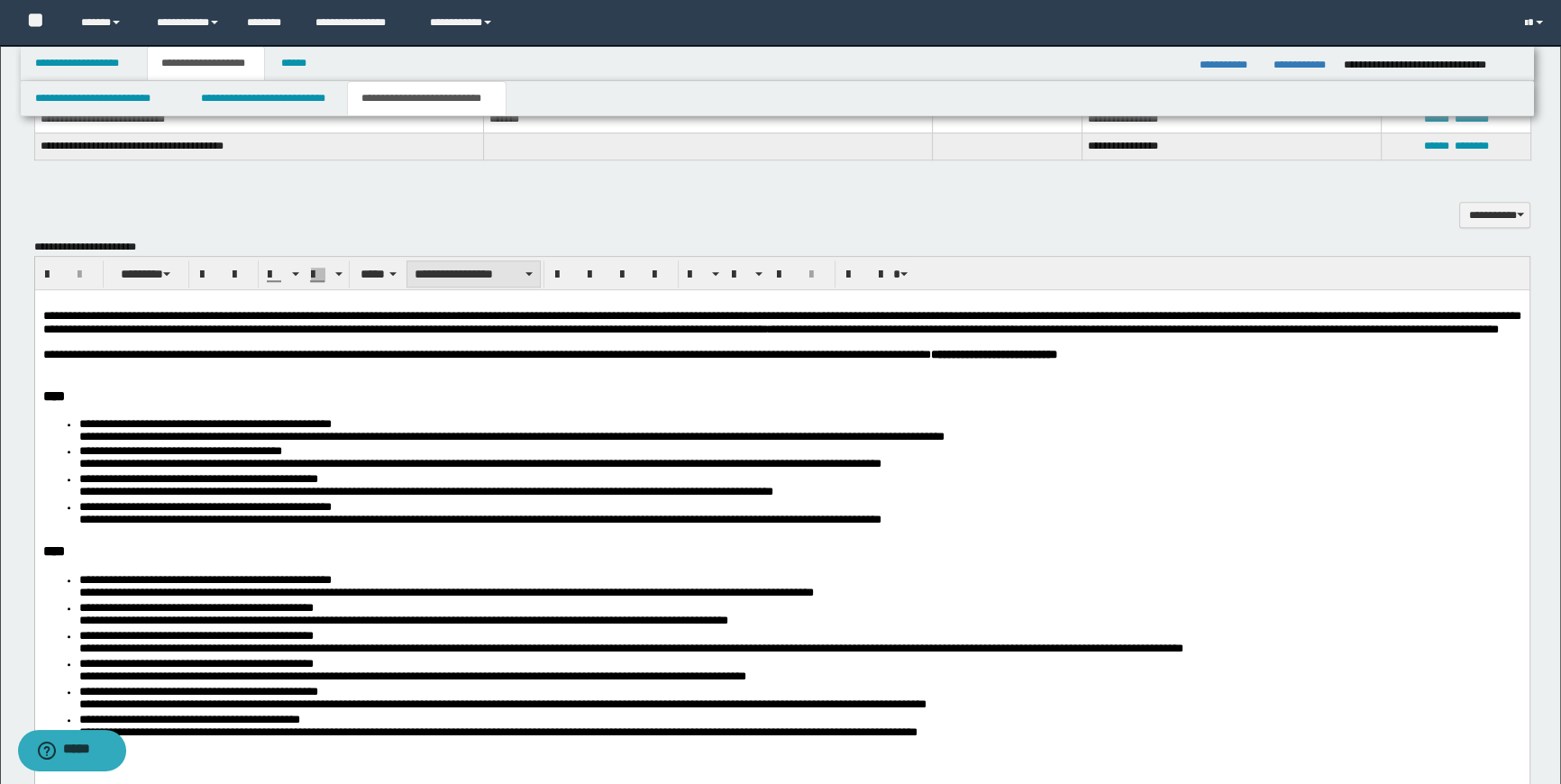 click on "**********" at bounding box center [473, 274] 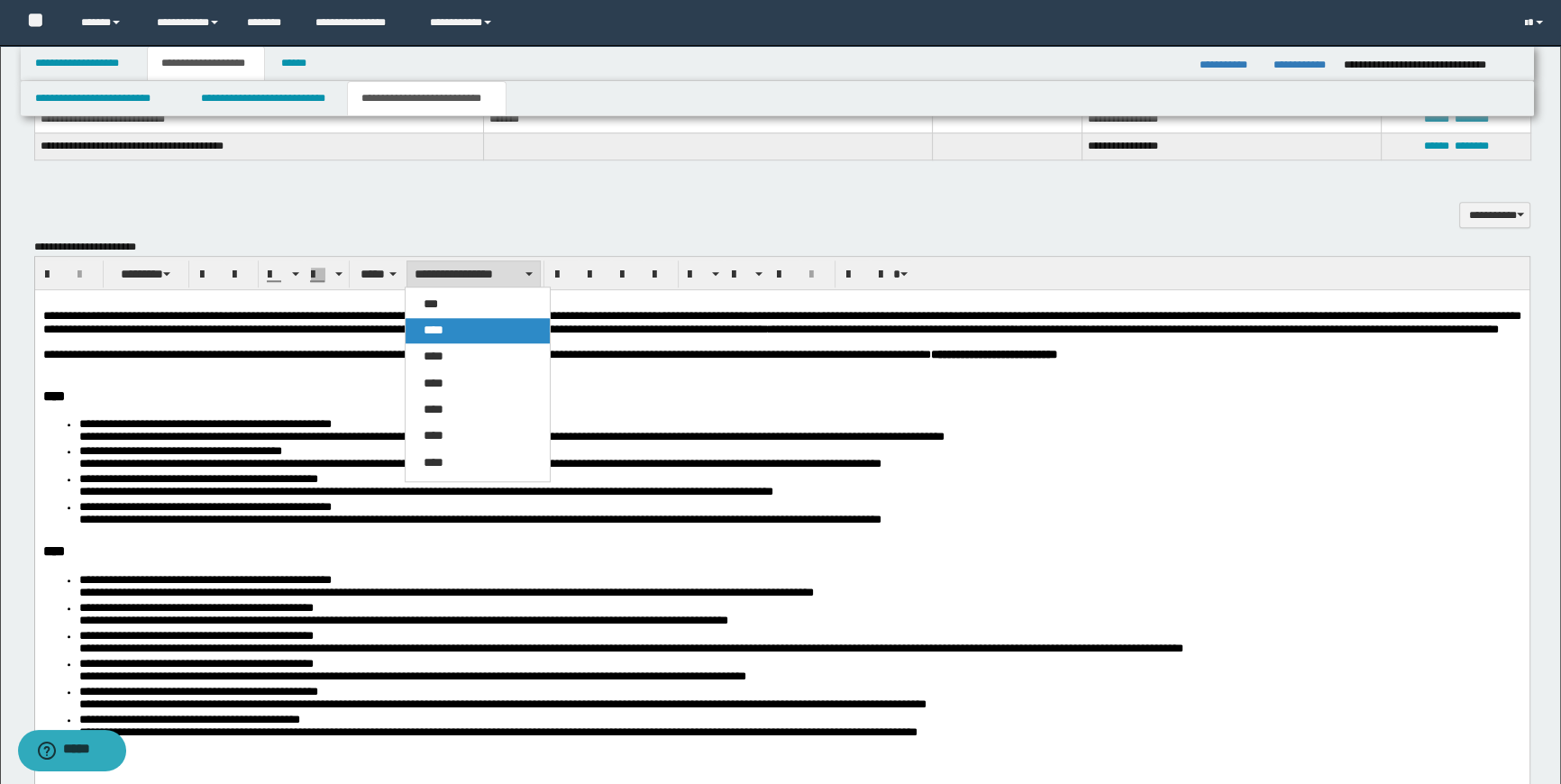 drag, startPoint x: 434, startPoint y: 327, endPoint x: 417, endPoint y: 87, distance: 240.60133 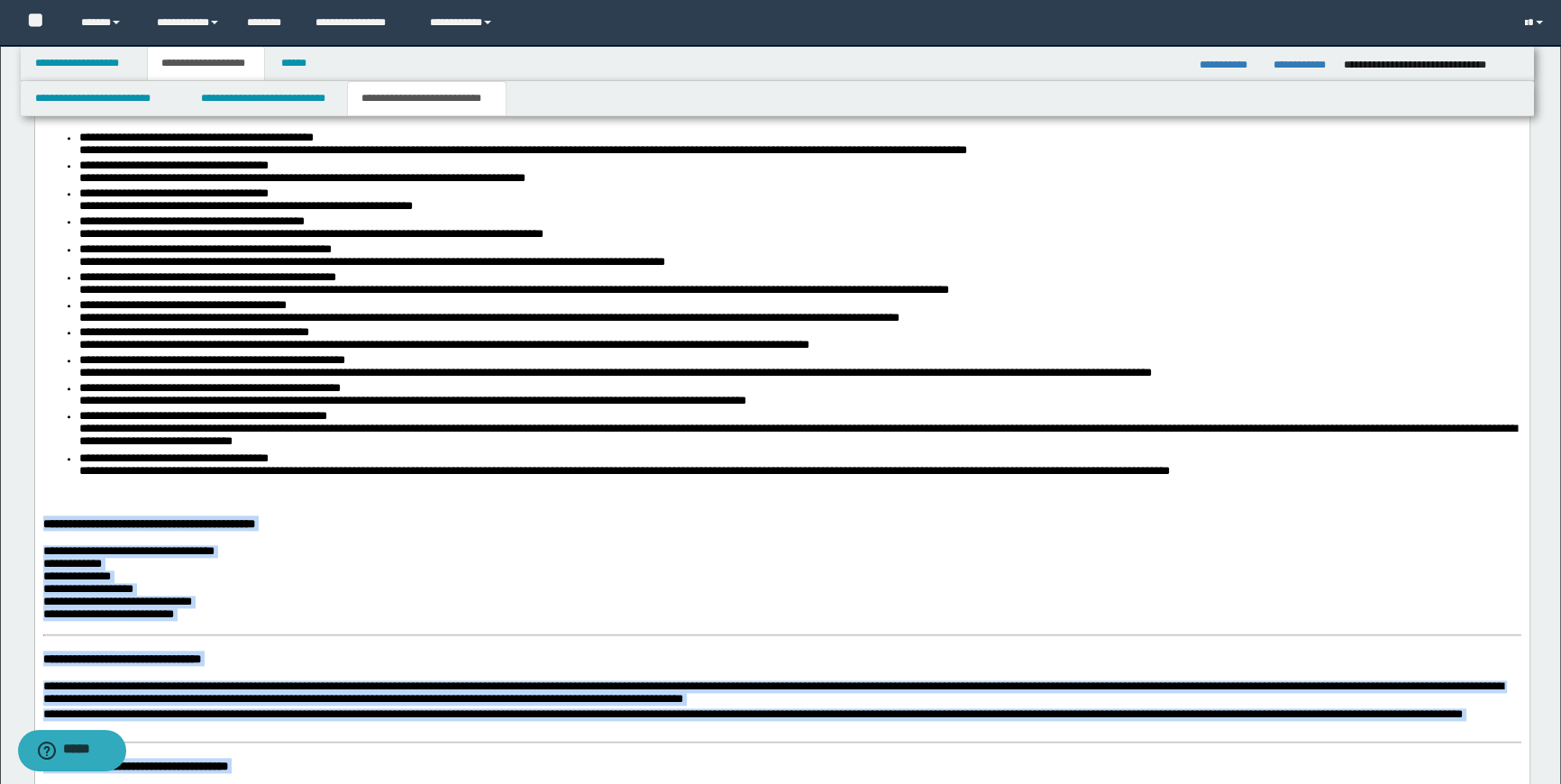 scroll, scrollTop: 2798, scrollLeft: 0, axis: vertical 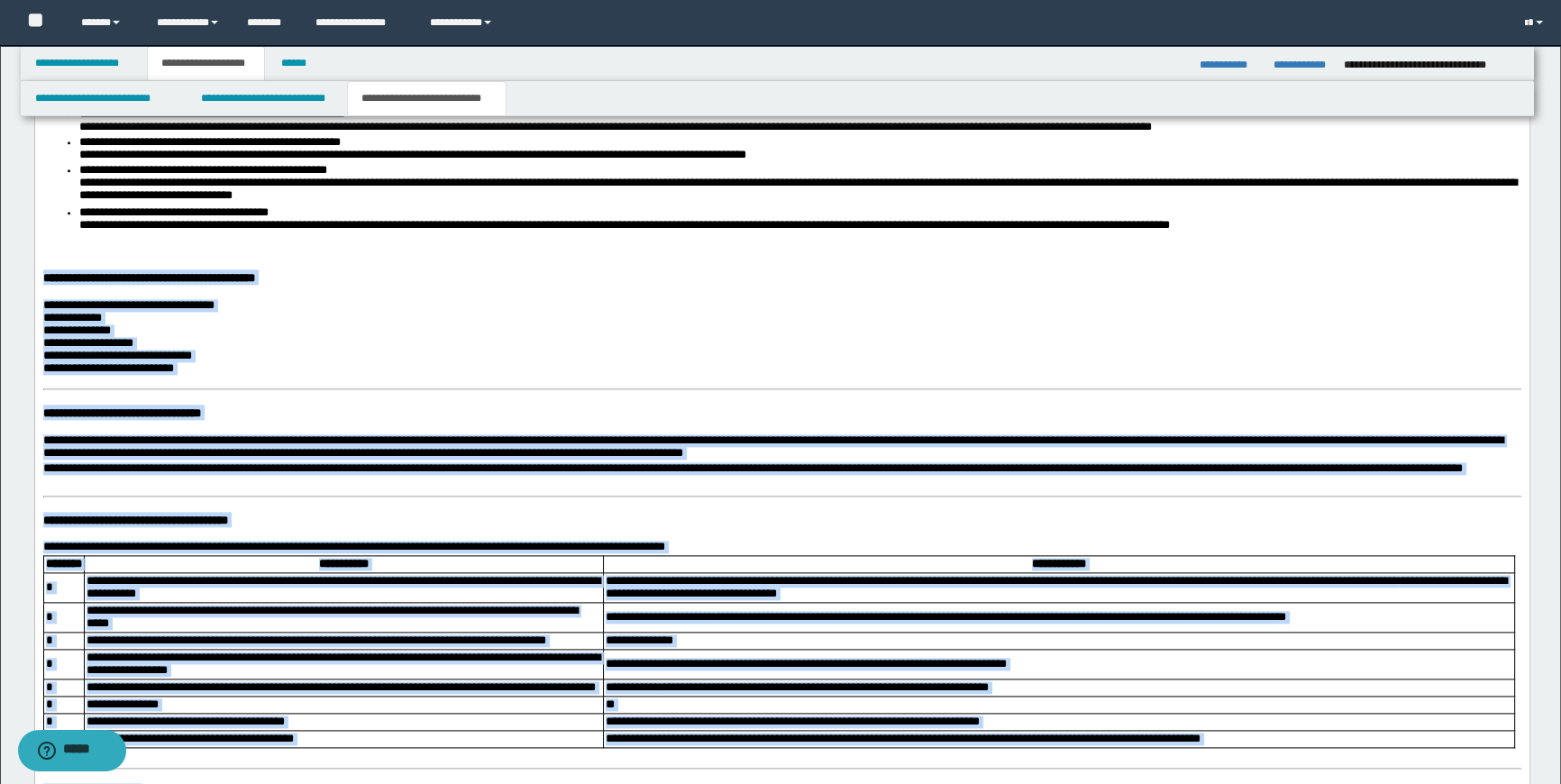 click on "**********" at bounding box center [781, 1203] 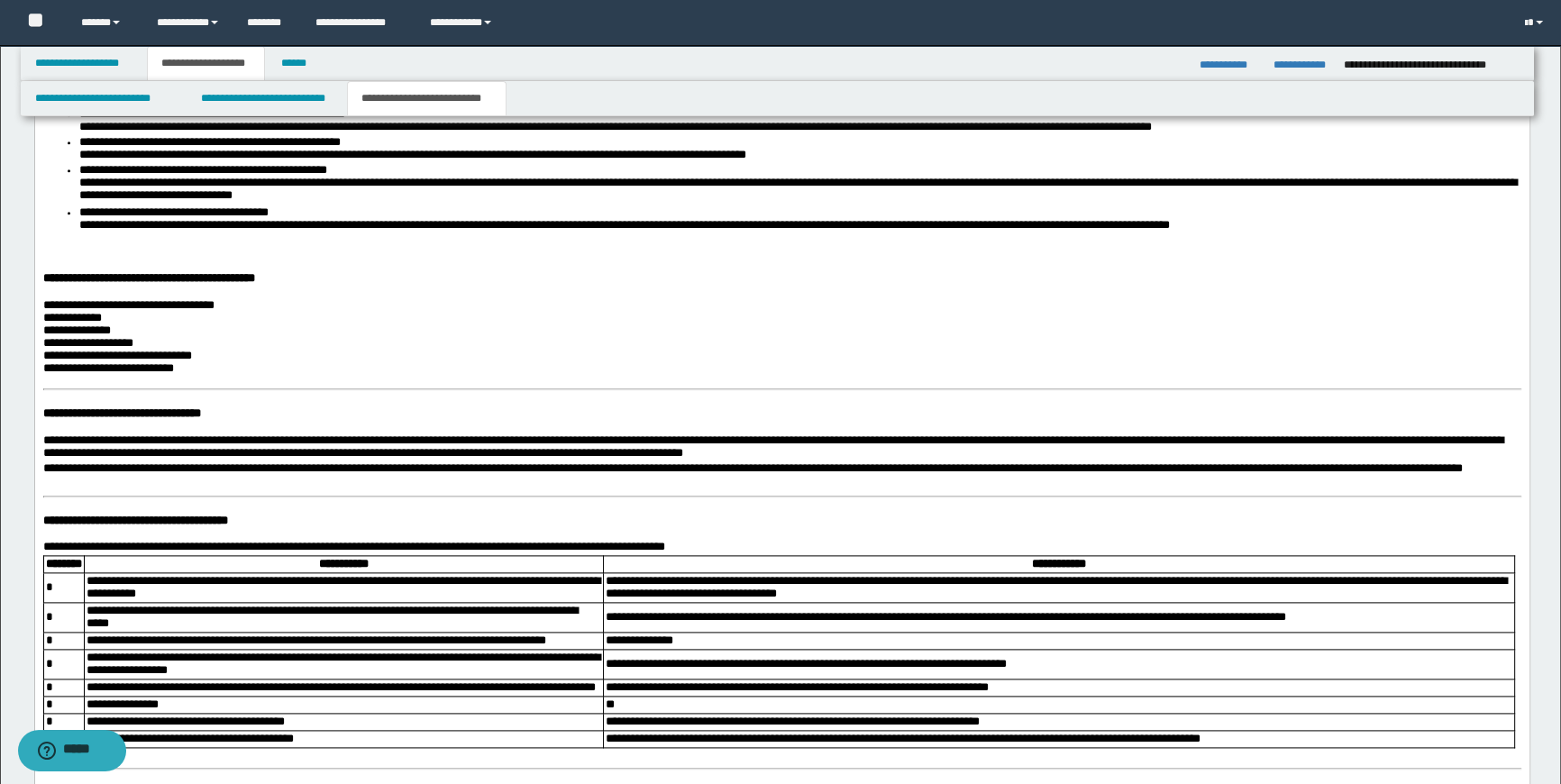 click on "**********" at bounding box center [121, 414] 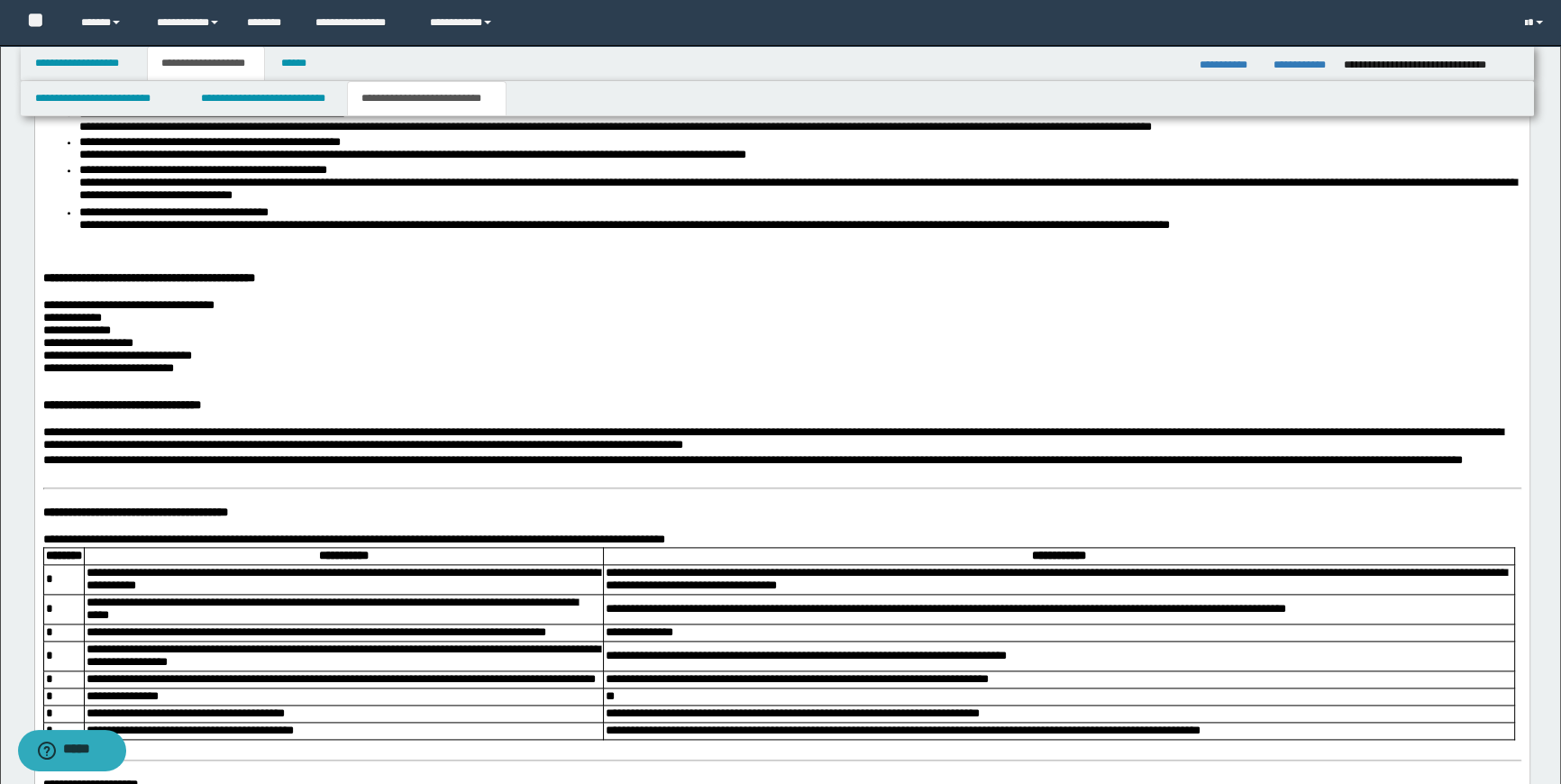 click on "**********" at bounding box center [781, 1199] 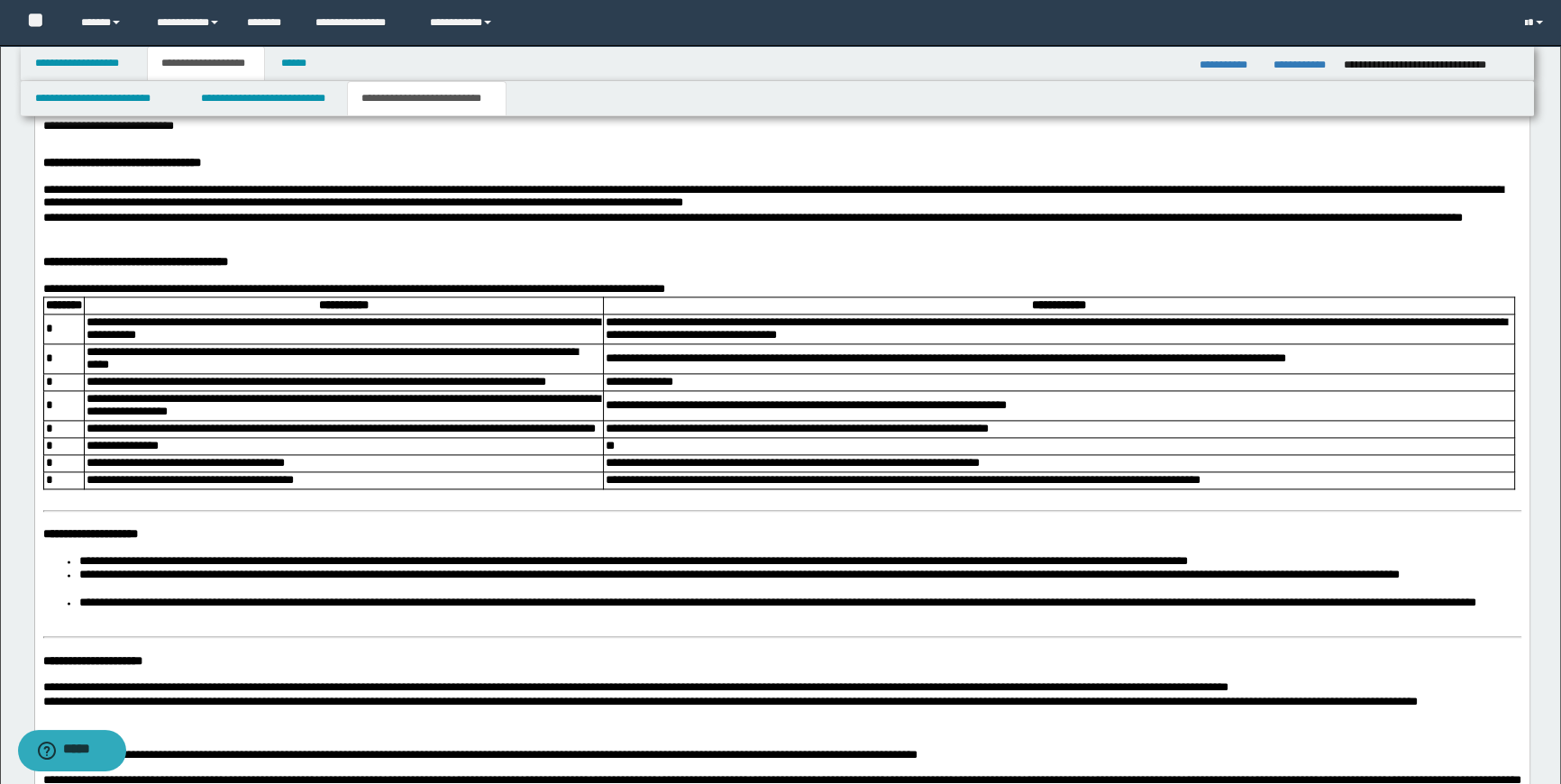 scroll, scrollTop: 3044, scrollLeft: 0, axis: vertical 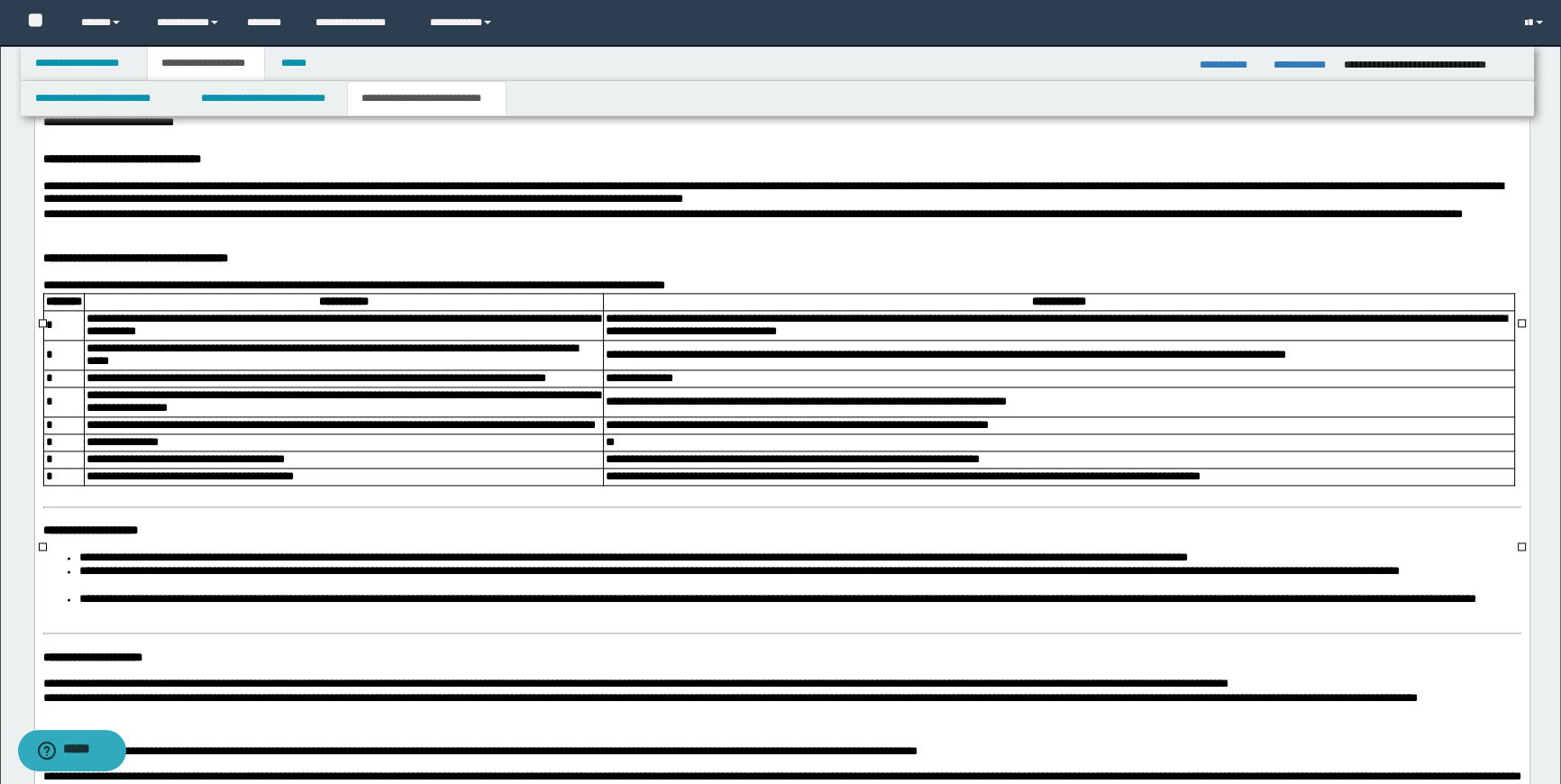click on "**********" at bounding box center [796, 425] 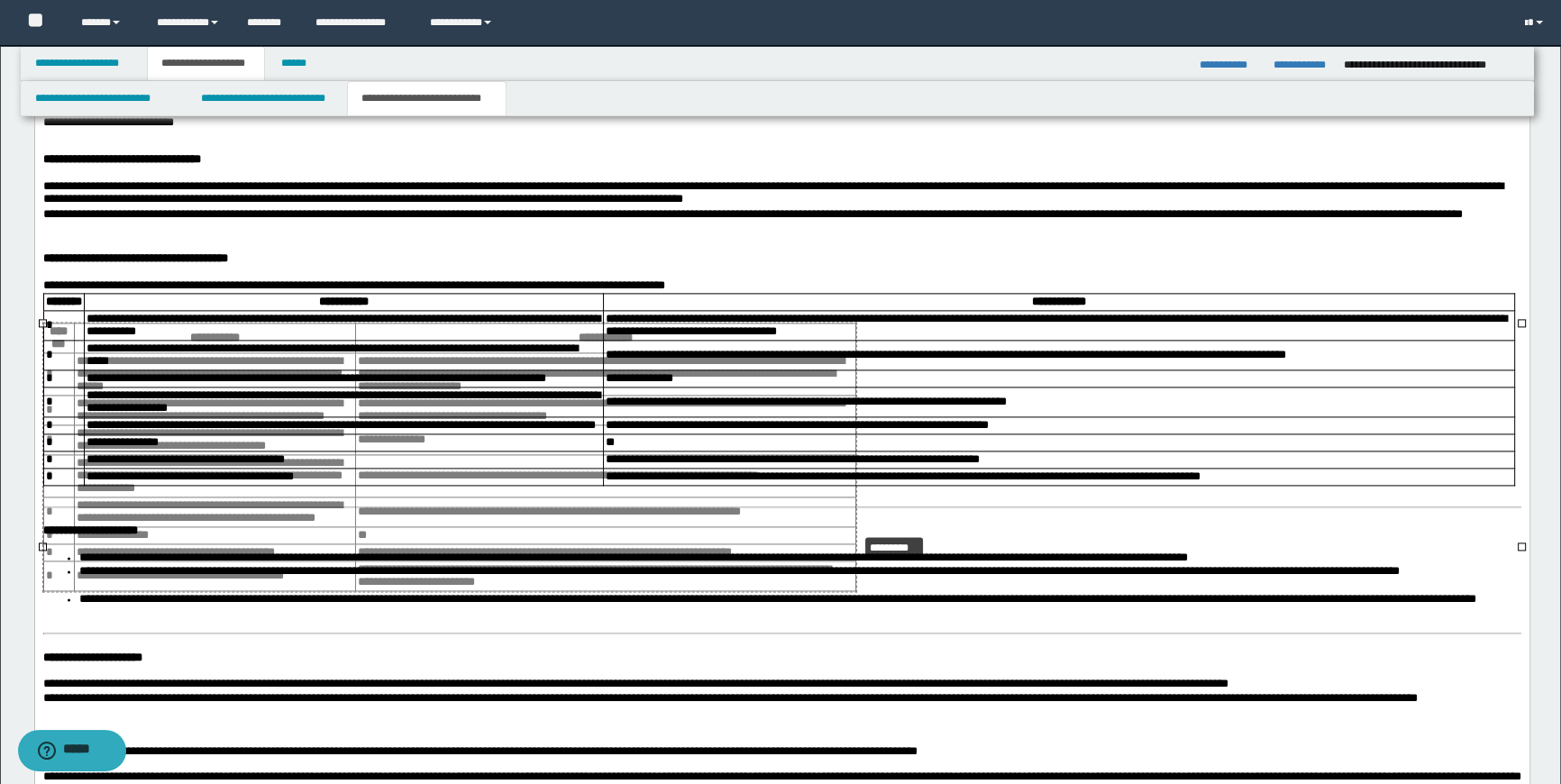 drag, startPoint x: 1520, startPoint y: 547, endPoint x: 915, endPoint y: 533, distance: 605.16196 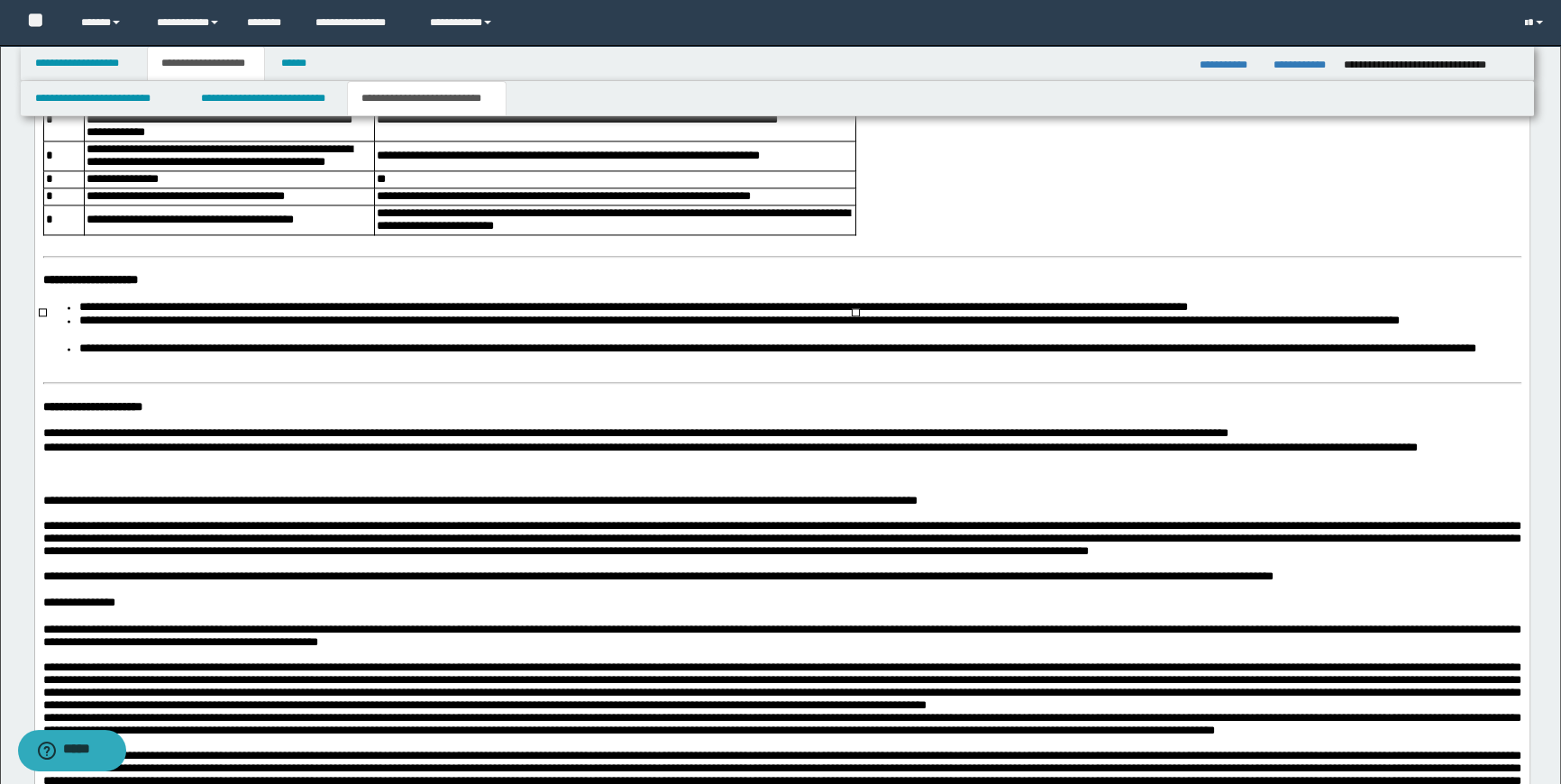 scroll, scrollTop: 3371, scrollLeft: 0, axis: vertical 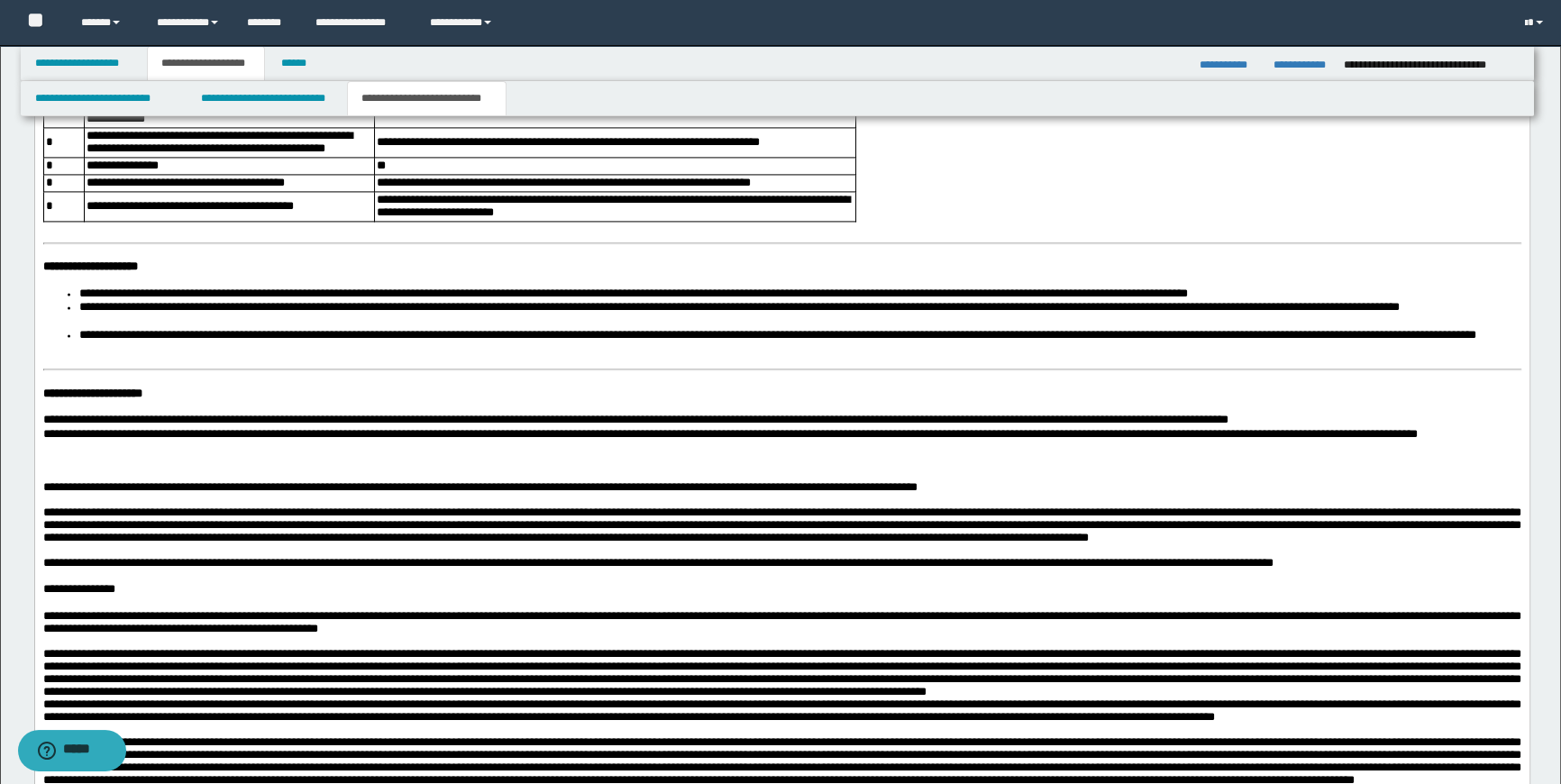 click on "**********" at bounding box center (781, 653) 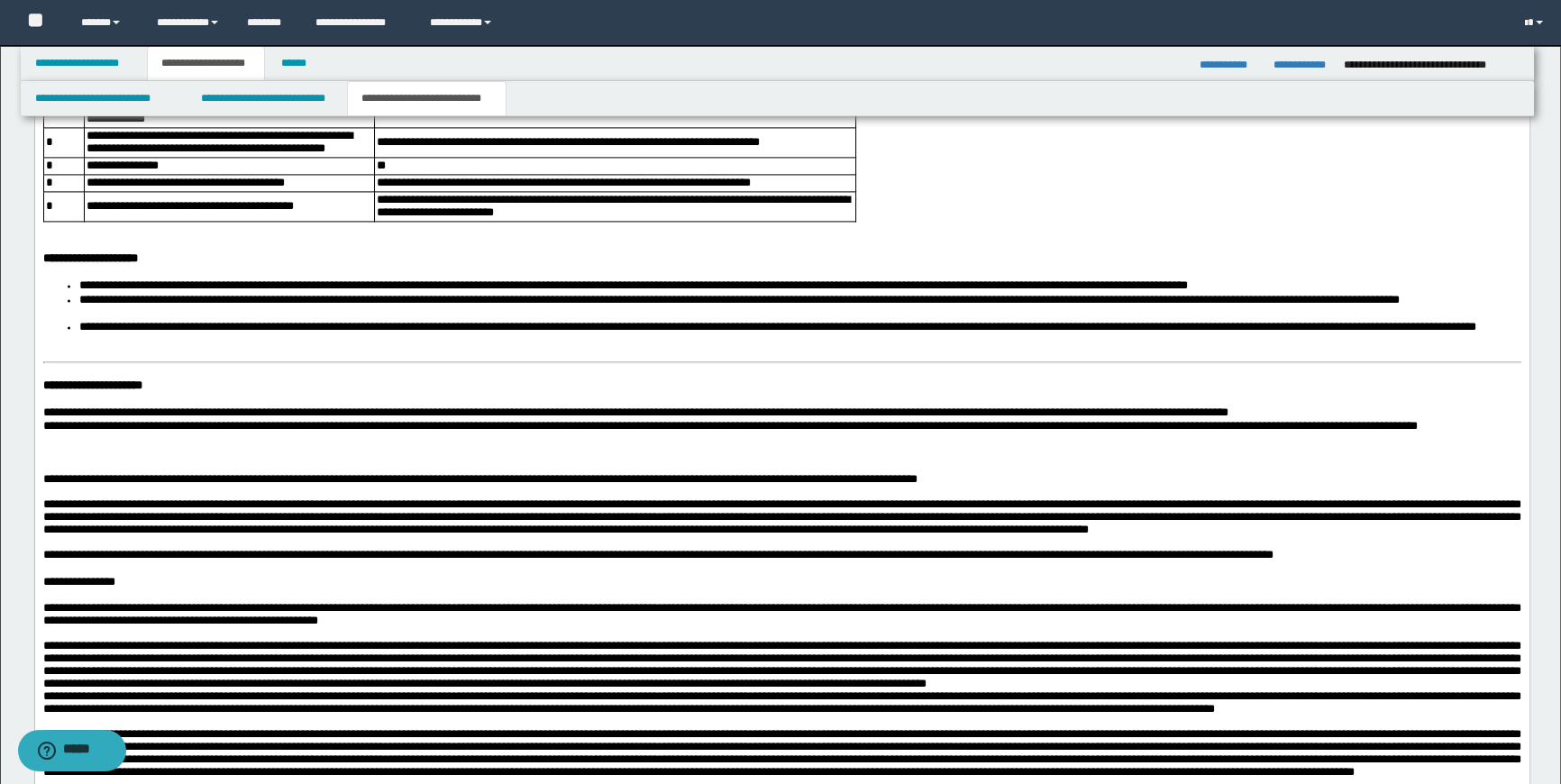 click on "**********" at bounding box center [781, 650] 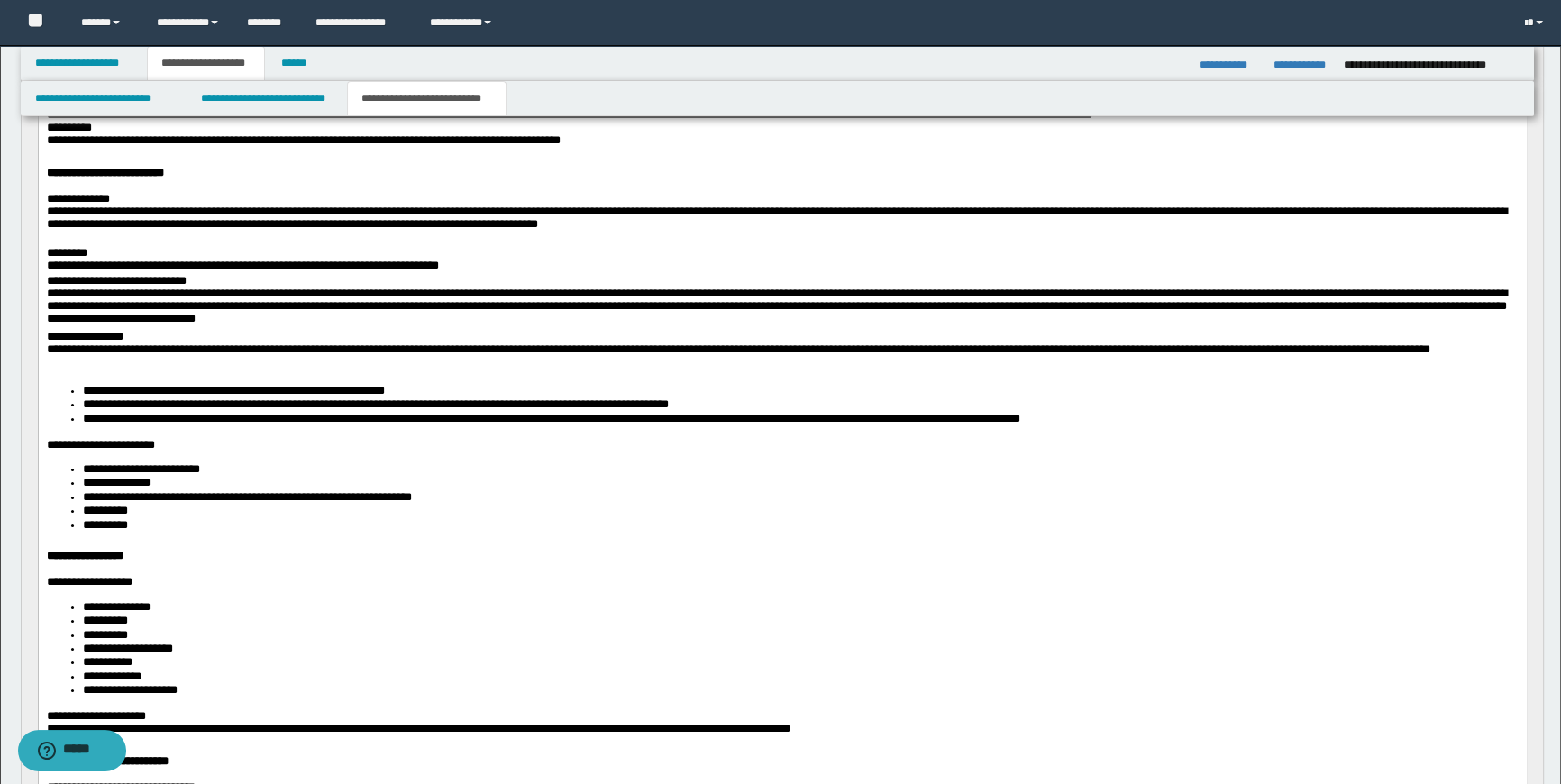 scroll, scrollTop: 13, scrollLeft: 0, axis: vertical 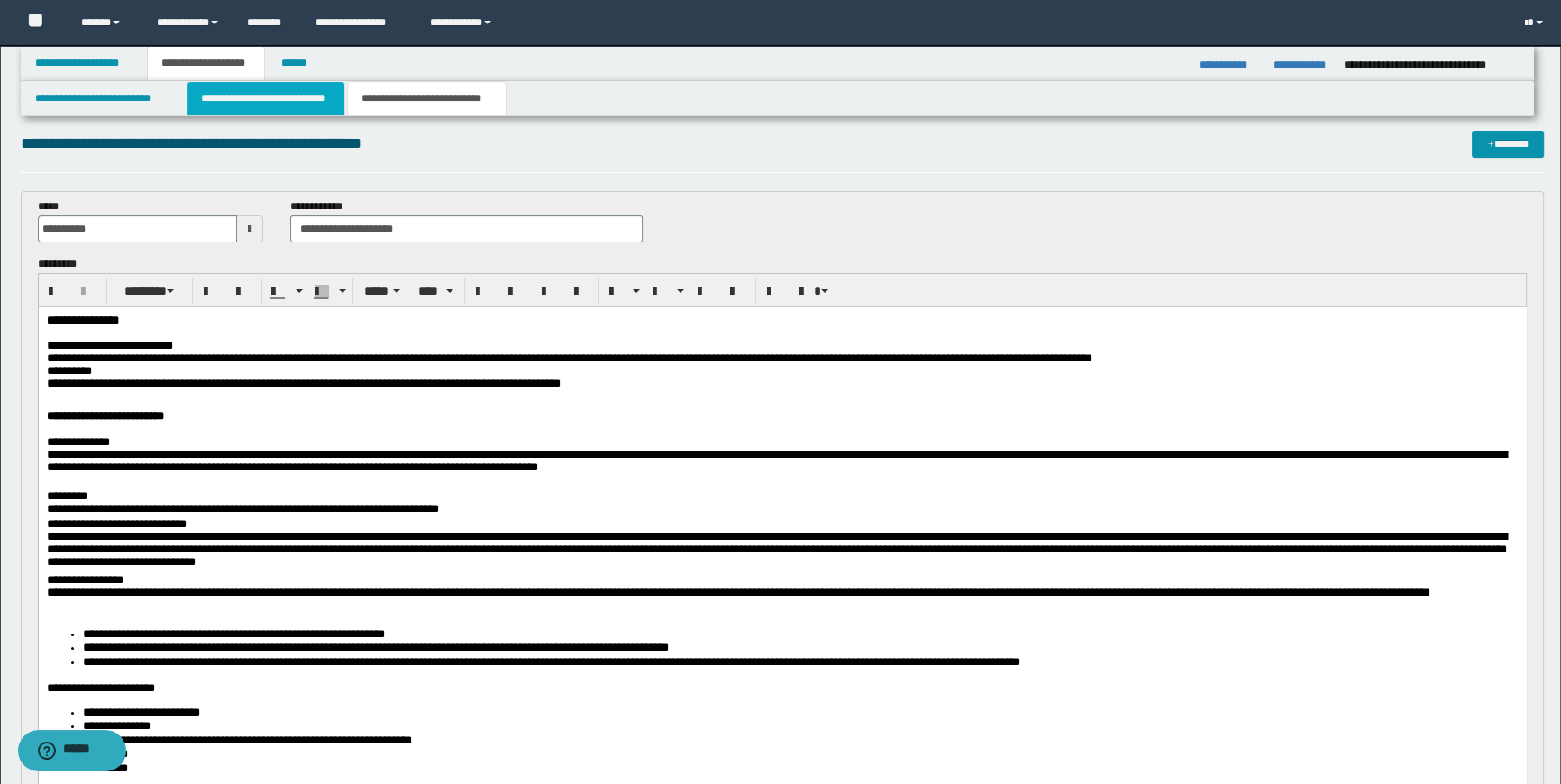 click on "**********" at bounding box center (265, 98) 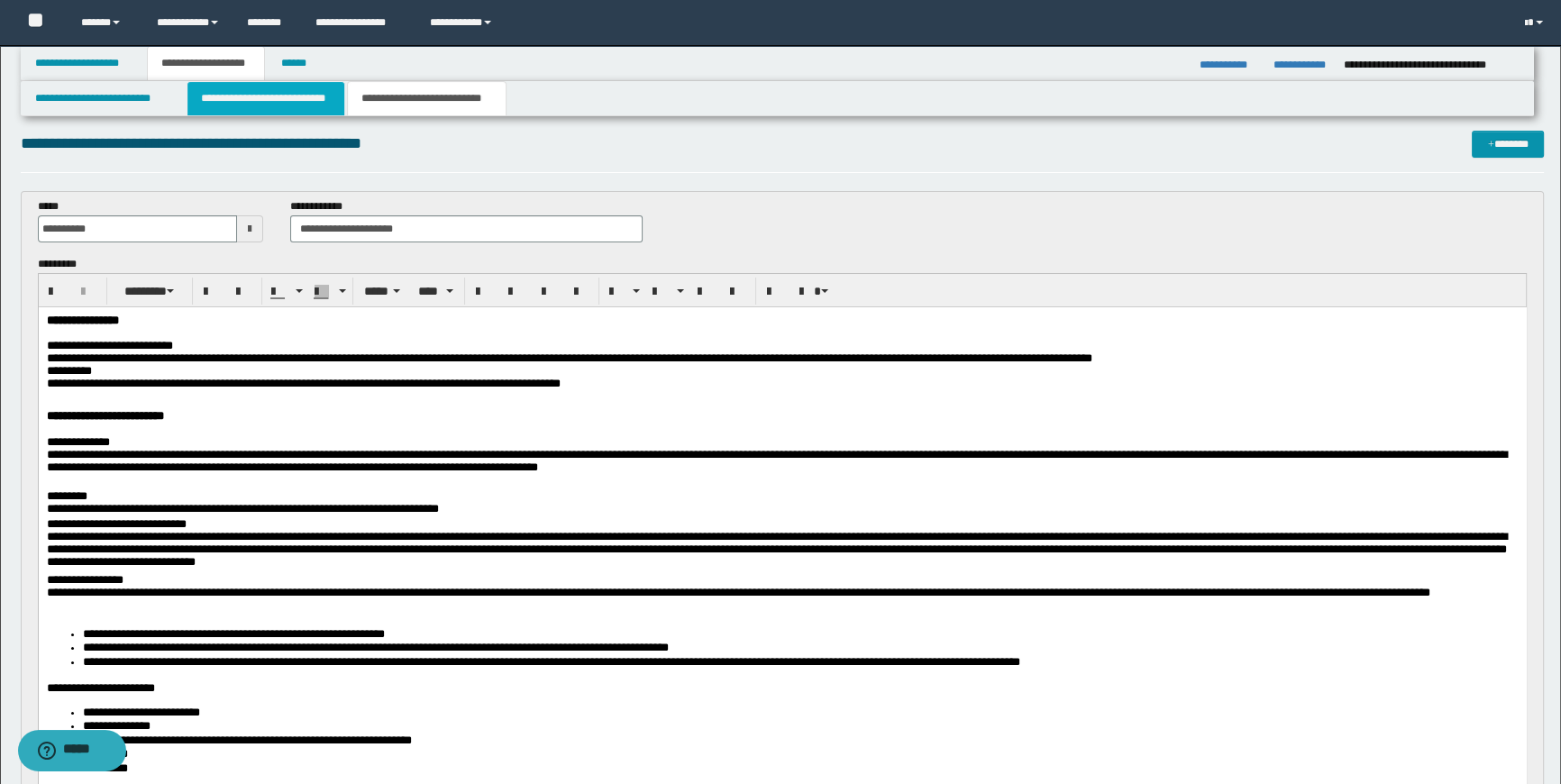 type 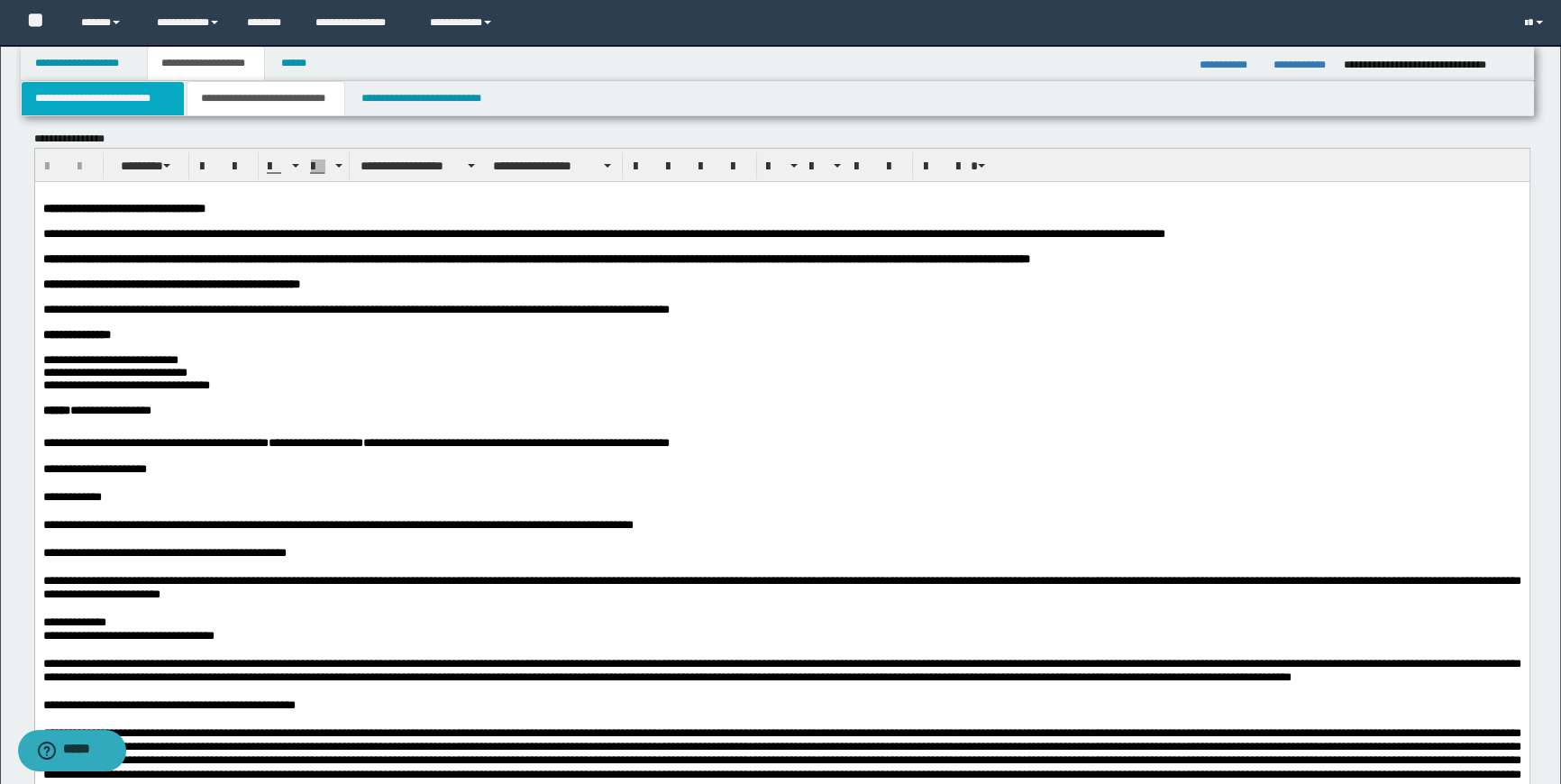 click on "**********" at bounding box center (103, 98) 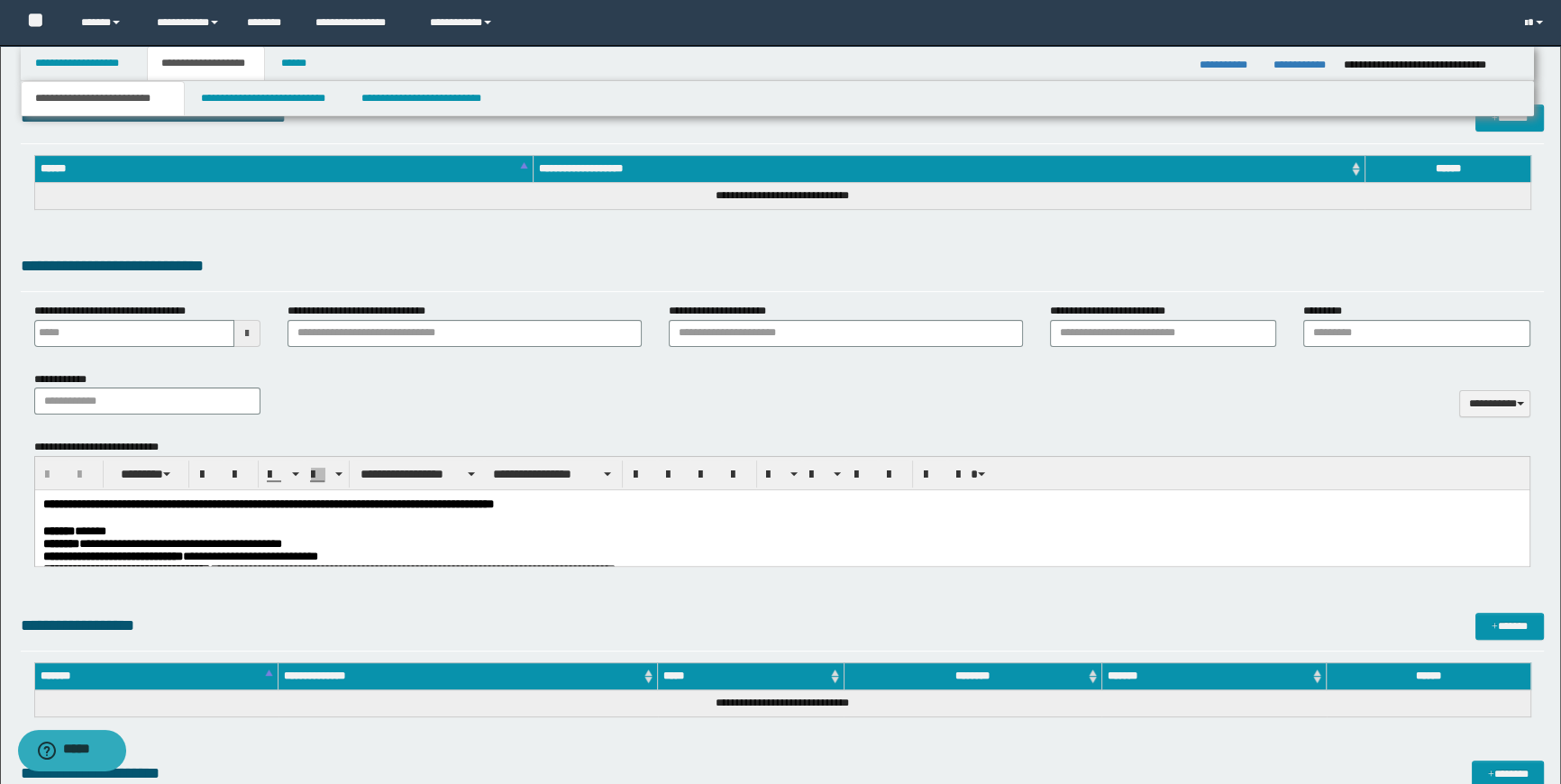scroll, scrollTop: 611, scrollLeft: 0, axis: vertical 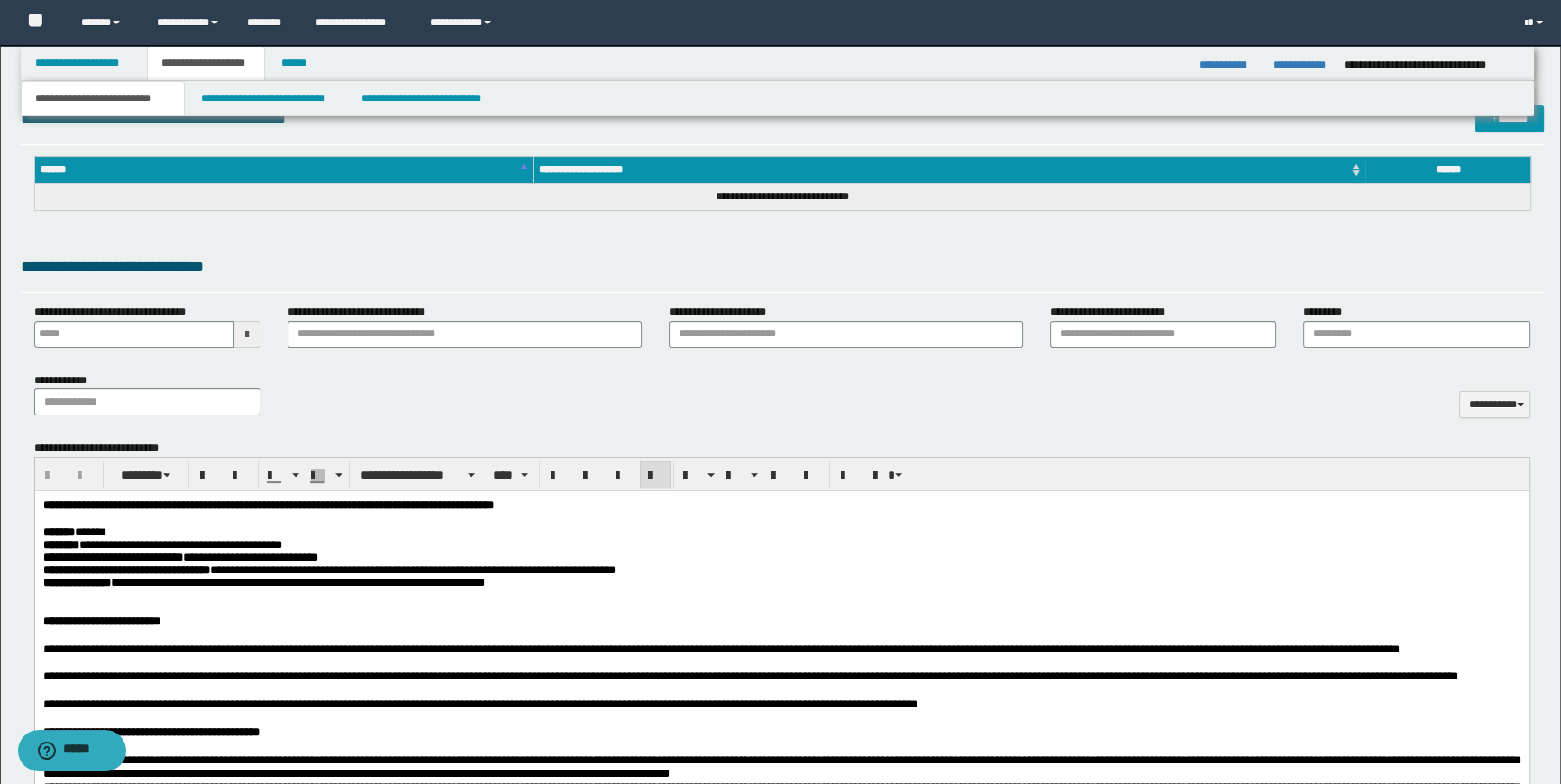 click on "***** * *******" at bounding box center (781, 533) 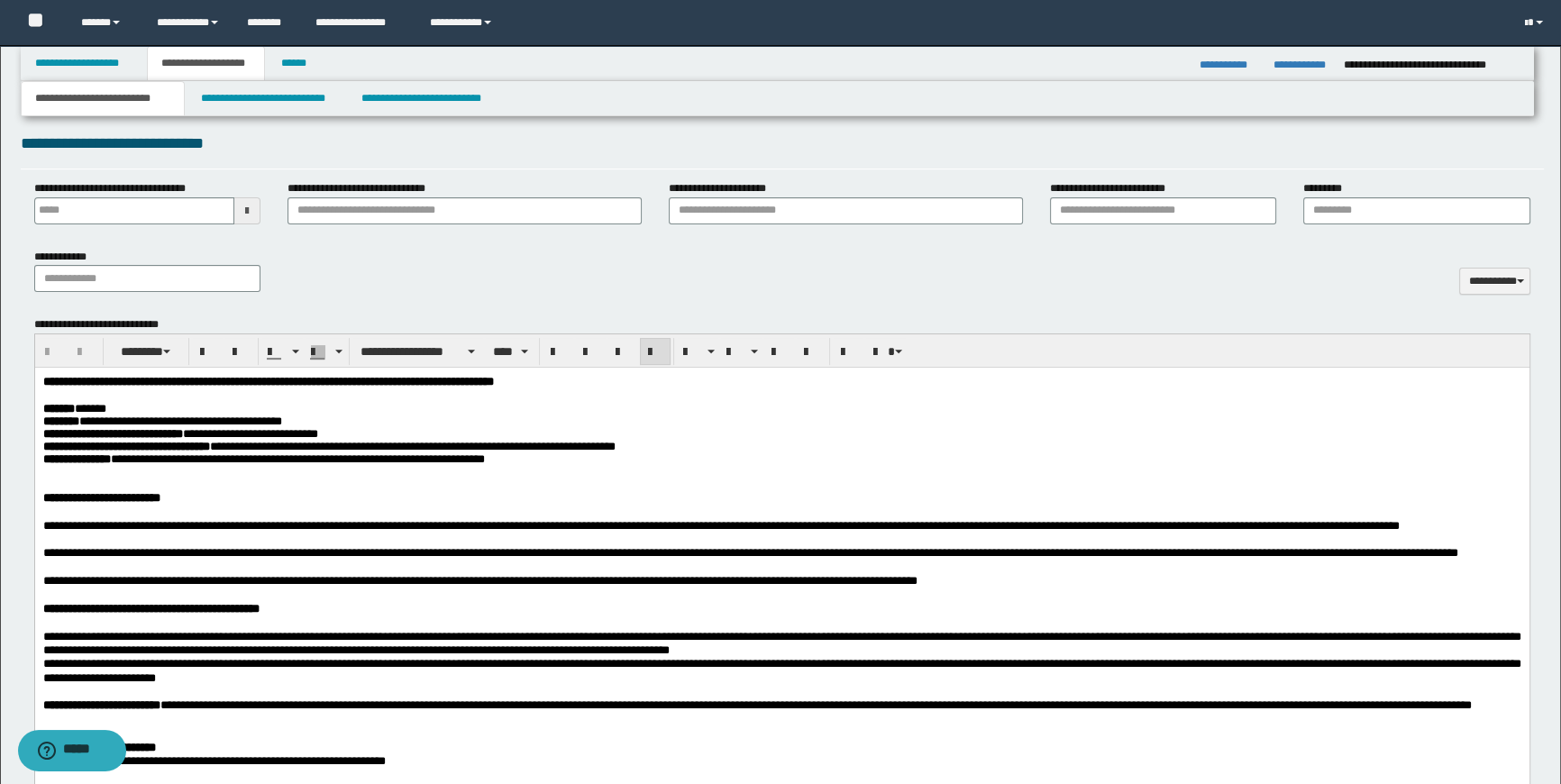 scroll, scrollTop: 775, scrollLeft: 0, axis: vertical 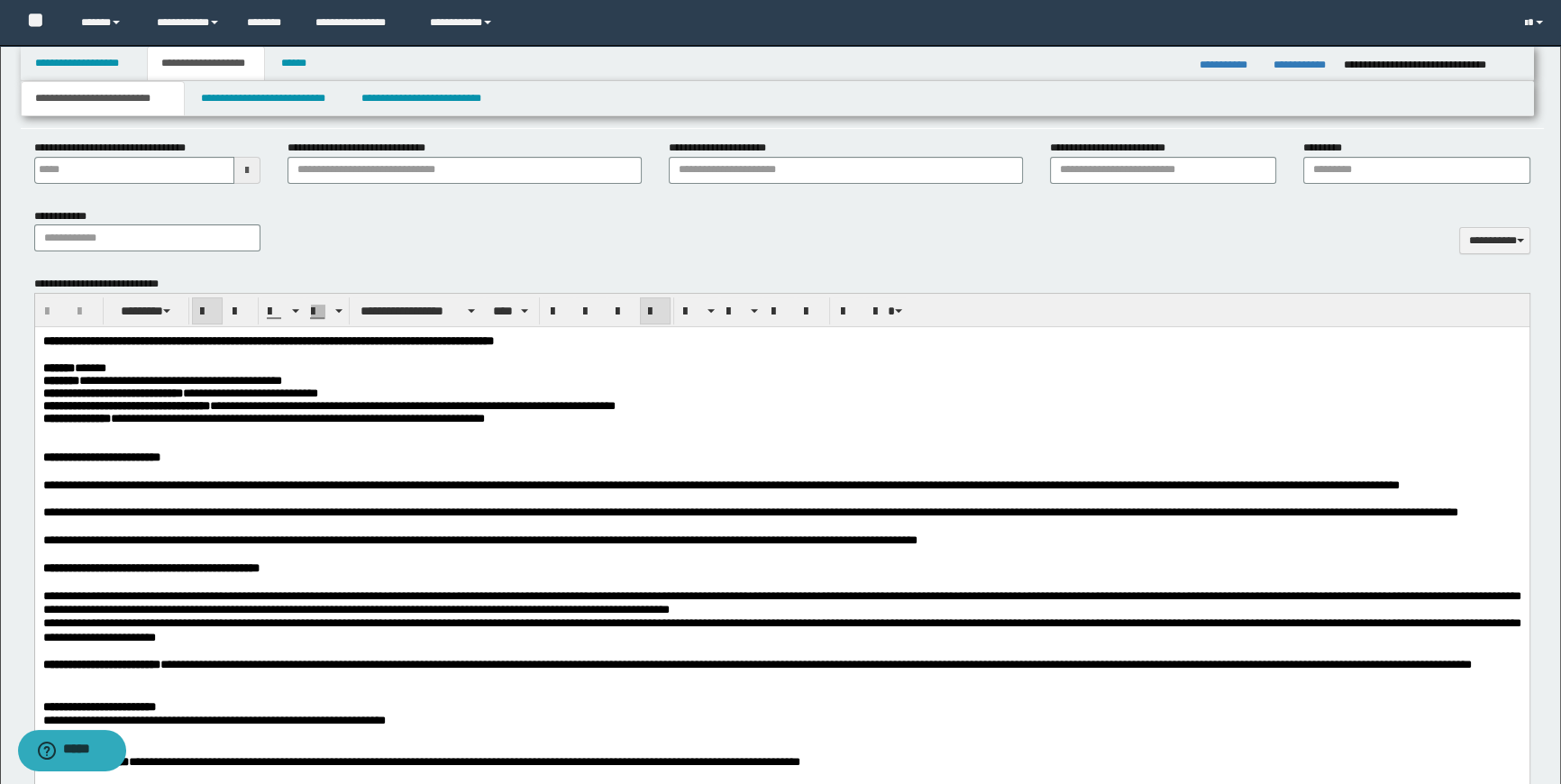 drag, startPoint x: 40, startPoint y: 342, endPoint x: 60, endPoint y: 343, distance: 20.024984 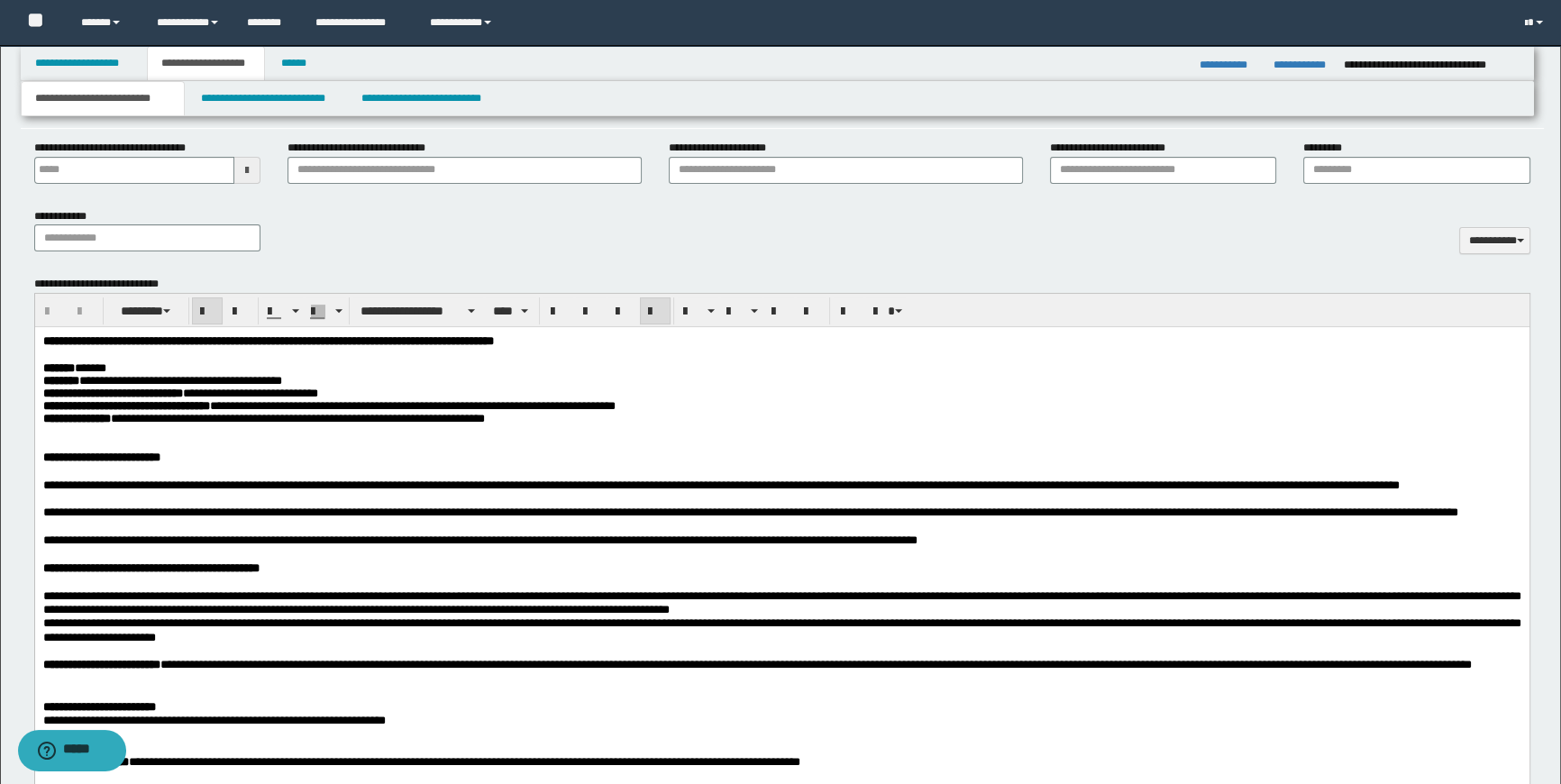 click on "**********" at bounding box center (781, 6045) 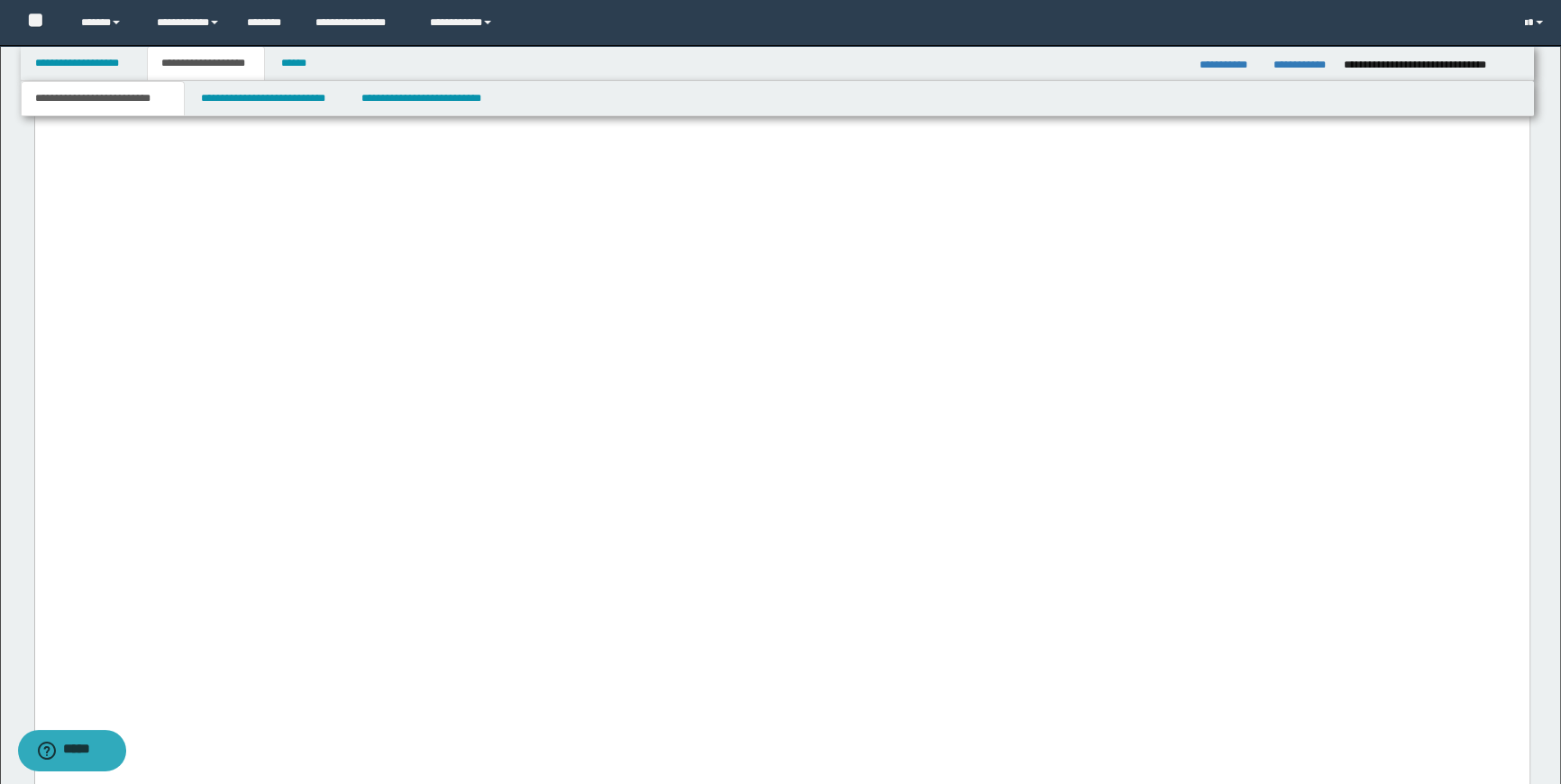 scroll, scrollTop: 13598, scrollLeft: 0, axis: vertical 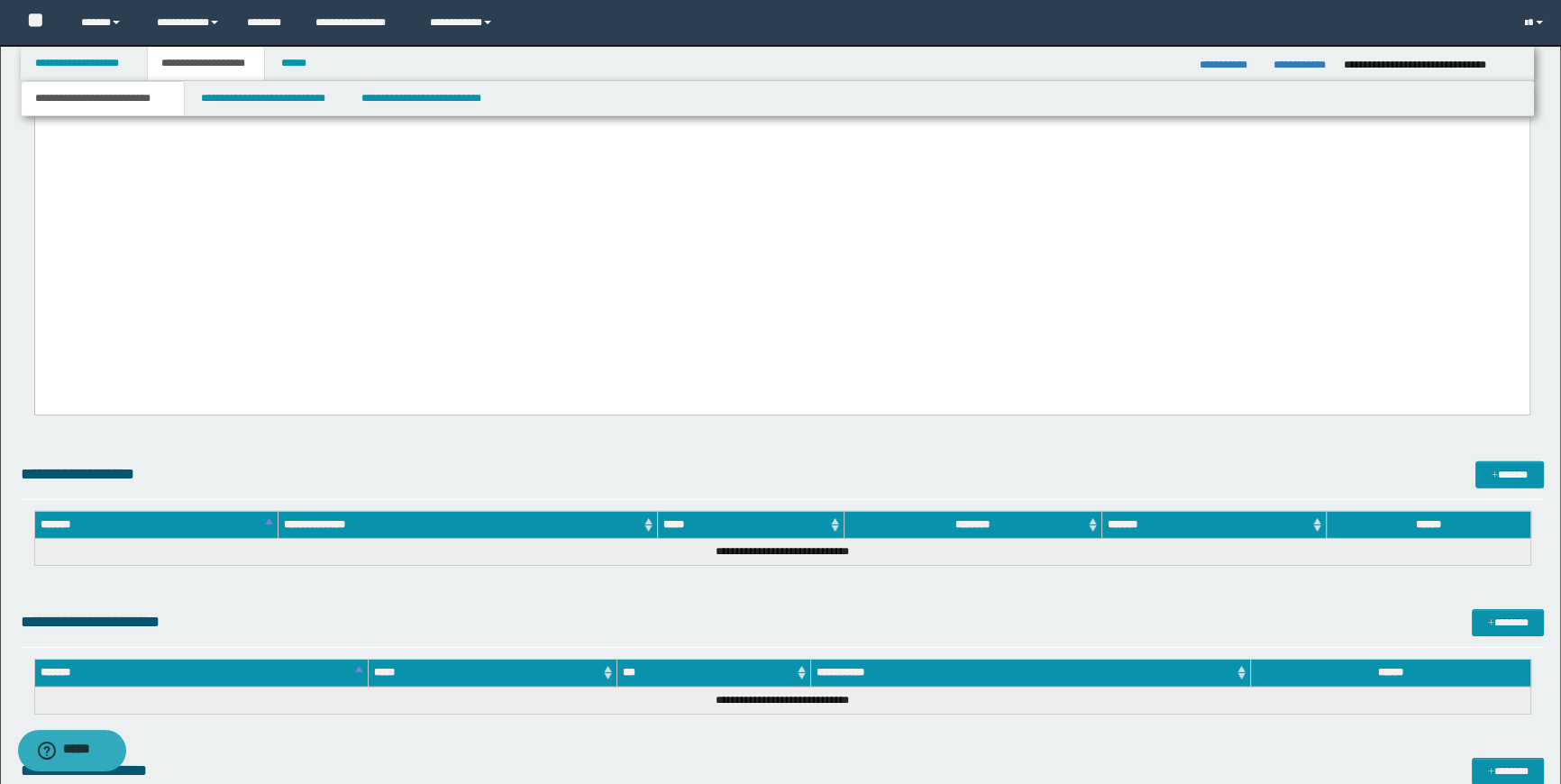 click on "**********" at bounding box center (781, -3121) 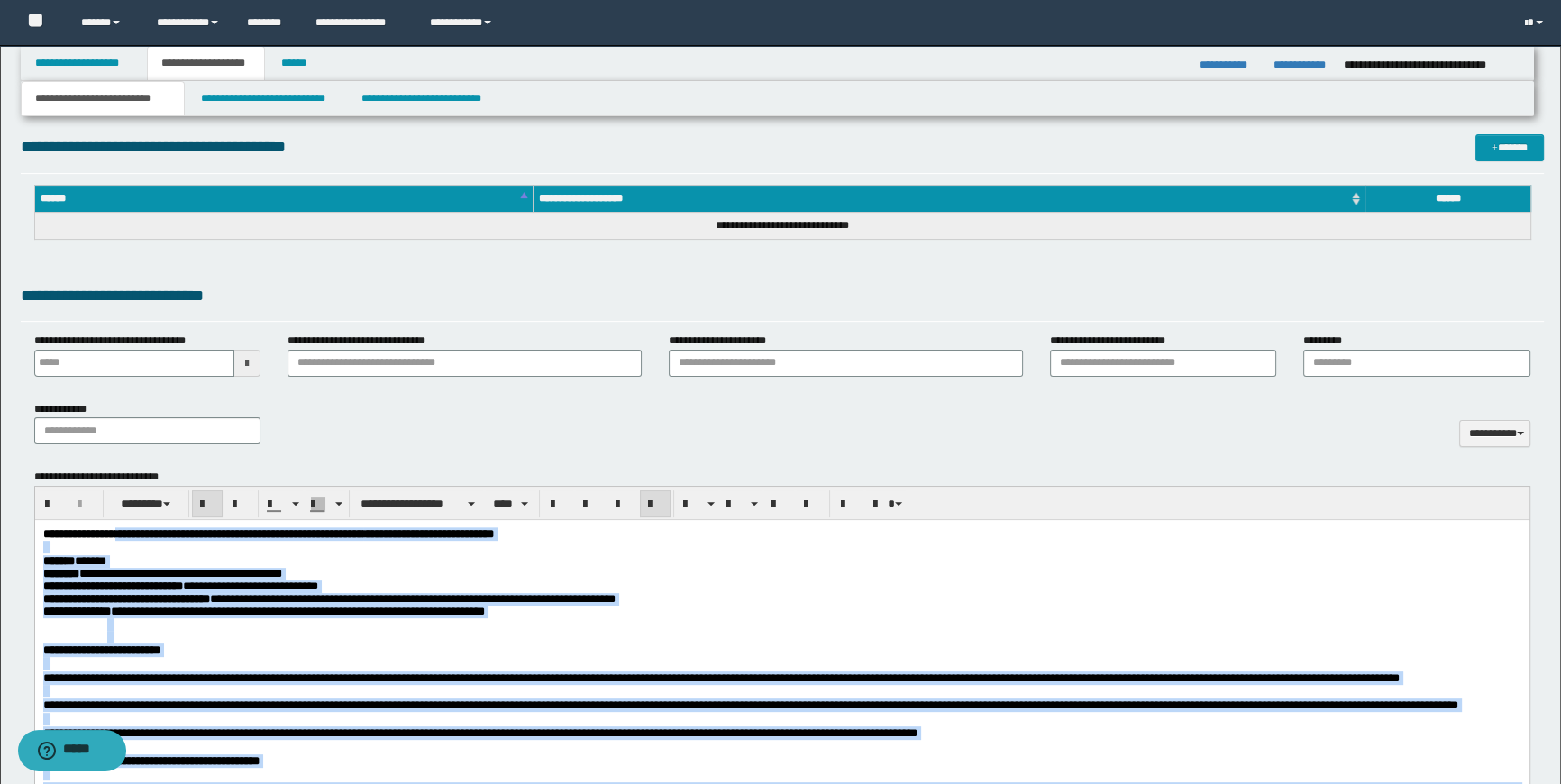 scroll, scrollTop: 428, scrollLeft: 0, axis: vertical 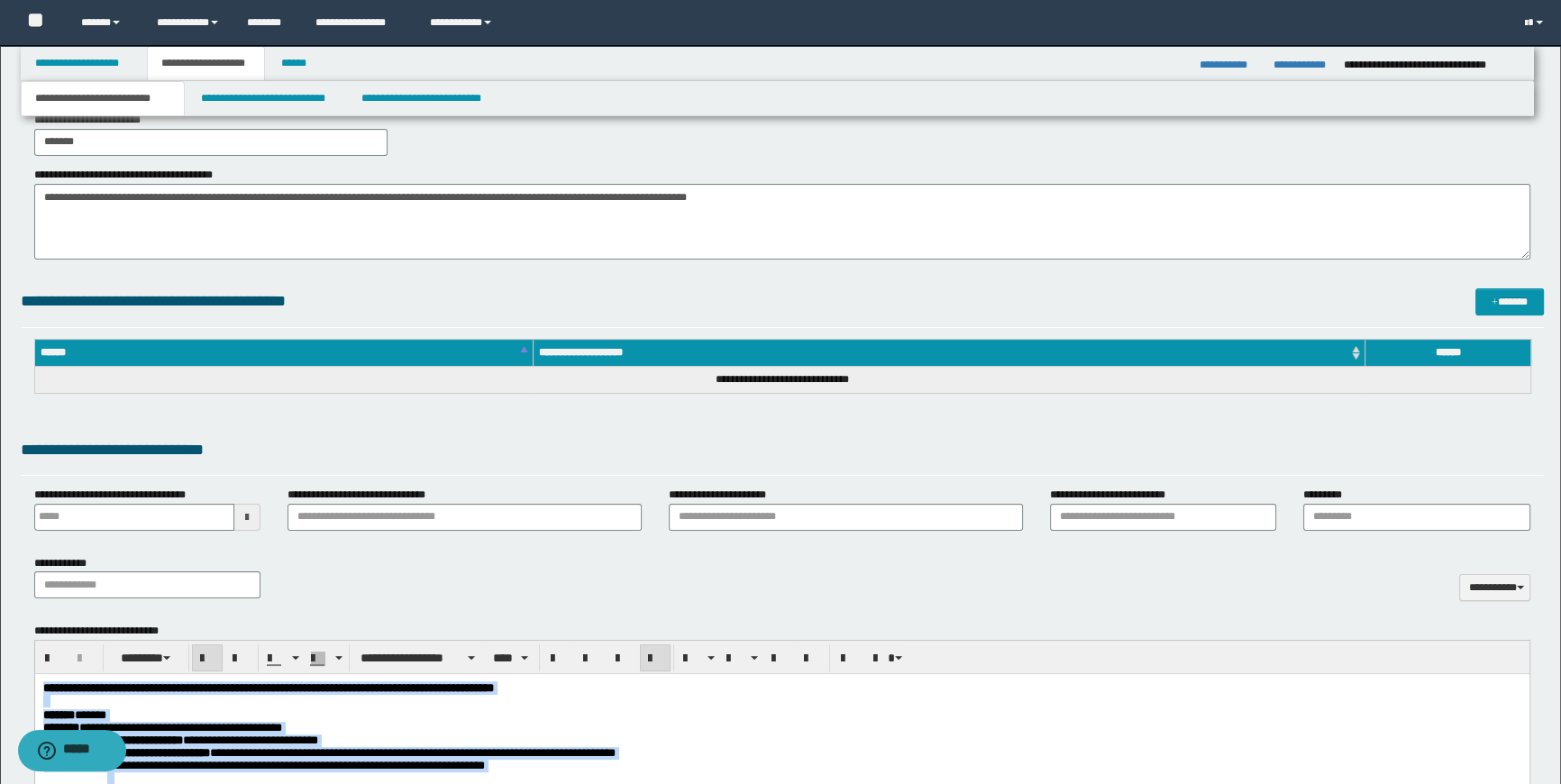 drag, startPoint x: 519, startPoint y: 15461, endPoint x: 23, endPoint y: 646, distance: 14823.301 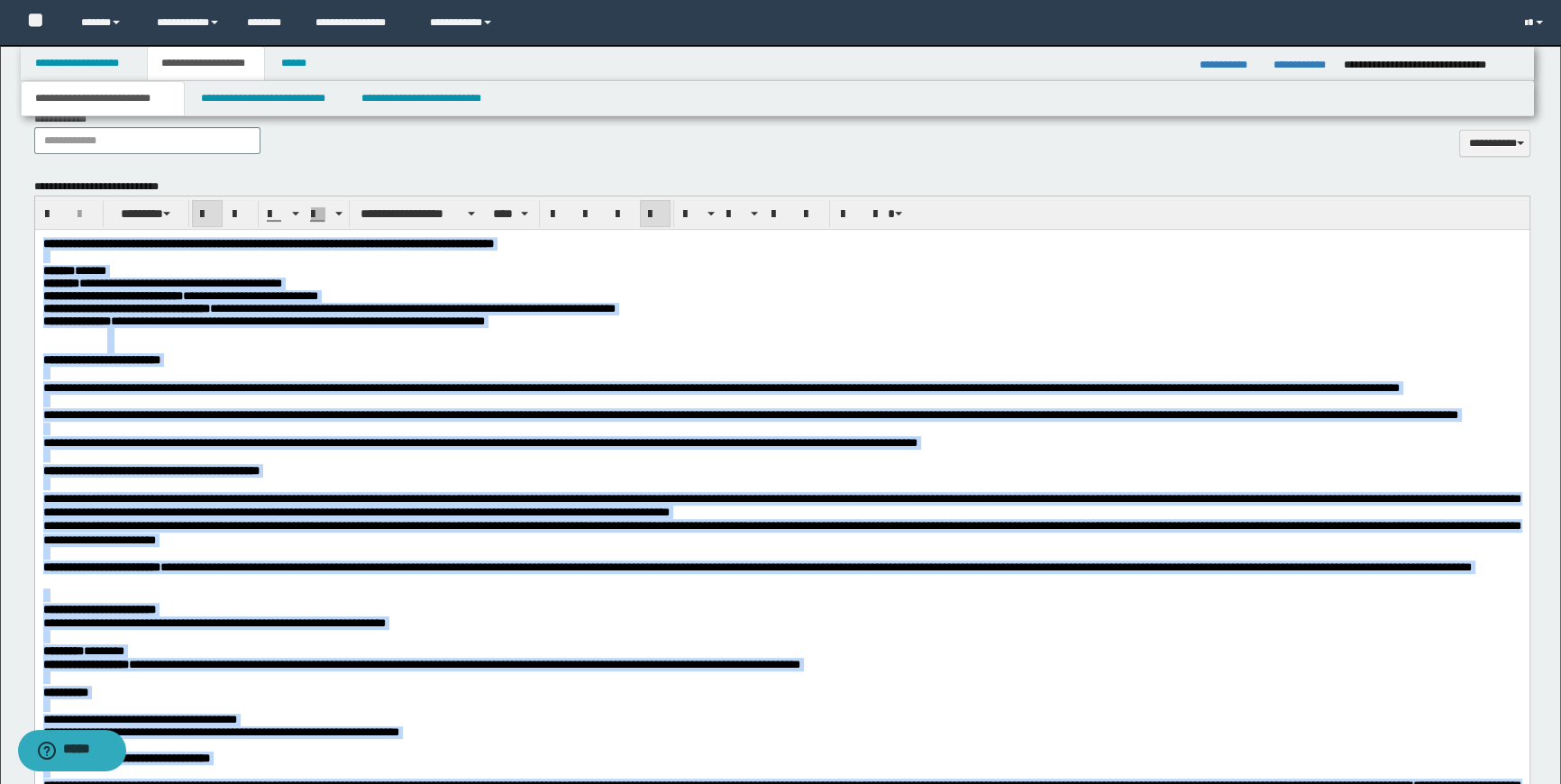 scroll, scrollTop: 919, scrollLeft: 0, axis: vertical 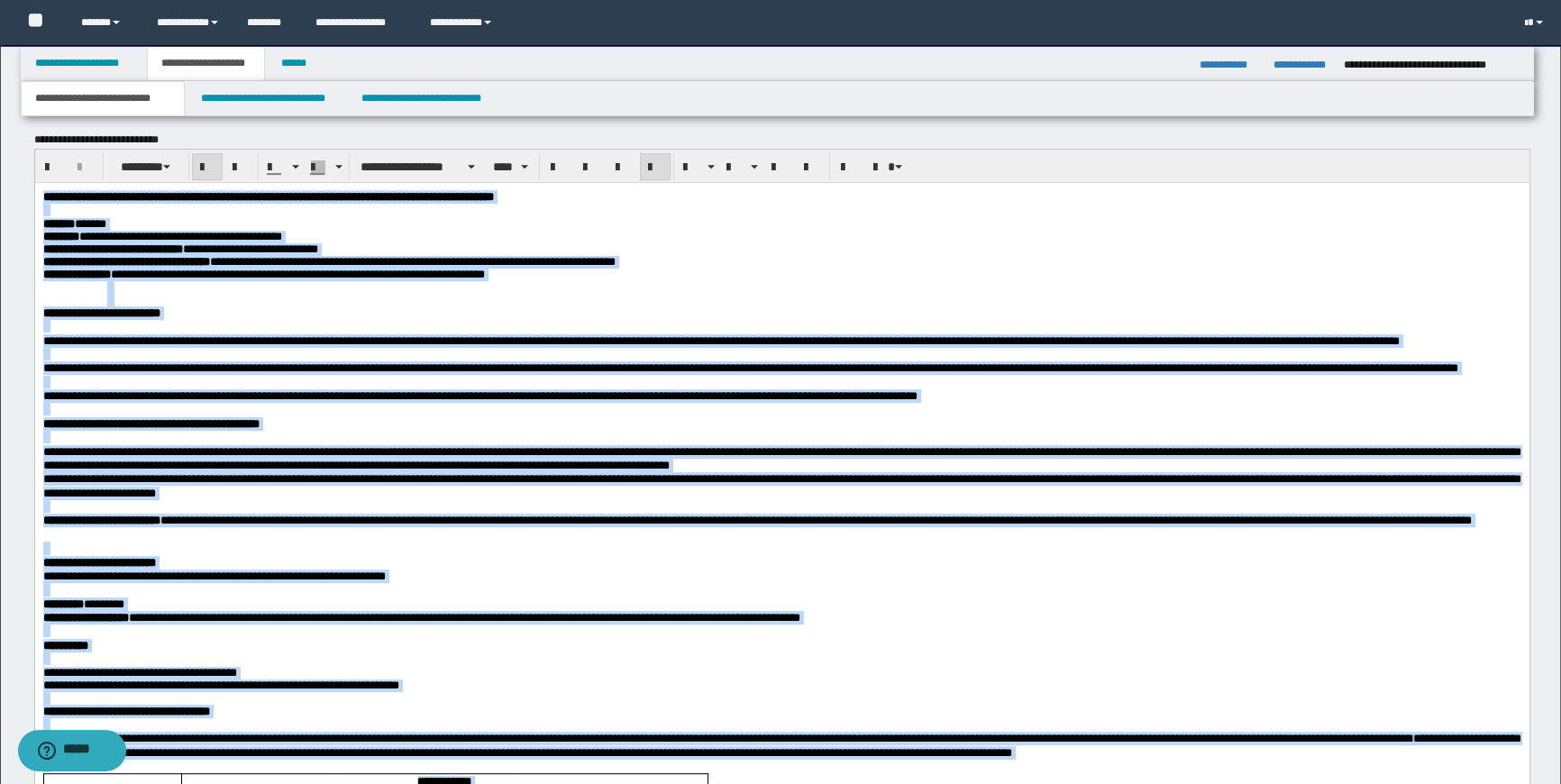 copy on "**********" 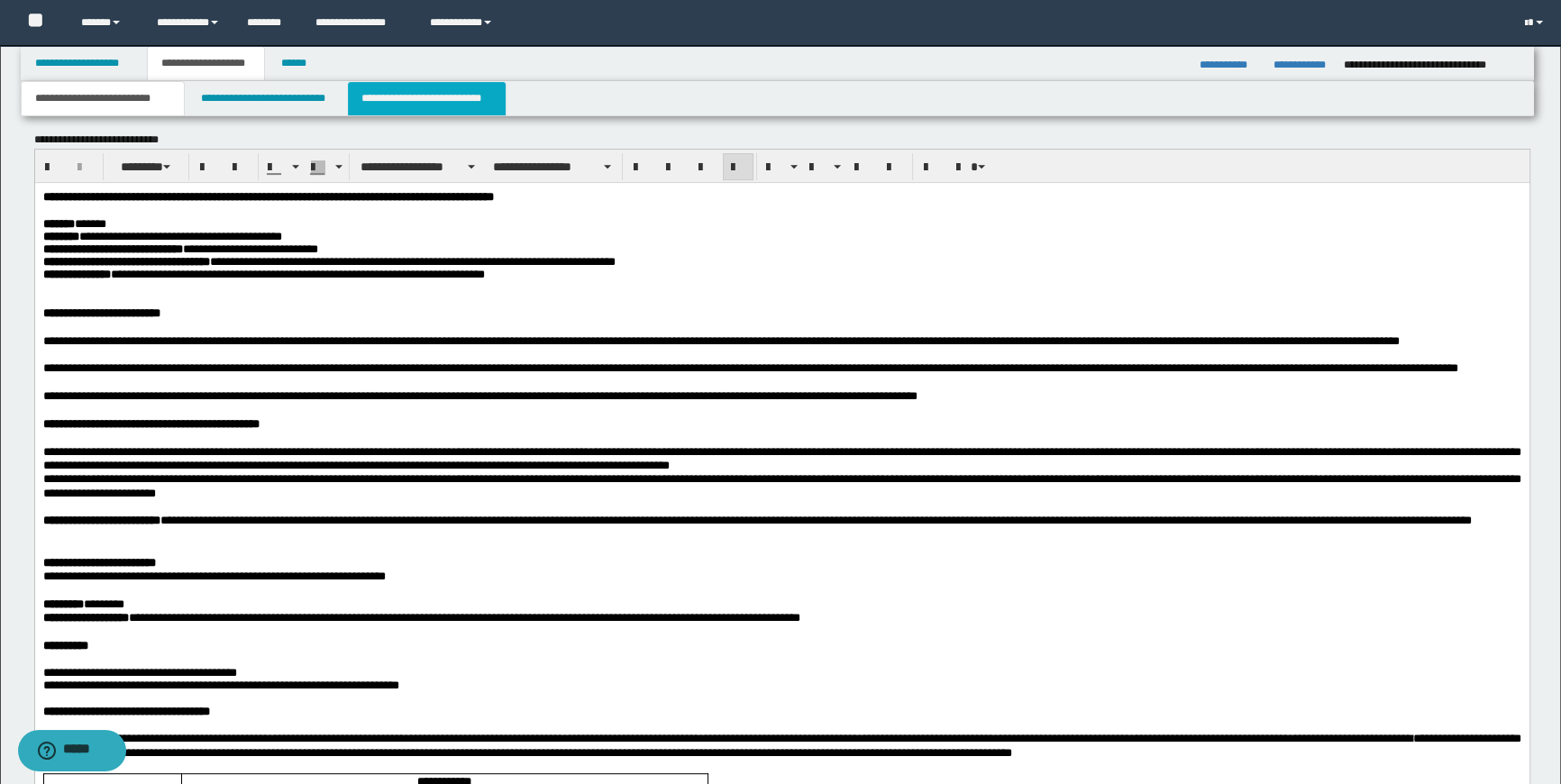click on "**********" at bounding box center [426, 98] 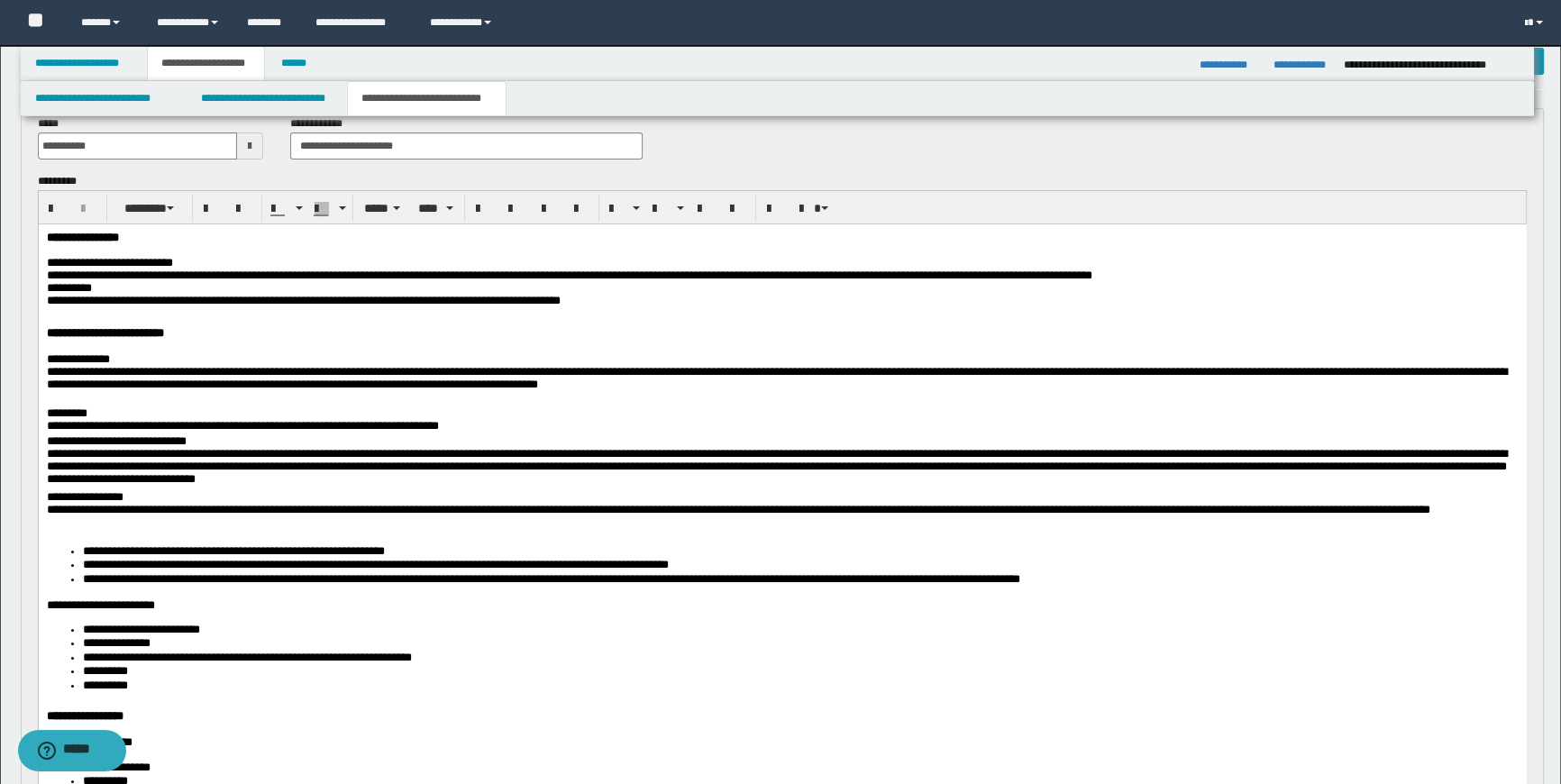 scroll, scrollTop: 0, scrollLeft: 0, axis: both 